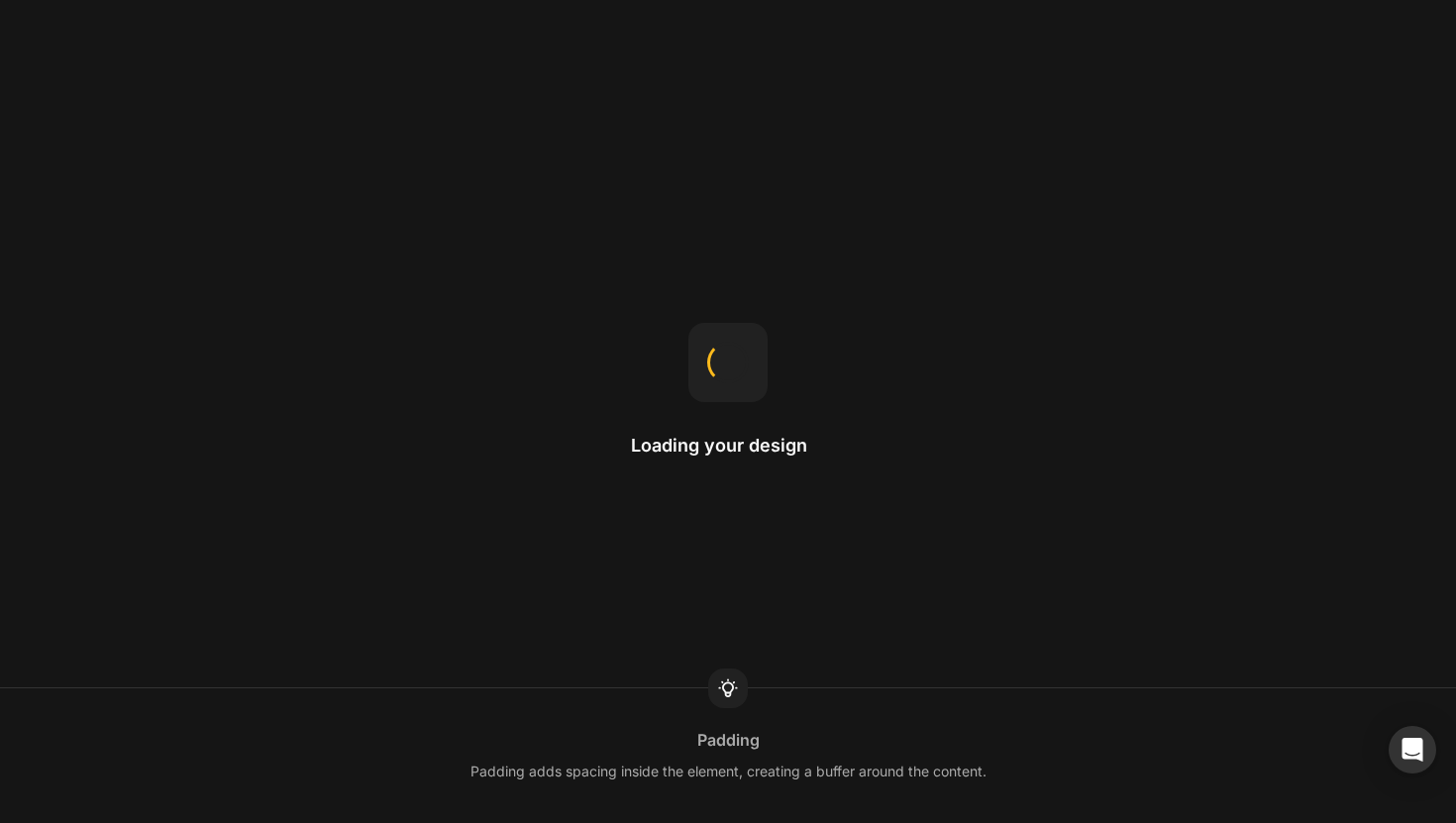 scroll, scrollTop: 0, scrollLeft: 0, axis: both 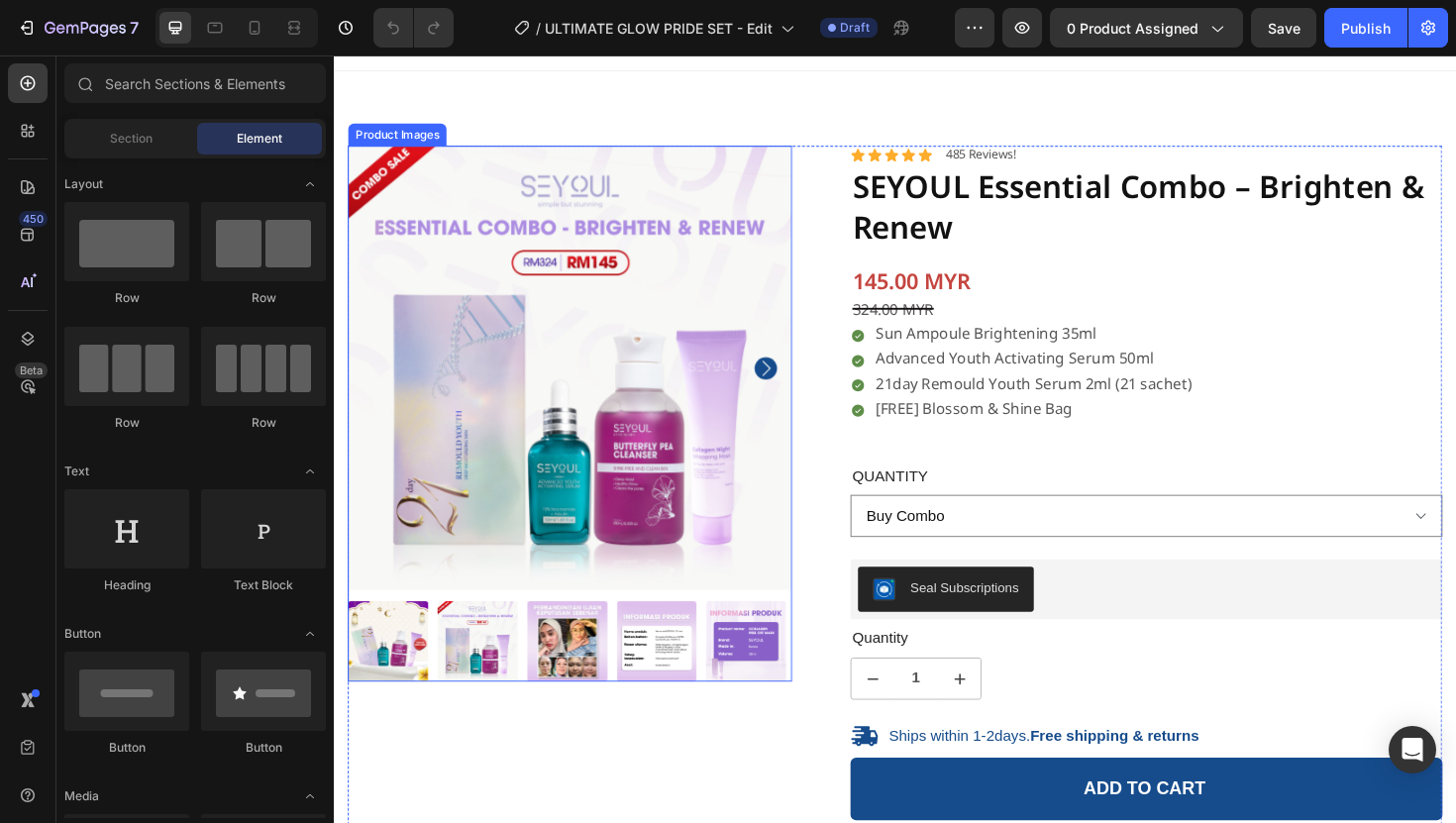 click at bounding box center (583, 386) 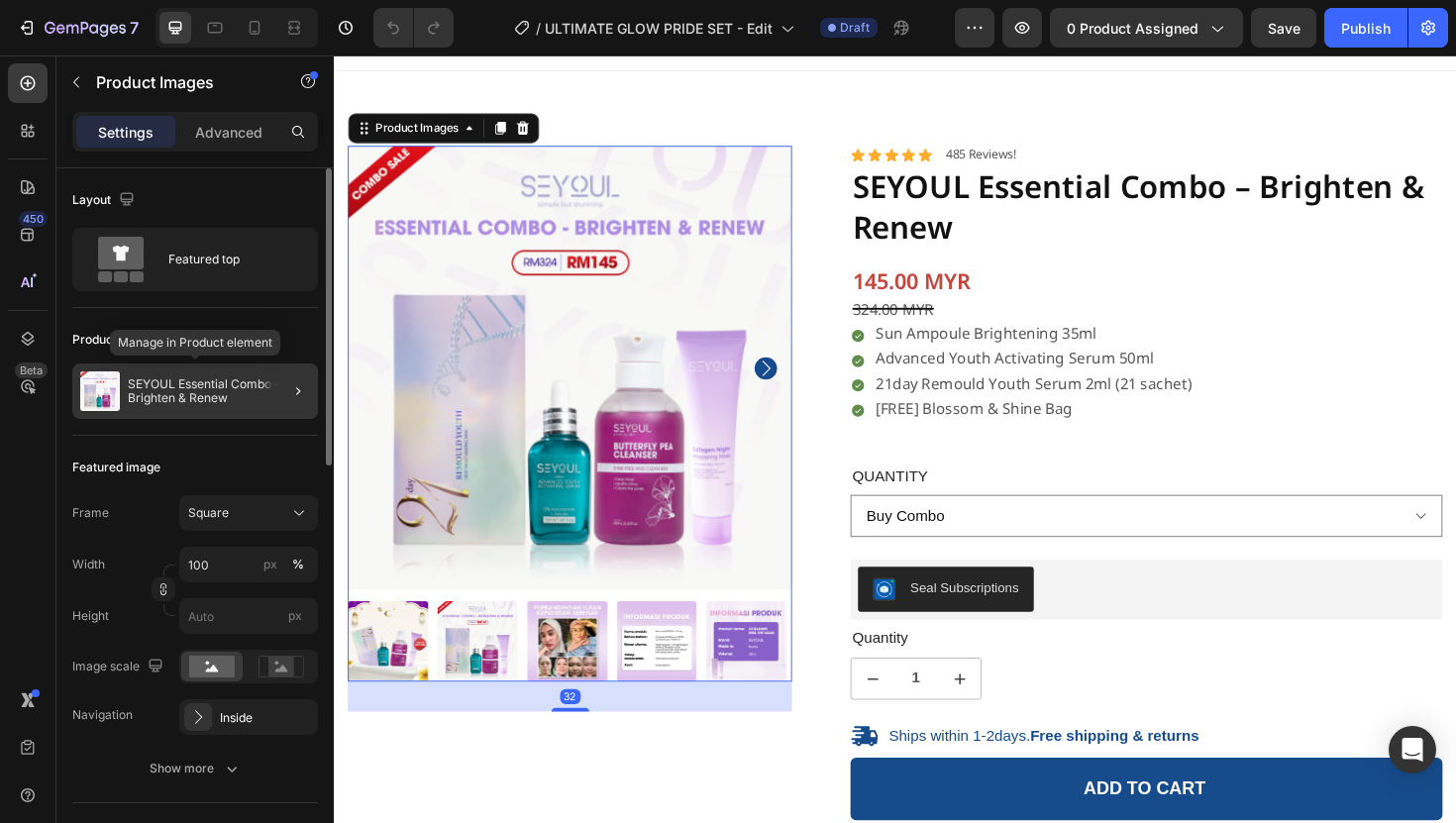 click on "SEYOUL Essential Combo – Brighten & Renew" at bounding box center [219, 391] 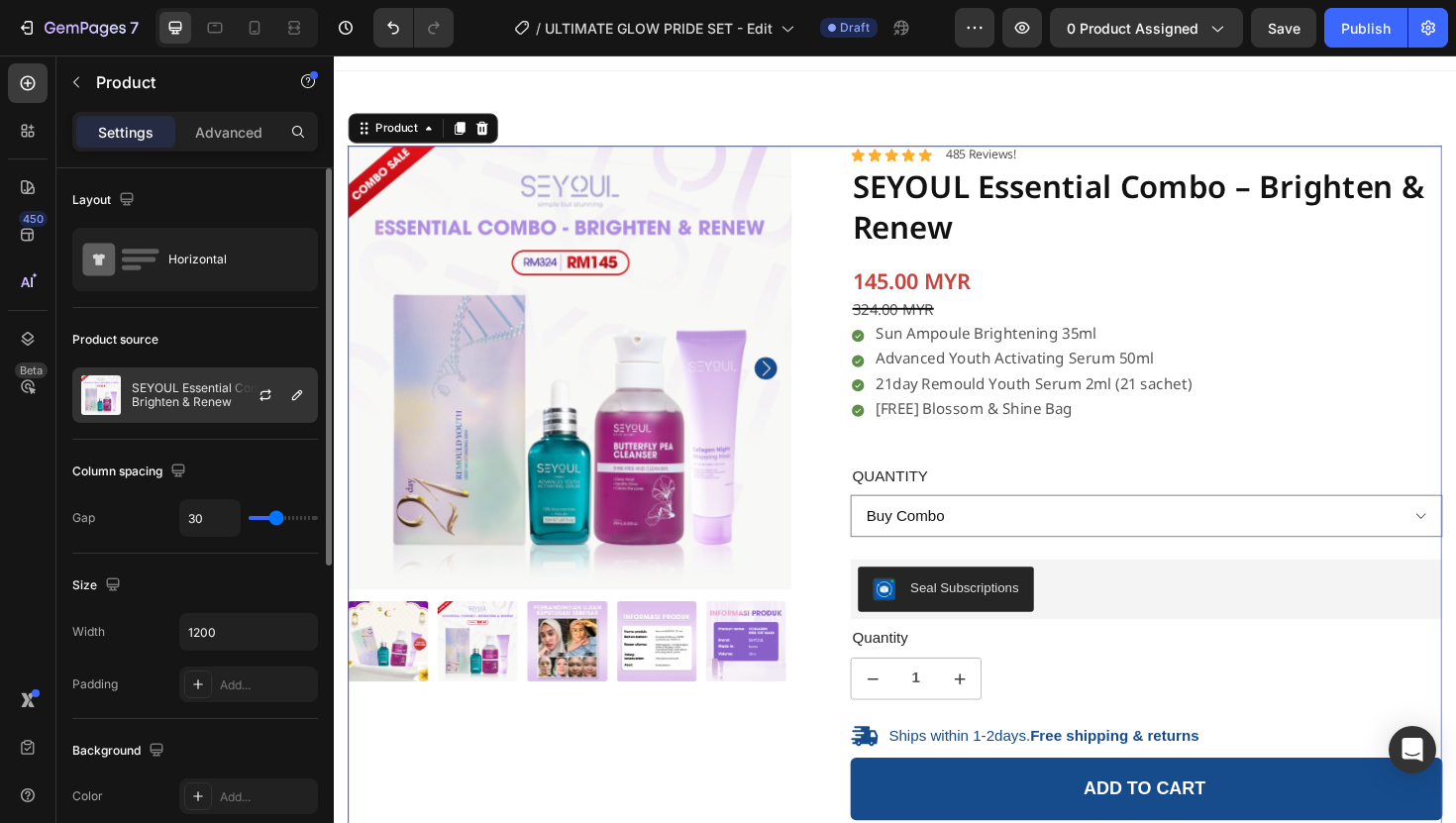 click on "SEYOUL Essential Combo – Brighten & Renew" at bounding box center [220, 395] 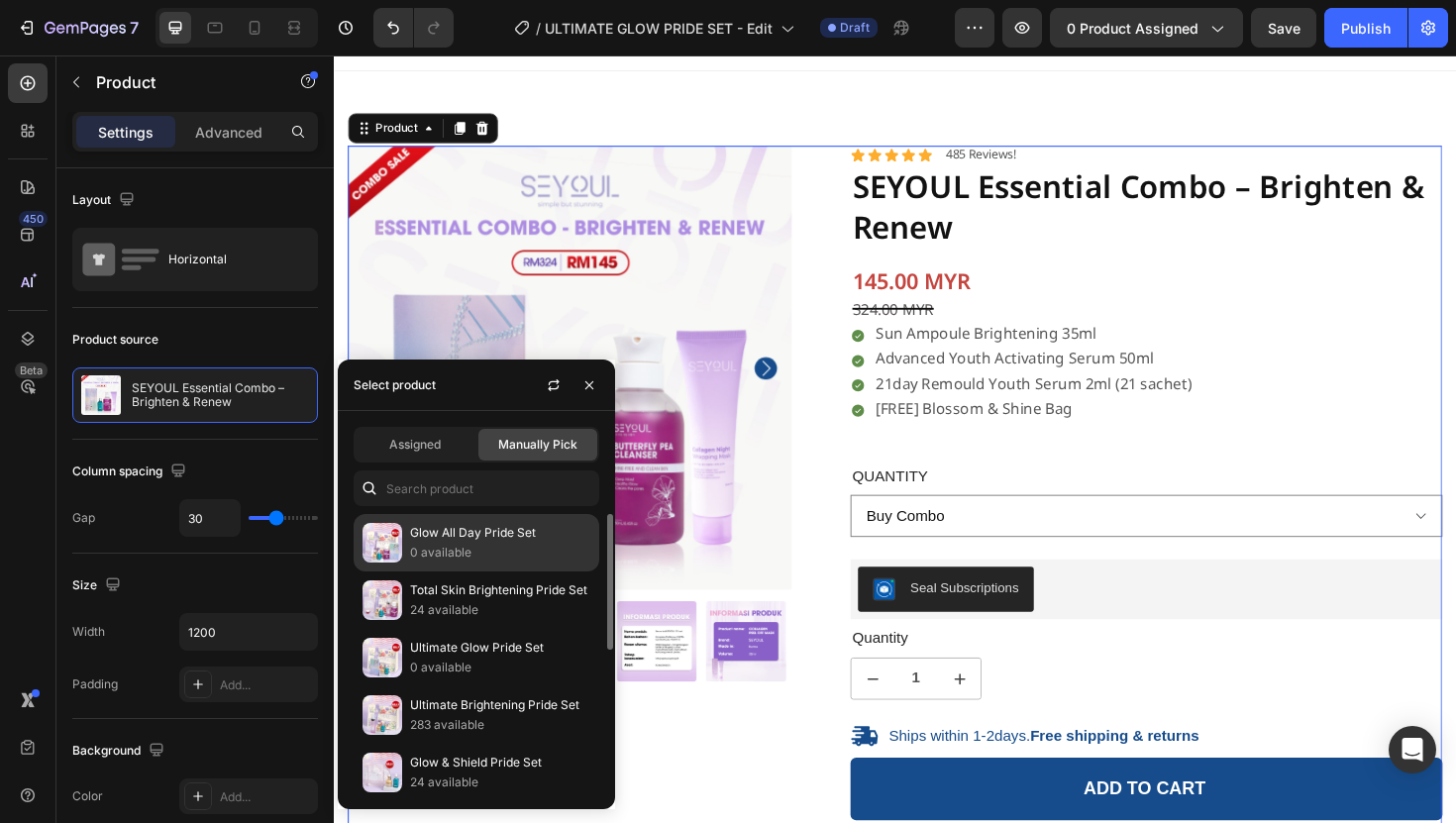 click on "0 available" at bounding box center [500, 553] 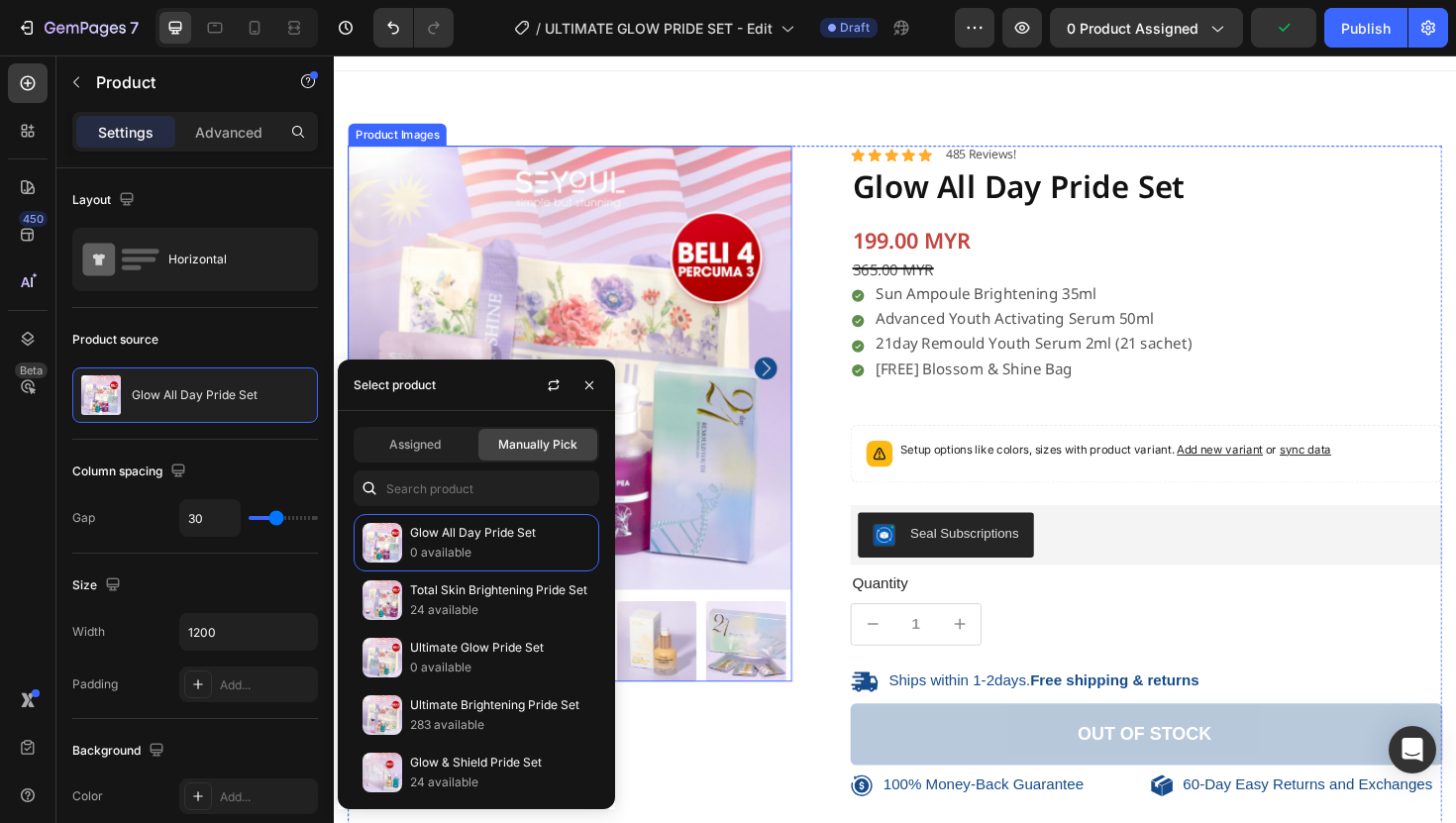 click at bounding box center [583, 386] 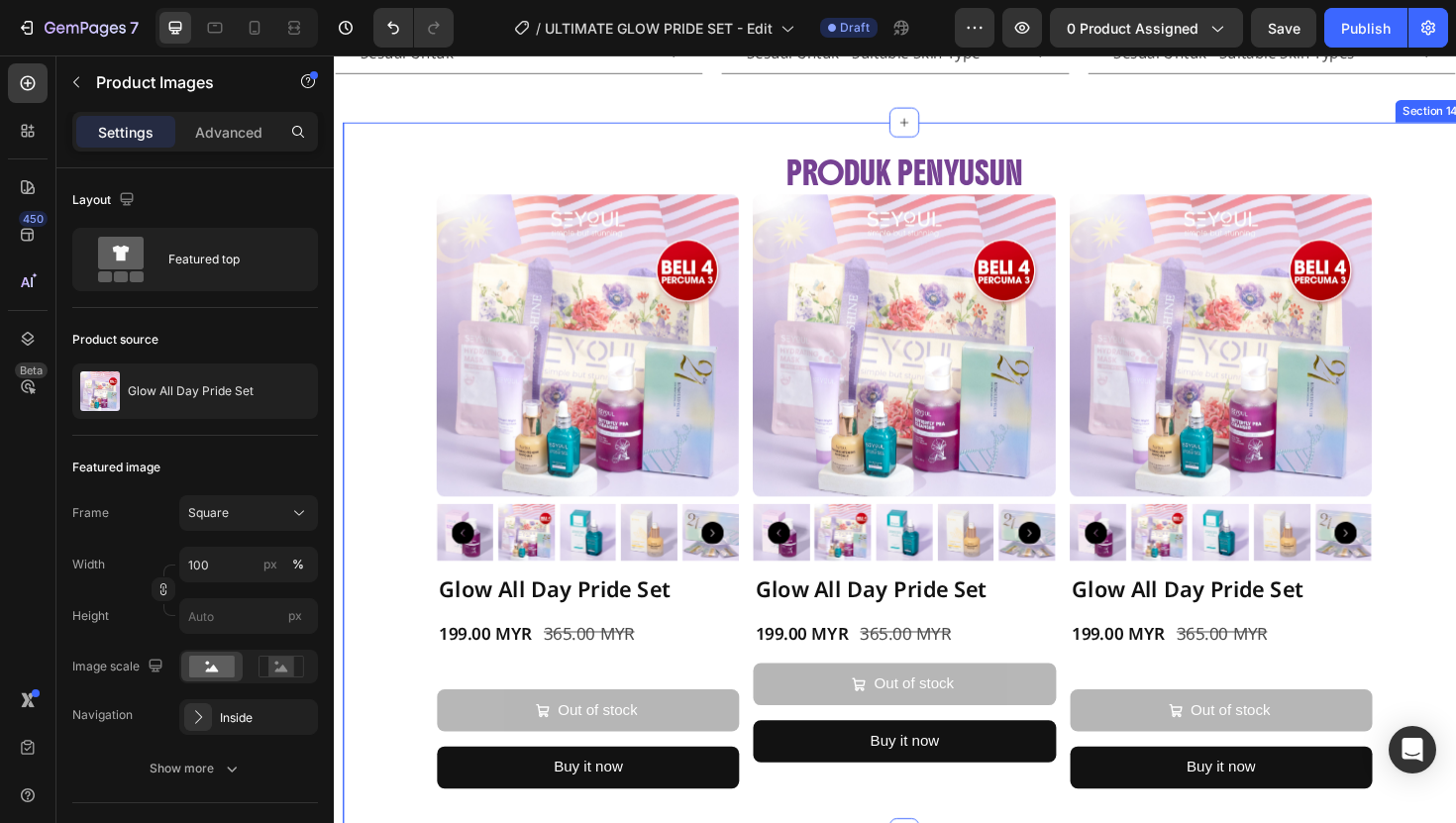 scroll, scrollTop: 1907, scrollLeft: 0, axis: vertical 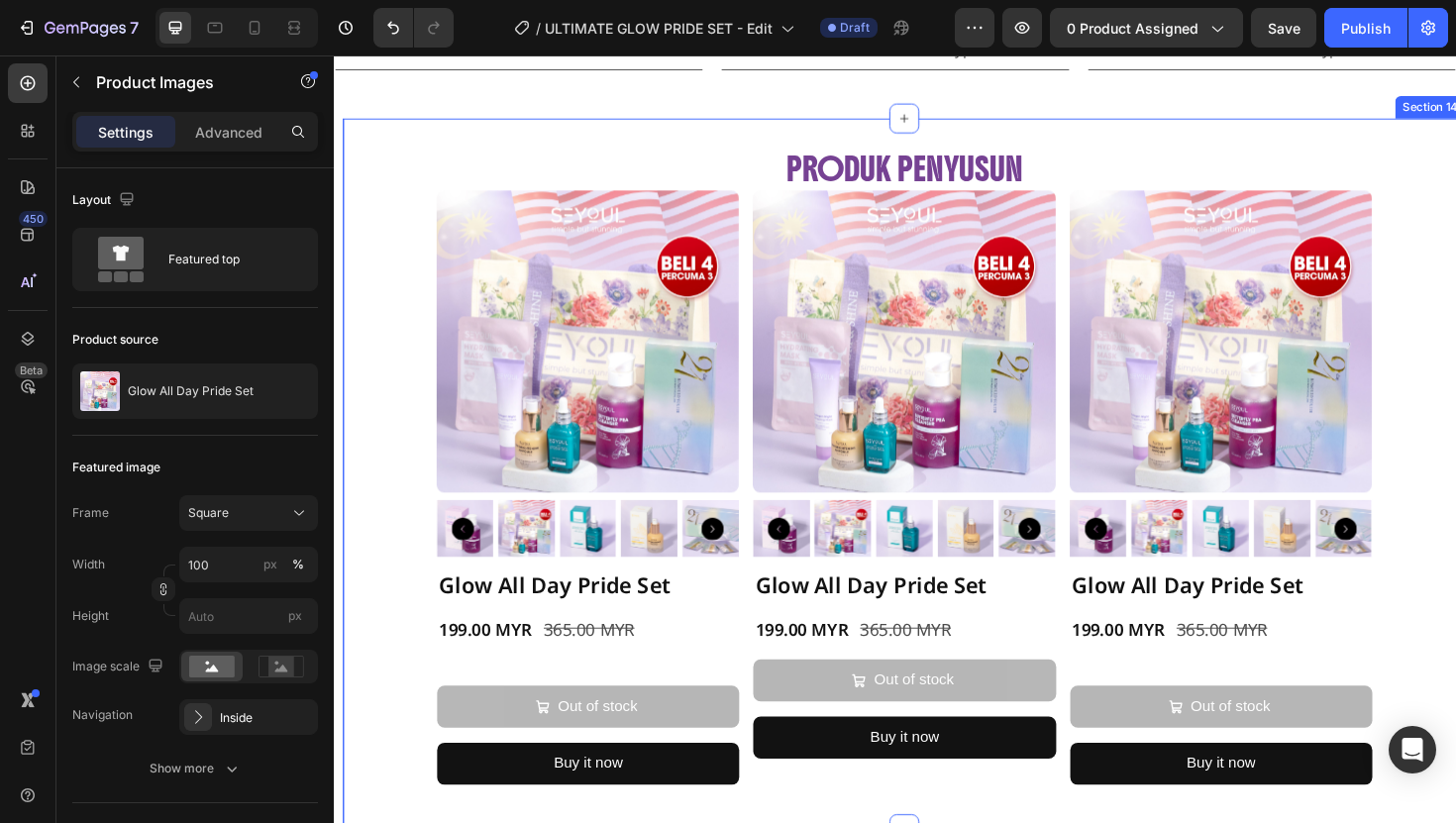 click on "Produk Penyusun Text Block
Product Images Glow All Day Pride Set Product Title 199.00 MYR Product Price Product Price 365.00 MYR Product Price Product Price Row
Out of stock Add to Cart Buy it now Dynamic Checkout Product
Product Images Glow All Day Pride Set Product Title 199.00 MYR Product Price Product Price 365.00 MYR Product Price Product Price Row
Out of stock Add to Cart Buy it now Dynamic Checkout Product
Product Images Glow All Day Pride Set Product Title 199.00 MYR Product Price Product Price 365.00 MYR Product Price Product Price Row
Out of stock Add to Cart Buy it now Dynamic Checkout Product Row" at bounding box center (938, 499) 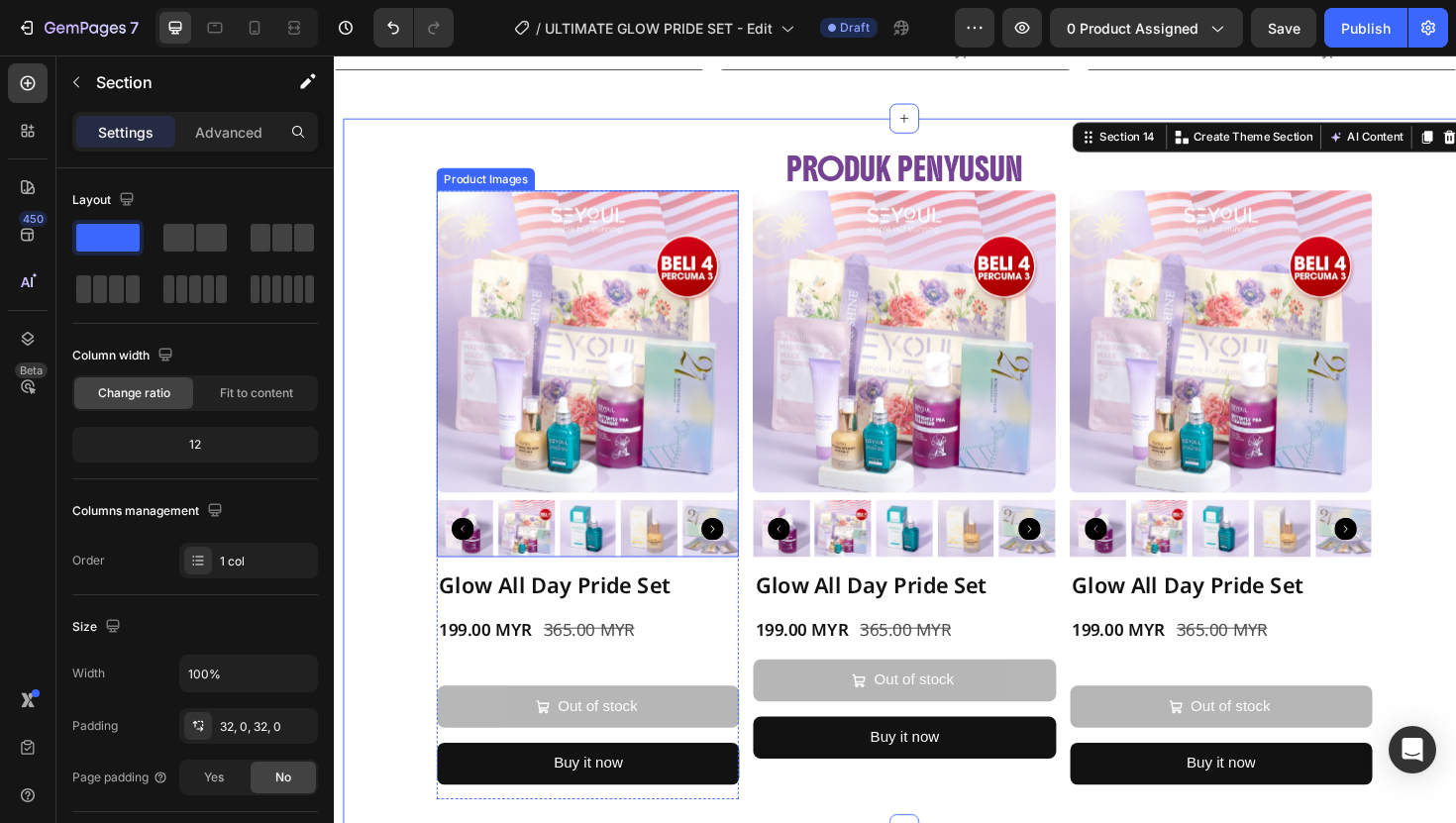 click at bounding box center (807, 557) 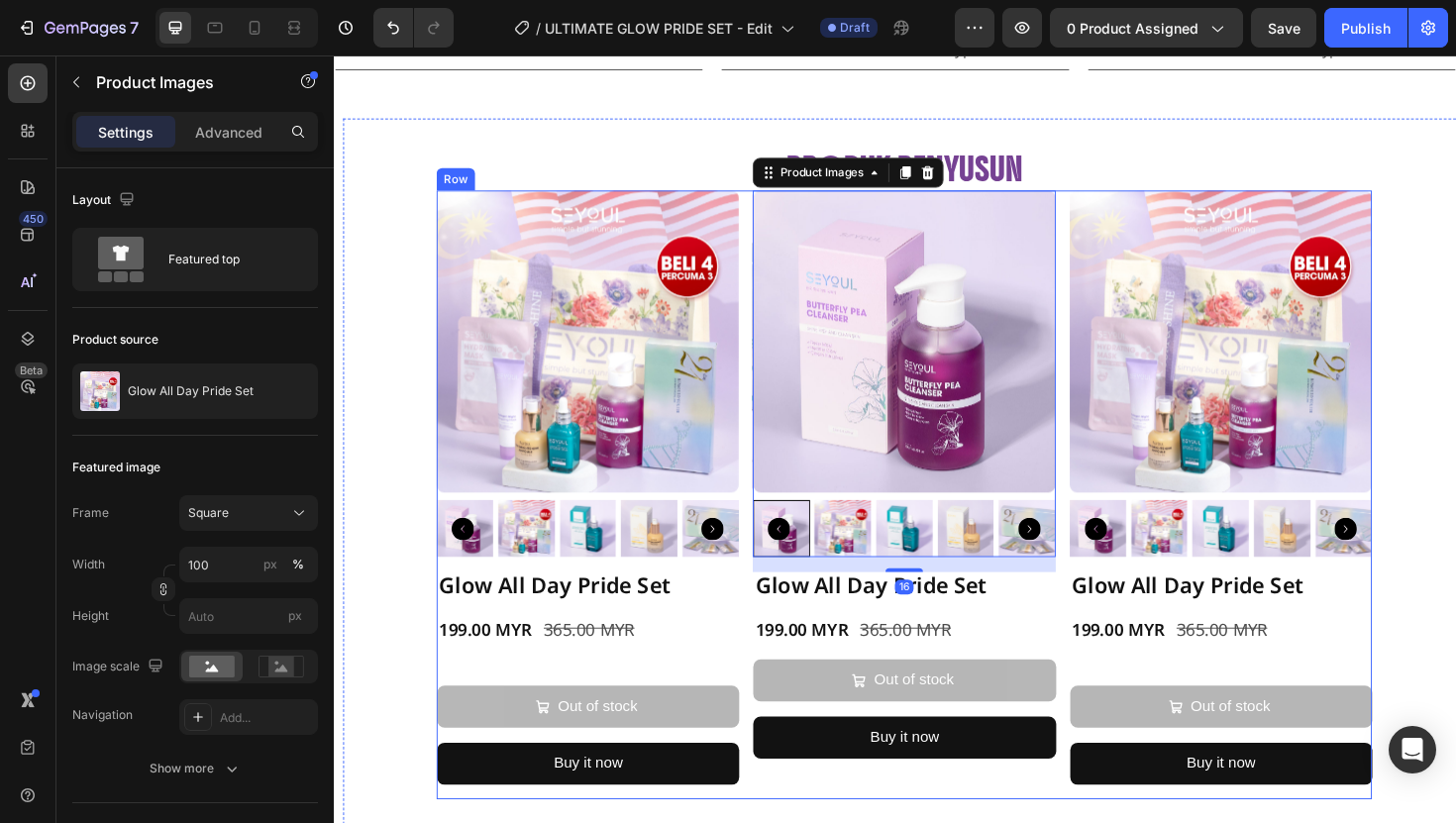 click on "Product Images   16 Glow All Day Pride Set Product Title 199.00 MYR Product Price Product Price 365.00 MYR Product Price Product Price Row
Out of stock Add to Cart Buy it now Dynamic Checkout Product
Product Images Glow All Day Pride Set Product Title 199.00 MYR Product Price Product Price 365.00 MYR Product Price Product Price Row
Out of stock Add to Cart Buy it now Dynamic Checkout Product
Product Images Glow All Day Pride Set Product Title 199.00 MYR Product Price Product Price 365.00 MYR Product Price Product Price Row
Out of stock Add to Cart Buy it now Dynamic Checkout Product Row" at bounding box center [938, 521] 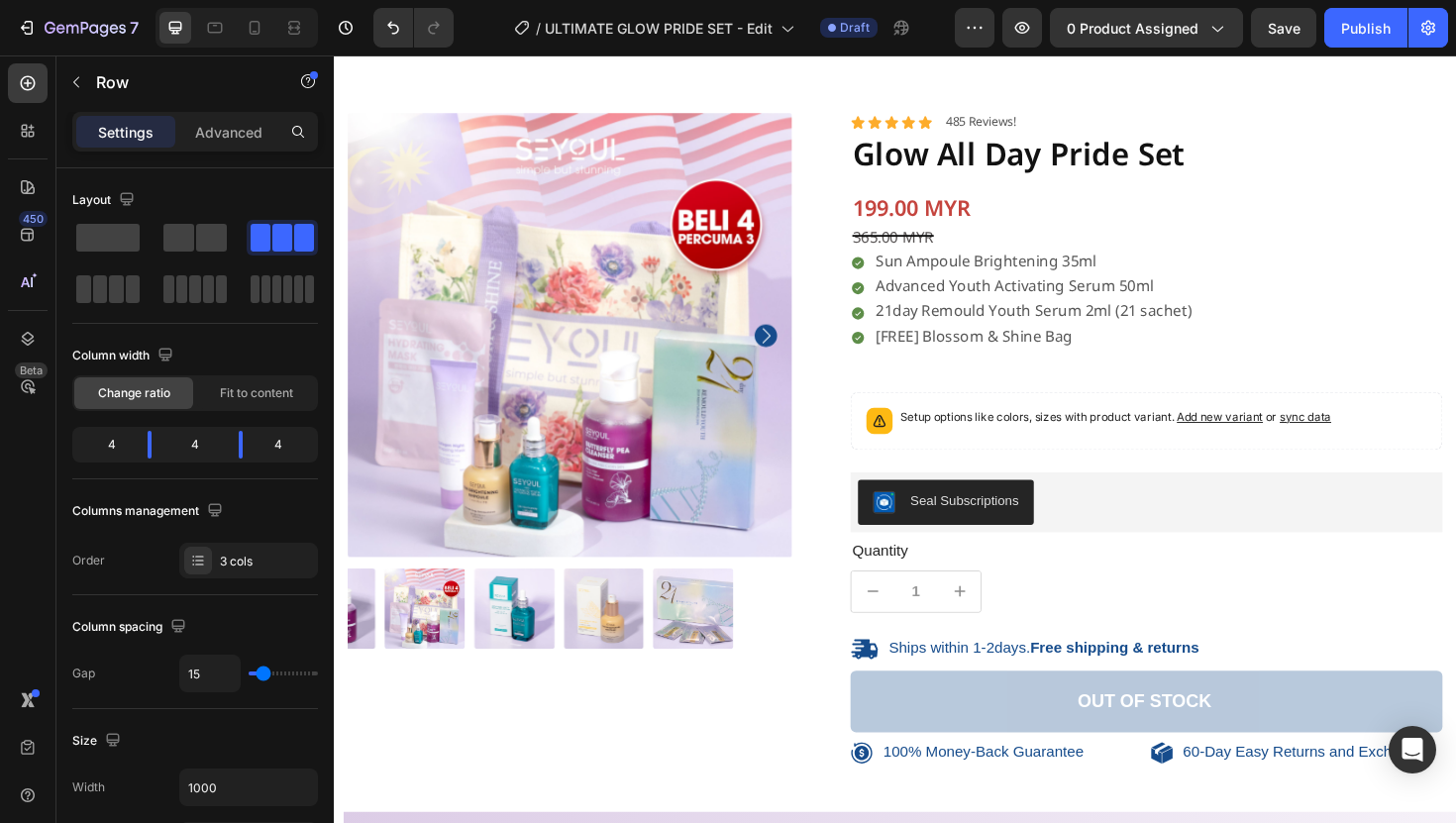 scroll, scrollTop: 0, scrollLeft: 0, axis: both 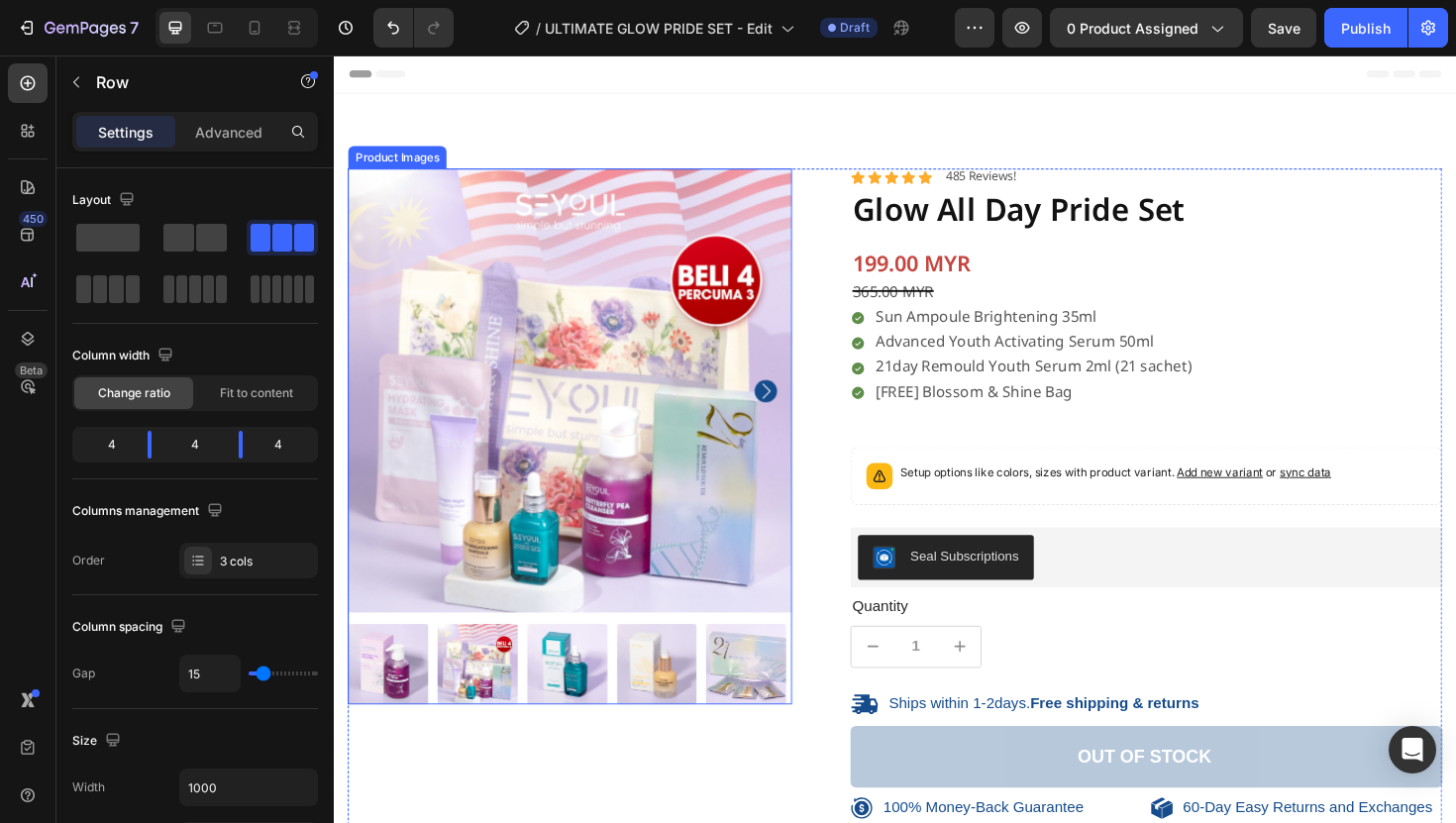 click at bounding box center (583, 410) 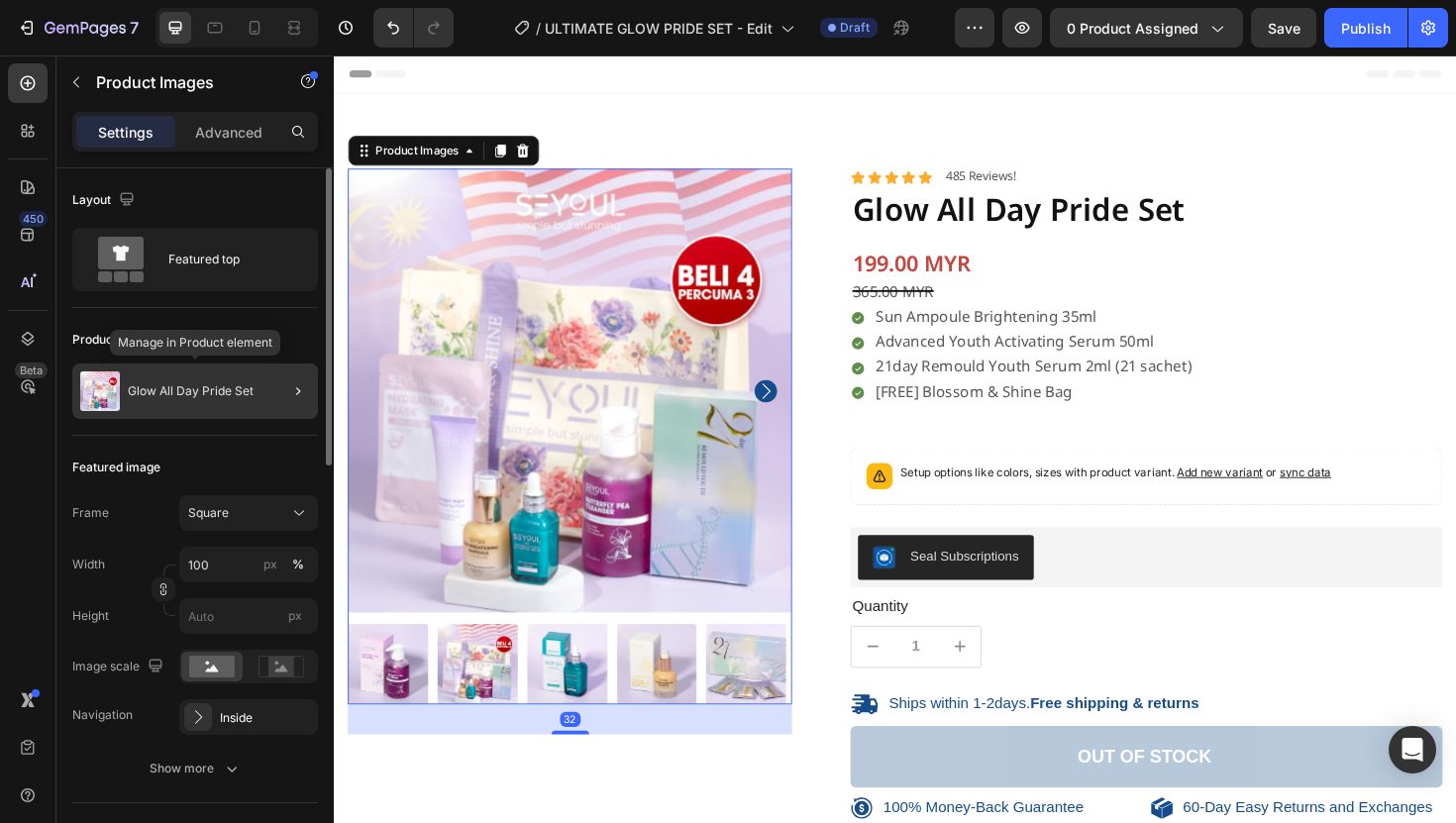 click on "Glow All Day Pride Set" at bounding box center [190, 391] 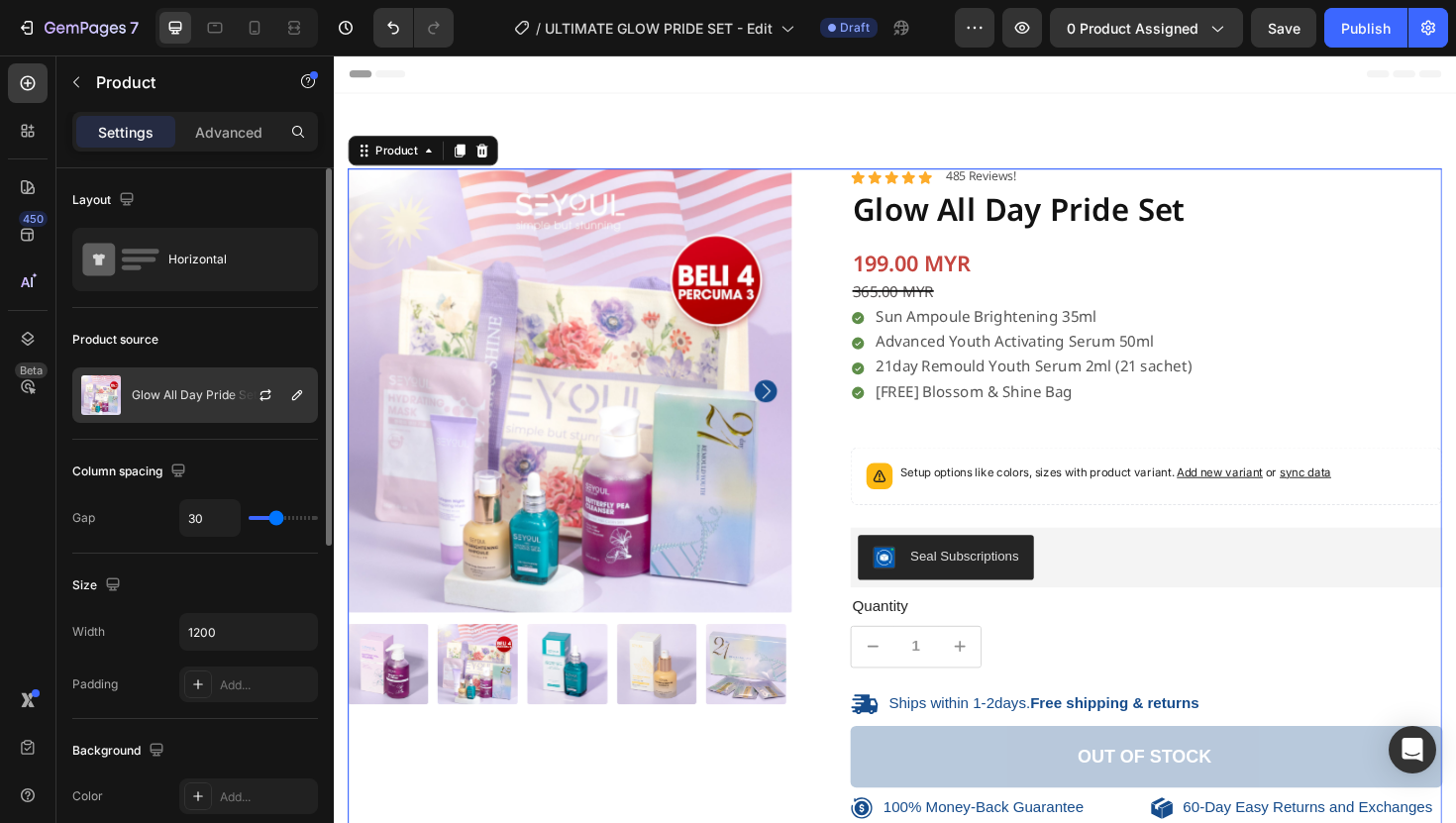 click on "Glow All Day Pride Set" at bounding box center [194, 395] 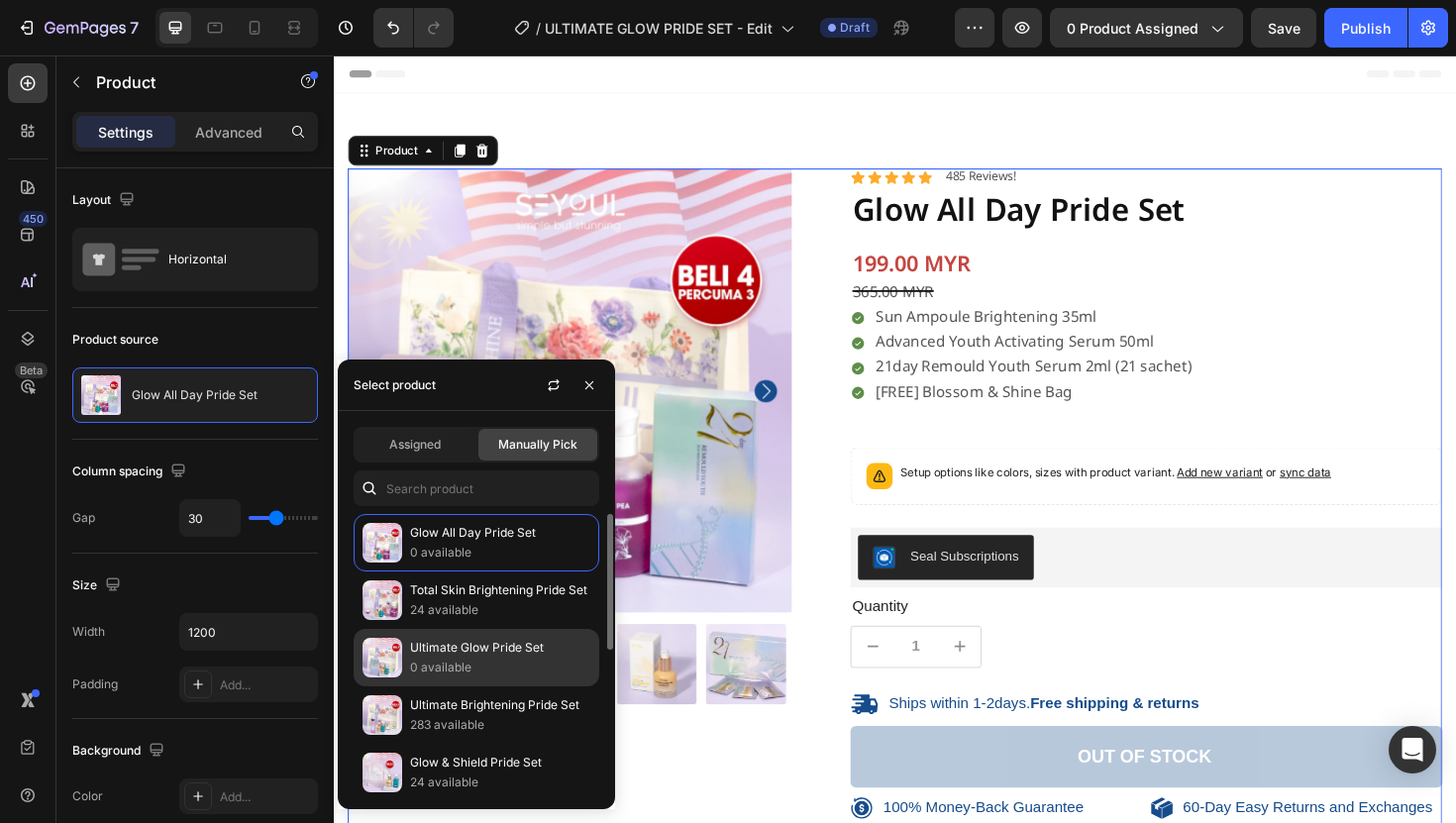 click on "Ultimate Glow Pride Set" at bounding box center (500, 648) 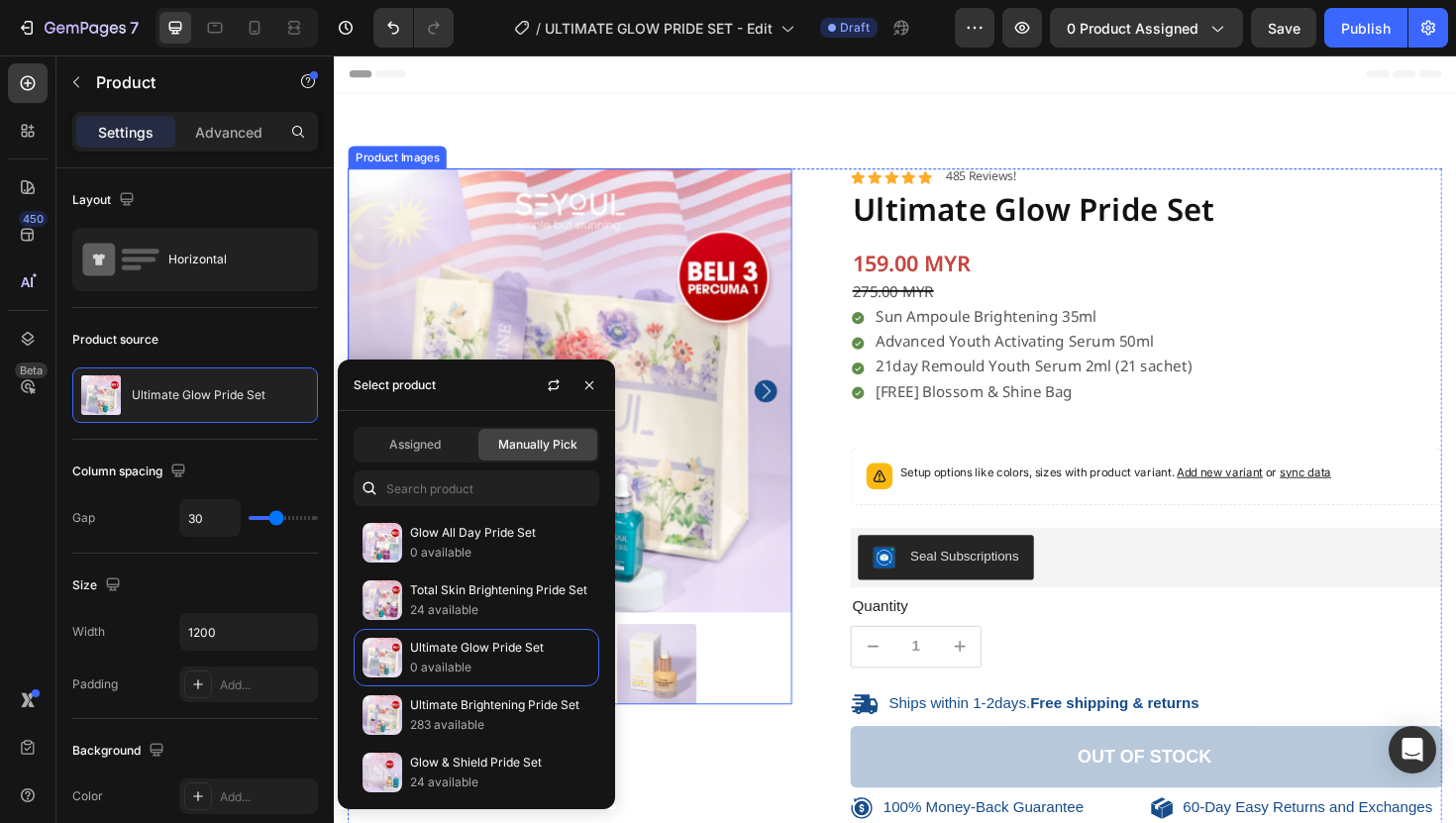 click at bounding box center [583, 410] 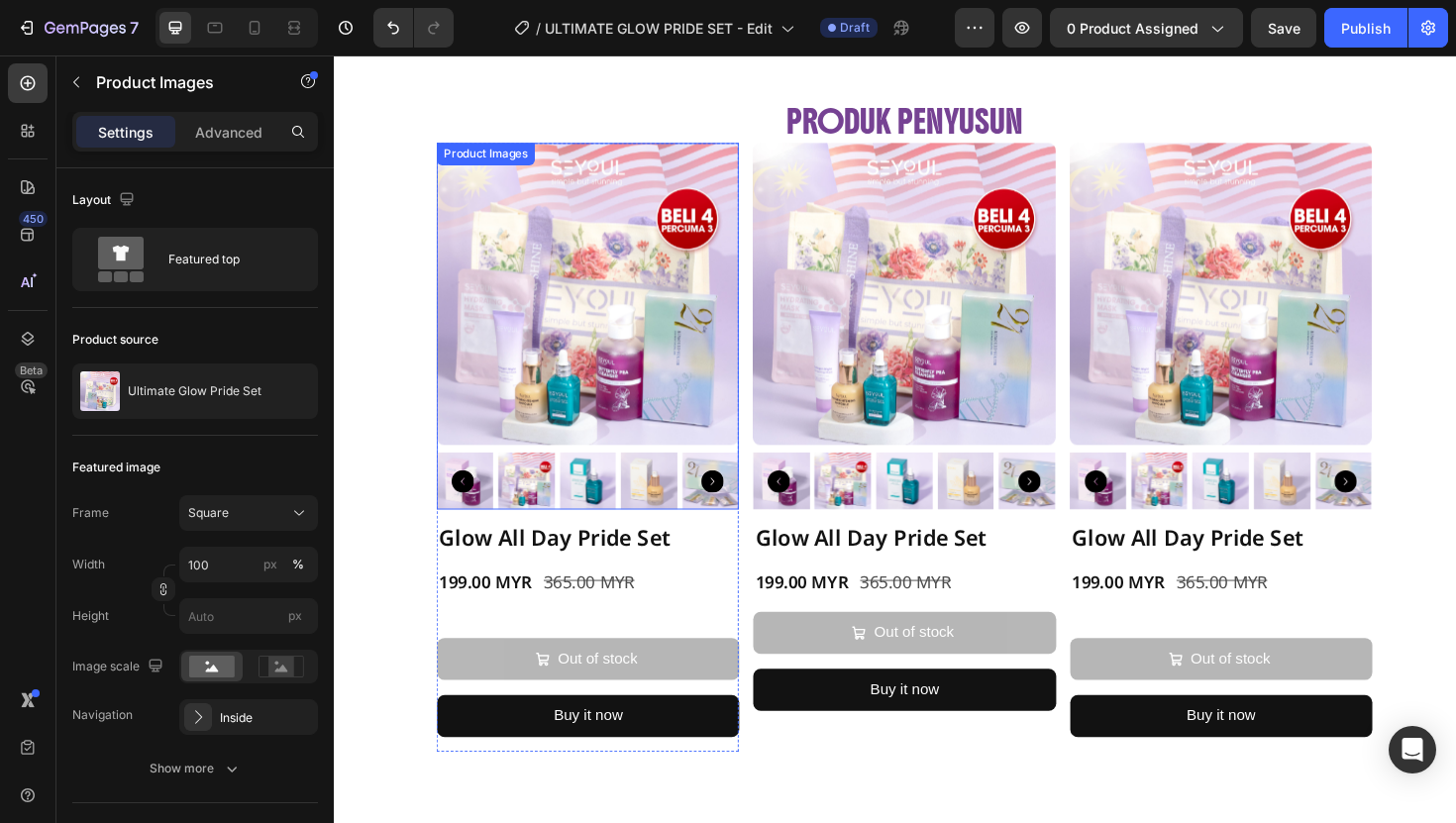 scroll, scrollTop: 1962, scrollLeft: 0, axis: vertical 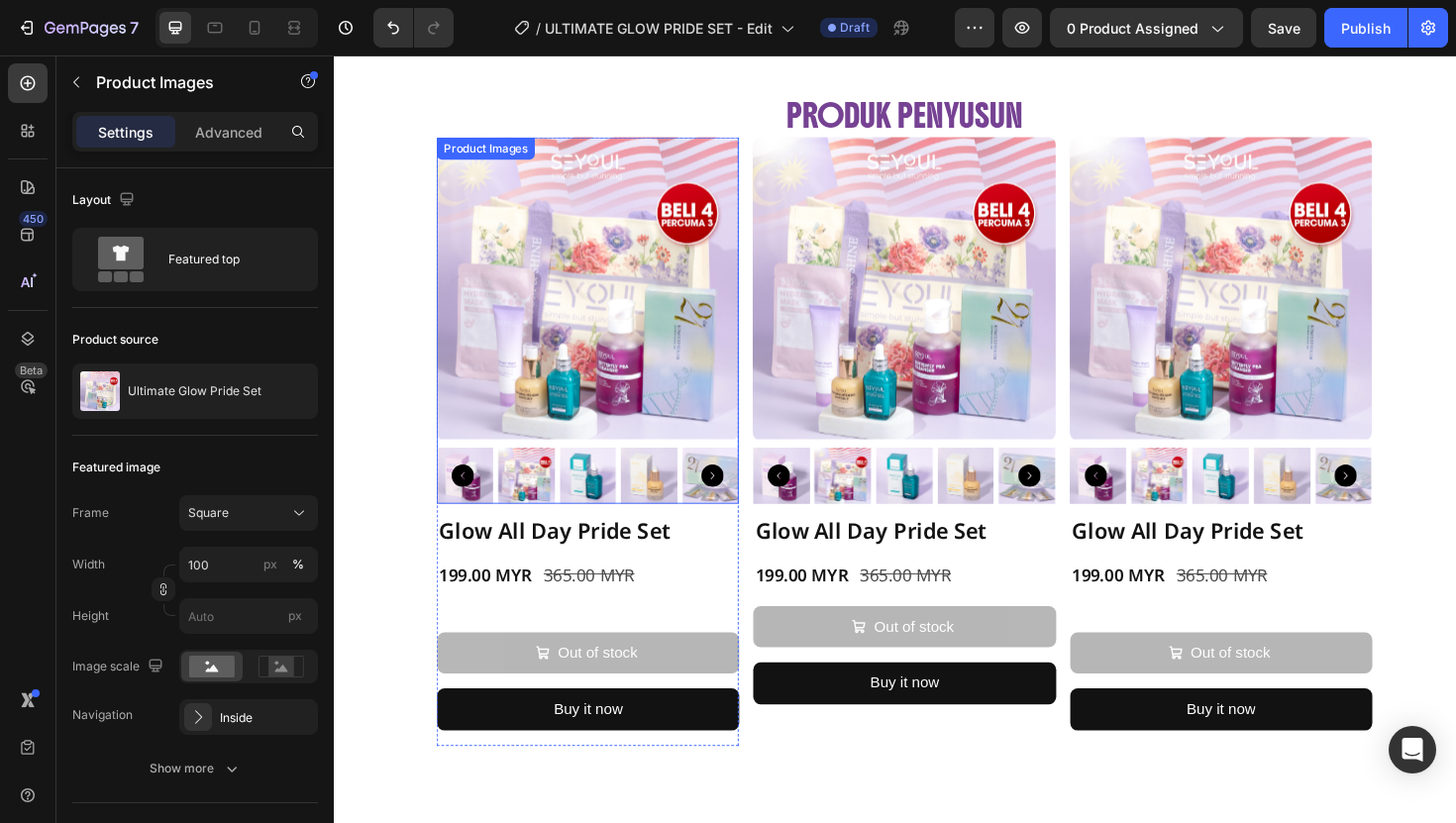 click at bounding box center (602, 301) 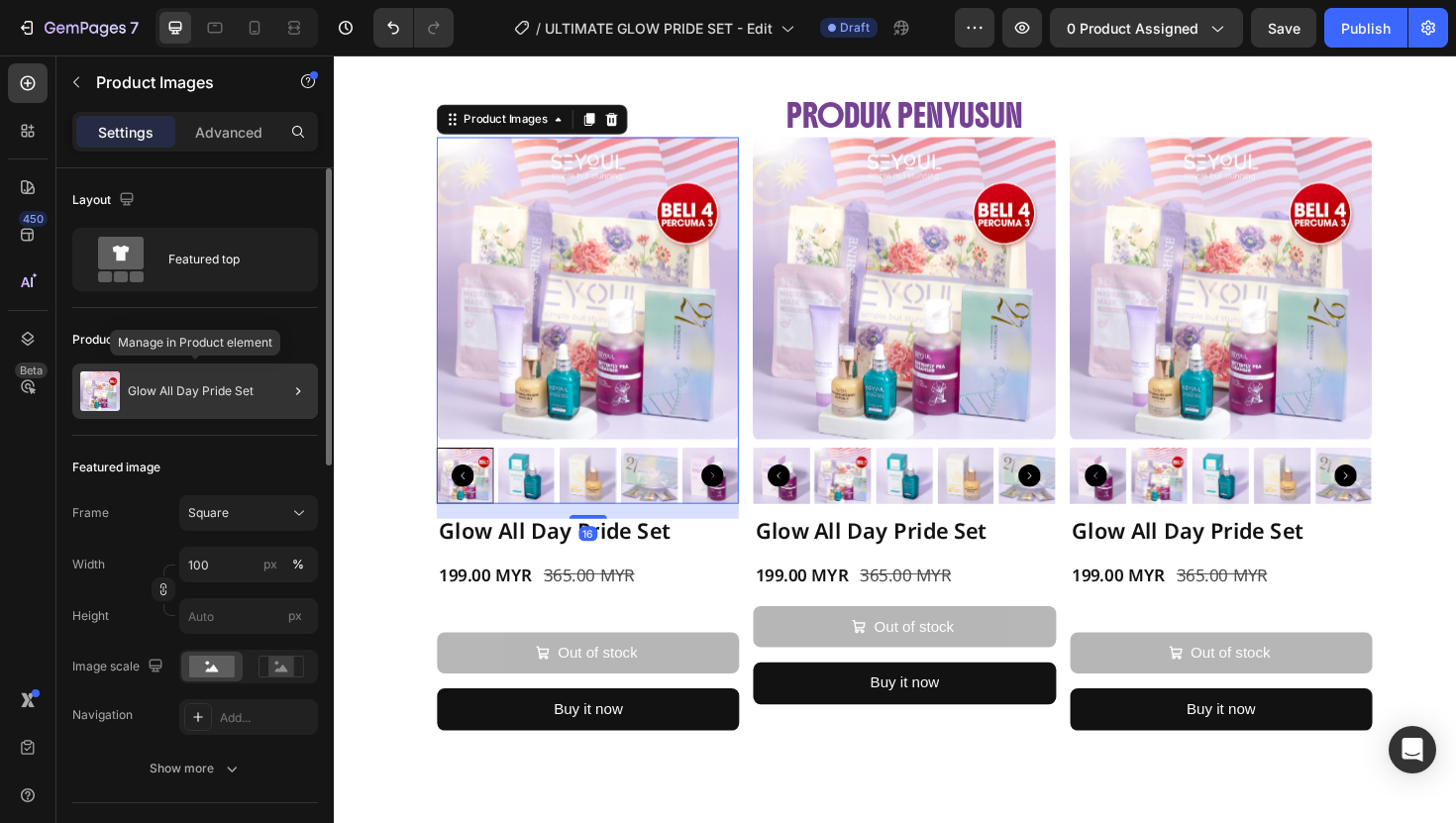 click on "Glow All Day Pride Set" 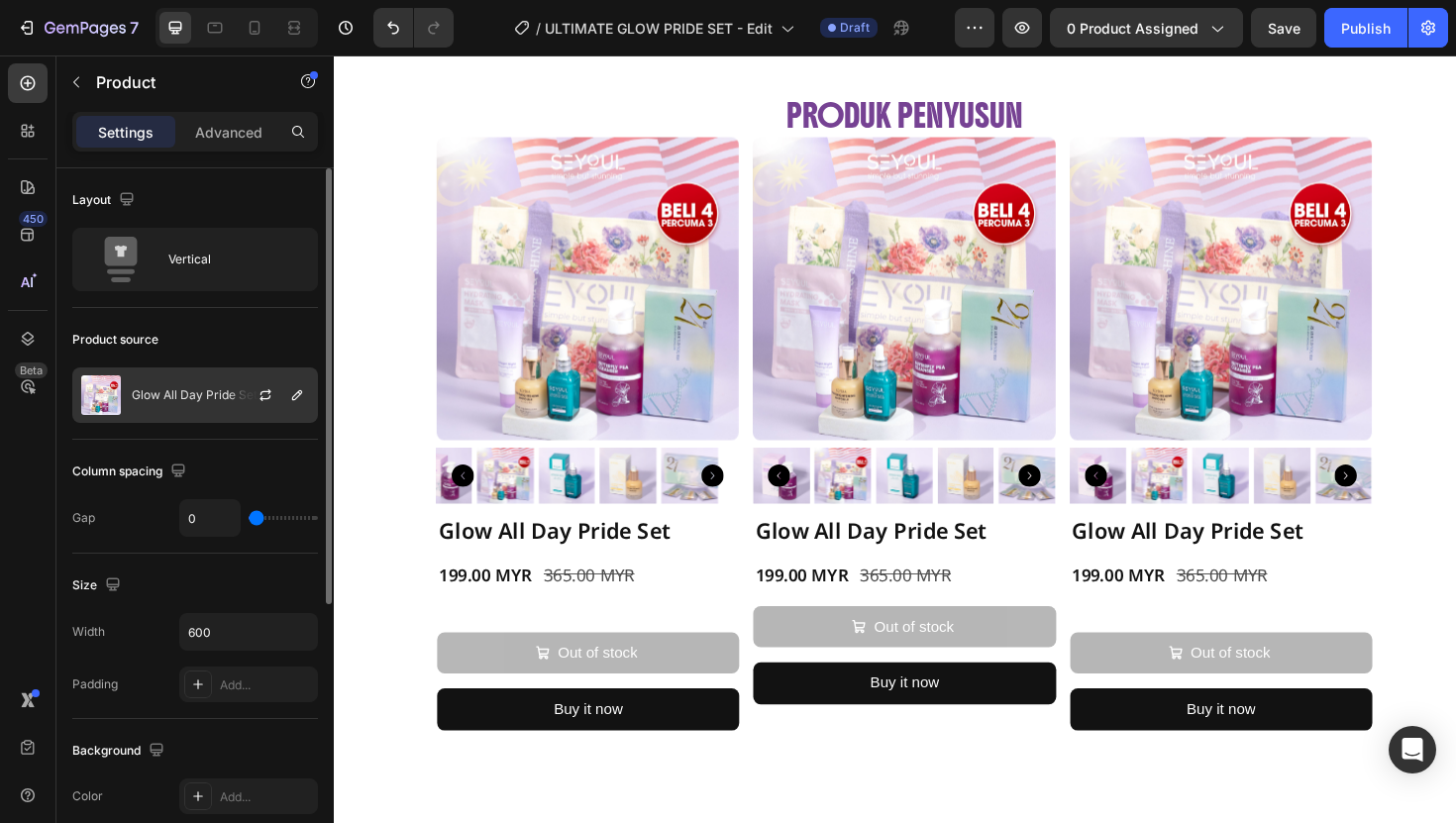 click on "Glow All Day Pride Set" at bounding box center [194, 395] 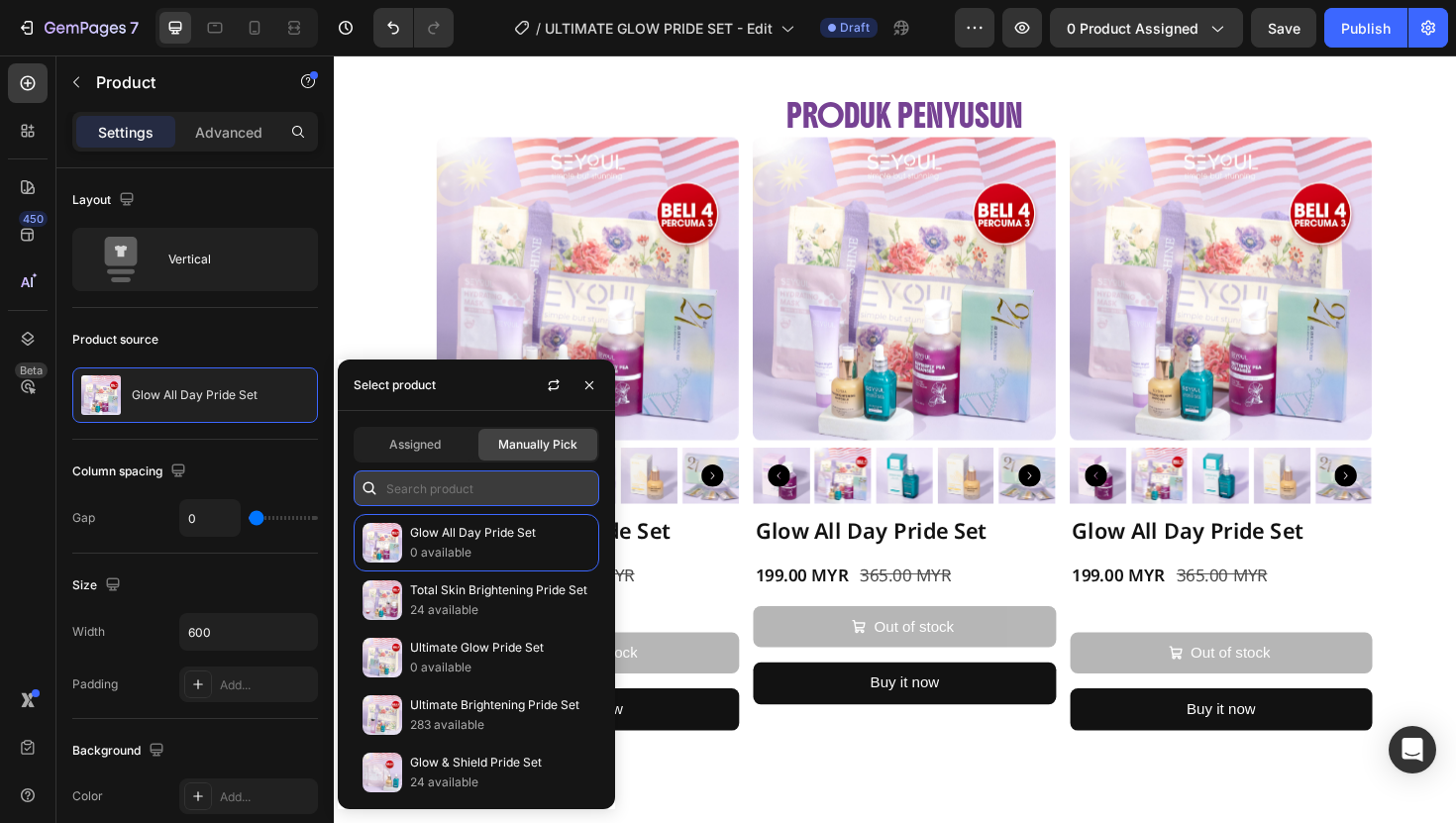 click at bounding box center [476, 488] 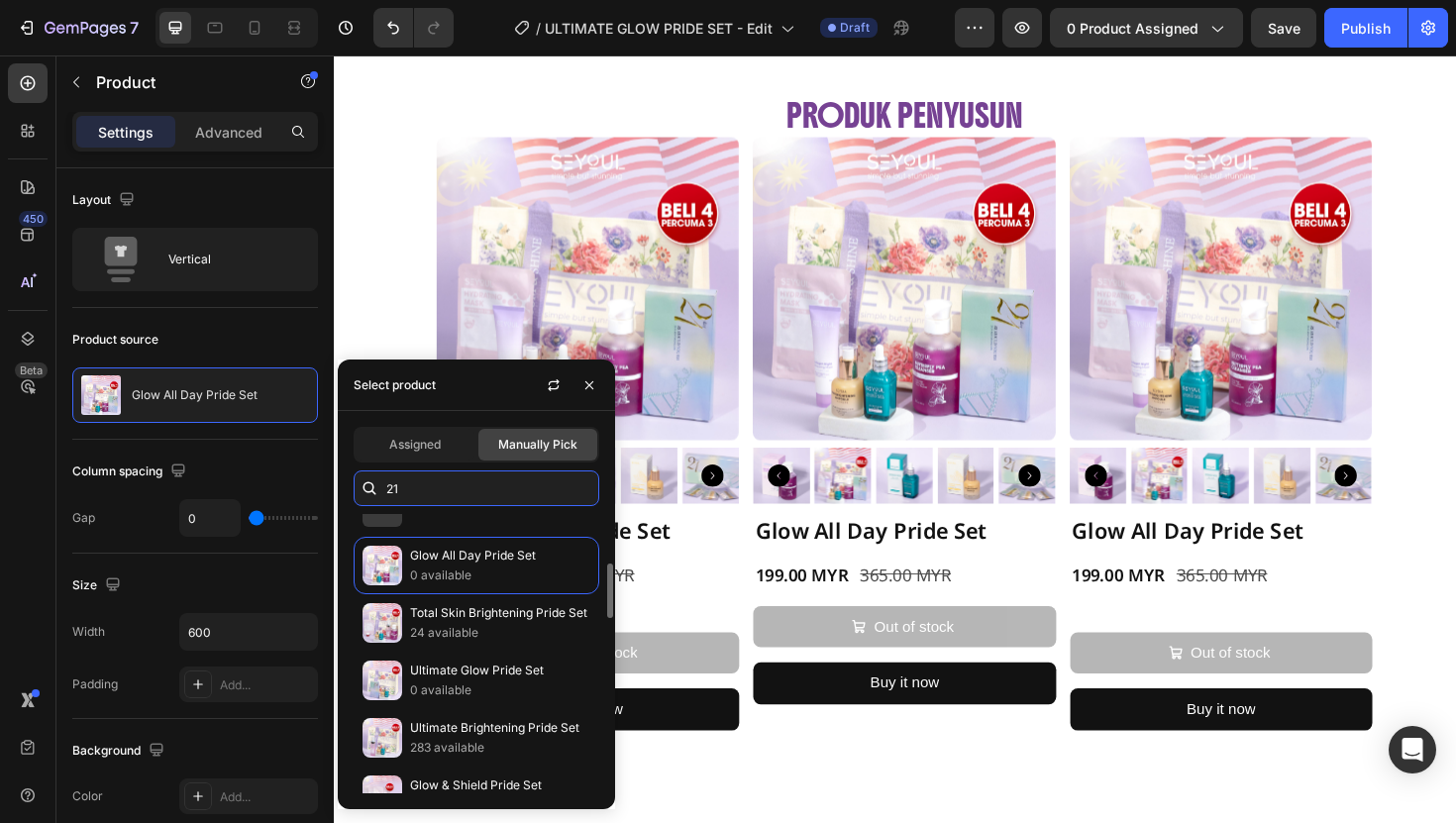 scroll, scrollTop: 0, scrollLeft: 0, axis: both 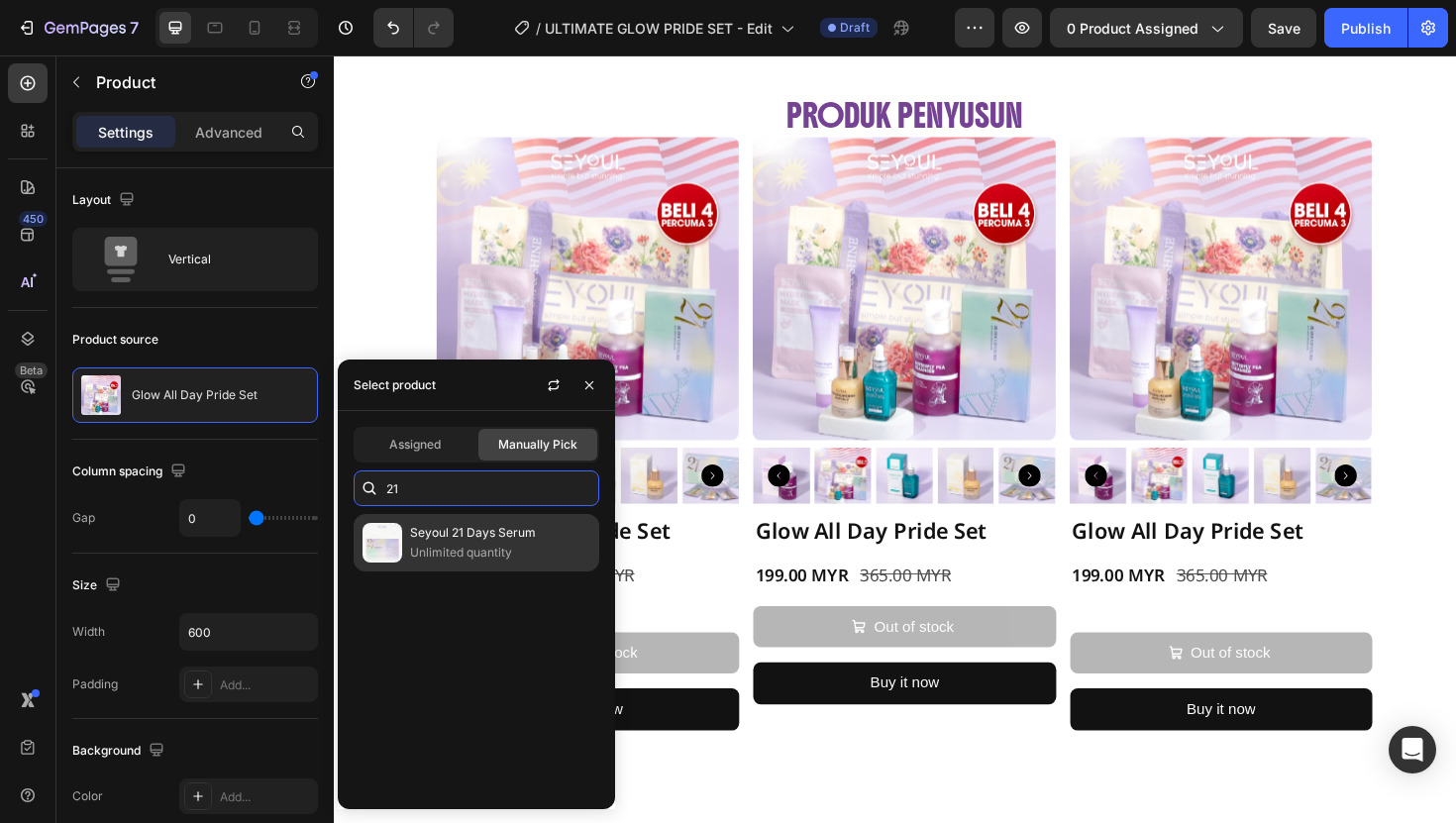 type on "21" 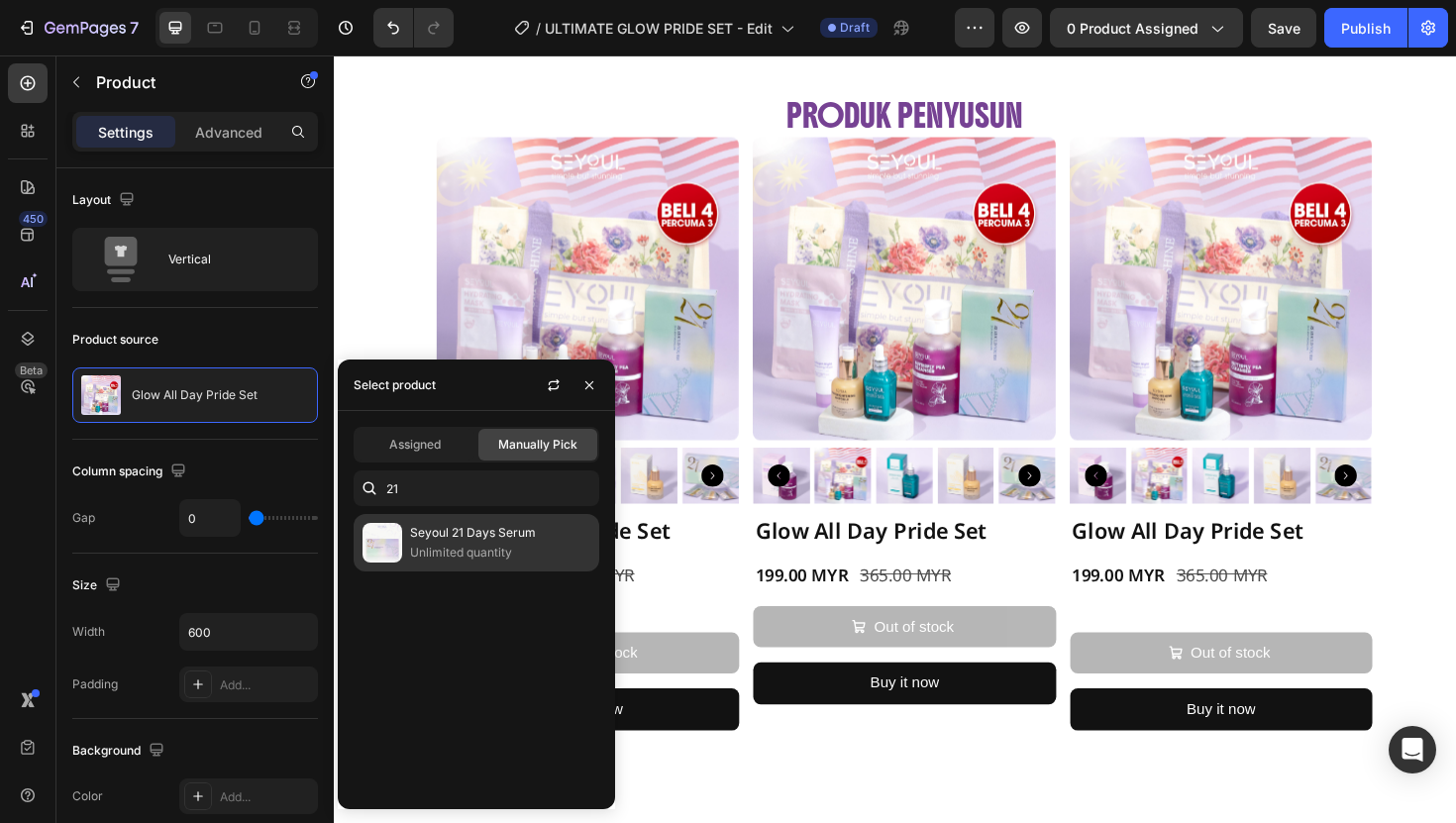 click on "Unlimited quantity" at bounding box center (500, 553) 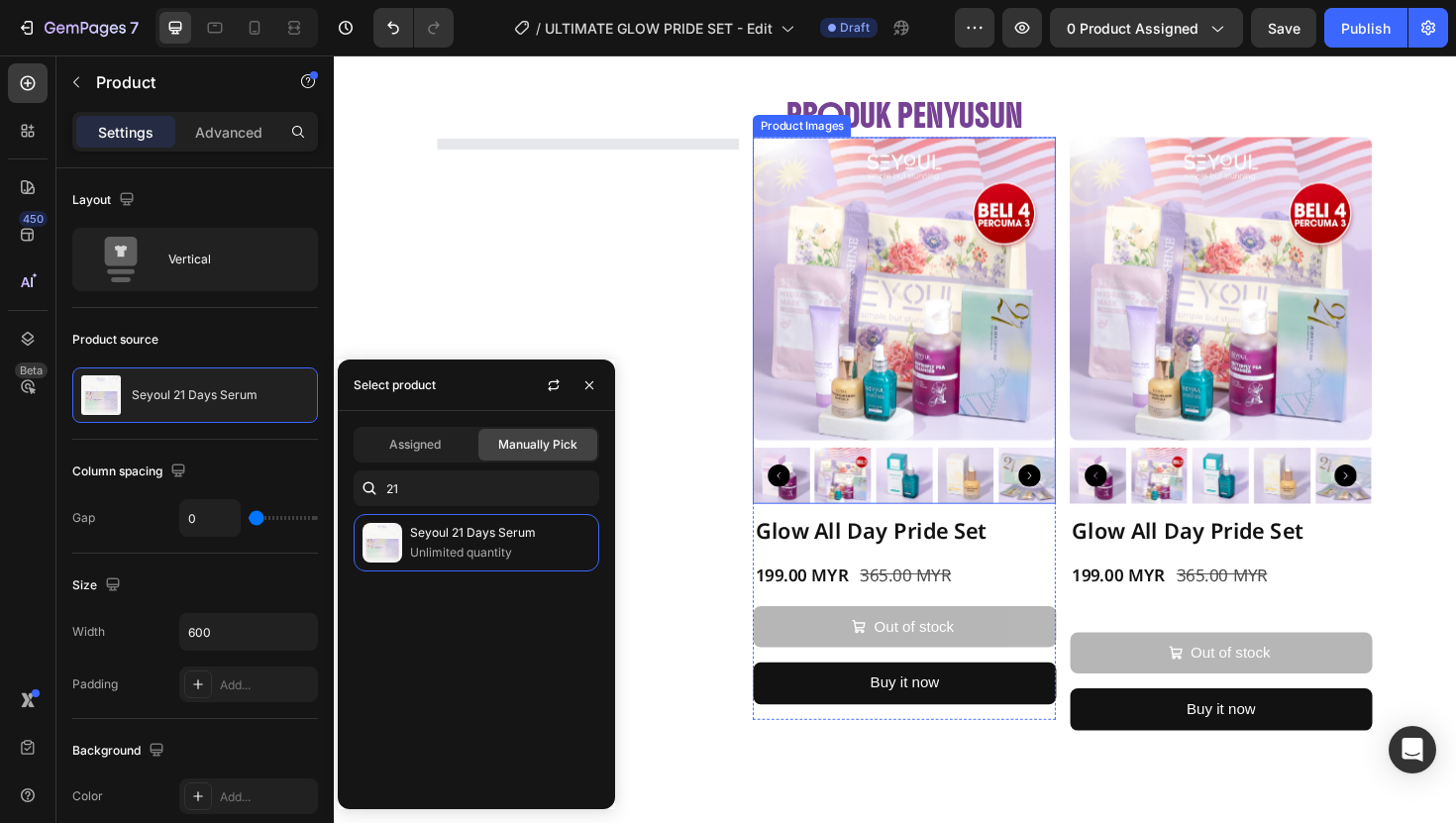 click at bounding box center [937, 301] 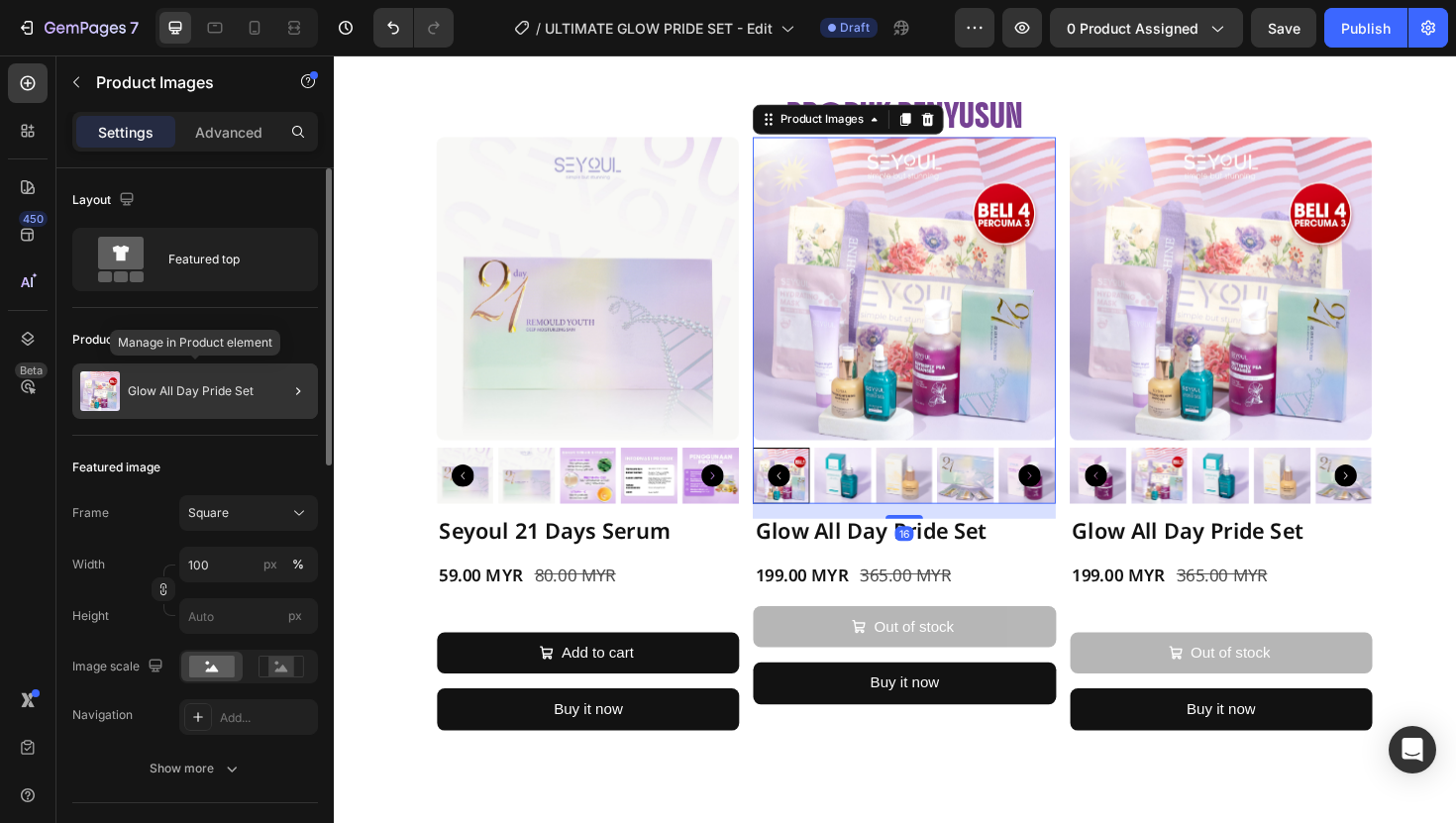 click on "Glow All Day Pride Set" at bounding box center [190, 391] 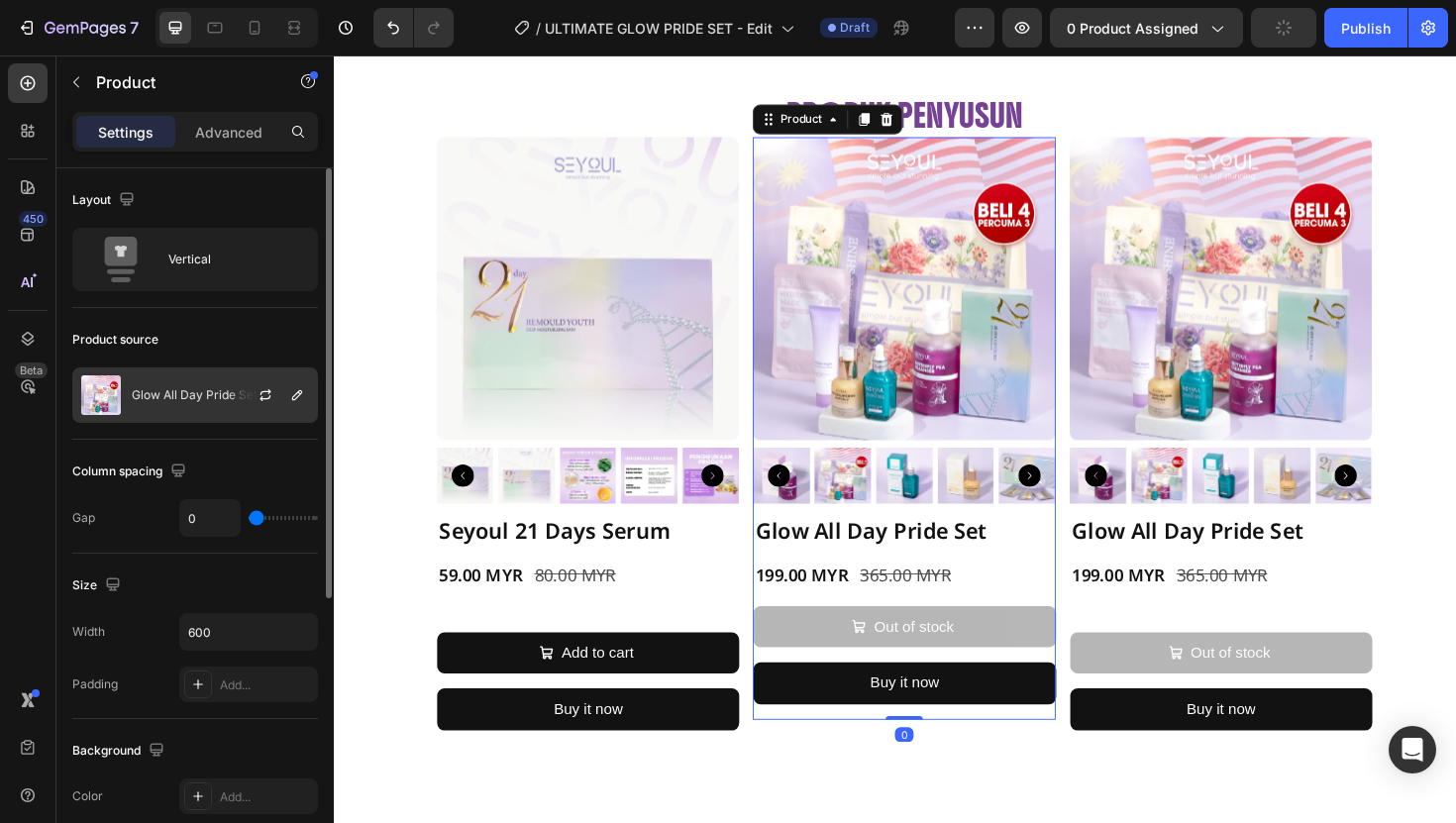 click on "Glow All Day Pride Set" 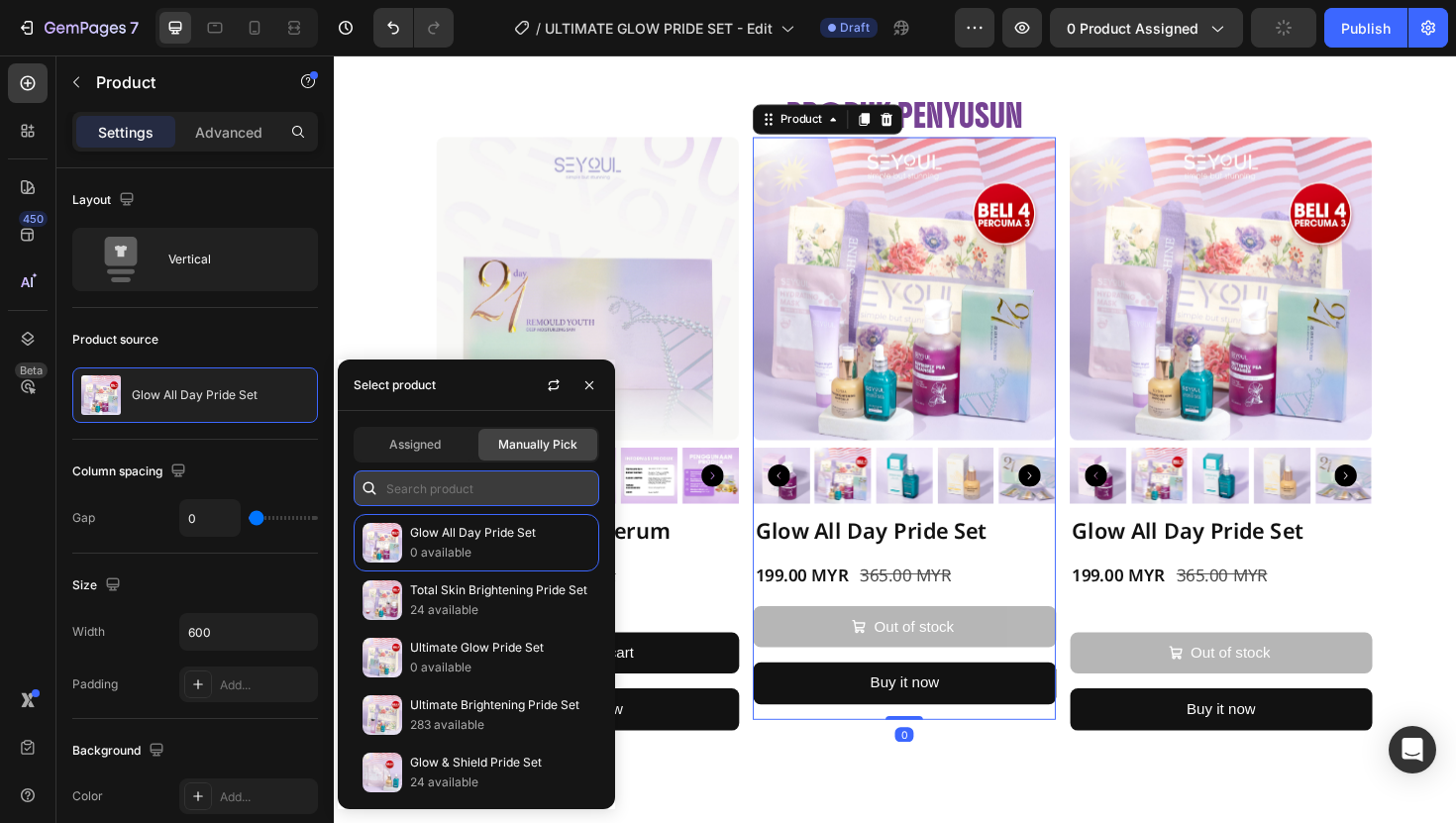 click at bounding box center [476, 488] 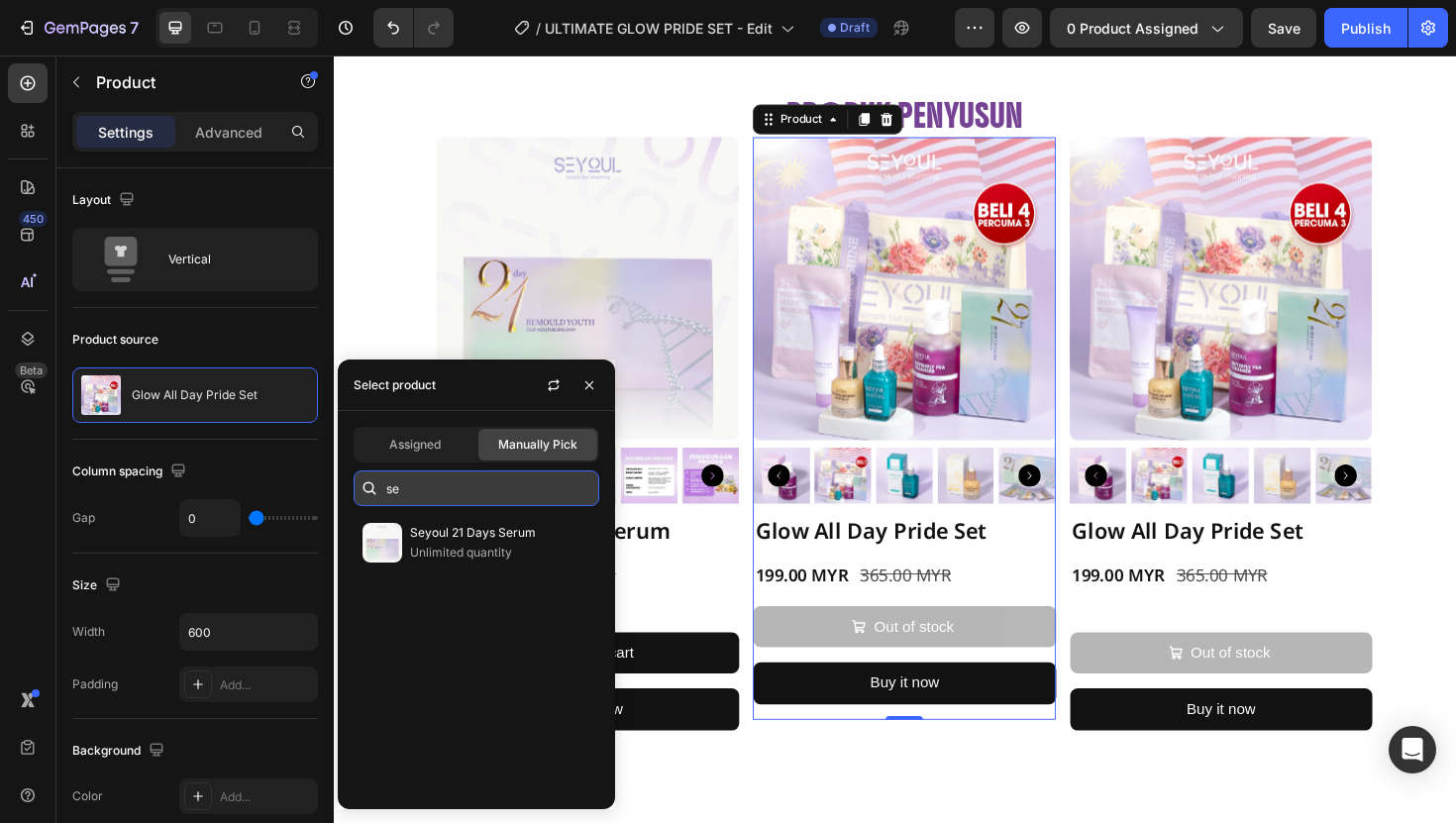 type on "s" 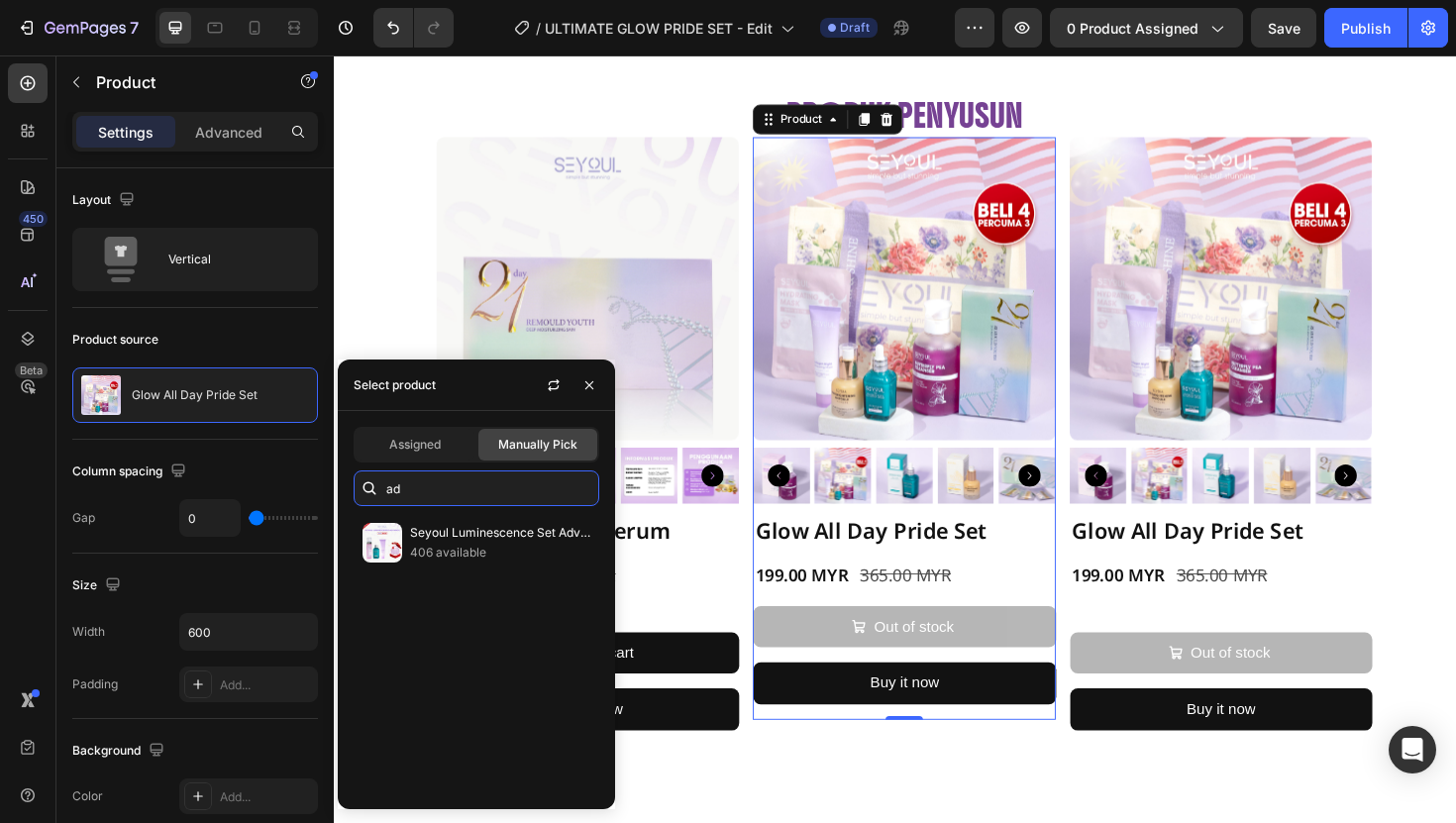 type on "a" 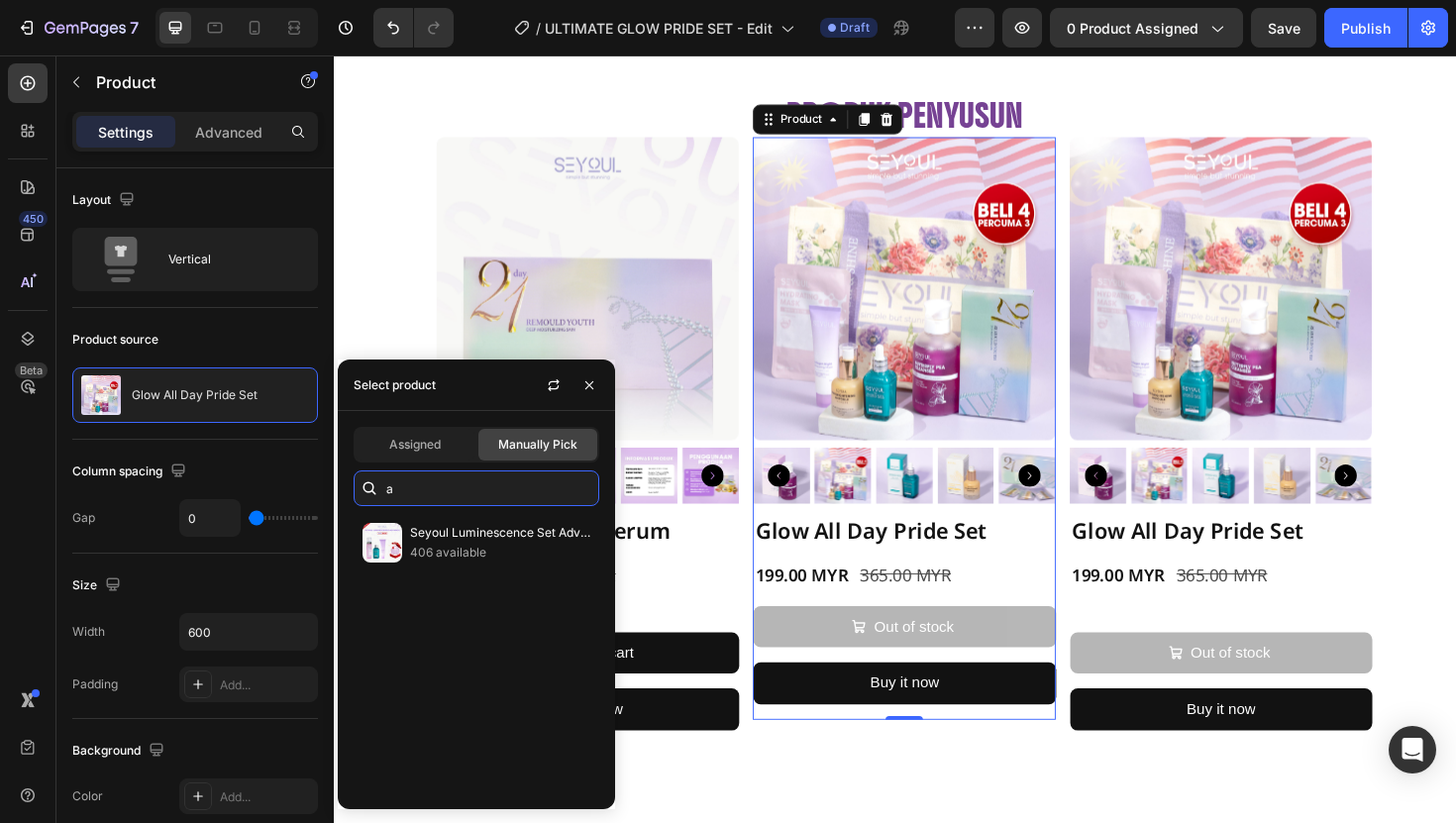 type 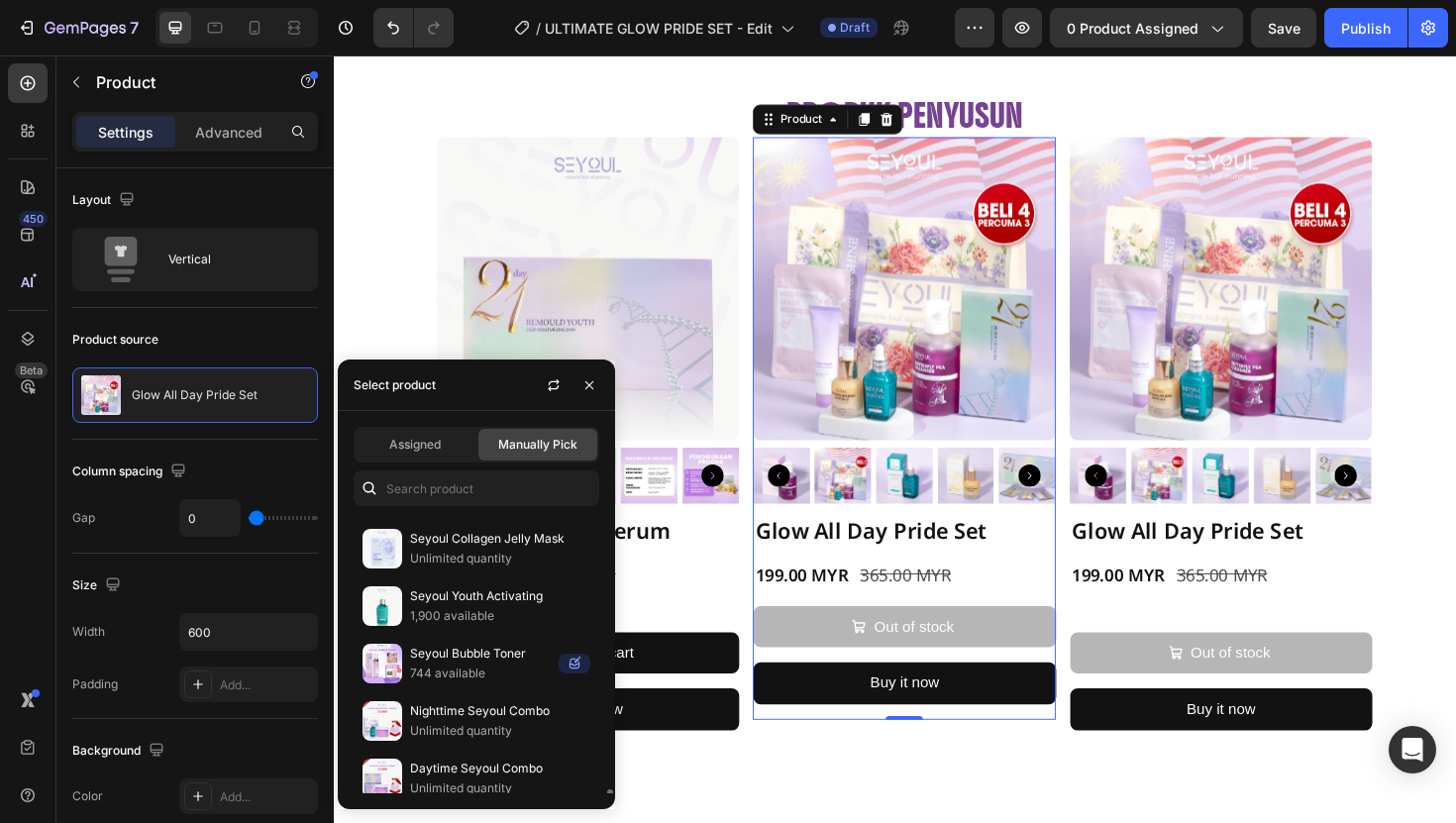 scroll, scrollTop: 1933, scrollLeft: 0, axis: vertical 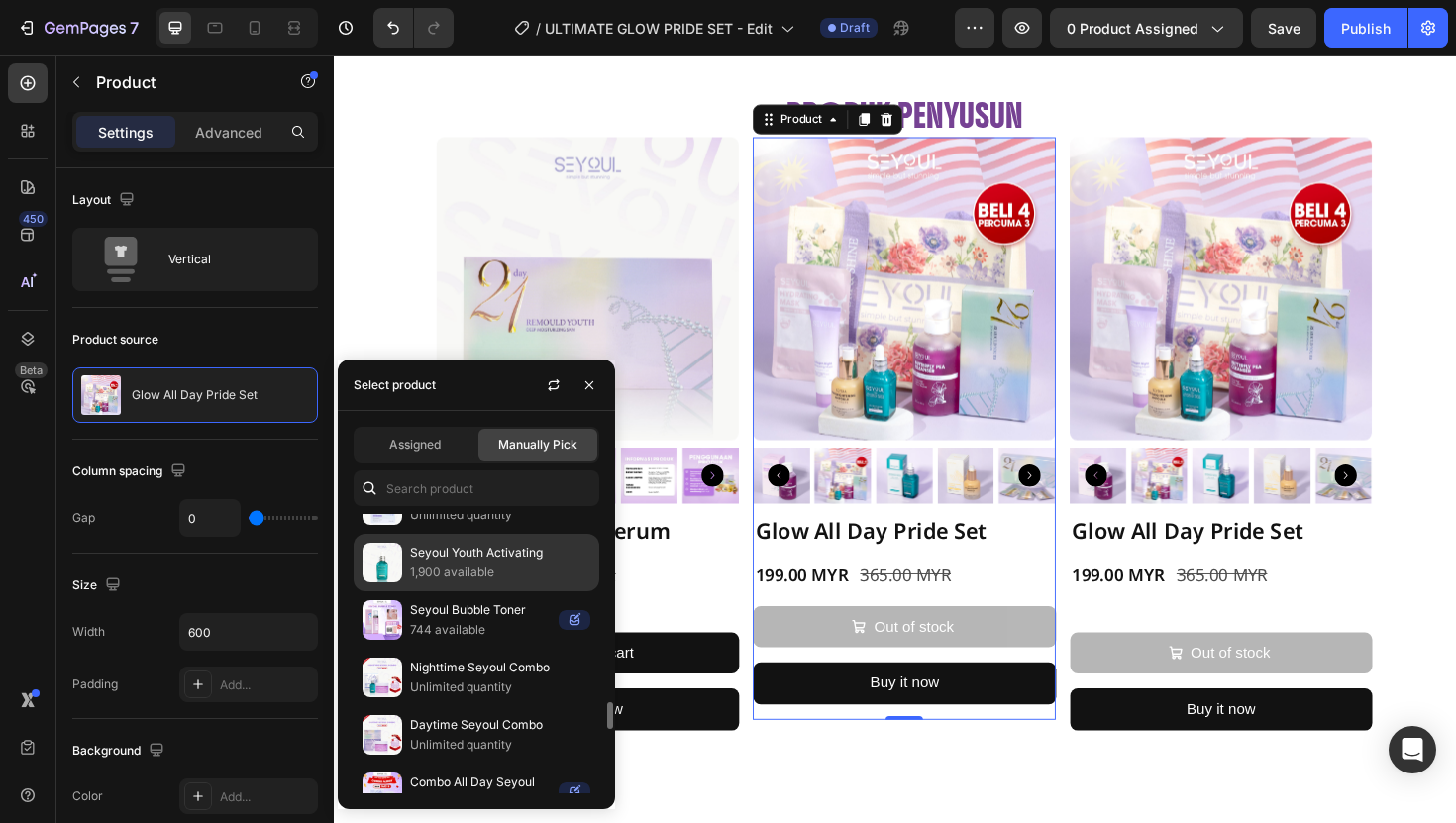 click on "1,900 available" at bounding box center (500, 572) 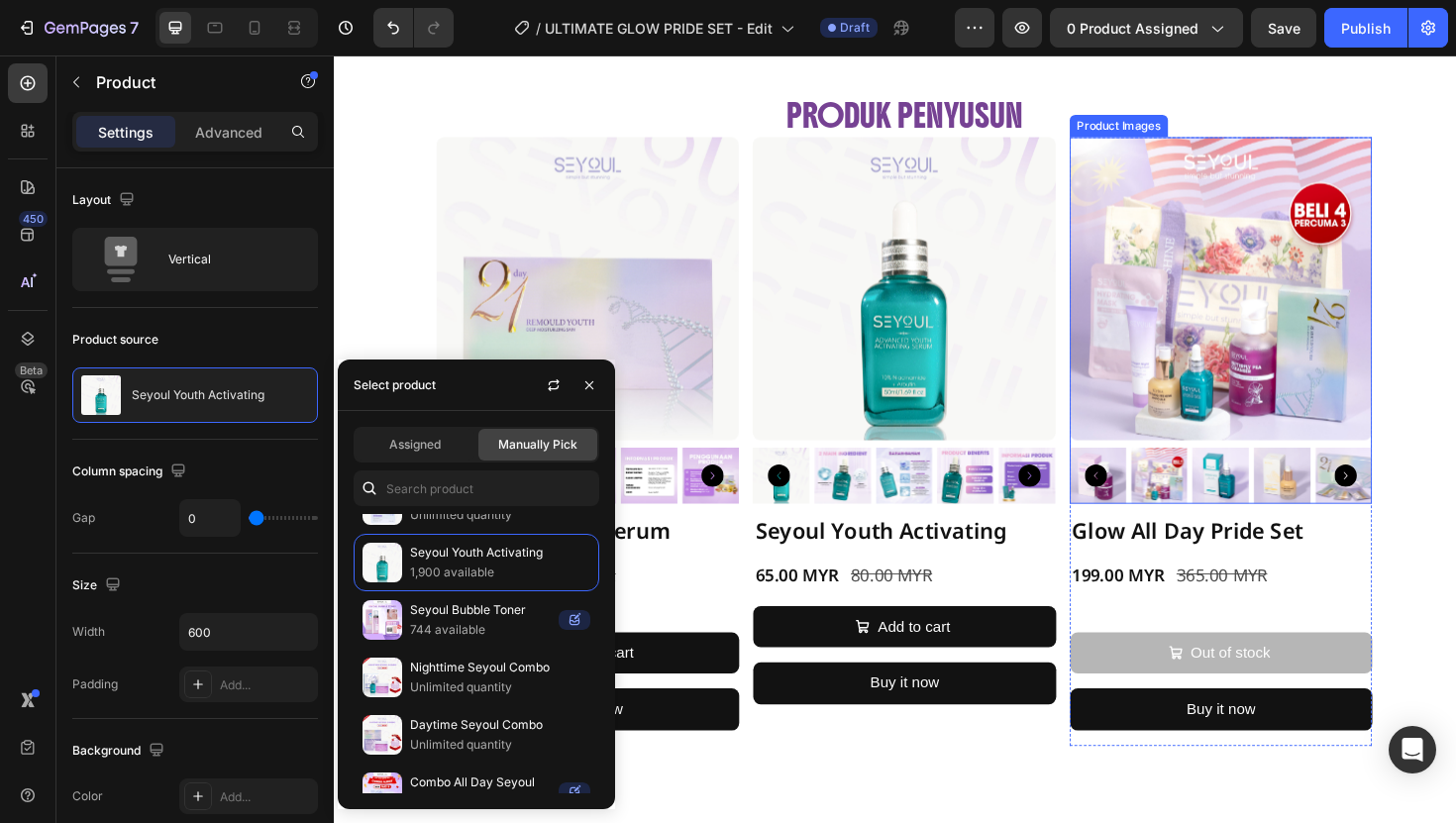 click at bounding box center [1273, 301] 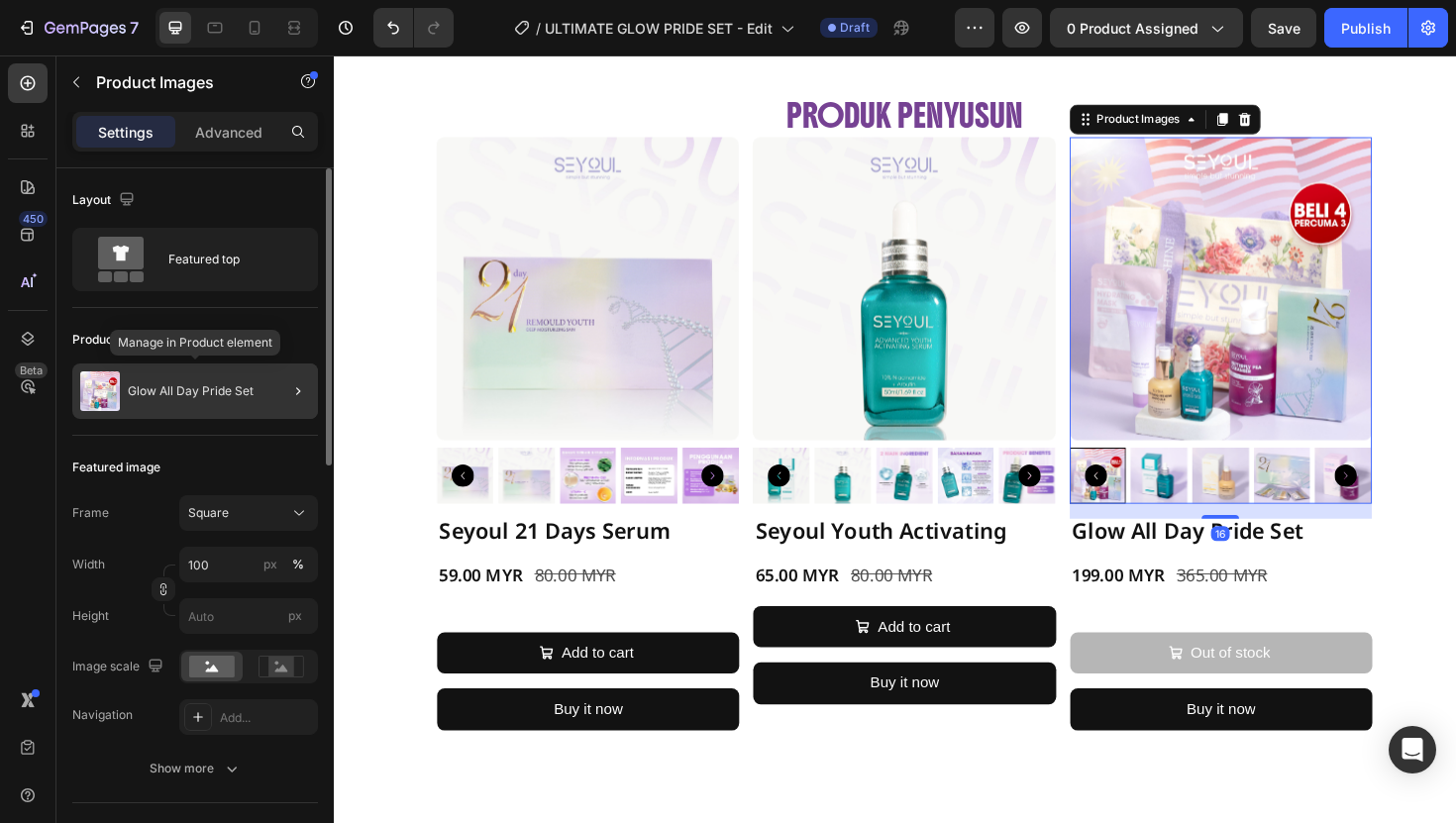 click on "Glow All Day Pride Set" at bounding box center [190, 391] 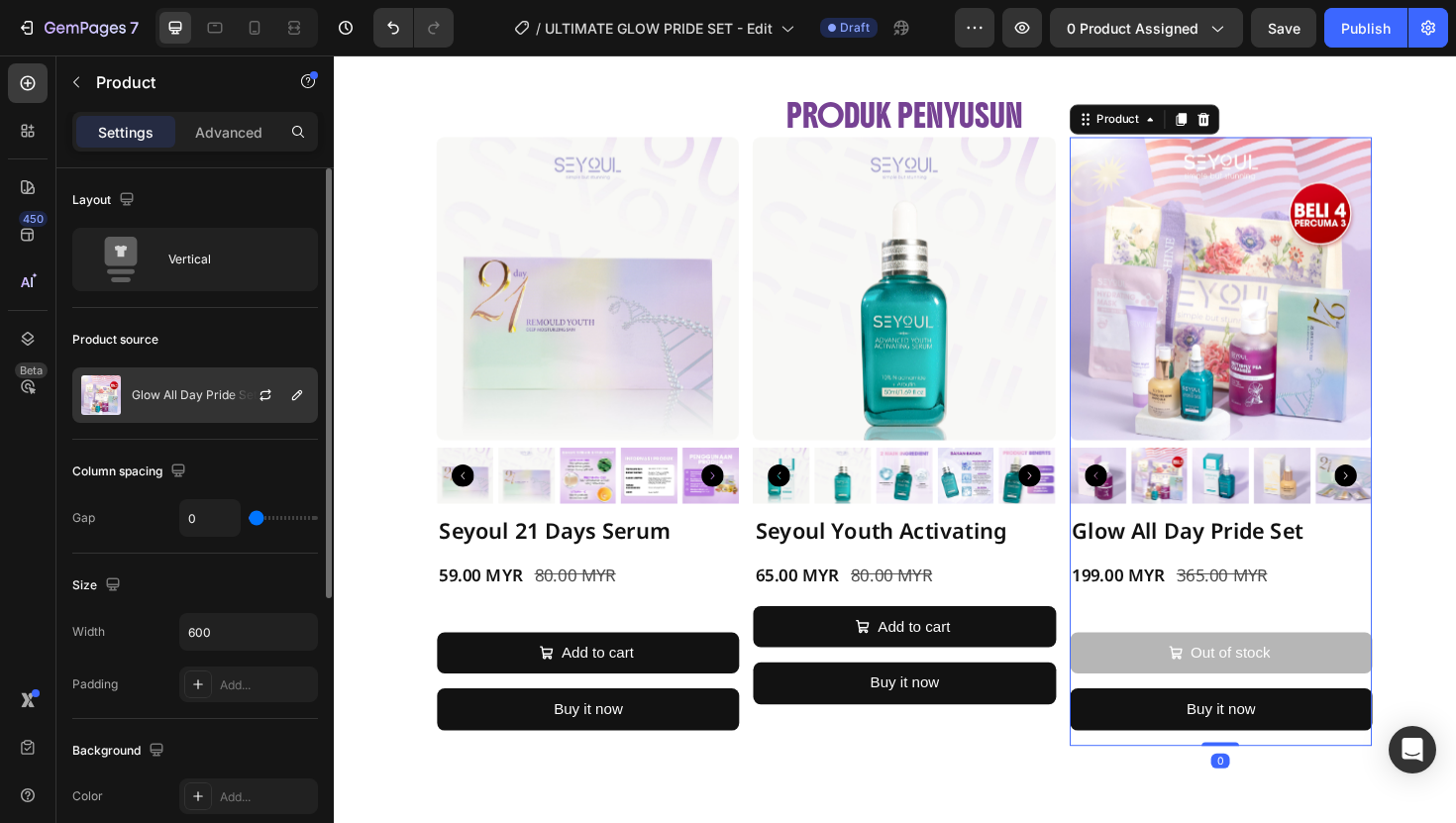 click on "Glow All Day Pride Set" at bounding box center [194, 395] 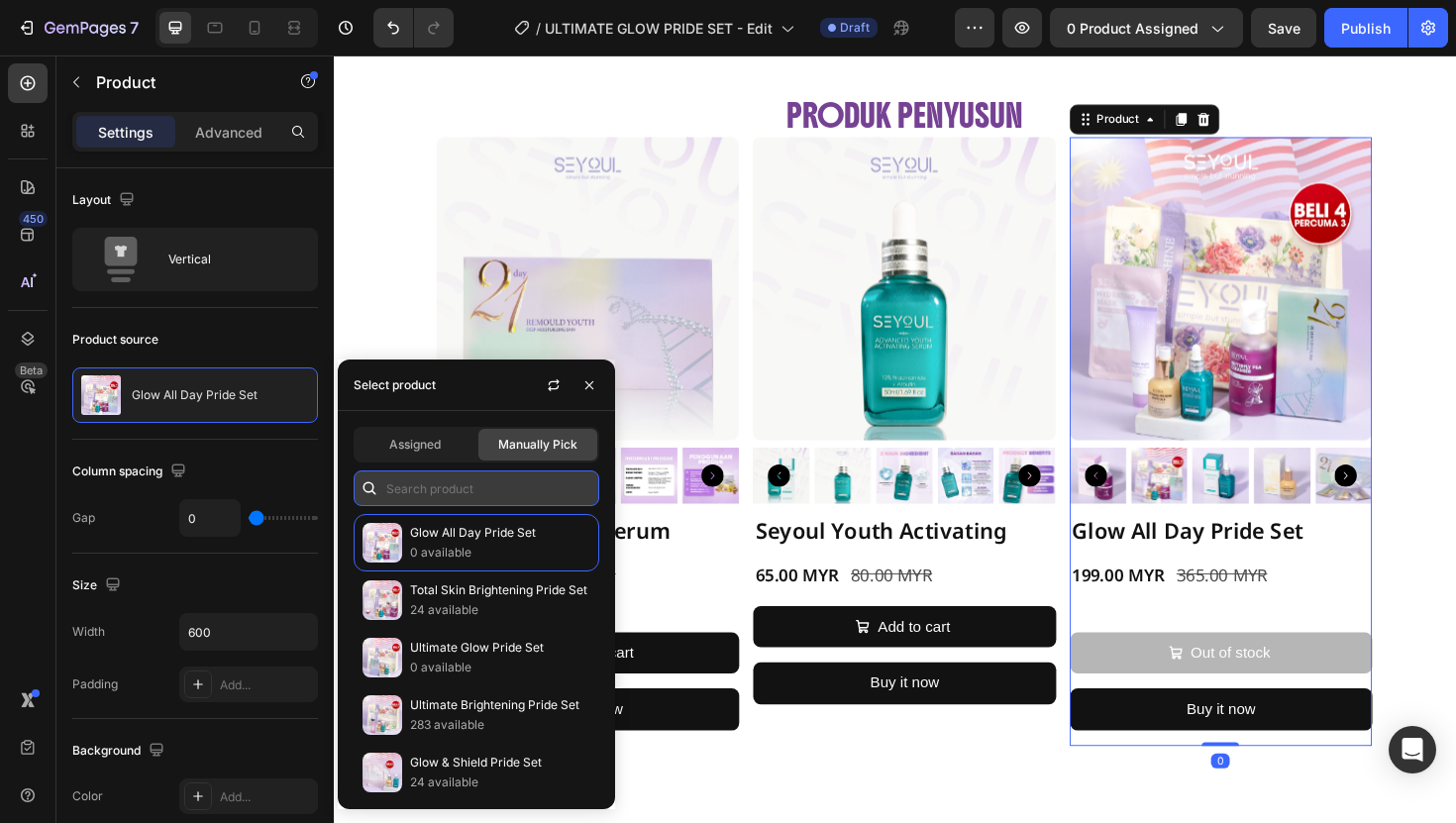 click at bounding box center [476, 488] 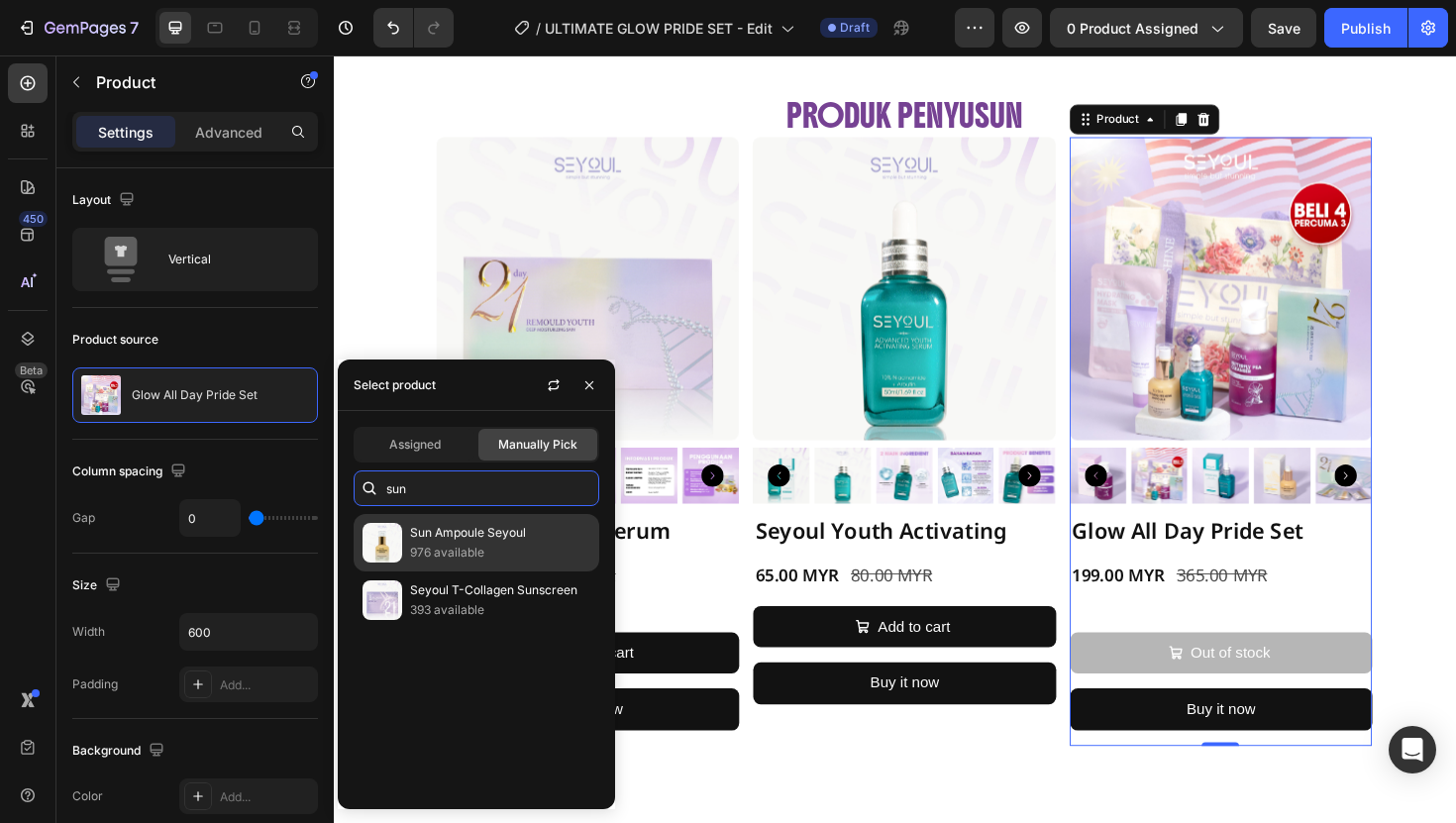 type on "sun" 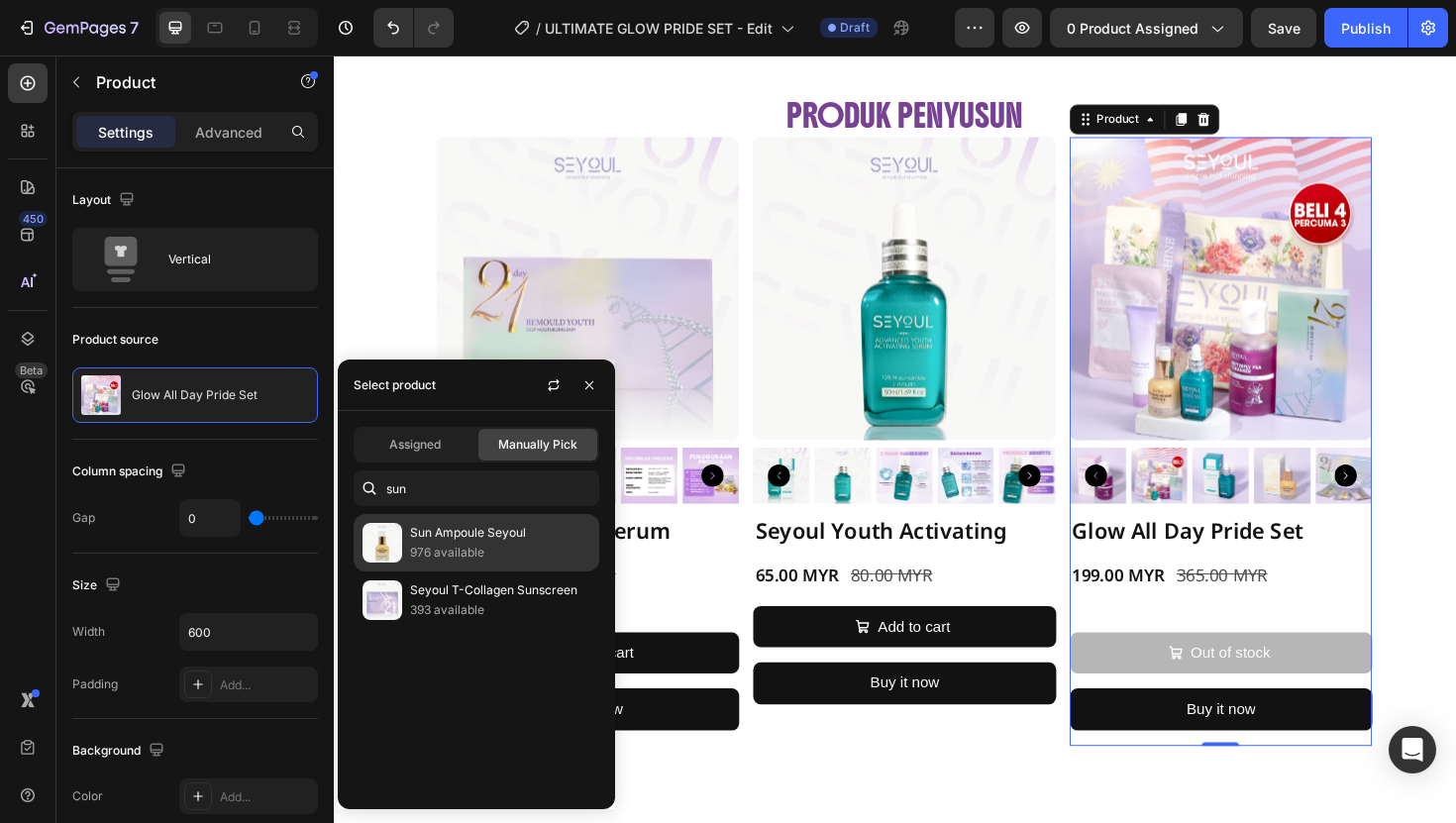 click on "Sun Ampoule Seyoul" at bounding box center [500, 533] 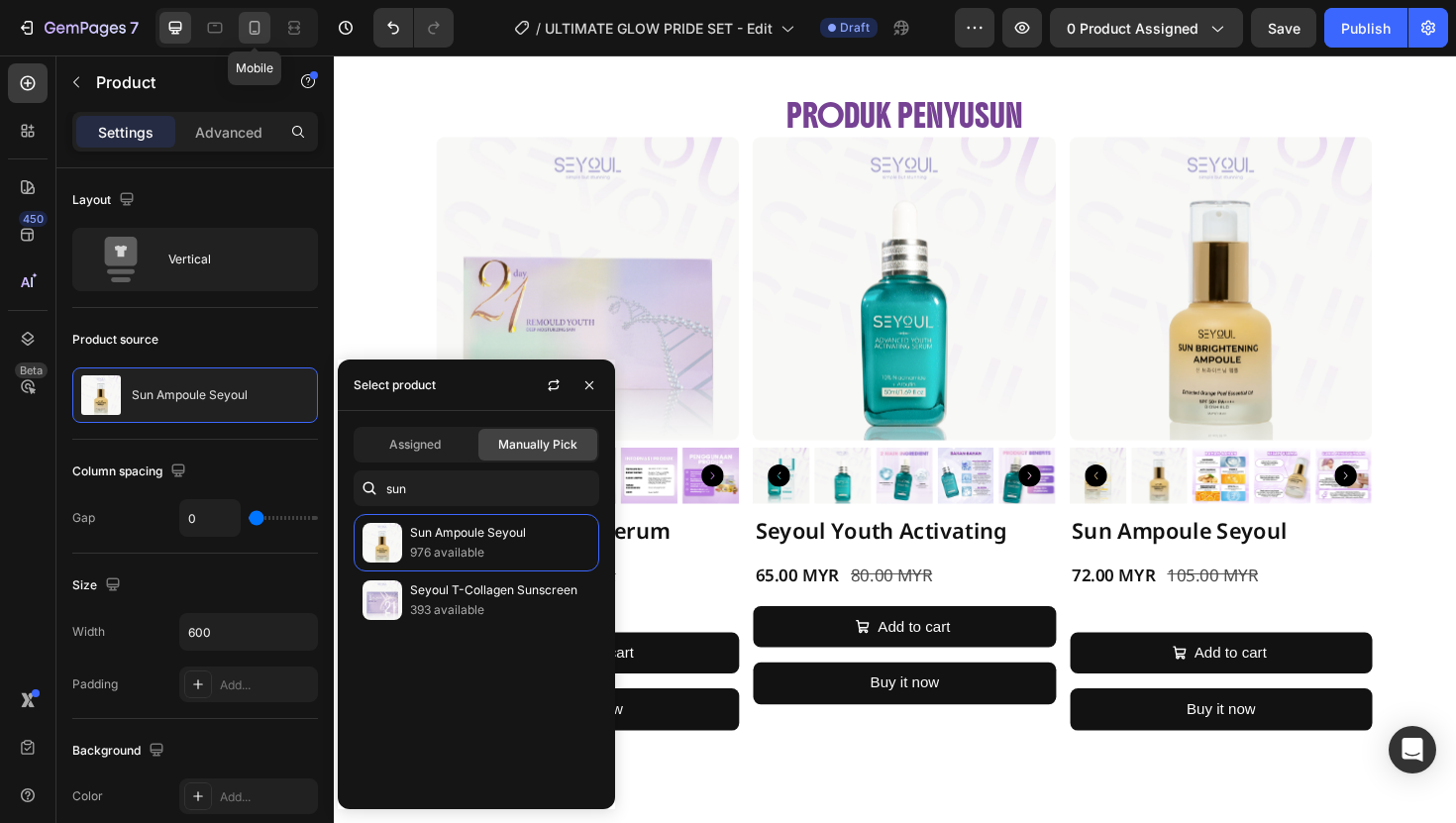 click 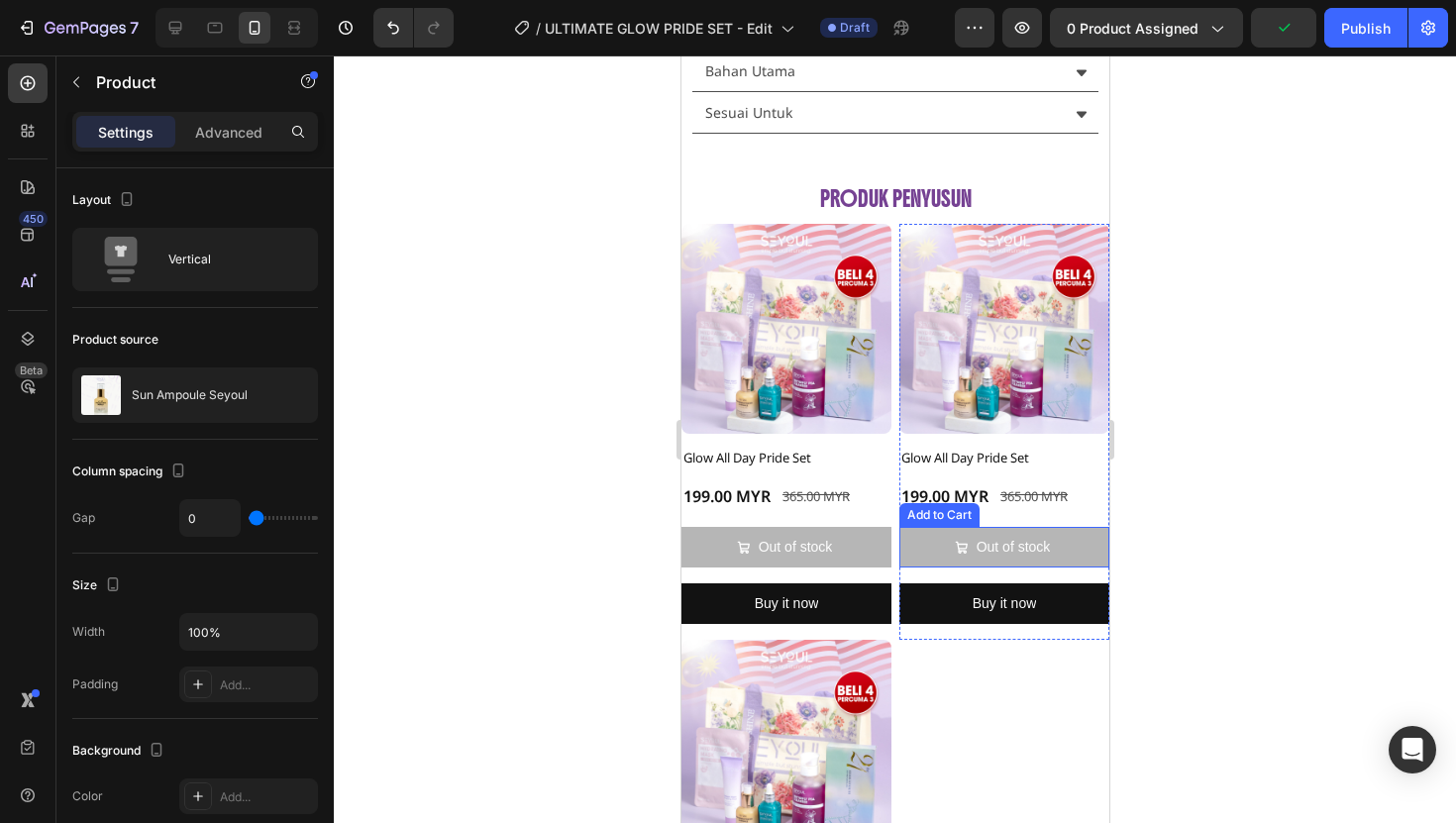 scroll, scrollTop: 3277, scrollLeft: 0, axis: vertical 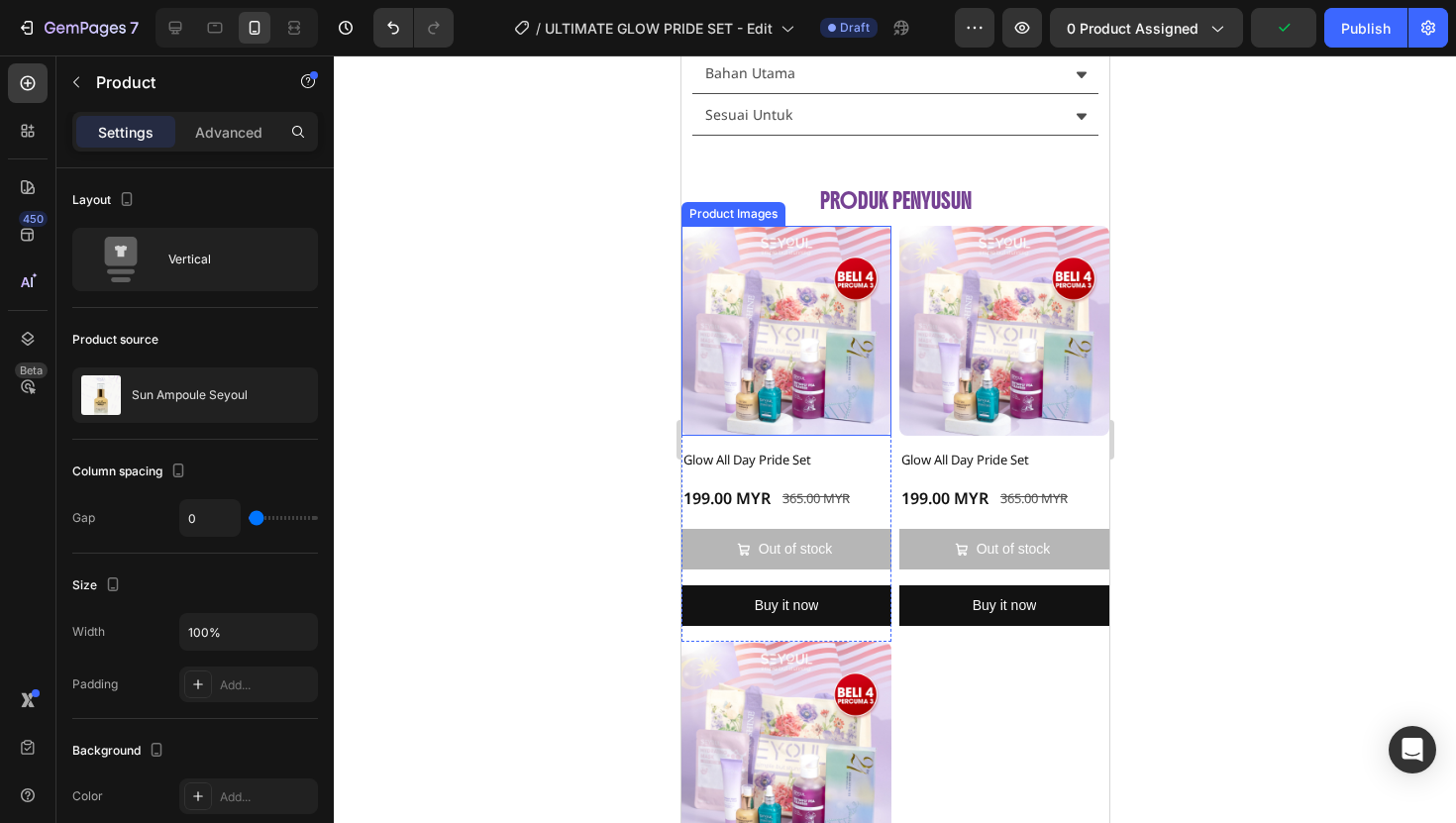click at bounding box center (785, 331) 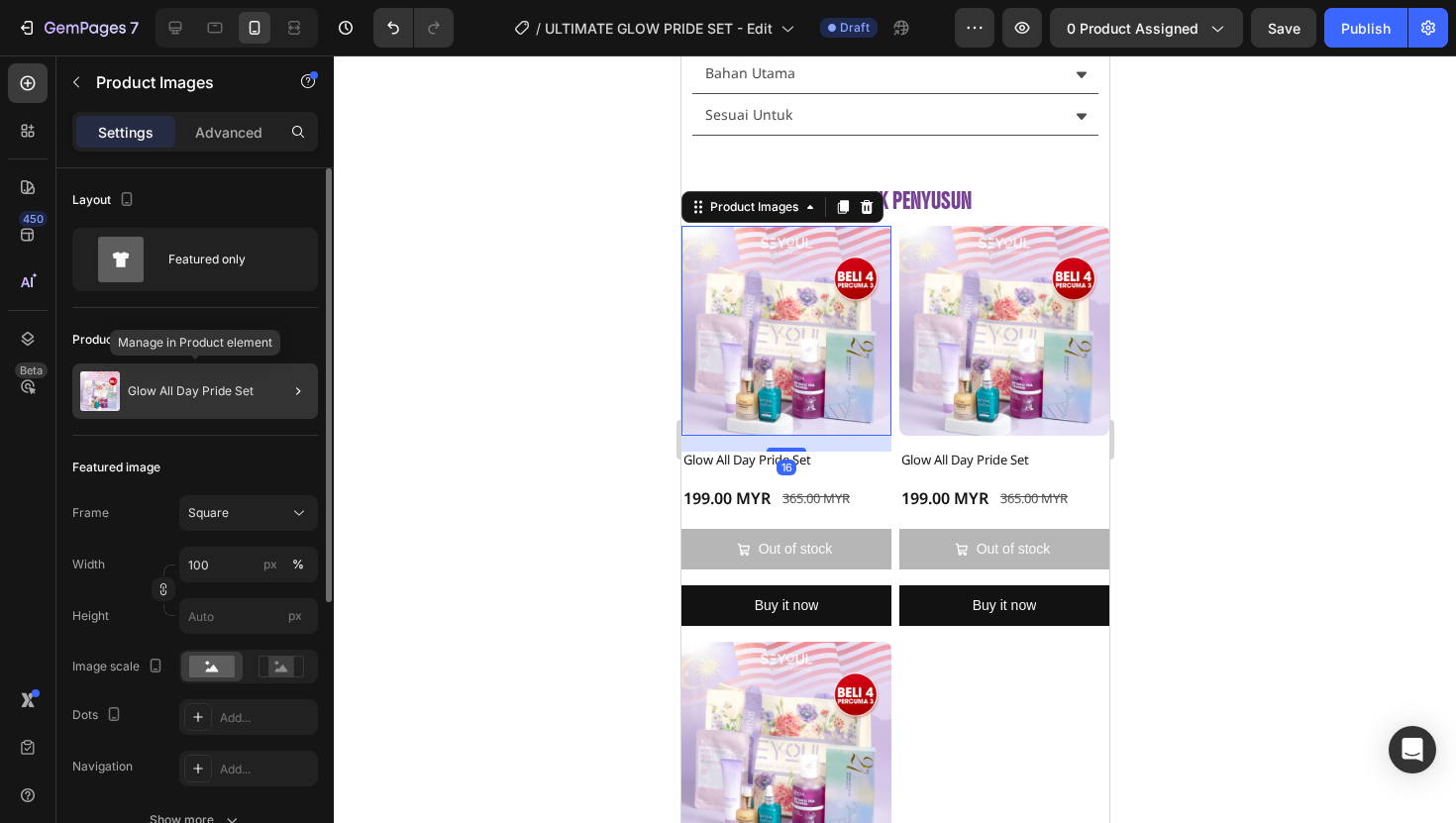 click on "Glow All Day Pride Set" at bounding box center (190, 391) 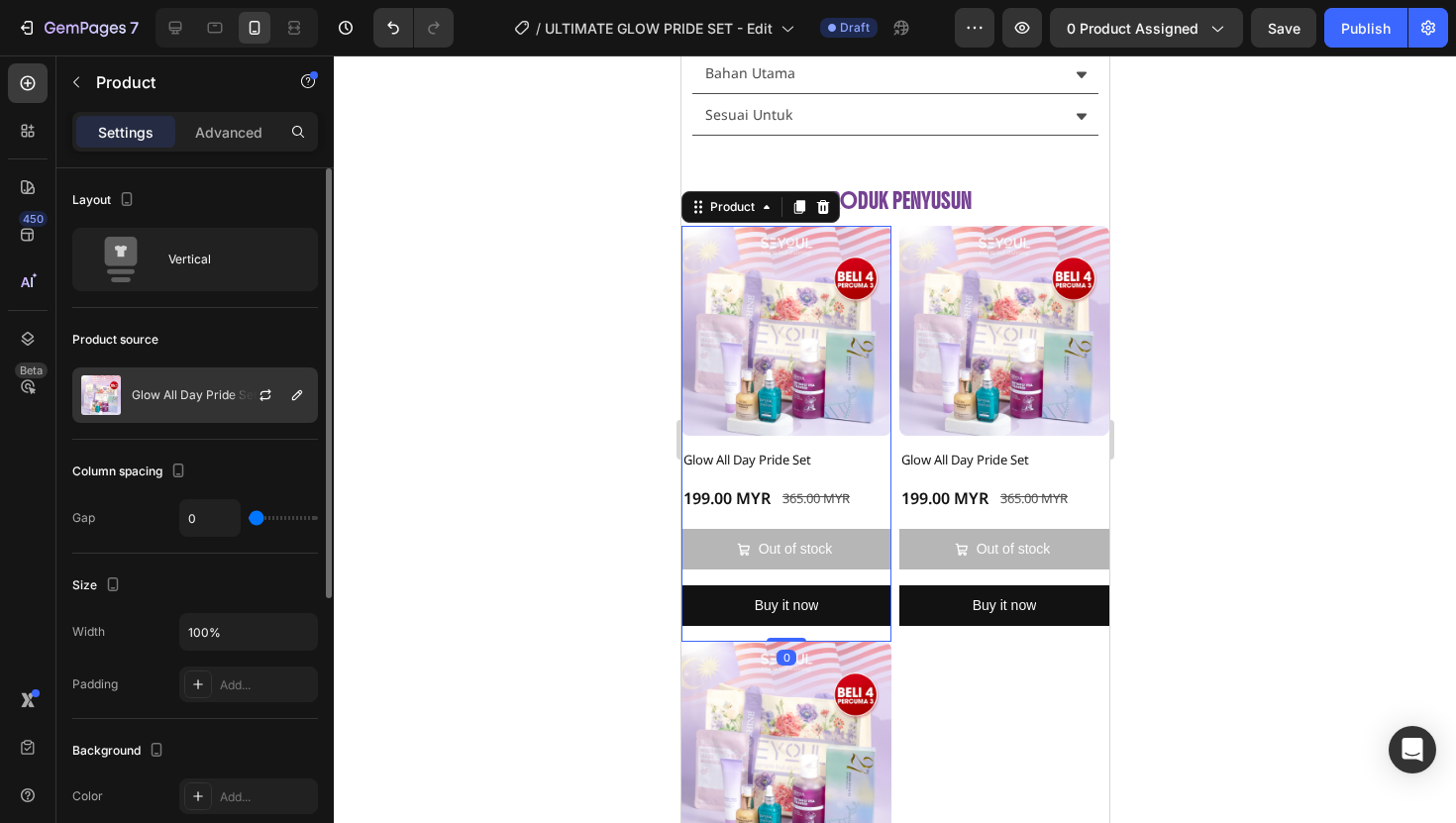 click on "Glow All Day Pride Set" 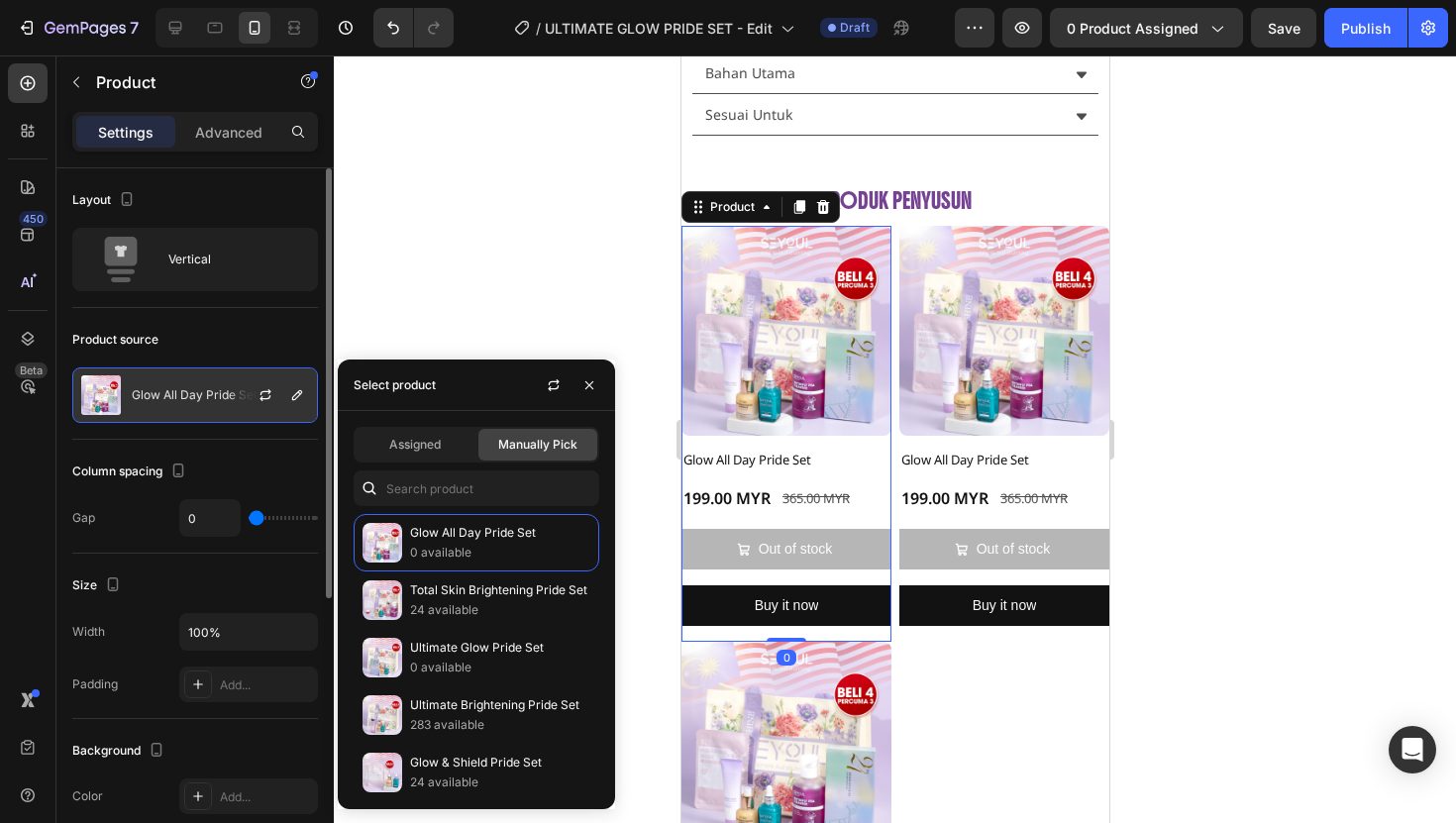 click on "Glow All Day Pride Set" 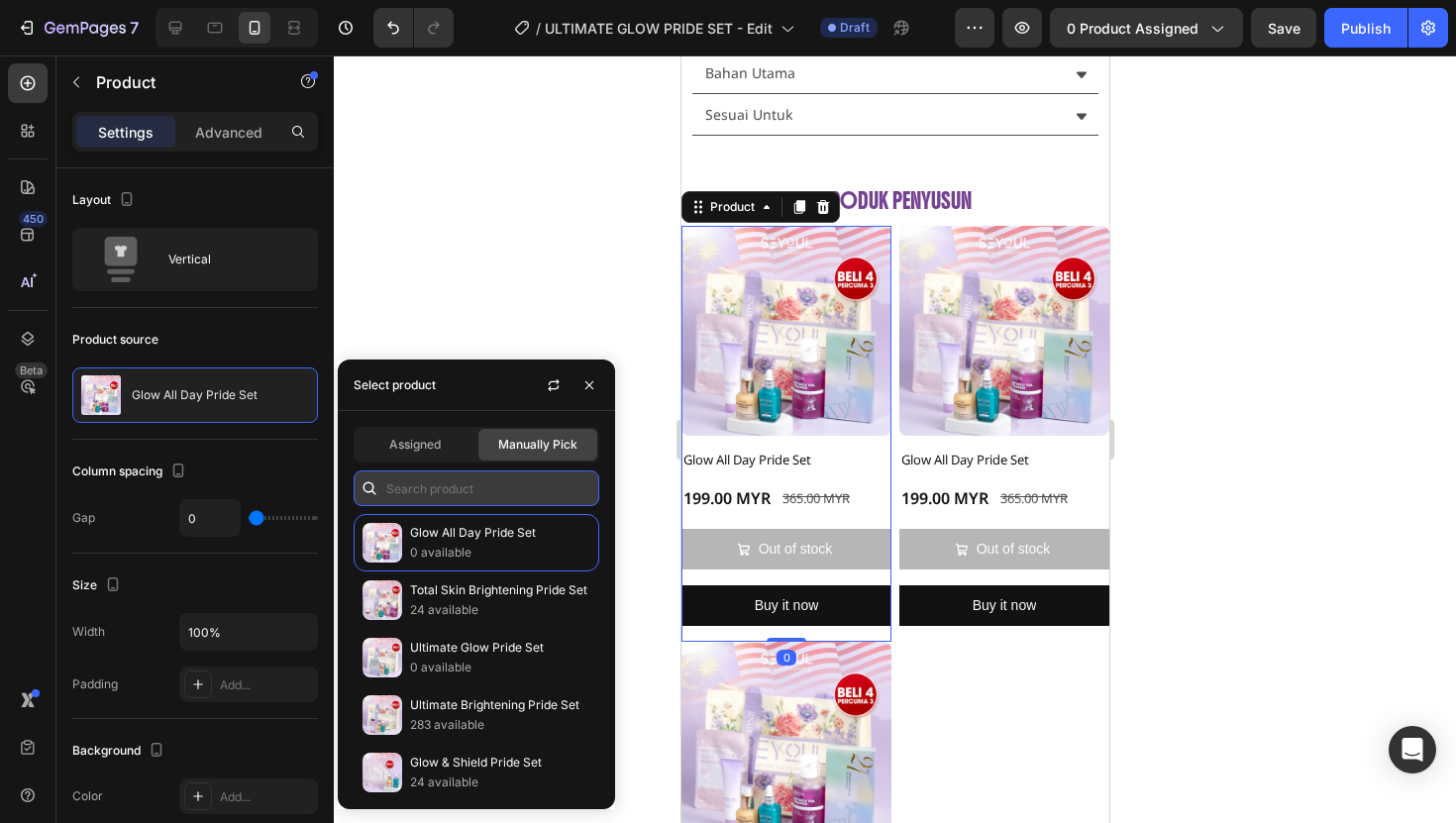 click at bounding box center [476, 488] 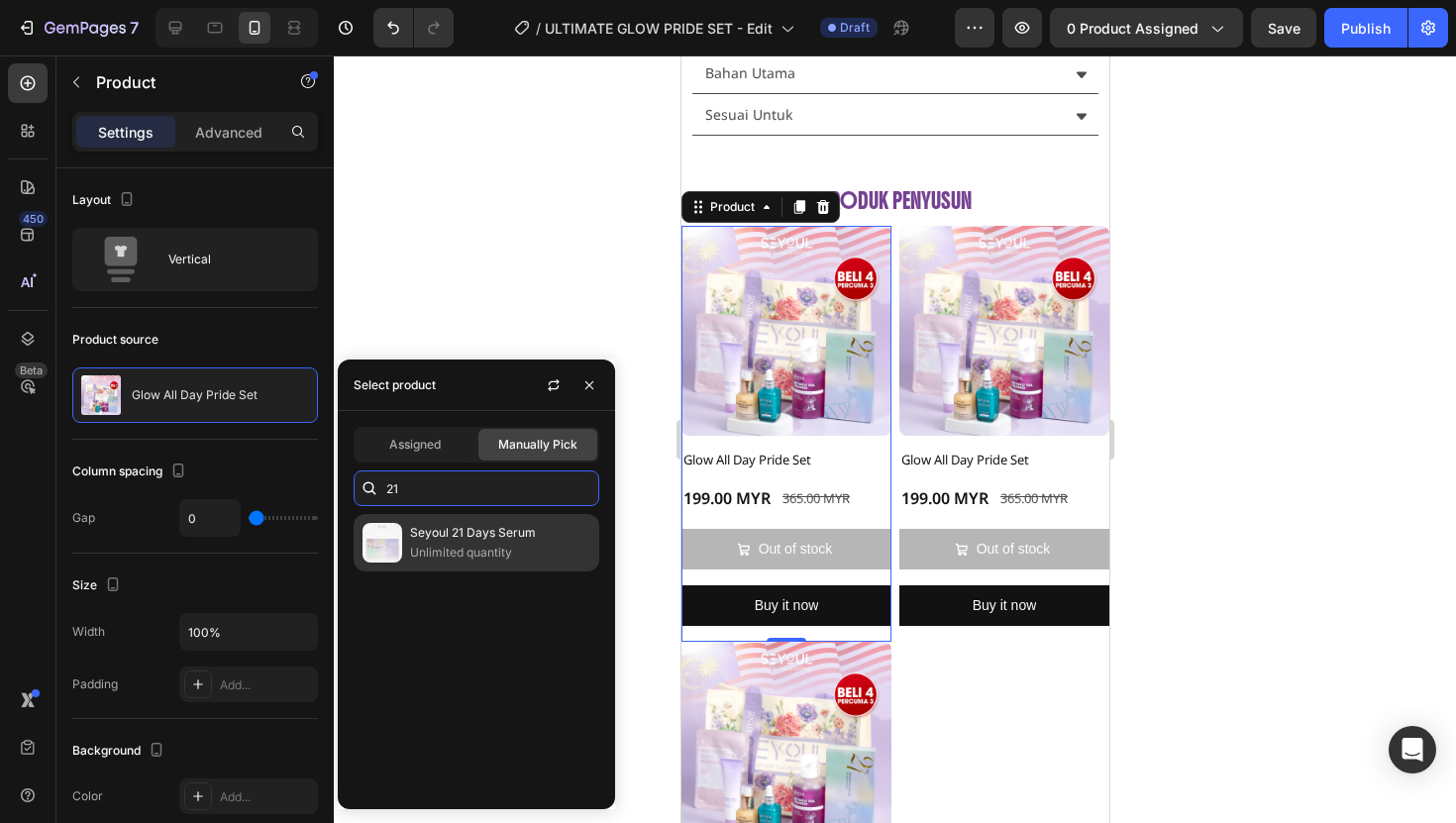 type on "21" 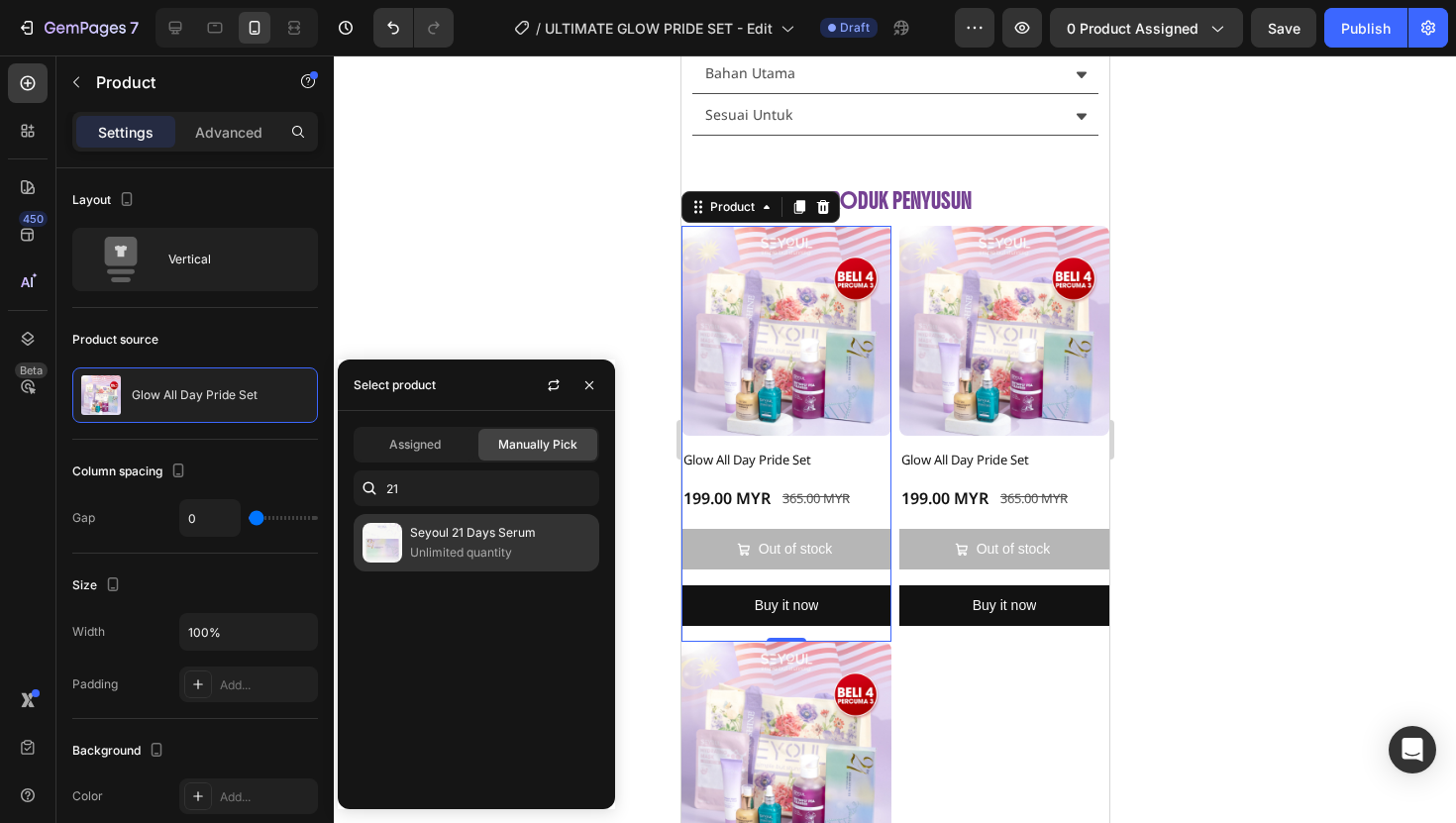 click on "Unlimited quantity" at bounding box center [500, 553] 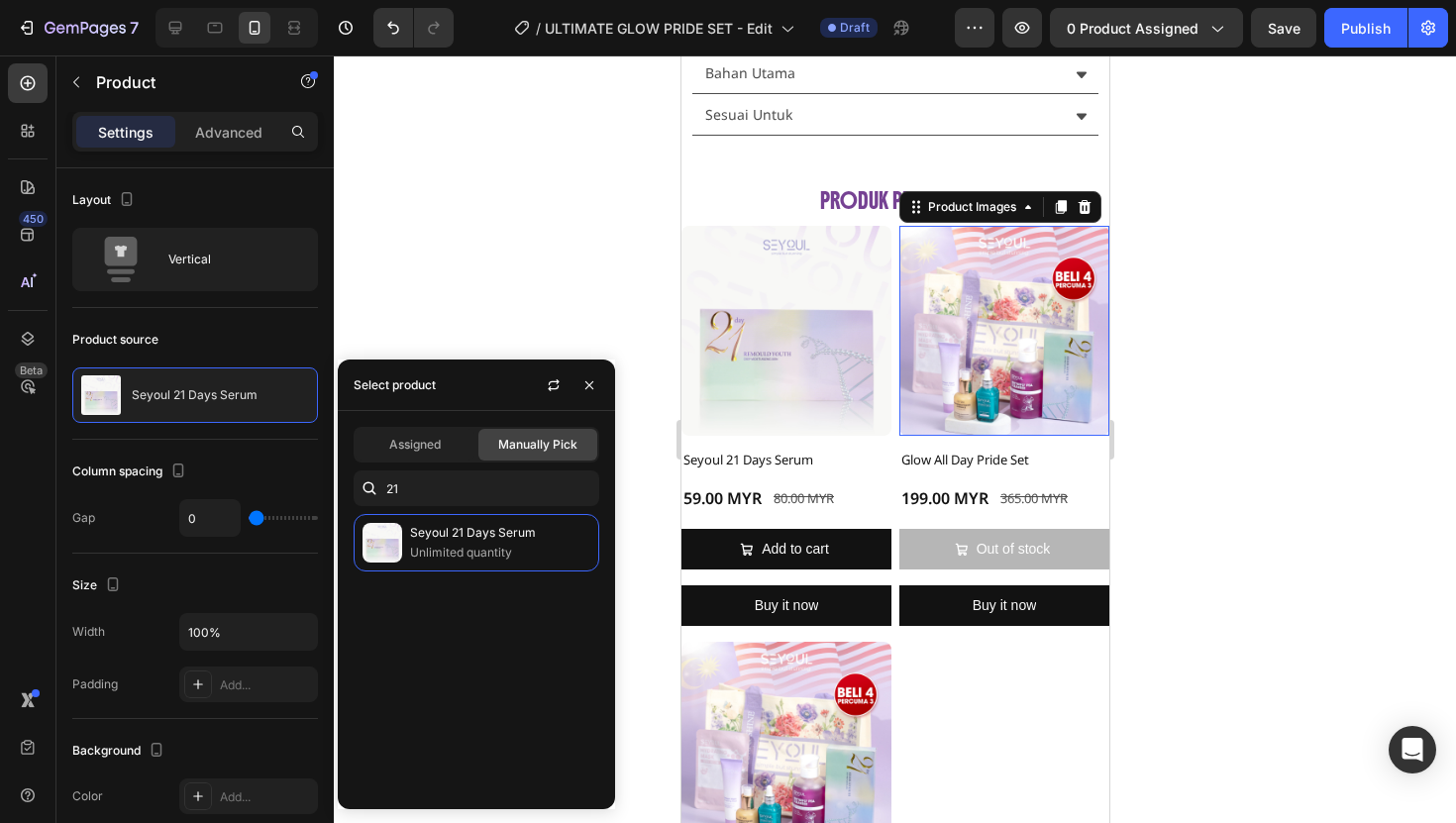 click at bounding box center [1003, 331] 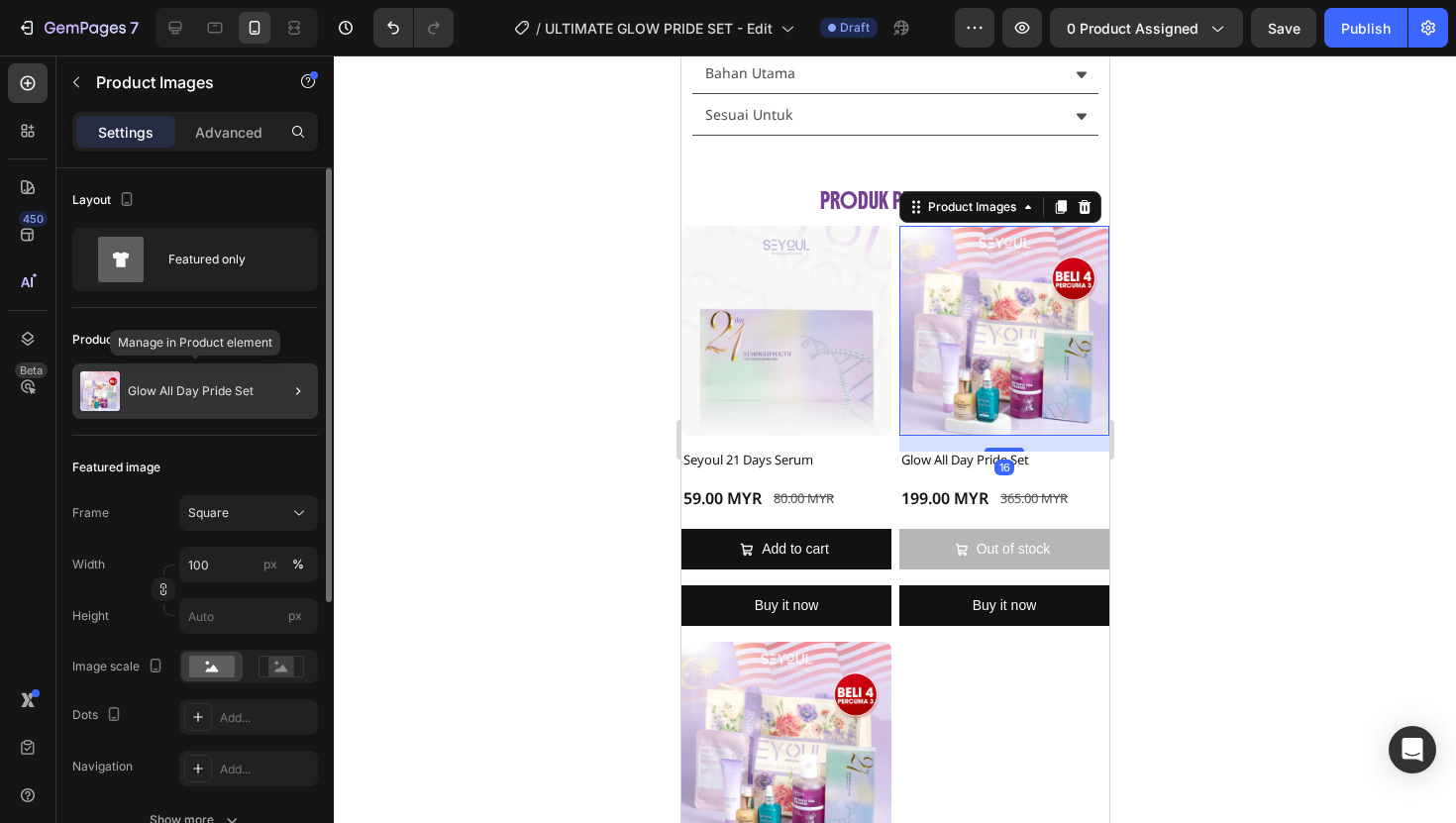 click on "Glow All Day Pride Set" at bounding box center [190, 391] 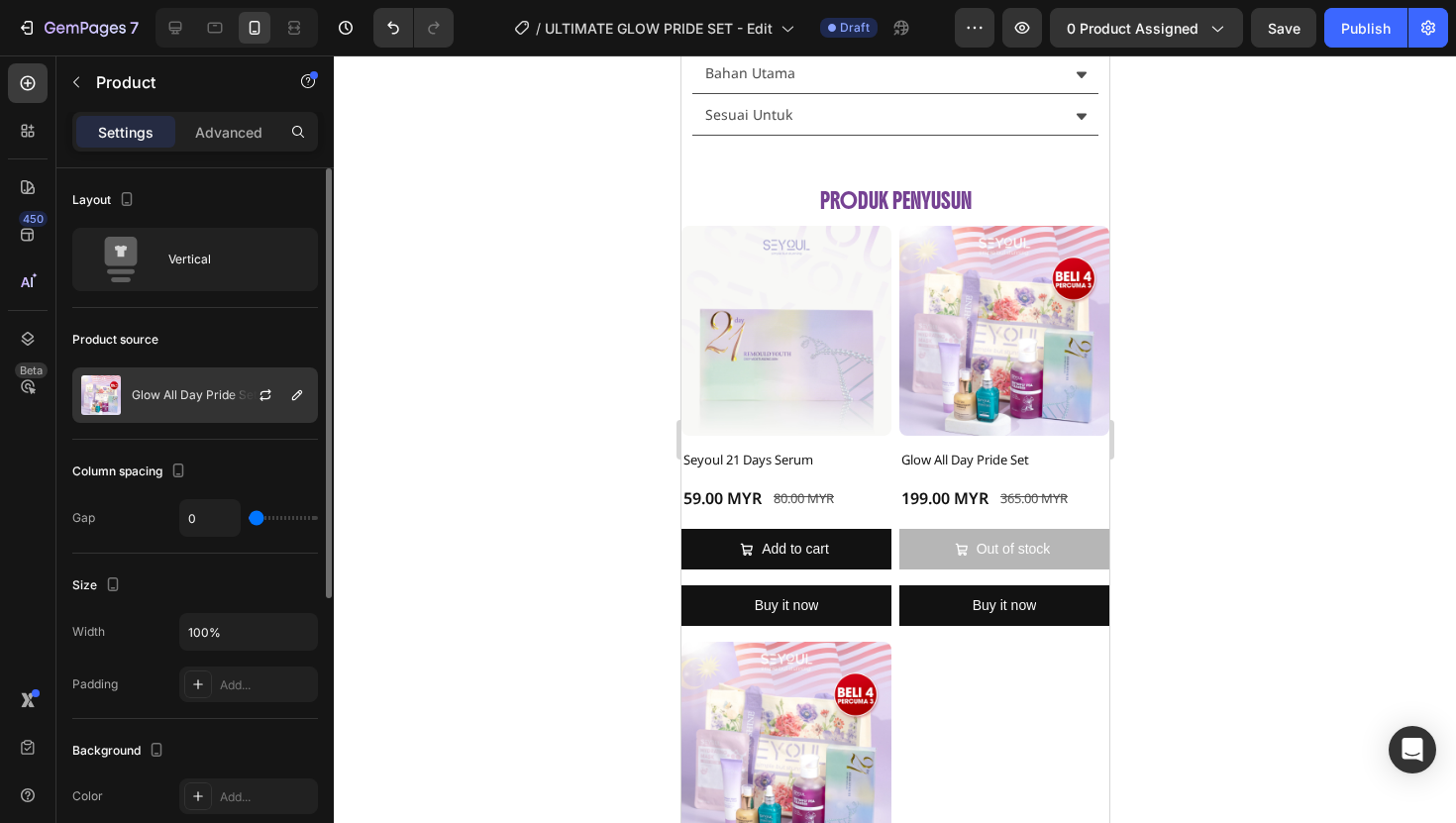 click on "Glow All Day Pride Set" at bounding box center [194, 395] 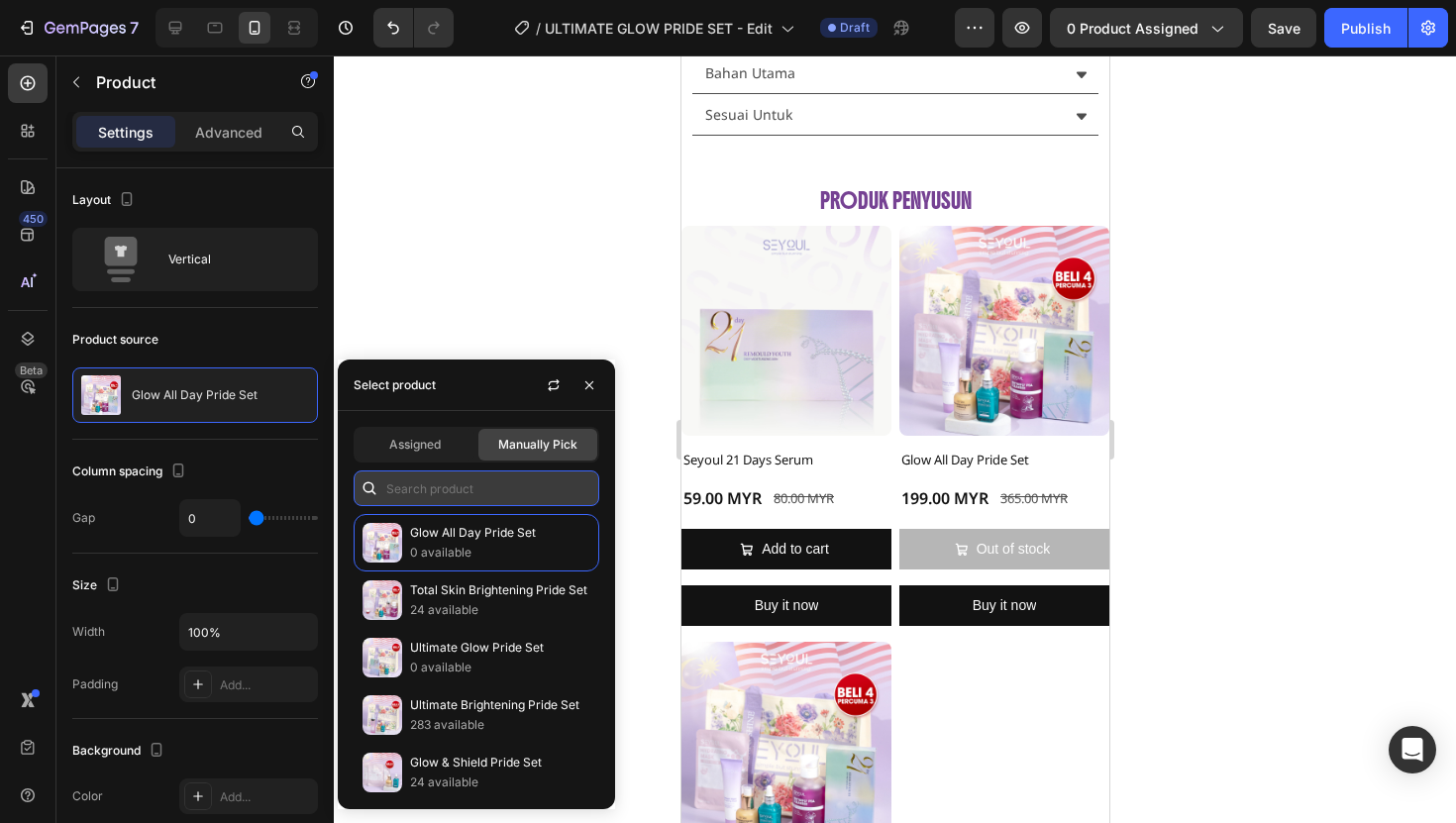 click at bounding box center (476, 488) 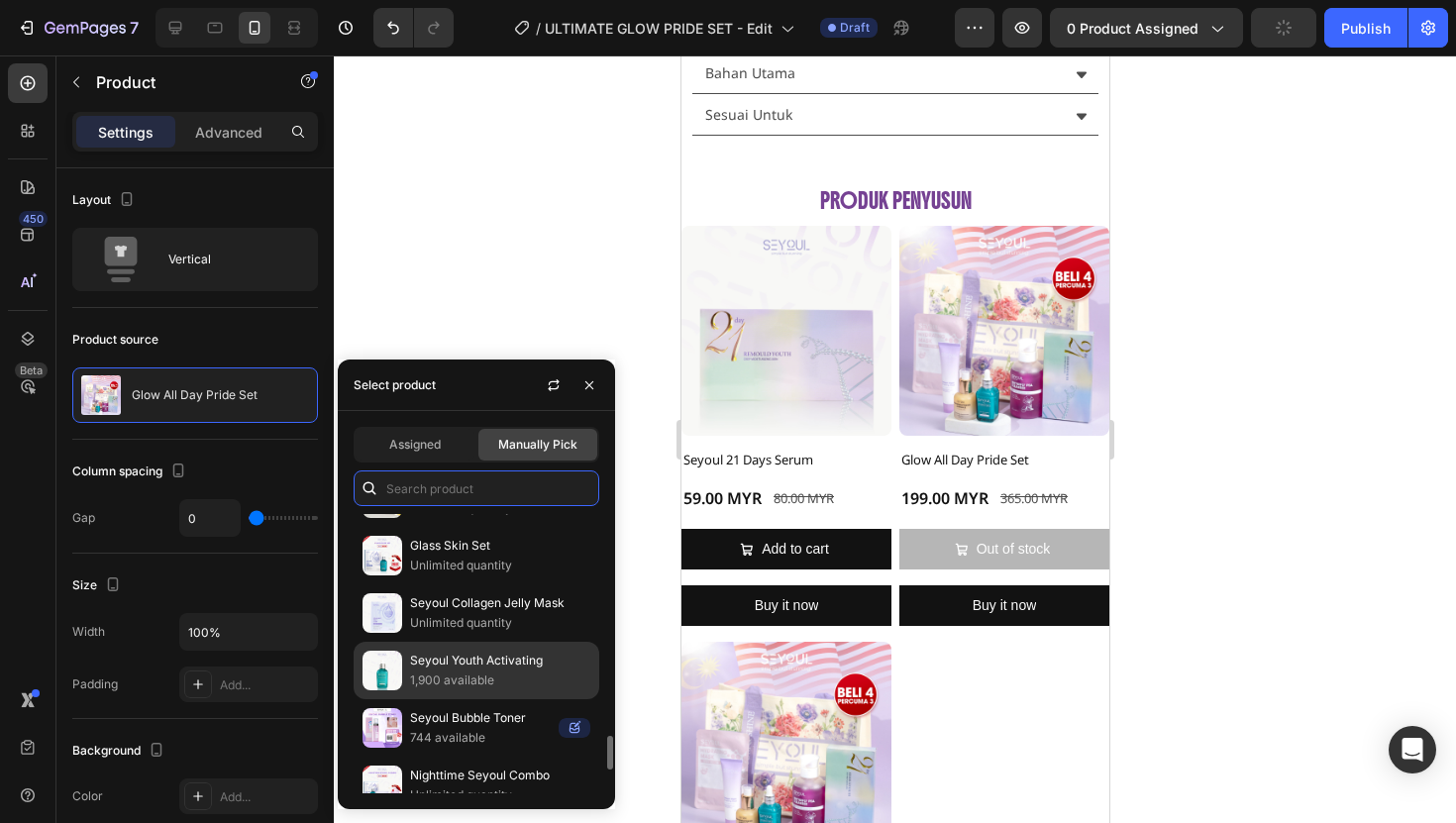 scroll, scrollTop: 1827, scrollLeft: 0, axis: vertical 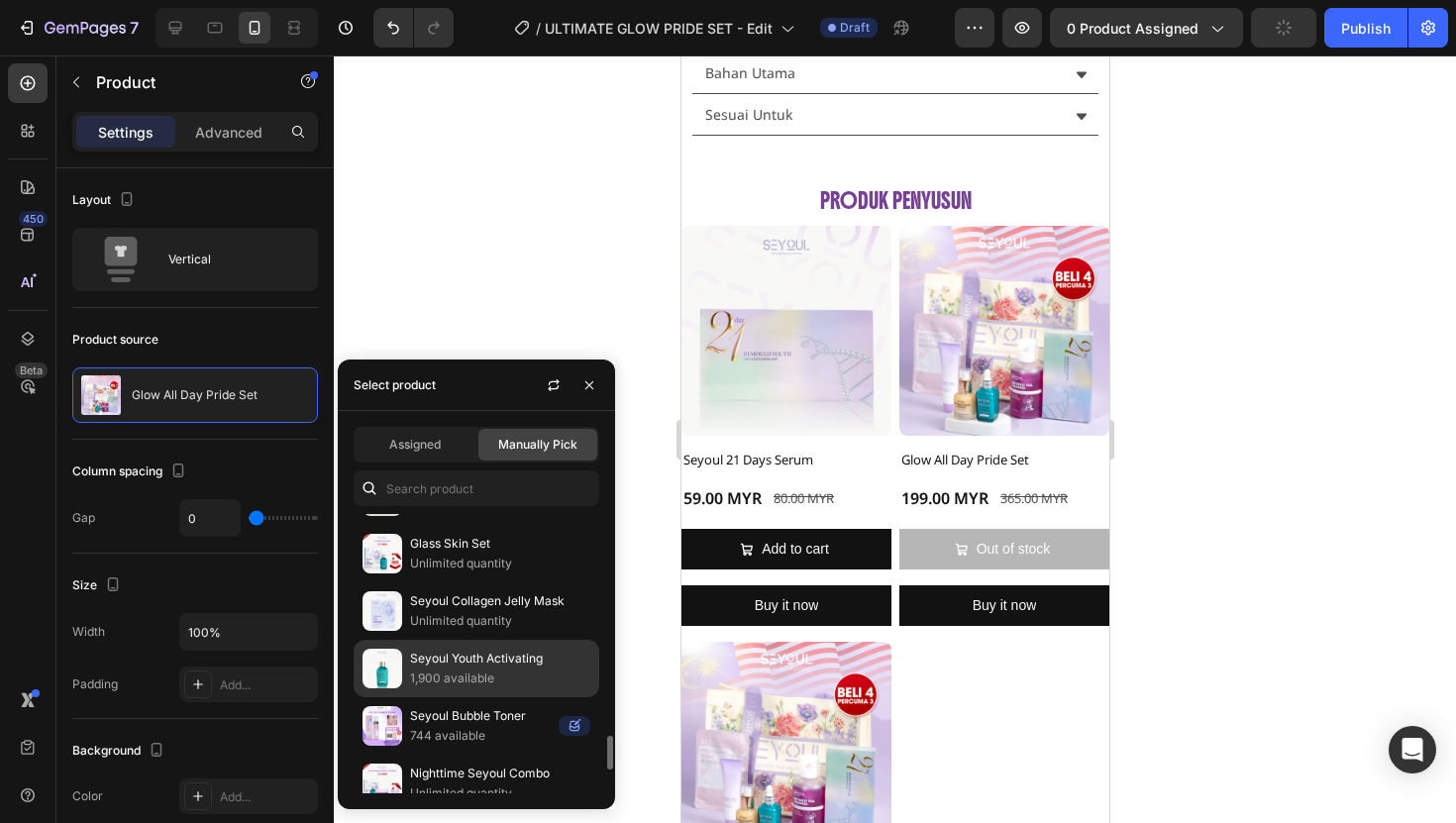 click on "1,900 available" at bounding box center (500, 678) 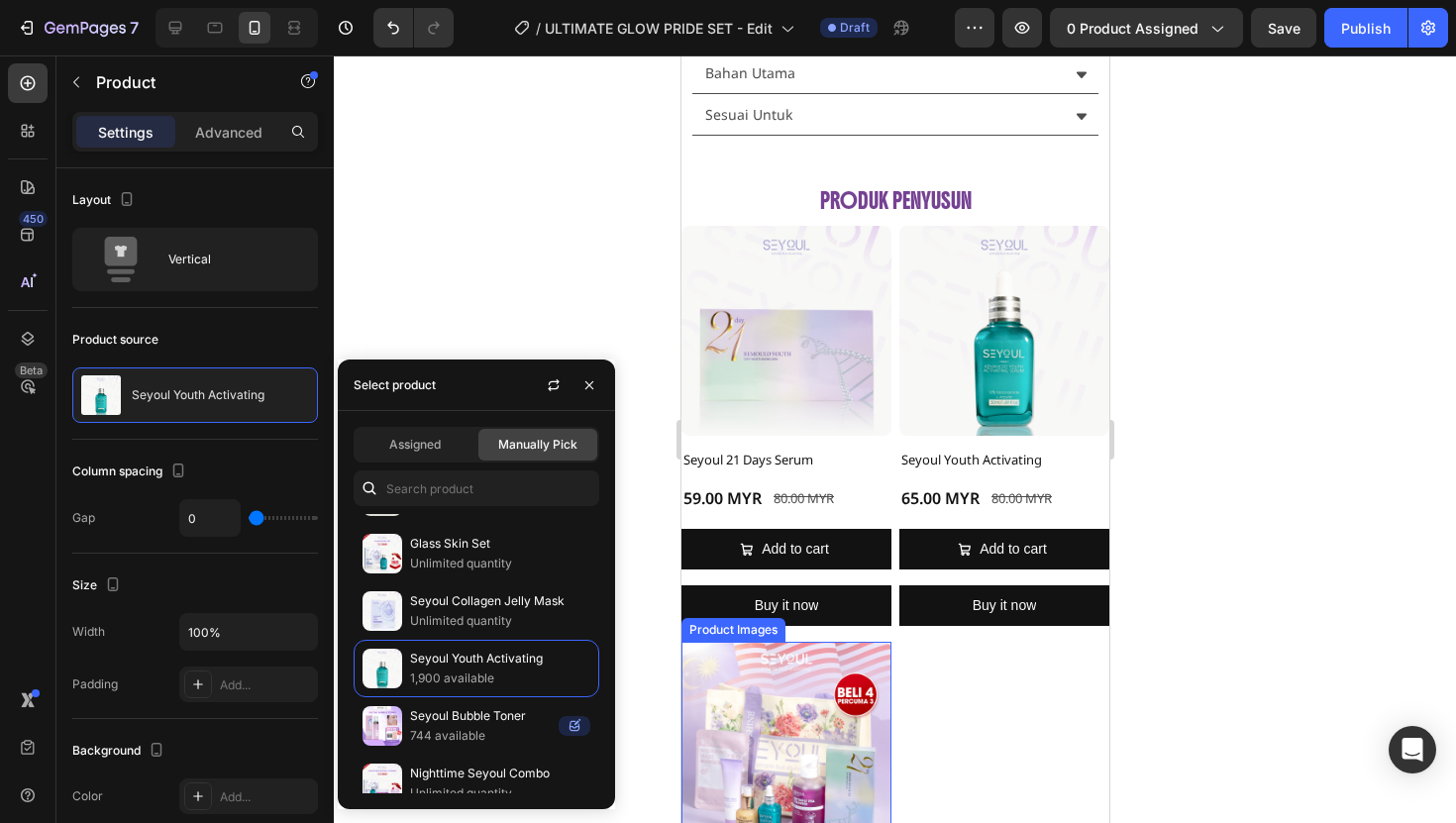 click at bounding box center (785, 747) 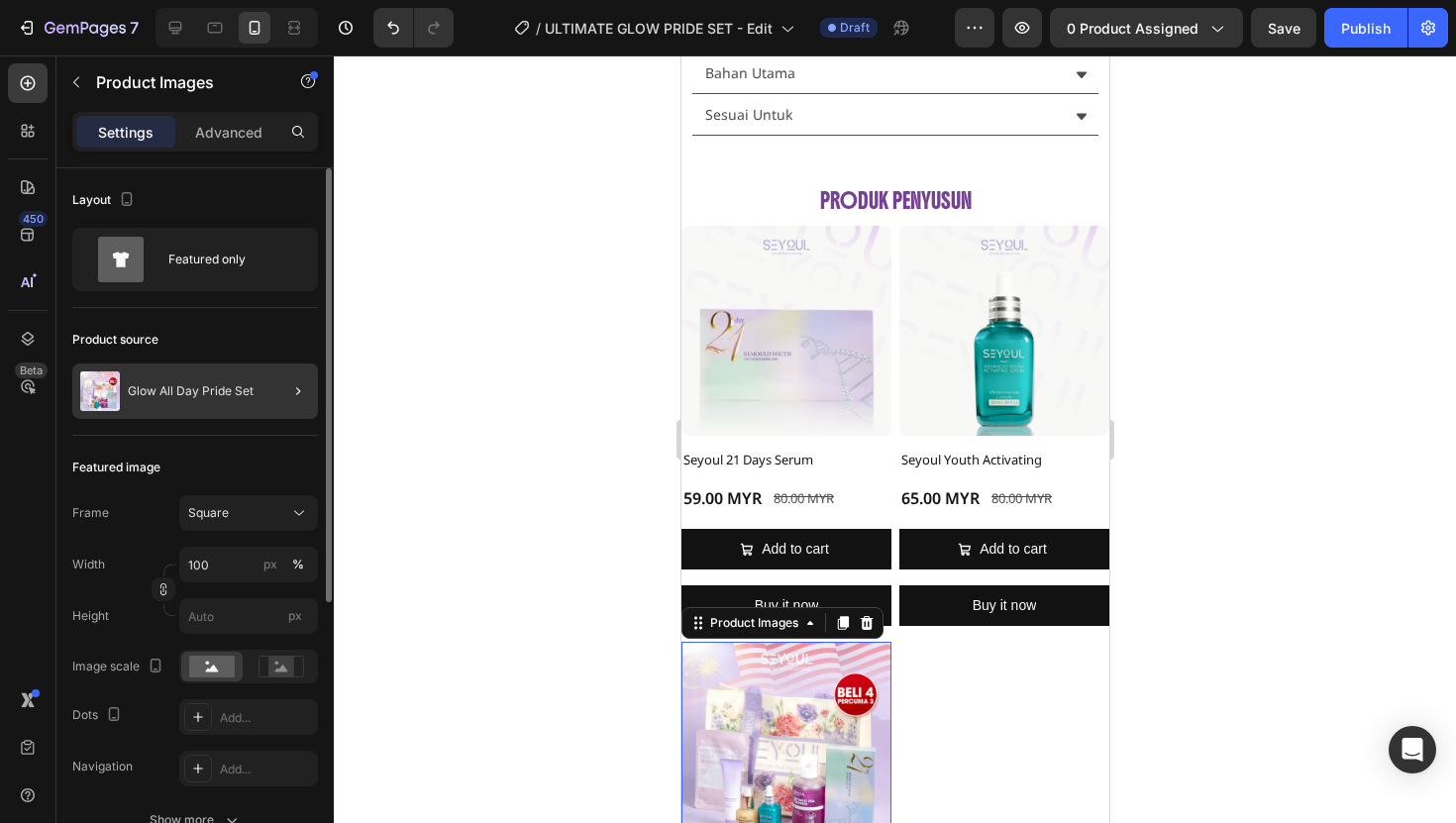 click on "Glow All Day Pride Set" 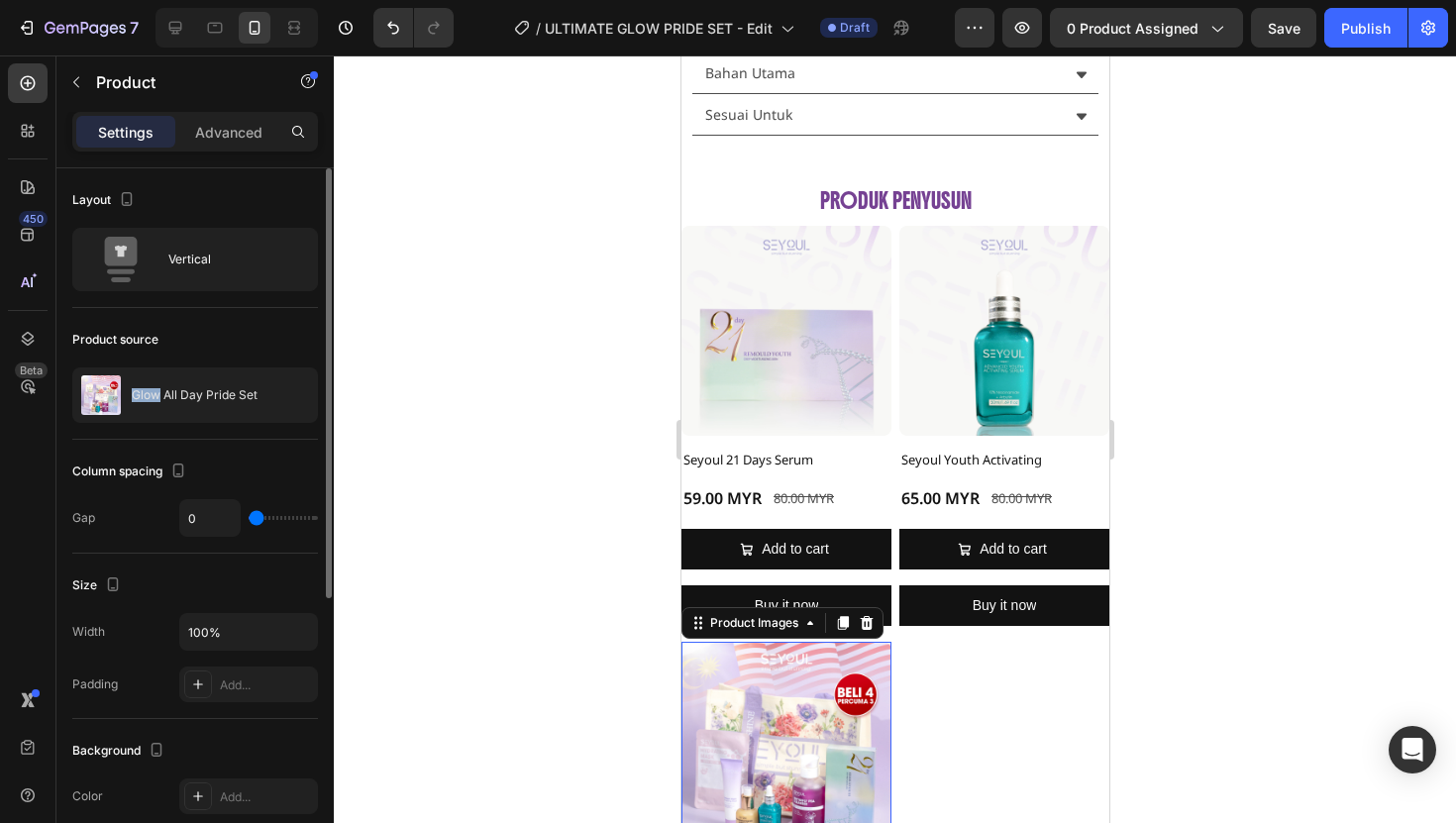 click on "Glow All Day Pride Set" 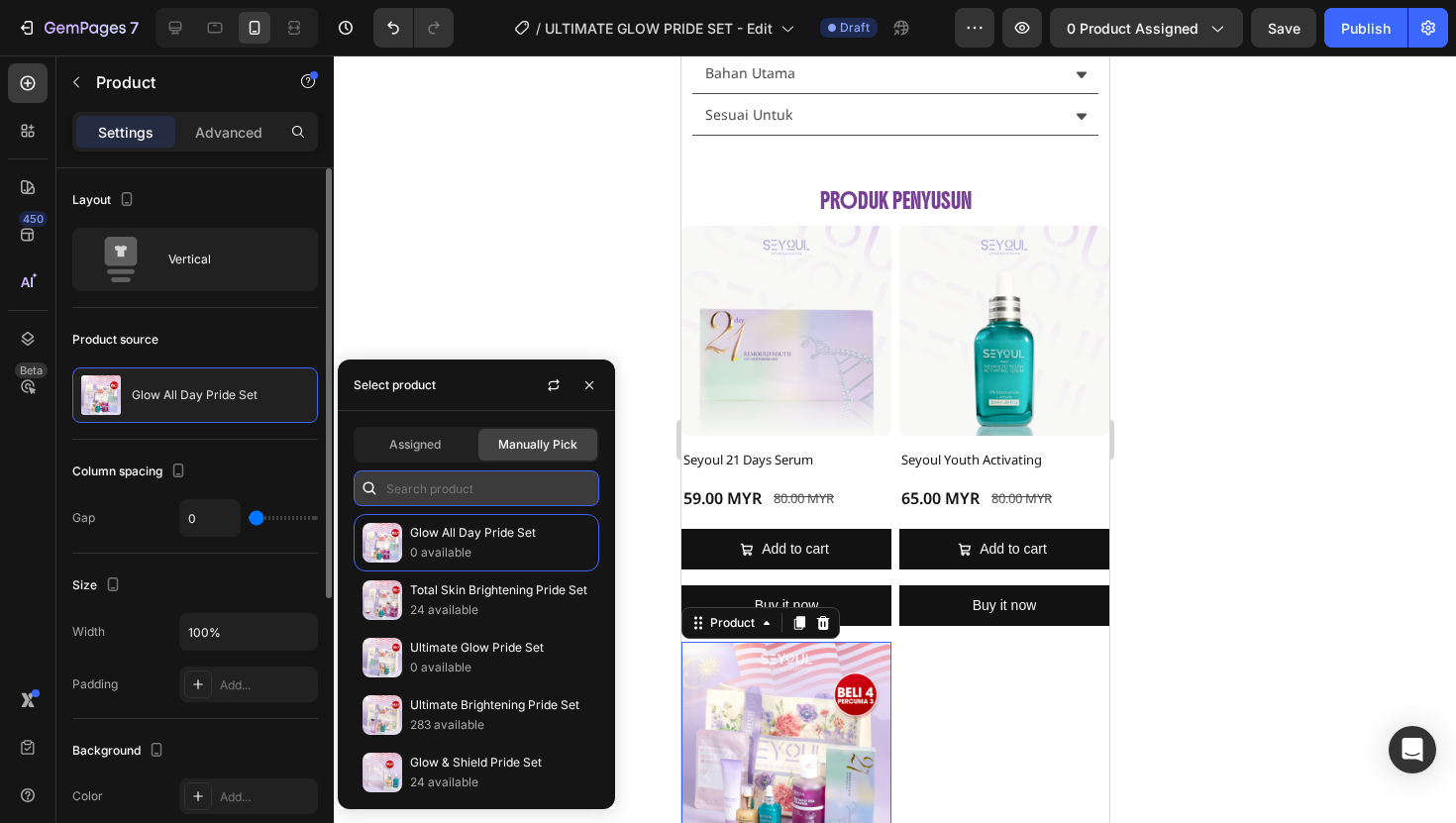 click at bounding box center (476, 488) 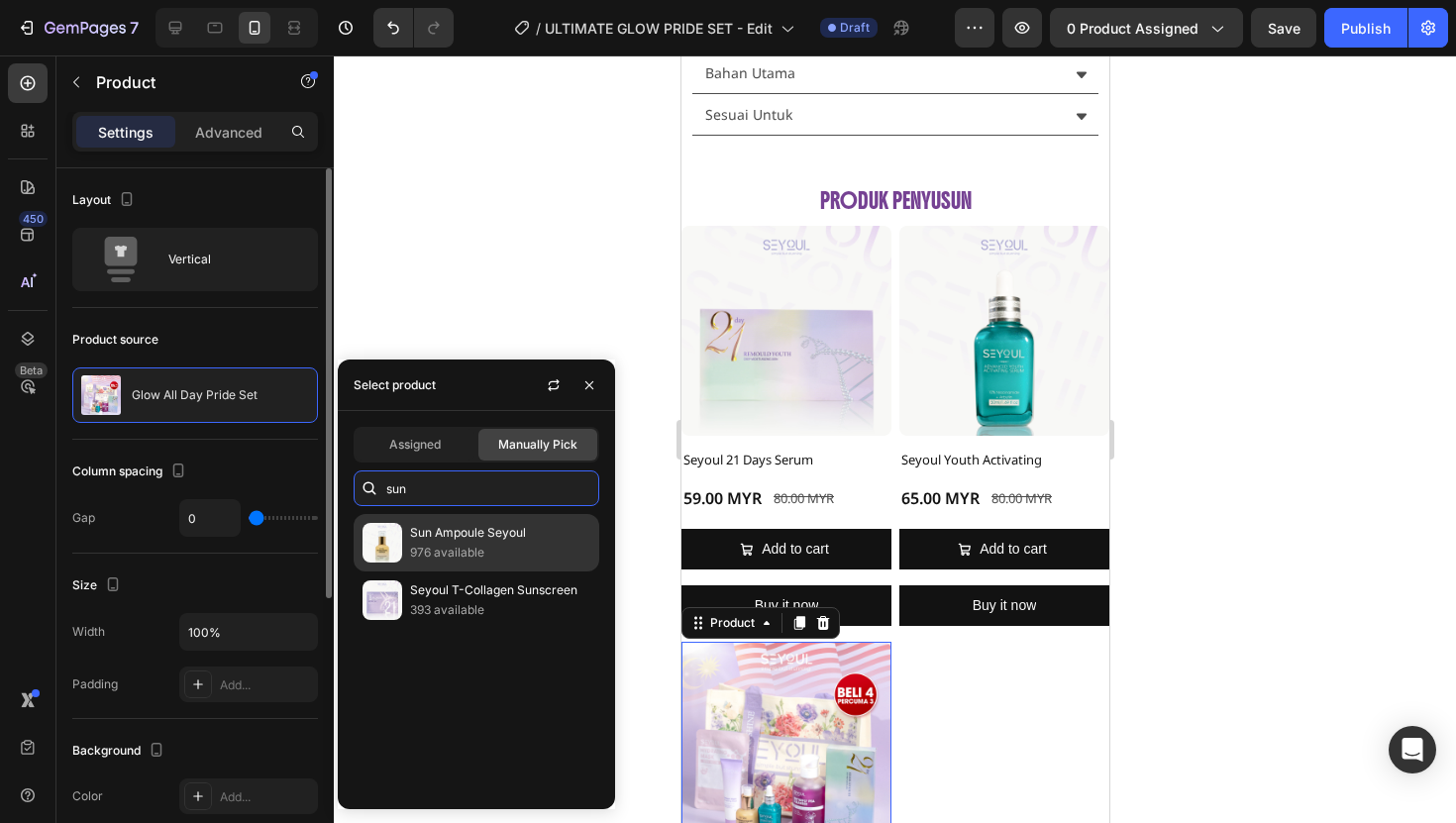 type on "sun" 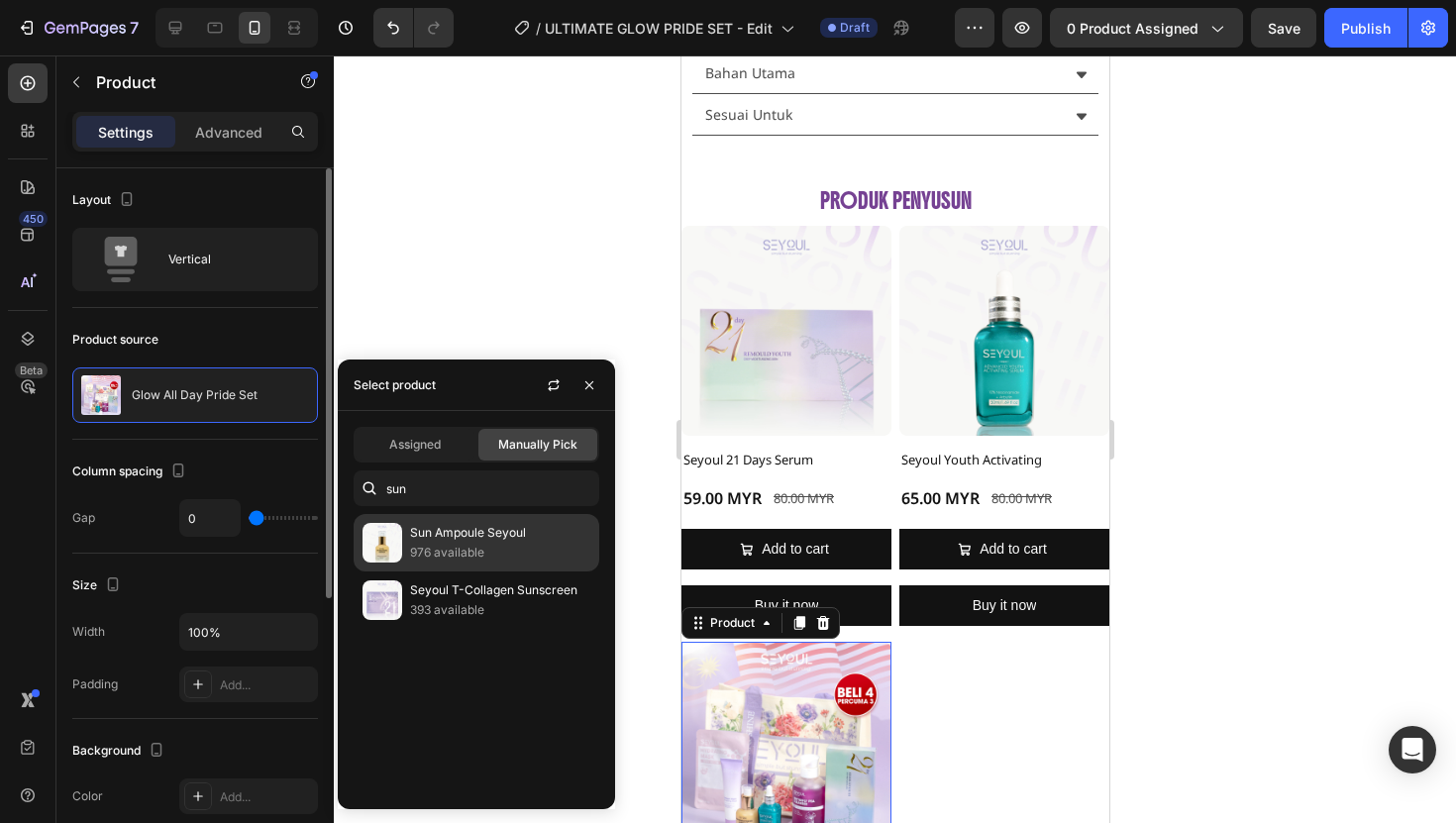 click on "976 available" at bounding box center [500, 553] 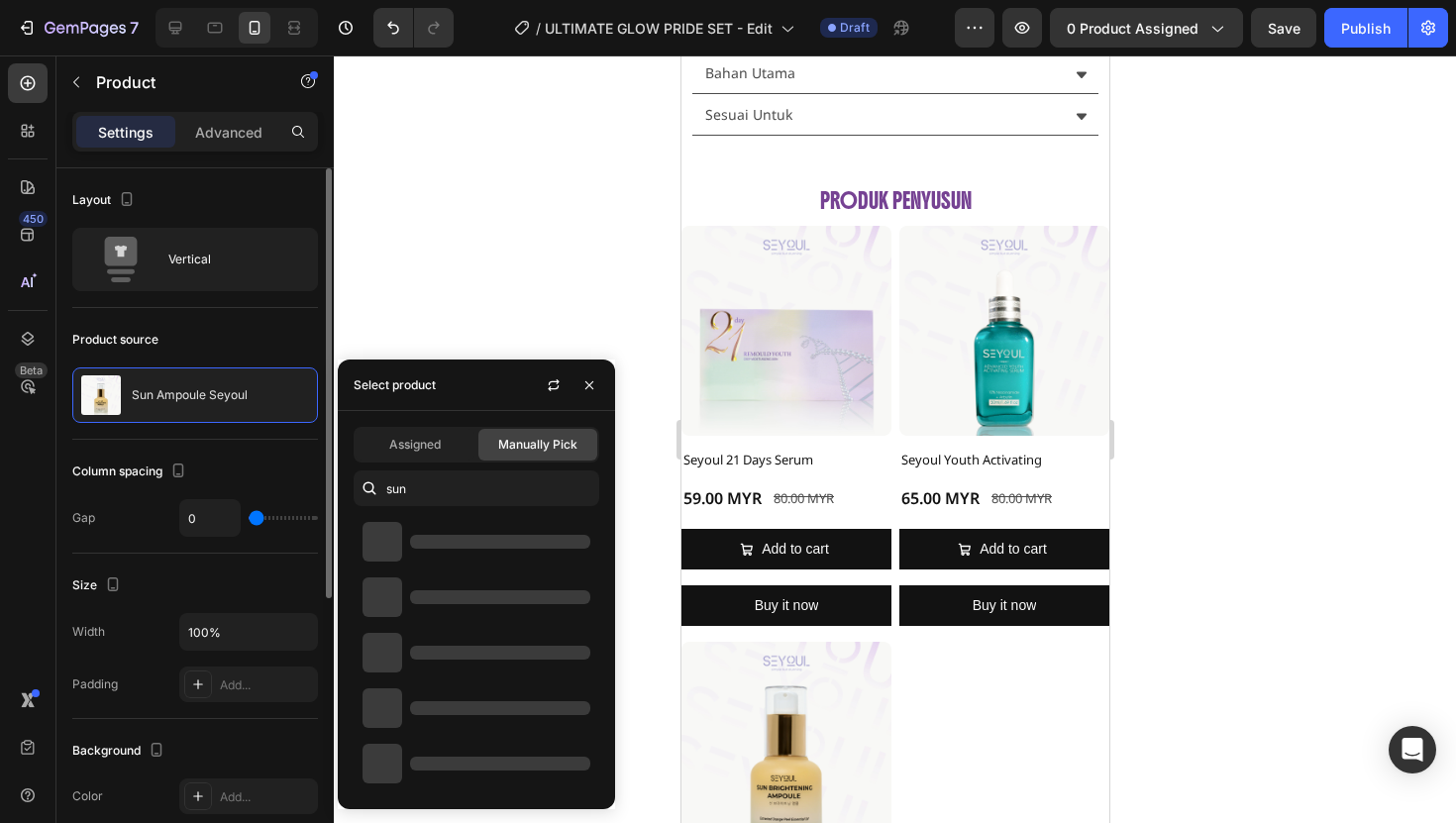 click 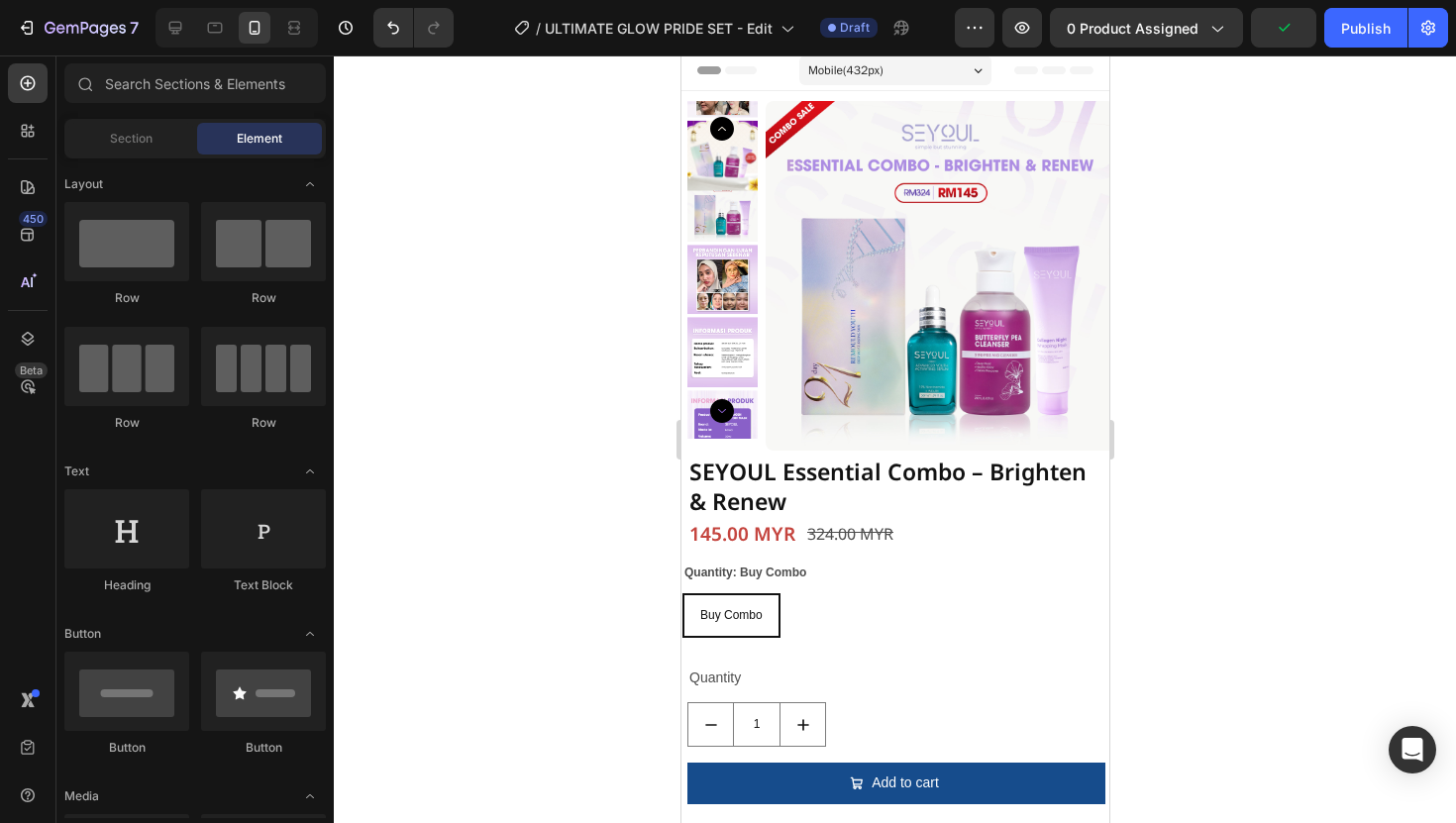 scroll, scrollTop: 0, scrollLeft: 0, axis: both 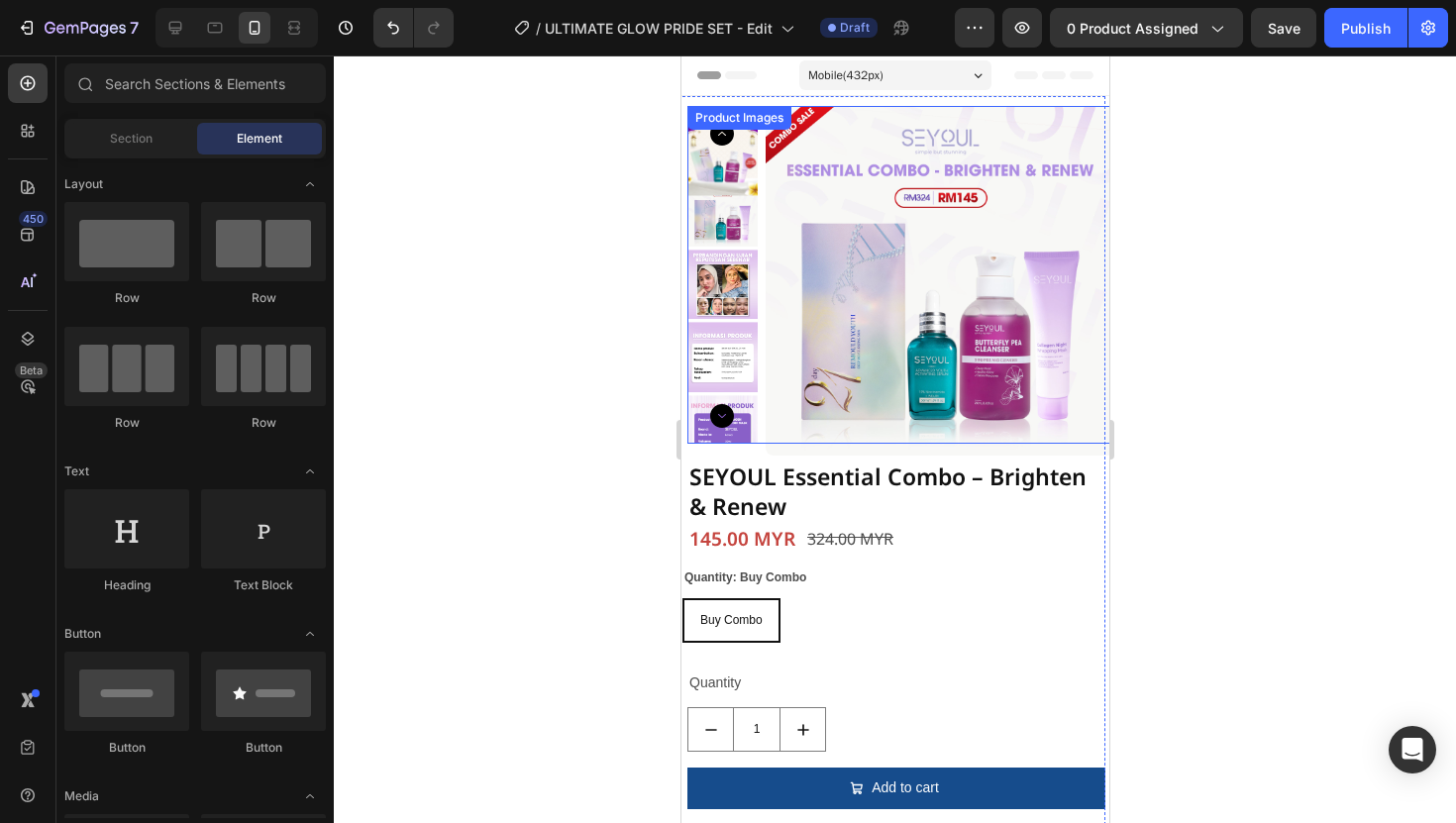 click at bounding box center [939, 280] 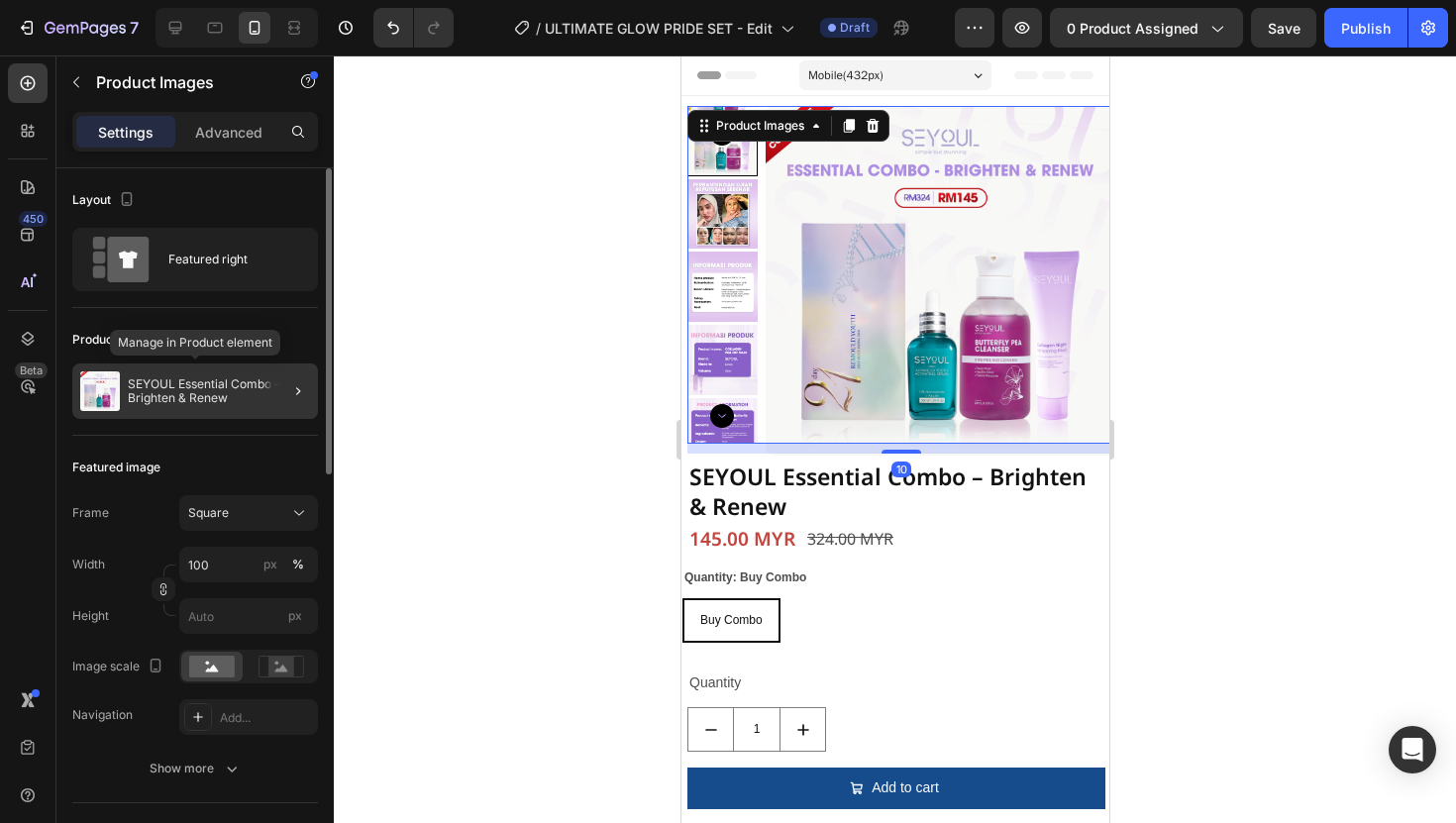click on "SEYOUL Essential Combo – Brighten & Renew" at bounding box center (219, 391) 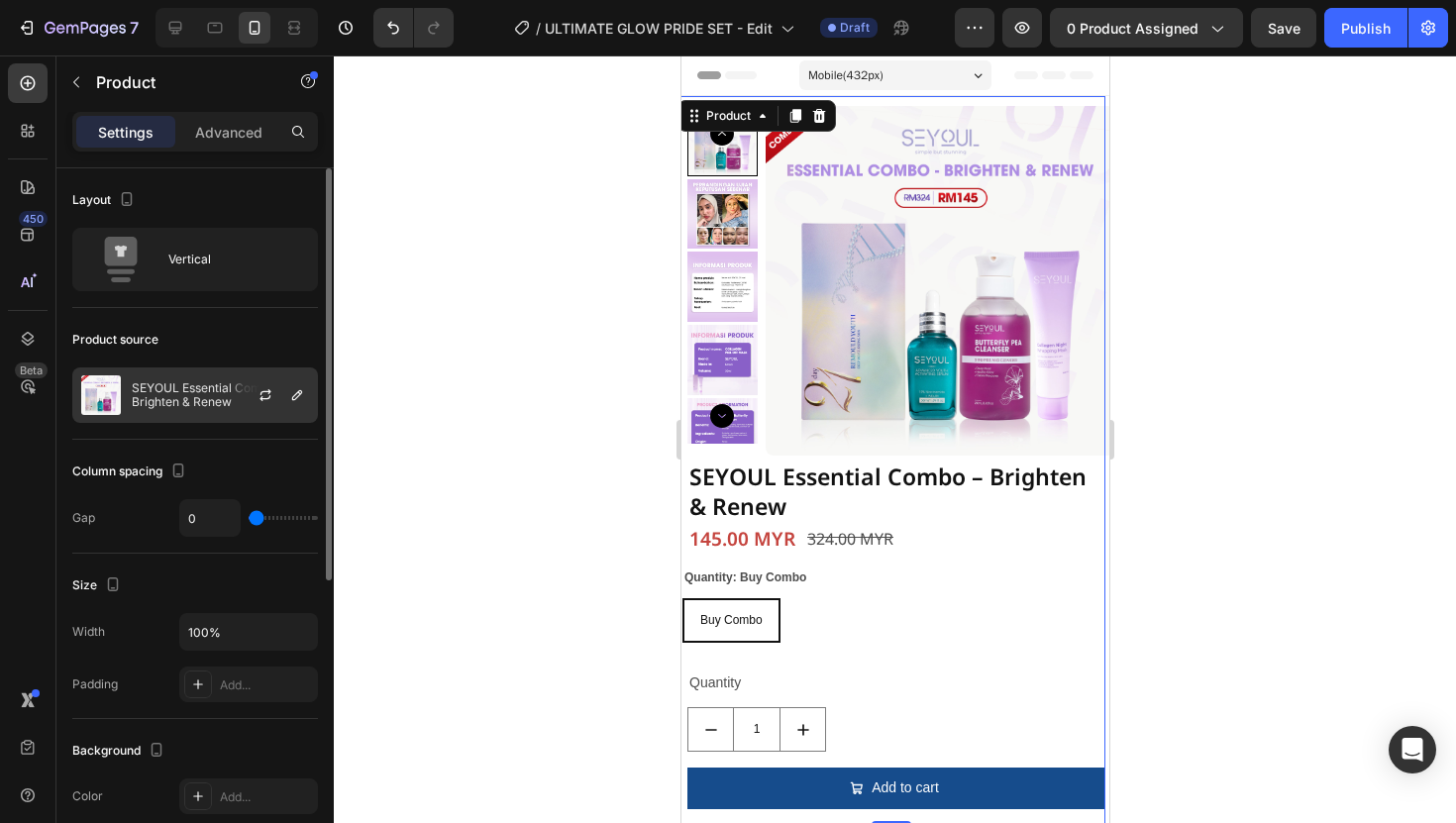 click on "SEYOUL Essential Combo – Brighten & Renew" at bounding box center [220, 395] 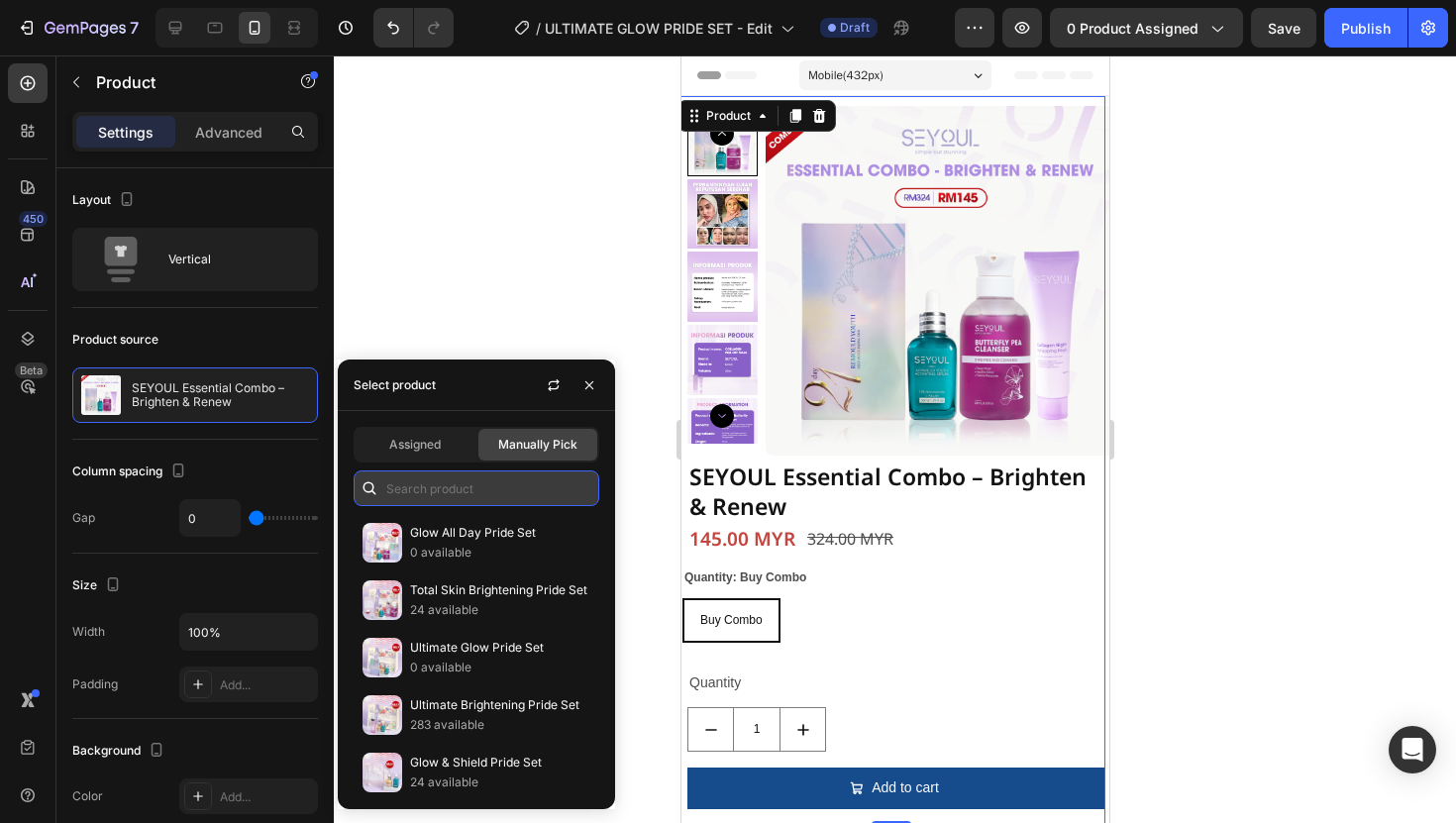 click at bounding box center (476, 488) 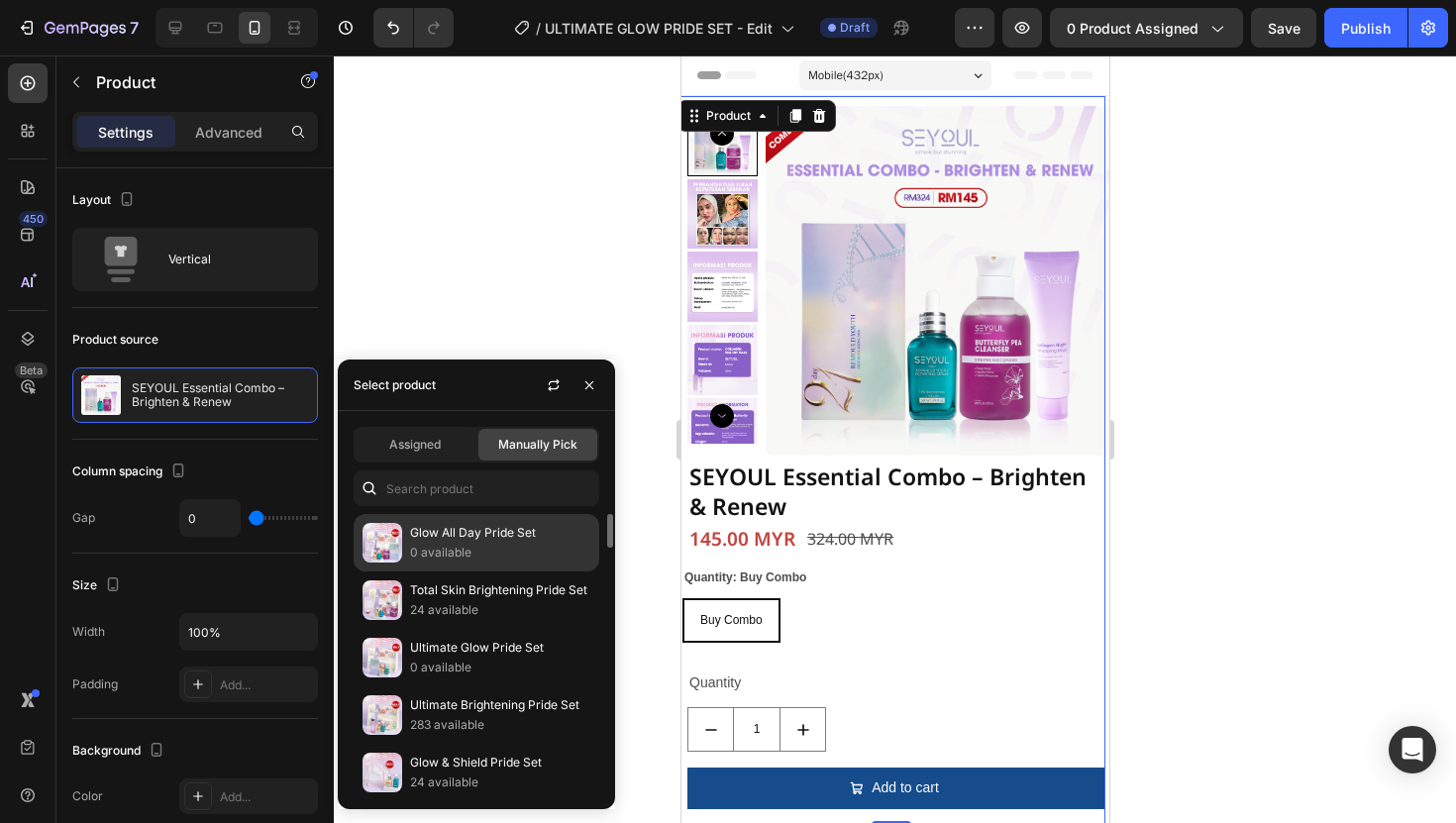 click on "Glow All Day Pride Set" at bounding box center [500, 533] 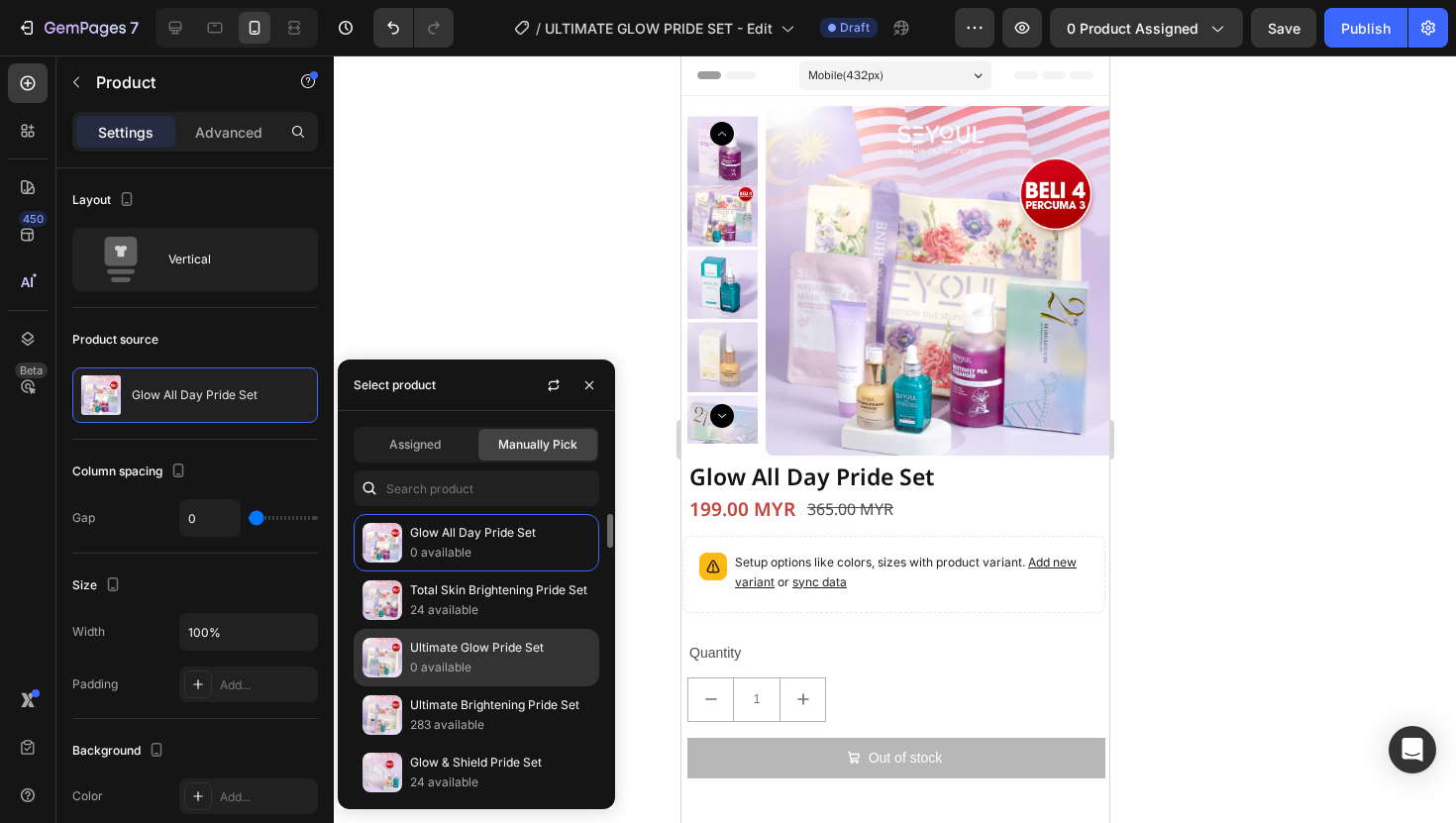 click on "Ultimate Glow Pride Set" at bounding box center (500, 648) 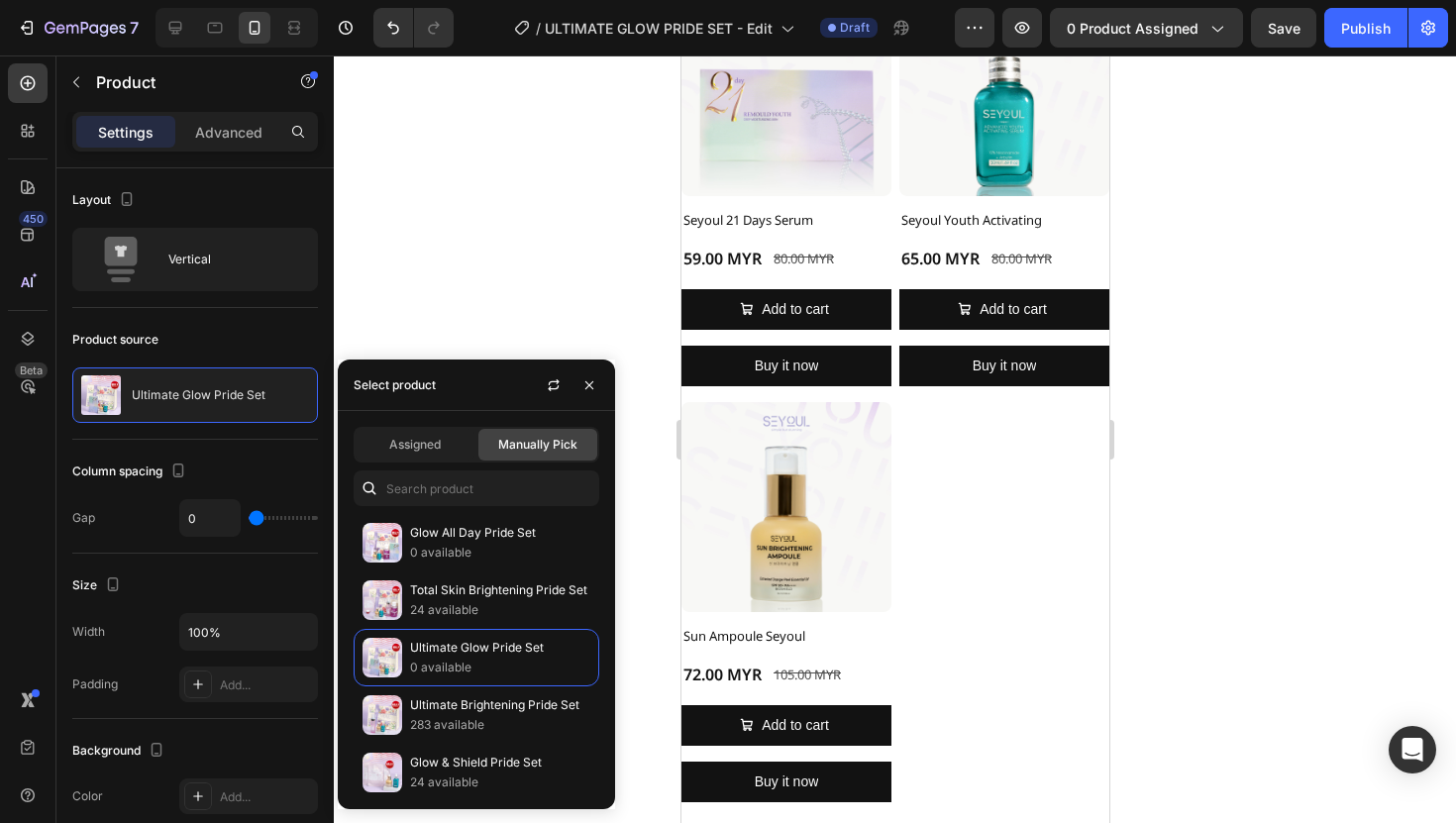 scroll, scrollTop: 3104, scrollLeft: 0, axis: vertical 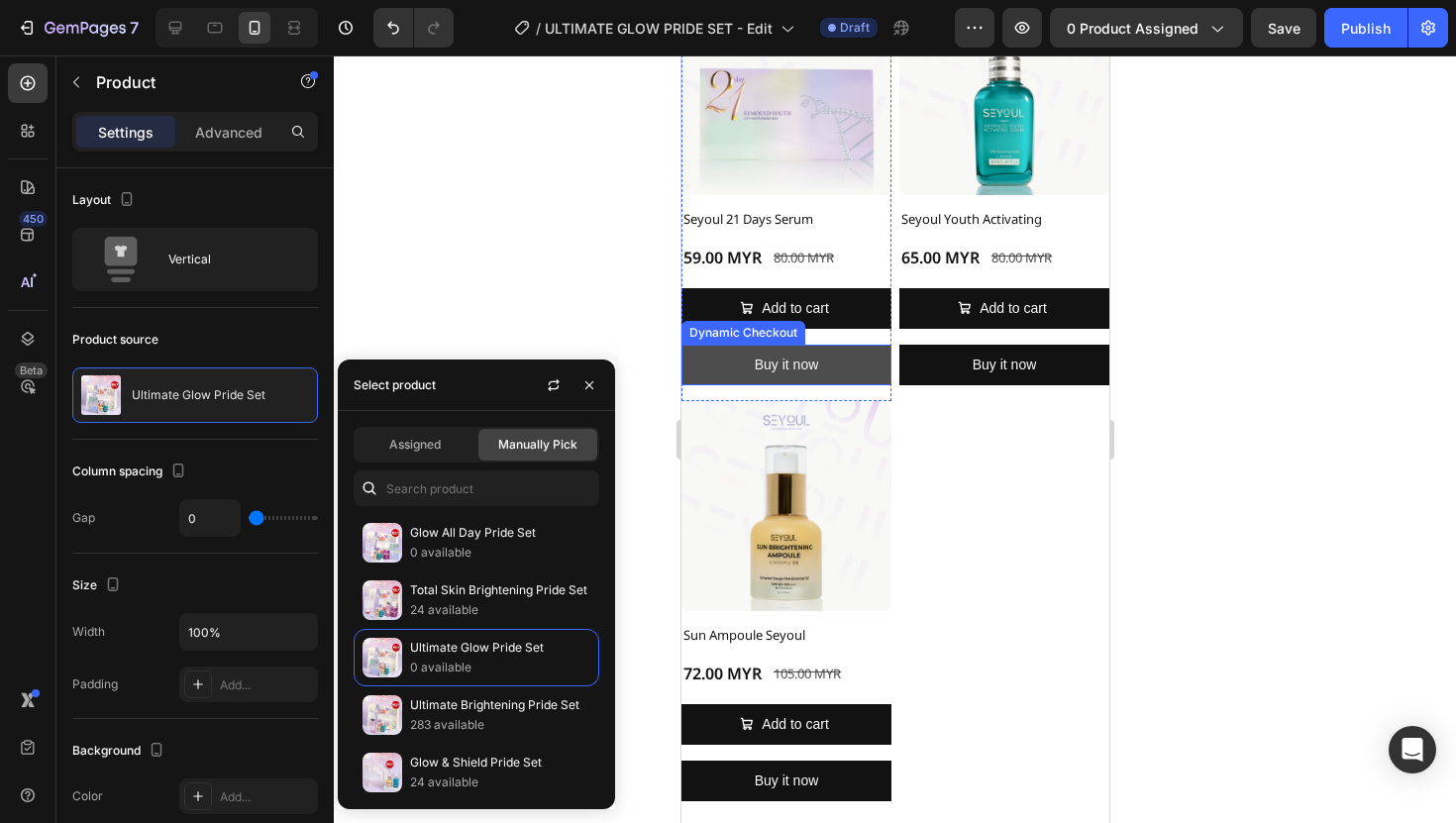 click on "Buy it now" at bounding box center [785, 364] 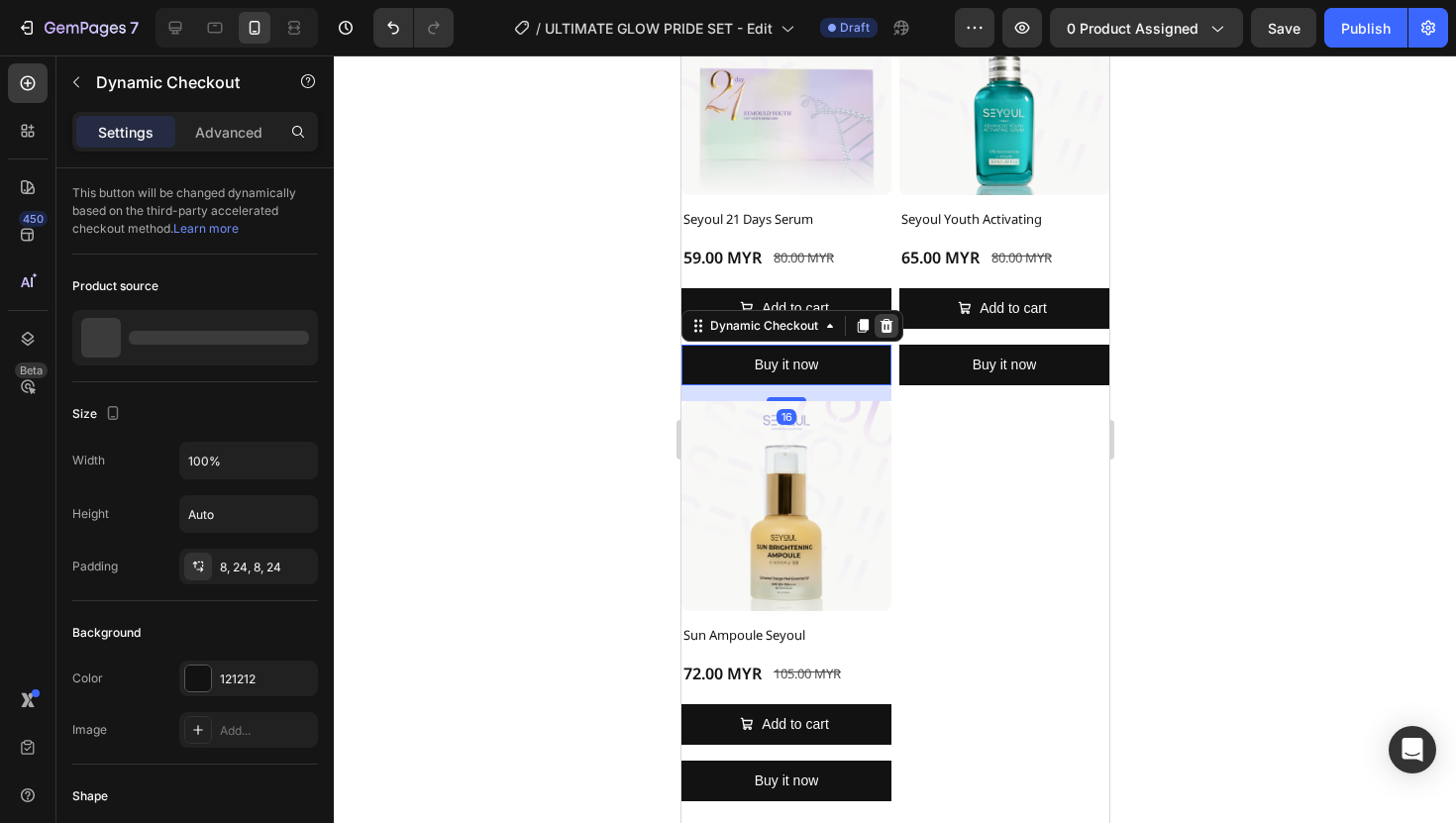 click 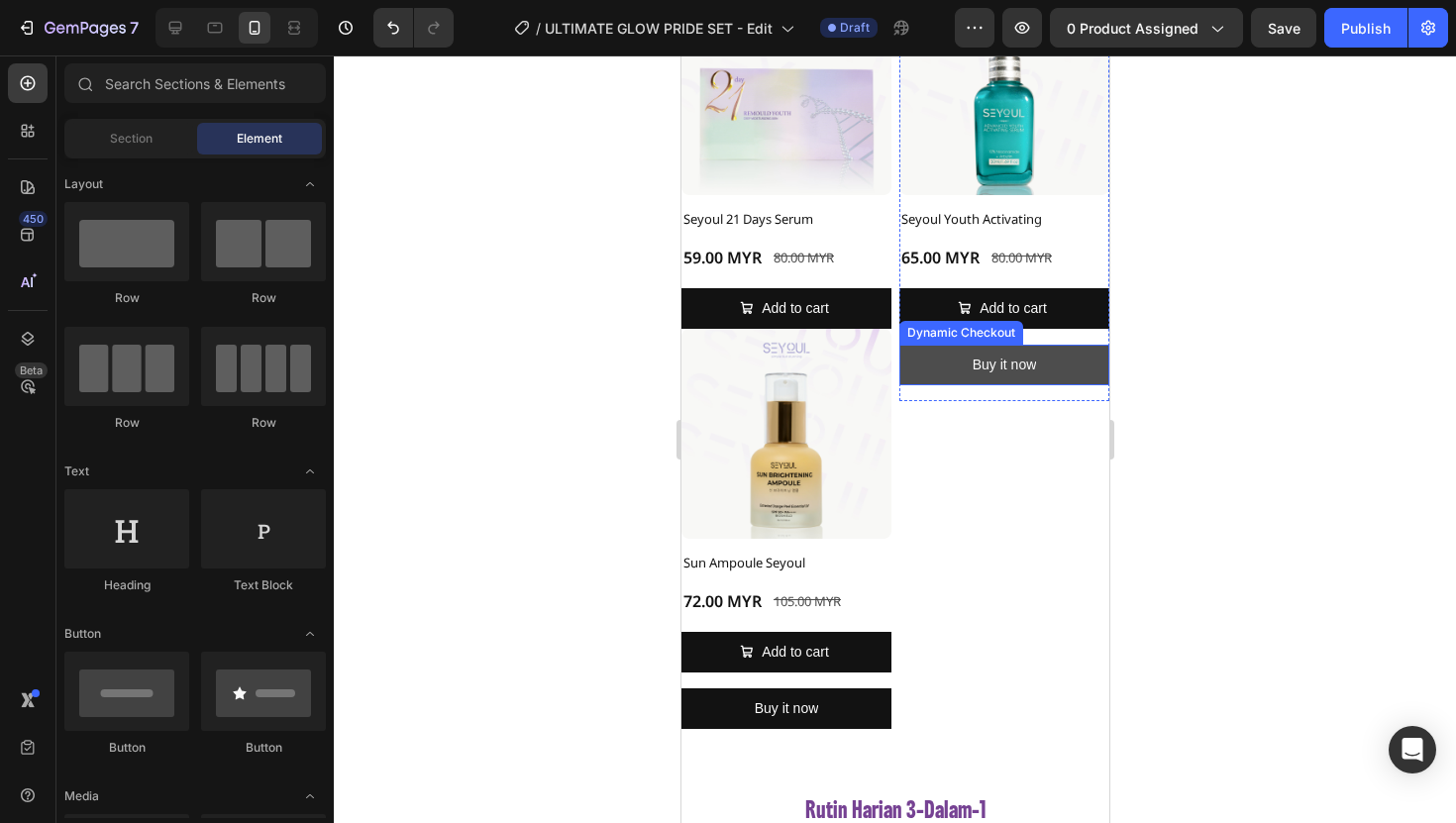 click on "Buy it now" at bounding box center (1003, 364) 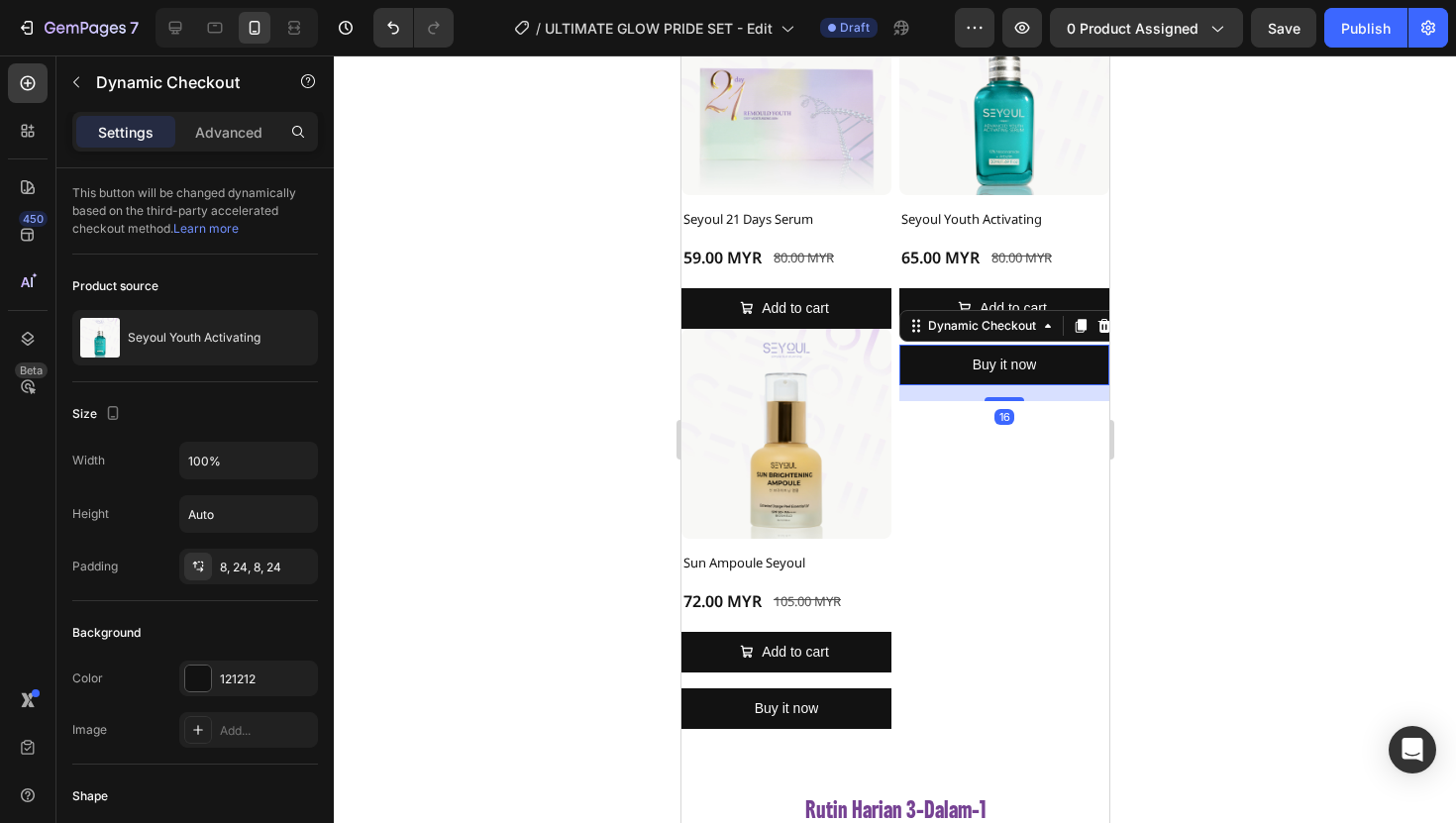 drag, startPoint x: 1092, startPoint y: 318, endPoint x: 1103, endPoint y: 322, distance: 11.7047 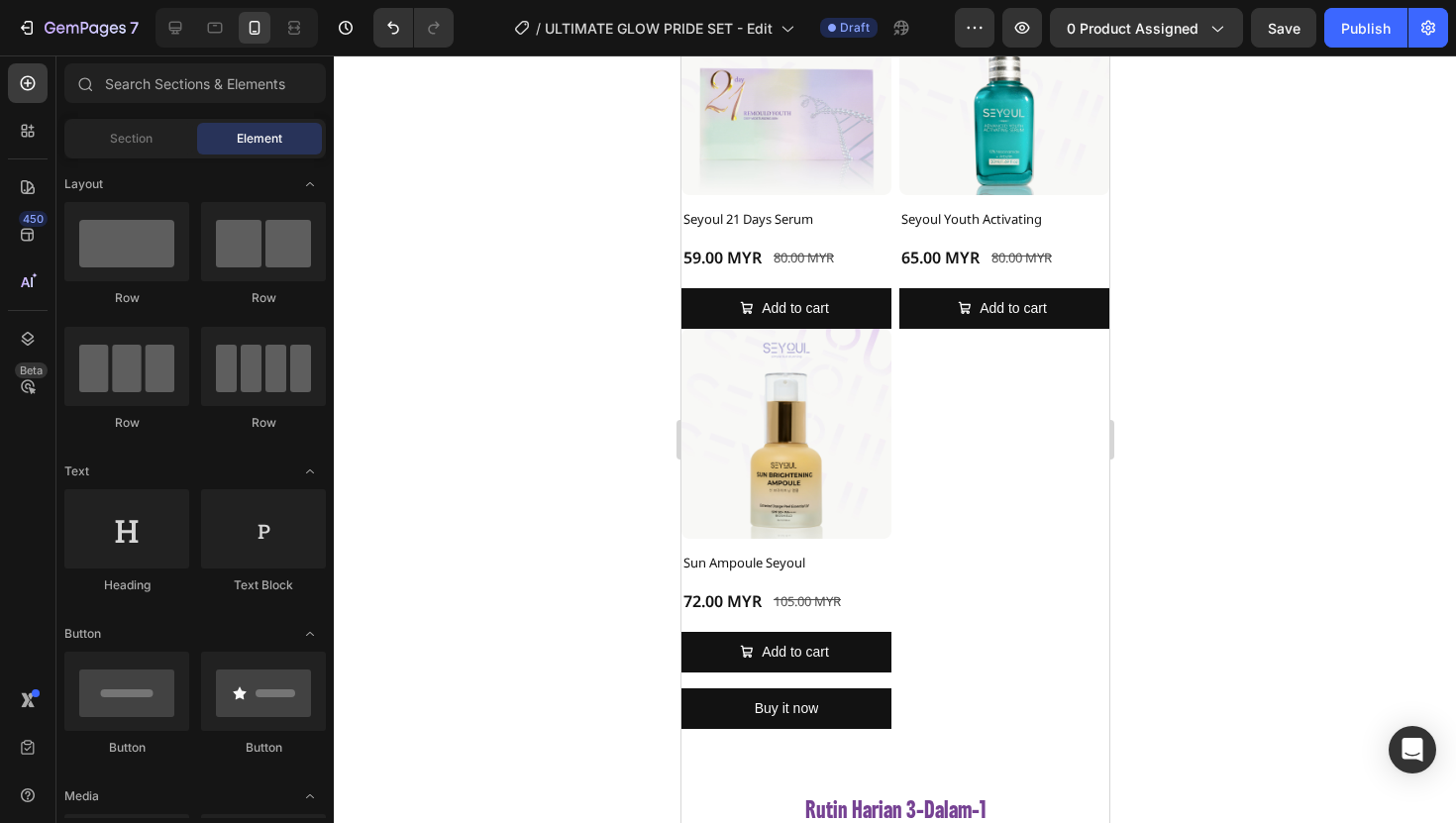 click 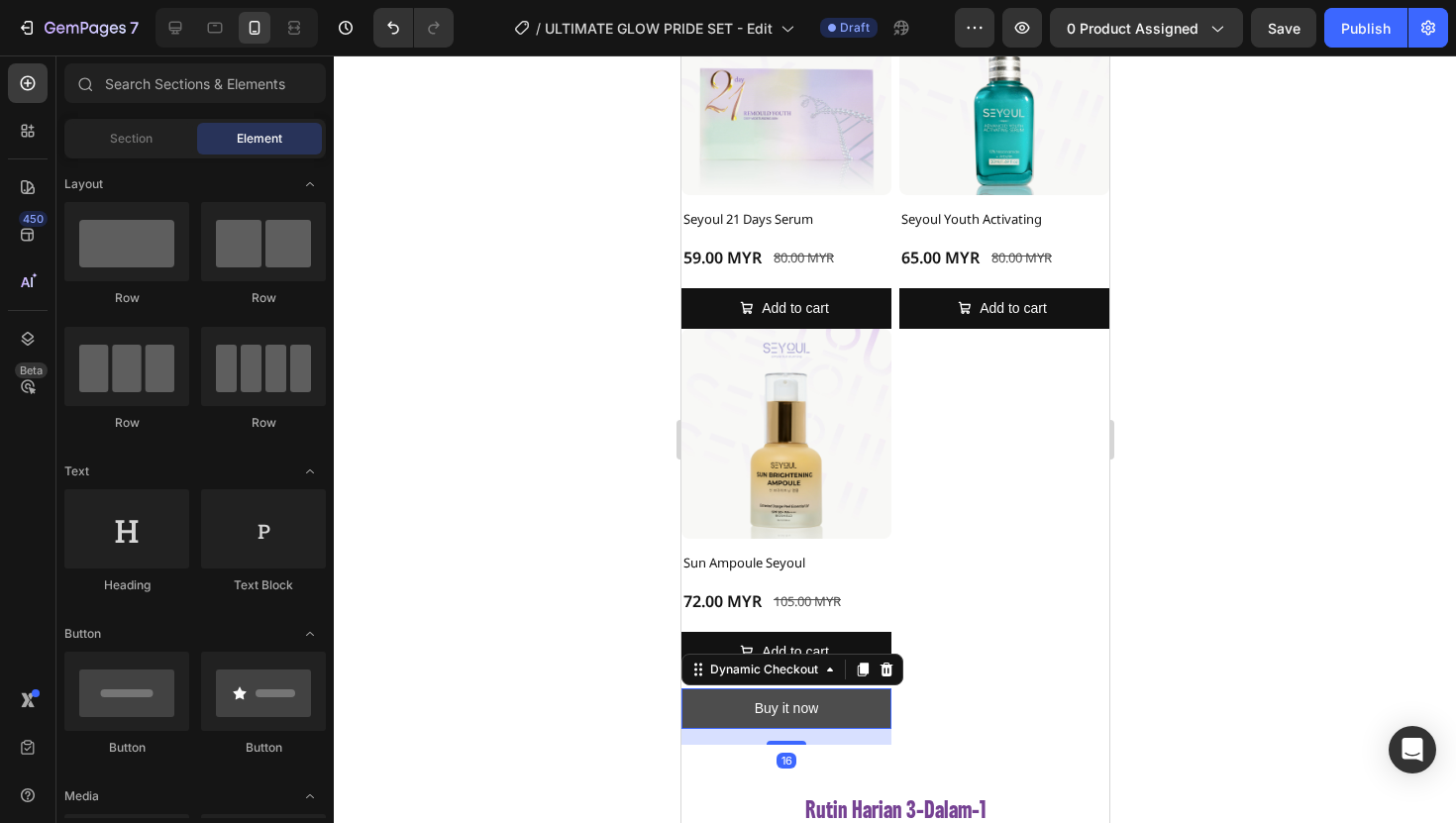 click on "Buy it now" at bounding box center [785, 708] 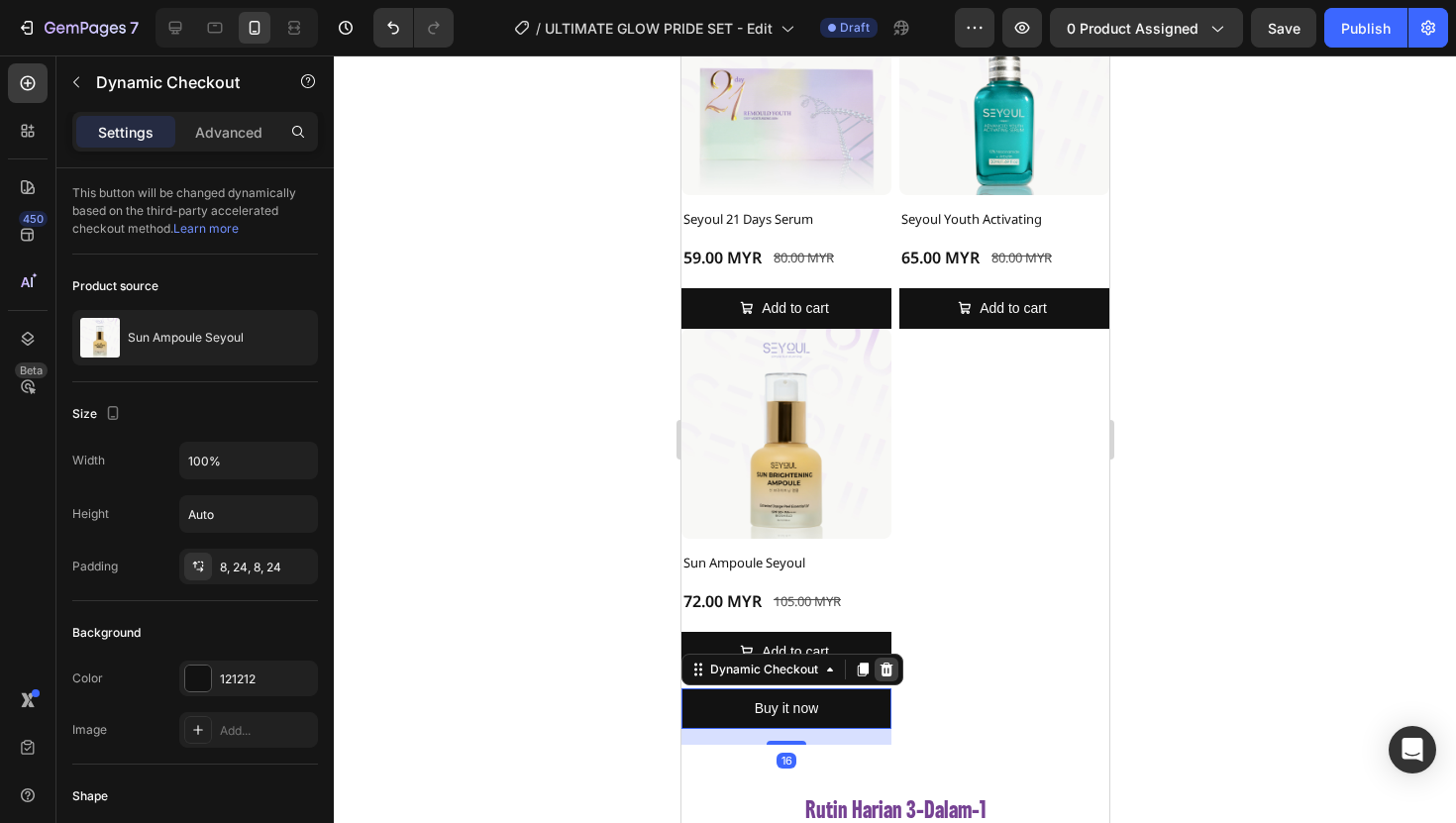 click 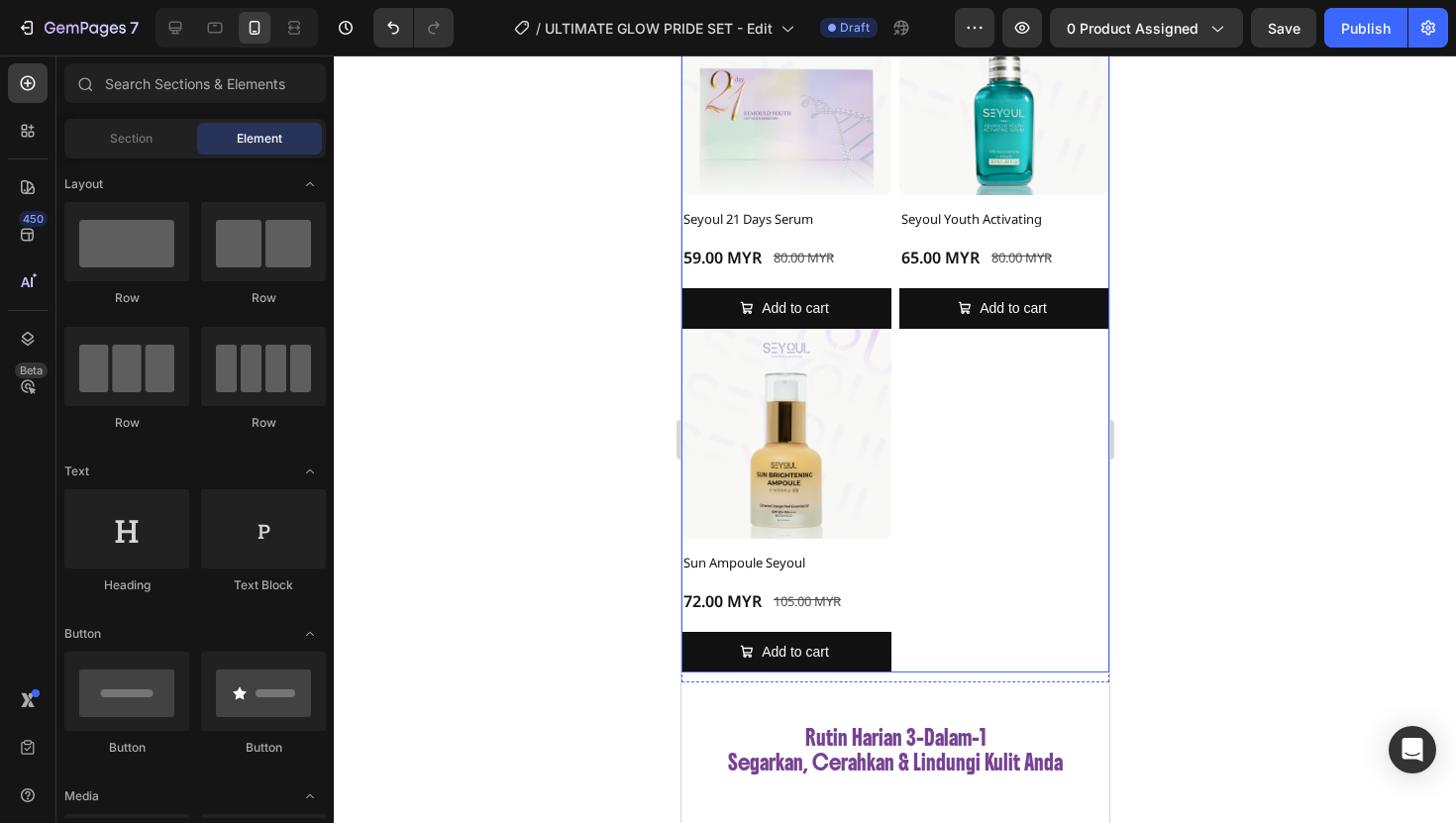 click 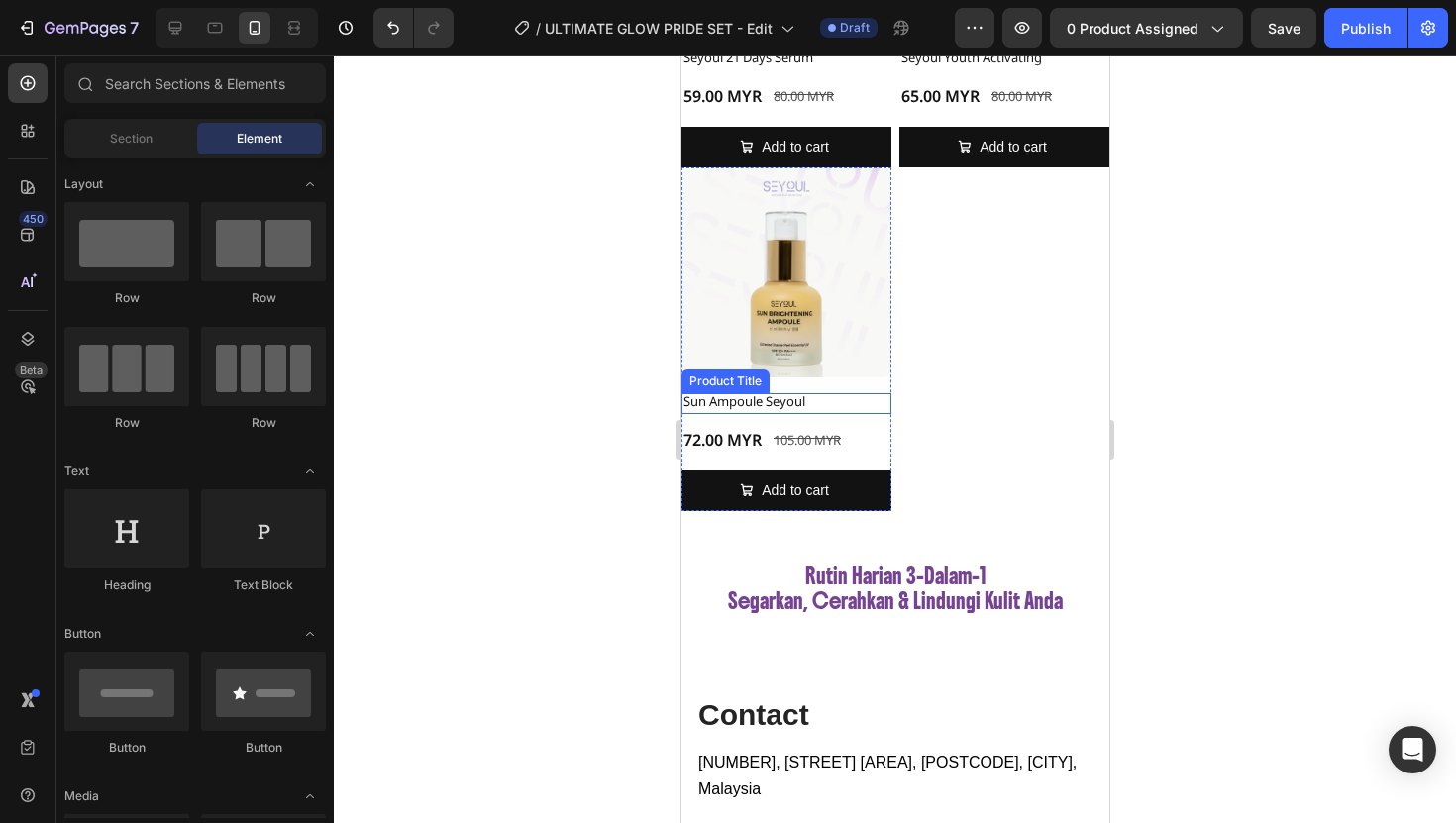 scroll, scrollTop: 3263, scrollLeft: 0, axis: vertical 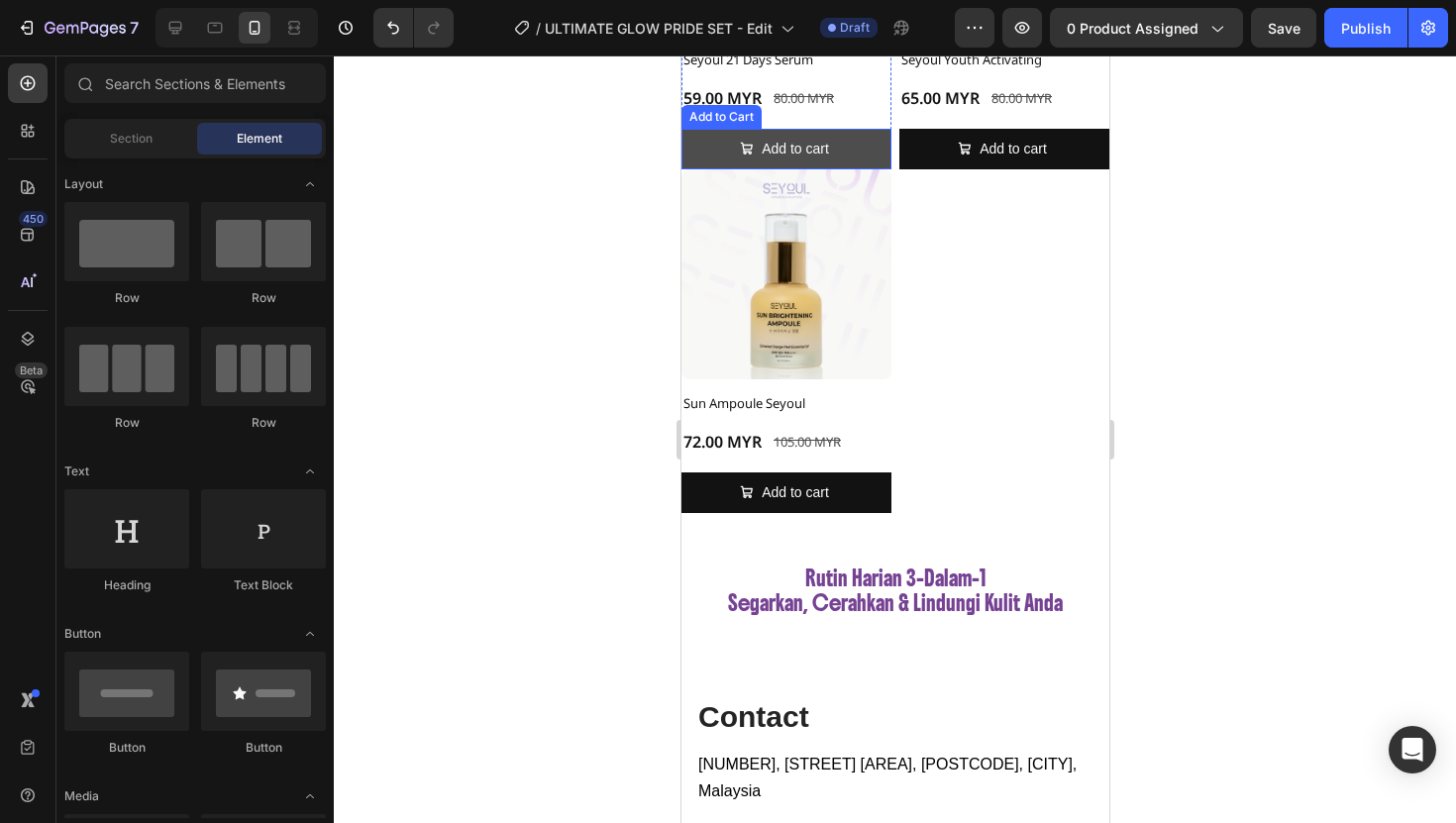 click on "Add to cart" at bounding box center [785, 149] 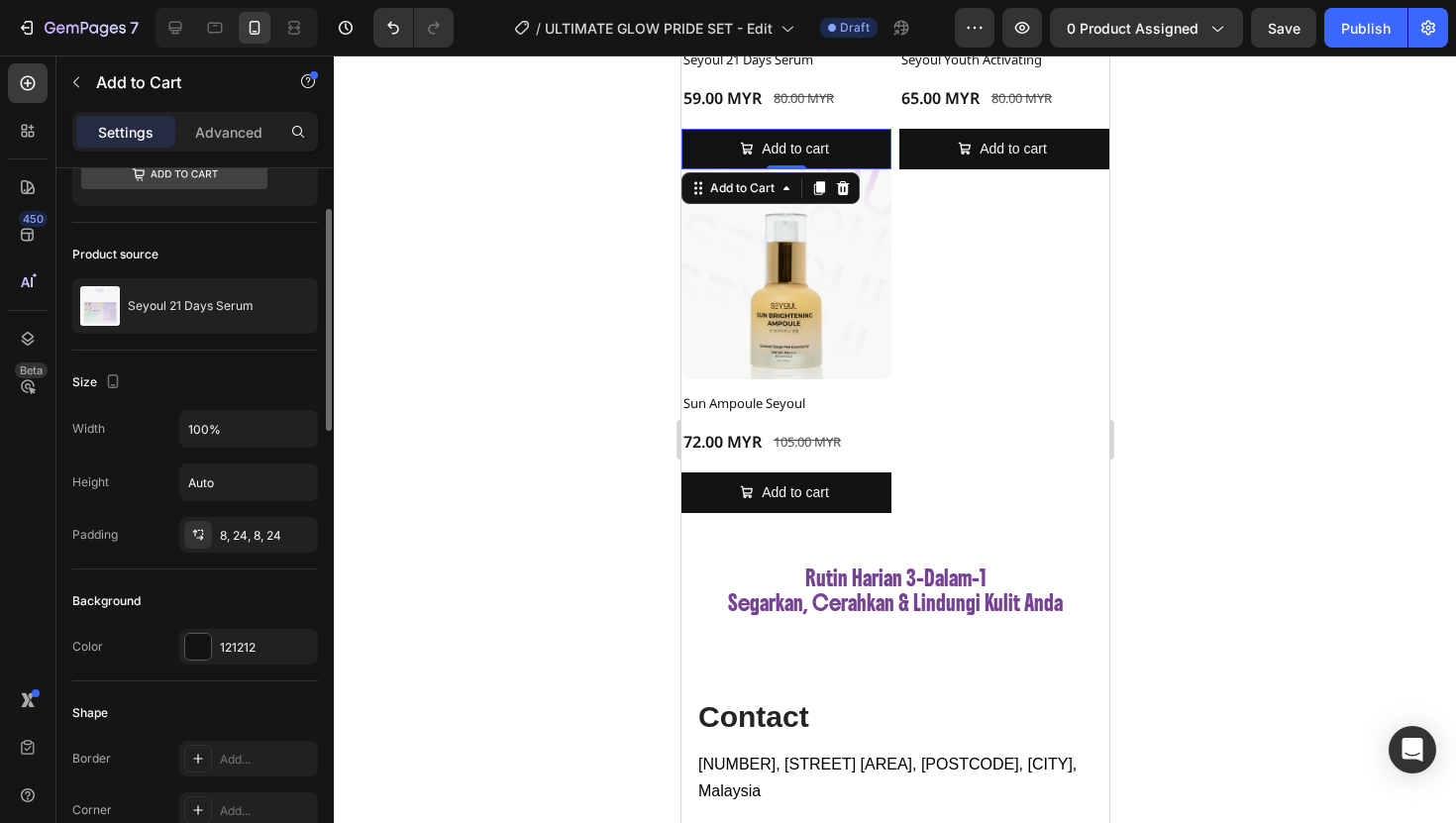 scroll, scrollTop: 100, scrollLeft: 0, axis: vertical 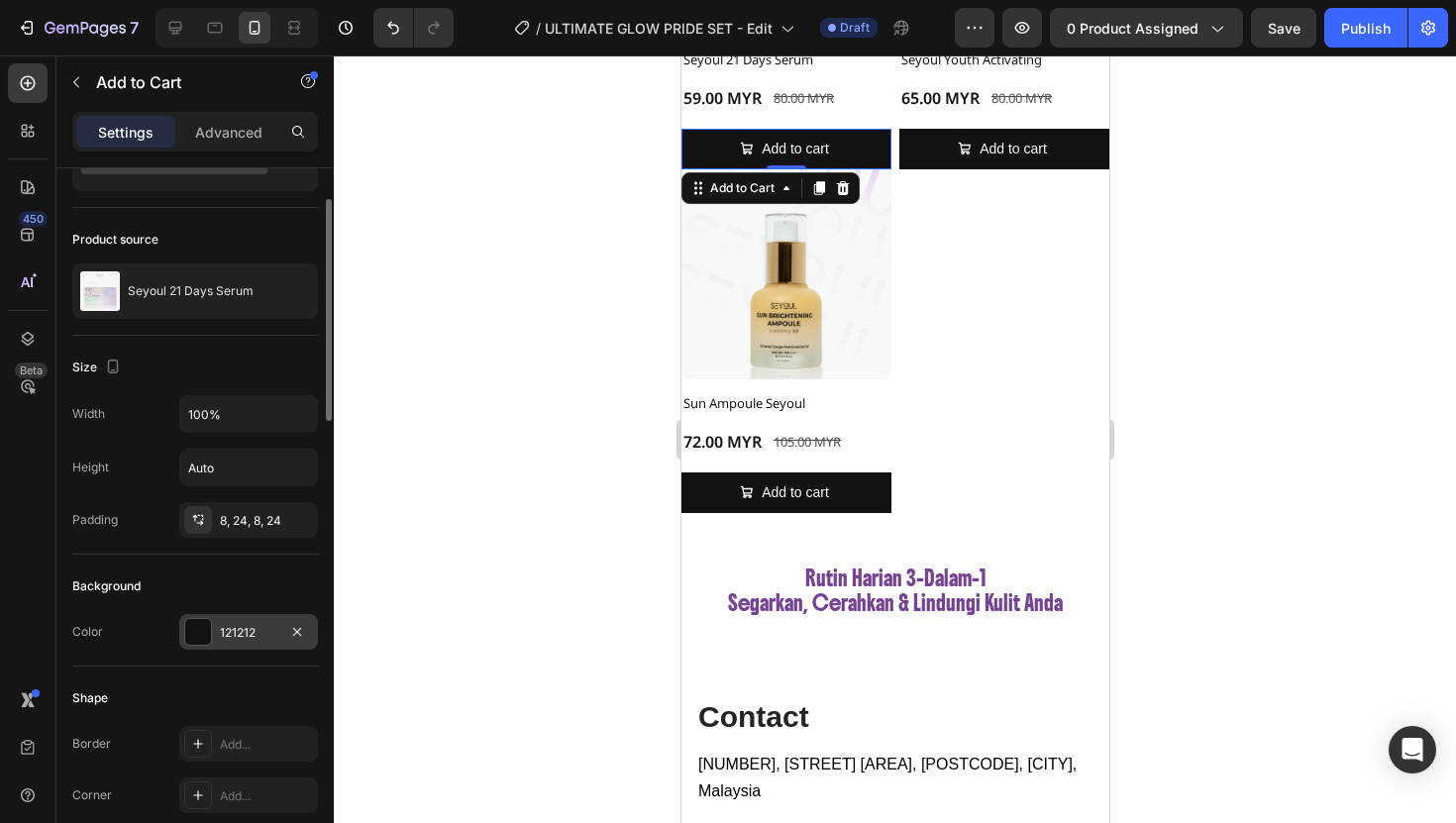click at bounding box center [198, 632] 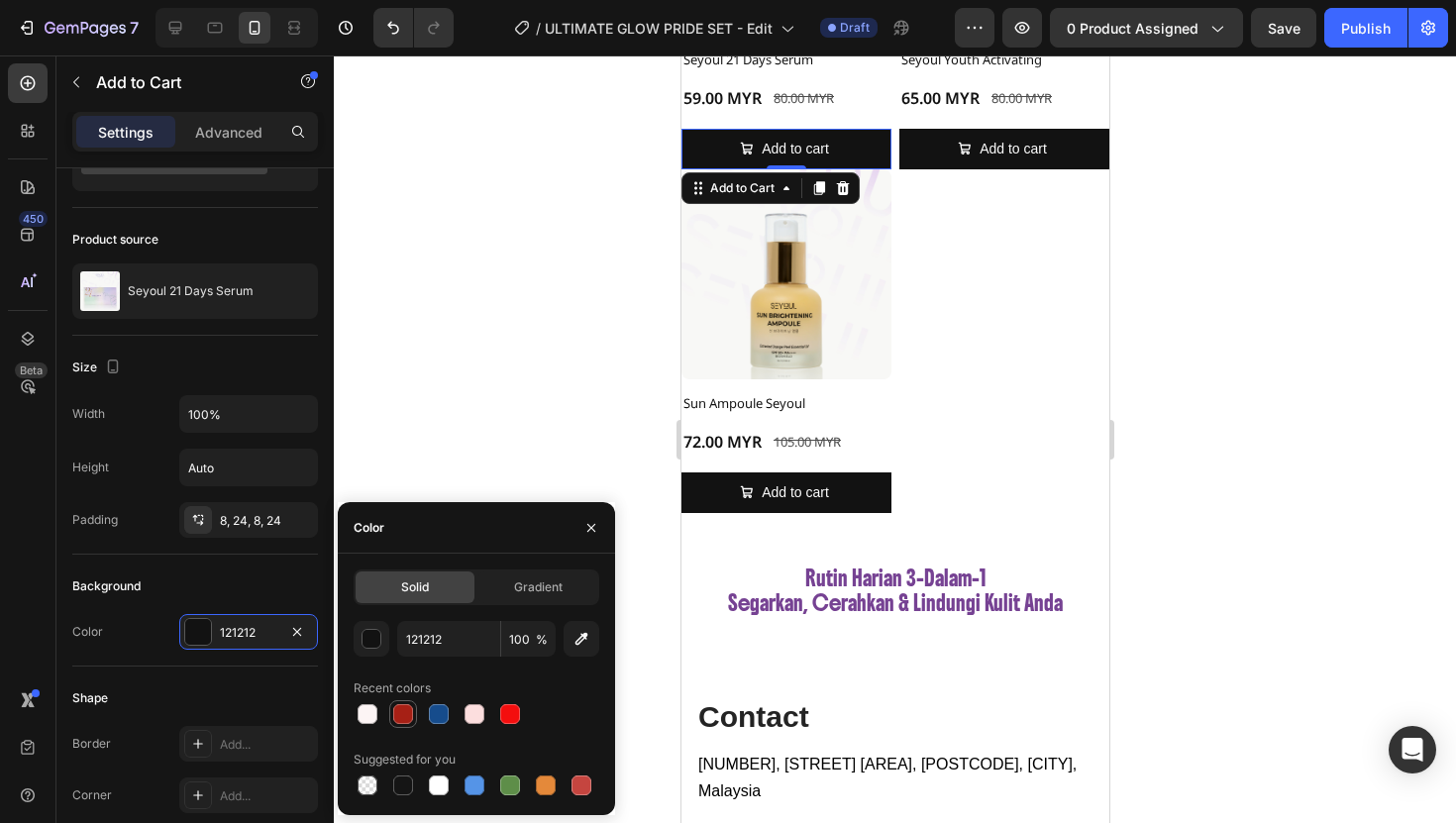 click at bounding box center (403, 714) 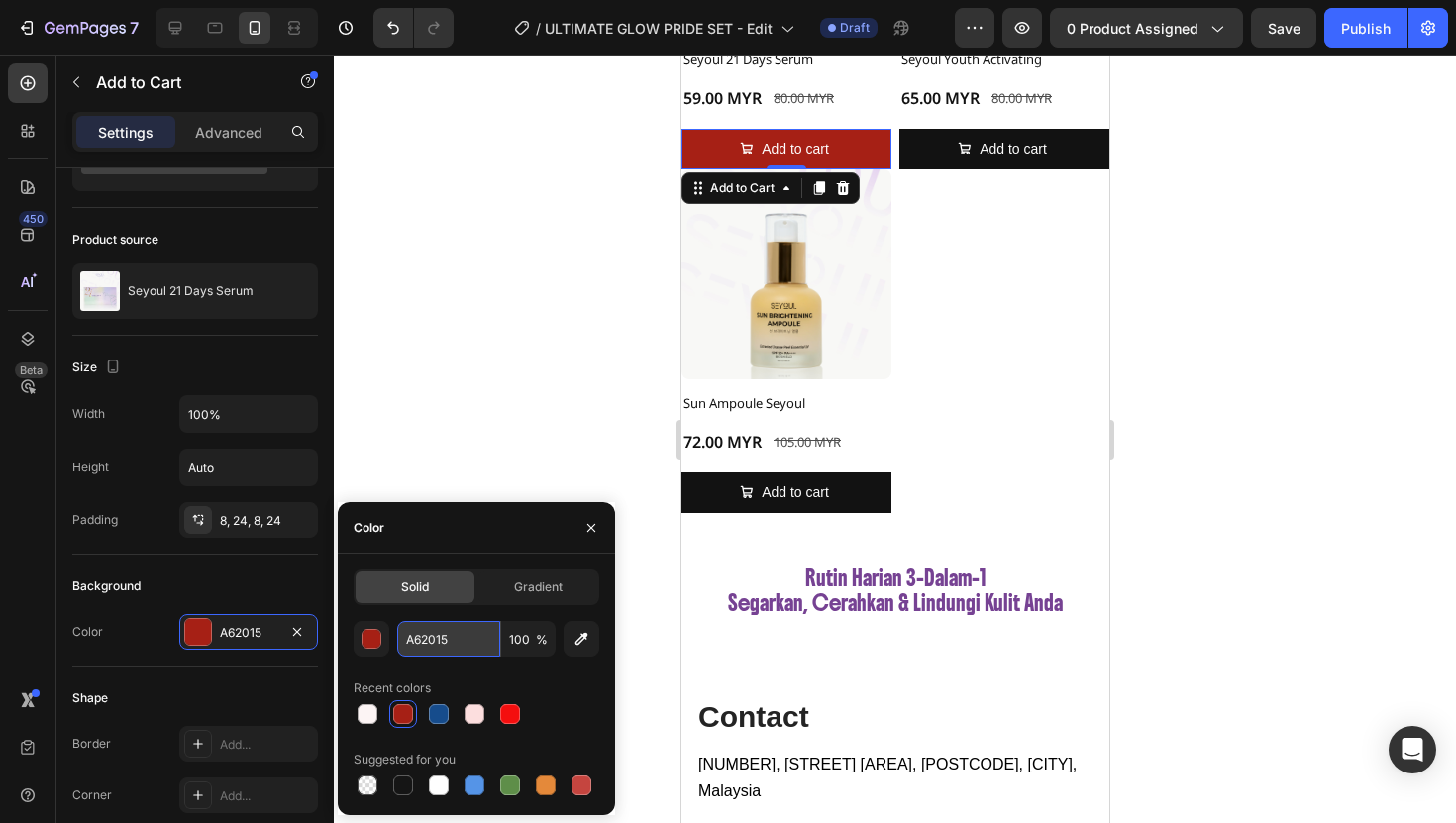 click on "A62015" at bounding box center (449, 639) 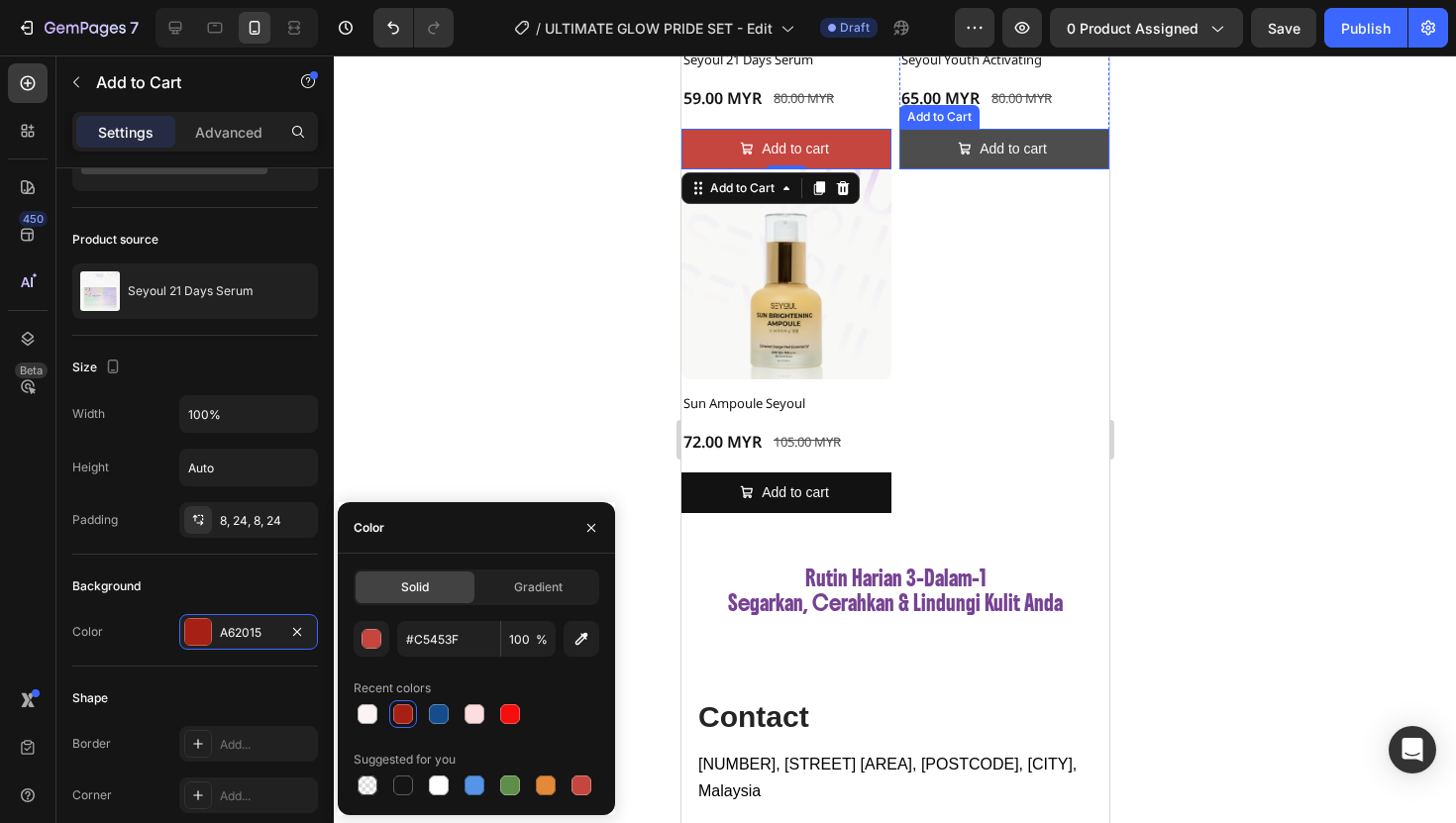 click on "Add to cart" at bounding box center [1003, 149] 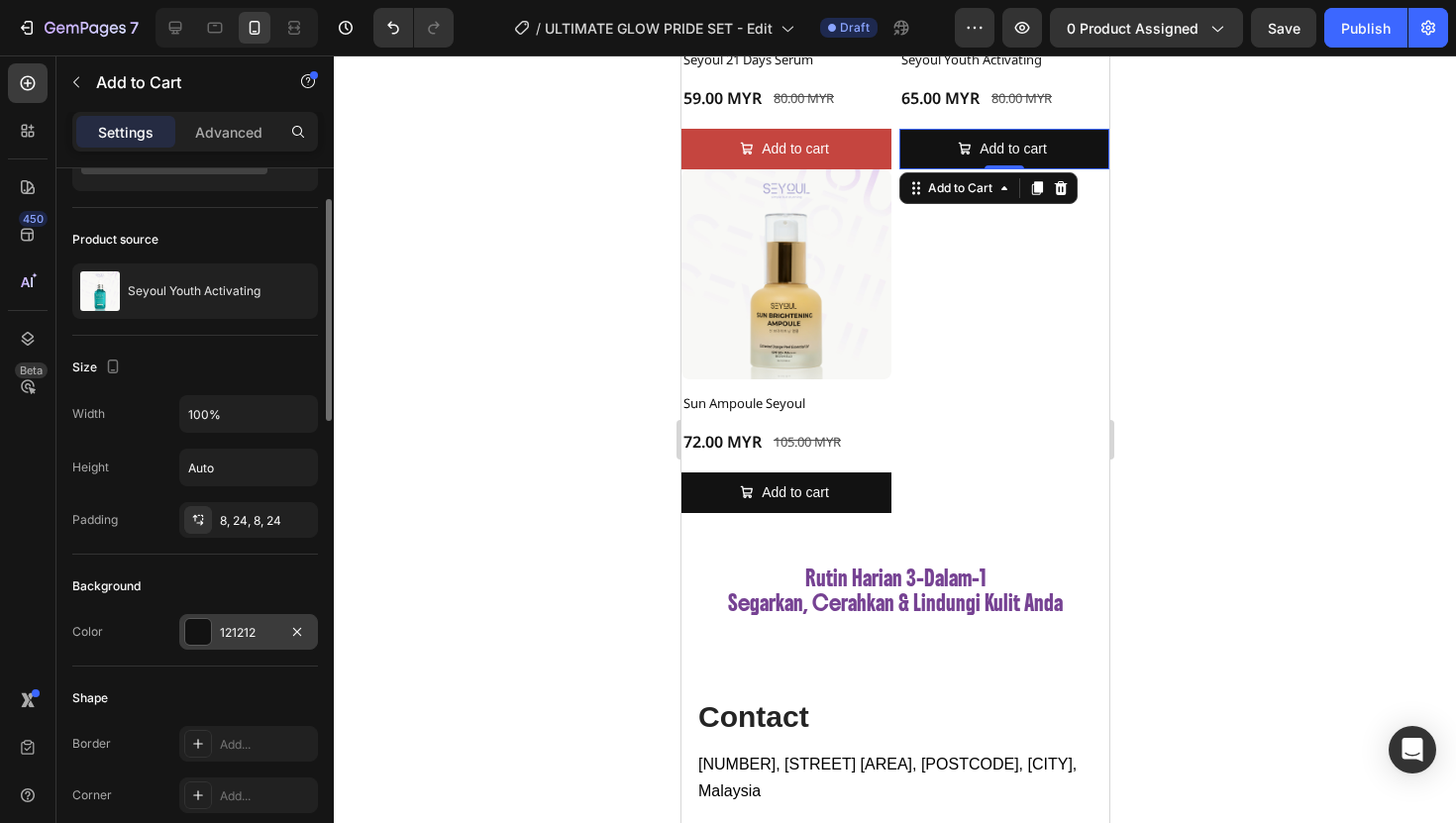 click at bounding box center [198, 632] 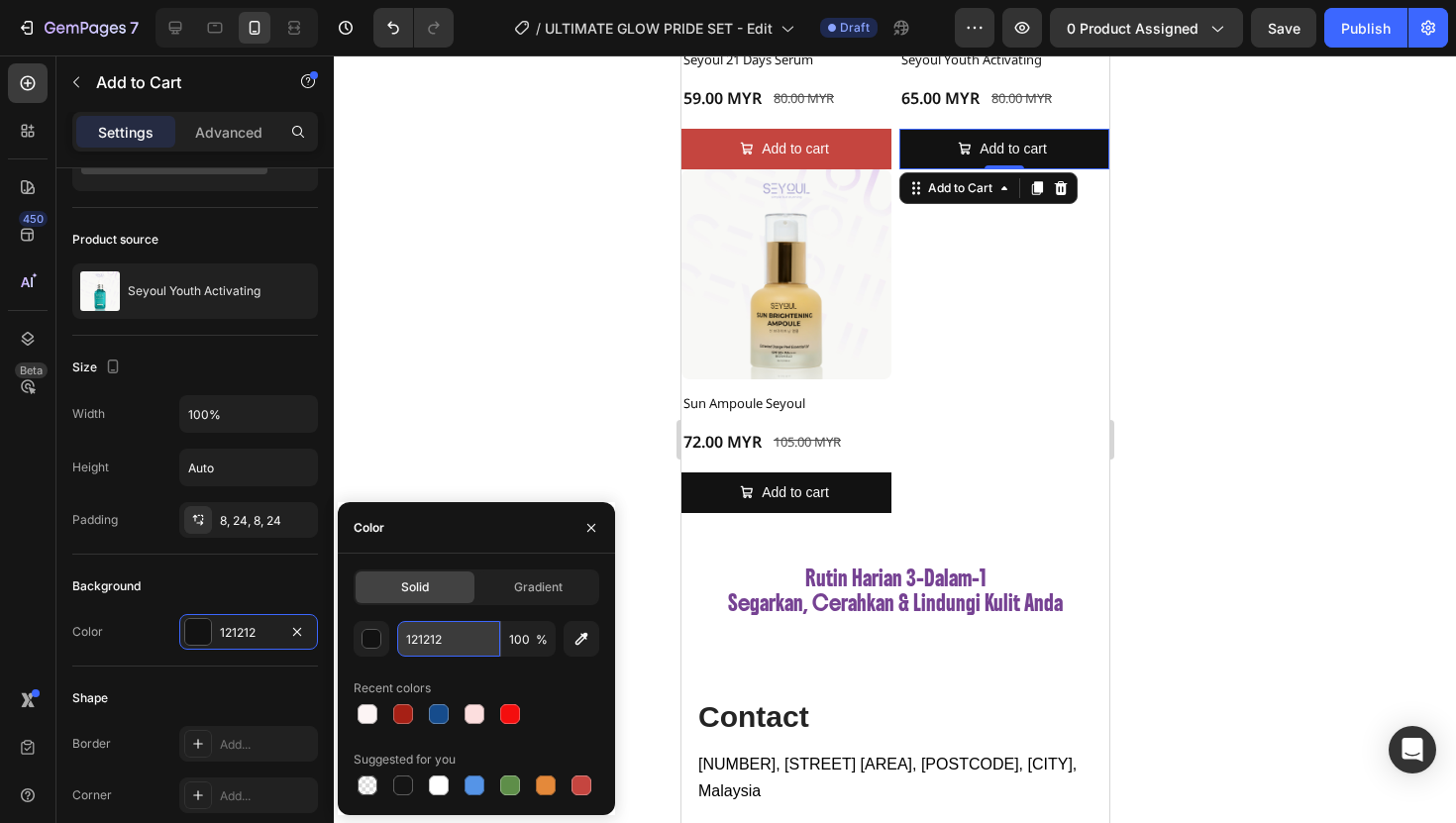 click on "121212" at bounding box center (449, 639) 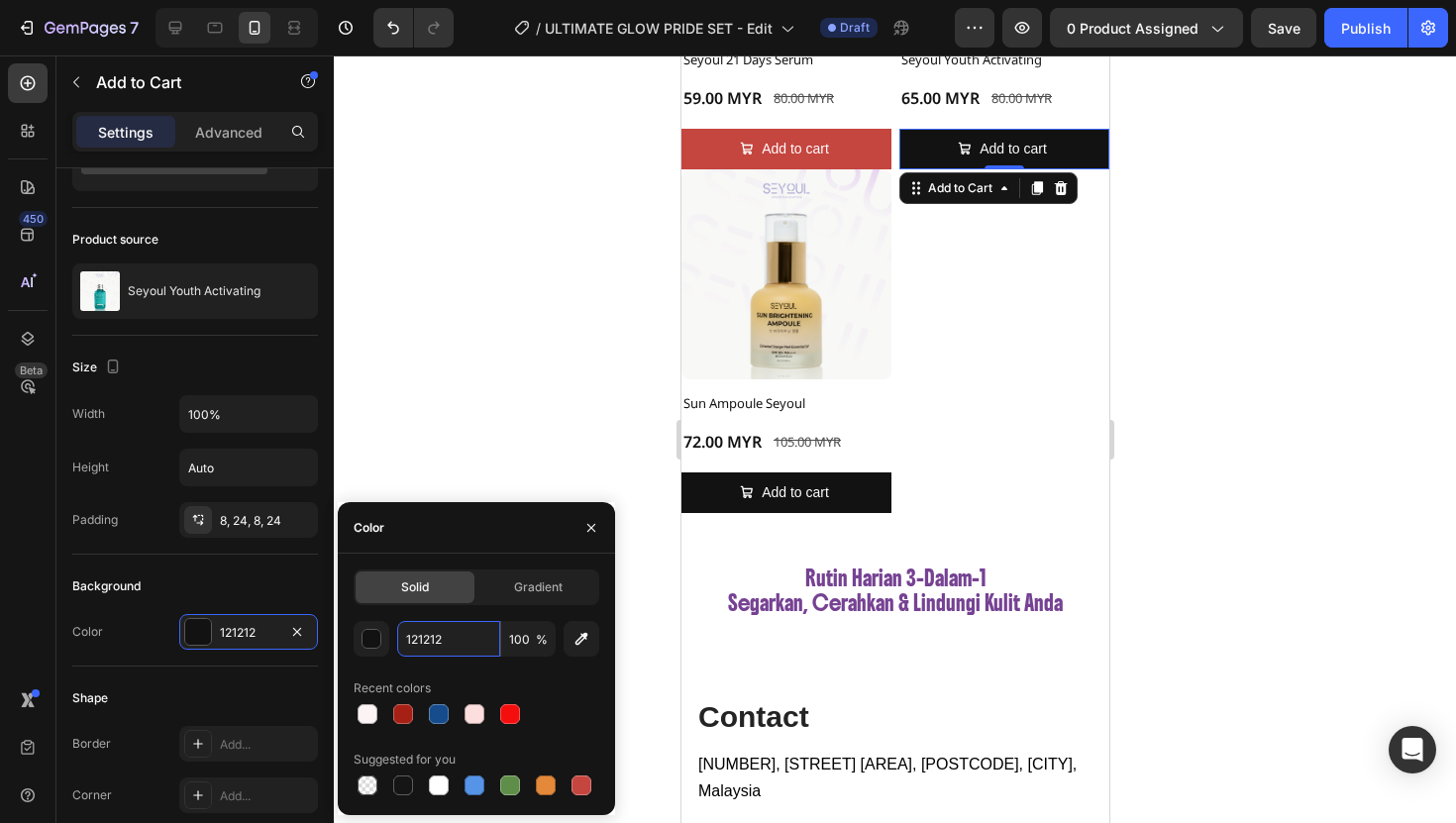 paste on "#C5453F" 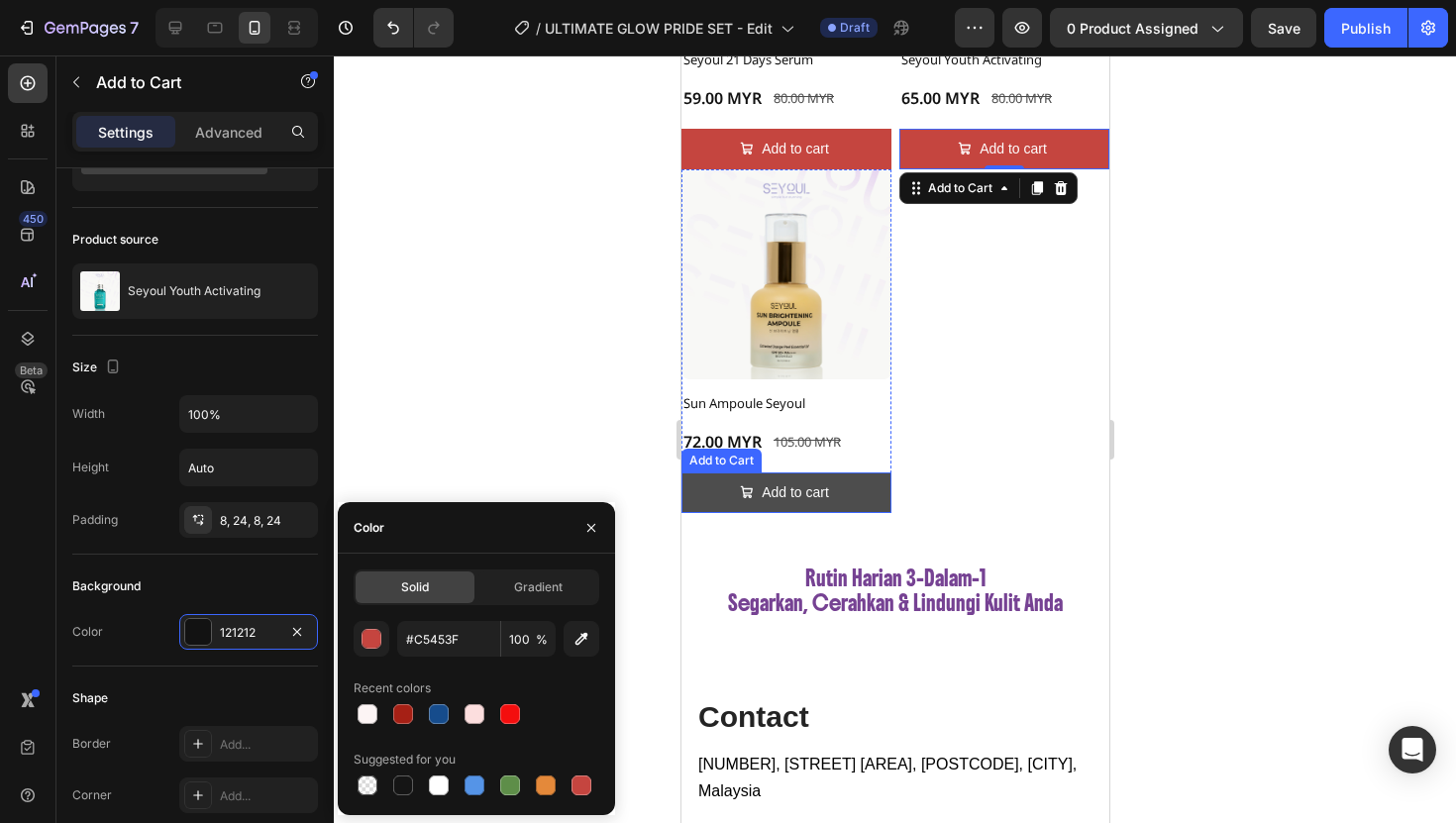click on "Add to cart" at bounding box center (785, 492) 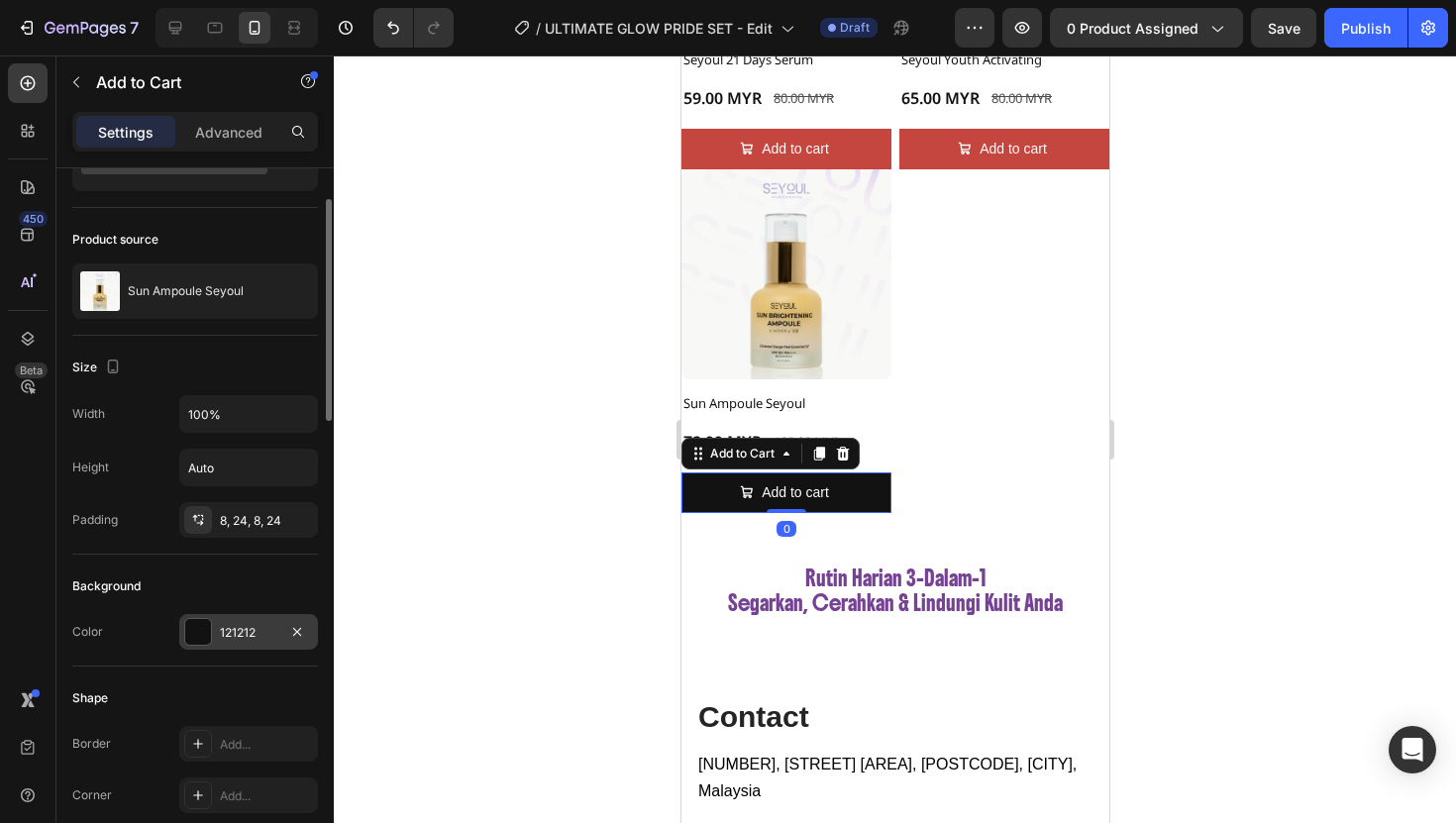 click on "121212" at bounding box center [249, 633] 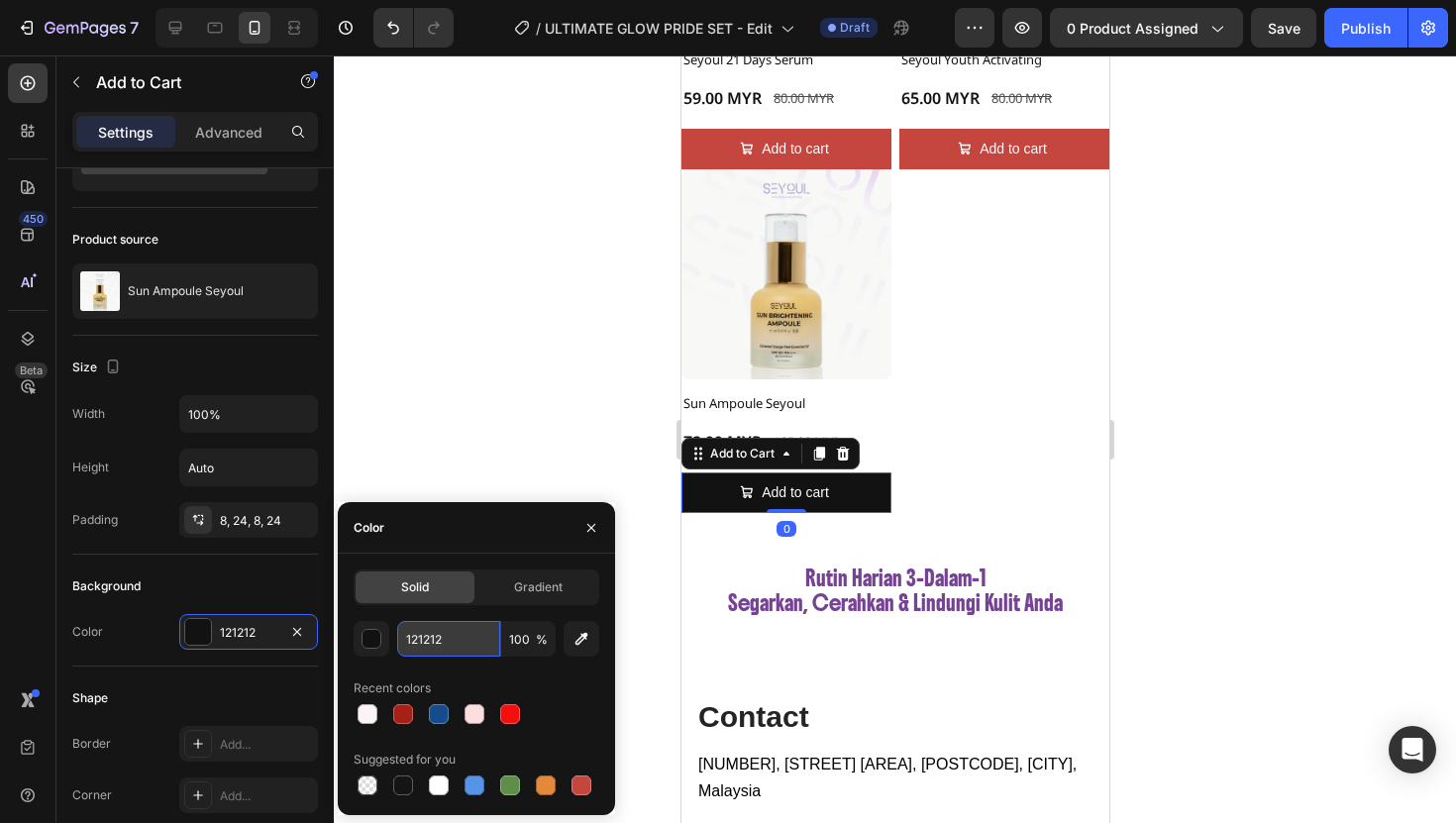 click on "121212" at bounding box center (449, 639) 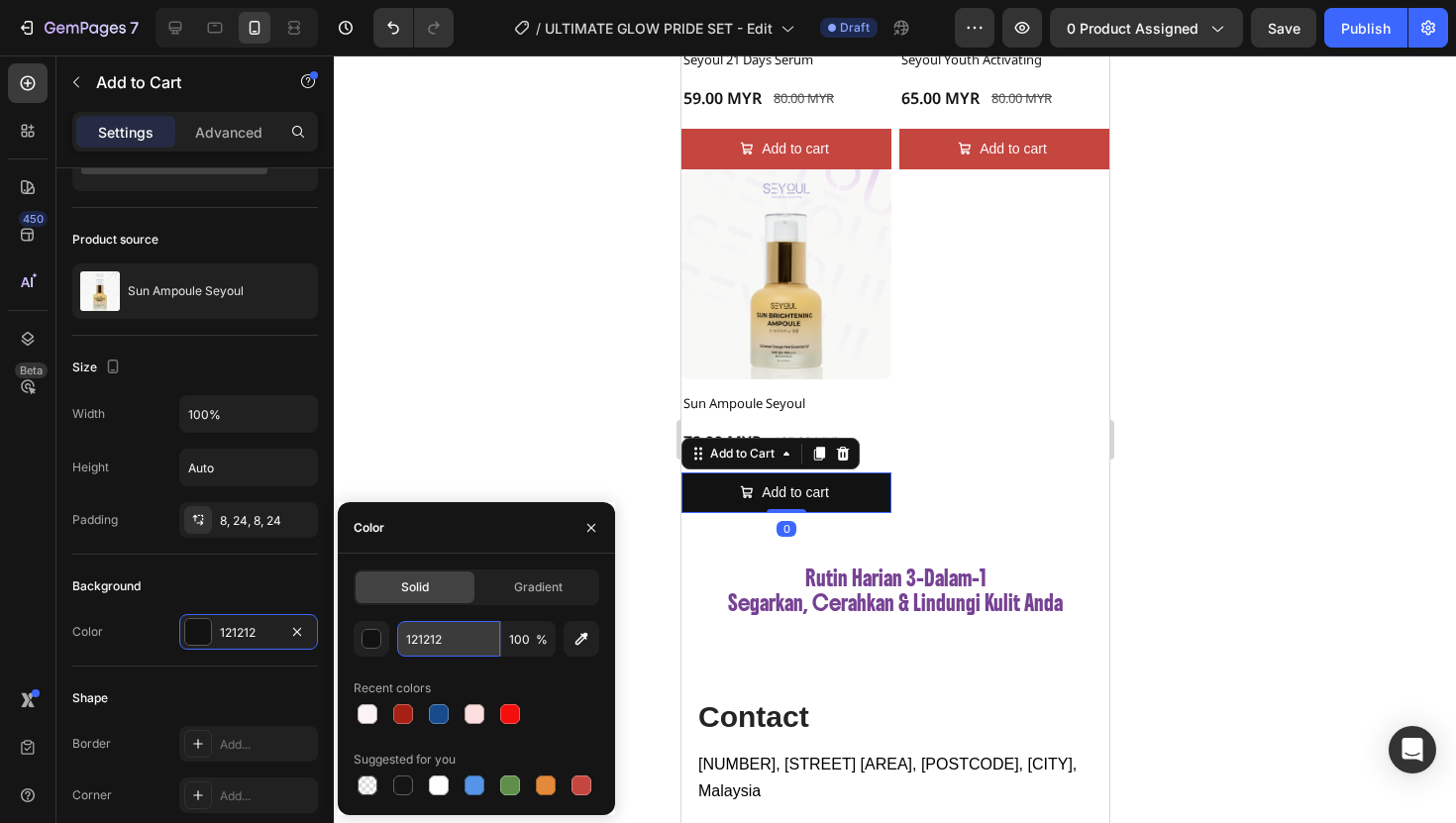 click on "121212" at bounding box center [449, 639] 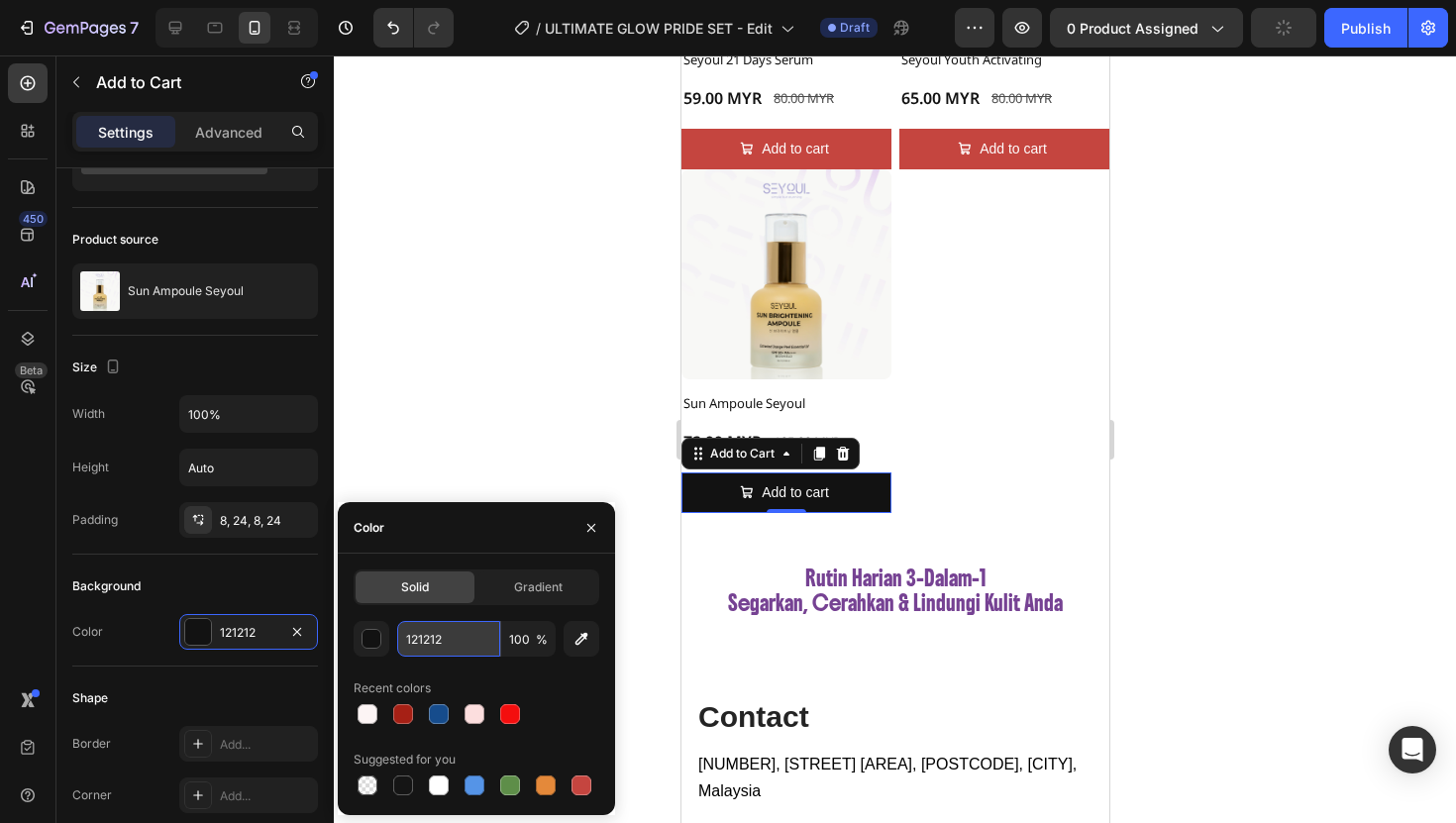 paste on "#C5453F" 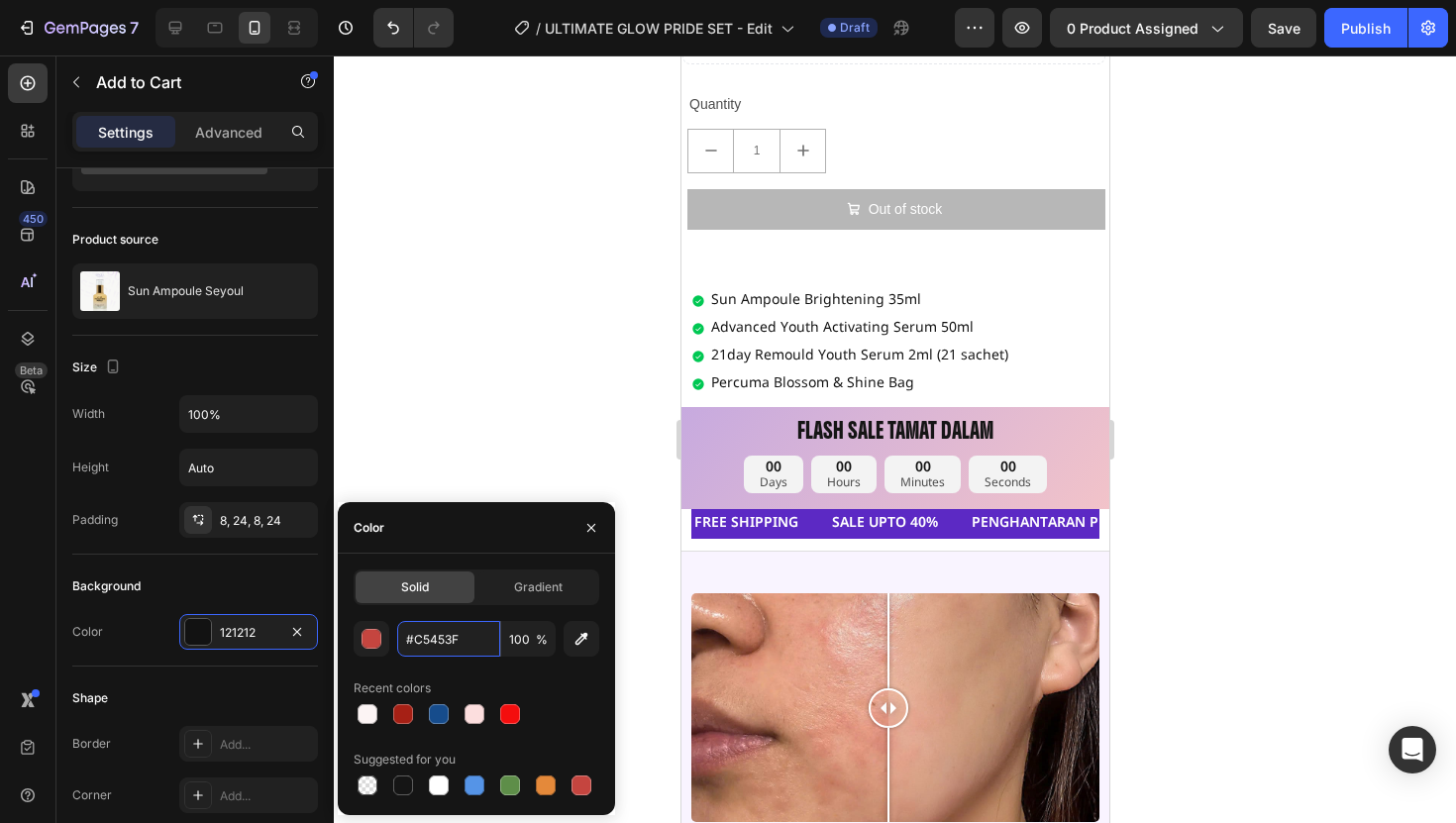 scroll, scrollTop: 381, scrollLeft: 0, axis: vertical 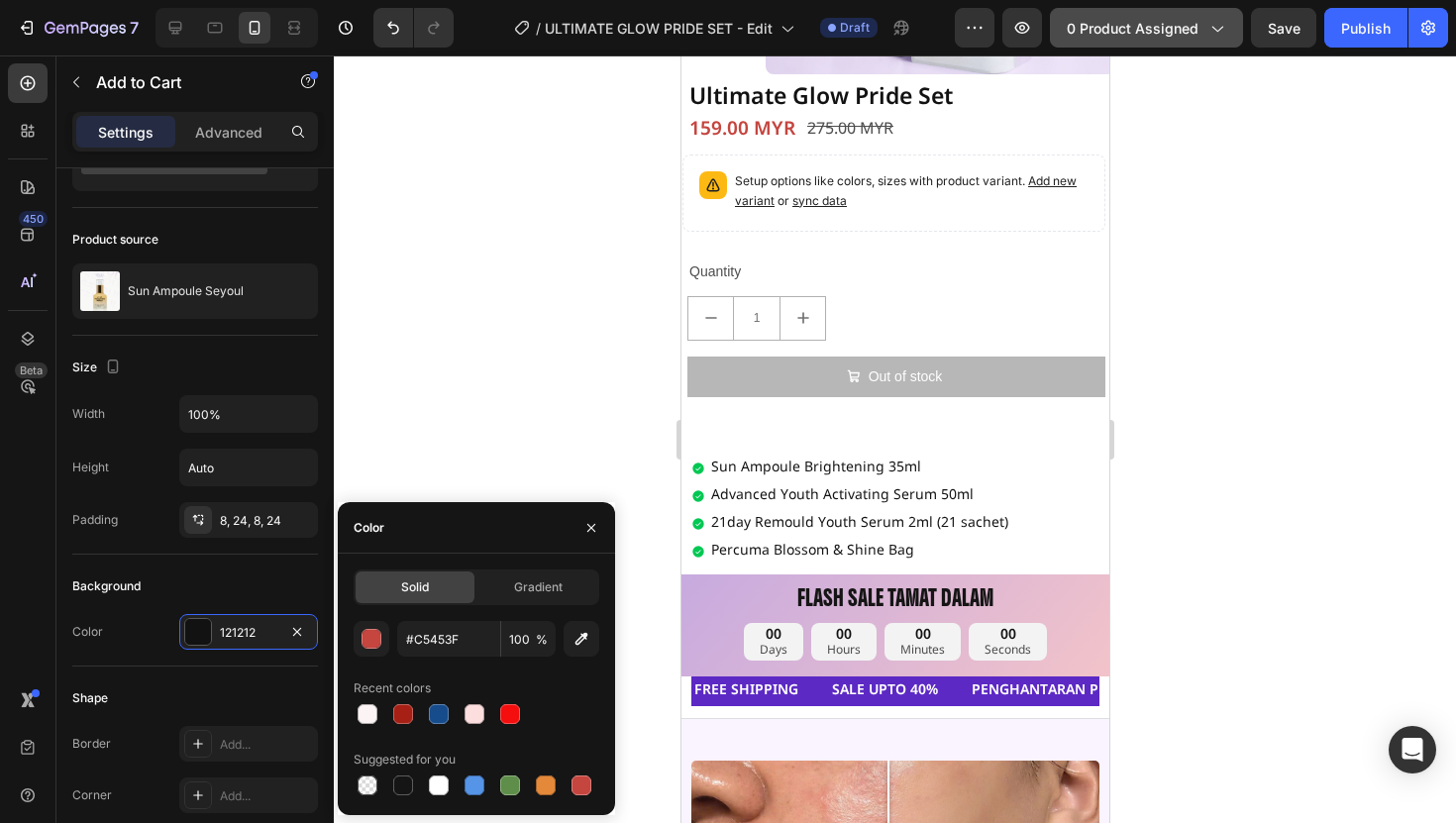 click on "0 product assigned" 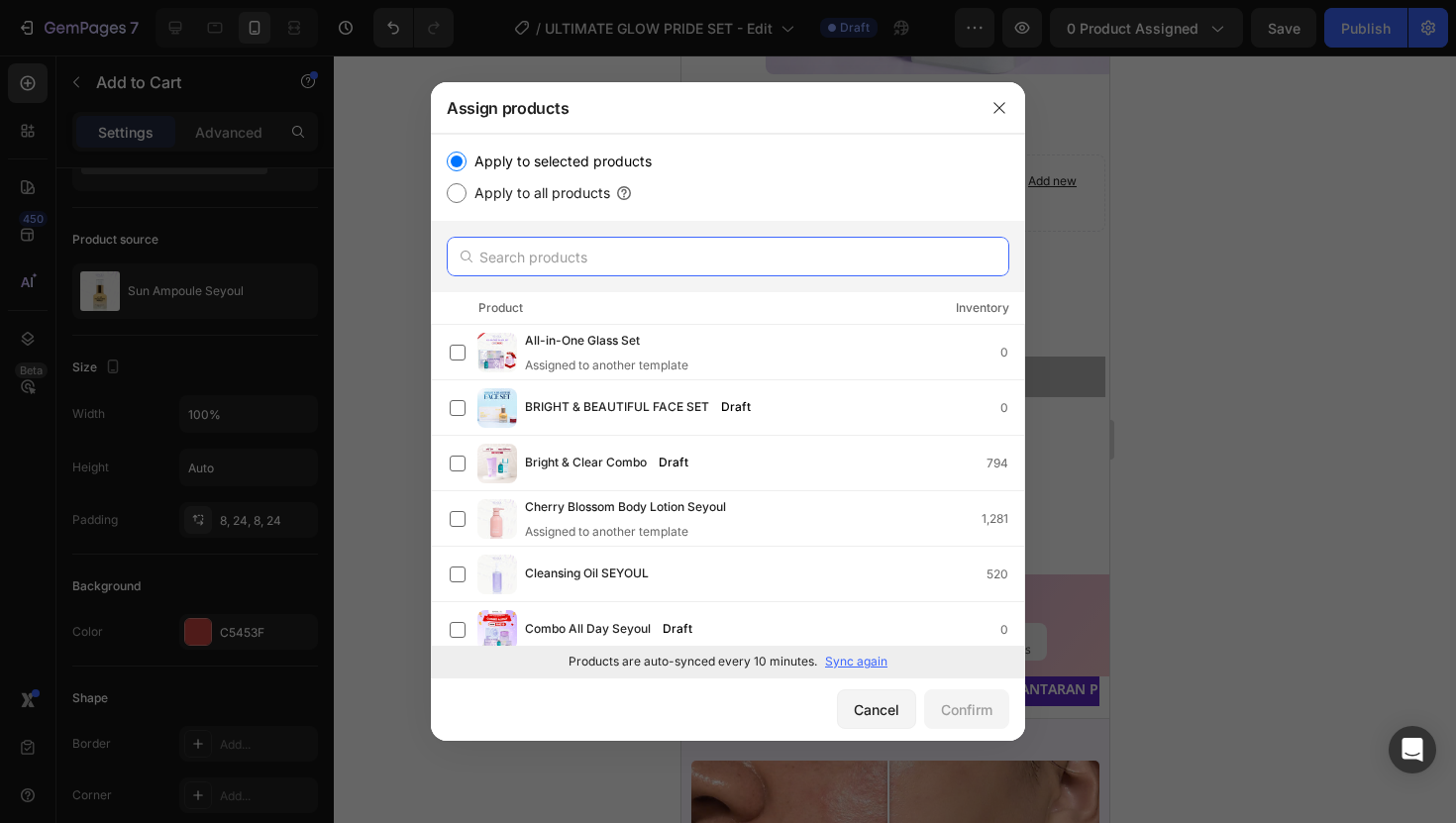 click at bounding box center (728, 257) 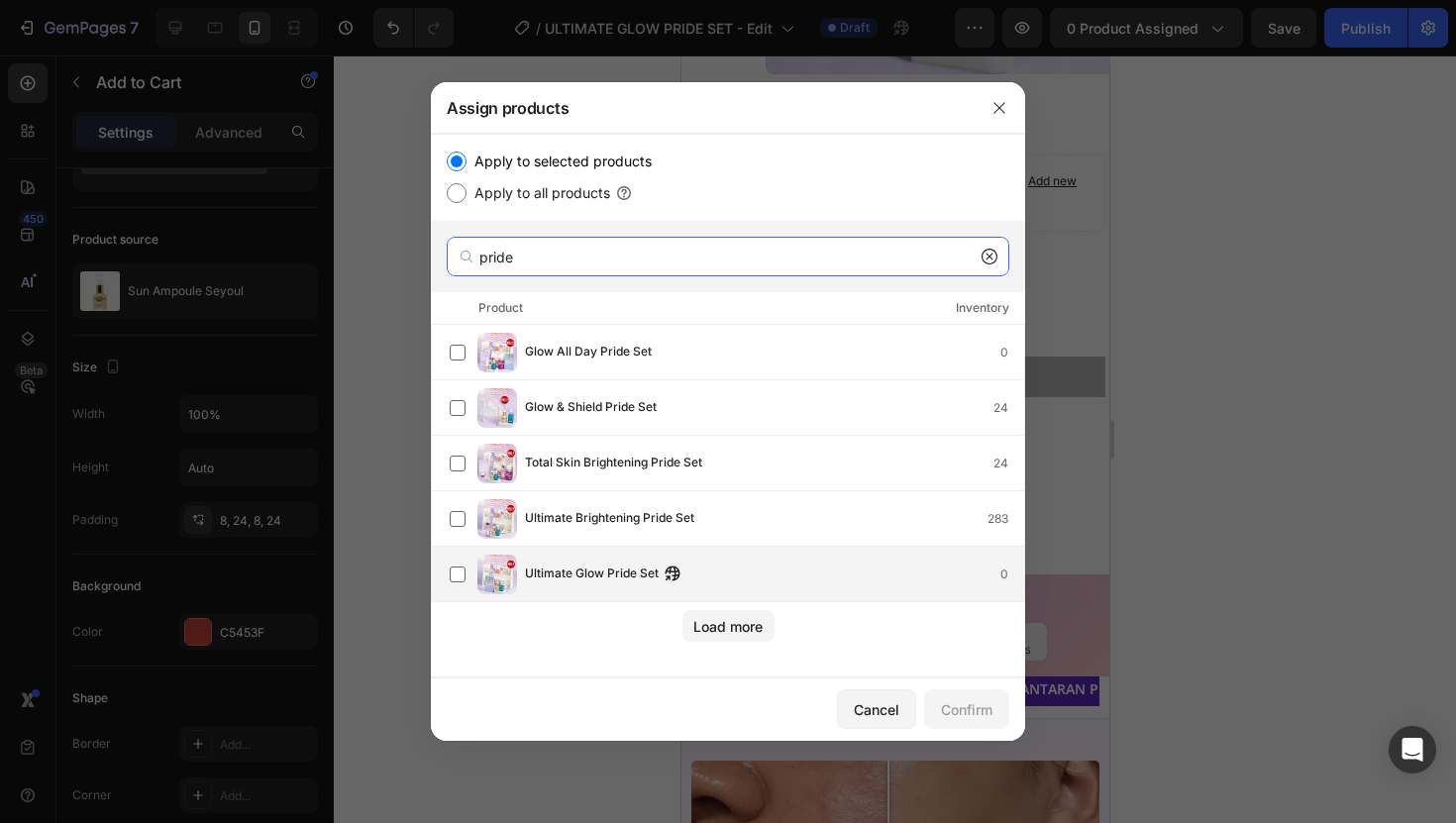 type on "pride" 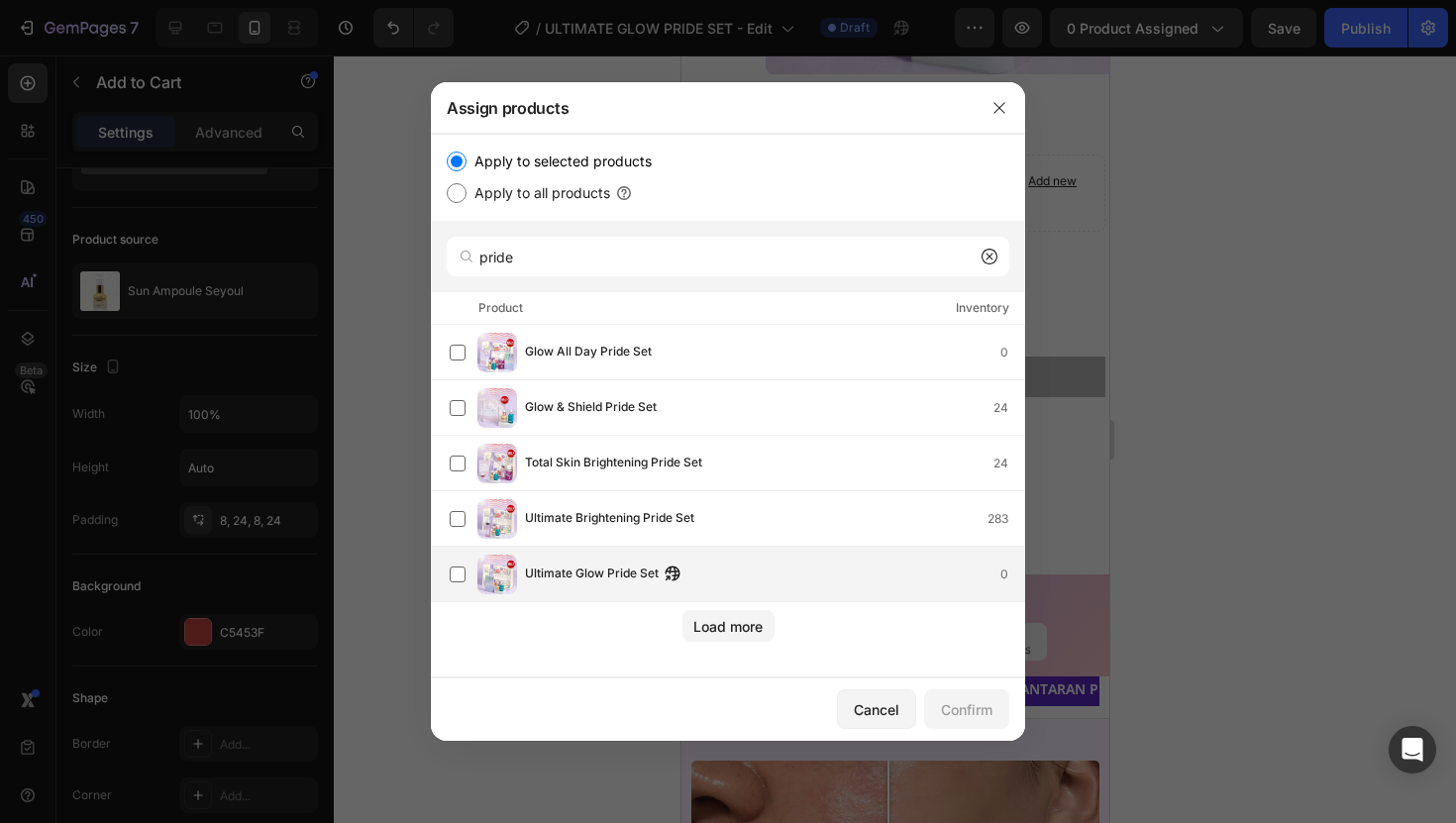 click on "Ultimate Glow Pride Set" at bounding box center [591, 574] 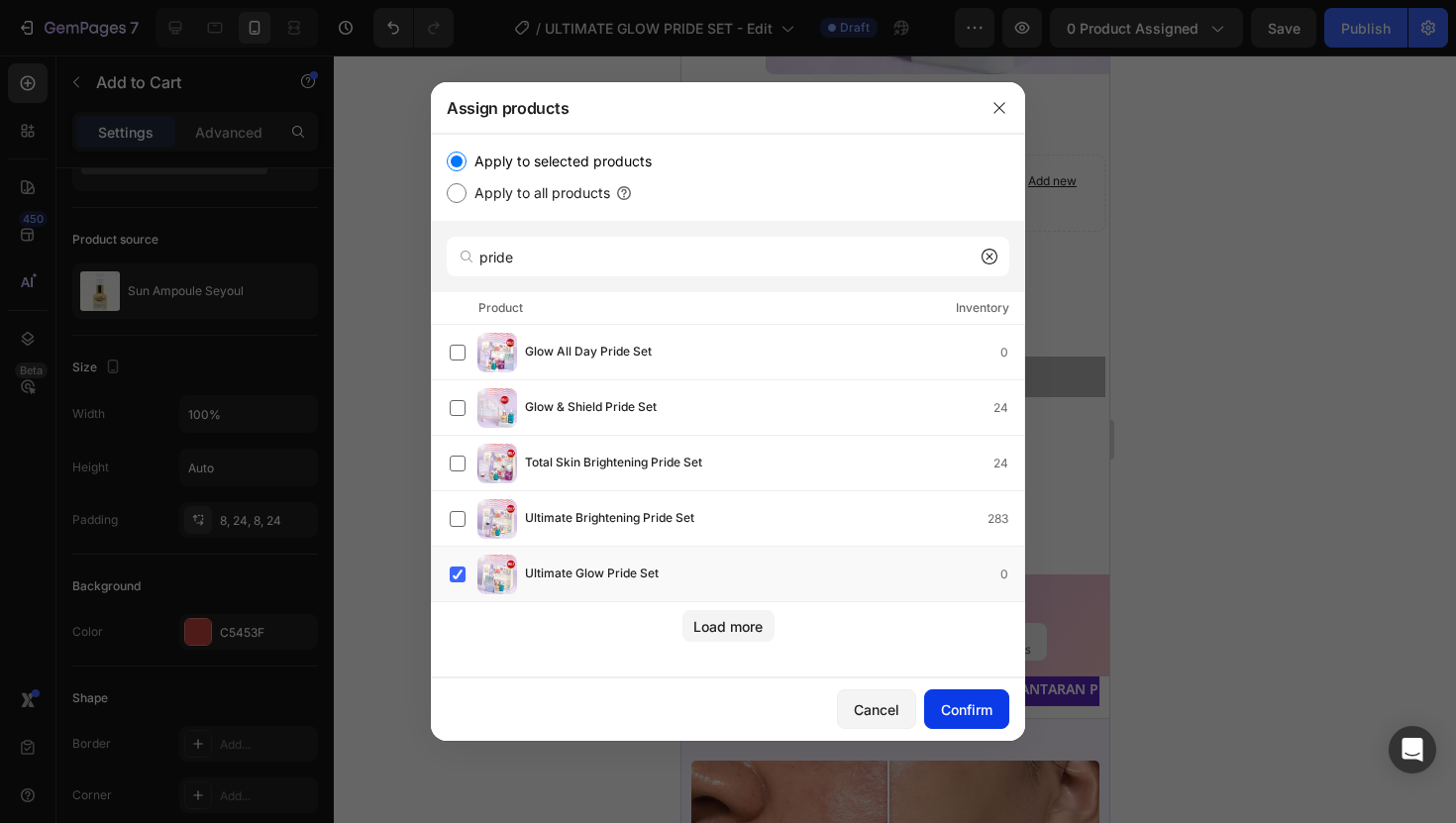 click on "Confirm" at bounding box center [967, 709] 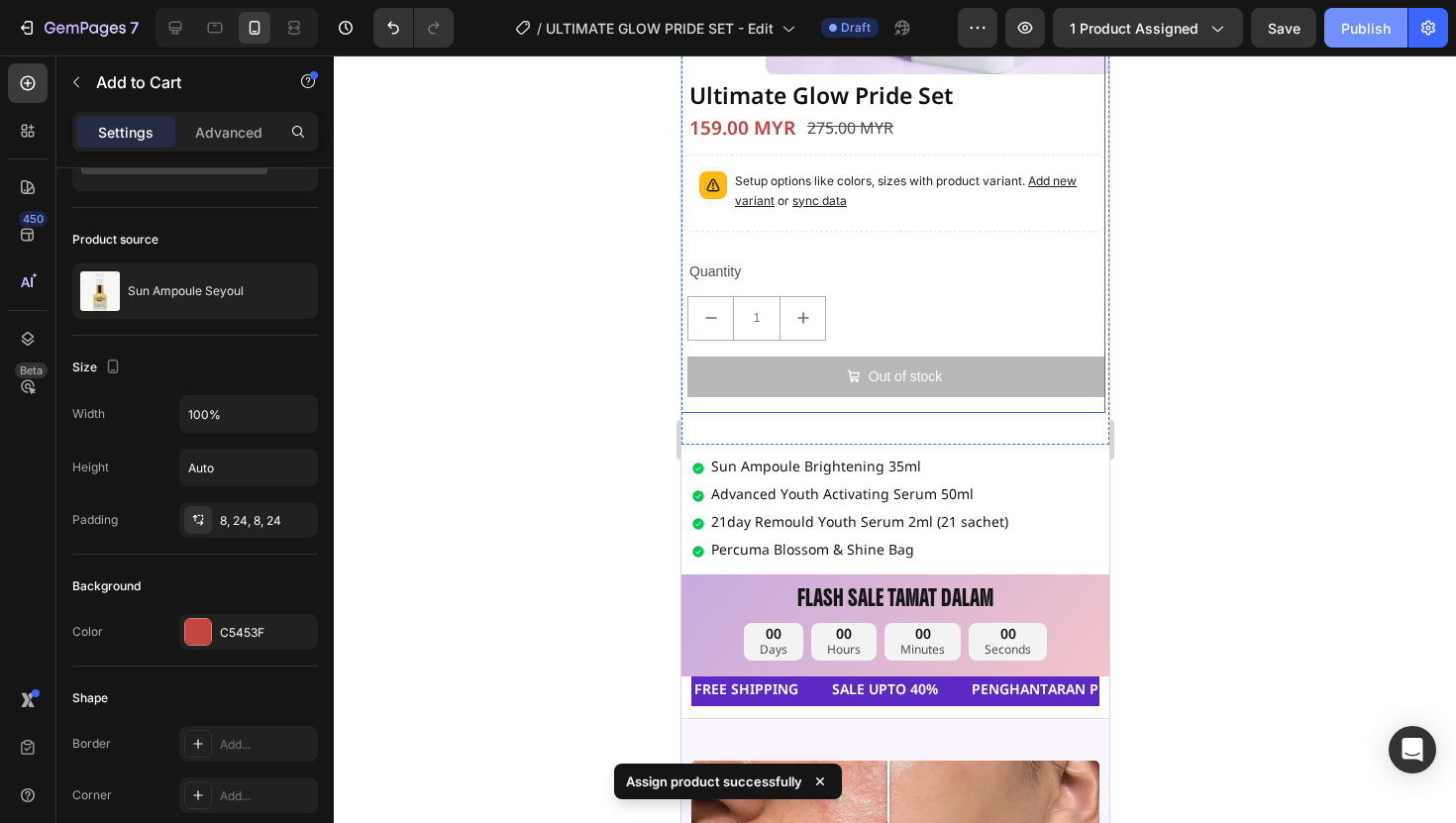 click on "Publish" at bounding box center [1366, 28] 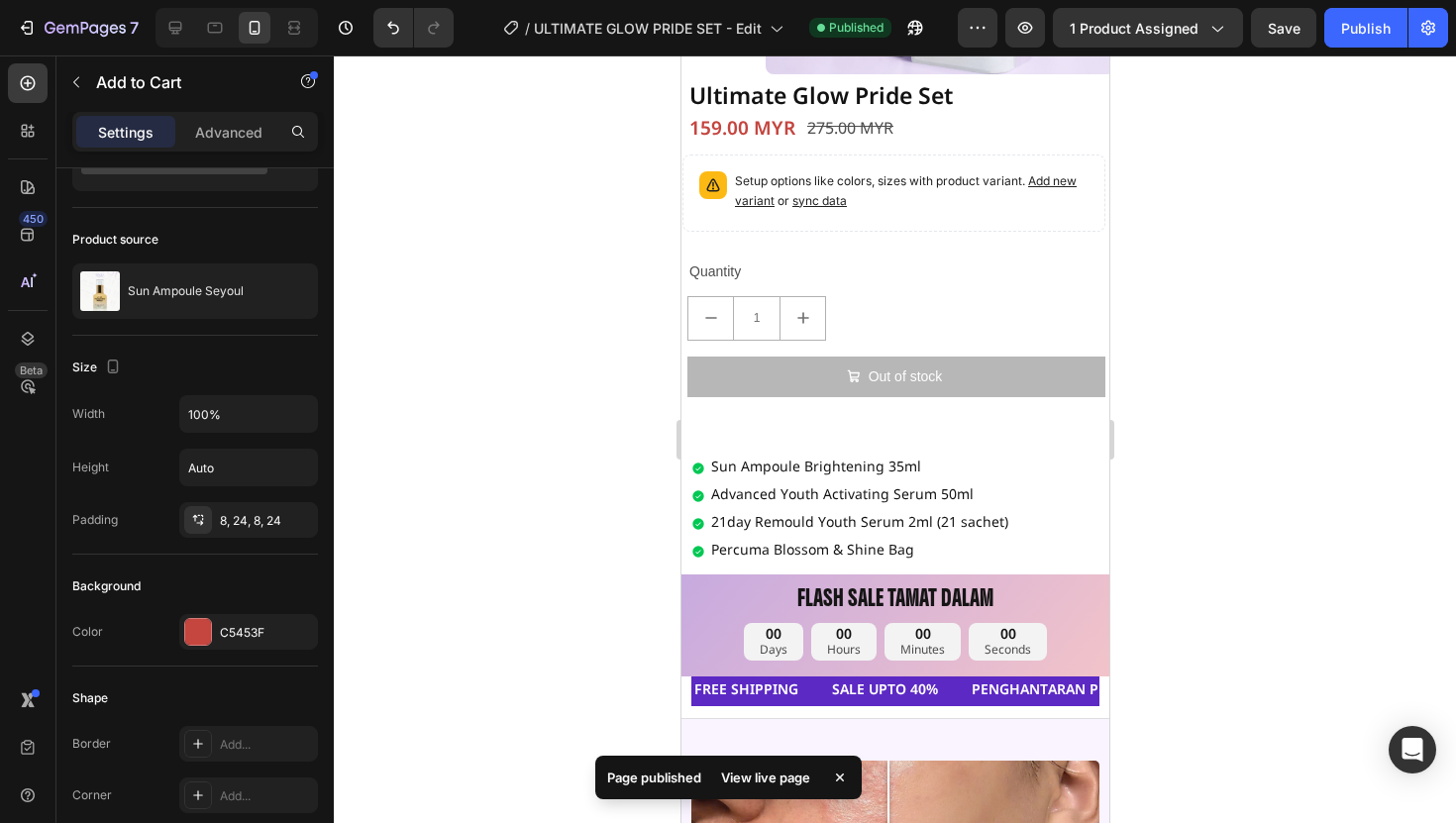 click 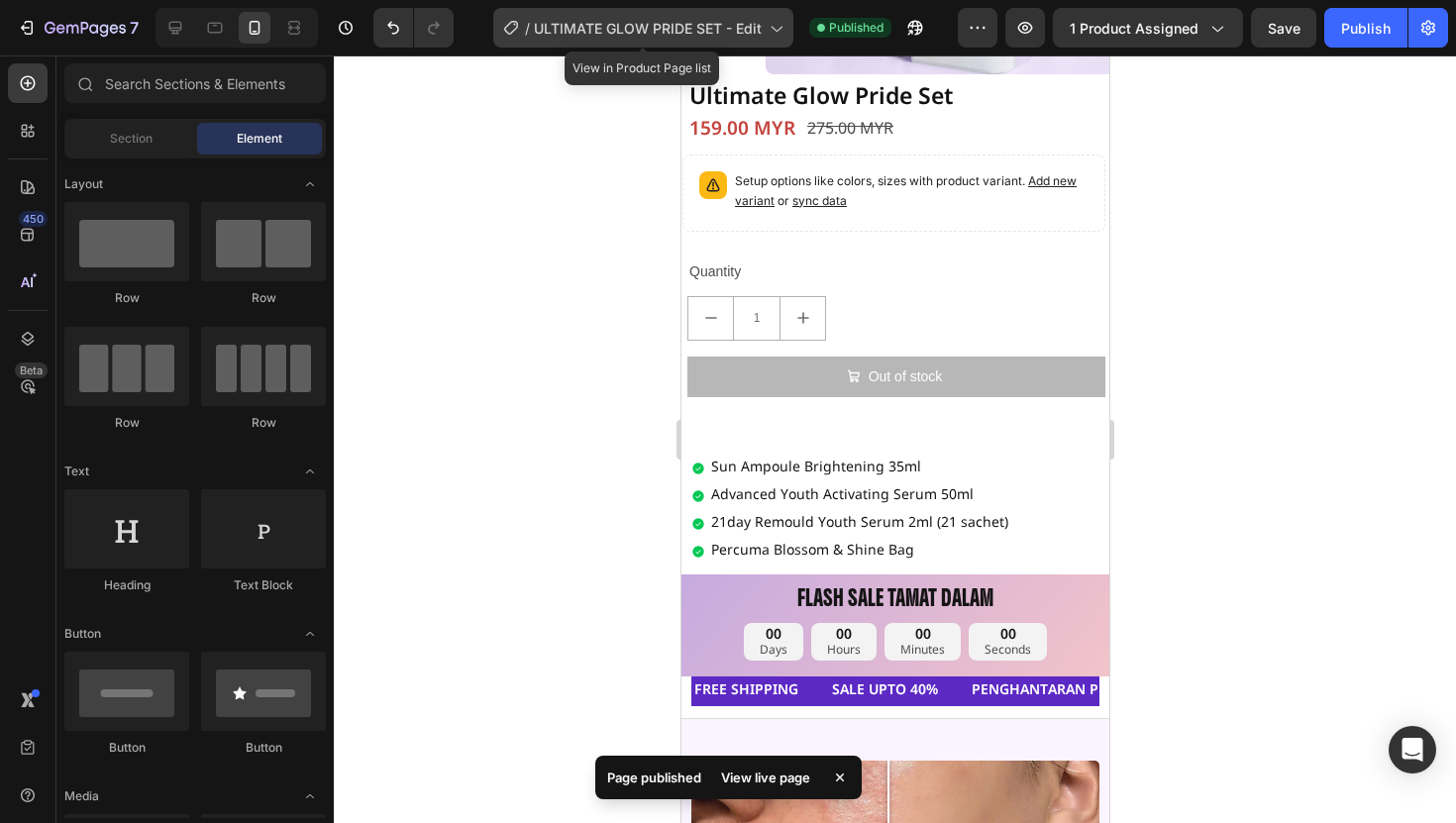 click on "ULTIMATE GLOW PRIDE SET - Edit" at bounding box center [648, 28] 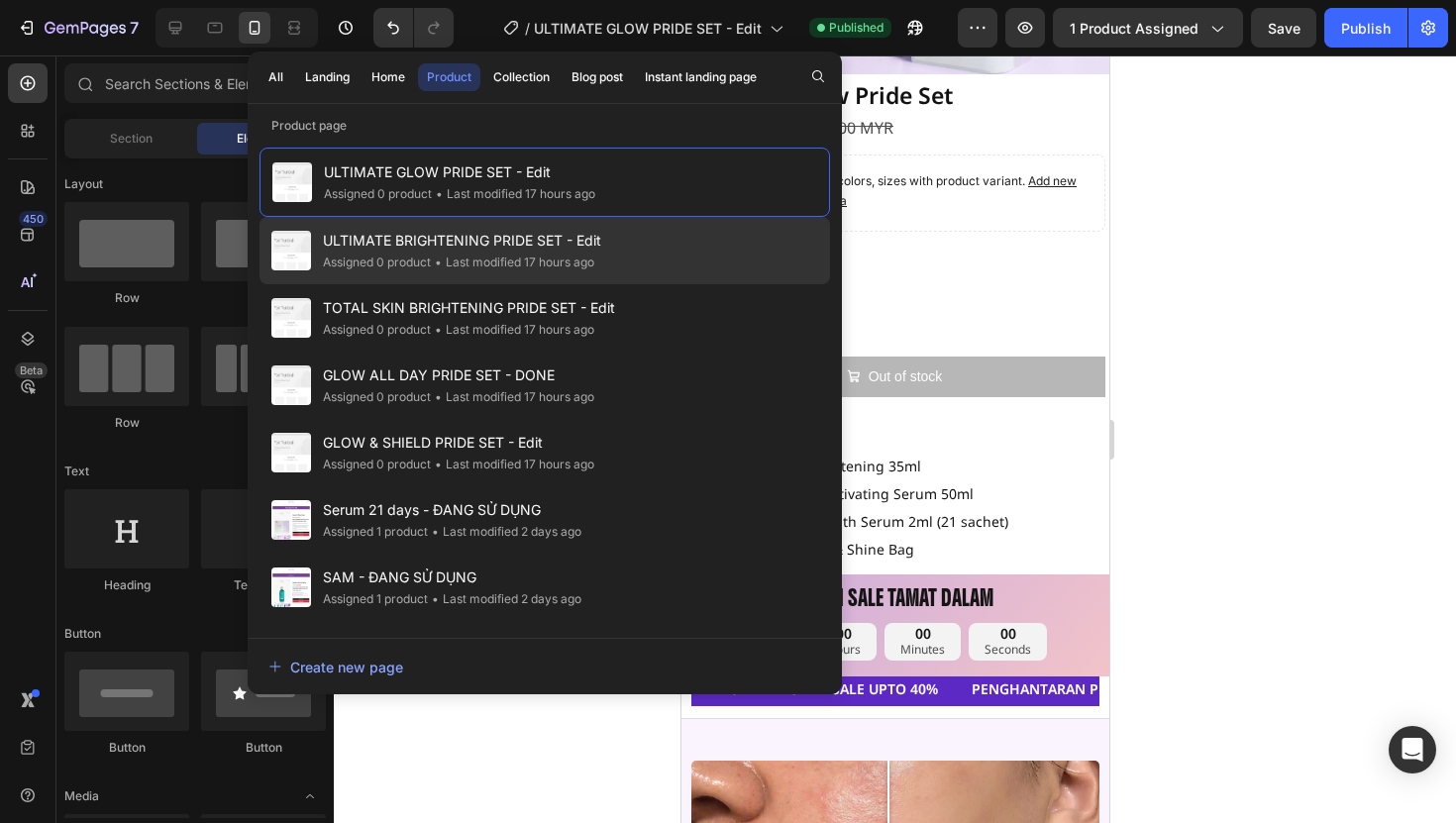 click on "ULTIMATE BRIGHTENING PRIDE SET - Edit" at bounding box center [462, 241] 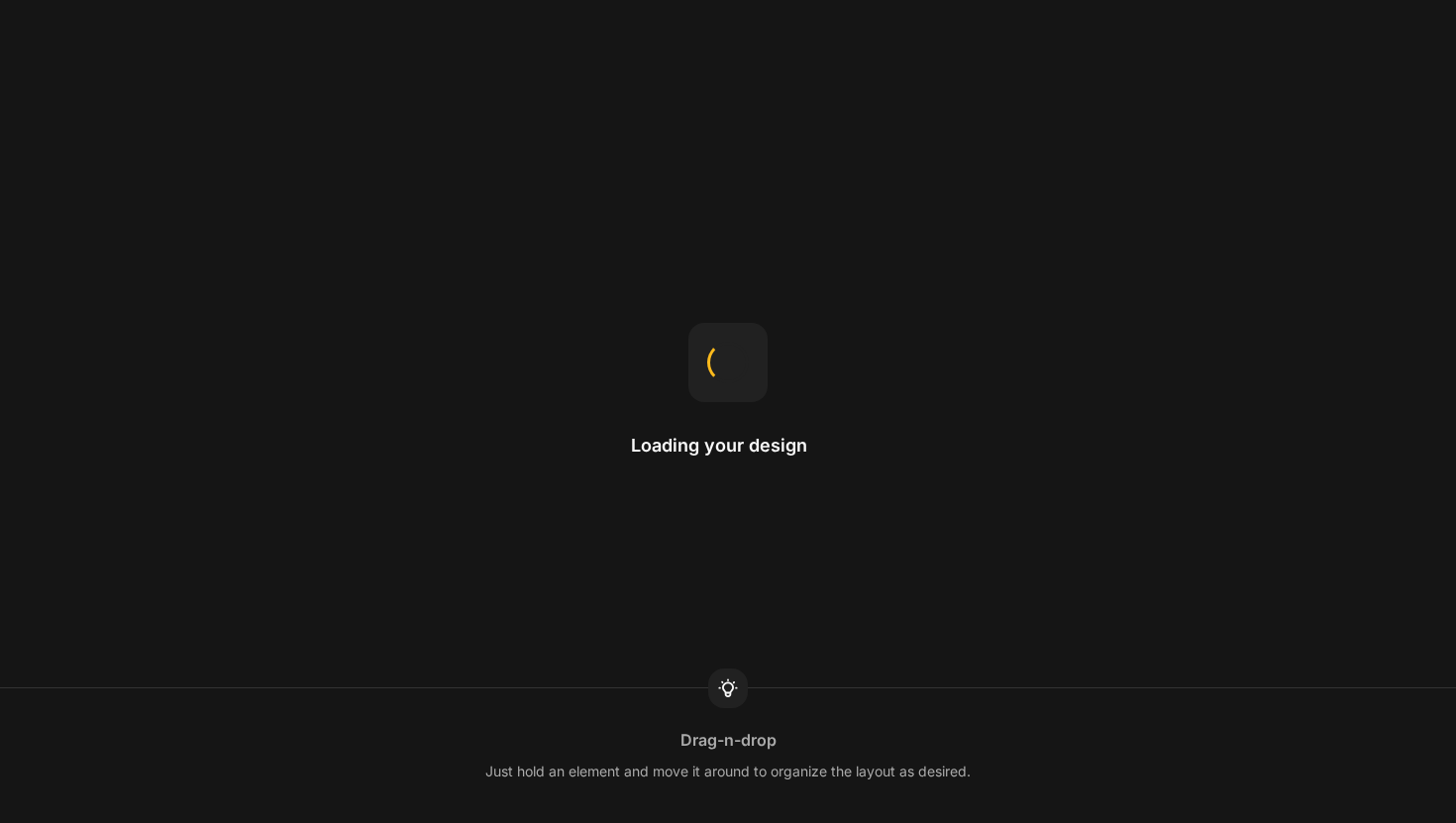 scroll, scrollTop: 0, scrollLeft: 0, axis: both 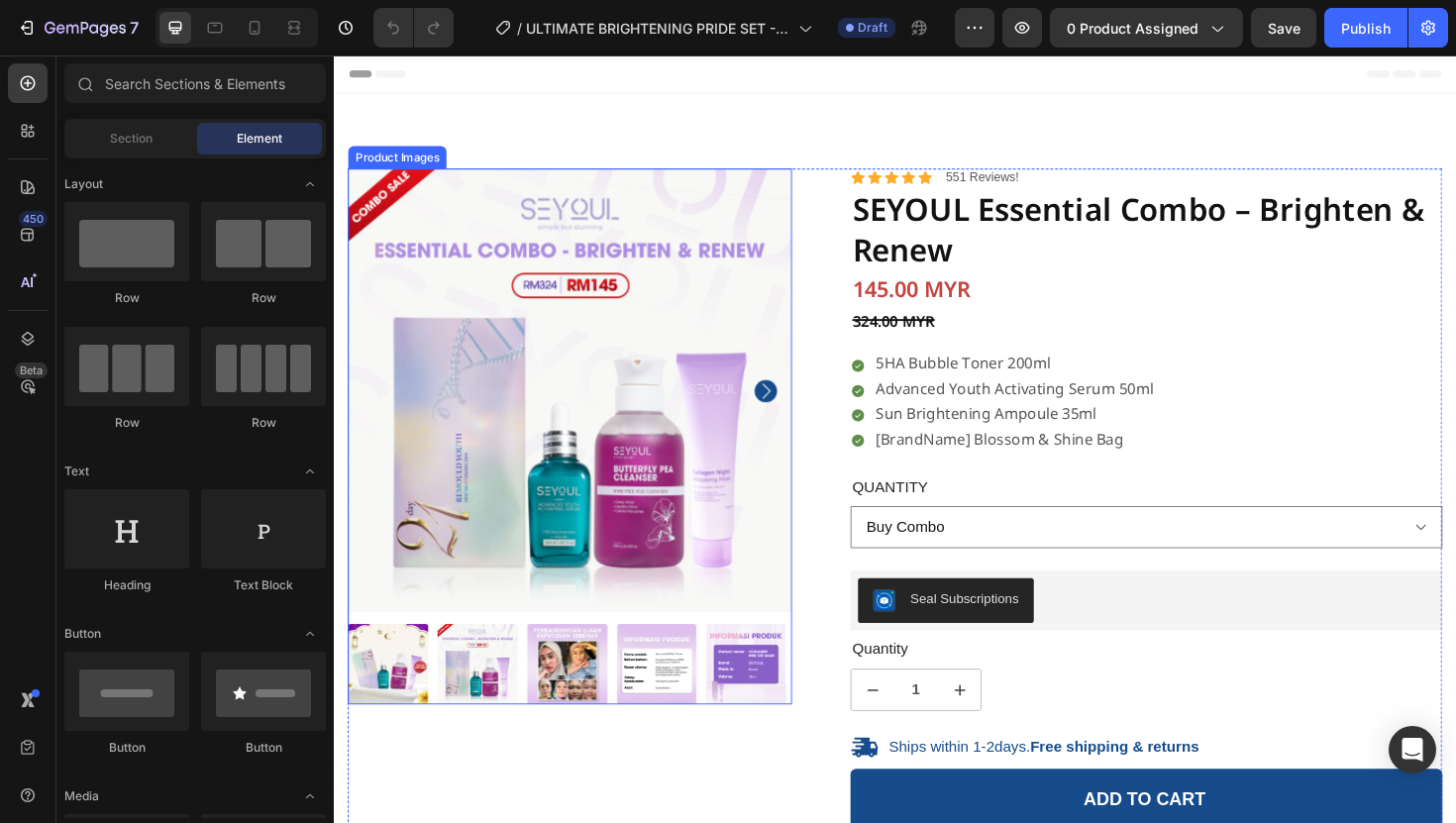 click at bounding box center (583, 410) 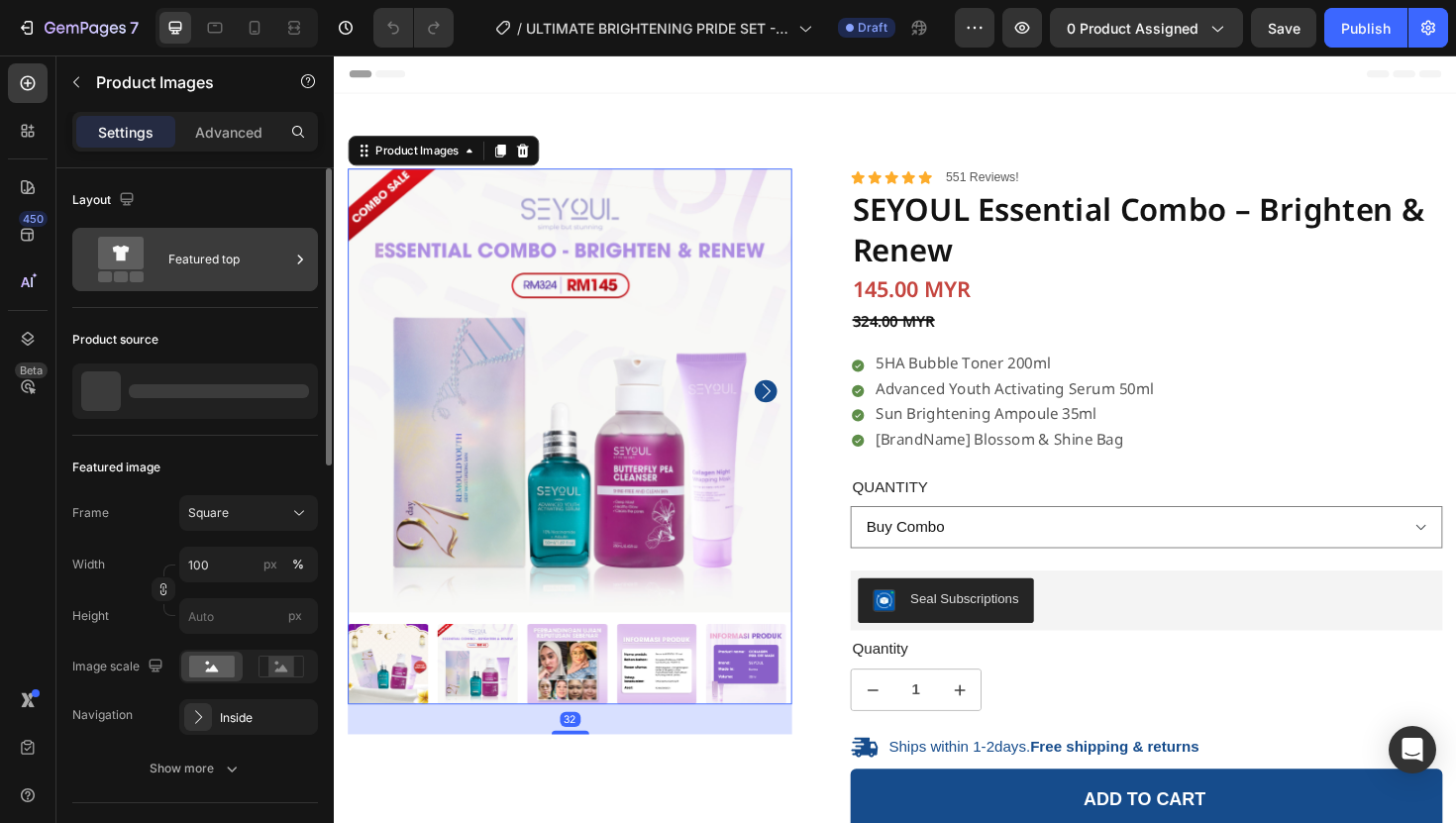 click on "Featured top" at bounding box center [229, 259] 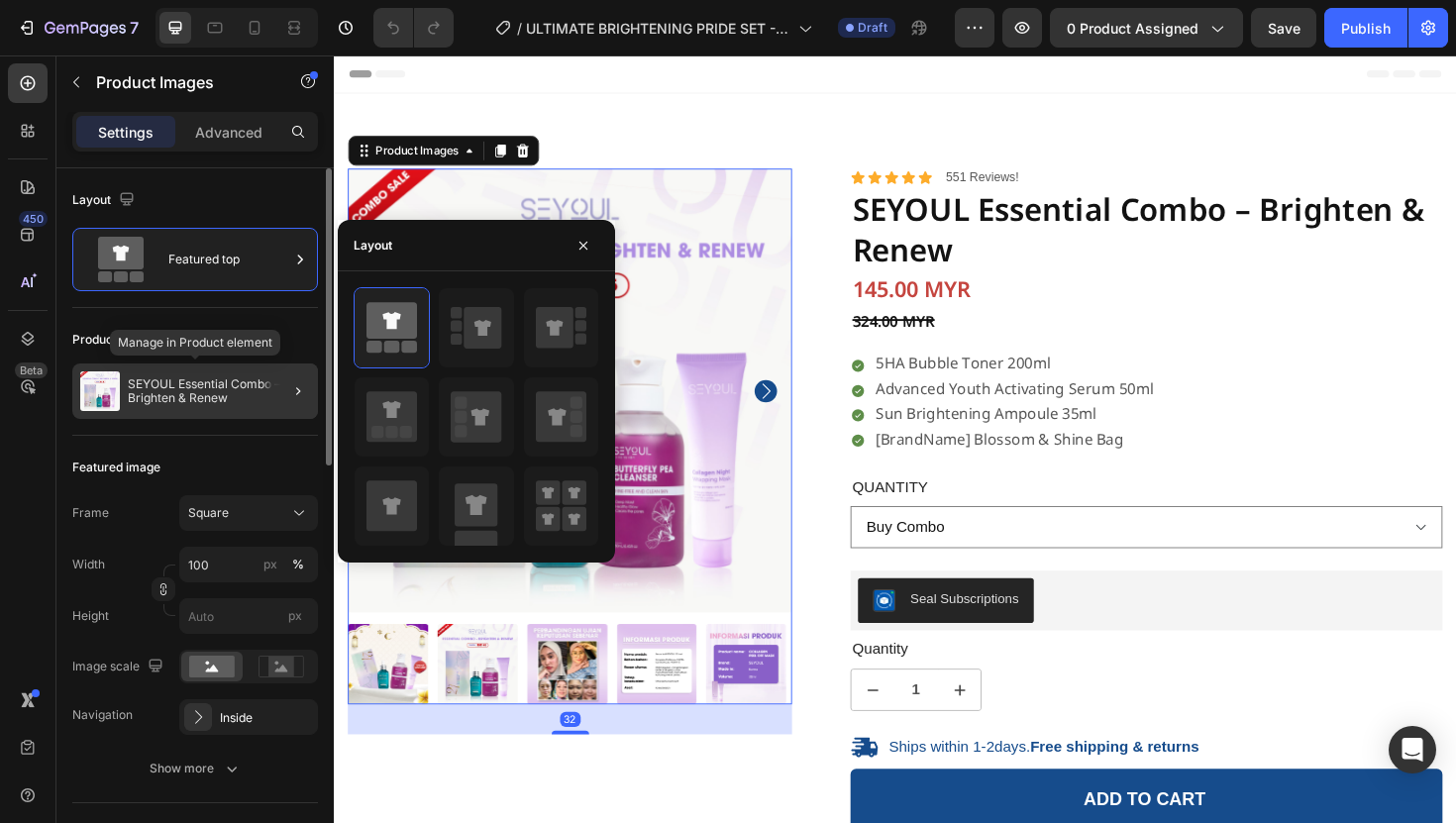 click on "SEYOUL Essential Combo – Brighten & Renew" at bounding box center [219, 391] 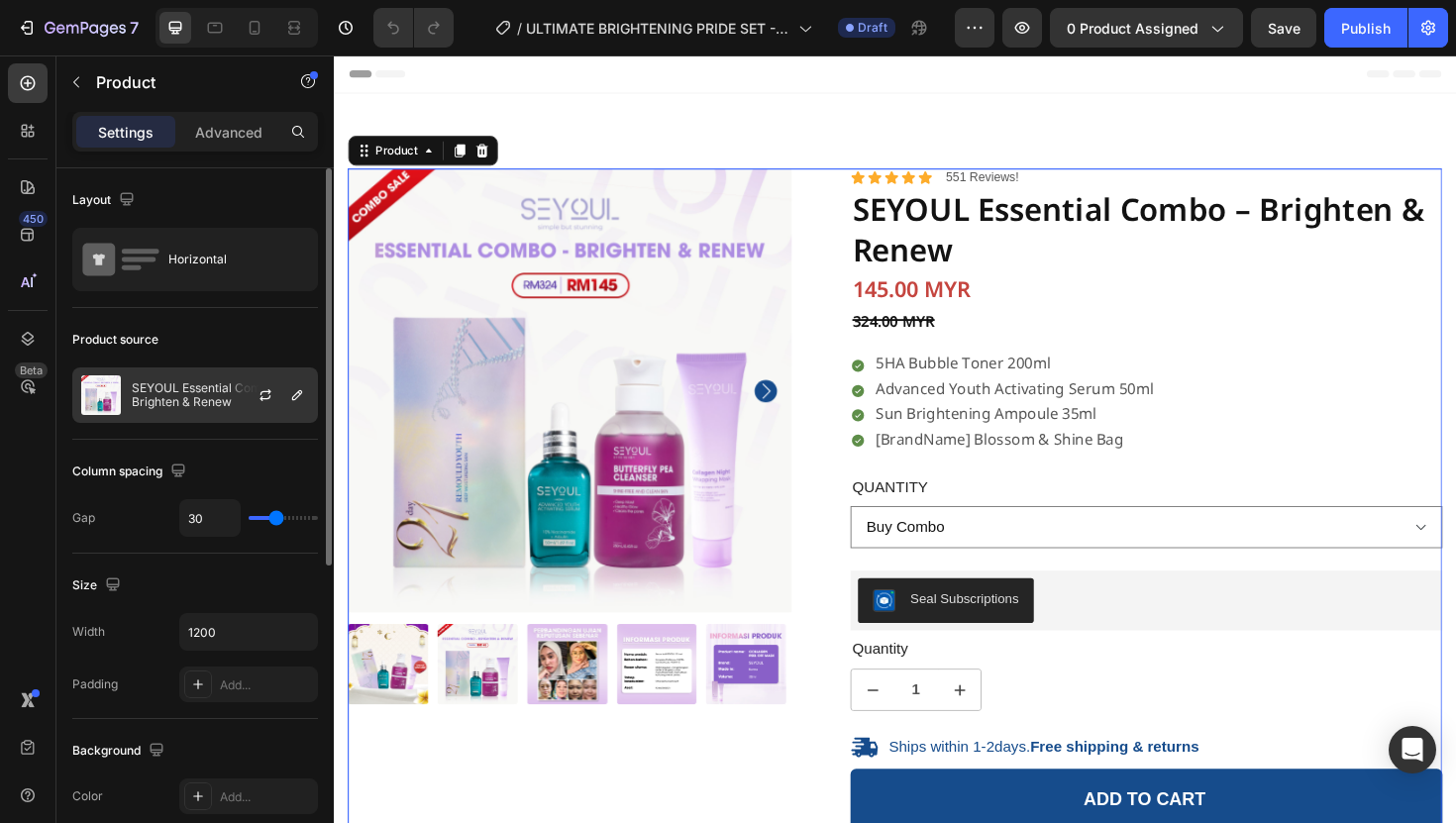 click on "SEYOUL Essential Combo – Brighten & Renew" at bounding box center (220, 395) 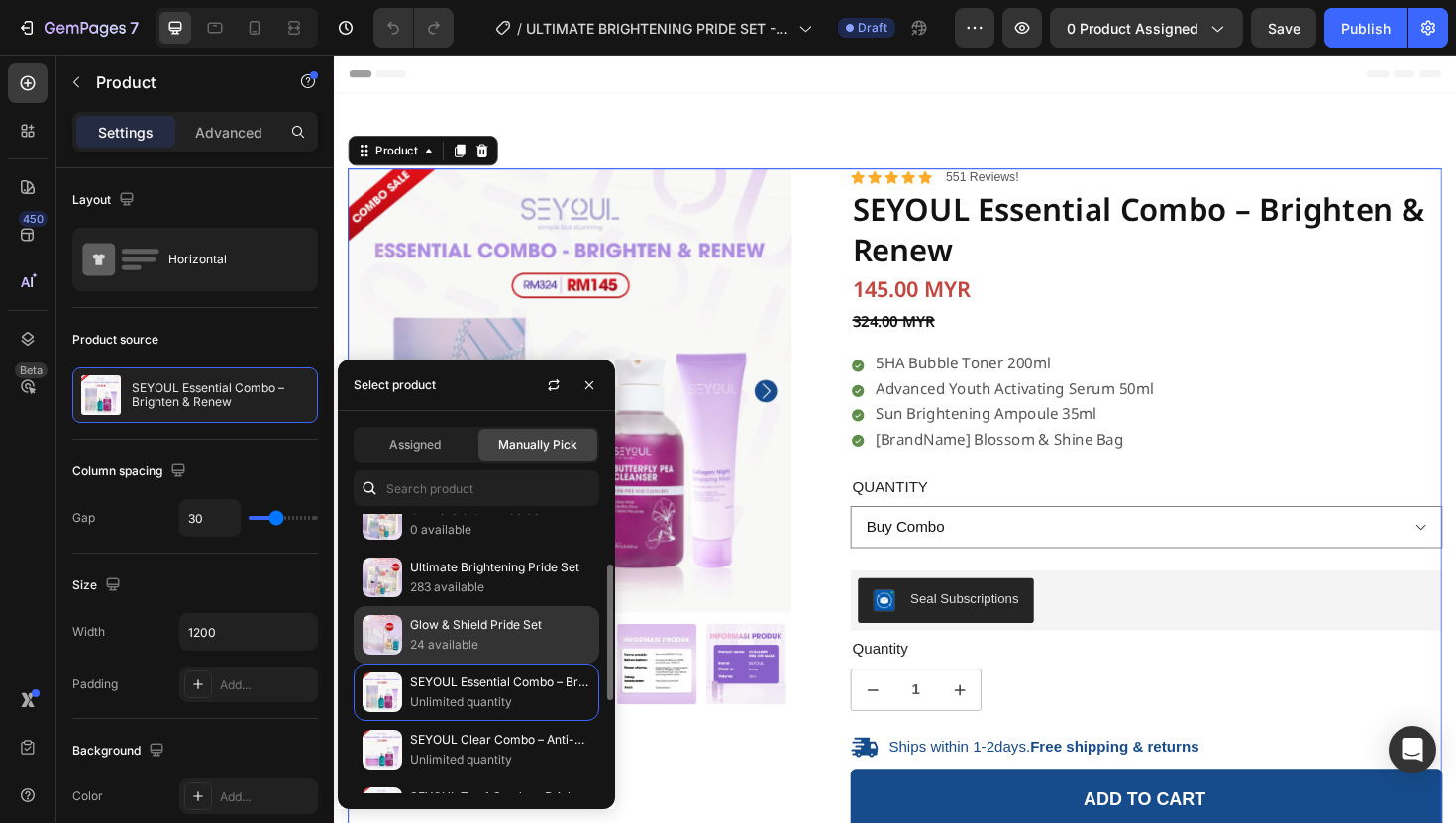 scroll, scrollTop: 100, scrollLeft: 0, axis: vertical 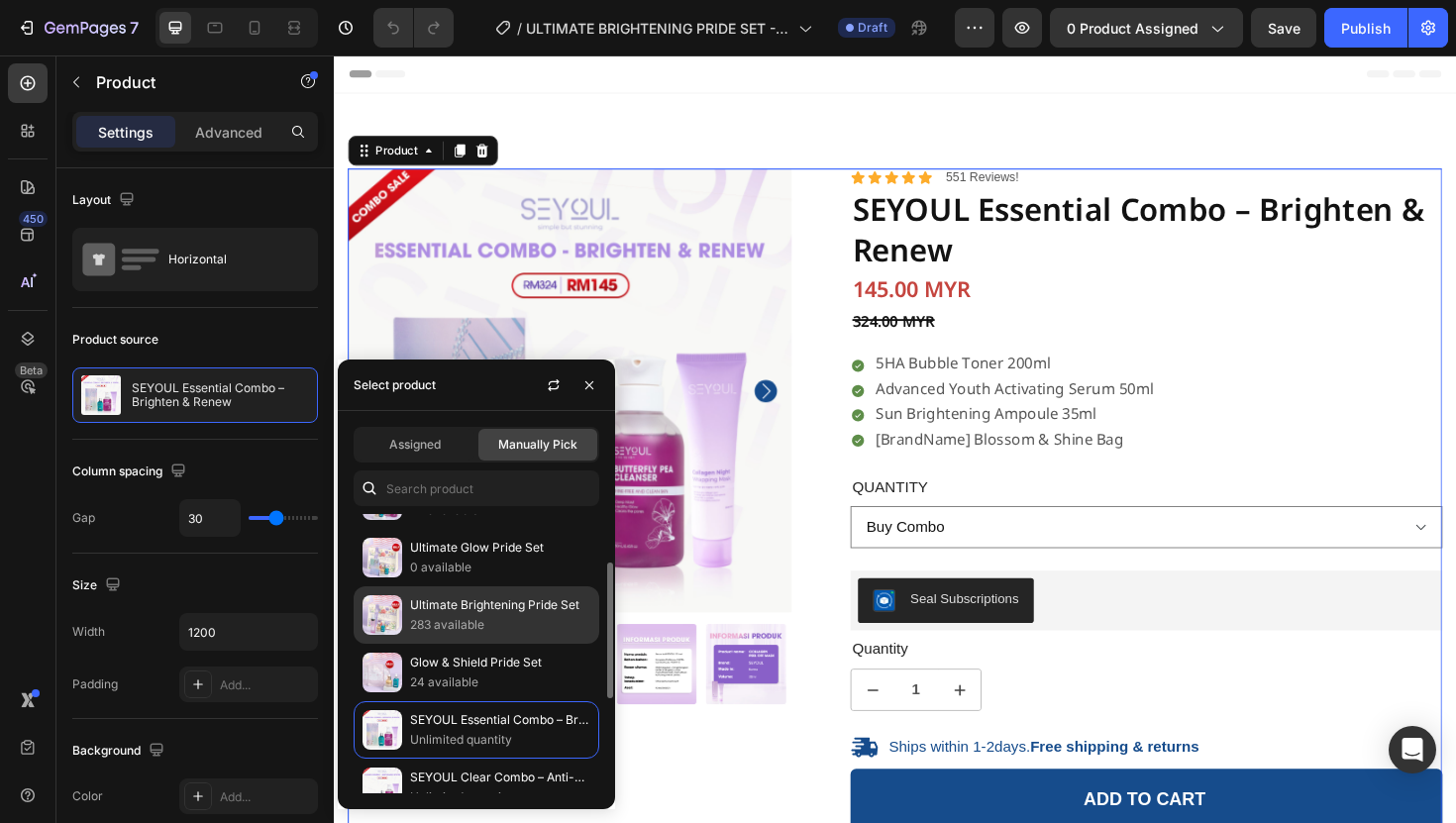 click on "283 available" at bounding box center (500, 625) 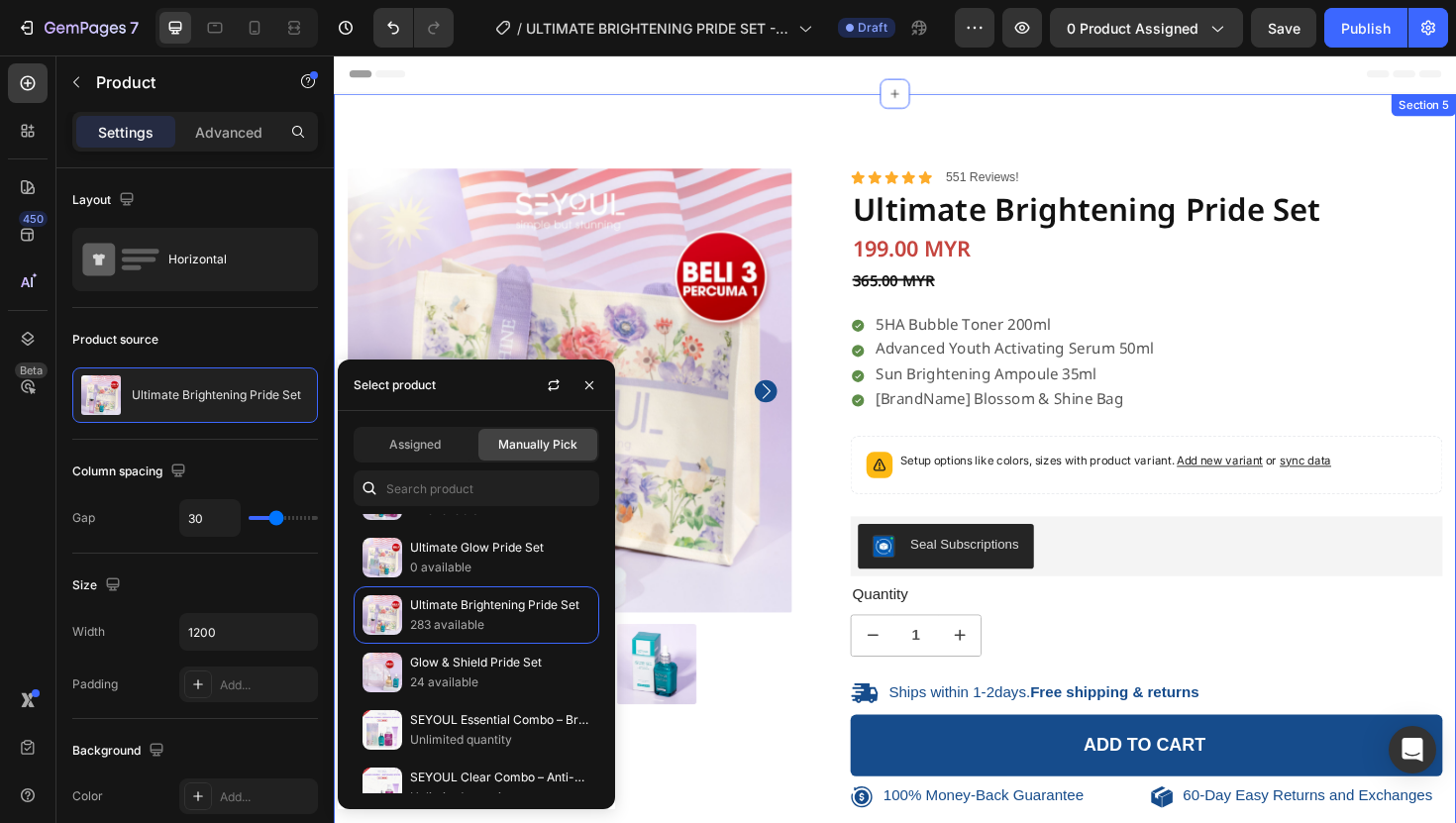 click on "100% Money-Back Guarantee Item List
60-Day Easy Returns Item List Row
Product Images Icon Icon Icon Icon Icon Icon List 551 Reviews! Text Block Row Ultimate Brightening Pride Set Product Title 199.00 MYR Product Price Product Price 365.00 MYR Compare Price Compare Price 5HA Bubble Toner 200ml Advanced Youth Activating Serum 50ml Sun Brightening Ampoule 35ml [Percuma] Blossom & Shine Bag Item List Setup options like colors, sizes with product variant.       Add new variant   or   sync data Product Variants & Swatches Seal Subscriptions Seal Subscriptions Quantity Text Block
1
Product Quantity
Ships within 1-2days.  Free shipping & returns Item List
1
Product Quantity Add to cart Add to Cart Row
100% Money-Back Guarantee Item List
60-Day Easy Returns and Exchanges Item List Row Row Product Section 5" at bounding box center (928, 518) 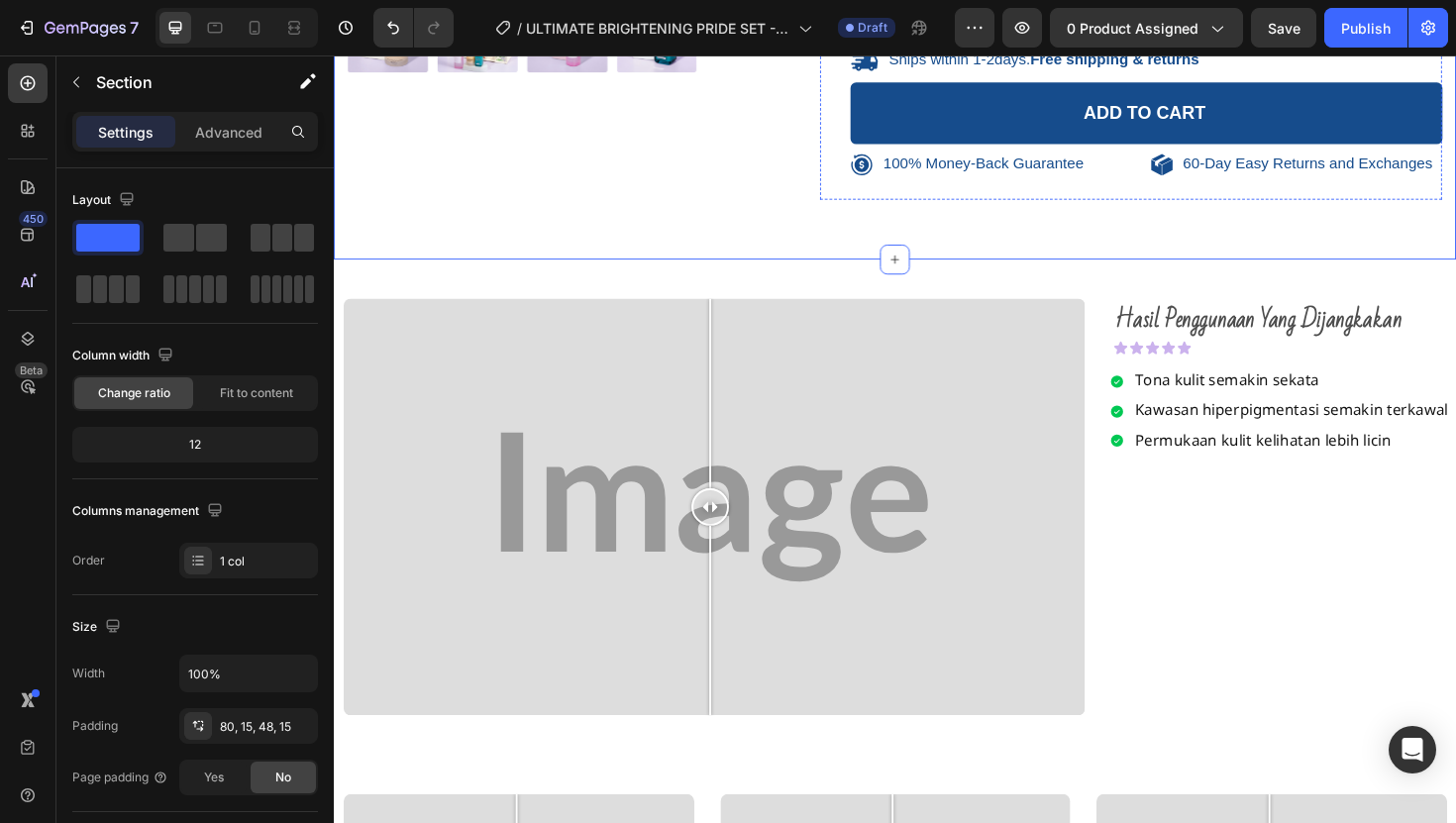 scroll, scrollTop: 674, scrollLeft: 0, axis: vertical 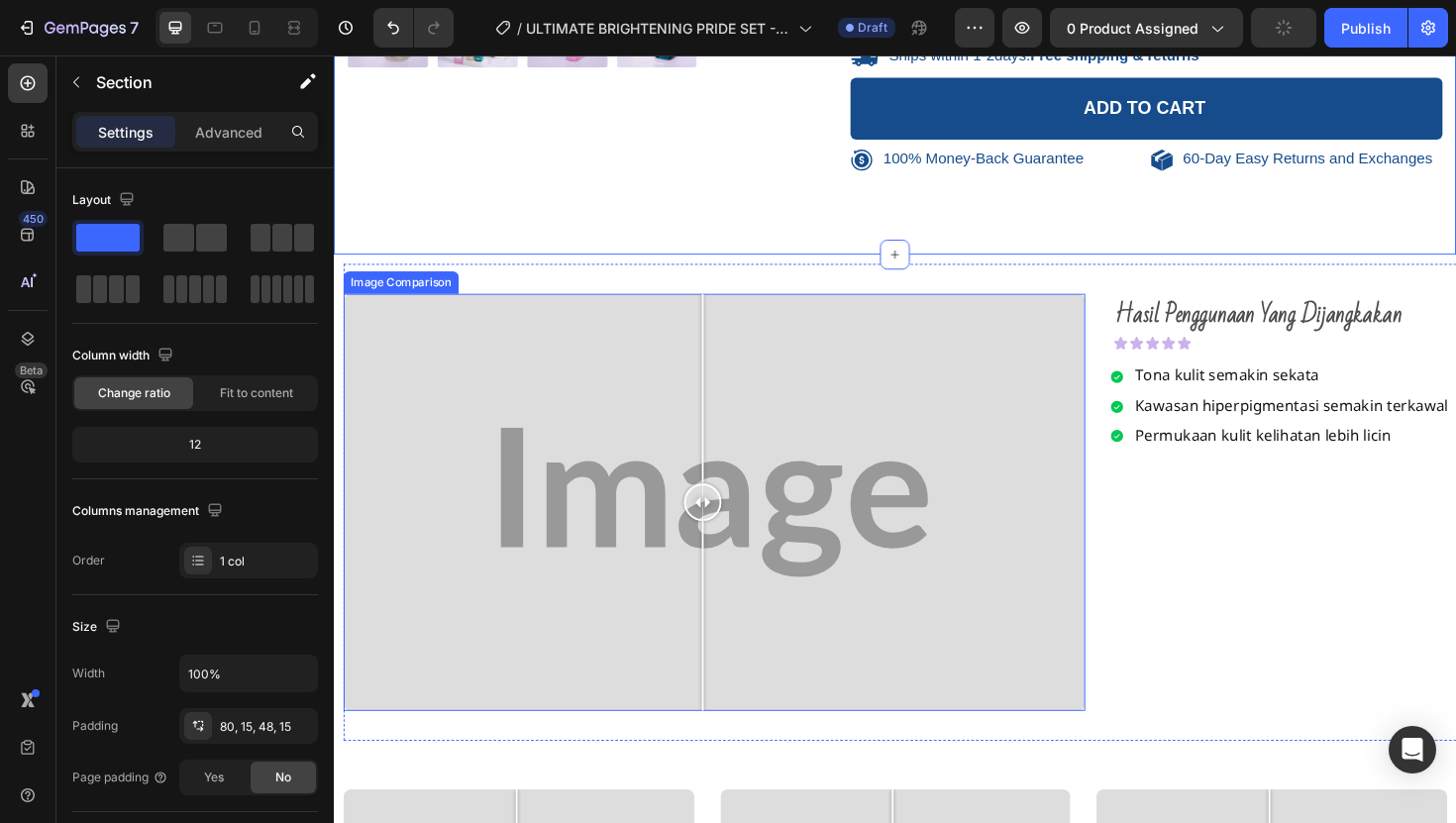 drag, startPoint x: 723, startPoint y: 528, endPoint x: 776, endPoint y: 530, distance: 53.037722 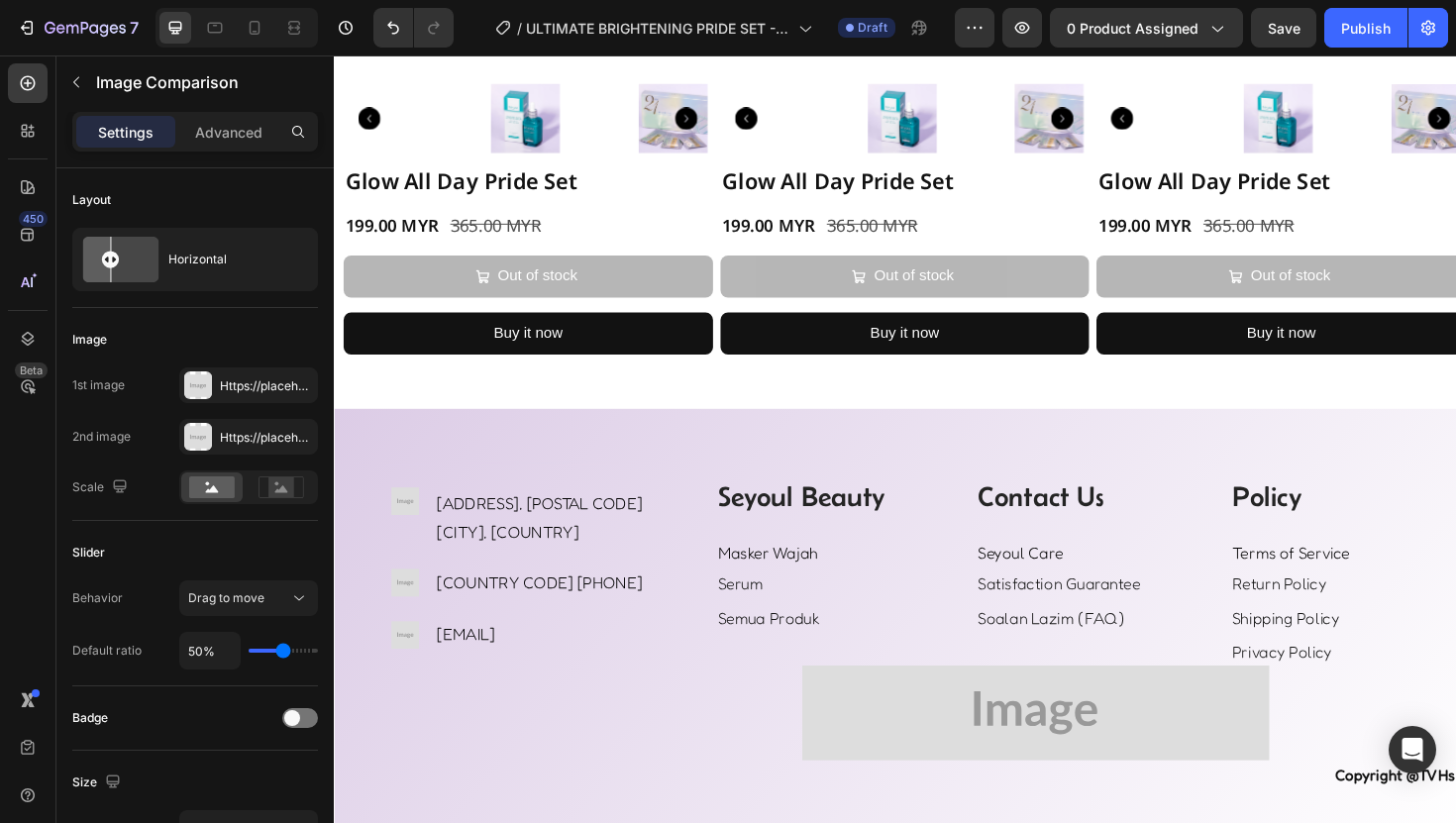 scroll, scrollTop: 2386, scrollLeft: 0, axis: vertical 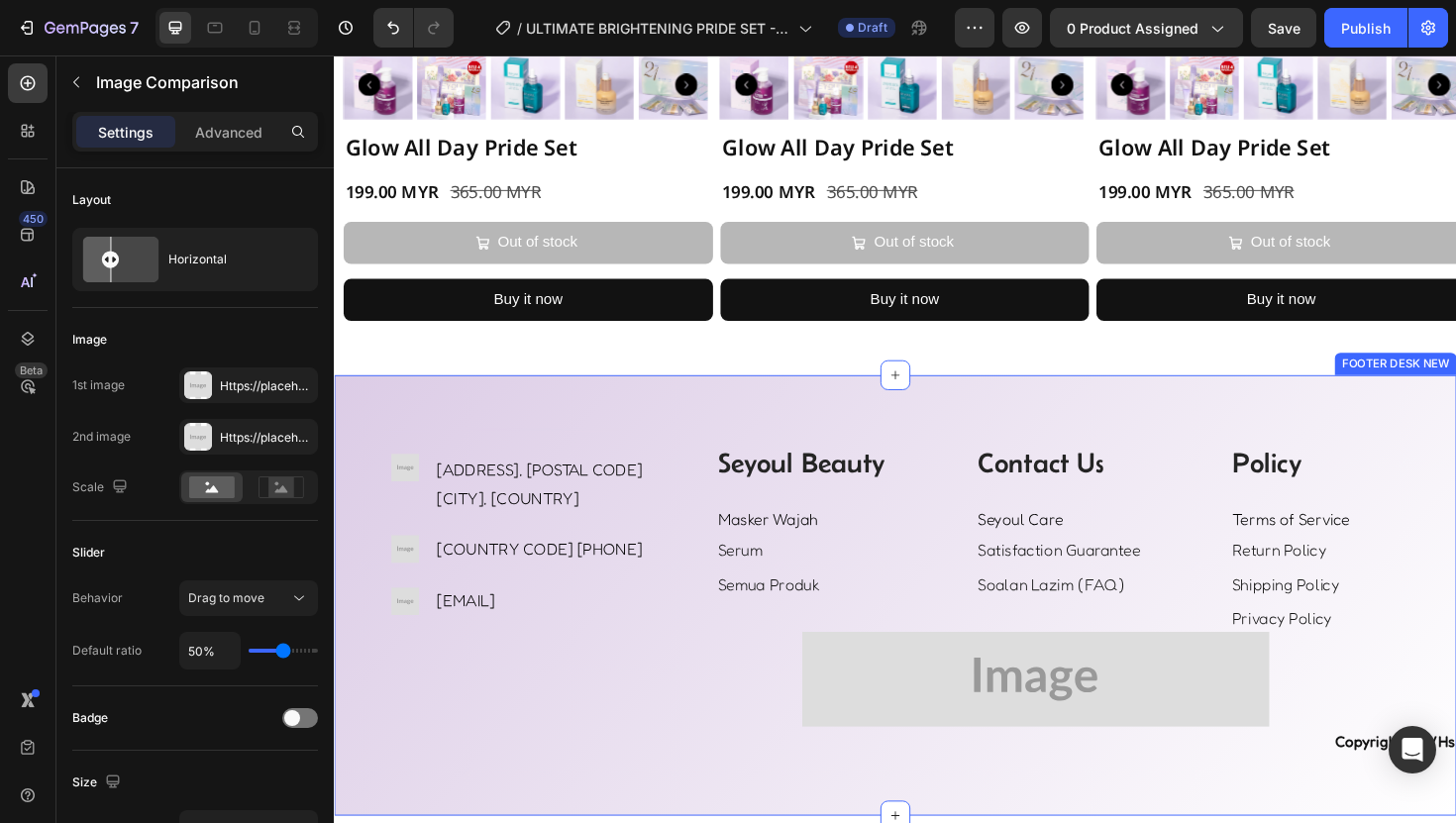 click on "Heading Image [NUMBER] [STREET], [CITY] [POSTAL_CODE] [CITY], [COUNTRY] Text block Row Image +60 [PHONE] Text block Row Image example.com Text block
Row Row Seyoul Beauty Heading Masker Wajah Text Block Serum Text Block Semua Produk Text Block Row Contact Us Heading Seyoul Care Text Block Satisfaction Guarantee Text Block Soalan Lazim (FAQ) Text Block Row Policy Heading Terms of Service Text Block Return Policy Text Block Shipping Policy Text Block Privacy Policy Text block Row Row Image Copyright @TVHs Heading Heading Image [NUMBER] [STREET], [CITY] [POSTAL_CODE] [CITY], [COUNTRY] Text block Row Image +60 [PHONE] Text block Row Image example.com Text block Row Row Heading Image Text block Row Image Text block" at bounding box center (928, 628) 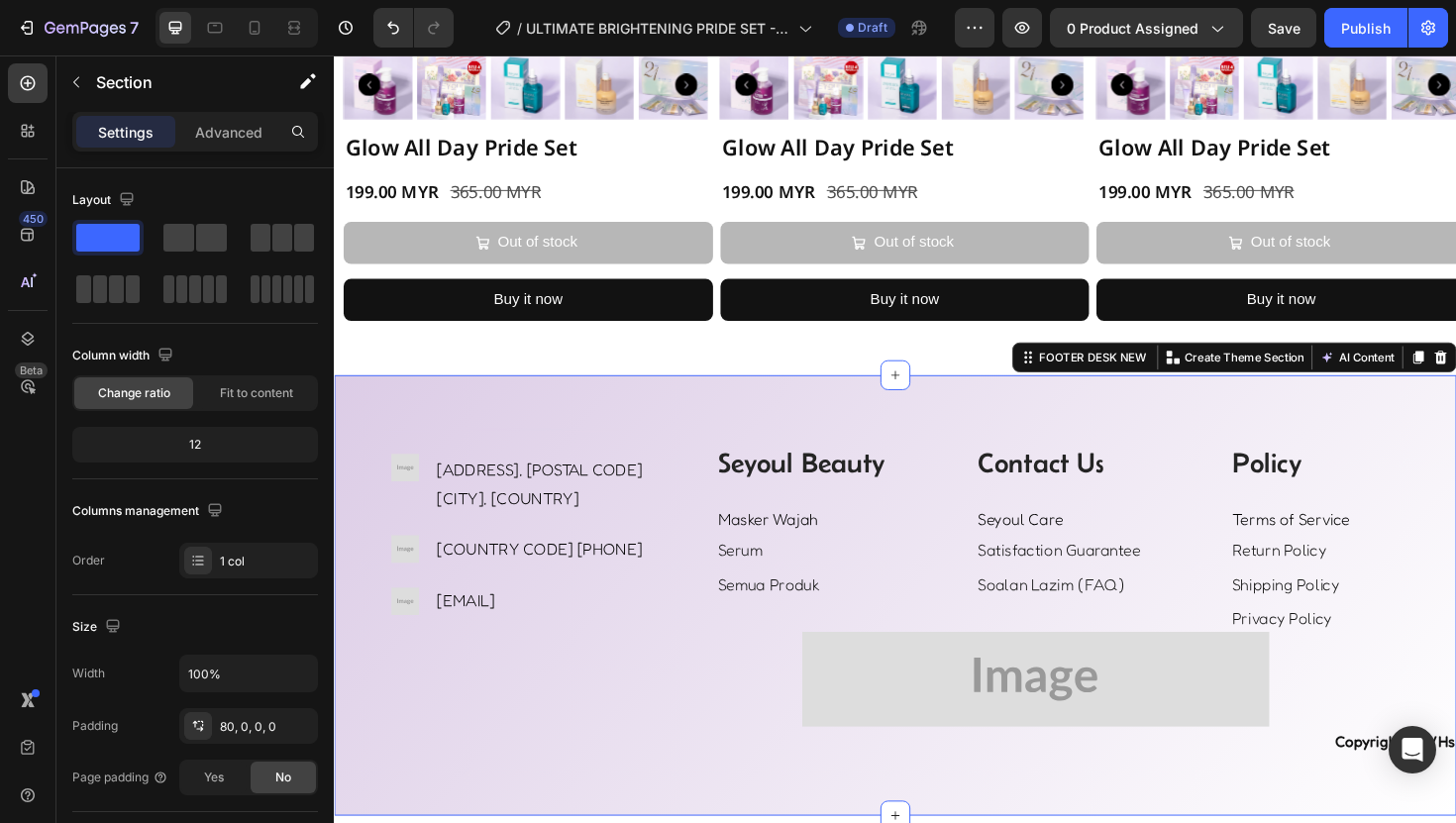 click 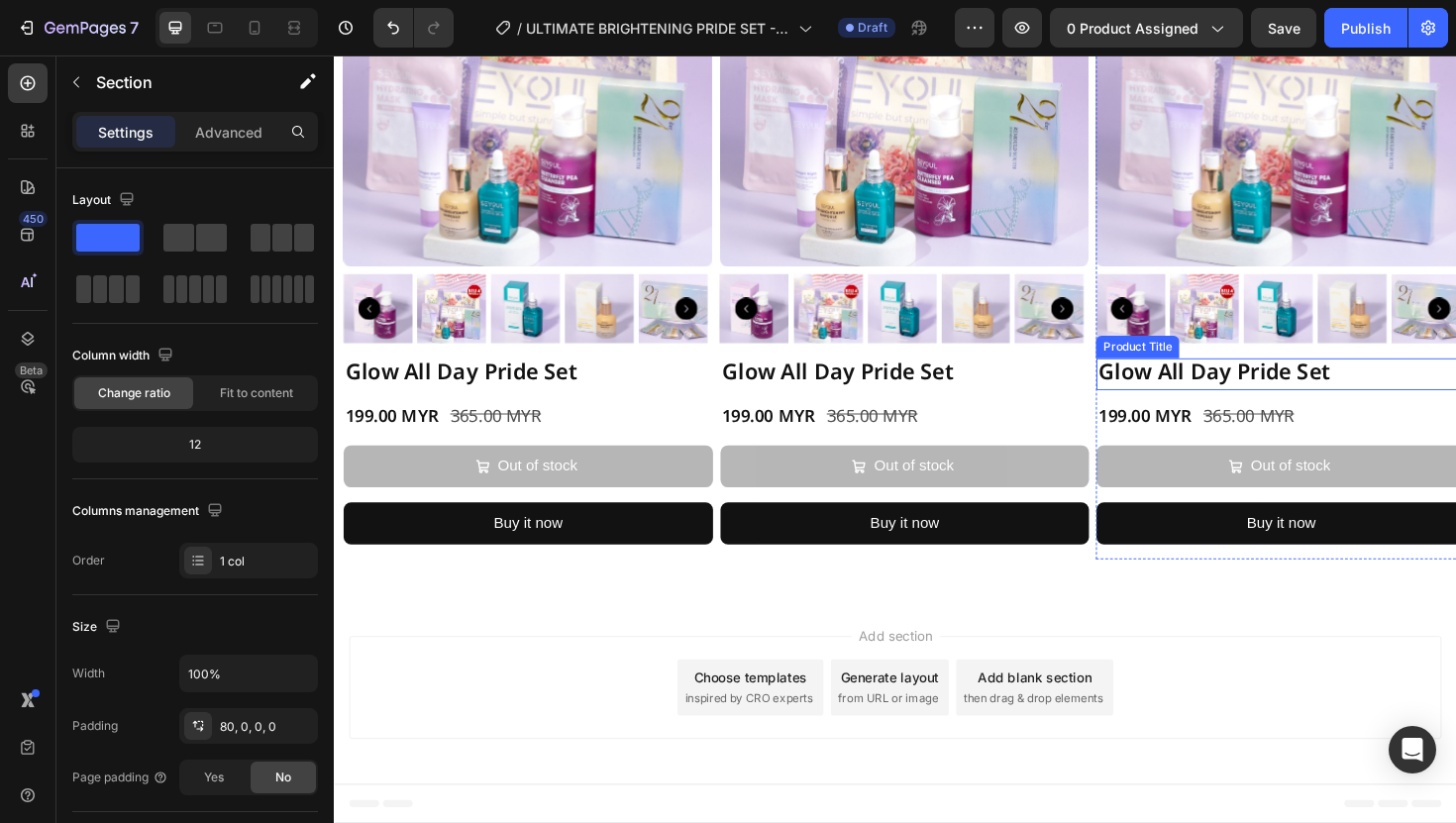 scroll, scrollTop: 2144, scrollLeft: 0, axis: vertical 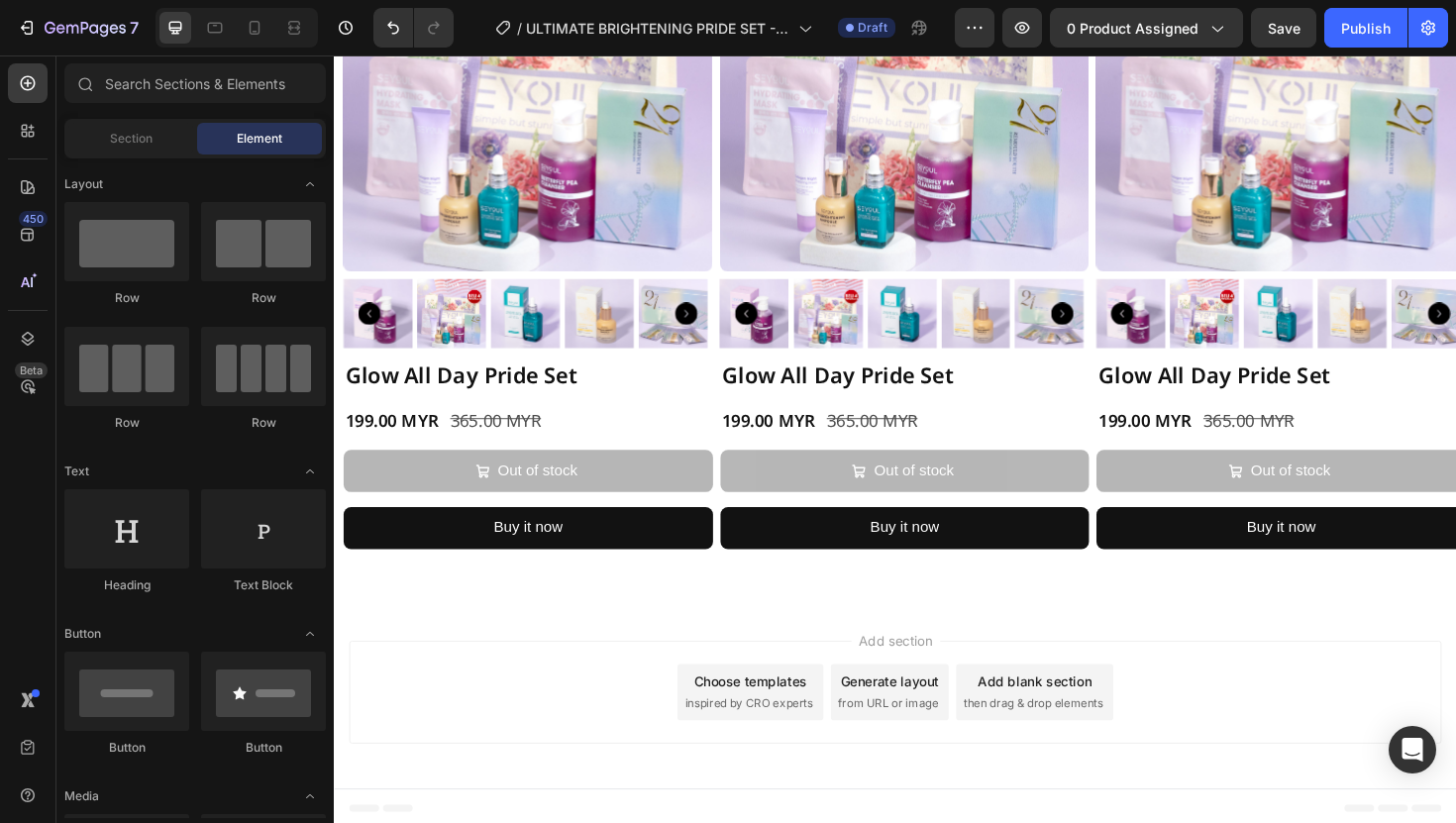 click on "Choose templates" at bounding box center [775, 718] 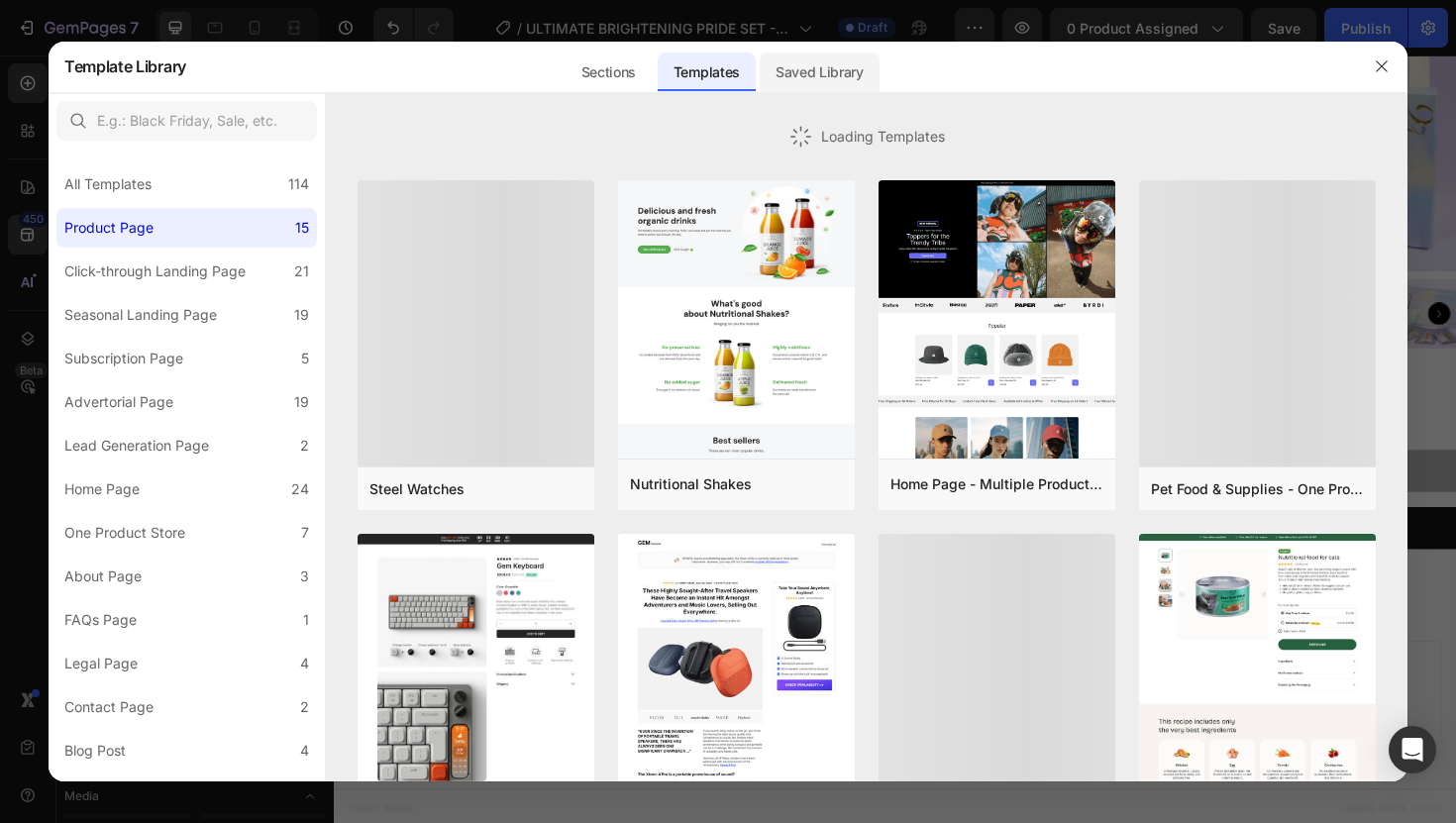 click on "Saved Library" 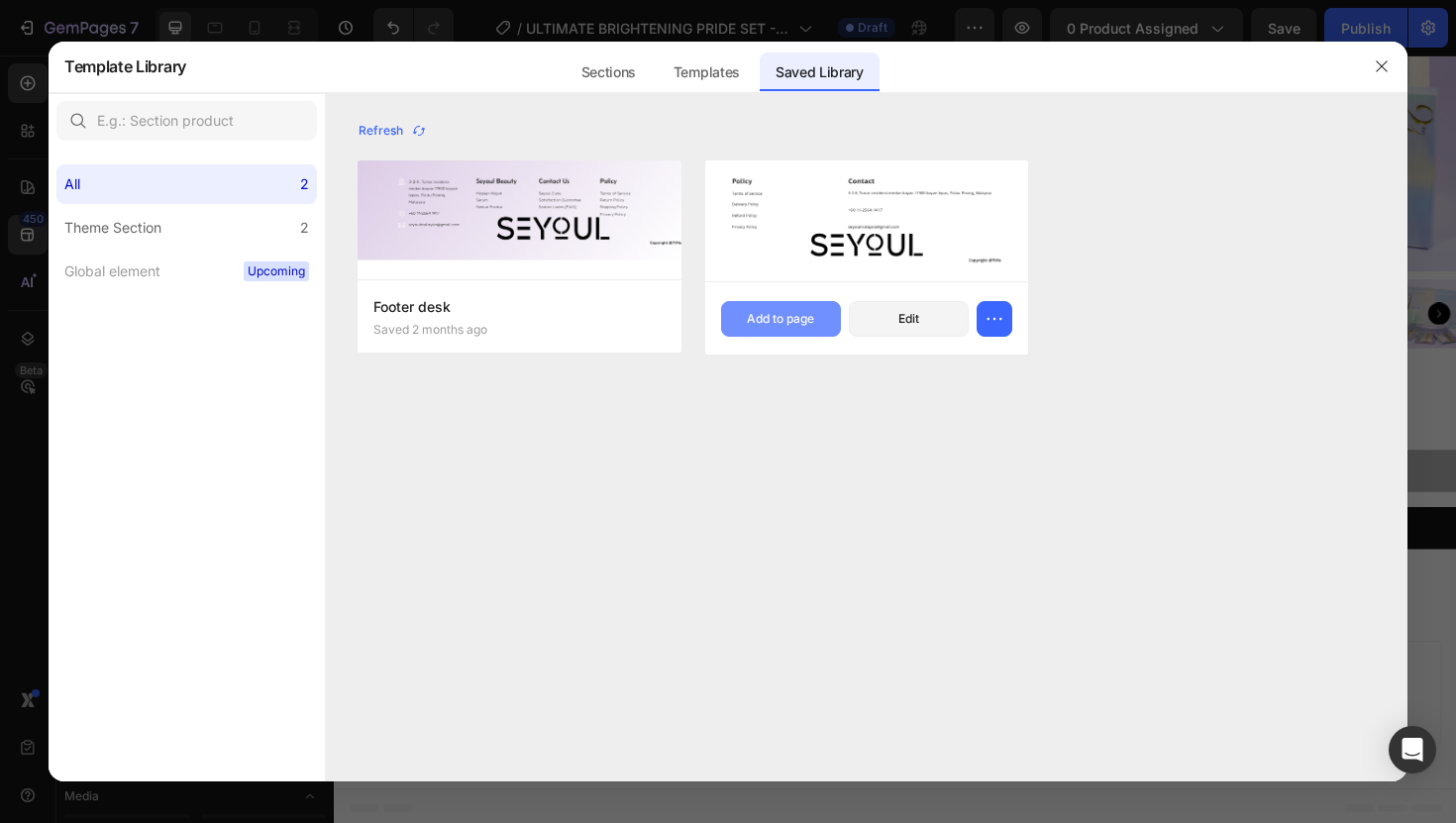 click on "Add to page" at bounding box center (780, 319) 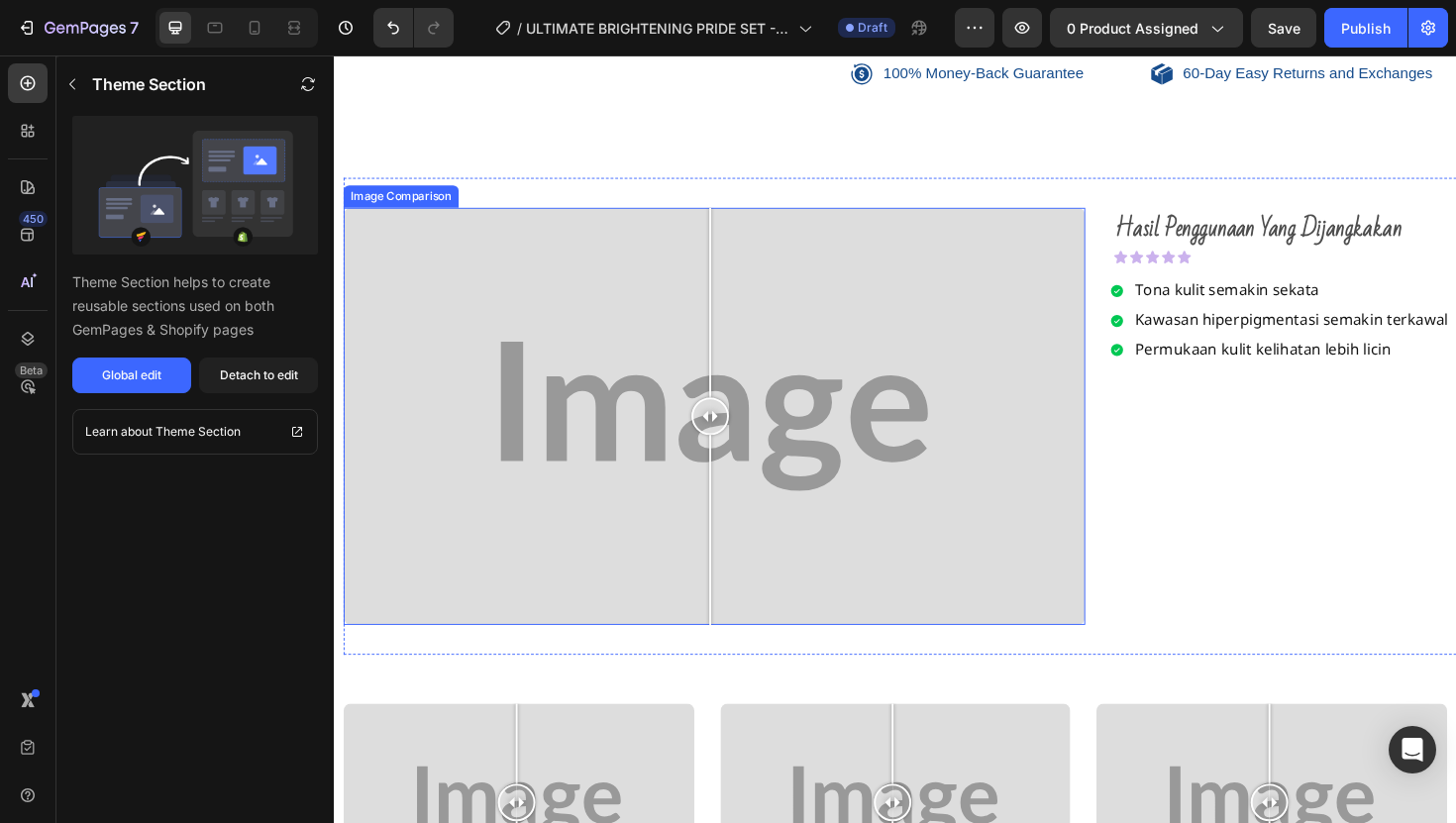 scroll, scrollTop: 786, scrollLeft: 0, axis: vertical 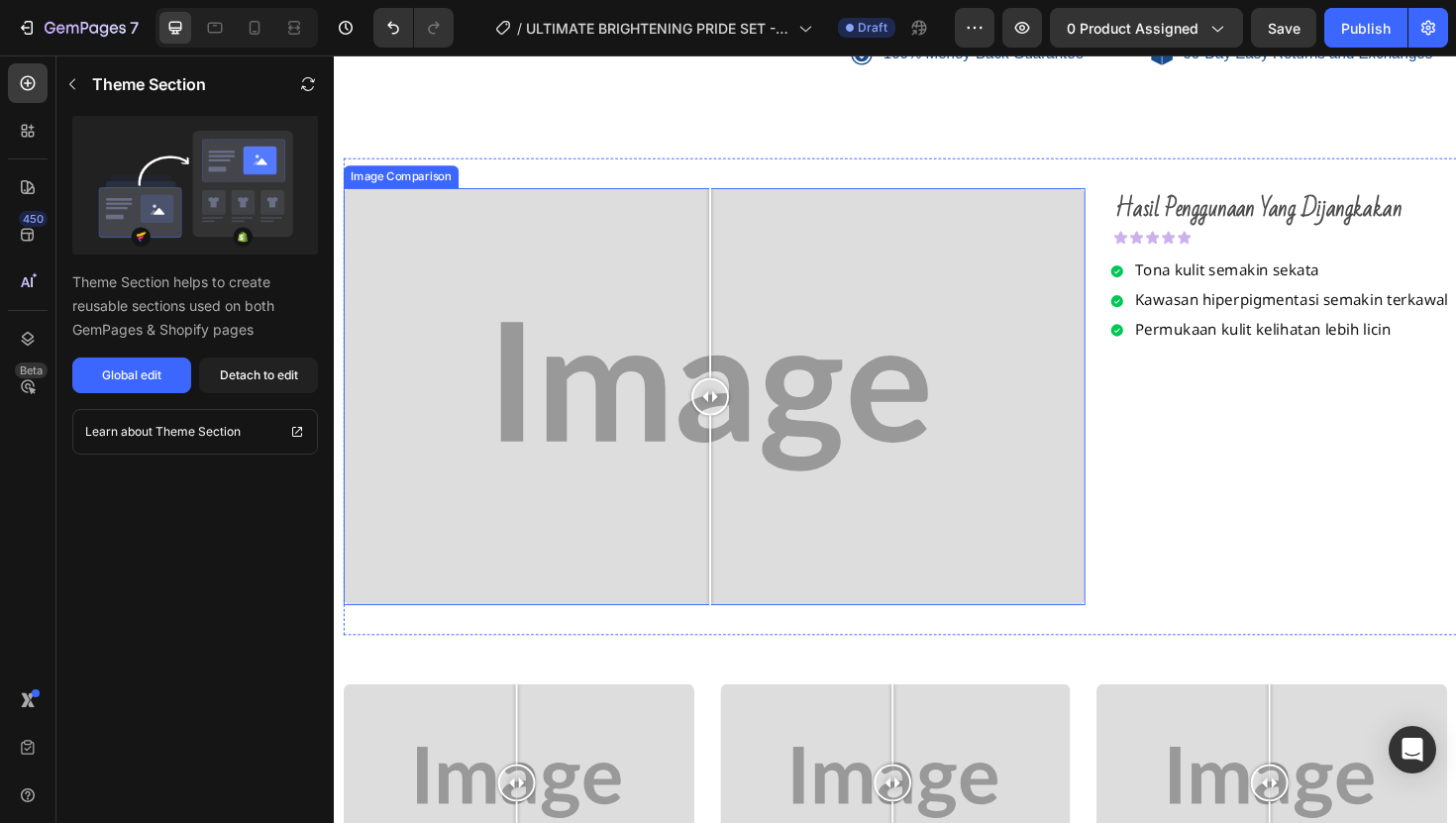 click at bounding box center [736, 417] 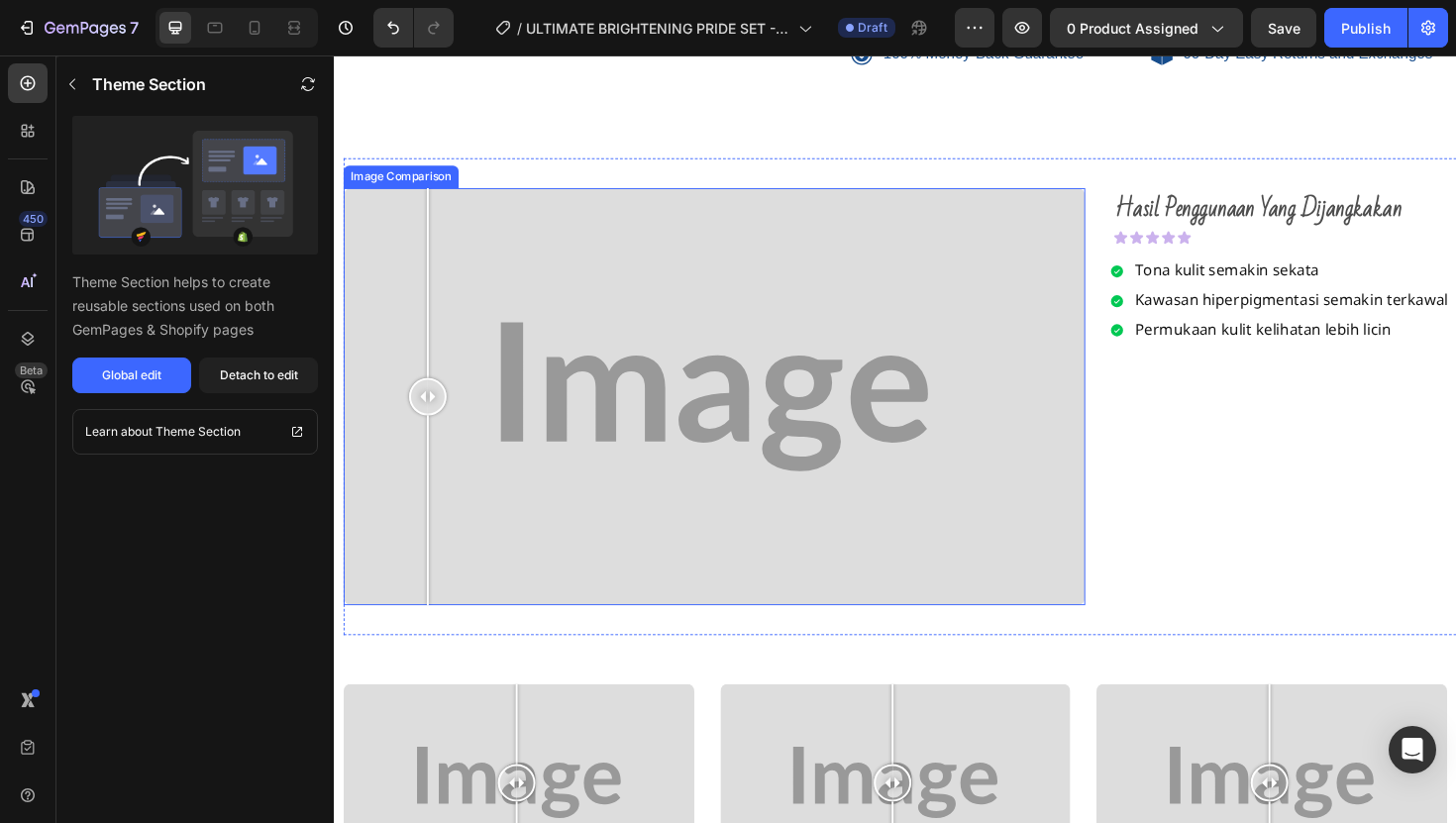 click at bounding box center (736, 417) 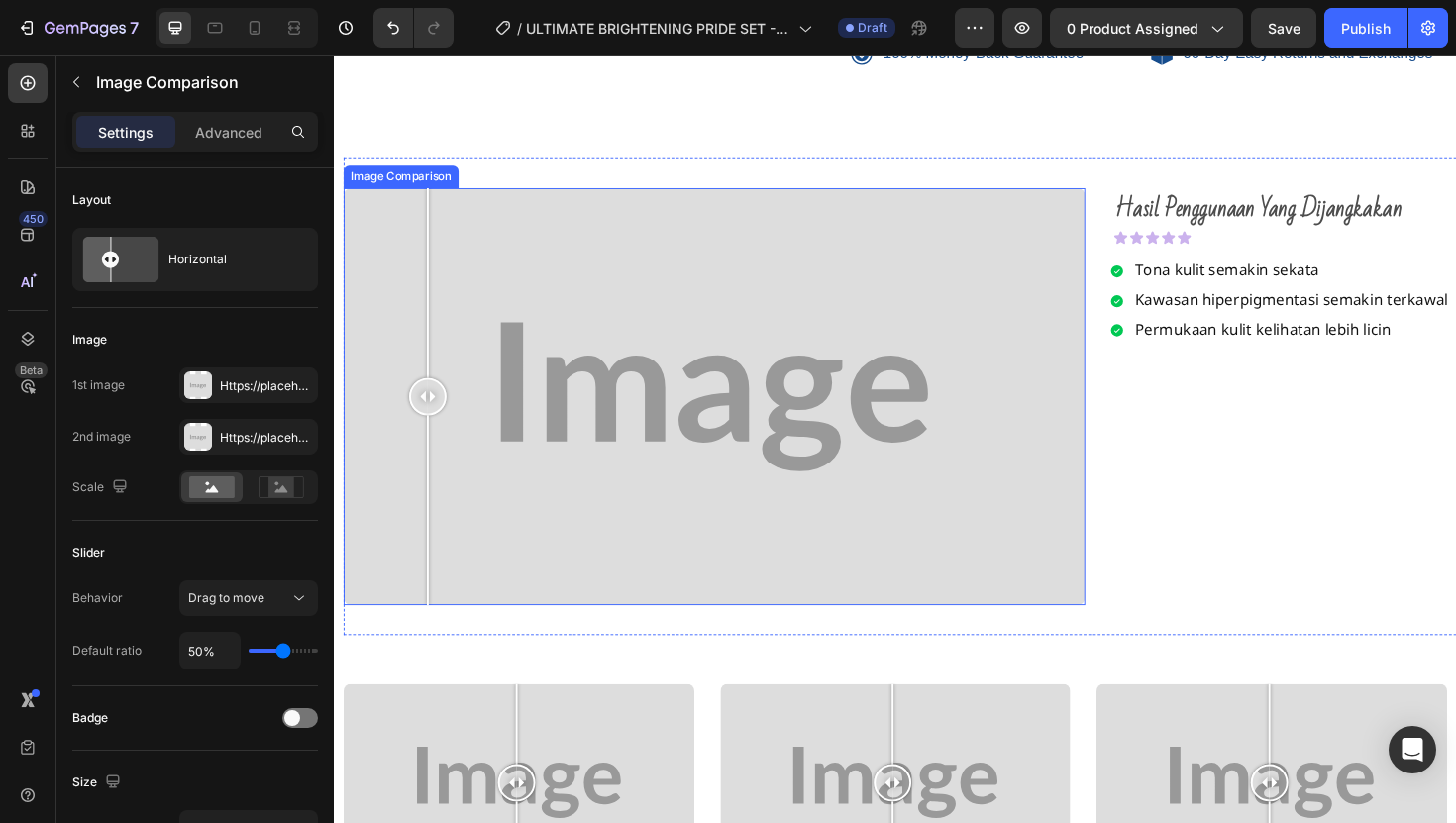 click at bounding box center (433, 537) 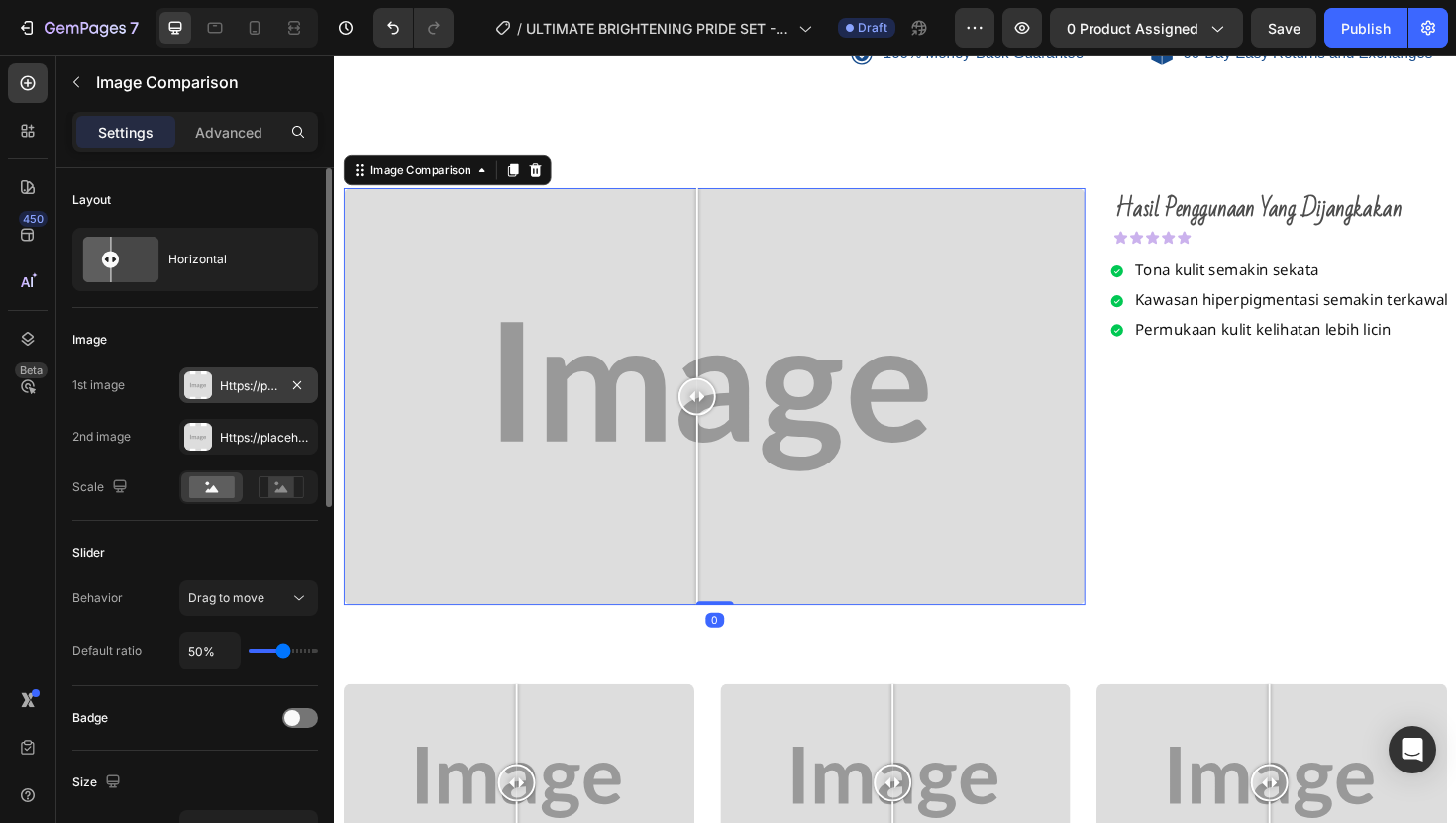 click on "Https://placehold.Co/1080x873?Text=Image" at bounding box center (249, 385) 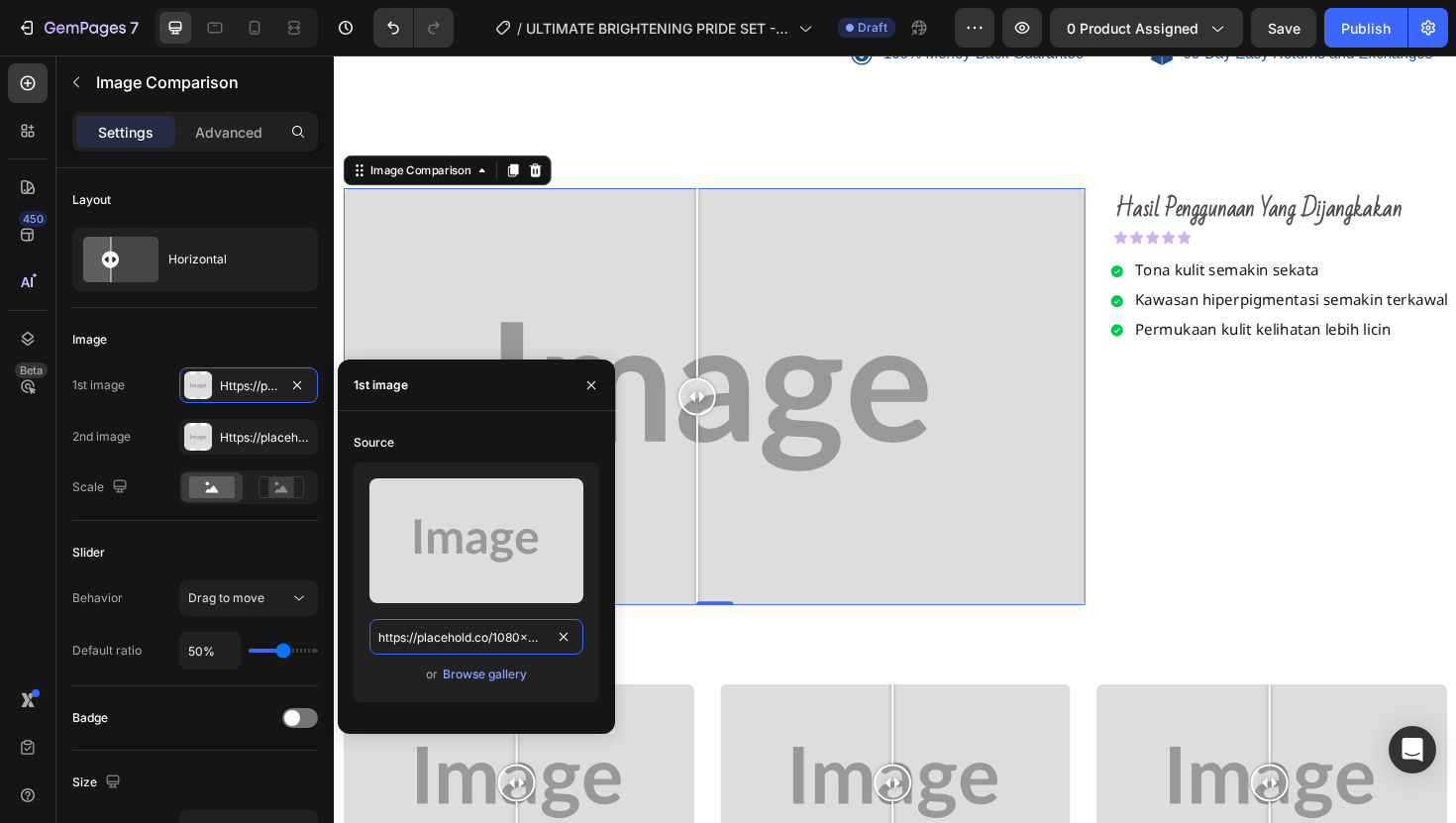 click on "https://placehold.co/1080x873?text=Image" at bounding box center (476, 637) 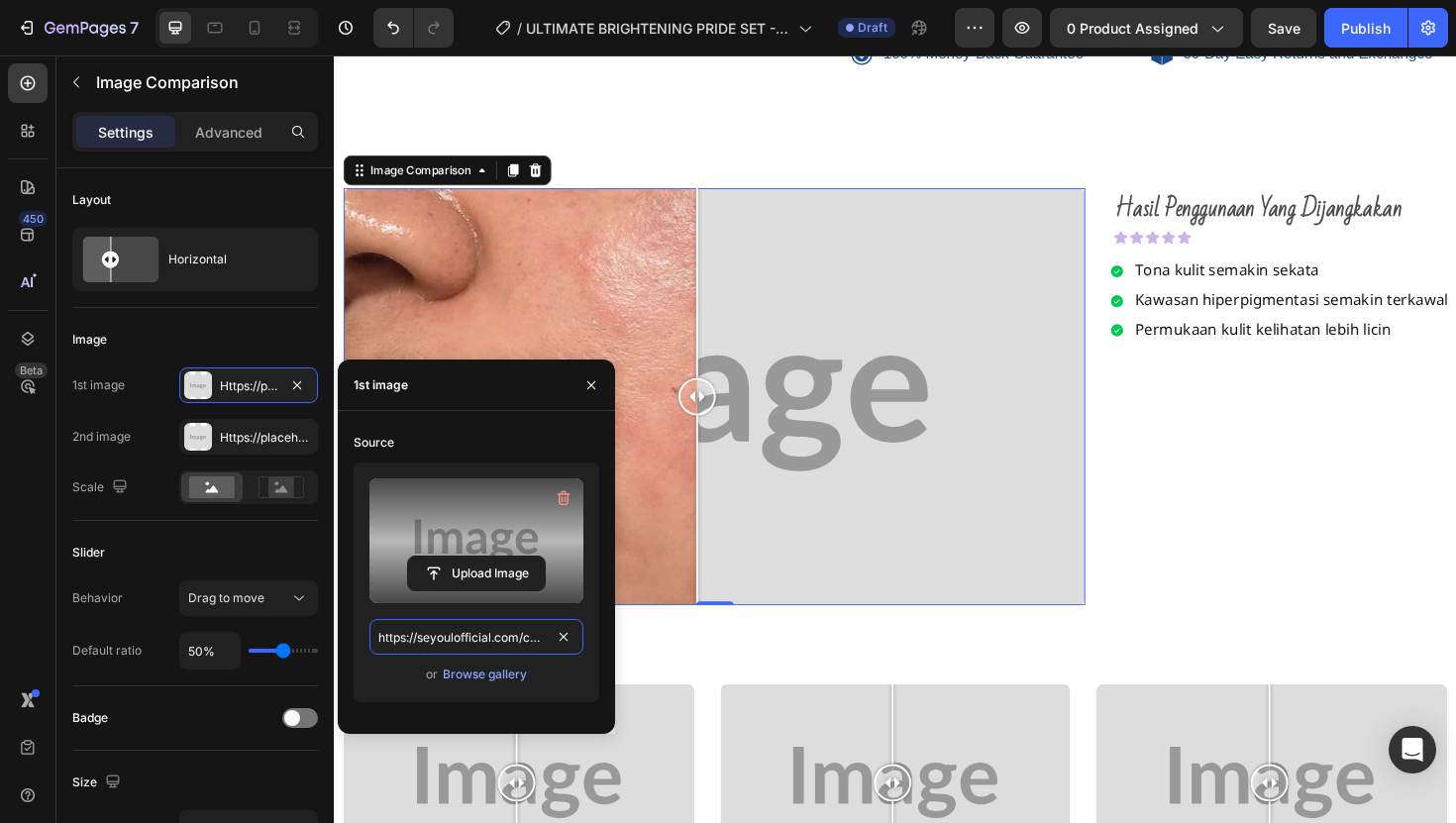 scroll, scrollTop: 0, scrollLeft: 681, axis: horizontal 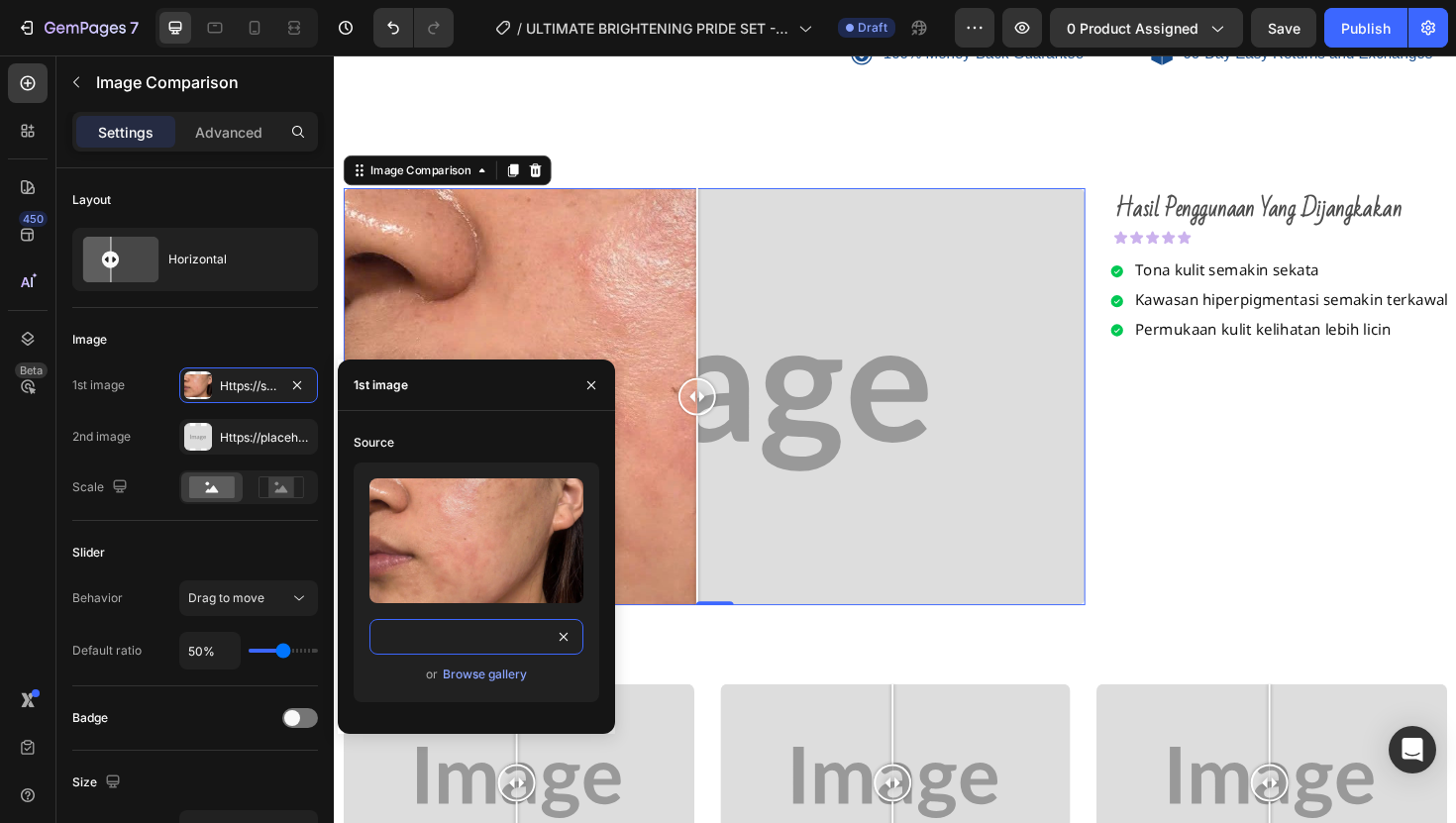 type on "https://seyoulofficial.com/cdn/shop/files/gempages_553103273247114368-6dd448cd-e8e1-4b4e-a140-07ab7c6c12a9.jpg?v=14165636630512422086" 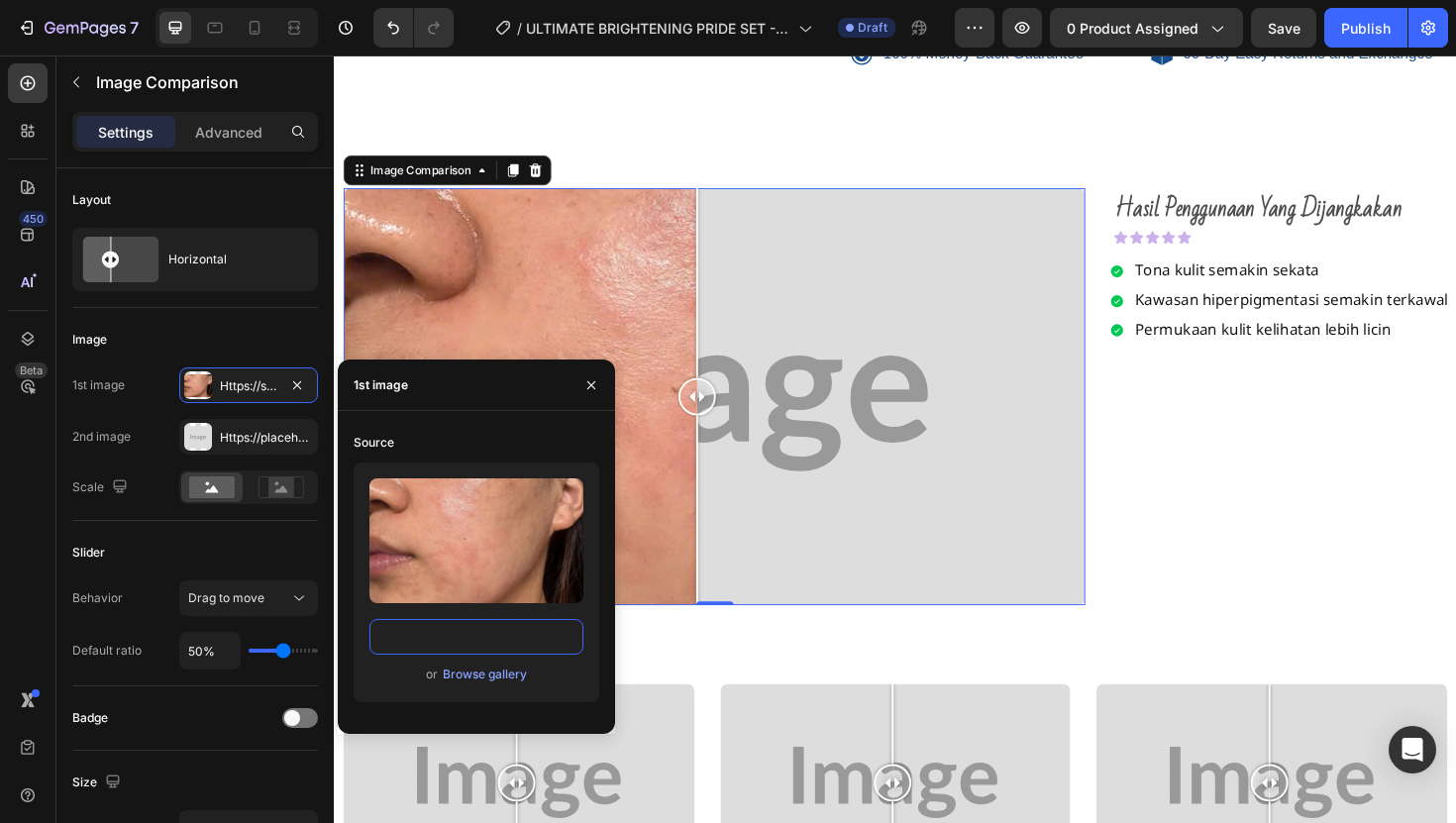 scroll, scrollTop: 0, scrollLeft: 0, axis: both 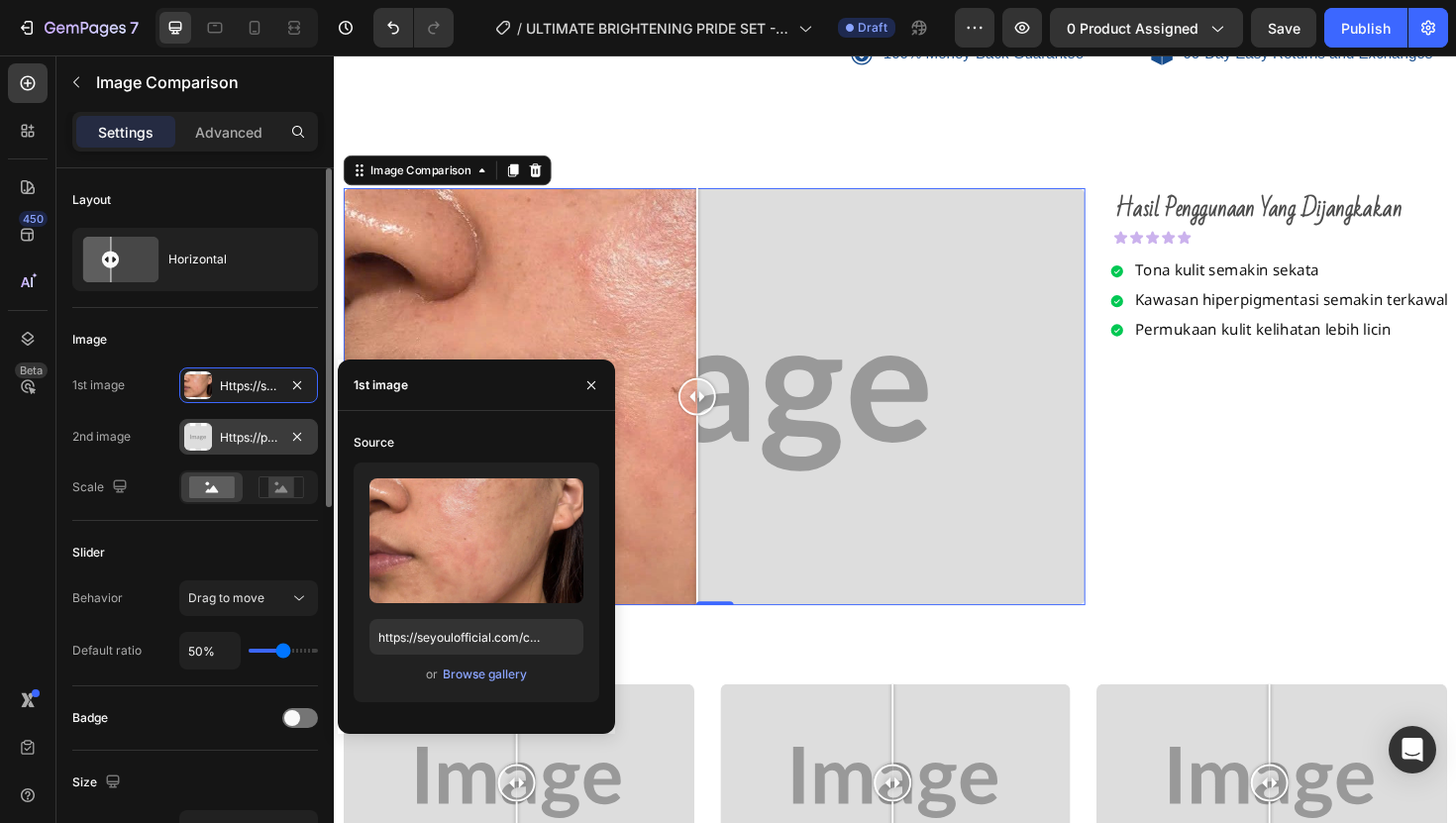 click on "Https://placehold.Co/1080x872?Text=Image" at bounding box center (249, 438) 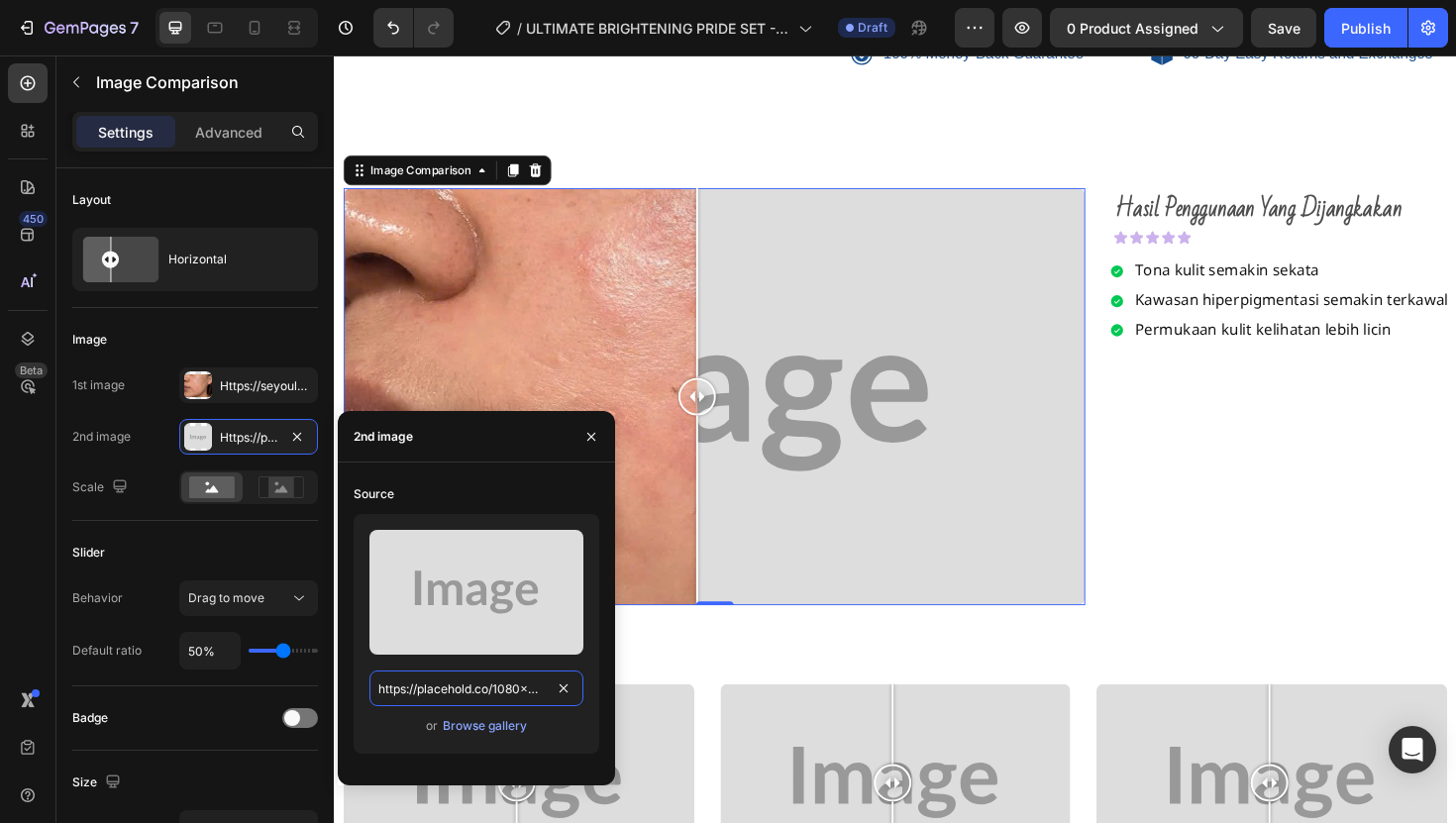 click on "https://placehold.co/1080x872?text=Image" at bounding box center (476, 688) 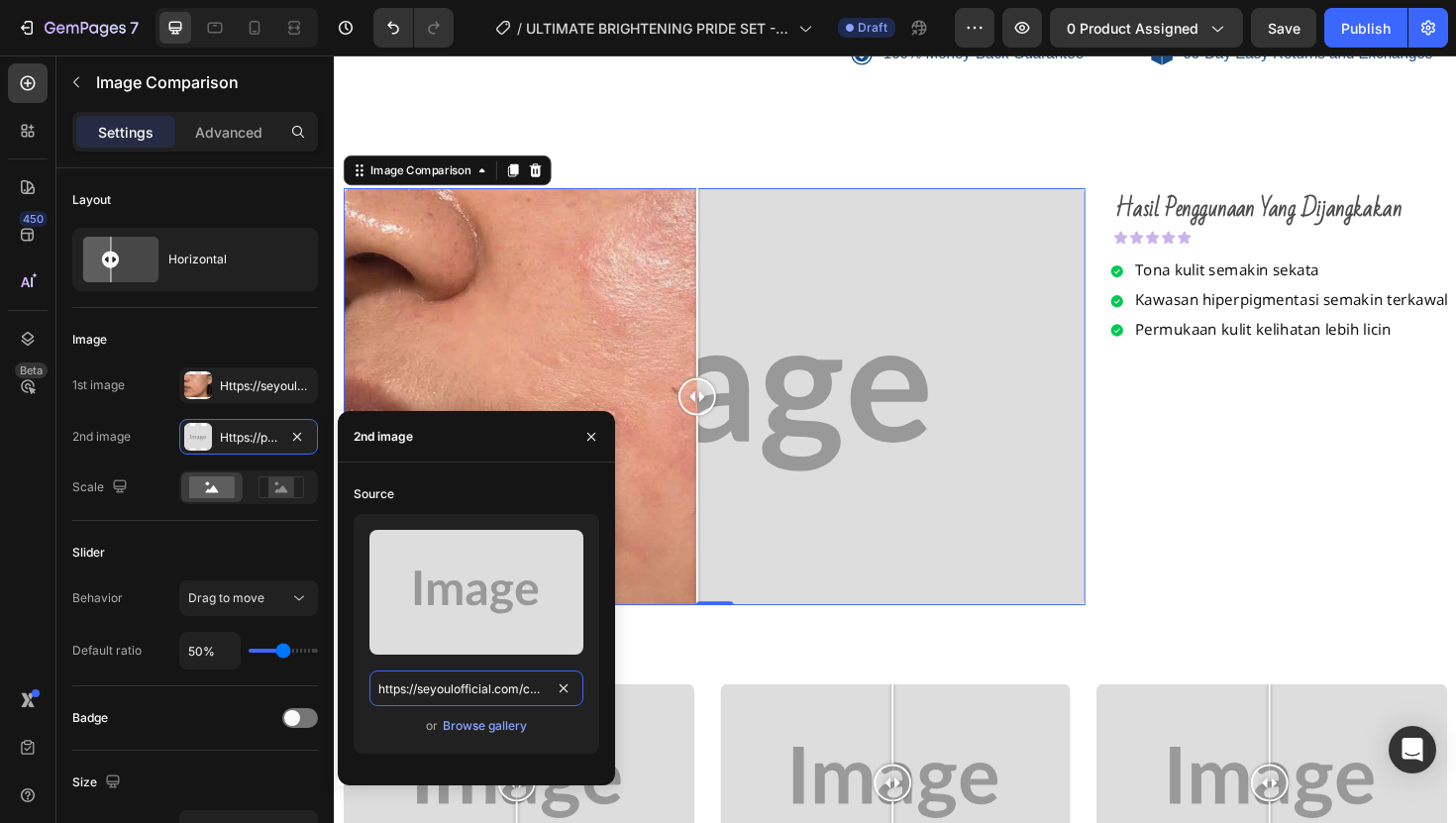 scroll, scrollTop: 0, scrollLeft: 685, axis: horizontal 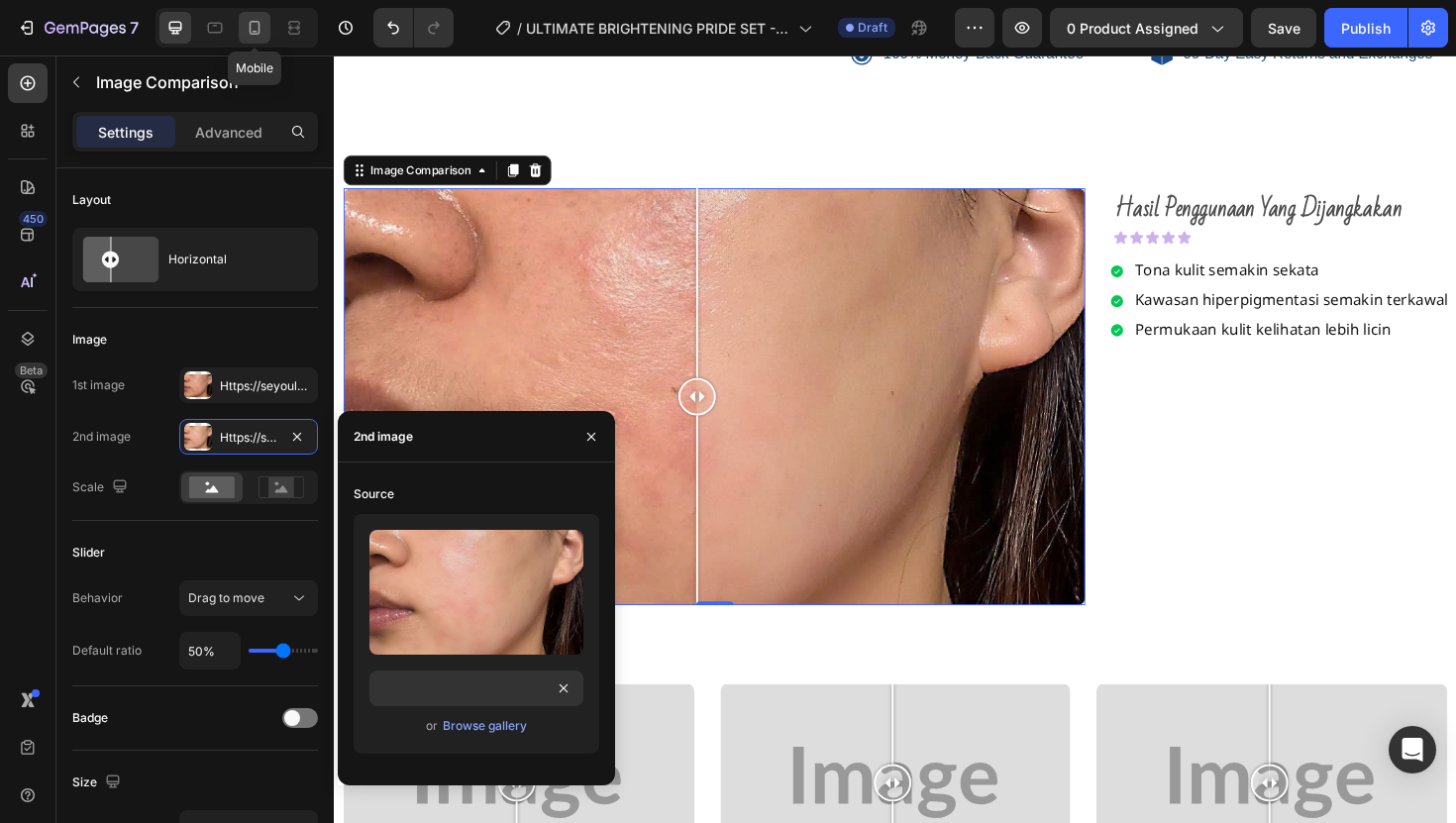 click 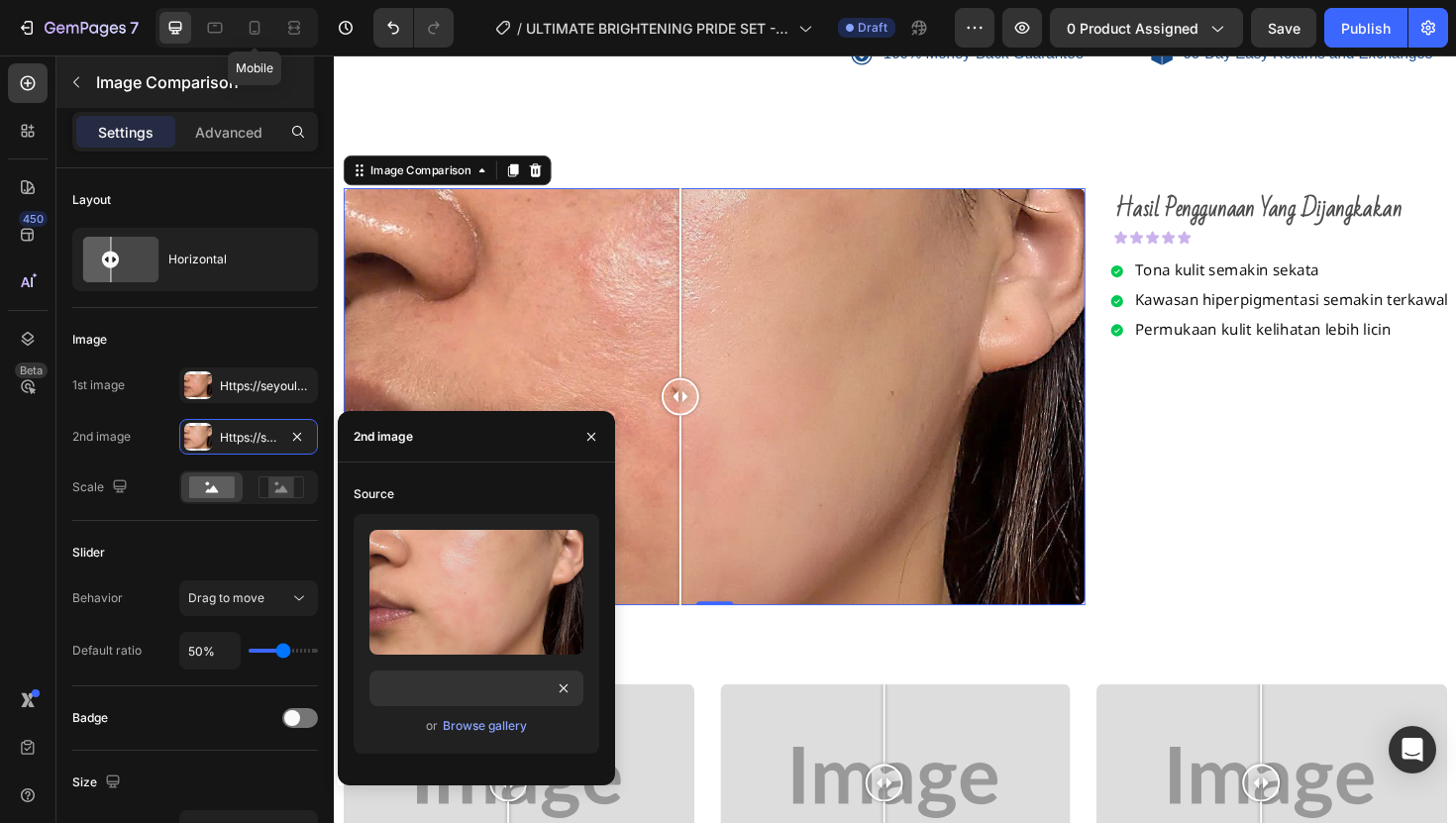 scroll, scrollTop: 0, scrollLeft: 0, axis: both 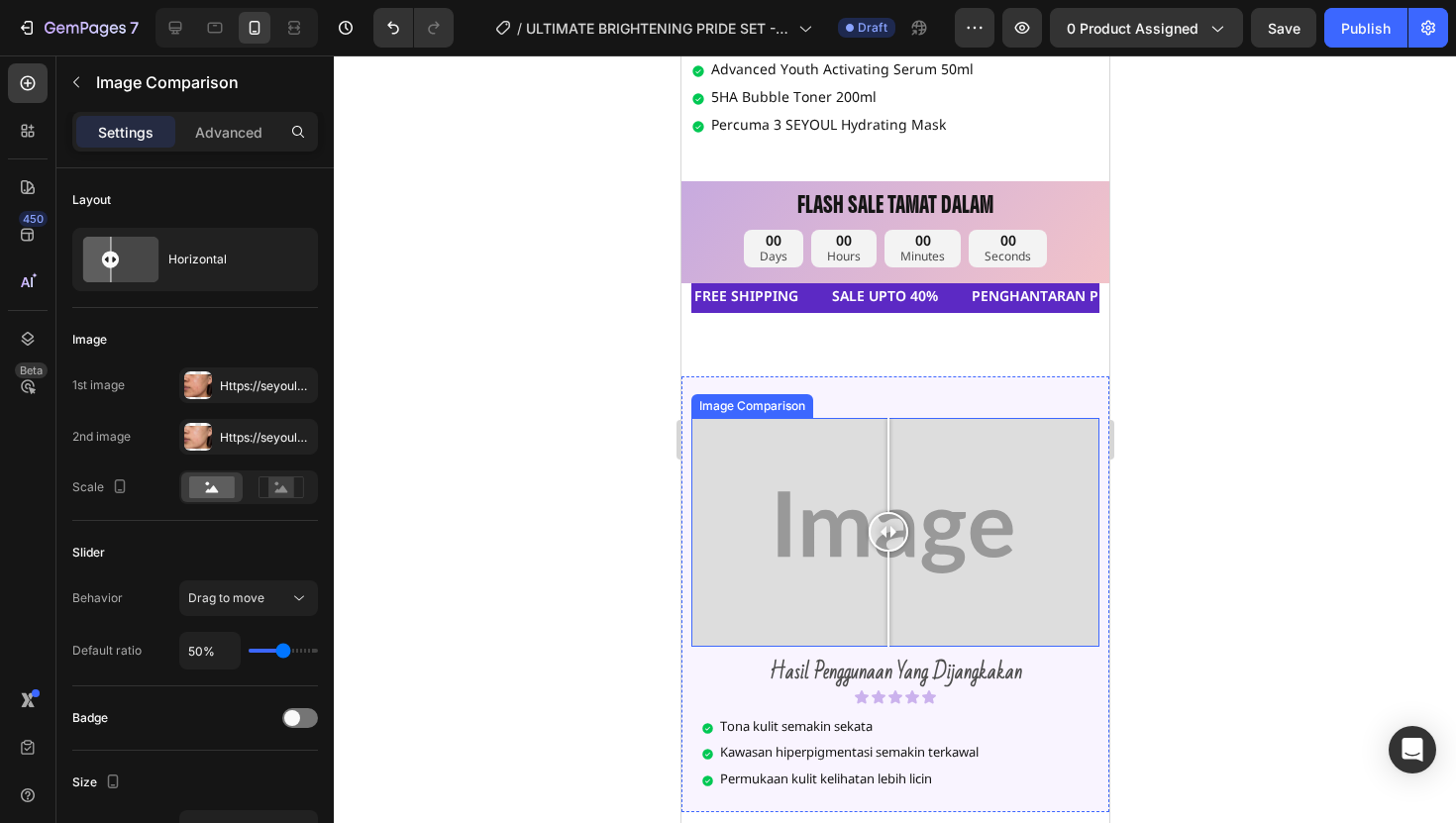 click at bounding box center (894, 533) 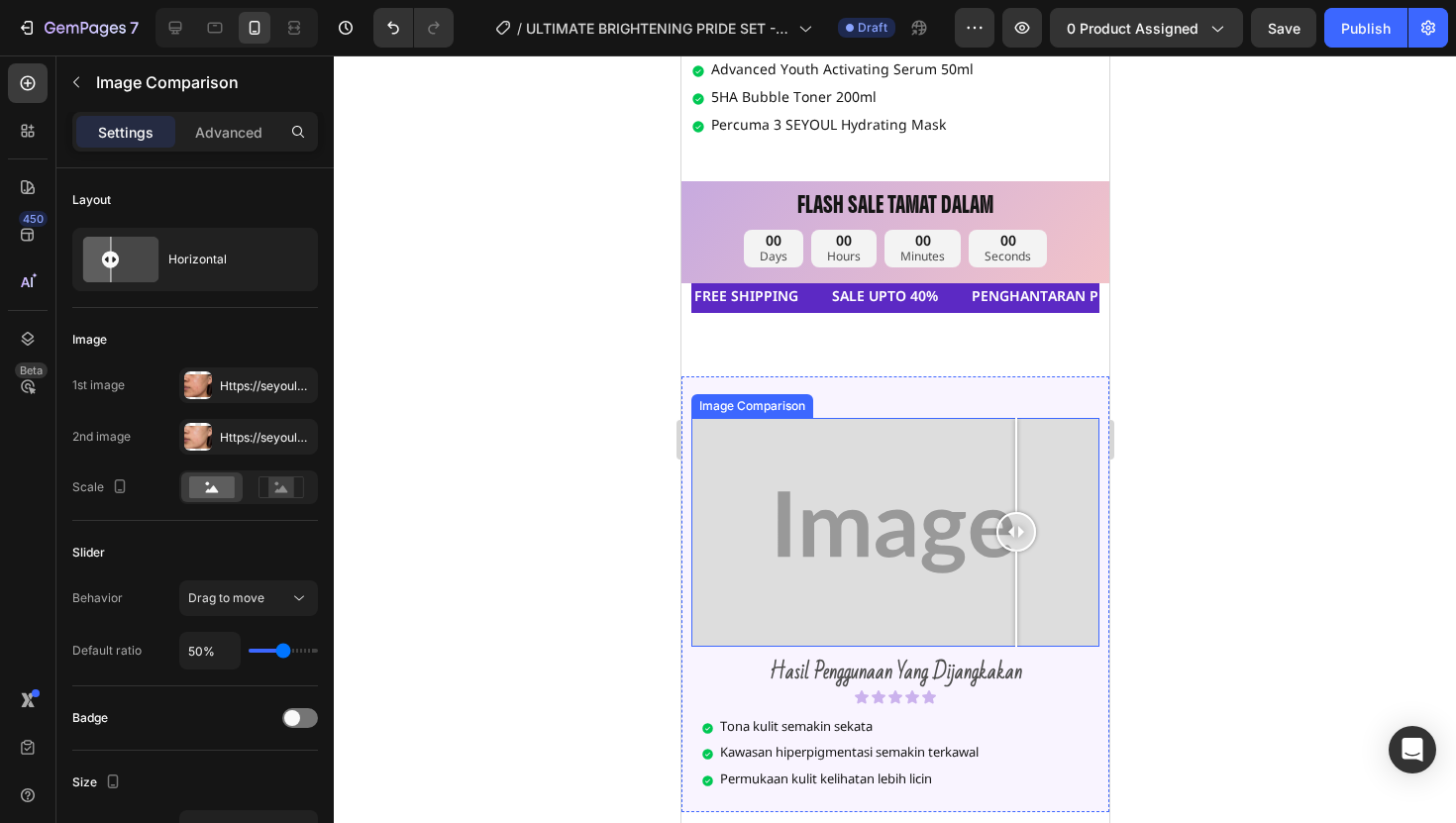 click at bounding box center (894, 533) 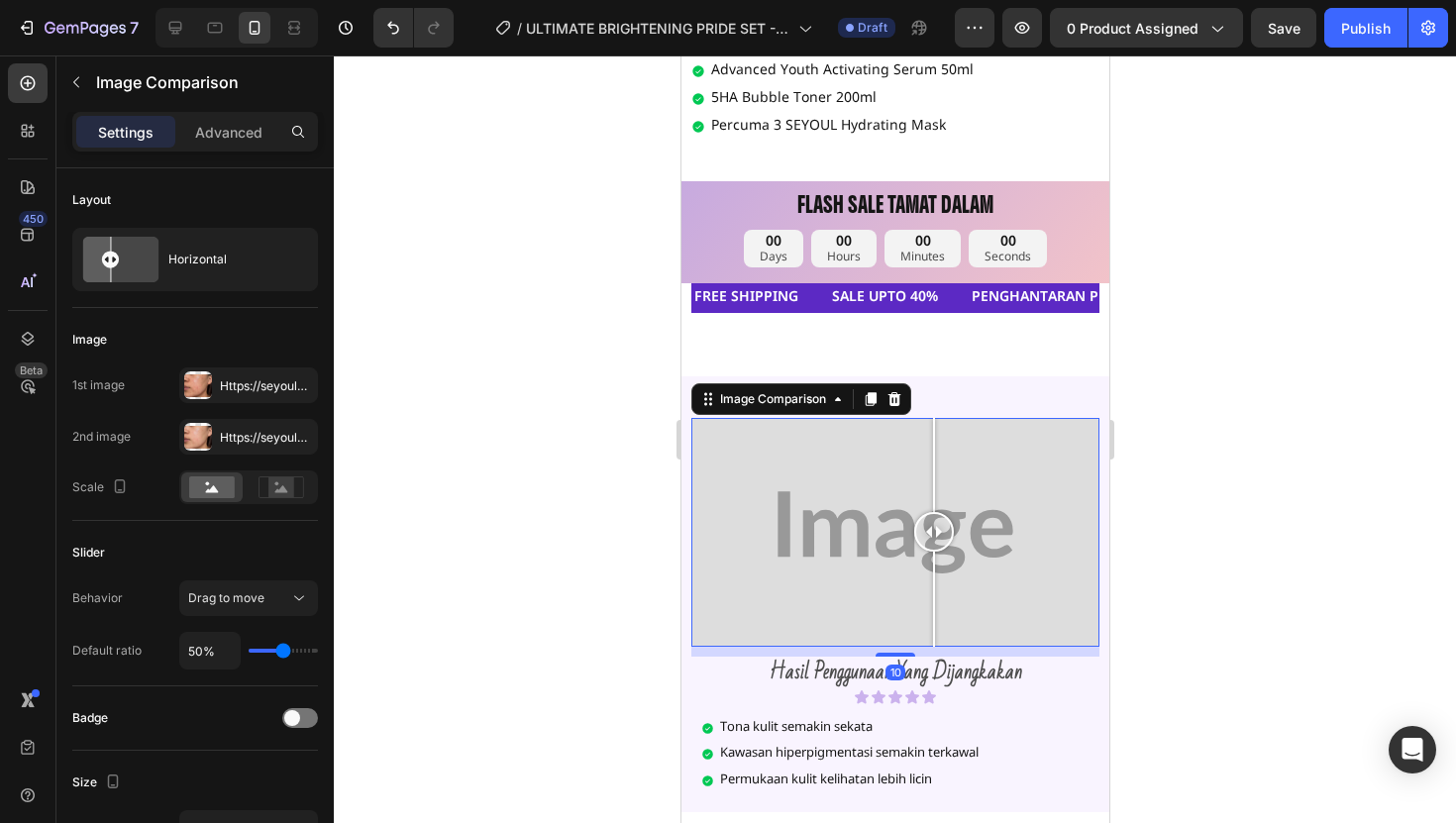 click at bounding box center (933, 532) 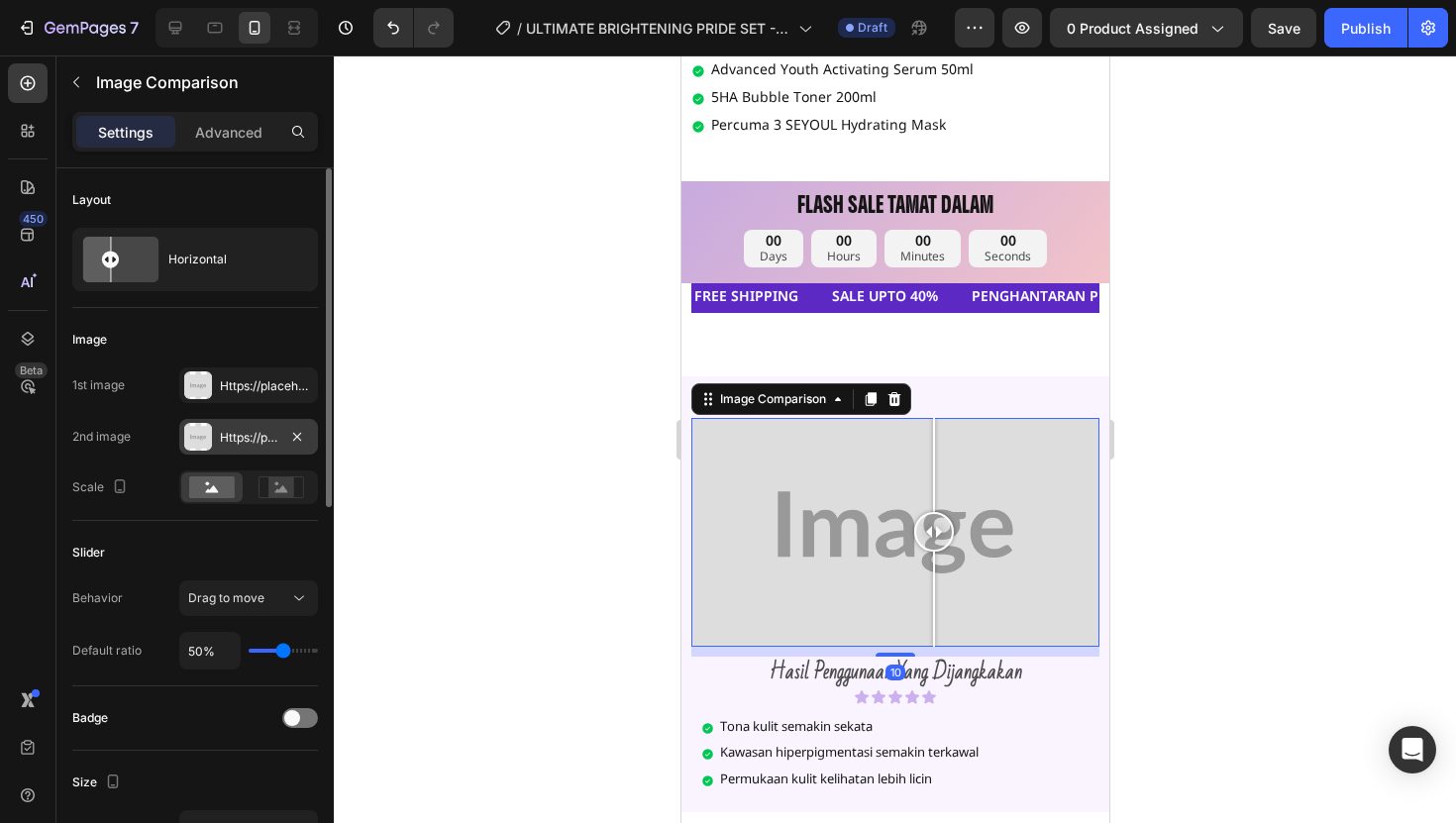 click on "Https://placehold.Co/1080x872?Text=Image" at bounding box center (249, 438) 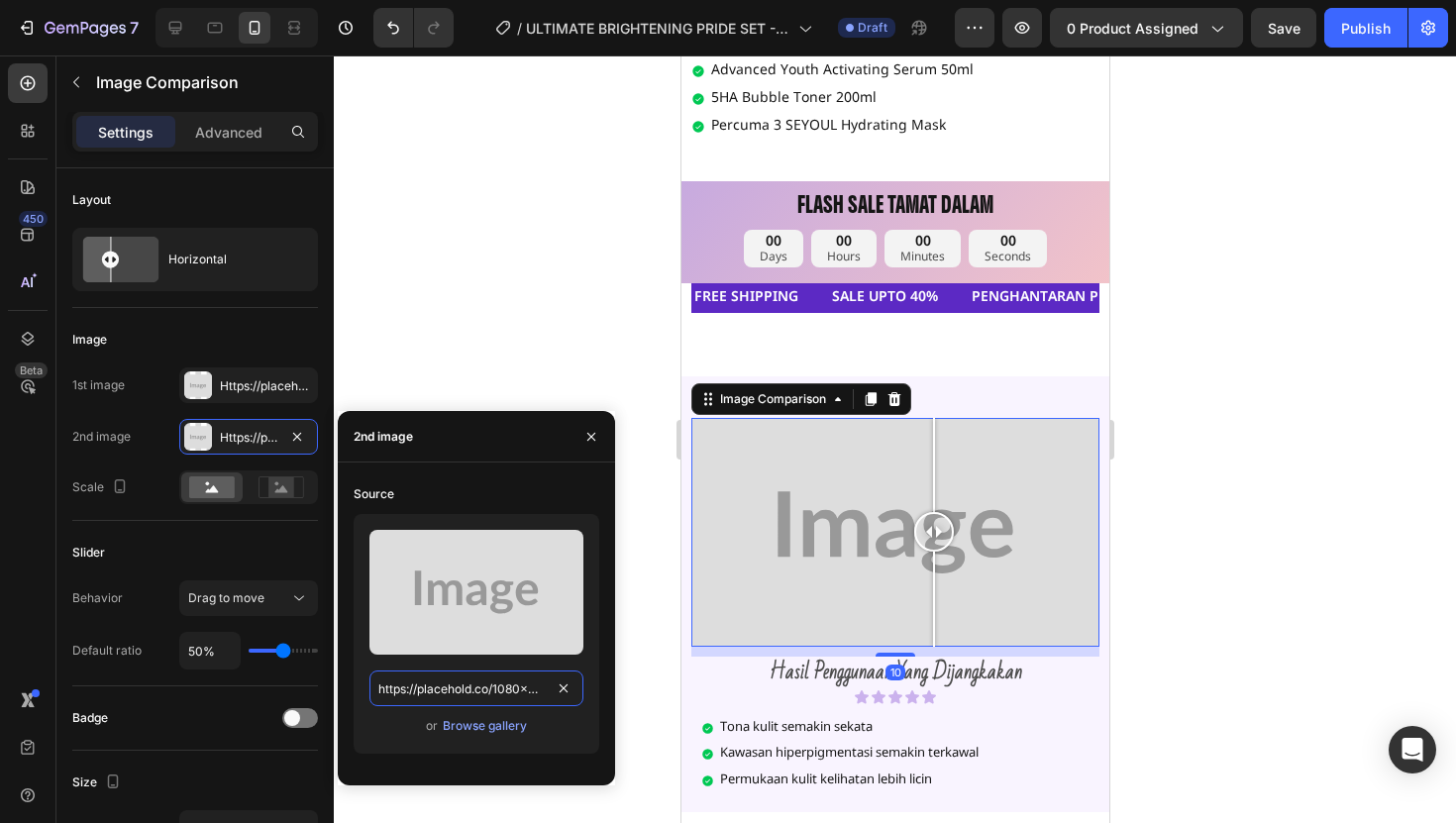 click on "https://placehold.co/1080x872?text=Image" at bounding box center [476, 688] 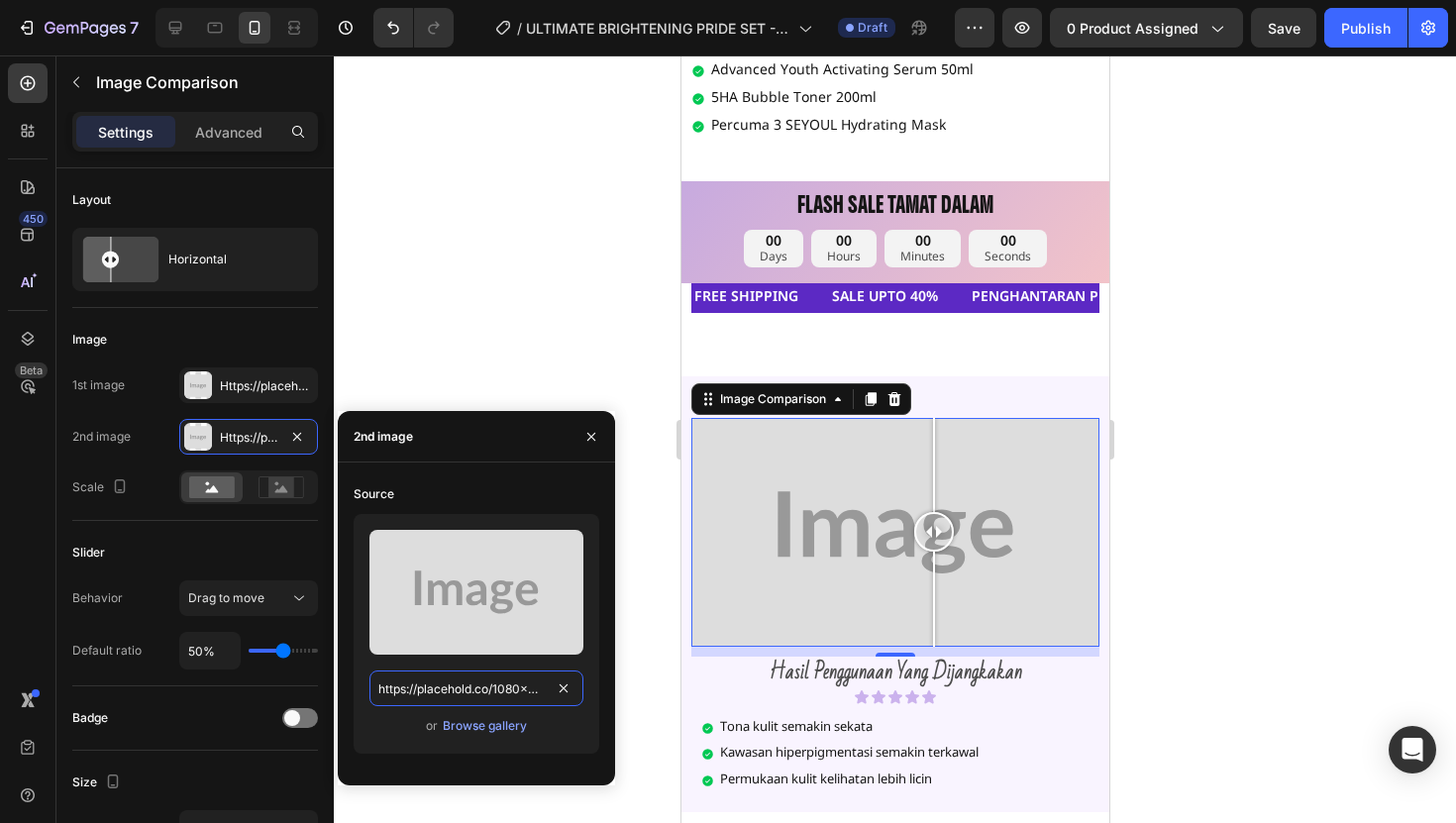paste on "seyoulofficial.com/cdn/shop/files/gempages_553103273247114368-b94765b3-6dd5-4f9d-bed1-84e9382062a4.jpg?v=13048126763507313481" 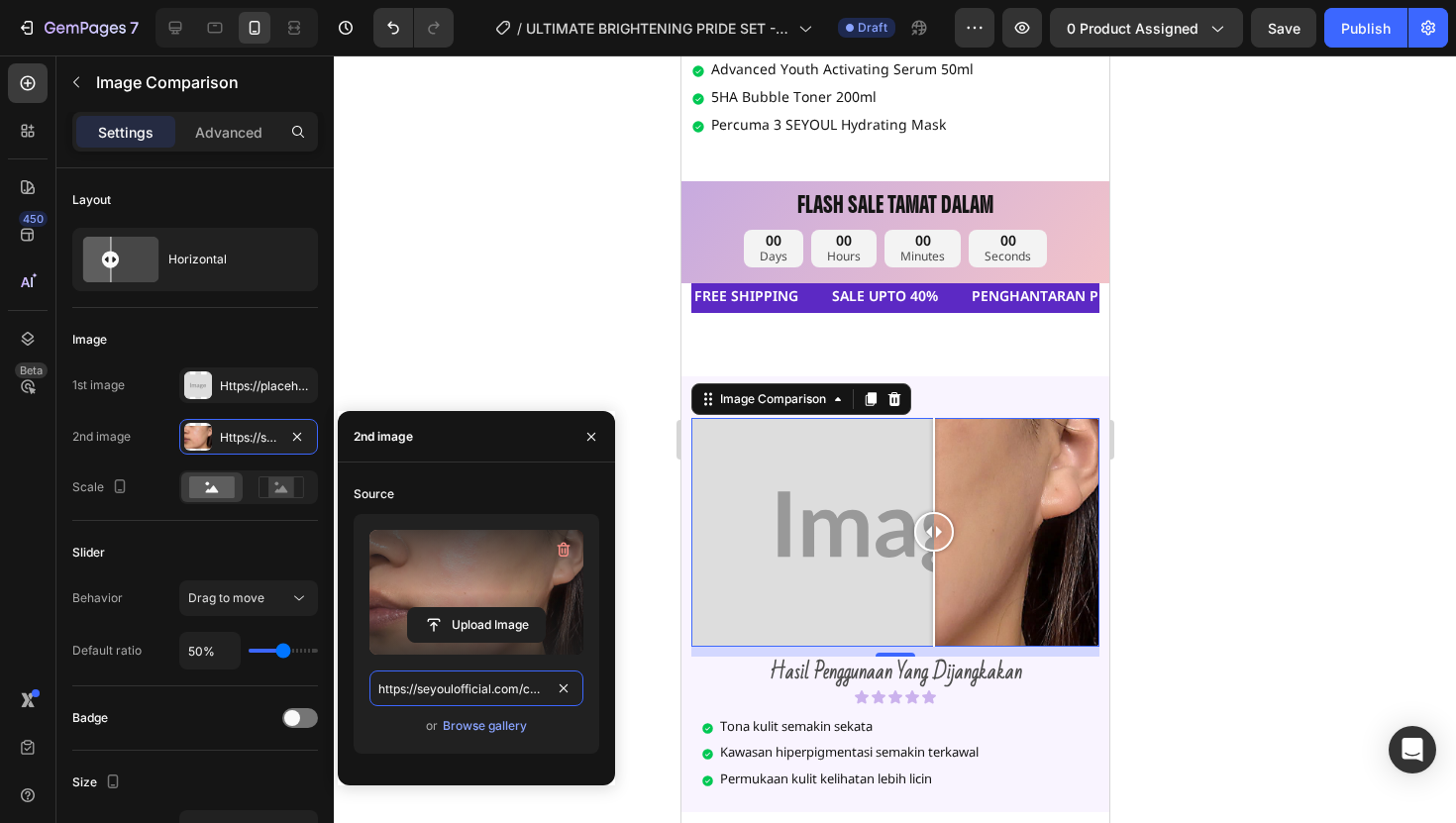 scroll, scrollTop: 0, scrollLeft: 685, axis: horizontal 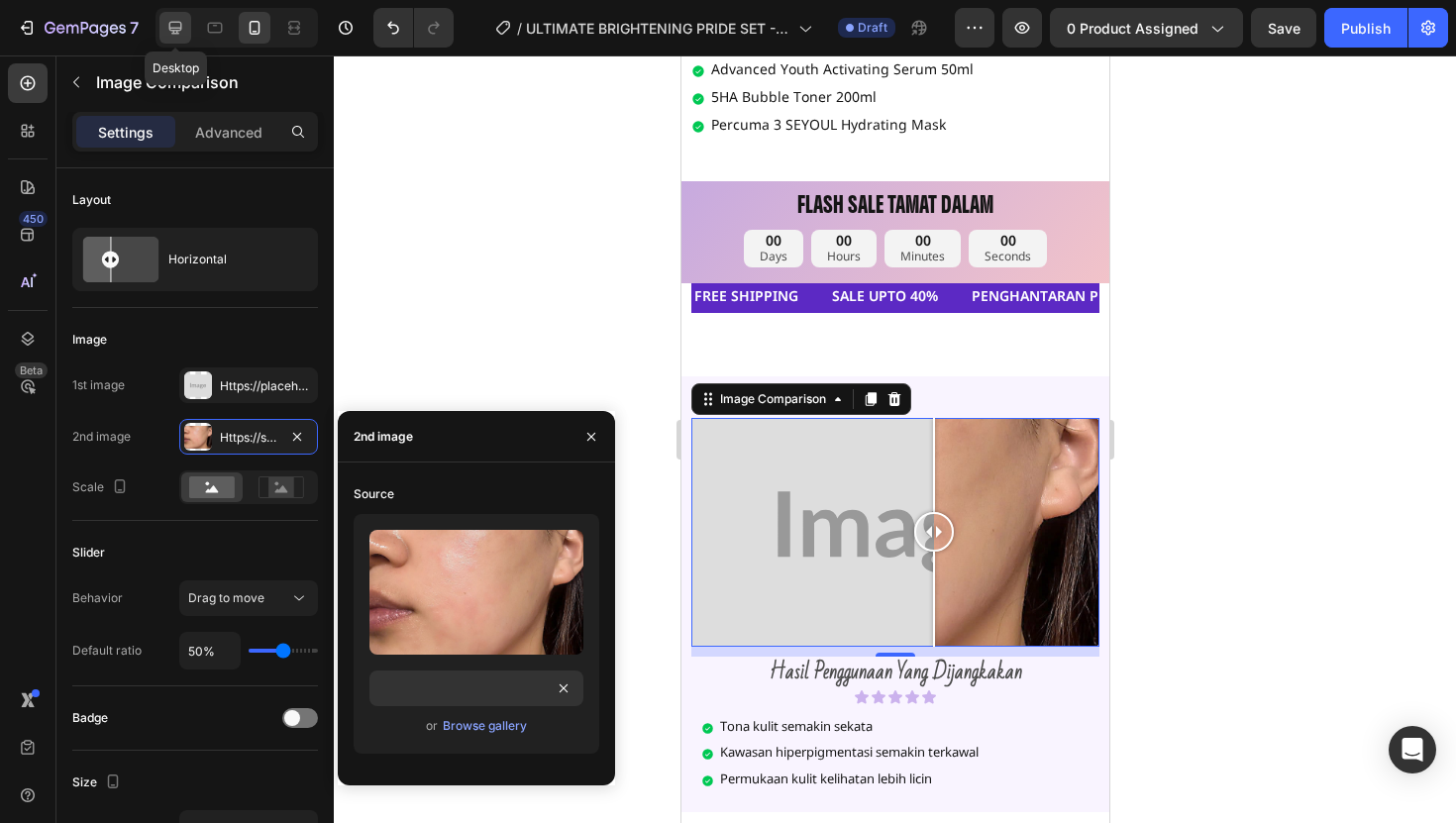 click 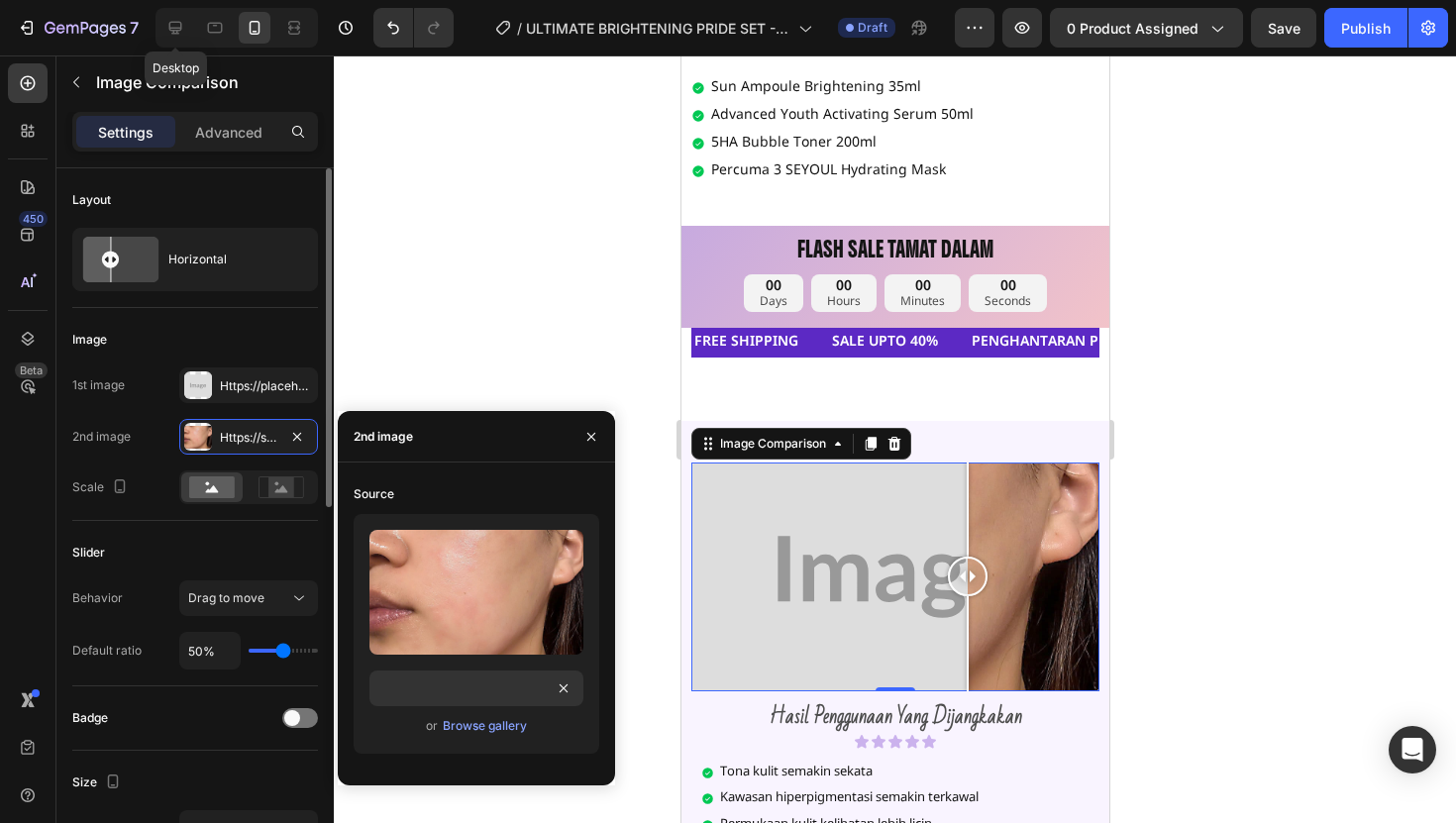 scroll, scrollTop: 0, scrollLeft: 0, axis: both 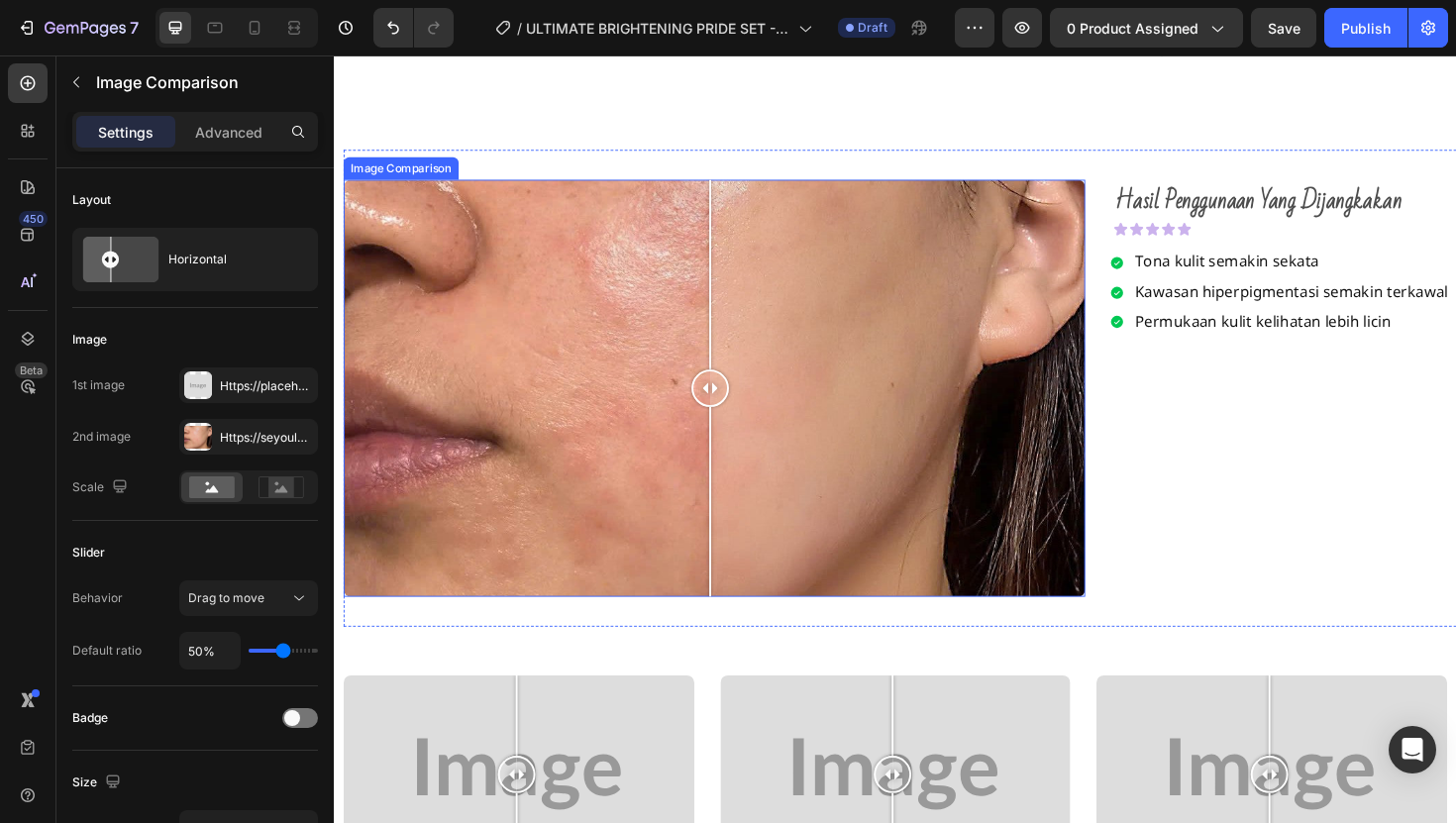 click at bounding box center (736, 408) 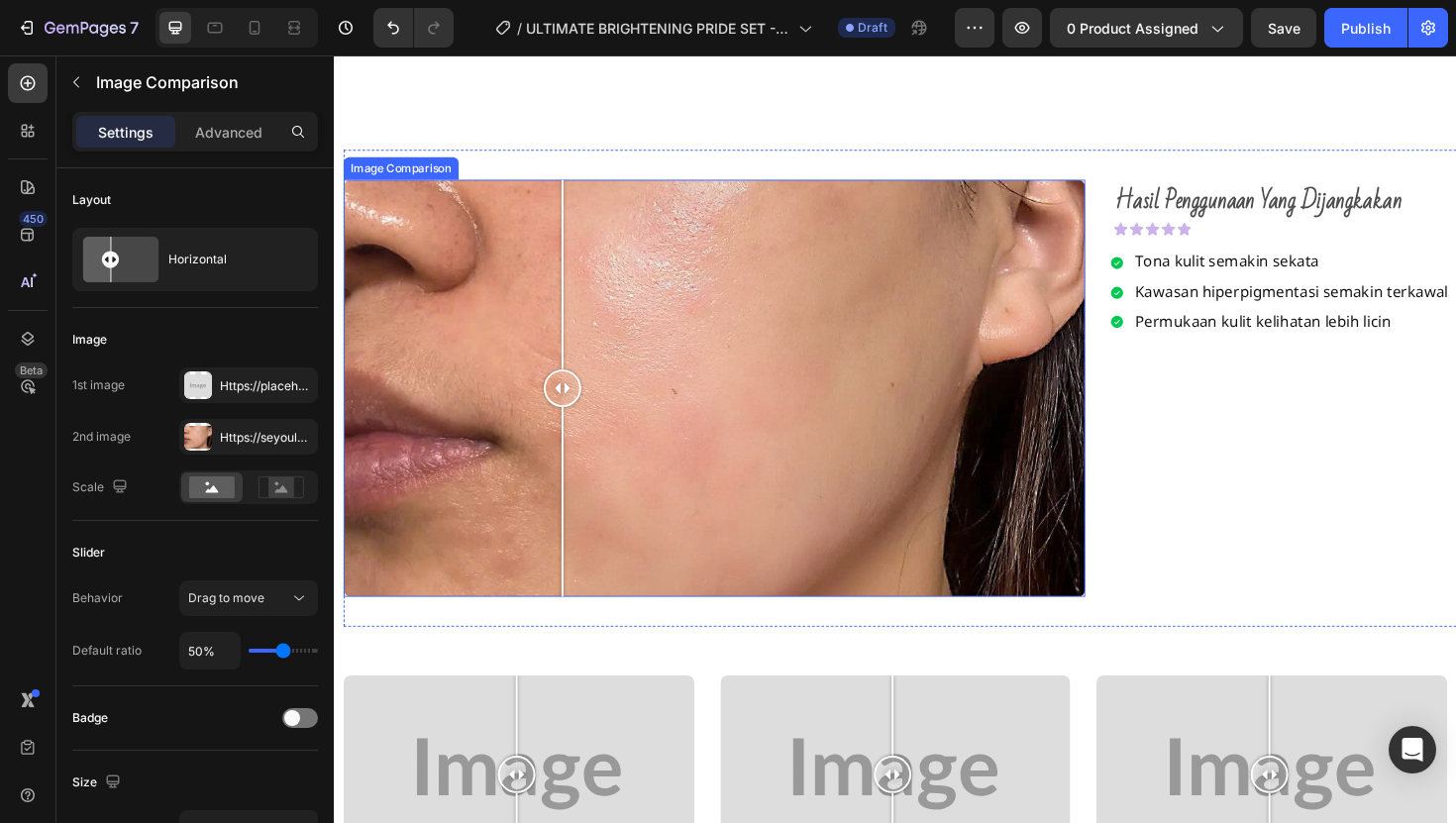 click at bounding box center (575, 528) 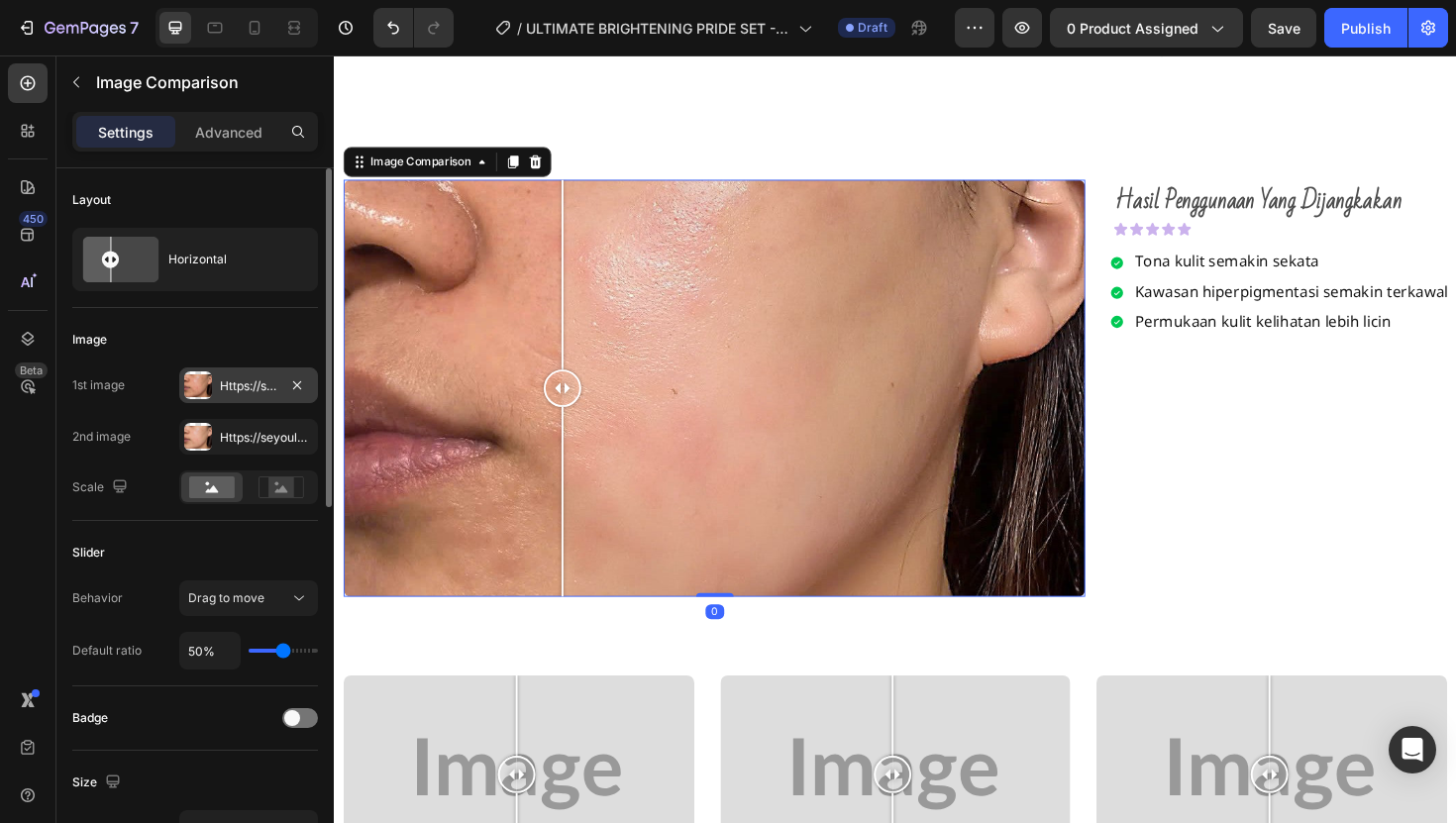 click on "Https://seyoulofficial.Com/cdn/shop/files/gempages_553103273247114368-6dd448cd-e8e1-4b4e-a140-07ab7c6c12a9.Jpg?V=14165636630512422086" at bounding box center (249, 385) 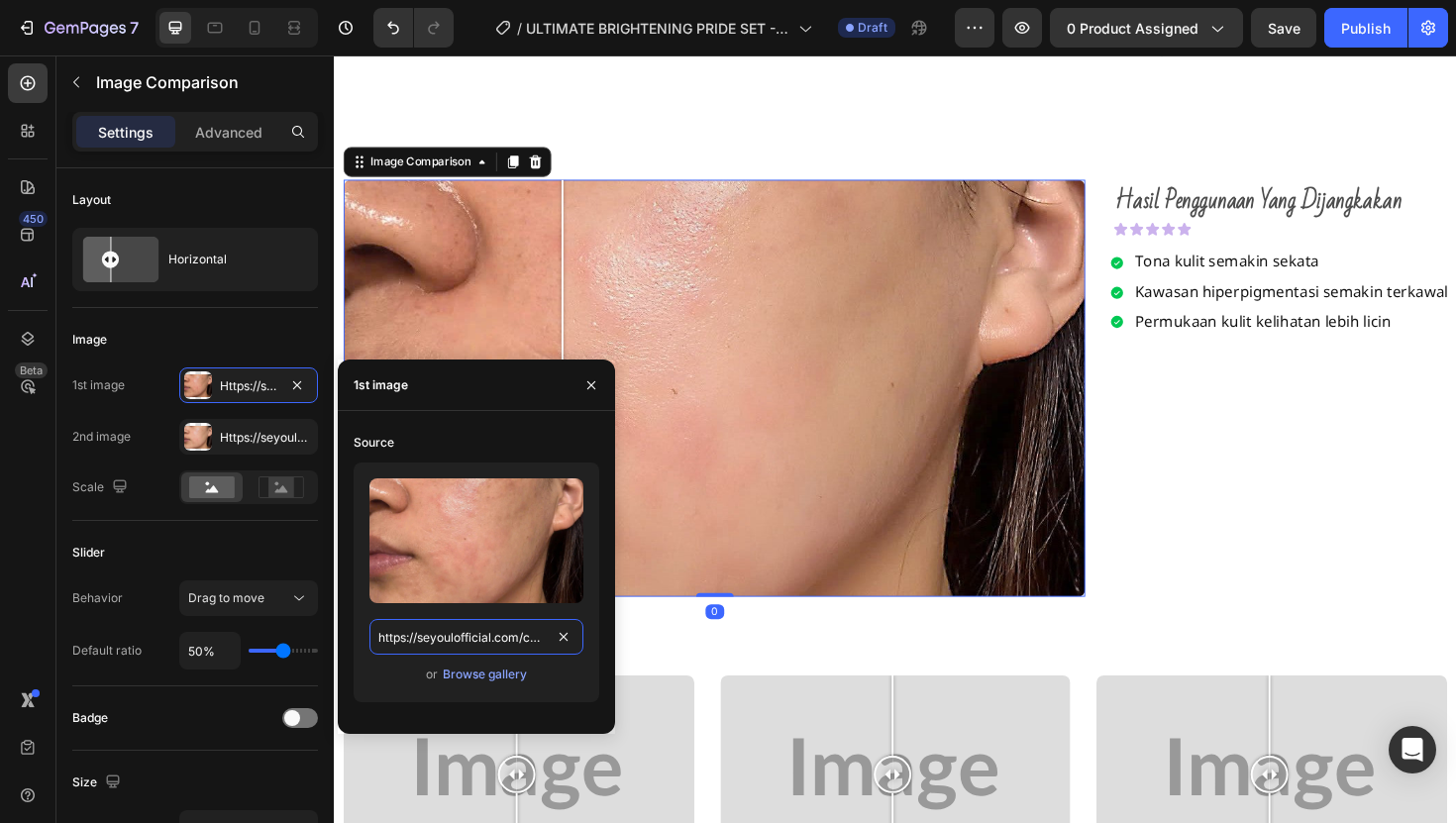 click on "https://seyoulofficial.com/cdn/shop/files/gempages_553103273247114368-6dd448cd-e8e1-4b4e-a140-07ab7c6c12a9.jpg?v=14165636630512422086" at bounding box center [476, 637] 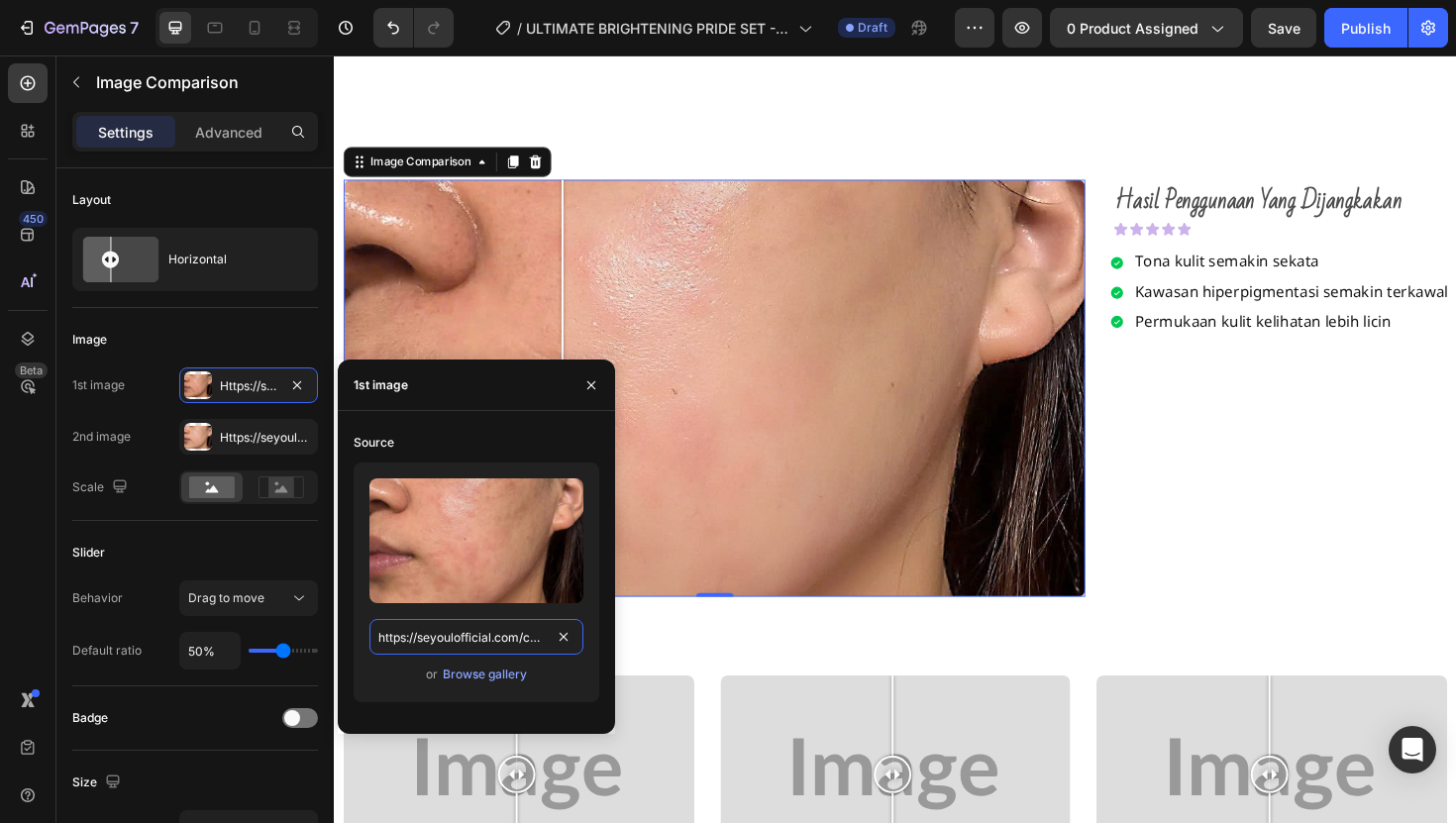 click on "https://seyoulofficial.com/cdn/shop/files/gempages_553103273247114368-6dd448cd-e8e1-4b4e-a140-07ab7c6c12a9.jpg?v=14165636630512422086" at bounding box center [476, 637] 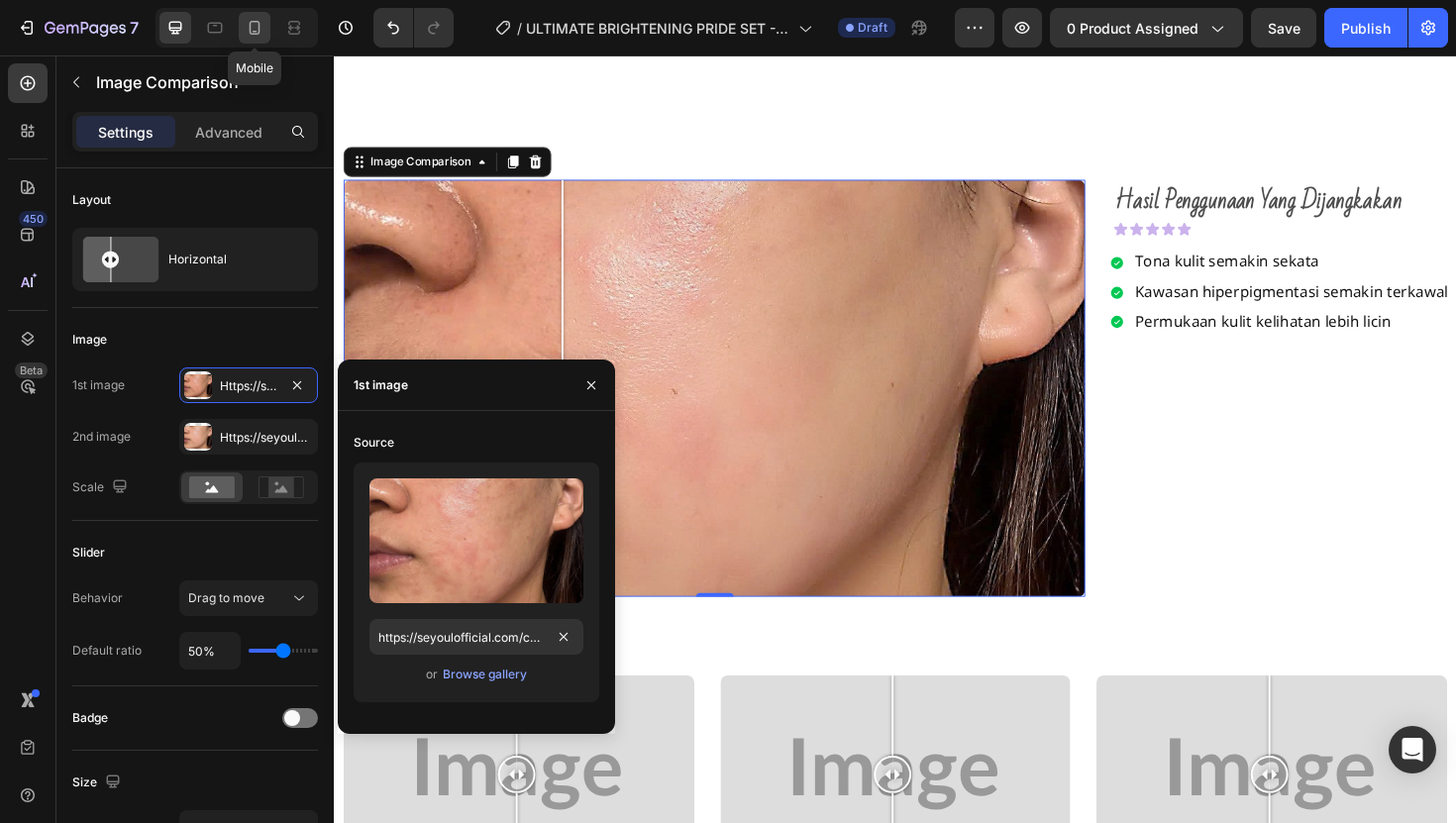 click 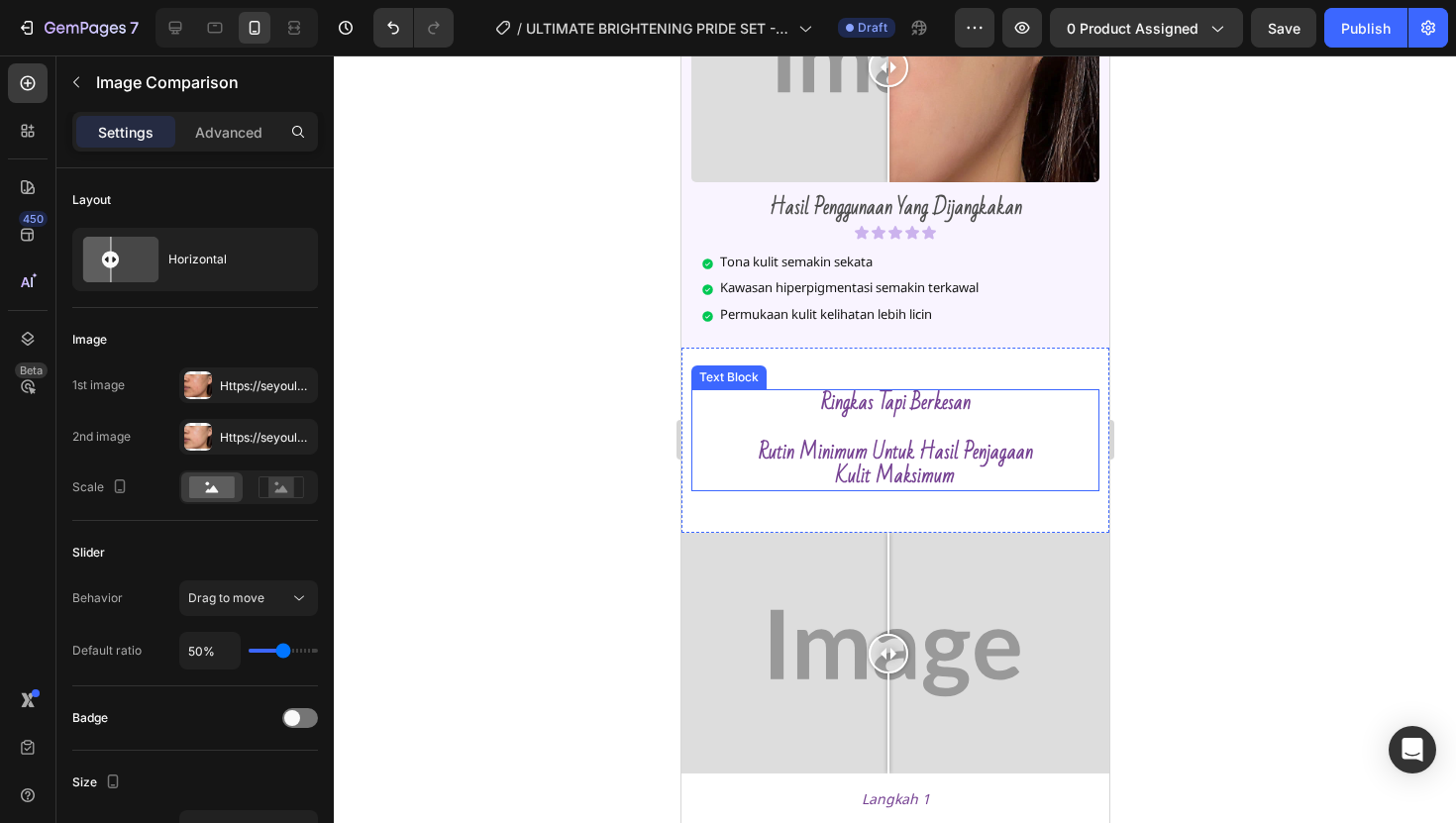 click on "ringkas tapi berkesan" at bounding box center (894, 403) 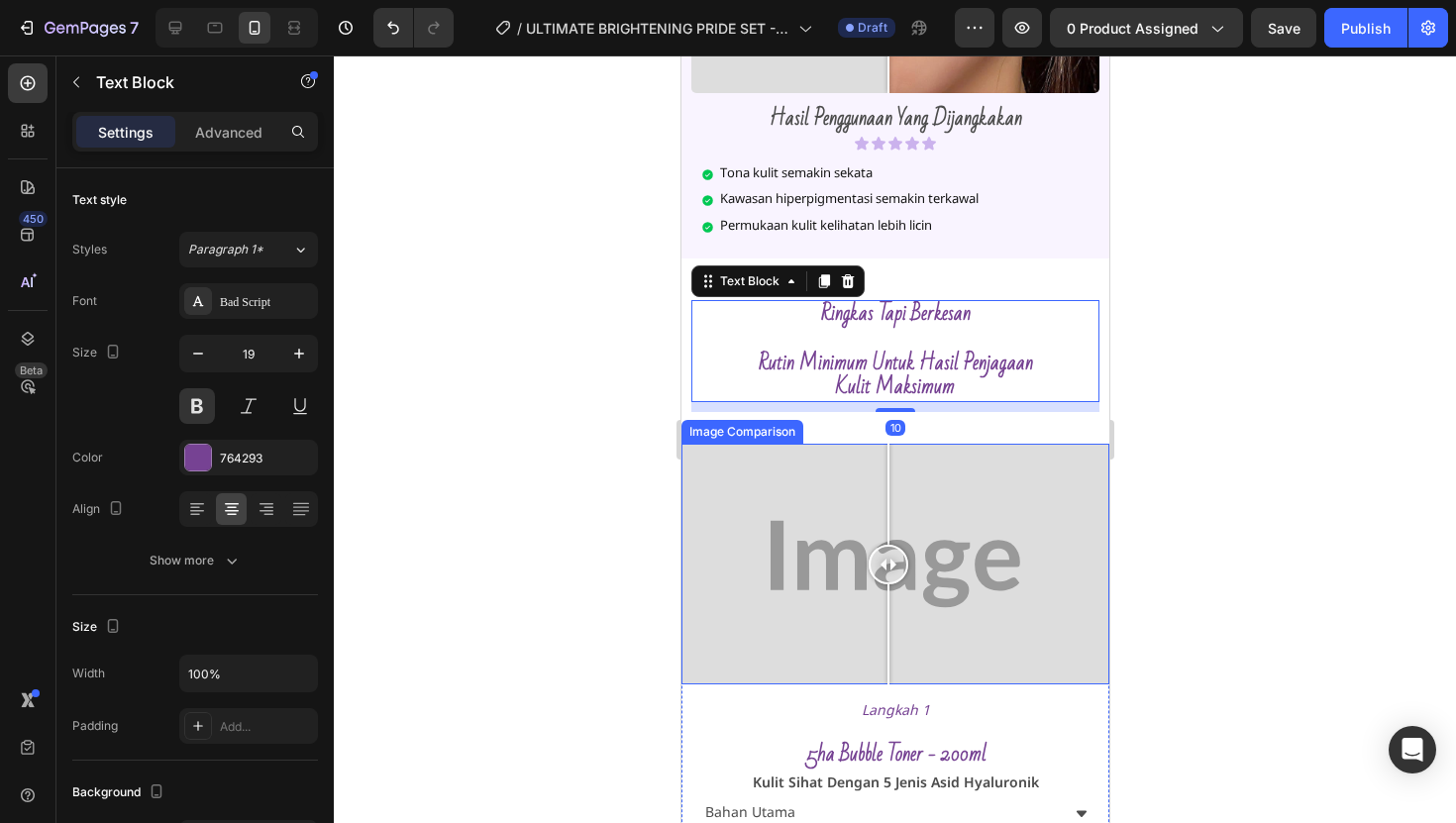 scroll, scrollTop: 1176, scrollLeft: 0, axis: vertical 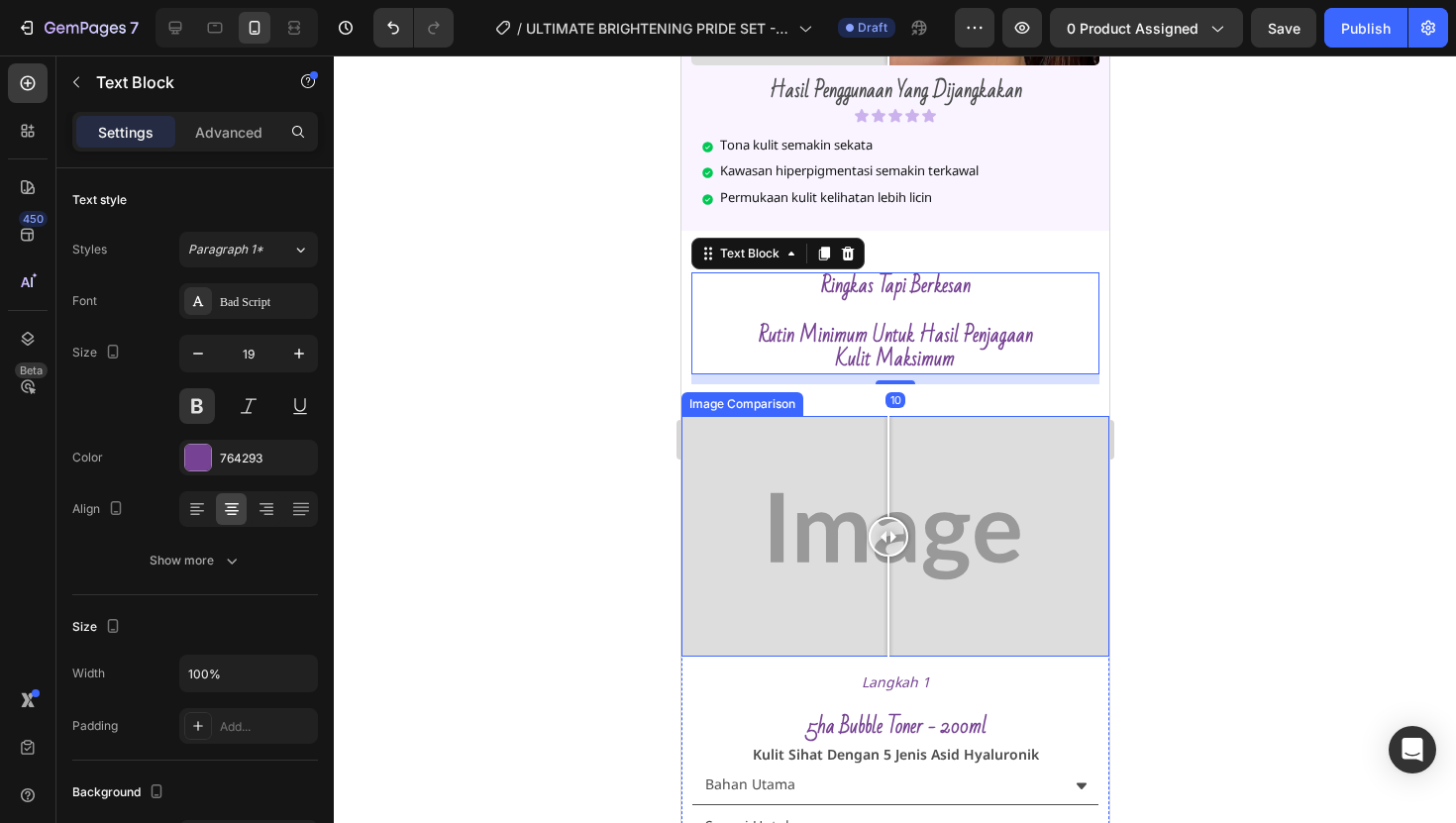 click at bounding box center [894, 536] 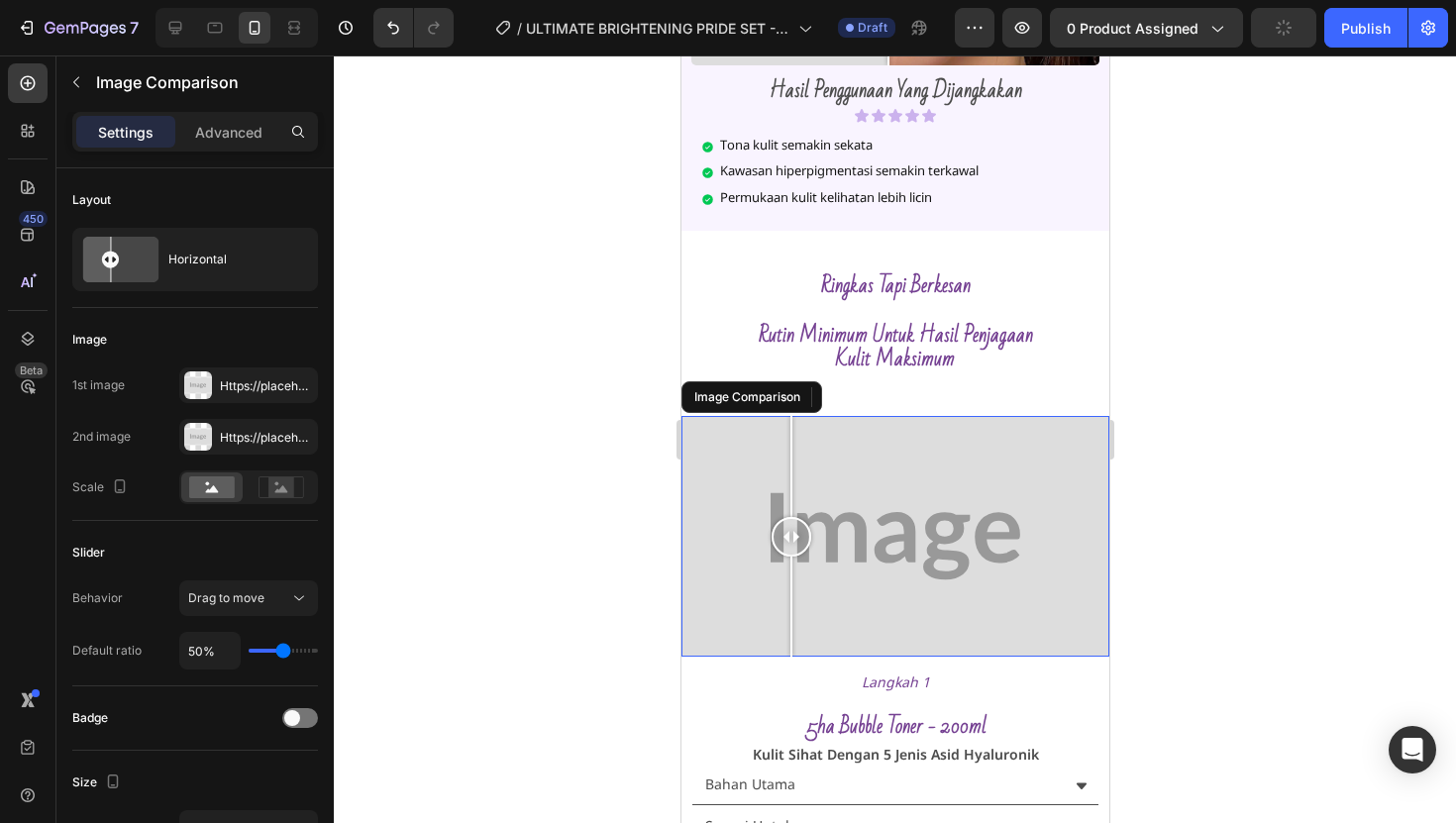 click at bounding box center (790, 466) 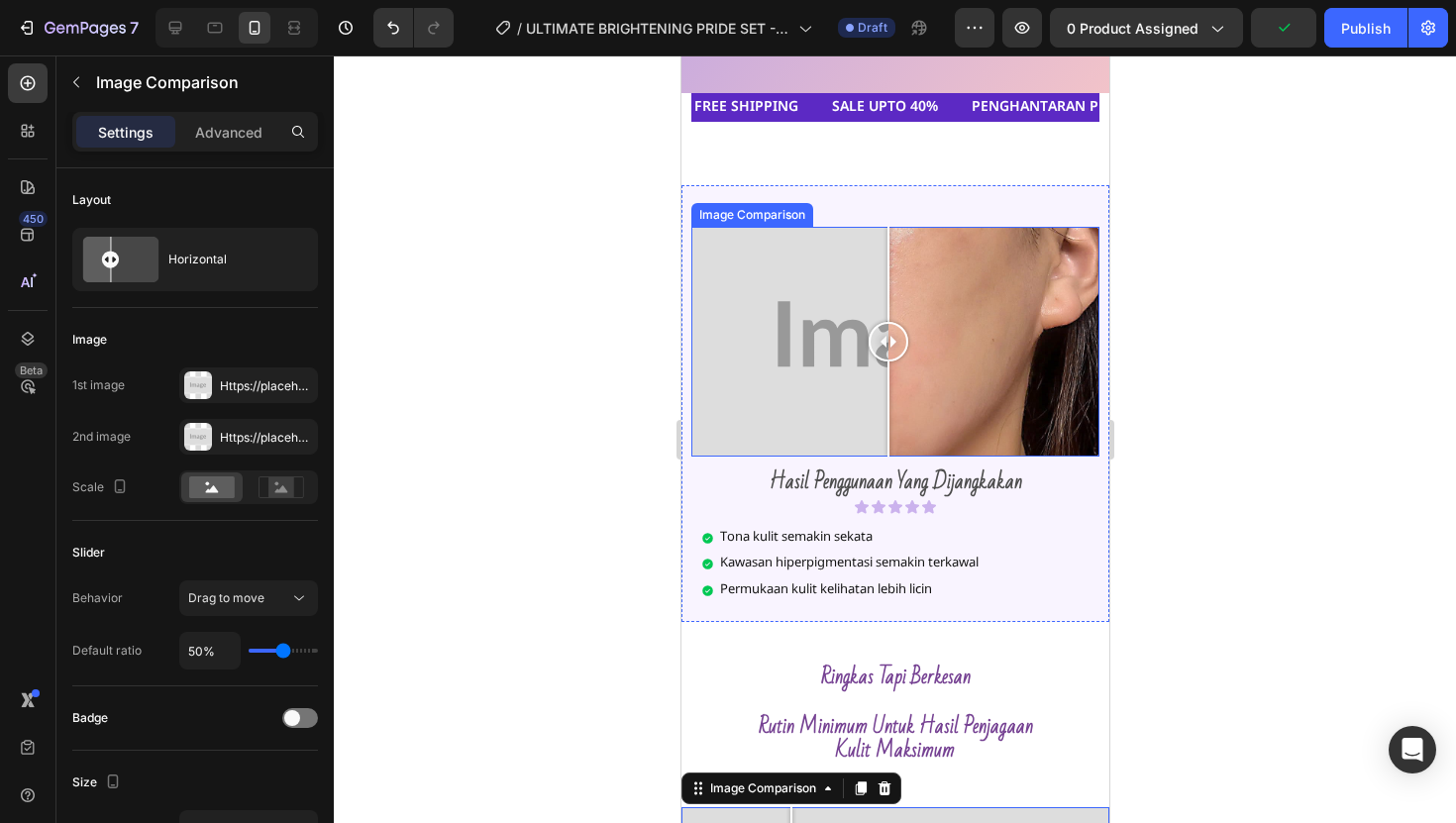 click at bounding box center [894, 342] 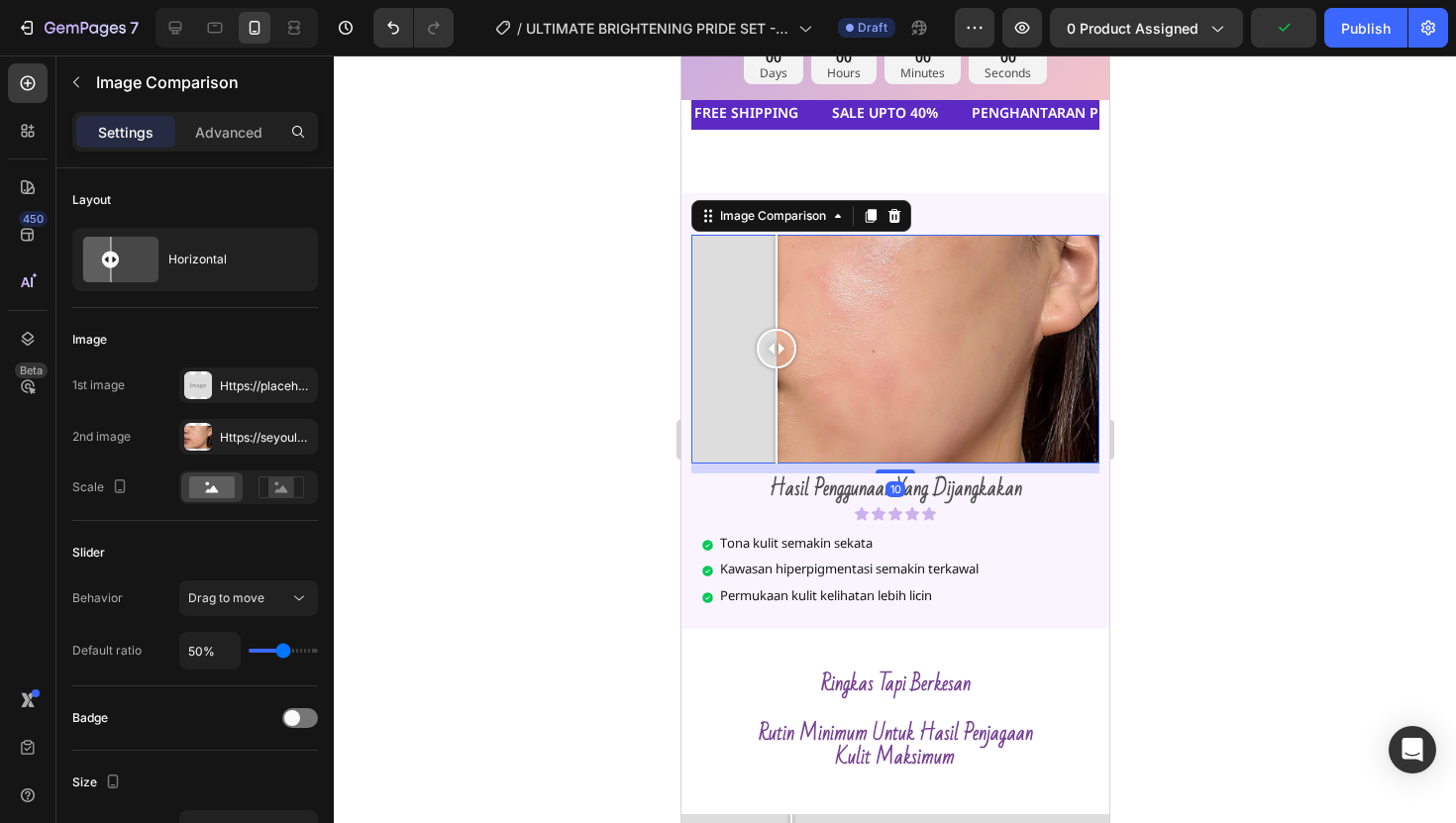 click at bounding box center (776, 282) 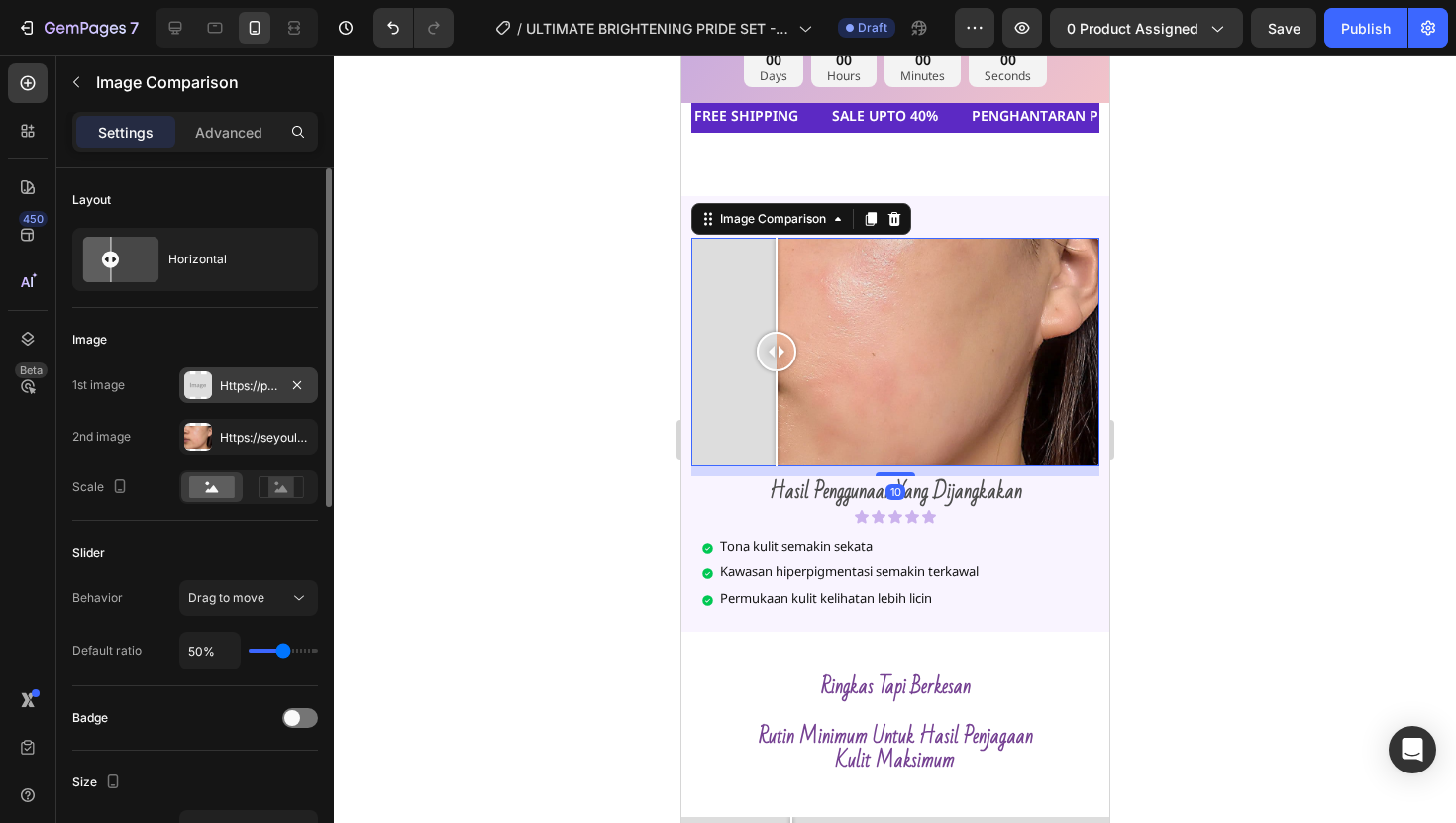 click on "Https://placehold.Co/1080x873?Text=Image" at bounding box center [249, 386] 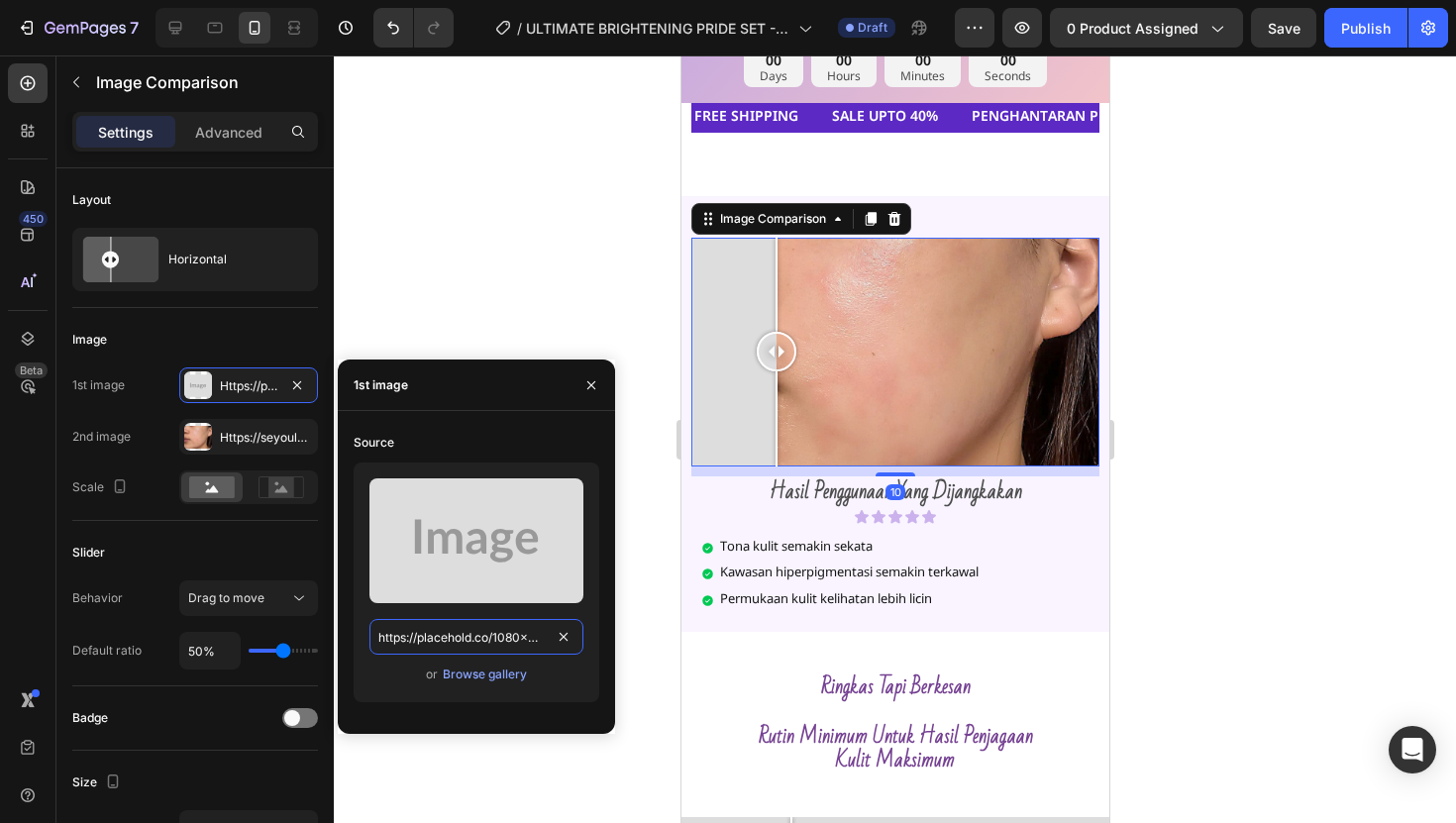 click on "https://placehold.co/1080x873?text=Image" at bounding box center [476, 637] 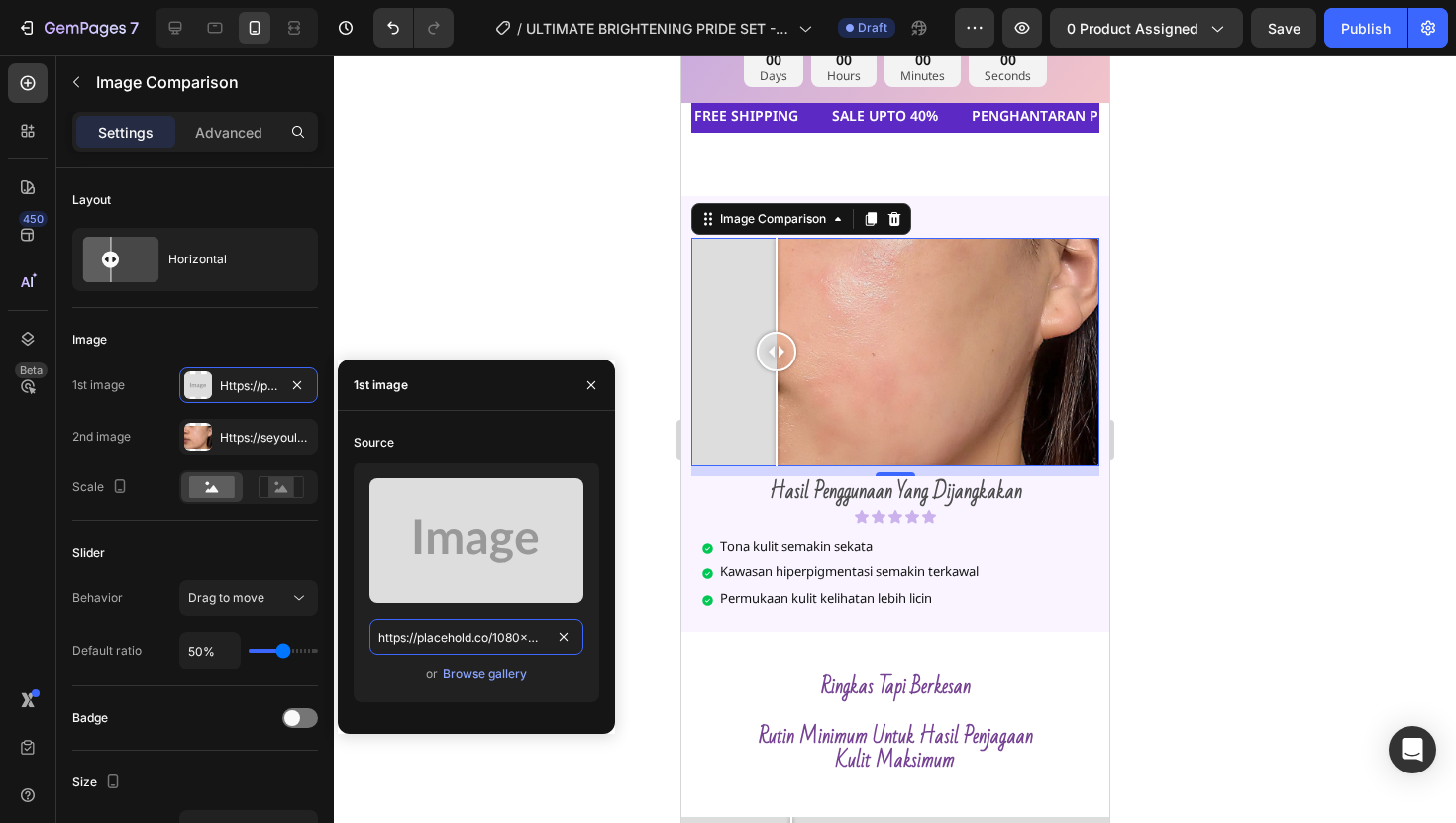 paste on "seyoulofficial.com/cdn/shop/files/gempages_553103273247114368-6dd448cd-e8e1-4b4e-a140-07ab7c6c12a9.jpg?v=14165636630512422086" 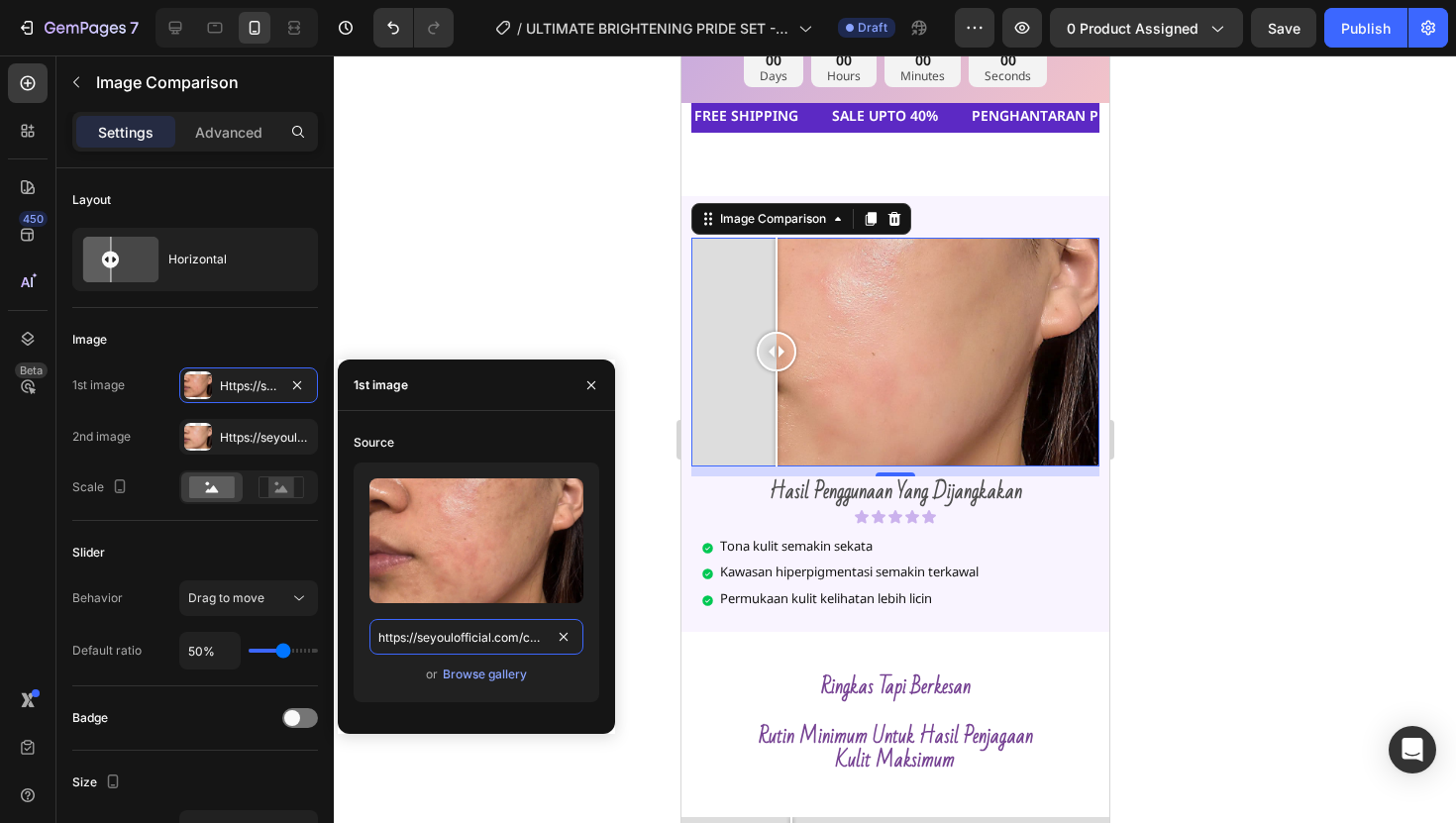 scroll, scrollTop: 0, scrollLeft: 681, axis: horizontal 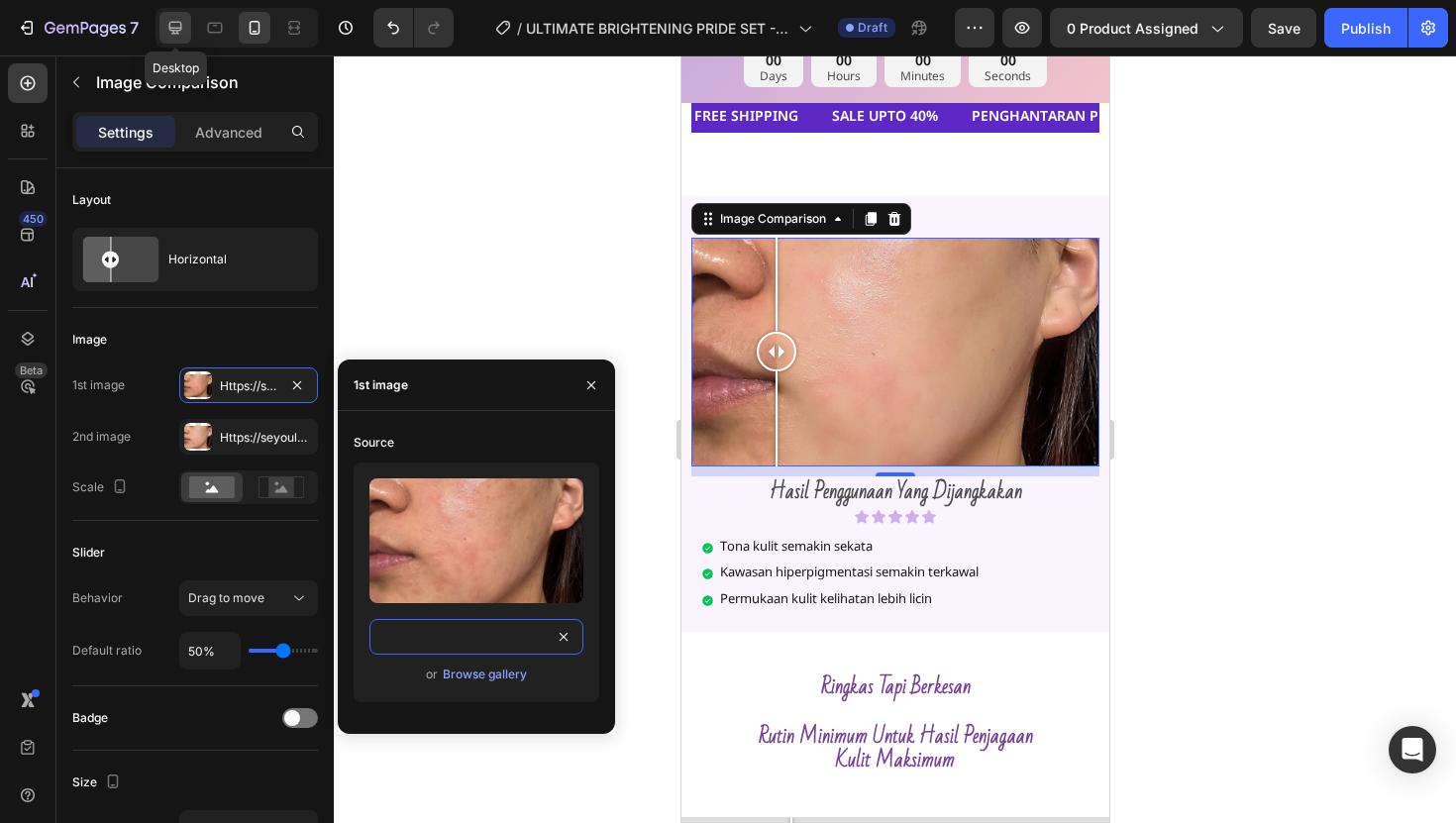 type on "https://seyoulofficial.com/cdn/shop/files/gempages_553103273247114368-6dd448cd-e8e1-4b4e-a140-07ab7c6c12a9.jpg?v=14165636630512422086" 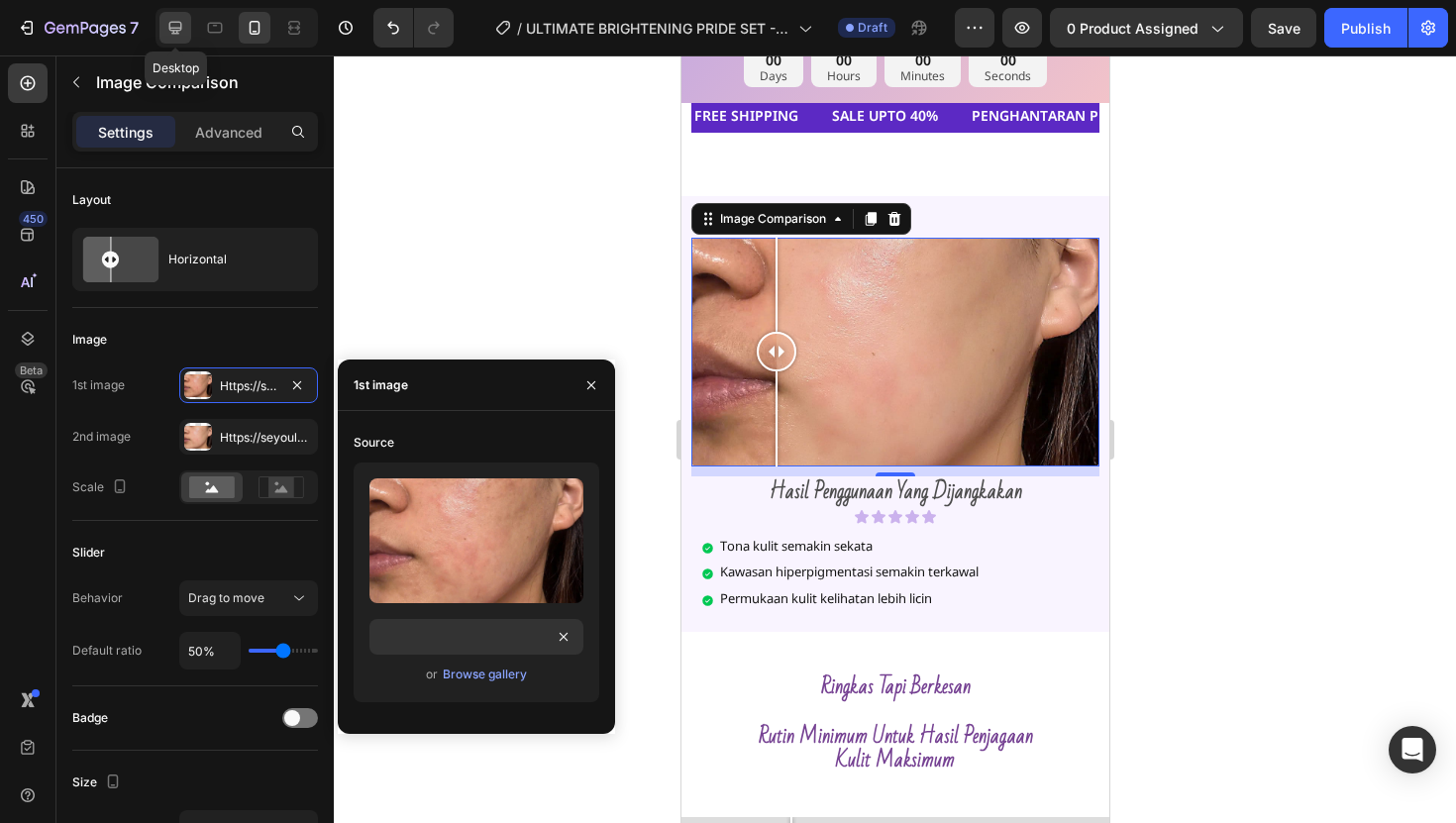 click 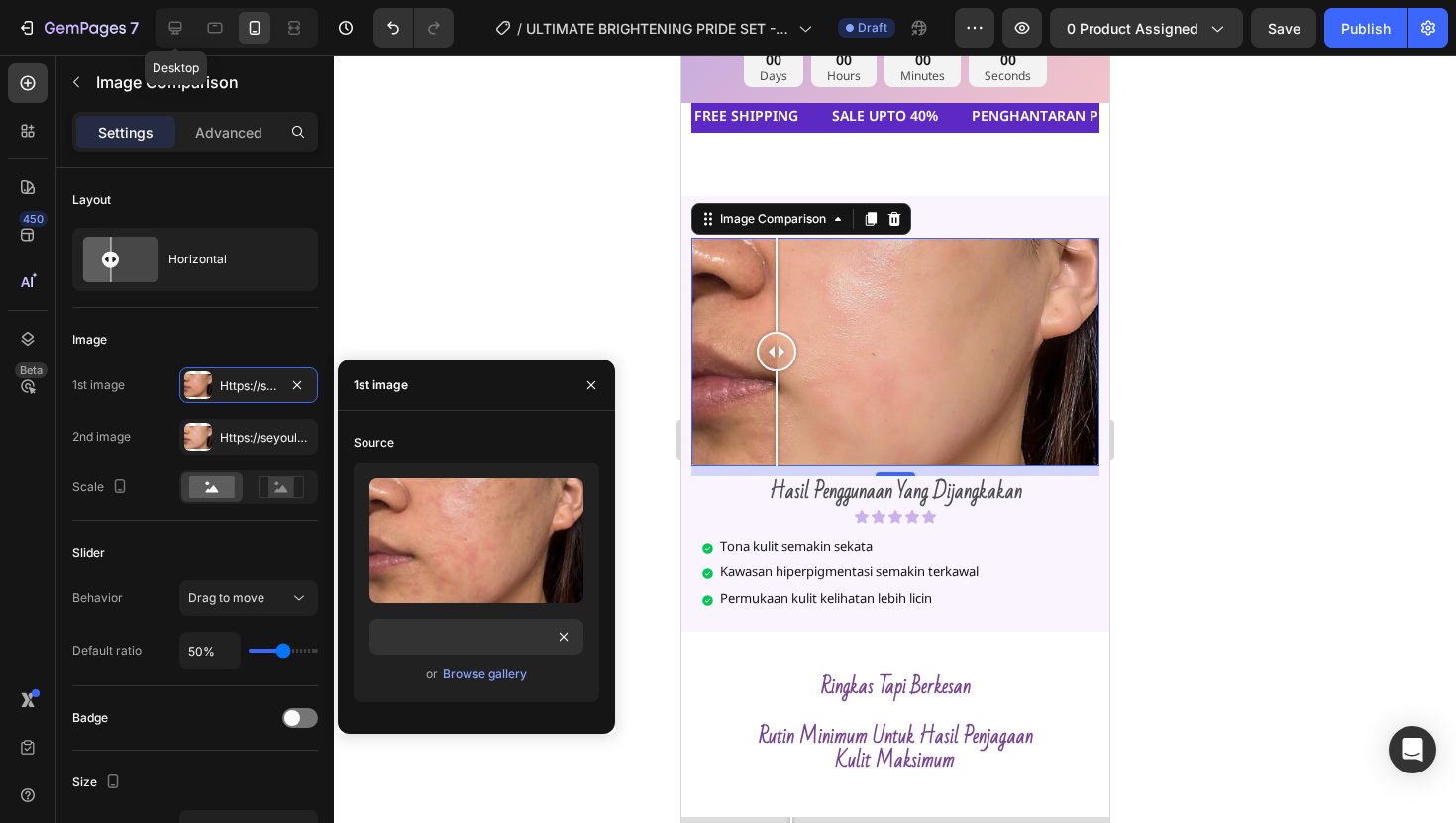 scroll, scrollTop: 0, scrollLeft: 0, axis: both 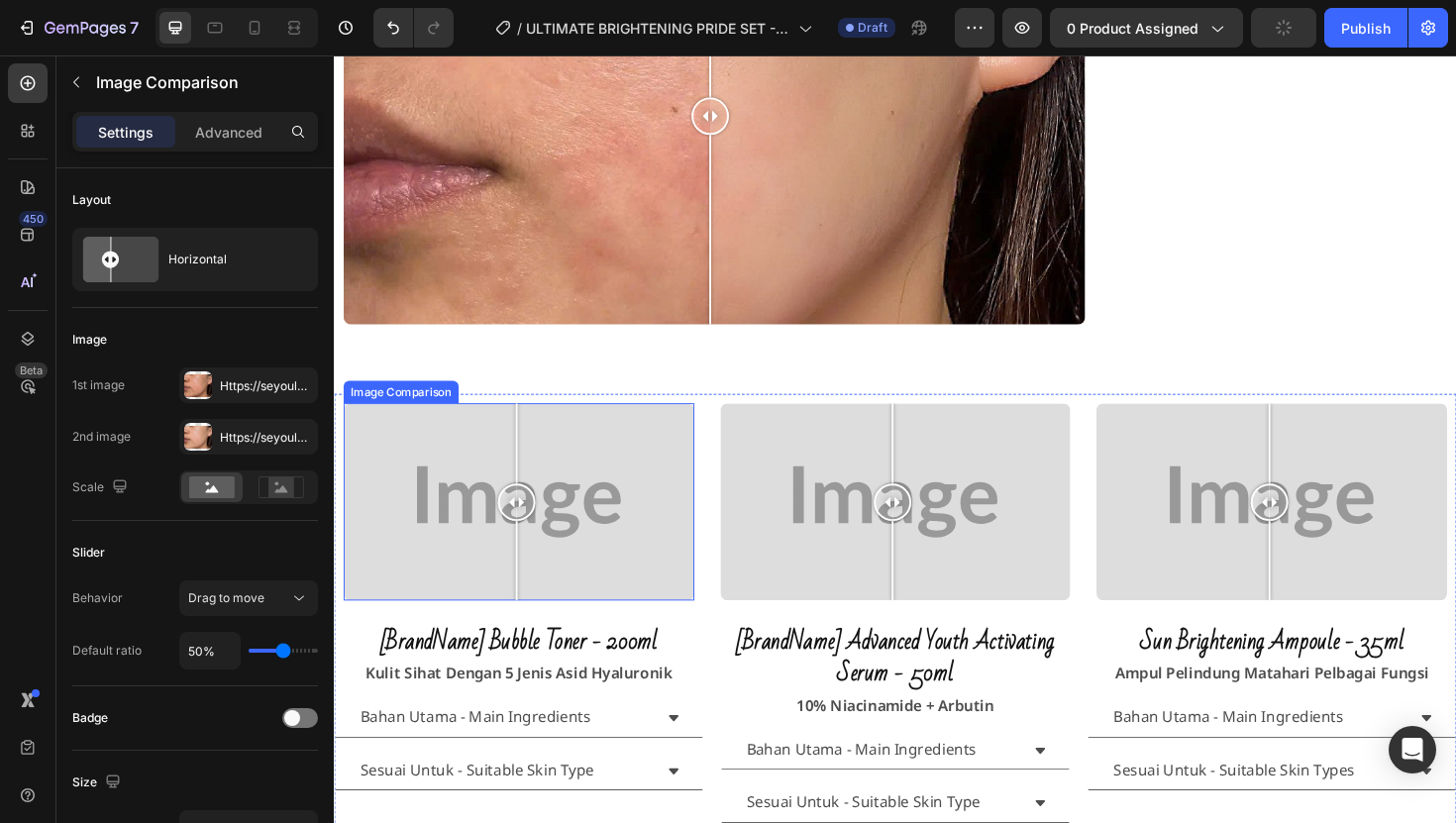 click at bounding box center [529, 528] 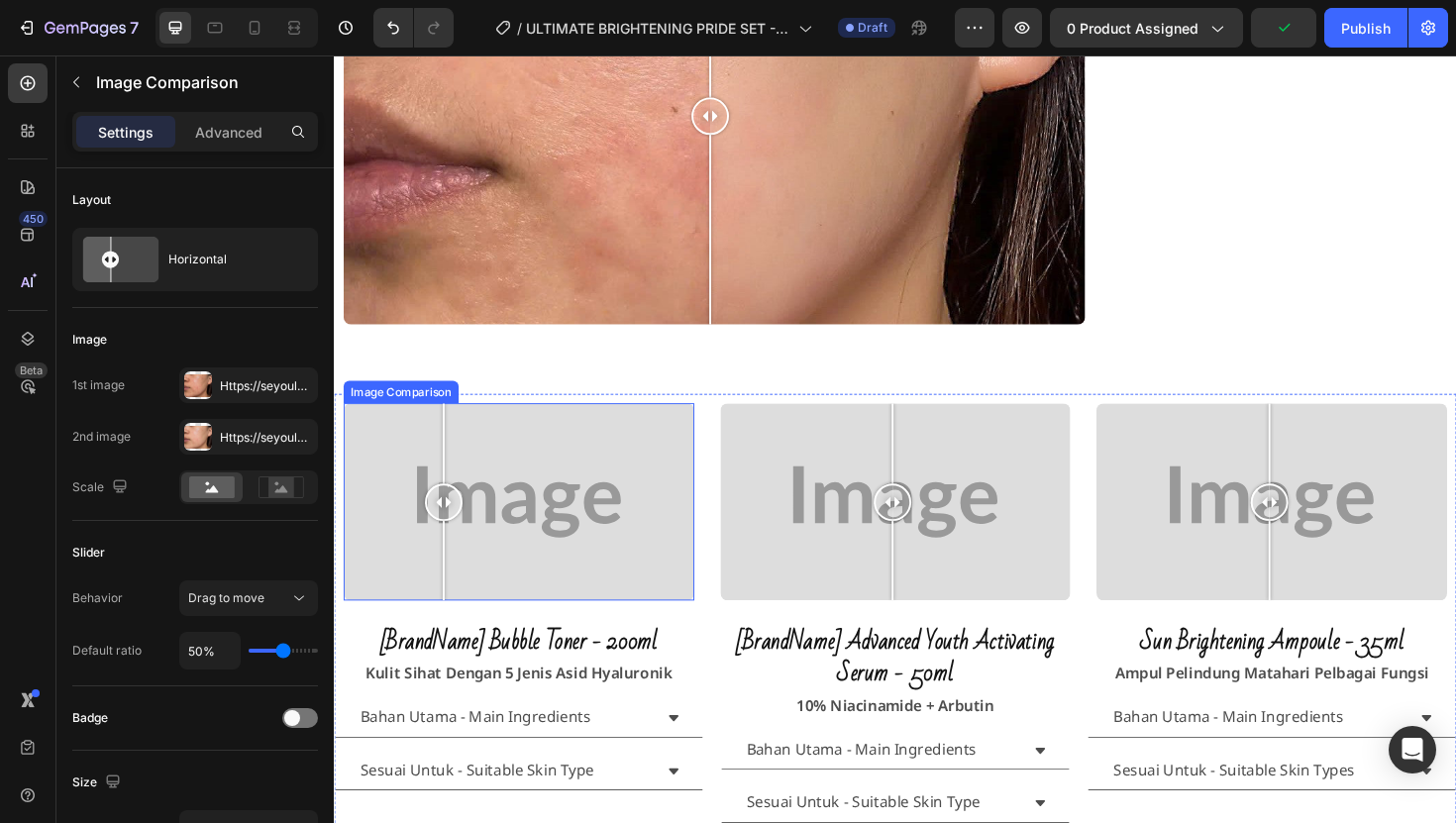 click at bounding box center (529, 528) 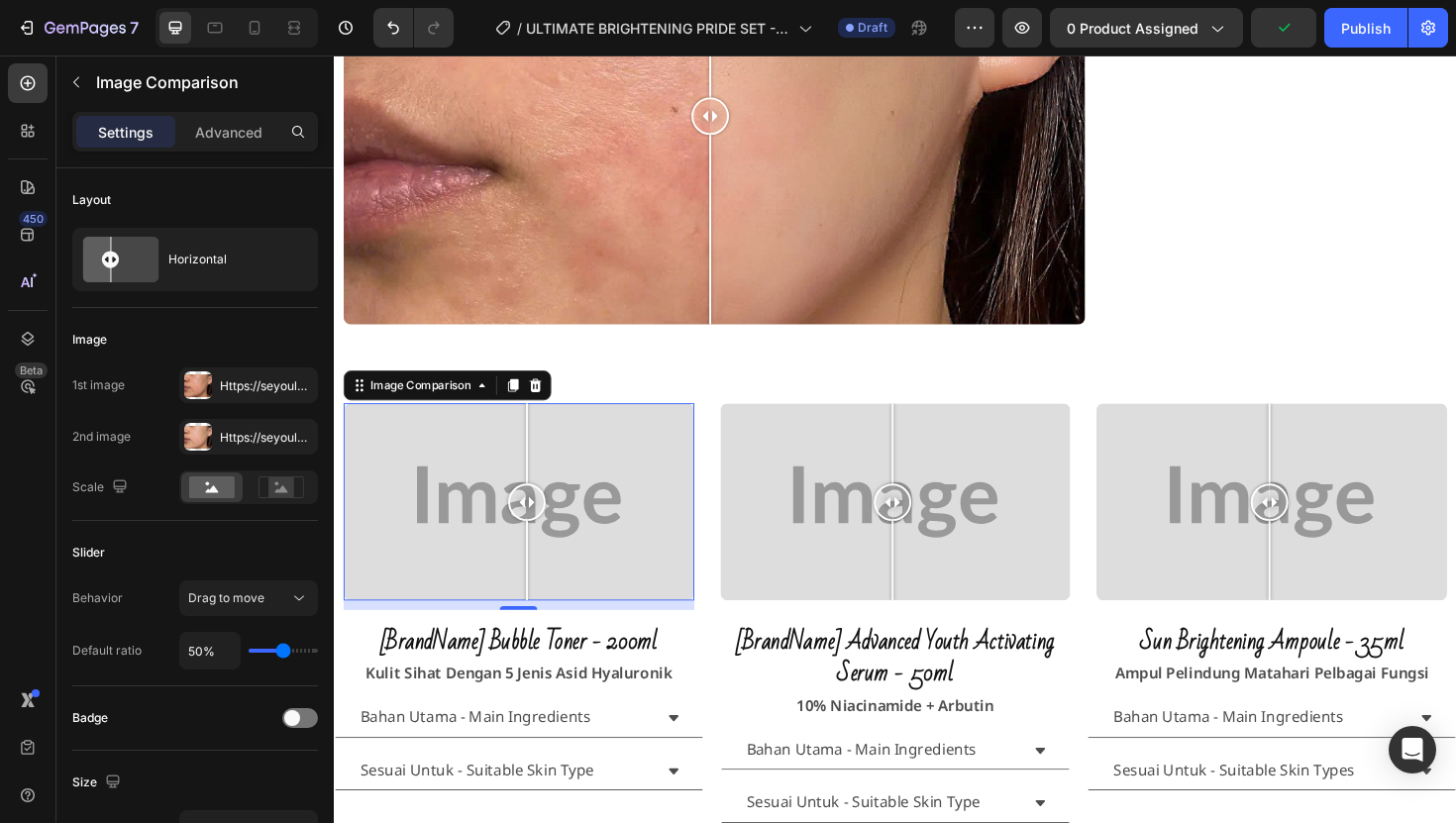 click at bounding box center [538, 529] 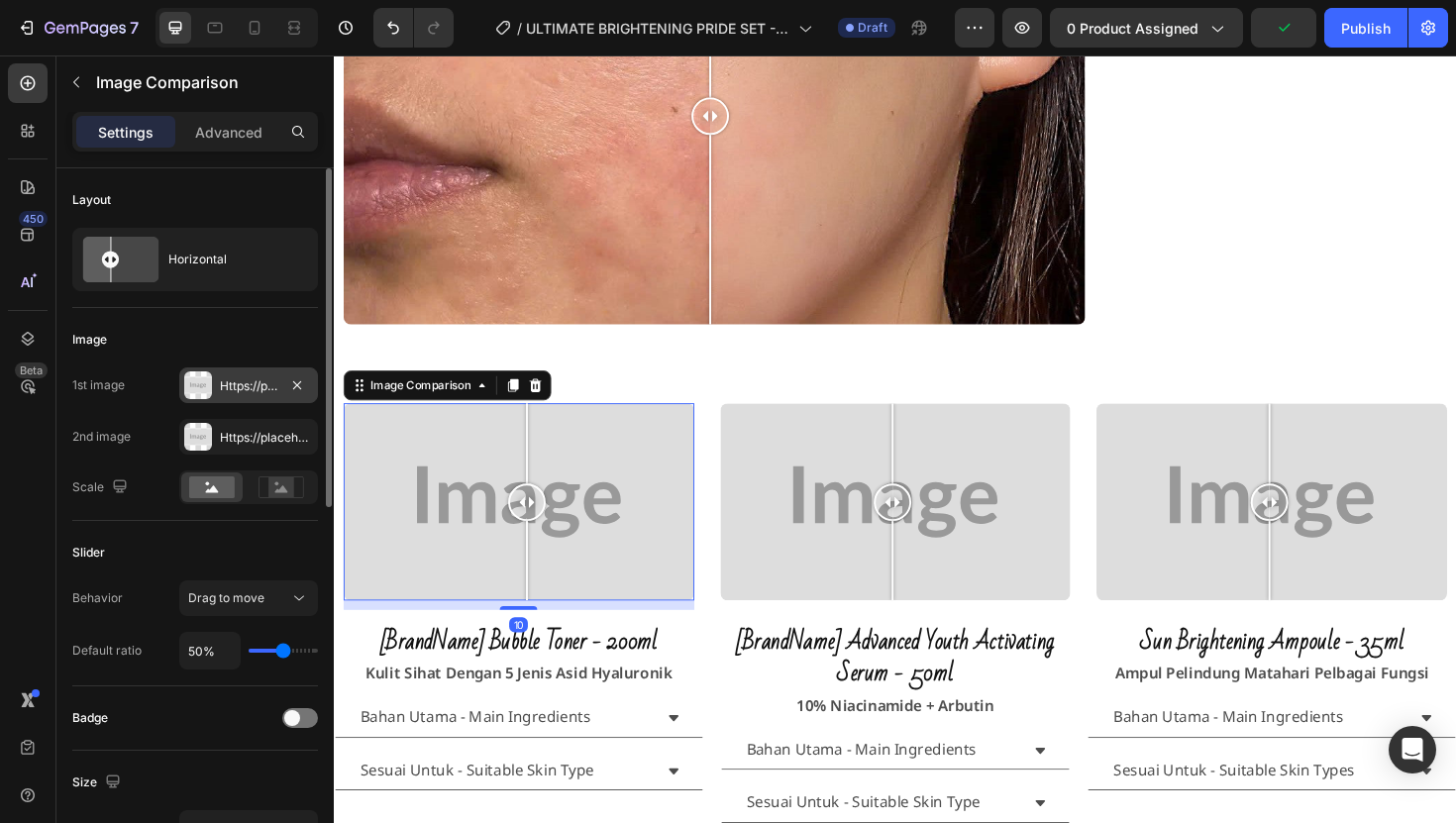 click on "Https://placehold.Co/2000x1111?Text=Image" at bounding box center (249, 386) 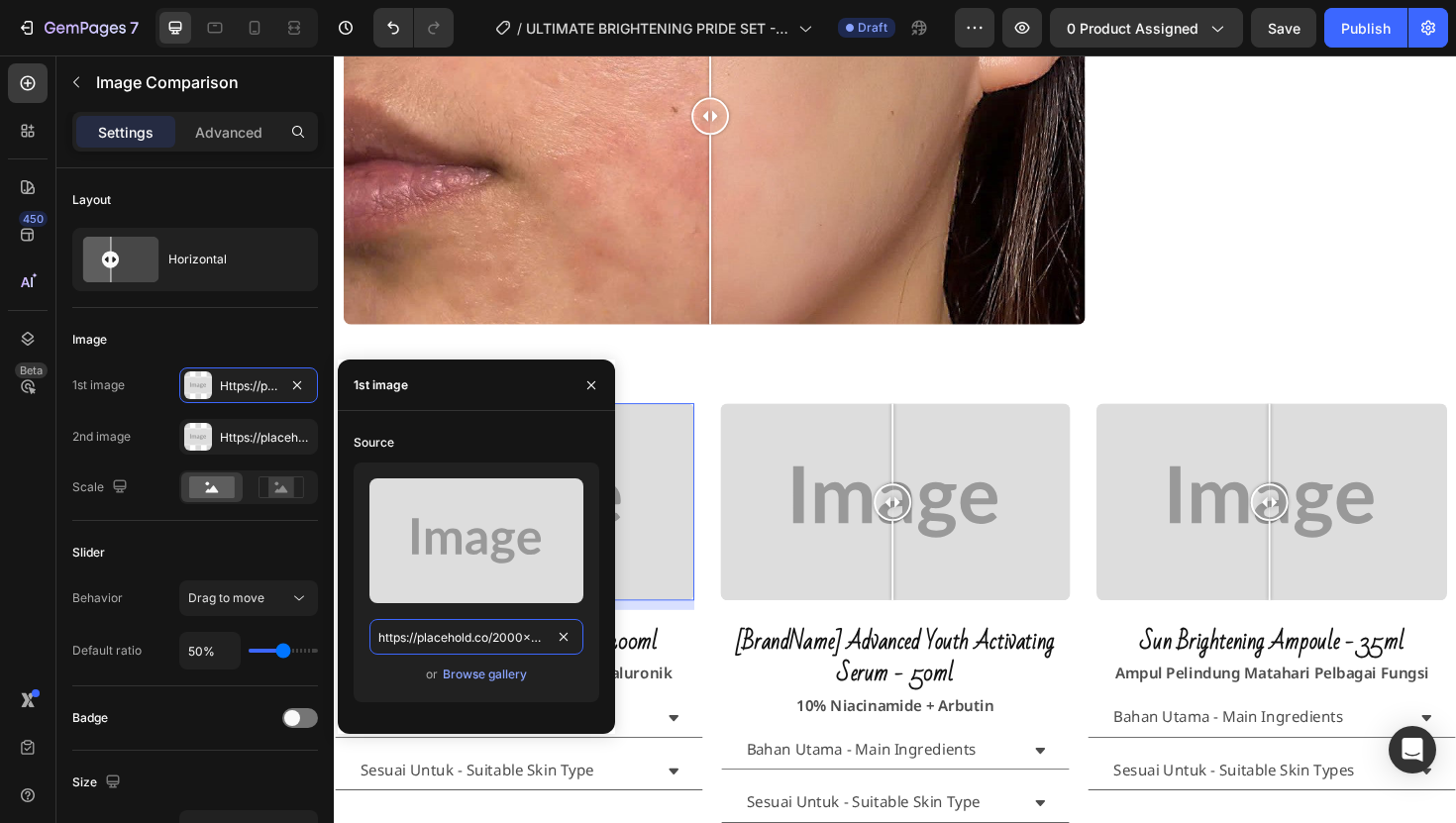 click on "https://placehold.co/2000x1111?text=Image" at bounding box center [476, 637] 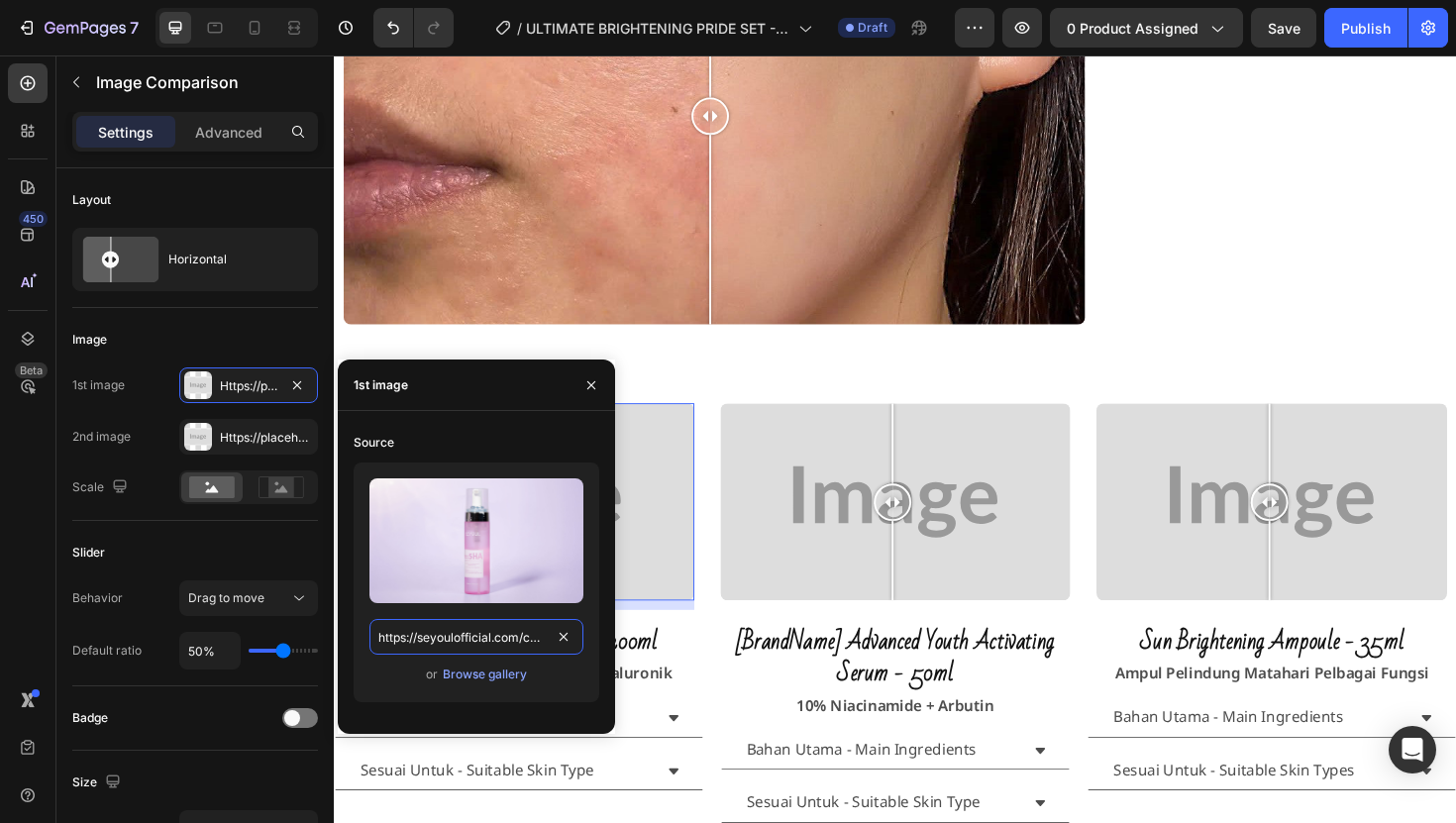 scroll, scrollTop: 0, scrollLeft: 681, axis: horizontal 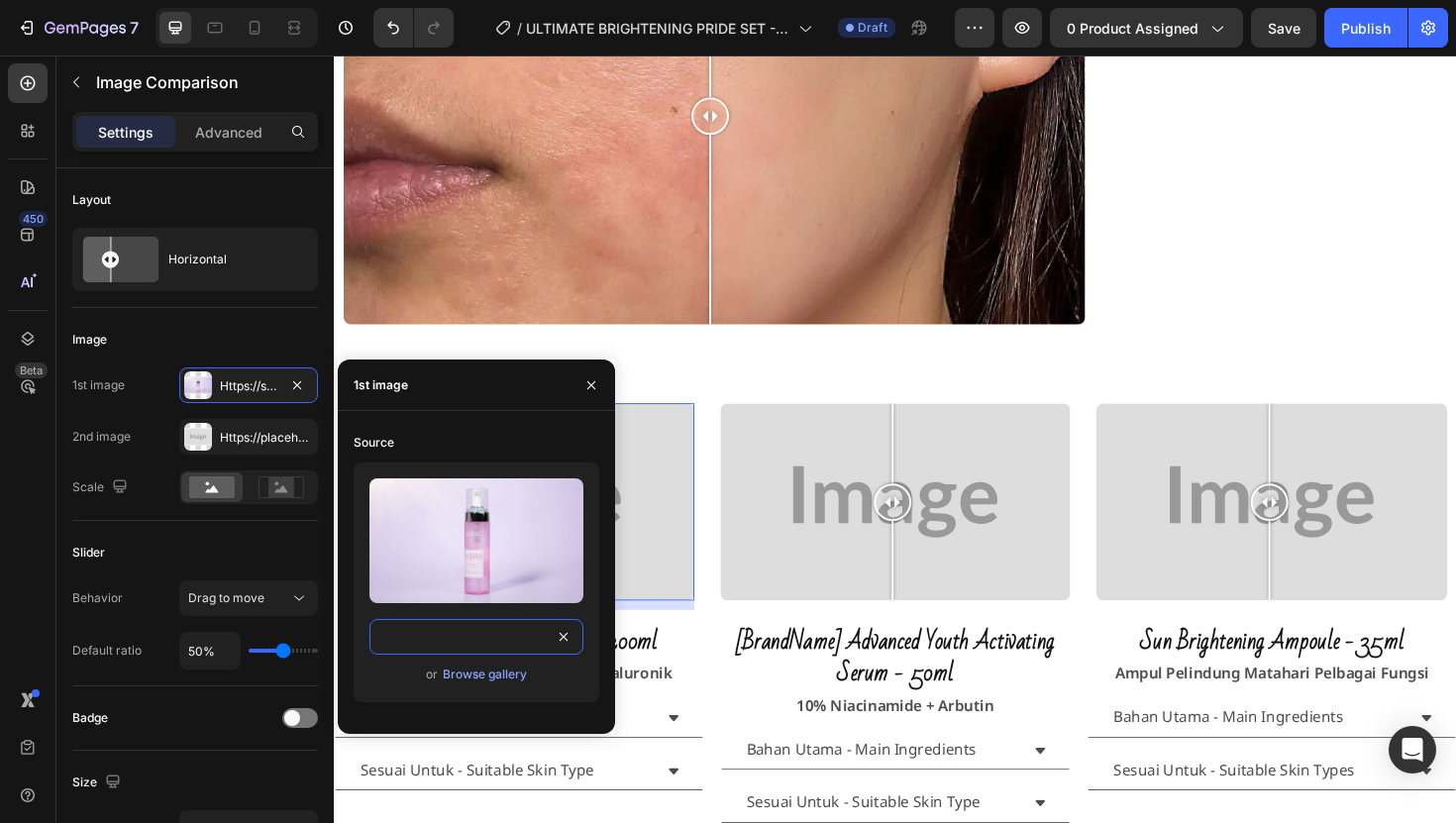 type on "https://seyoulofficial.com/cdn/shop/files/gempages_553103273247114368-7d2bd152-9504-4aa7-82bc-431e56894912.jpg?v=9100539435749098559" 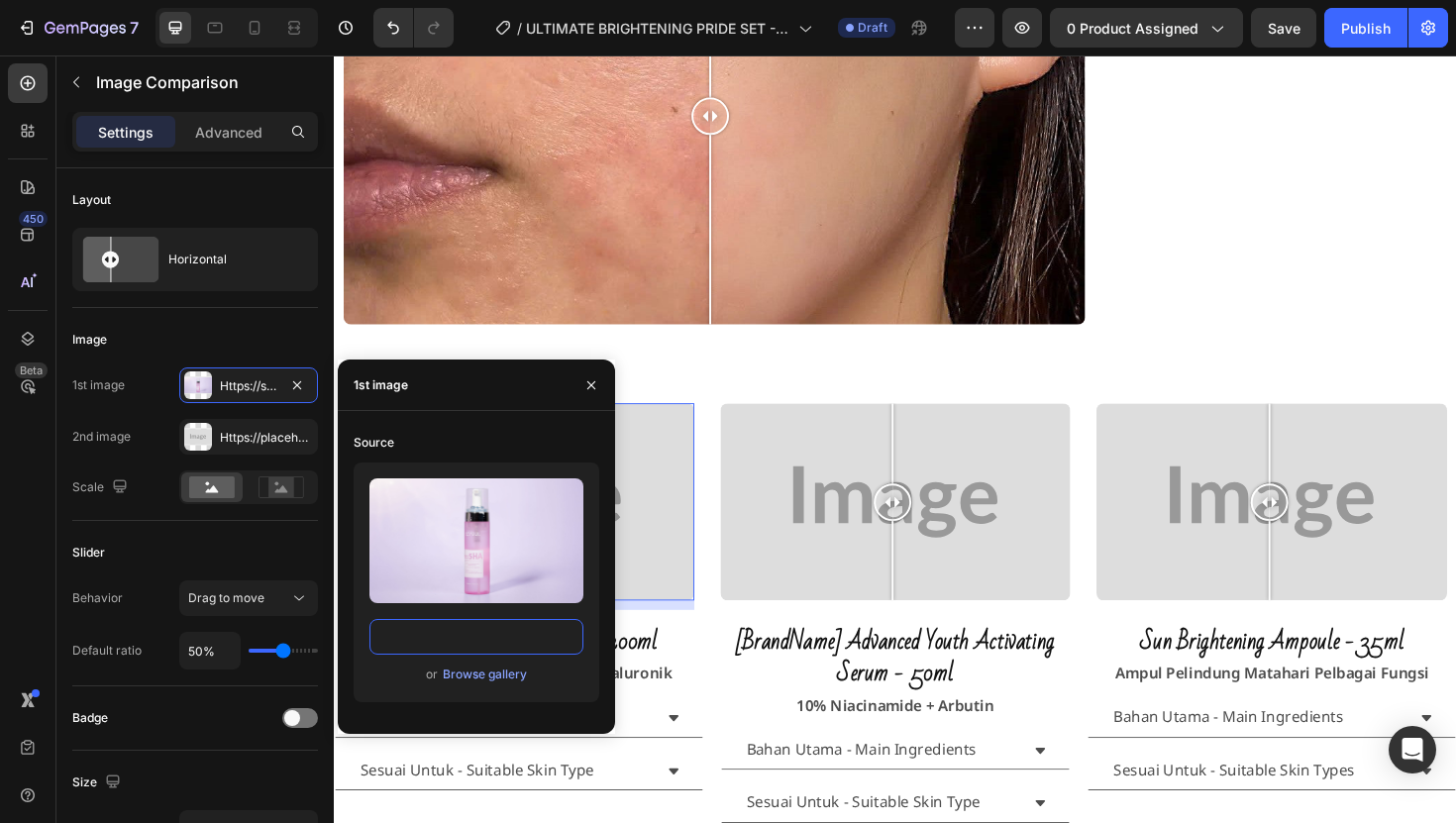 scroll, scrollTop: 0, scrollLeft: 0, axis: both 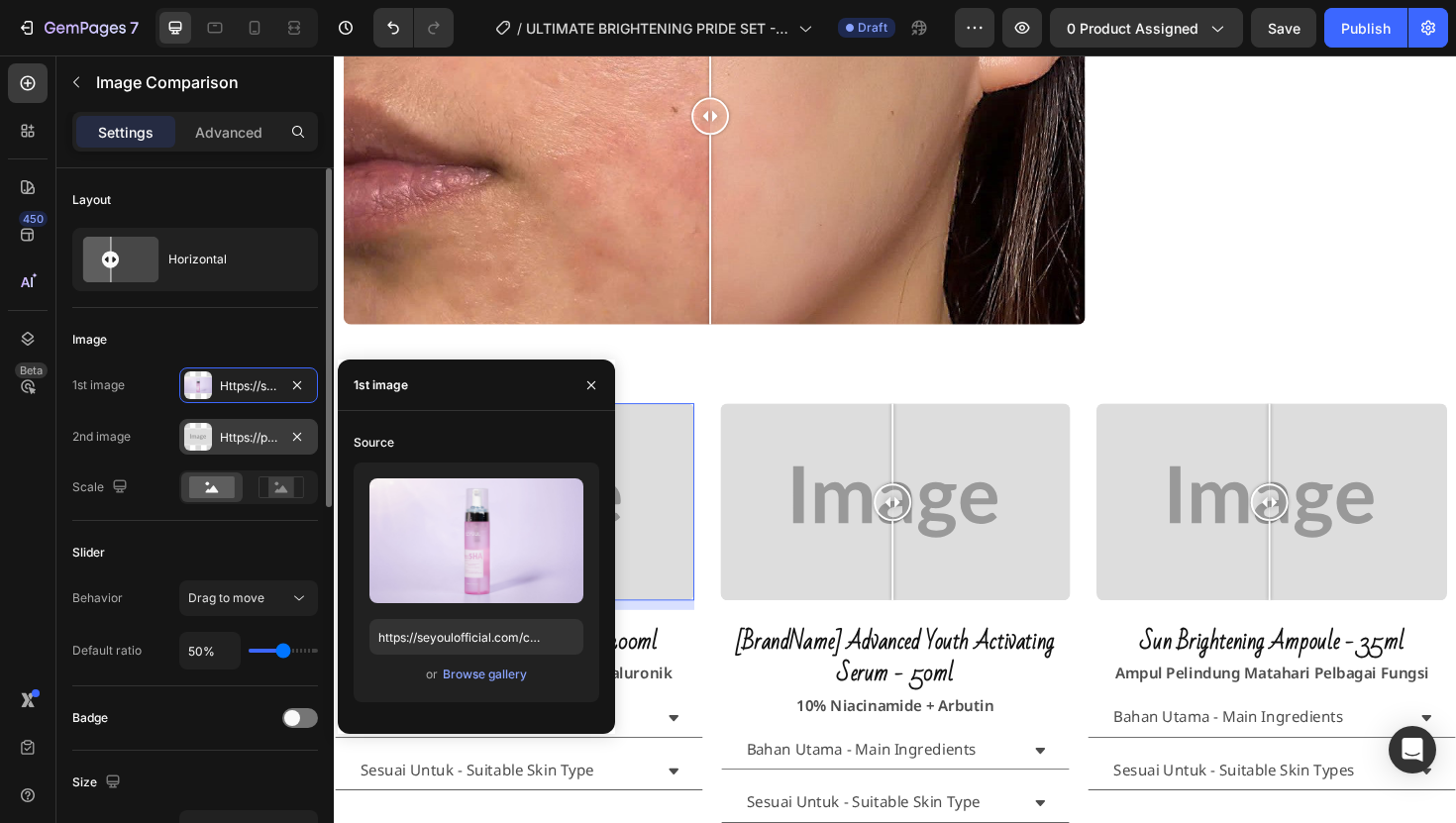 click on "Https://placehold.Co/2000x1111?Text=Image" at bounding box center [249, 437] 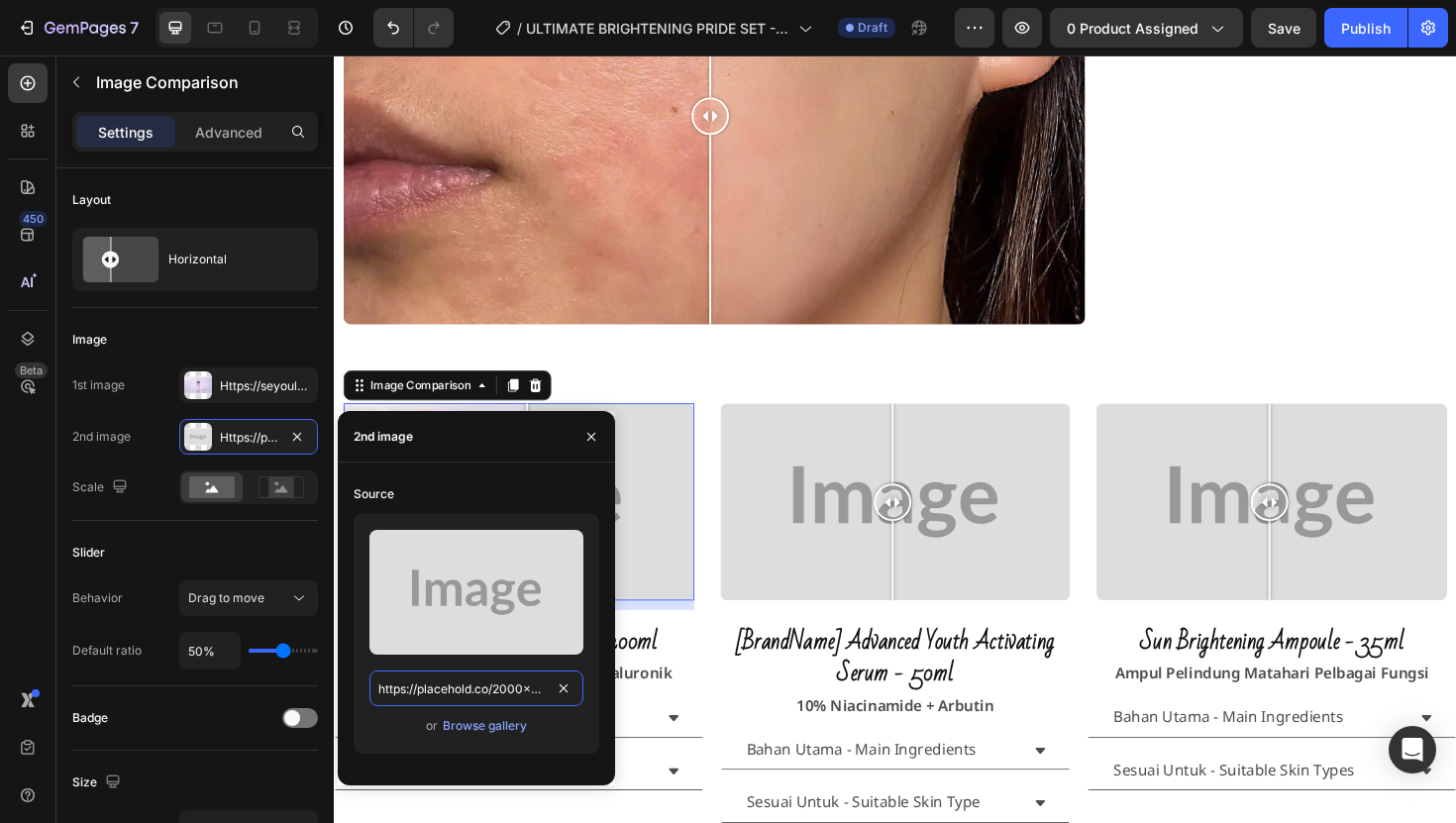 click on "https://placehold.co/2000x1111?text=Image" at bounding box center [476, 688] 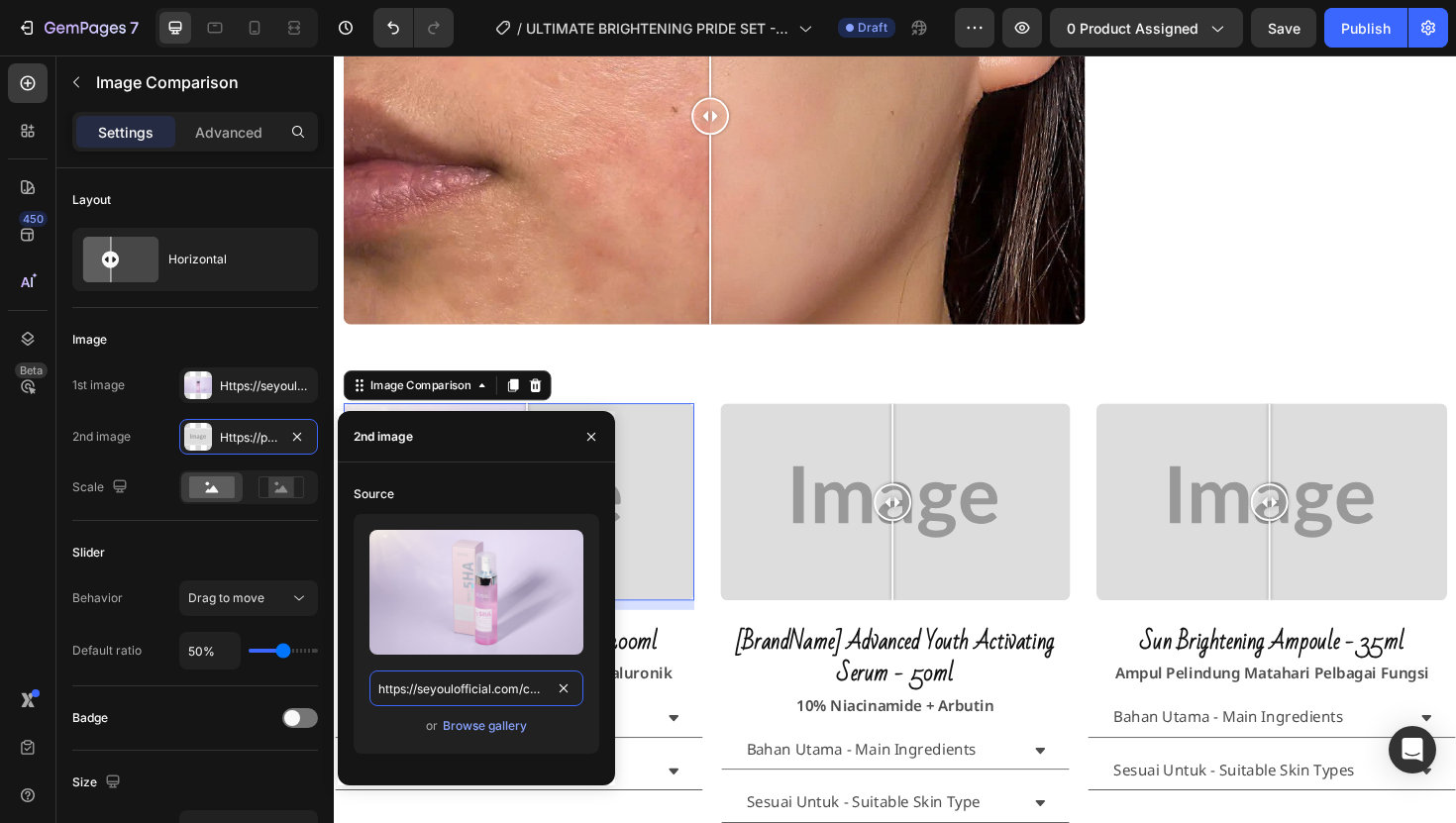 scroll, scrollTop: 0, scrollLeft: 680, axis: horizontal 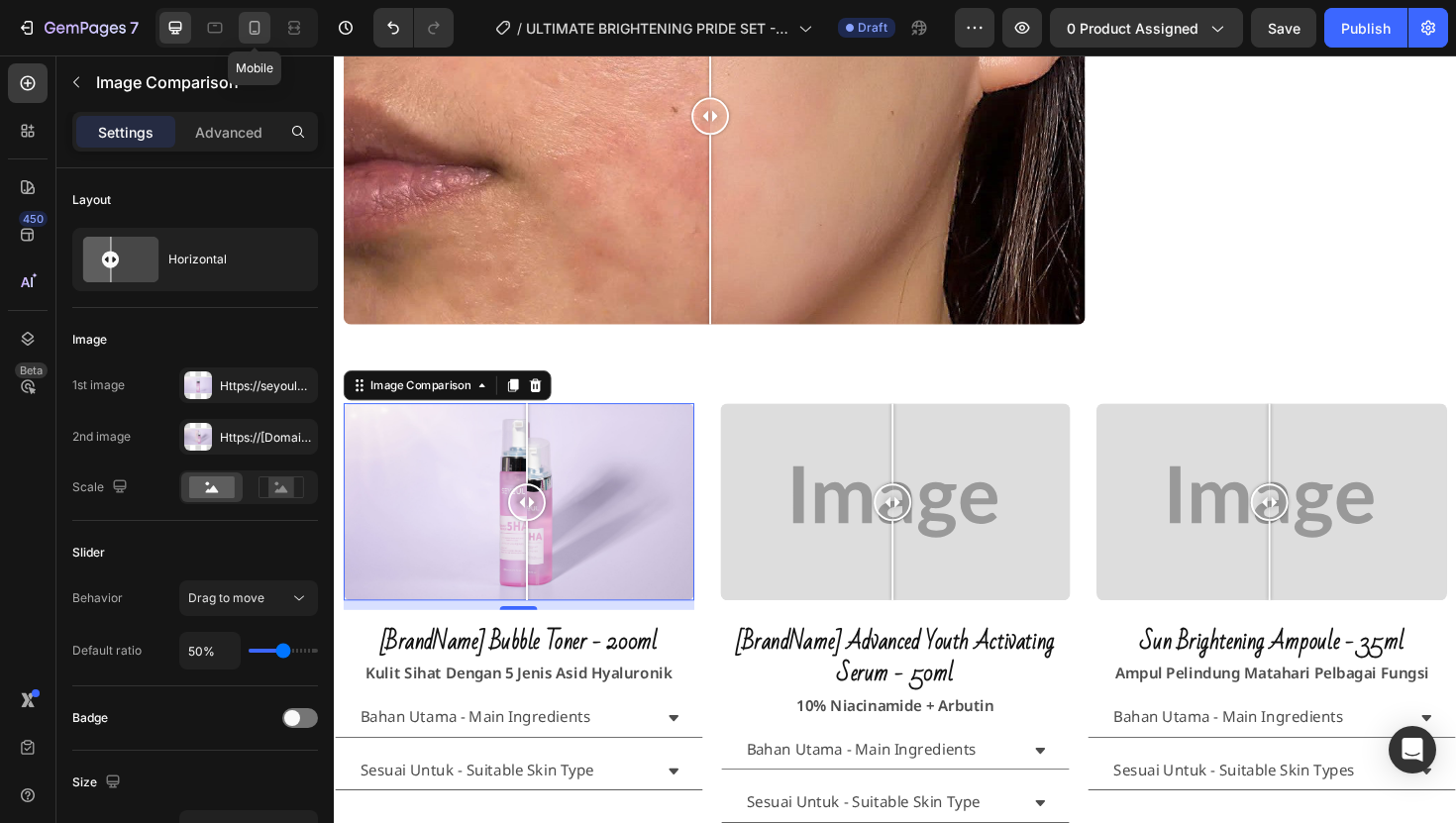drag, startPoint x: 258, startPoint y: 20, endPoint x: 64, endPoint y: 279, distance: 323.6001 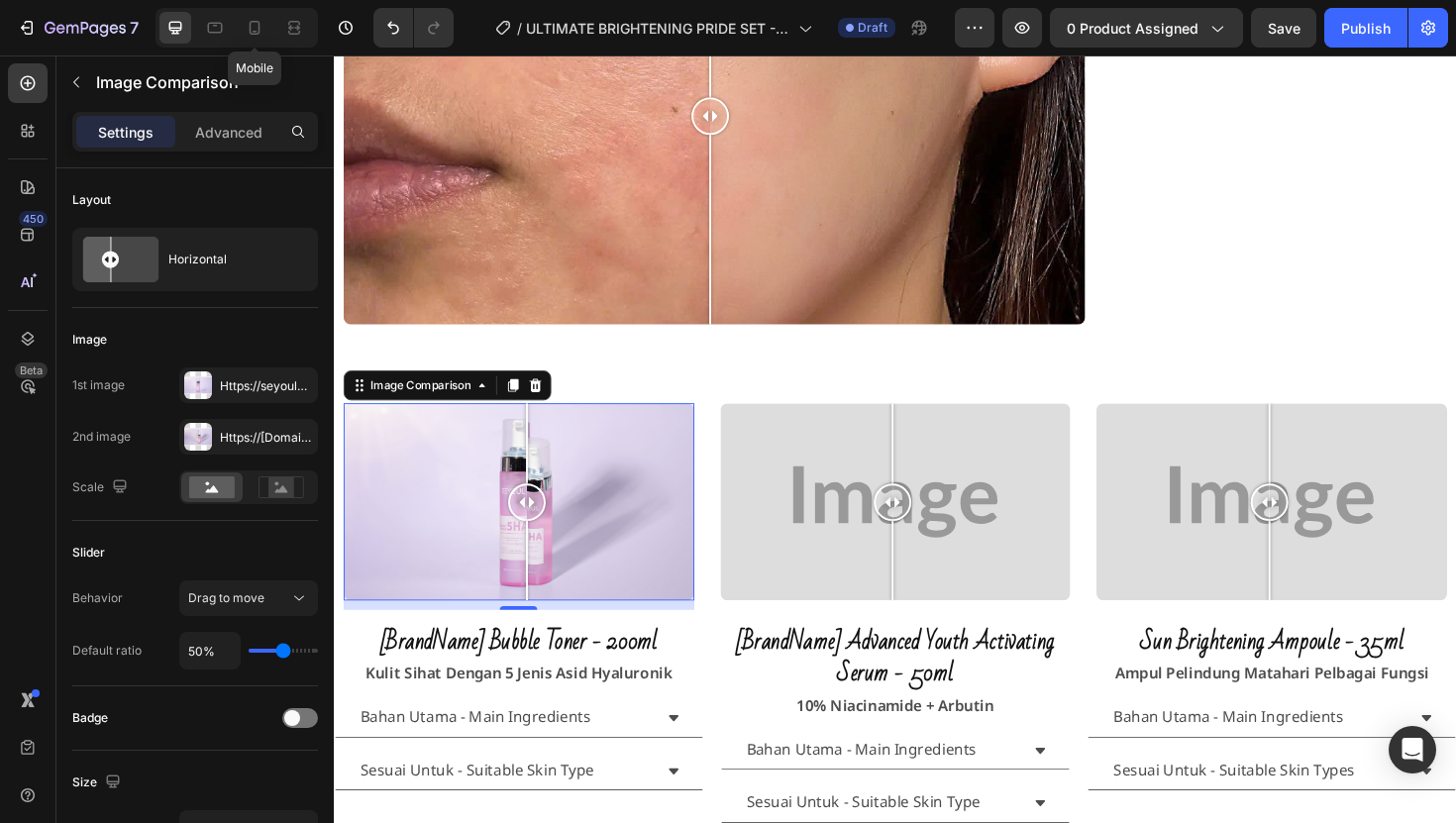 scroll, scrollTop: 0, scrollLeft: 0, axis: both 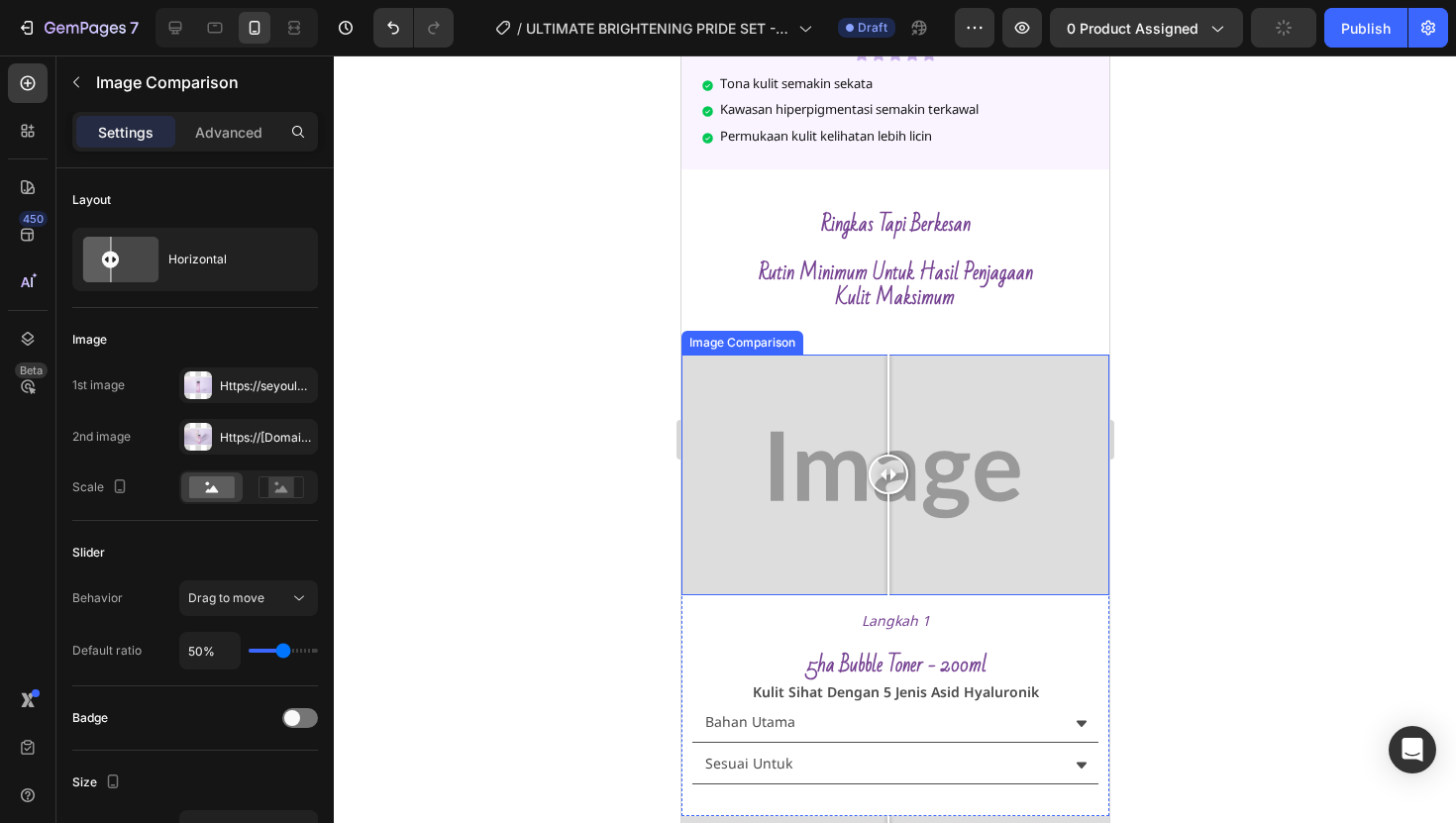 click at bounding box center [894, 474] 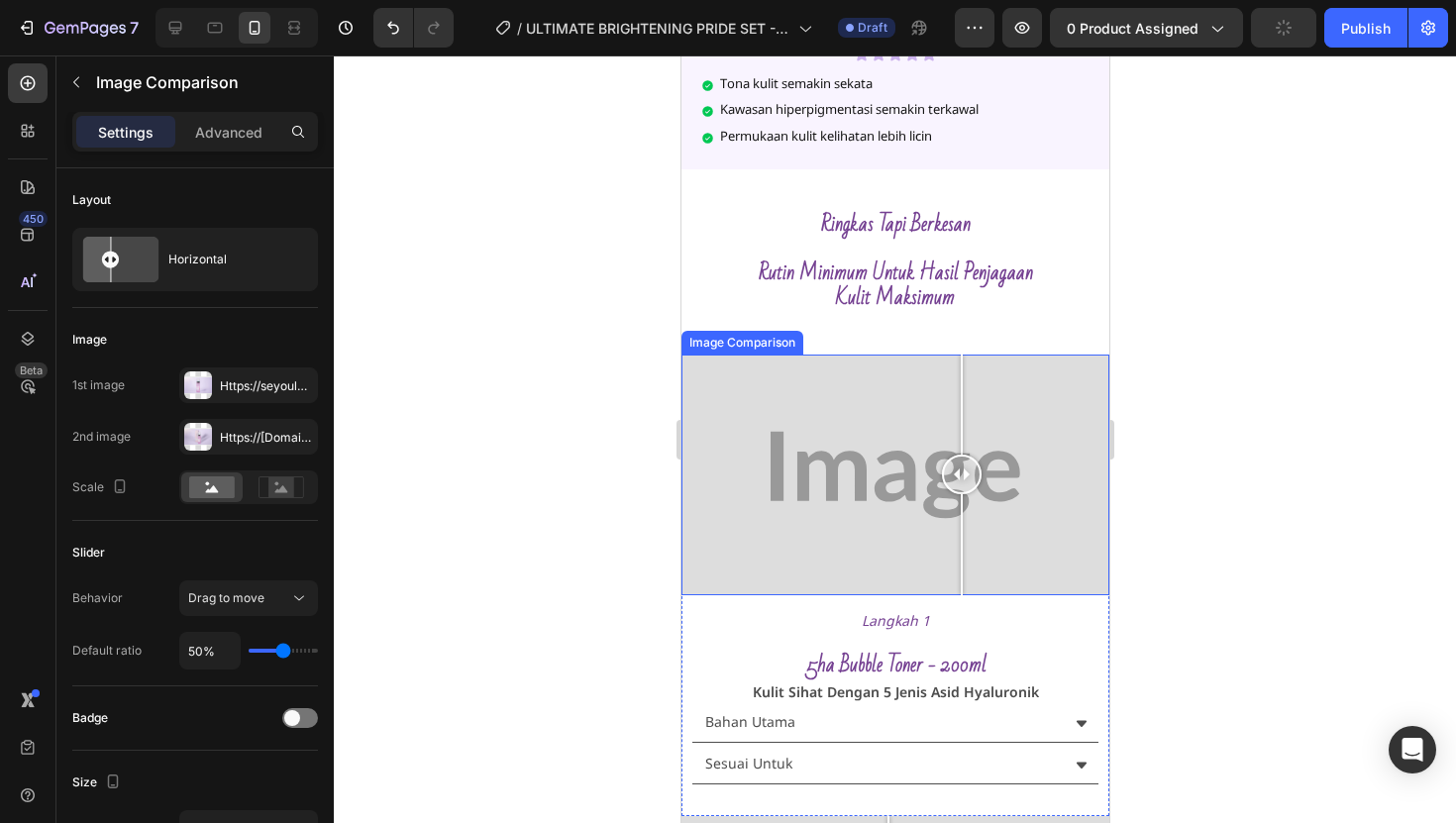 click at bounding box center [894, 474] 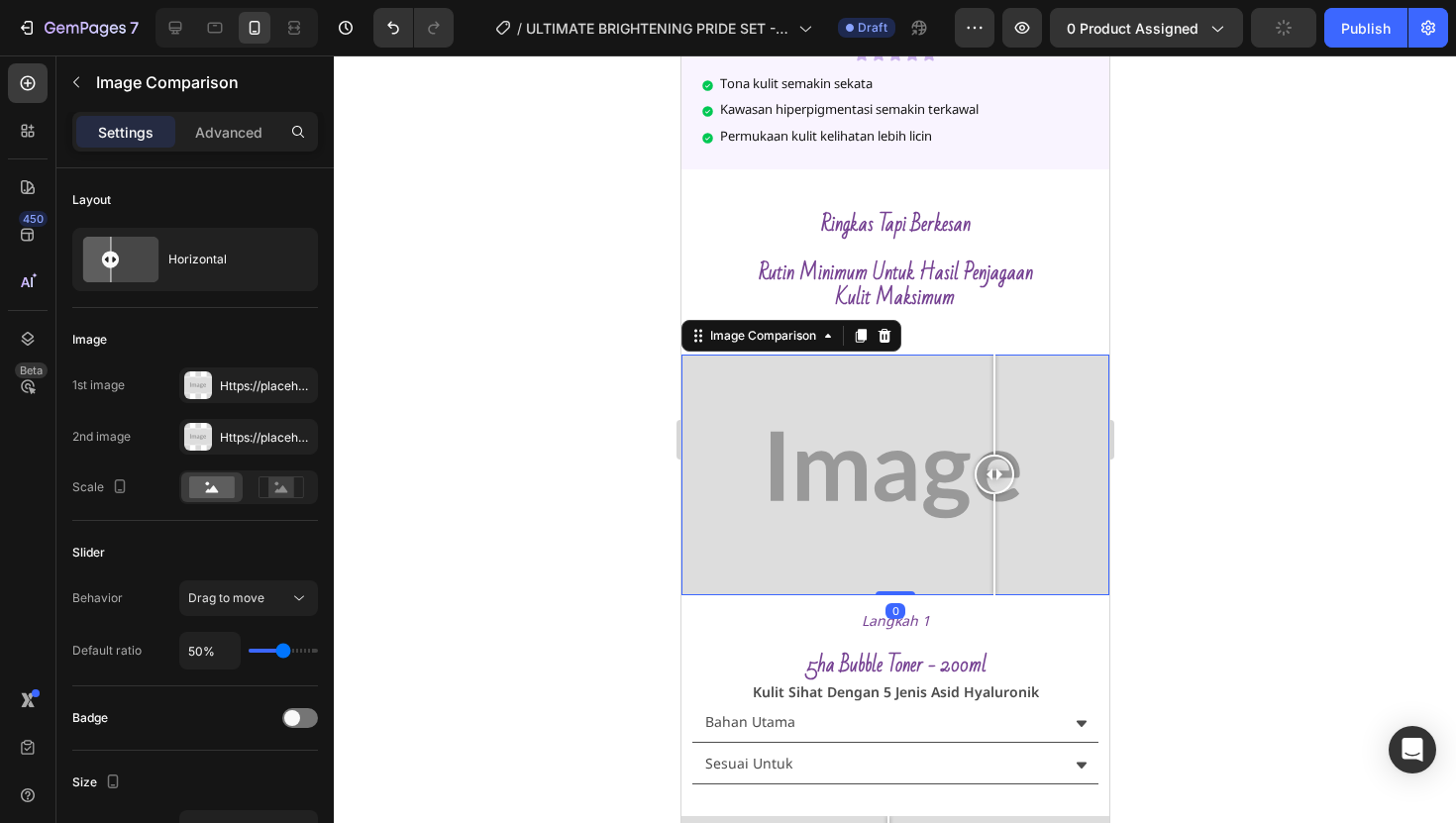 click at bounding box center (993, 545) 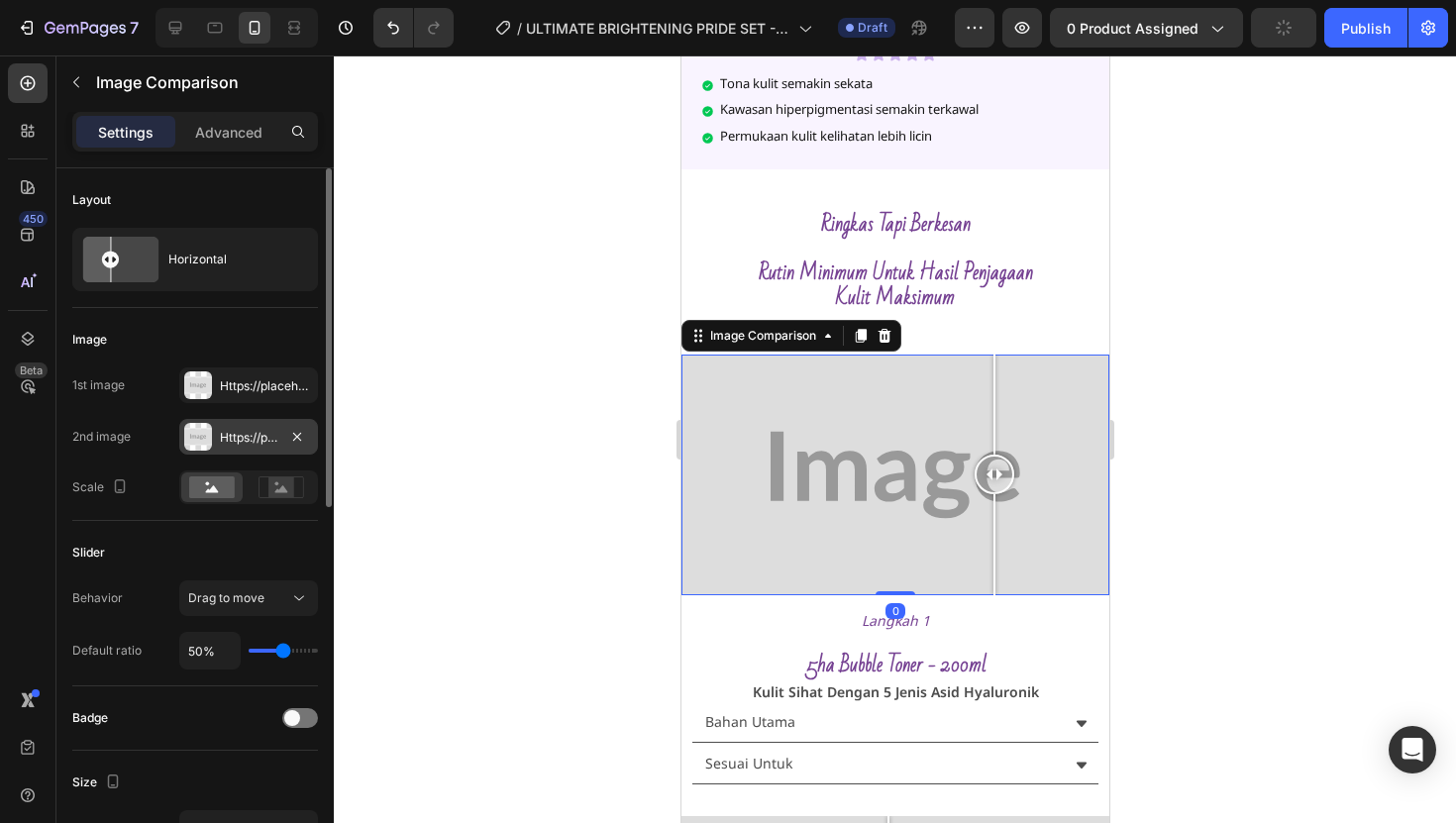 click on "Https://placehold.Co/2000x1111?Text=Image" at bounding box center (249, 438) 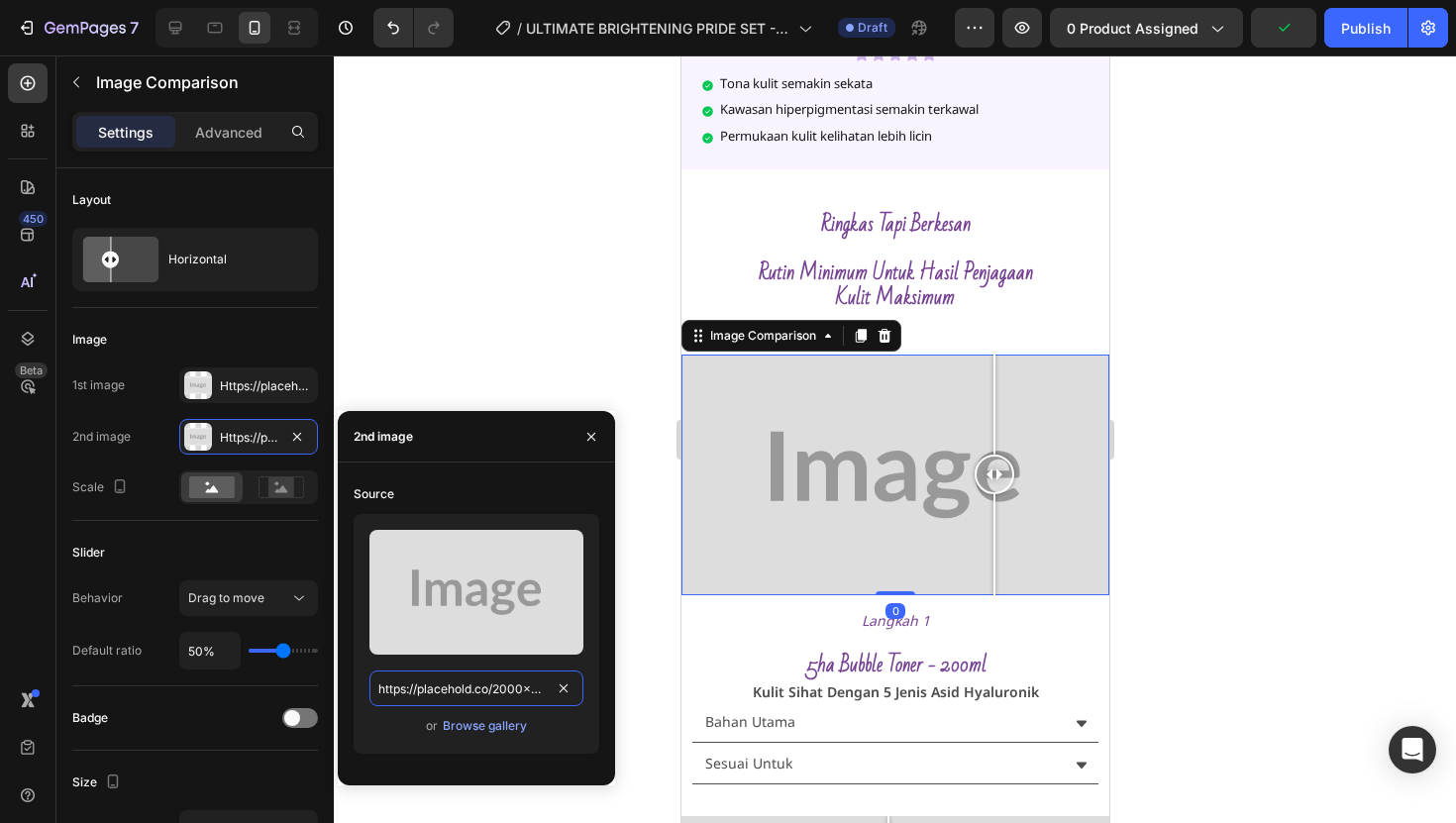 click on "https://placehold.co/2000x1111?text=Image" at bounding box center [476, 688] 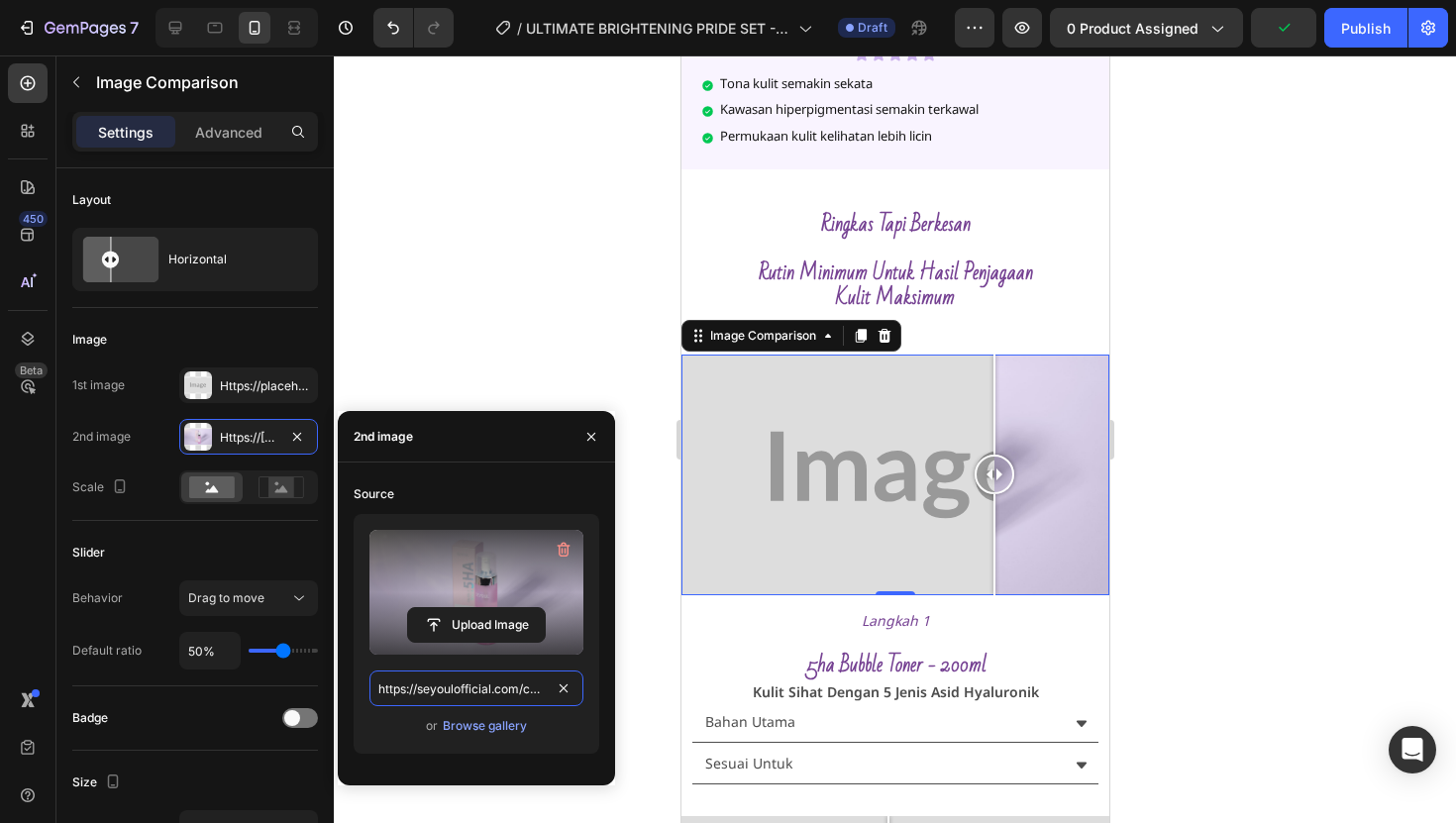 scroll, scrollTop: 0, scrollLeft: 680, axis: horizontal 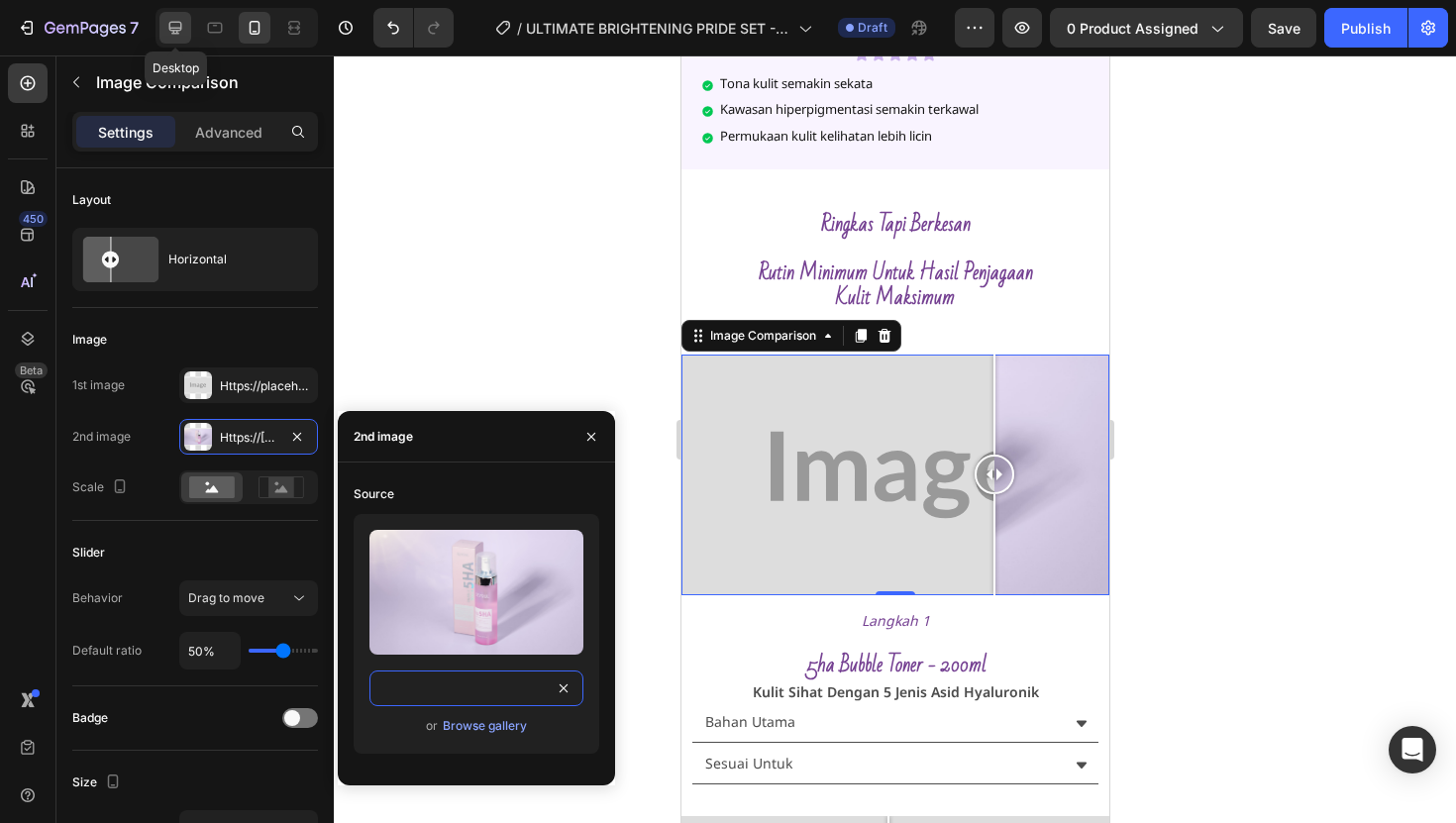 type on "https://seyoulofficial.com/cdn/shop/files/gempages_553103273247114368-cdea51a3-fc9b-4e50-a3b2-65db2deb43e4.jpg?v=14054913911190092700" 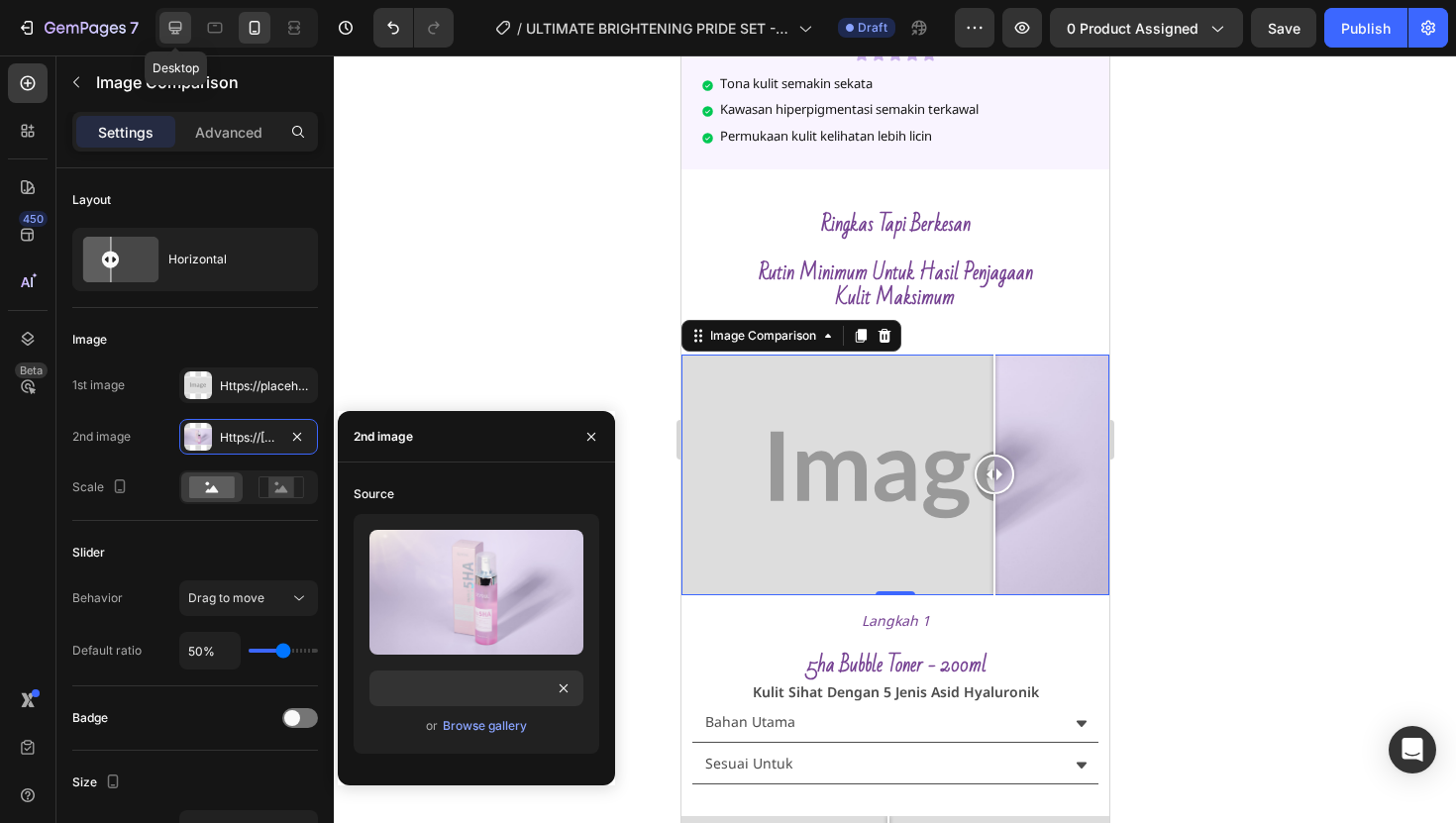 click 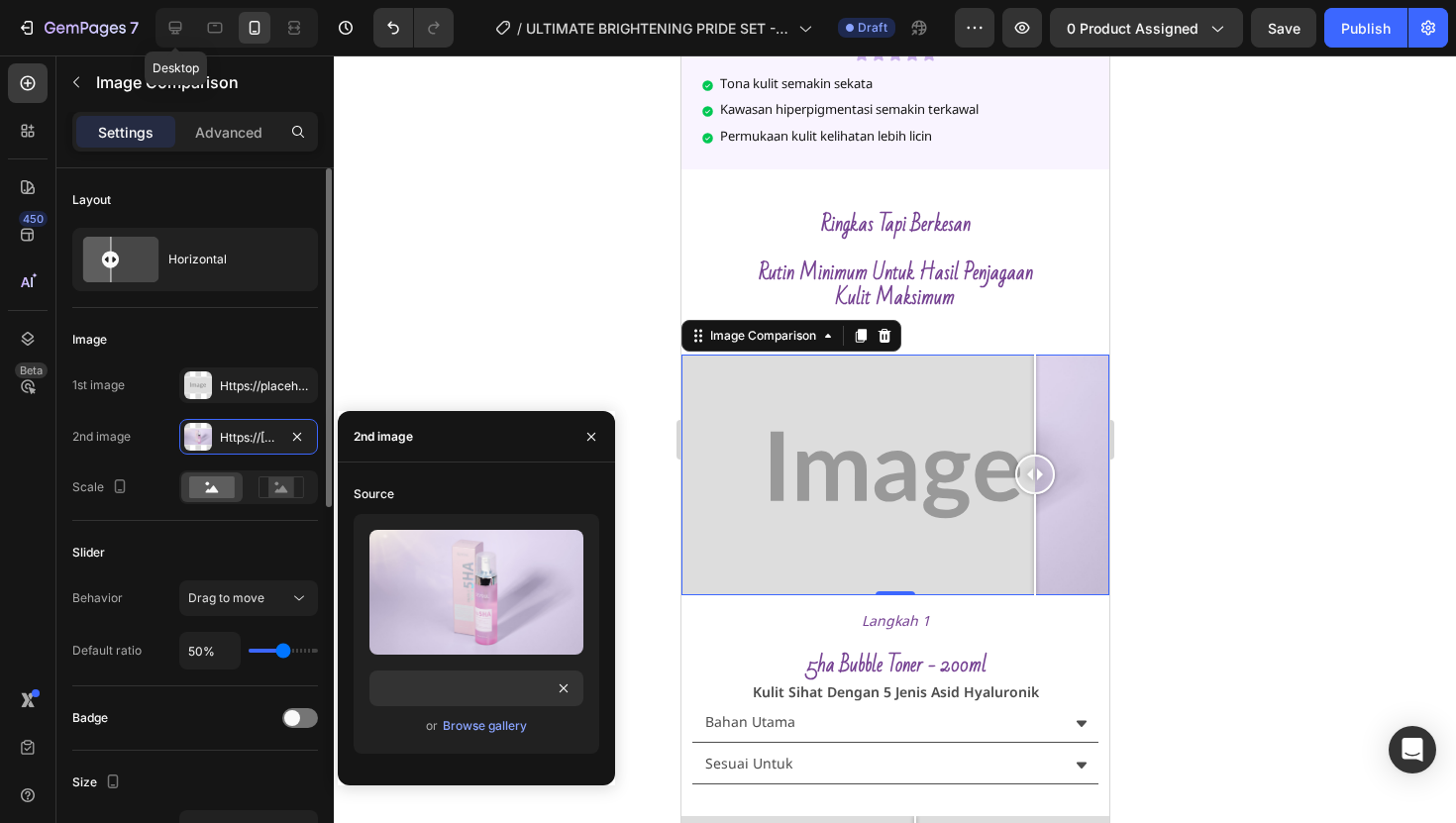 scroll, scrollTop: 0, scrollLeft: 0, axis: both 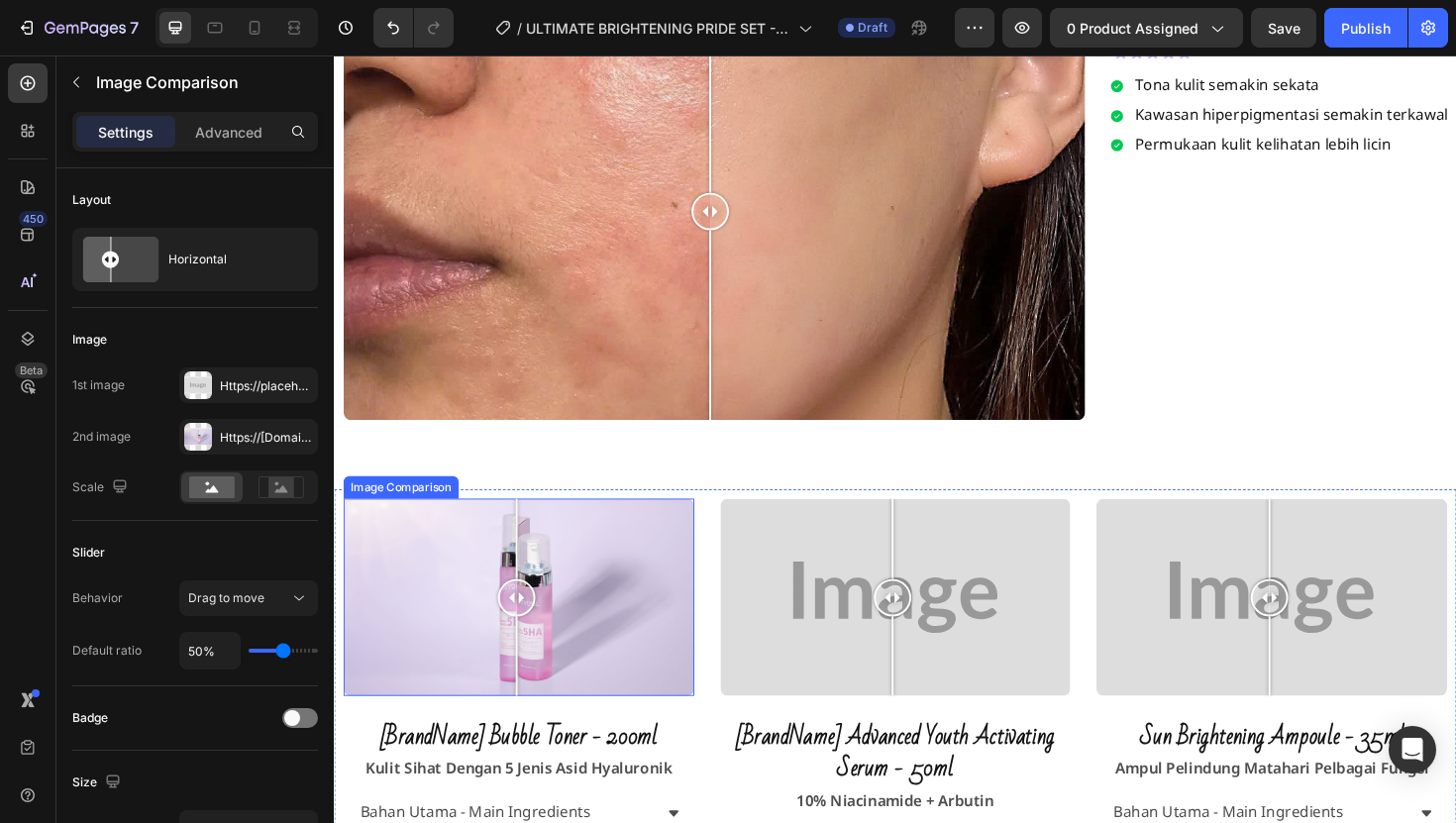 click at bounding box center [529, 629] 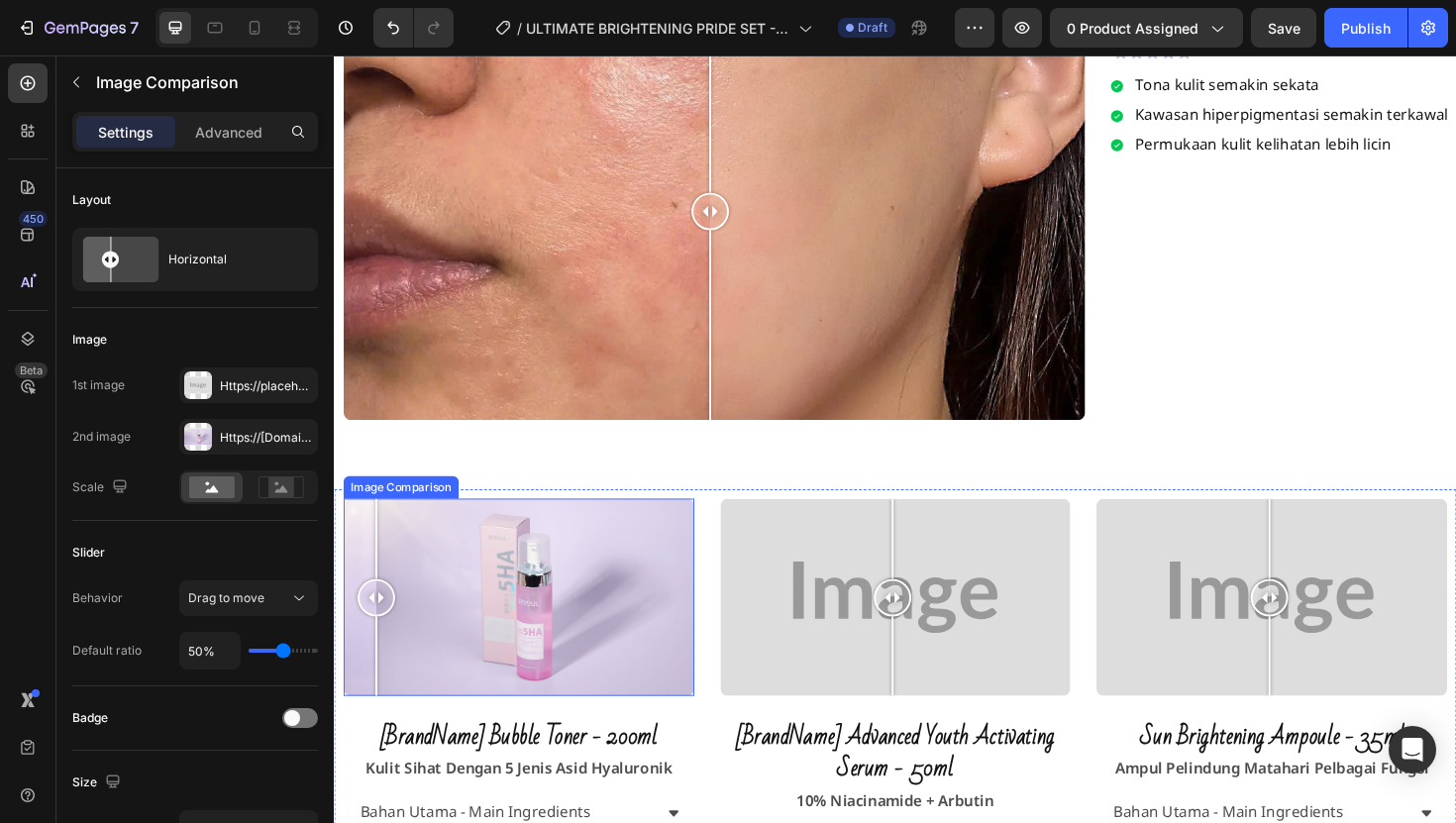 click at bounding box center (378, 566) 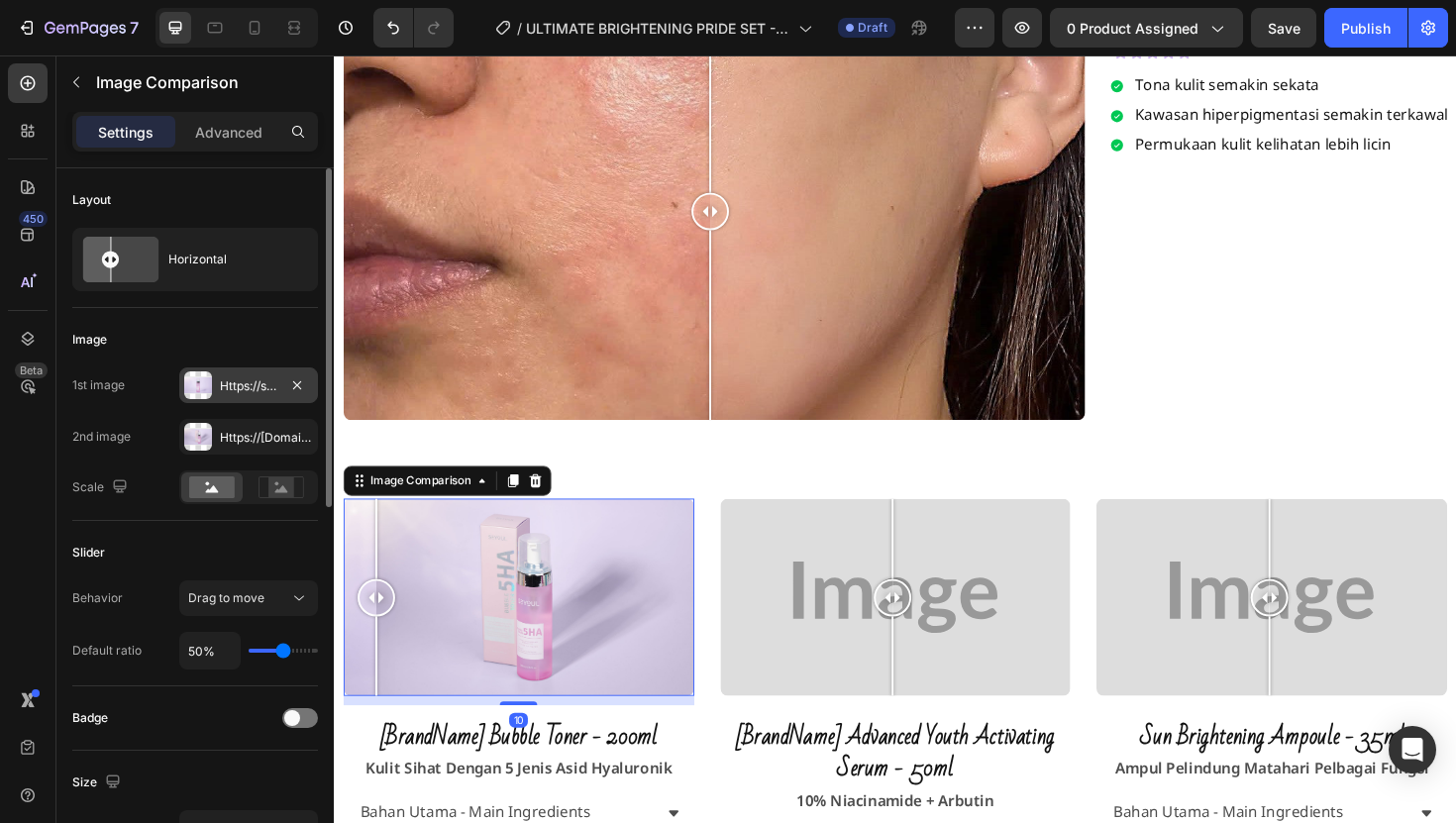 click on "Https://seyoulofficial.Com/cdn/shop/files/gempages_553103273247114368-7d2bd152-9504-4aa7-82bc-431e56894912.Jpg?V=9100539435749098559" at bounding box center (249, 385) 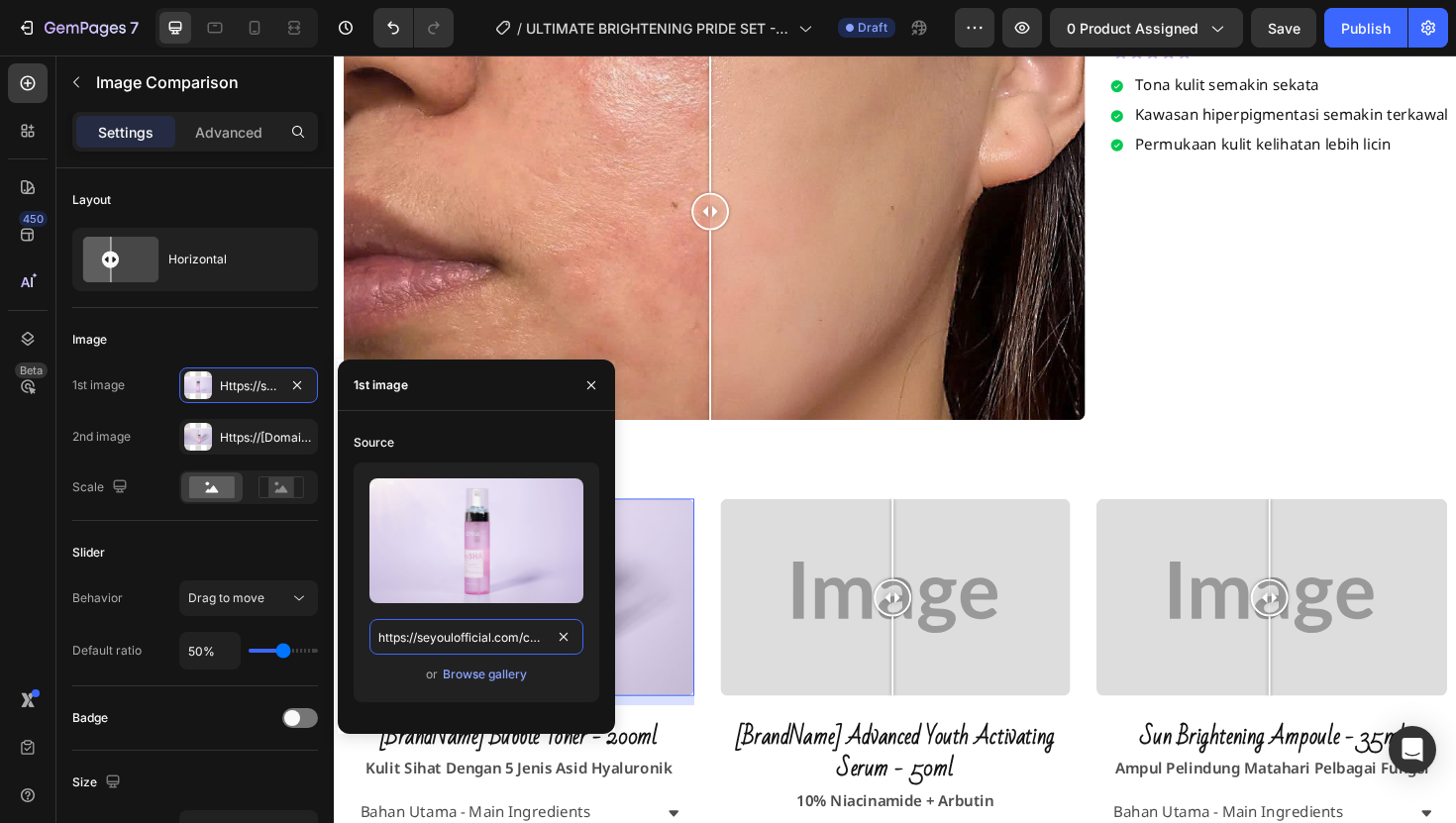 click on "https://seyoulofficial.com/cdn/shop/files/gempages_553103273247114368-7d2bd152-9504-4aa7-82bc-431e56894912.jpg?v=9100539435749098559" at bounding box center [476, 637] 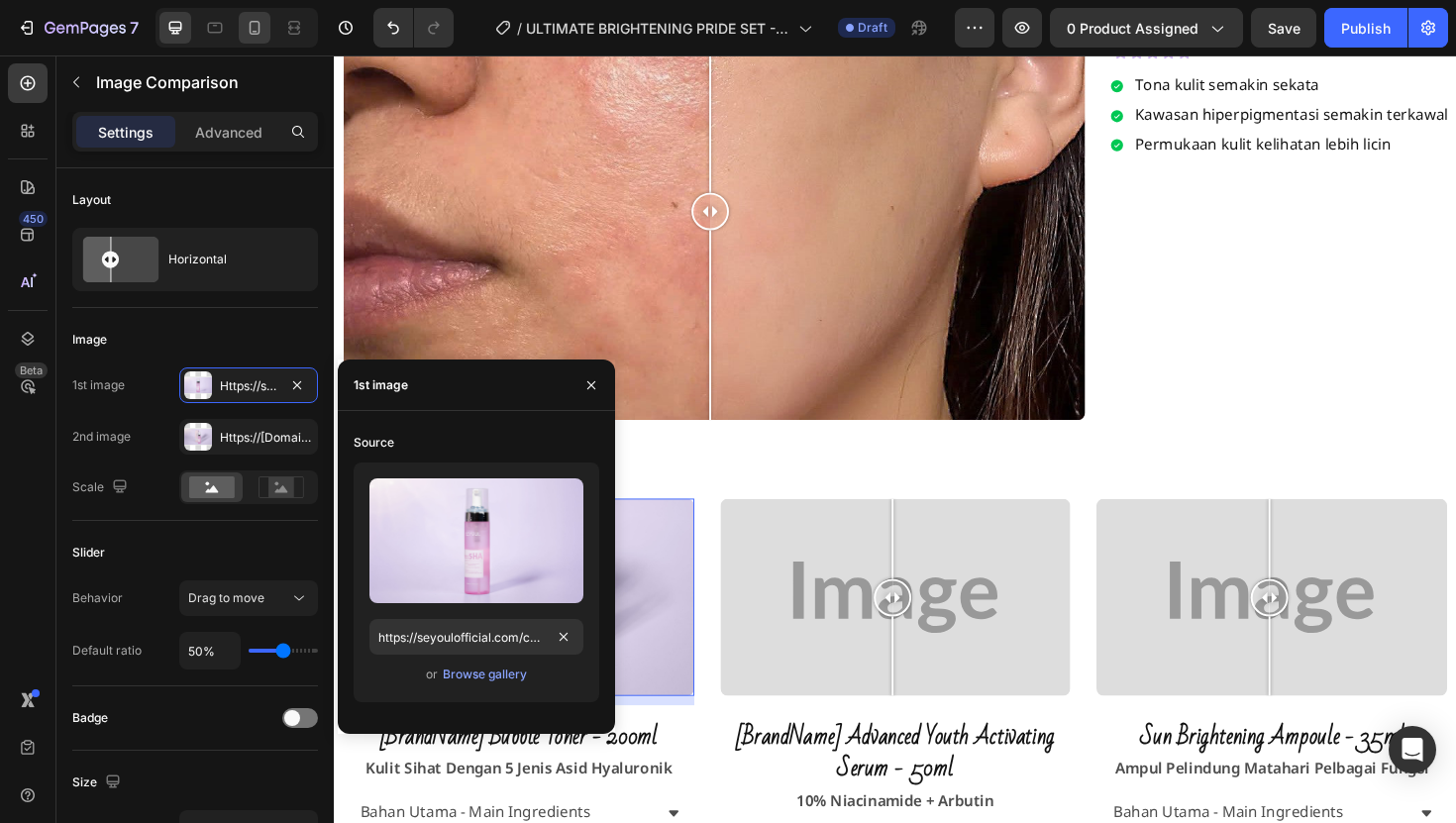 click 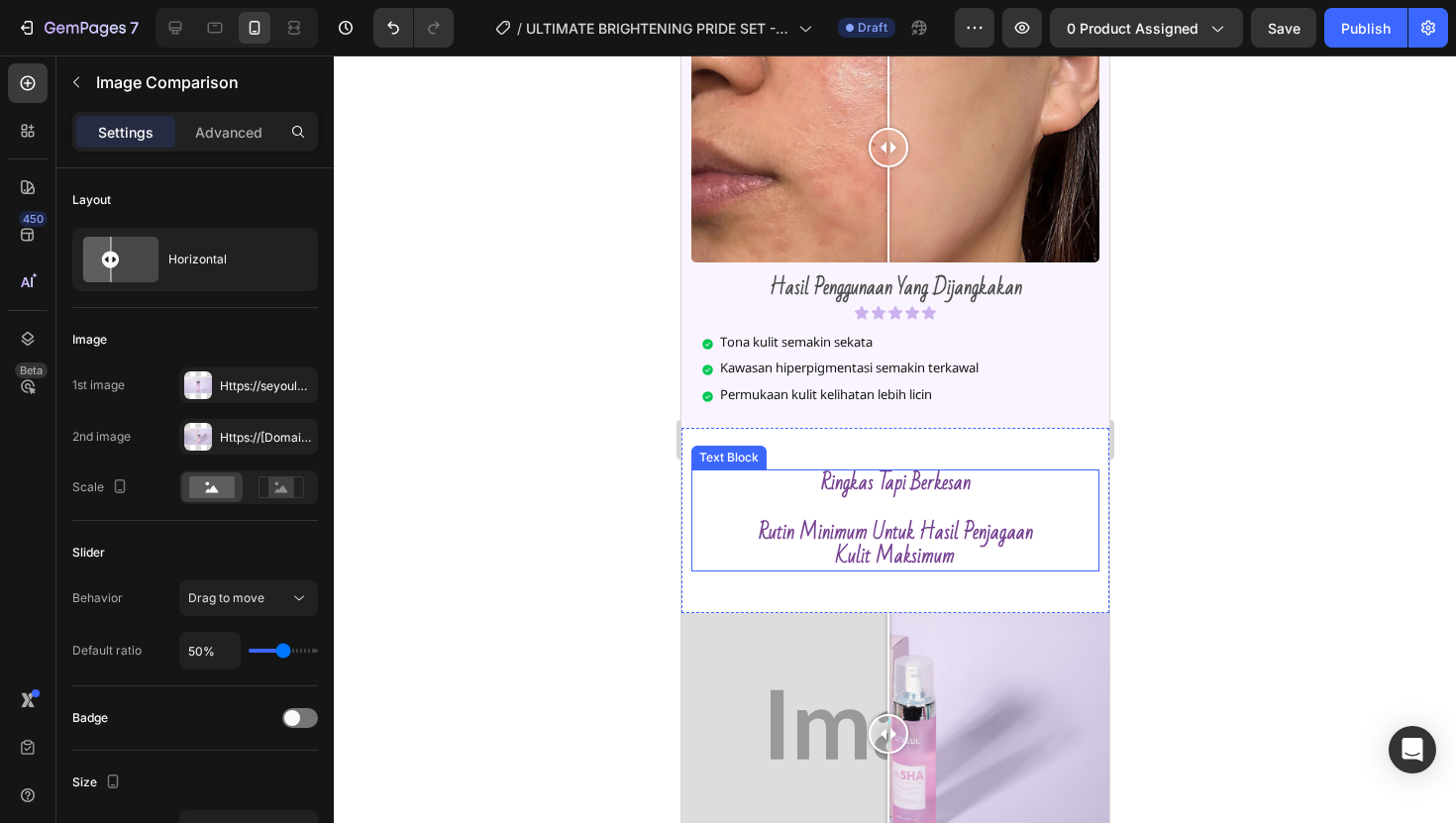 scroll, scrollTop: 1114, scrollLeft: 0, axis: vertical 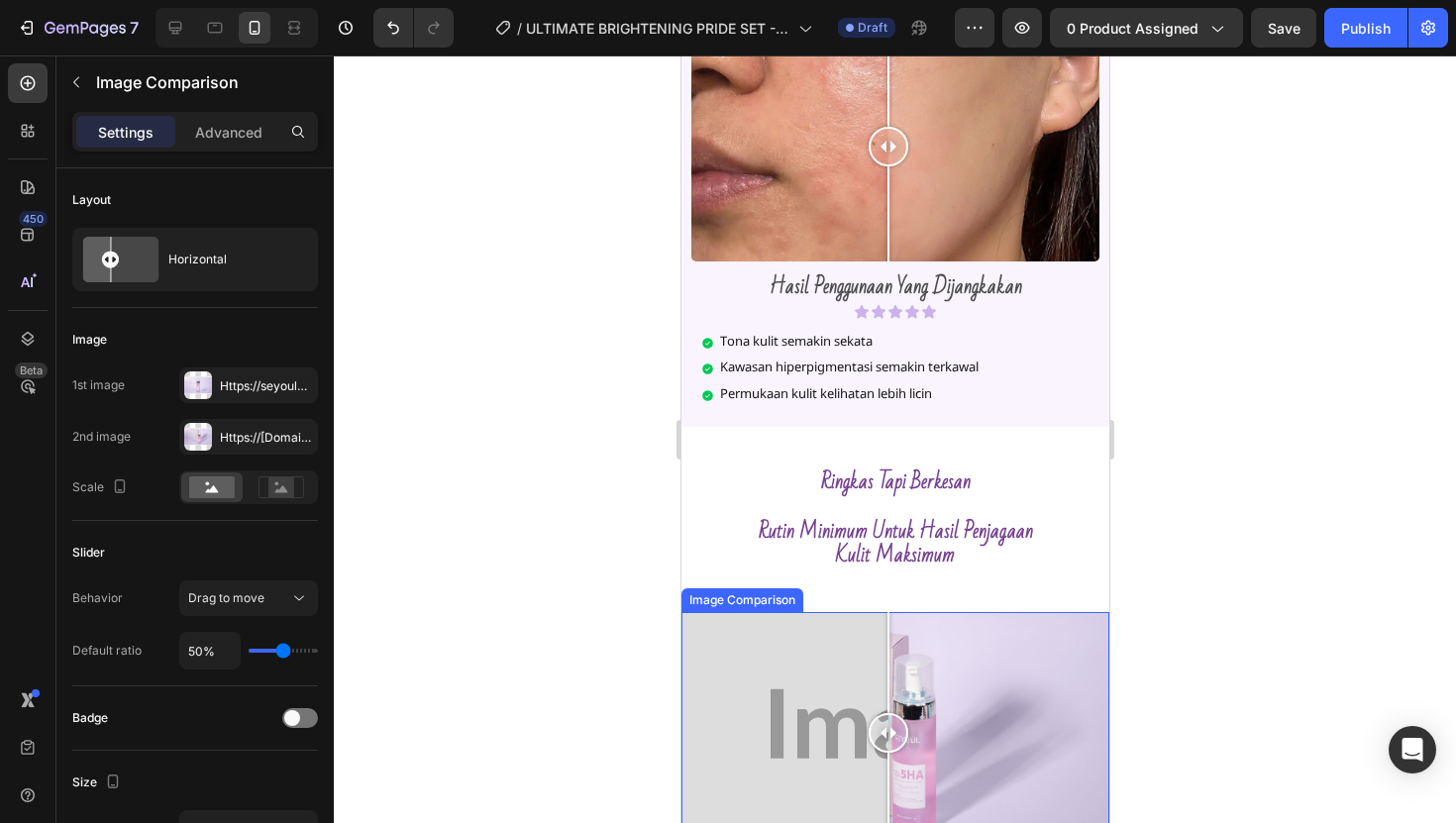 click at bounding box center [894, 732] 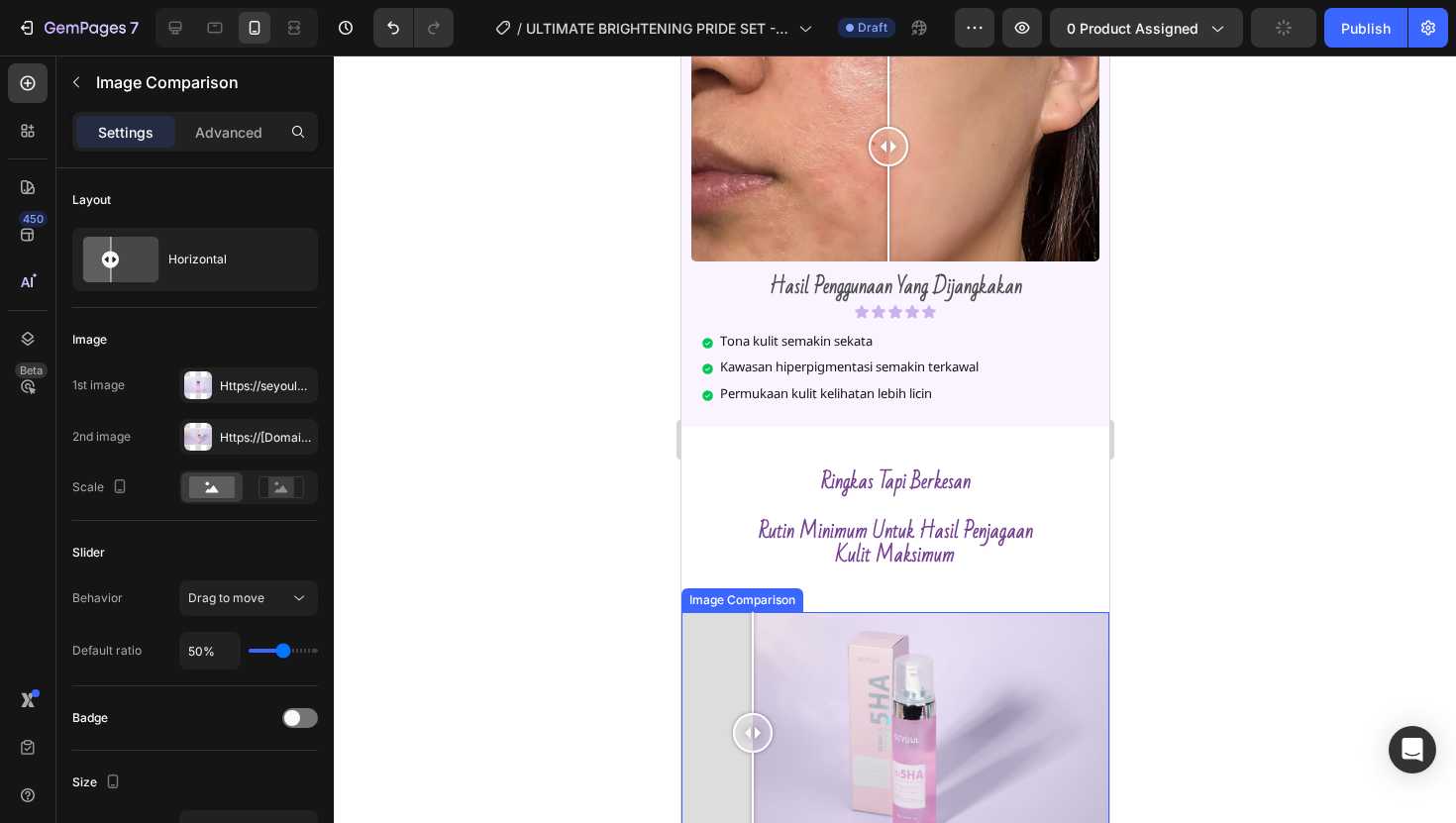 click at bounding box center [752, 663] 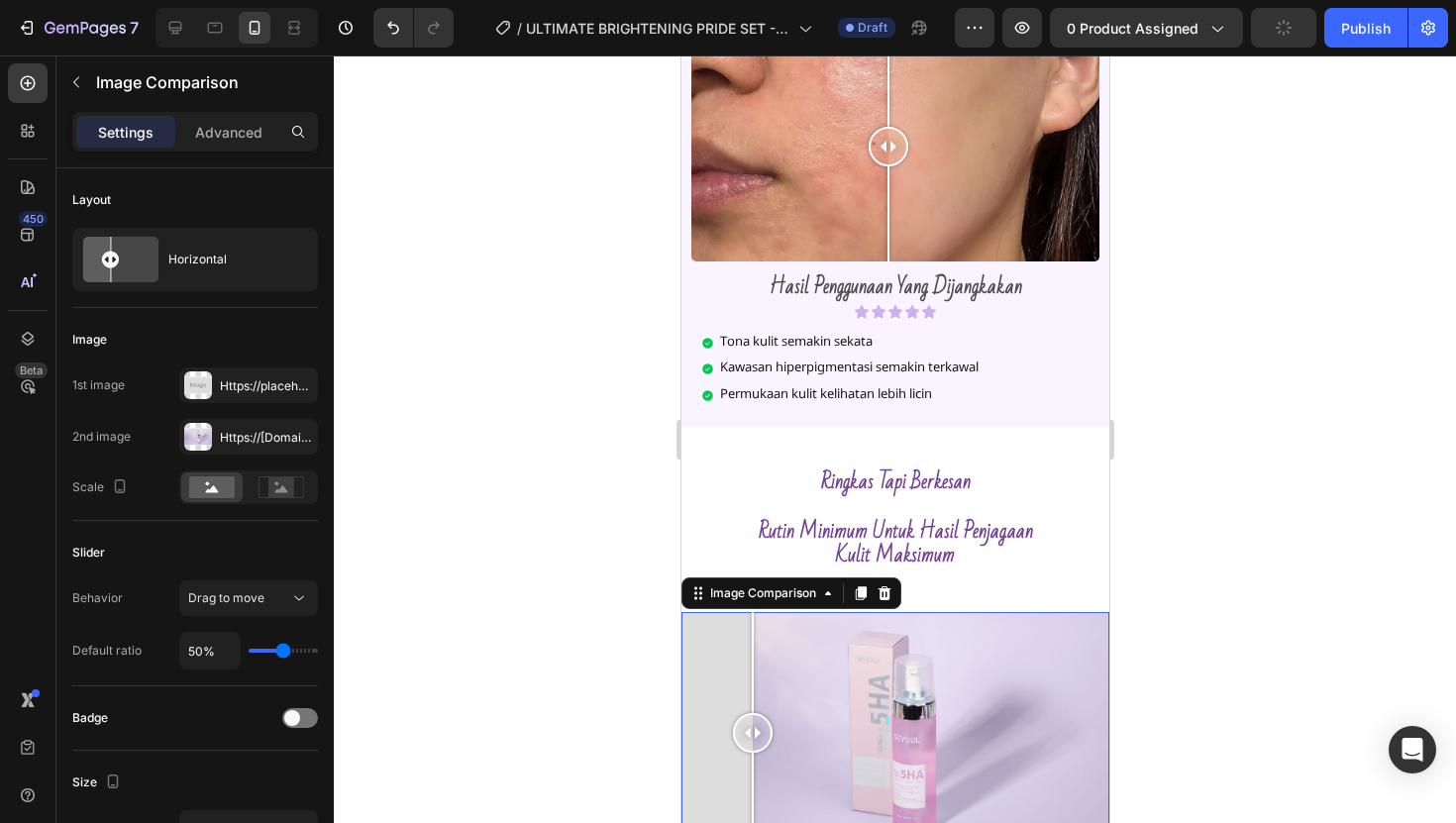 click at bounding box center [894, 732] 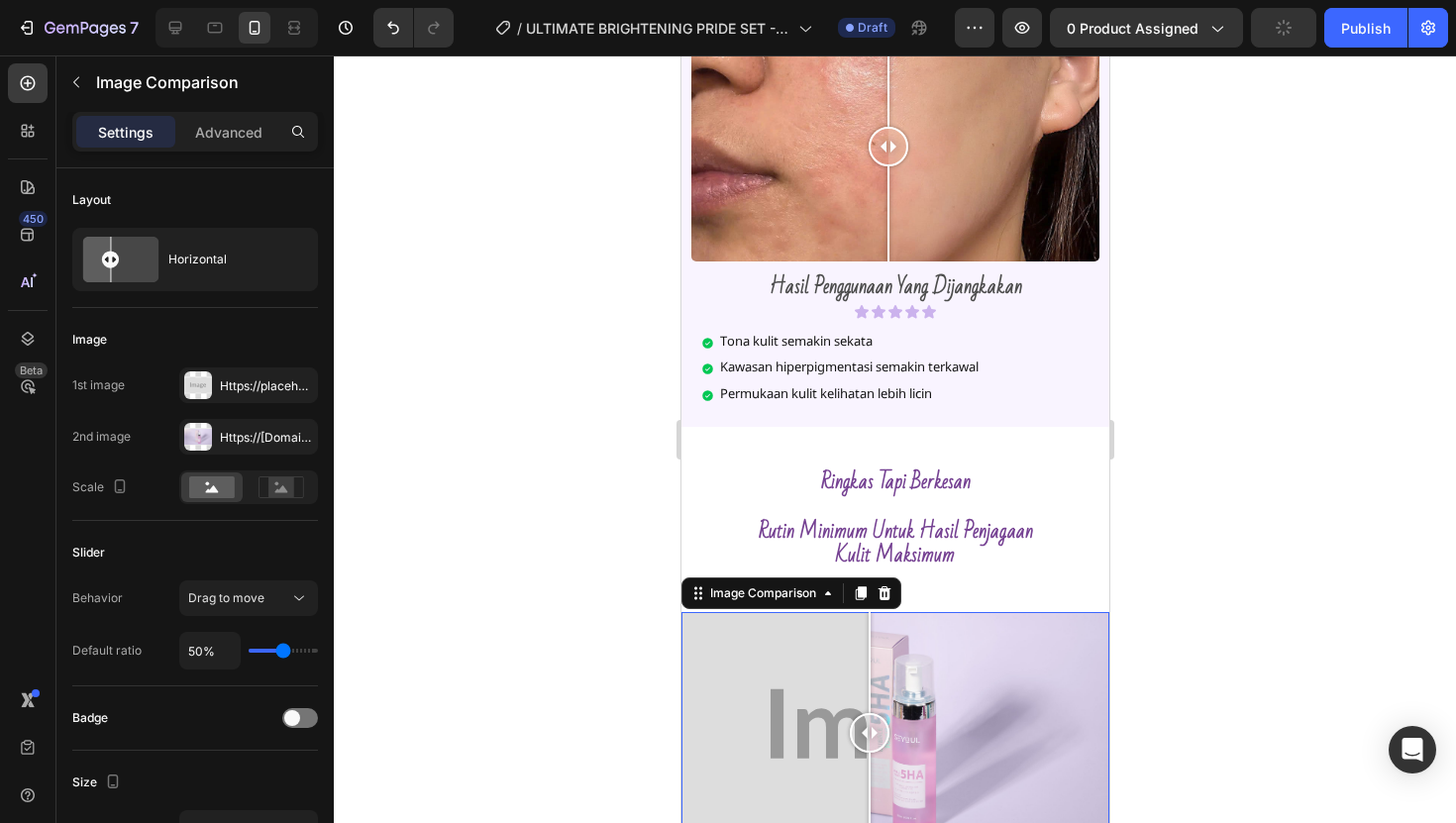 click at bounding box center (869, 663) 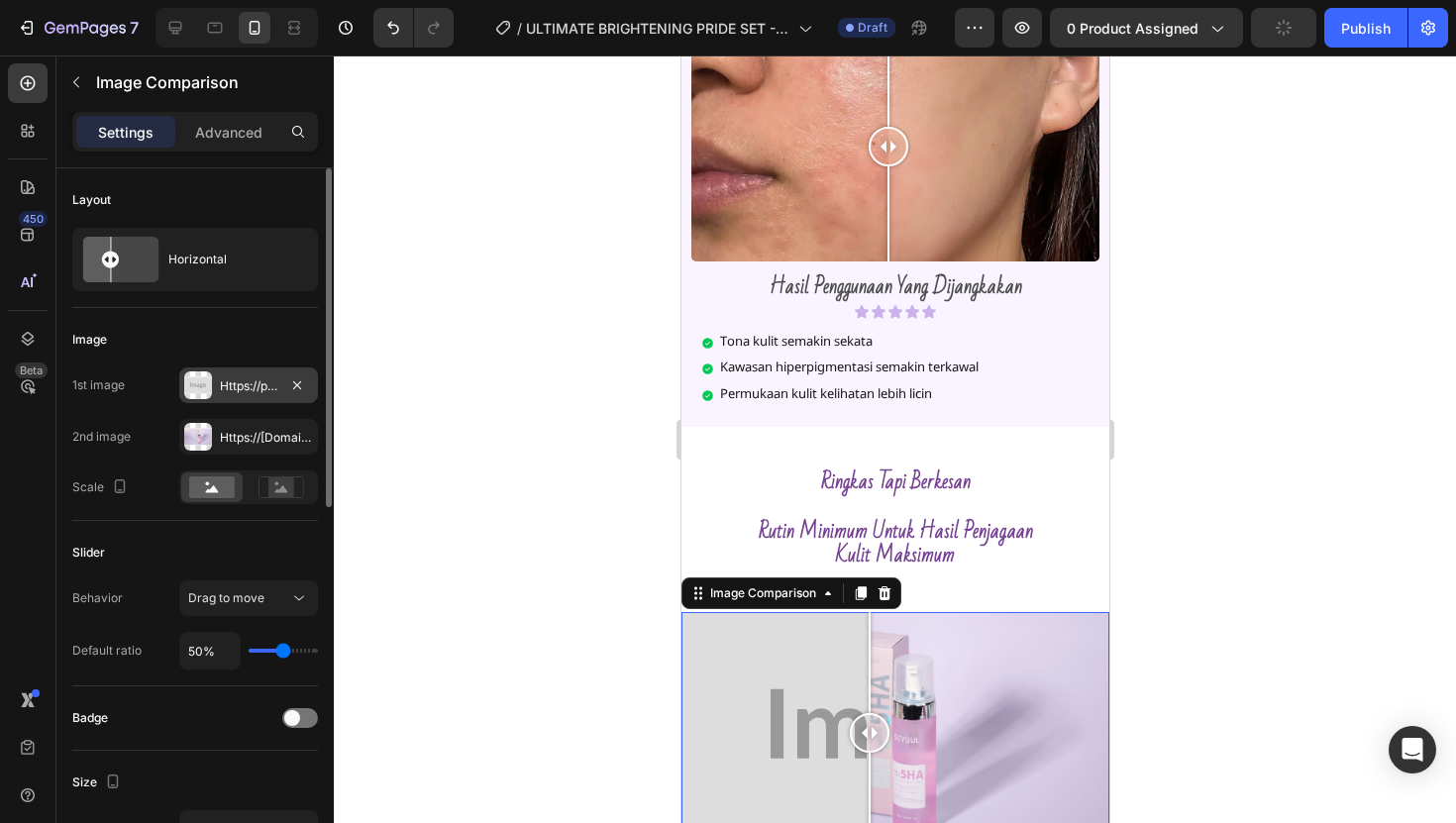 click on "Https://placehold.Co/2000x1111?Text=Image" at bounding box center (249, 385) 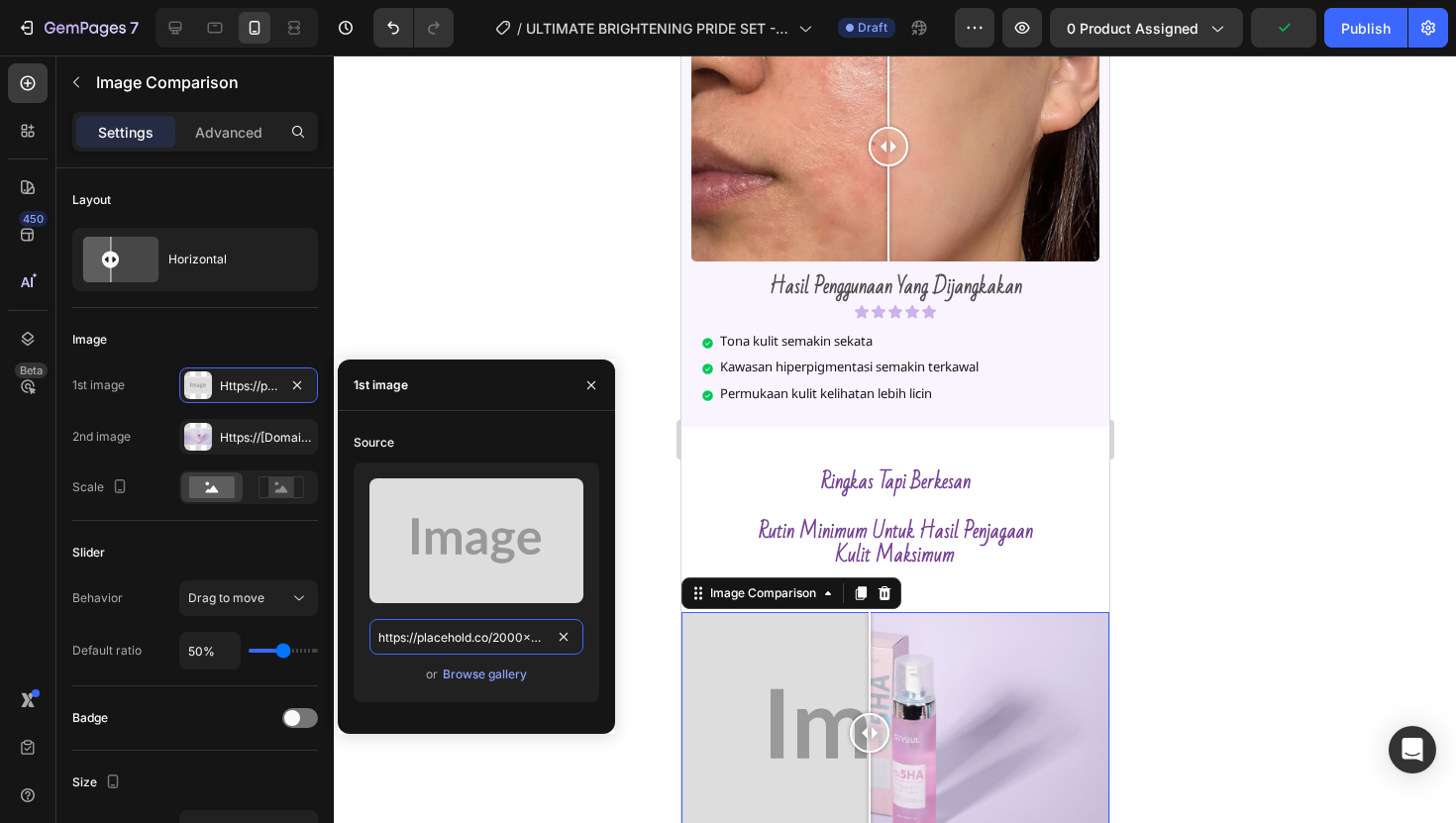 click on "https://placehold.co/2000x1111?text=Image" at bounding box center [476, 637] 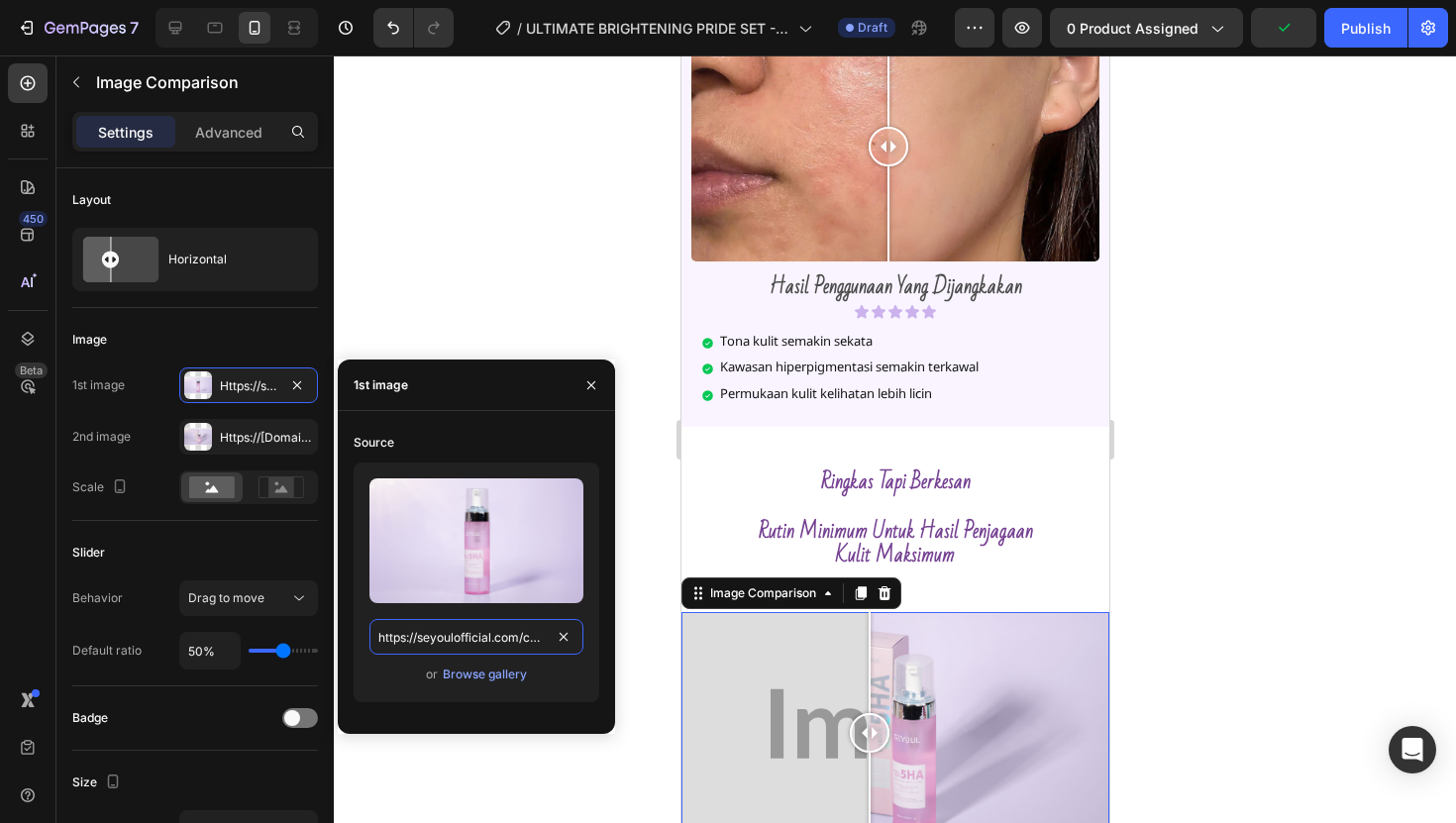 scroll, scrollTop: 0, scrollLeft: 681, axis: horizontal 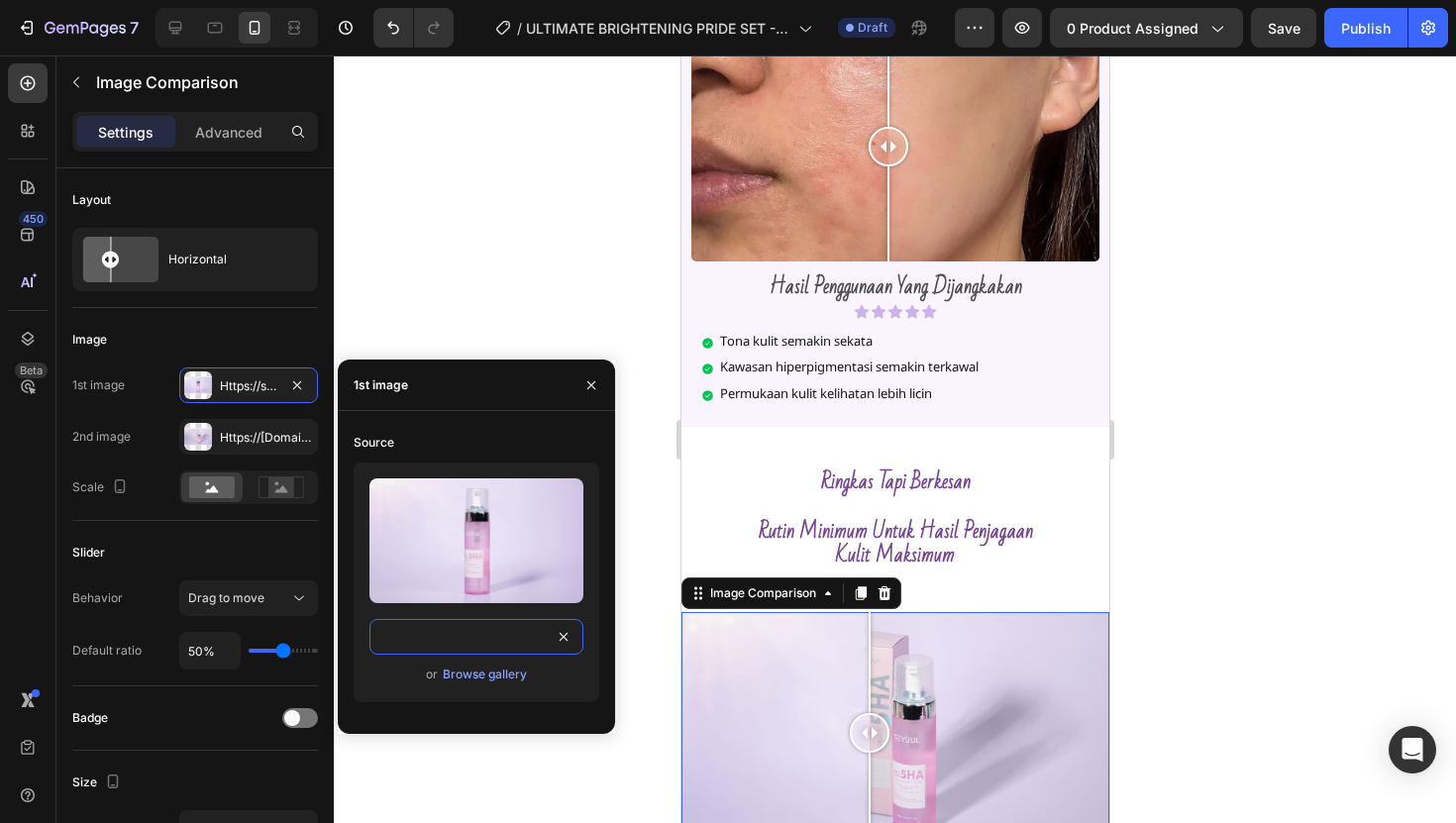 type on "https://seyoulofficial.com/cdn/shop/files/gempages_553103273247114368-7d2bd152-9504-4aa7-82bc-431e56894912.jpg?v=9100539435749098559" 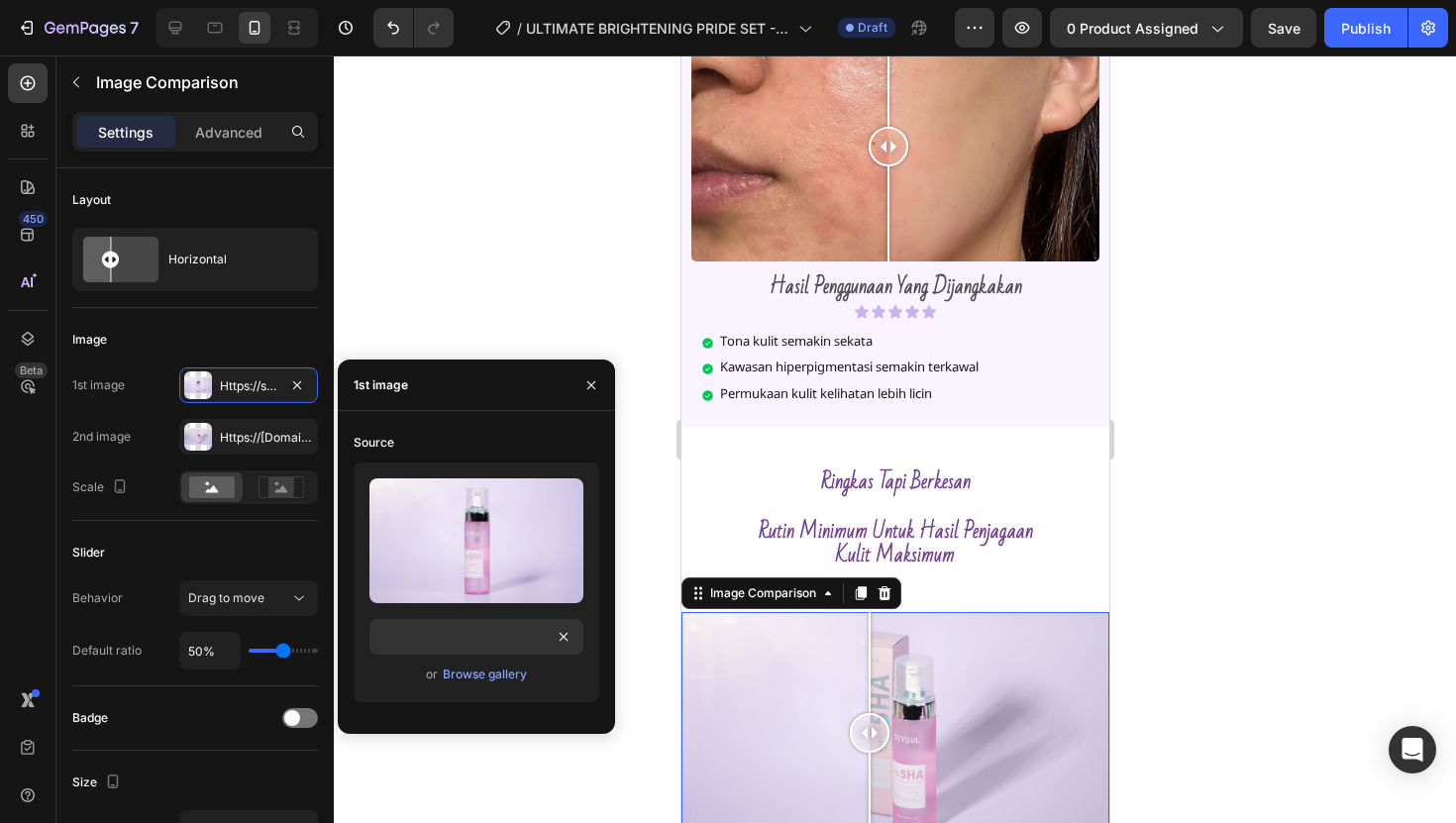scroll, scrollTop: 0, scrollLeft: 0, axis: both 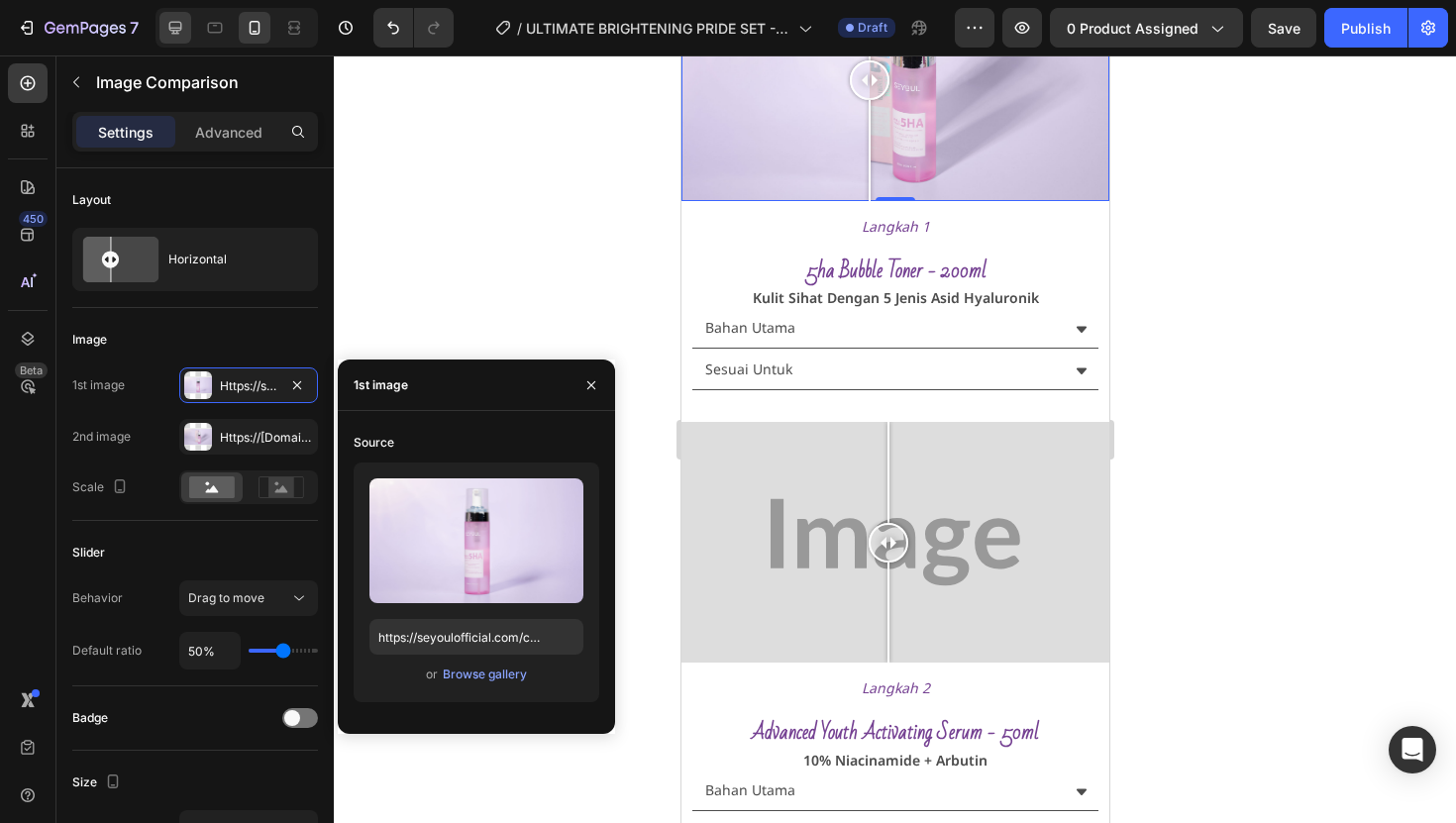 click 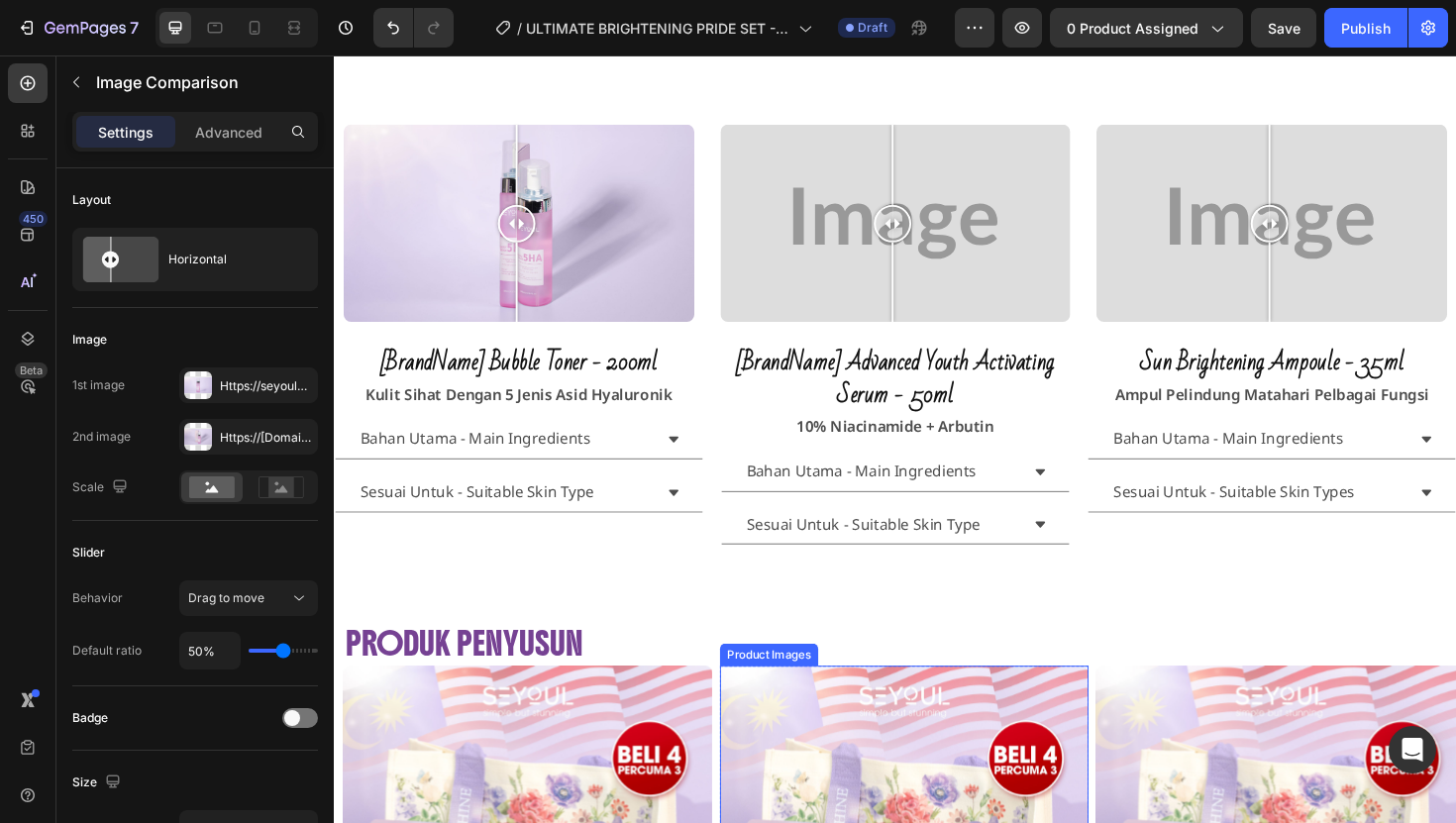 scroll, scrollTop: 1397, scrollLeft: 0, axis: vertical 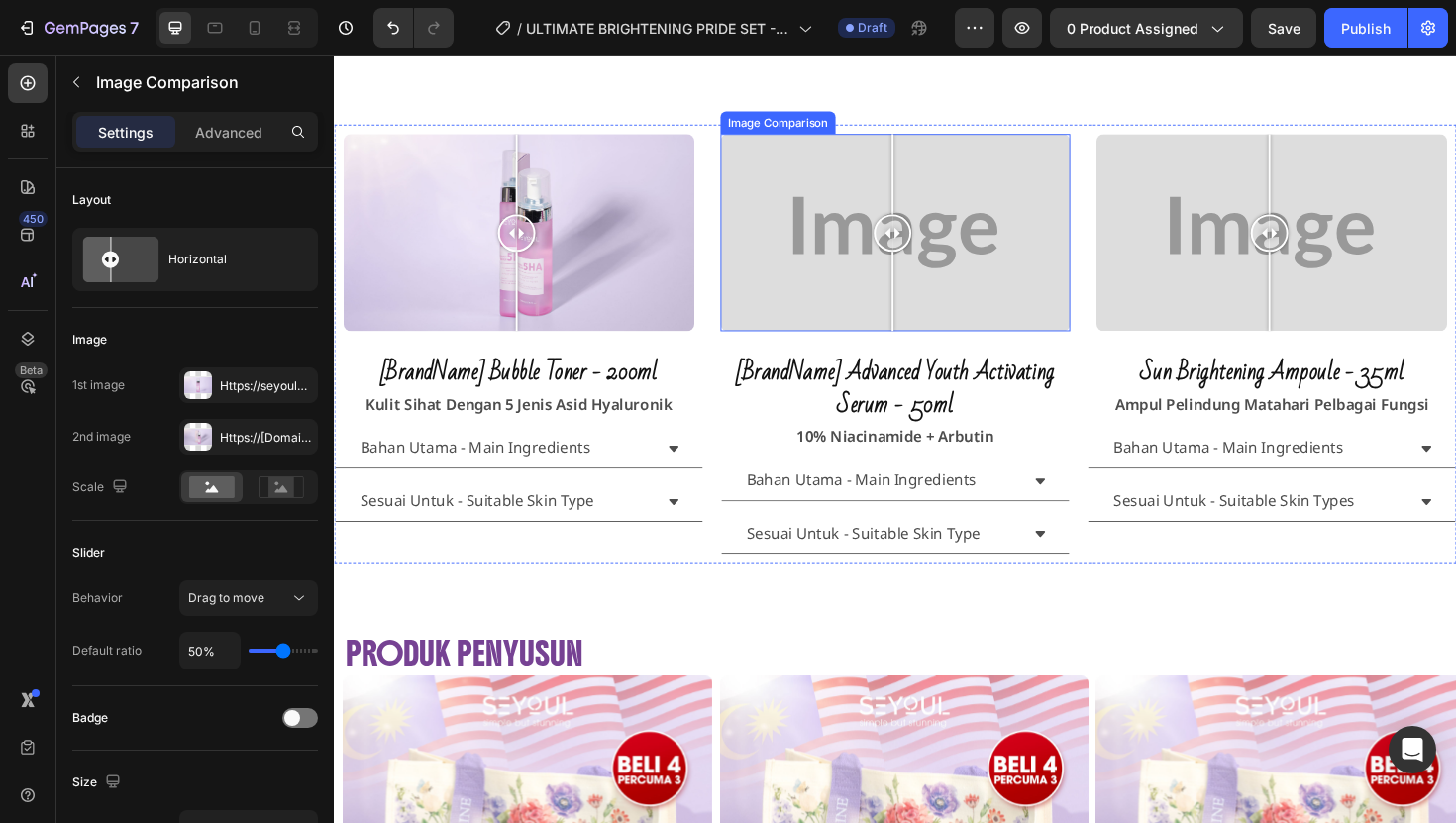 click at bounding box center [928, 243] 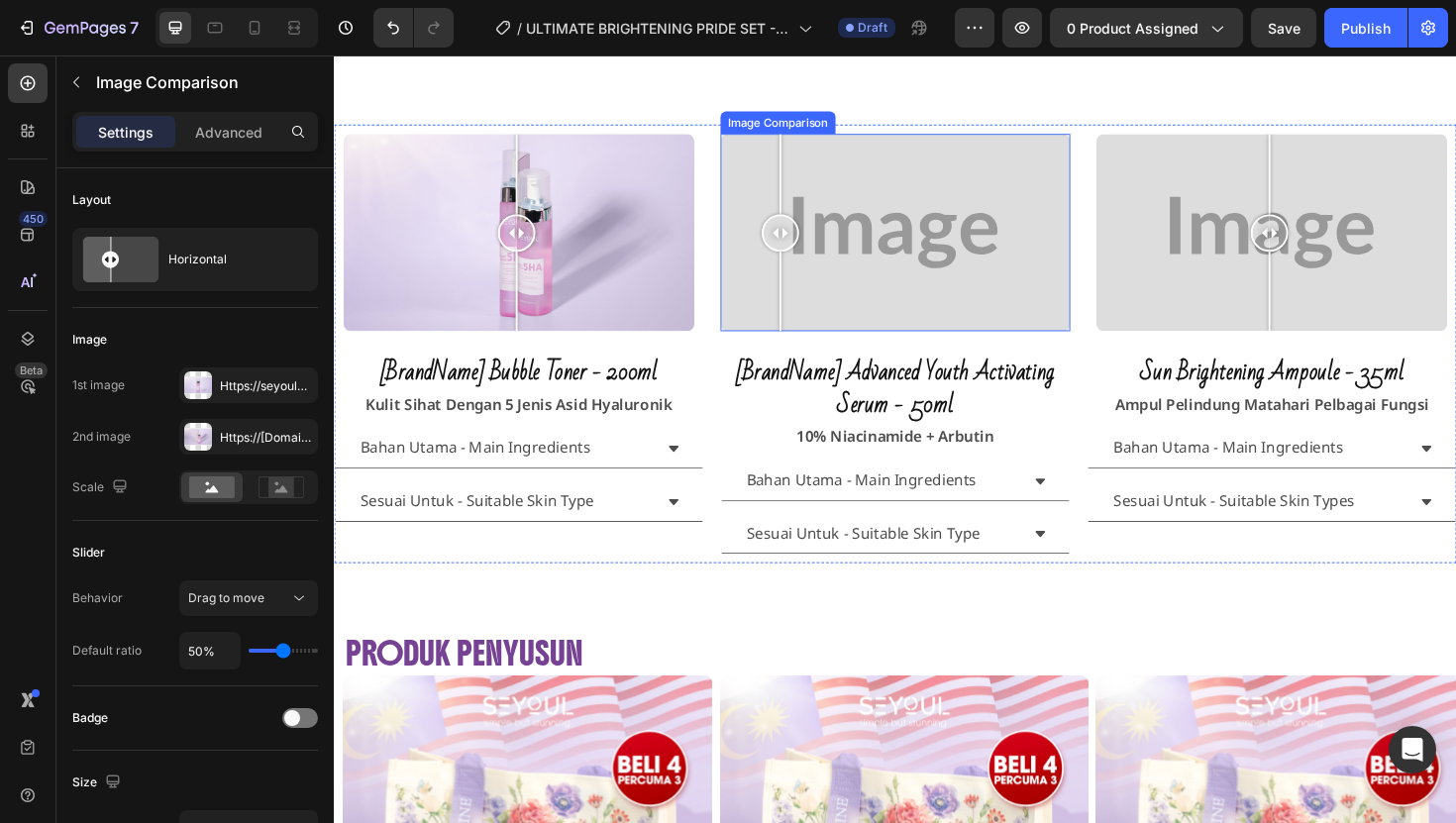 click at bounding box center (928, 243) 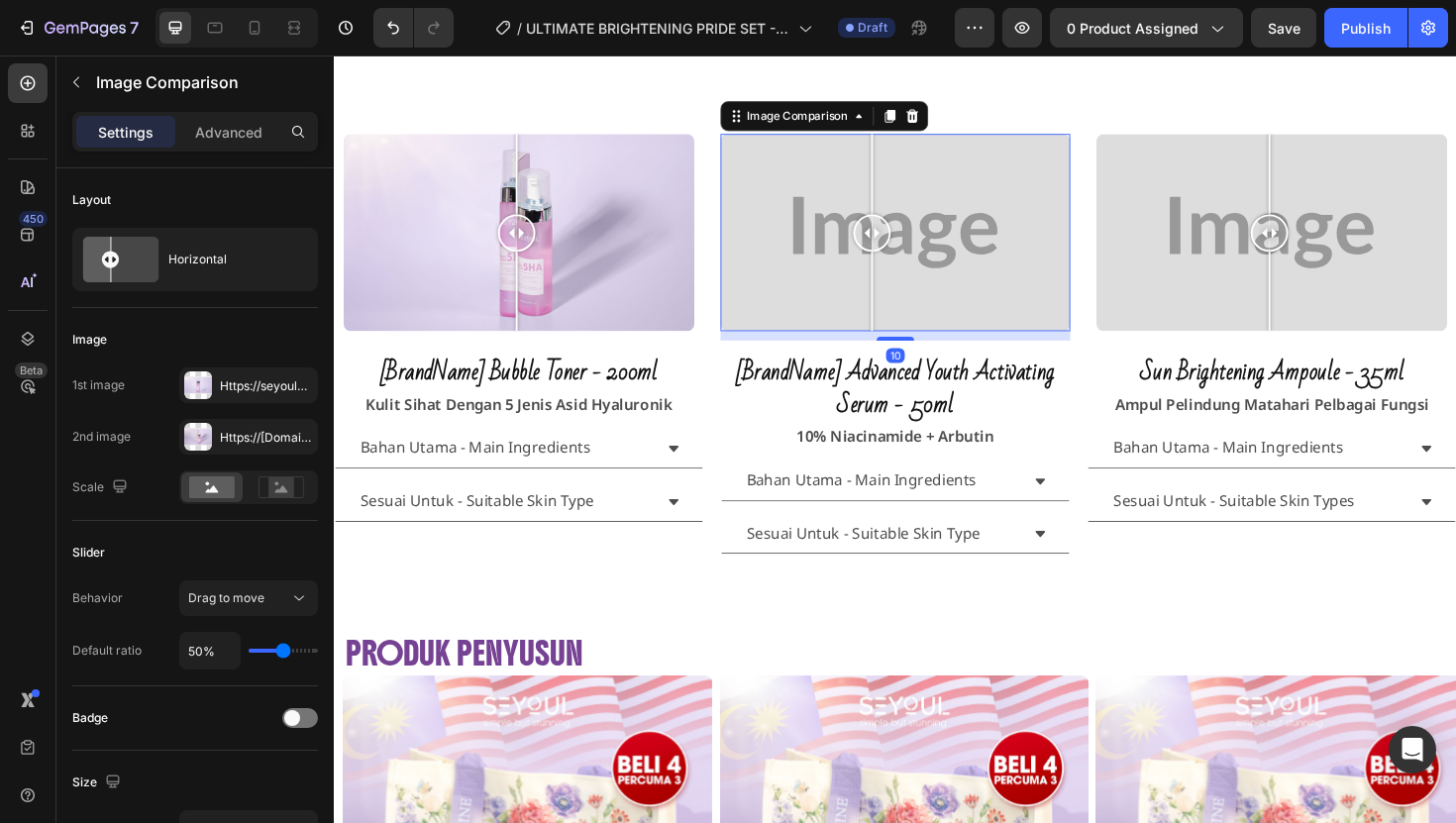 click at bounding box center (903, 305) 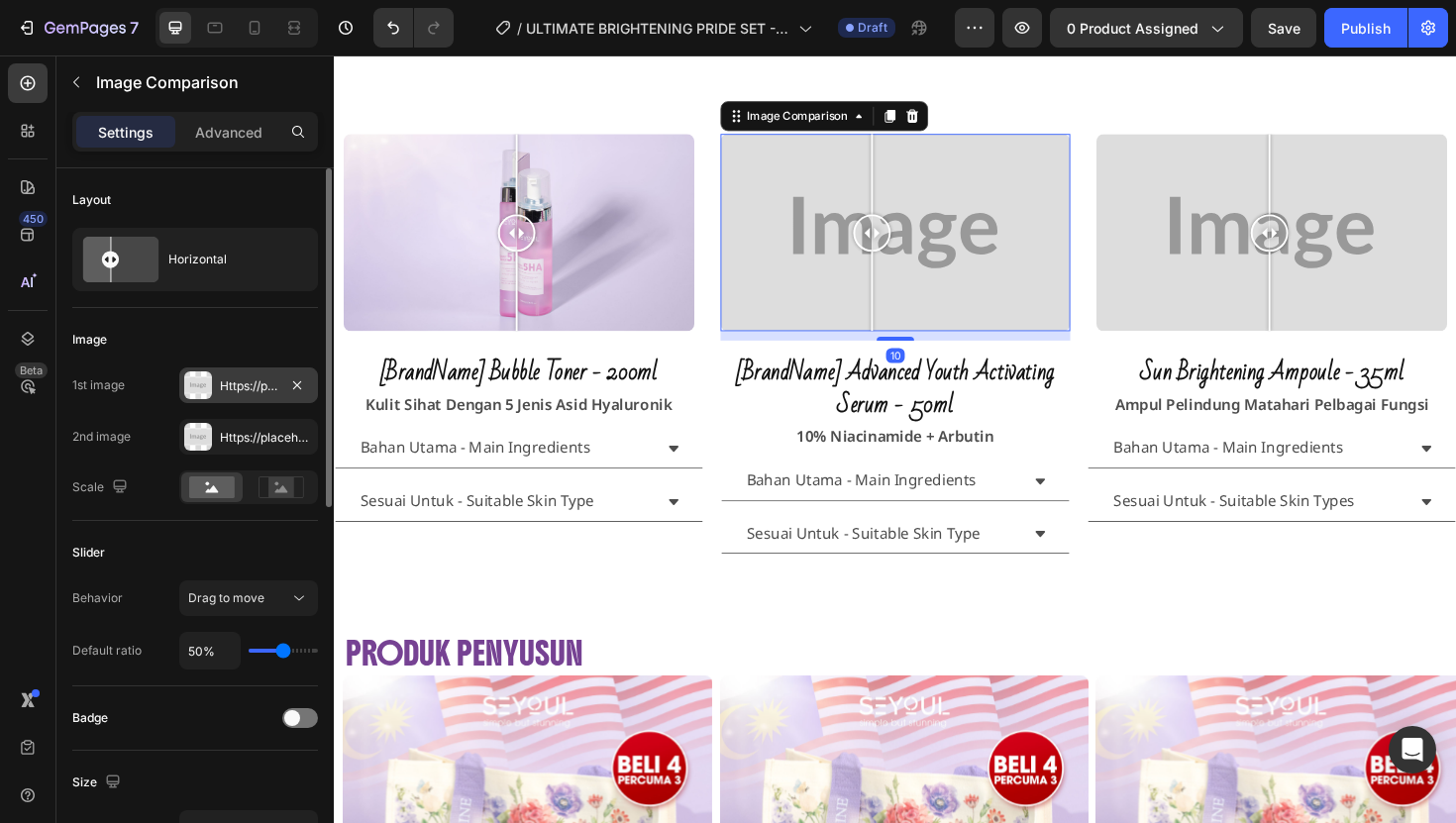 click on "Https://placehold.Co/2000x1111?Text=Image" at bounding box center (249, 386) 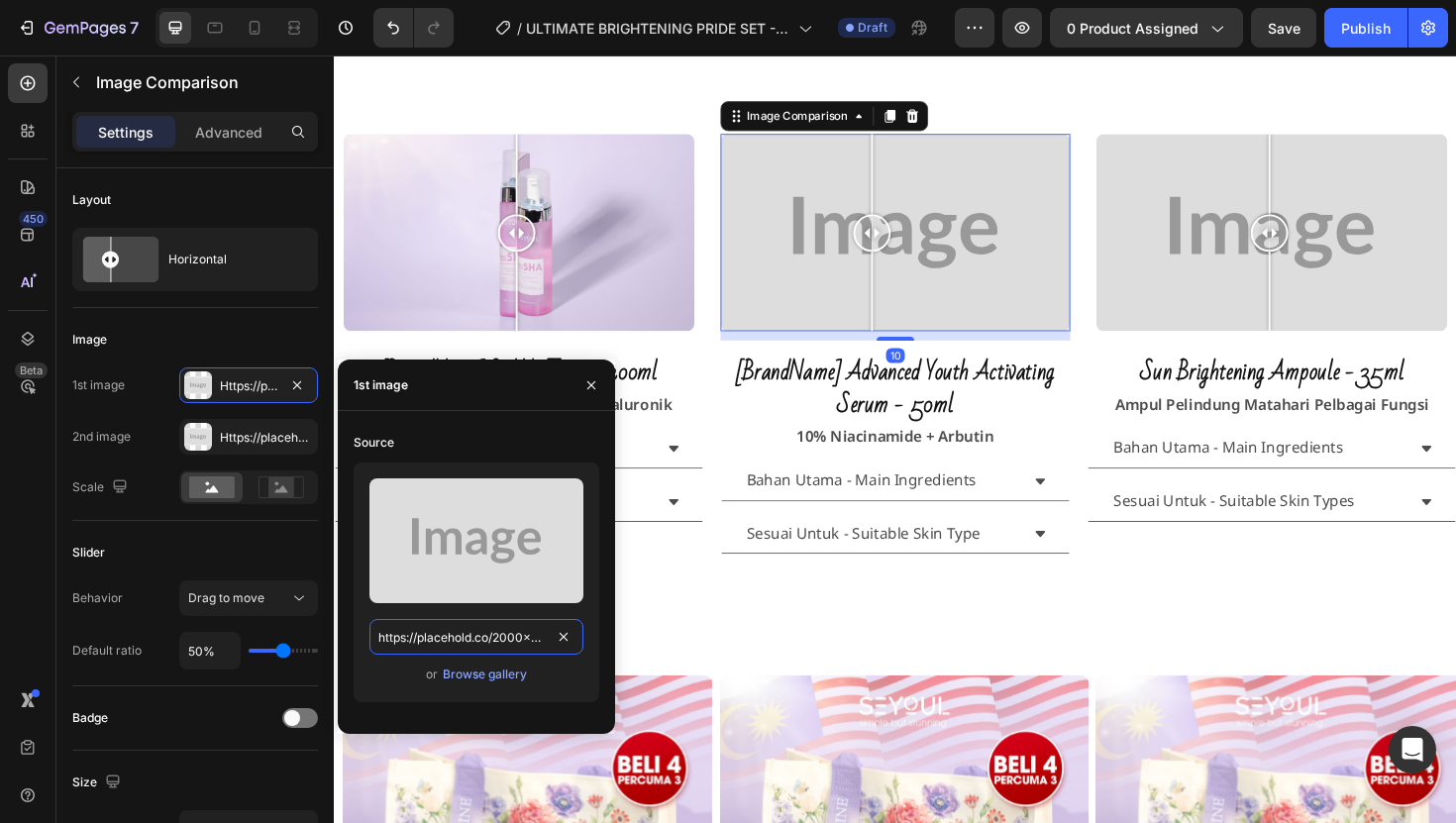 click on "https://placehold.co/2000x1111?text=Image" at bounding box center (476, 637) 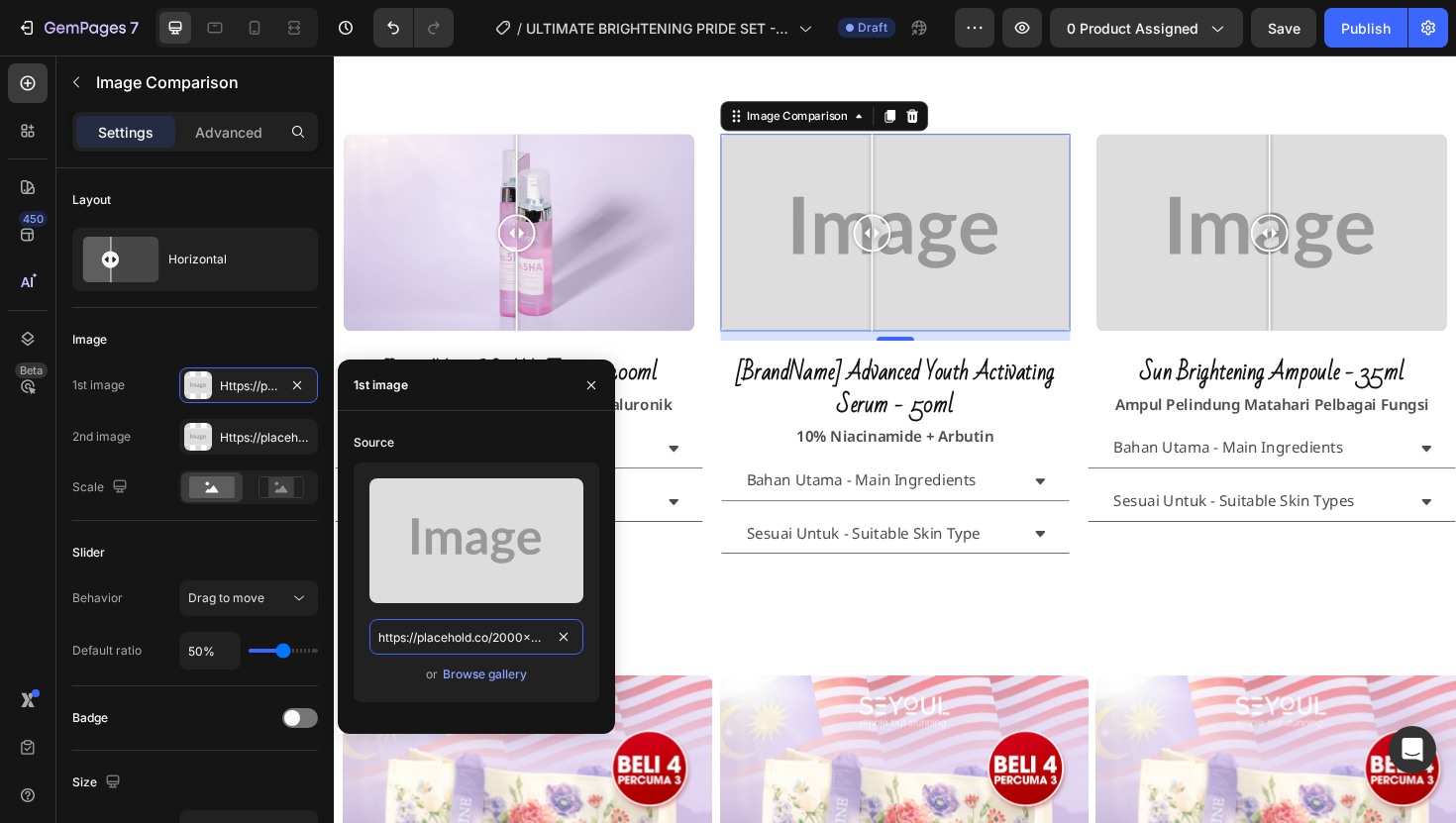 paste on "seyoulofficial.com/cdn/shop/files/gempages_553103273247114368-77a11f90-de7f-468f-8afe-6cec955c1b90.jpg?v=1805040007207096480" 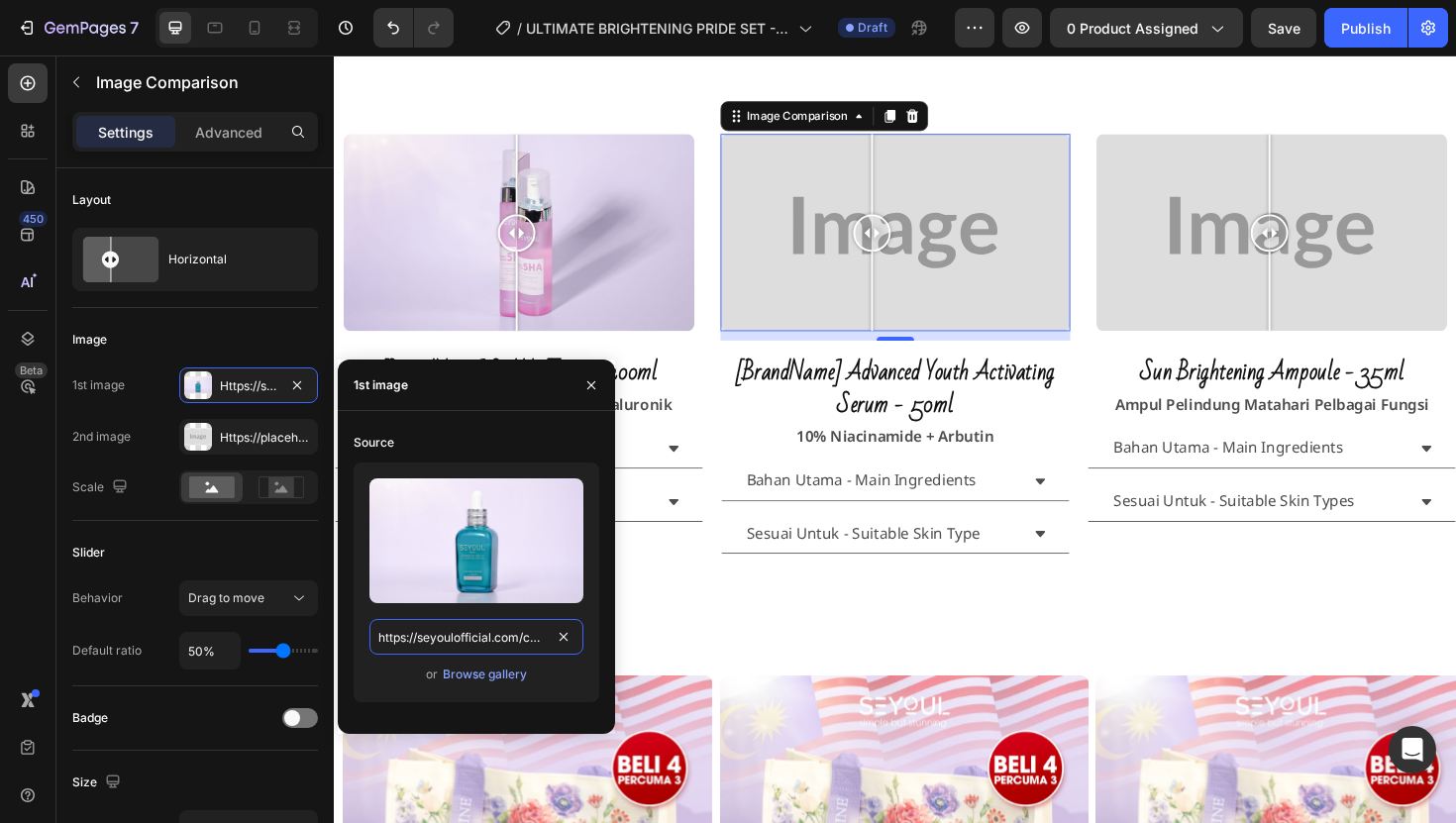 scroll, scrollTop: 0, scrollLeft: 666, axis: horizontal 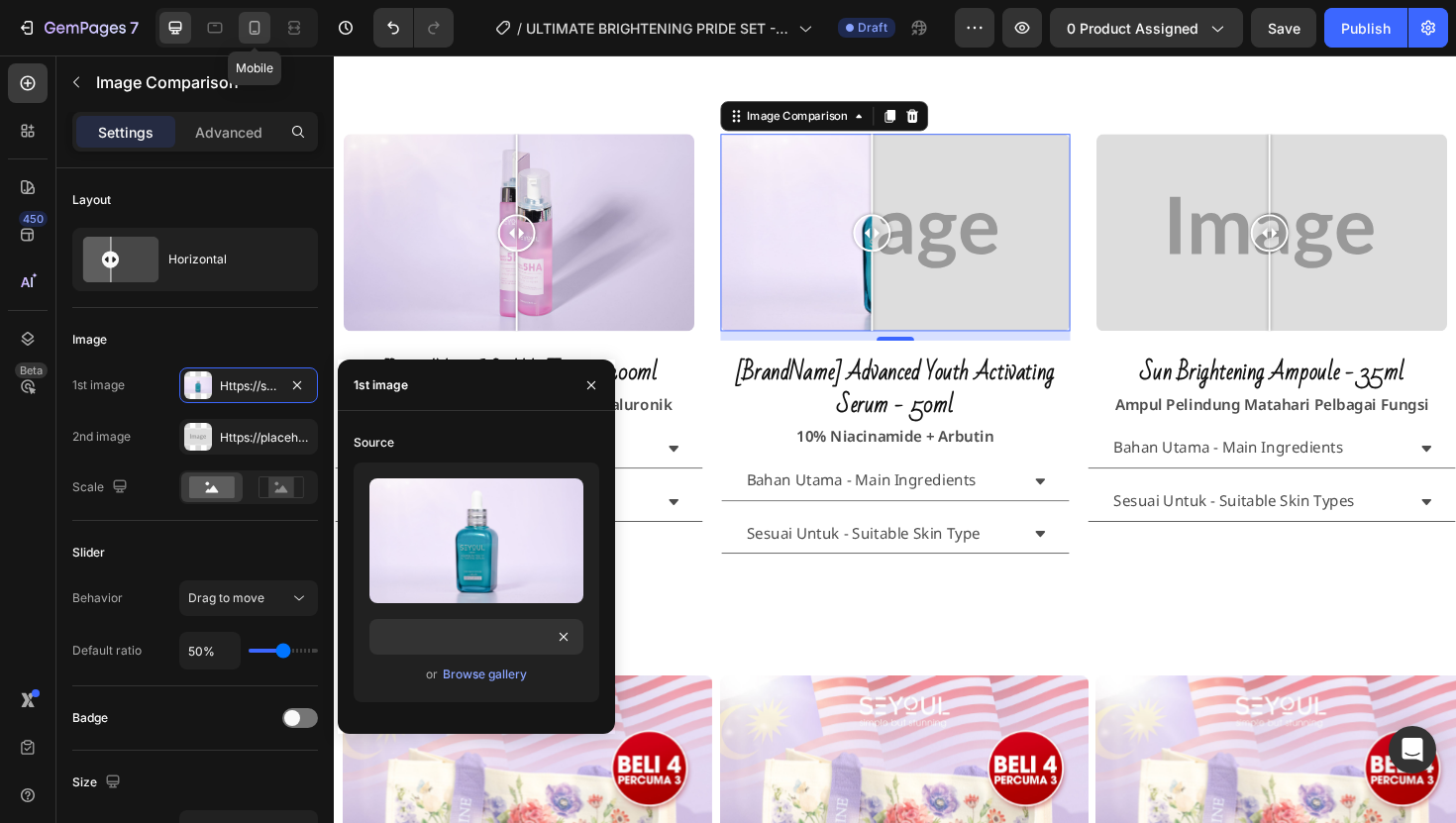 click 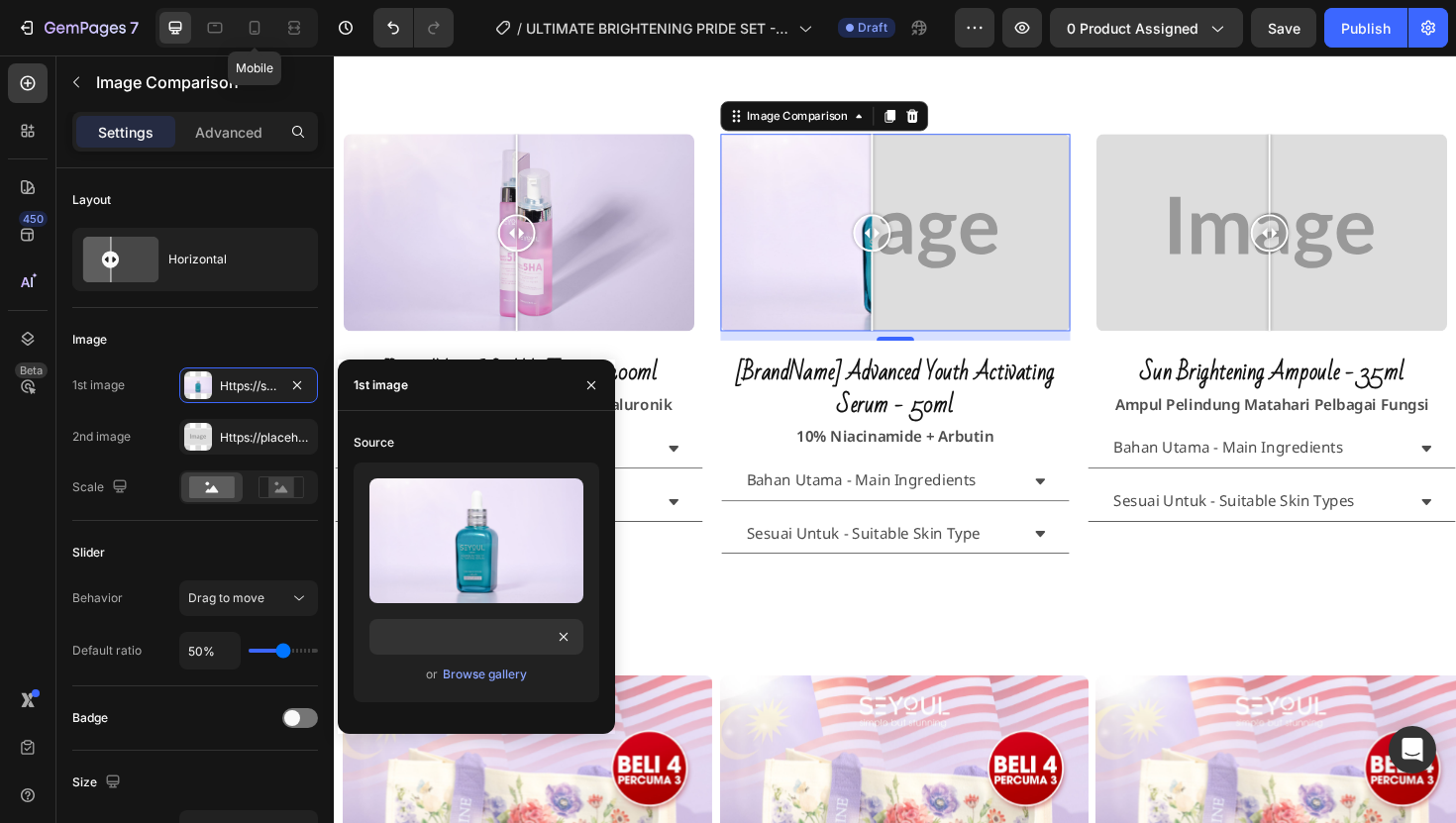 scroll, scrollTop: 0, scrollLeft: 0, axis: both 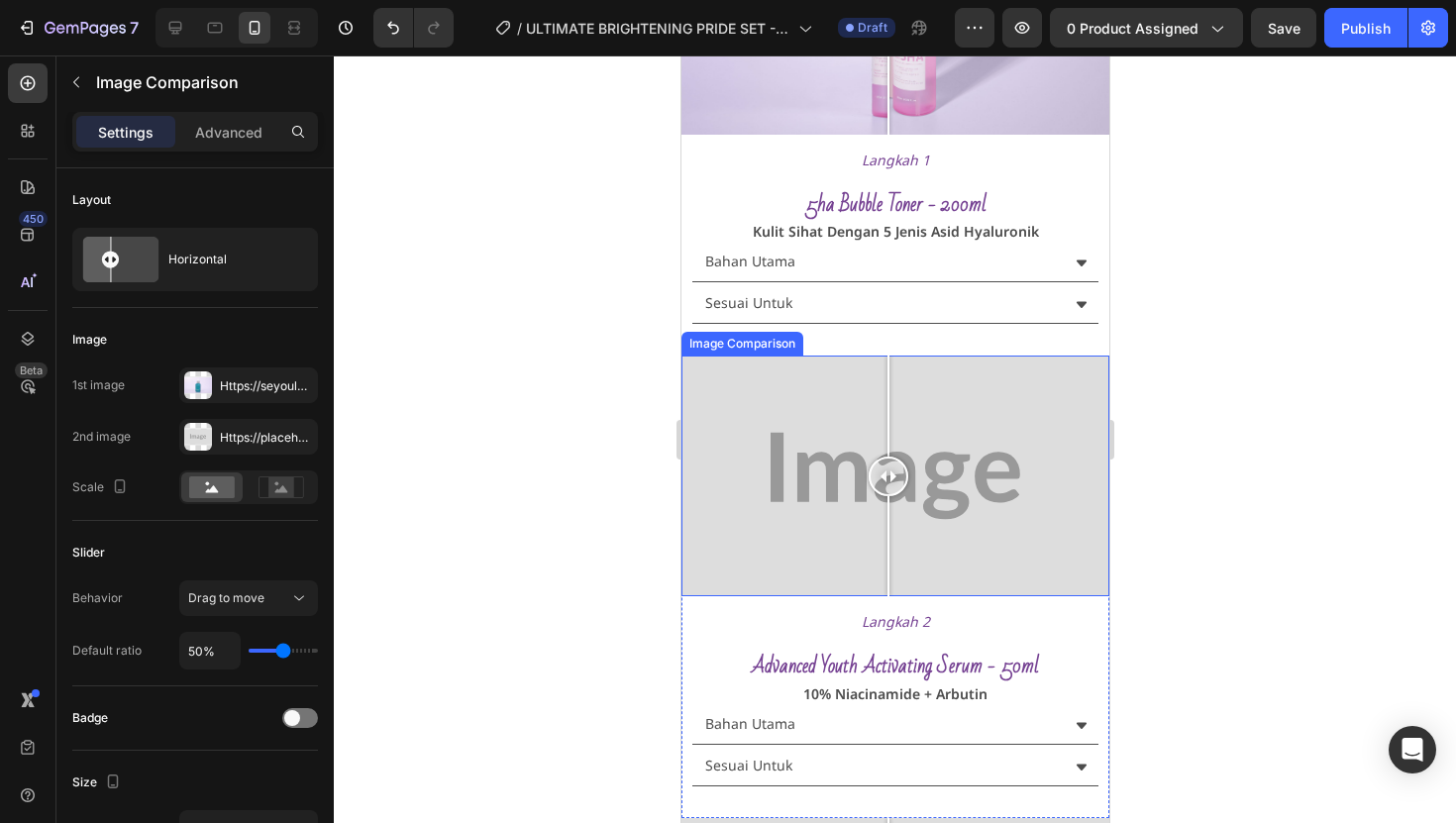 click at bounding box center (894, 475) 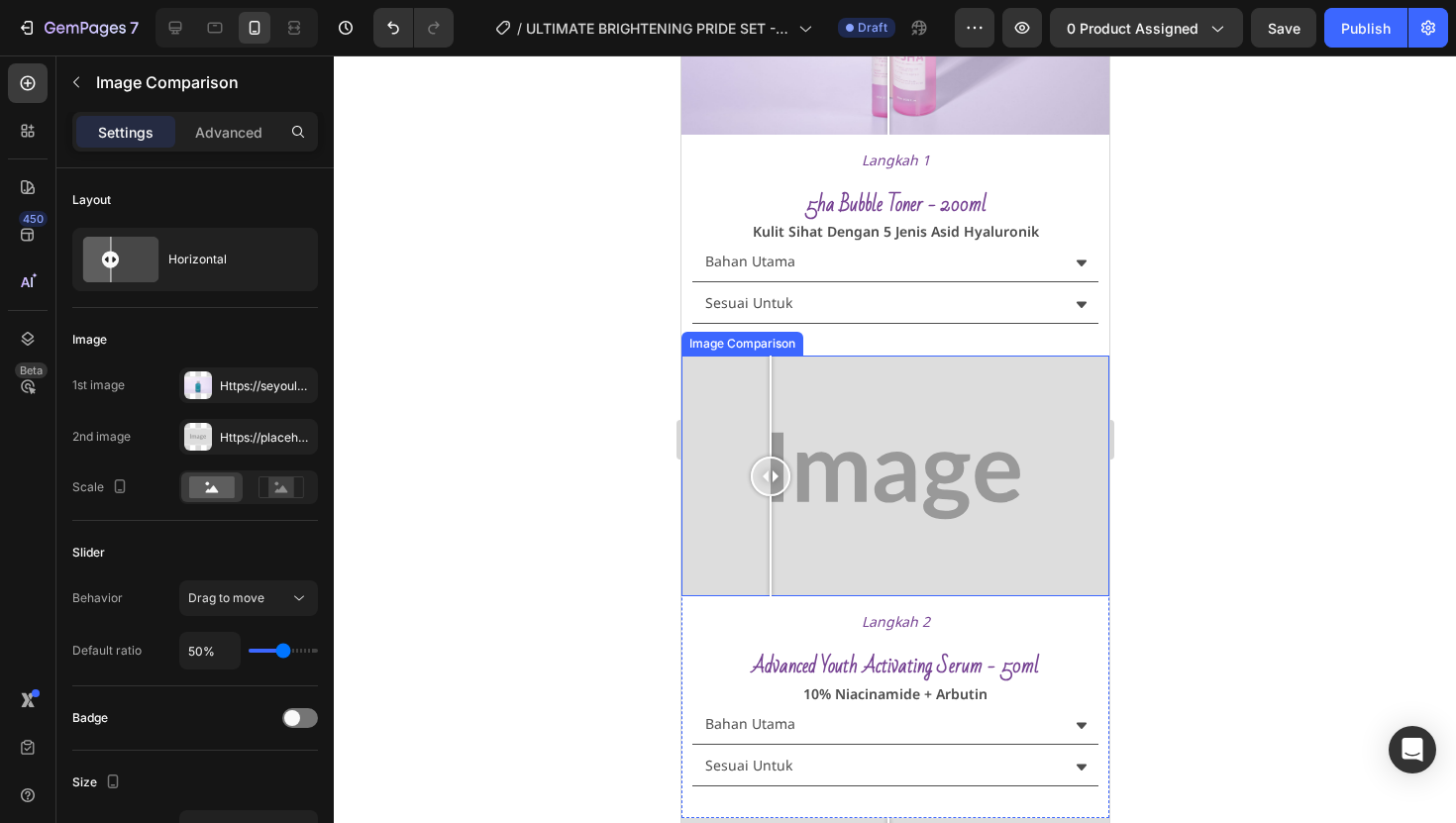 click at bounding box center [770, 406] 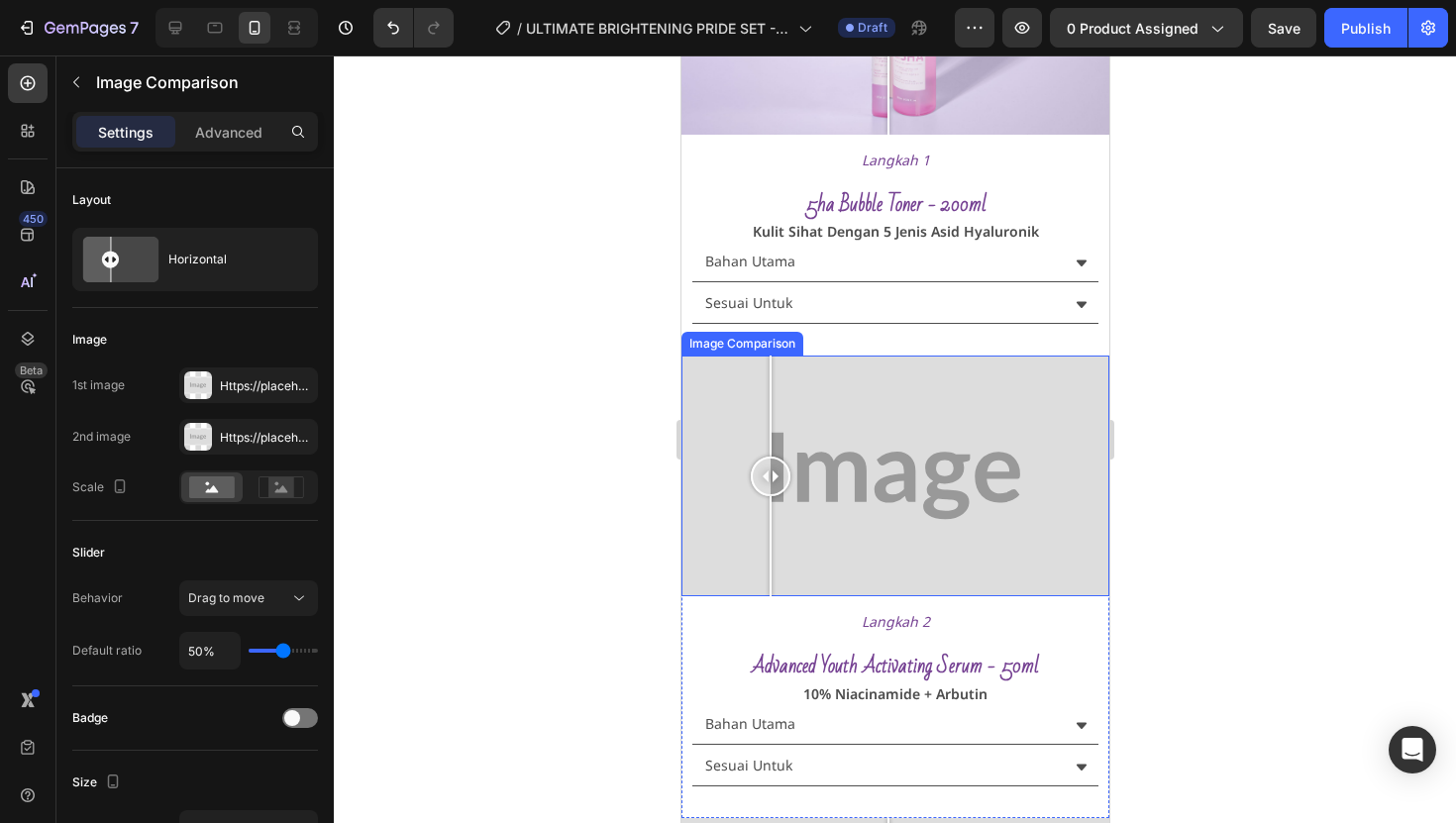click at bounding box center (770, 406) 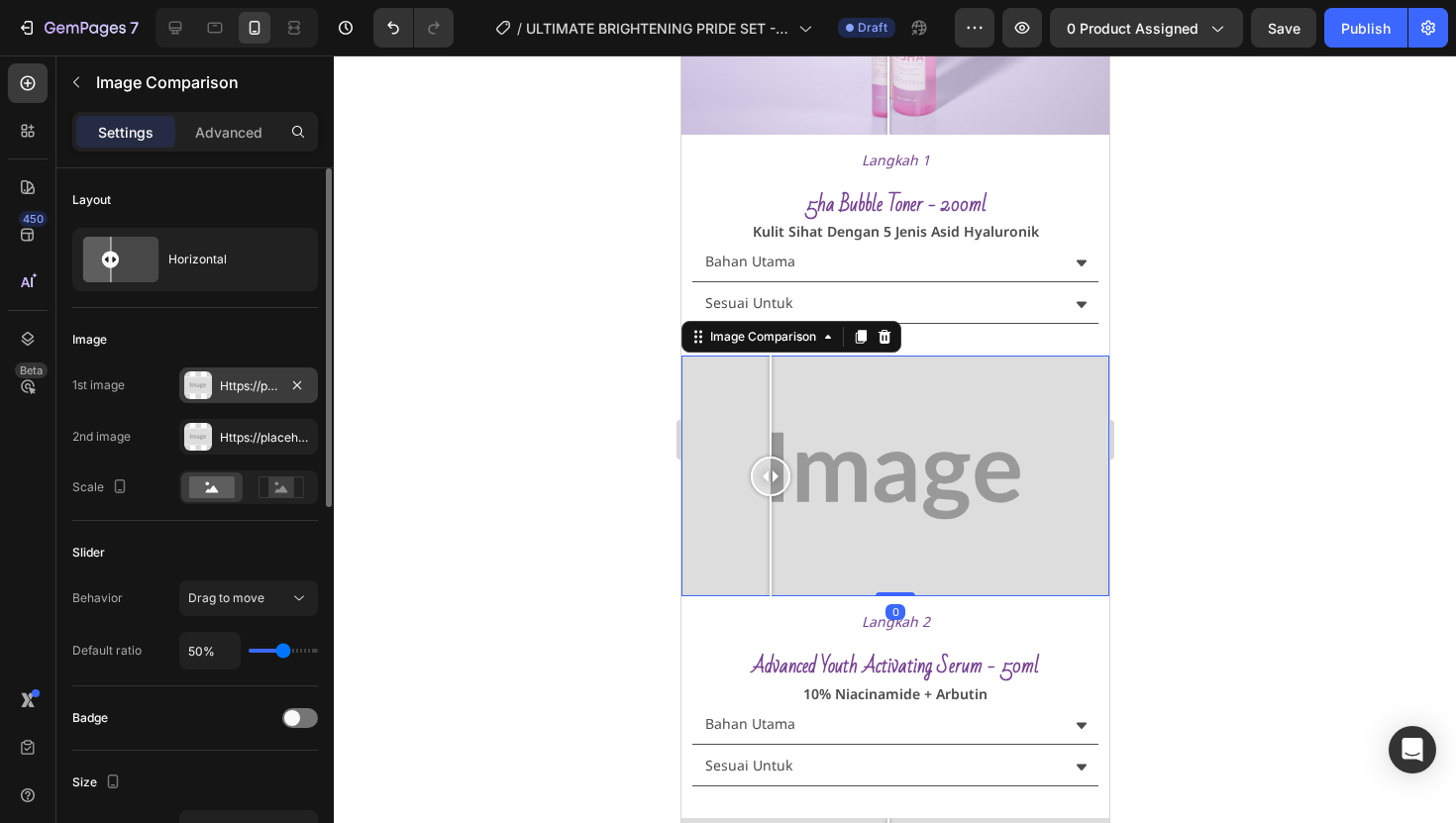 click on "Https://placehold.Co/2000x1111?Text=Image" at bounding box center [249, 386] 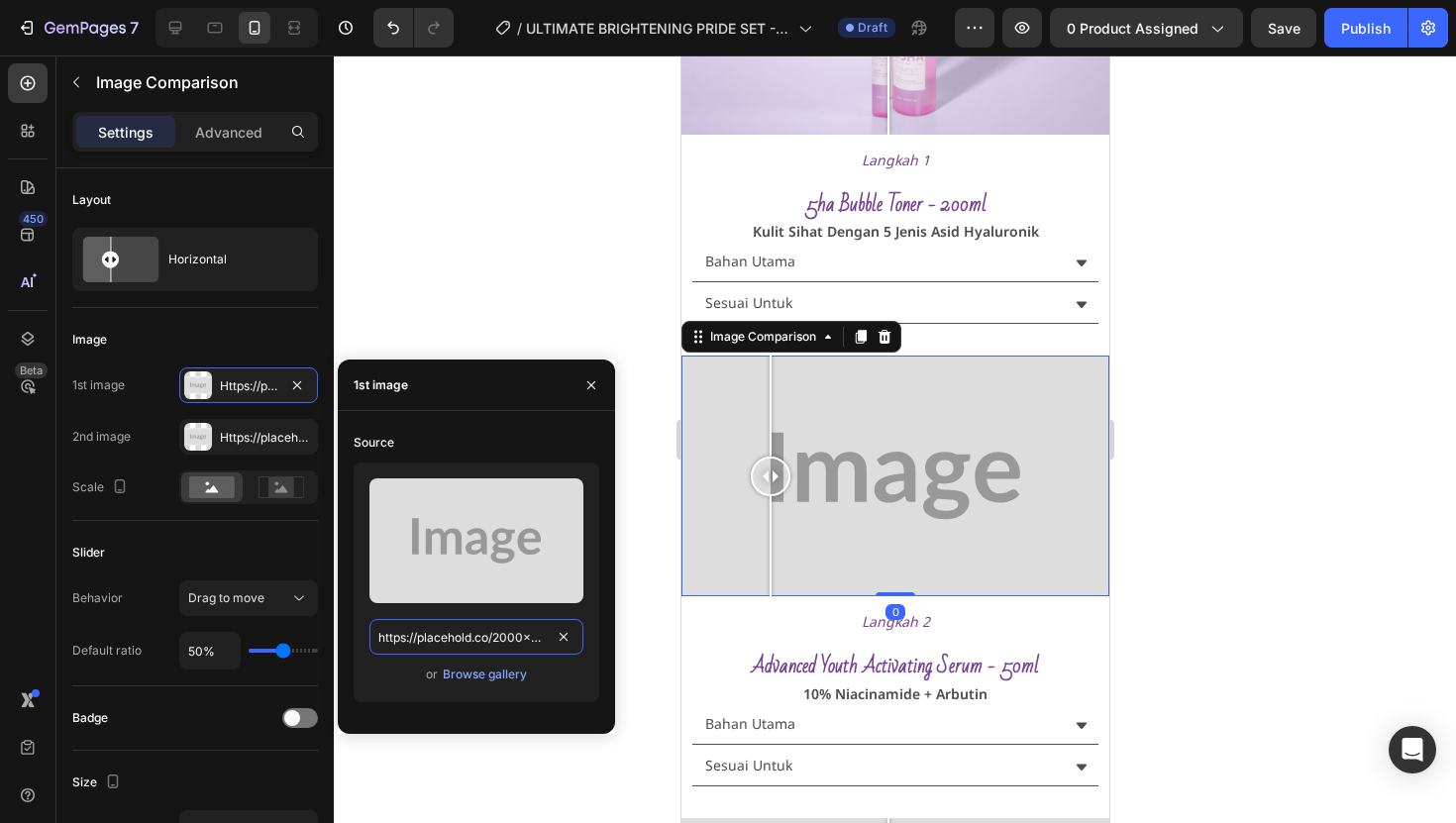 click on "https://placehold.co/2000x1111?text=Image" at bounding box center (476, 637) 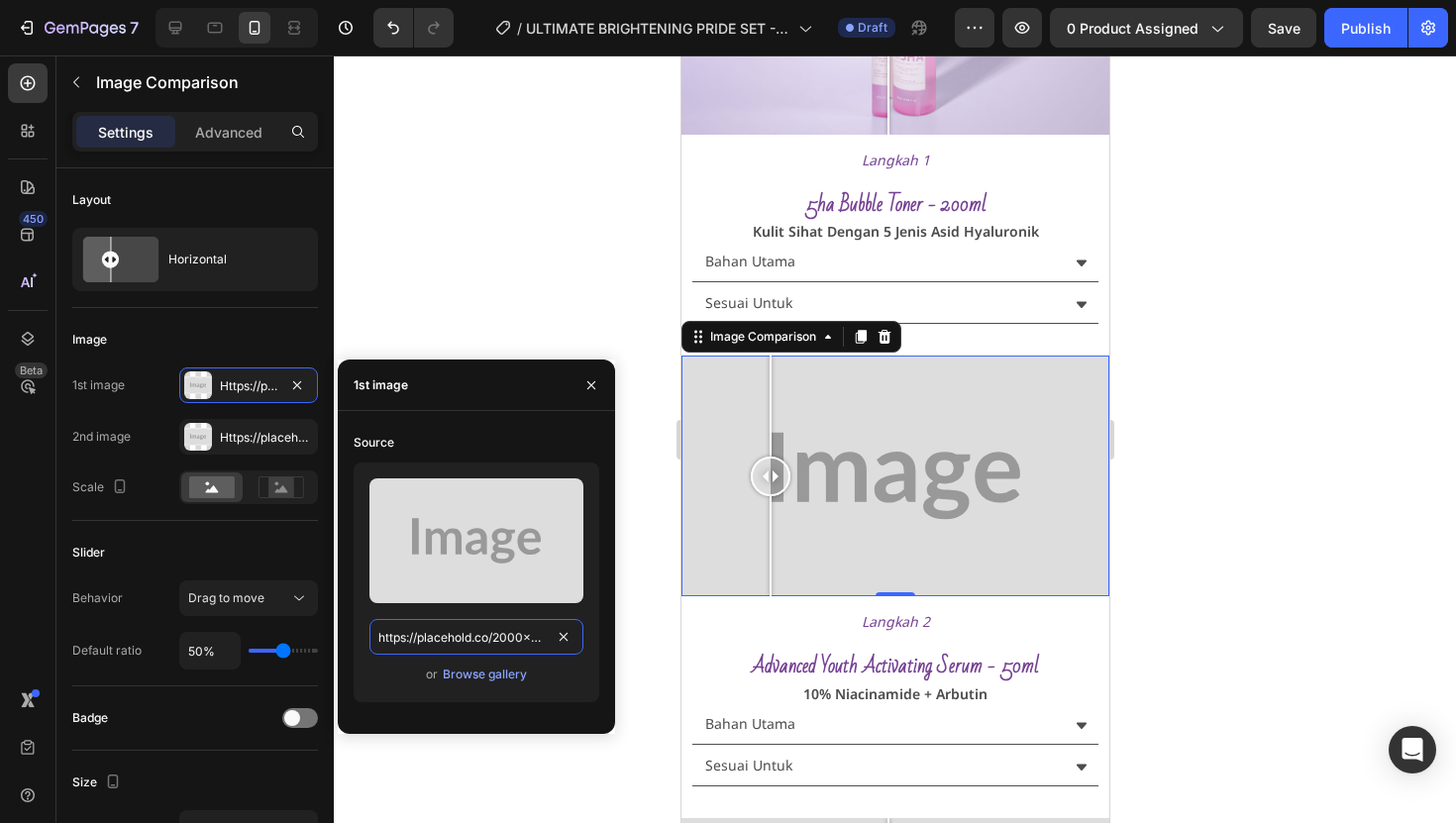 click on "https://placehold.co/2000x1111?text=Image" at bounding box center [476, 637] 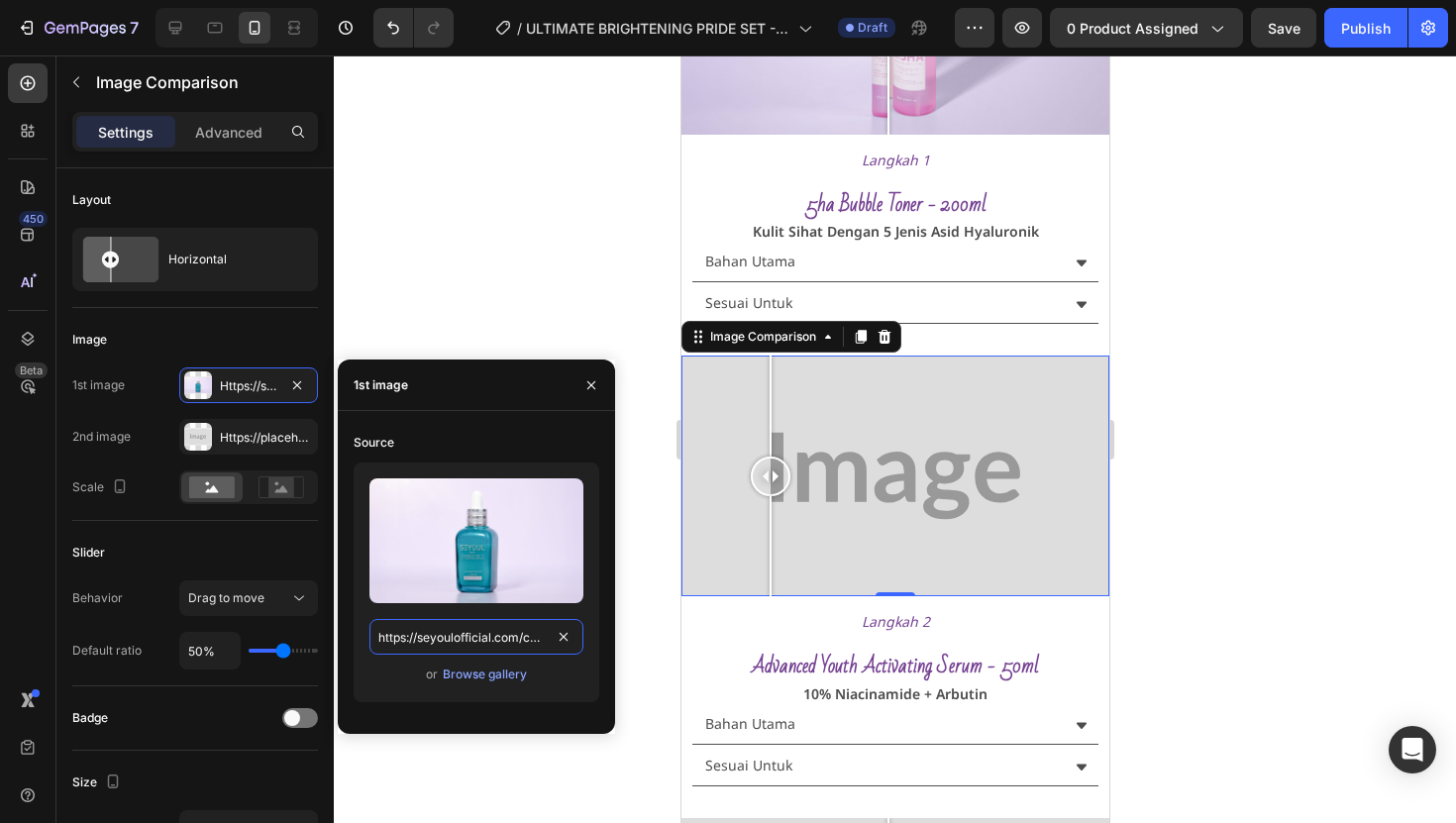 scroll, scrollTop: 0, scrollLeft: 666, axis: horizontal 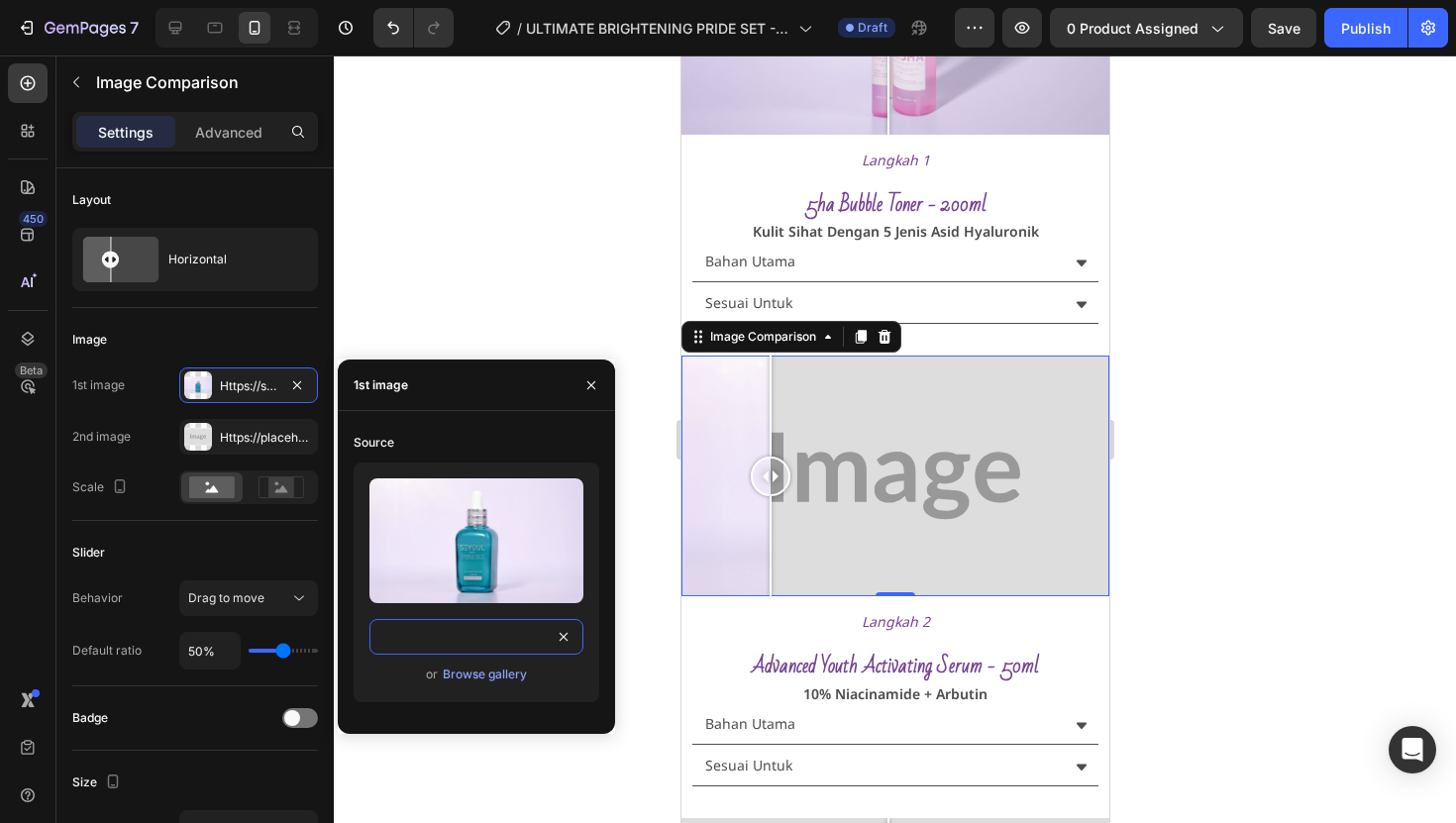 type on "https://seyoulofficial.com/cdn/shop/files/gempages_553103273247114368-77a11f90-de7f-468f-8afe-6cec955c1b90.jpg?v=1805040007207096480" 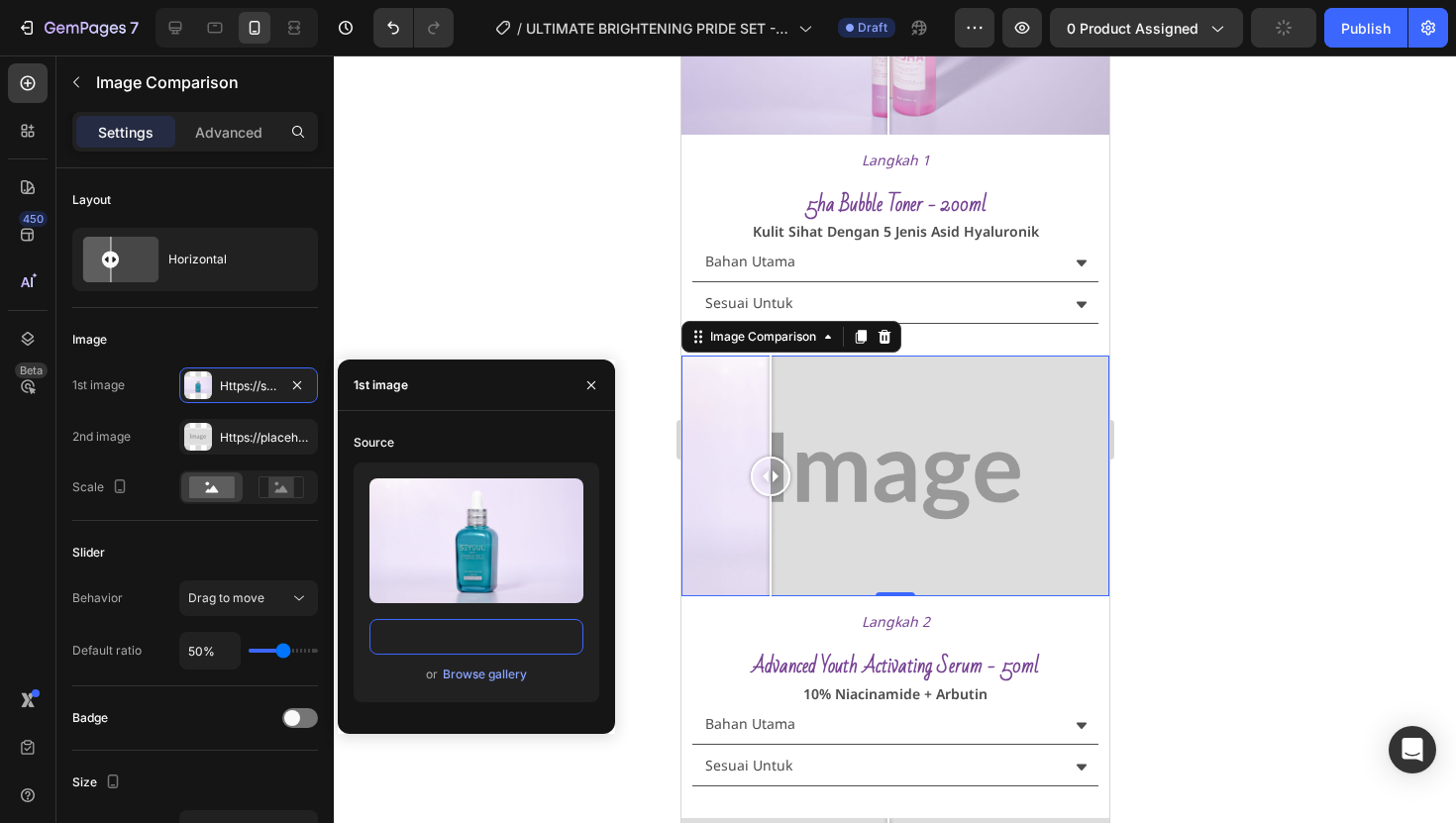 scroll, scrollTop: 0, scrollLeft: 0, axis: both 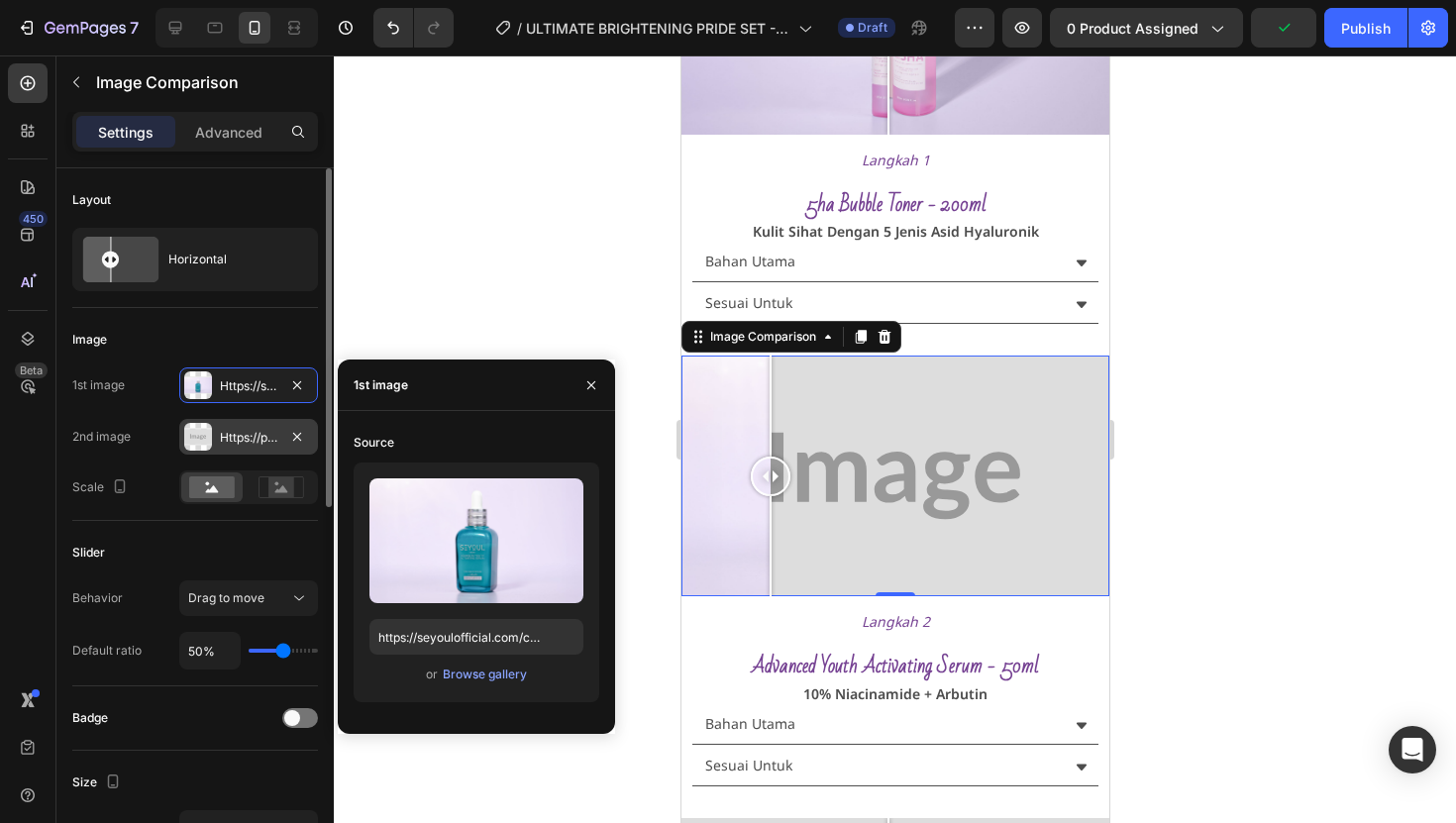 click on "Https://placehold.Co/2000x1111?Text=Image" at bounding box center [249, 437] 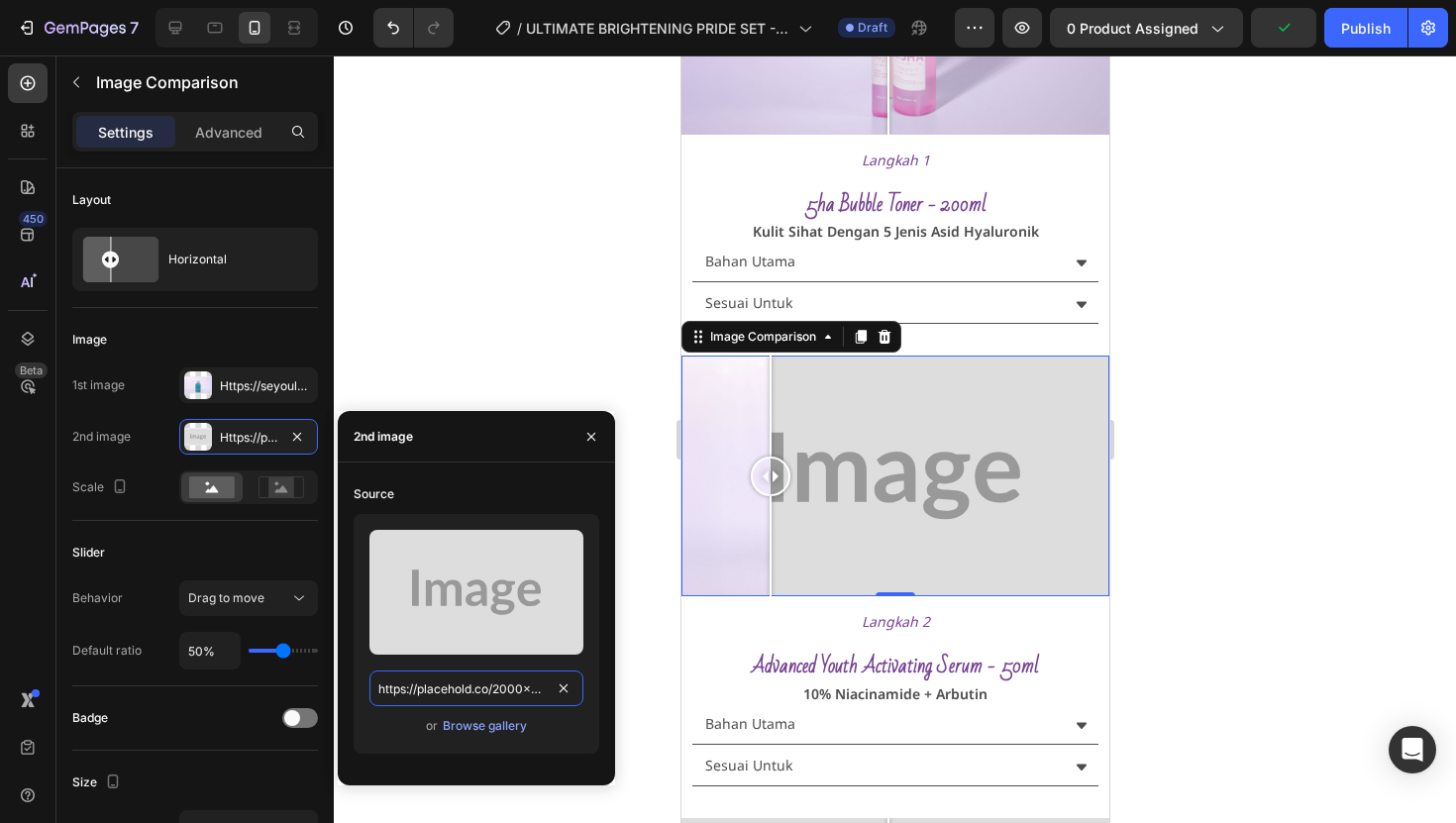 click on "https://placehold.co/2000x1111?text=Image" at bounding box center [476, 688] 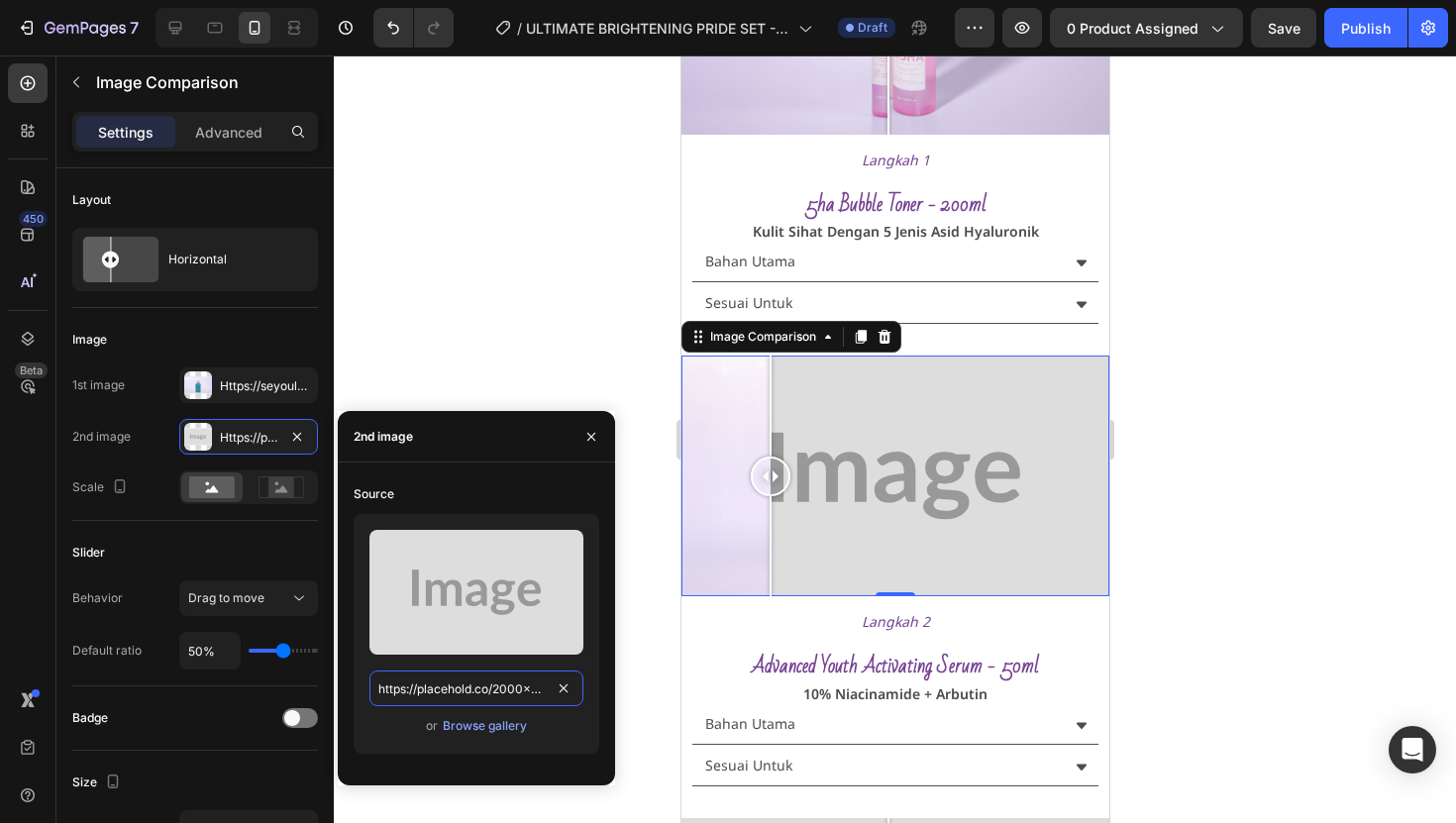 click on "https://placehold.co/2000x1111?text=Image" at bounding box center [476, 688] 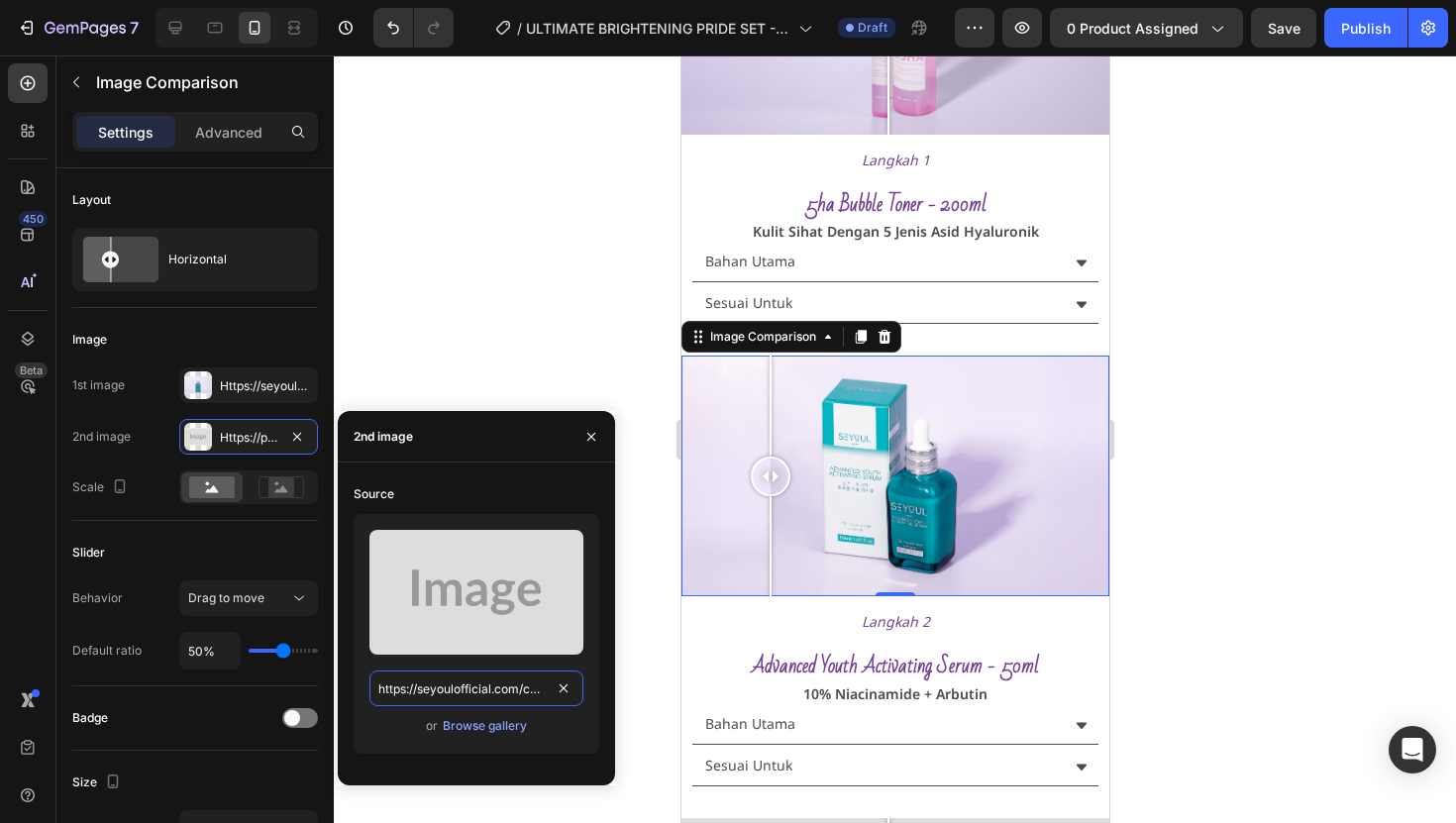 scroll, scrollTop: 0, scrollLeft: 669, axis: horizontal 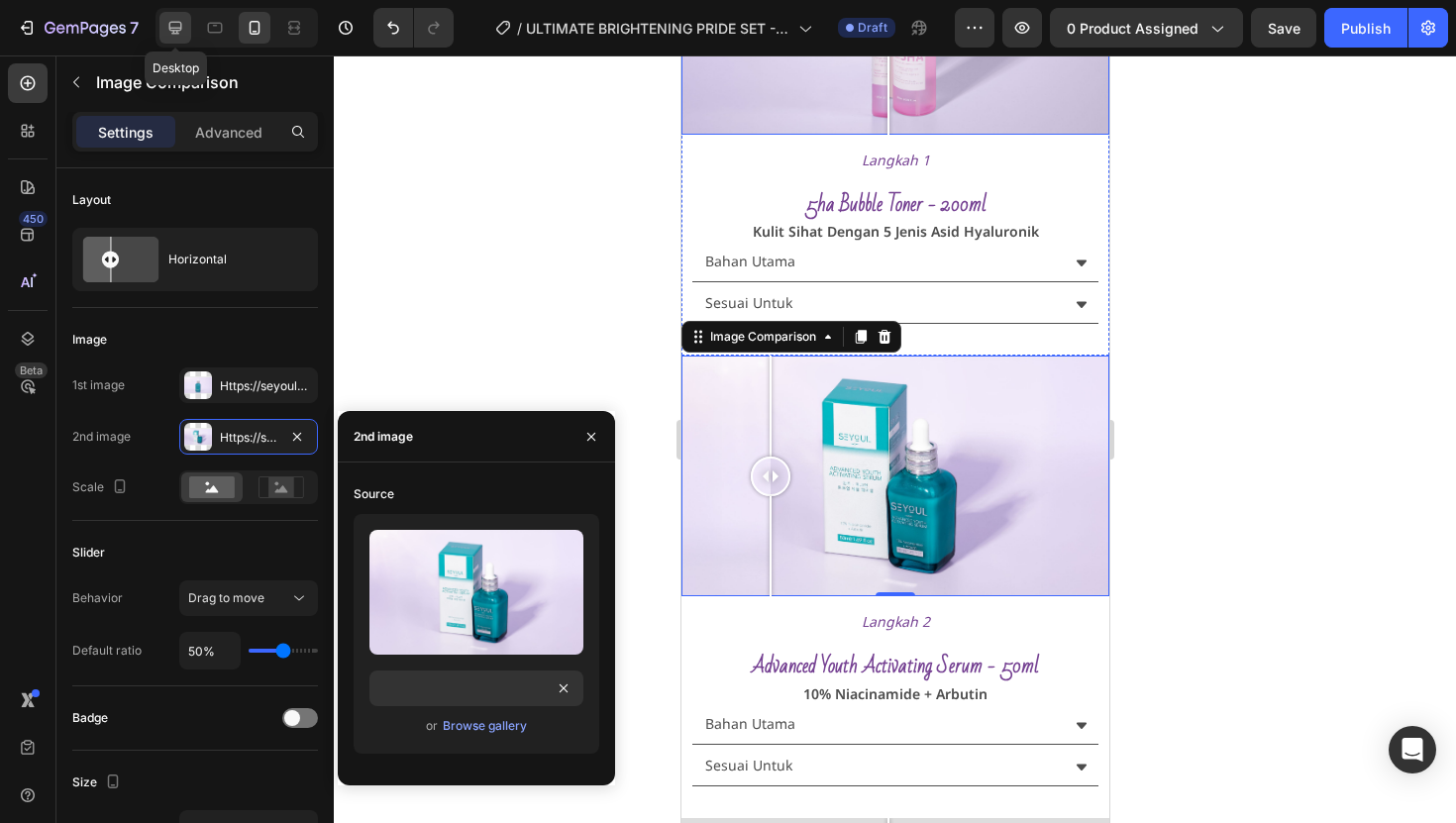 click 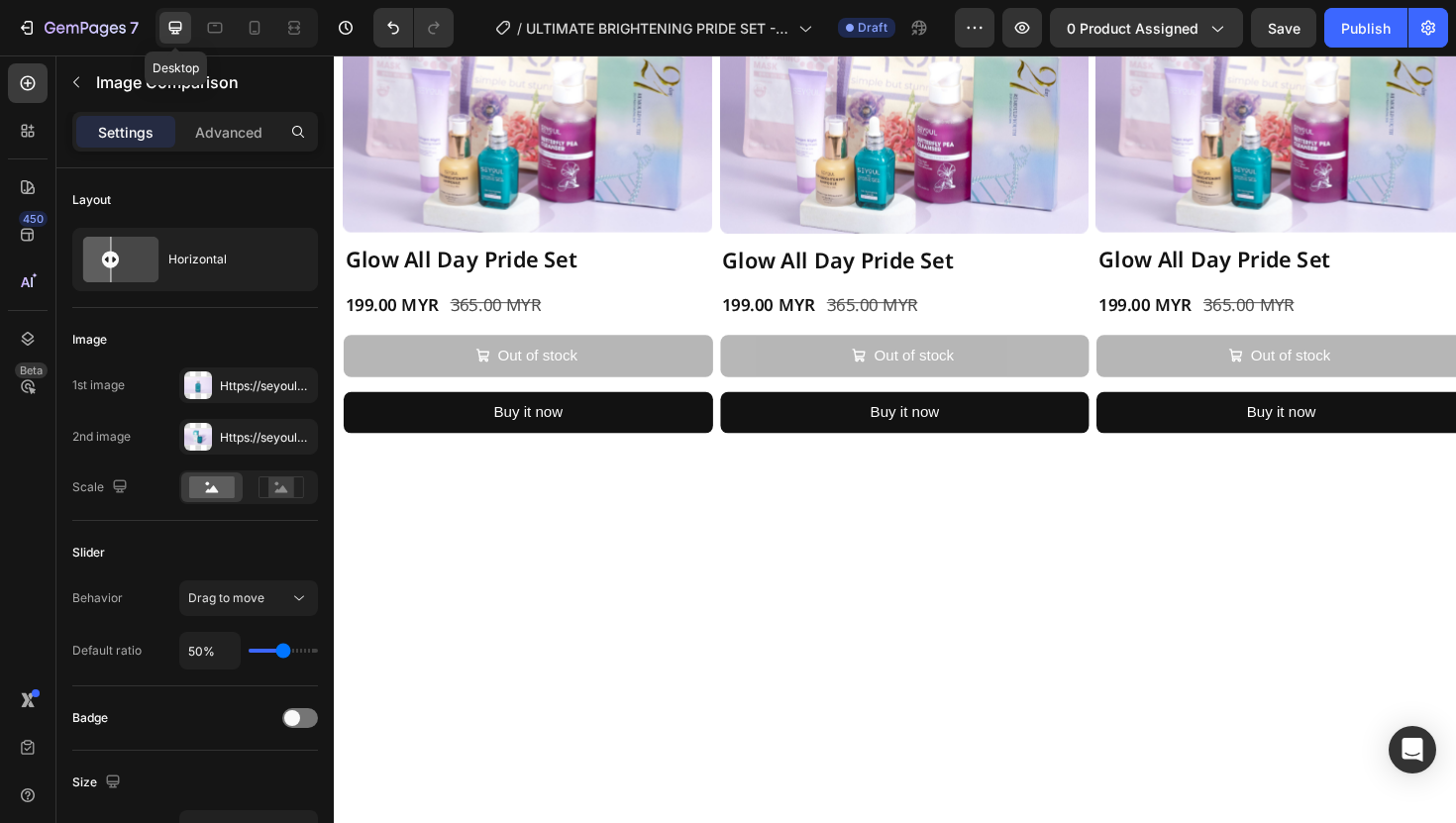 scroll, scrollTop: 0, scrollLeft: 0, axis: both 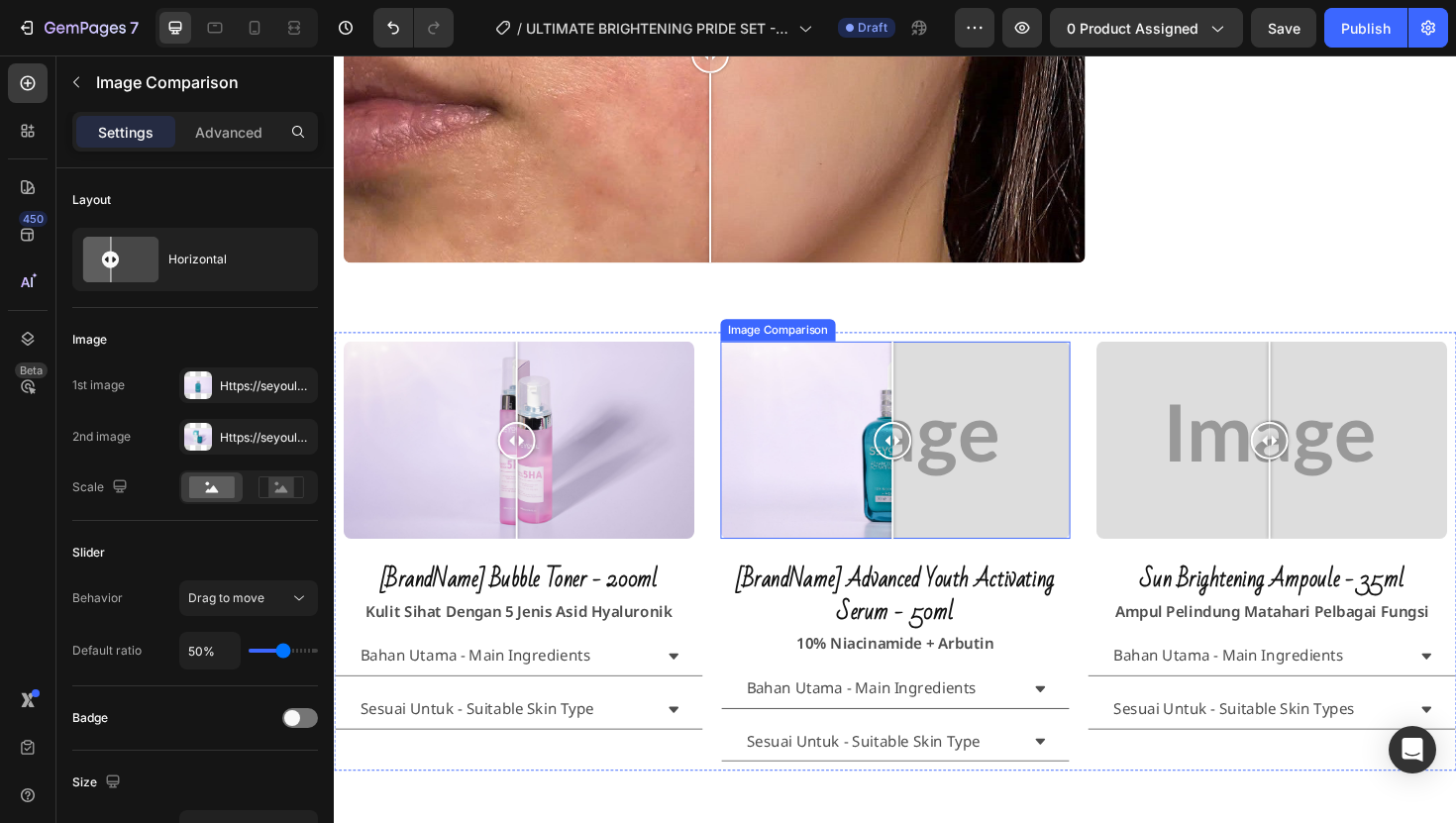 click at bounding box center (928, 463) 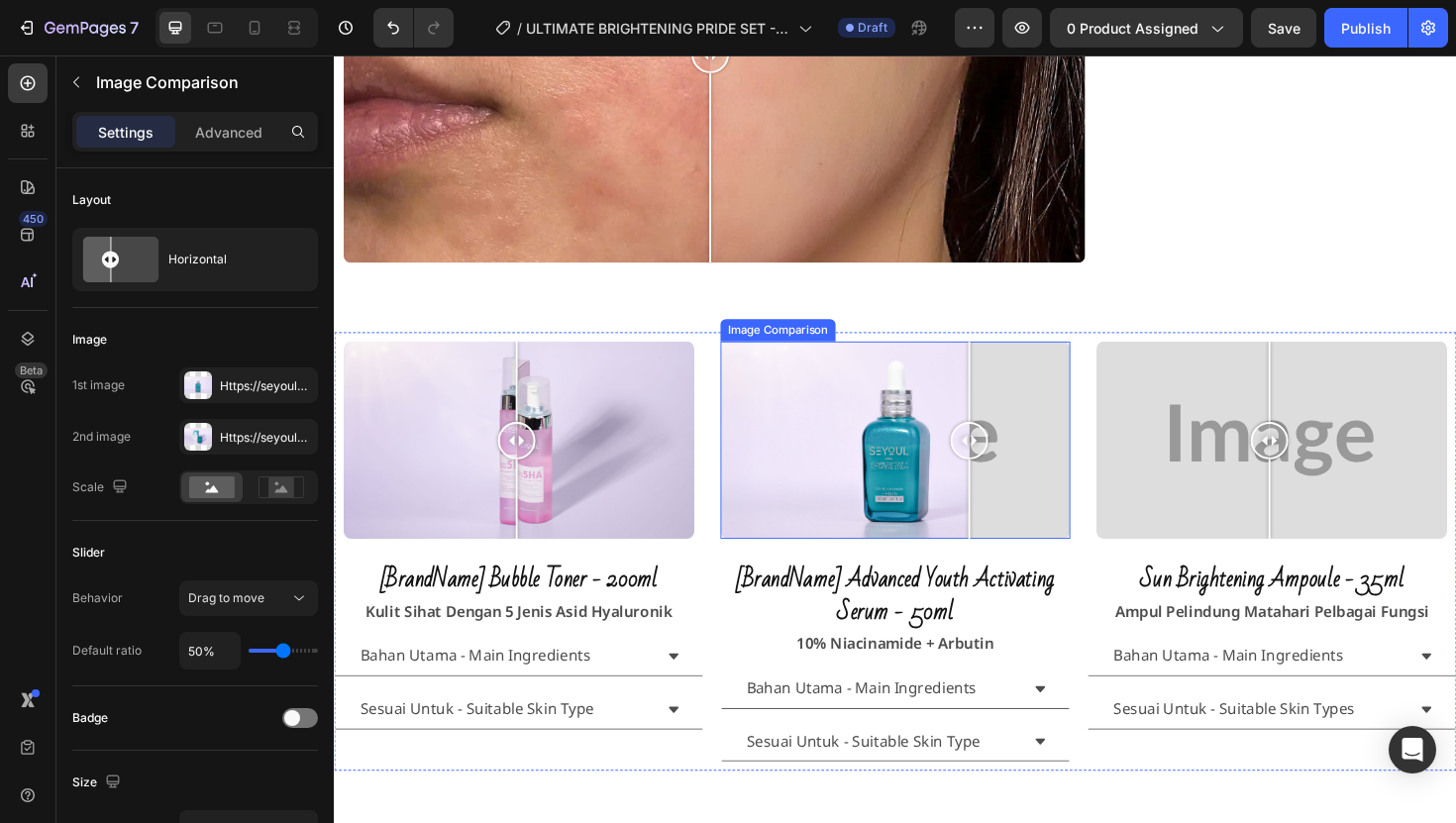 click at bounding box center [1006, 400] 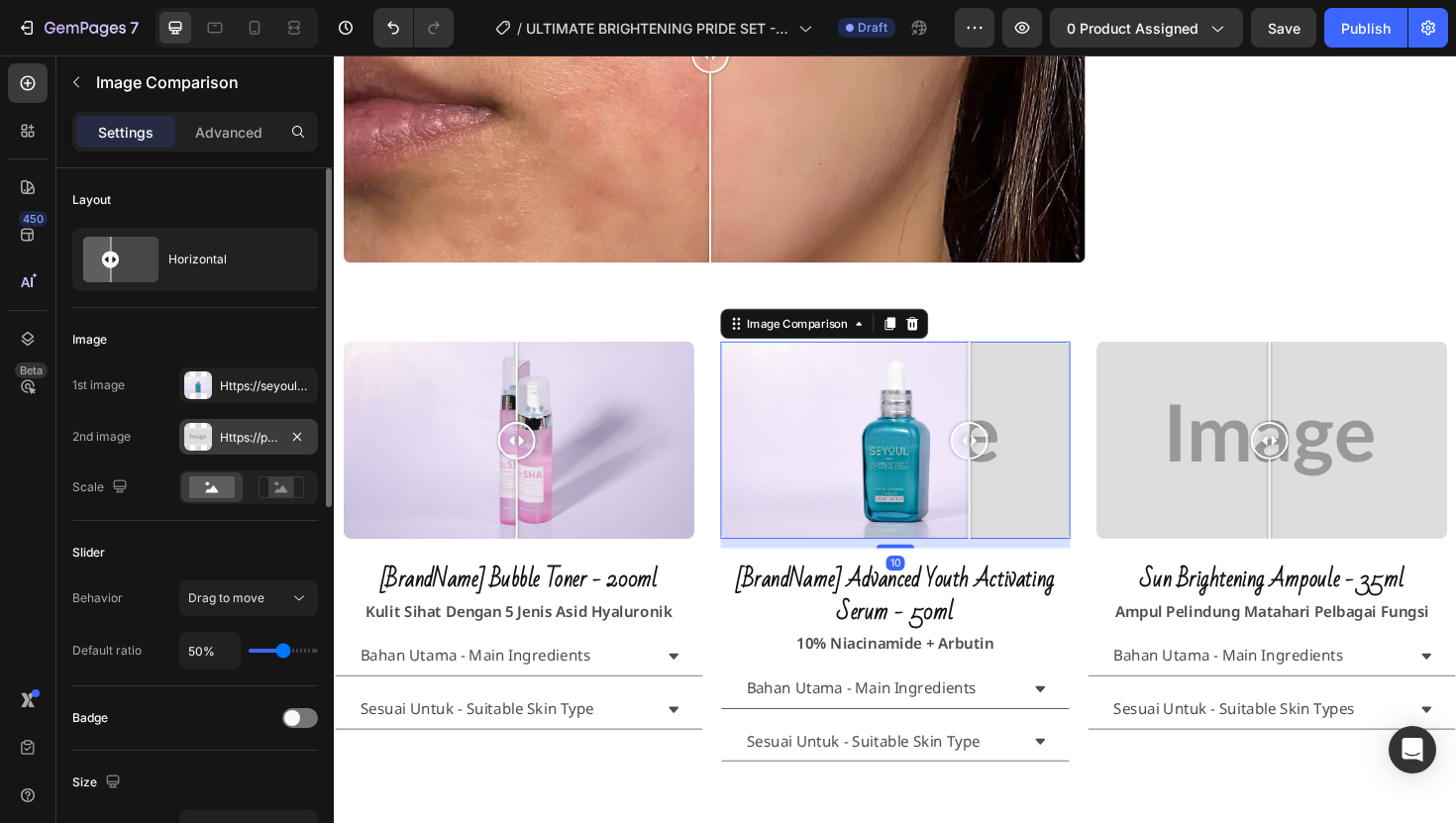 click on "Https://placehold.Co/2000x1111?Text=Image" at bounding box center (249, 438) 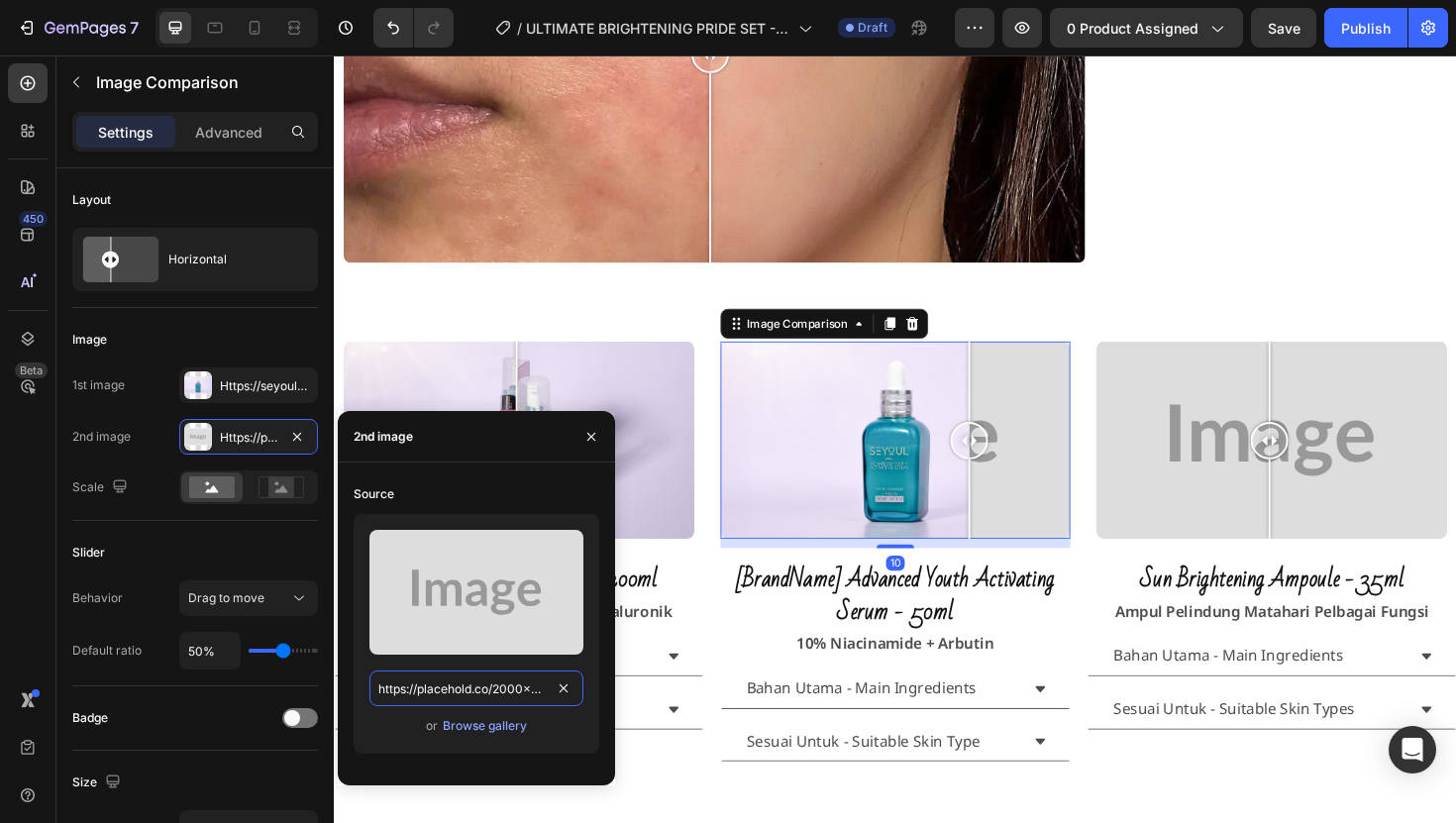click on "https://placehold.co/2000x1111?text=Image" at bounding box center [476, 688] 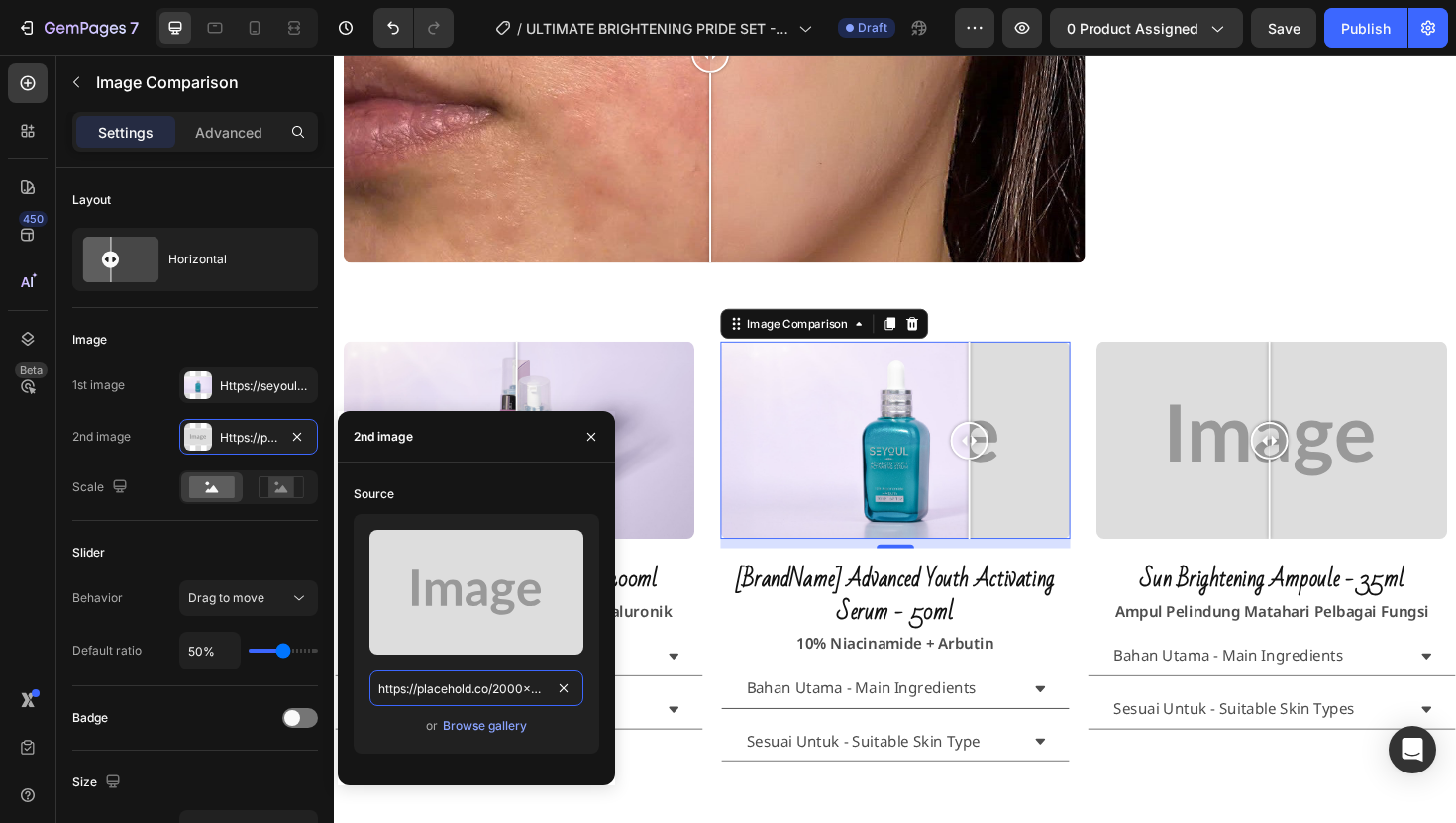 paste on "seyoulofficial.com/cdn/shop/files/gempages_553103273247114368-83abc545-611f-4d95-a845-9aaa07f51f4f.jpg?v=13276086642147801975" 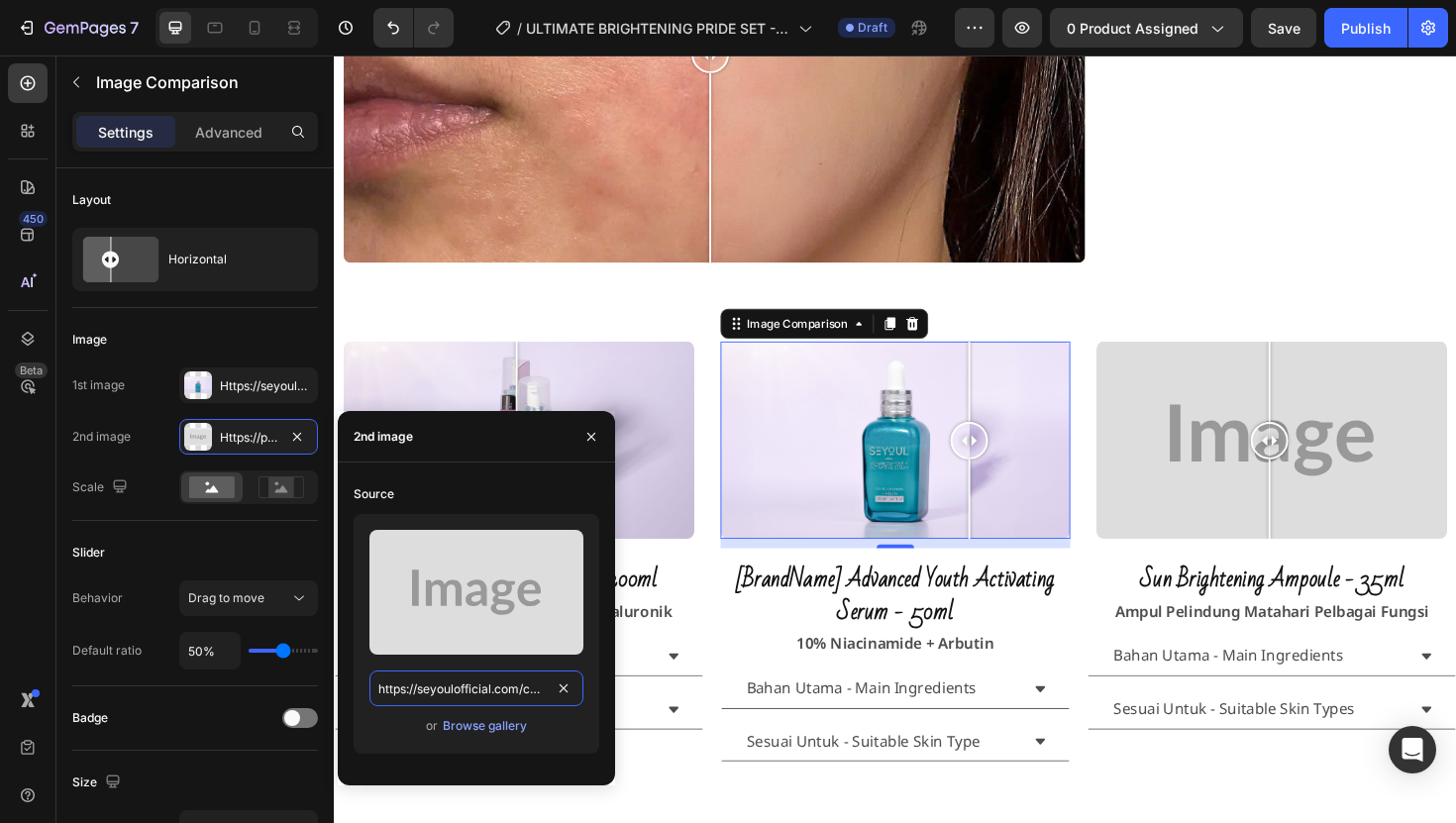scroll, scrollTop: 0, scrollLeft: 669, axis: horizontal 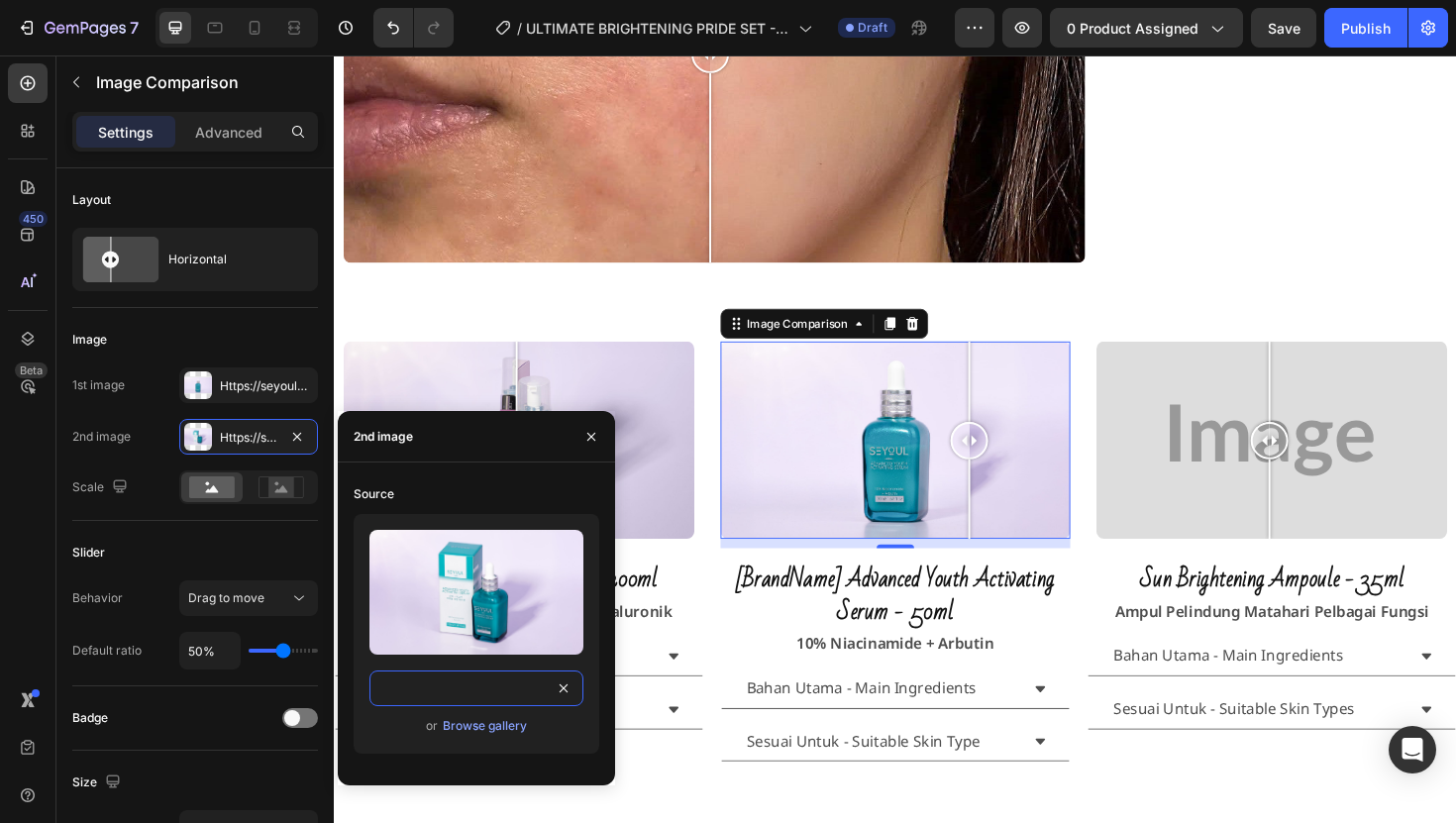 type on "https://seyoulofficial.com/cdn/shop/files/gempages_553103273247114368-83abc545-611f-4d95-a845-9aaa07f51f4f.jpg?v=13276086642147801975" 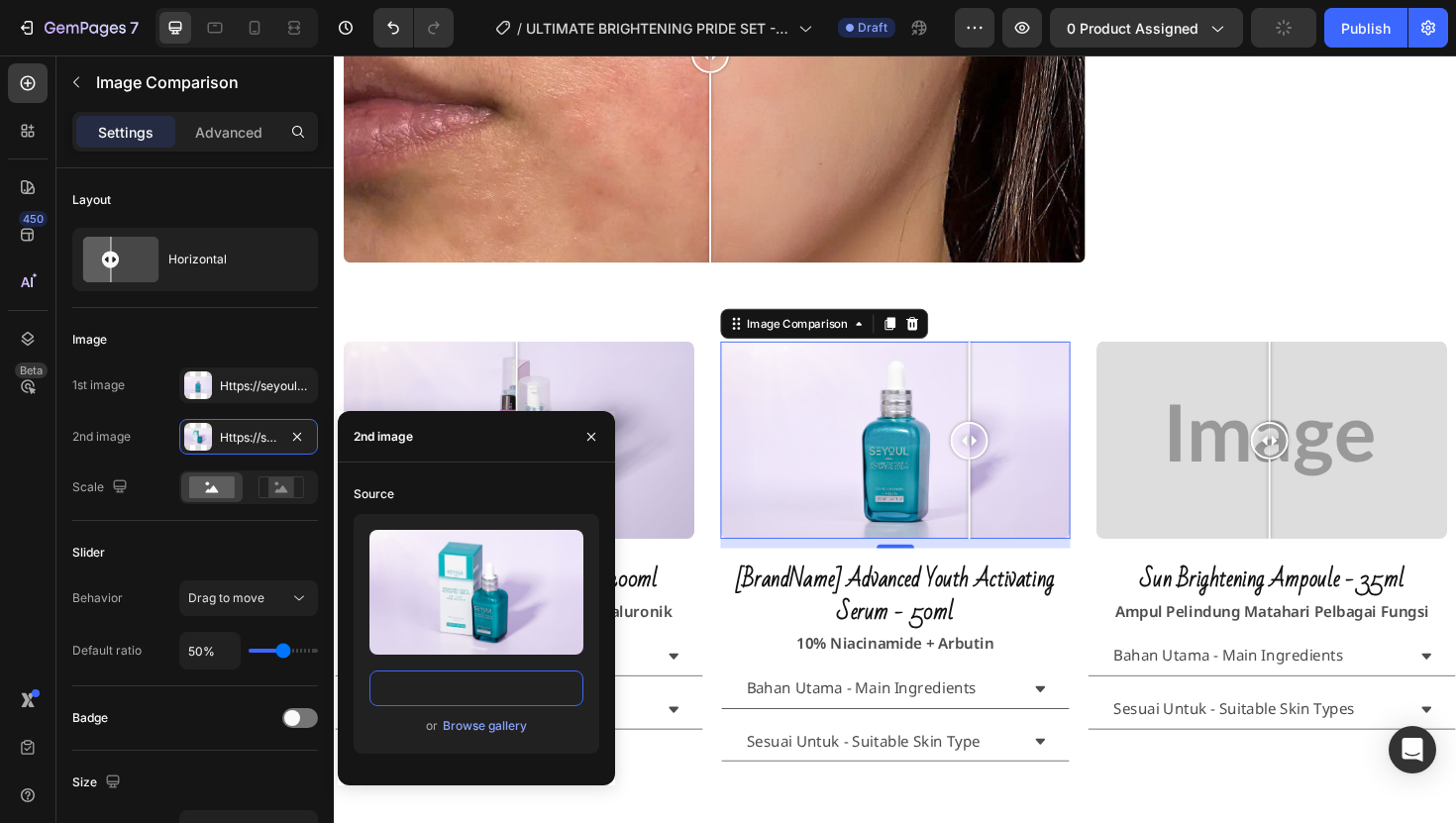 scroll, scrollTop: 0, scrollLeft: 0, axis: both 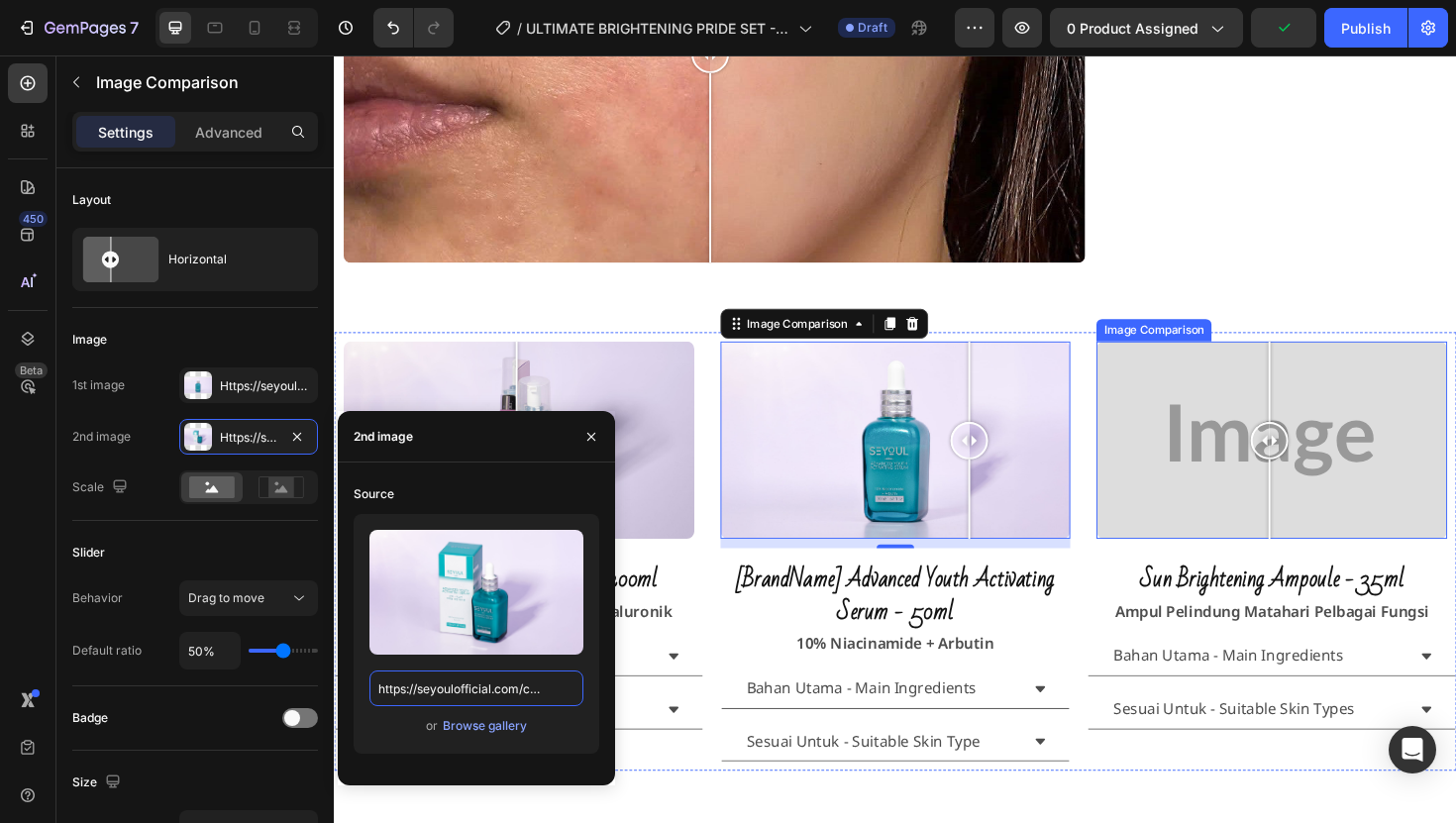 click at bounding box center [1326, 463] 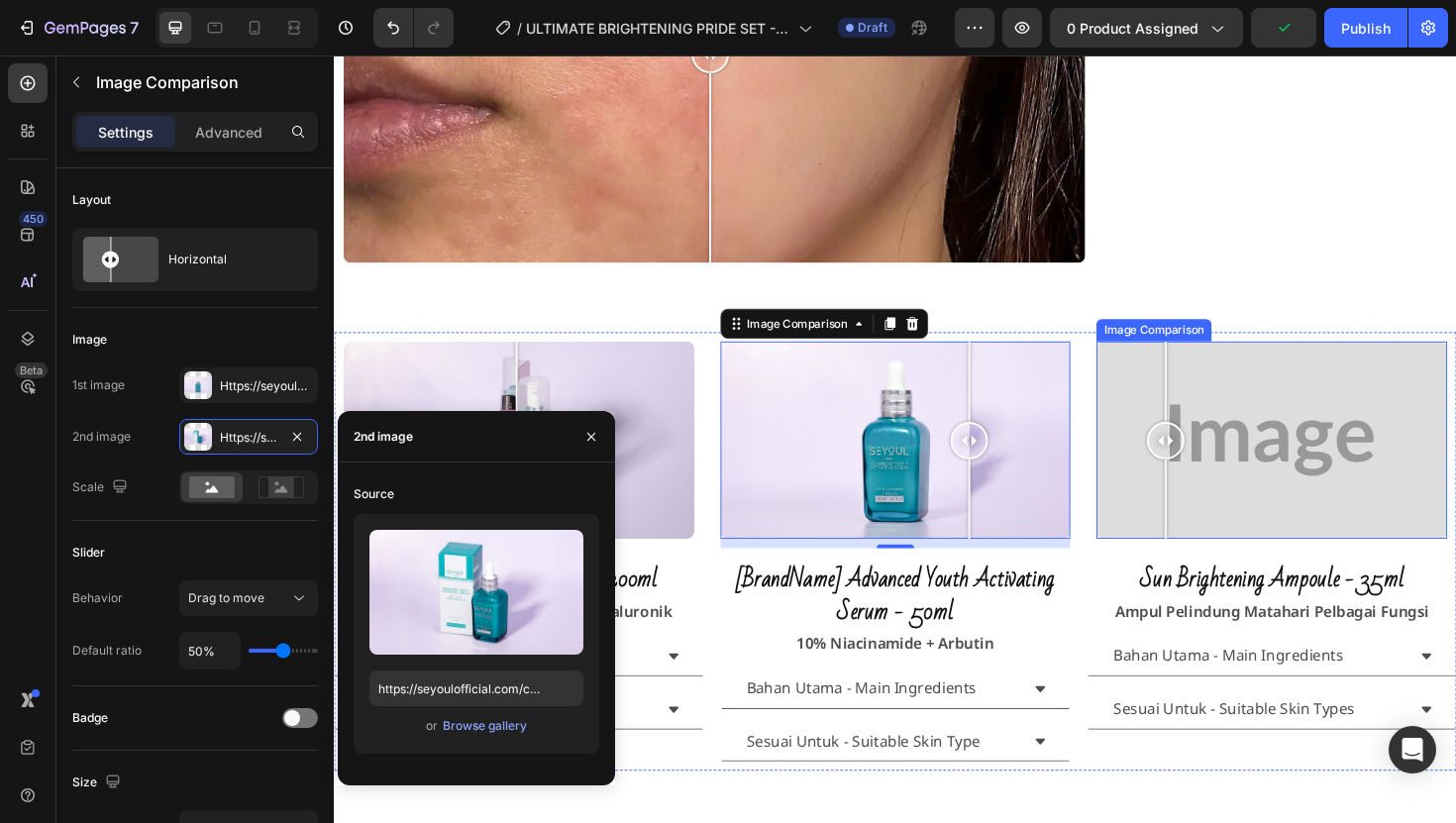 click at bounding box center [1214, 400] 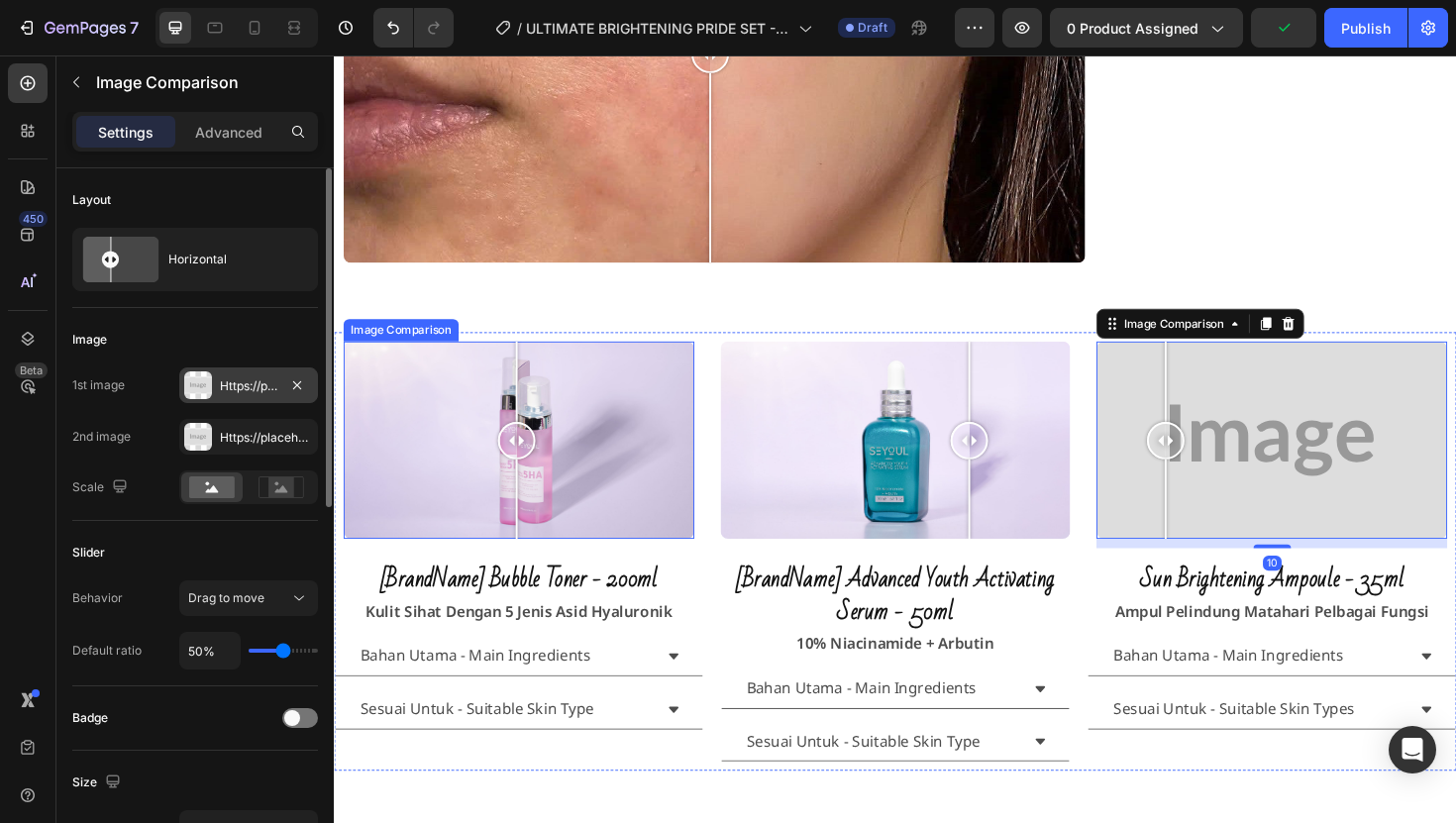 click on "Https://placehold.Co/2000x1111?Text=Image" at bounding box center [249, 386] 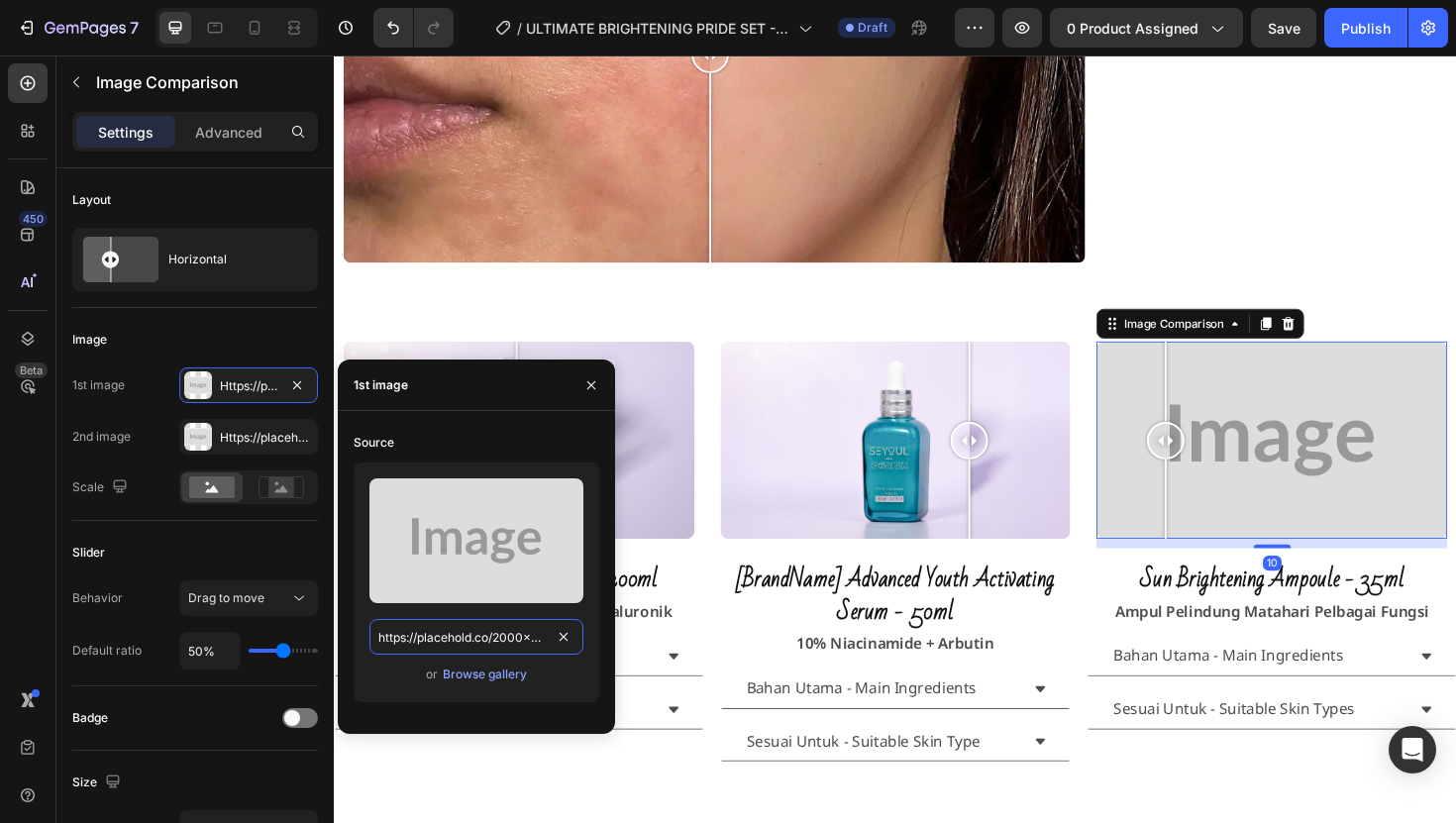 click on "https://placehold.co/2000x1111?text=Image" at bounding box center [476, 637] 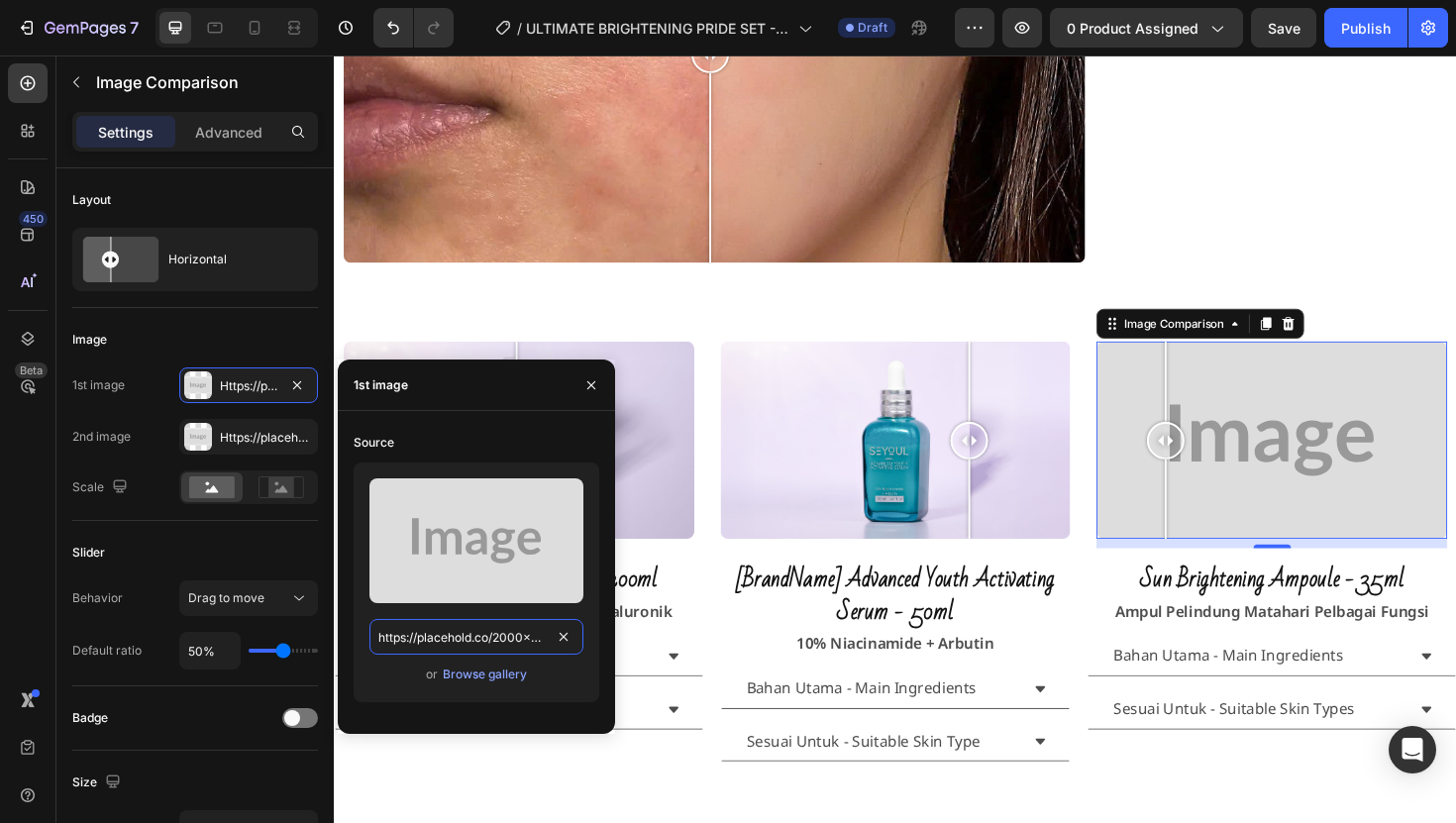 paste on "seyoulofficial.com/cdn/shop/files/gempages_553103273247114368-9475edf7-c474-4314-ab07-7ed62bcb0a72.jpg?v=5740356686521218602" 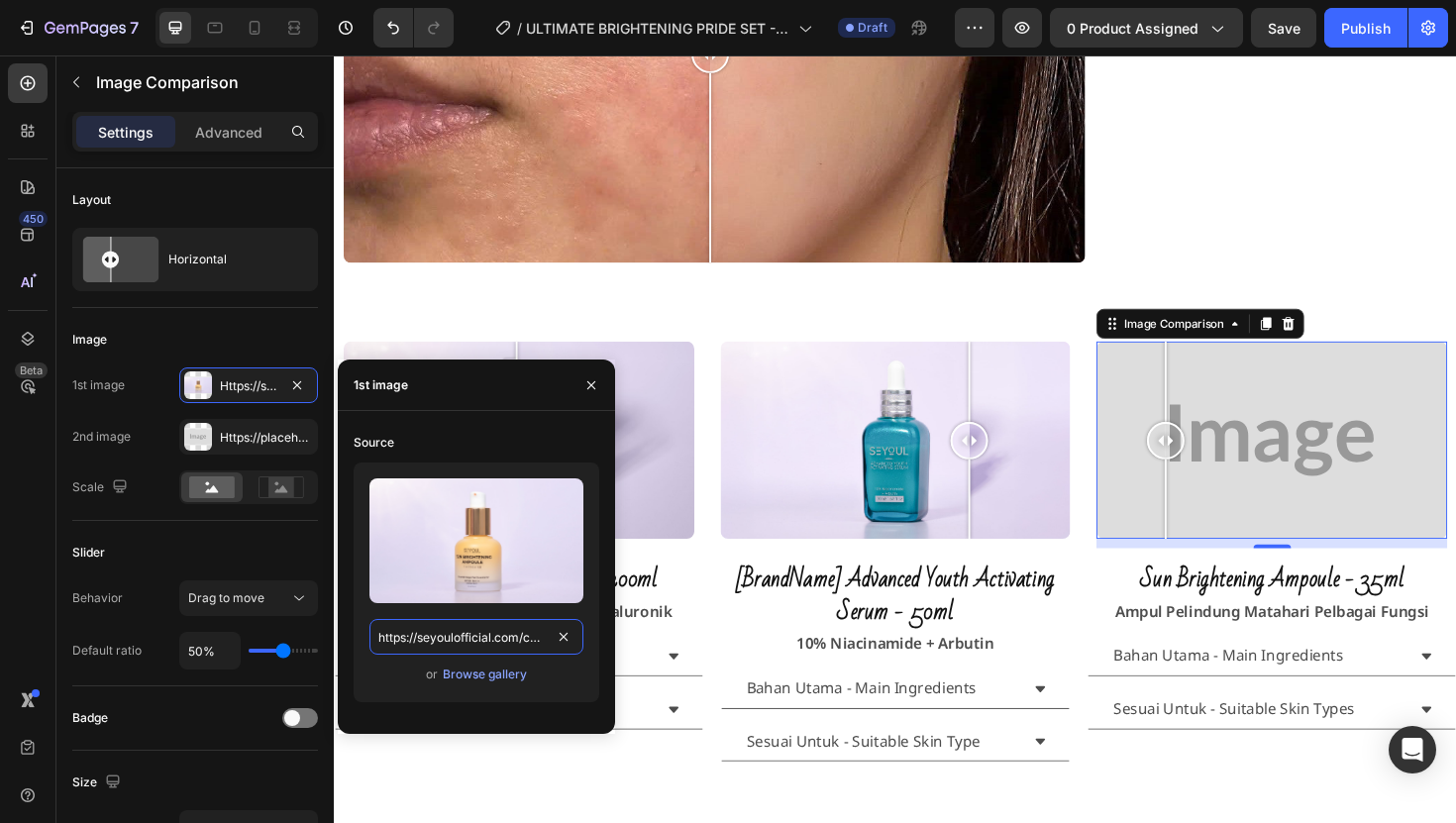 scroll, scrollTop: 0, scrollLeft: 676, axis: horizontal 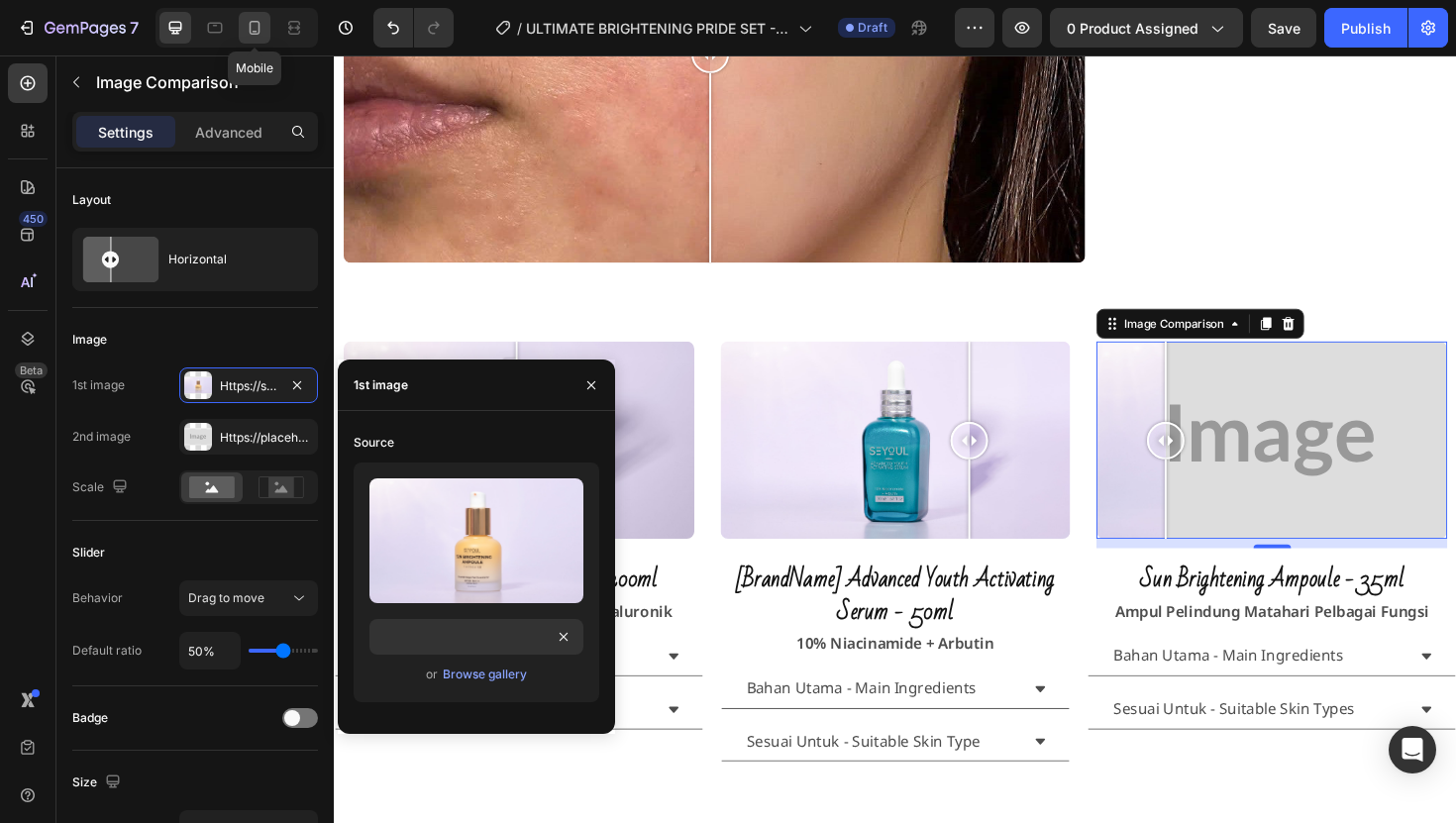 click 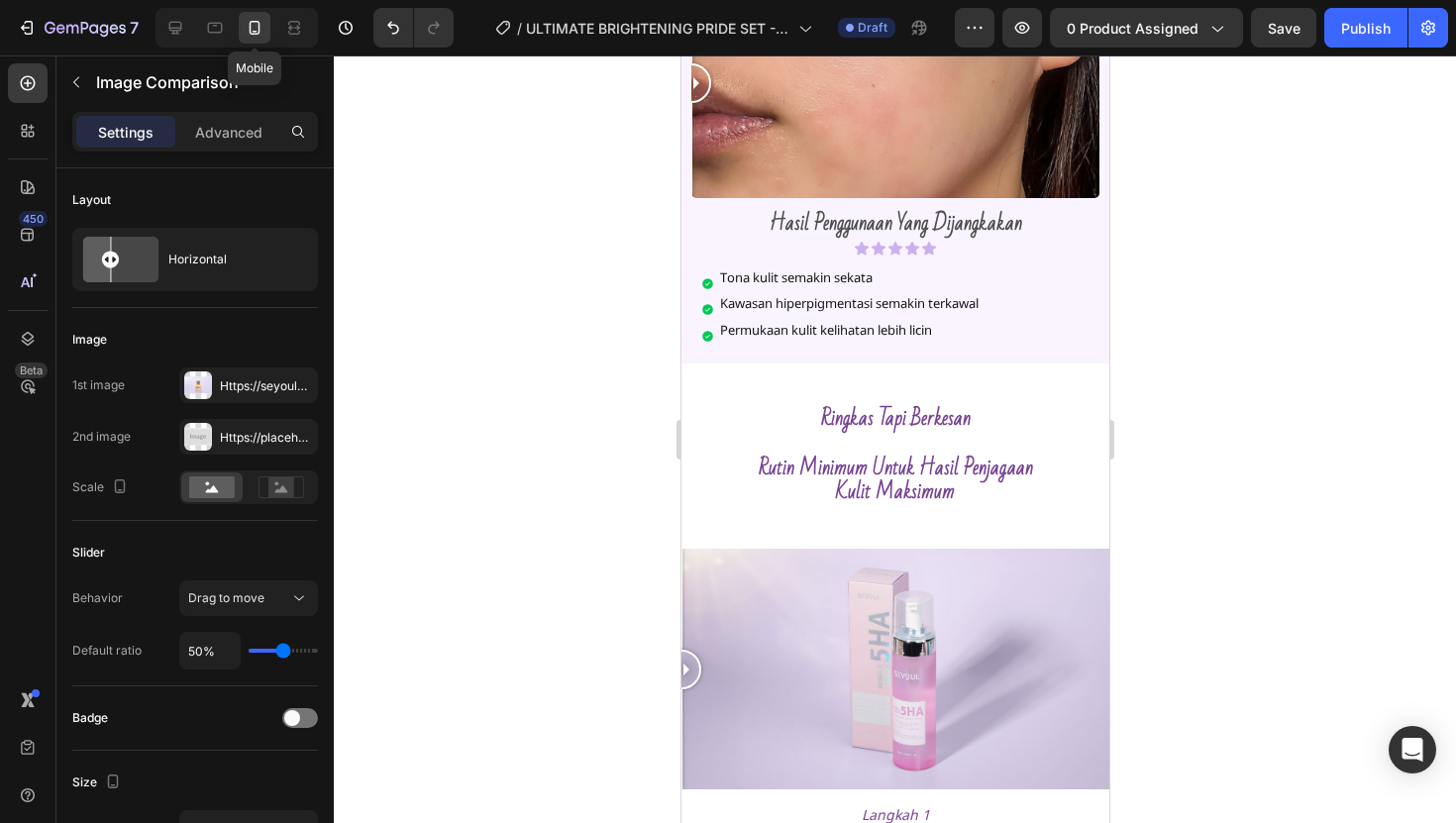 scroll, scrollTop: 0, scrollLeft: 0, axis: both 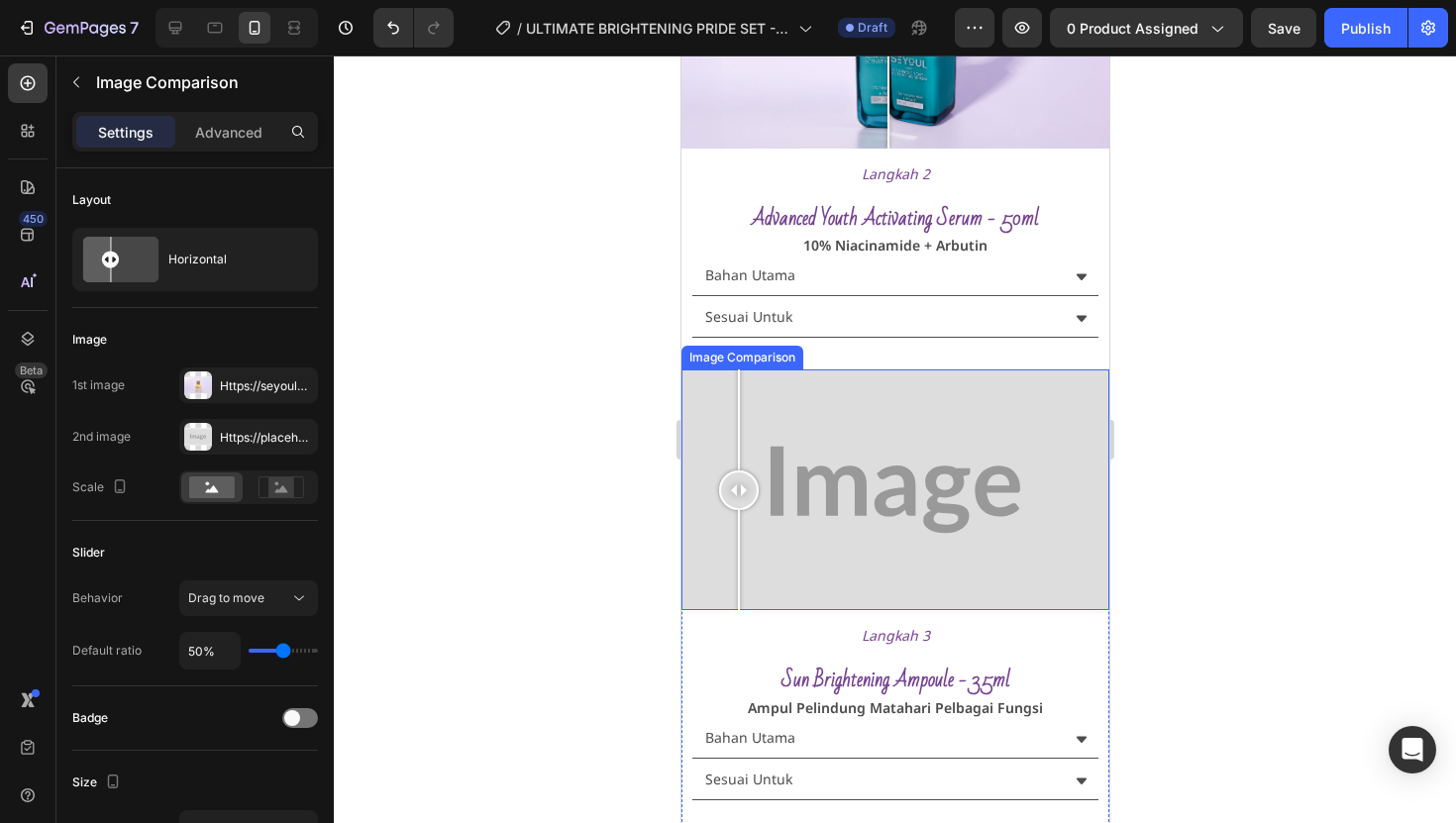 click at bounding box center [894, 489] 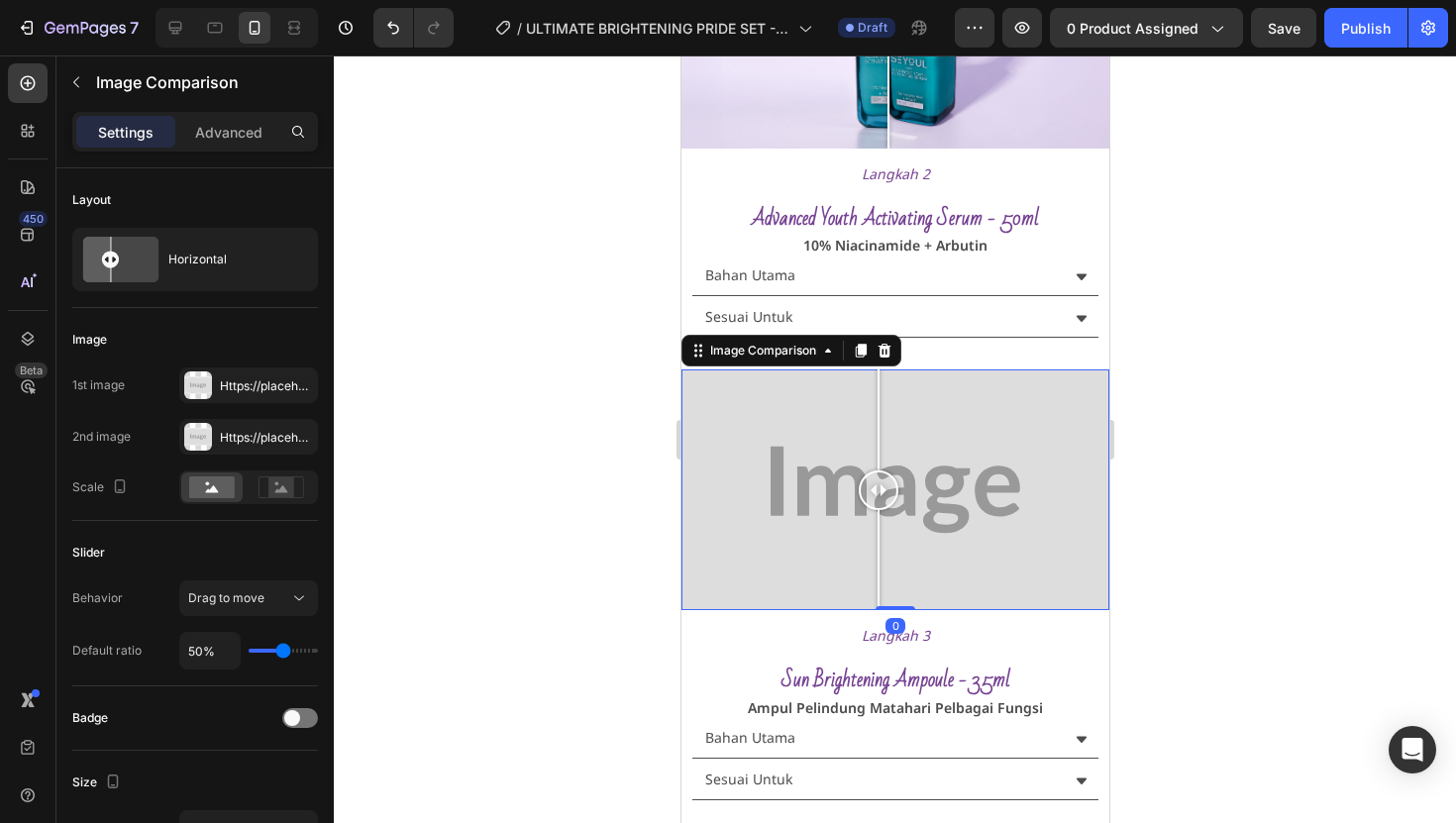 click at bounding box center (878, 561) 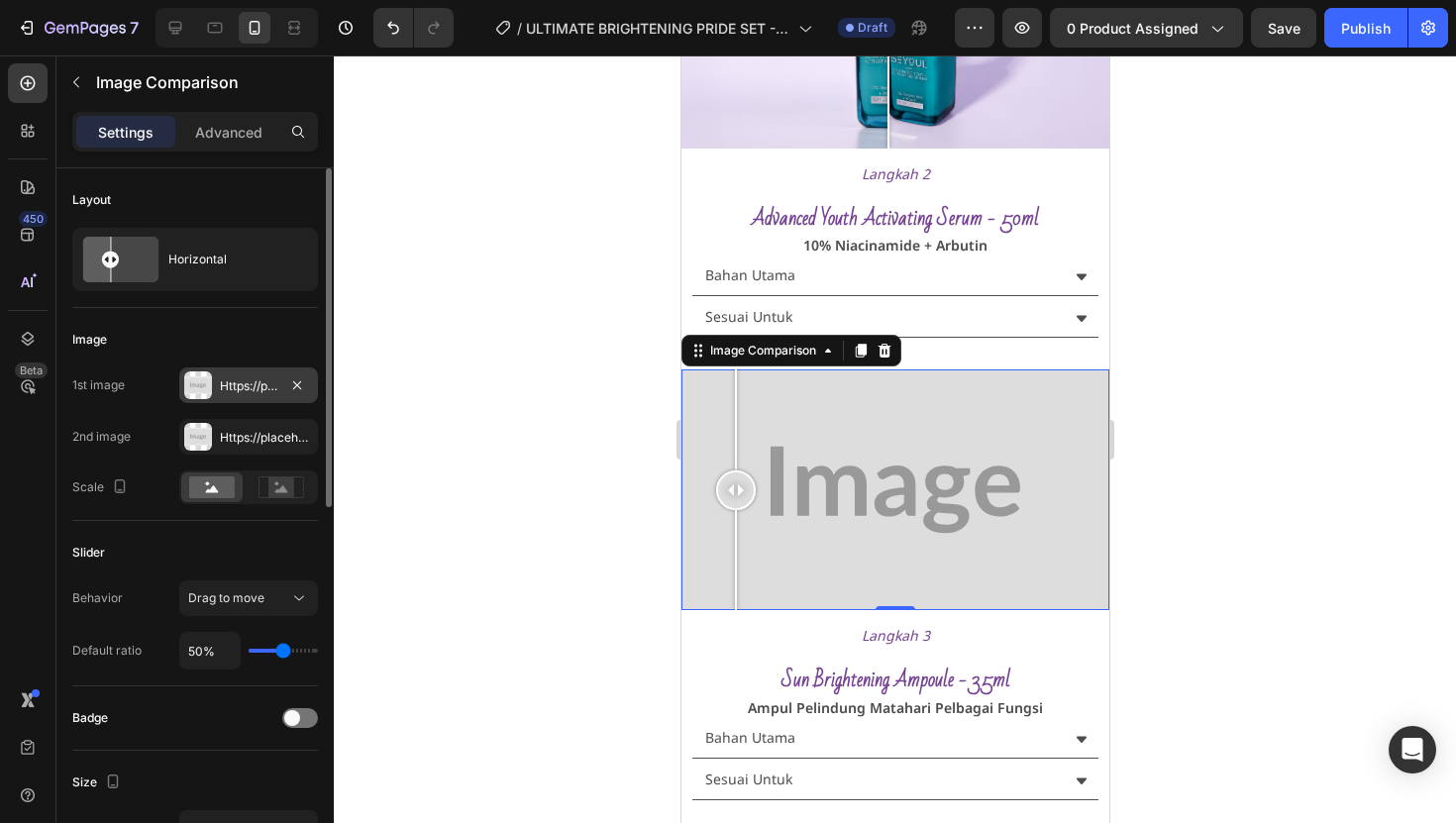 click on "Https://placehold.Co/2000x1111?Text=Image" at bounding box center (249, 385) 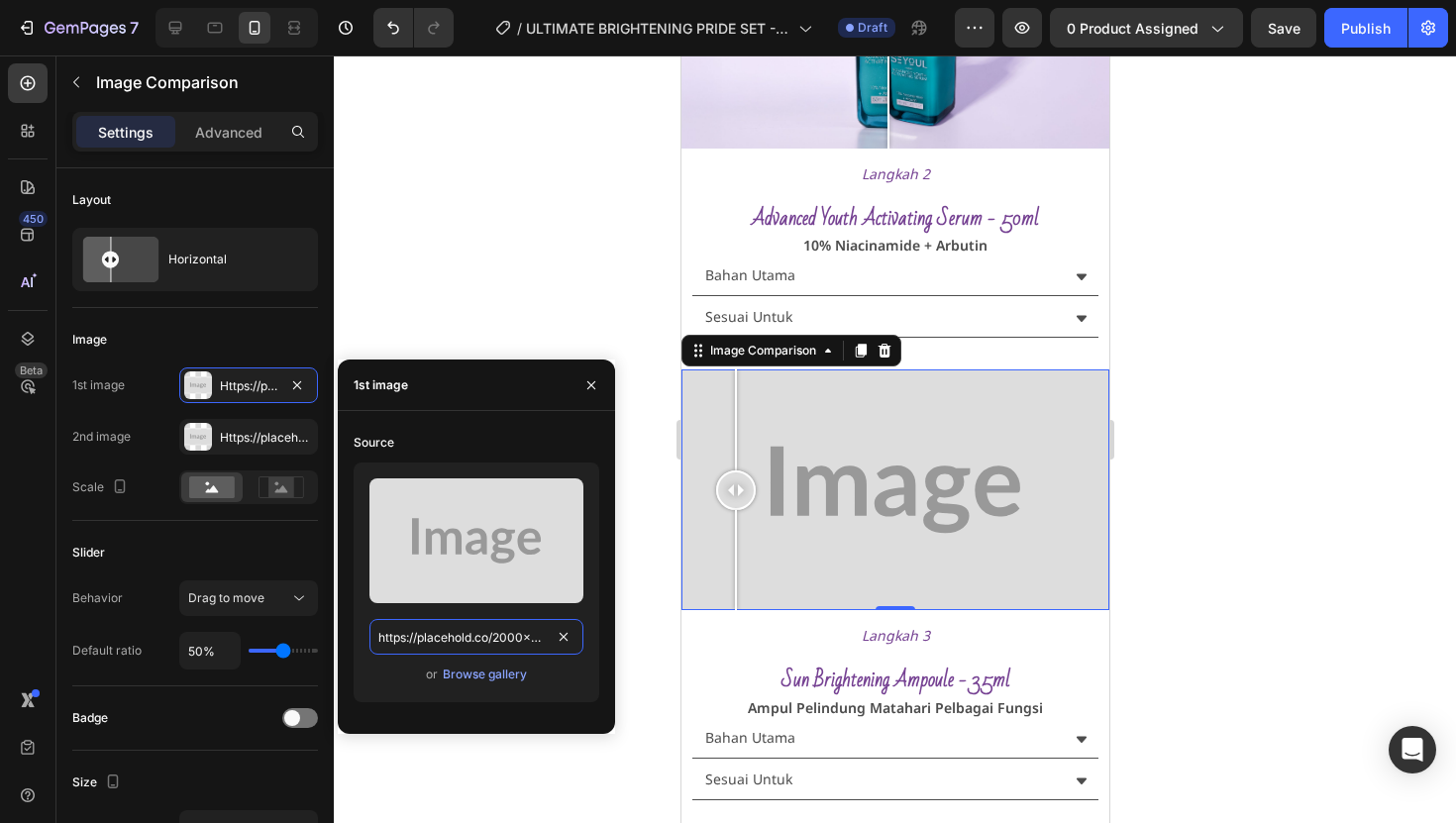 click on "https://placehold.co/2000x1111?text=Image" at bounding box center (476, 637) 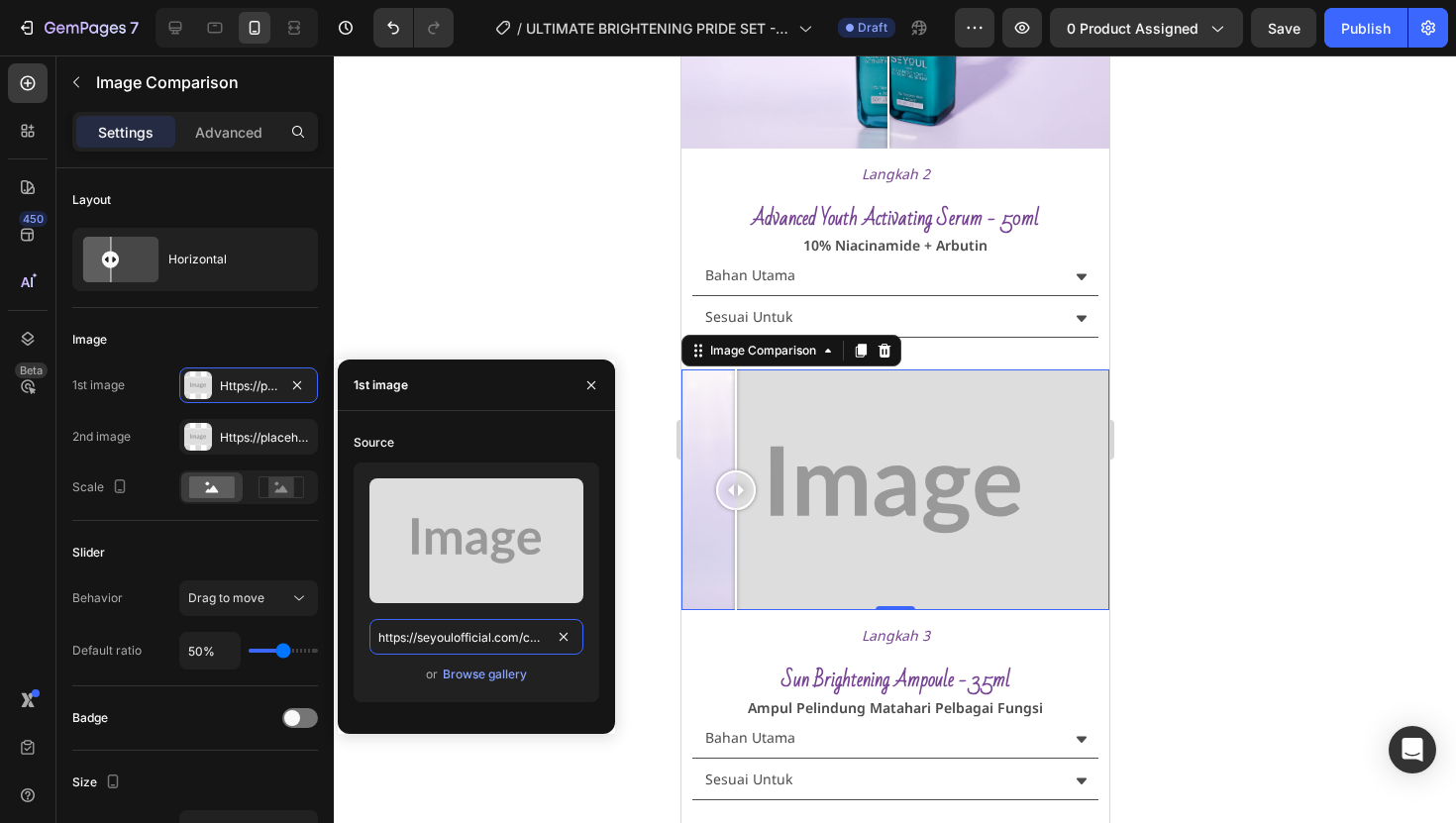 scroll, scrollTop: 0, scrollLeft: 676, axis: horizontal 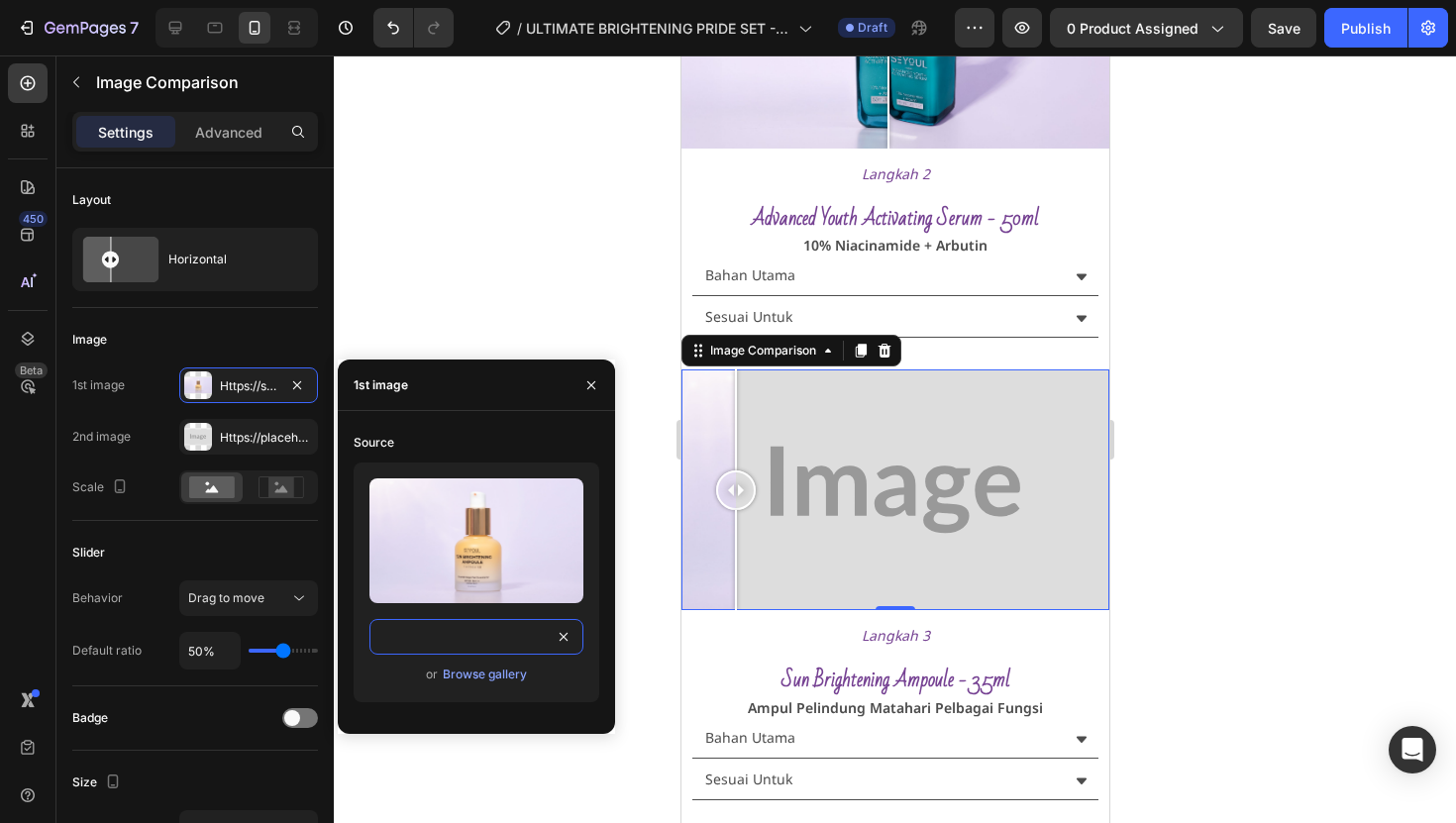 type on "https://seyoulofficial.com/cdn/shop/files/gempages_553103273247114368-9475edf7-c474-4314-ab07-7ed62bcb0a72.jpg?v=5740356686521218602" 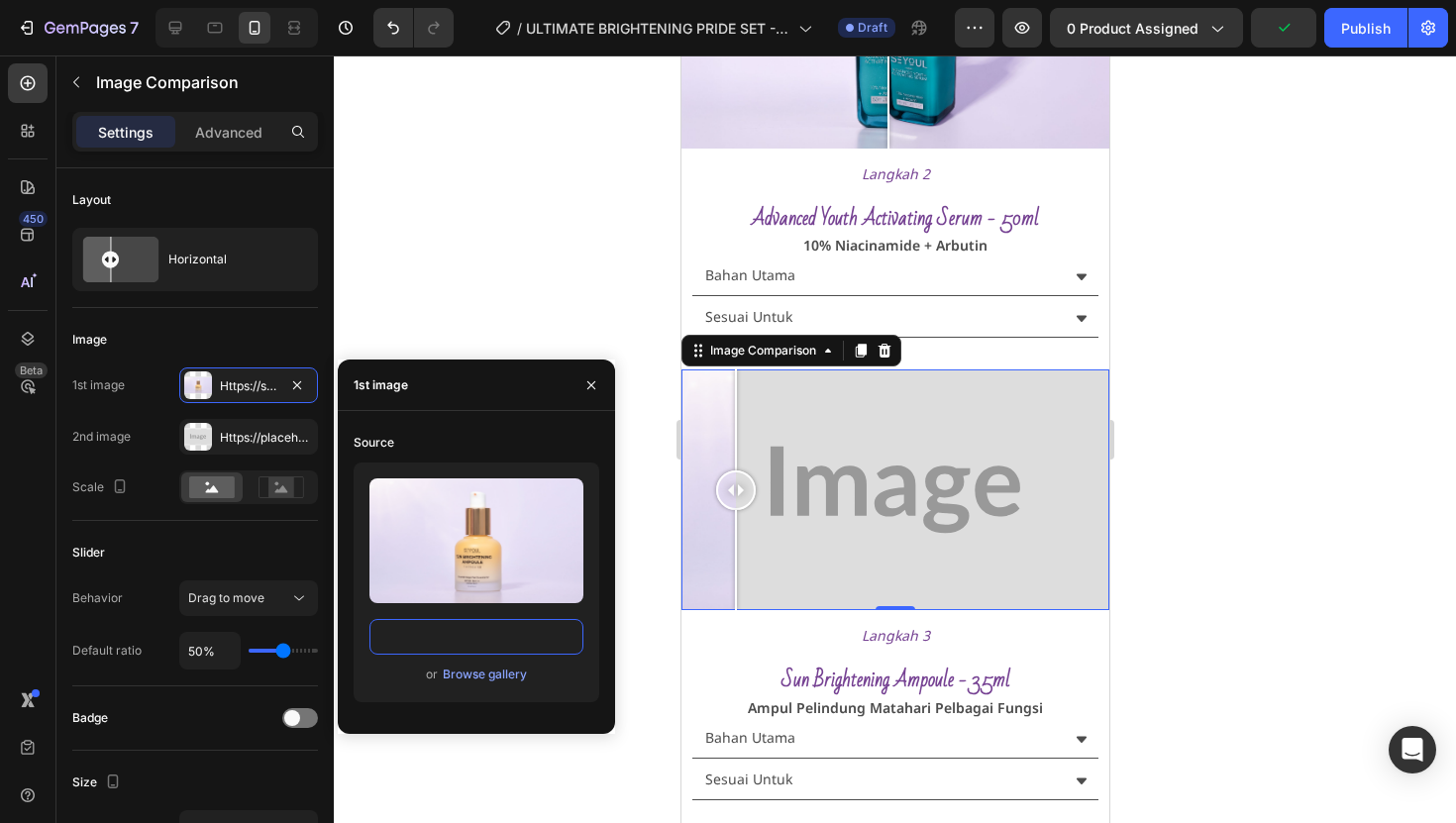 scroll, scrollTop: 0, scrollLeft: 0, axis: both 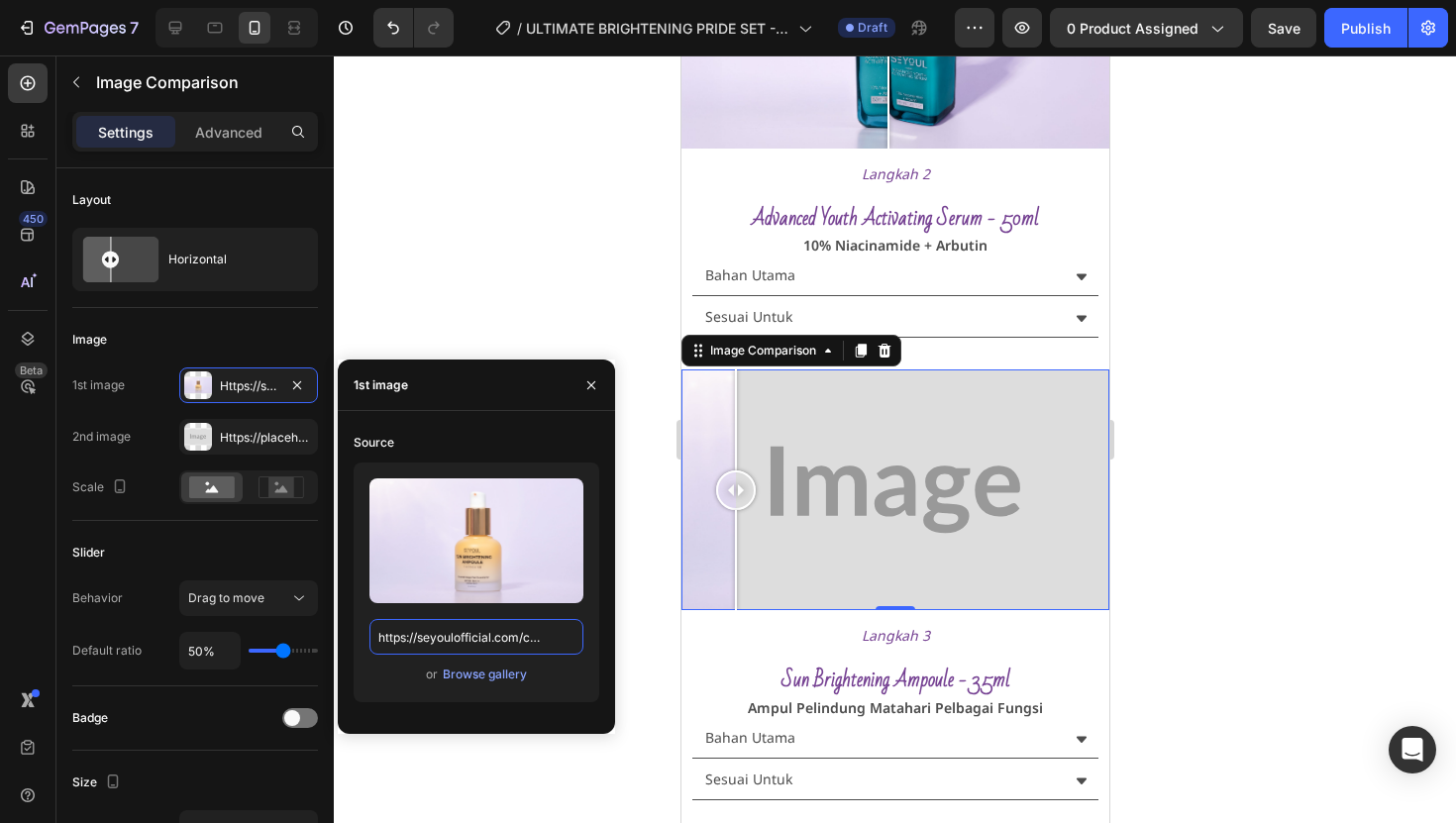 click at bounding box center [894, 489] 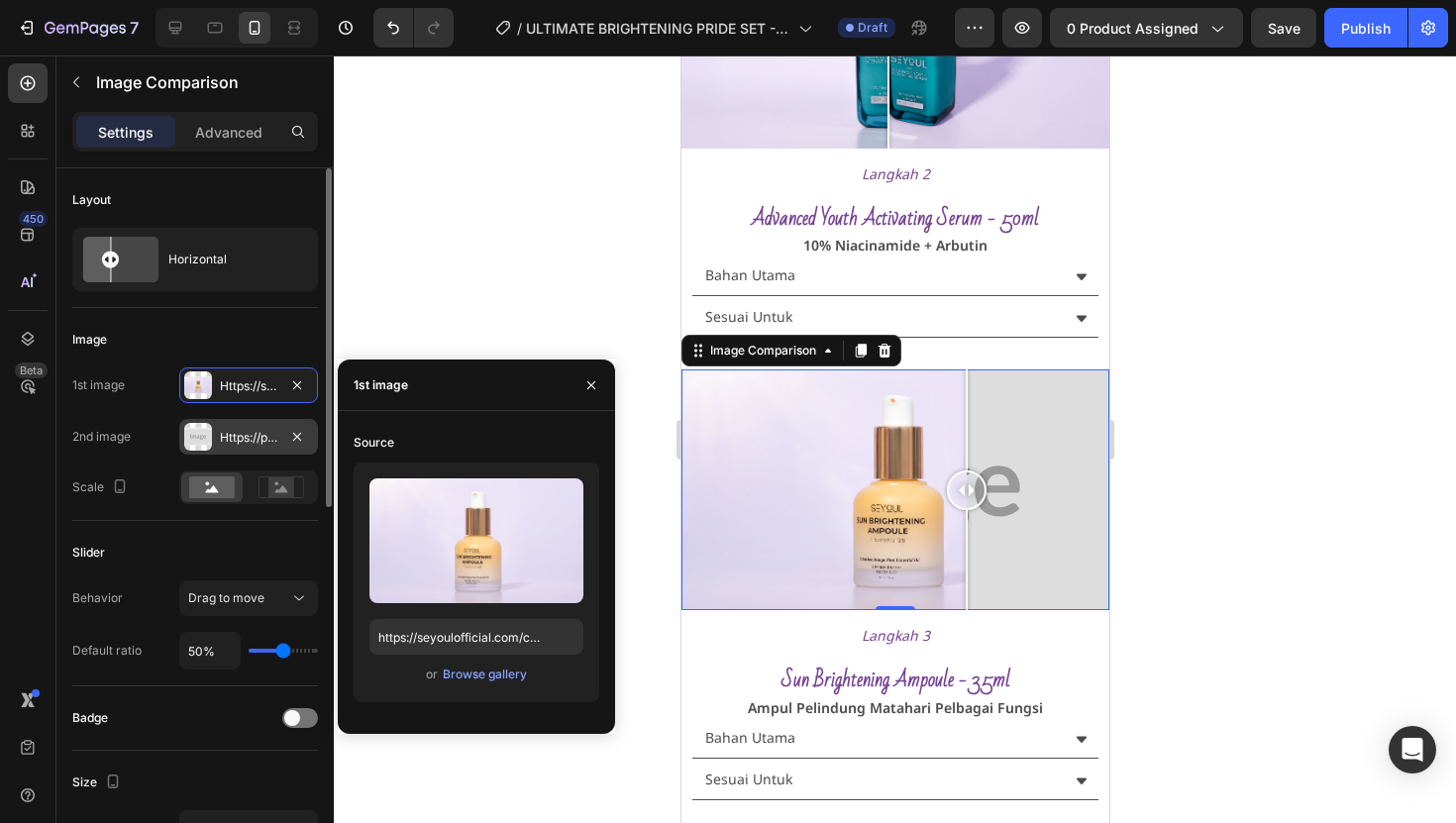 click on "Https://placehold.Co/2000x1111?Text=Image" at bounding box center [249, 438] 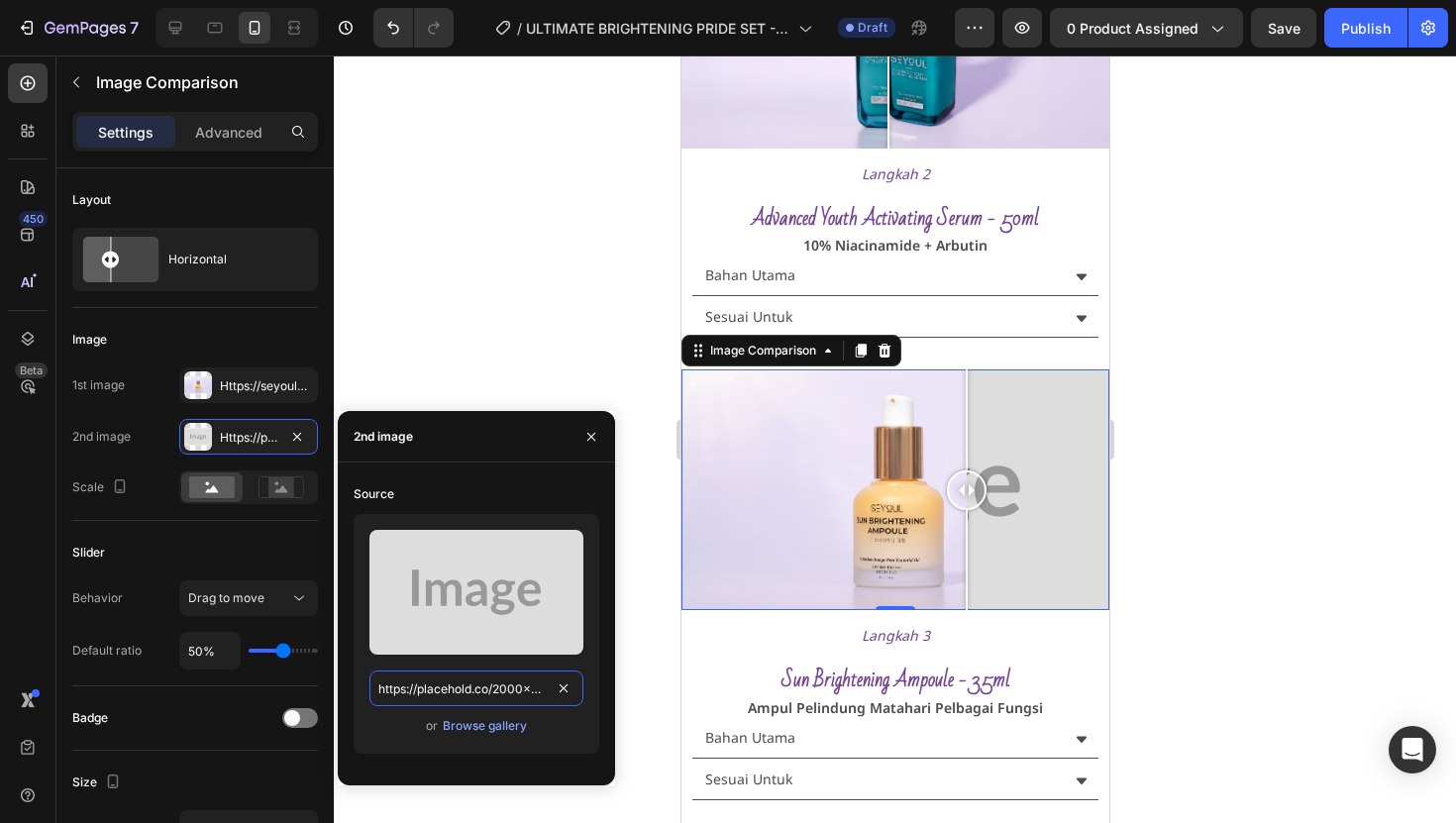 click on "https://placehold.co/2000x1111?text=Image" at bounding box center (476, 688) 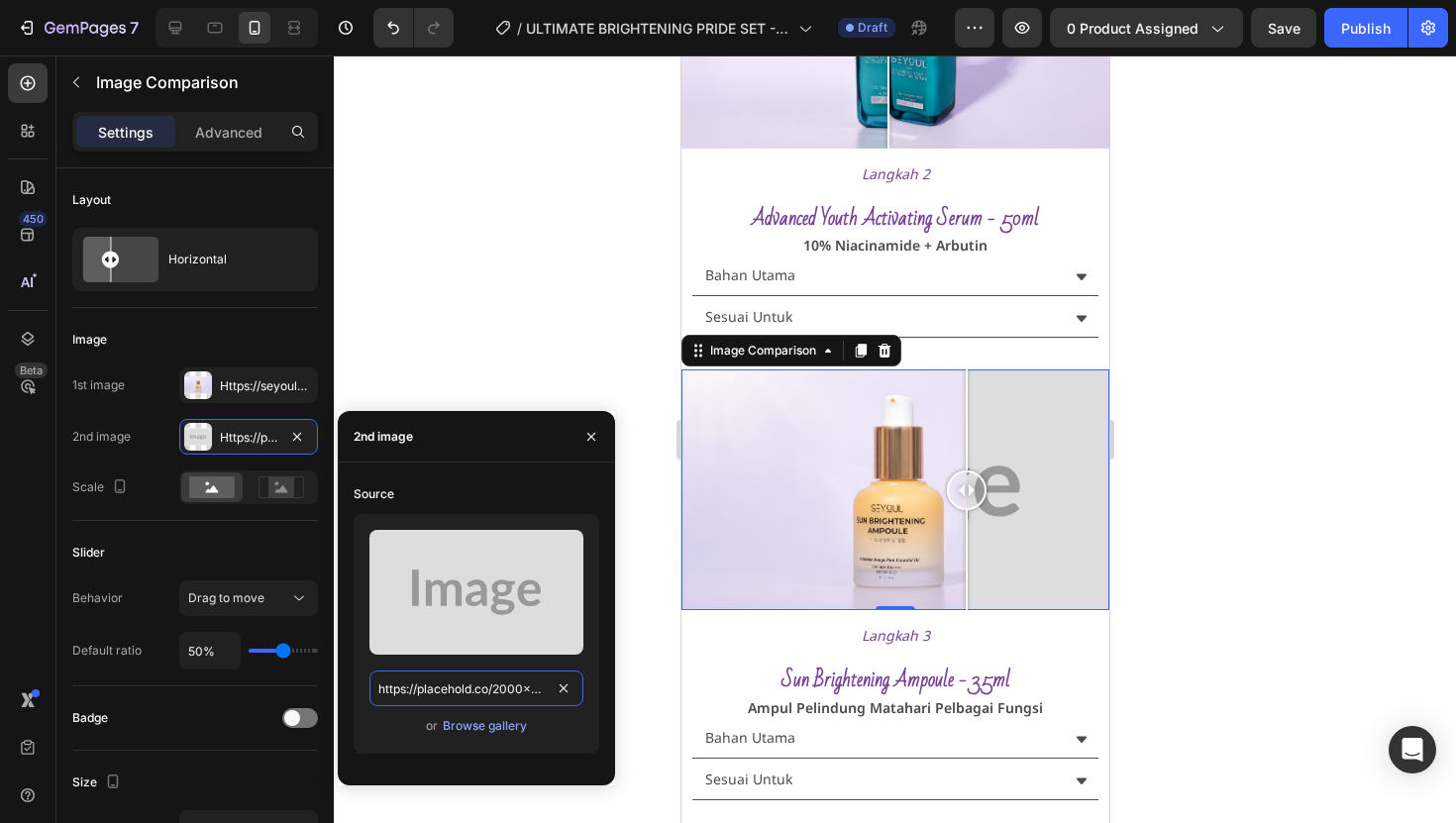 paste on "seyoulofficial.com/cdn/shop/files/gempages_553103273247114368-80287c75-8448-4aed-b7d6-802d31adfc15.jpg?v=9983683486154964328" 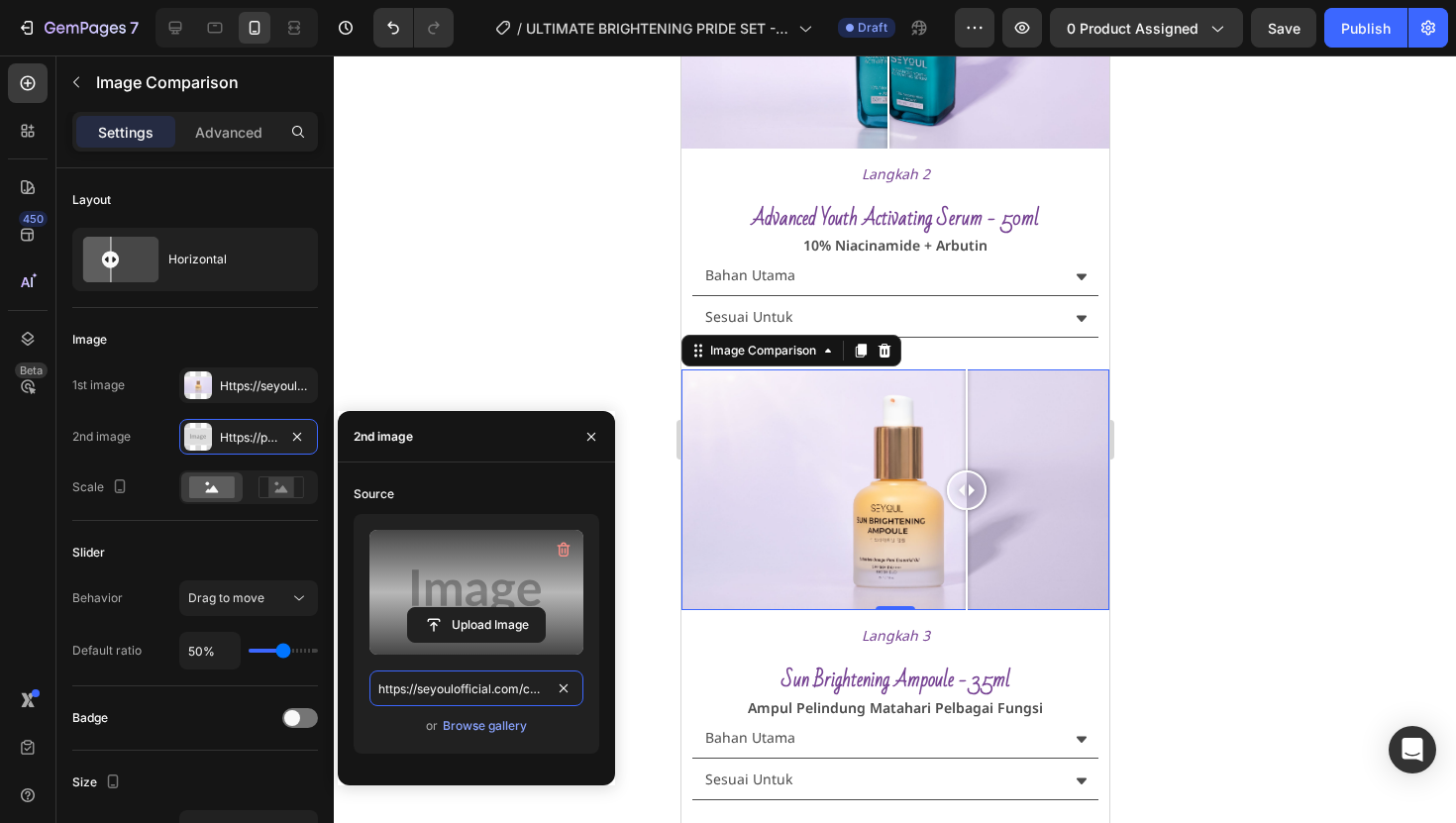 scroll, scrollTop: 0, scrollLeft: 680, axis: horizontal 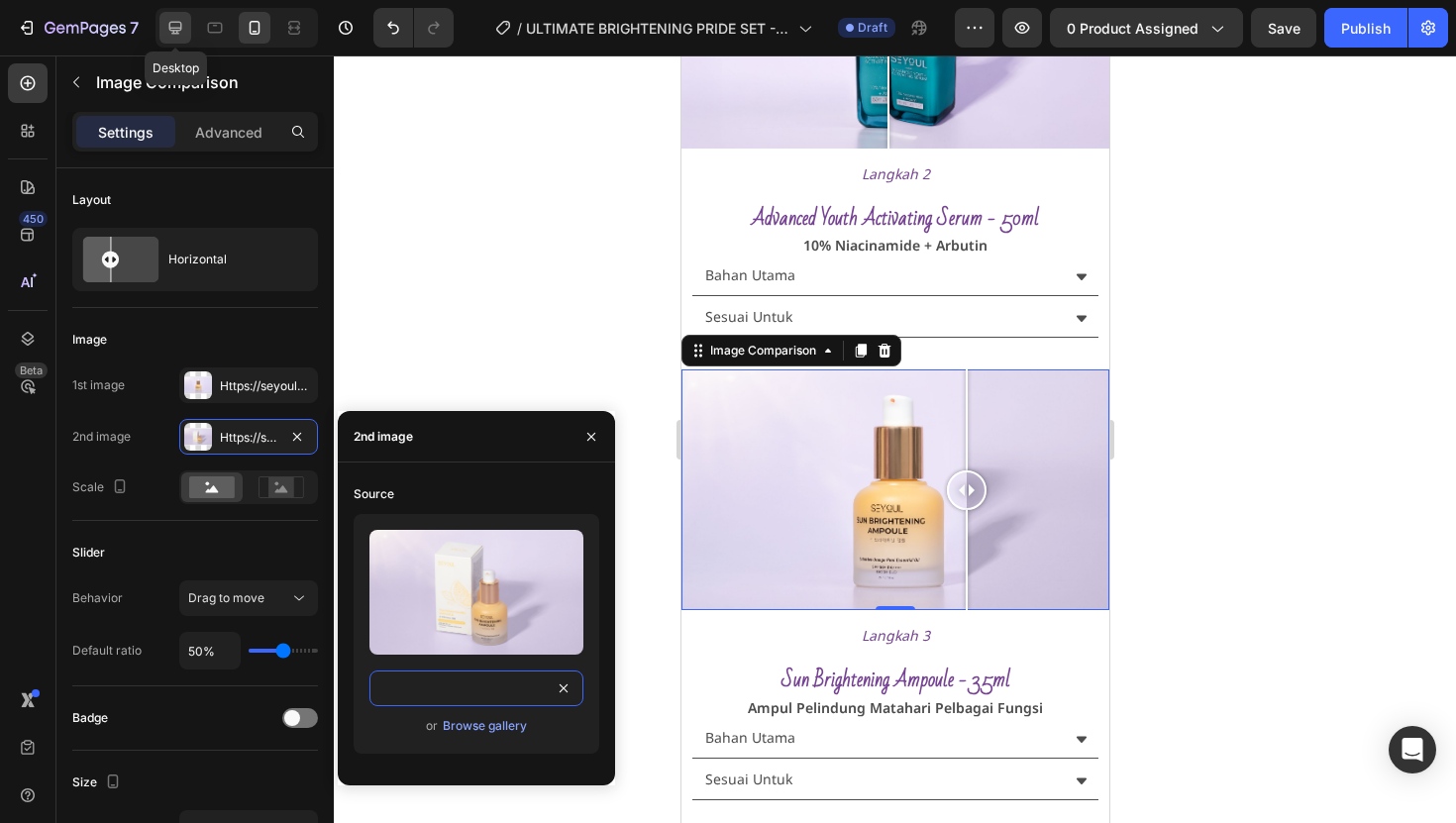 type on "https://seyoulofficial.com/cdn/shop/files/gempages_553103273247114368-80287c75-8448-4aed-b7d6-802d31adfc15.jpg?v=9983683486154964328" 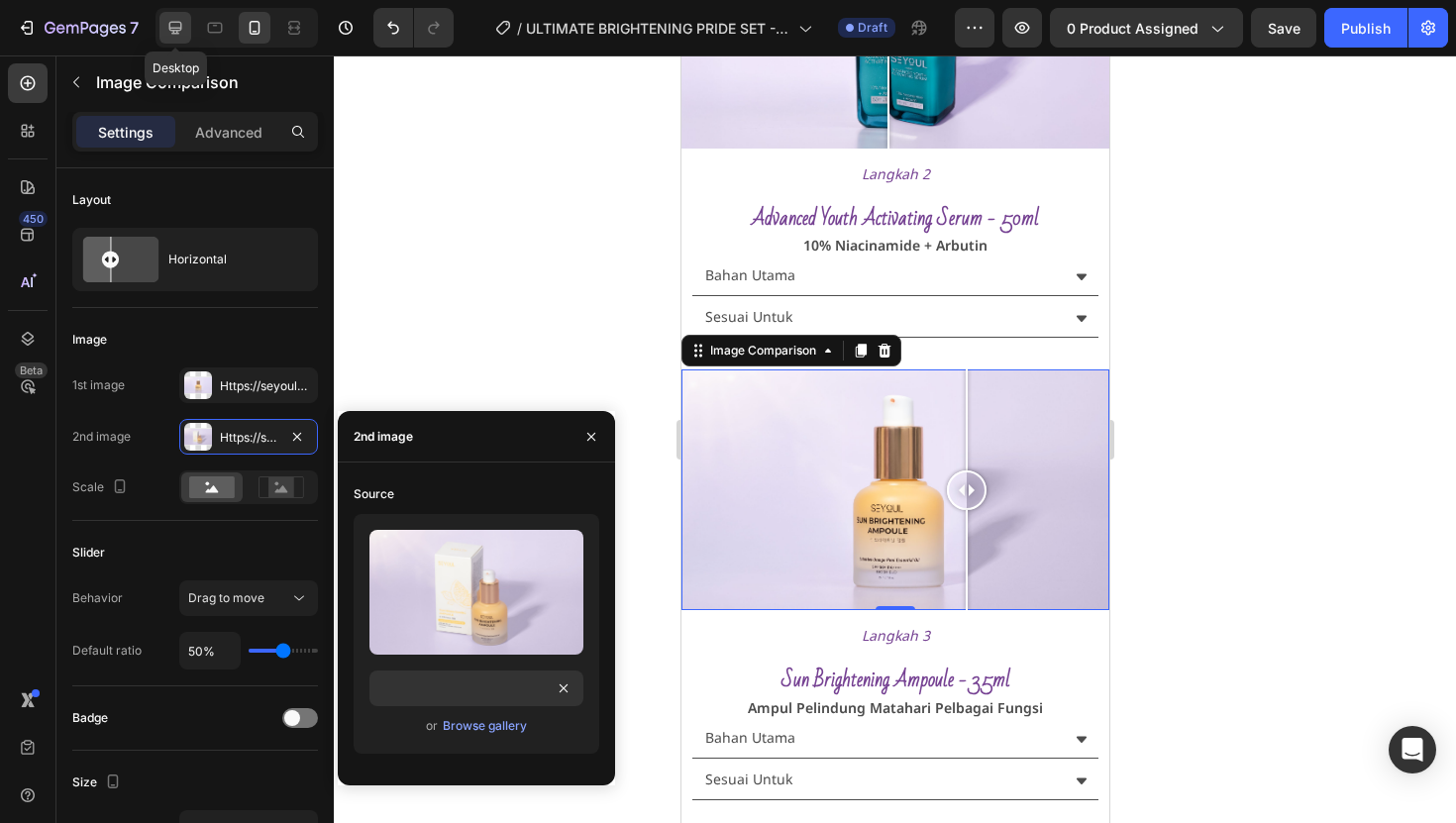 click 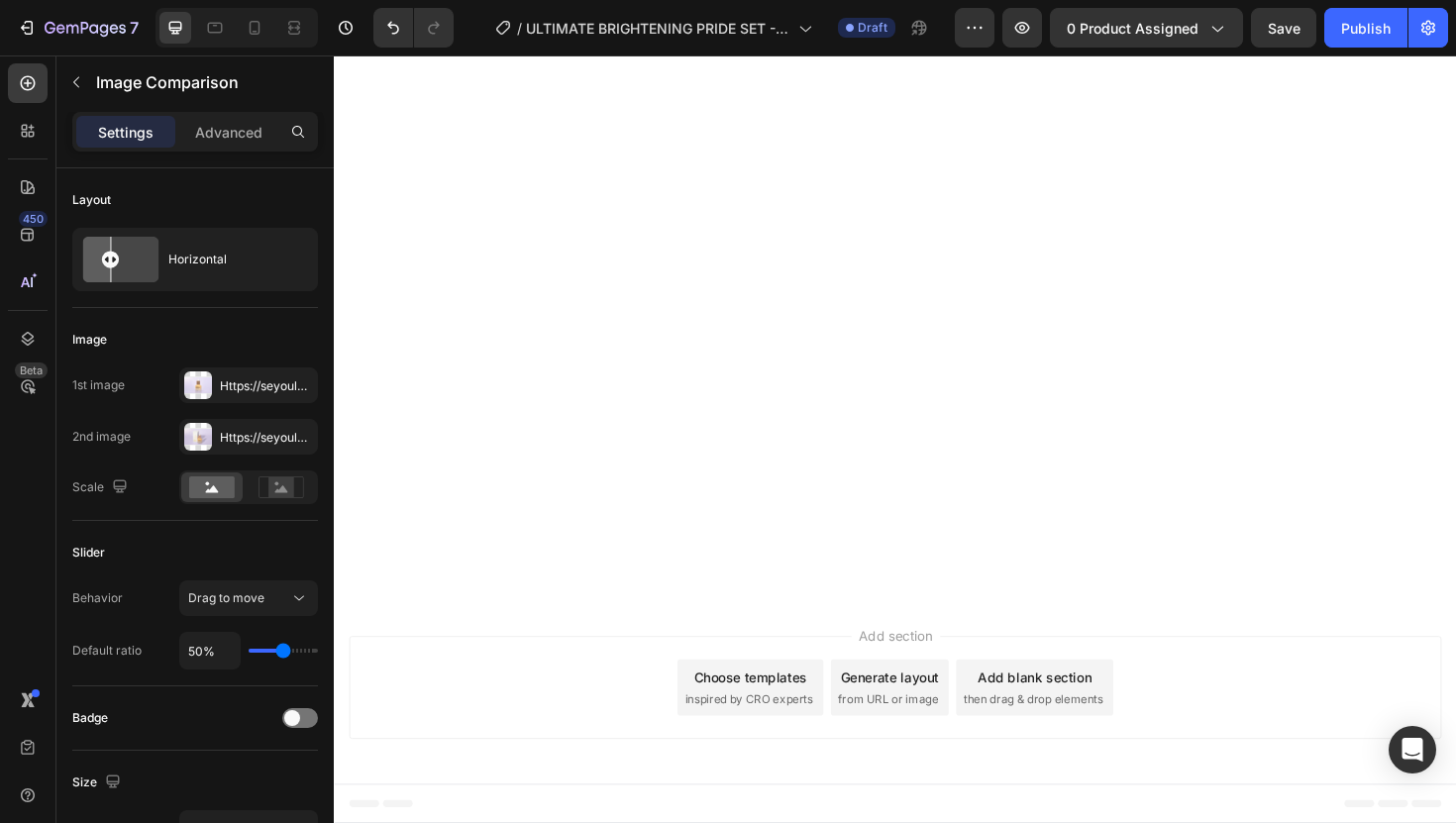 scroll, scrollTop: 0, scrollLeft: 0, axis: both 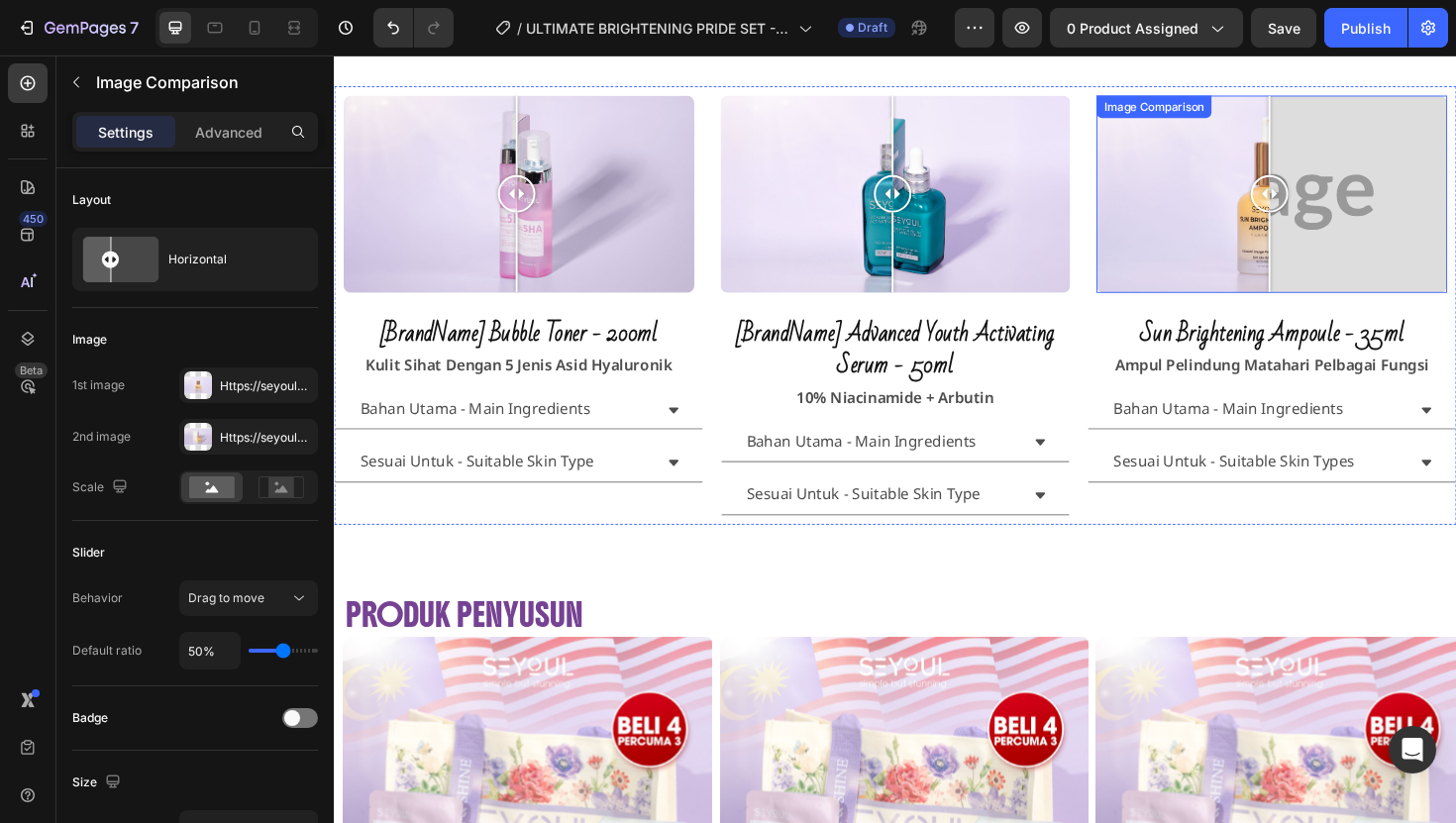 click at bounding box center [1326, 202] 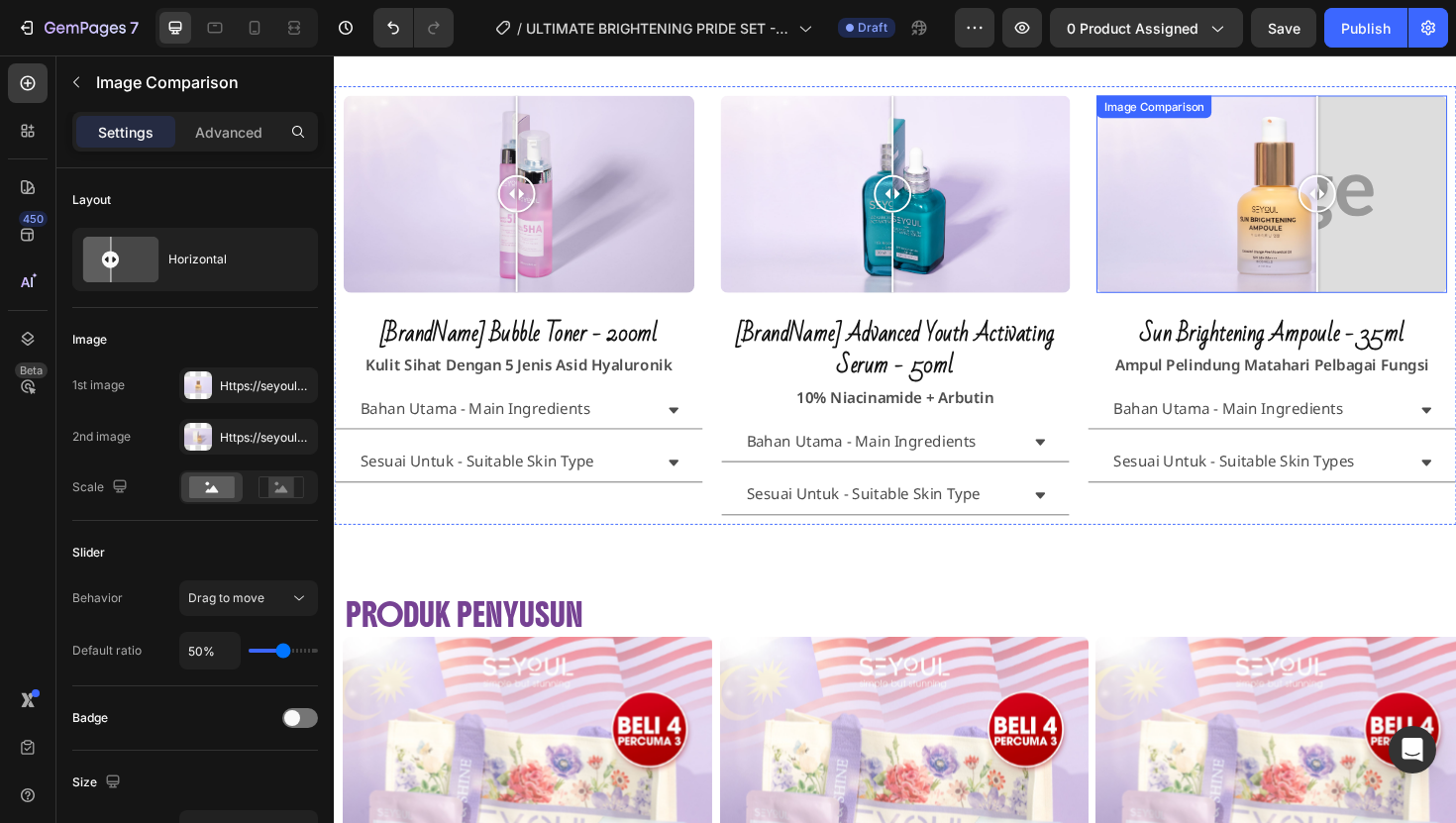 click at bounding box center [1375, 202] 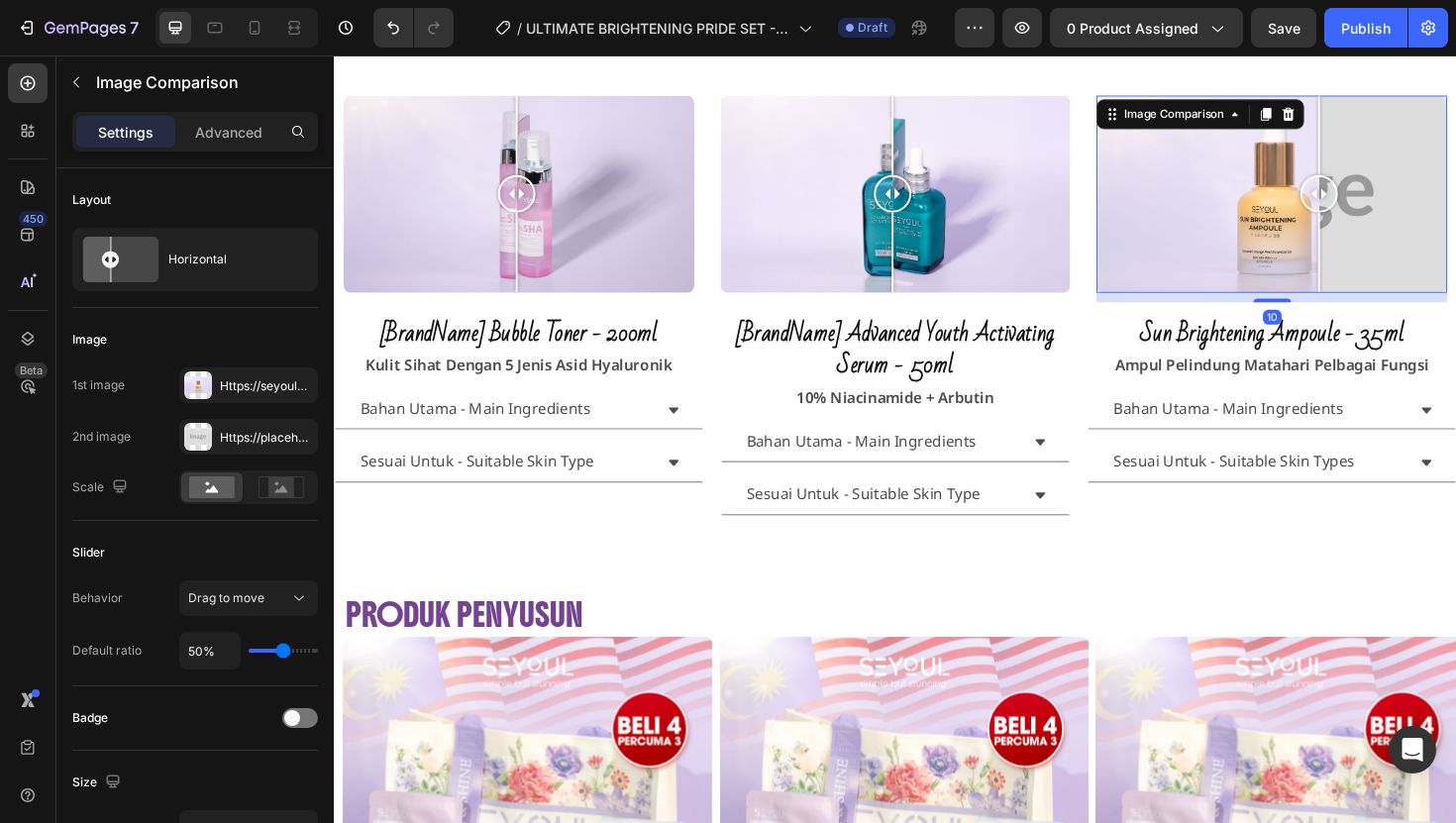 click at bounding box center (1326, 202) 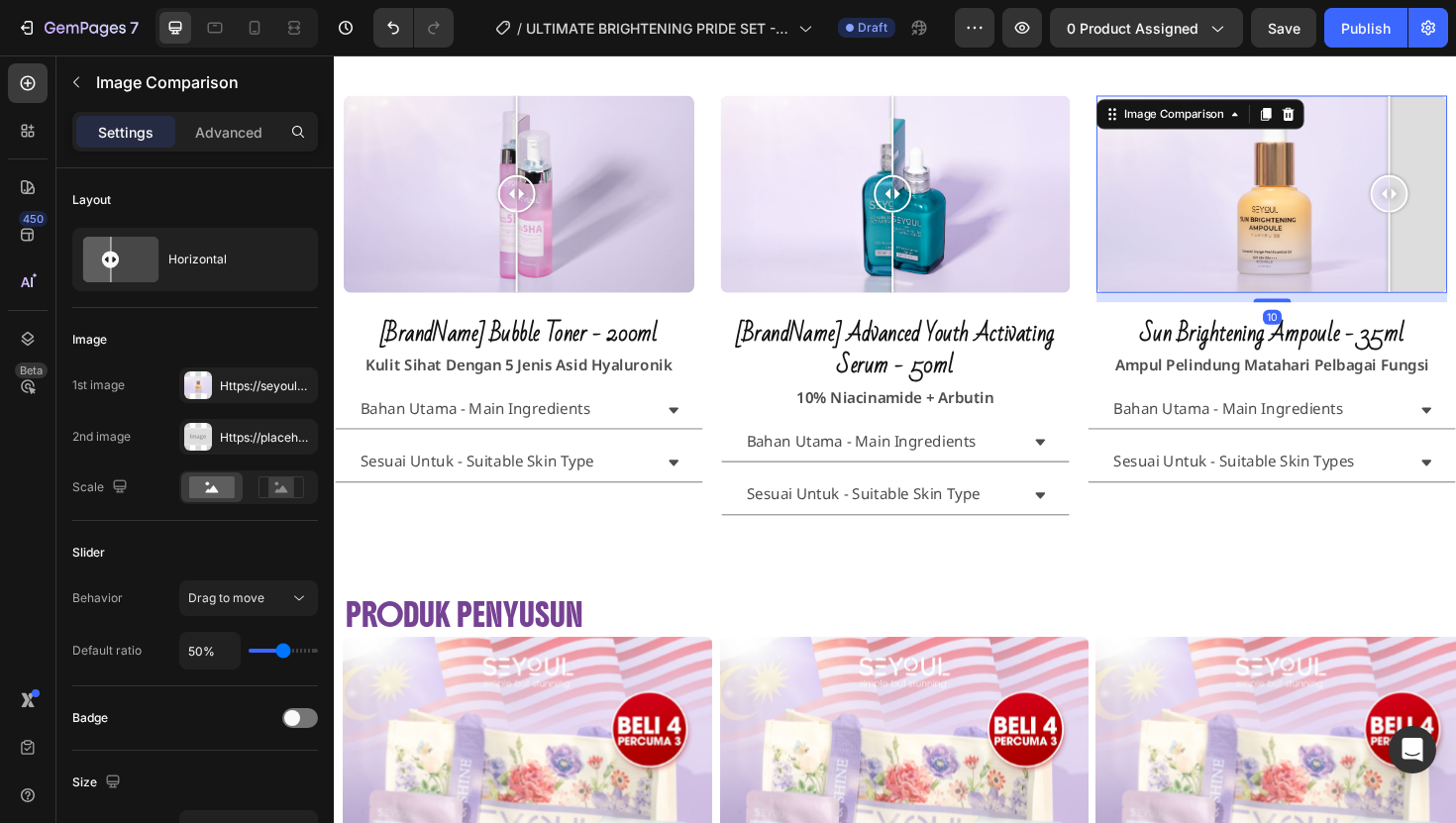 click at bounding box center [1451, 263] 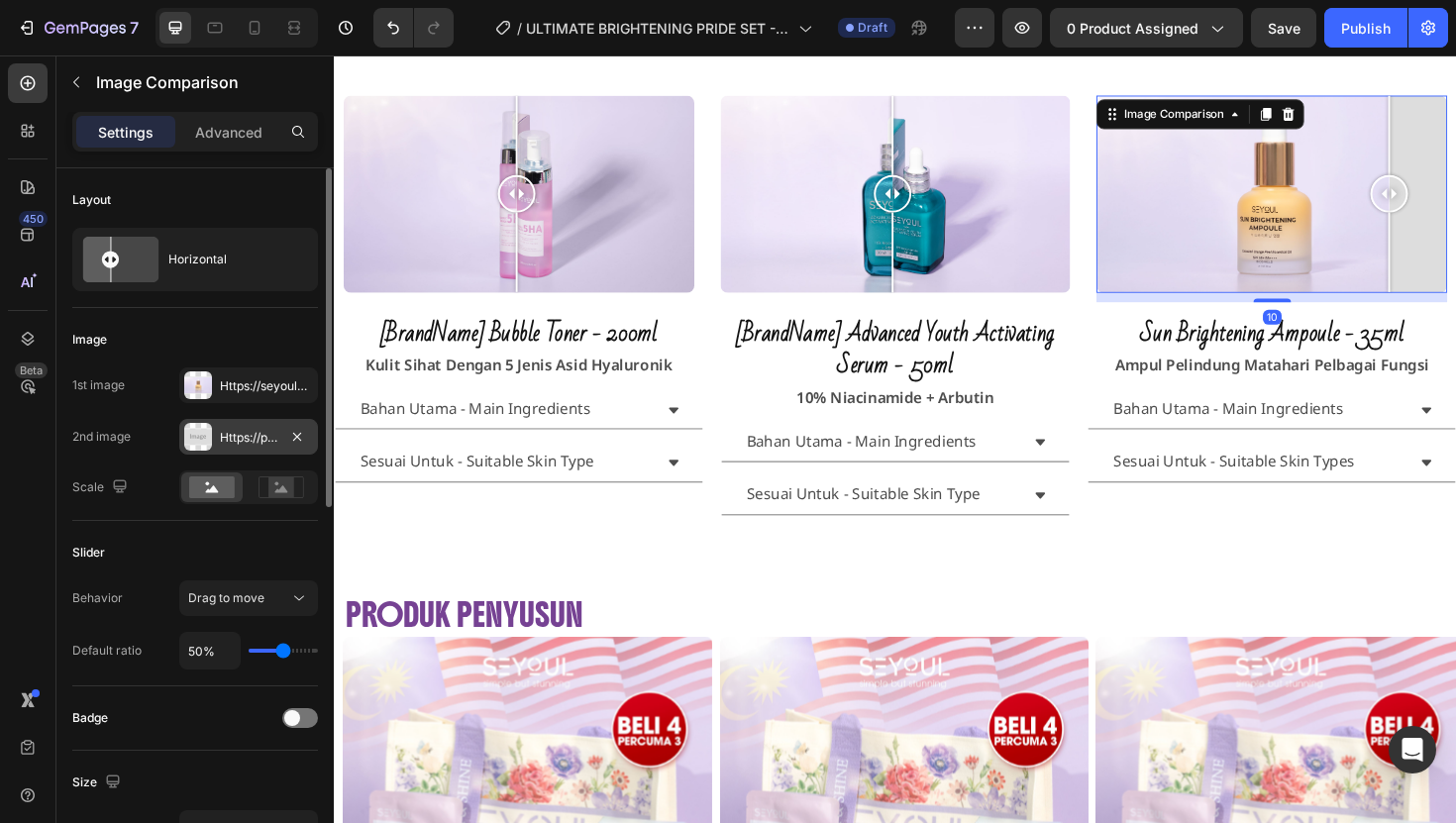 click on "Https://placehold.Co/2000x1111?Text=Image" at bounding box center [249, 438] 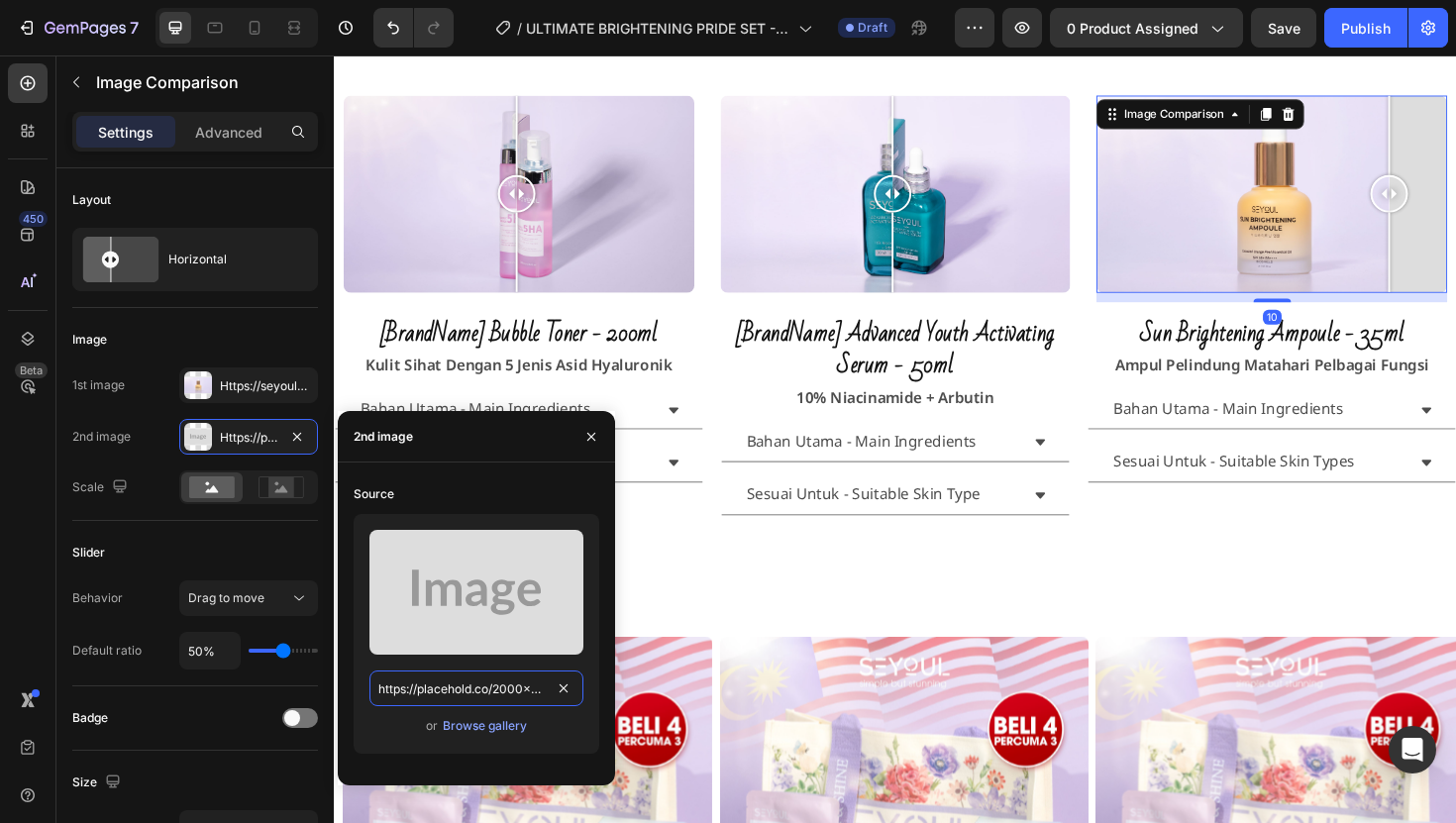 click on "https://placehold.co/2000x1111?text=Image" at bounding box center (476, 688) 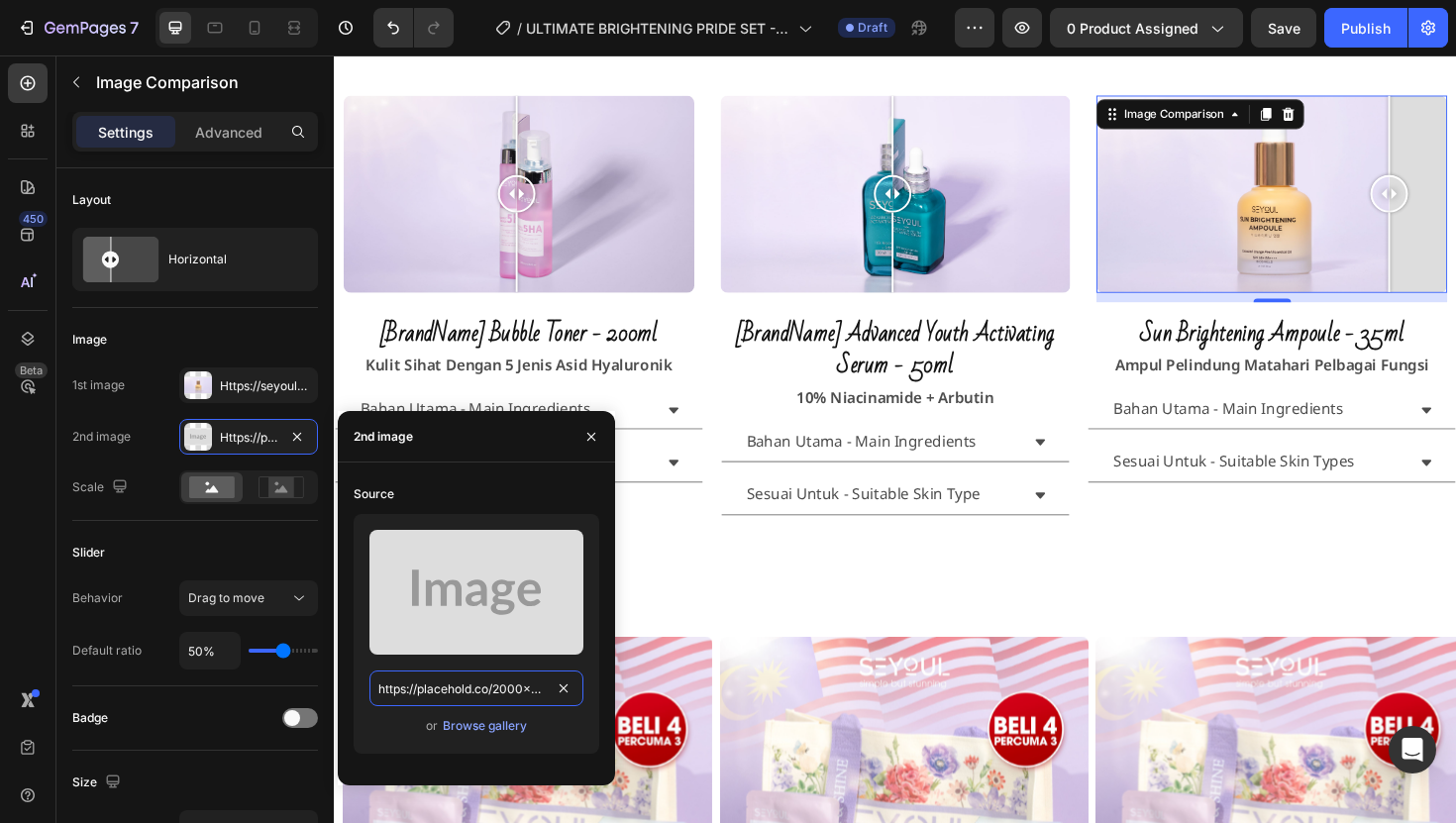 click on "https://placehold.co/2000x1111?text=Image" at bounding box center (476, 688) 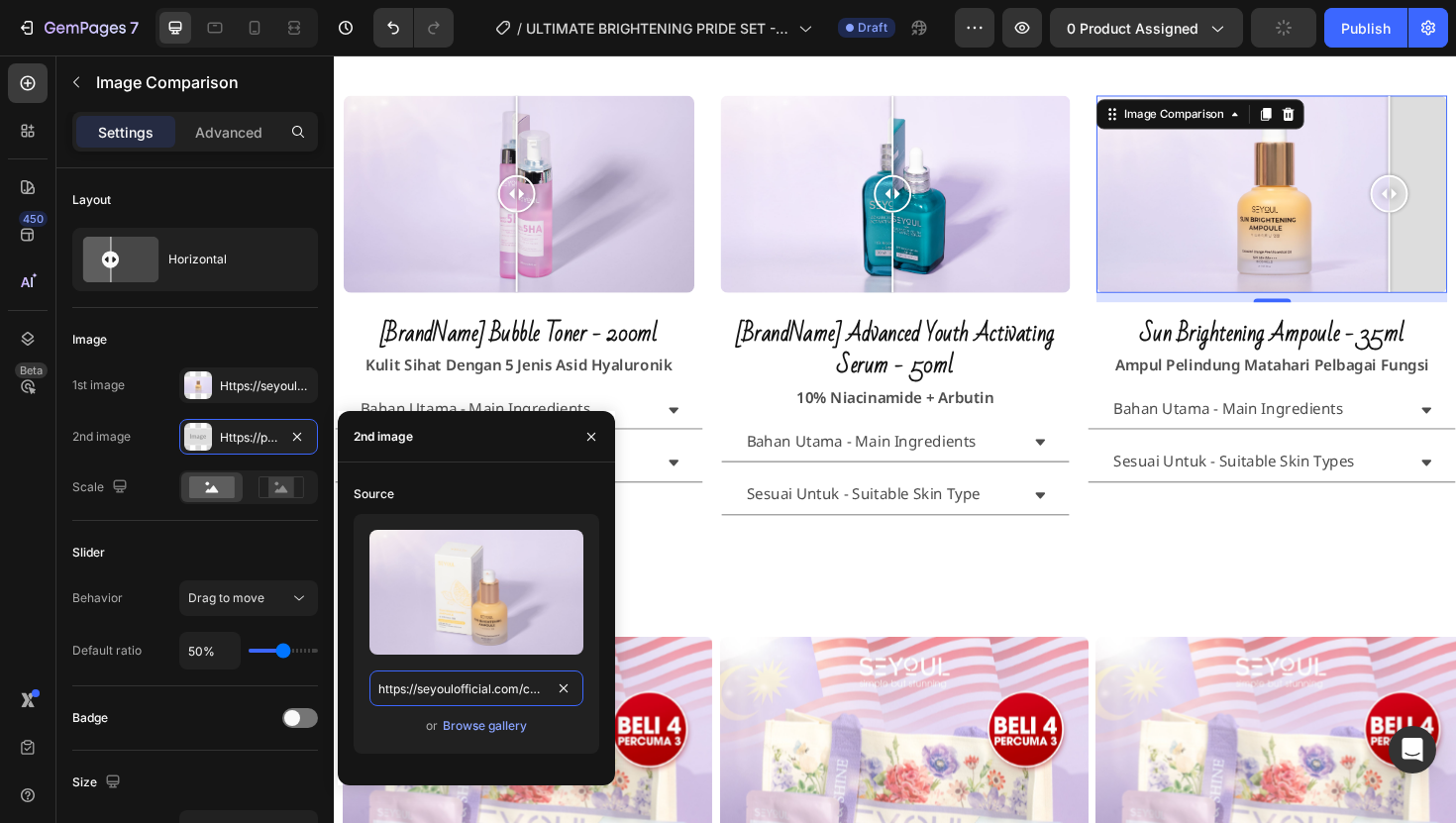 scroll, scrollTop: 0, scrollLeft: 680, axis: horizontal 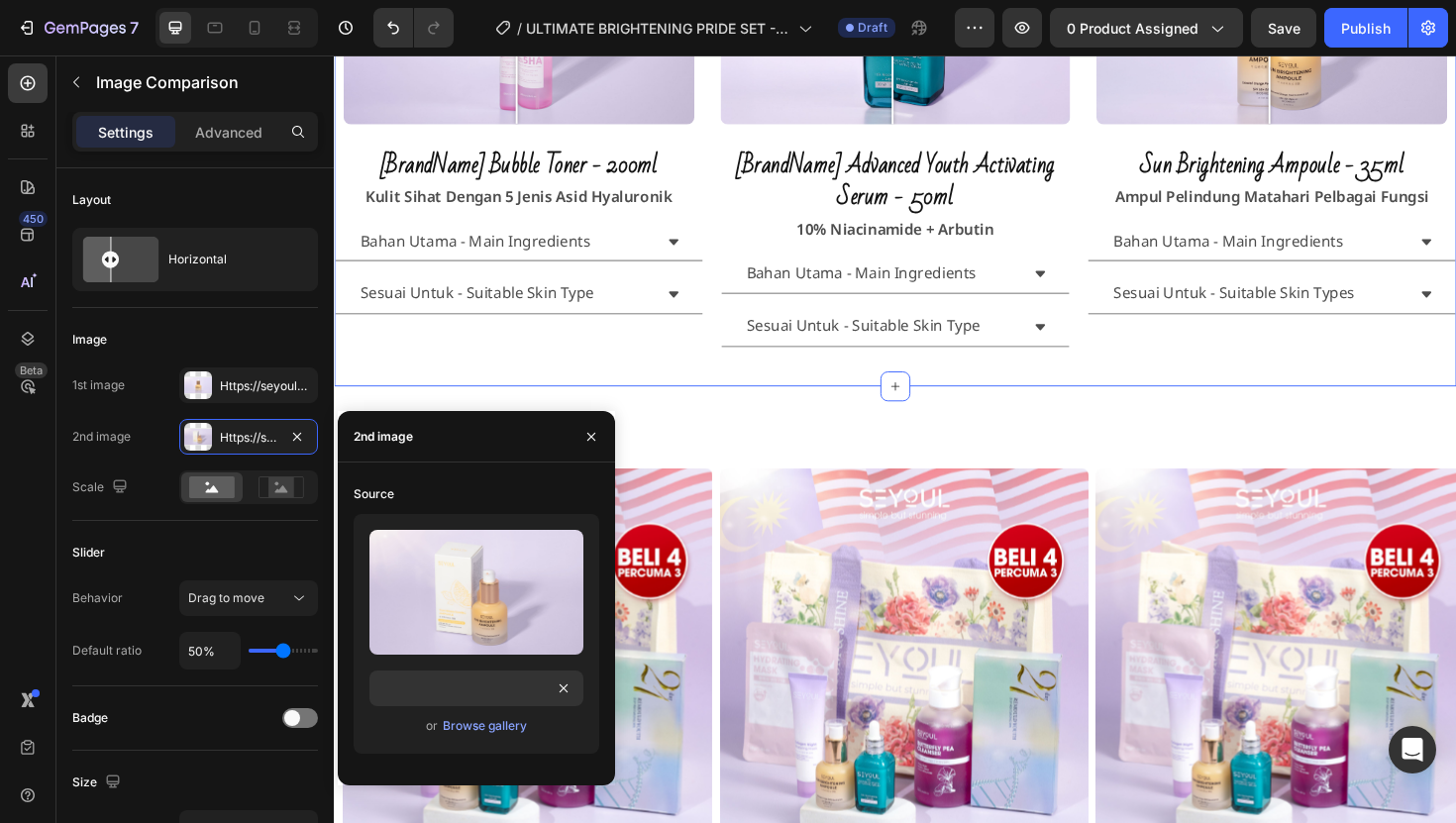 click on "Image Comparison Advanced Youth Activating Serum - 50ml Heading 10% Niacinamide + Arbutin Text Block
Bahan Utama - Main Ingredients
Sesuai Untuk - Suitable Skin Type Accordion Image Comparison Sun Brightening Ampoule - 35ml Heading ampul pelindung matahari pelbagai fungsi Text Block
Bahan Utama - Main Ingredients
Sesuai Untuk - Suitable Skin Types Accordion Image Comparison 5HA Bubble Toner - 200ml Heading kulit sihat dengan 5 jenis asid hyaluronik Text Block
Bahan Utama - Main Ingredients
Sesuai Untuk - Suitable Skin Type Accordion Row Section 7   Create Theme Section AI Content Write with GemAI What would you like to describe here? Tone and Voice Persuasive Product Glow All Day Pride Set Show more Generate" at bounding box center (928, 142) 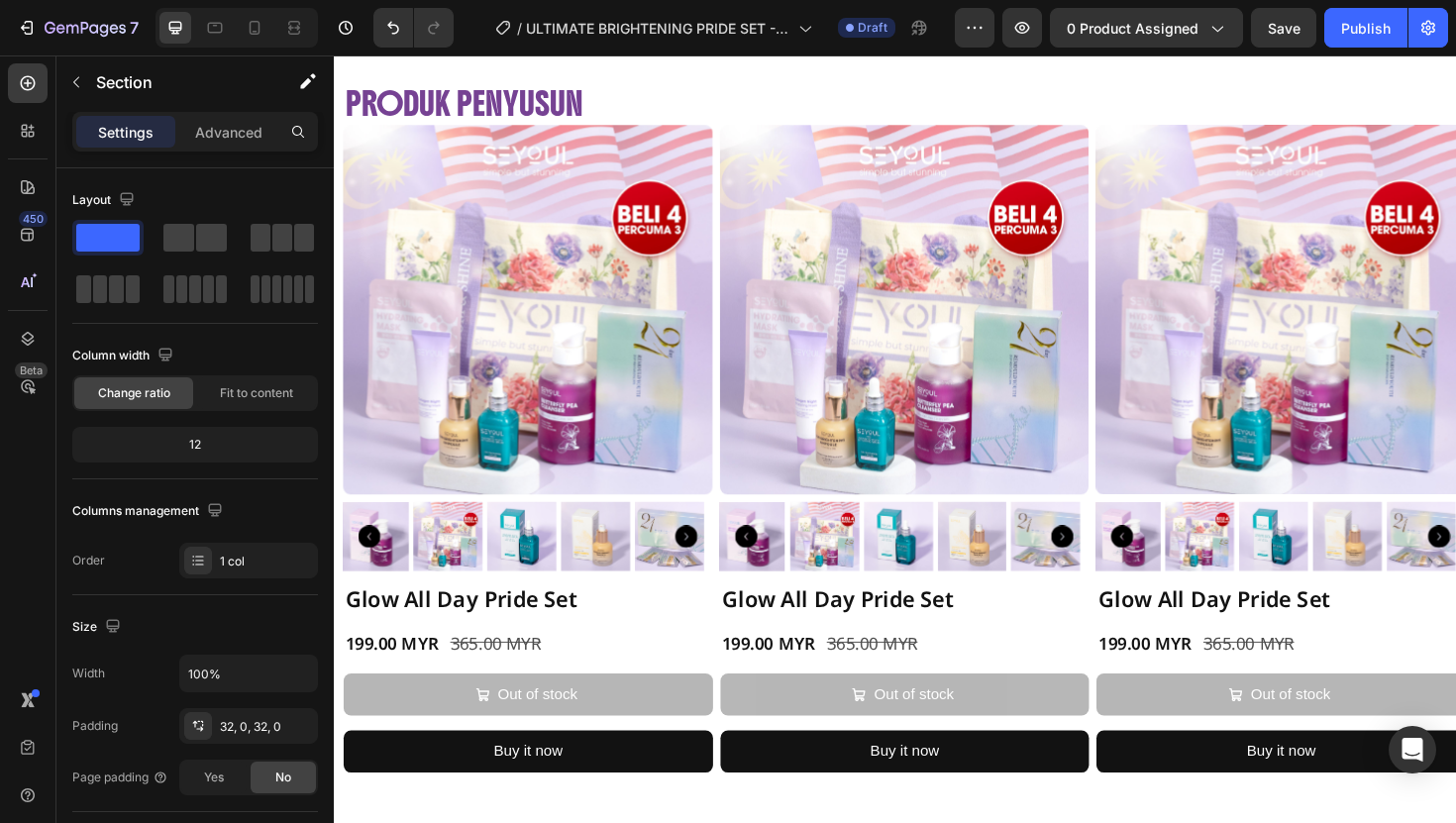 scroll, scrollTop: 1926, scrollLeft: 0, axis: vertical 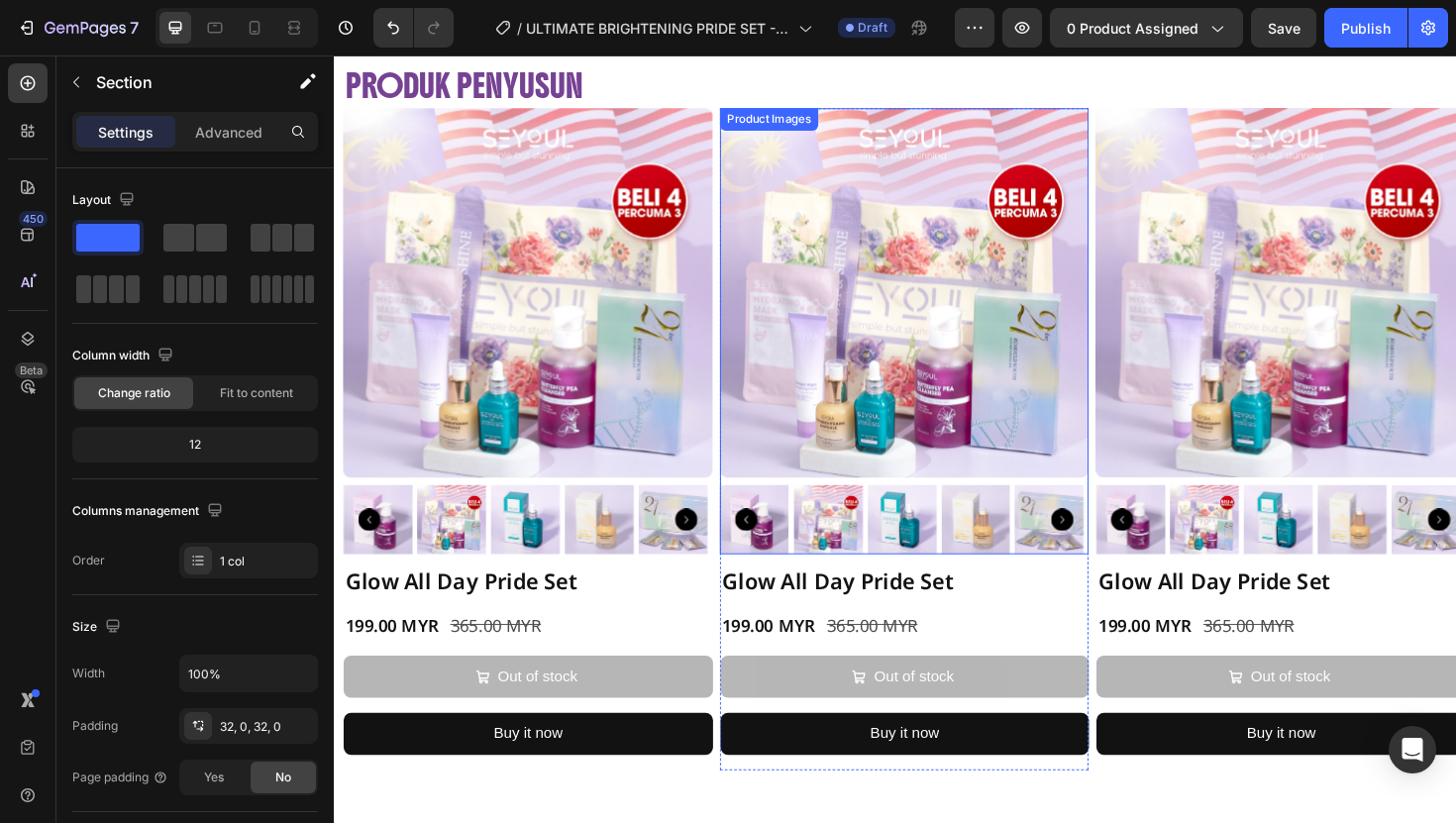 click at bounding box center [938, 306] 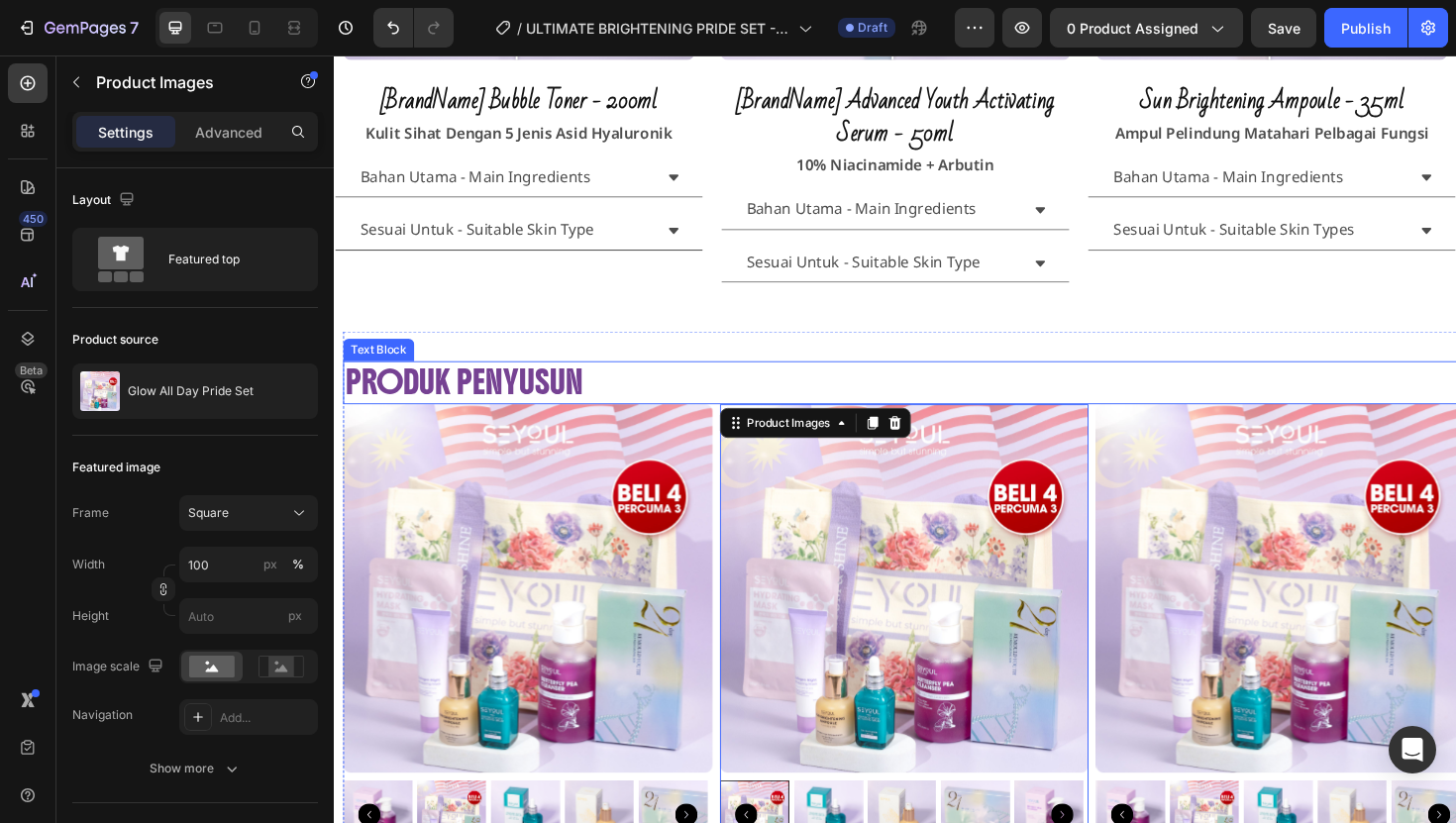 scroll, scrollTop: 1649, scrollLeft: 0, axis: vertical 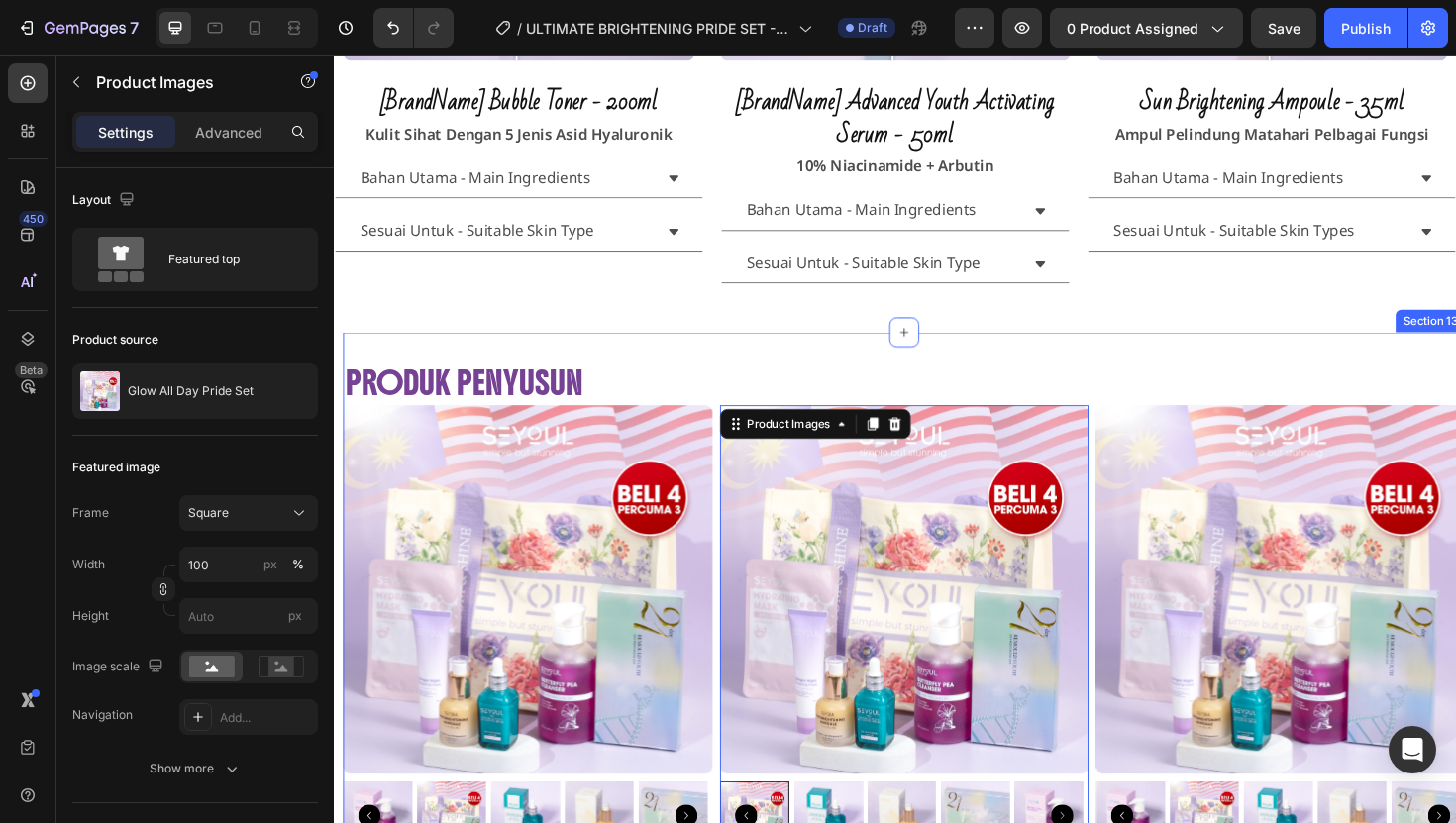 click on "Produk Penyusun" at bounding box center [938, 402] 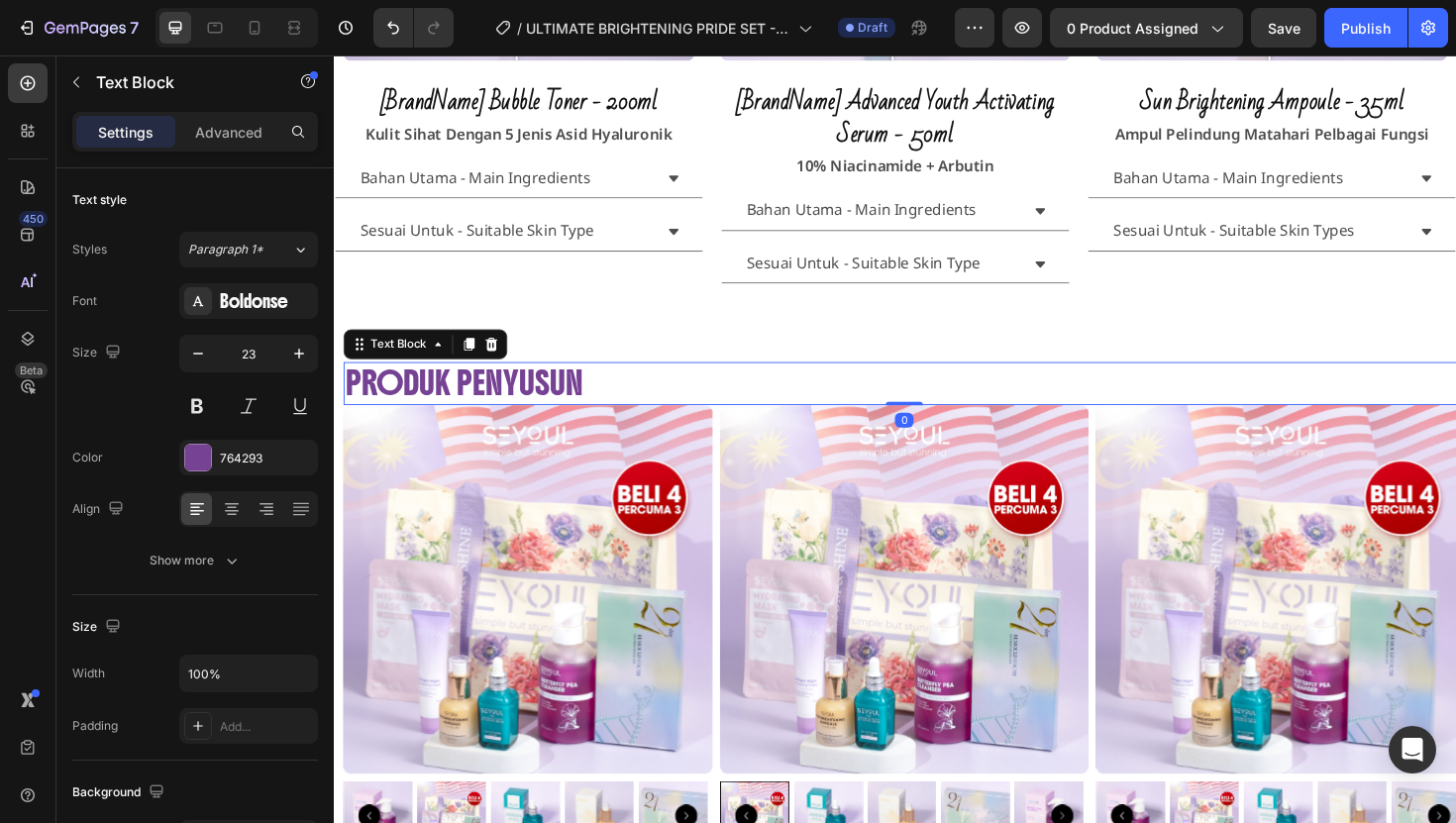click on "Produk Penyusun" at bounding box center (938, 402) 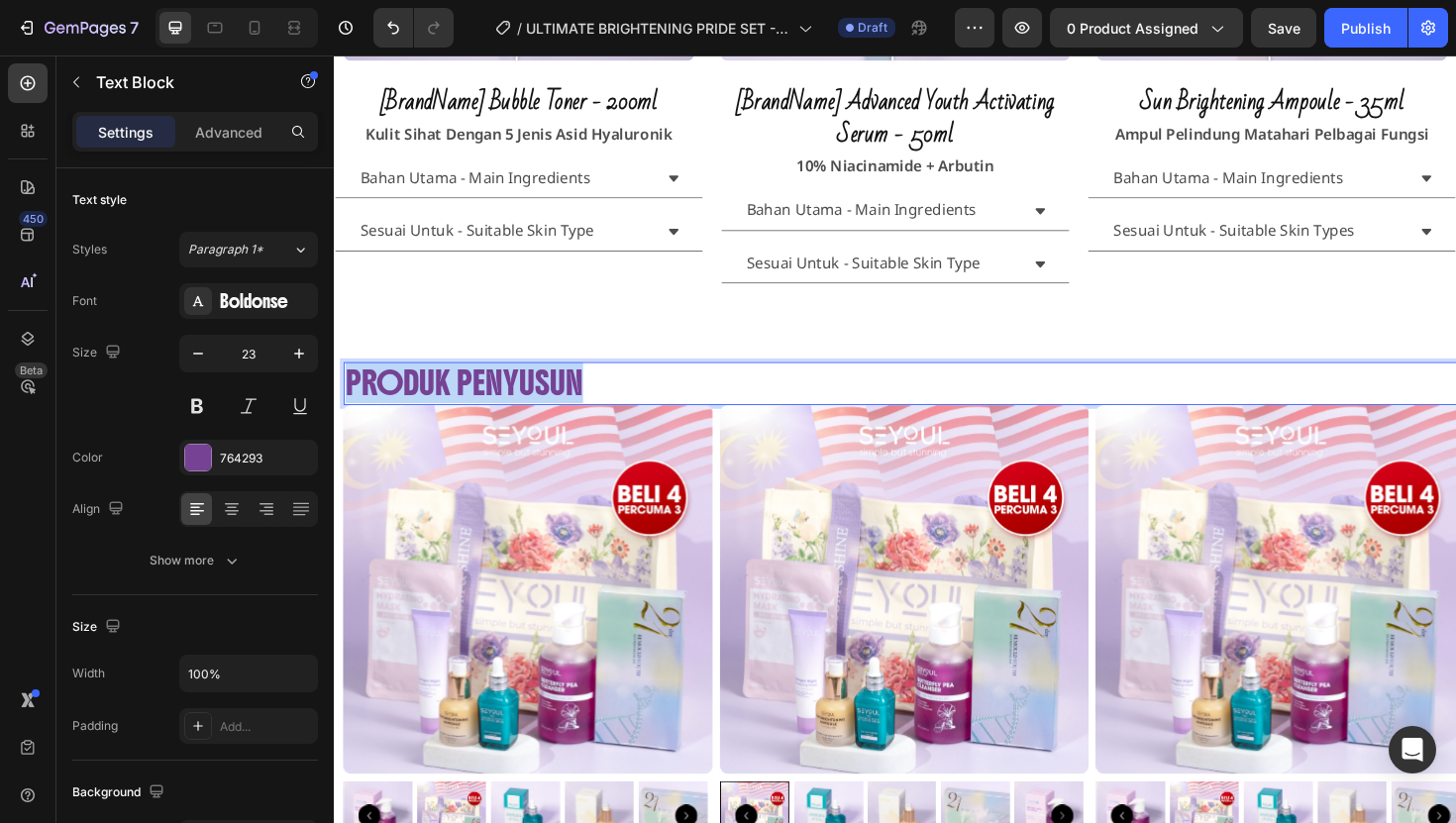 click on "Produk Penyusun" at bounding box center [938, 402] 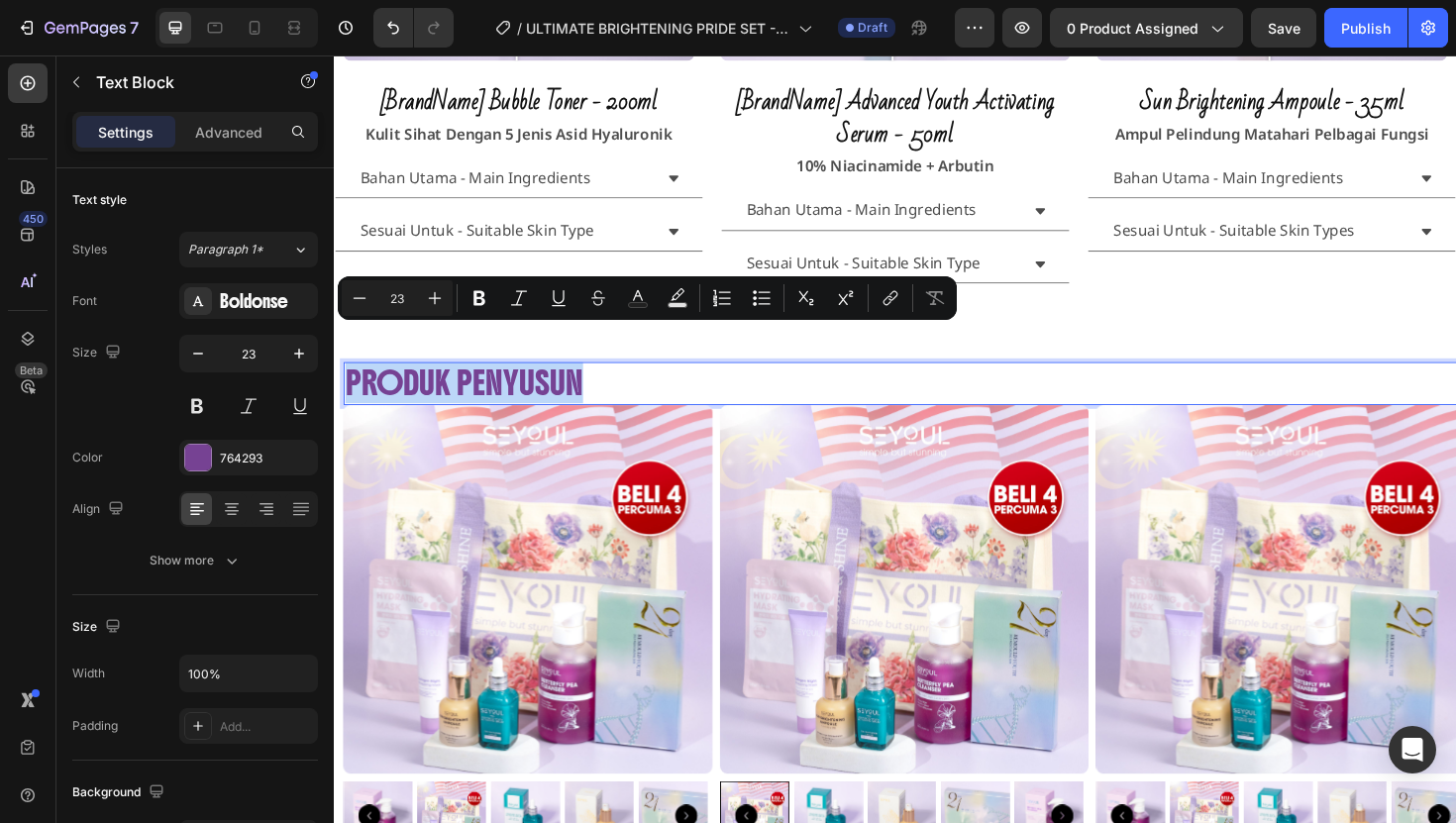 copy on "Produk Penyusun" 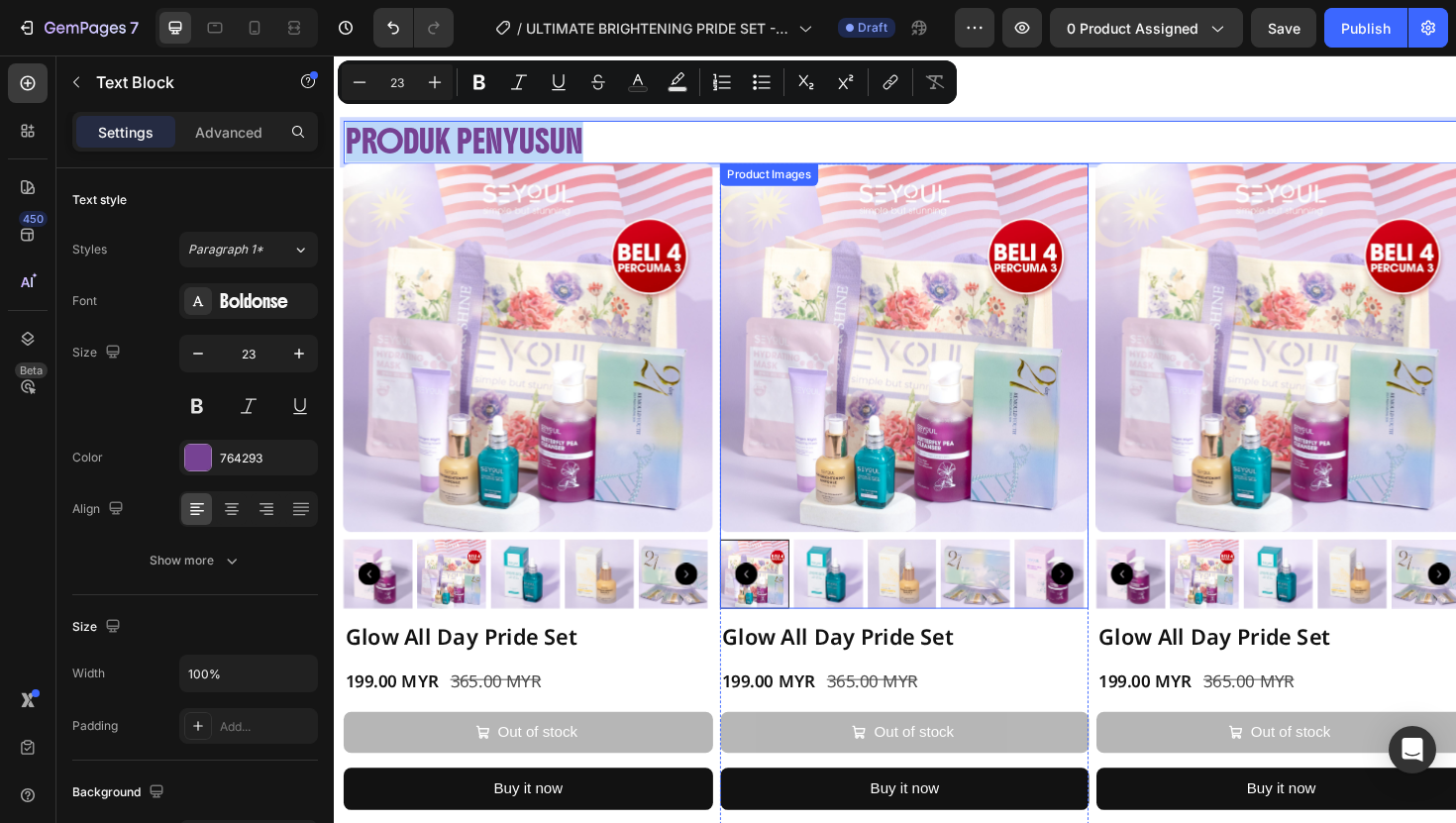 scroll, scrollTop: 1862, scrollLeft: 0, axis: vertical 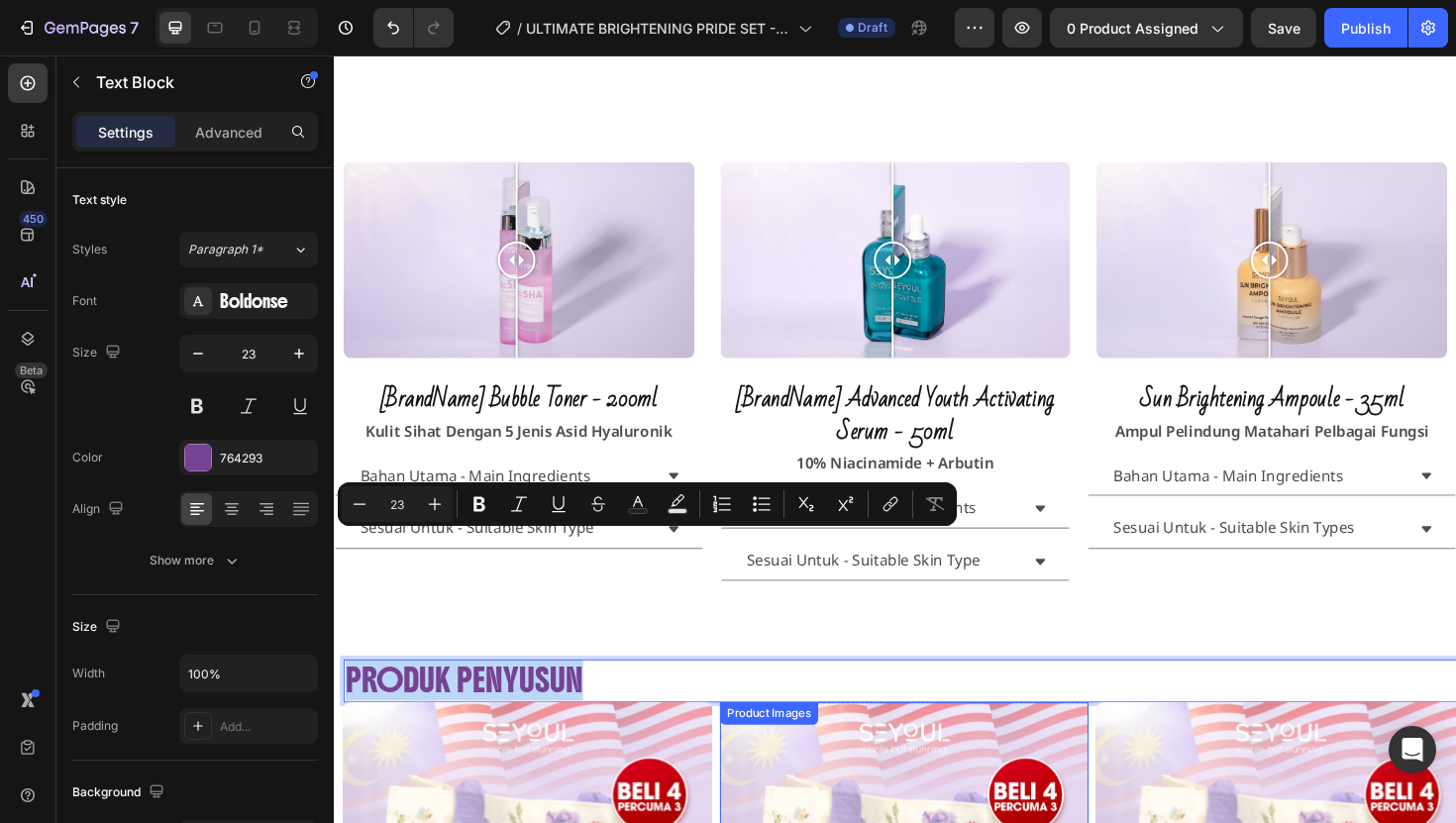 type on "16" 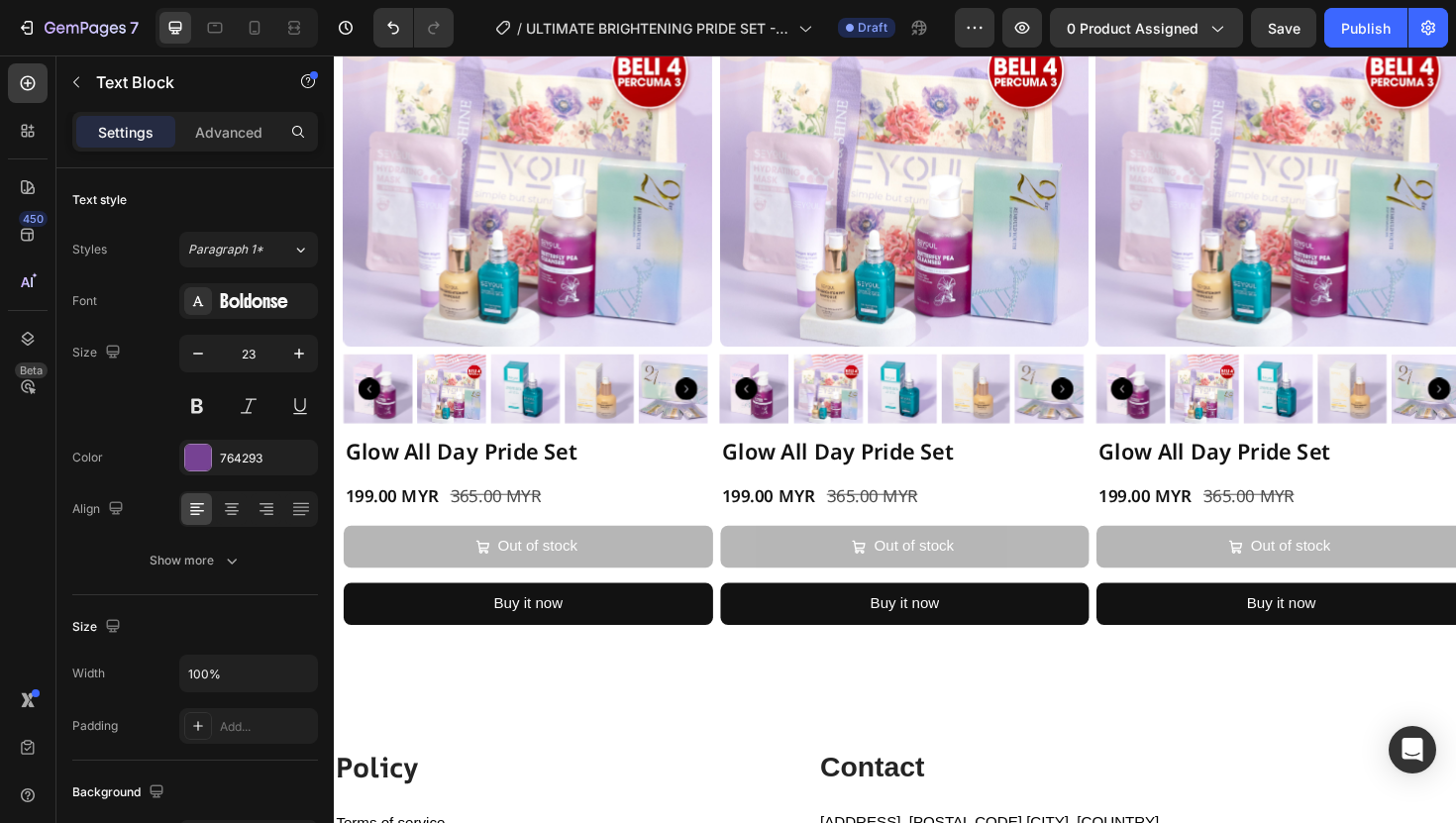 scroll, scrollTop: 2080, scrollLeft: 0, axis: vertical 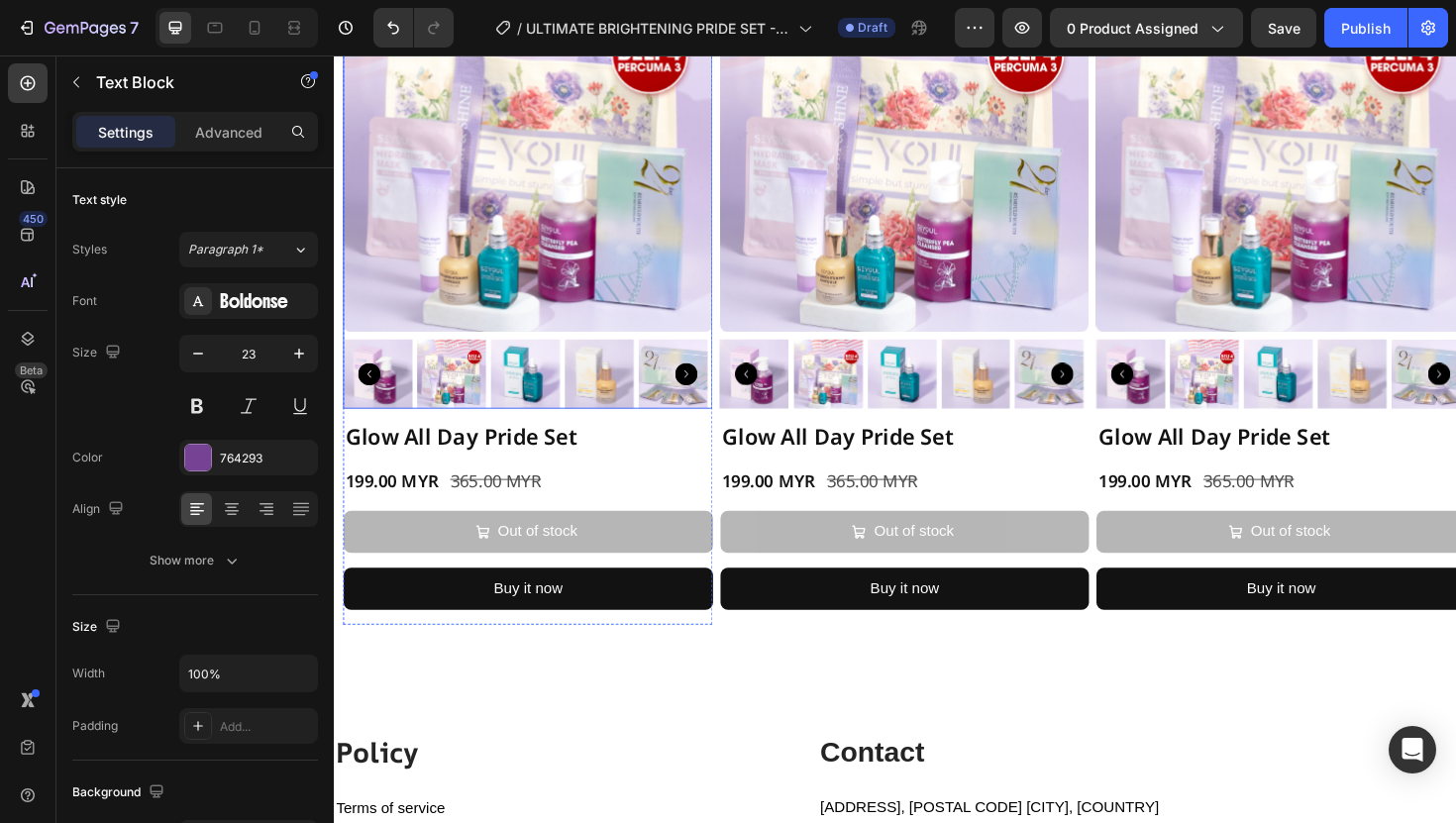 click at bounding box center [539, 153] 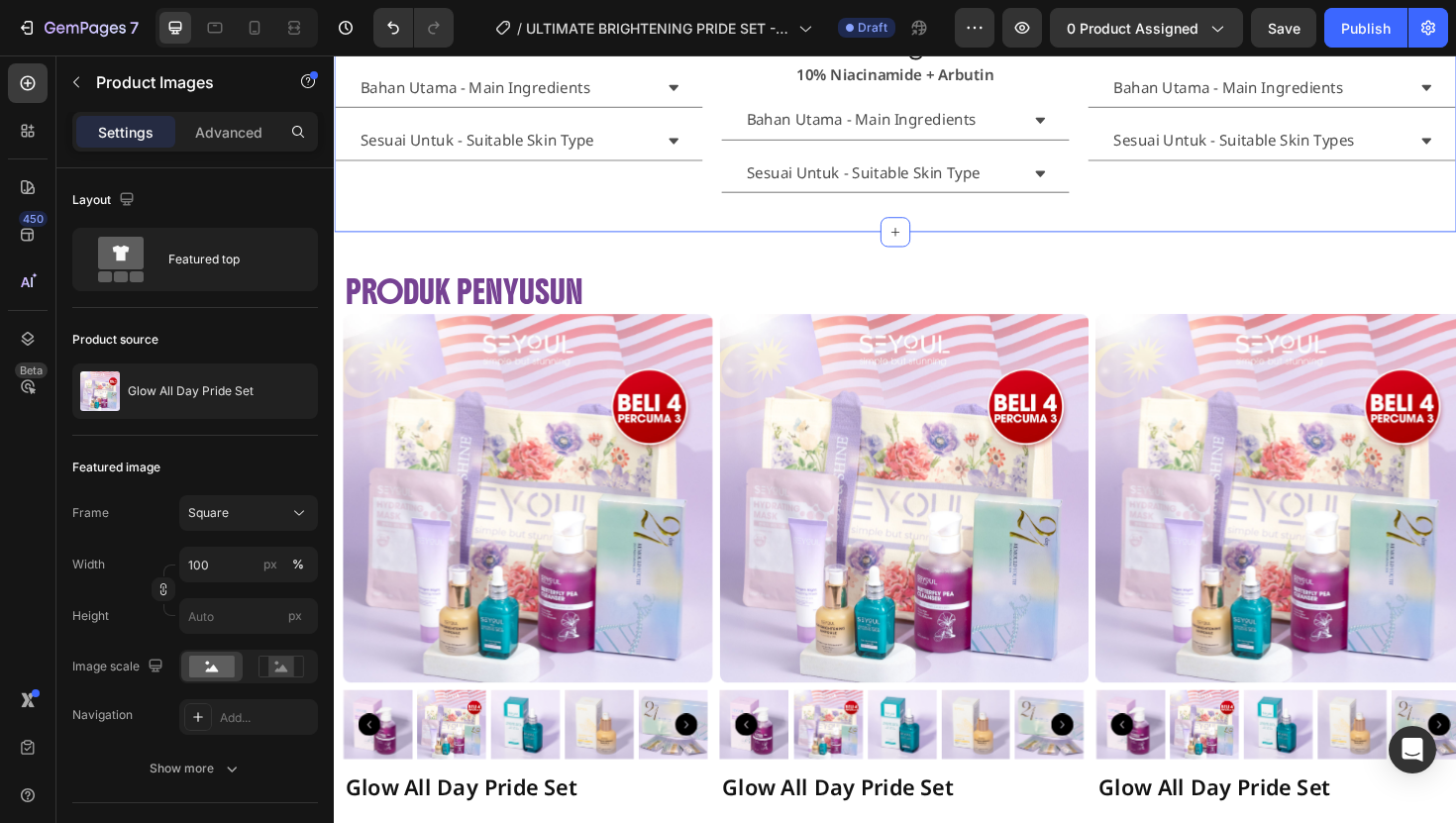 scroll, scrollTop: 1752, scrollLeft: 0, axis: vertical 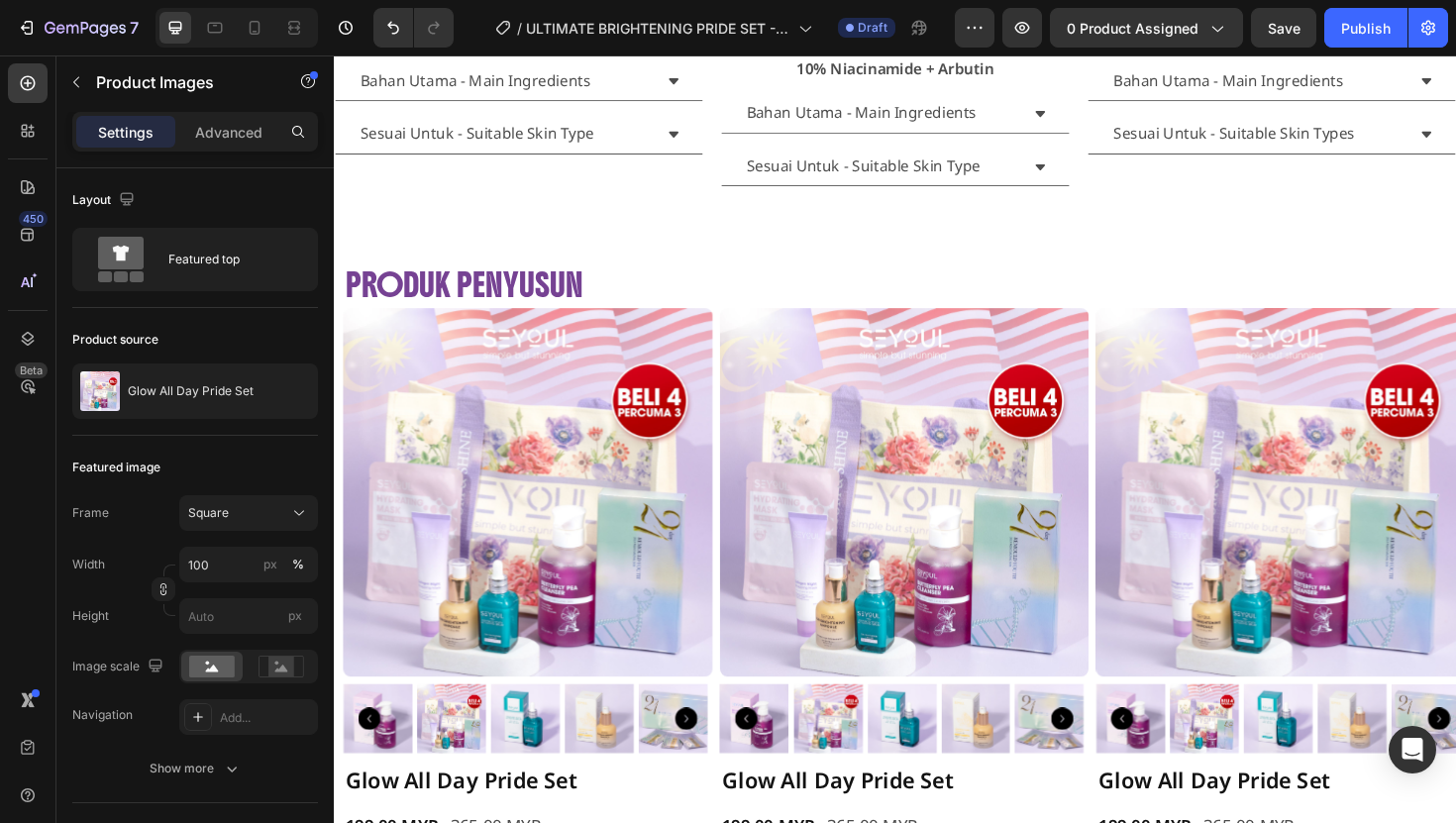 click at bounding box center (539, 518) 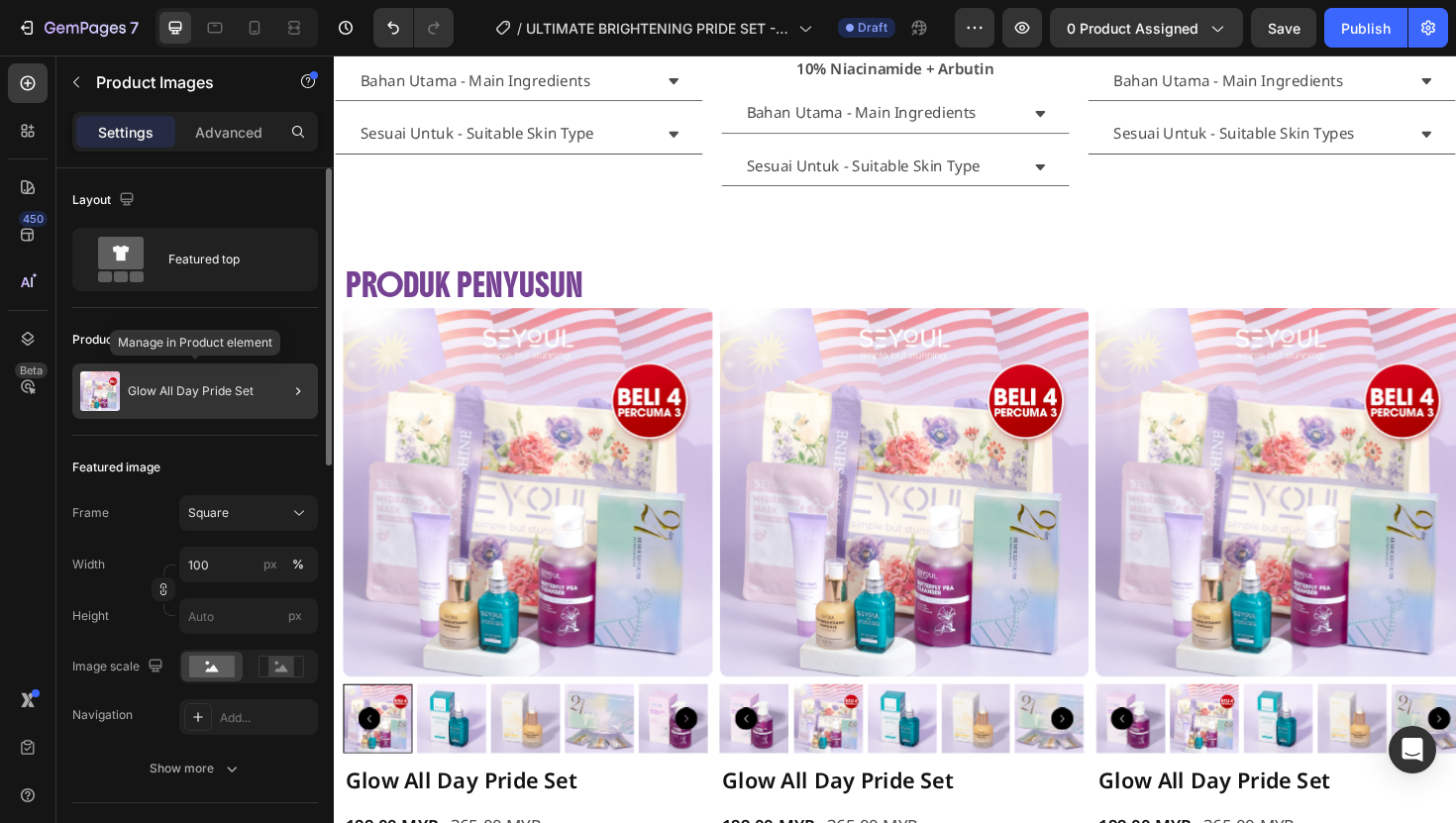 click on "Glow All Day Pride Set" at bounding box center (190, 391) 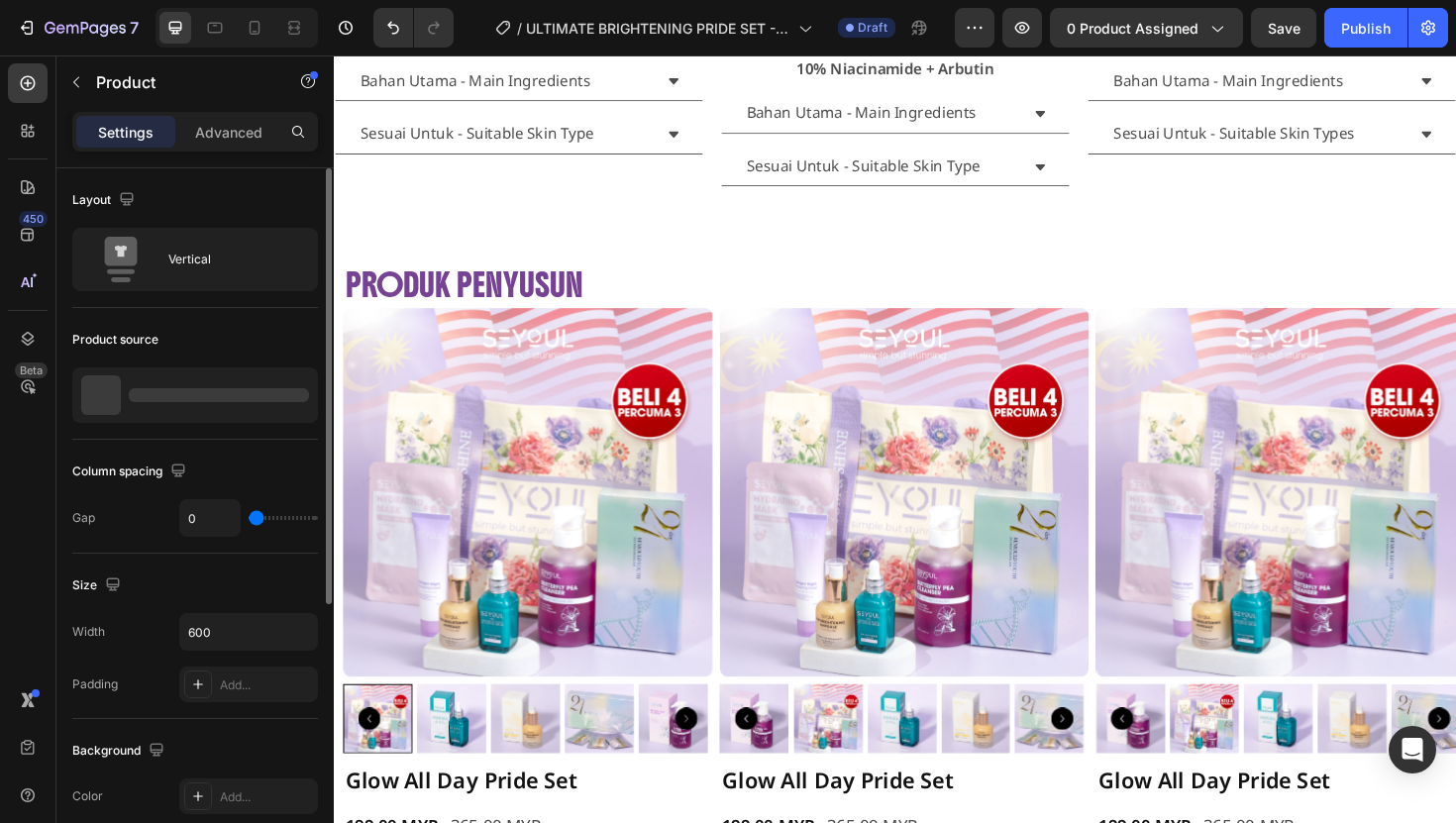 click 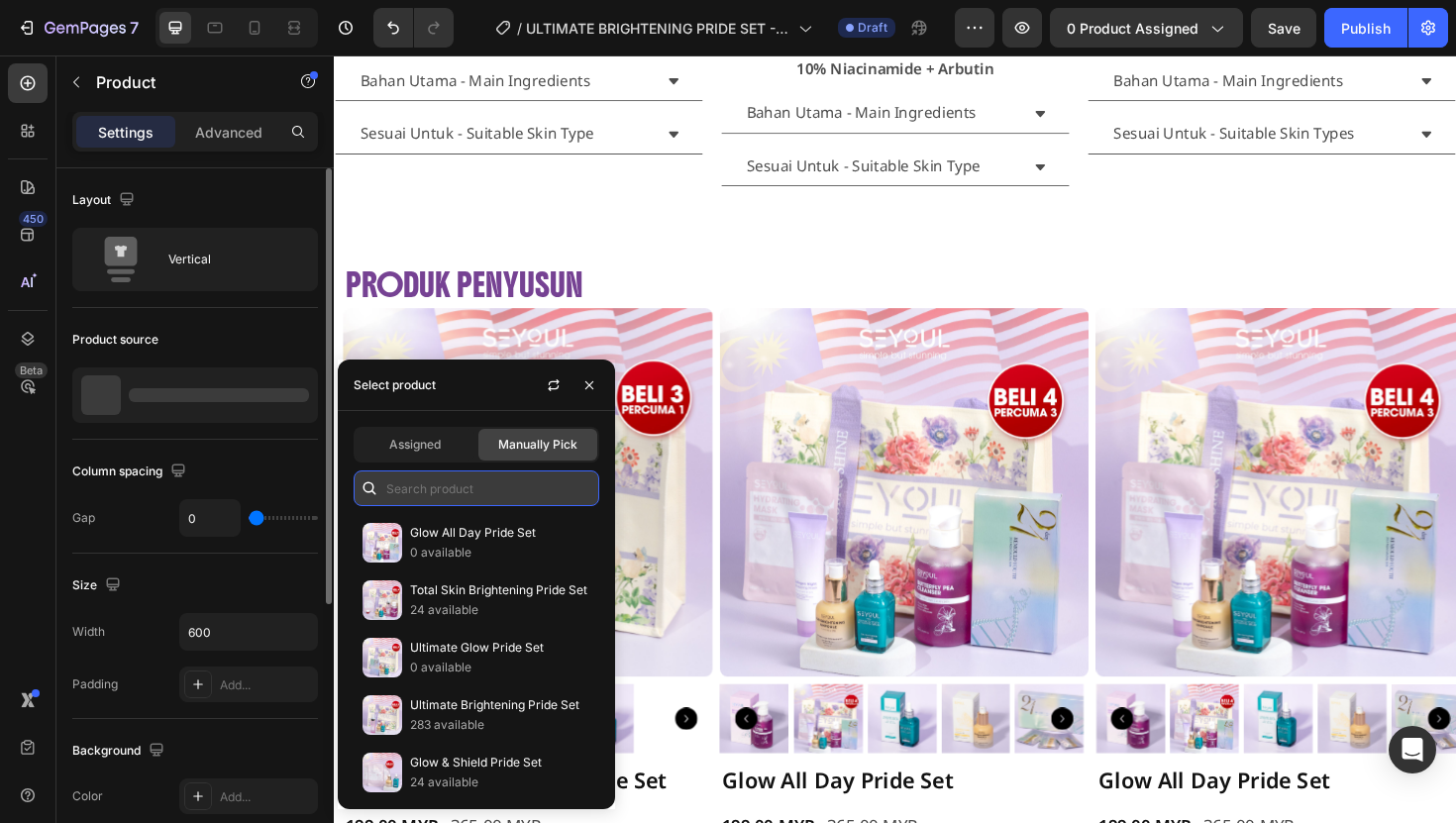 click at bounding box center [476, 488] 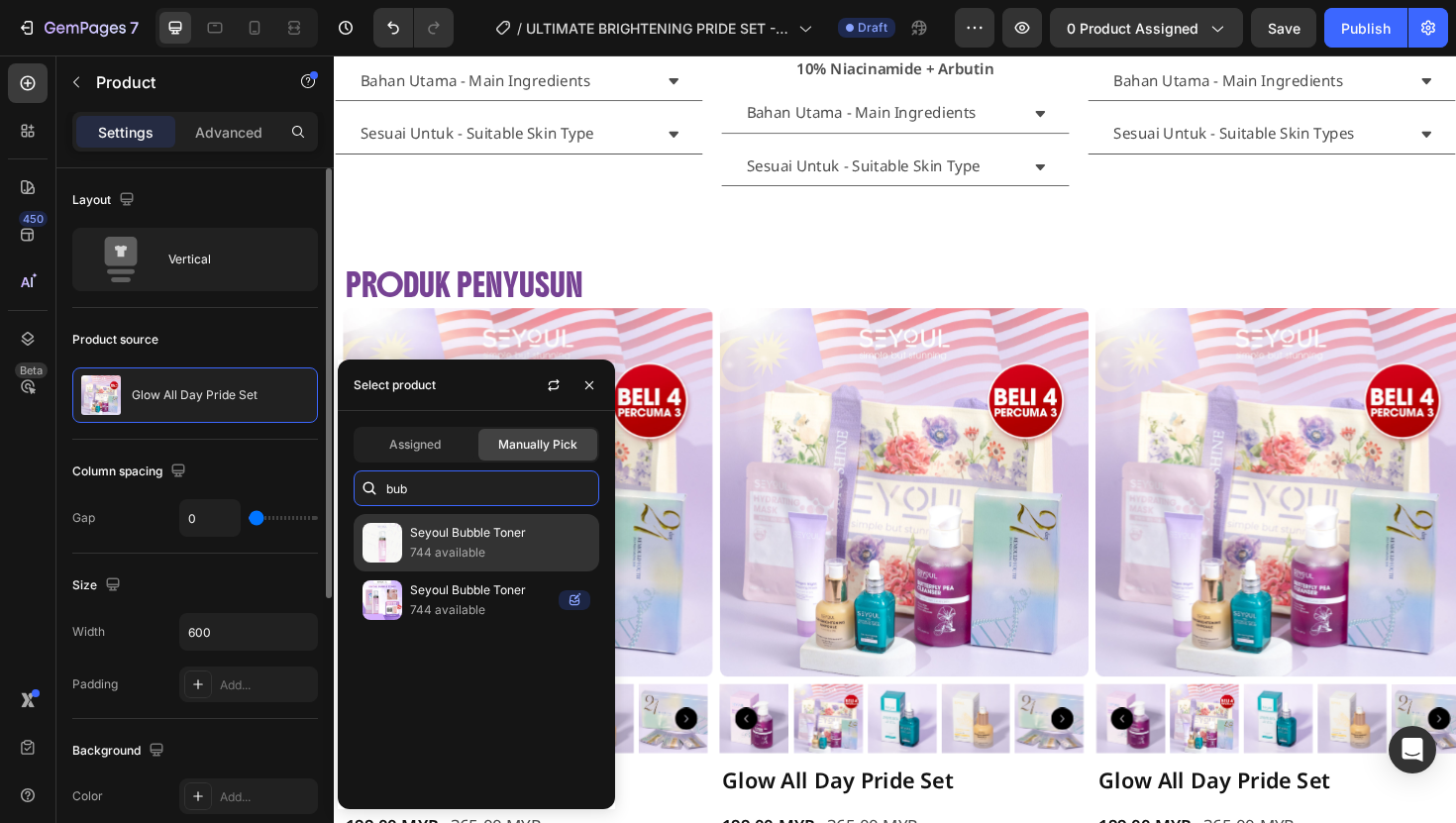 type on "bub" 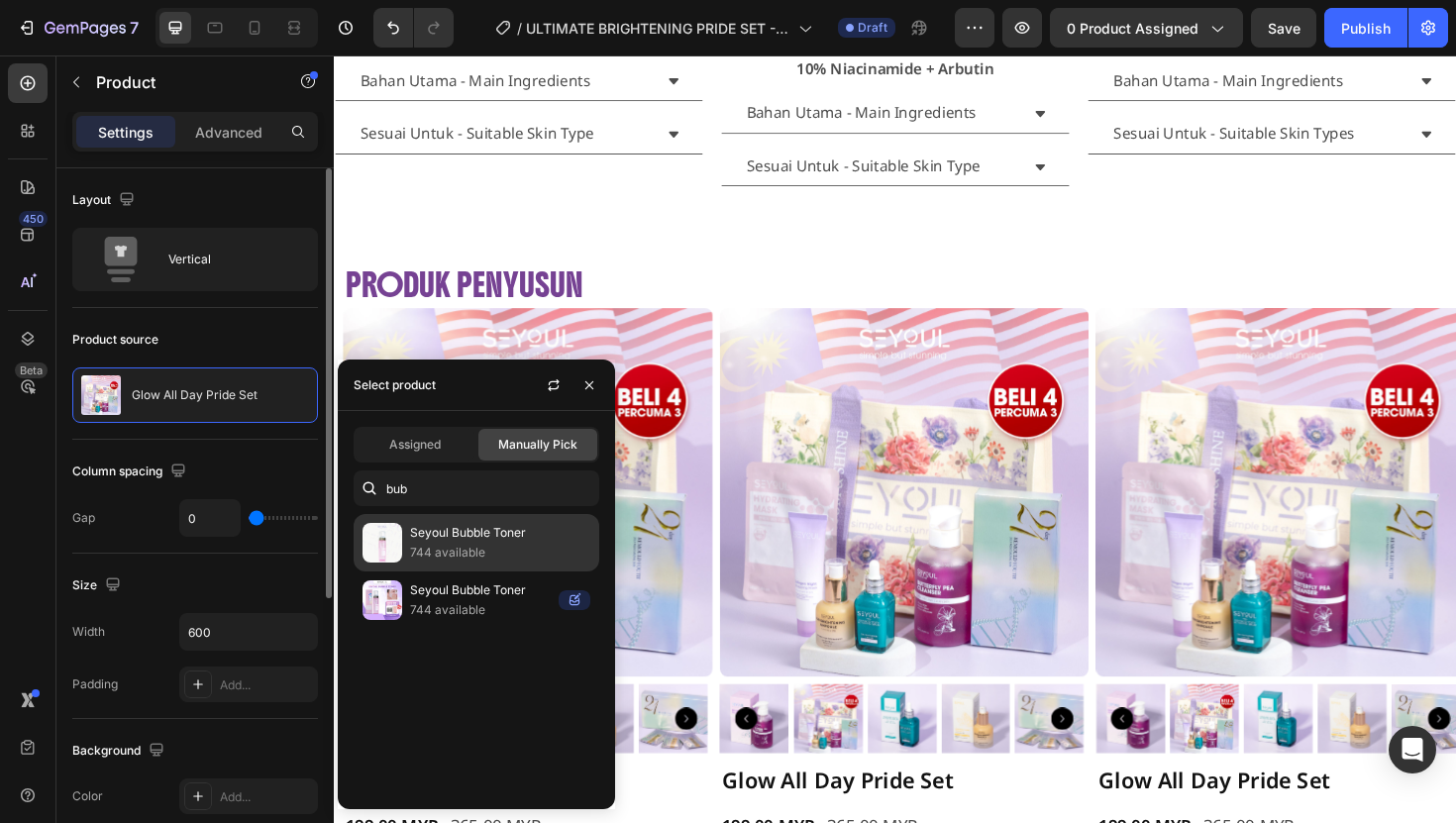 click on "744 available" at bounding box center (500, 553) 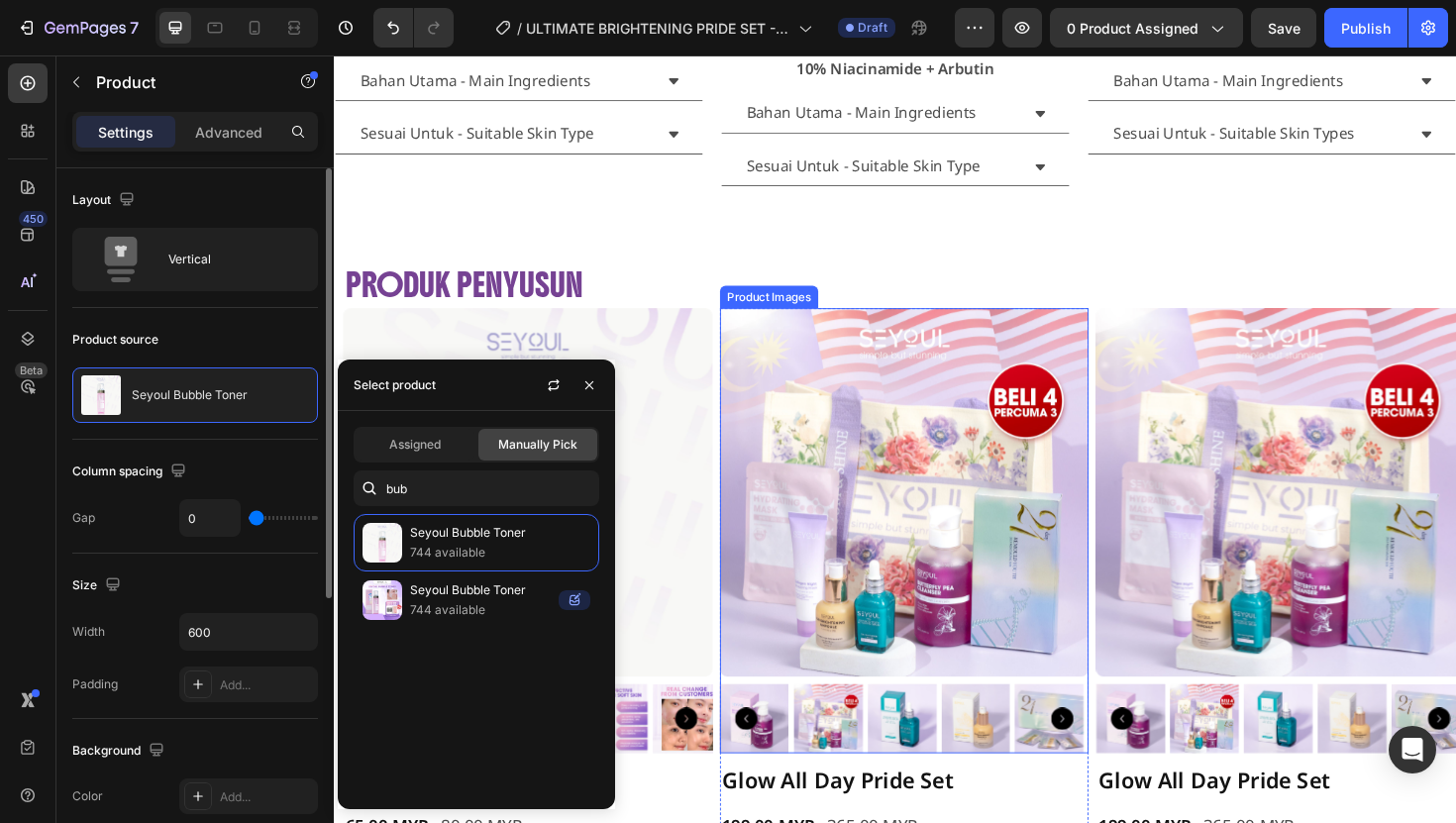click at bounding box center [938, 518] 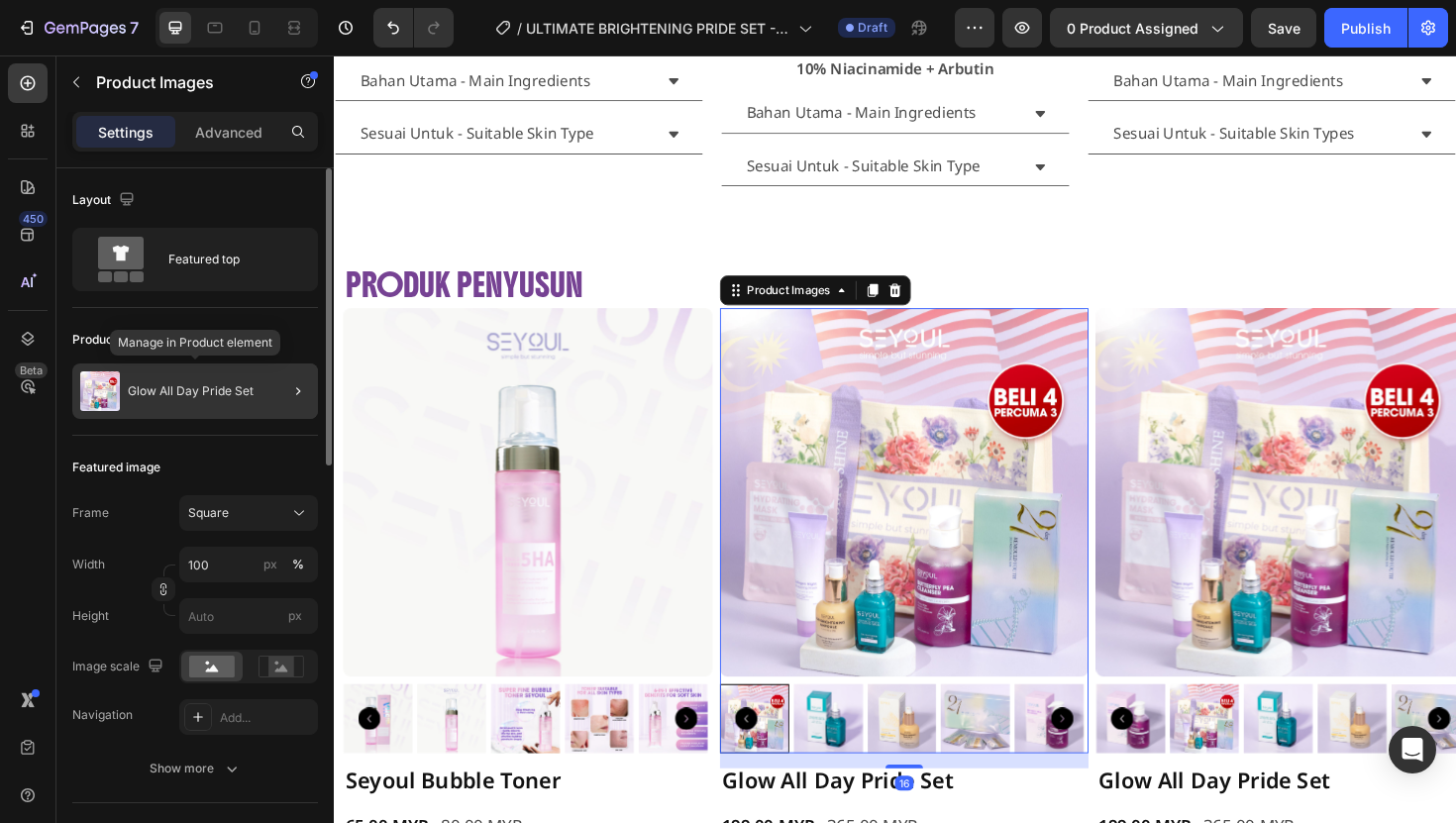click on "Glow All Day Pride Set" at bounding box center [190, 391] 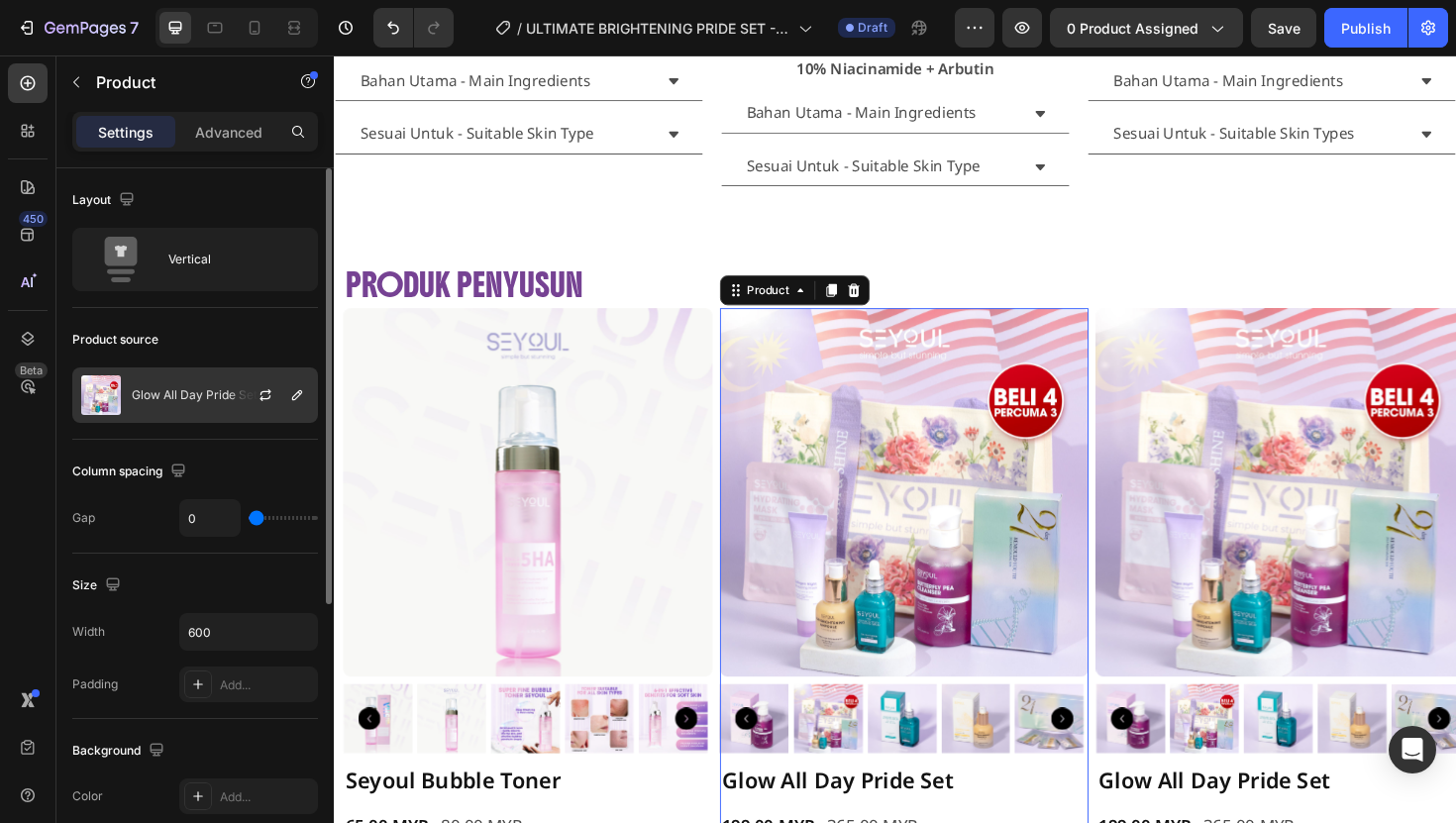 click on "Glow All Day Pride Set" at bounding box center [194, 395] 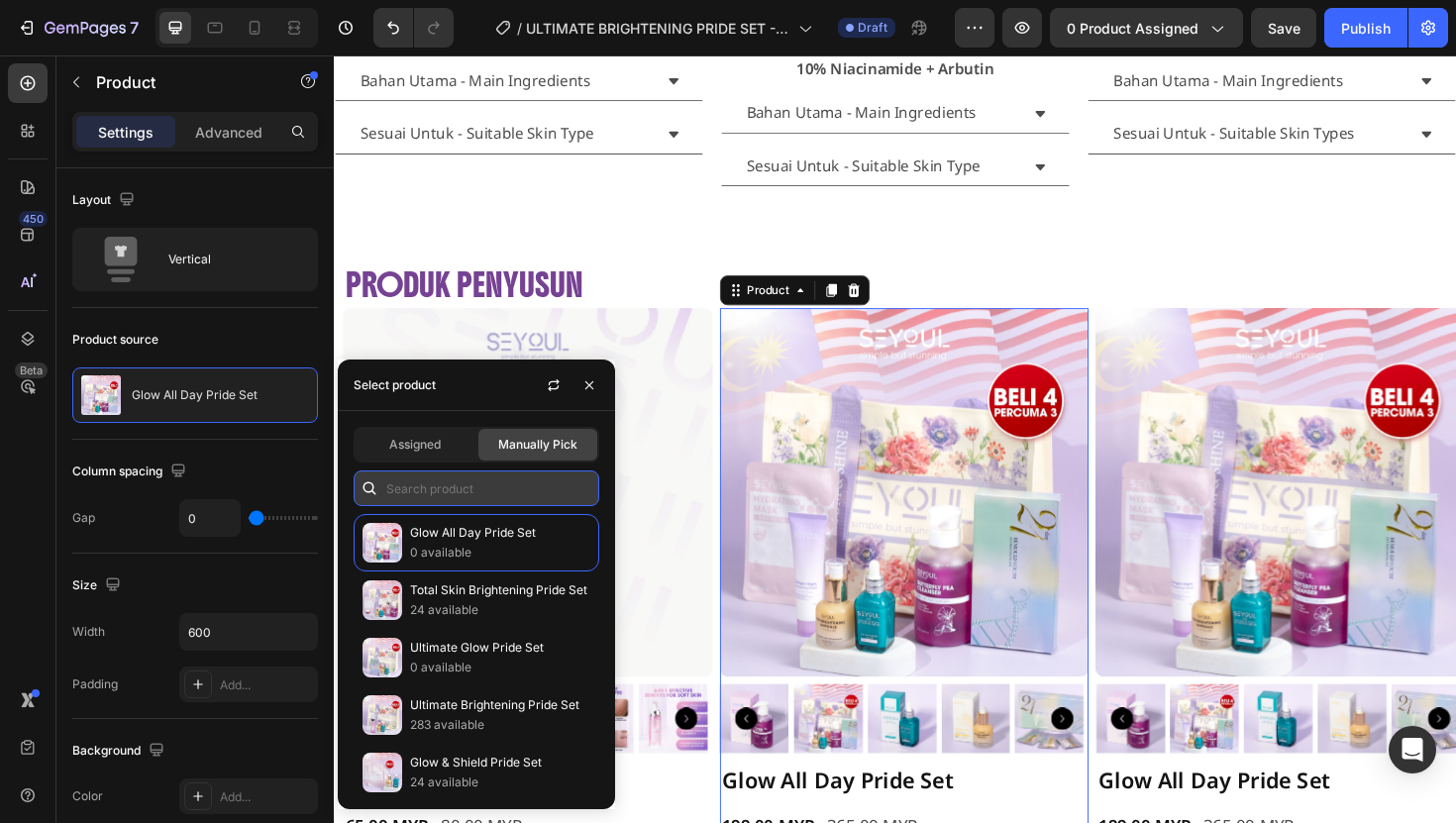 click at bounding box center (476, 488) 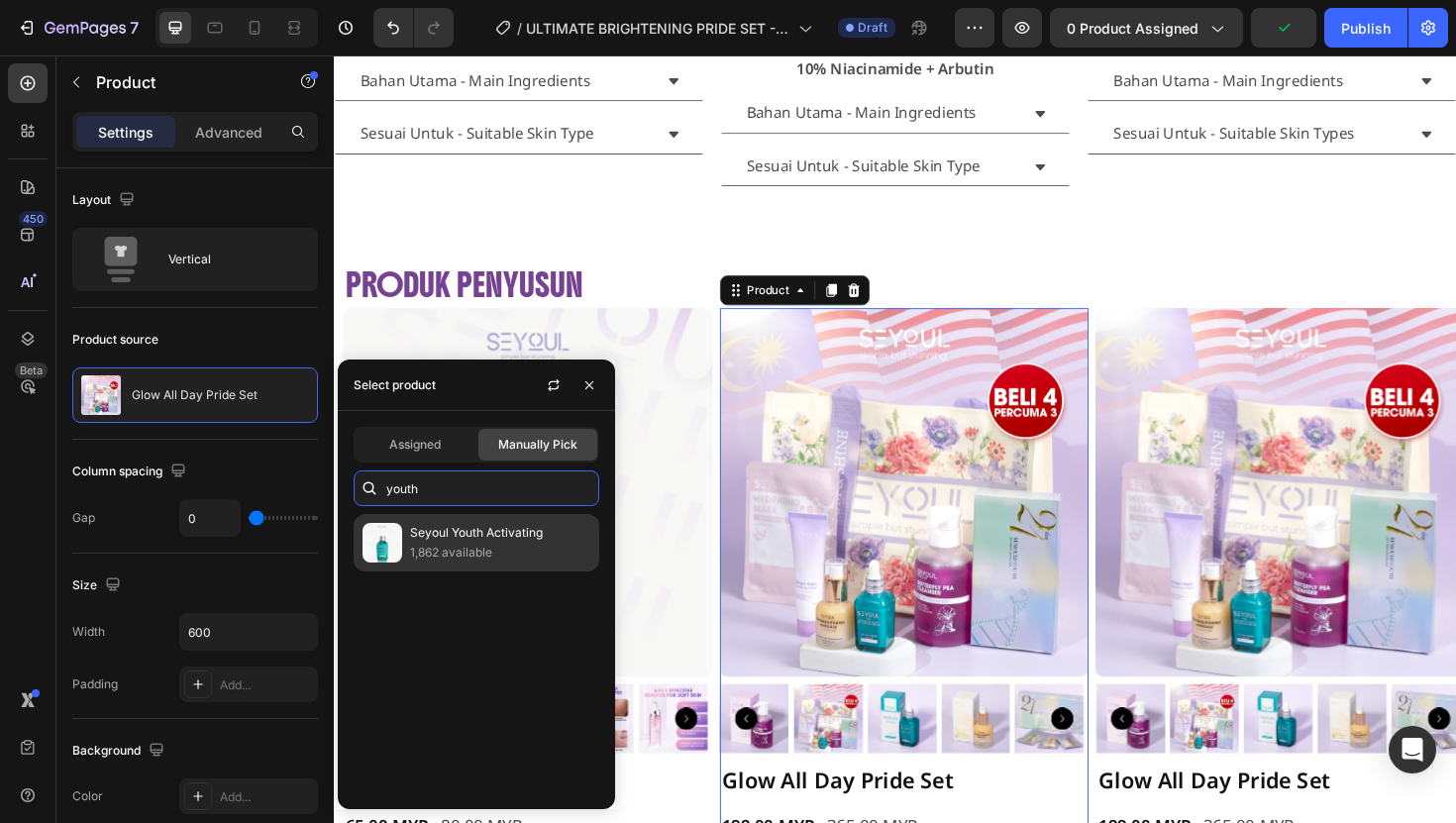 type on "youth" 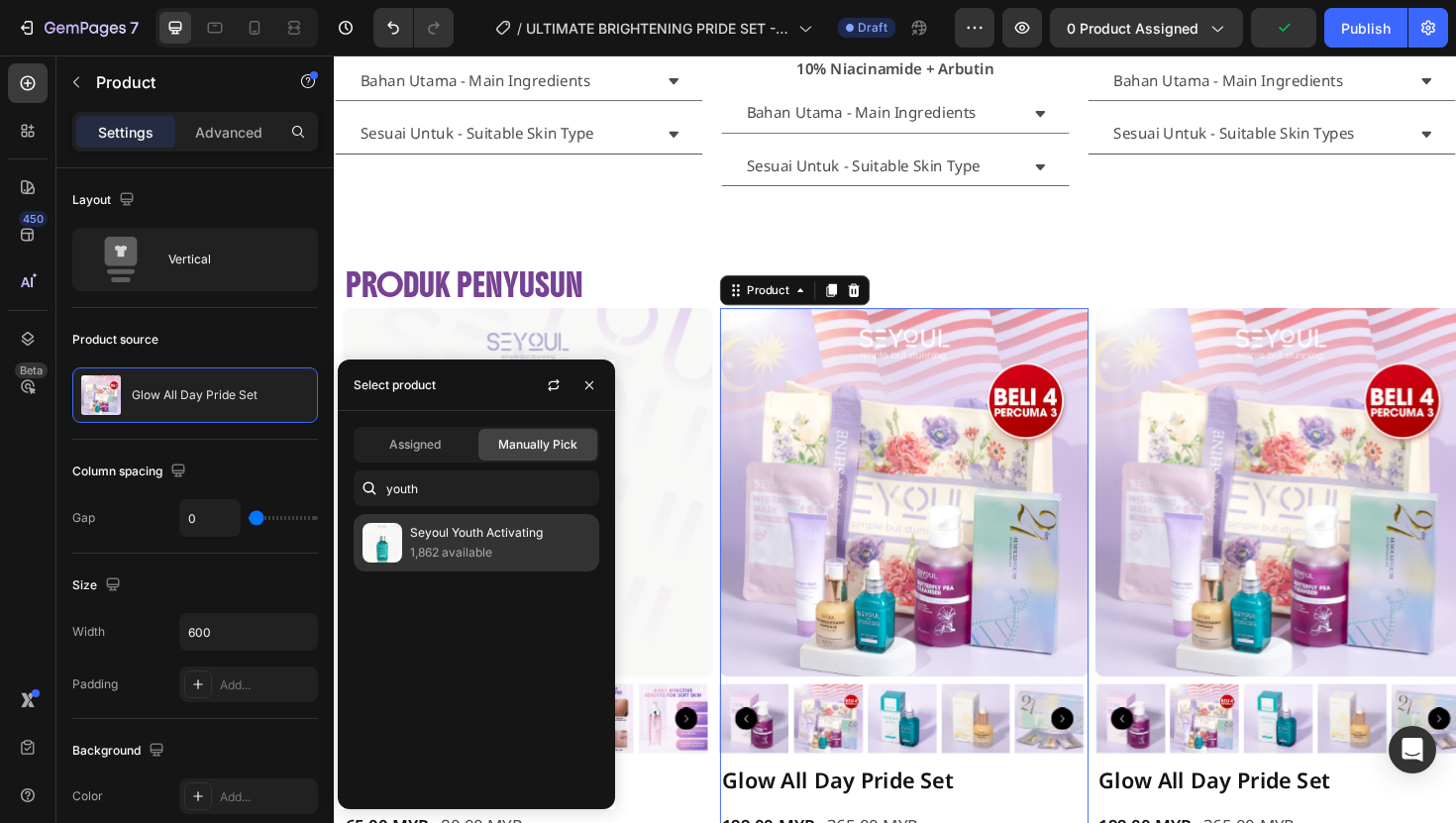 click on "Seyoul Youth Activating" at bounding box center [500, 533] 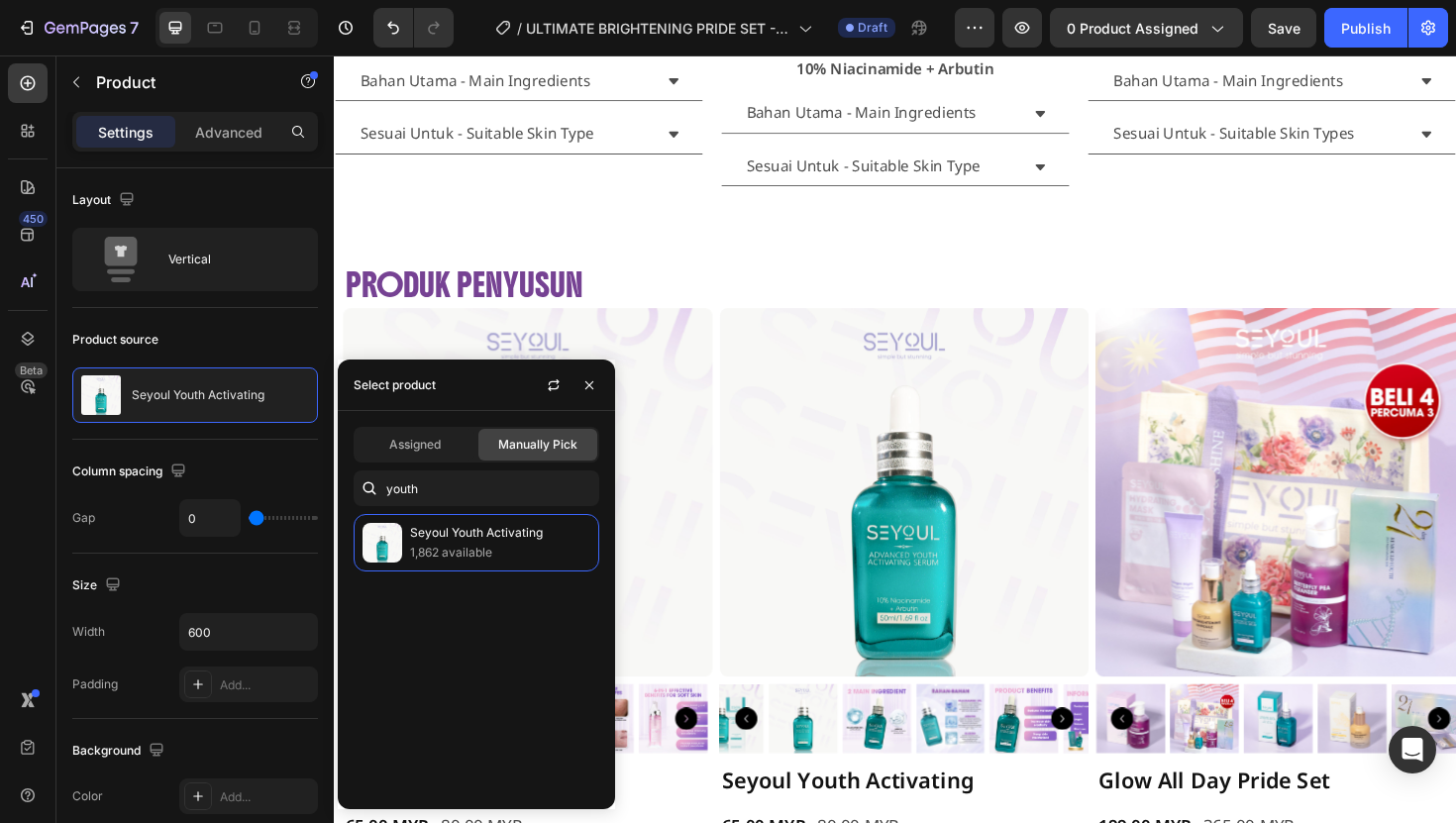 click at bounding box center (1336, 518) 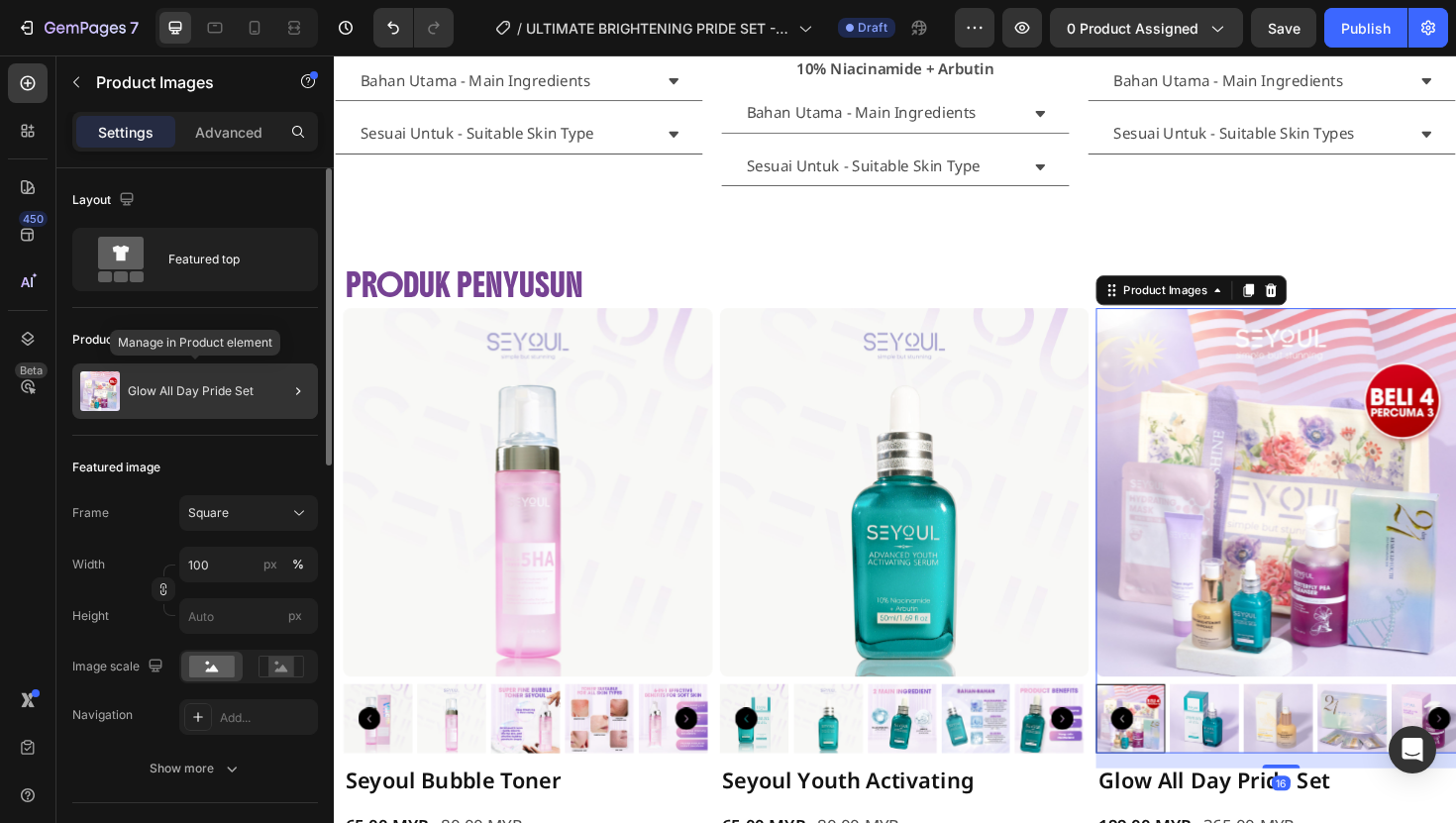 click on "Glow All Day Pride Set" at bounding box center [190, 391] 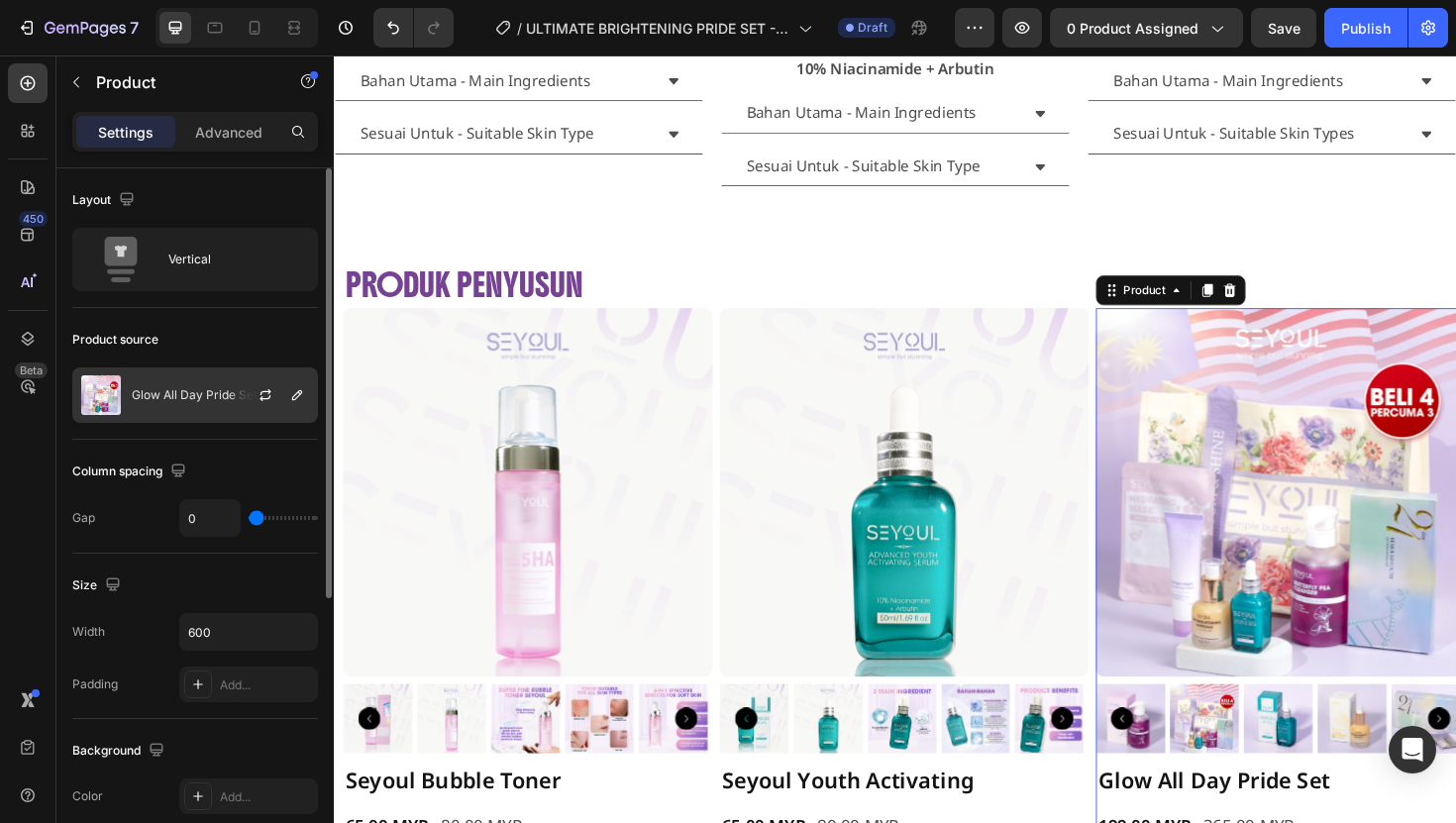 click on "Glow All Day Pride Set" 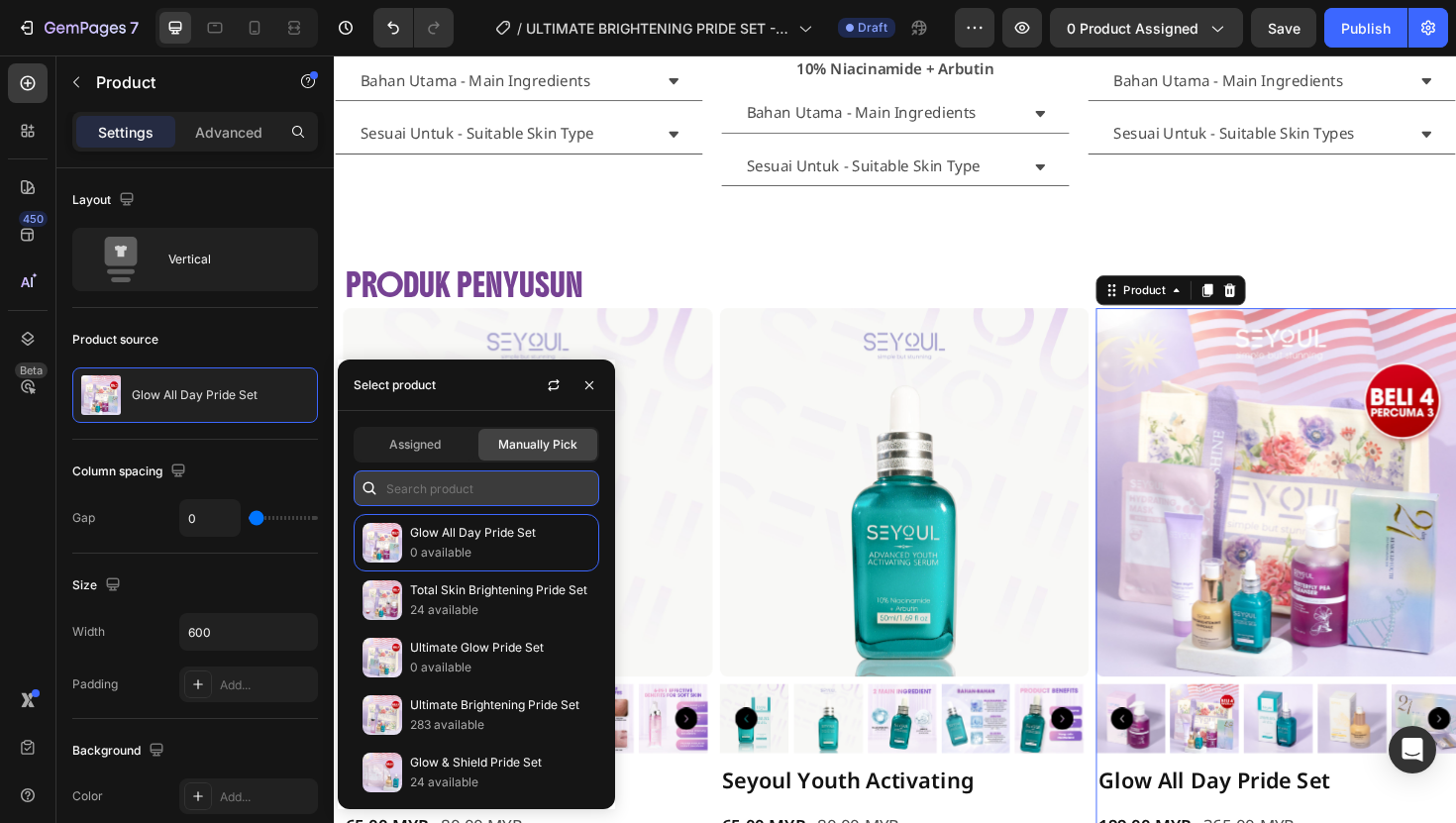click at bounding box center (476, 488) 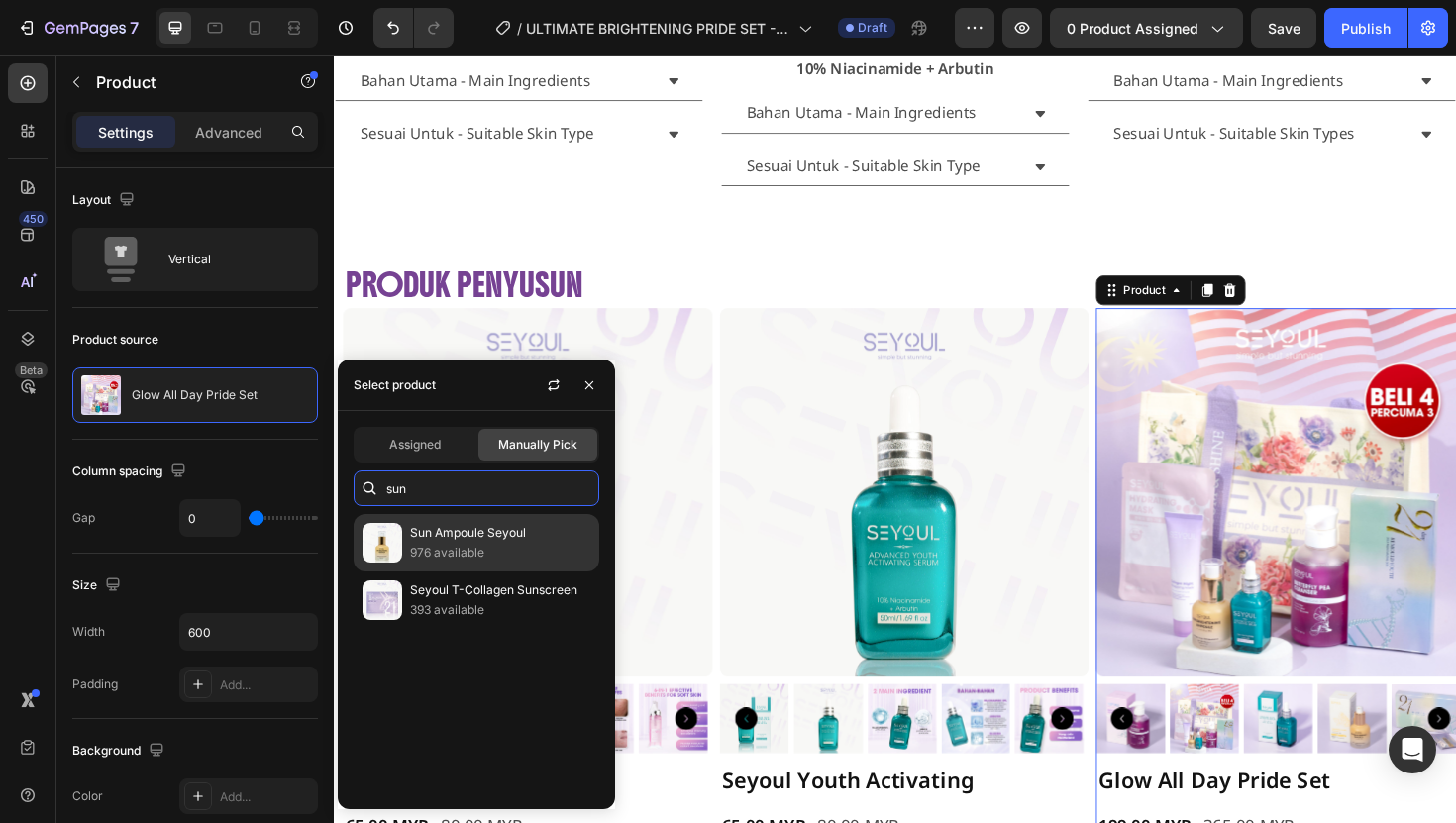 type on "sun" 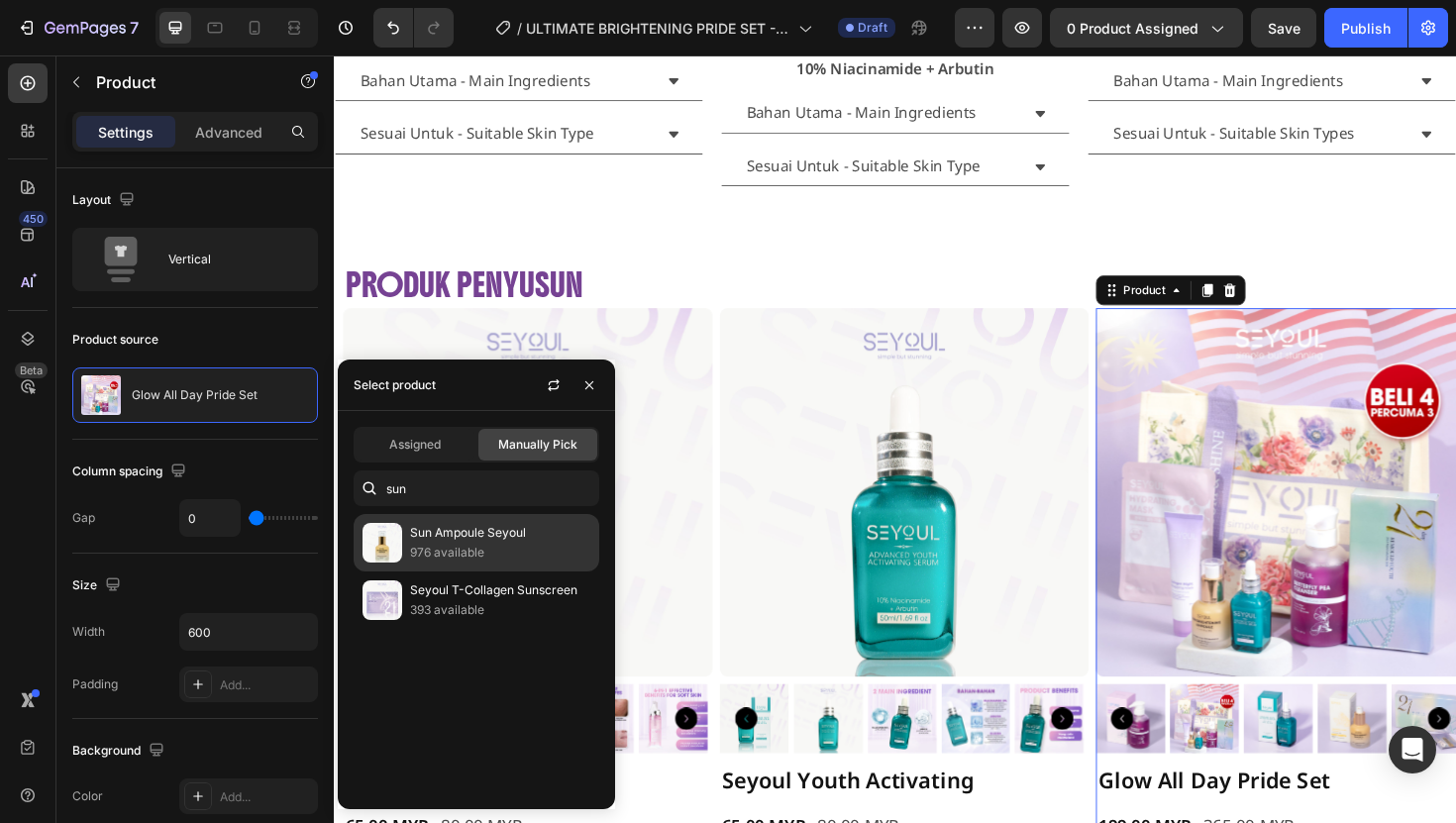 click on "Sun Ampoule Seyoul" at bounding box center [500, 533] 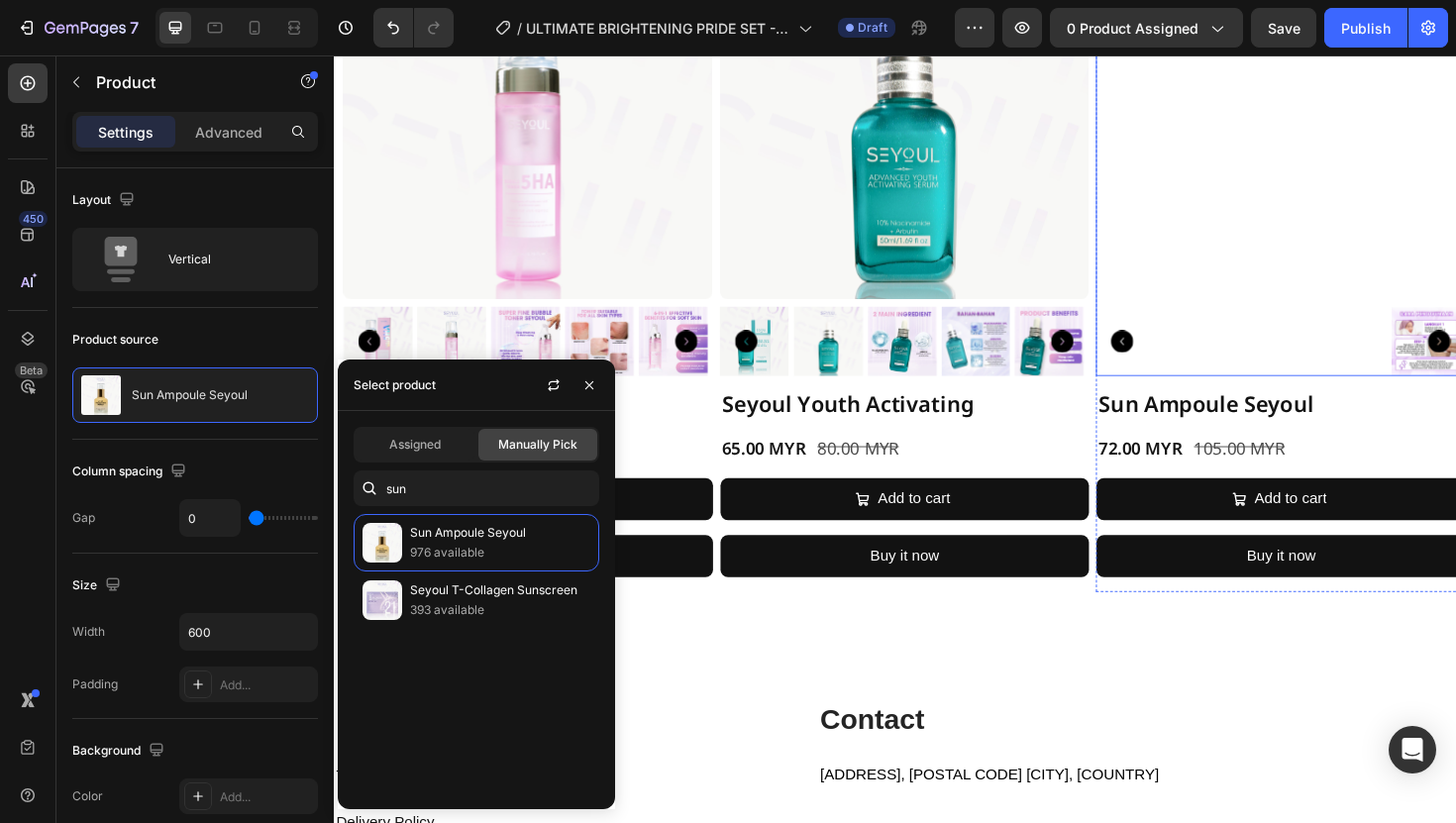 scroll, scrollTop: 2153, scrollLeft: 0, axis: vertical 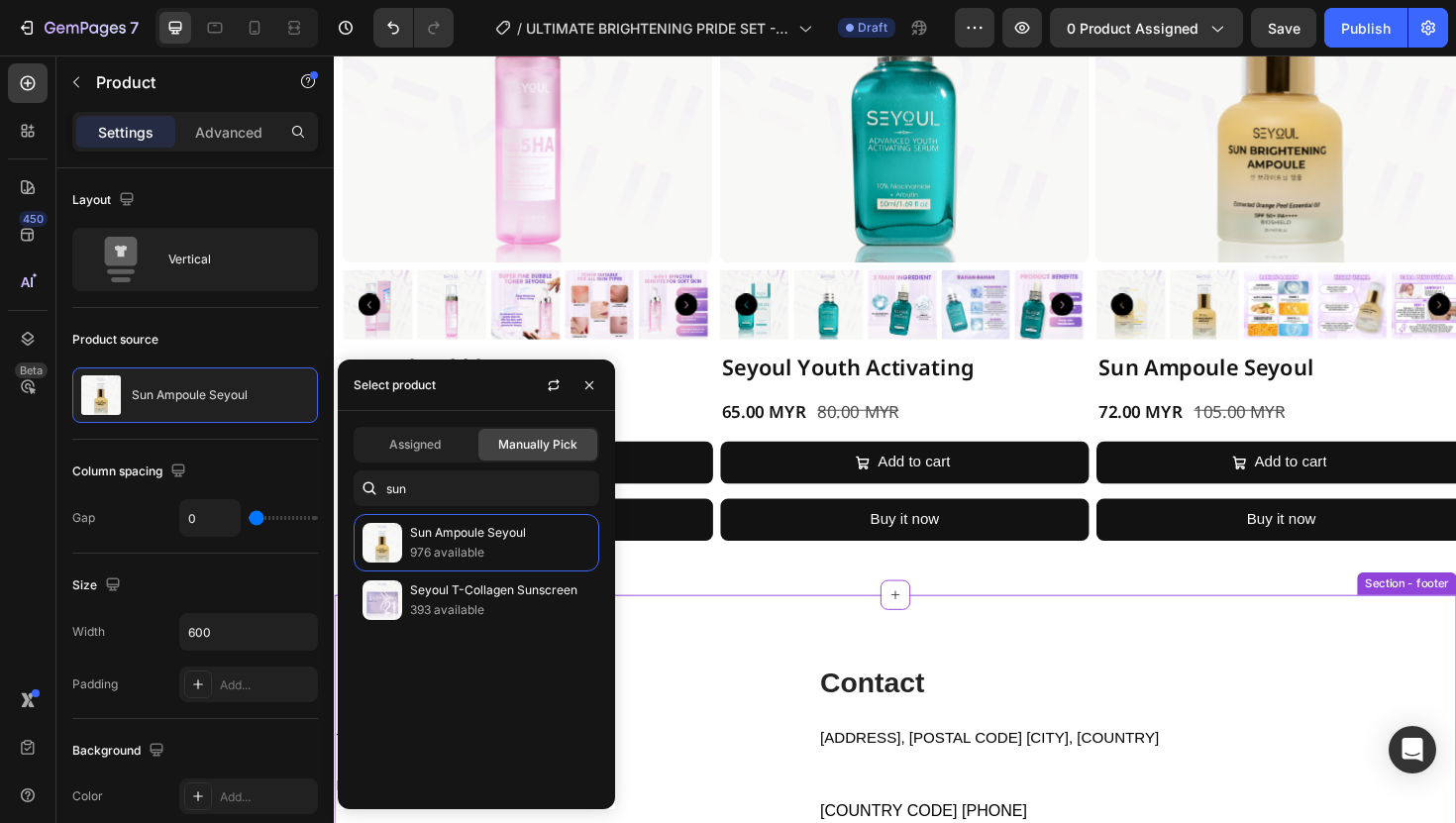 click on "Policy Heading Terms of service Text Block Delivery Policy Text Block Refund Policy Text Block Privacy Policy Text block Contact Heading 3-2-8, Tunas residensi medan bayan 11900 bayan lepas, Pulau Pinang, Malaysia Text block Row +60 11-2564 1417 Text block Row seyoulmalaysia@gmail.com Text block Row Row Row Contact Heading 3-2-8, Tunas residensi medan bayan 11900 bayan lepas, Pulau Pinang, Malaysia Text block Row +60 11-2564 1417 Text block Row Email: seyoulmalaysia@gmail.com Text block Row Row Policy Heading Terms of service Text Block Delivery Policy Text Block Refund Policy Text Block Privacy Policy Text block
Row Image Row Row Copyright @TVHs Heading Section - footer" at bounding box center (928, 822) 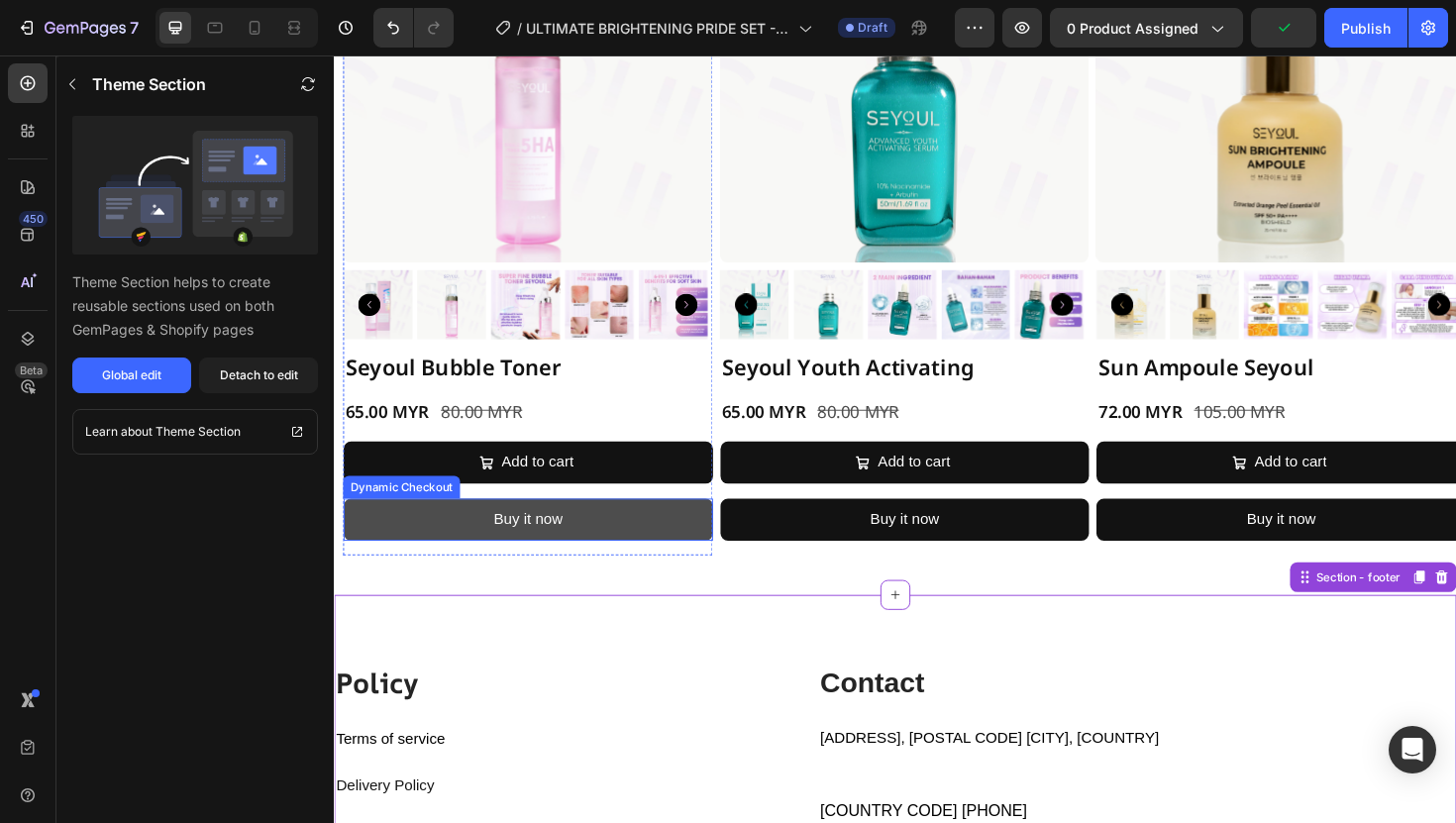click on "Buy it now" at bounding box center (539, 547) 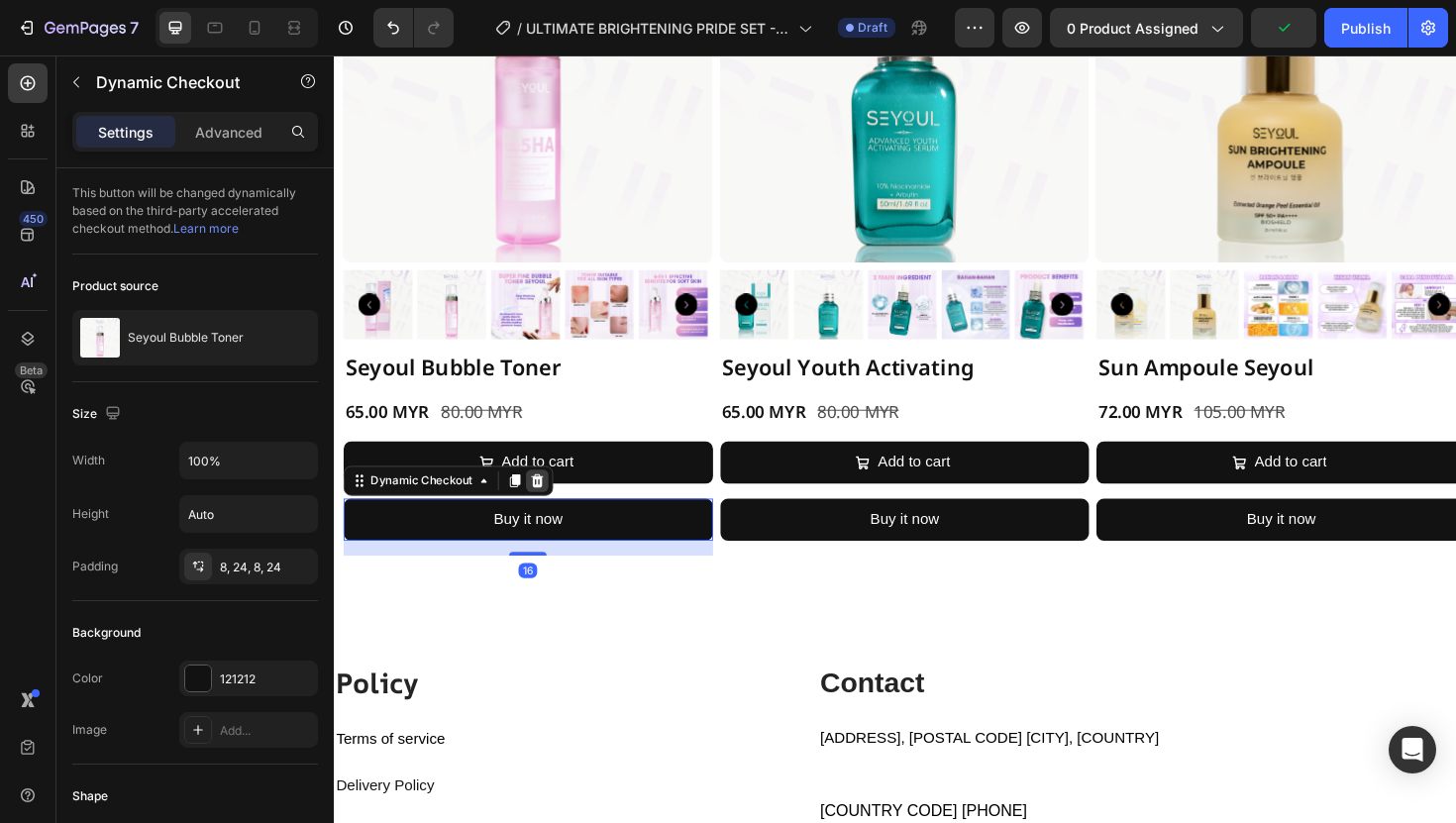 click 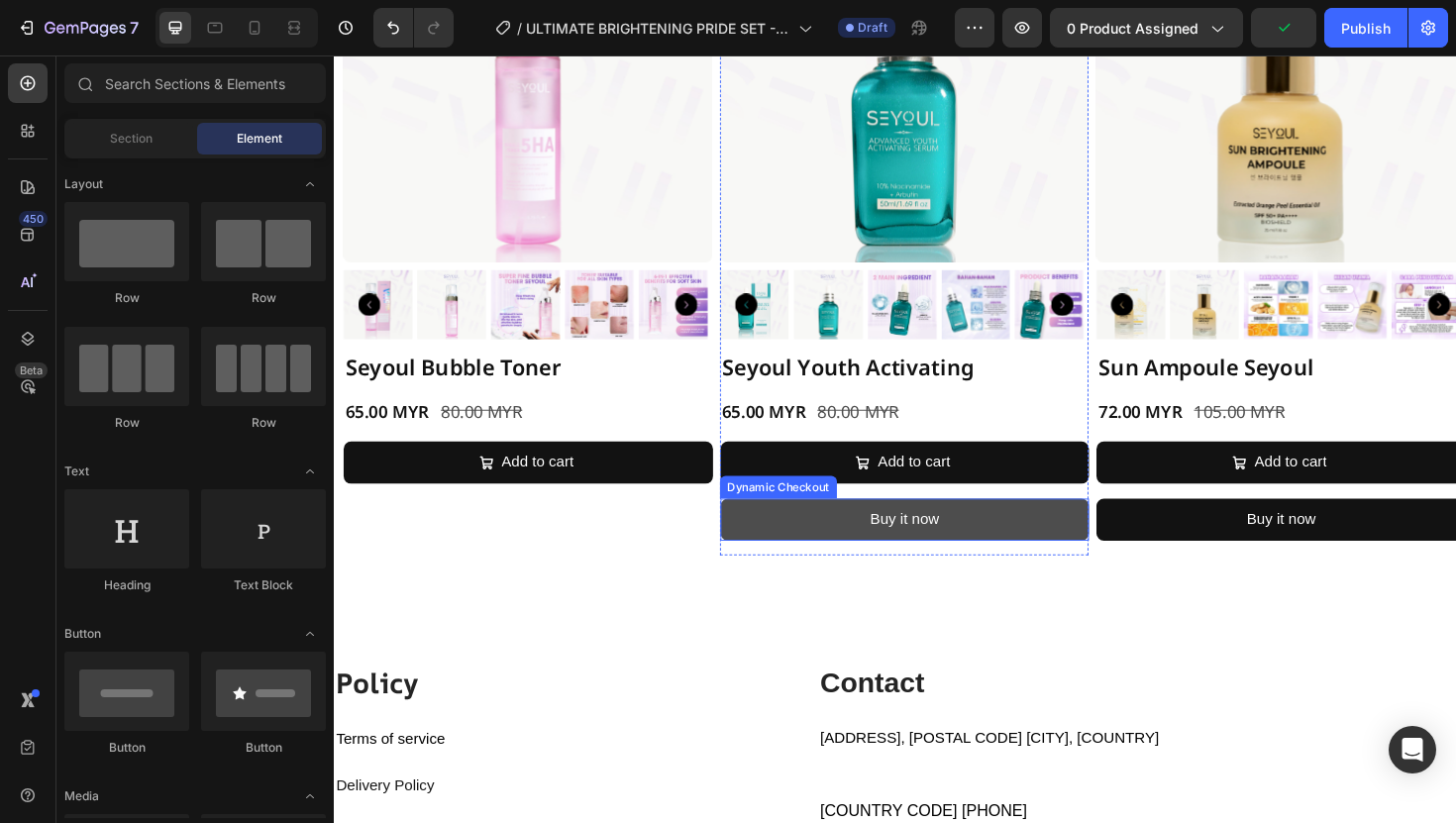 click on "Buy it now" at bounding box center [938, 547] 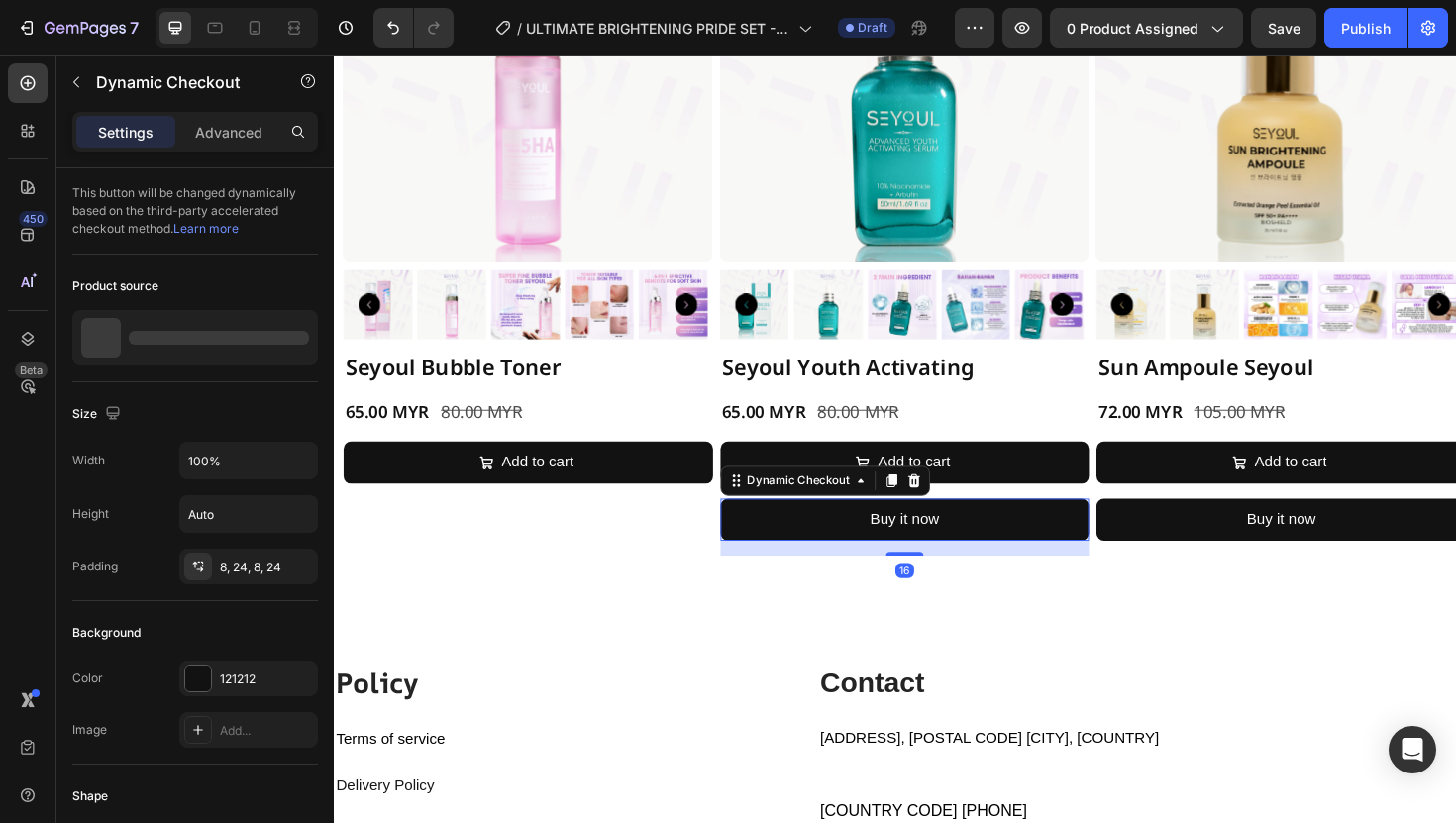 click 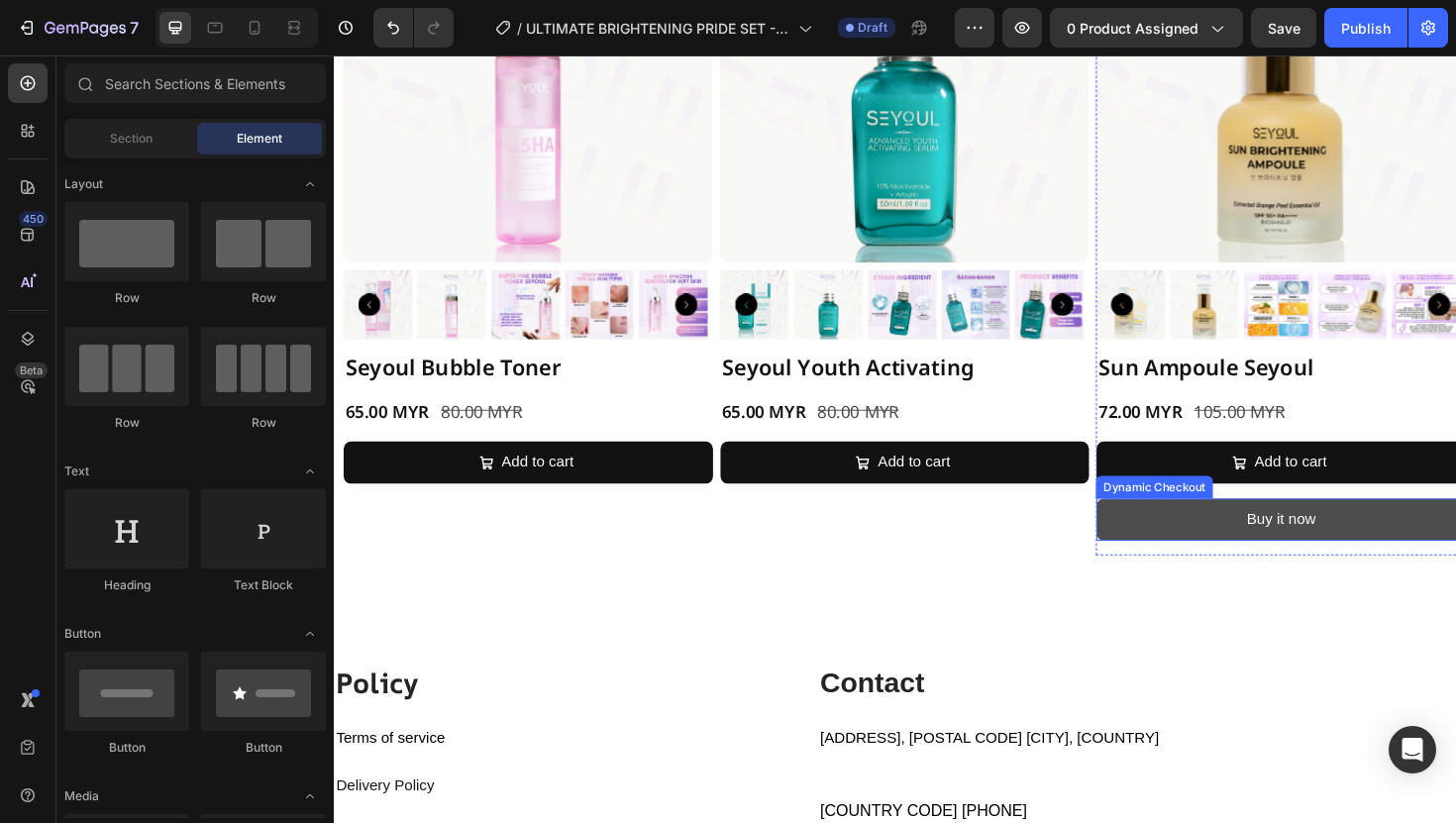 click on "Buy it now" at bounding box center [1336, 547] 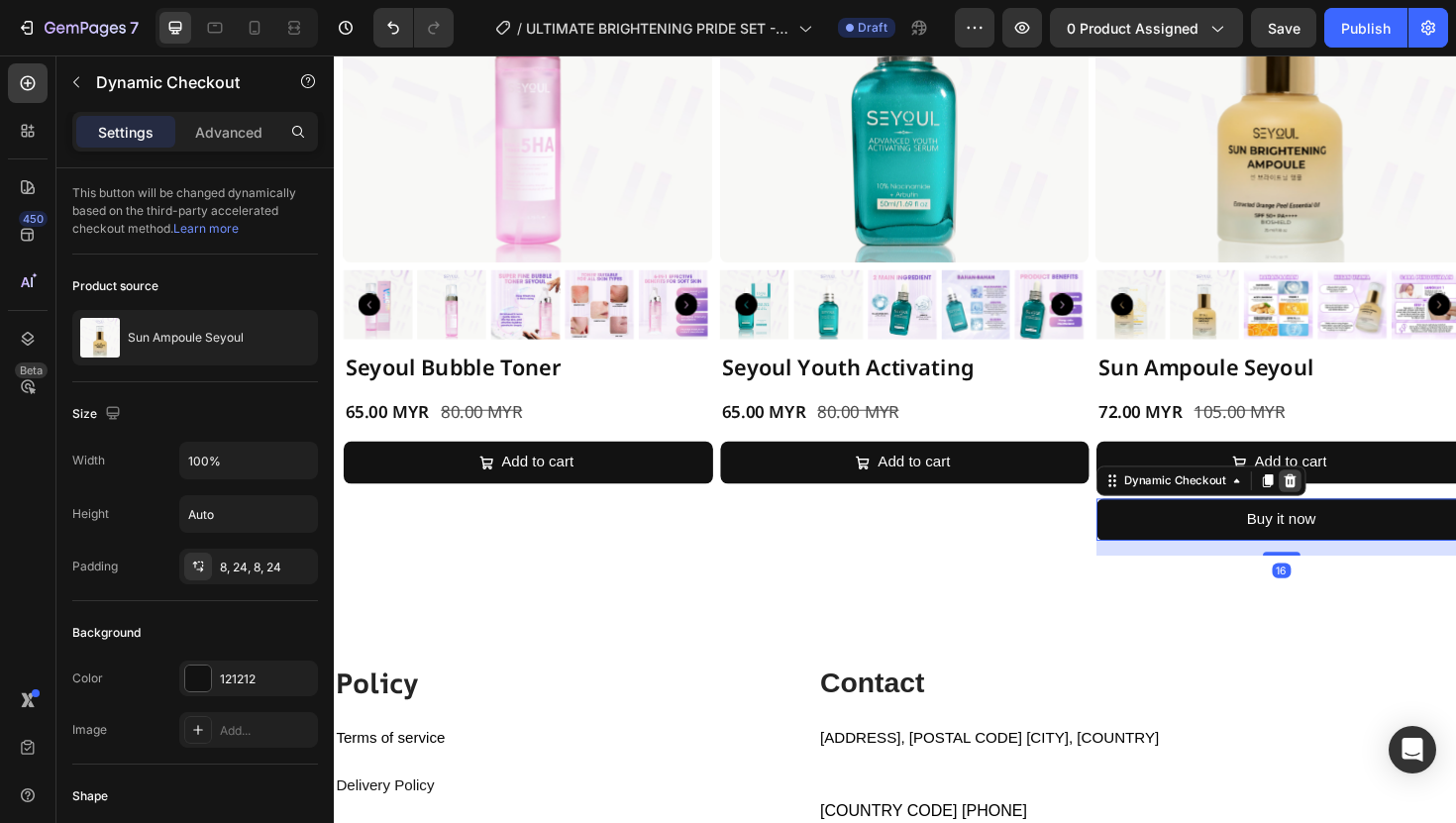click at bounding box center [1346, 506] 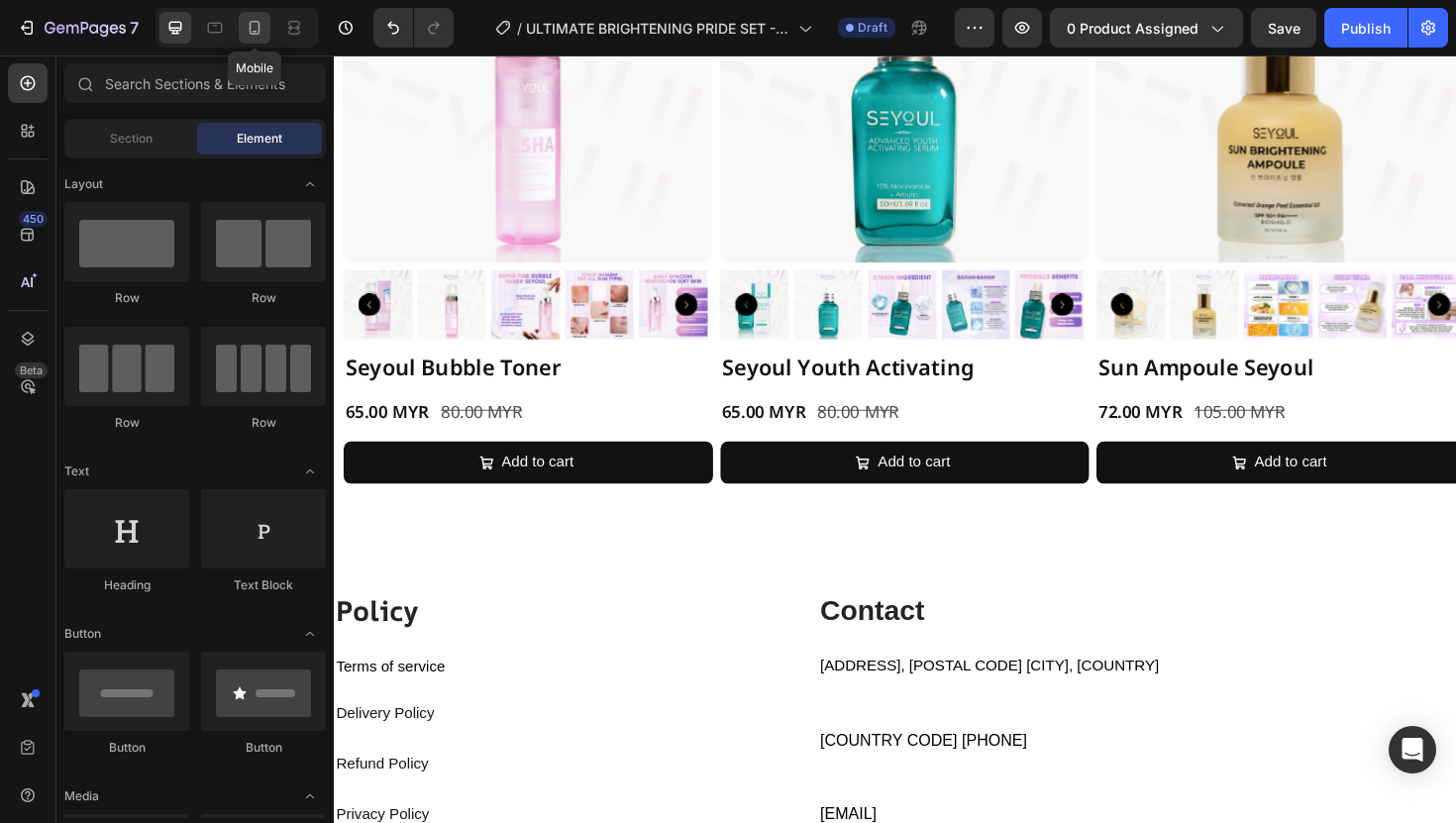 click 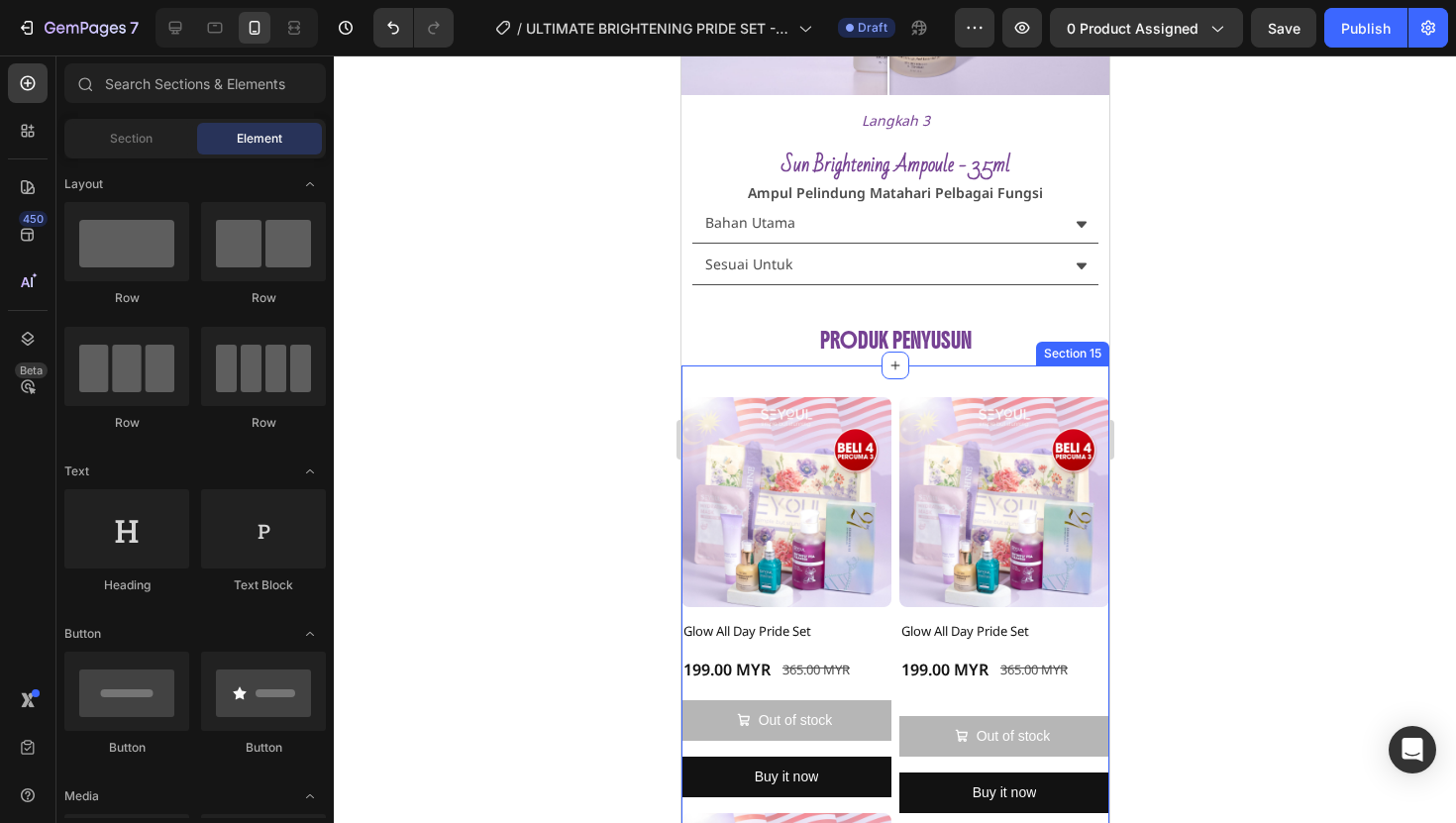 scroll, scrollTop: 3446, scrollLeft: 0, axis: vertical 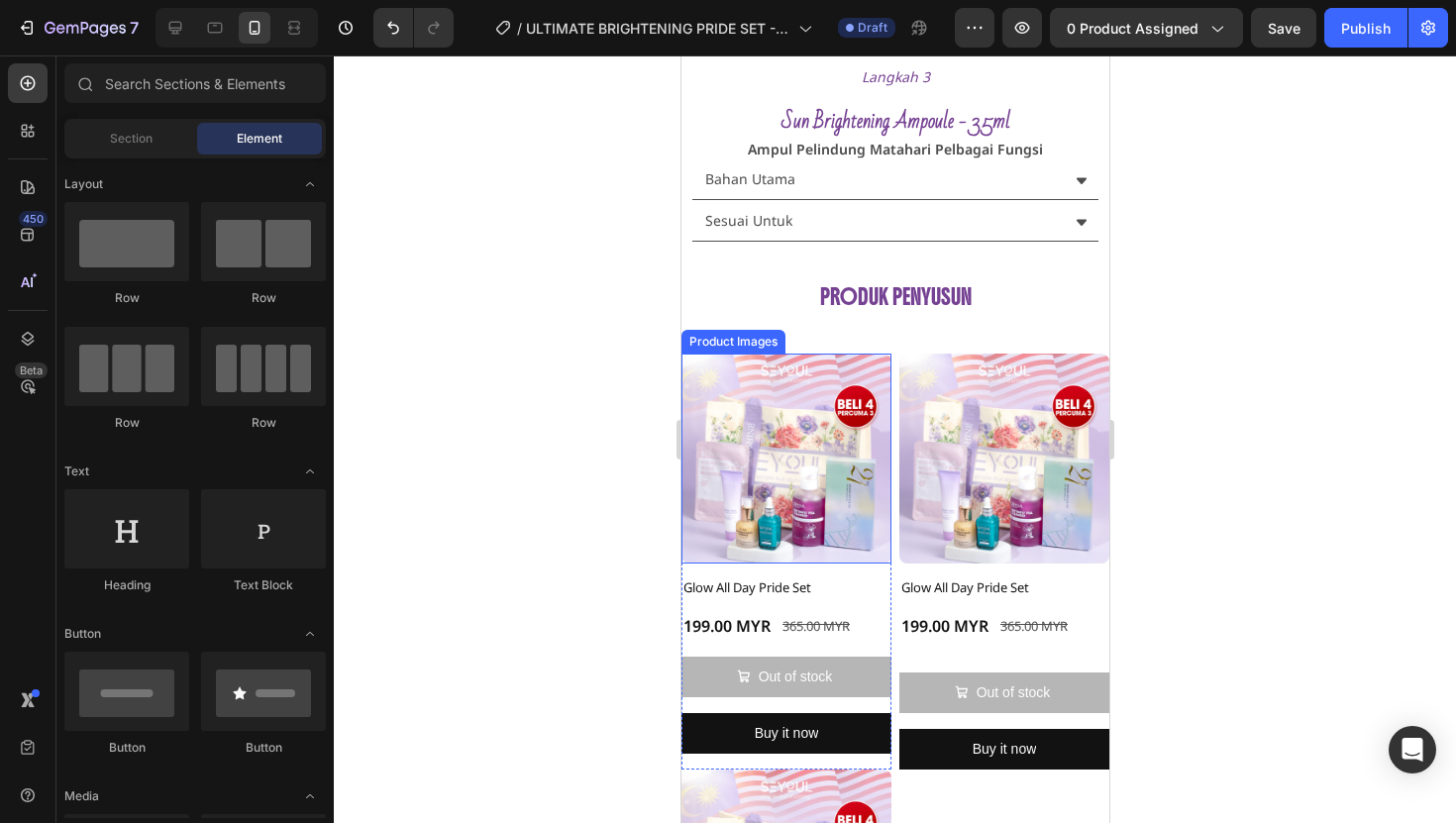 click at bounding box center [785, 459] 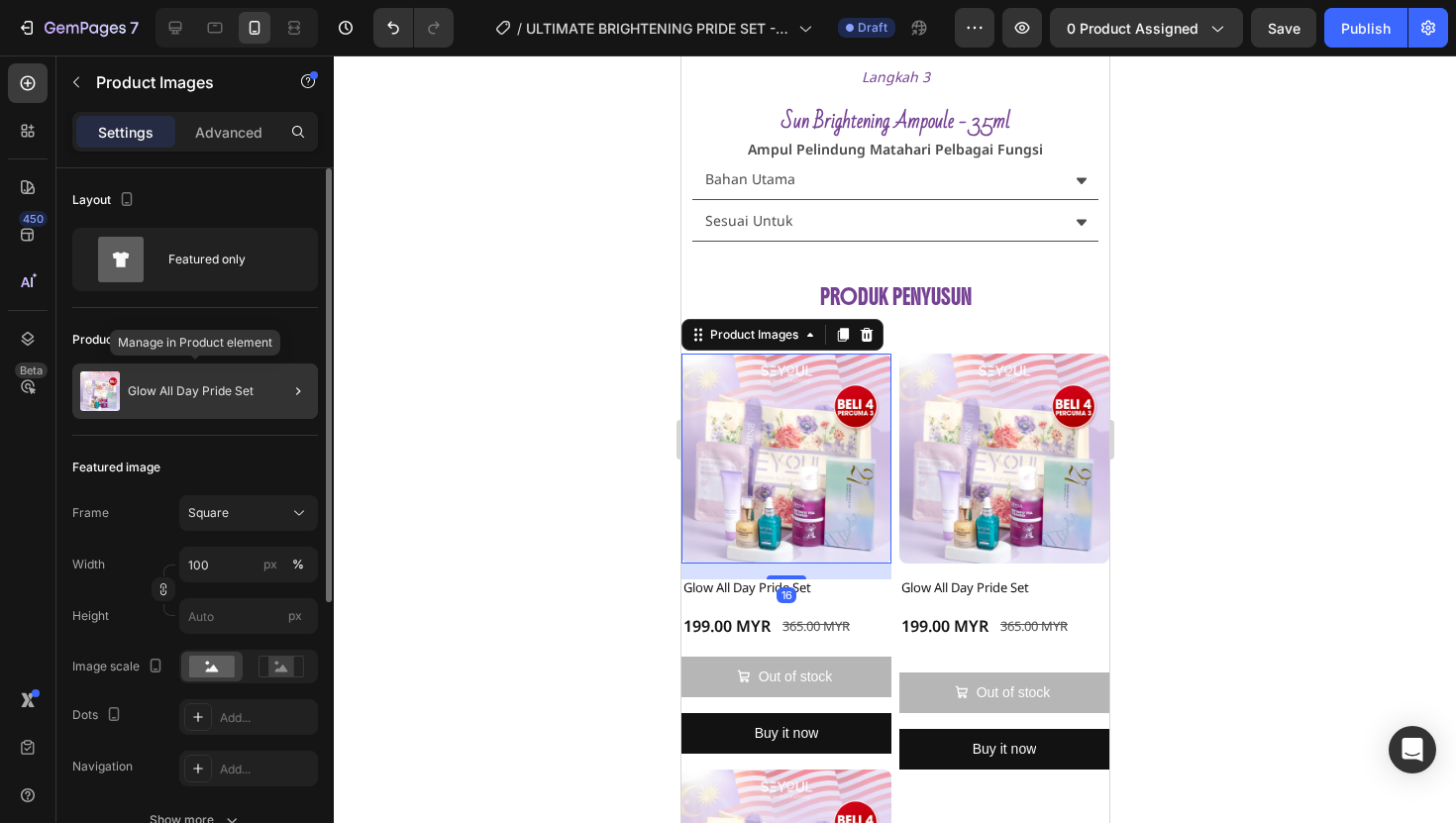 click on "Glow All Day Pride Set" 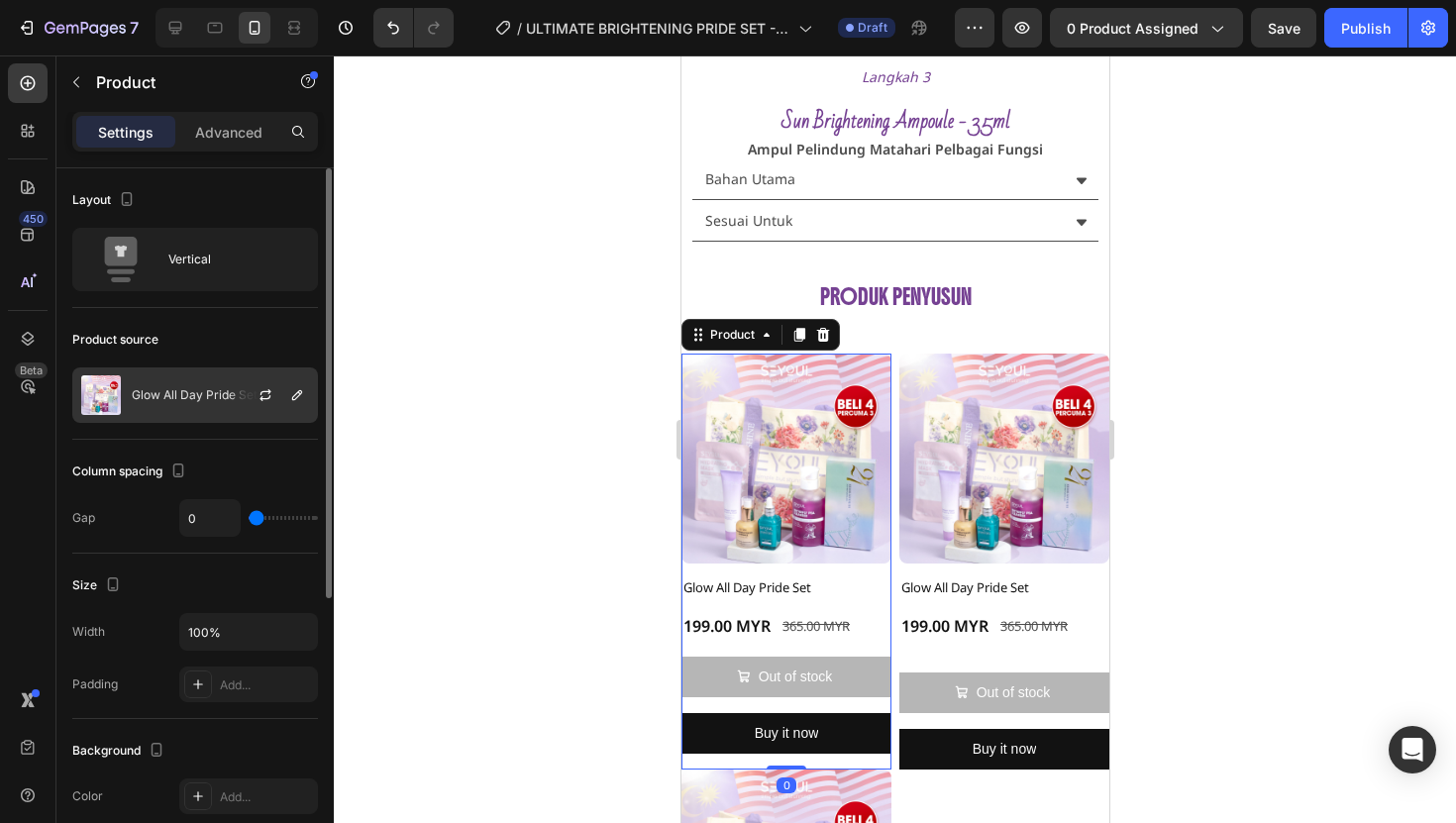 click on "Glow All Day Pride Set" at bounding box center (194, 395) 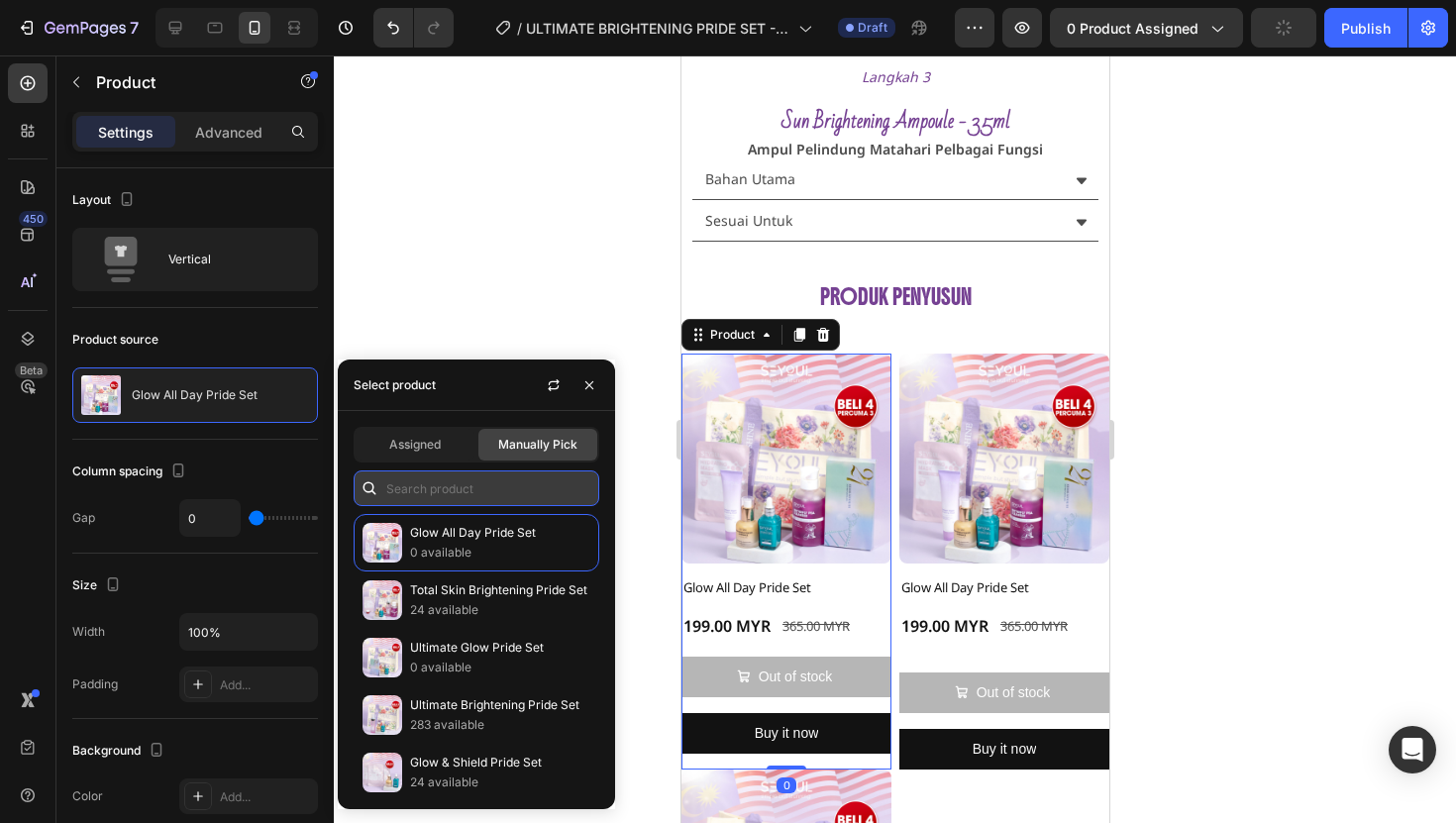click at bounding box center [476, 488] 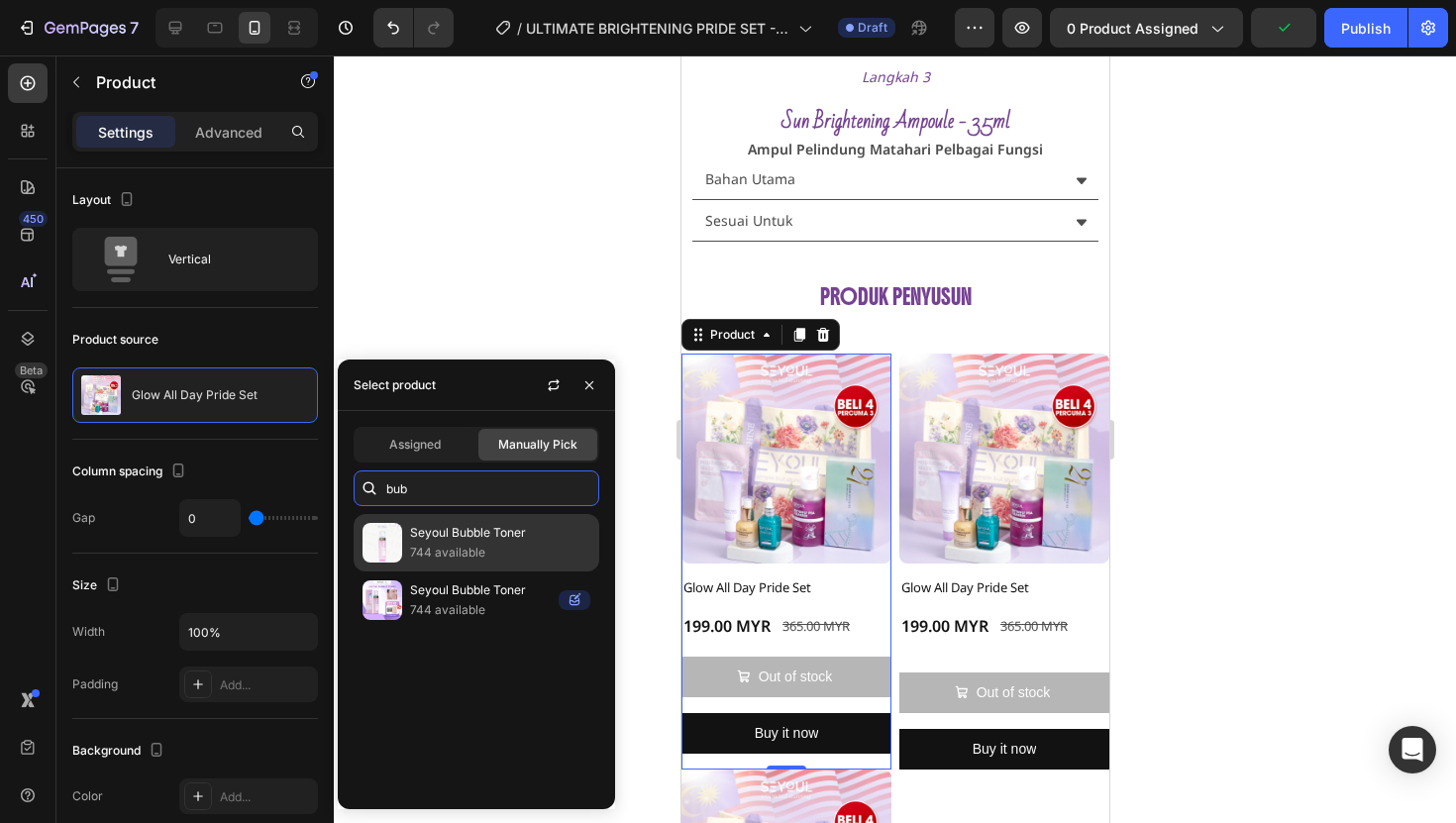 type on "bub" 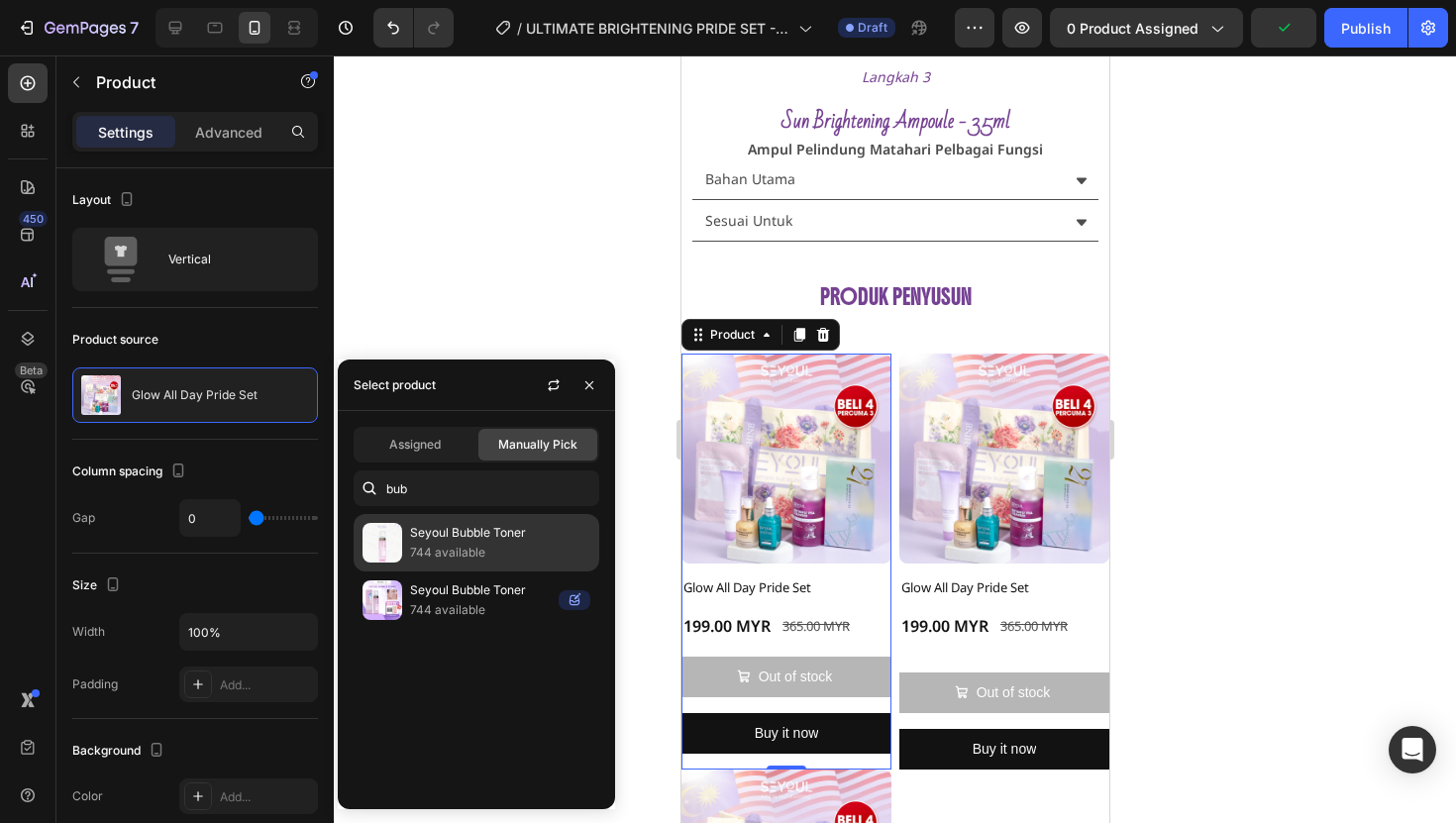 click on "Seyoul Bubble Toner" at bounding box center [500, 533] 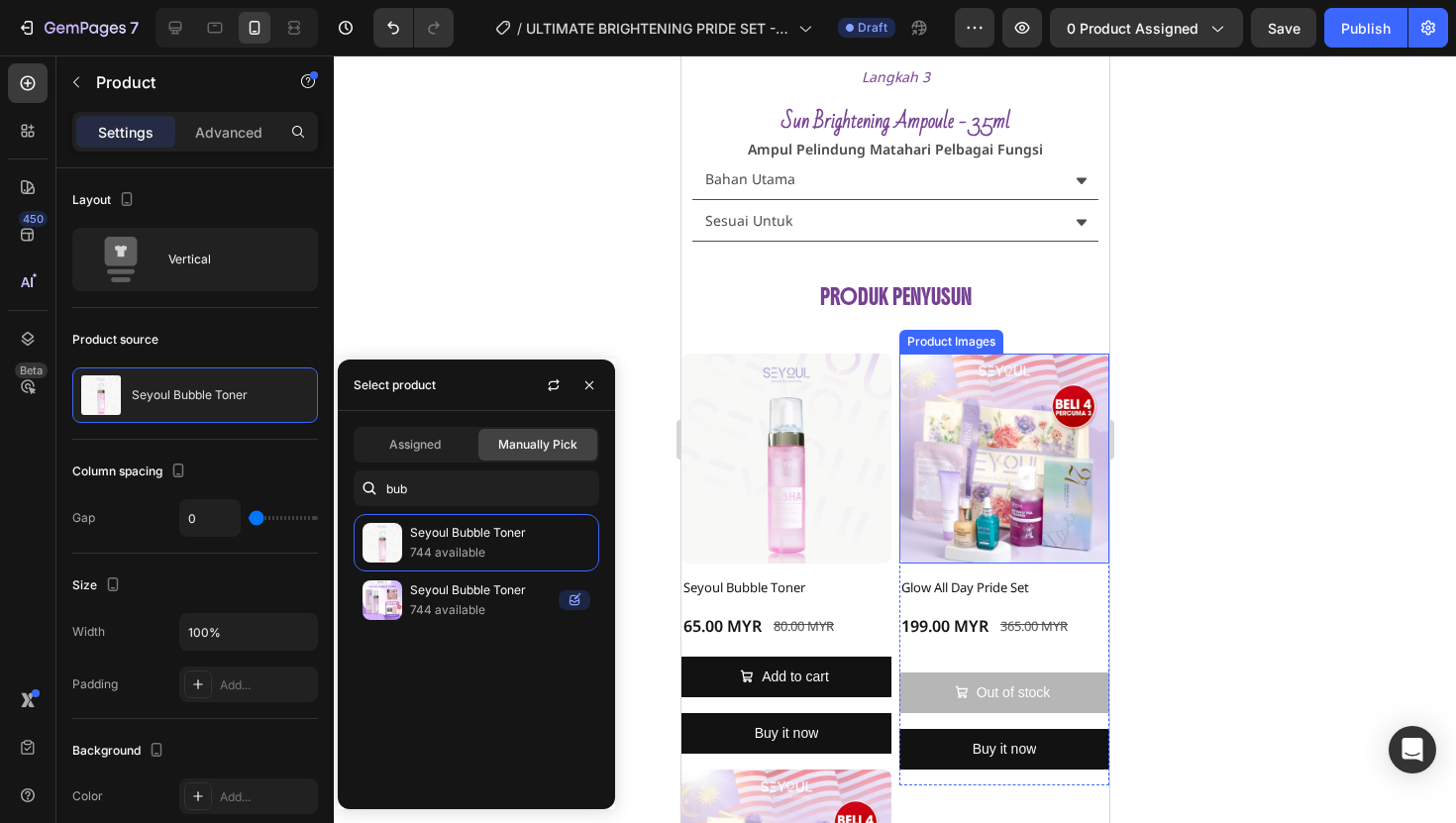 click at bounding box center [1003, 459] 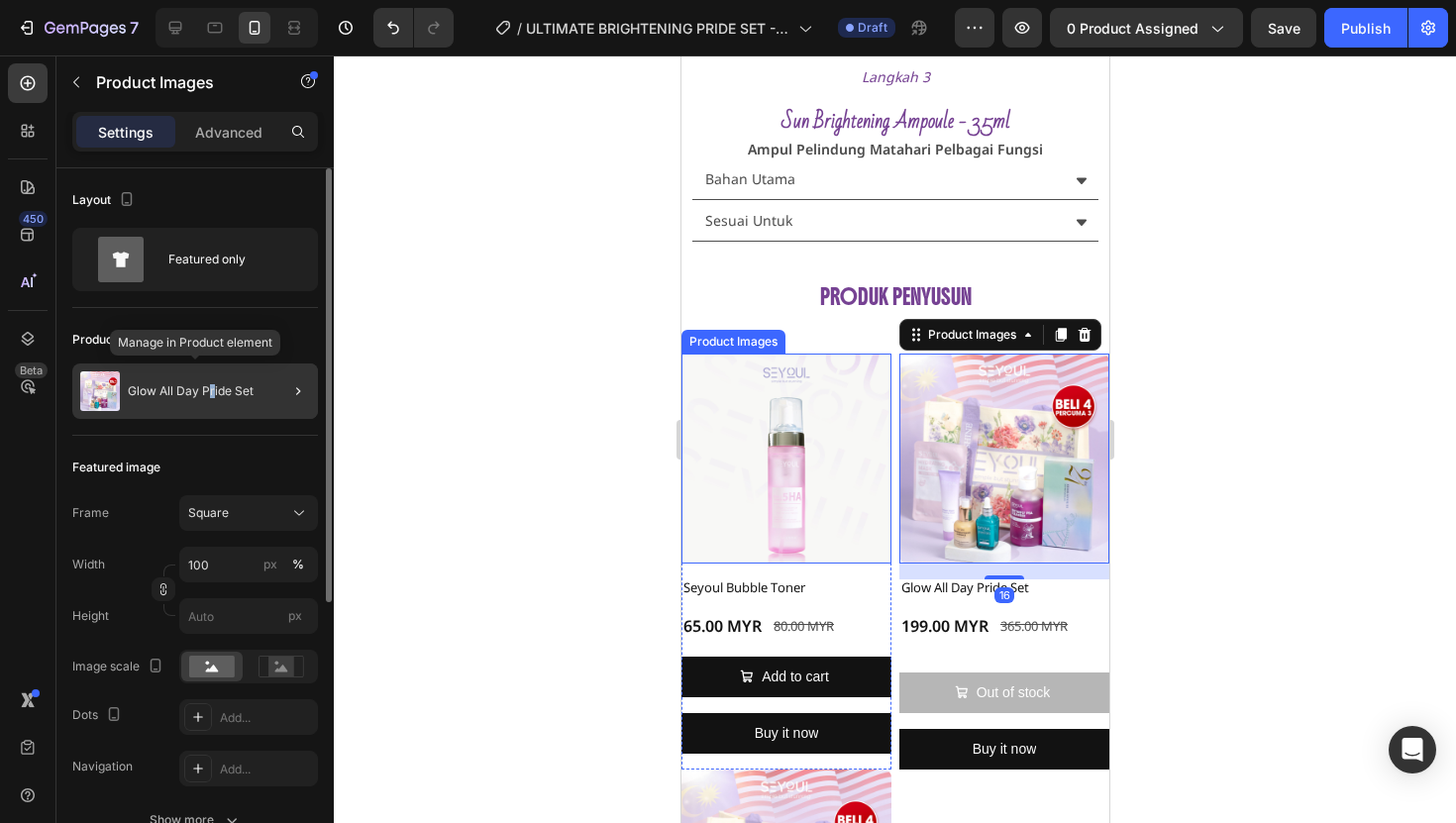 click on "Glow All Day Pride Set" at bounding box center (190, 391) 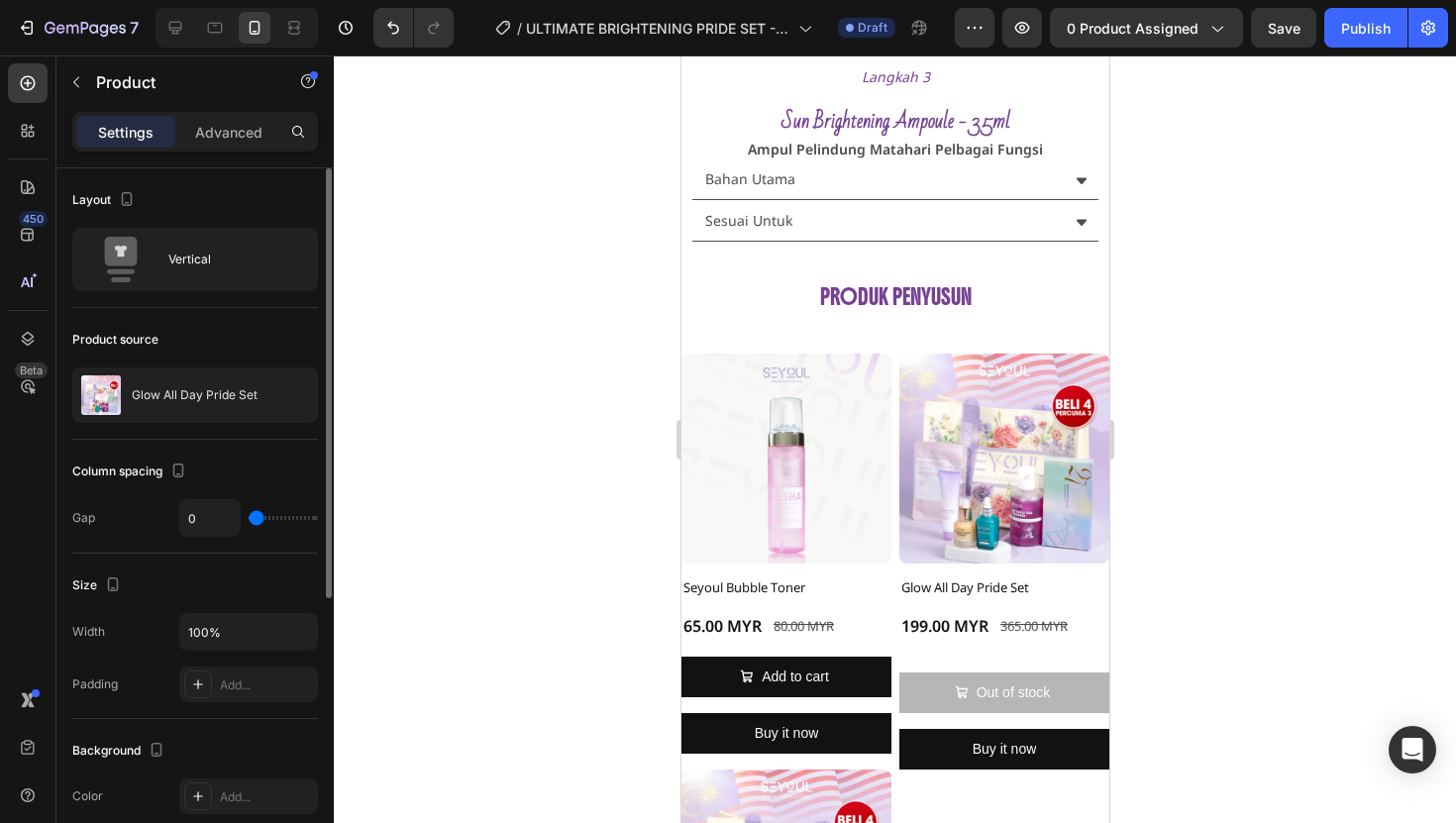 click on "Glow All Day Pride Set" at bounding box center (194, 395) 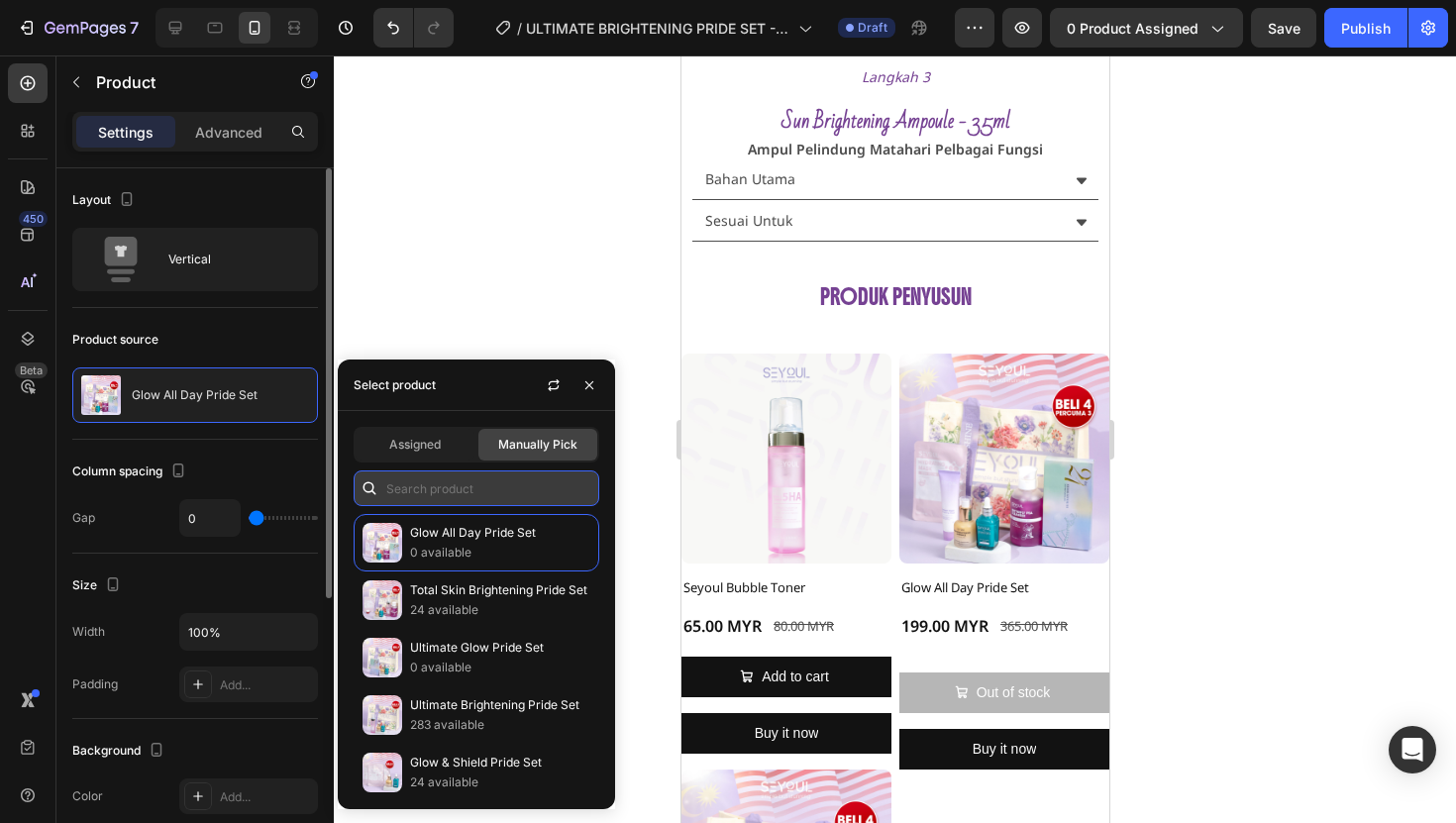 click at bounding box center (476, 488) 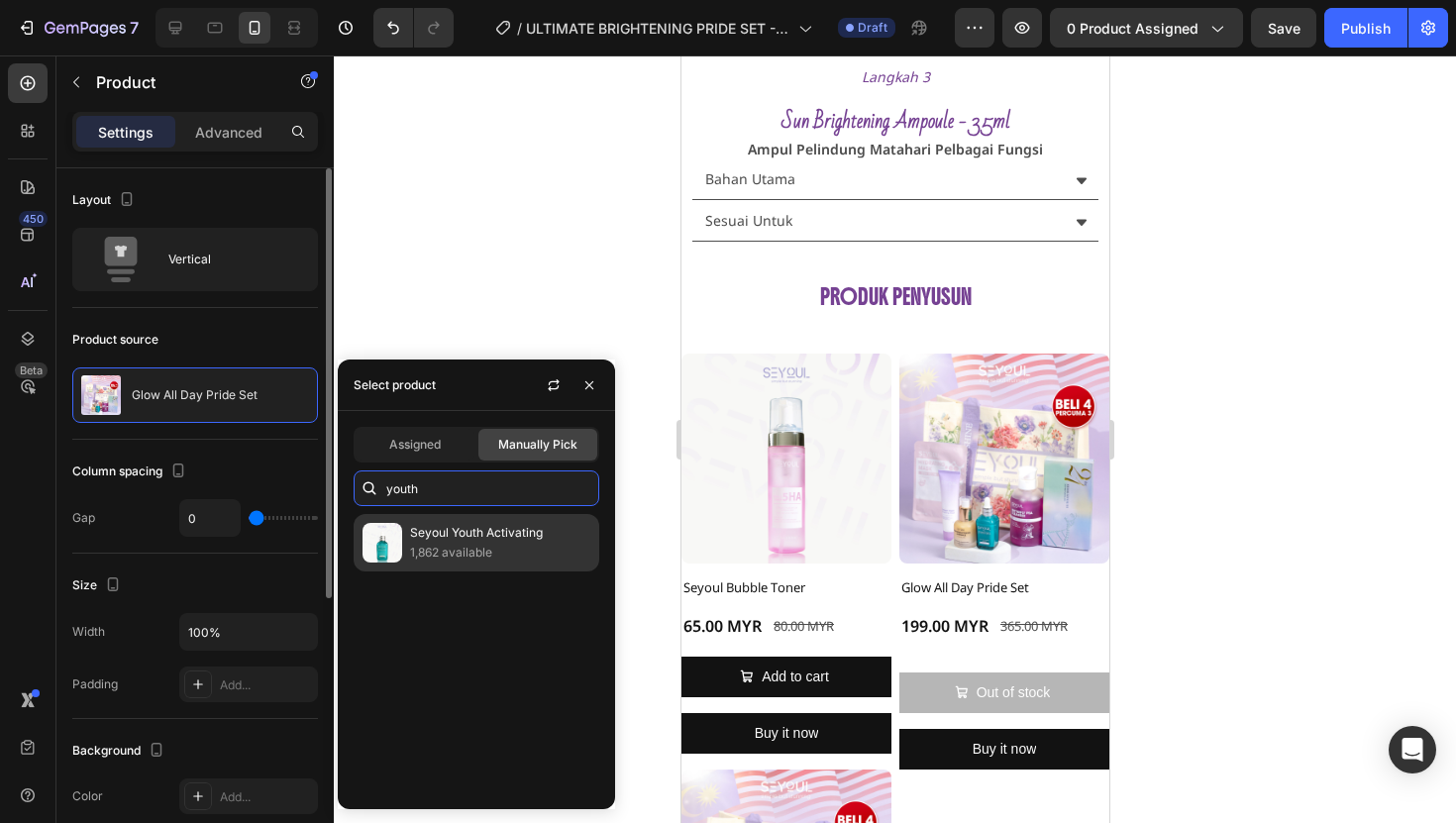 type on "youth" 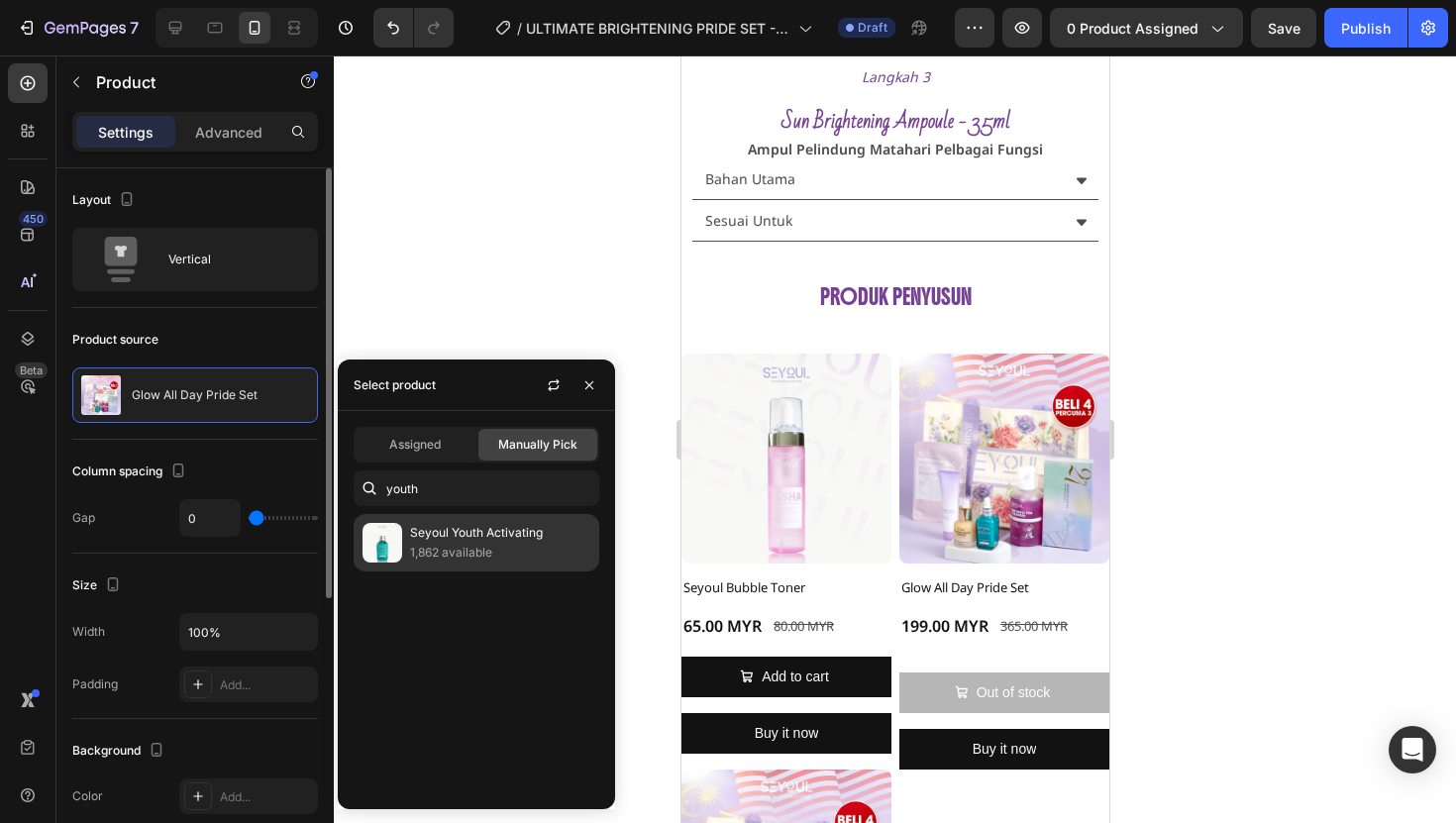 click on "Seyoul Youth Activating" at bounding box center [500, 533] 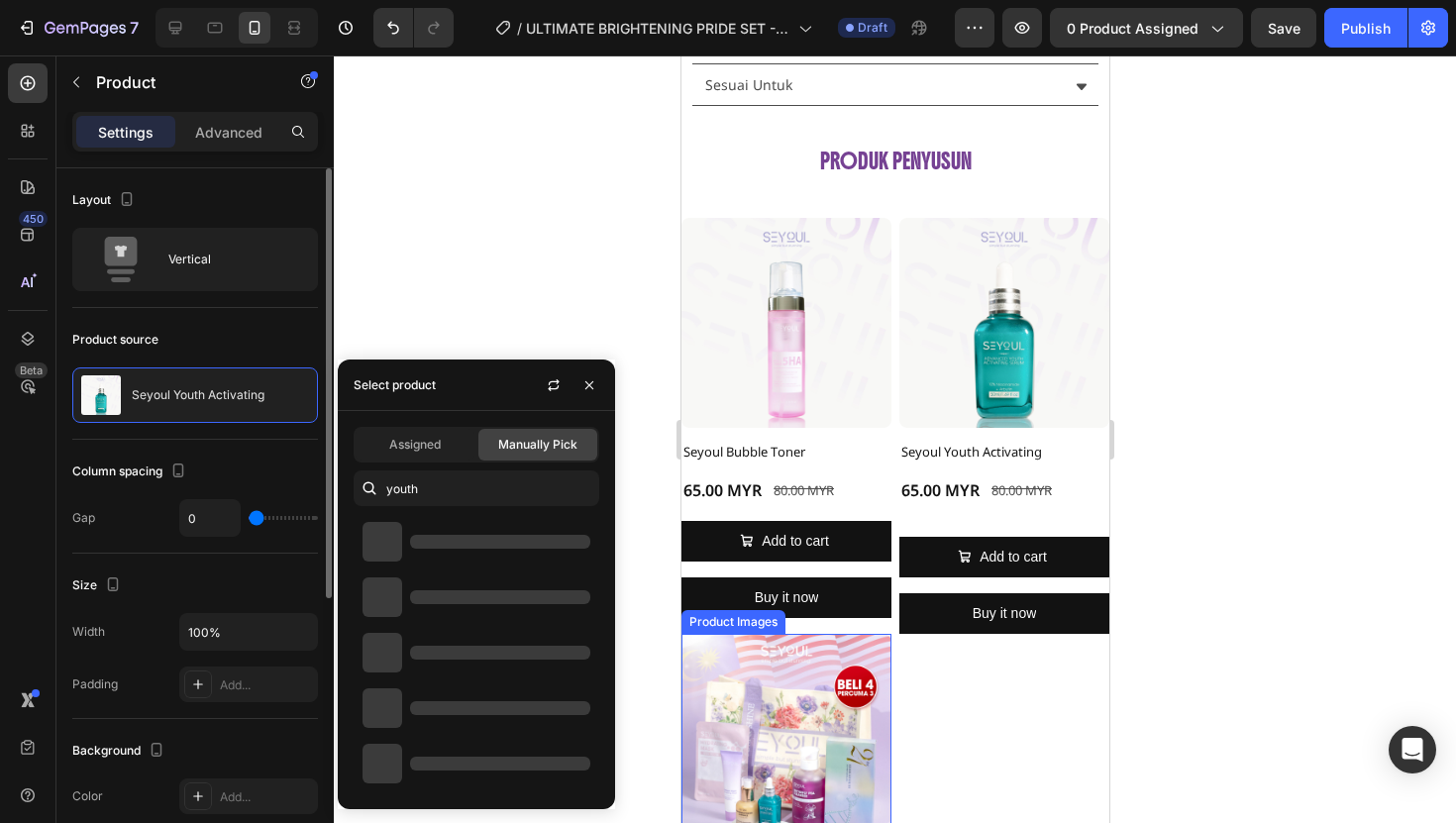 scroll, scrollTop: 3584, scrollLeft: 0, axis: vertical 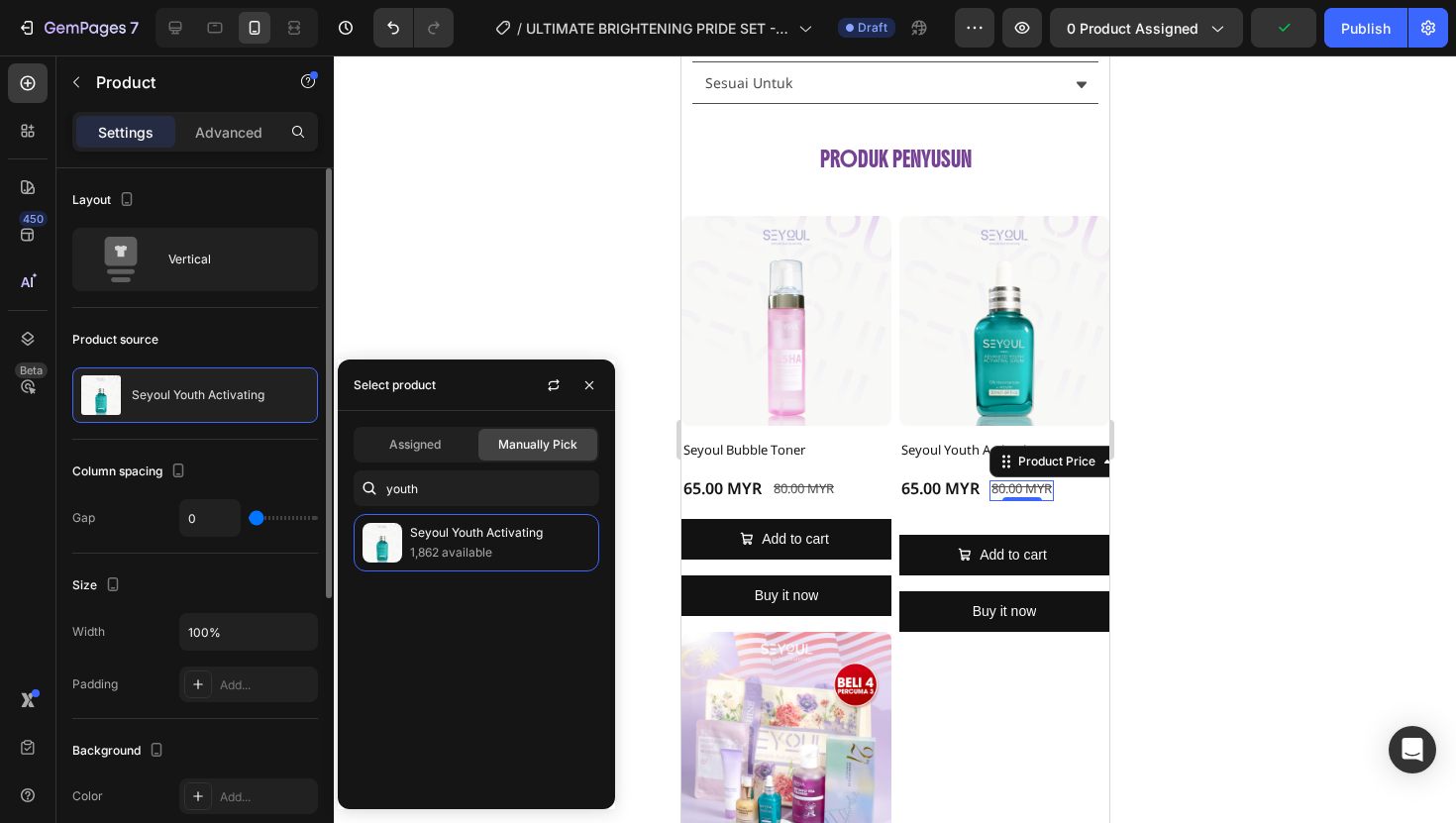 click on "80.00 MYR" at bounding box center (1020, 490) 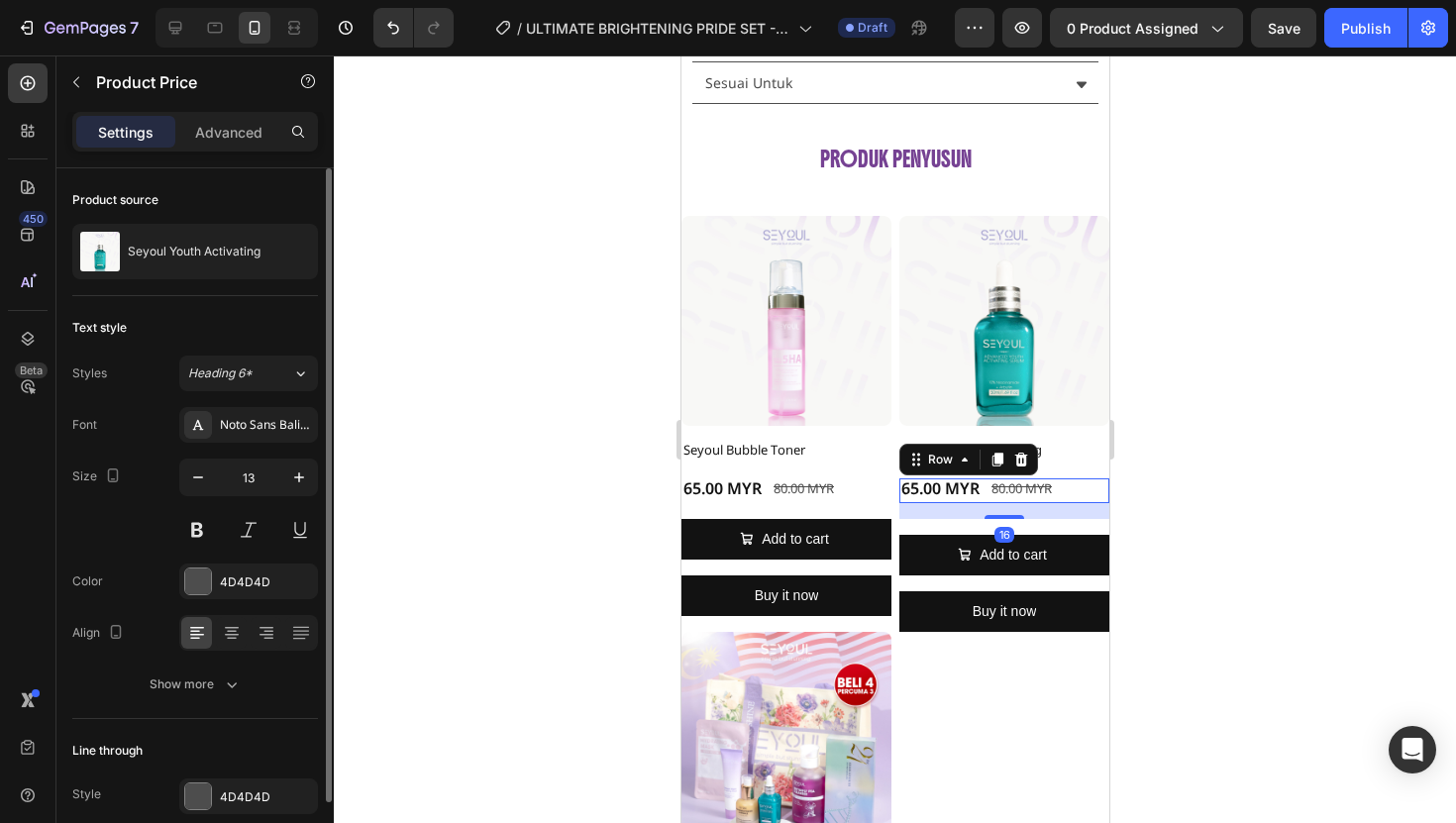 click on "65.00 MYR Product Price Product Price 80.00 MYR Product Price Product Price Row   16" at bounding box center [1003, 490] 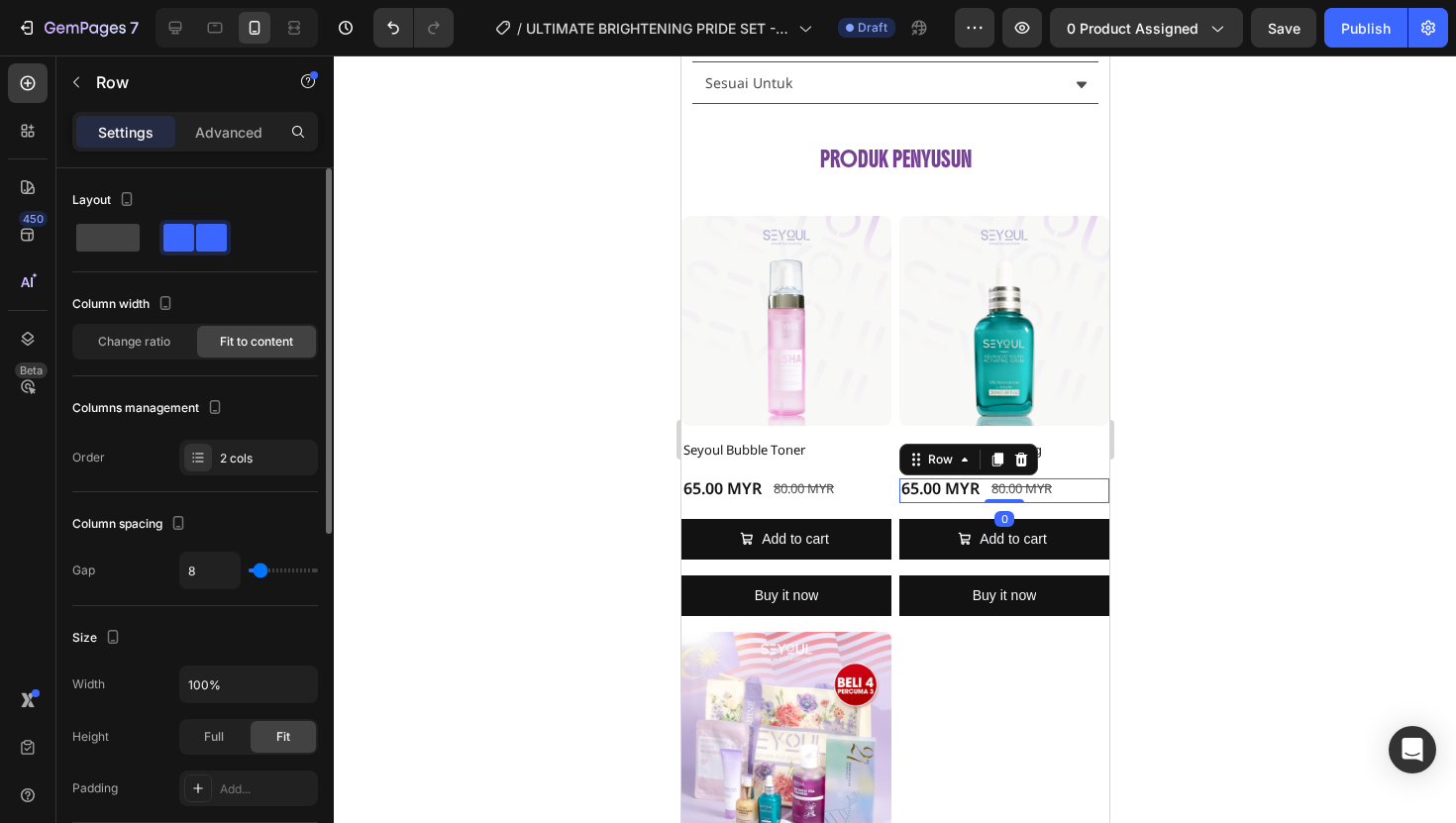 drag, startPoint x: 996, startPoint y: 499, endPoint x: 1000, endPoint y: 479, distance: 20.396078 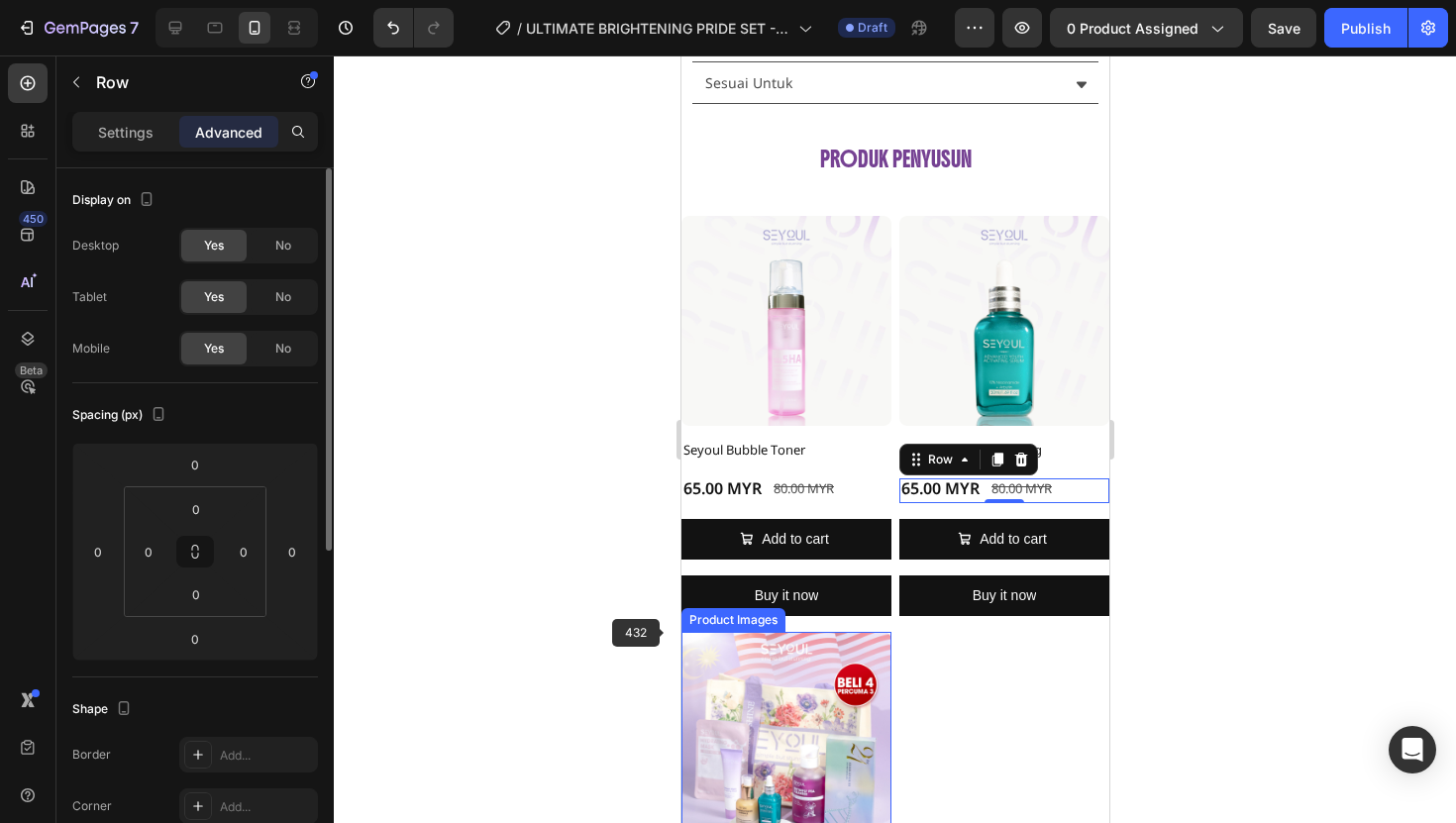 click at bounding box center (785, 737) 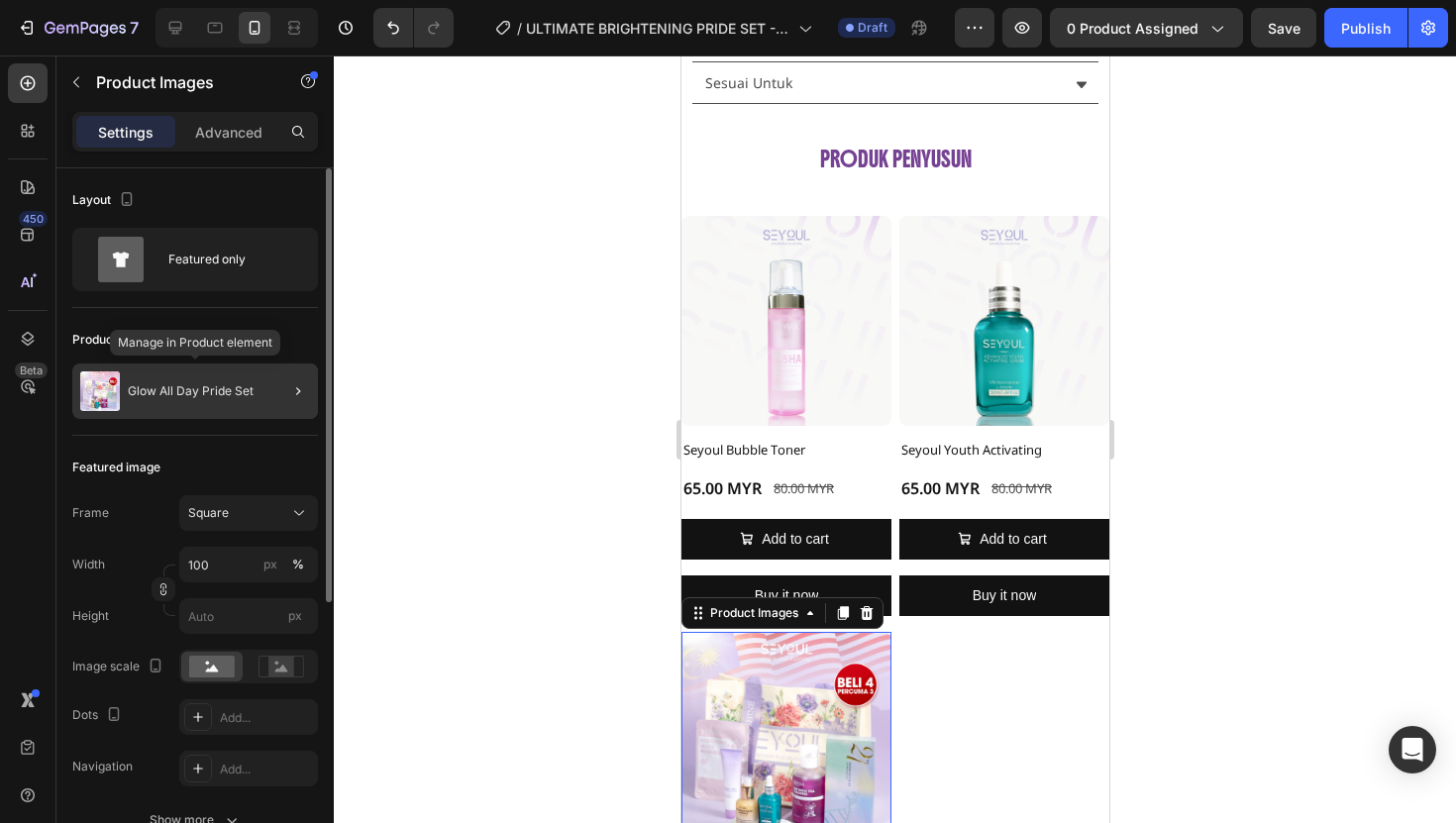 click on "Glow All Day Pride Set" 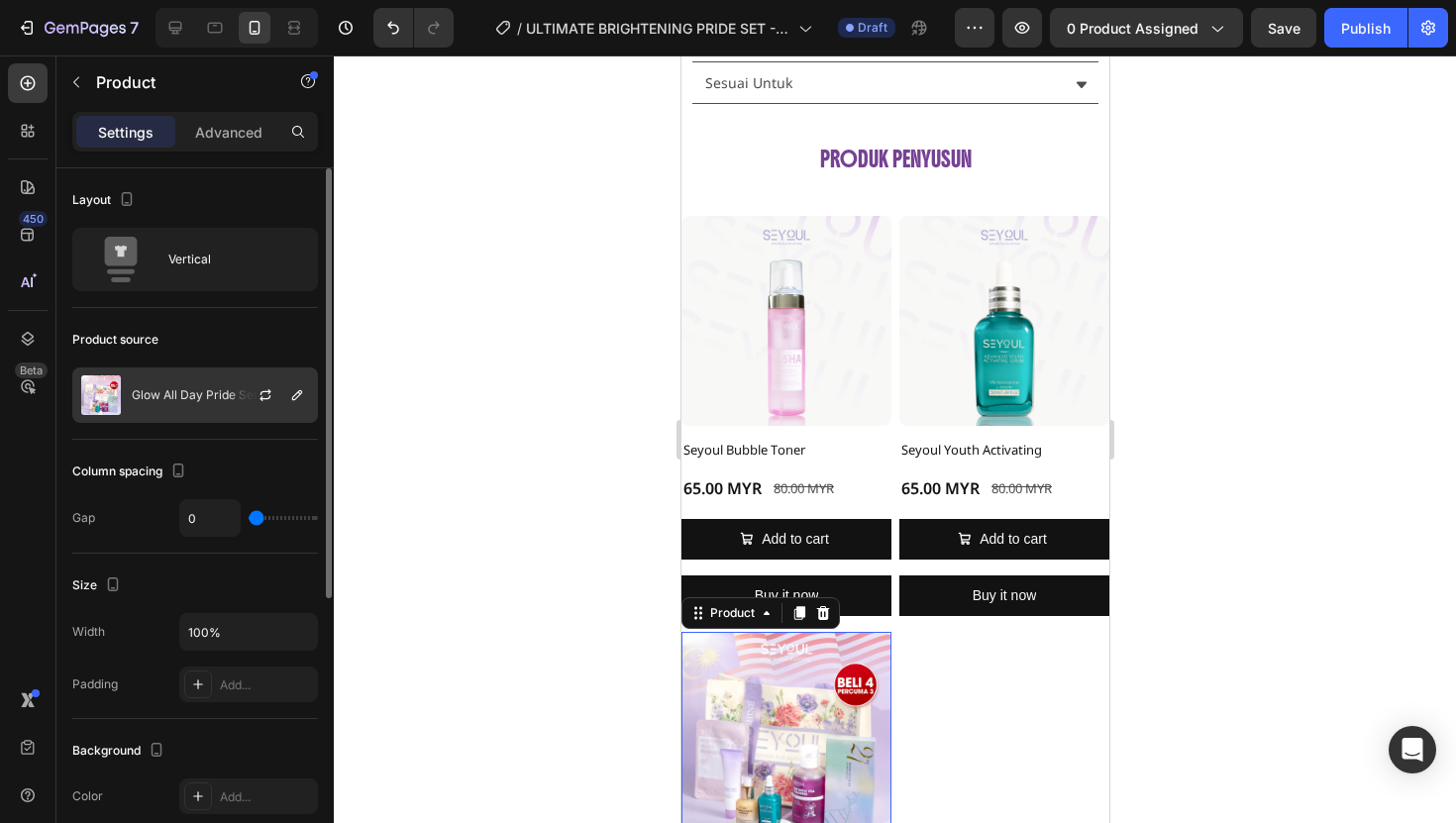 click on "Glow All Day Pride Set" 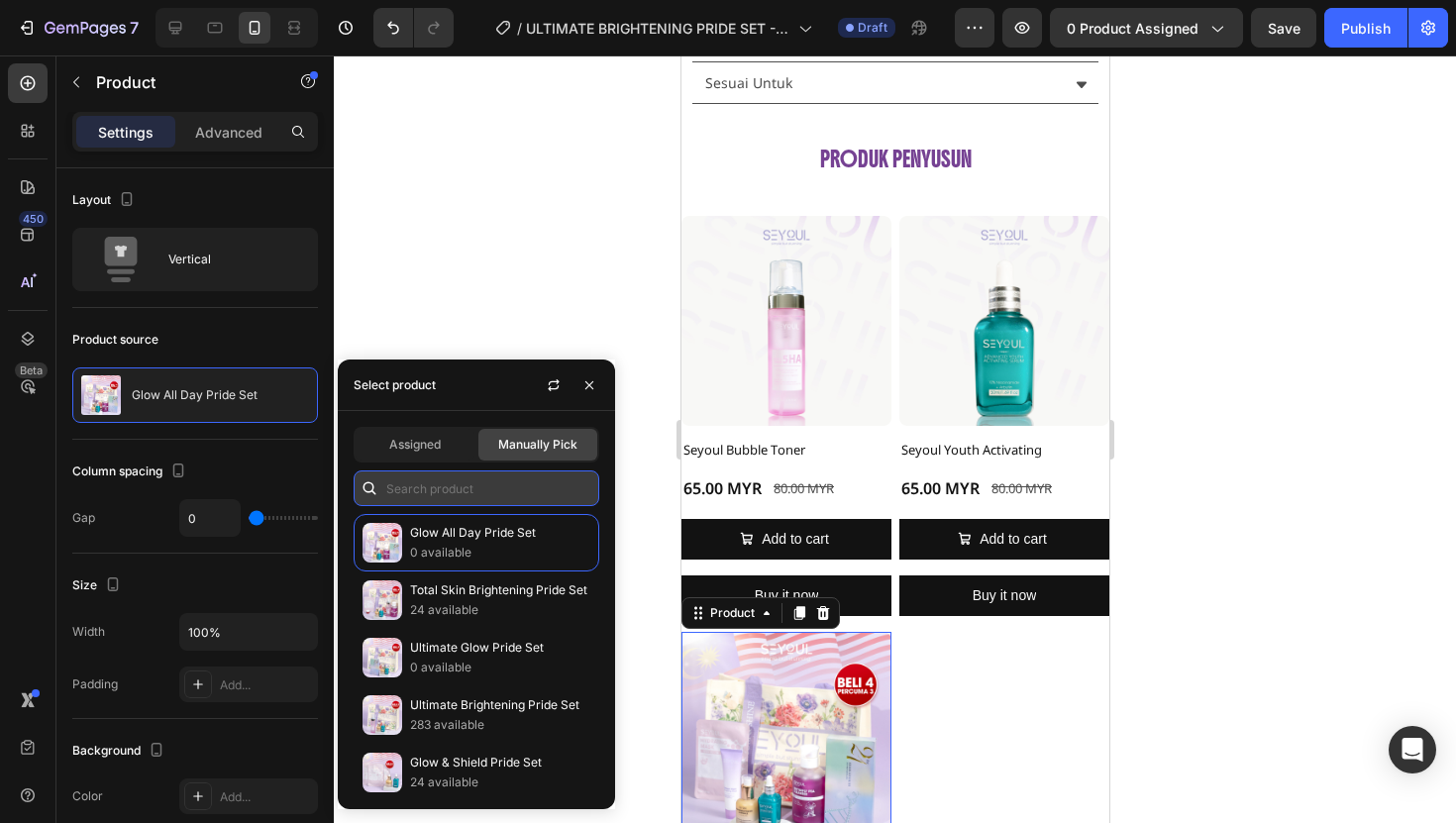 click at bounding box center [476, 488] 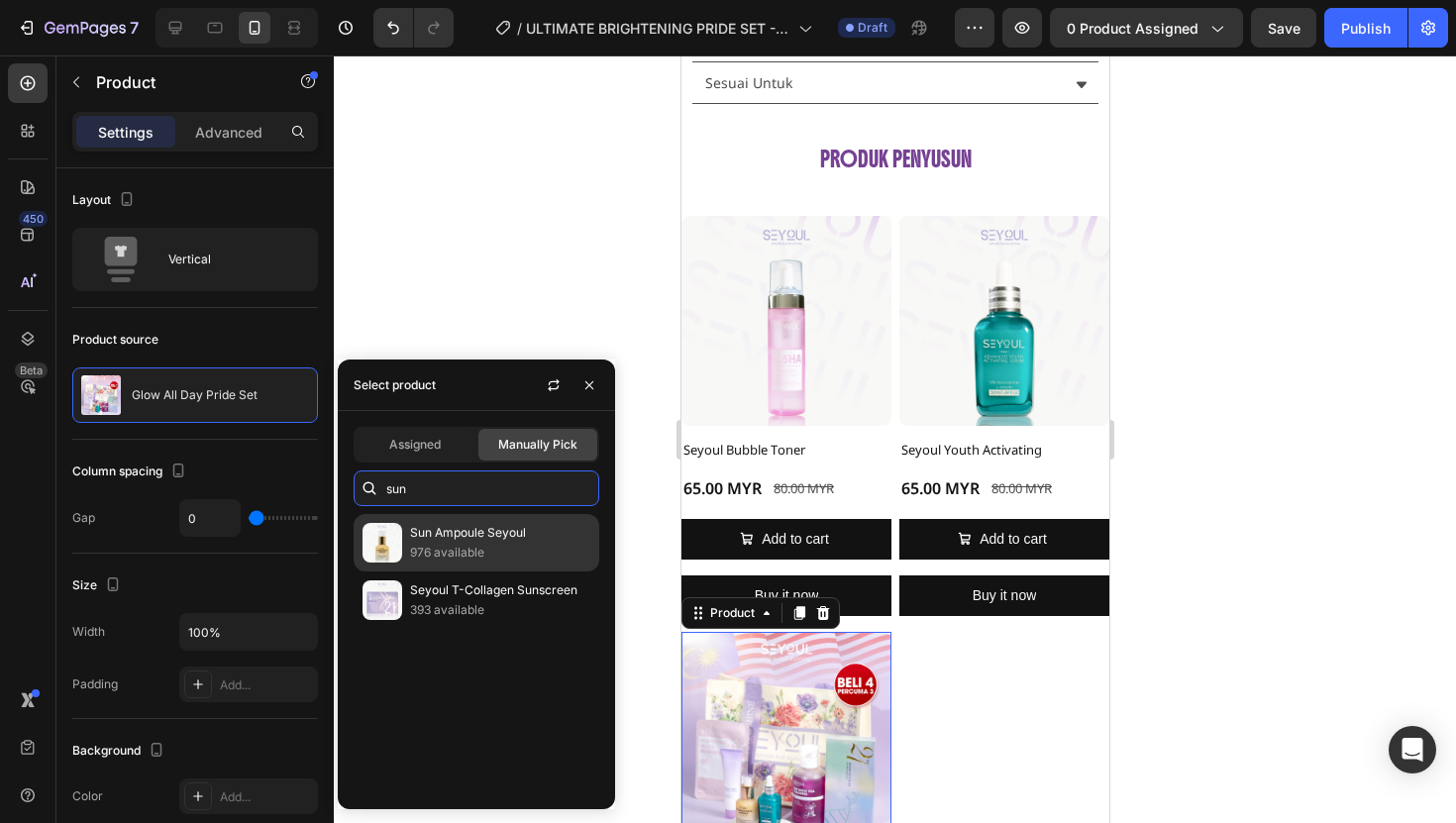 type on "sun" 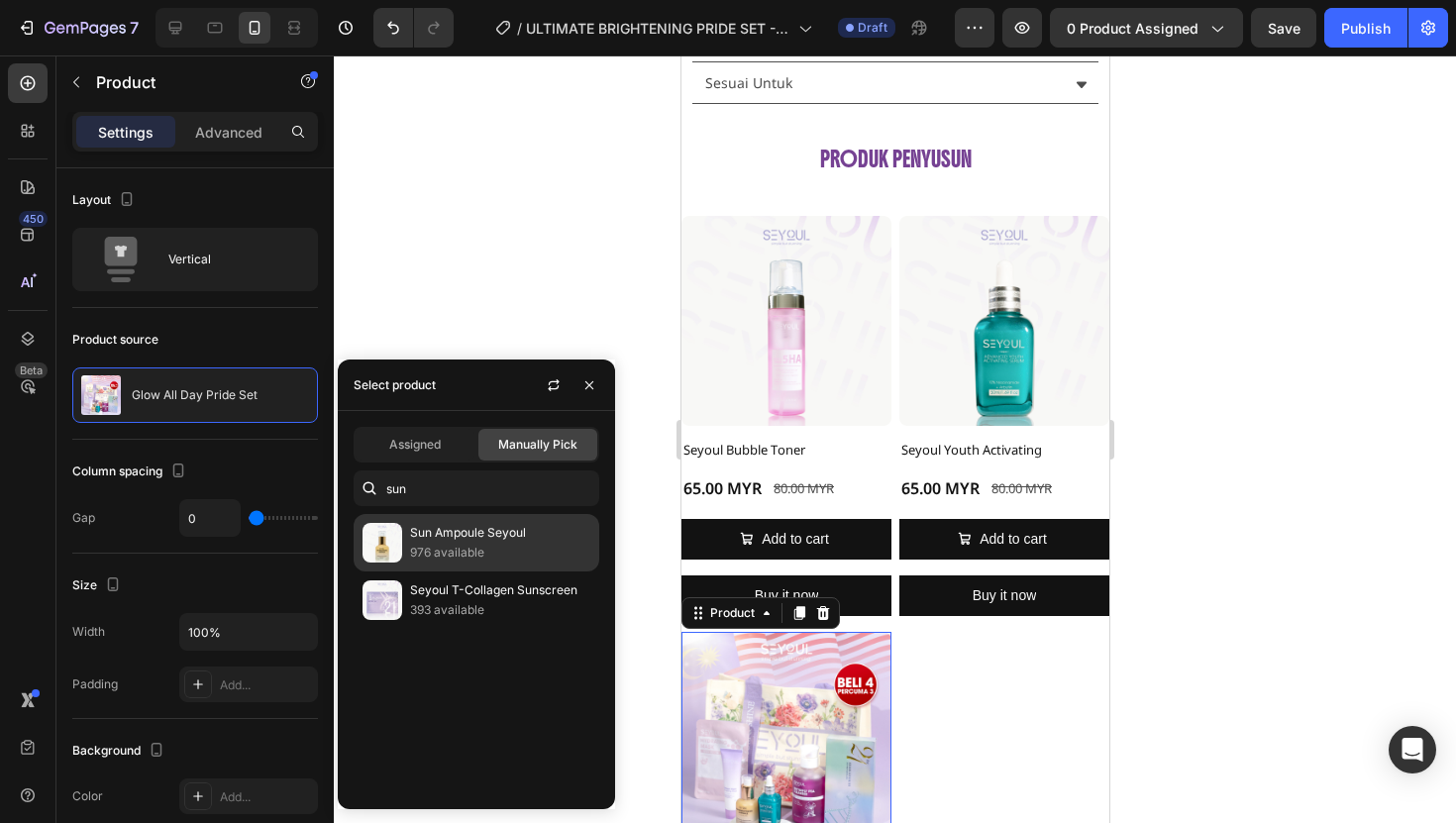 click on "Sun Ampoule Seyoul" at bounding box center (500, 533) 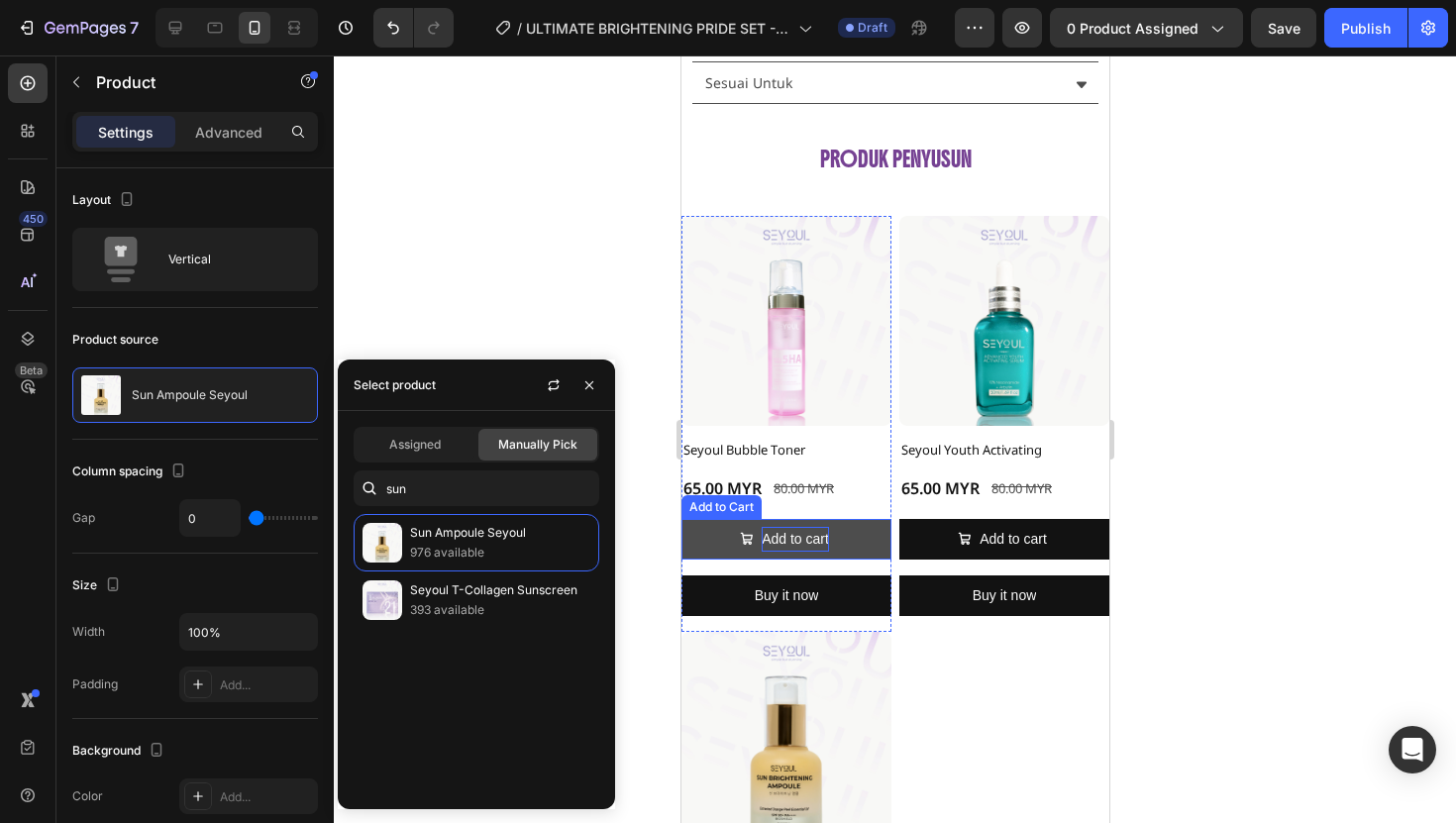 click on "Add to cart" at bounding box center [794, 539] 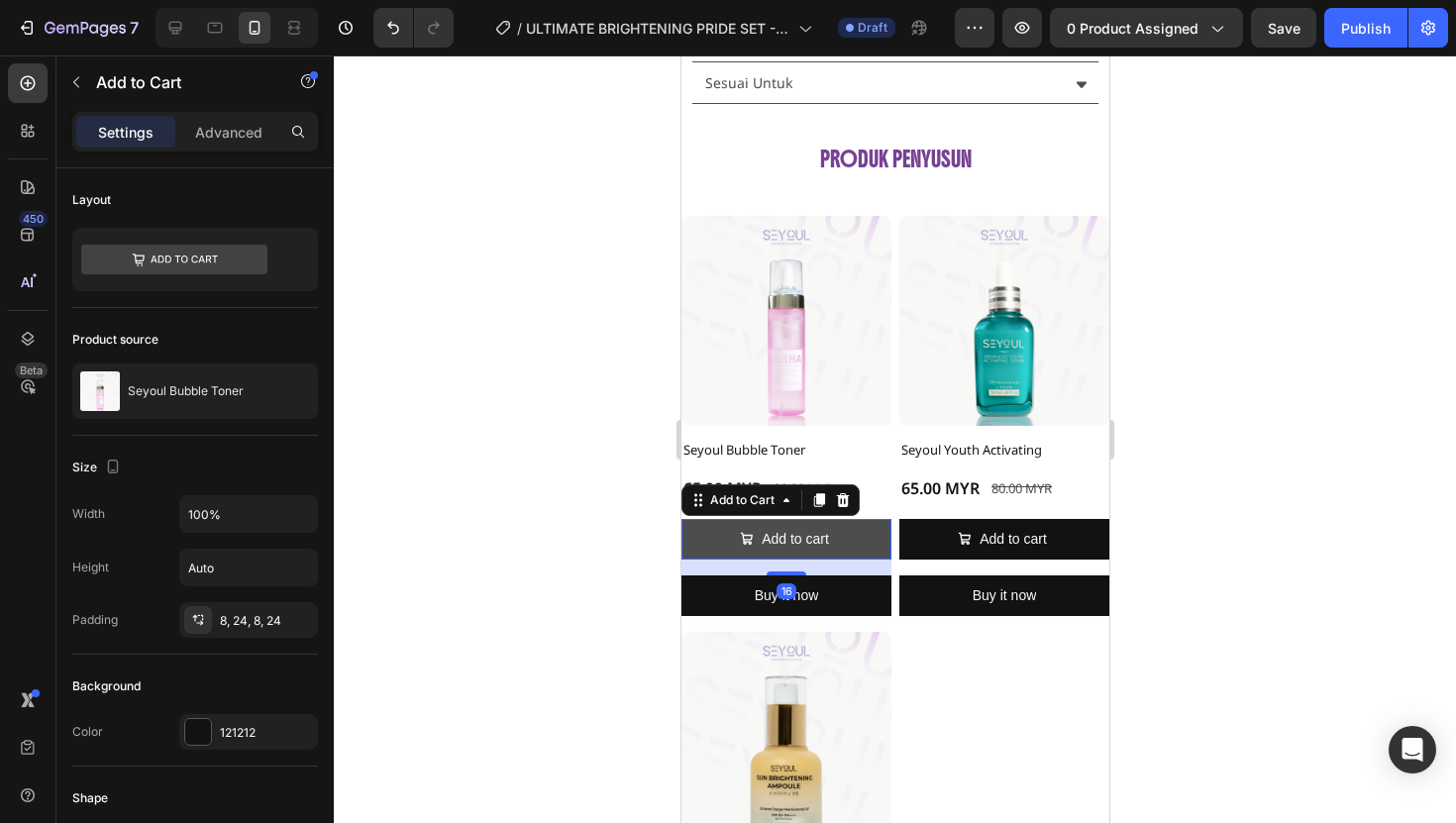 click on "Add to cart" at bounding box center (785, 539) 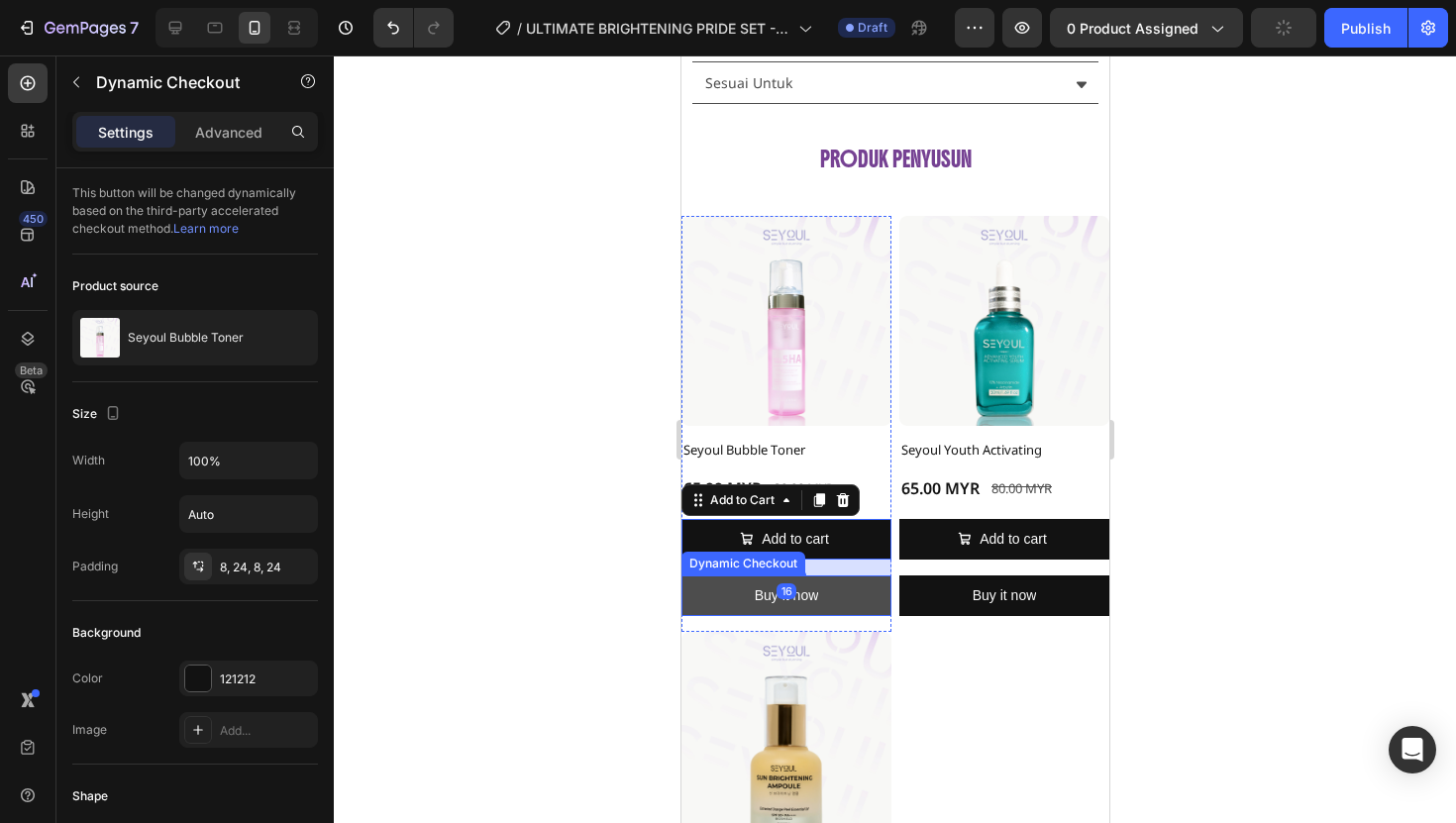 click on "Buy it now" at bounding box center (785, 595) 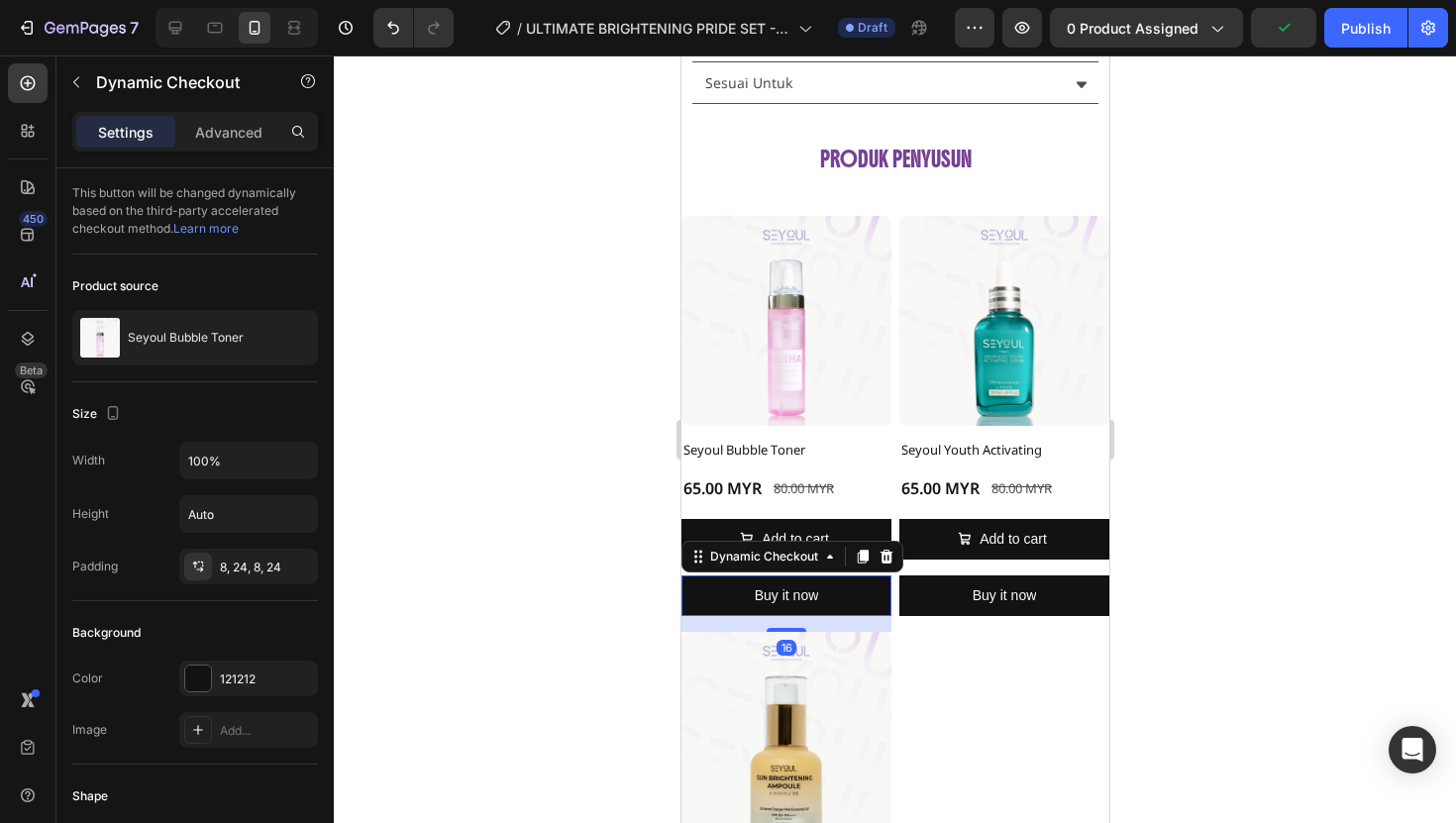 click 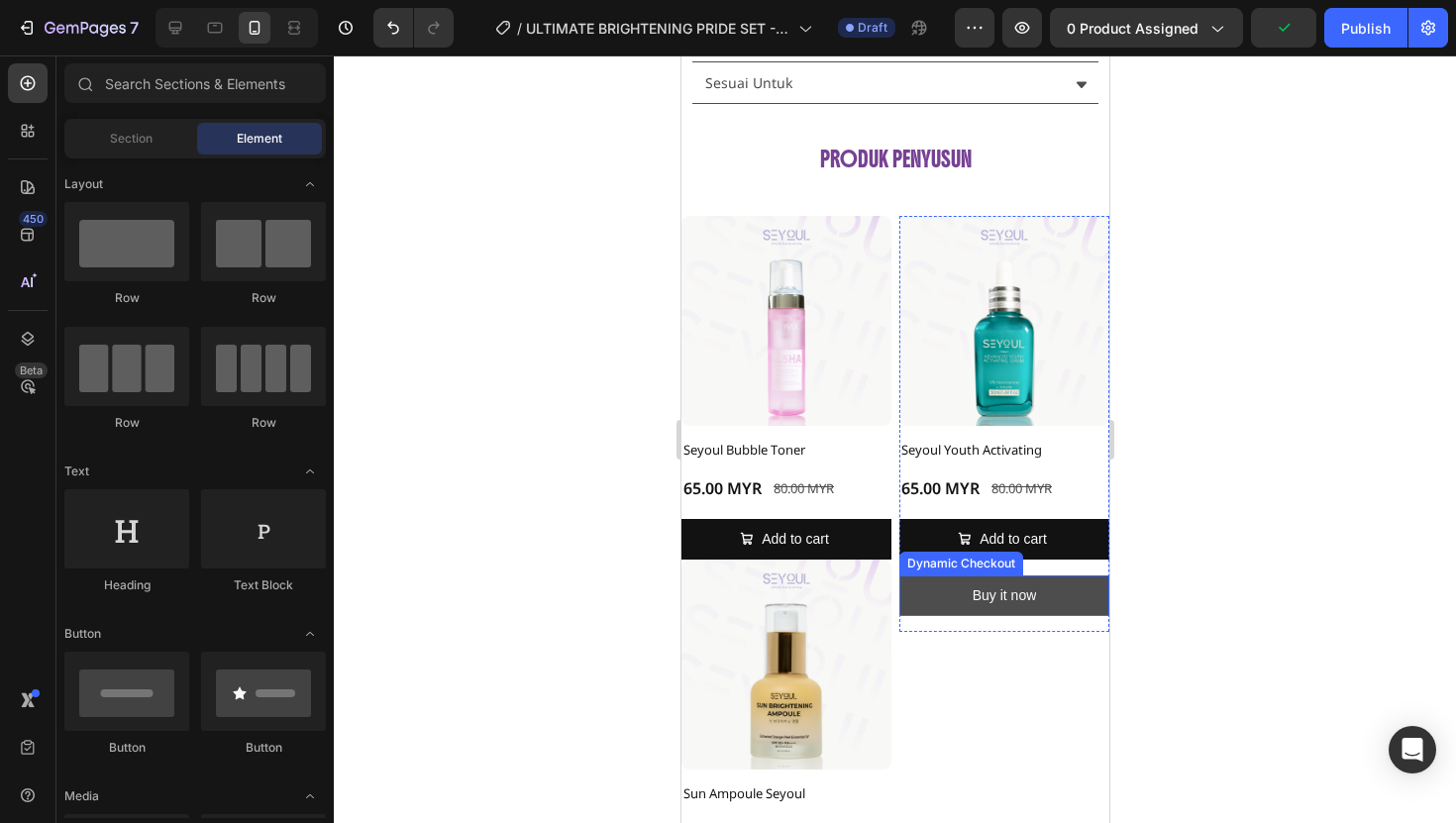 click on "Buy it now" at bounding box center (1003, 595) 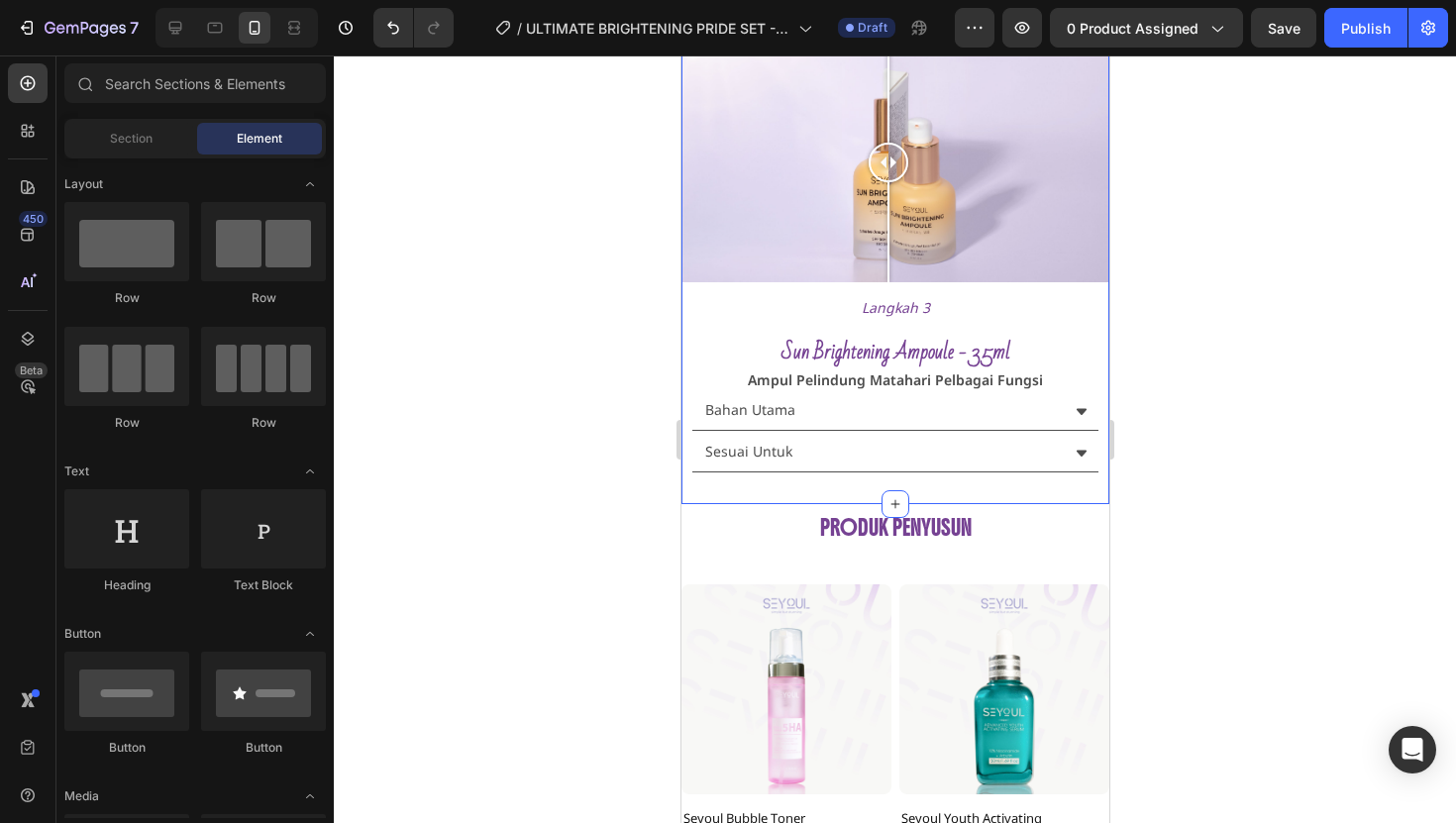 scroll, scrollTop: 3389, scrollLeft: 0, axis: vertical 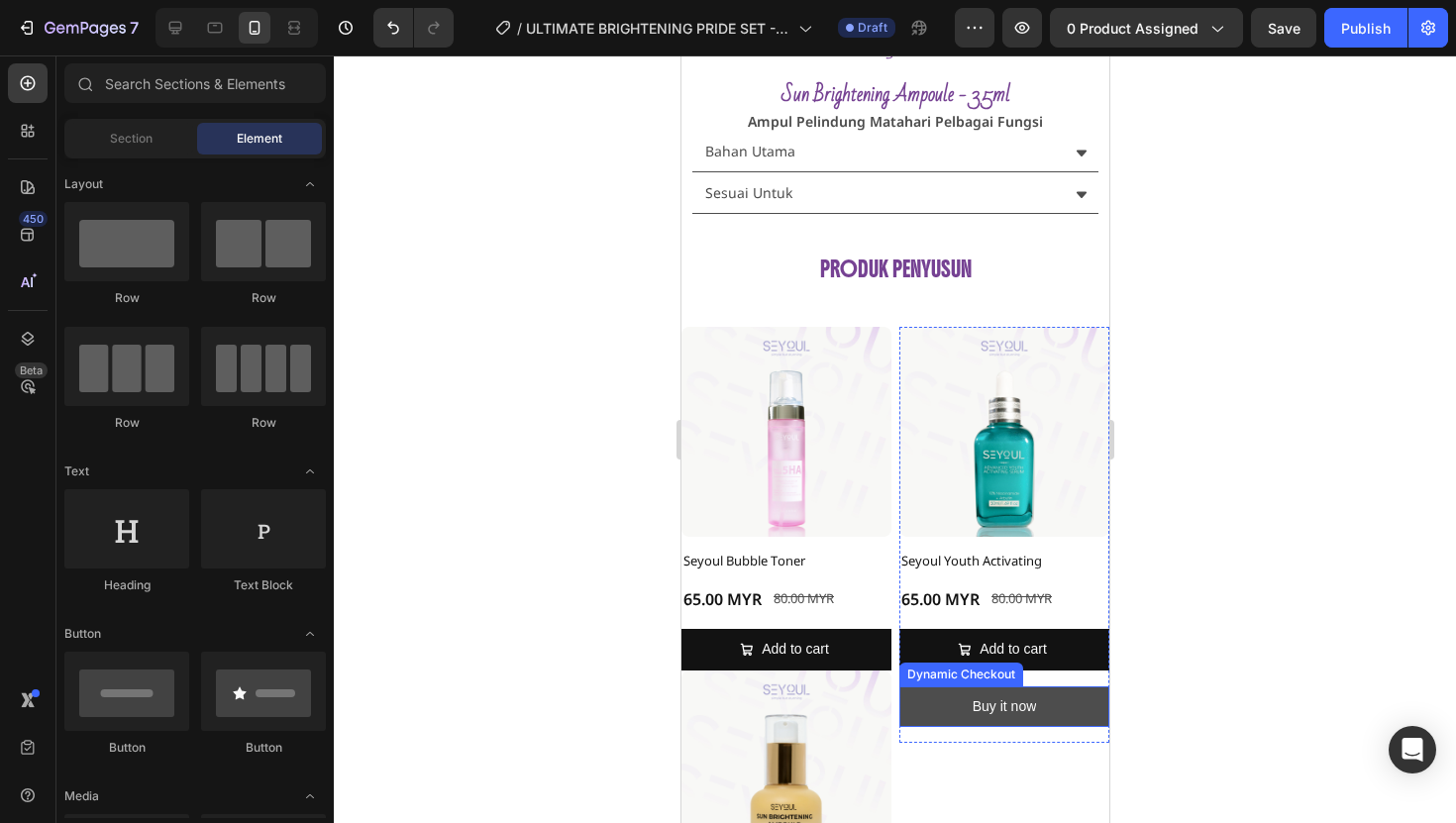 click on "Buy it now" at bounding box center [1003, 706] 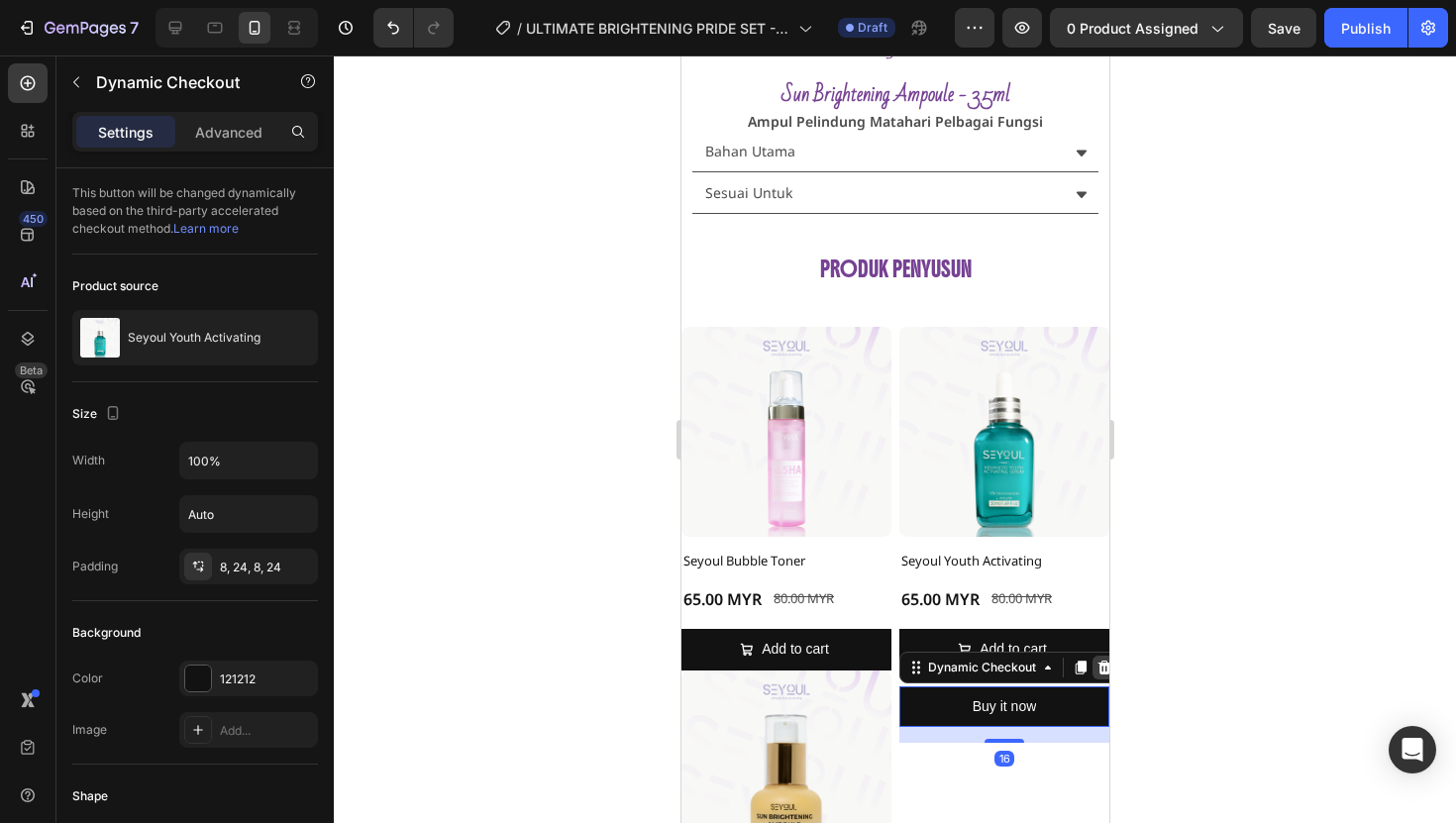 click 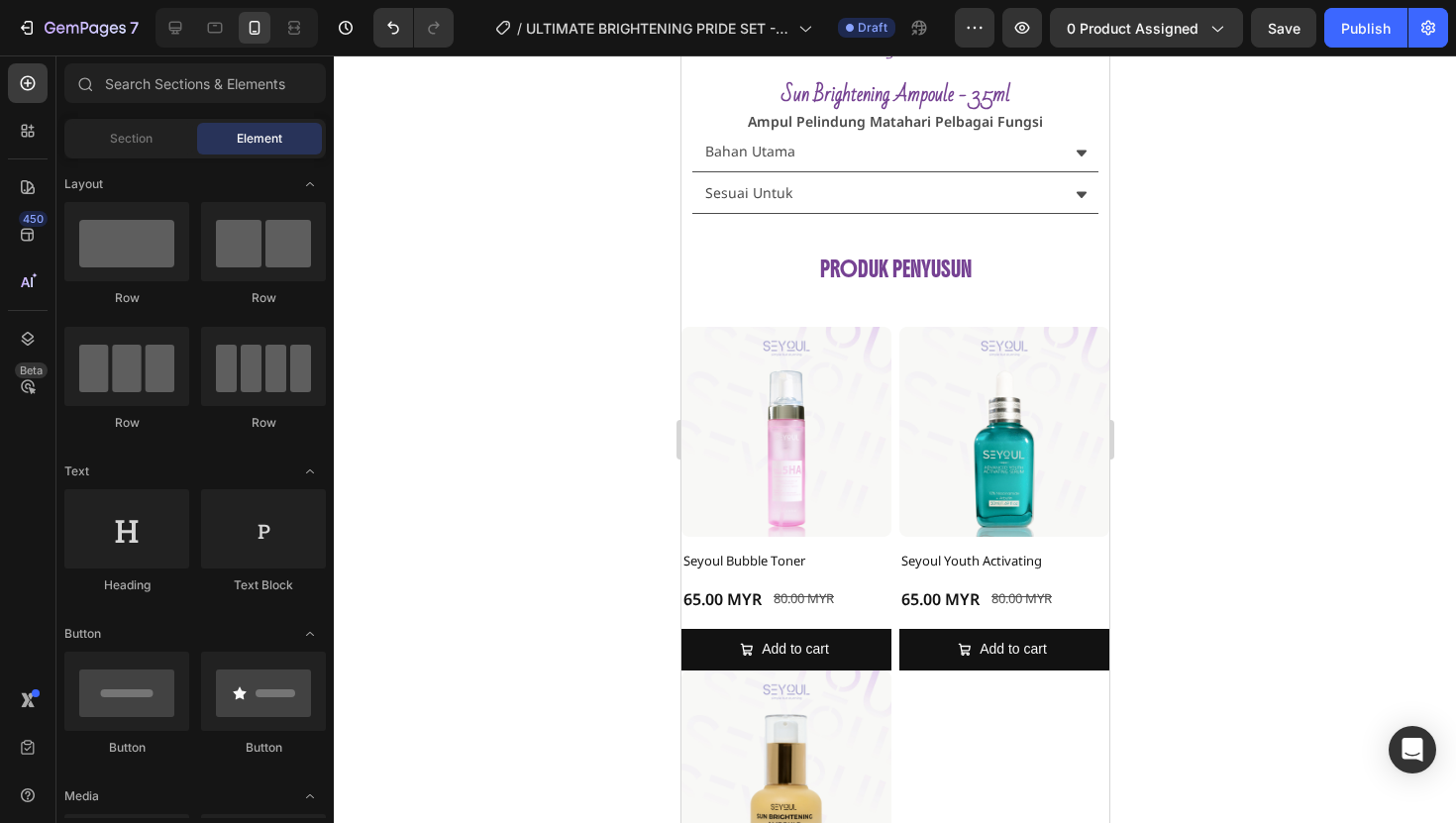 click 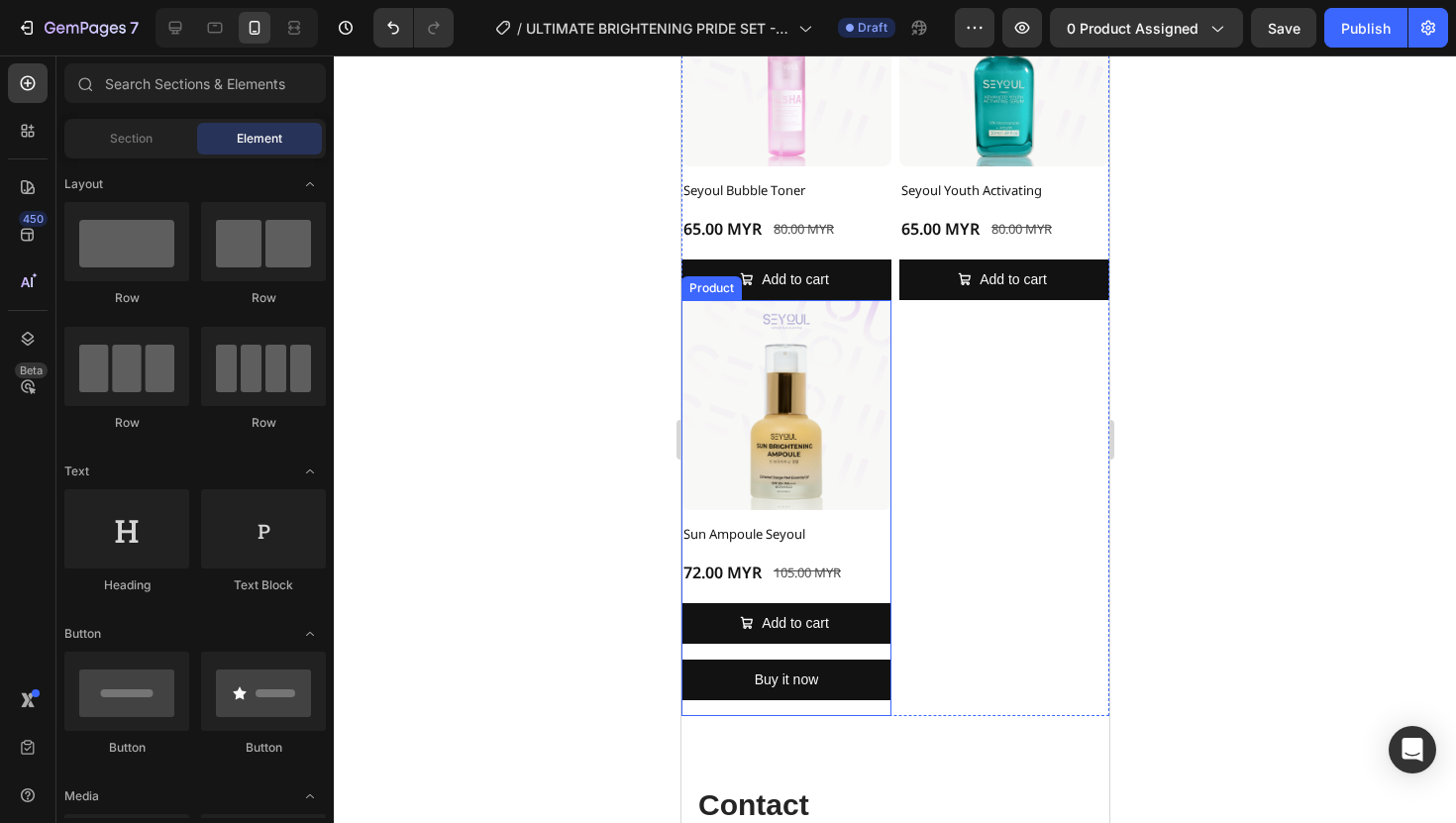 scroll, scrollTop: 3798, scrollLeft: 0, axis: vertical 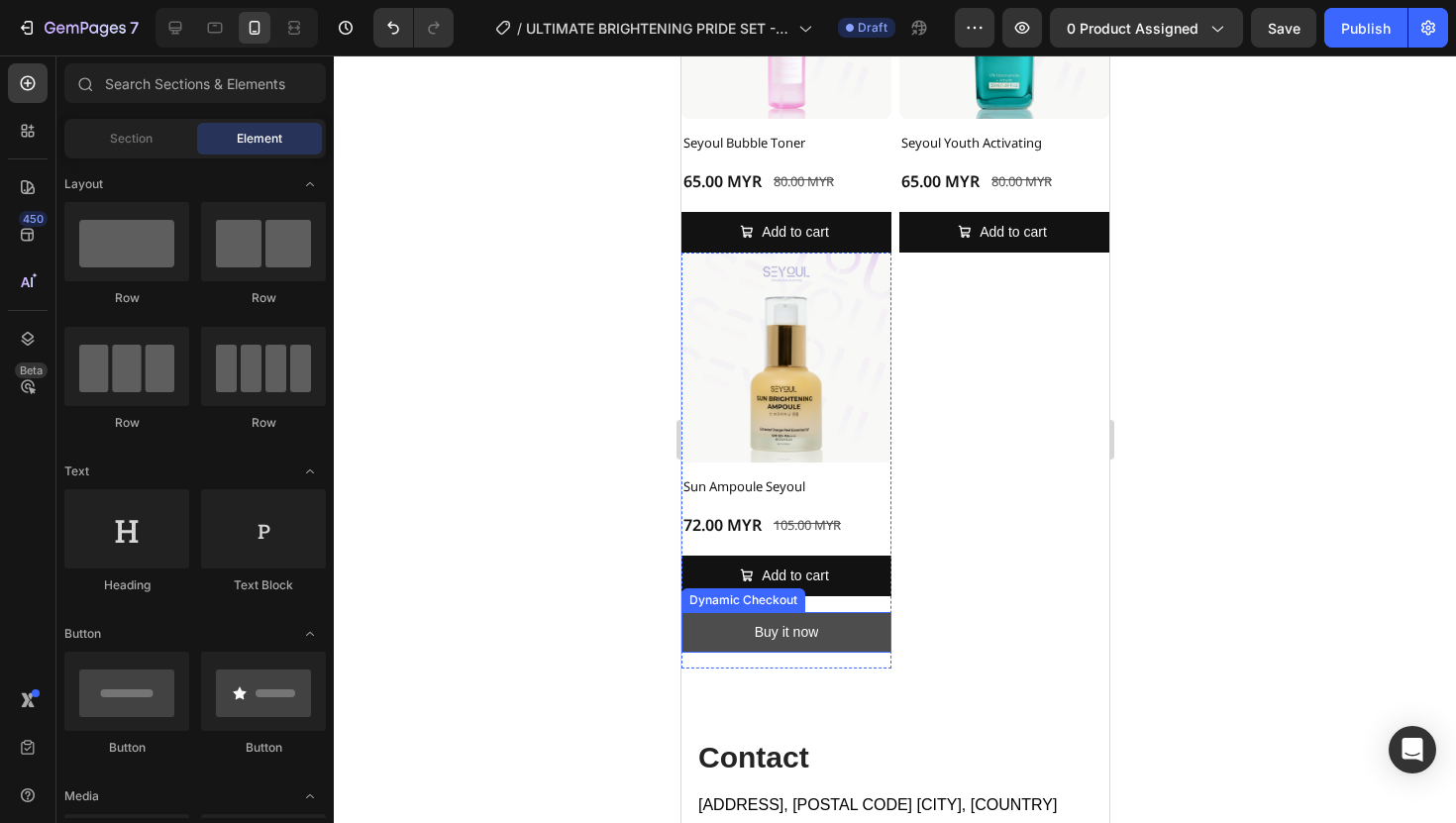 click on "Buy it now" at bounding box center [785, 632] 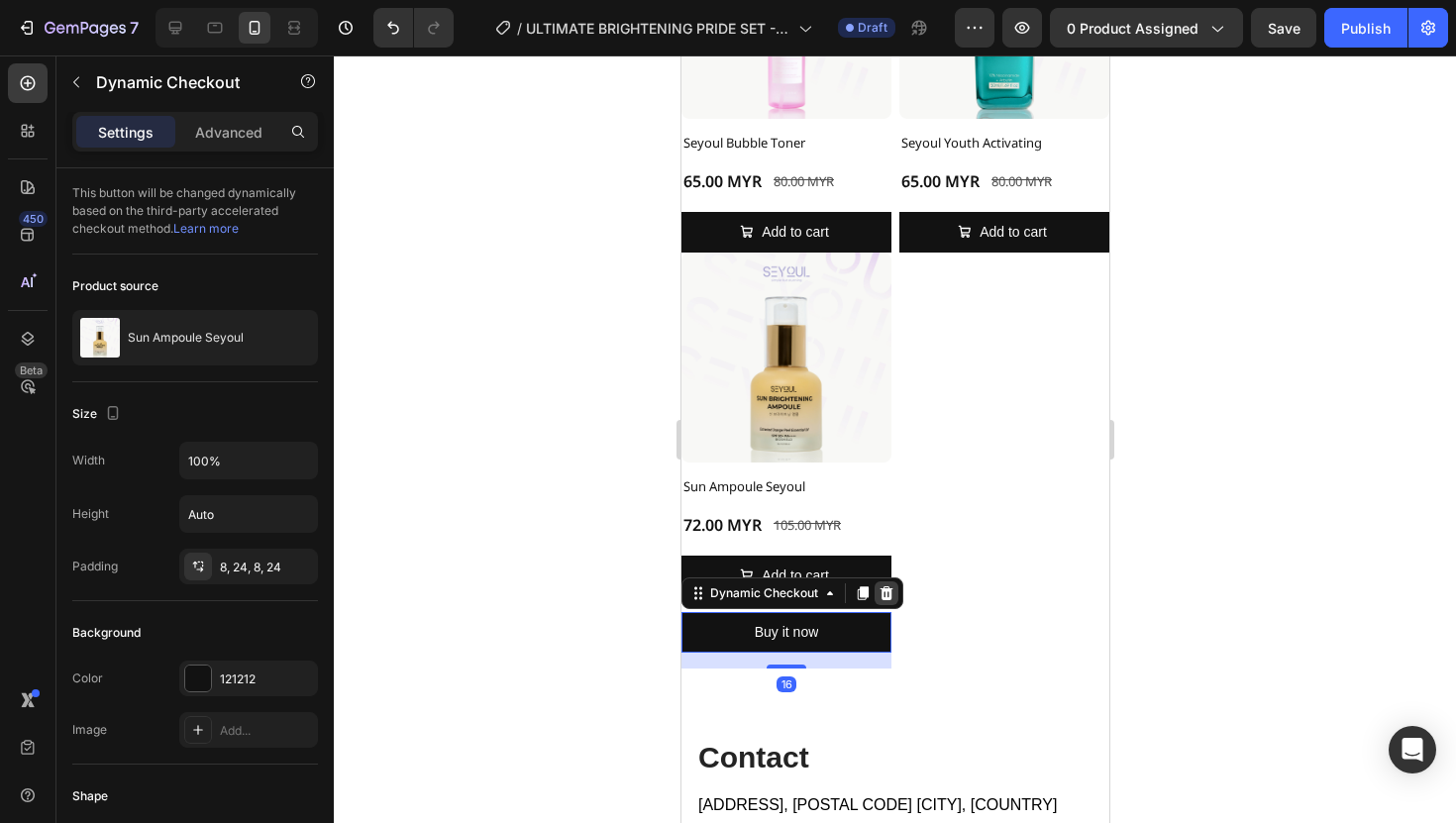 click 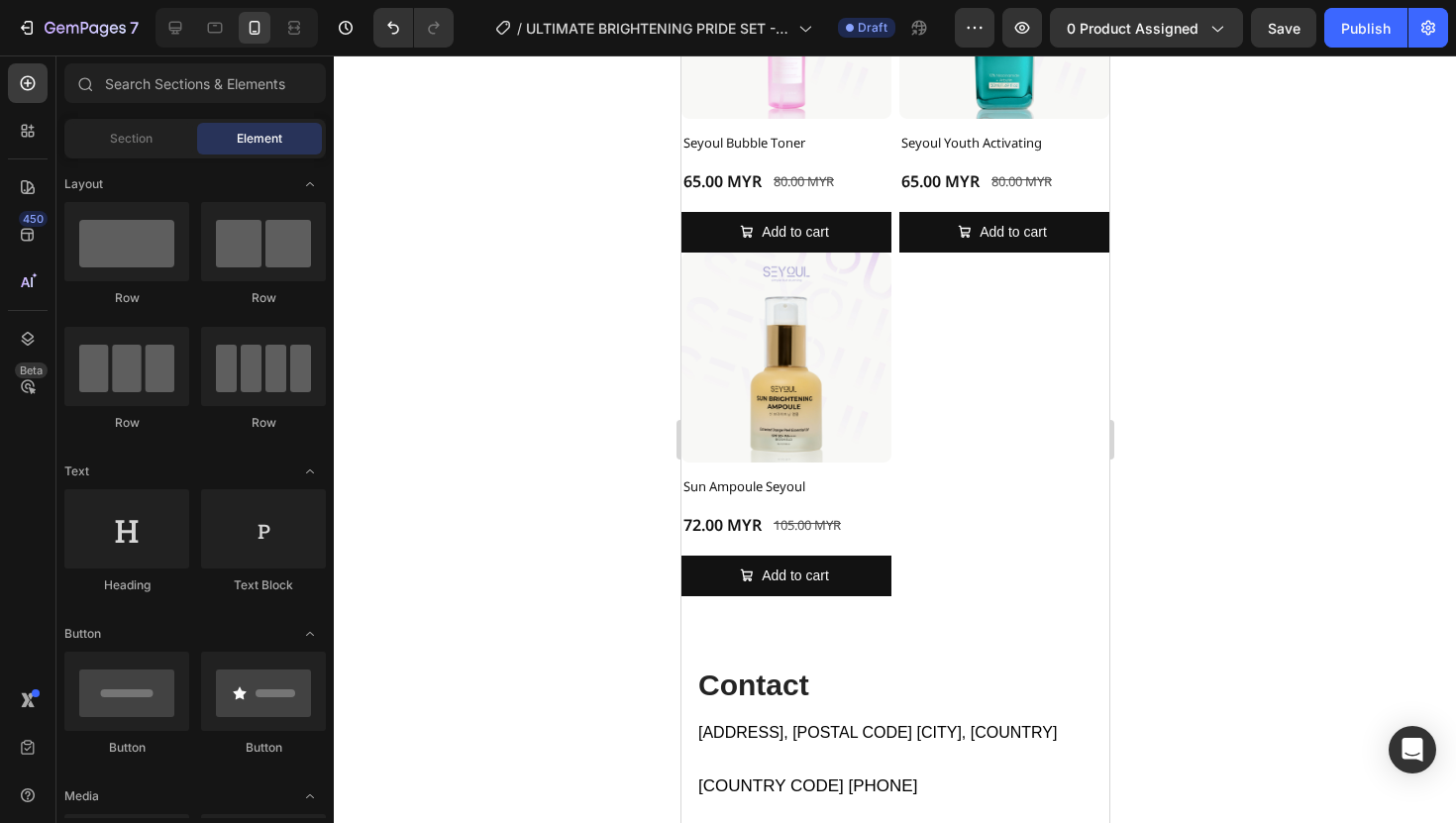 click 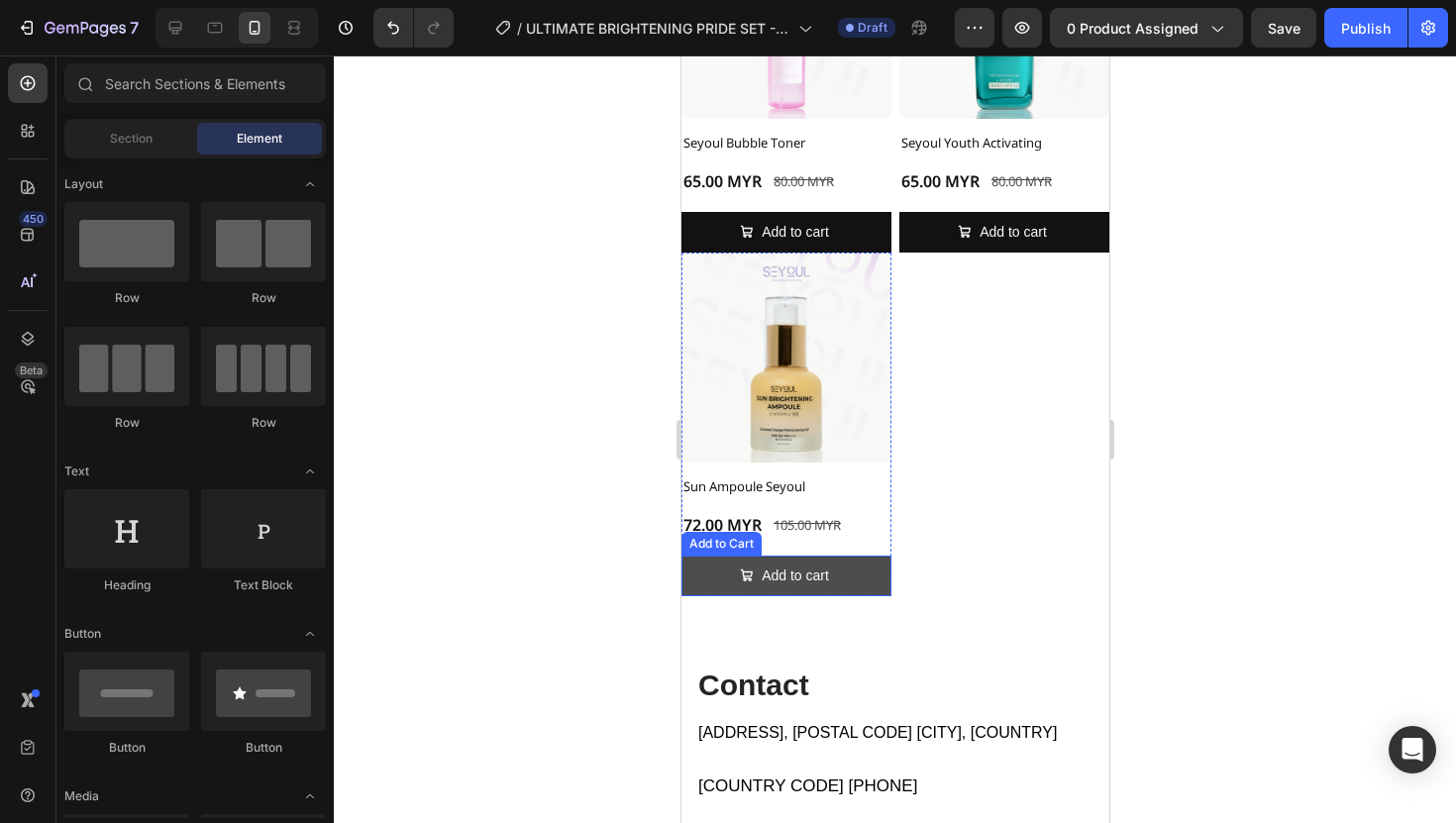 click on "Add to cart" at bounding box center [785, 575] 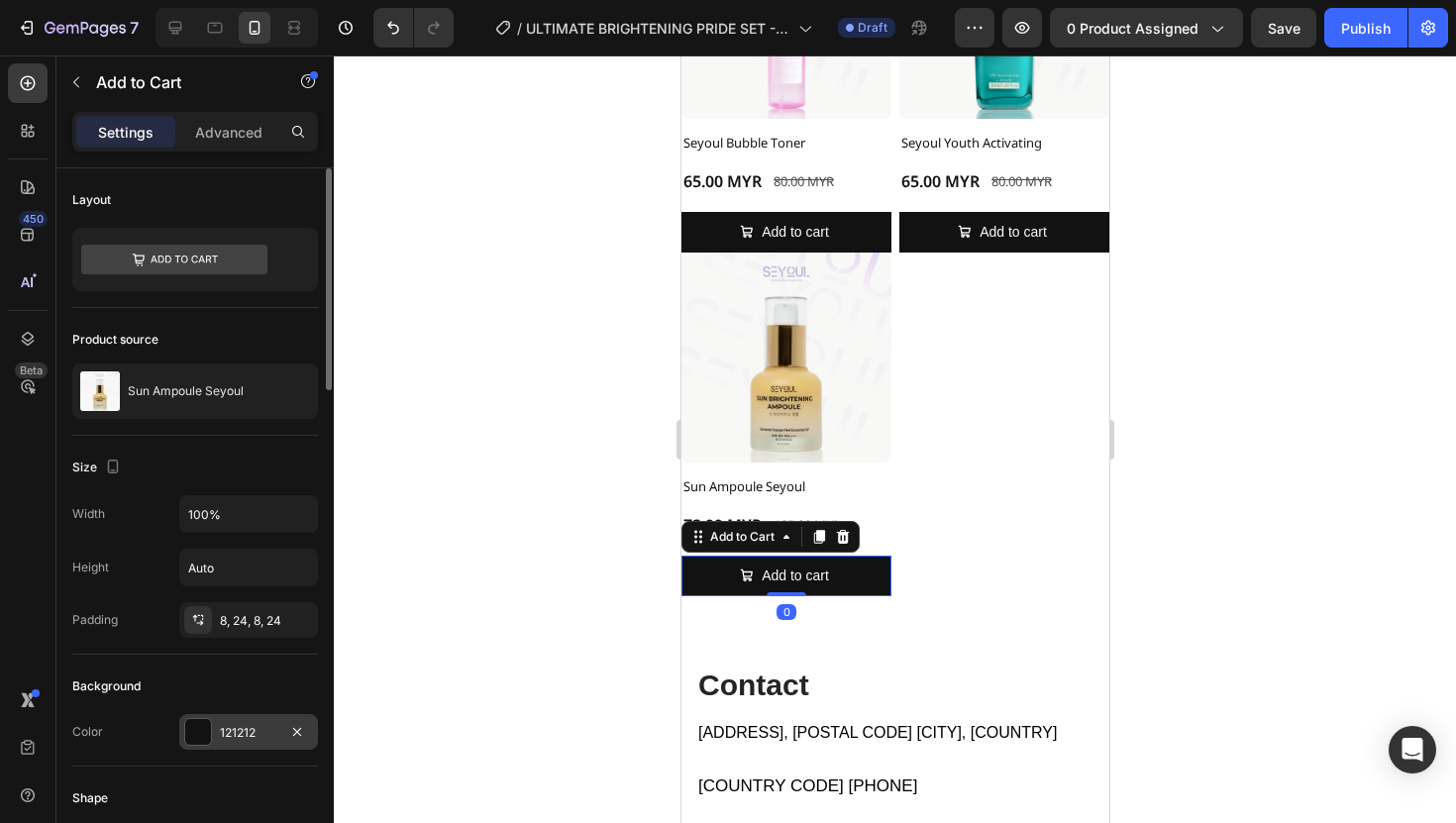 click at bounding box center (198, 732) 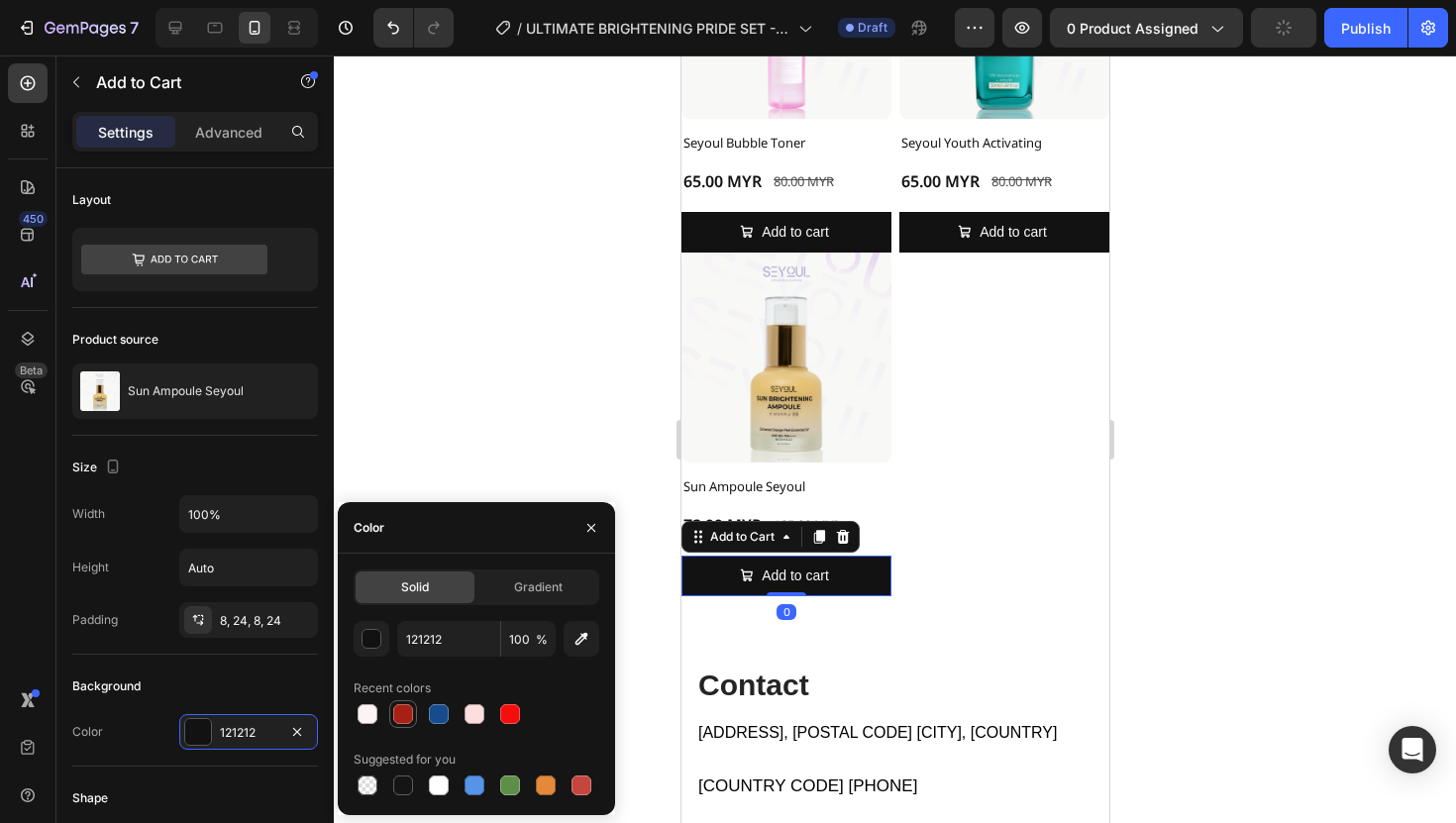 click at bounding box center [403, 714] 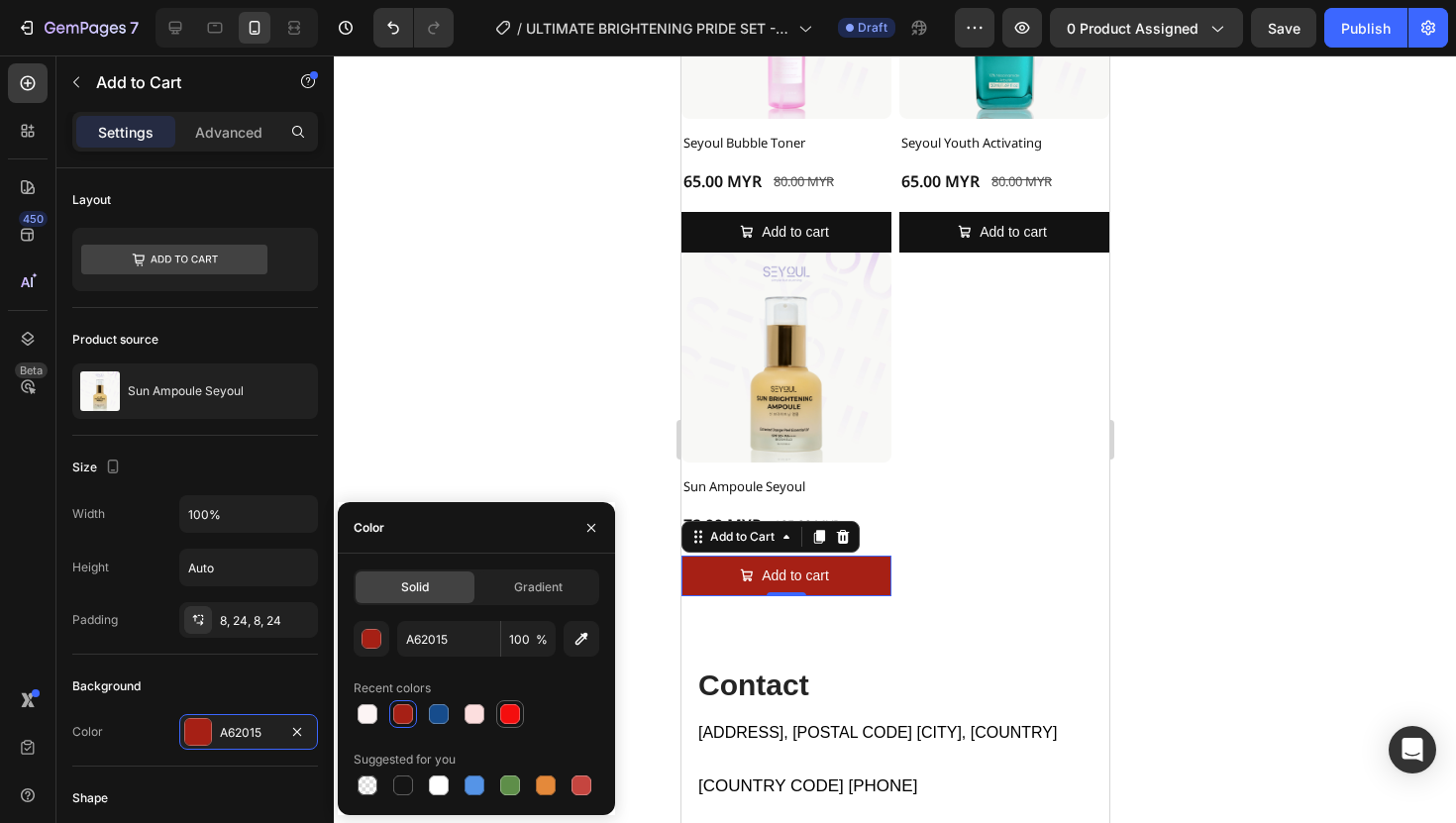 click at bounding box center [510, 714] 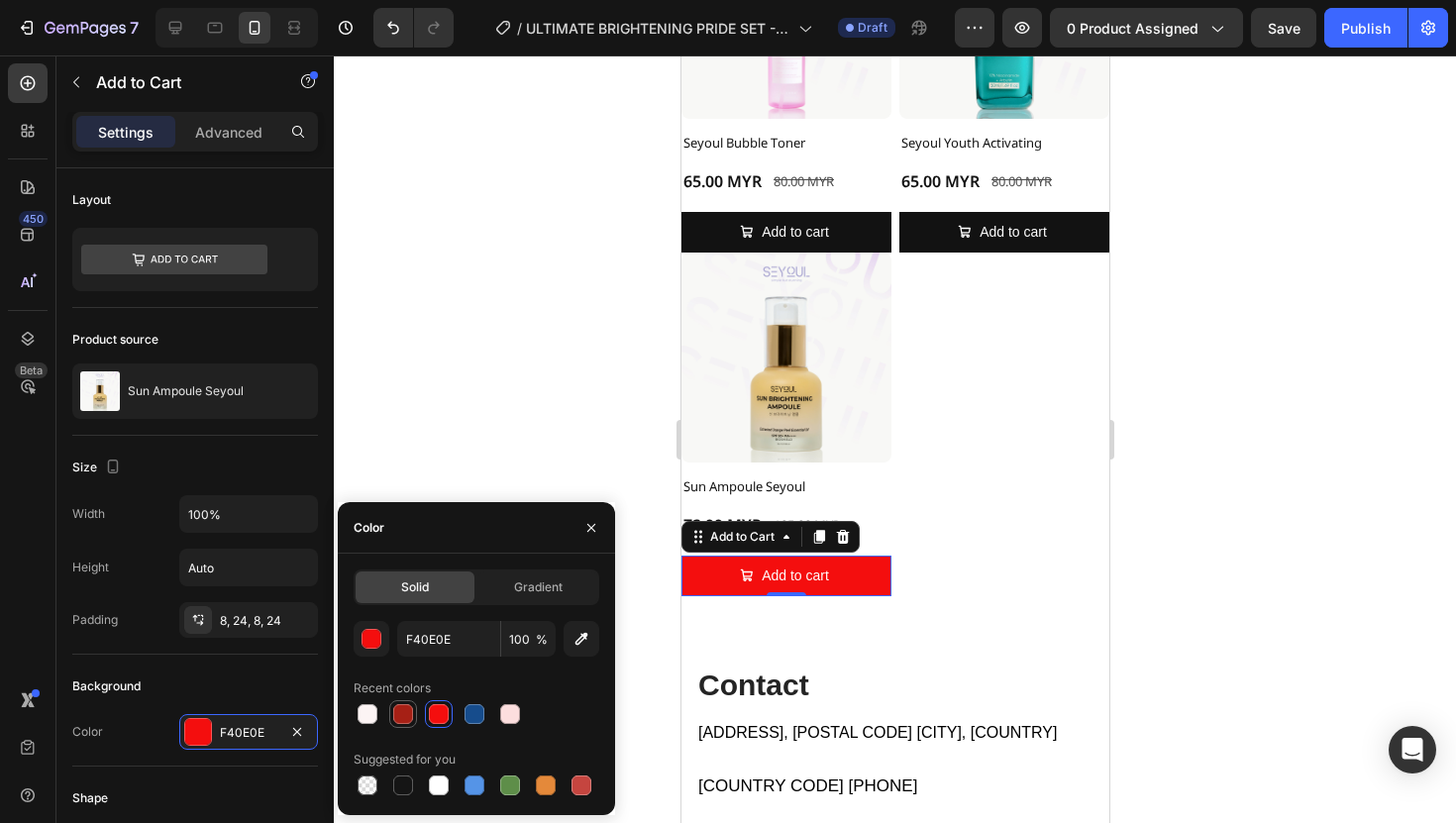 click at bounding box center (403, 714) 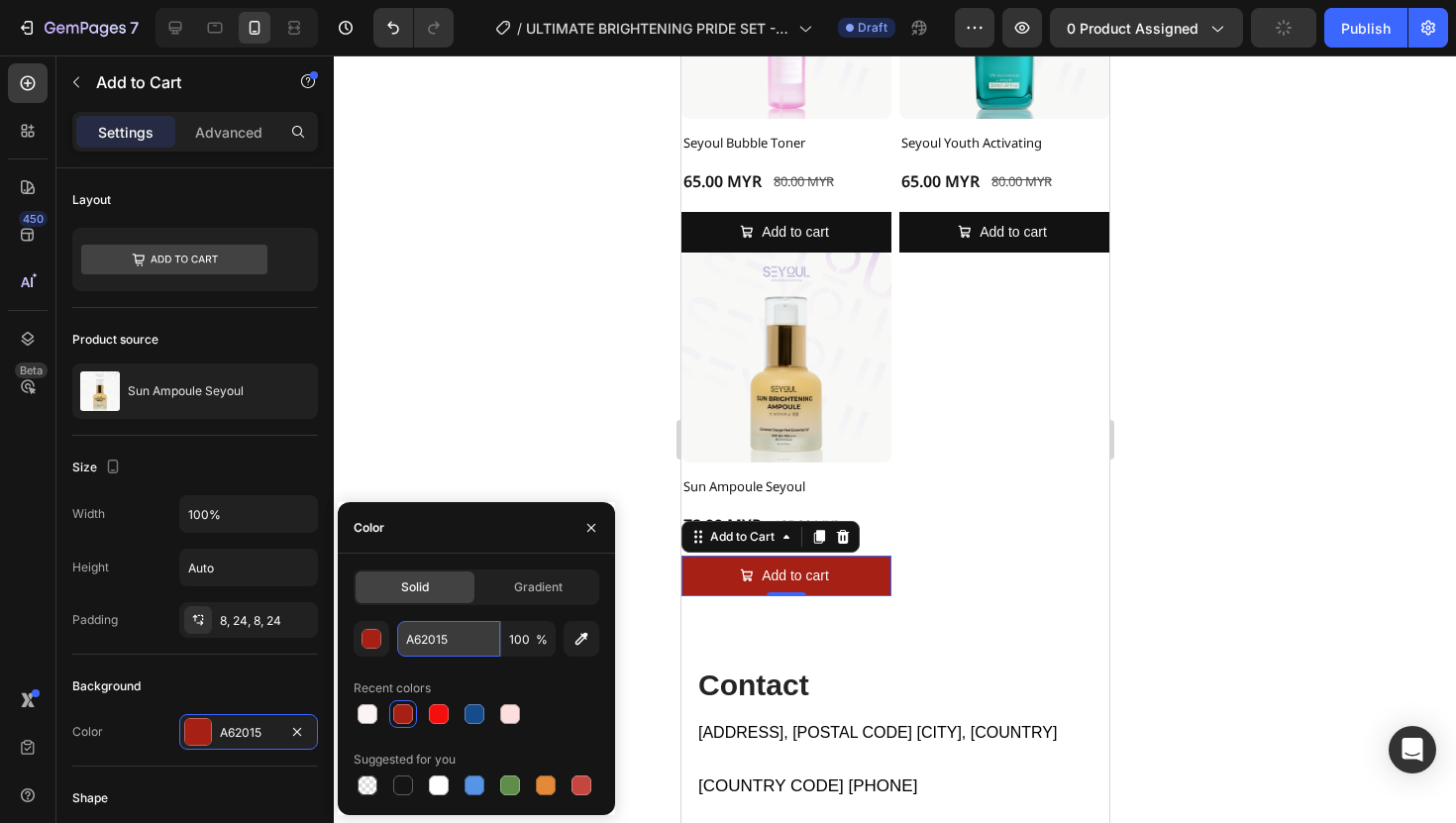 click on "A62015" at bounding box center [449, 639] 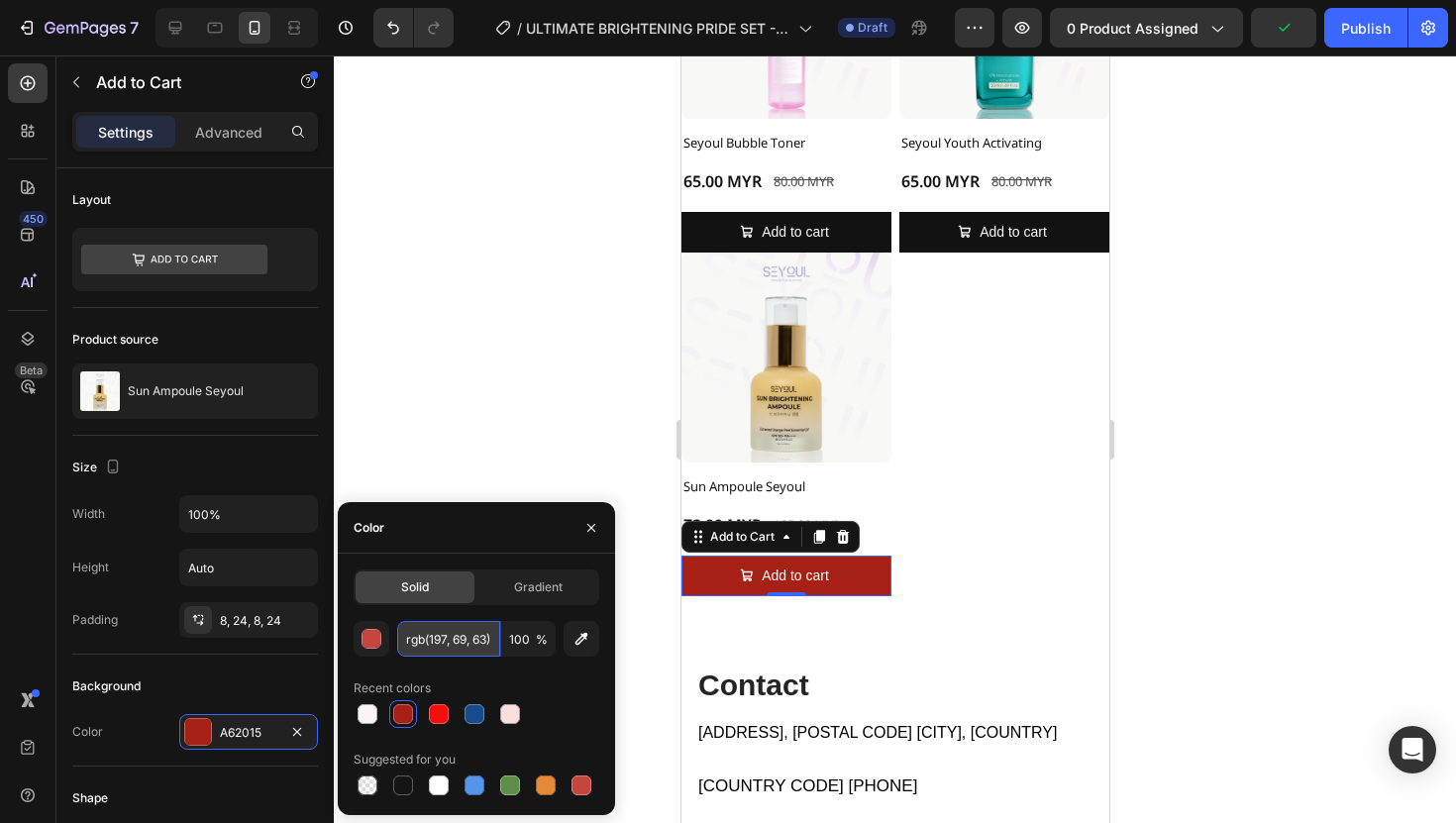 scroll, scrollTop: 0, scrollLeft: 2, axis: horizontal 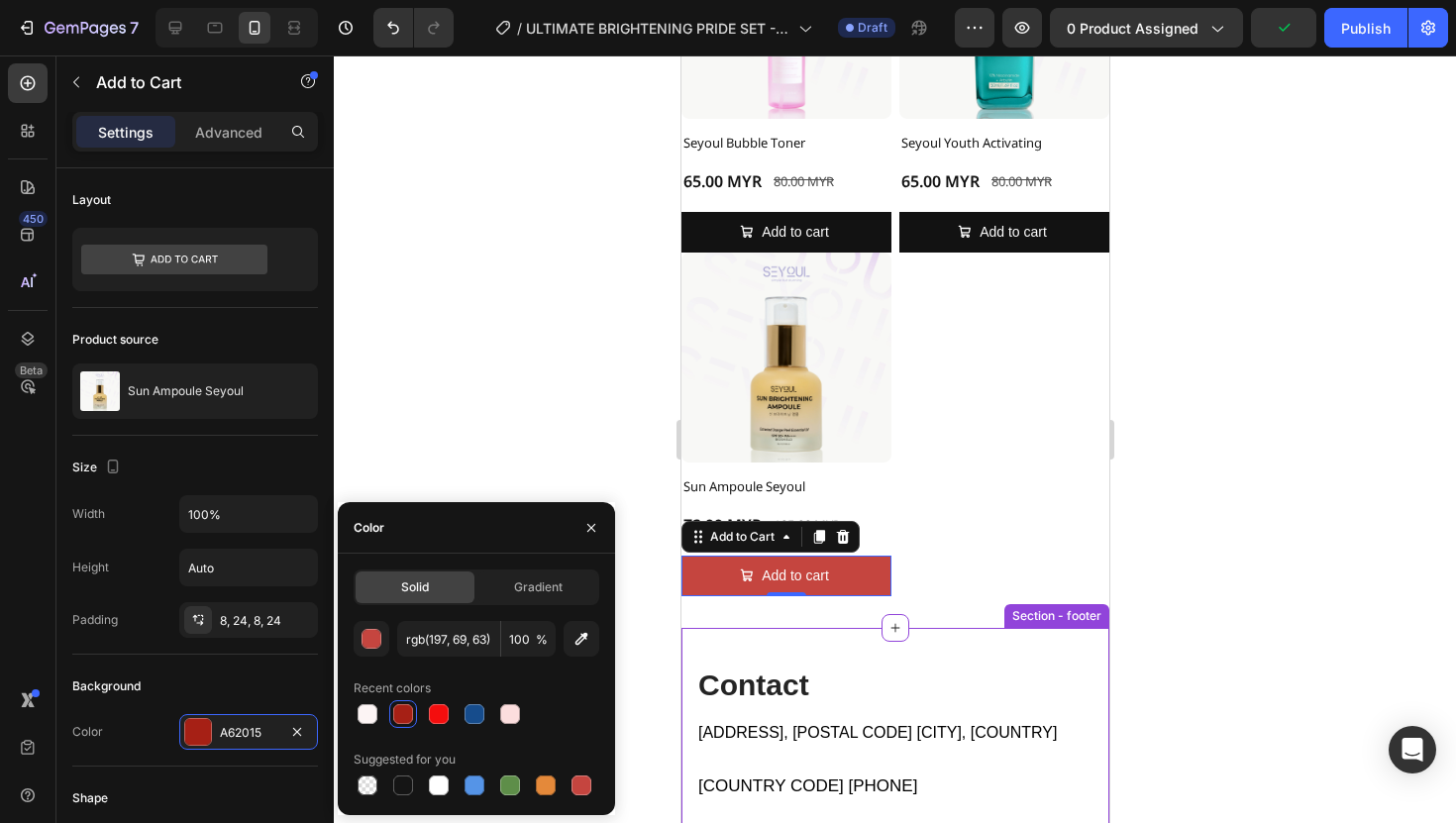 click 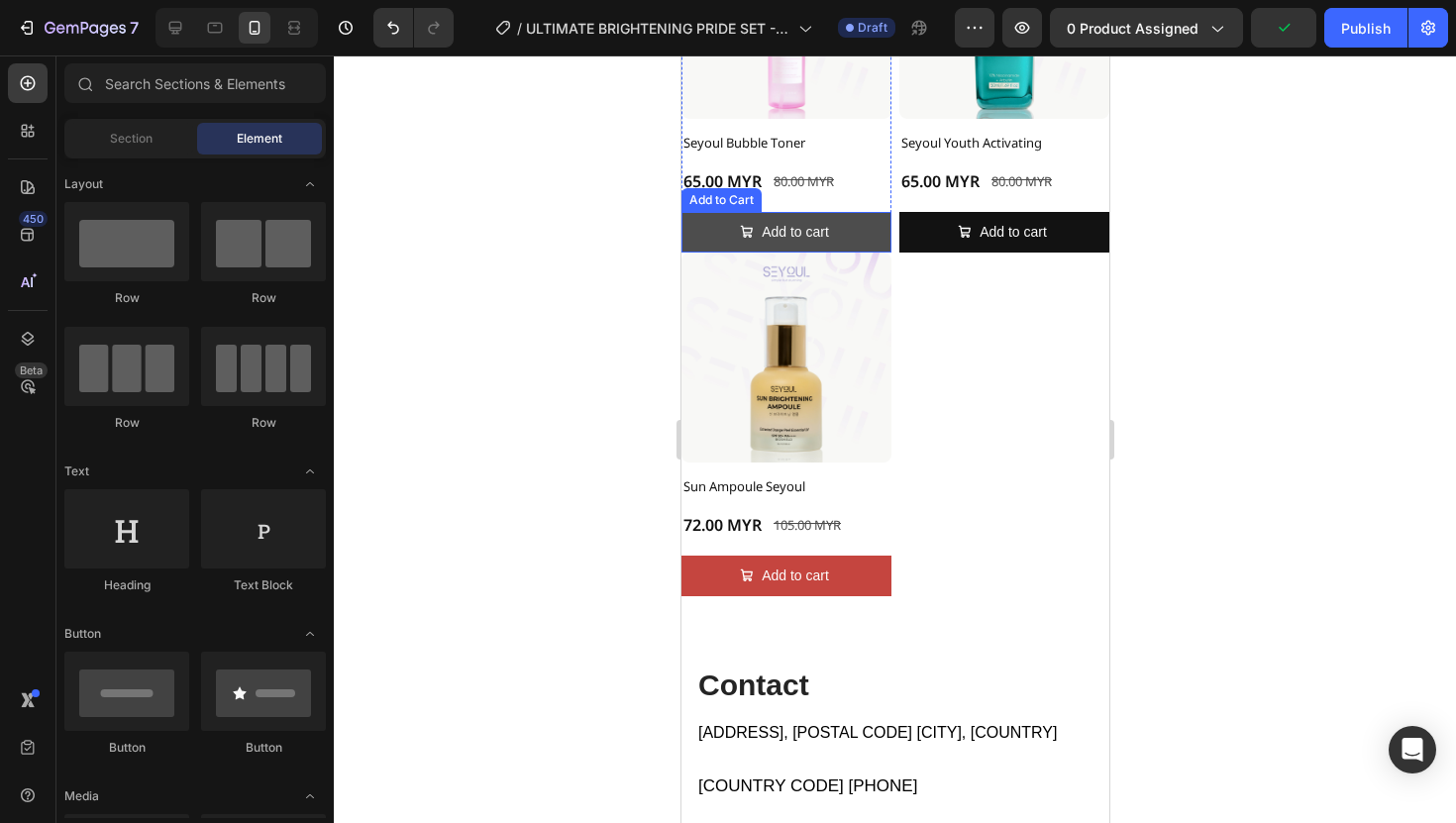 click on "Add to cart" at bounding box center [785, 232] 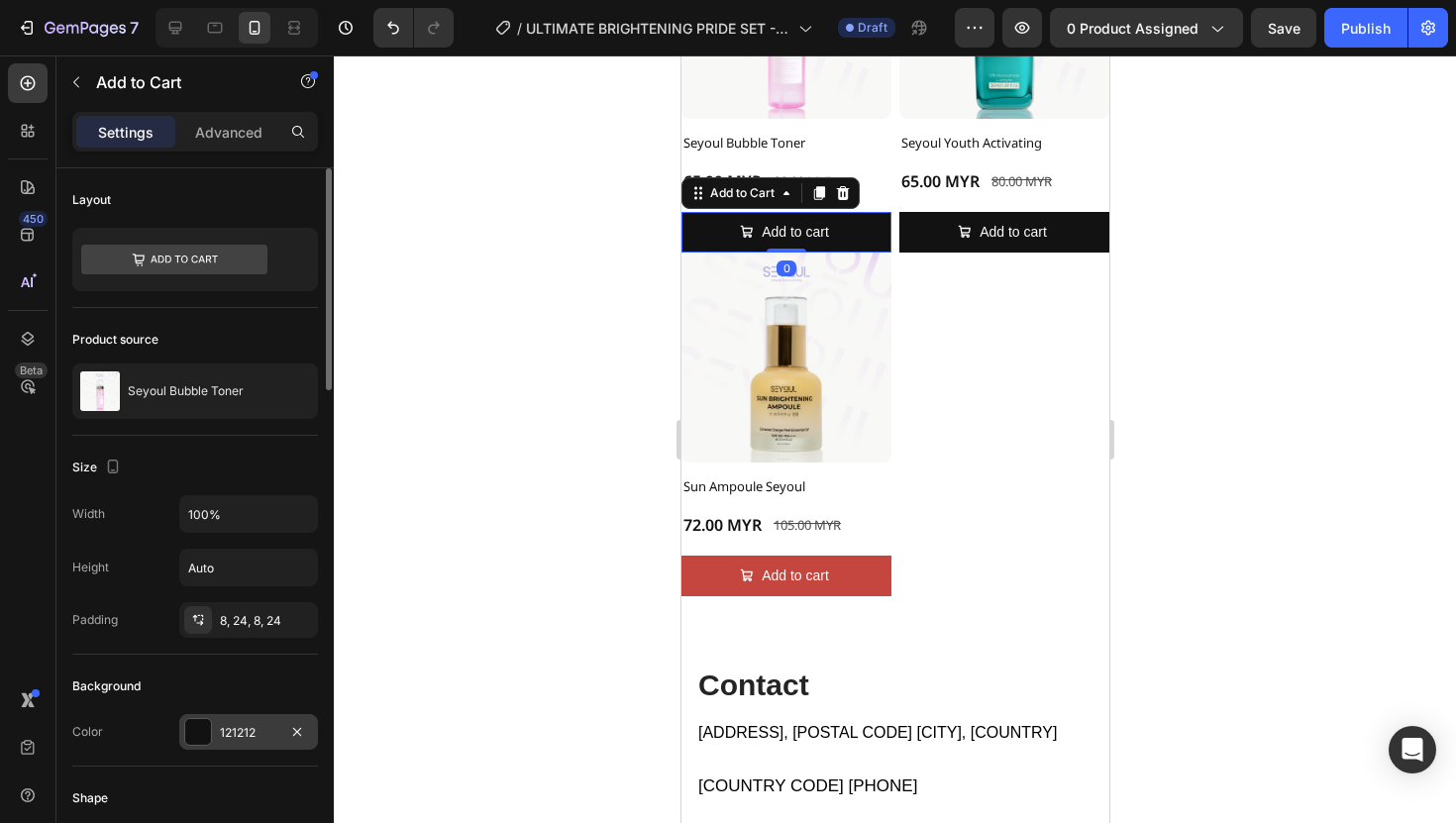 click at bounding box center (198, 732) 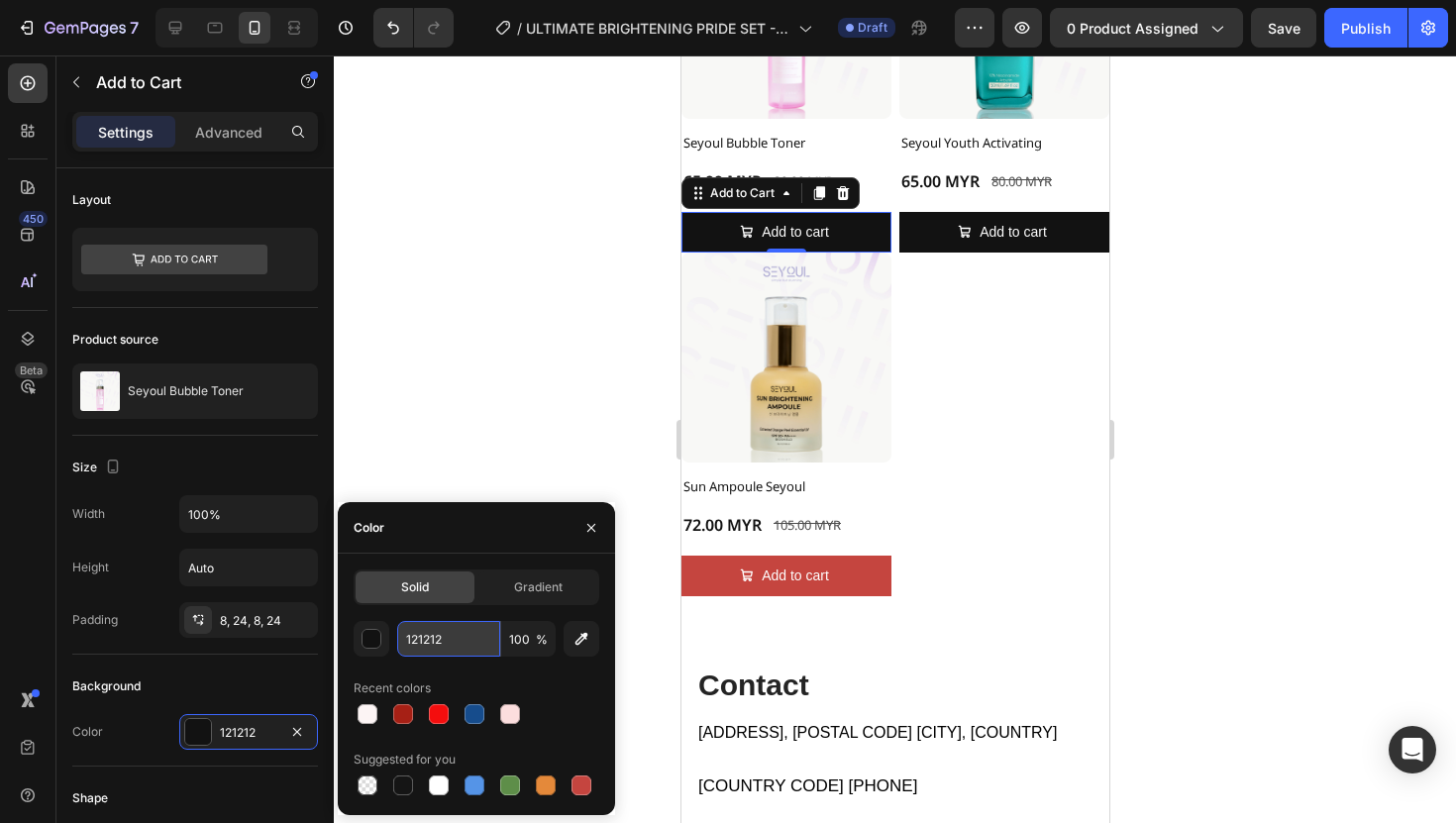 click on "121212" at bounding box center (449, 639) 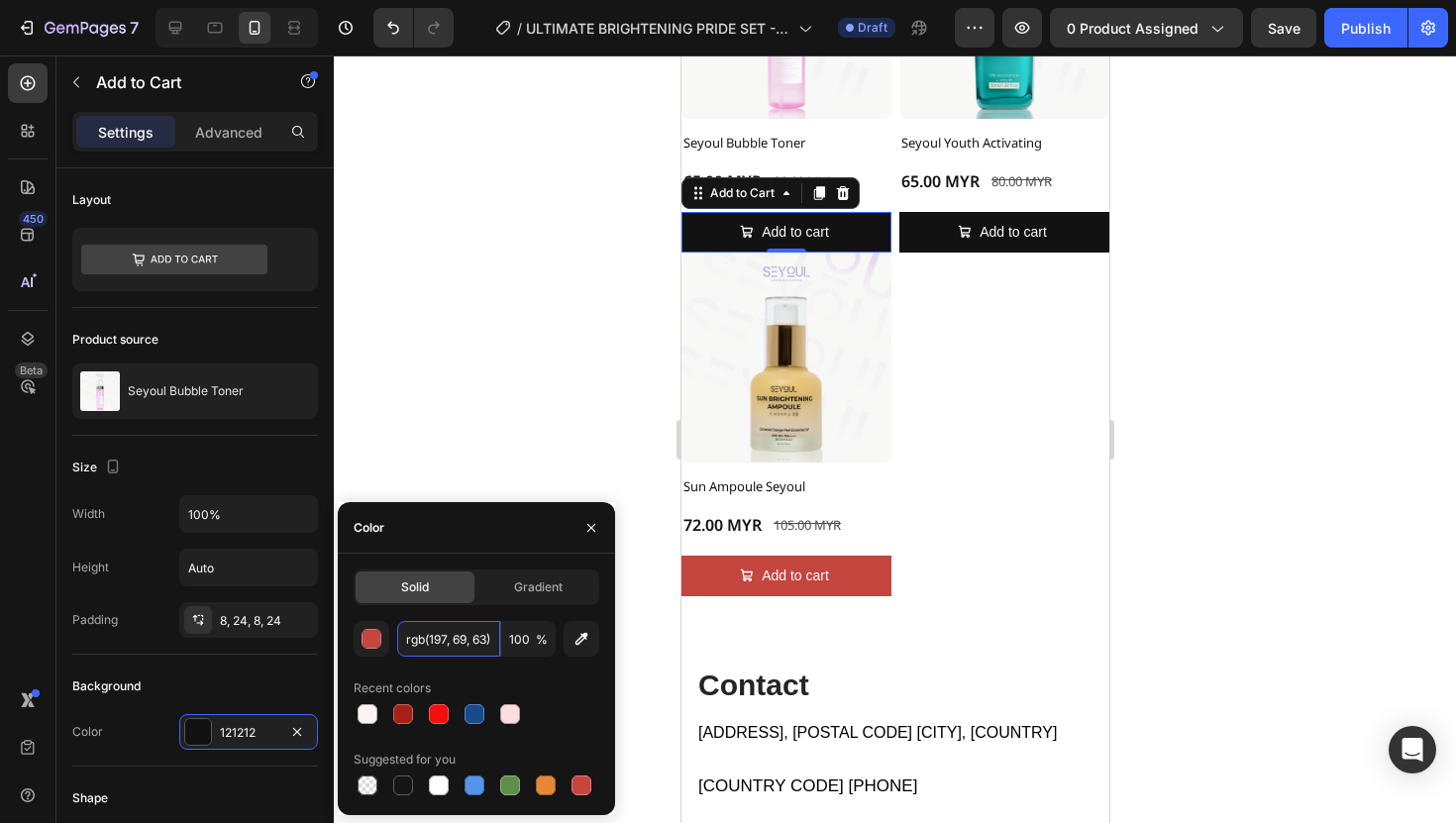 scroll, scrollTop: 0, scrollLeft: 2, axis: horizontal 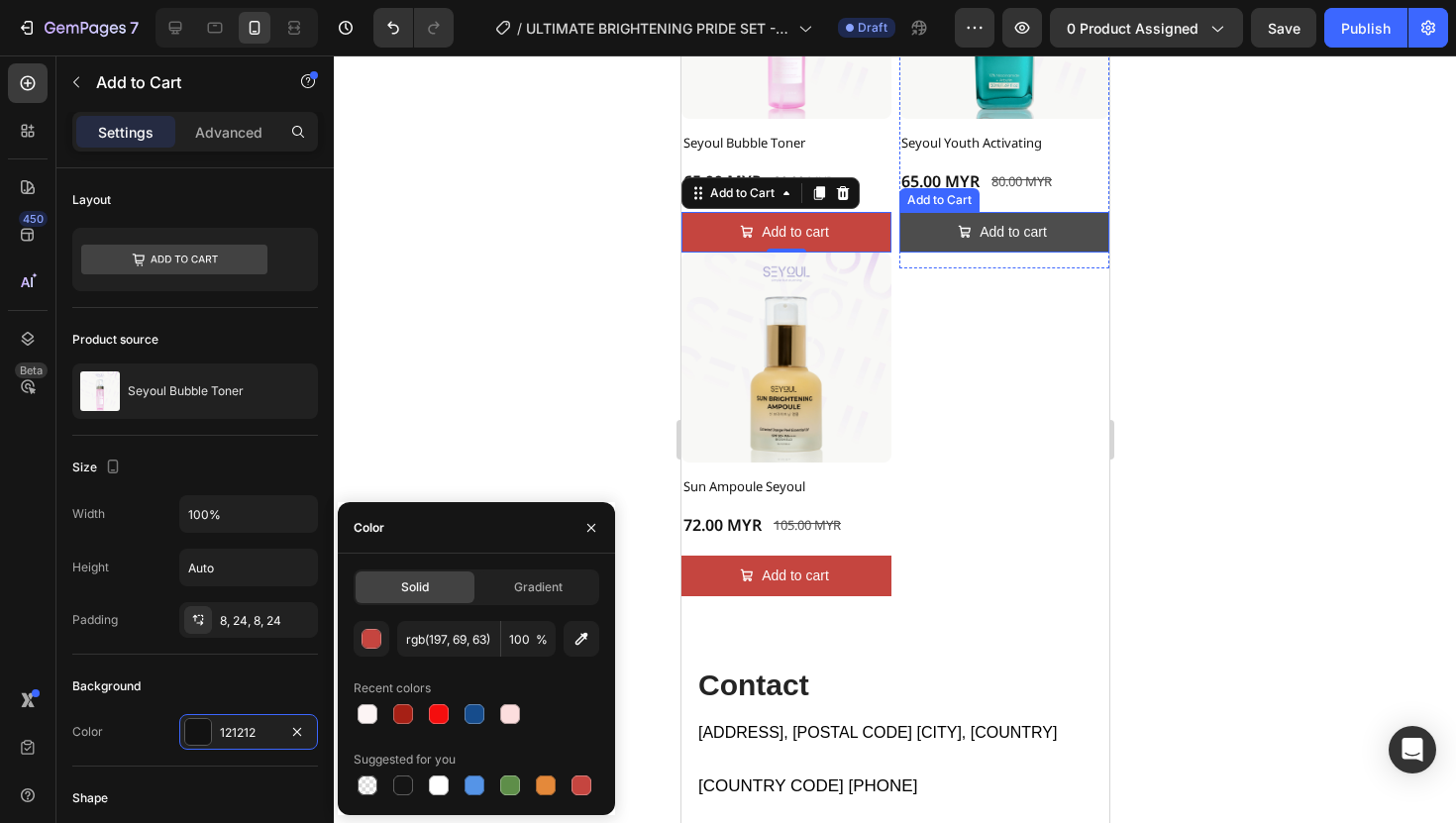 click on "Add to cart" at bounding box center (1003, 232) 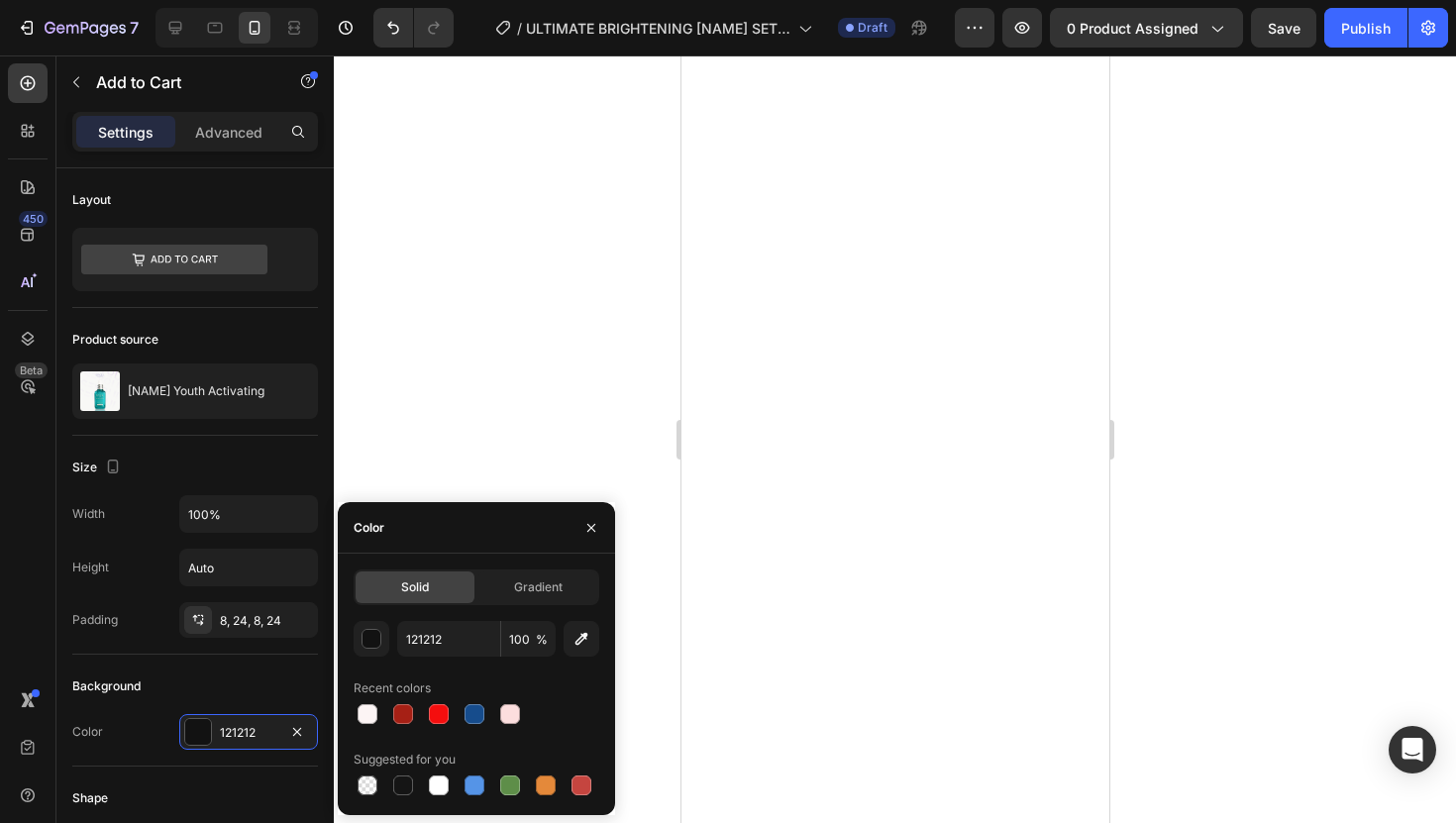 scroll, scrollTop: 0, scrollLeft: 0, axis: both 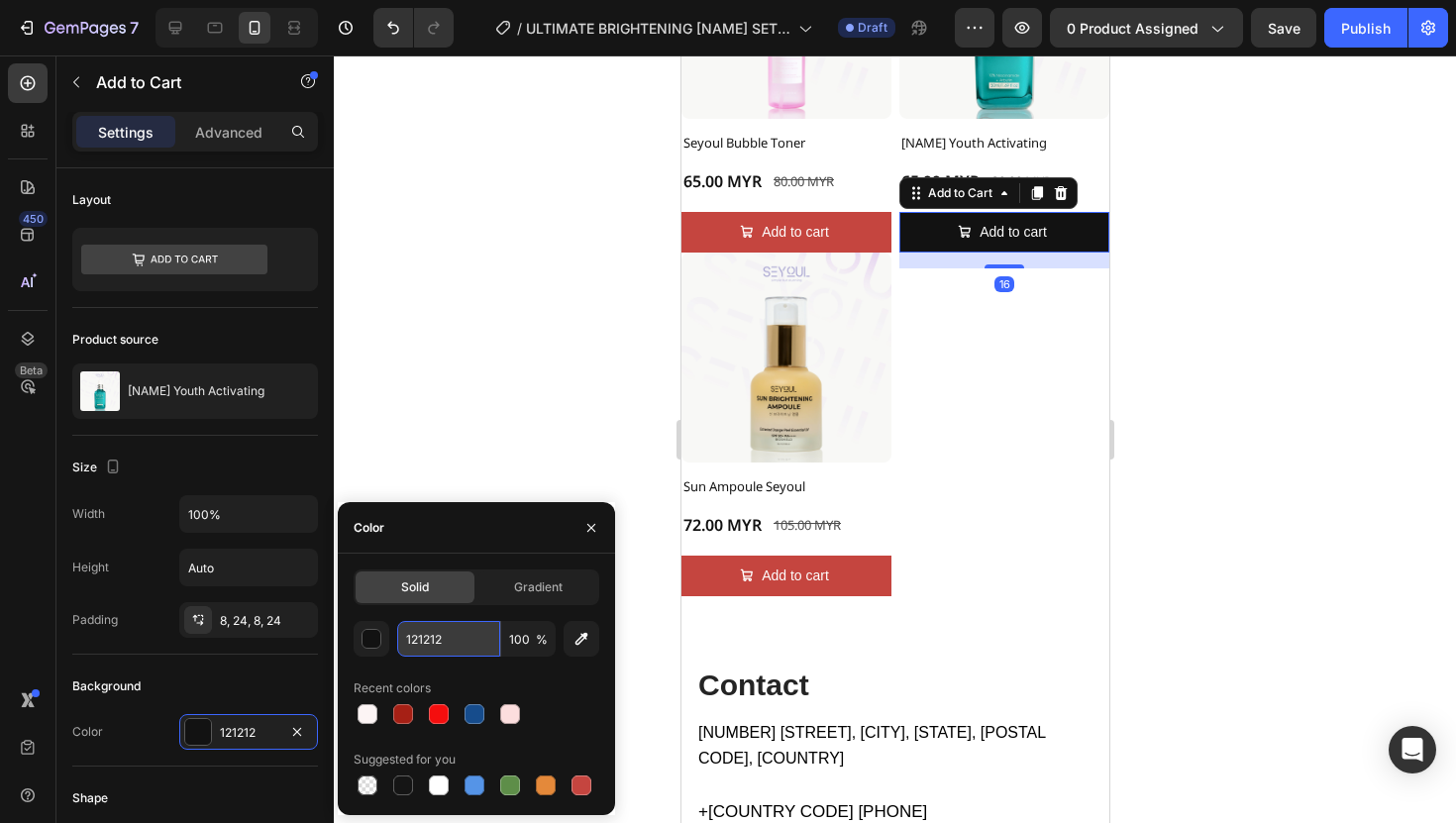 click on "121212" at bounding box center [449, 639] 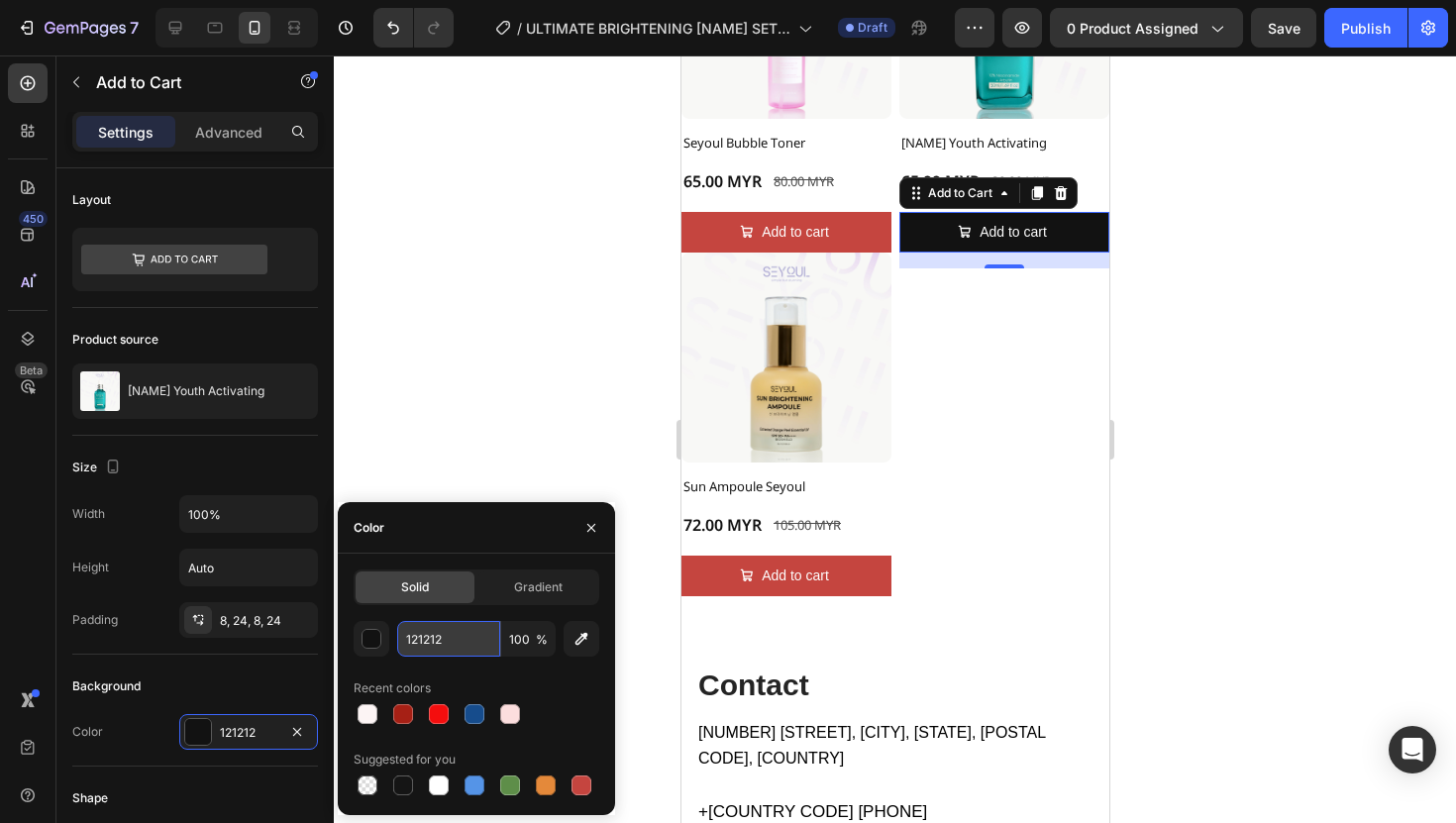 paste on "rgb(197, 69, 63)" 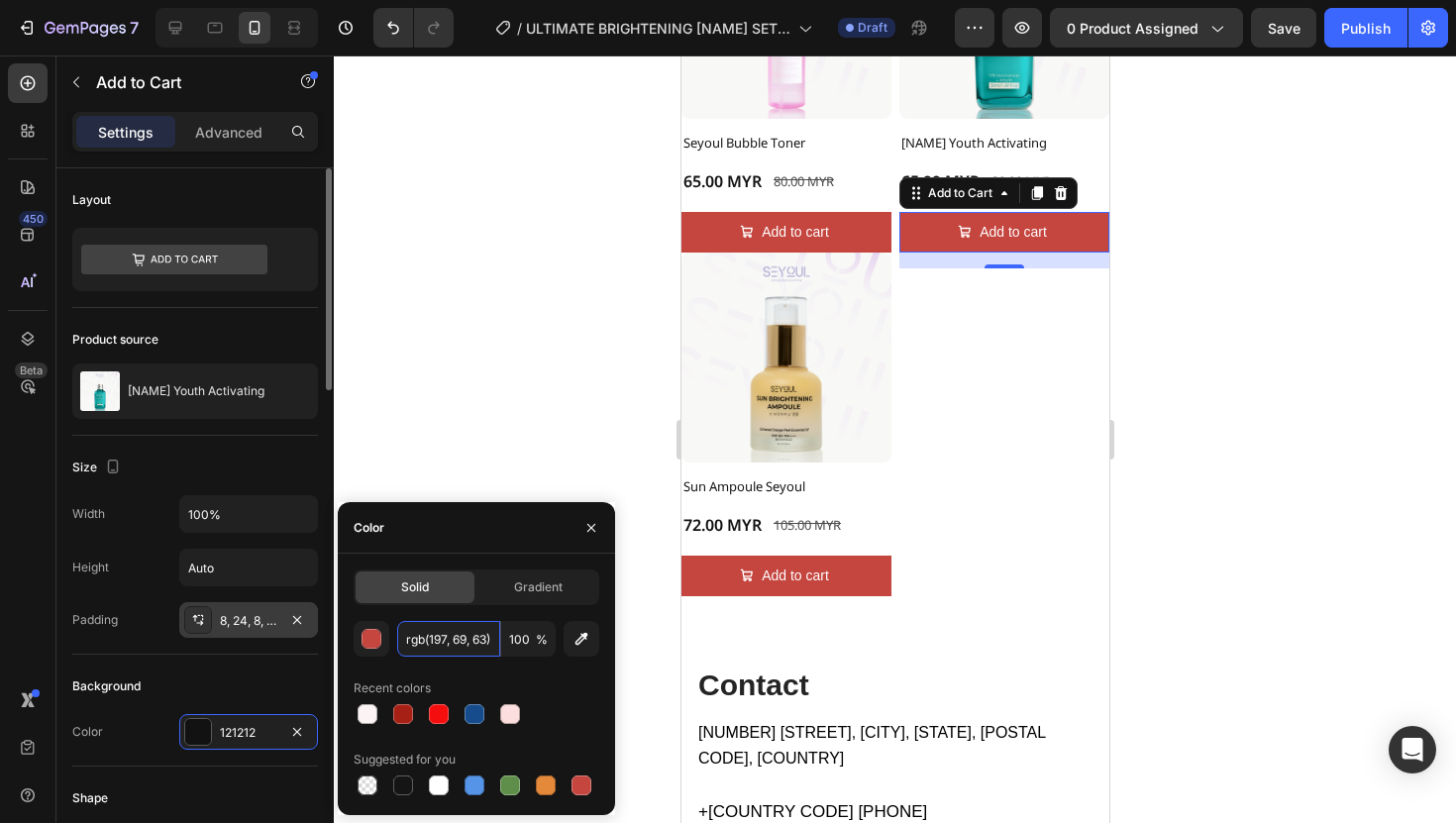 scroll, scrollTop: 0, scrollLeft: 2, axis: horizontal 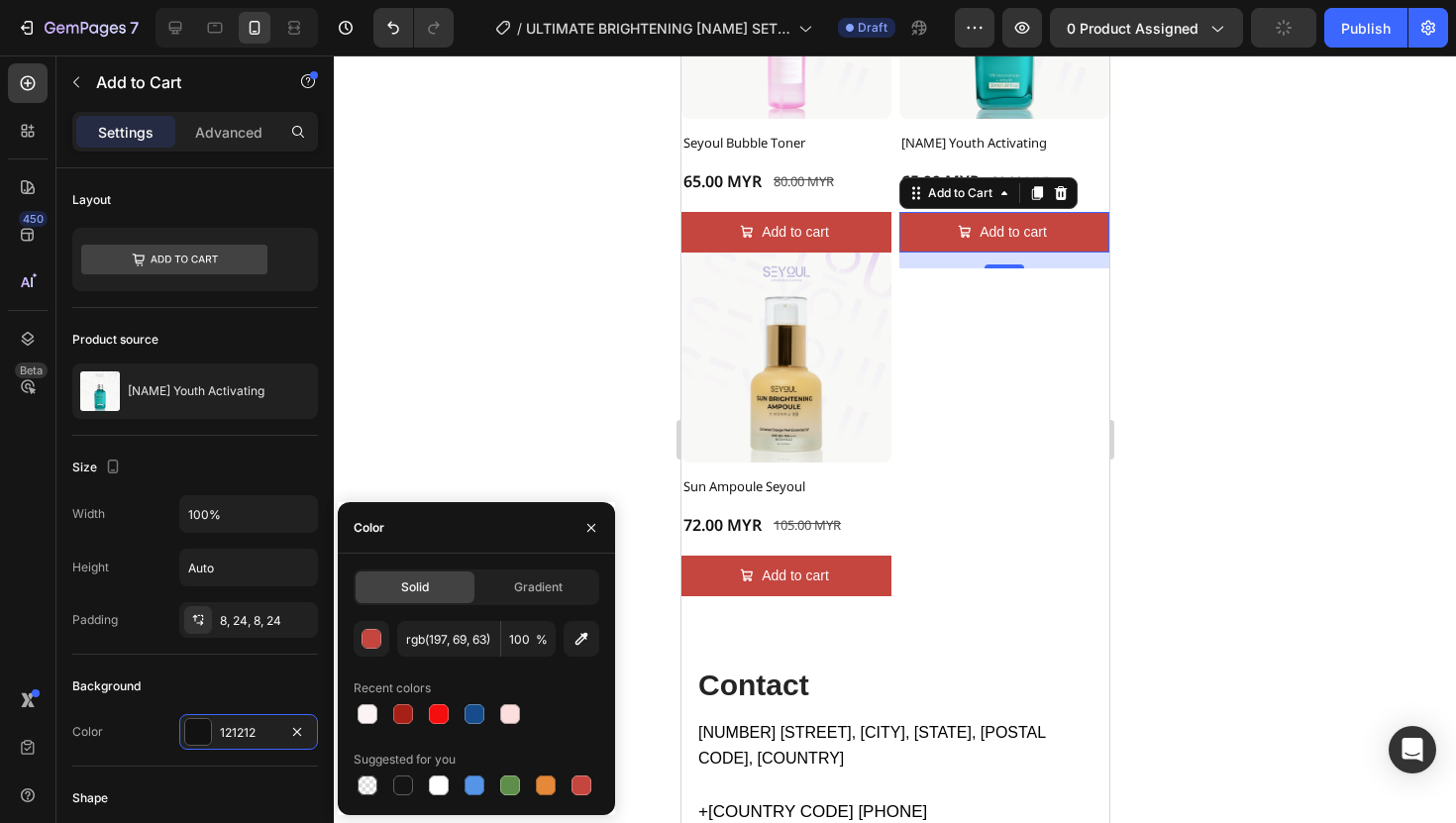 click 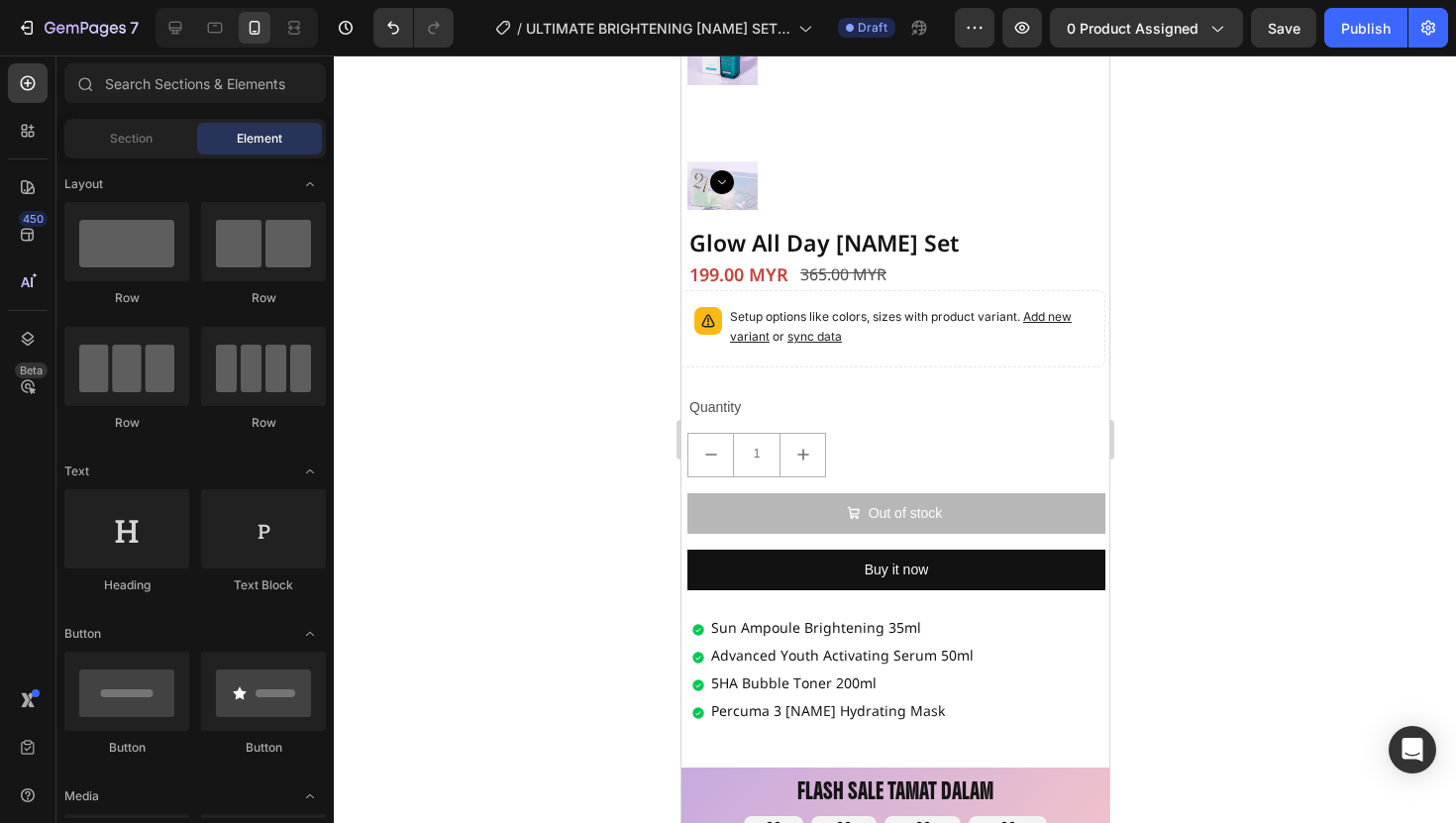 scroll, scrollTop: 0, scrollLeft: 0, axis: both 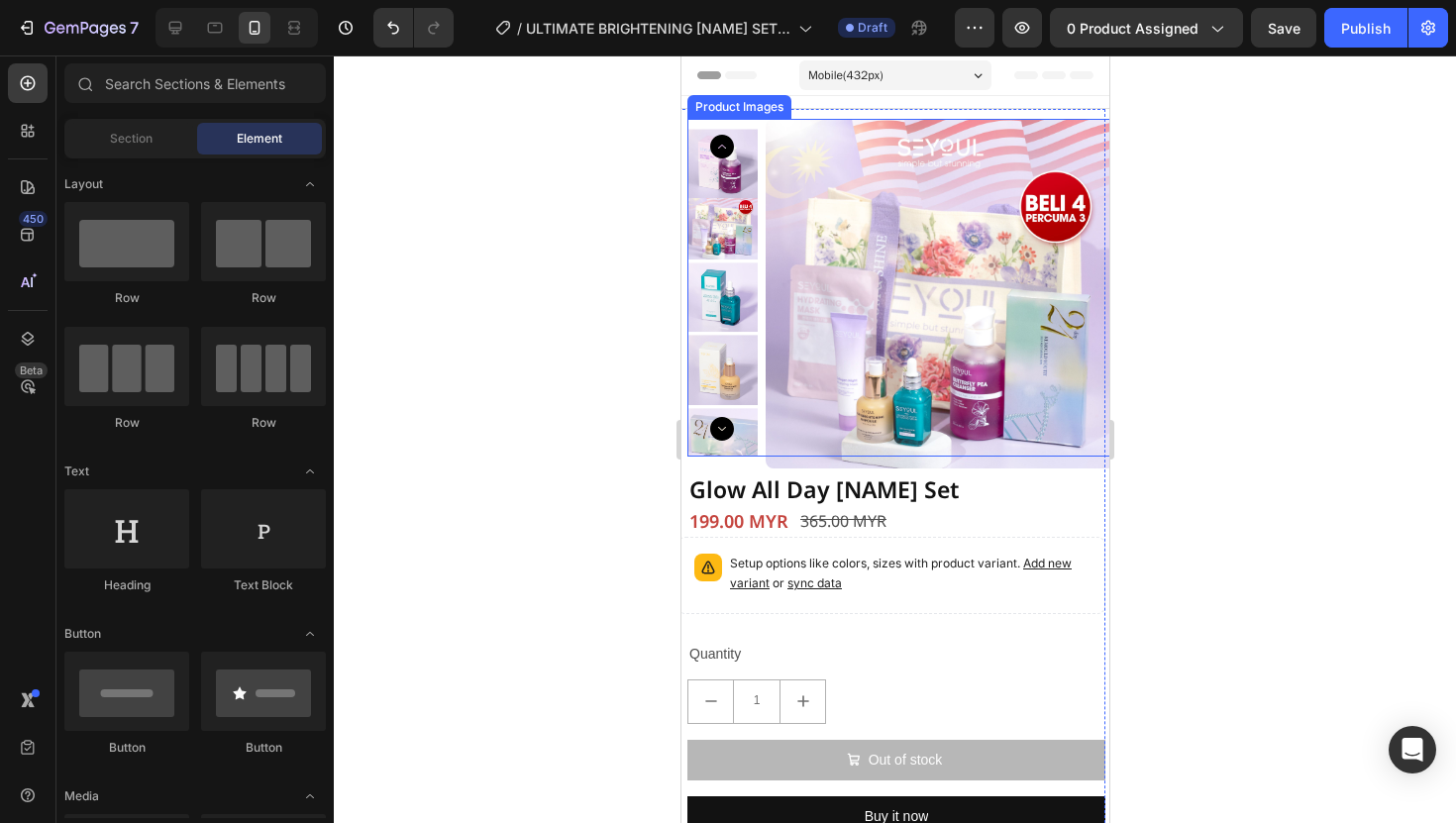 click at bounding box center (939, 293) 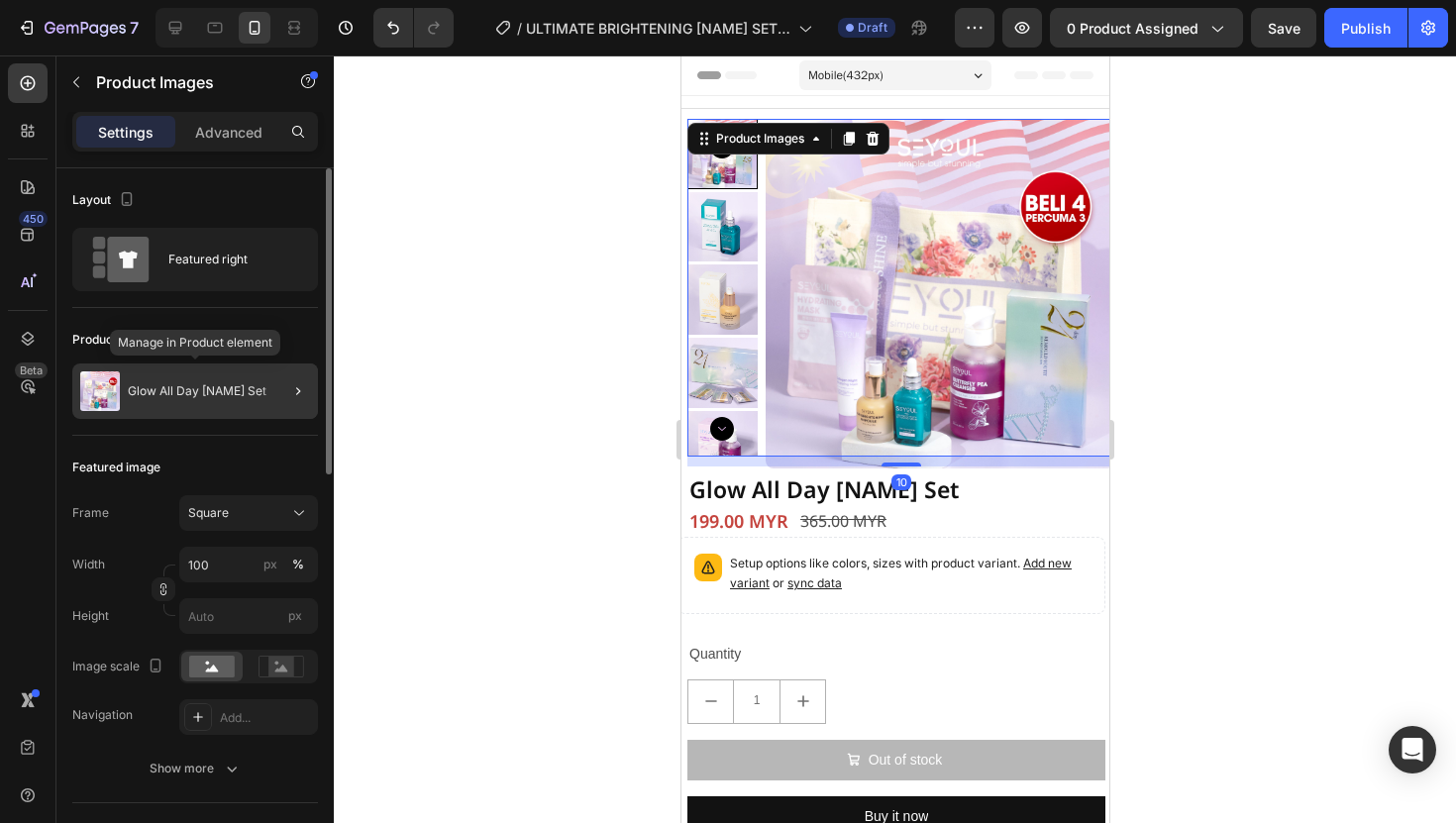 click on "Glow All Day Pride Set" 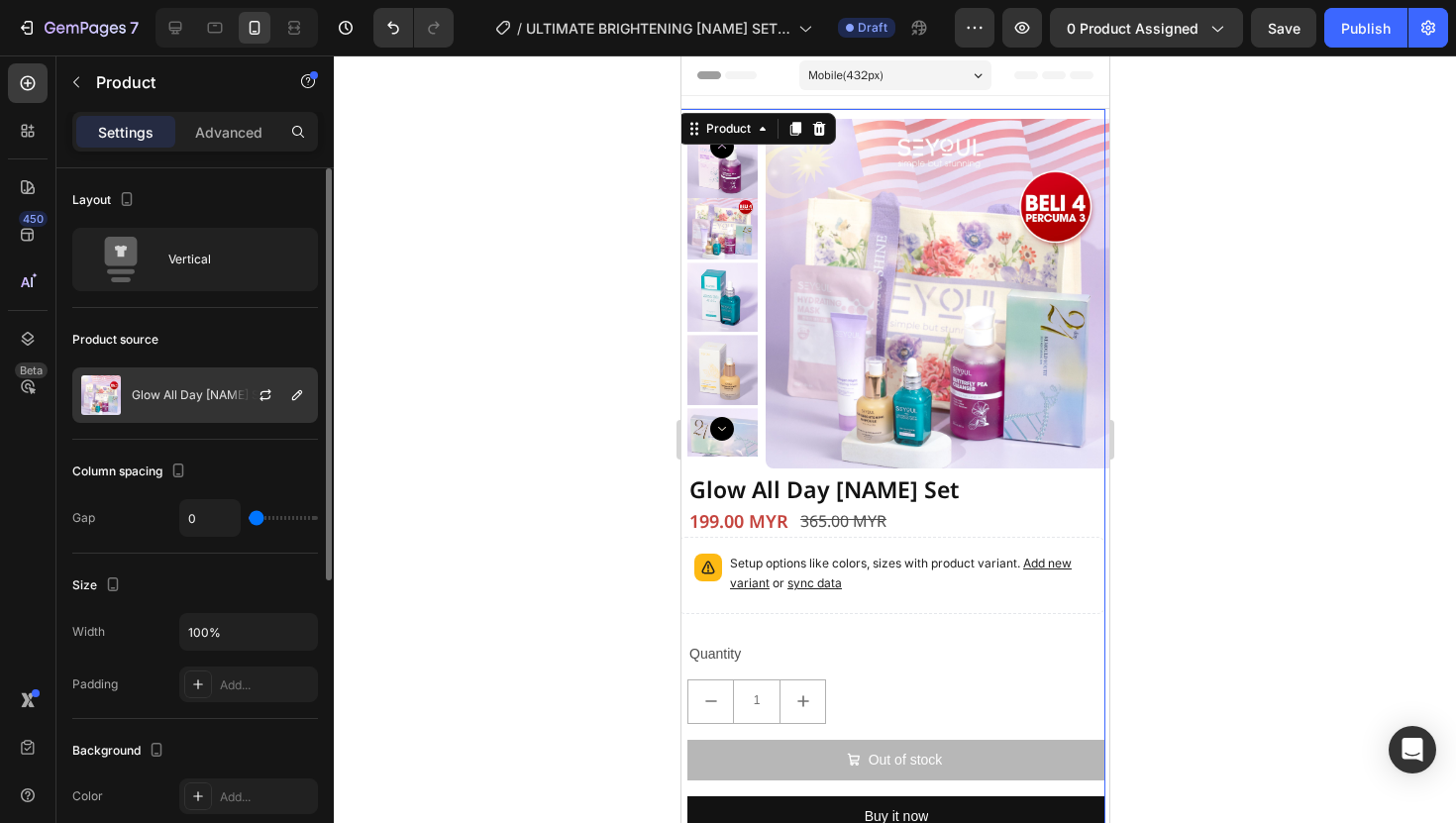 click on "Glow All Day Pride Set" 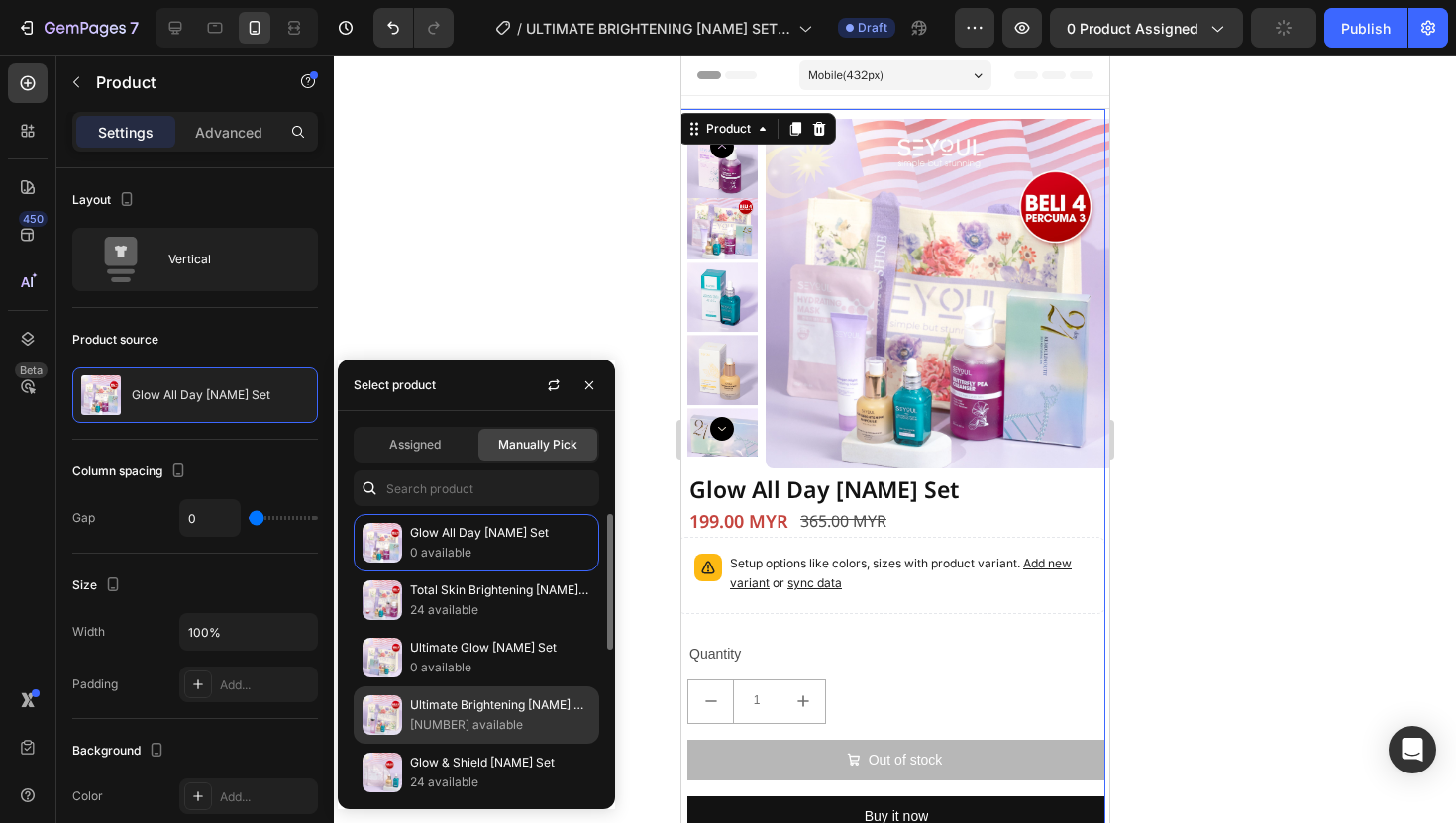 click on "Ultimate Brightening Pride Set" at bounding box center (500, 705) 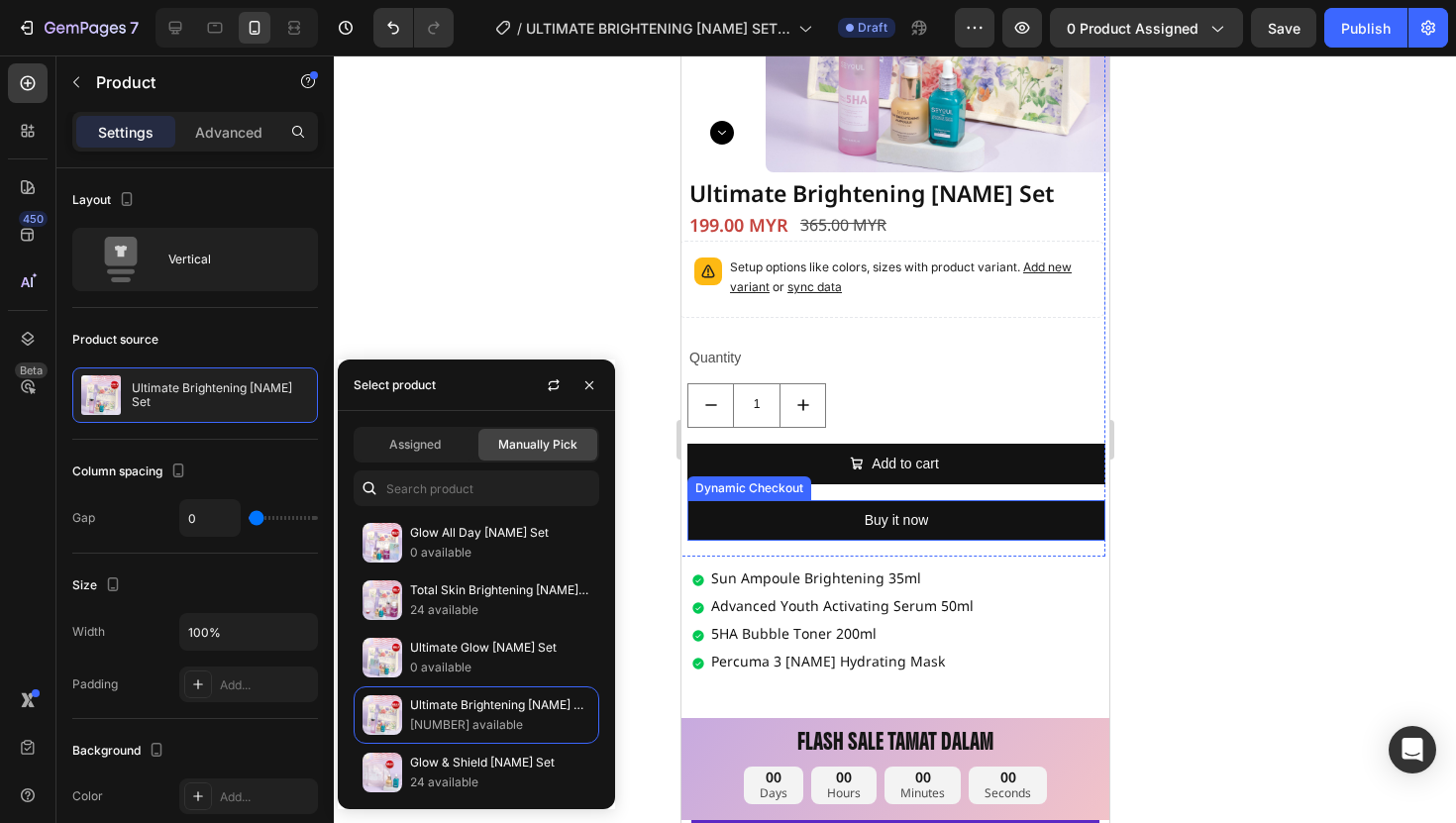 scroll, scrollTop: 300, scrollLeft: 0, axis: vertical 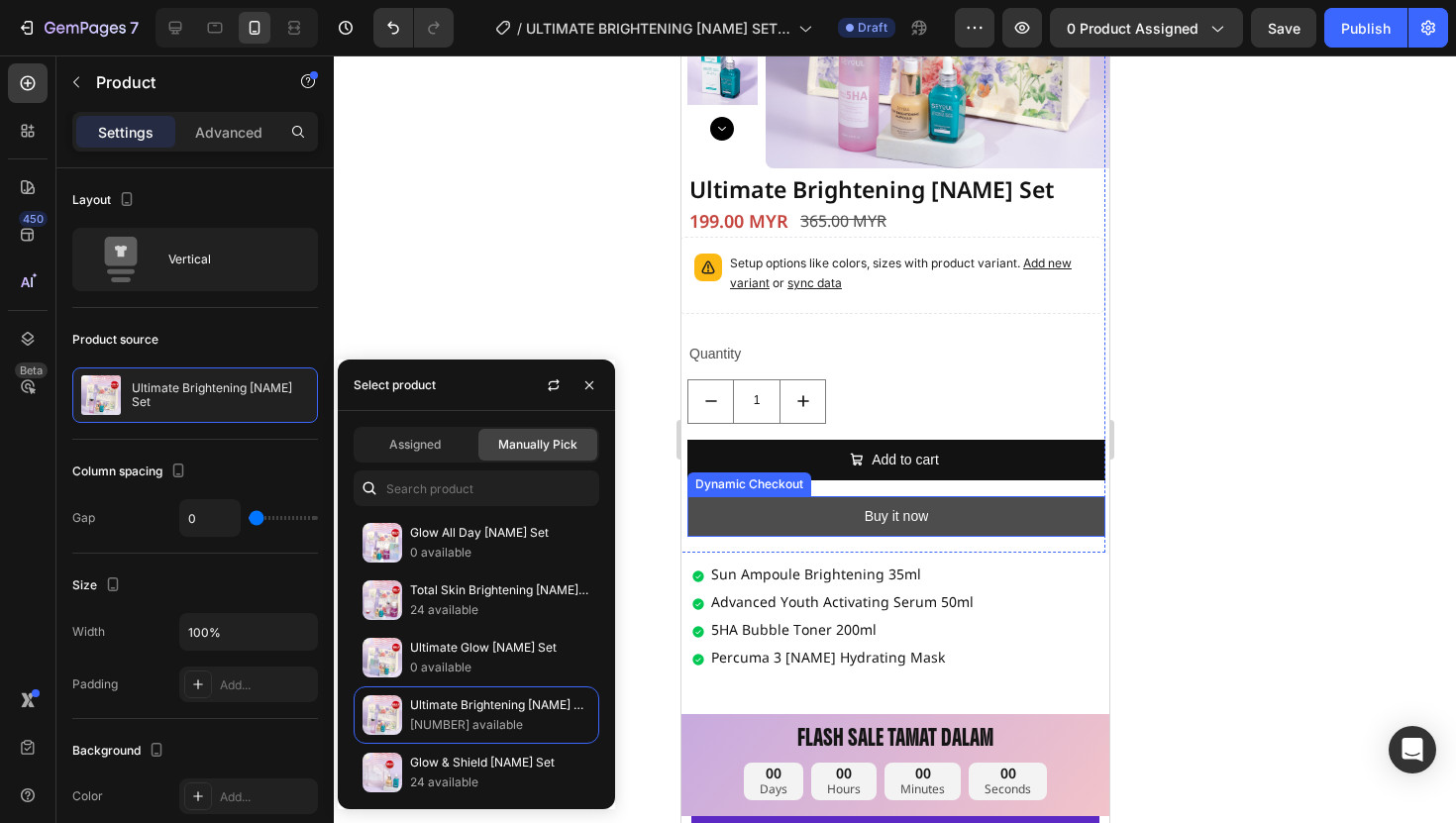 click on "Buy it now" at bounding box center (895, 516) 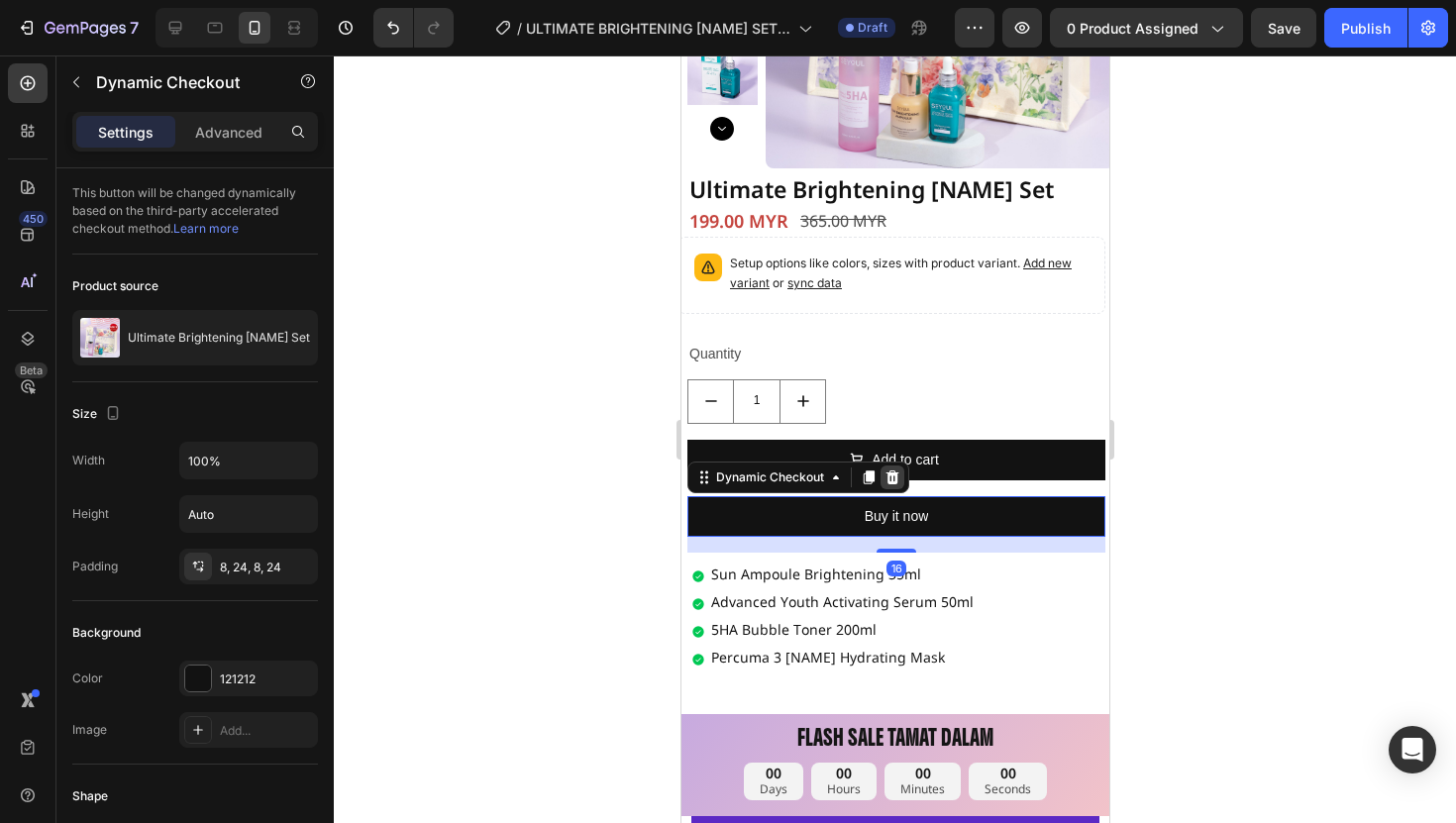 click 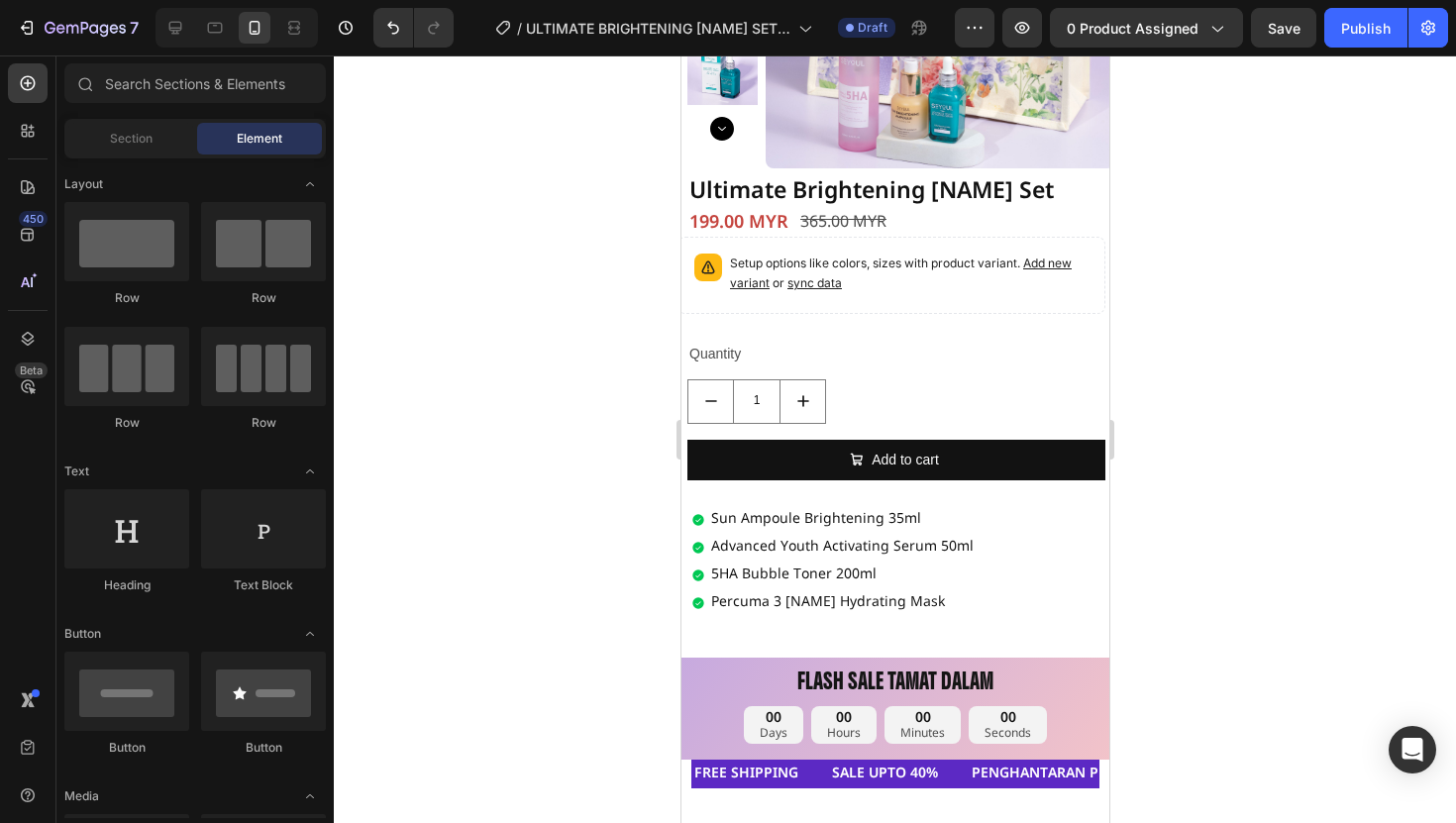 click 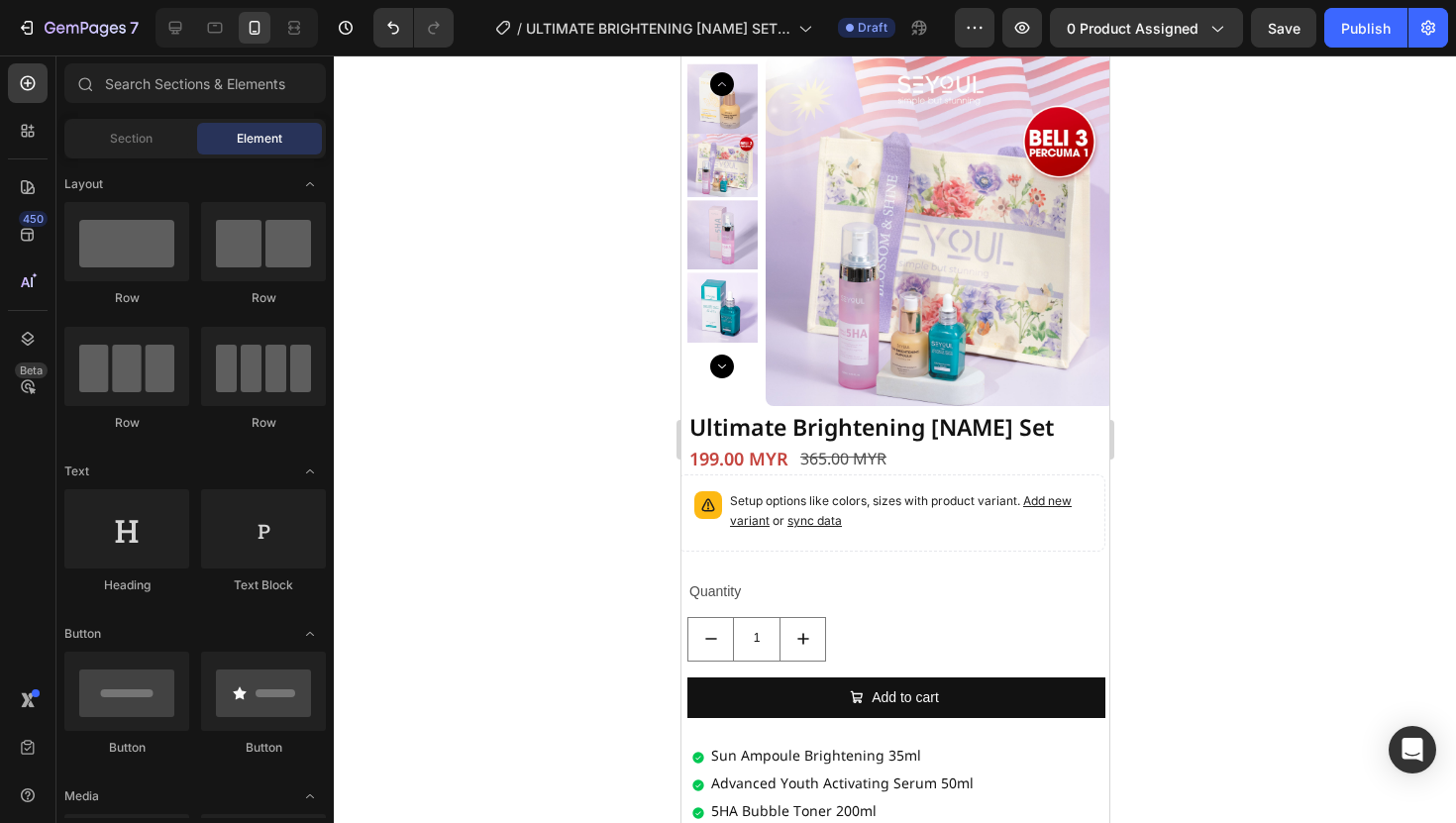 scroll, scrollTop: 60, scrollLeft: 0, axis: vertical 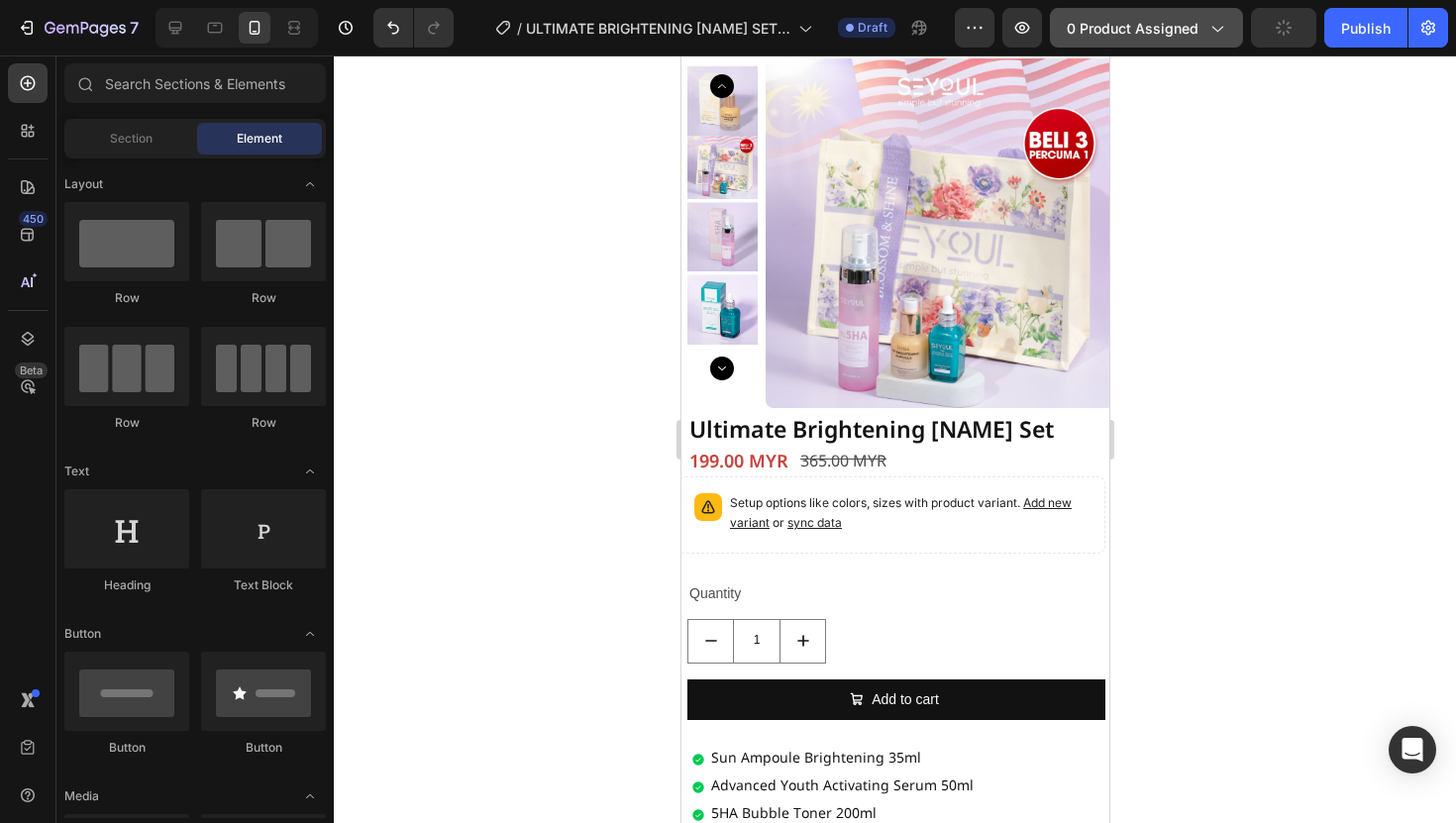 click on "0 product assigned" 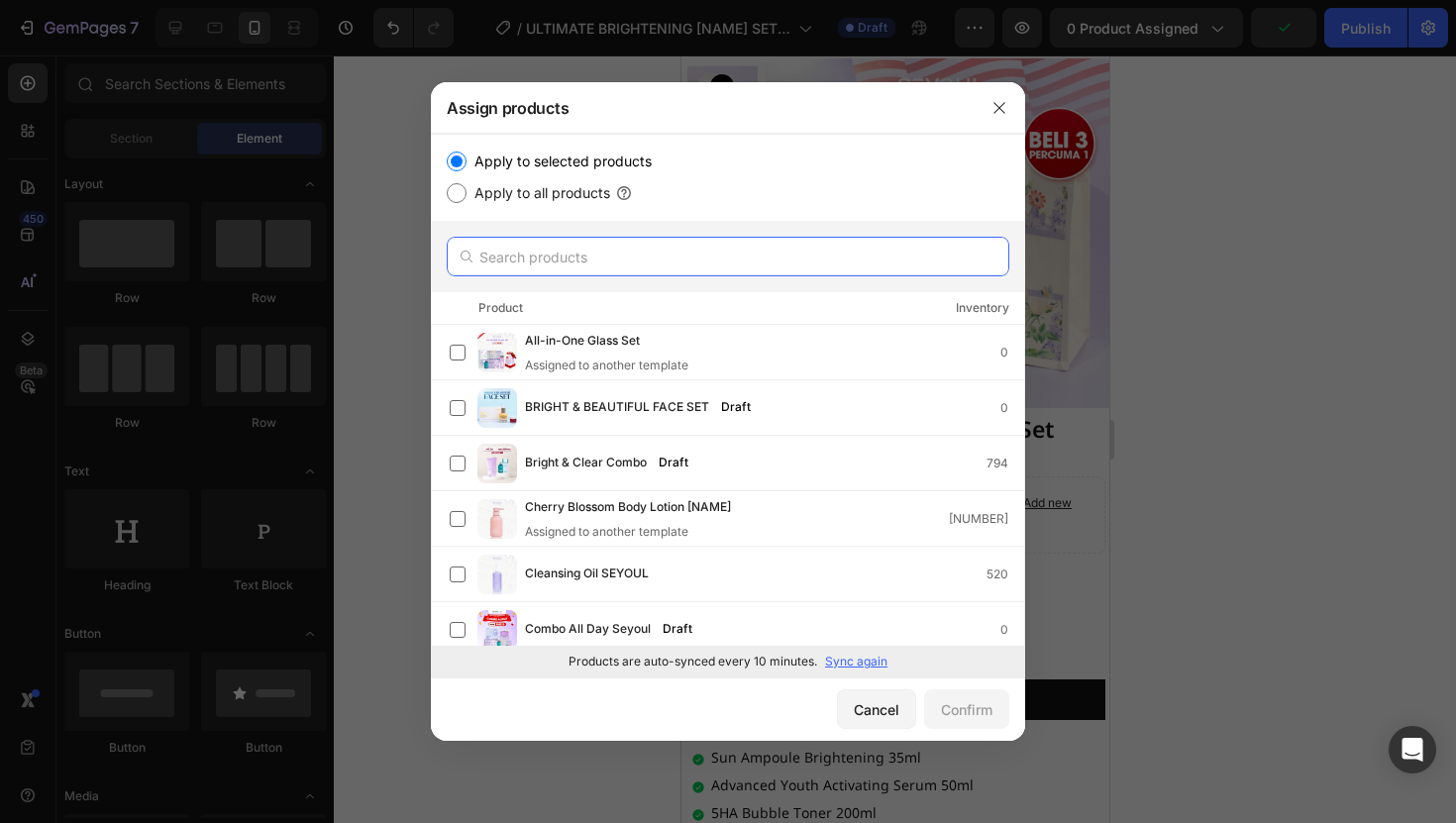 click at bounding box center (728, 257) 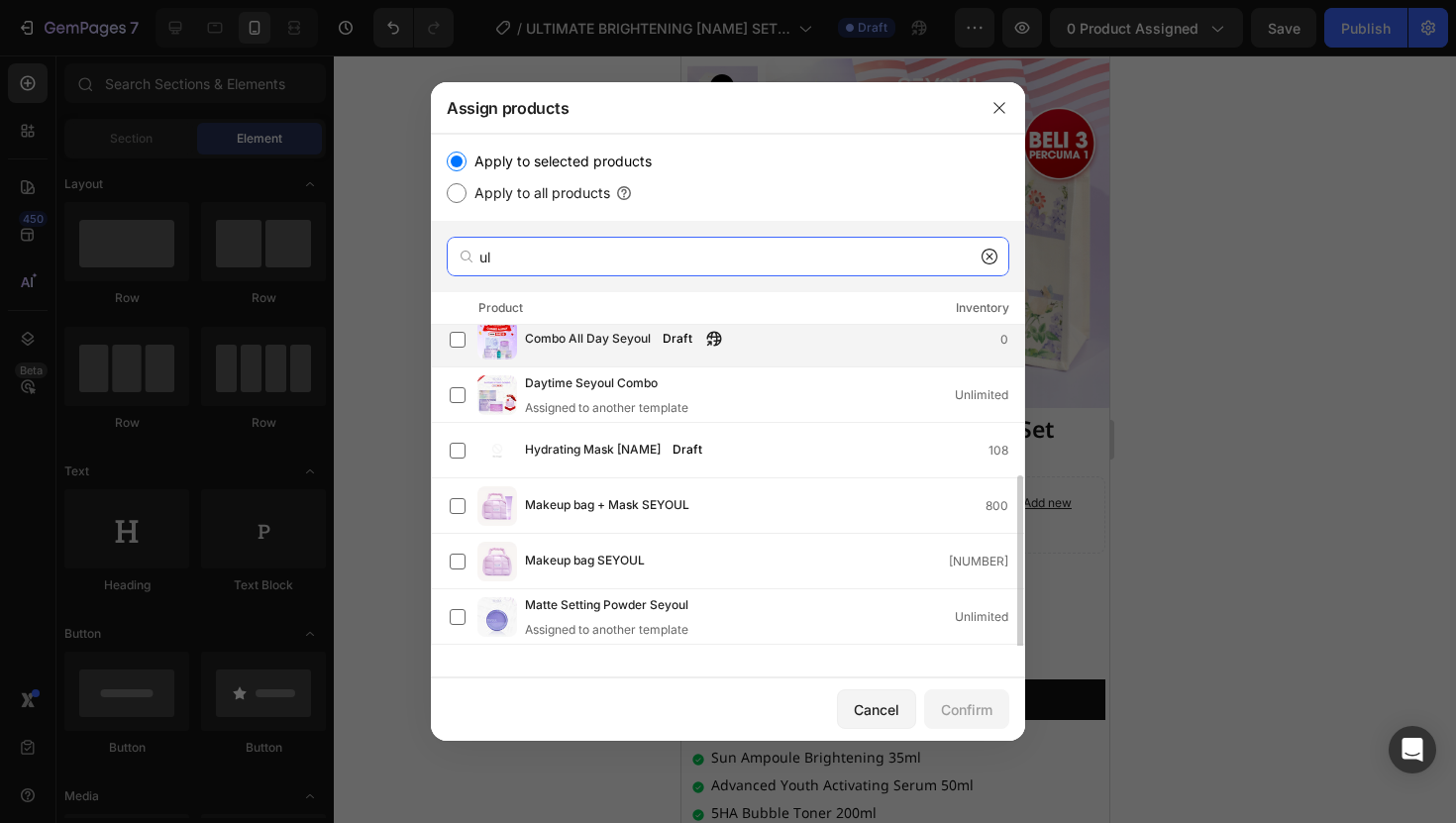 scroll, scrollTop: 273, scrollLeft: 0, axis: vertical 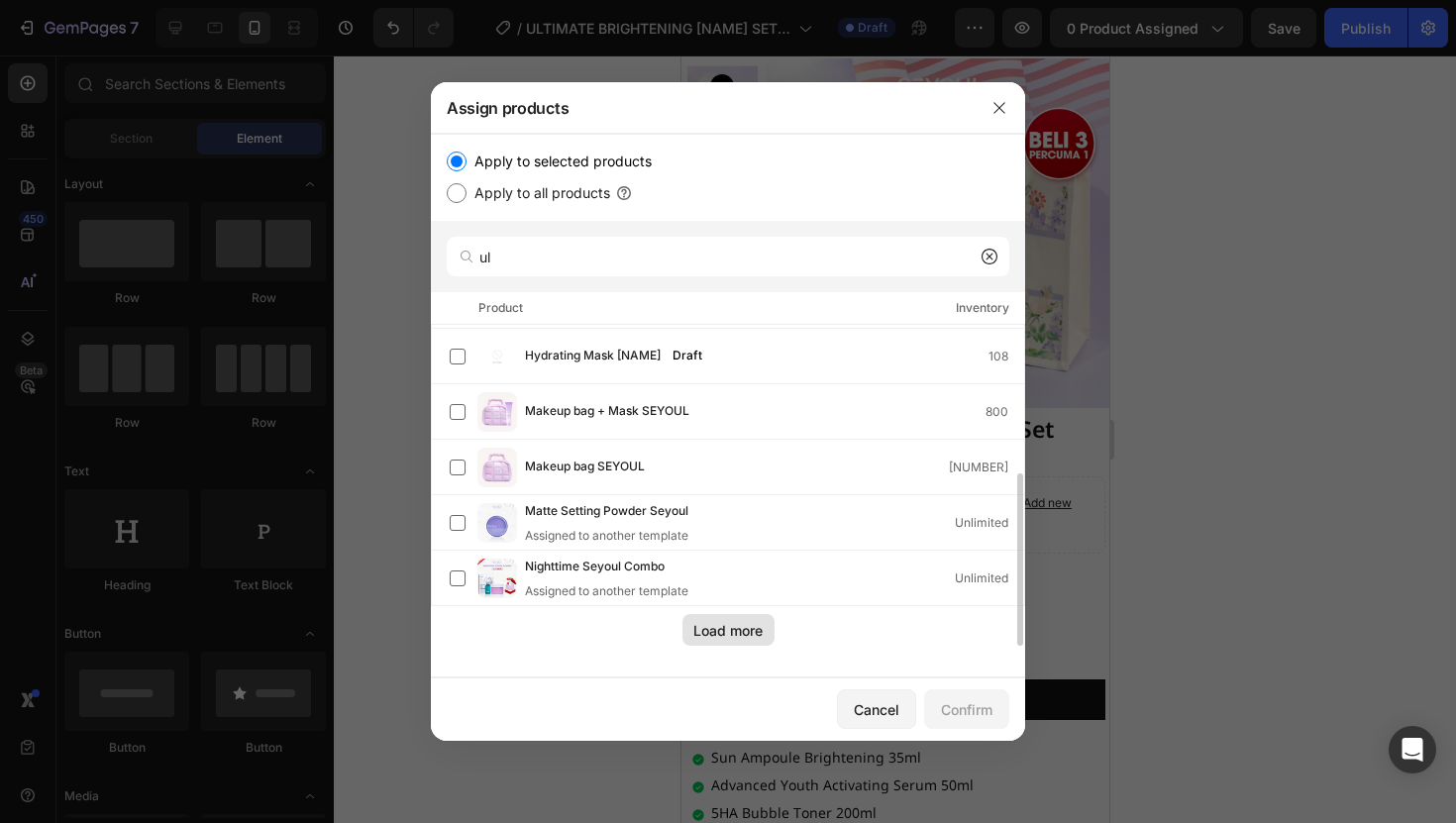 click on "Load more" 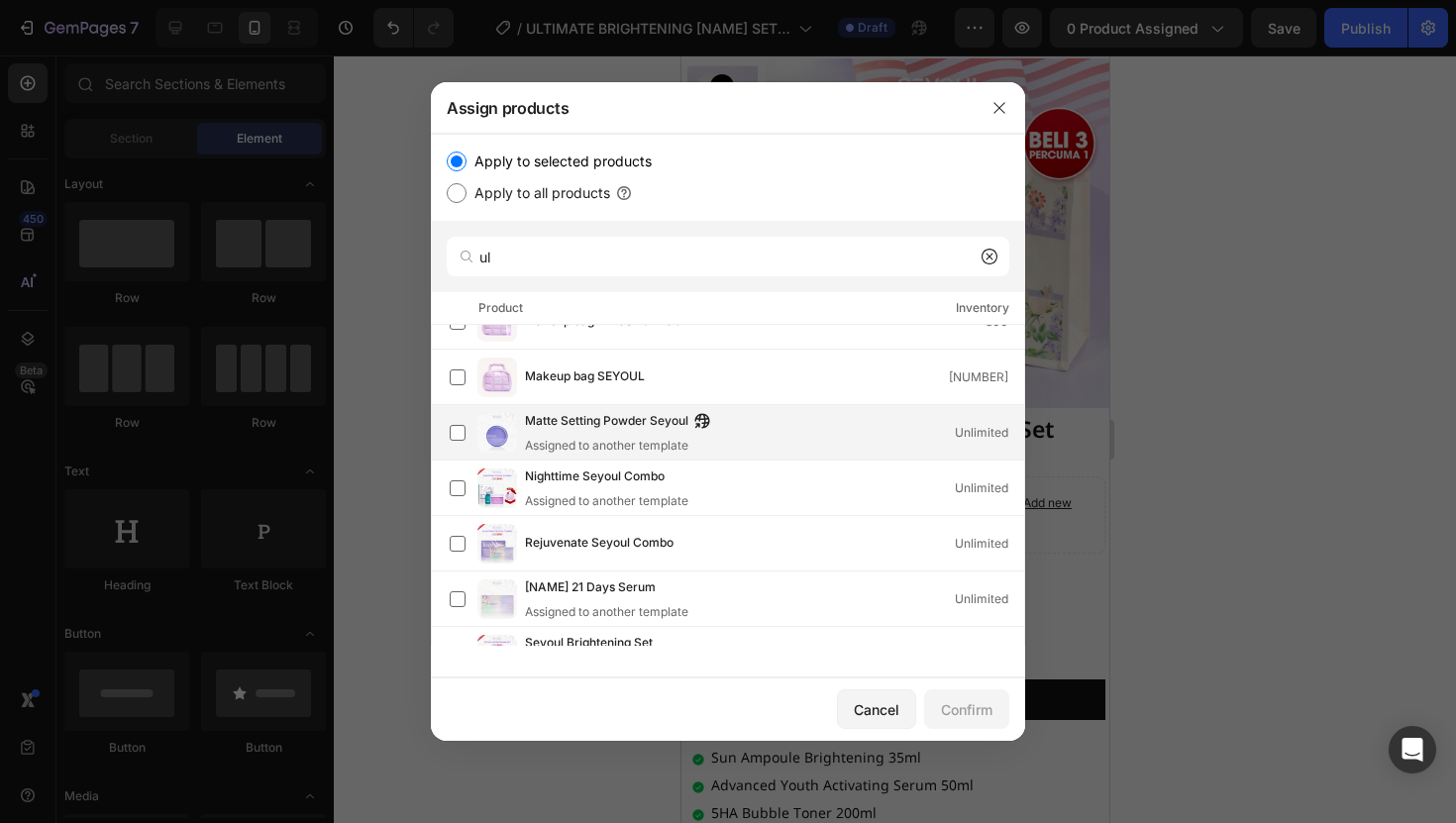 scroll, scrollTop: 0, scrollLeft: 0, axis: both 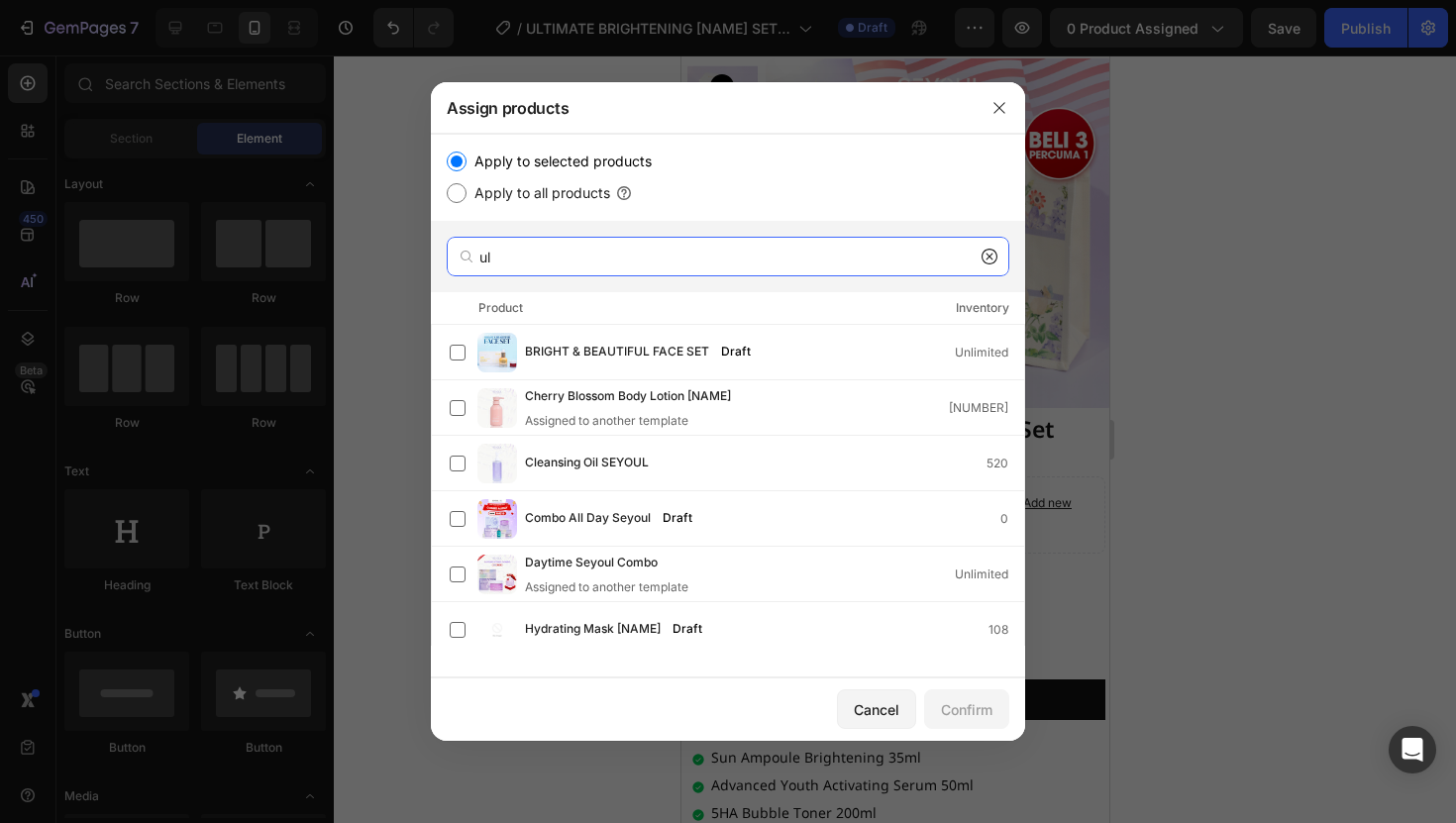 click on "ul" at bounding box center [728, 257] 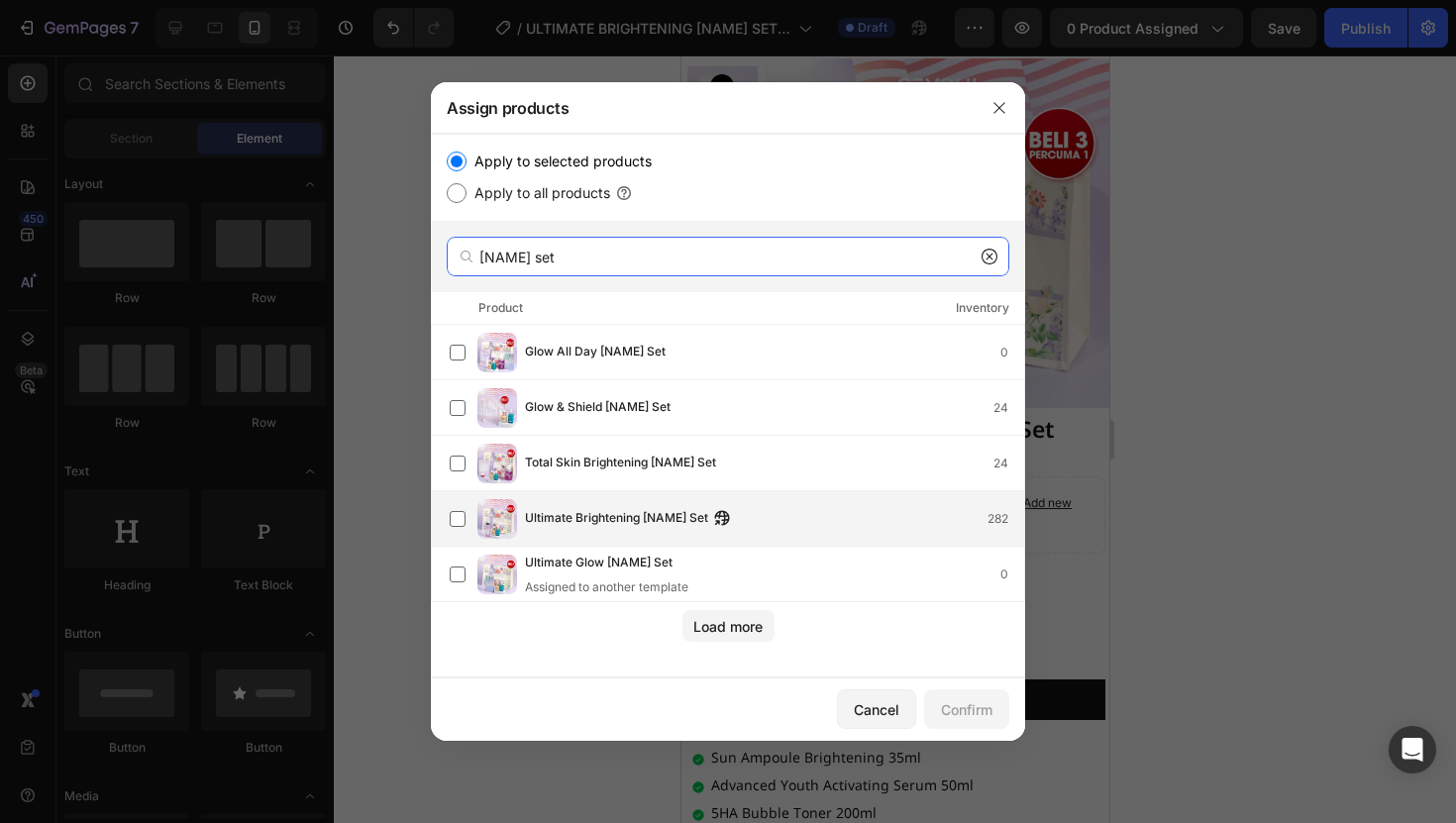 type on "pride set" 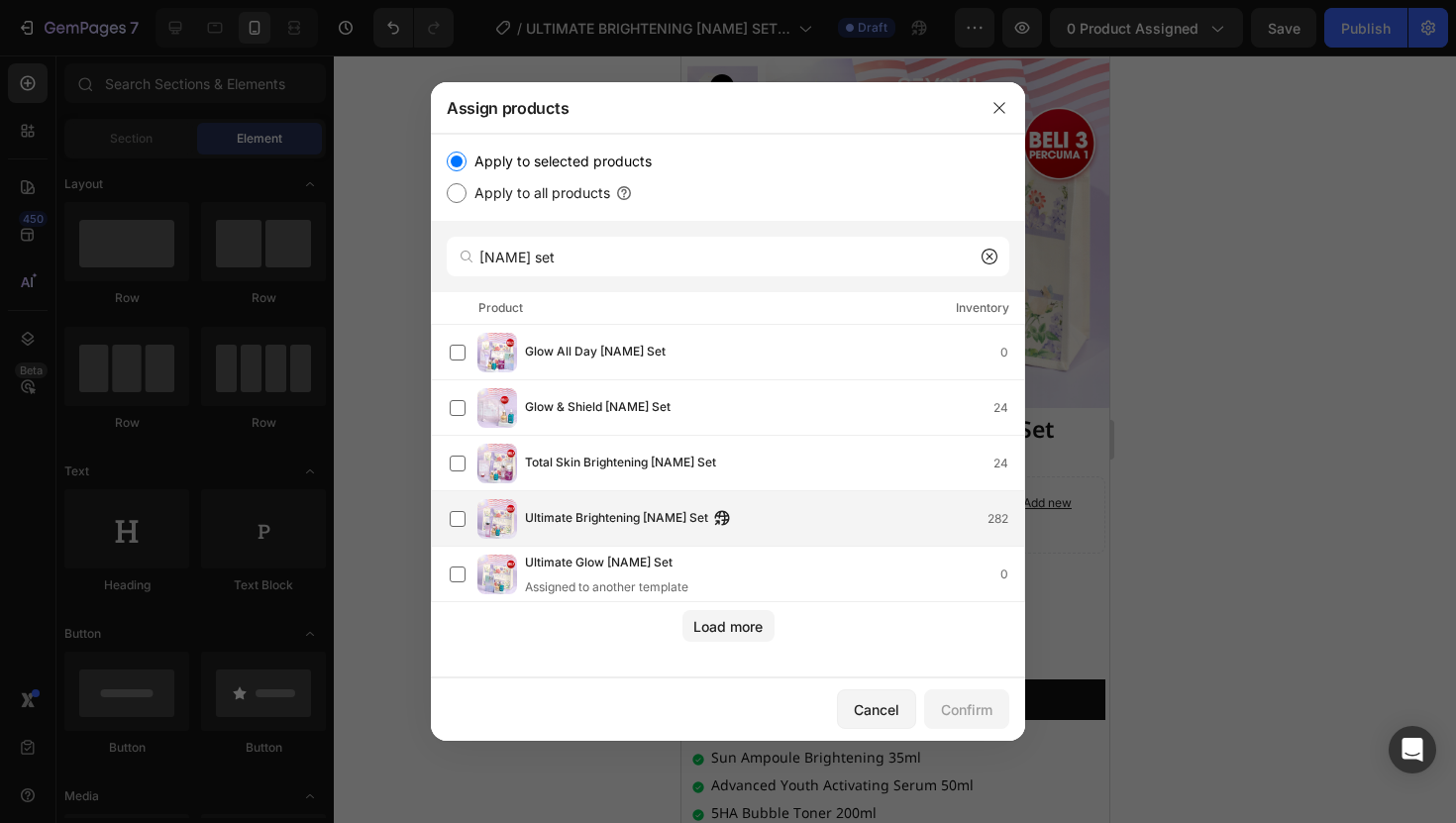 click on "Ultimate Brightening Pride Set 282" at bounding box center (775, 519) 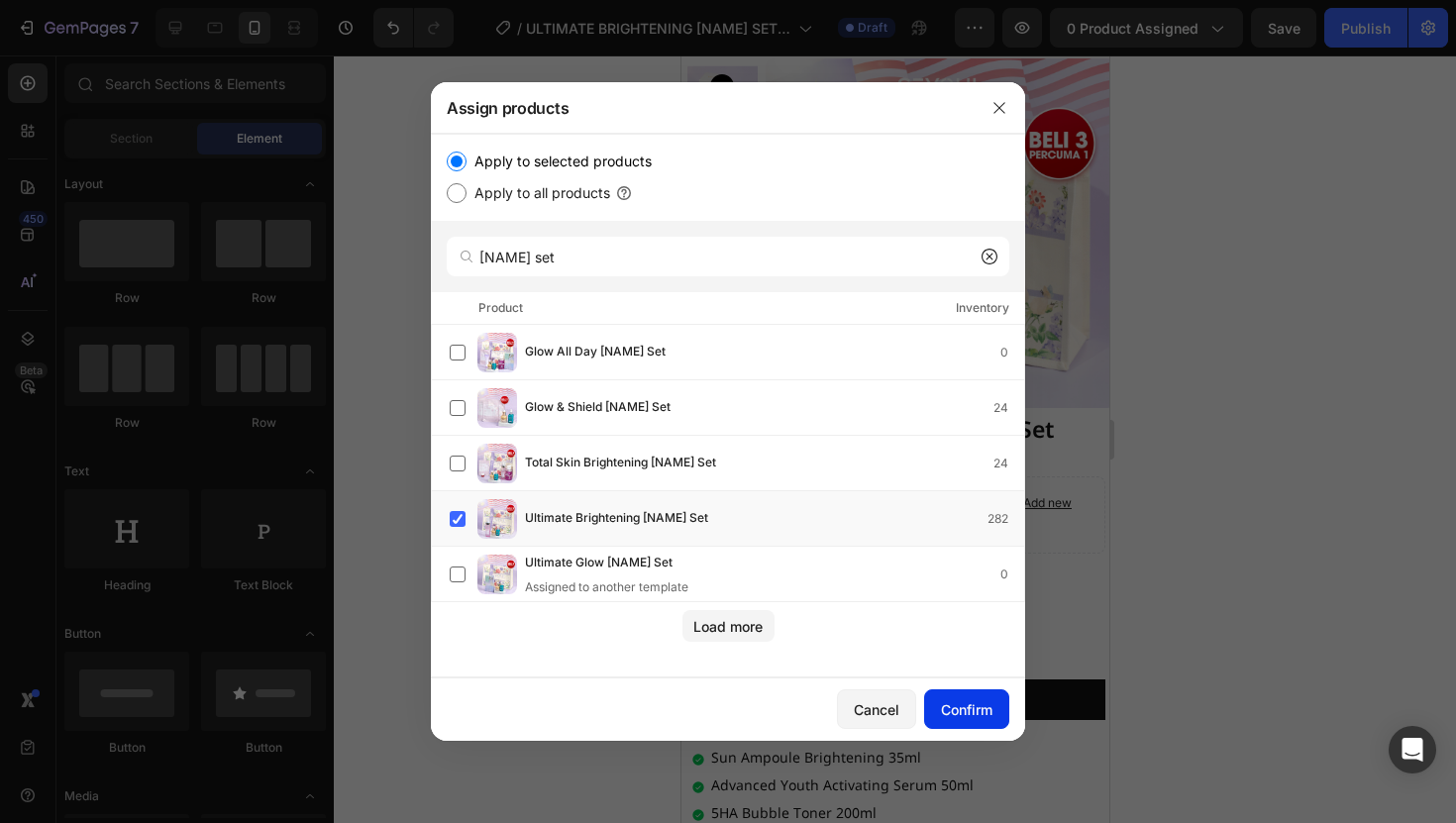 click on "Confirm" at bounding box center (967, 709) 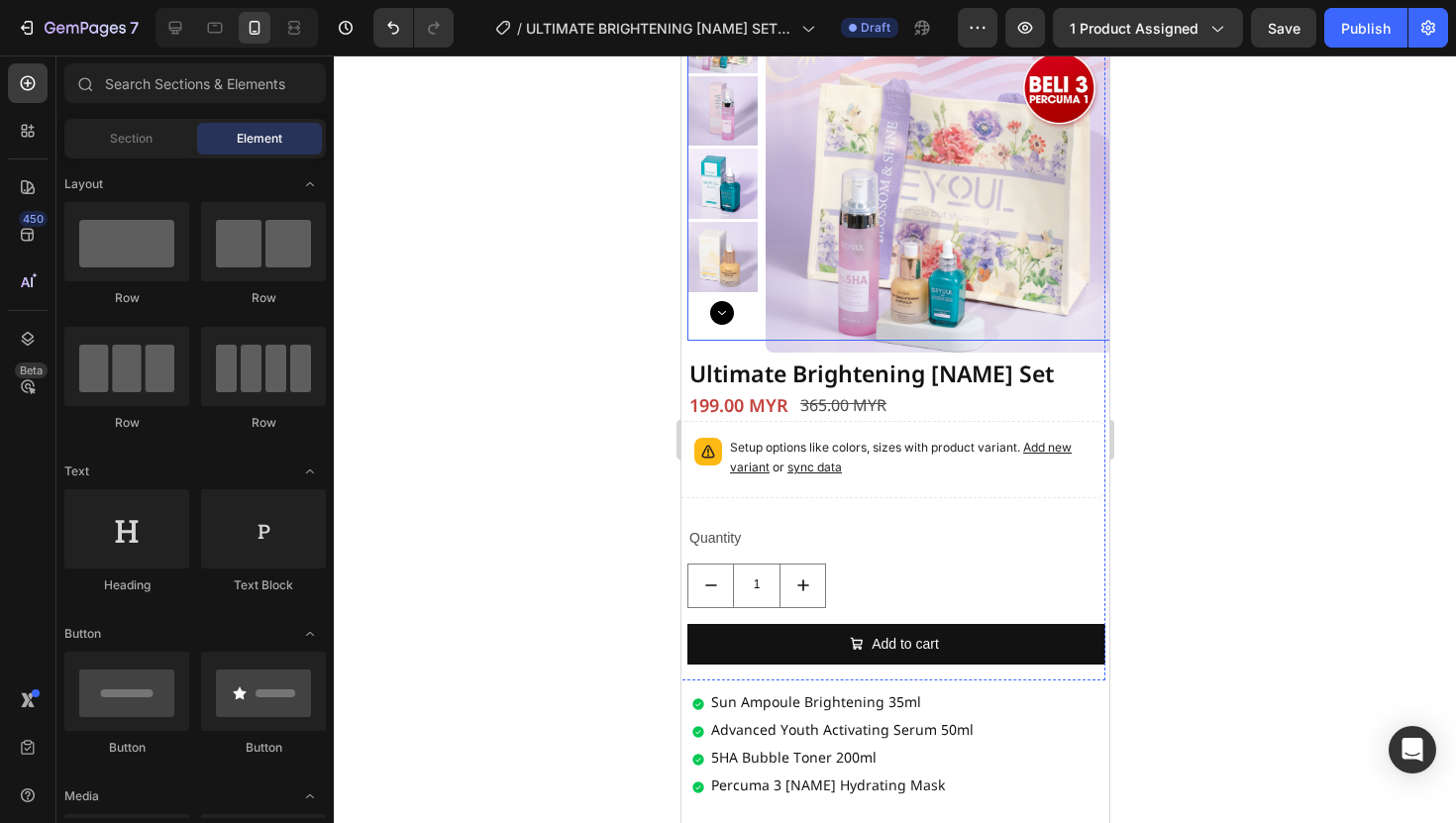 scroll, scrollTop: 0, scrollLeft: 0, axis: both 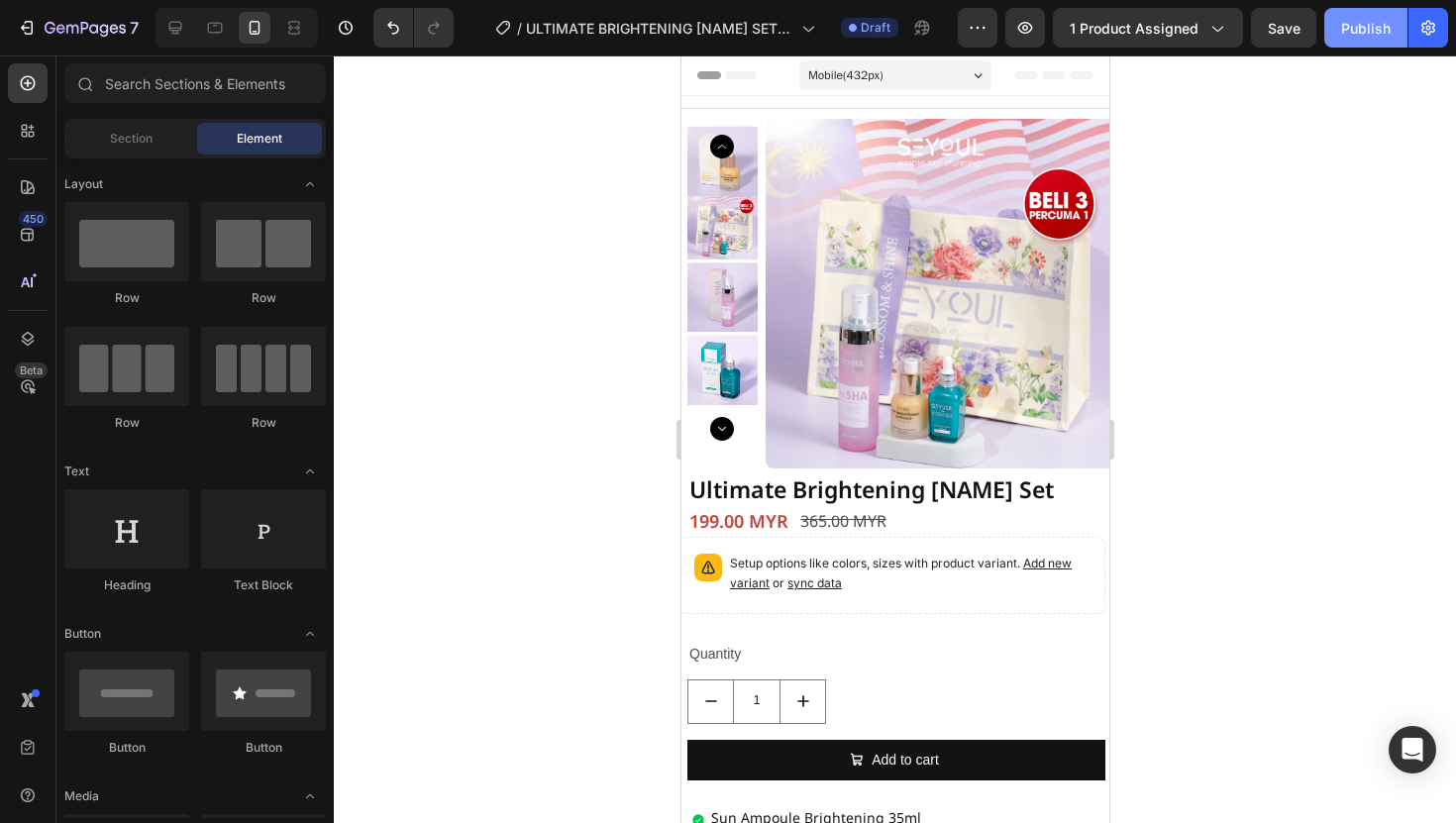 click on "Publish" at bounding box center (1366, 28) 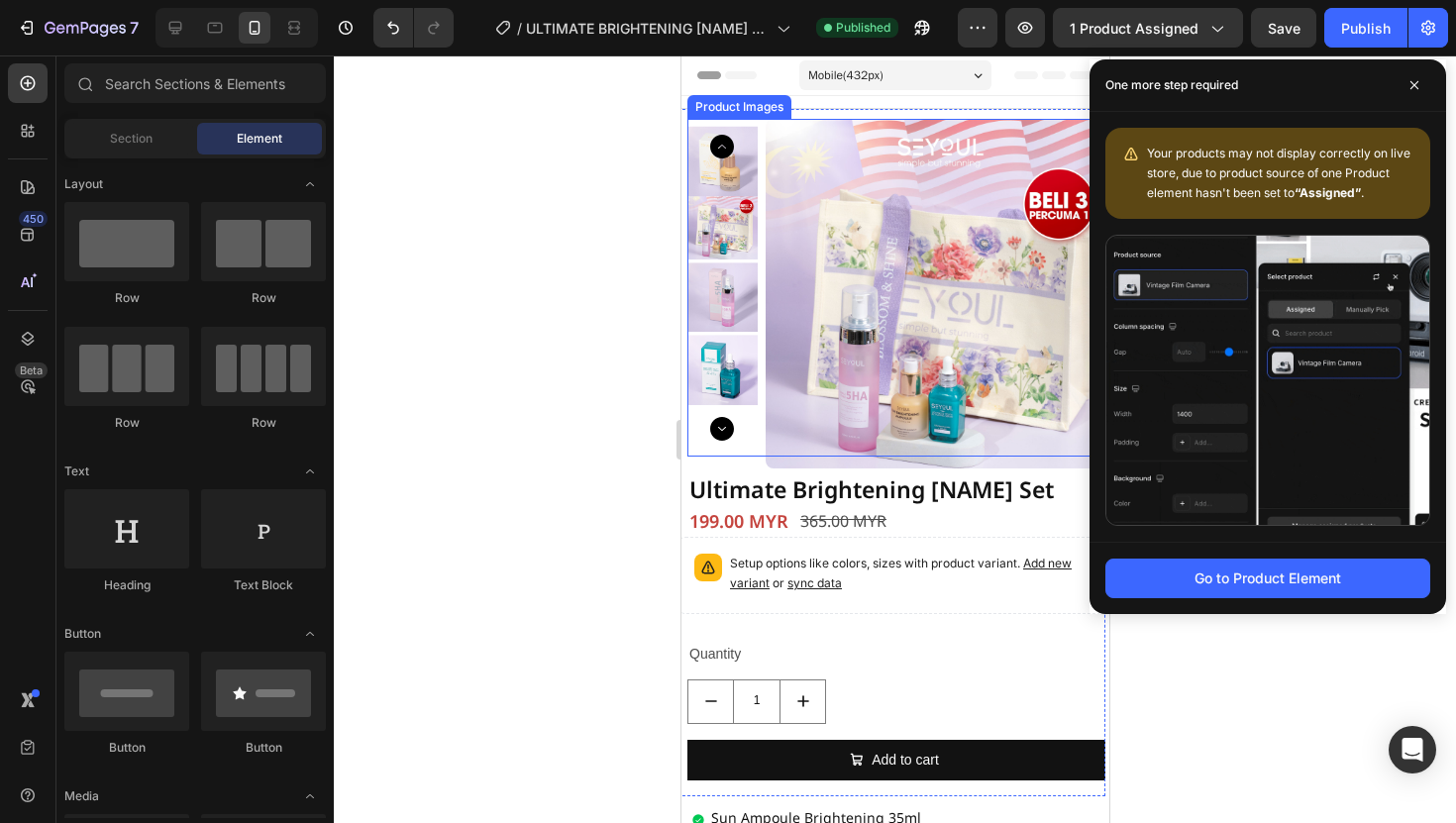 click 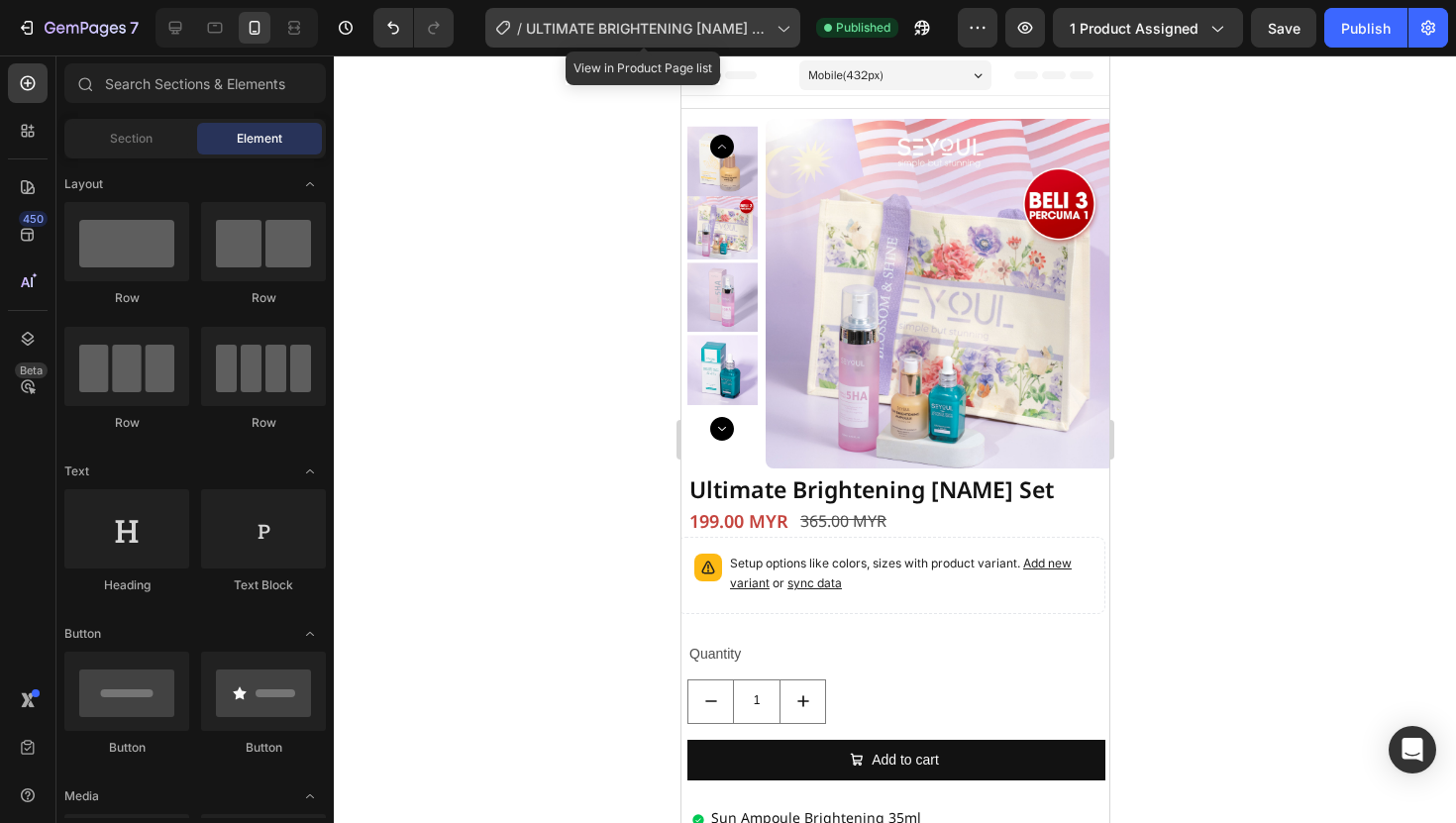 click on "ULTIMATE BRIGHTENING PRIDE SET - Edit" at bounding box center [647, 28] 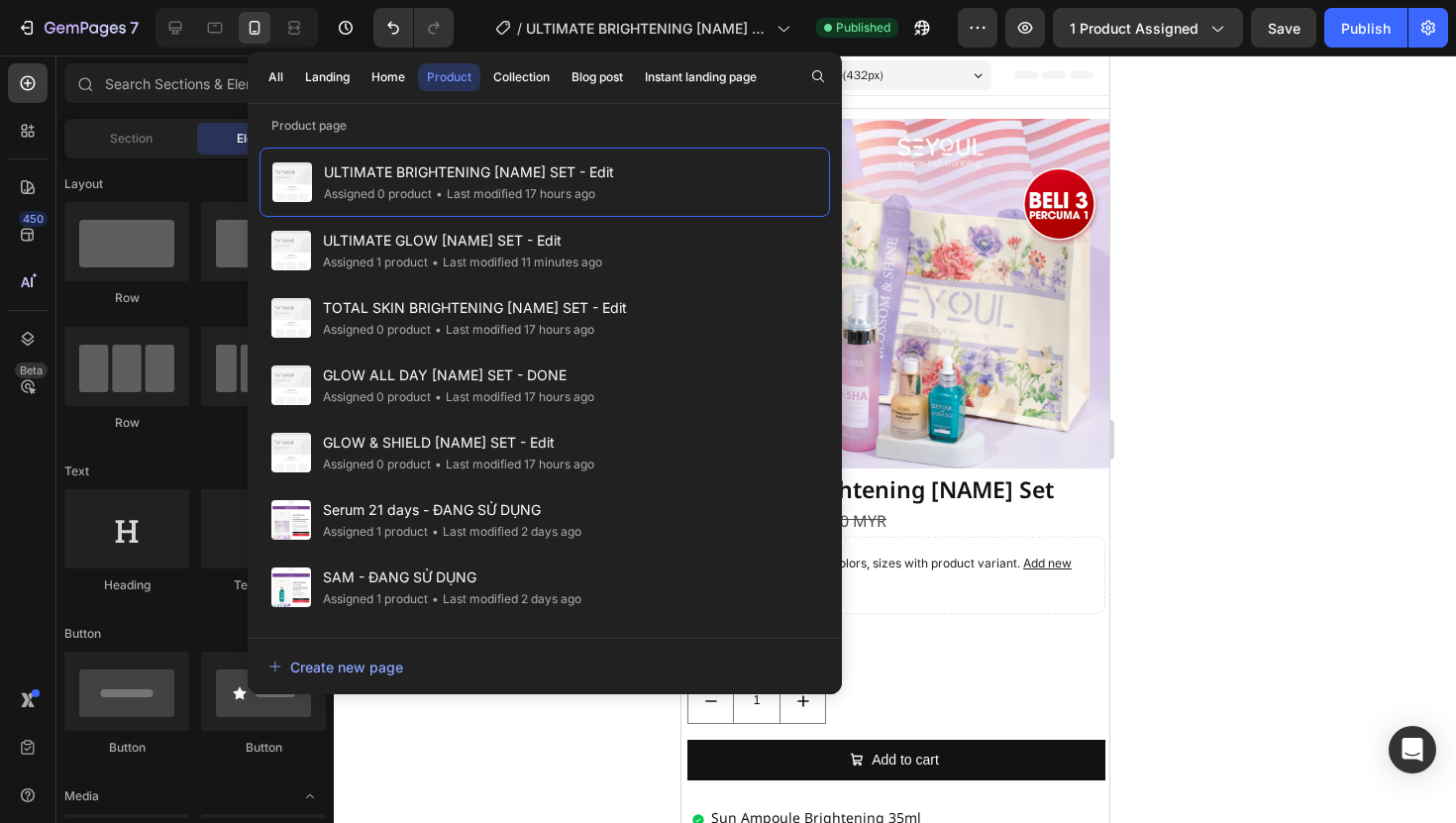 click 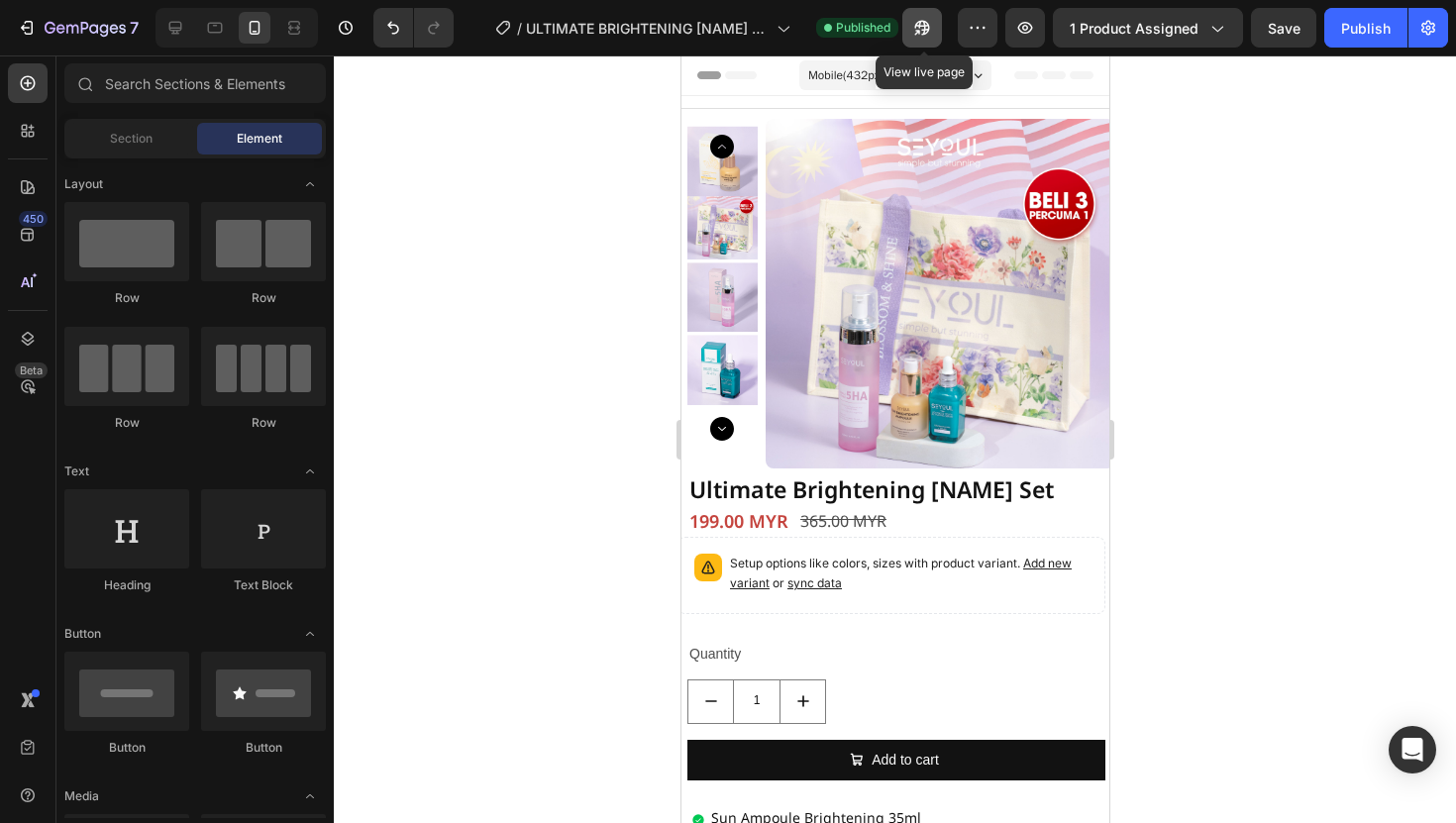 click 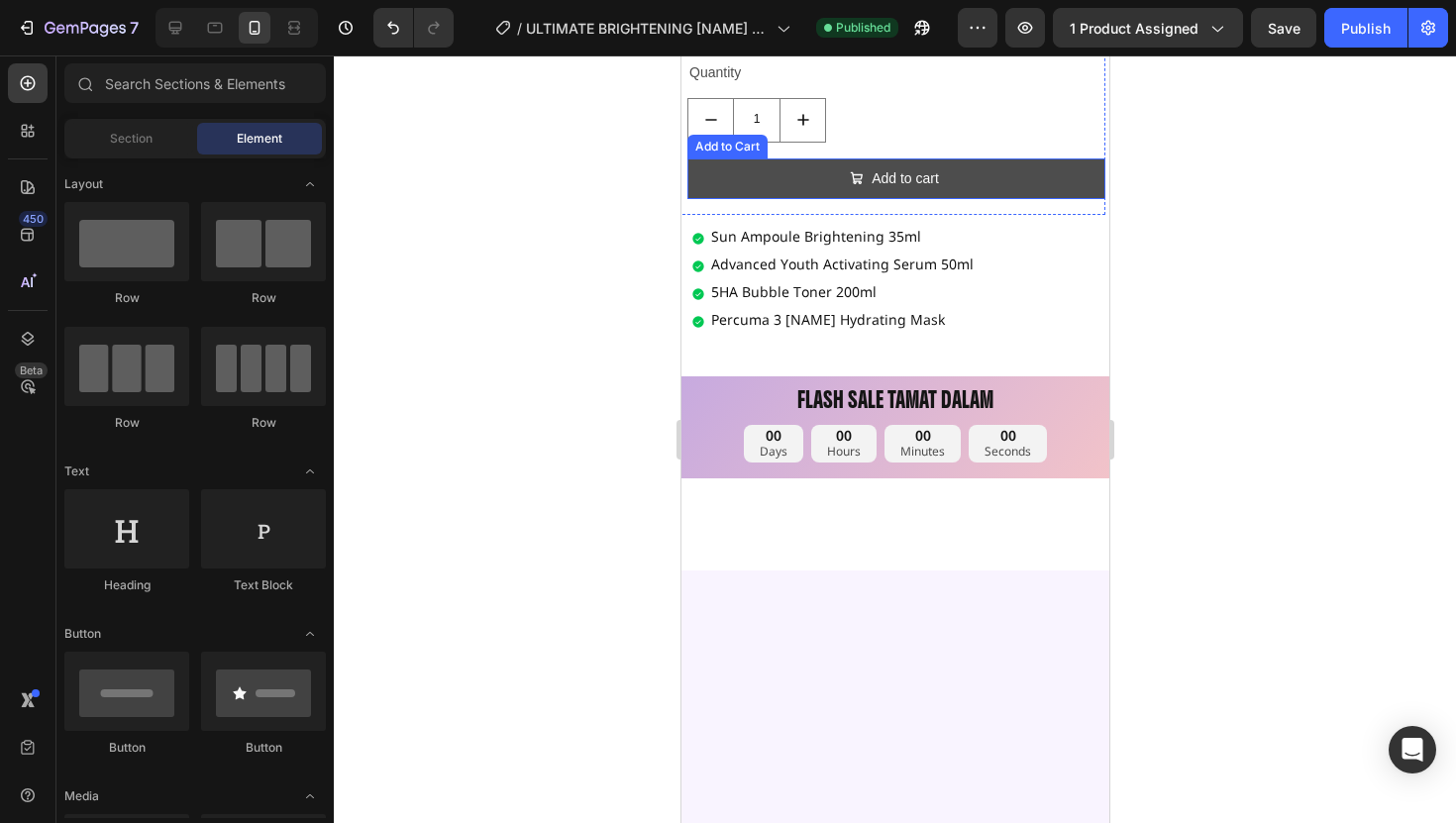 scroll, scrollTop: 0, scrollLeft: 0, axis: both 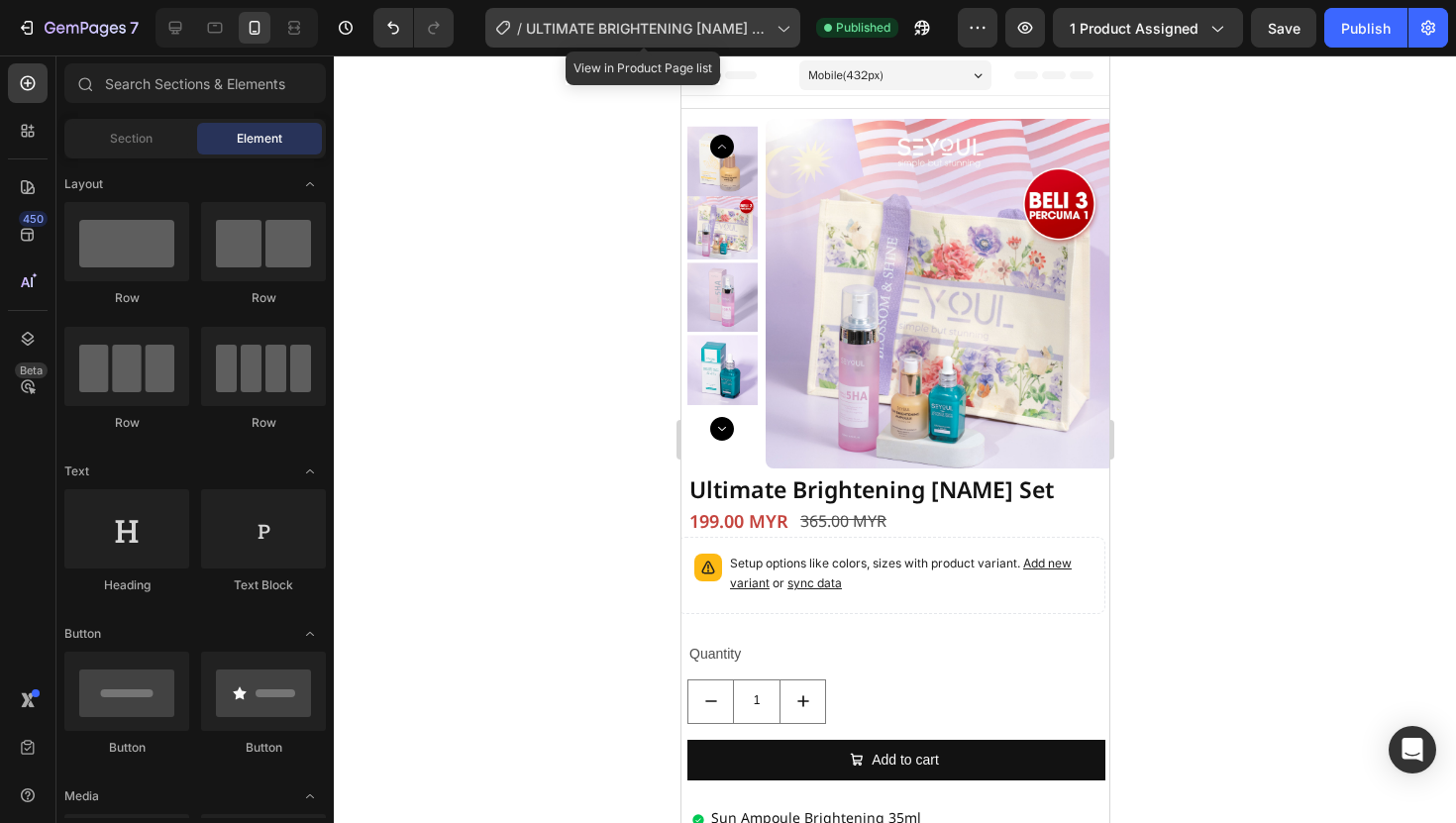 click on "ULTIMATE BRIGHTENING PRIDE SET - Edit" at bounding box center (647, 28) 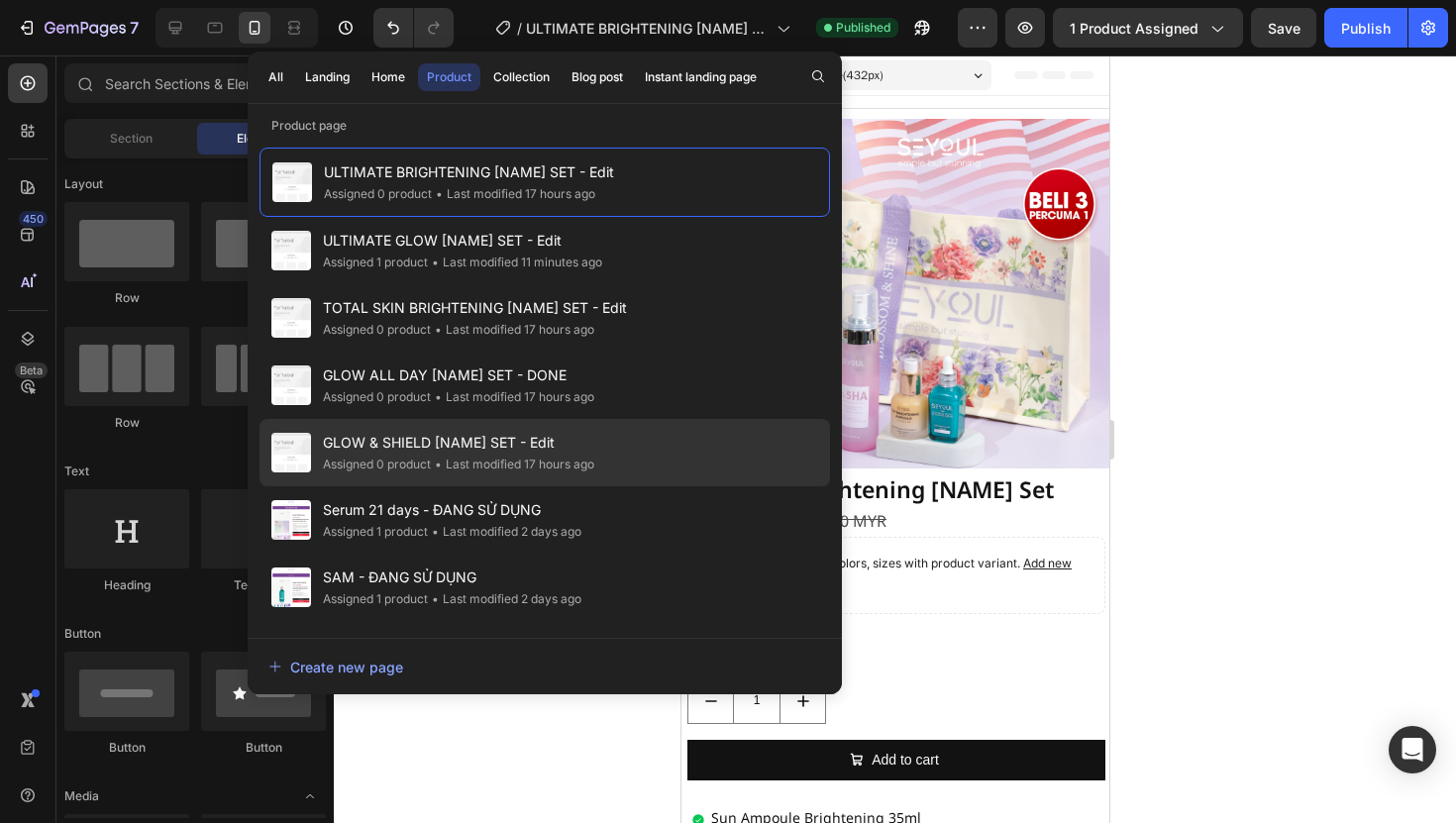 click on "GLOW & SHIELD PRIDE SET - Edit" at bounding box center [459, 443] 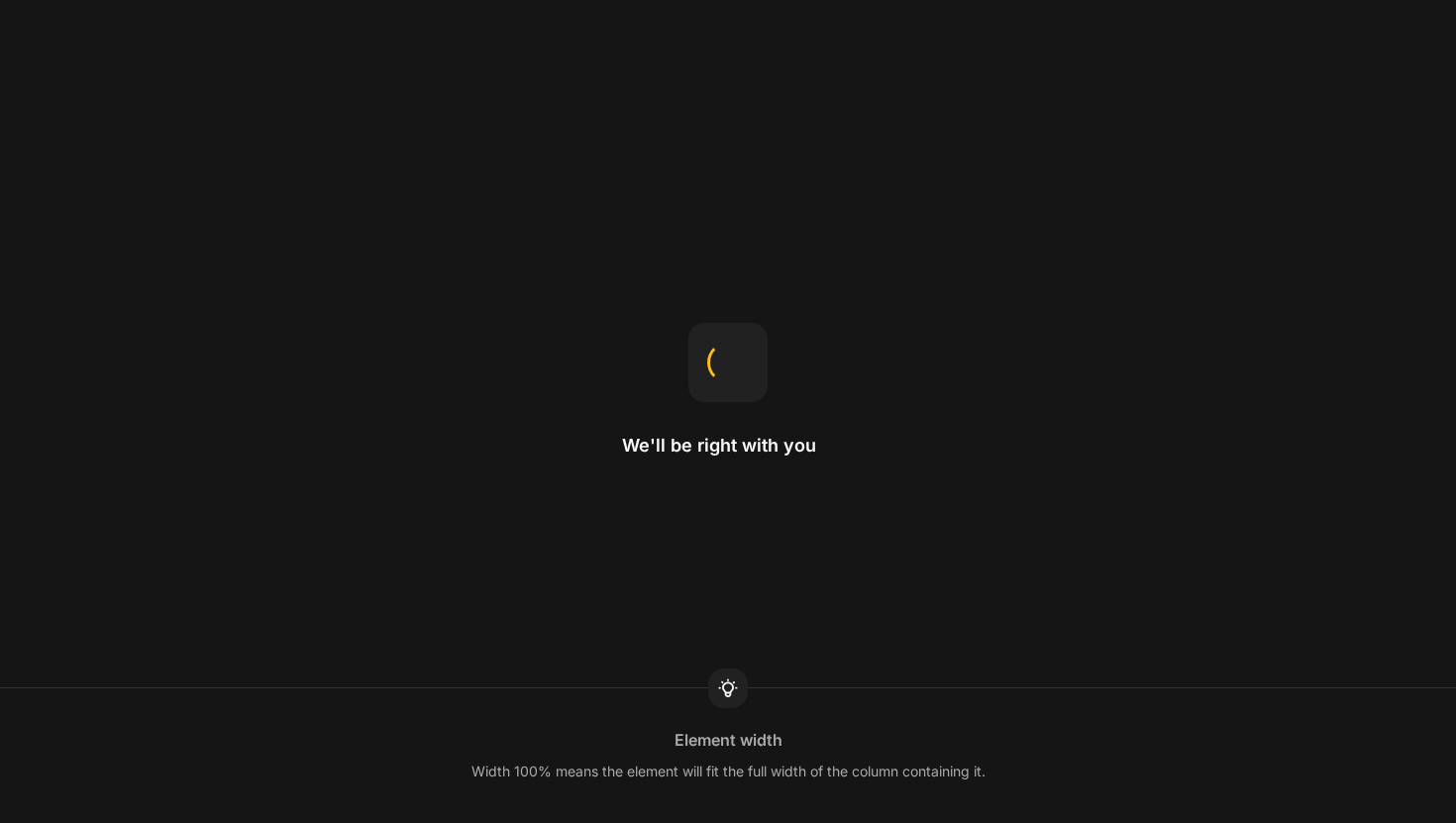 scroll, scrollTop: 0, scrollLeft: 0, axis: both 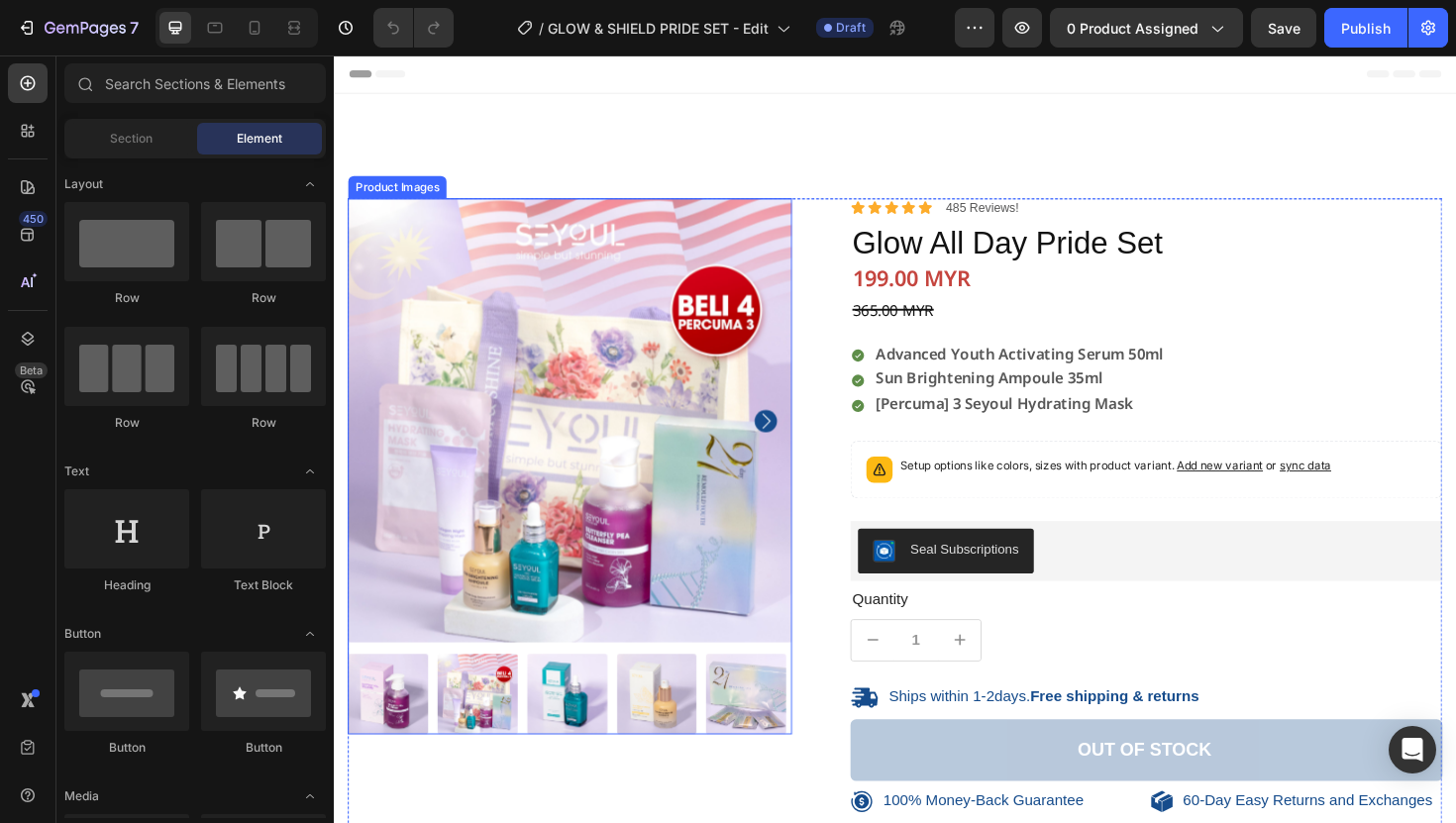 click at bounding box center [583, 442] 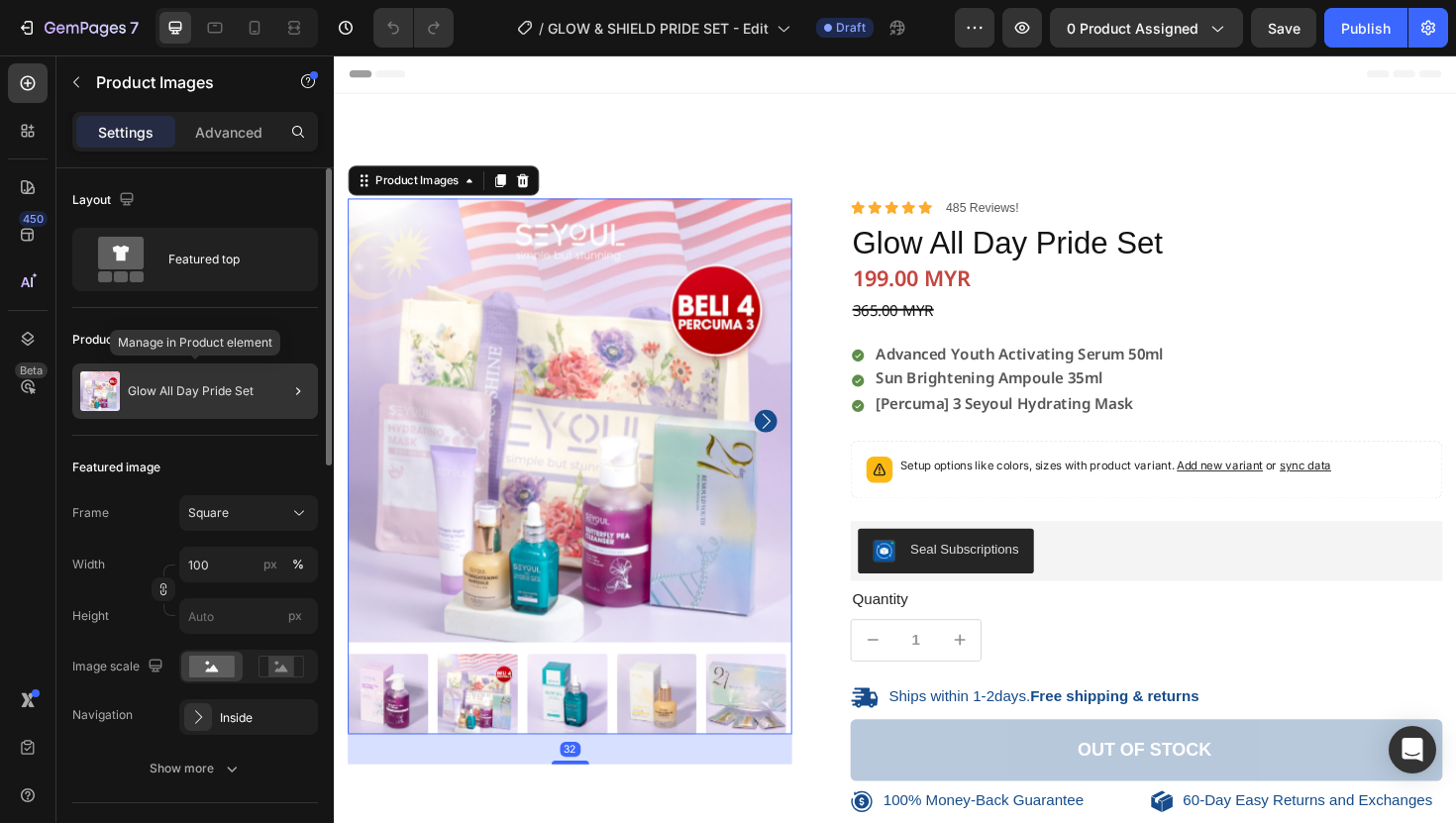 click on "Glow All Day Pride Set" 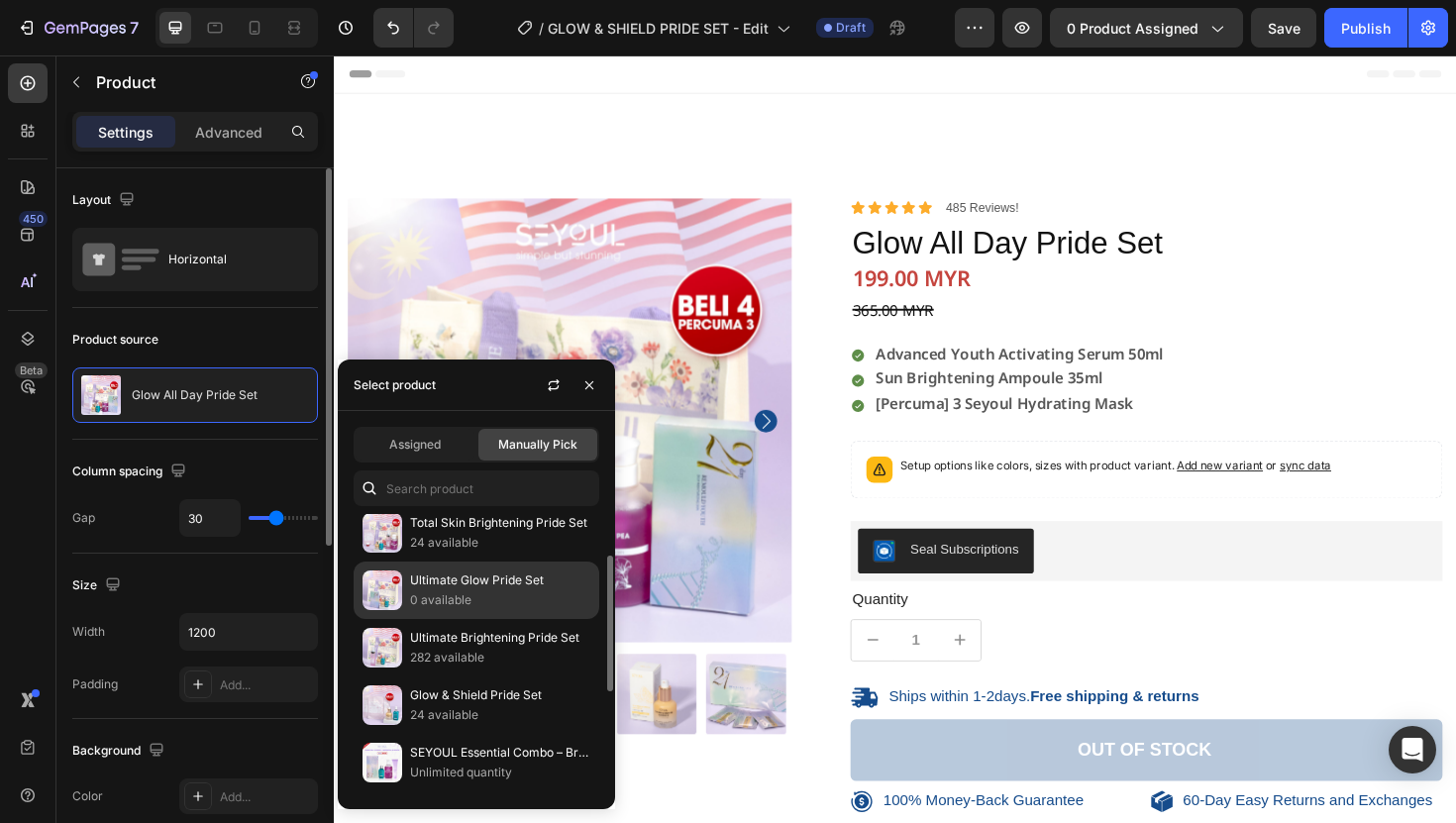 scroll, scrollTop: 74, scrollLeft: 0, axis: vertical 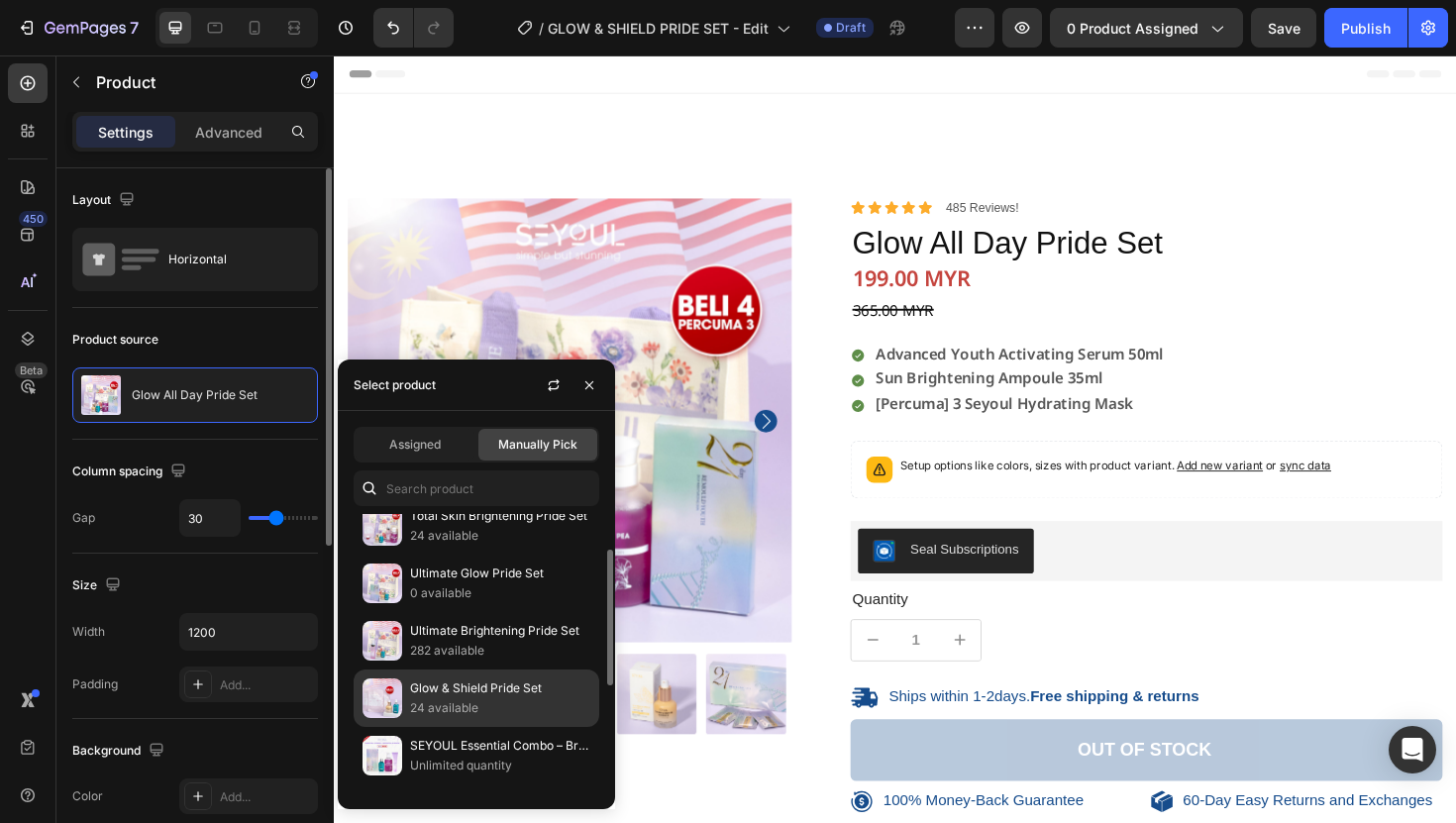 click on "Glow & Shield Pride Set" at bounding box center [500, 688] 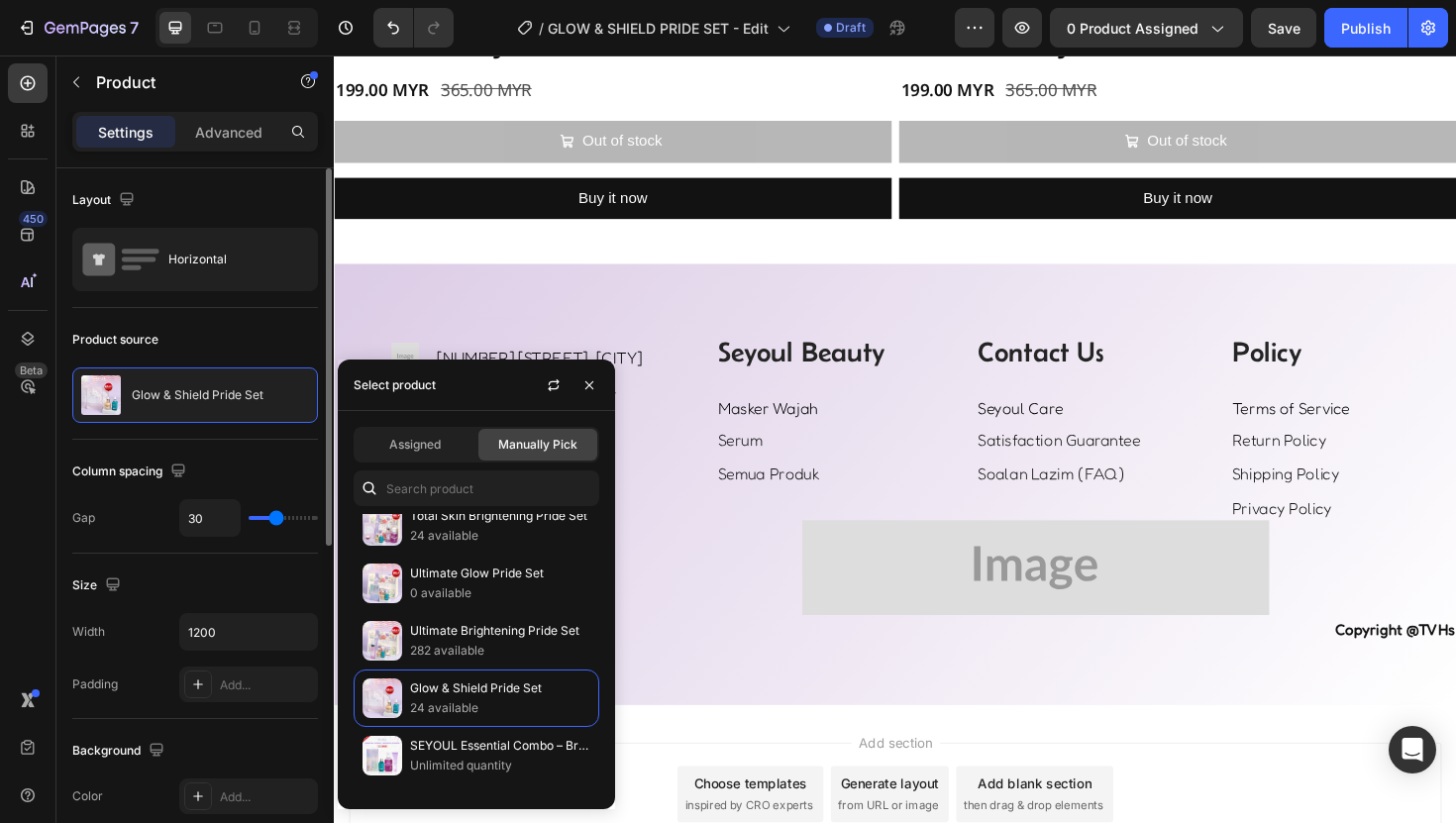 scroll, scrollTop: 4320, scrollLeft: 0, axis: vertical 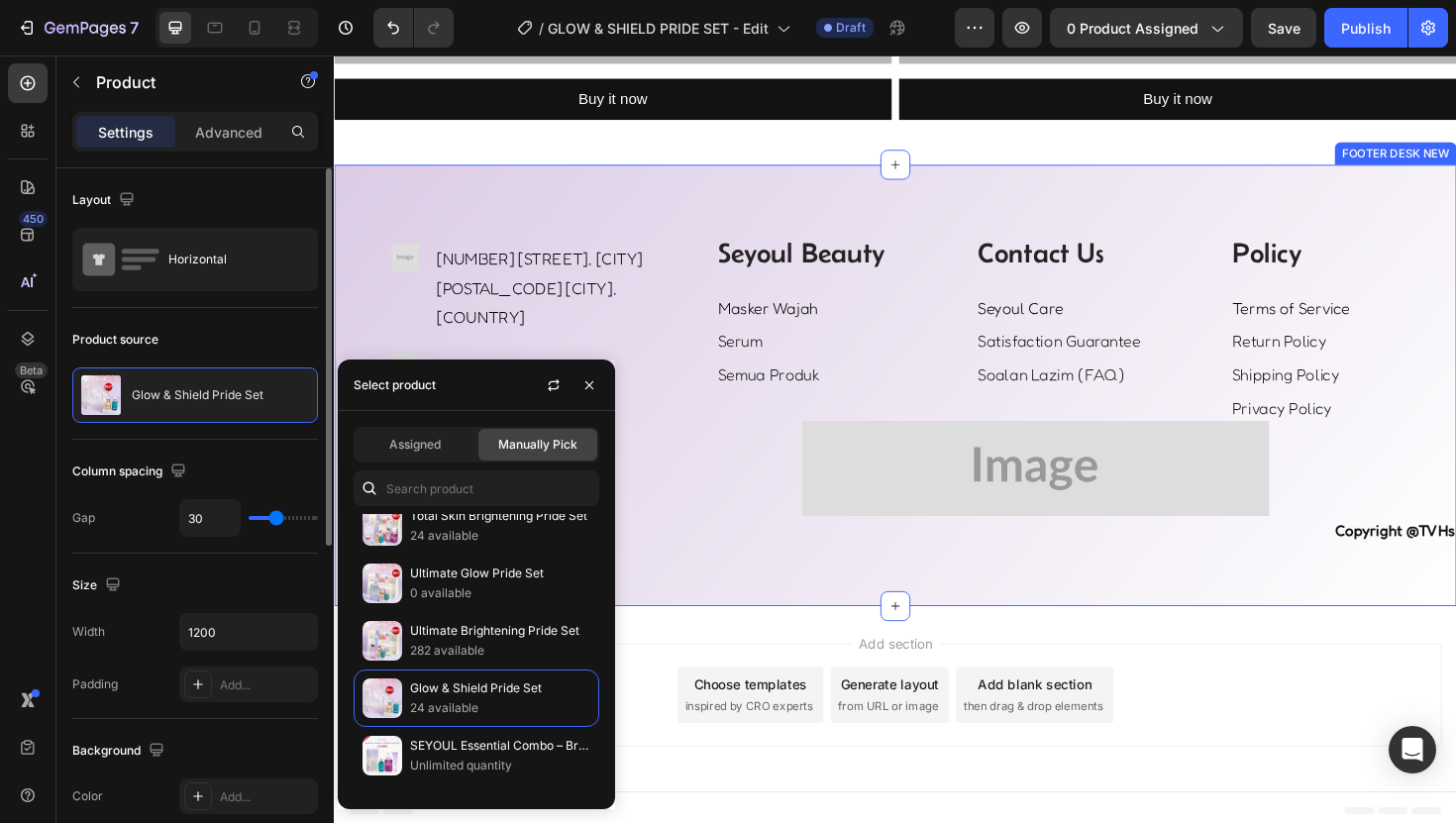 click on "Heading Image [NUMBER] [STREET], [CITY] [POSTAL_CODE] [CITY], [COUNTRY] Text block Row Image +60 [PHONE] Text block Row Image example.com Text block
Row Row Seyoul Beauty Heading Masker Wajah Text Block Serum Text Block Semua Produk Text Block Row Contact Us Heading Seyoul Care Text Block Satisfaction Guarantee Text Block Soalan Lazim (FAQ) Text Block Row Policy Heading Terms of Service Text Block Return Policy Text Block Shipping Policy Text Block Privacy Policy Text block Row Row Image Copyright @TVHs Heading Heading Image [NUMBER] [STREET], [CITY] [POSTAL_CODE] [CITY], [COUNTRY] Text block Row Image +60 [PHONE] Text block Row Image example.com Text block Row Row Heading Image Text block Row Image Text block" at bounding box center [928, 405] 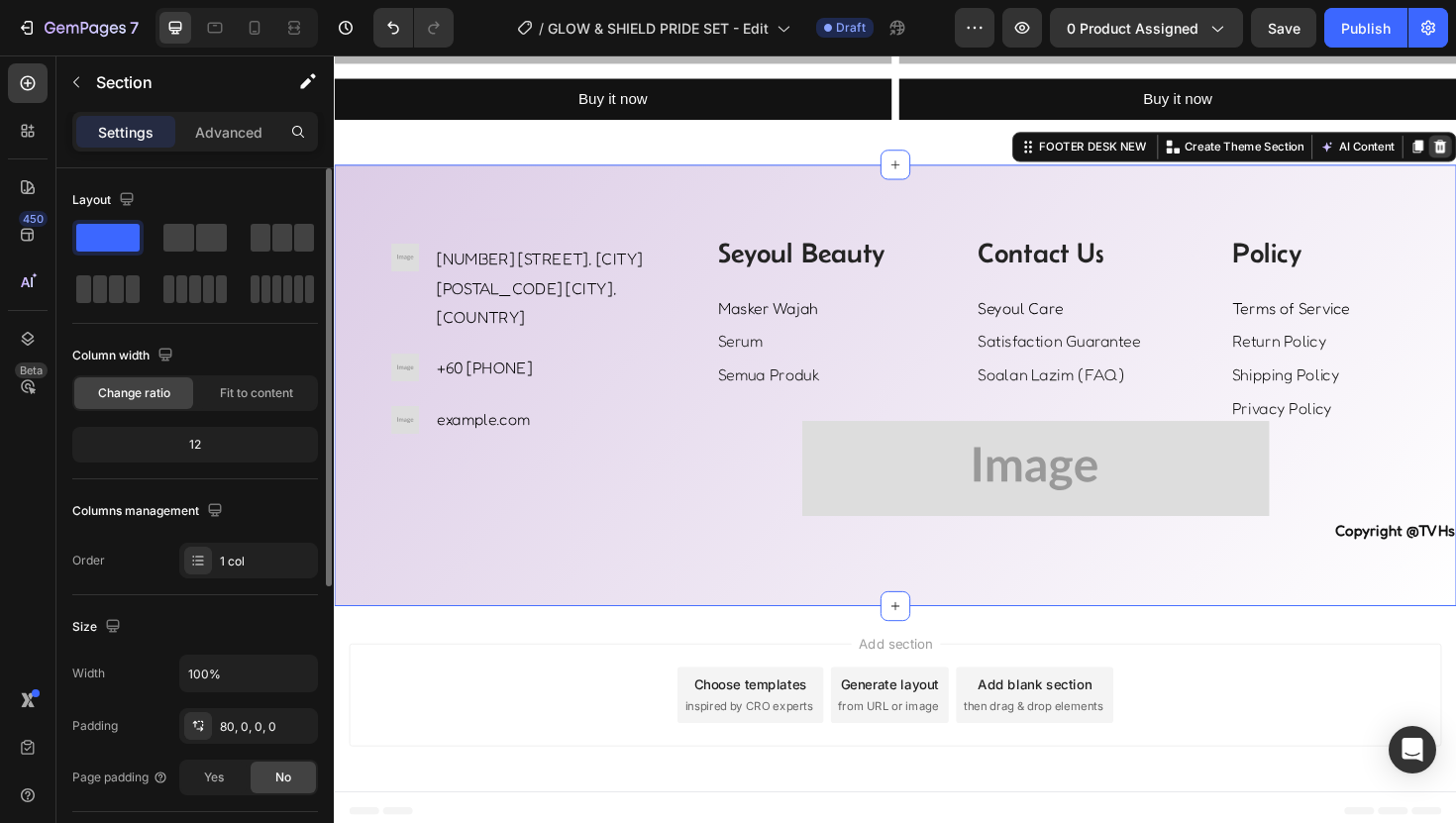 click 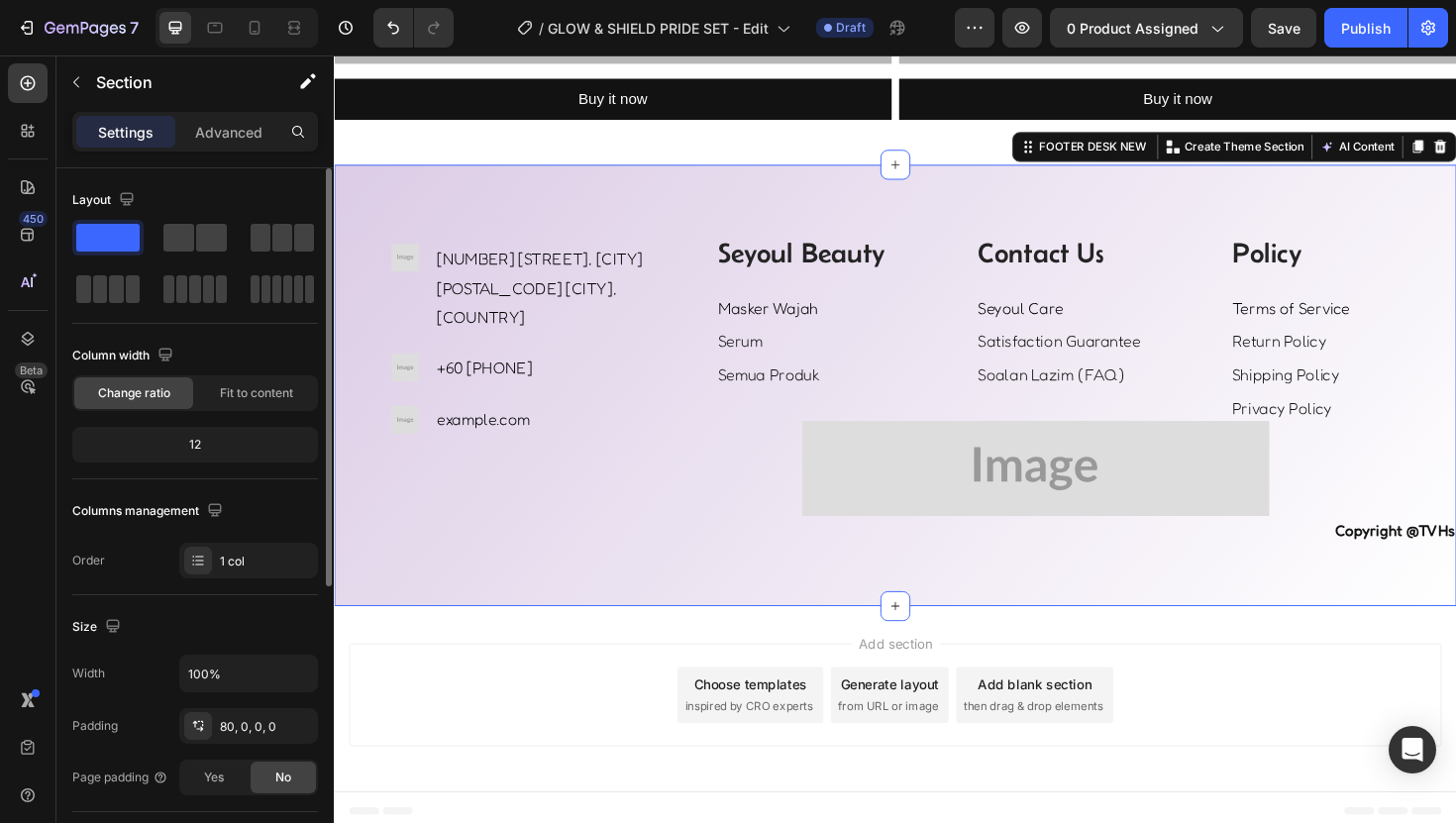 scroll, scrollTop: 3854, scrollLeft: 0, axis: vertical 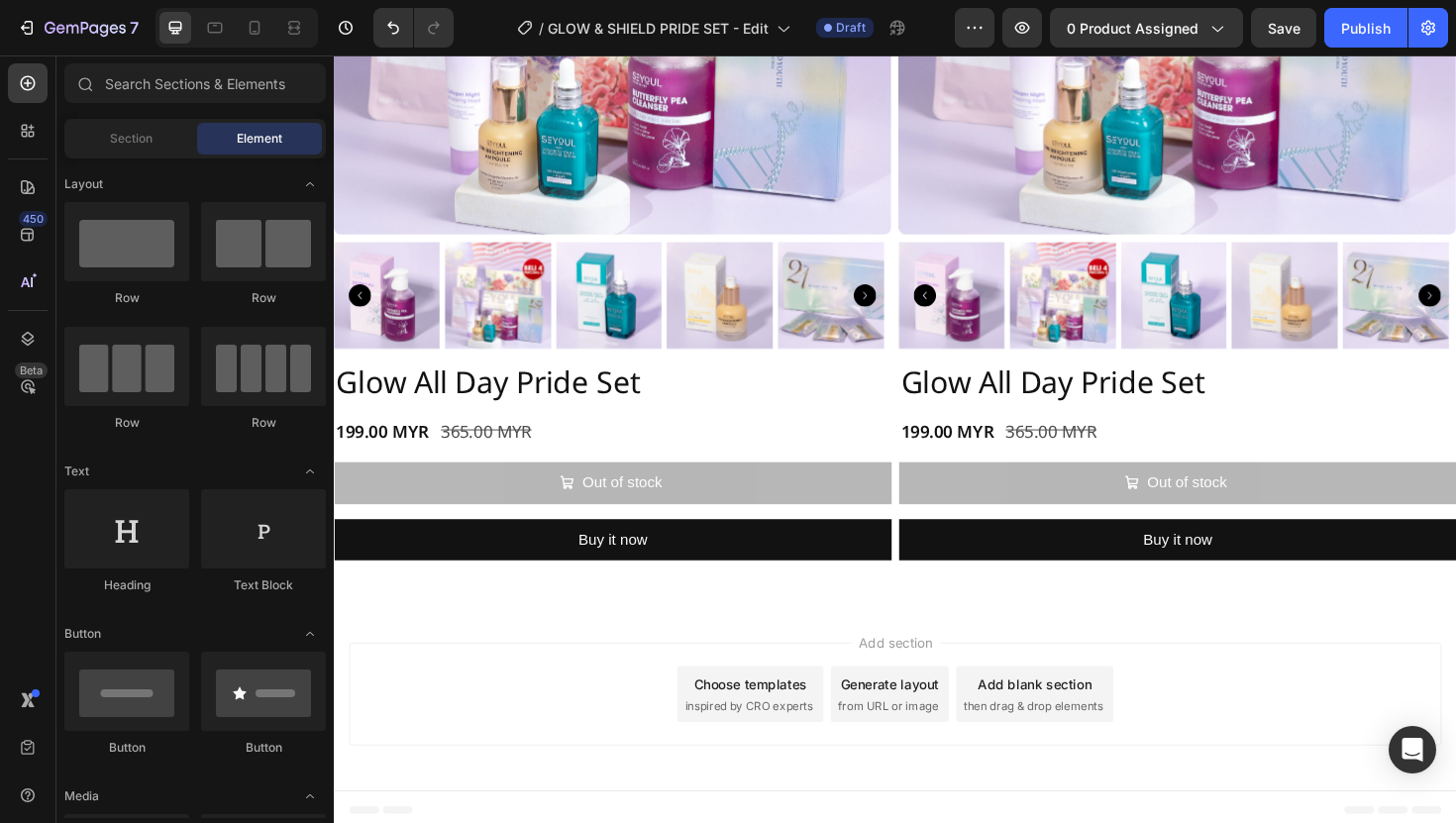 click on "Choose templates" at bounding box center (775, 721) 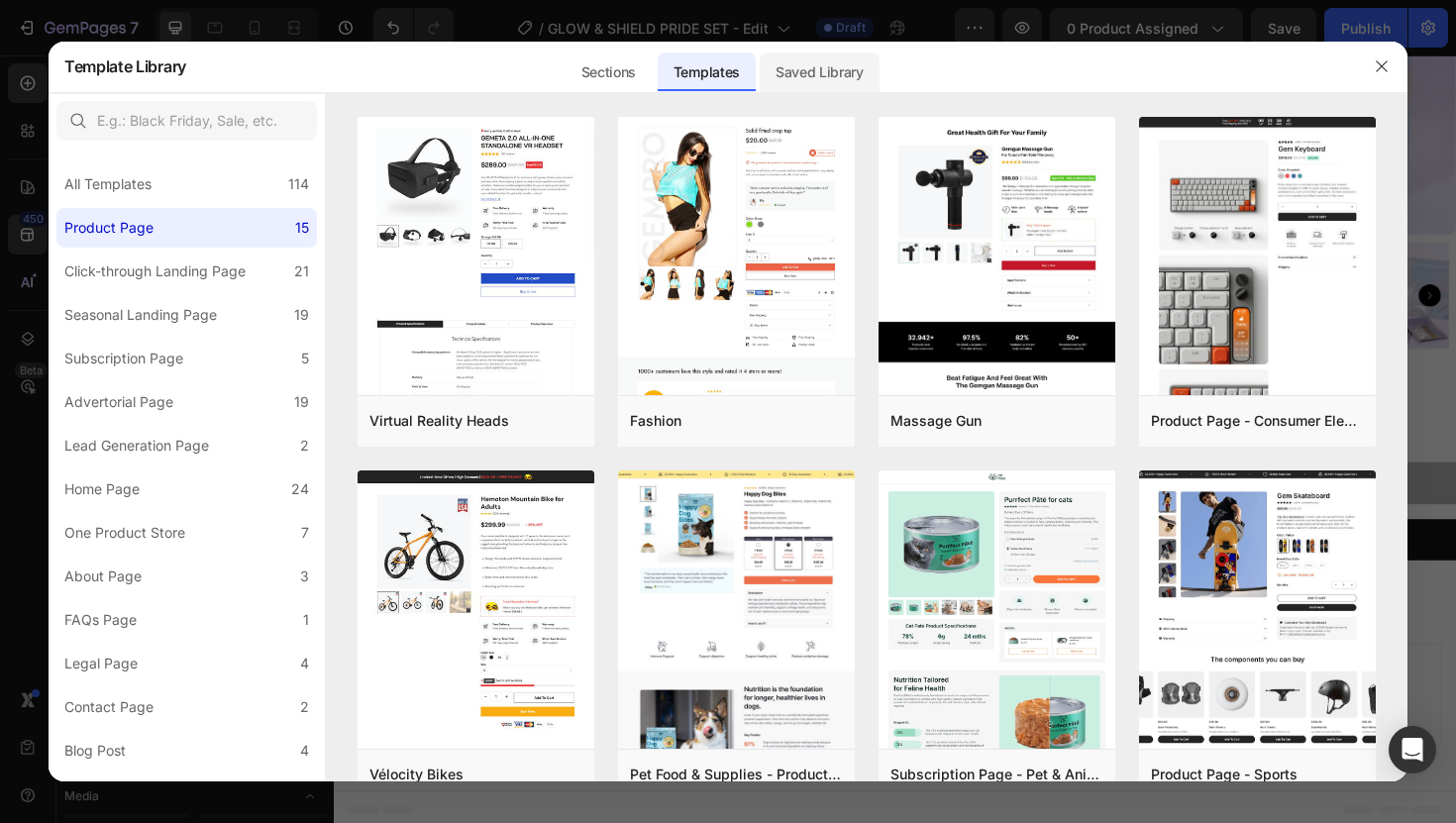 click on "Saved Library" 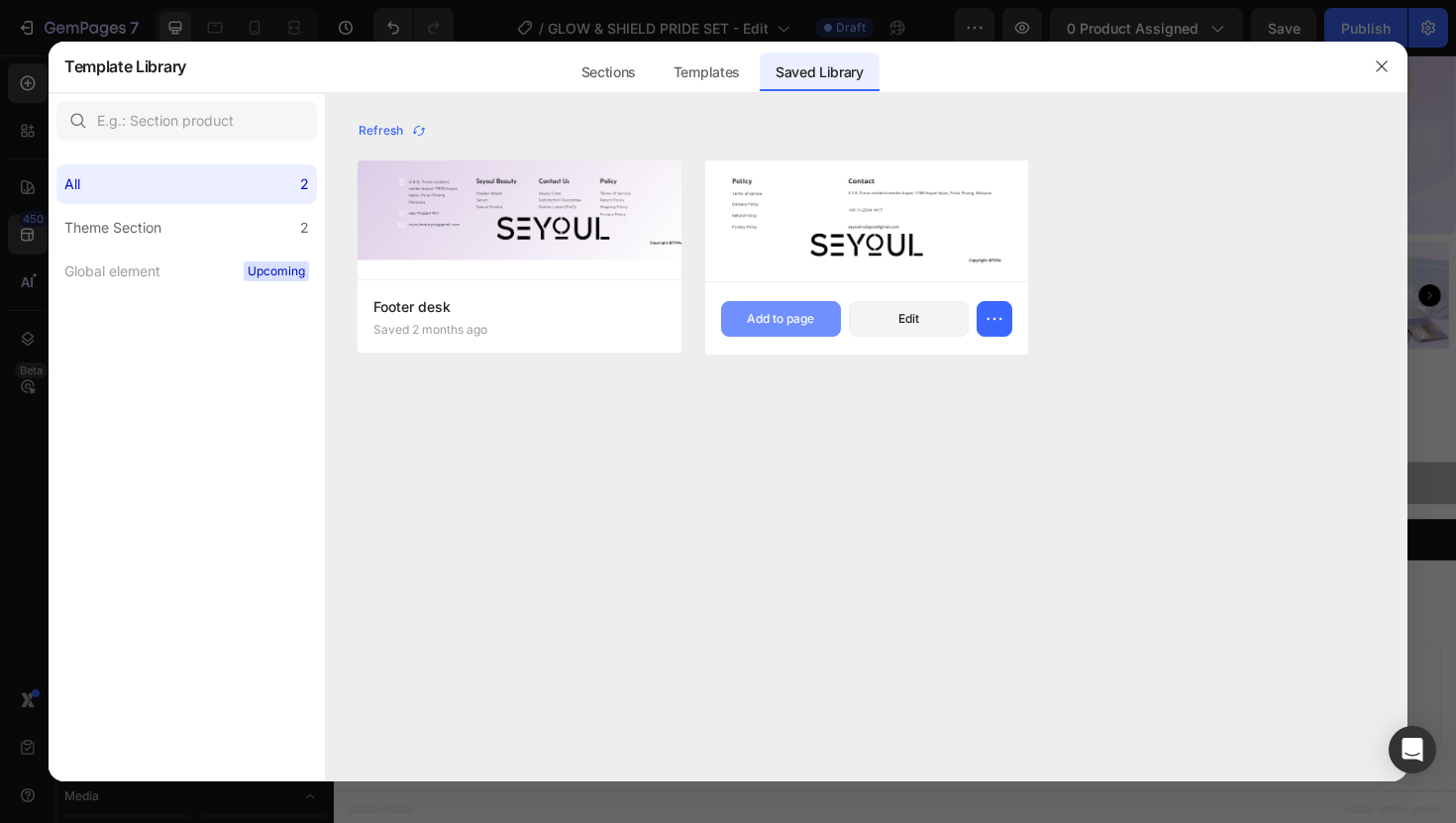 click on "Section - footer Saved 3 months ago Add to page Edit" at bounding box center (867, 318) 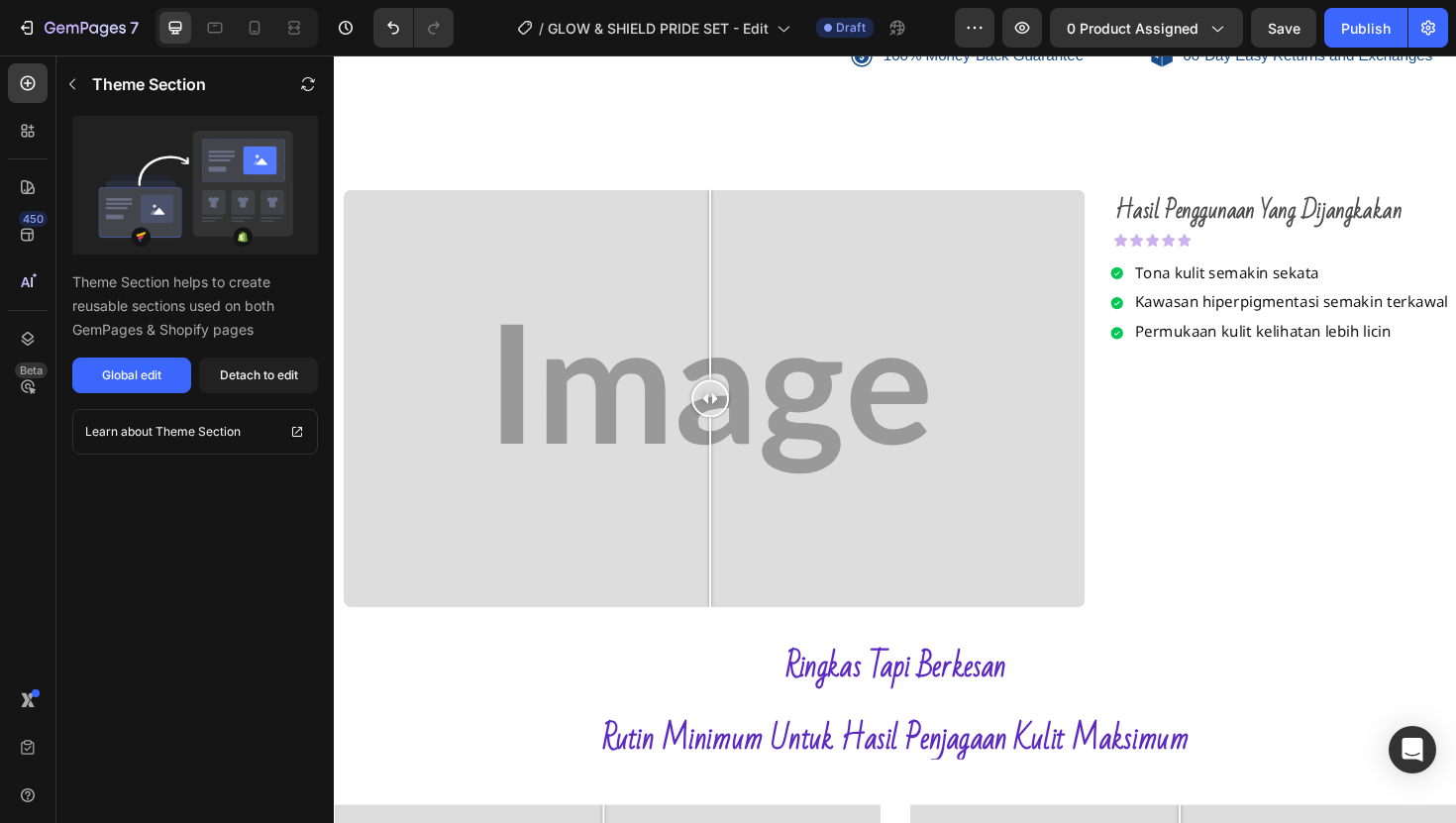 scroll, scrollTop: 794, scrollLeft: 0, axis: vertical 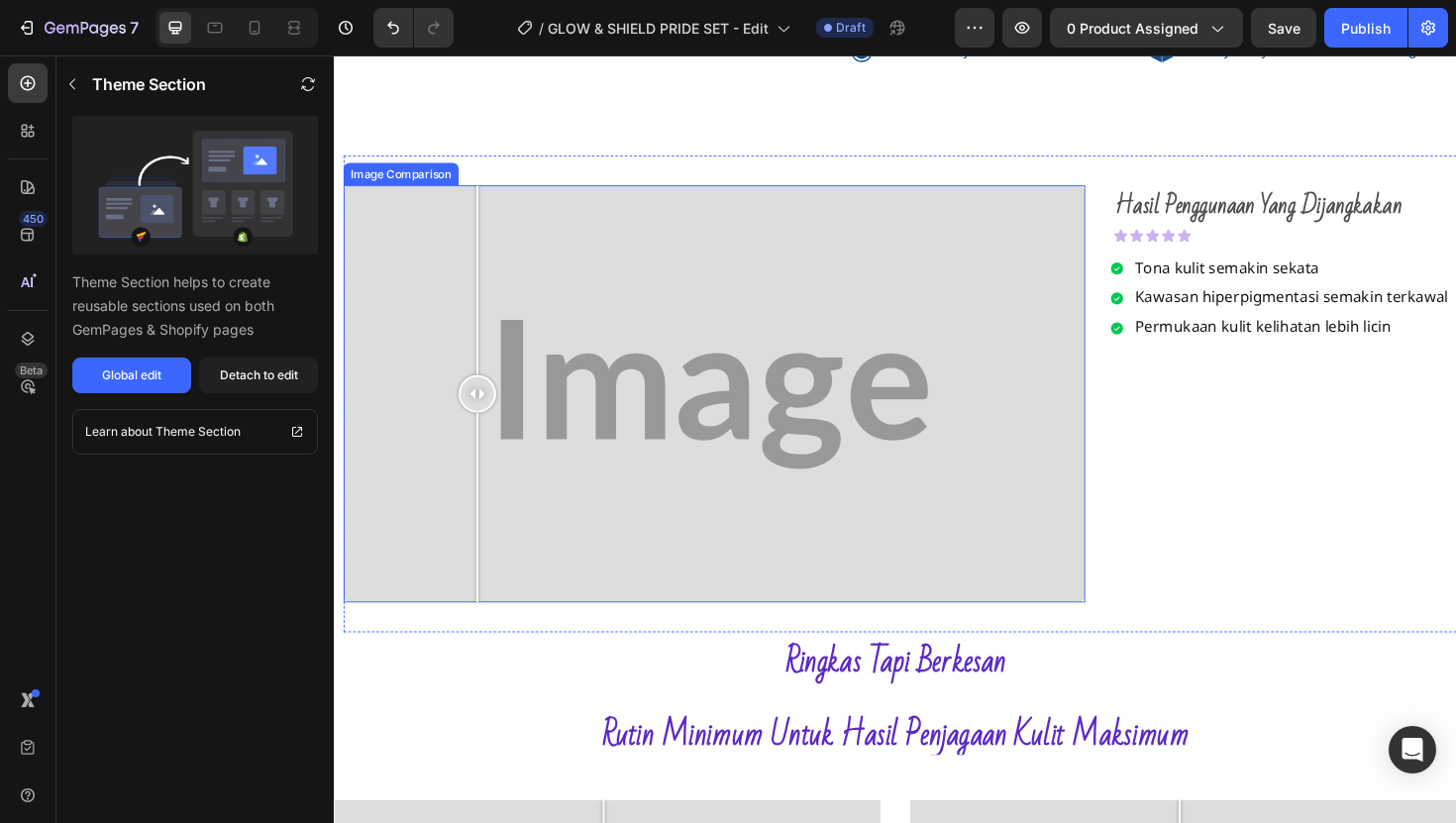 click at bounding box center [736, 414] 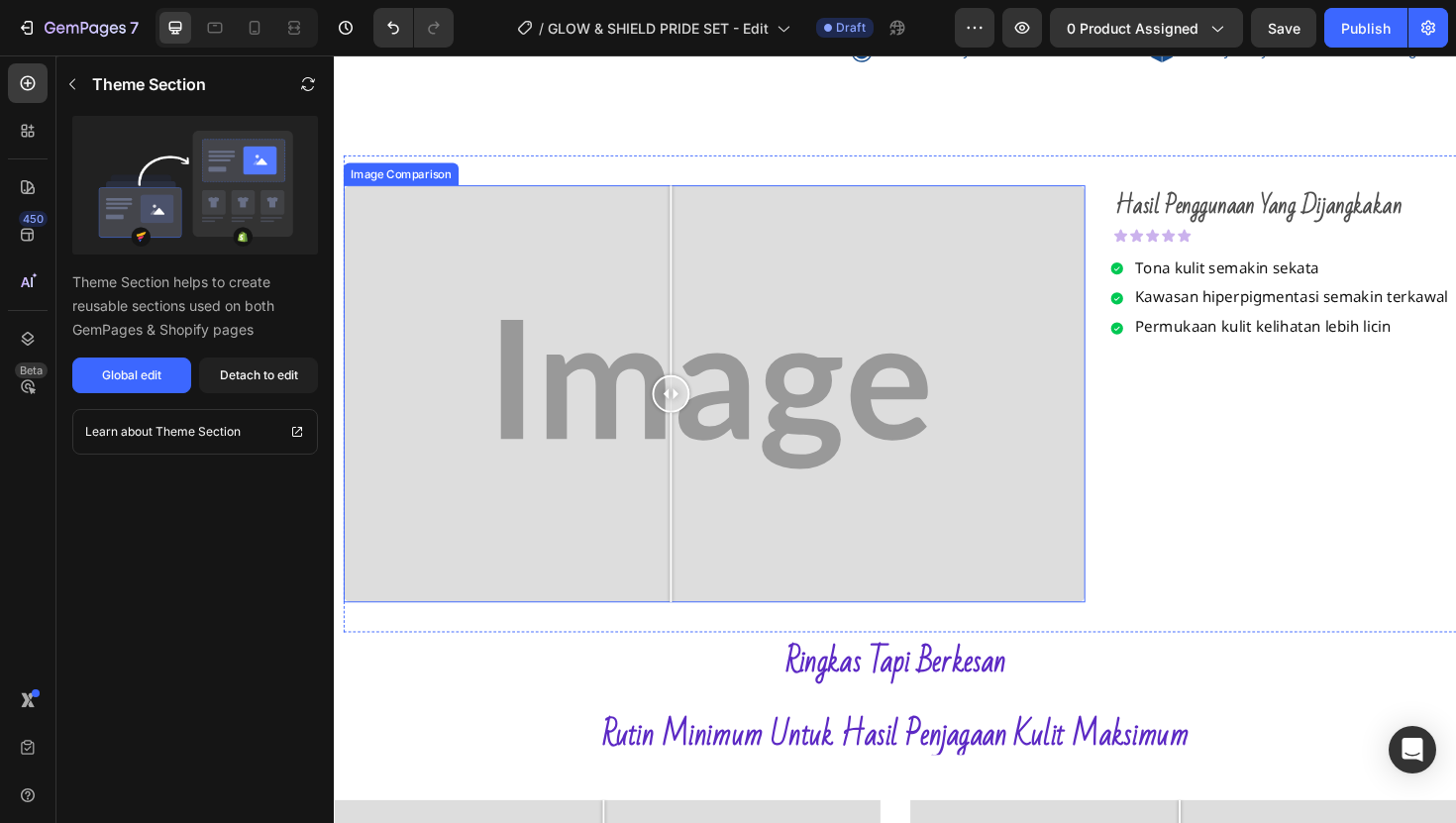 click at bounding box center [736, 414] 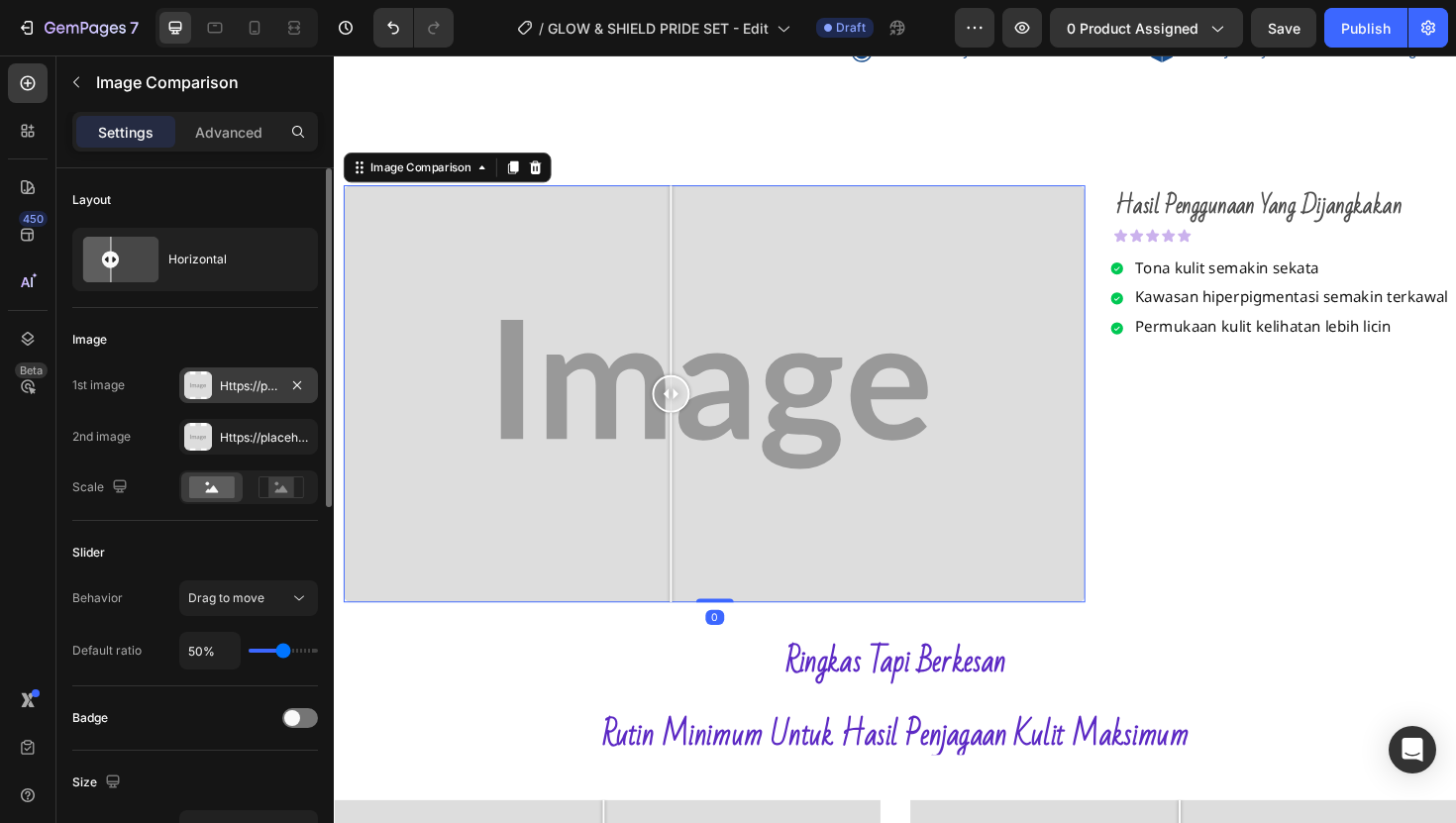 click on "Https://placehold.Co/1080x873?Text=Image" at bounding box center (249, 385) 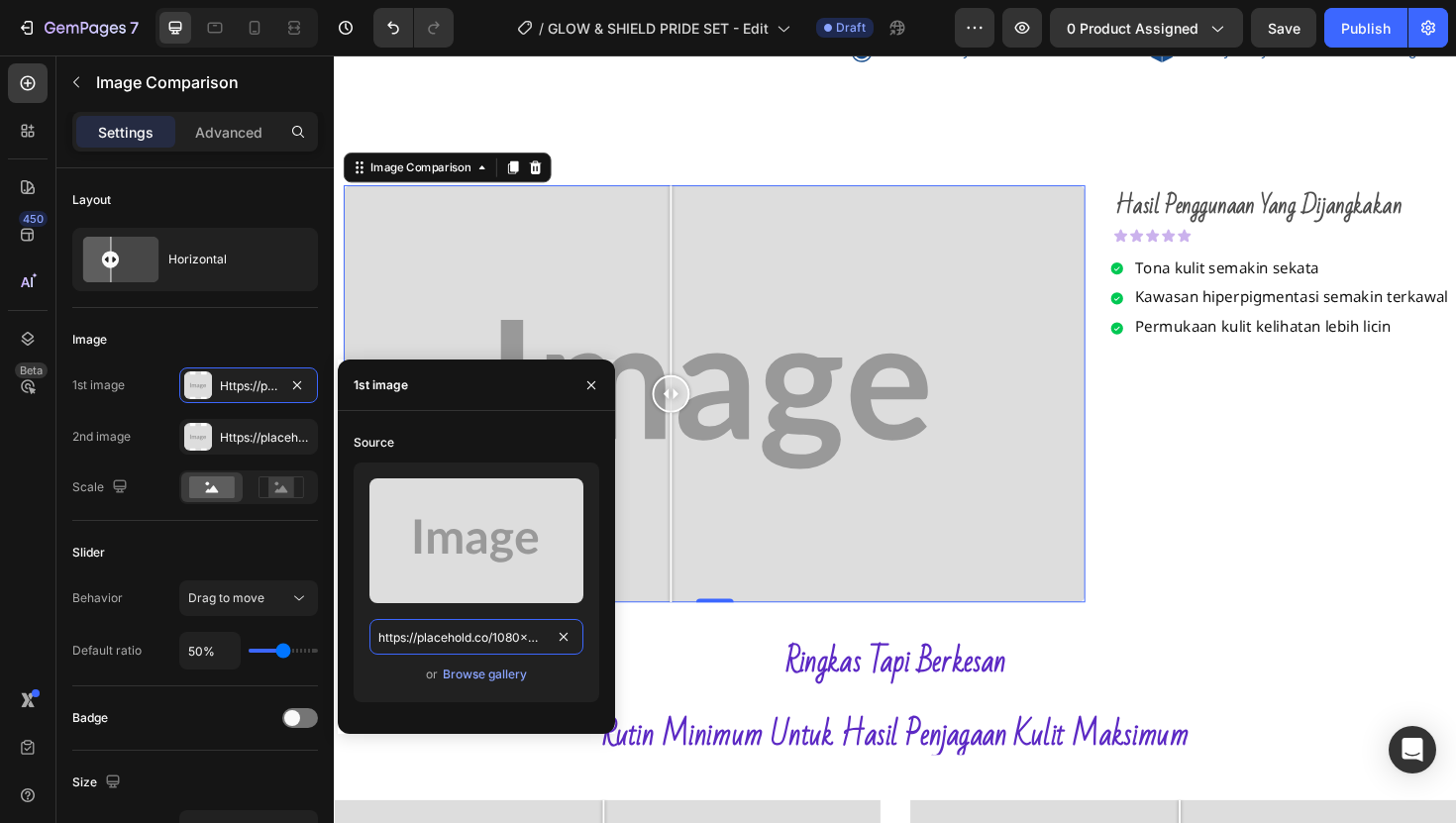 click on "https://placehold.co/1080x873?text=Image" at bounding box center [476, 637] 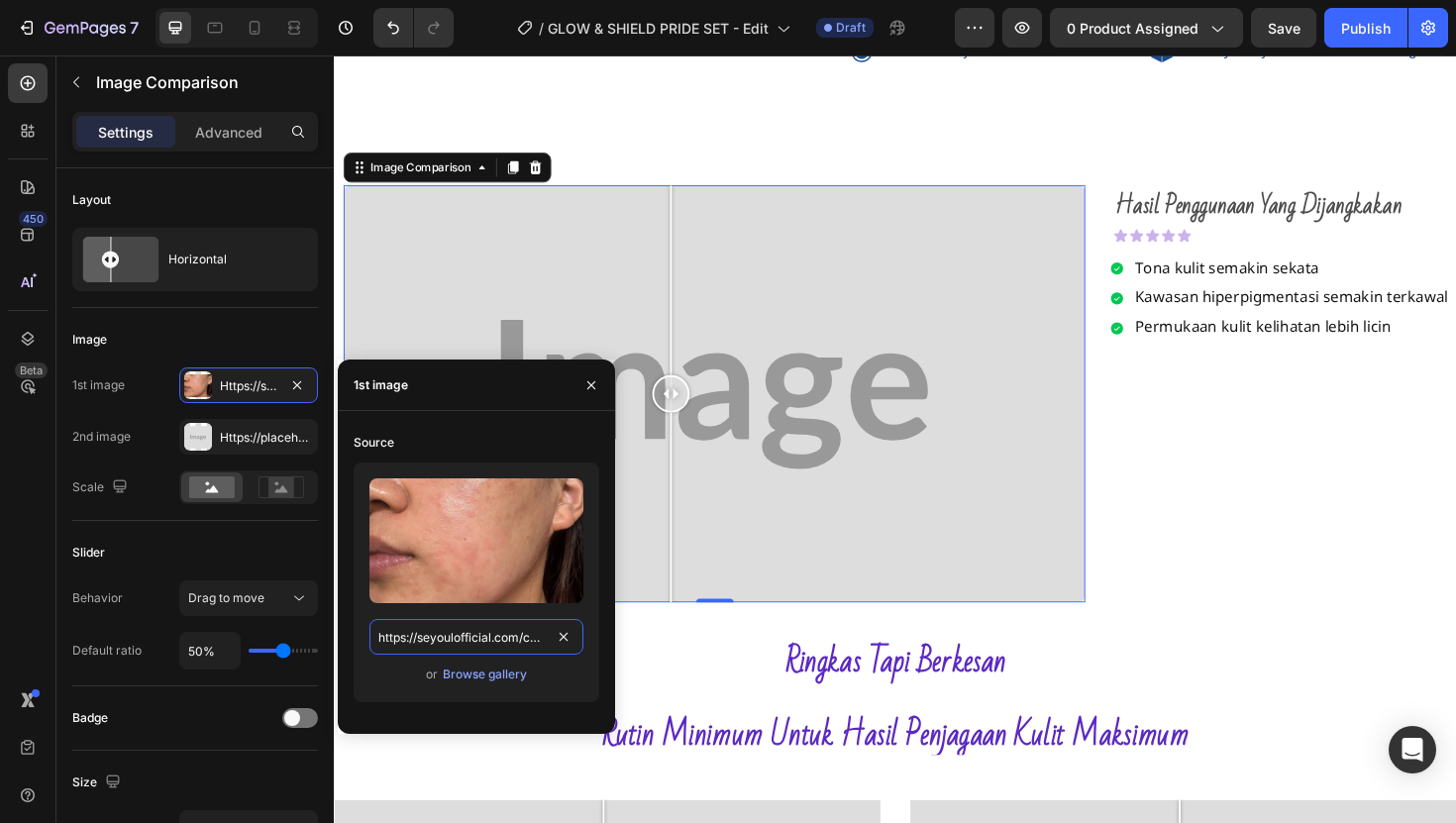 scroll, scrollTop: 0, scrollLeft: 681, axis: horizontal 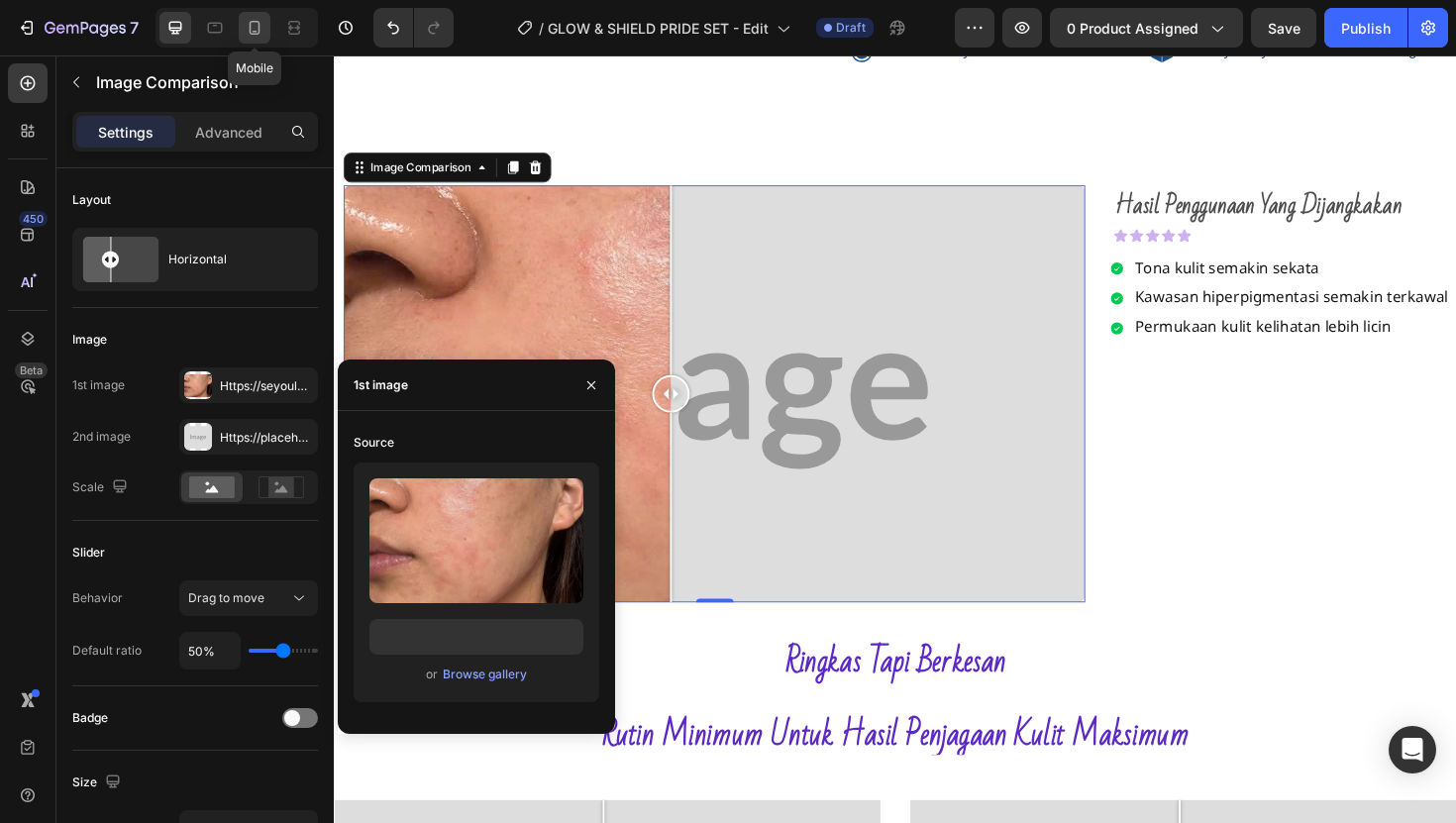 click 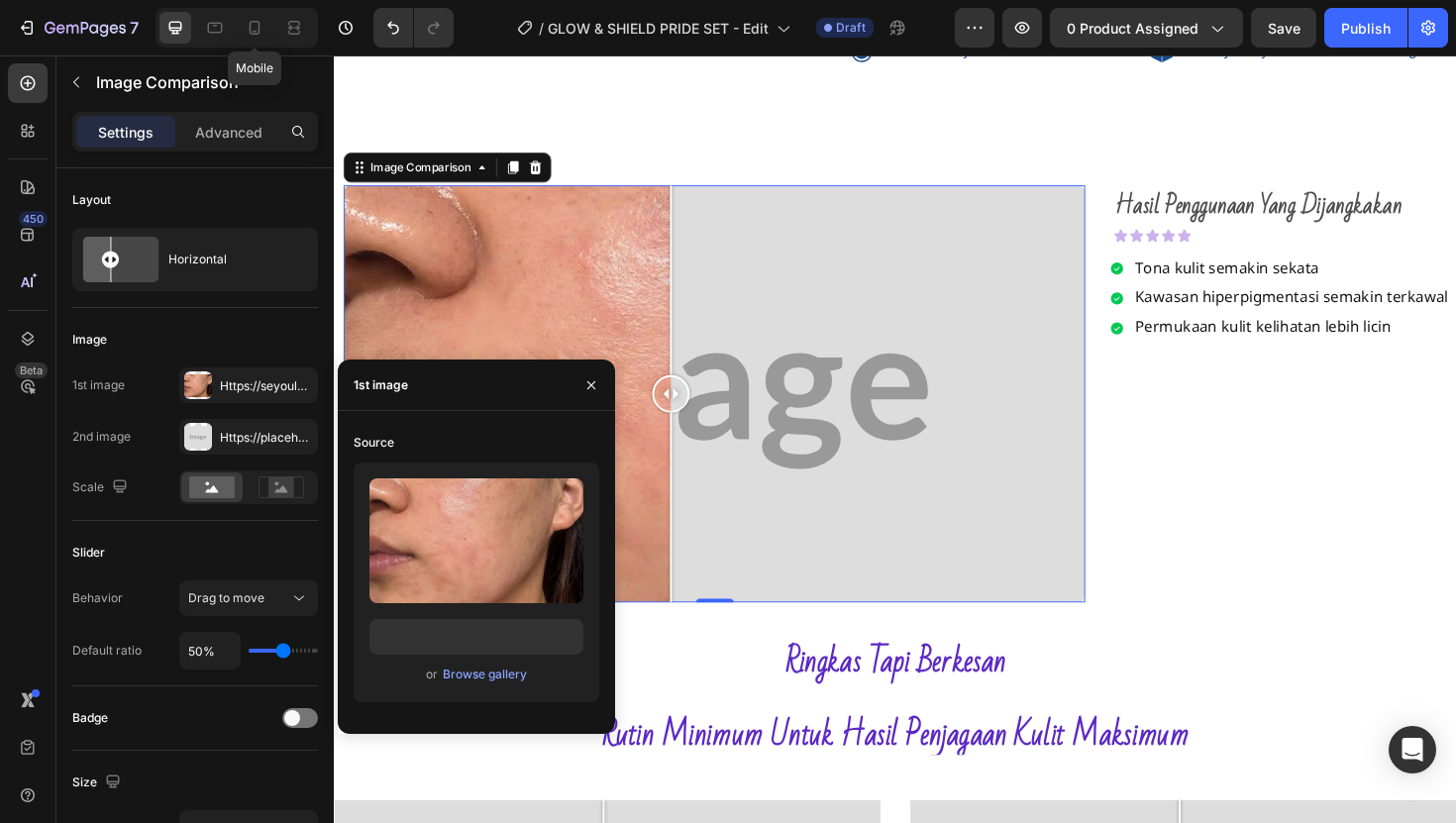 scroll, scrollTop: 0, scrollLeft: 0, axis: both 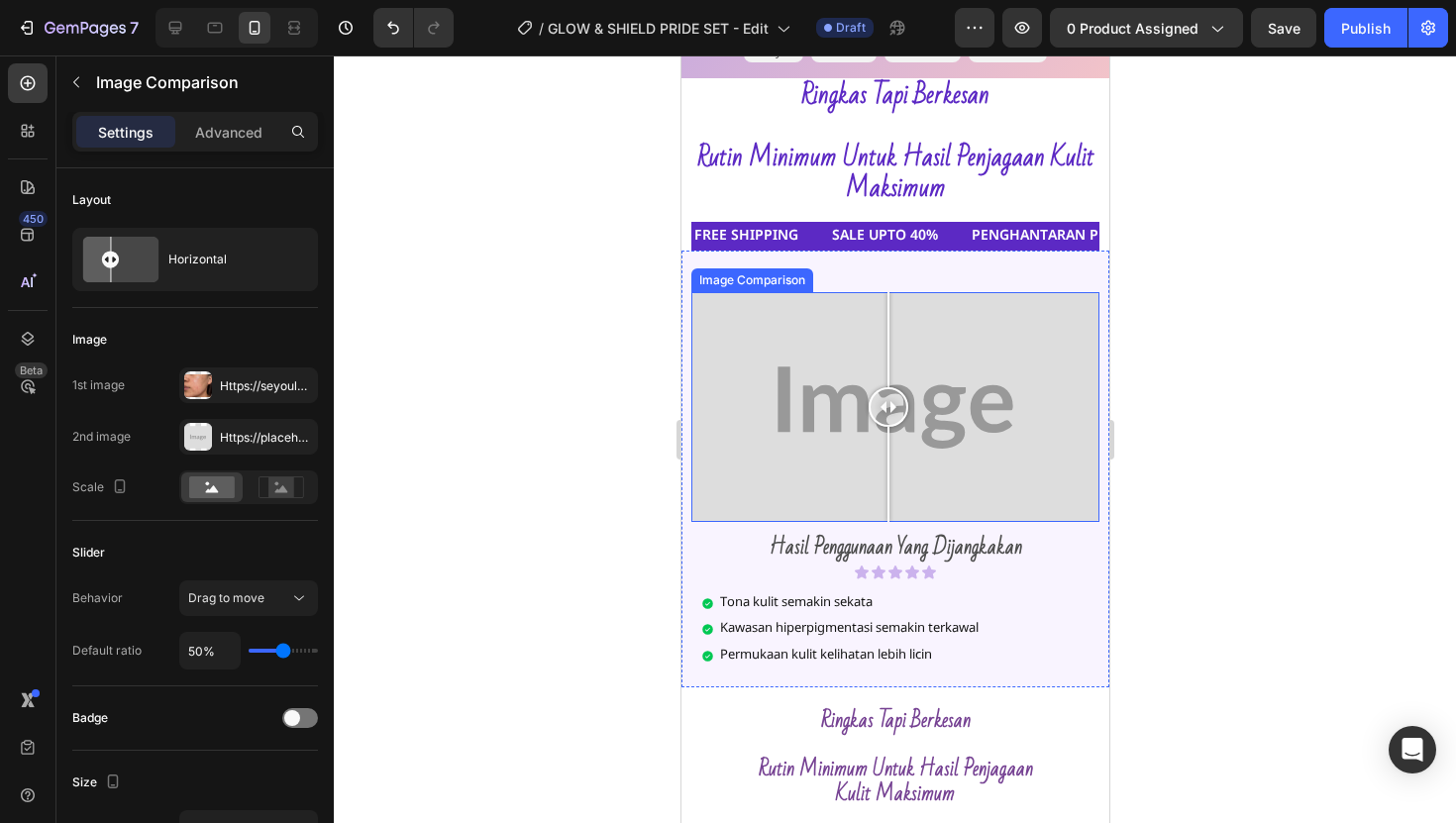 click at bounding box center (894, 407) 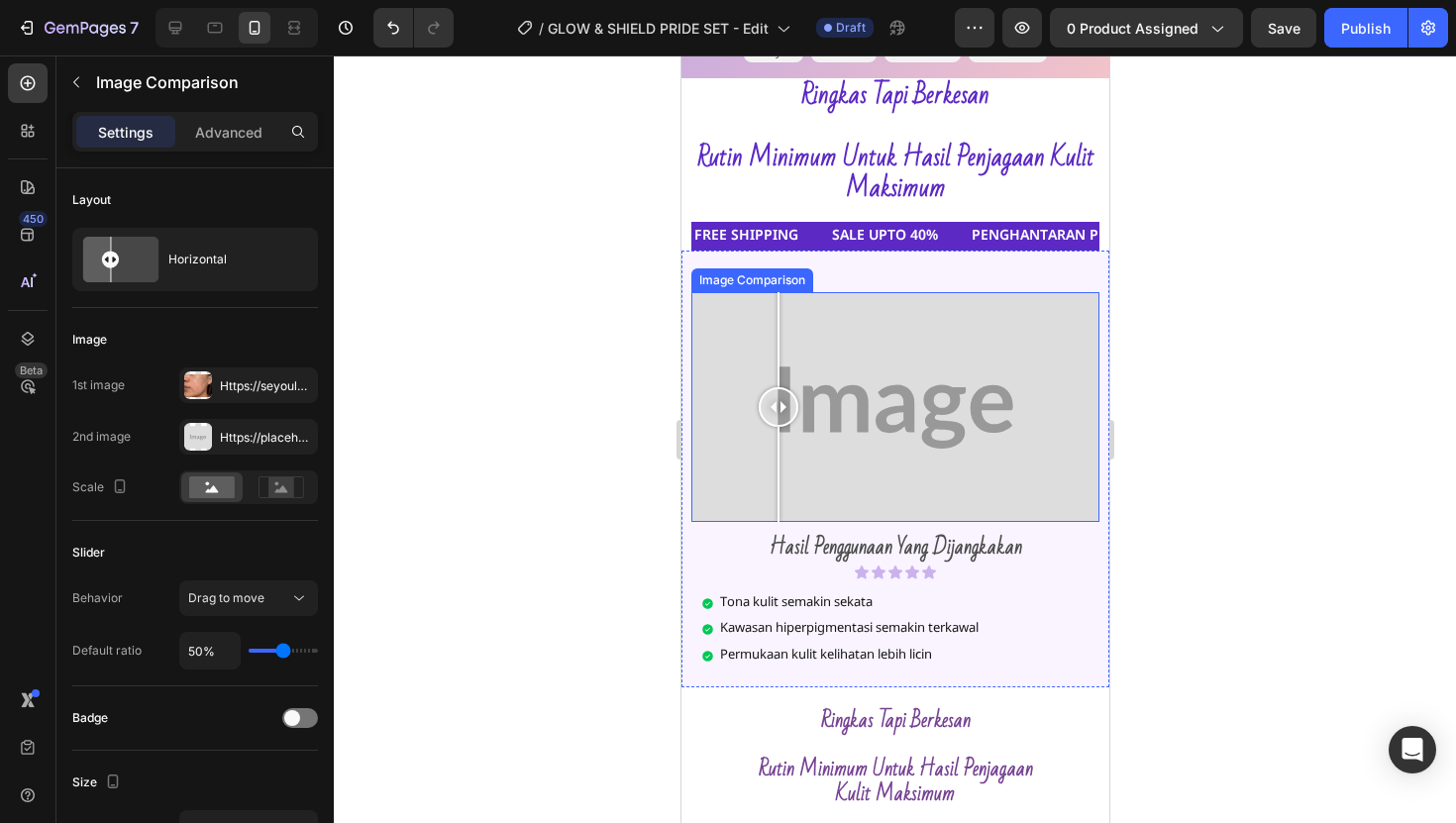 click at bounding box center [894, 407] 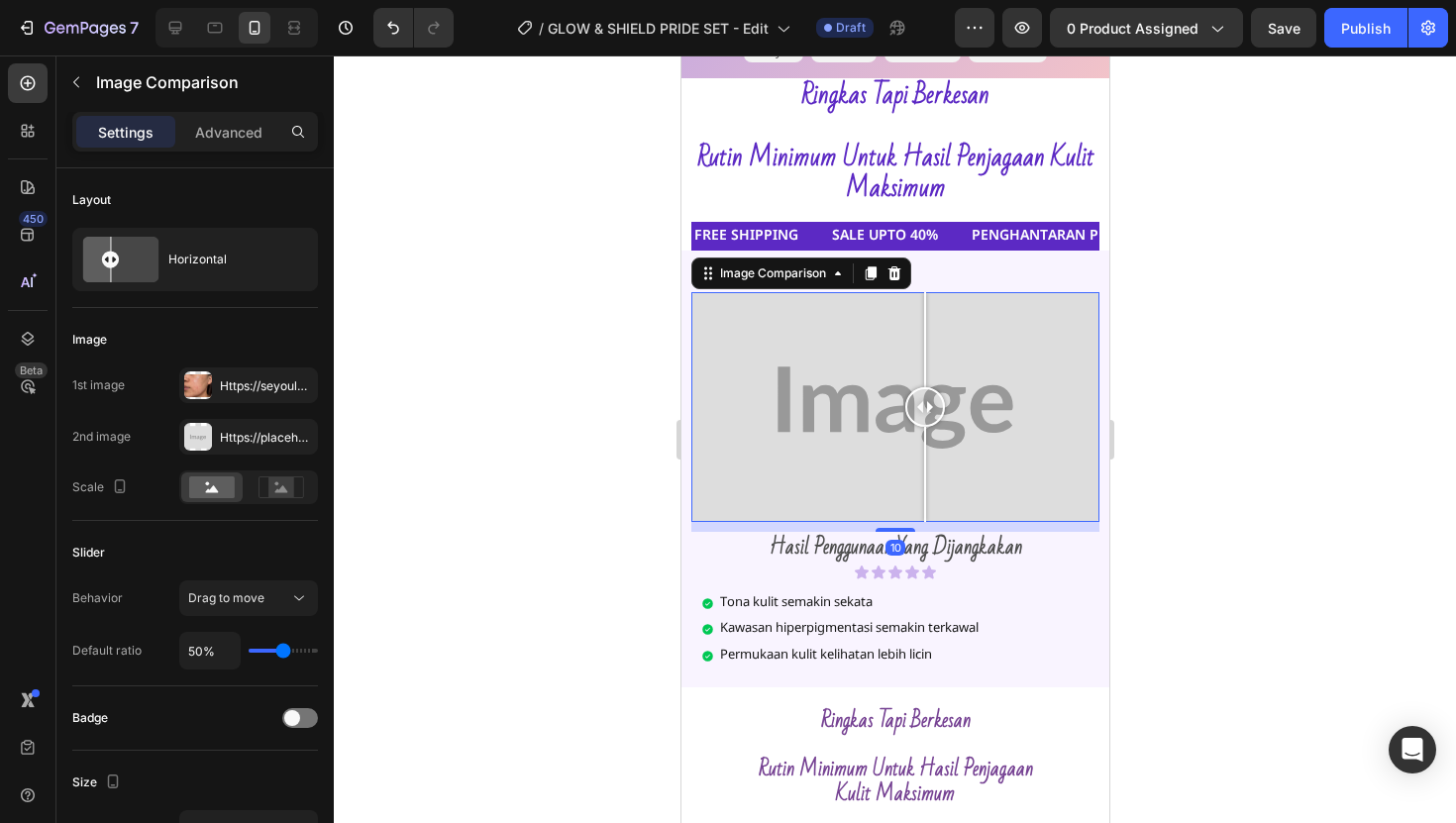 click at bounding box center (924, 340) 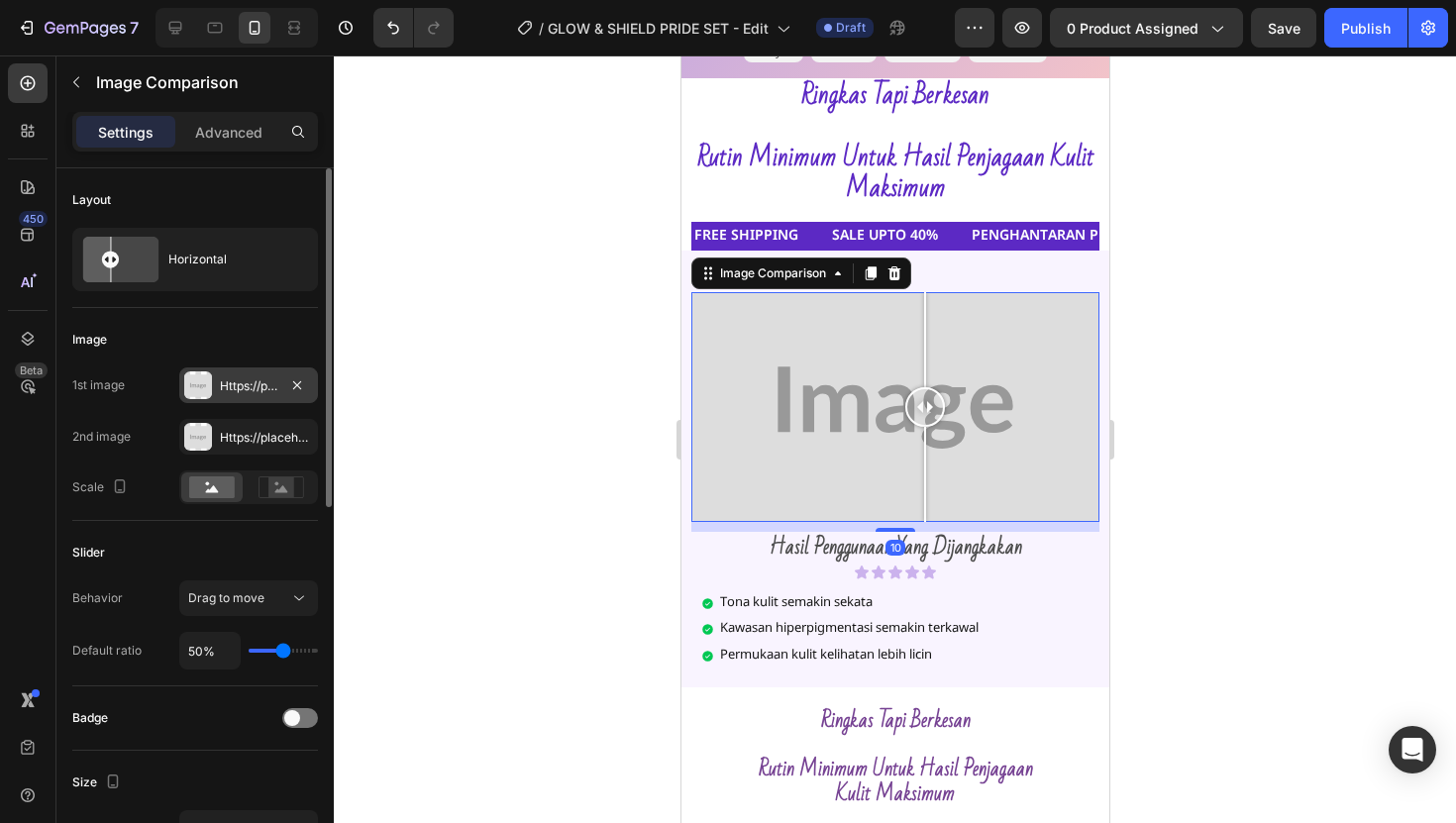 click on "Https://placehold.Co/1080x873?Text=Image" at bounding box center (249, 386) 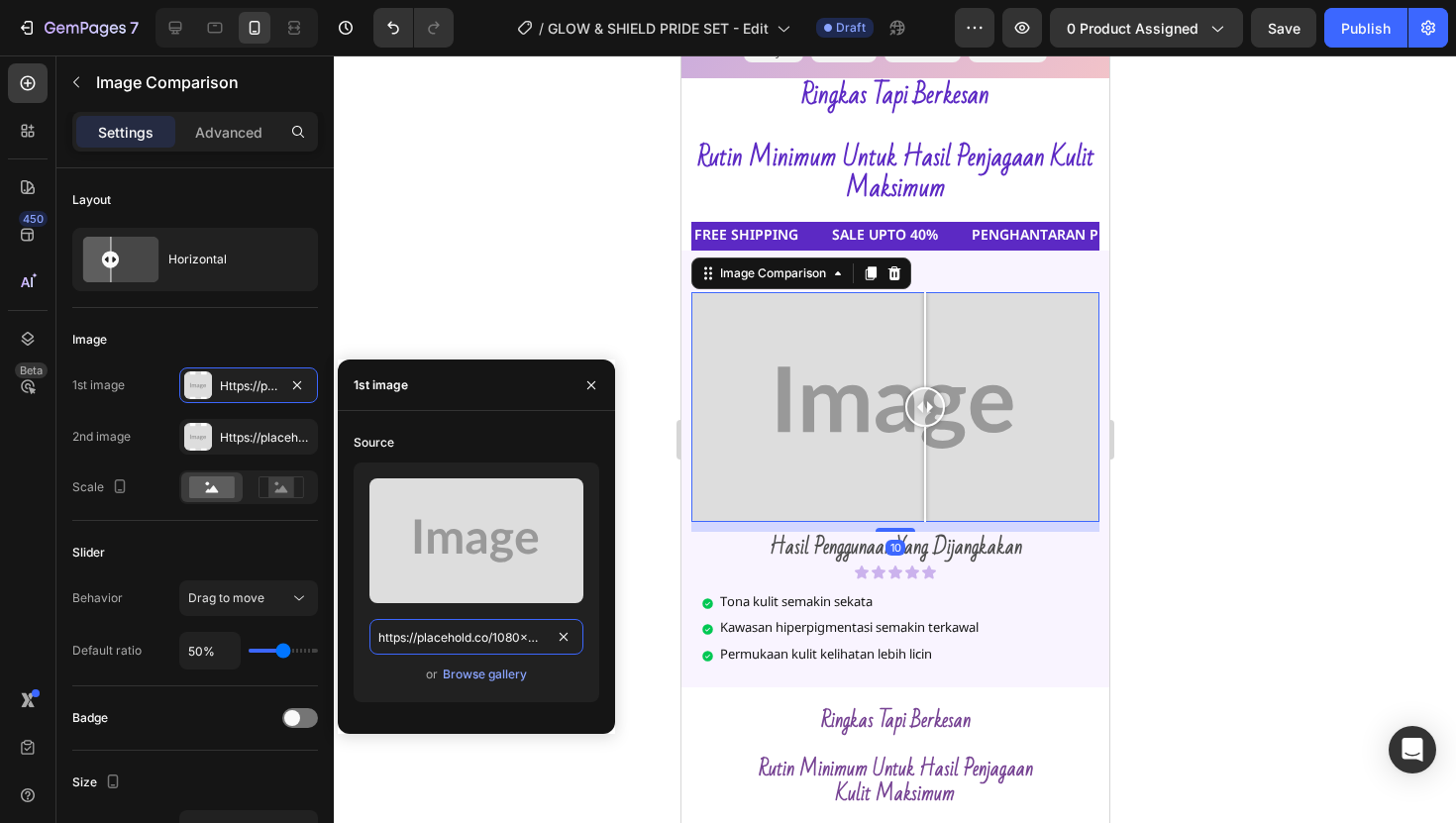click on "https://placehold.co/1080x873?text=Image" at bounding box center (476, 637) 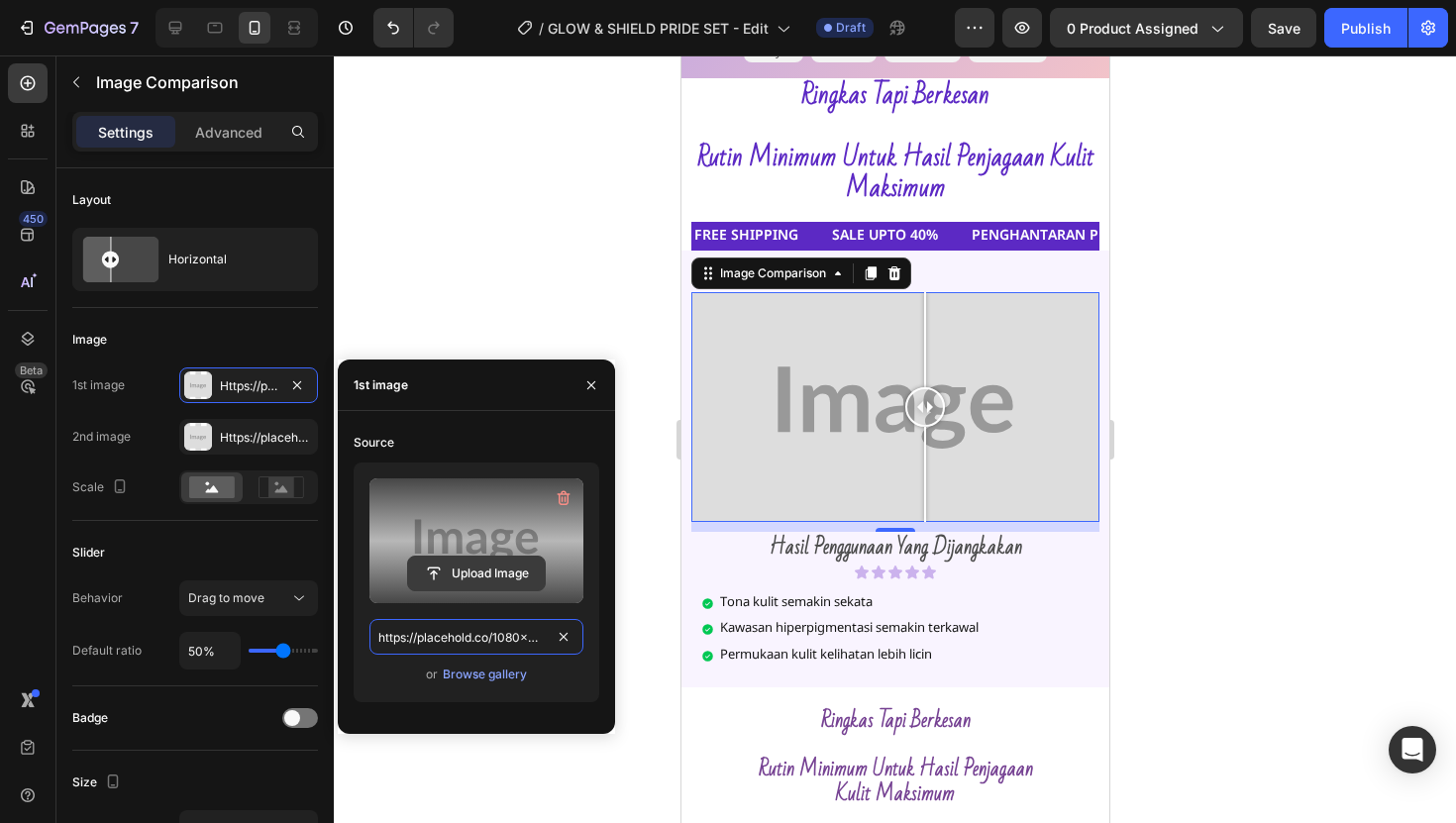 paste on "seyoulofficial.com/cdn/shop/files/gempages_553103273247114368-6dd448cd-e8e1-4b4e-a140-07ab7c6c12a9.jpg?v=14165636630512422086" 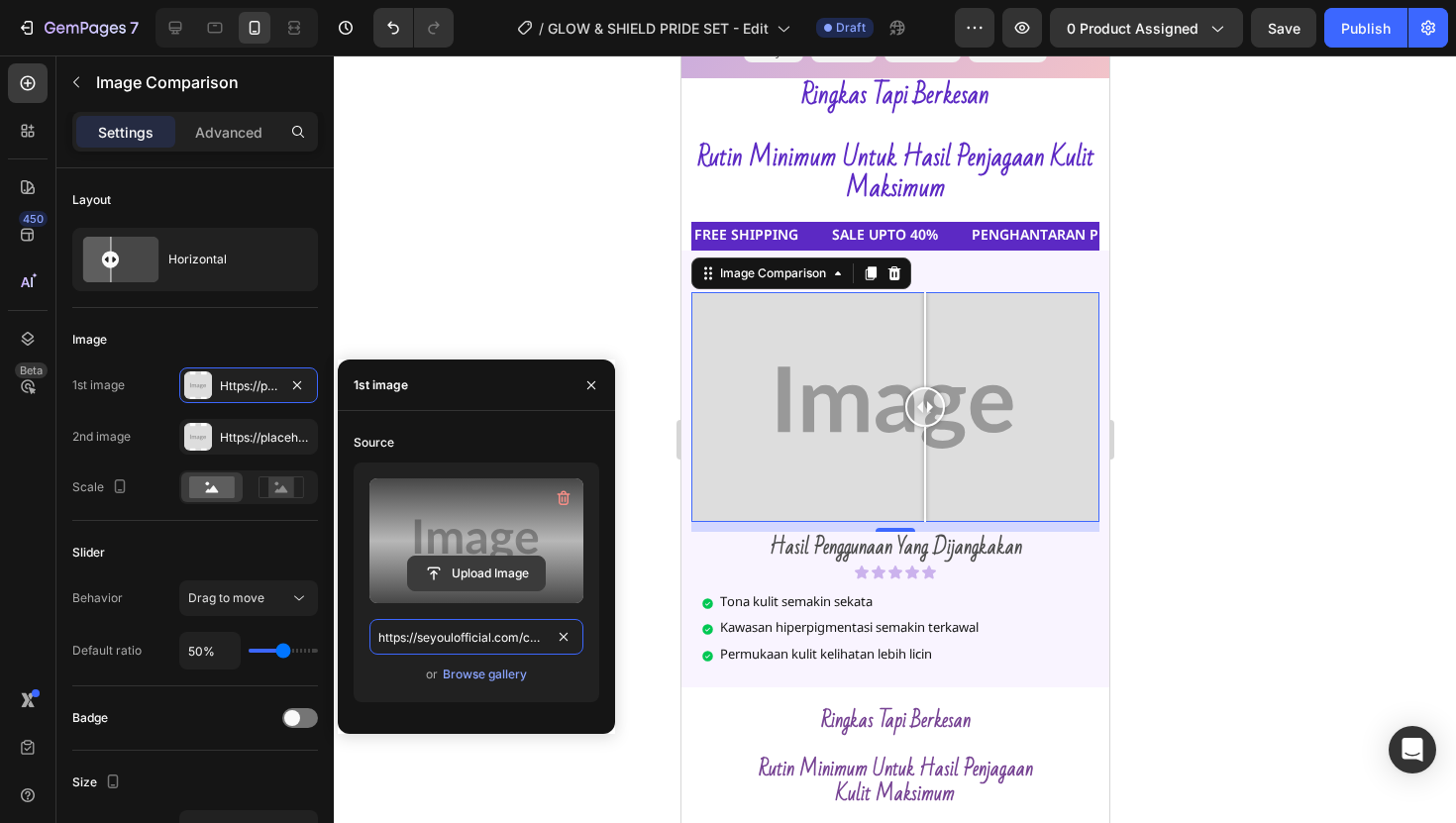 scroll, scrollTop: 0, scrollLeft: 681, axis: horizontal 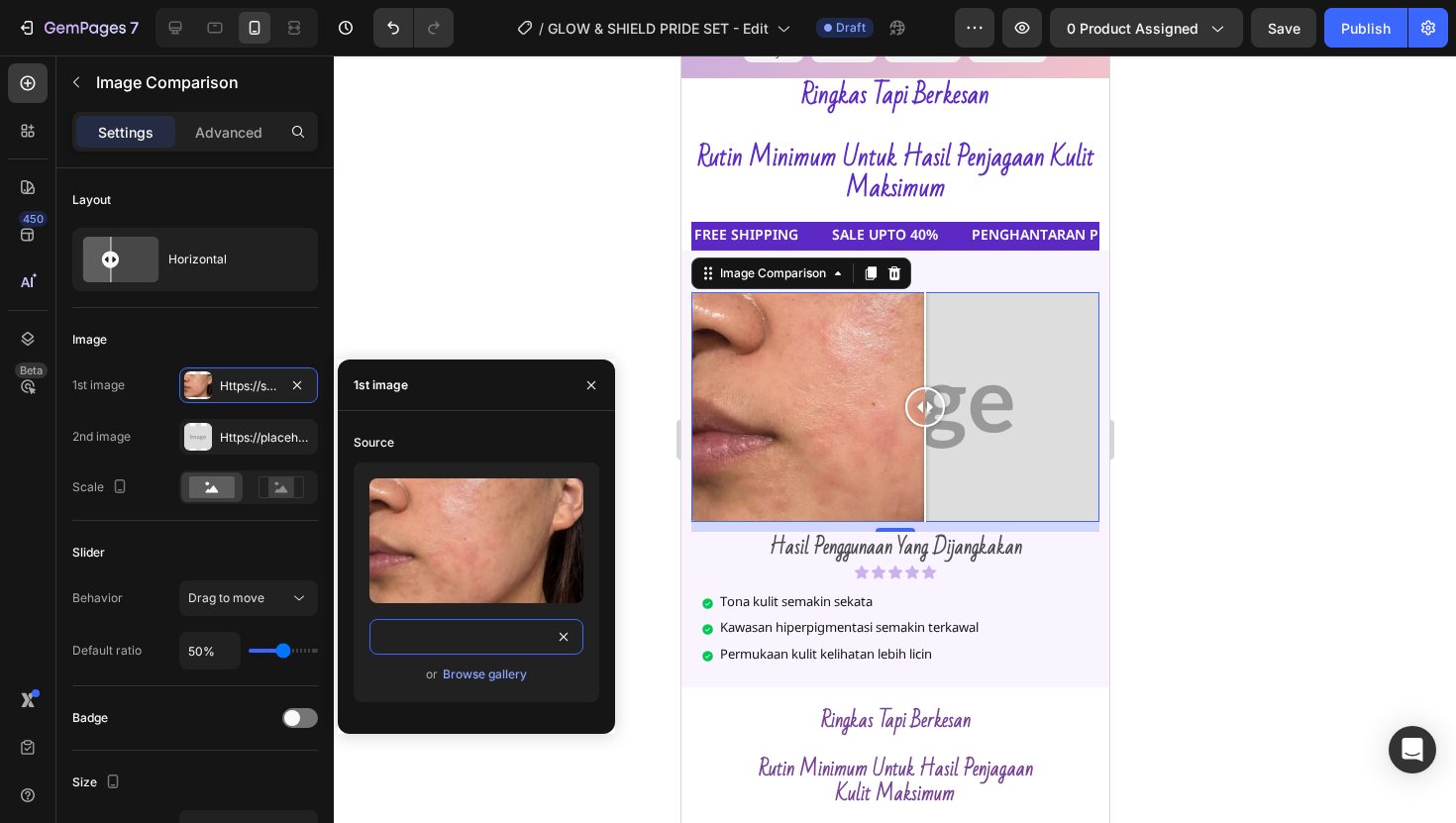 type on "https://seyoulofficial.com/cdn/shop/files/gempages_553103273247114368-6dd448cd-e8e1-4b4e-a140-07ab7c6c12a9.jpg?v=14165636630512422086" 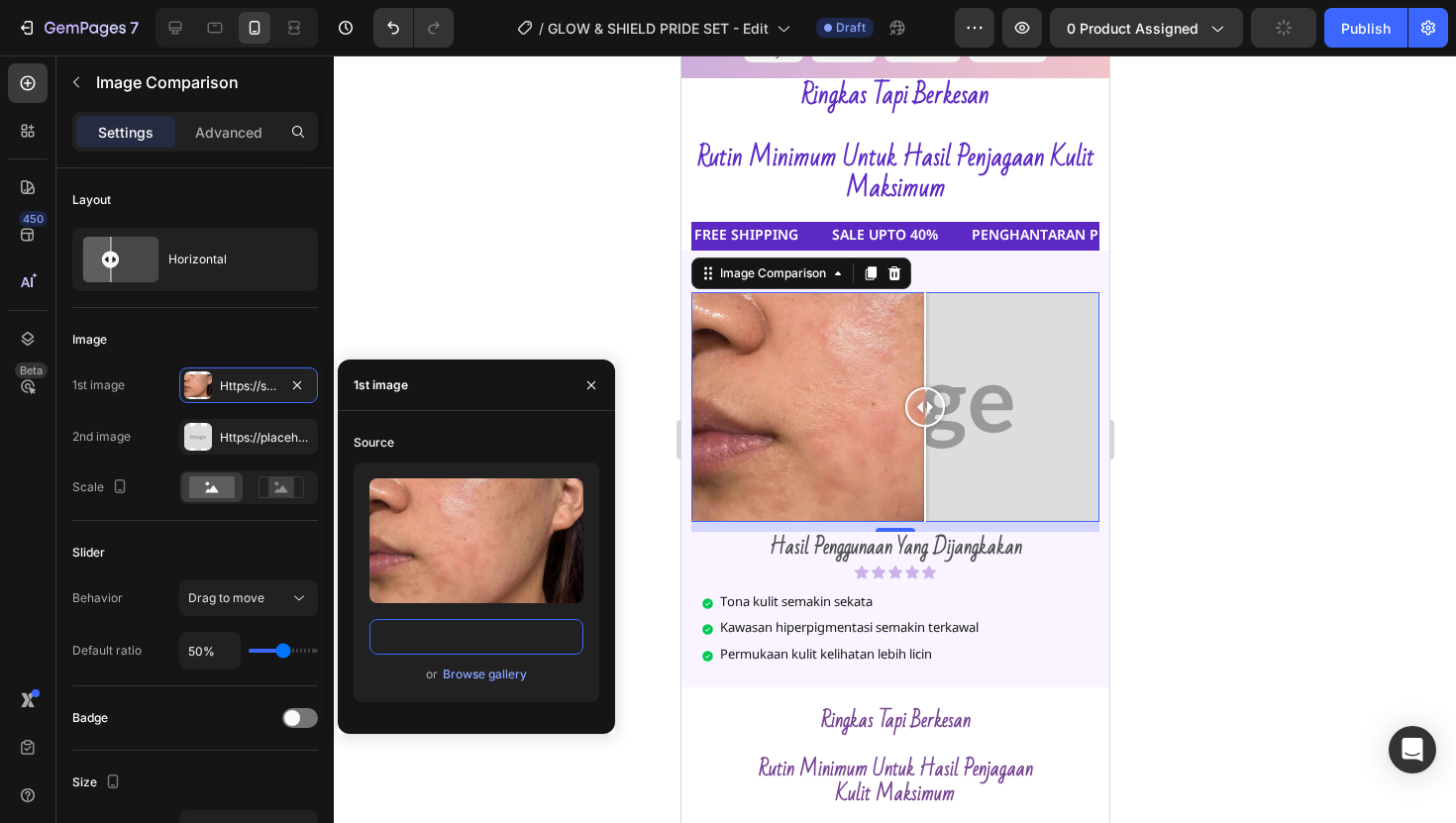 scroll, scrollTop: 0, scrollLeft: 0, axis: both 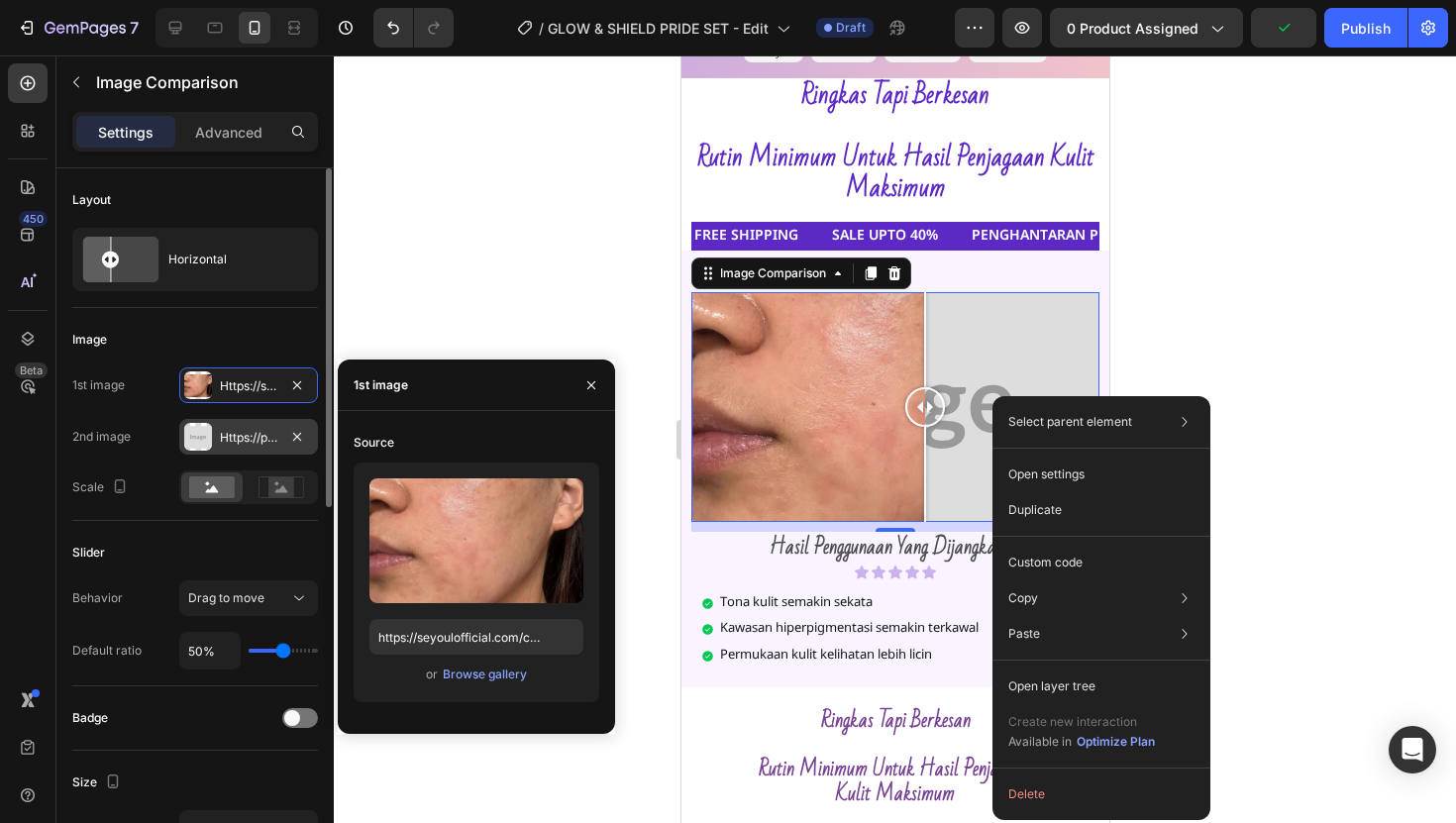 click on "Https://placehold.Co/1080x872?Text=Image" at bounding box center (249, 438) 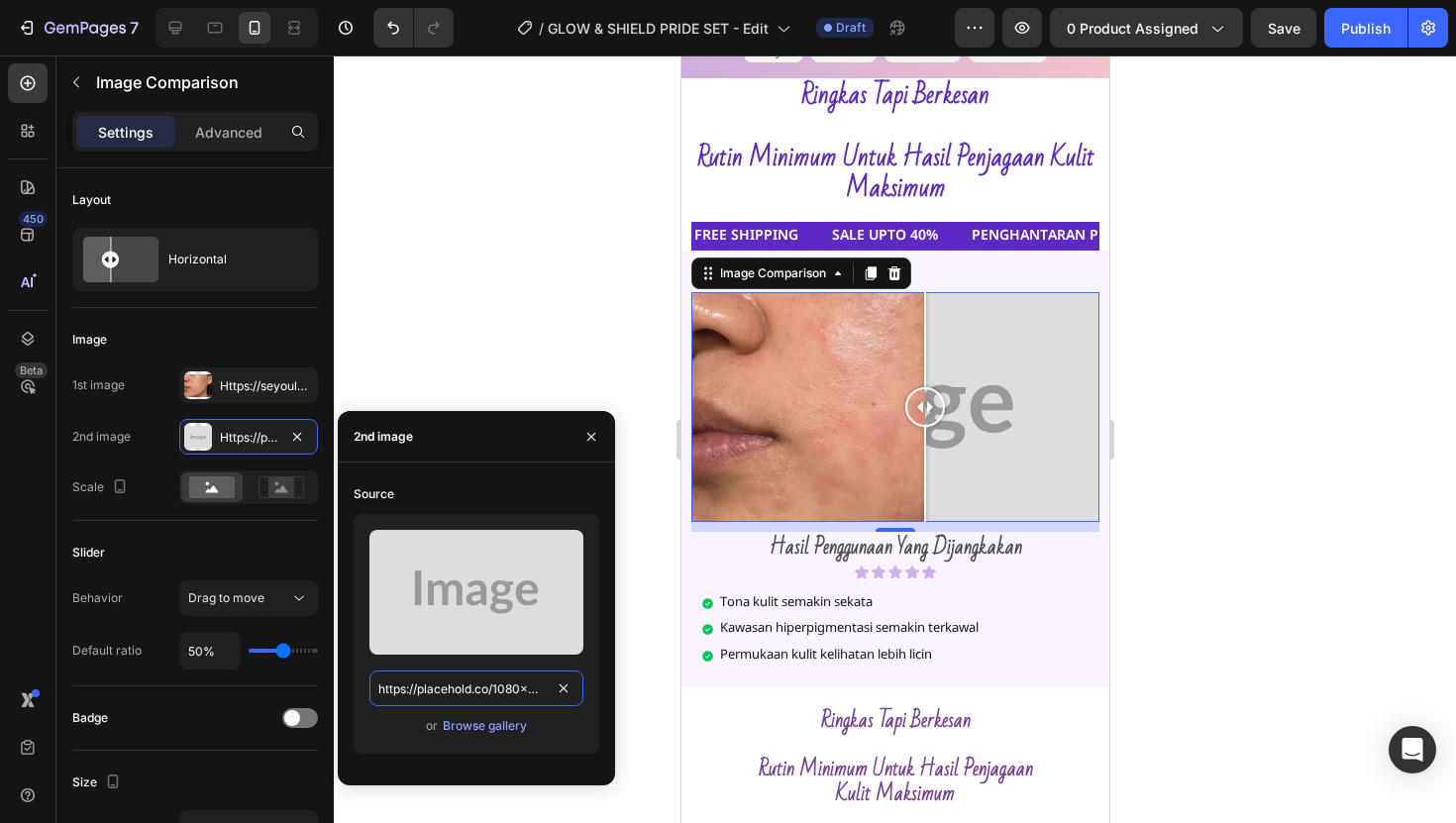 click on "https://placehold.co/1080x872?text=Image" at bounding box center [476, 688] 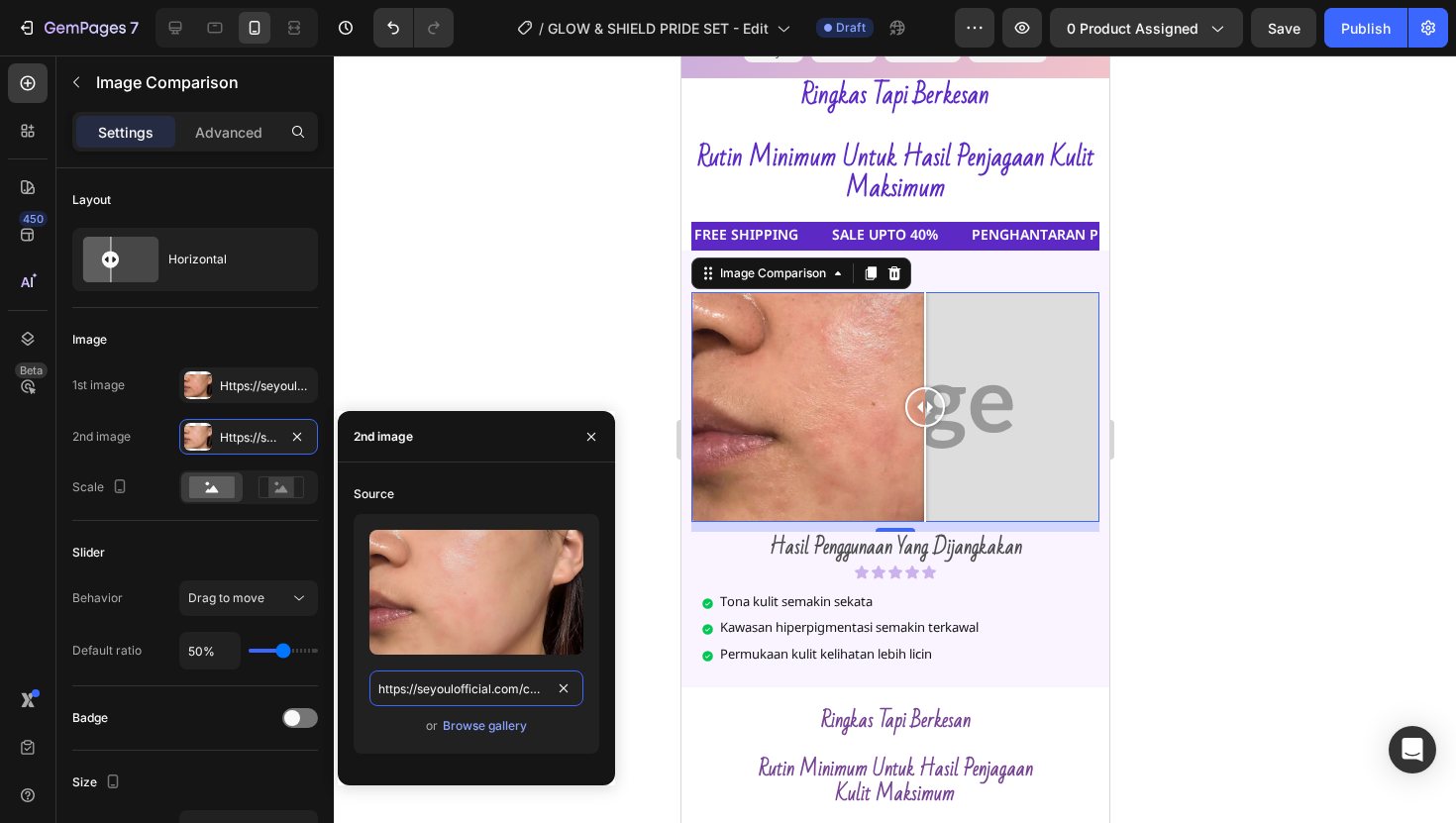 scroll, scrollTop: 0, scrollLeft: 685, axis: horizontal 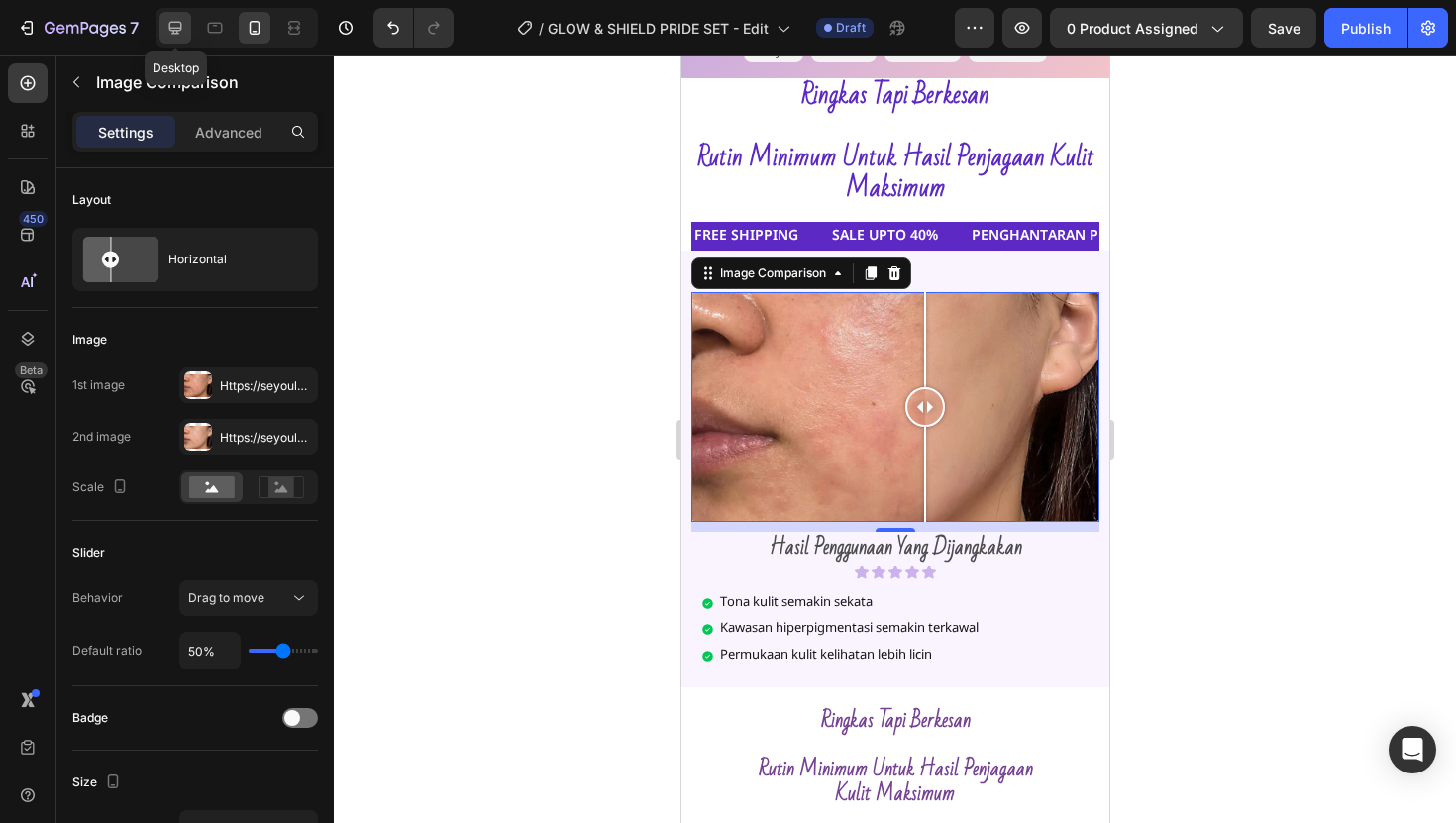 click 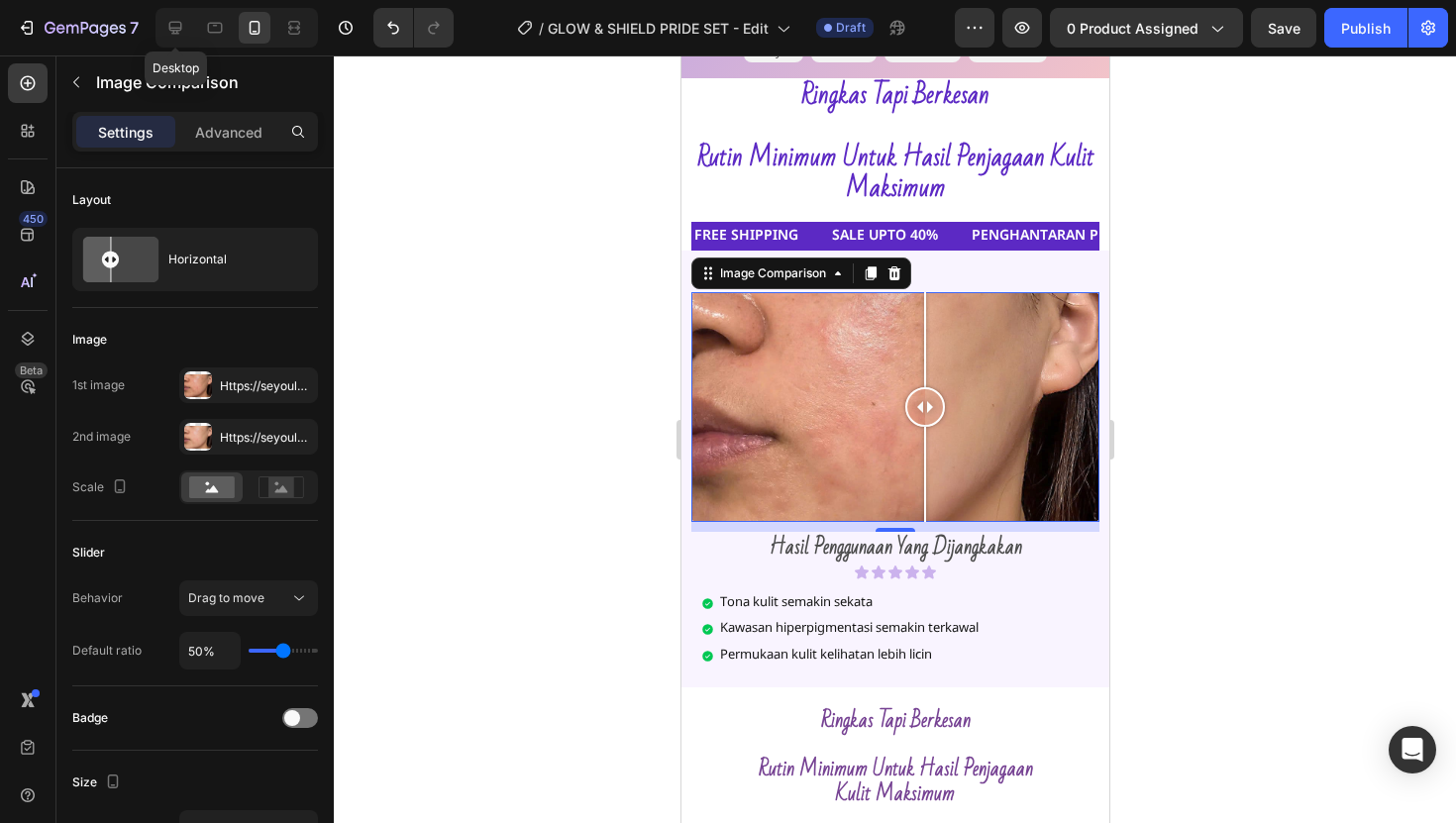 scroll, scrollTop: 0, scrollLeft: 0, axis: both 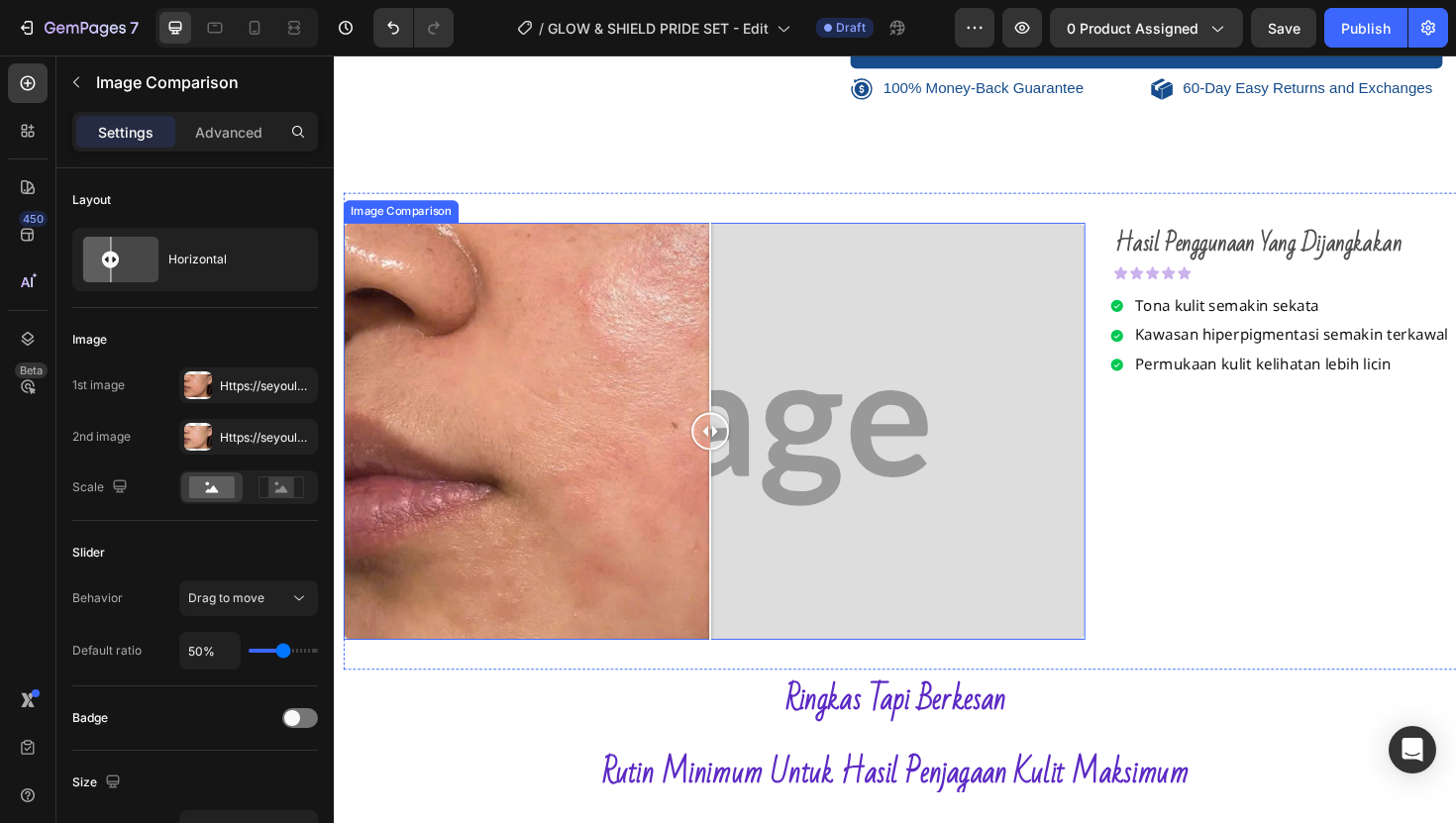 click at bounding box center [736, 454] 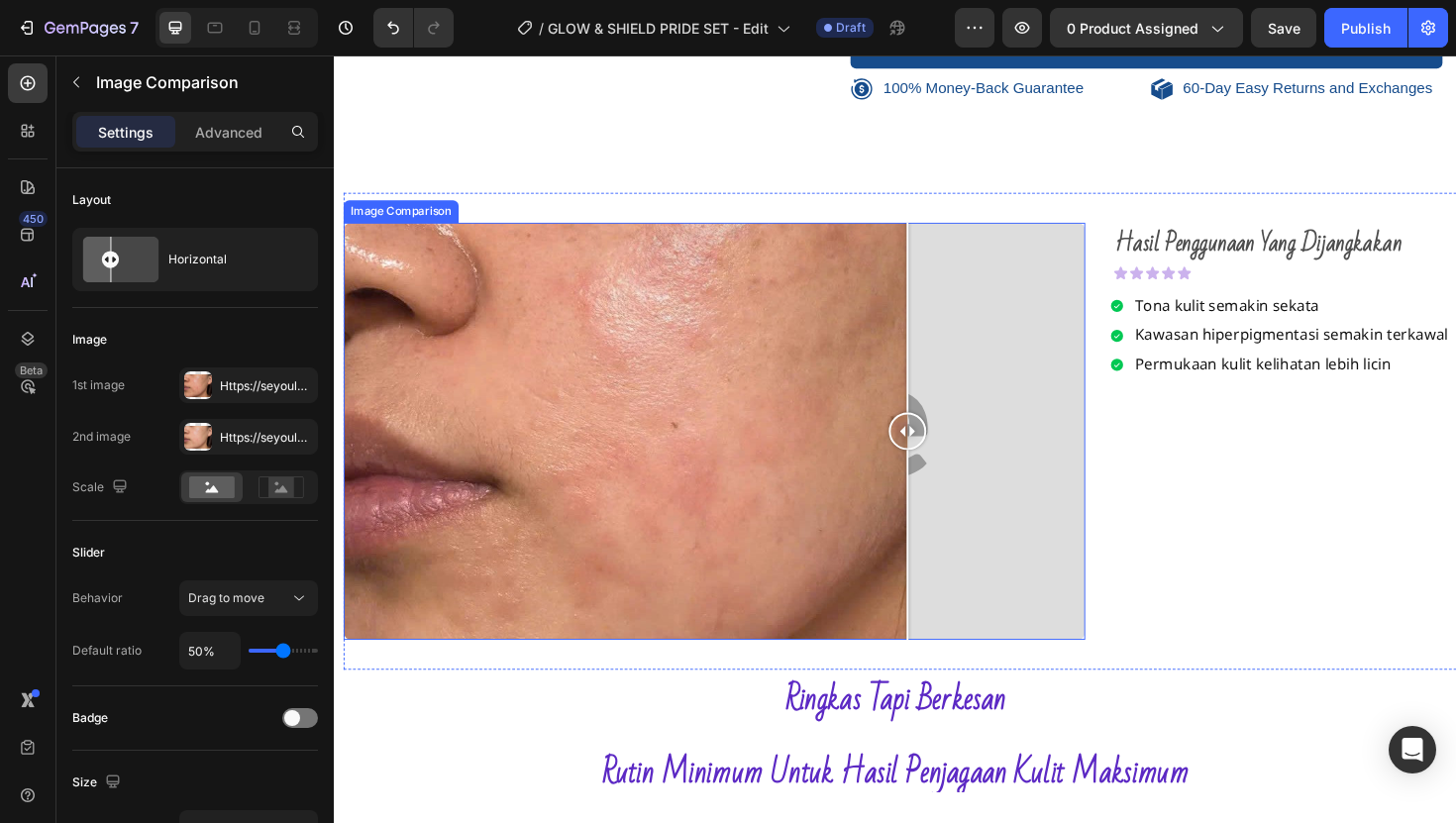 click at bounding box center [941, 454] 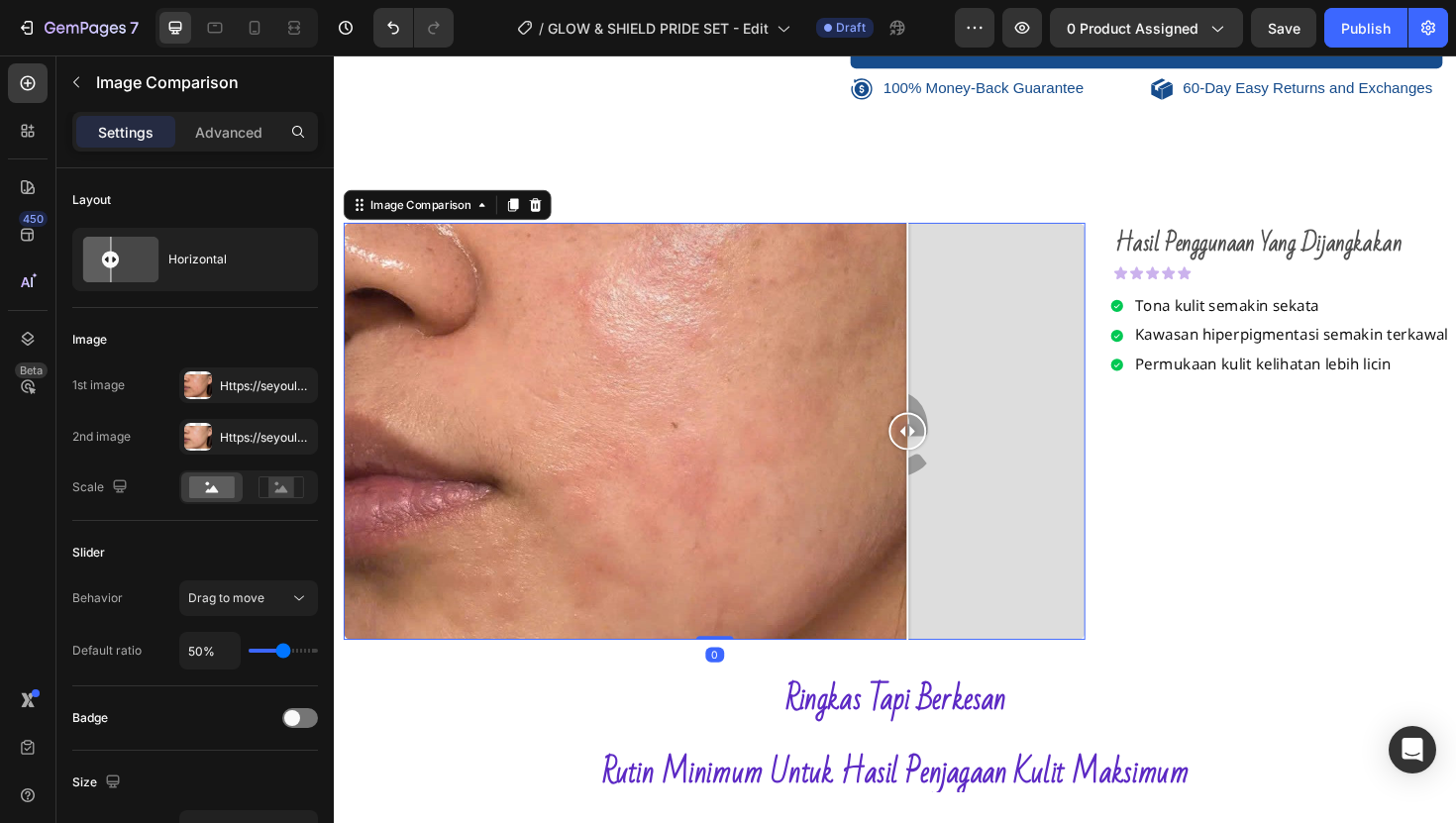 click at bounding box center (736, 454) 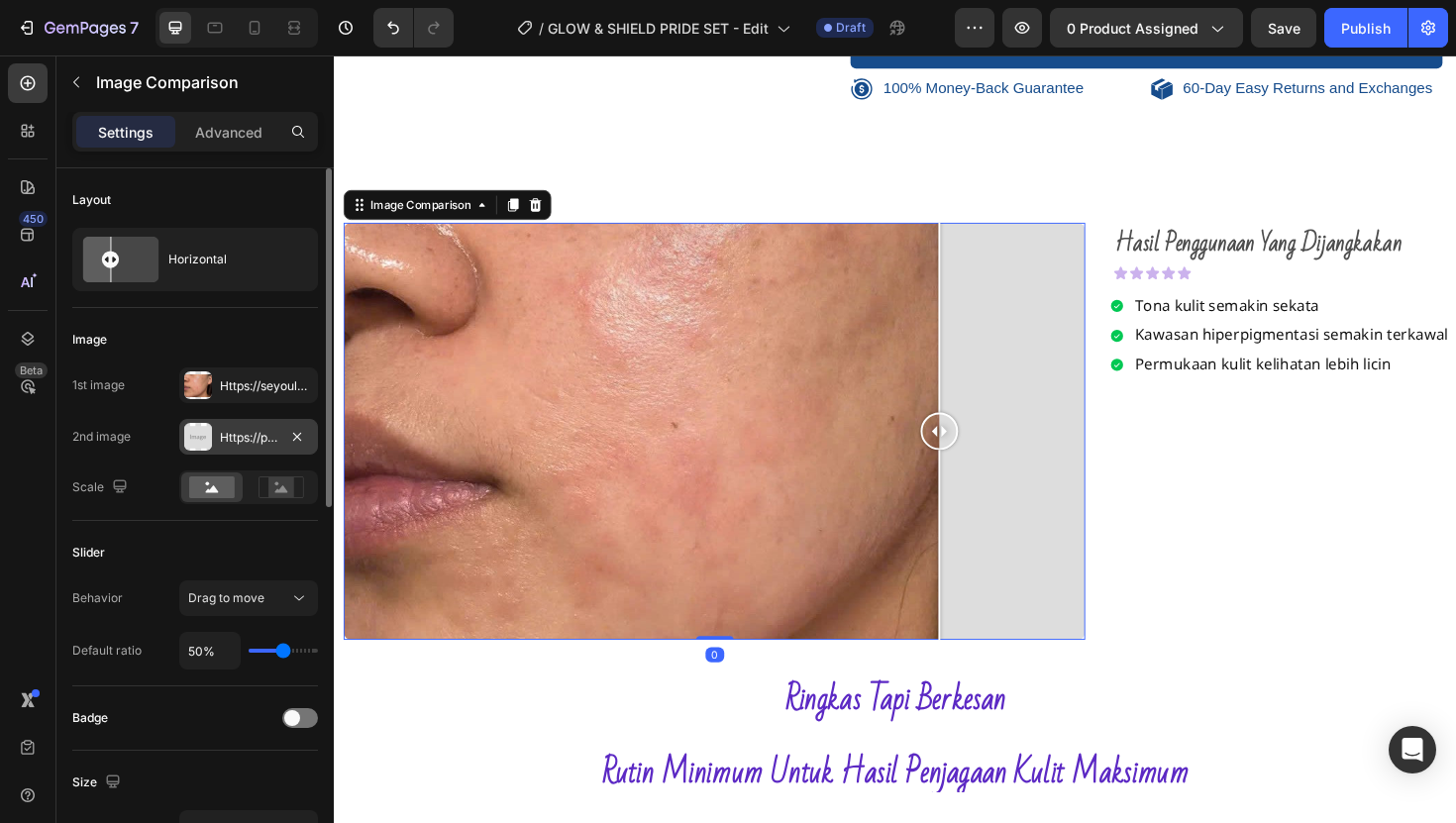 click on "Https://placehold.Co/1080x872?Text=Image" at bounding box center [249, 438] 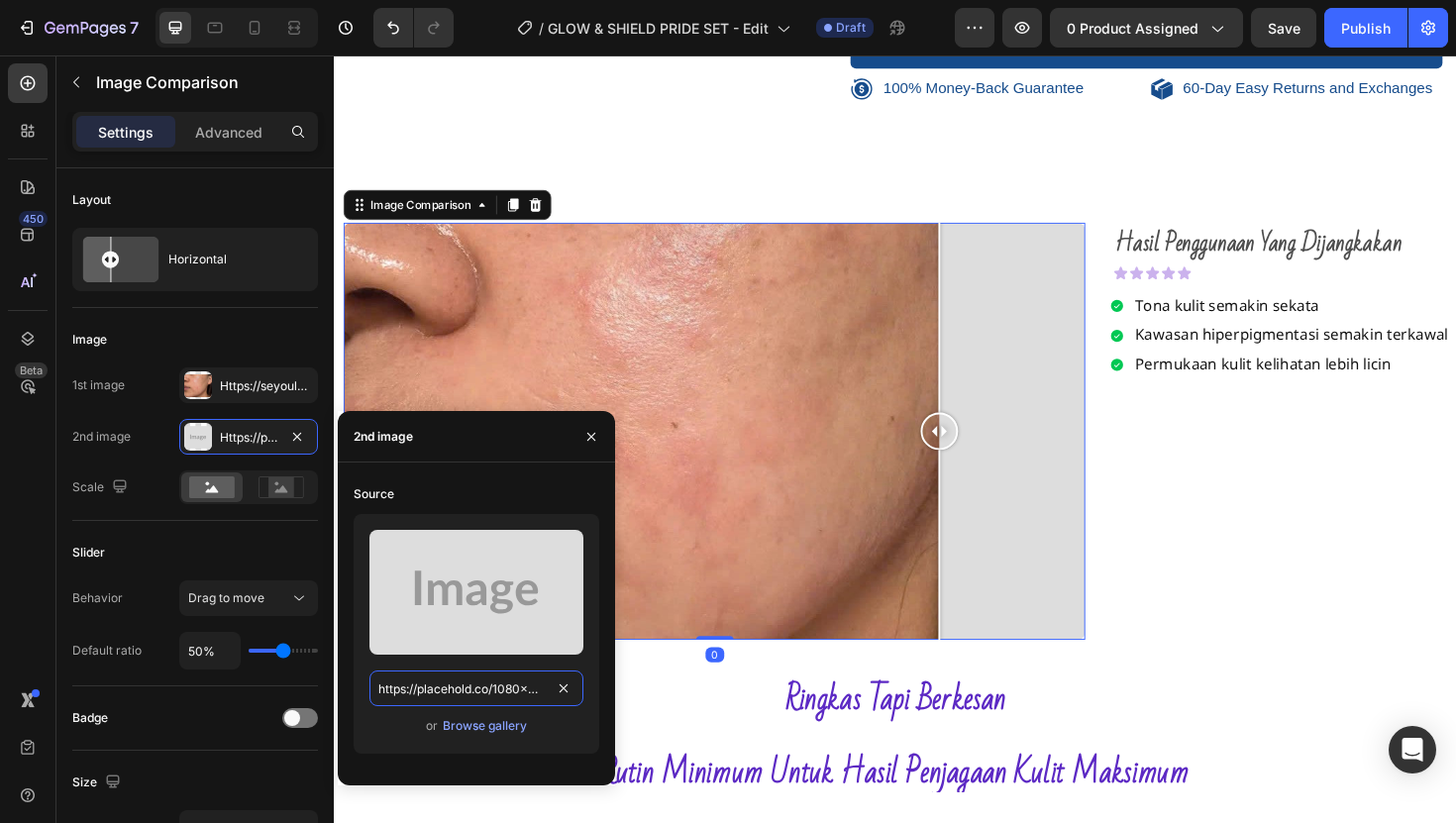 click on "https://placehold.co/1080x872?text=Image" at bounding box center (476, 688) 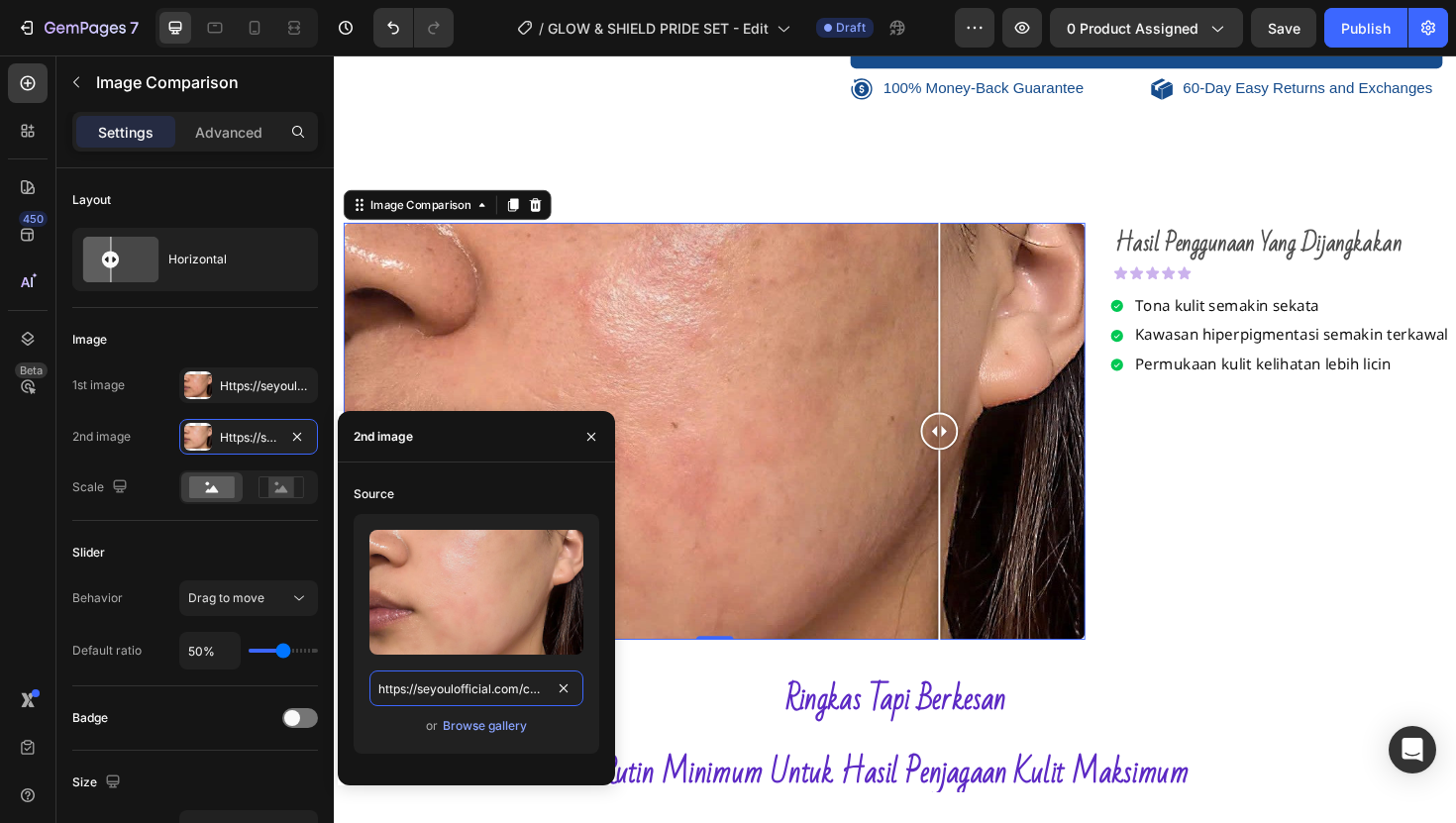 scroll, scrollTop: 0, scrollLeft: 685, axis: horizontal 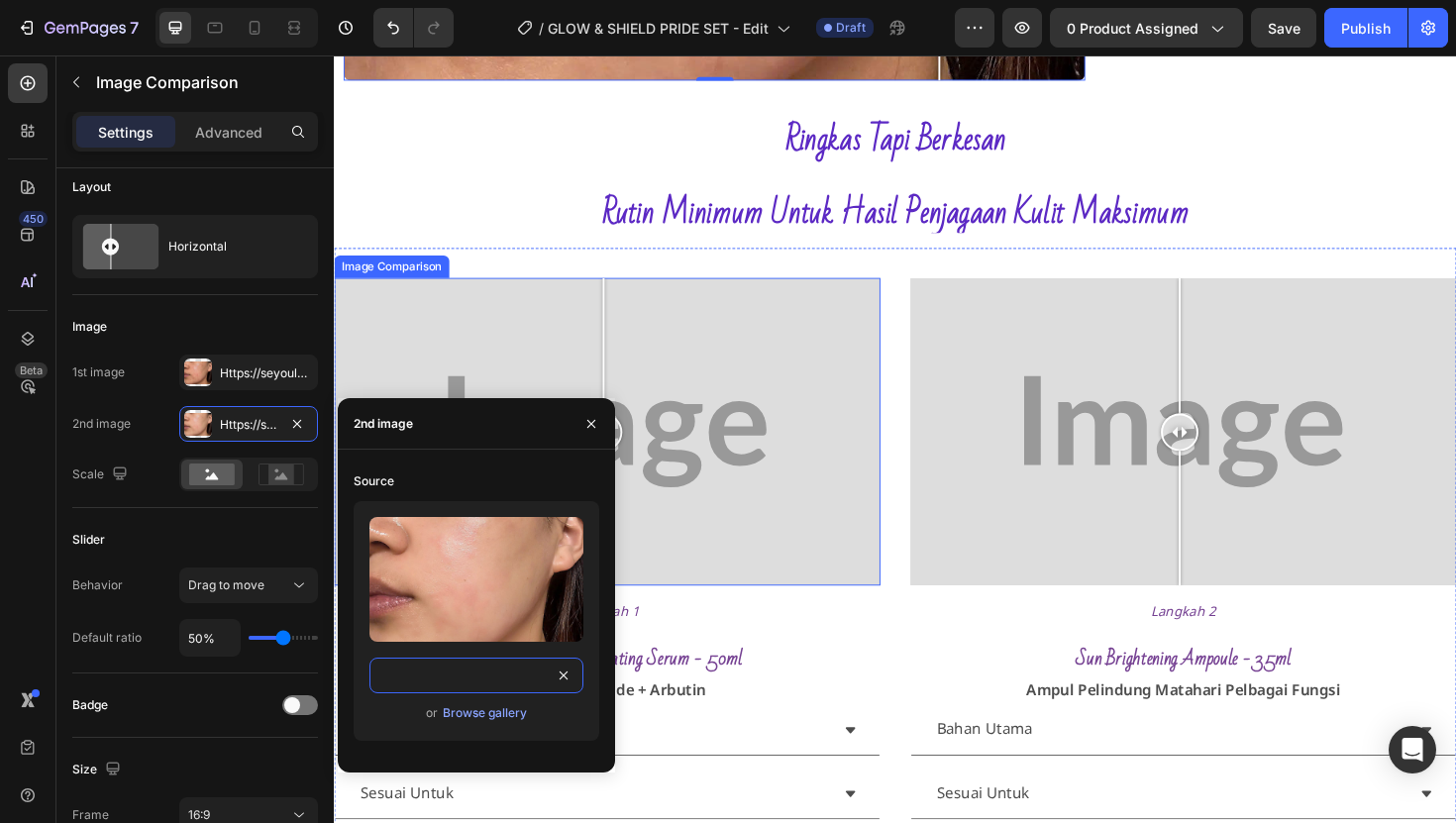 click at bounding box center (623, 454) 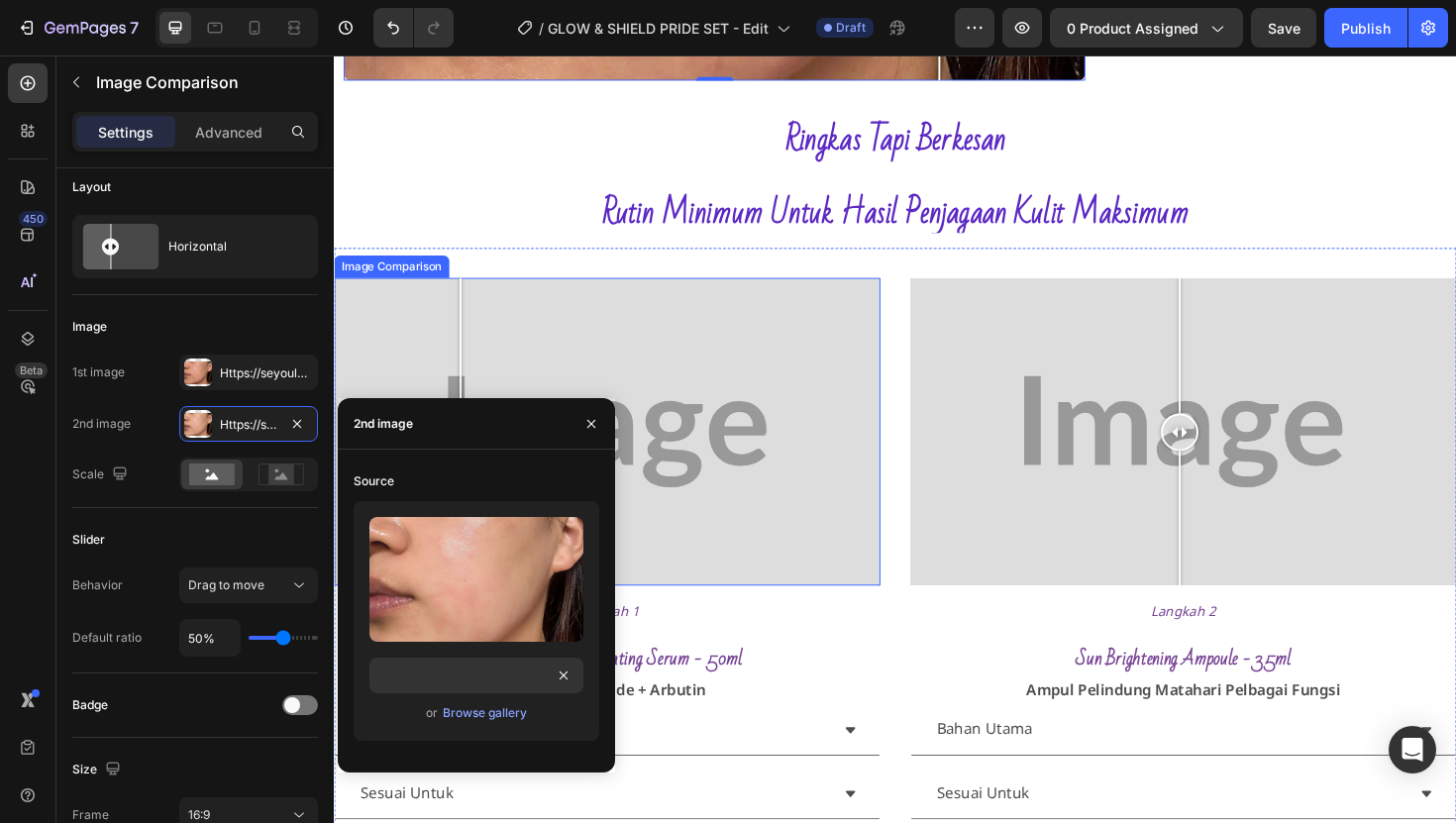 click at bounding box center [623, 454] 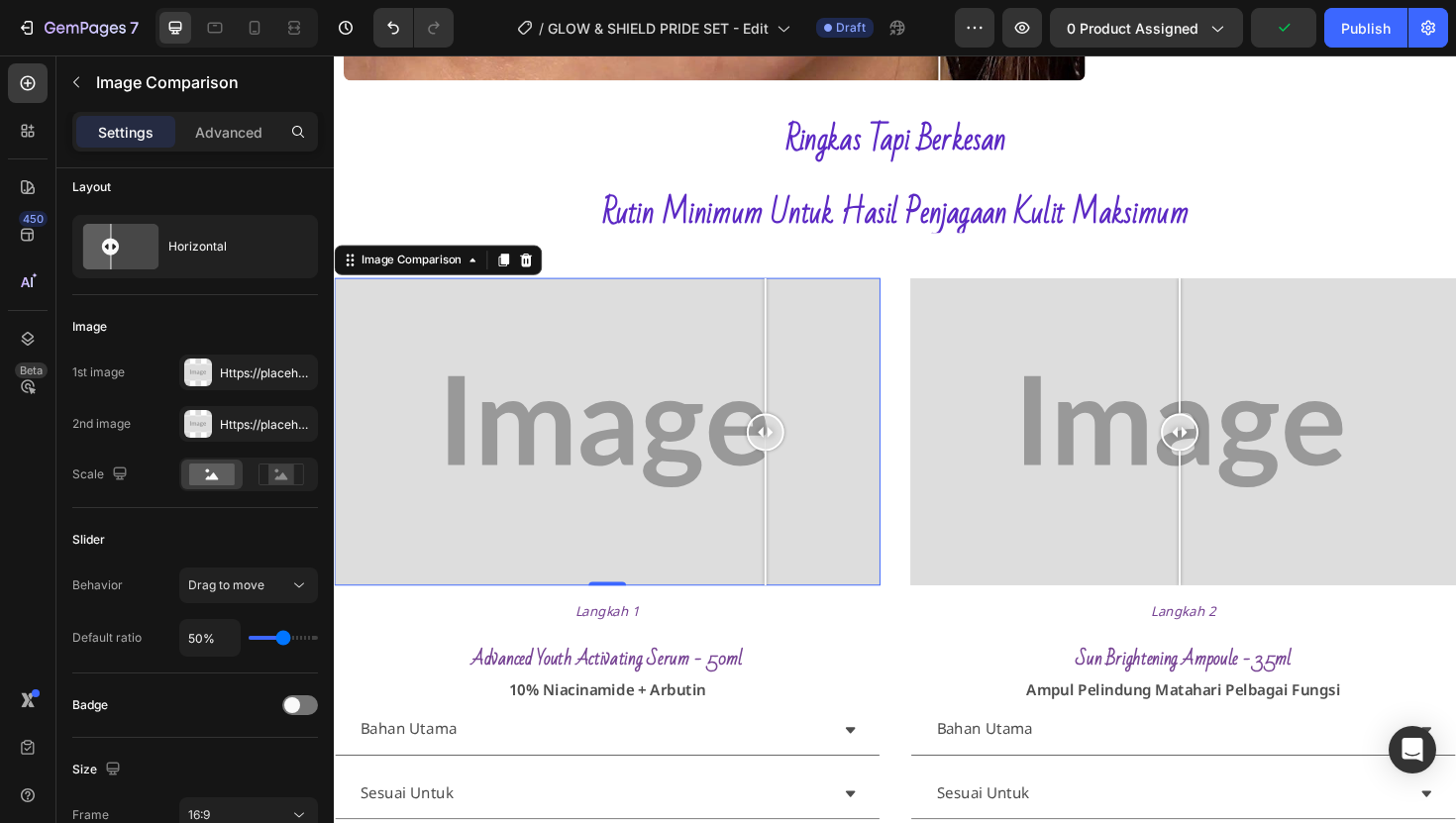 click at bounding box center [623, 454] 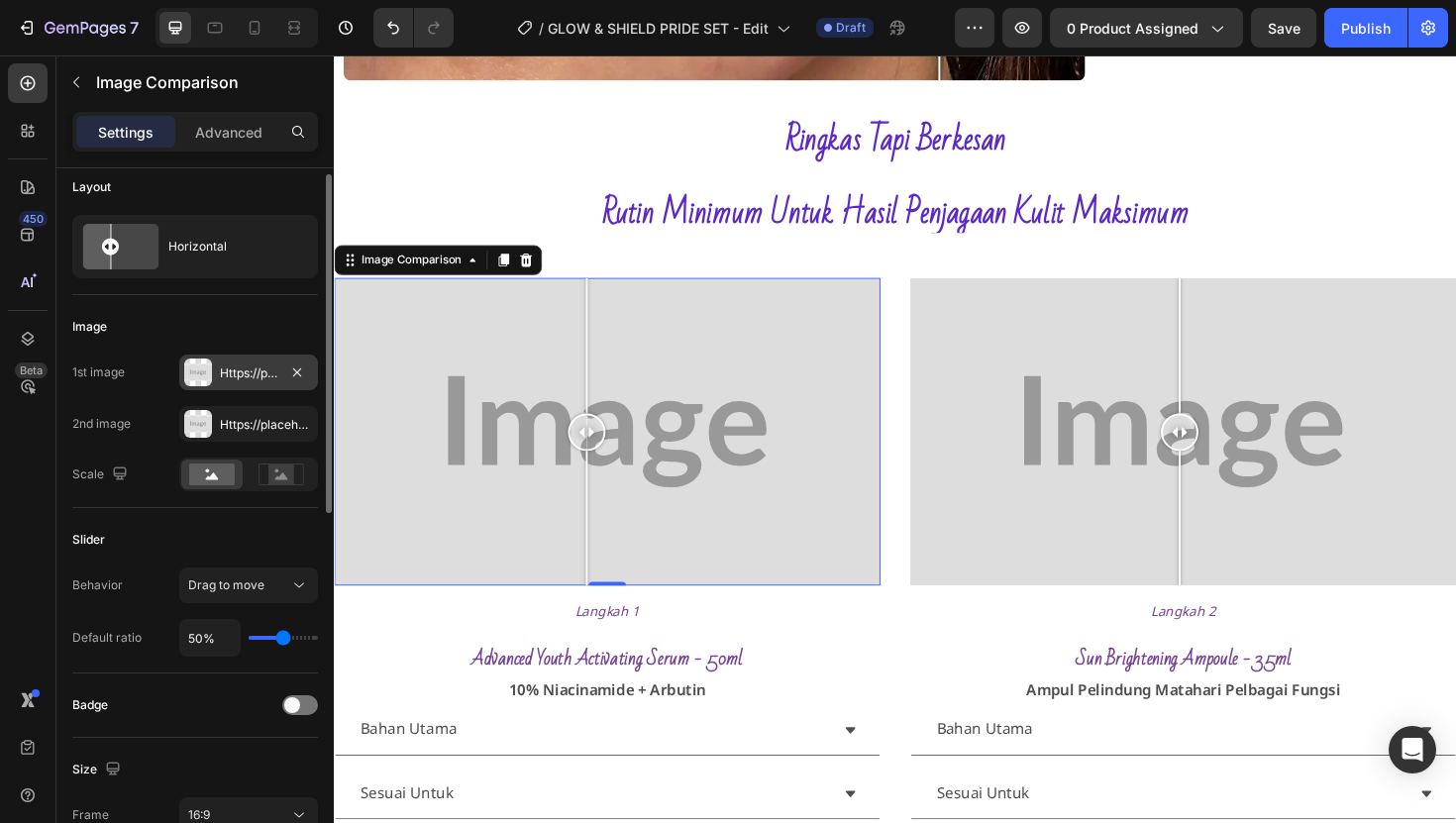 click on "Https://placehold.Co/2000x1111?Text=Image" at bounding box center (249, 373) 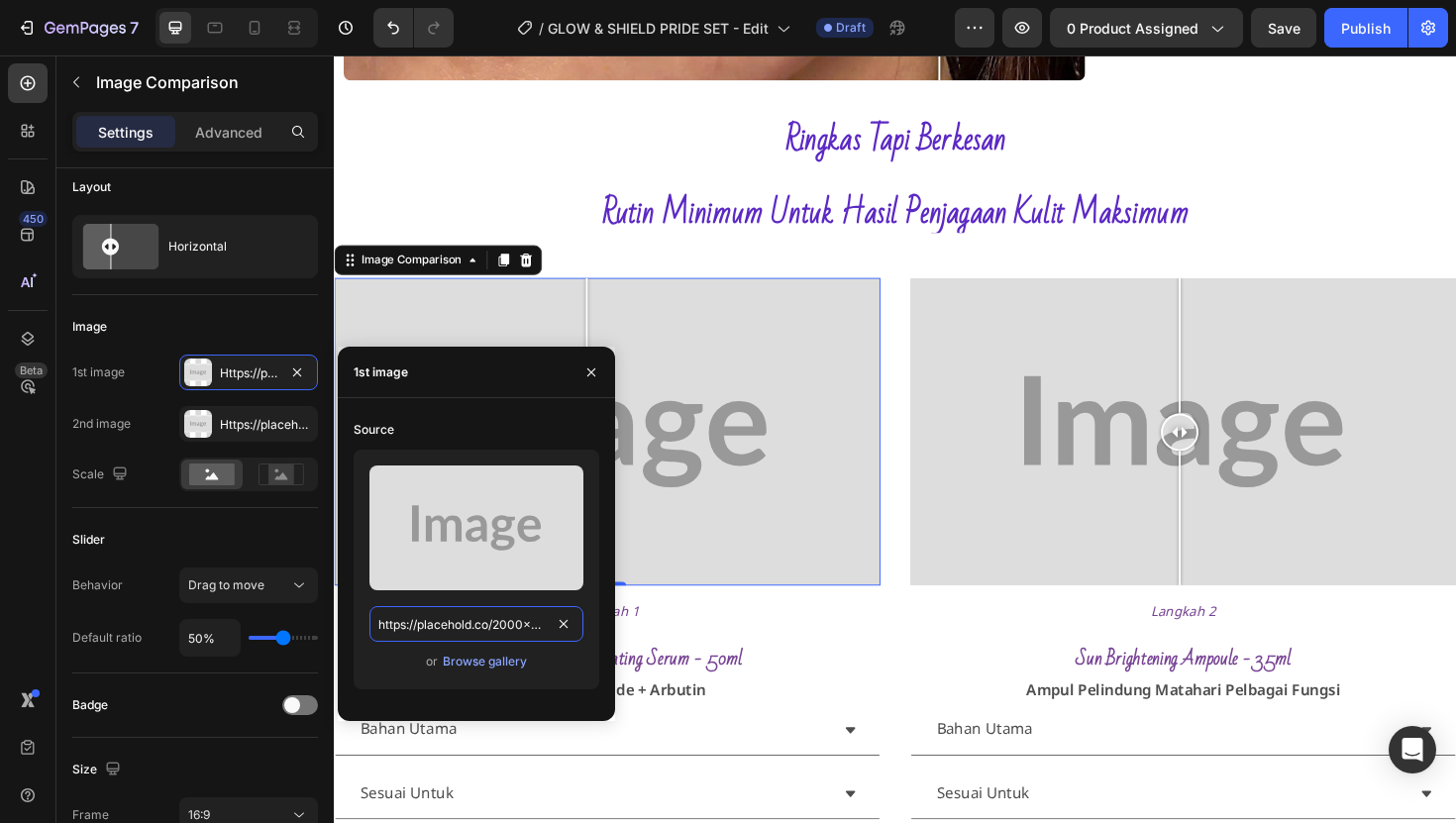 click on "https://placehold.co/2000x1111?text=Image" at bounding box center [476, 624] 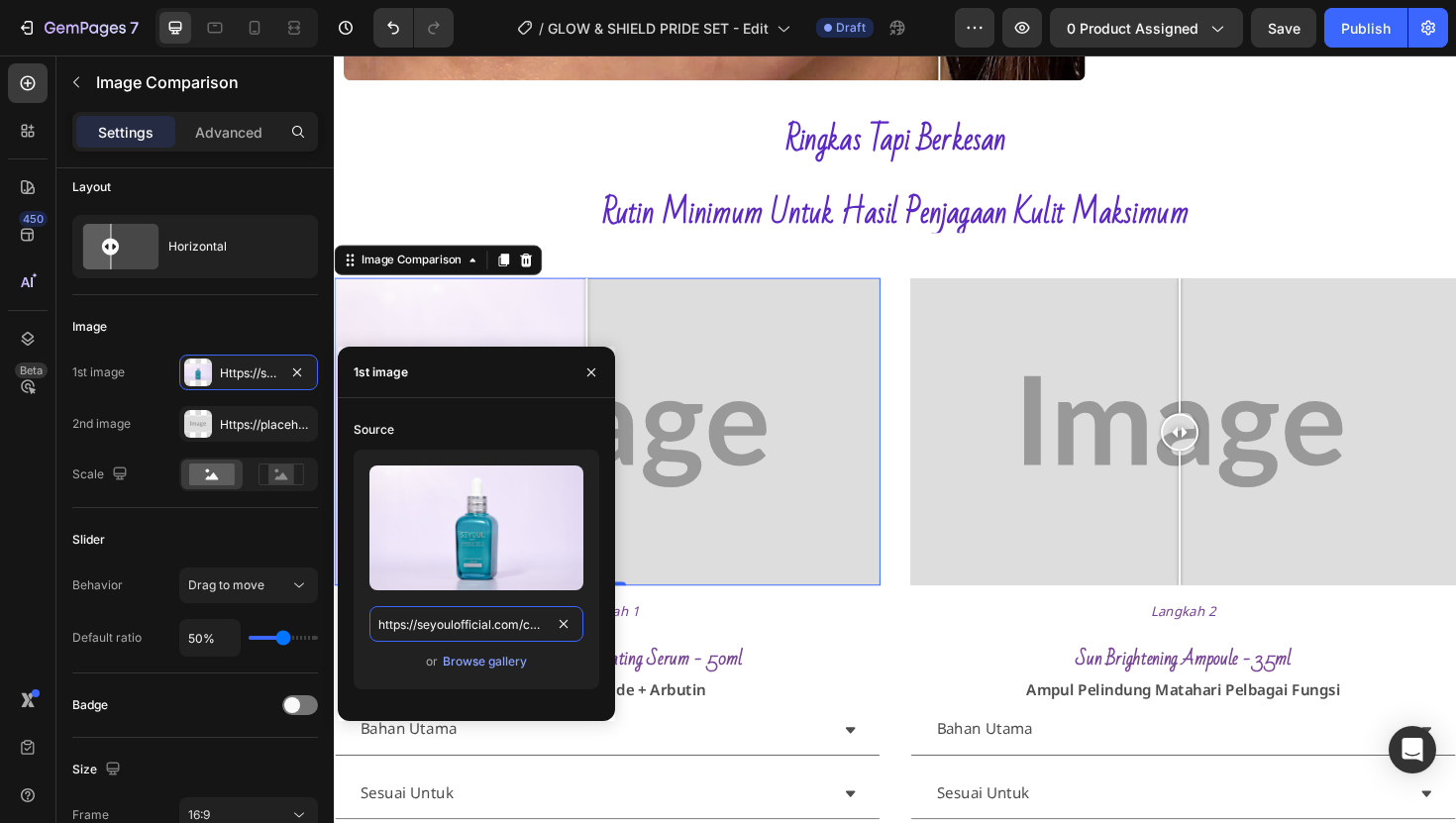 scroll, scrollTop: 0, scrollLeft: 666, axis: horizontal 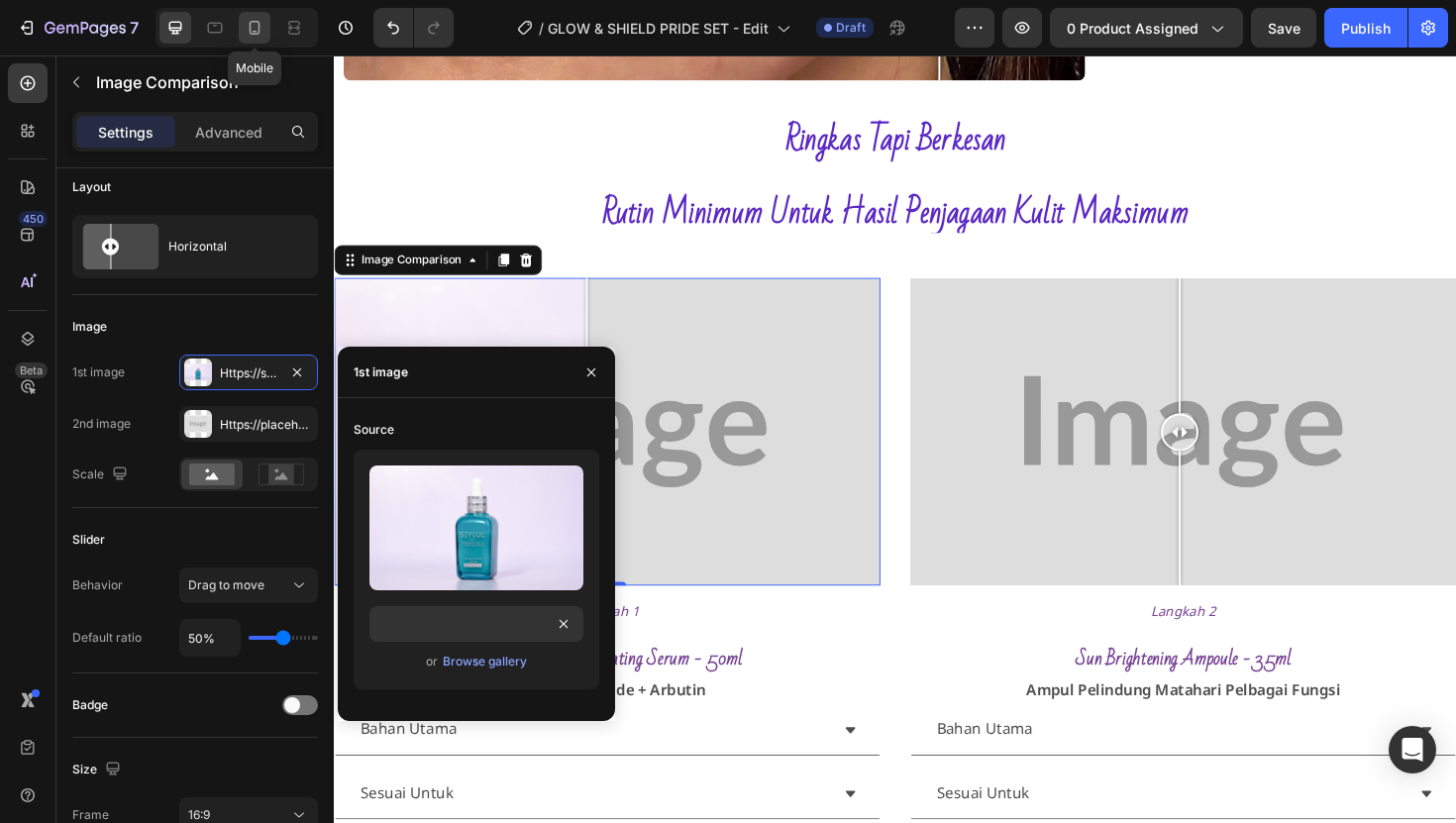 click 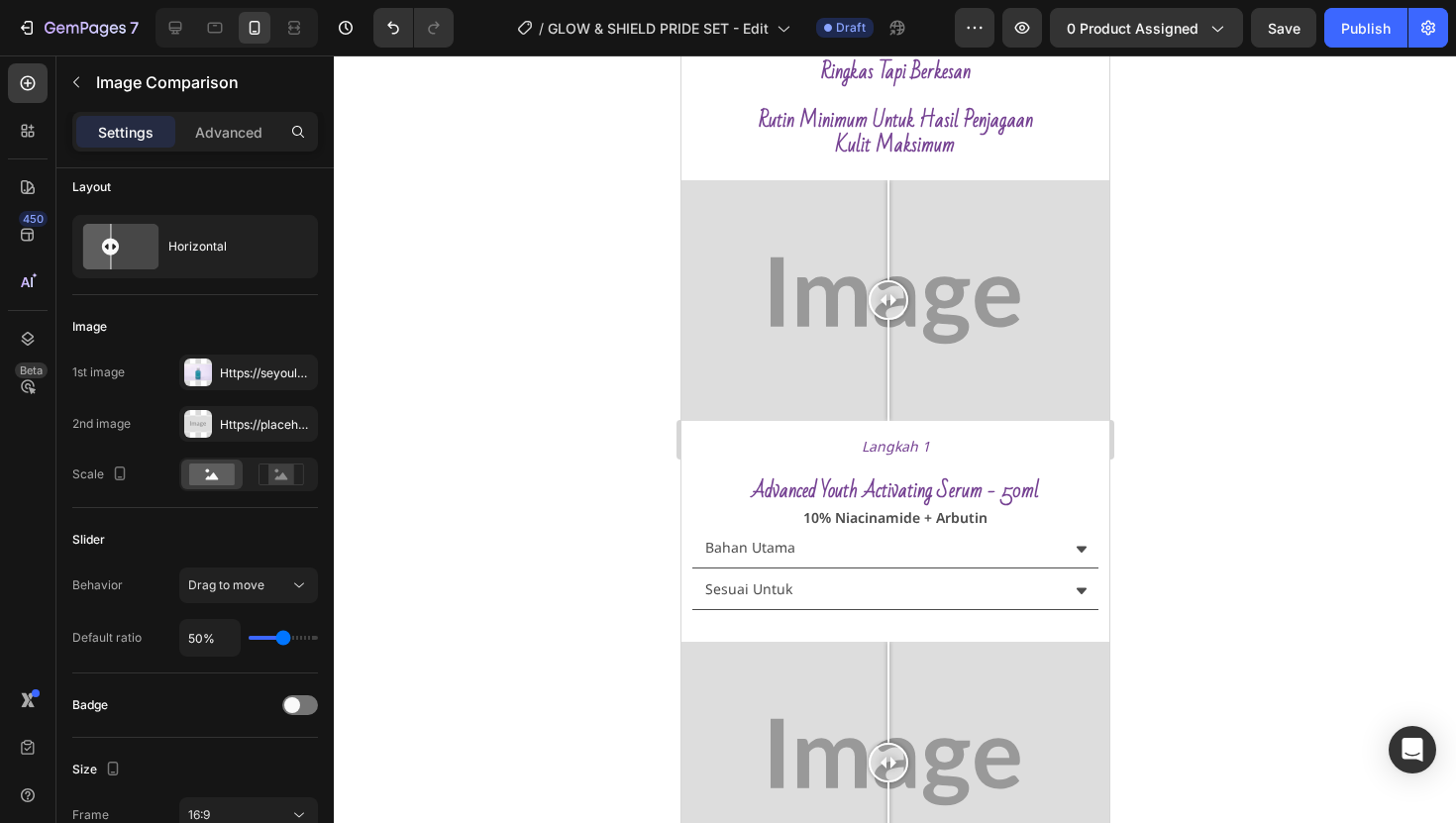 scroll, scrollTop: 1685, scrollLeft: 0, axis: vertical 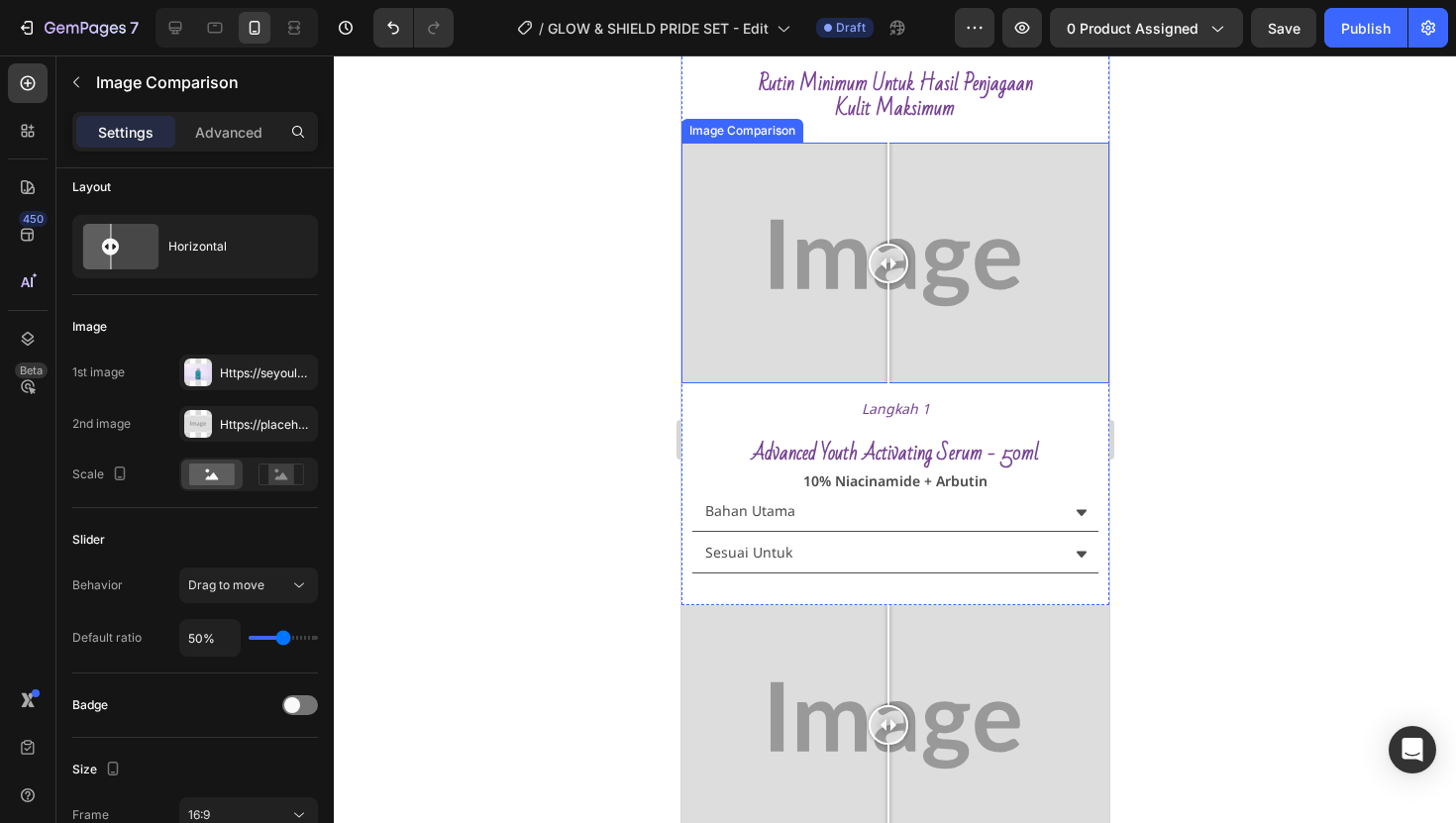 click at bounding box center [894, 262] 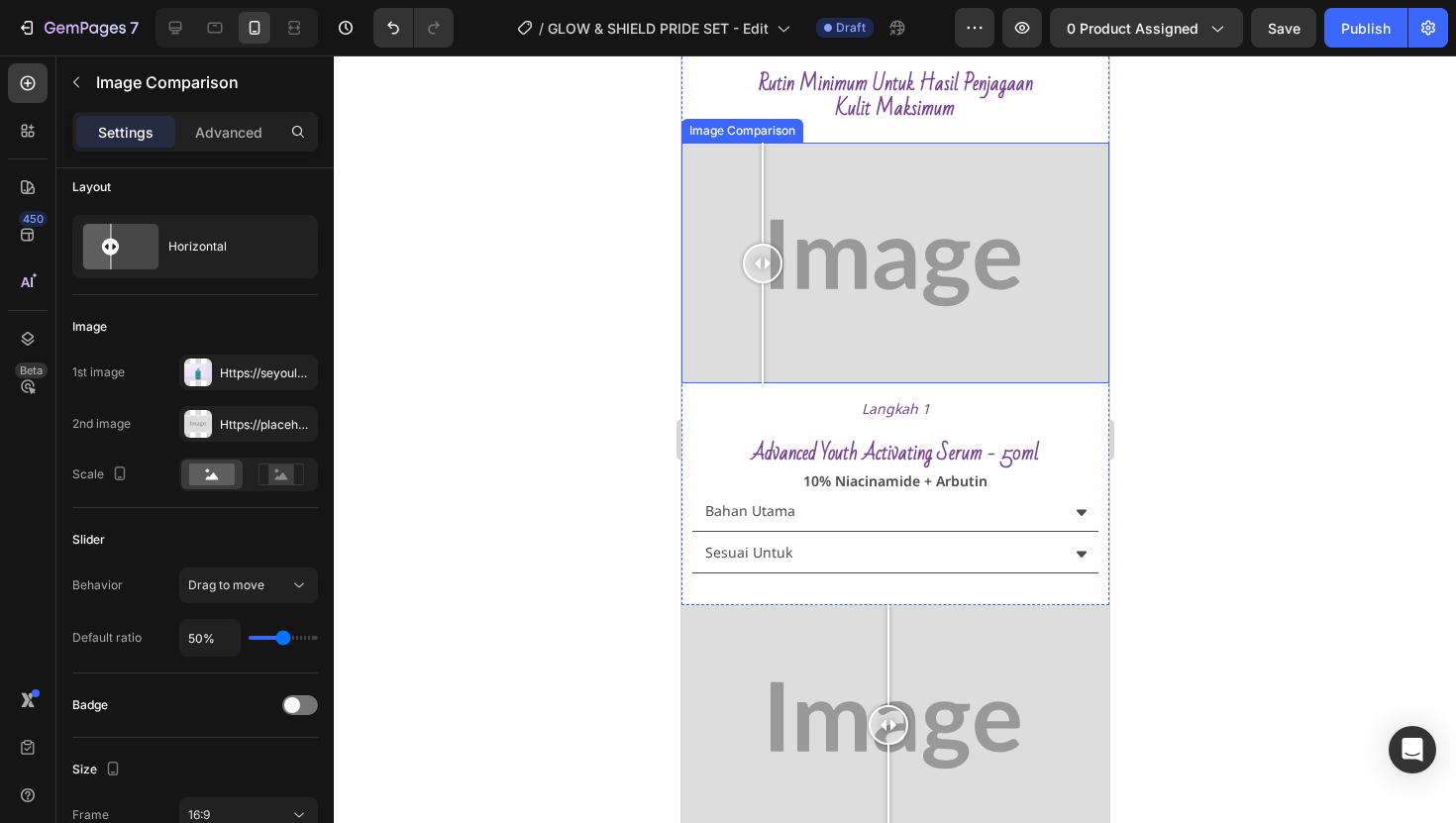 click at bounding box center [894, 262] 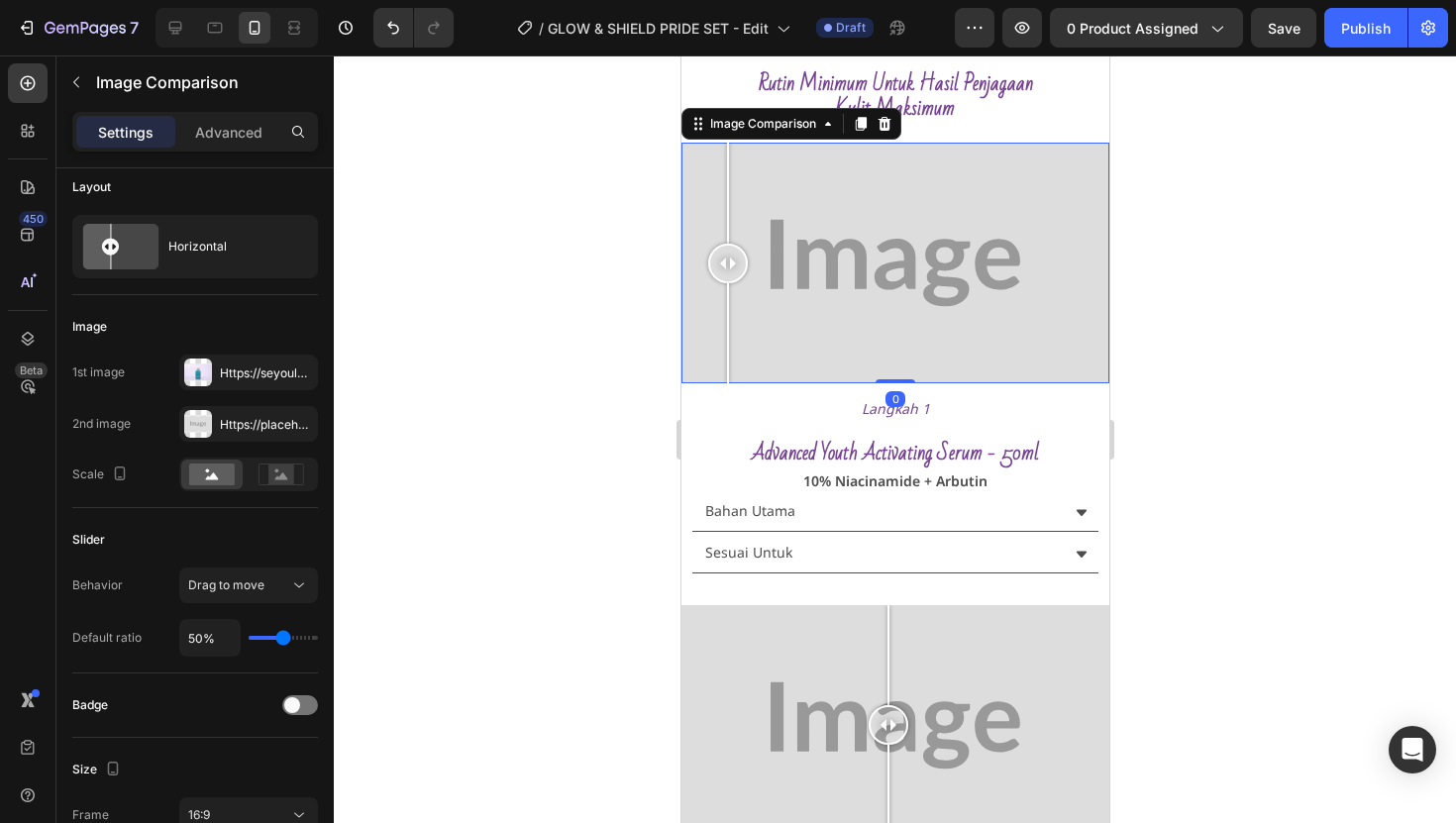 click at bounding box center (727, 334) 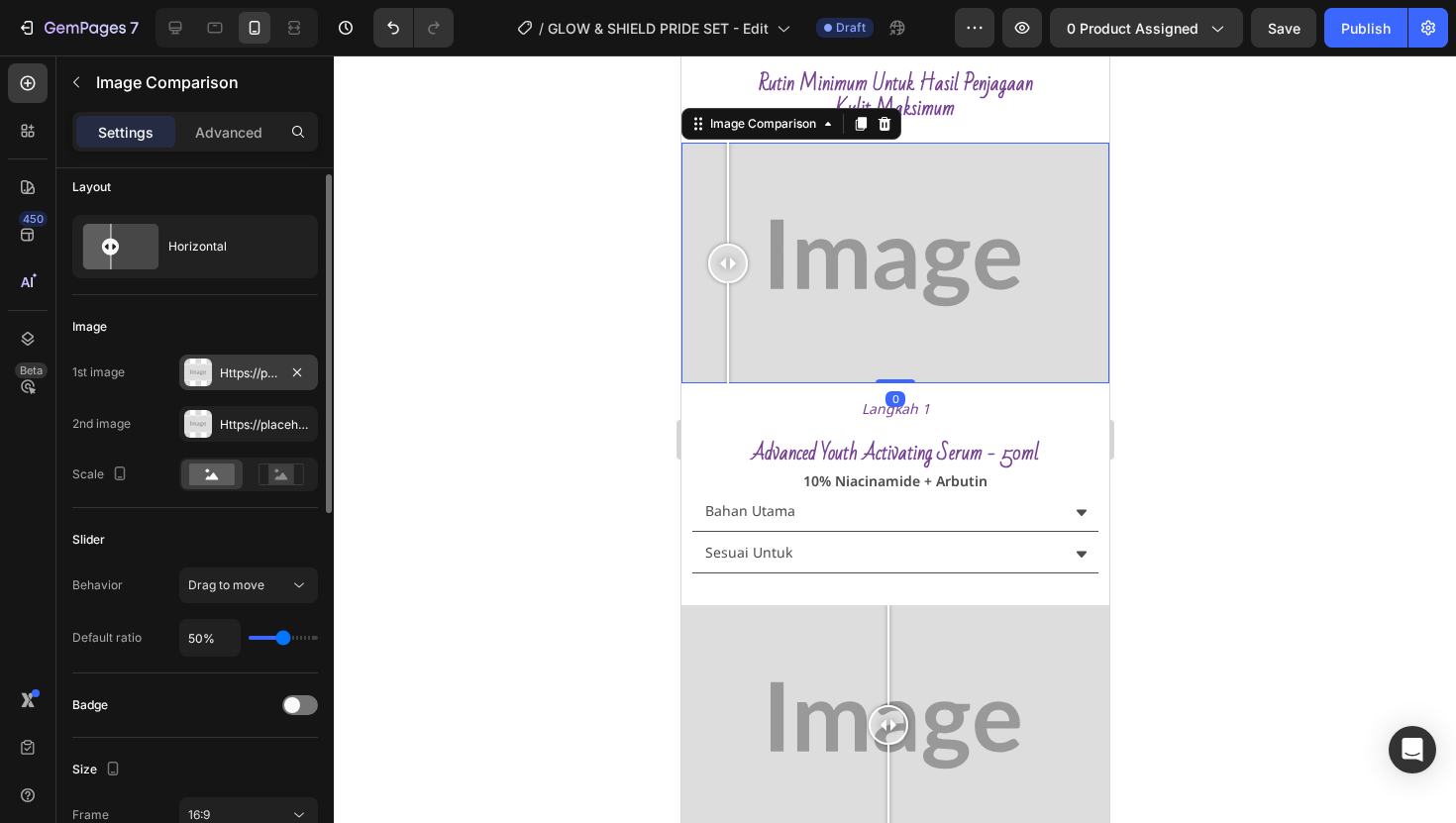 click on "Https://placehold.Co/2000x1111?Text=Image" at bounding box center [249, 373] 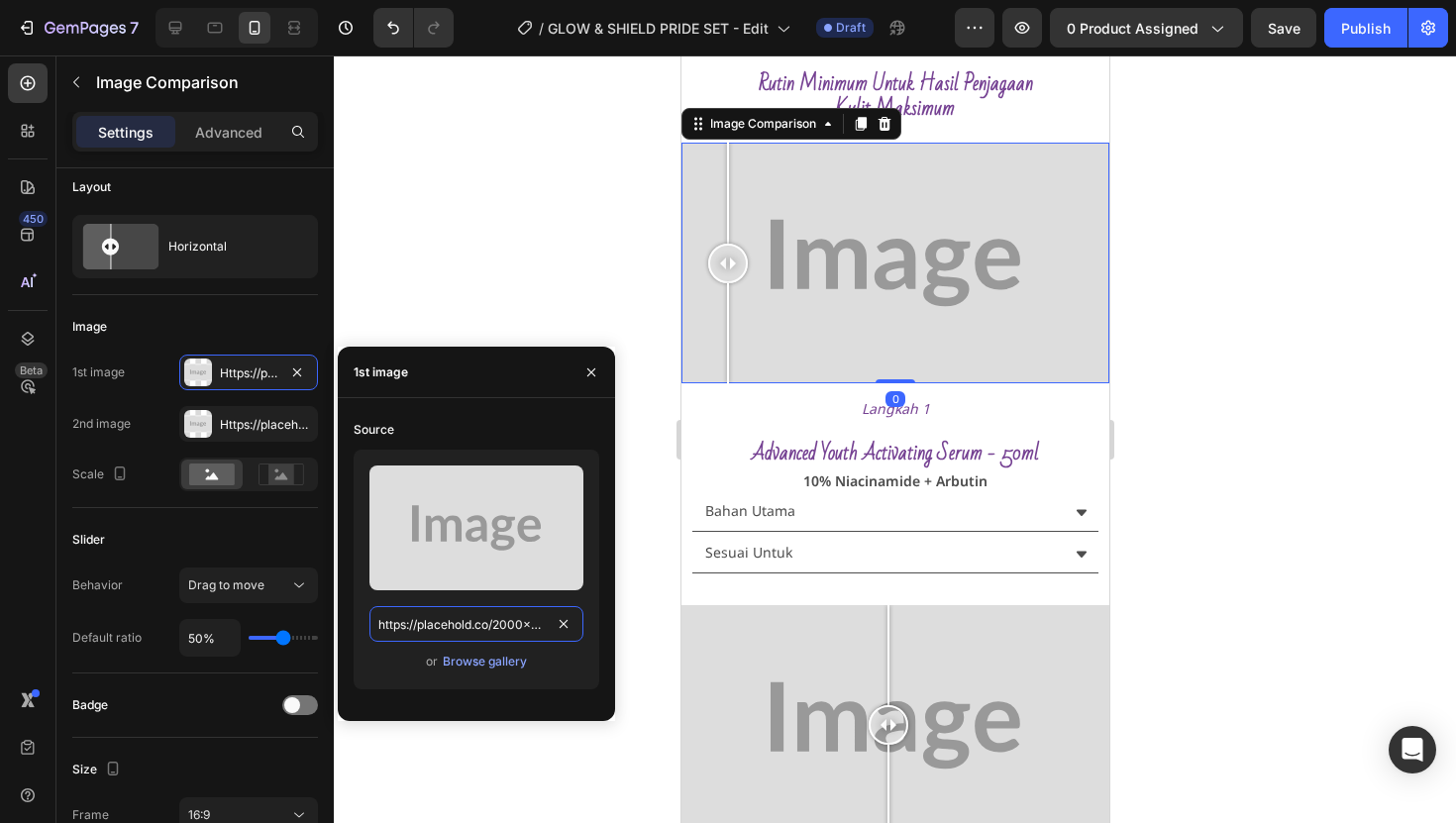 click on "https://placehold.co/2000x1111?text=Image" at bounding box center (476, 624) 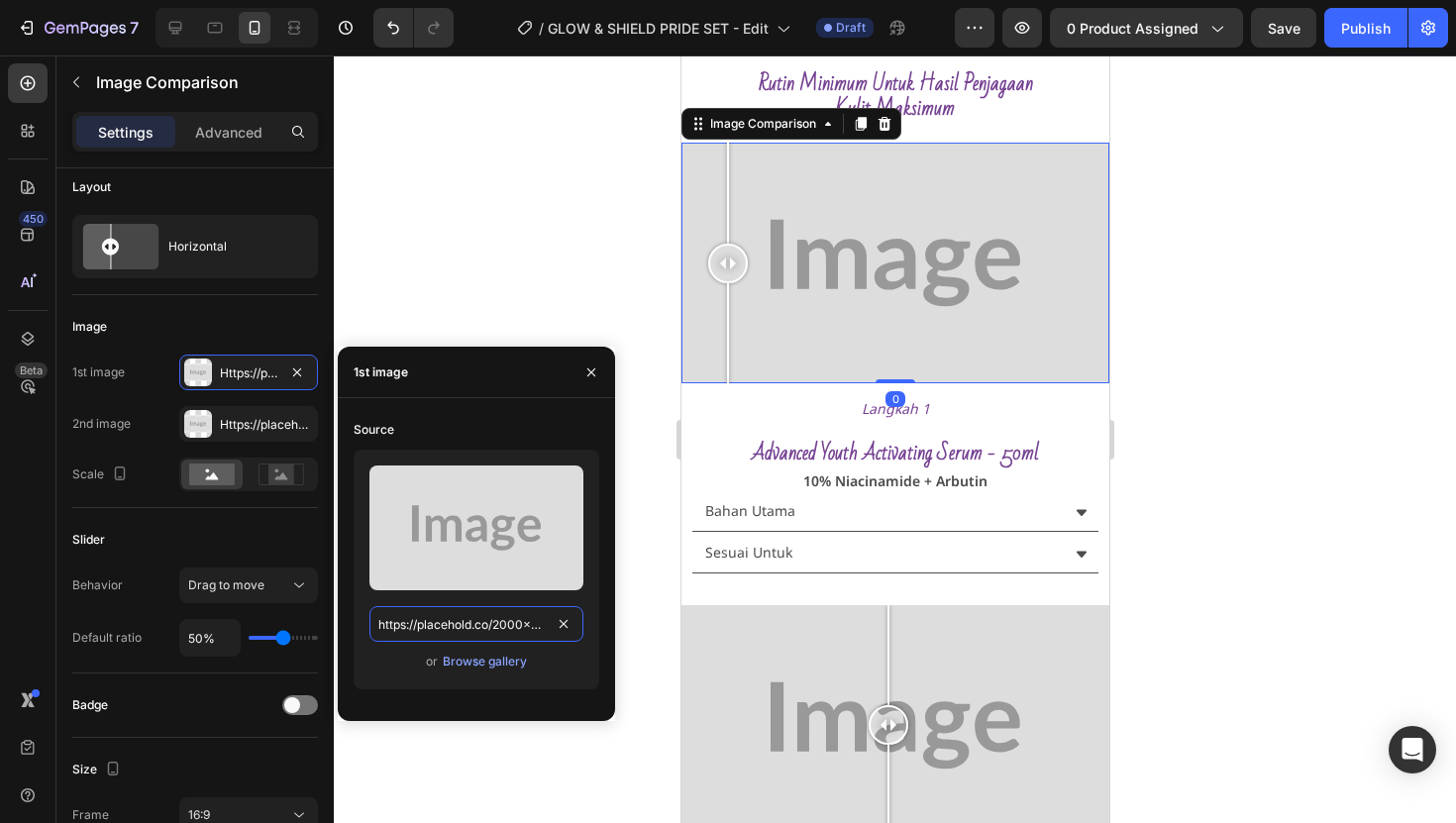 click on "https://placehold.co/2000x1111?text=Image" at bounding box center [476, 624] 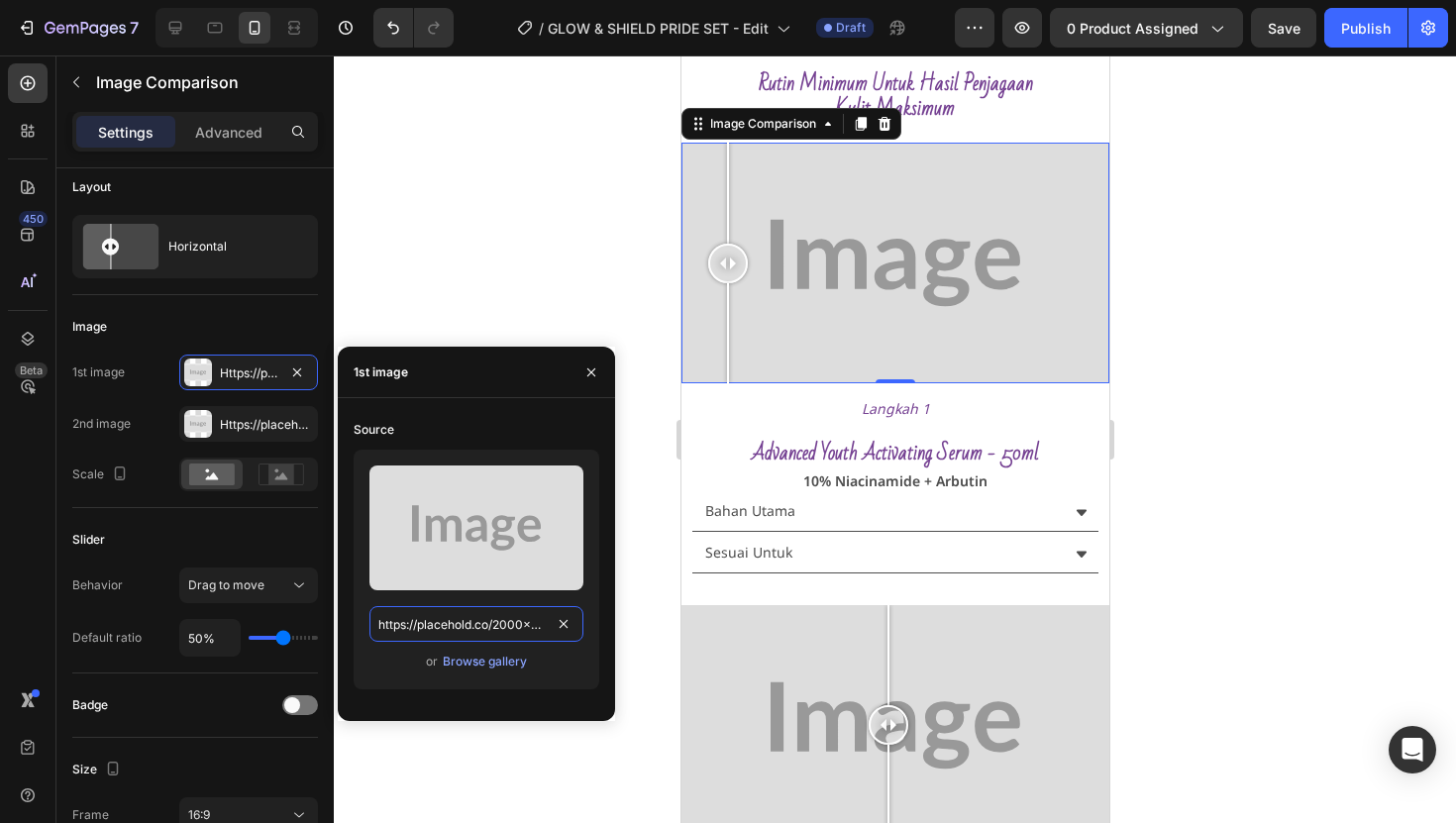 paste on "seyoulofficial.com/cdn/shop/files/gempages_553103273247114368-77a11f90-de7f-468f-8afe-6cec955c1b90.jpg?v=1805040007207096480" 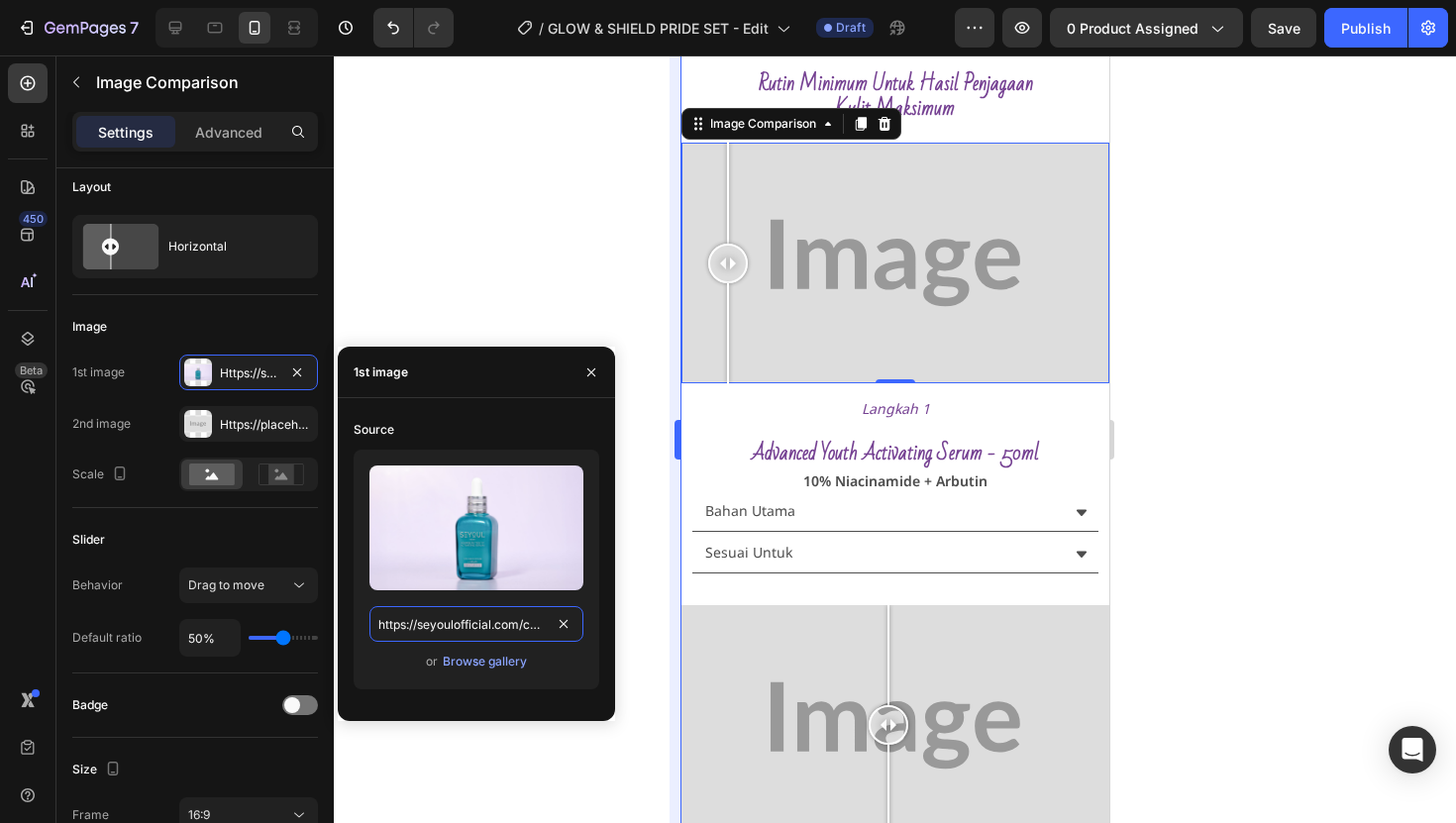scroll, scrollTop: 0, scrollLeft: 666, axis: horizontal 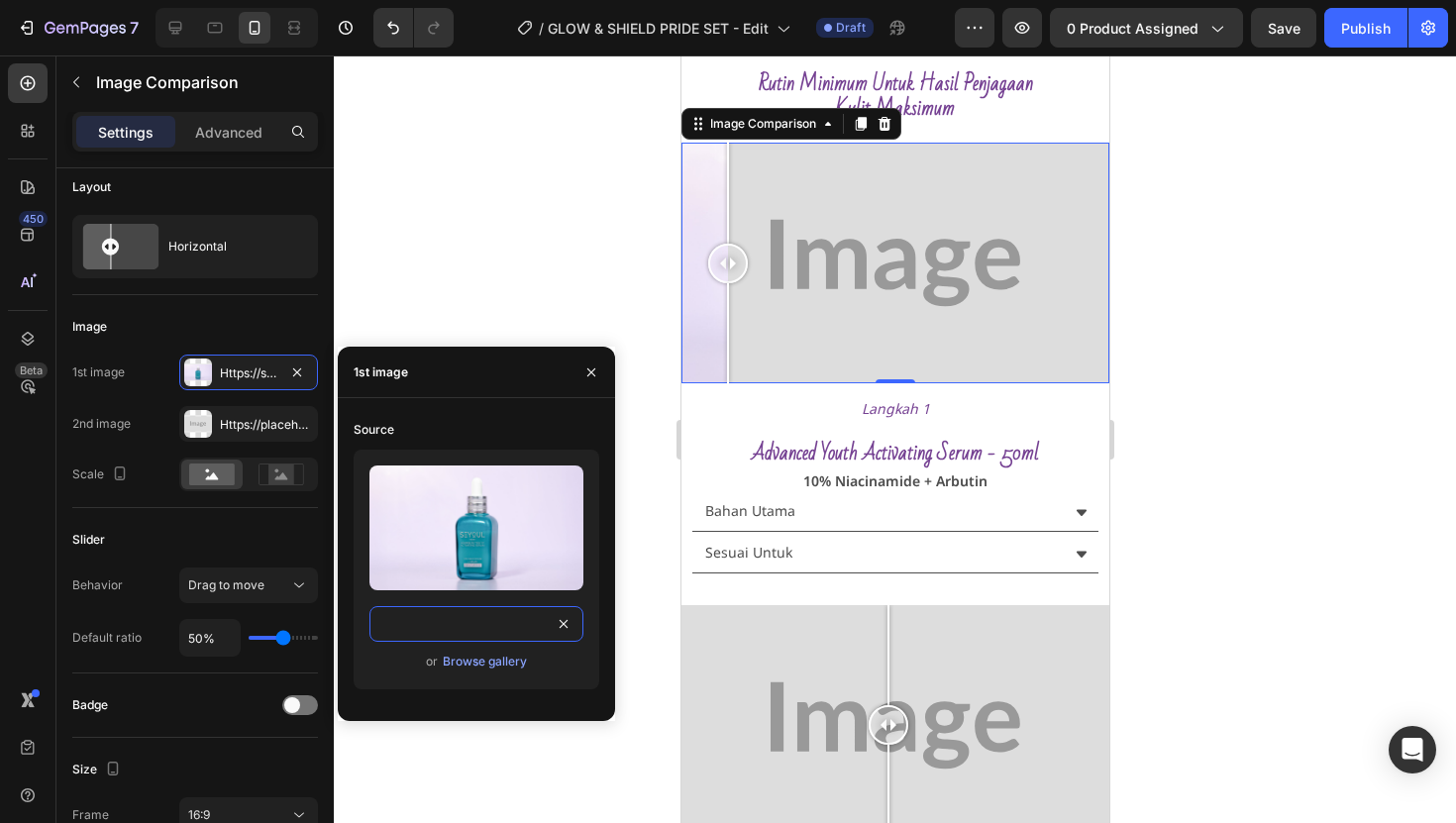 type on "https://seyoulofficial.com/cdn/shop/files/gempages_553103273247114368-77a11f90-de7f-468f-8afe-6cec955c1b90.jpg?v=1805040007207096480" 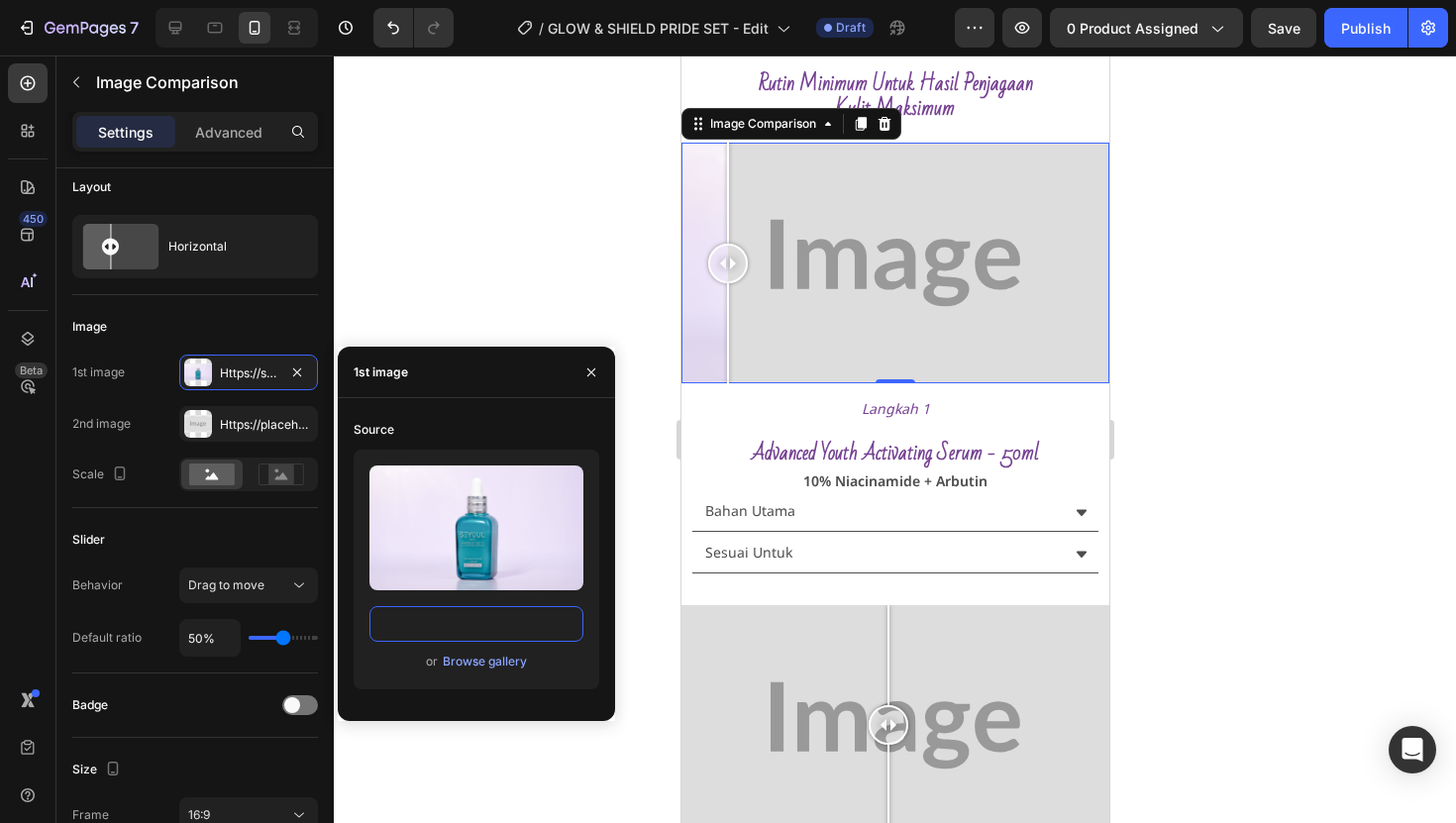 scroll, scrollTop: 0, scrollLeft: 0, axis: both 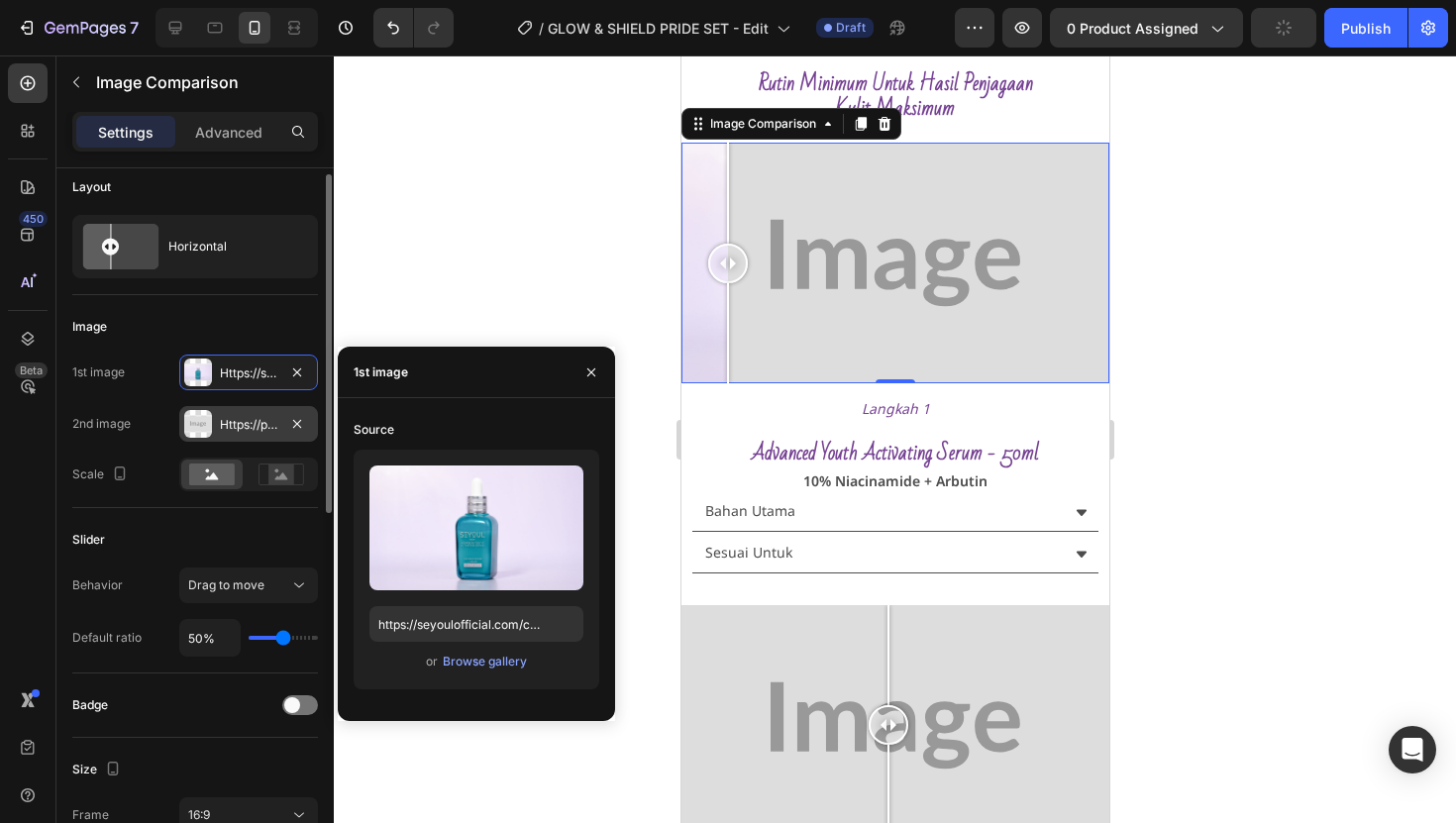 click on "Https://placehold.Co/2000x1111?Text=Image" at bounding box center (249, 425) 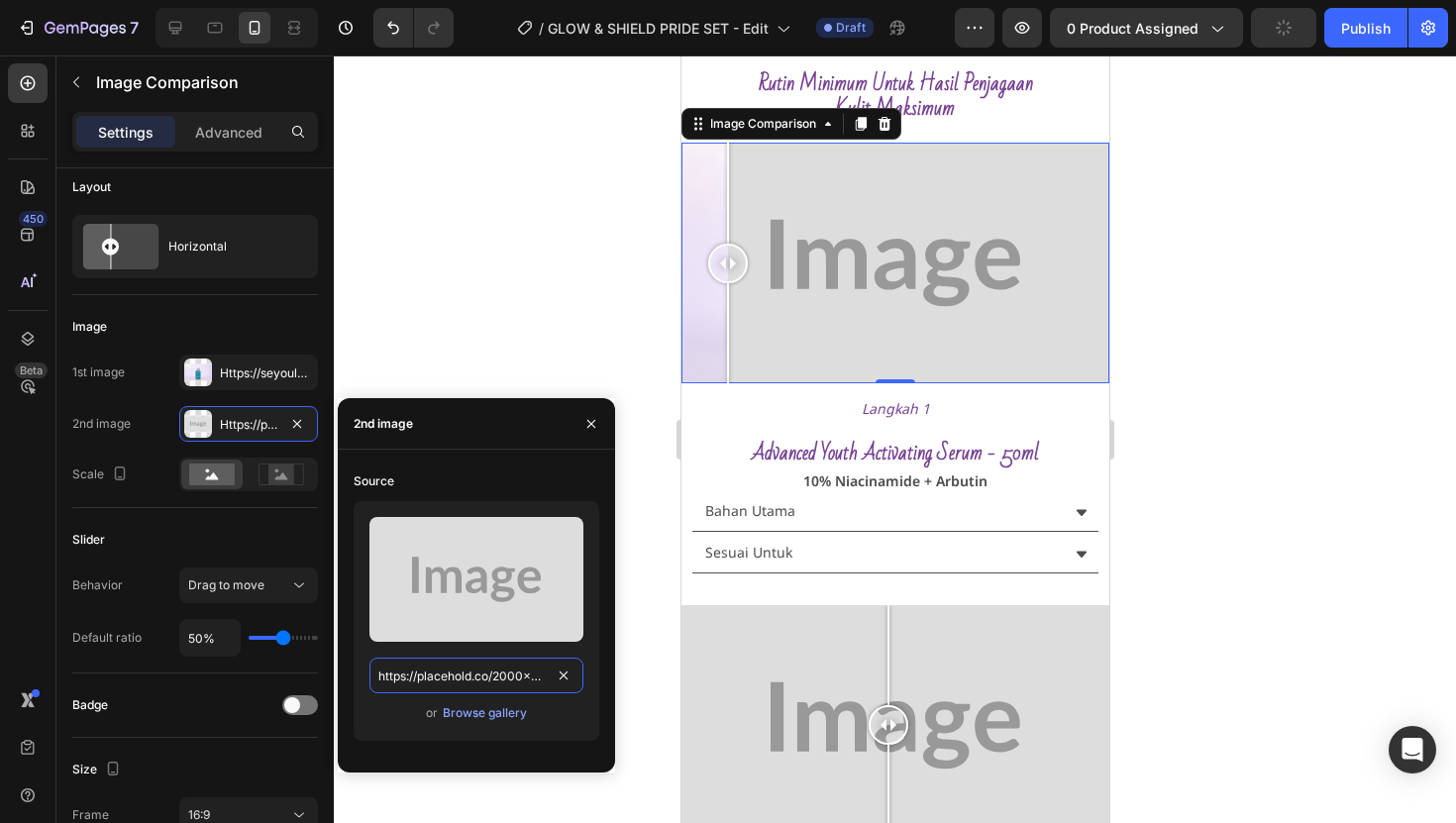 click on "https://placehold.co/2000x1111?text=Image" at bounding box center (476, 675) 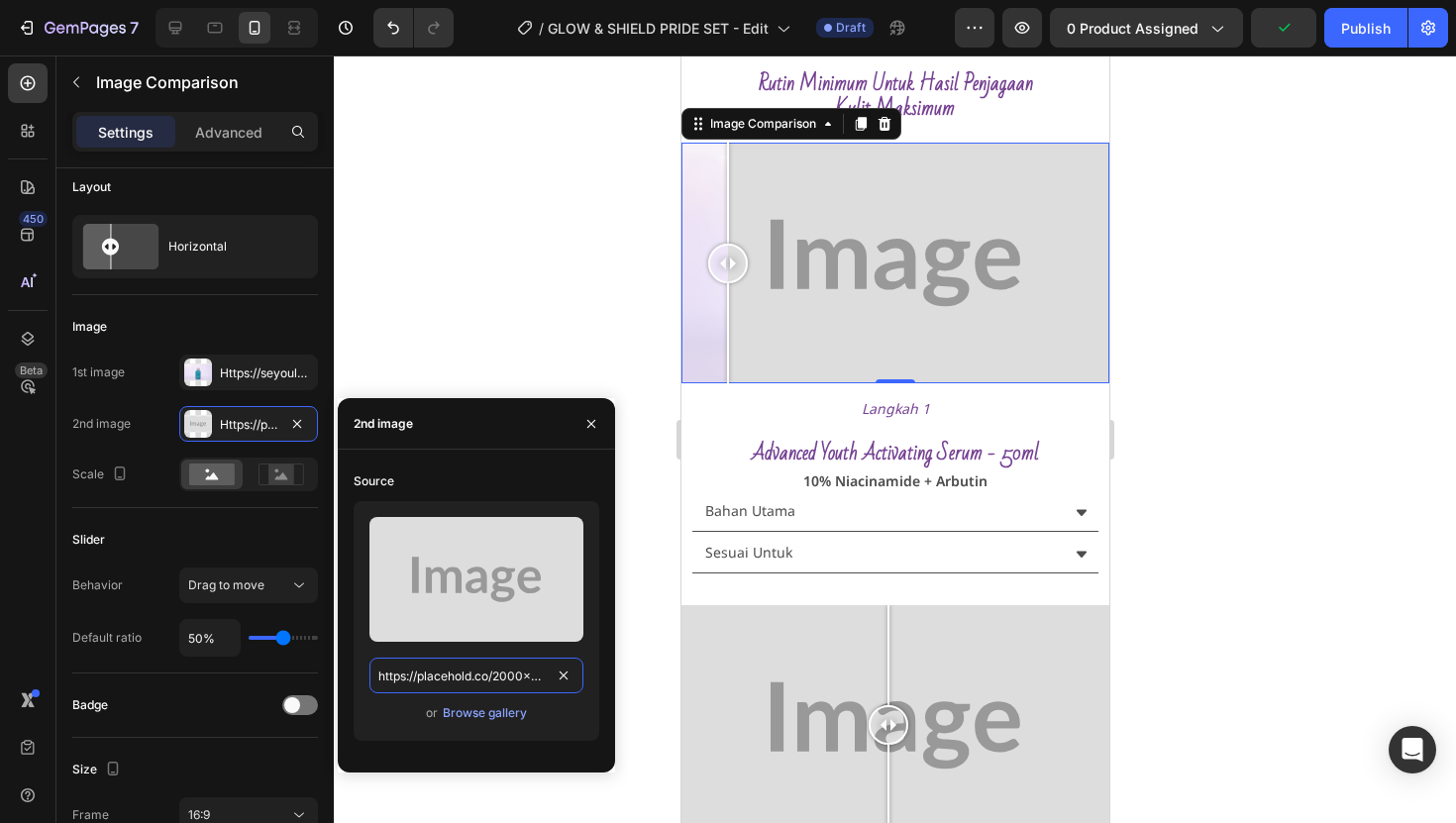 click on "https://placehold.co/2000x1111?text=Image" at bounding box center (476, 675) 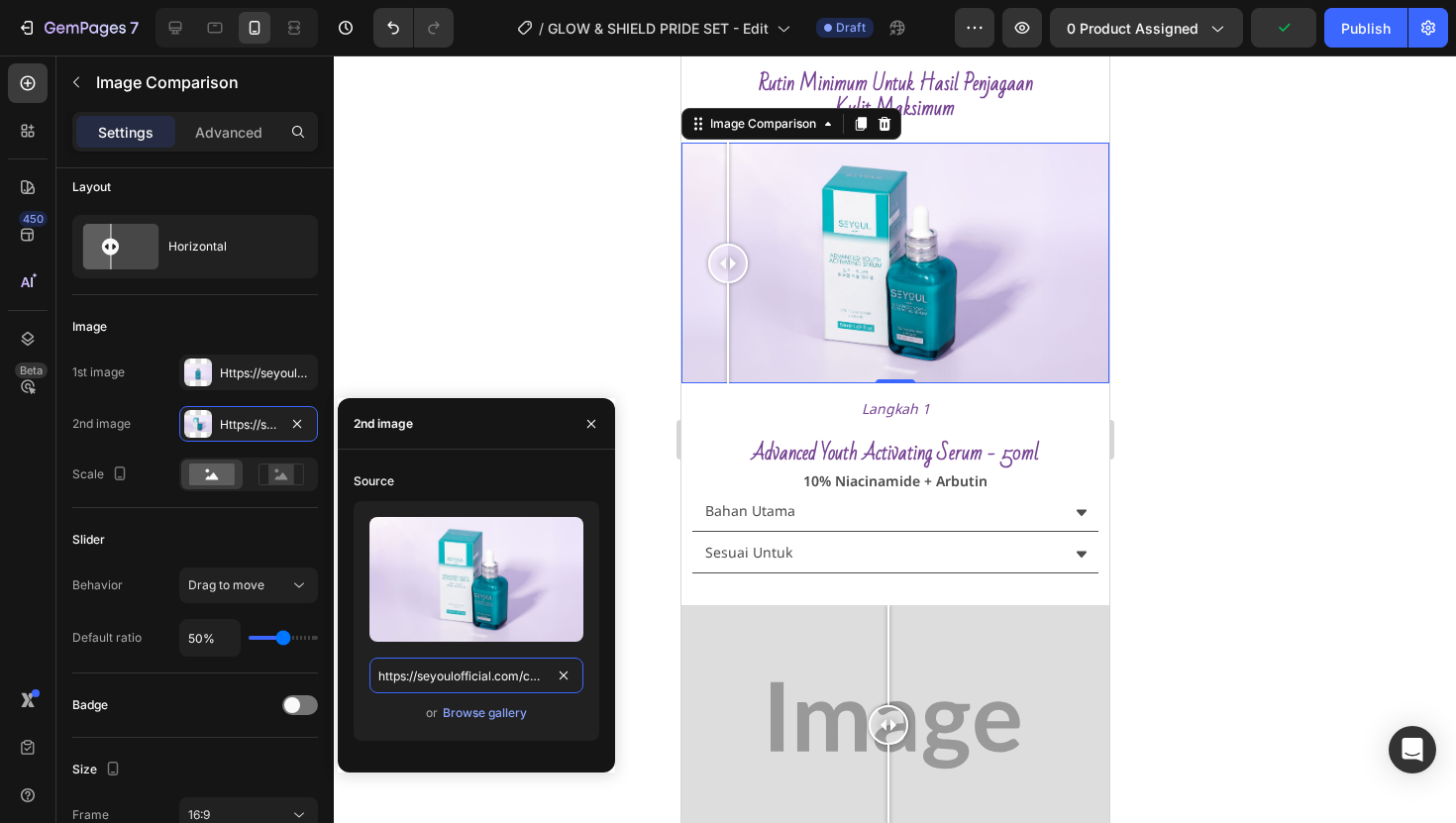 scroll, scrollTop: 0, scrollLeft: 669, axis: horizontal 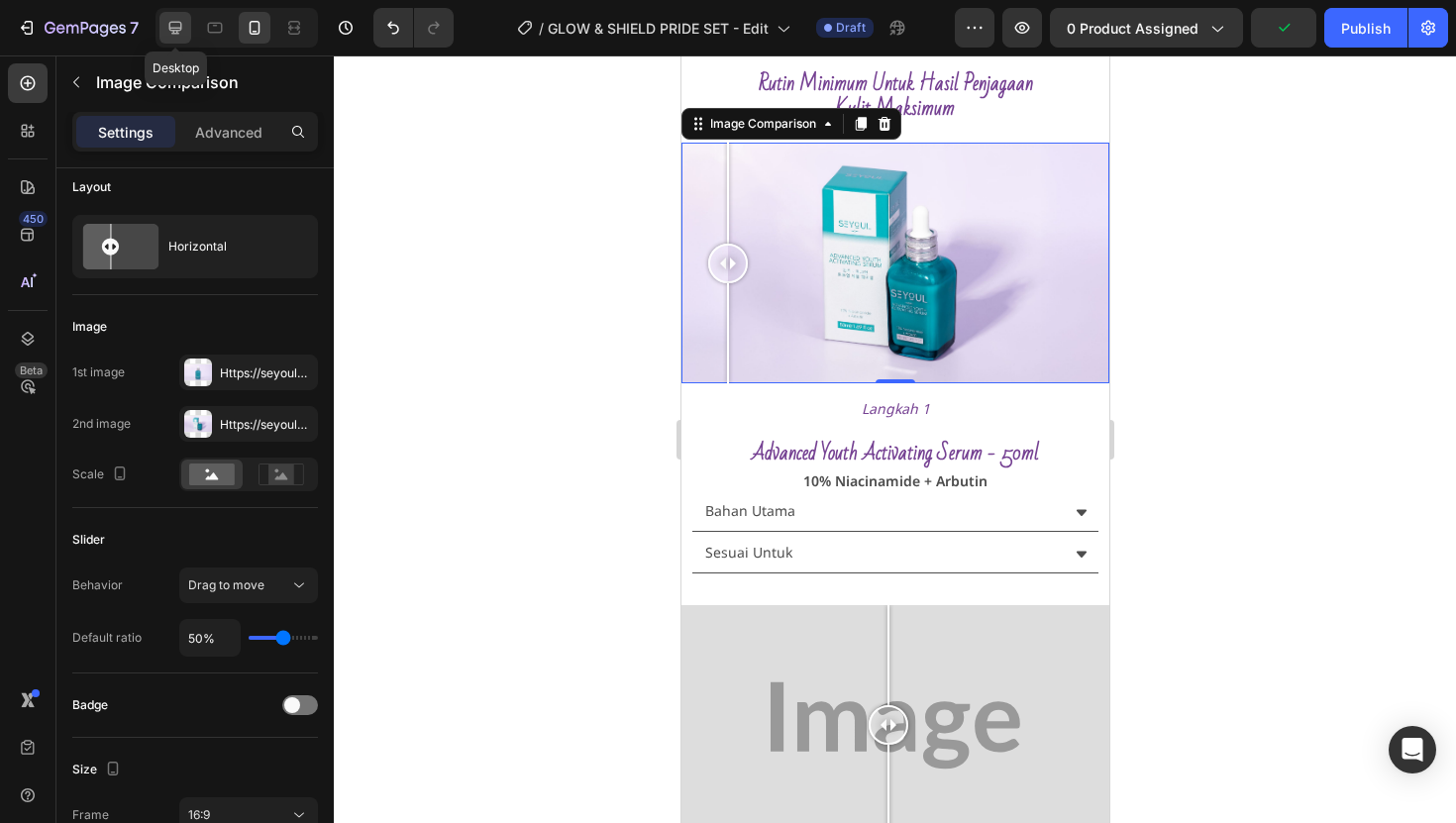 click 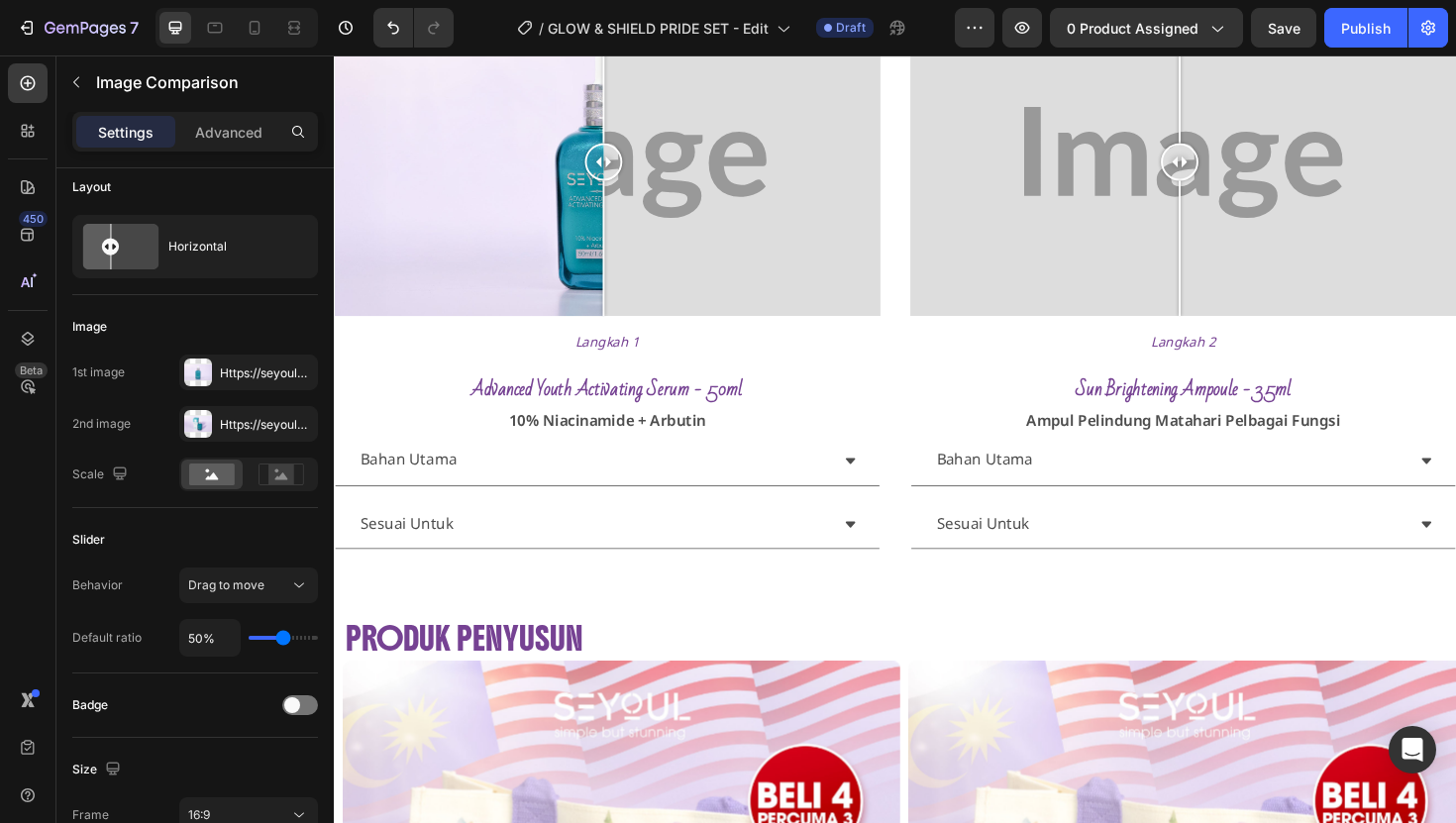 scroll, scrollTop: 2469, scrollLeft: 0, axis: vertical 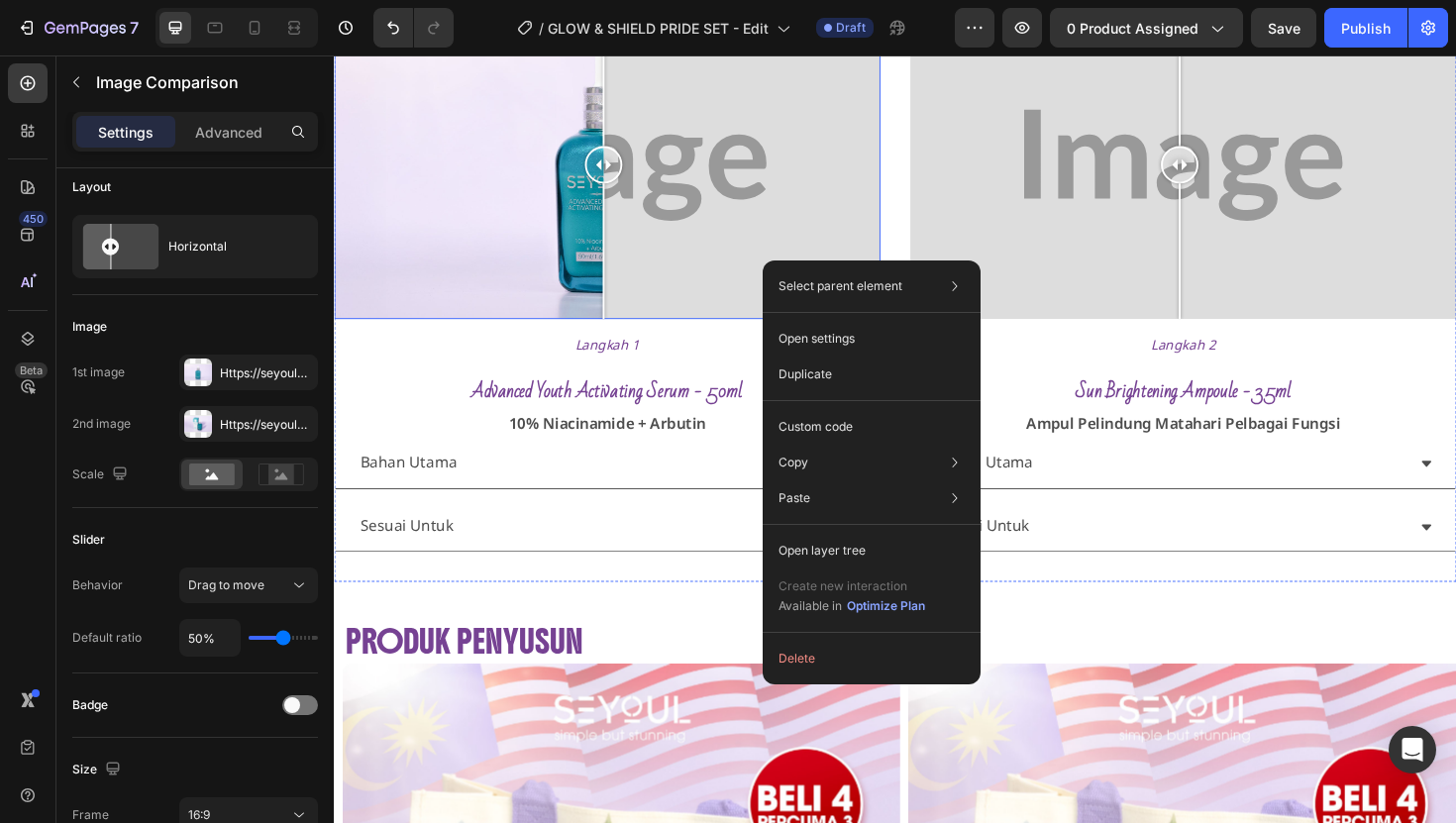 click at bounding box center [623, 171] 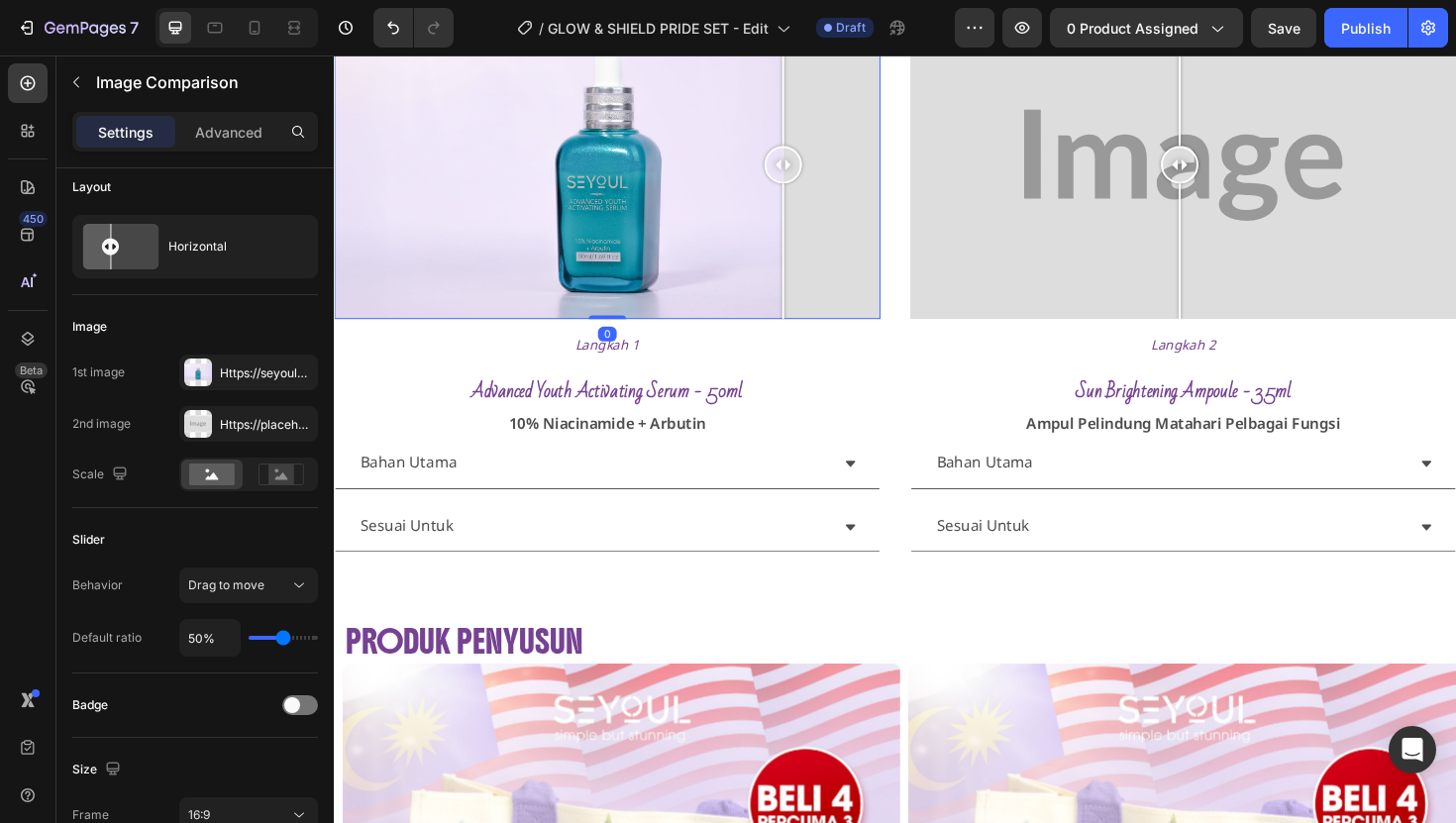 click at bounding box center [809, 171] 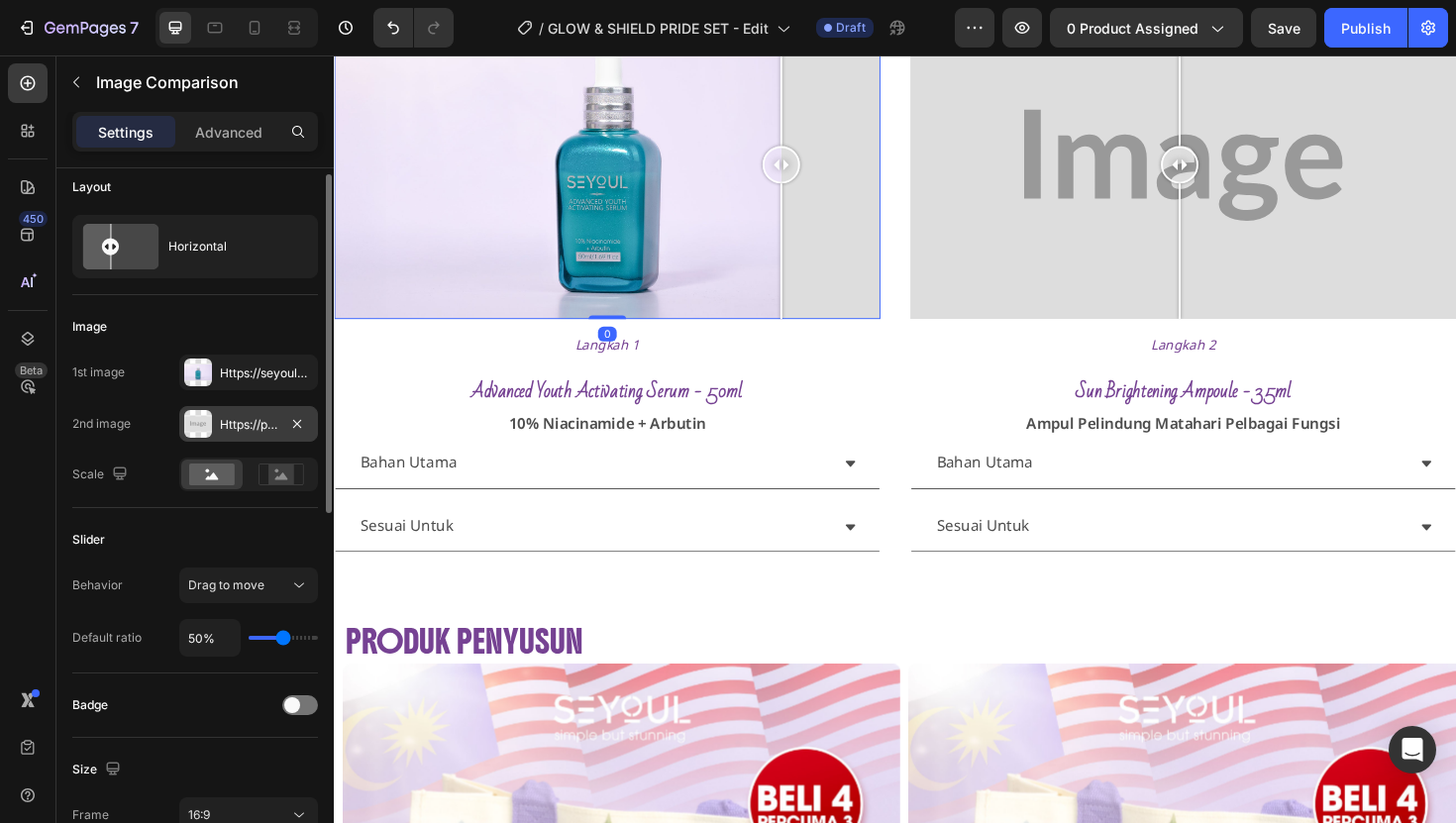 click on "Https://placehold.Co/2000x1111?Text=Image" at bounding box center (249, 425) 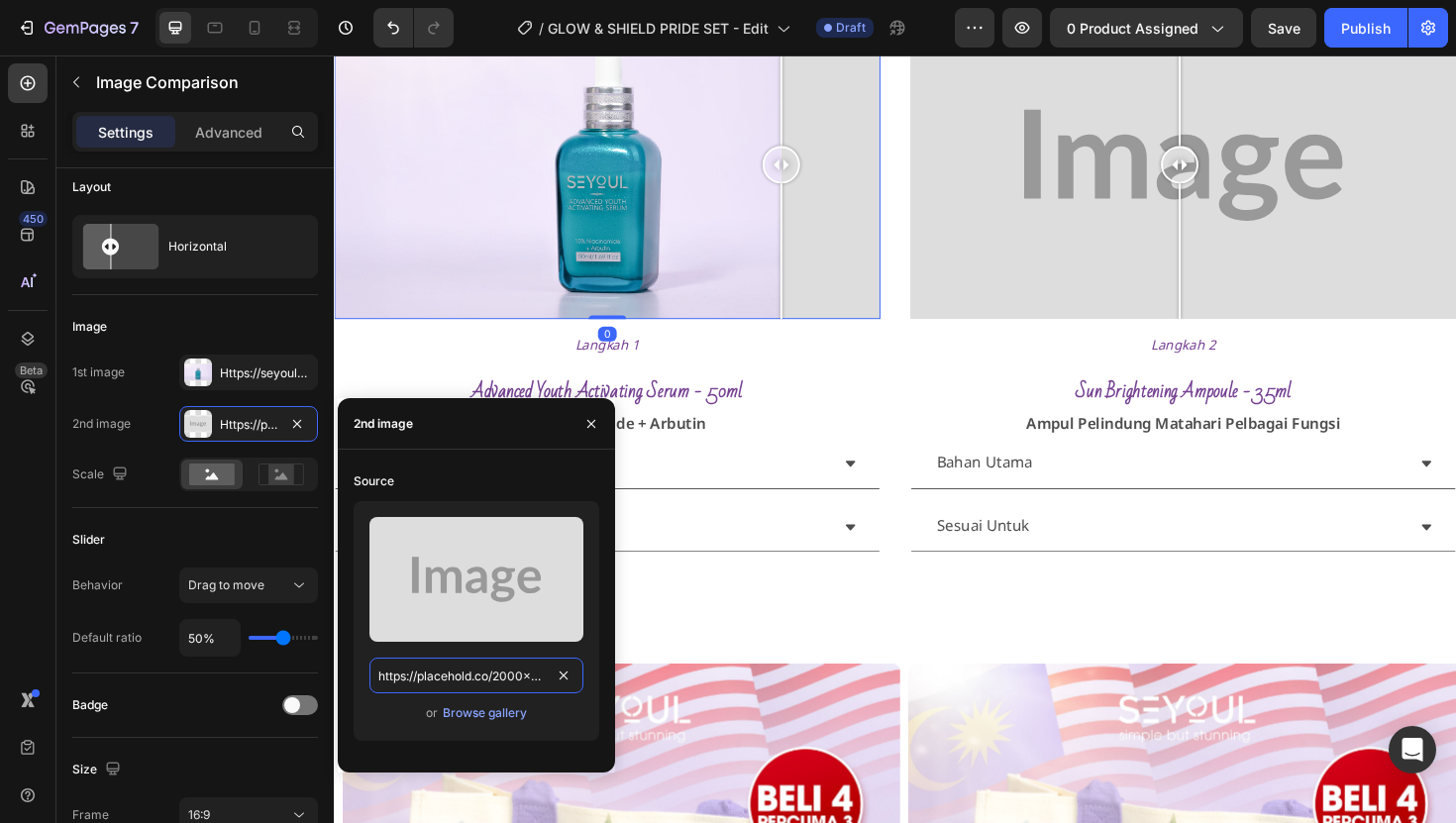 click on "https://placehold.co/2000x1111?text=Image" at bounding box center [476, 675] 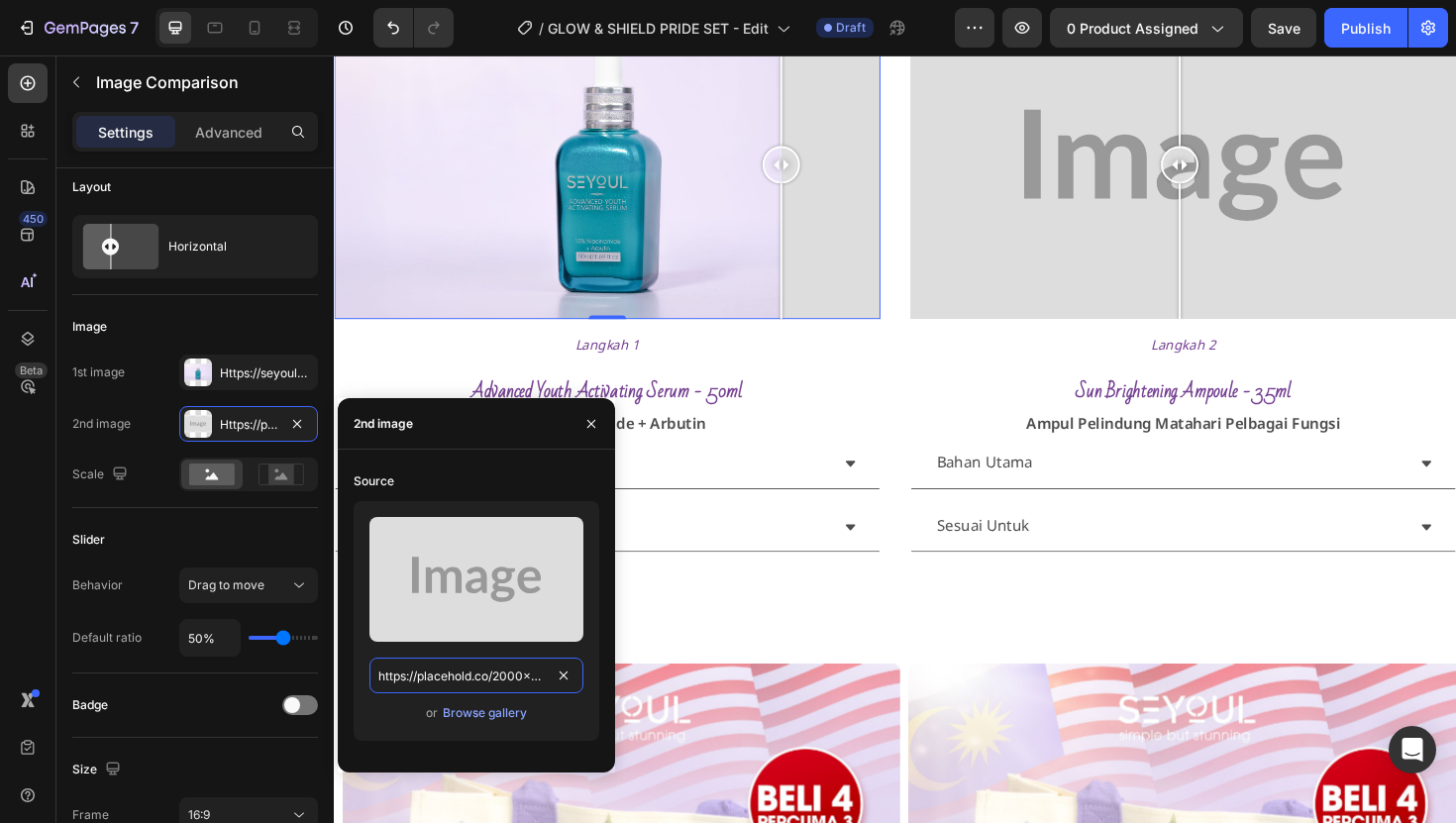 paste on "seyoulofficial.com/cdn/shop/files/gempages_553103273247114368-83abc545-611f-4d95-a845-9aaa07f51f4f.jpg?v=13276086642147801975" 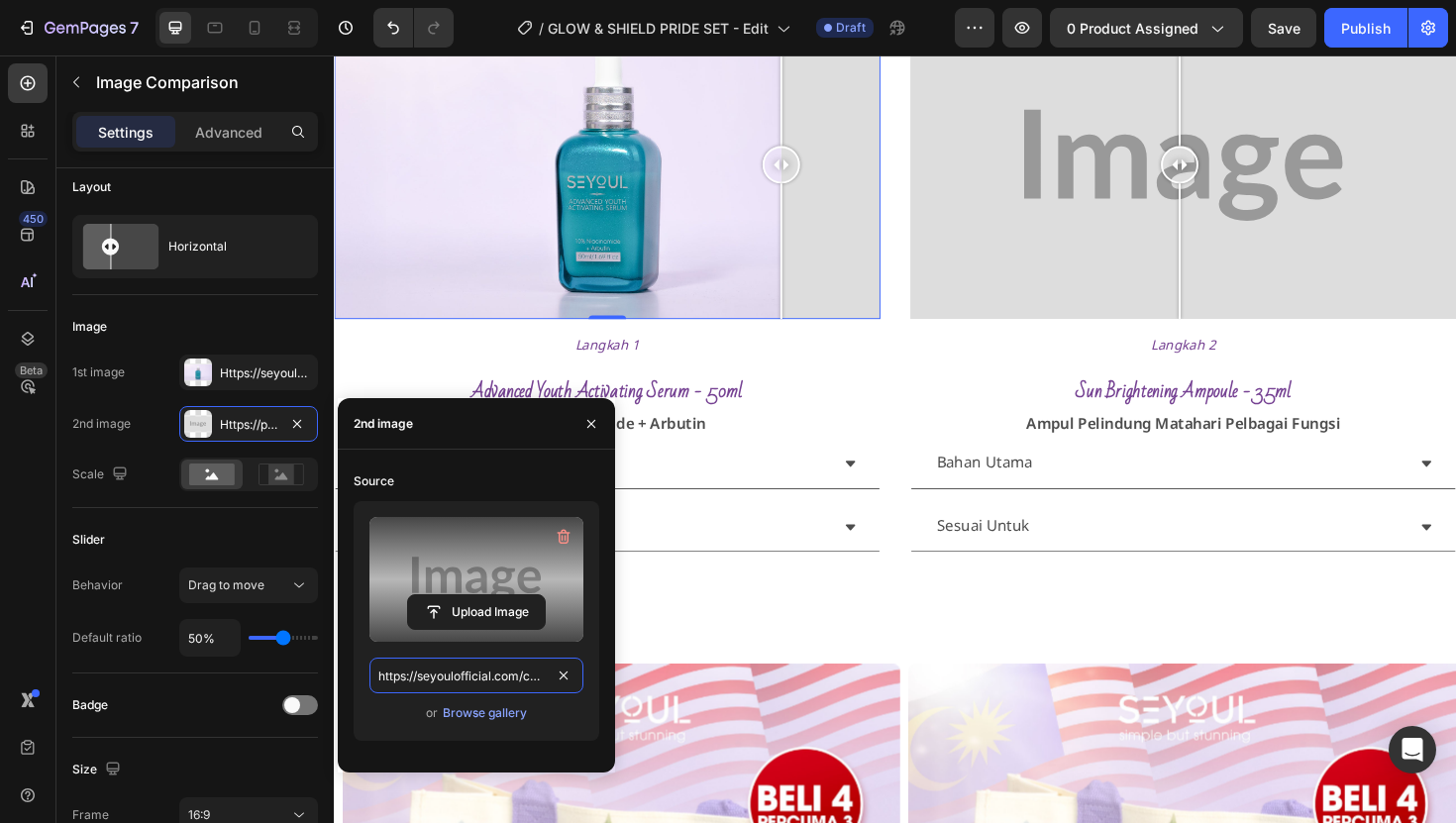 scroll, scrollTop: 0, scrollLeft: 669, axis: horizontal 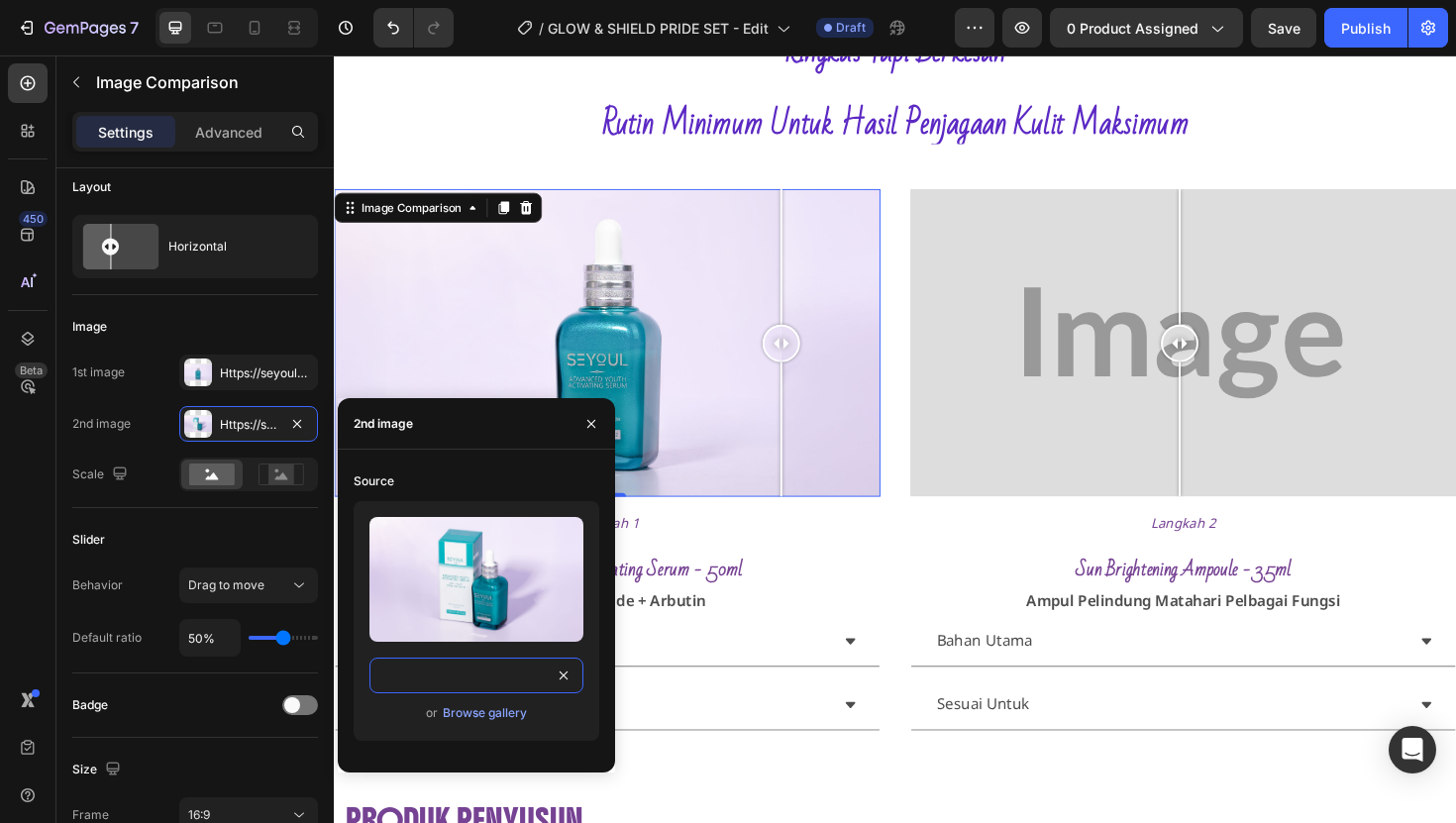 type on "https://seyoulofficial.com/cdn/shop/files/gempages_553103273247114368-83abc545-611f-4d95-a845-9aaa07f51f4f.jpg?v=13276086642147801975" 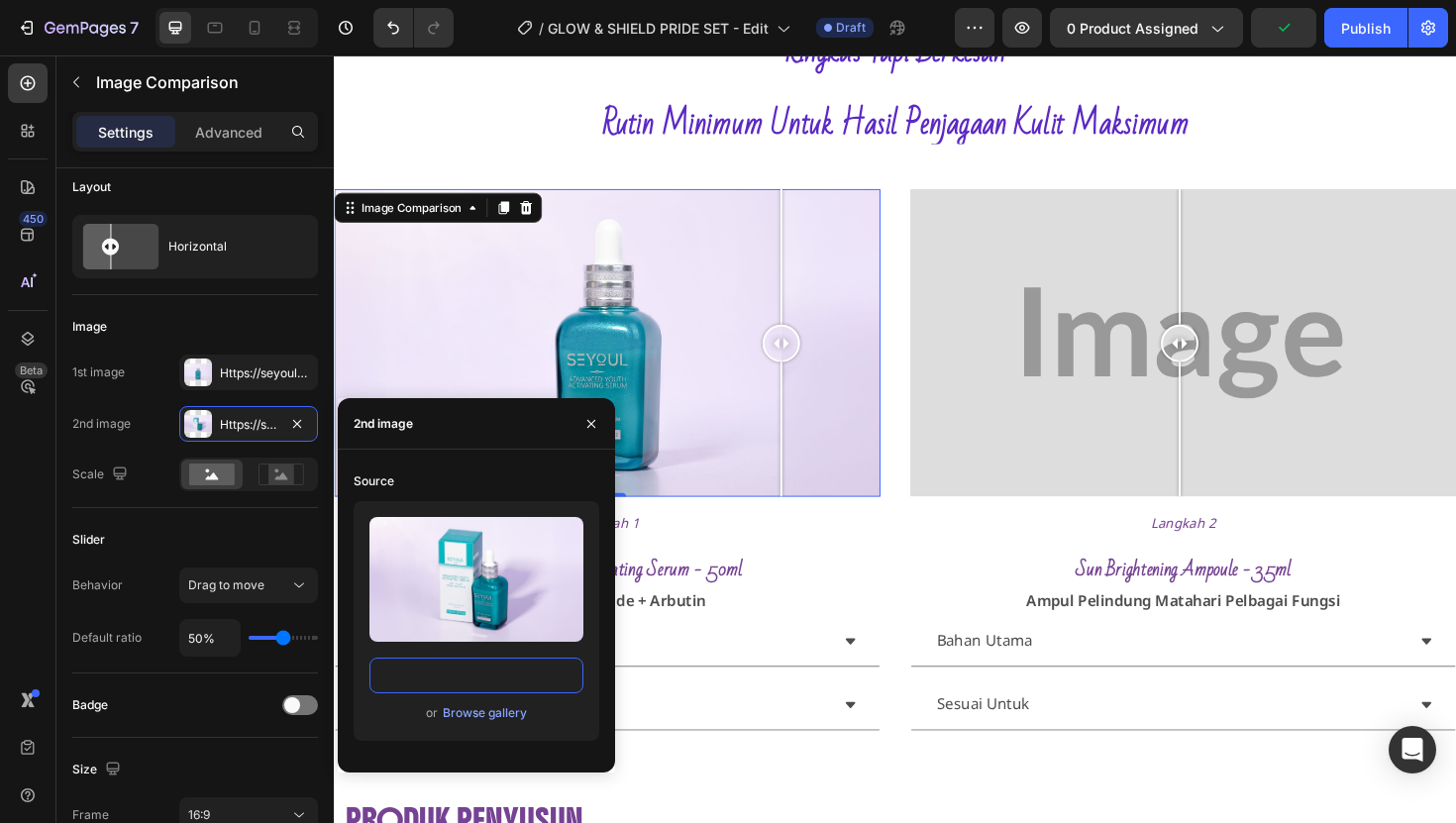 scroll, scrollTop: 0, scrollLeft: 0, axis: both 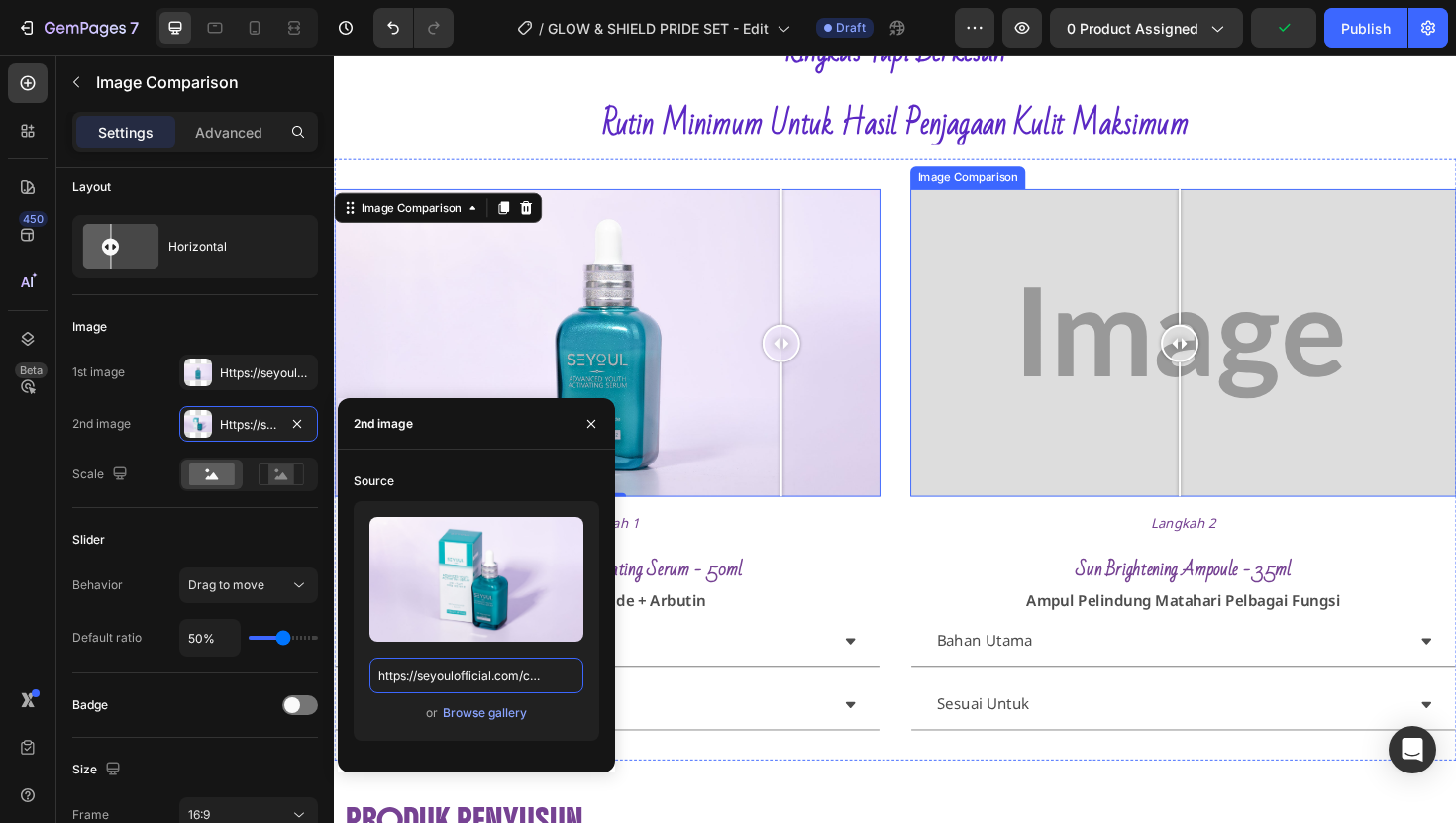 click at bounding box center (1233, 360) 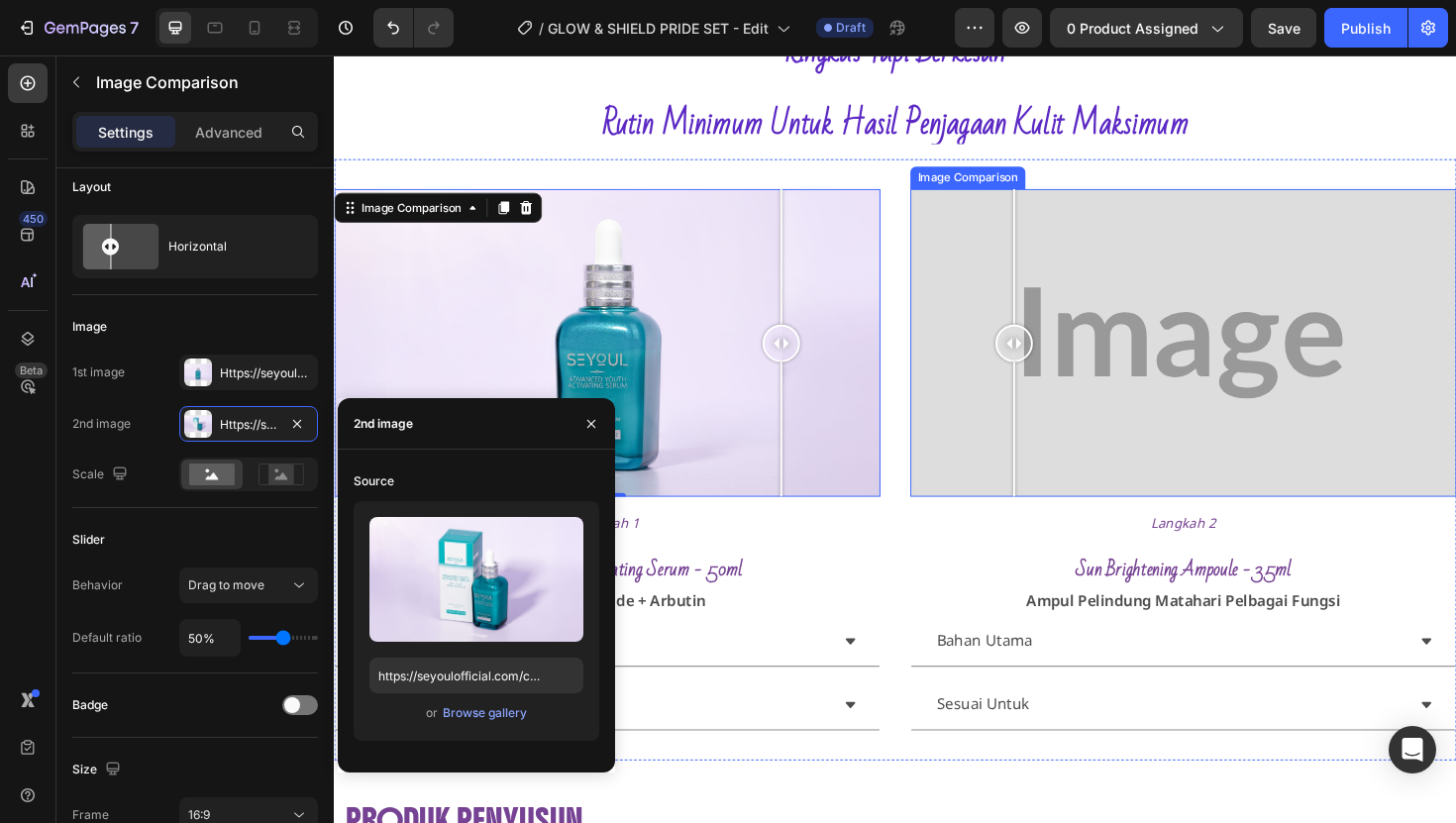 click at bounding box center (1233, 360) 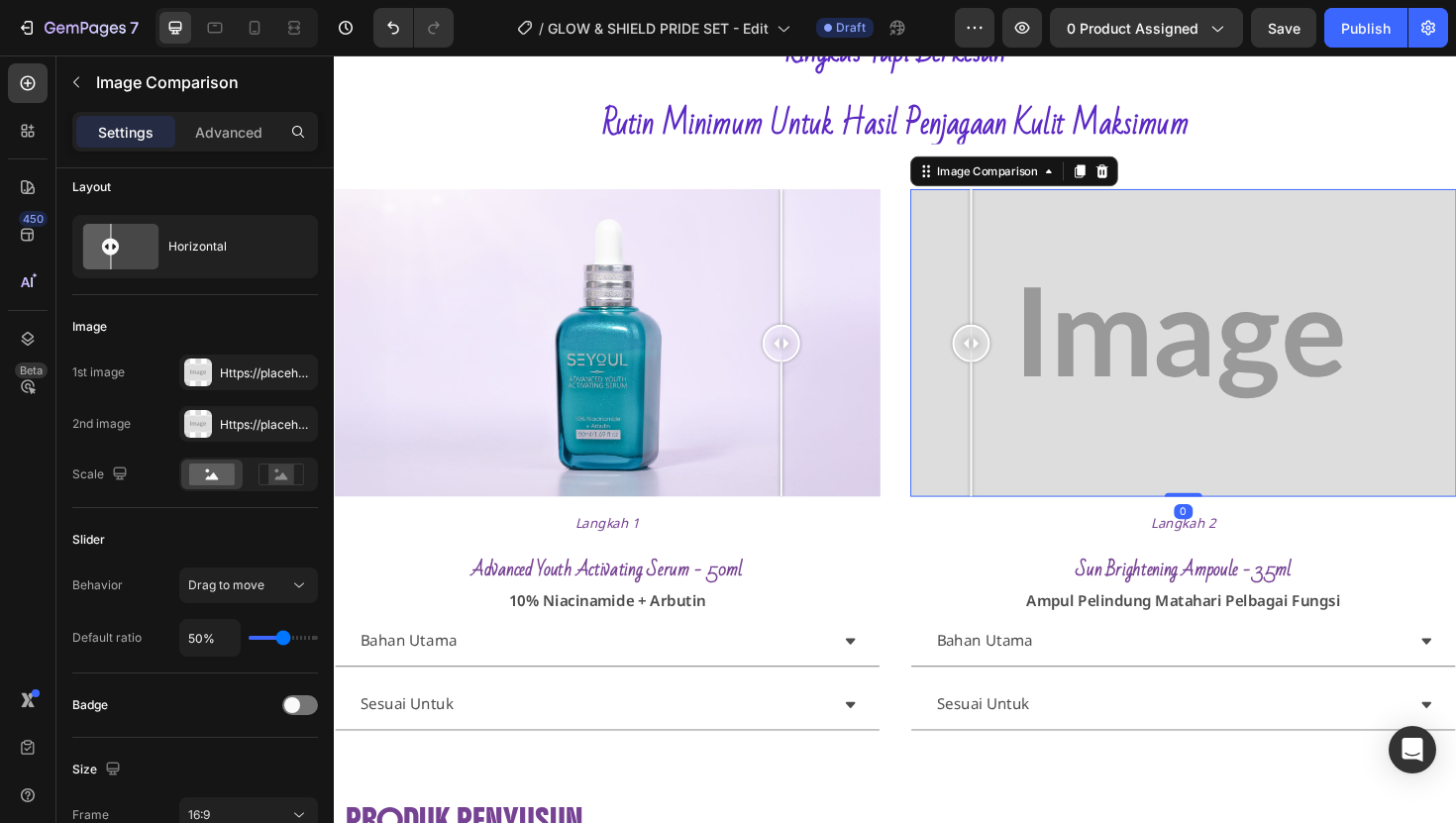 click at bounding box center [1008, 452] 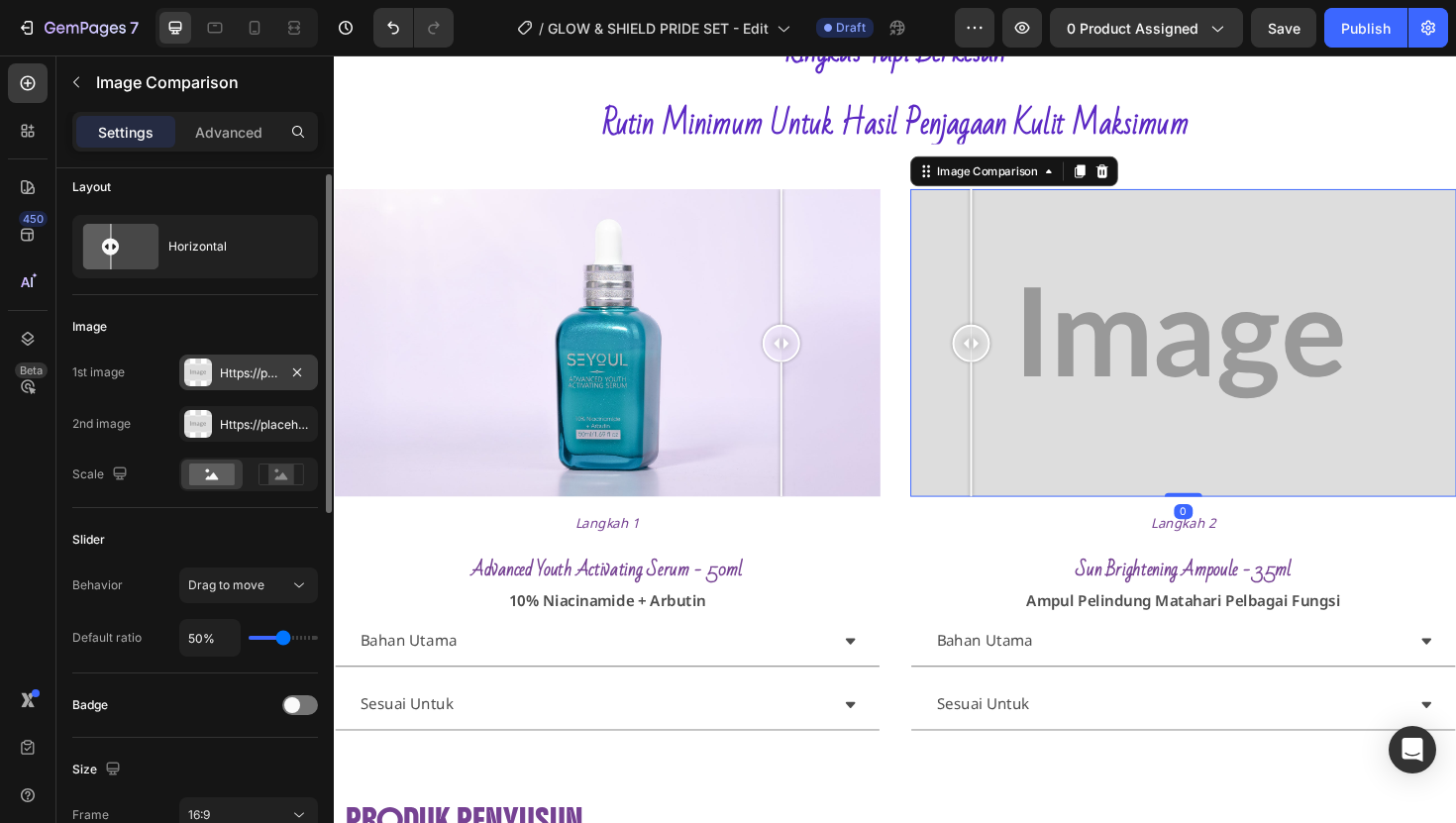 click on "Https://placehold.Co/2000x1111?Text=Image" at bounding box center [249, 373] 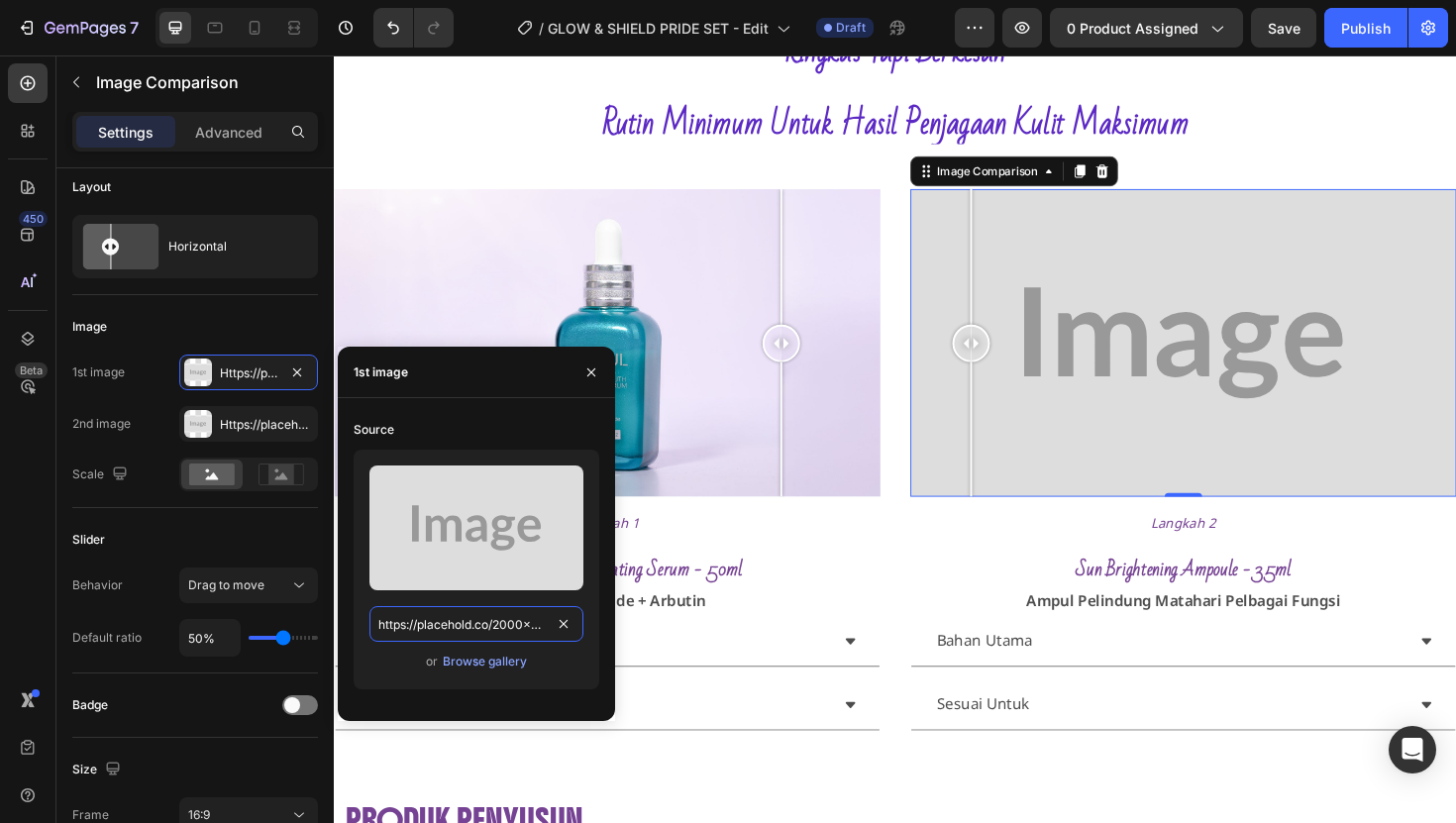 click on "https://placehold.co/2000x1111?text=Image" at bounding box center (476, 624) 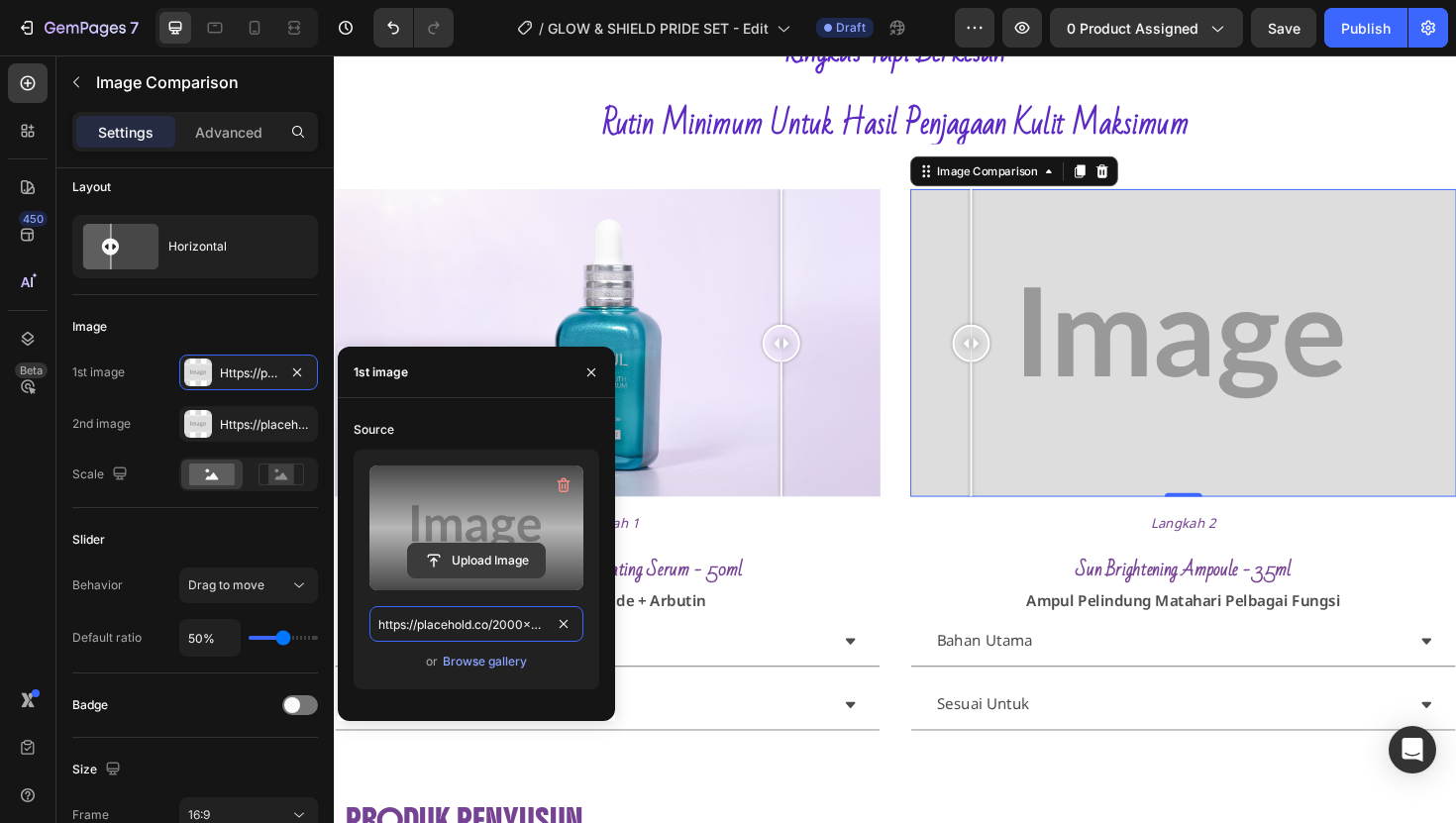 paste on "seyoulofficial.com/cdn/shop/files/gempages_553103273247114368-9475edf7-c474-4314-ab07-7ed62bcb0a72.jpg?v=5740356686521218602" 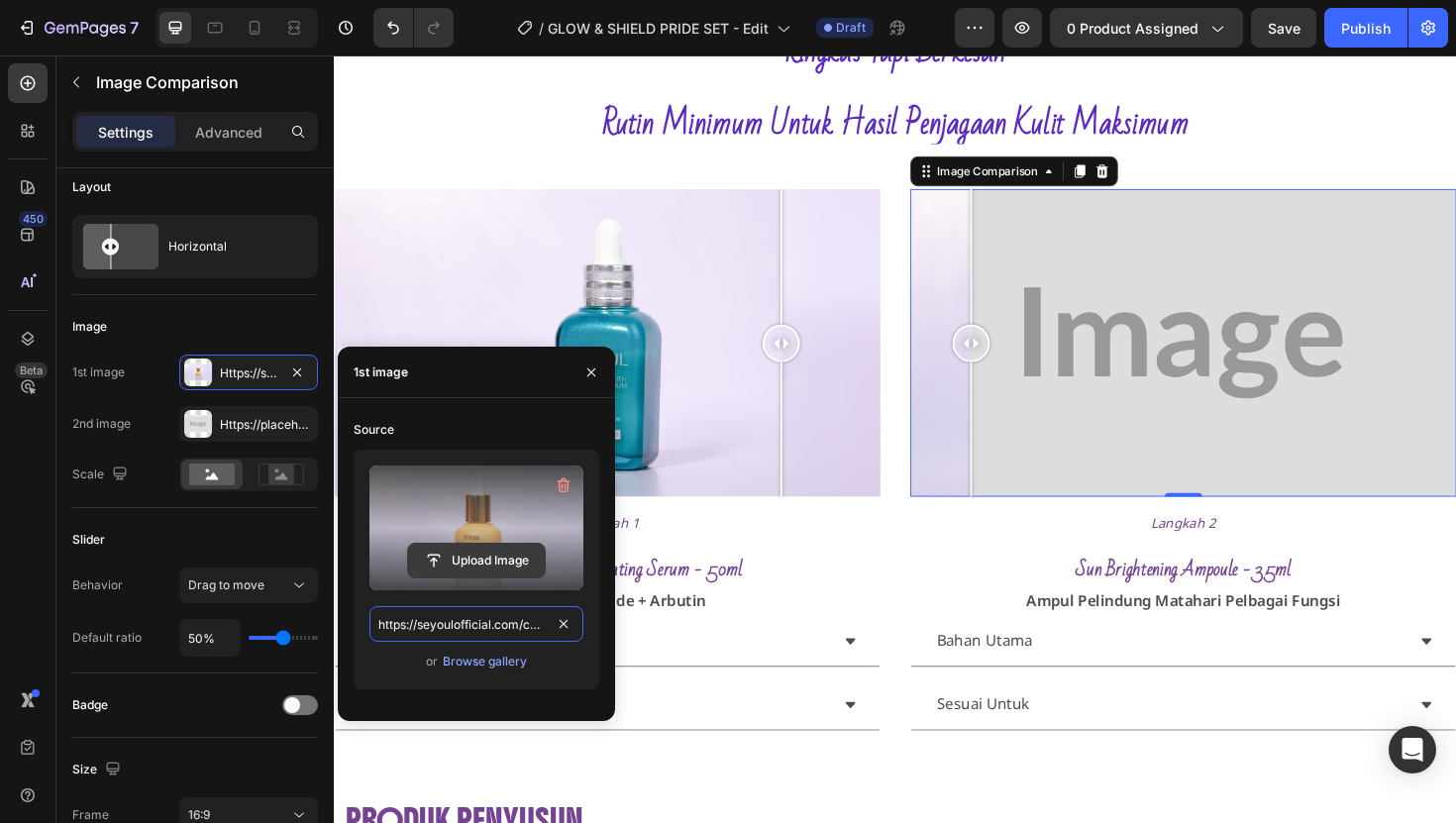 scroll, scrollTop: 0, scrollLeft: 676, axis: horizontal 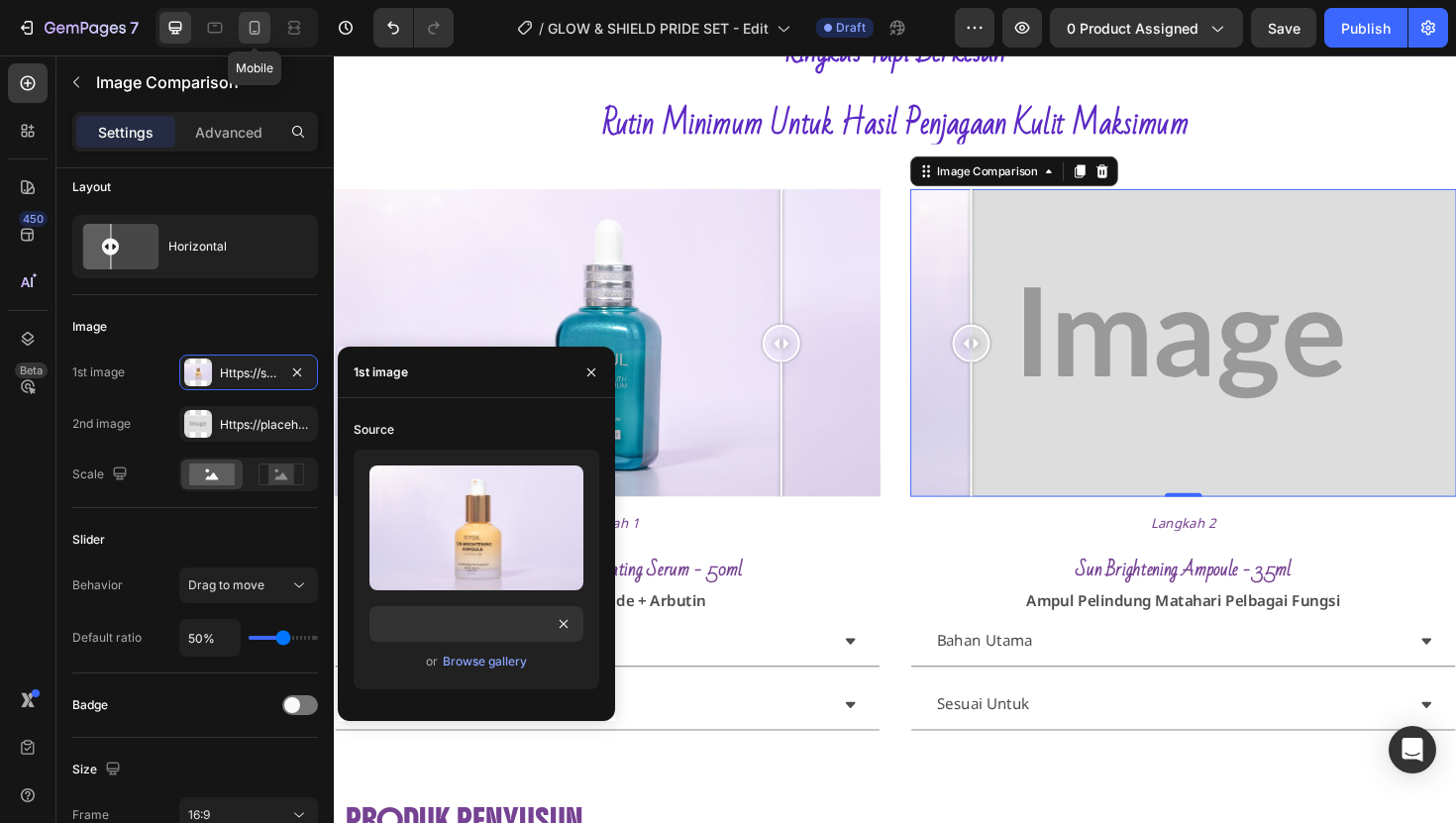 click 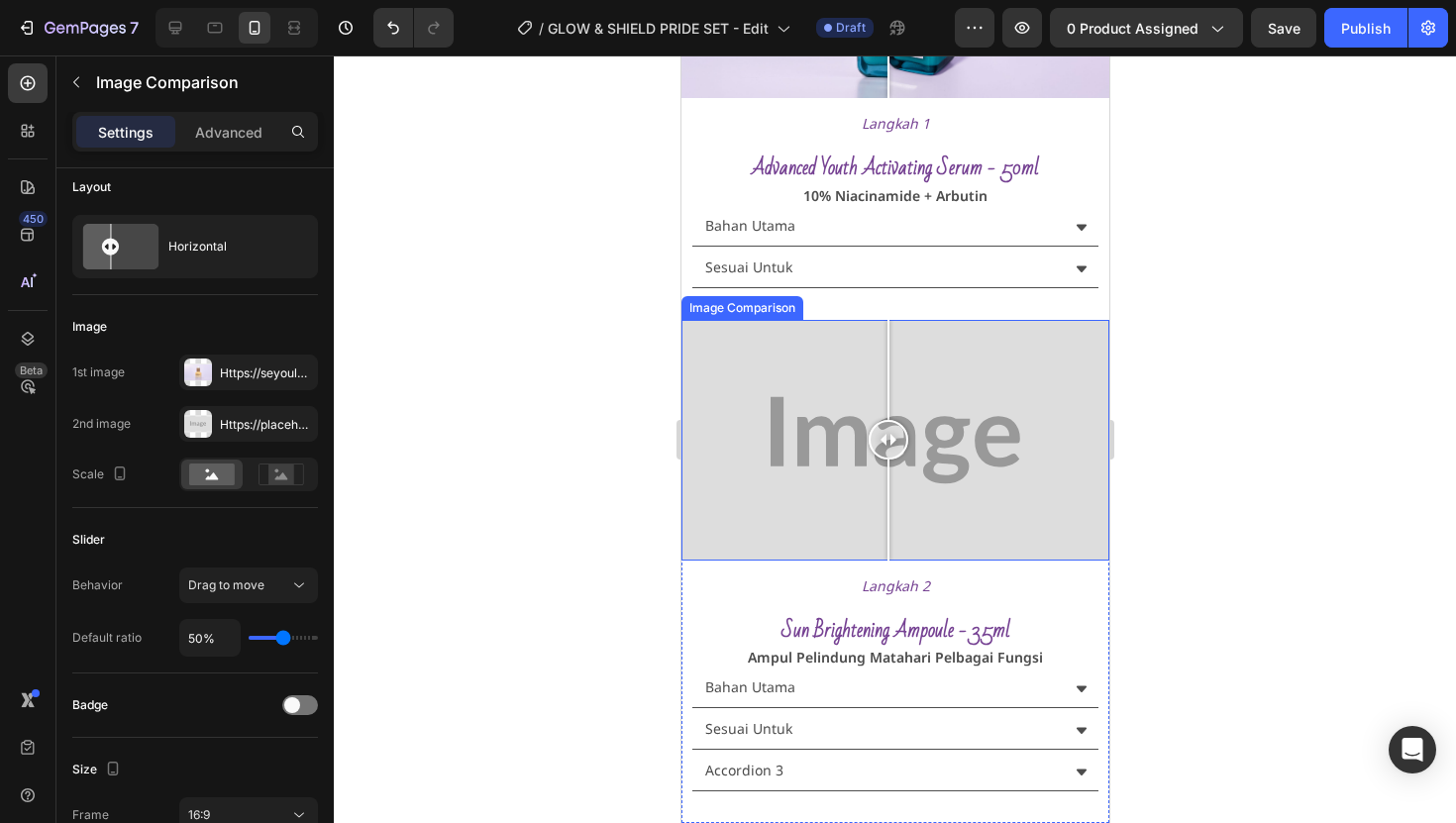 scroll, scrollTop: 2006, scrollLeft: 0, axis: vertical 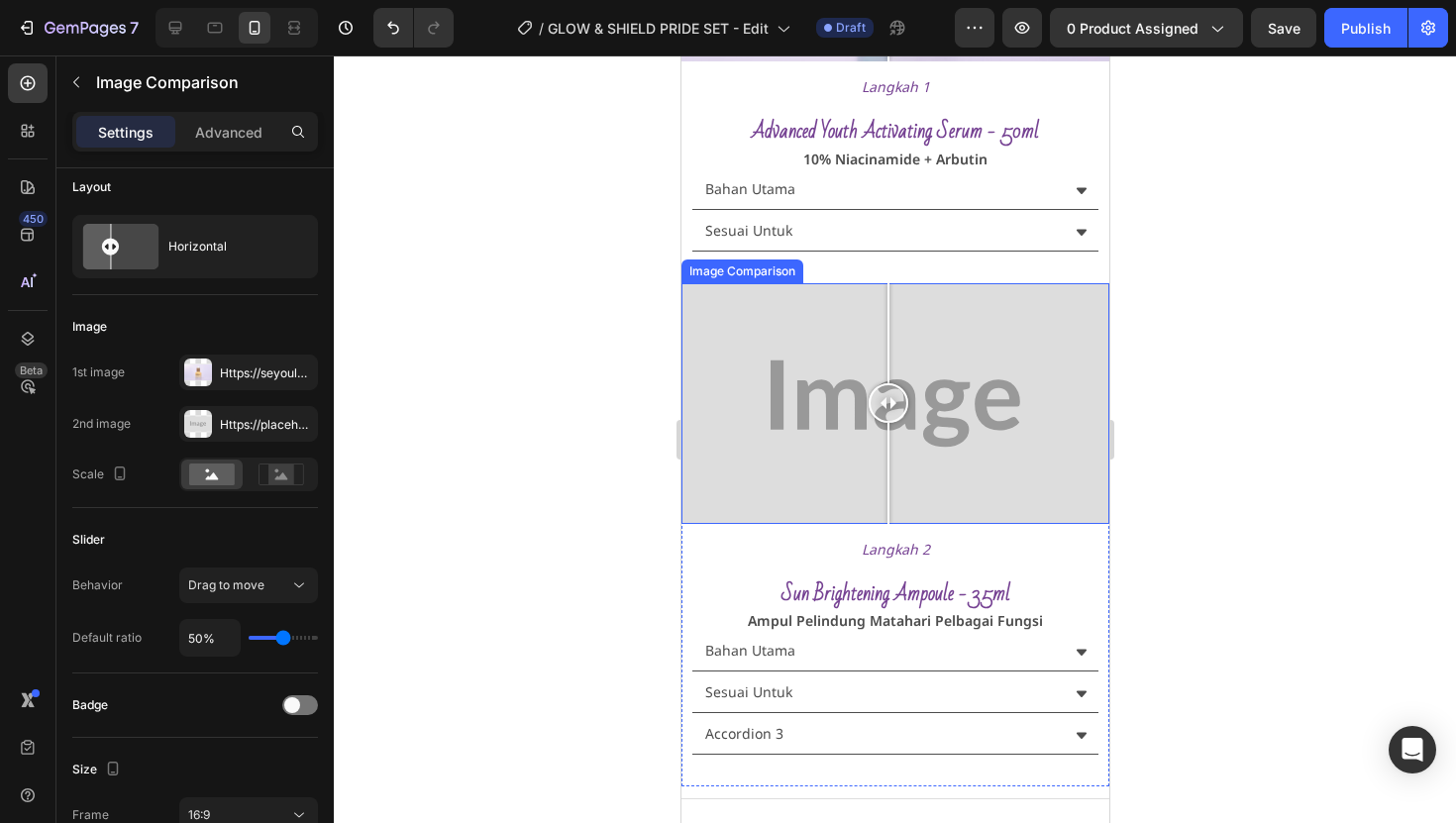 click at bounding box center [894, 403] 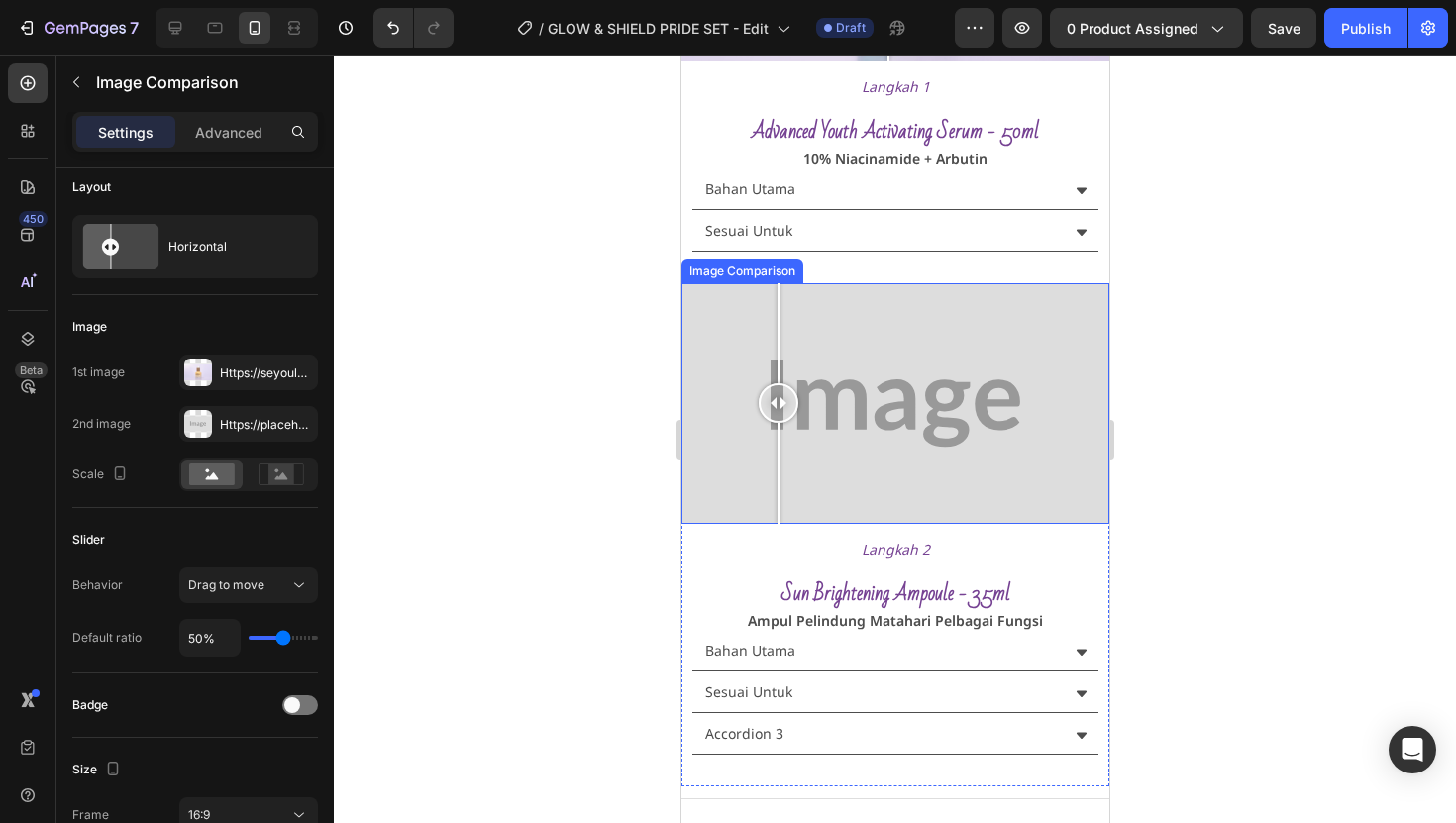 click at bounding box center [778, 473] 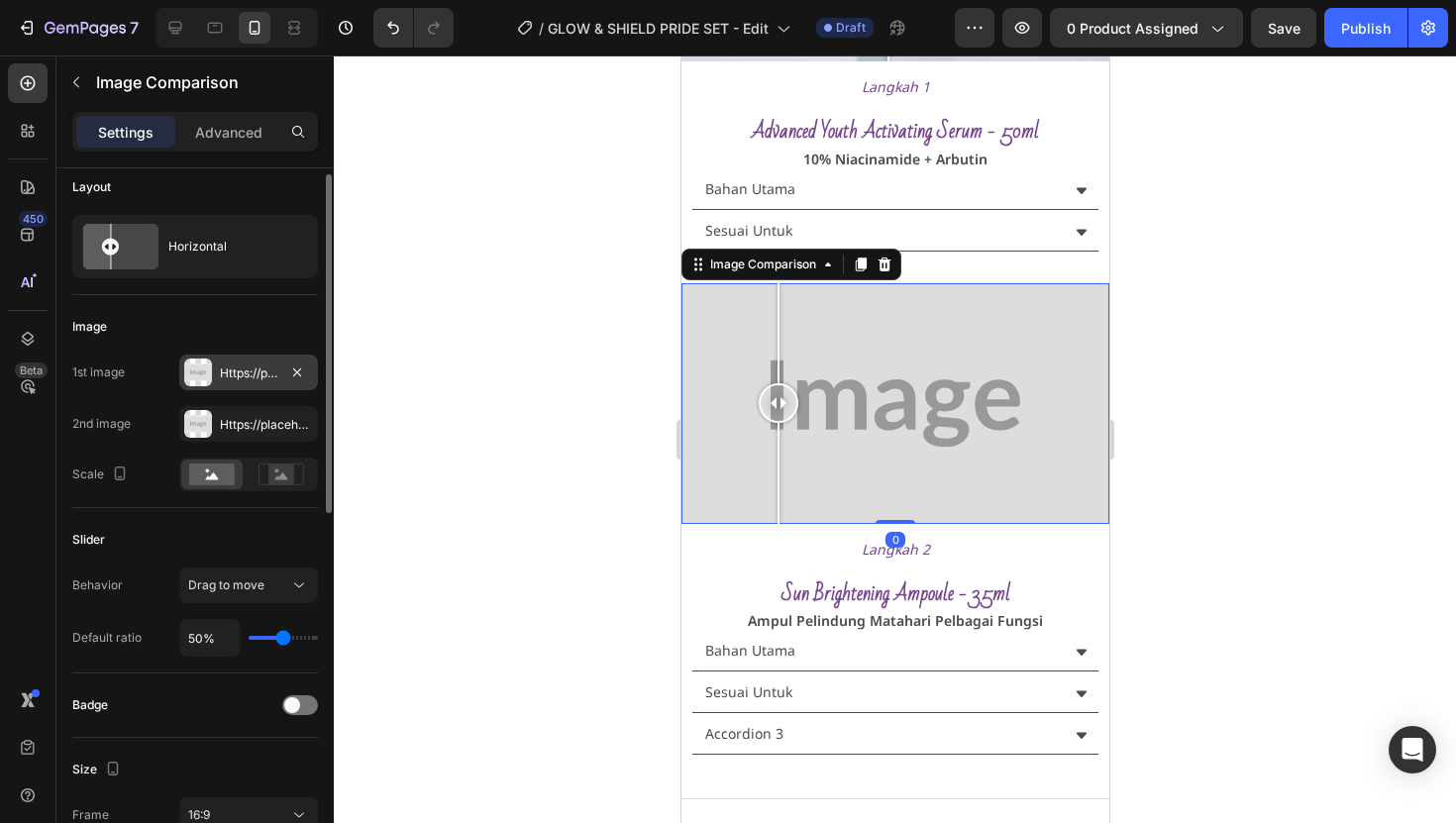 click on "Https://placehold.Co/2000x1111?Text=Image" at bounding box center [249, 373] 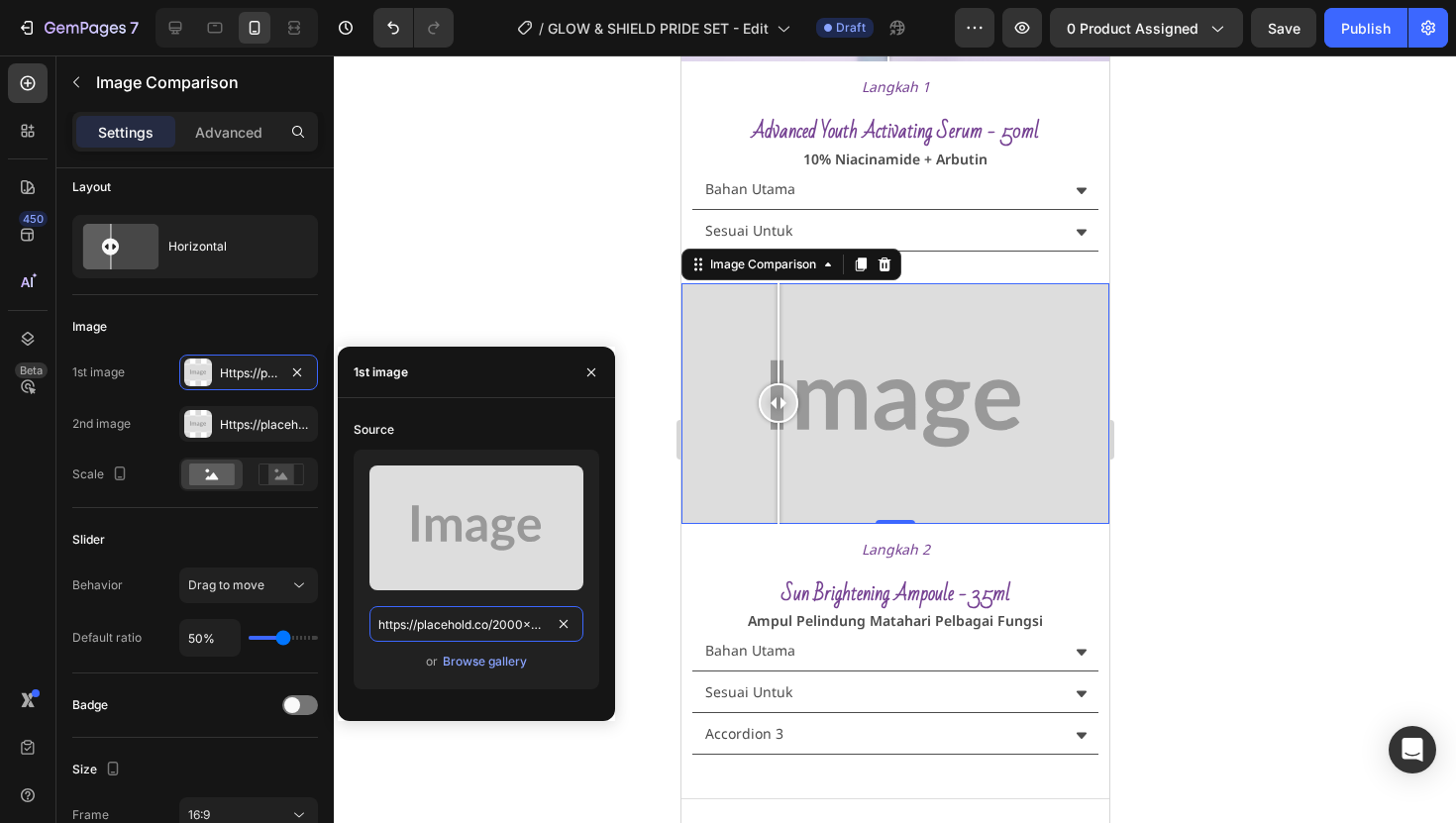 click on "https://placehold.co/2000x1111?text=Image" at bounding box center [476, 624] 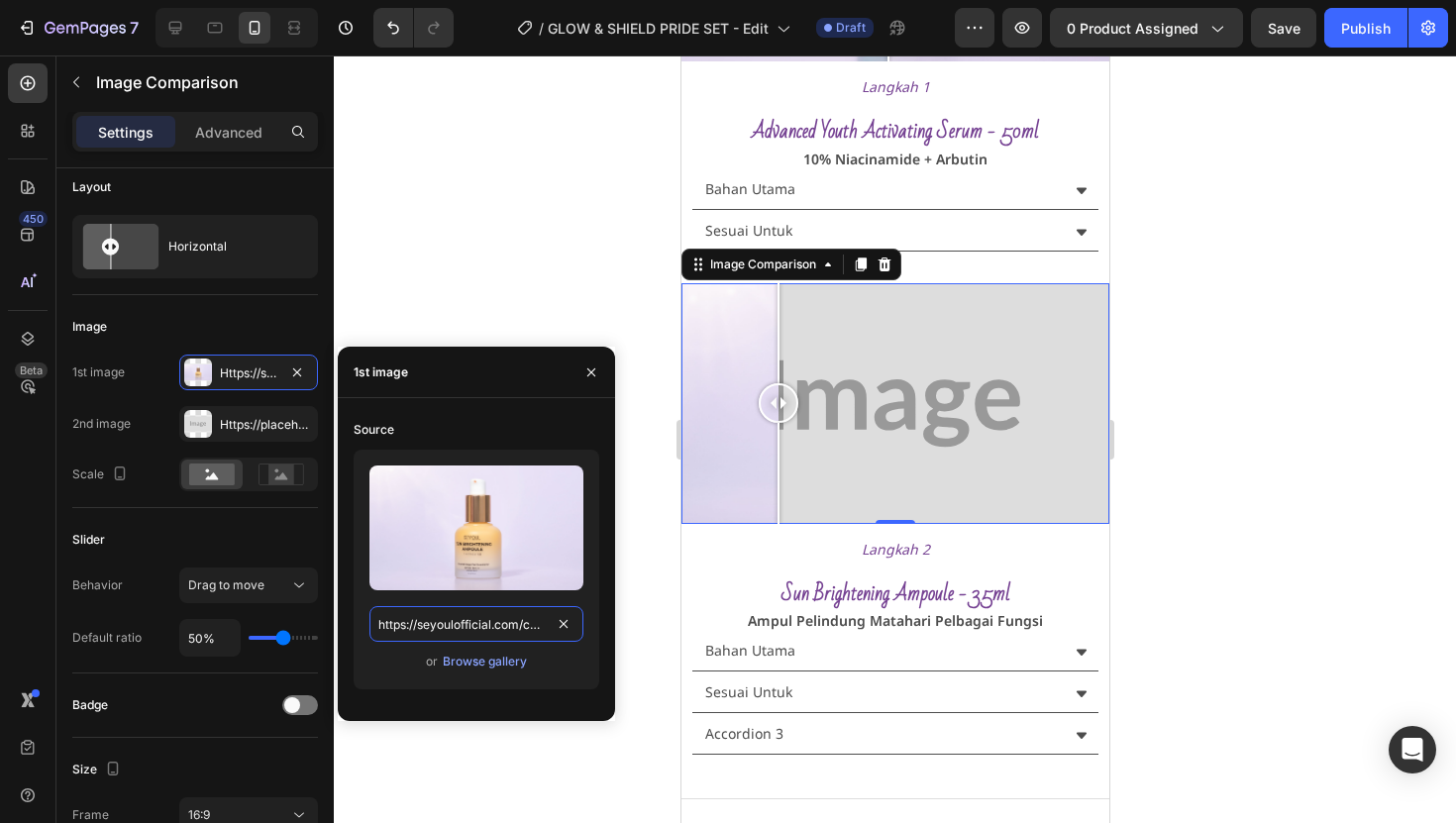 scroll, scrollTop: 0, scrollLeft: 676, axis: horizontal 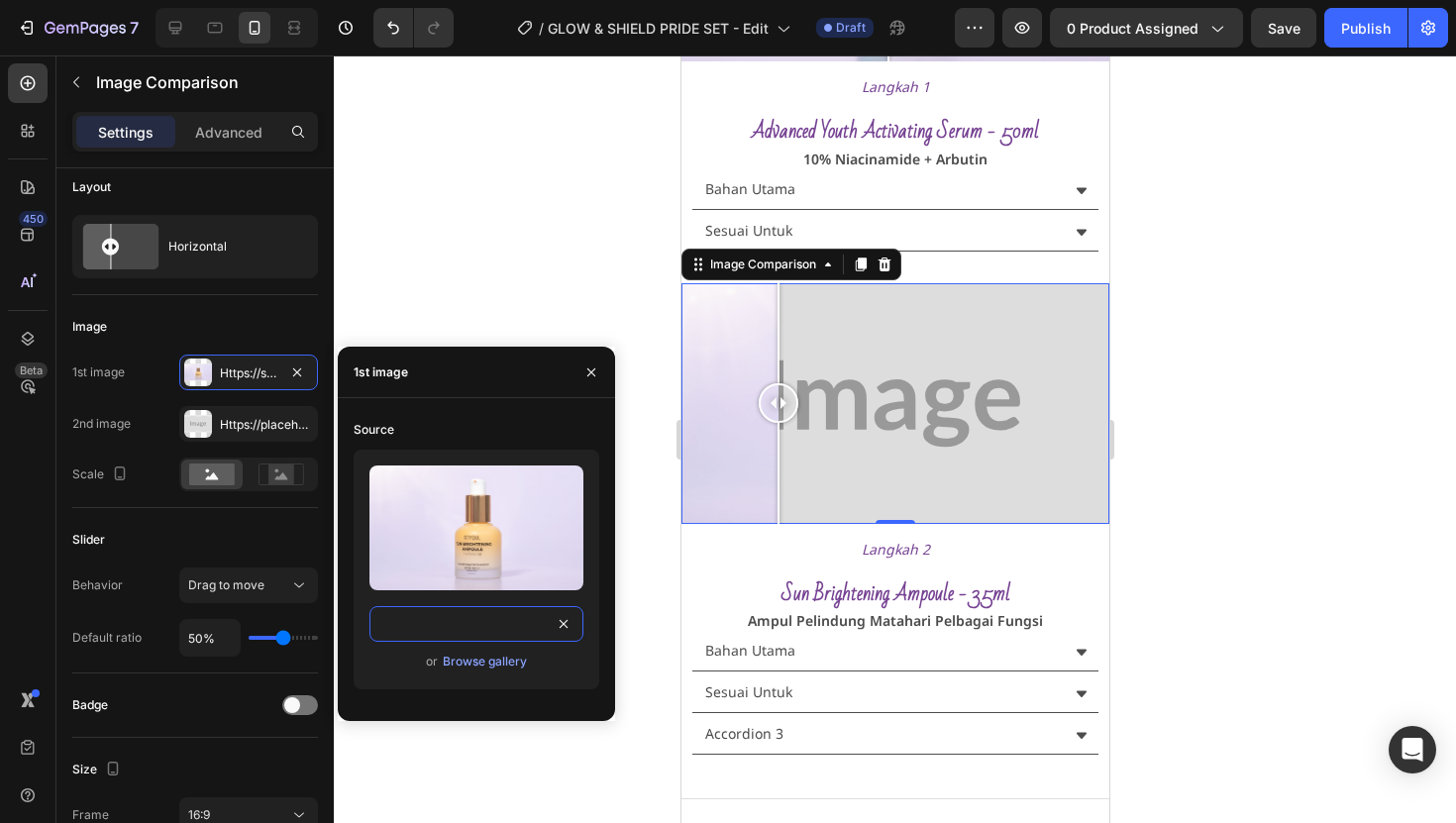 type on "https://seyoulofficial.com/cdn/shop/files/gempages_553103273247114368-9475edf7-c474-4314-ab07-7ed62bcb0a72.jpg?v=5740356686521218602" 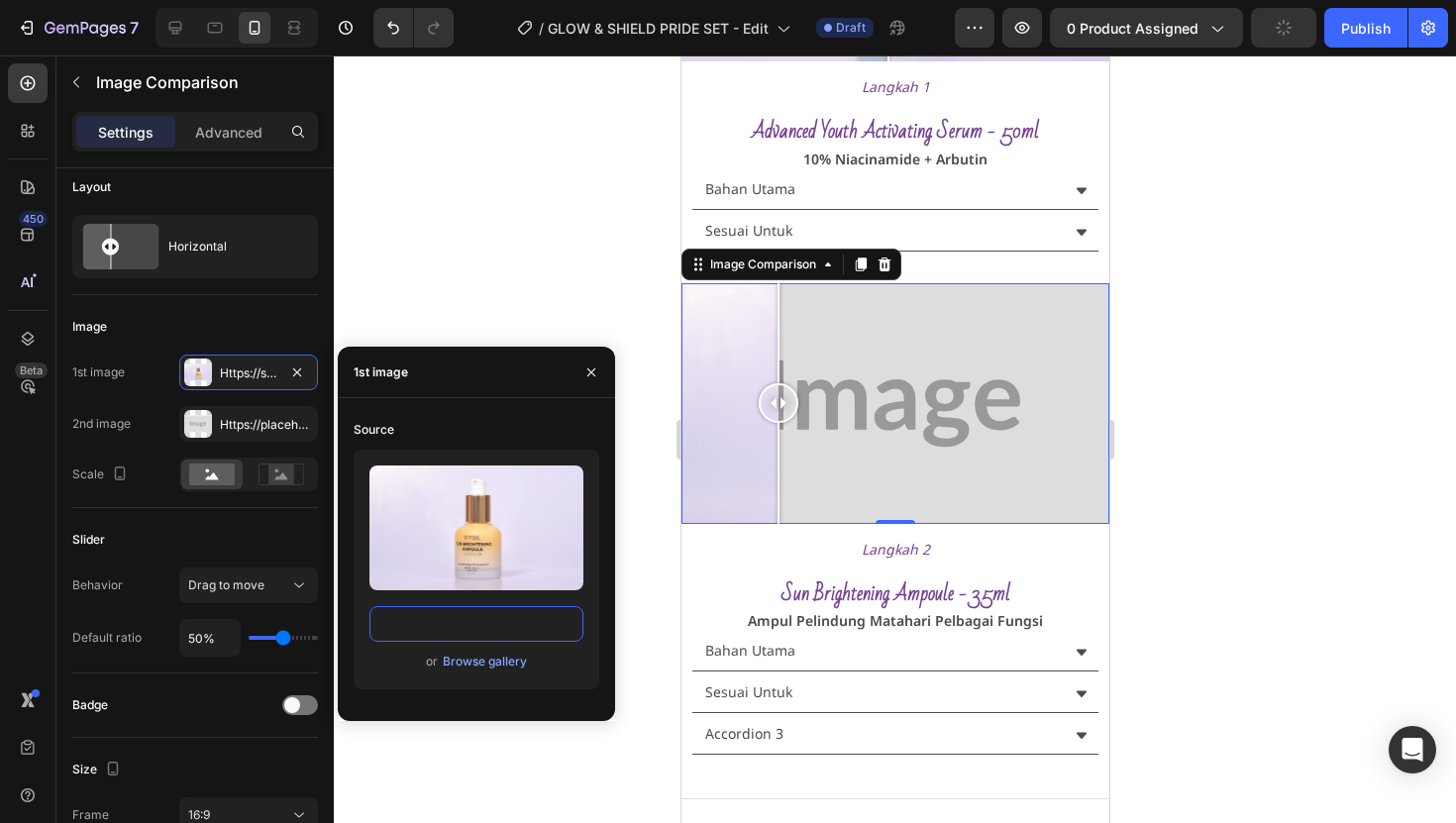 scroll, scrollTop: 0, scrollLeft: 0, axis: both 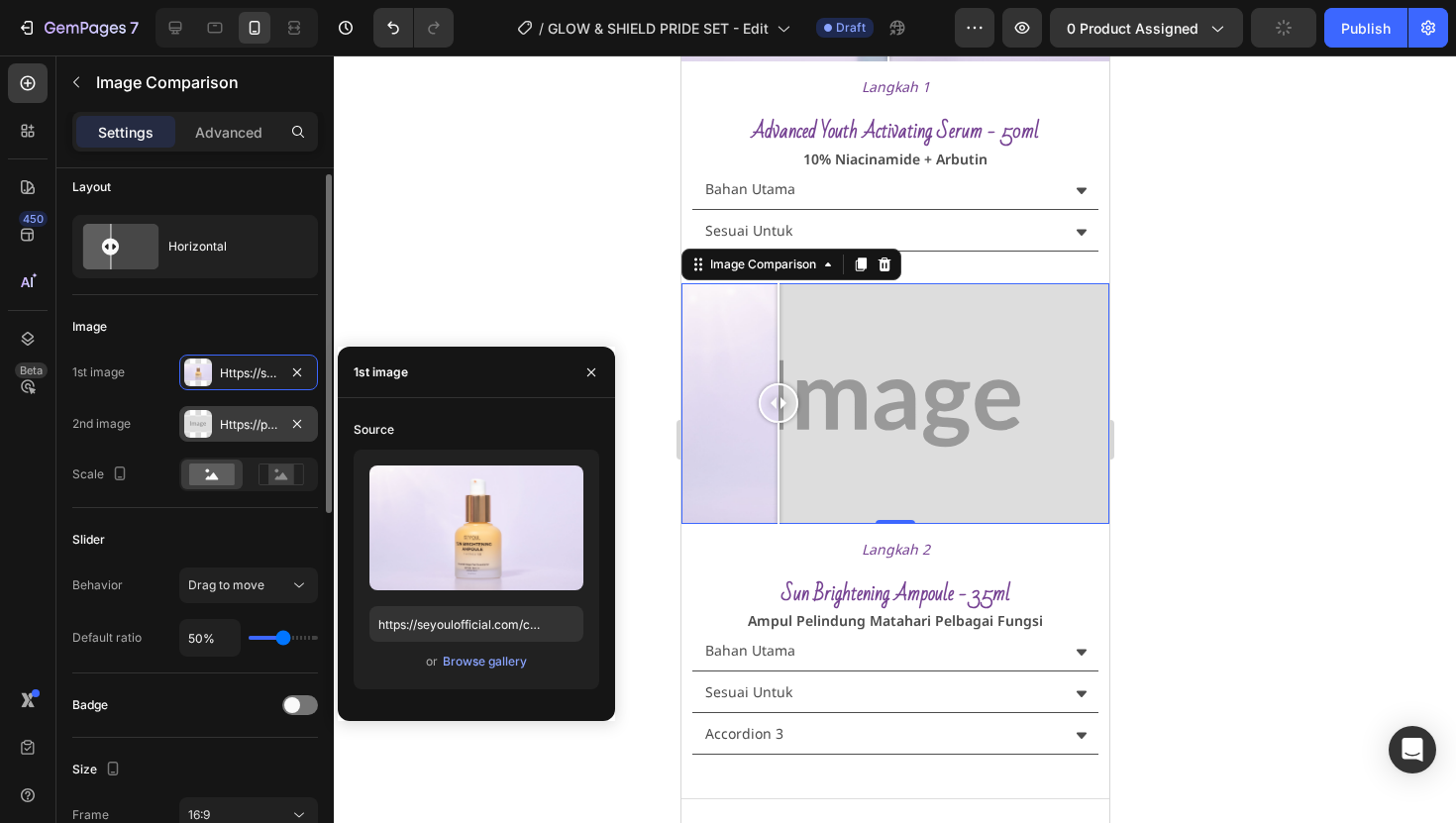 click on "Https://placehold.Co/2000x1111?Text=Image" at bounding box center [249, 425] 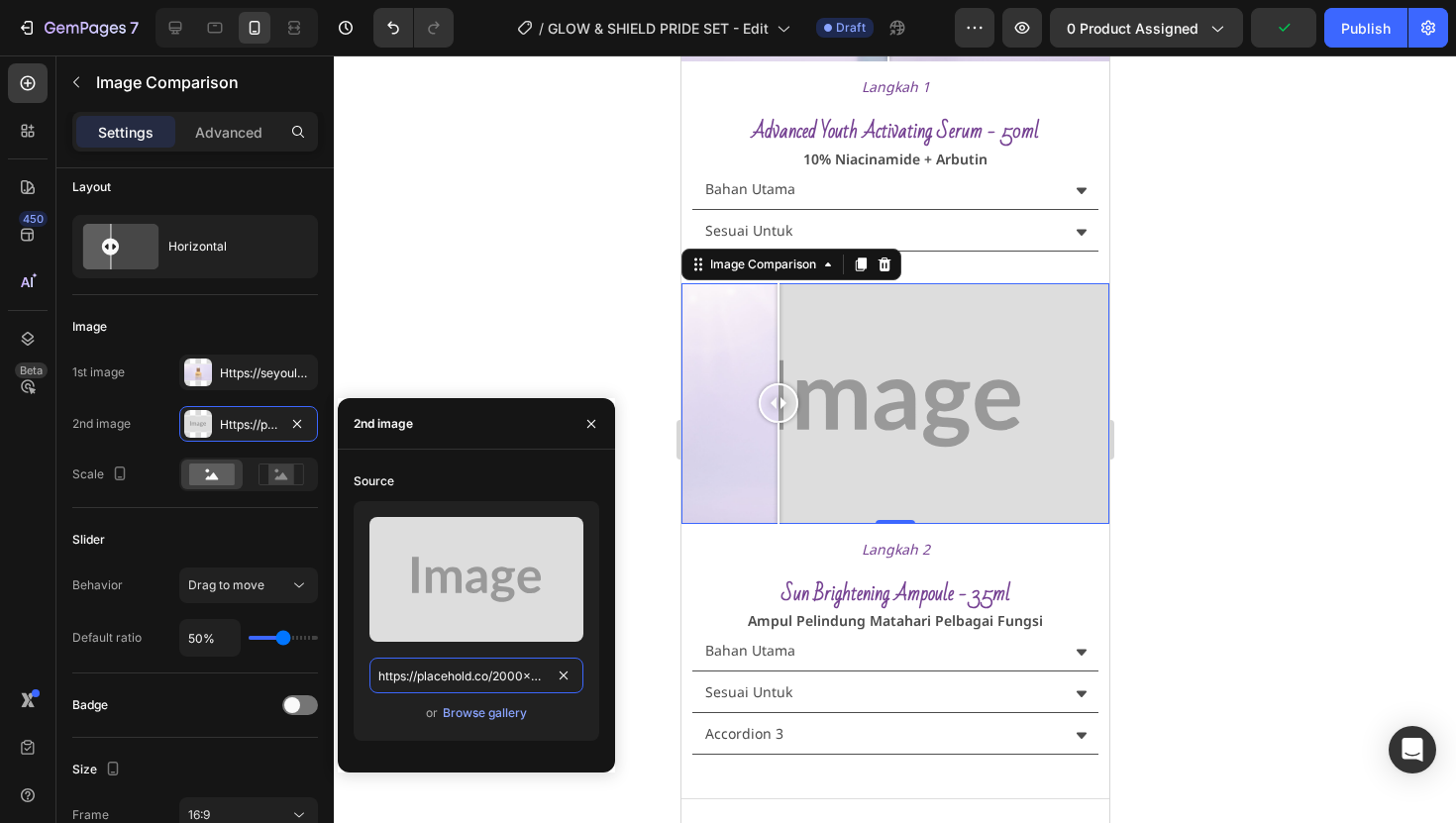 click on "https://placehold.co/2000x1111?text=Image" at bounding box center [476, 675] 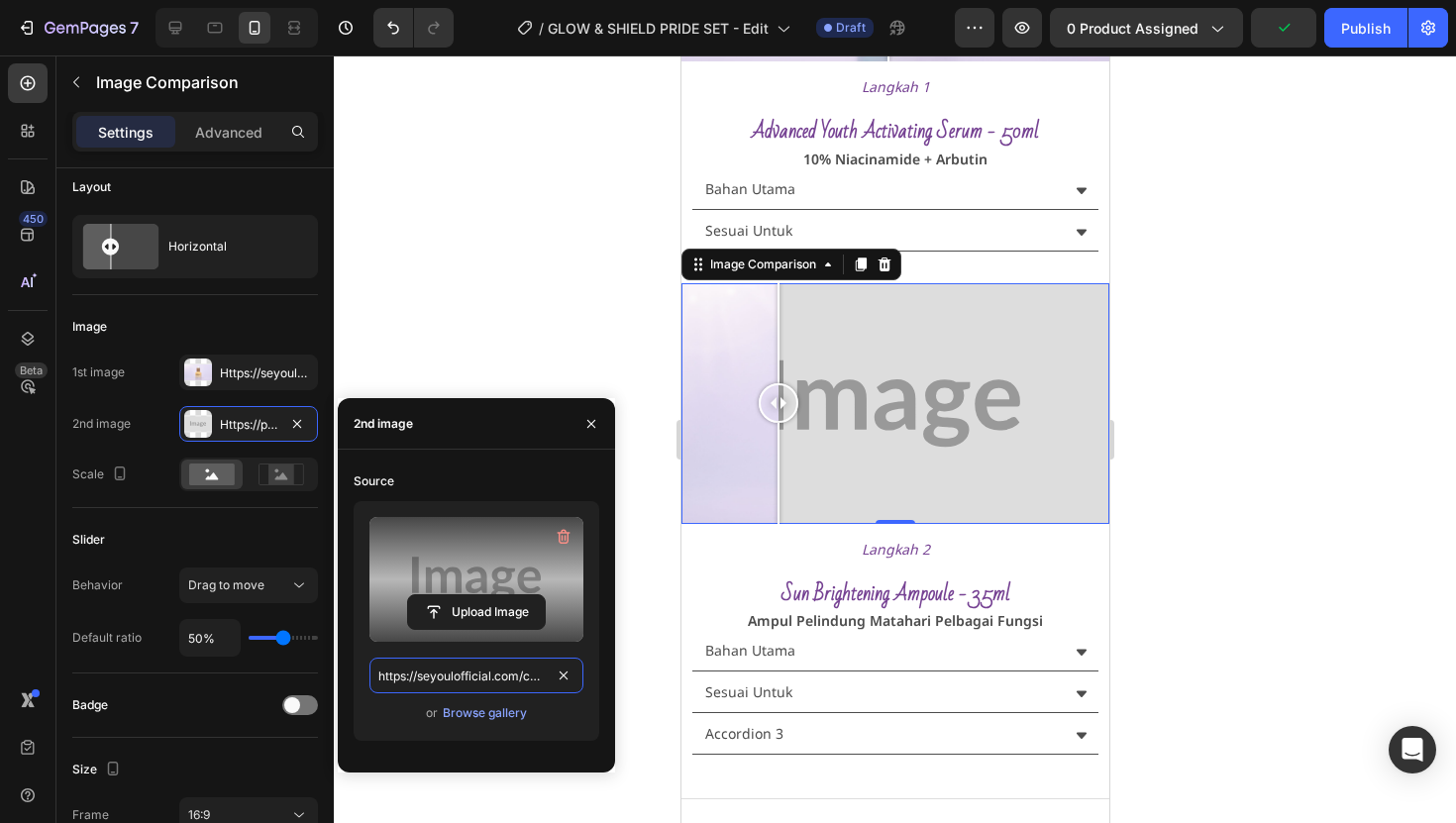 scroll, scrollTop: 0, scrollLeft: 680, axis: horizontal 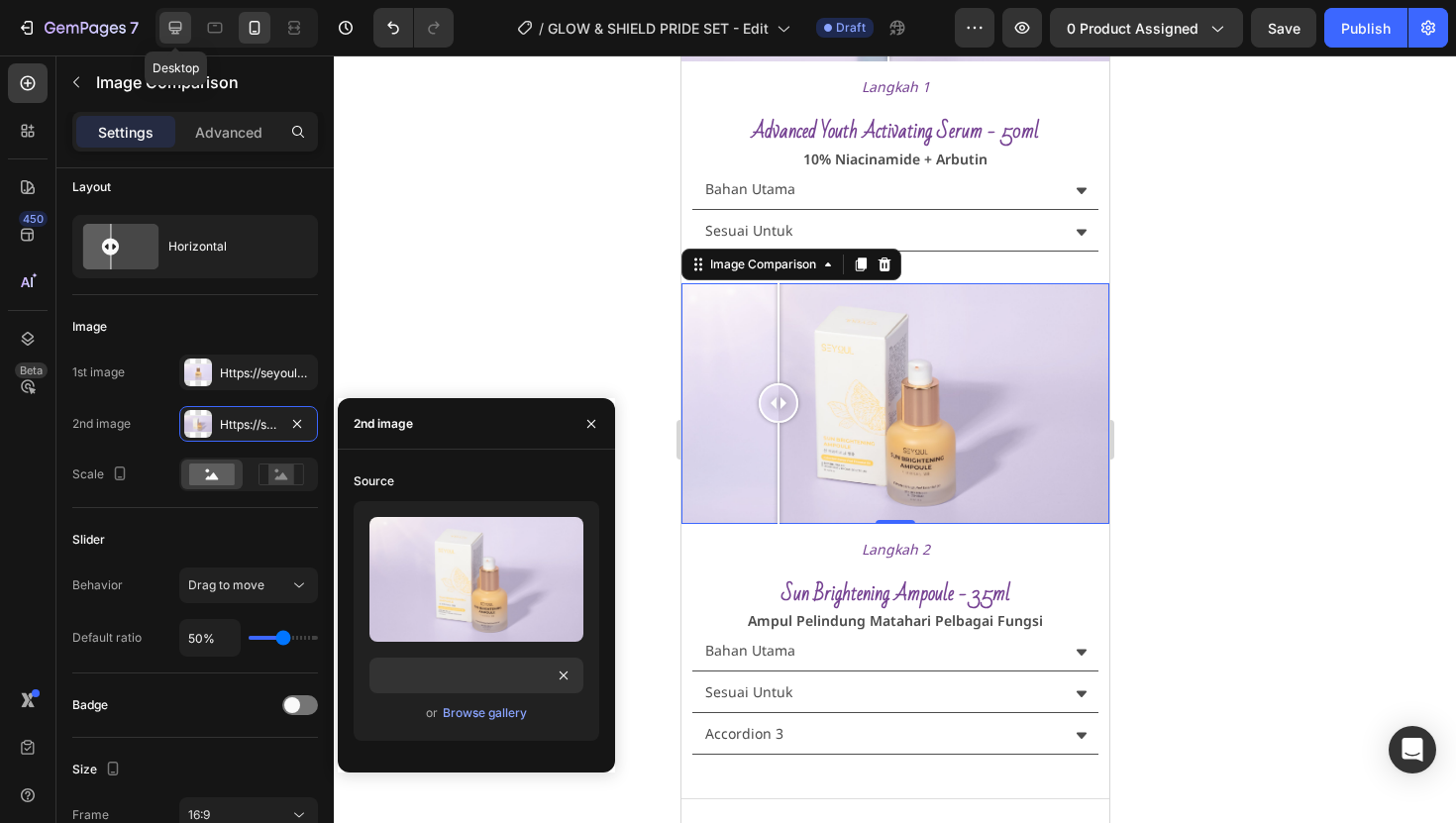 click 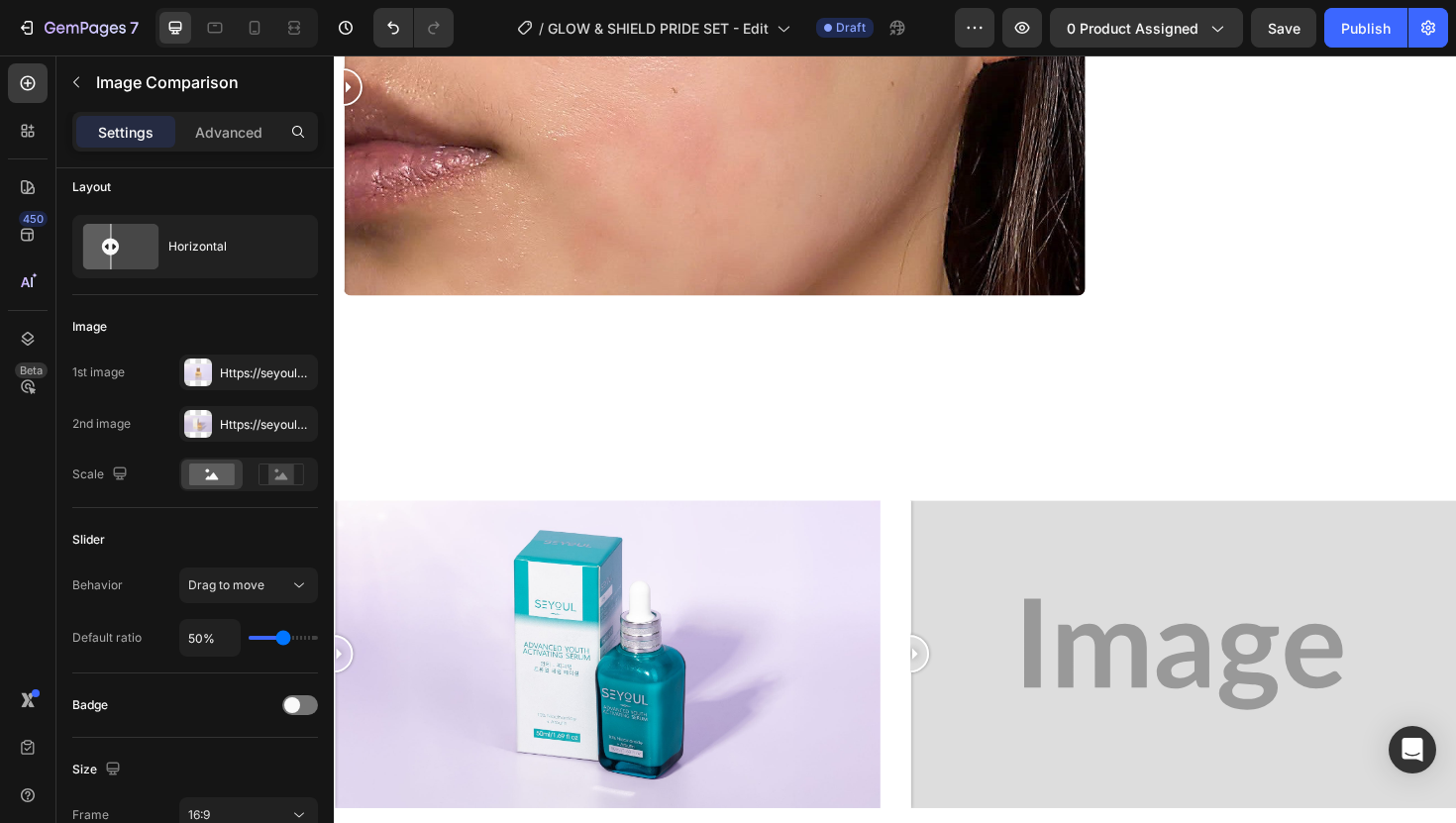 scroll, scrollTop: 0, scrollLeft: 0, axis: both 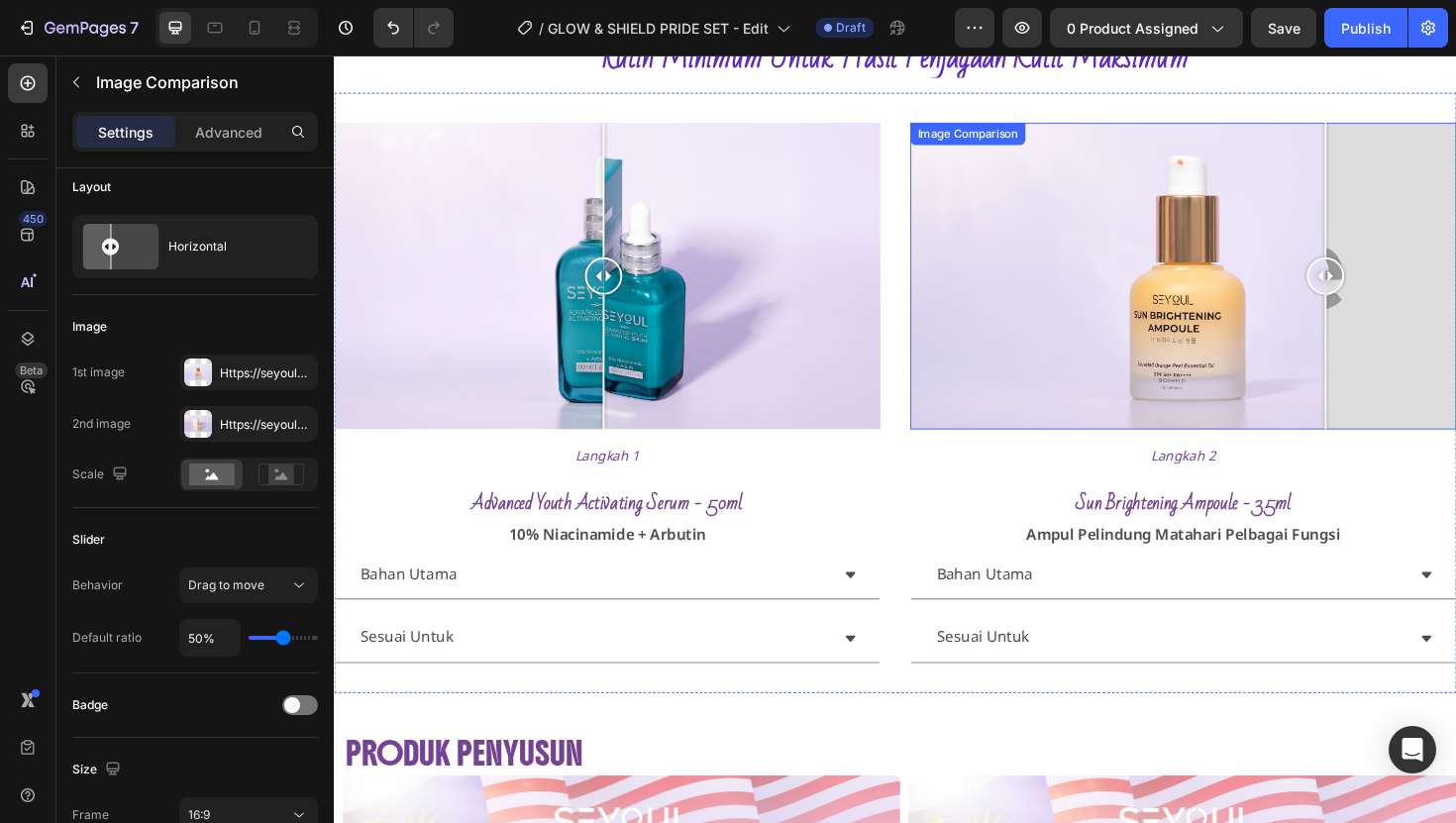 click at bounding box center (1233, 289) 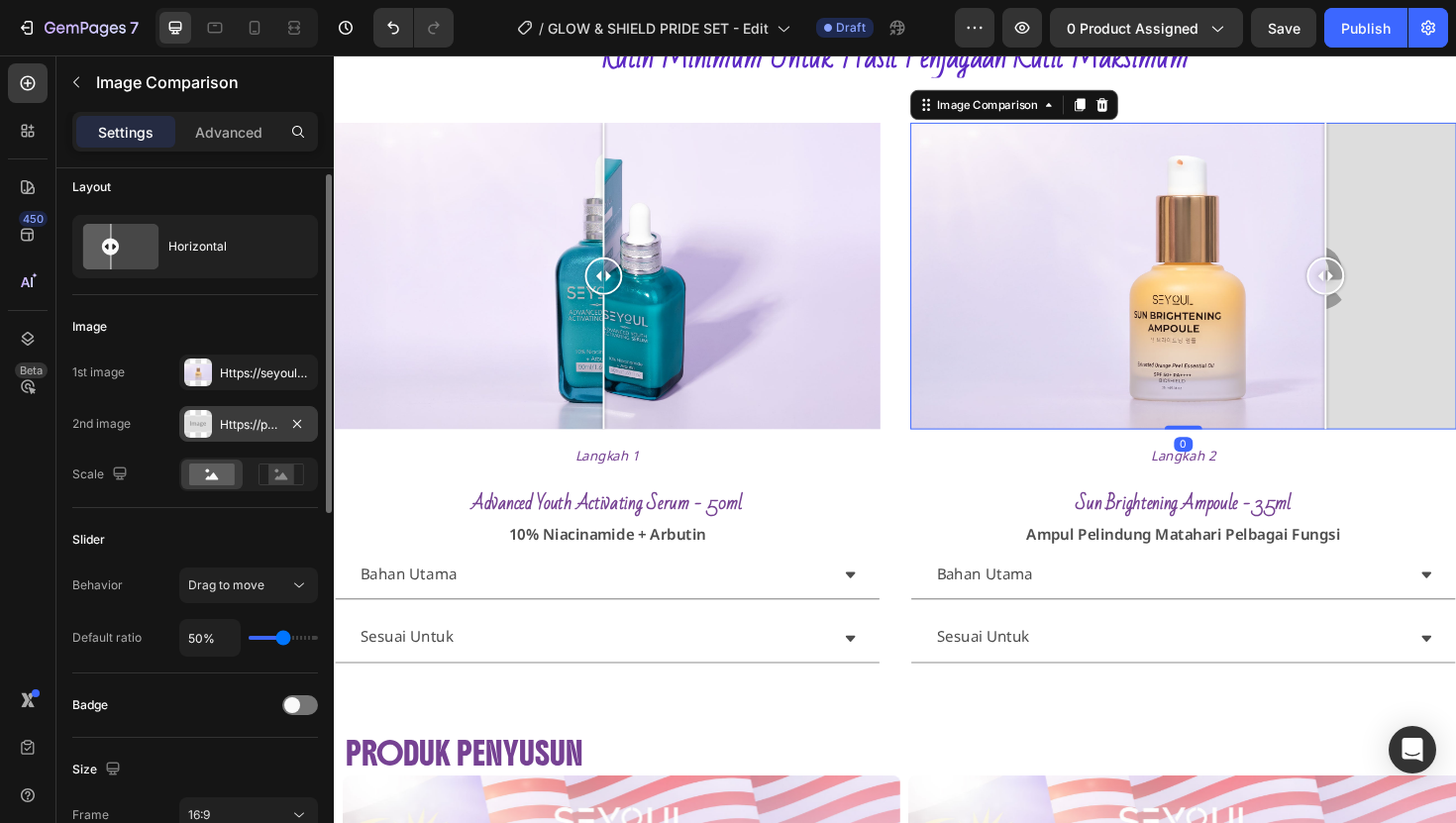 click on "Https://placehold.Co/2000x1111?Text=Image" at bounding box center [249, 424] 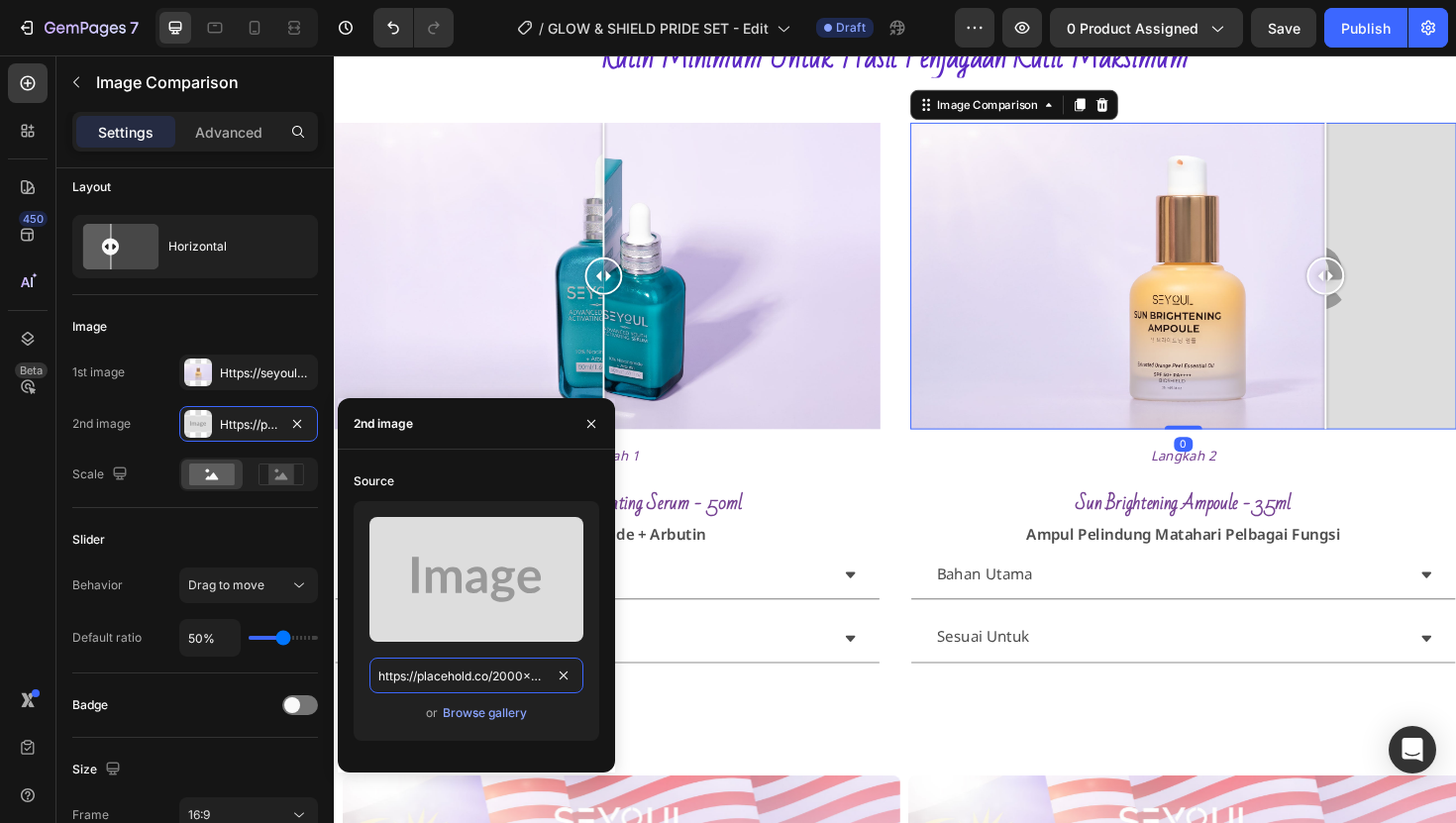 click on "https://placehold.co/2000x1111?text=Image" at bounding box center (476, 675) 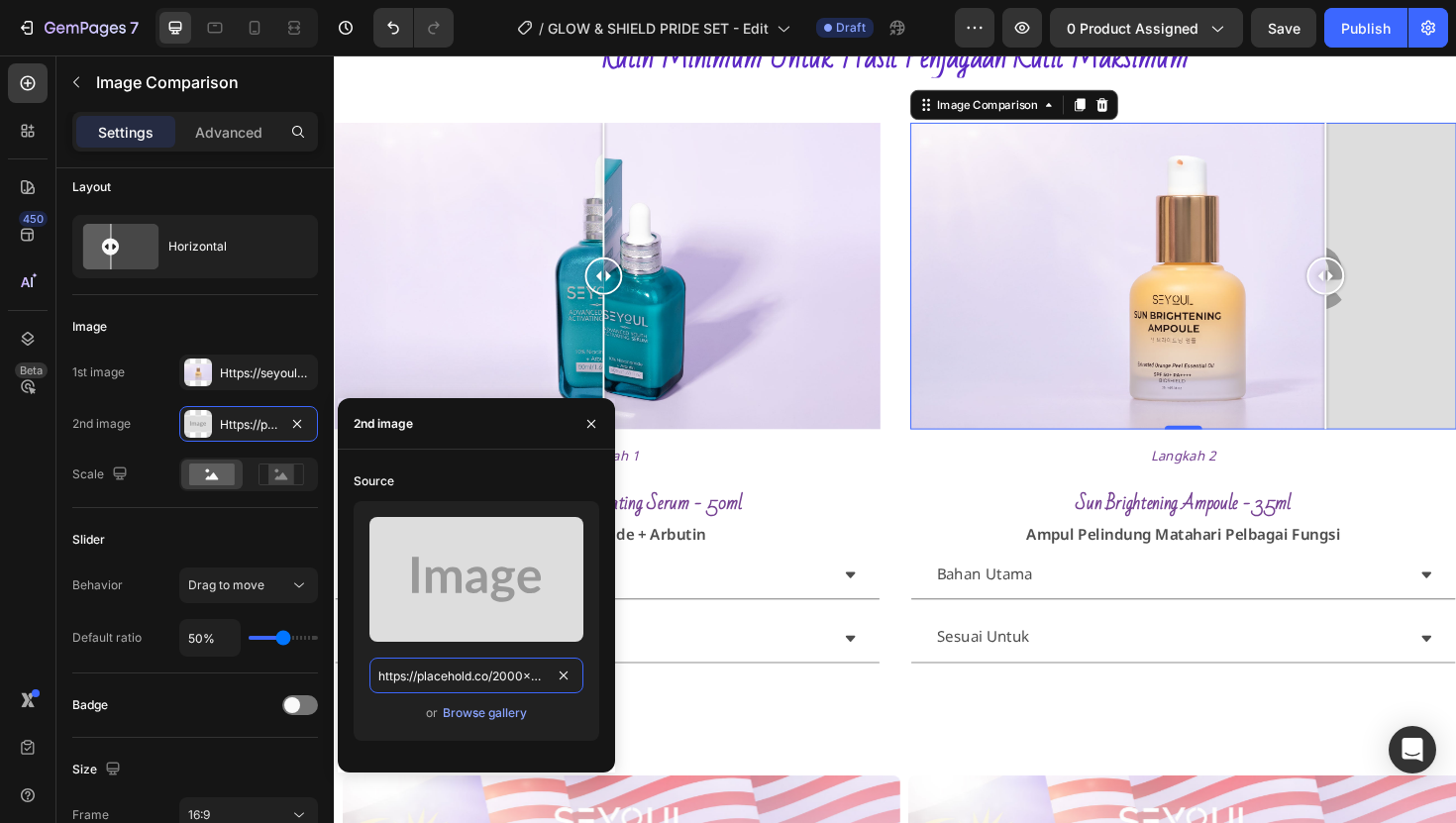 paste on "seyoulofficial.com/cdn/shop/files/gempages_553103273247114368-80287c75-8448-4aed-b7d6-802d31adfc15.jpg?v=9983683486154964328" 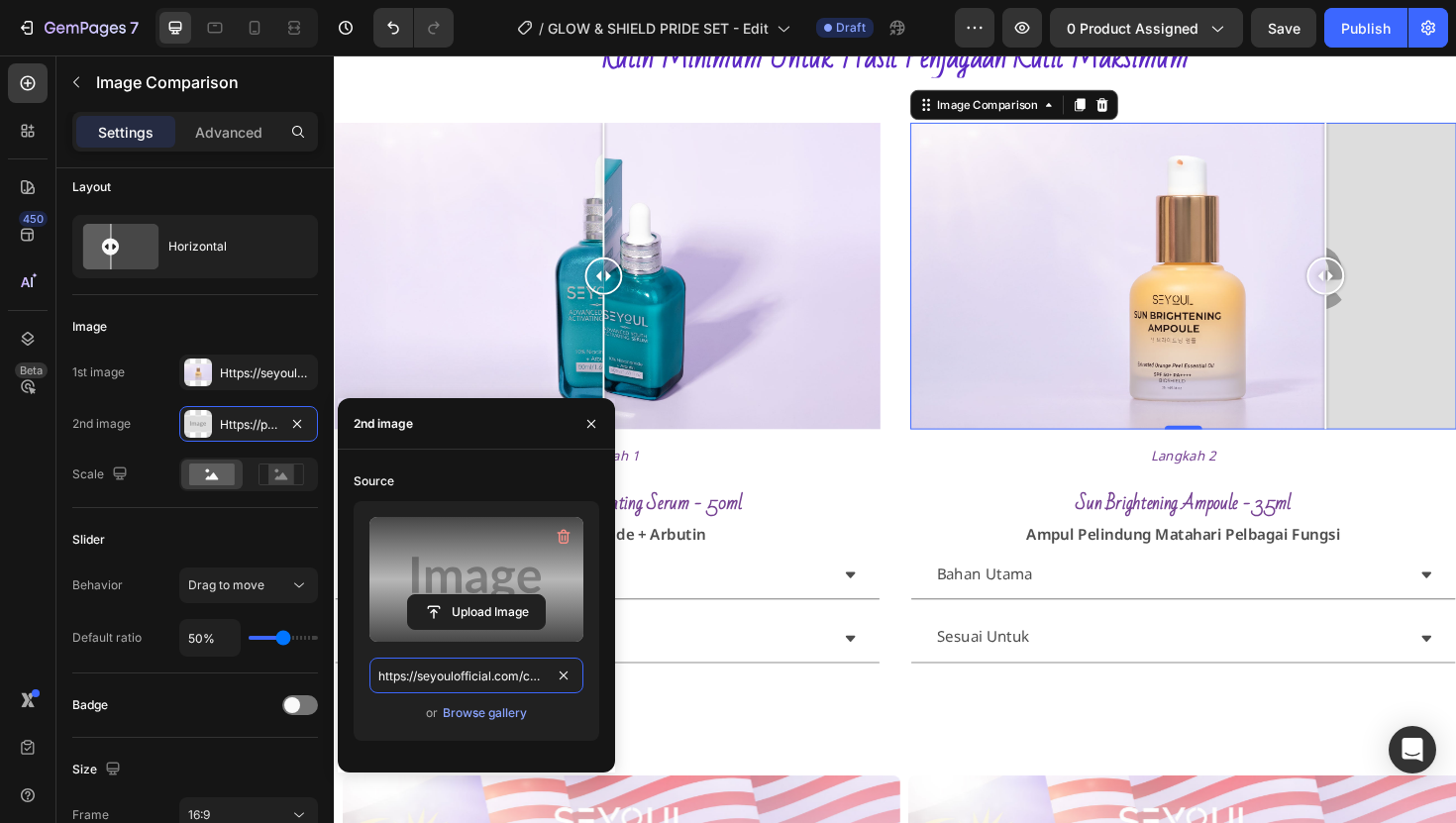 scroll, scrollTop: 0, scrollLeft: 680, axis: horizontal 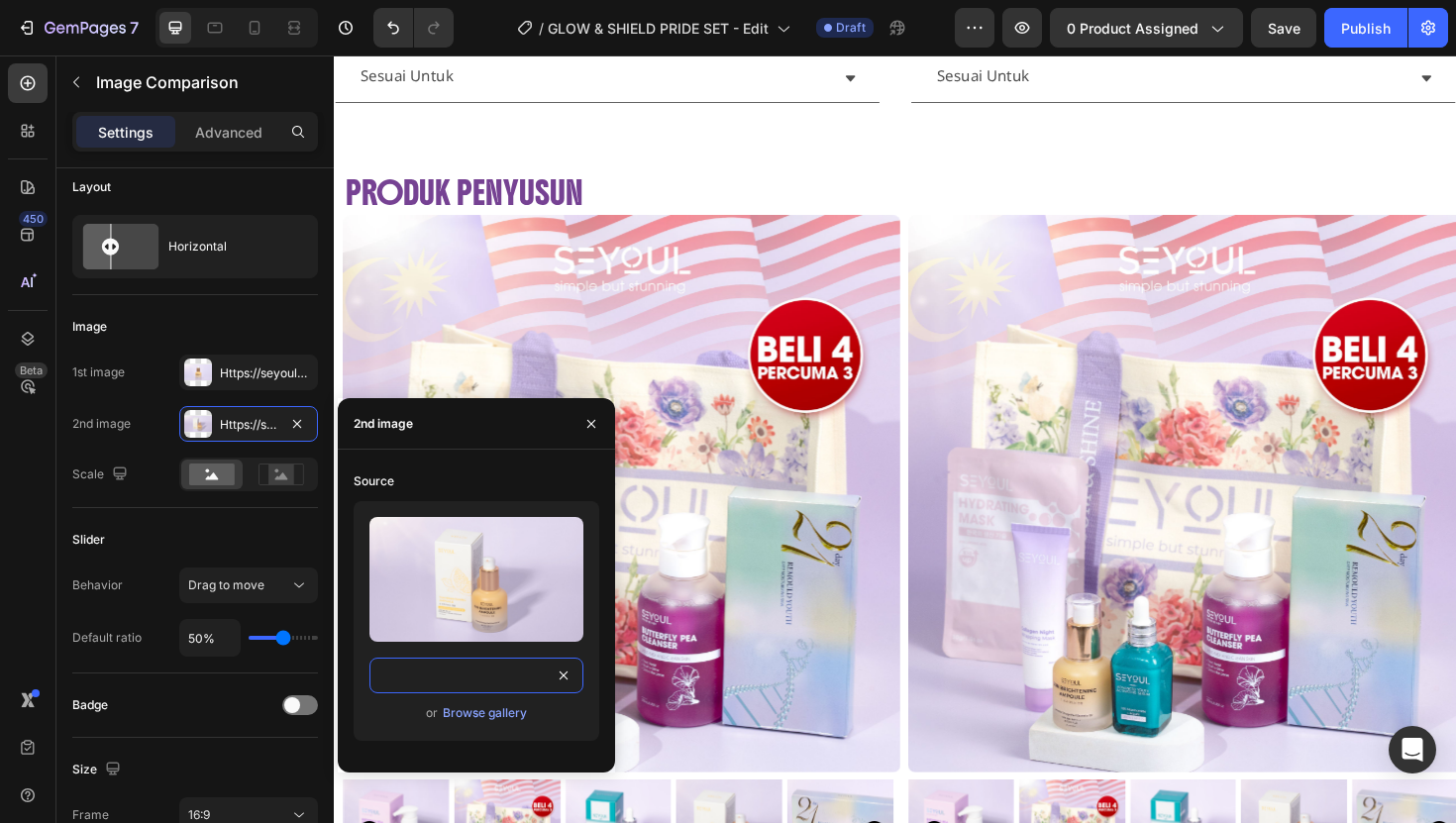 type on "https://seyoulofficial.com/cdn/shop/files/gempages_553103273247114368-80287c75-8448-4aed-b7d6-802d31adfc15.jpg?v=9983683486154964328" 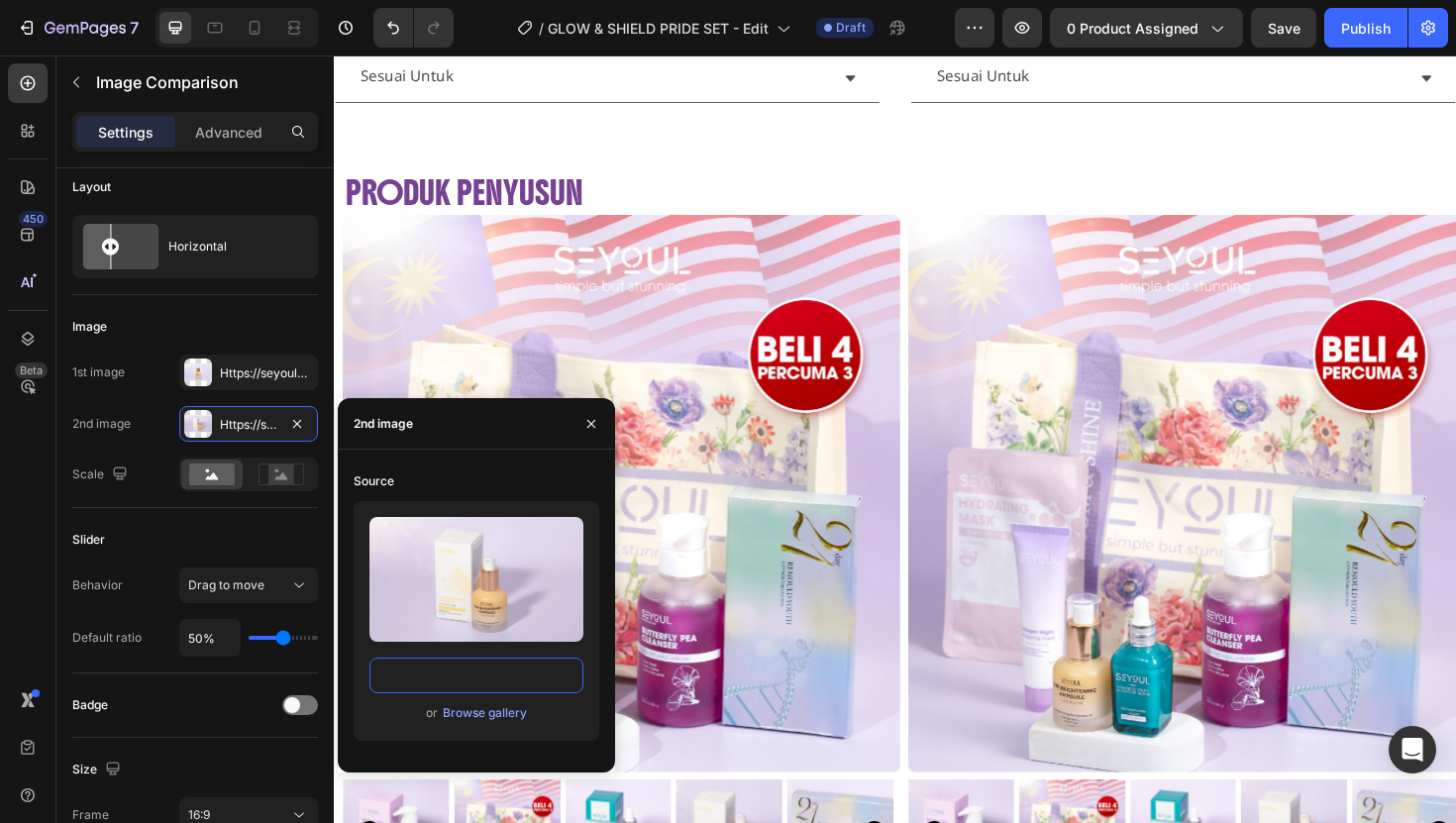 scroll, scrollTop: 0, scrollLeft: 0, axis: both 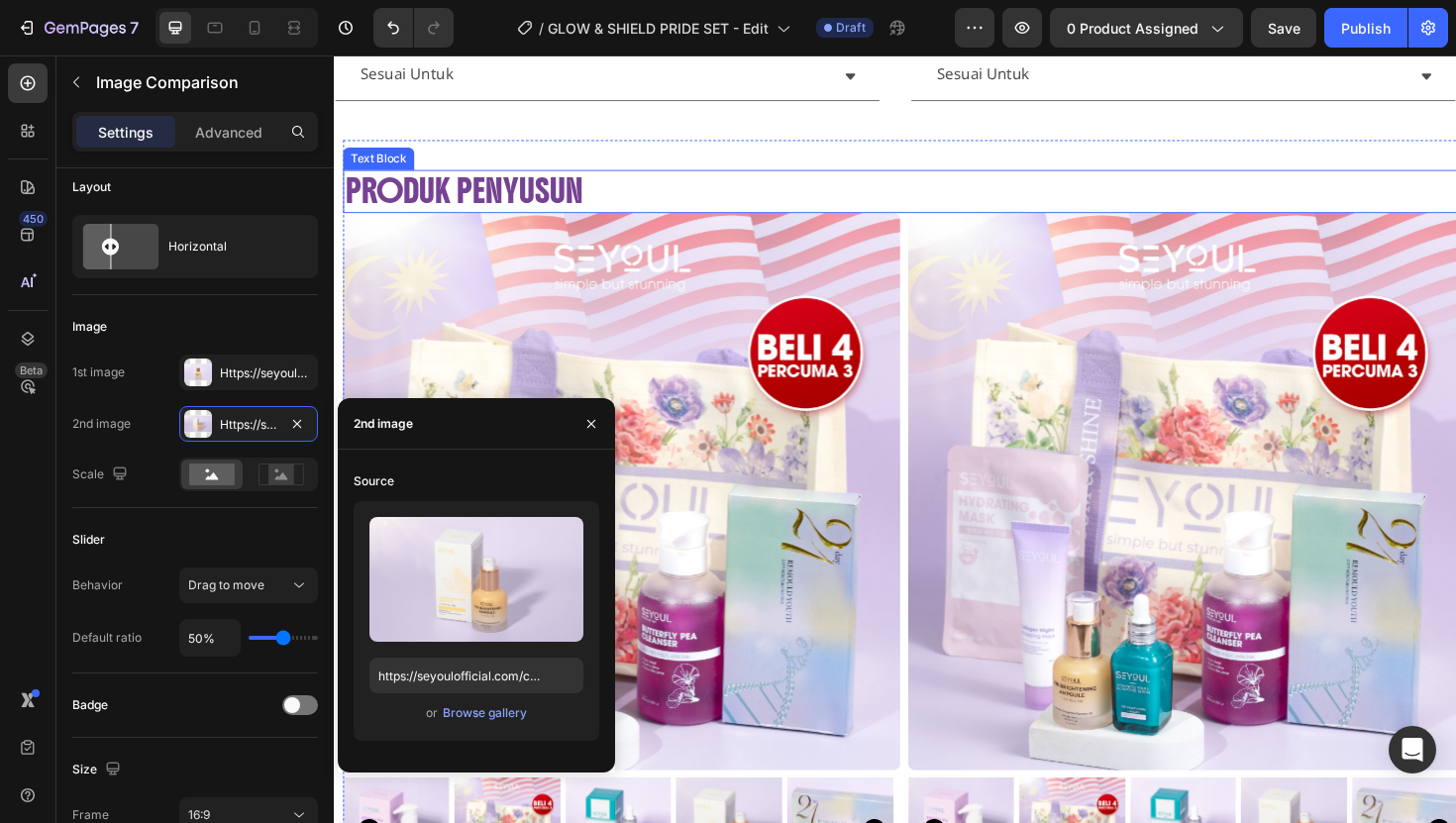 click on "Produk Penyusun Text Block
Product Images Glow All Day Pride Set Product Title 199.00 MYR Product Price Product Price 365.00 MYR Product Price Product Price Row
Out of stock Add to Cart Buy it now Dynamic Checkout Product
Product Images Glow All Day Pride Set Product Title 199.00 MYR Product Price Product Price 365.00 MYR Product Price Product Price Row
Out of stock Add to Cart Buy it now Dynamic Checkout Product Row Setup sản phẩm lẻ 25" at bounding box center (938, 669) 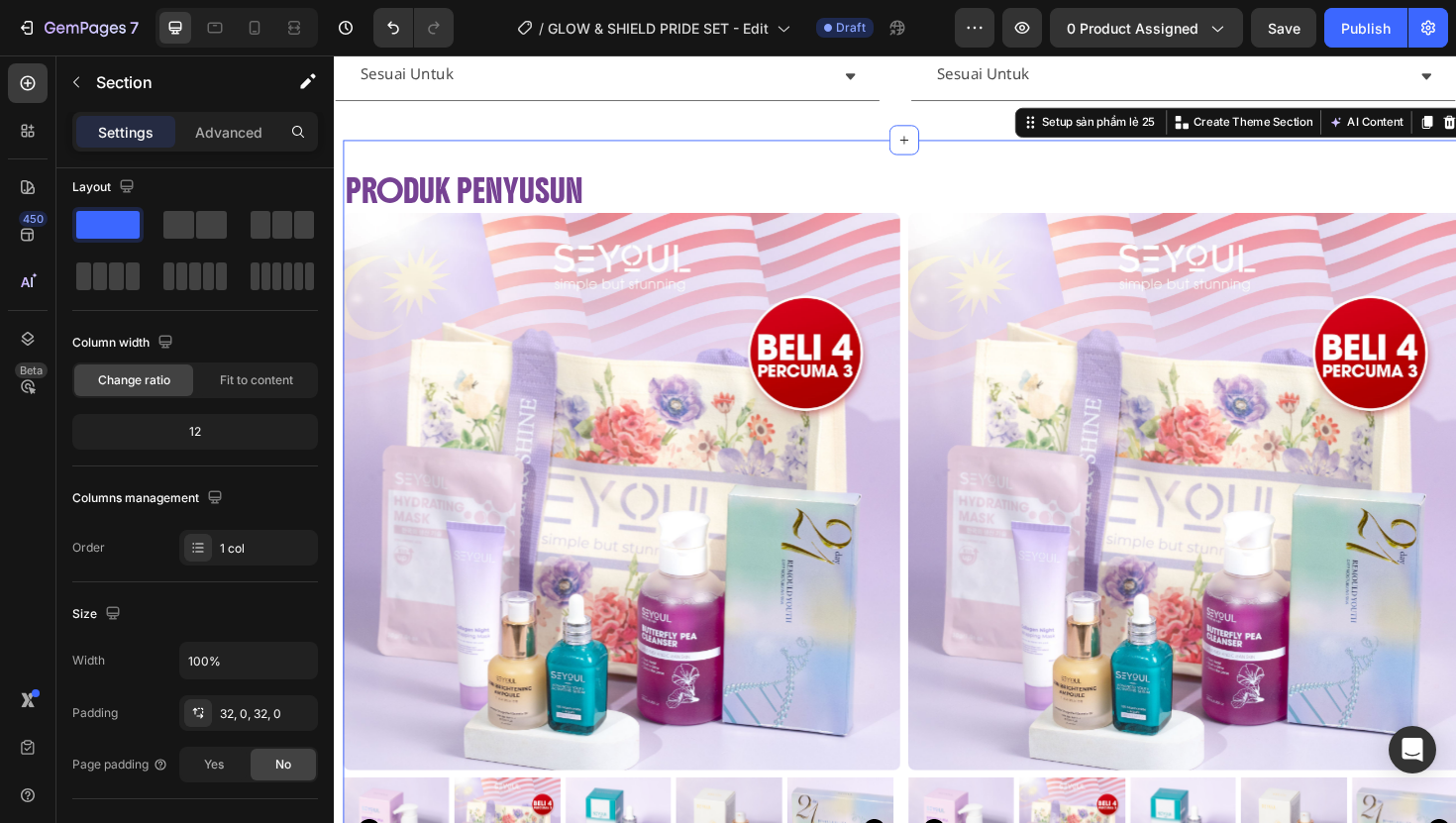 scroll, scrollTop: 0, scrollLeft: 0, axis: both 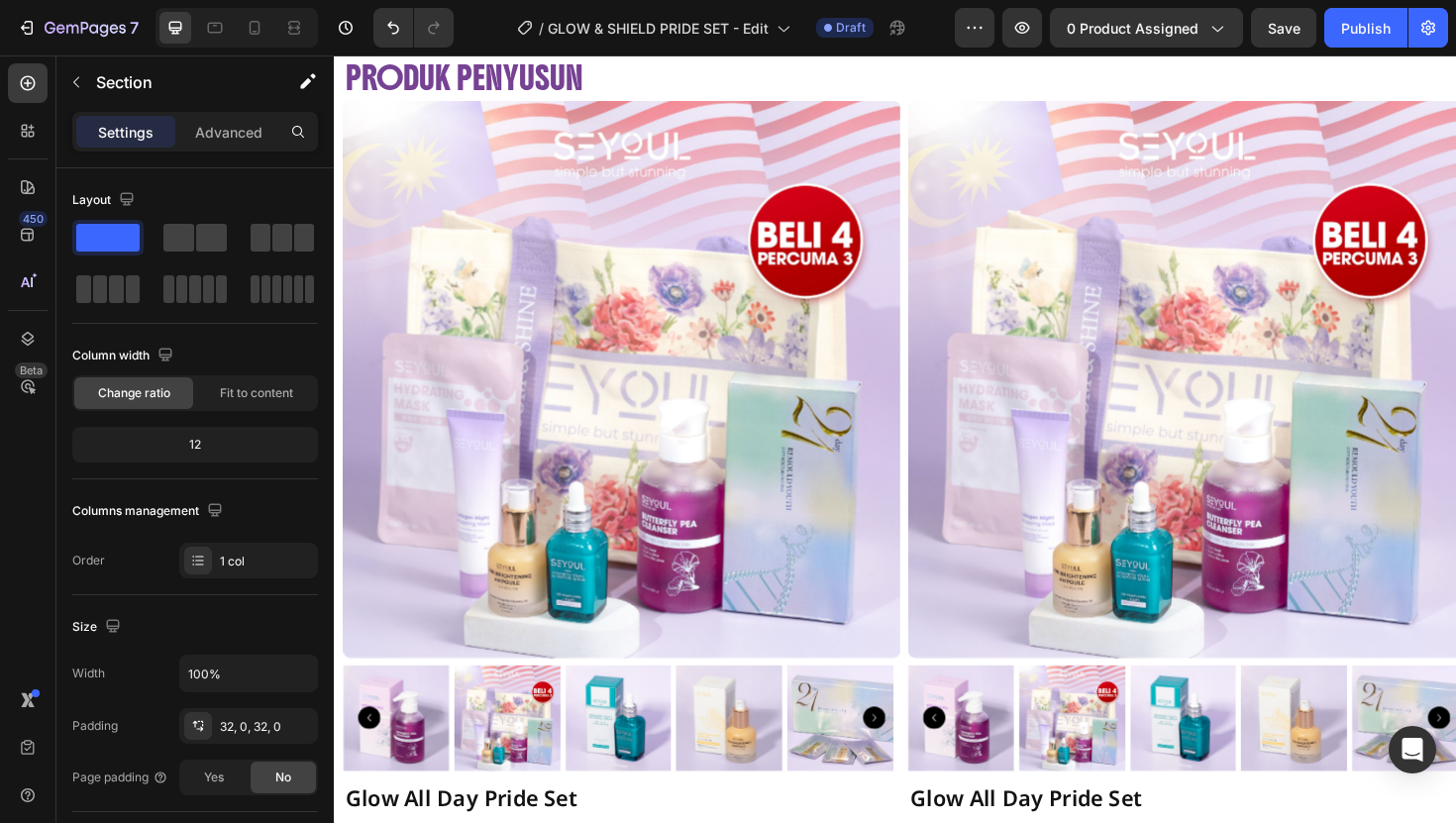 click at bounding box center [639, 398] 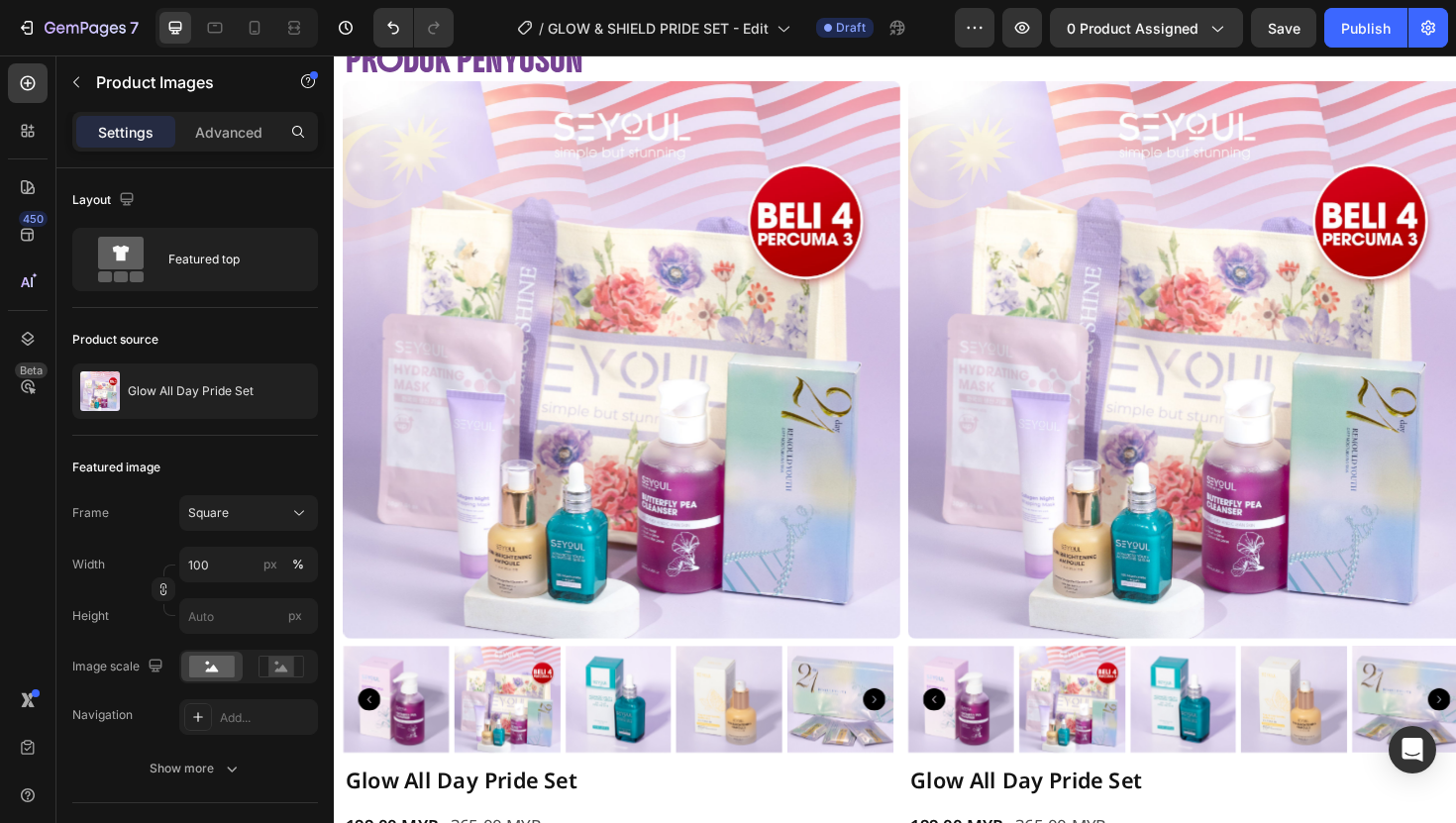 scroll, scrollTop: 3093, scrollLeft: 0, axis: vertical 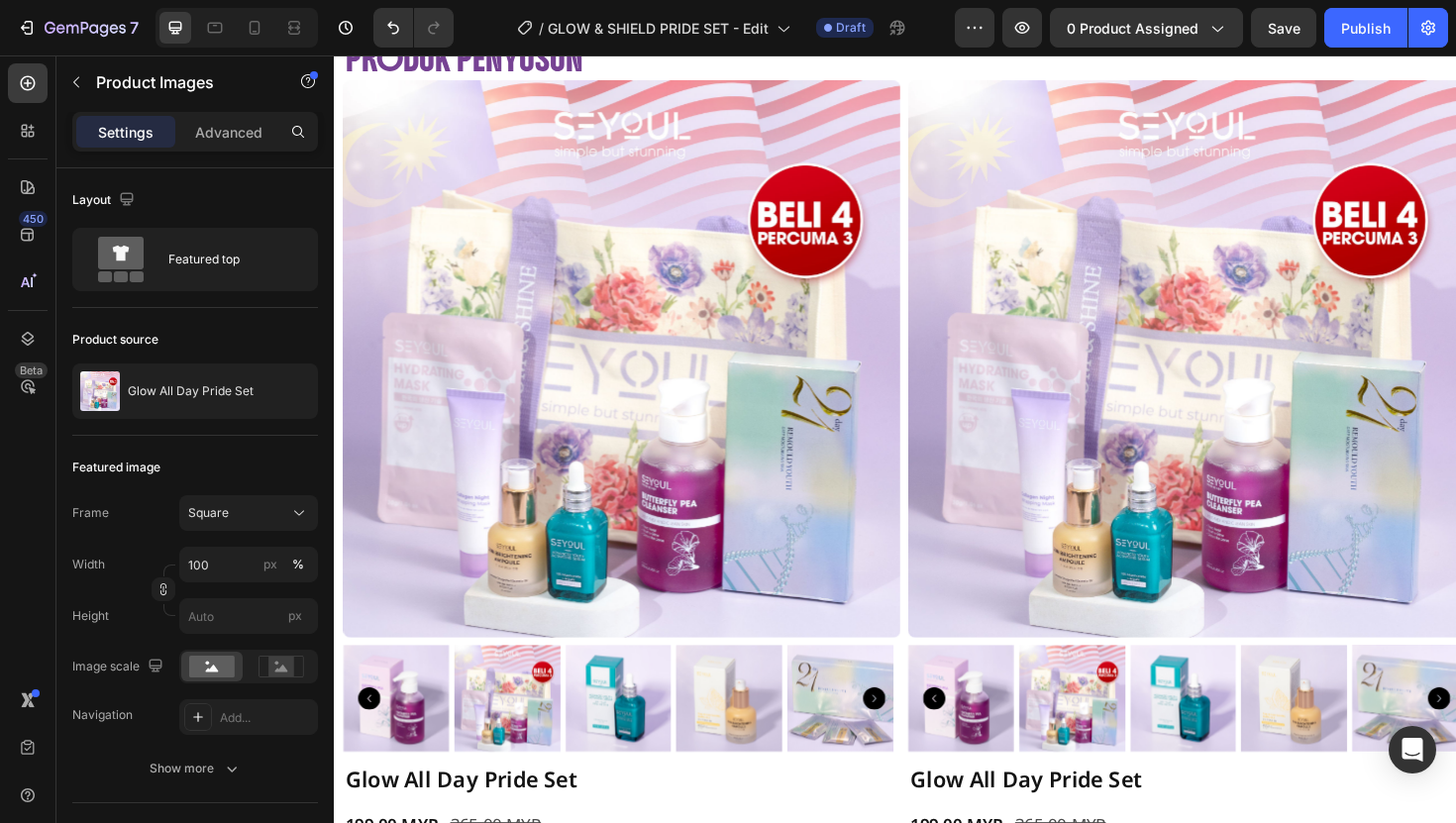 click at bounding box center [639, 377] 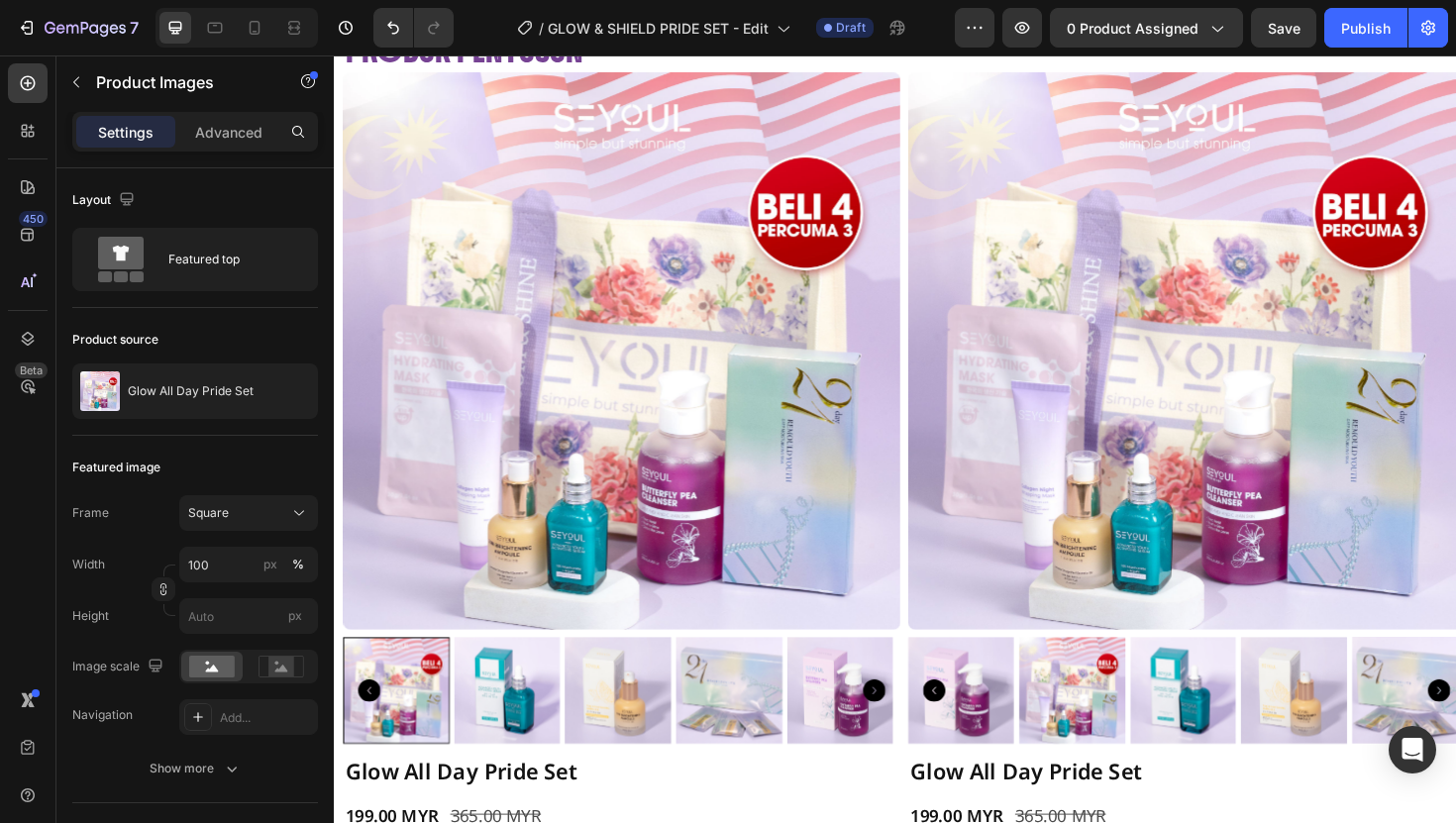 scroll, scrollTop: 3104, scrollLeft: 0, axis: vertical 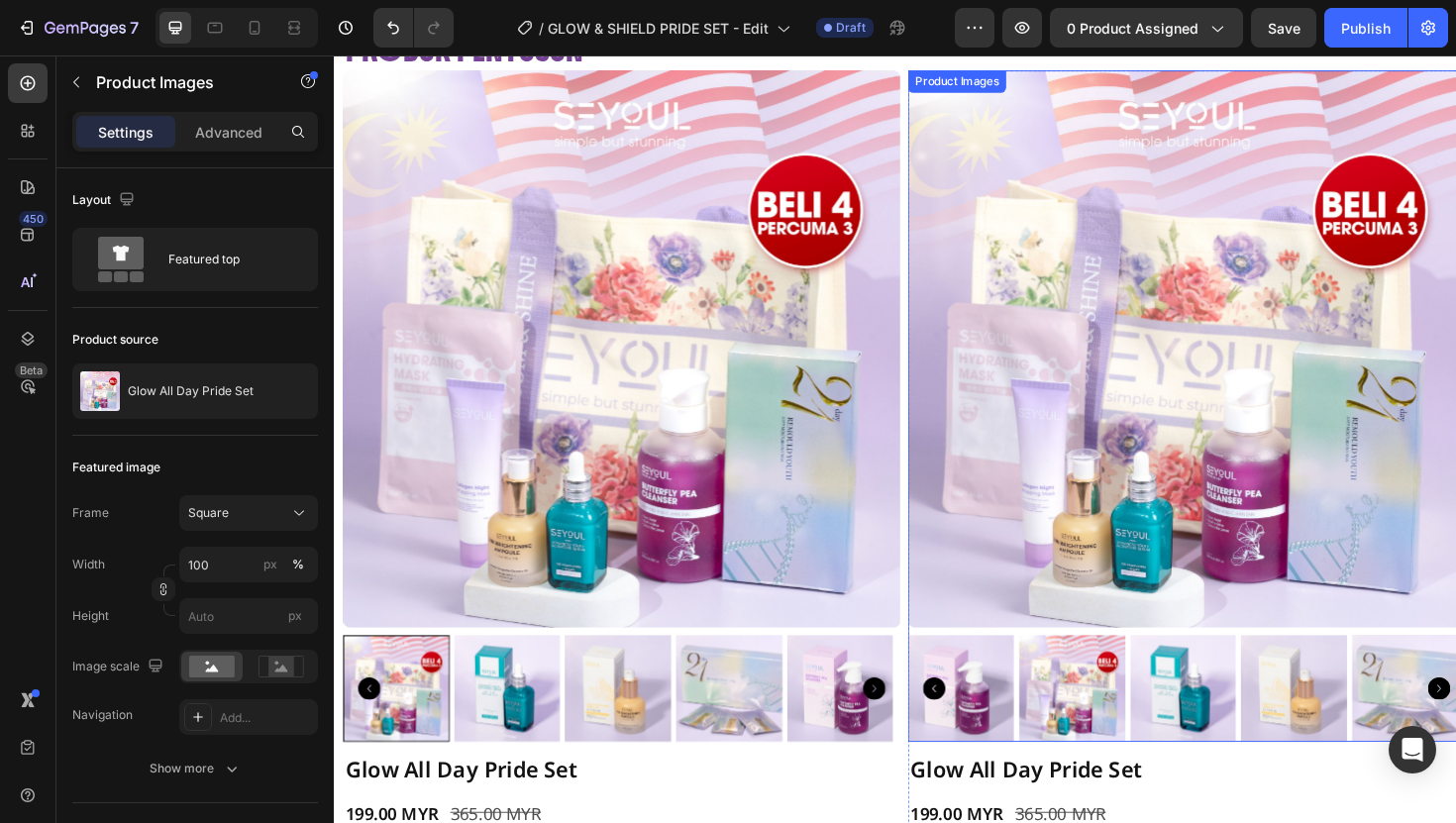 click at bounding box center (1237, 366) 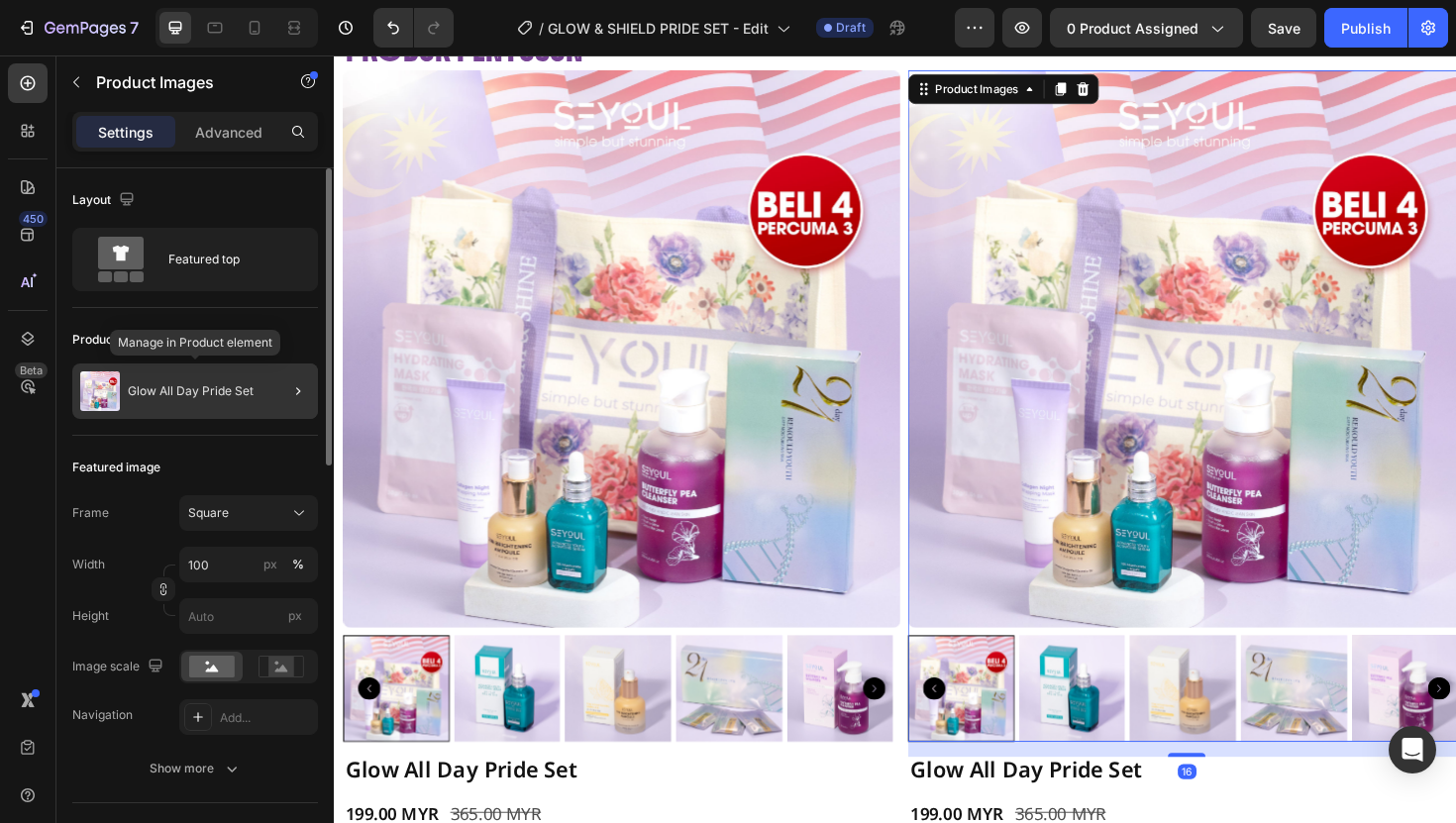 click on "Glow All Day Pride Set" at bounding box center (190, 391) 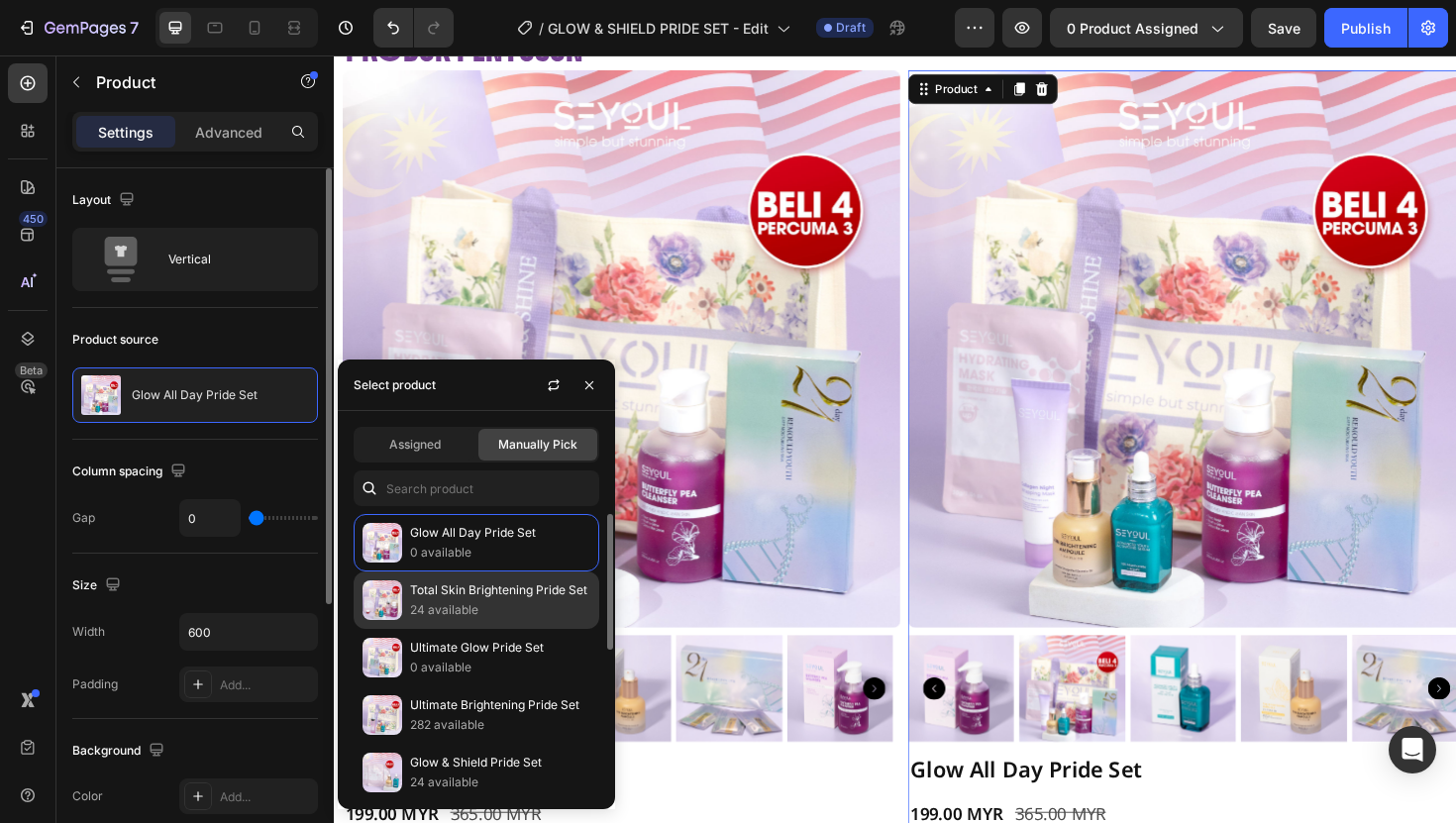 click on "Total Skin Brightening Pride Set" at bounding box center [500, 590] 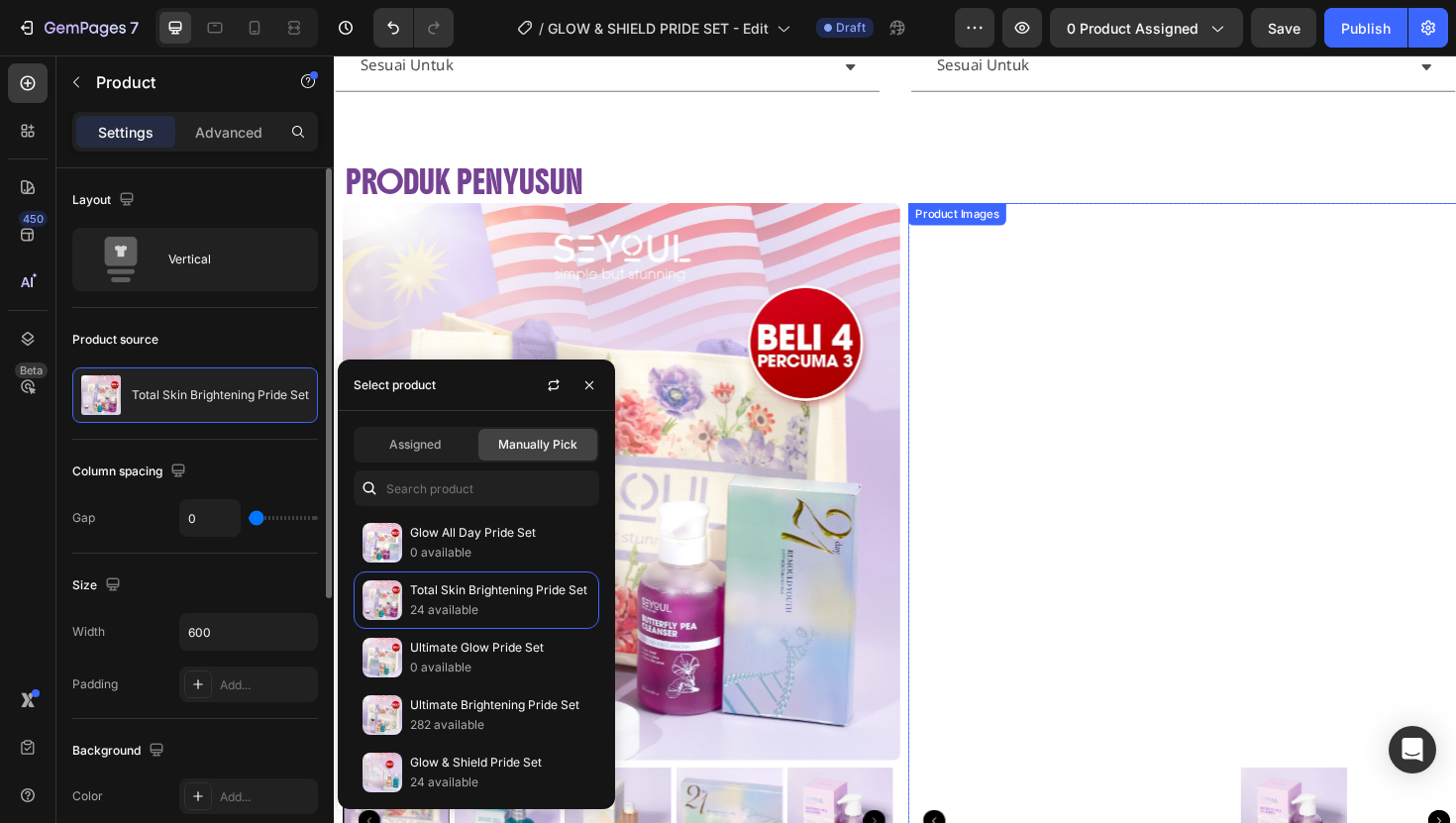 scroll, scrollTop: 2974, scrollLeft: 0, axis: vertical 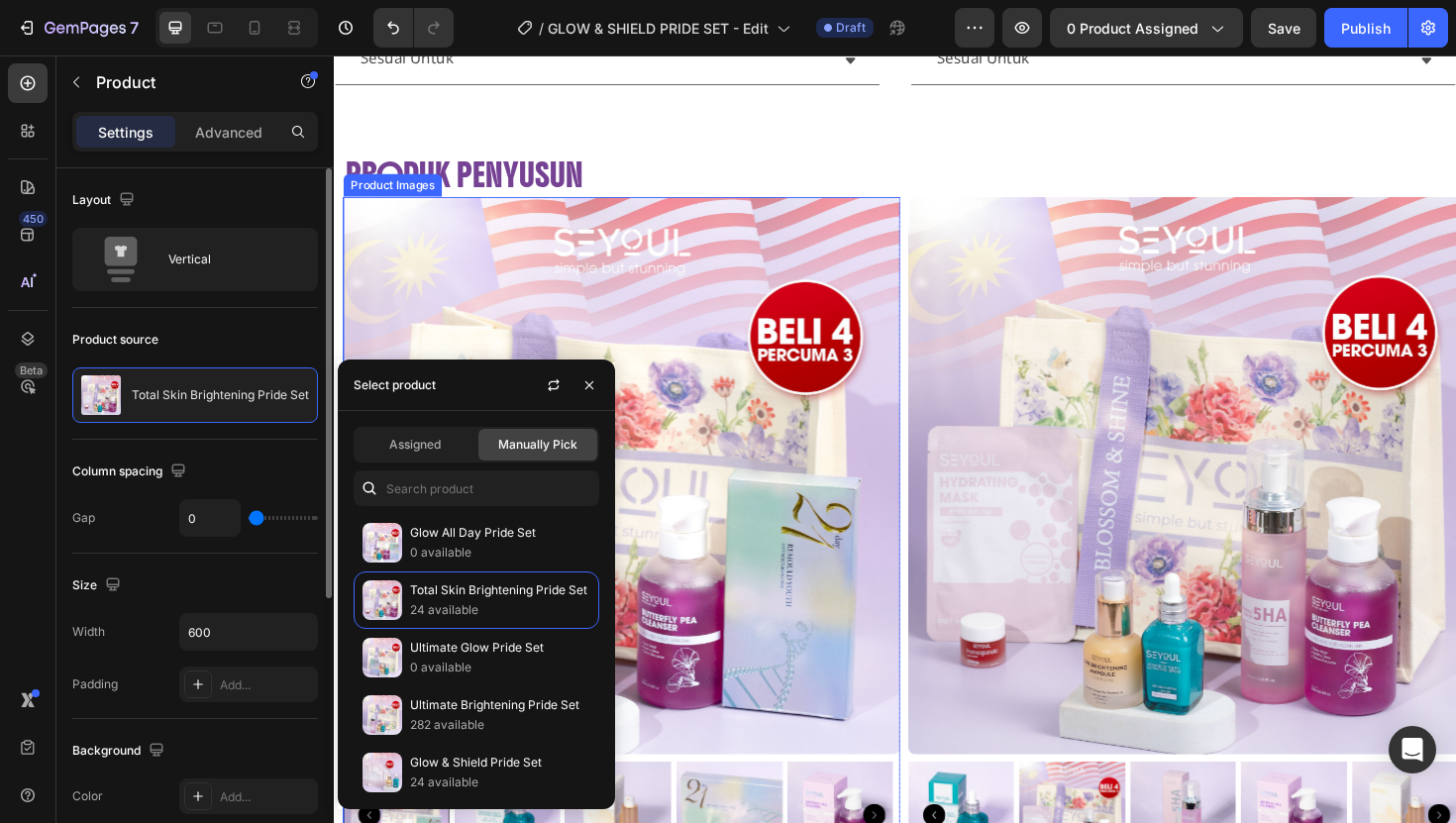 click at bounding box center [639, 500] 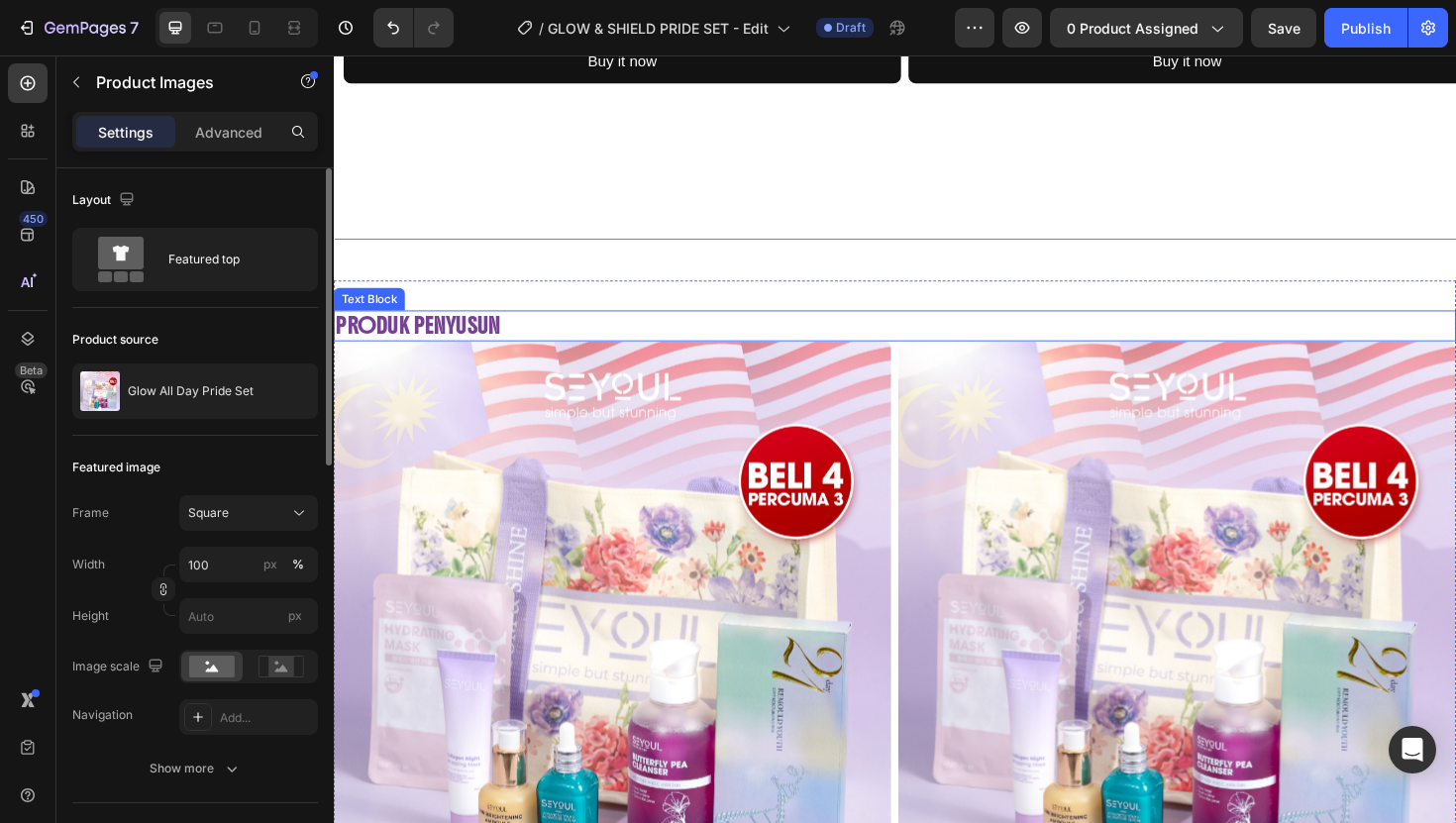scroll, scrollTop: 4126, scrollLeft: 0, axis: vertical 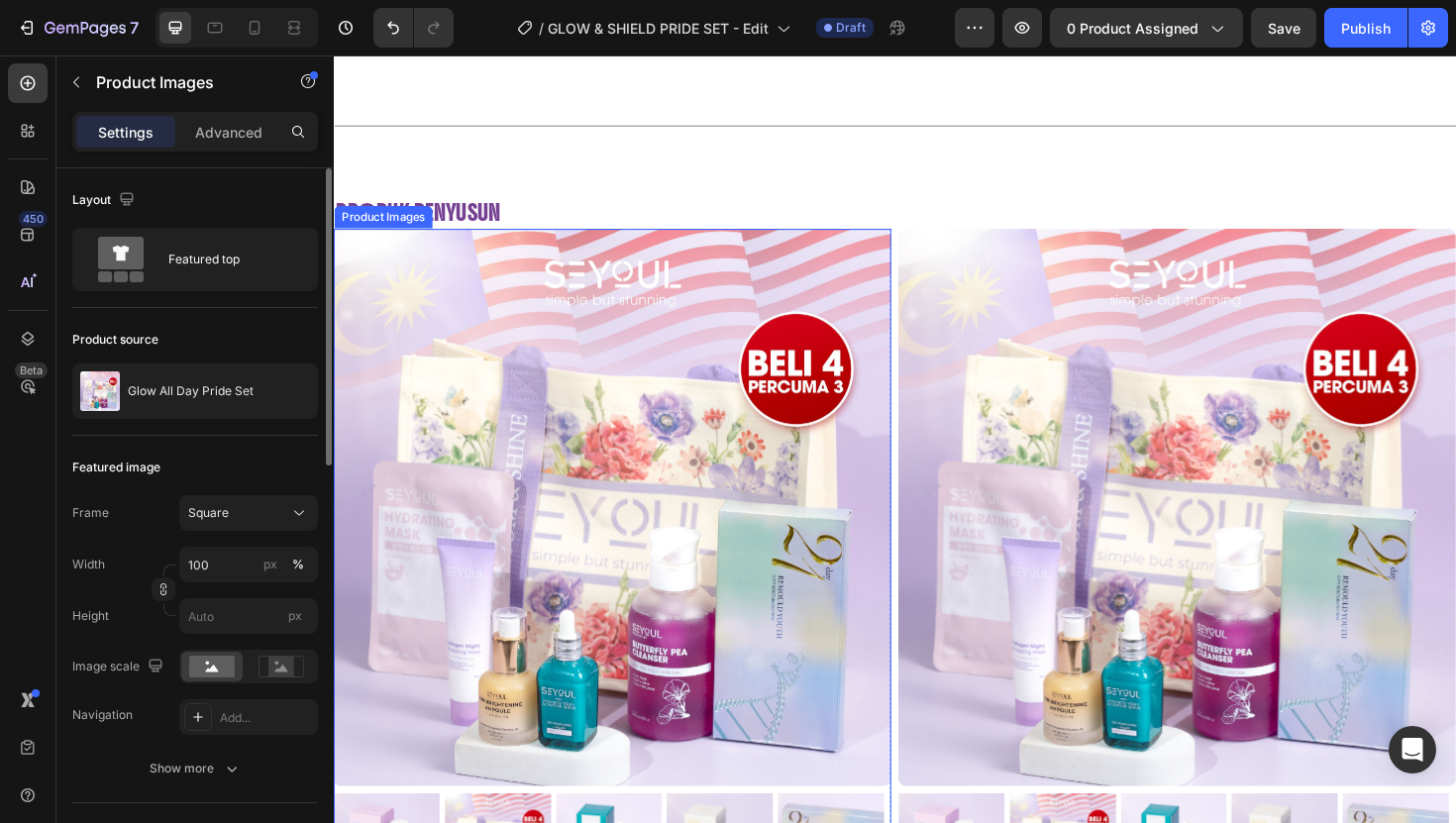 click at bounding box center [629, 534] 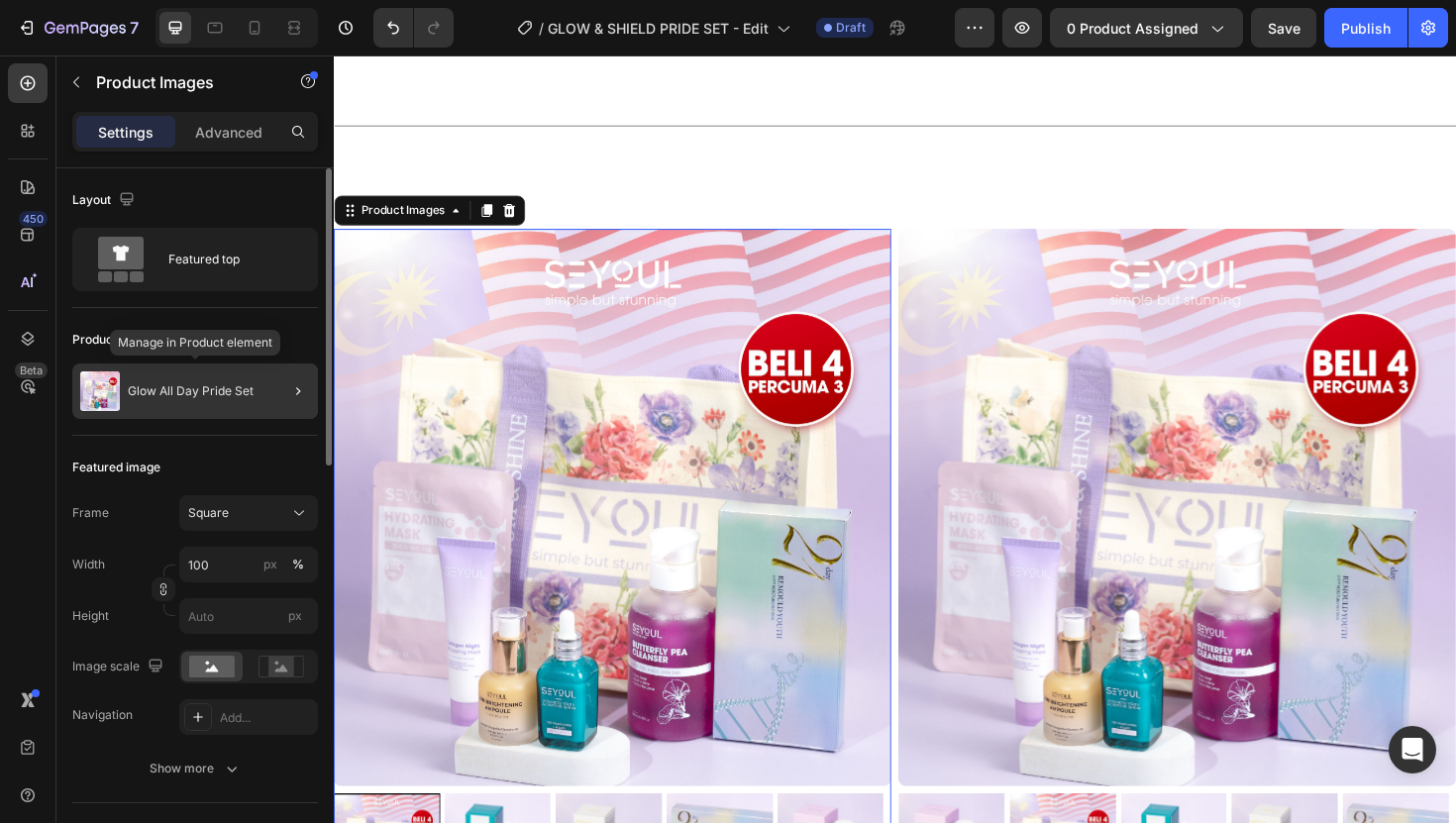 click on "Glow All Day Pride Set" at bounding box center [190, 391] 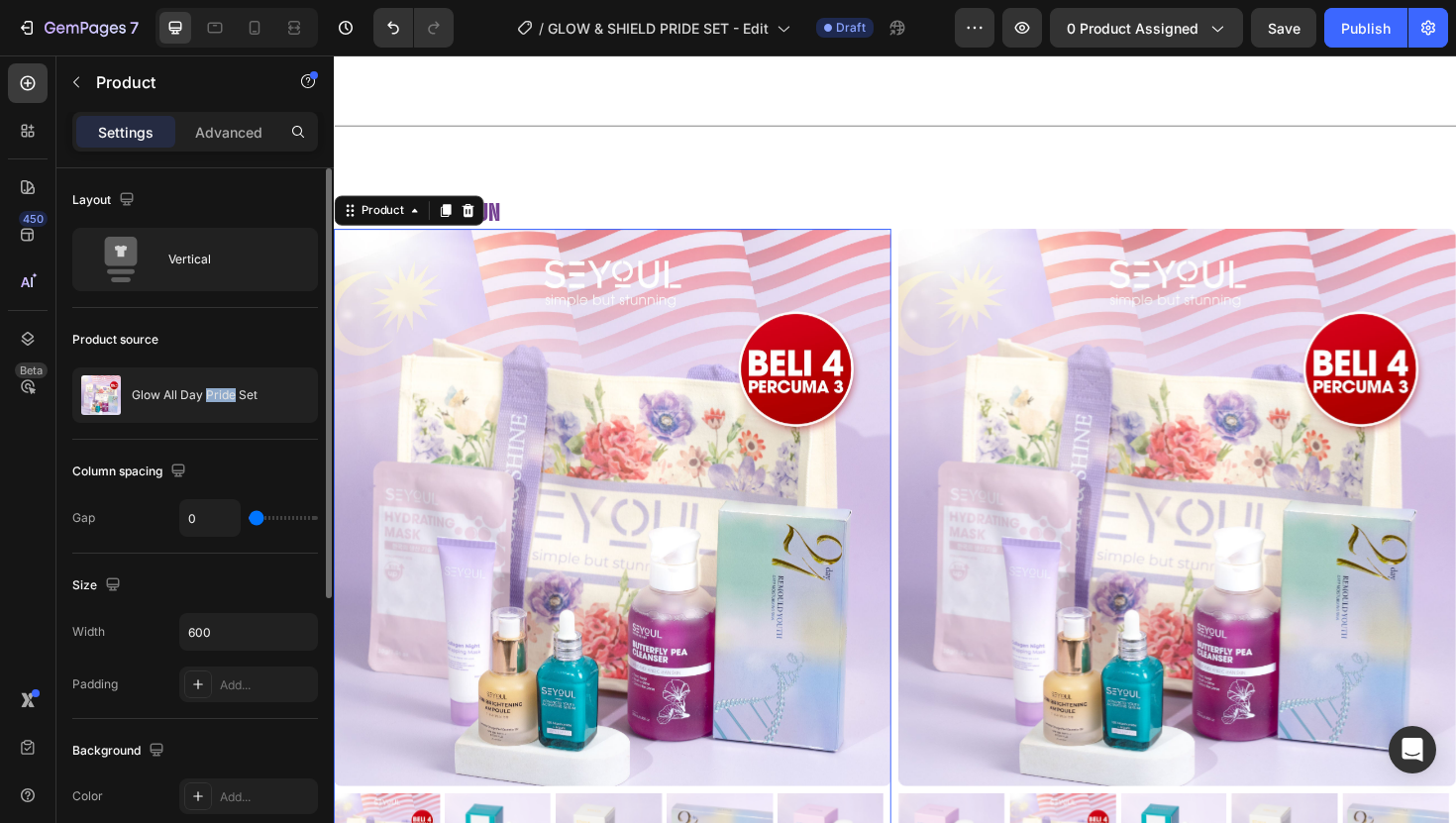 click on "Glow All Day Pride Set" at bounding box center (194, 395) 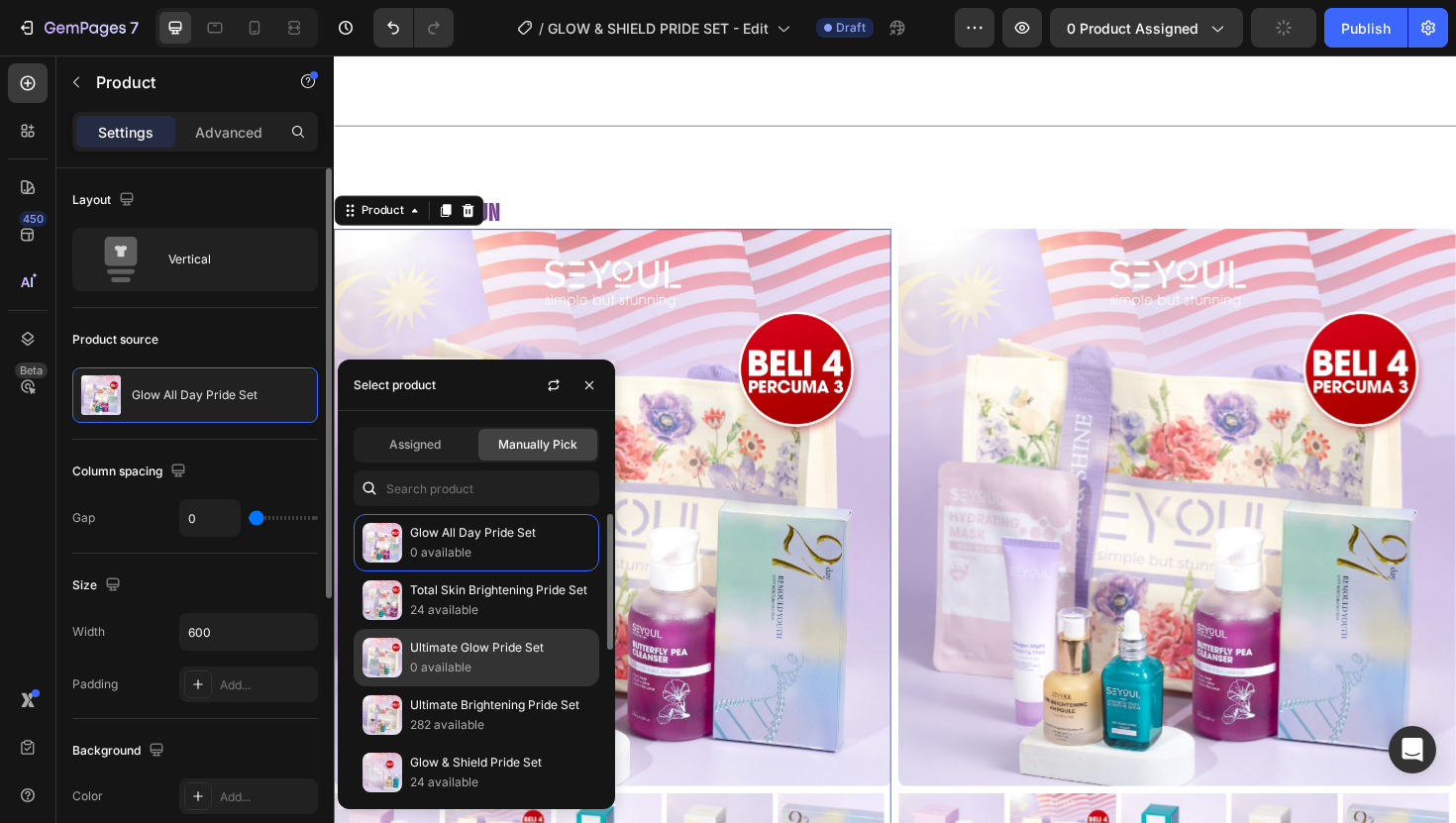 click on "0 available" at bounding box center (500, 668) 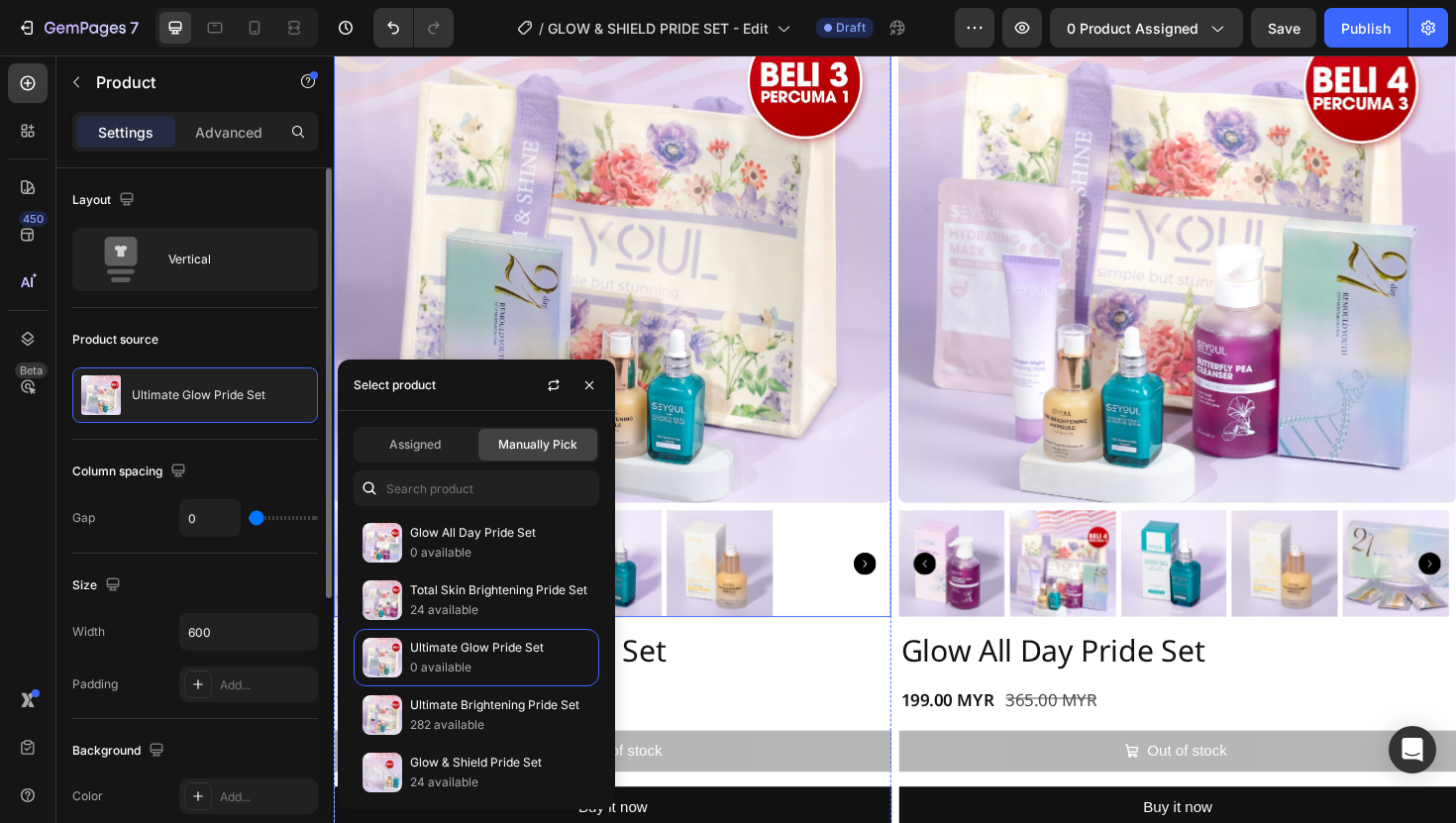 scroll, scrollTop: 4490, scrollLeft: 0, axis: vertical 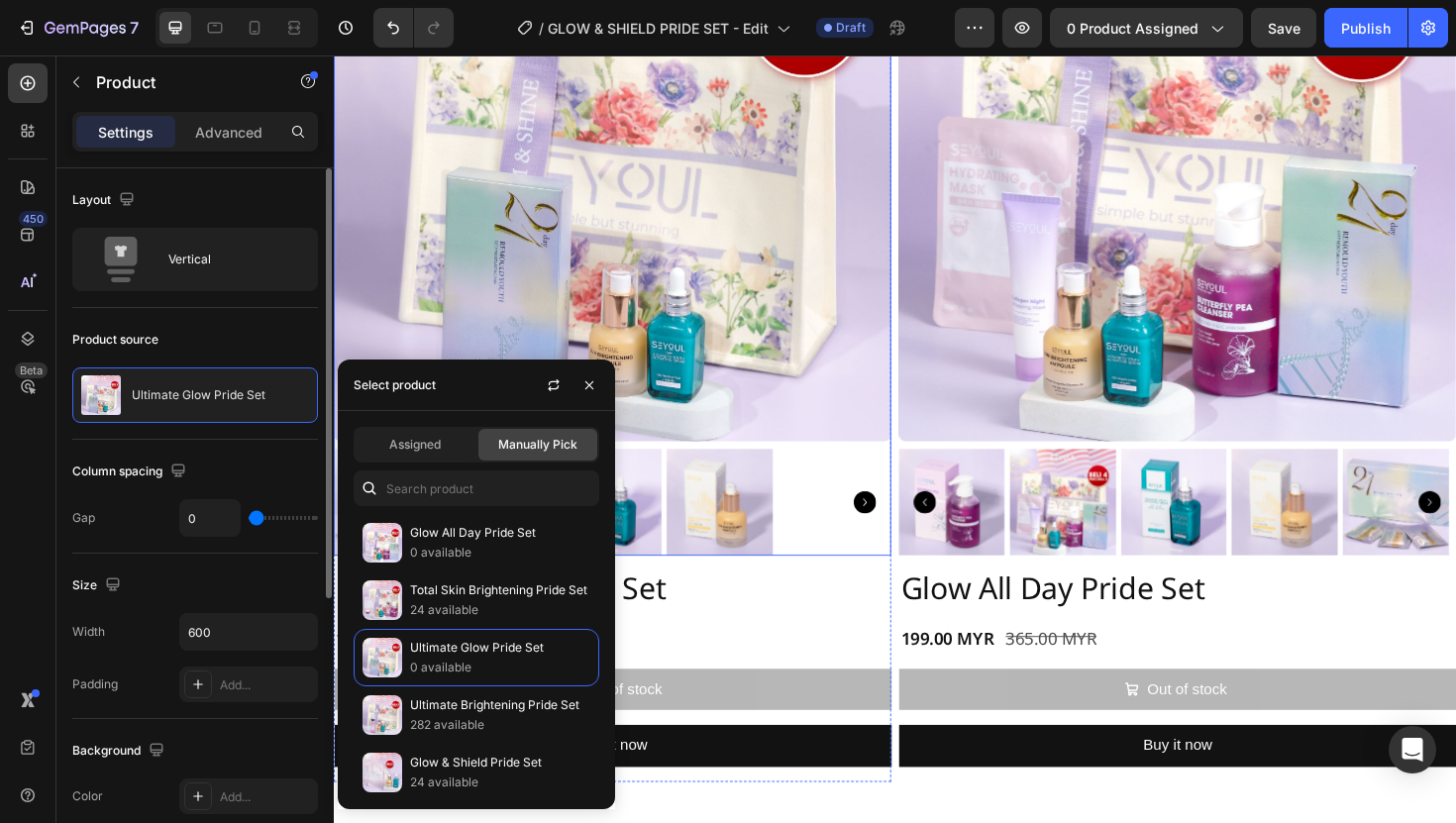click at bounding box center [629, 169] 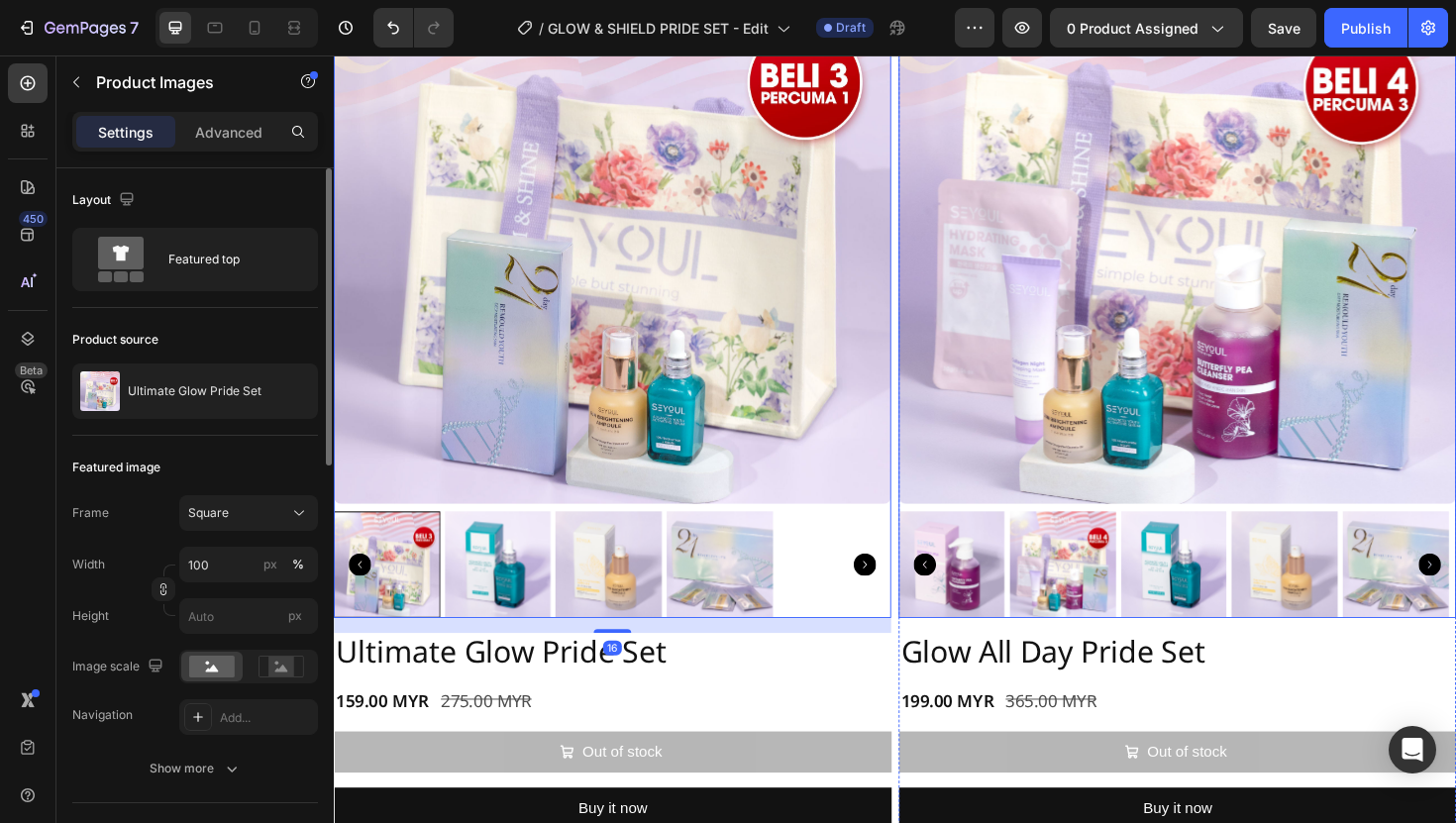 scroll, scrollTop: 4429, scrollLeft: 0, axis: vertical 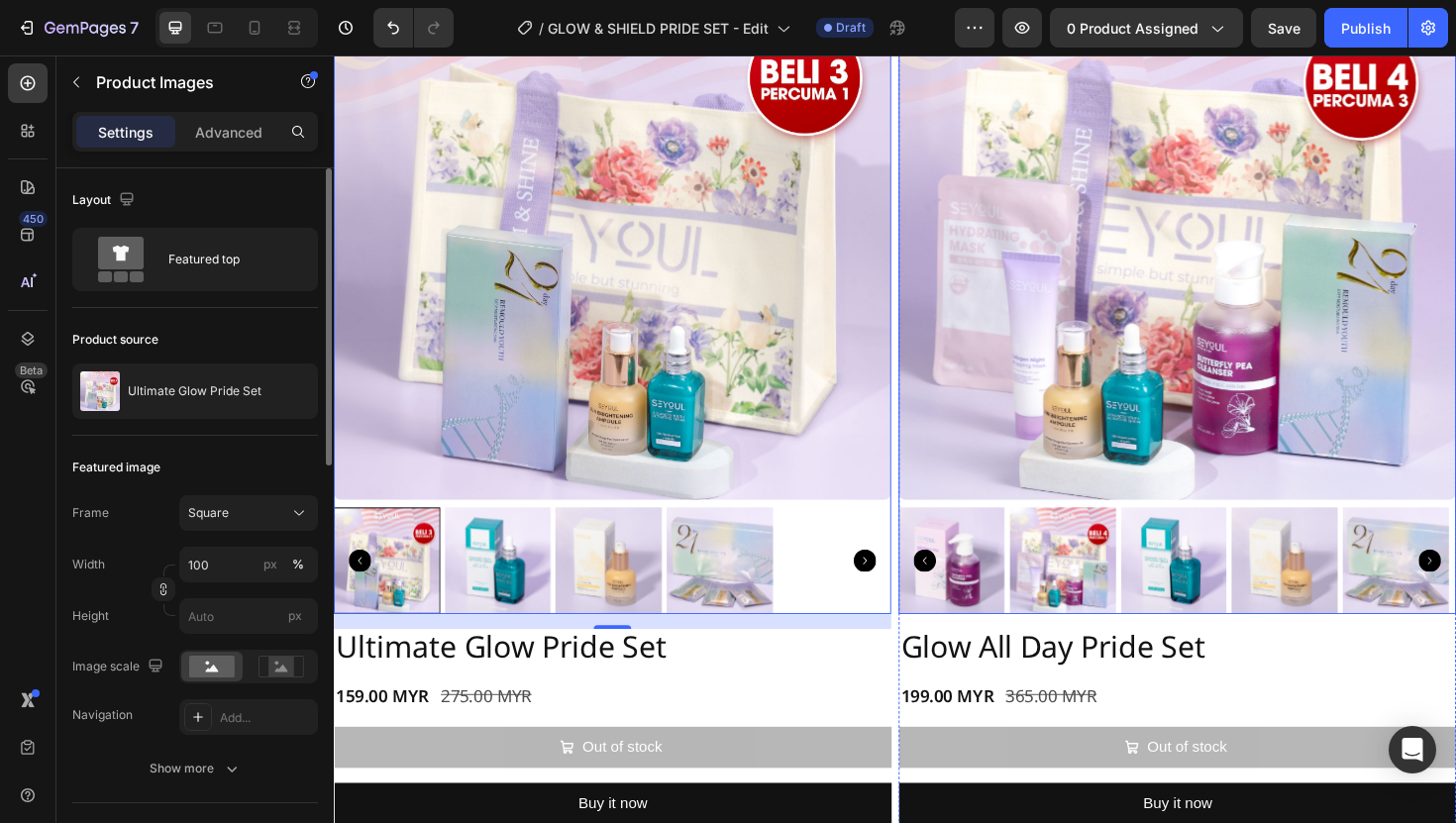 click at bounding box center (1227, 231) 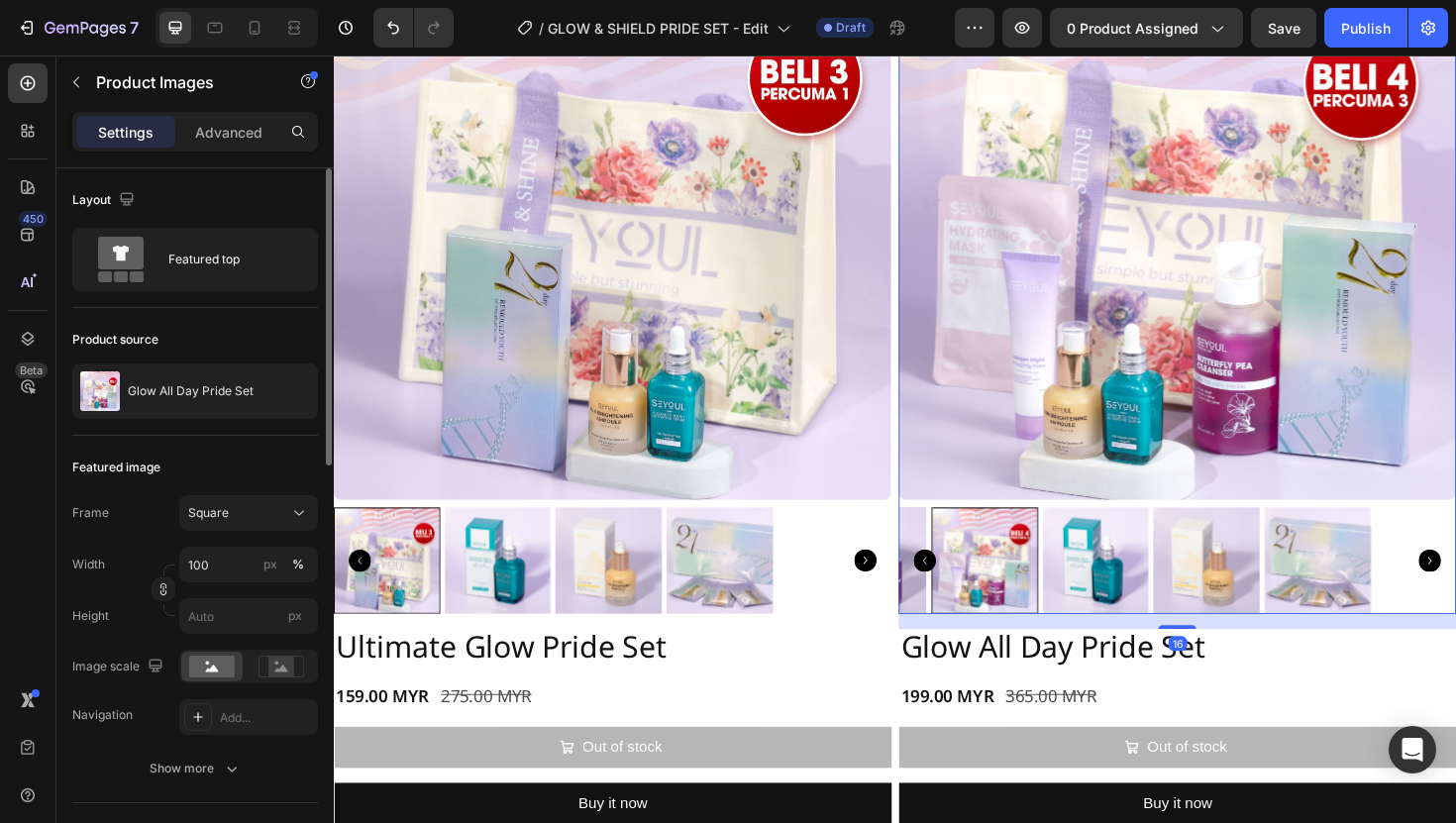 click at bounding box center [1227, 231] 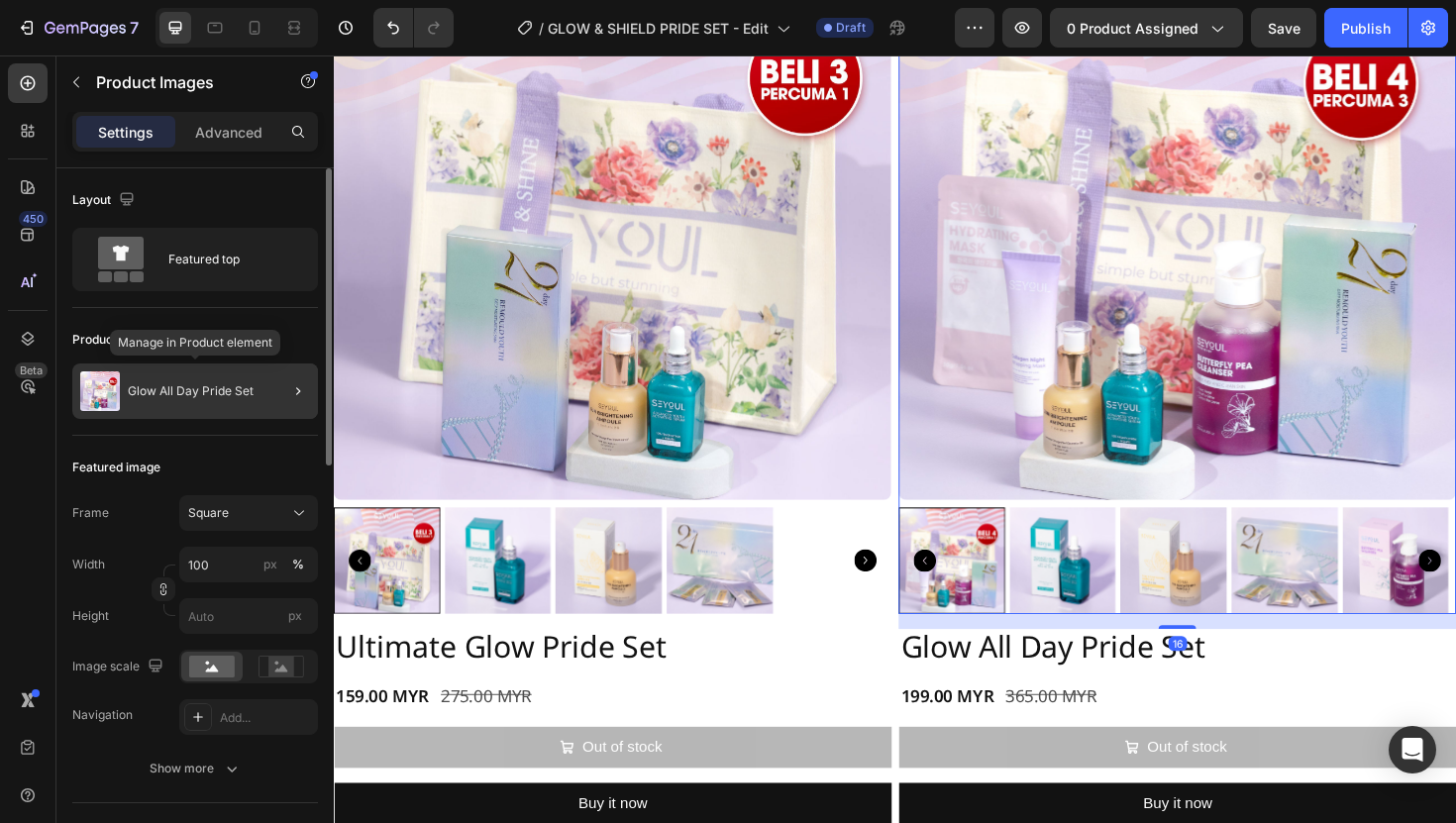 click on "Glow All Day Pride Set" 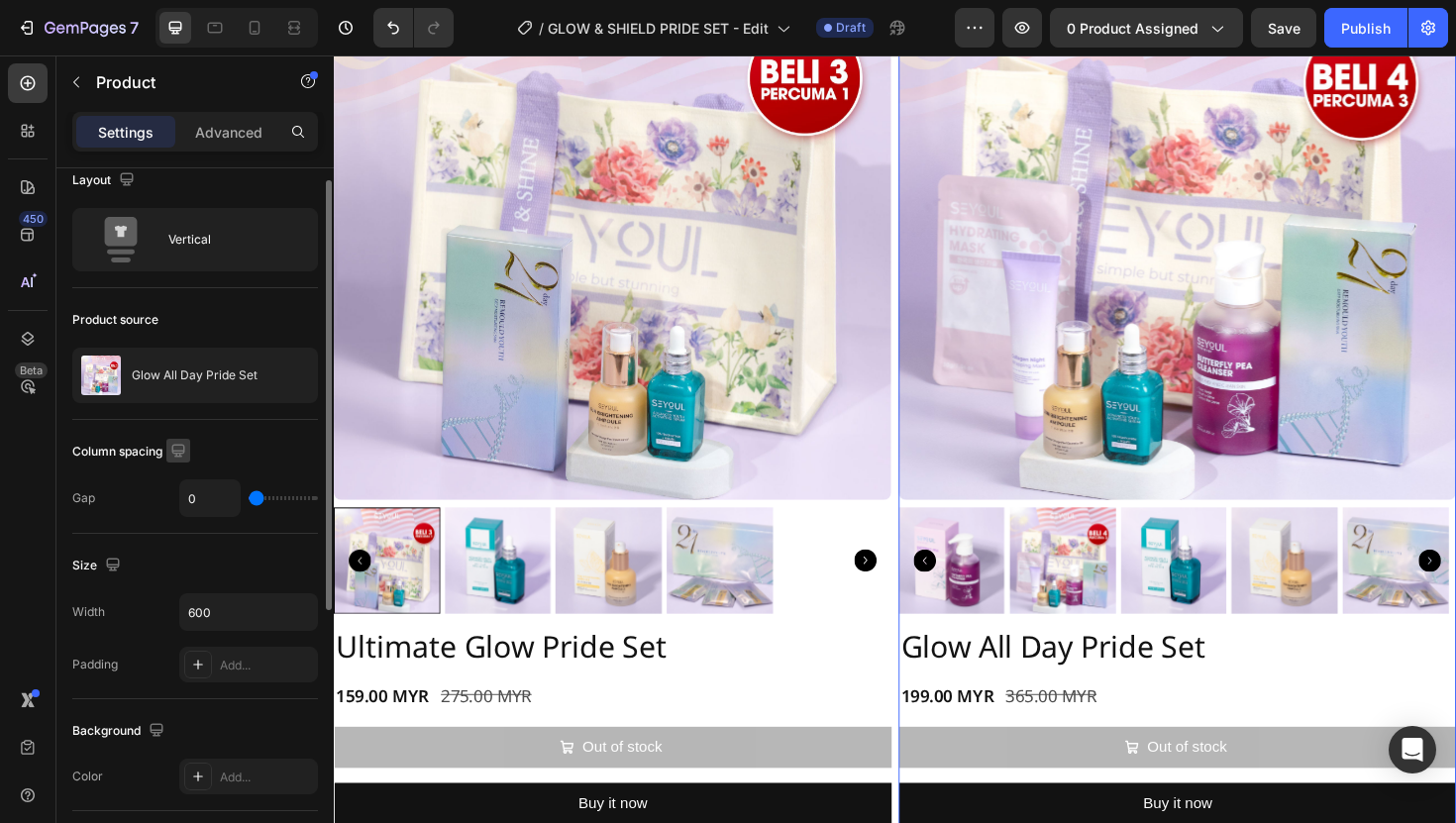 scroll, scrollTop: 23, scrollLeft: 0, axis: vertical 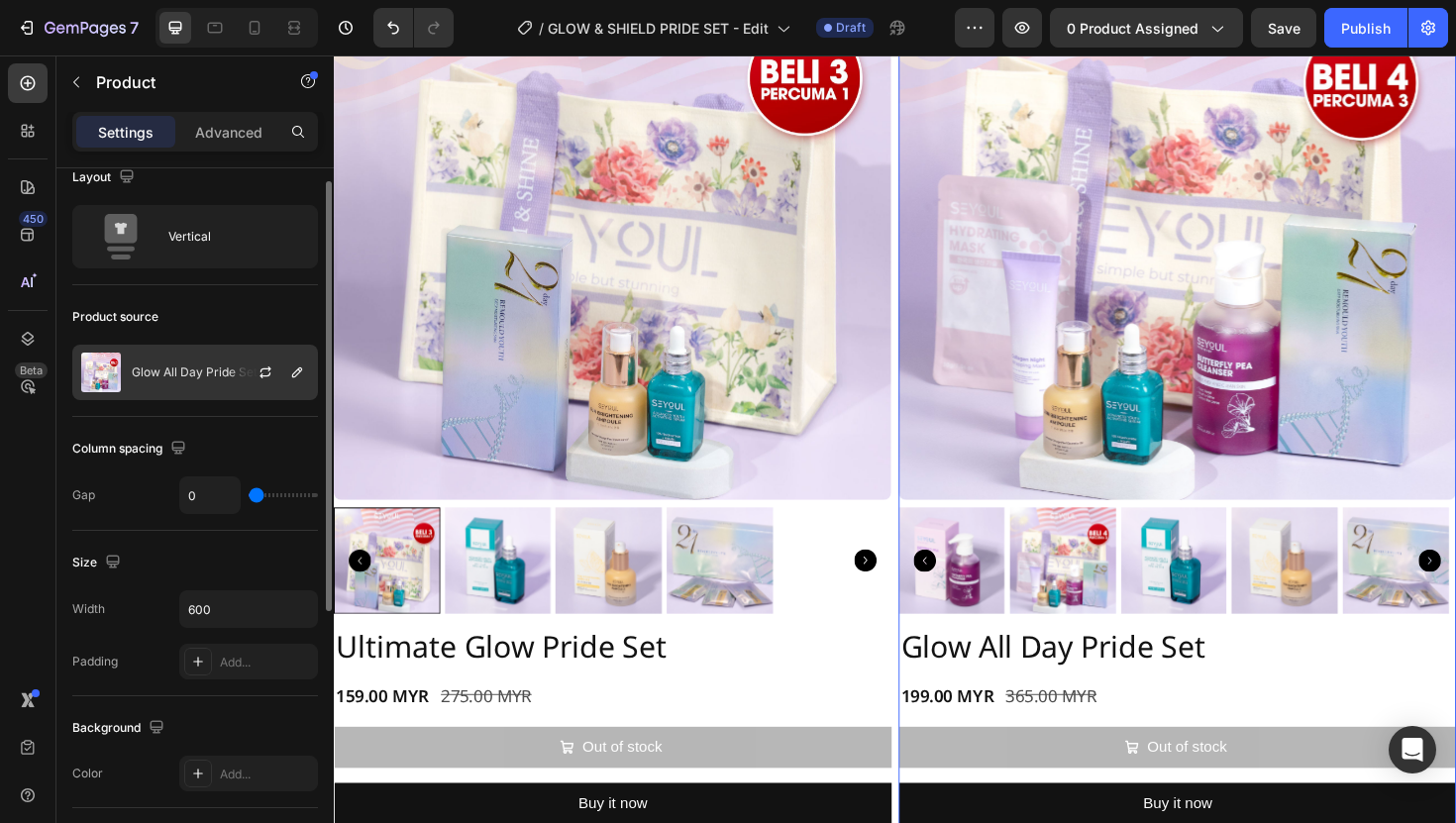 click on "Glow All Day Pride Set" 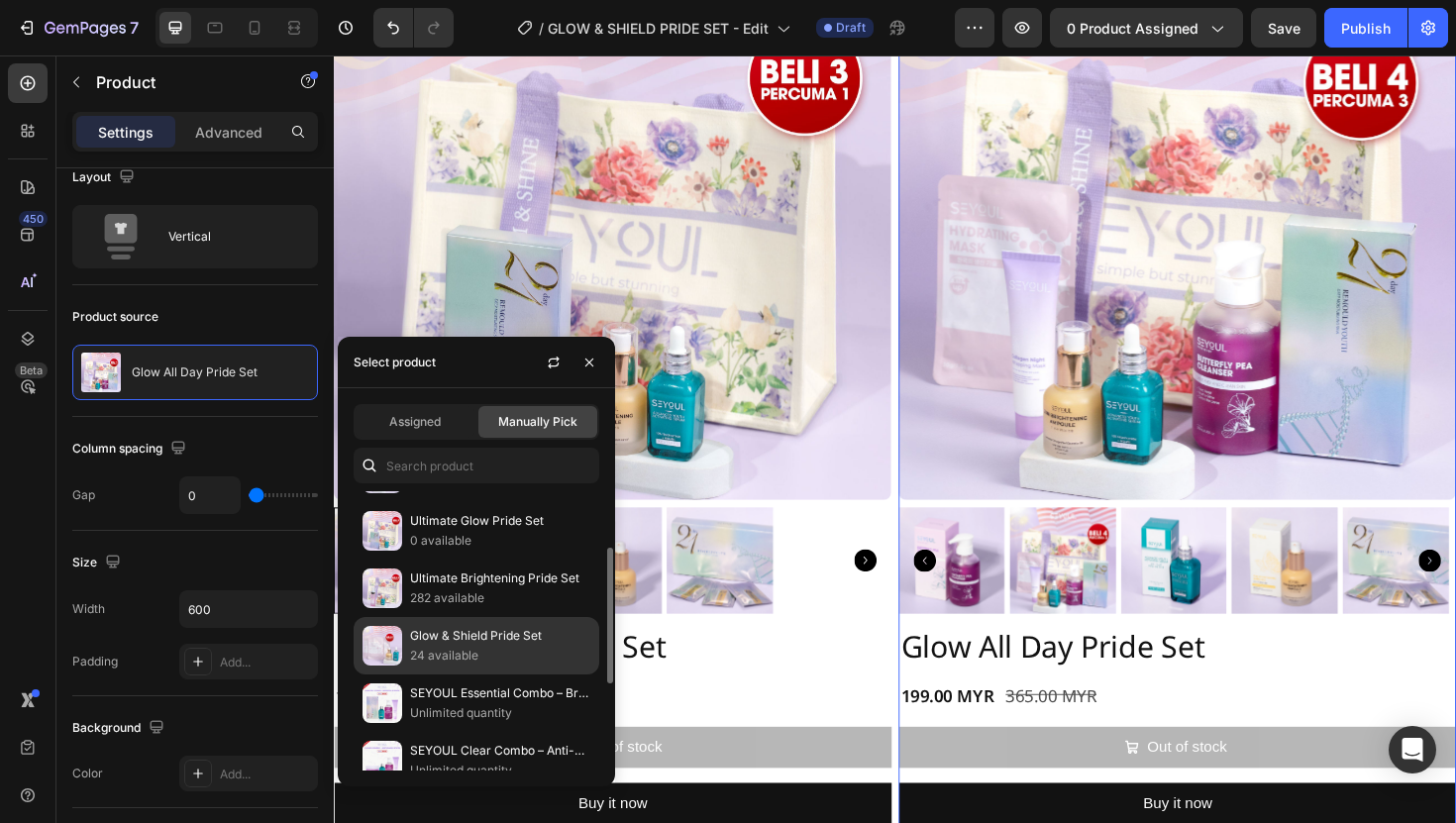 scroll, scrollTop: 111, scrollLeft: 0, axis: vertical 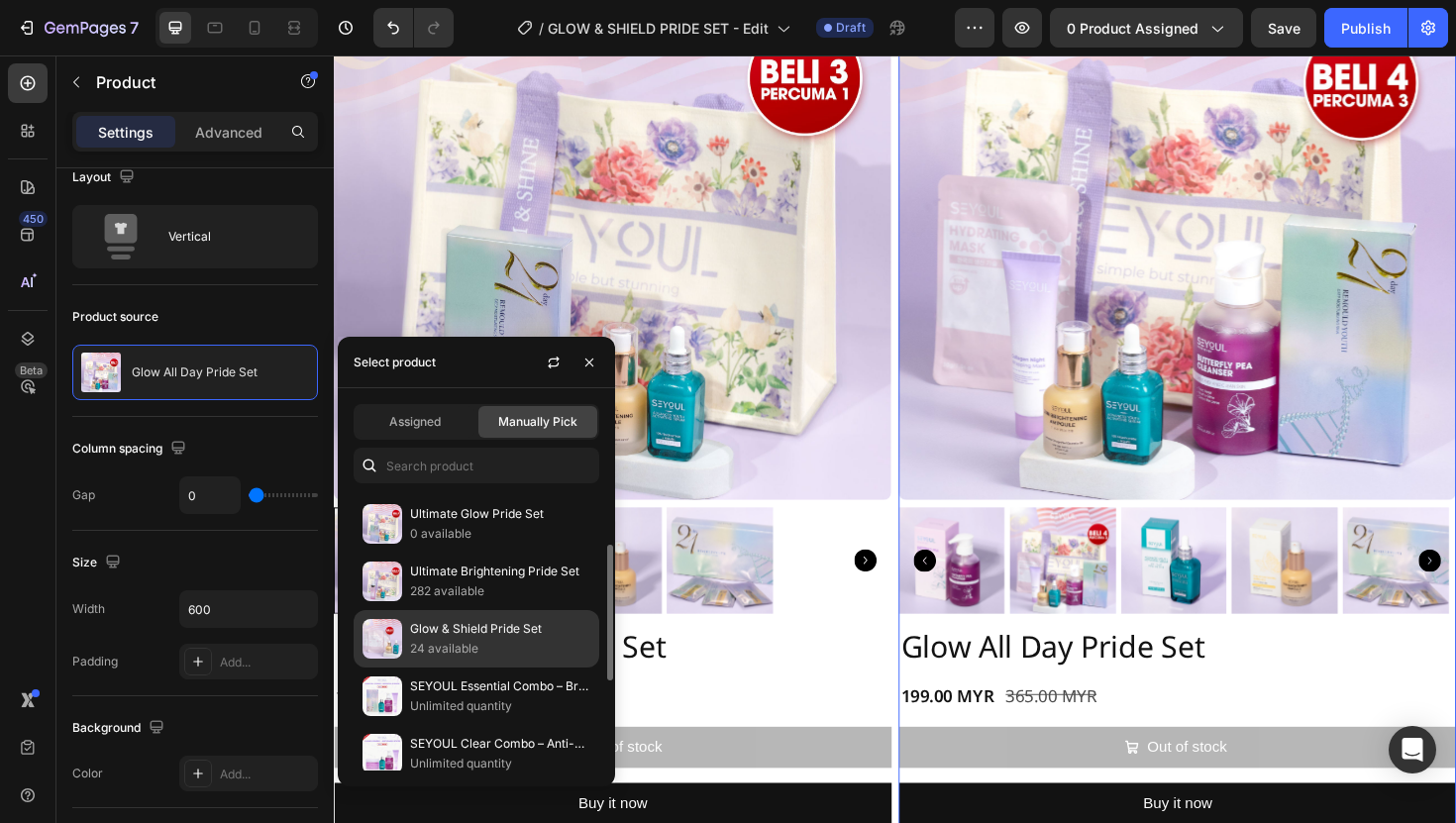 click on "Glow & Shield Pride Set" at bounding box center (500, 629) 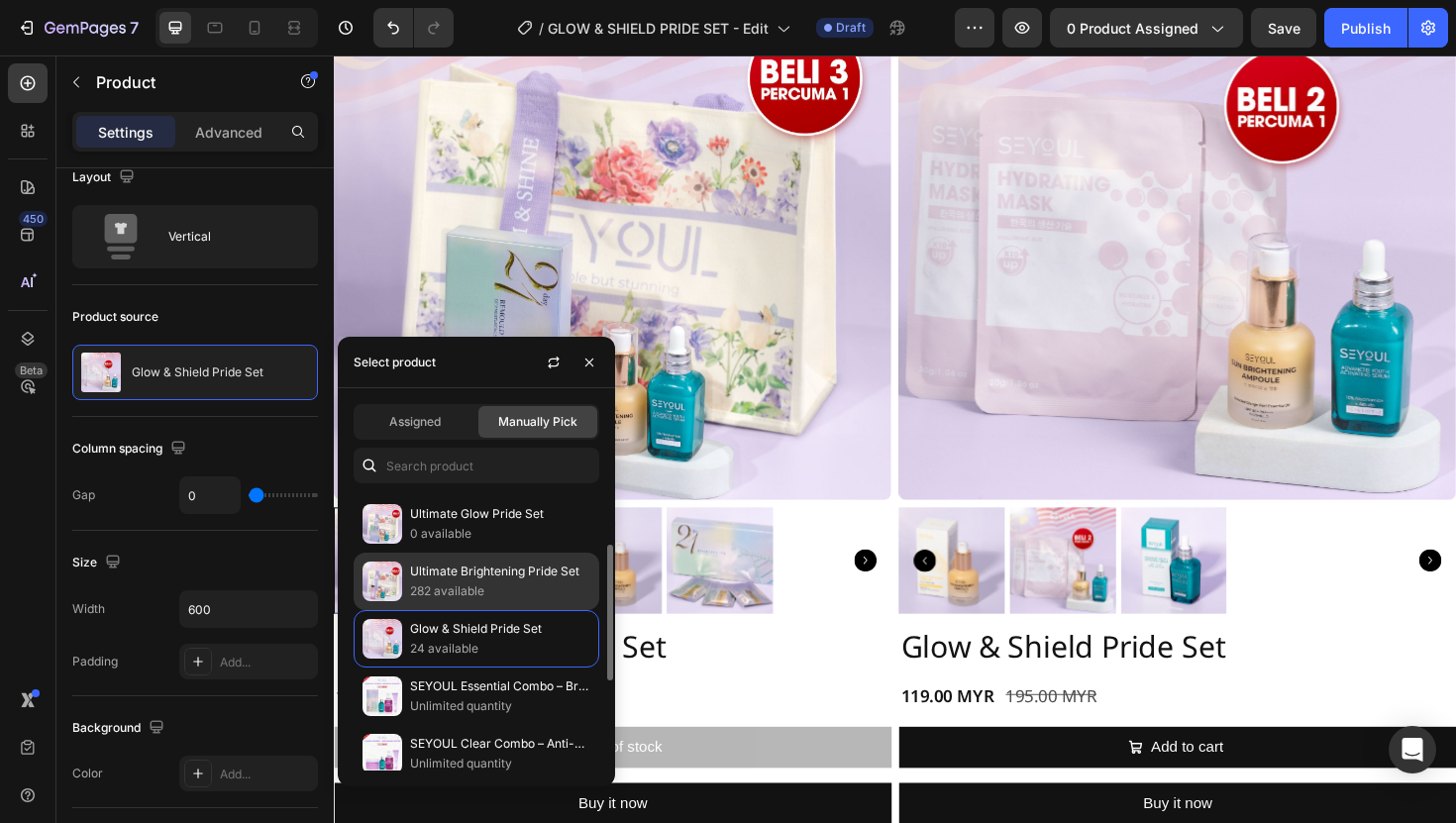 click on "282 available" at bounding box center [500, 591] 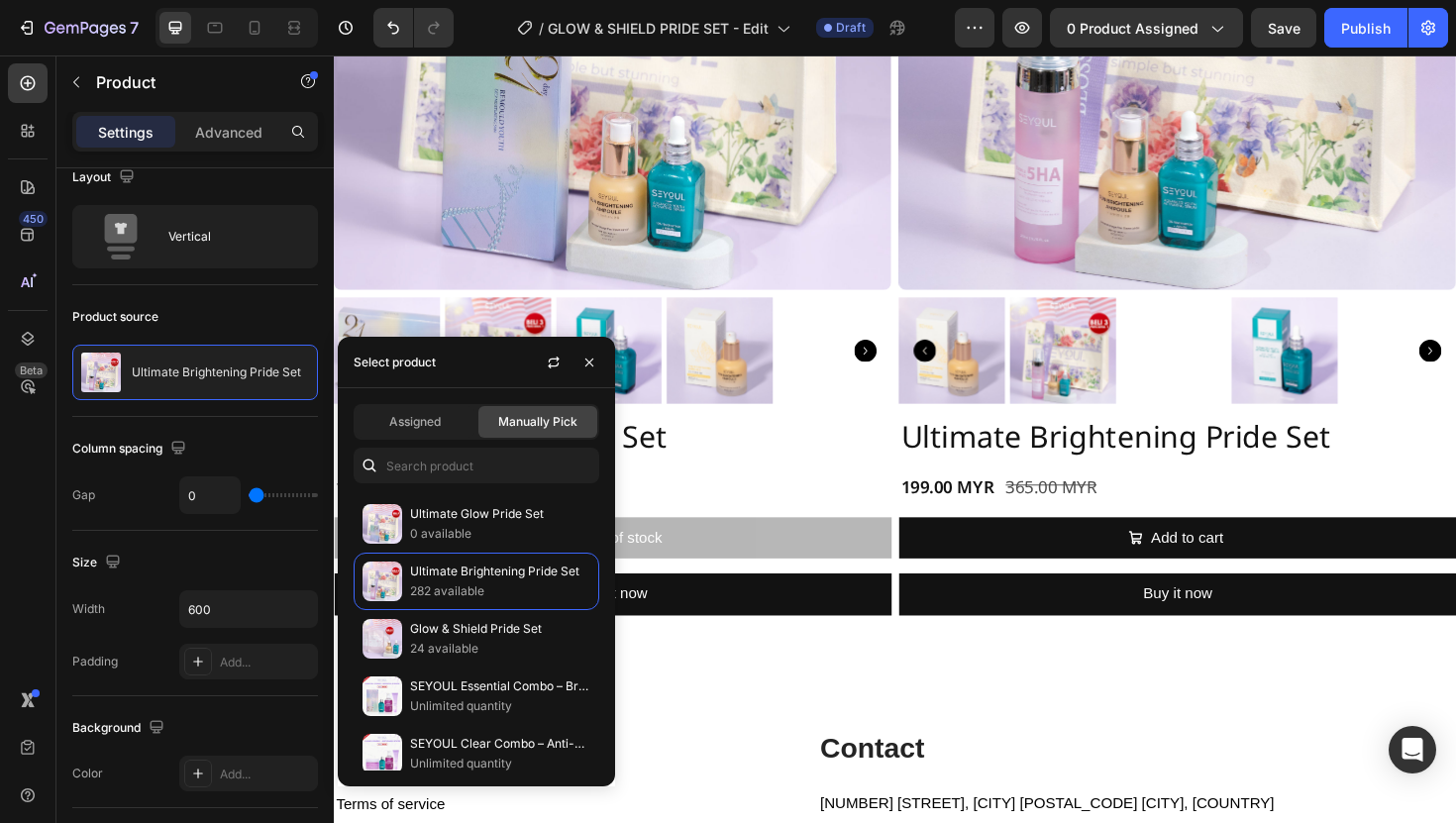 scroll, scrollTop: 4684, scrollLeft: 0, axis: vertical 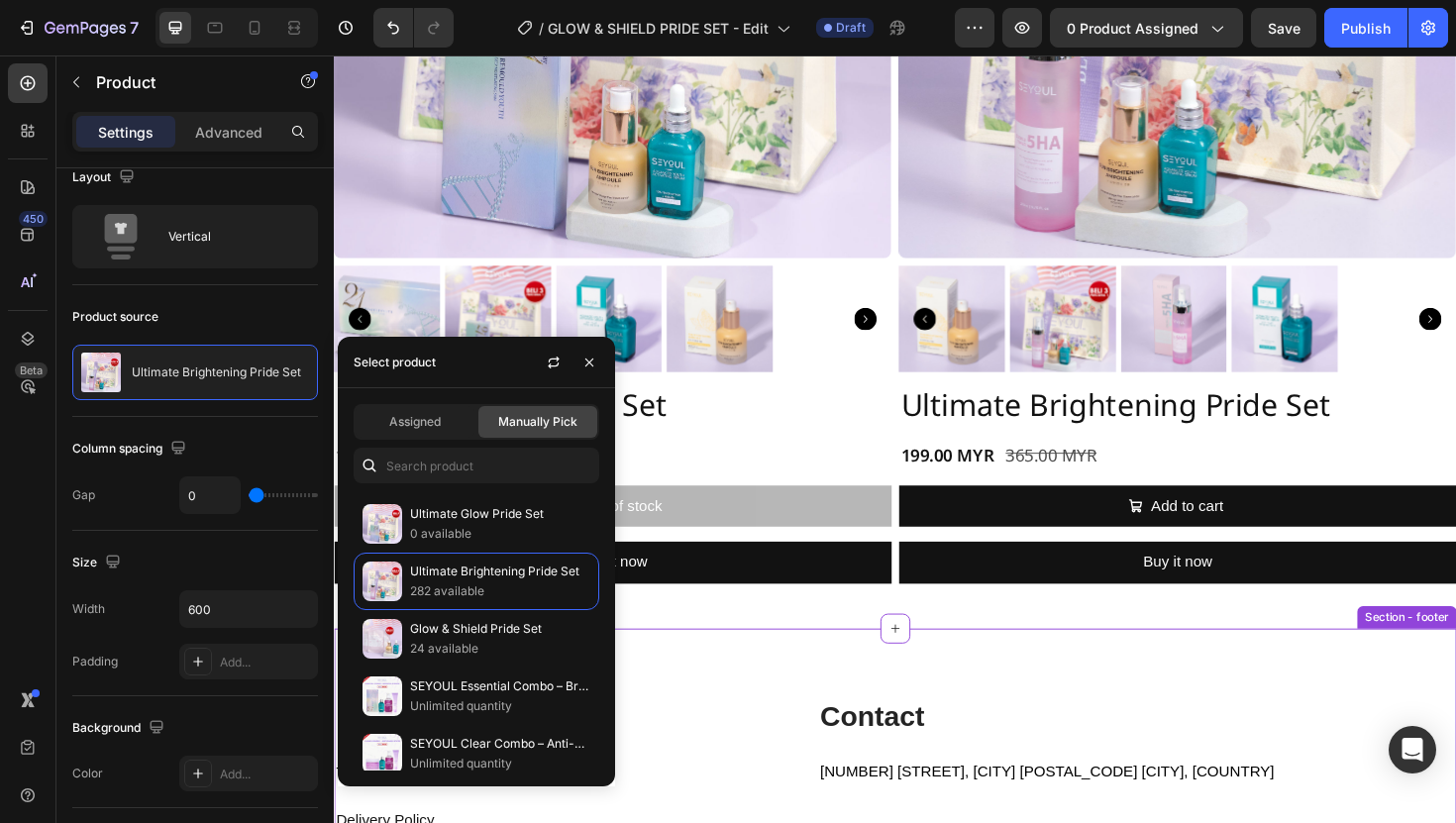 click on "Policy Heading Terms of service Text Block Delivery Policy Text Block Refund Policy Text Block Privacy Policy Text block Contact Heading 3-2-8, Tunas residensi medan bayan 11900 bayan lepas, Pulau Pinang, Malaysia Text block Row +60 11-2564 1417 Text block Row seyoulmalaysia@gmail.com Text block Row Row Row Contact Heading 3-2-8, Tunas residensi medan bayan 11900 bayan lepas, Pulau Pinang, Malaysia Text block Row +60 11-2564 1417 Text block Row Email: seyoulmalaysia@gmail.com Text block Row Row Policy Heading Terms of service Text Block Delivery Policy Text Block Refund Policy Text Block Privacy Policy Text block
Row Image Row Row Copyright @TVHs Heading Section - footer" at bounding box center (928, 858) 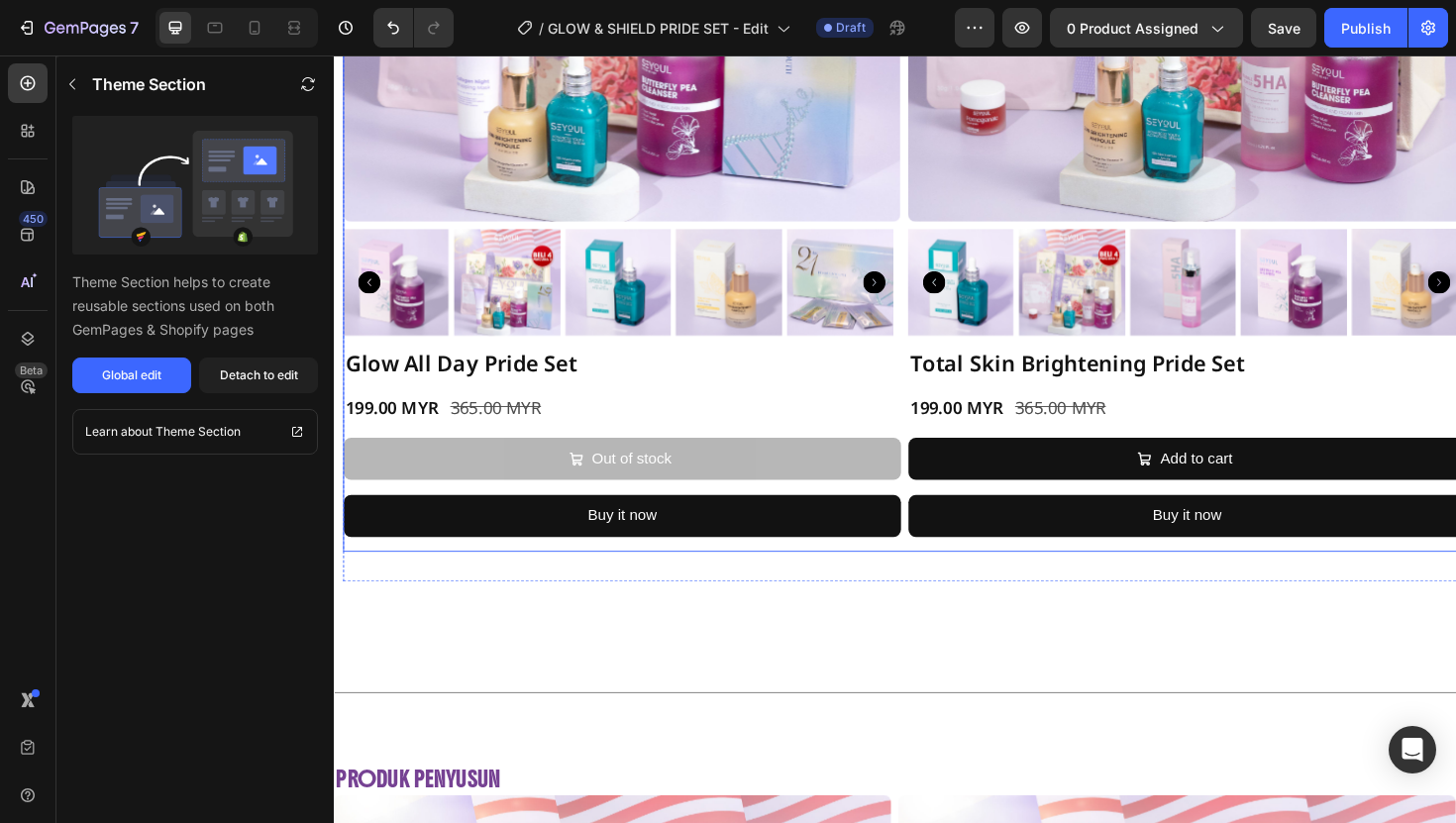 scroll, scrollTop: 3512, scrollLeft: 0, axis: vertical 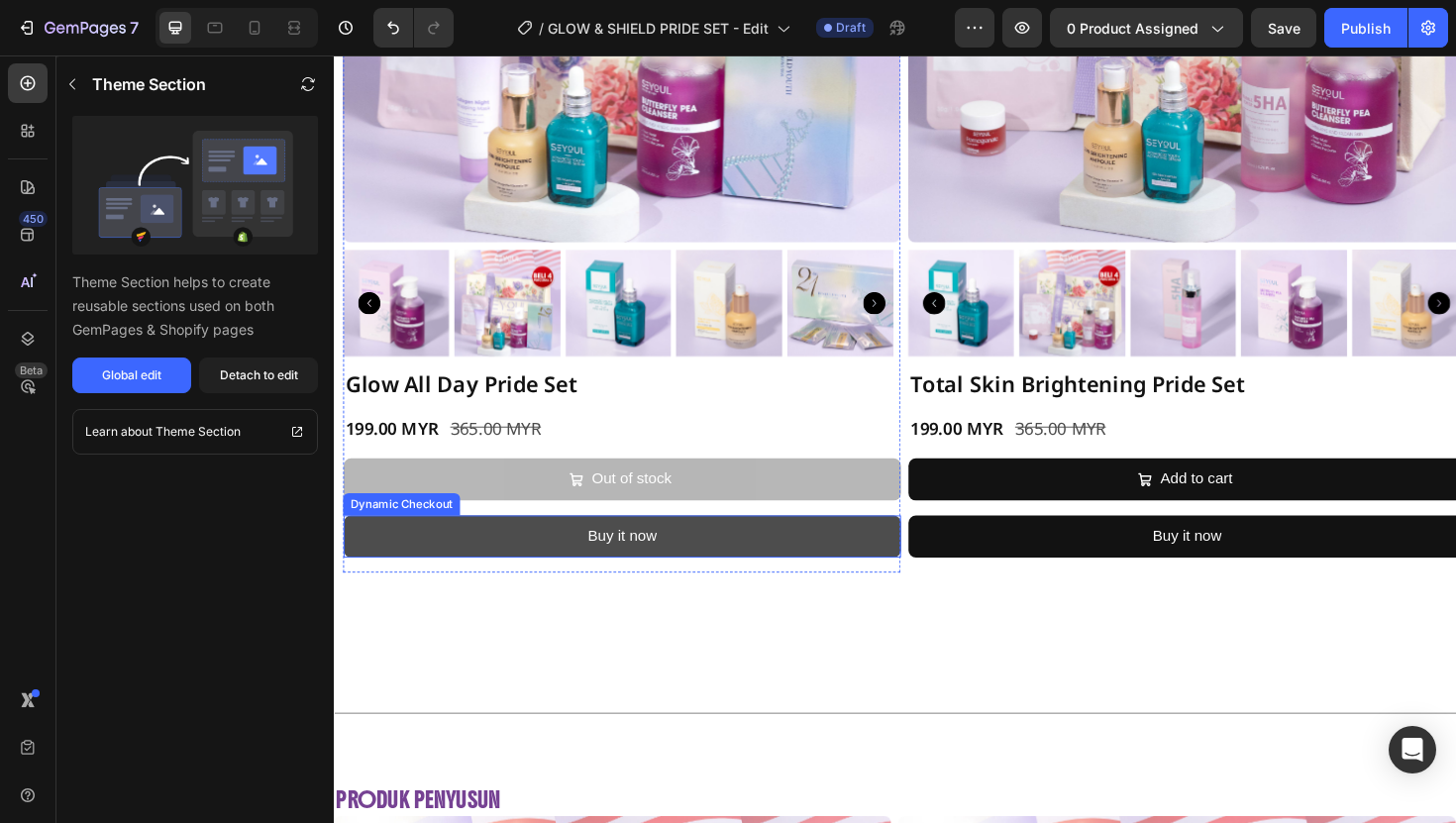 click on "Buy it now" at bounding box center (639, 565) 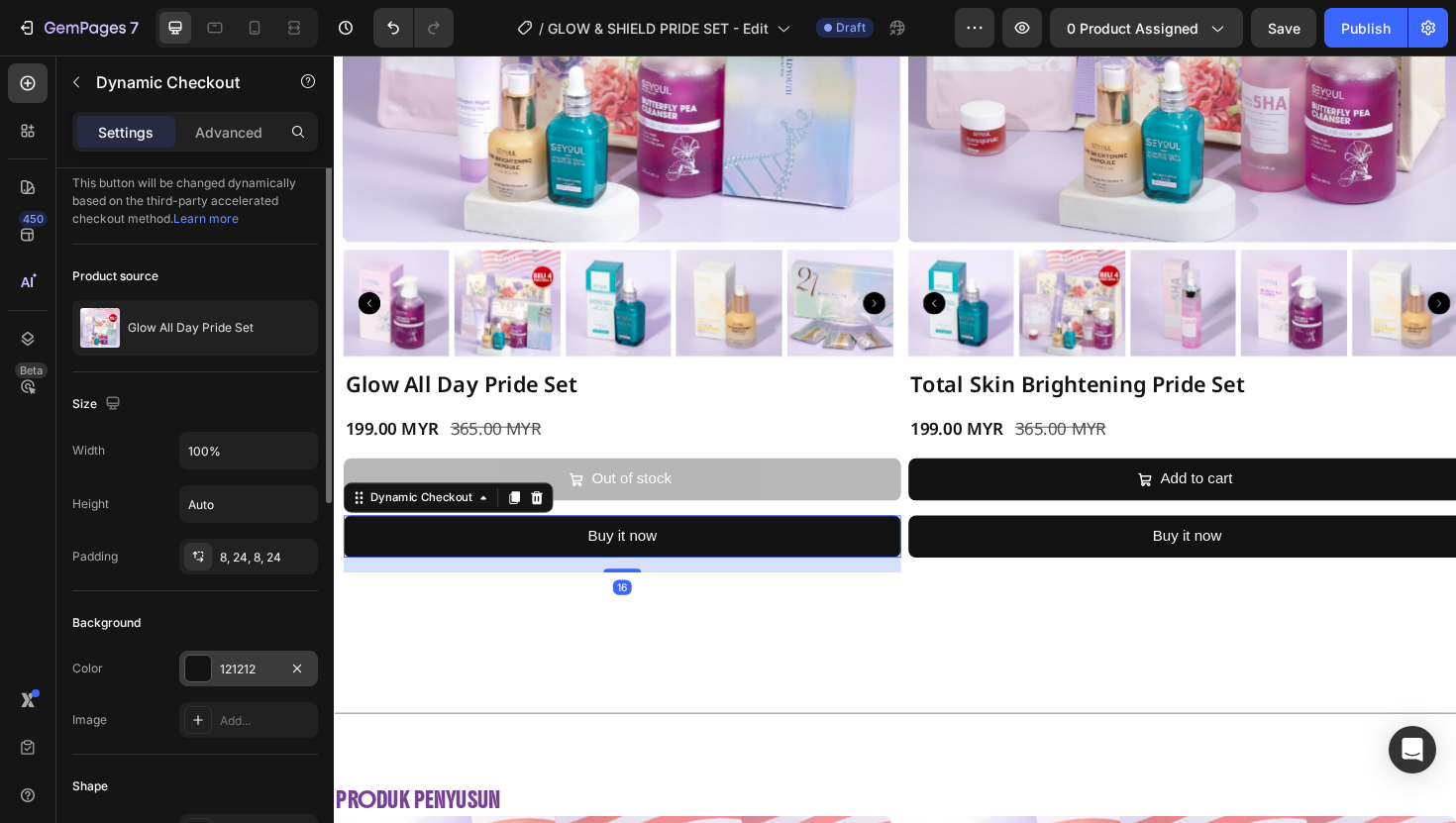 scroll, scrollTop: 12, scrollLeft: 0, axis: vertical 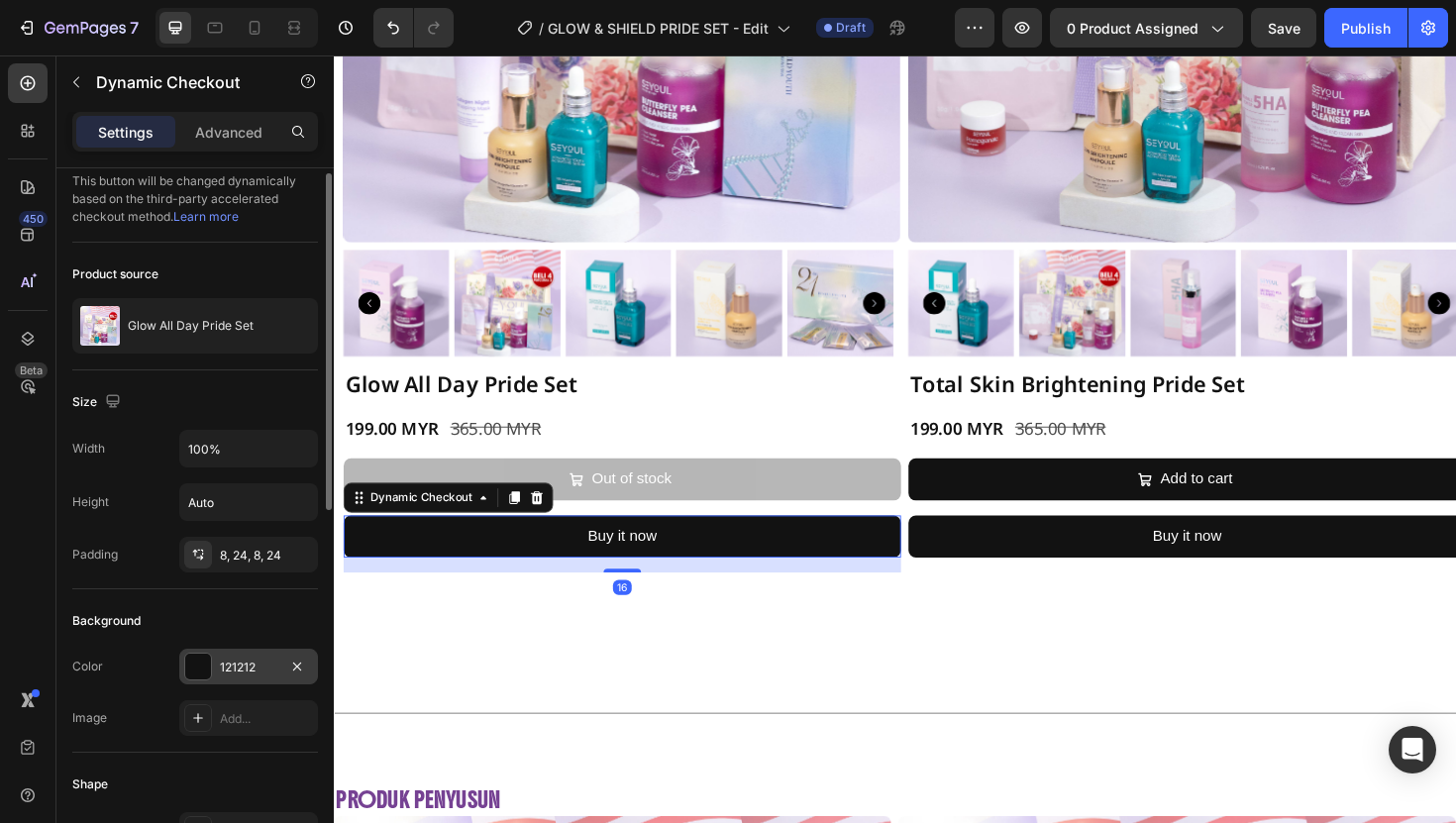 click at bounding box center (198, 667) 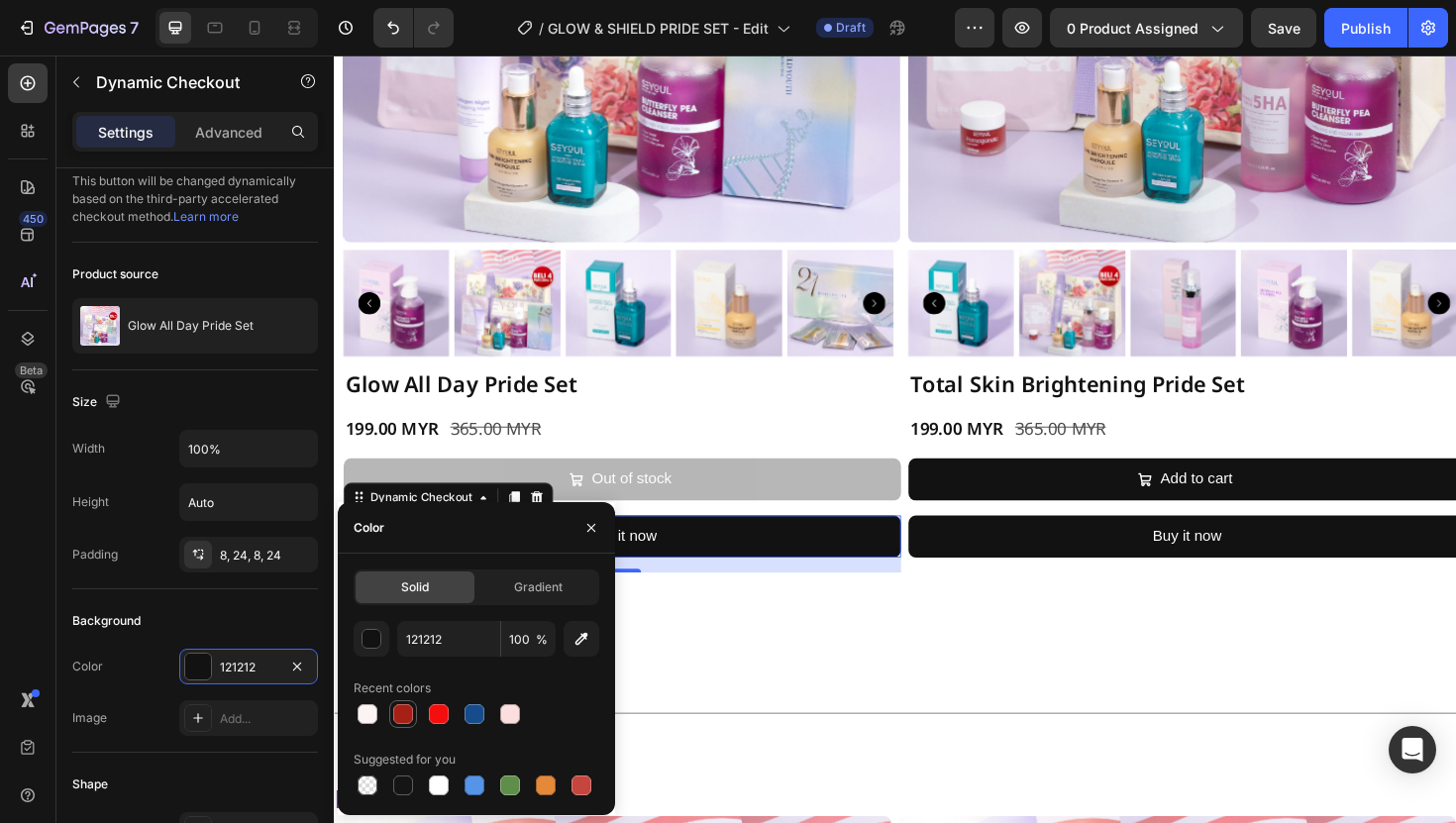 click at bounding box center [403, 714] 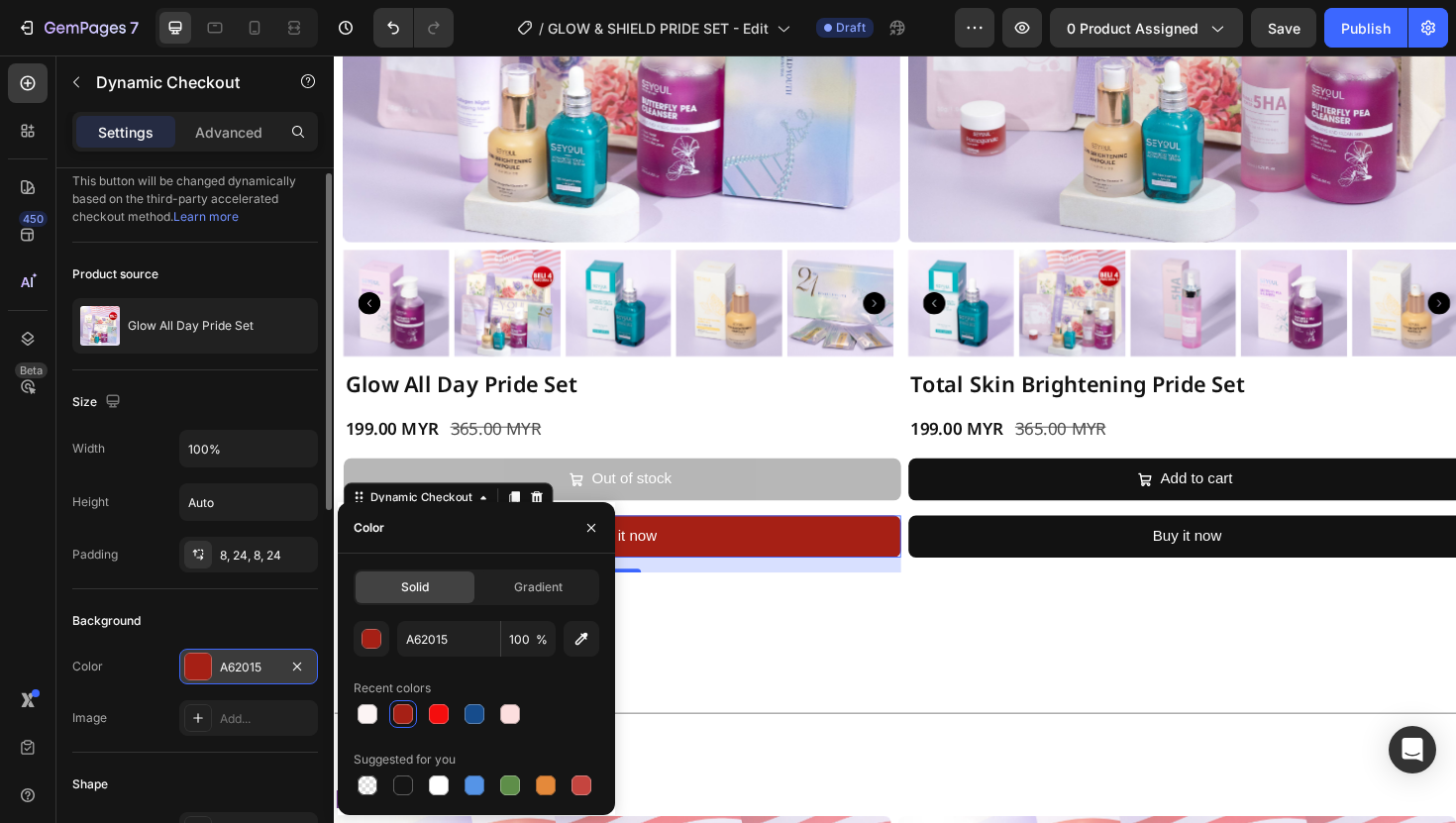 click on "A62015" at bounding box center (249, 667) 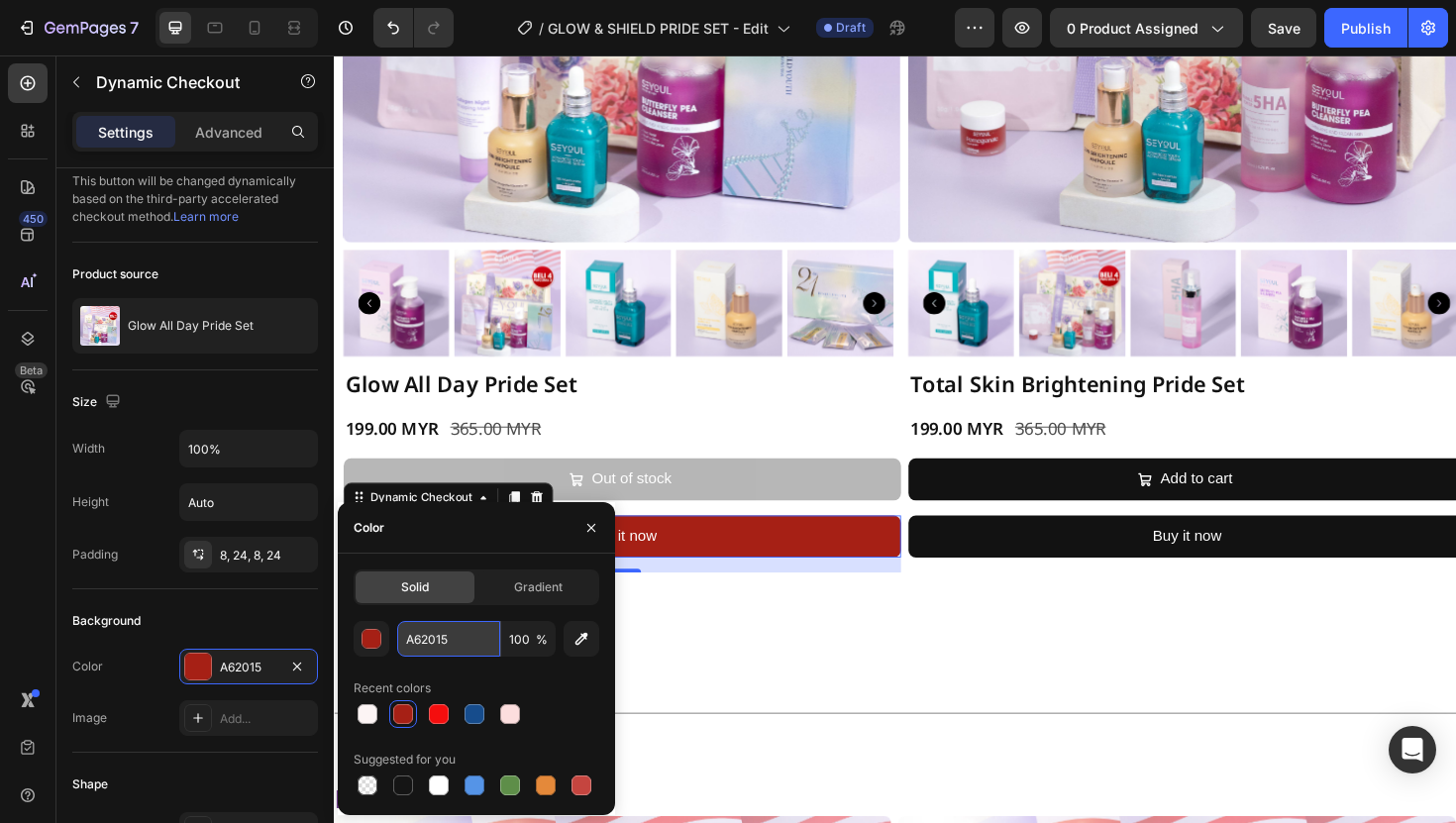 click on "A62015" at bounding box center [449, 639] 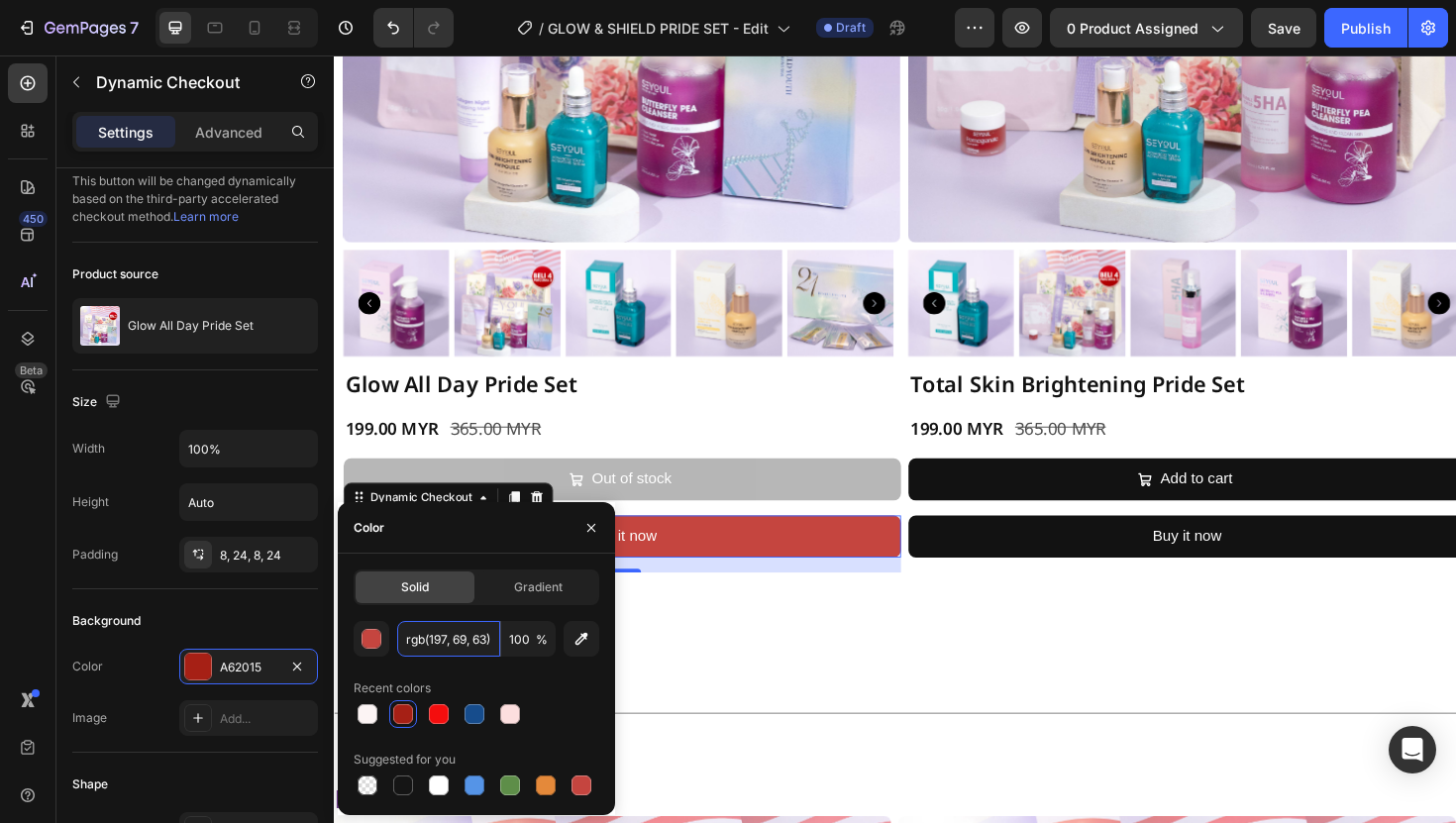 scroll, scrollTop: 0, scrollLeft: 2, axis: horizontal 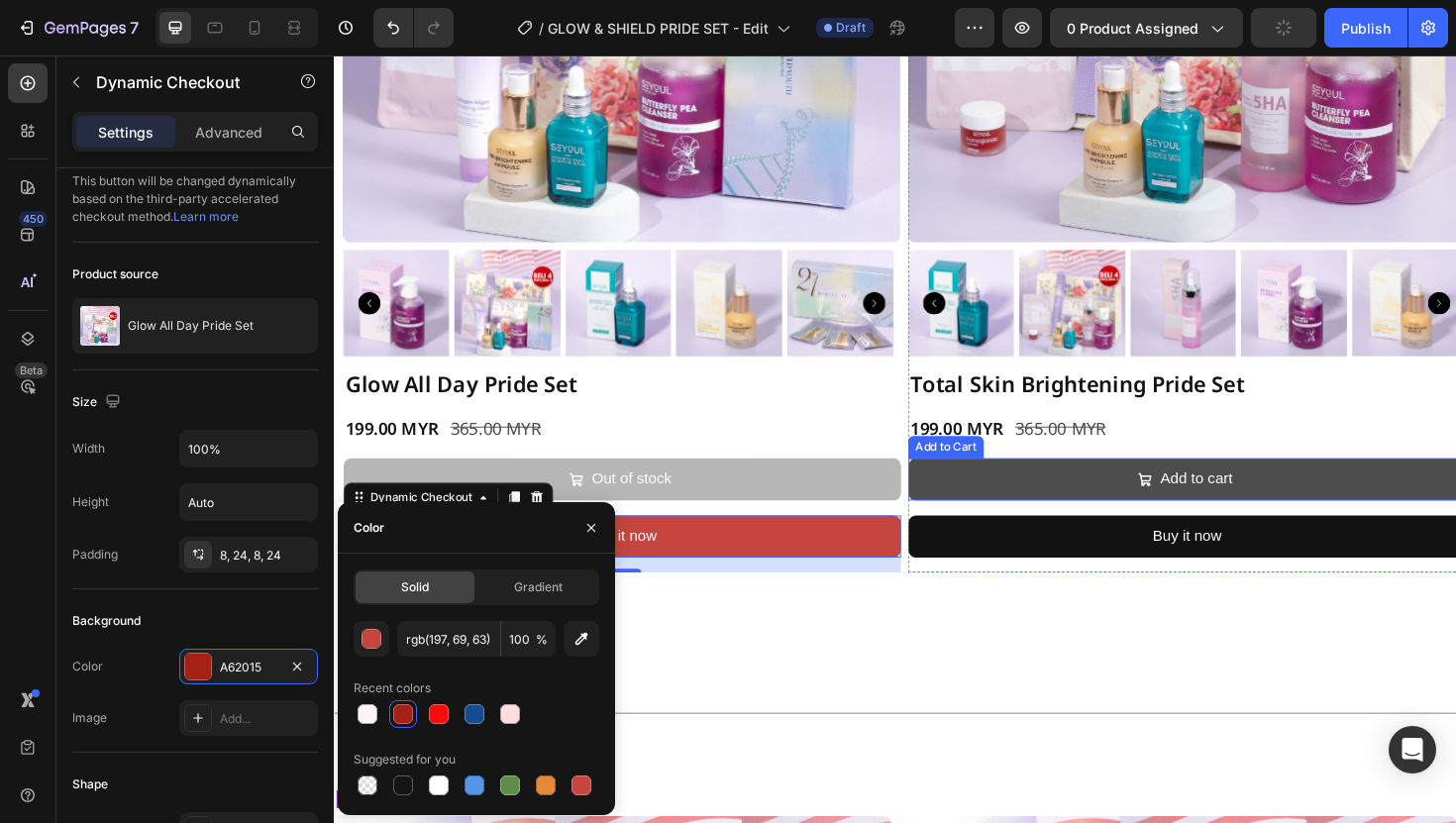 click on "Add to cart" at bounding box center (1237, 504) 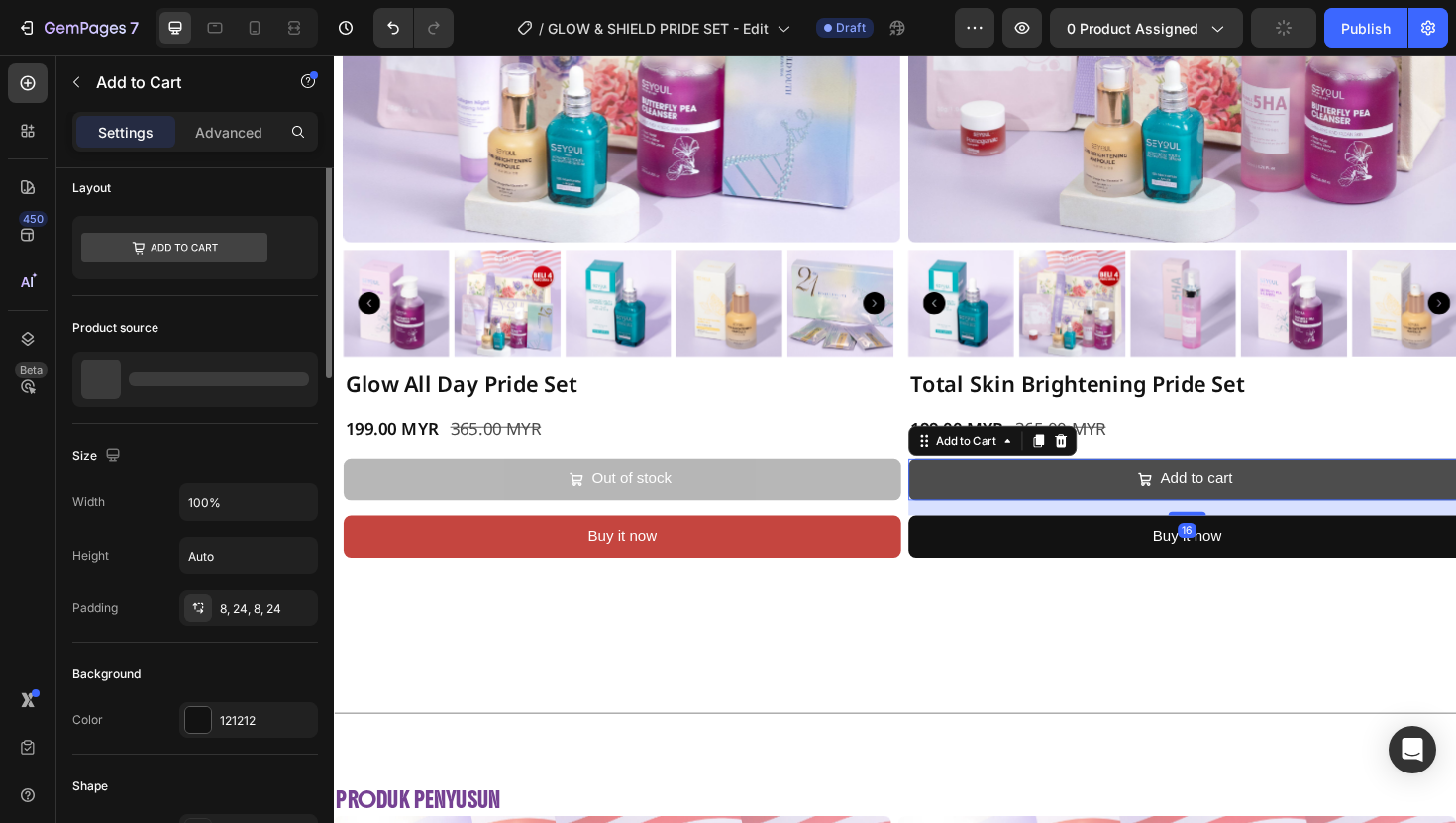 scroll, scrollTop: 0, scrollLeft: 0, axis: both 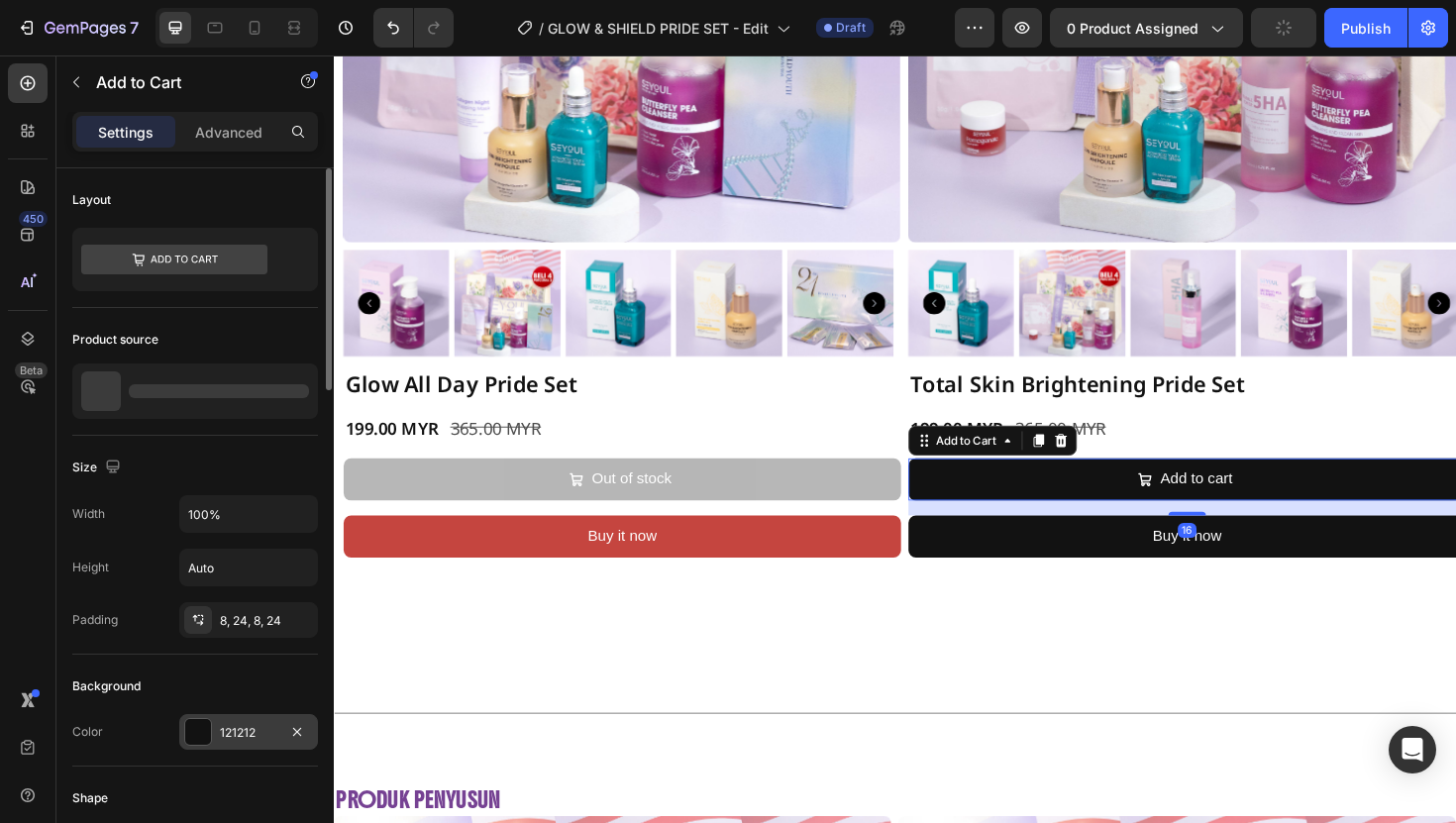 click at bounding box center (198, 732) 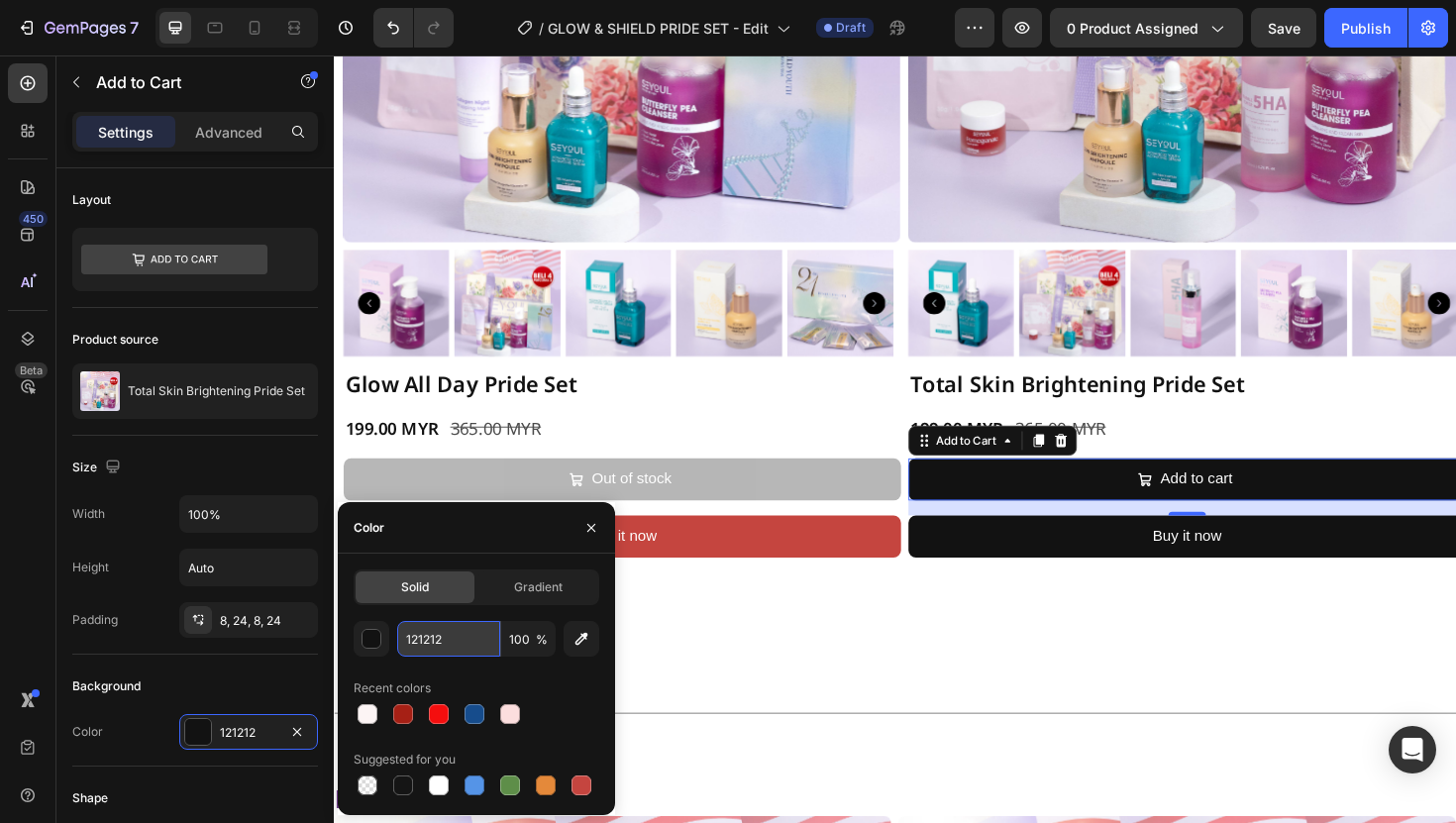 click on "121212" at bounding box center [449, 639] 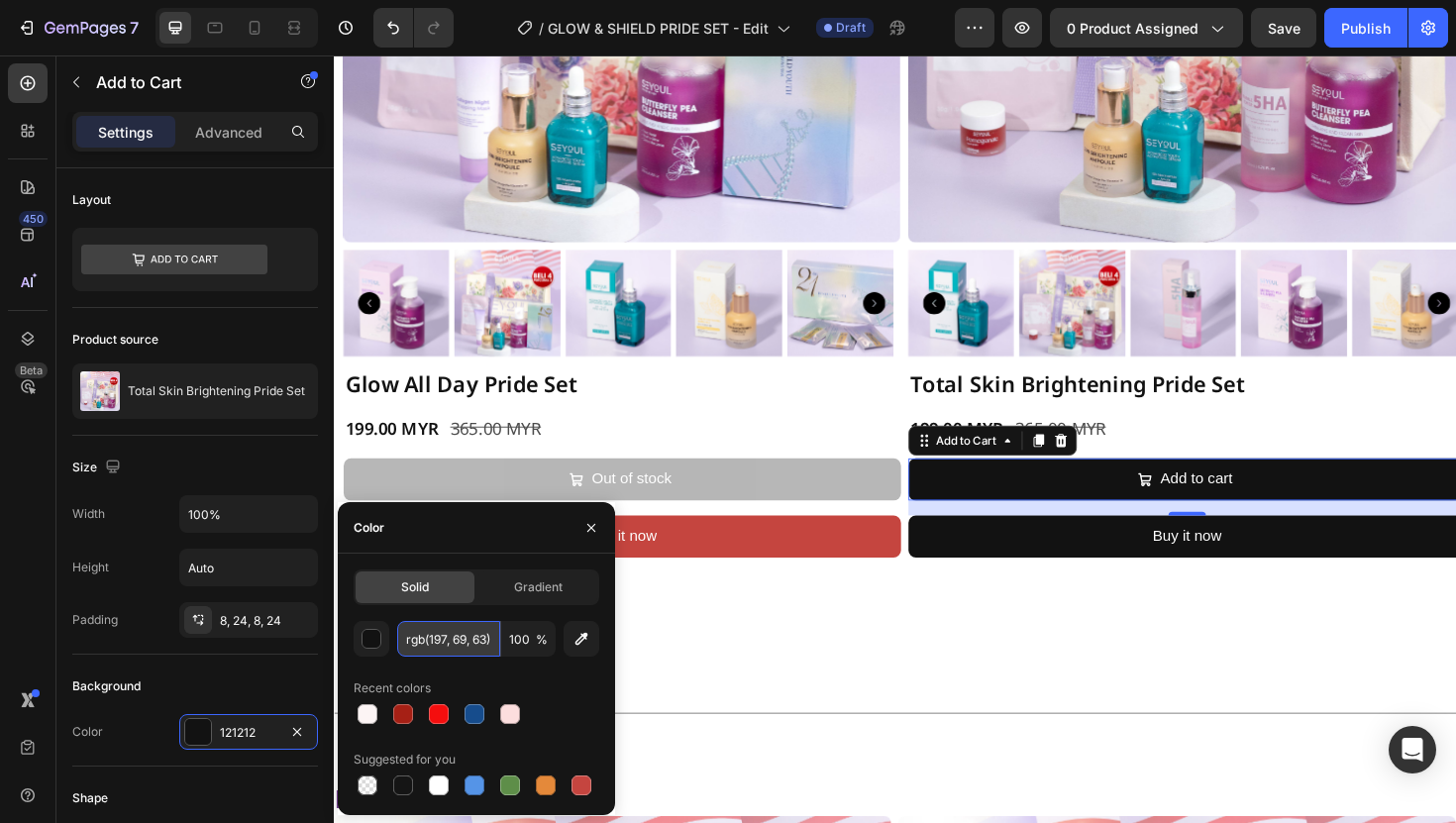 scroll, scrollTop: 0, scrollLeft: 2, axis: horizontal 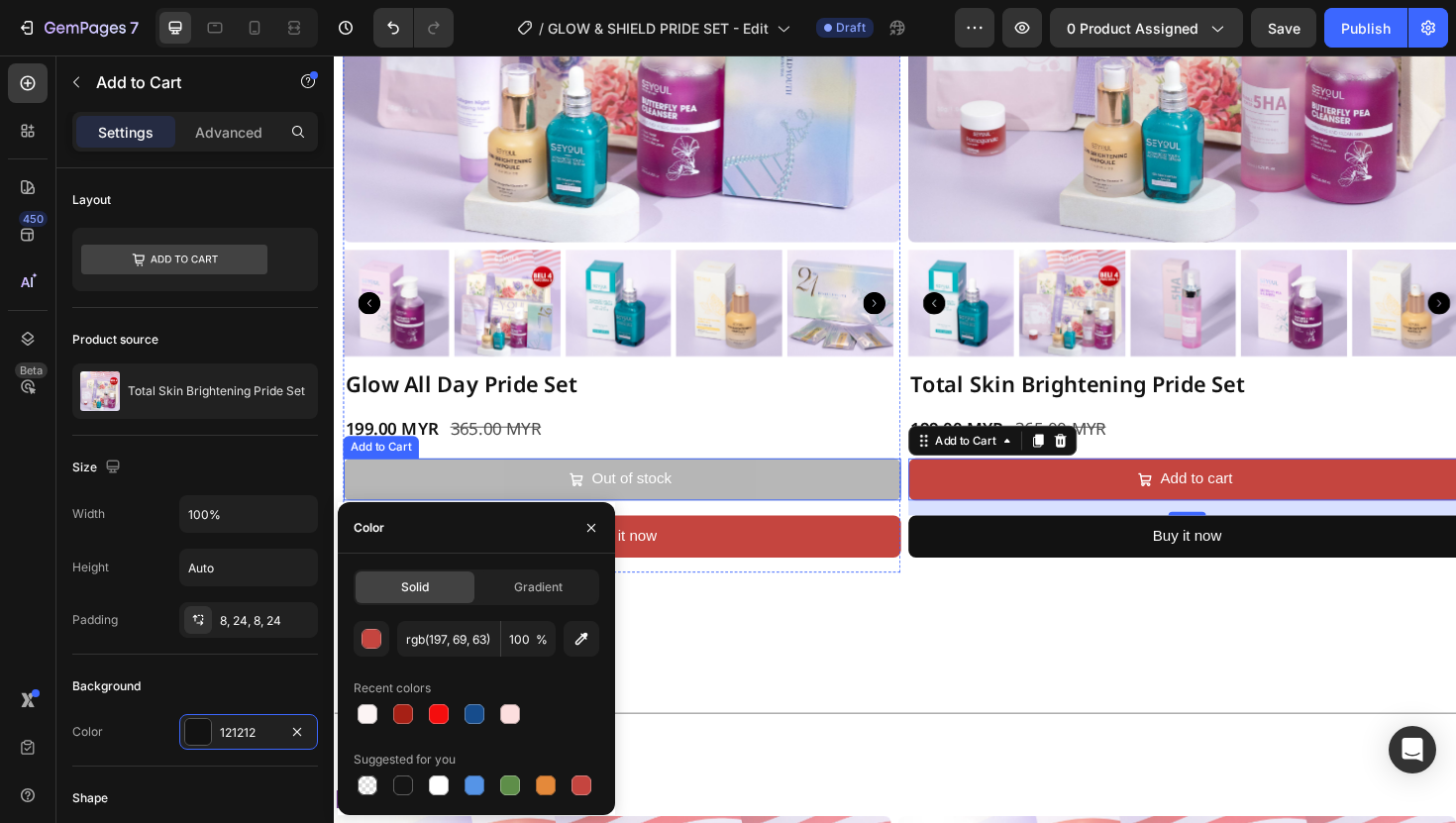 click on "Out of stock" at bounding box center (639, 504) 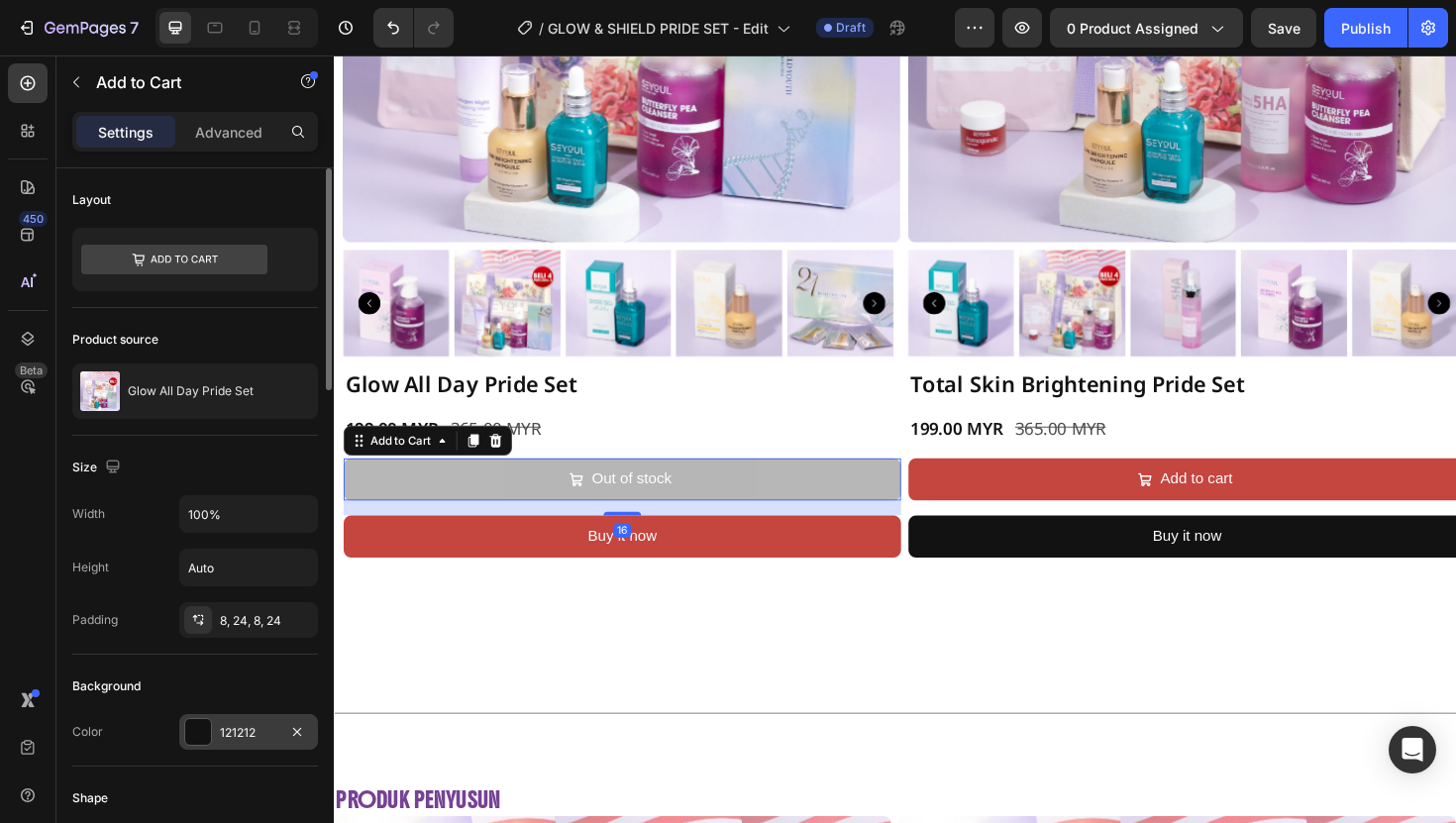click at bounding box center (198, 732) 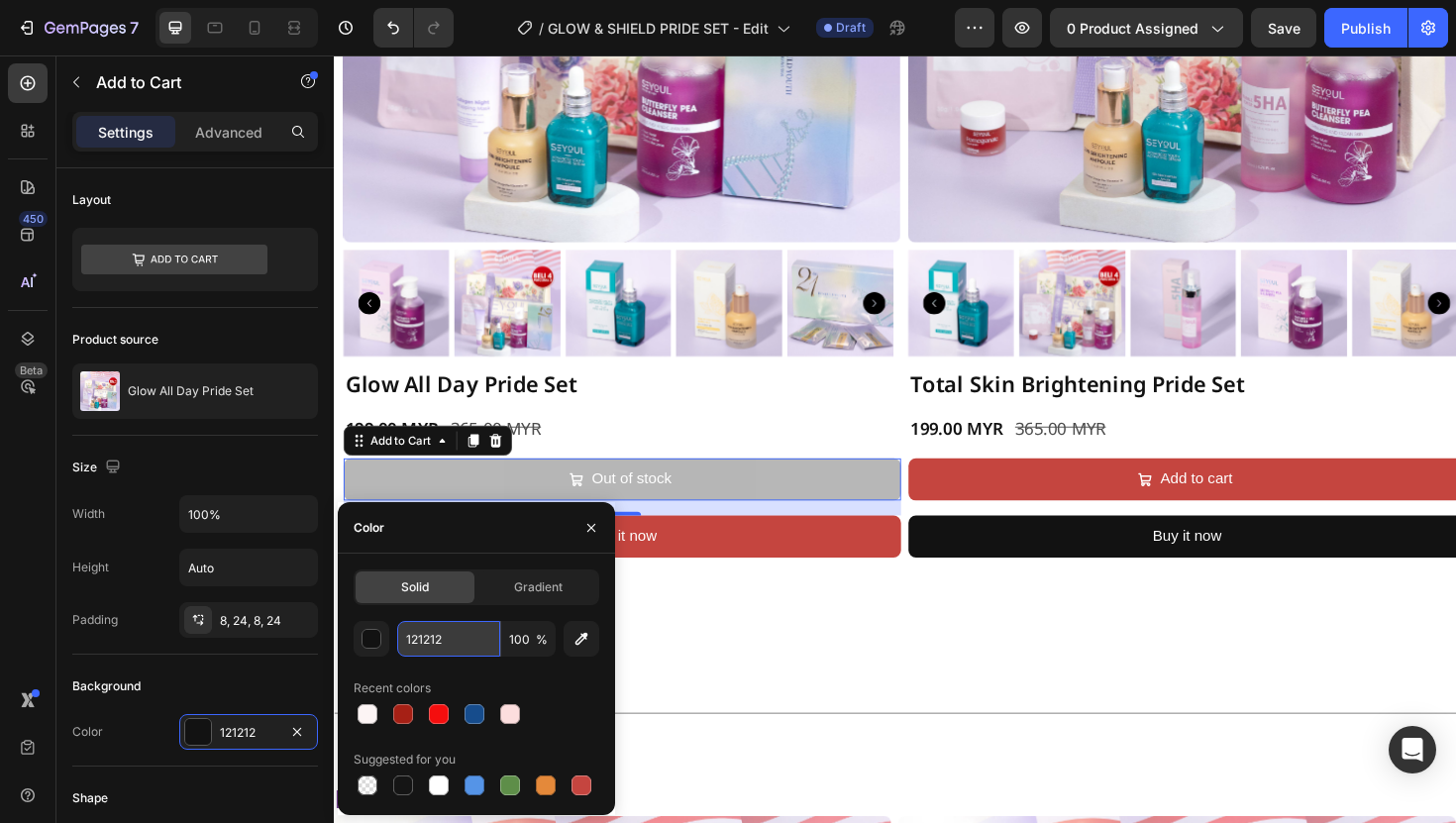 click on "121212" at bounding box center (449, 639) 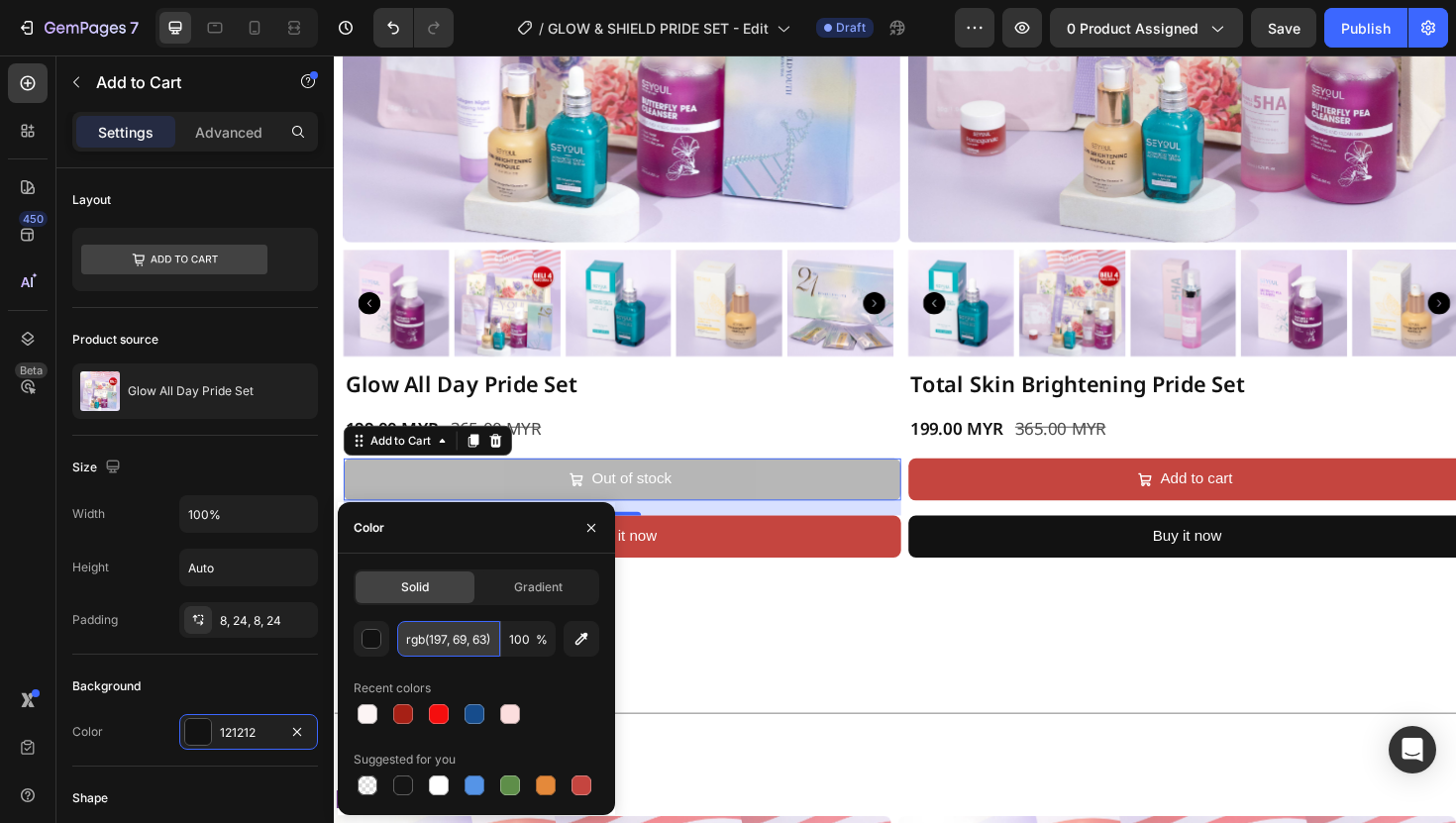 scroll, scrollTop: 0, scrollLeft: 2, axis: horizontal 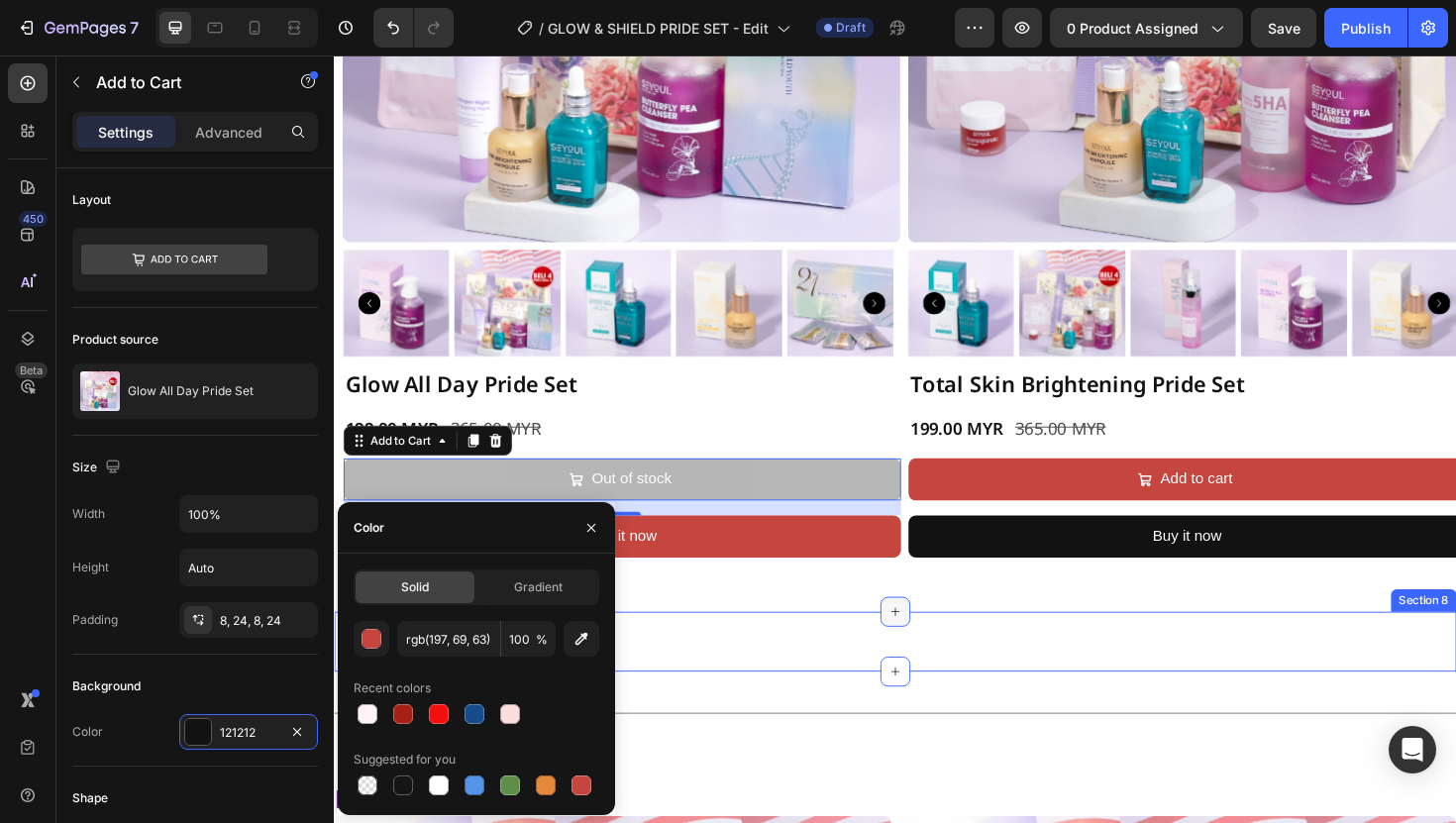 click 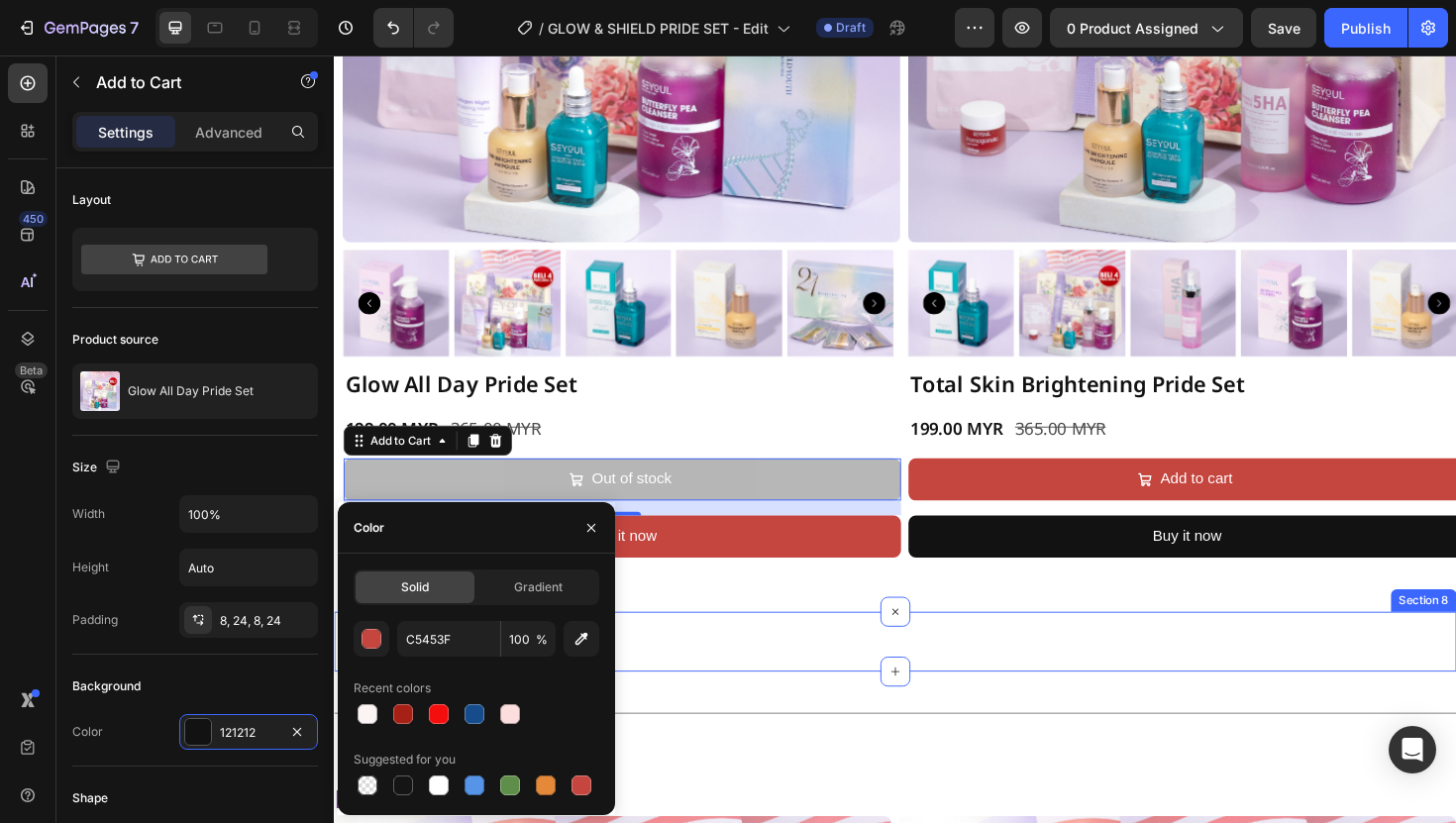 scroll, scrollTop: 0, scrollLeft: 0, axis: both 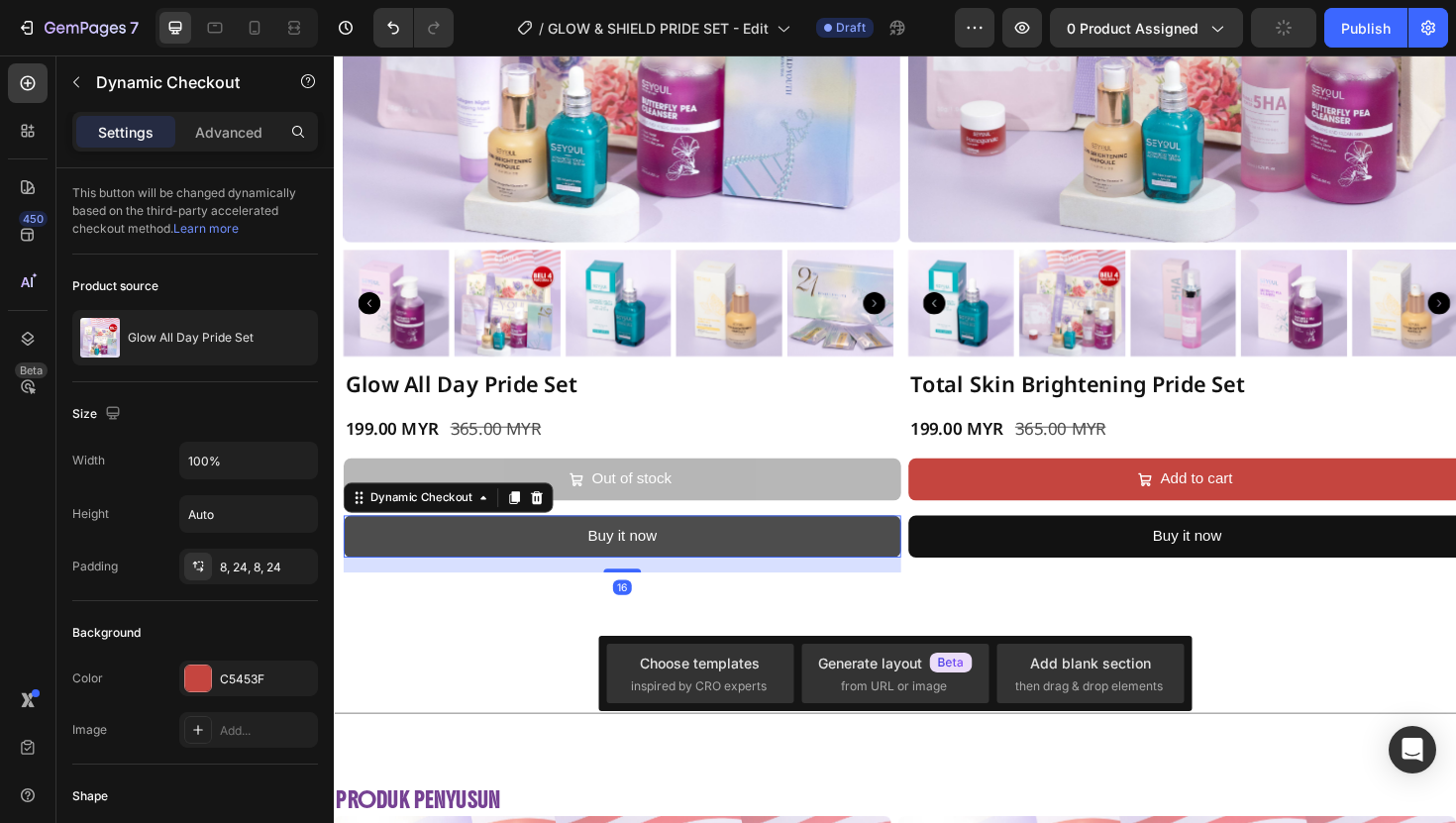 click on "Buy it now" at bounding box center (639, 565) 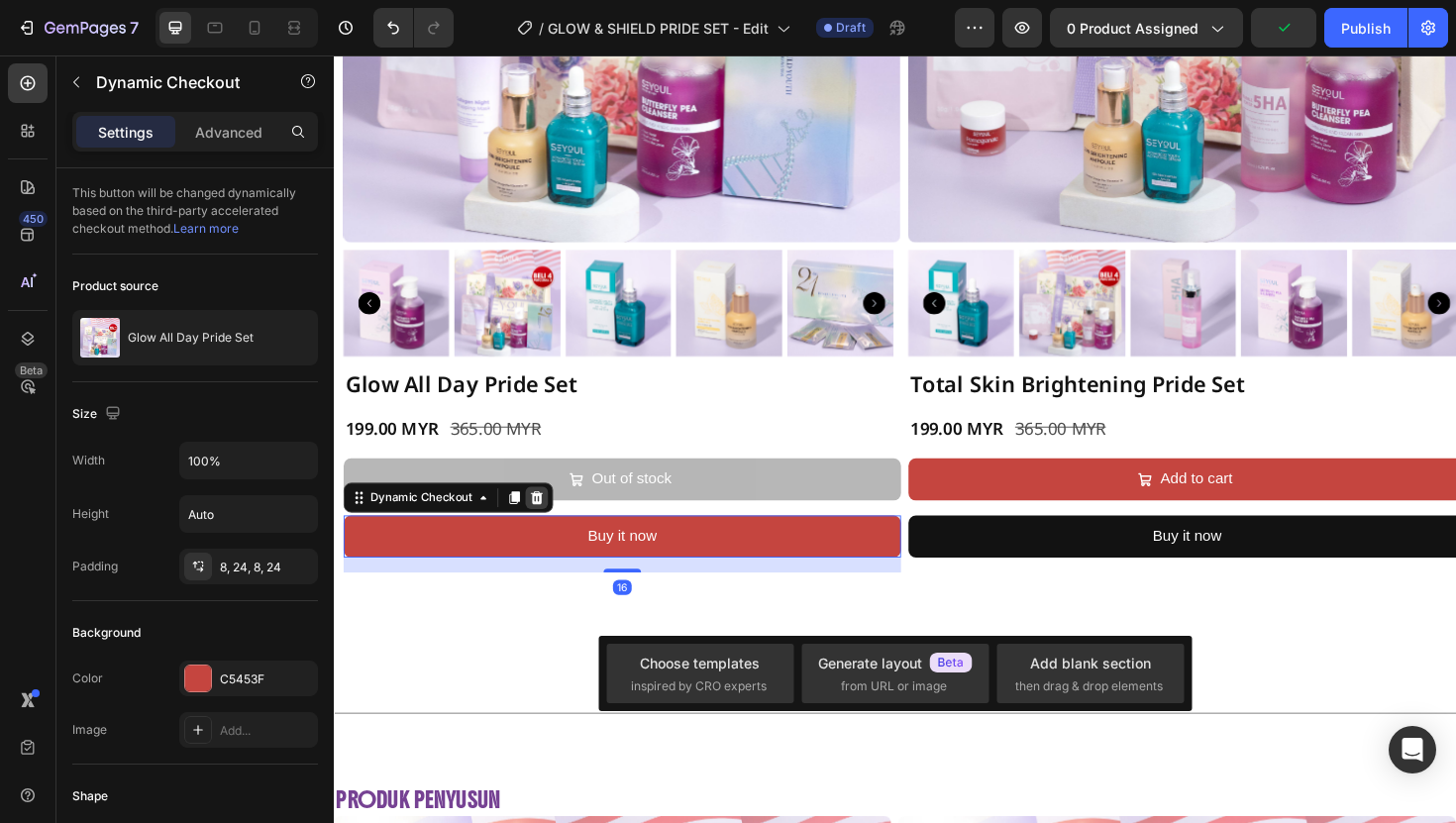 click 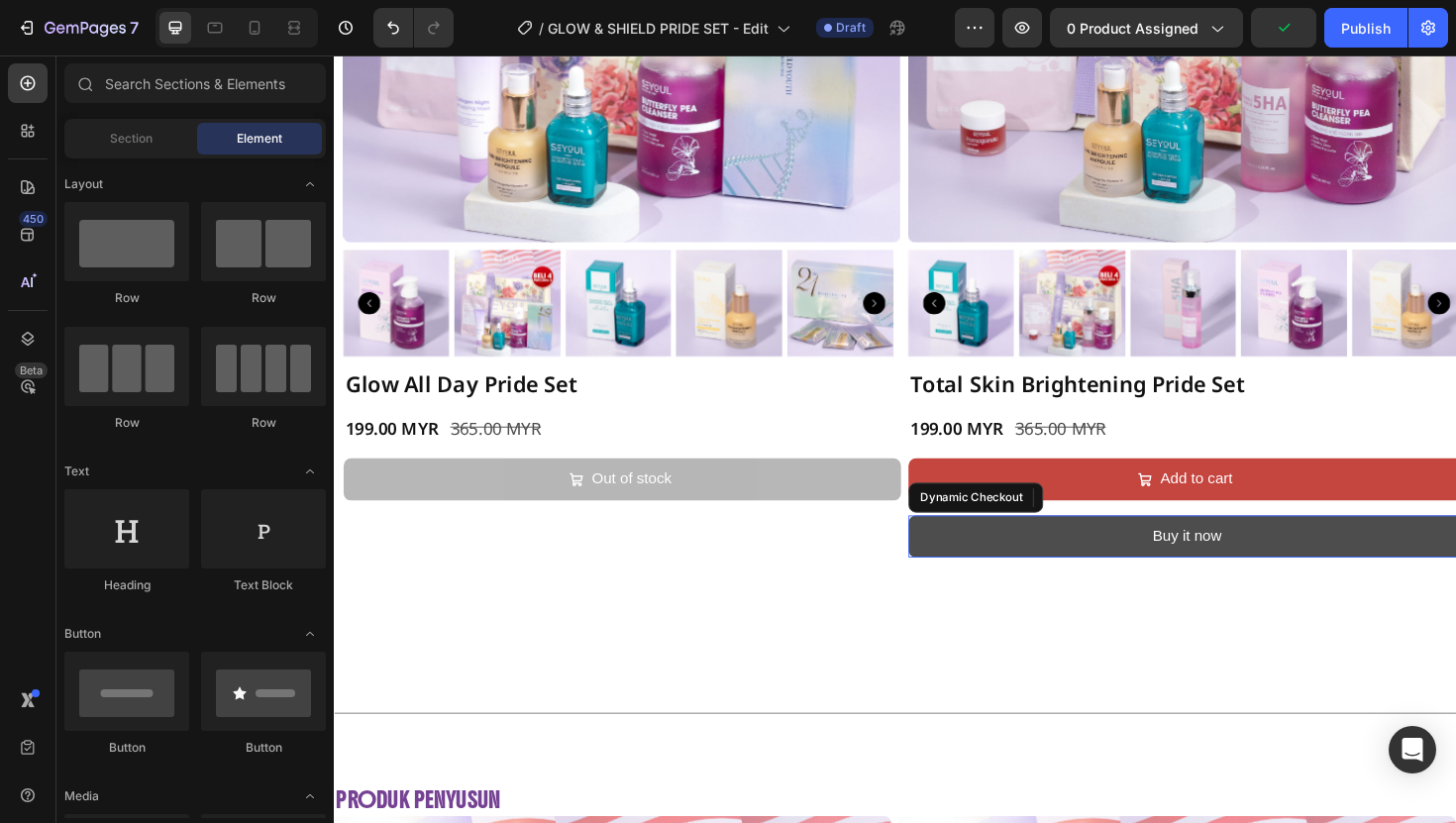 click on "Buy it now" at bounding box center (1237, 565) 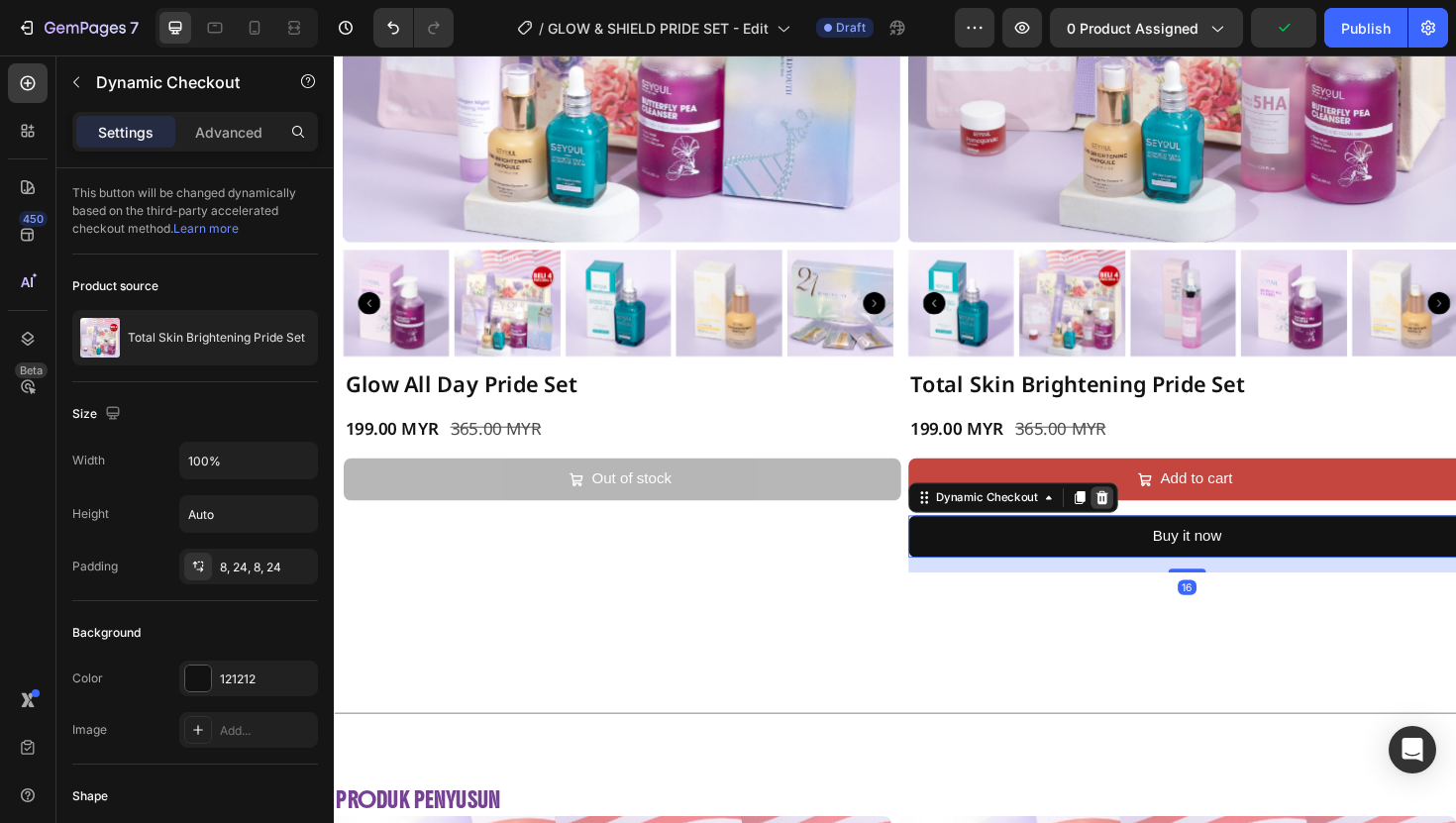 click 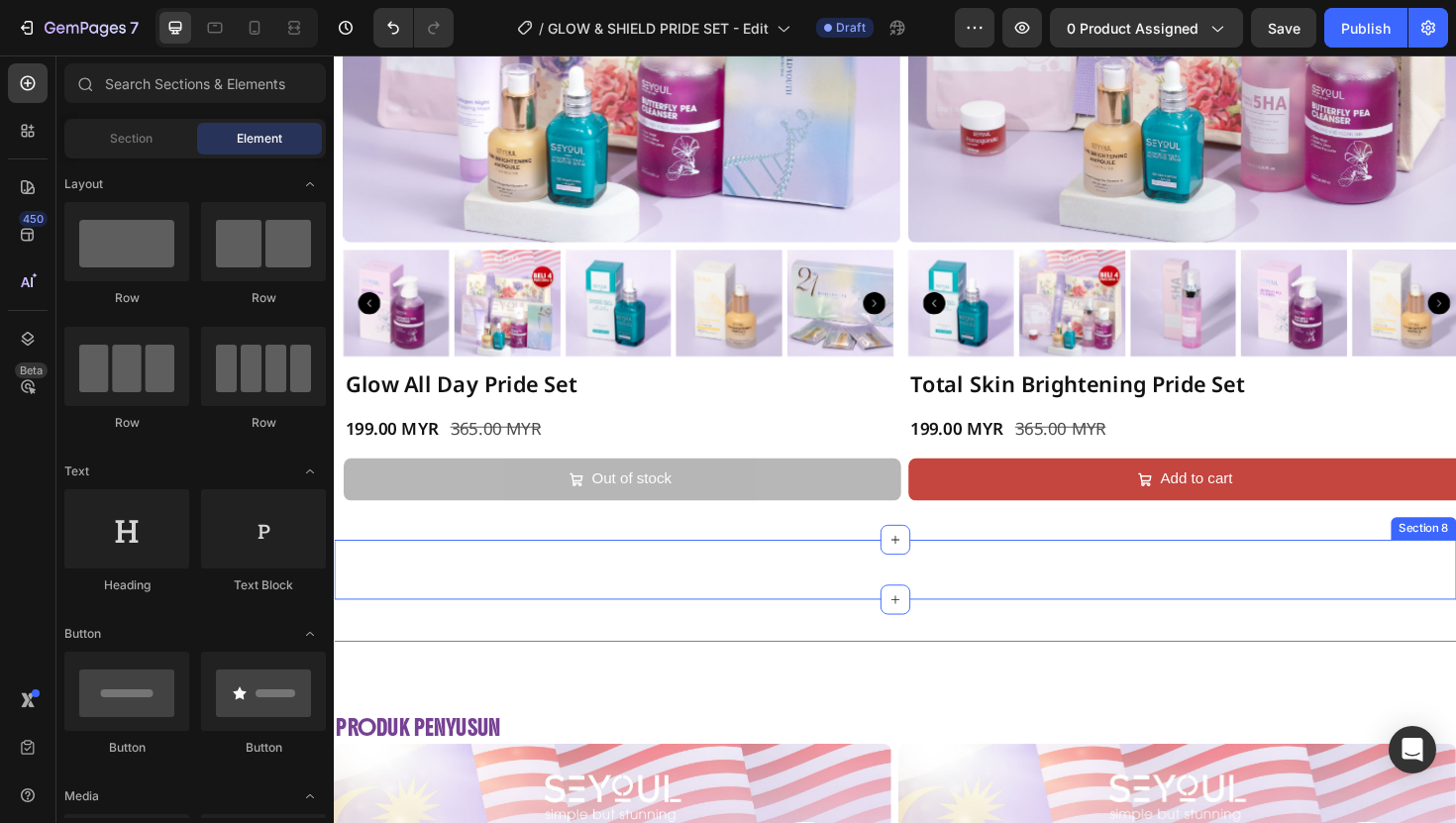 click on "FREE SHIPPING Text SALE UPTO 40% Text PENGHANTARAN PERCUMA Text JUALAN SEHINGGA 40% Text FREE SHIPPING Text SALE UPTO 40% Text PENGHANTARAN PERCUMA Text JUALAN SEHINGGA 40% Text Marquee Section 8" at bounding box center (928, 600) 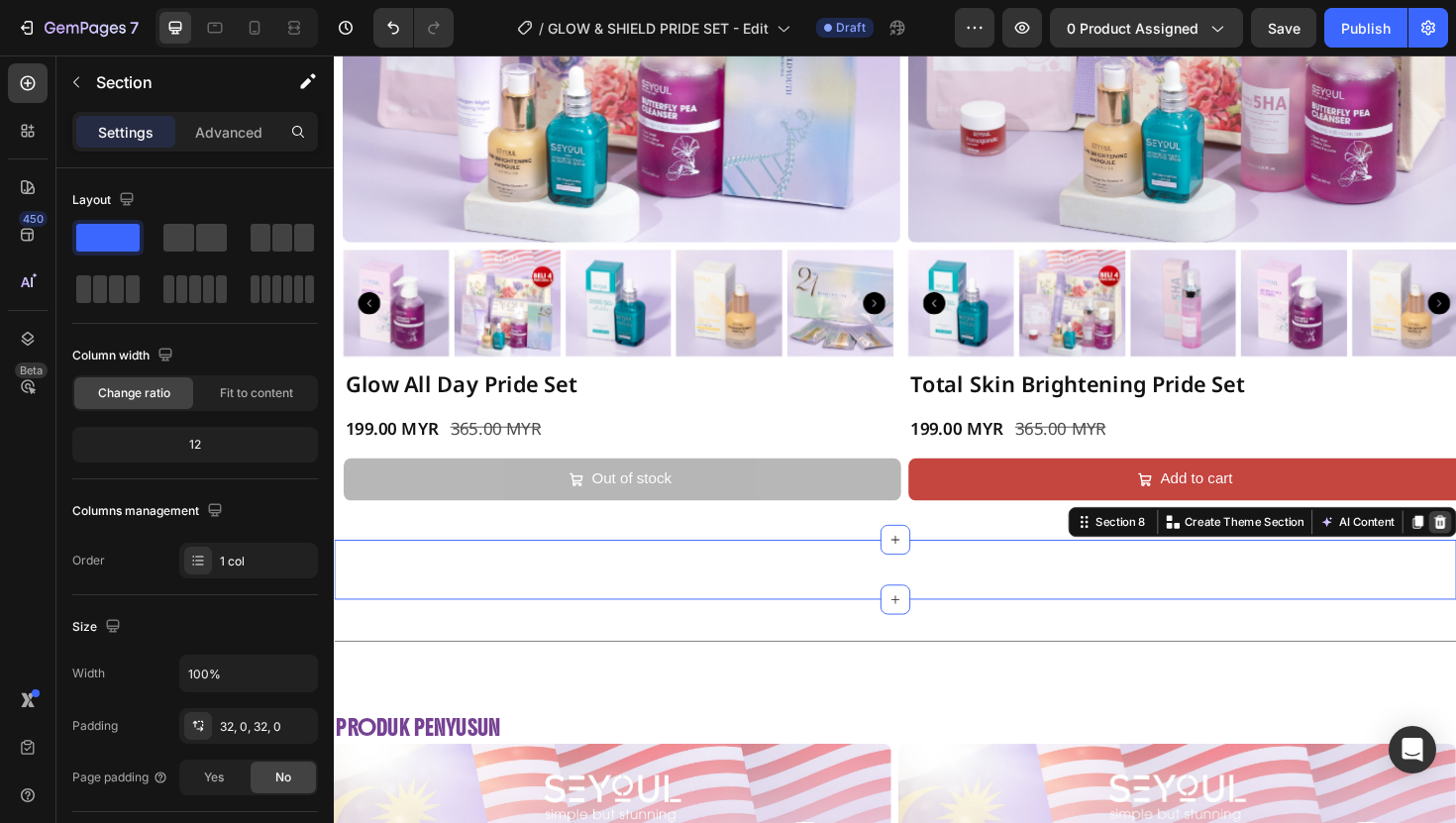 click 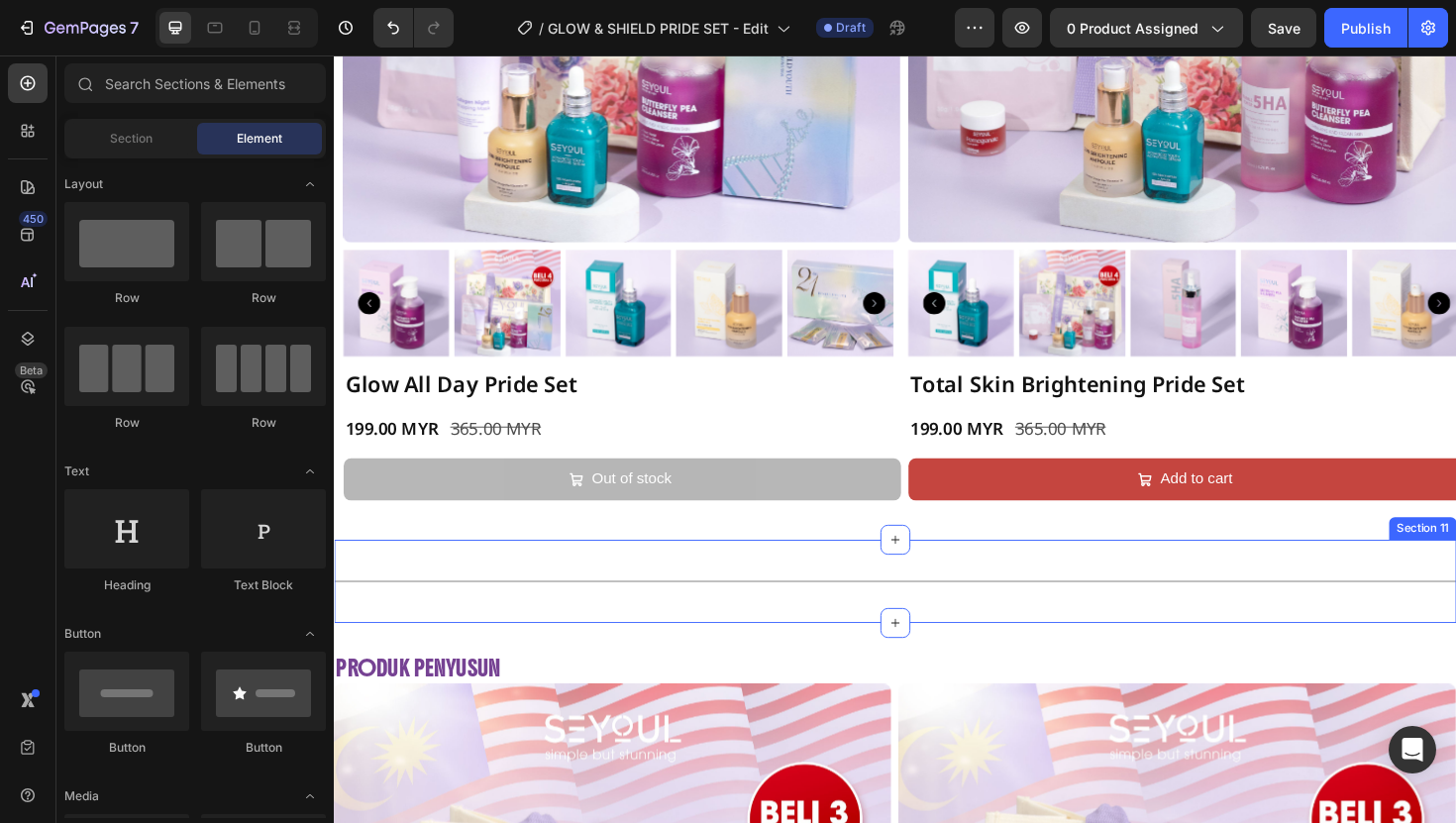 click on "Title Line Section 11" at bounding box center [928, 612] 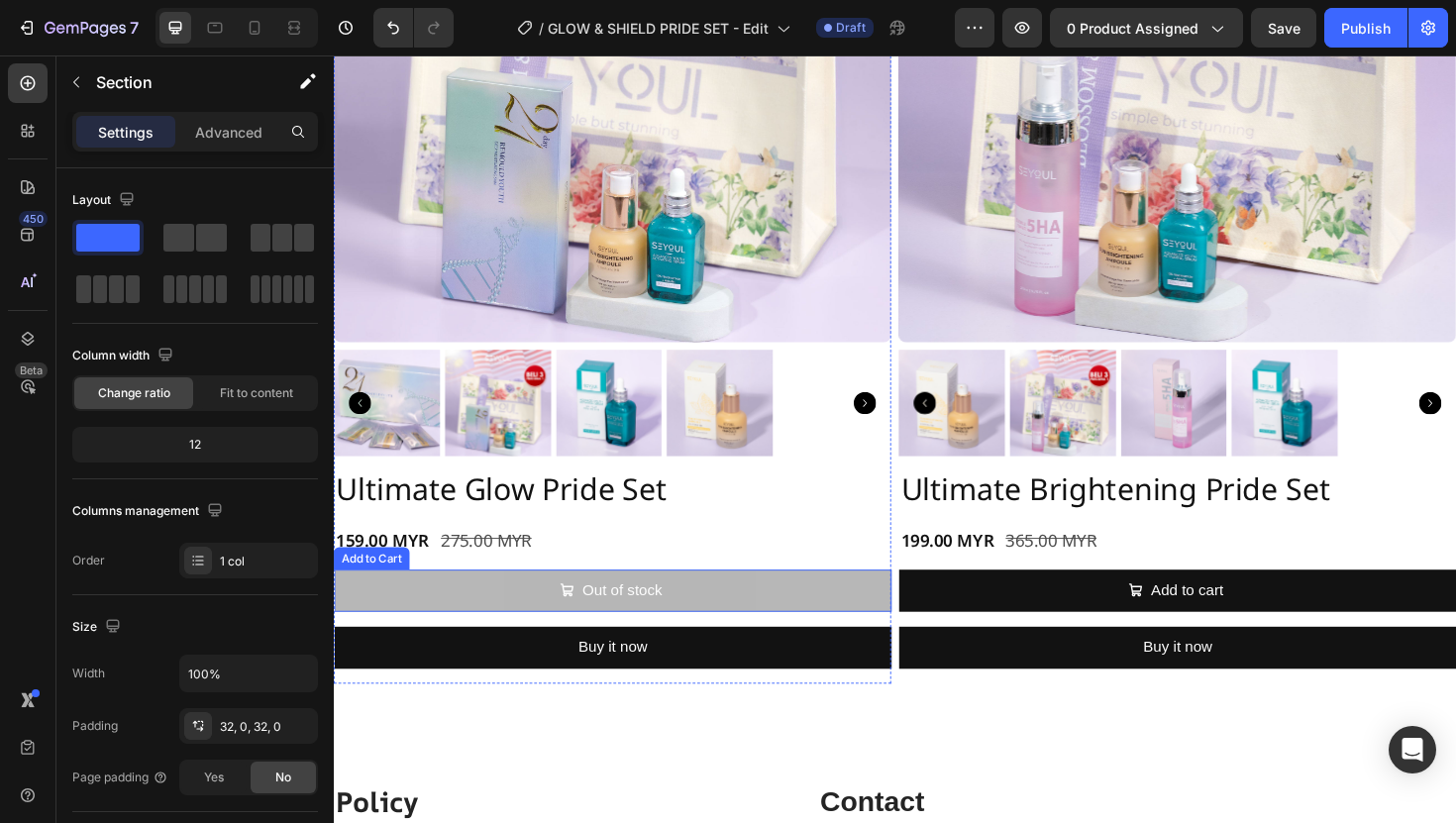 scroll, scrollTop: 4464, scrollLeft: 0, axis: vertical 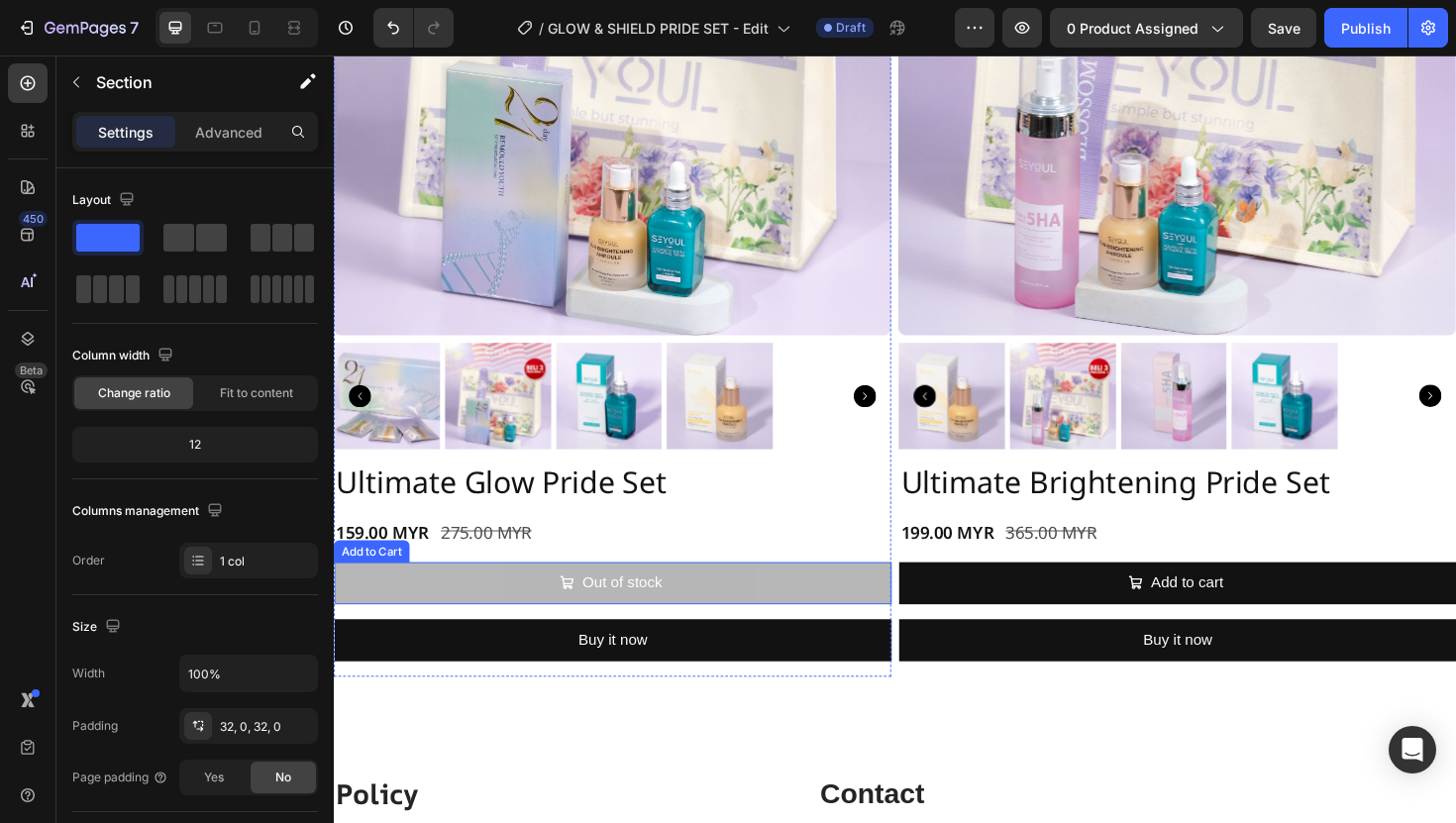 click on "Out of stock" at bounding box center [629, 614] 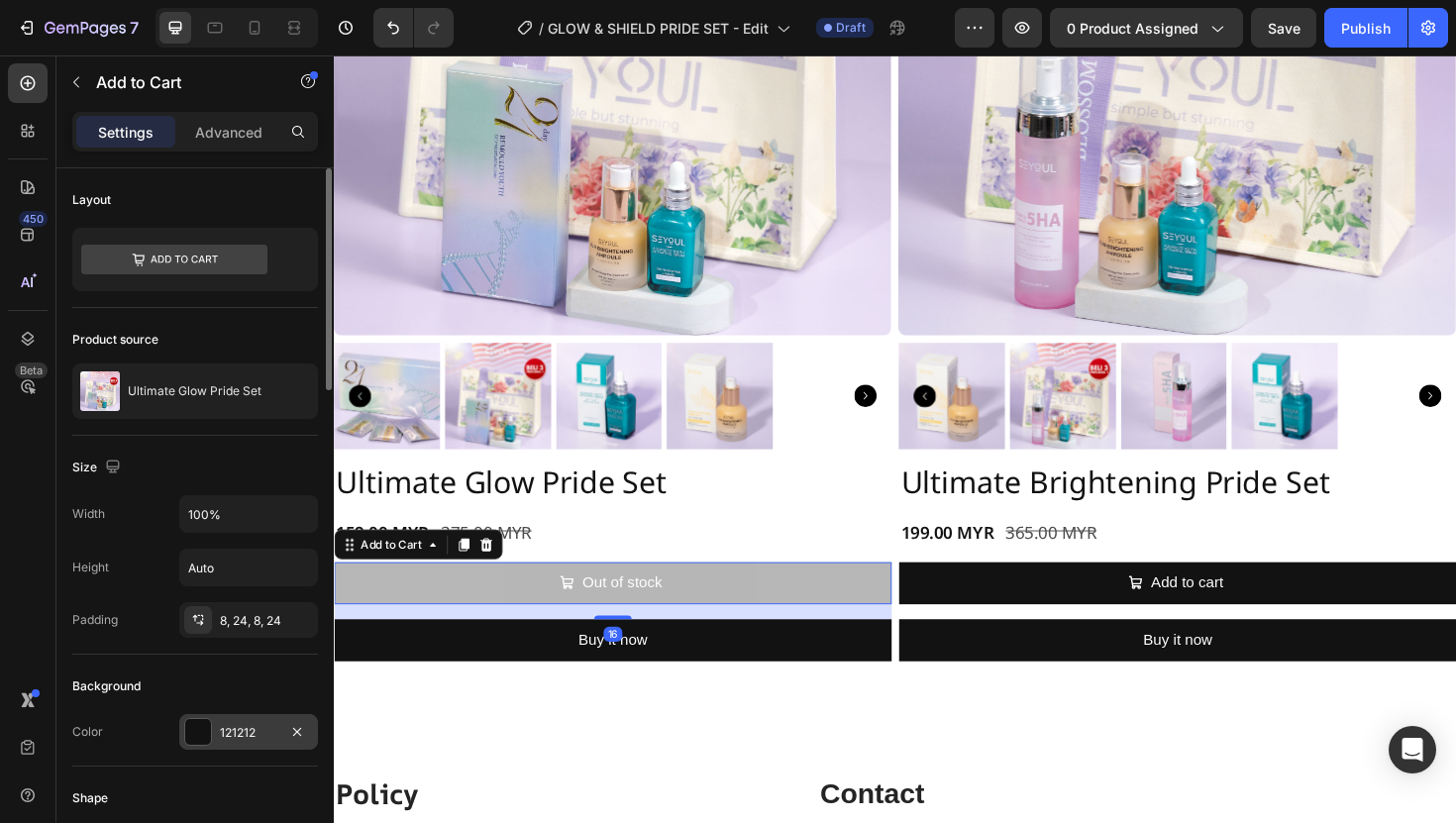 click at bounding box center (198, 732) 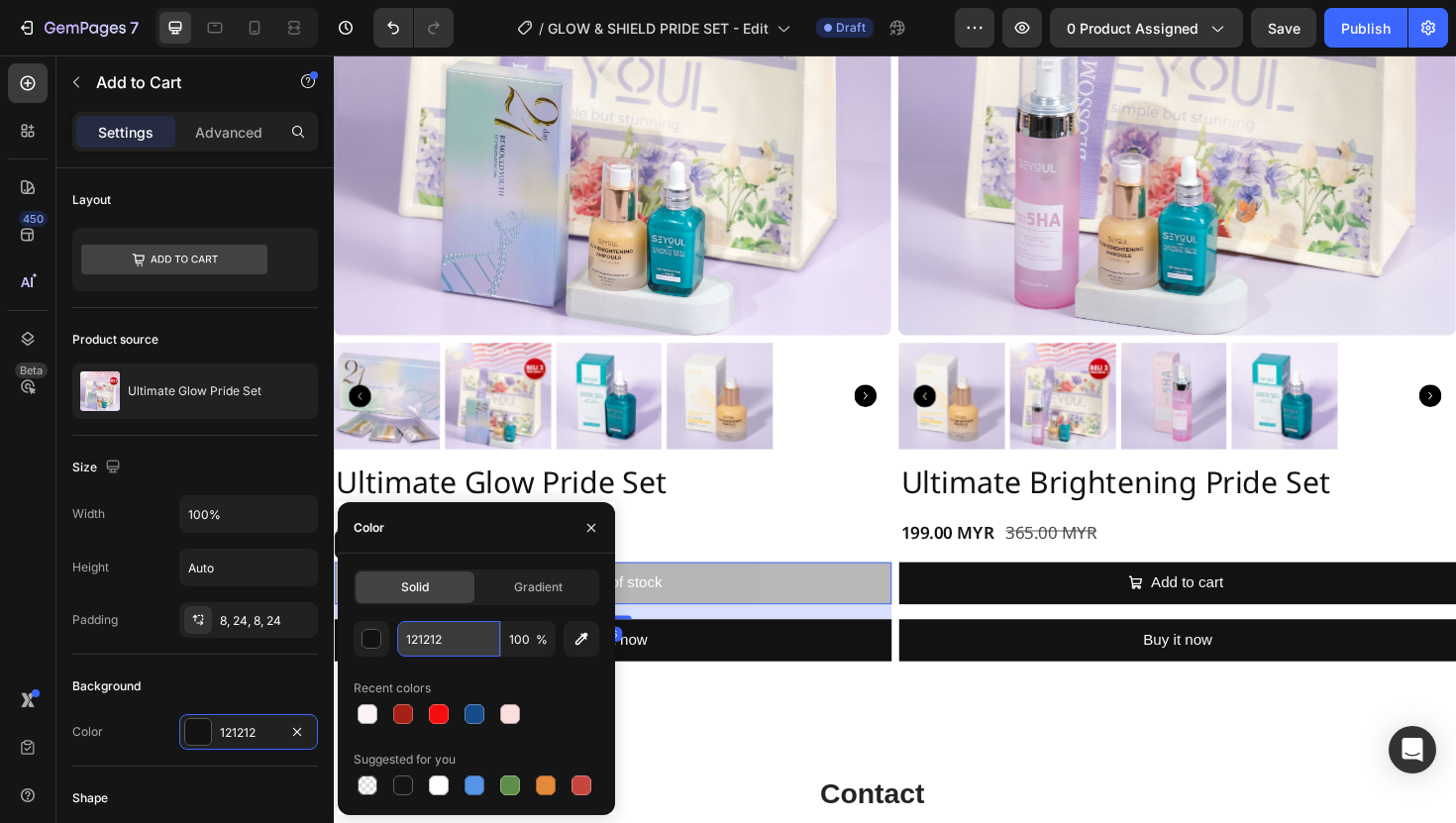click on "121212" at bounding box center (449, 639) 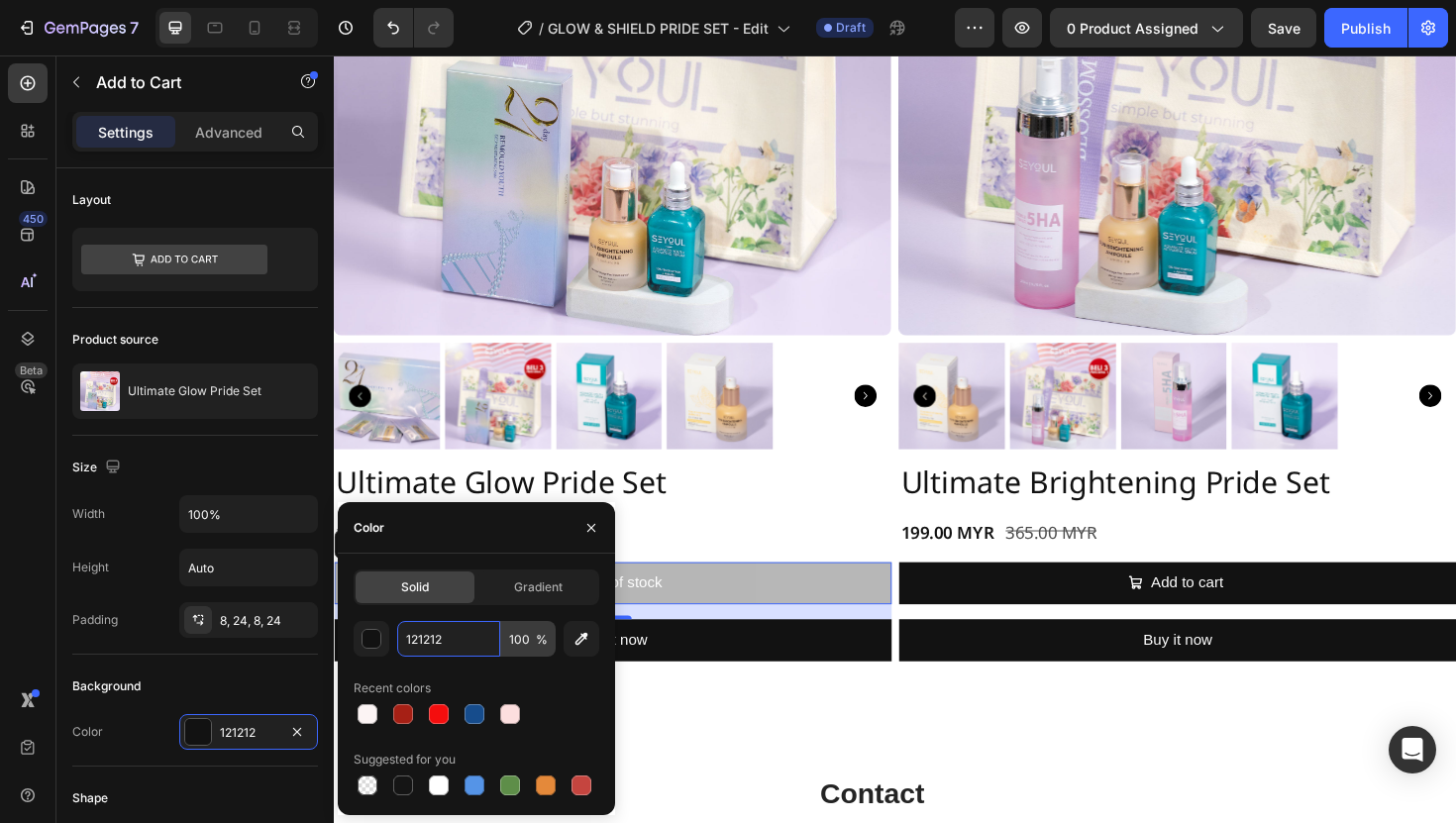 paste on "rgb(197, 69, 63)" 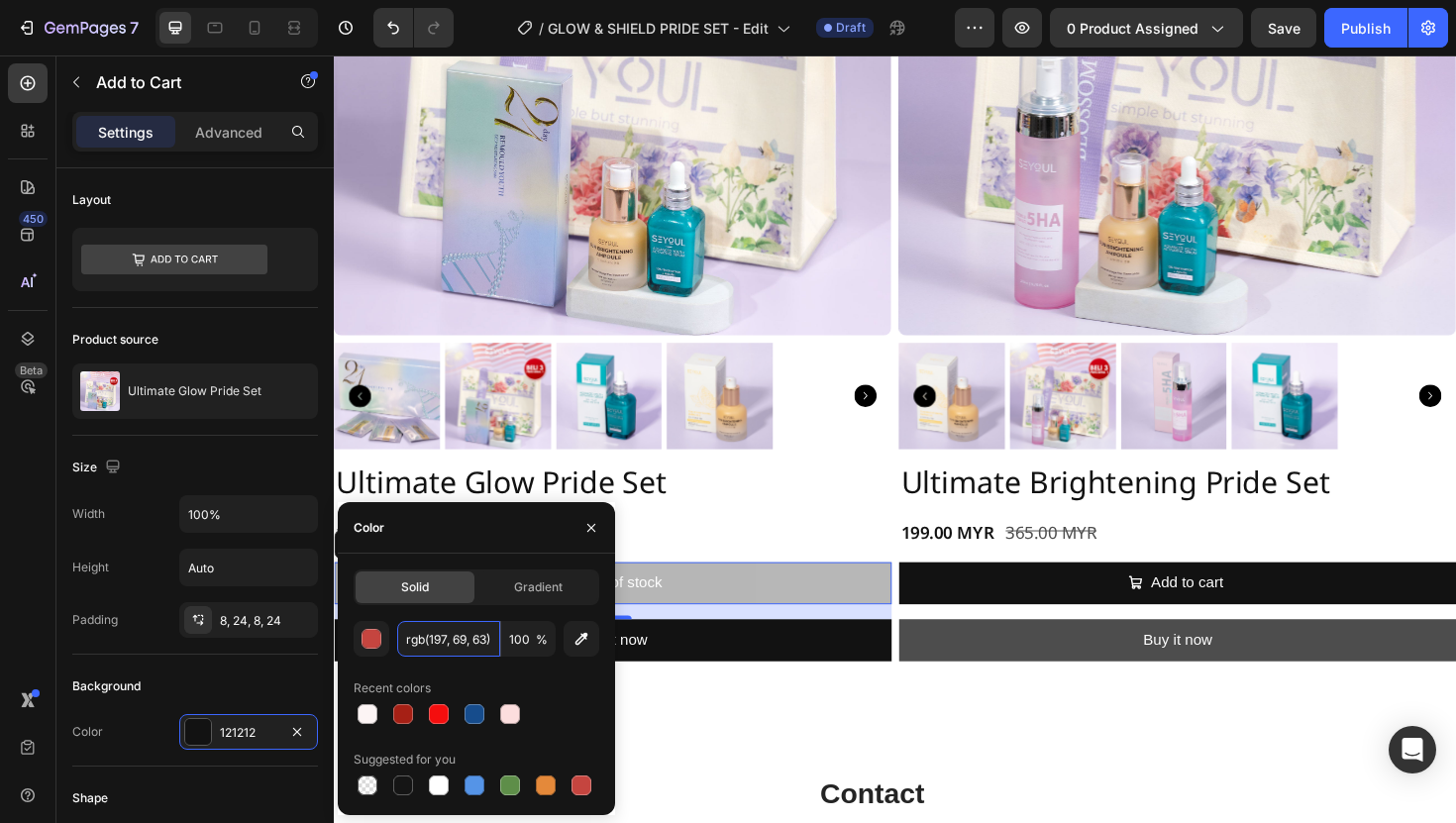scroll, scrollTop: 0, scrollLeft: 2, axis: horizontal 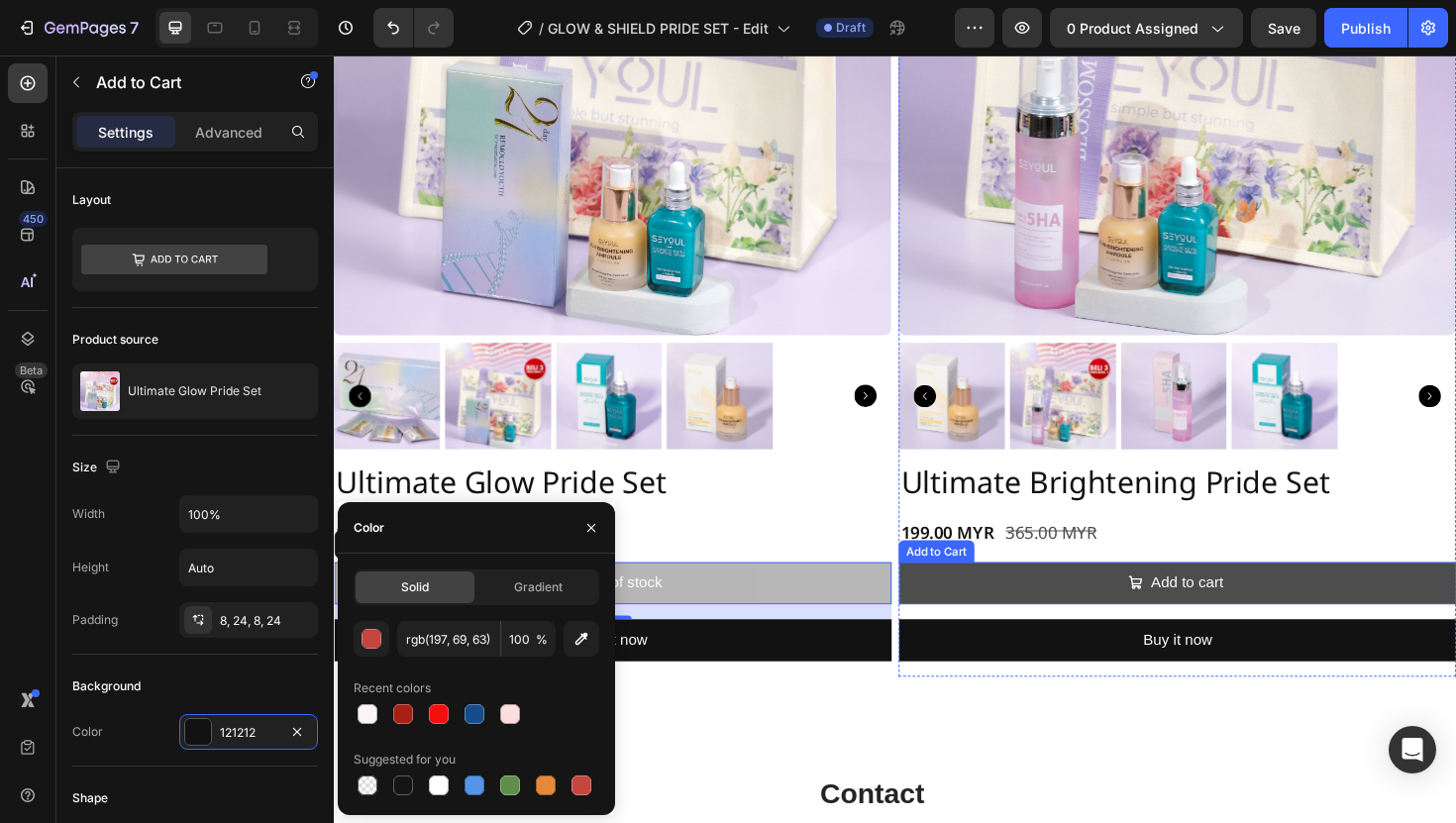 click on "Add to cart" at bounding box center [1227, 614] 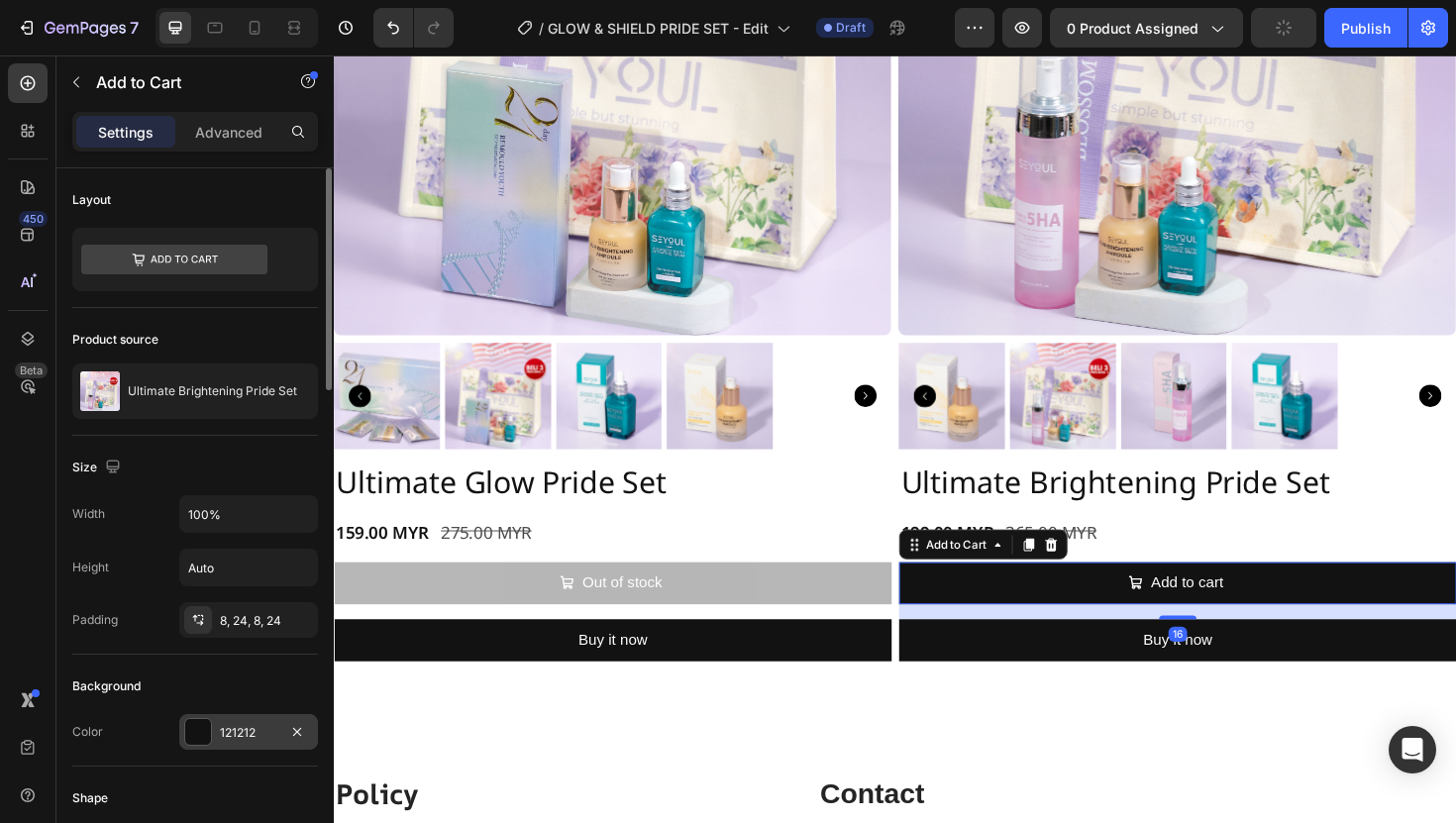 click at bounding box center (198, 732) 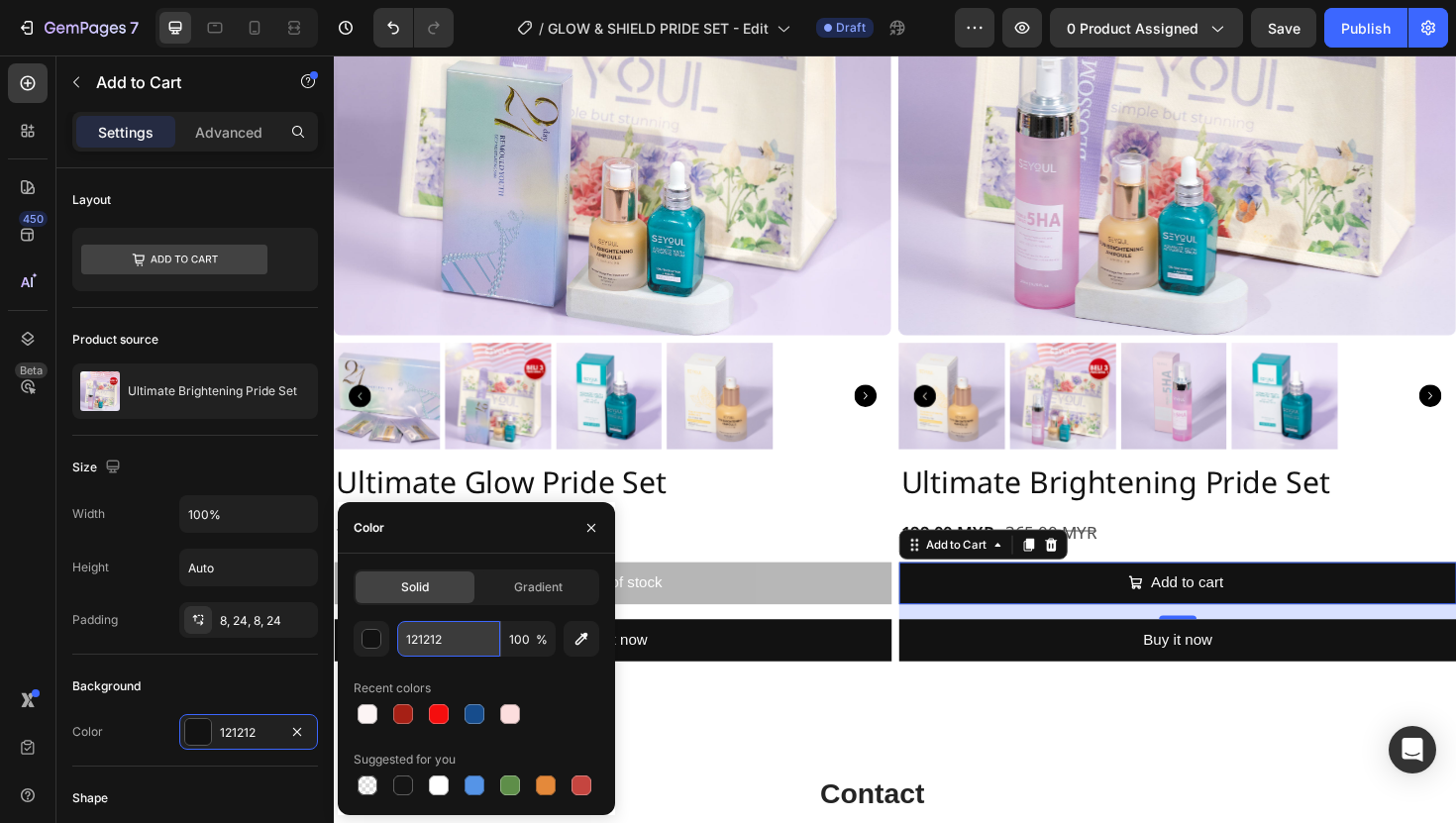 click on "121212" at bounding box center [449, 639] 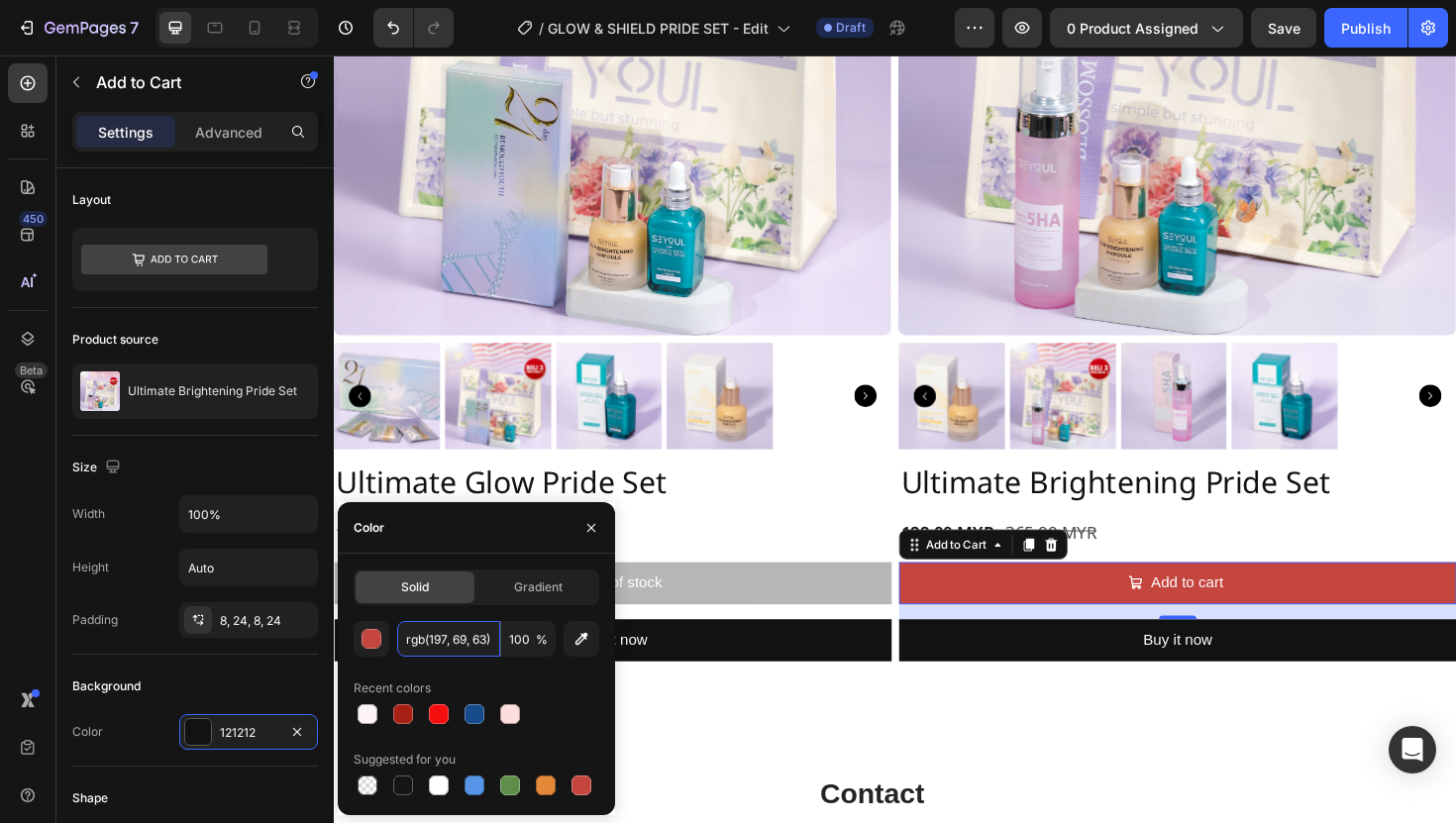 scroll, scrollTop: 0, scrollLeft: 2, axis: horizontal 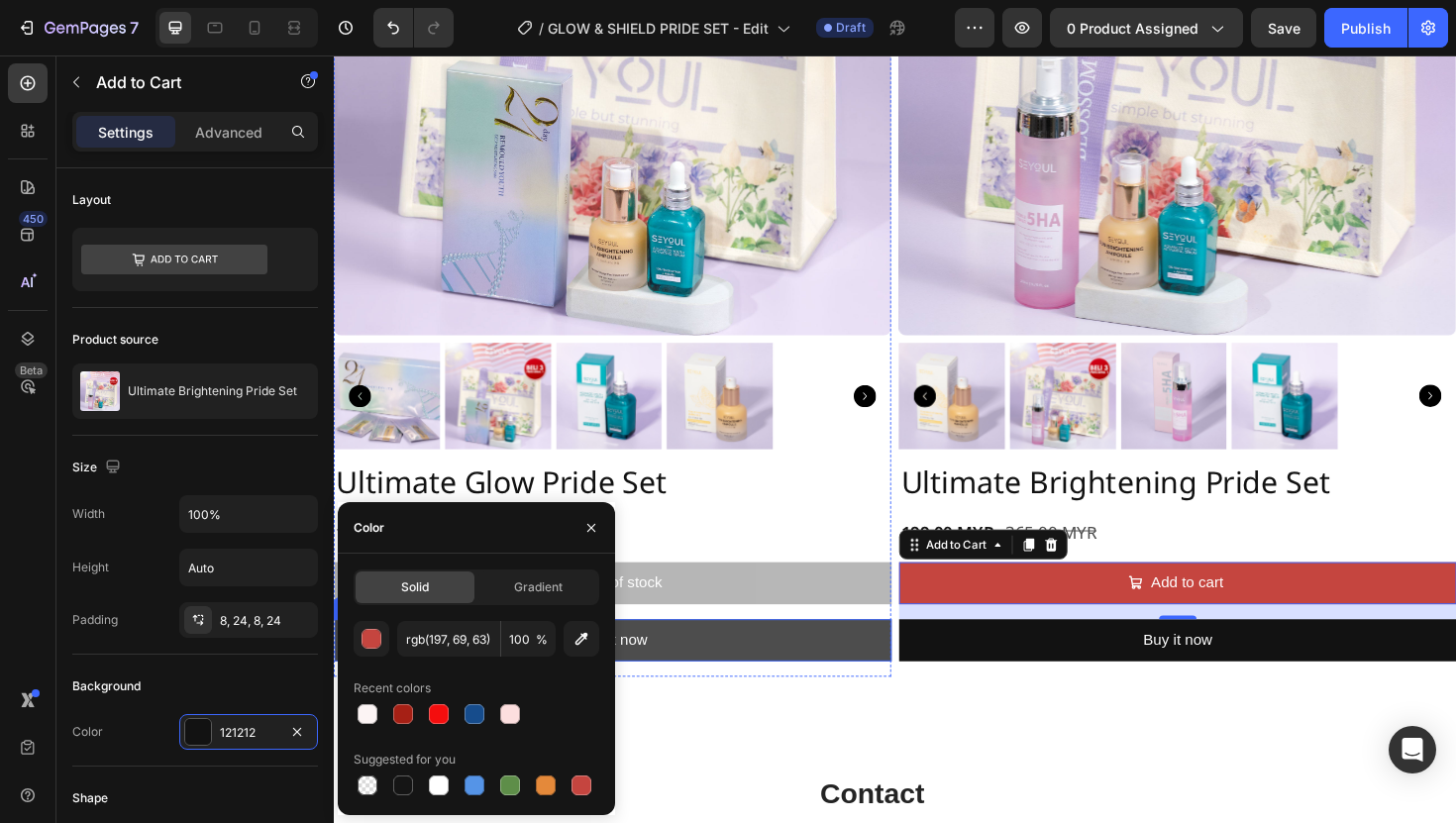 click on "Buy it now" at bounding box center [629, 674] 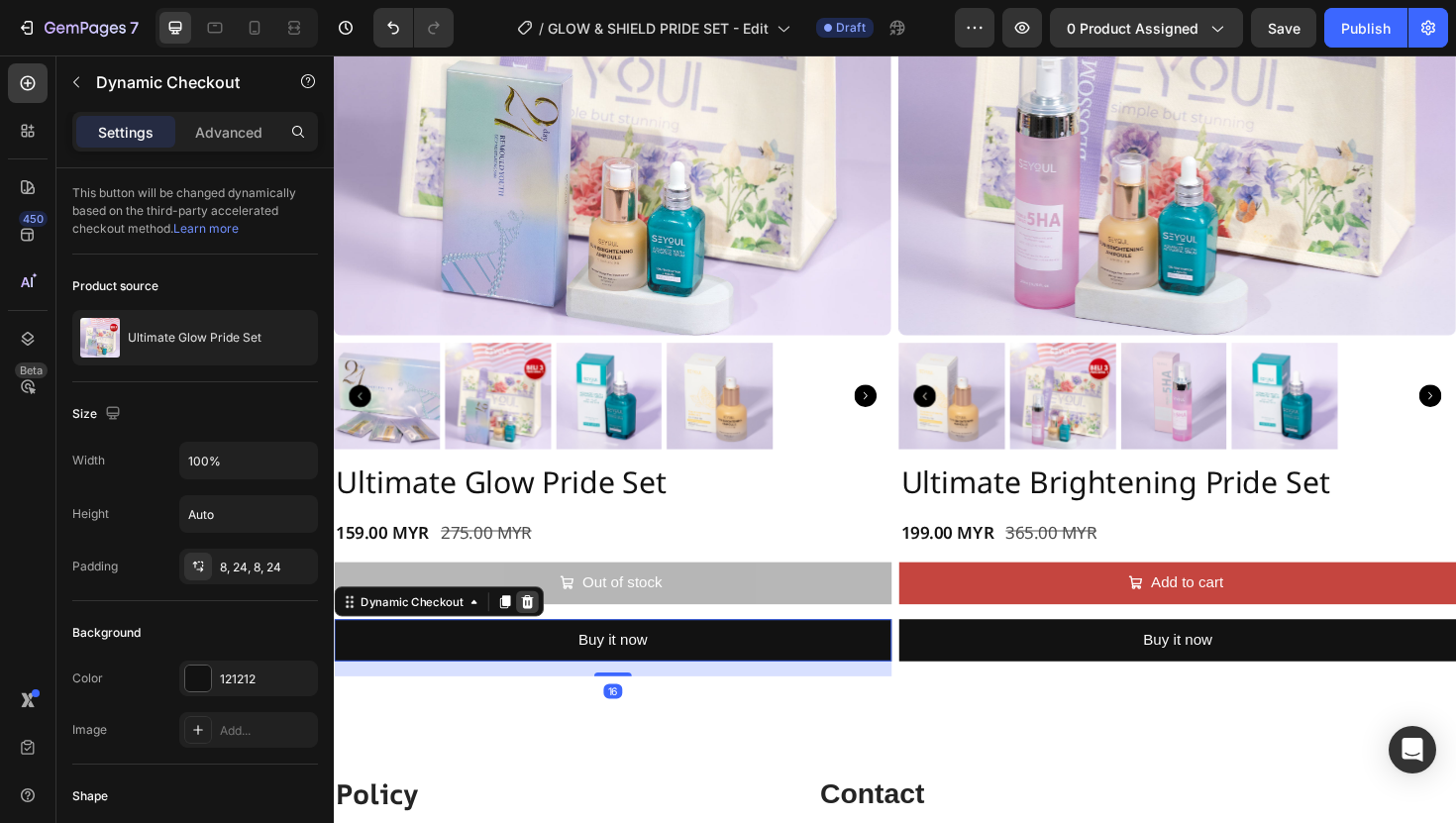 click 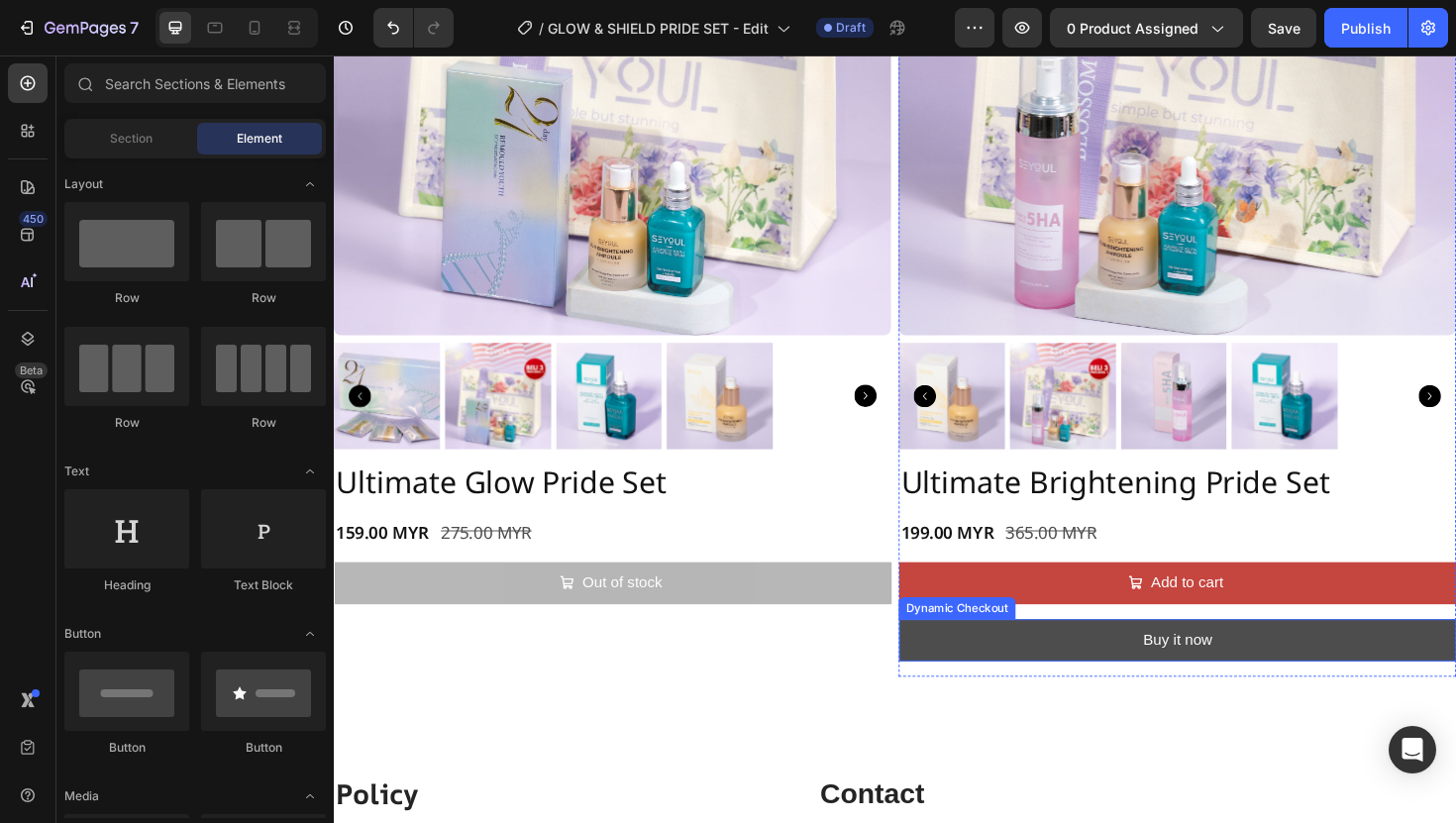 click on "Buy it now" at bounding box center [1227, 674] 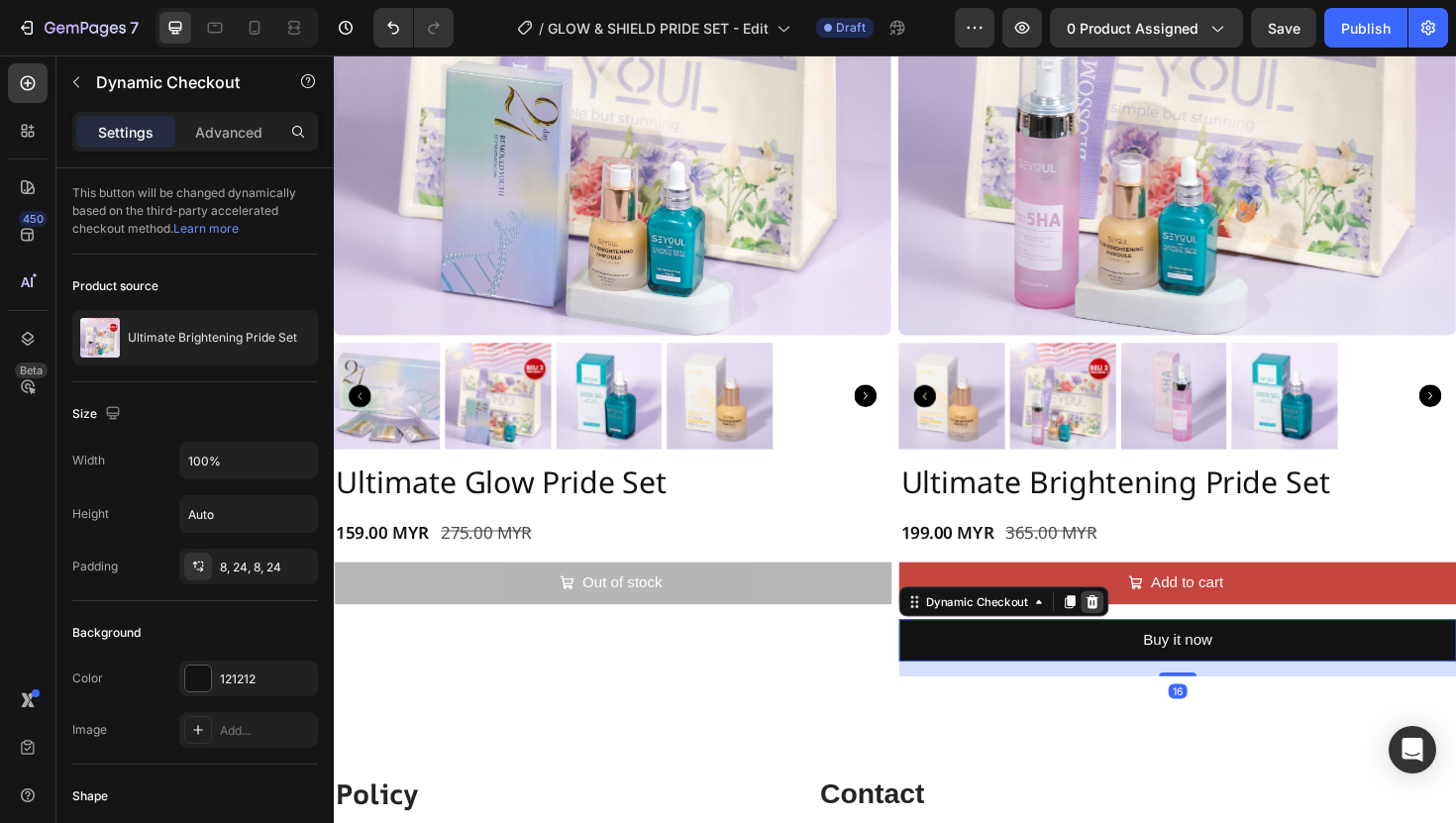 click 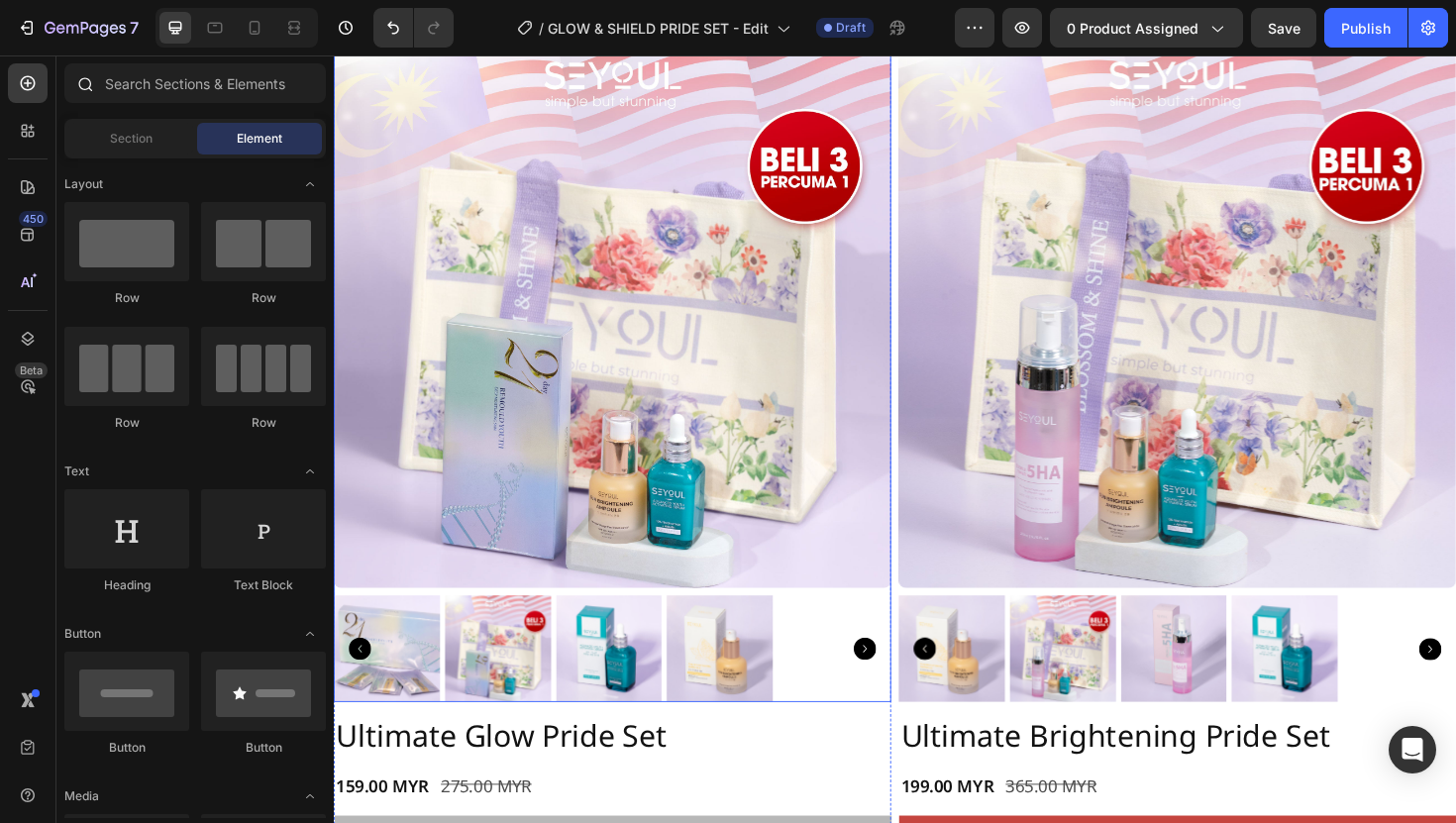 scroll, scrollTop: 4191, scrollLeft: 0, axis: vertical 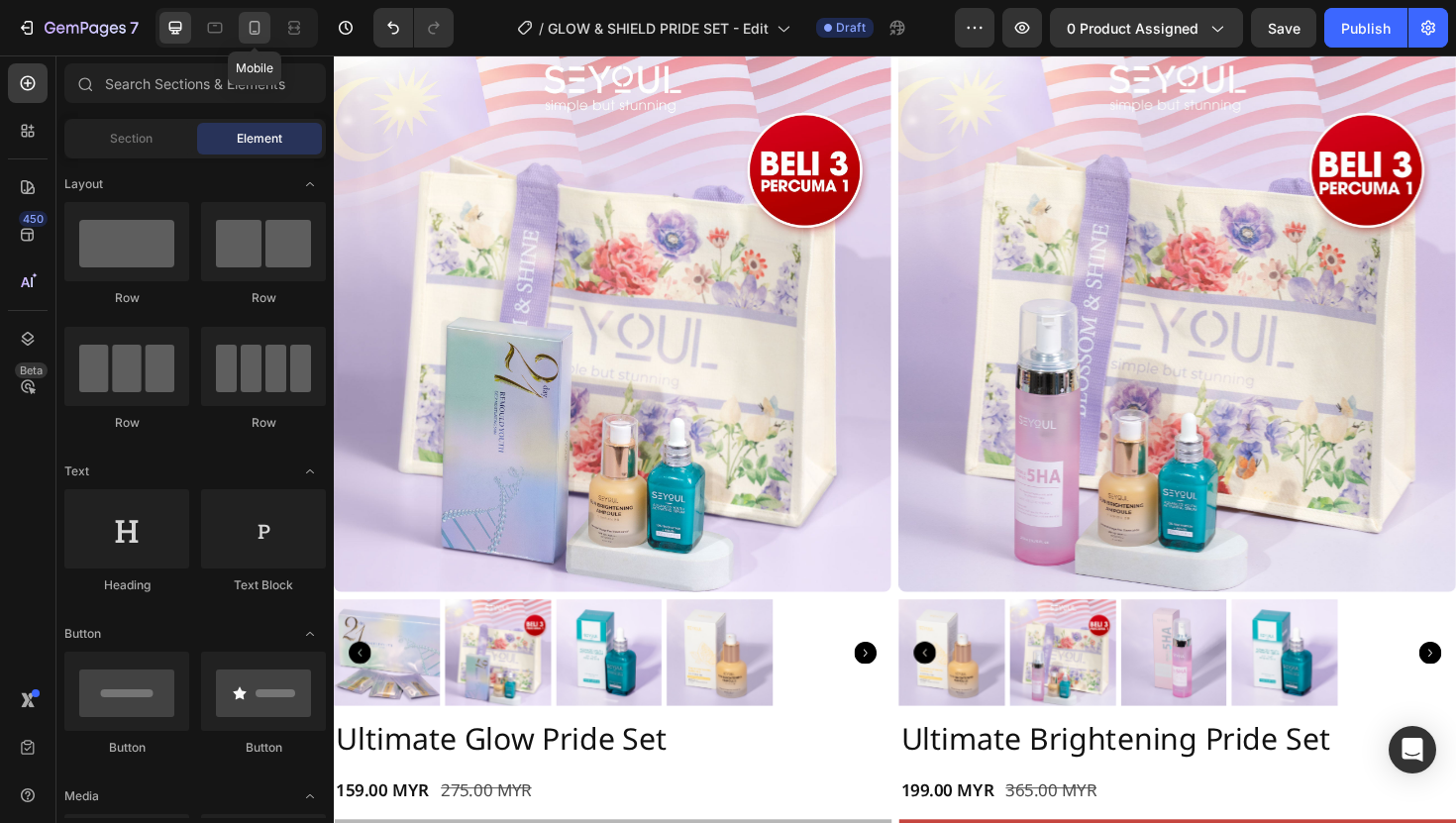 click 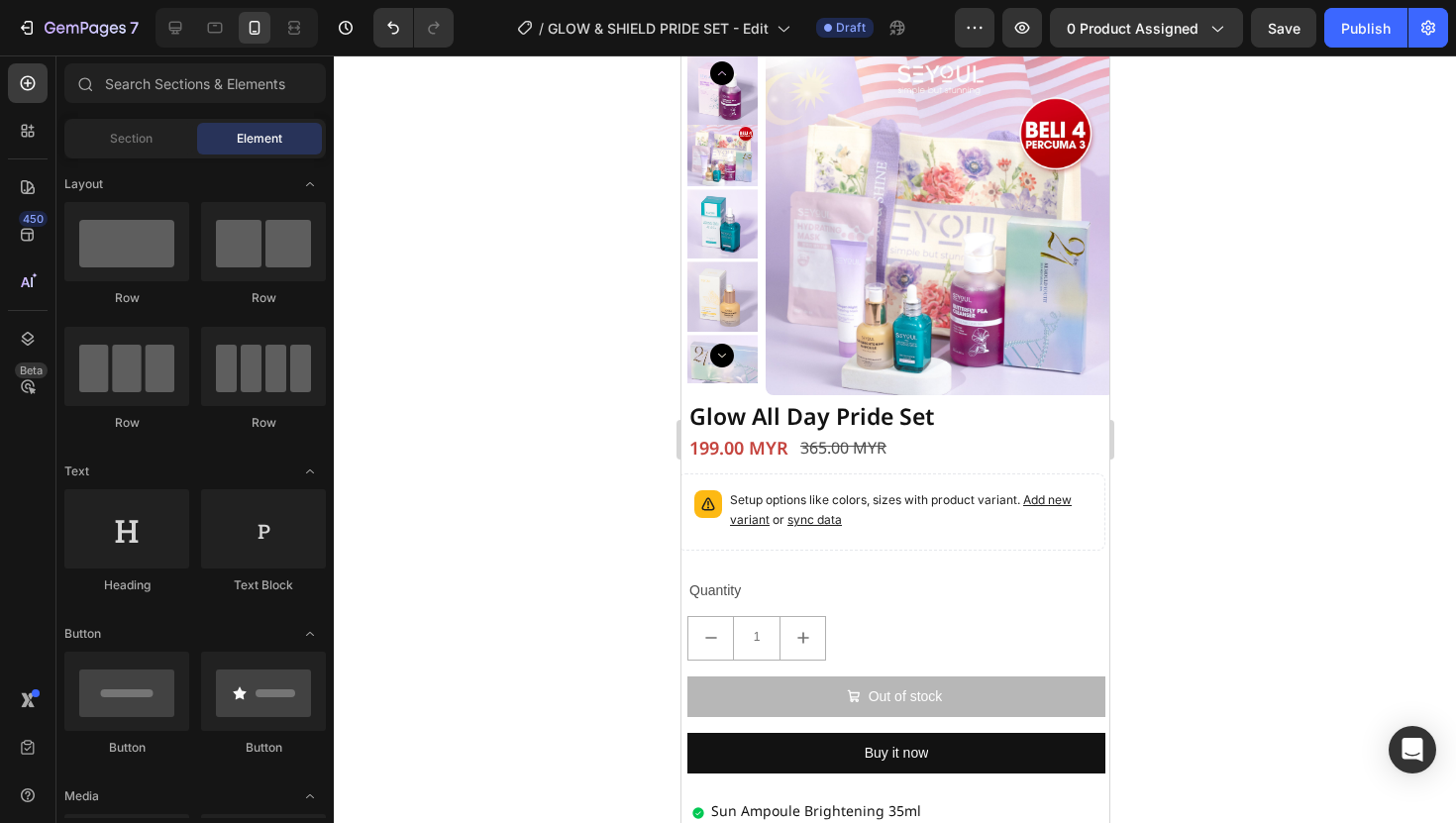 scroll, scrollTop: 0, scrollLeft: 0, axis: both 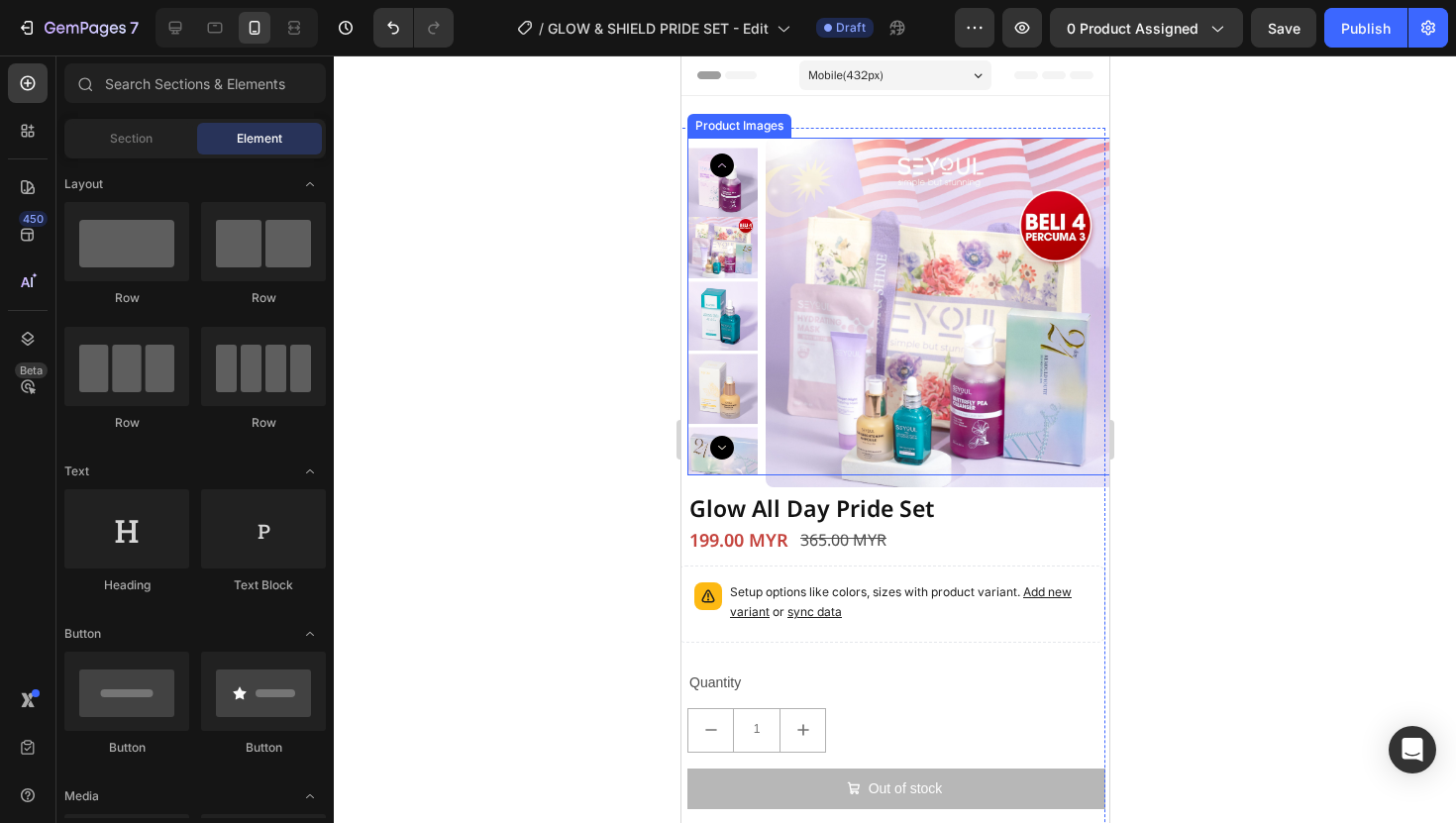 click at bounding box center [939, 312] 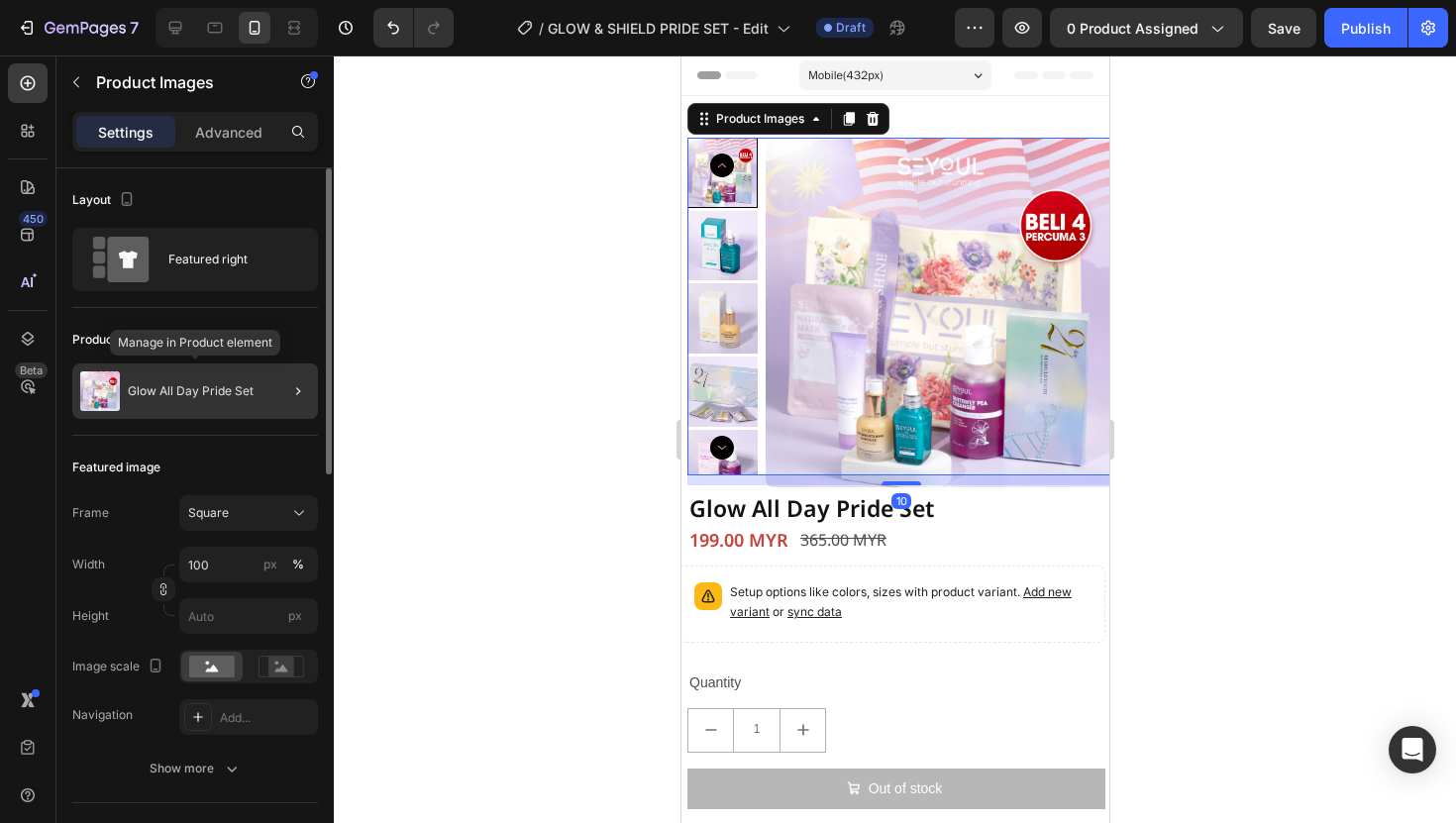 click on "Glow All Day Pride Set" at bounding box center (190, 391) 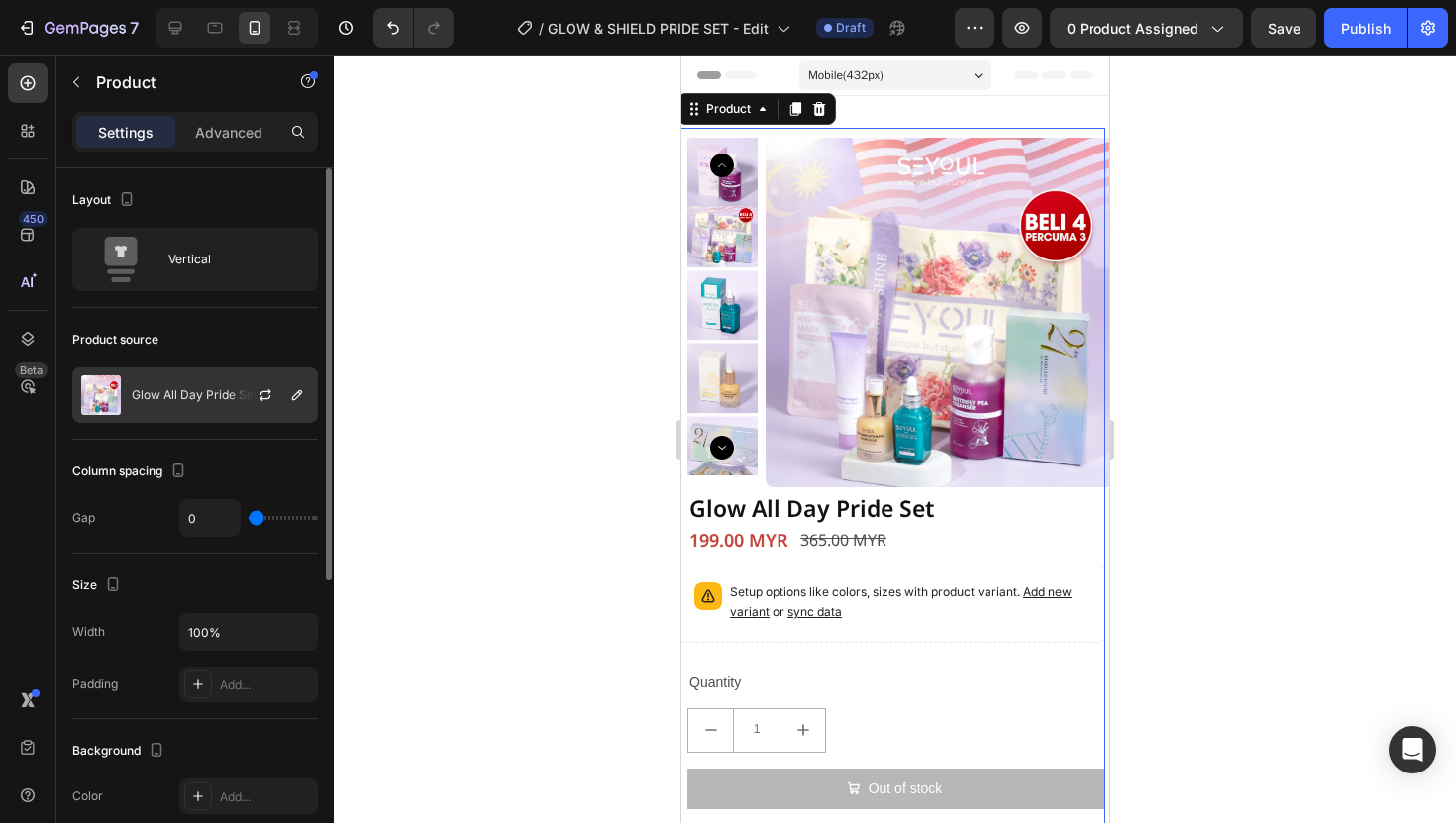 click on "Glow All Day Pride Set" at bounding box center (194, 395) 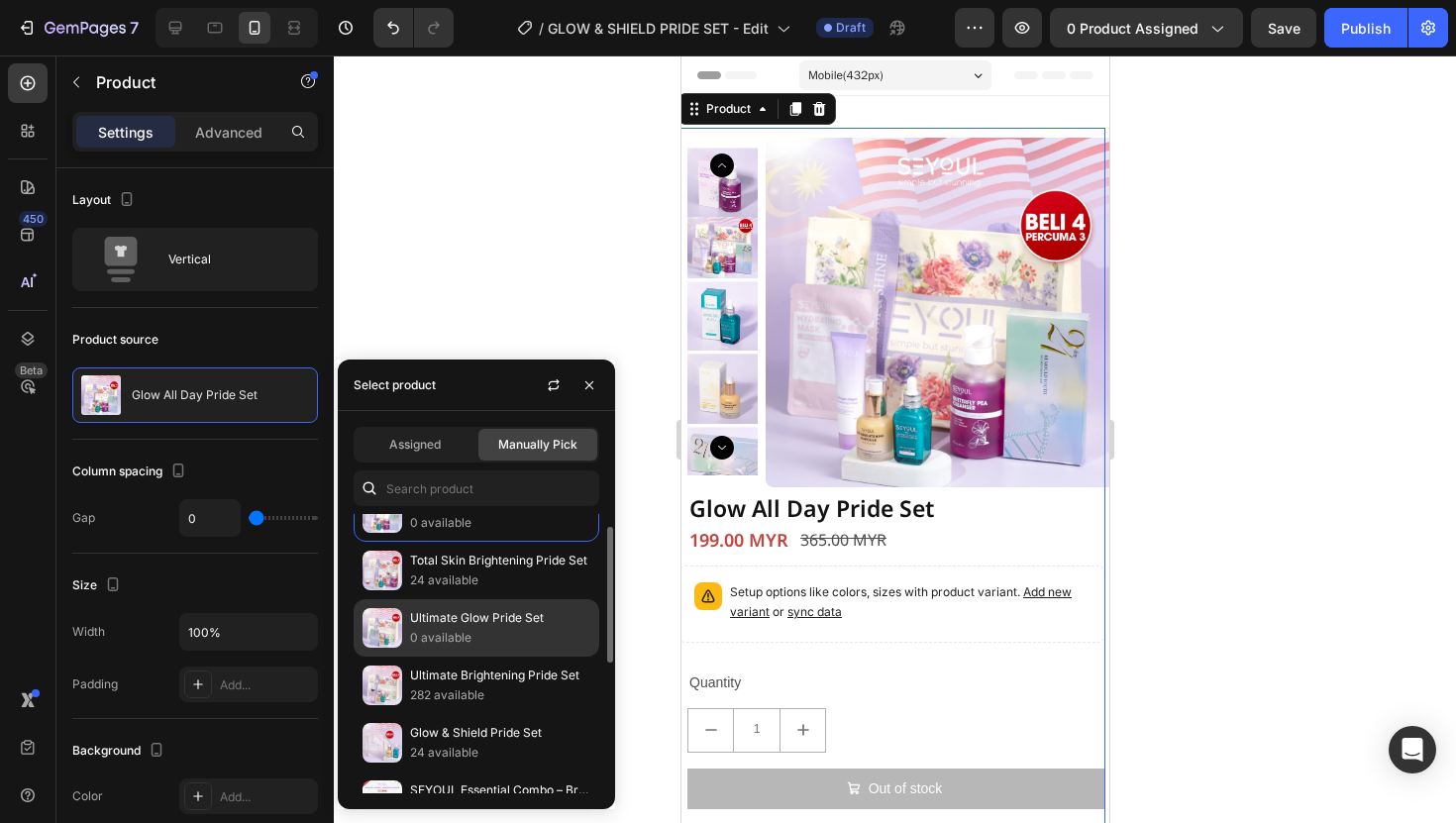 scroll, scrollTop: 38, scrollLeft: 0, axis: vertical 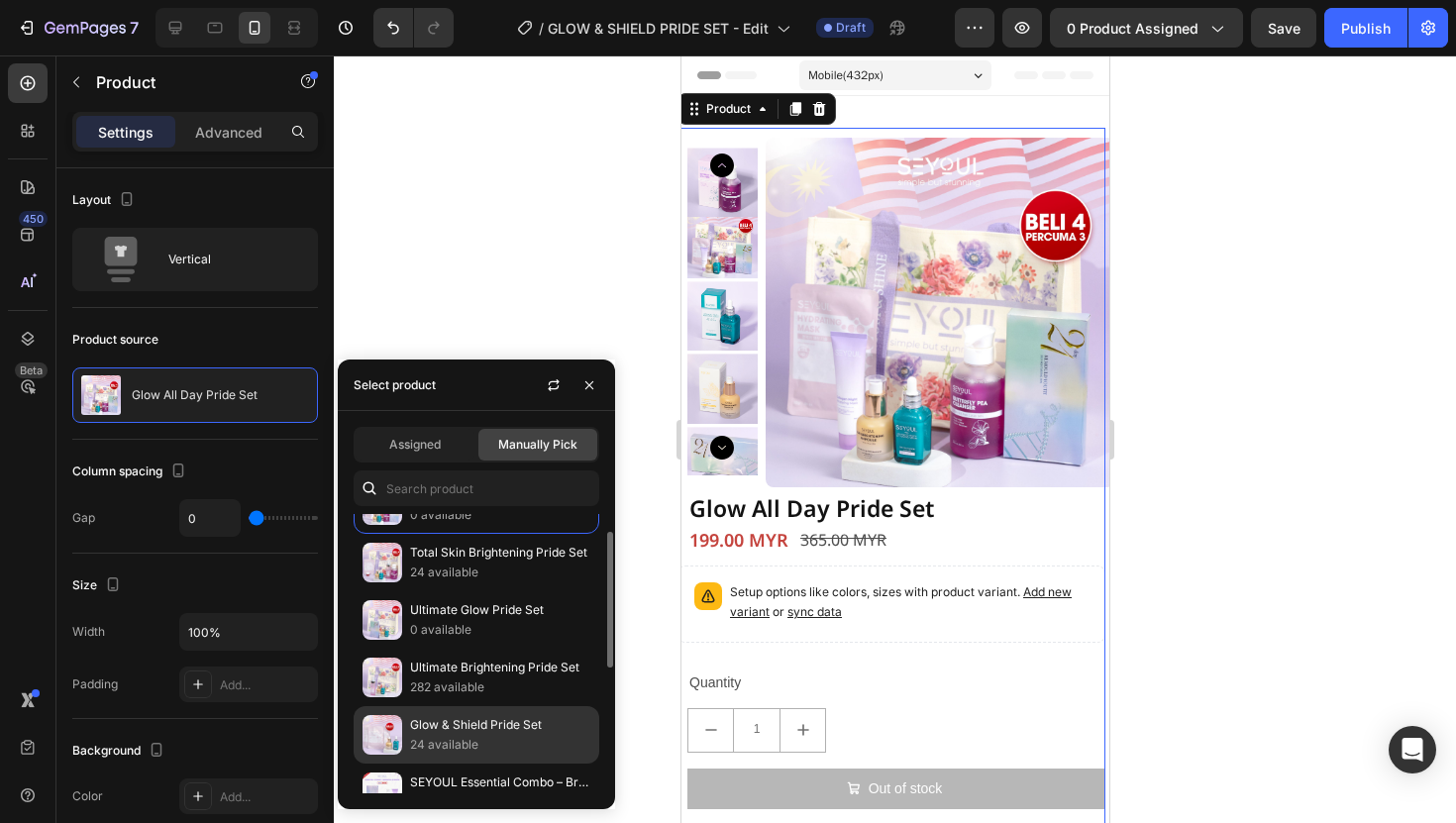 click on "Glow & Shield Pride Set" at bounding box center [500, 725] 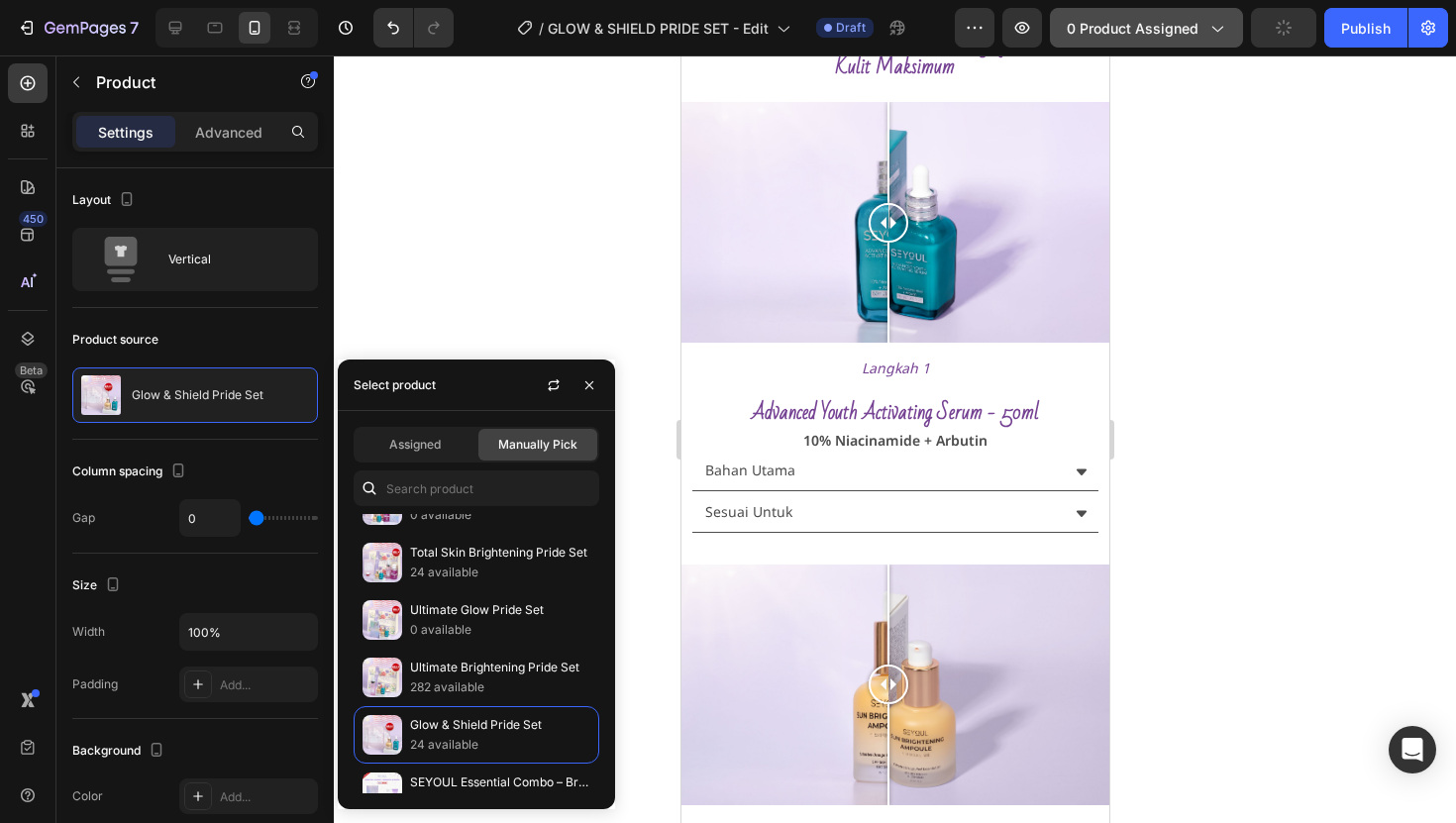 scroll, scrollTop: 1694, scrollLeft: 0, axis: vertical 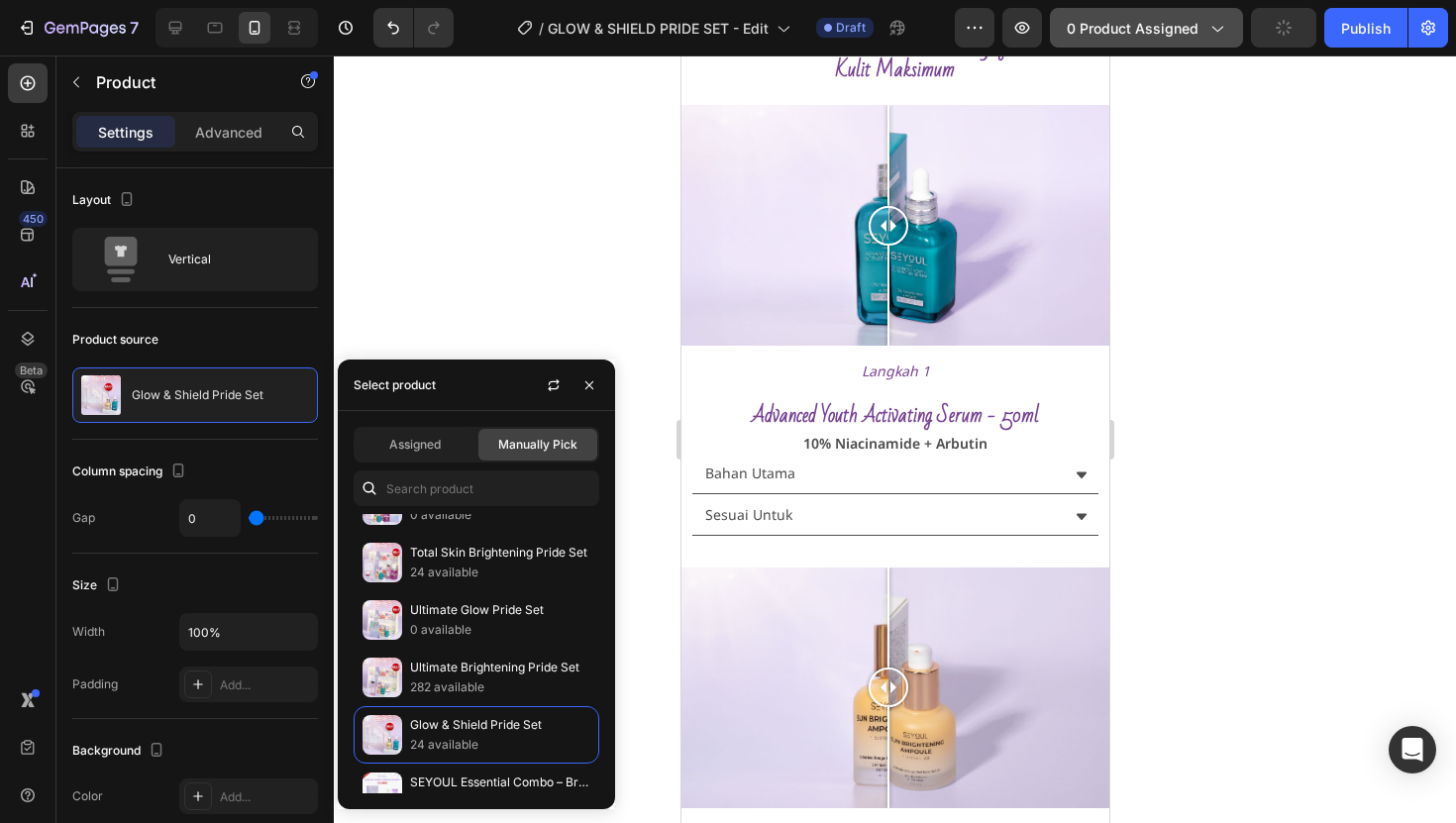 click on "0 product assigned" 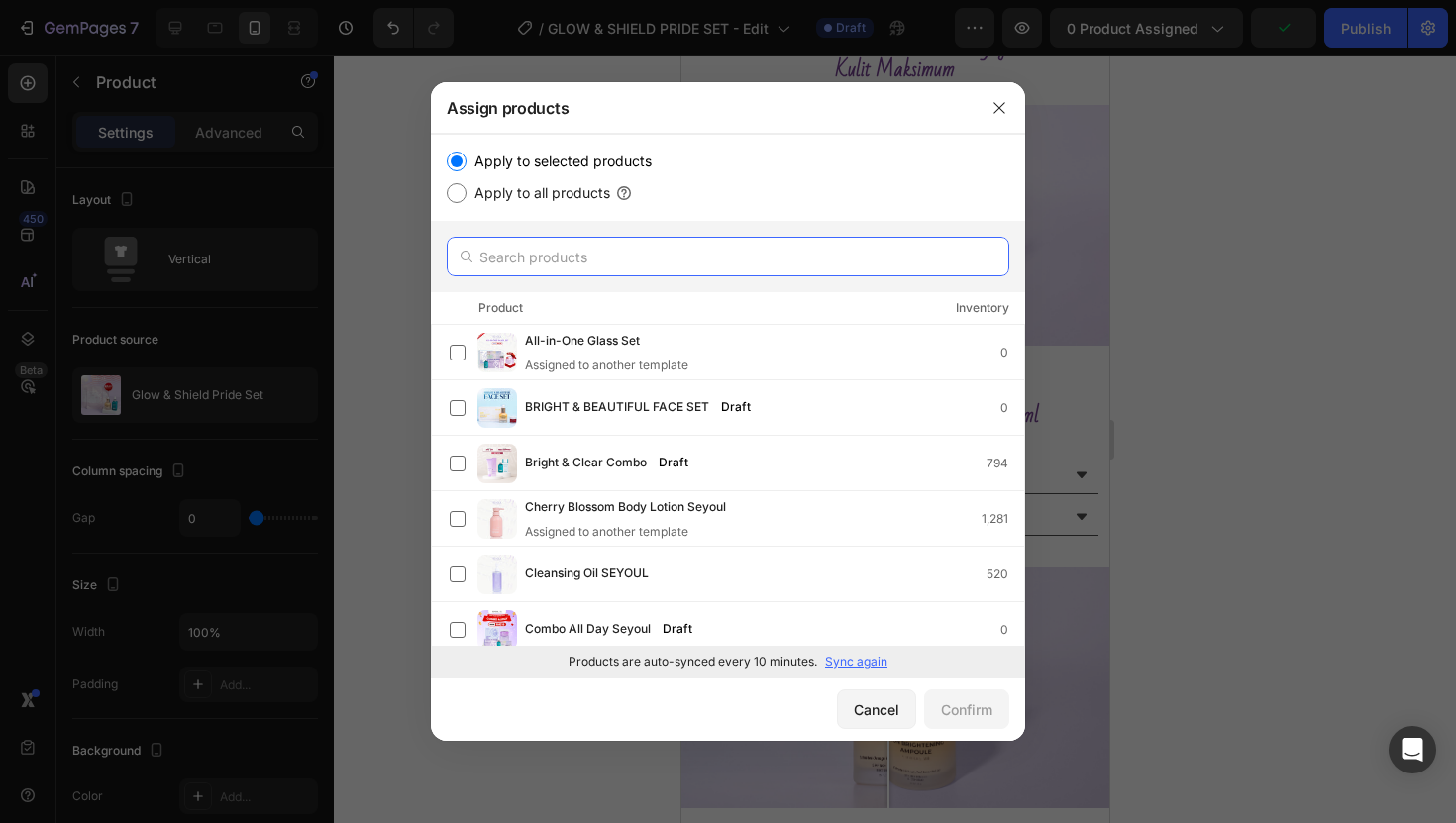 click at bounding box center [728, 257] 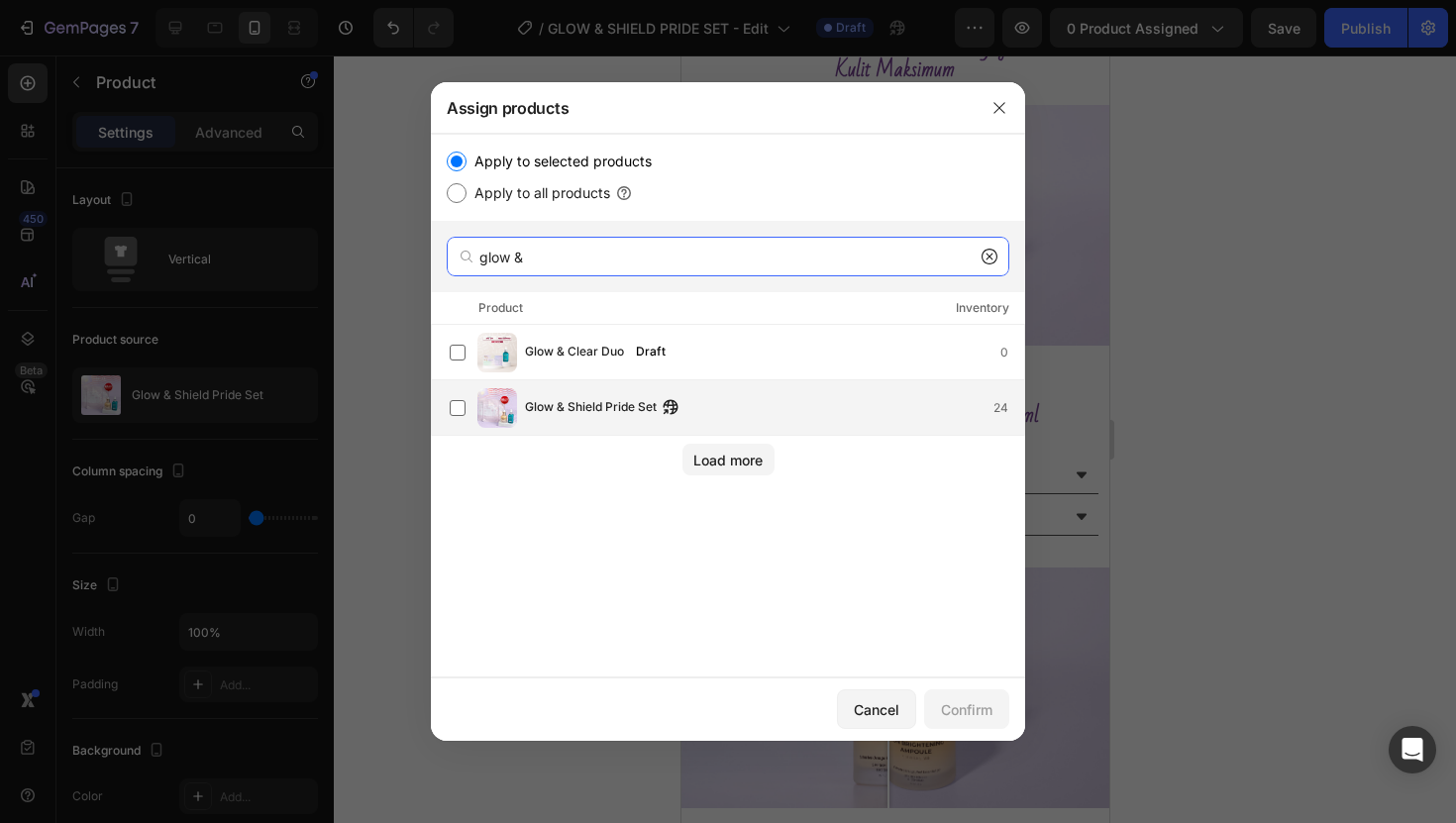 type on "glow &" 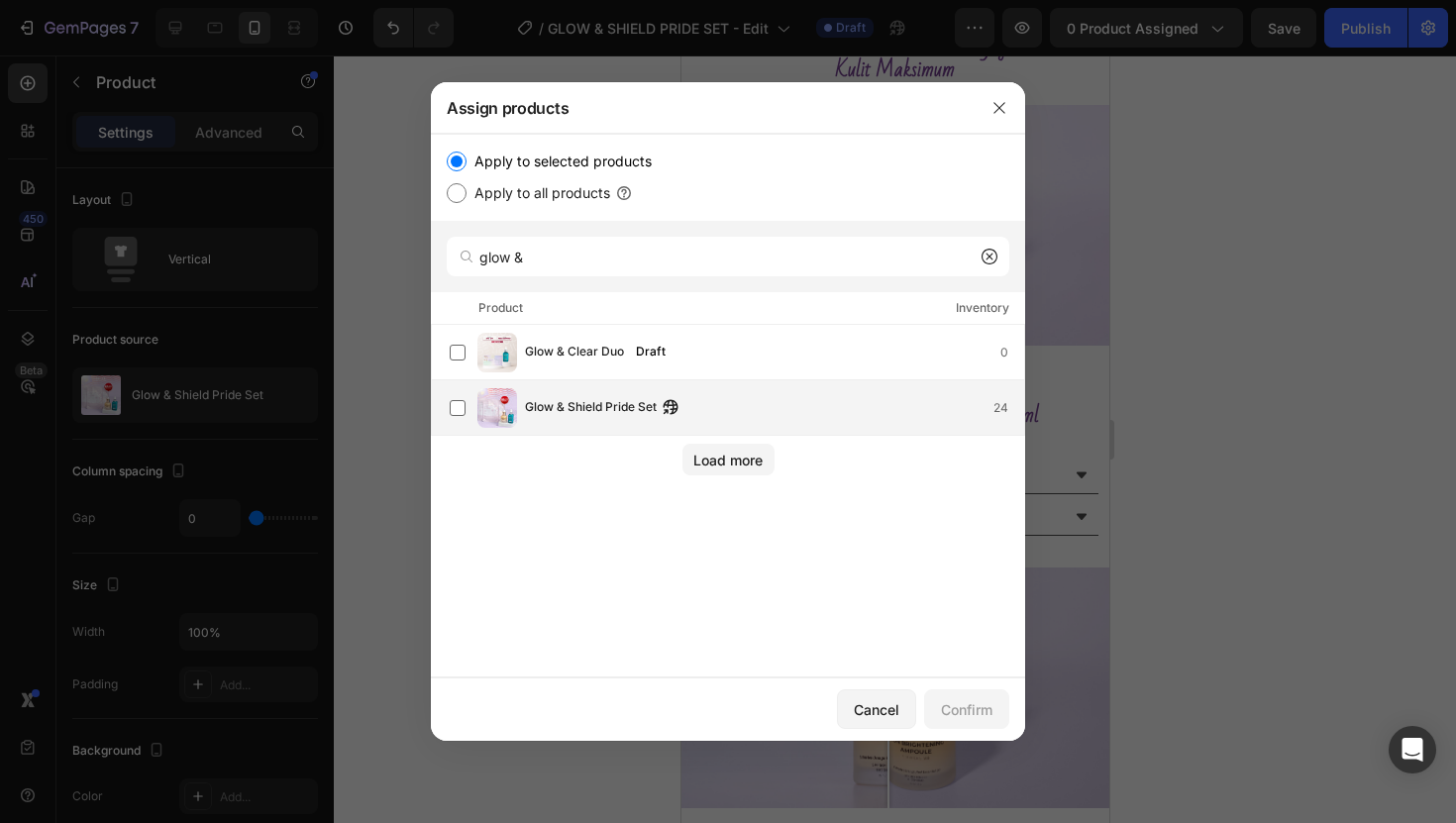 click on "Glow & Shield Pride Set" at bounding box center [590, 408] 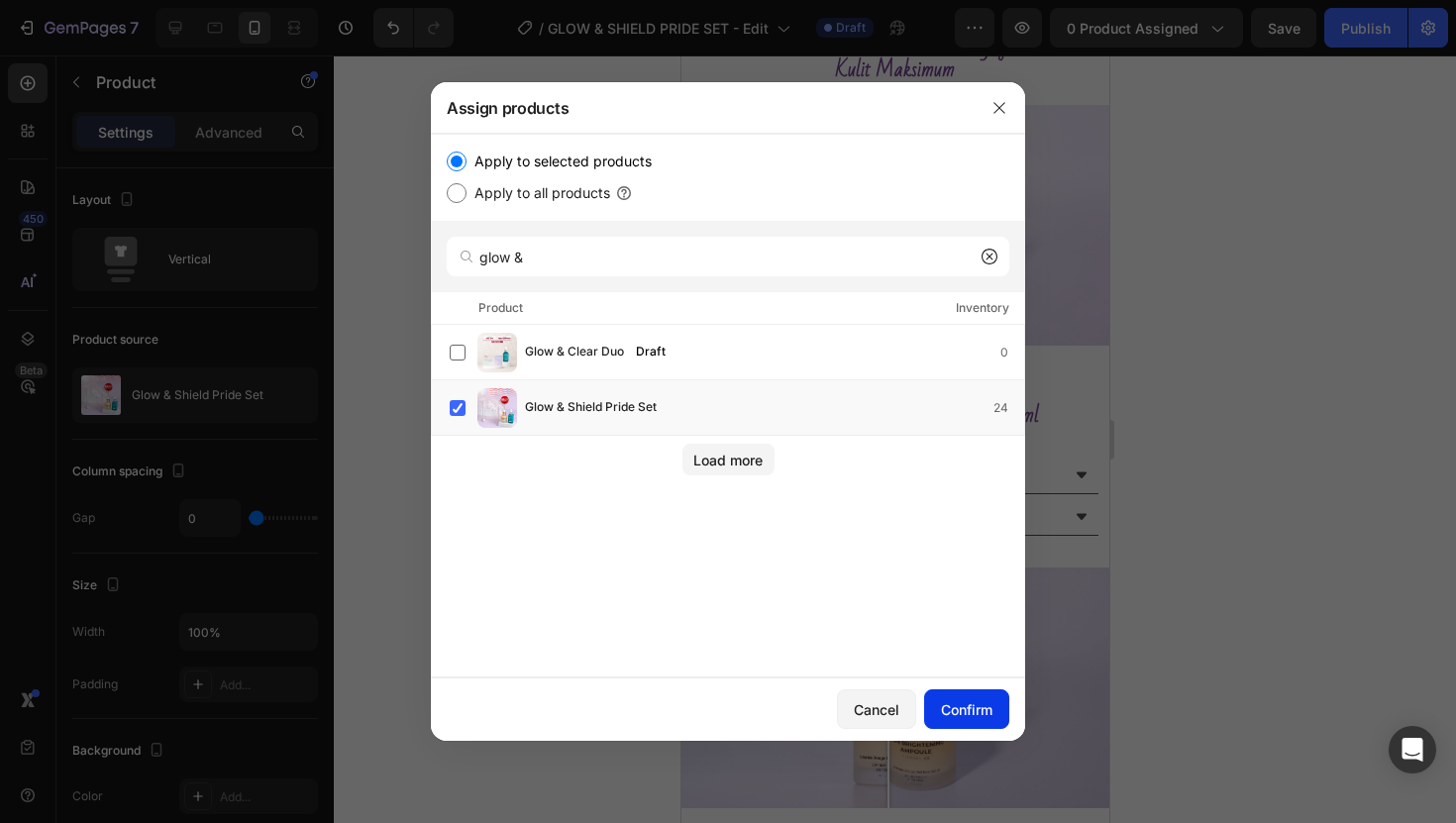 click on "Confirm" at bounding box center [967, 709] 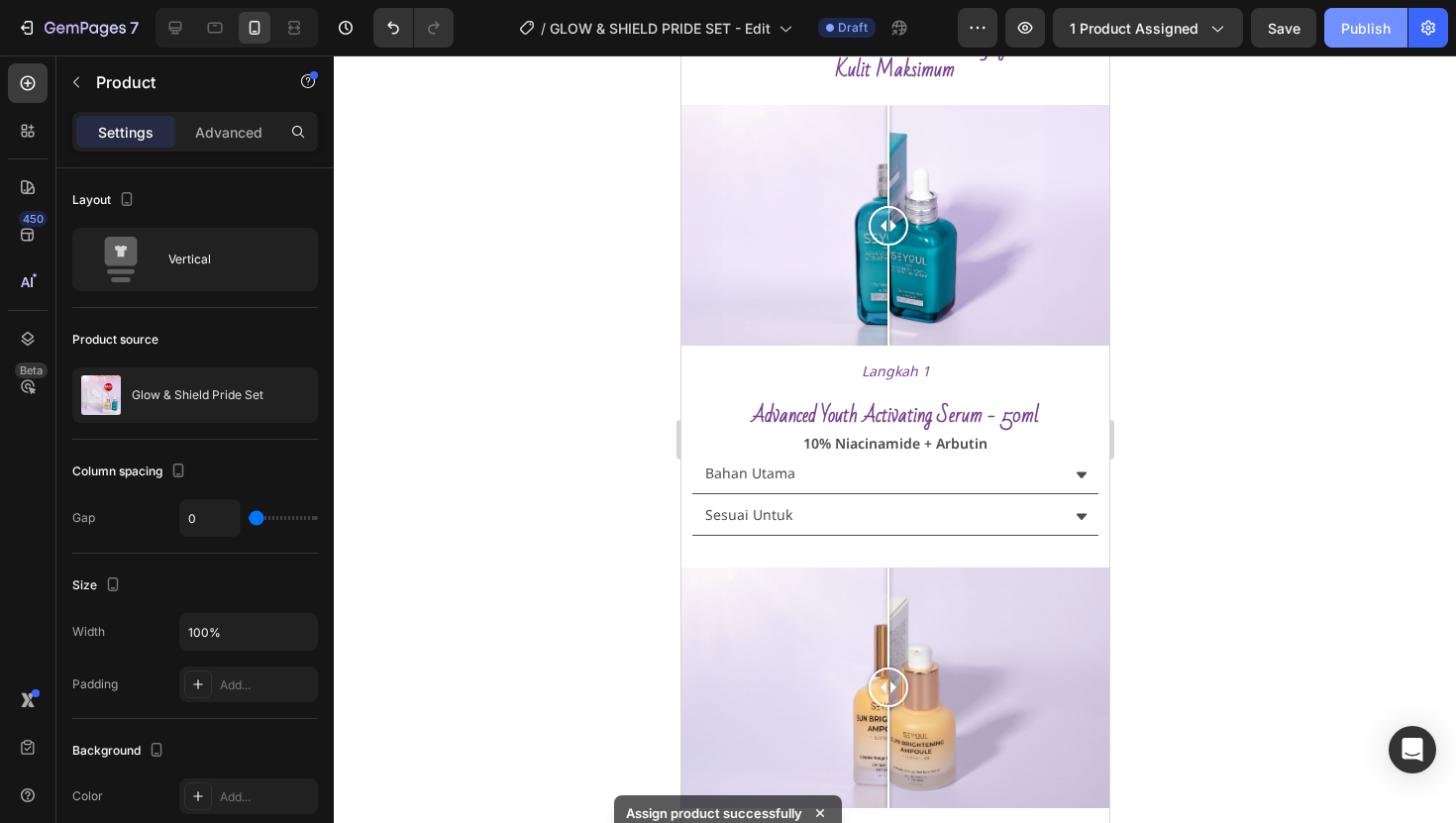 click on "Publish" at bounding box center (1366, 28) 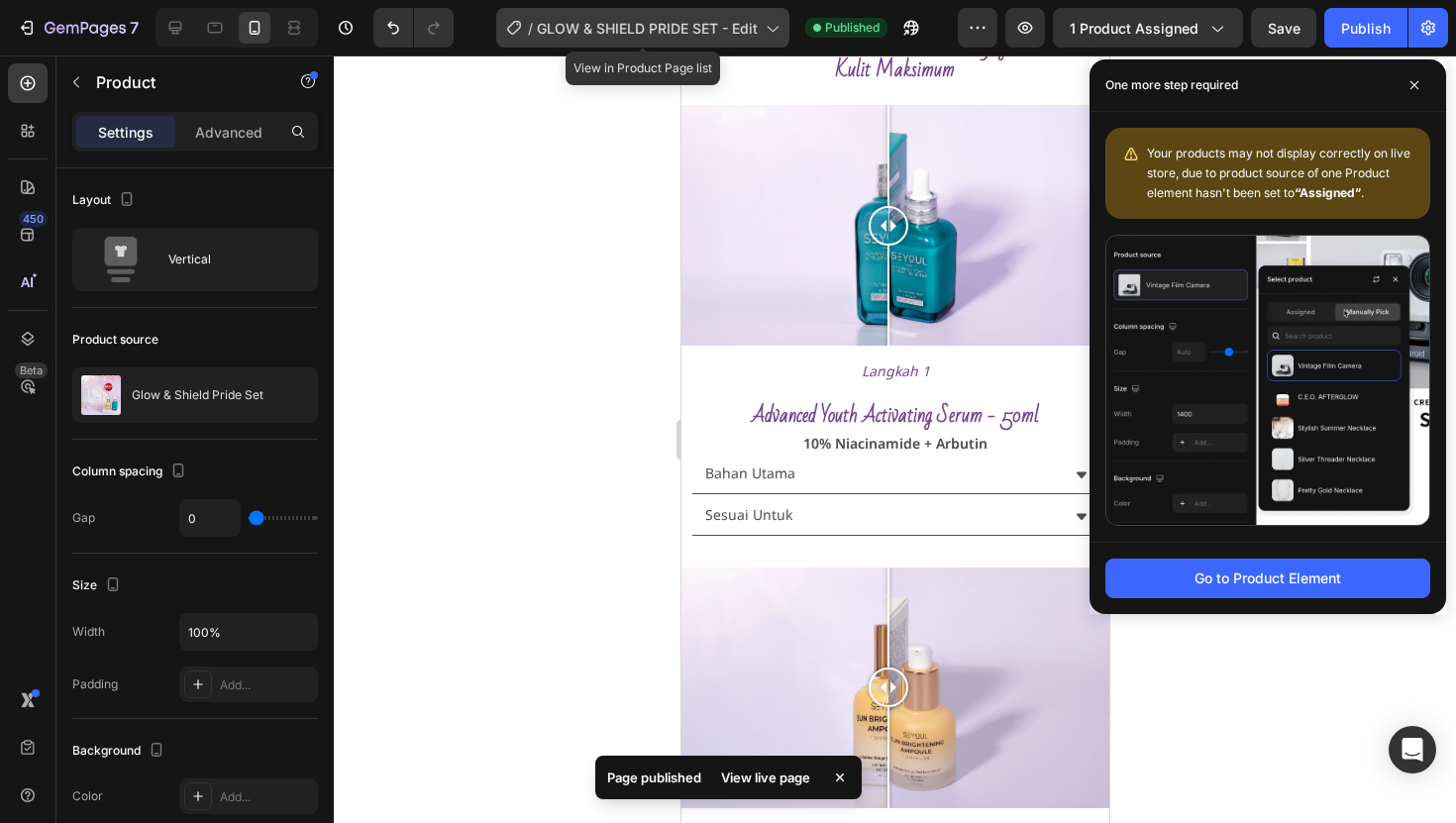 click on "GLOW & SHIELD PRIDE SET - Edit" at bounding box center (647, 28) 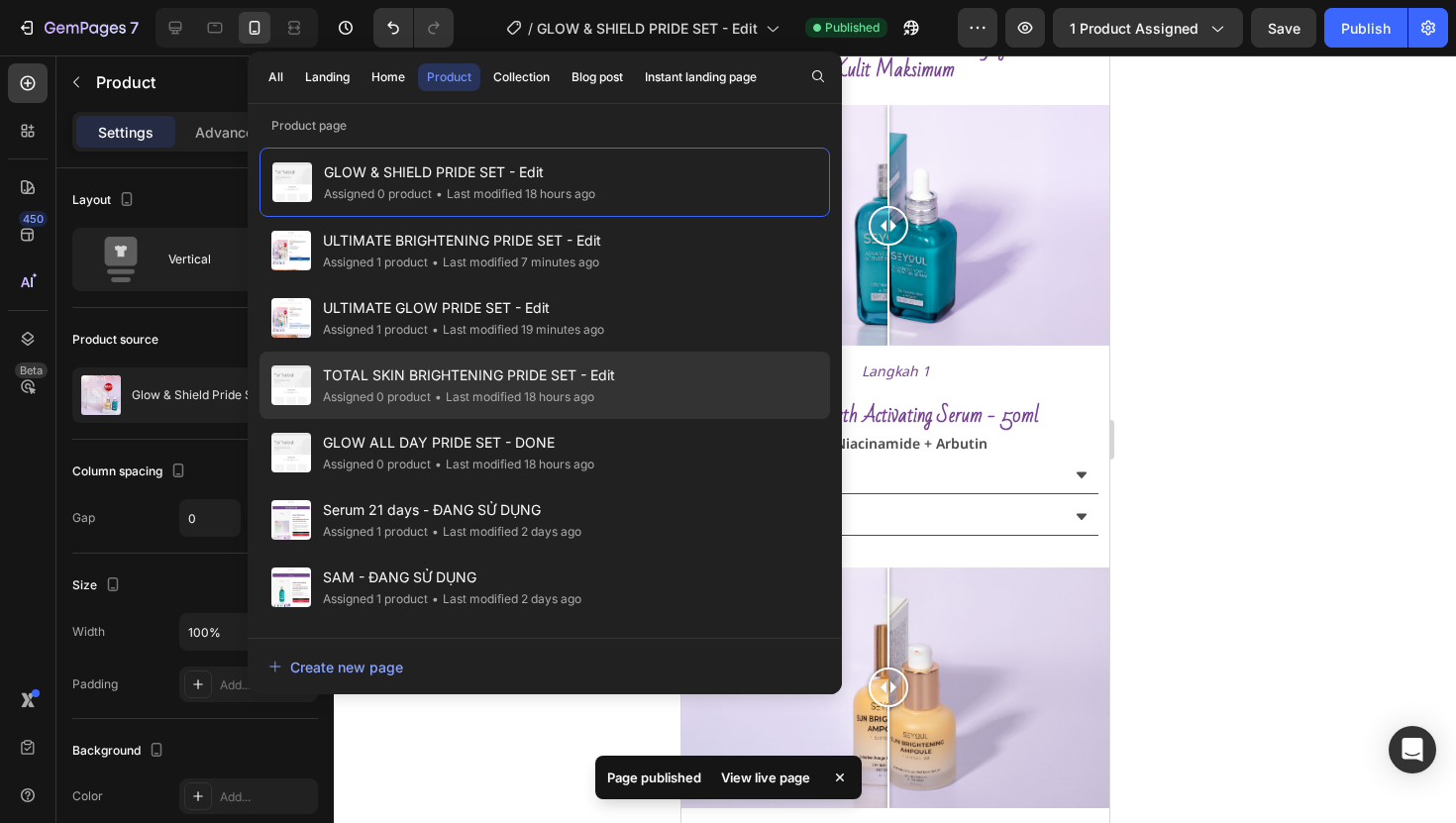 click on "TOTAL SKIN BRIGHTENING PRIDE SET - Edit" at bounding box center [468, 375] 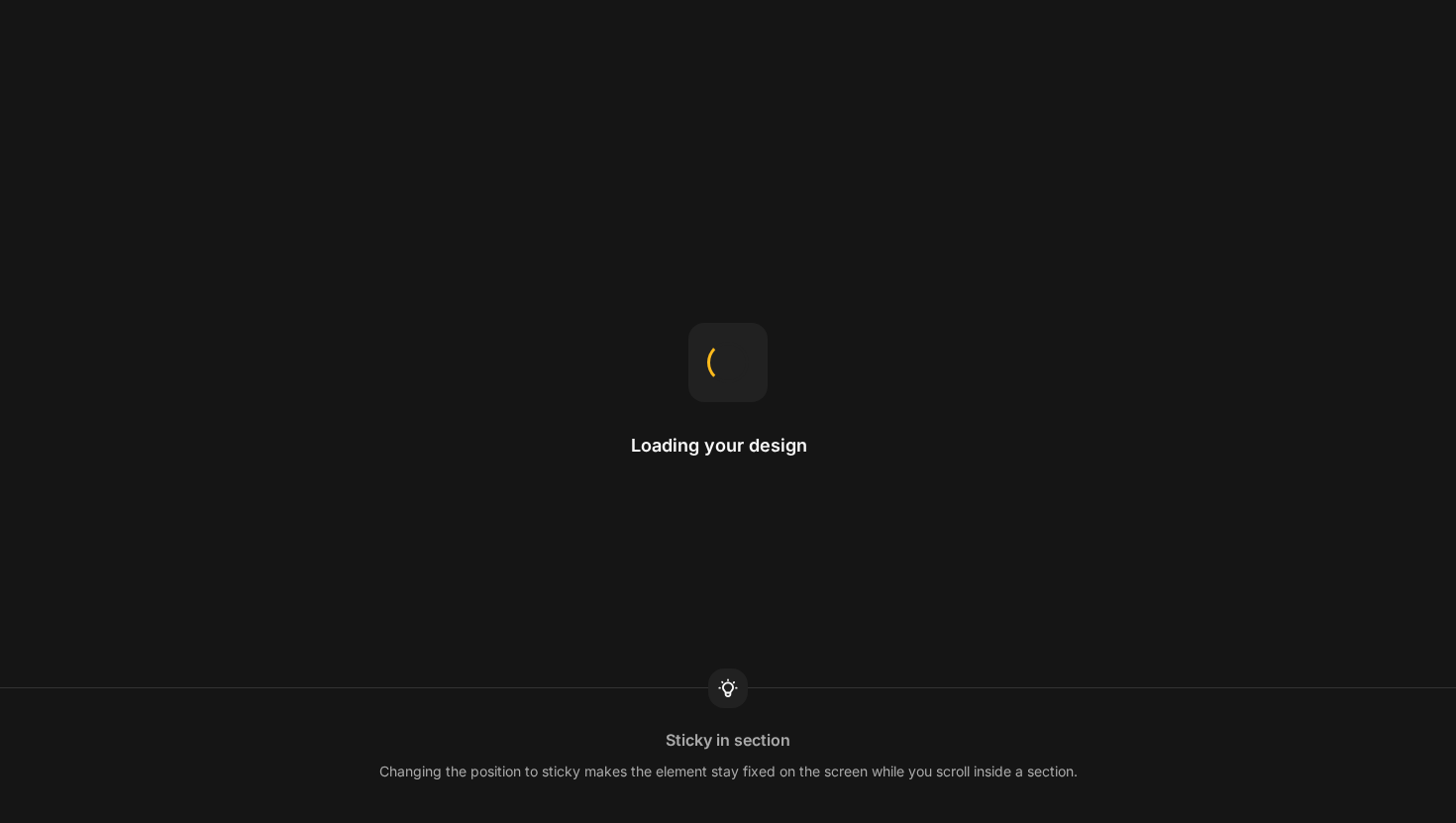 scroll, scrollTop: 0, scrollLeft: 0, axis: both 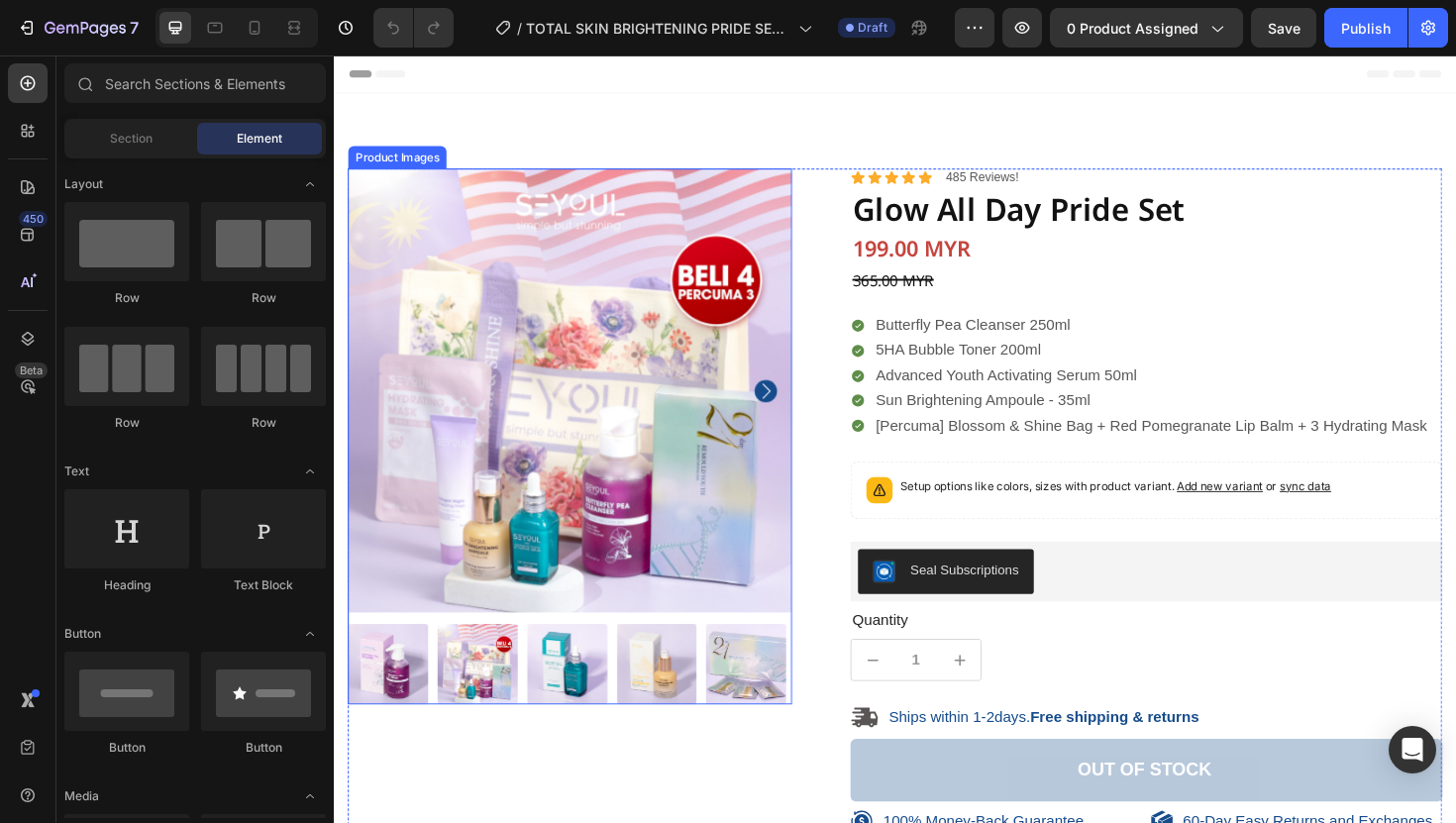 click at bounding box center (583, 410) 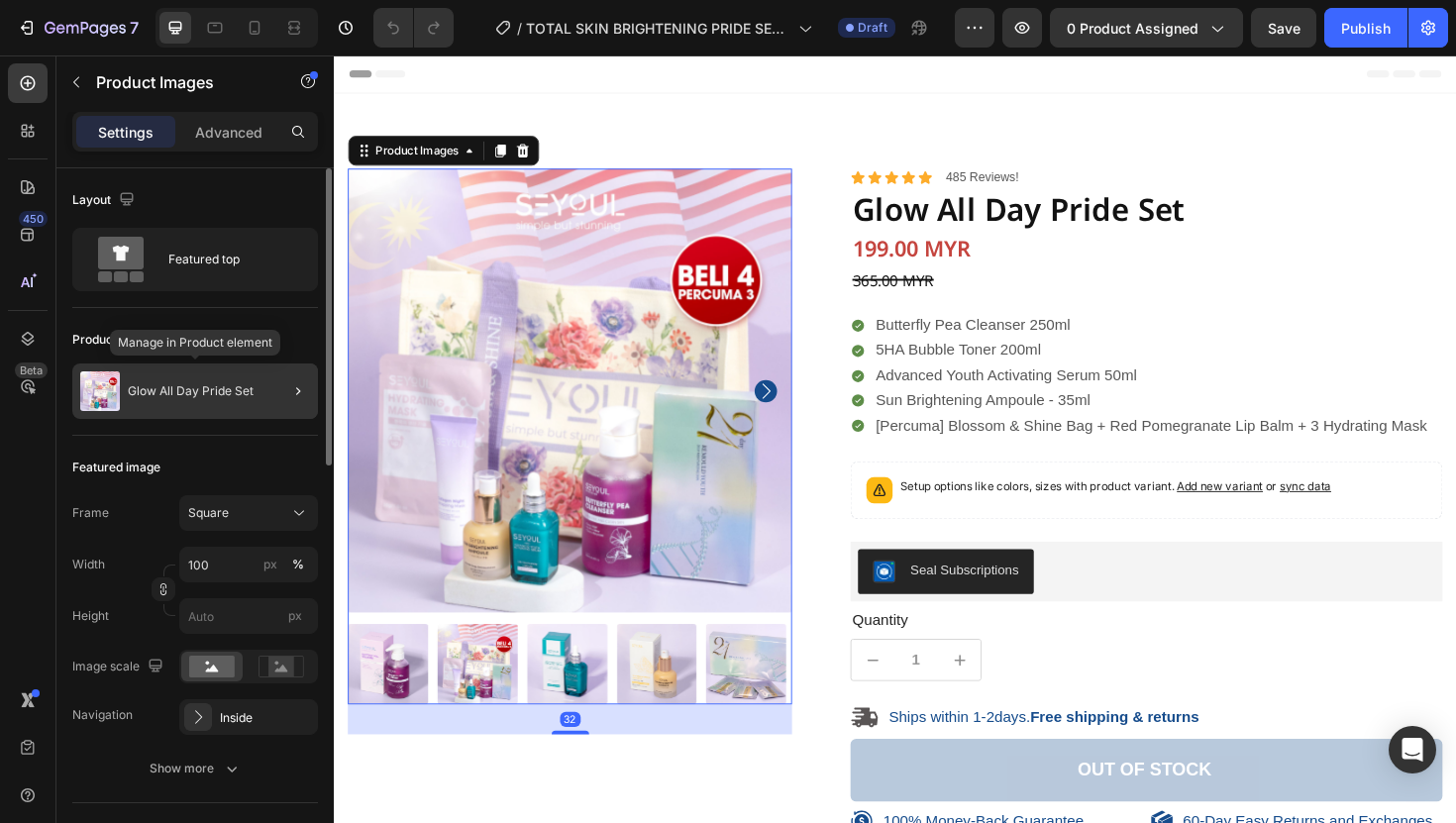click on "Glow All Day Pride Set" 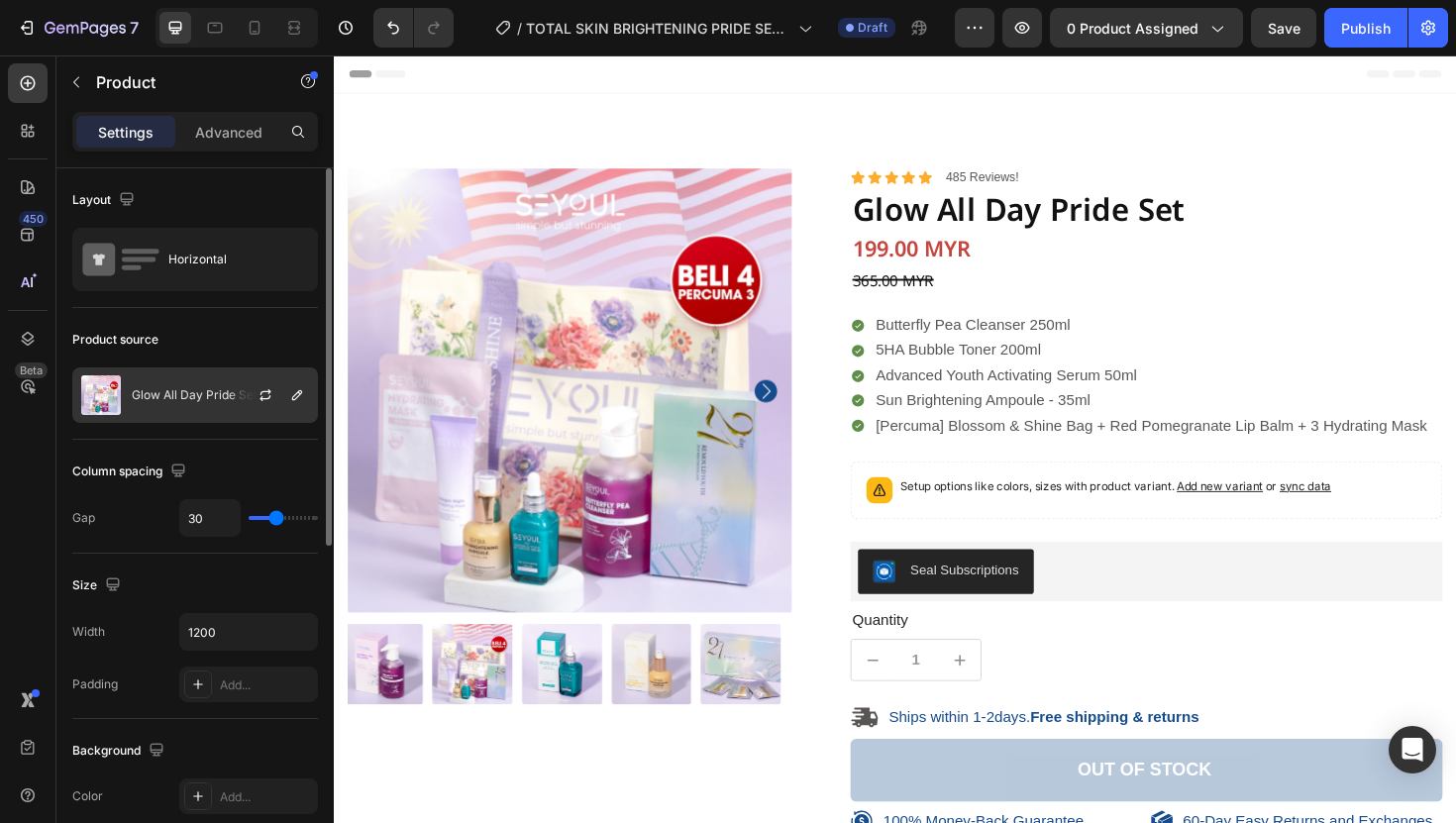 click on "Glow All Day Pride Set" 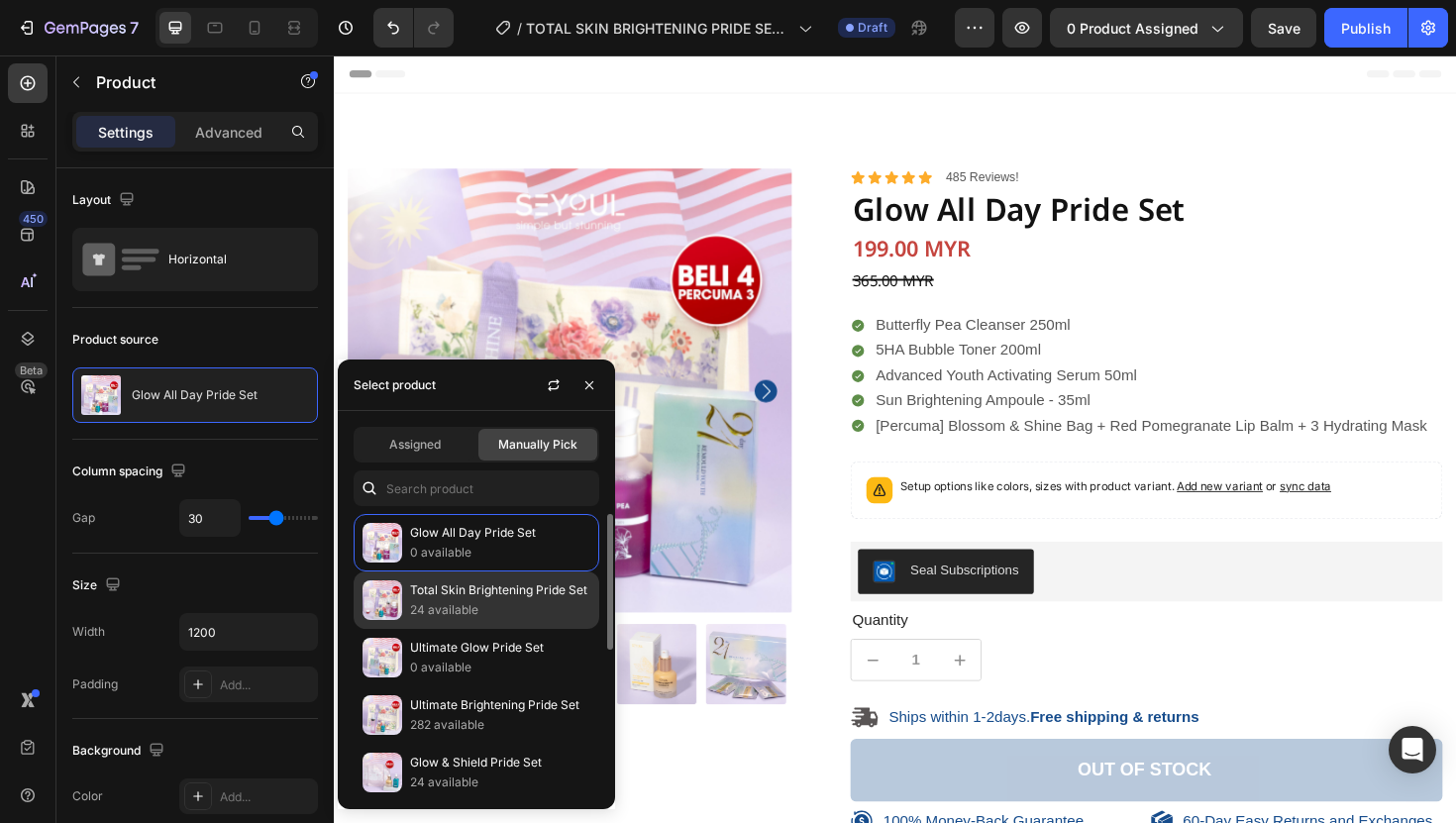 click on "Total Skin Brightening Pride Set" at bounding box center [500, 590] 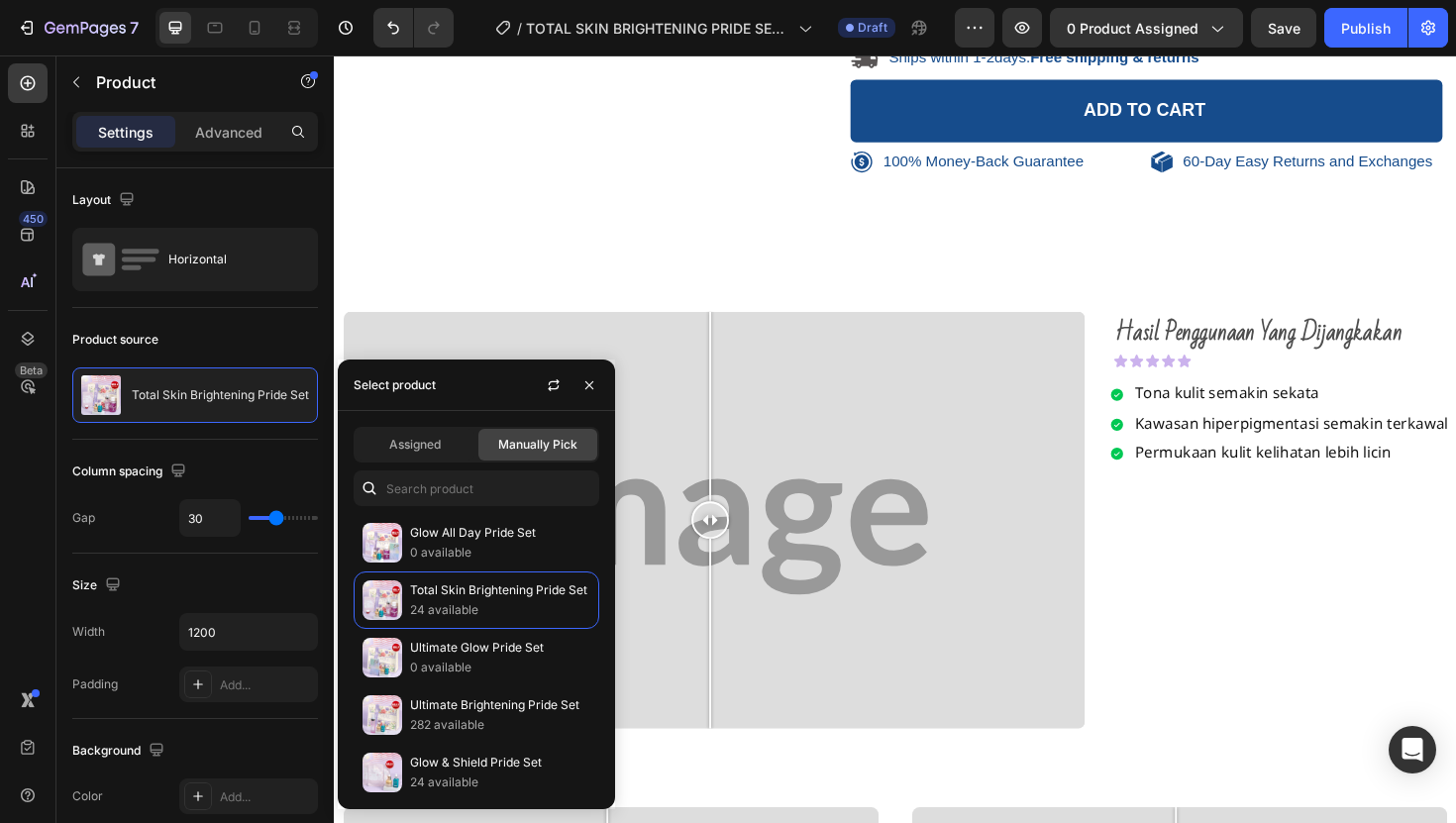 scroll, scrollTop: 699, scrollLeft: 0, axis: vertical 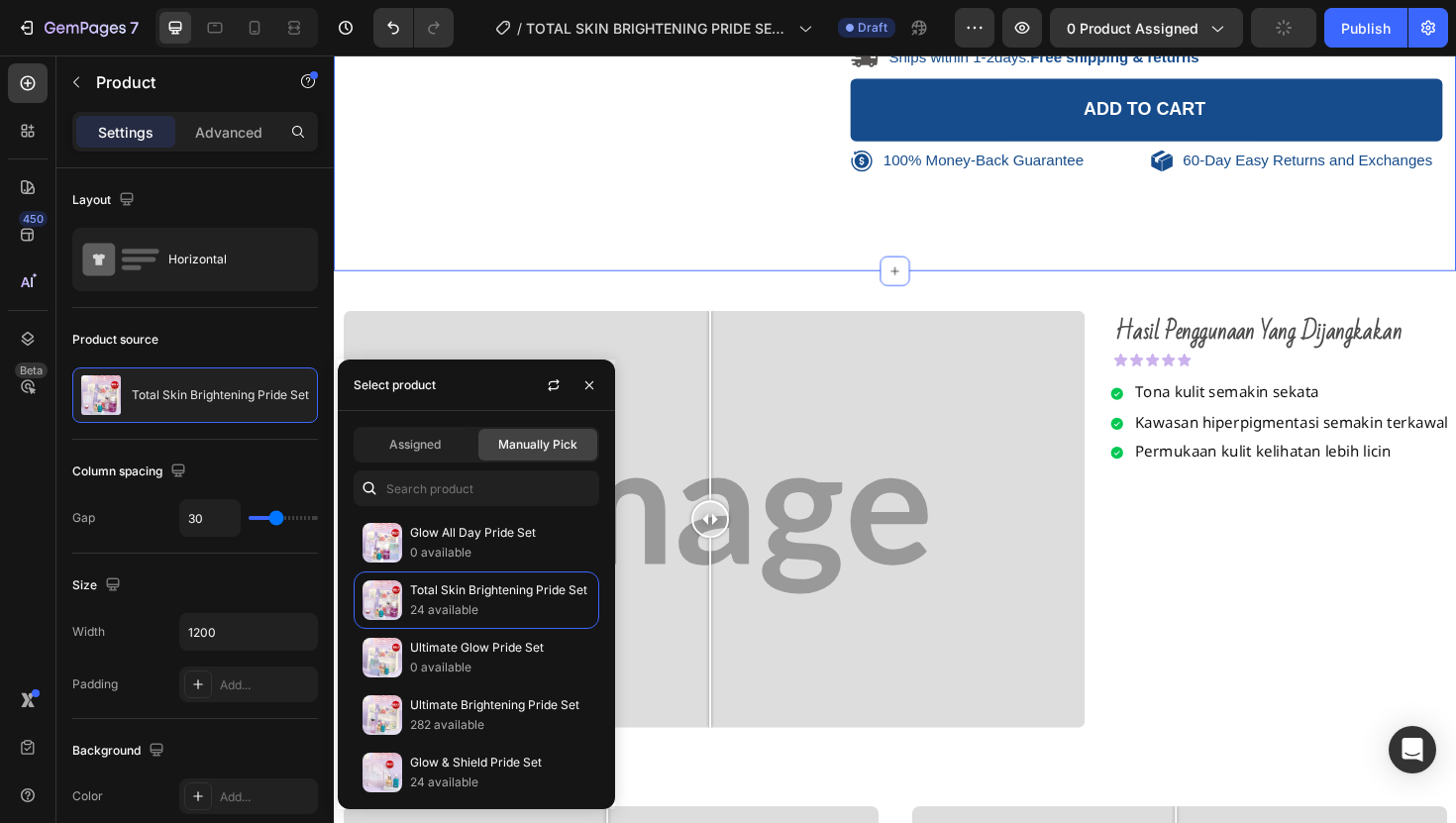 click on "100% Money-Back Guarantee Item List
60-Day Easy Returns Item List Row
Product Images Icon Icon Icon Icon Icon Icon List 485 Reviews! Text Block Row Total Skin Brightening Pride Set Product Title 199.00 MYR Product Price Product Price 365.00 MYR Compare Price Compare Price Butterfly Pea Cleanser 250ml 5HA Bubble Toner 200ml Advanced Youth Activating Serum 50ml Sun Brightening Ampoule - 35ml [Percuma] Blossom & Shine Bag + Red Pomegranate Lip Balm + 3 Hydrating Mask Item List Setup options like colors, sizes with product variant.       Add new variant   or   sync data Product Variants & Swatches Seal Subscriptions Seal Subscriptions Quantity Text Block
1
Product Quantity
Ships within 1-2days.  Free shipping & returns Item List
1
Product Quantity Add to cart Add to Cart Row
100% Money-Back Guarantee Item List
Item List Row Row Product" at bounding box center (928, -159) 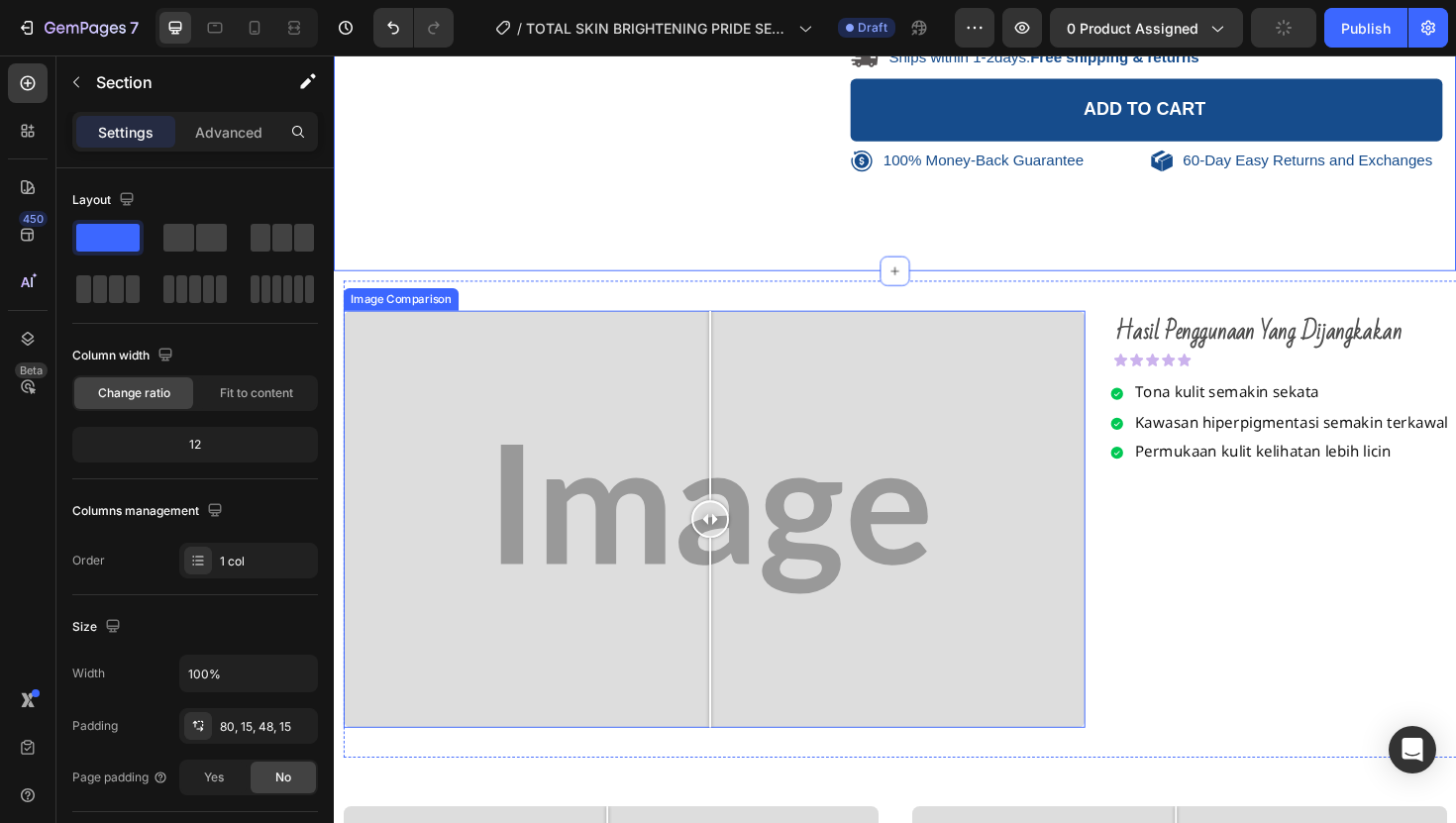 click at bounding box center (736, 547) 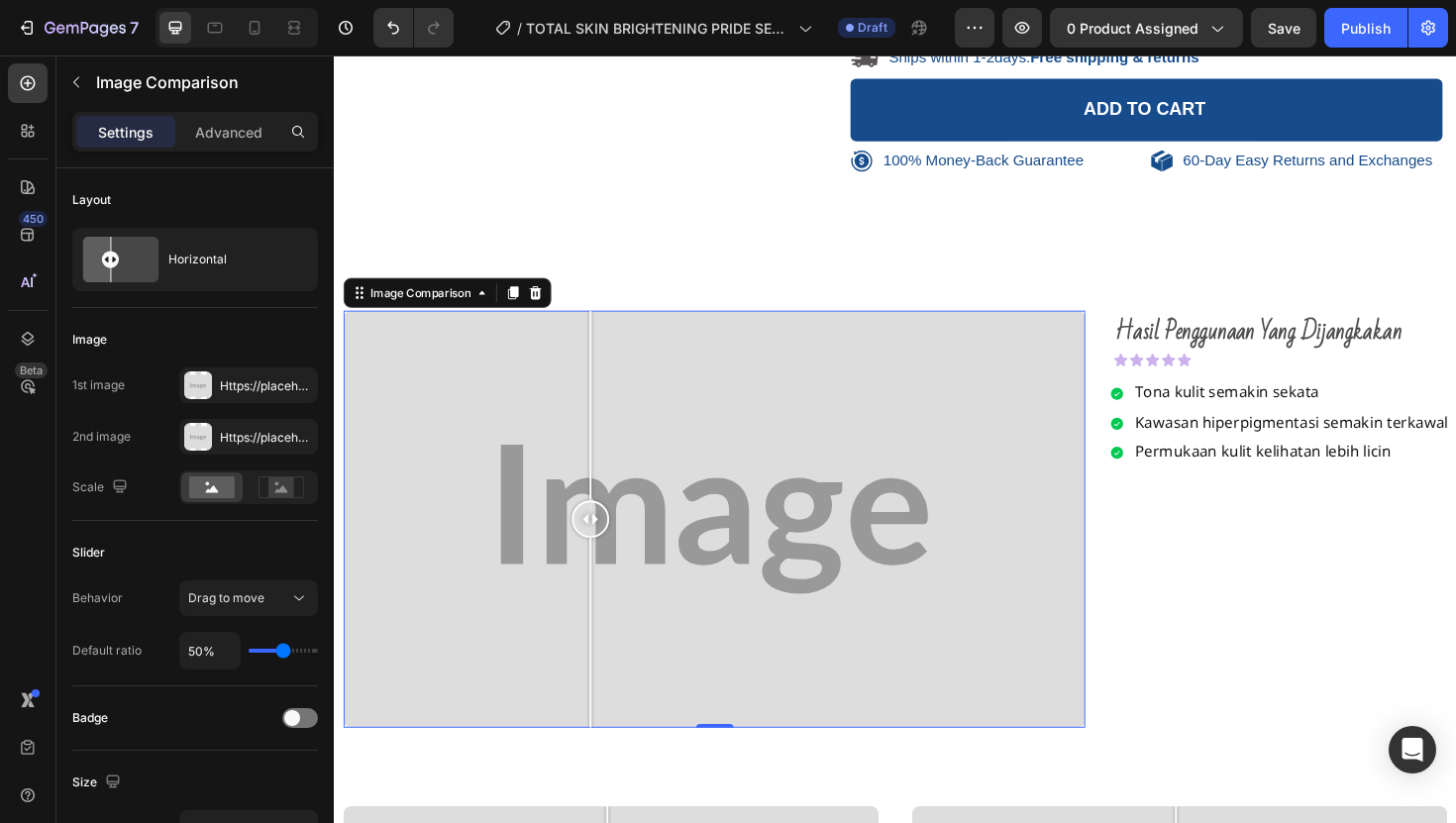 click at bounding box center [736, 547] 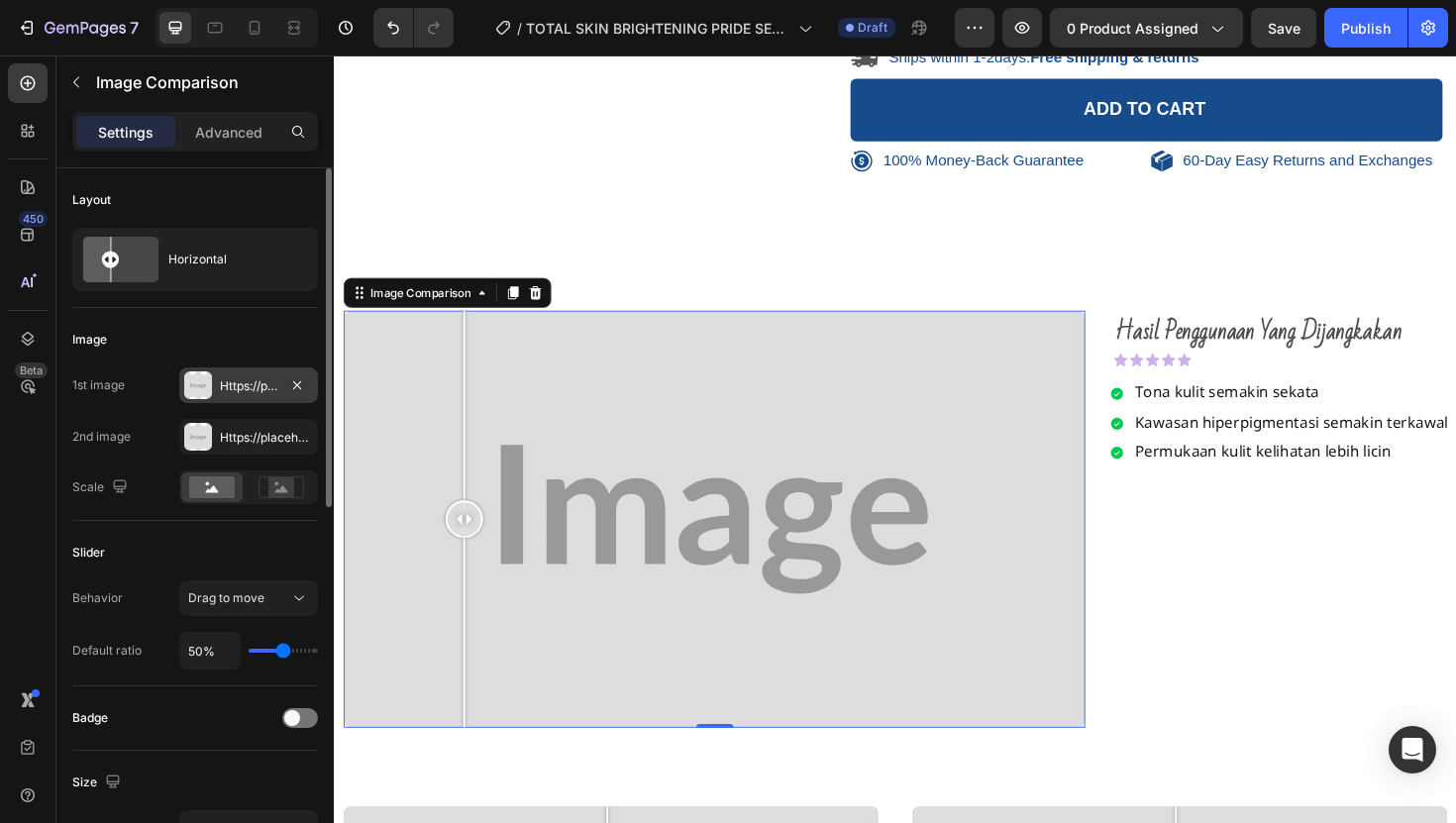 click on "Https://placehold.Co/1080x873?Text=Image" at bounding box center [249, 386] 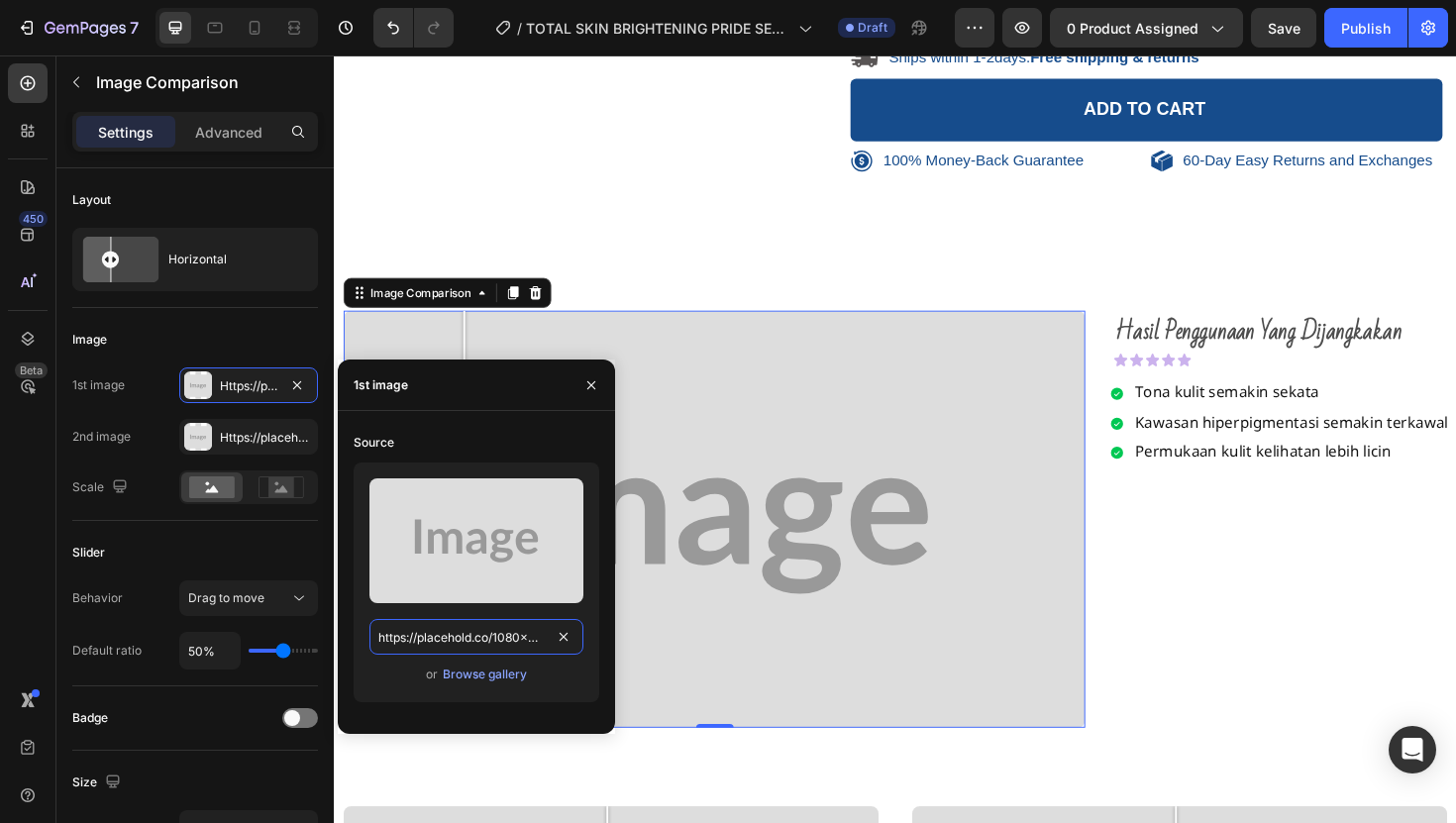 click on "https://placehold.co/1080x873?text=Image" at bounding box center [476, 637] 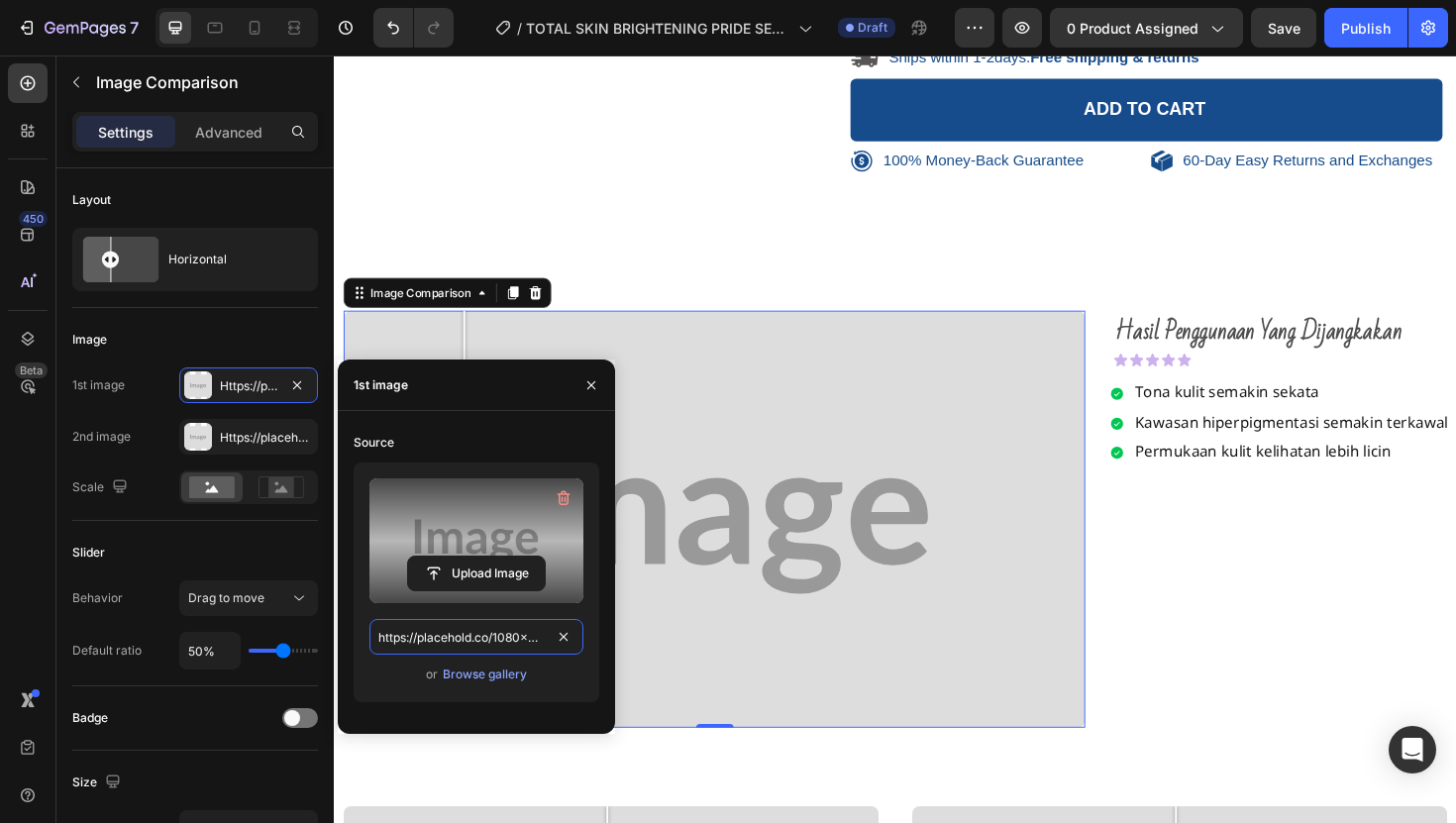 paste on "seyoulofficial.com/cdn/shop/files/gempages_553103273247114368-6dd448cd-e8e1-4b4e-a140-07ab7c6c12a9.jpg?v=14165636630512422086" 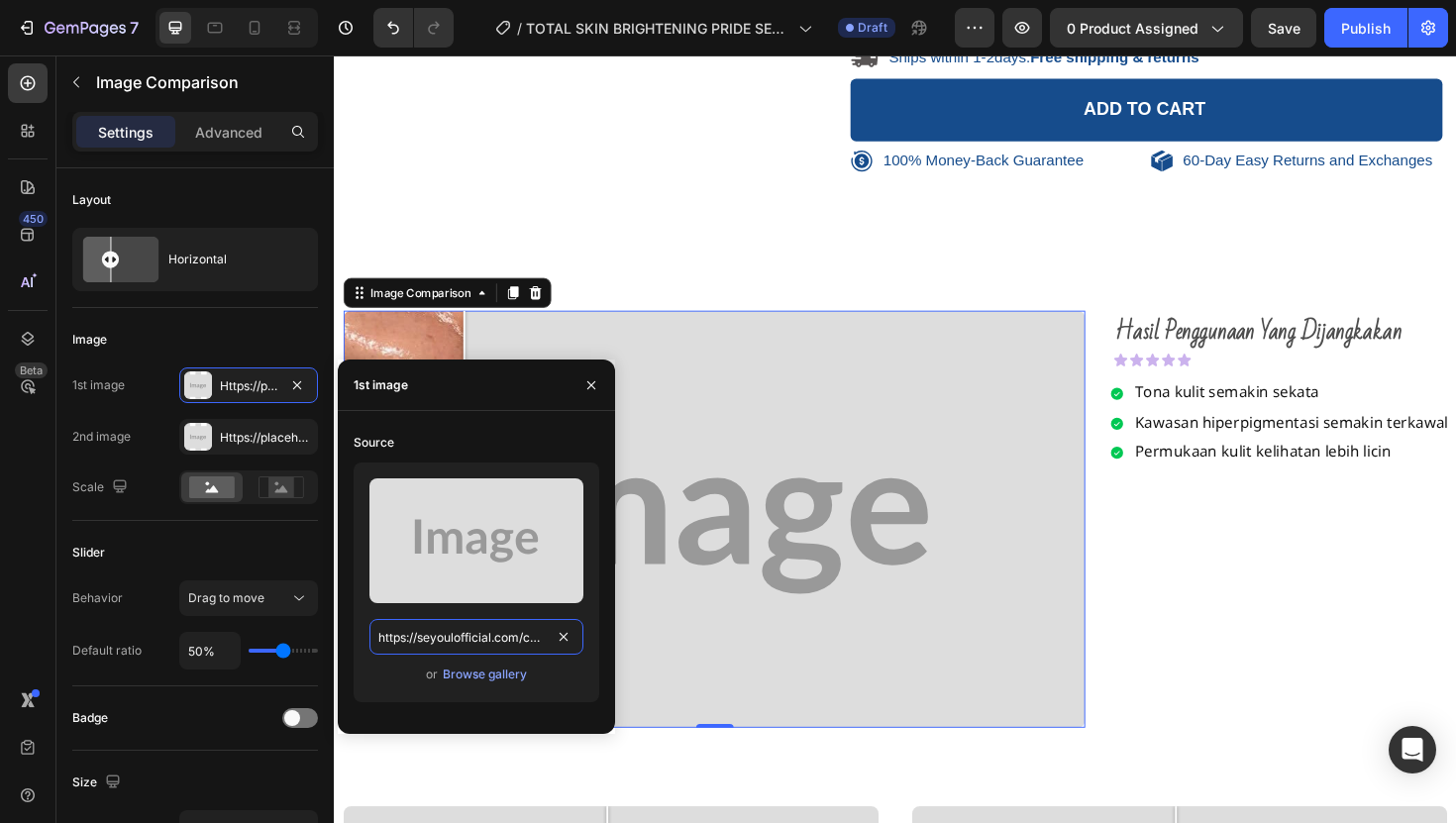 scroll, scrollTop: 0, scrollLeft: 681, axis: horizontal 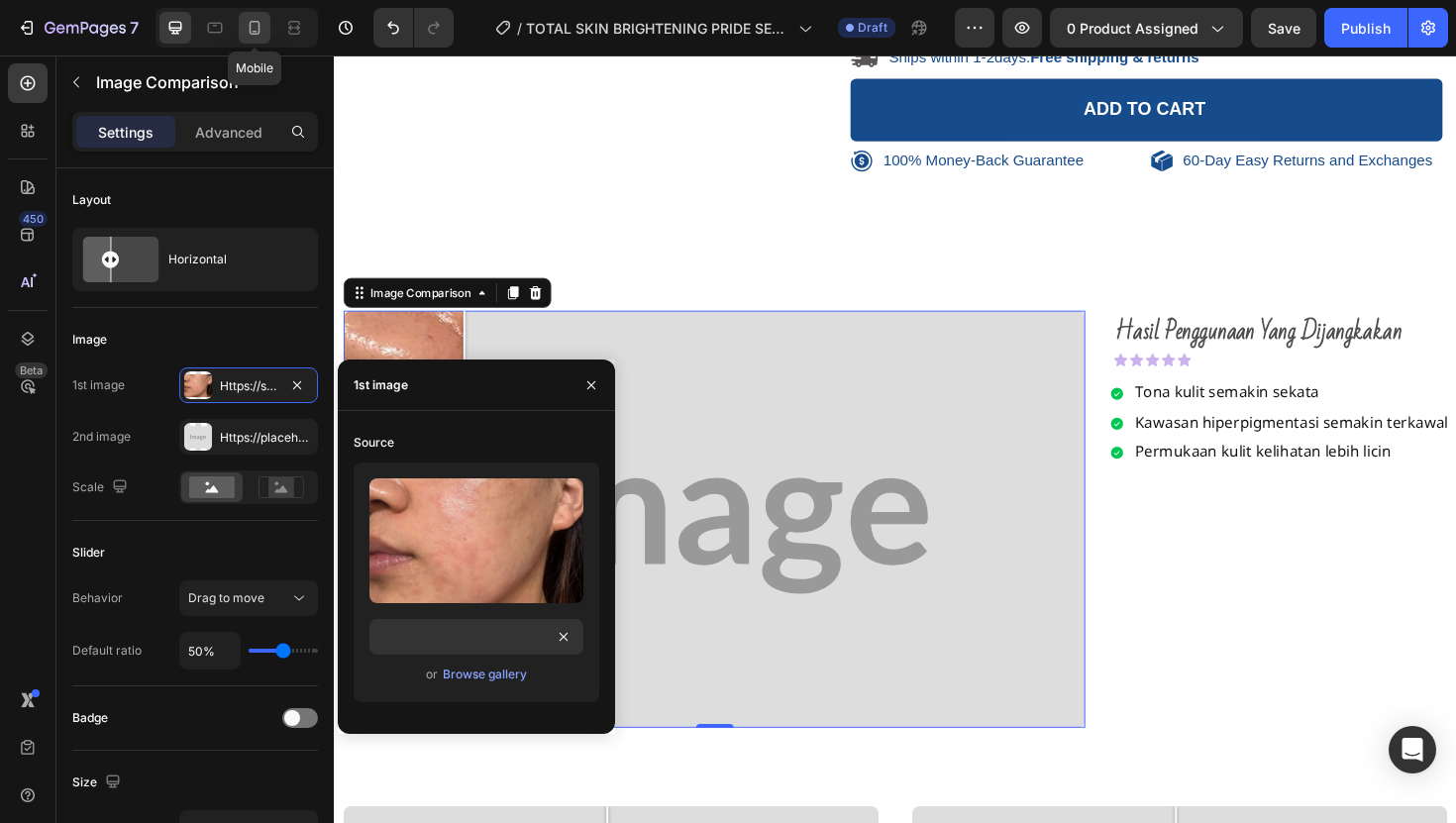 click 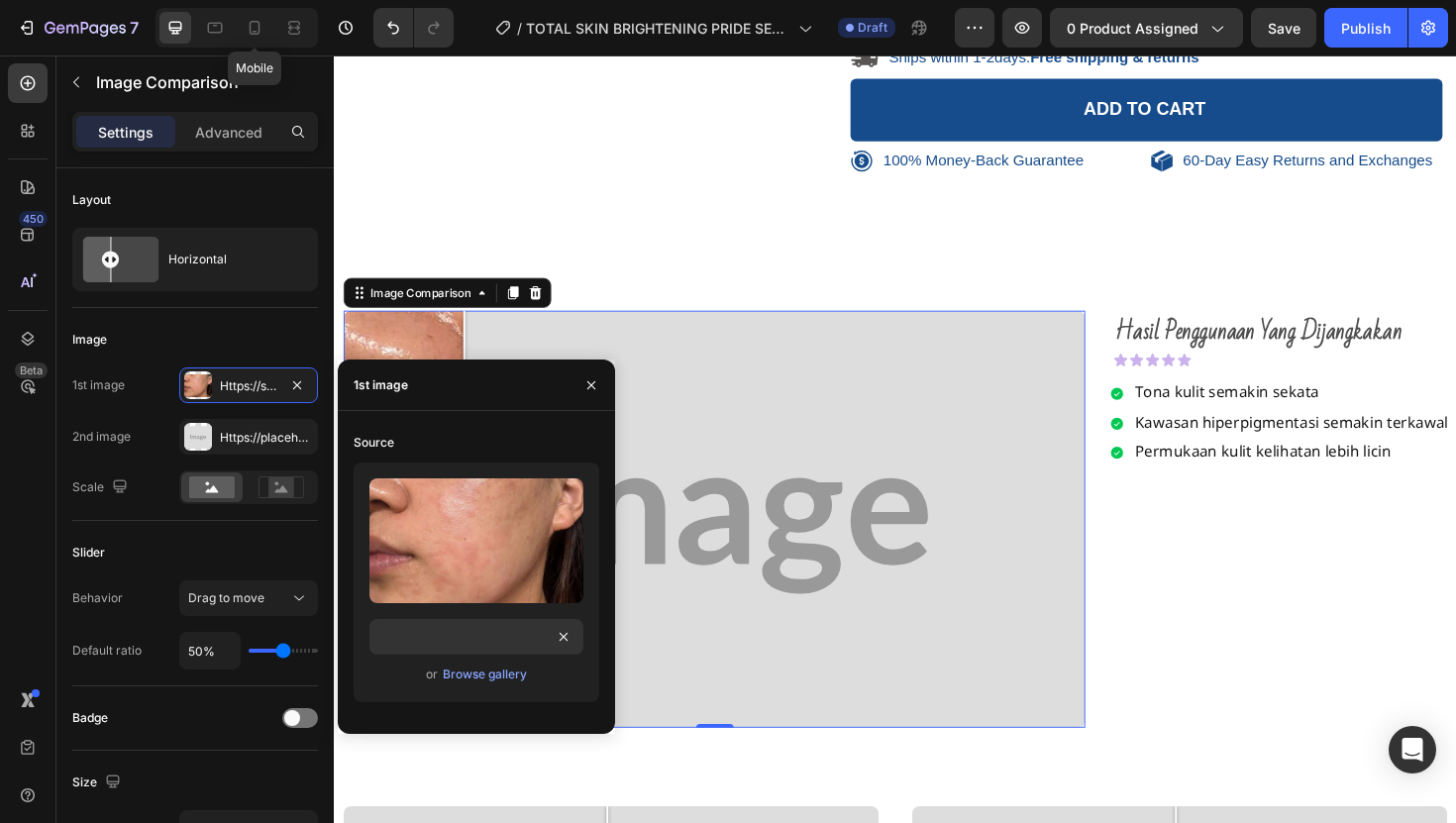 scroll, scrollTop: 0, scrollLeft: 0, axis: both 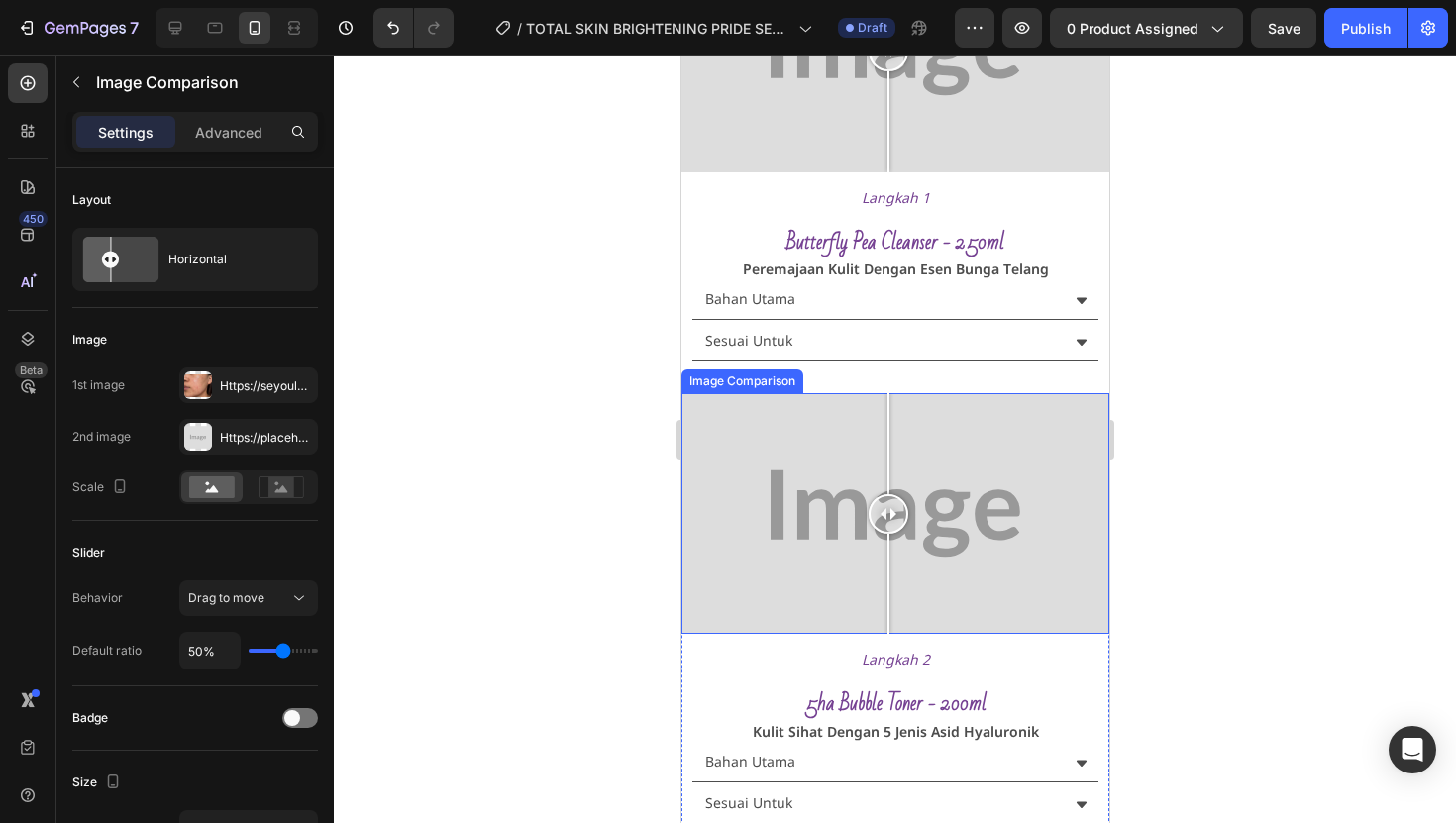 click at bounding box center (894, 513) 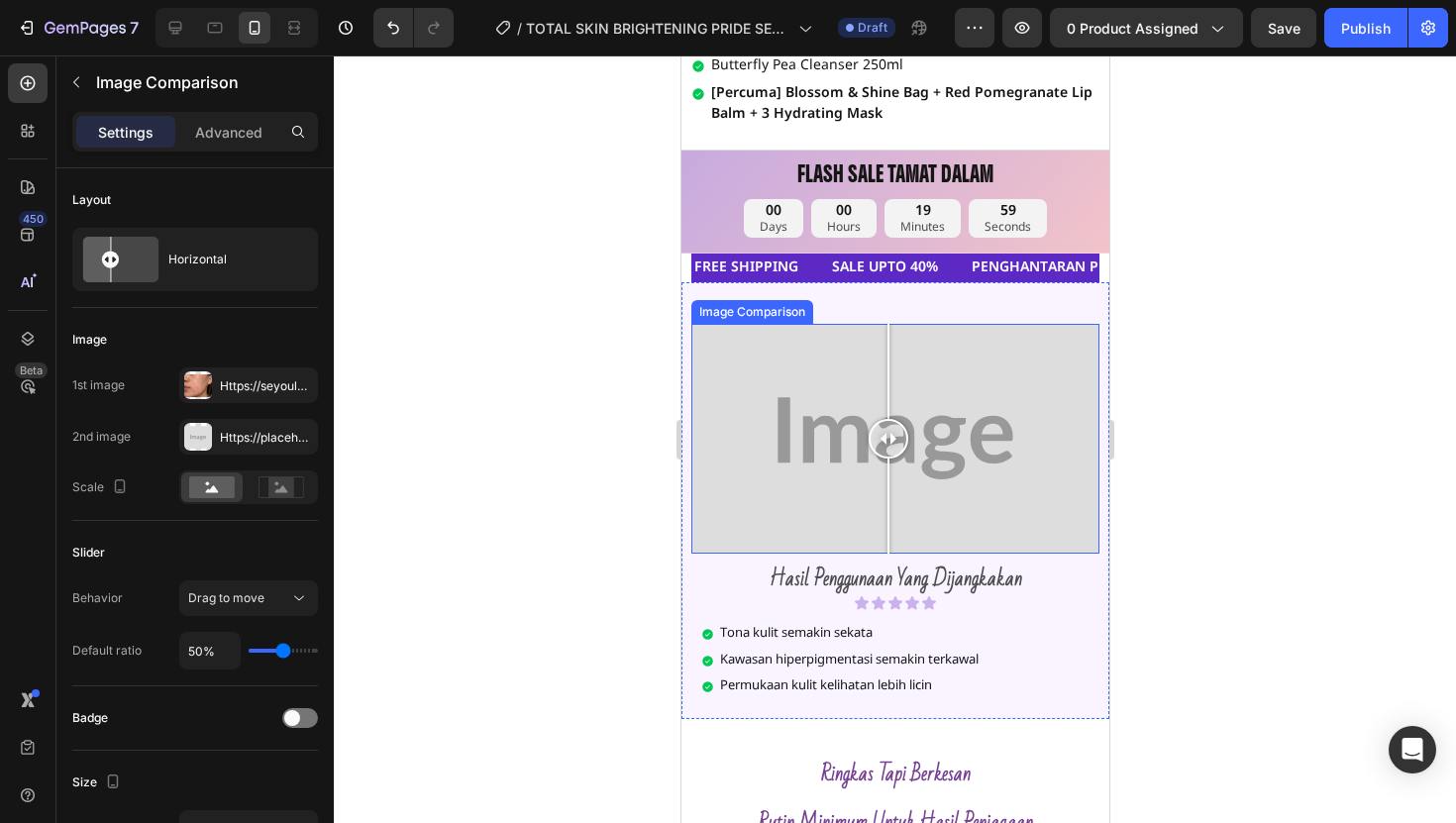 scroll, scrollTop: 934, scrollLeft: 0, axis: vertical 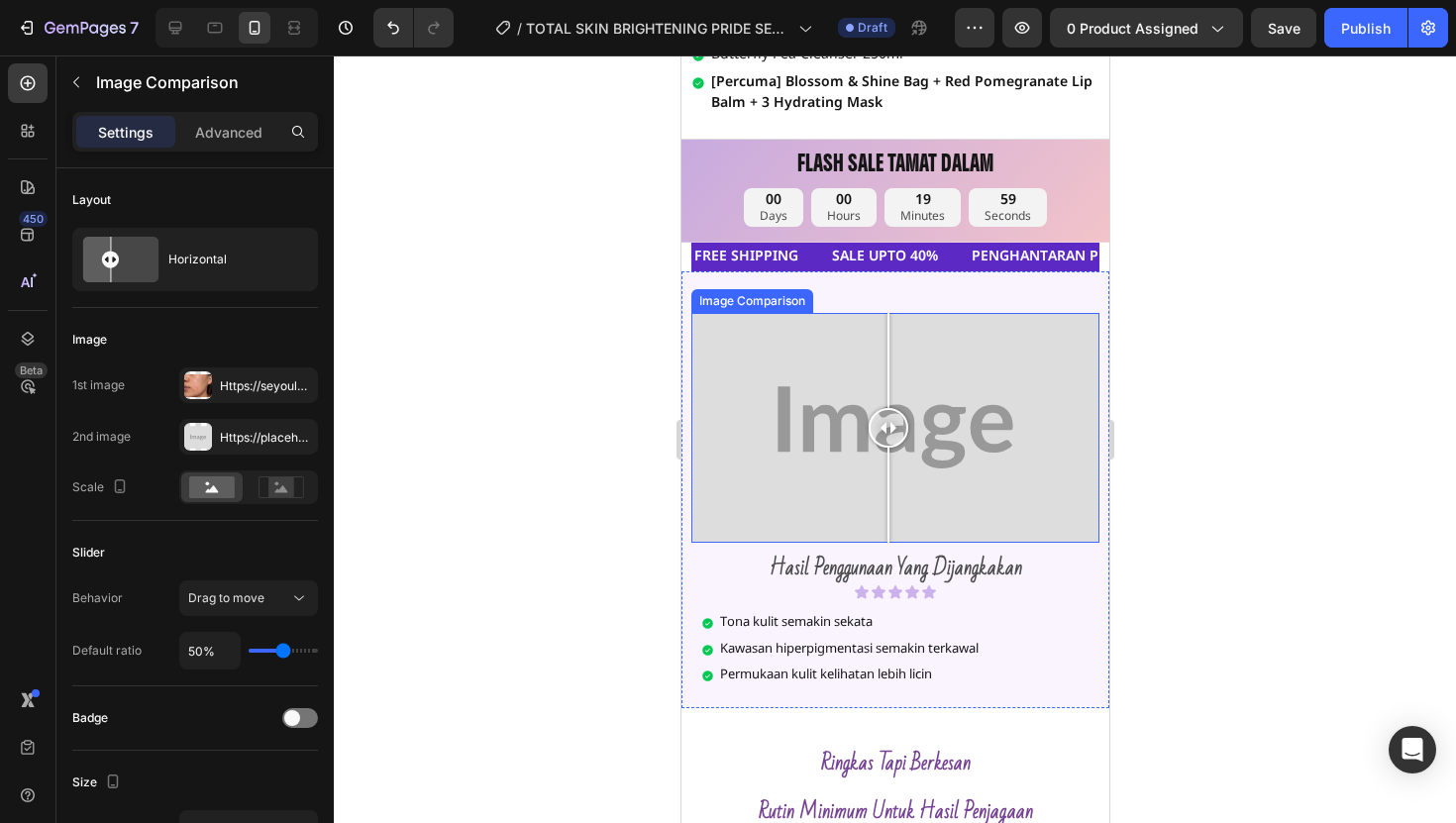 click at bounding box center (894, 428) 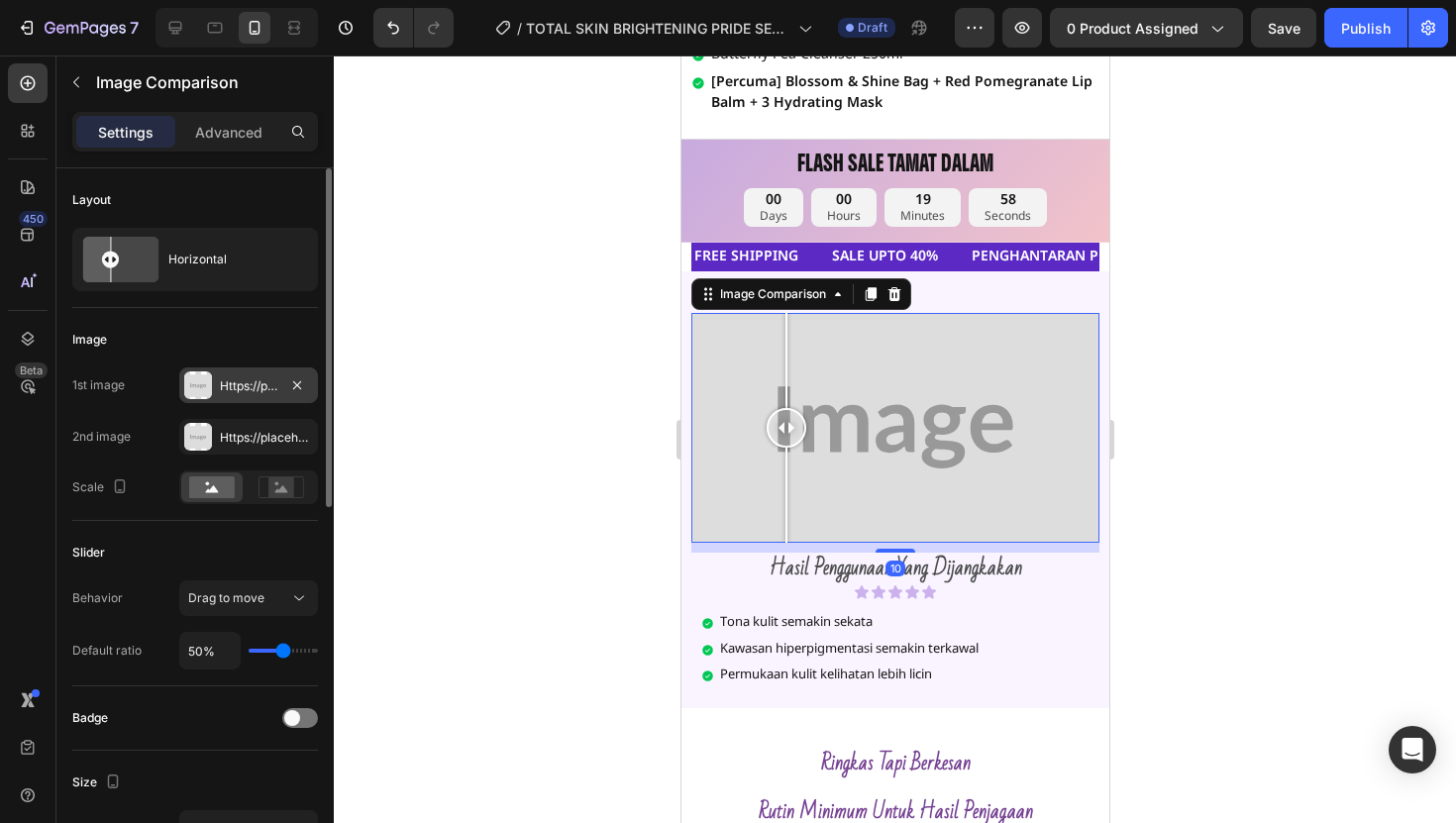 click on "Https://placehold.Co/1080x873?Text=Image" at bounding box center [249, 386] 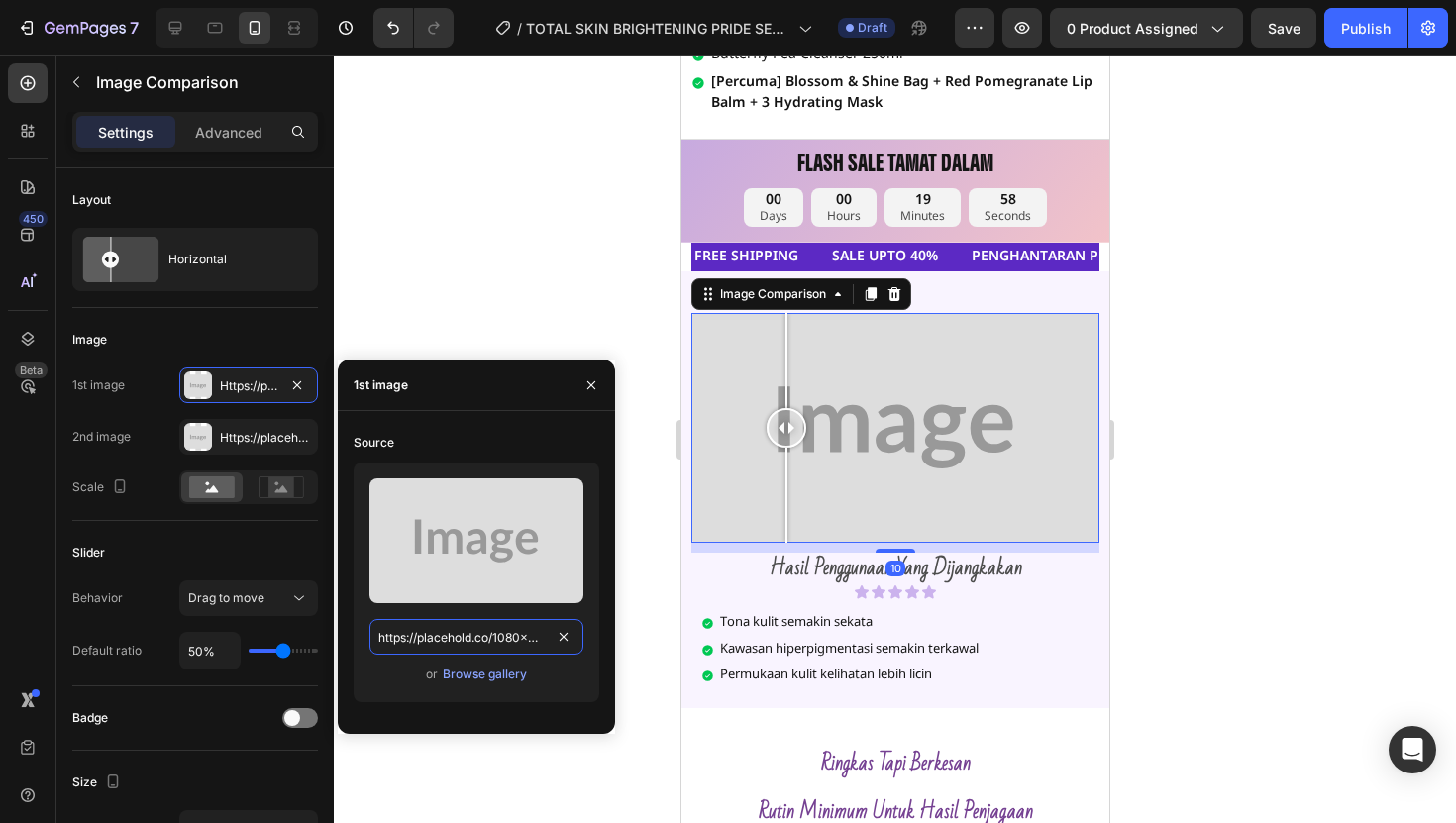 click on "https://placehold.co/1080x873?text=Image" at bounding box center (476, 637) 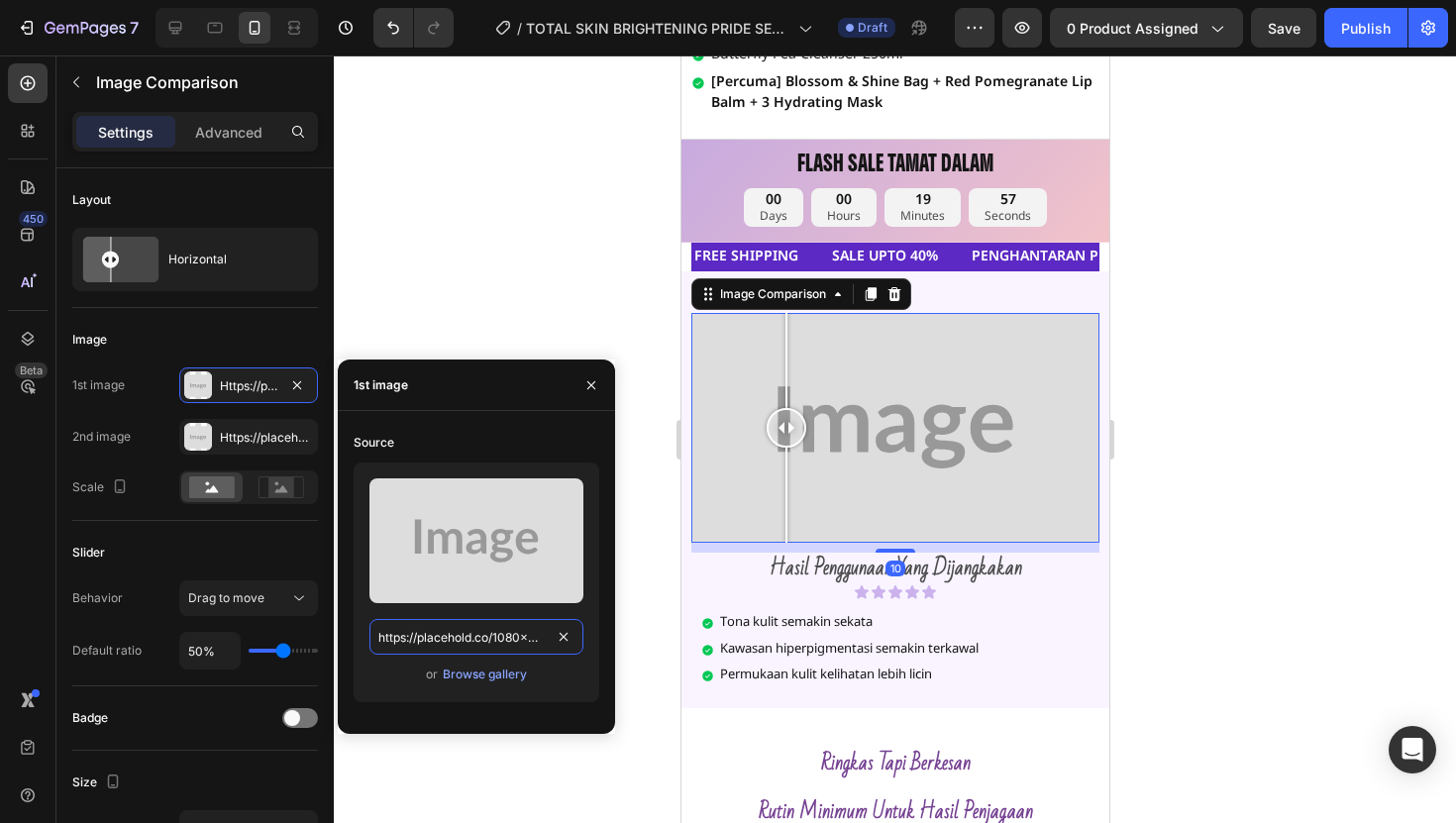 click on "https://placehold.co/1080x873?text=Image" at bounding box center (476, 637) 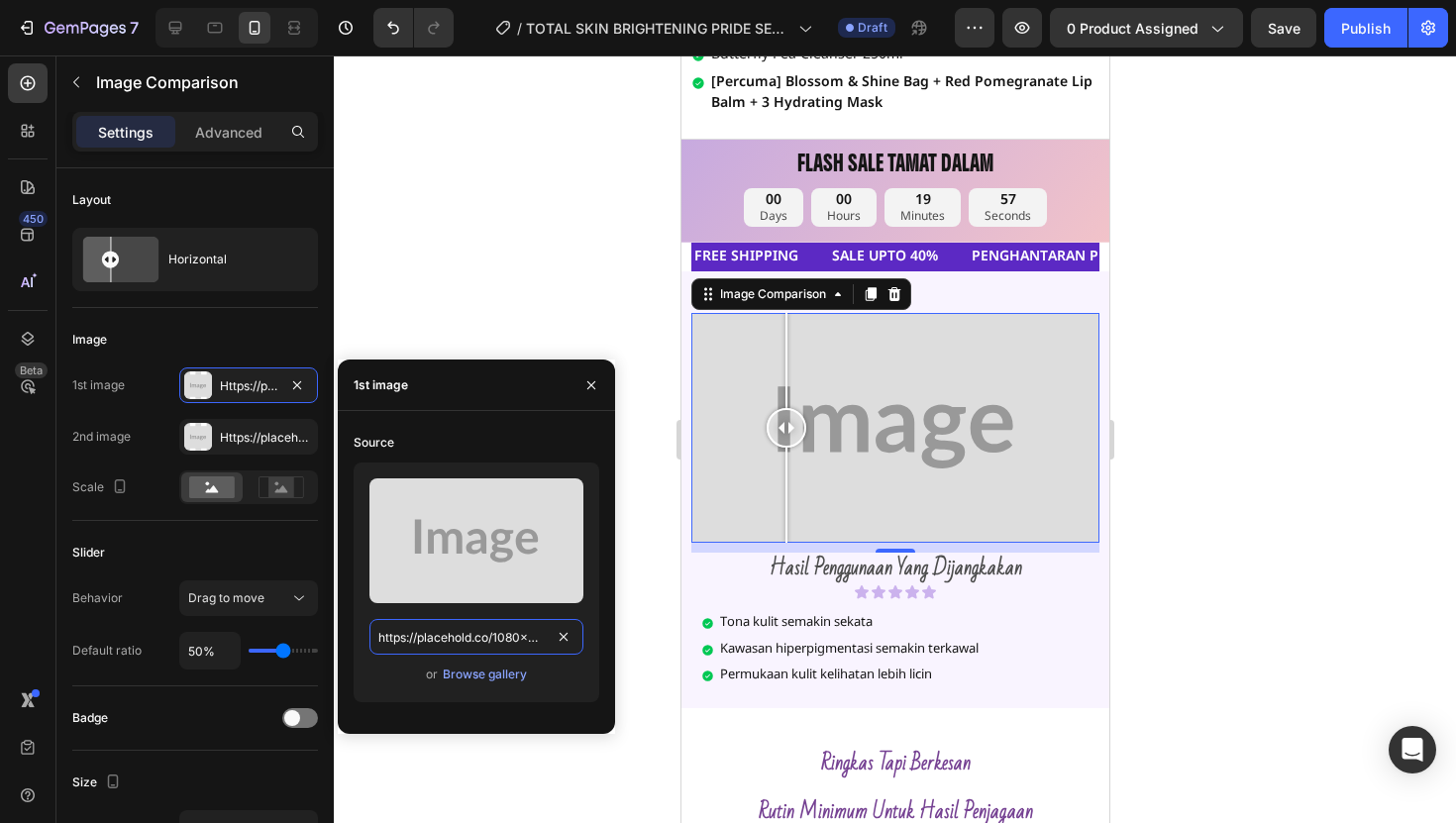click on "https://placehold.co/1080x873?text=Image" at bounding box center (476, 637) 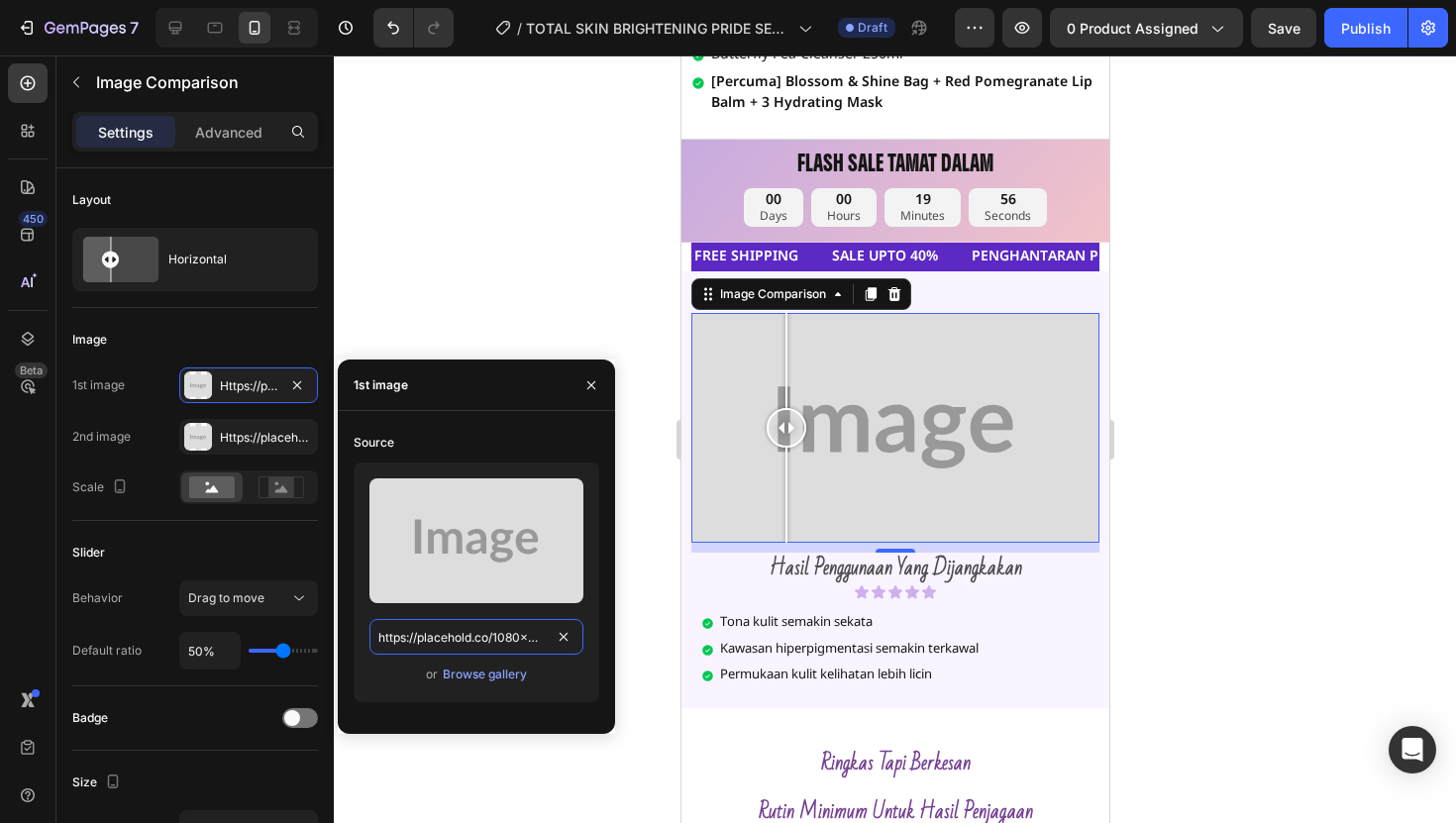 paste on "seyoulofficial.com/cdn/shop/files/gempages_553103273247114368-6dd448cd-e8e1-4b4e-a140-07ab7c6c12a9.jpg?v=14165636630512422086" 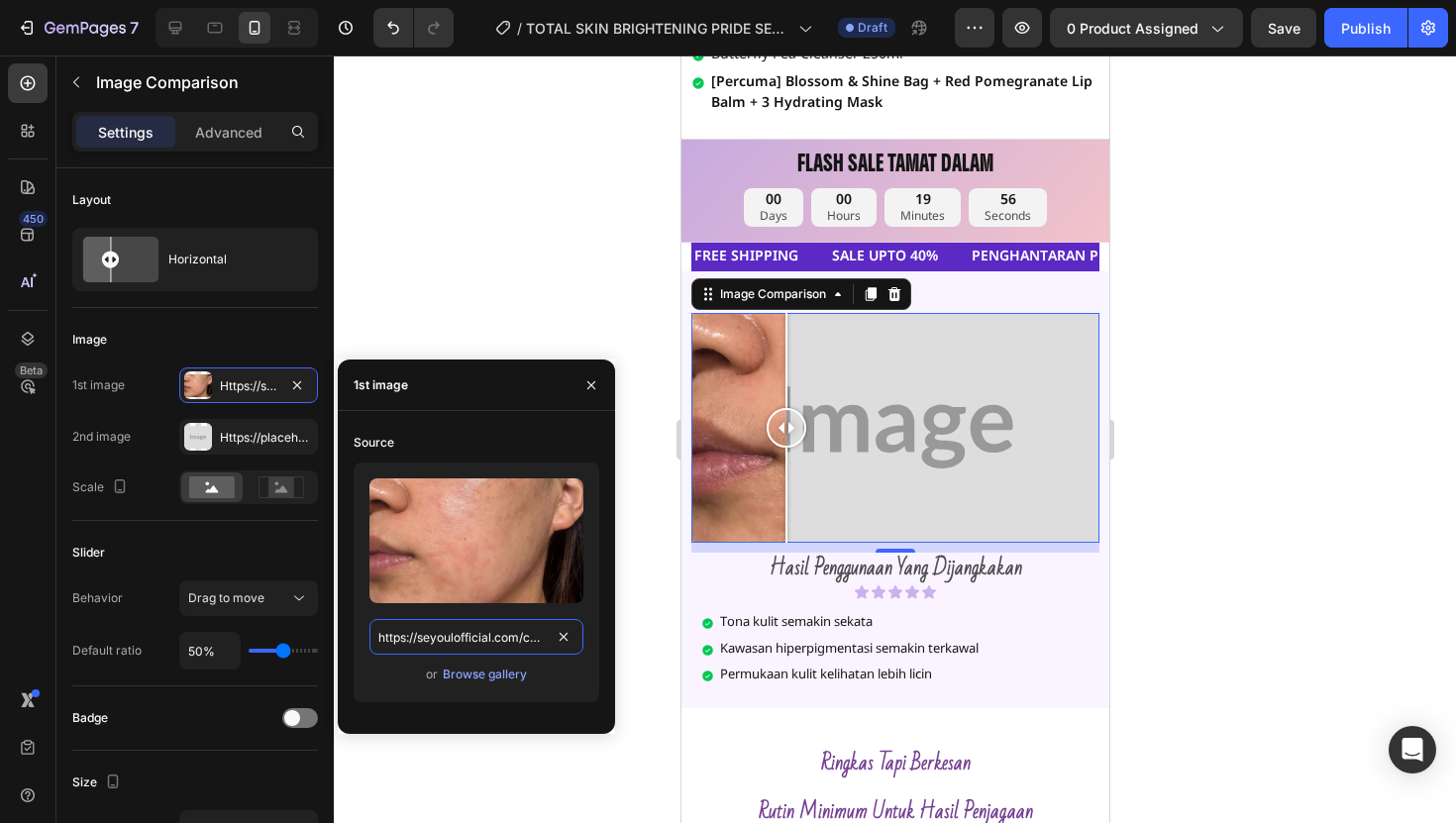 scroll, scrollTop: 0, scrollLeft: 681, axis: horizontal 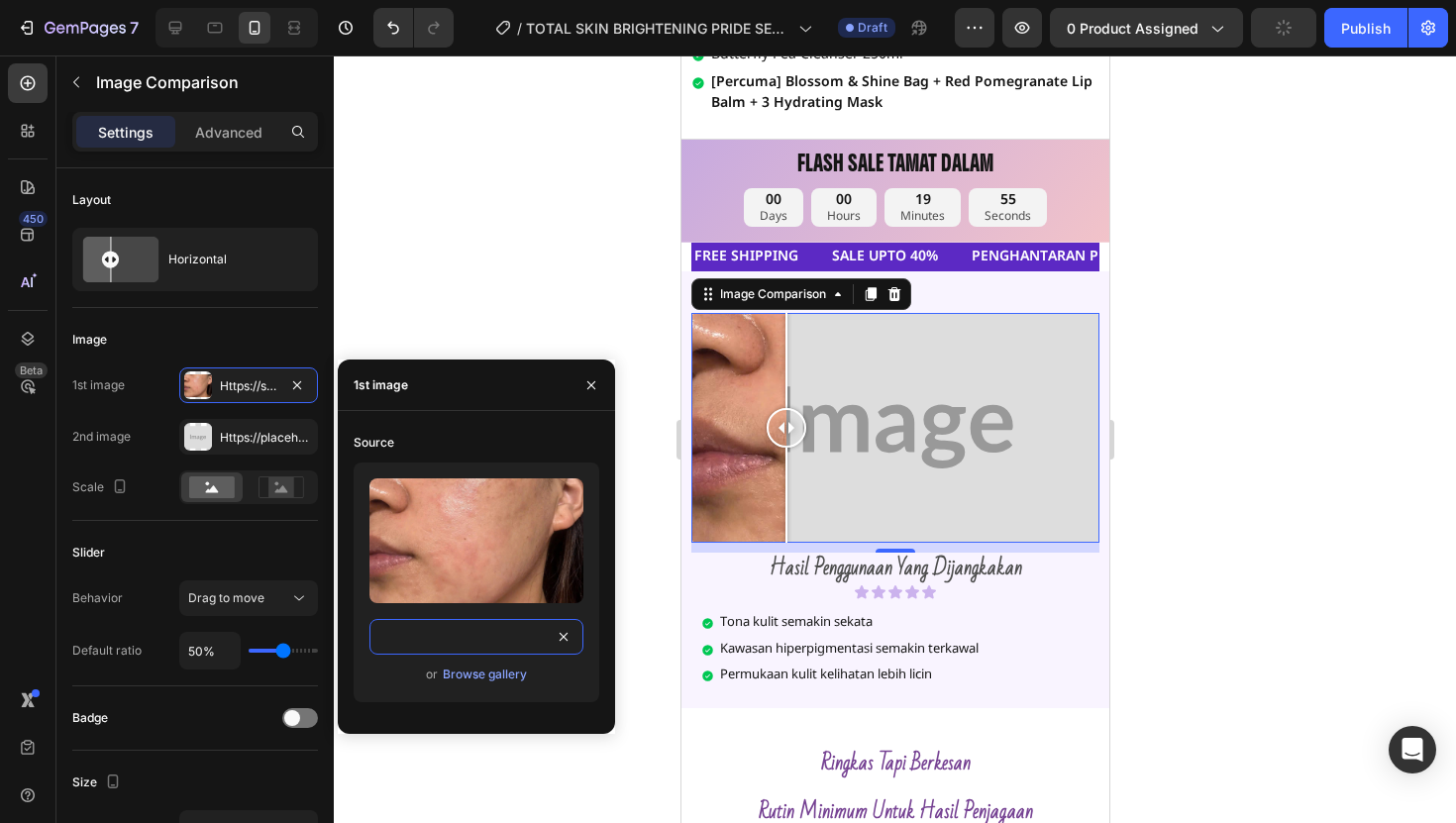 type on "https://seyoulofficial.com/cdn/shop/files/gempages_553103273247114368-6dd448cd-e8e1-4b4e-a140-07ab7c6c12a9.jpg?v=14165636630512422086" 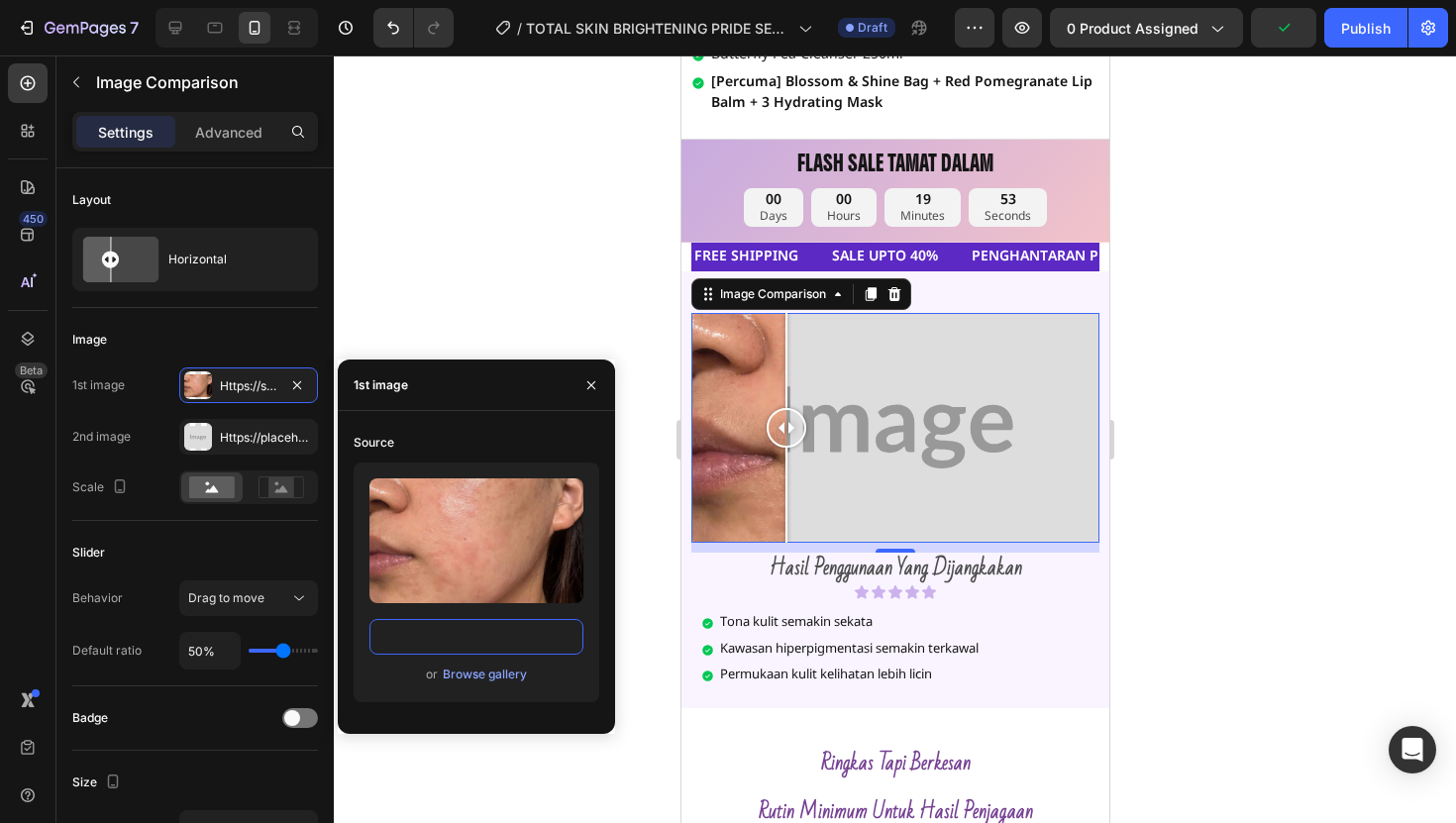 scroll, scrollTop: 0, scrollLeft: 0, axis: both 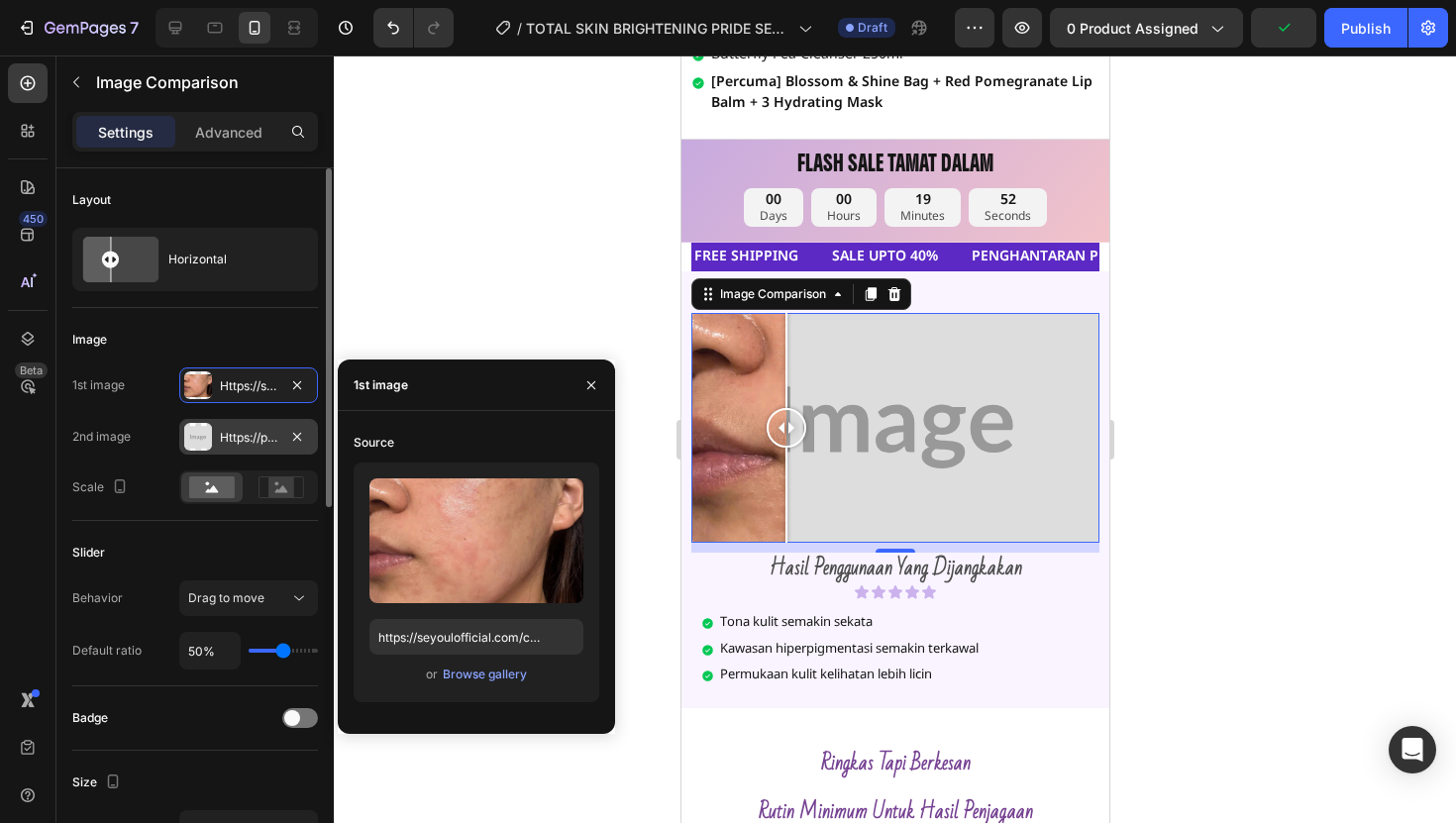 click on "Https://placehold.Co/1080x872?Text=Image" at bounding box center (249, 438) 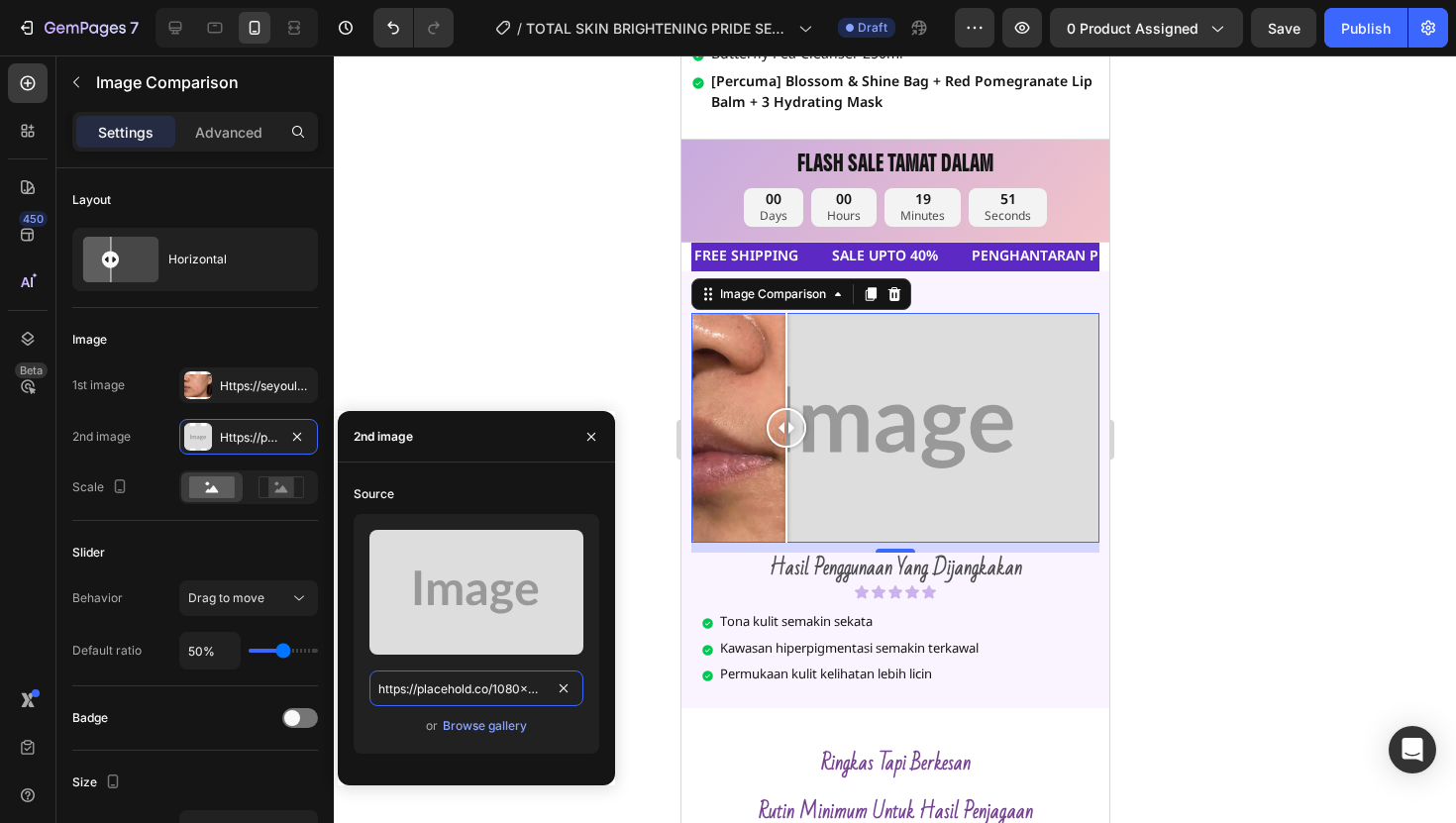 click on "https://placehold.co/1080x872?text=Image" at bounding box center [476, 688] 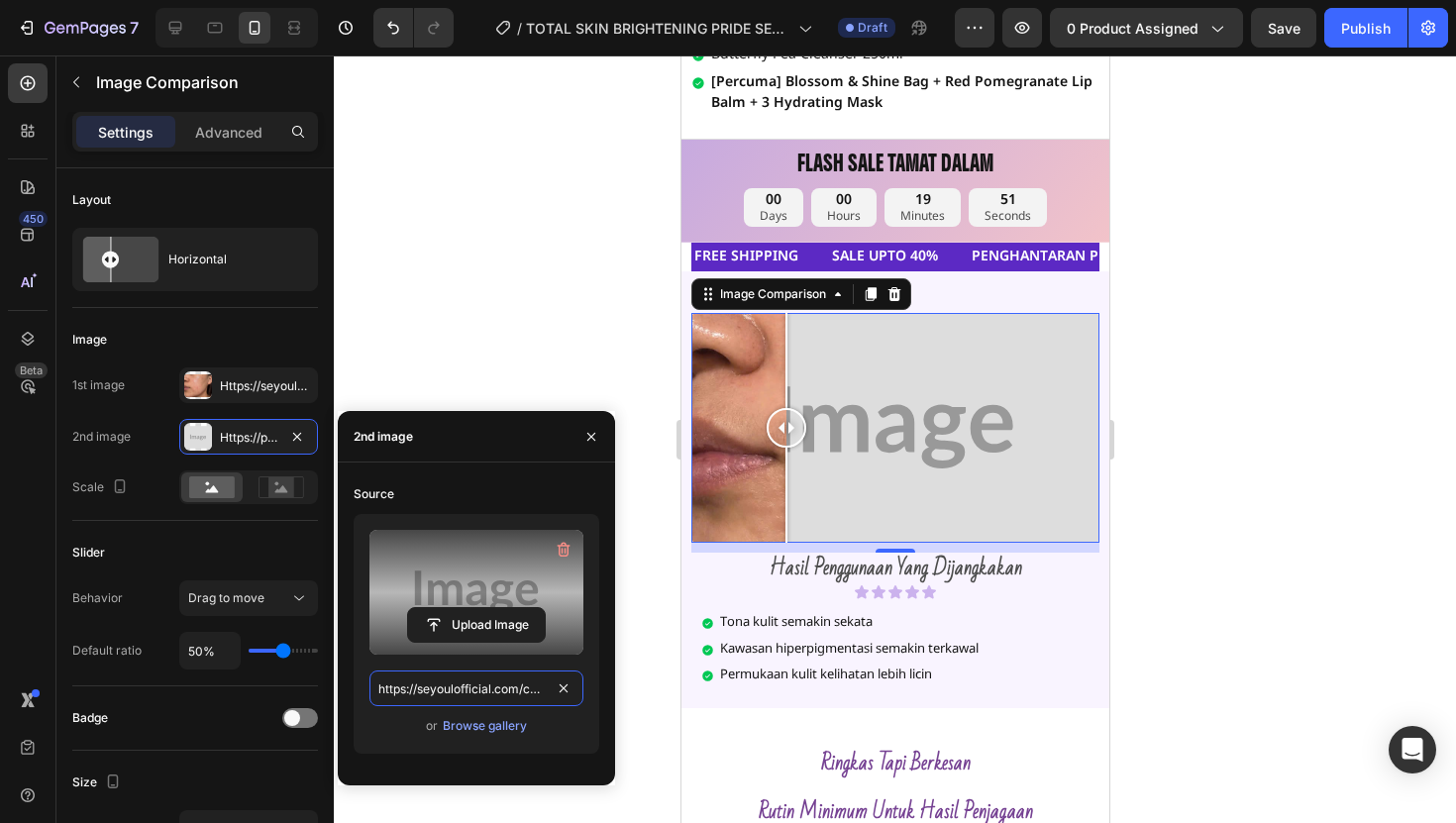 scroll, scrollTop: 0, scrollLeft: 685, axis: horizontal 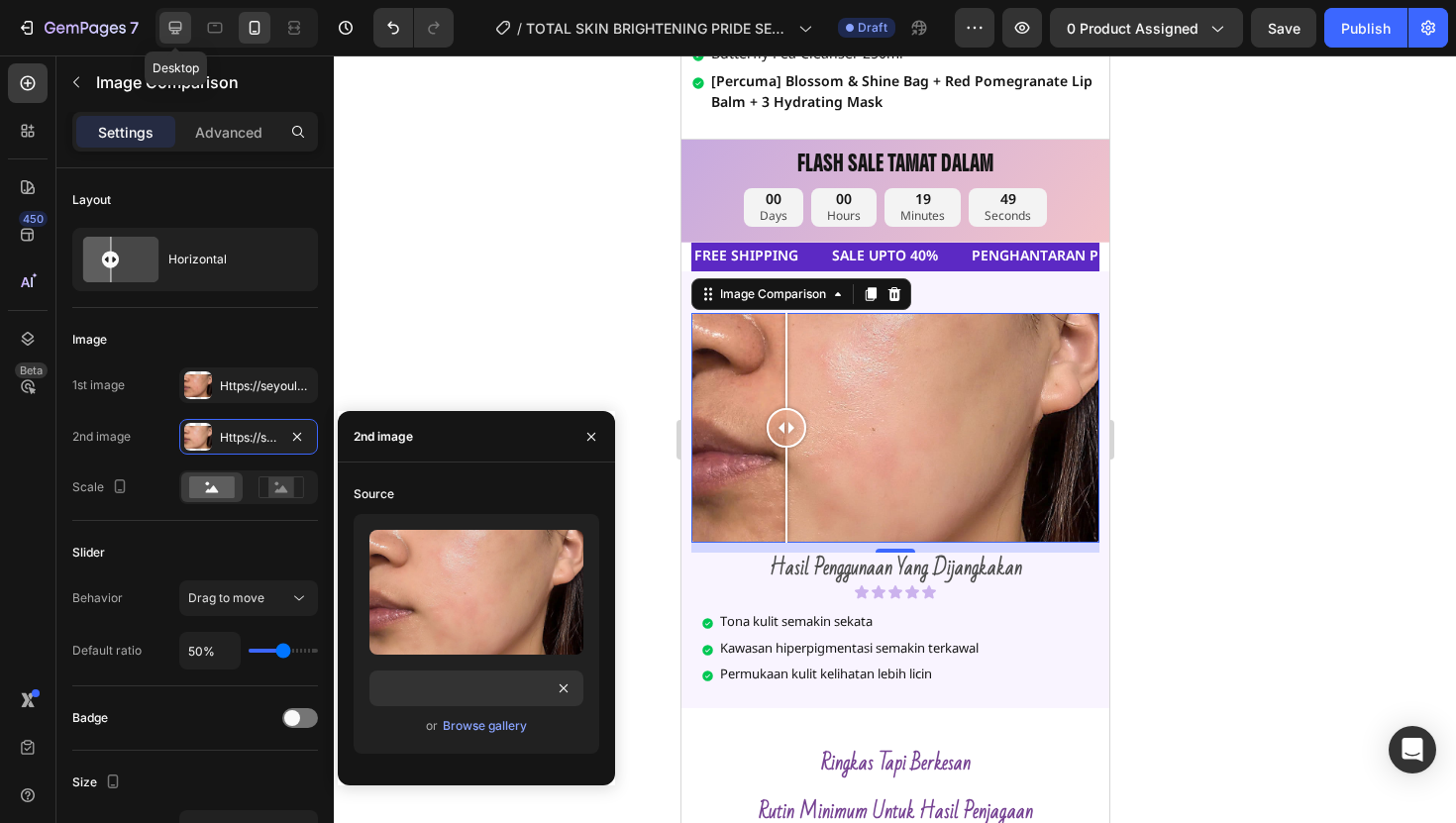 click 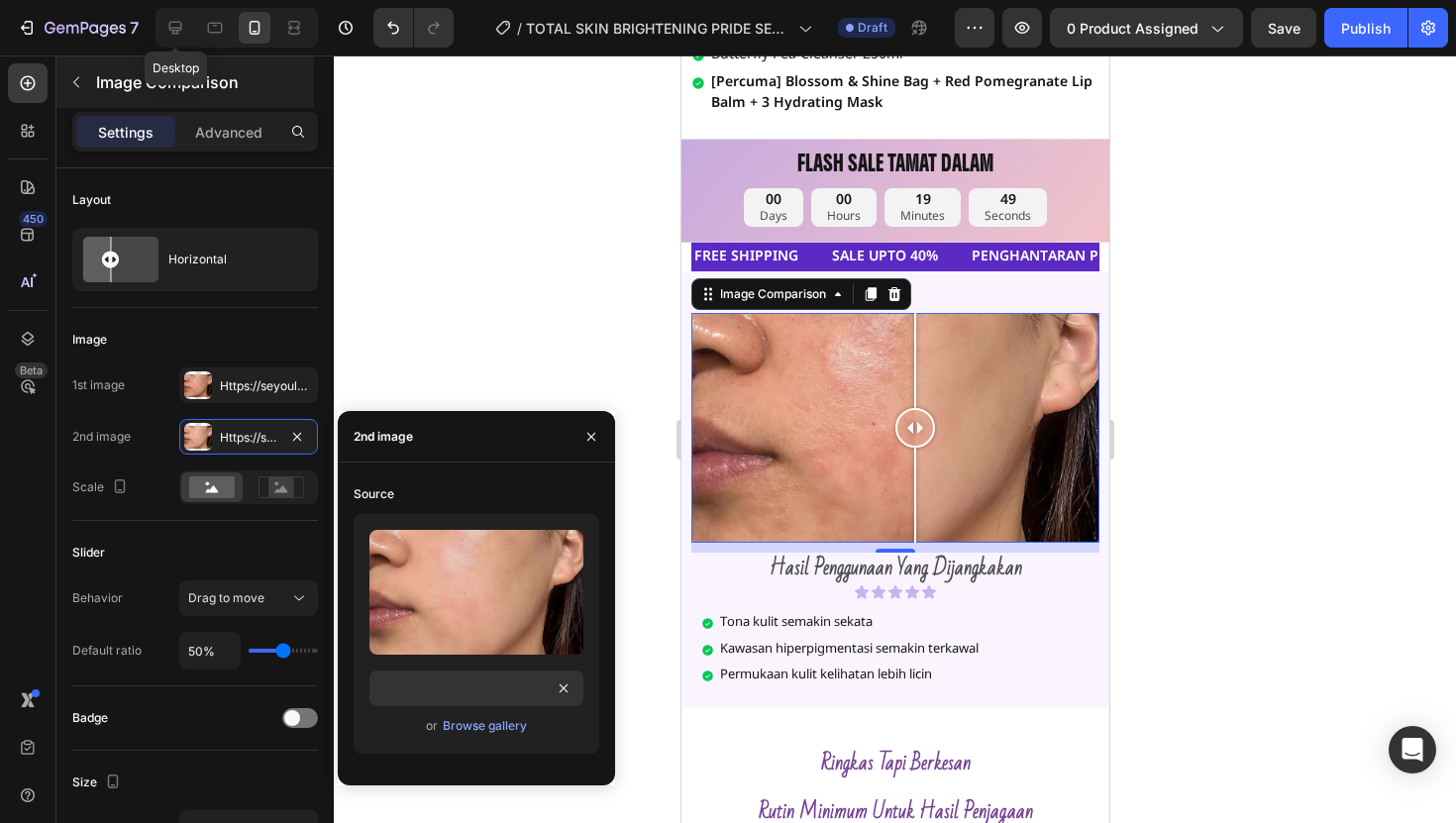 scroll, scrollTop: 0, scrollLeft: 0, axis: both 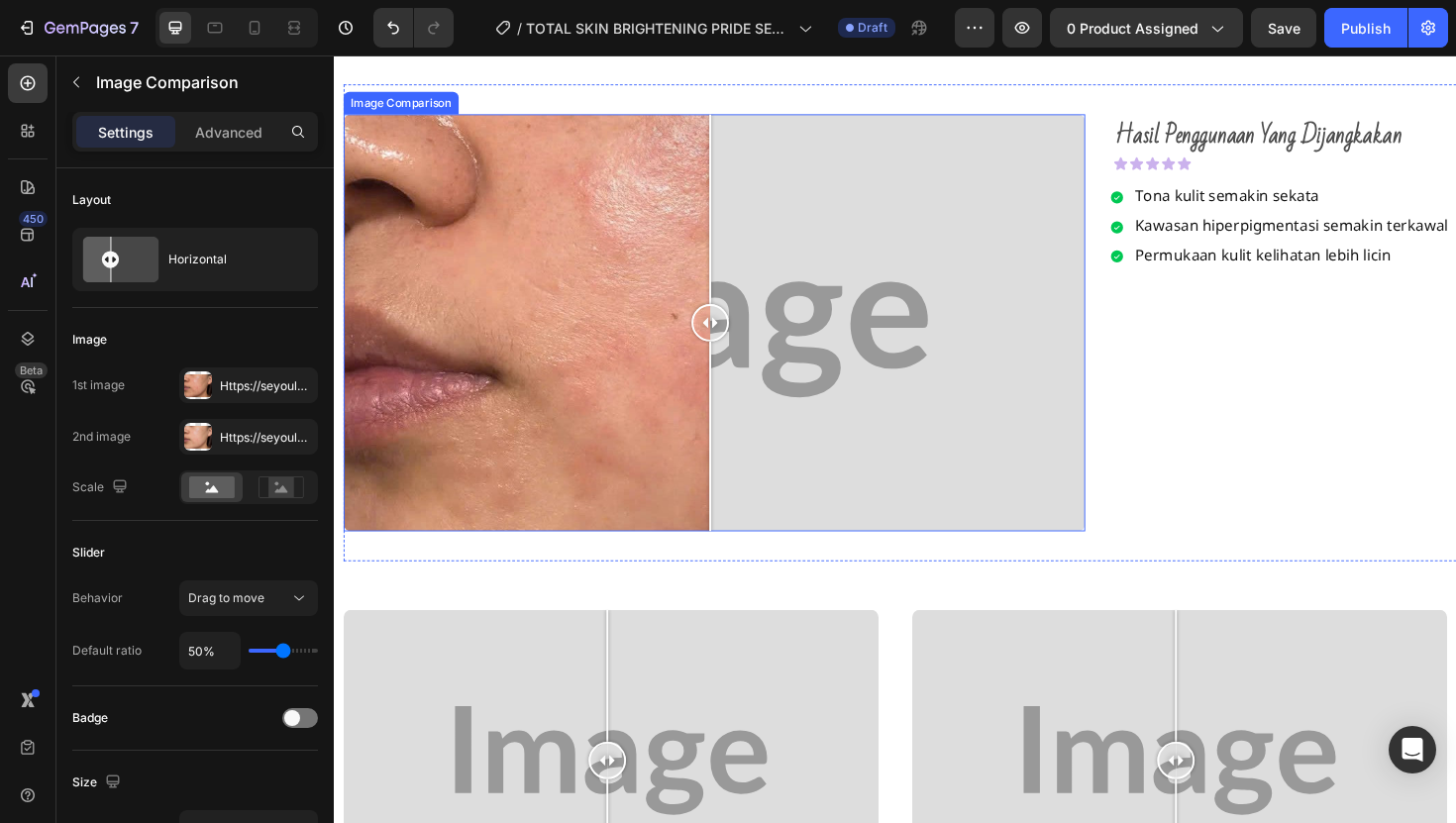 click at bounding box center (736, 339) 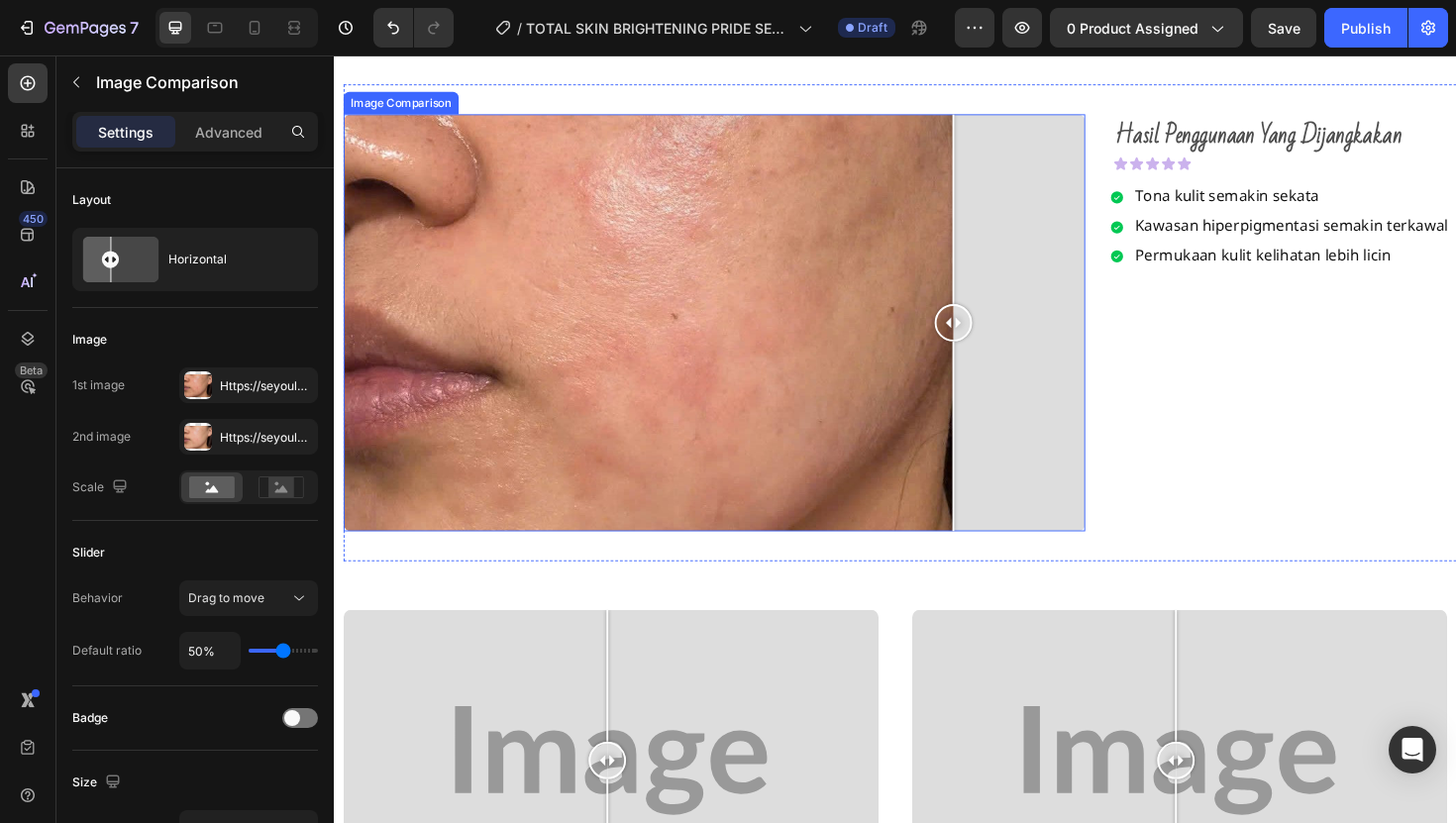 click at bounding box center [736, 339] 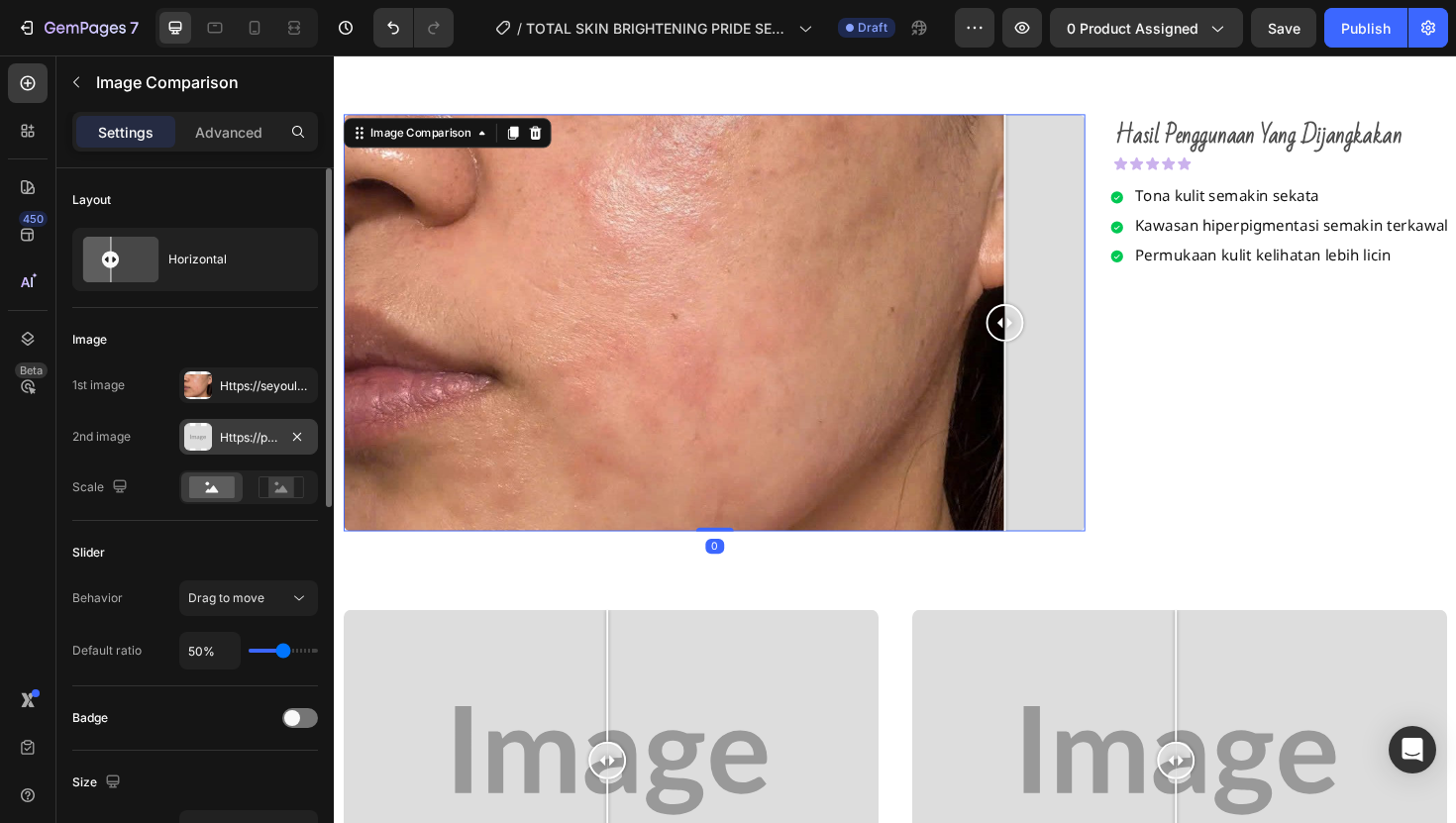 click on "Https://placehold.Co/1080x872?Text=Image" at bounding box center (249, 437) 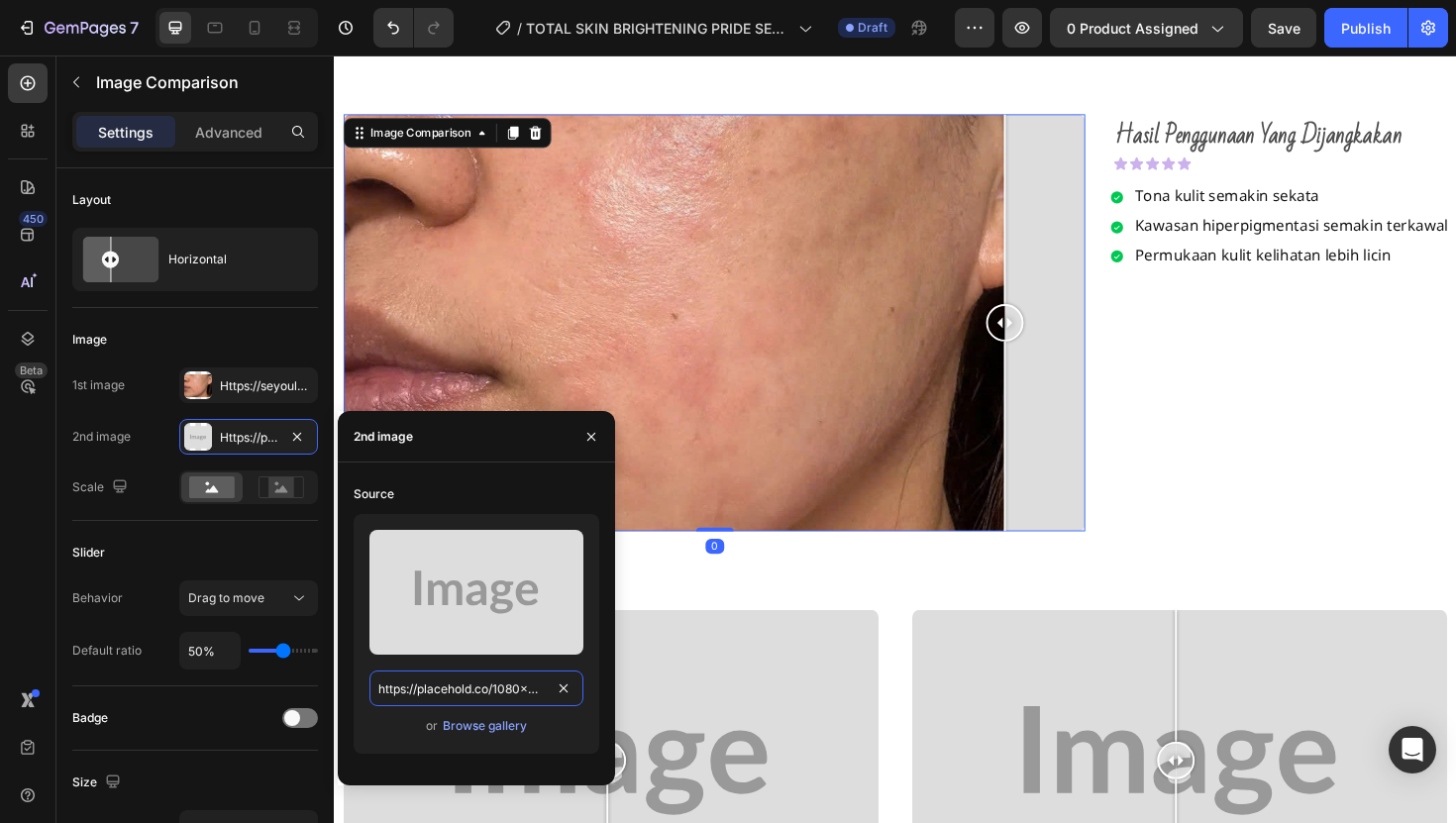 click on "https://placehold.co/1080x872?text=Image" at bounding box center [476, 688] 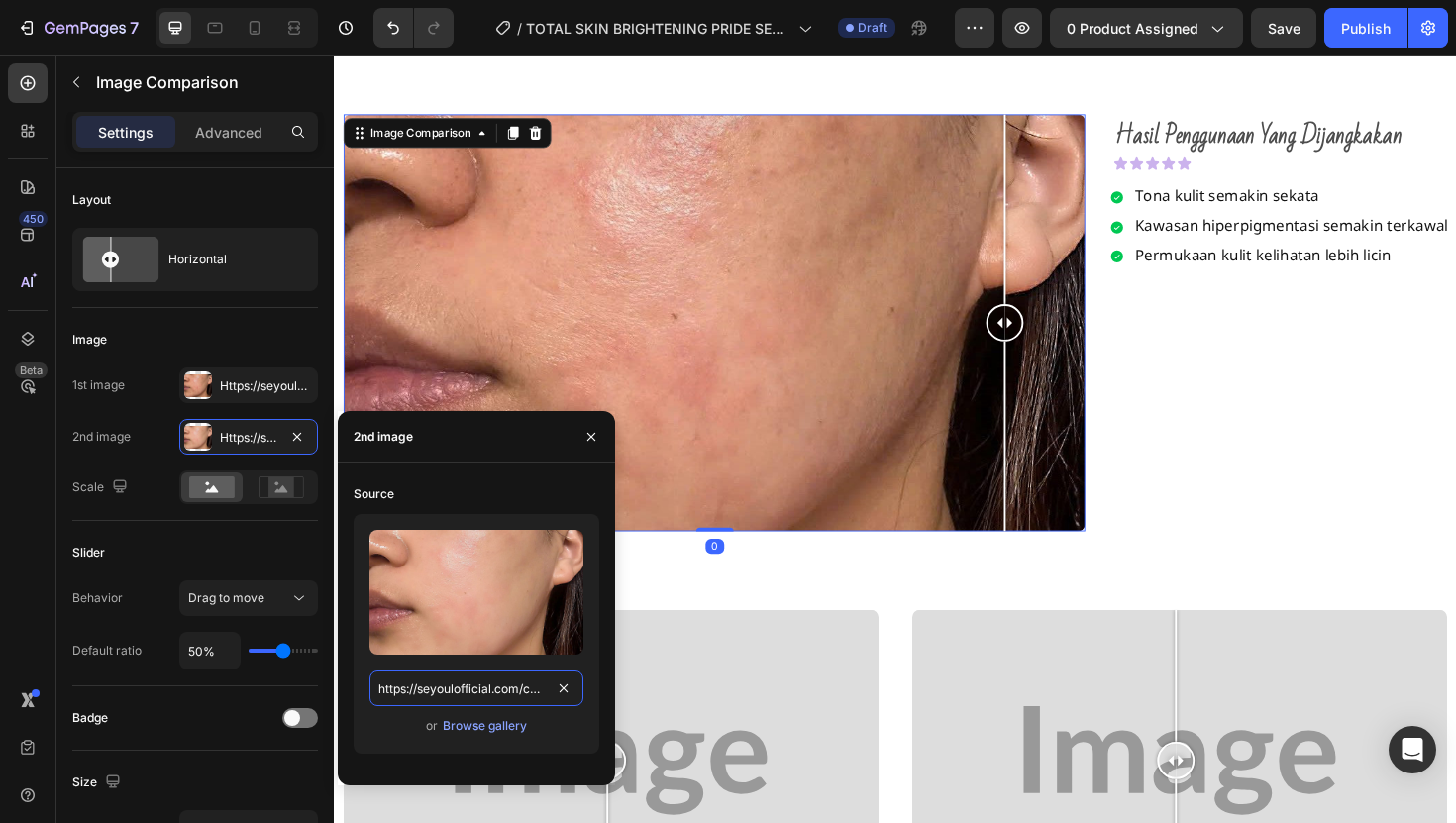 scroll, scrollTop: 0, scrollLeft: 685, axis: horizontal 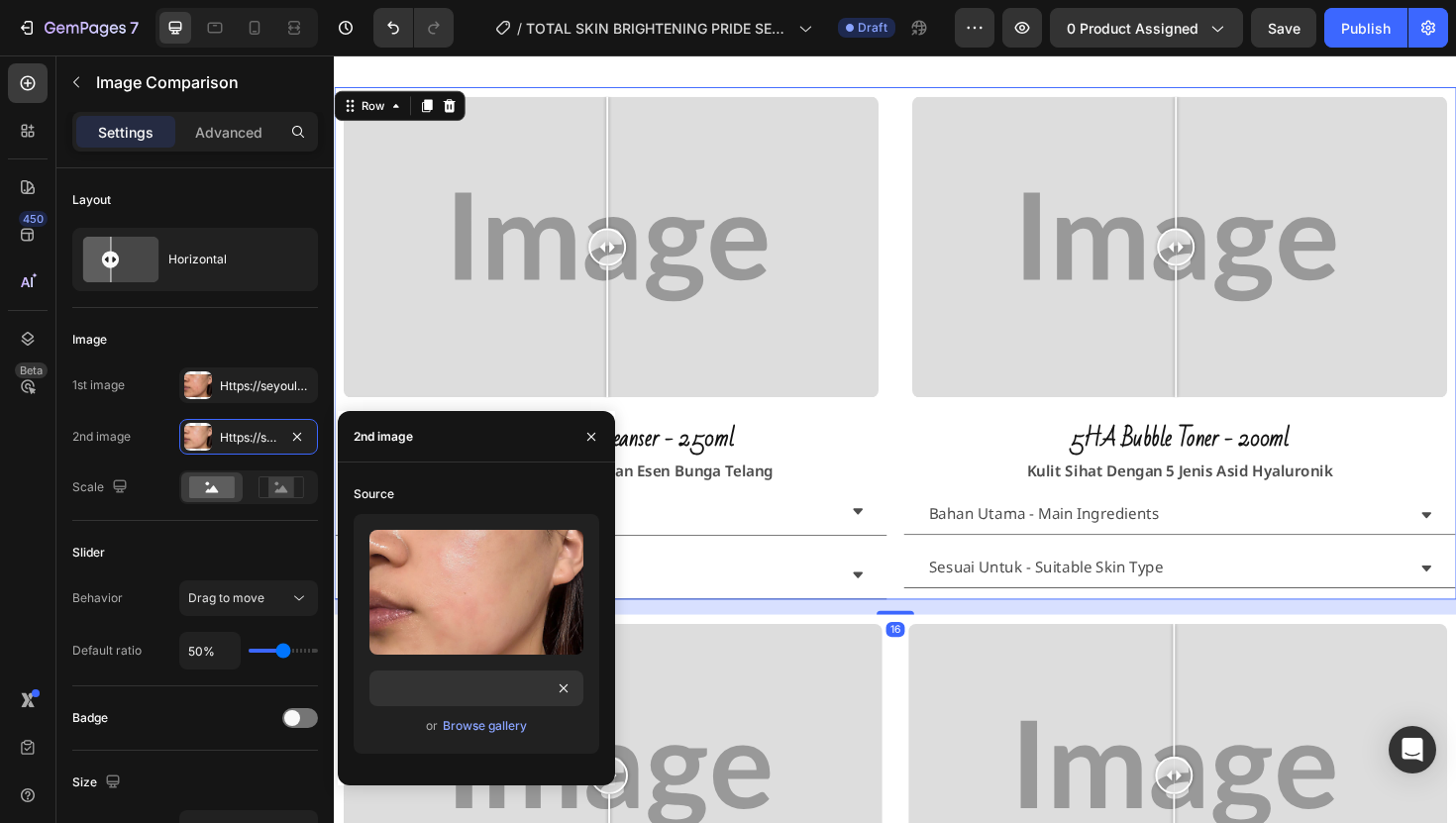 click on "Image Comparison Butterfly Pea Cleanser - 250ml Heading peremajaan kulit dengan esen bunga telang Text Block
Bahan Utama - Main Ingredients
Sesuai Untuk - Suitable Skin Type Accordion Image Comparison 5HA Bubble Toner - 200ml Heading kulit sihat dengan 5 jenis asid hyaluronik Text Block
Bahan Utama - Main Ingredients
Sesuai Untuk - Suitable Skin Type Accordion Row   16" at bounding box center [928, 360] 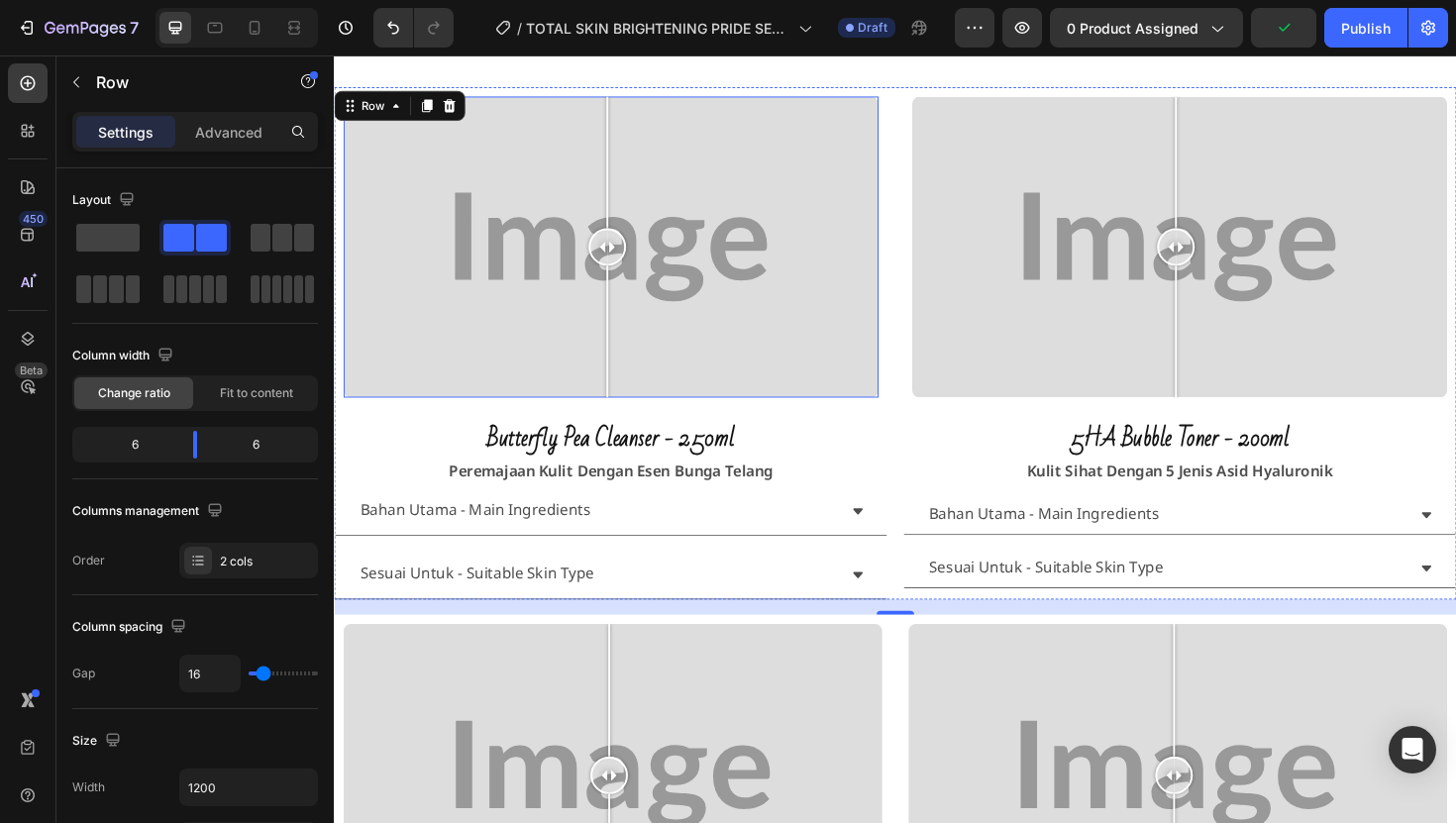click at bounding box center [627, 258] 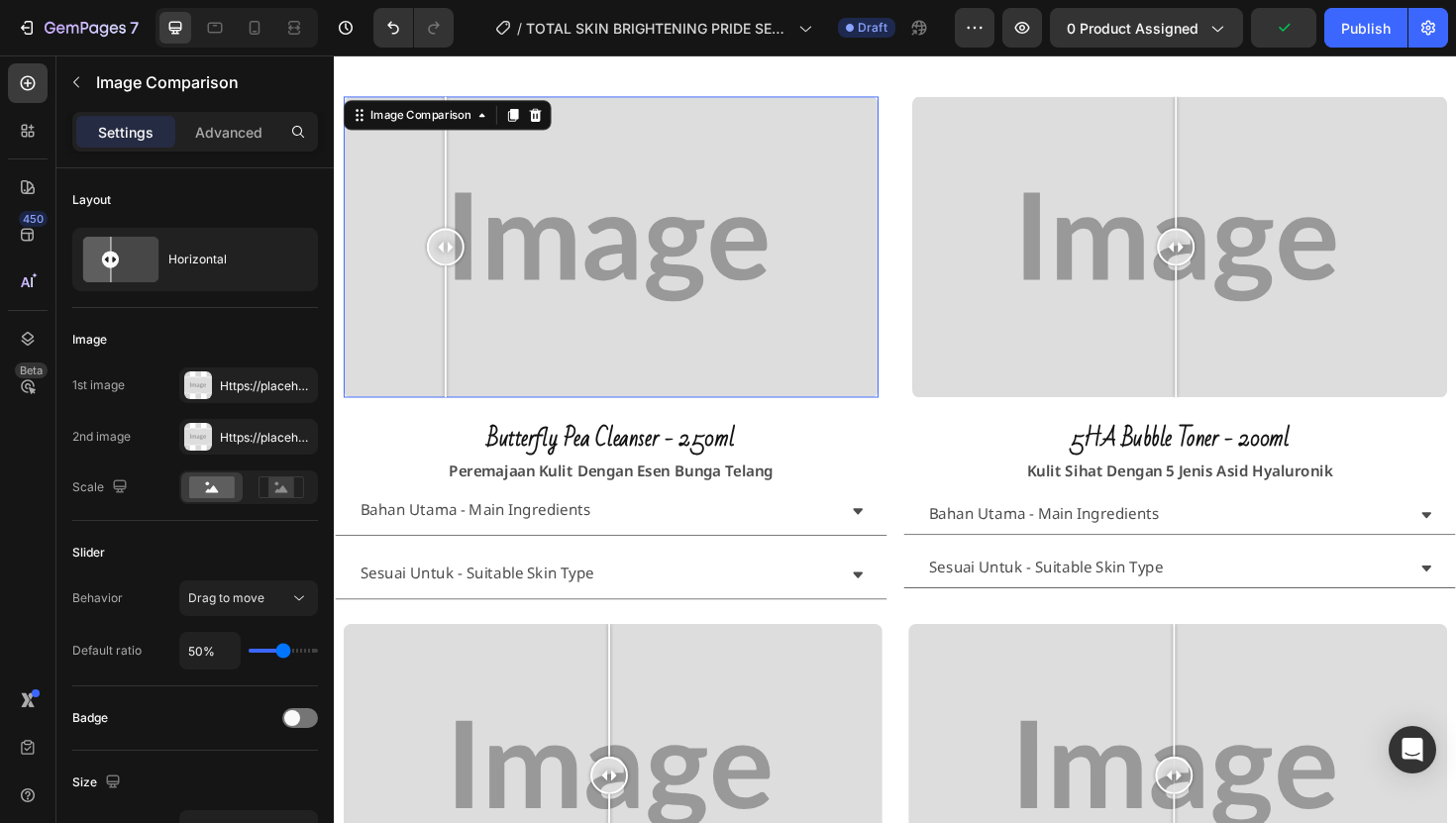 click at bounding box center [452, 348] 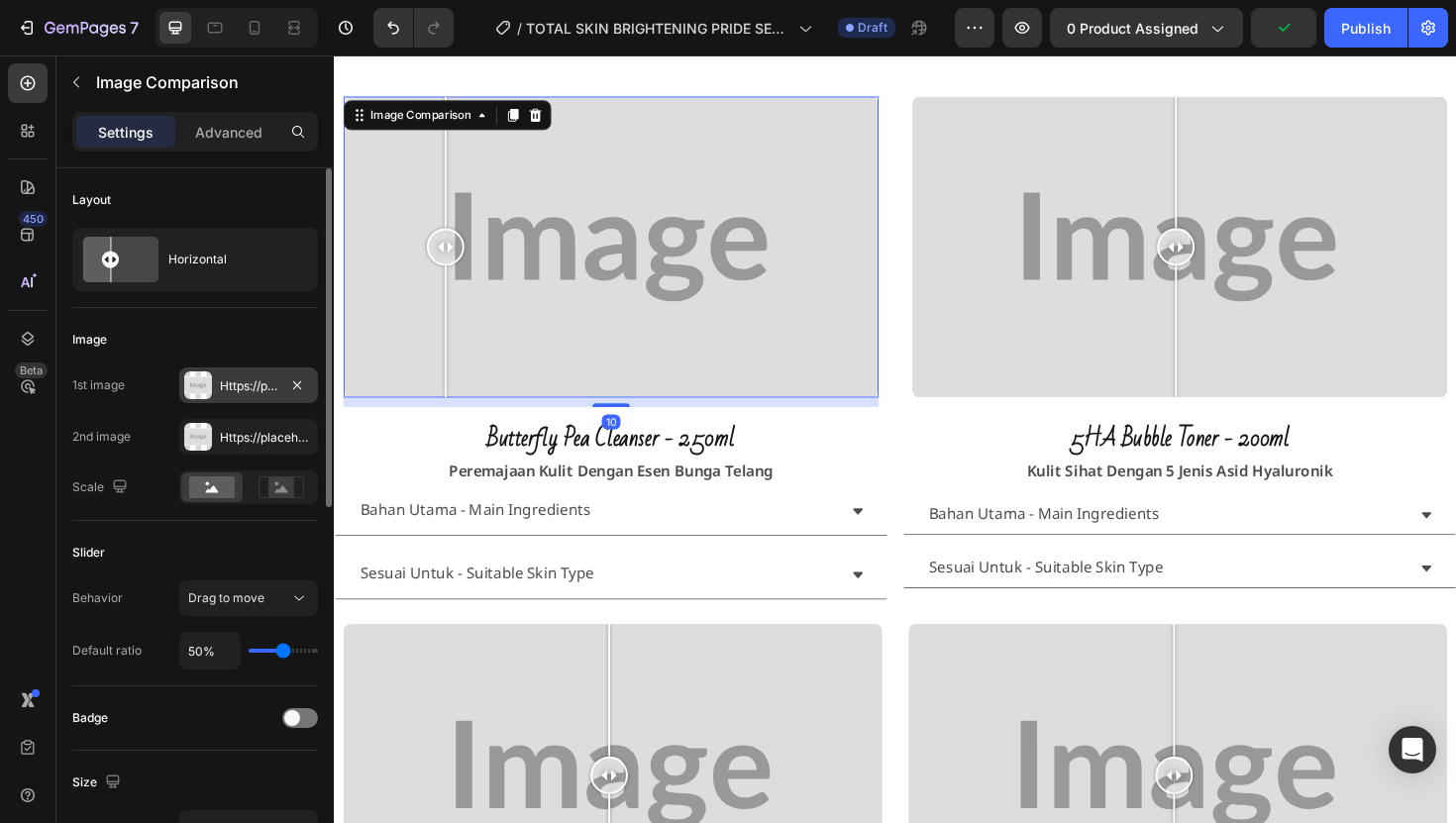 click on "Https://placehold.Co/2000x1111?Text=Image" at bounding box center [249, 385] 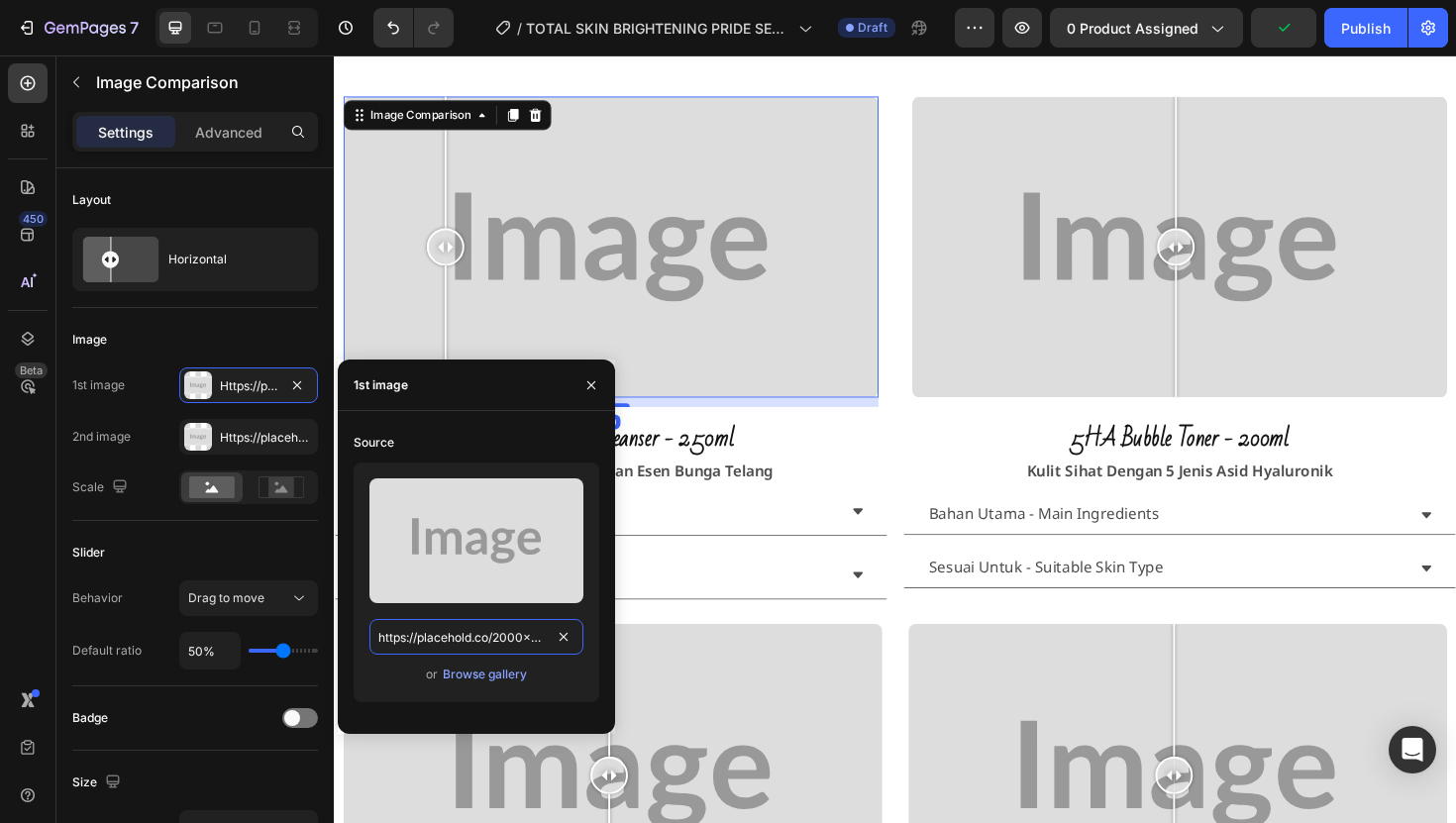click on "https://placehold.co/2000x1111?text=Image" at bounding box center (476, 637) 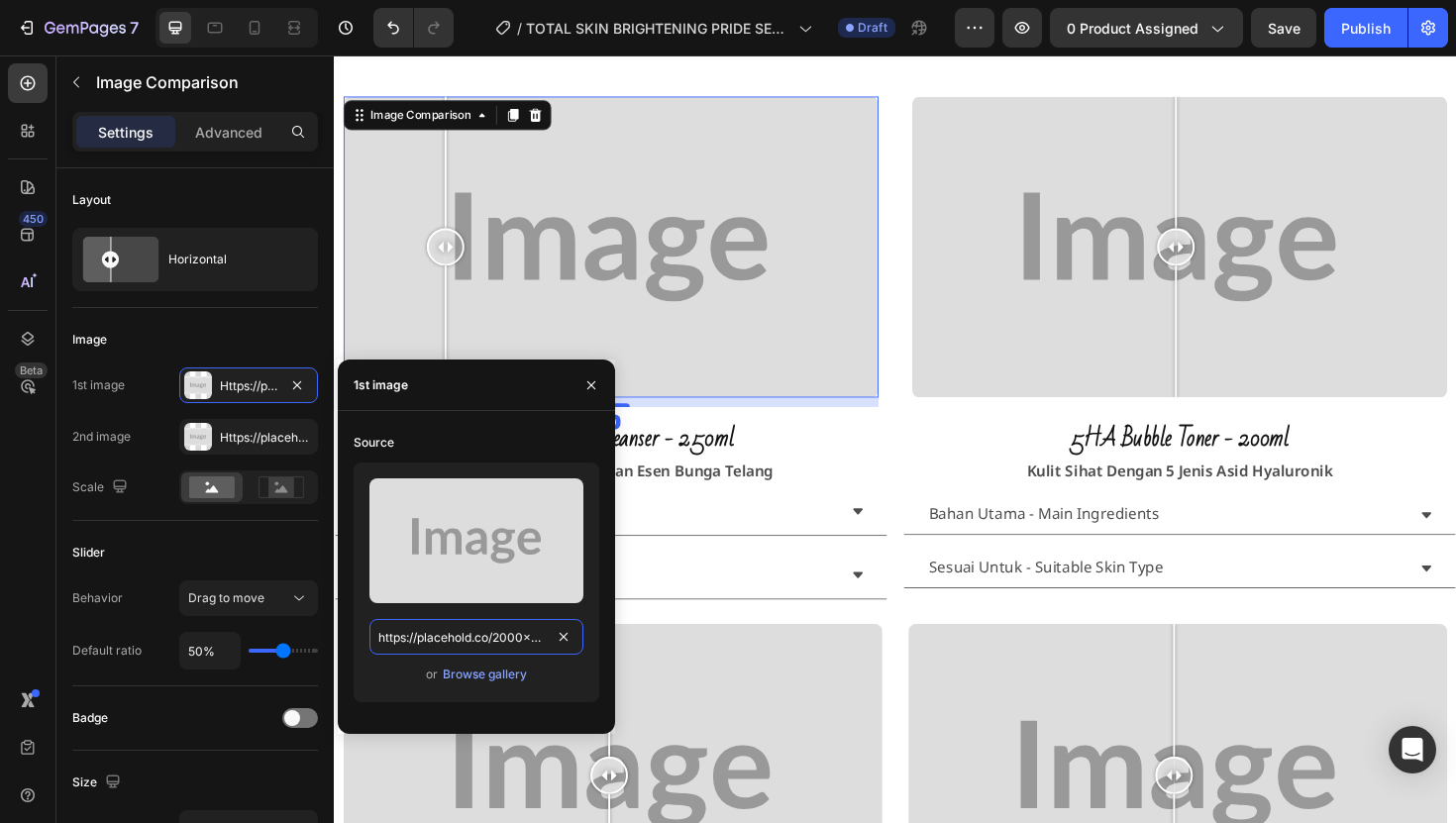 click on "https://placehold.co/2000x1111?text=Image" at bounding box center (476, 637) 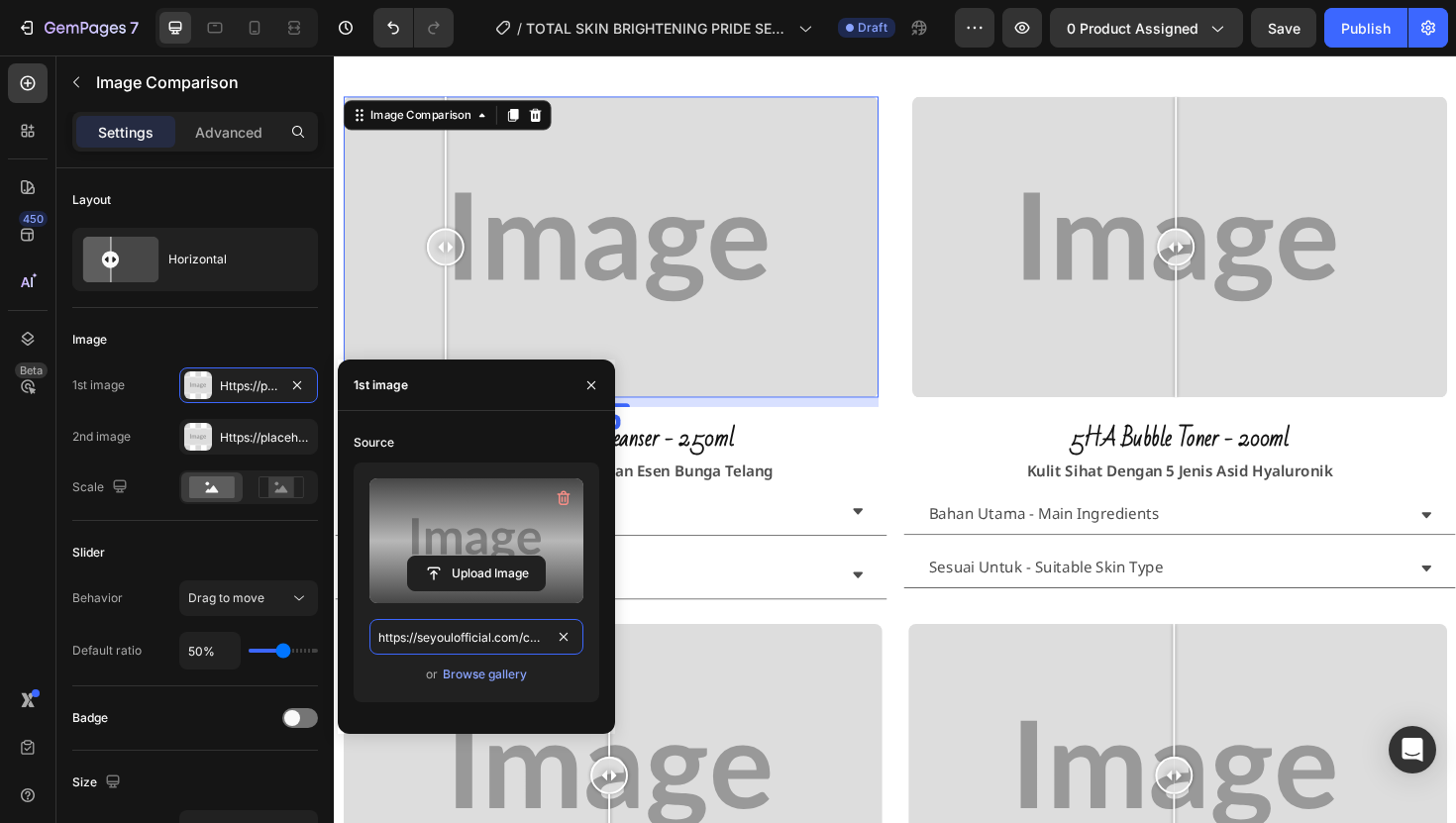 scroll, scrollTop: 0, scrollLeft: 674, axis: horizontal 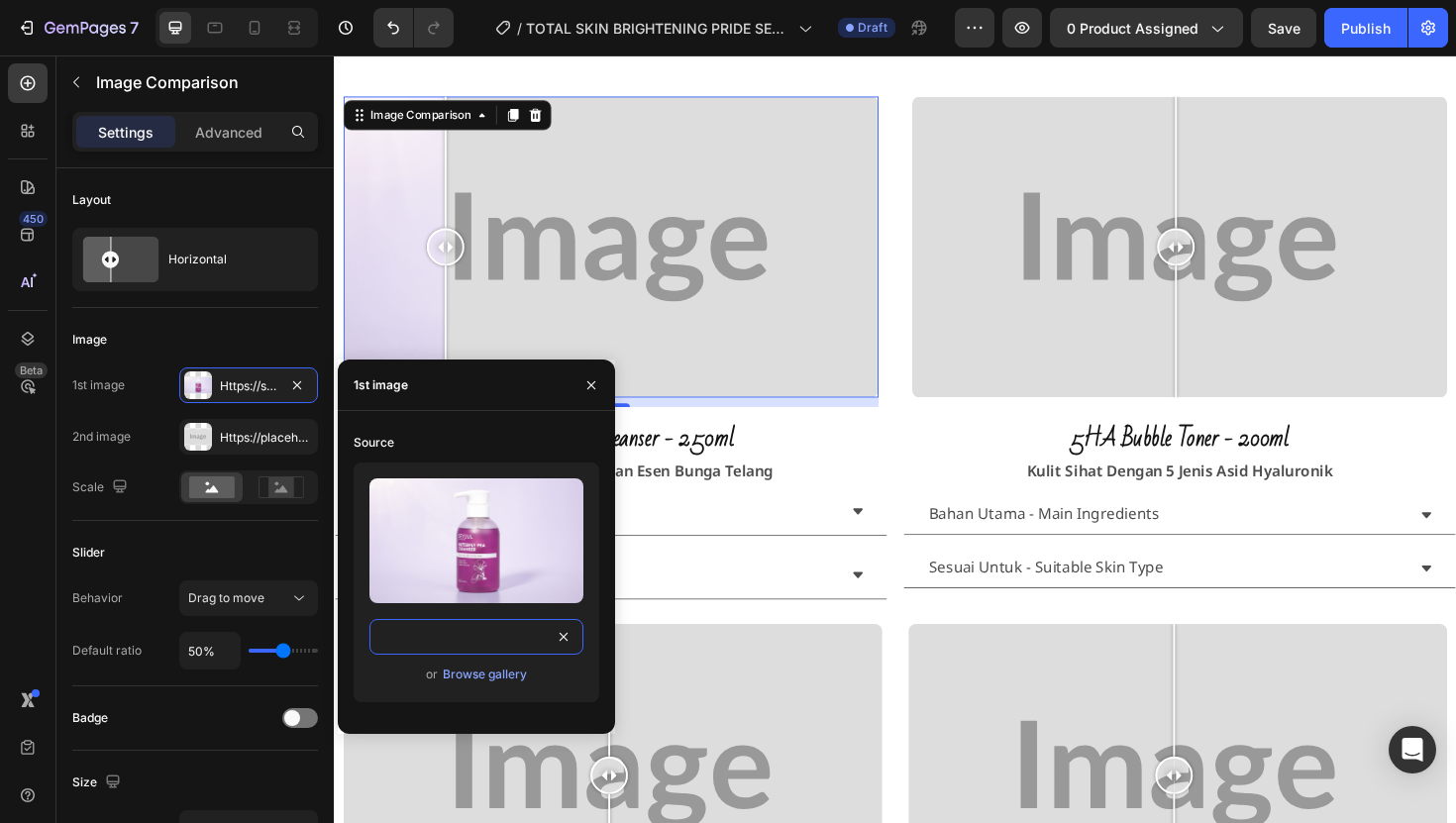 type on "https://seyoulofficial.com/cdn/shop/files/gempages_553103273247114368-ce1ce2b4-6312-4d7f-955d-bc10662cf759.jpg?v=7450435008836341780" 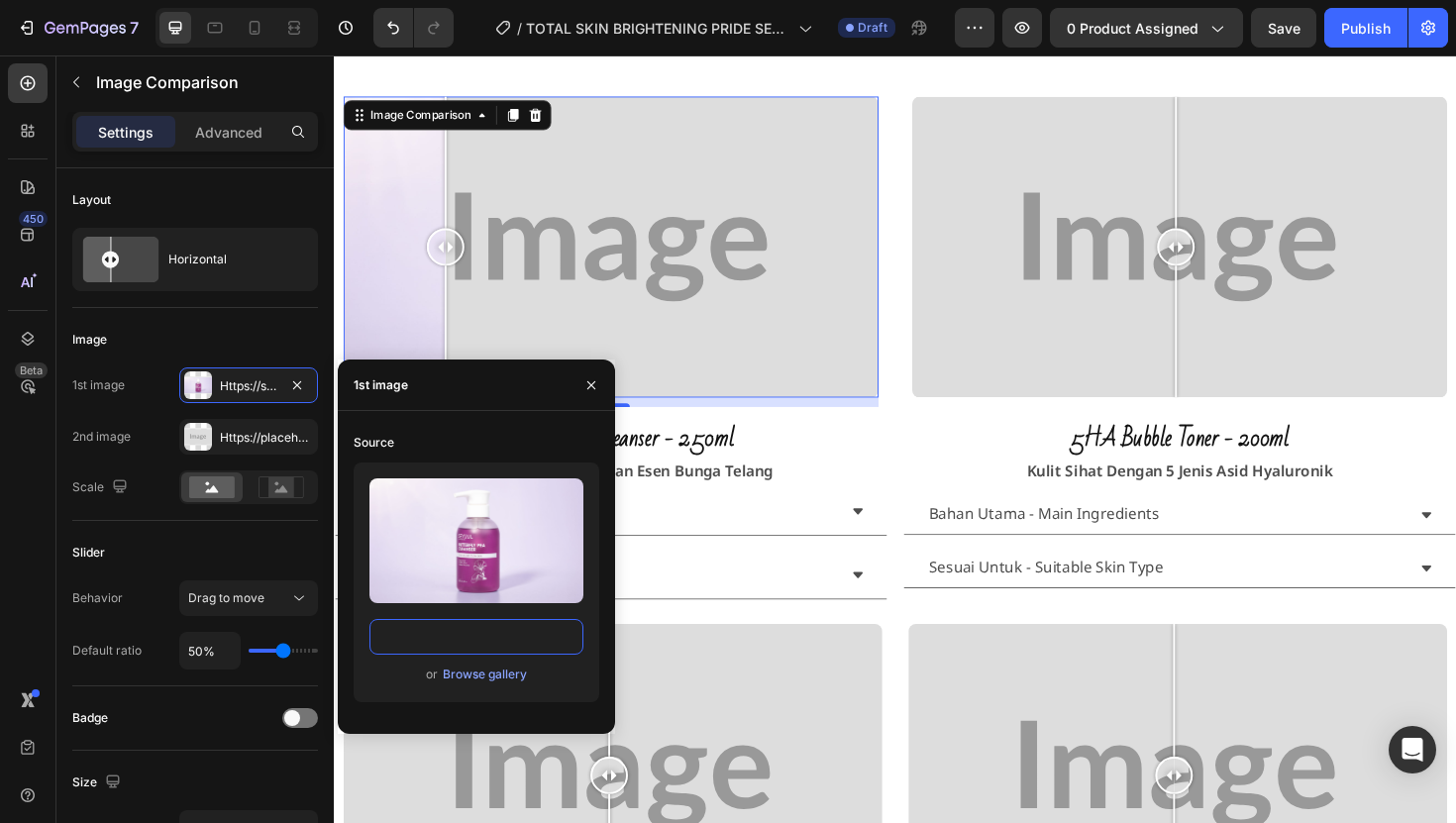 scroll, scrollTop: 0, scrollLeft: 0, axis: both 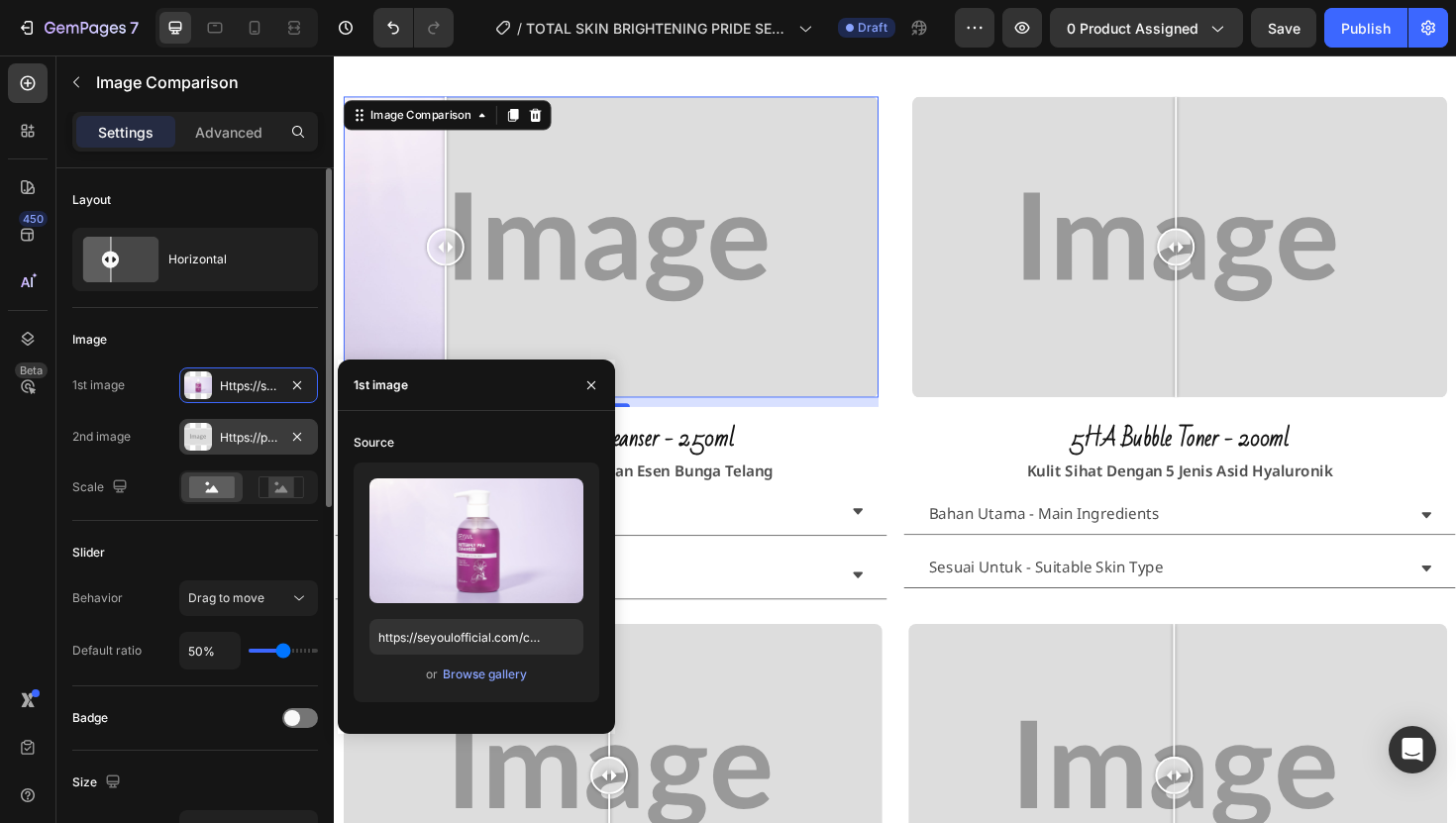 click on "Https://placehold.Co/2000x1111?Text=Image" at bounding box center [249, 438] 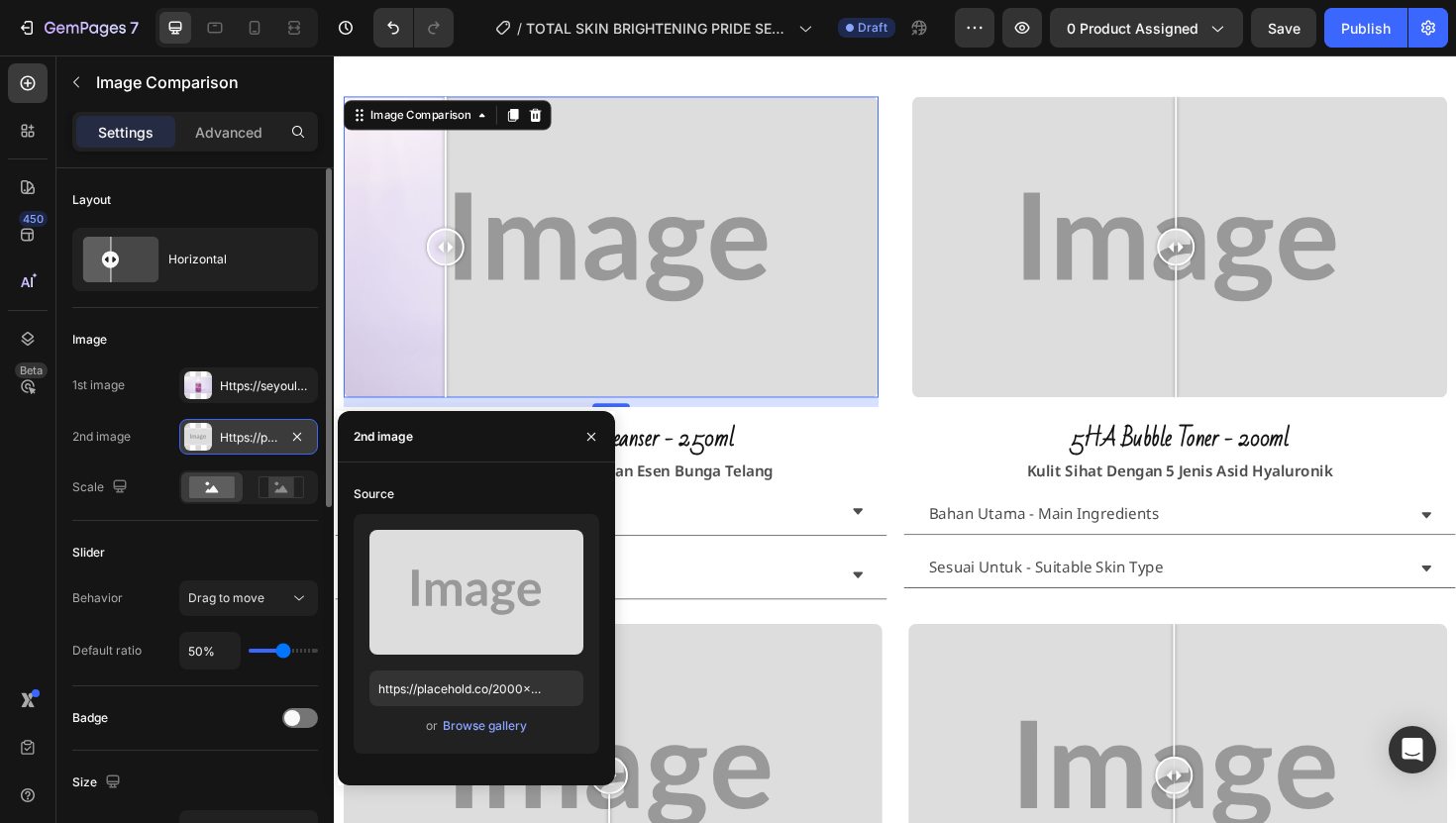 click on "Https://placehold.Co/2000x1111?Text=Image" at bounding box center [249, 438] 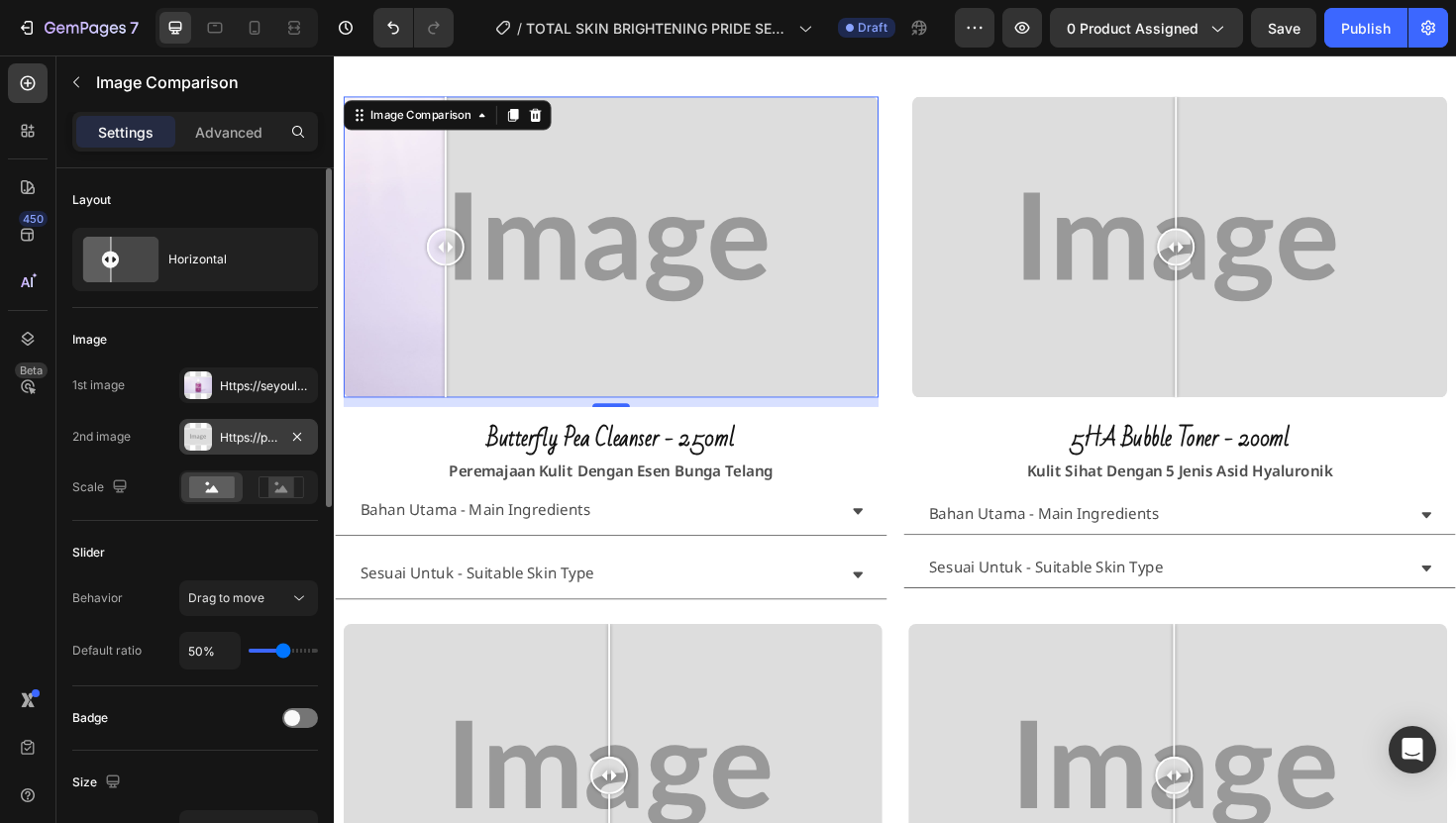 click on "Https://placehold.Co/2000x1111?Text=Image" at bounding box center [249, 438] 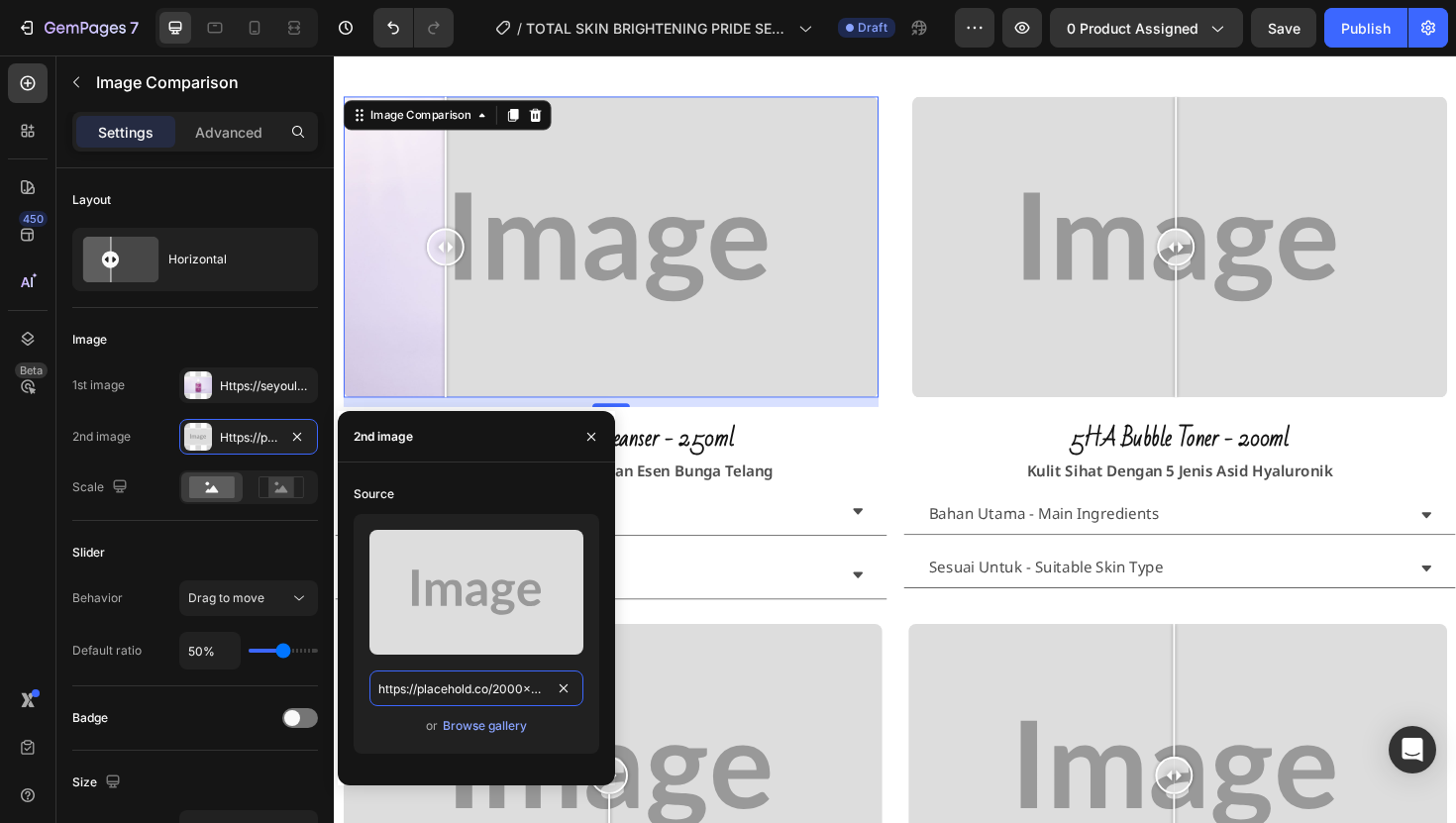 click on "https://placehold.co/2000x1111?text=Image" at bounding box center (476, 688) 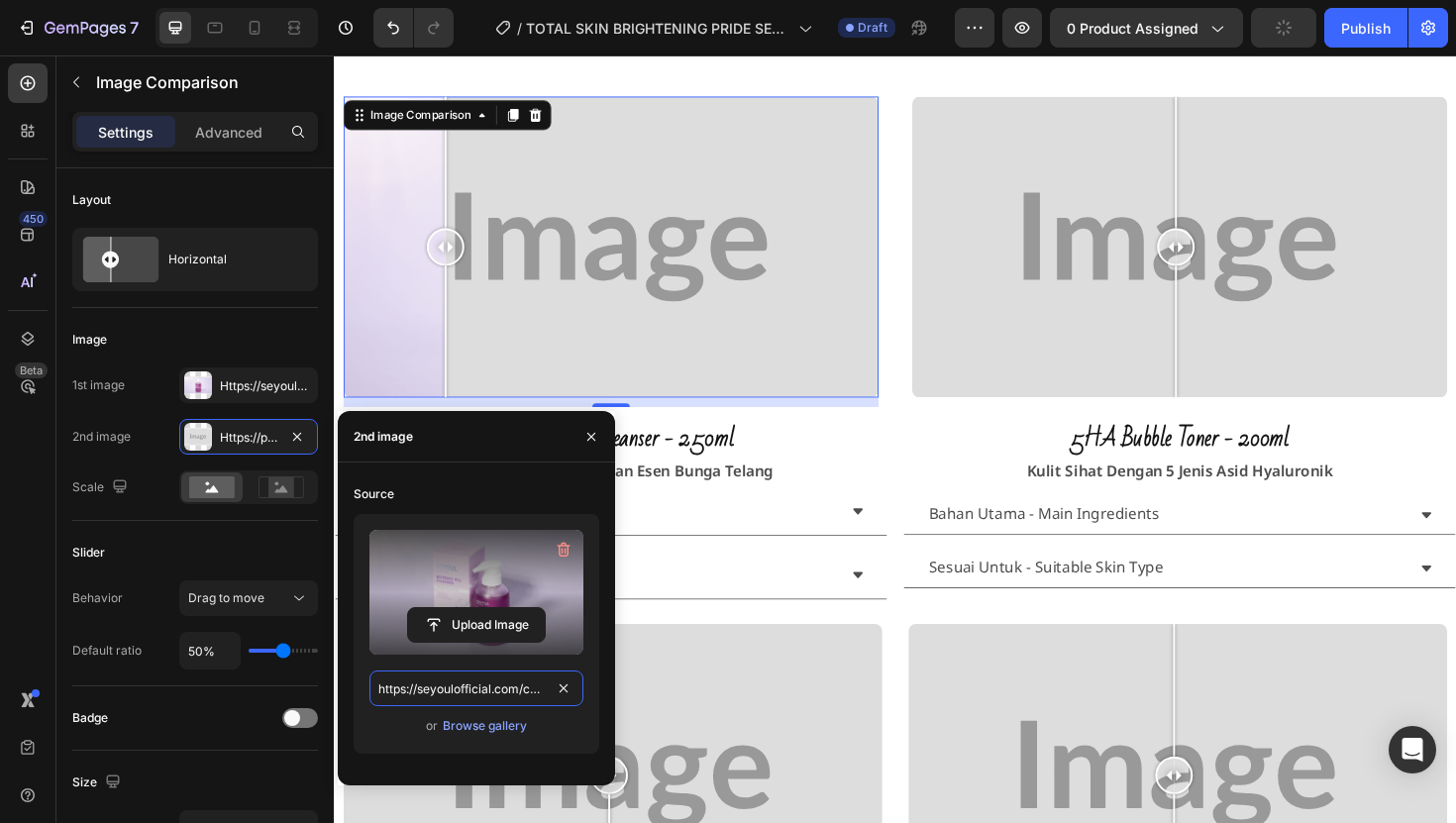 scroll, scrollTop: 0, scrollLeft: 679, axis: horizontal 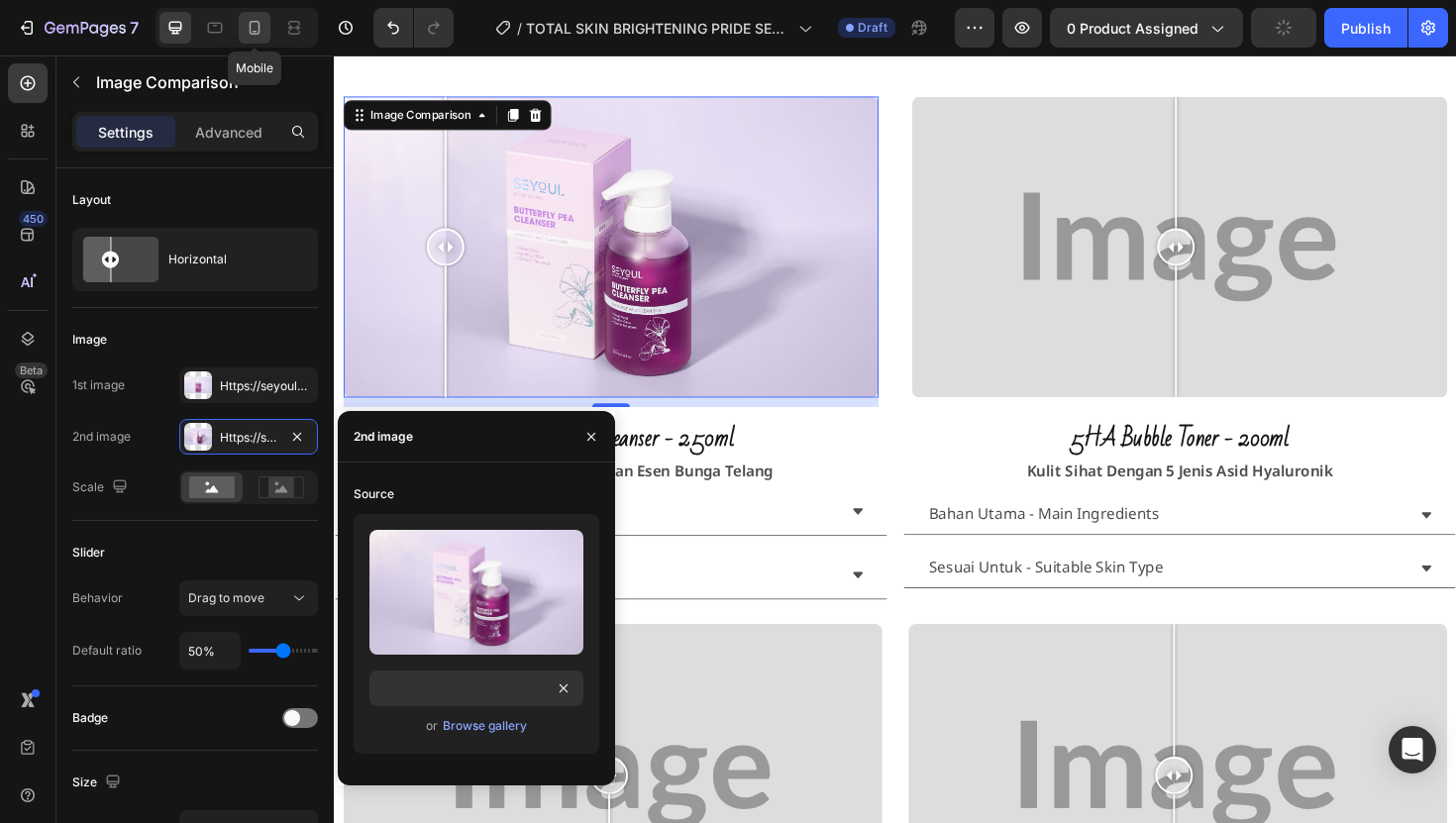 click 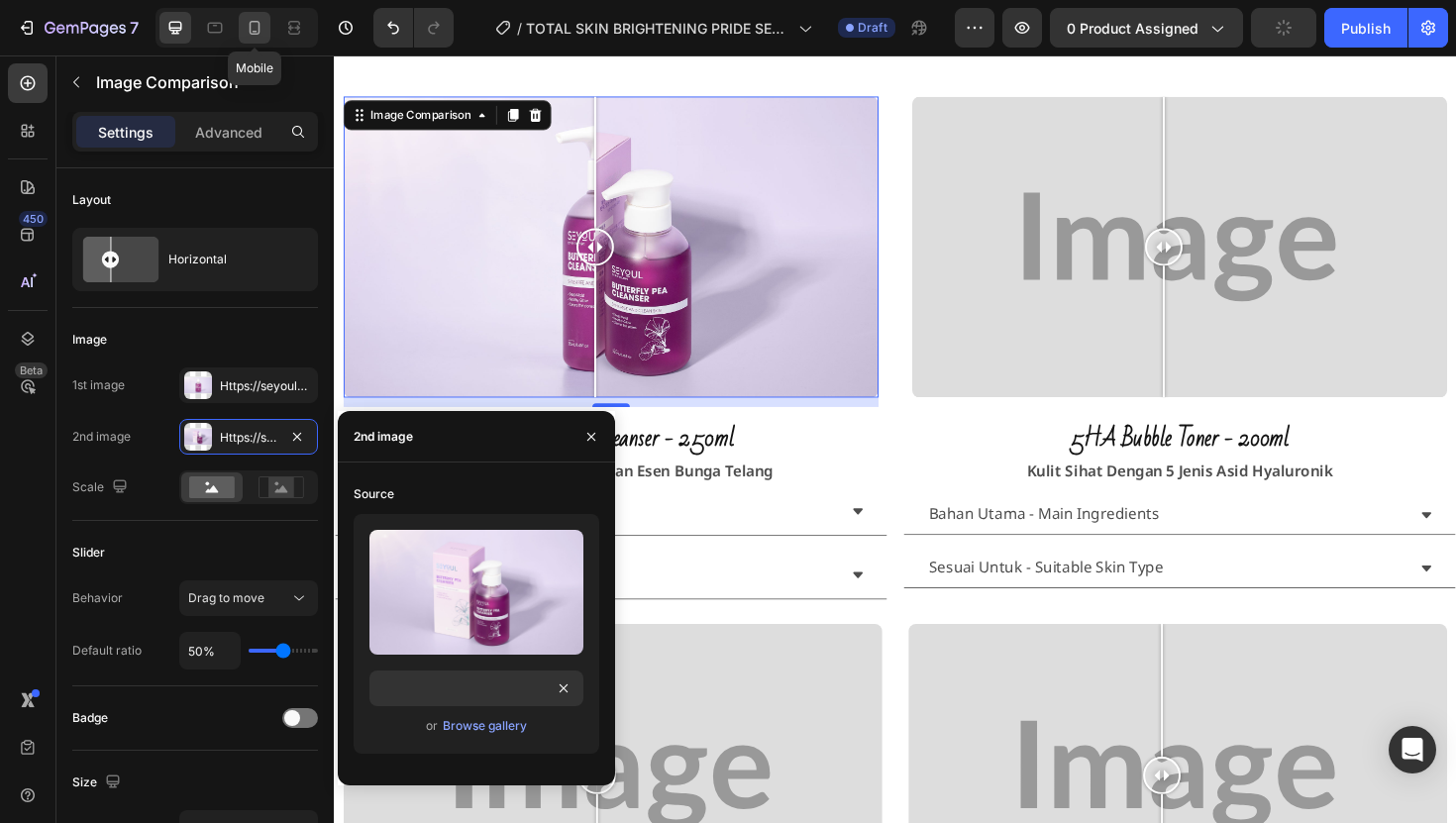 scroll, scrollTop: 0, scrollLeft: 0, axis: both 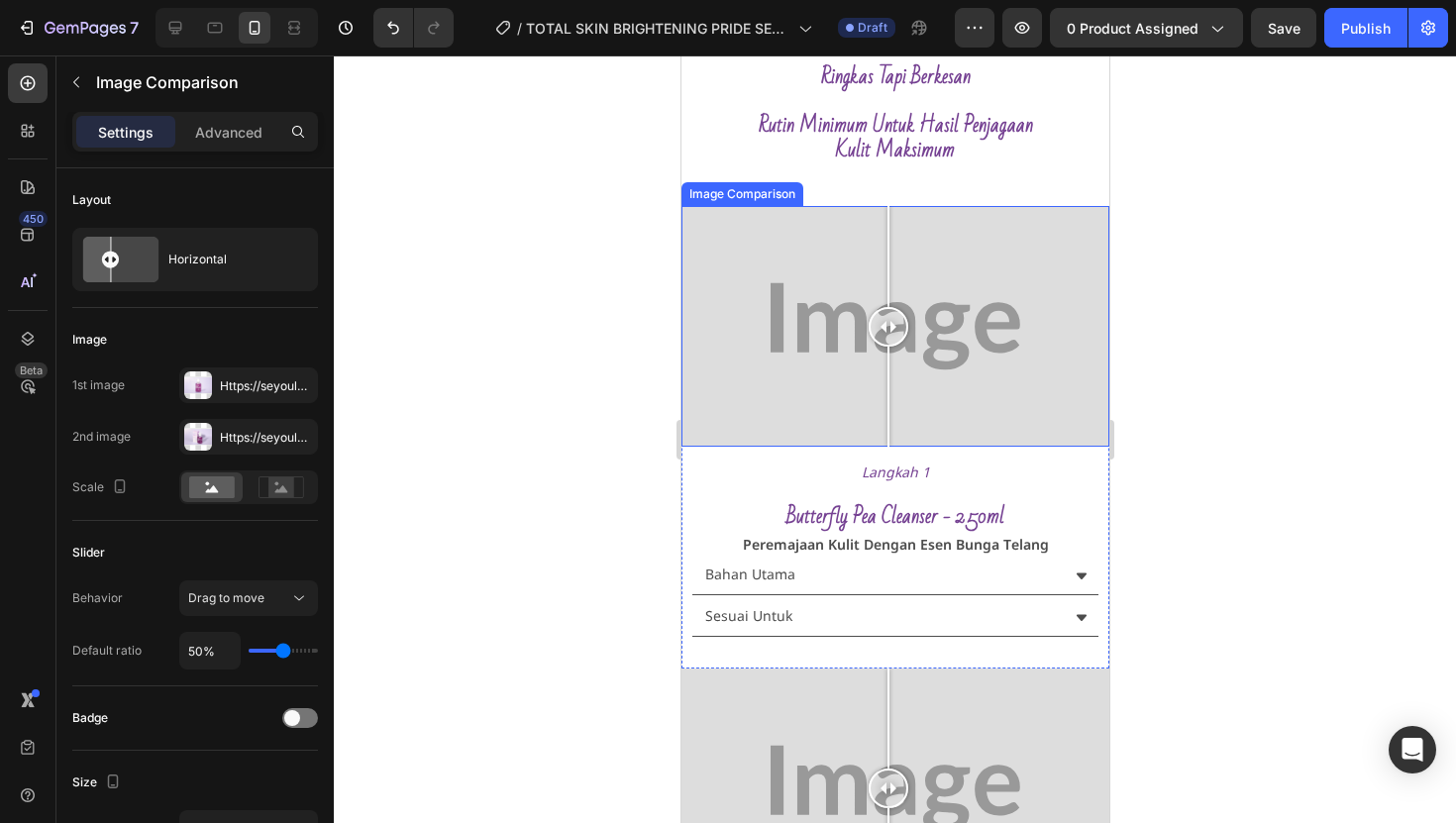 click at bounding box center (894, 326) 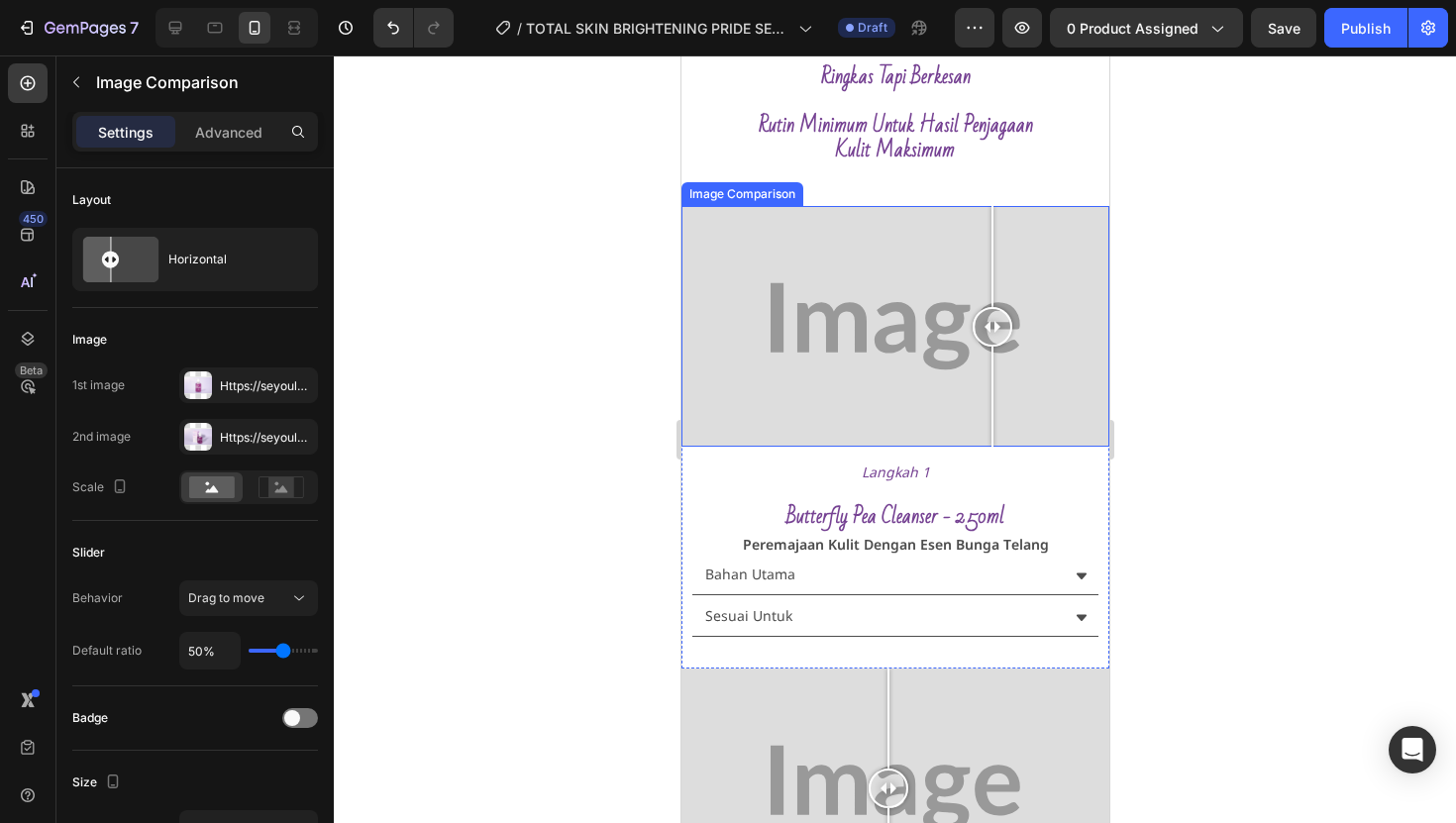 click at bounding box center (894, 326) 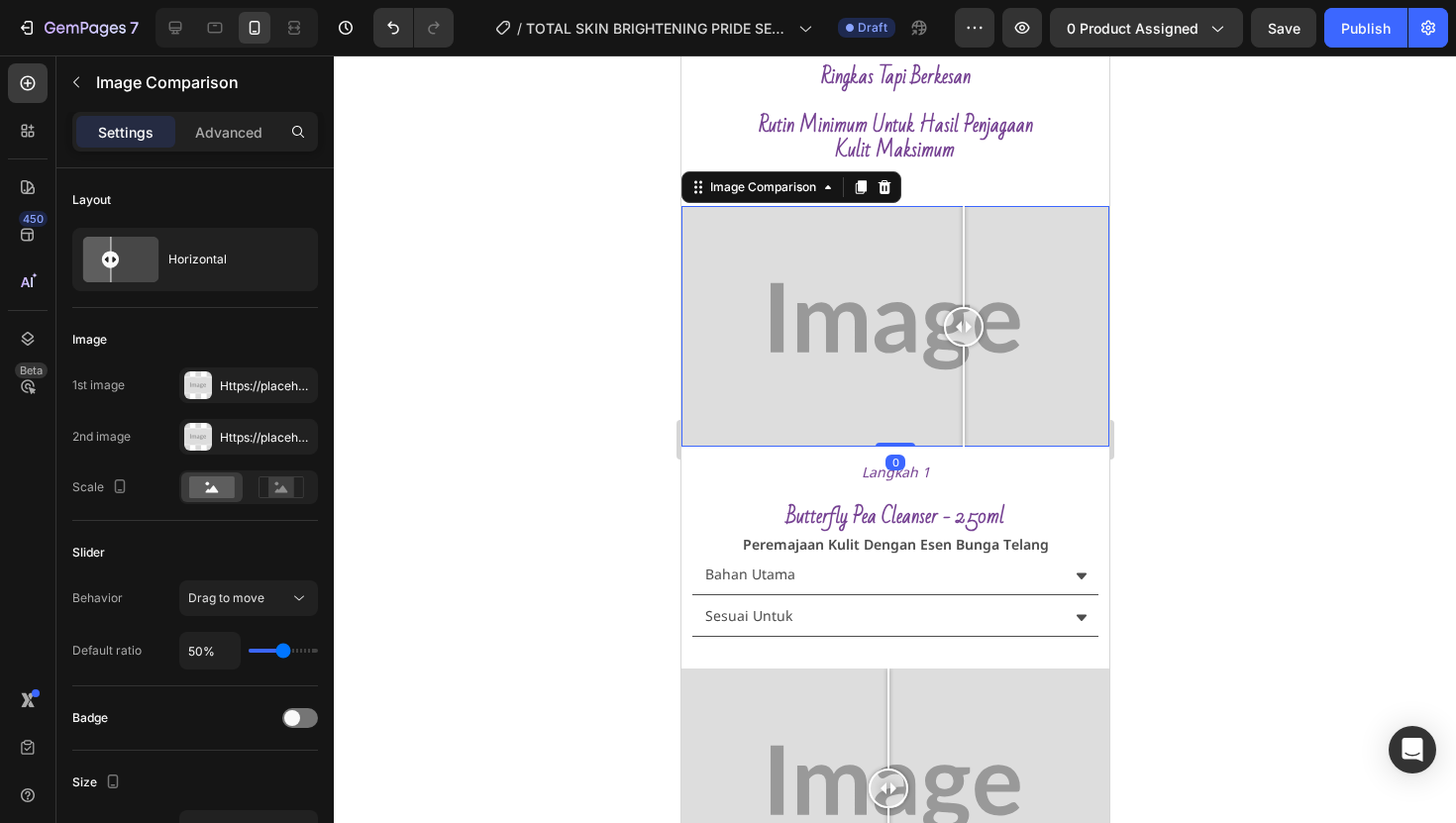 click at bounding box center (963, 397) 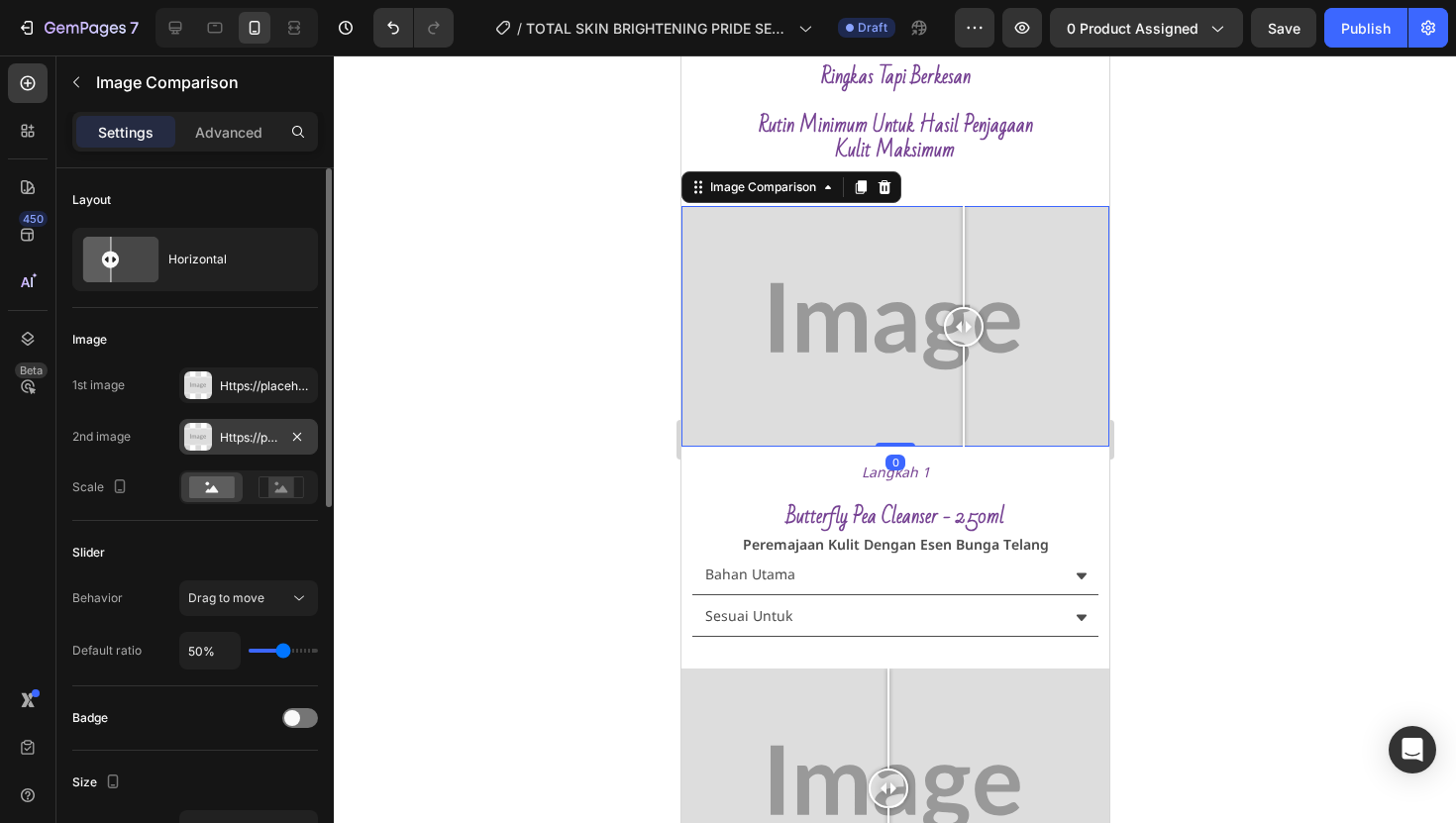click on "Https://placehold.Co/2000x1111?Text=Image" at bounding box center (249, 438) 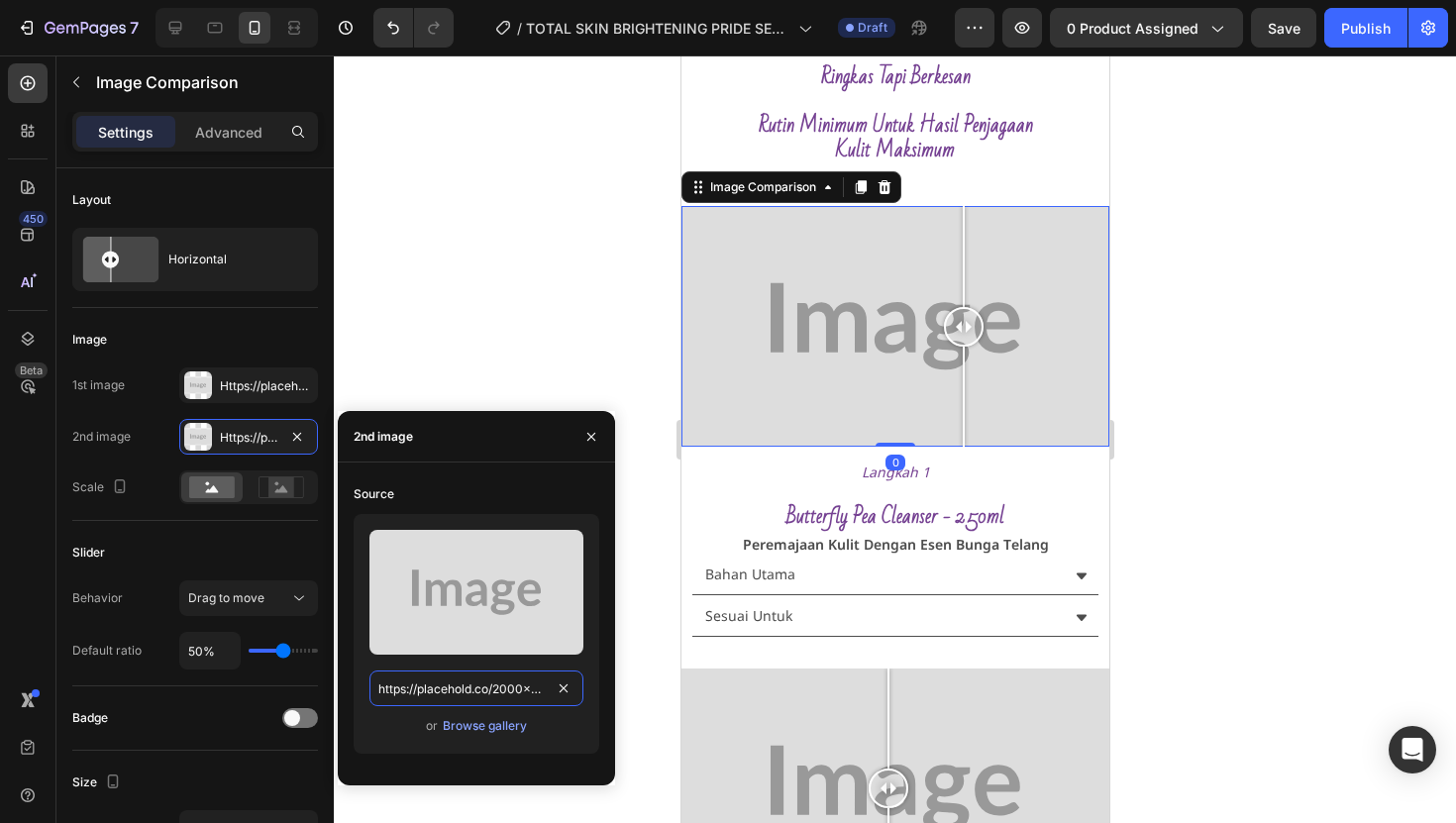 click on "https://placehold.co/2000x1111?text=Image" at bounding box center [476, 688] 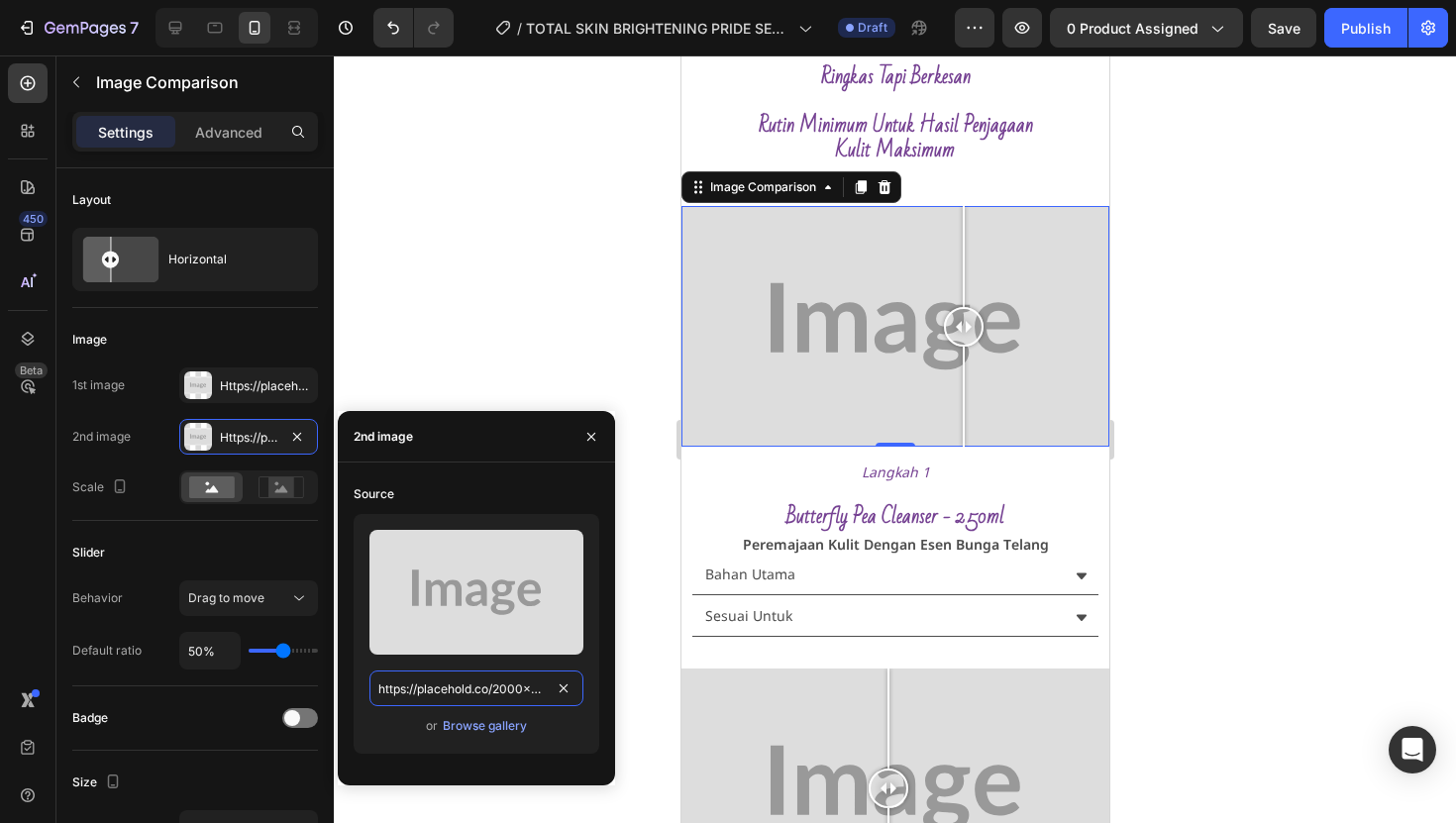 paste on "seyoulofficial.com/cdn/shop/files/gempages_553103273247114368-8f77fd55-ce76-480e-b6a9-8315c22a7257.jpg?v=14555663323142335576" 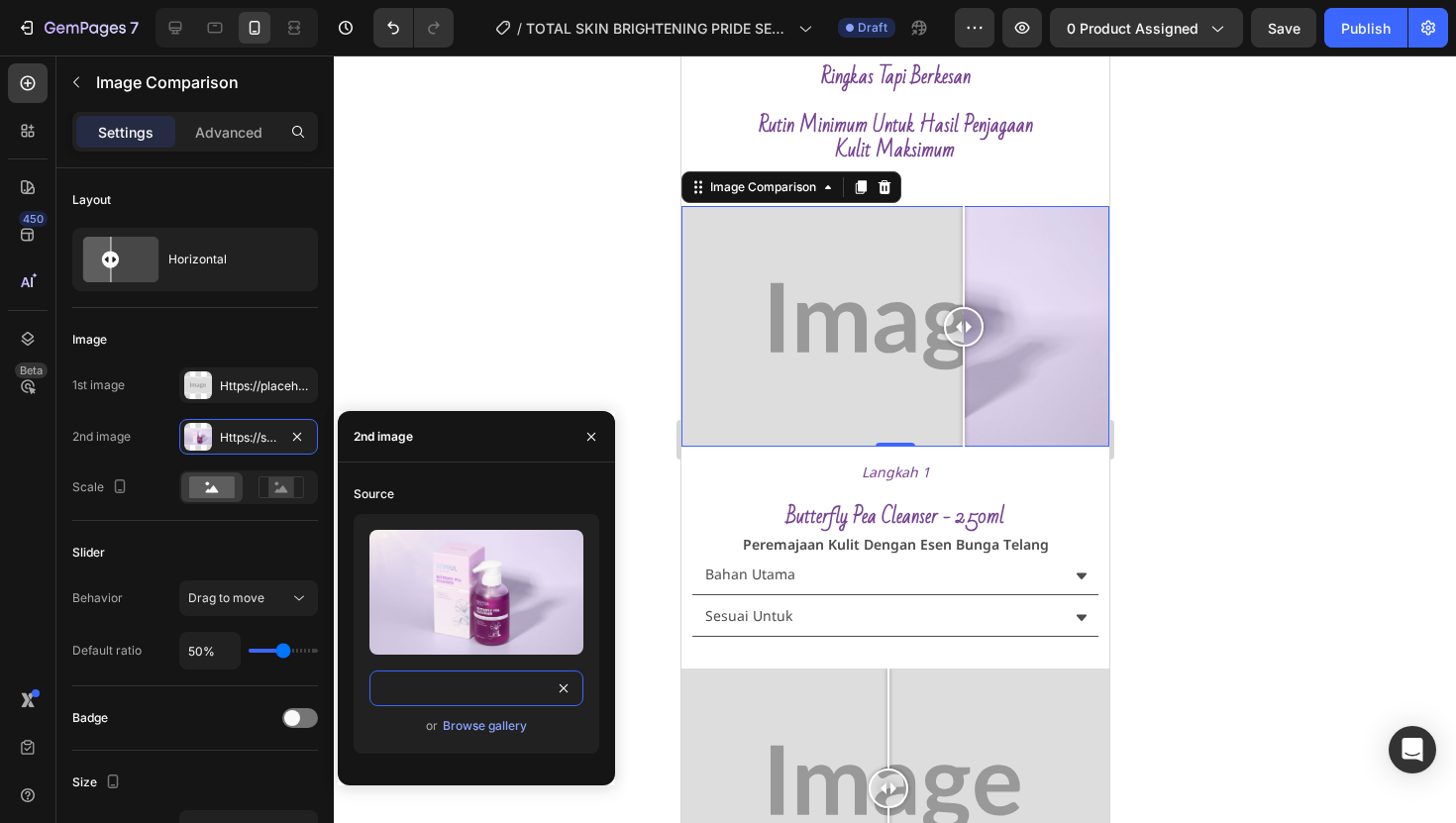 scroll, scrollTop: 0, scrollLeft: 679, axis: horizontal 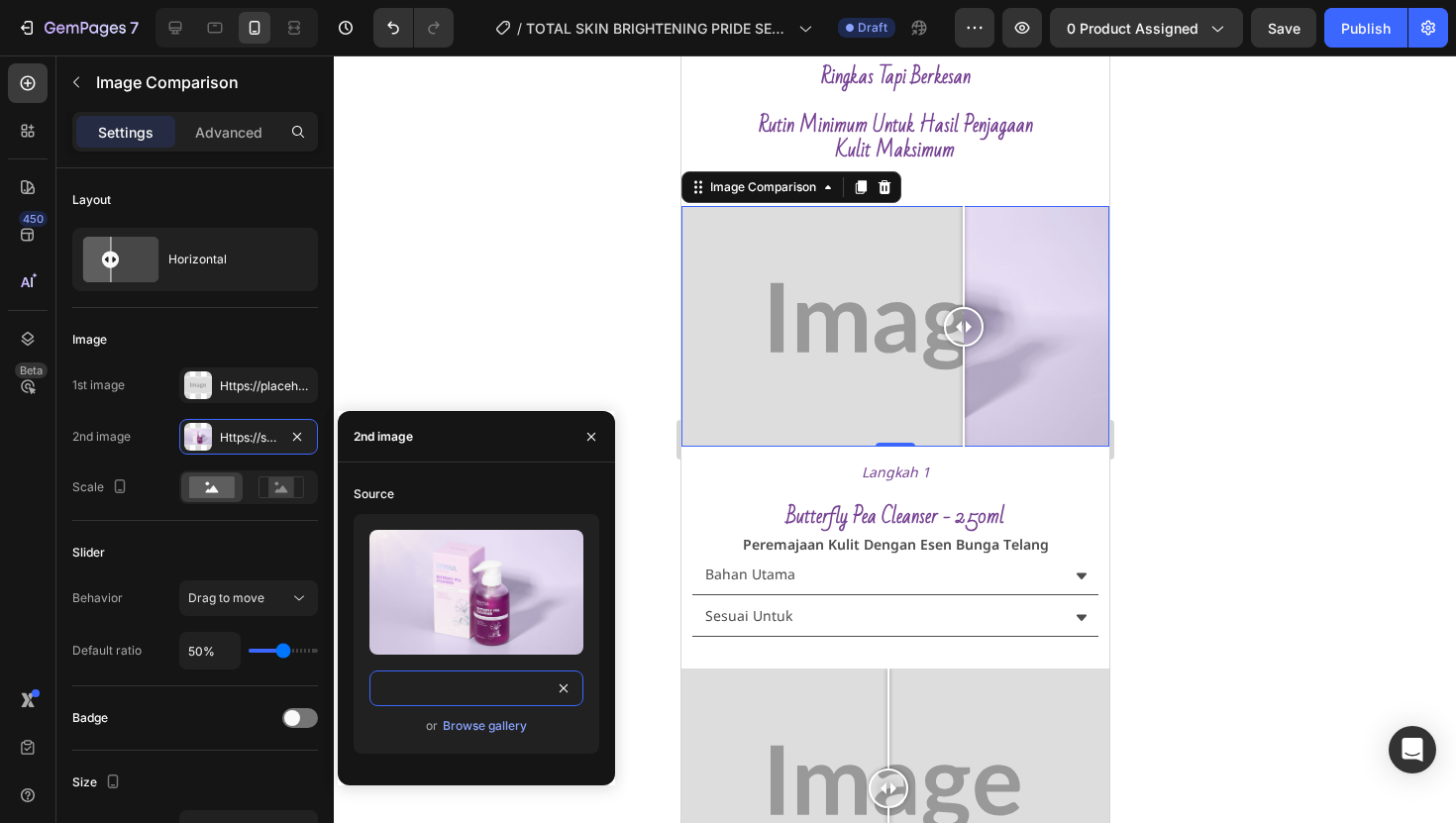 type on "https://seyoulofficial.com/cdn/shop/files/gempages_553103273247114368-8f77fd55-ce76-480e-b6a9-8315c22a7257.jpg?v=14555663323142335576" 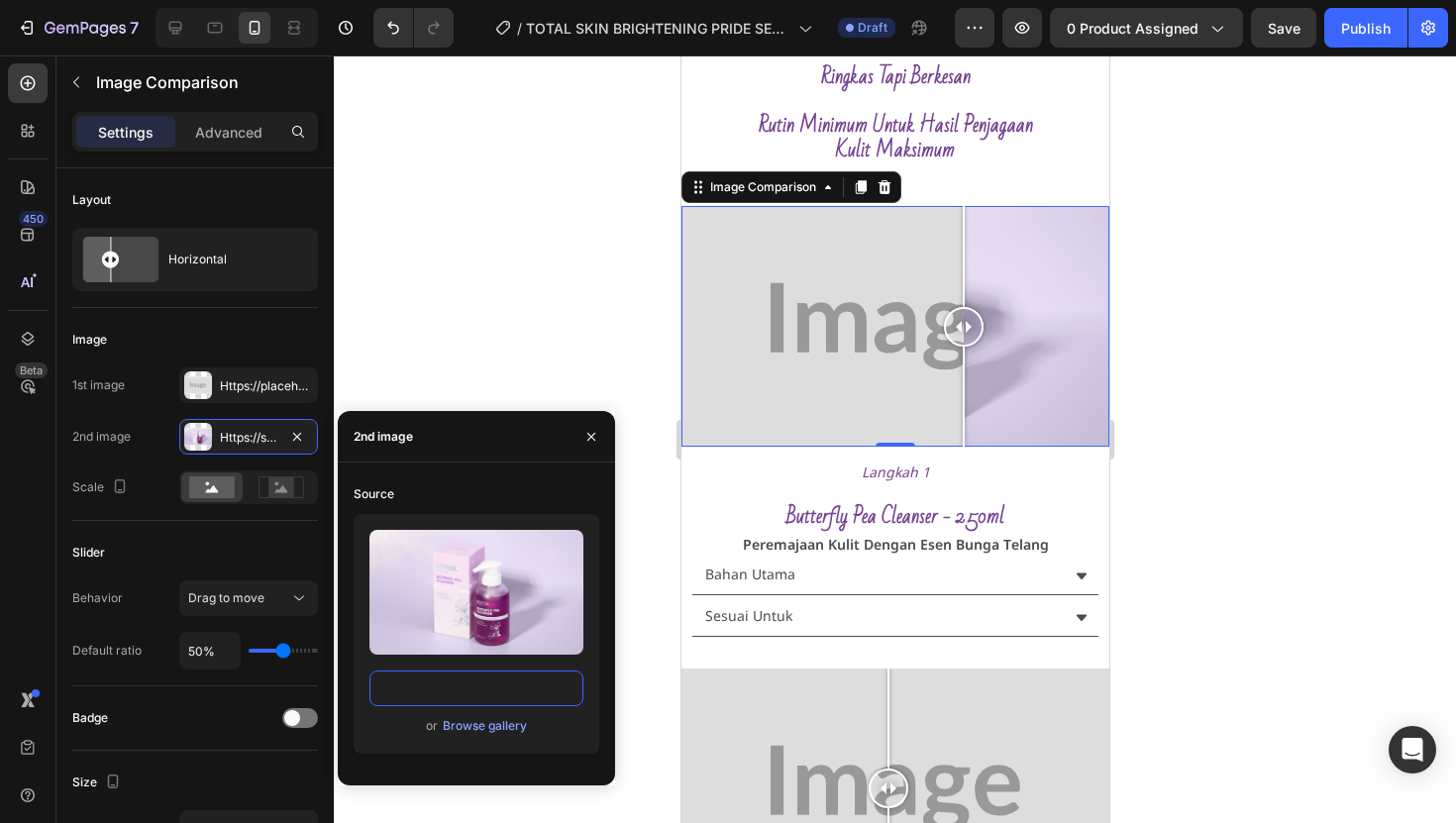 click at bounding box center [894, 326] 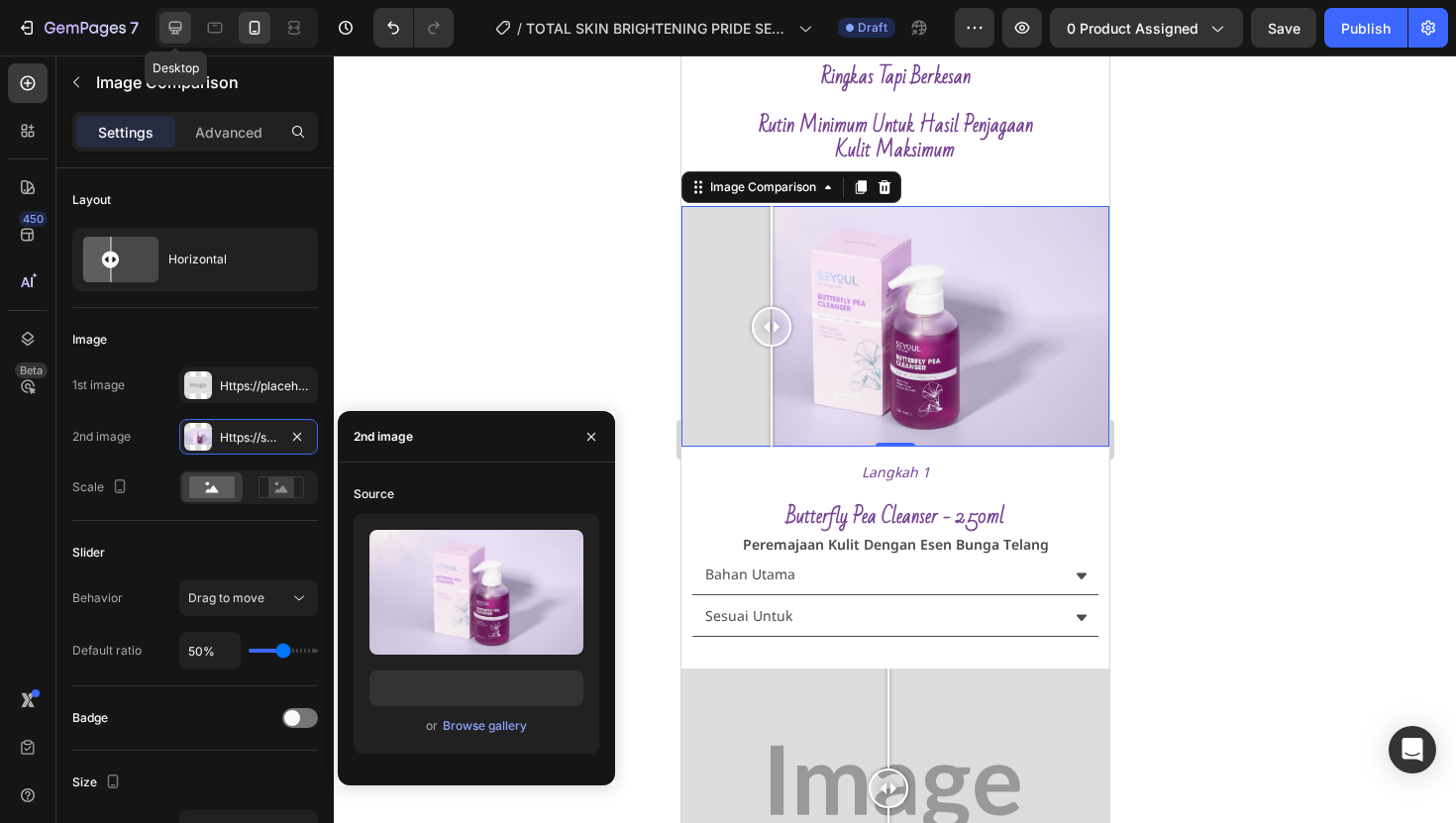 click 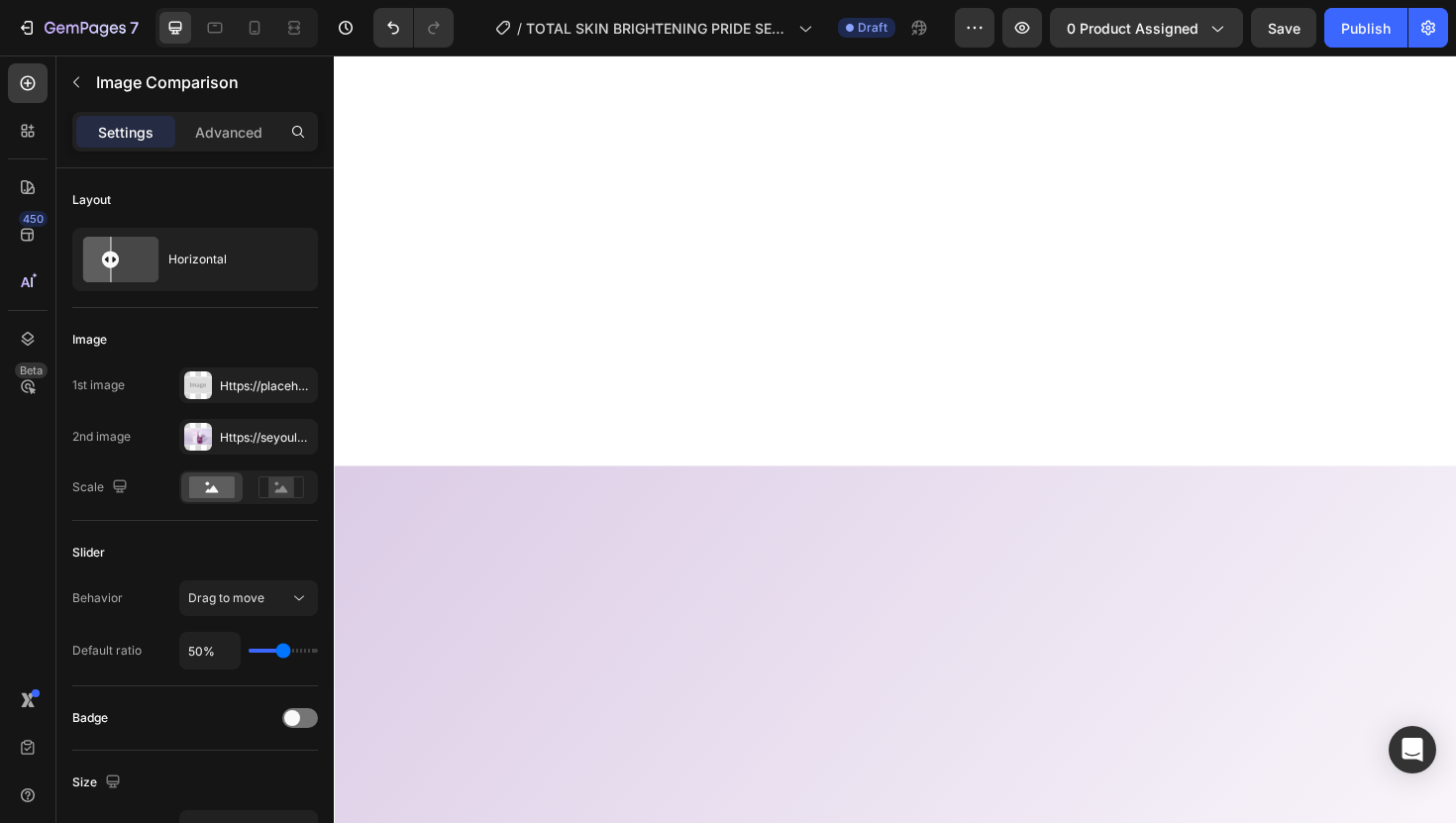 scroll, scrollTop: 0, scrollLeft: 0, axis: both 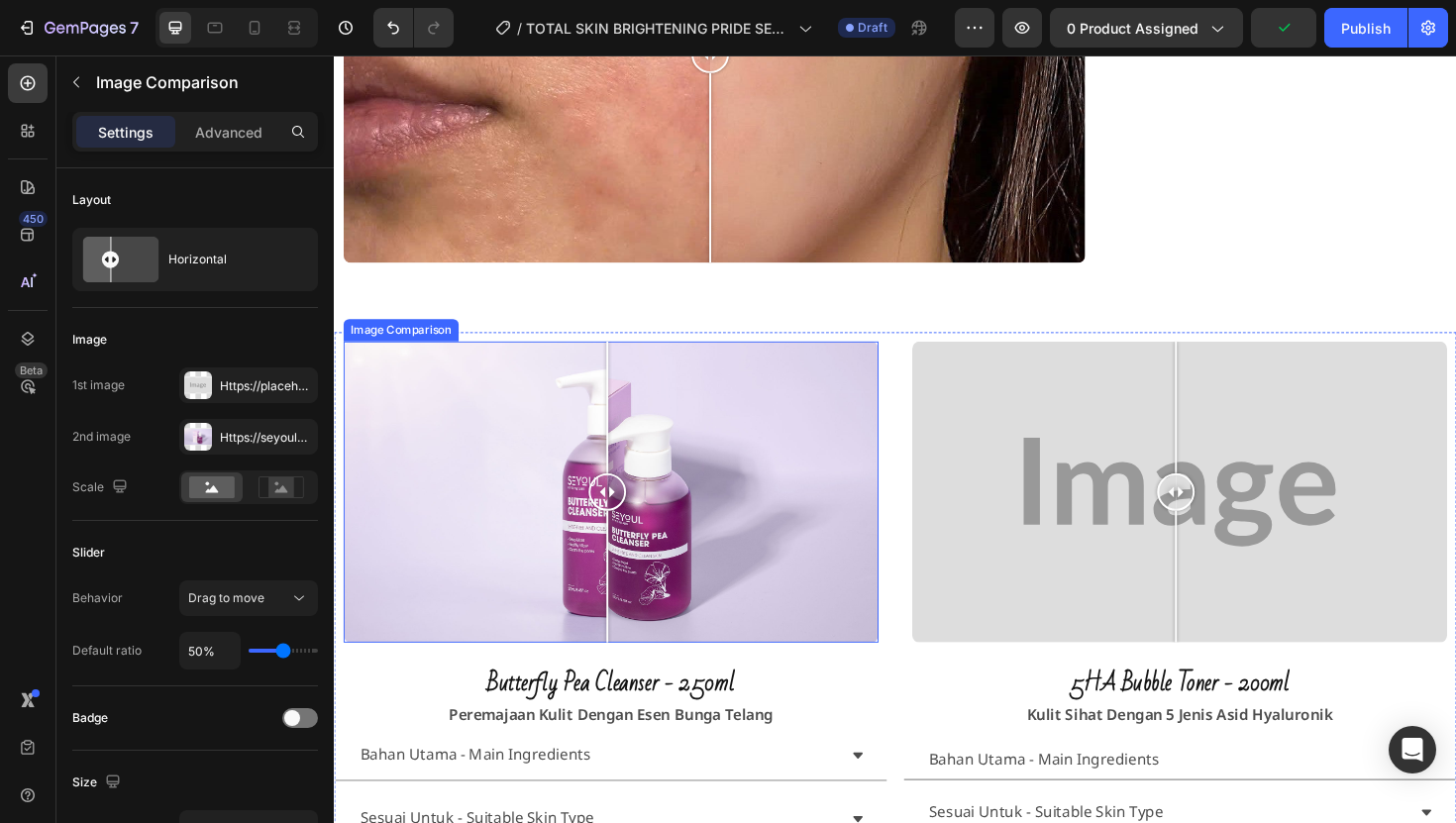 click at bounding box center [627, 518] 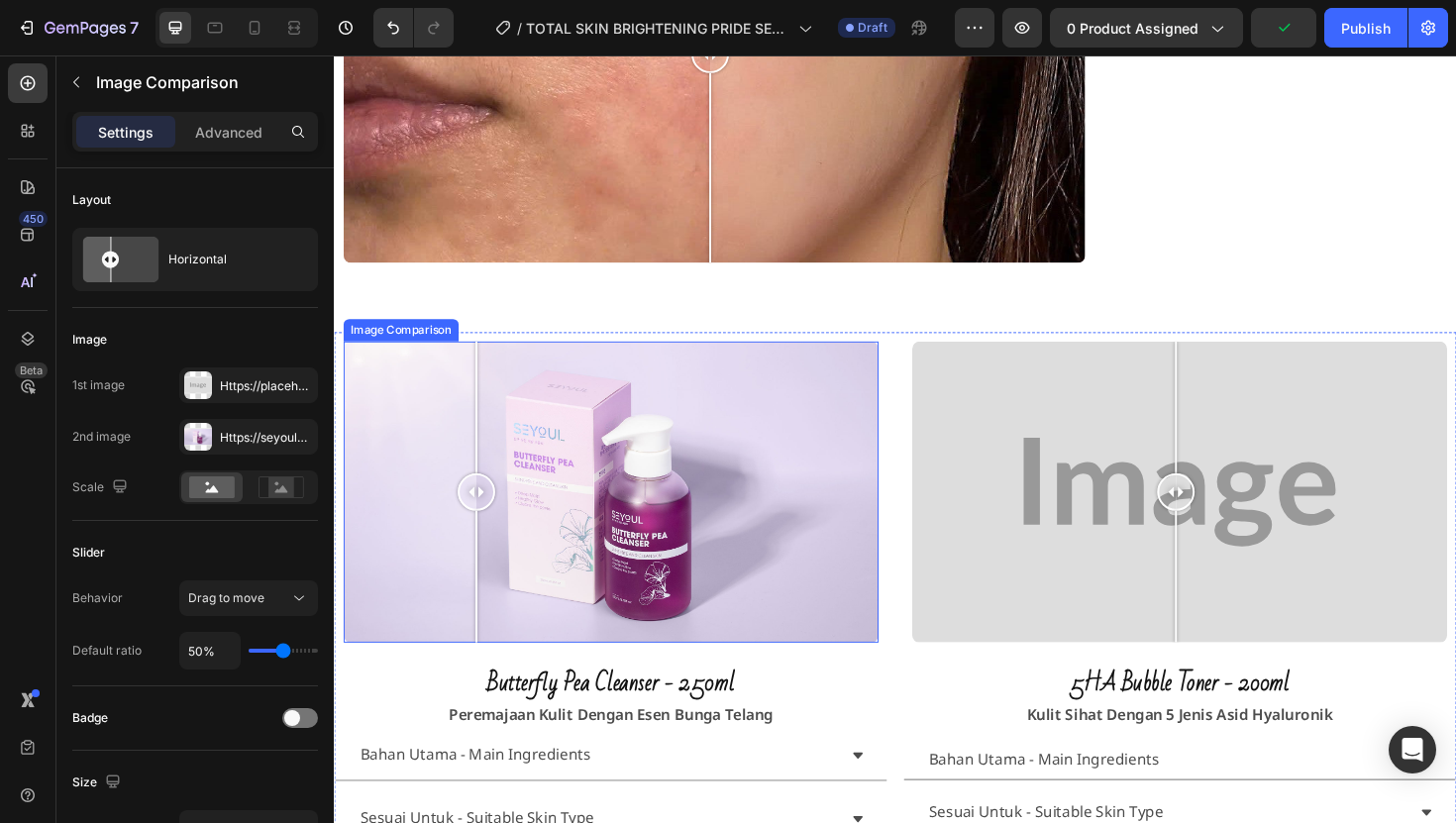 click at bounding box center [484, 518] 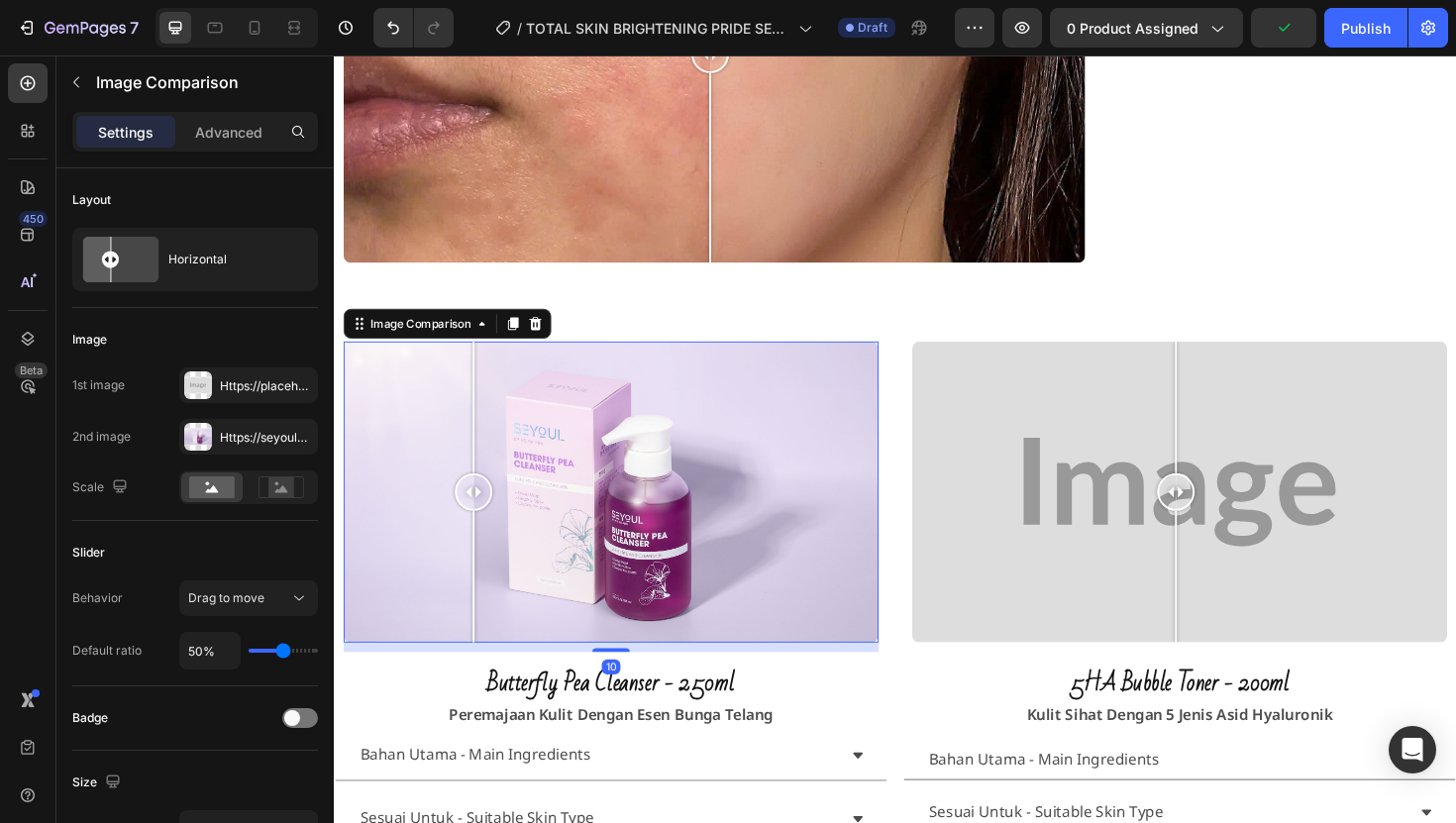 click at bounding box center [481, 428] 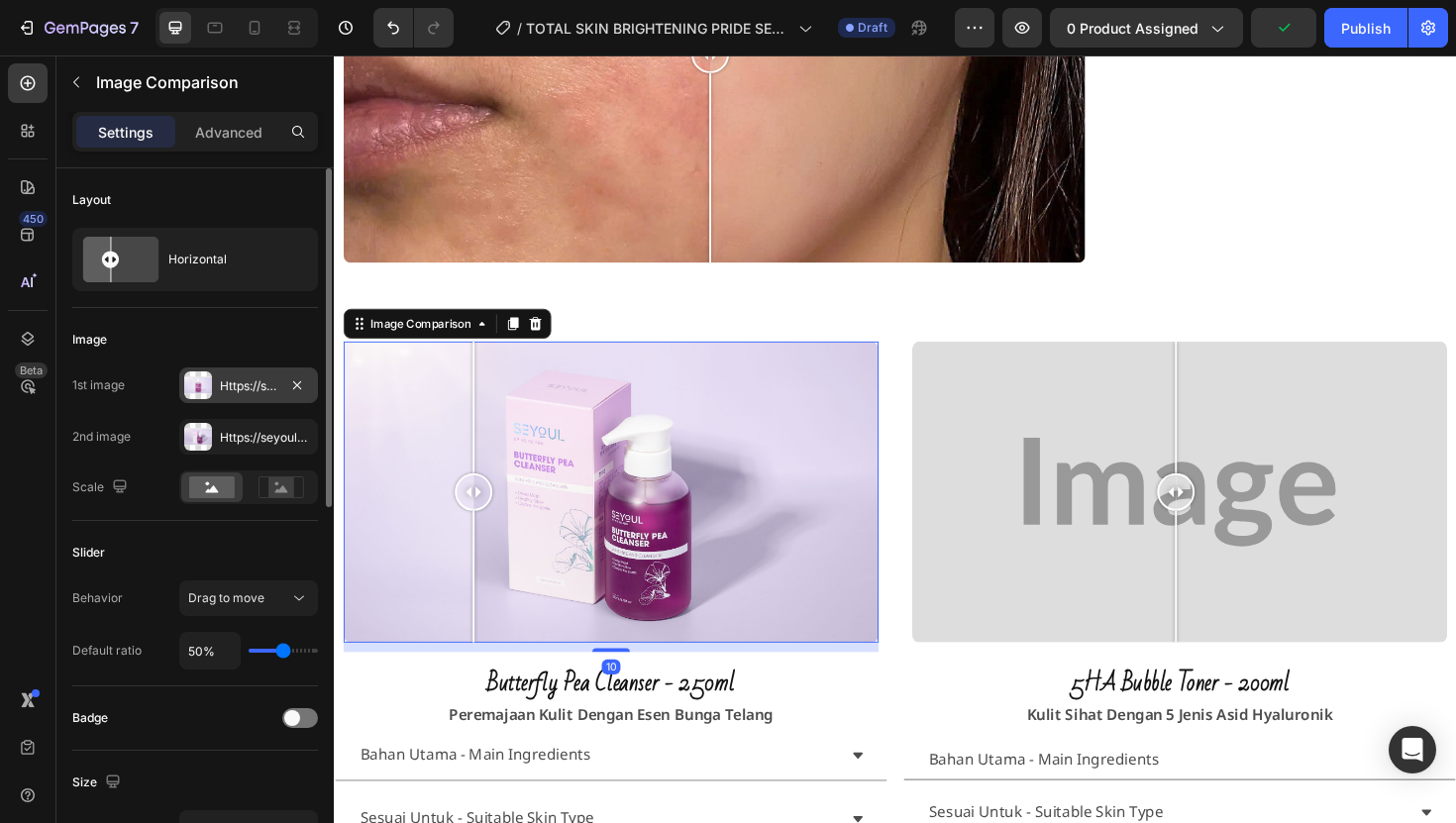 click on "Https://seyoulofficial.Com/cdn/shop/files/gempages_553103273247114368-ce1ce2b4-6312-4d7f-955d-bc10662cf759.Jpg?V=7450435008836341780" at bounding box center (249, 386) 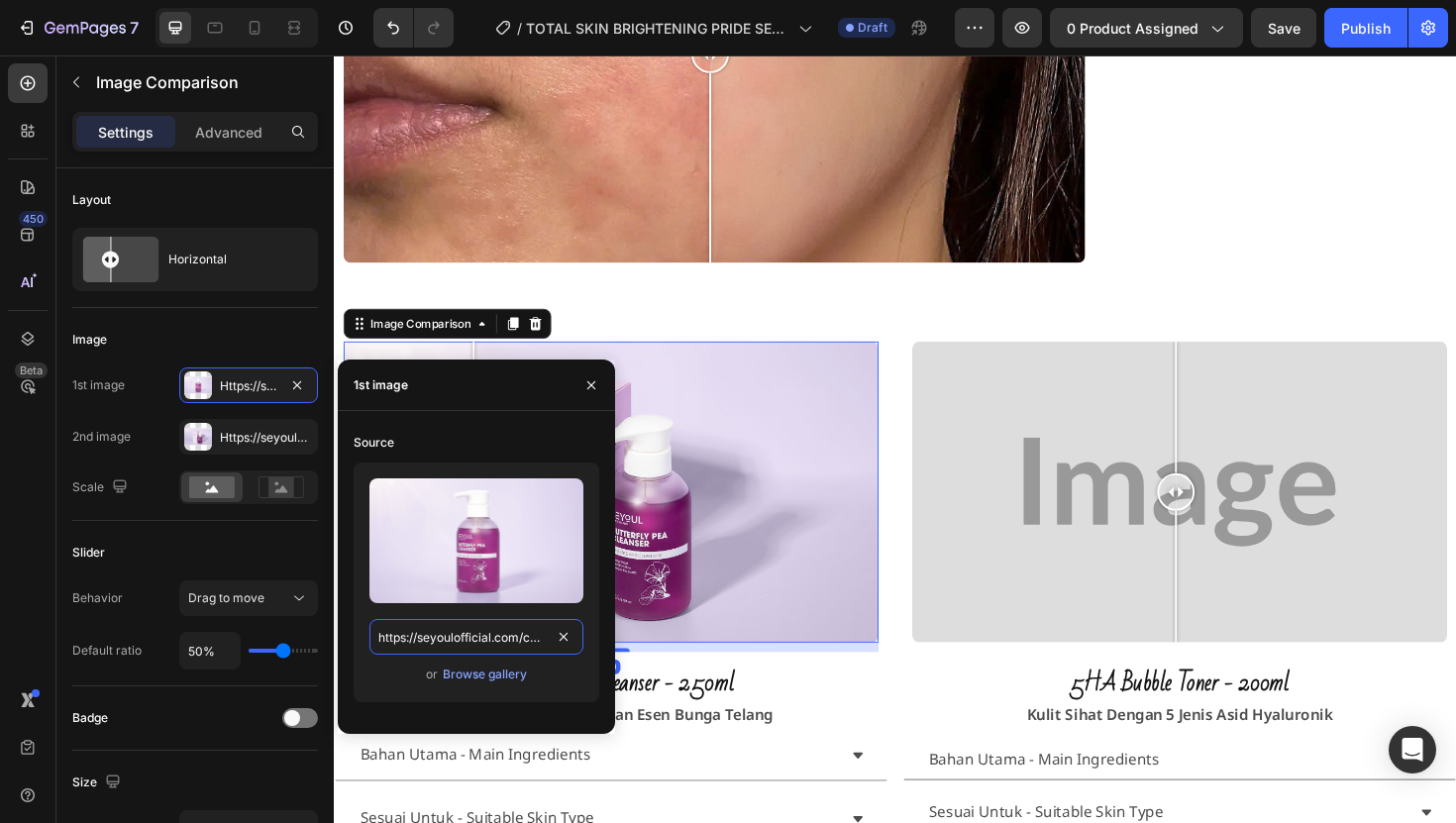 click on "https://seyoulofficial.com/cdn/shop/files/gempages_553103273247114368-ce1ce2b4-6312-4d7f-955d-bc10662cf759.jpg?v=7450435008836341780" at bounding box center (476, 637) 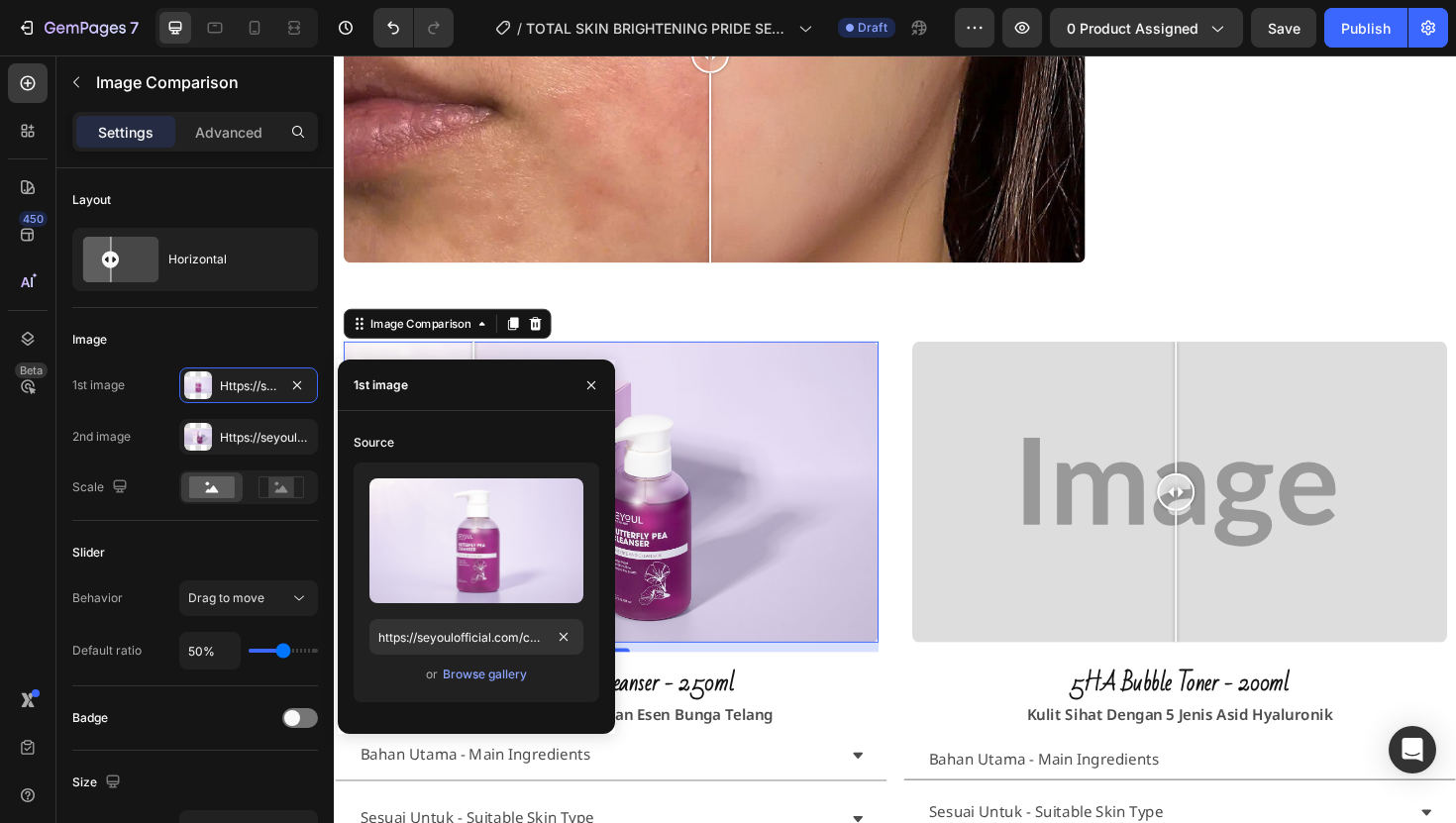 click at bounding box center (237, 28) 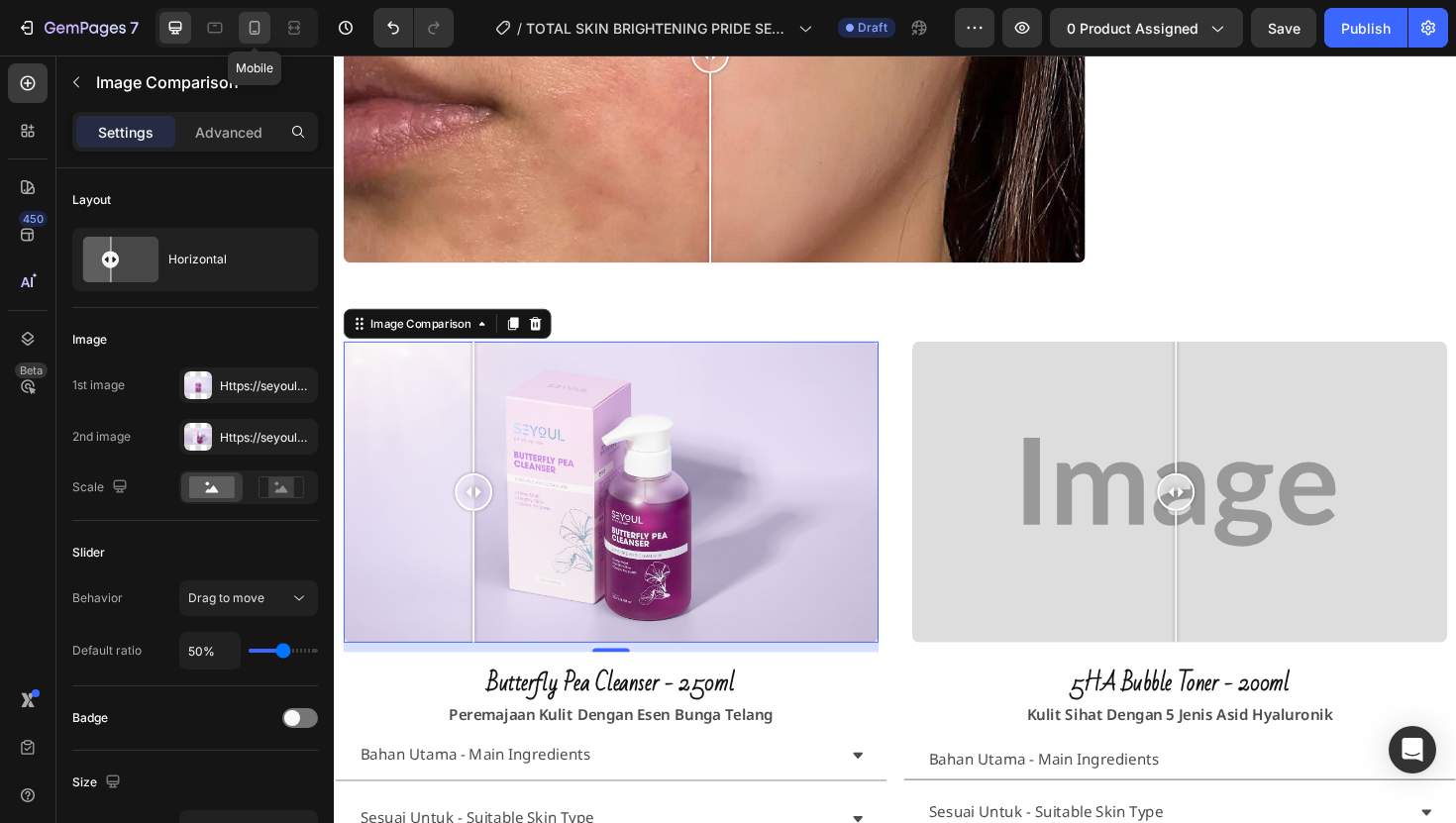 click 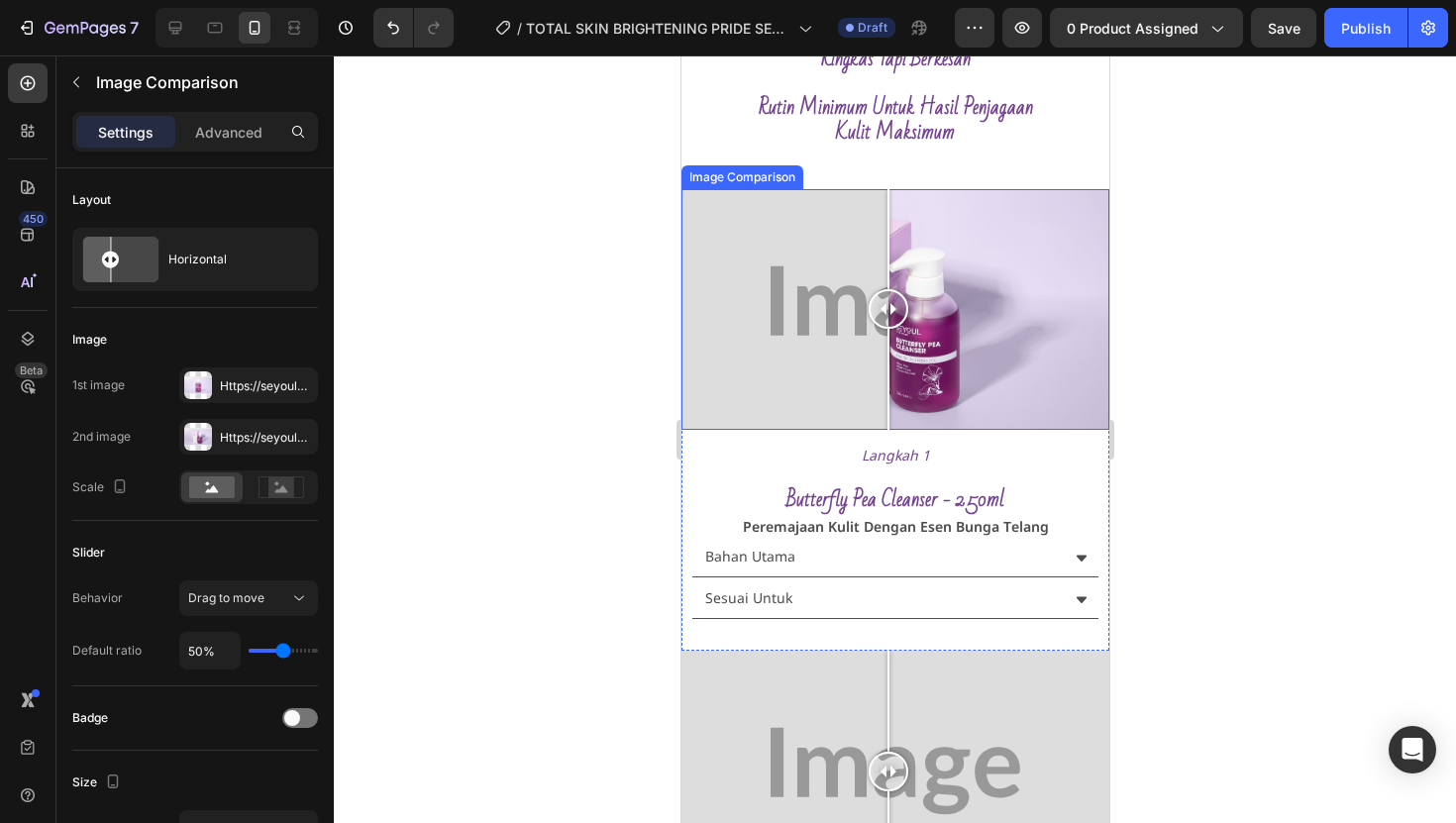 scroll, scrollTop: 1785, scrollLeft: 0, axis: vertical 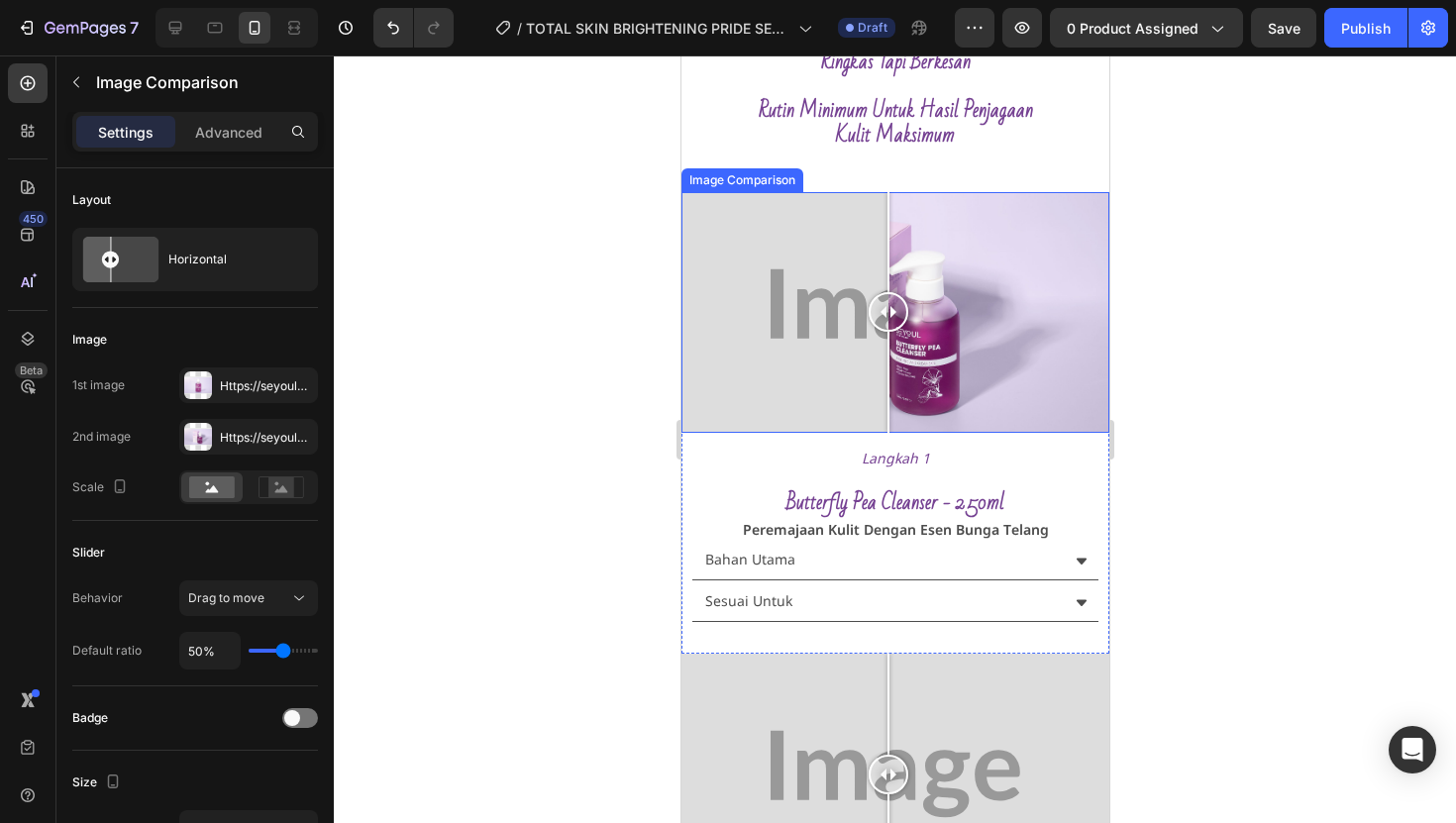 click at bounding box center (894, 312) 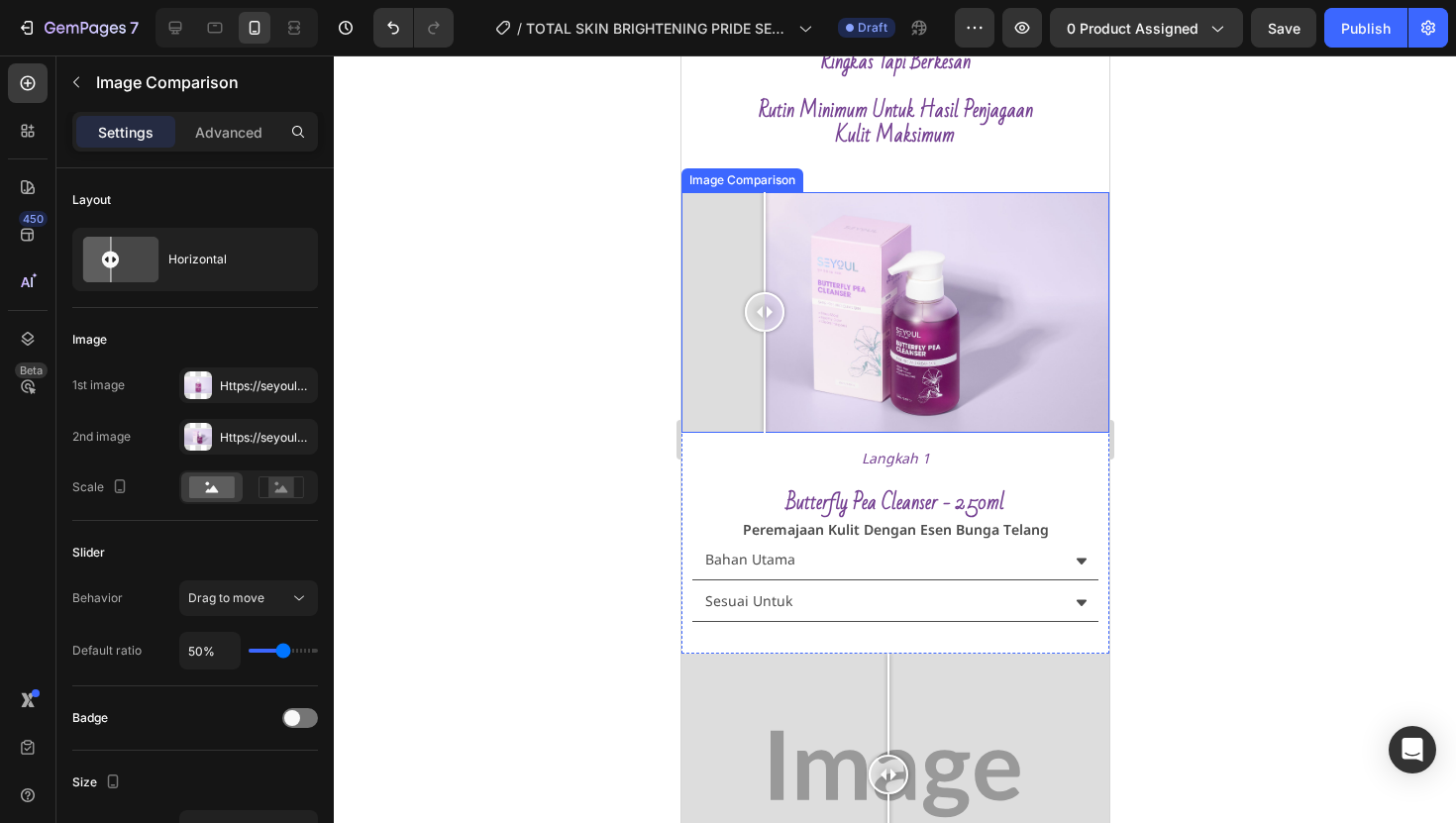 click at bounding box center [764, 312] 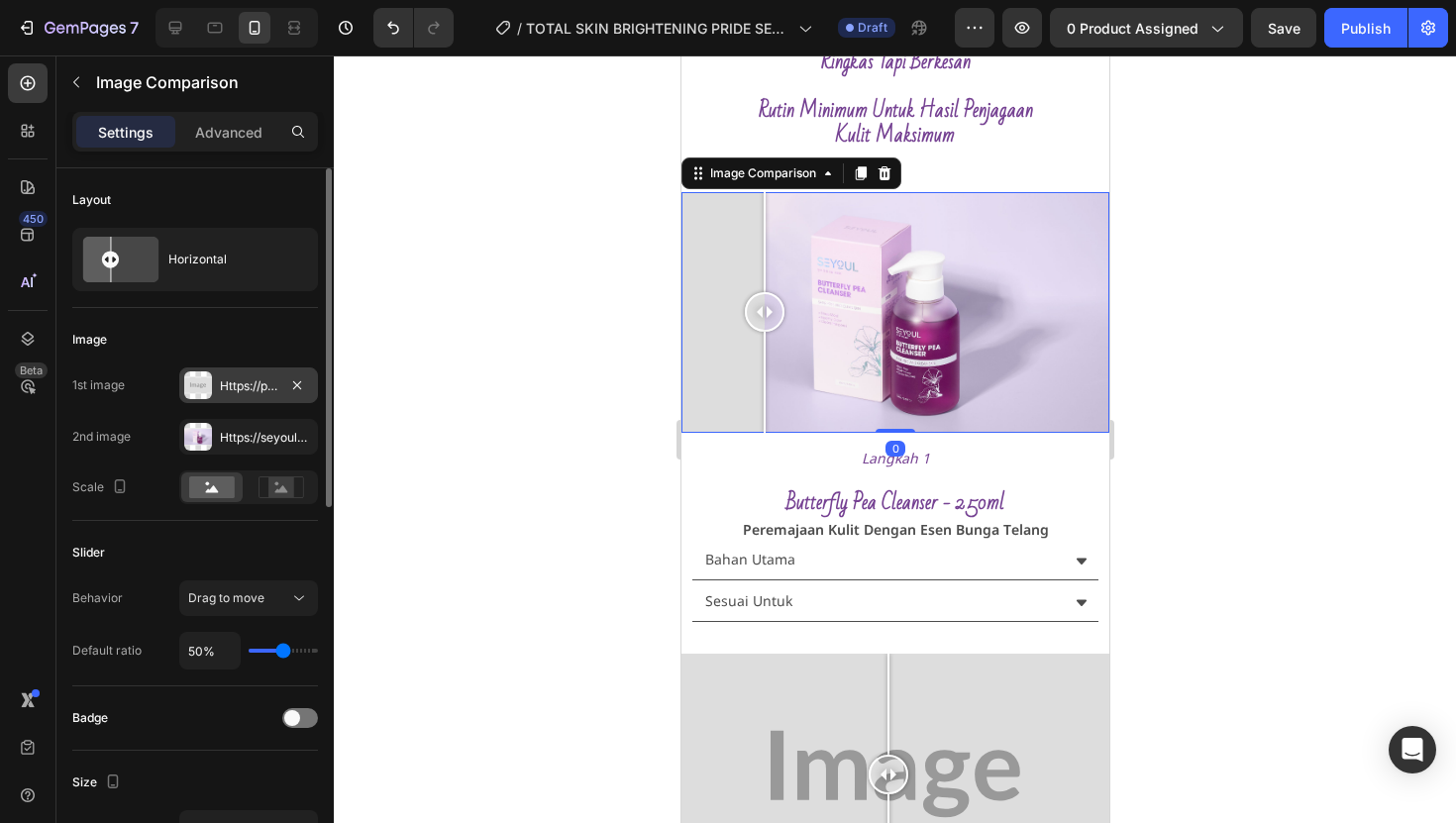 click on "Https://placehold.Co/2000x1111?Text=Image" at bounding box center (249, 385) 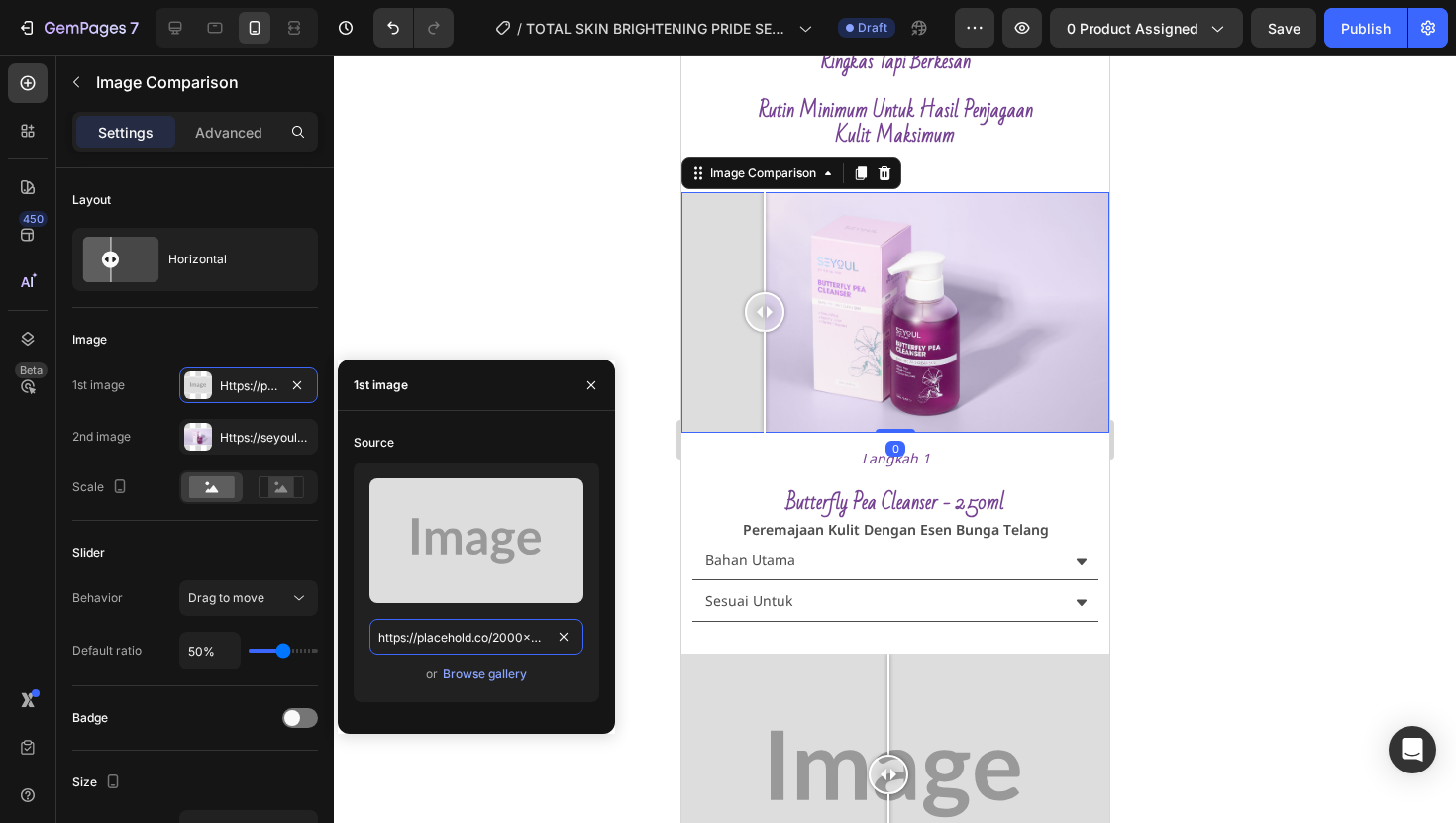 click on "https://placehold.co/2000x1111?text=Image" at bounding box center [476, 637] 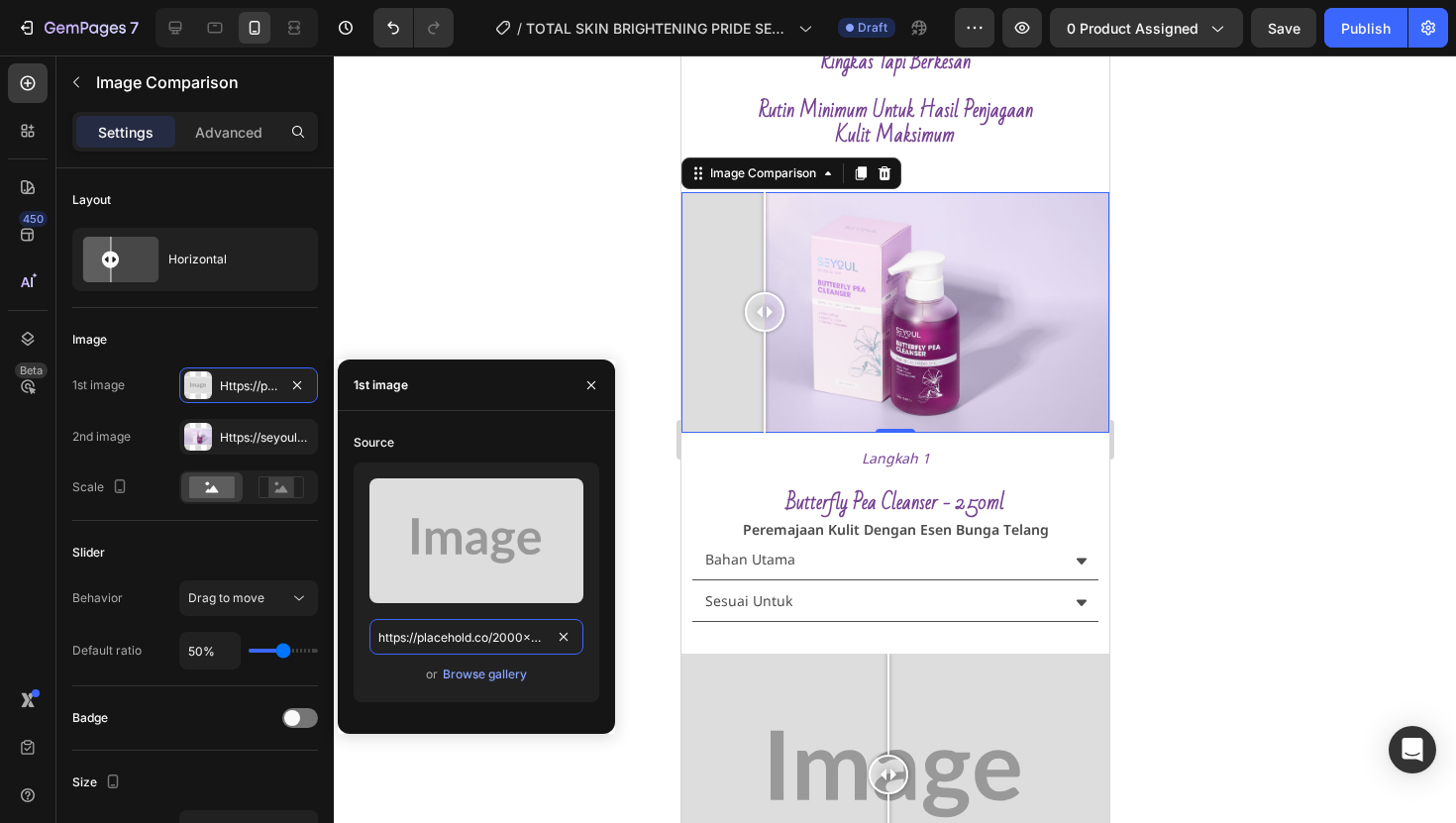 paste on "seyoulofficial.com/cdn/shop/files/gempages_553103273247114368-ce1ce2b4-6312-4d7f-955d-bc10662cf759.jpg?v=7450435008836341780" 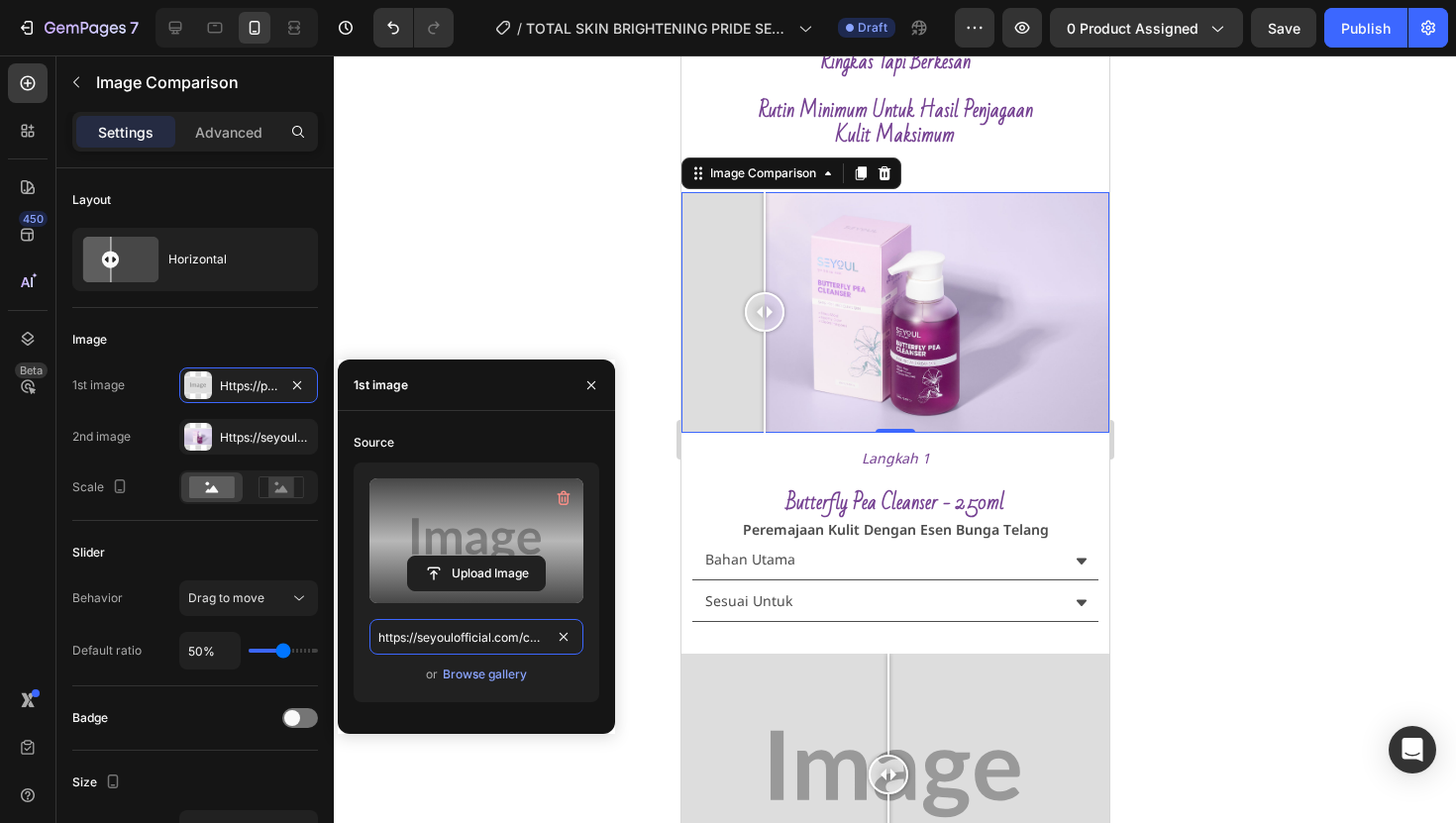 scroll, scrollTop: 0, scrollLeft: 674, axis: horizontal 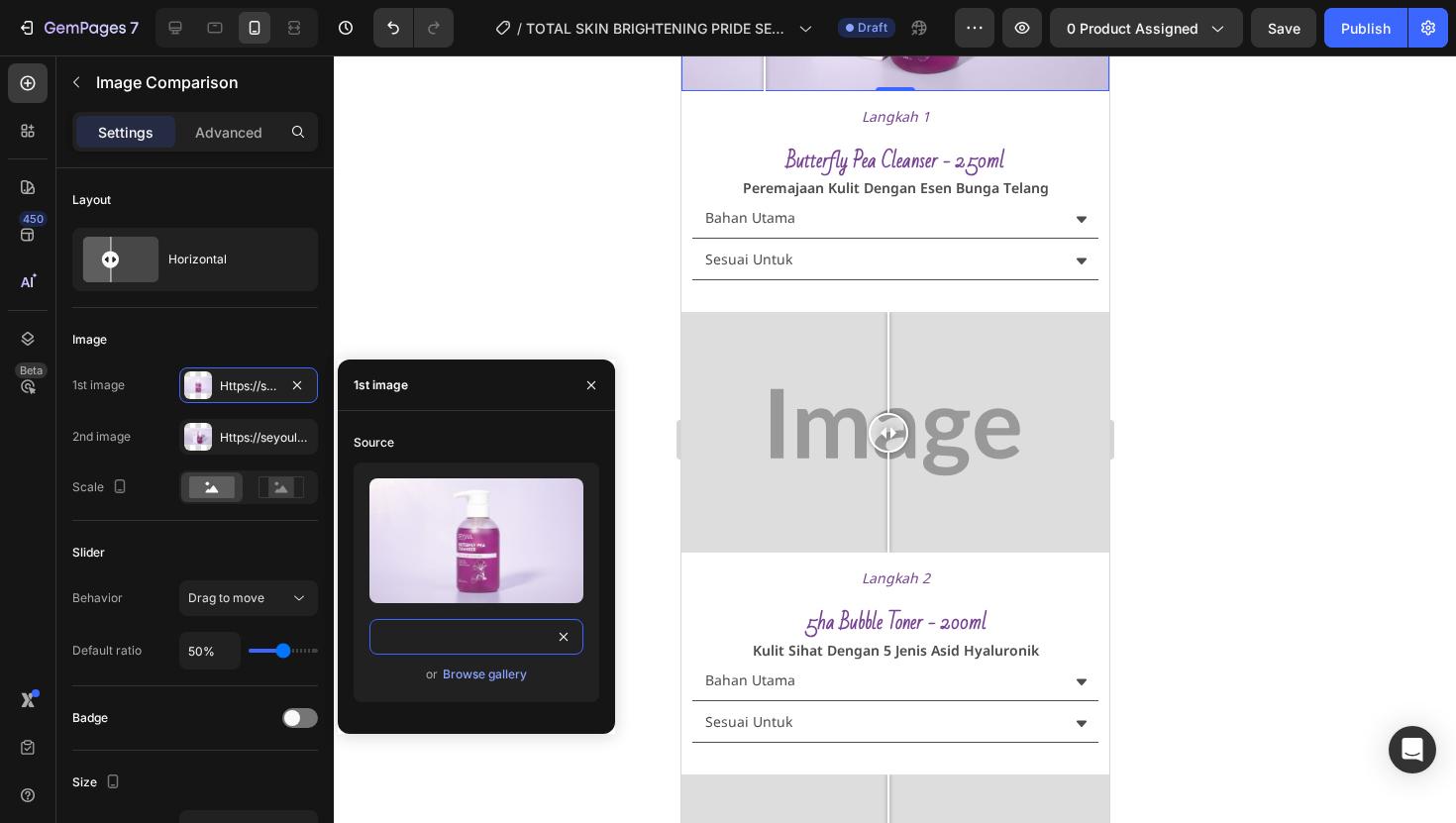 type on "https://seyoulofficial.com/cdn/shop/files/gempages_553103273247114368-ce1ce2b4-6312-4d7f-955d-bc10662cf759.jpg?v=7450435008836341780" 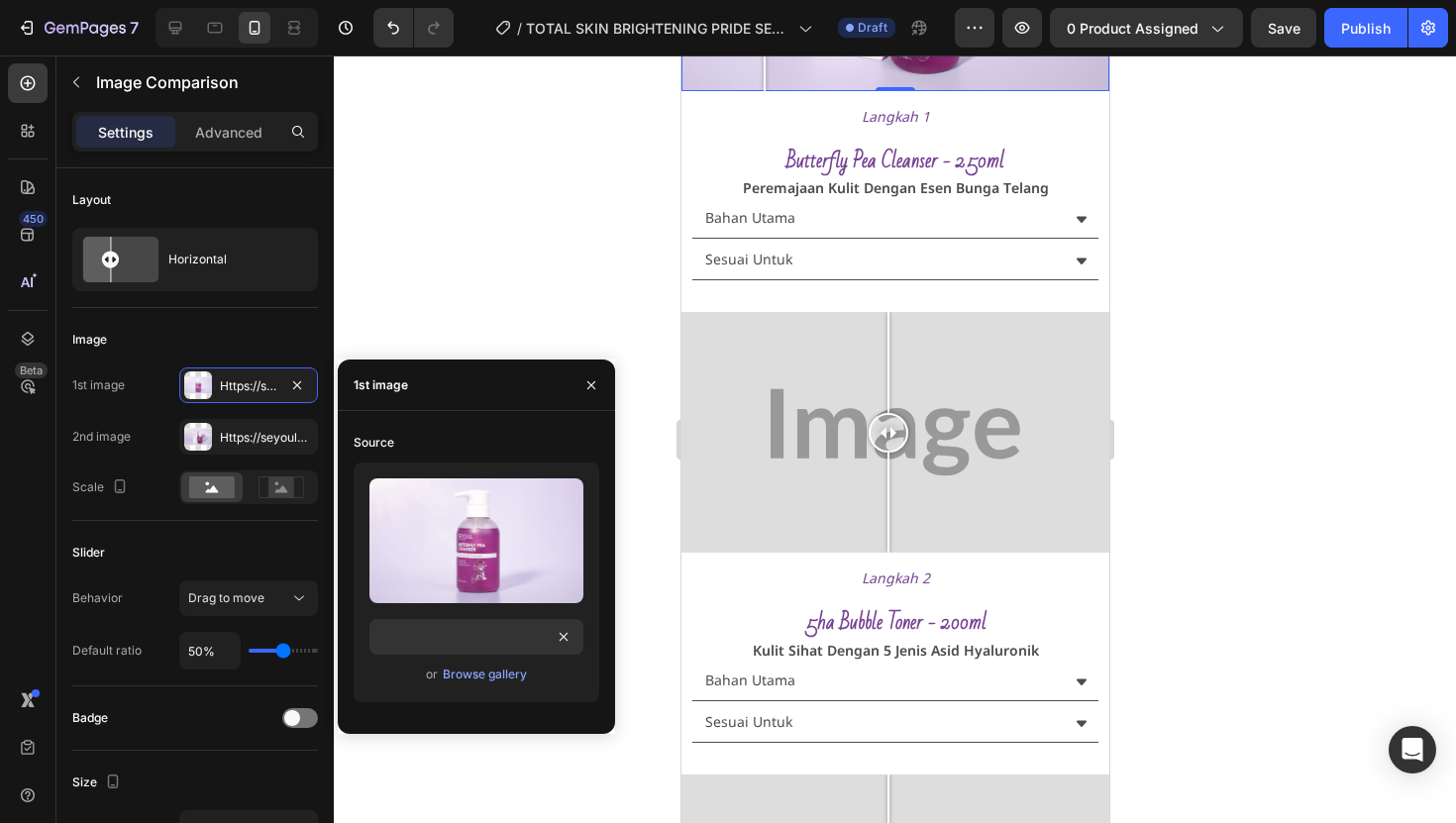 drag, startPoint x: 1369, startPoint y: 572, endPoint x: 1161, endPoint y: 525, distance: 213.24399 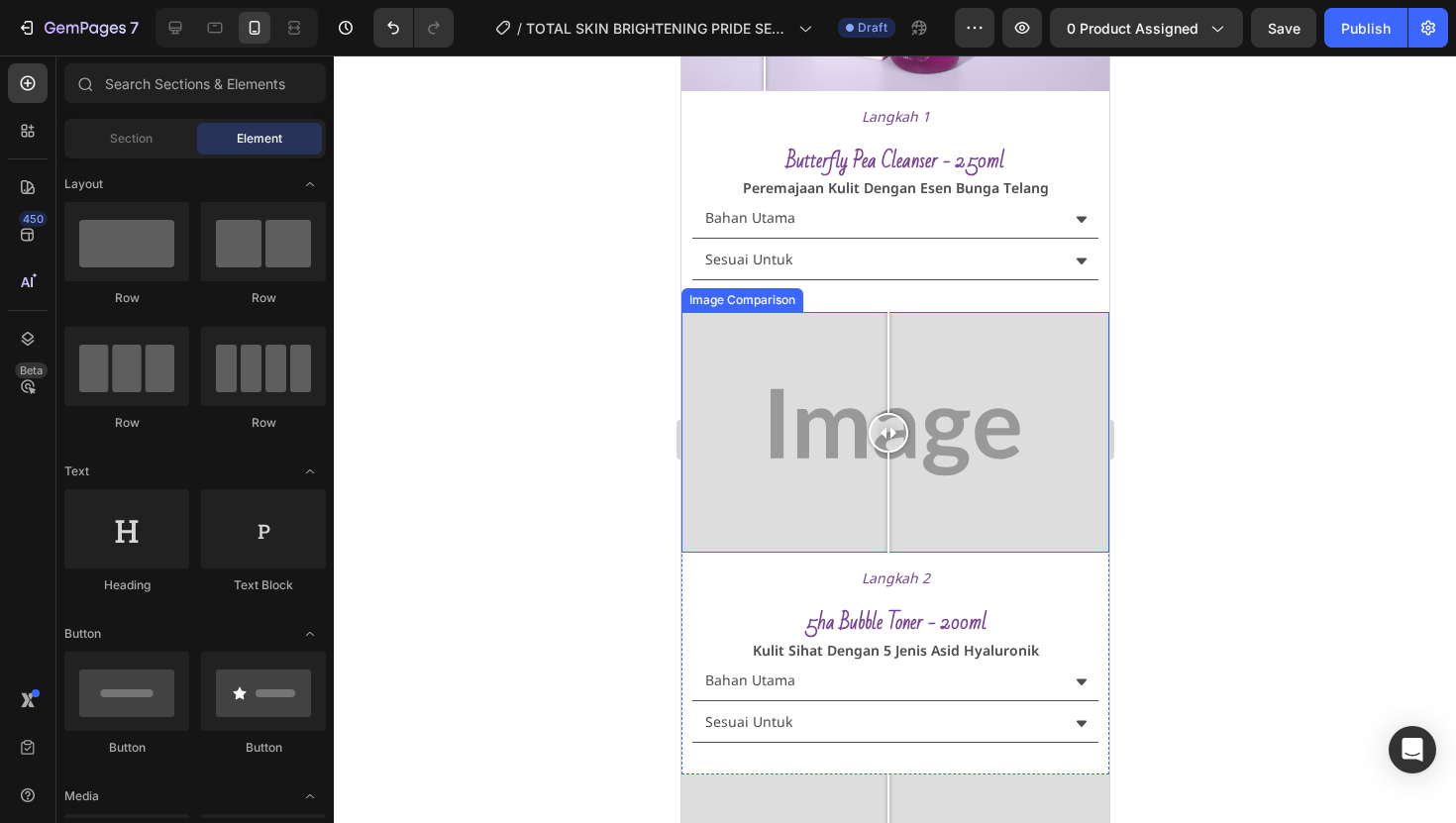 click at bounding box center [894, 432] 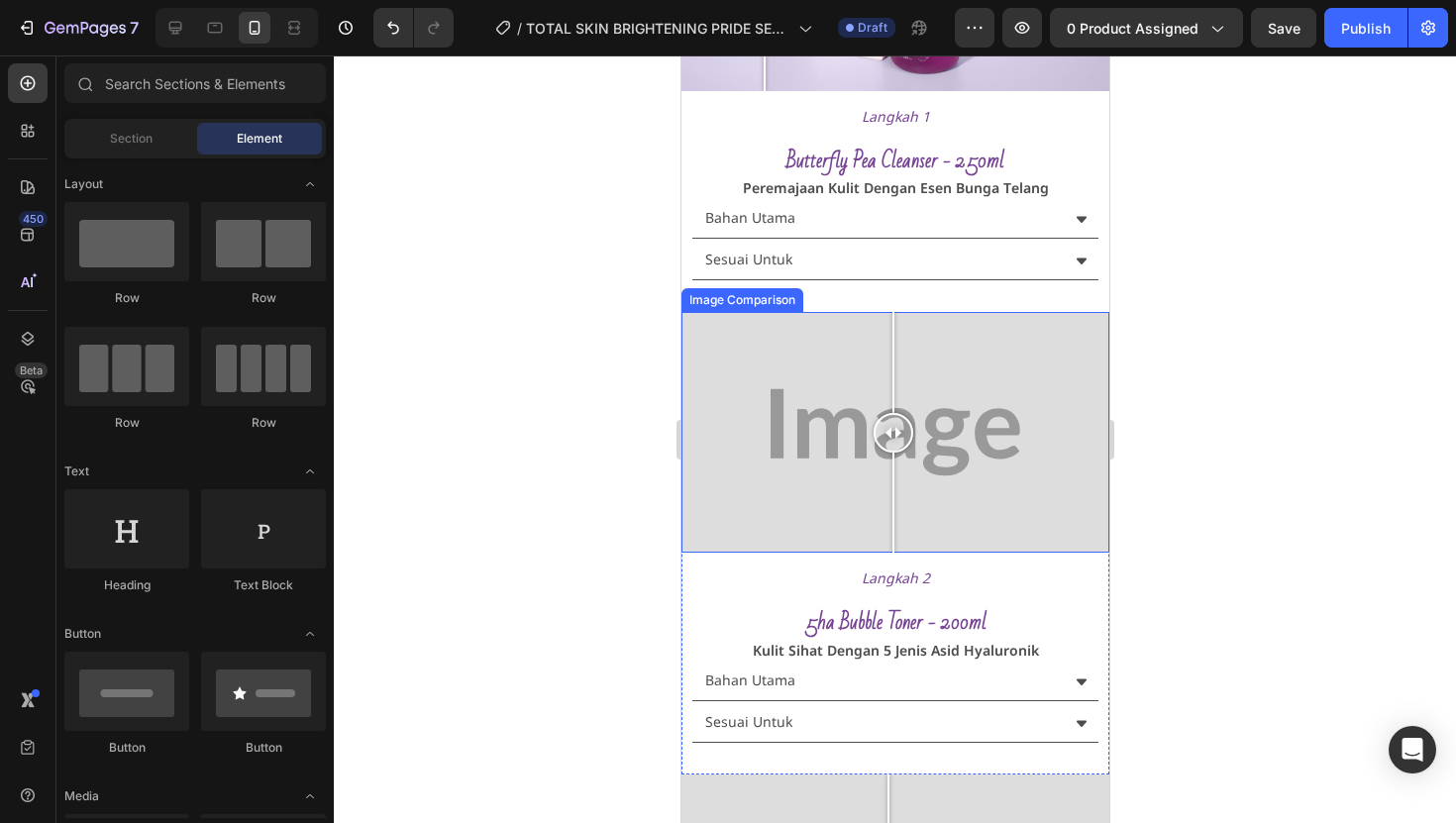 drag, startPoint x: 790, startPoint y: 417, endPoint x: 930, endPoint y: 412, distance: 140.08926 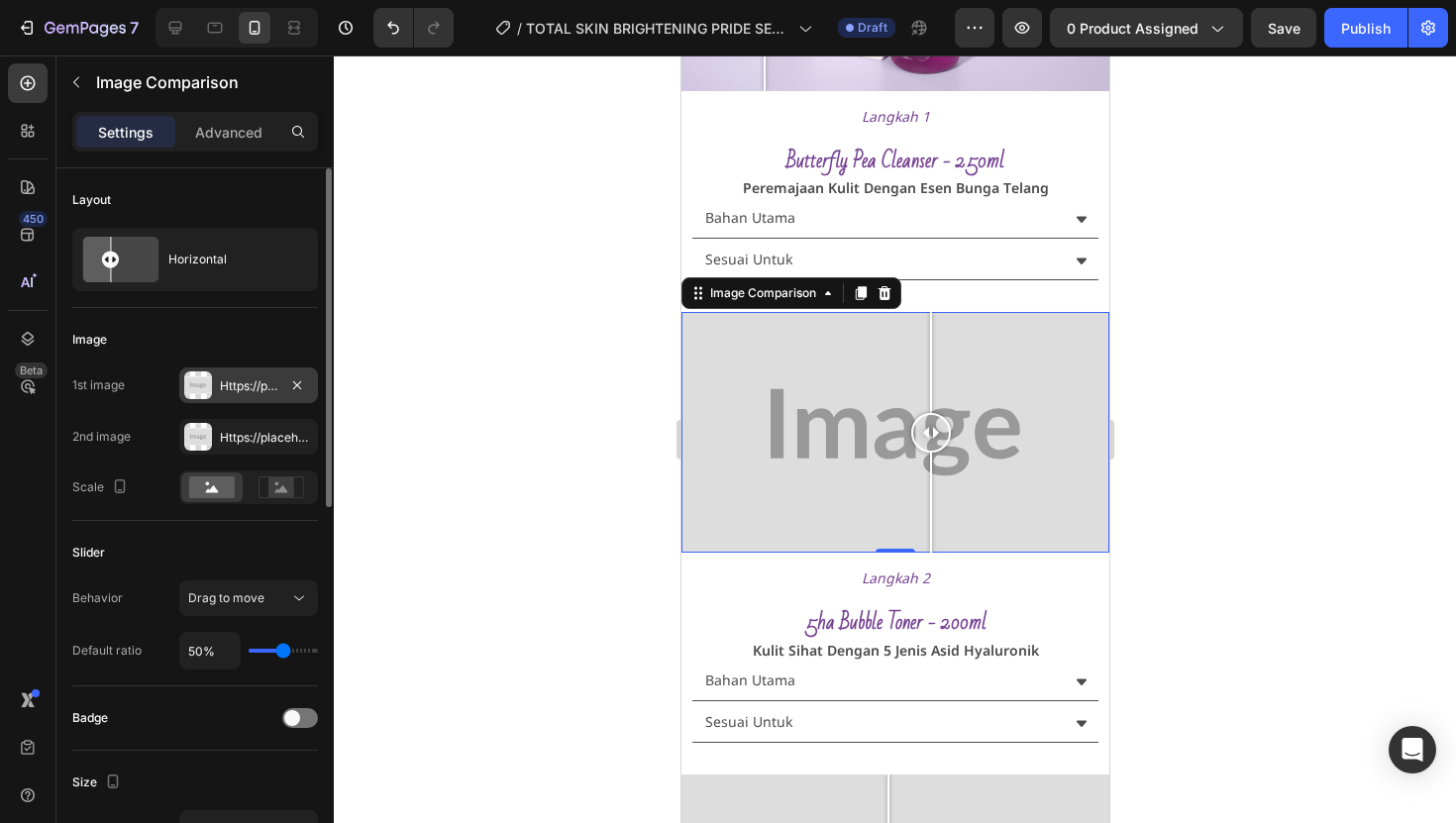 click at bounding box center (198, 385) 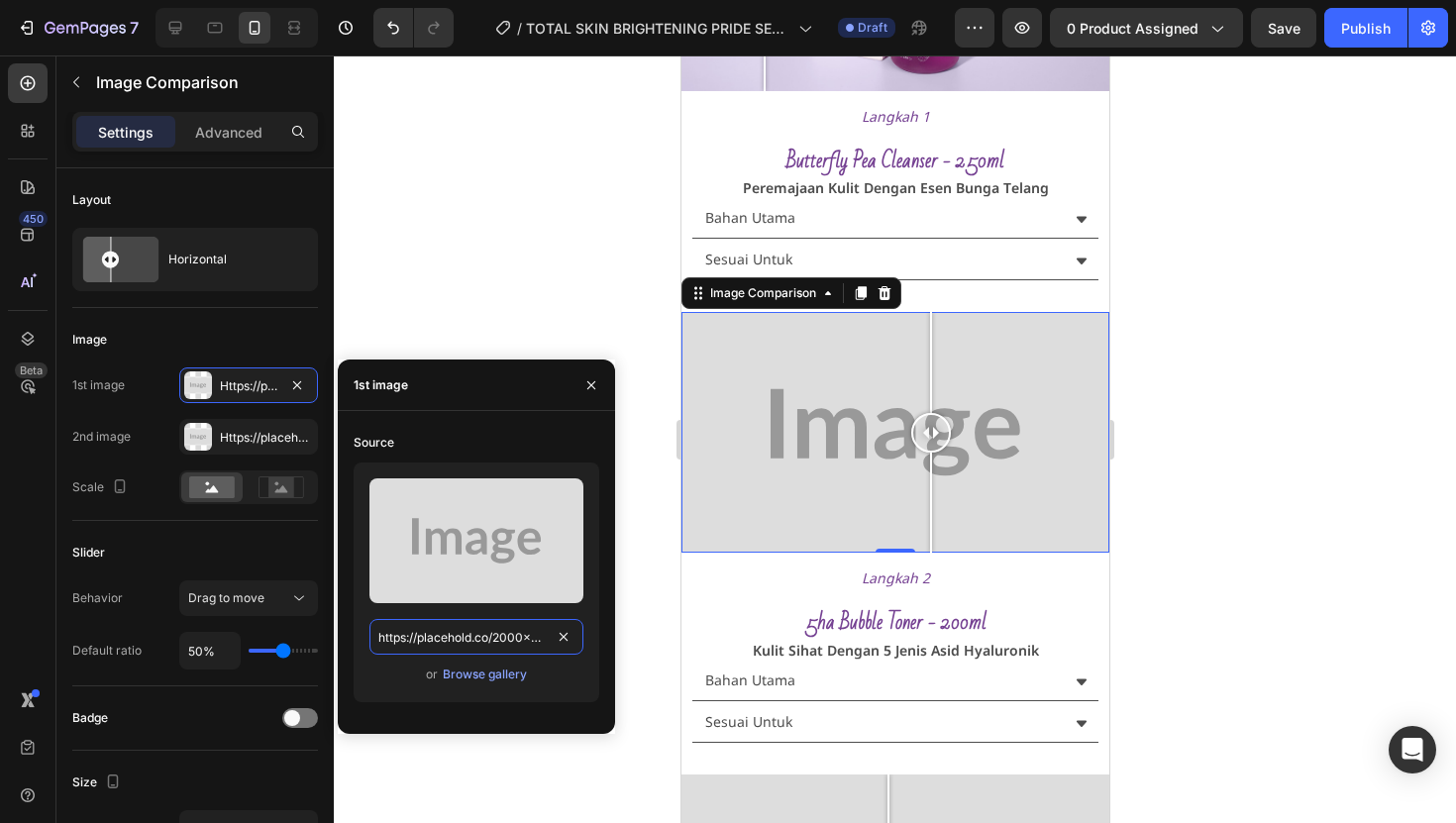 click on "https://placehold.co/2000x1111?text=Image" at bounding box center [476, 637] 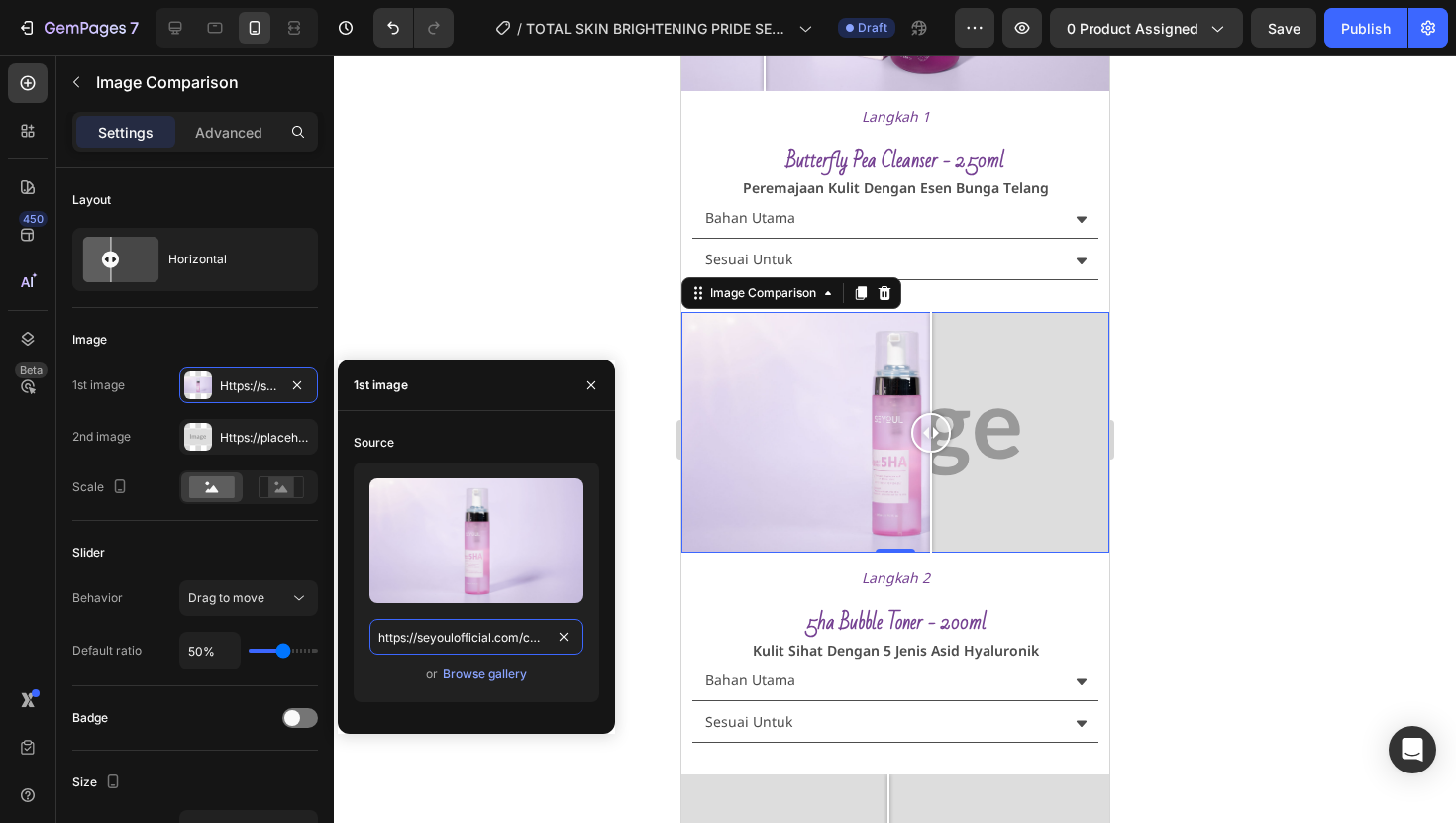 scroll, scrollTop: 0, scrollLeft: 681, axis: horizontal 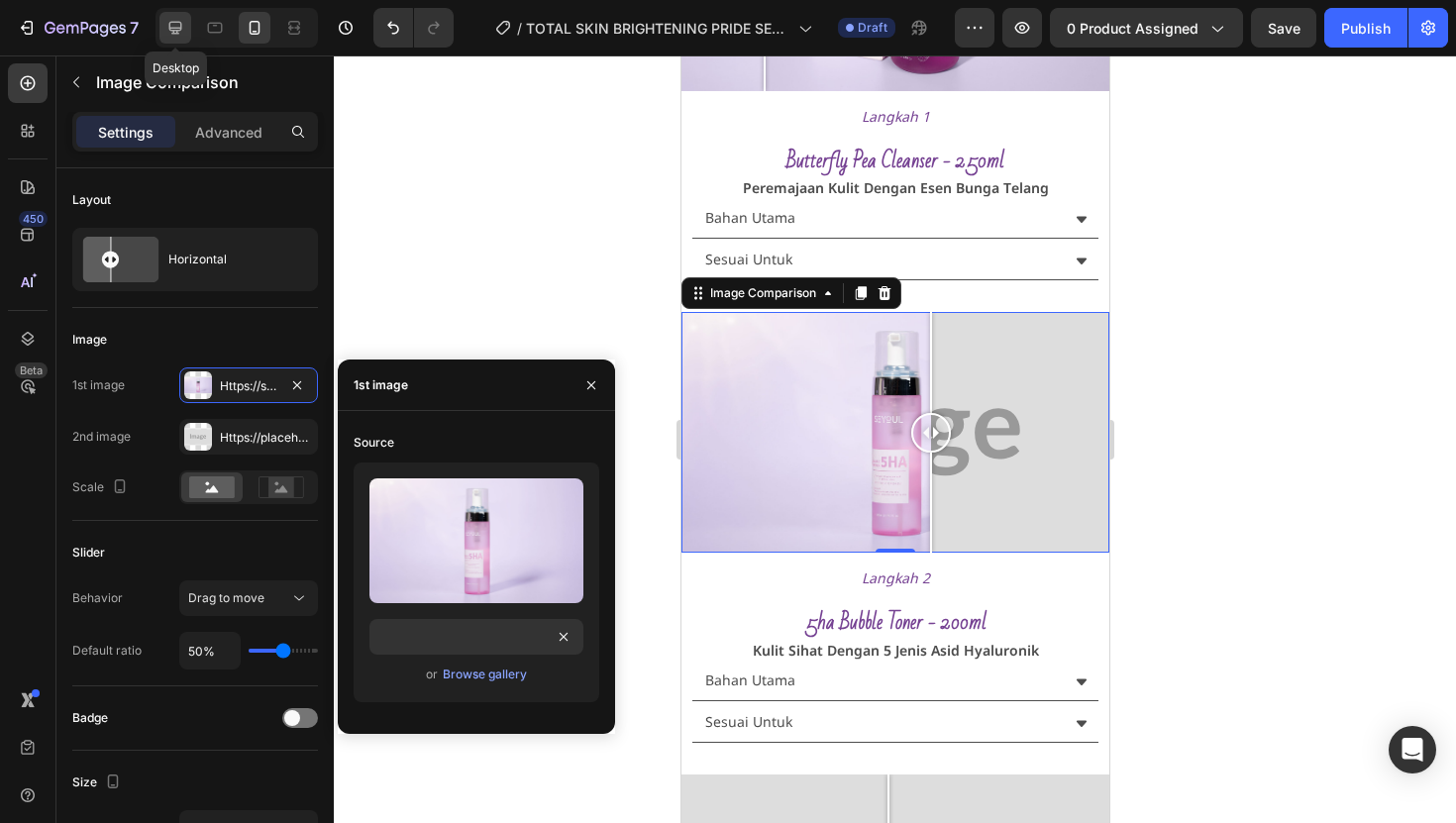 drag, startPoint x: 168, startPoint y: 22, endPoint x: 186, endPoint y: 36, distance: 22.803509 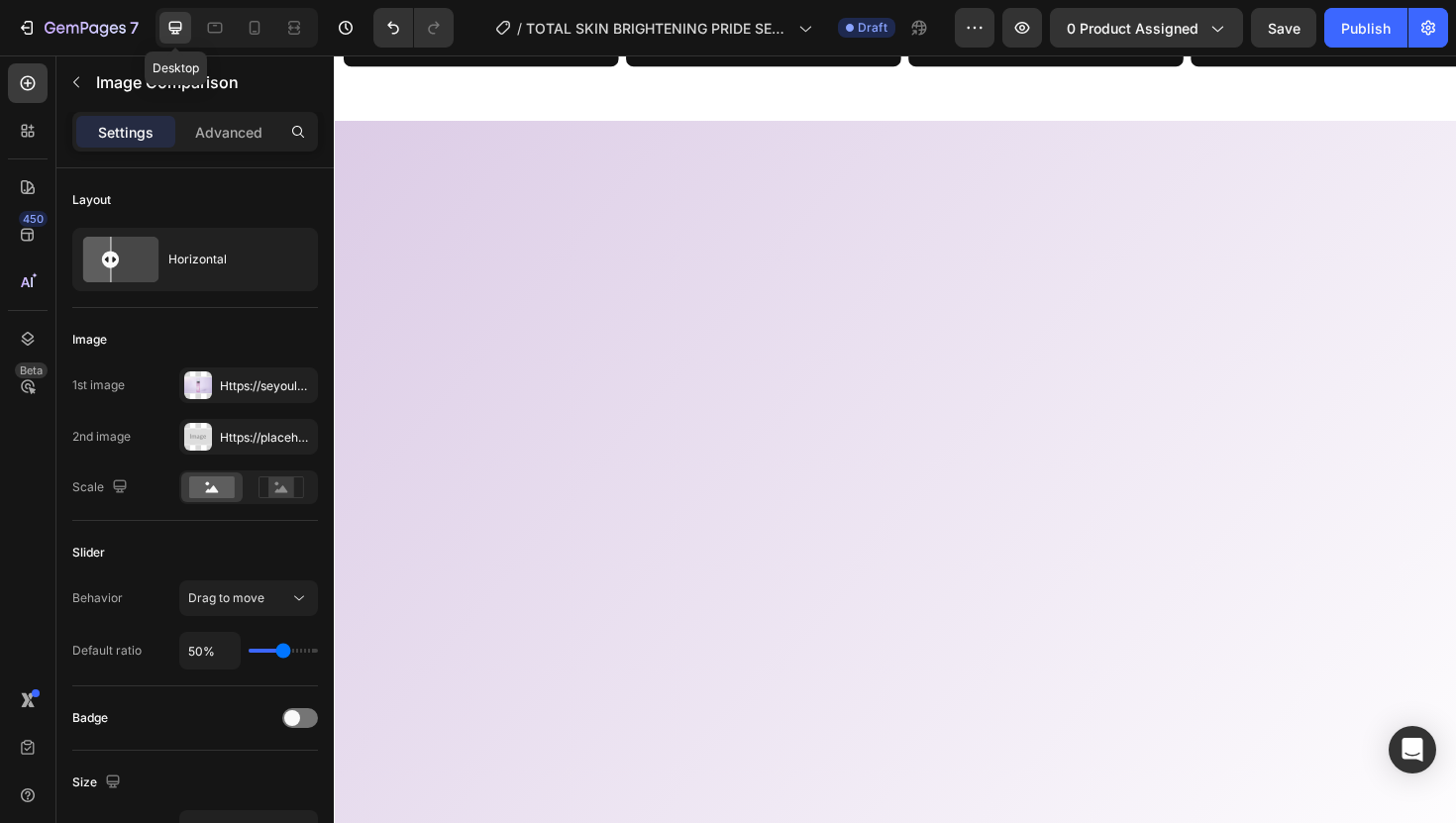 scroll, scrollTop: 0, scrollLeft: 0, axis: both 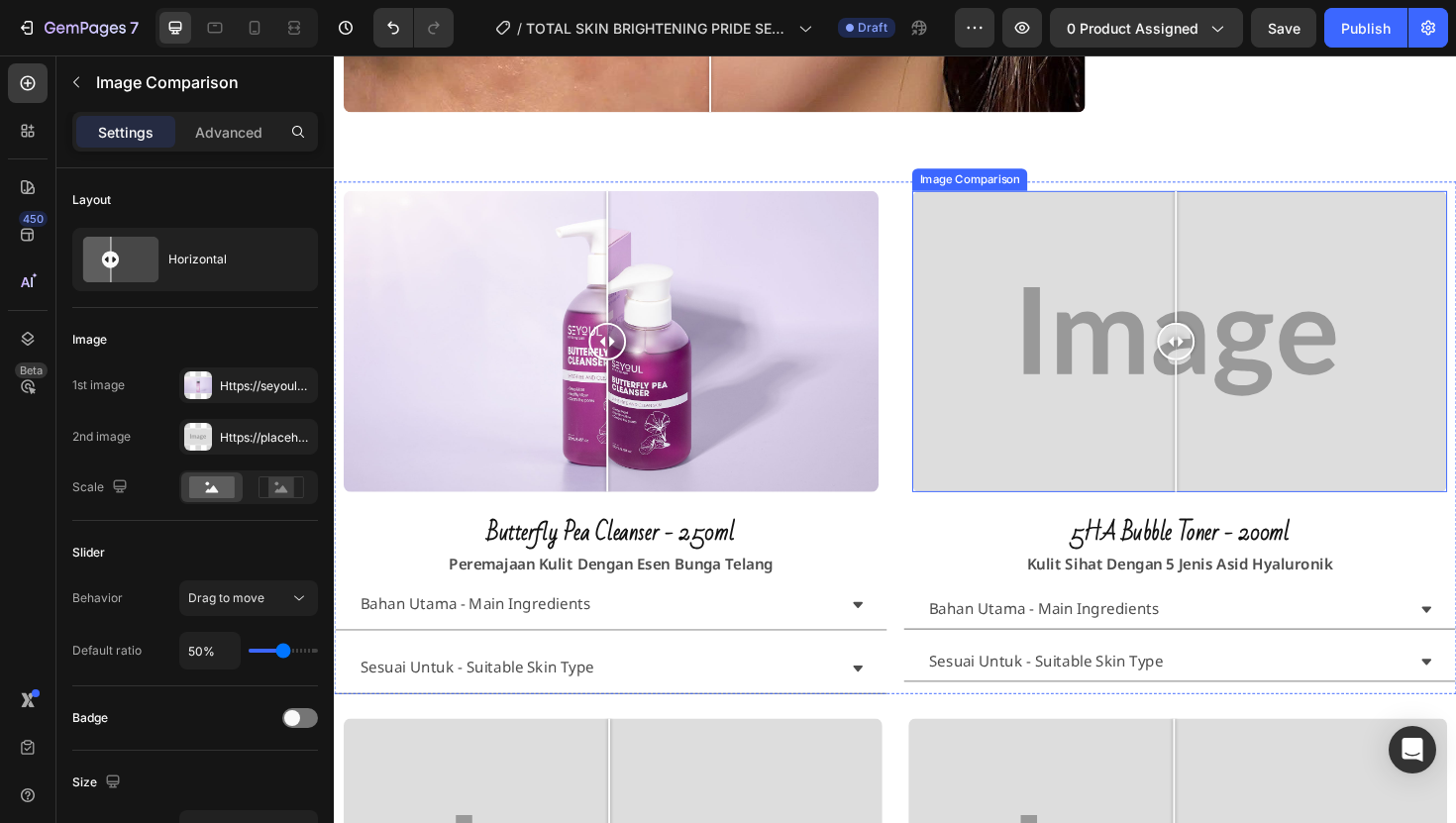 click at bounding box center (1229, 359) 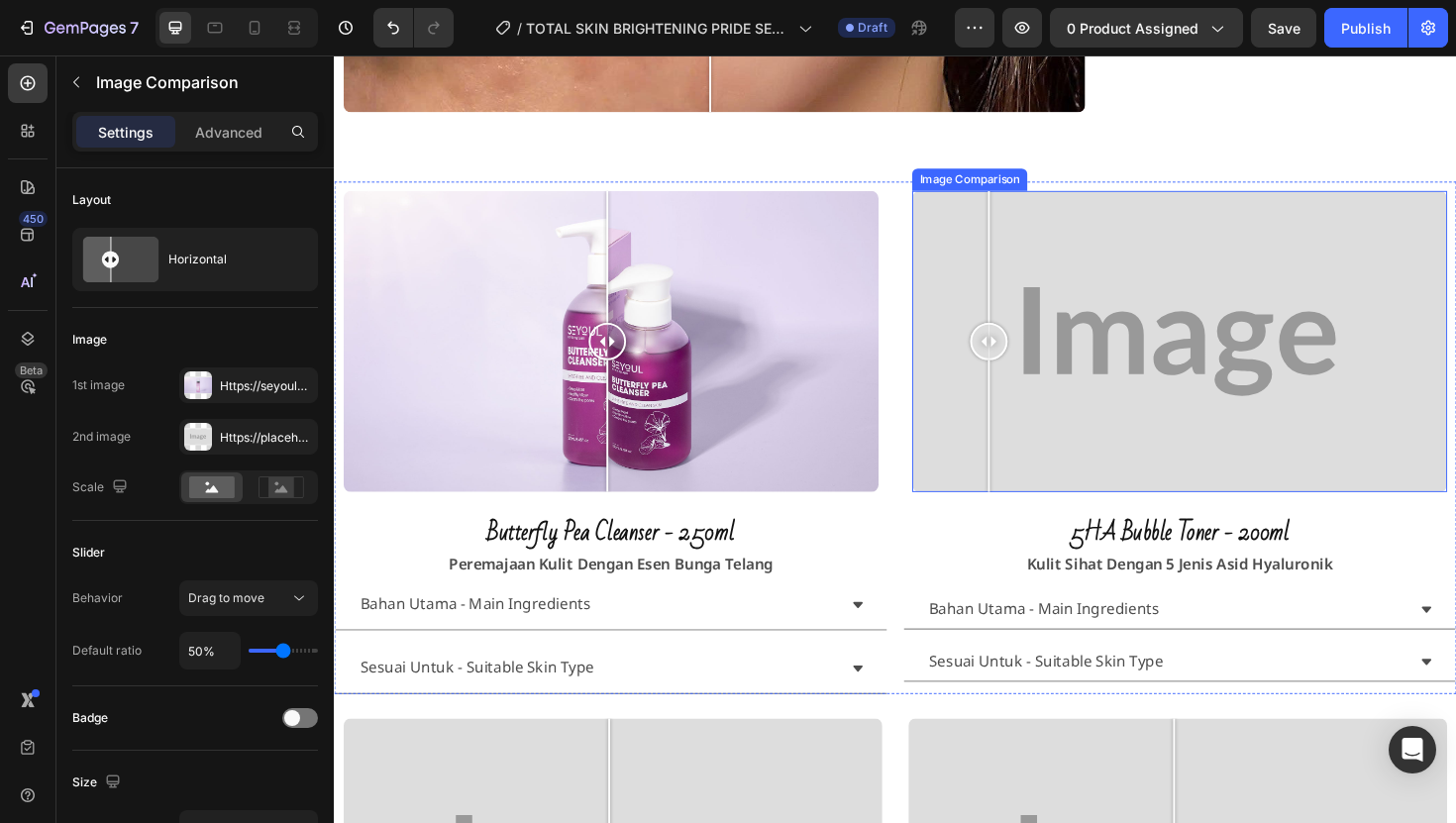 click at bounding box center (1027, 359) 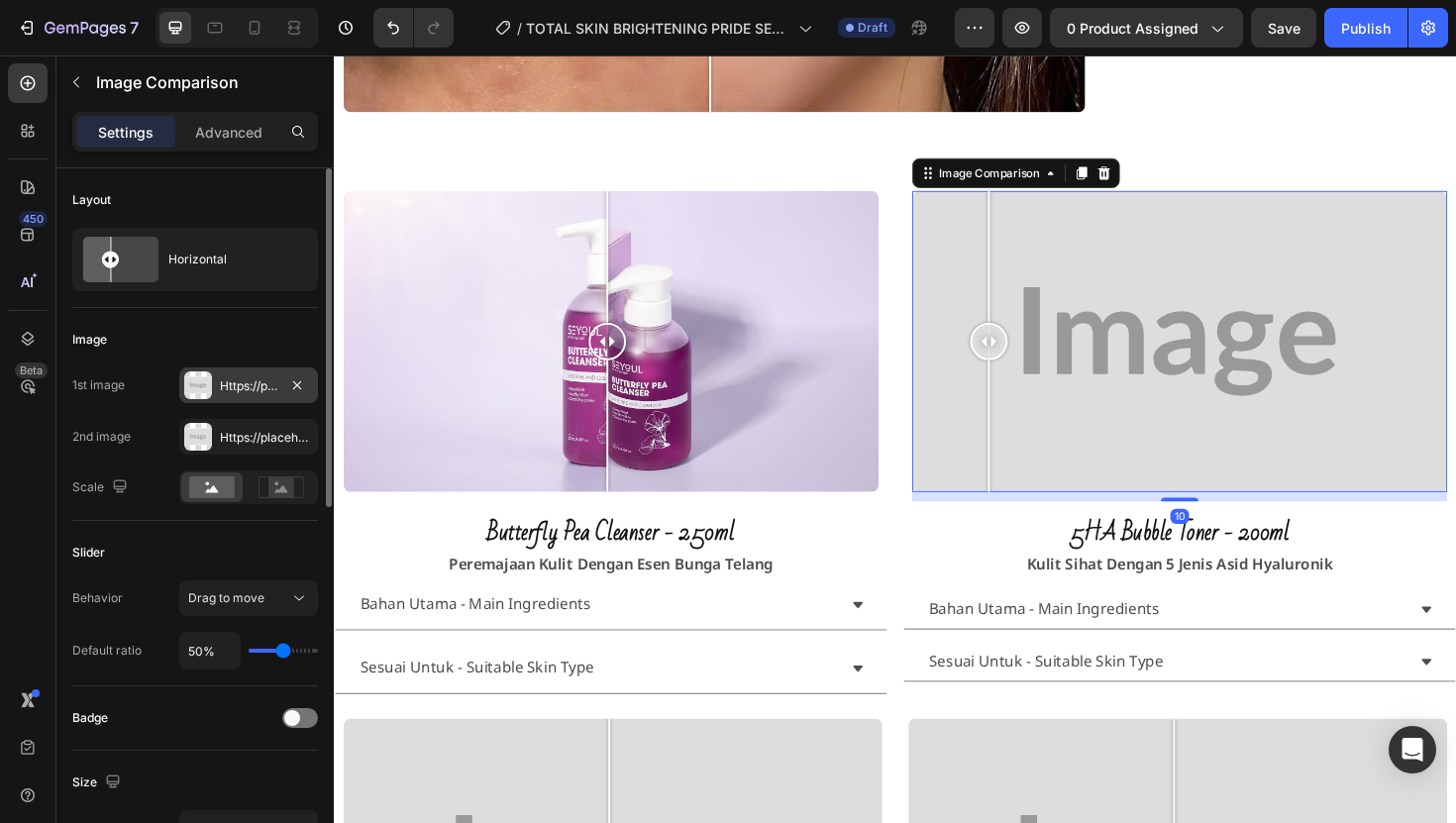 click on "Https://placehold.Co/2000x1111?Text=Image" at bounding box center [249, 386] 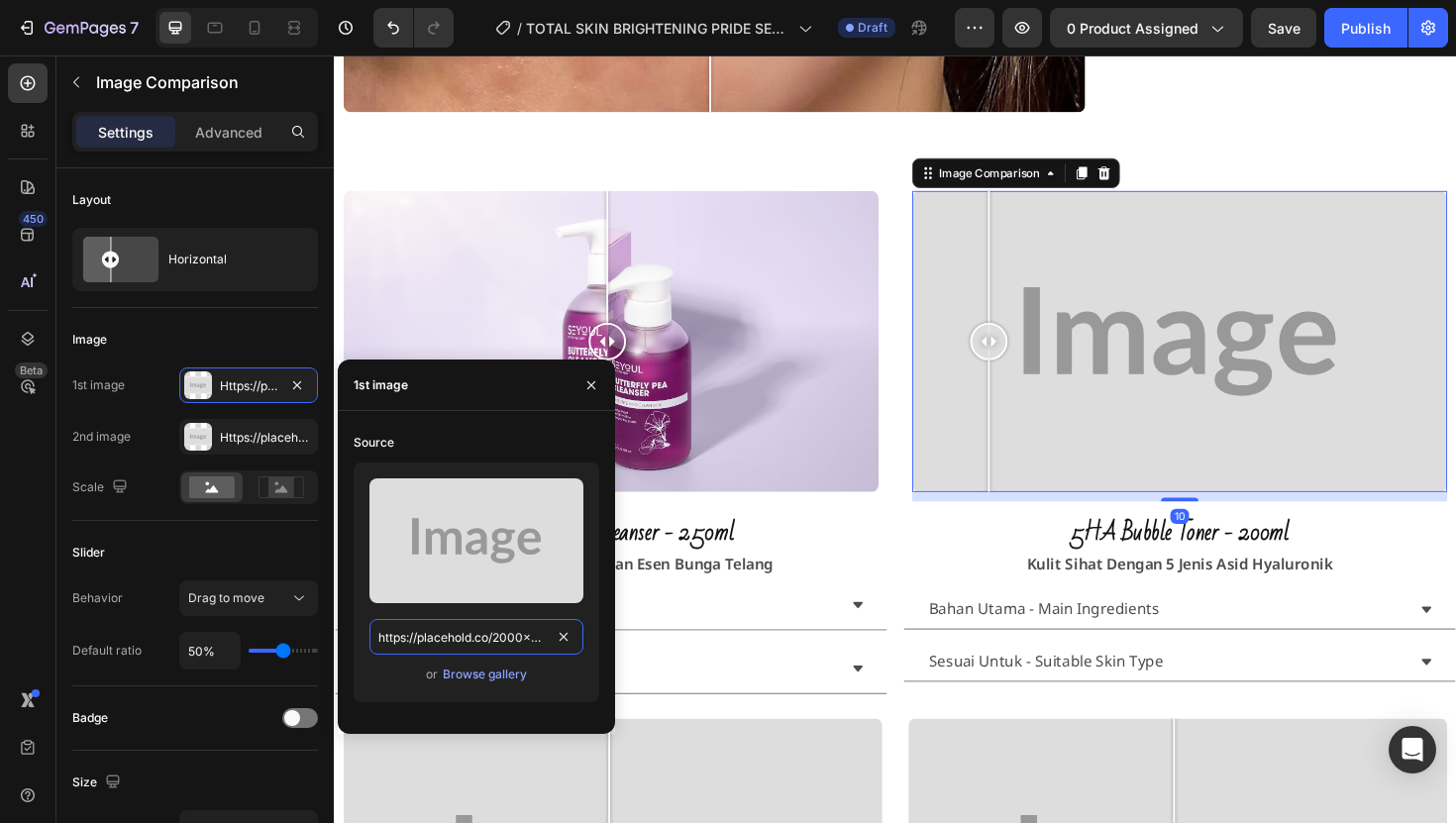click on "https://placehold.co/2000x1111?text=Image" at bounding box center [476, 637] 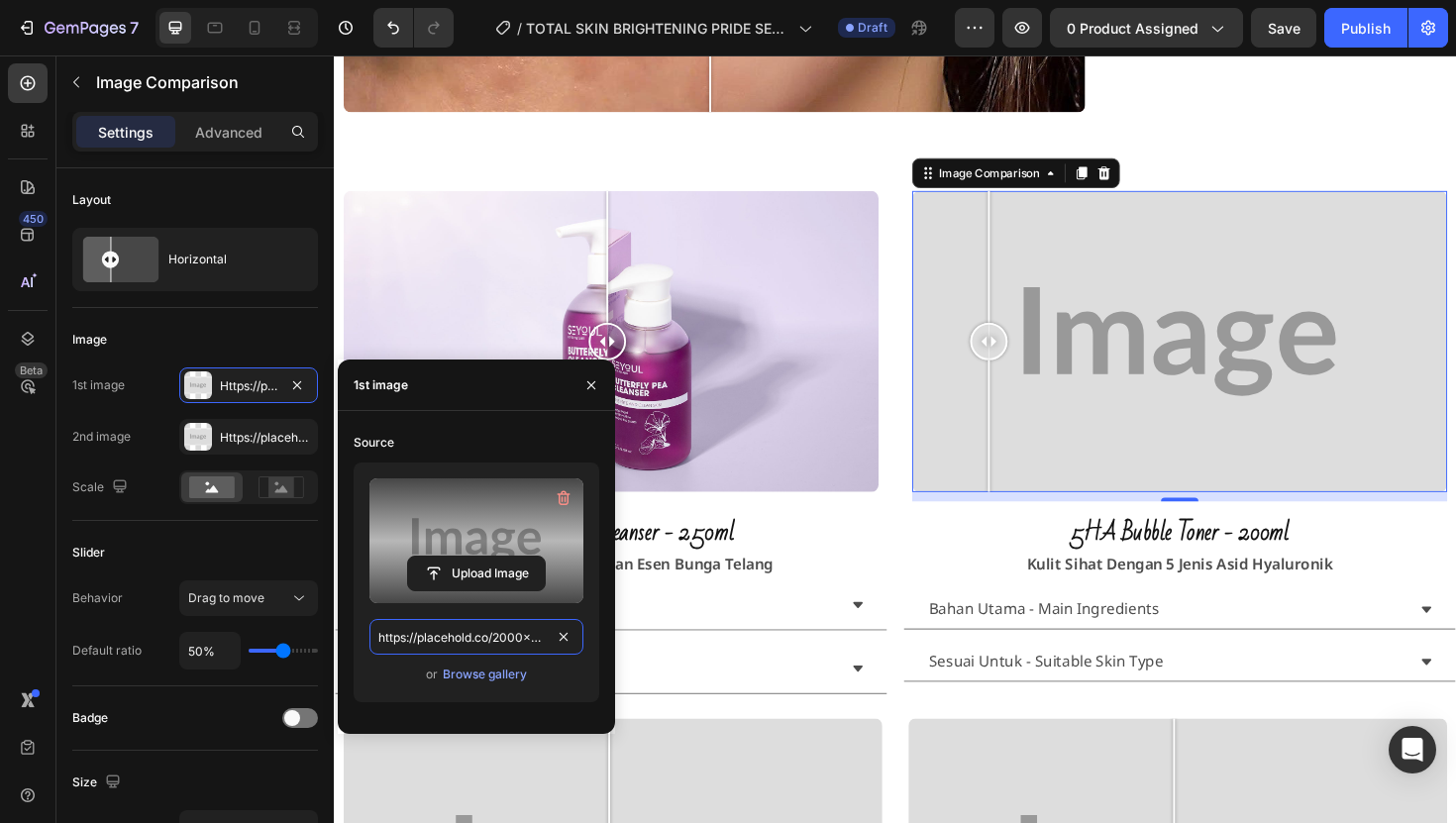 paste on "seyoulofficial.com/cdn/shop/files/gempages_553103273247114368-7d2bd152-9504-4aa7-82bc-431e56894912.jpg?v=9100539435749098559" 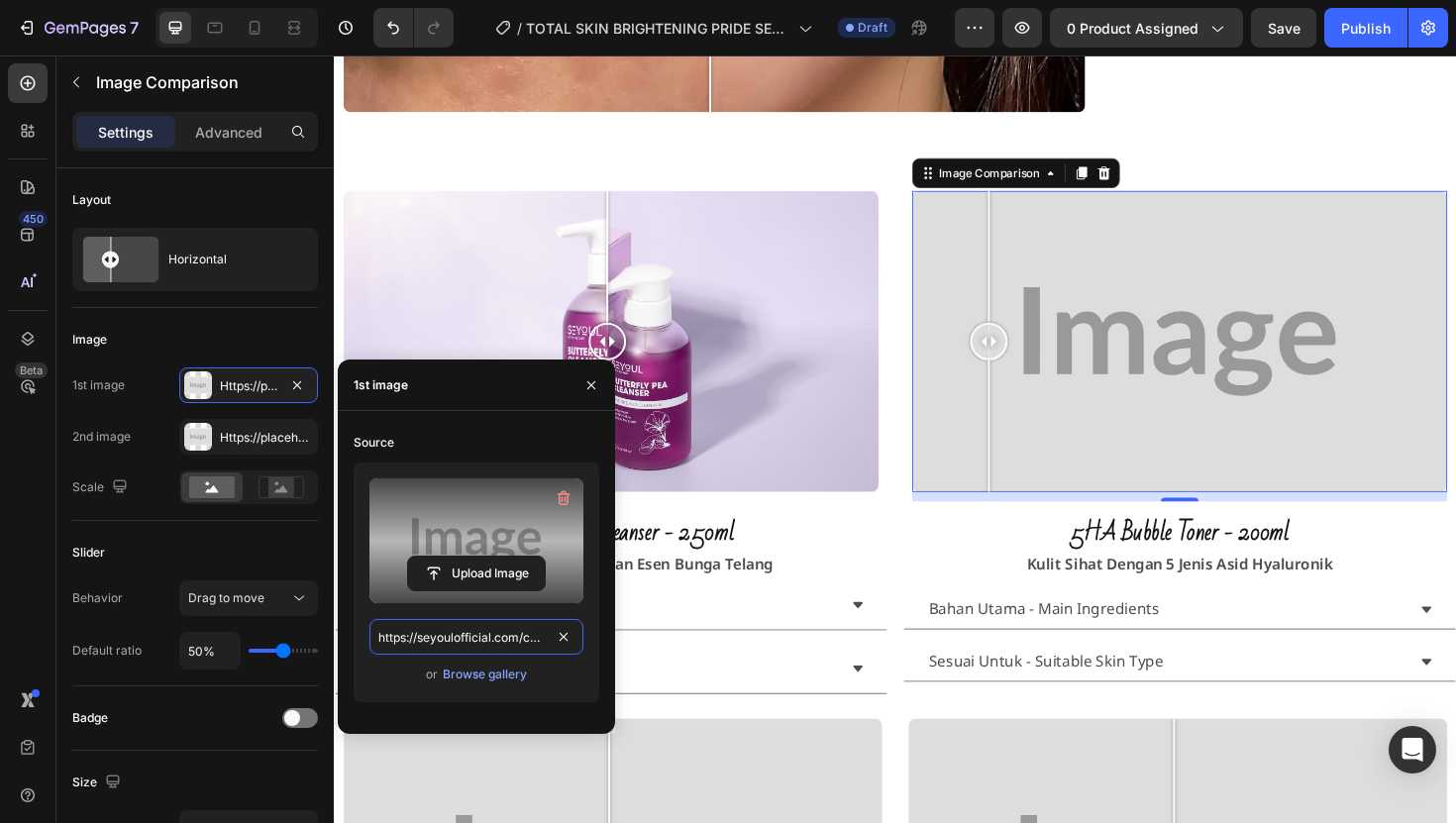 scroll, scrollTop: 0, scrollLeft: 681, axis: horizontal 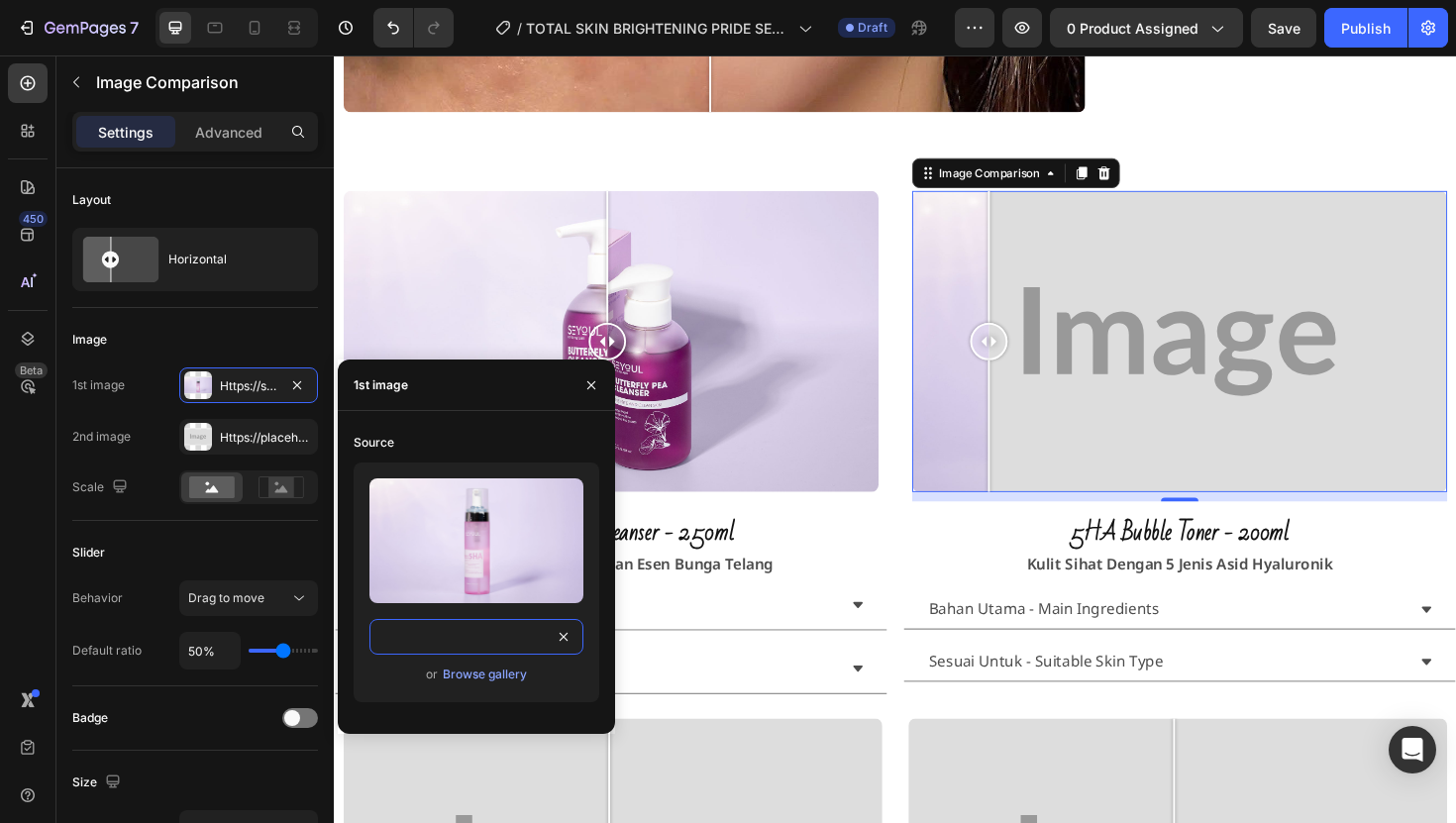 type on "https://seyoulofficial.com/cdn/shop/files/gempages_553103273247114368-7d2bd152-9504-4aa7-82bc-431e56894912.jpg?v=9100539435749098559" 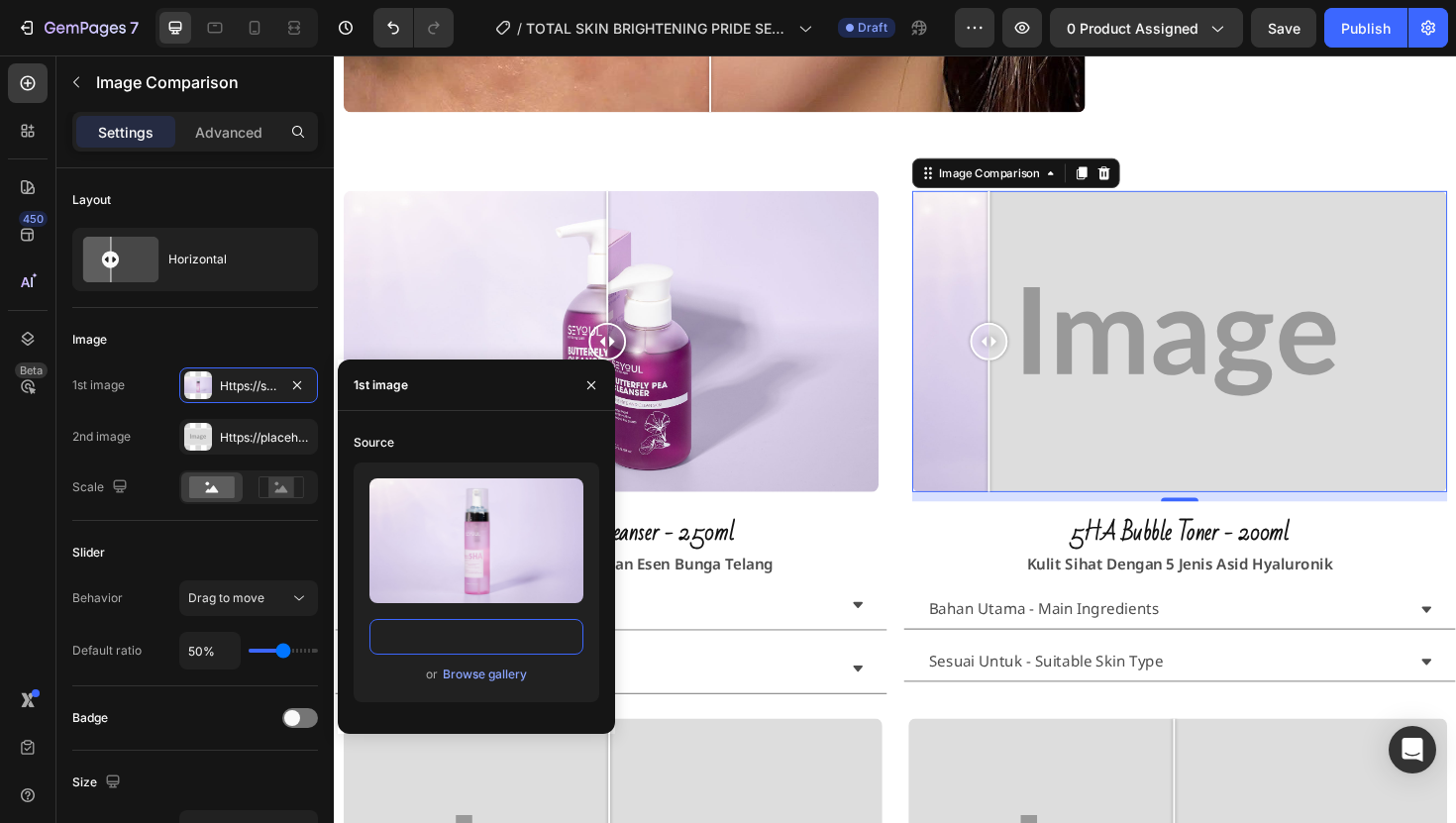 scroll, scrollTop: 0, scrollLeft: 0, axis: both 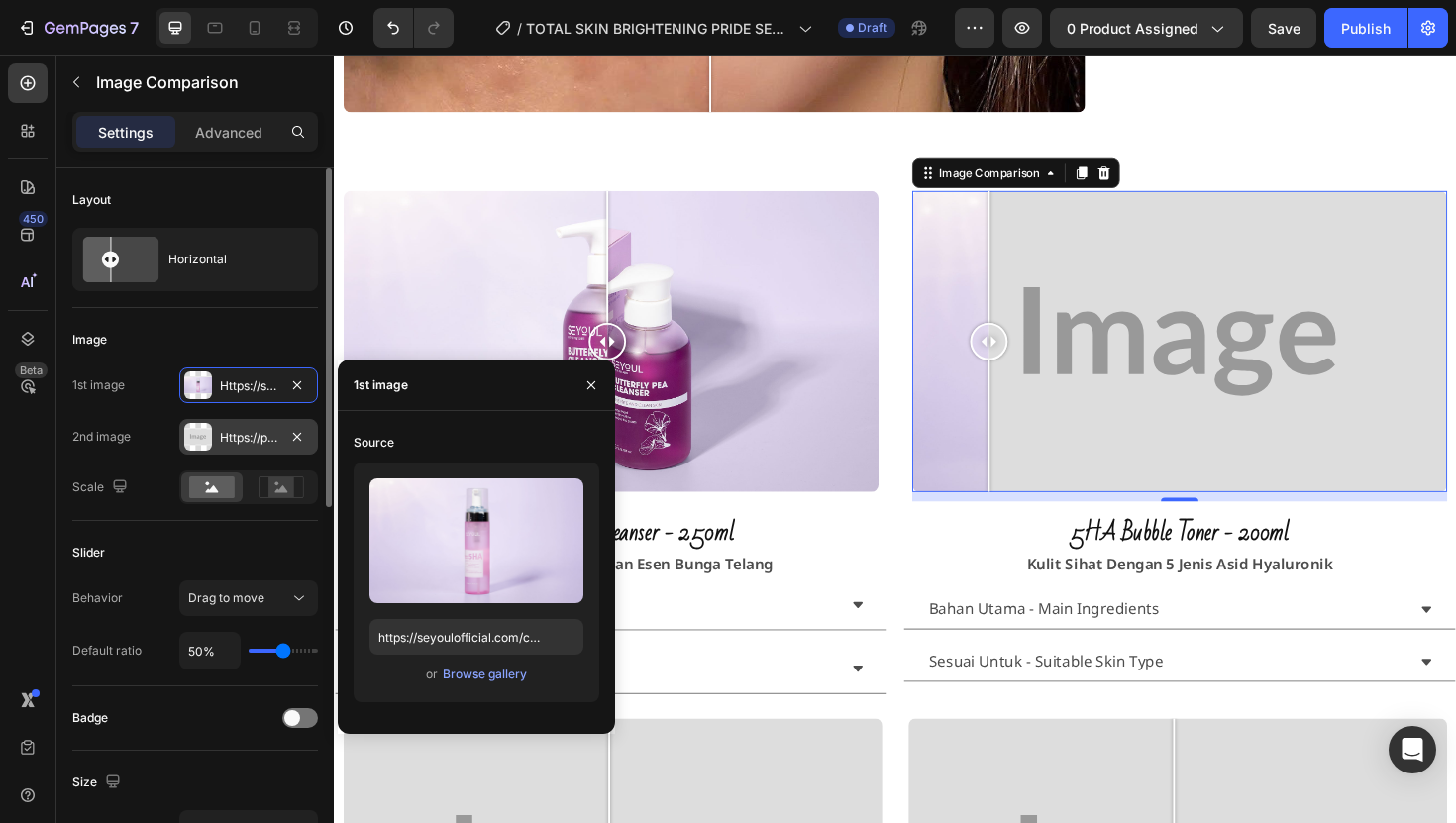 click on "Https://placehold.Co/2000x1111?Text=Image" at bounding box center [249, 438] 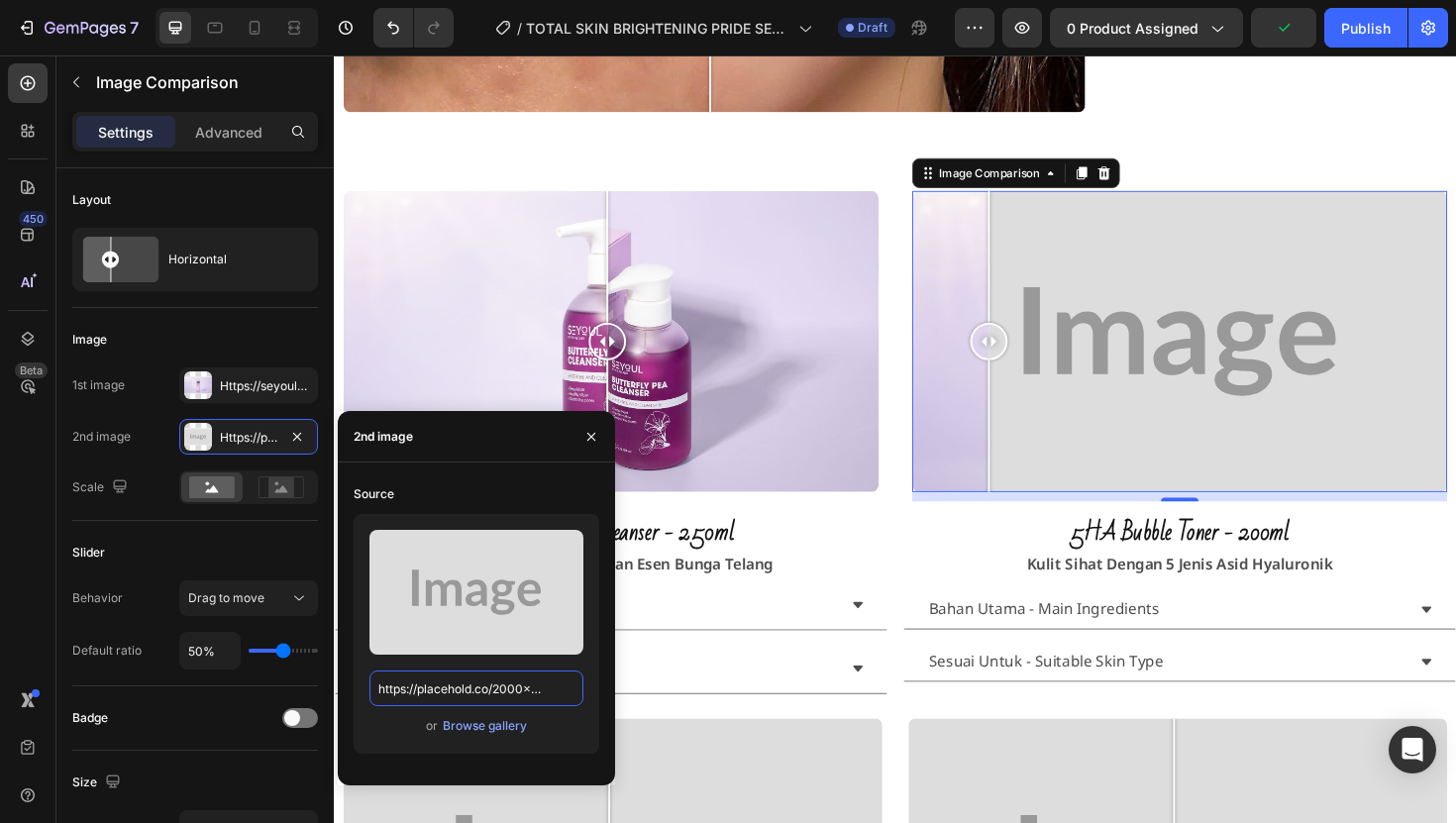 click on "https://placehold.co/2000x1111?text=Image" at bounding box center (476, 688) 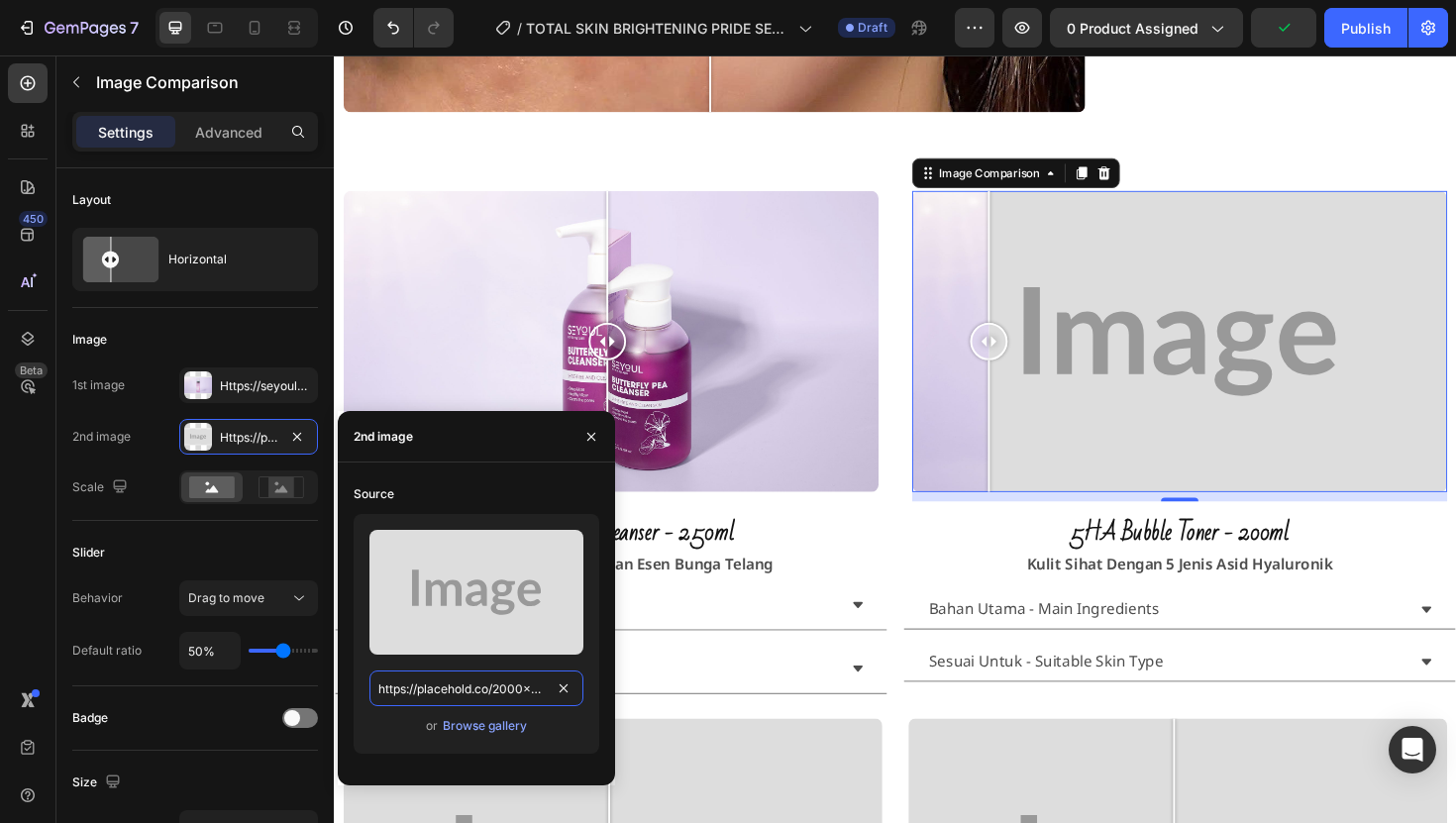 paste on "seyoulofficial.com/cdn/shop/files/gempages_553103273247114368-cdea51a3-fc9b-4e50-a3b2-65db2deb43e4.jpg?v=14054913911190092700" 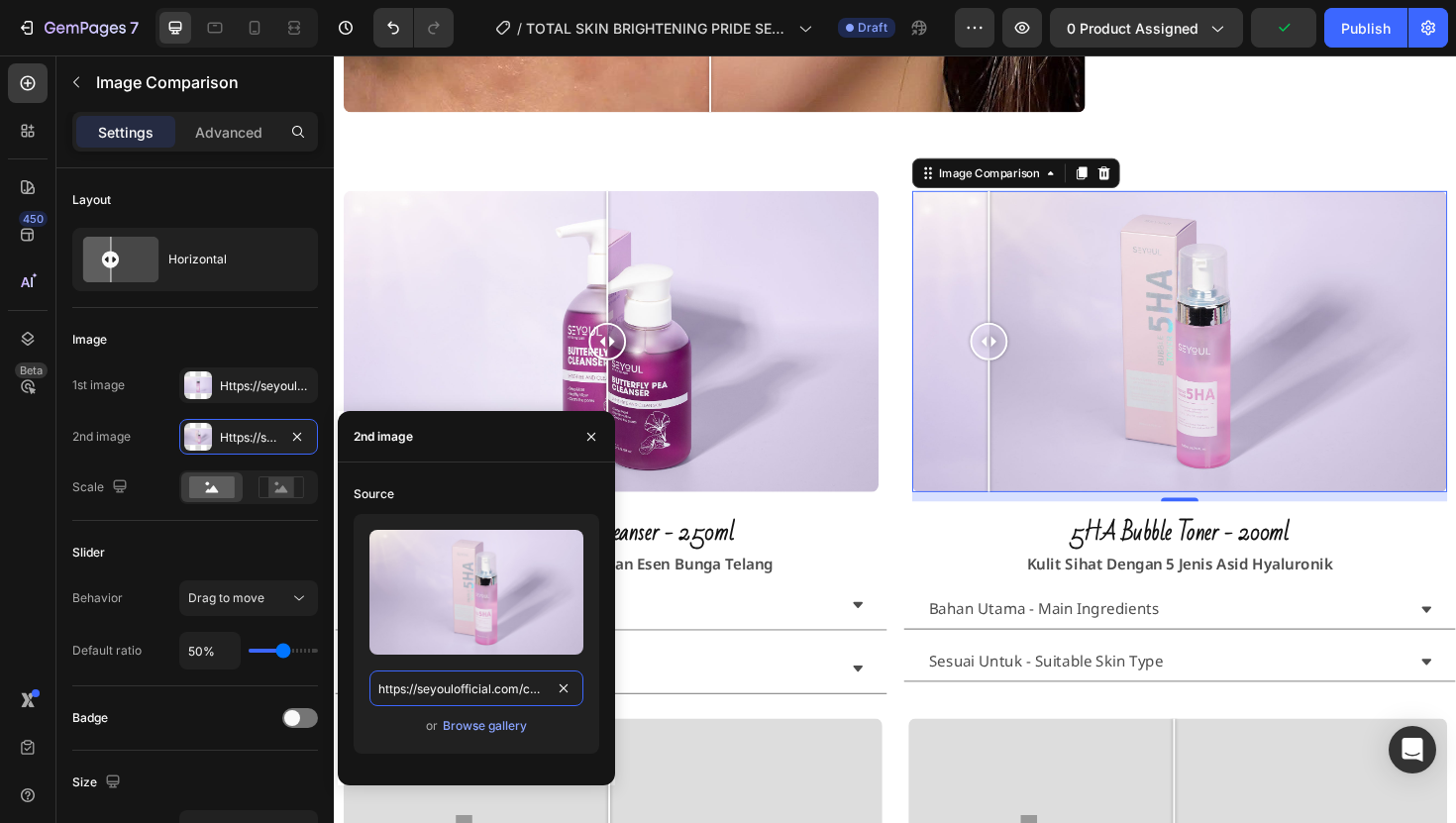 scroll, scrollTop: 0, scrollLeft: 680, axis: horizontal 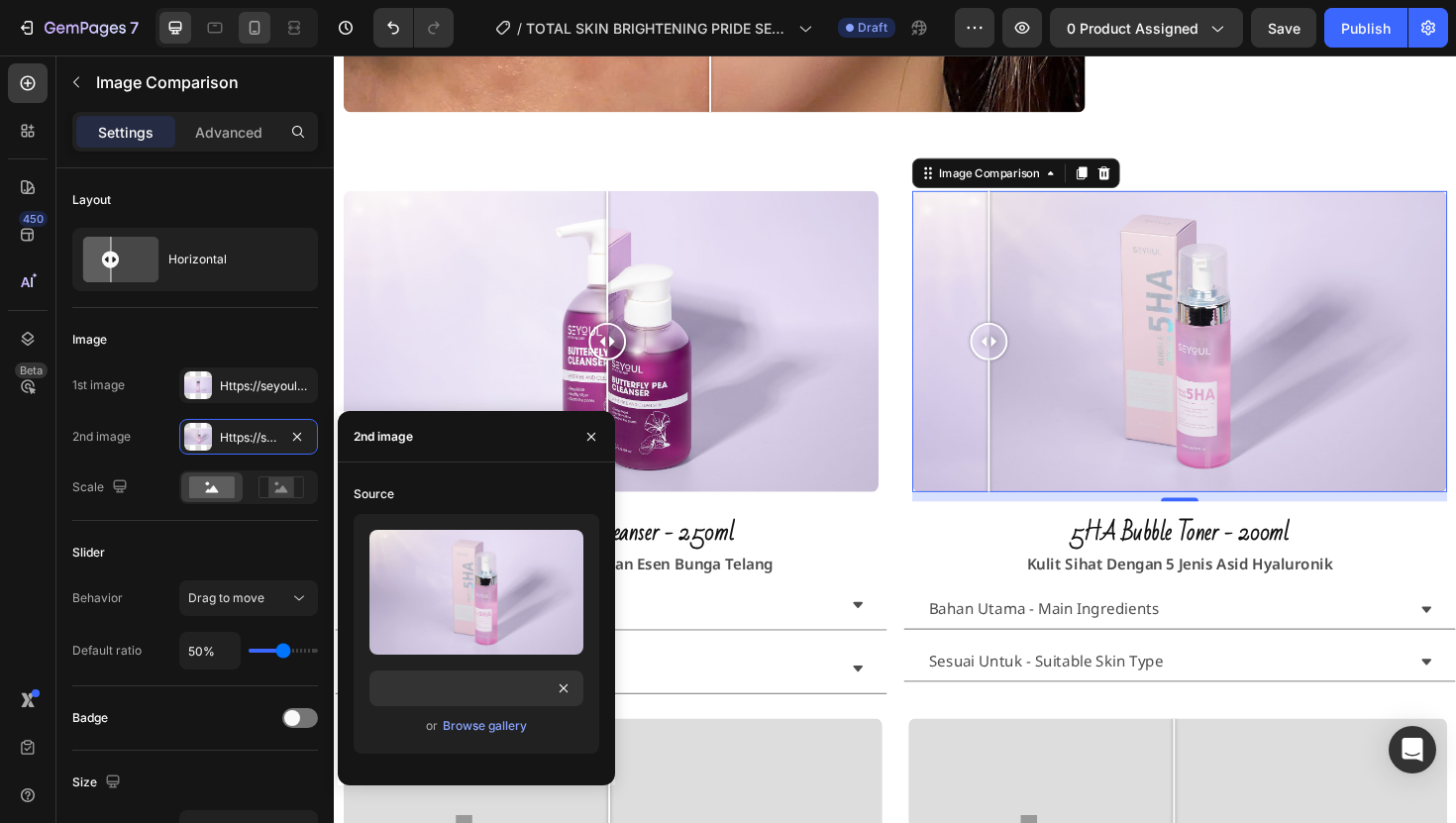 click 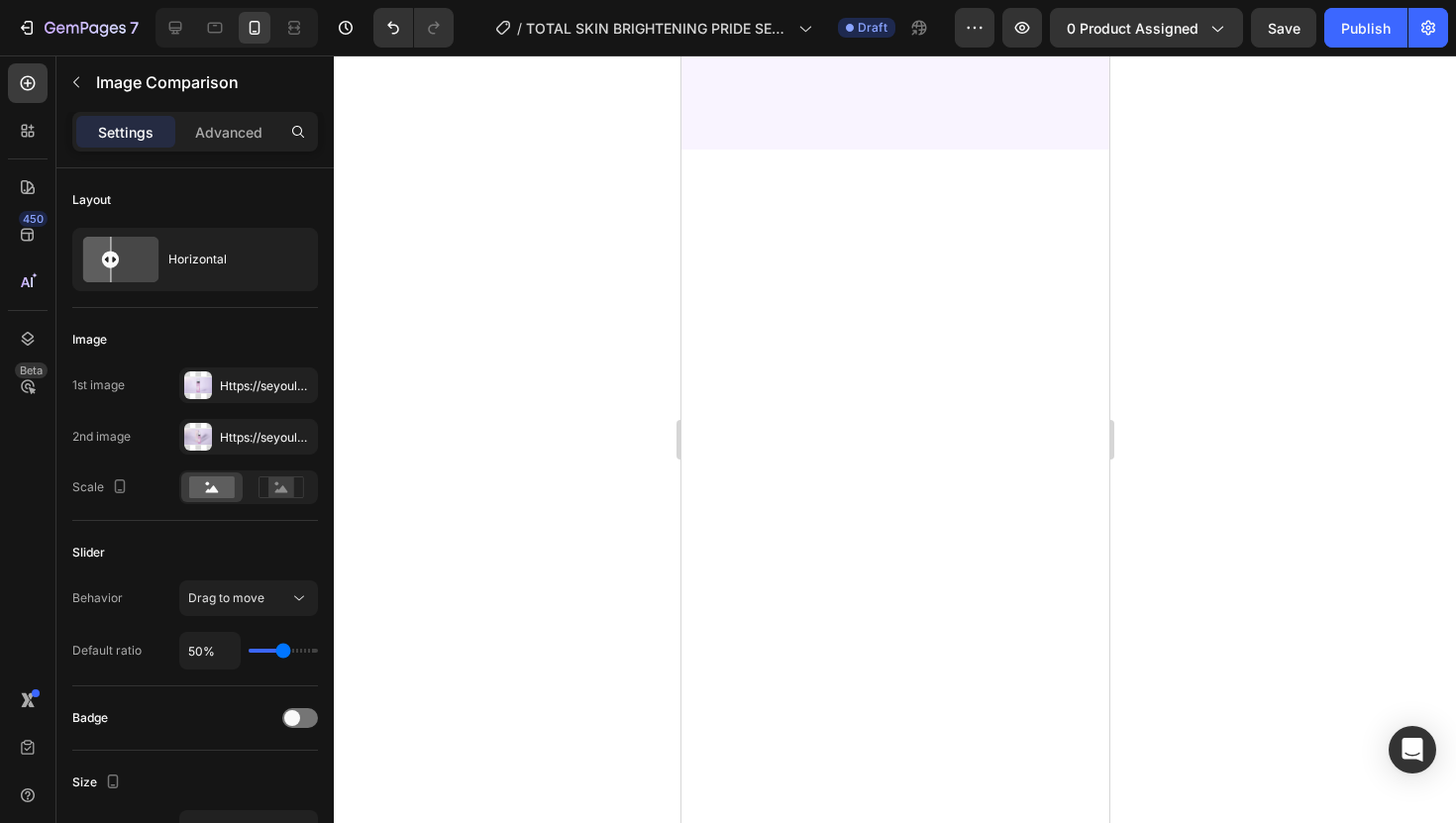 scroll, scrollTop: 0, scrollLeft: 0, axis: both 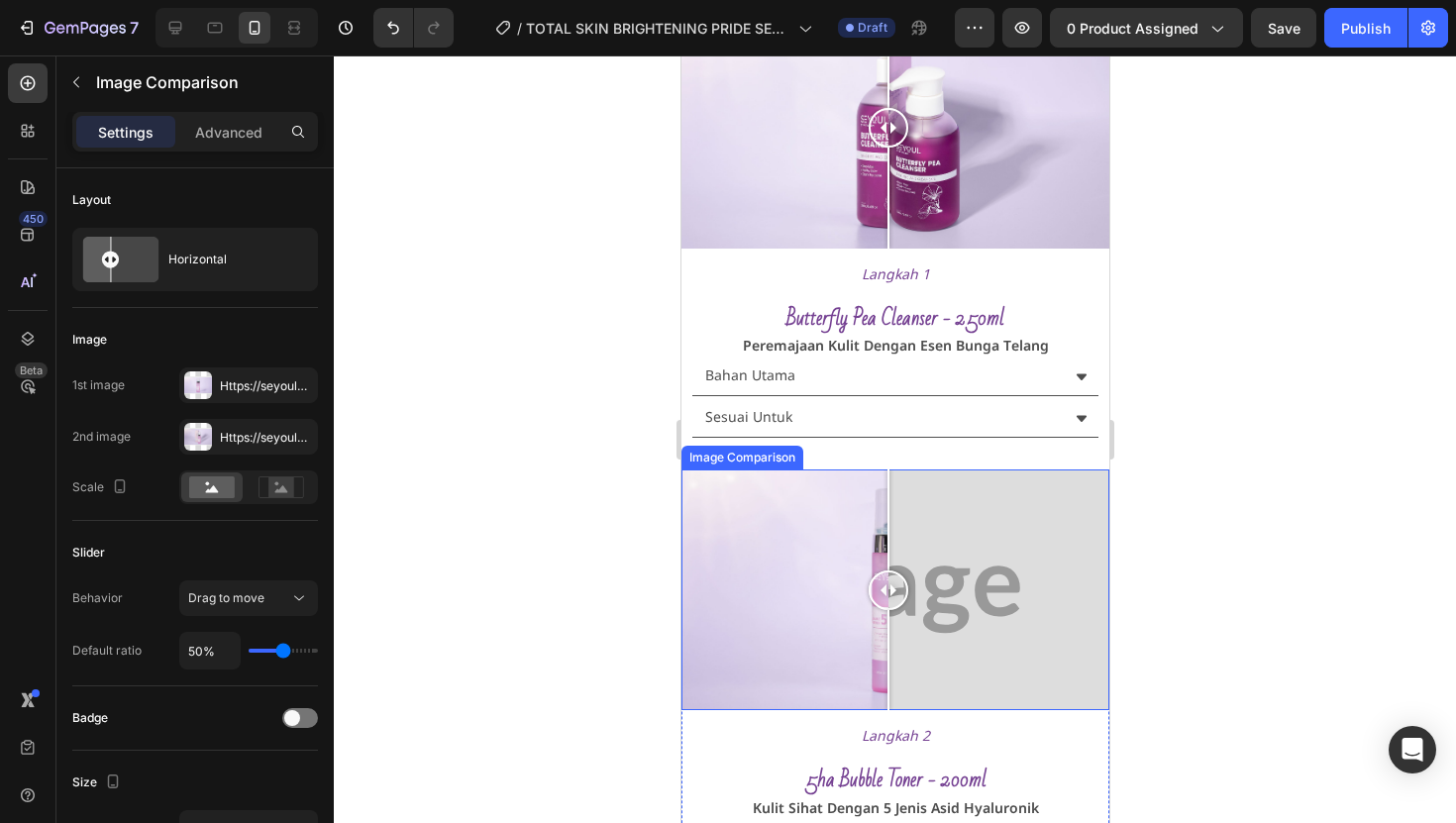 click at bounding box center [894, 589] 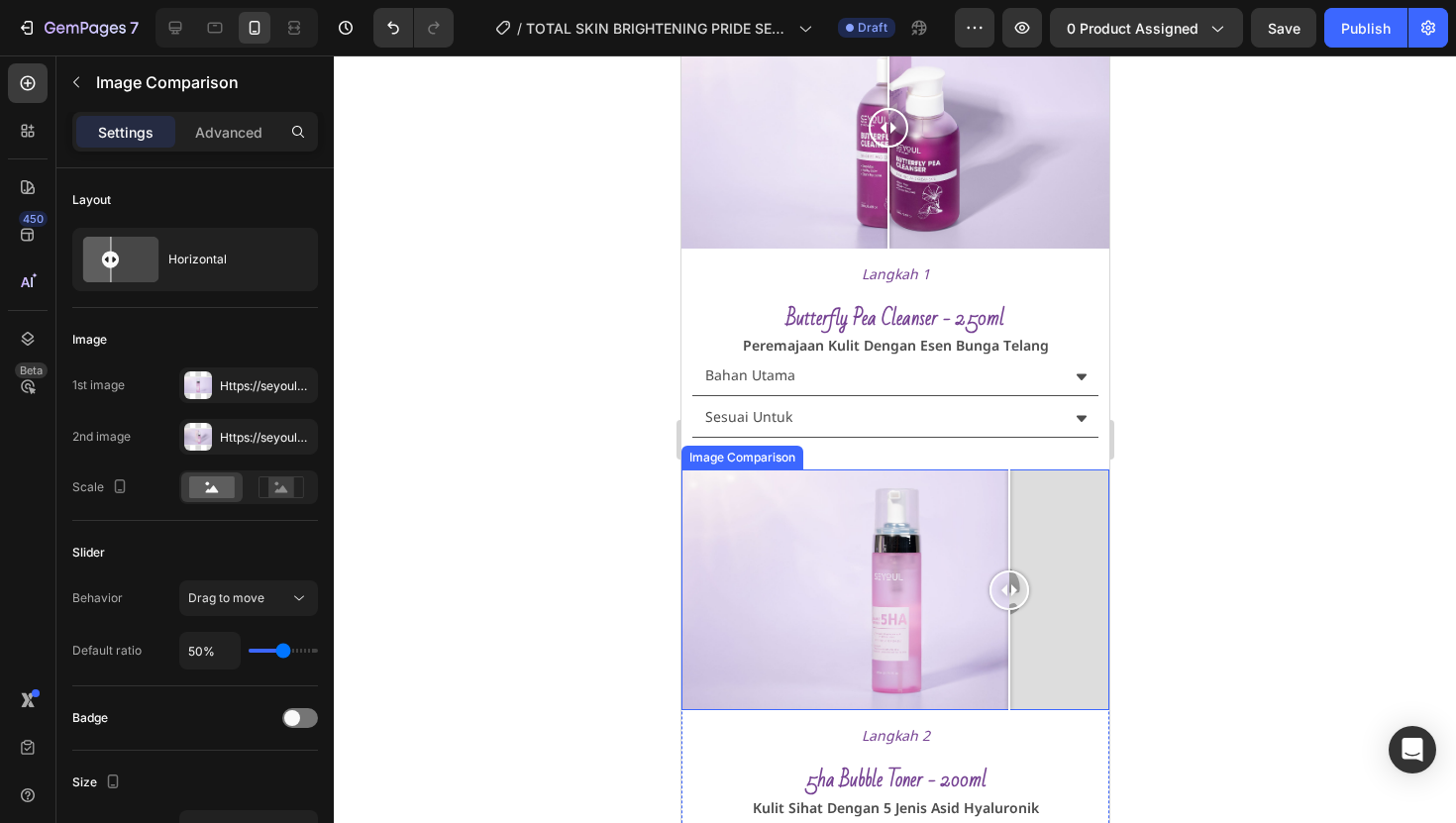 click at bounding box center (1008, 589) 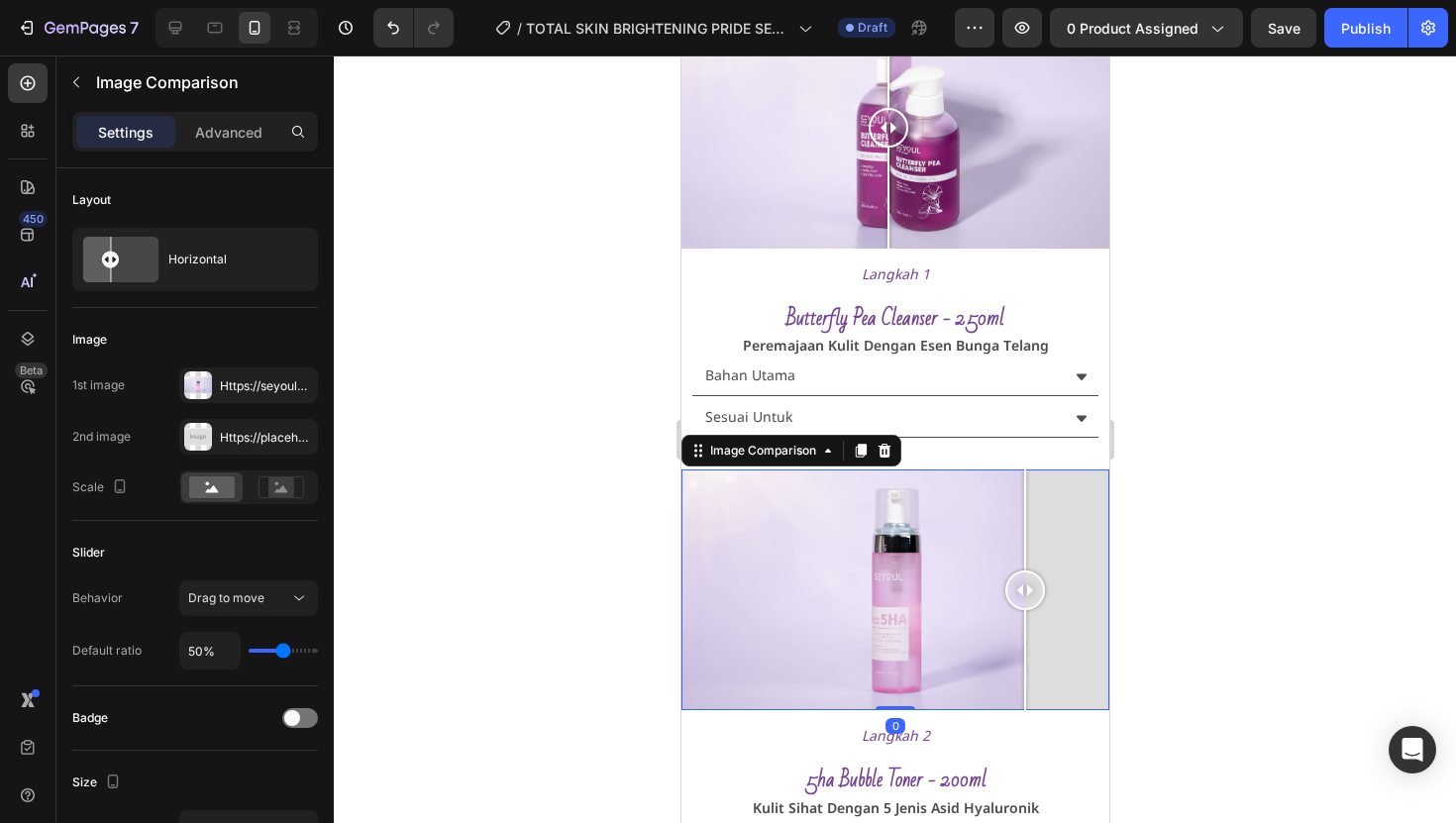 click at bounding box center (1024, 520) 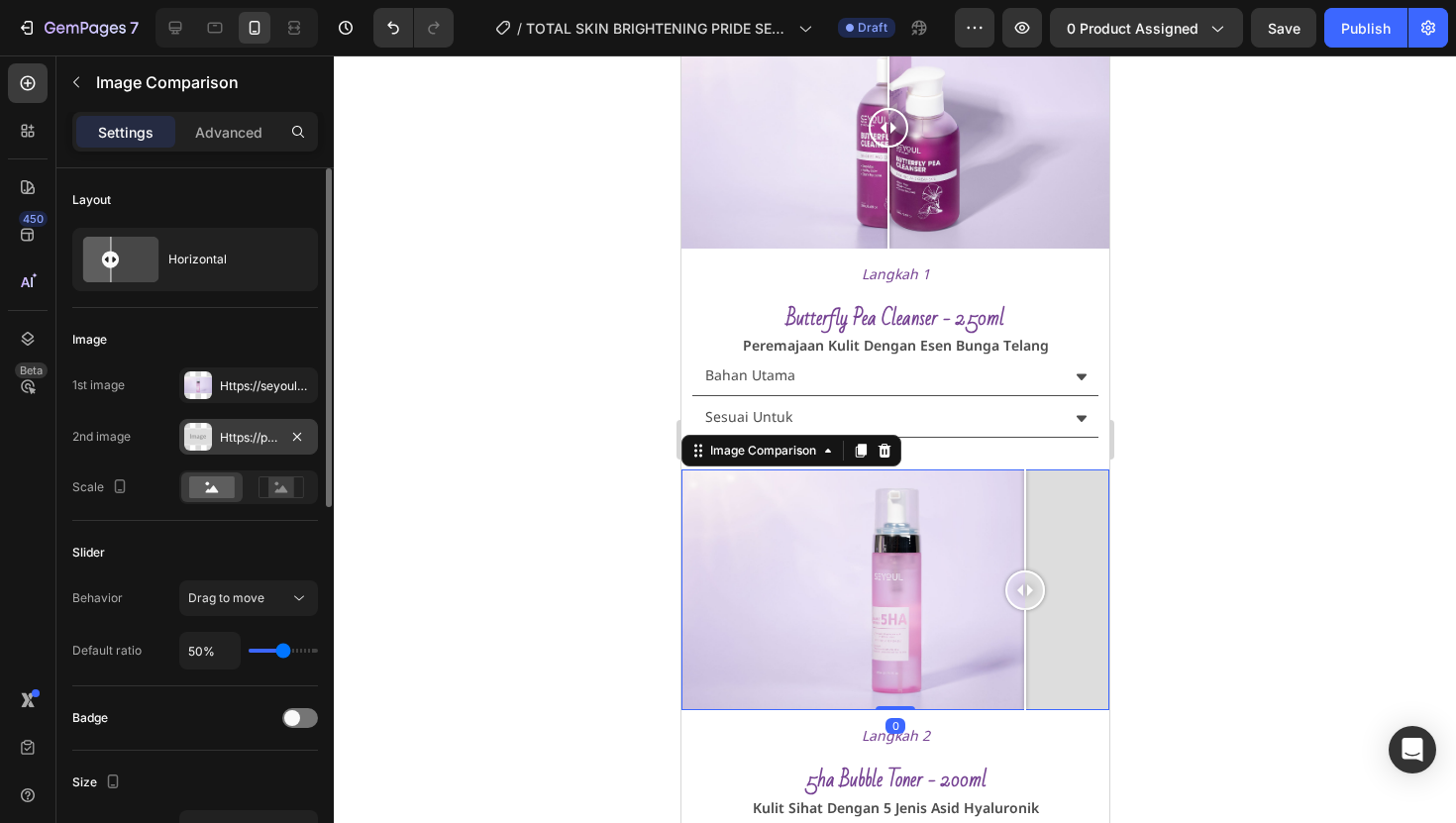 click on "Https://placehold.Co/2000x1111?Text=Image" at bounding box center (249, 438) 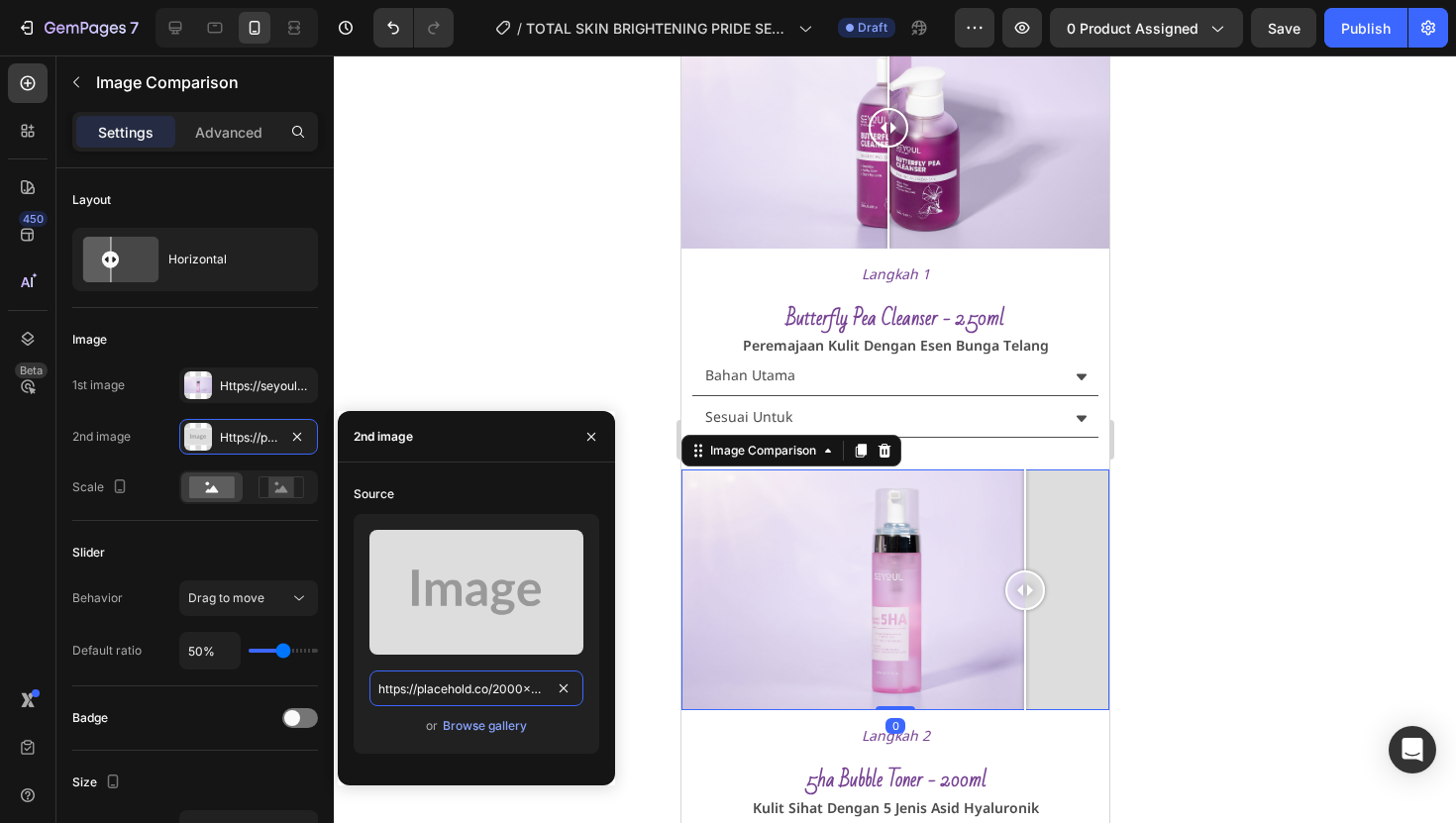click on "https://placehold.co/2000x1111?text=Image" at bounding box center [476, 688] 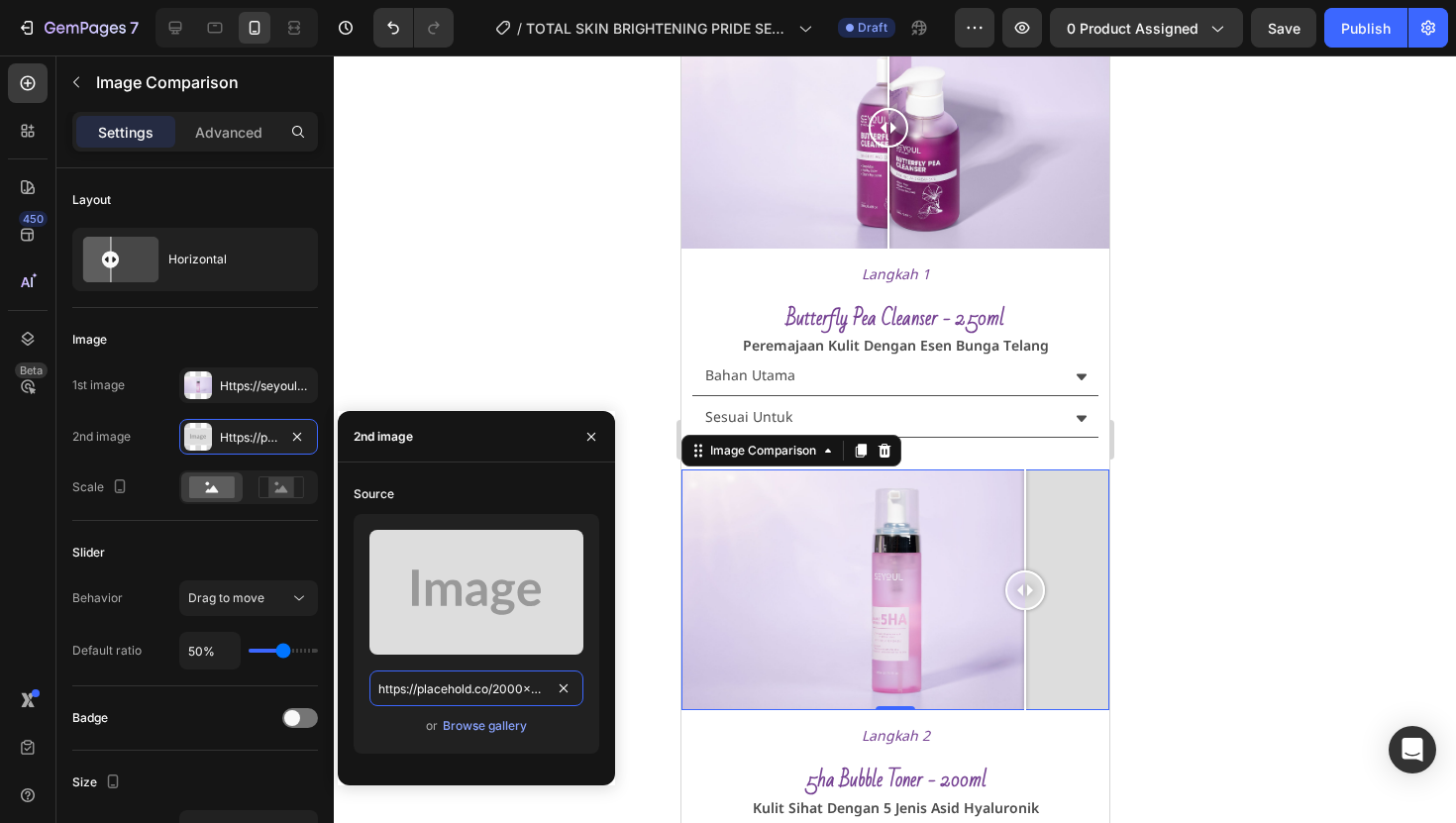 paste on "seyoulofficial.com/cdn/shop/files/gempages_553103273247114368-cdea51a3-fc9b-4e50-a3b2-65db2deb43e4.jpg?v=14054913911190092700" 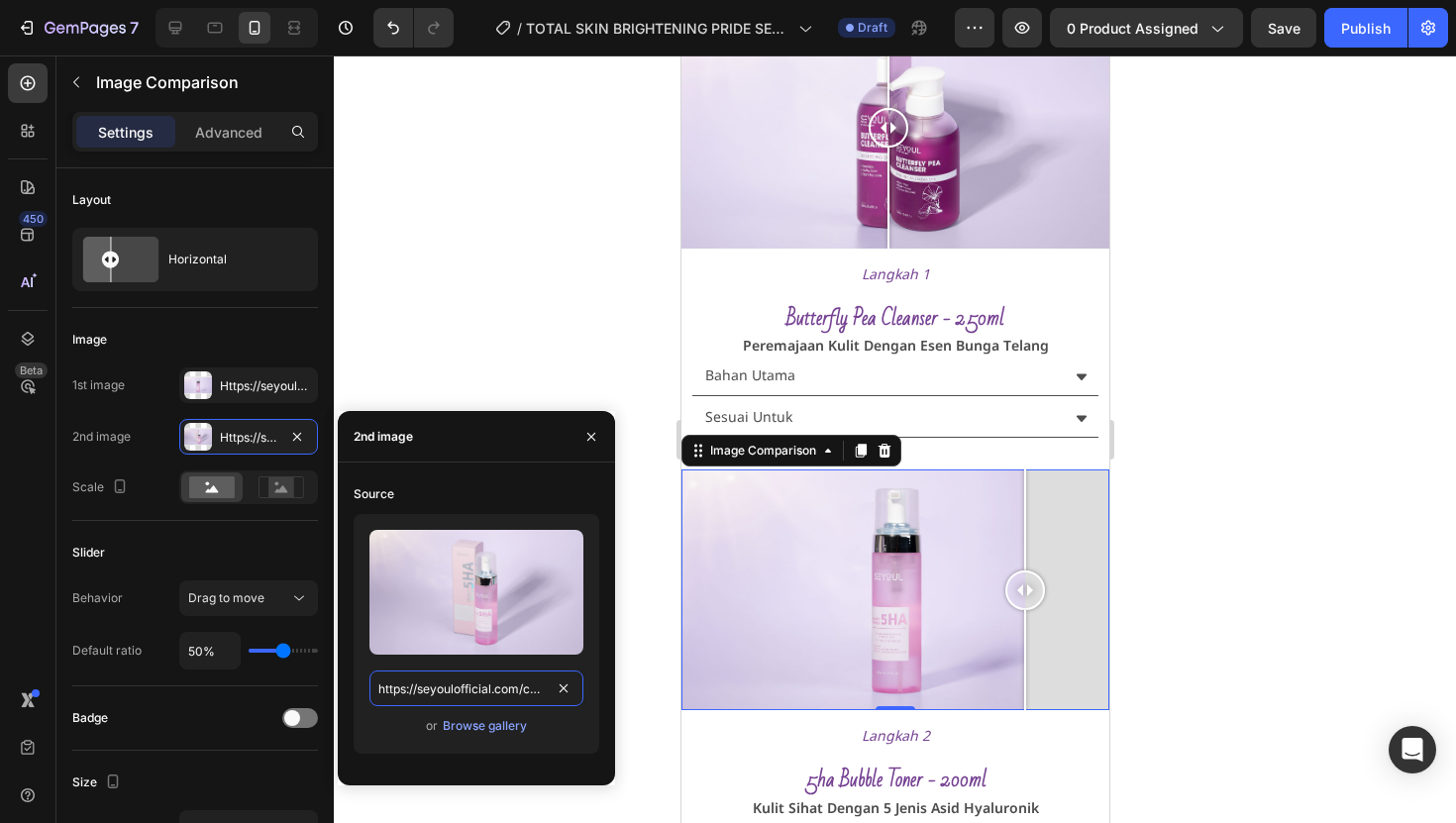scroll, scrollTop: 0, scrollLeft: 680, axis: horizontal 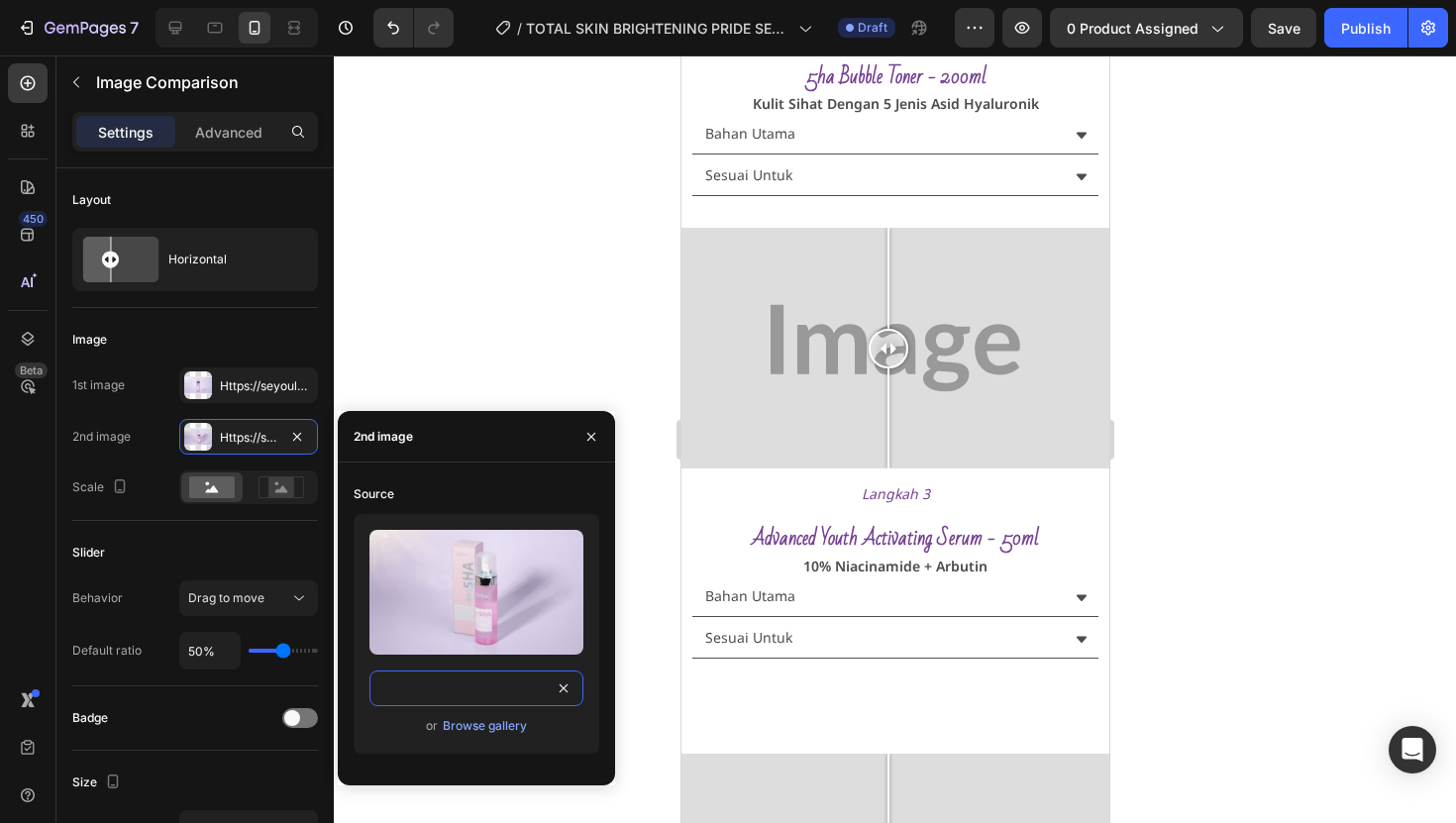 type on "https://seyoulofficial.com/cdn/shop/files/gempages_553103273247114368-cdea51a3-fc9b-4e50-a3b2-65db2deb43e4.jpg?v=14054913911190092700" 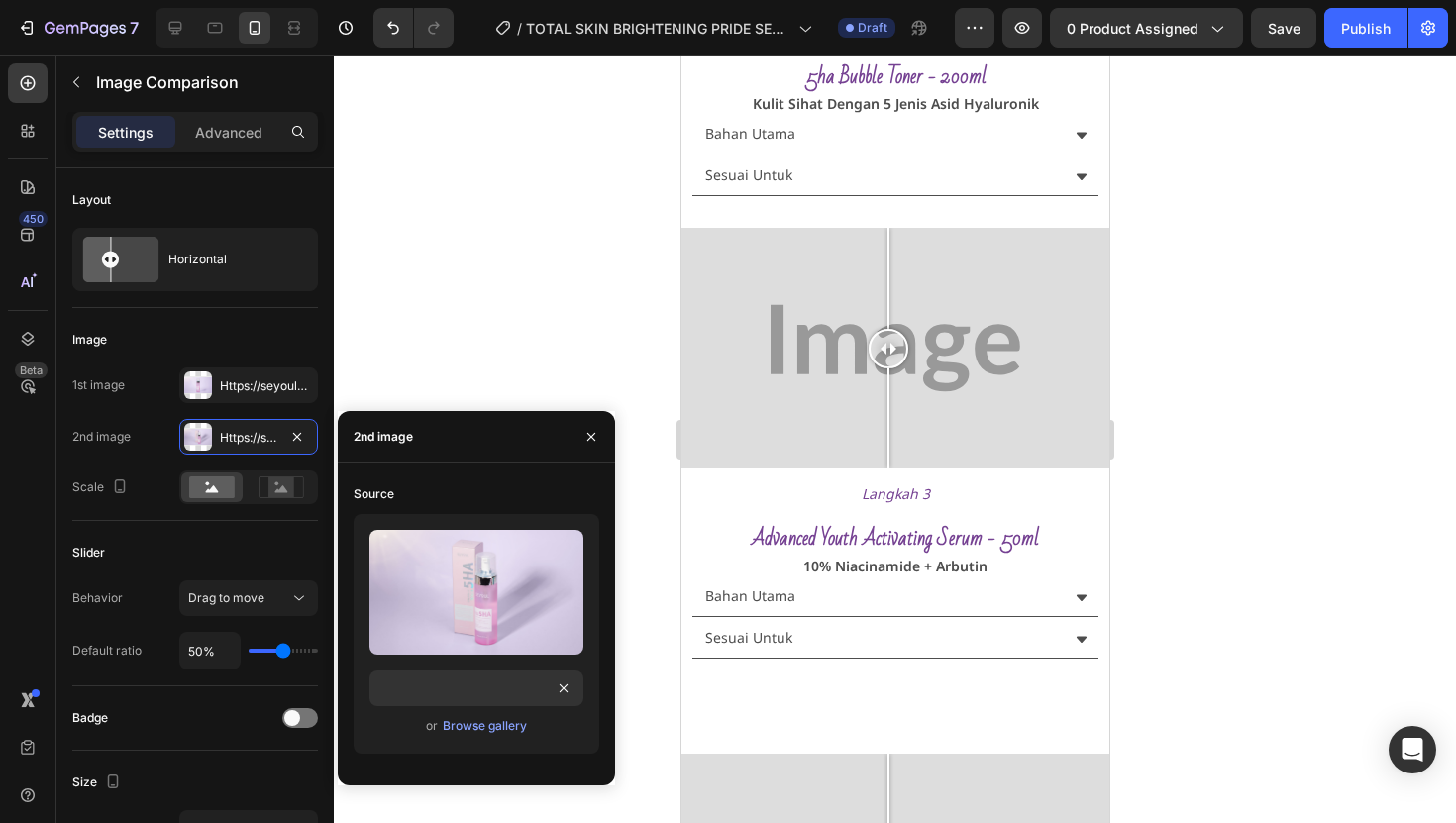 click 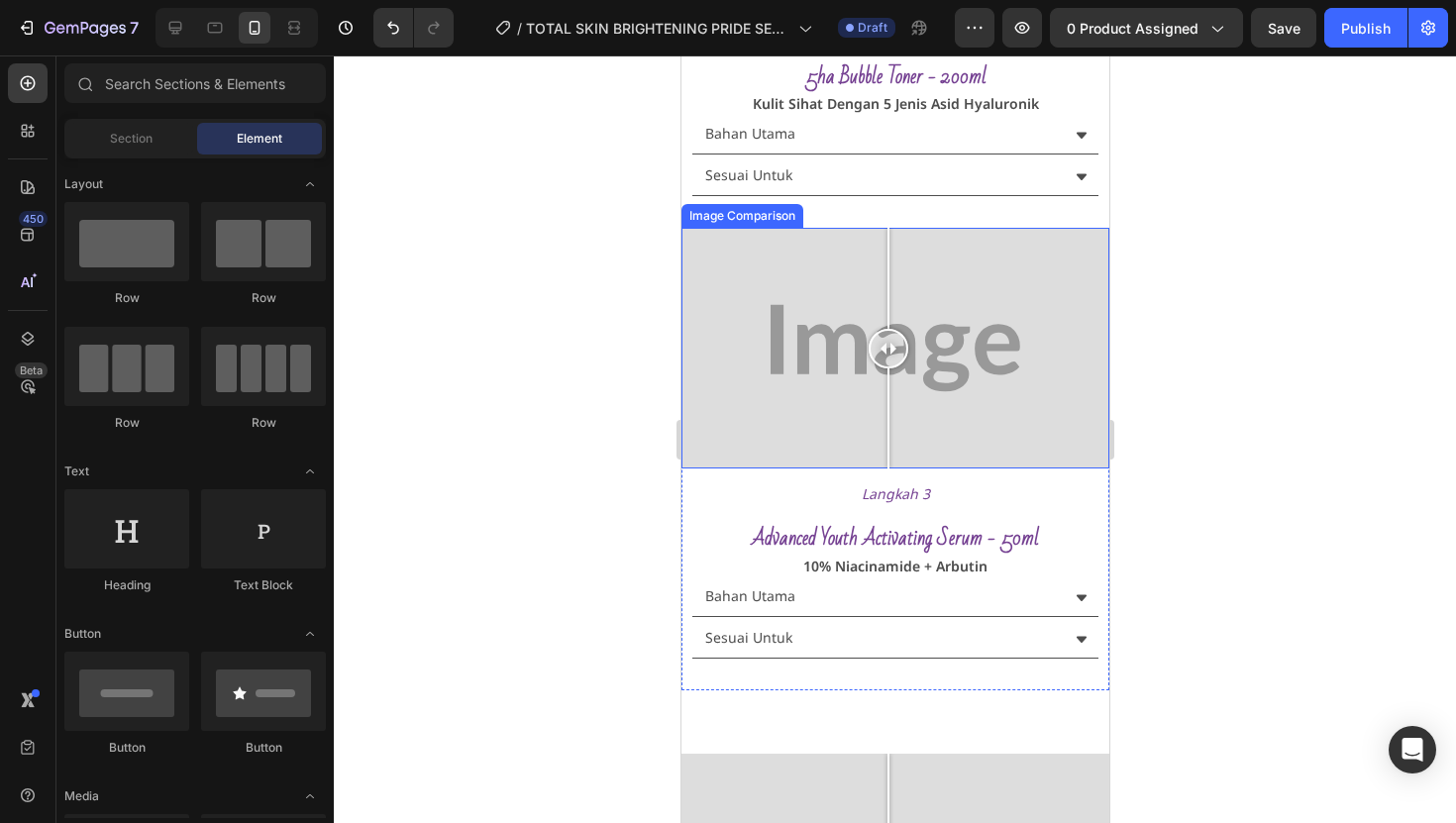 click at bounding box center (894, 348) 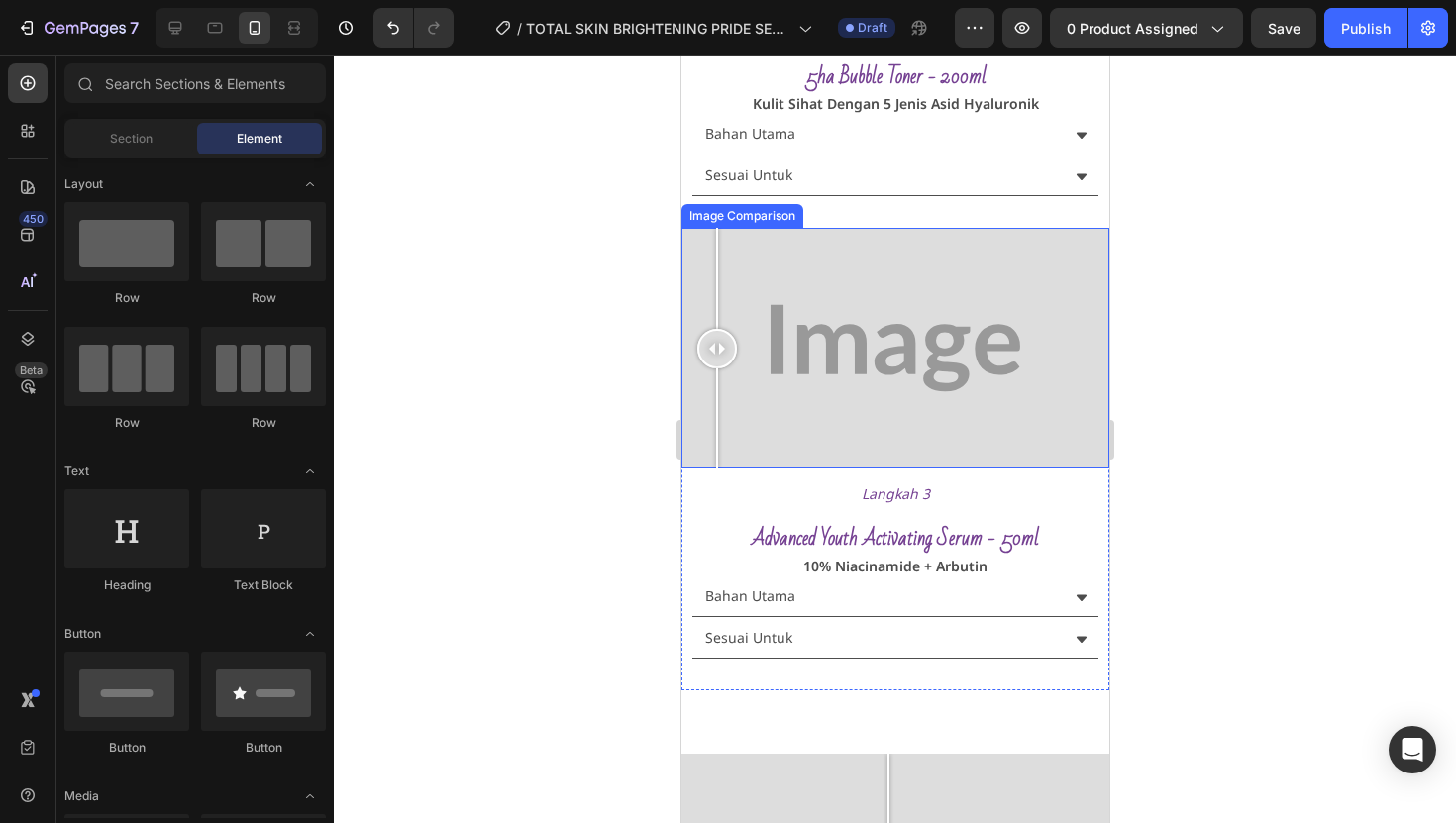 click at bounding box center (716, 419) 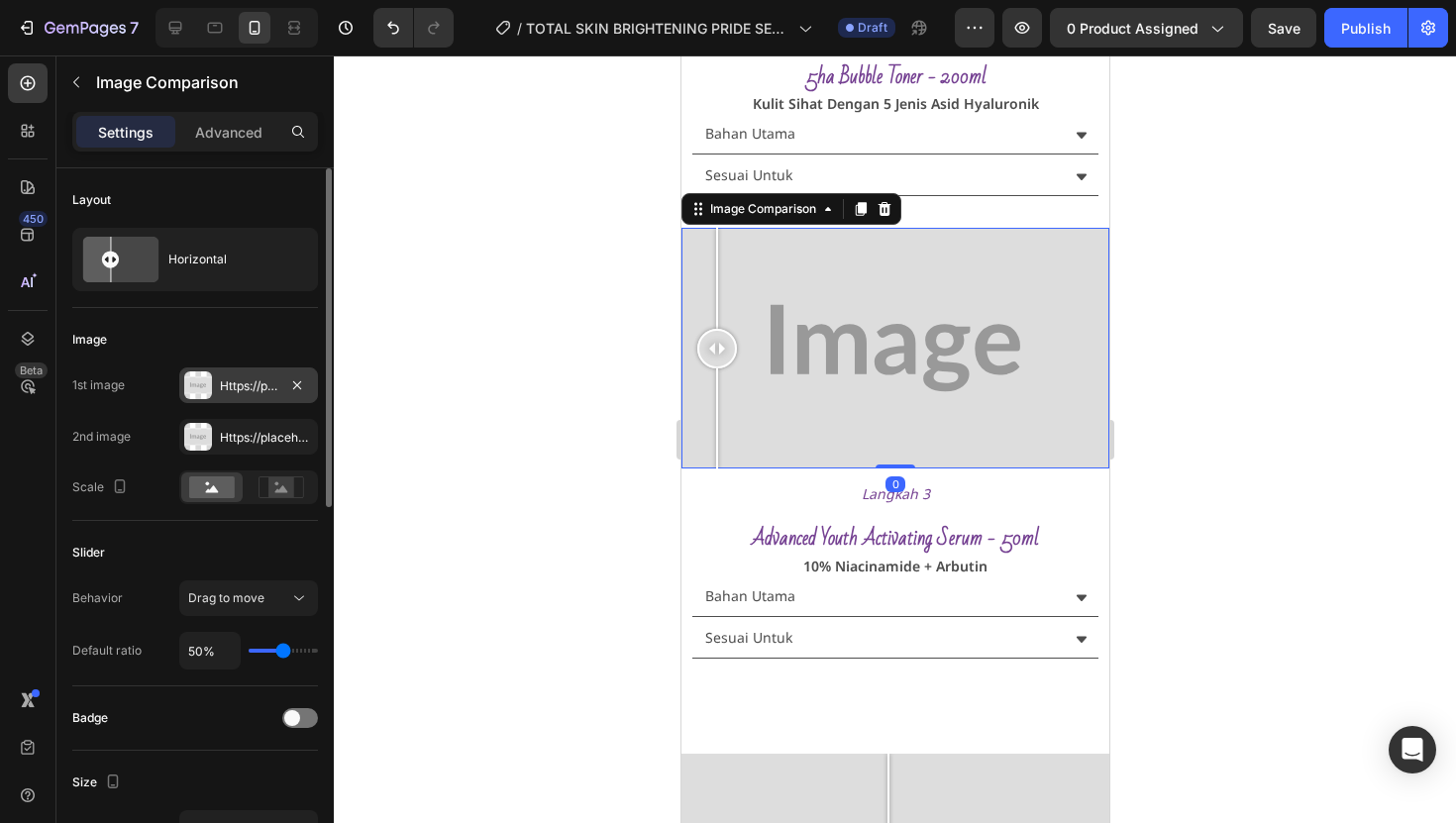 click on "Https://placehold.Co/2000x1111?Text=Image" at bounding box center (249, 385) 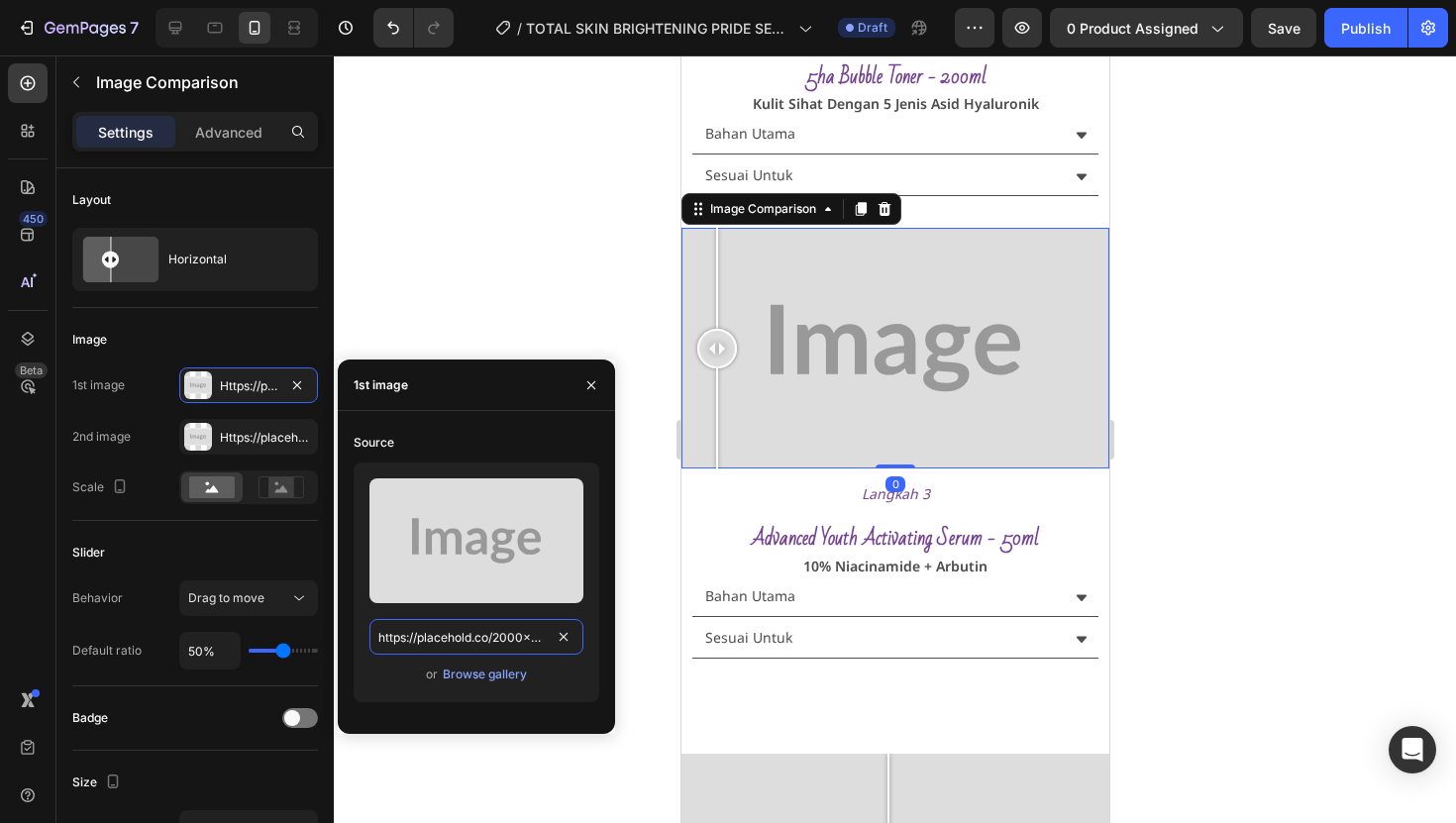click on "https://placehold.co/2000x1111?text=Image" at bounding box center [476, 637] 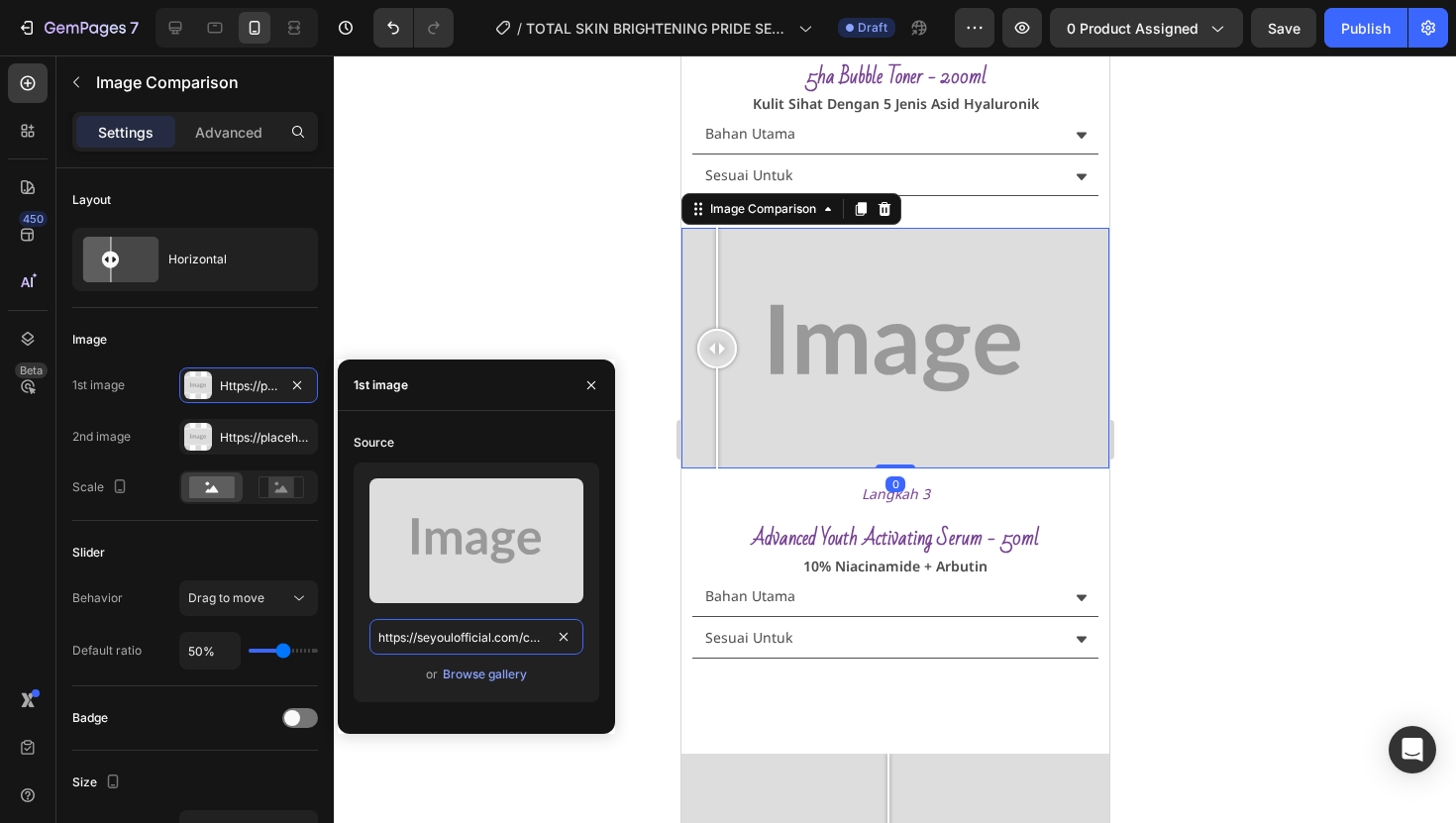 scroll, scrollTop: 0, scrollLeft: 666, axis: horizontal 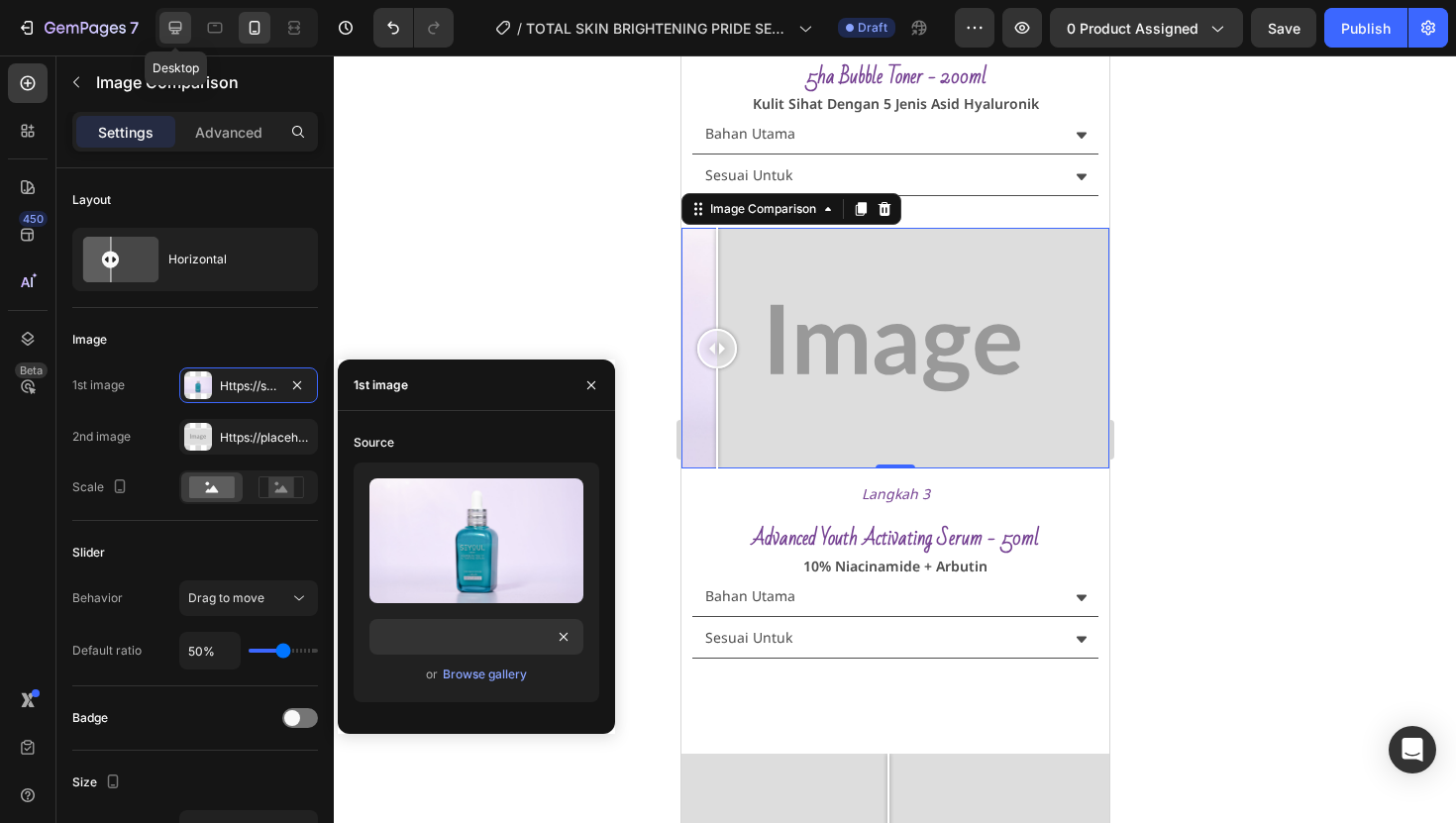 click 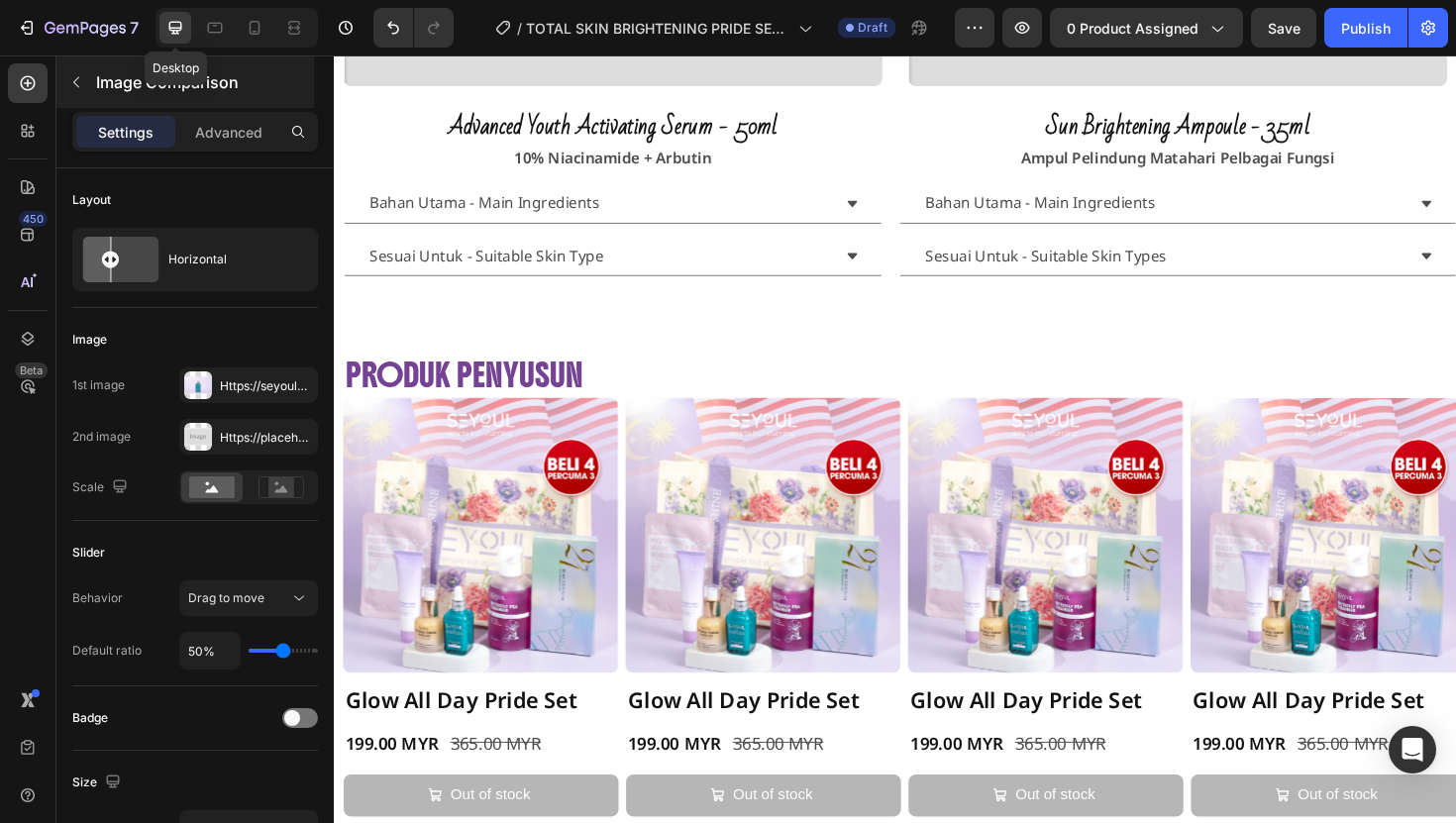 scroll, scrollTop: 0, scrollLeft: 0, axis: both 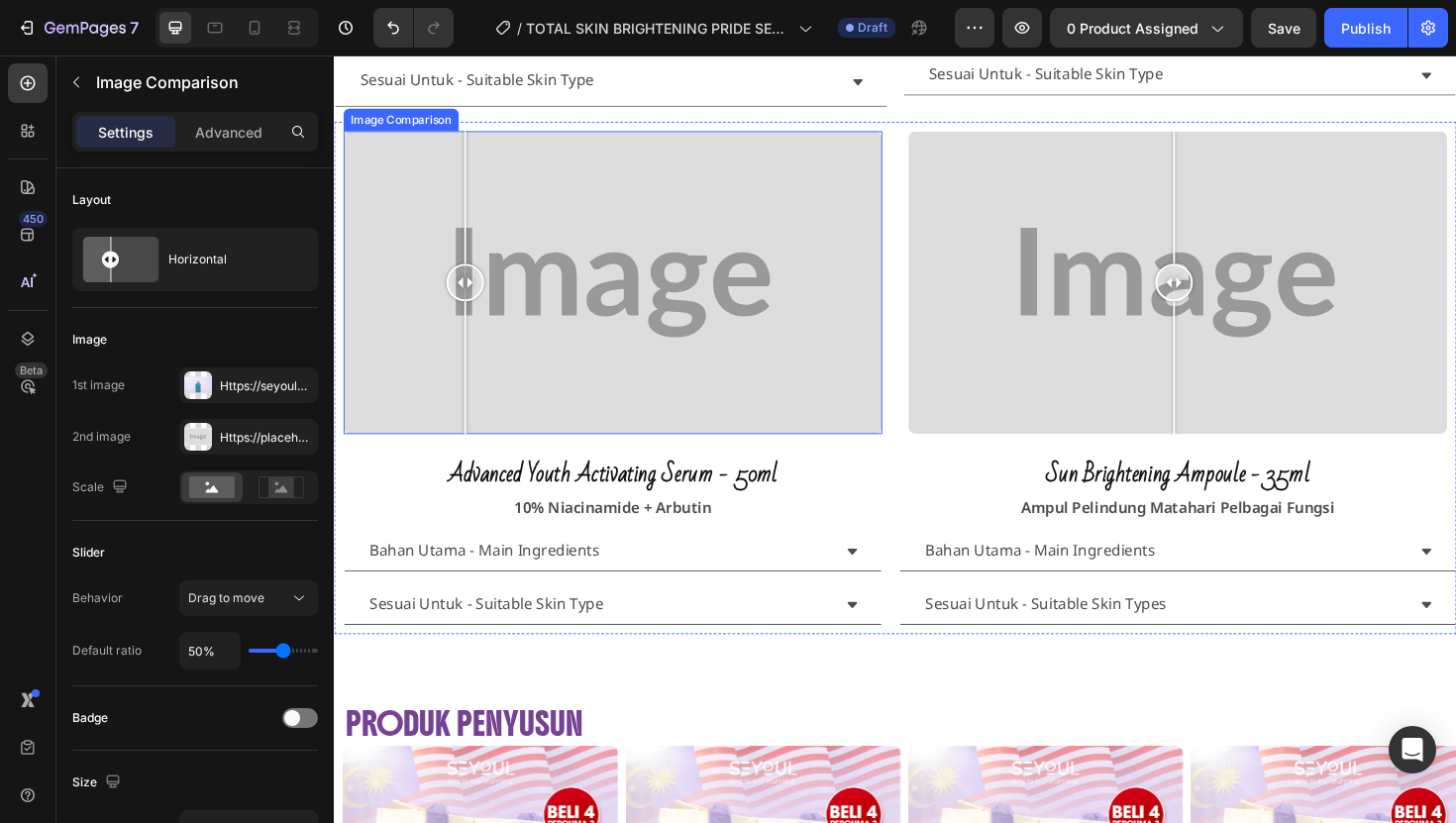 click at bounding box center (629, 296) 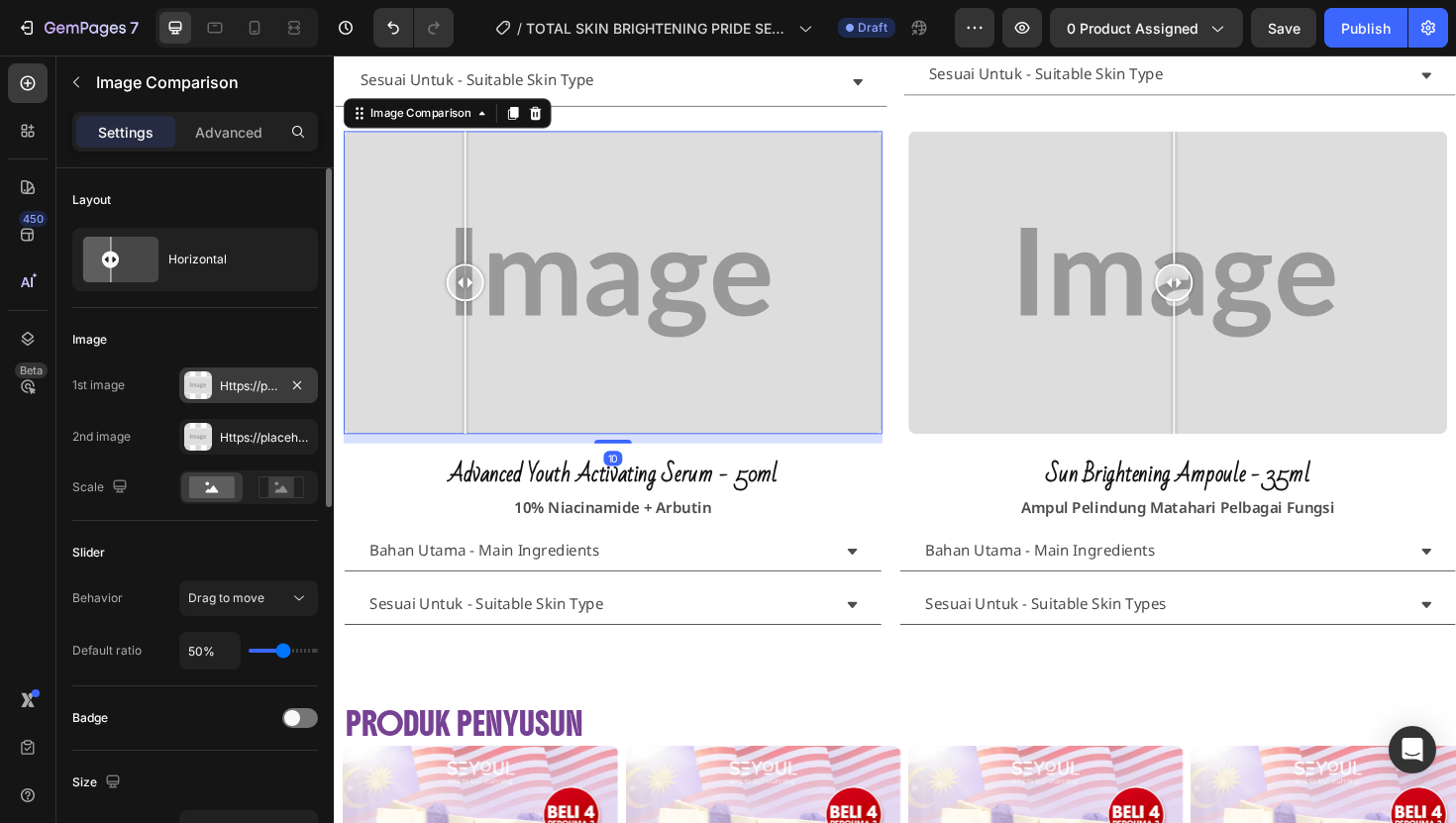 click at bounding box center (198, 385) 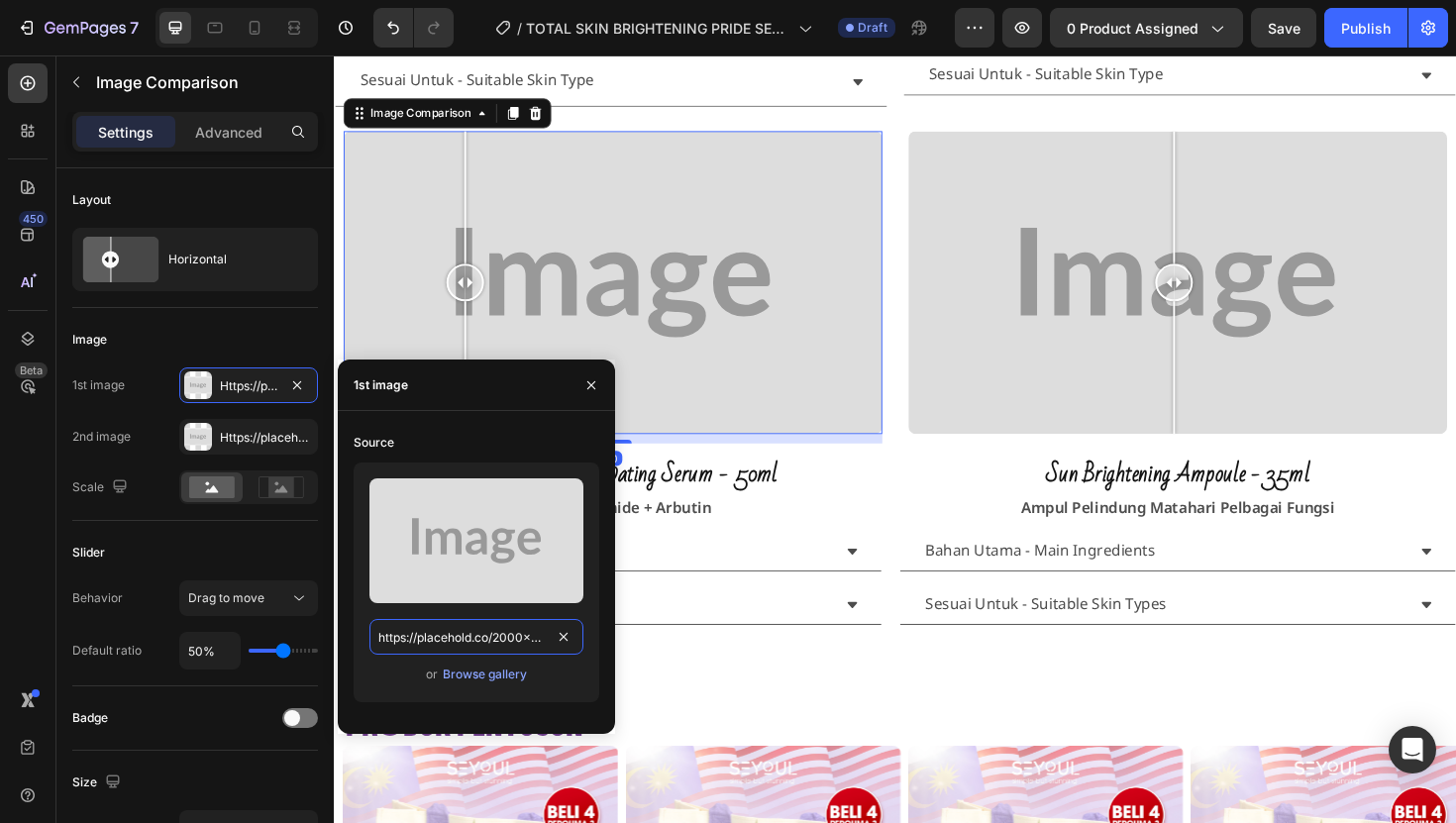 click on "https://placehold.co/2000x1111?text=Image" at bounding box center (476, 637) 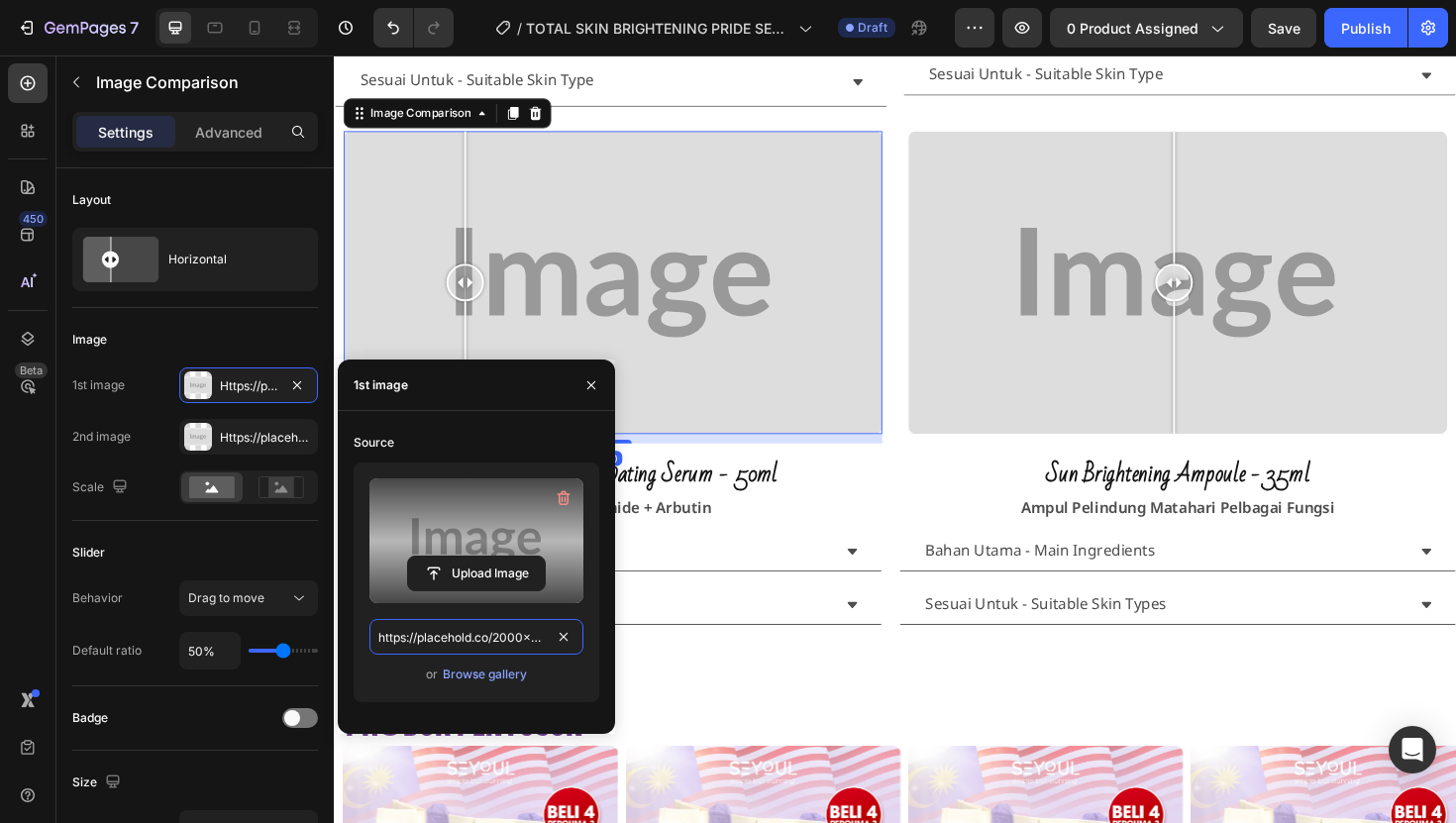 paste on "seyoulofficial.com/cdn/shop/files/gempages_553103273247114368-77a11f90-de7f-468f-8afe-6cec955c1b90.jpg?v=1805040007207096480" 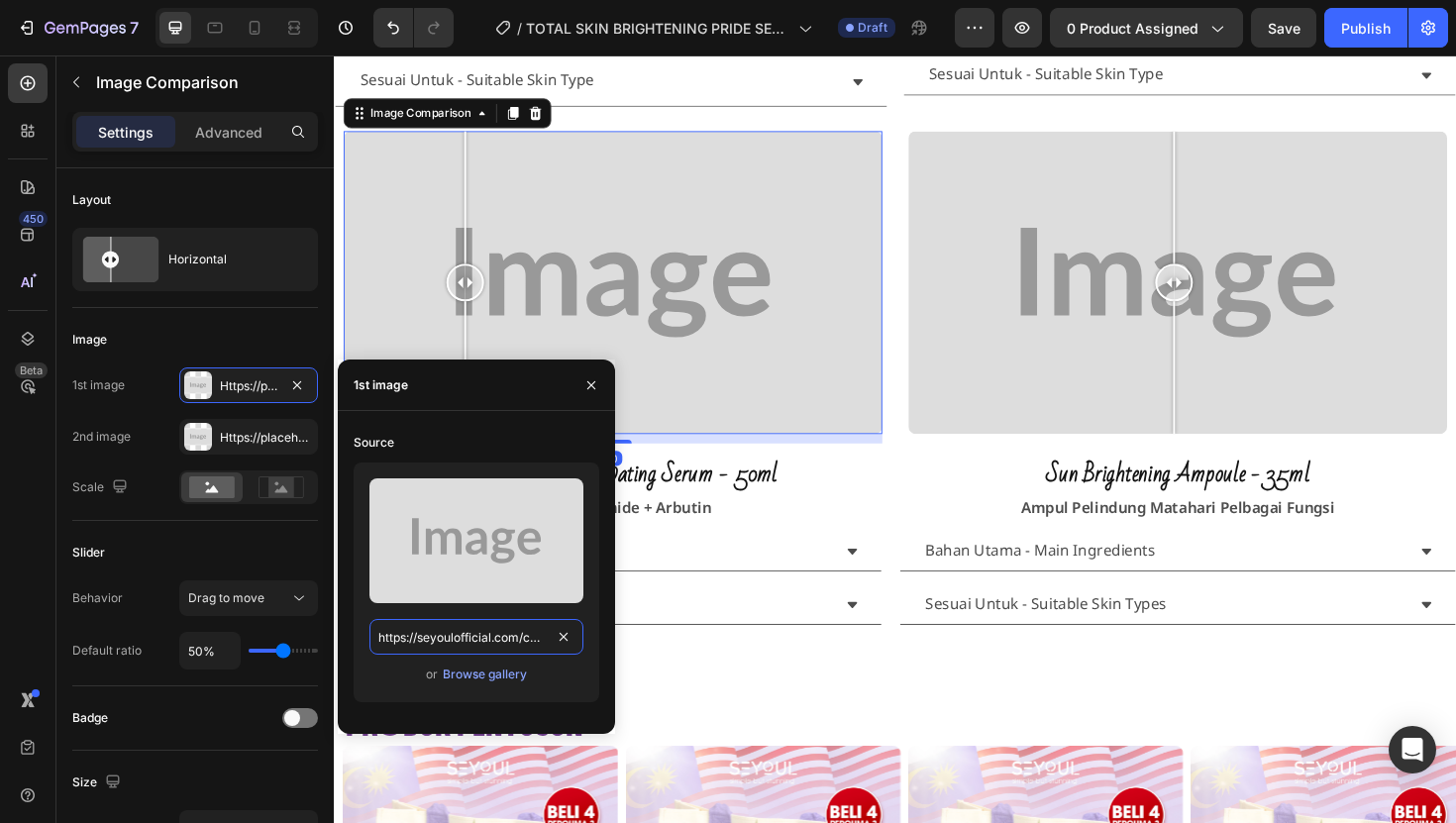 scroll, scrollTop: 0, scrollLeft: 666, axis: horizontal 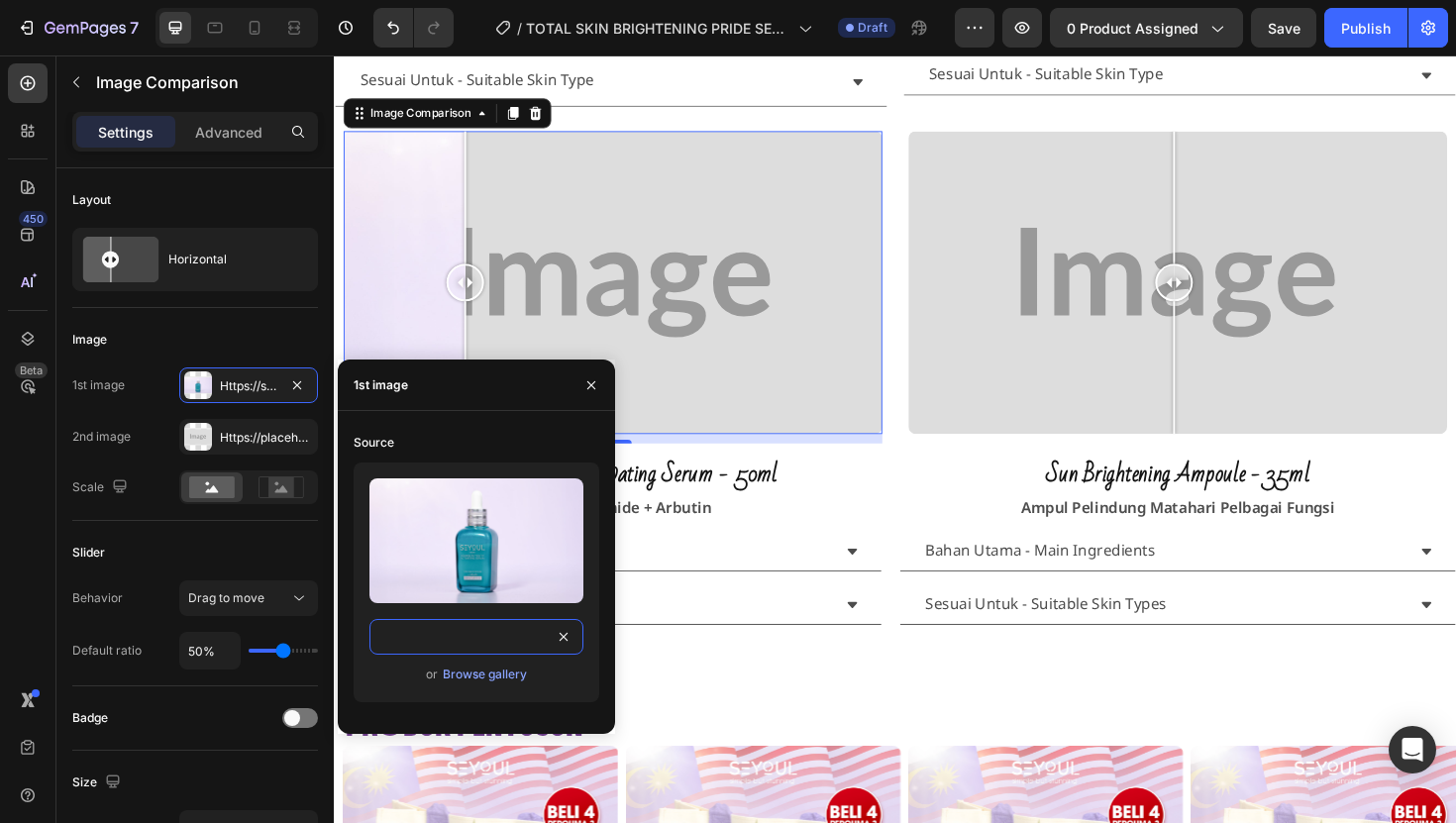 type on "https://seyoulofficial.com/cdn/shop/files/gempages_553103273247114368-77a11f90-de7f-468f-8afe-6cec955c1b90.jpg?v=1805040007207096480" 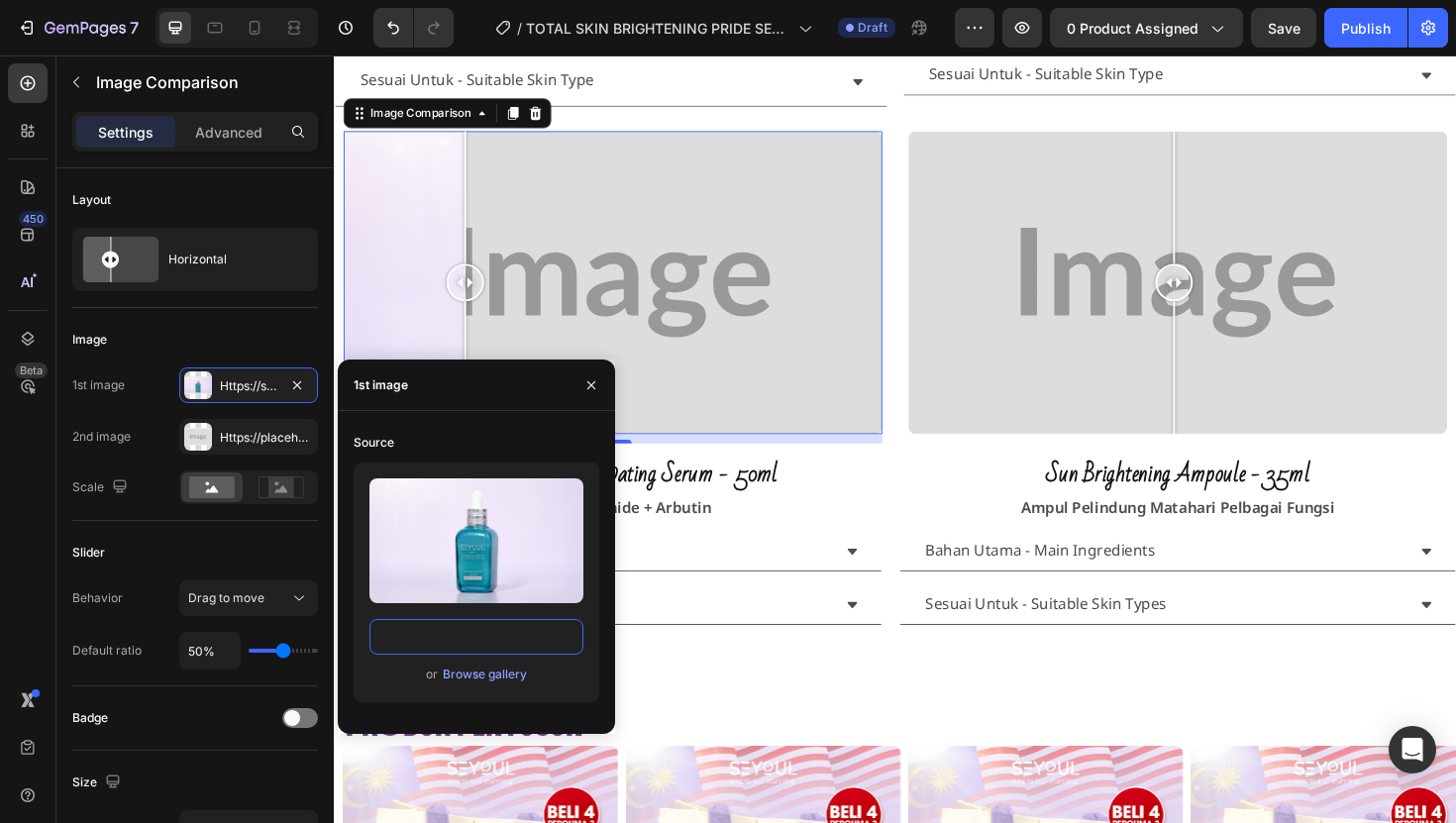 scroll, scrollTop: 0, scrollLeft: 0, axis: both 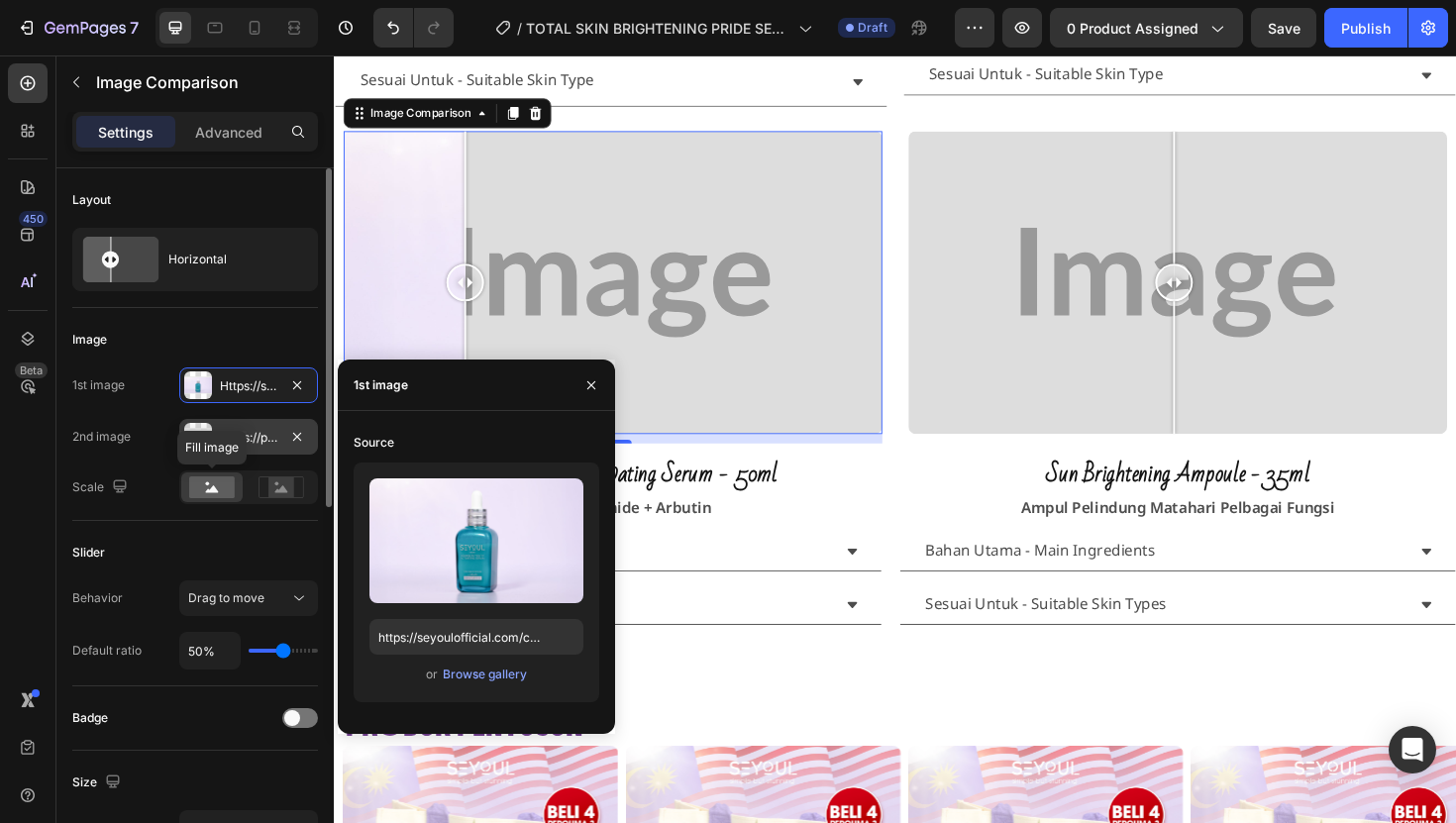 click at bounding box center (198, 437) 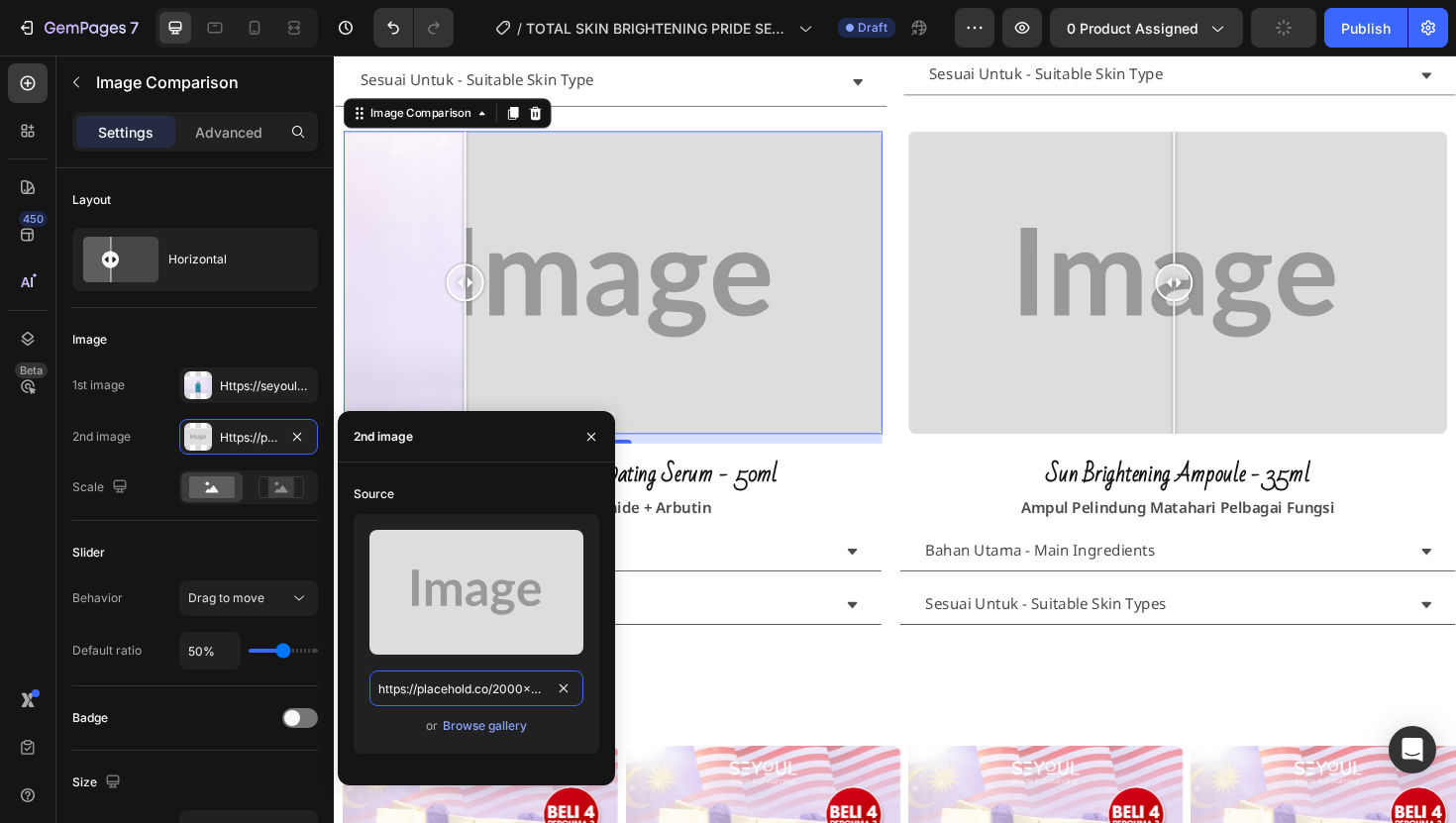 click on "https://placehold.co/2000x1111?text=Image" at bounding box center (476, 688) 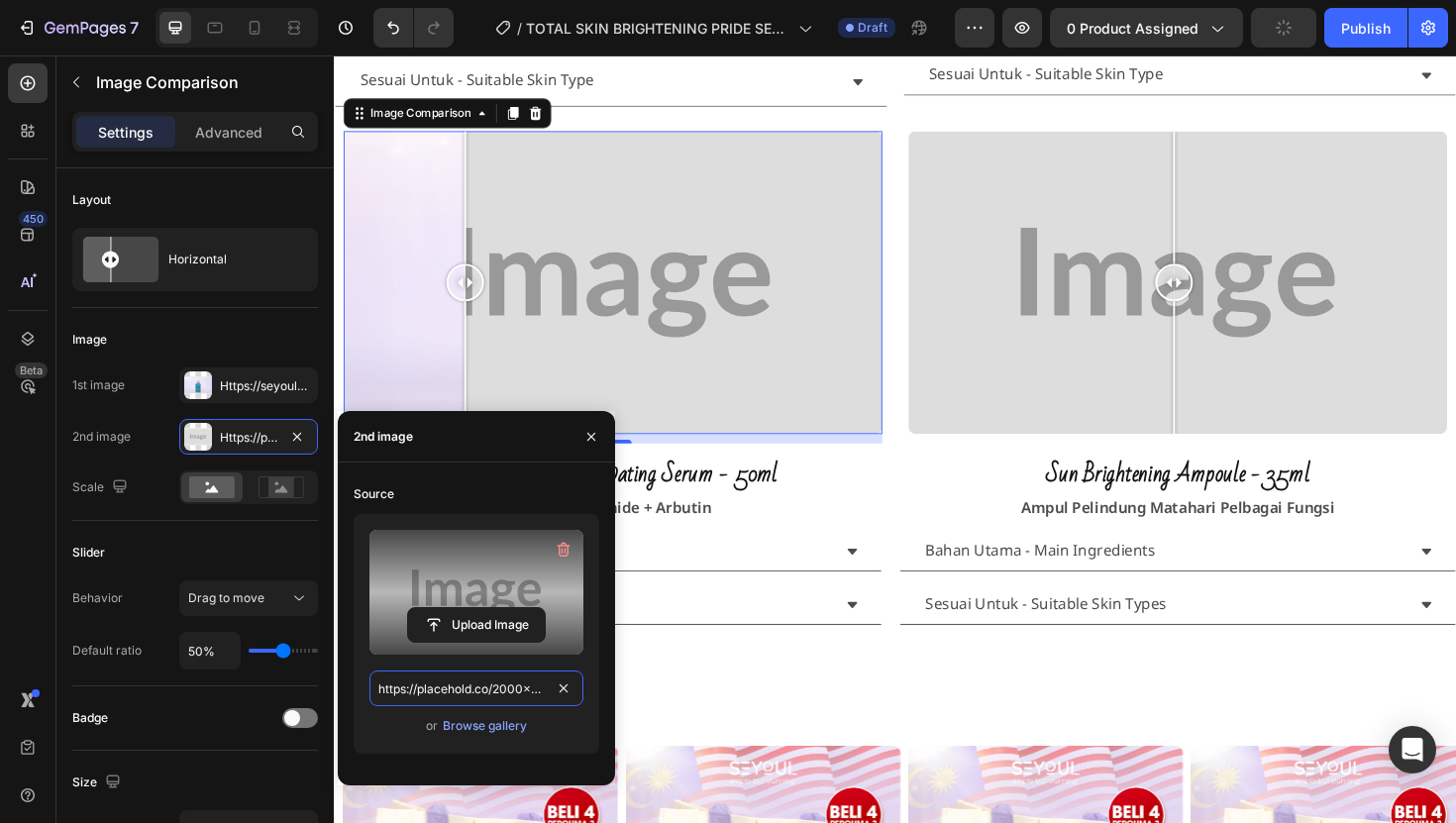paste on "seyoulofficial.com/cdn/shop/files/gempages_553103273247114368-83abc545-611f-4d95-a845-9aaa07f51f4f.jpg?v=13276086642147801975" 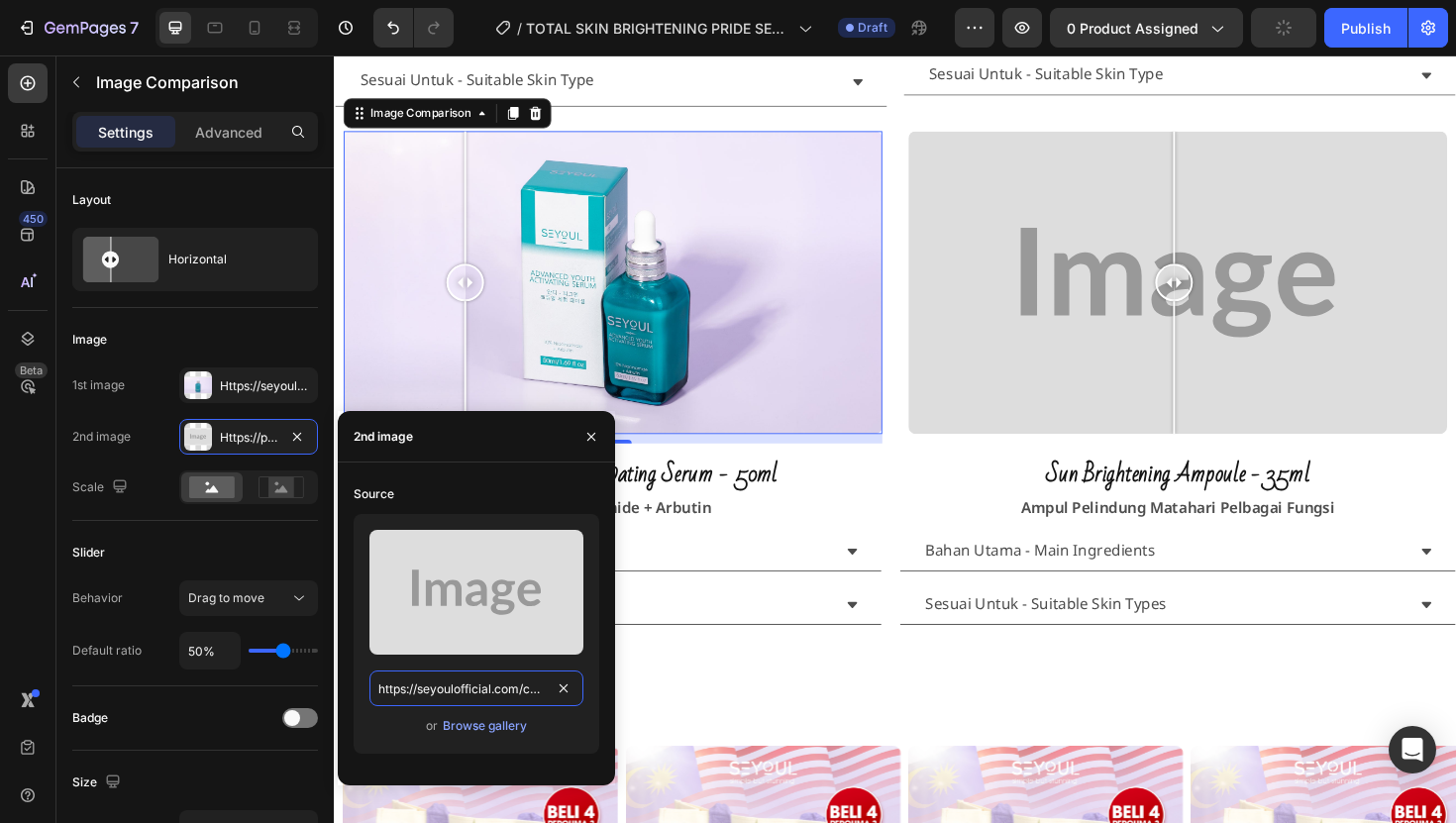 scroll, scrollTop: 0, scrollLeft: 669, axis: horizontal 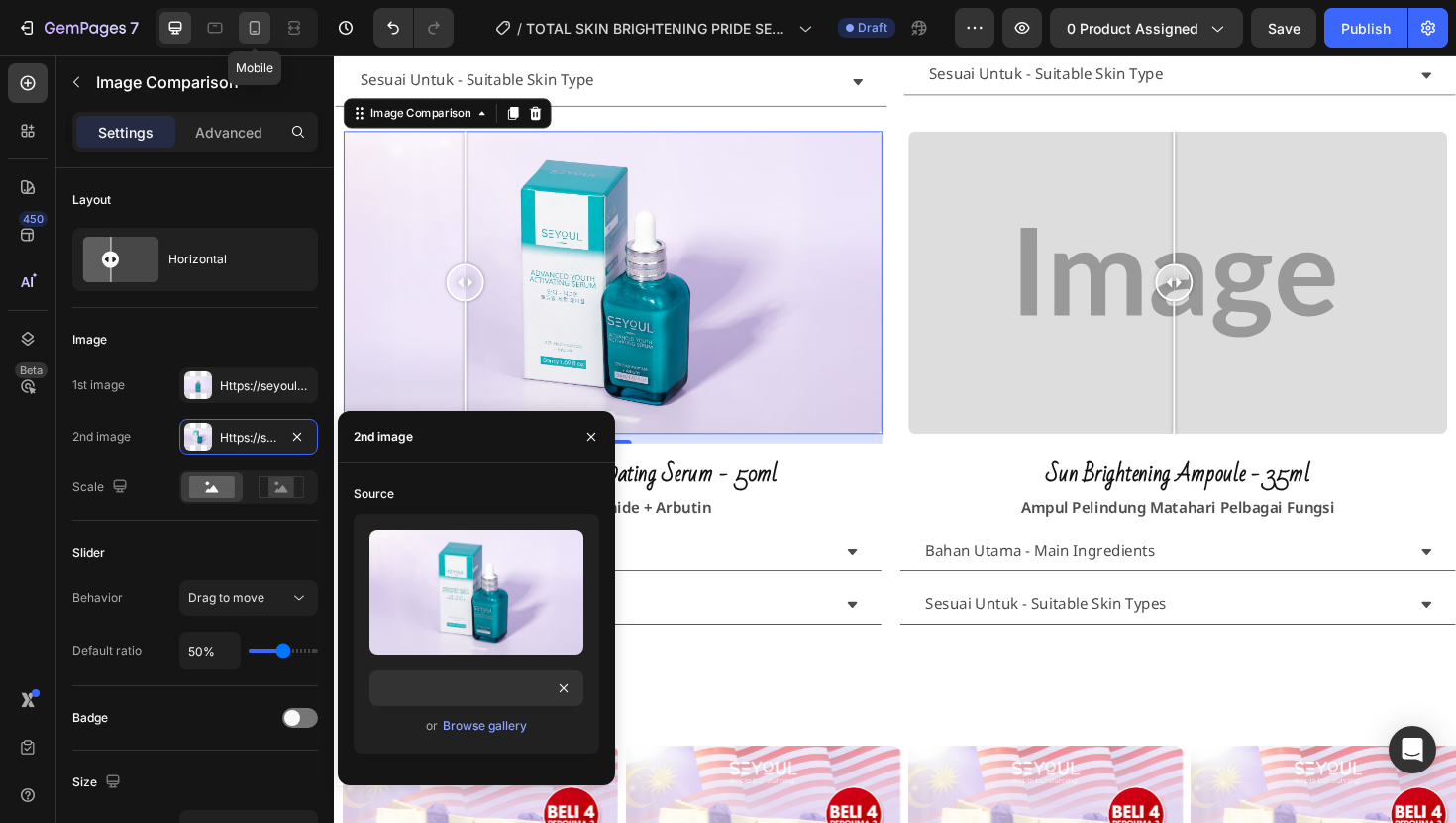 click 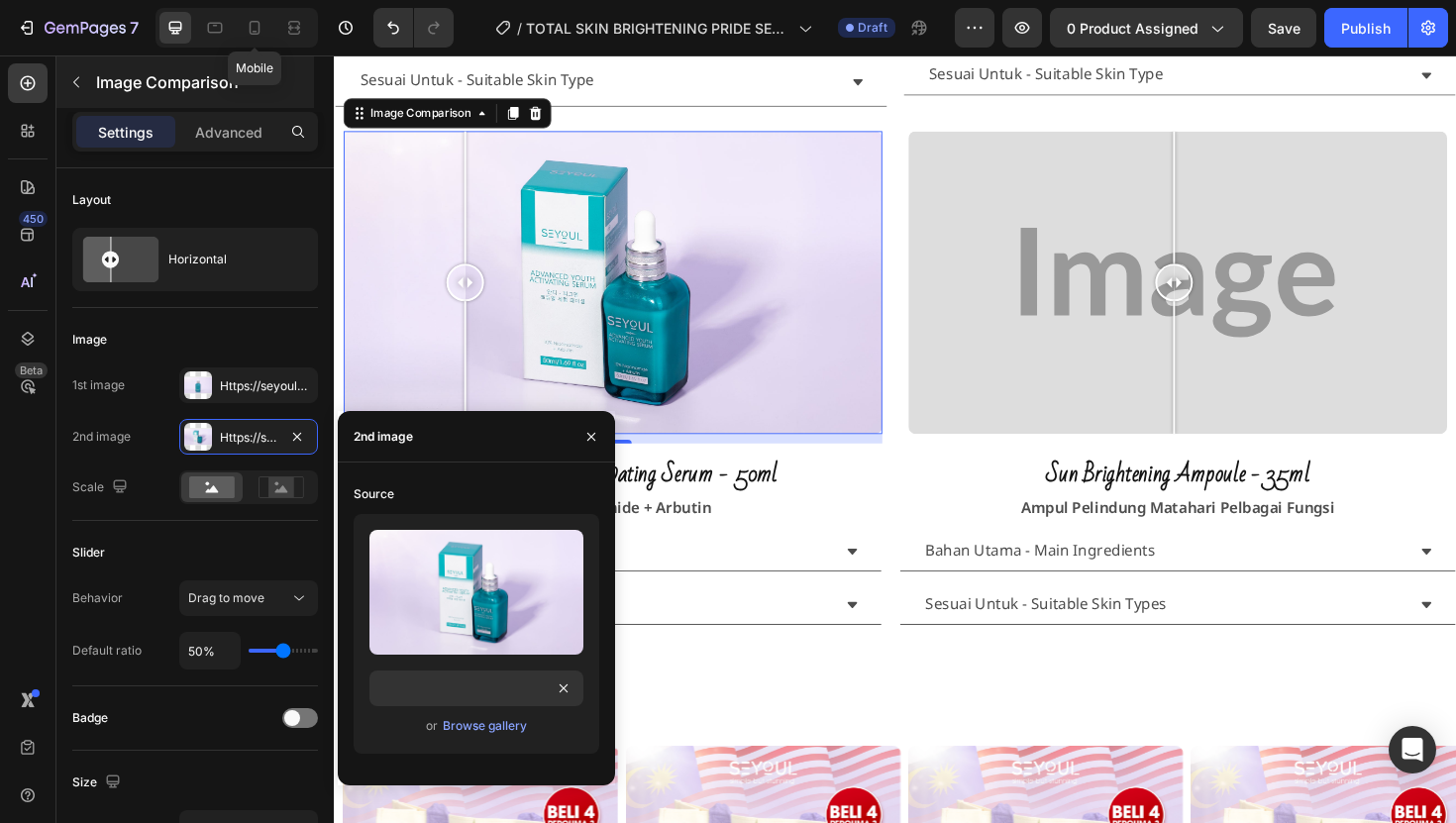 scroll, scrollTop: 1919, scrollLeft: 0, axis: vertical 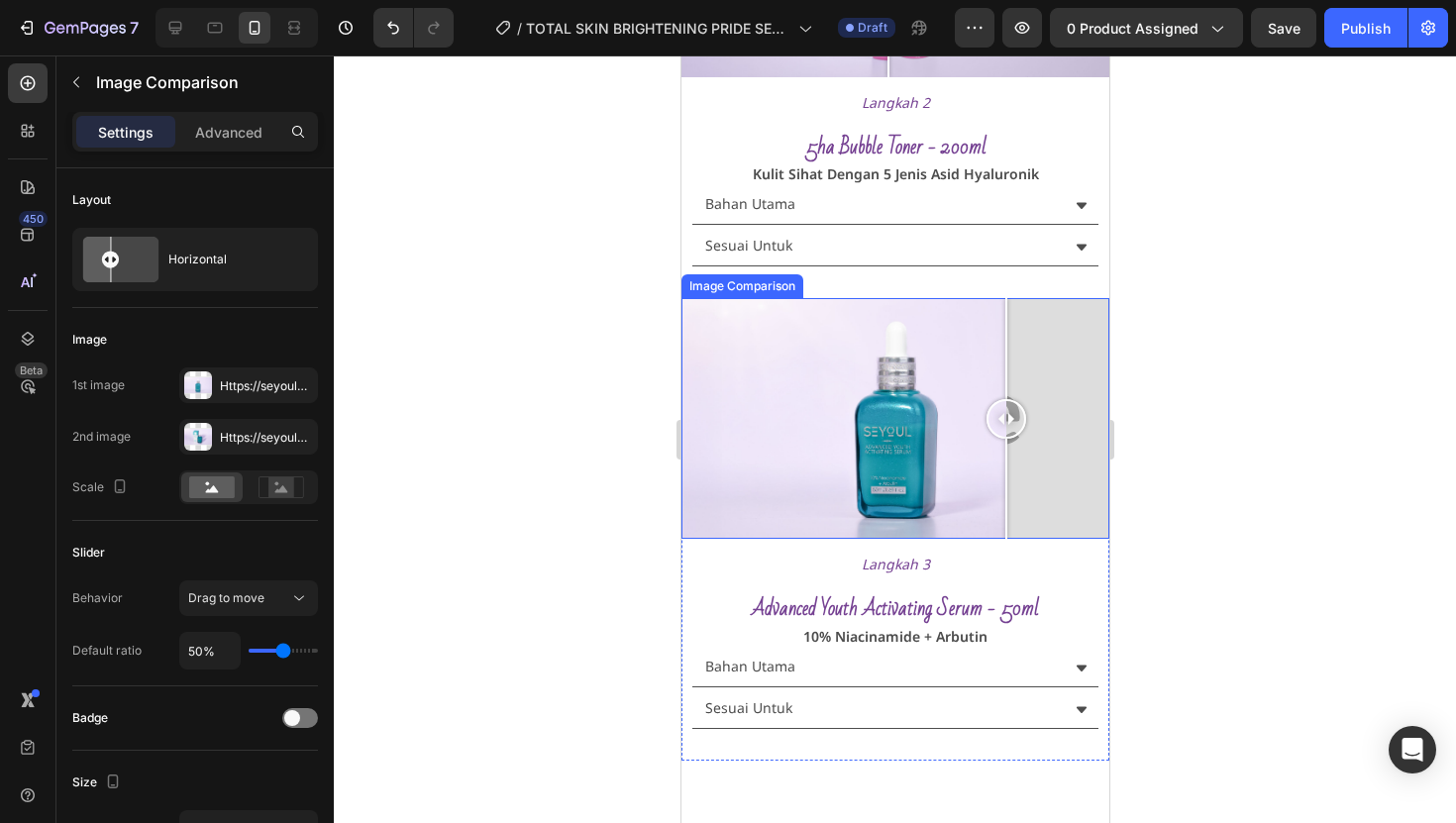 click at bounding box center [894, 418] 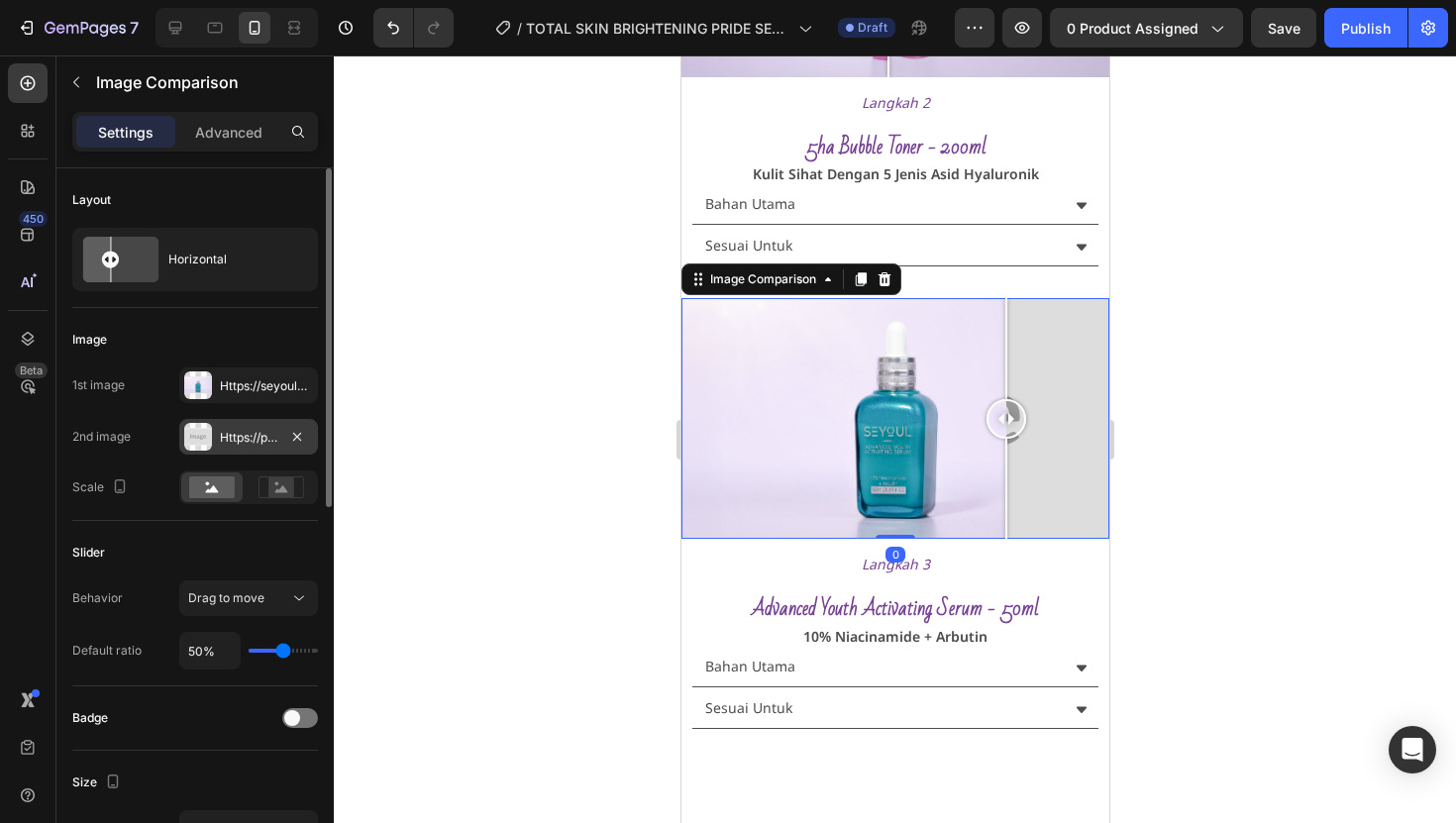 click on "Https://placehold.Co/2000x1111?Text=Image" at bounding box center [249, 438] 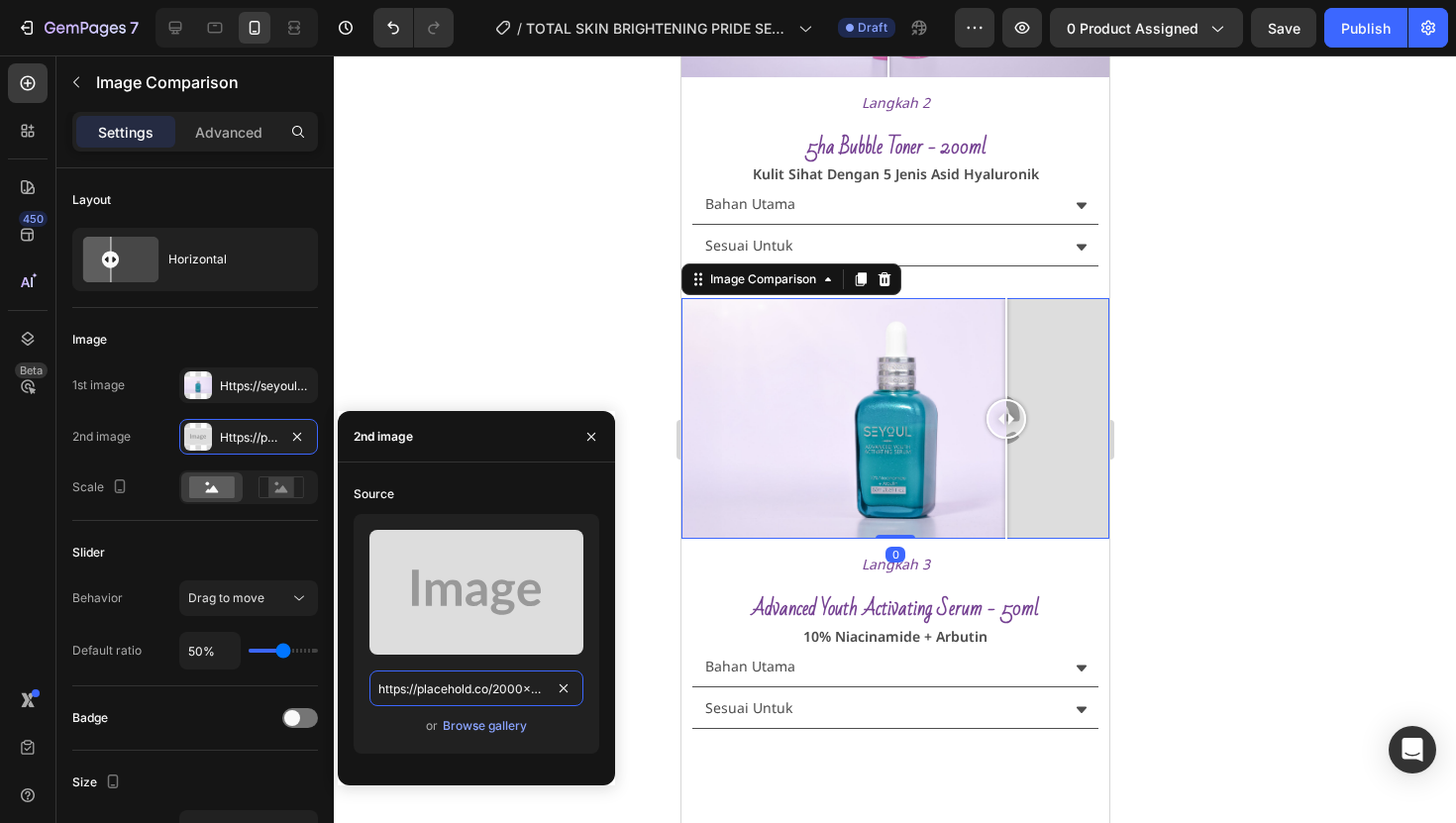 click on "https://placehold.co/2000x1111?text=Image" at bounding box center (476, 688) 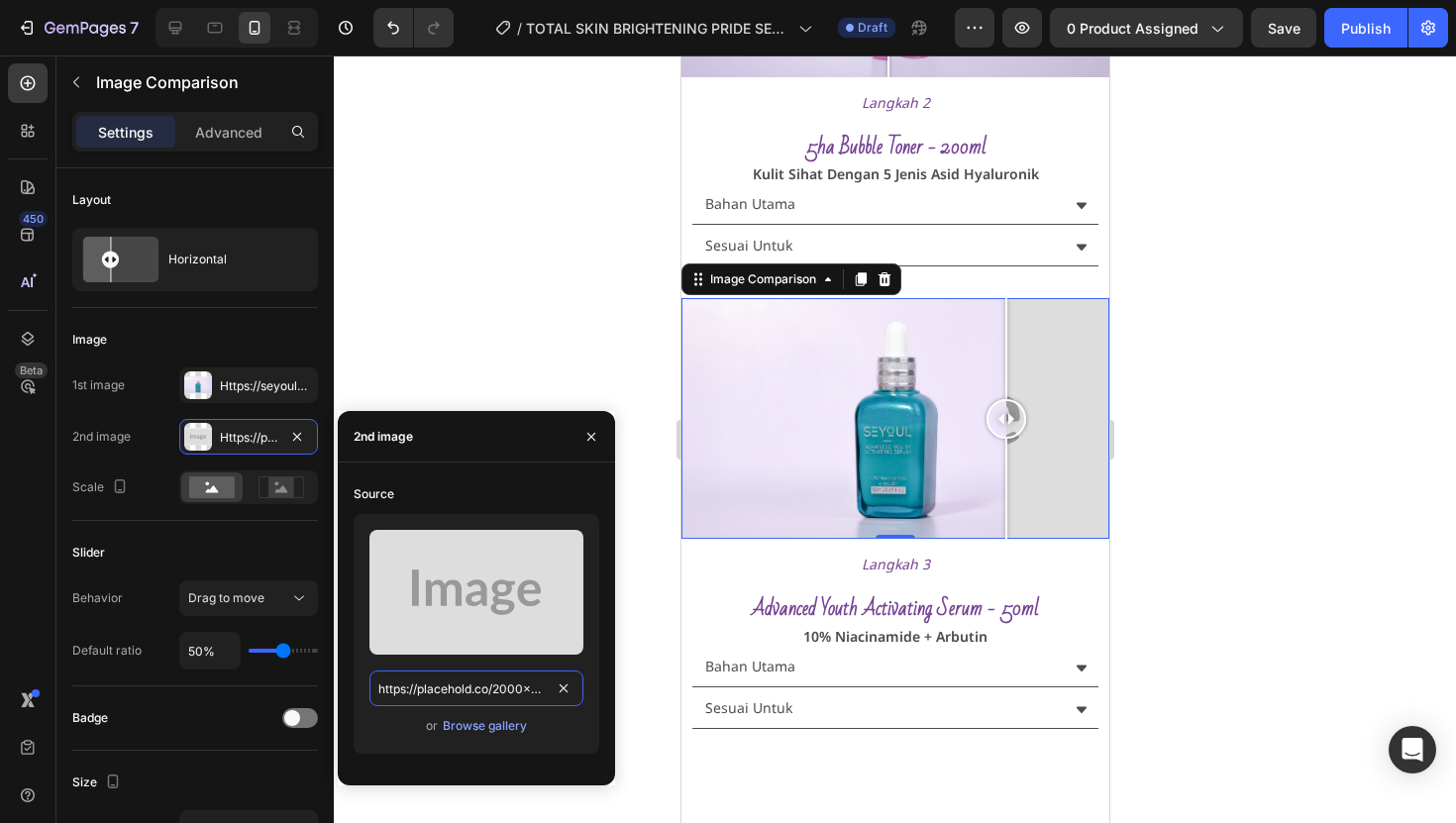 click on "https://placehold.co/2000x1111?text=Image" at bounding box center [476, 688] 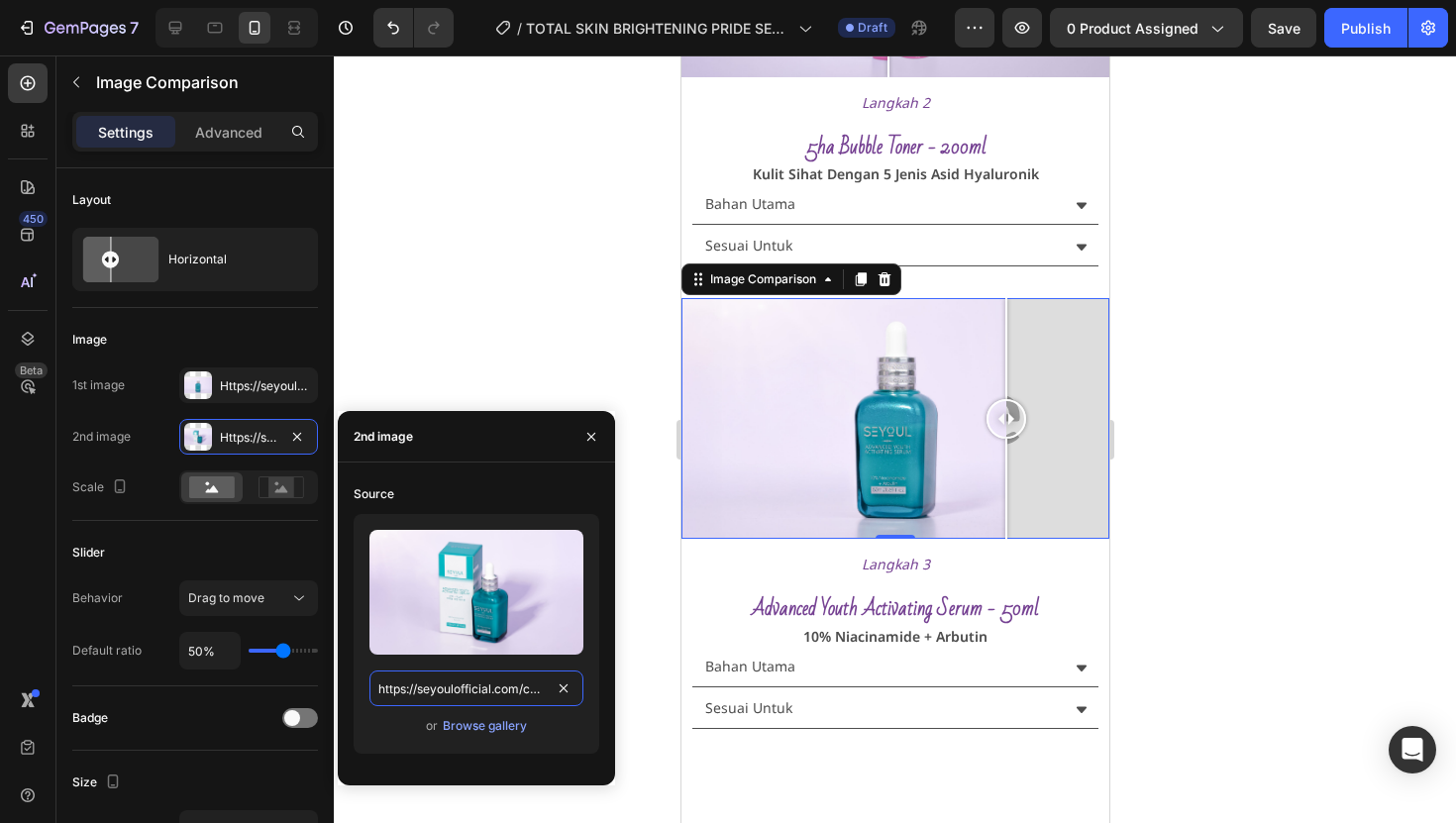 scroll, scrollTop: 0, scrollLeft: 669, axis: horizontal 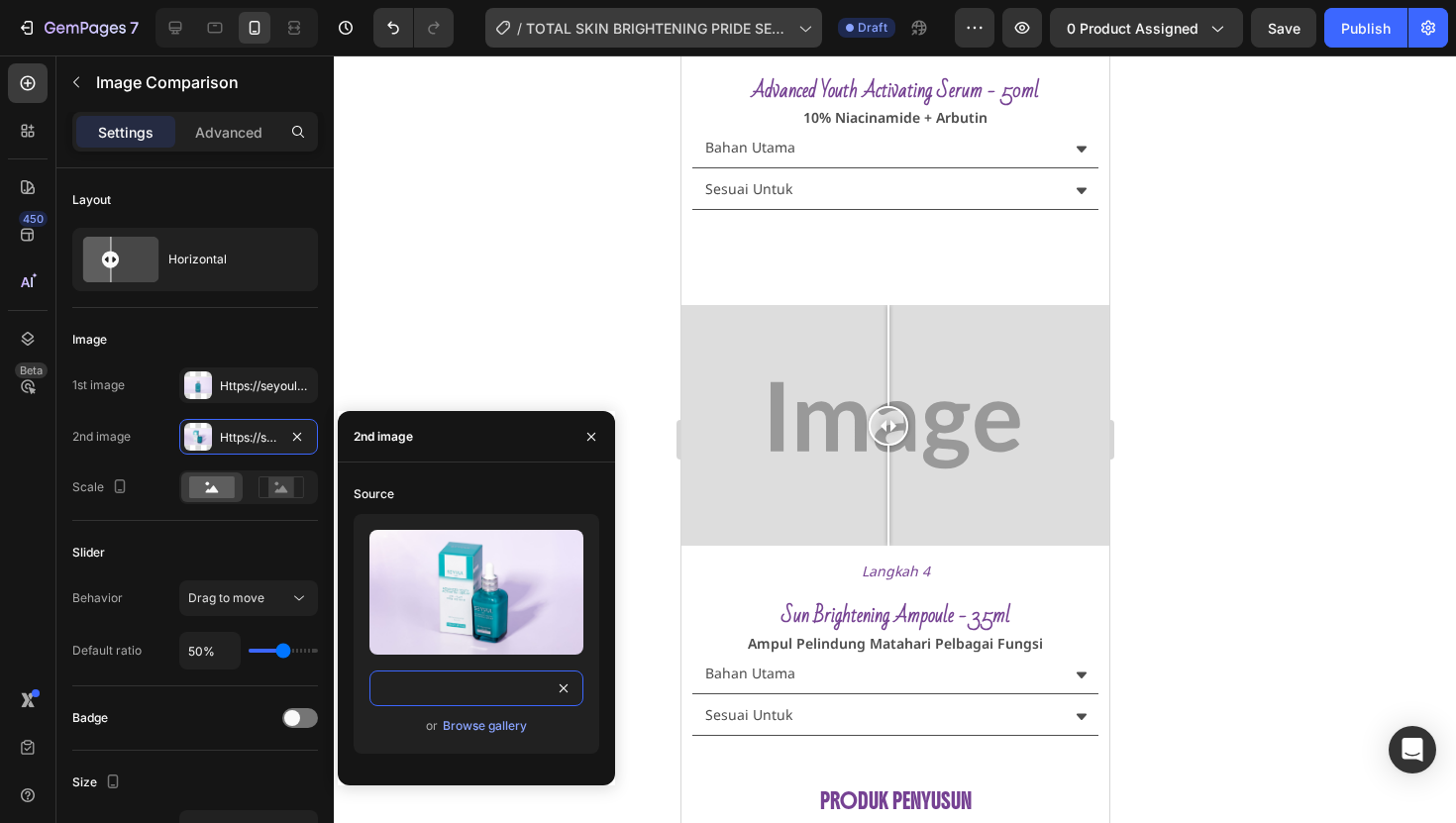 type on "https://seyoulofficial.com/cdn/shop/files/gempages_553103273247114368-83abc545-611f-4d95-a845-9aaa07f51f4f.jpg?v=13276086642147801975" 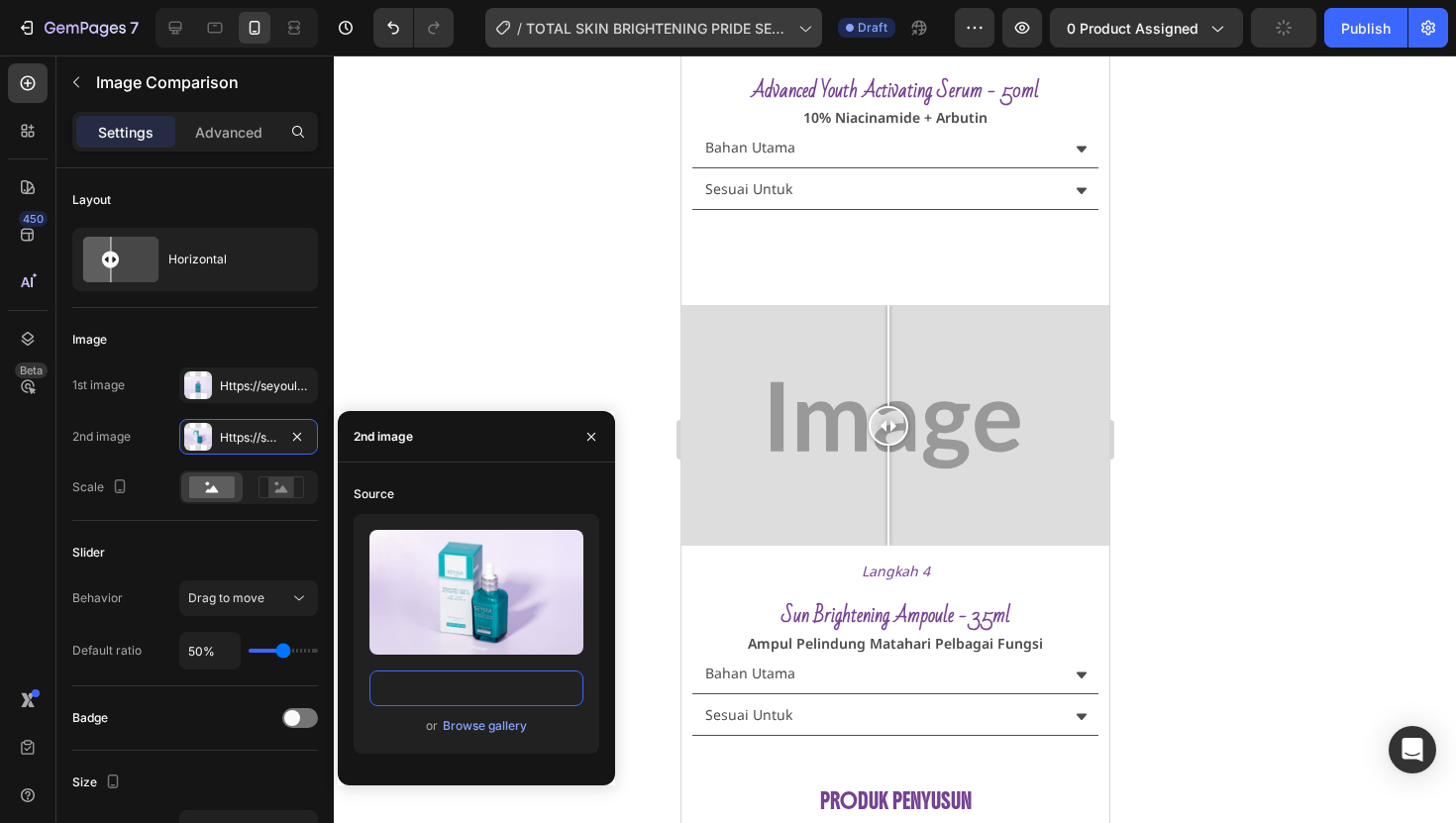 scroll, scrollTop: 0, scrollLeft: 0, axis: both 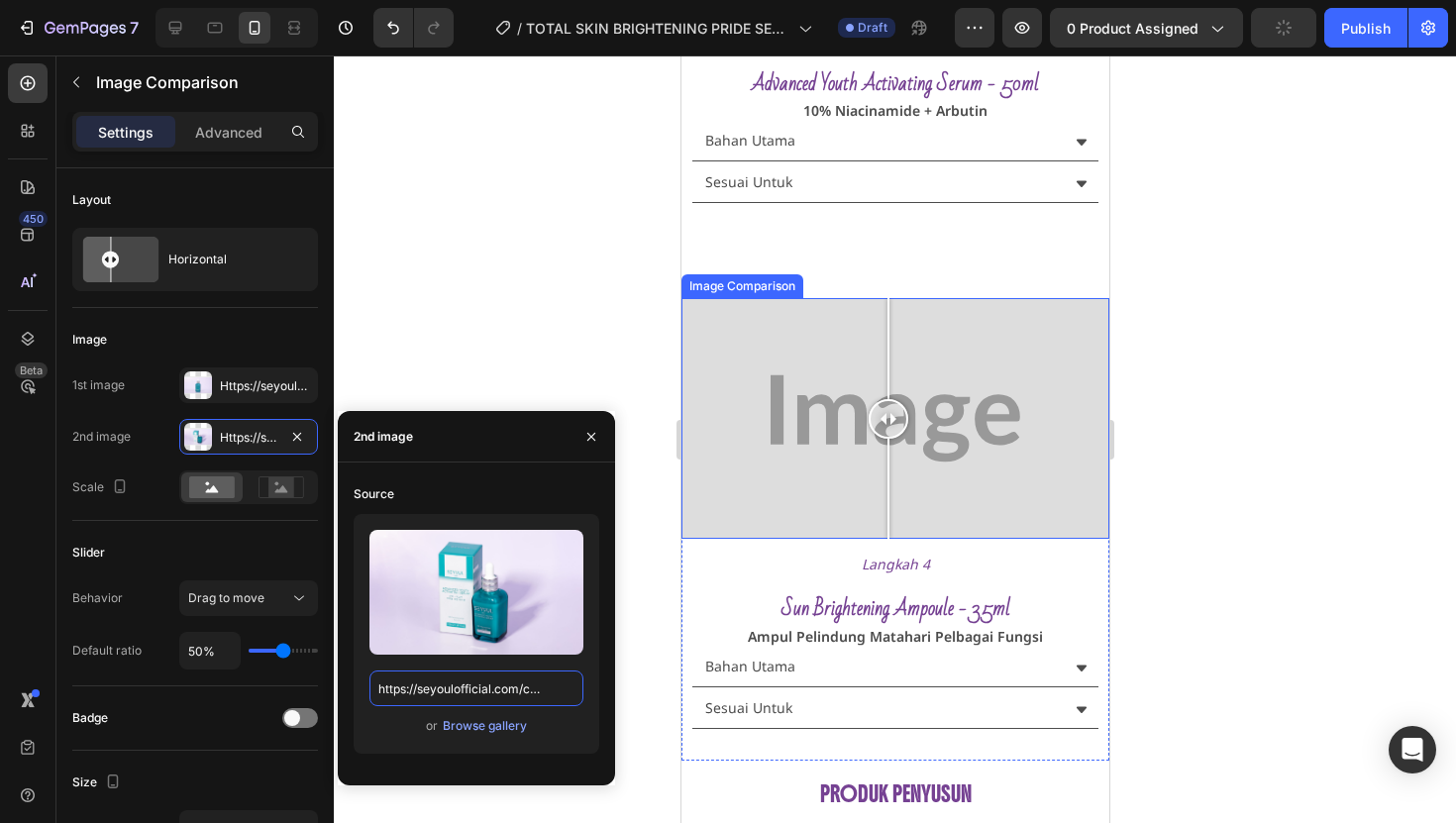 click at bounding box center (894, 418) 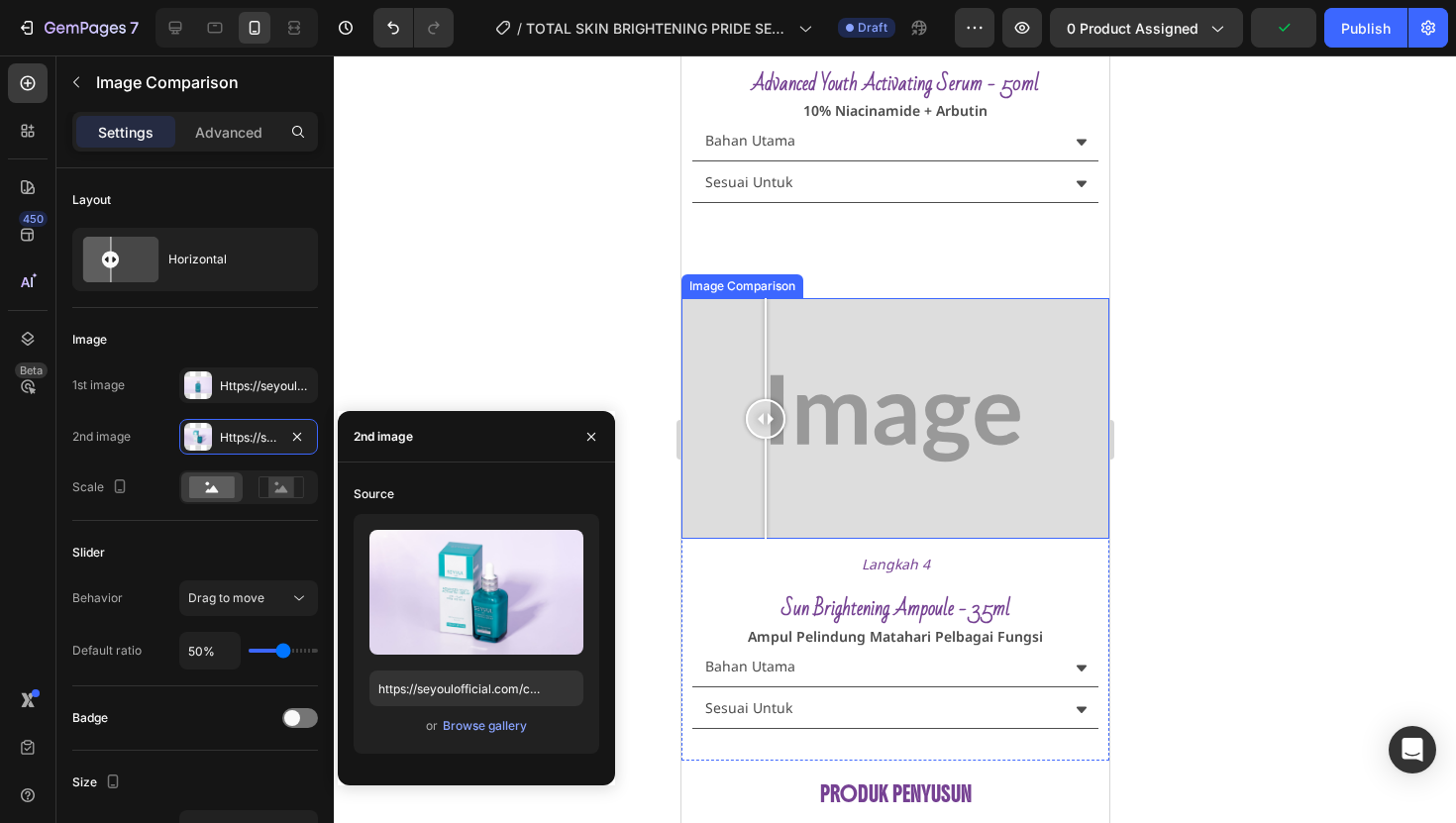 click at bounding box center [765, 419] 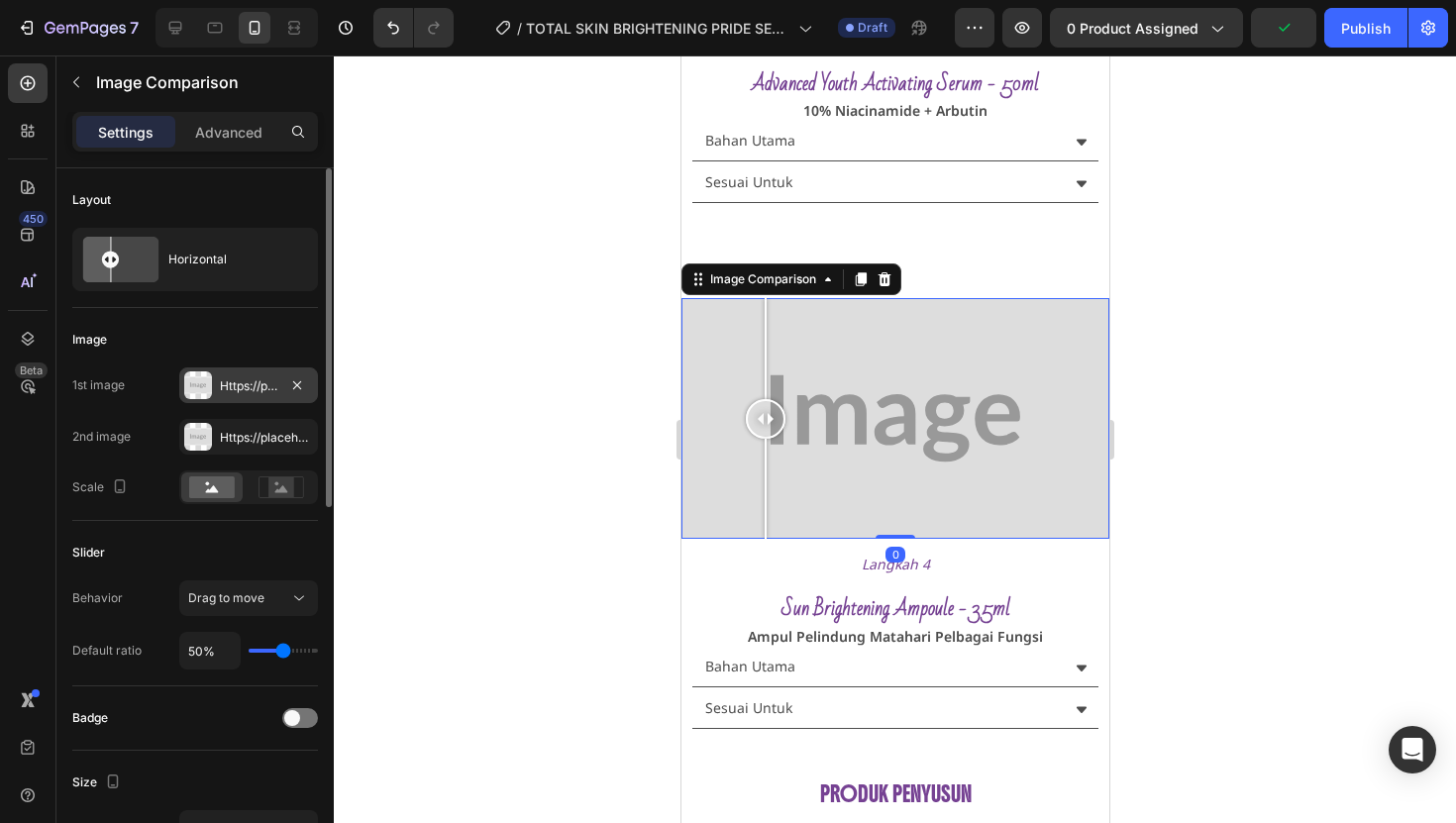 click at bounding box center (198, 385) 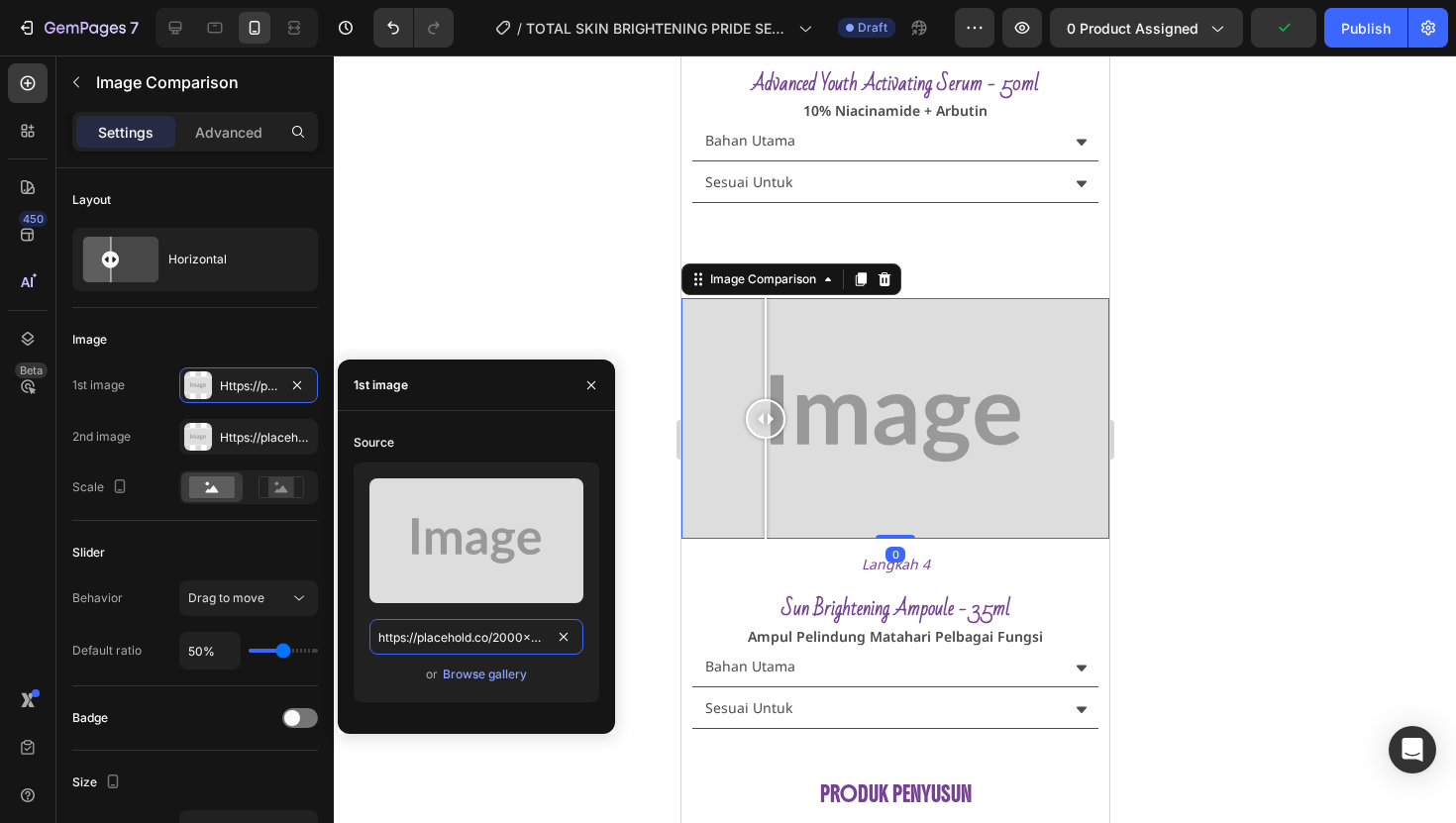 click on "https://placehold.co/2000x1111?text=Image" at bounding box center (476, 637) 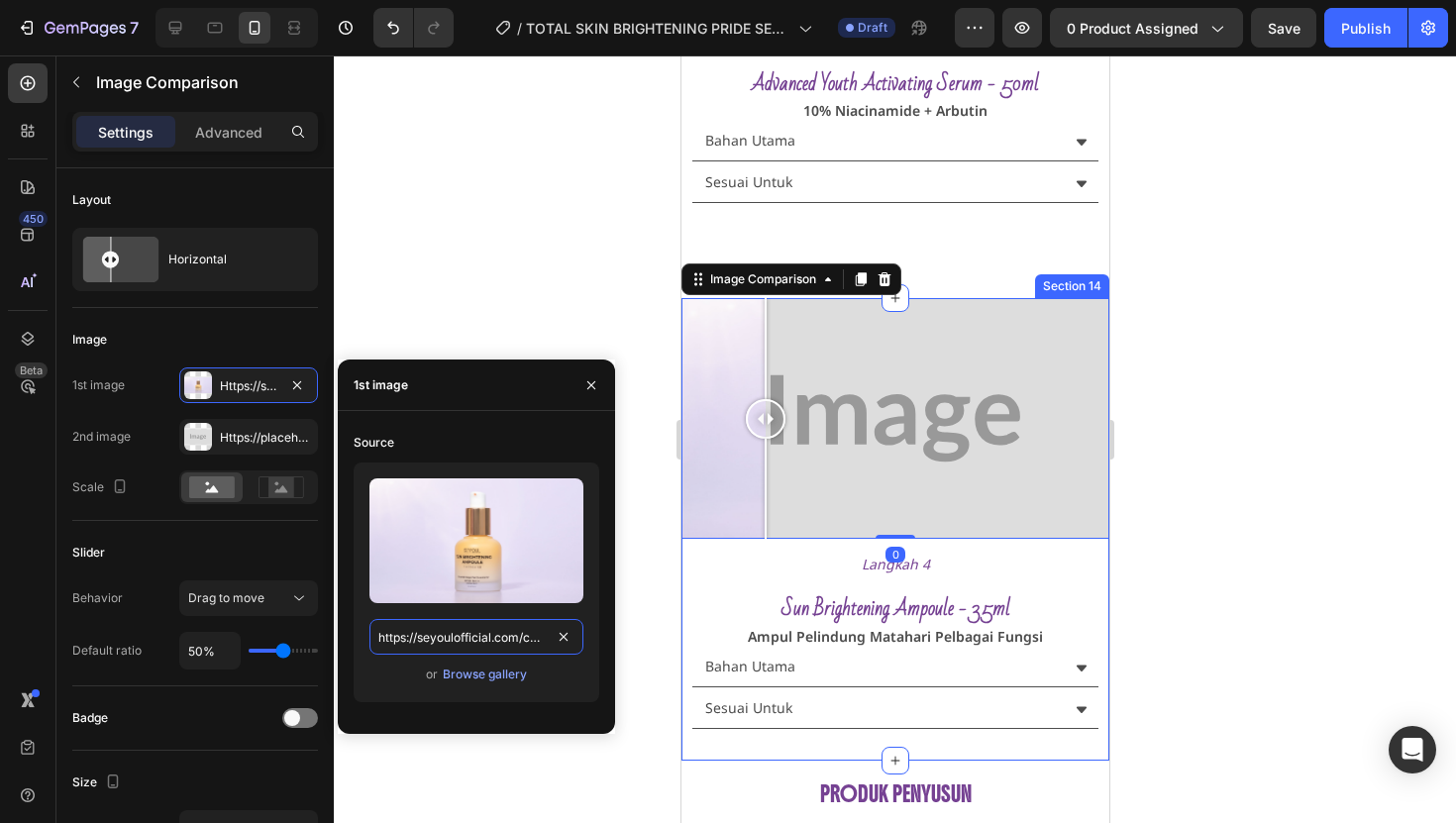 scroll, scrollTop: 0, scrollLeft: 676, axis: horizontal 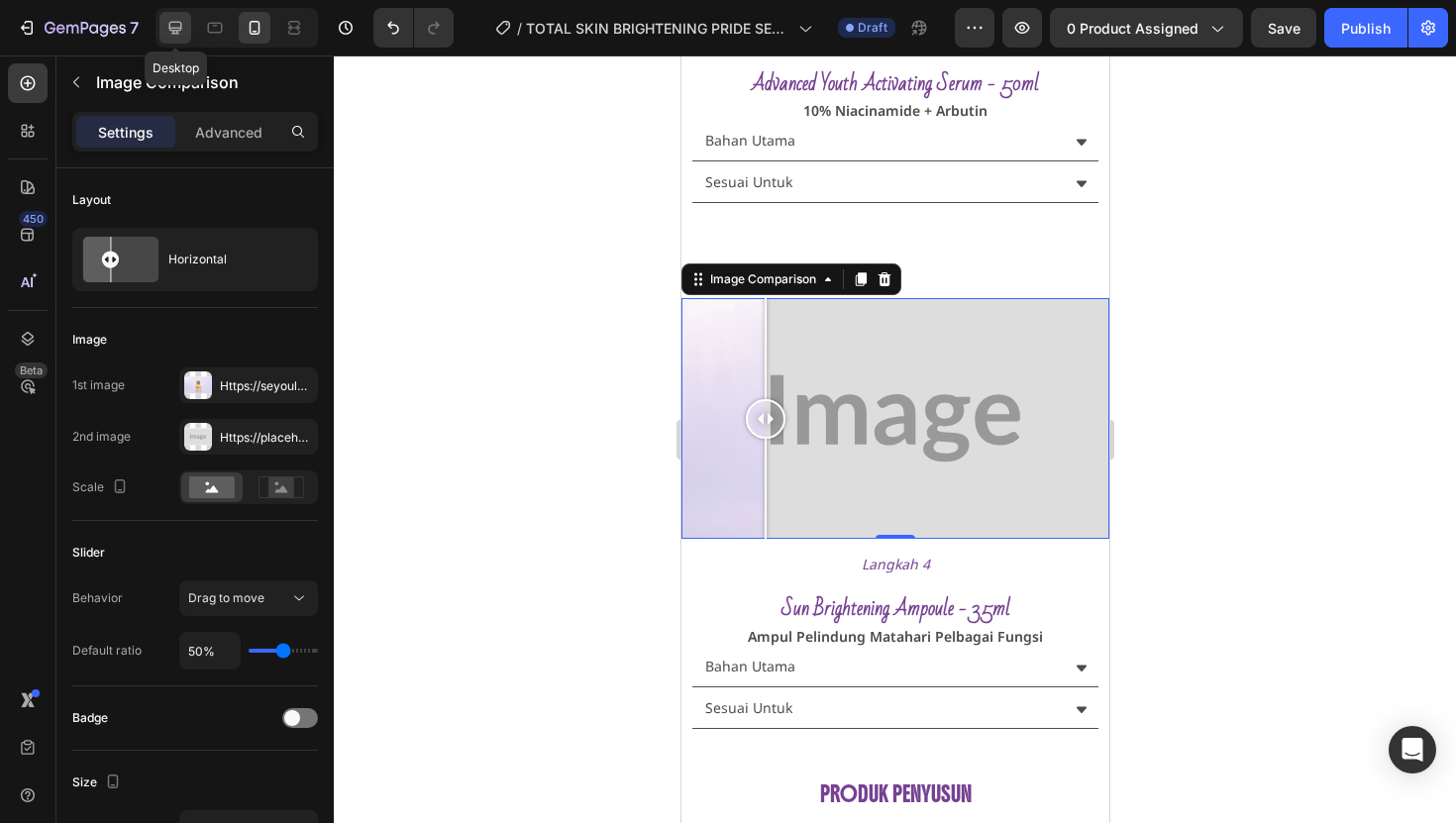 click 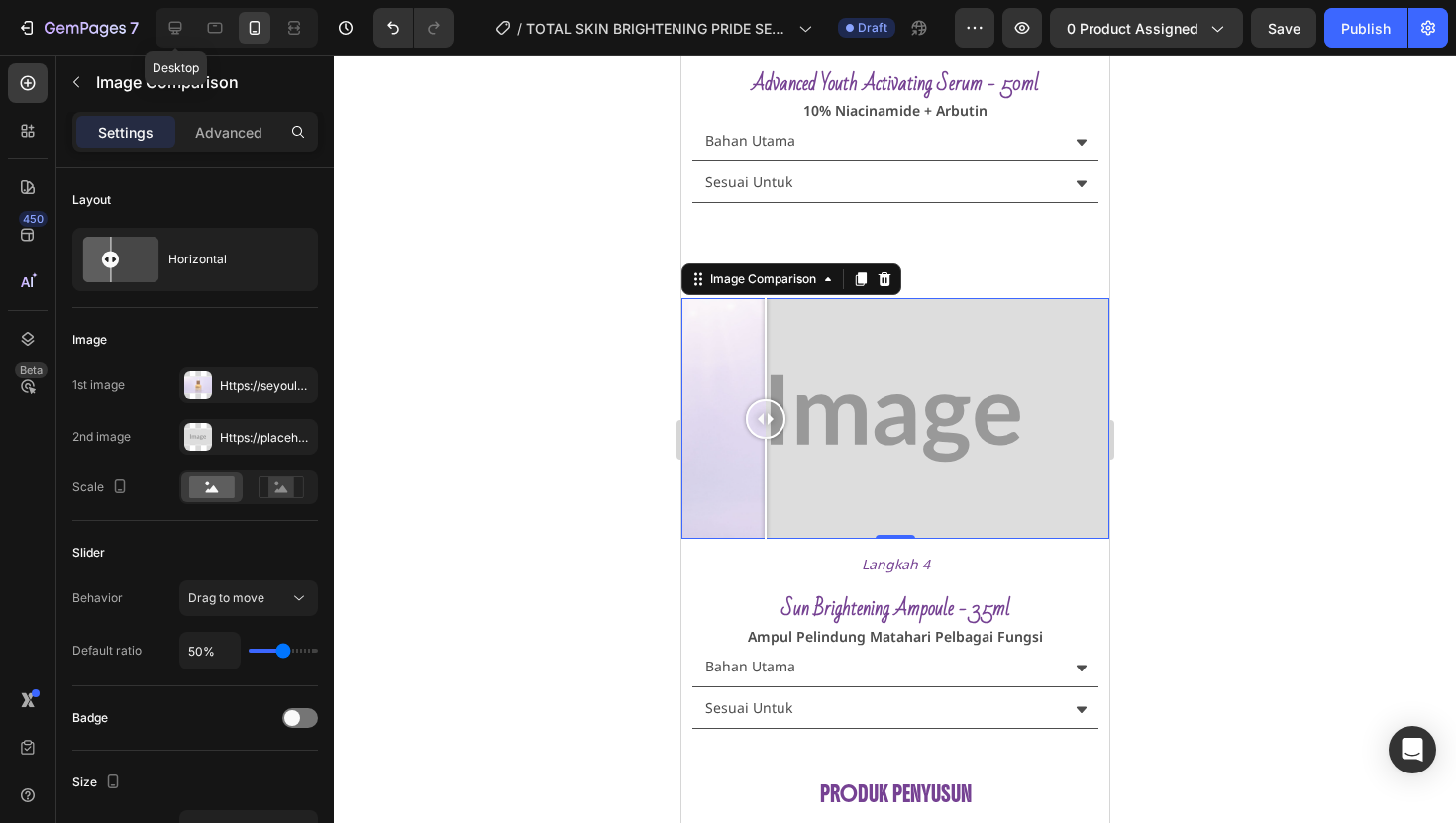 scroll, scrollTop: 0, scrollLeft: 0, axis: both 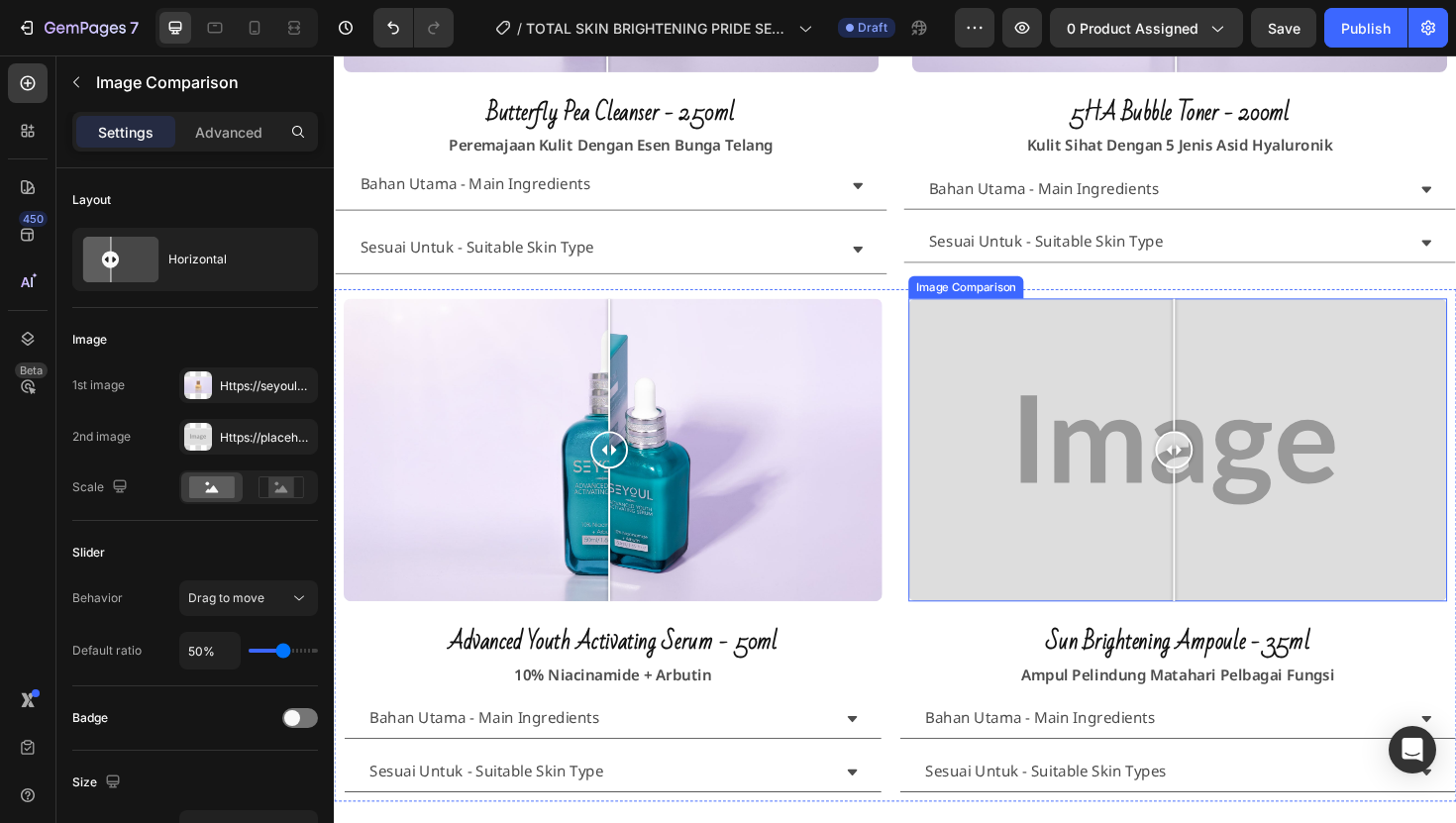 click at bounding box center [1227, 473] 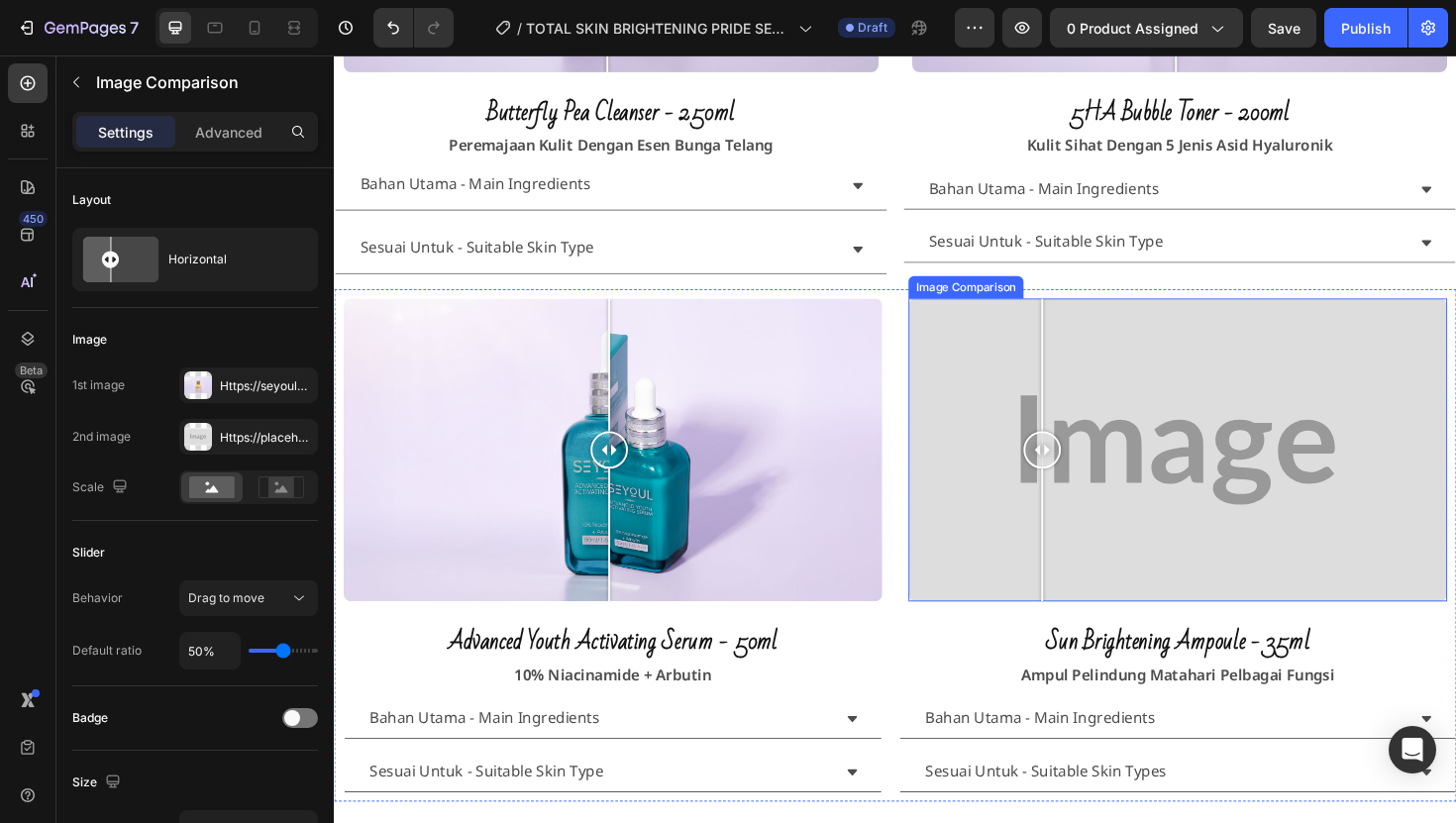 click at bounding box center (1084, 473) 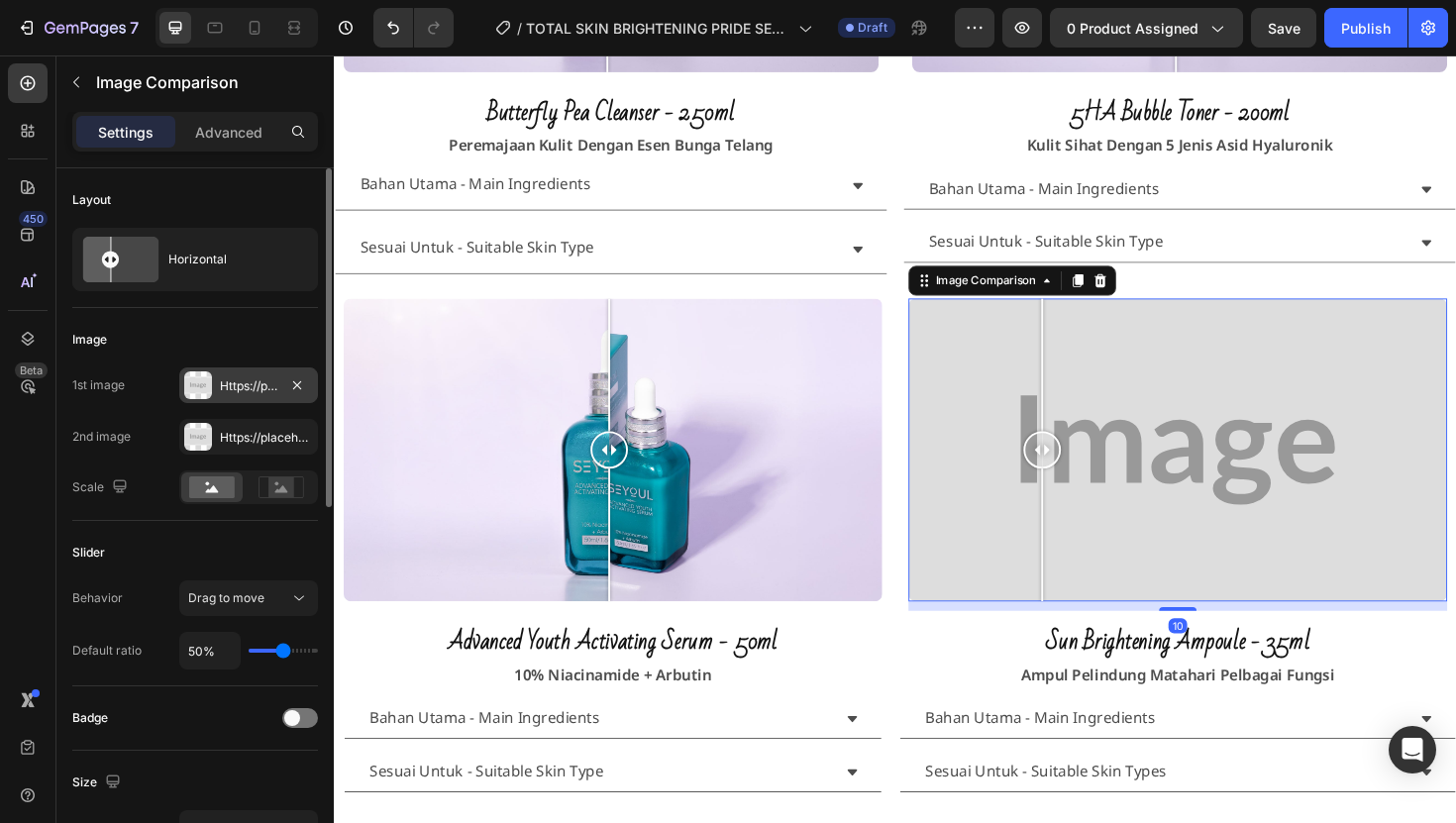 click on "Https://placehold.Co/2000x1111?Text=Image" at bounding box center (249, 386) 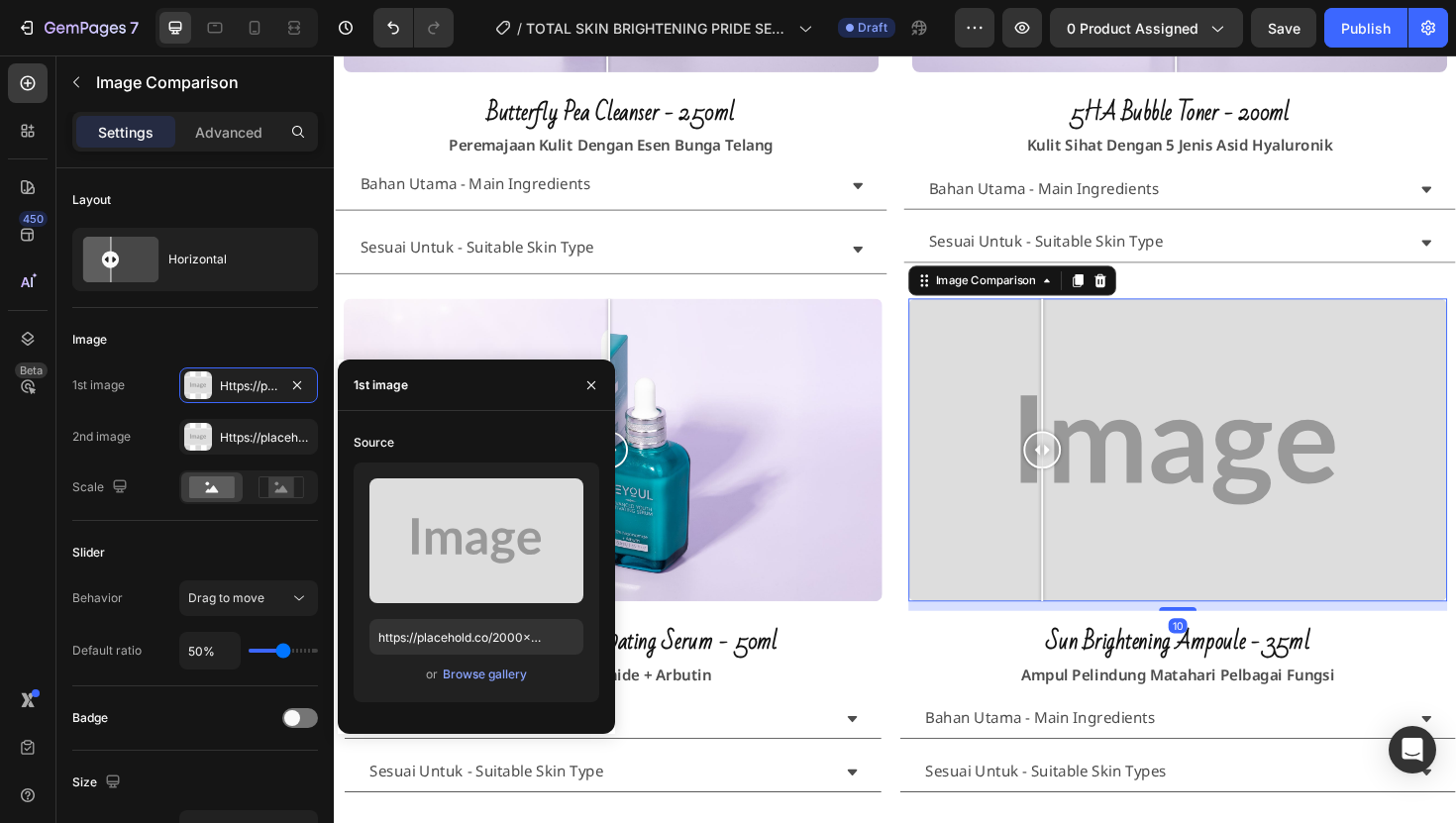 click on "Upload Image [URL]?text=Image or  Browse gallery" at bounding box center (476, 582) 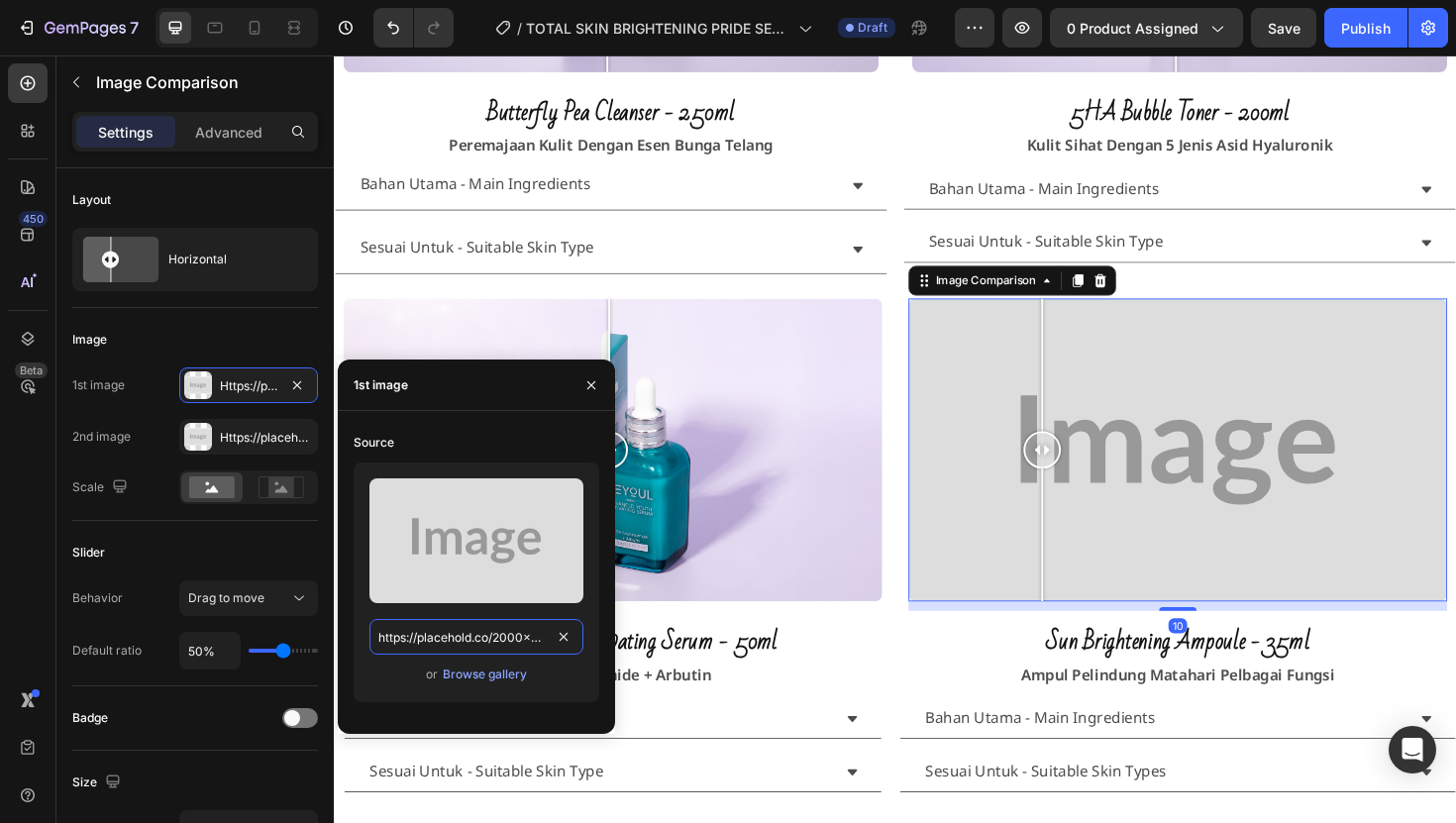click on "https://placehold.co/2000x1111?text=Image" at bounding box center (476, 637) 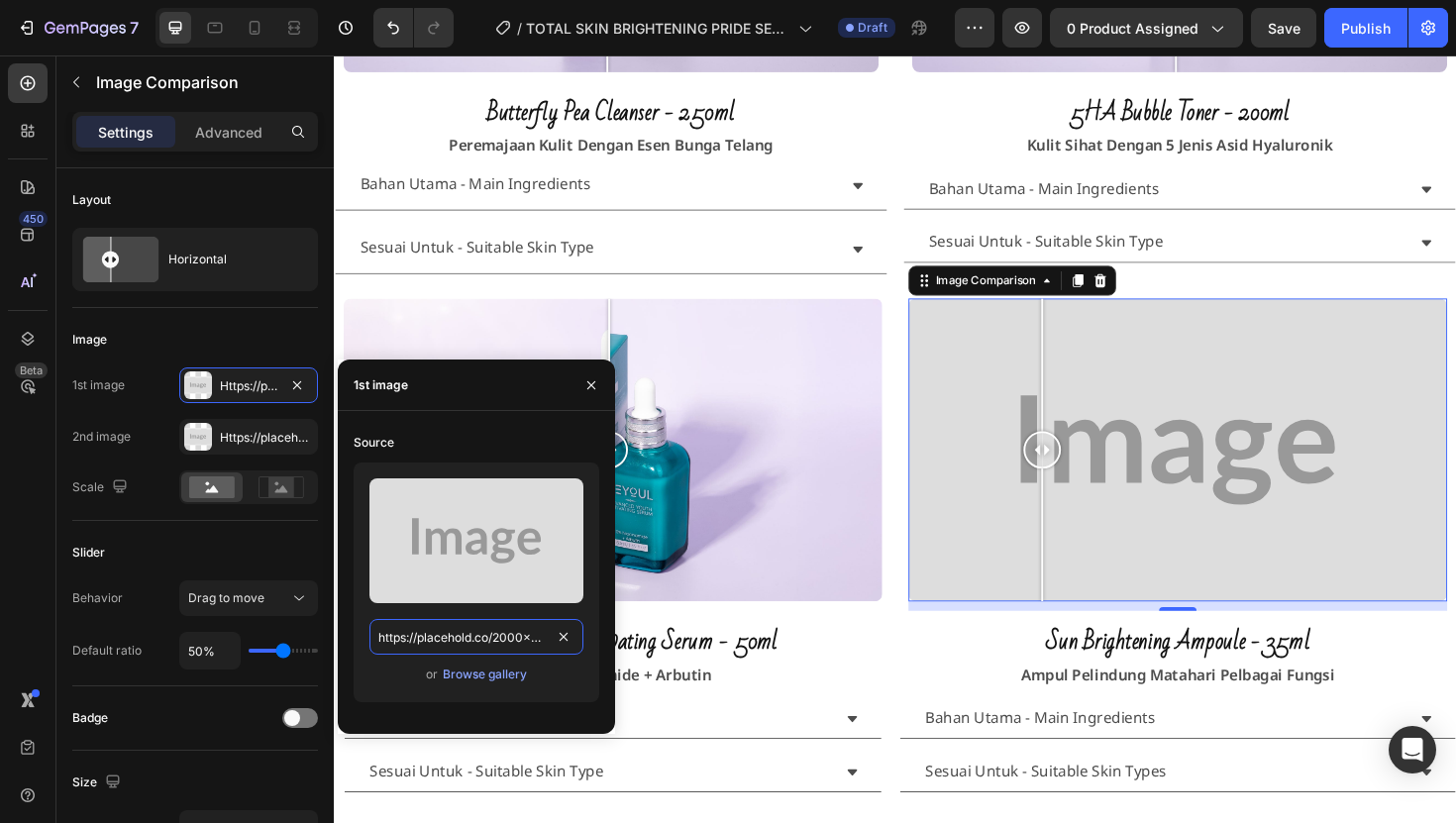 paste on "seyoulofficial.com/cdn/shop/files/gempages_553103273247114368-9475edf7-c474-4314-ab07-7ed62bcb0a72.jpg?v=5740356686521218602" 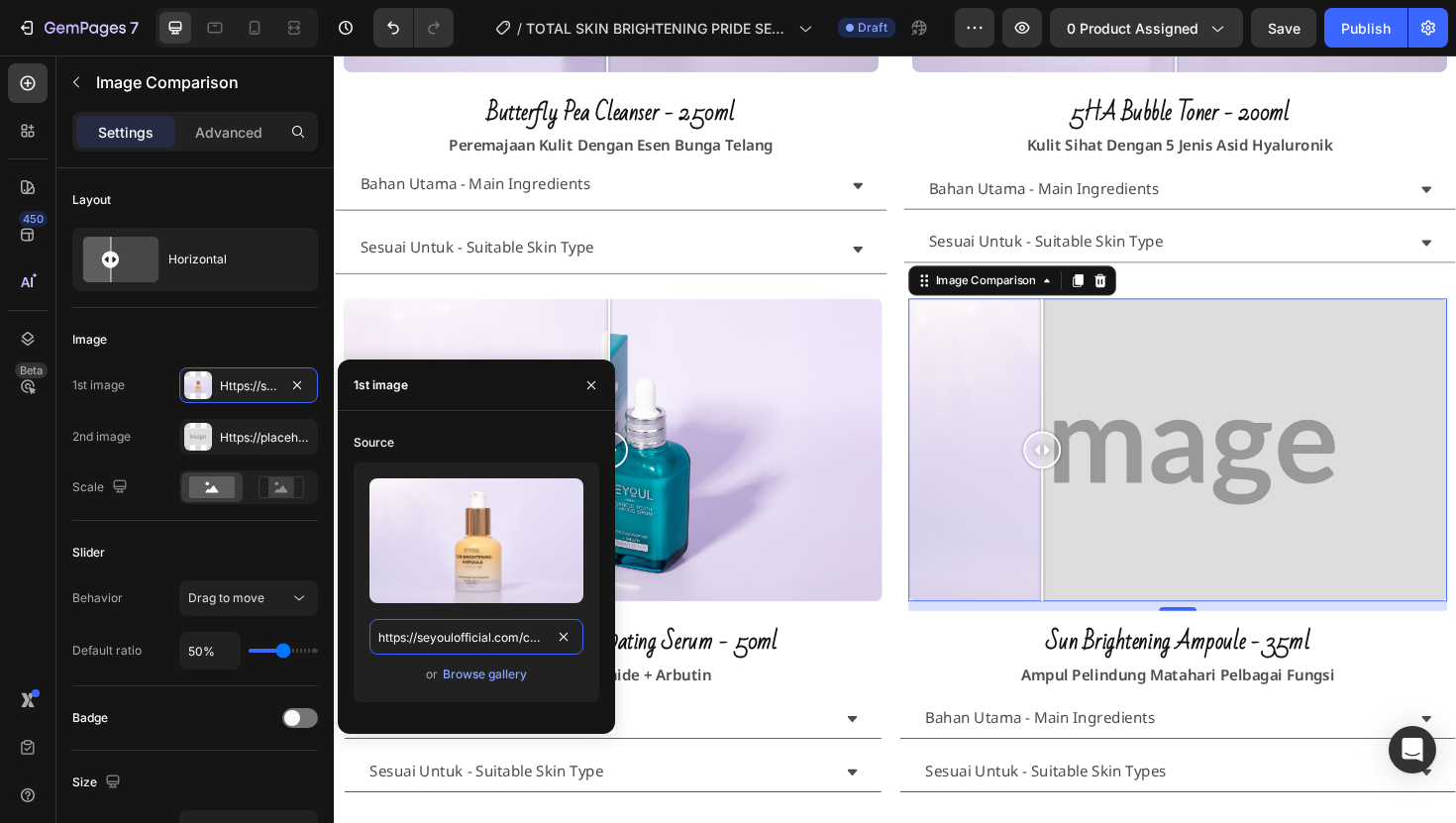 scroll, scrollTop: 0, scrollLeft: 676, axis: horizontal 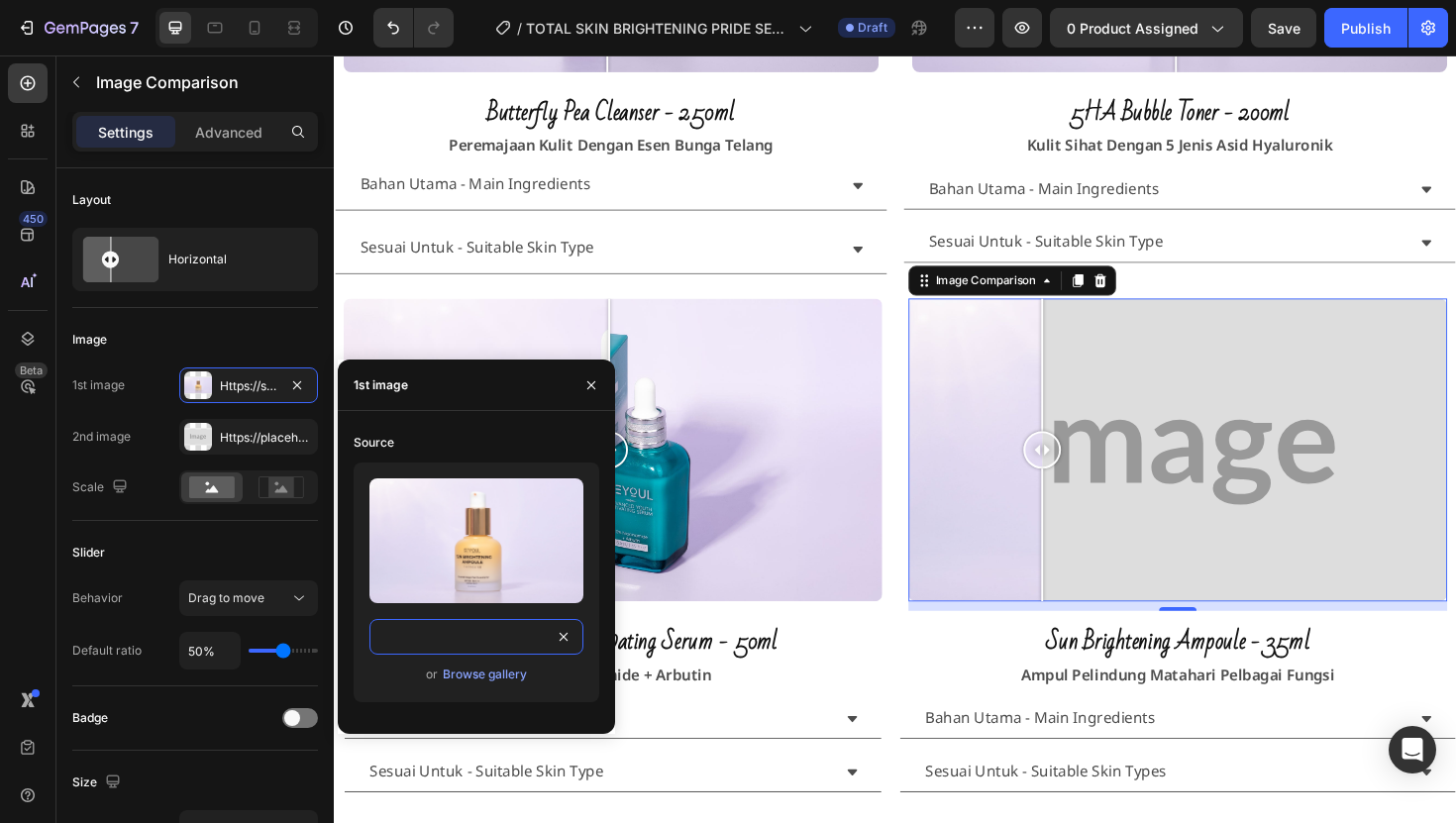 type on "https://seyoulofficial.com/cdn/shop/files/gempages_553103273247114368-9475edf7-c474-4314-ab07-7ed62bcb0a72.jpg?v=5740356686521218602" 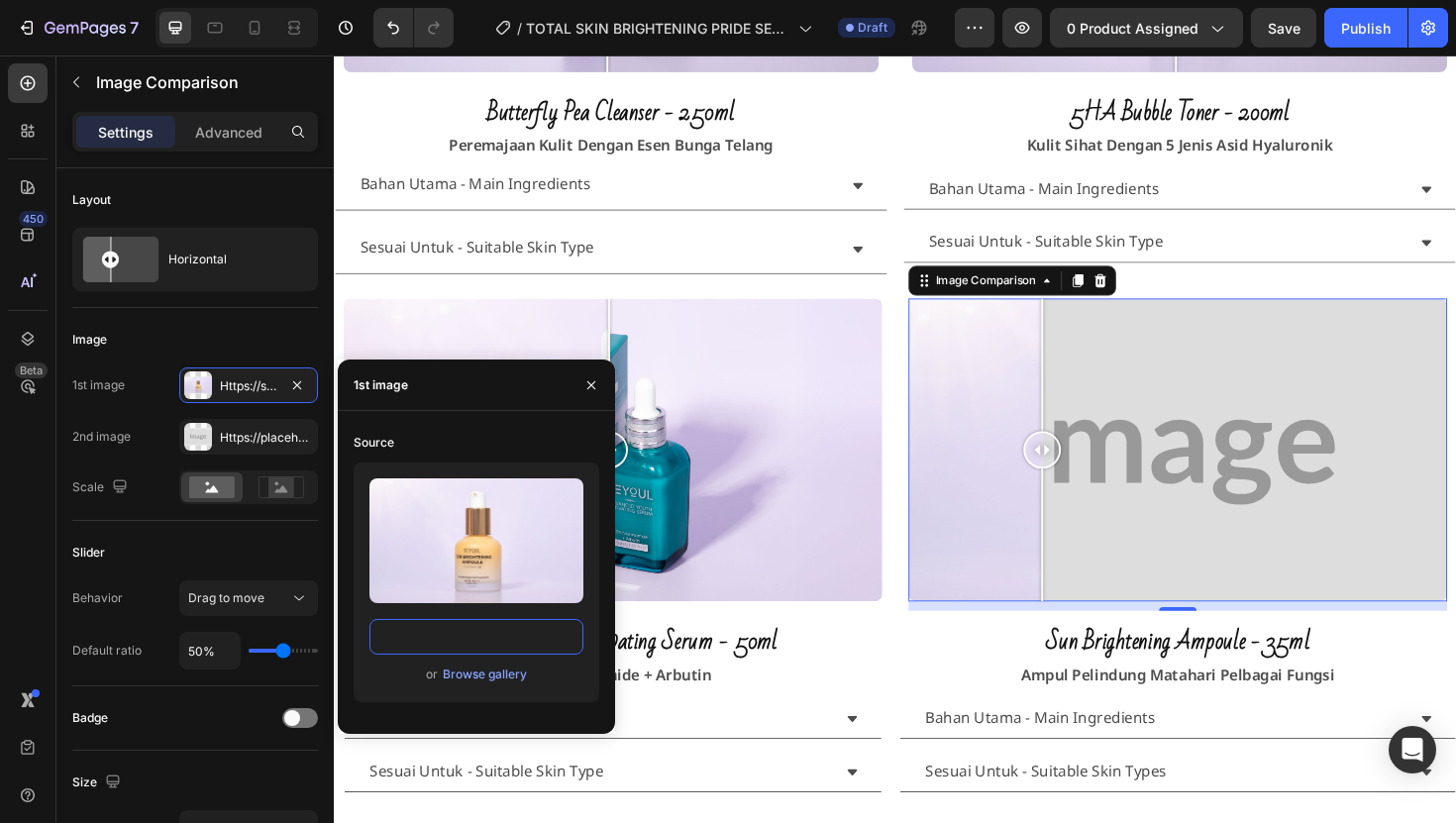 scroll, scrollTop: 0, scrollLeft: 0, axis: both 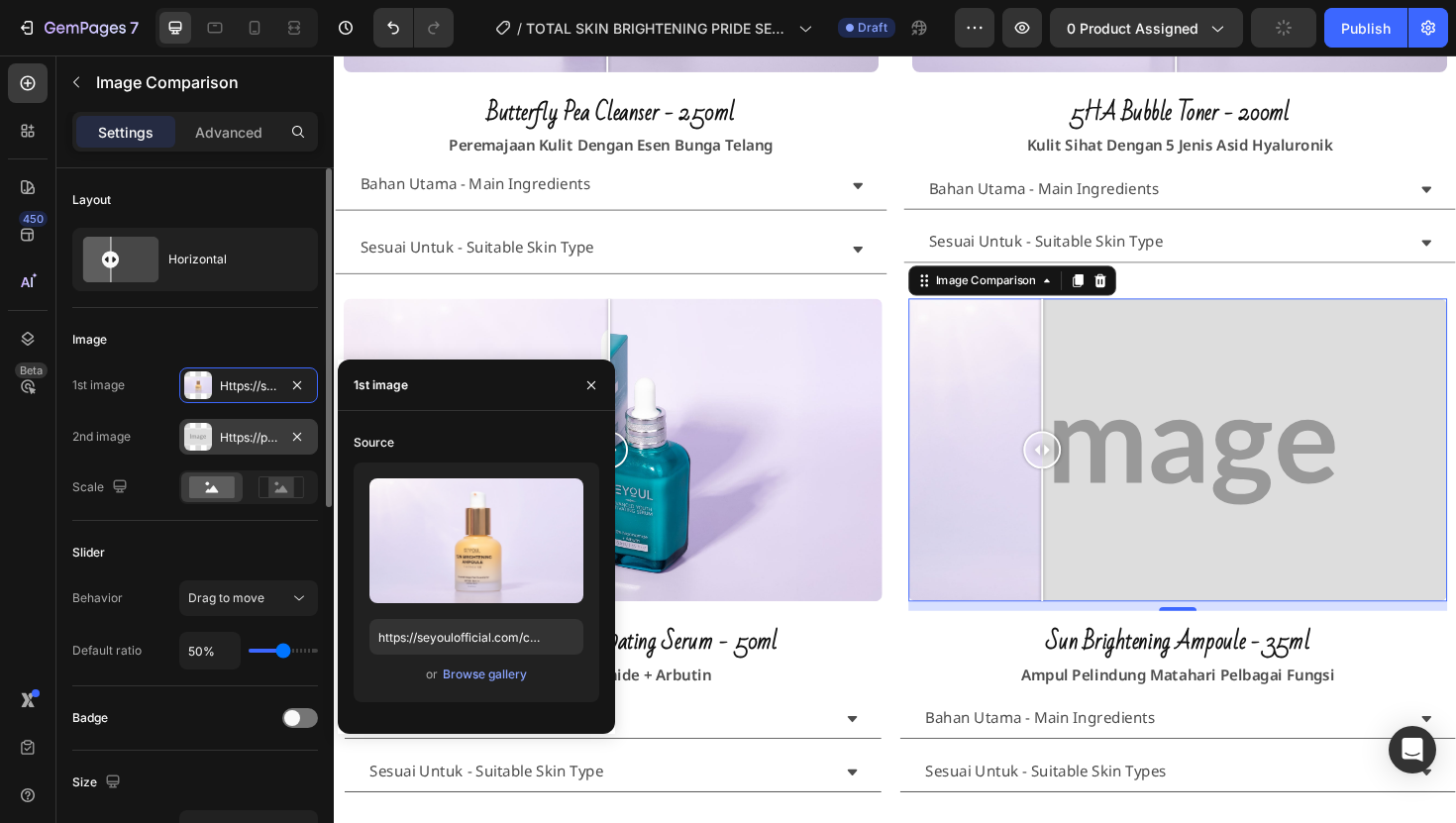 click on "Https://placehold.Co/2000x1111?Text=Image" at bounding box center (249, 438) 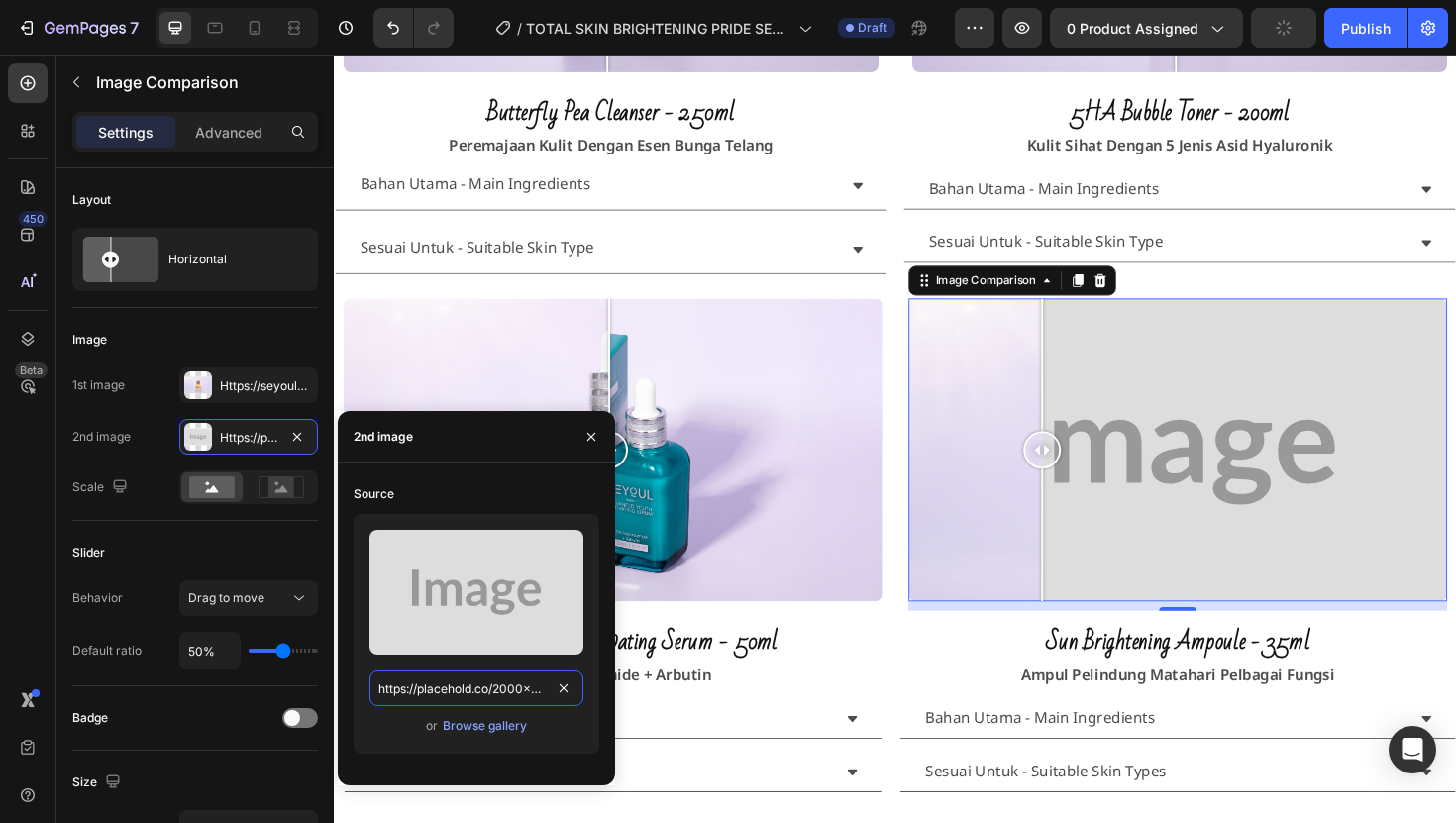 click on "https://placehold.co/2000x1111?text=Image" at bounding box center (476, 688) 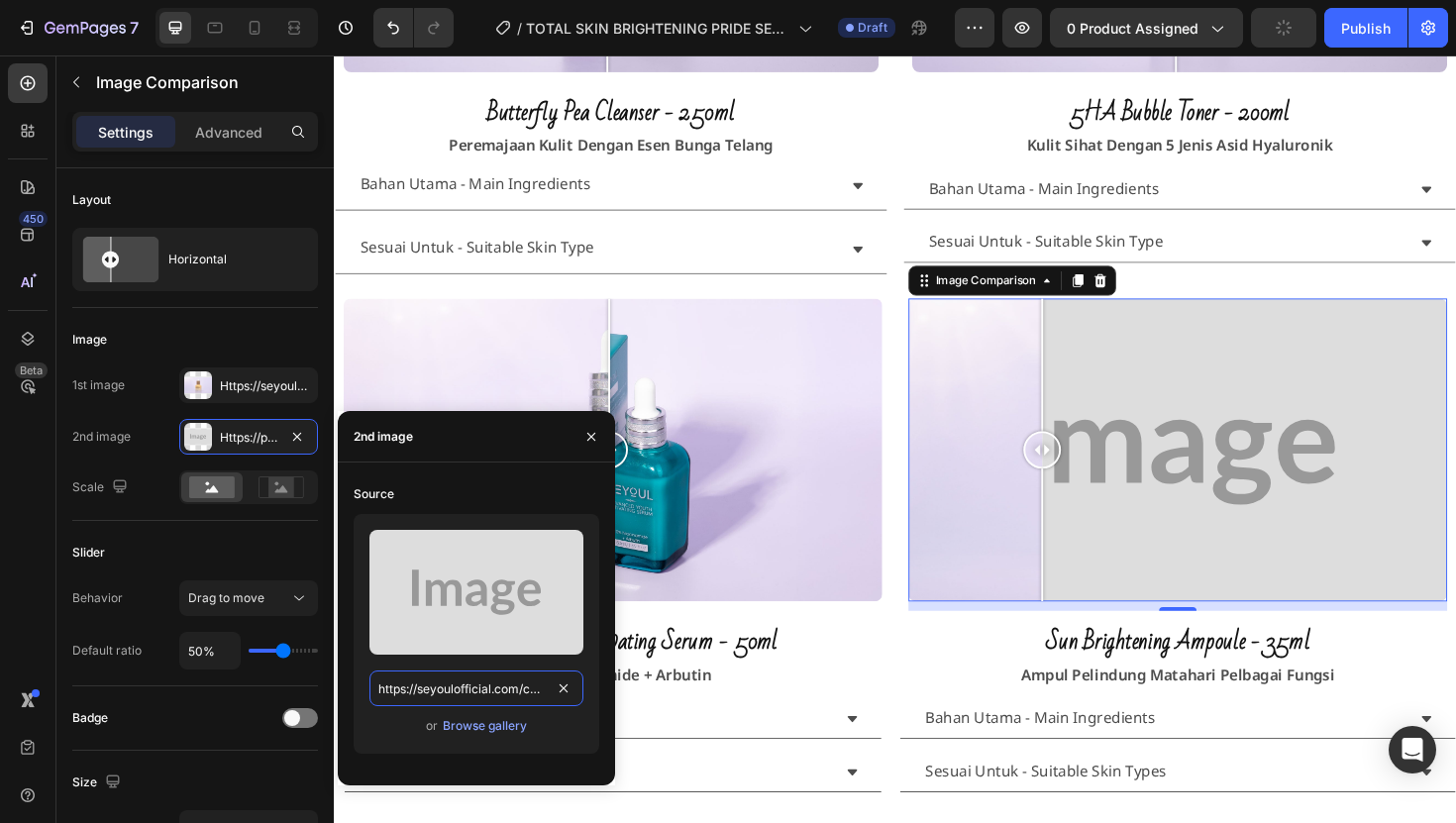 scroll, scrollTop: 0, scrollLeft: 680, axis: horizontal 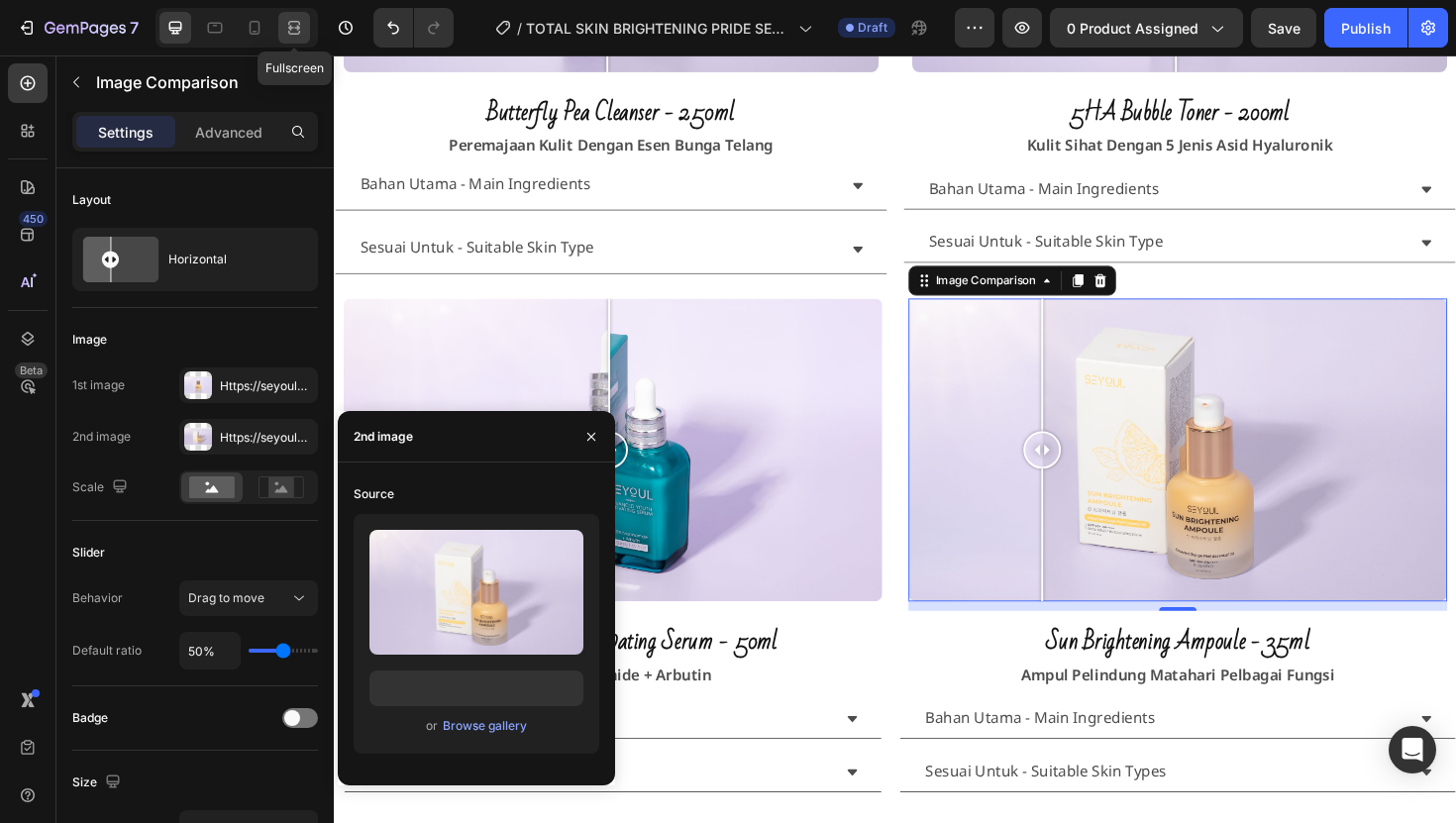 click 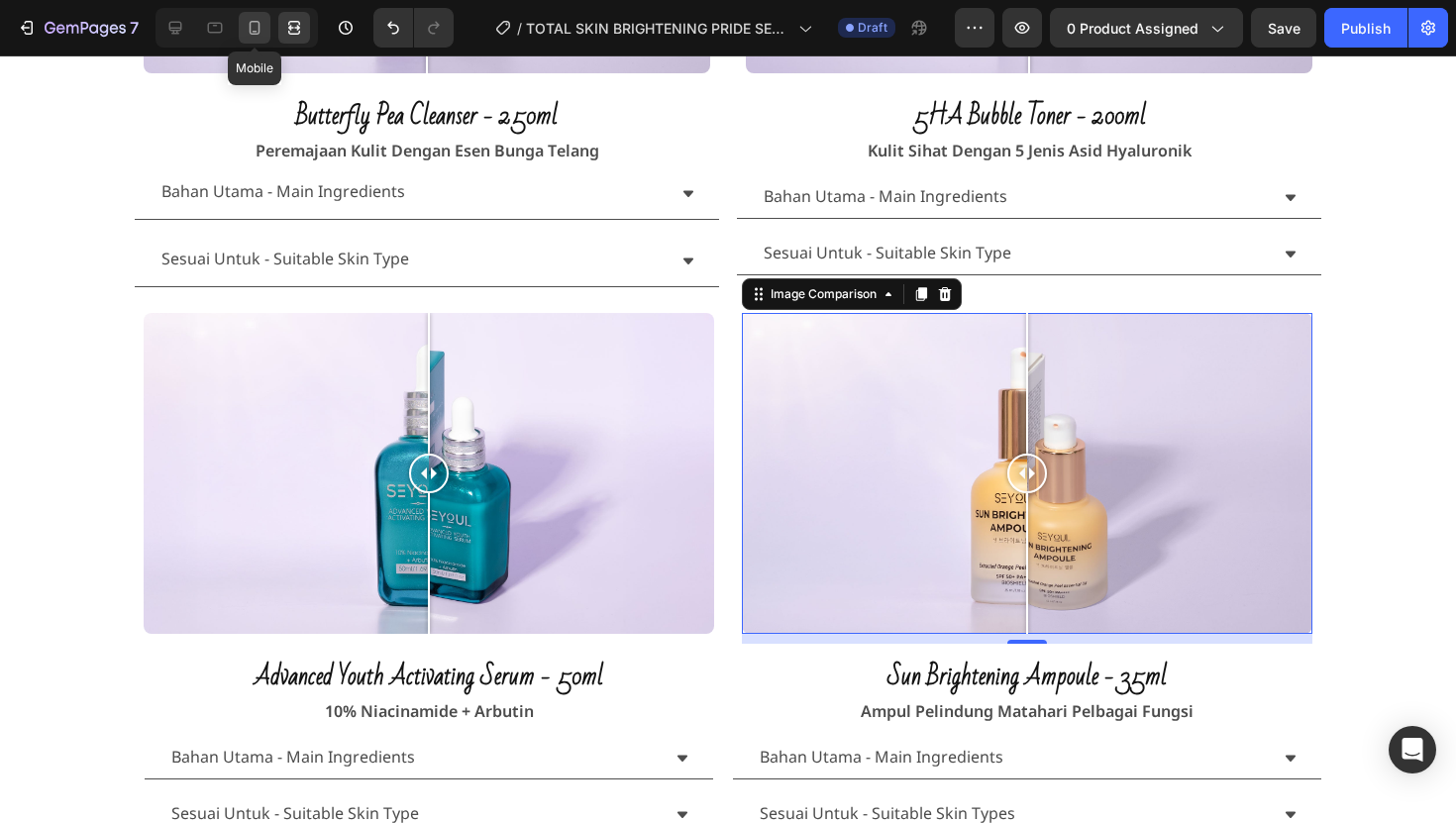 click 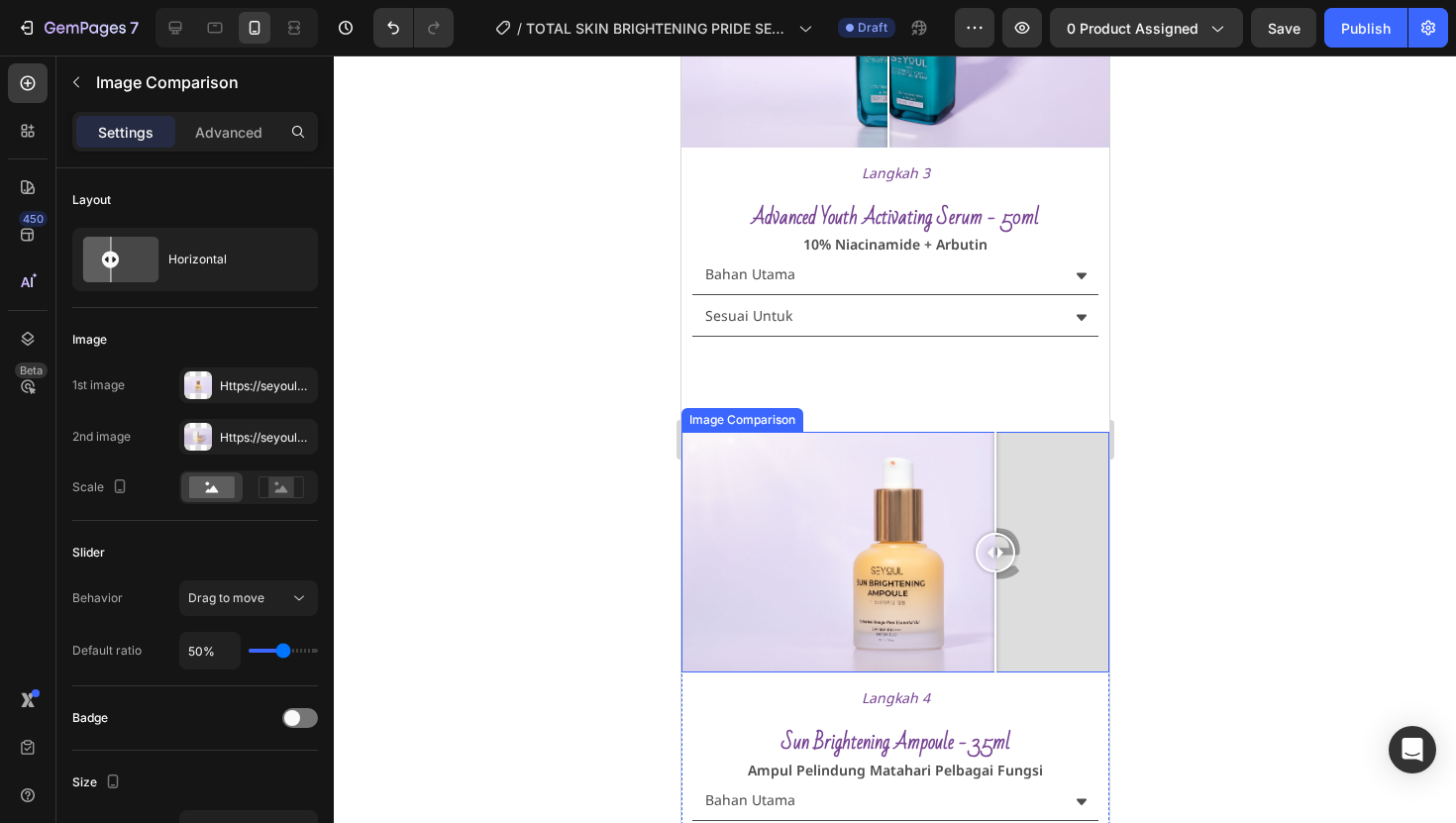 click at bounding box center (894, 552) 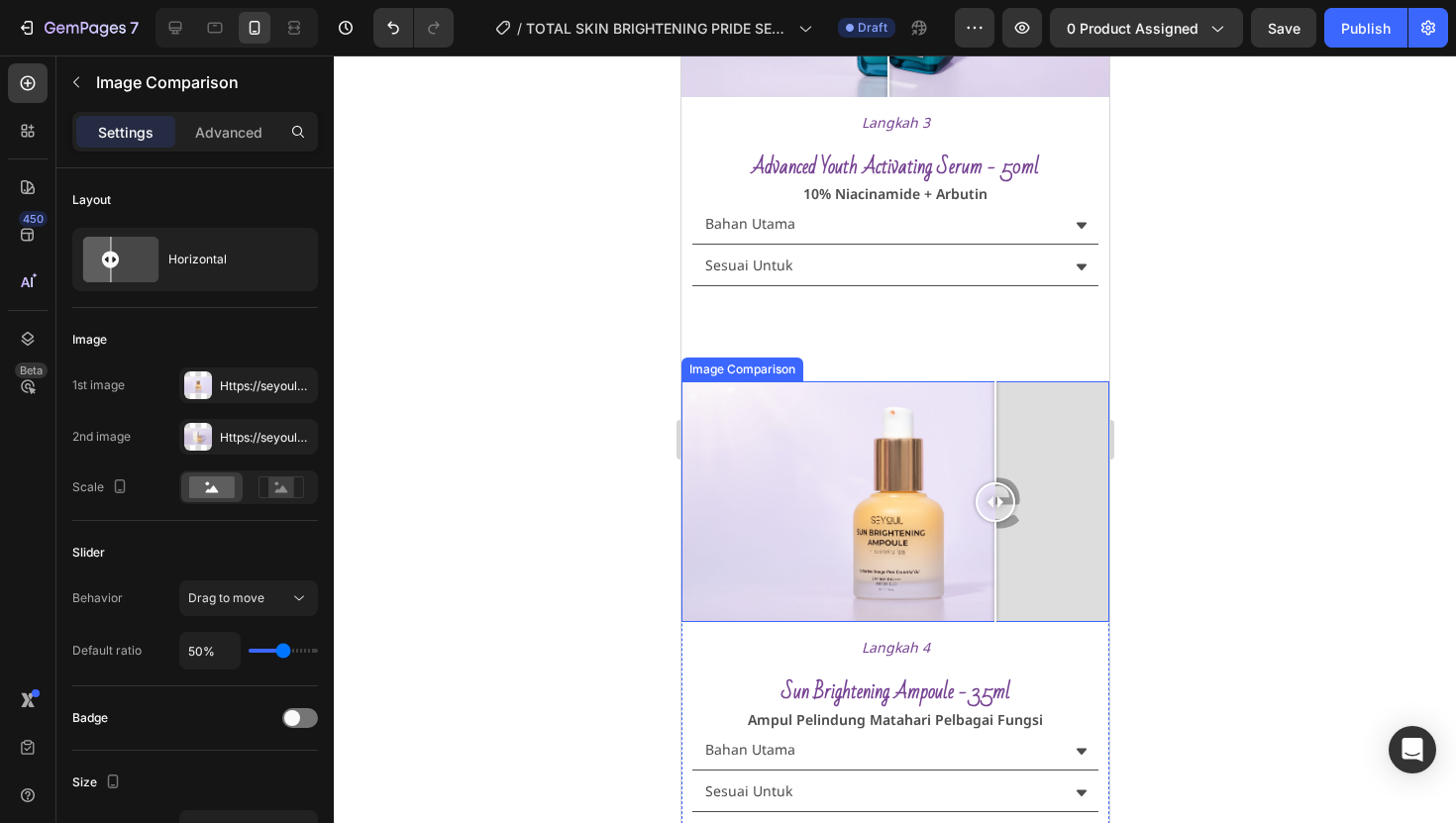 scroll, scrollTop: 2757, scrollLeft: 0, axis: vertical 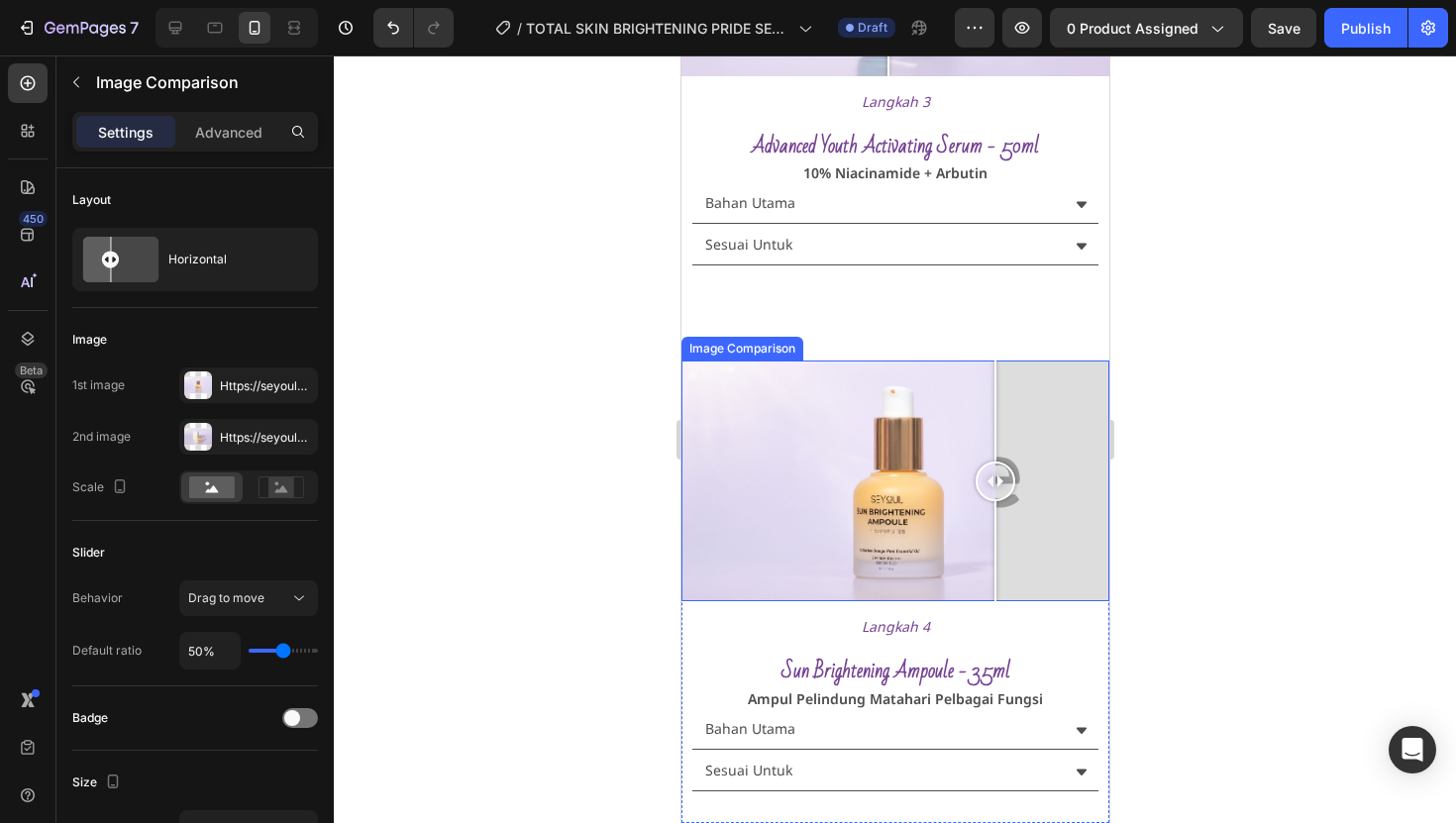 click at bounding box center [894, 480] 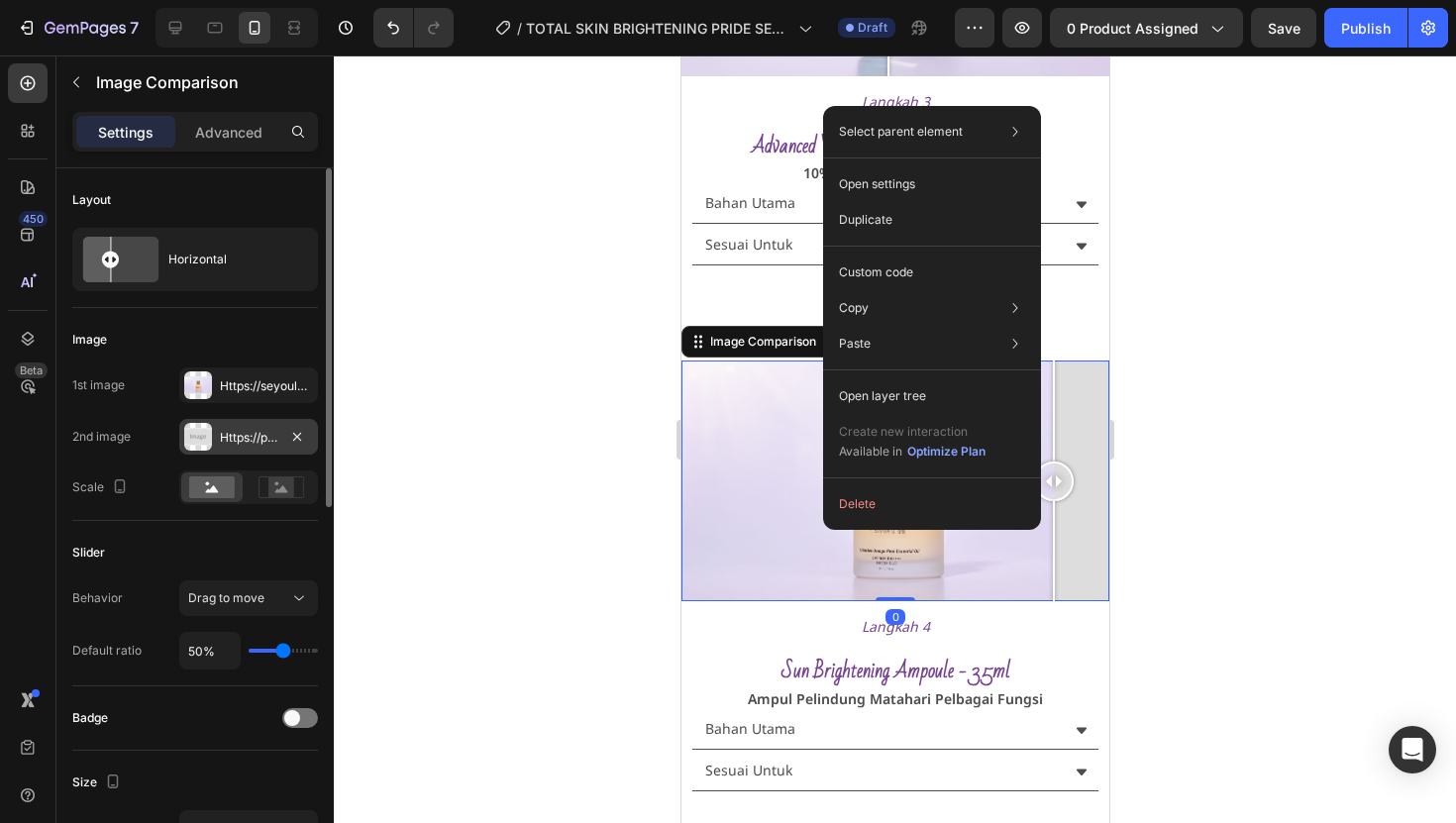 click on "Https://placehold.Co/2000x1111?Text=Image" at bounding box center [249, 438] 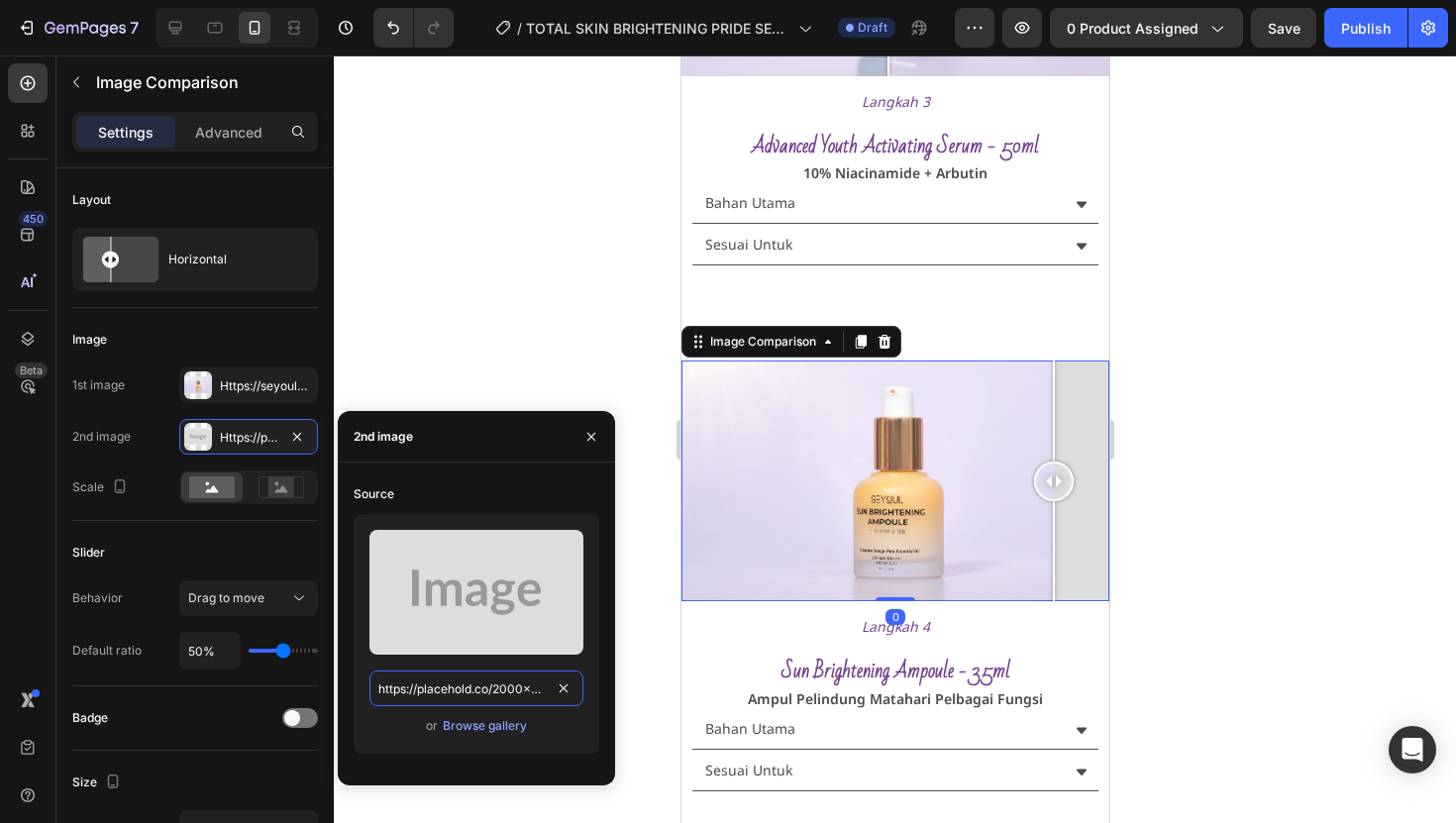 click on "https://placehold.co/2000x1111?text=Image" at bounding box center [476, 688] 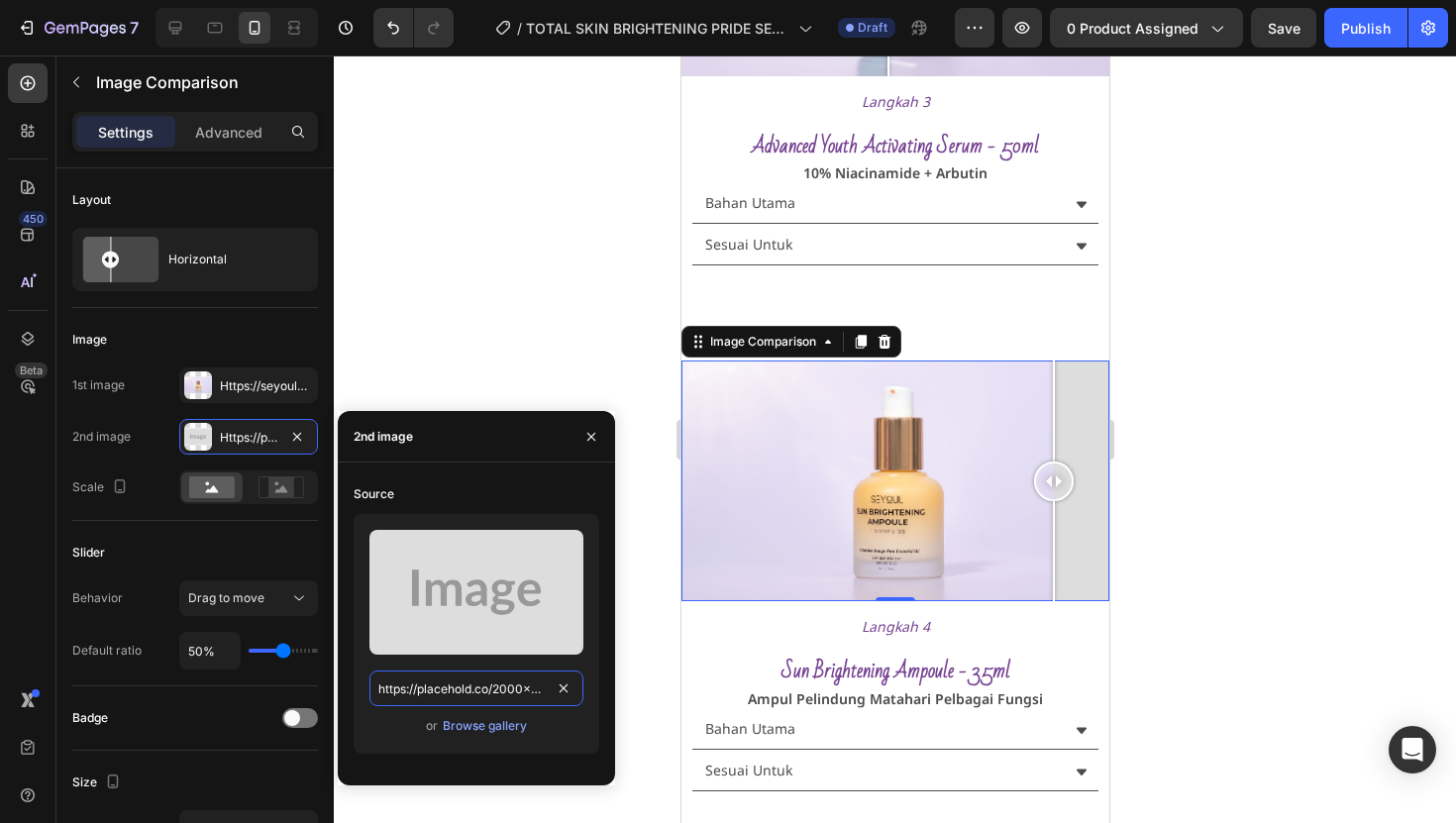 paste on "seyoulofficial.com/cdn/shop/files/gempages_553103273247114368-80287c75-8448-4aed-b7d6-802d31adfc15.jpg?v=9983683486154964328" 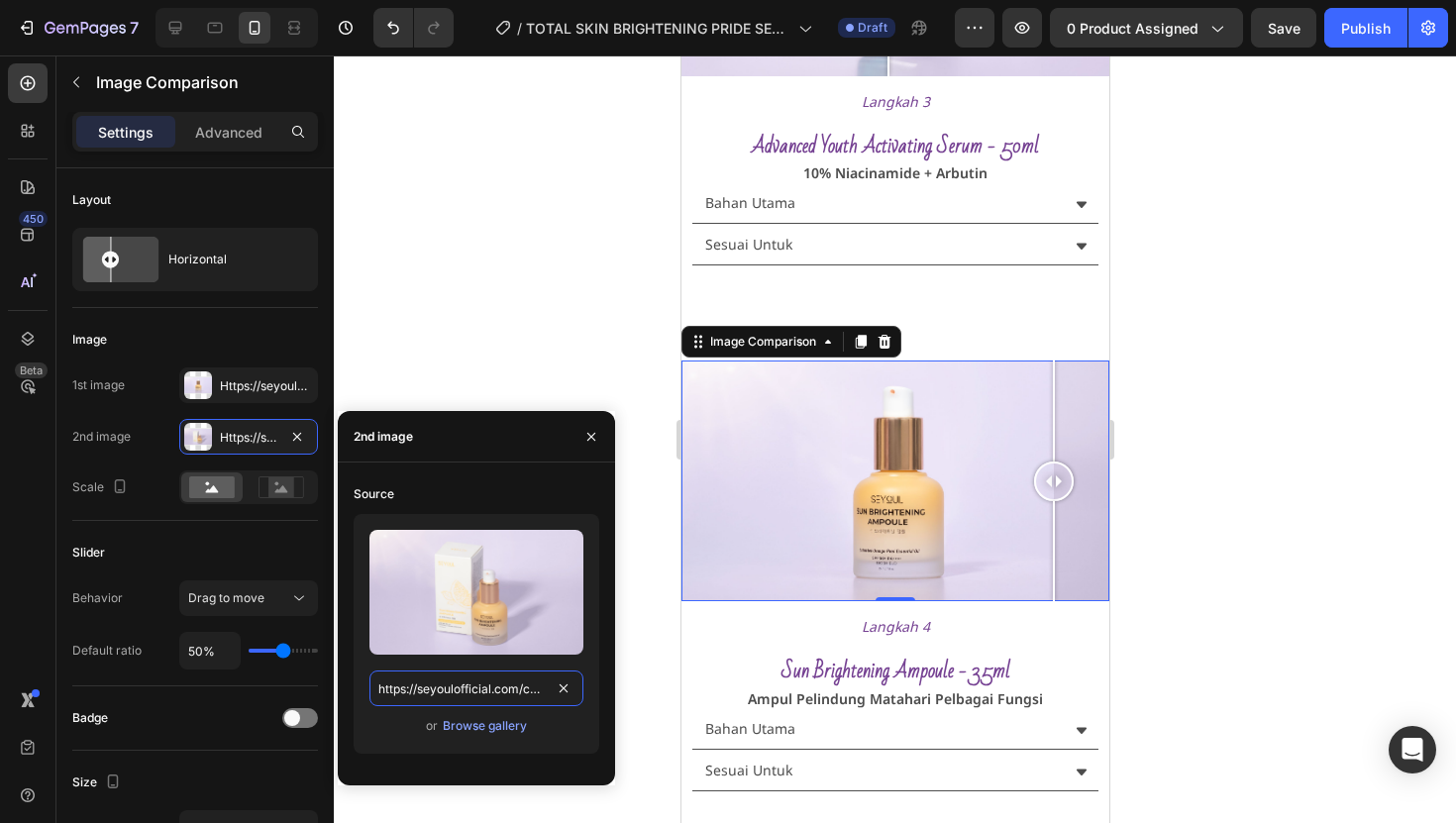 scroll, scrollTop: 0, scrollLeft: 680, axis: horizontal 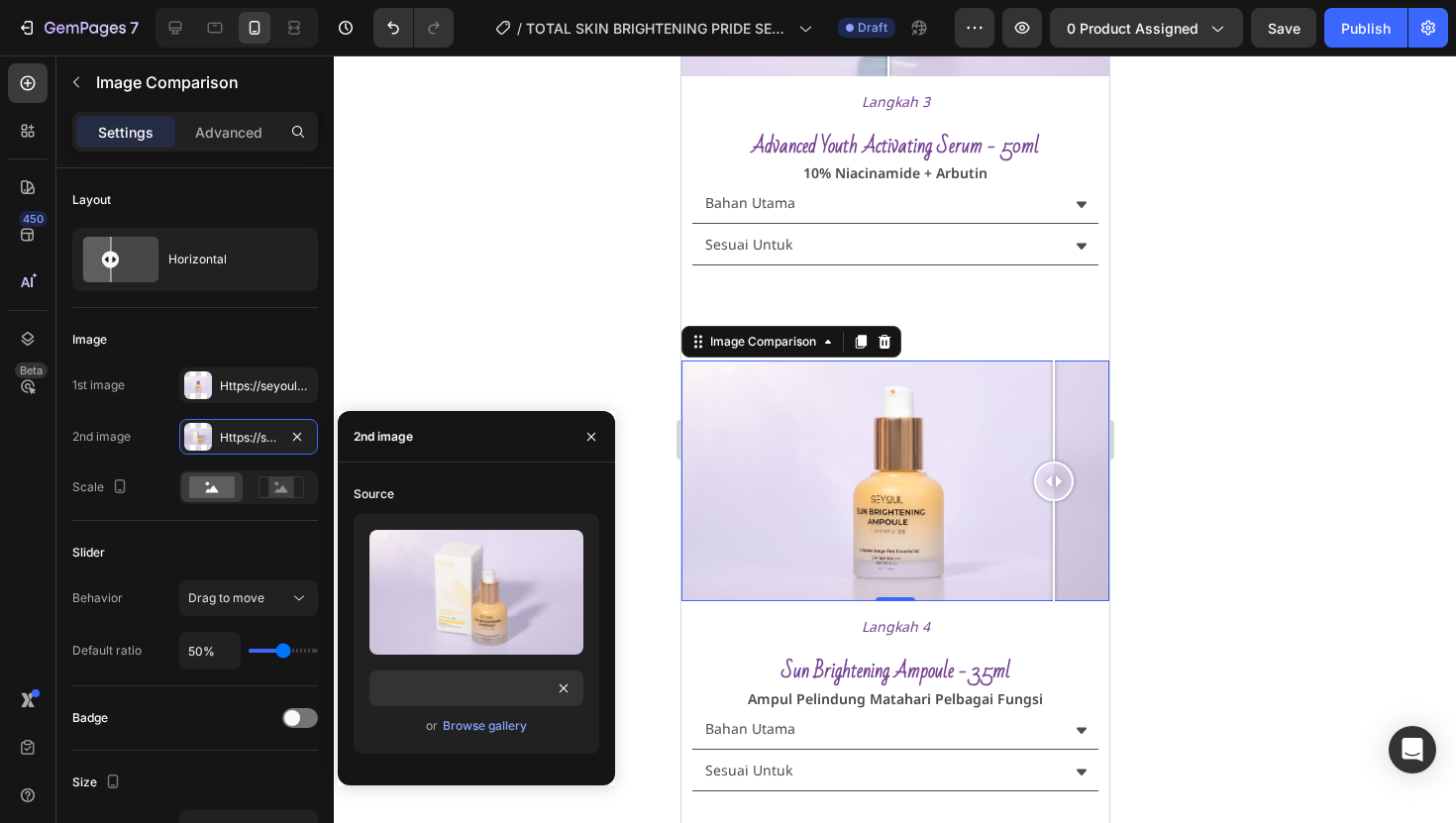 click 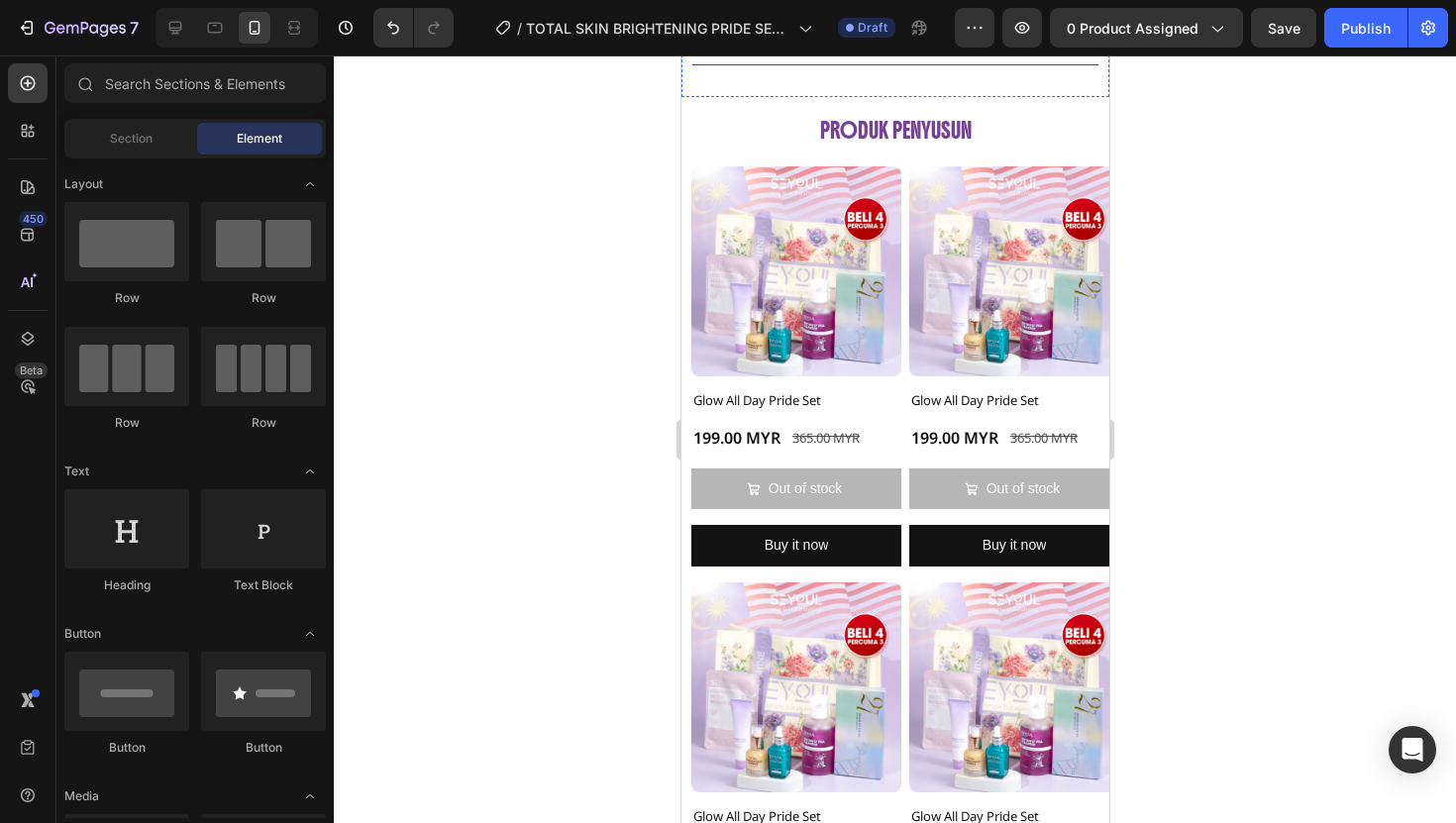 scroll, scrollTop: 3475, scrollLeft: 0, axis: vertical 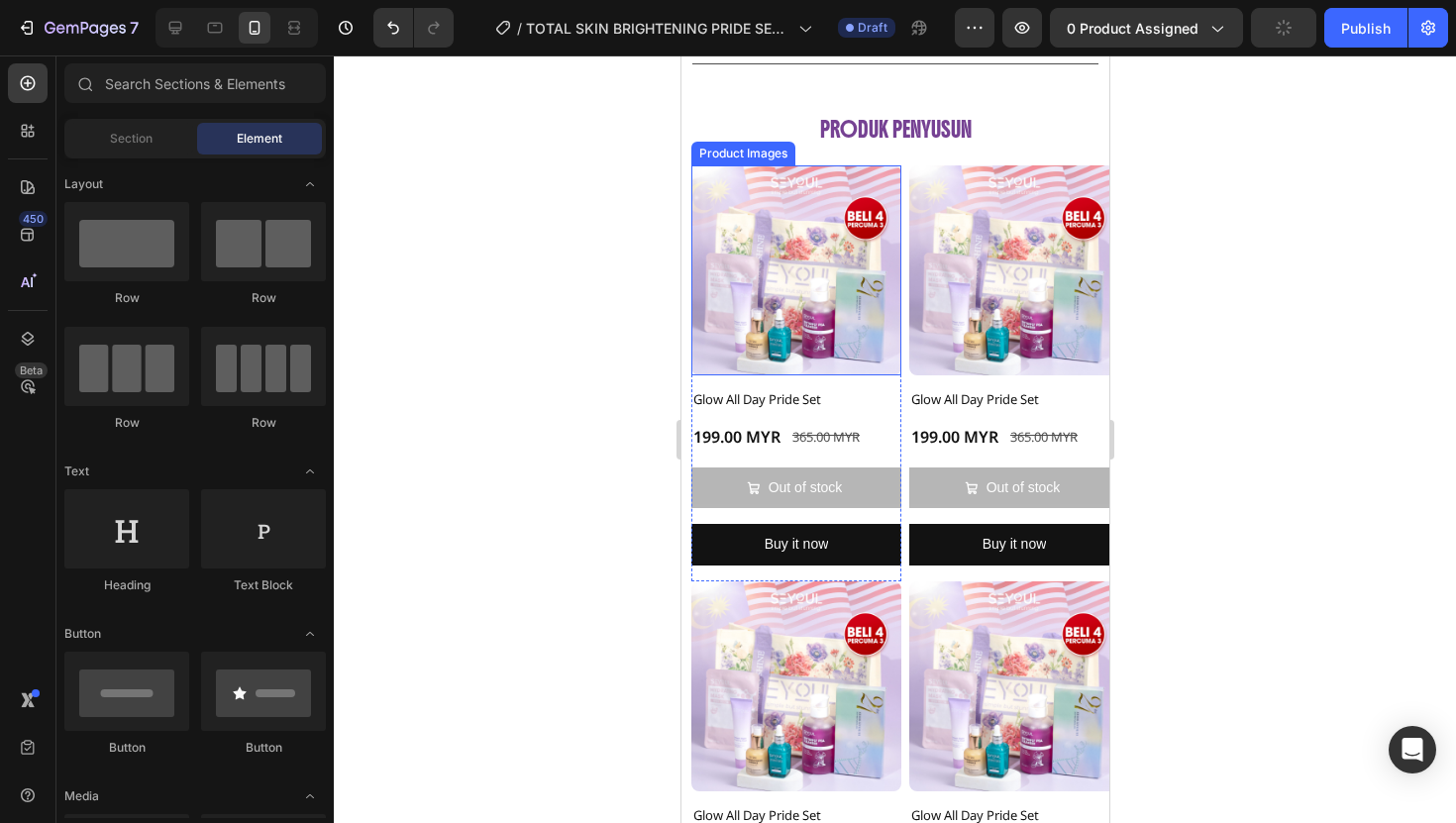 click at bounding box center [795, 270] 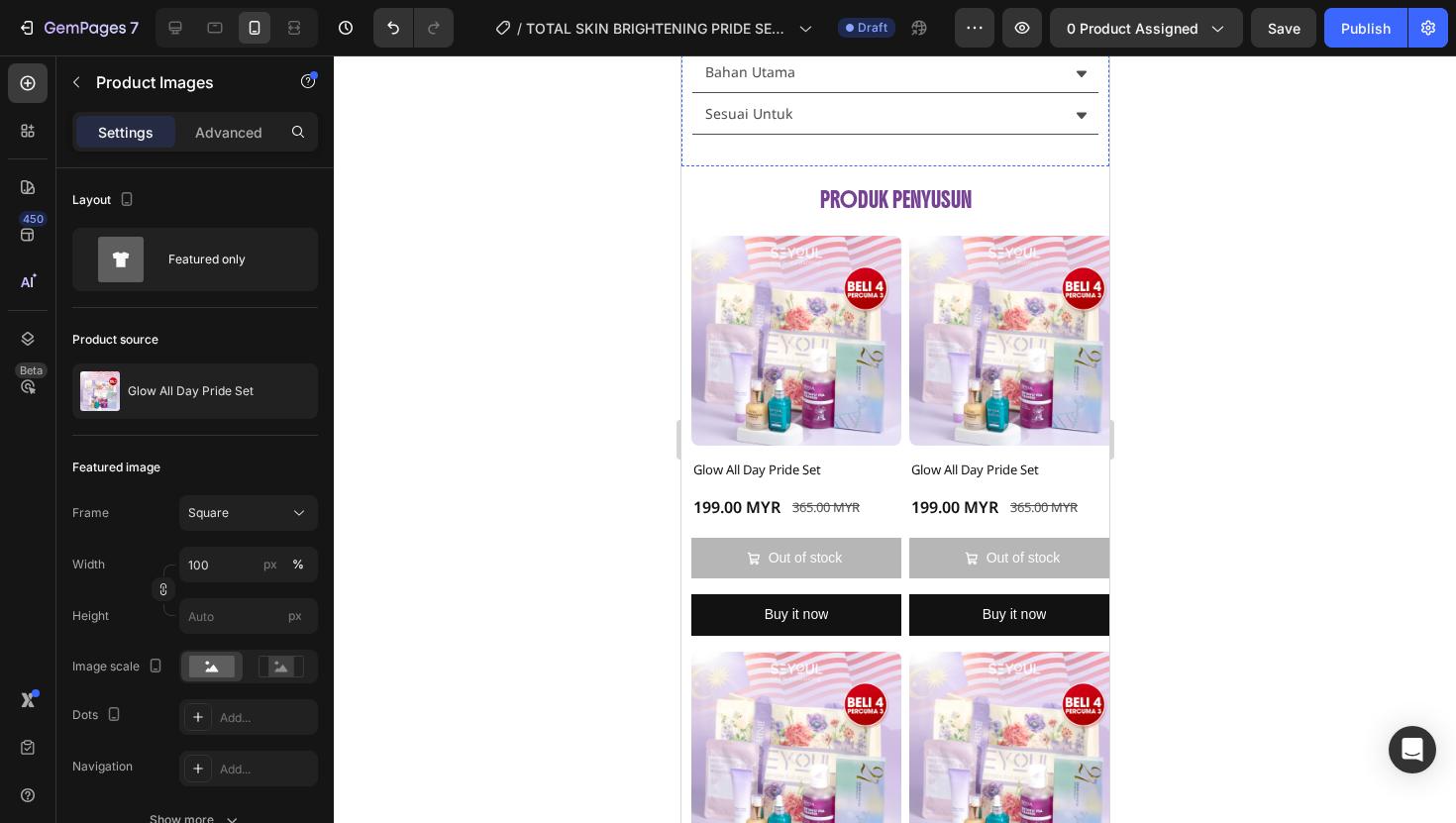 scroll, scrollTop: 3410, scrollLeft: 0, axis: vertical 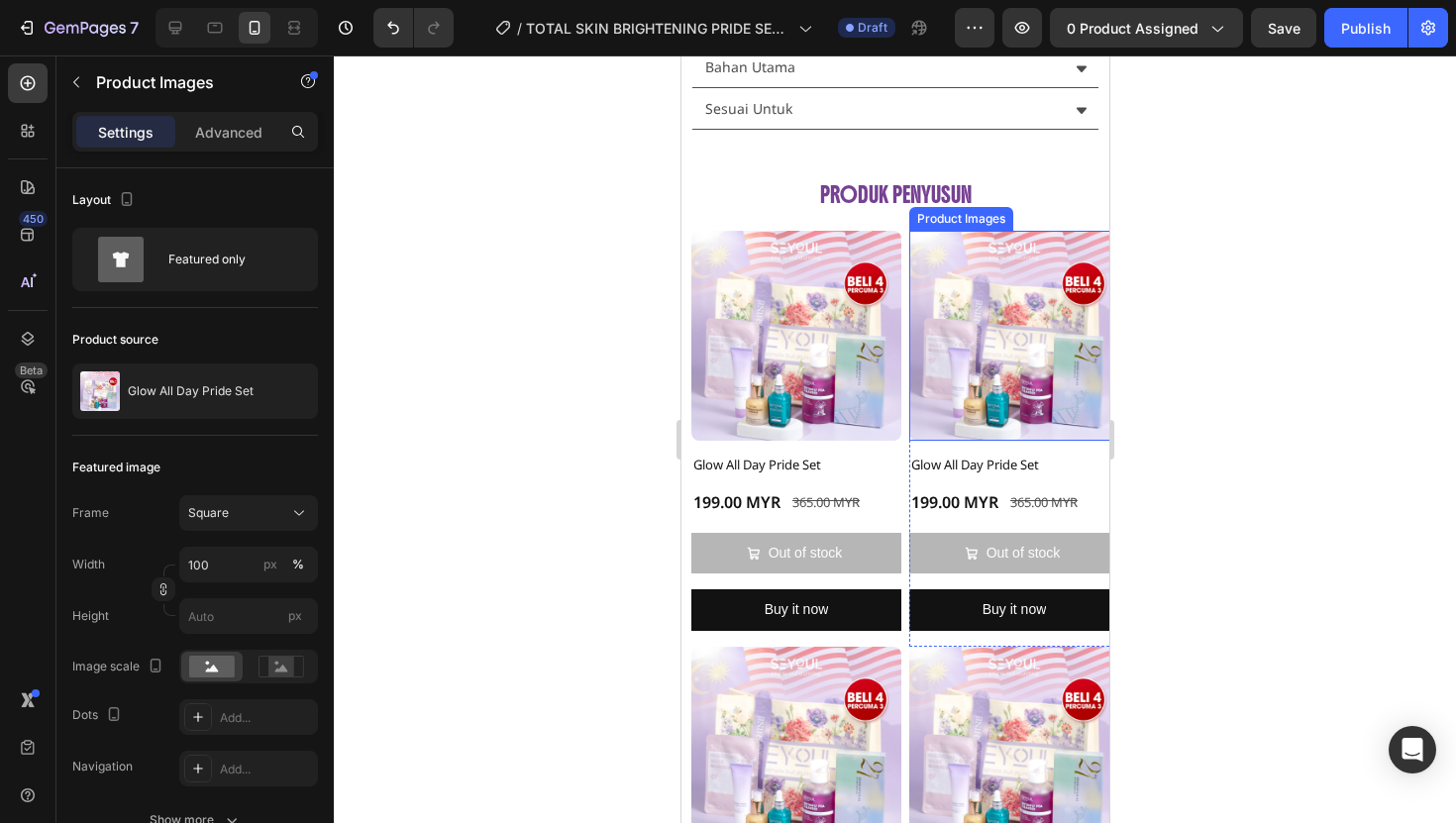 click at bounding box center (1013, 336) 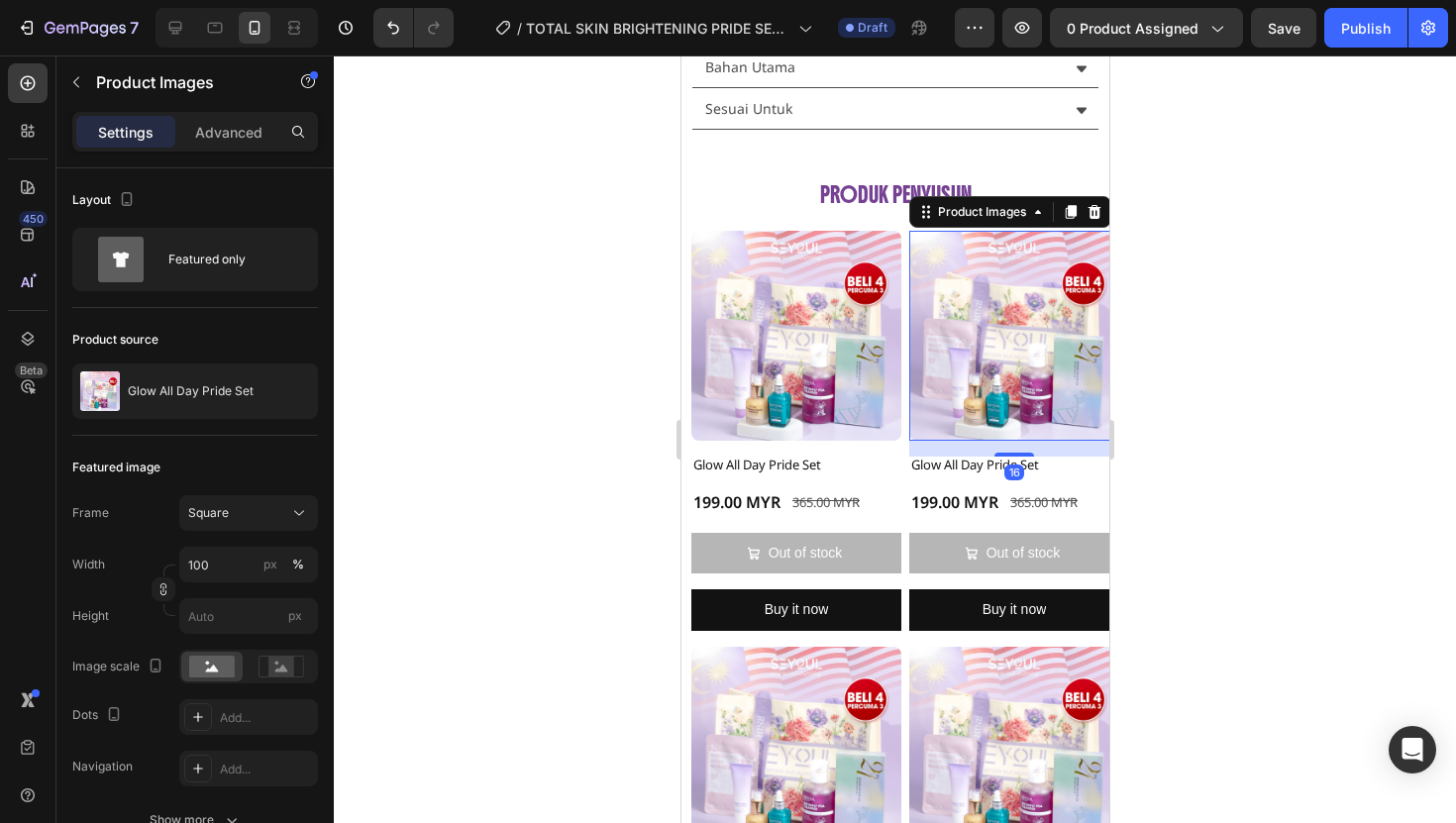 click at bounding box center (1013, 336) 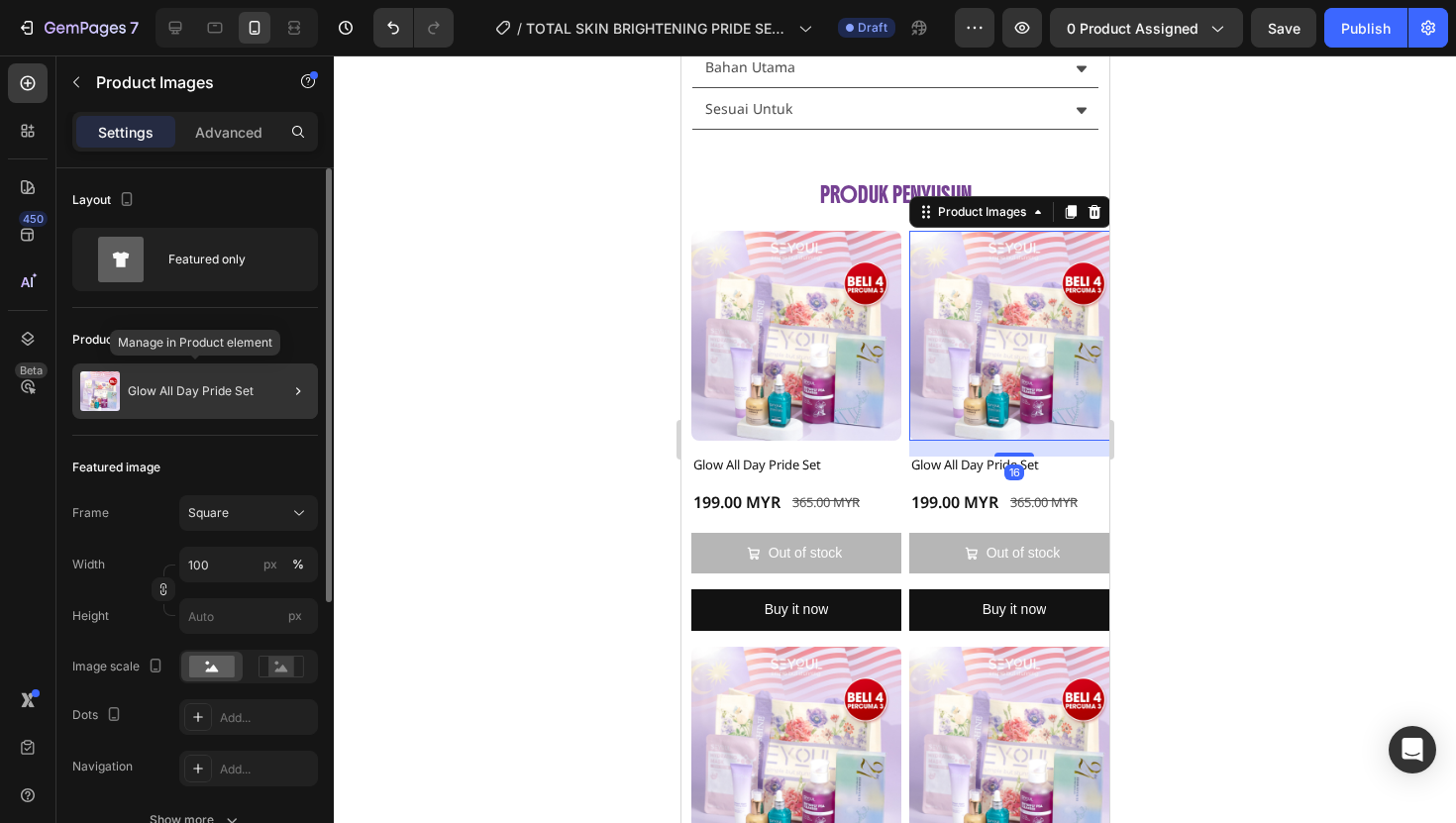 click on "Glow All Day Pride Set" 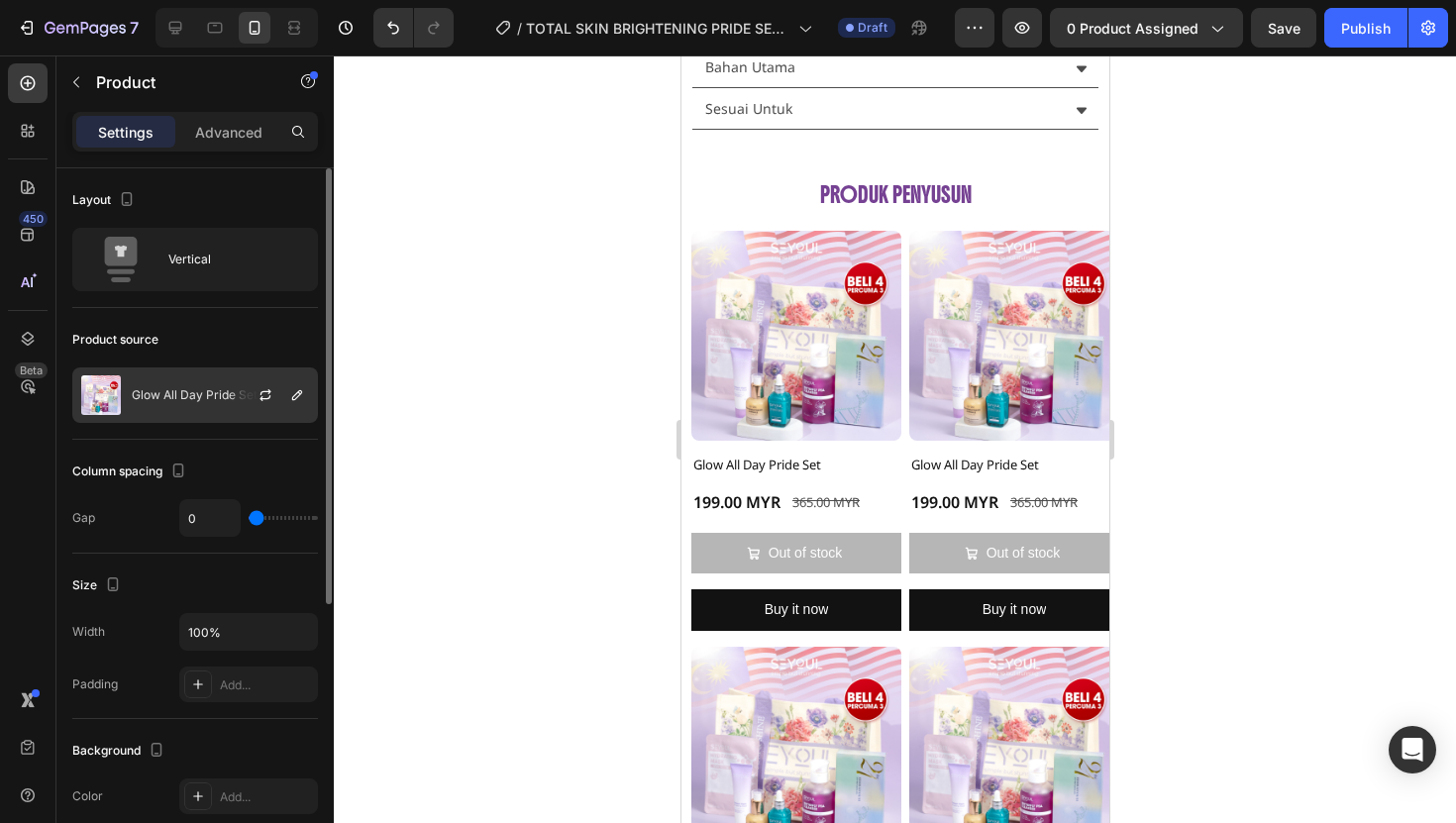 click on "Glow All Day Pride Set" 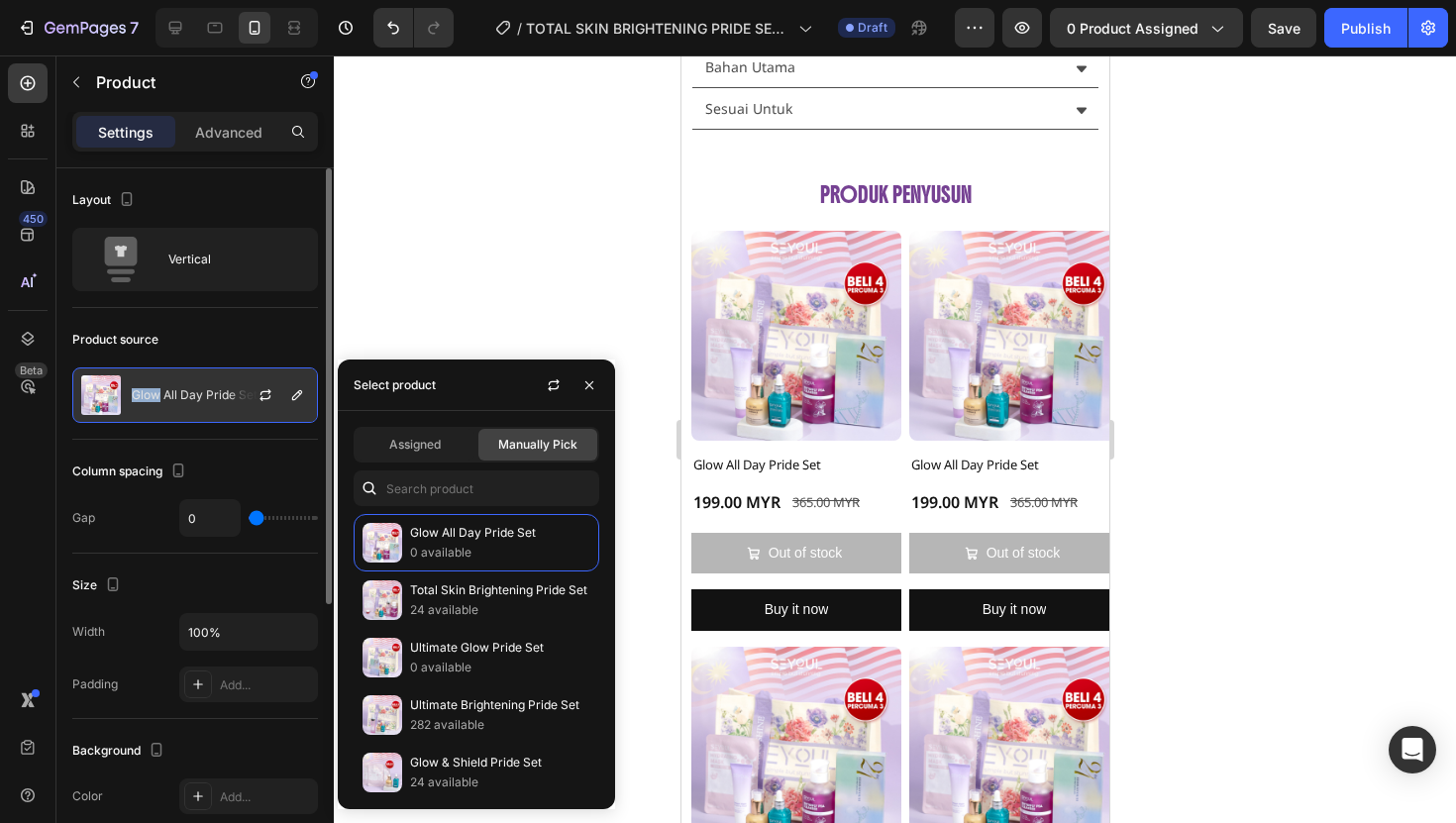 click on "Glow All Day Pride Set" 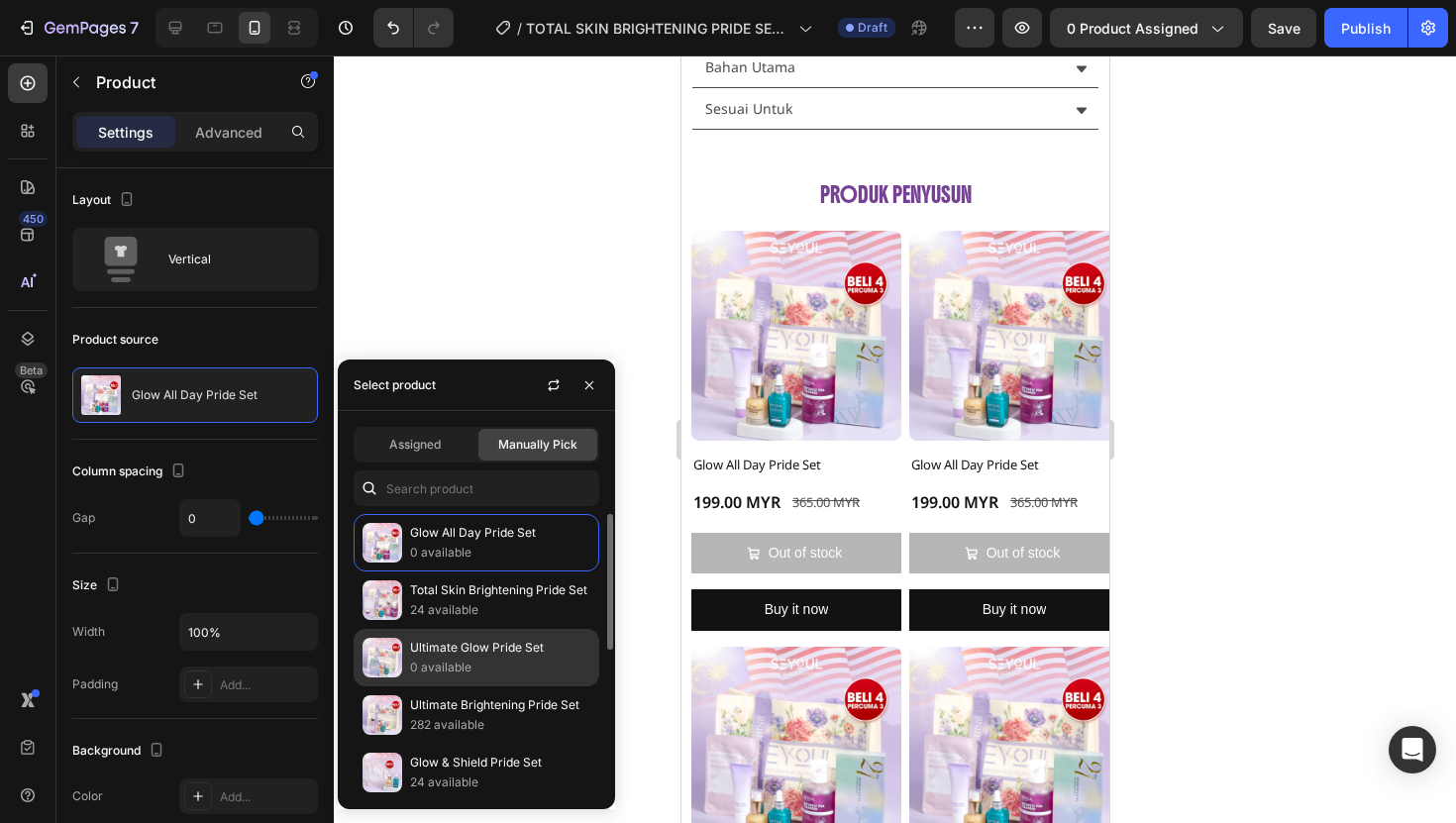 click on "Ultimate Glow Pride Set" at bounding box center [500, 648] 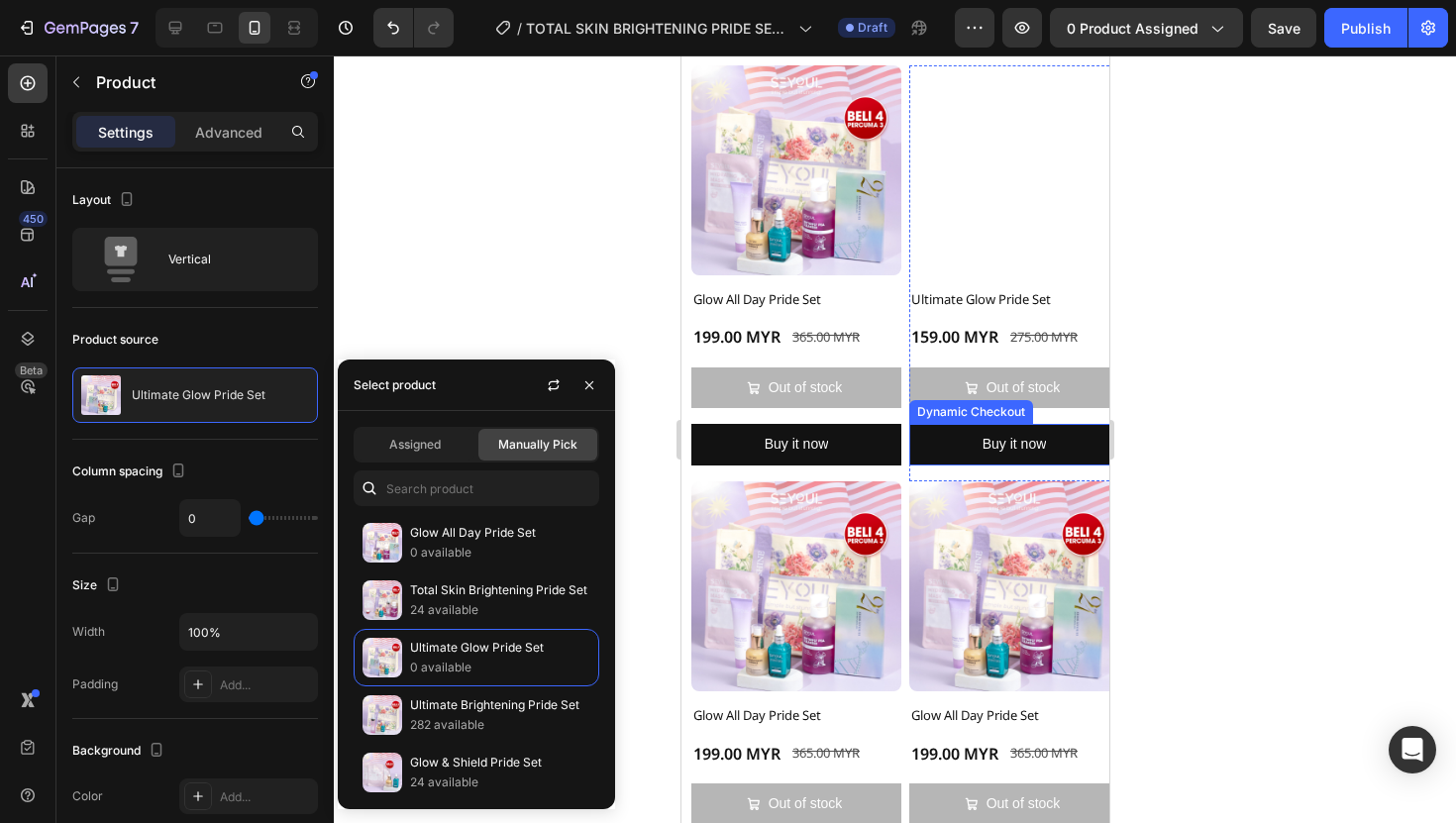 scroll, scrollTop: 3610, scrollLeft: 0, axis: vertical 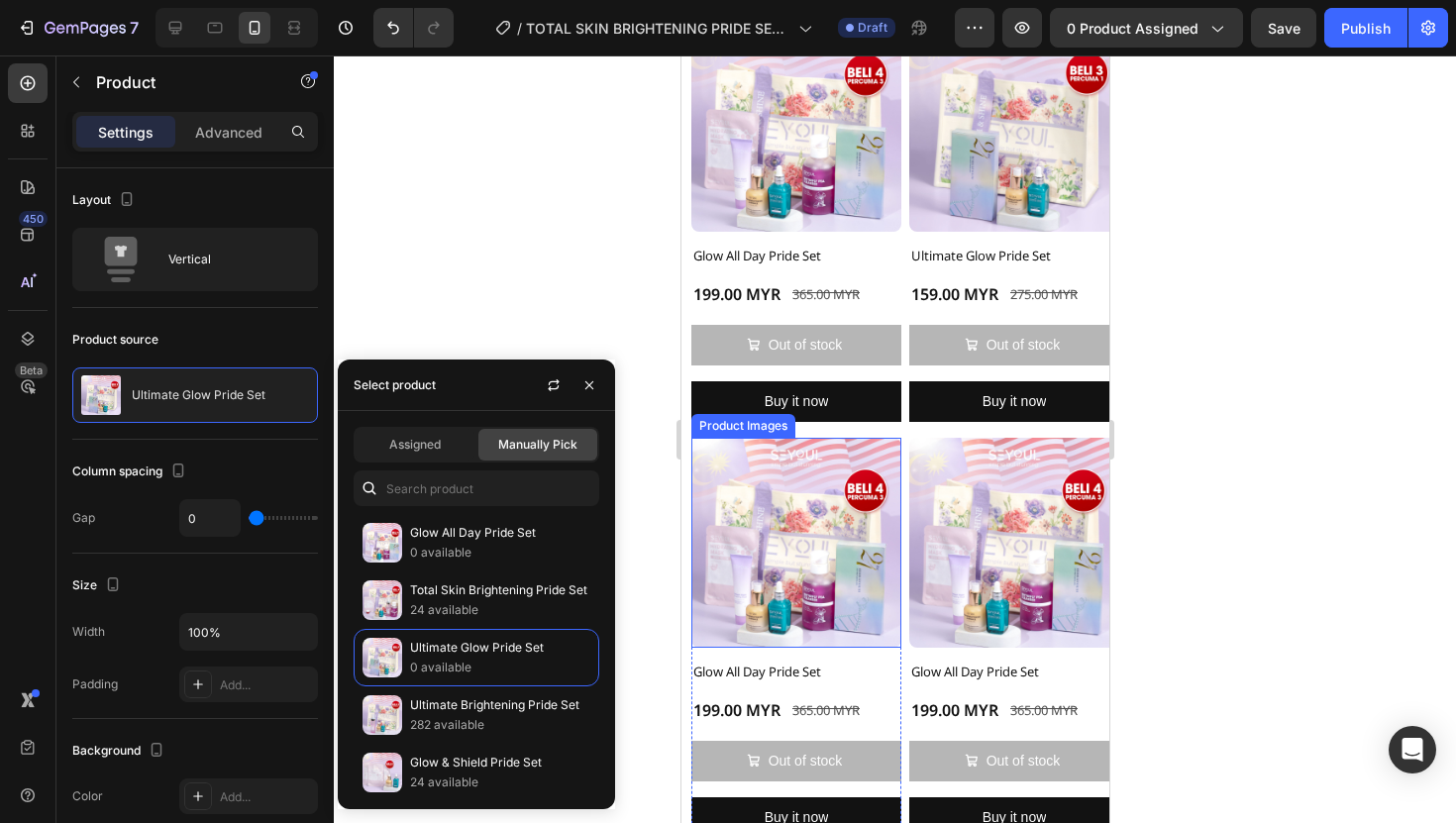 click at bounding box center (795, 543) 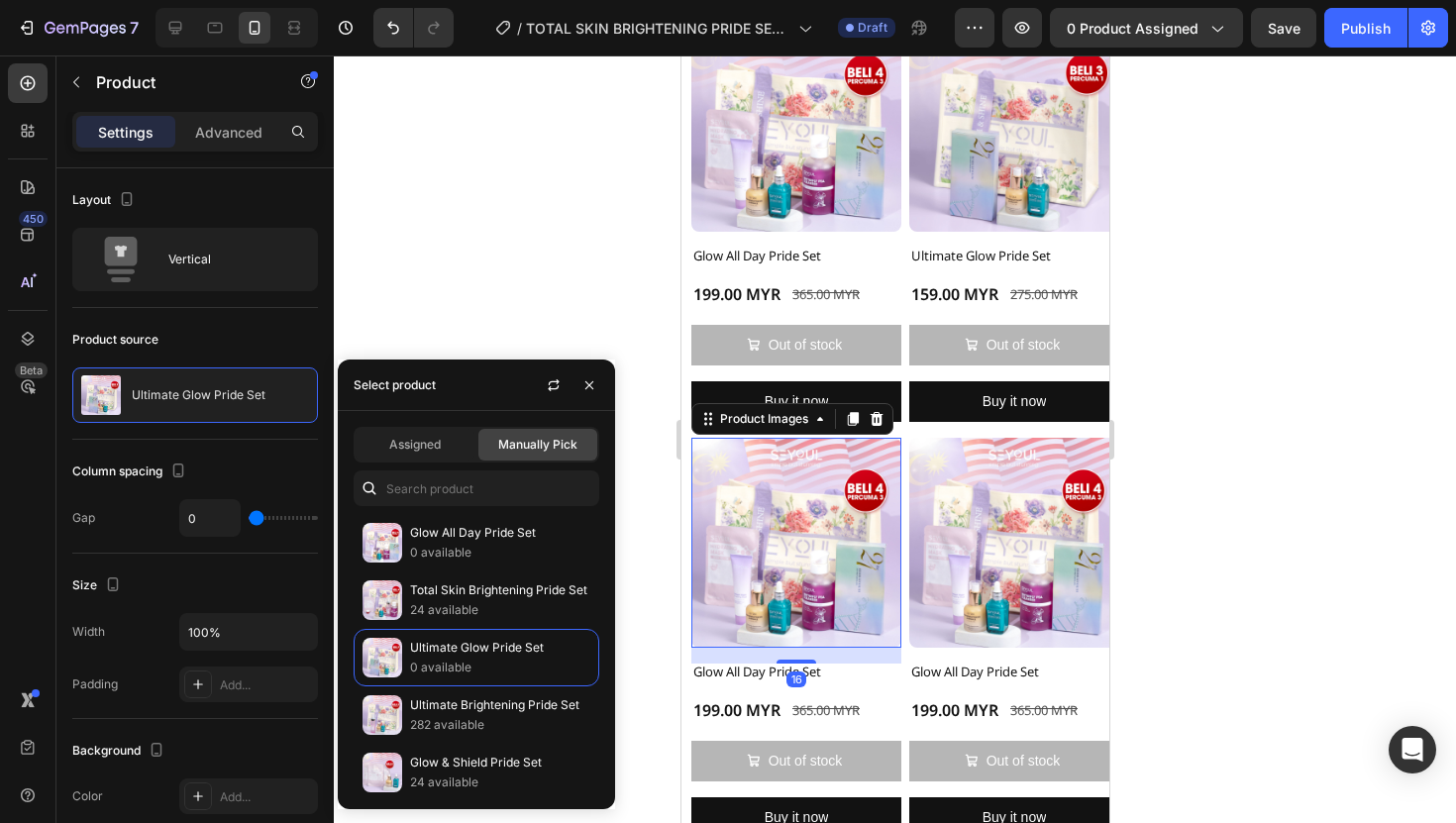 click at bounding box center (795, 543) 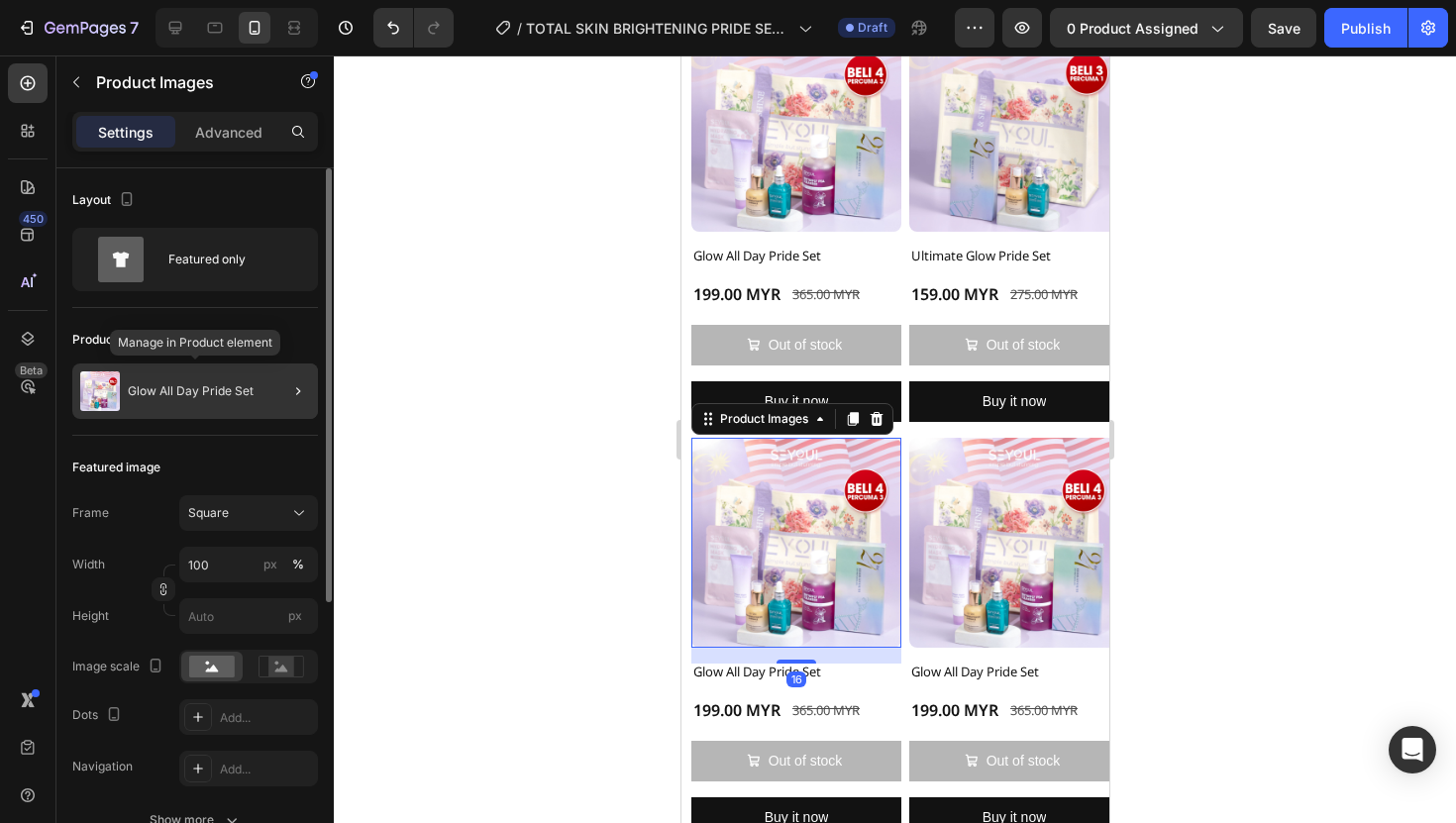 click on "Glow All Day Pride Set" at bounding box center (190, 391) 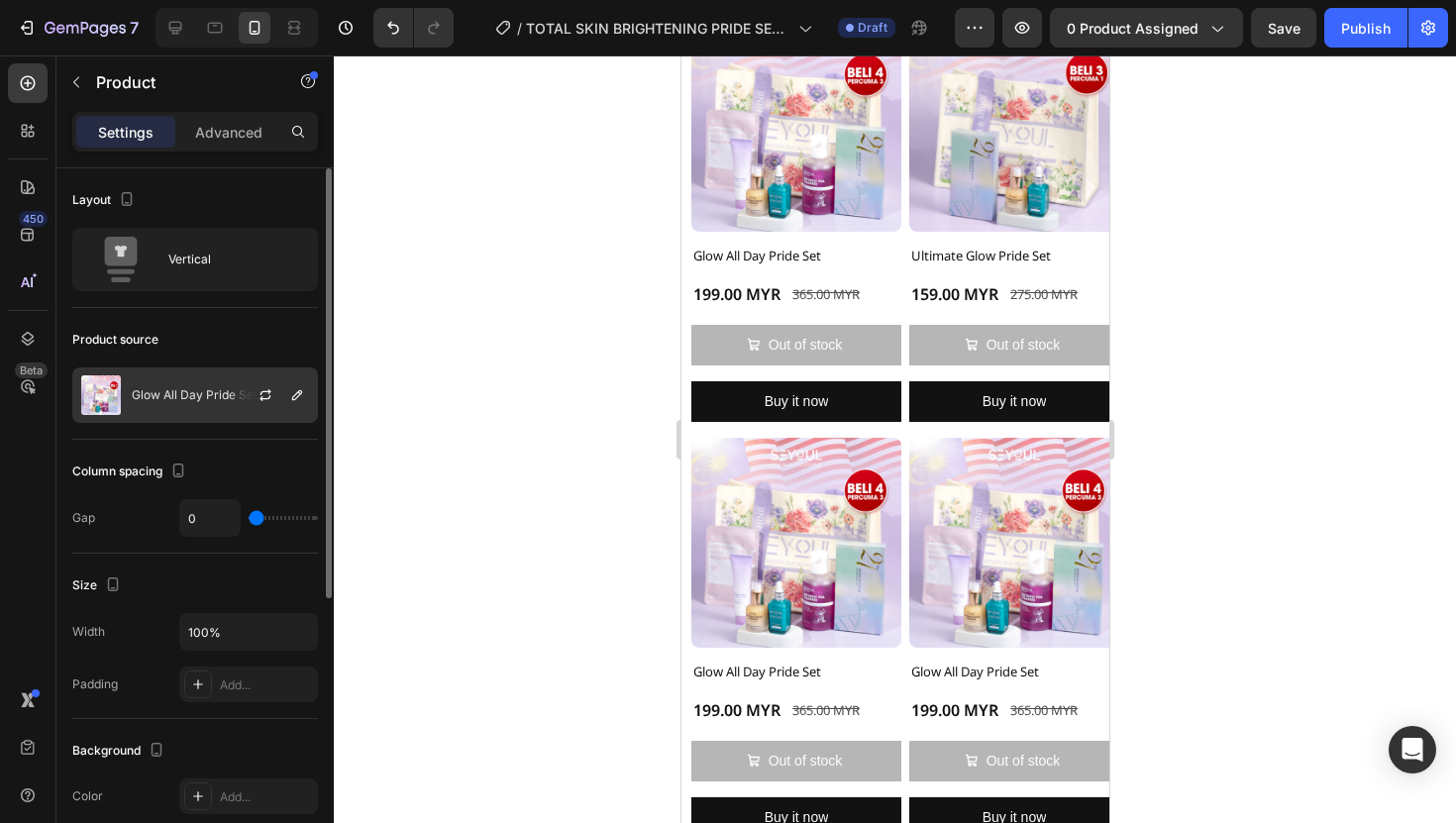 click on "Glow All Day Pride Set" at bounding box center [194, 395] 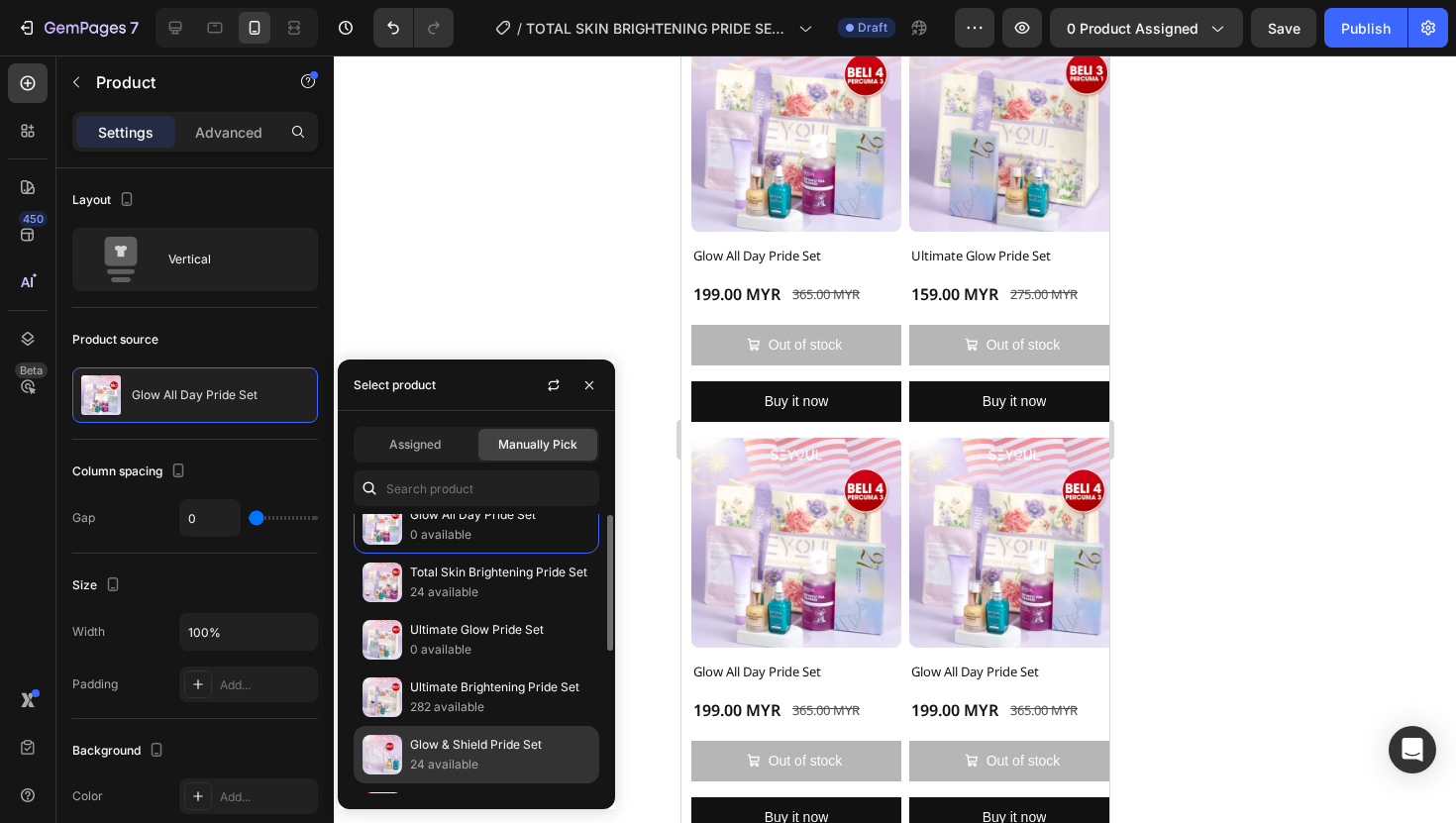 scroll, scrollTop: 21, scrollLeft: 0, axis: vertical 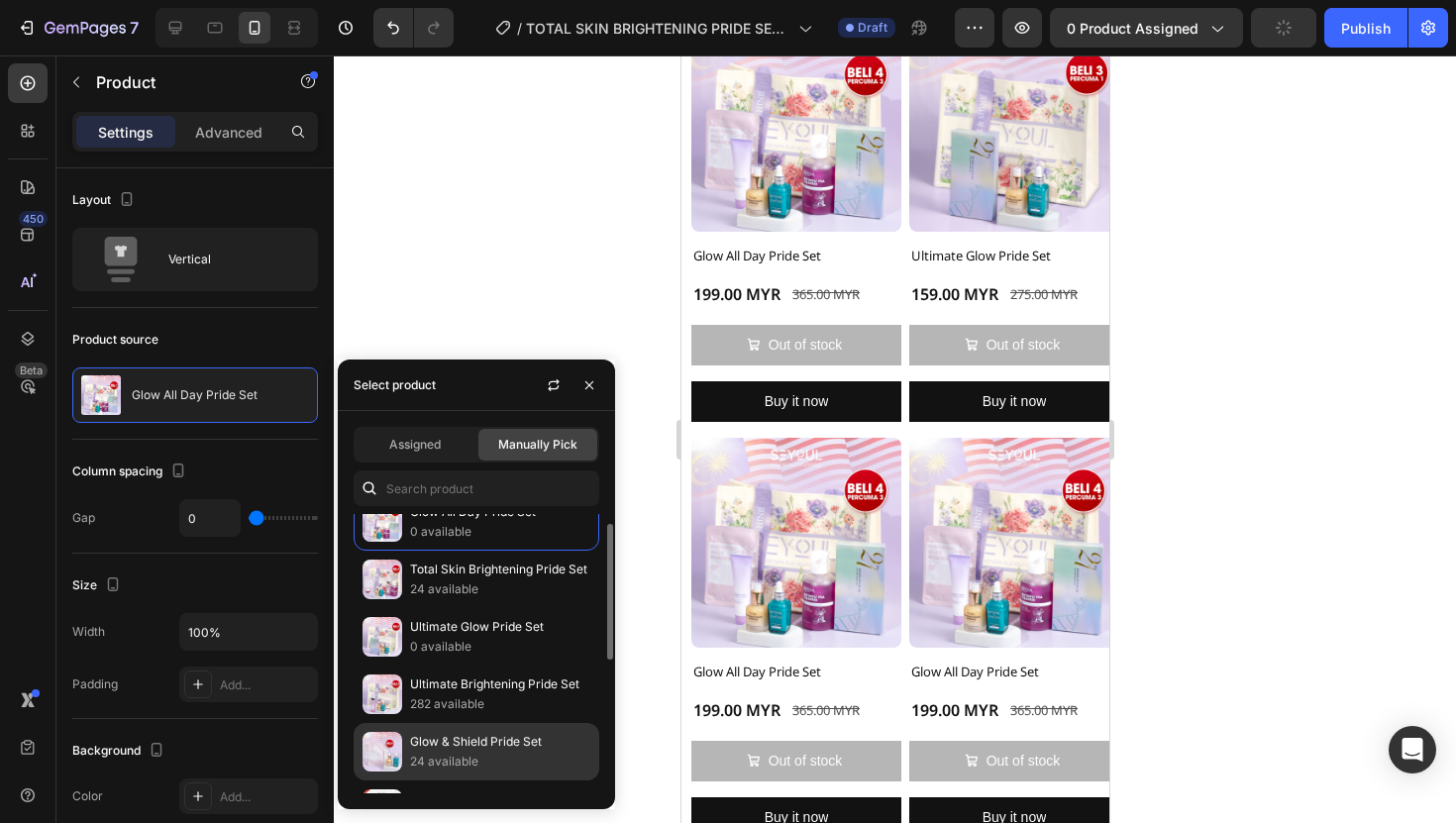click on "Glow & Shield Pride Set" at bounding box center [500, 742] 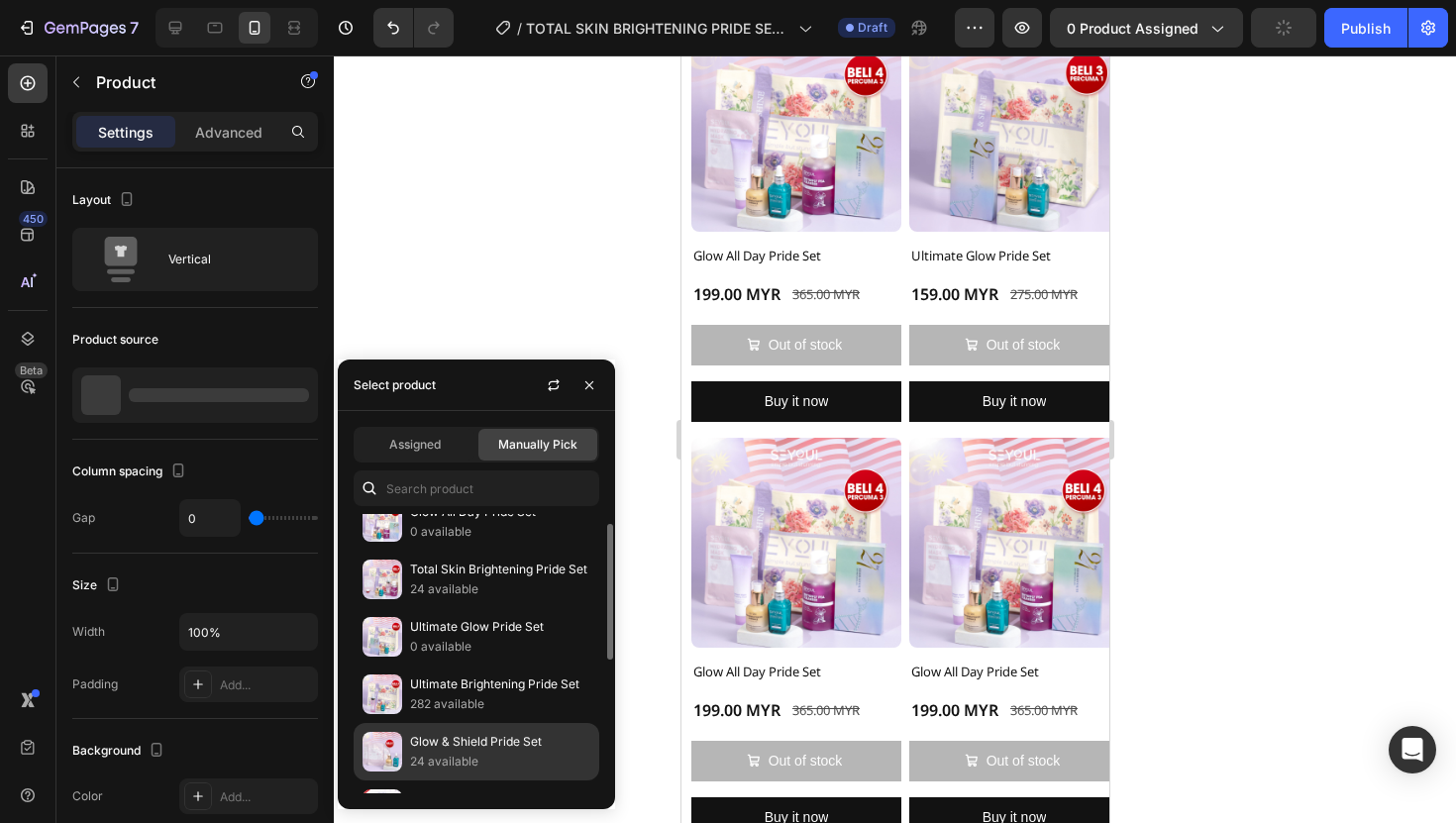 click on "Glow & Shield Pride Set" at bounding box center [500, 742] 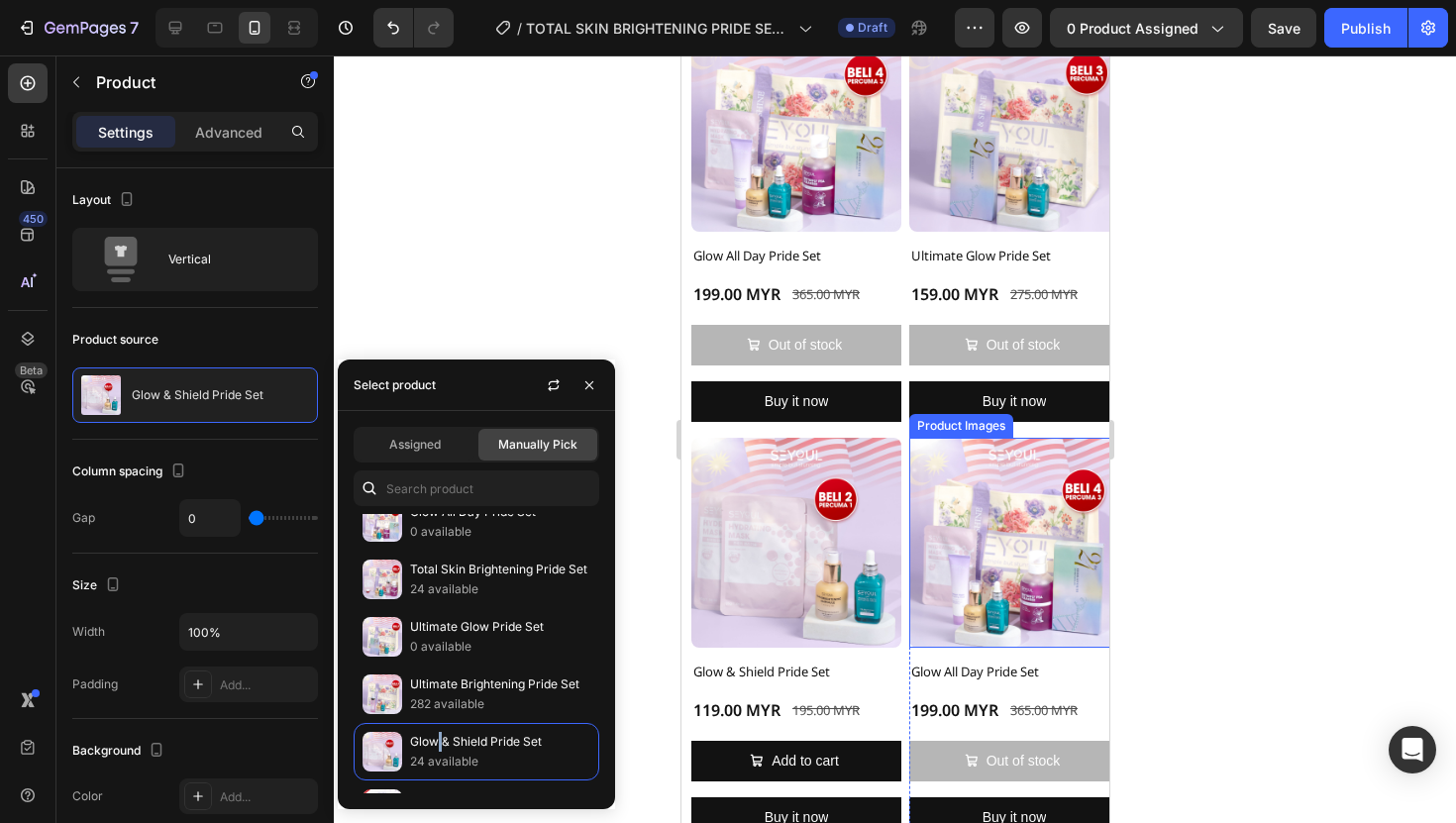click at bounding box center (1013, 543) 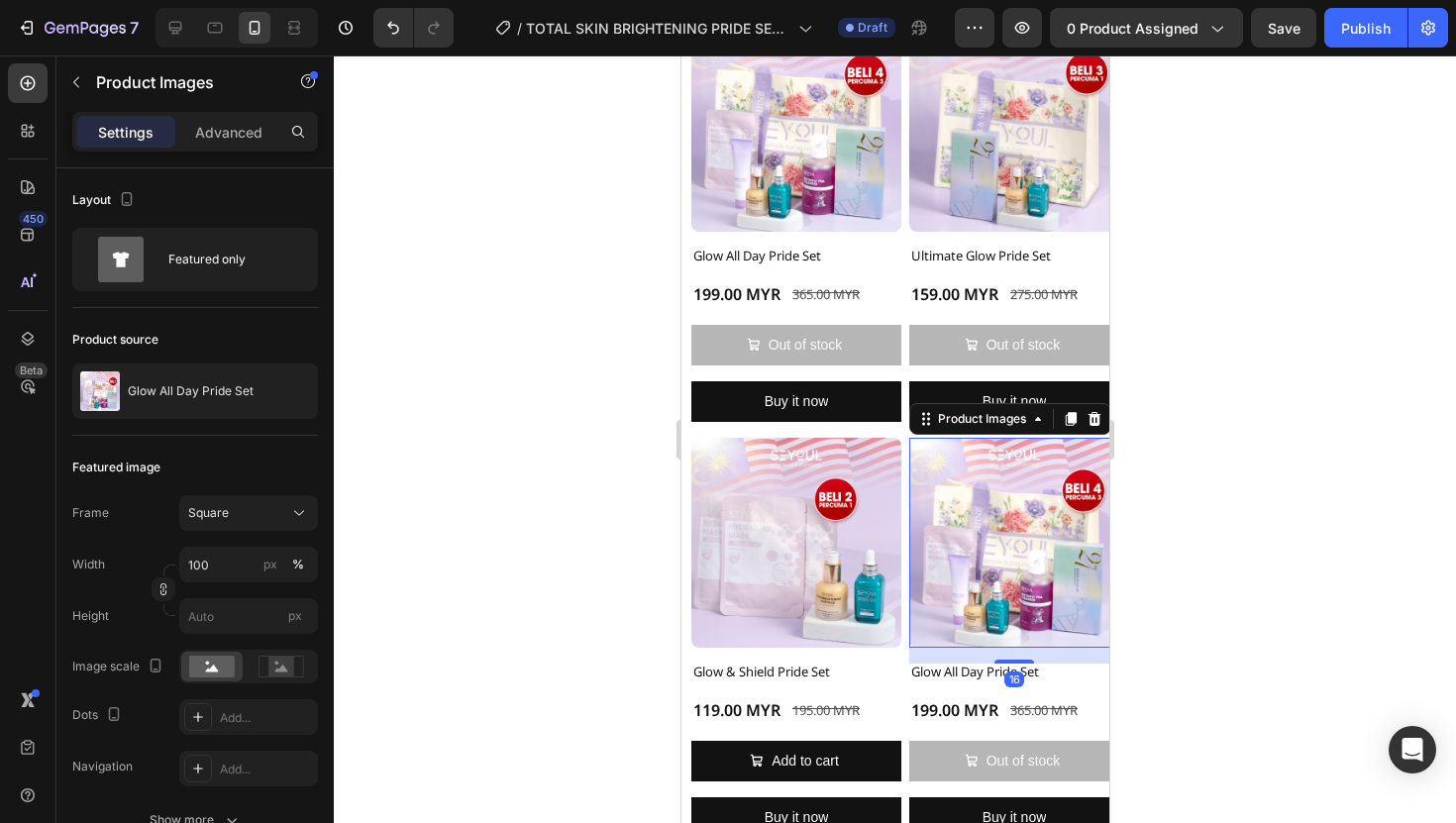 click at bounding box center (1013, 543) 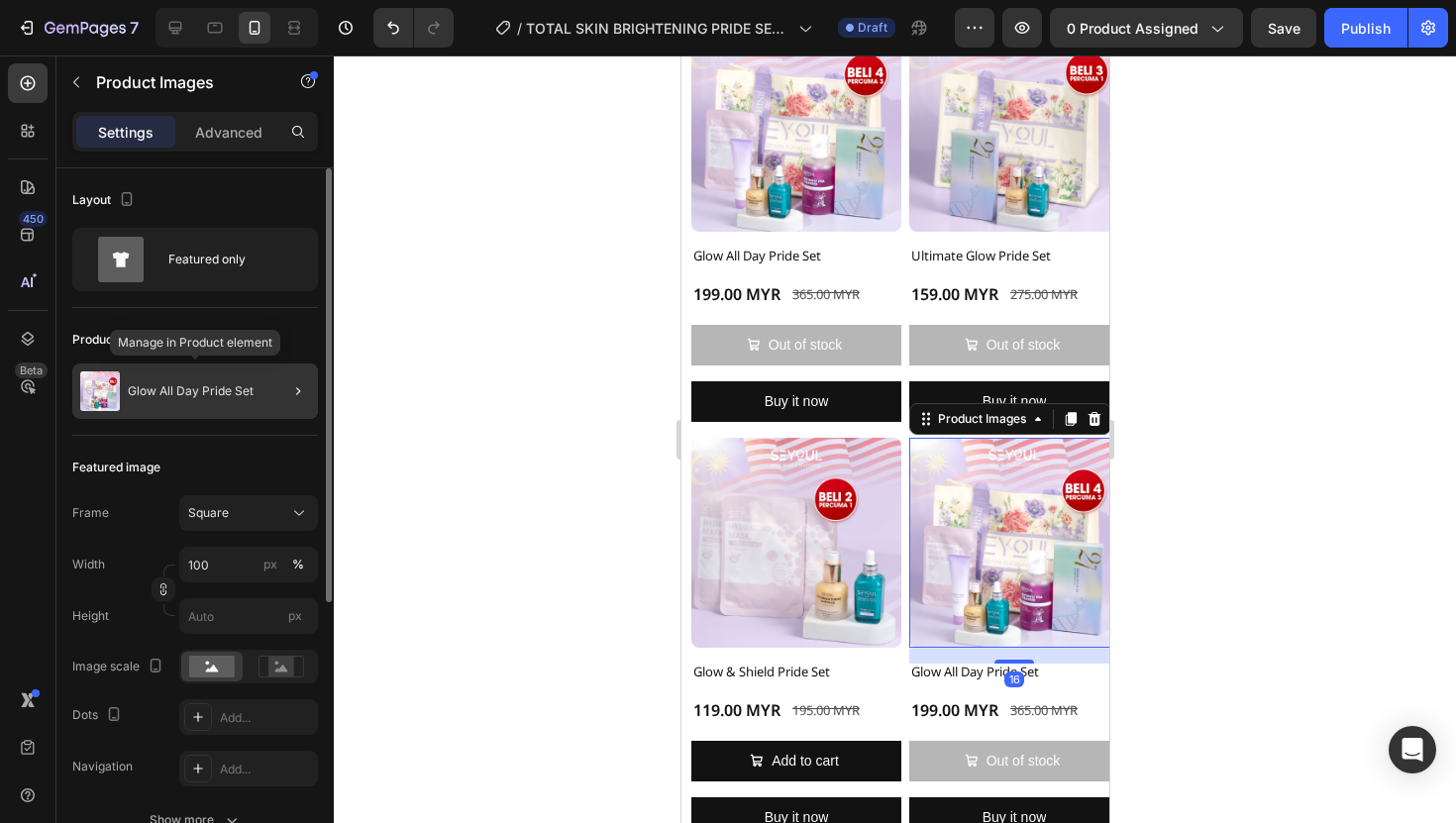 click on "Glow All Day Pride Set" at bounding box center (190, 391) 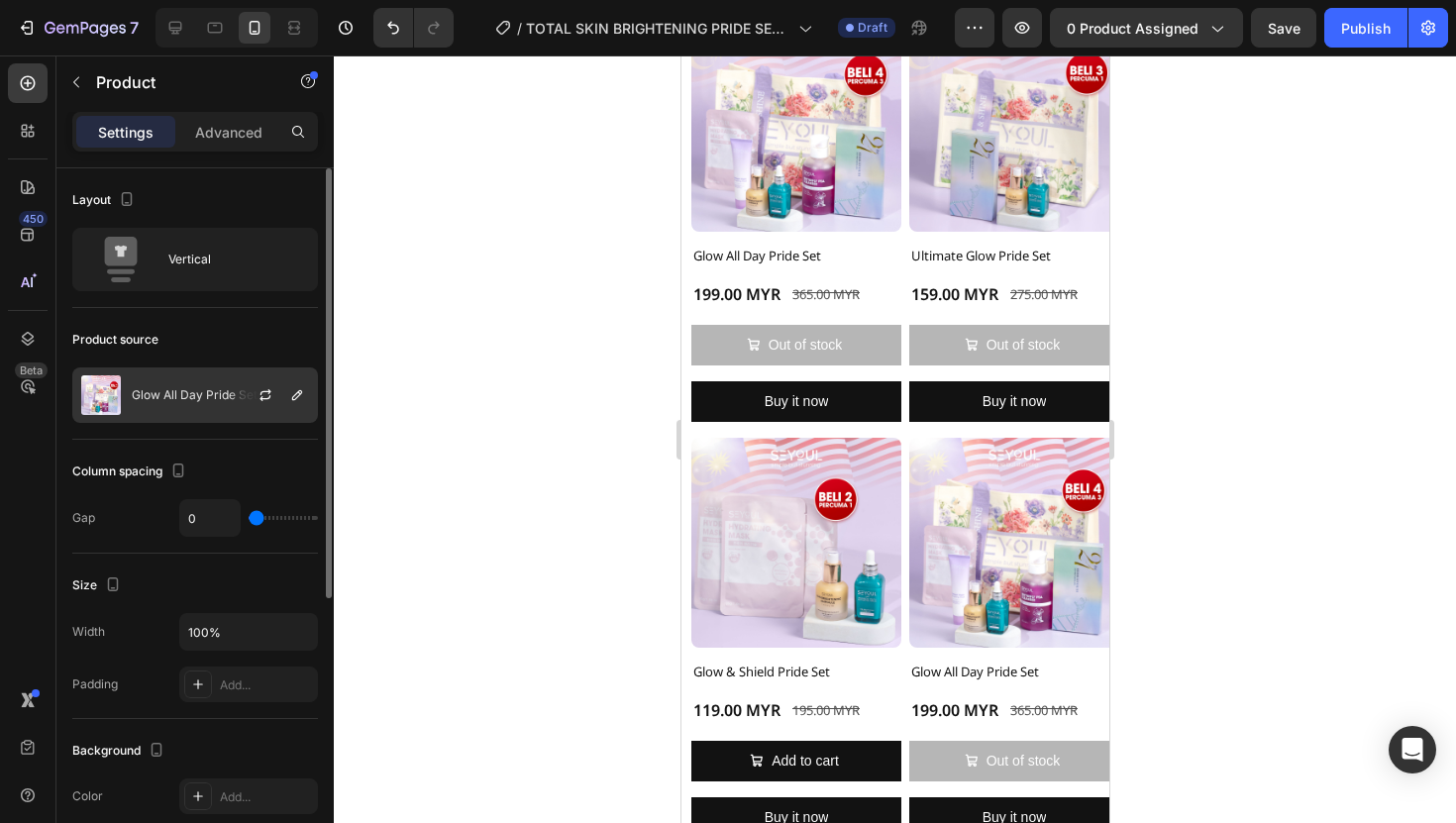 click on "Glow All Day Pride Set" at bounding box center [194, 395] 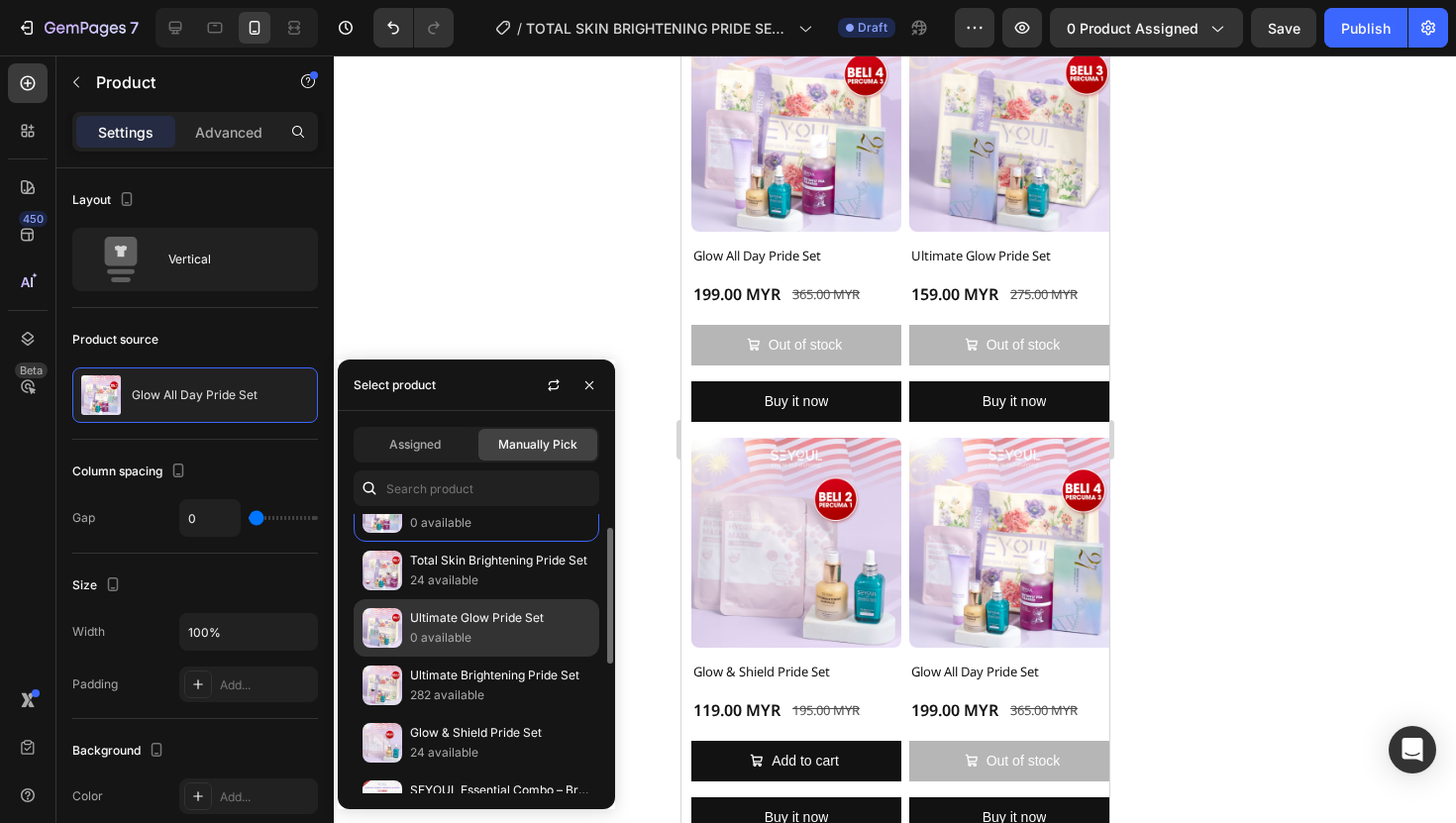 scroll, scrollTop: 0, scrollLeft: 0, axis: both 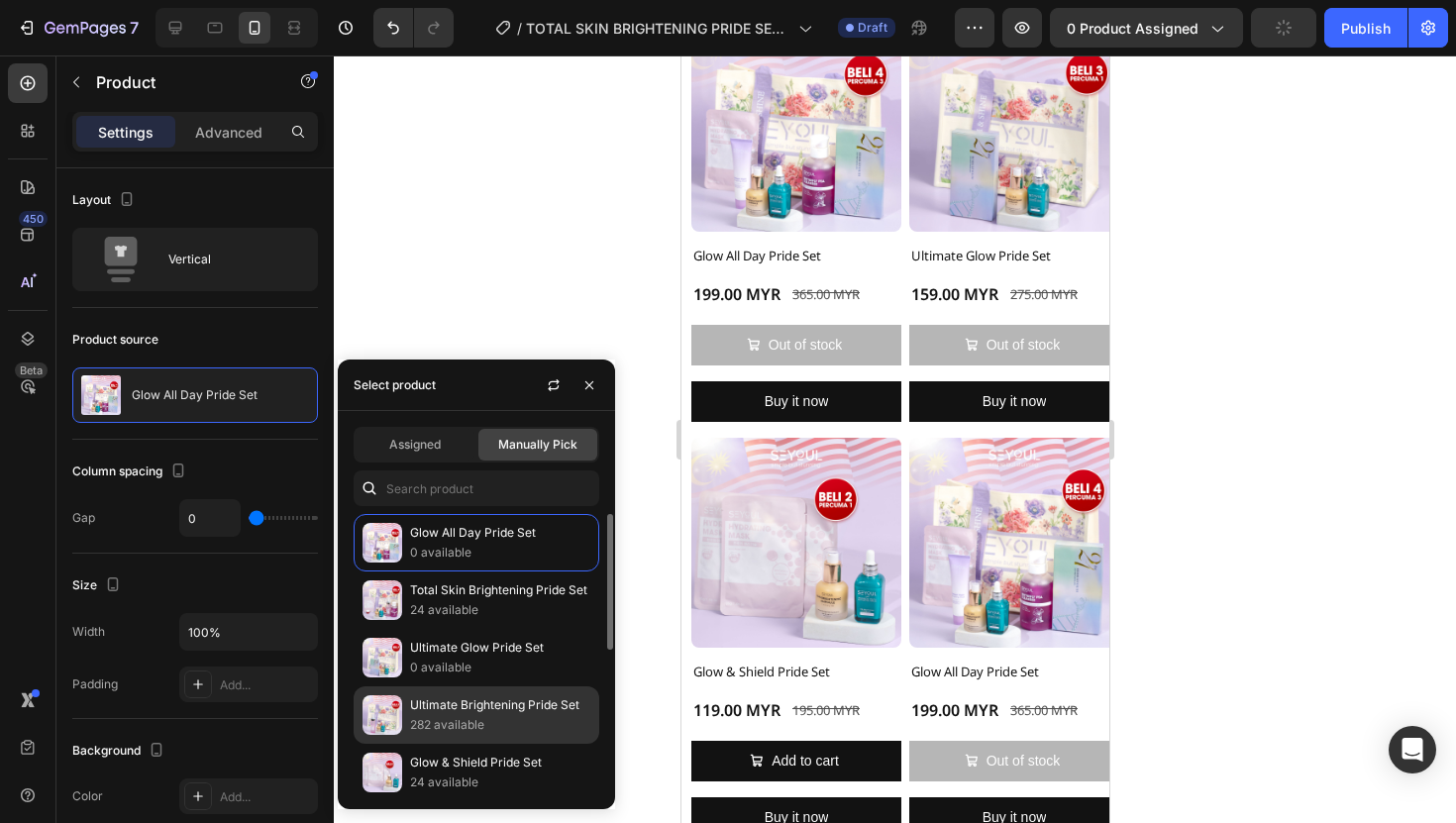 click on "Ultimate Brightening Pride Set" at bounding box center [500, 705] 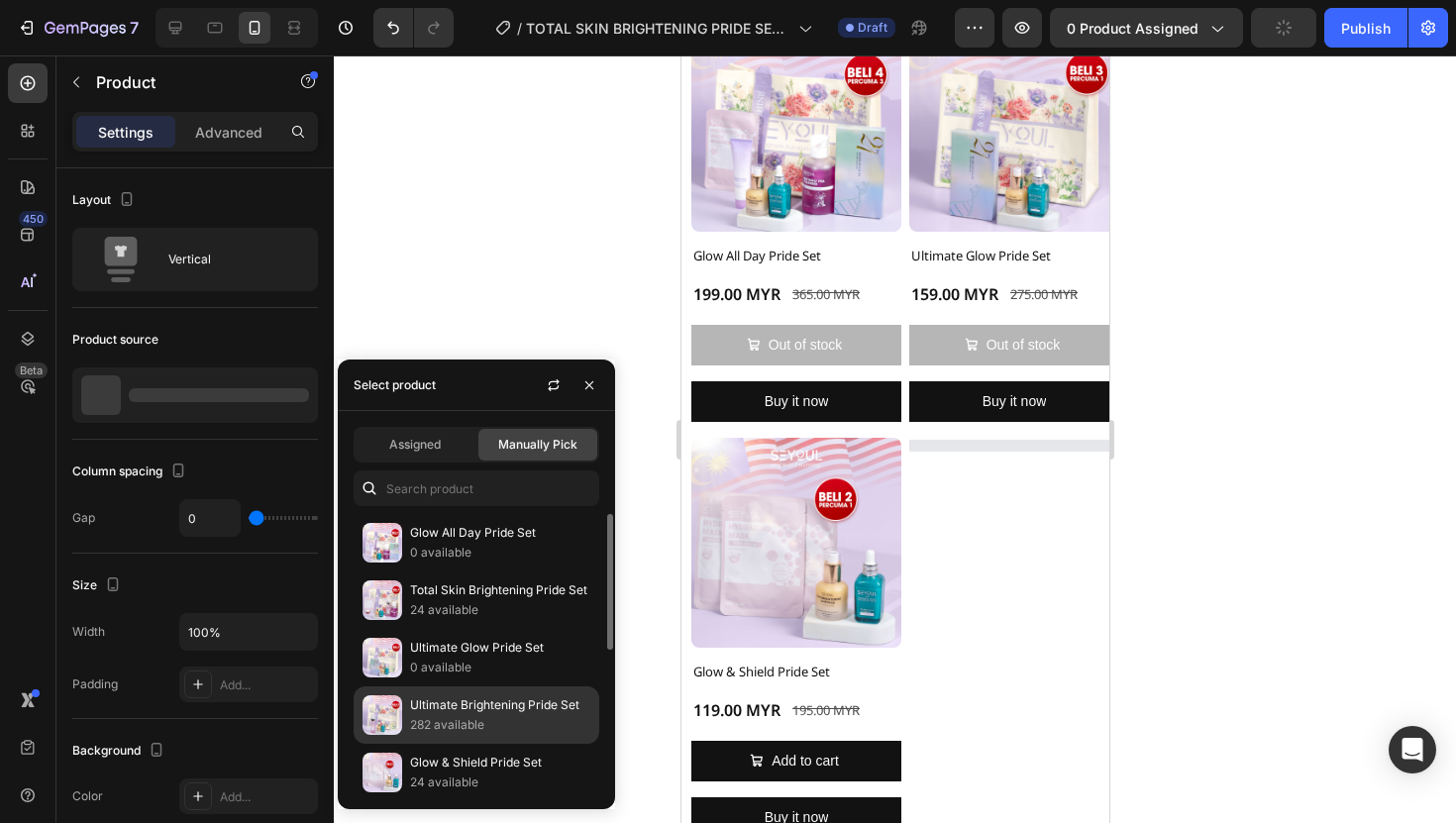 click on "Ultimate Brightening Pride Set" at bounding box center [500, 705] 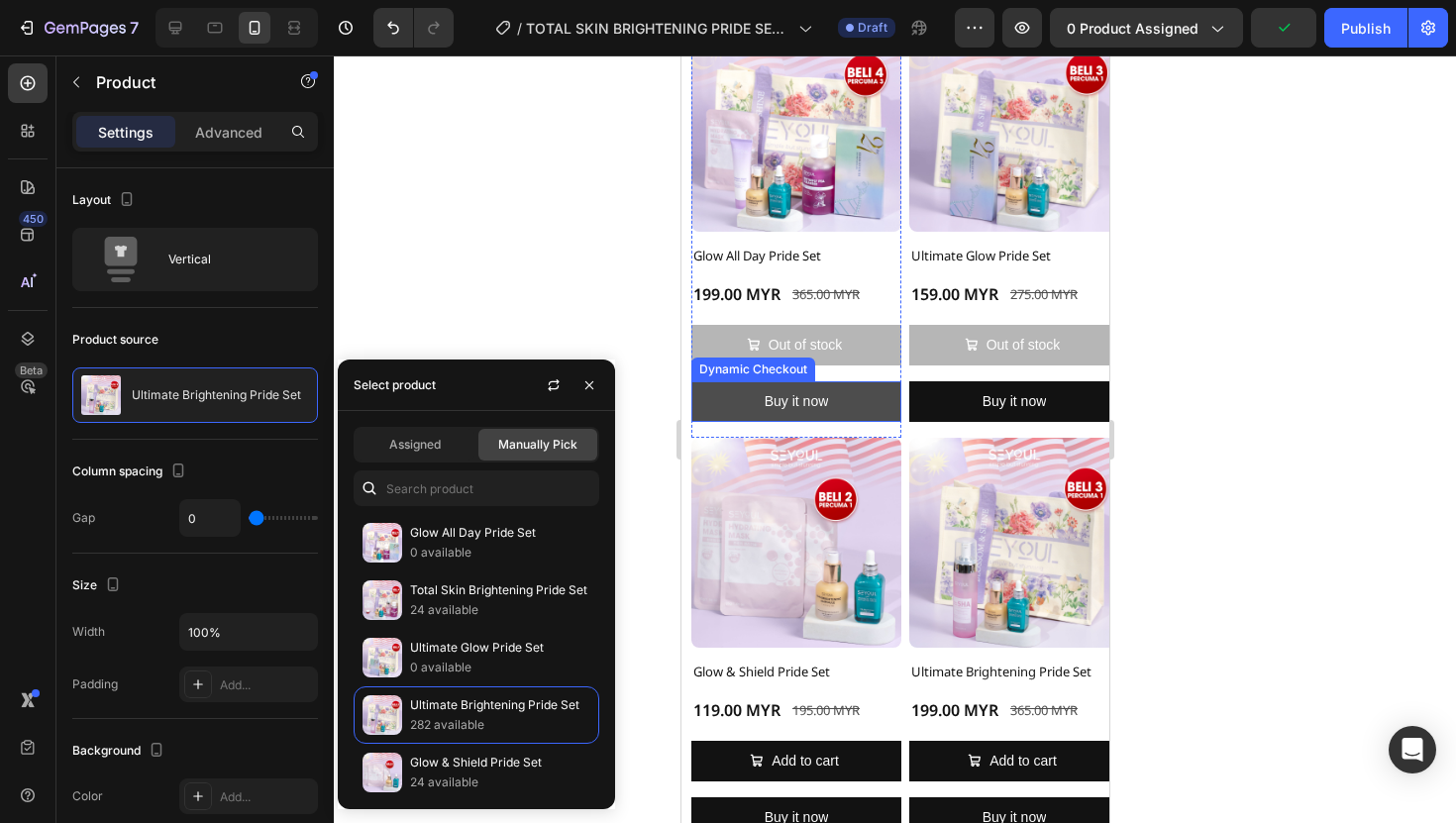 click on "Buy it now" at bounding box center (795, 401) 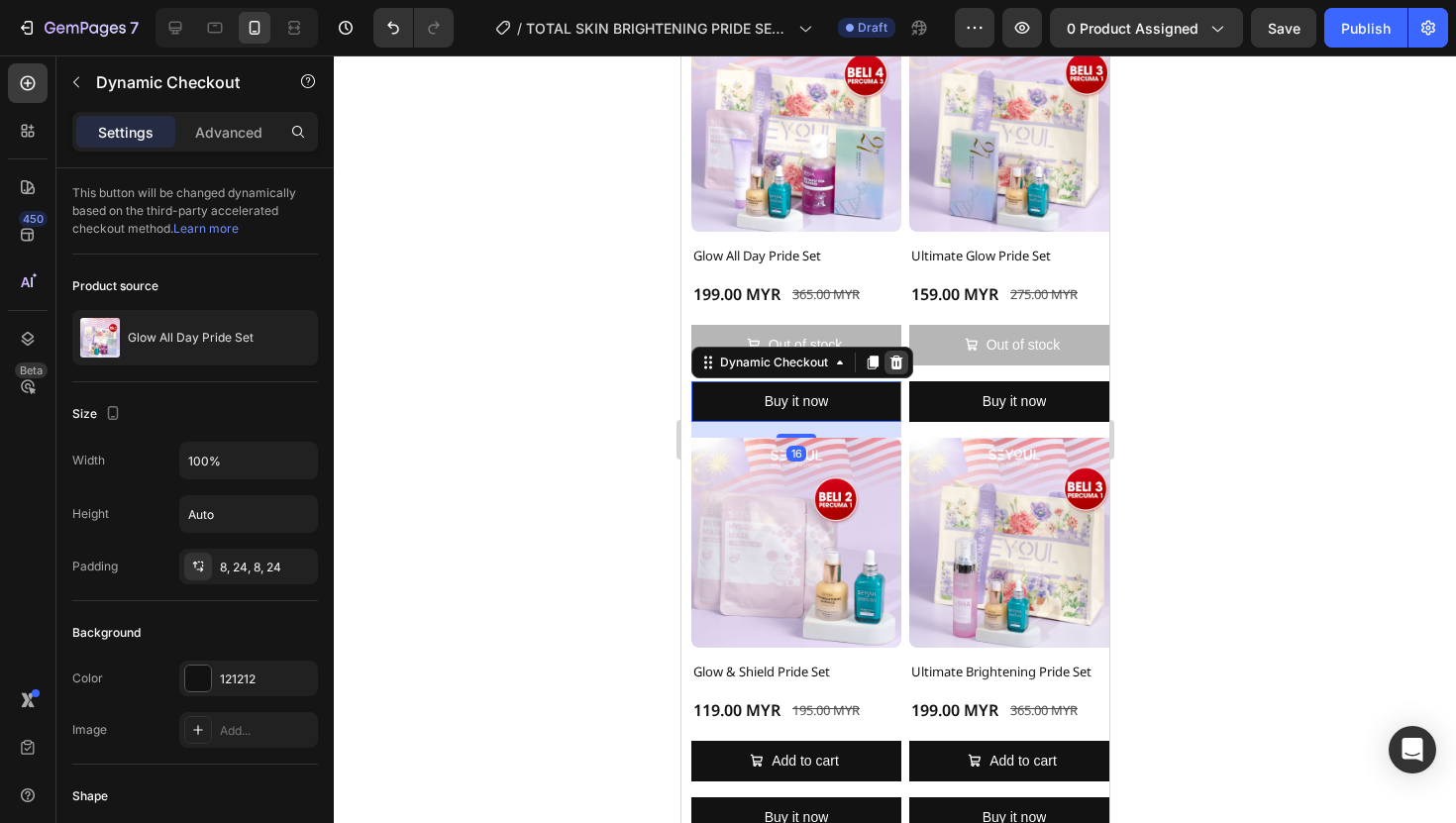 click at bounding box center [895, 362] 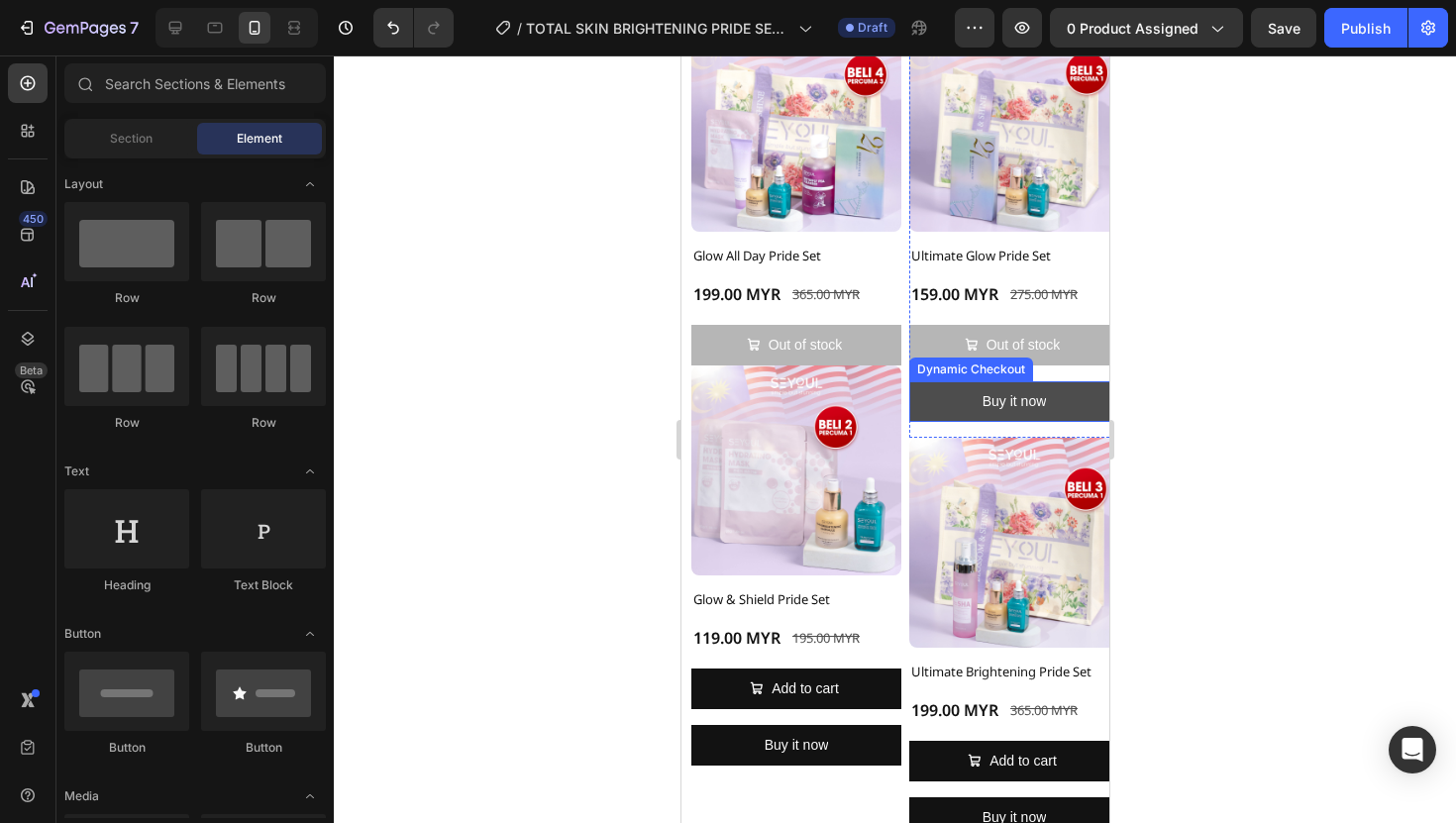 click on "Buy it now" at bounding box center [1013, 401] 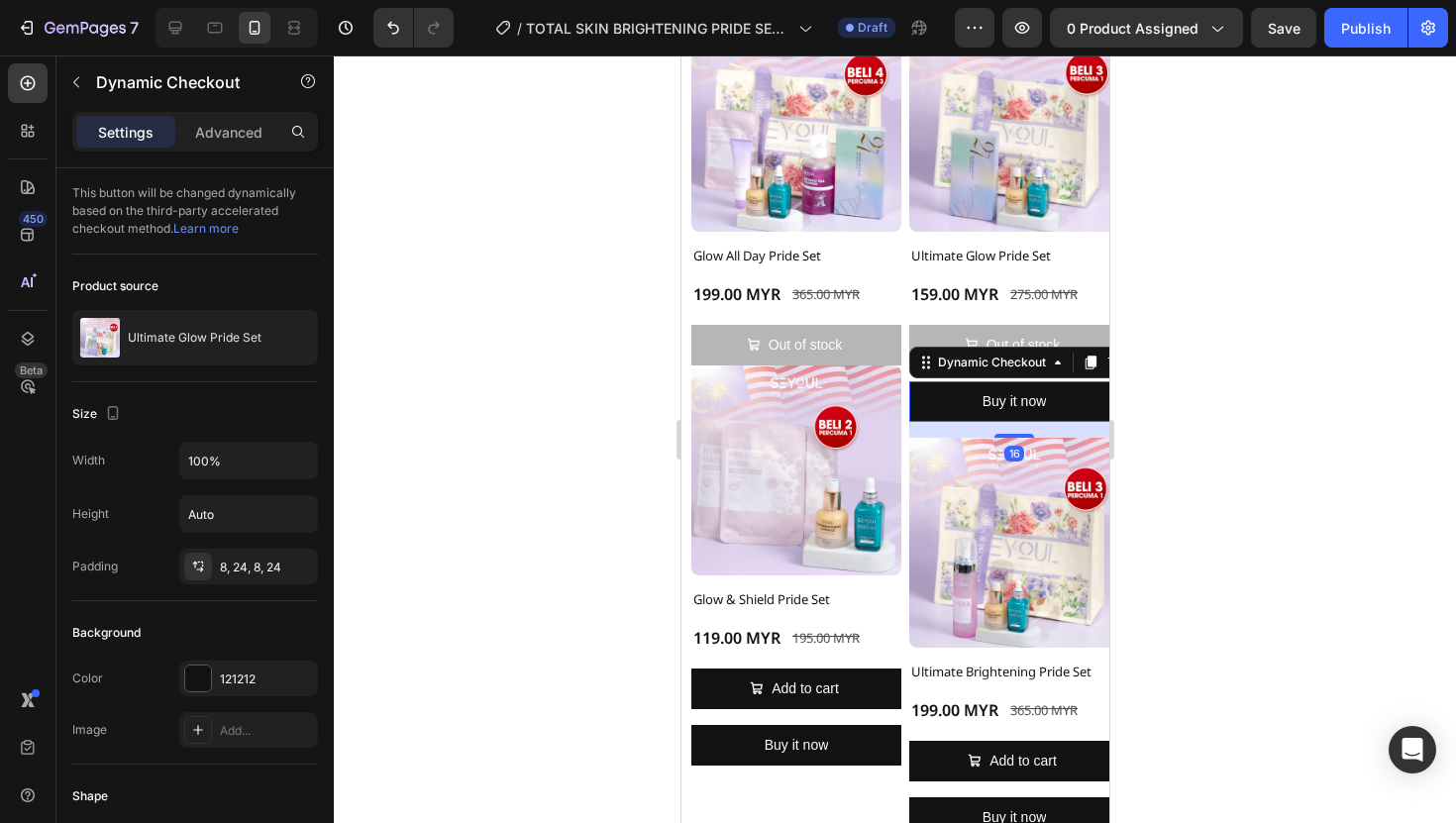 click 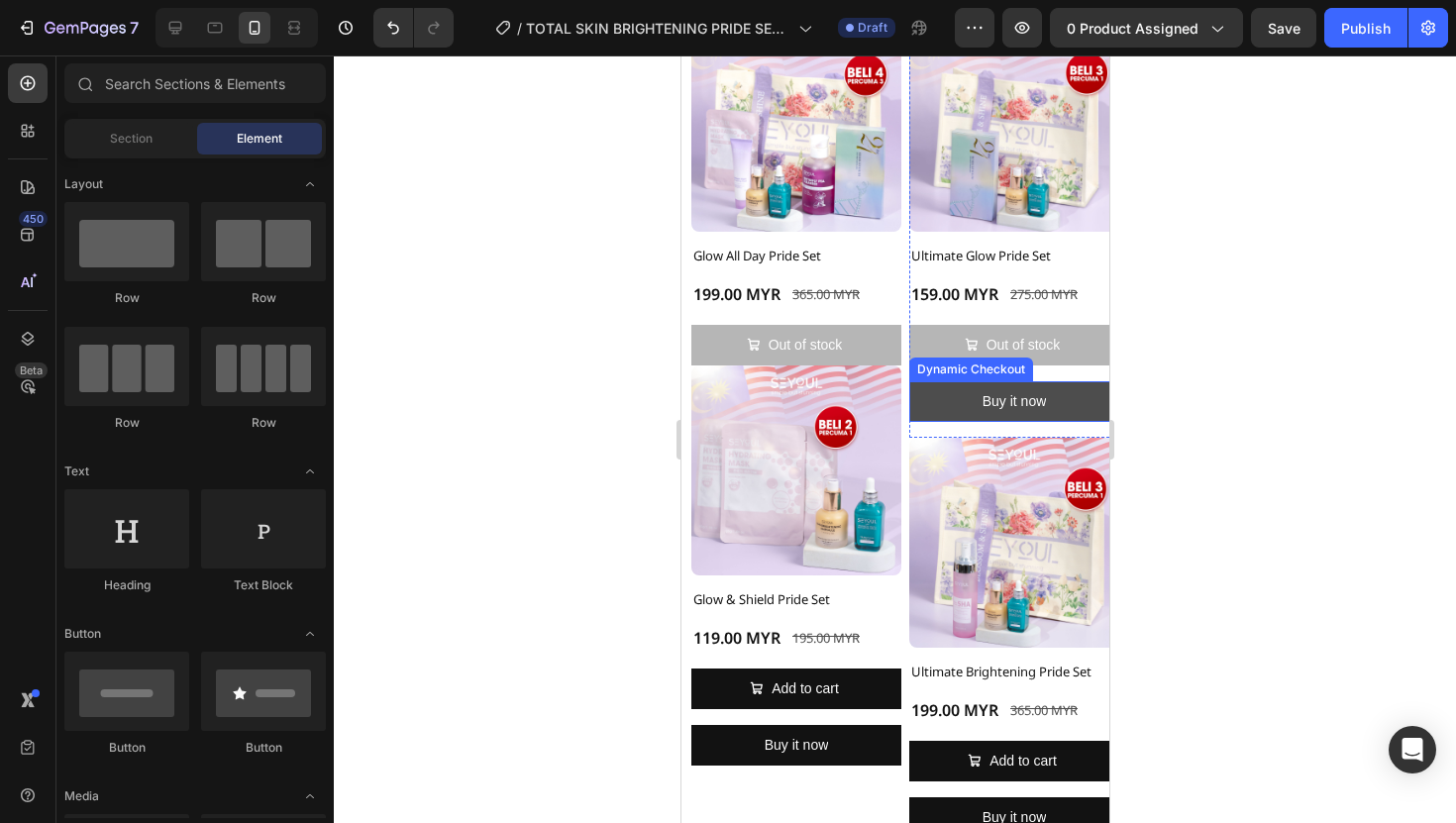 click on "Buy it now" at bounding box center (1013, 401) 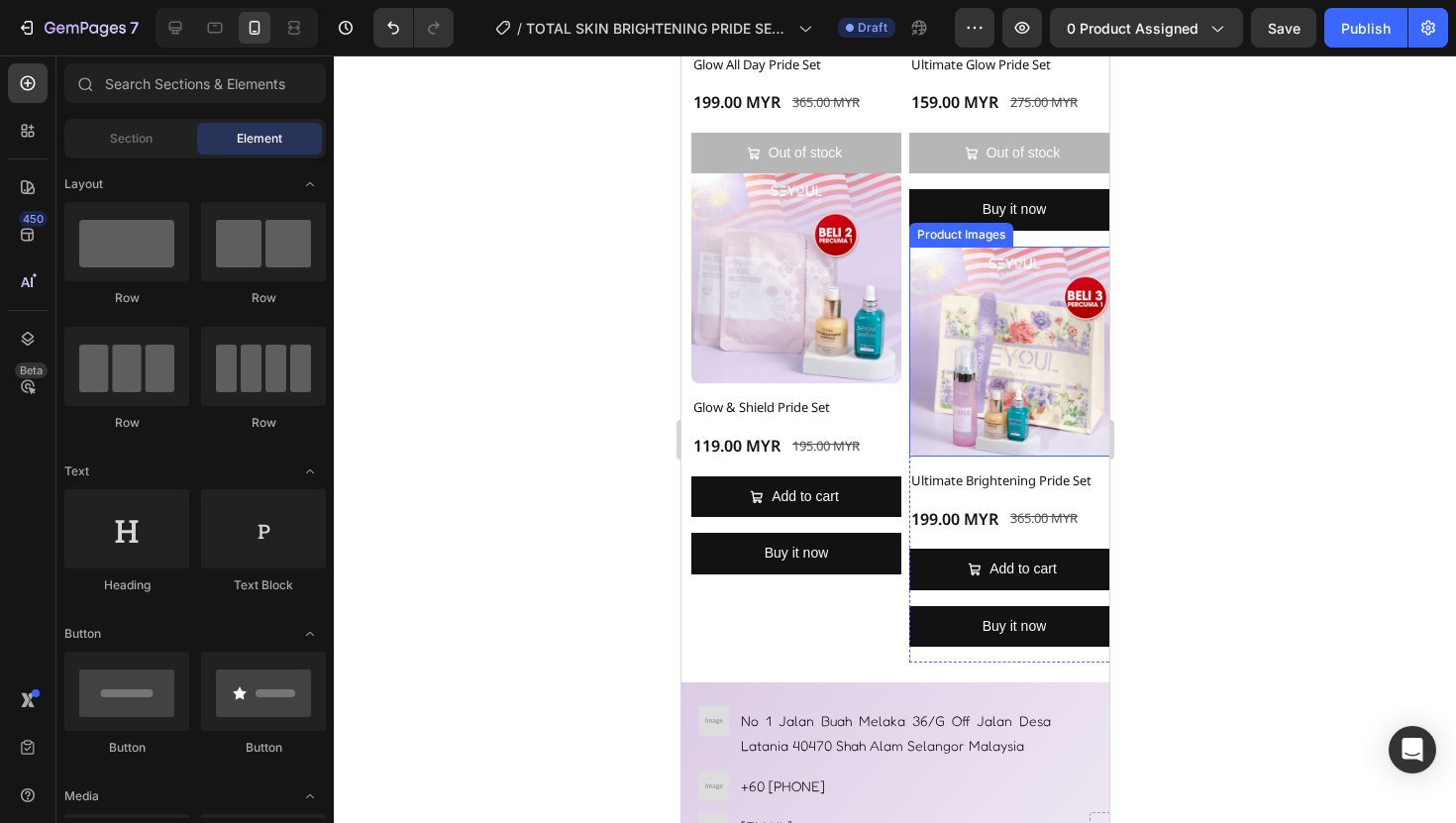 scroll, scrollTop: 3566, scrollLeft: 0, axis: vertical 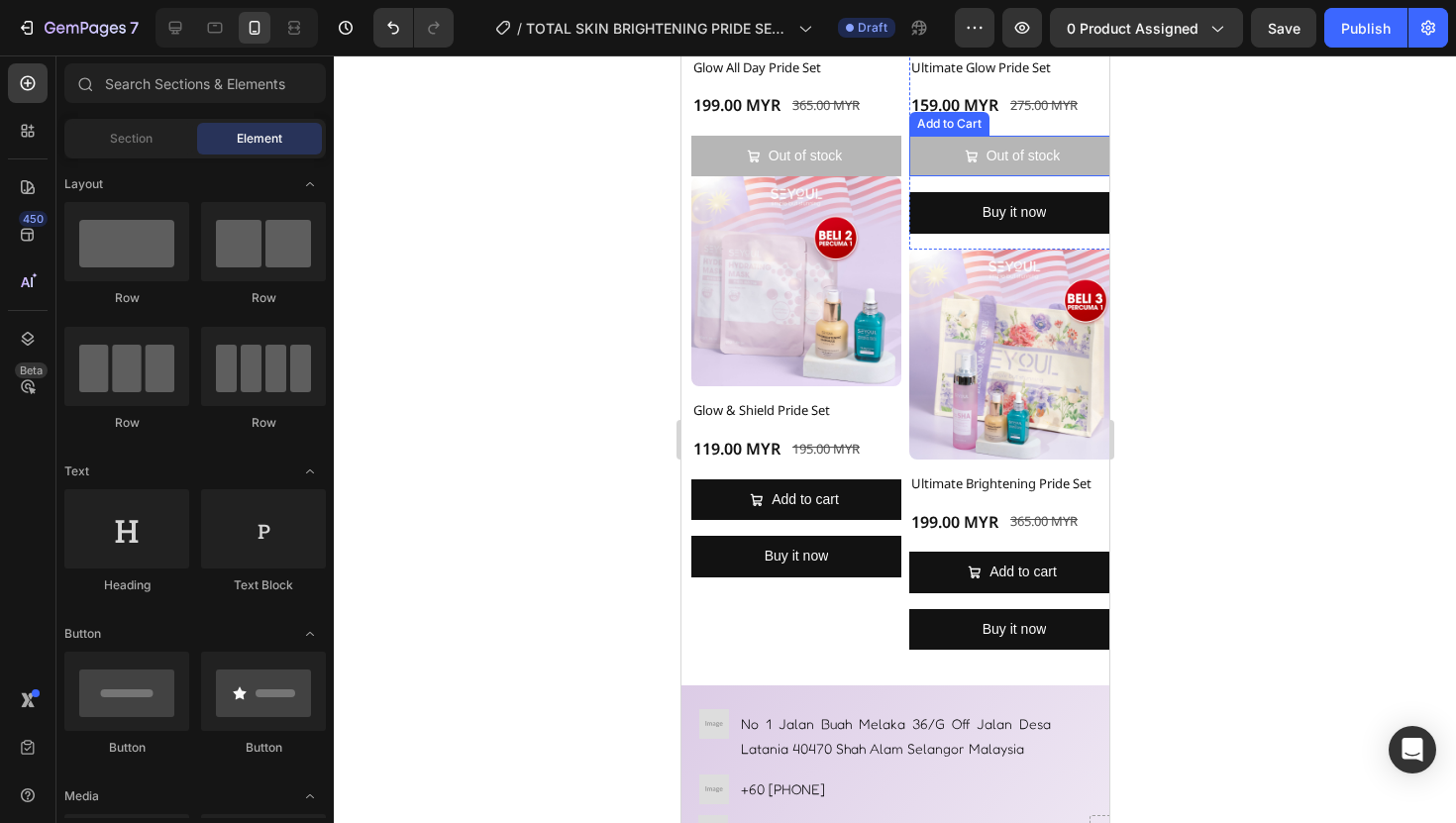 click on "Out of stock" at bounding box center (1013, 155) 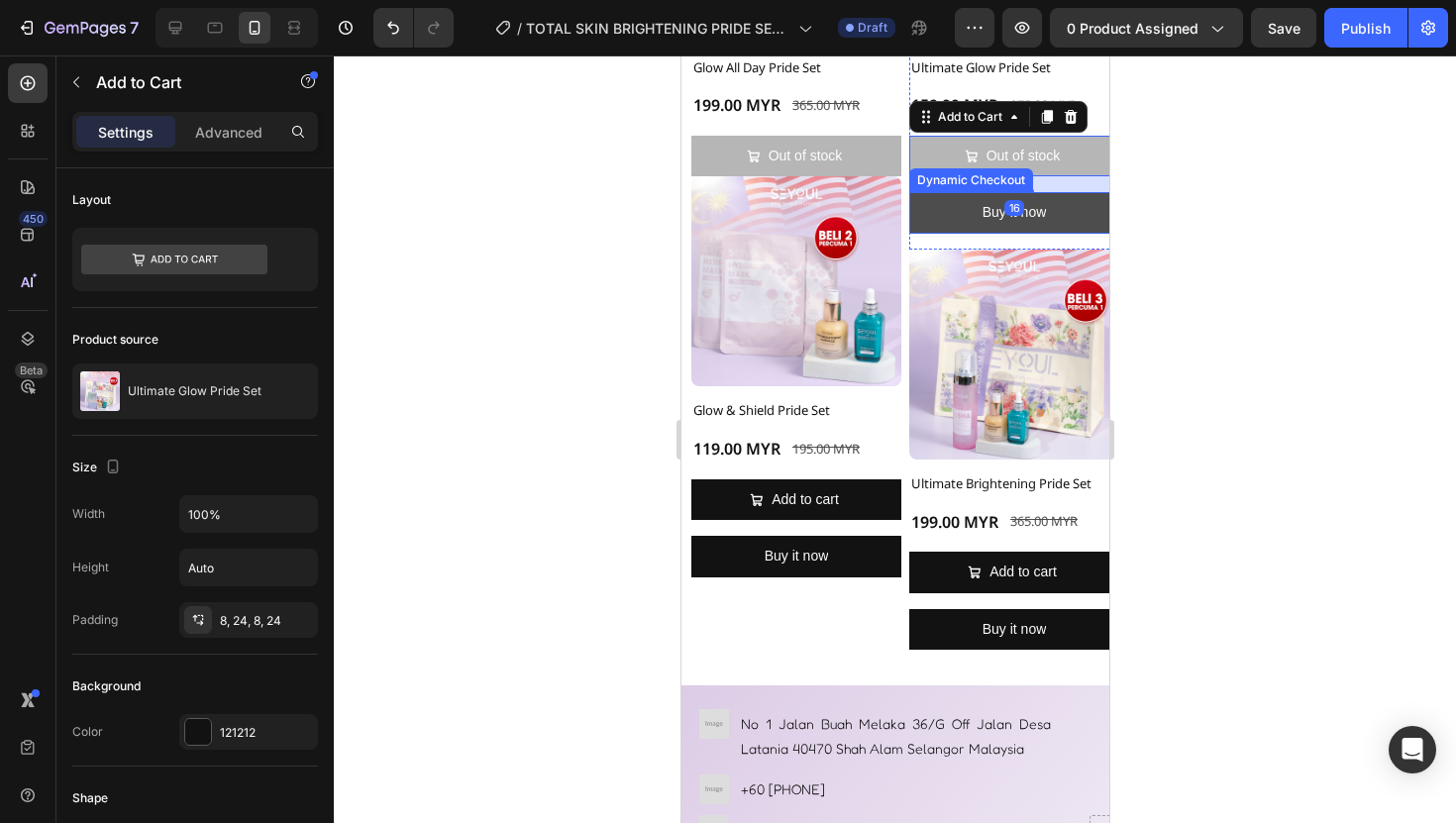 click on "Buy it now" at bounding box center (1013, 212) 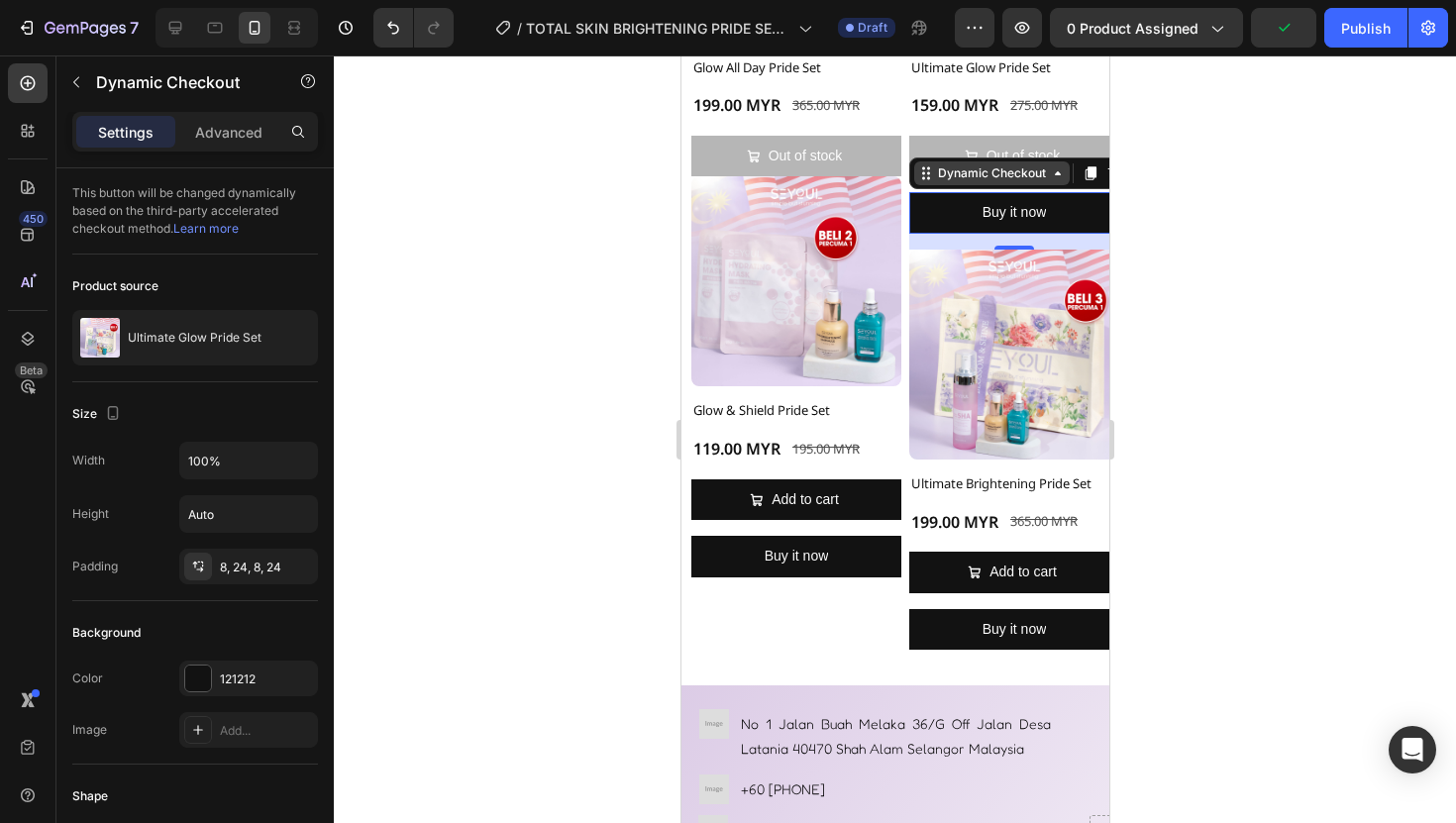 click 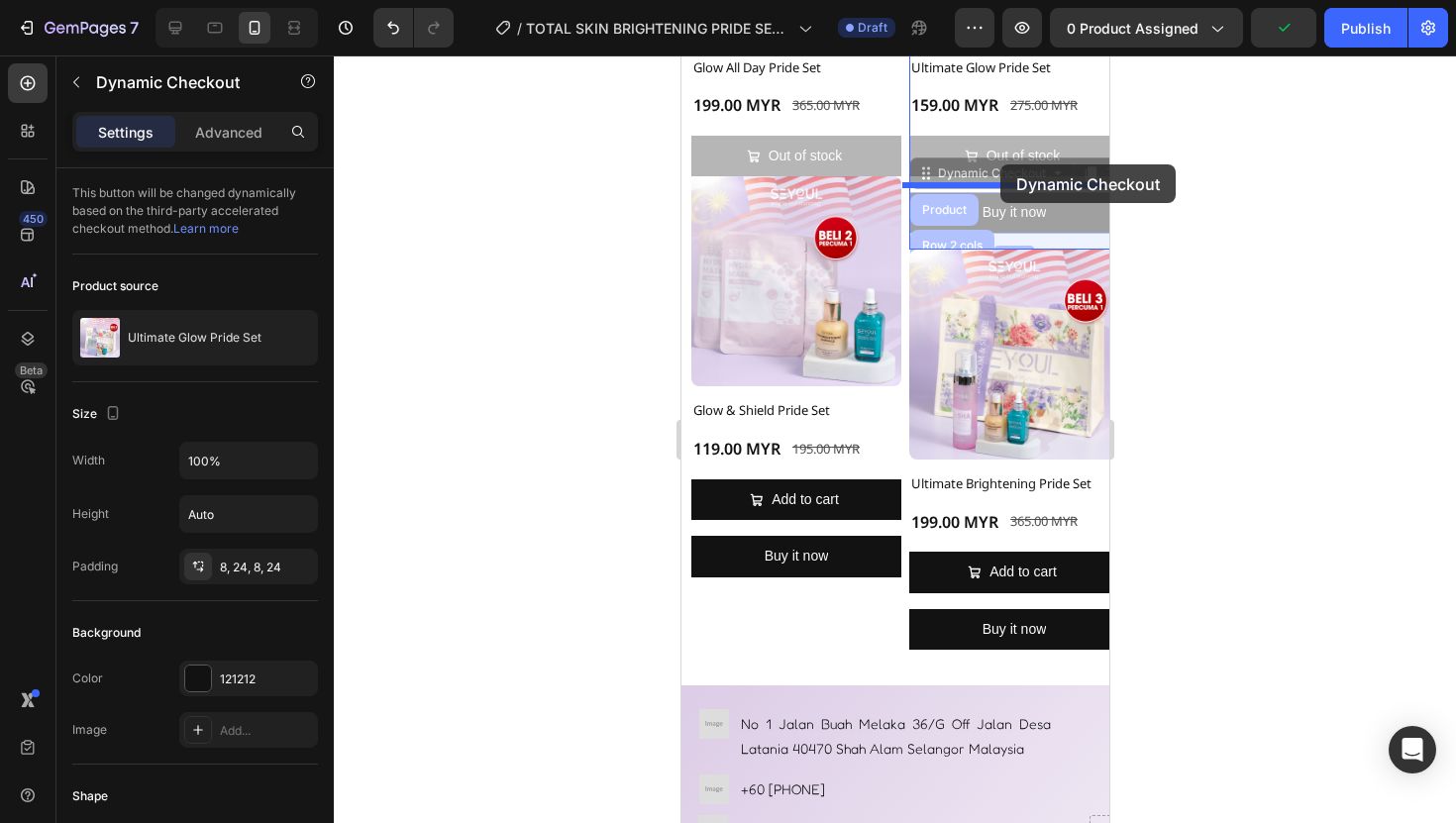 drag, startPoint x: 1052, startPoint y: 165, endPoint x: 999, endPoint y: 164, distance: 53.009433 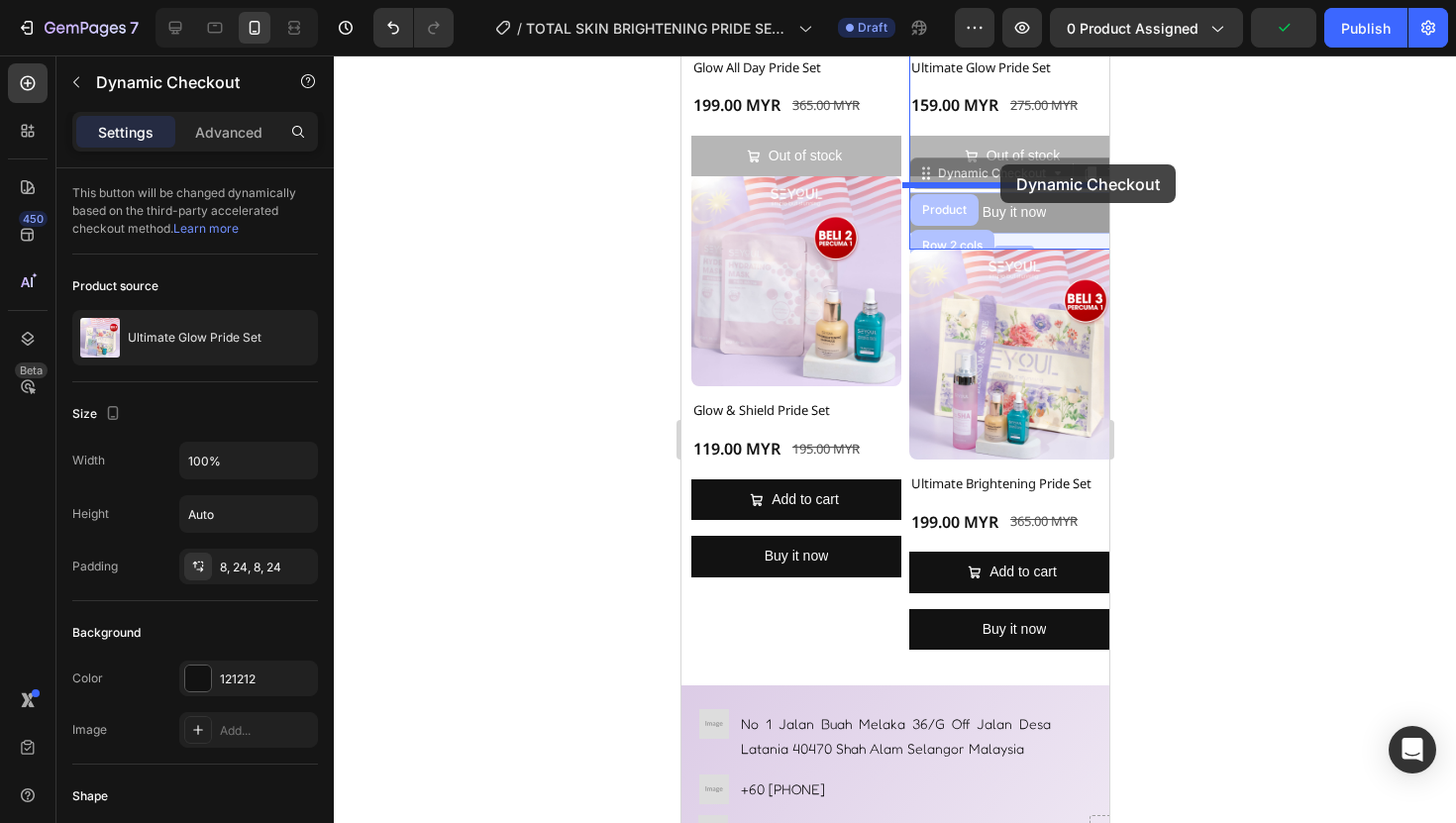 click on "Dynamic Checkout Product Row 2 cols Section" at bounding box center (680, 55) 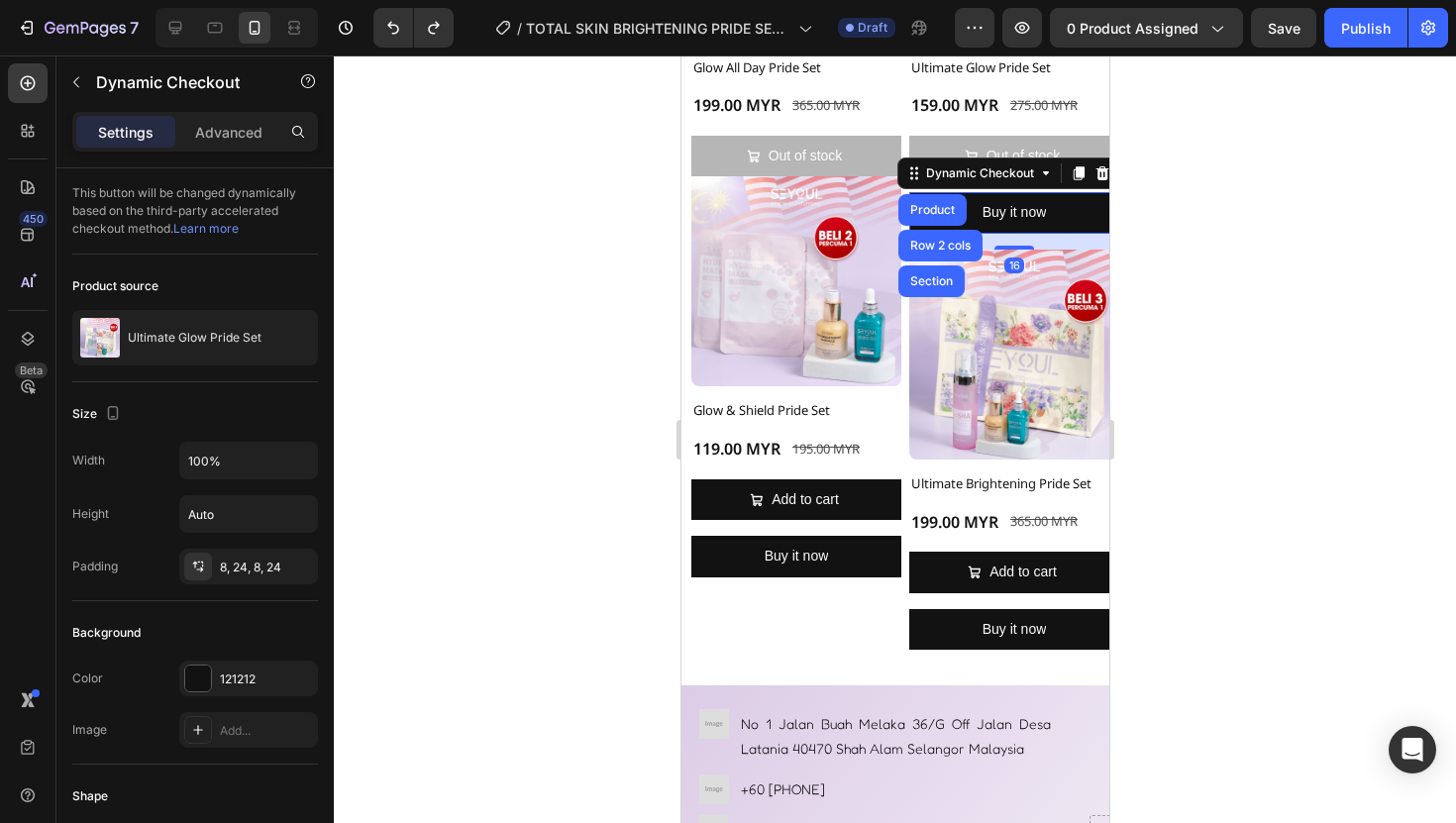 click 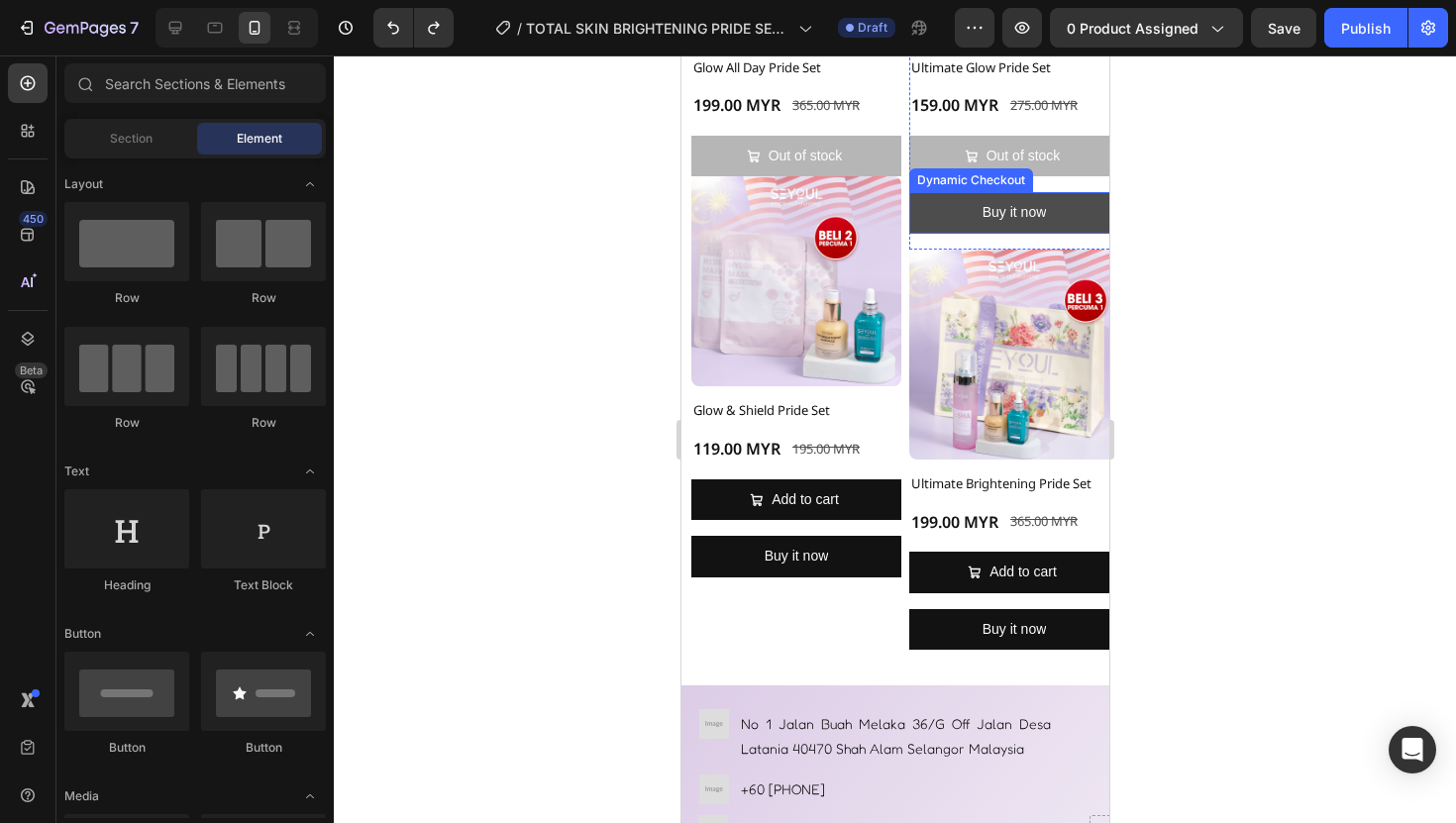 click on "Buy it now" at bounding box center [1013, 212] 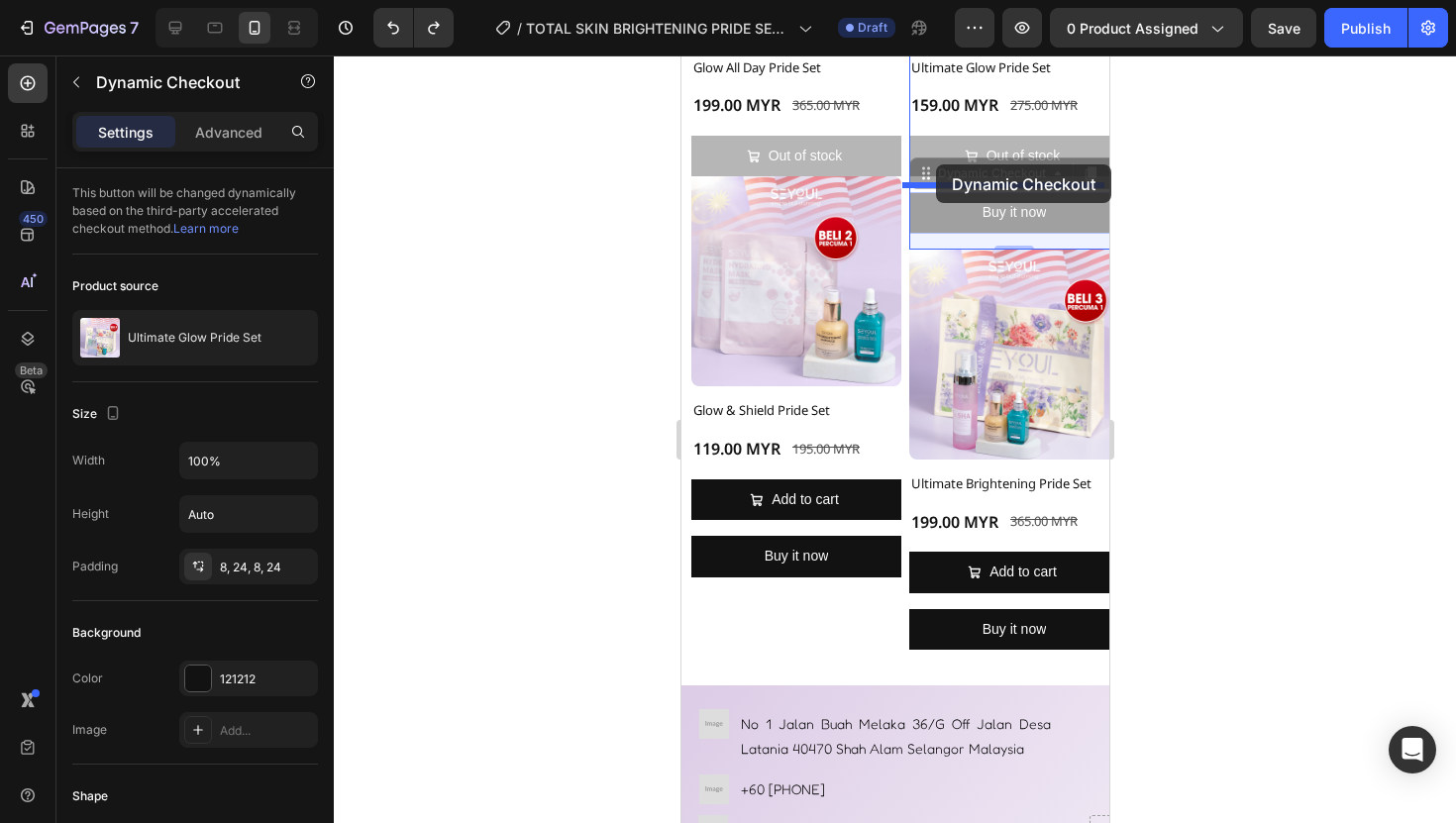 drag, startPoint x: 917, startPoint y: 163, endPoint x: 935, endPoint y: 164, distance: 18.027756 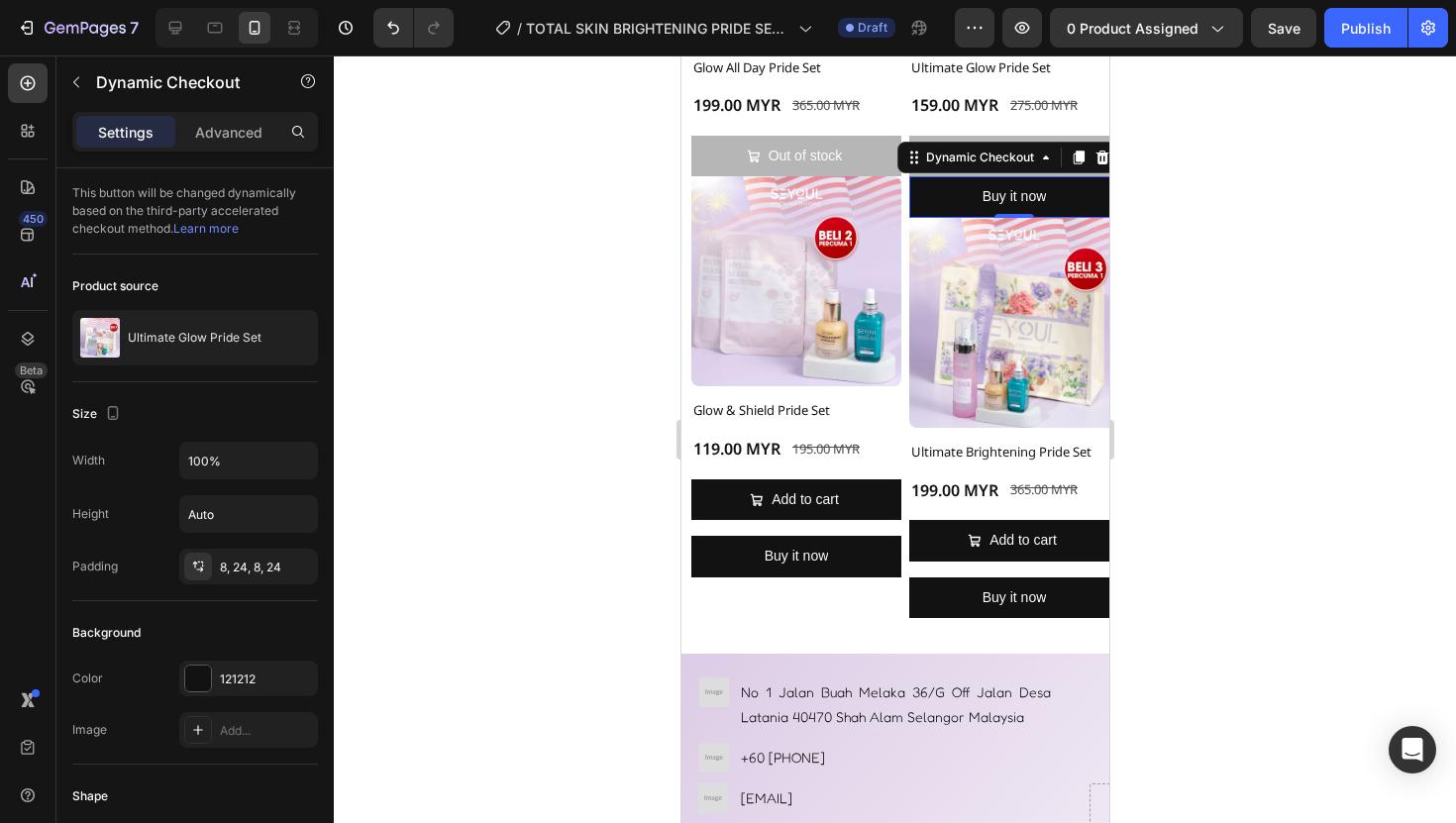 click 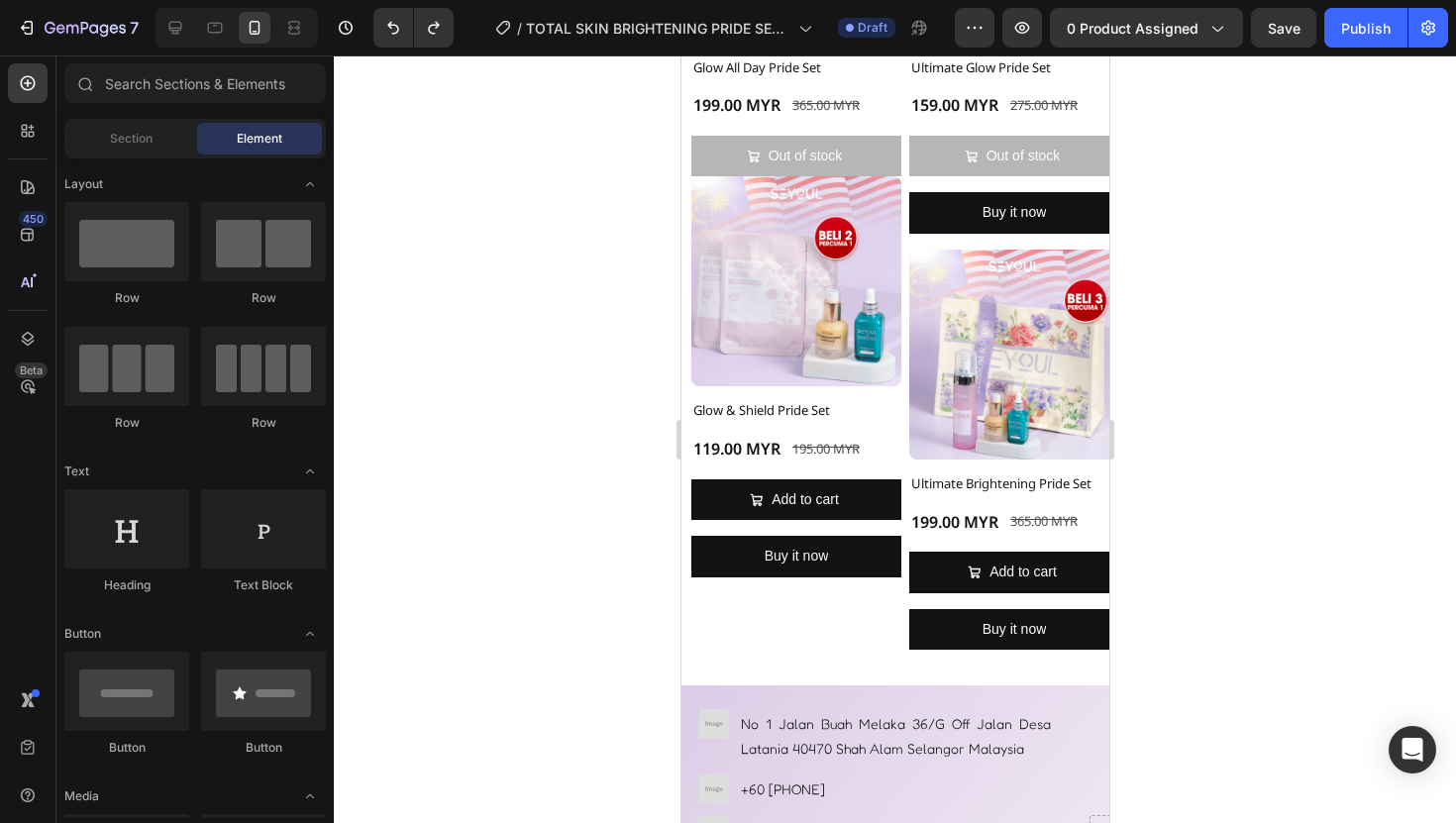 click 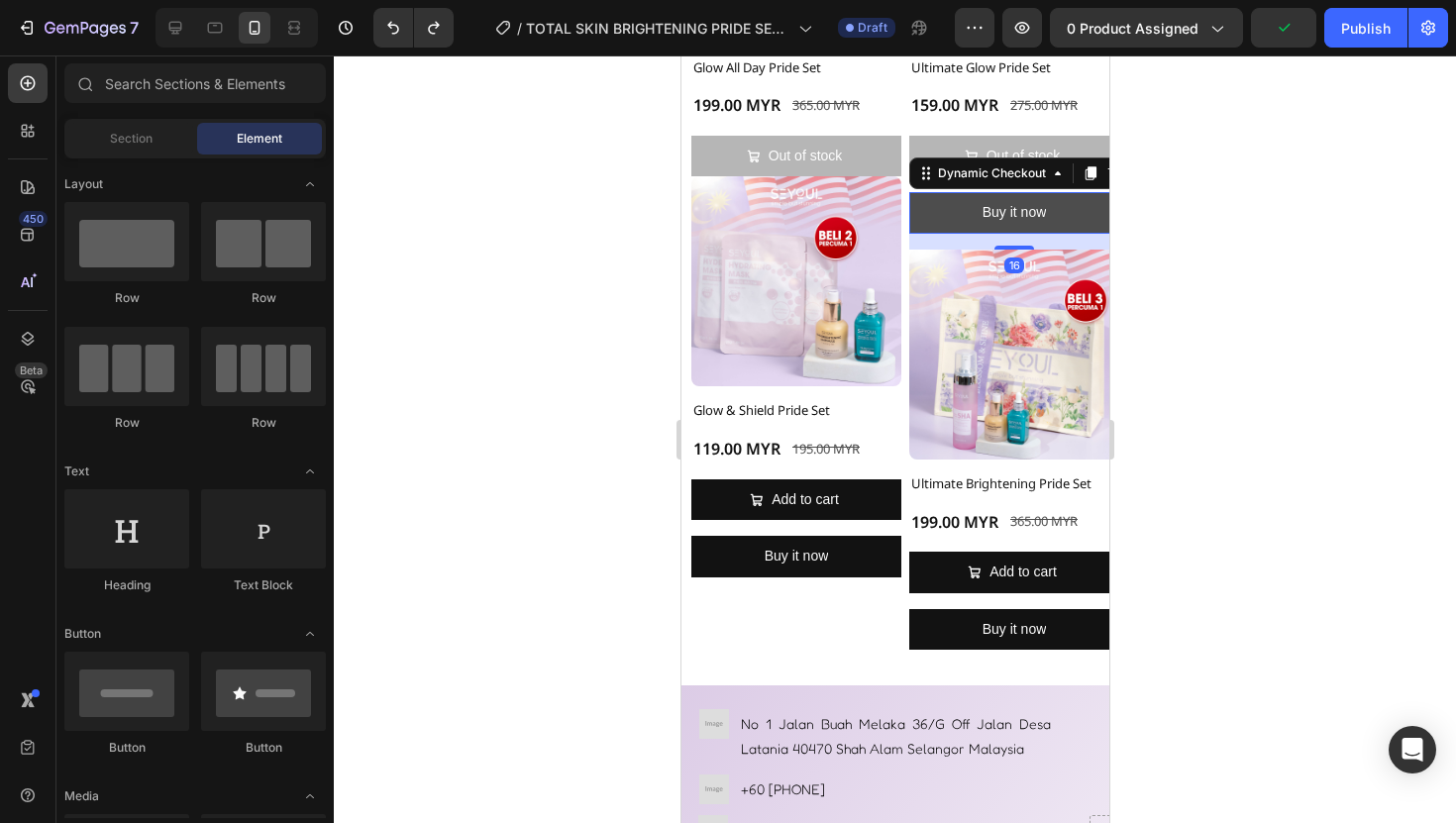 click on "Buy it now" at bounding box center (1013, 212) 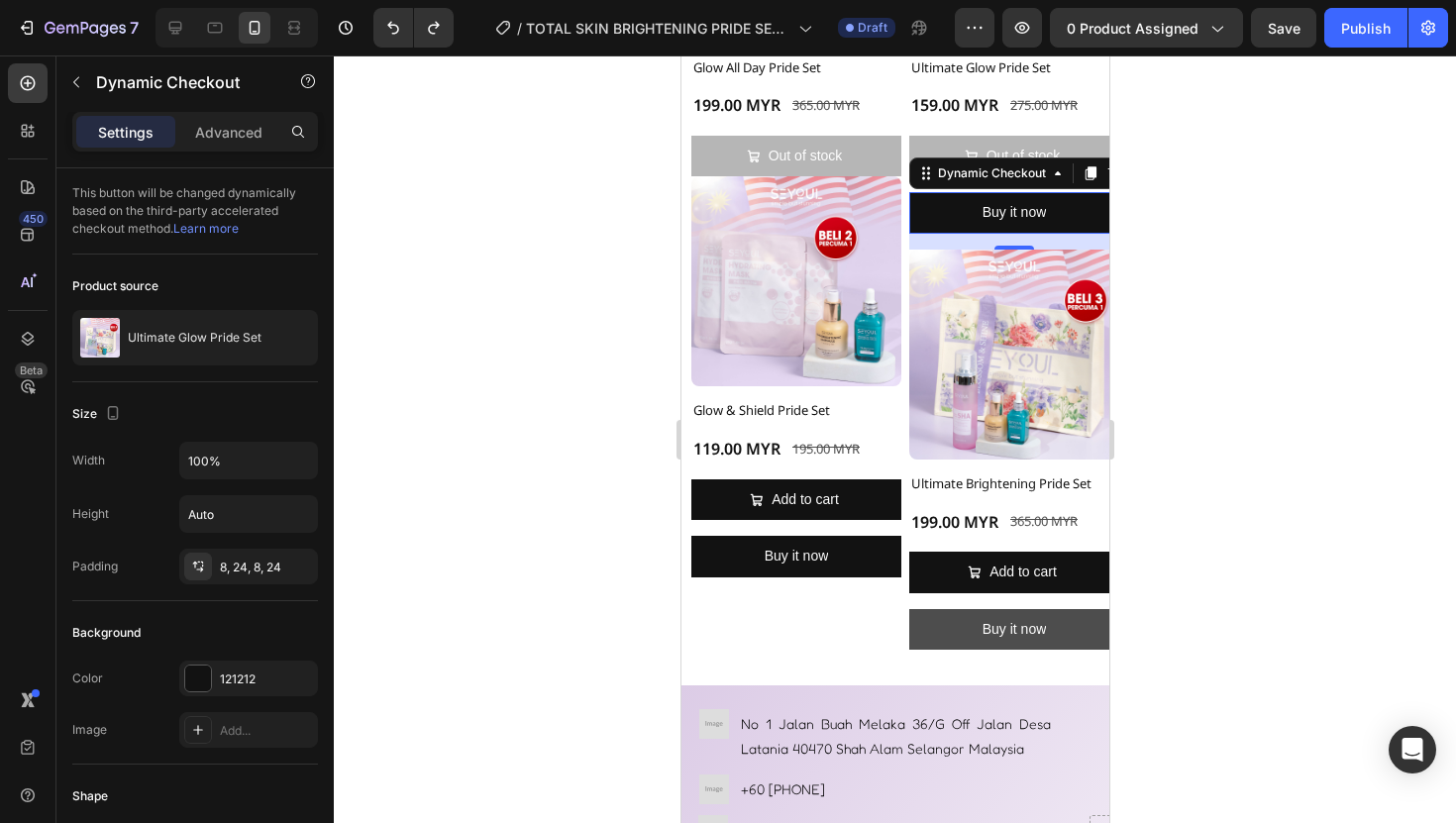 scroll, scrollTop: 3568, scrollLeft: 0, axis: vertical 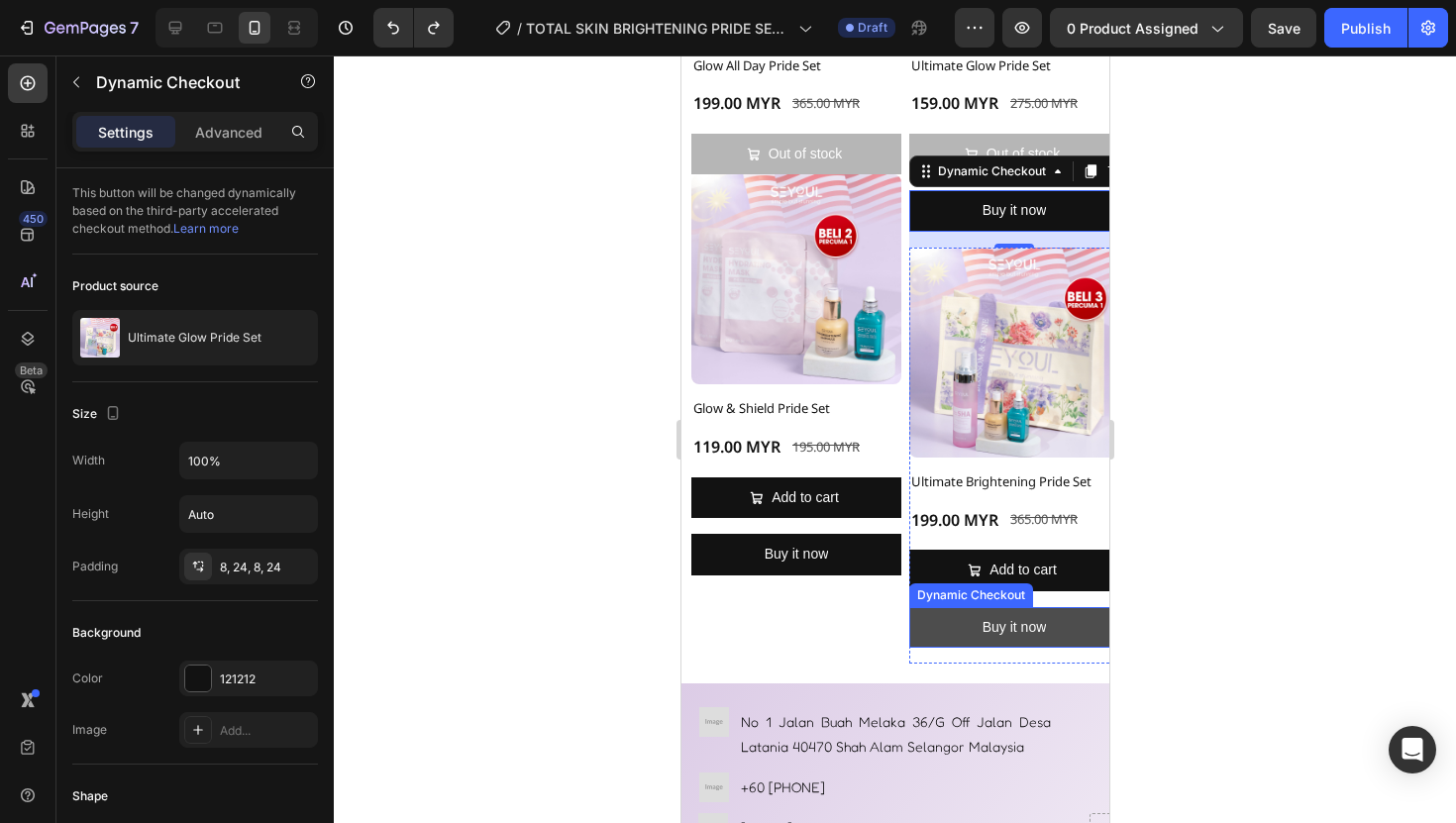 click on "Buy it now" at bounding box center (1013, 627) 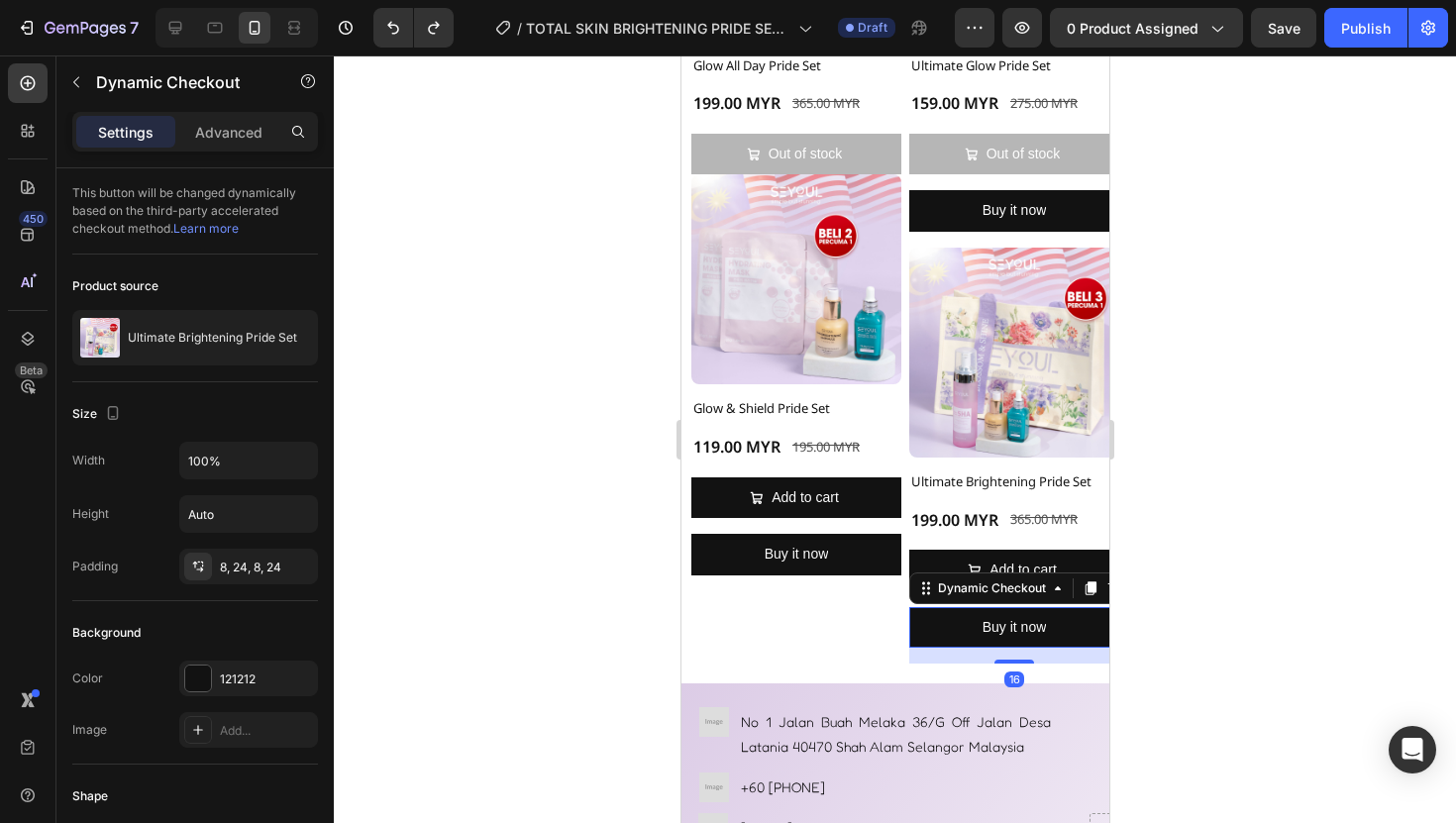 click on "Dynamic Checkout" at bounding box center (1019, 588) 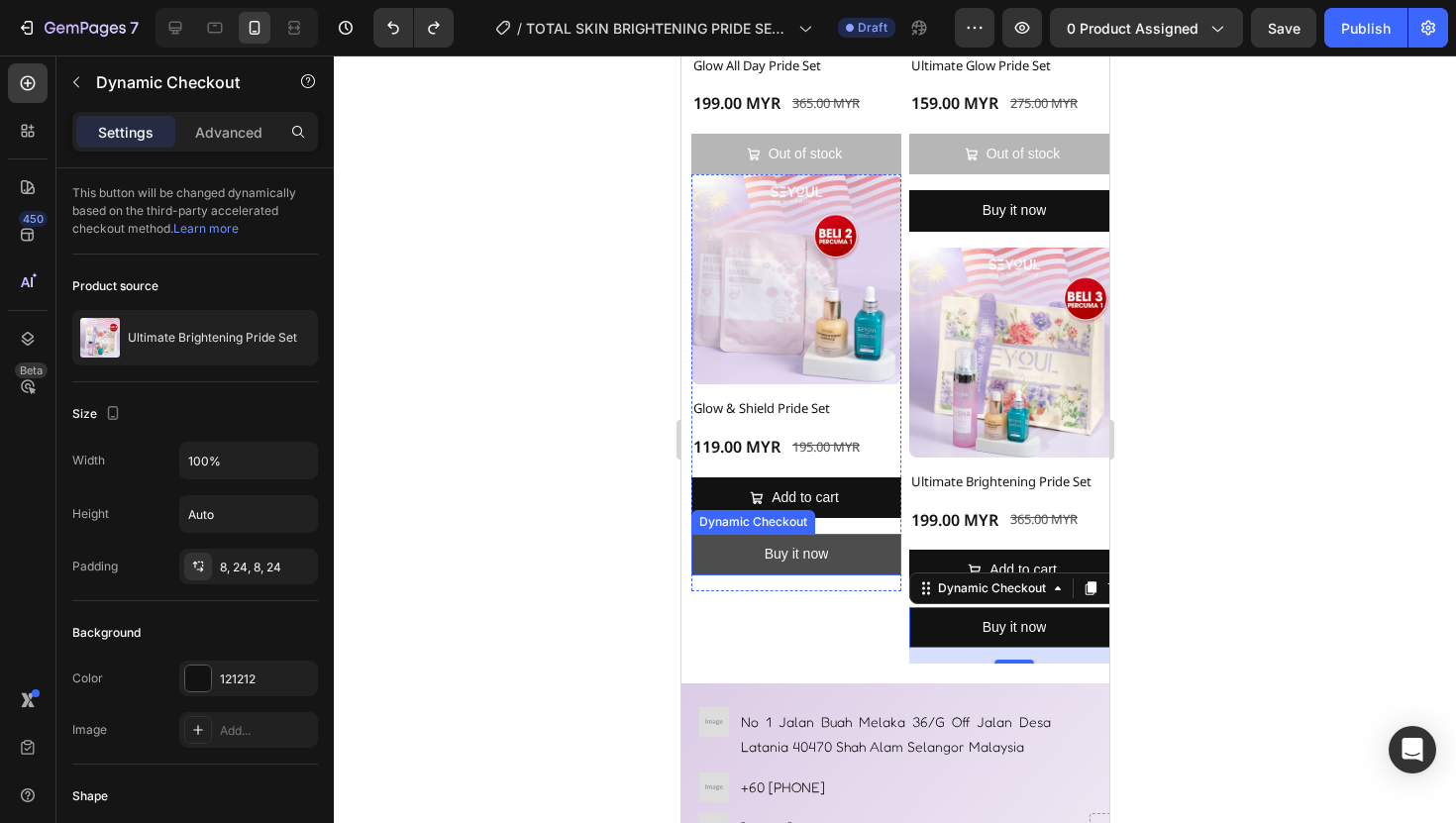click on "Buy it now" at bounding box center [795, 554] 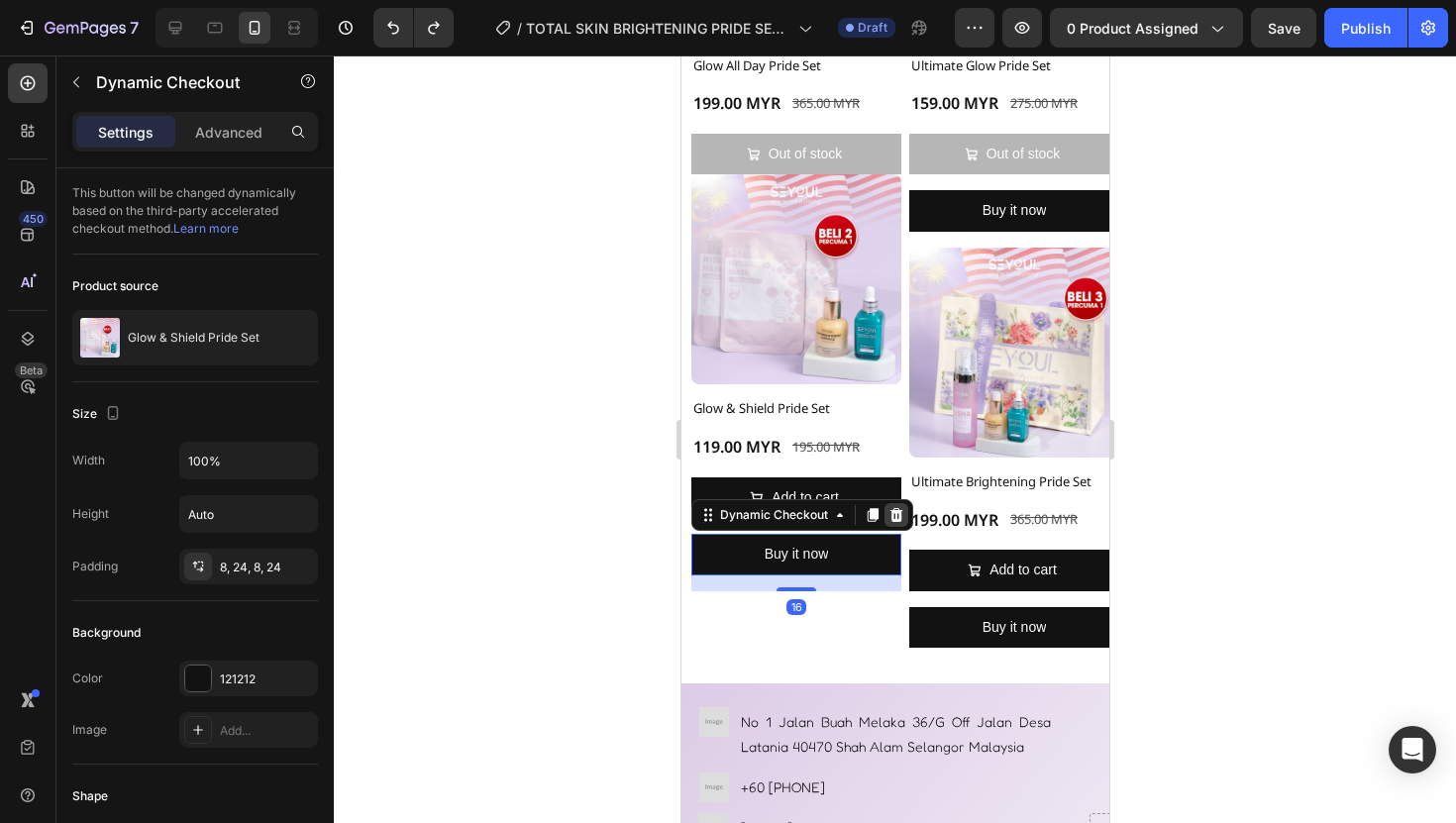 click 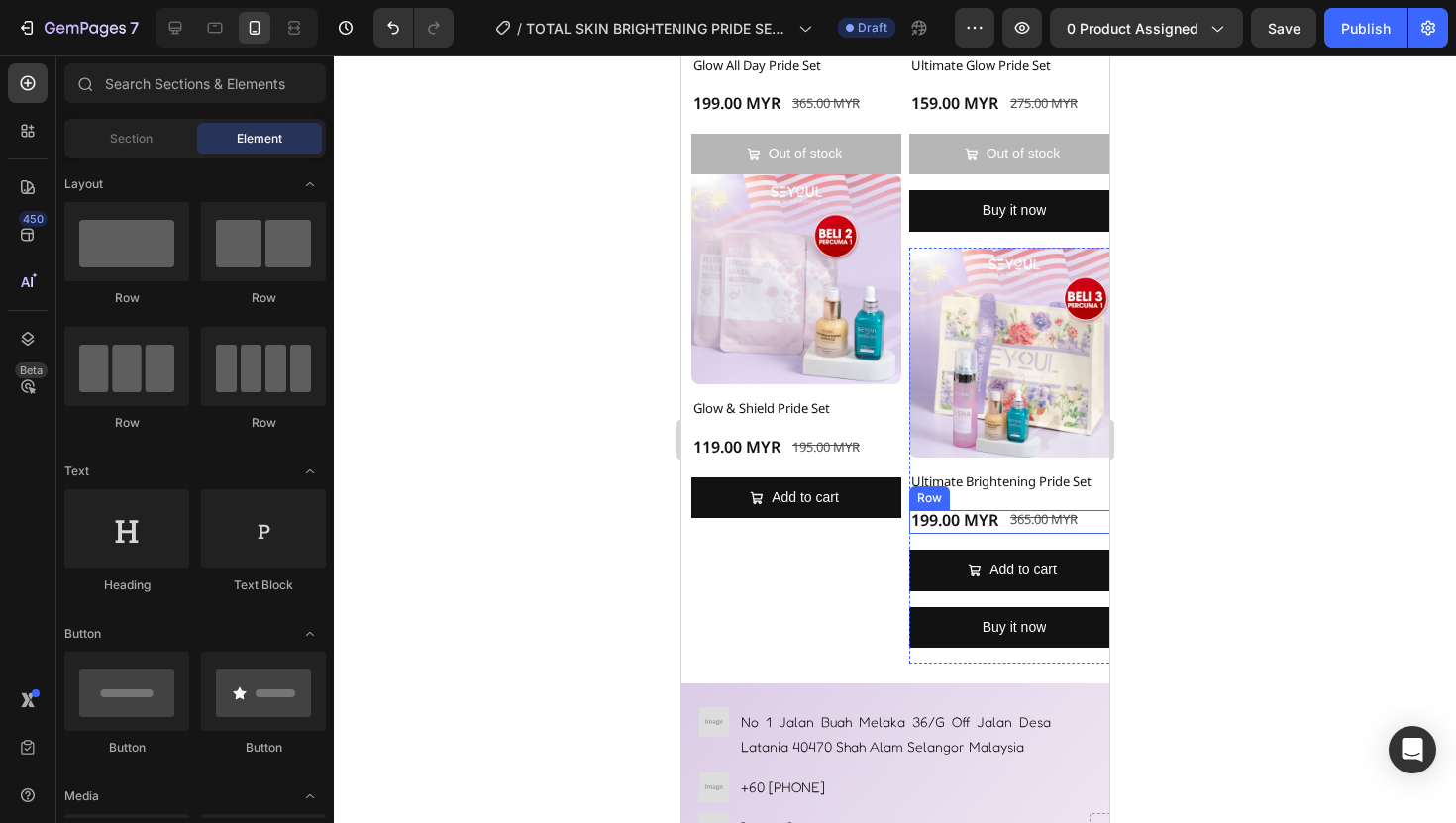 click 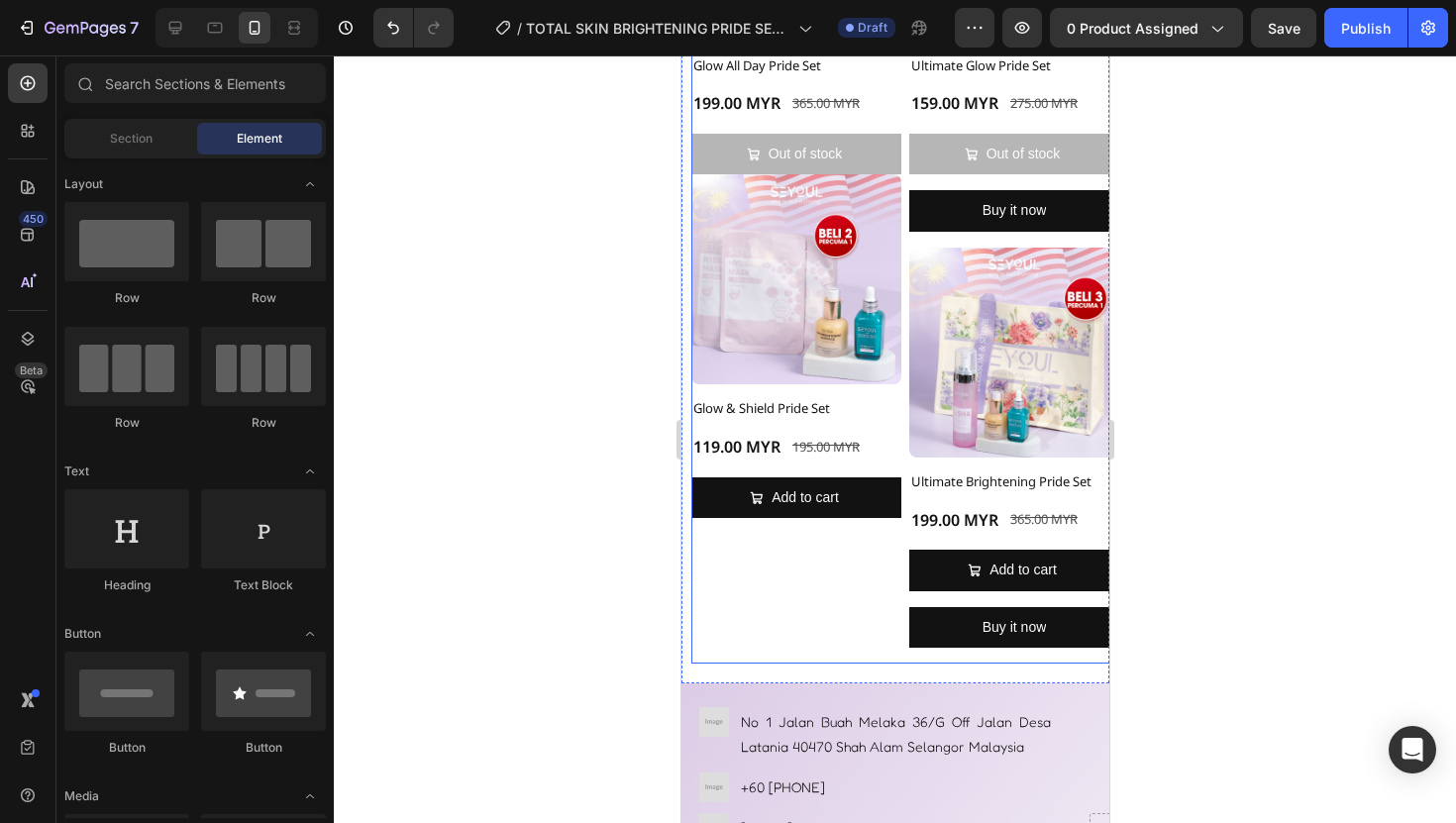 click on "Product Images Glow All Day Pride Set Product Title 199.00 MYR Product Price Product Price 365.00 MYR Product Price Product Price Row
Out of stock Add to Cart Product Product Images Glow & Shield Pride Set Product Title 119.00 MYR Product Price Product Price 195.00 MYR Product Price Product Price Row
Add to cart Add to Cart Product" at bounding box center [795, 248] 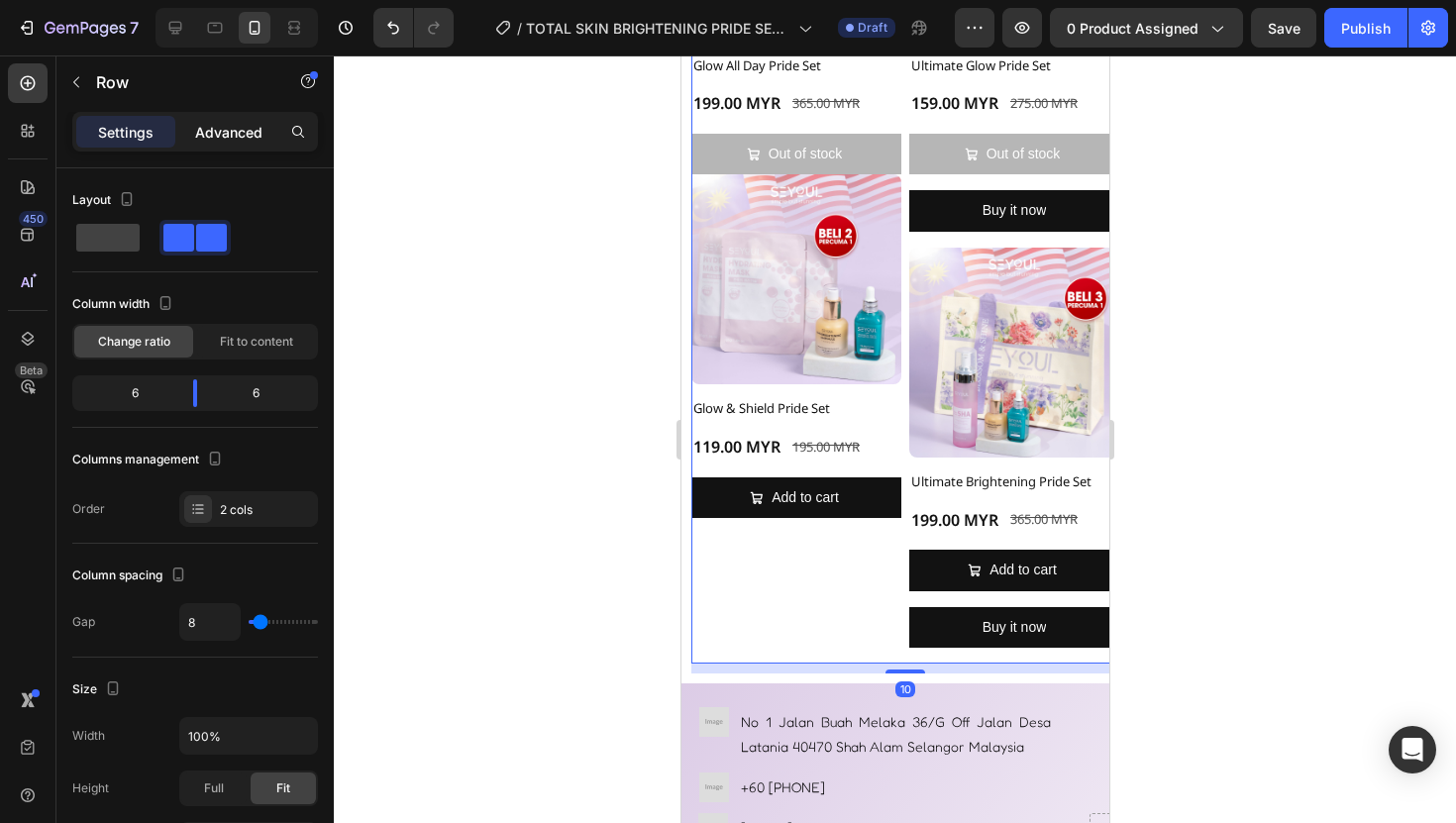 click on "Advanced" at bounding box center (229, 132) 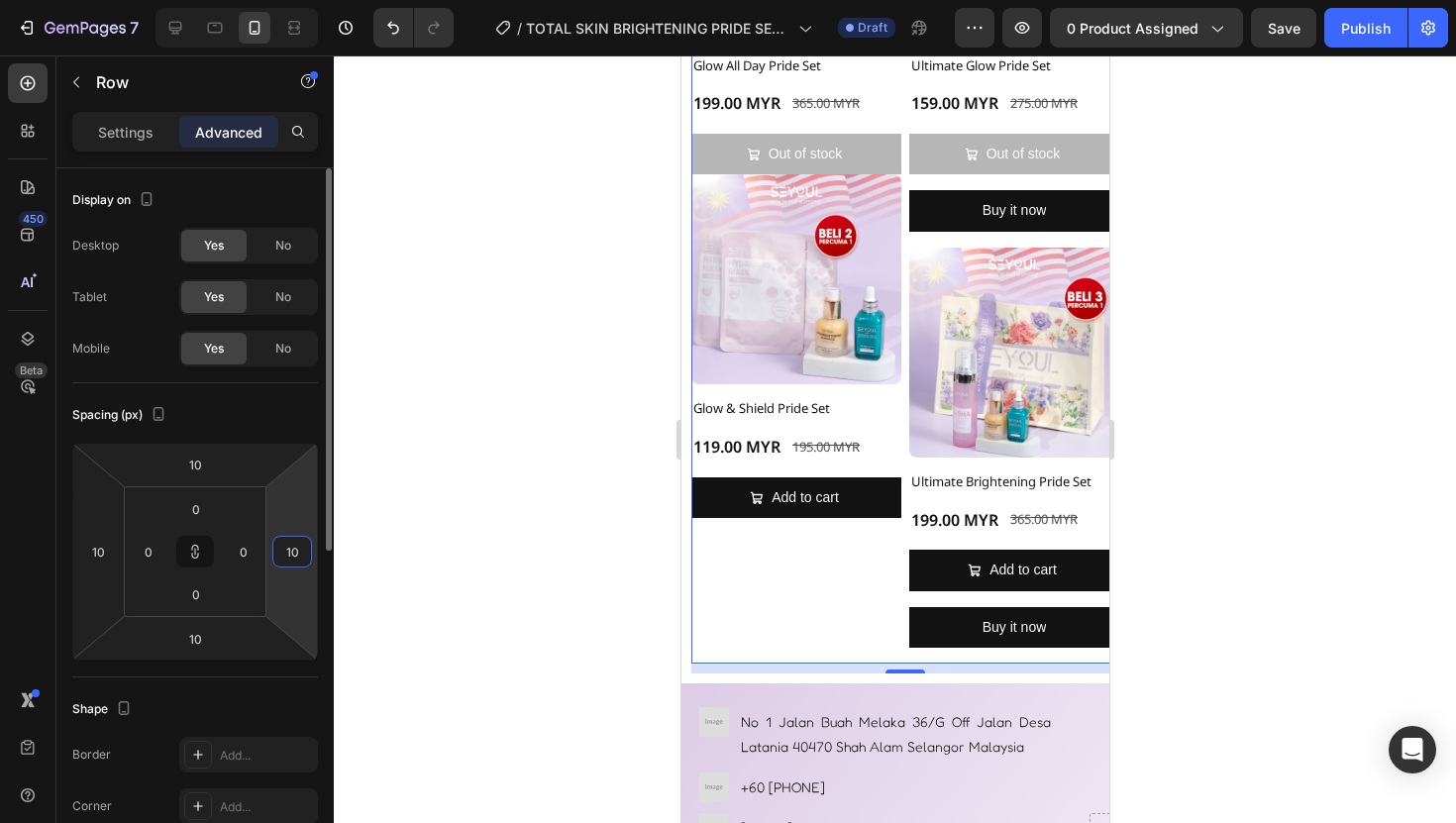 click on "10" at bounding box center [292, 552] 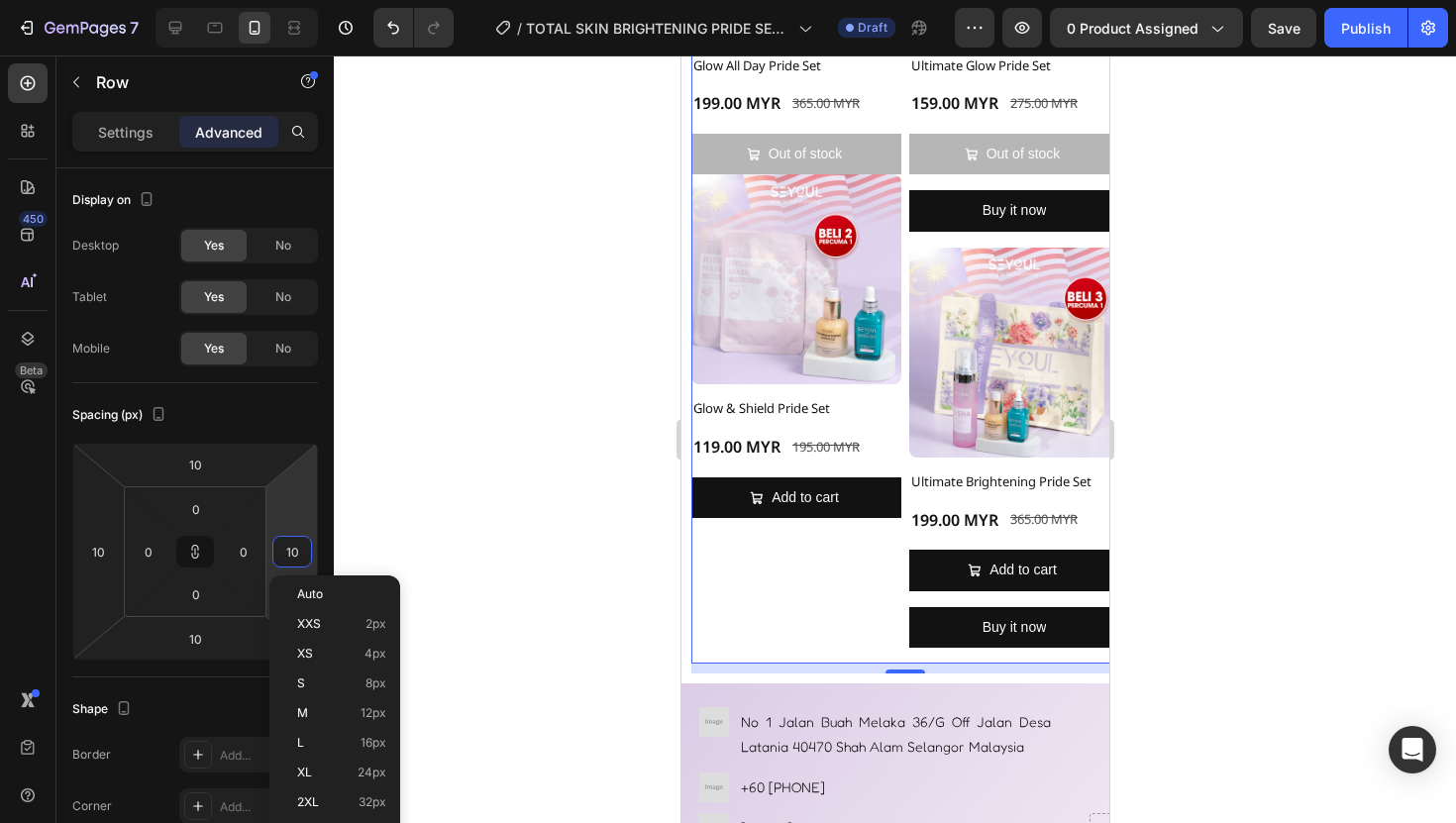 type on "0" 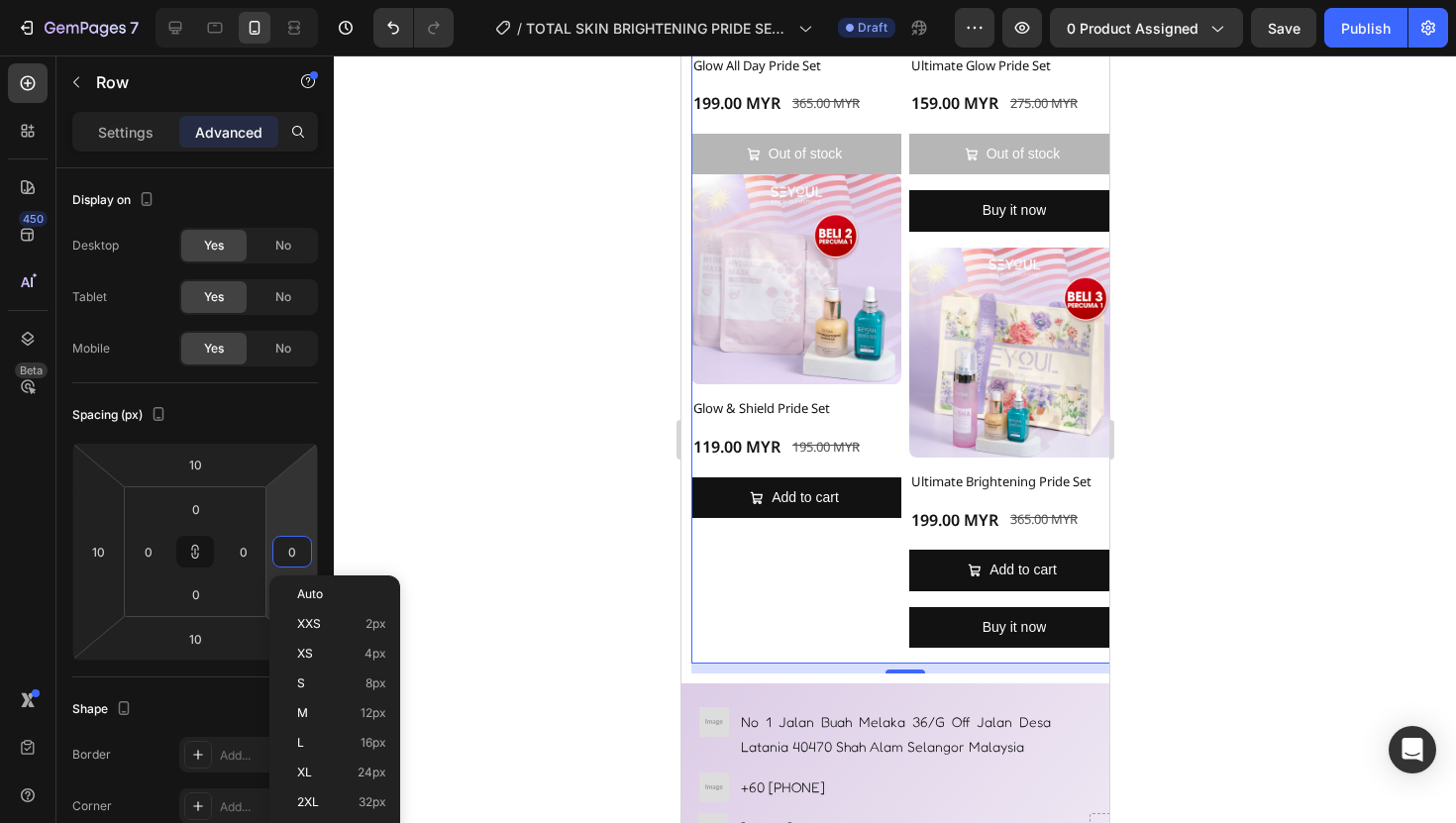 type on "0" 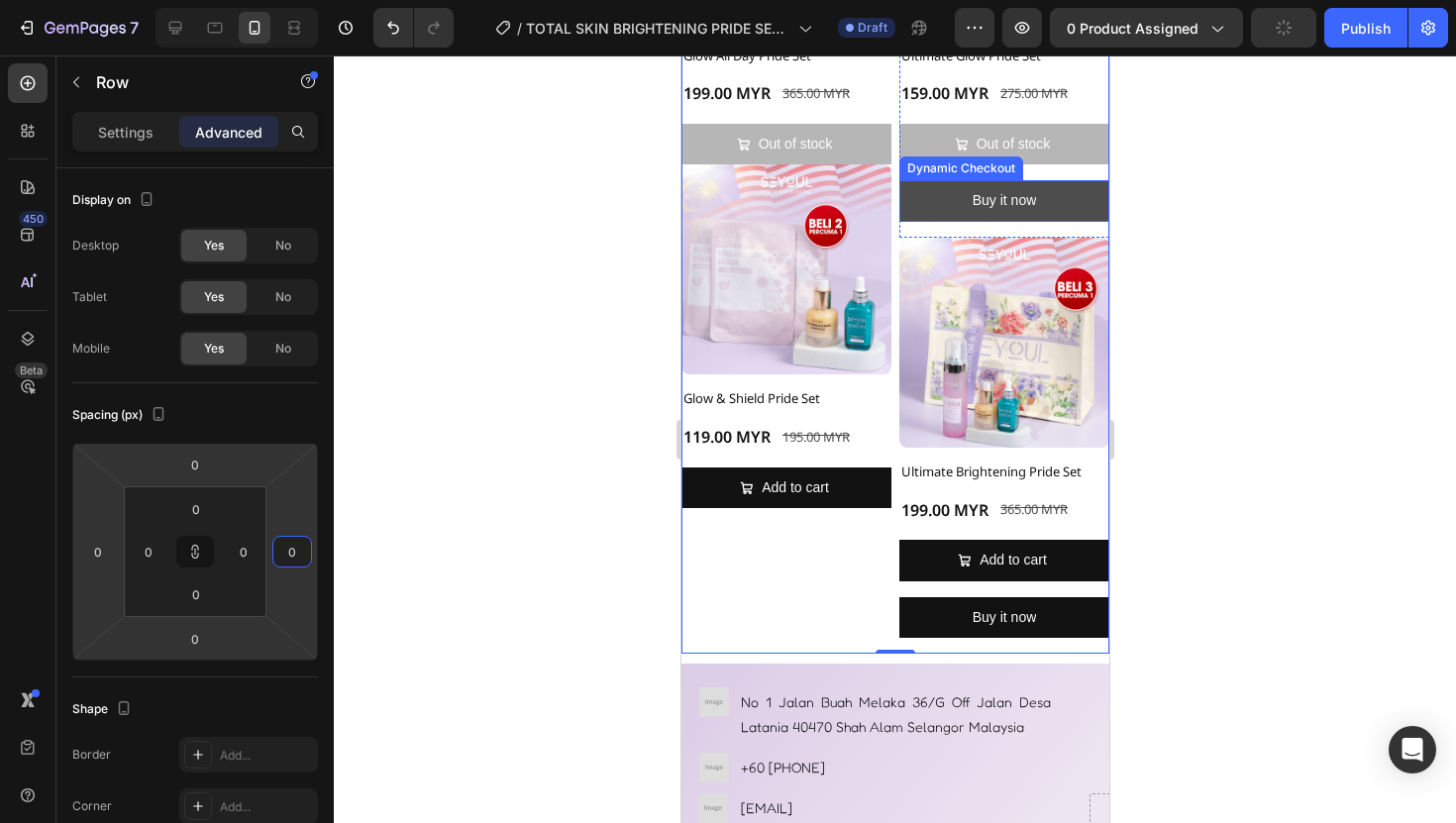 click on "Buy it now" at bounding box center [1003, 200] 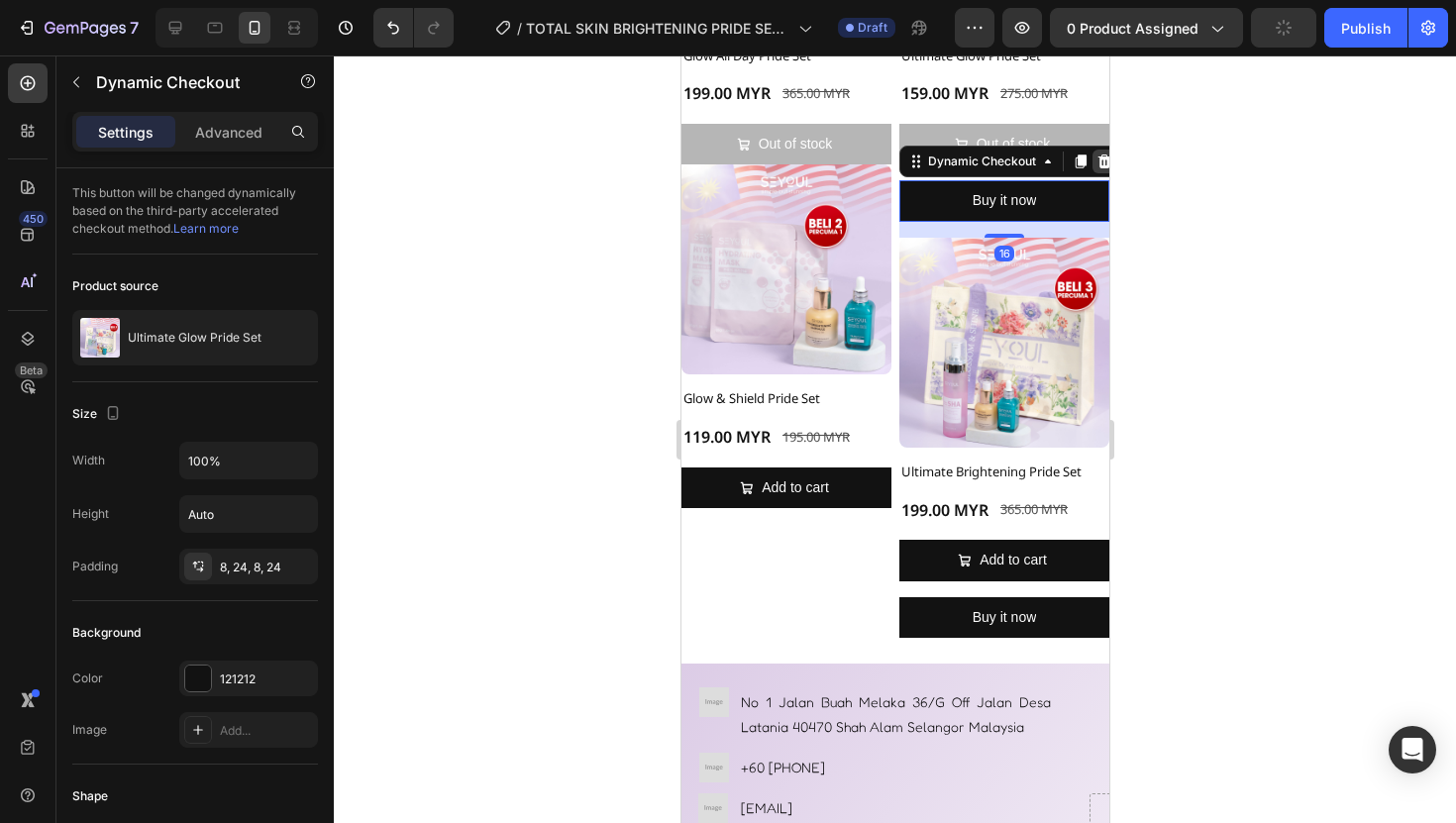 click 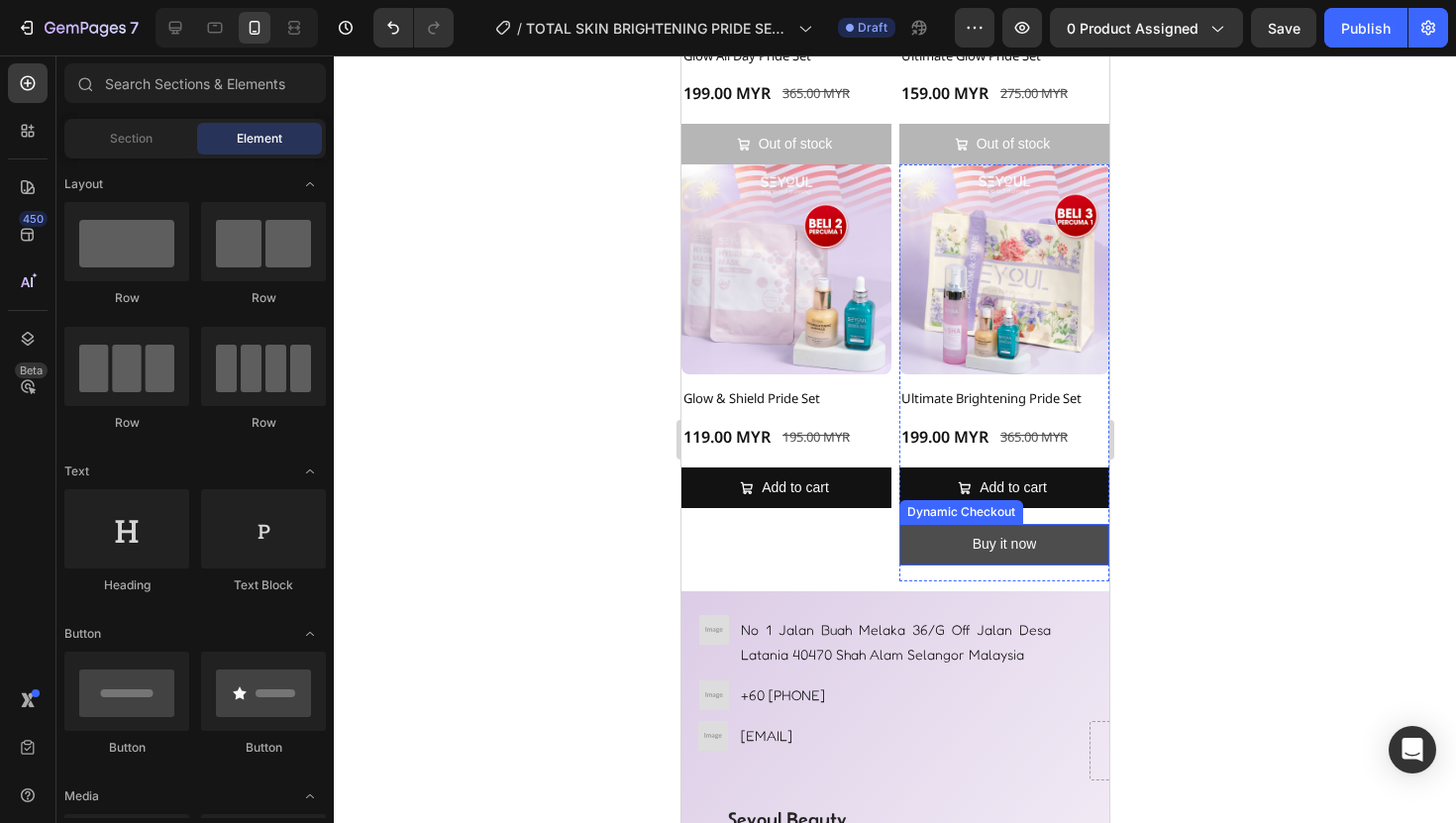 click on "Buy it now" at bounding box center (1003, 544) 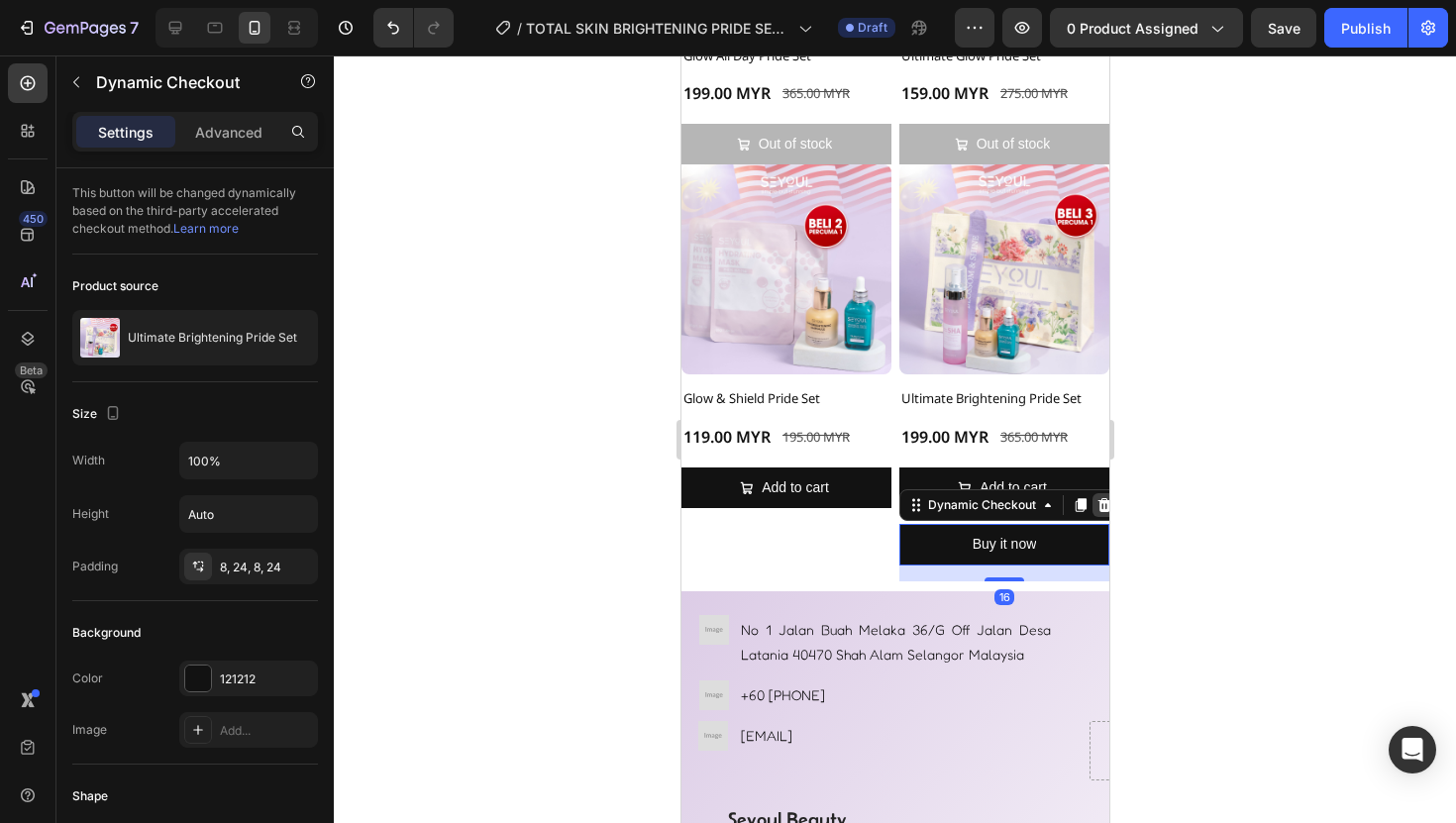click 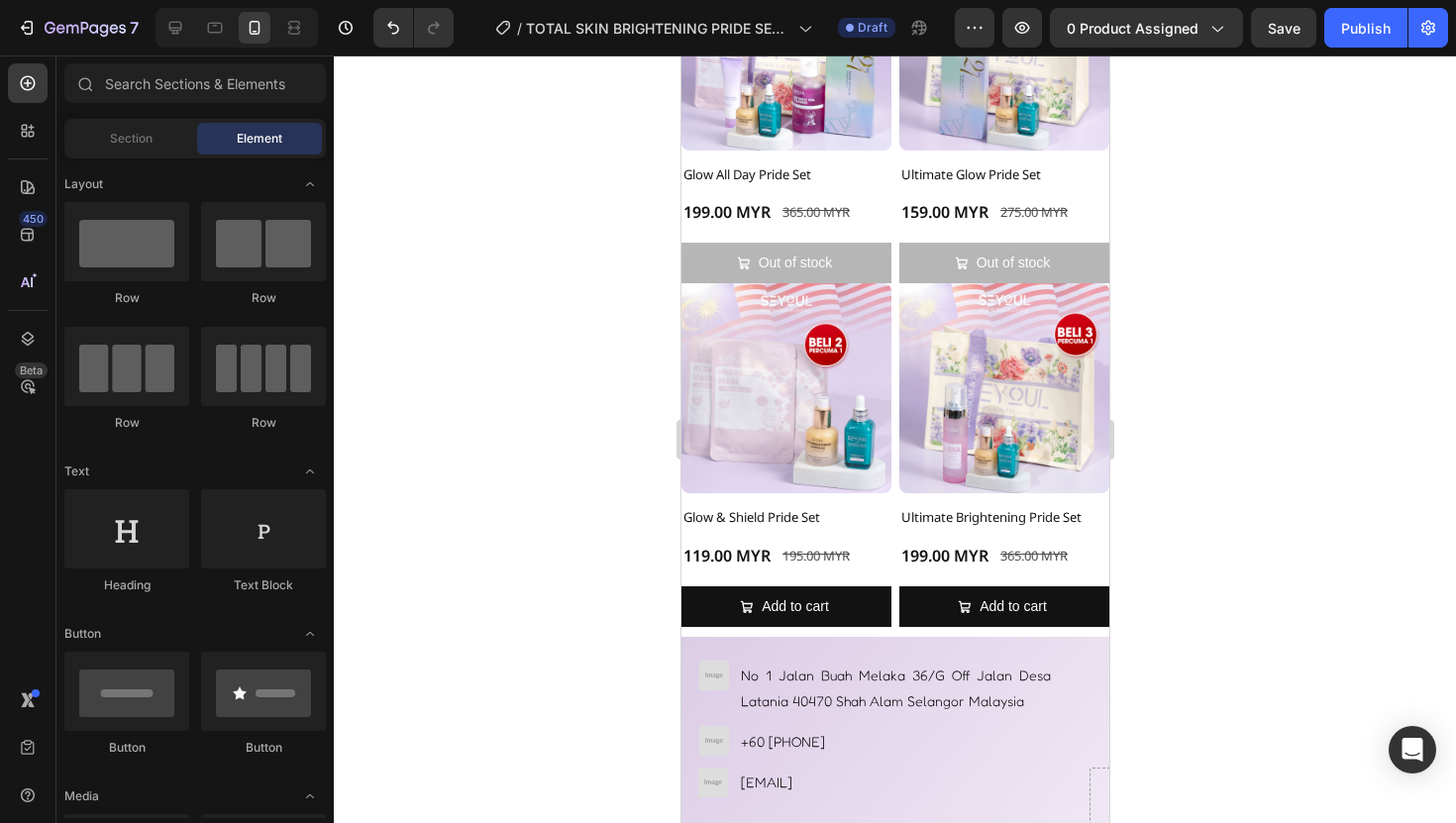 scroll, scrollTop: 3451, scrollLeft: 0, axis: vertical 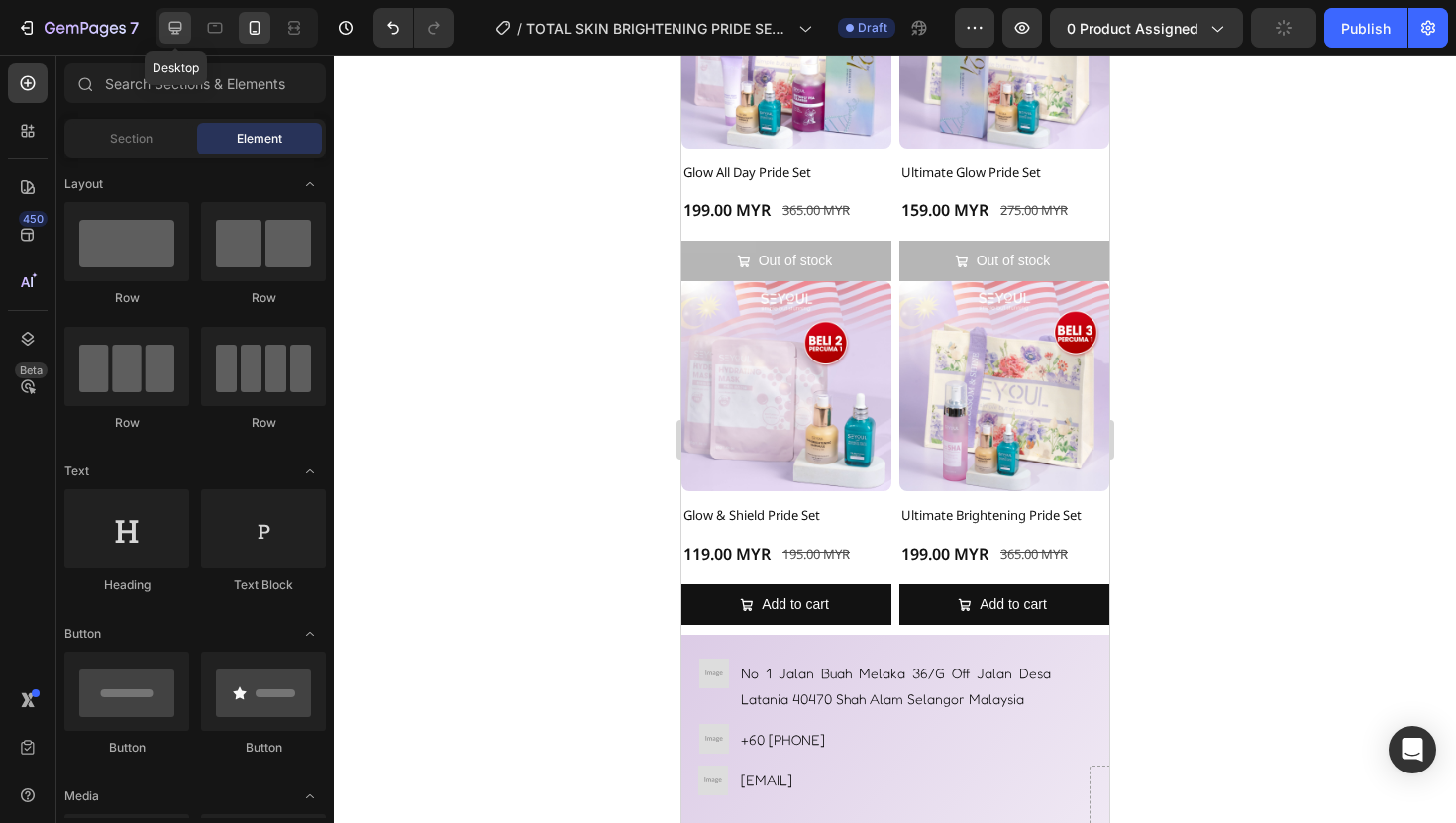 click 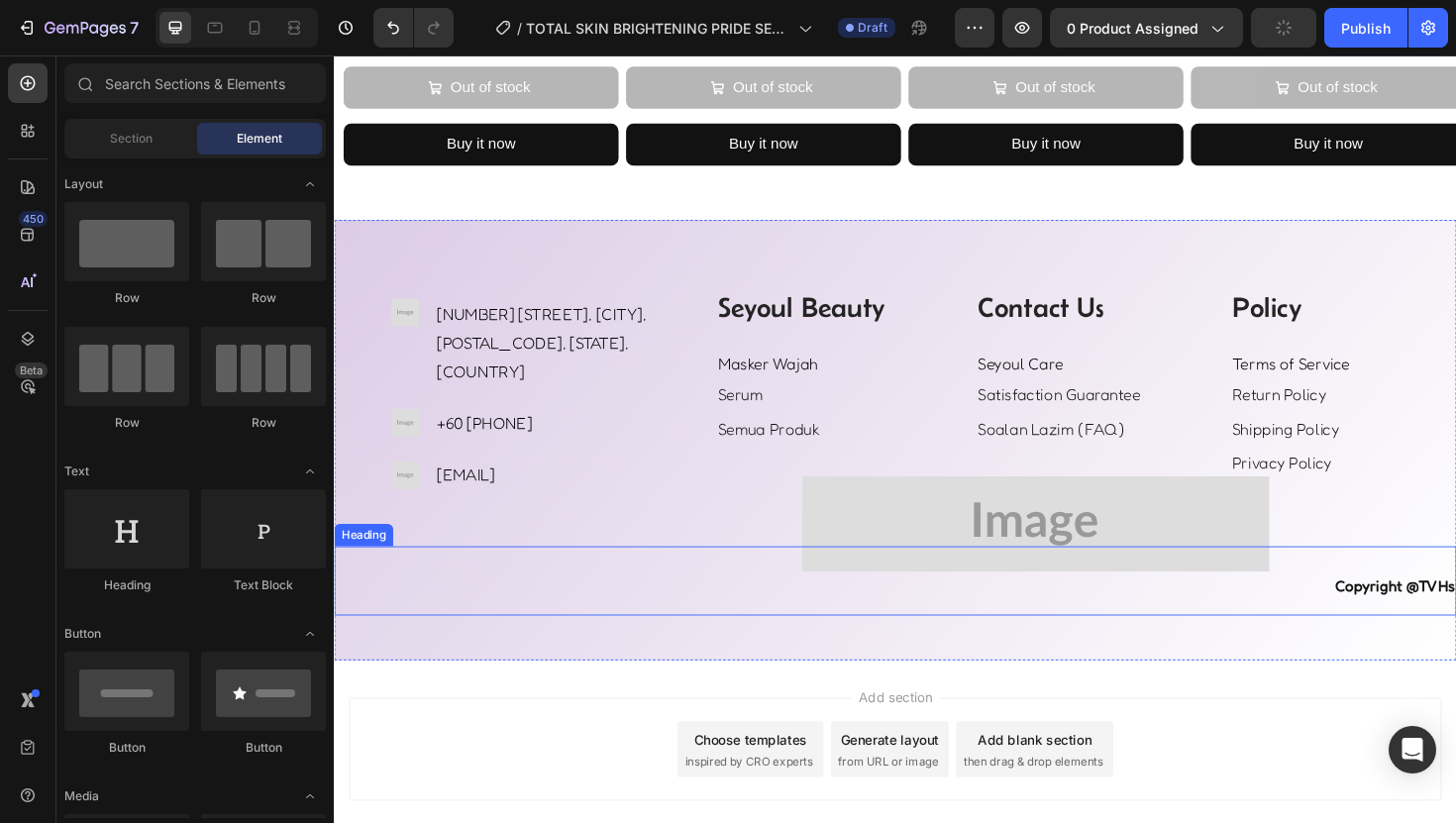 scroll, scrollTop: 2145, scrollLeft: 0, axis: vertical 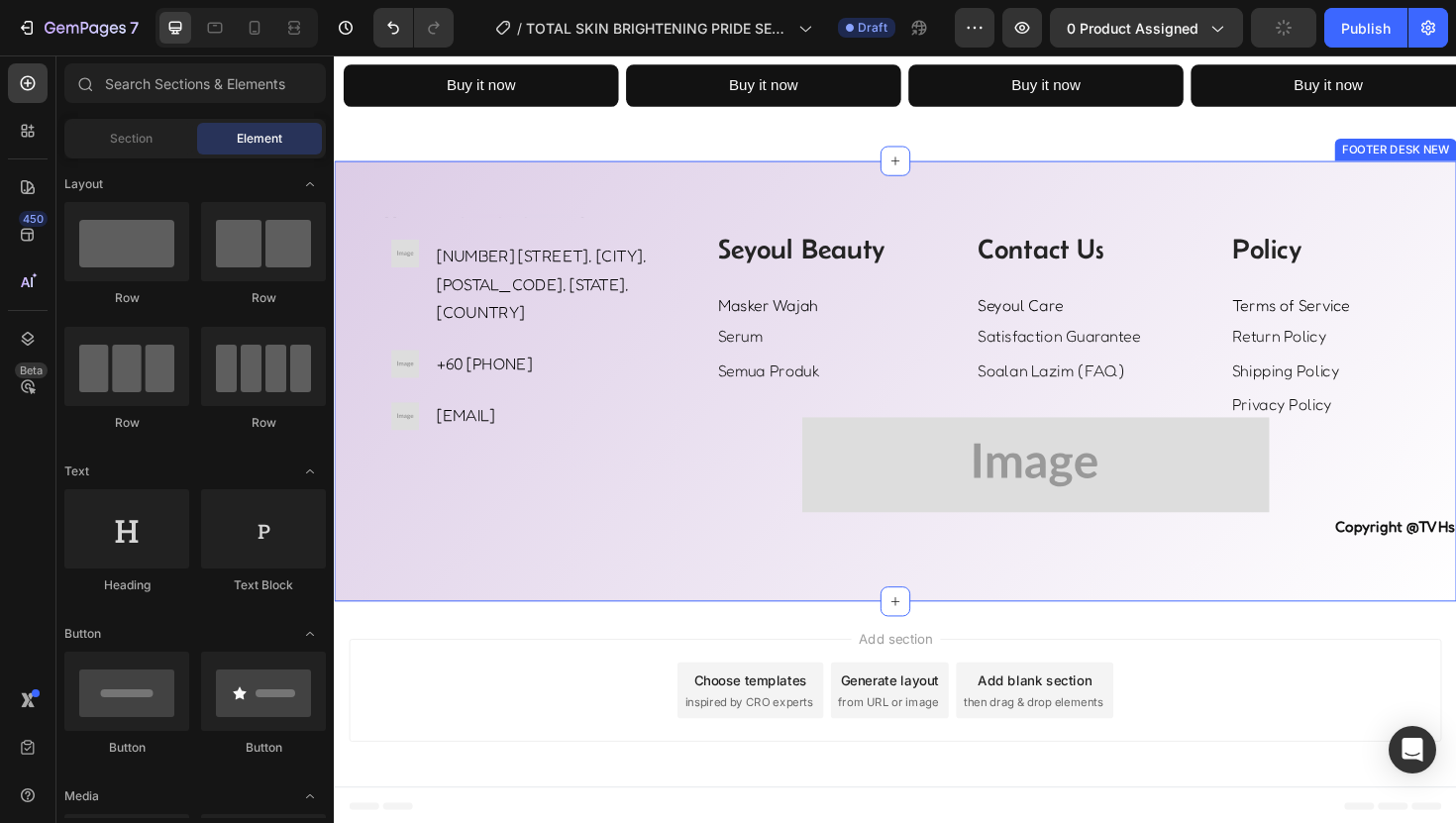 click on "Heading Image [NUMBER] [STREET], [CITY] [POSTAL_CODE], [STATE] Malaysia Text block Row Image +60 [PHONE] Text block Row Image [EMAIL] Text block Row Row Heading Image No [NUMBER] [STREET], [CITY] [POSTAL_CODE] [STATE] Malaysia Text block Row Image +60 [PHONE] Text block Row Image [EMAIL] Text block
Row Row Seyoul Beauty Heading Masker Wajah Text Block Serum Text Block Semua Produk Text Block Row Contact Us Heading Seyoul Care Text Block Satisfaction Guarantee Text Block Soalan Lazim (FAQ) Text Block Row Policy Heading Terms of Service Text Block Return Policy Text Block Shipping Policy Text Block Privacy Policy Text block Row Row Image Copyright @TVHs Heading Heading Image No [NUMBER] [STREET], [CITY] [POSTAL_CODE] [STATE] Malaysia Text block Row Image +60 [PHONE] Text block Row Image [EMAIL] Text block Row Row Heading Image Text block Row Image Text block" at bounding box center (928, 401) 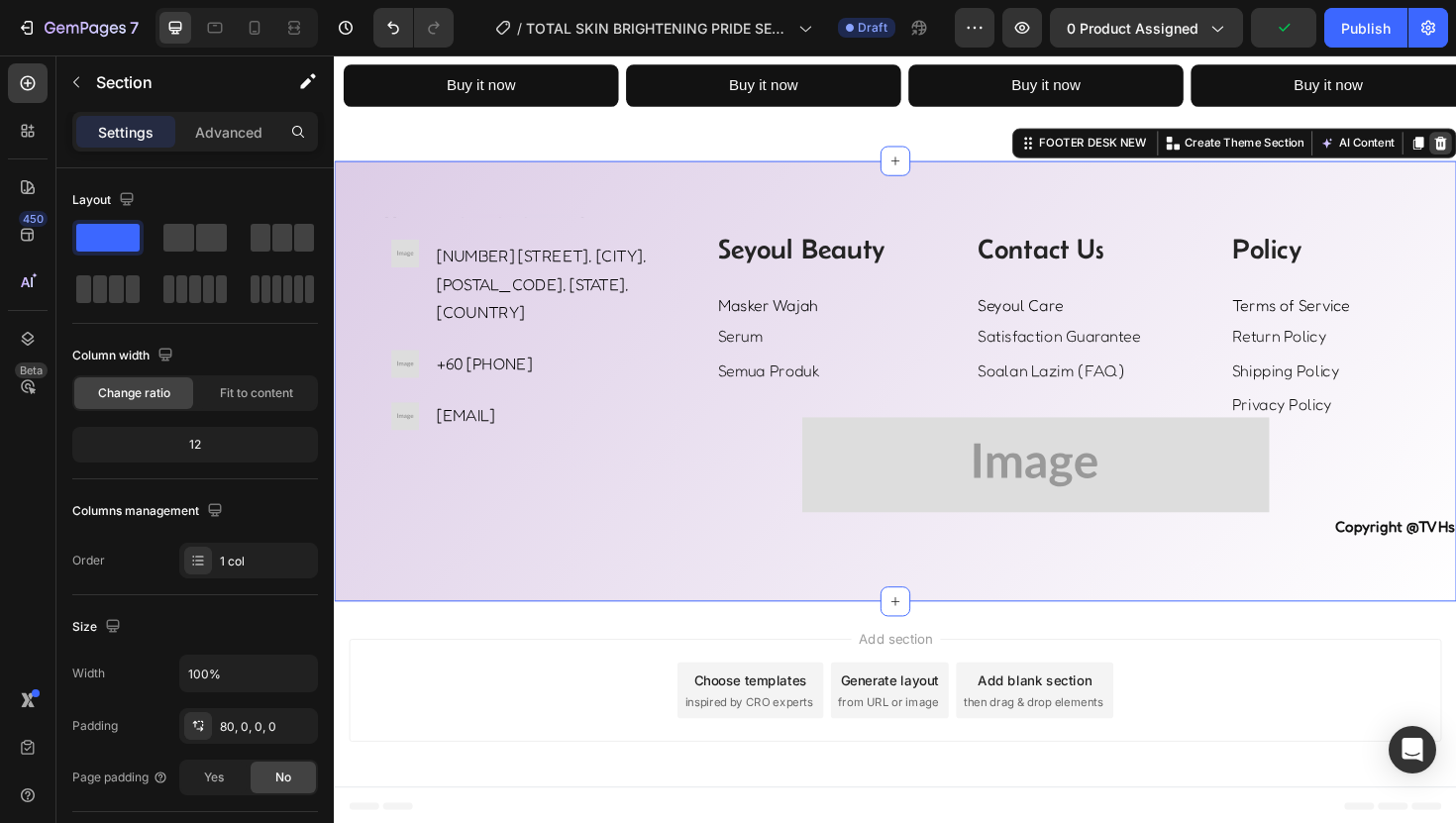 click 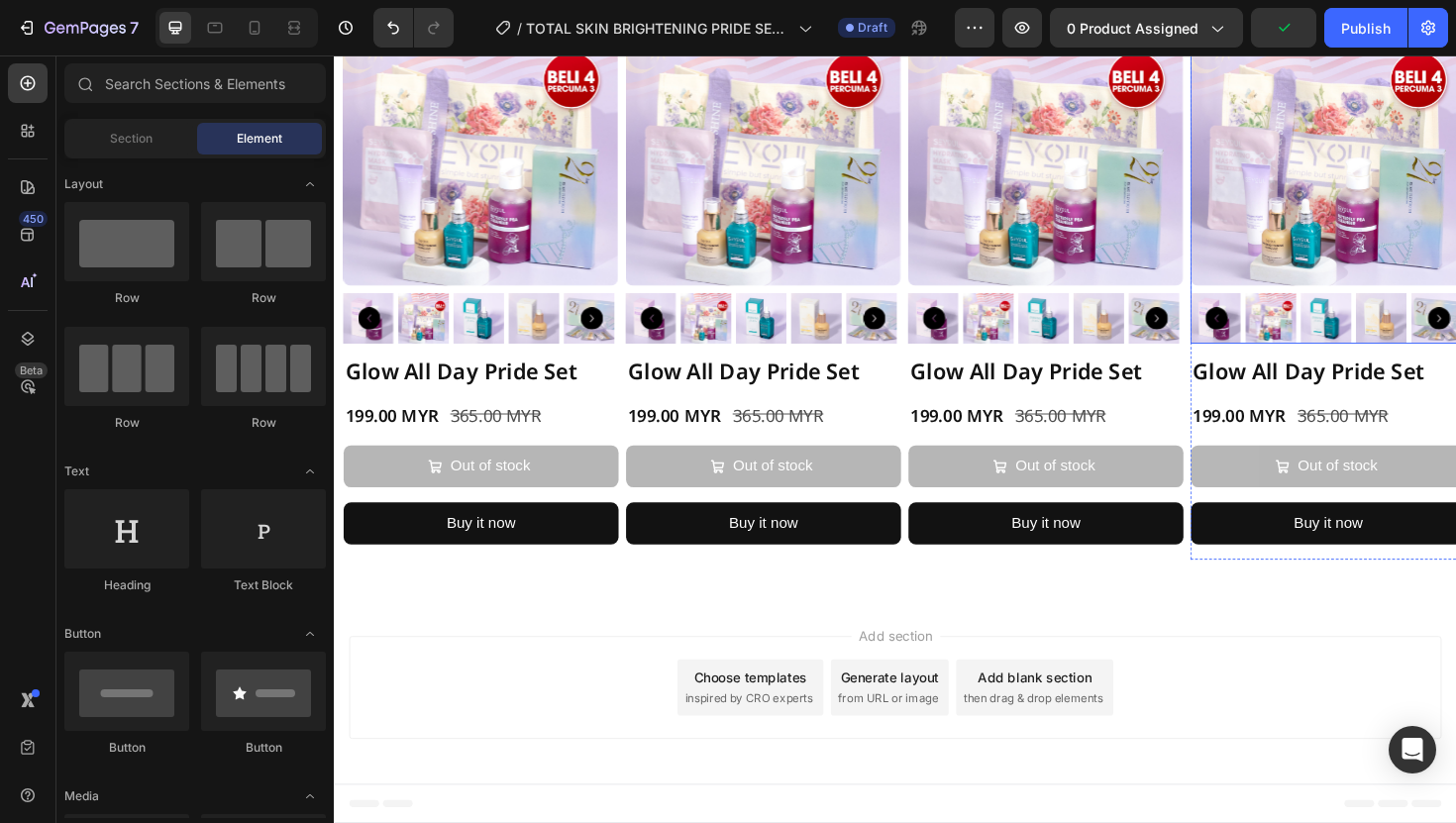 scroll, scrollTop: 1678, scrollLeft: 0, axis: vertical 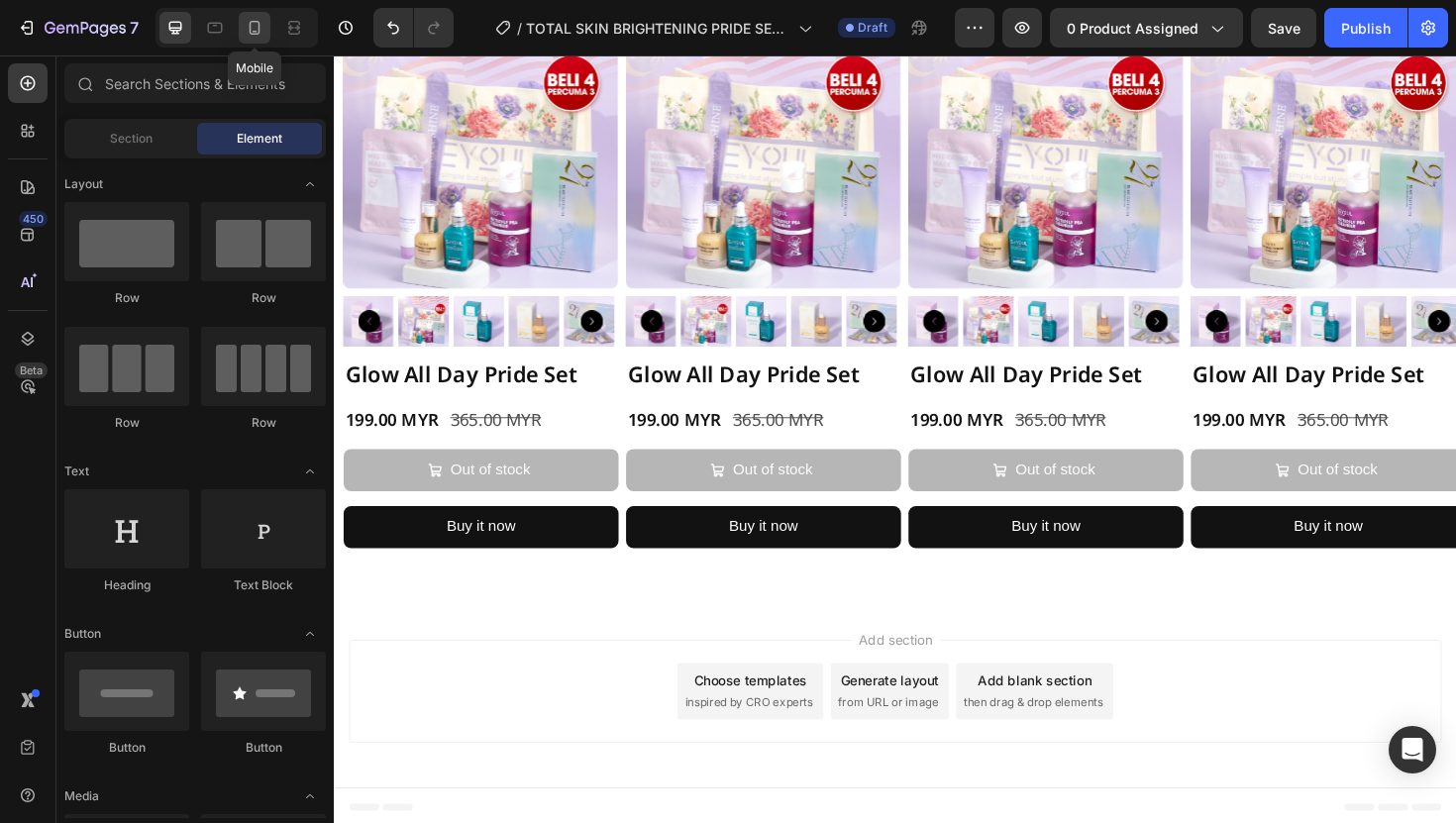 click 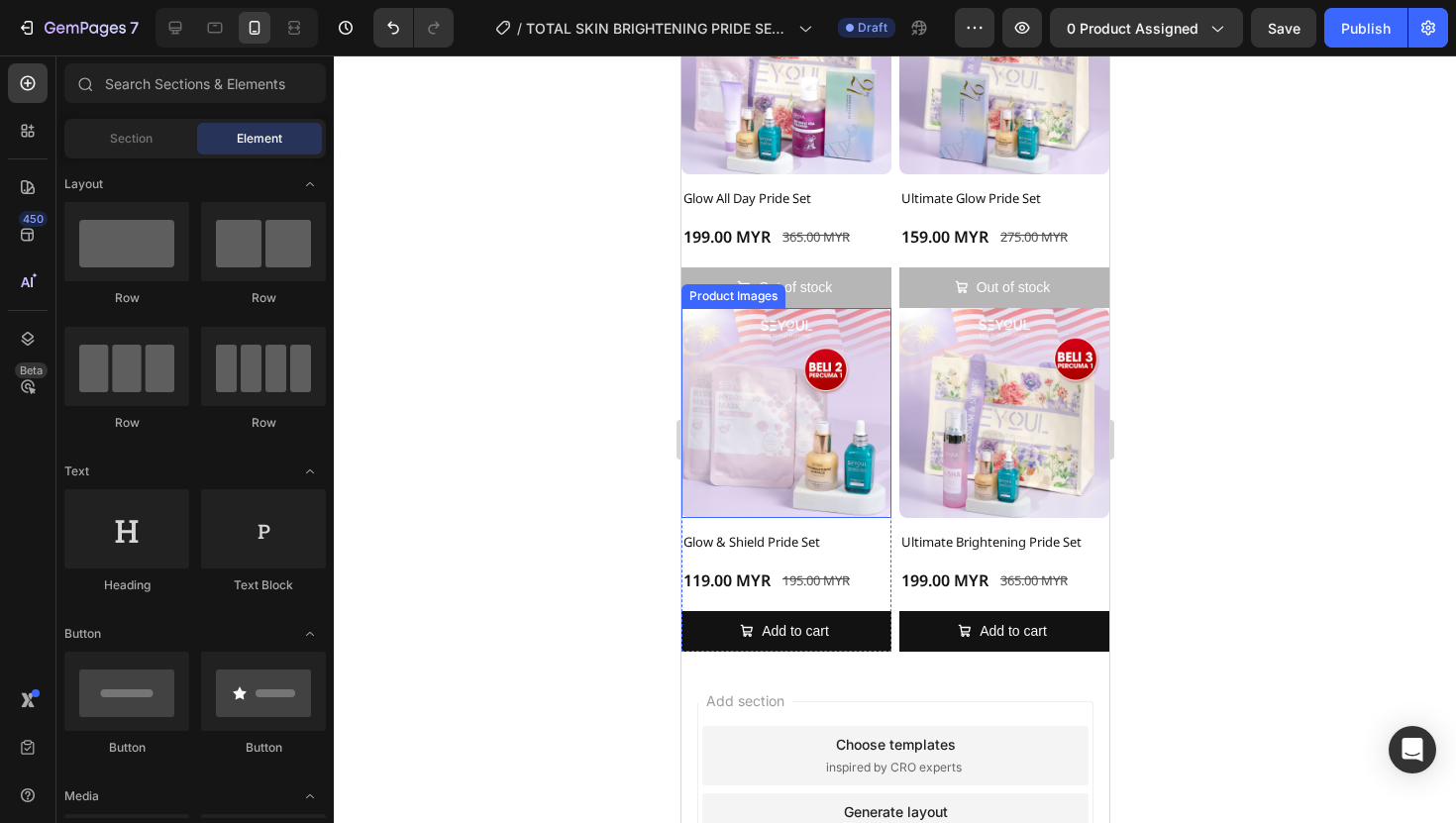 scroll, scrollTop: 3831, scrollLeft: 0, axis: vertical 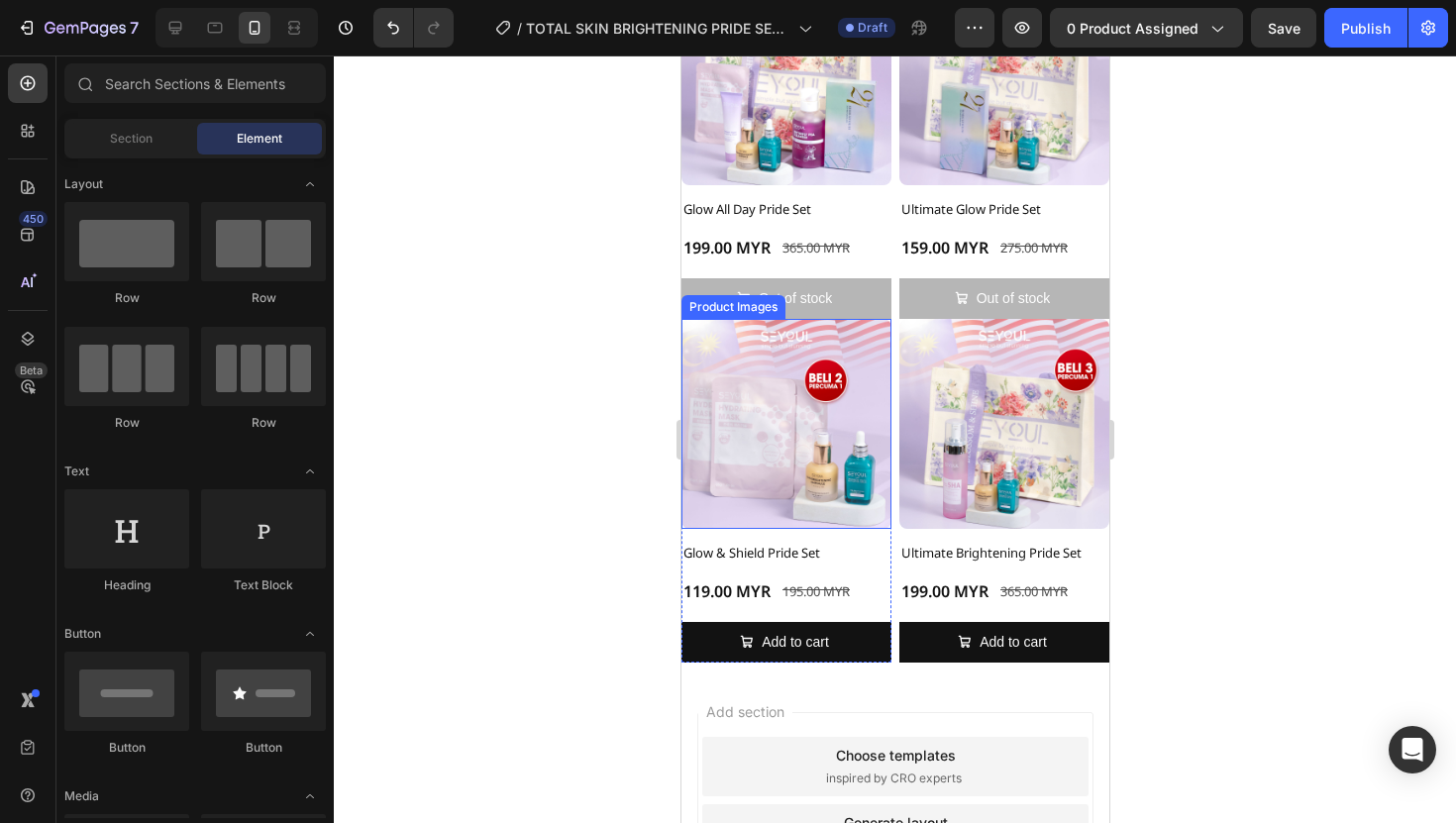 click on "Product Images" at bounding box center [732, 307] 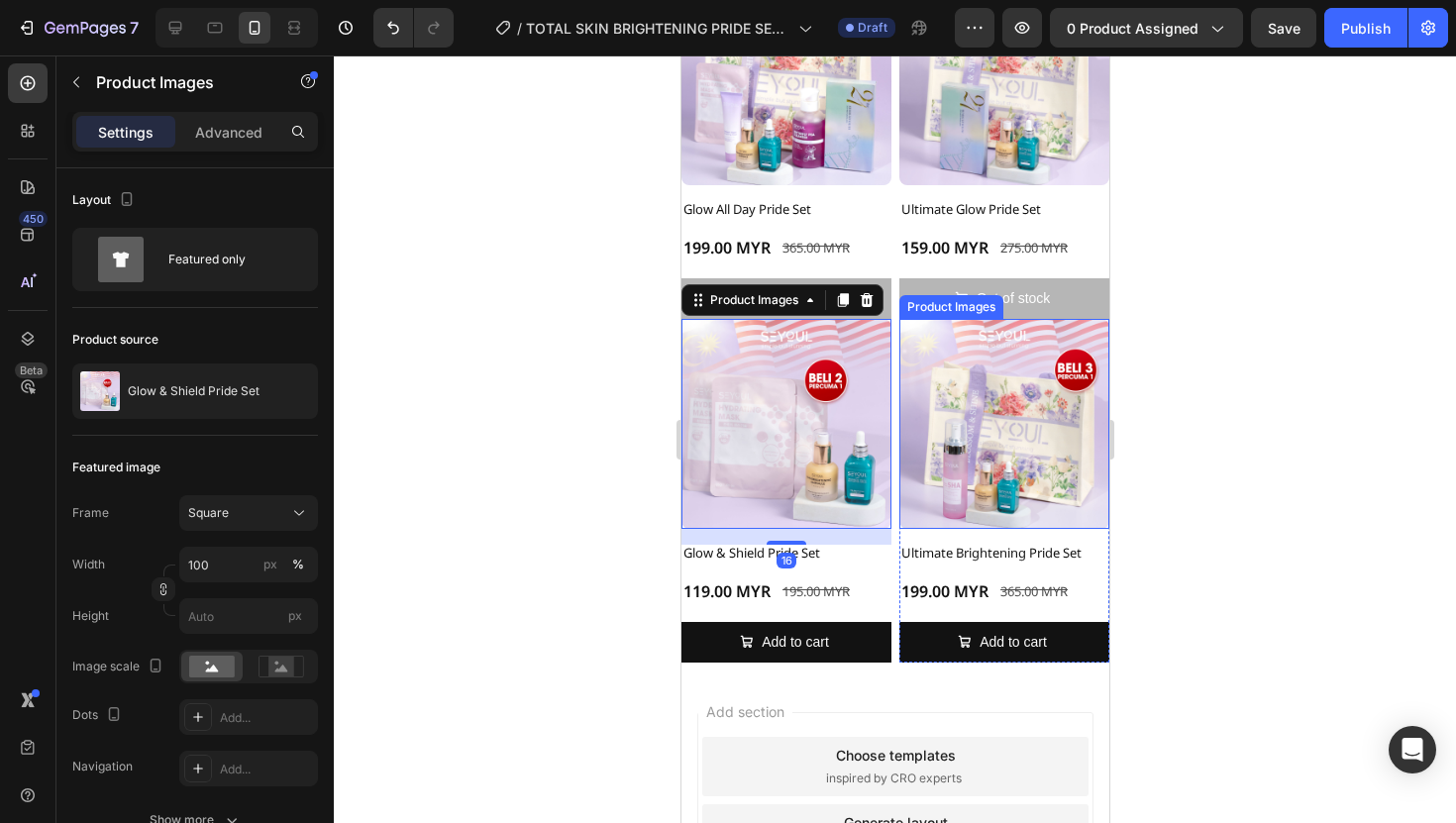 click 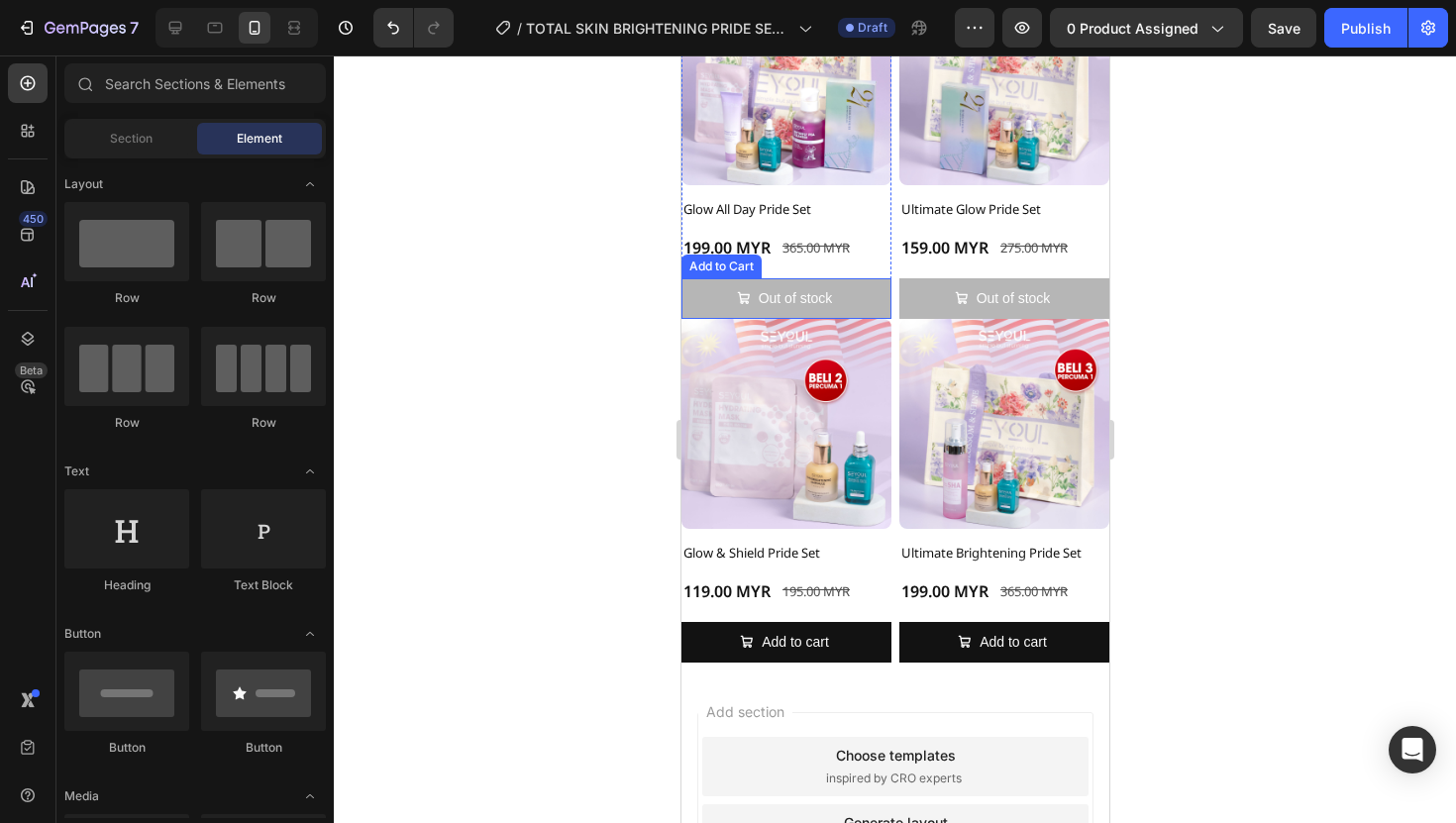 click on "Out of stock" at bounding box center [785, 298] 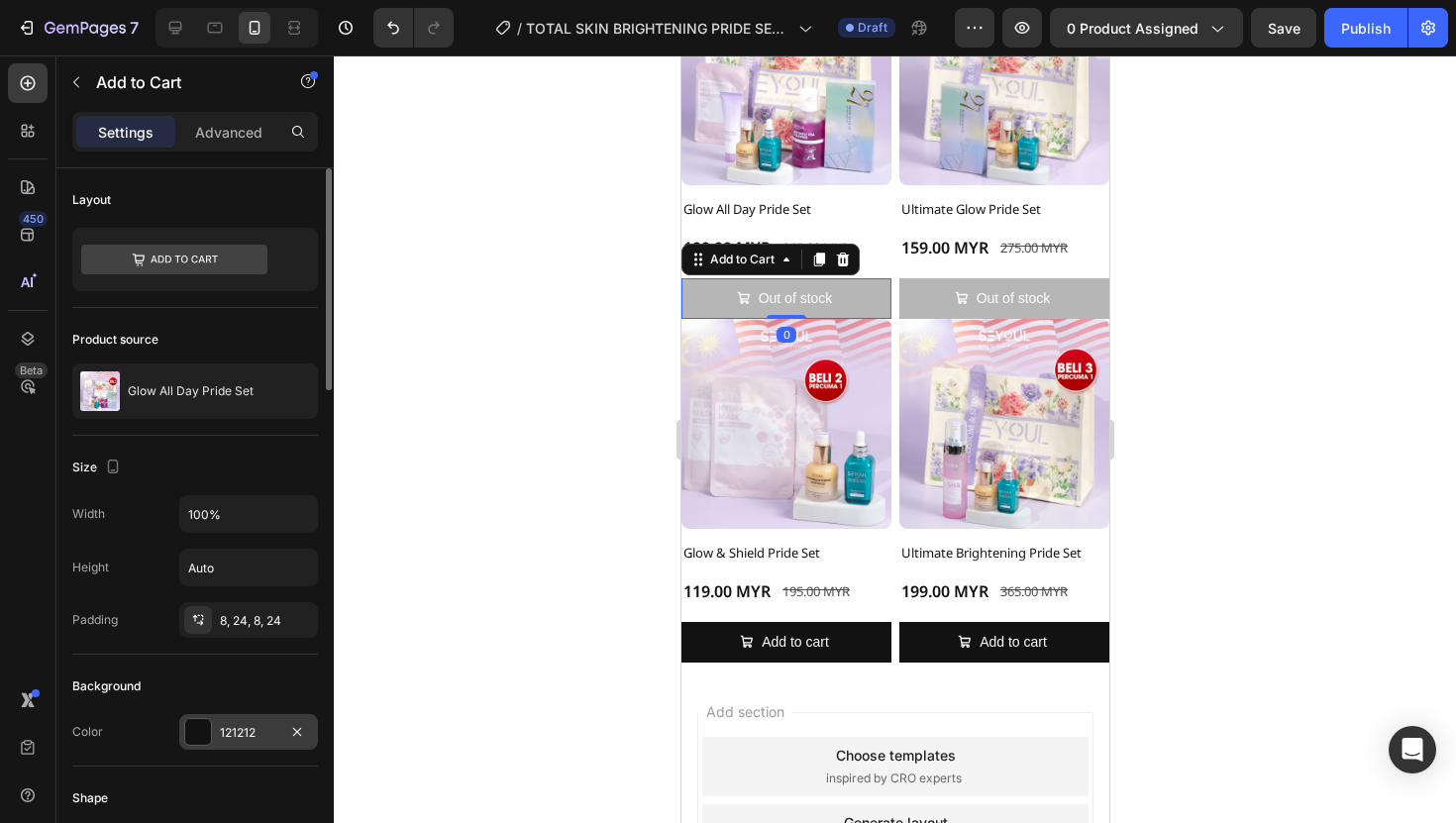 click at bounding box center (198, 732) 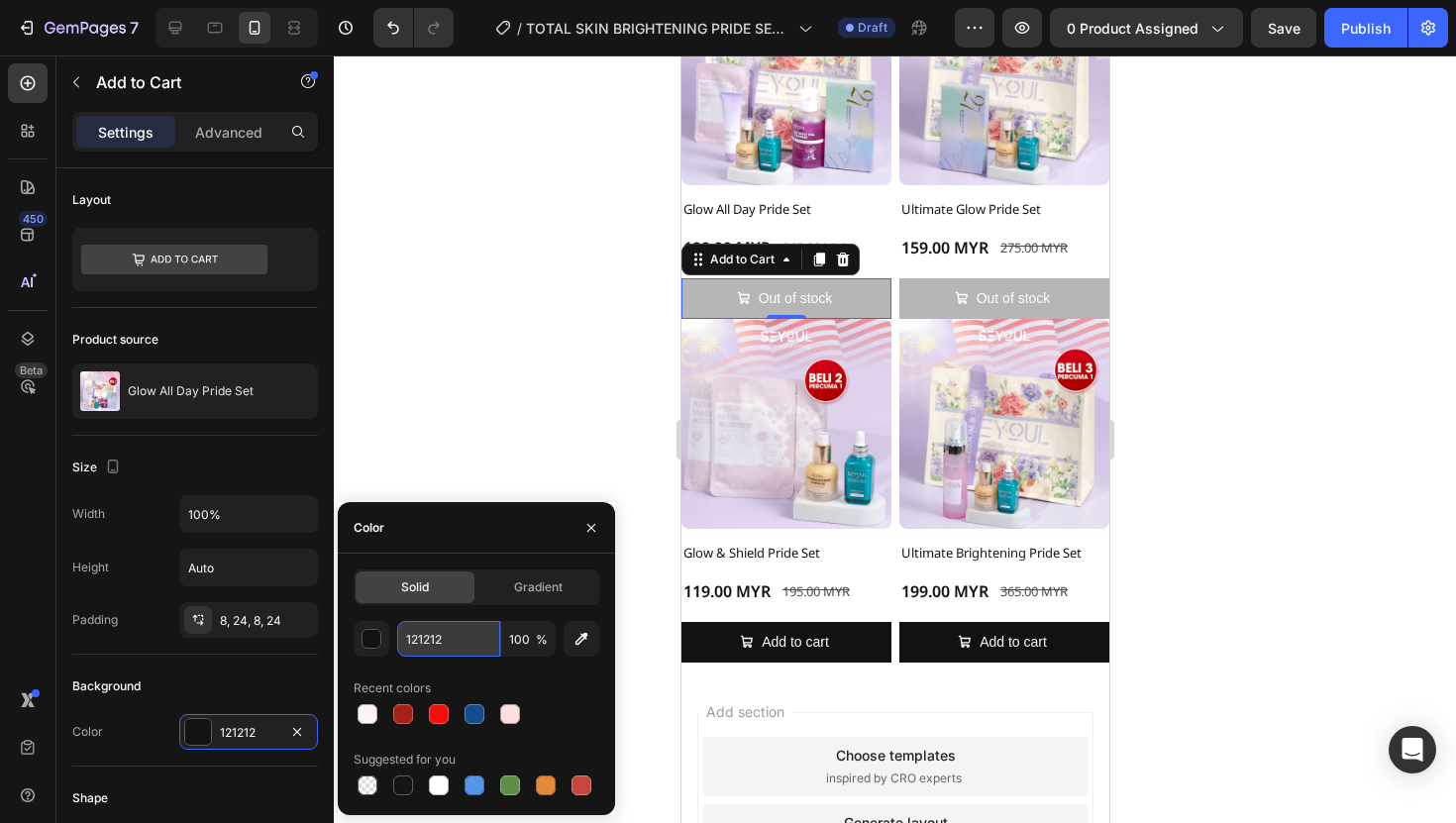 click on "121212" at bounding box center [449, 639] 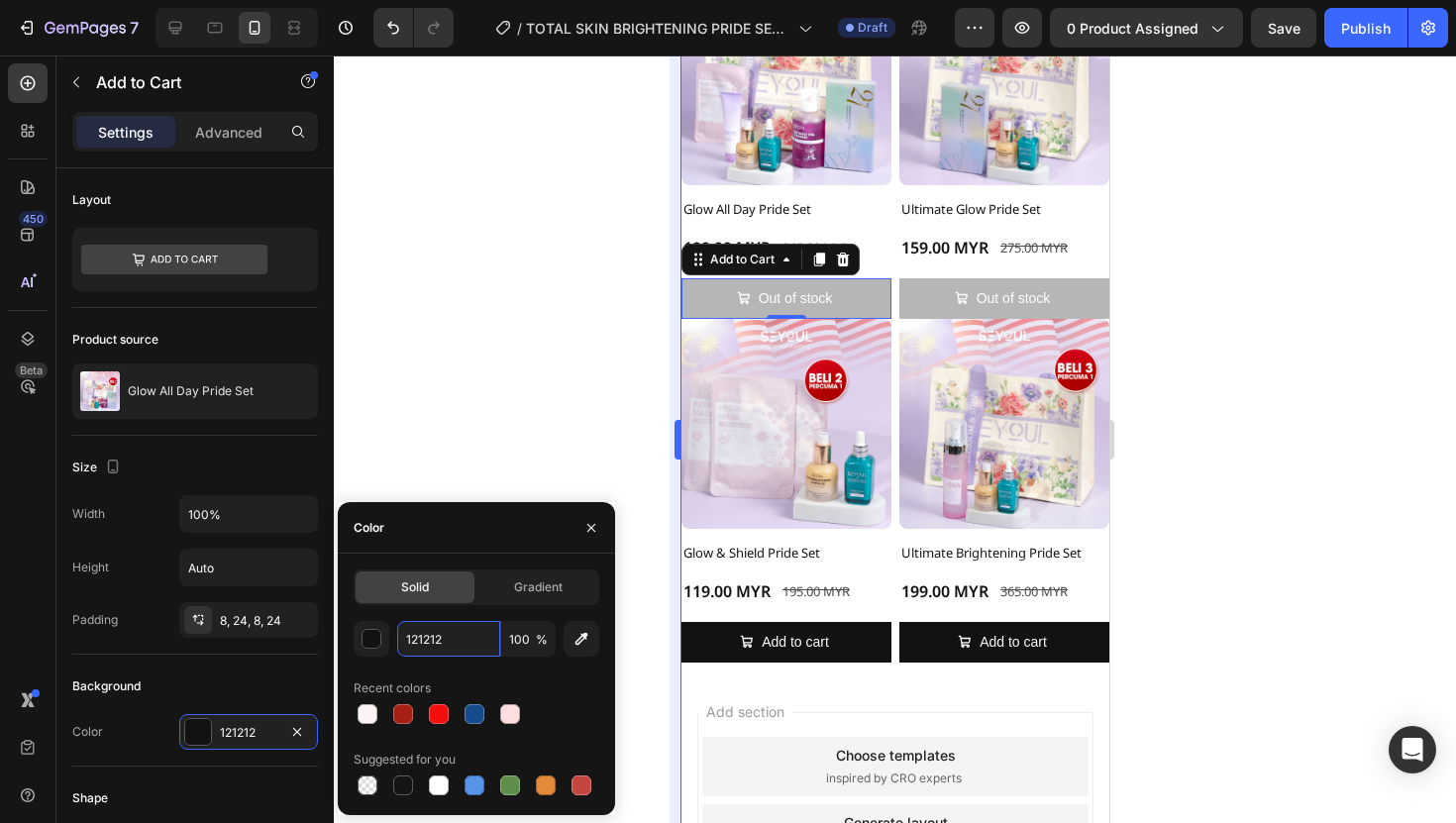 paste on "rgb(197, 69, 63)" 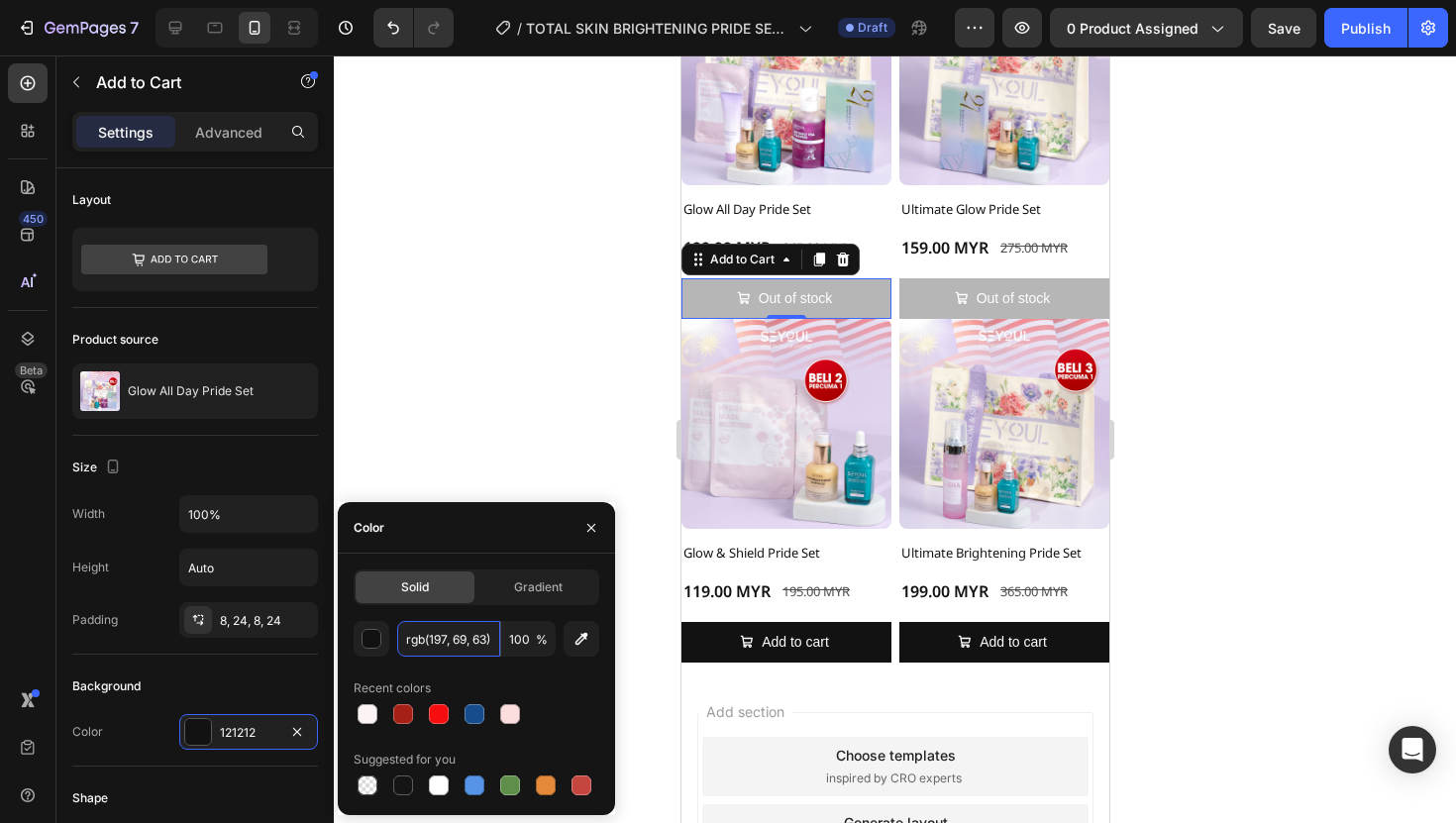 scroll, scrollTop: 0, scrollLeft: 2, axis: horizontal 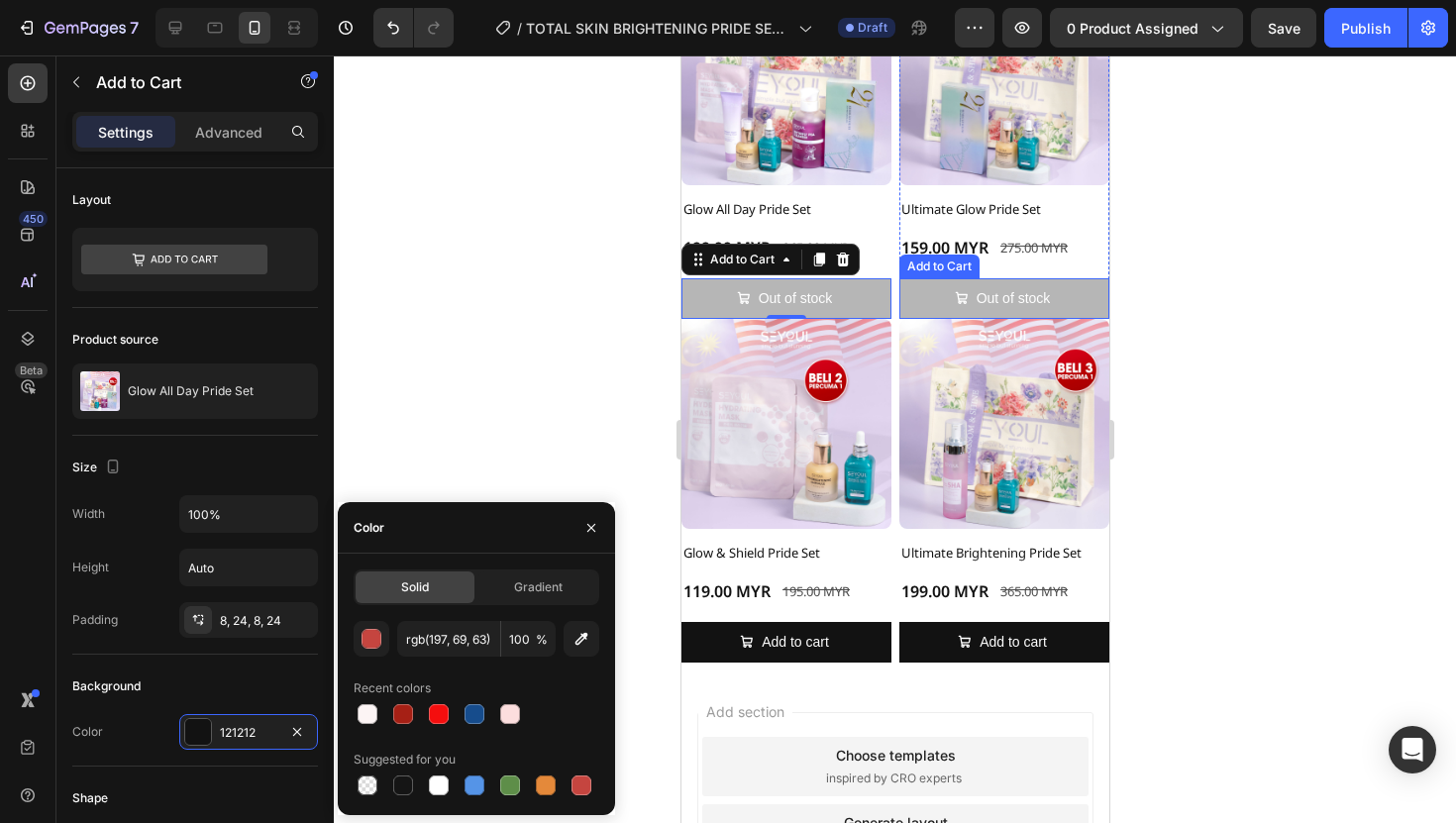 click on "Out of stock" at bounding box center [1003, 298] 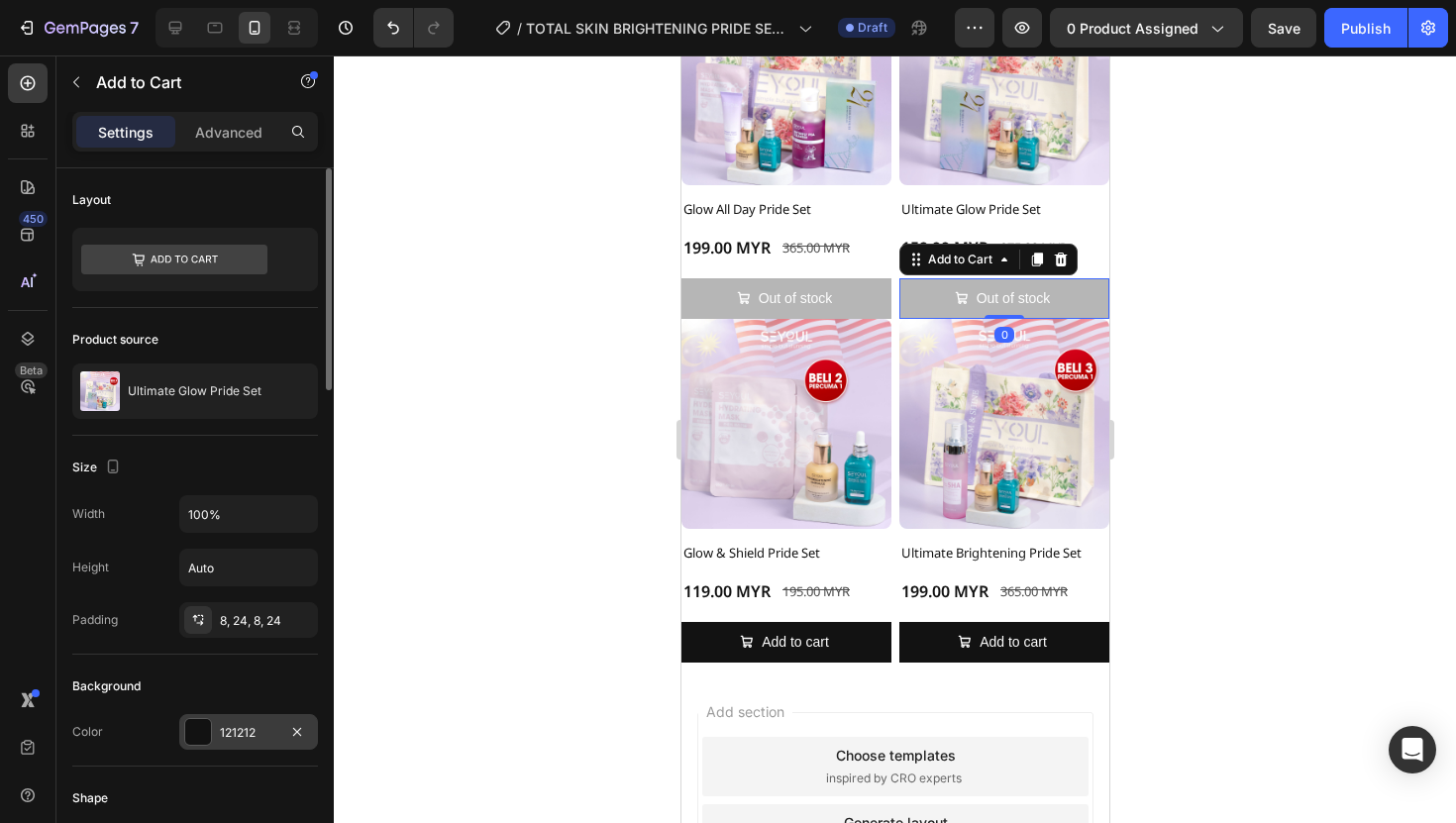 click on "121212" at bounding box center (249, 733) 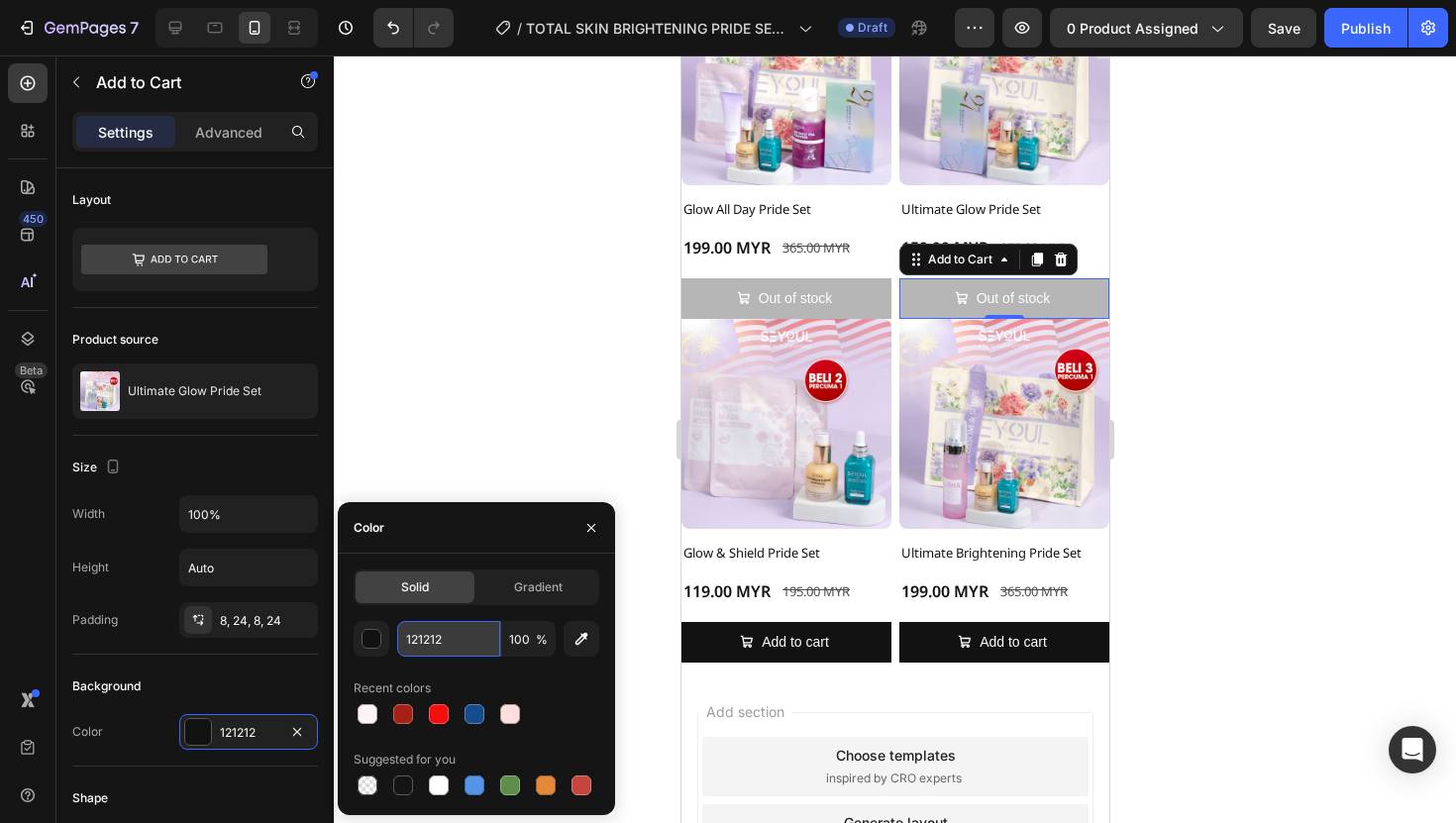 click on "121212" at bounding box center (449, 639) 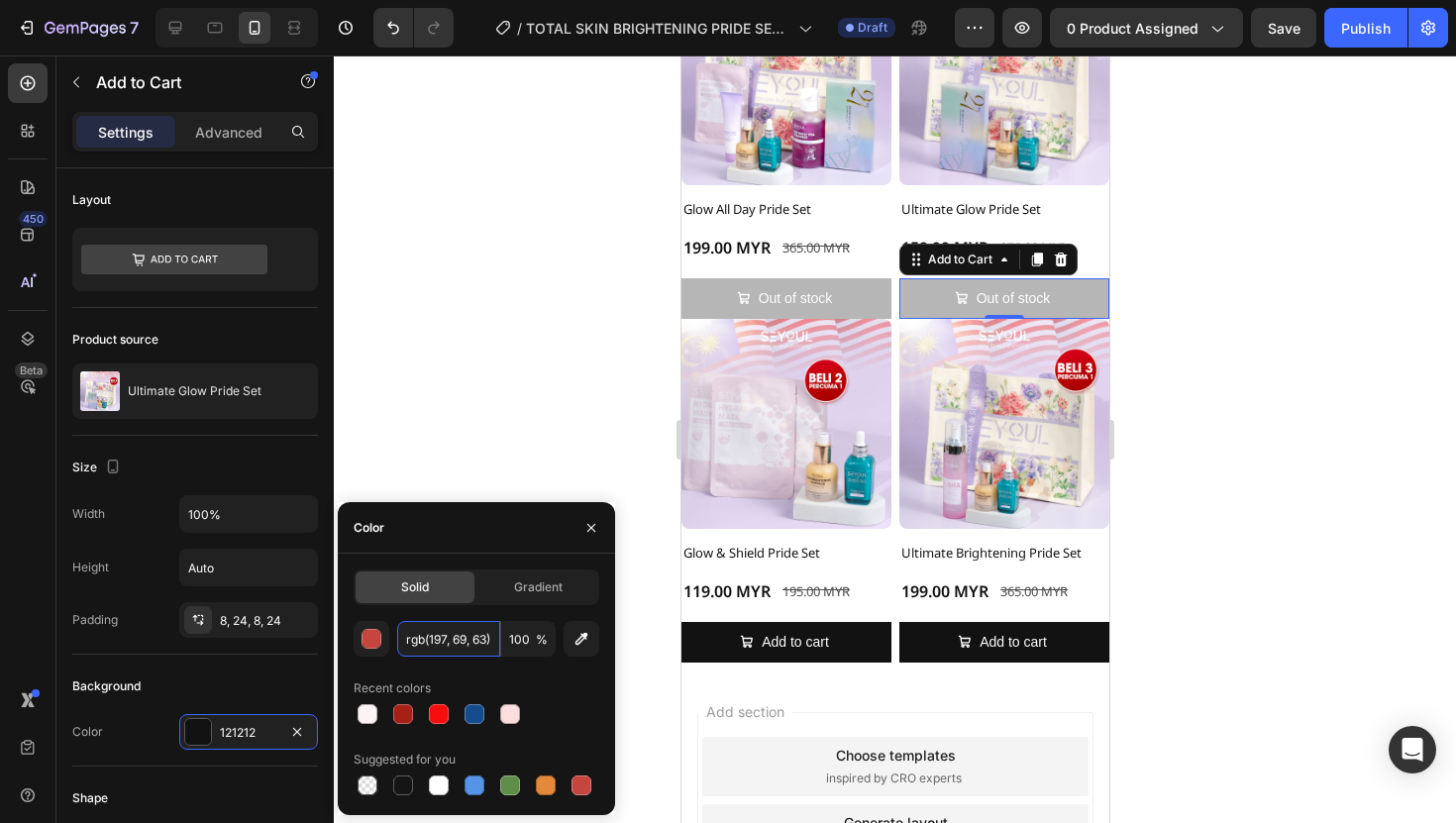 scroll, scrollTop: 0, scrollLeft: 2, axis: horizontal 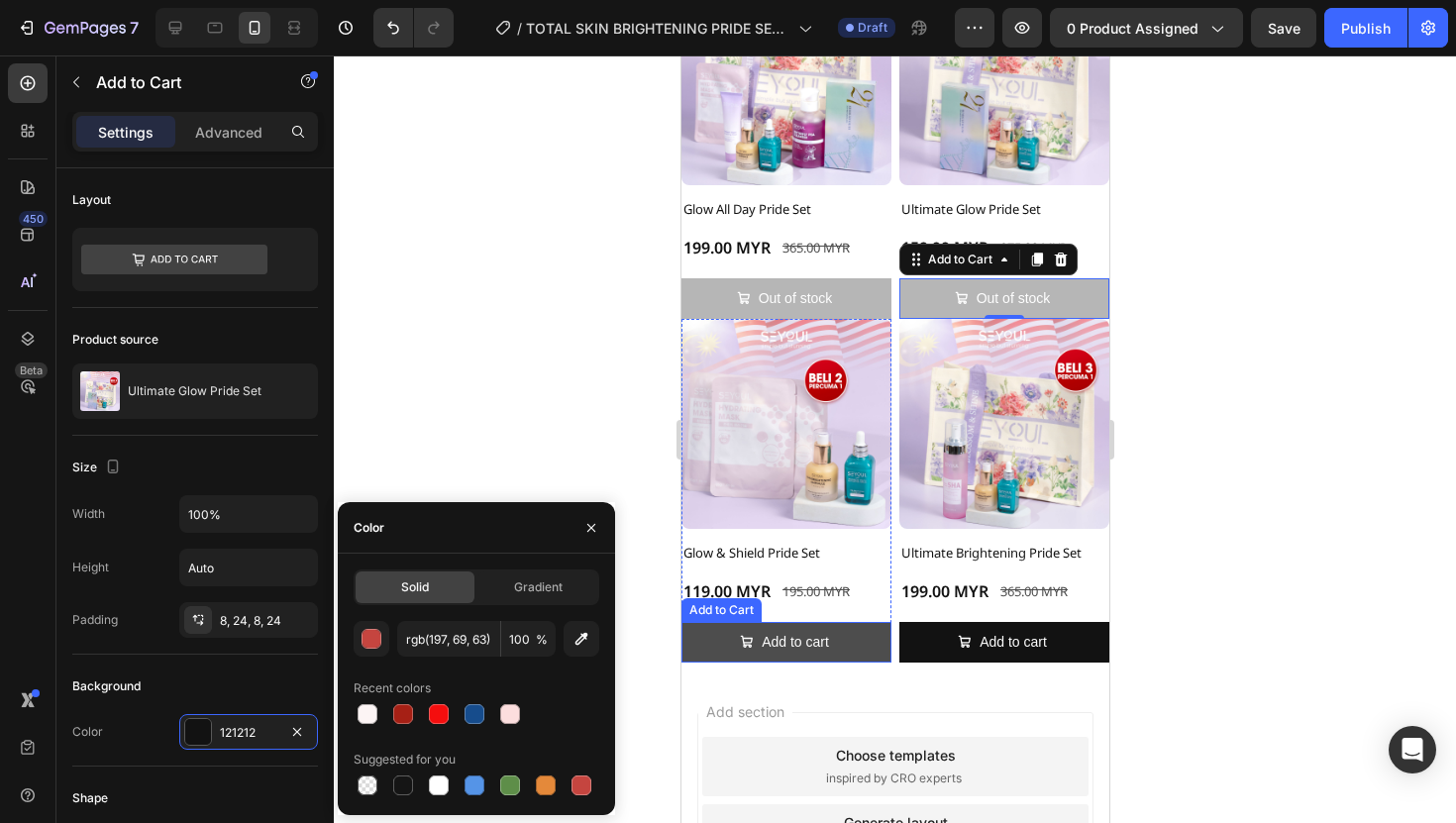 click on "Add to cart" at bounding box center [785, 642] 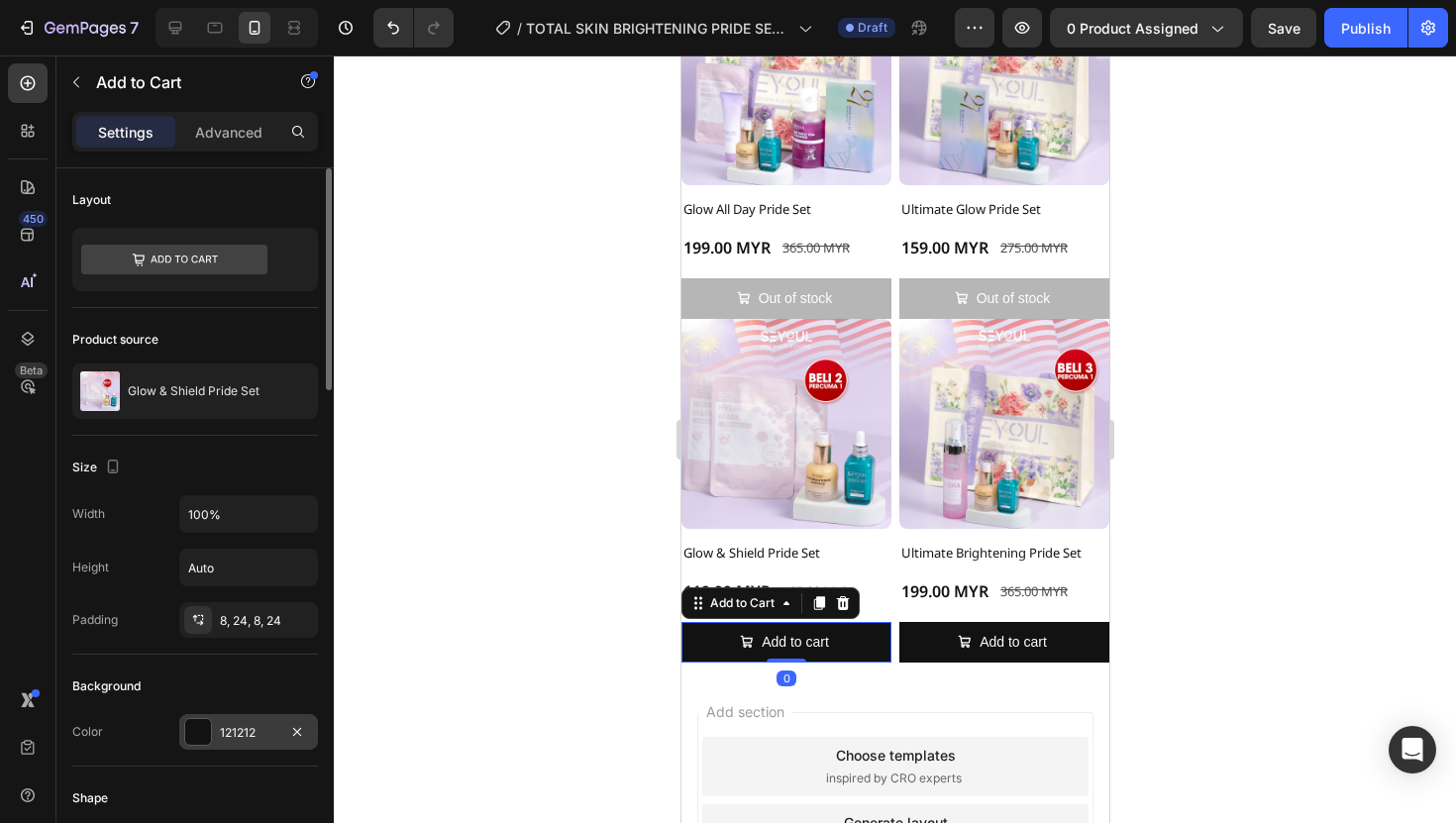 click on "121212" at bounding box center [249, 733] 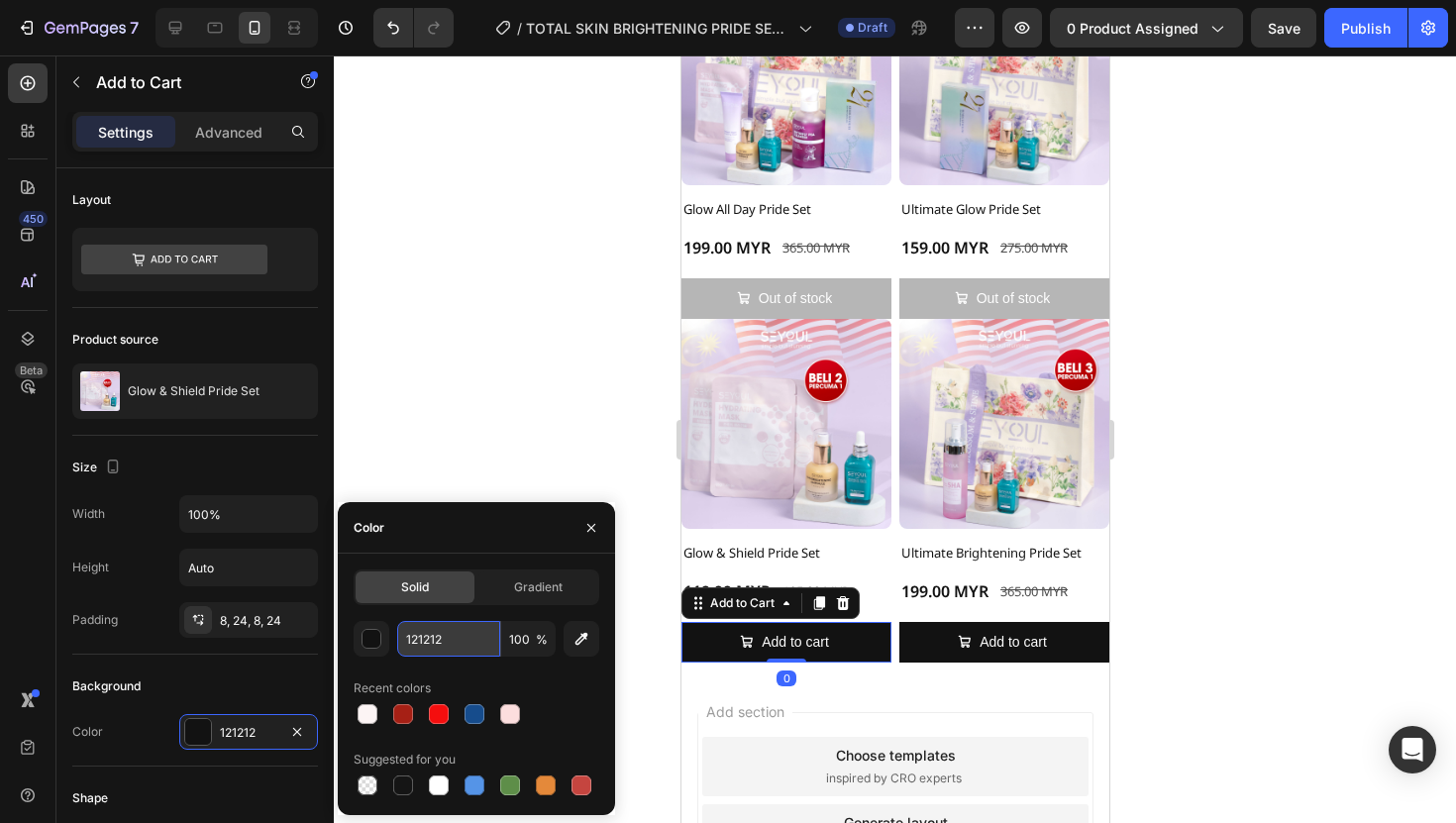 click on "121212" at bounding box center (449, 639) 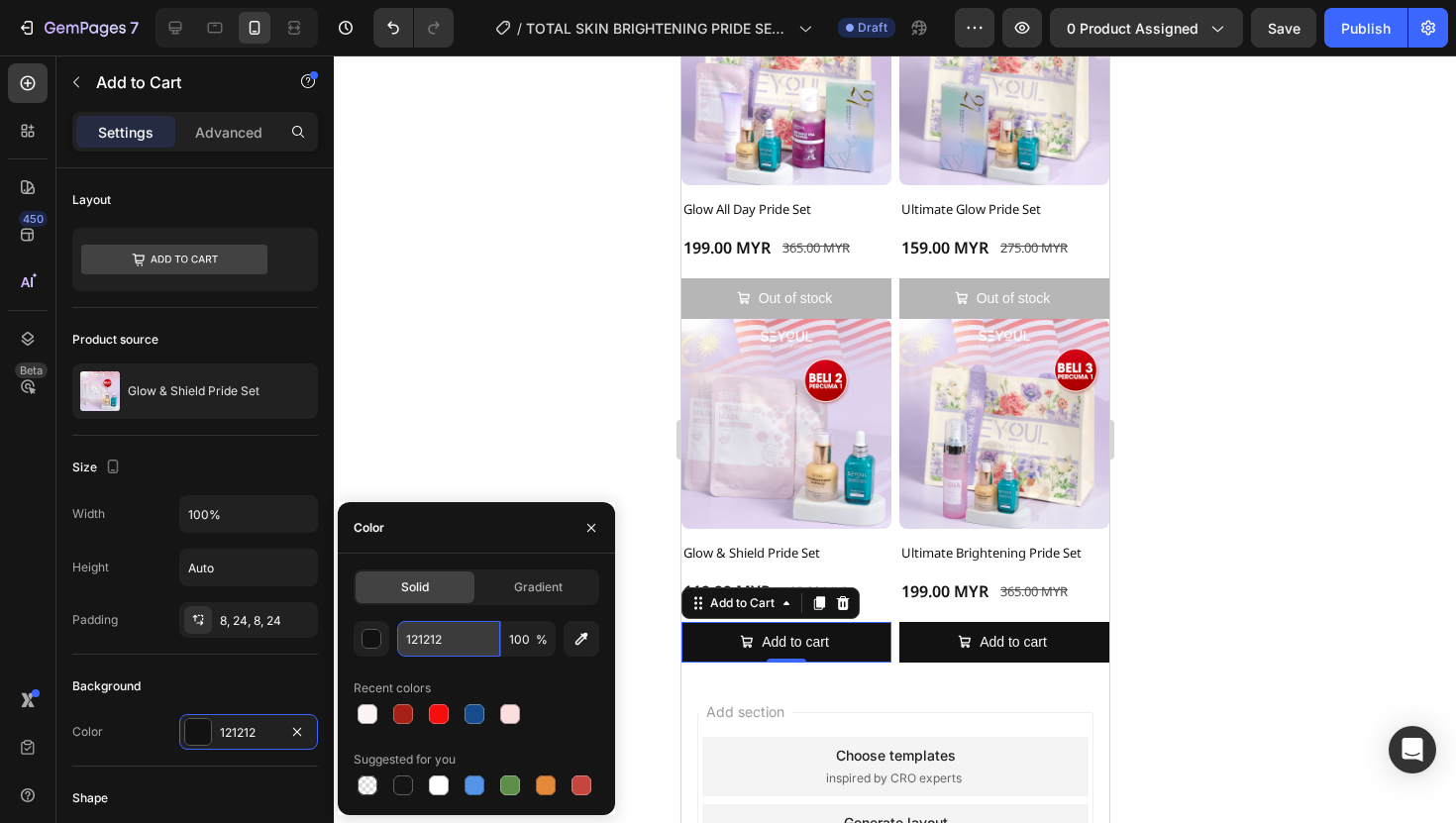 paste on "rgb(197, 69, 63)" 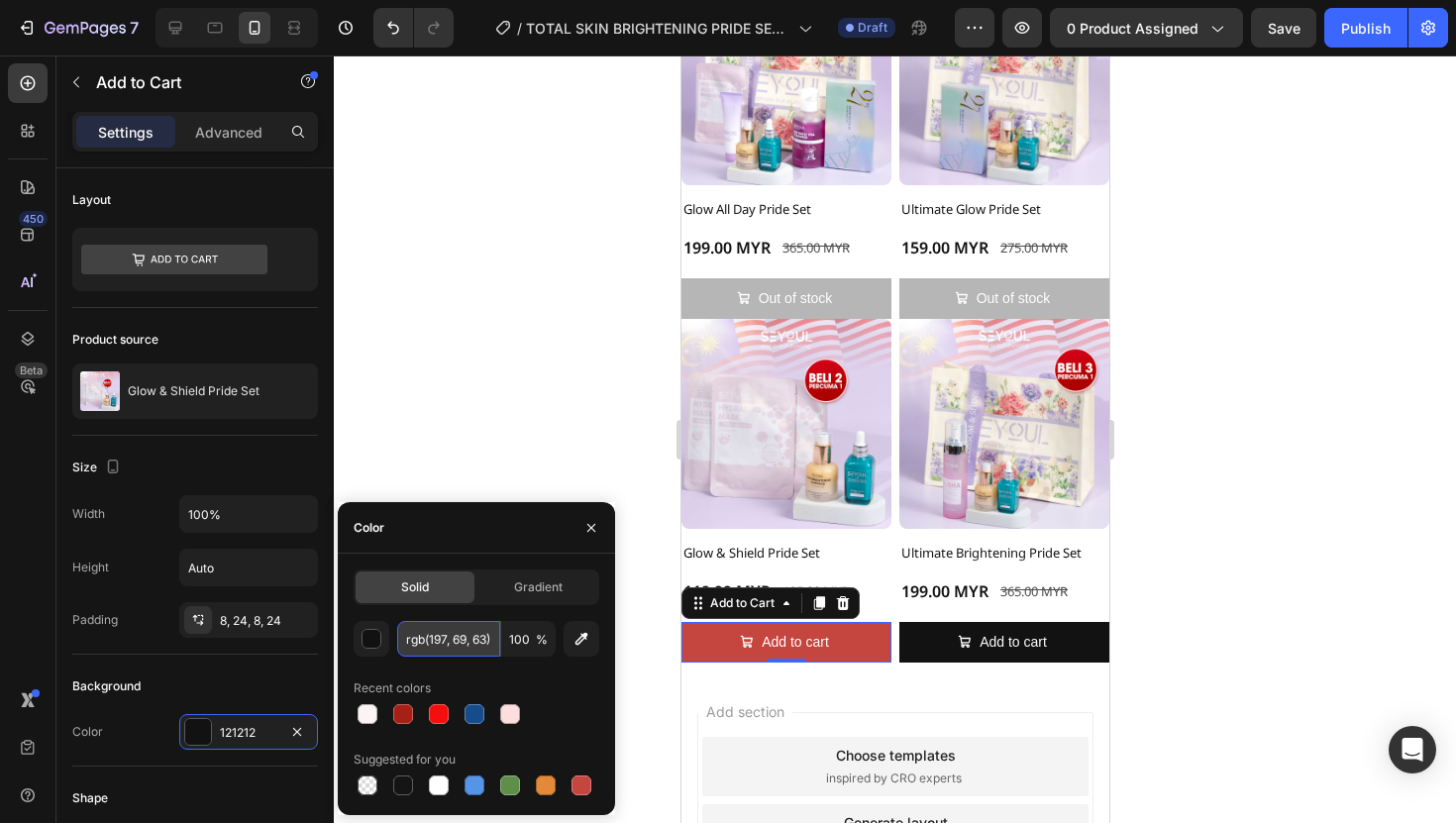 scroll, scrollTop: 0, scrollLeft: 2, axis: horizontal 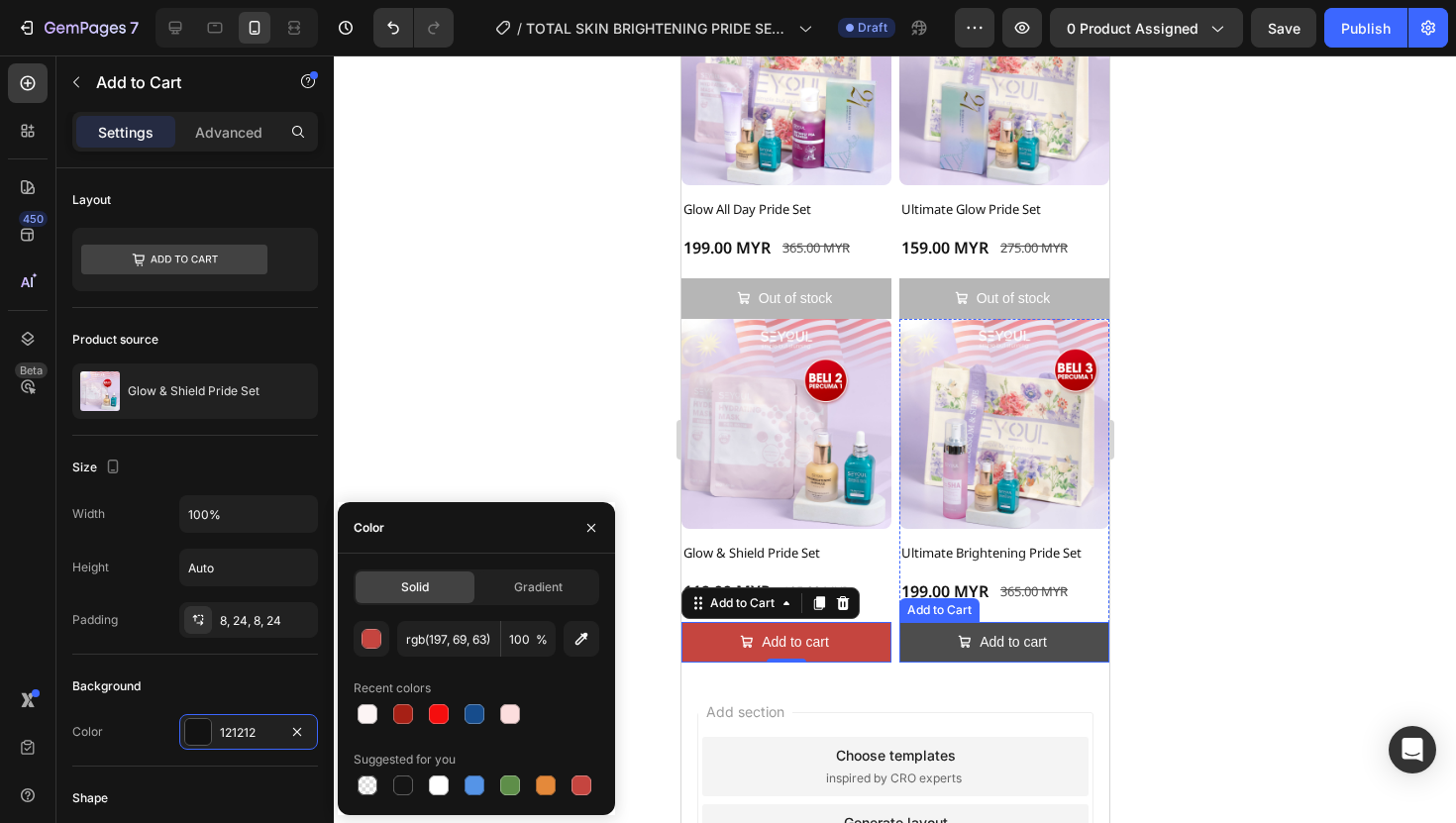 click on "Add to cart" at bounding box center (1003, 642) 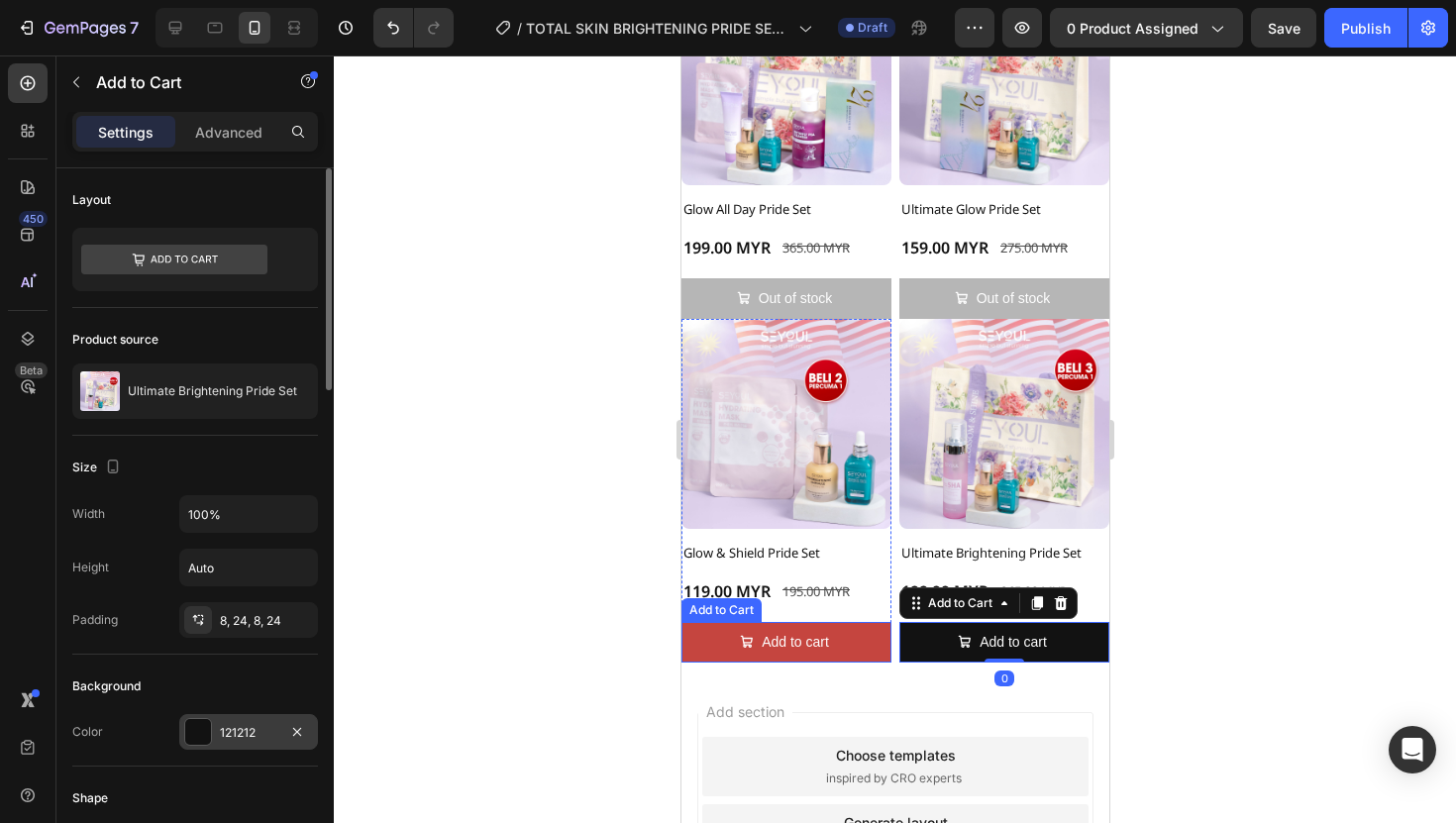 click on "121212" at bounding box center (249, 733) 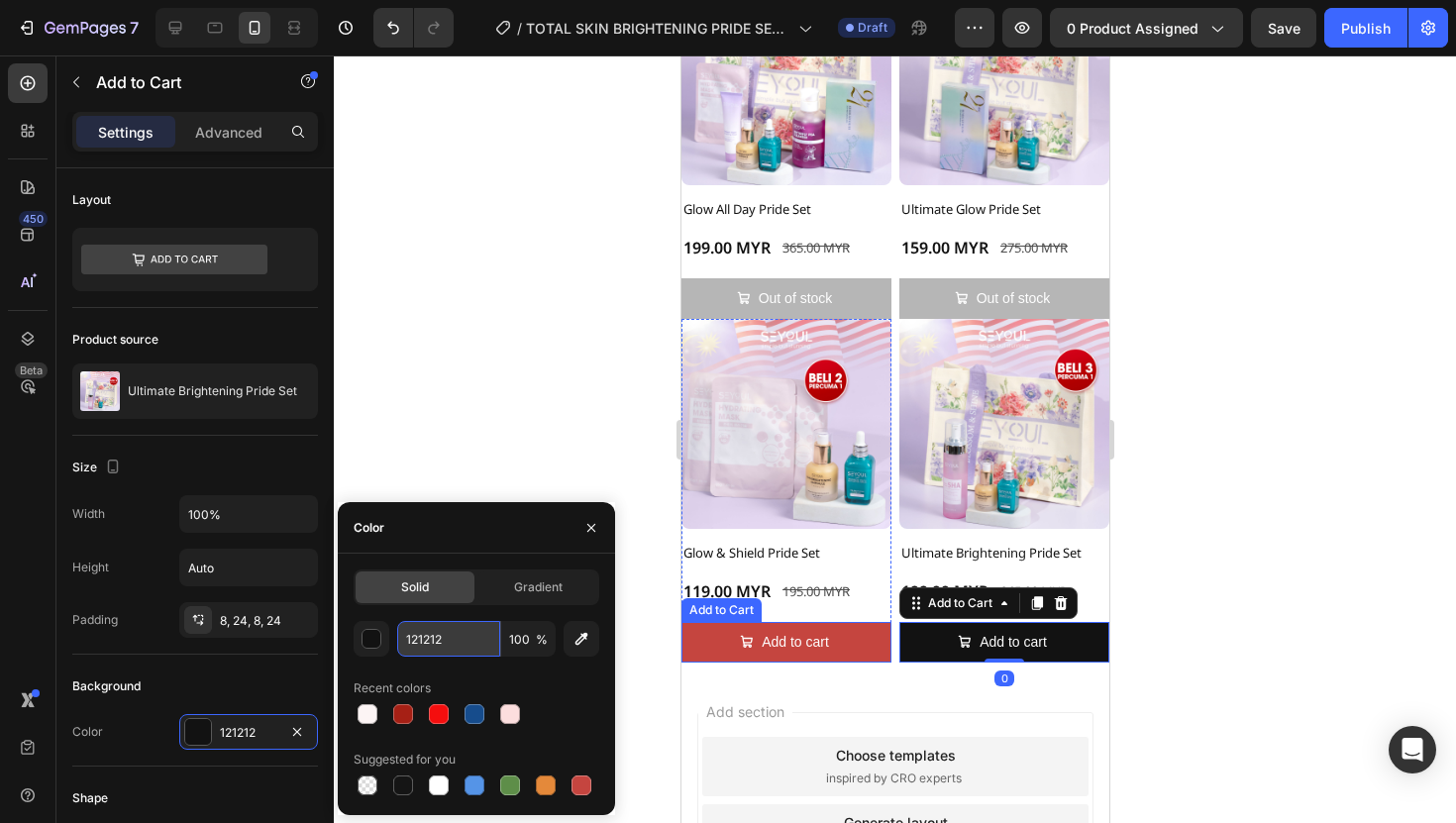 click on "121212" at bounding box center [449, 639] 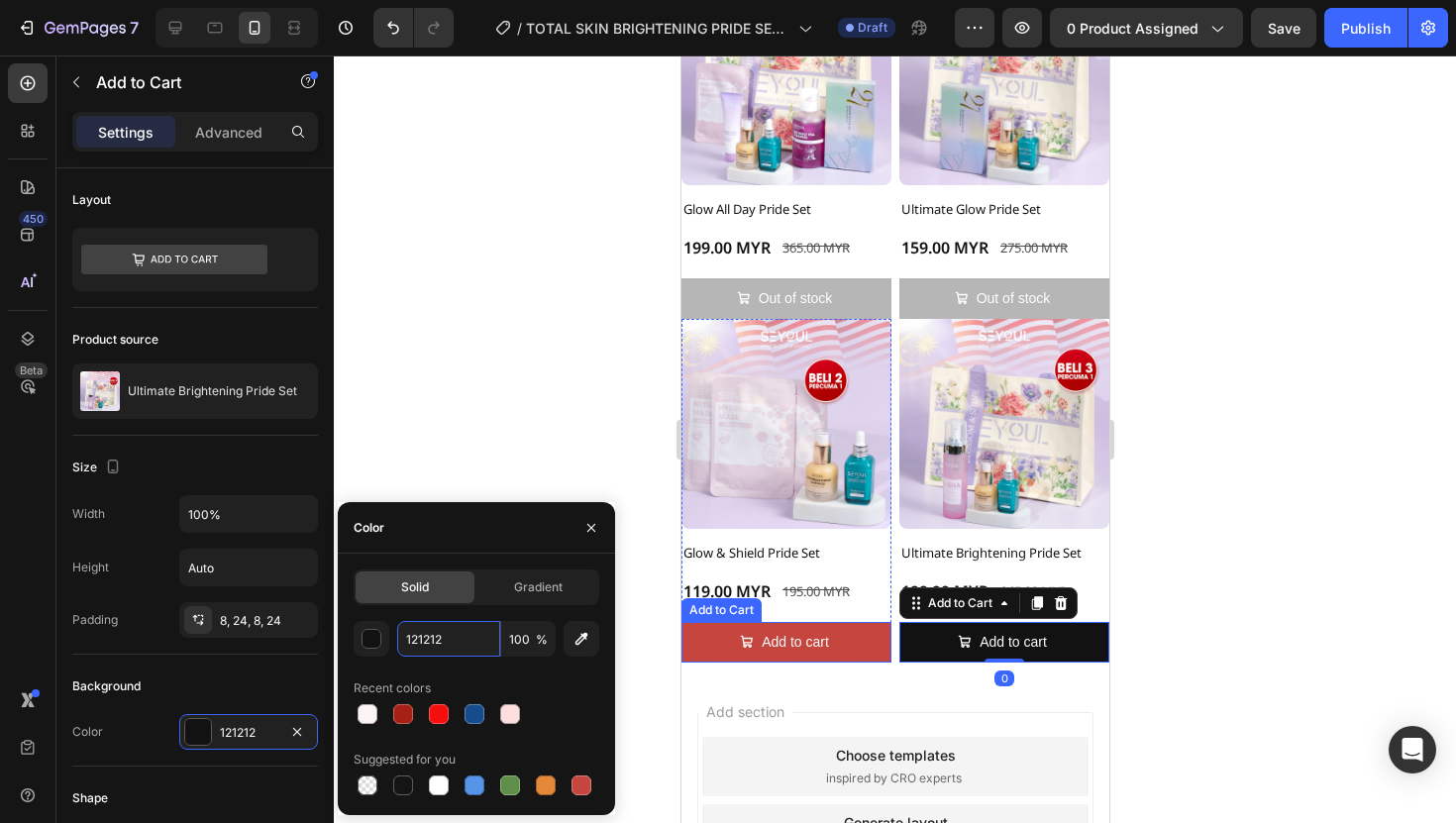 type on "rgb(197, 69, 63)" 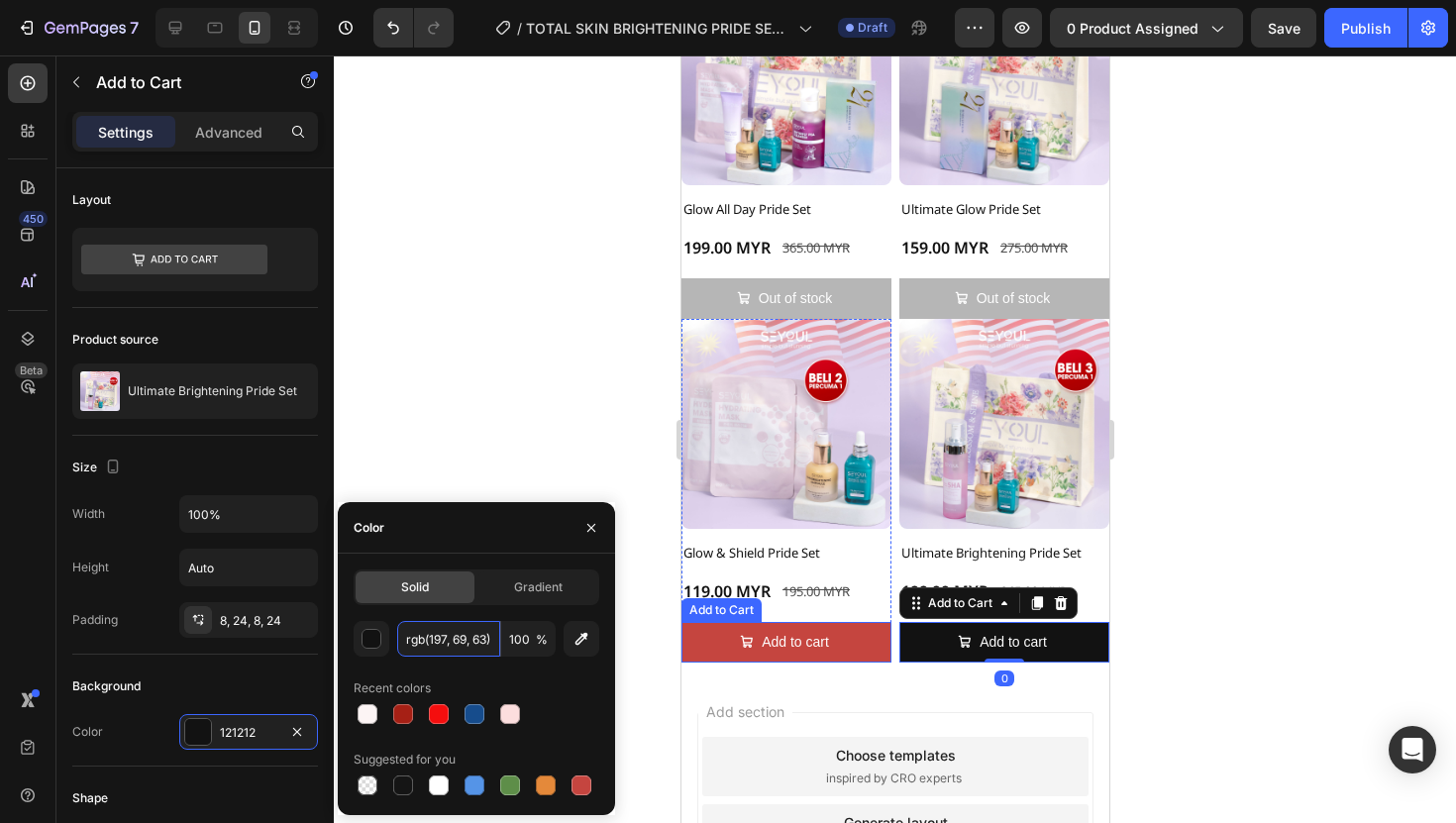 scroll, scrollTop: 0, scrollLeft: 2, axis: horizontal 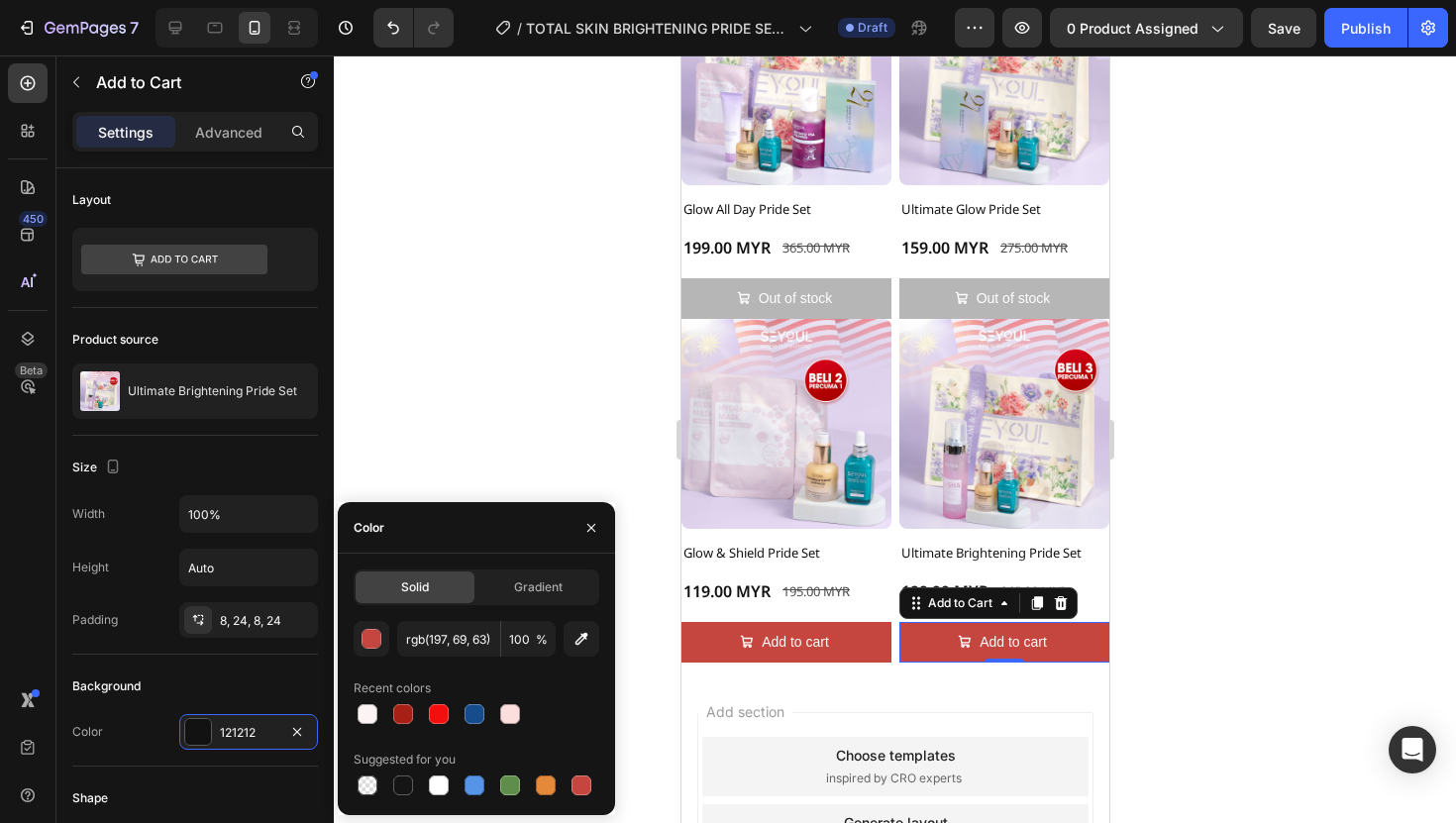 click 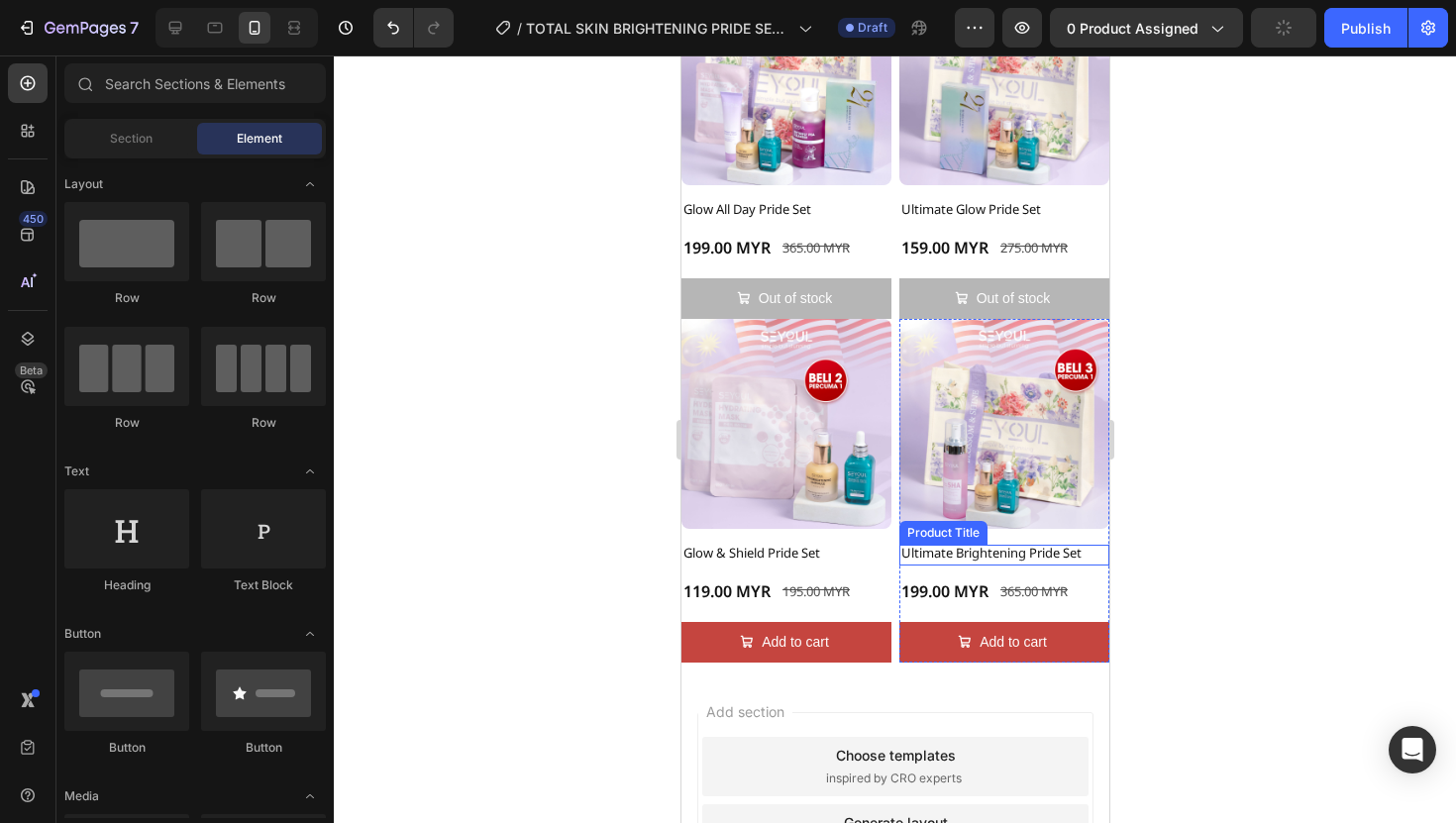 scroll, scrollTop: 4038, scrollLeft: 0, axis: vertical 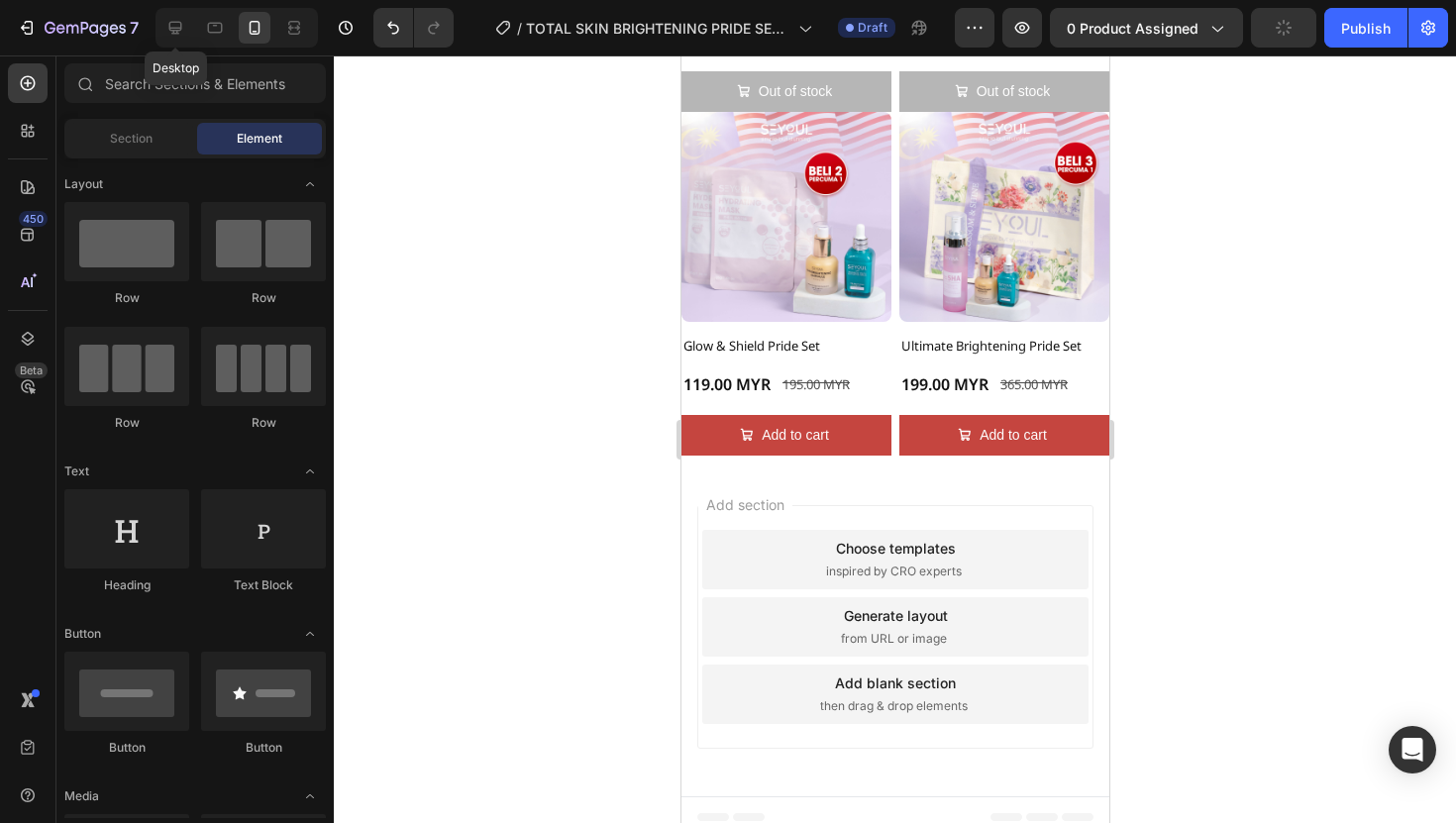 click 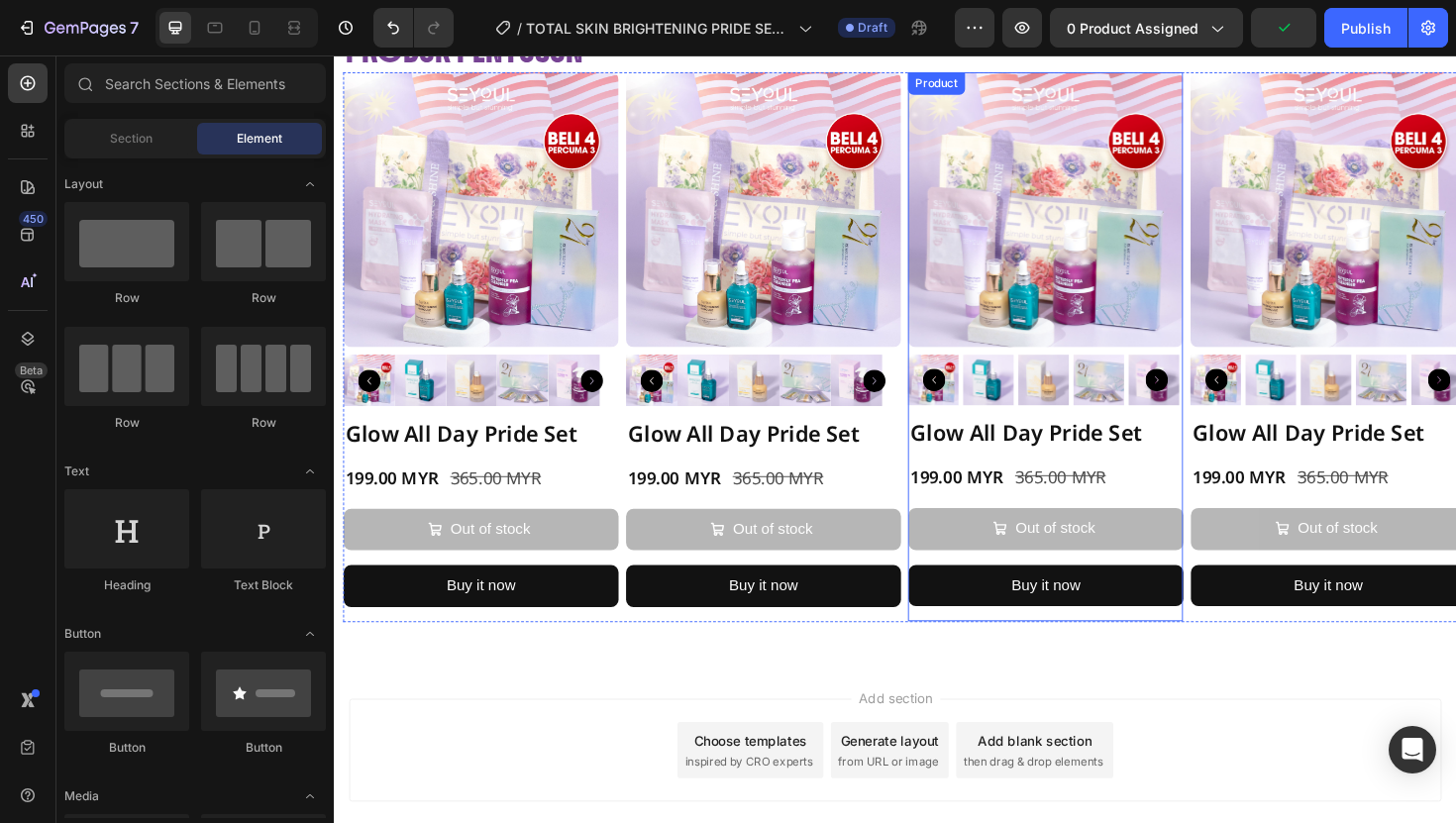 scroll, scrollTop: 1657, scrollLeft: 0, axis: vertical 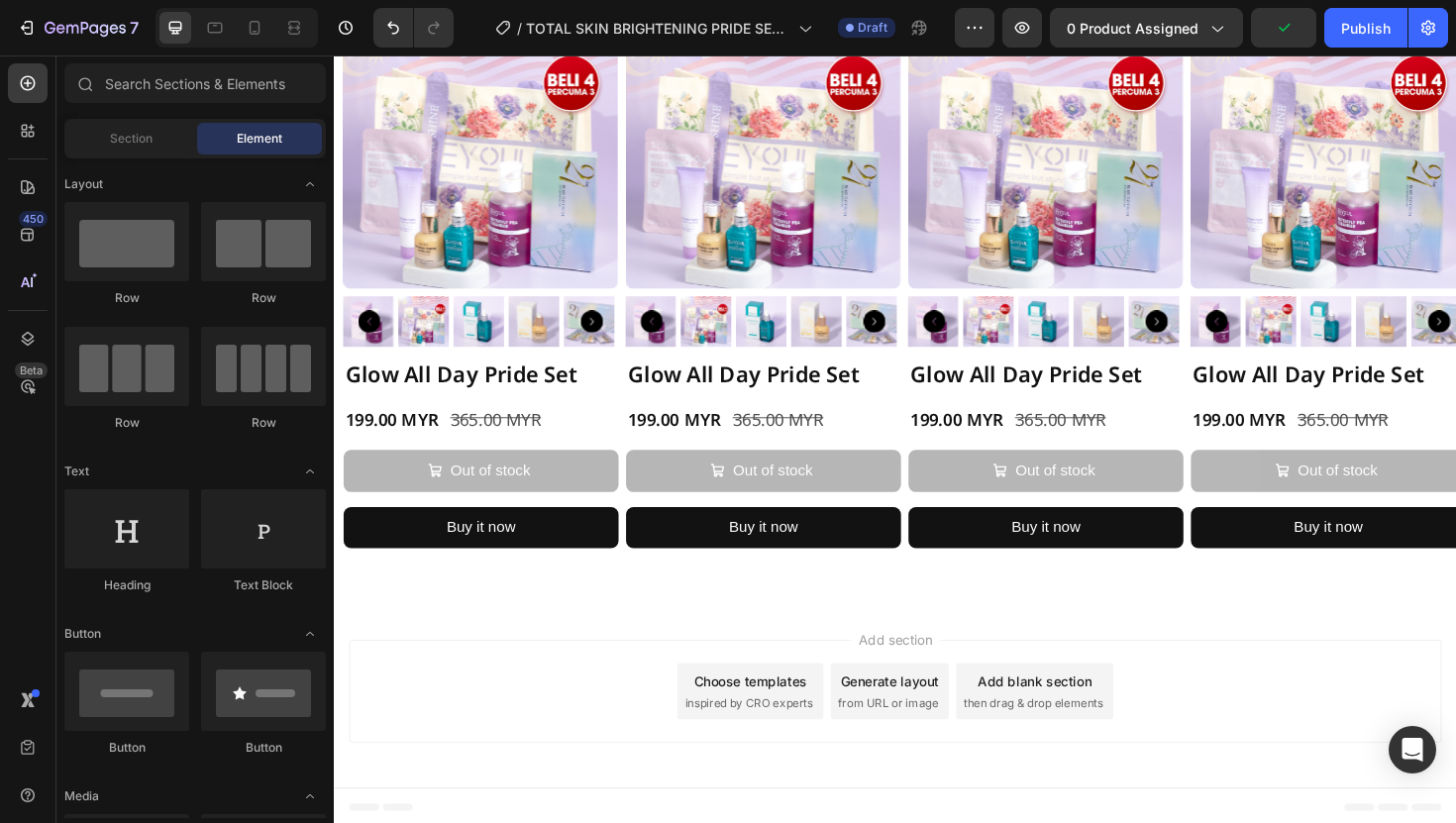 click on "Choose templates" at bounding box center (775, 718) 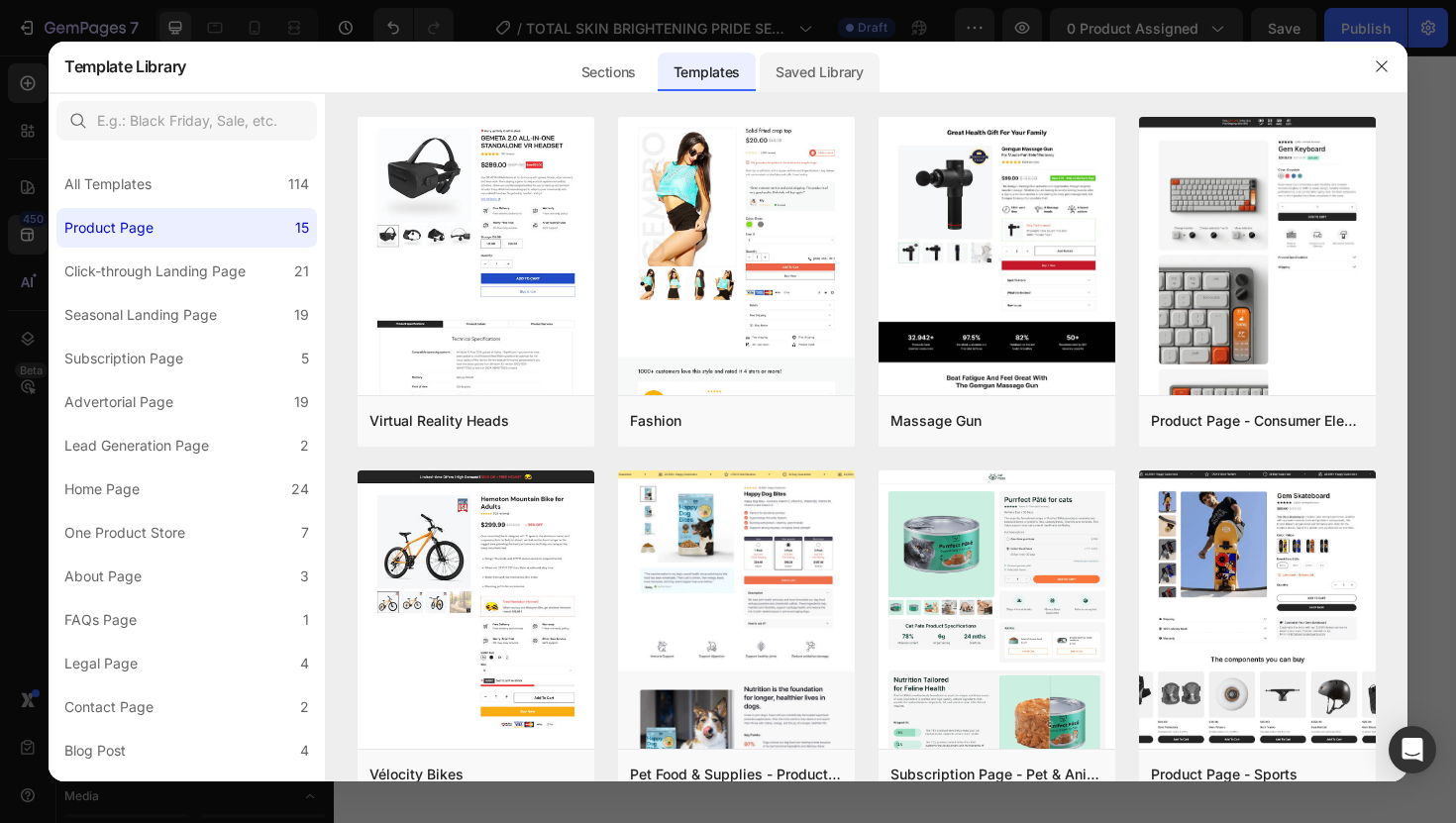 scroll, scrollTop: 0, scrollLeft: 0, axis: both 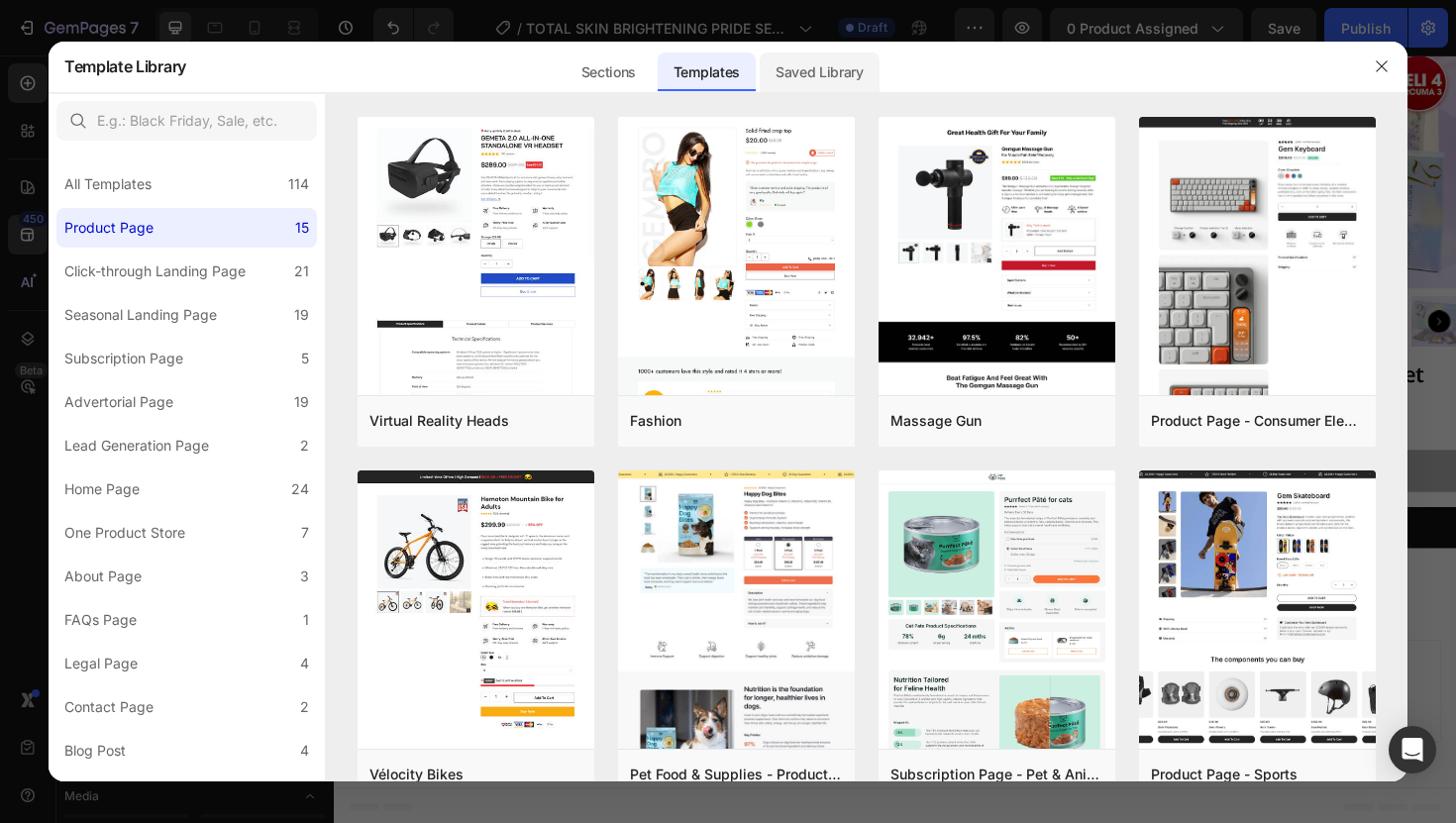 click on "Saved Library" 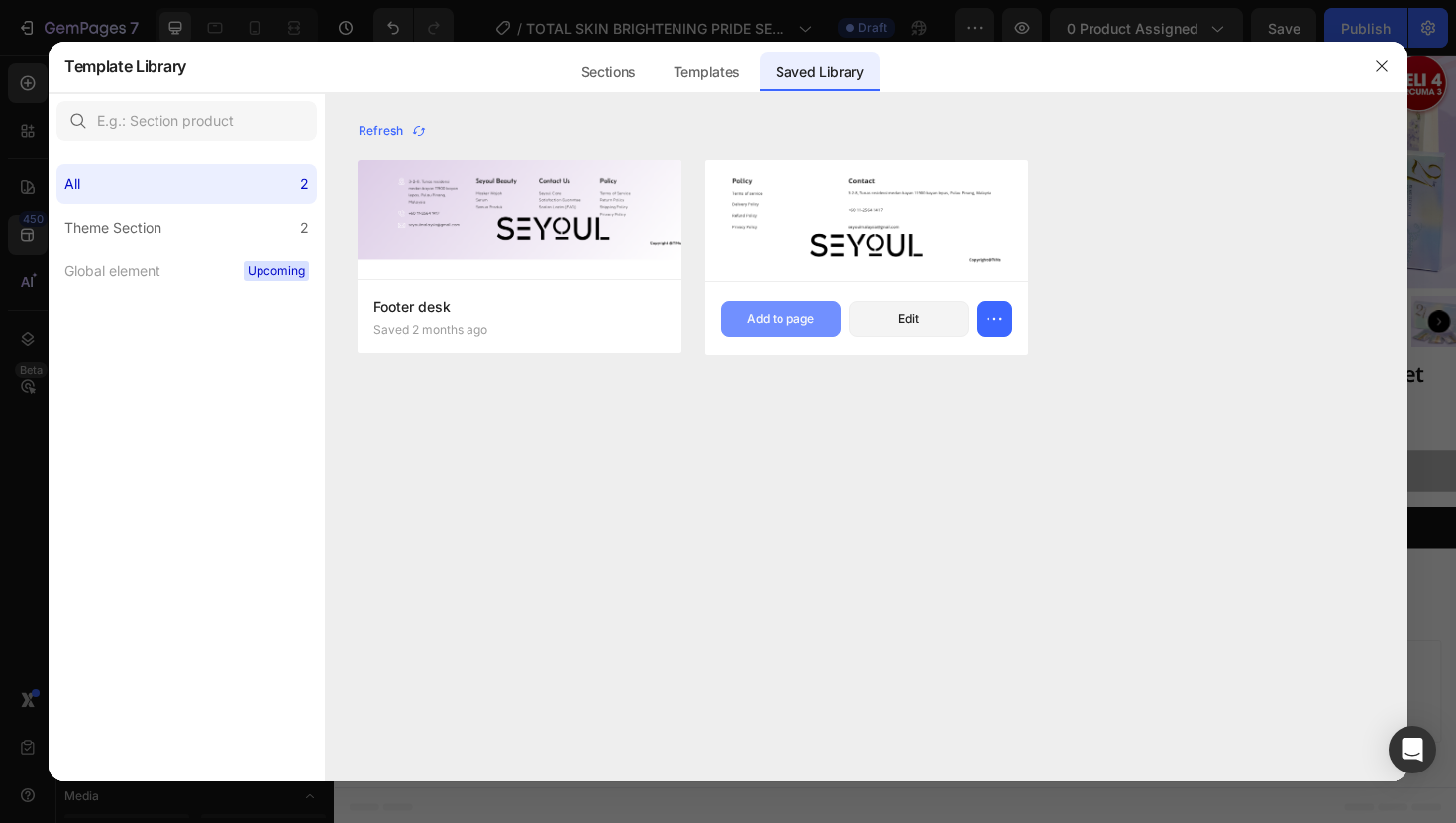 click on "Add to page" at bounding box center [780, 319] 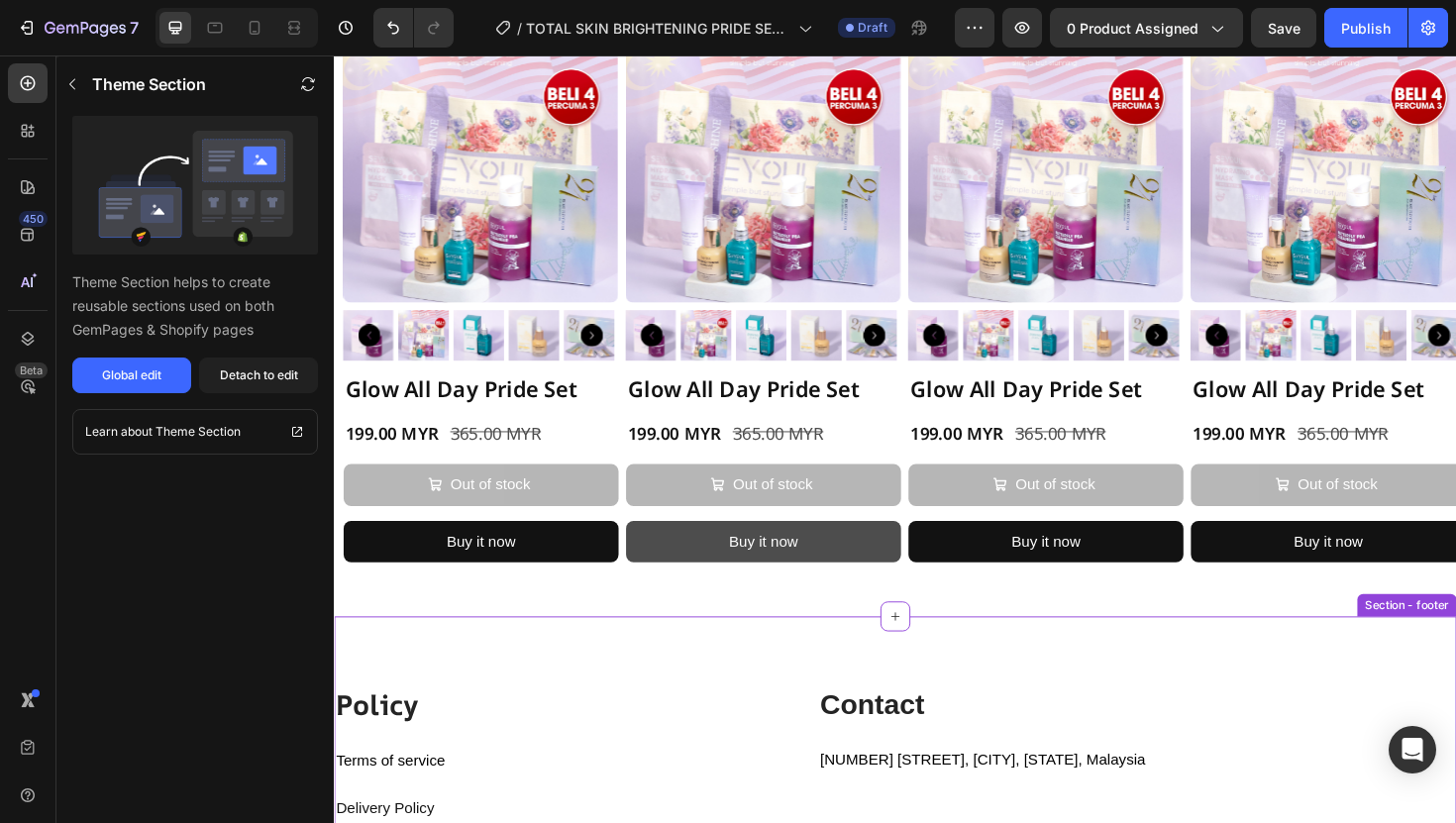 scroll, scrollTop: 1638, scrollLeft: 0, axis: vertical 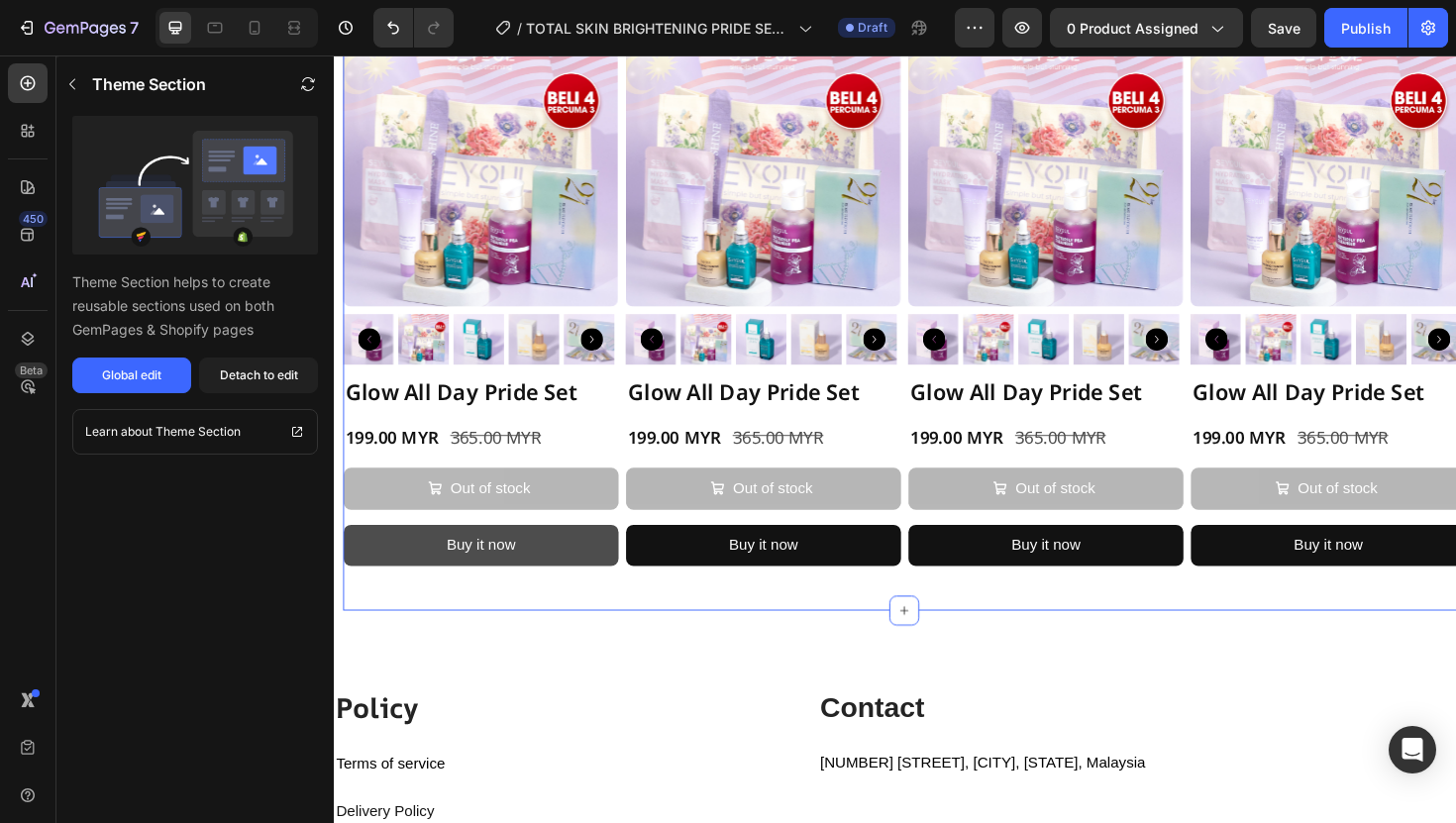 click on "Buy it now" at bounding box center (489, 574) 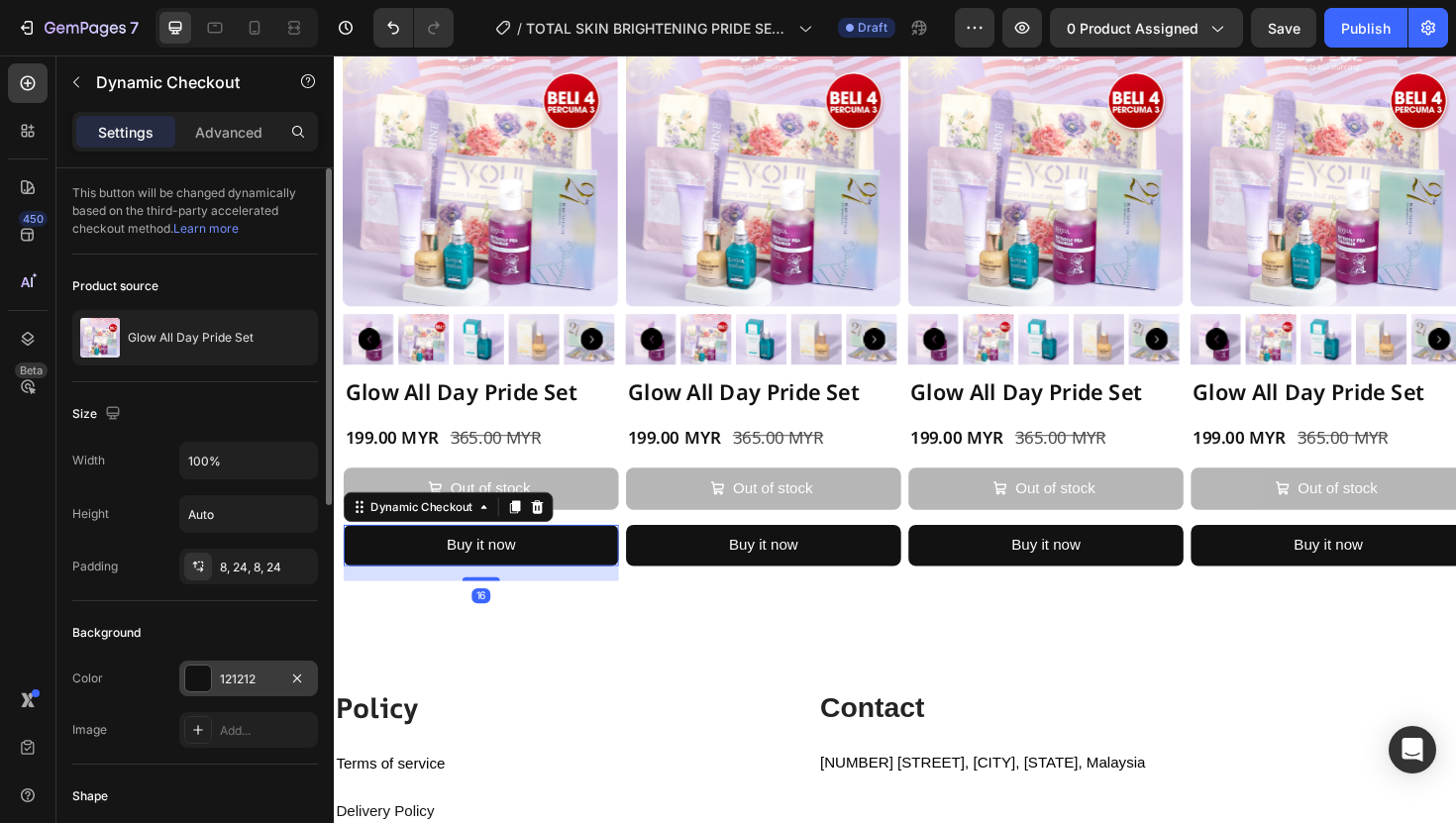 click at bounding box center [198, 678] 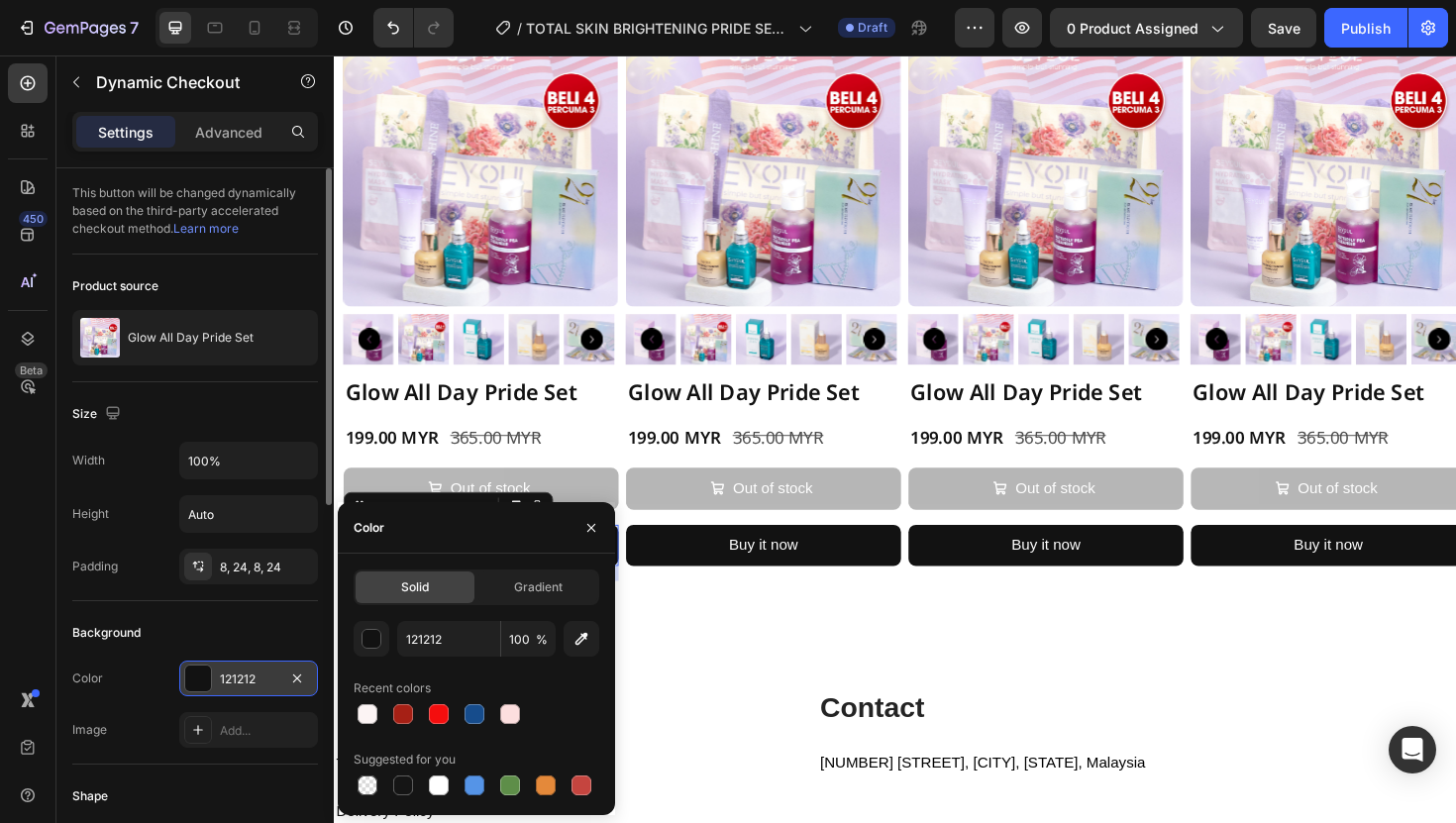click on "121212" at bounding box center [249, 679] 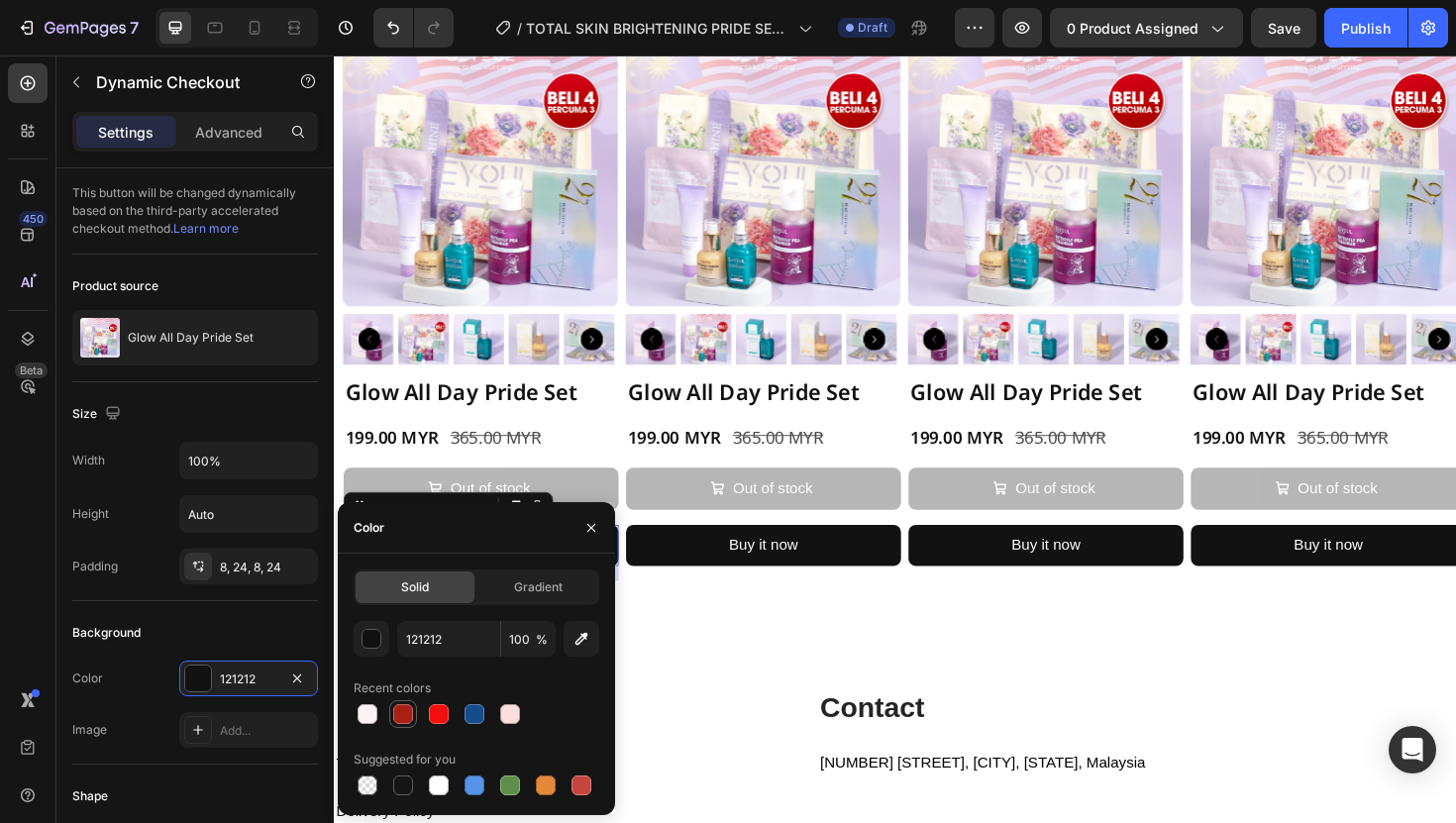 click at bounding box center [403, 714] 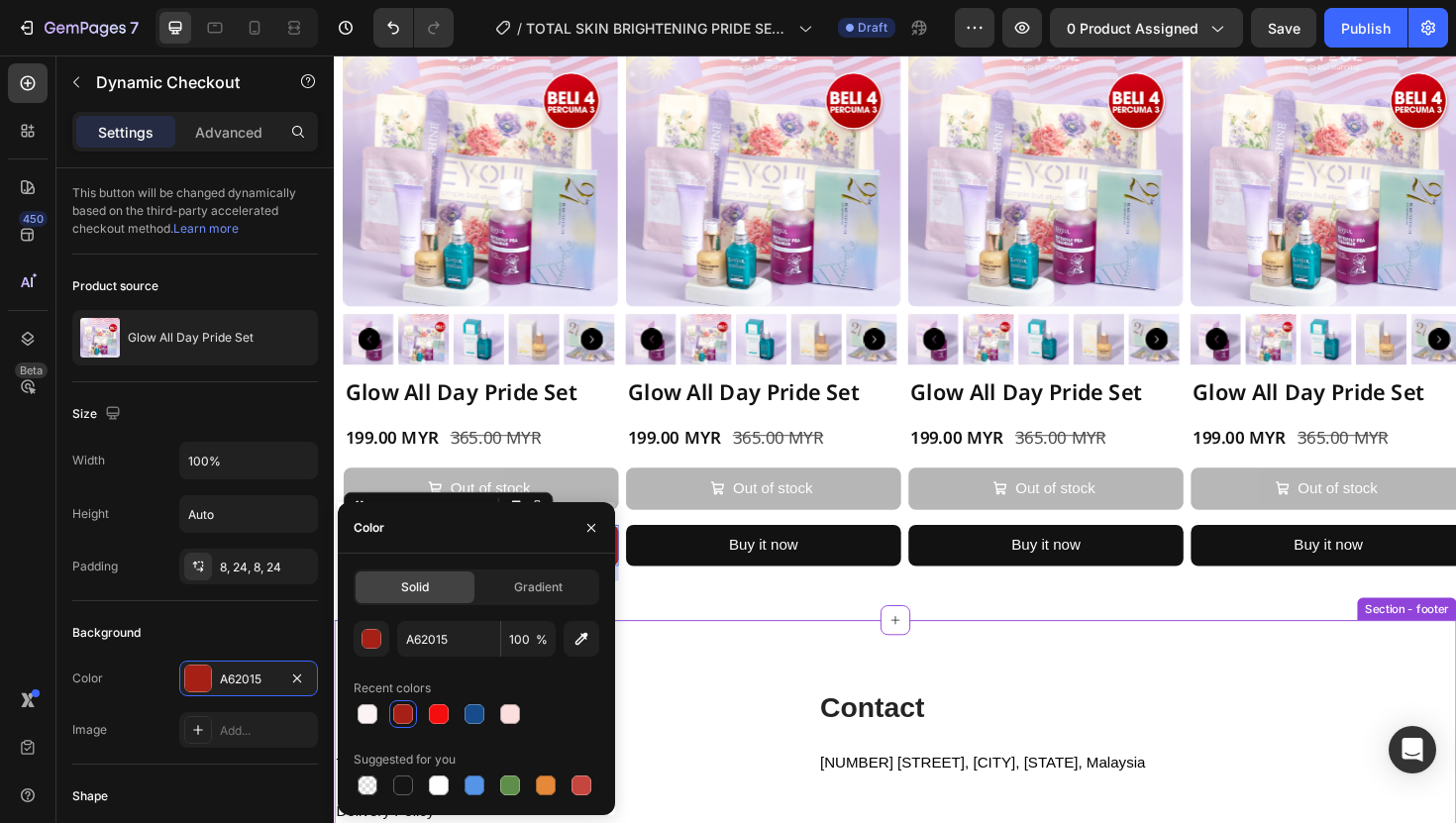 click on "Policy Heading Terms of service Text Block Delivery Policy Text Block Refund Policy Text Block Privacy Policy Text block Contact Heading [NUMBER] [STREET], [CITY], [STATE], Malaysia Text block Row +60 555-2564 1417 Text block Row seyoulmalaysia@example.com Text block Row Row Row Contact Heading [NUMBER] [STREET], [CITY], [STATE], Malaysia Text block Row +60 555-2564 1417 Text block Row Email: seyoulmalaysia@example.com Text block Row Row Policy Heading Terms of service Text Block Delivery Policy Text Block Refund Policy Text Block Privacy Policy Text block
Row Image Row Row Copyright @TVHs Heading Section - footer" at bounding box center [928, 849] 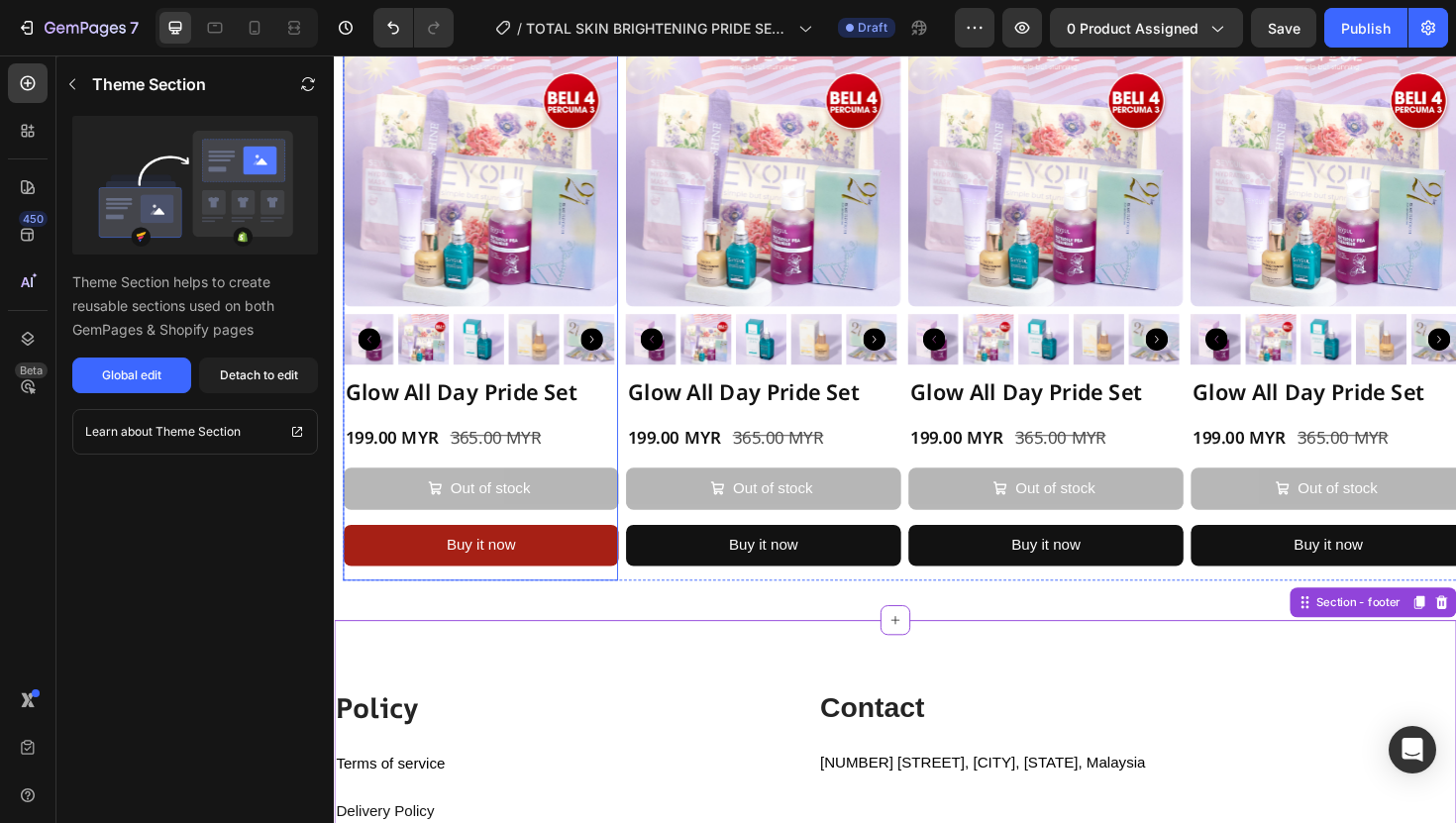 click on "Out of stock" at bounding box center [489, 514] 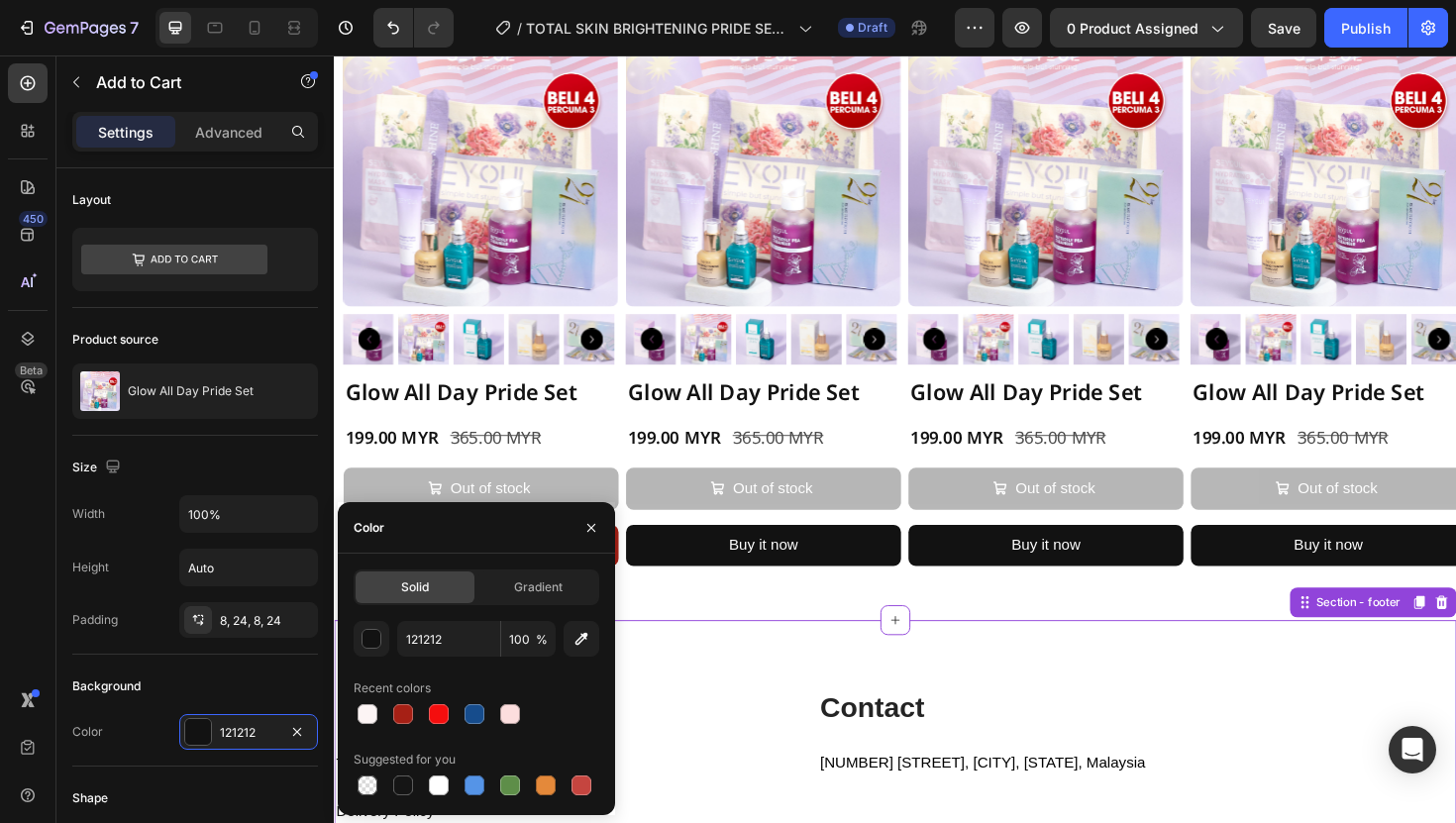 click on "Policy Heading Terms of service Text Block Delivery Policy Text Block Refund Policy Text Block Privacy Policy Text block Contact Heading [NUMBER] [STREET], [CITY], [STATE], Malaysia Text block Row +60 555-2564 1417 Text block Row seyoulmalaysia@example.com Text block Row Row Row Contact Heading [NUMBER] [STREET], [CITY], [STATE], Malaysia Text block Row +60 555-2564 1417 Text block Row Email: seyoulmalaysia@example.com Text block Row Row Policy Heading Terms of service Text Block Delivery Policy Text Block Refund Policy Text Block Privacy Policy Text block
Row Image Row Row Copyright @TVHs Heading Section - footer" at bounding box center (928, 849) 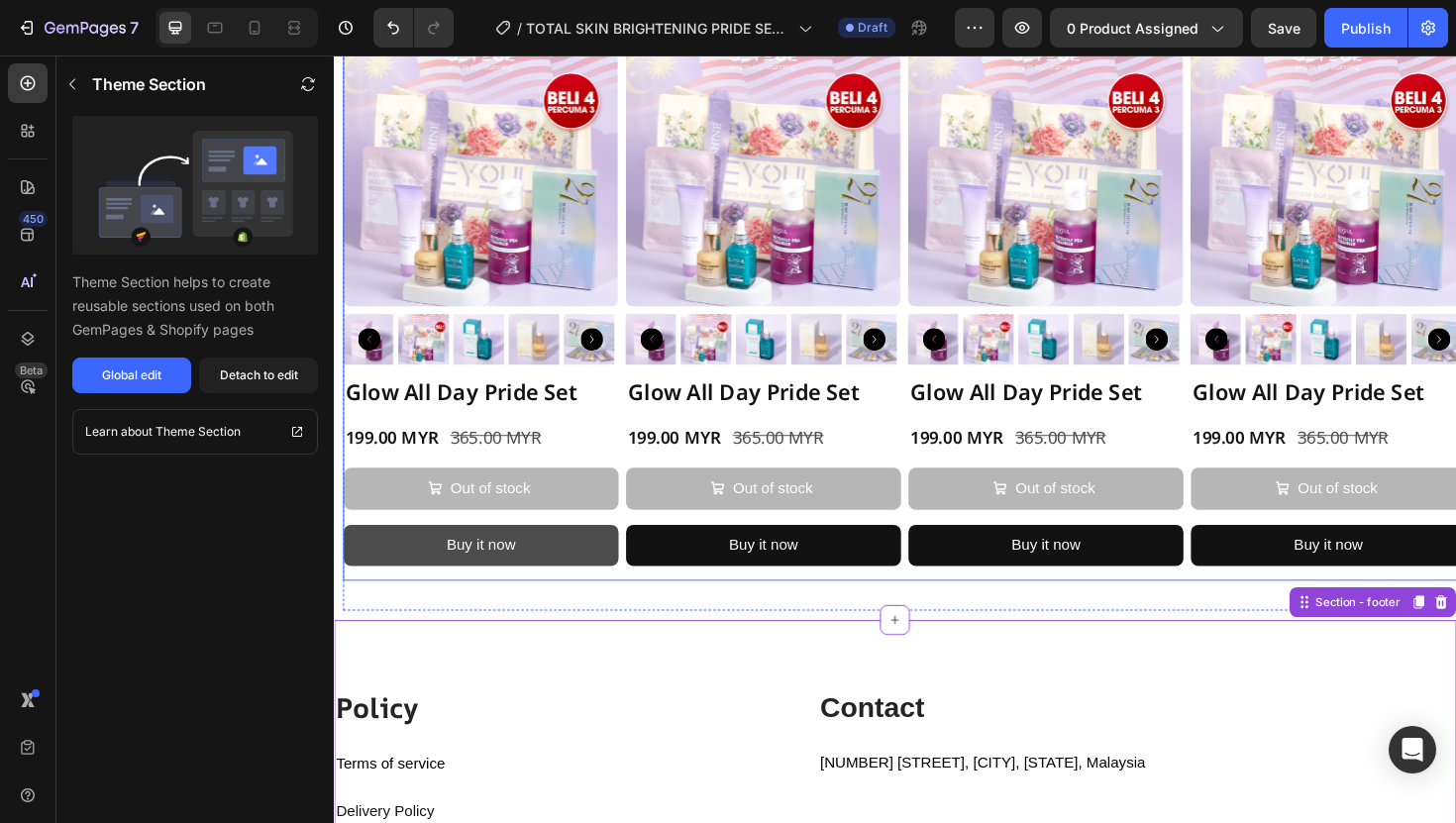 click on "Buy it now" at bounding box center (489, 574) 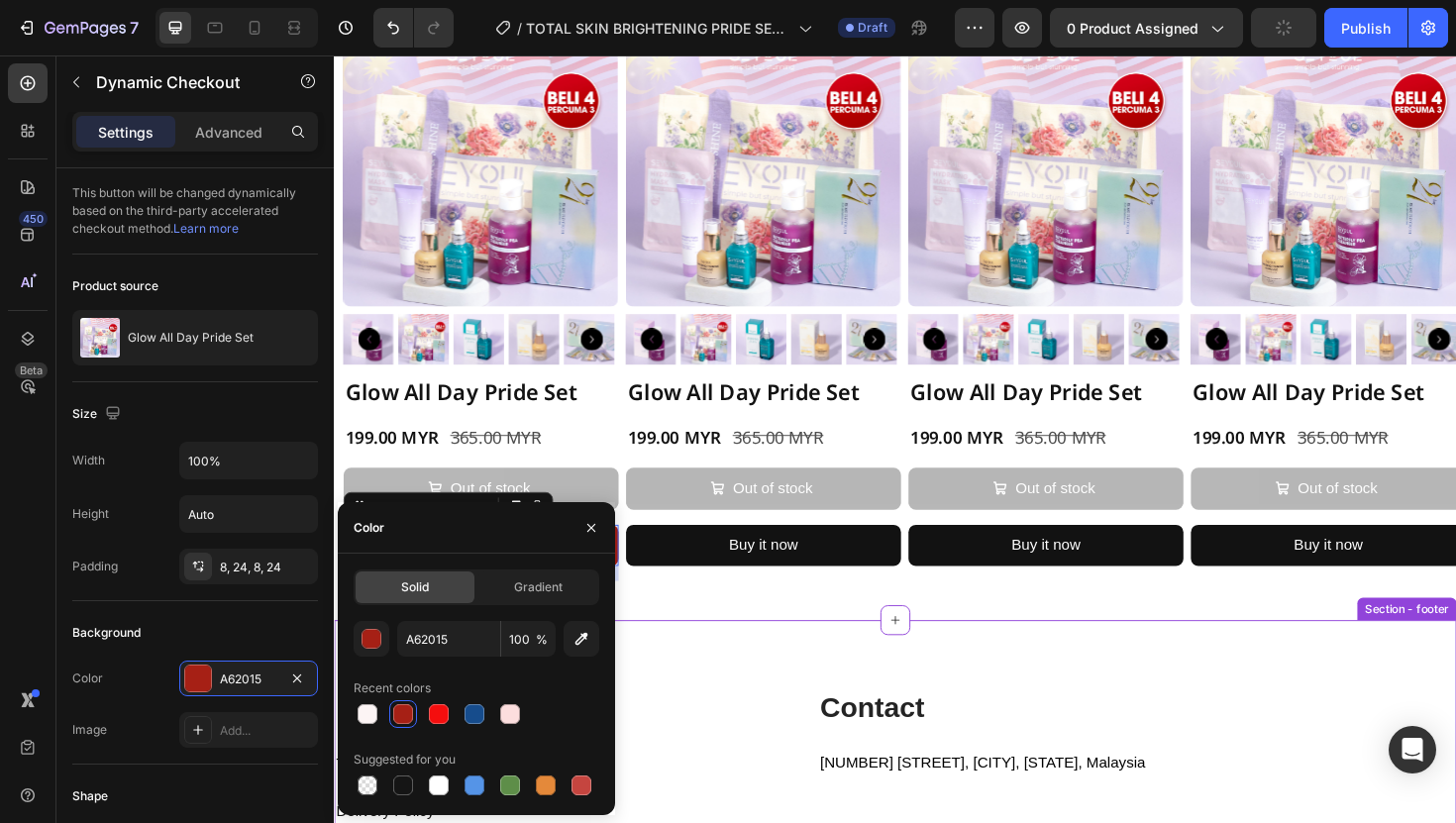 click on "Policy Heading Terms of service Text Block Delivery Policy Text Block Refund Policy Text Block Privacy Policy Text block Contact Heading [NUMBER] [STREET], [CITY], [STATE], Malaysia Text block Row +60 555-2564 1417 Text block Row seyoulmalaysia@example.com Text block Row Row Row Contact Heading [NUMBER] [STREET], [CITY], [STATE], Malaysia Text block Row +60 555-2564 1417 Text block Row Email: seyoulmalaysia@example.com Text block Row Row Policy Heading Terms of service Text Block Delivery Policy Text Block Refund Policy Text Block Privacy Policy Text block
Row Image Row Row Copyright @TVHs Heading Section - footer" at bounding box center [928, 849] 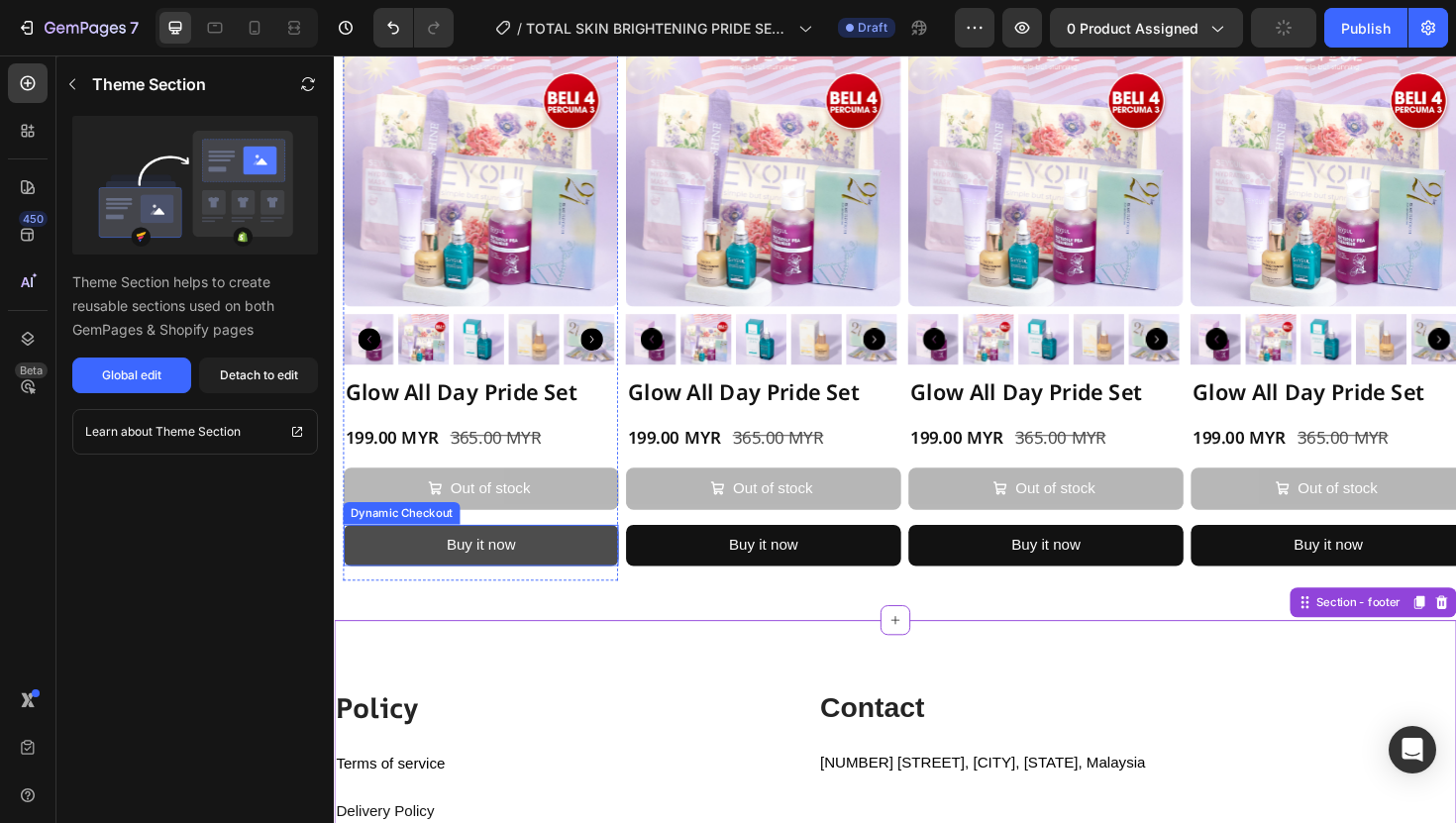 click on "Buy it now" at bounding box center (489, 574) 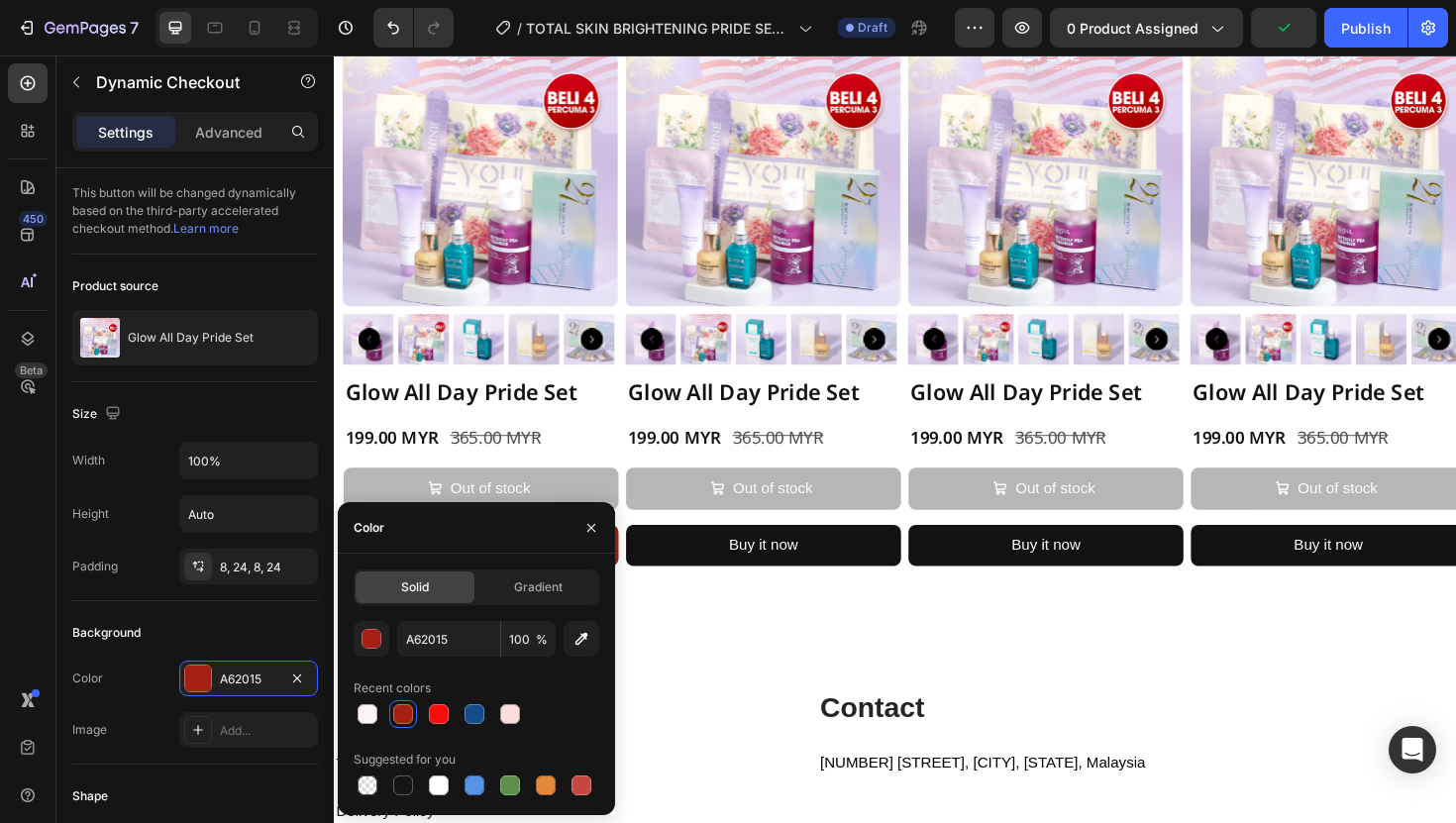 click on "Product Images Glow All Day Pride Set Product Title 199.00 MYR Product Price Product Price 365.00 MYR Product Price Product Price Row Setup options like colors, sizes with product variant.       Add new variant   or   sync data Product Variants & Swatches Quantity Text Block
1
Product Quantity
Out of stock Add to Cart Buy it now Dynamic Checkout Product Section 1 Sun Ampoule Brightening 35ml Advanced Youth Activating Serum 50ml 5HA Bubble Toner 200ml Butterfly Pea Cleanser 250ml Percuma Blossom & Shine Bag + Red Pomegranate Lip Balm + 3 Hydrating Mask Item List Section 2                Title Line Section 3 flash sale Tamat dalam Text Block 00 Days 00 Hours 19 Minutes 43 Seconds Countdown Timer Section 4 Image Comparison hasil penggunaan yang dijangkakan Text Block Icon Icon Icon Icon
Icon Icon List Tona kulit semakin sekata Kawasan hiperpigmentasi semakin terkawal Permukaan kulit kelihatan lebih licin Item List Section 6" at bounding box center [928, -249] 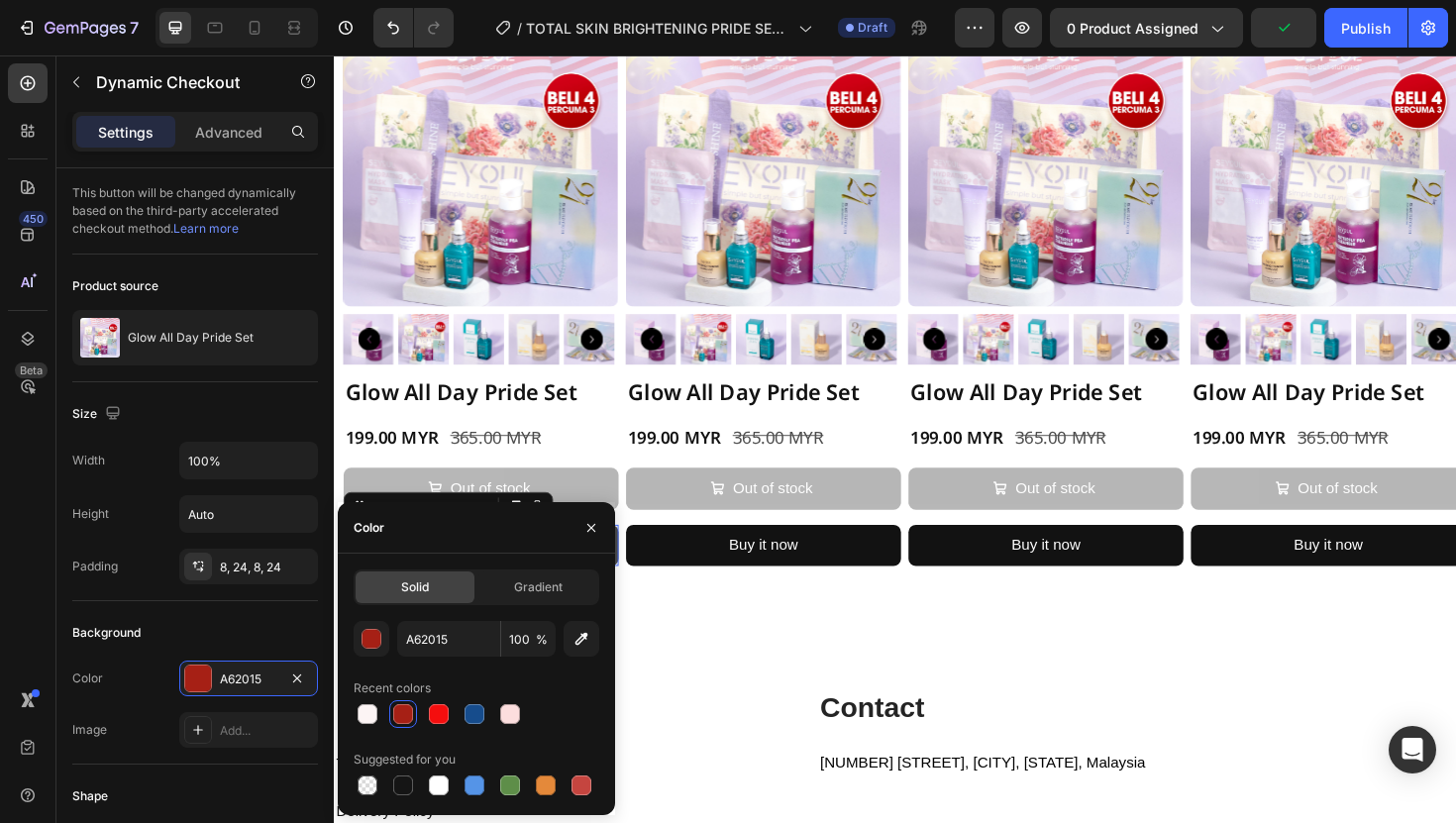 click on "Buy it now" at bounding box center (489, 574) 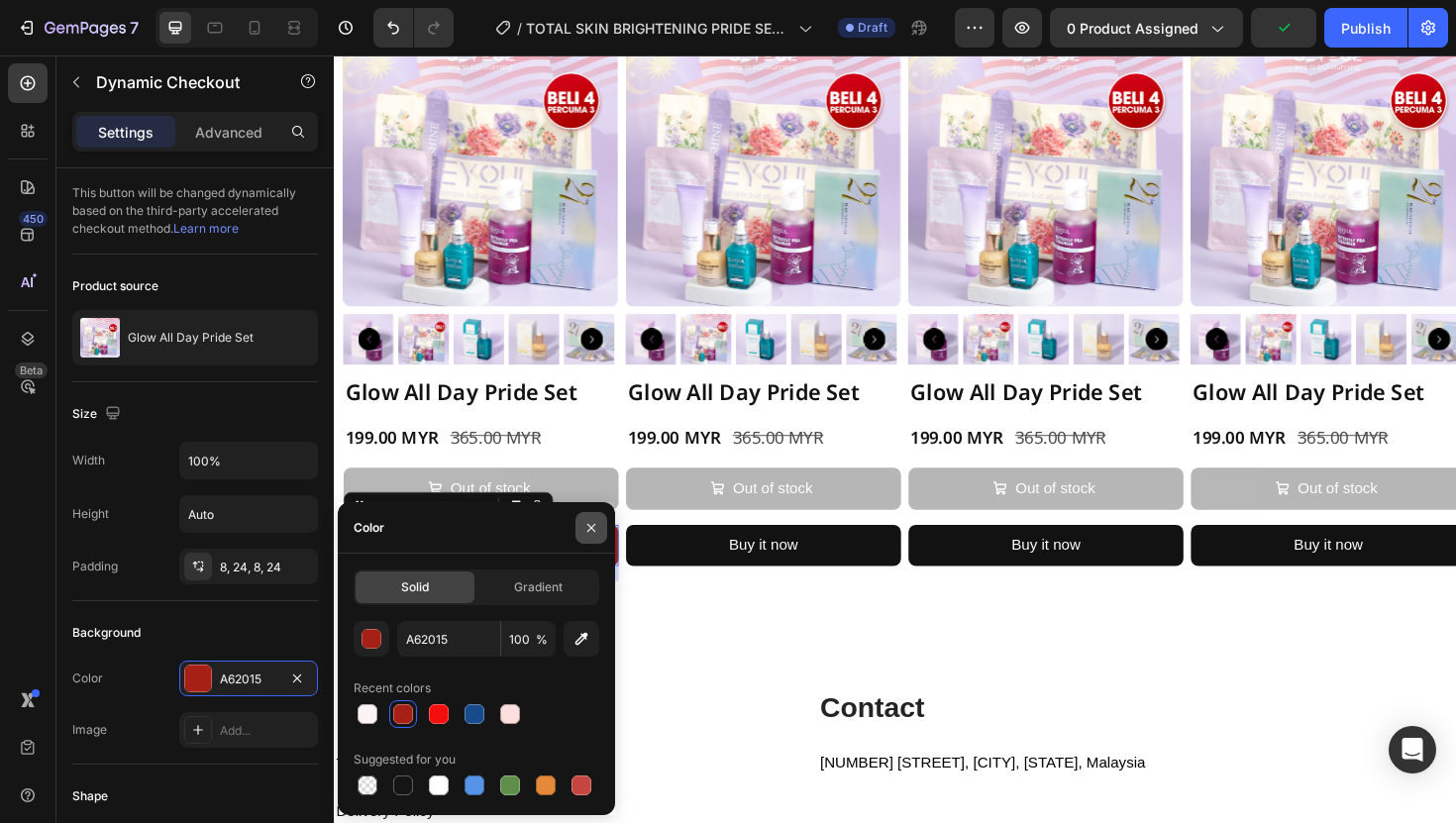 click 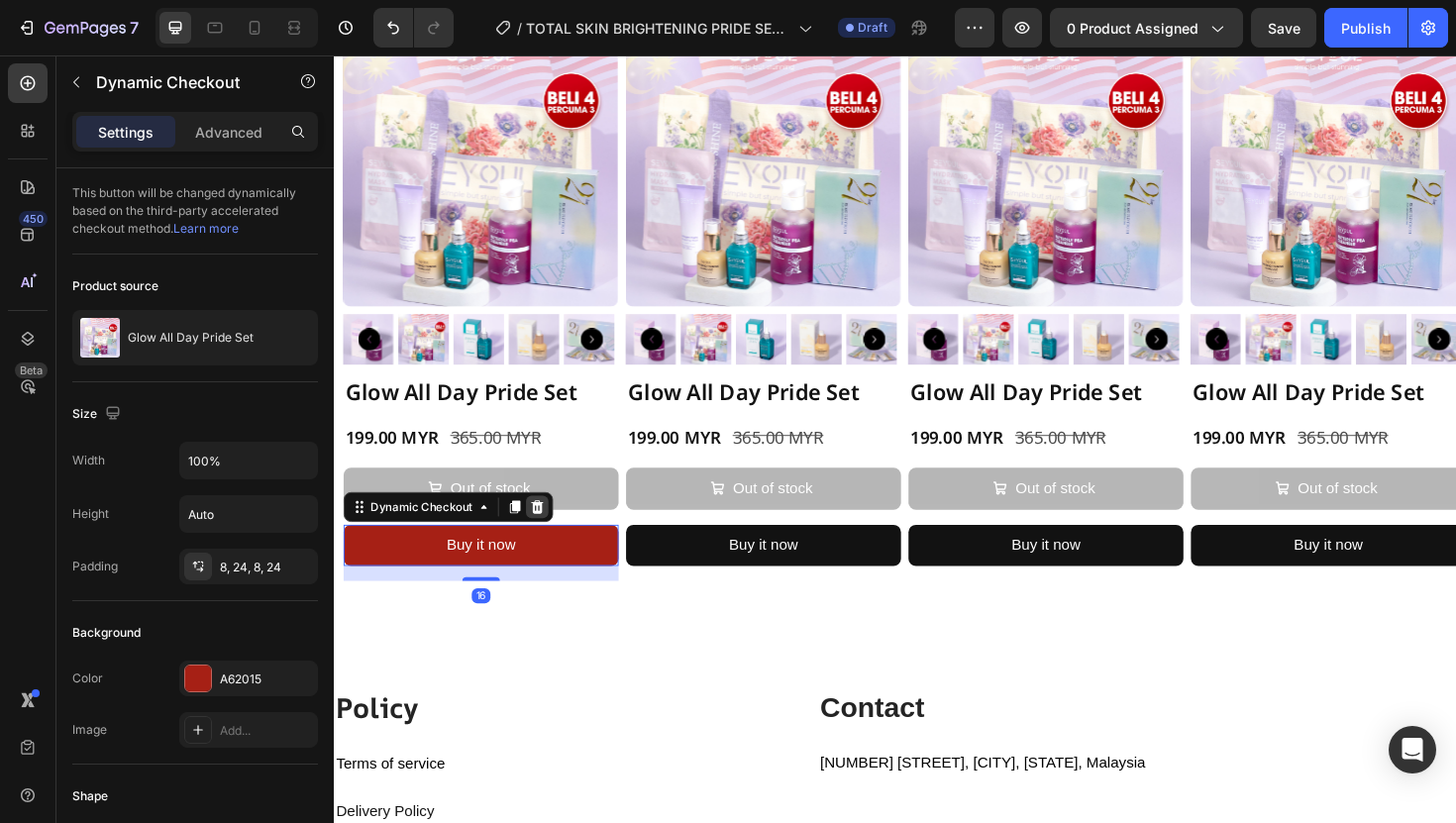 click at bounding box center [549, 534] 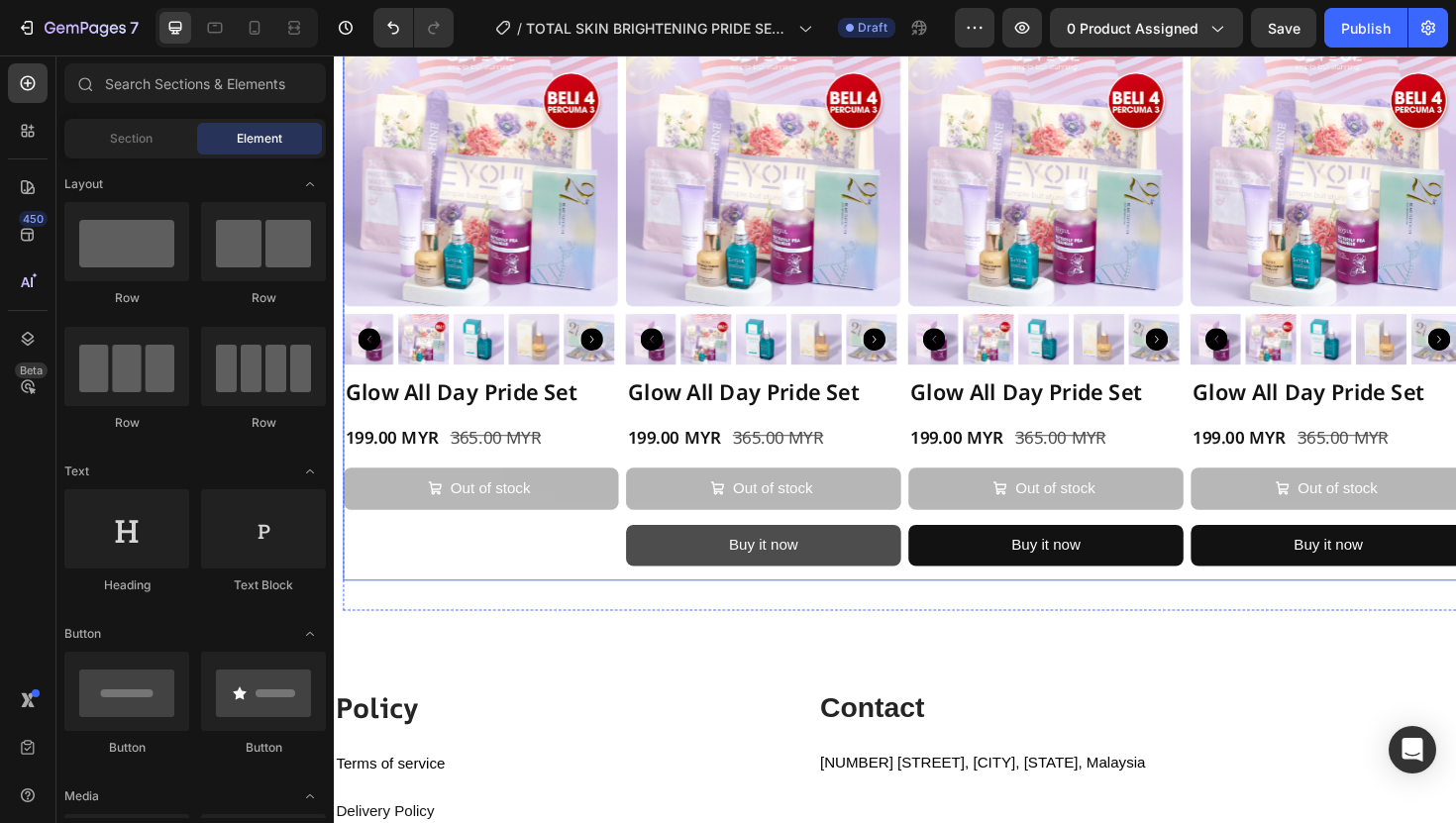 click on "Buy it now" at bounding box center (788, 574) 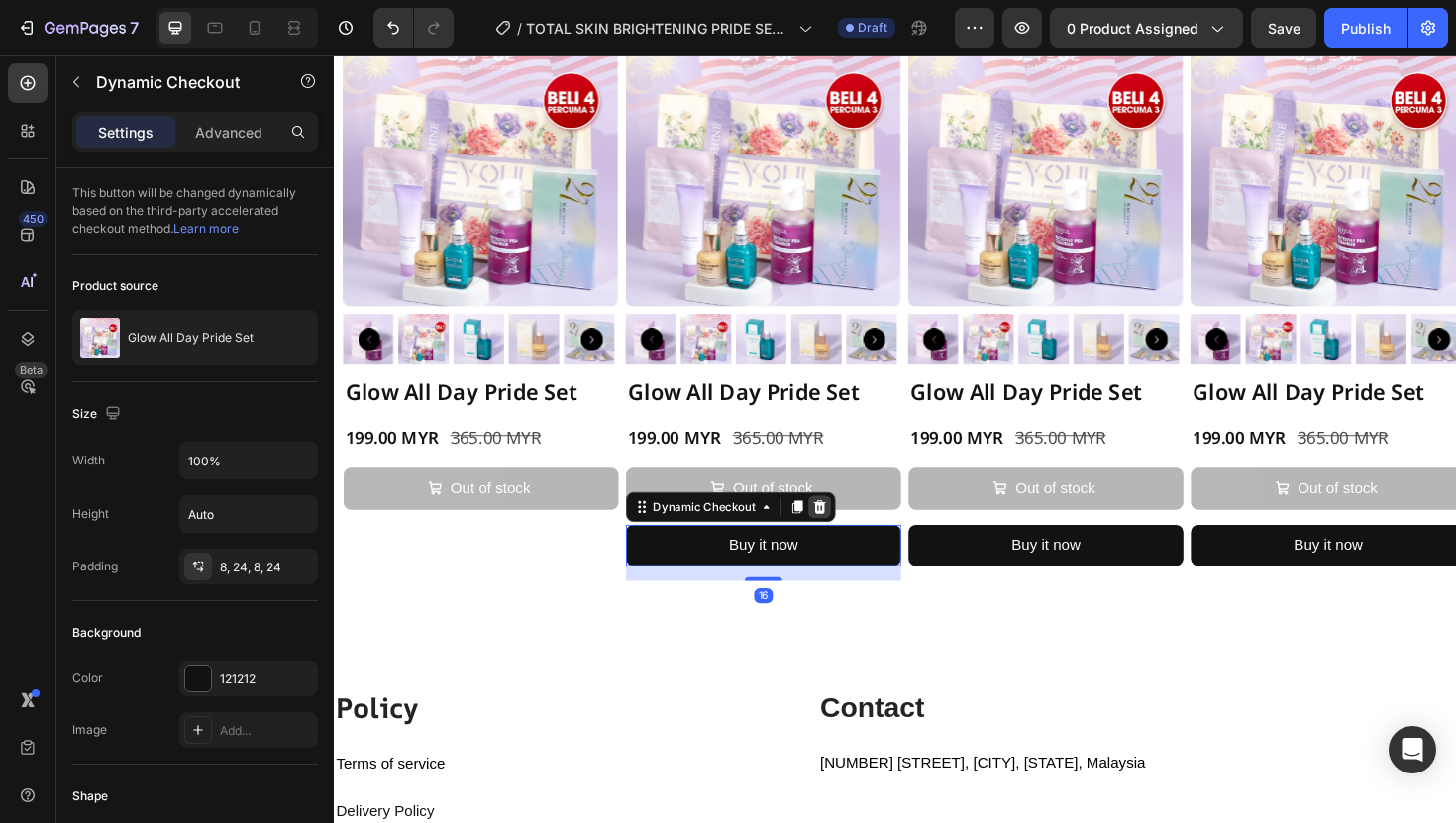 click 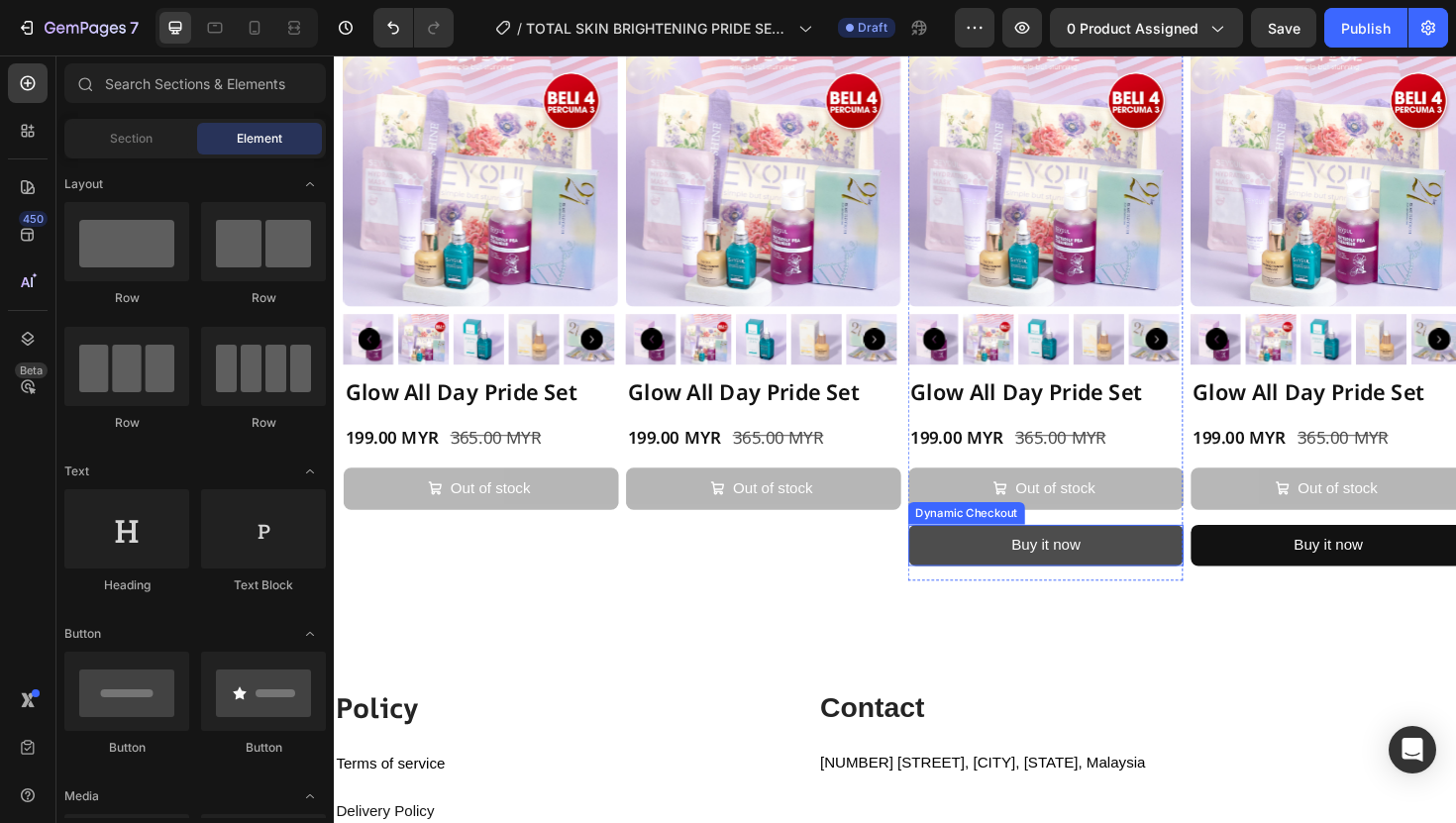 click on "Buy it now" at bounding box center (1088, 574) 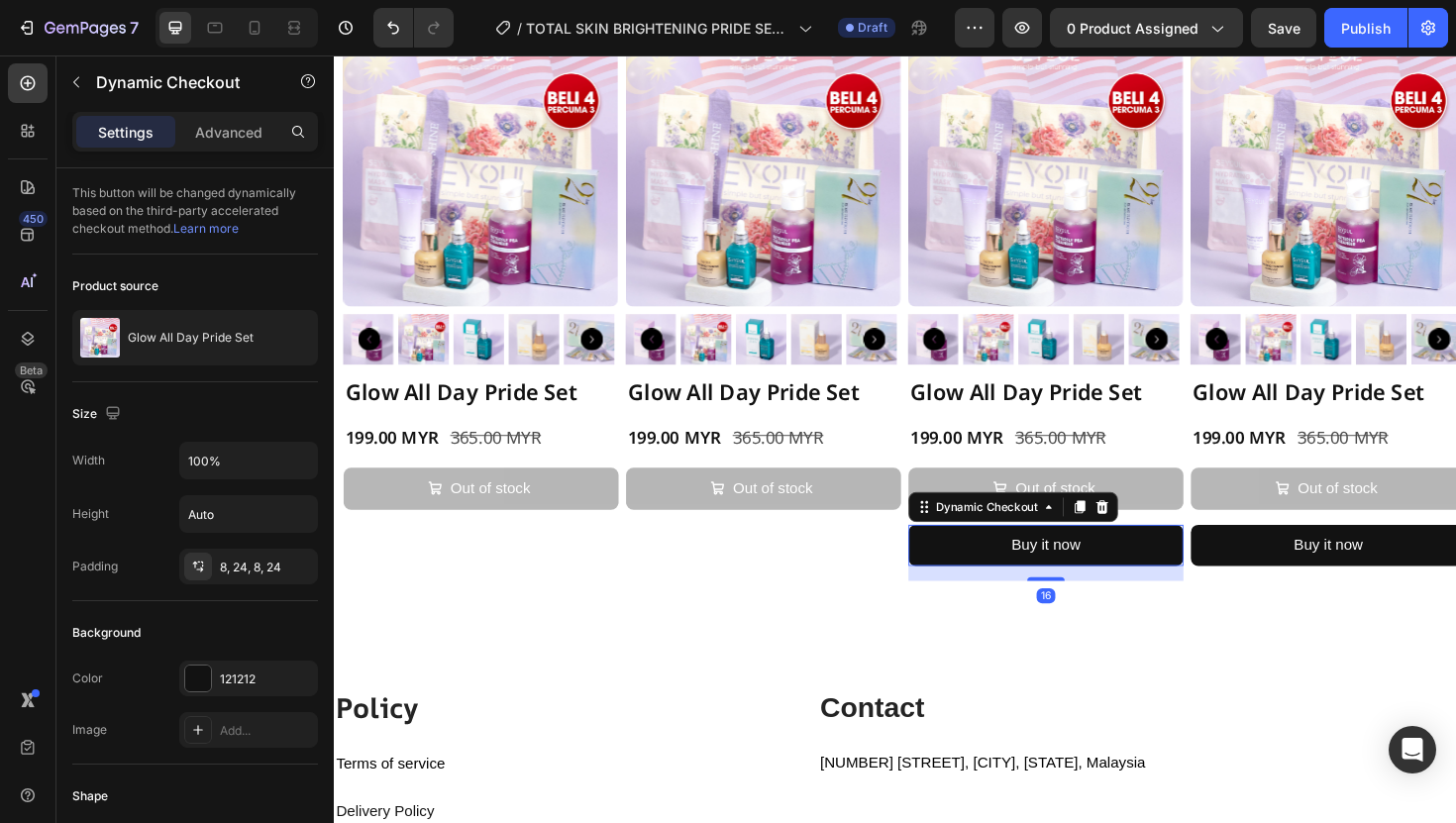 click 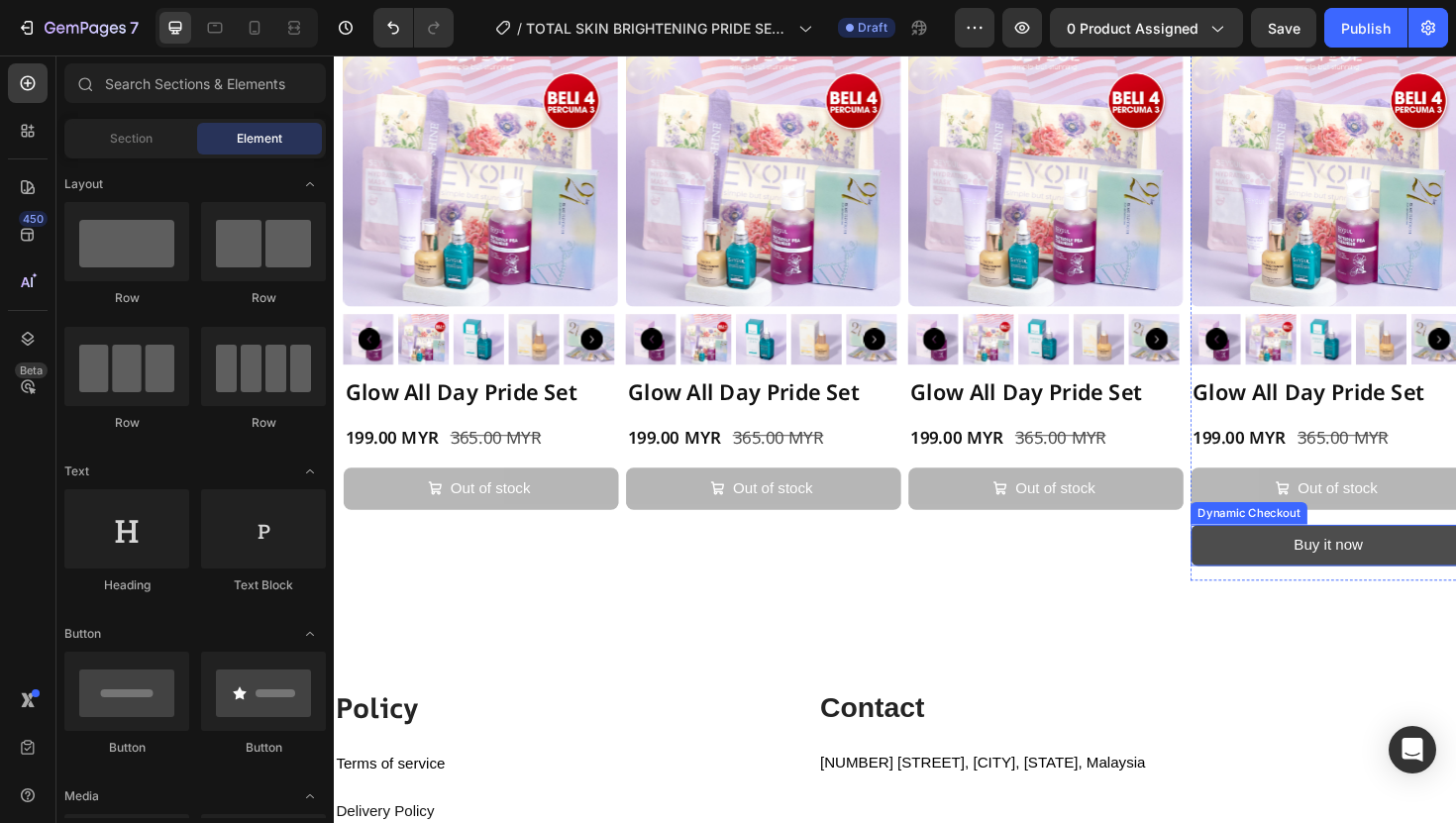 click on "Buy it now" at bounding box center (1387, 574) 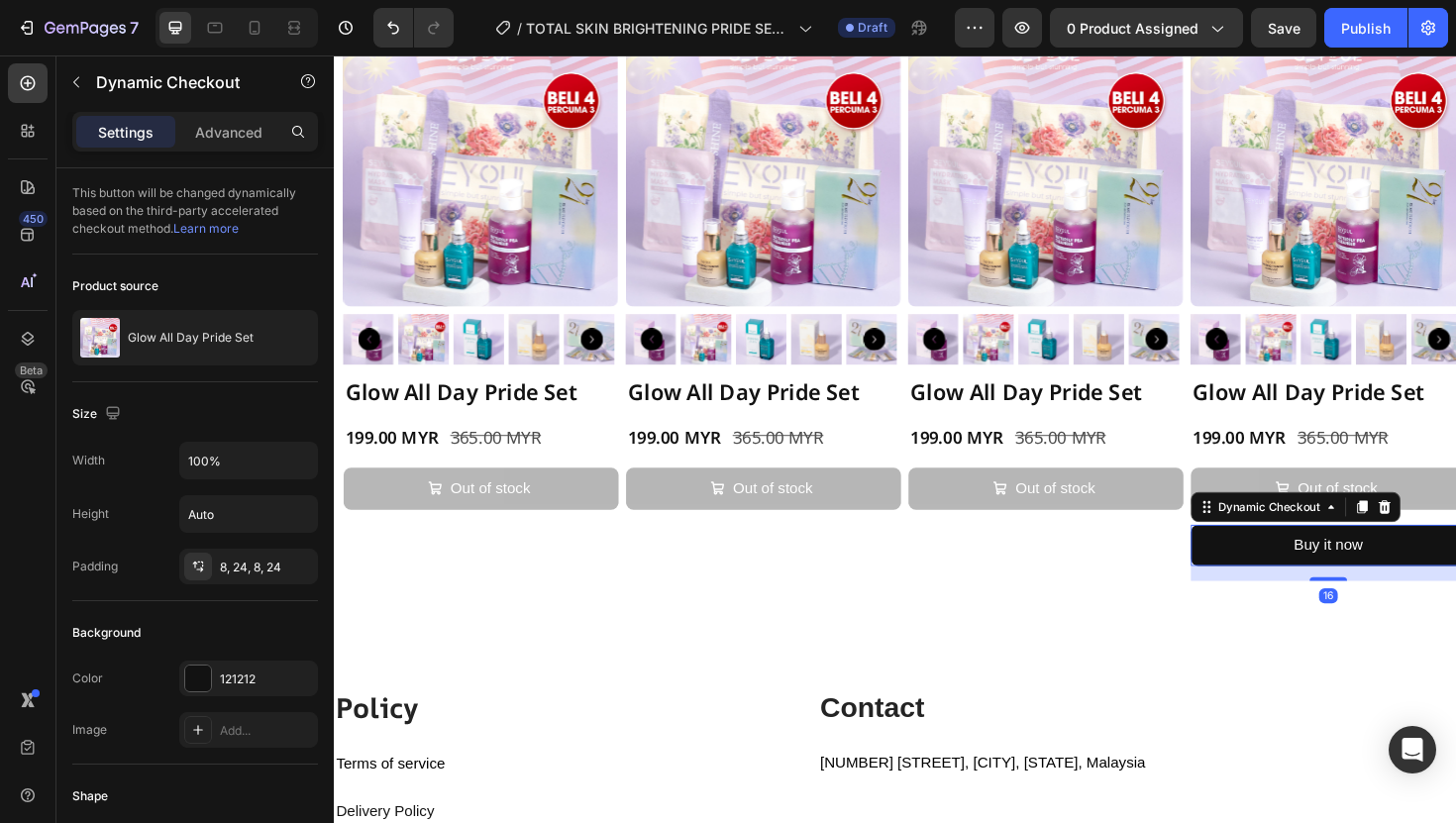 click at bounding box center (1446, 534) 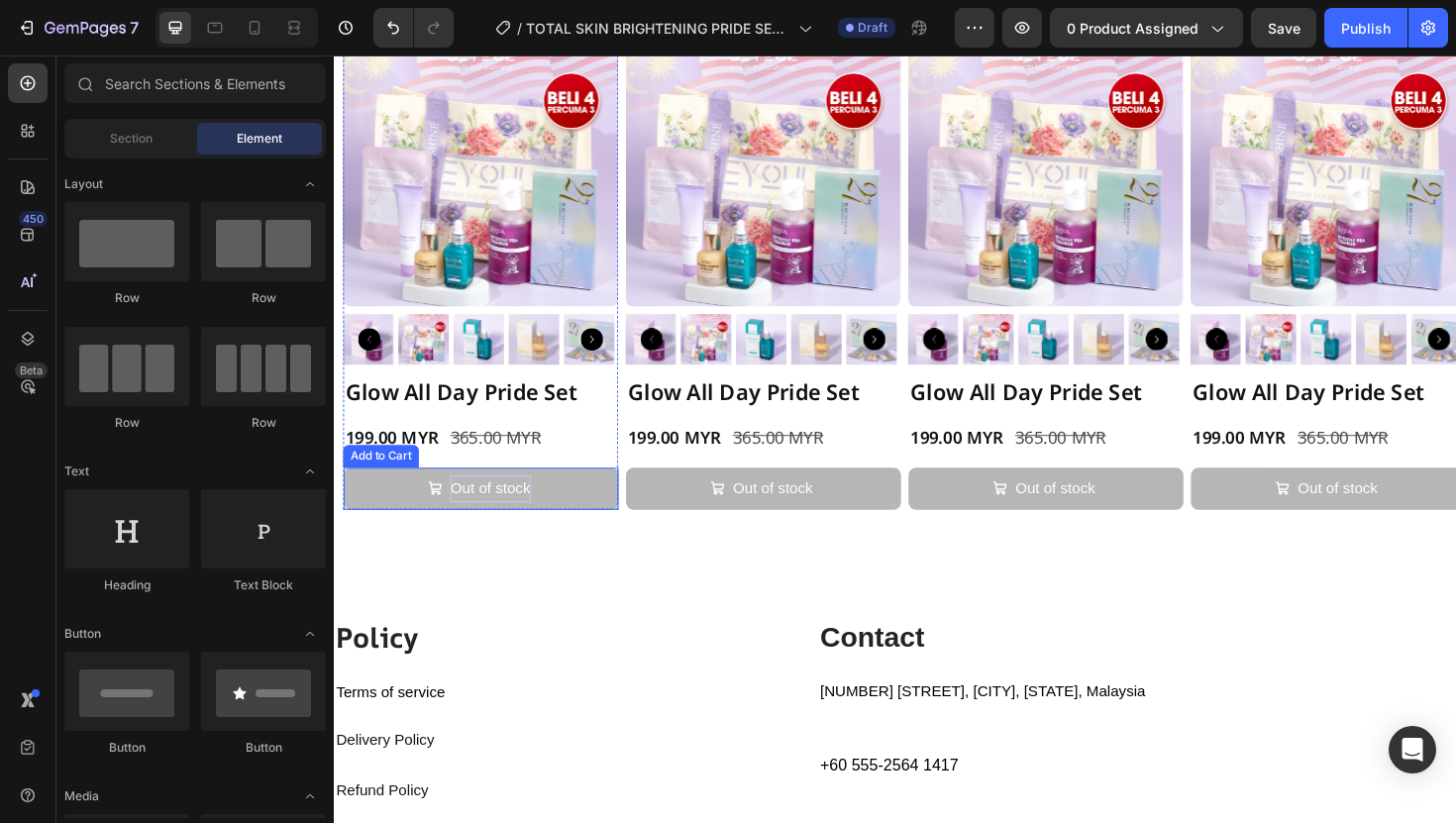 click on "Out of stock" at bounding box center (498, 514) 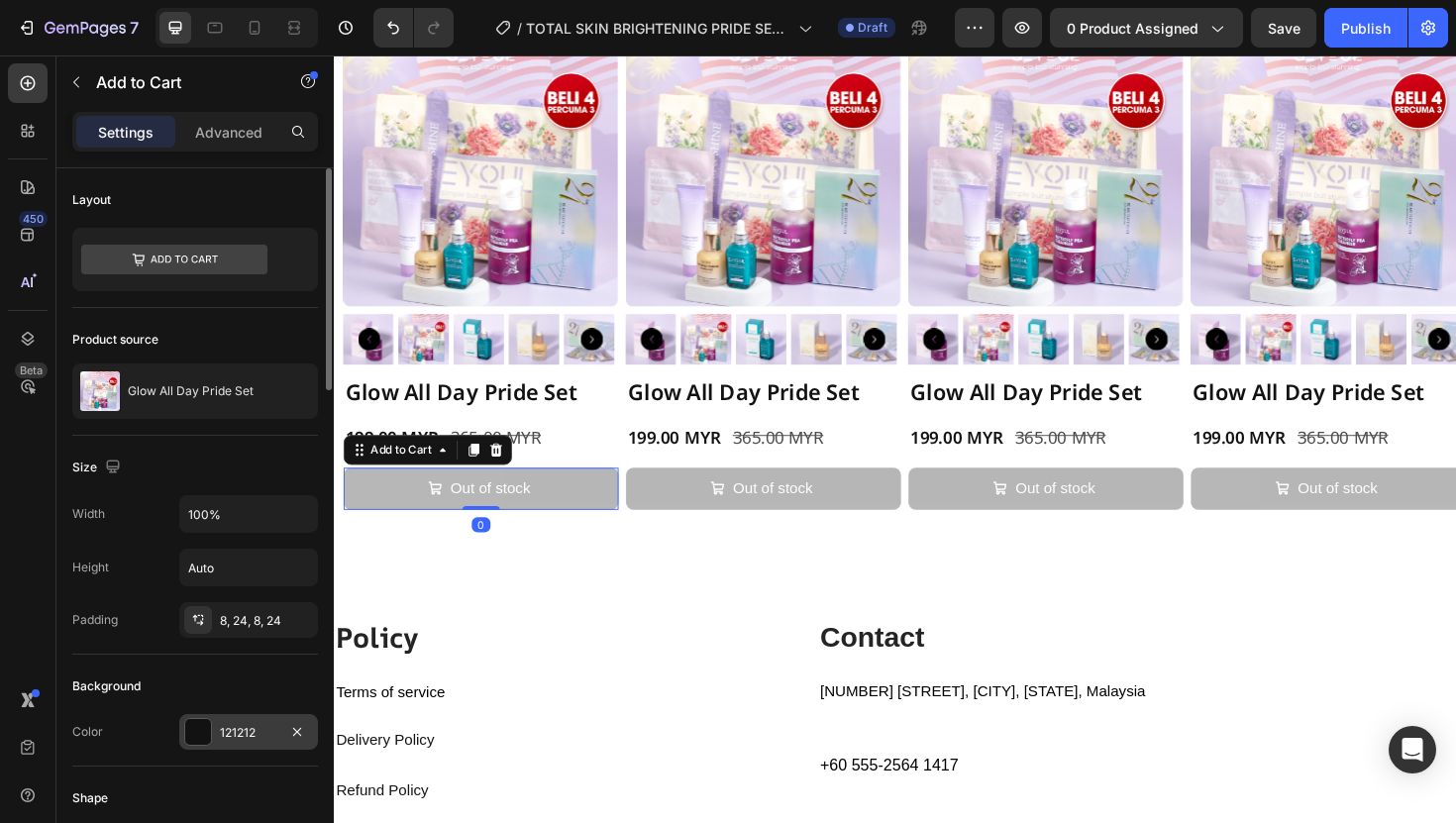 click at bounding box center (198, 732) 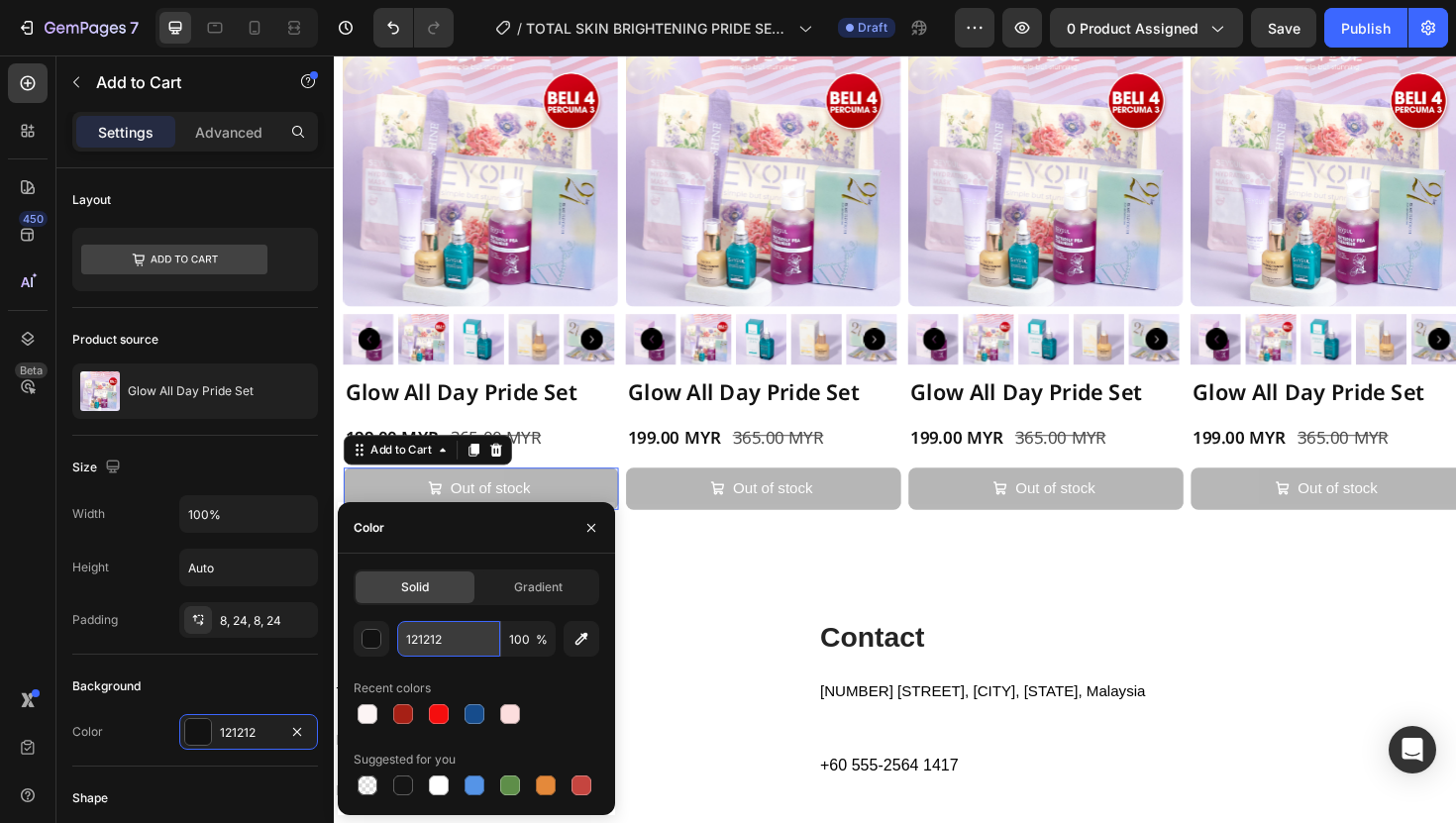 click on "121212" at bounding box center (449, 639) 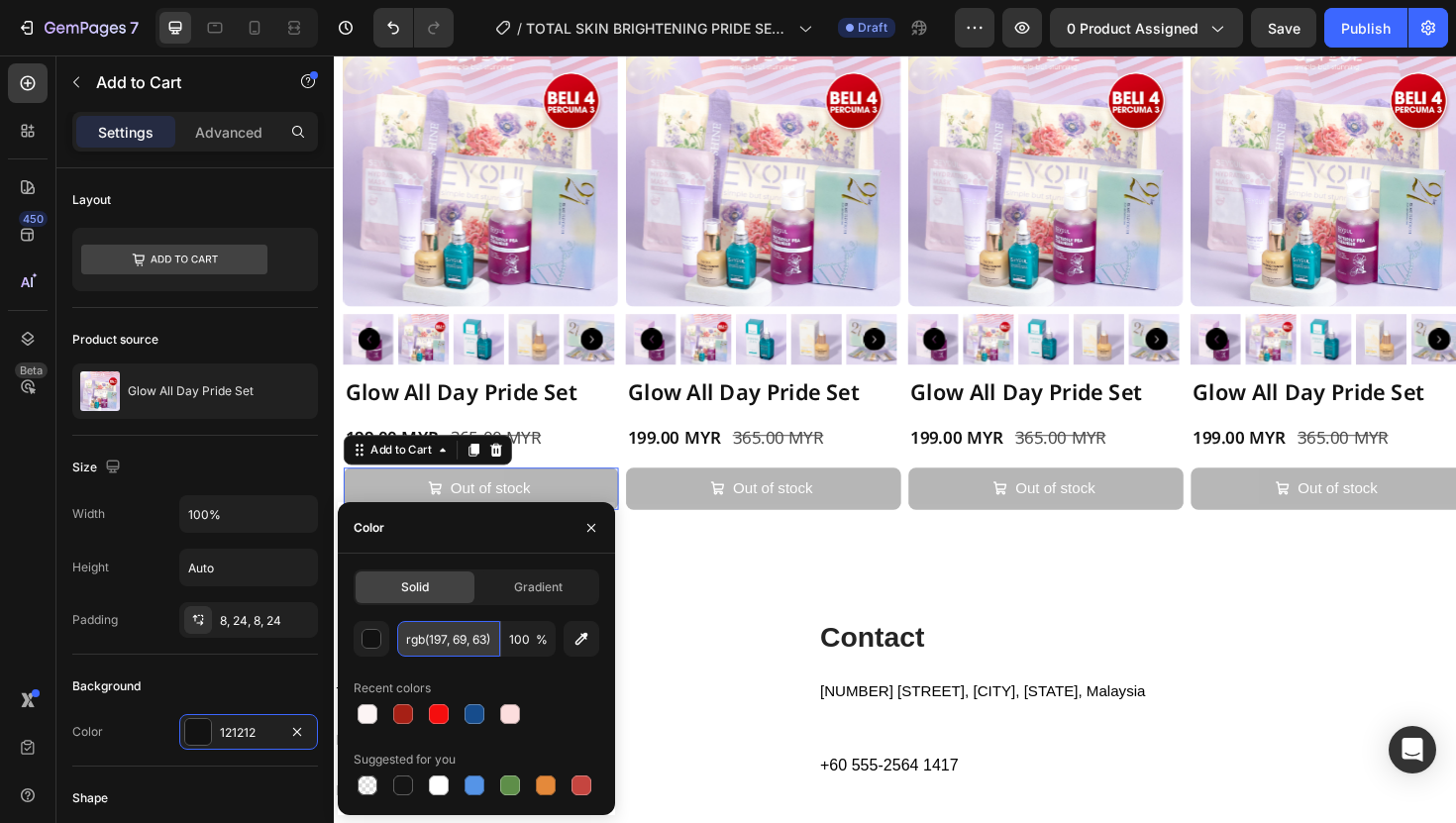 scroll, scrollTop: 0, scrollLeft: 2, axis: horizontal 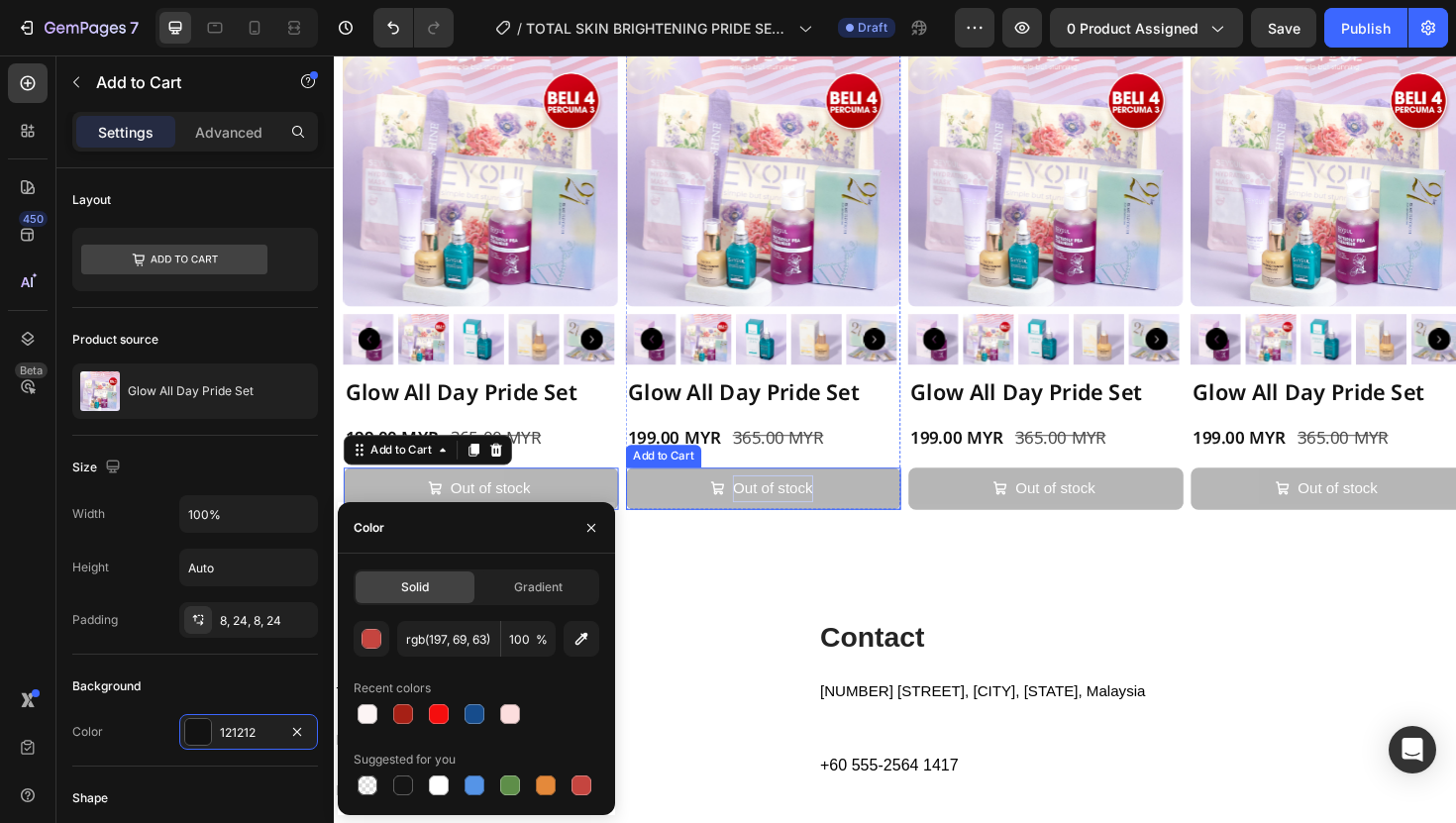 click on "Out of stock" at bounding box center (797, 514) 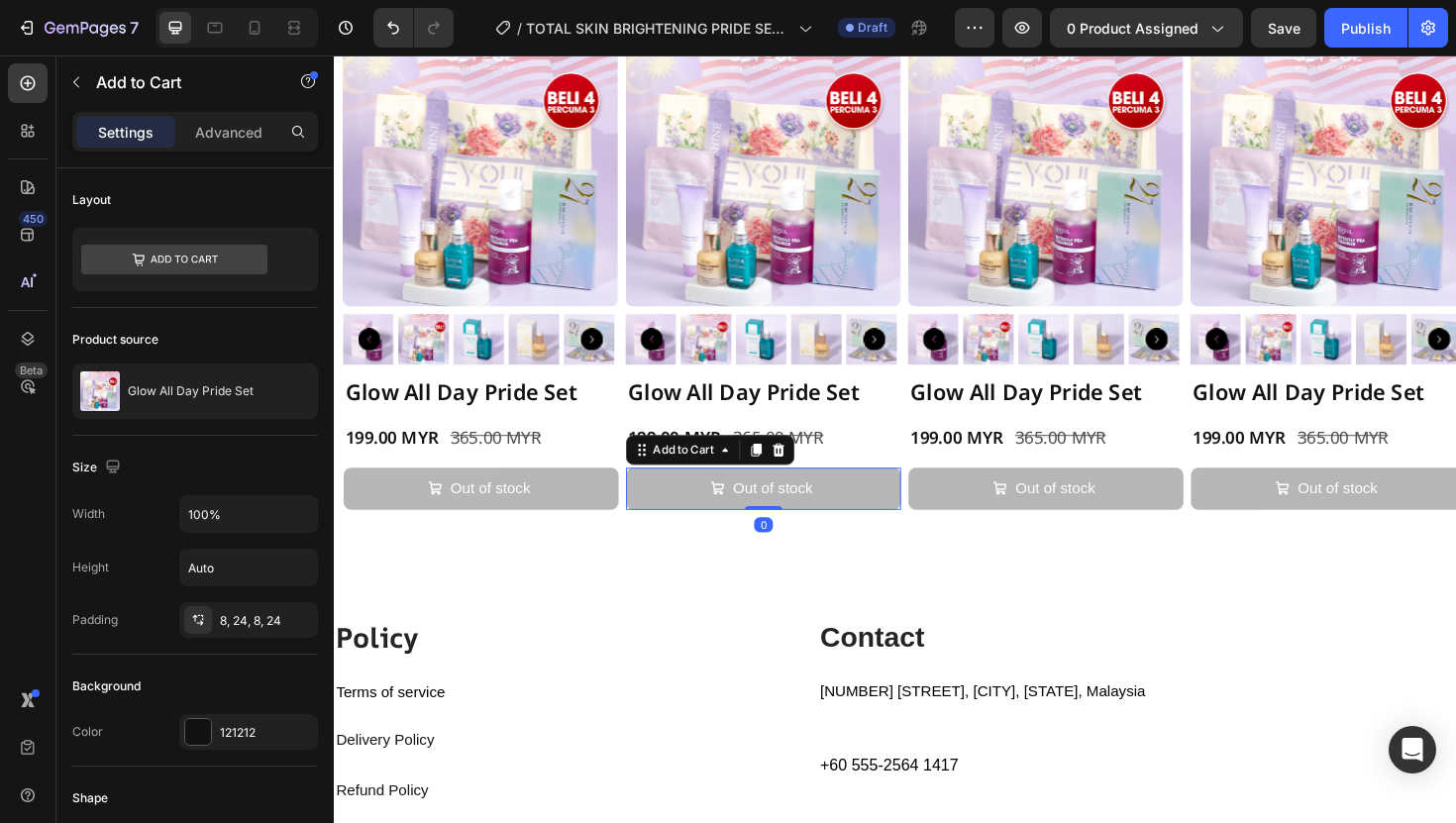 click on "Out of stock" at bounding box center [788, 514] 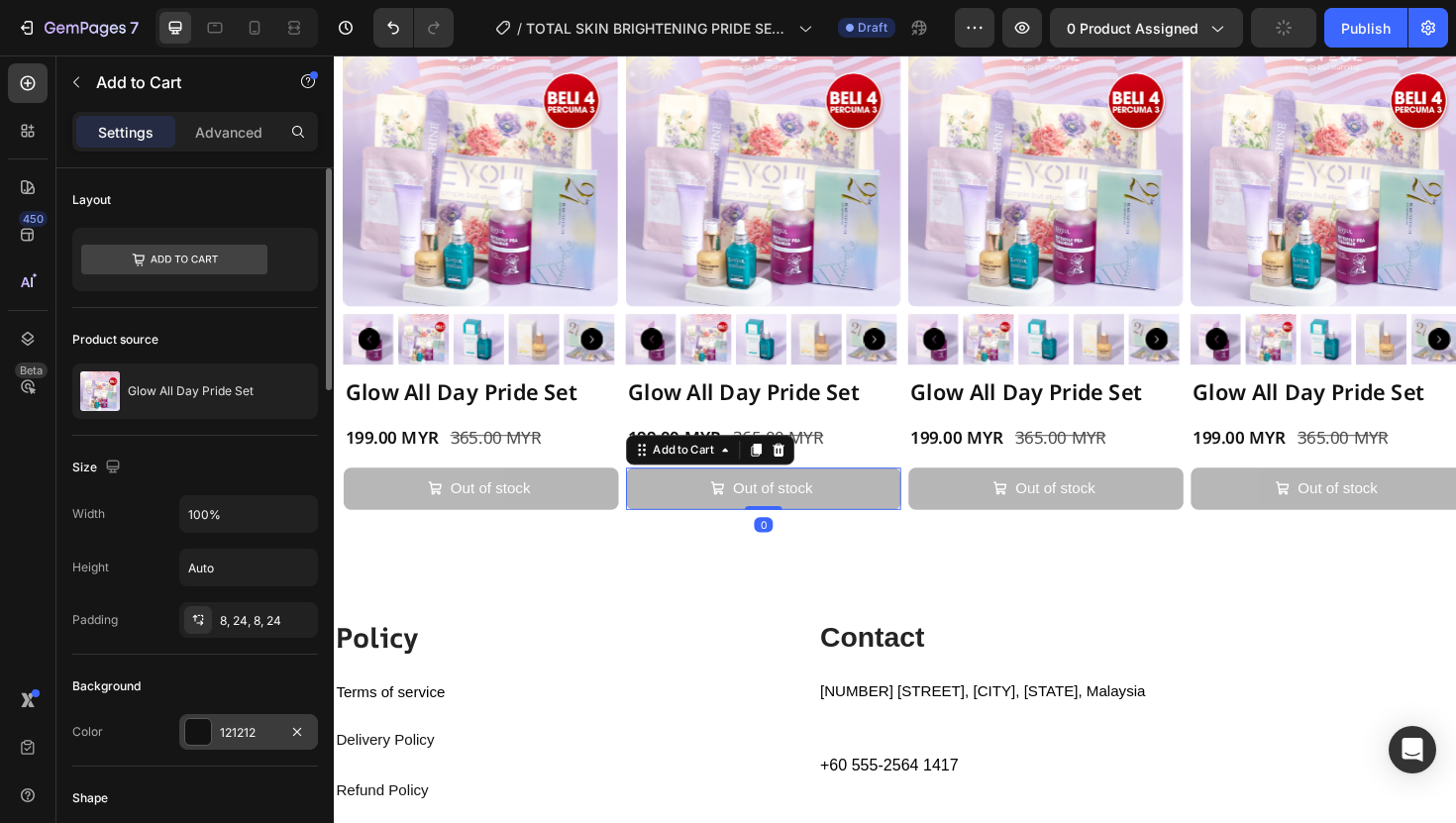 click at bounding box center [198, 732] 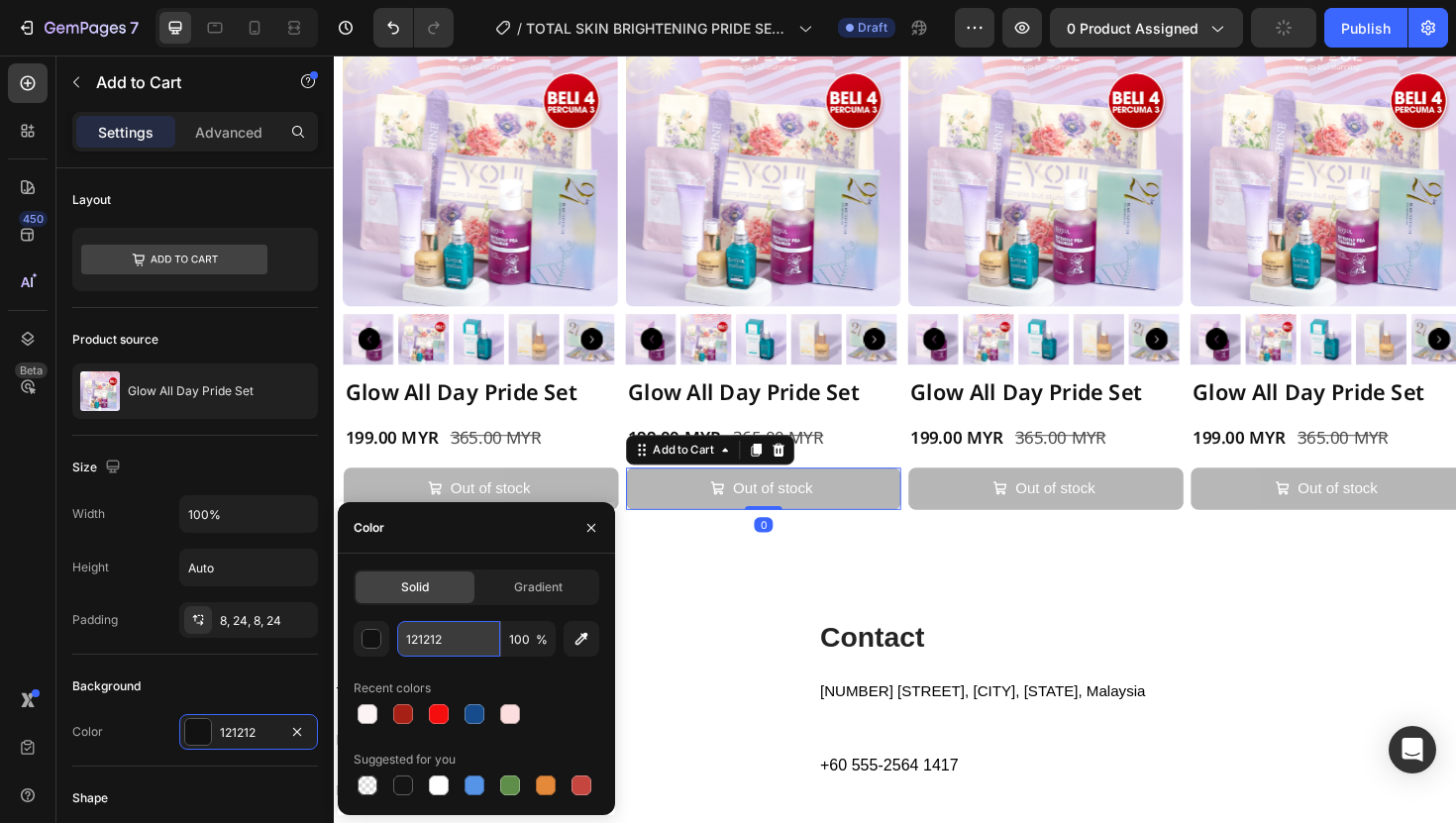 click on "121212" at bounding box center [449, 639] 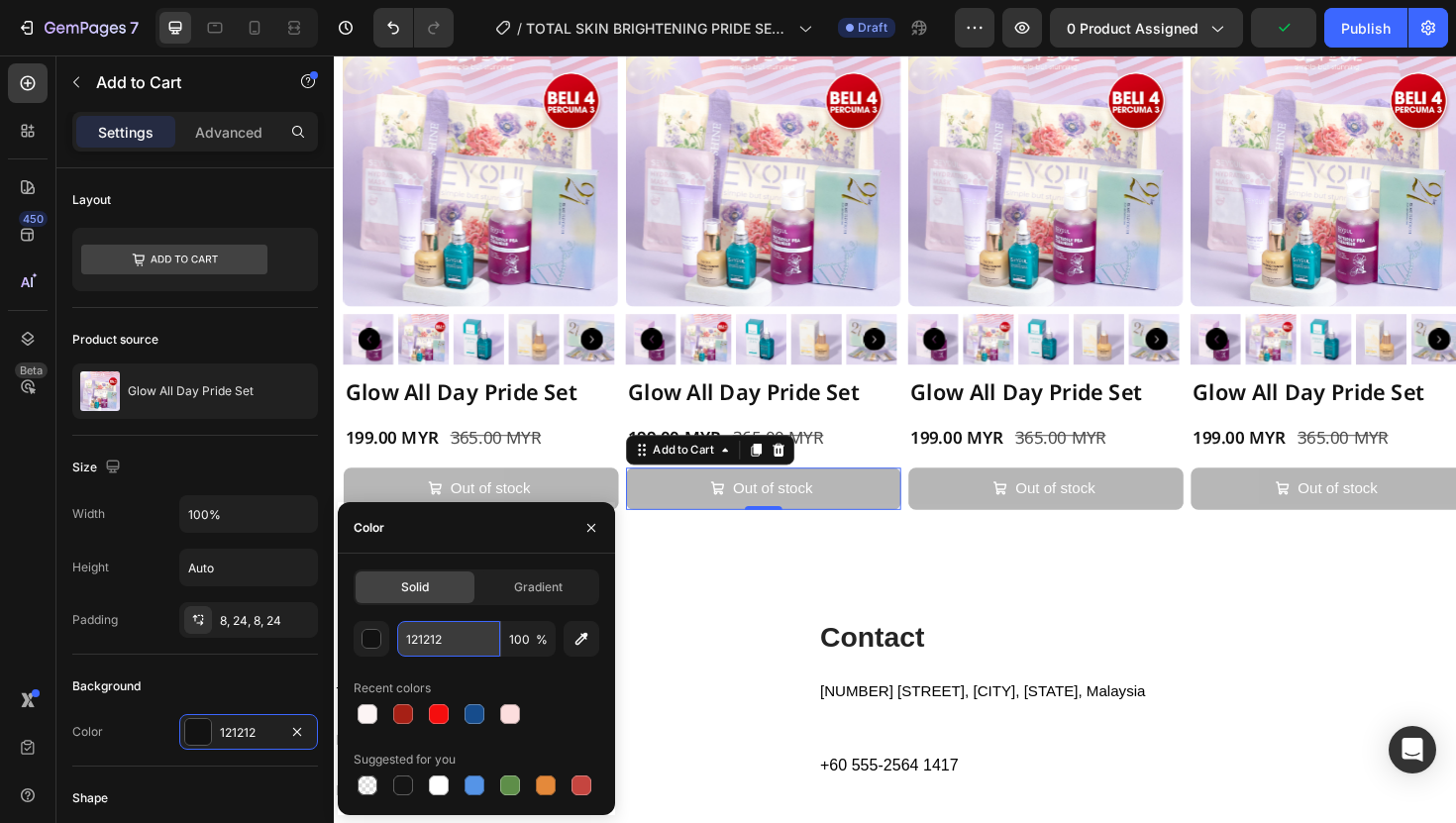 paste on "rgb(197, 69, 63)" 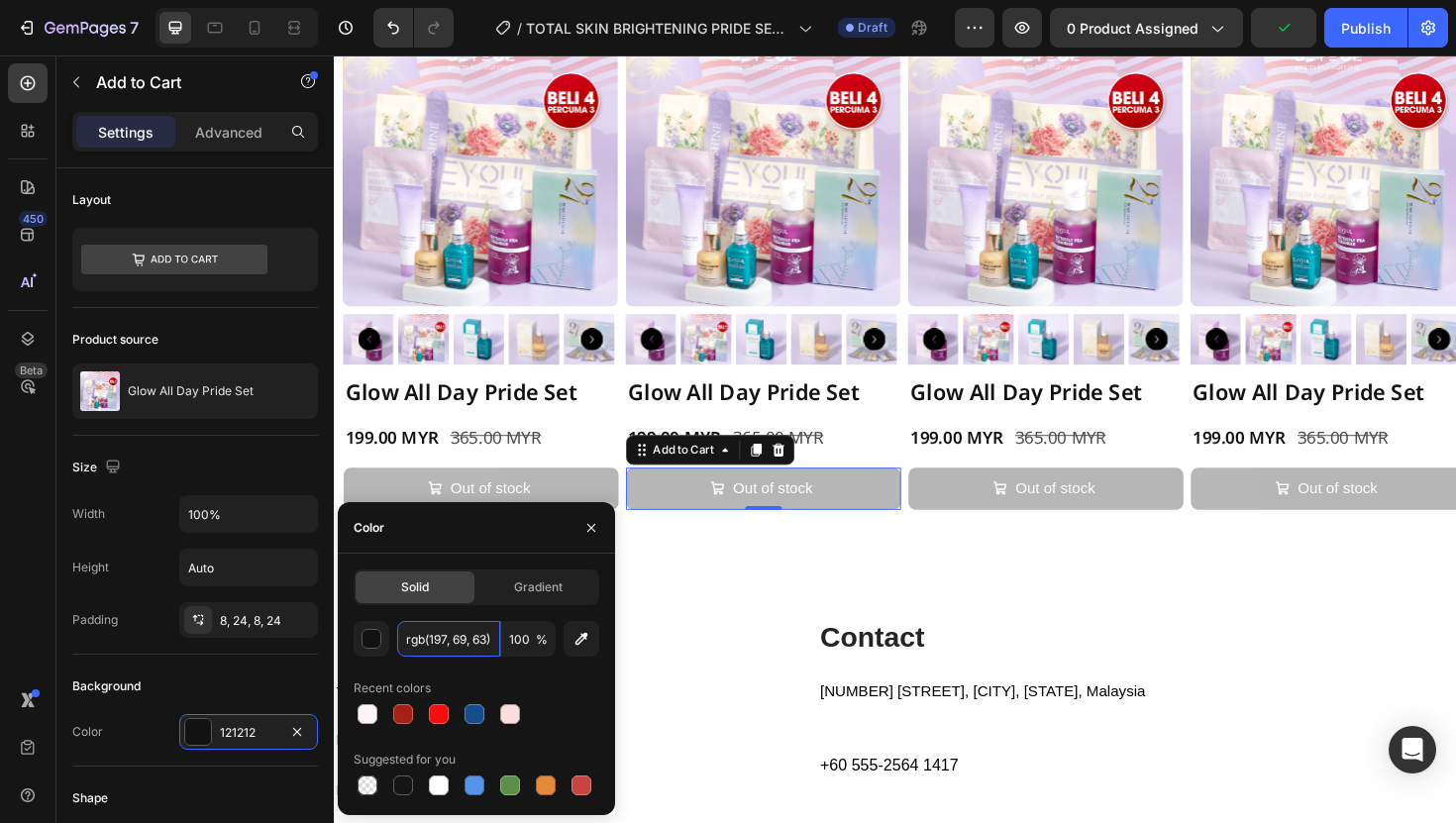 scroll, scrollTop: 0, scrollLeft: 2, axis: horizontal 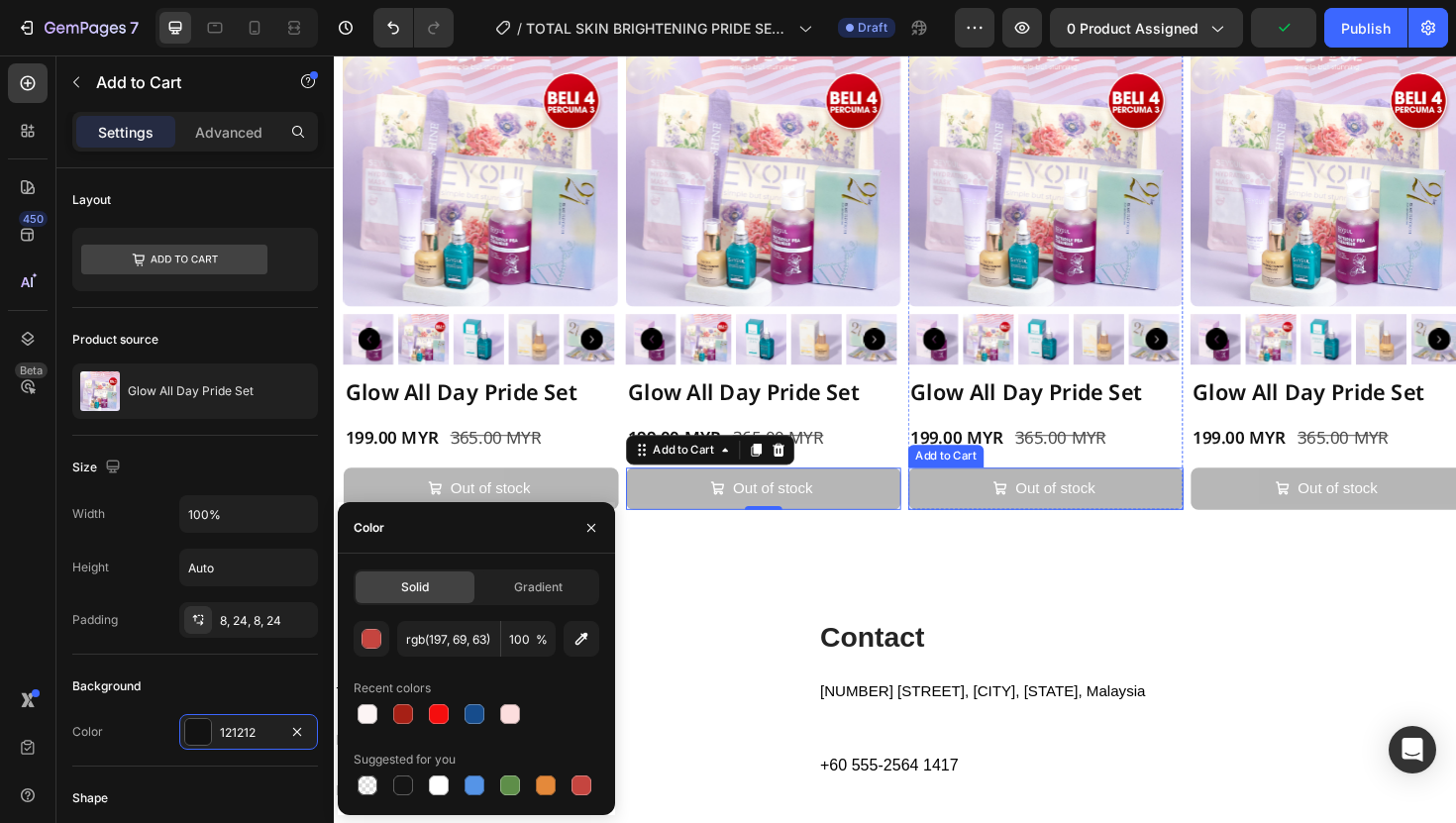 click on "Out of stock" at bounding box center (1088, 514) 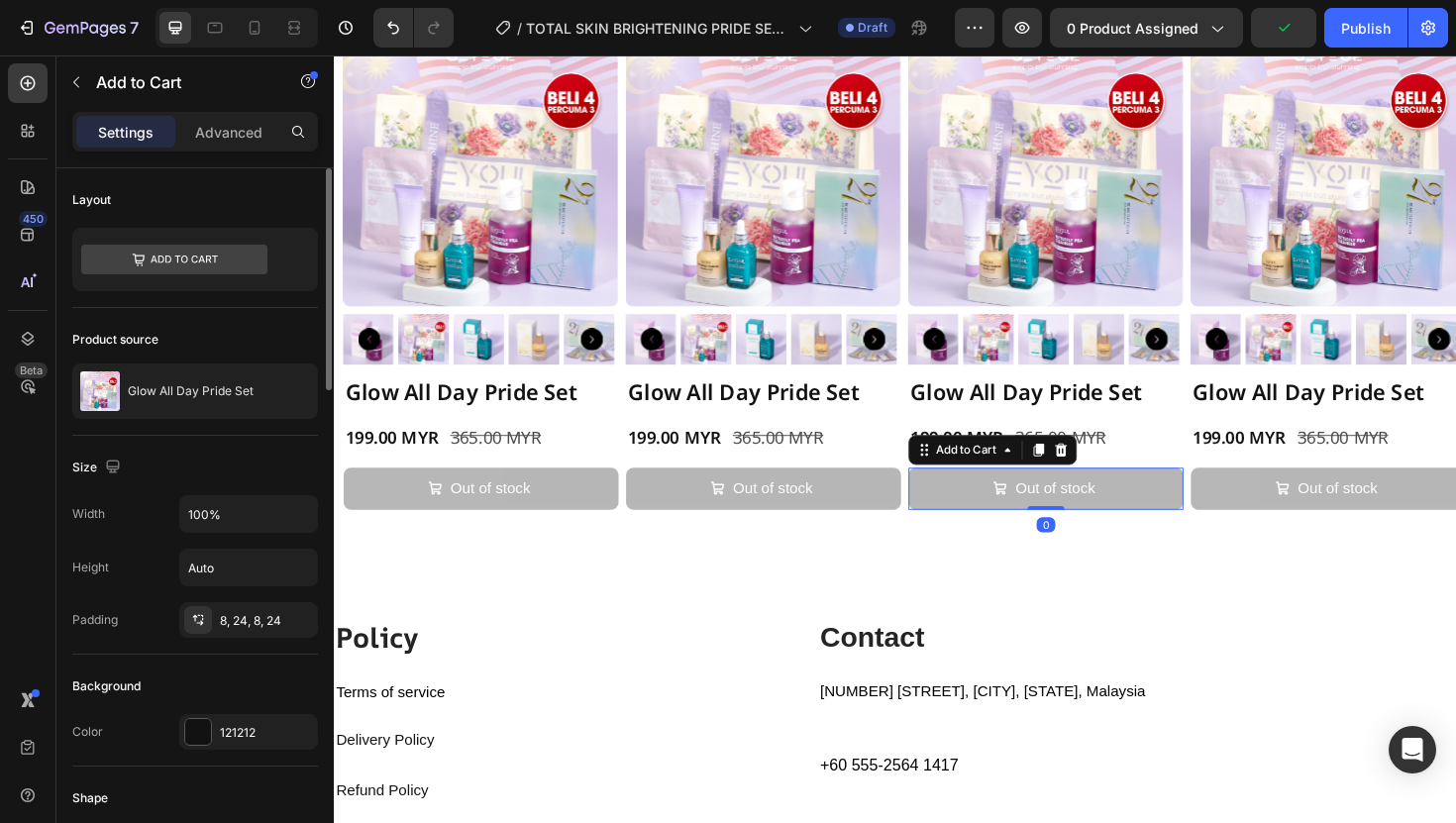 click on "Color 121212" at bounding box center (195, 732) 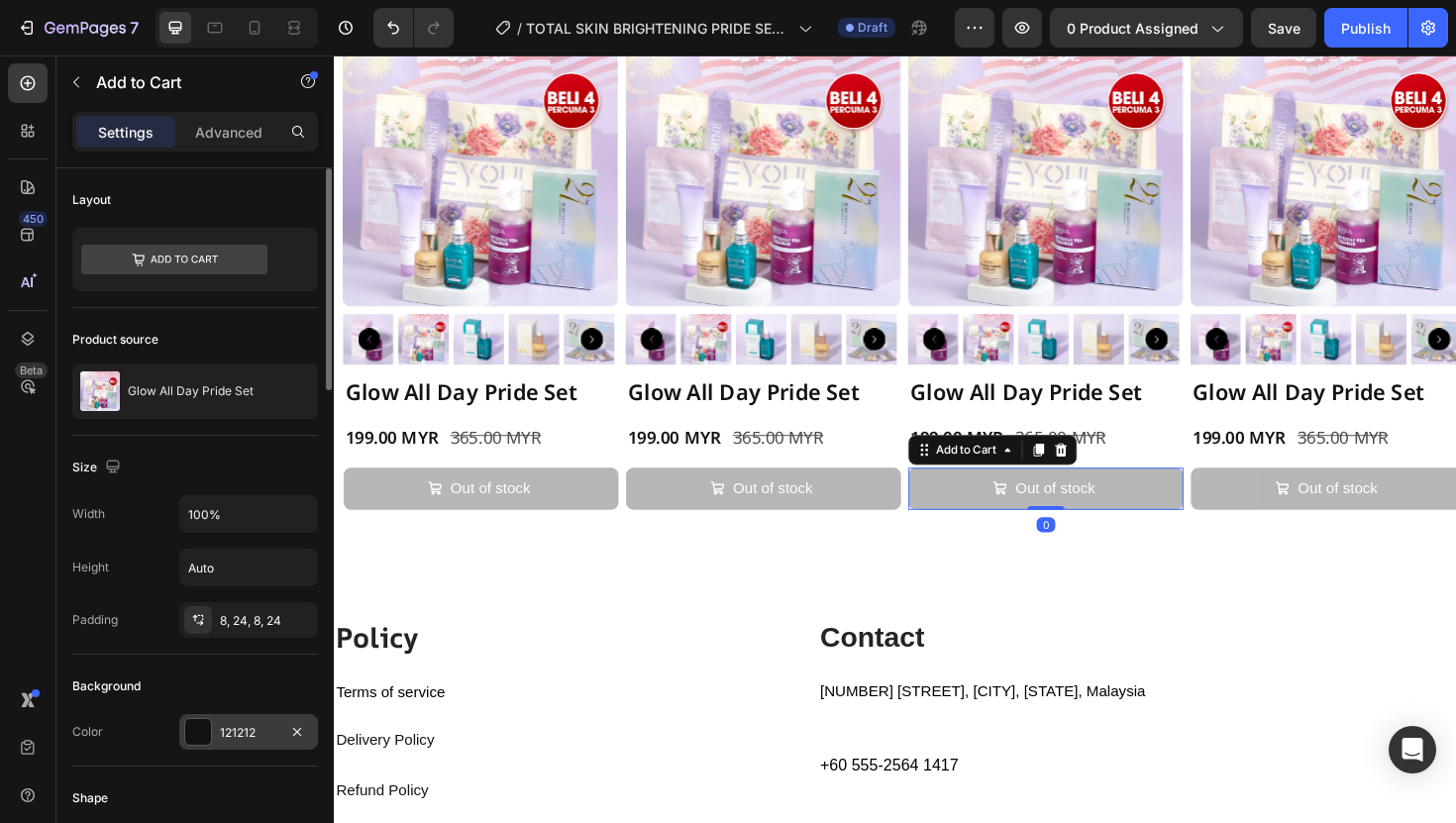 click at bounding box center [198, 732] 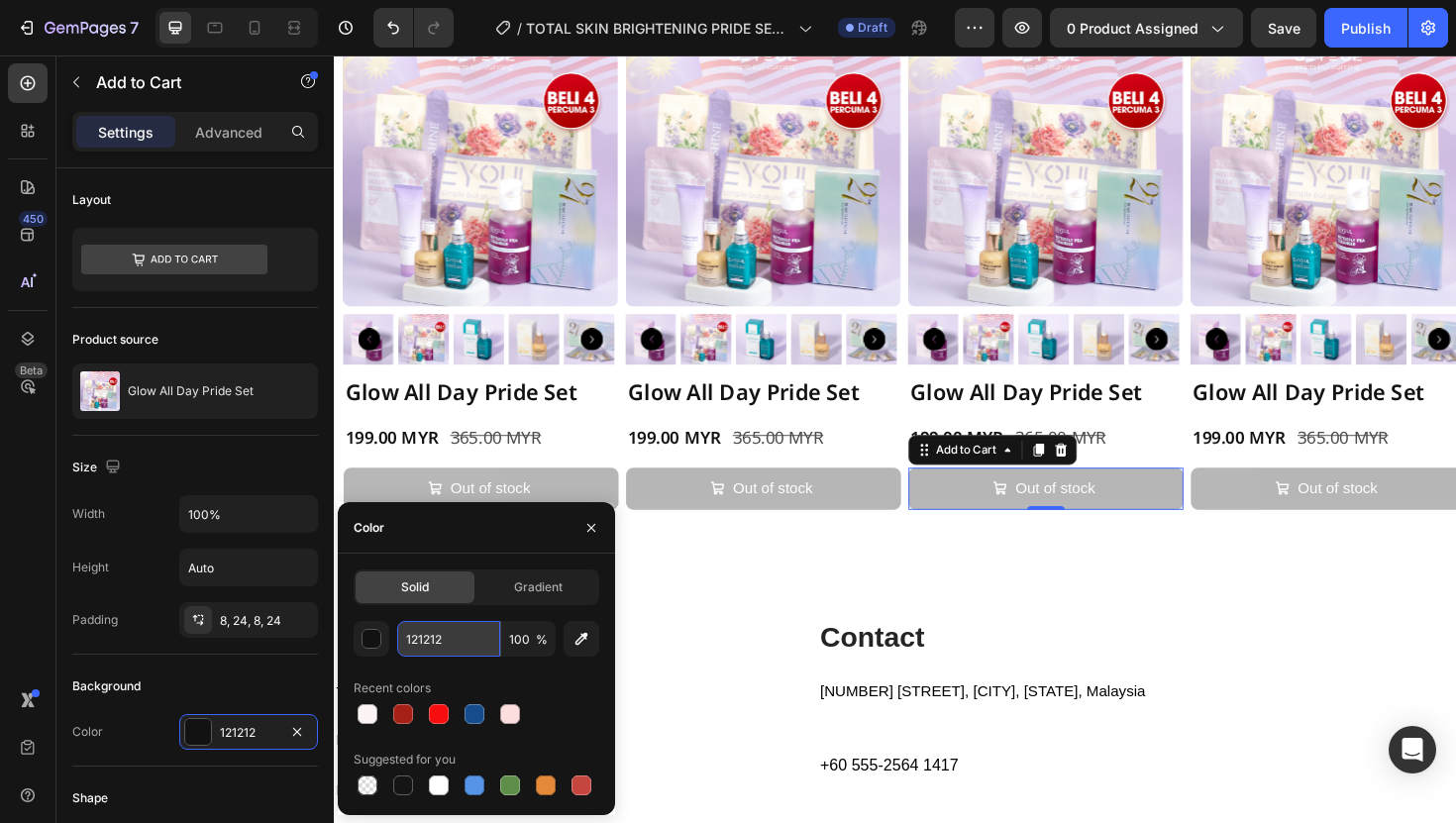 click on "121212" at bounding box center (449, 639) 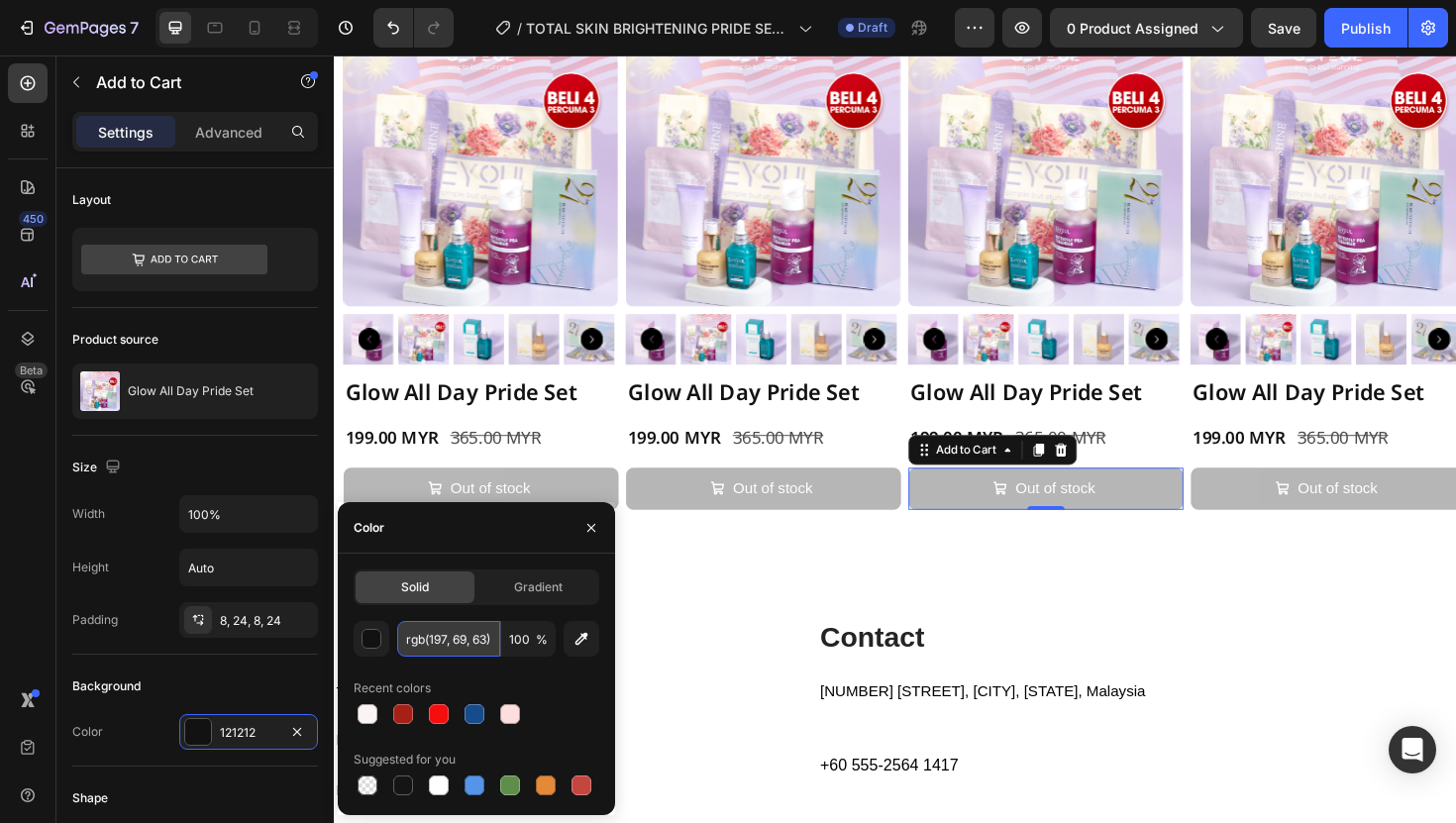 scroll, scrollTop: 0, scrollLeft: 2, axis: horizontal 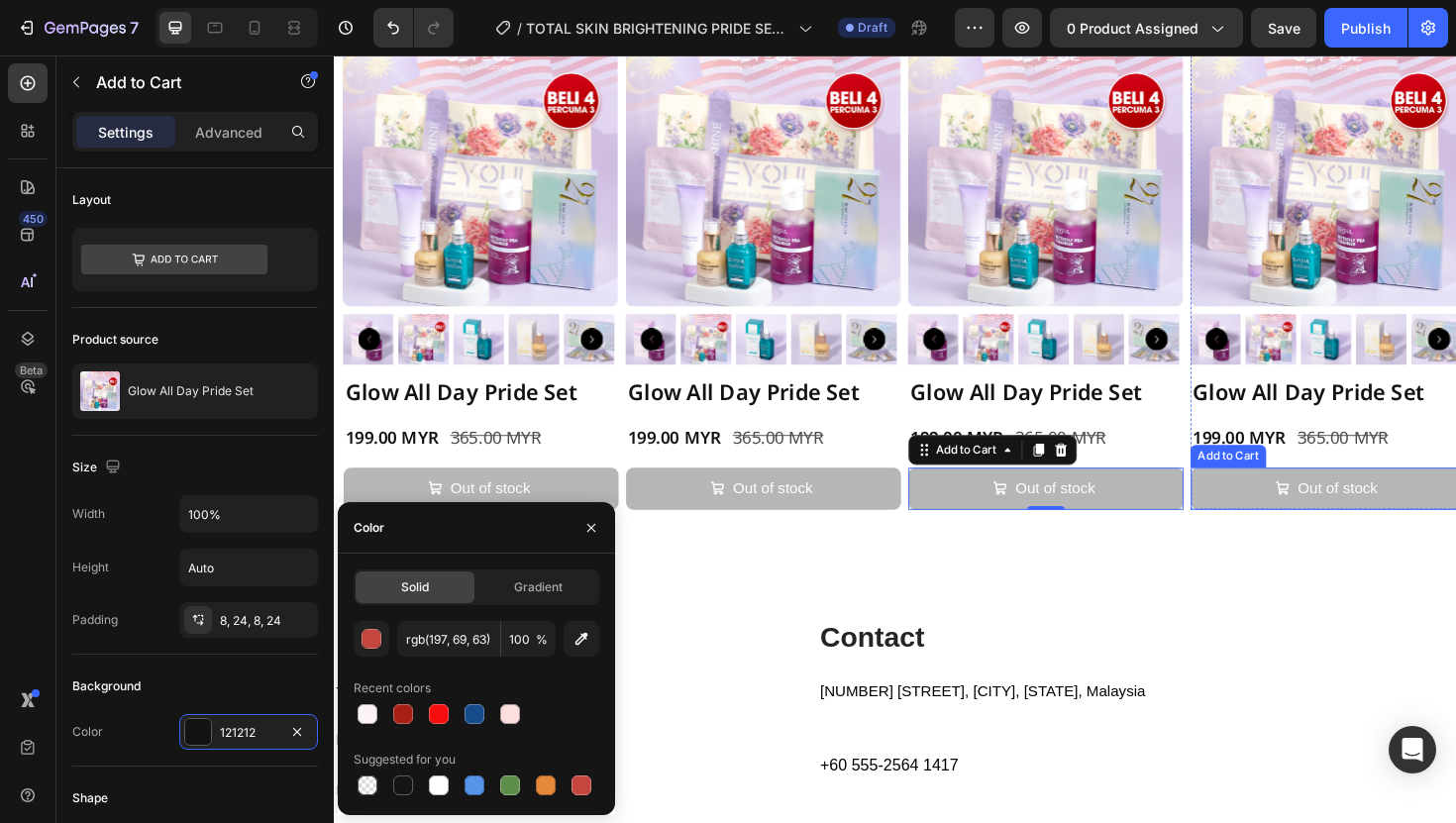 click on "Out of stock" at bounding box center (1387, 514) 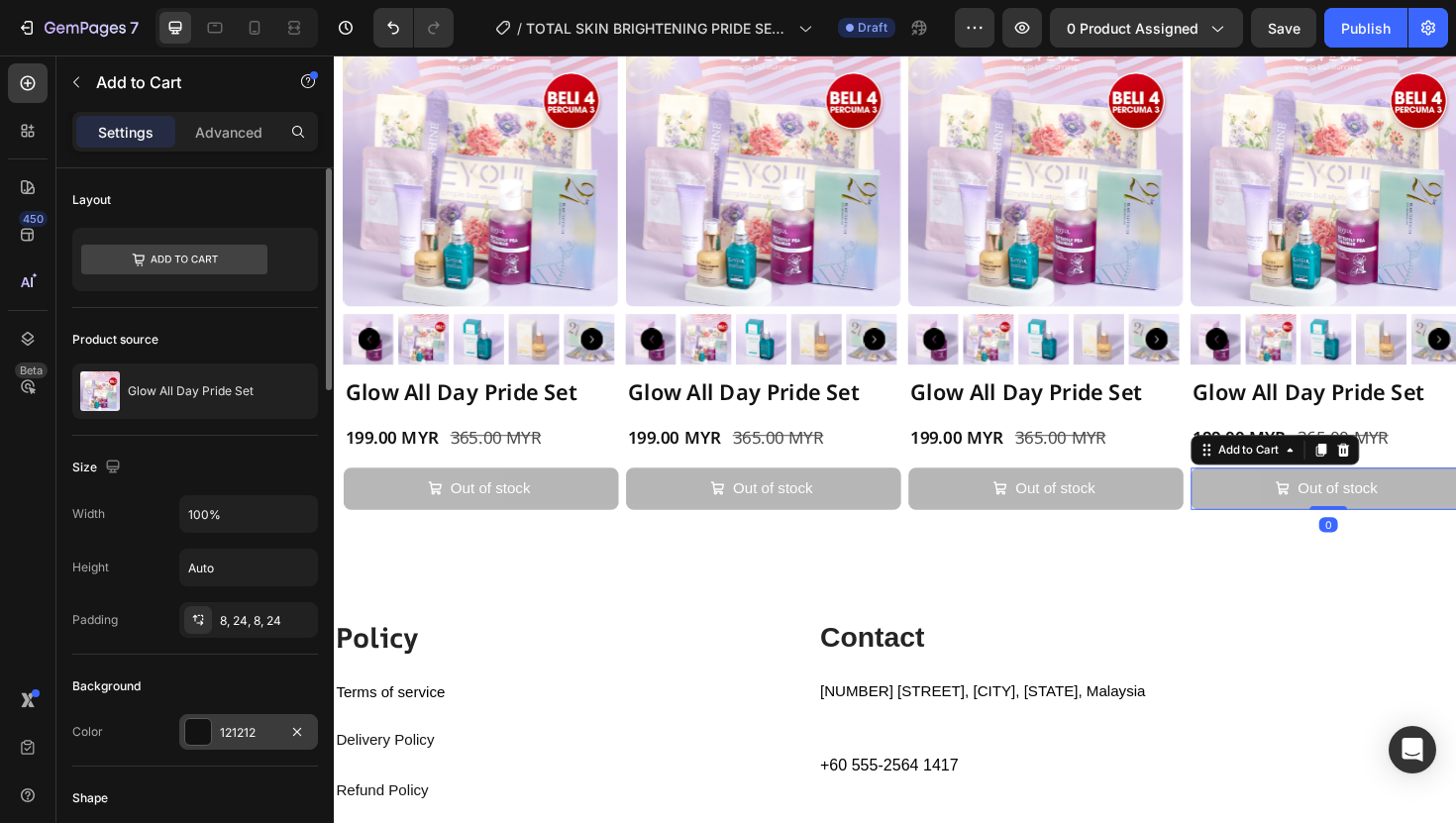click at bounding box center (198, 732) 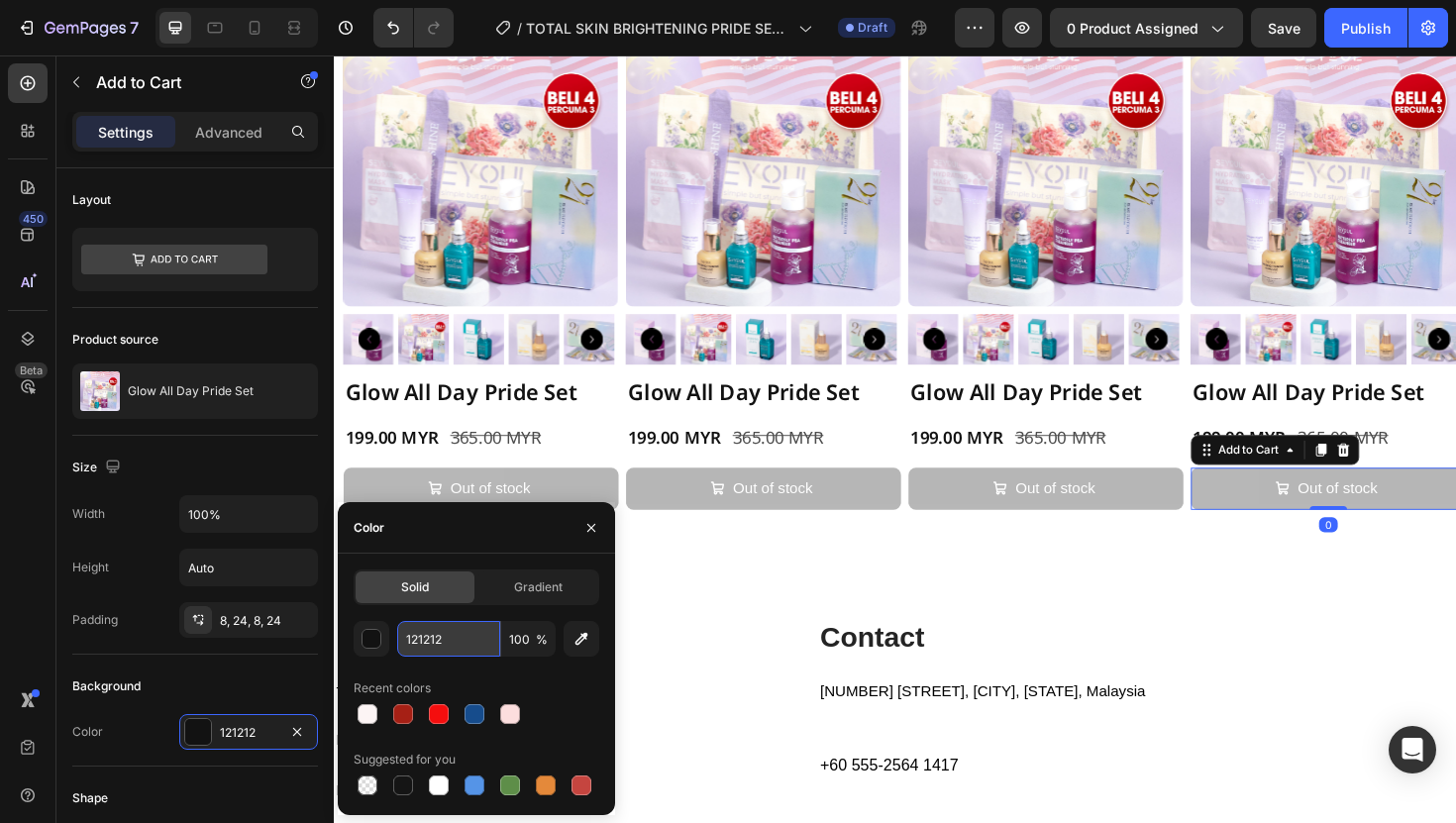click on "121212" at bounding box center [449, 639] 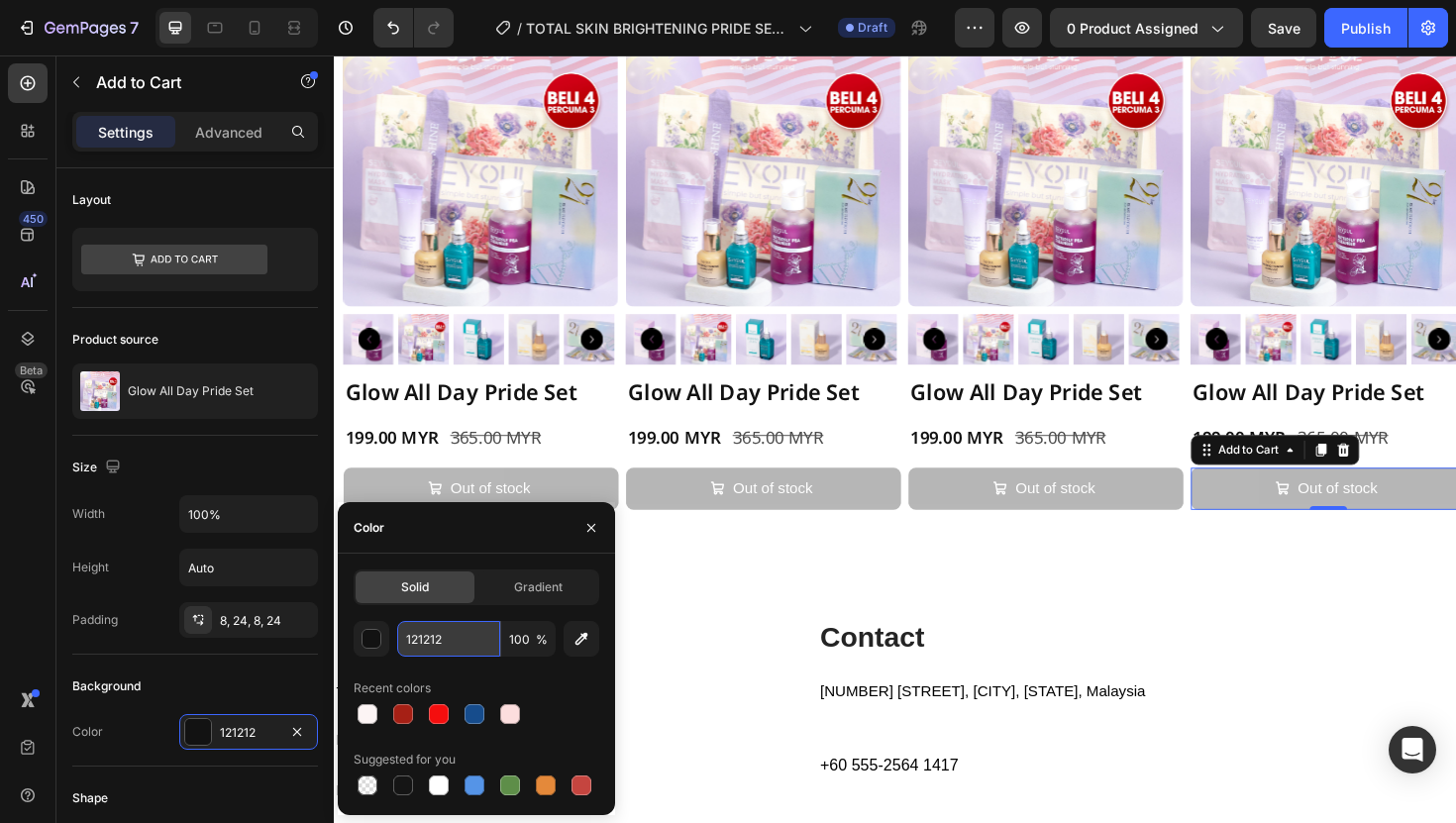 paste on "rgb(197, 69, 63)" 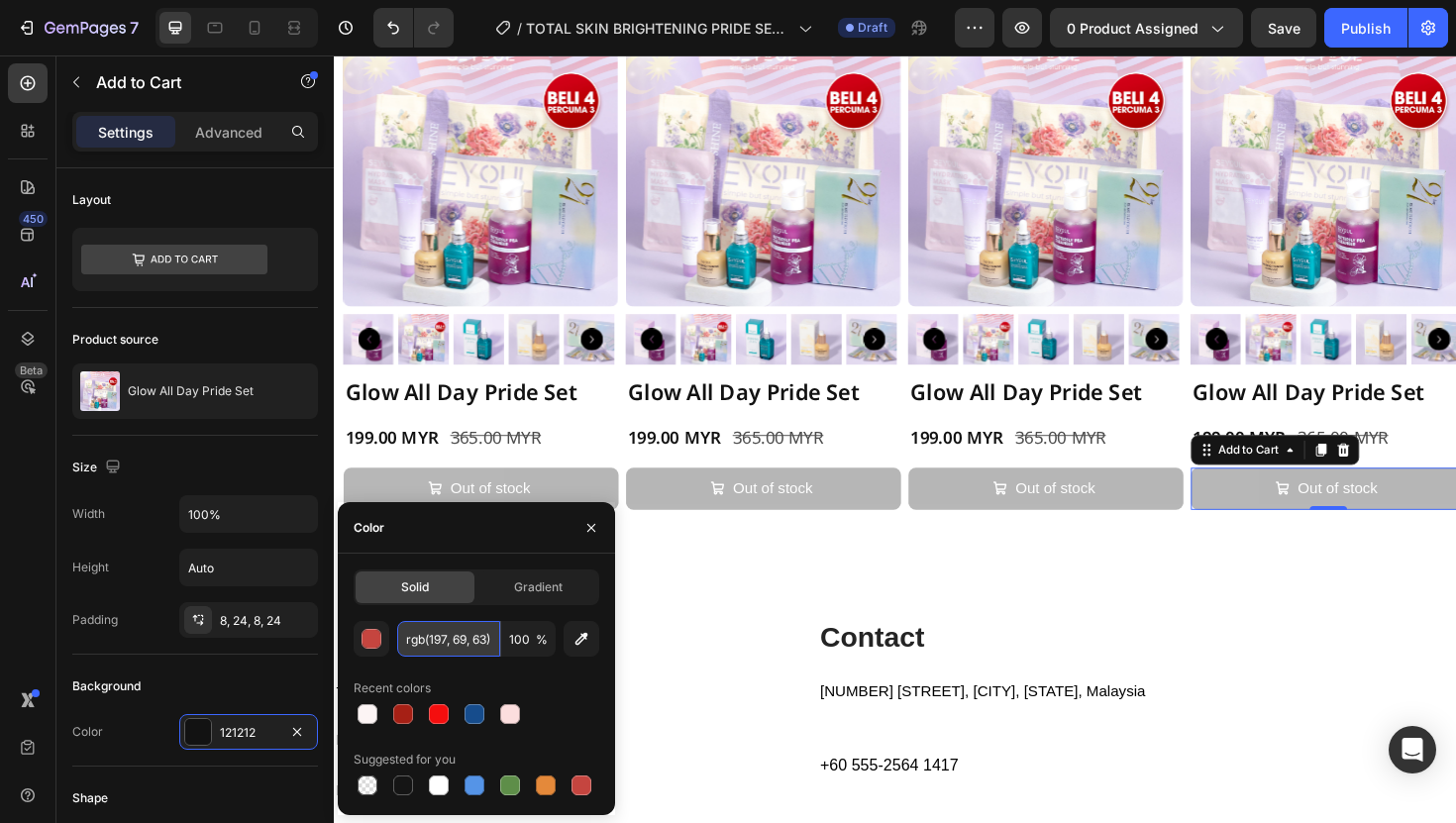 scroll, scrollTop: 0, scrollLeft: 2, axis: horizontal 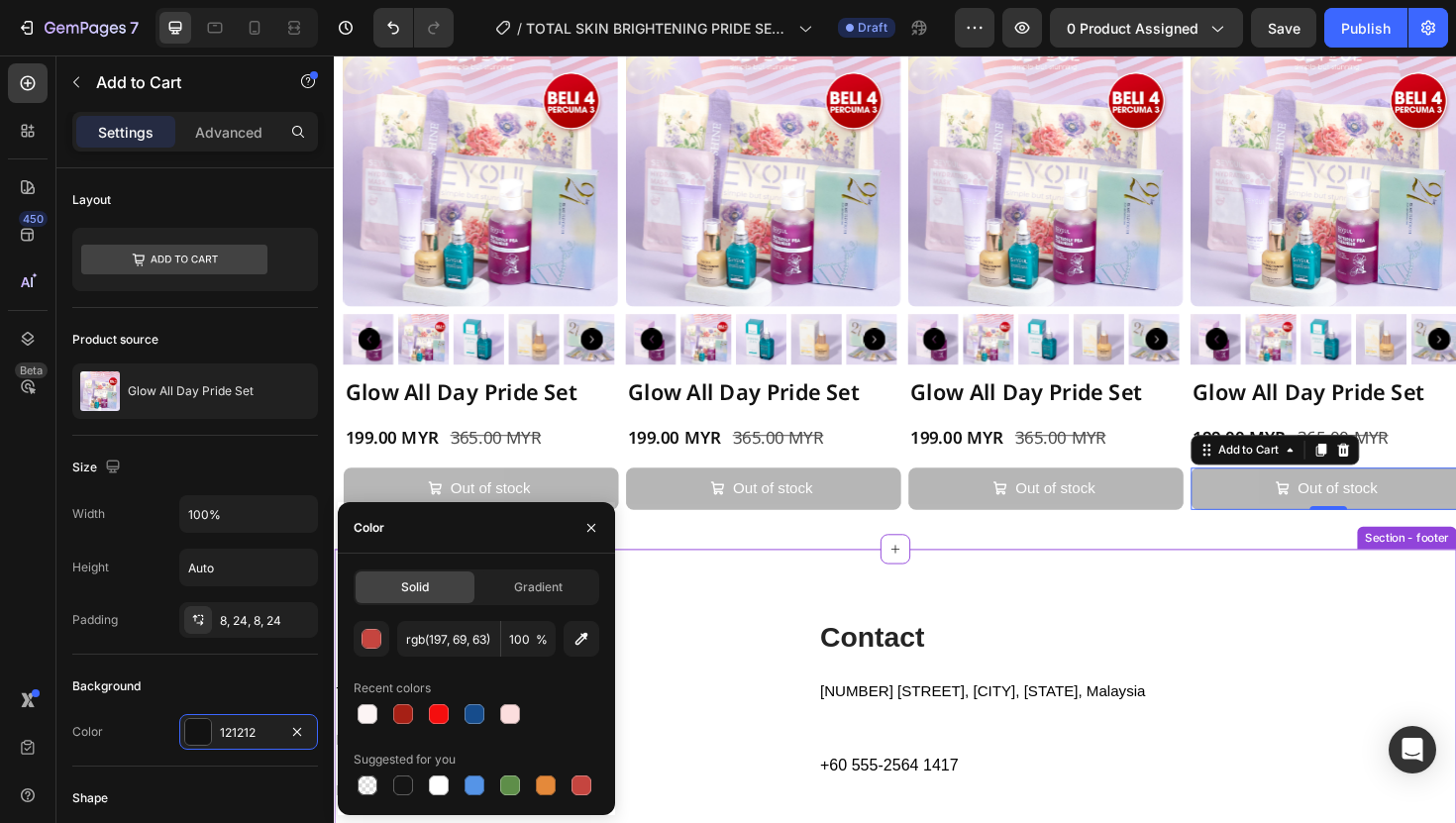 click on "Policy Heading Terms of service Text Block Delivery Policy Text Block Refund Policy Text Block Privacy Policy Text block Contact Heading [NUMBER] [STREET], [CITY], [STATE], Malaysia Text block Row +60 555-2564 1417 Text block Row seyoulmalaysia@example.com Text block Row Row Row Contact Heading [NUMBER] [STREET], [CITY], [STATE], Malaysia Text block Row +60 555-2564 1417 Text block Row Email: seyoulmalaysia@example.com Text block Row Row Policy Heading Terms of service Text Block Delivery Policy Text Block Refund Policy Text Block Privacy Policy Text block
Row Image Row Row Copyright @TVHs Heading Section - footer" at bounding box center (928, 773) 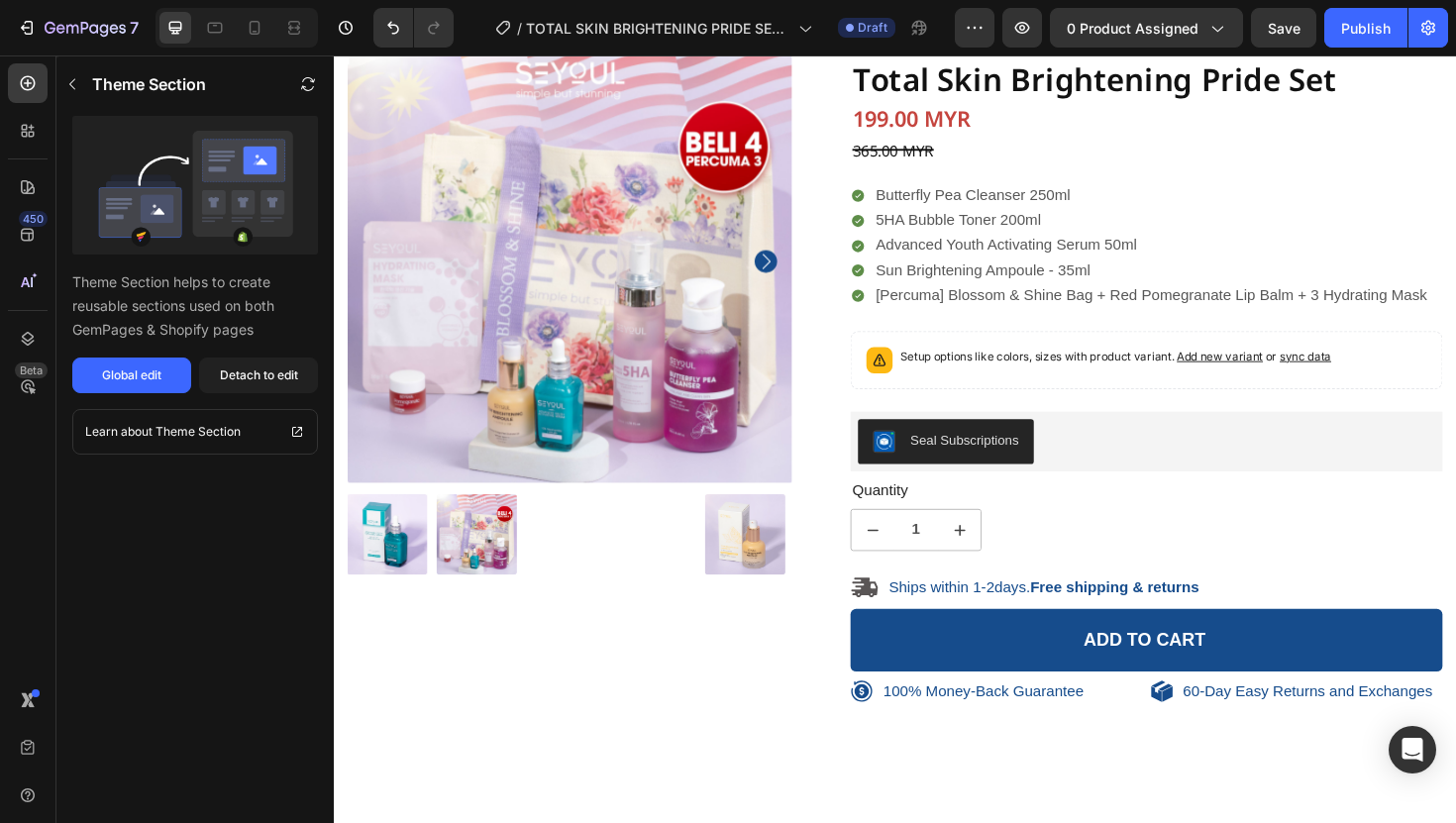 scroll, scrollTop: 0, scrollLeft: 0, axis: both 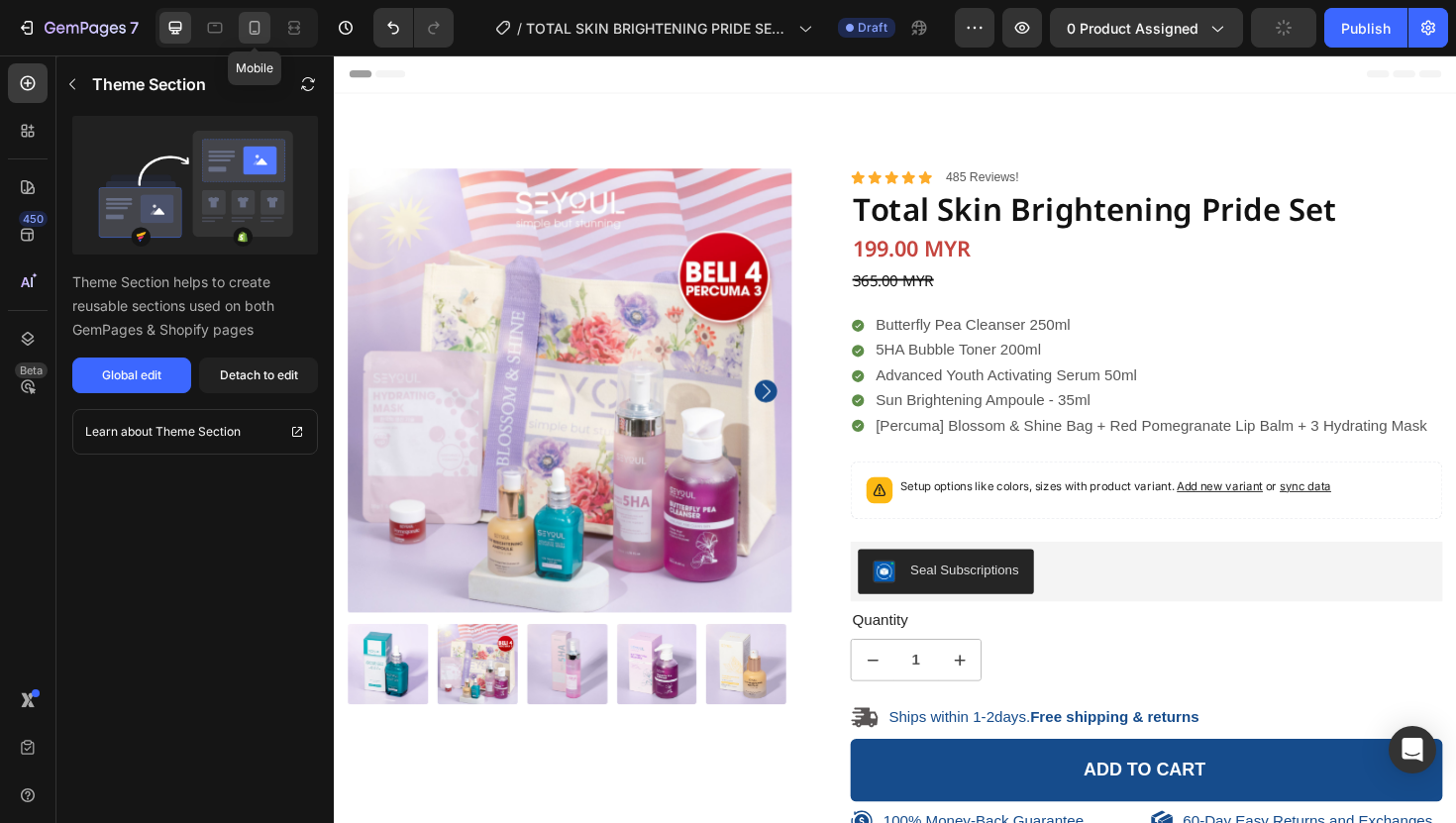 click 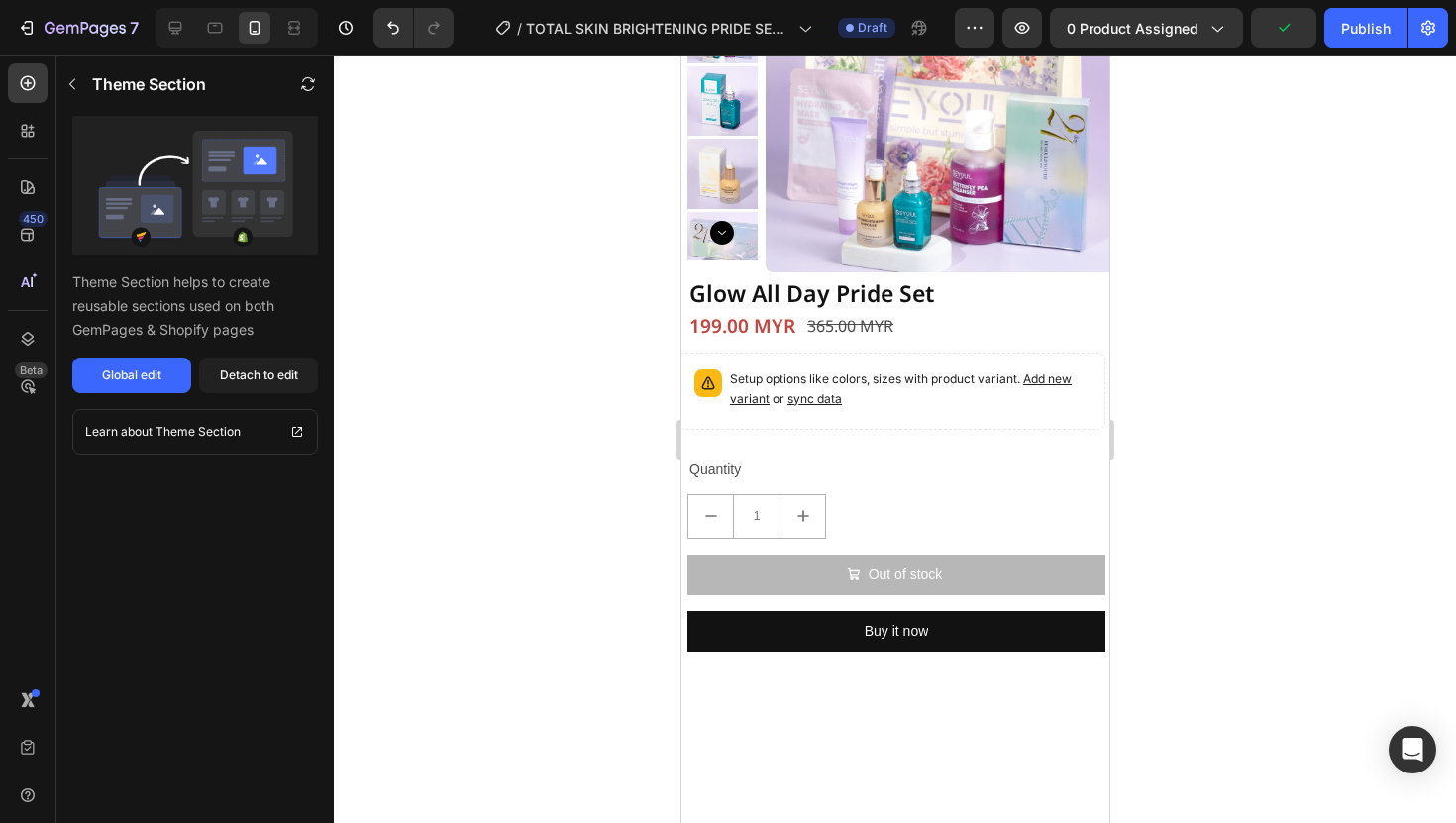 scroll, scrollTop: 0, scrollLeft: 0, axis: both 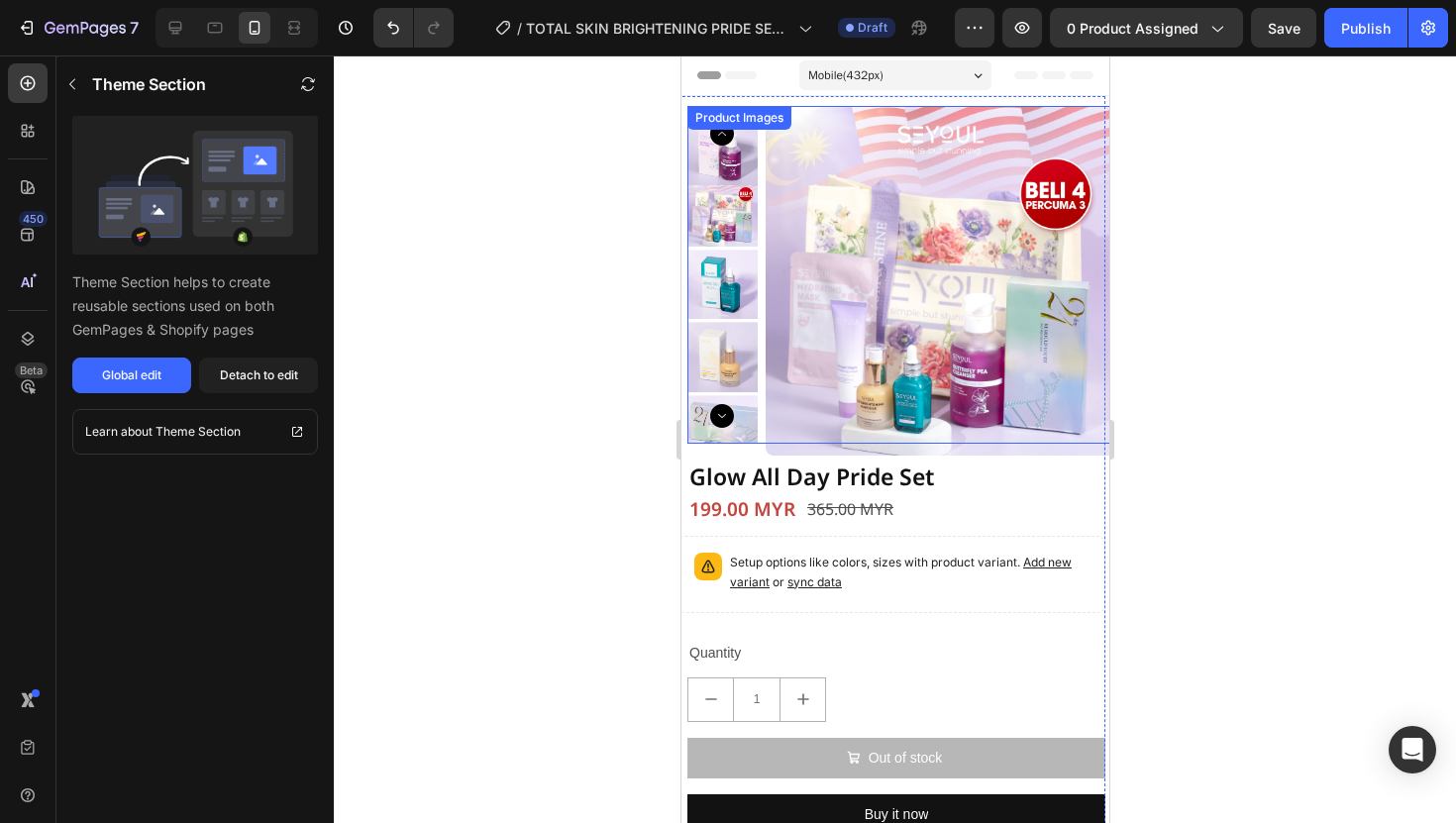 click at bounding box center [939, 280] 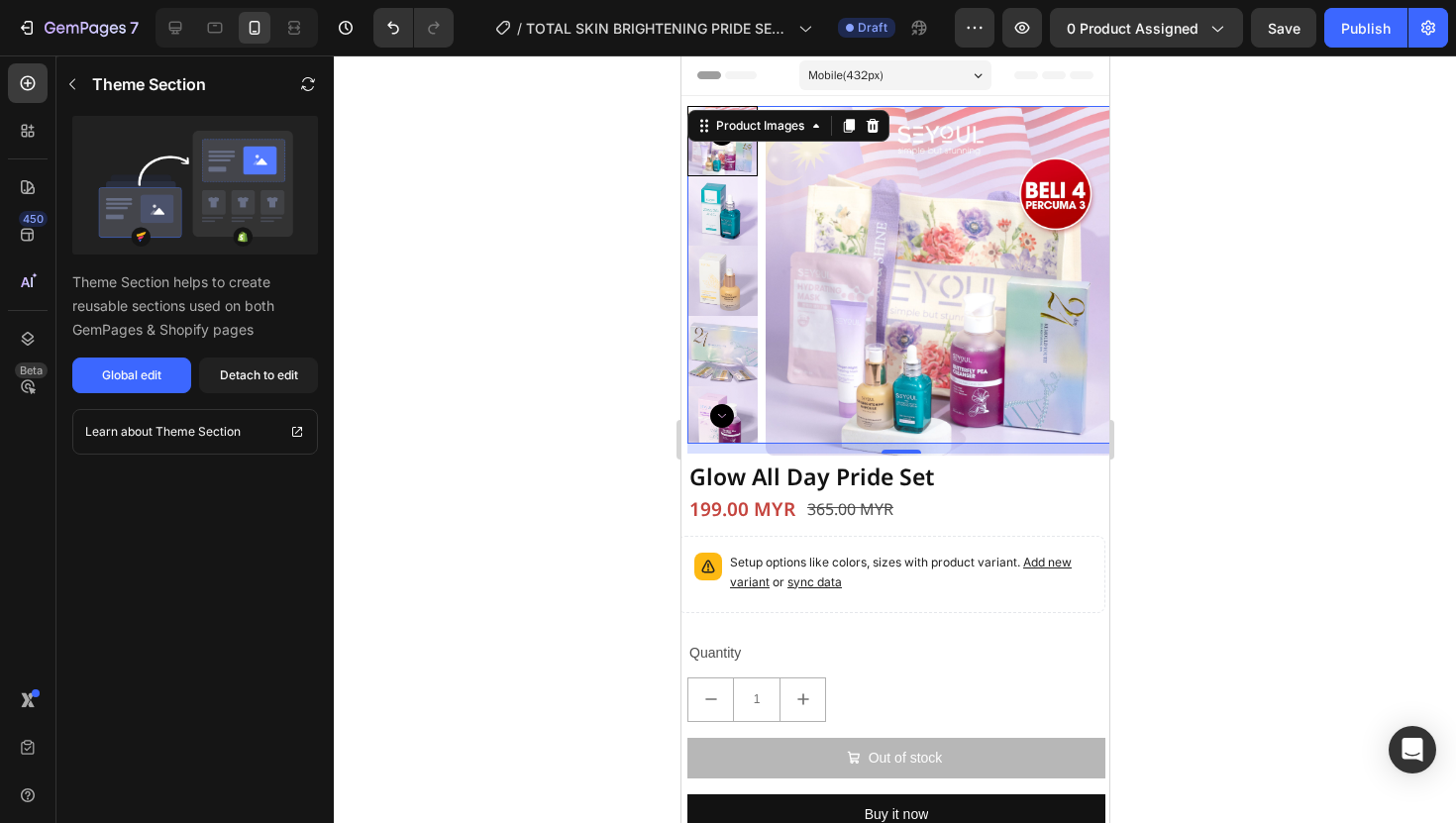 click at bounding box center [939, 280] 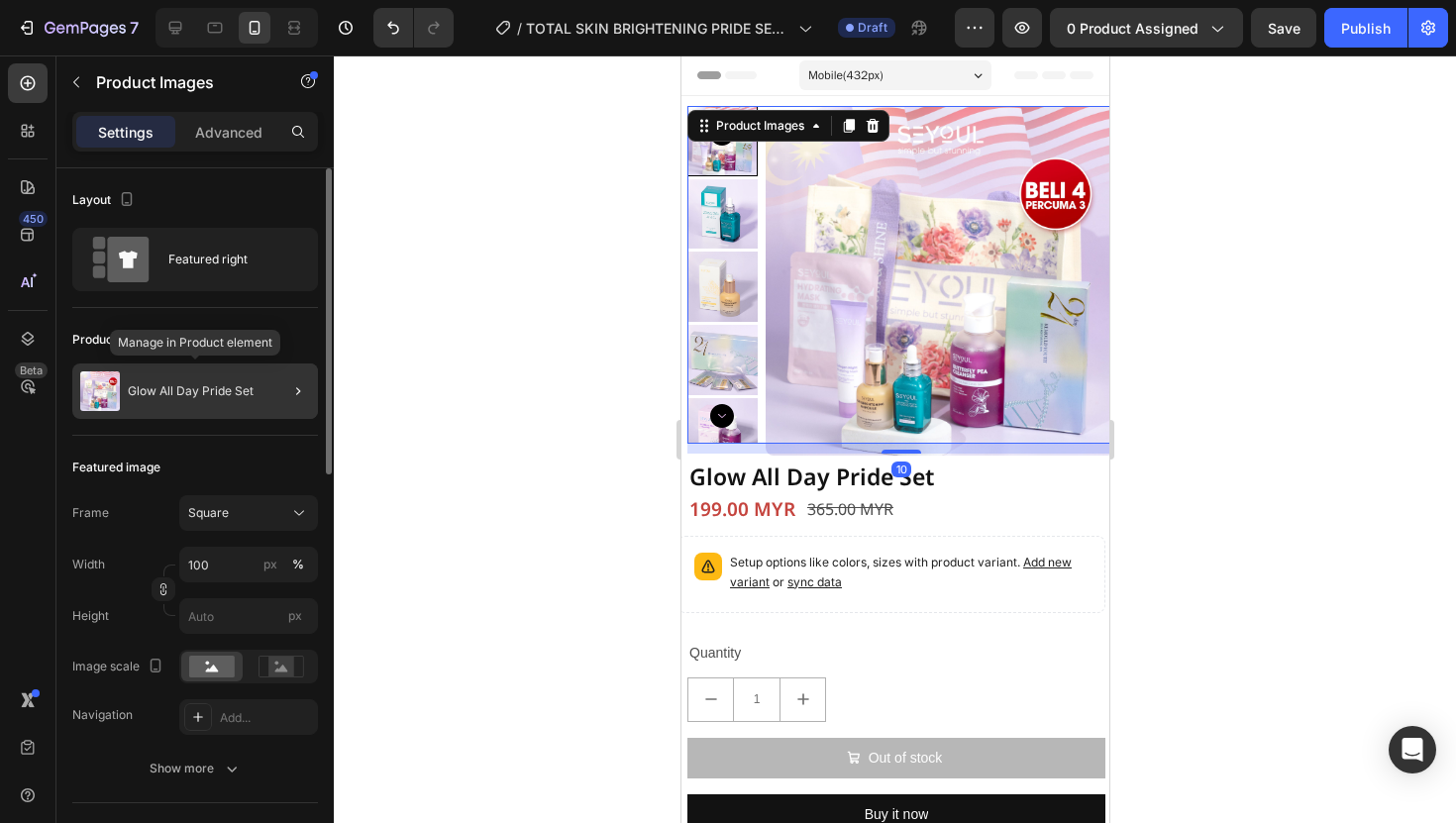 click on "Glow All Day Pride Set" 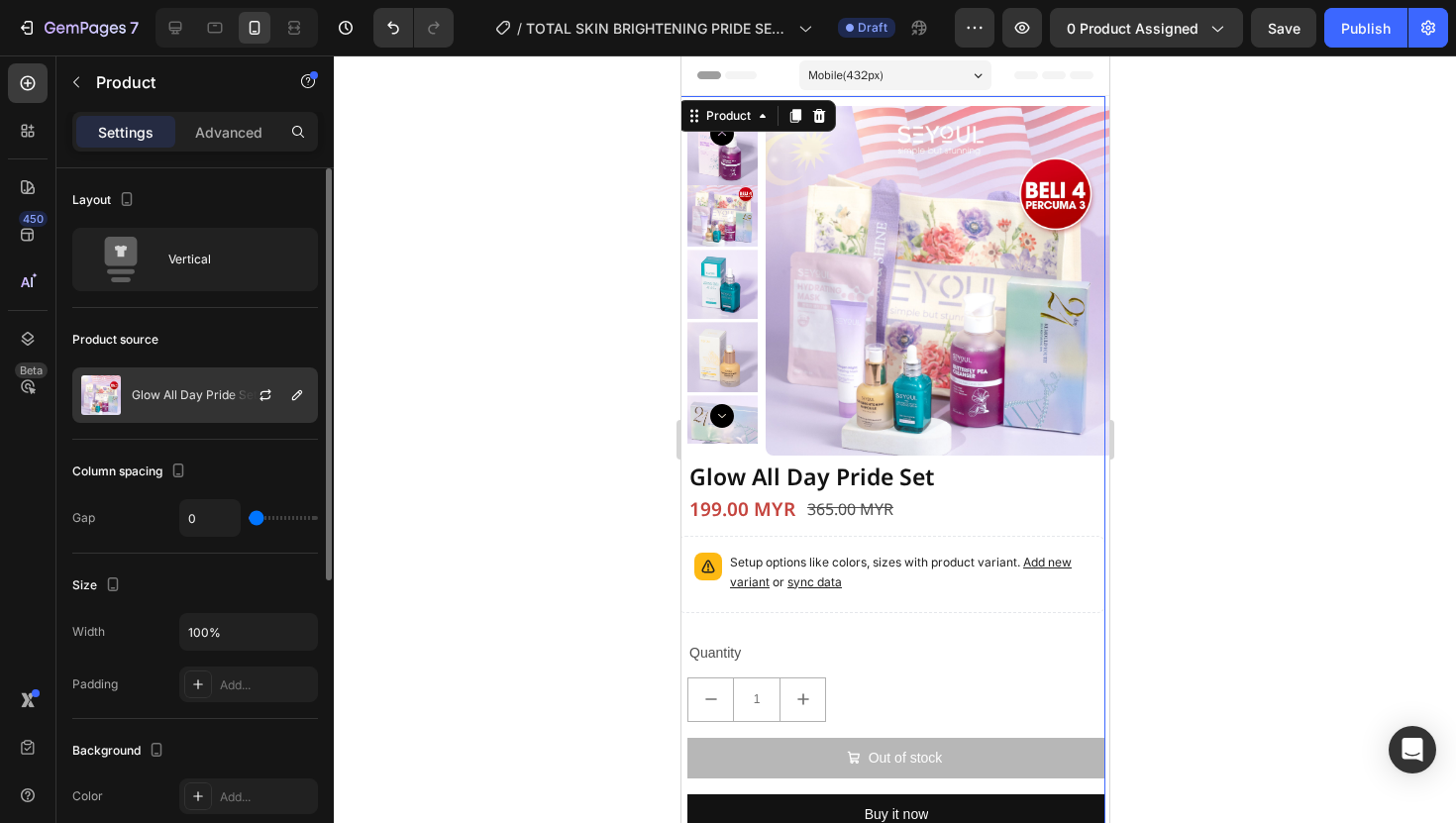 click on "Glow All Day Pride Set" at bounding box center [194, 395] 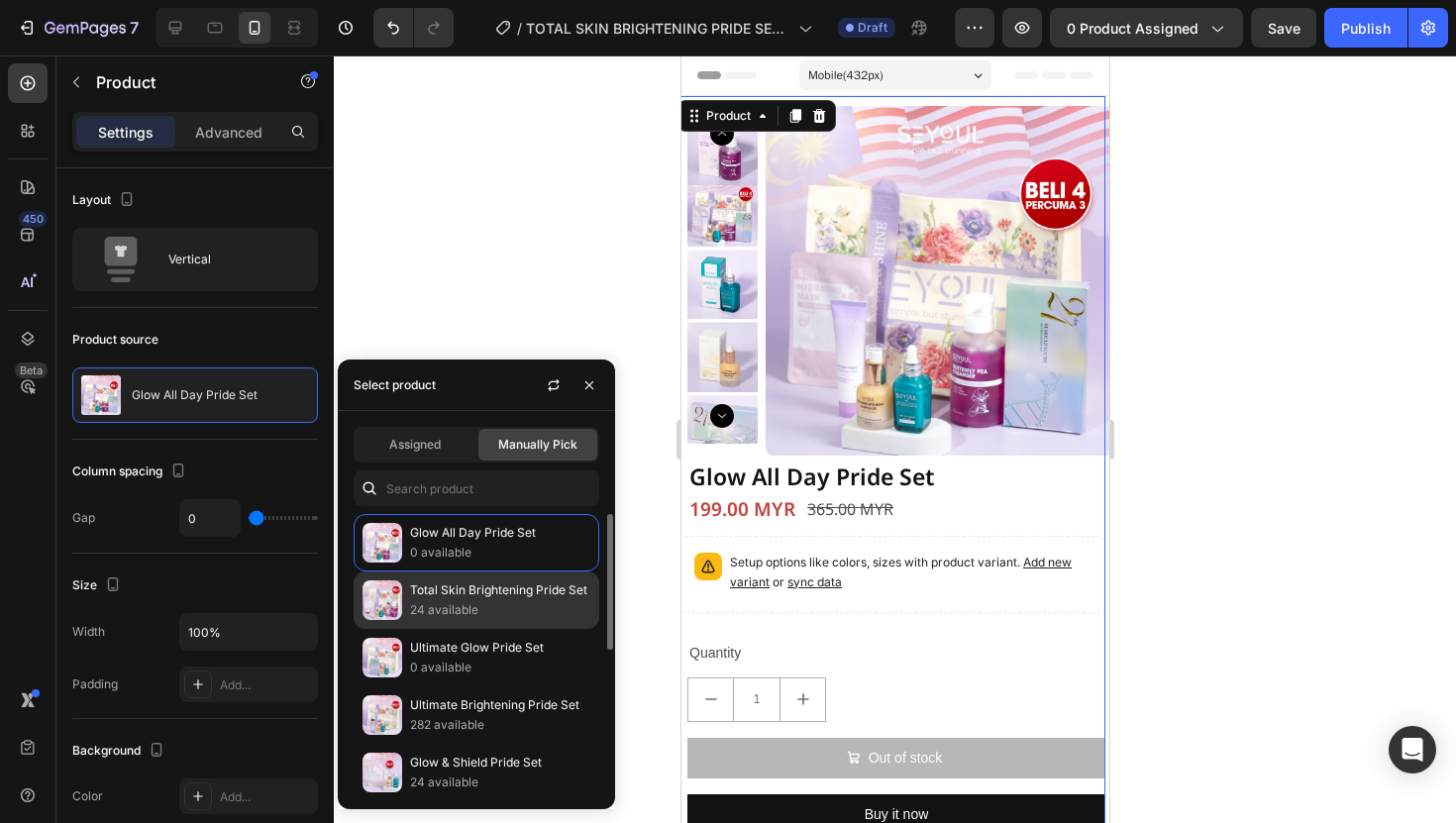 click on "24 available" at bounding box center (500, 610) 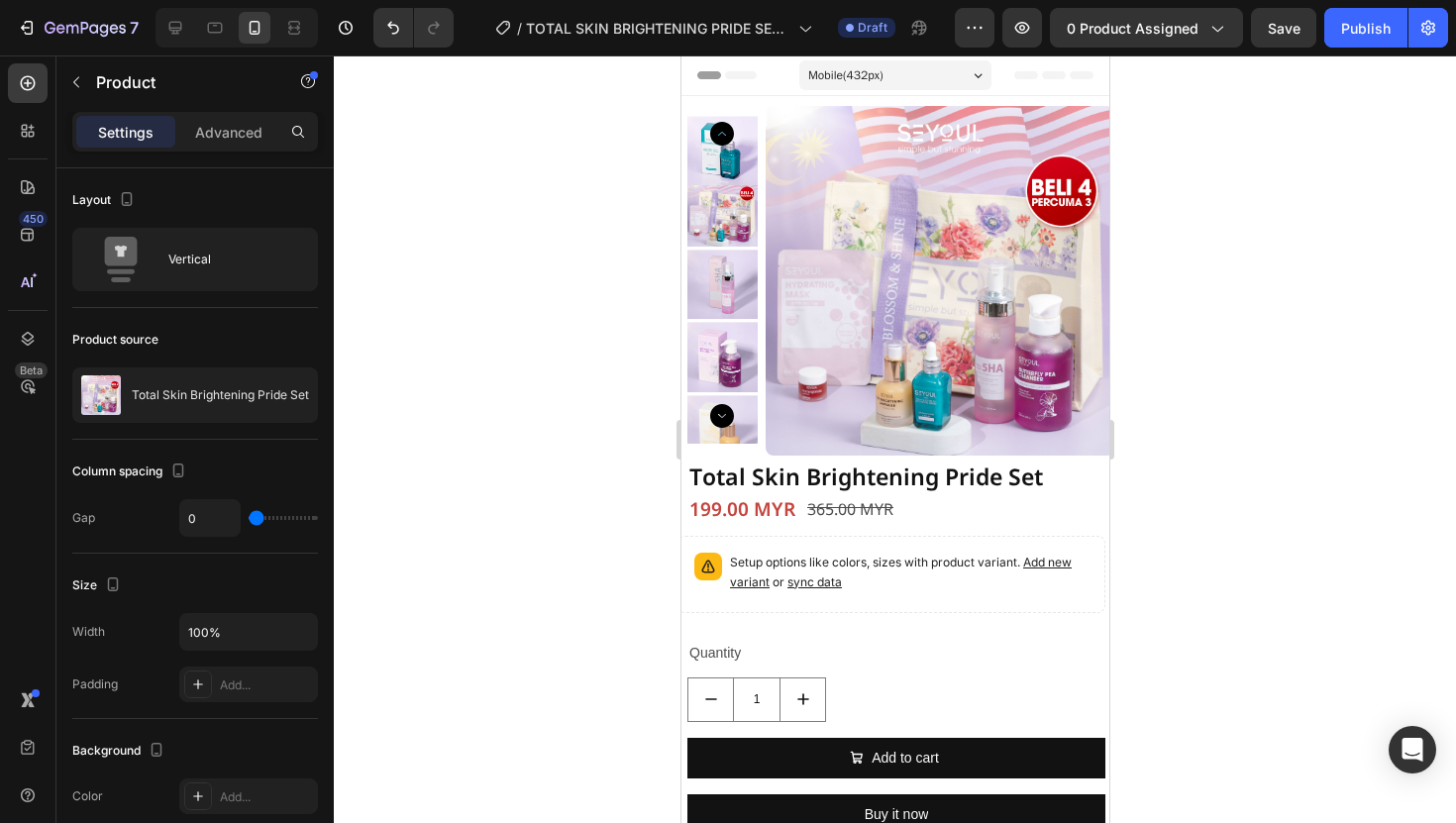 click 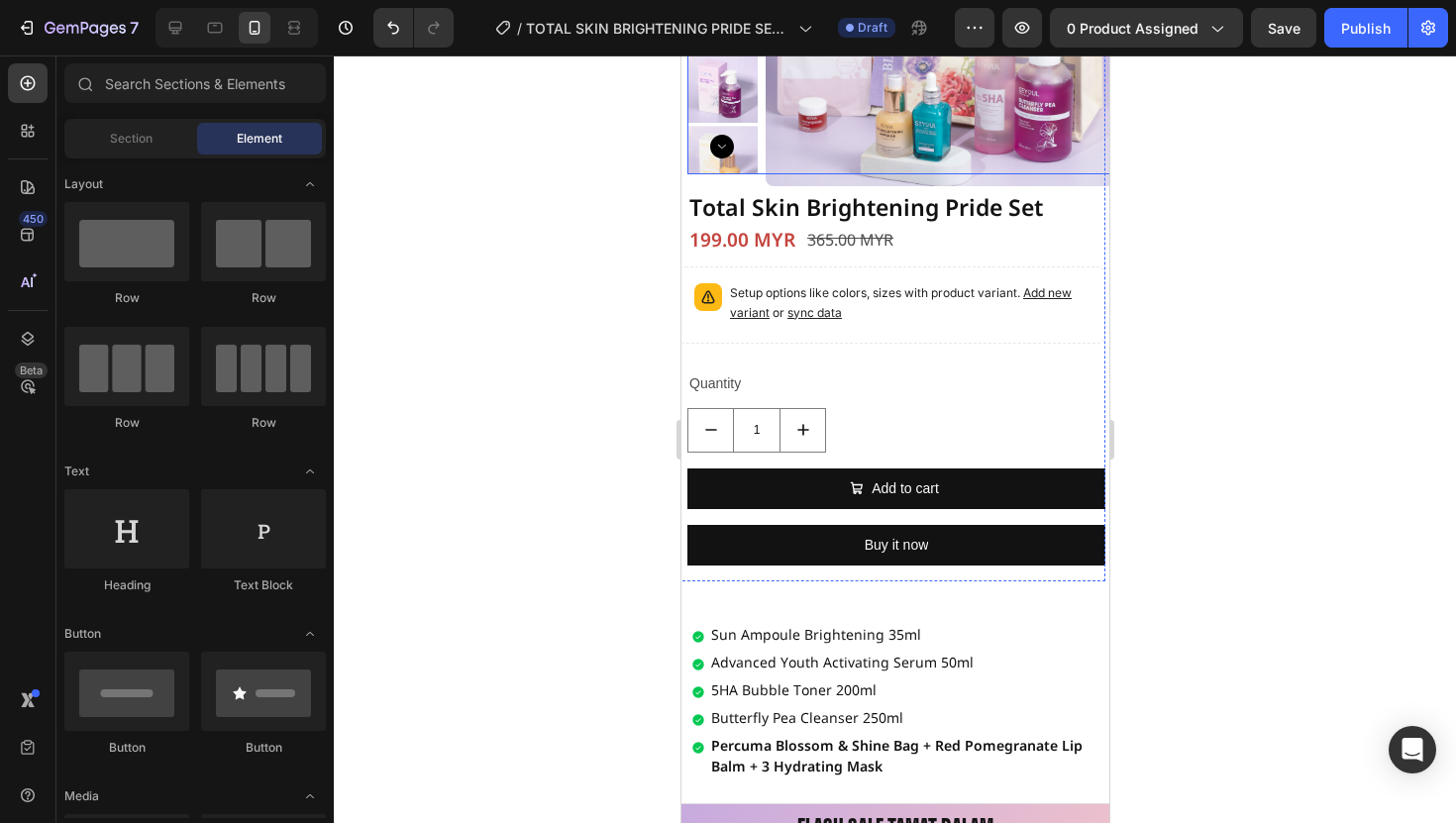 scroll, scrollTop: 268, scrollLeft: 0, axis: vertical 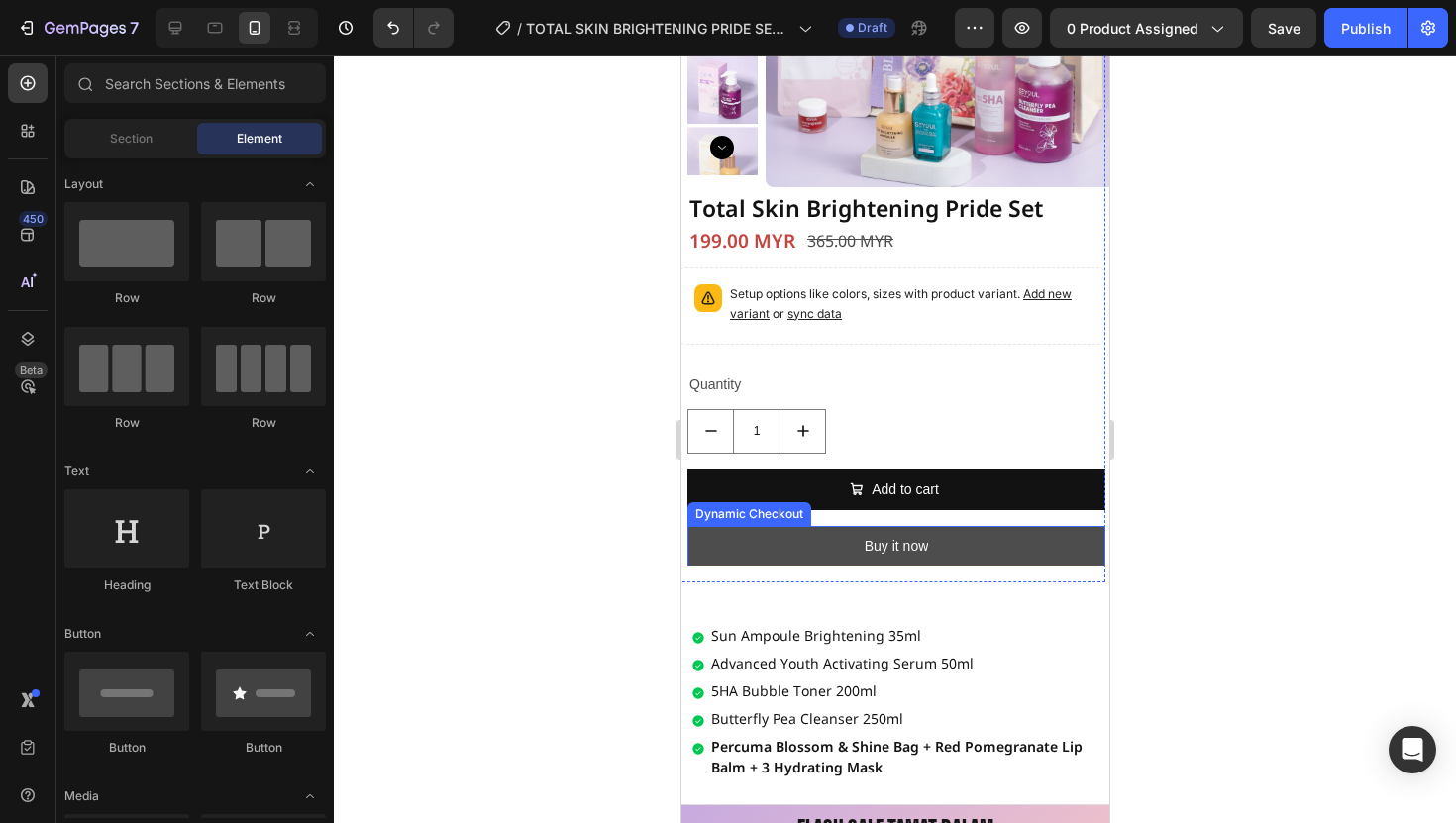 click on "Buy it now" at bounding box center [895, 546] 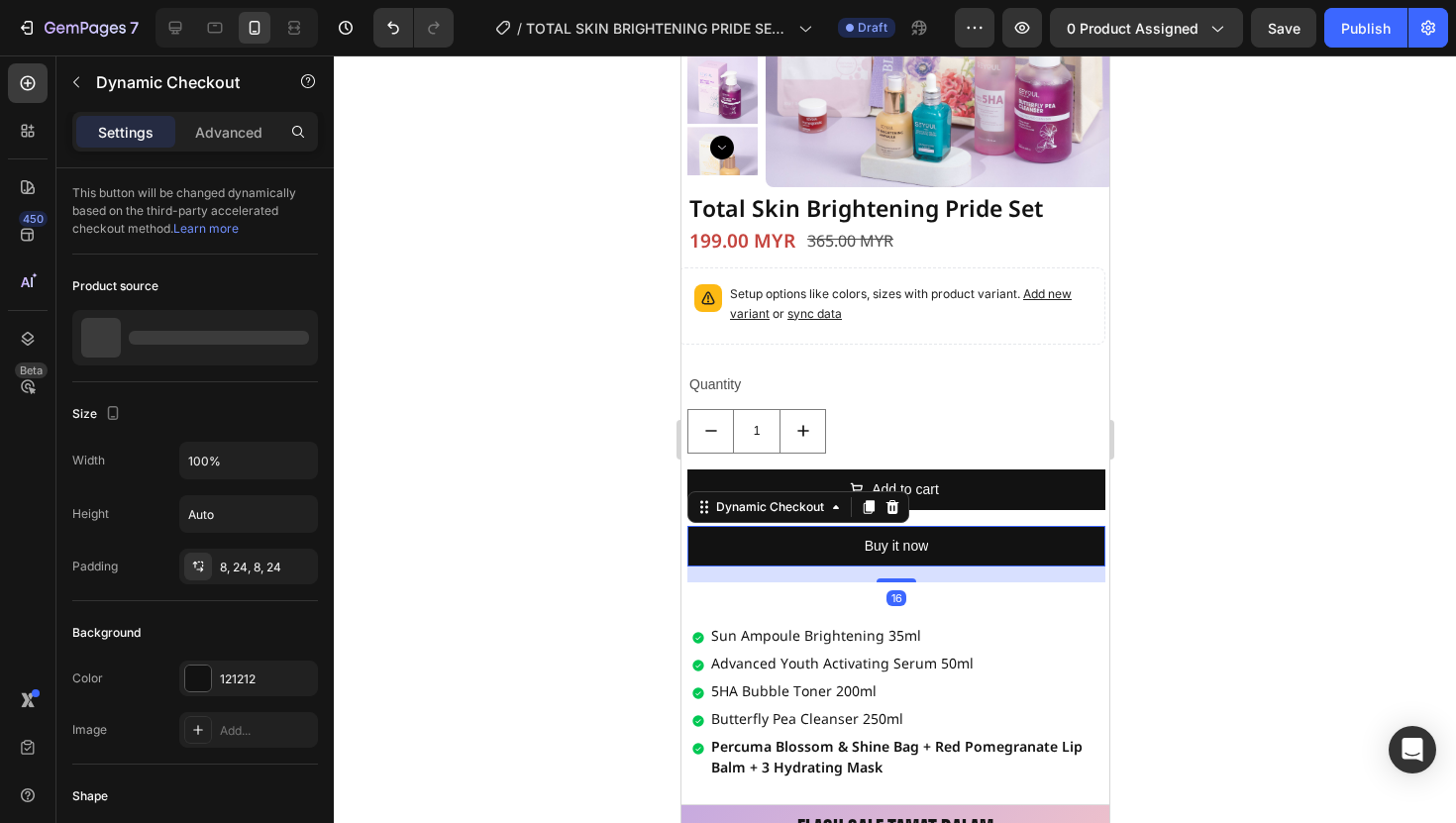 click 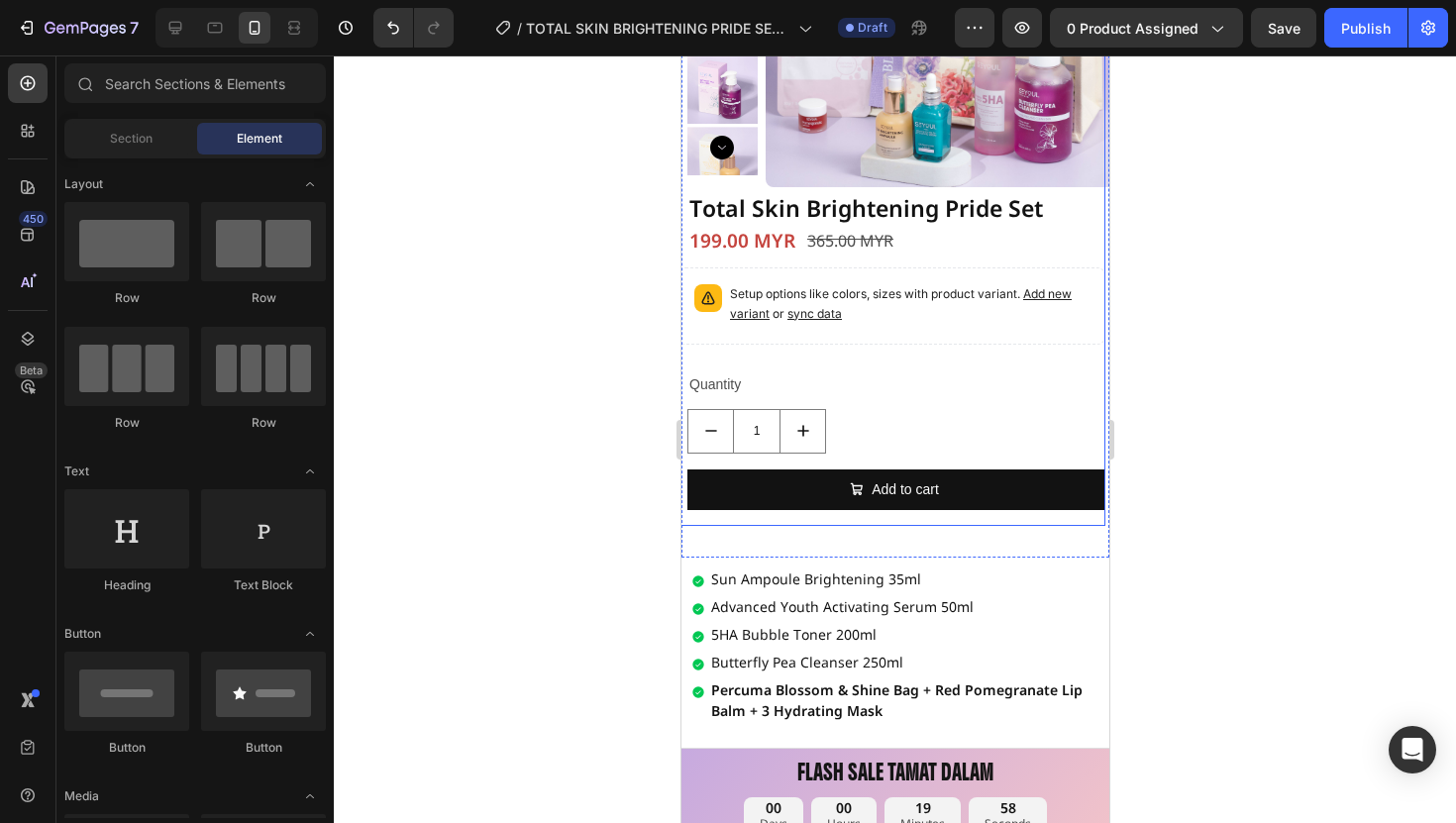 click 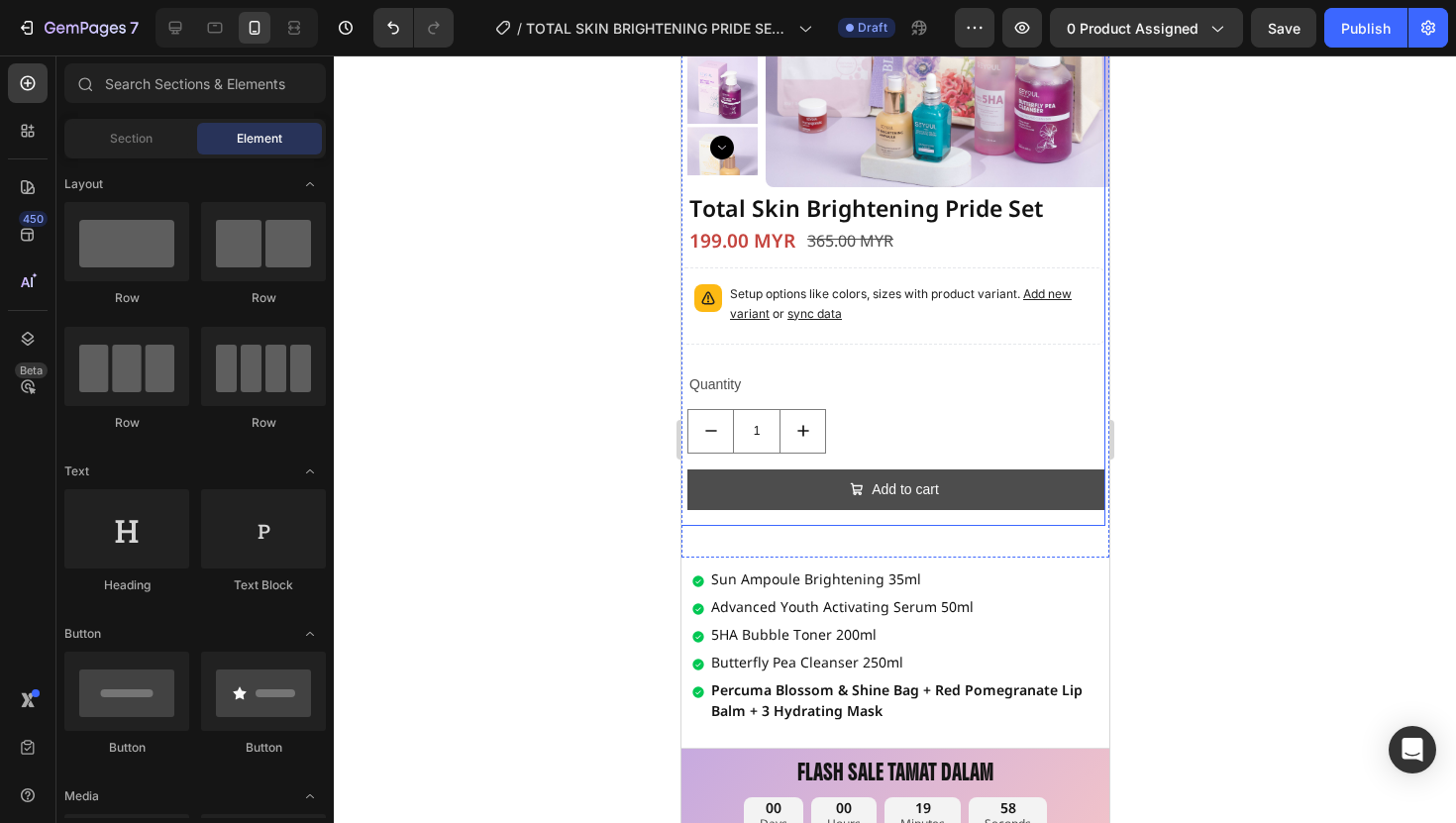 click on "Add to cart" at bounding box center (895, 489) 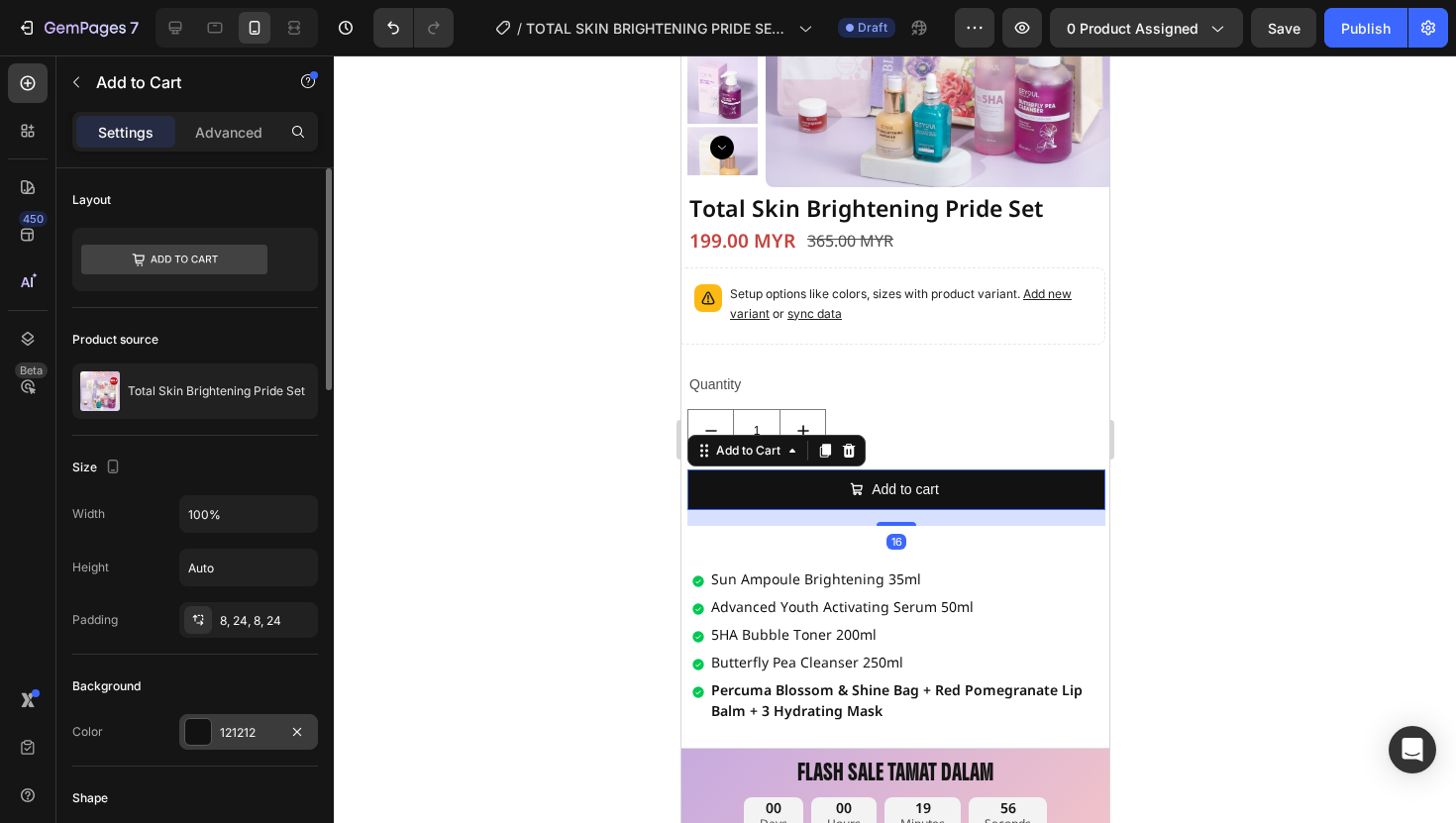 drag, startPoint x: 199, startPoint y: 721, endPoint x: 218, endPoint y: 717, distance: 19.416488 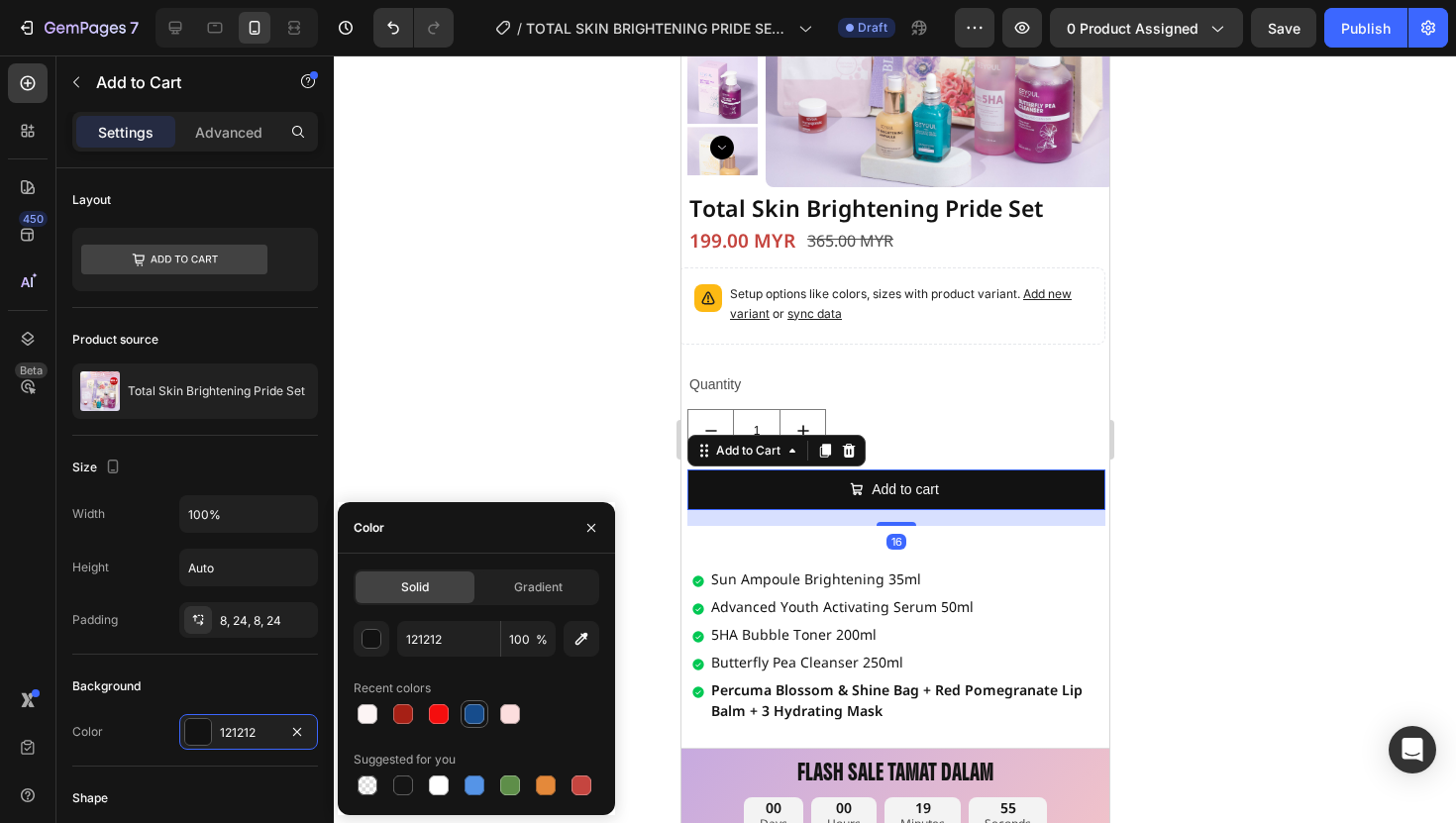 click at bounding box center [474, 714] 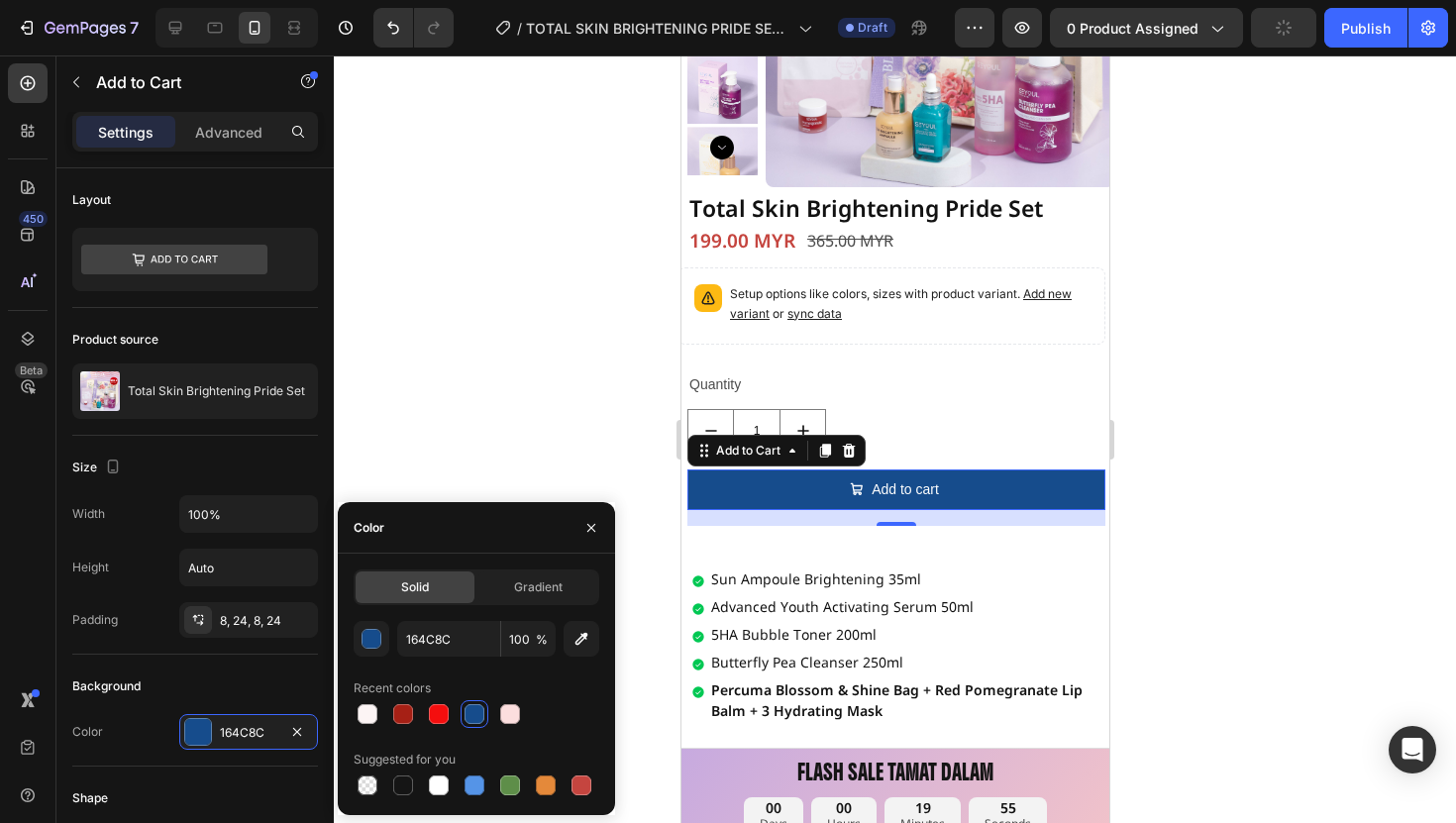 click 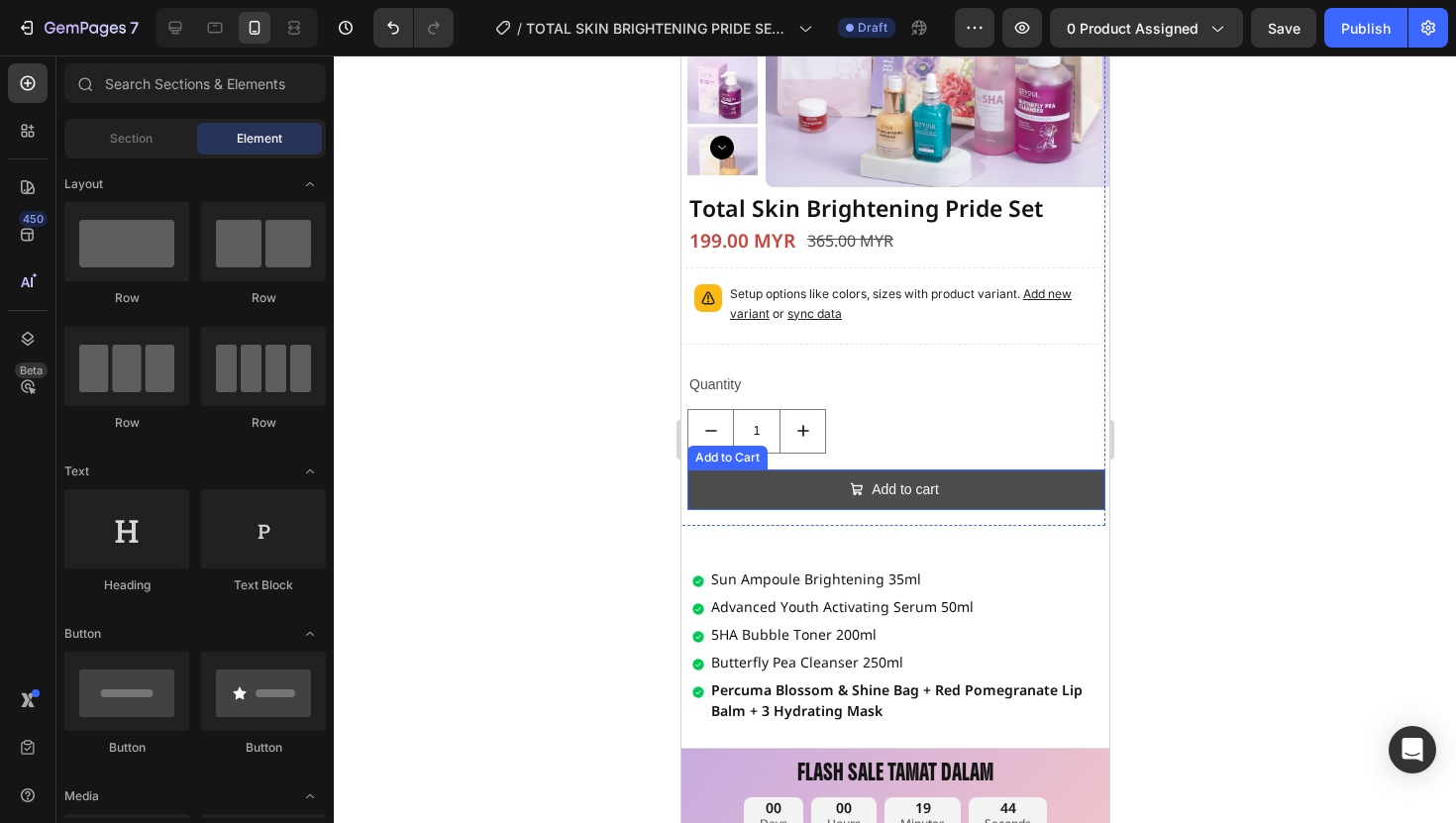 click on "Add to cart" at bounding box center (895, 489) 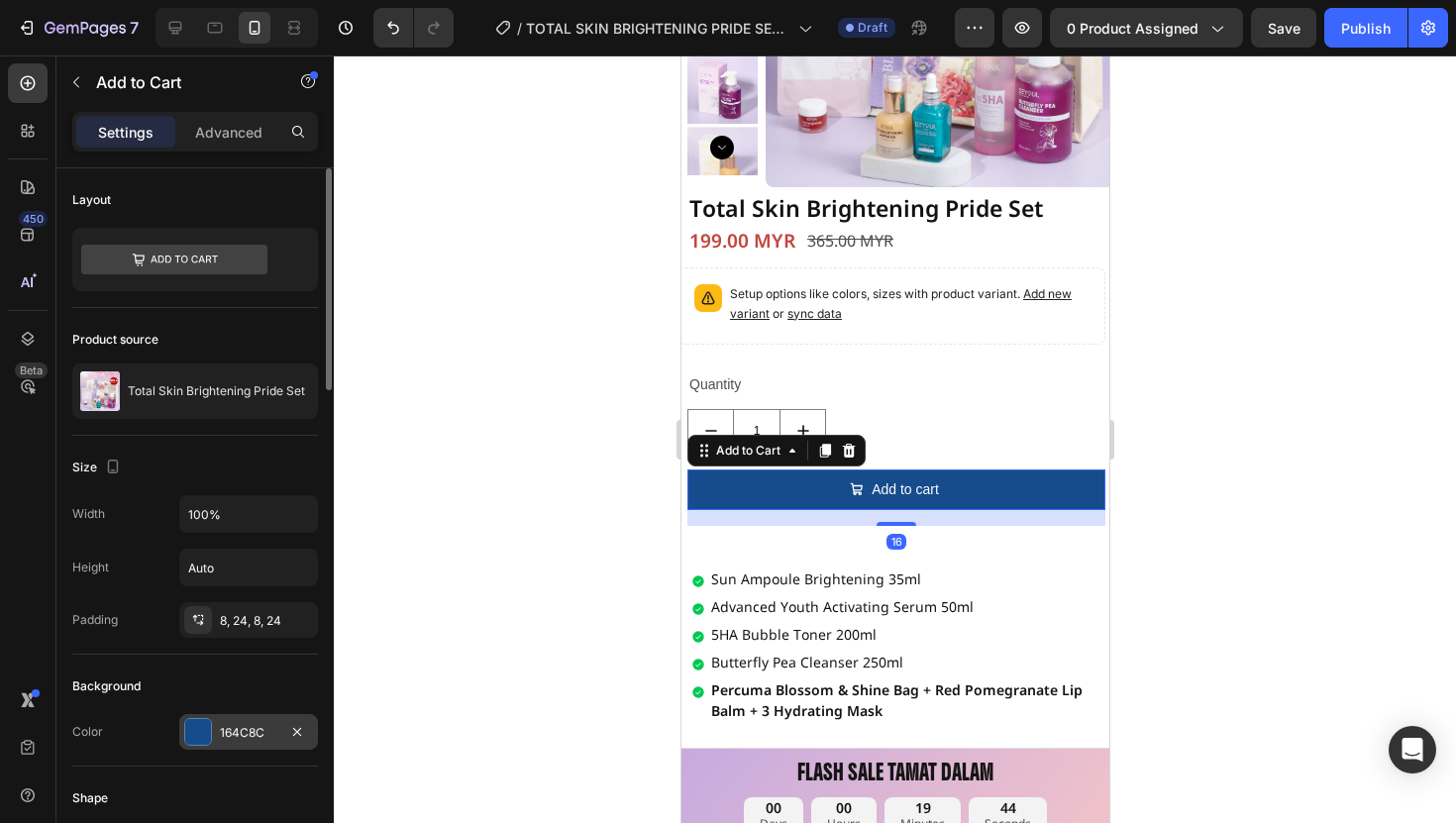 click at bounding box center (198, 732) 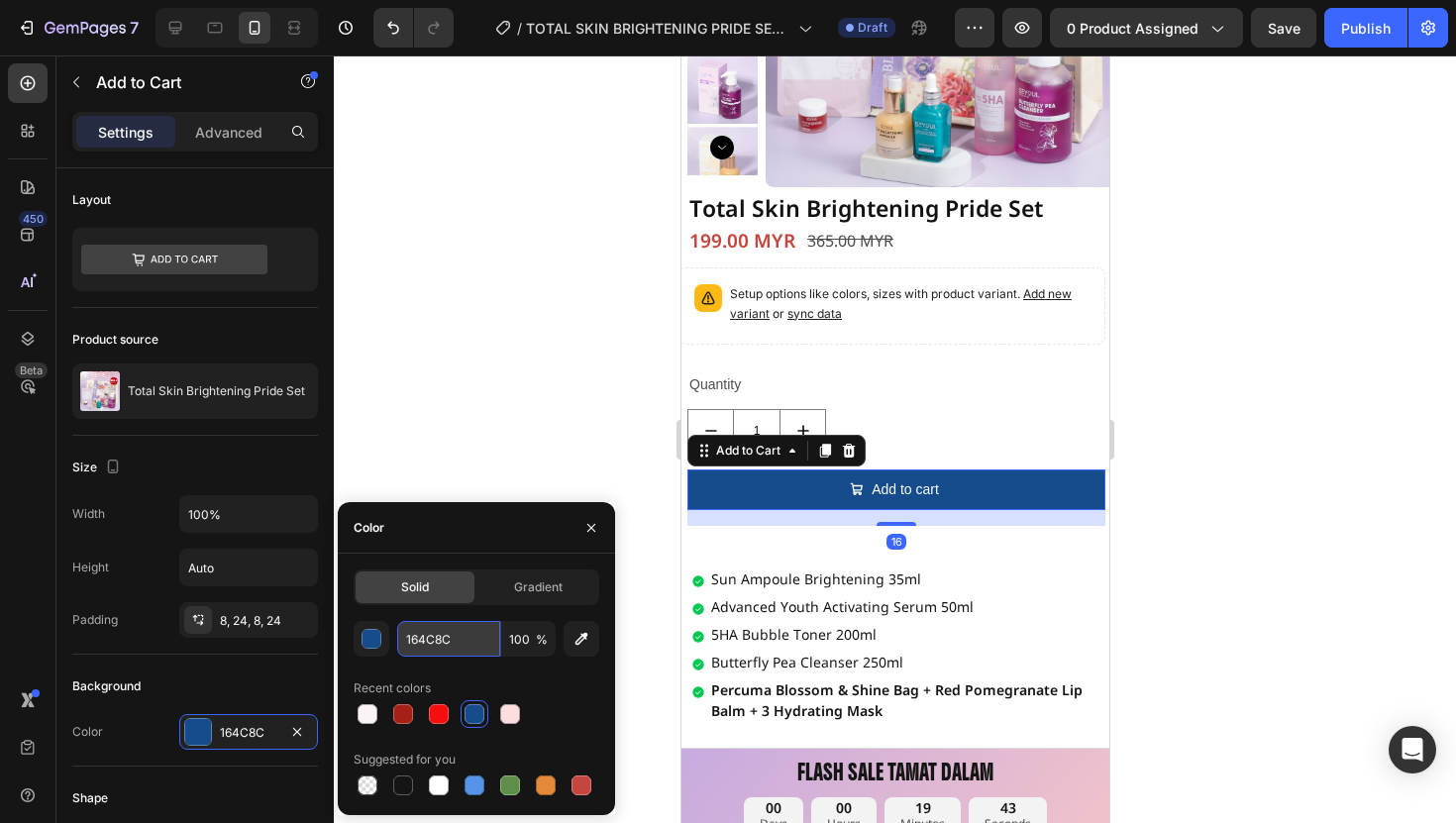 click on "164C8C" at bounding box center (449, 639) 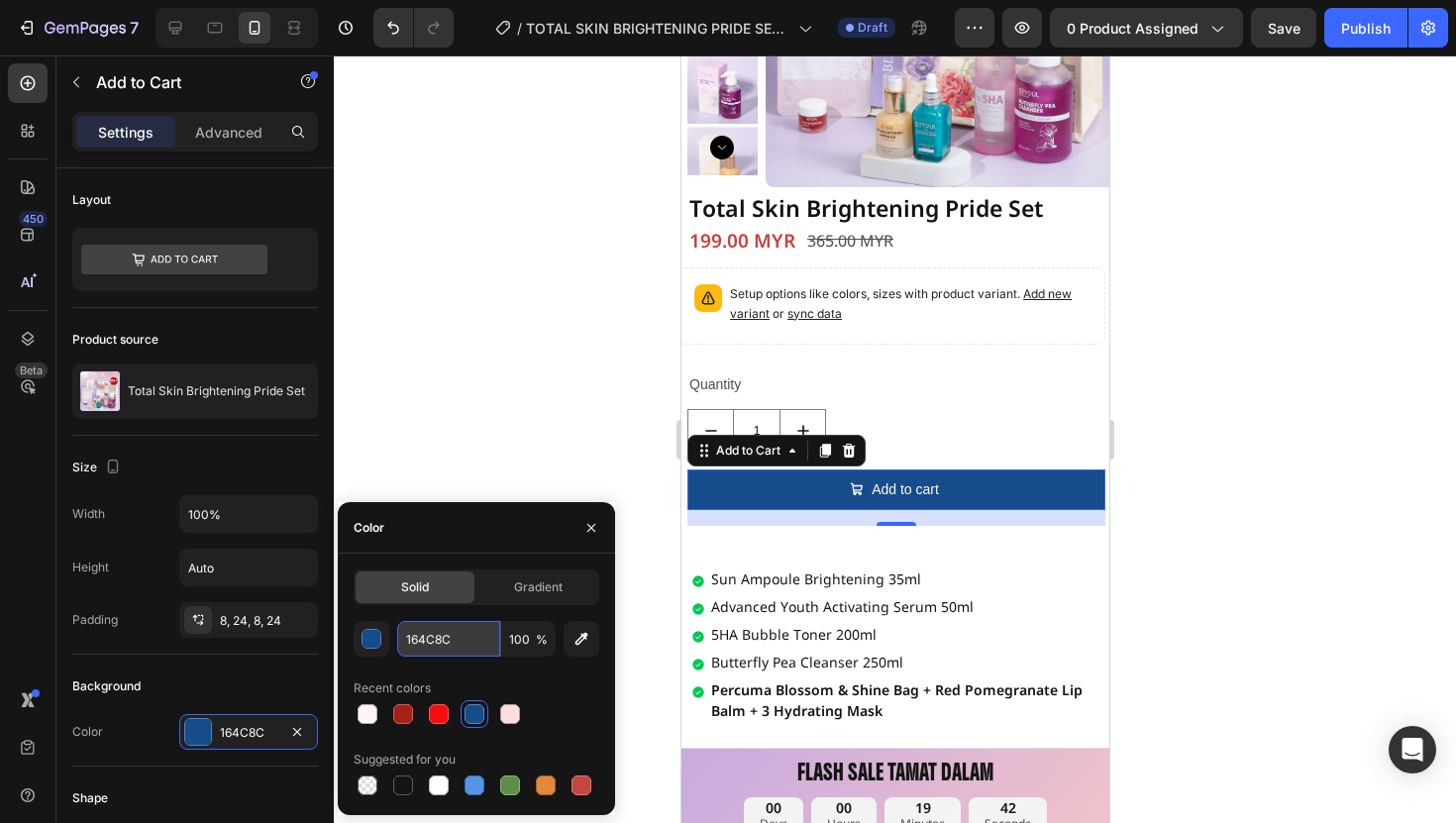 paste on "rgb(197, 69, 63)" 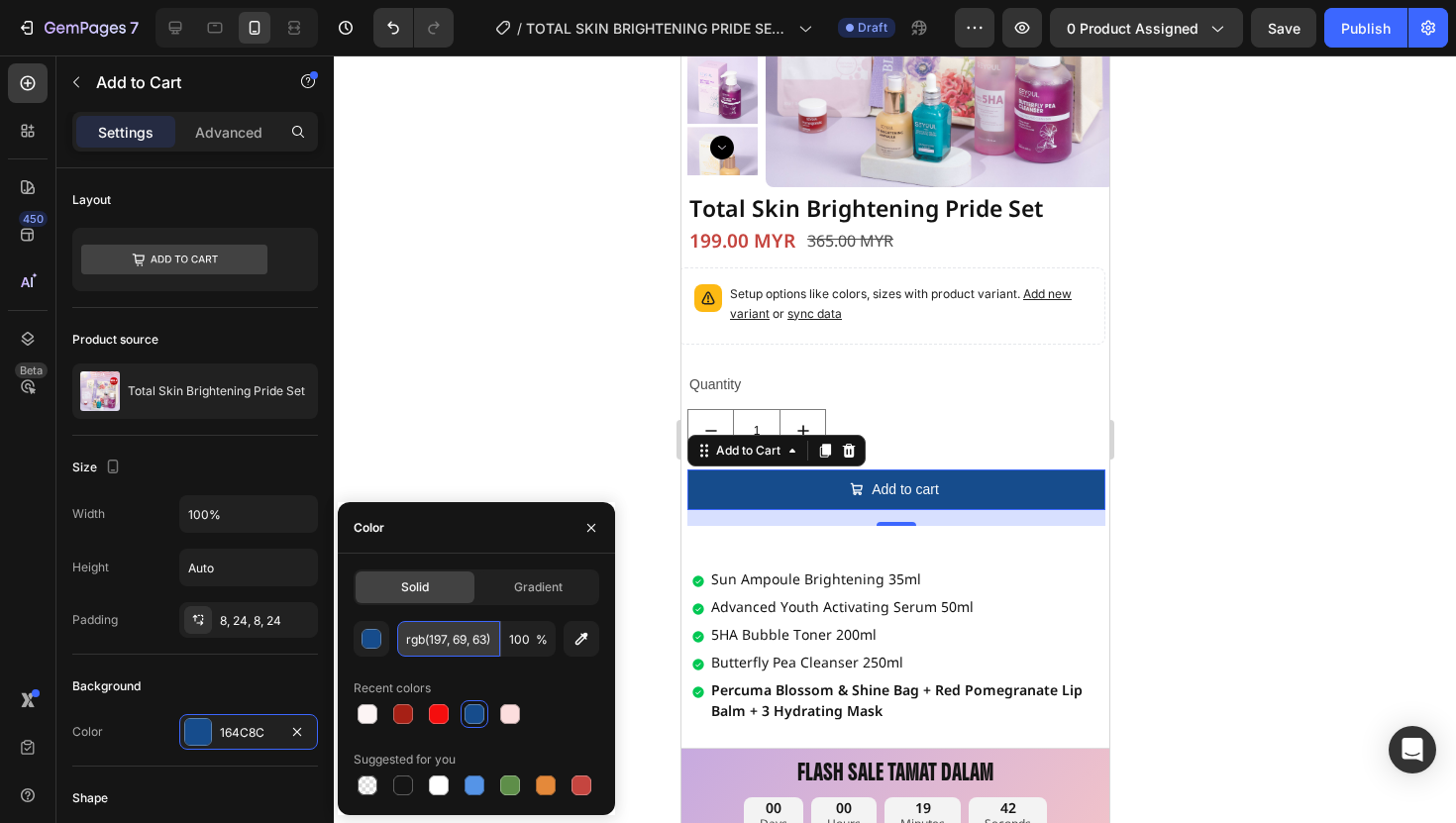 scroll, scrollTop: 0, scrollLeft: 2, axis: horizontal 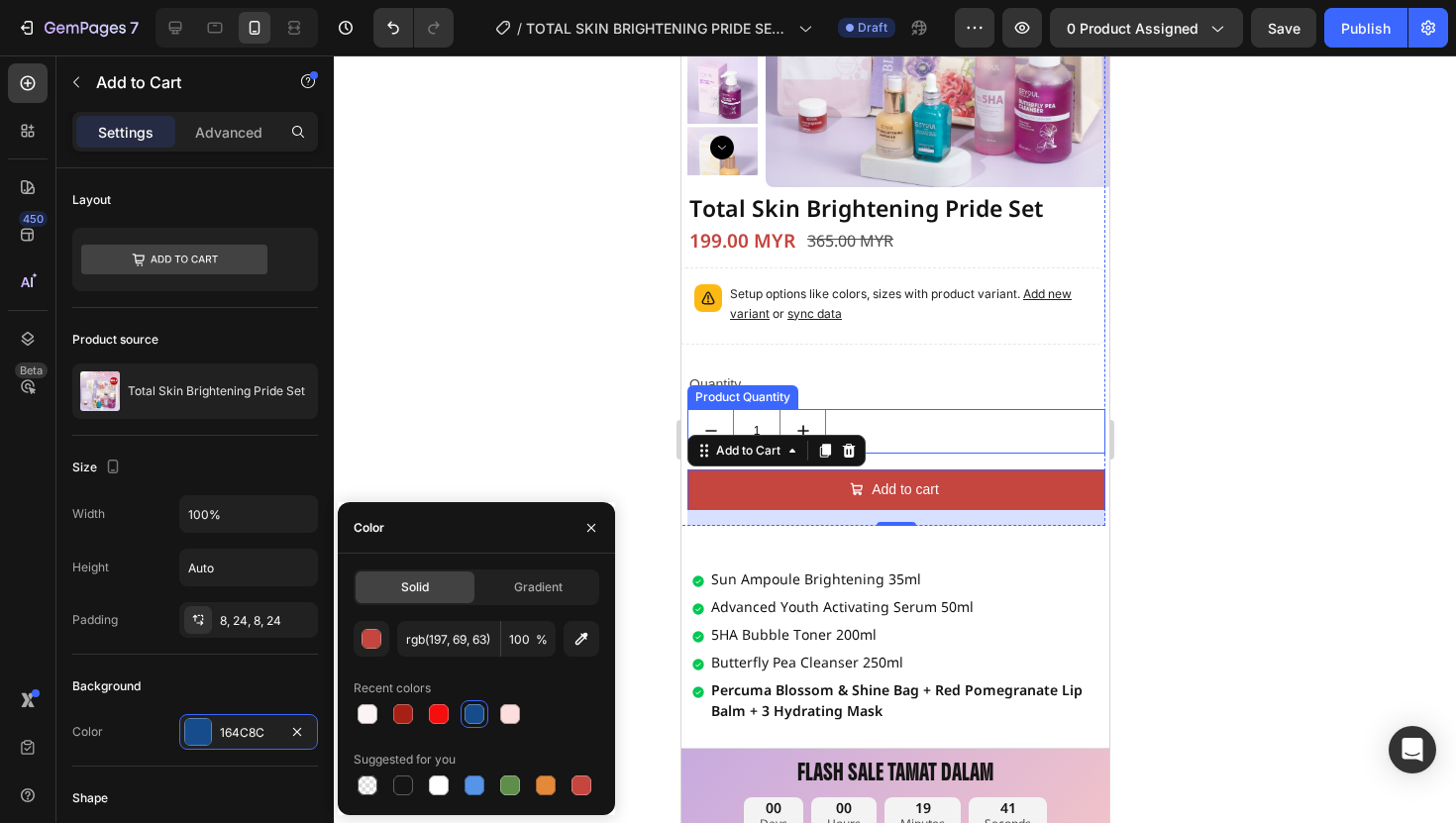 click 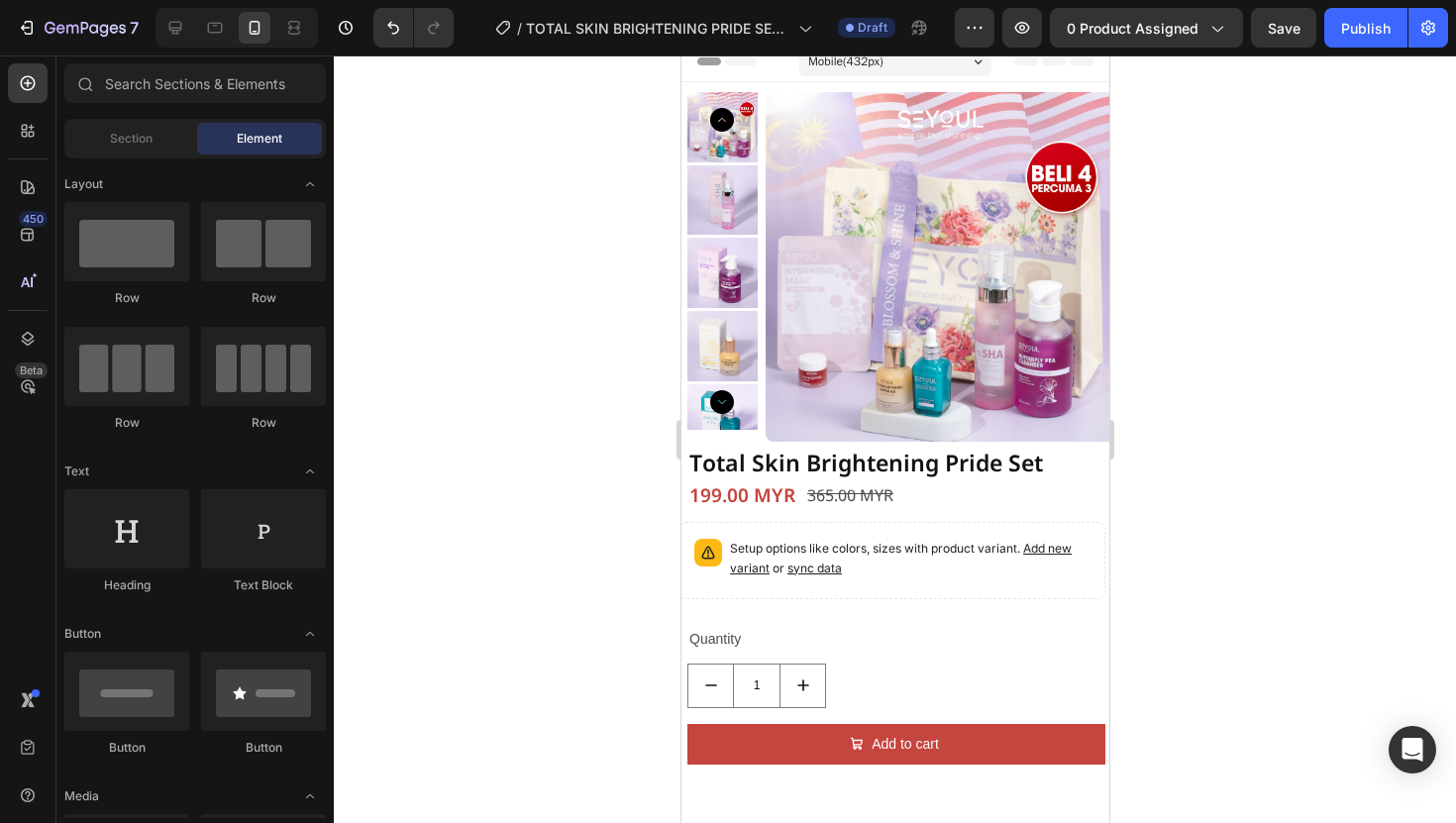 scroll, scrollTop: 0, scrollLeft: 0, axis: both 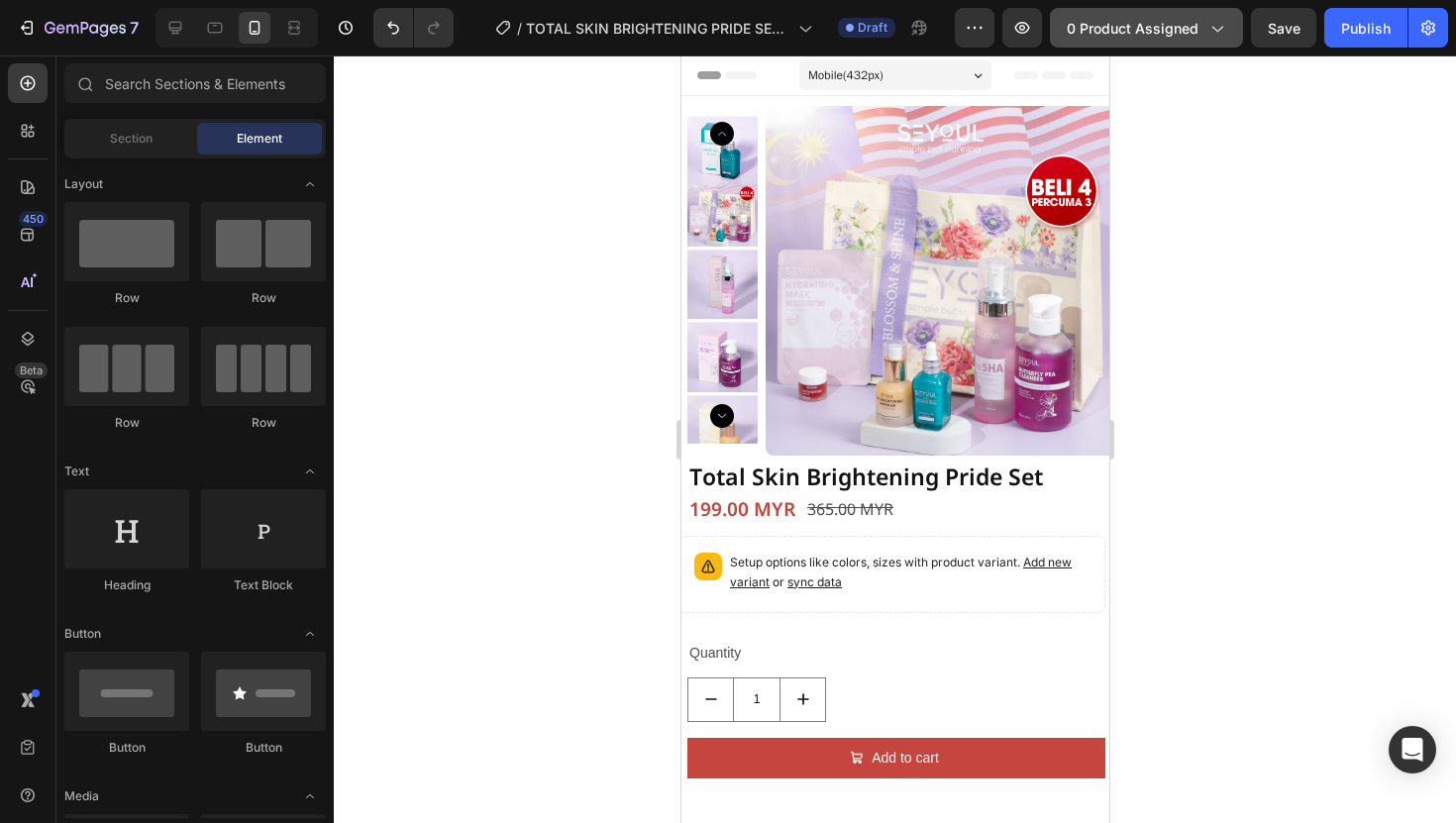 click on "0 product assigned" 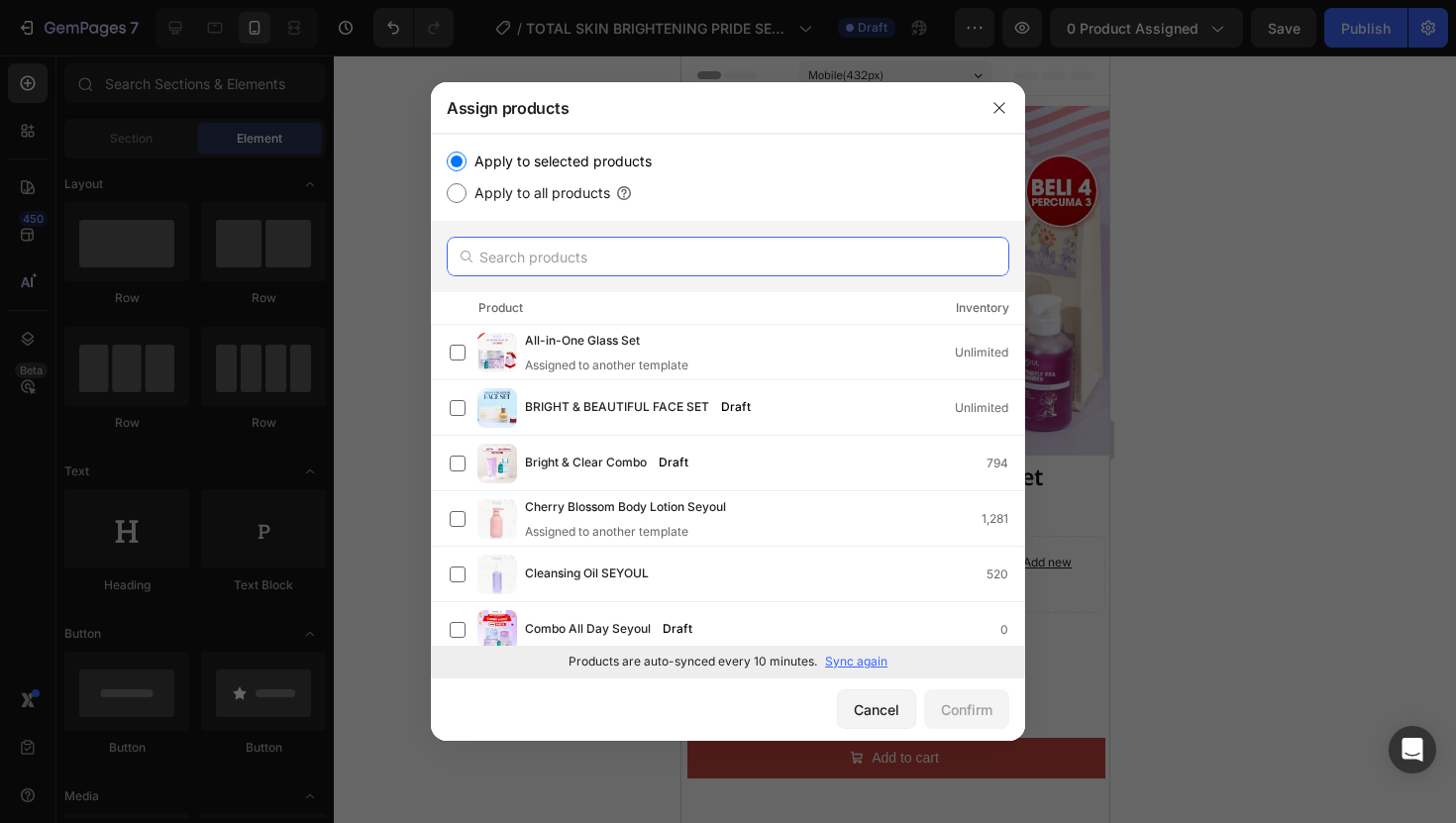 click at bounding box center (728, 257) 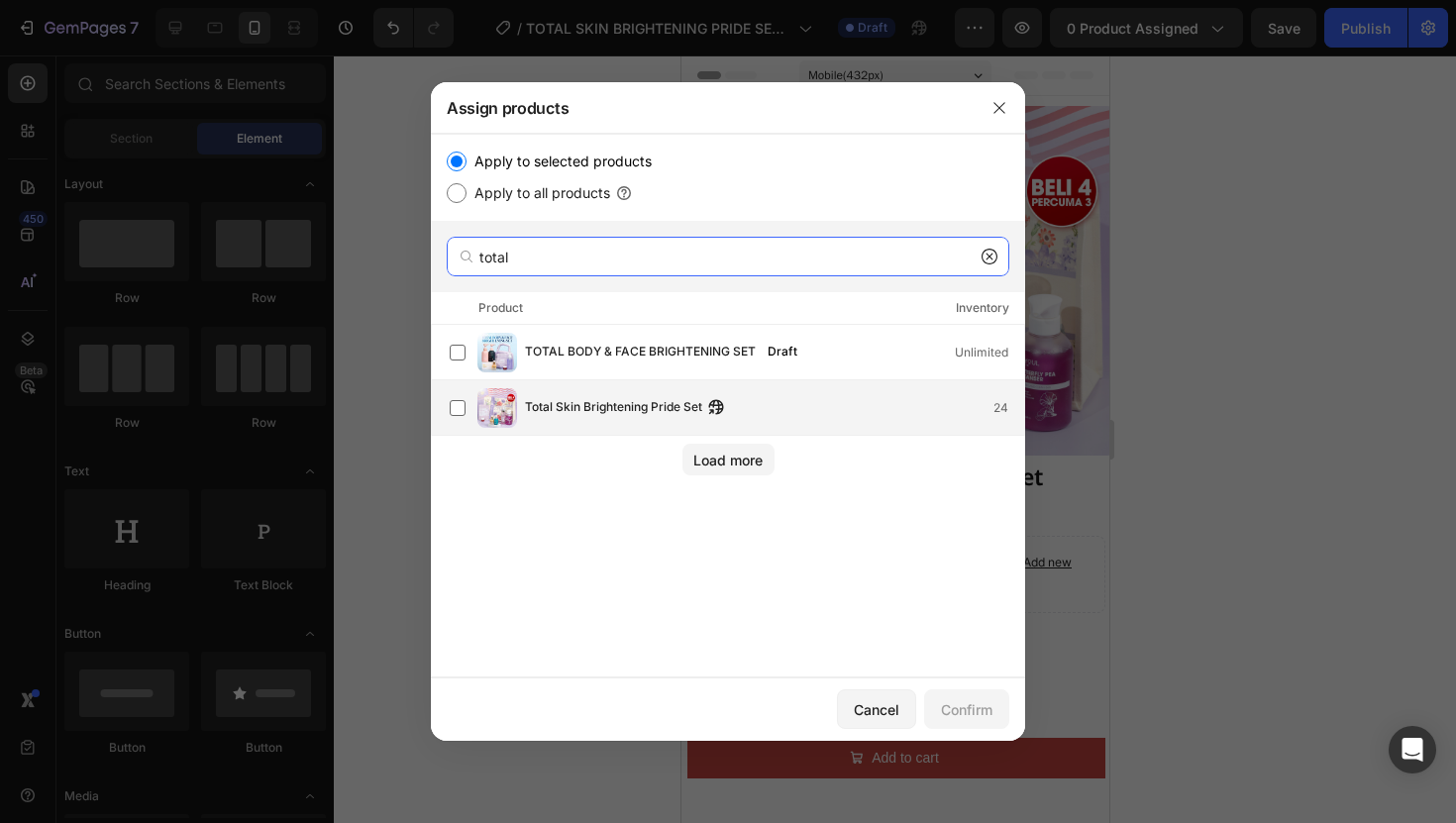 type on "total" 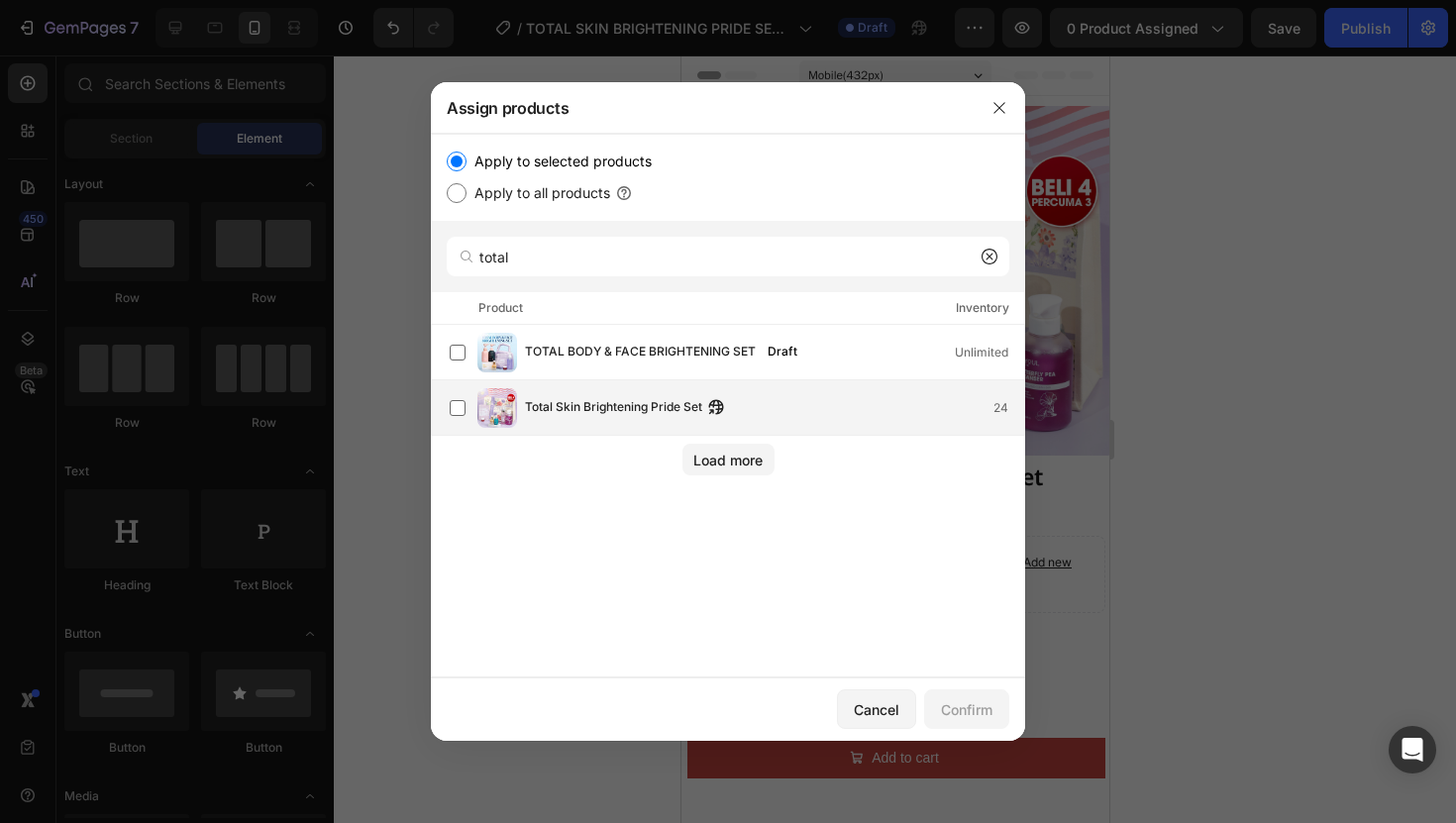click on "Total Skin Brightening Pride Set" at bounding box center [613, 408] 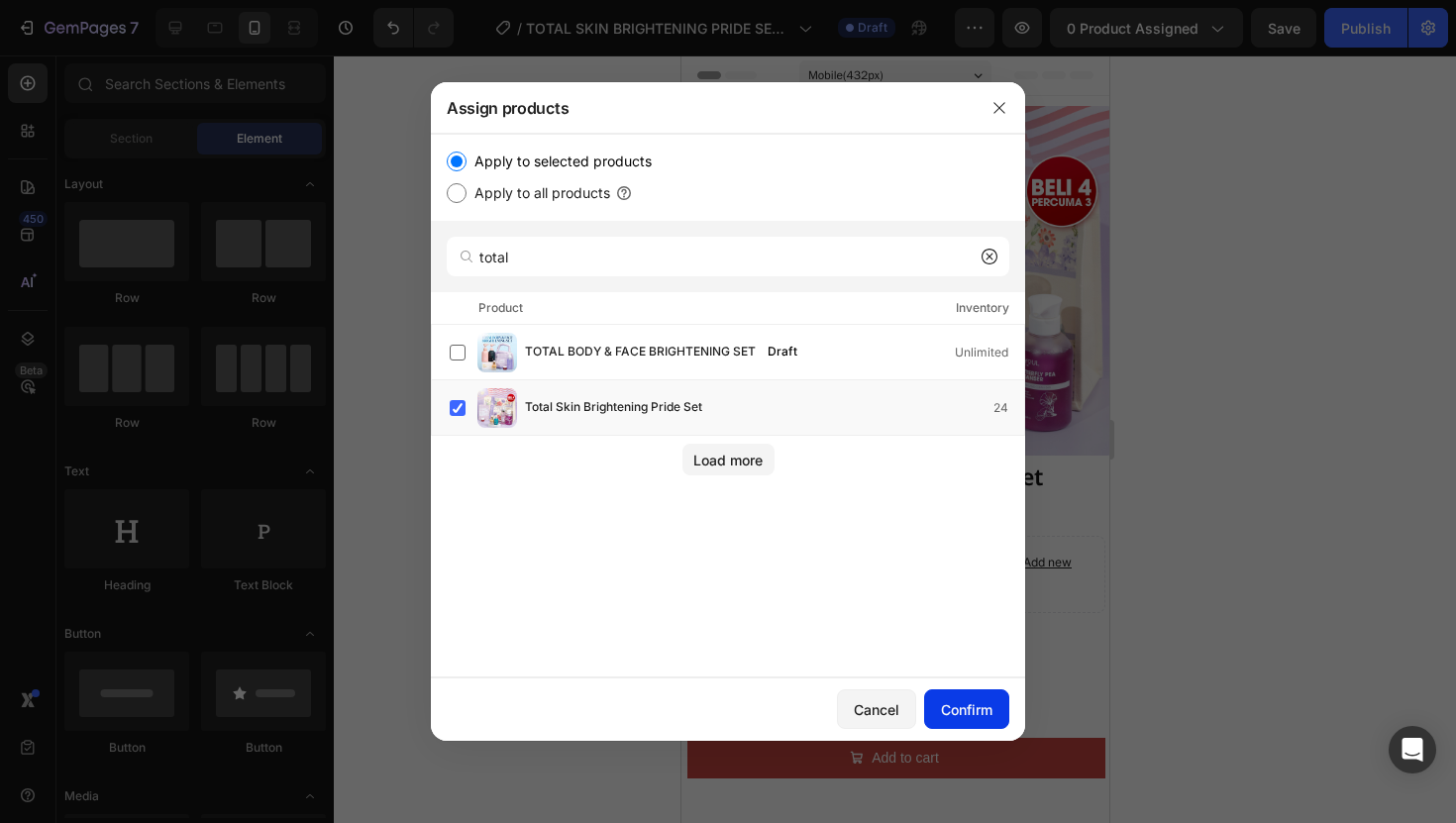 click on "Confirm" at bounding box center (967, 709) 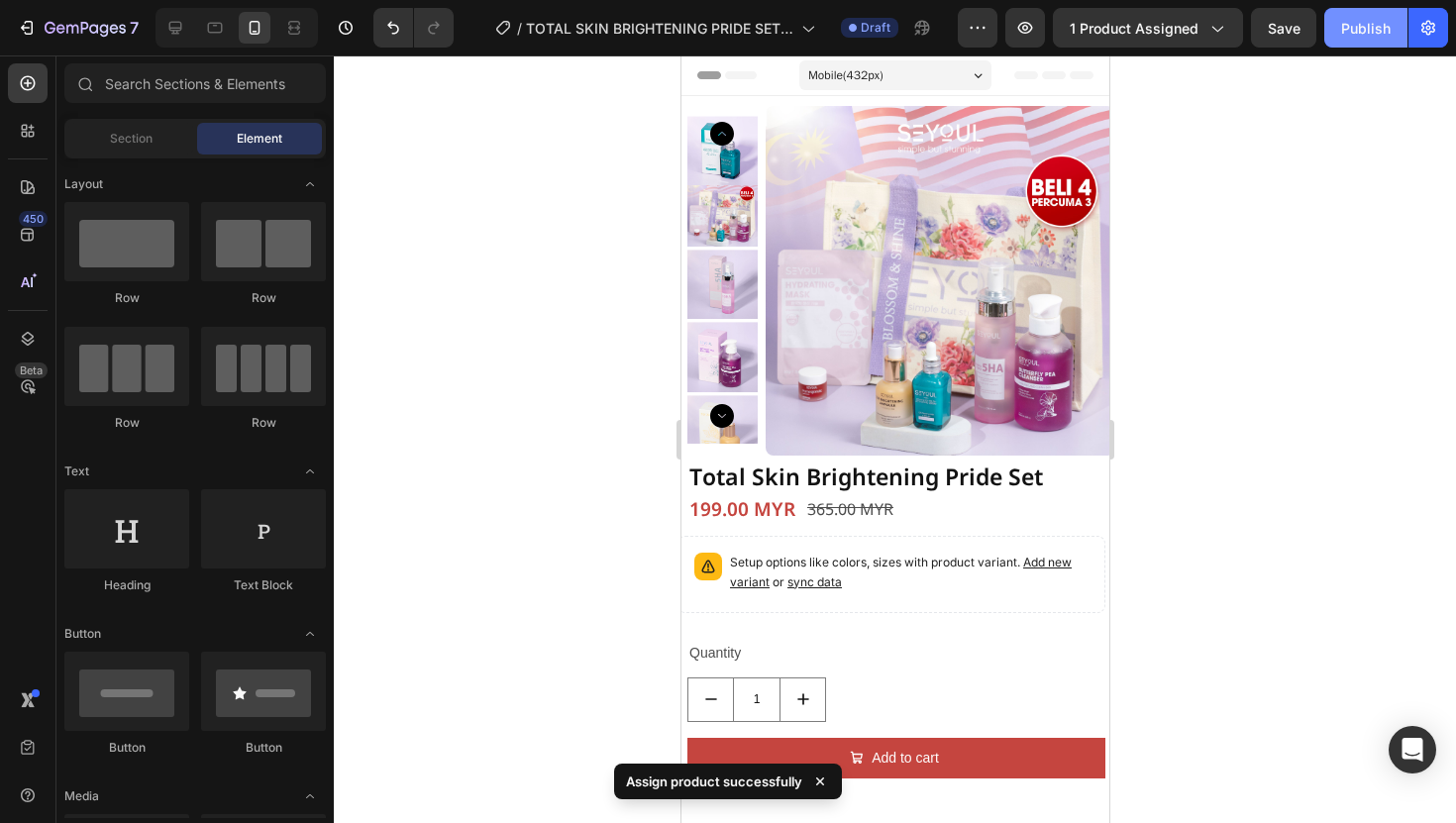 click on "Publish" at bounding box center [1366, 28] 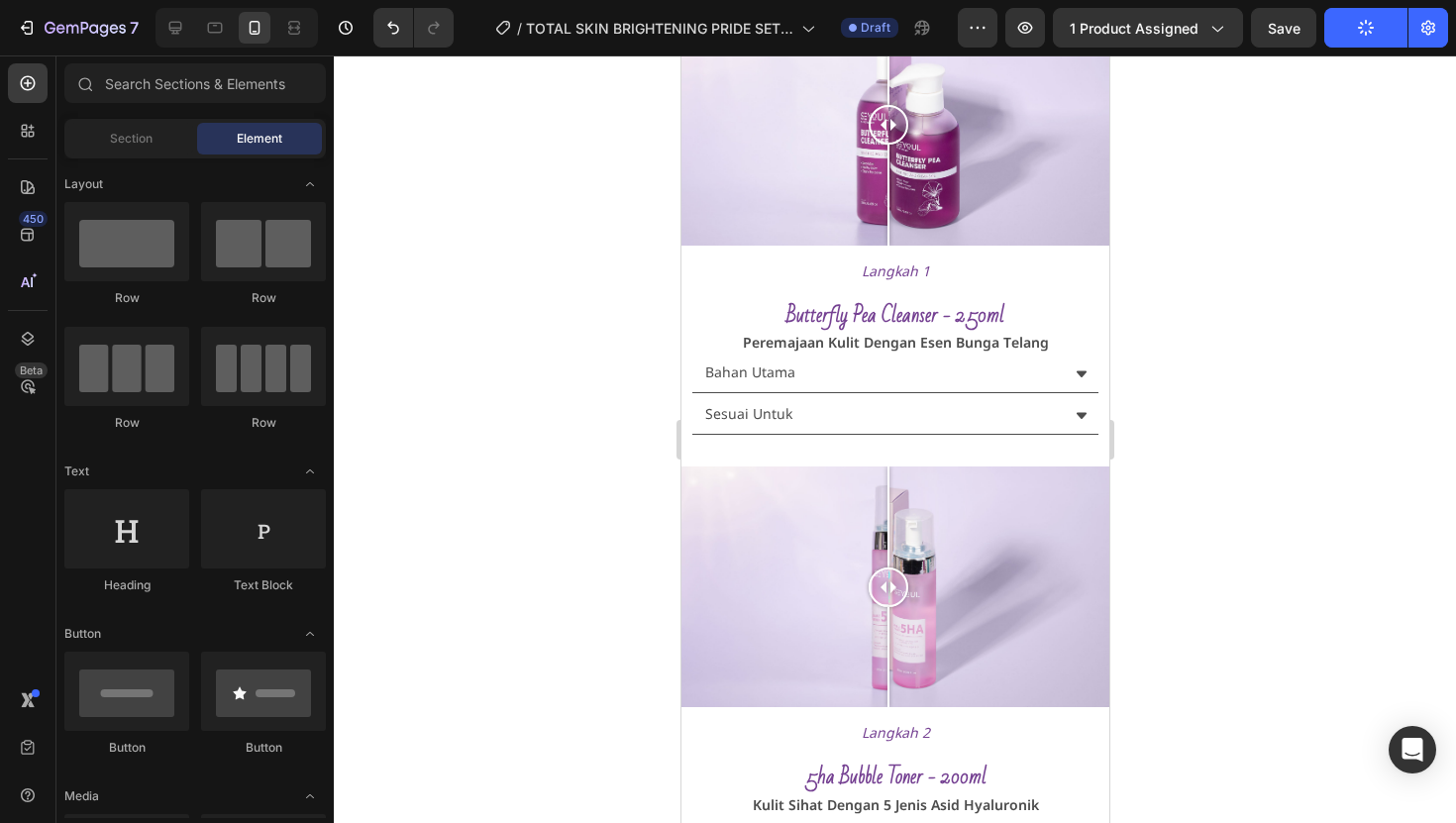 scroll, scrollTop: 1755, scrollLeft: 0, axis: vertical 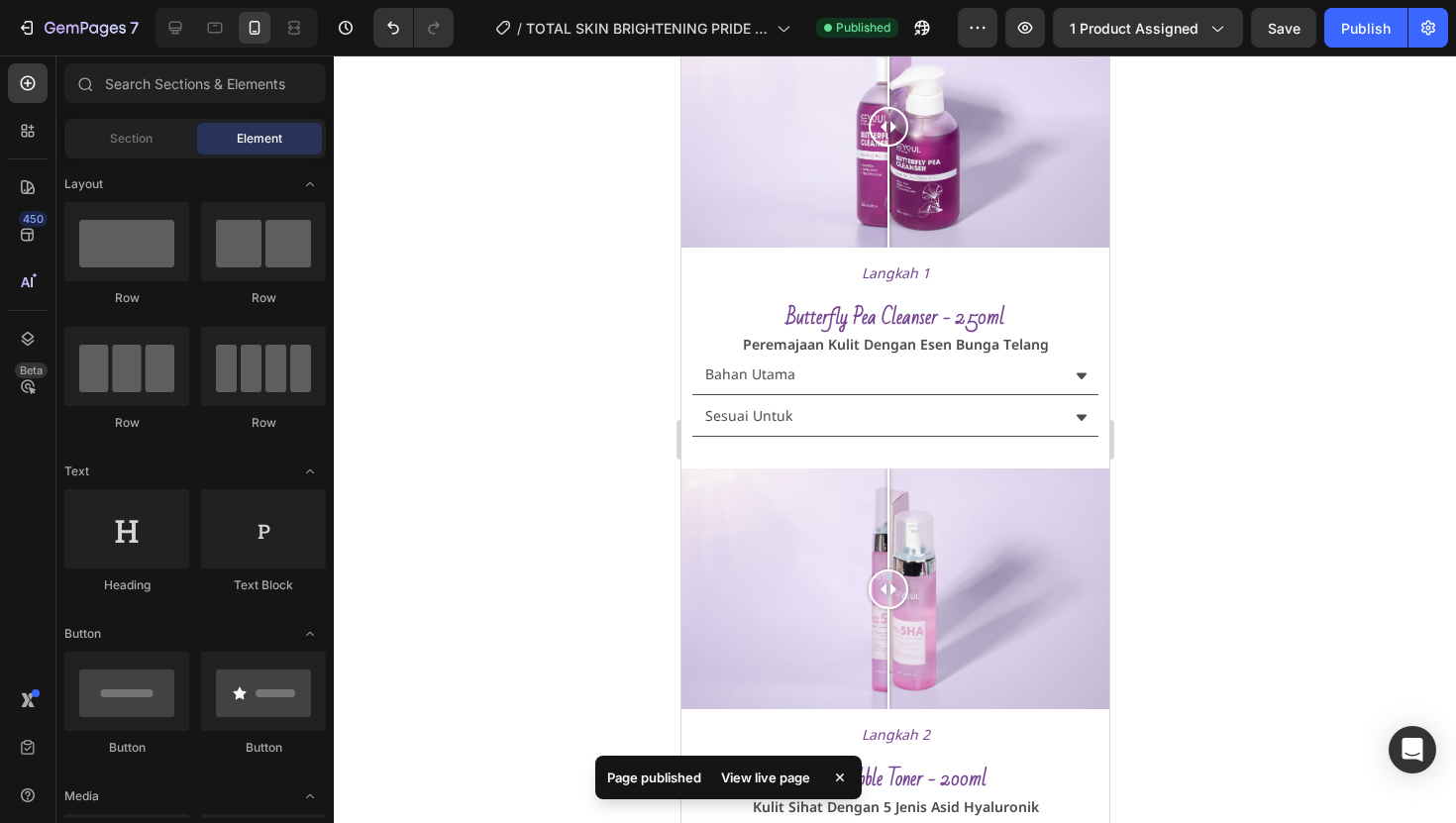 click 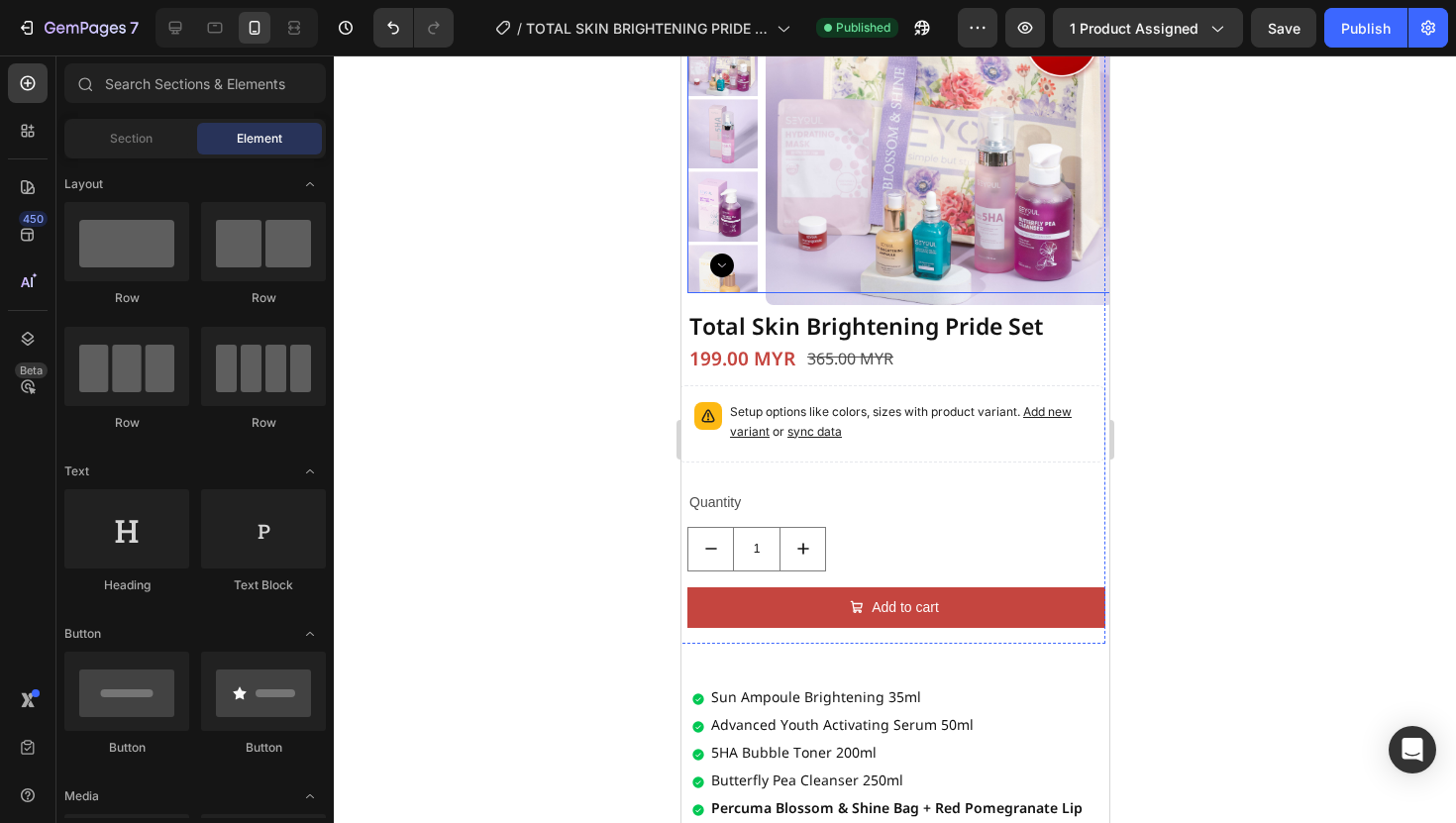scroll, scrollTop: 0, scrollLeft: 0, axis: both 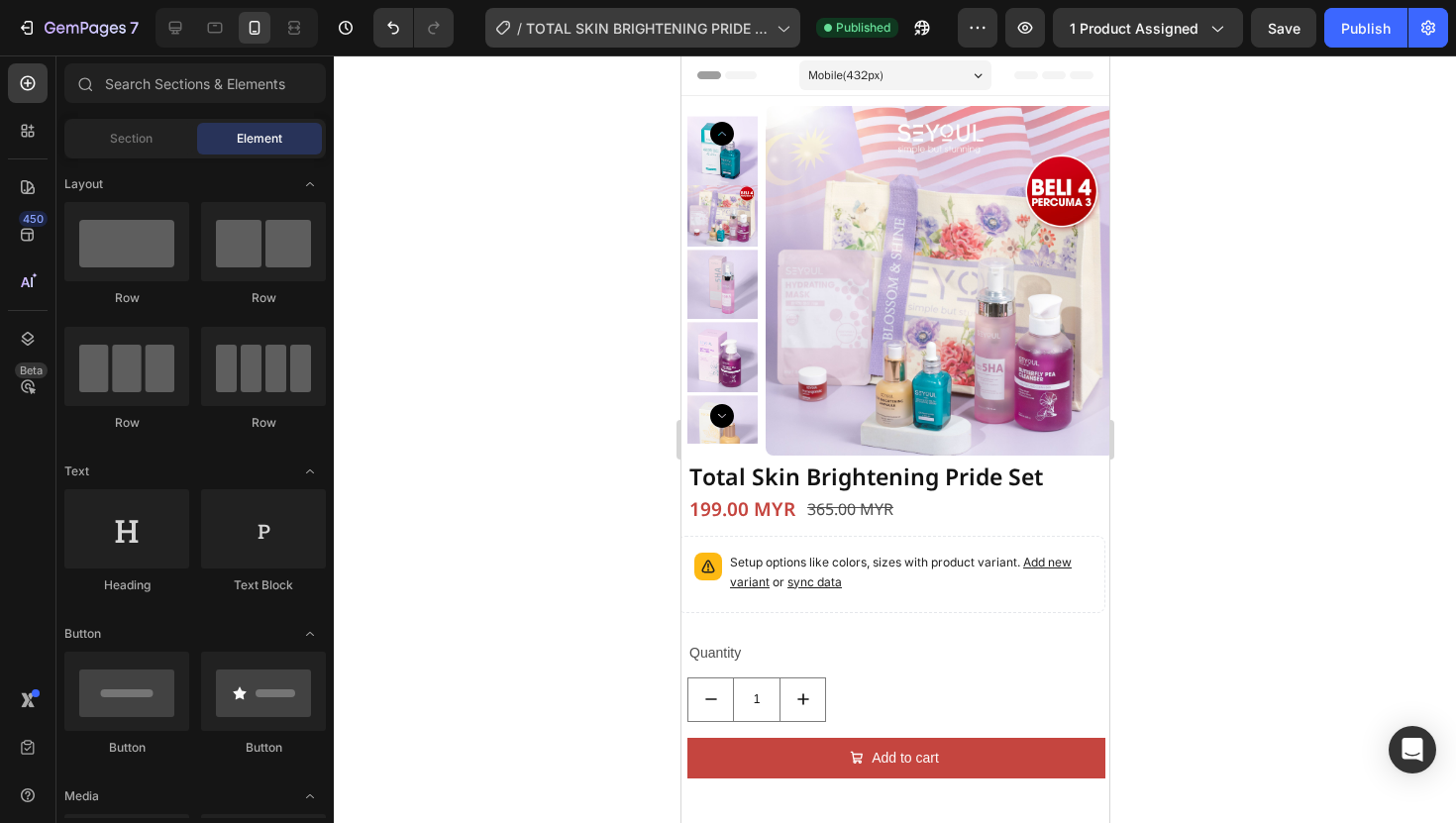 click on "TOTAL SKIN BRIGHTENING PRIDE SET - Edit" at bounding box center (647, 28) 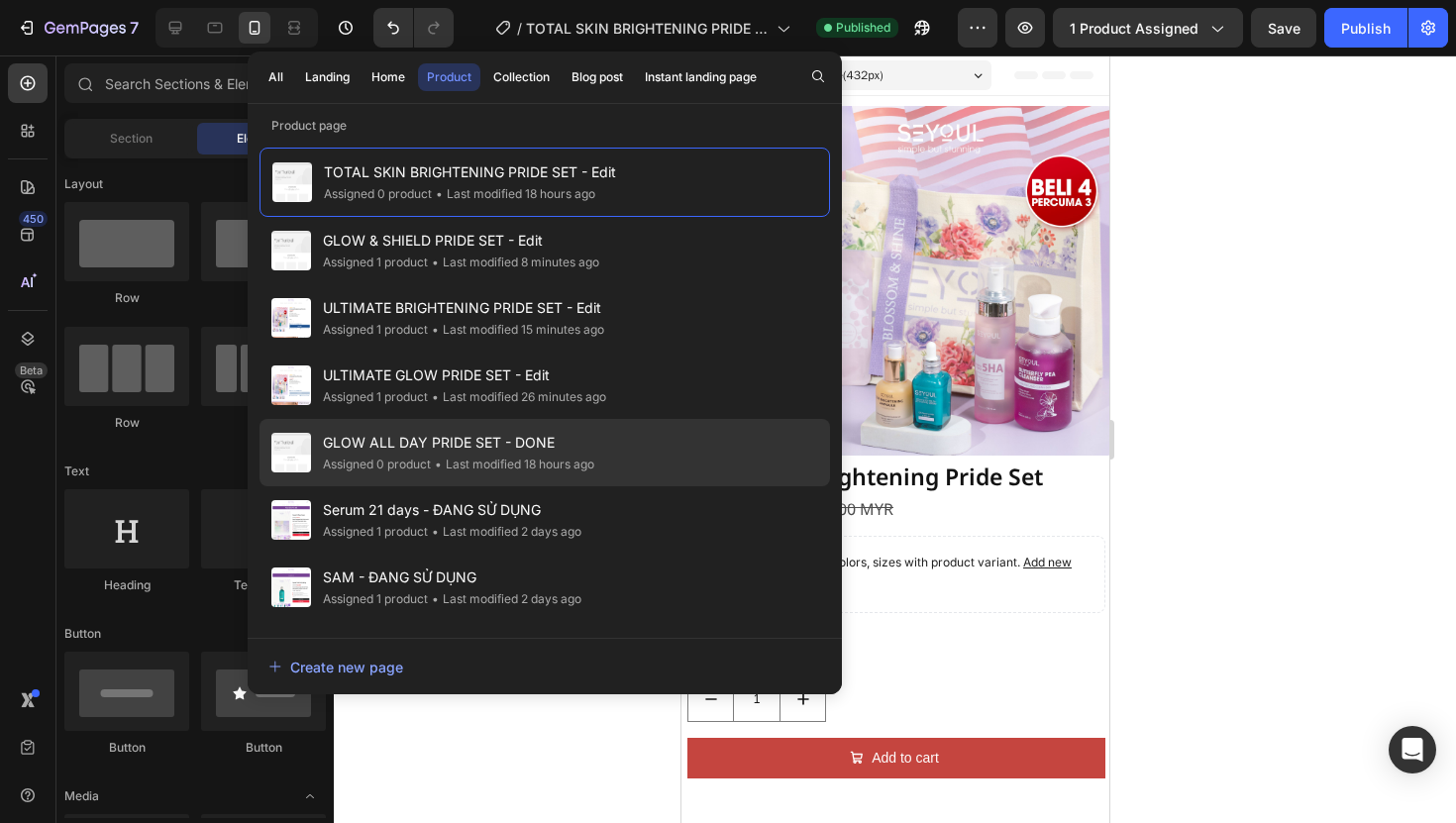 click on "• Last modified 18 hours ago" 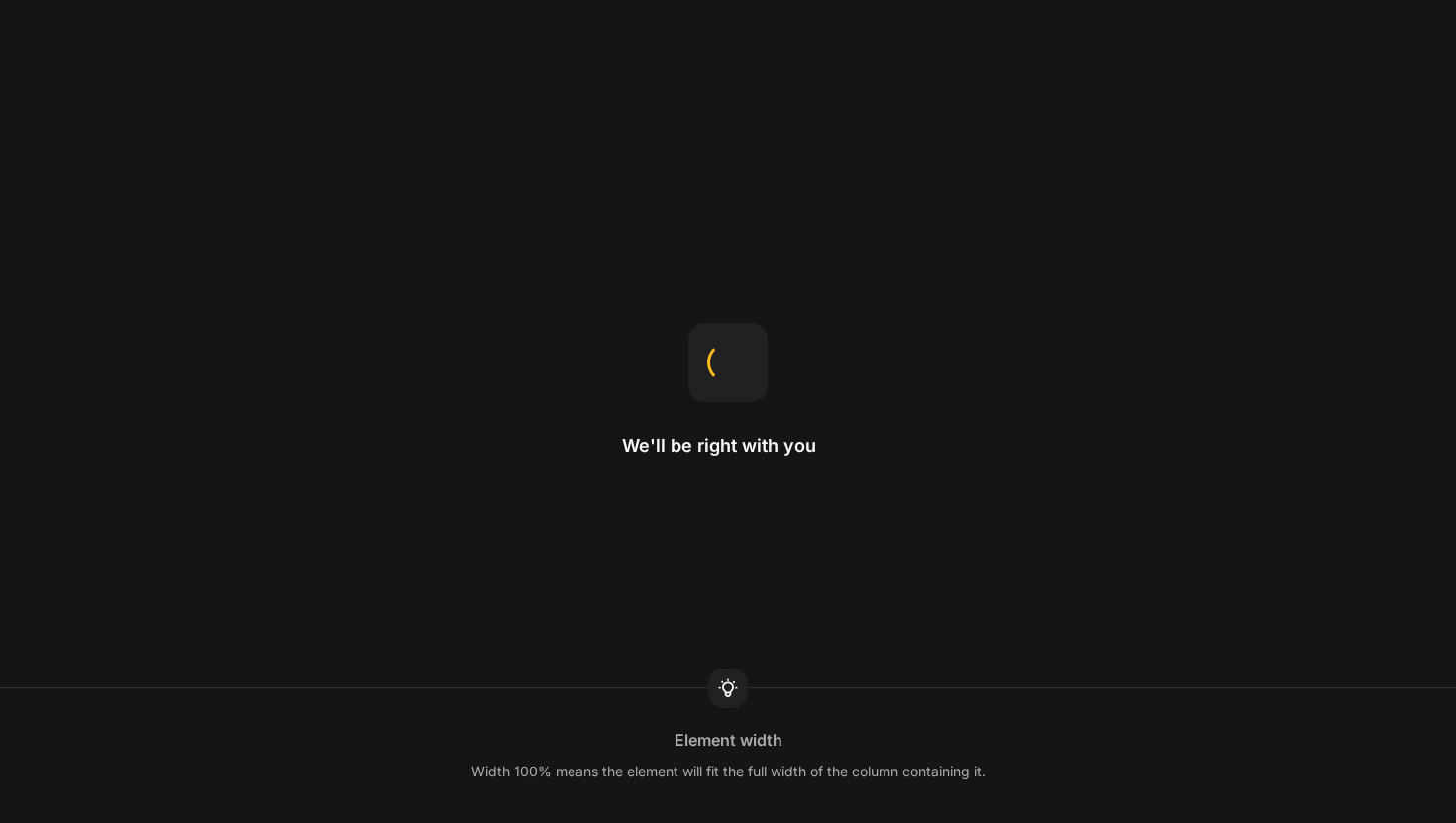 scroll, scrollTop: 0, scrollLeft: 0, axis: both 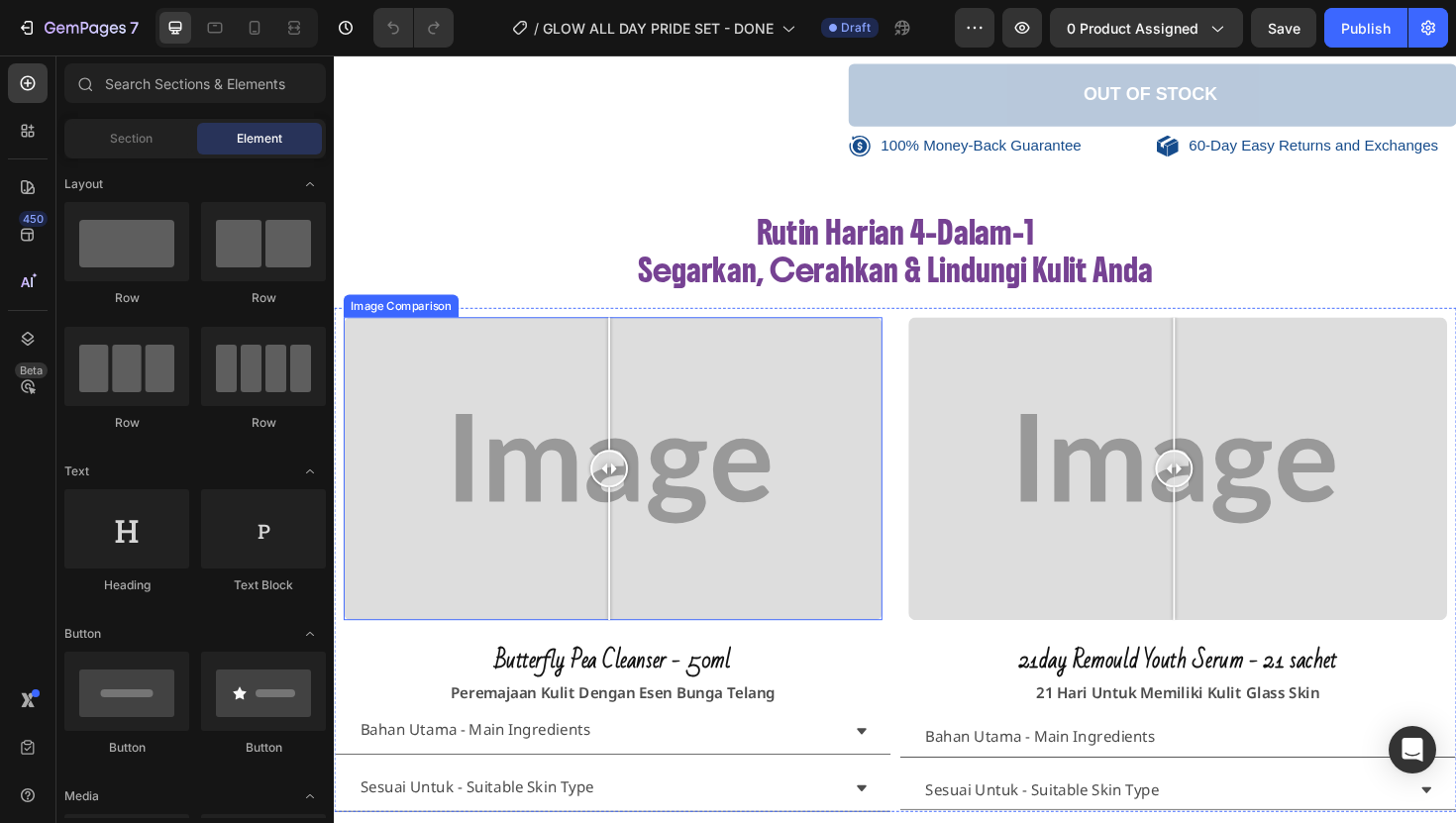 click at bounding box center [629, 493] 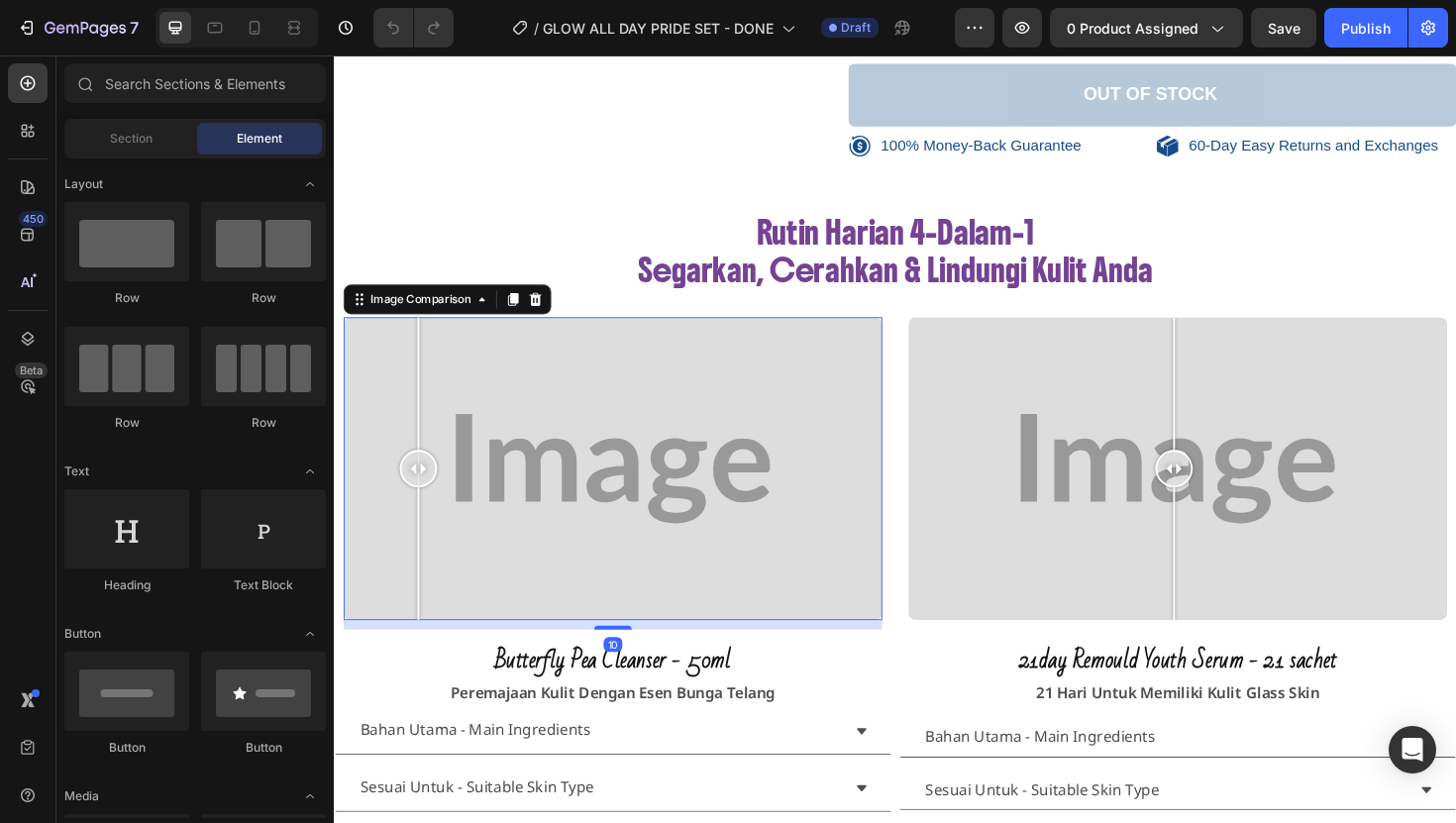 click at bounding box center [423, 403] 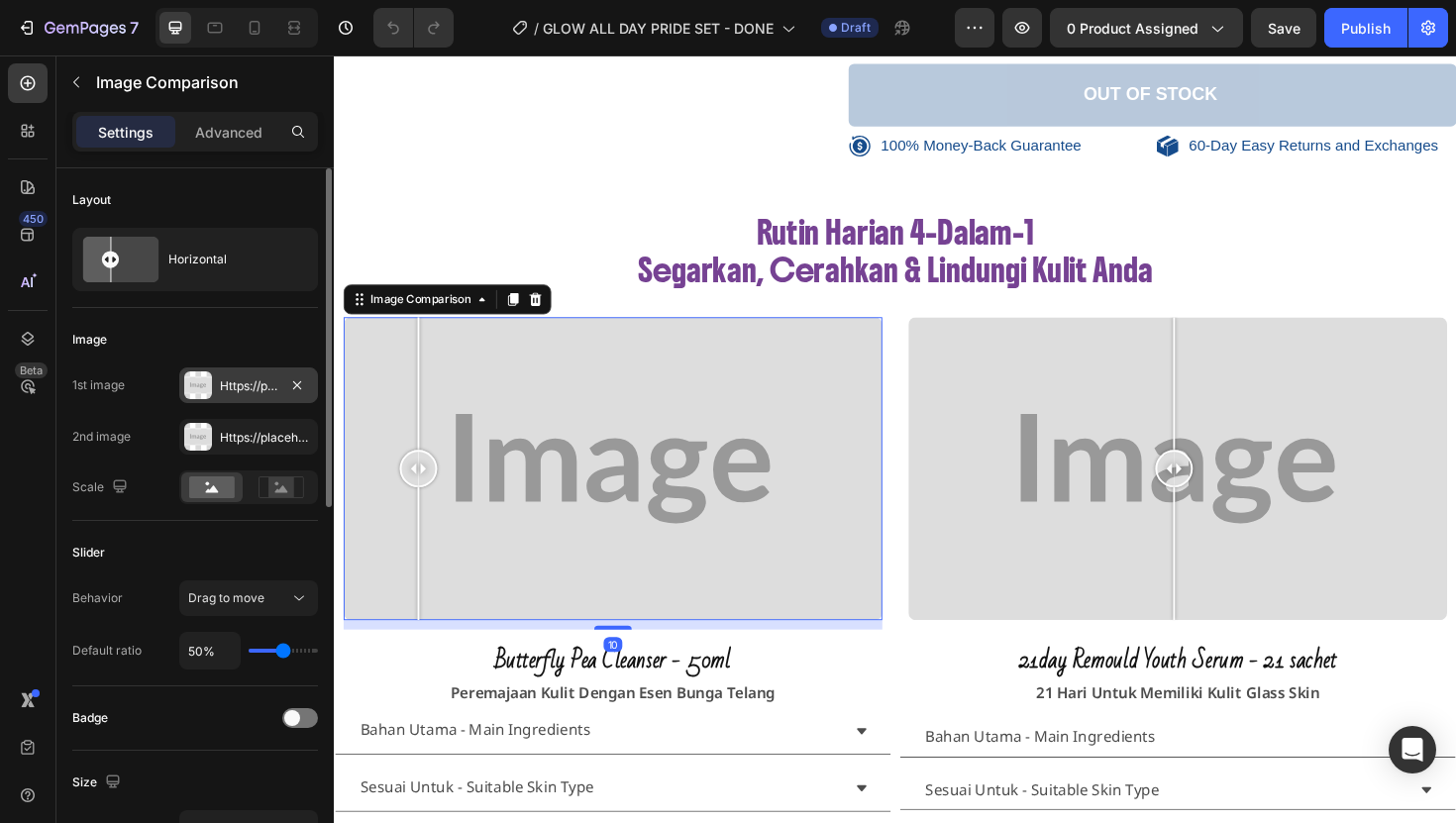 click on "Https://placehold.Co/2000x1111?Text=Image" at bounding box center (249, 386) 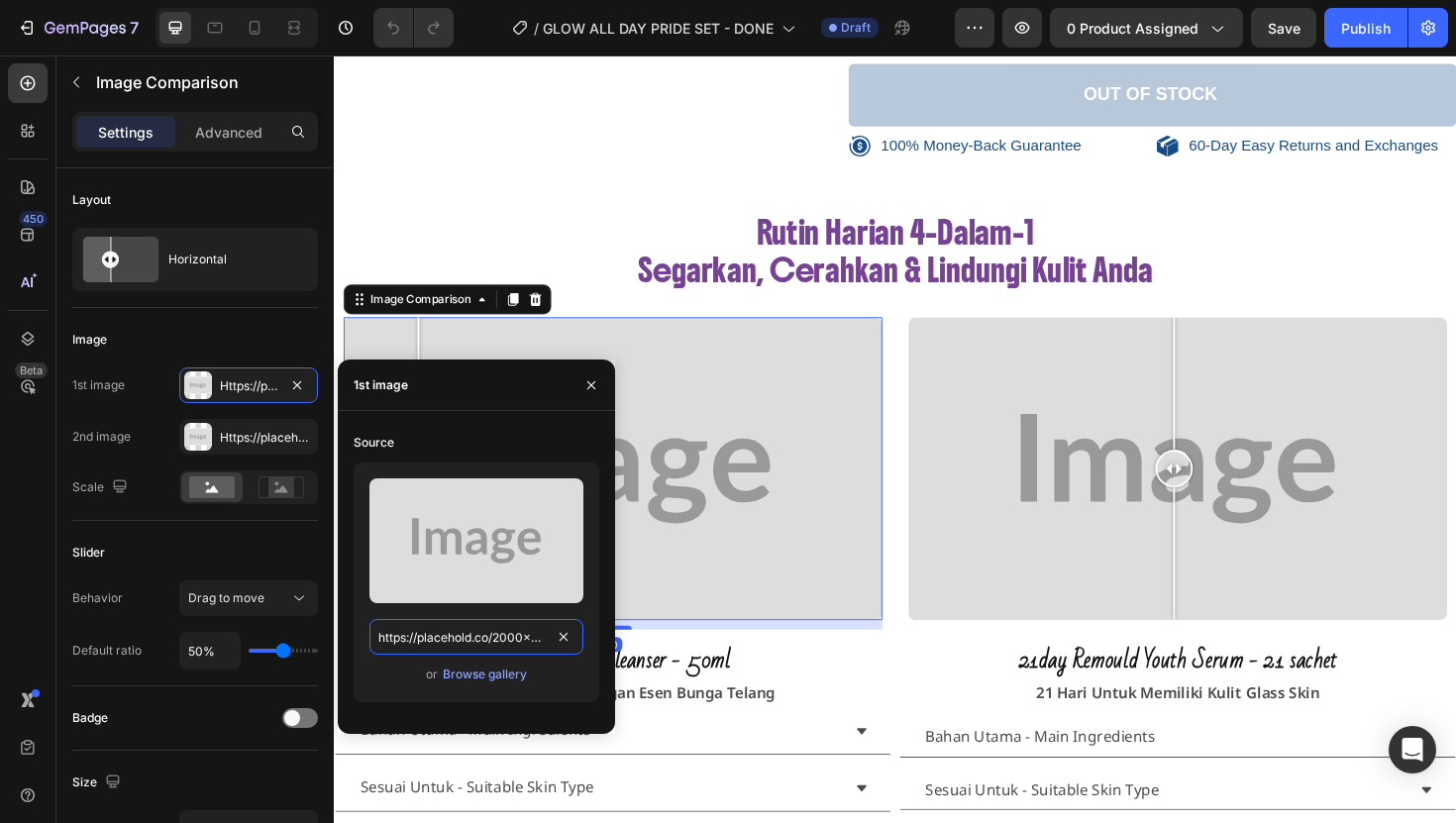 click on "https://placehold.co/2000x1111?text=Image" at bounding box center [476, 637] 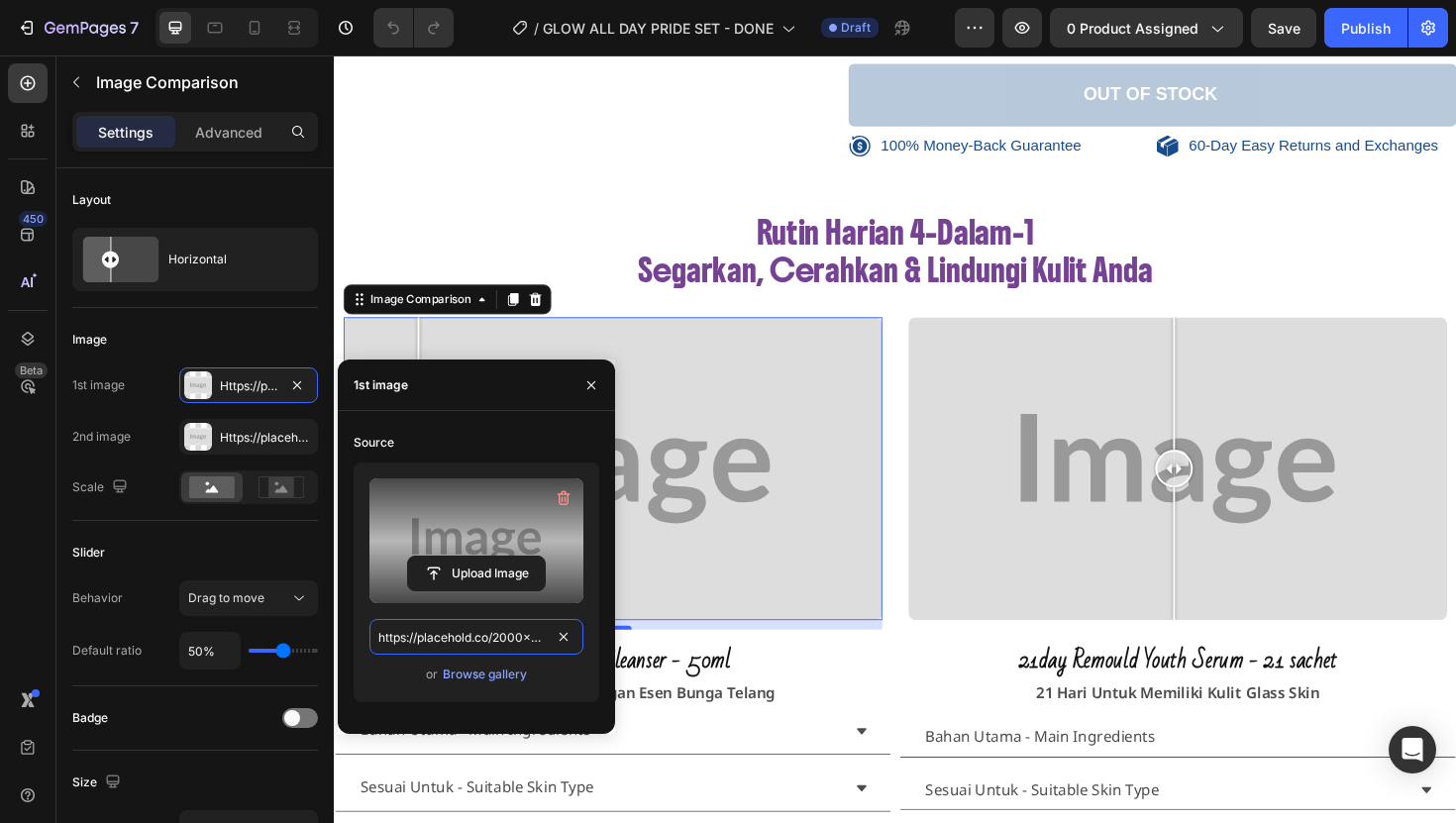 paste on "seyoulofficial.com/cdn/shop/files/gempages_553103273247114368-ce1ce2b4-6312-4d7f-955d-bc10662cf759.jpg?v=7450435008836341780" 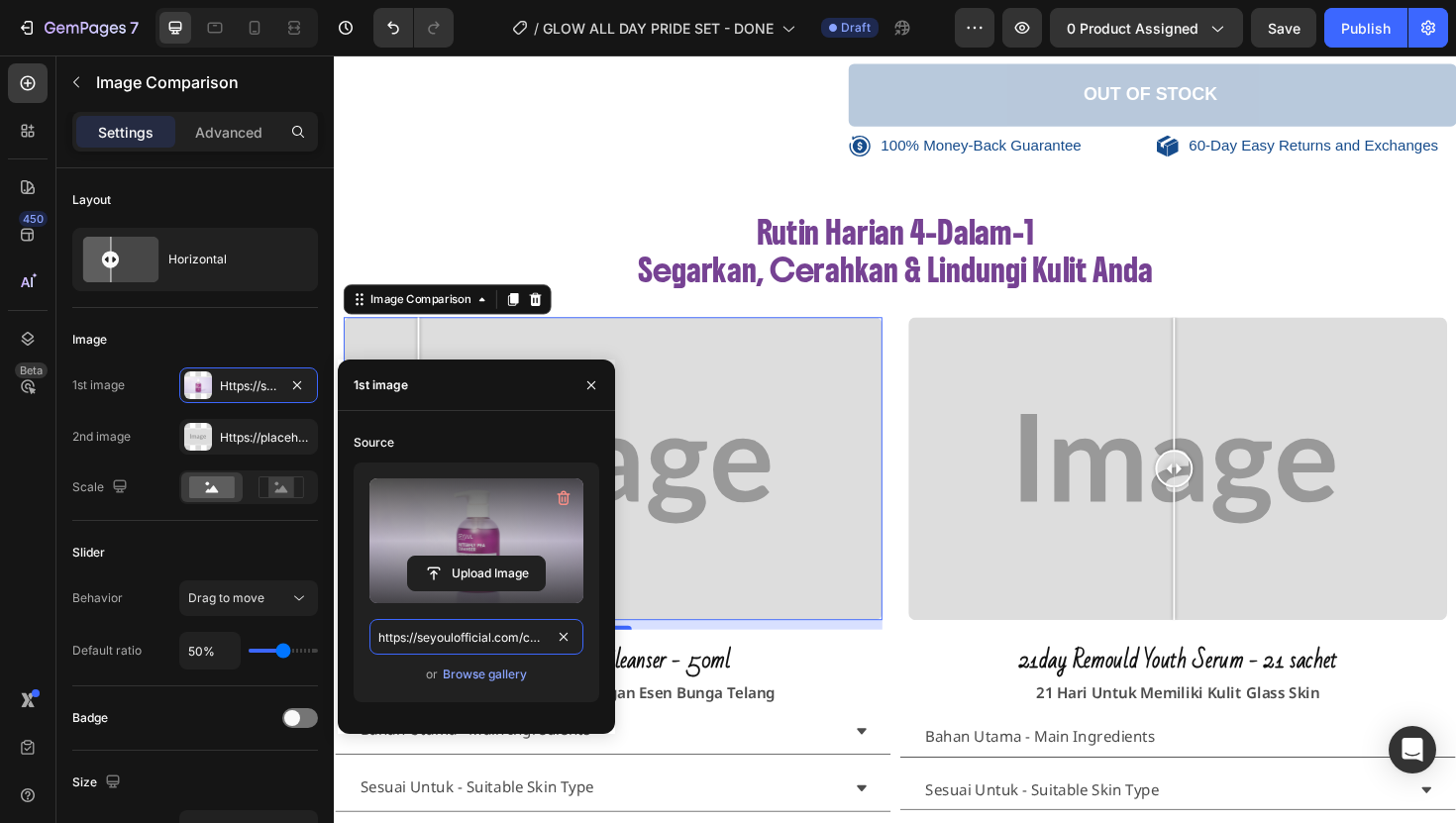 scroll, scrollTop: 0, scrollLeft: 674, axis: horizontal 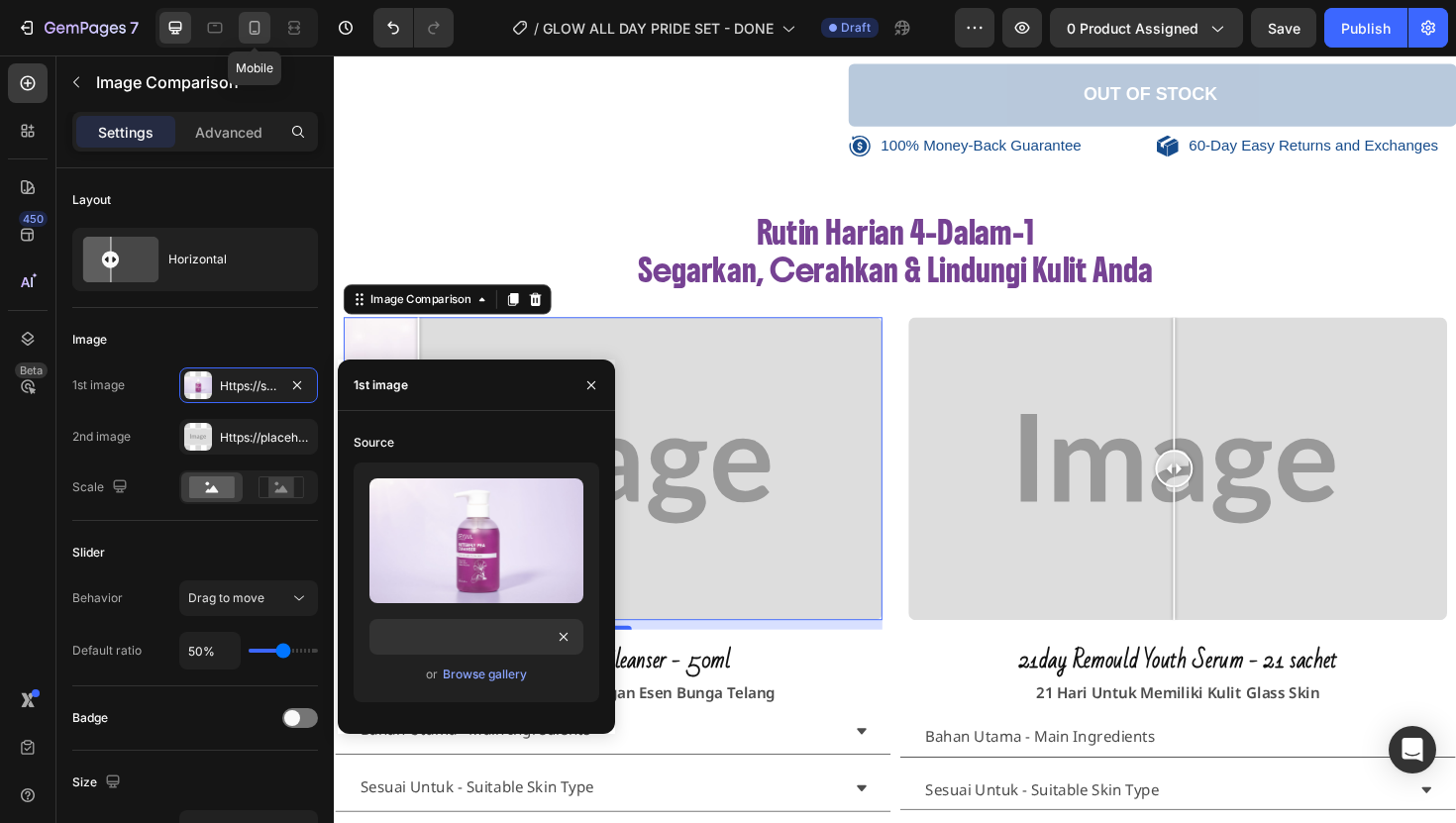 click 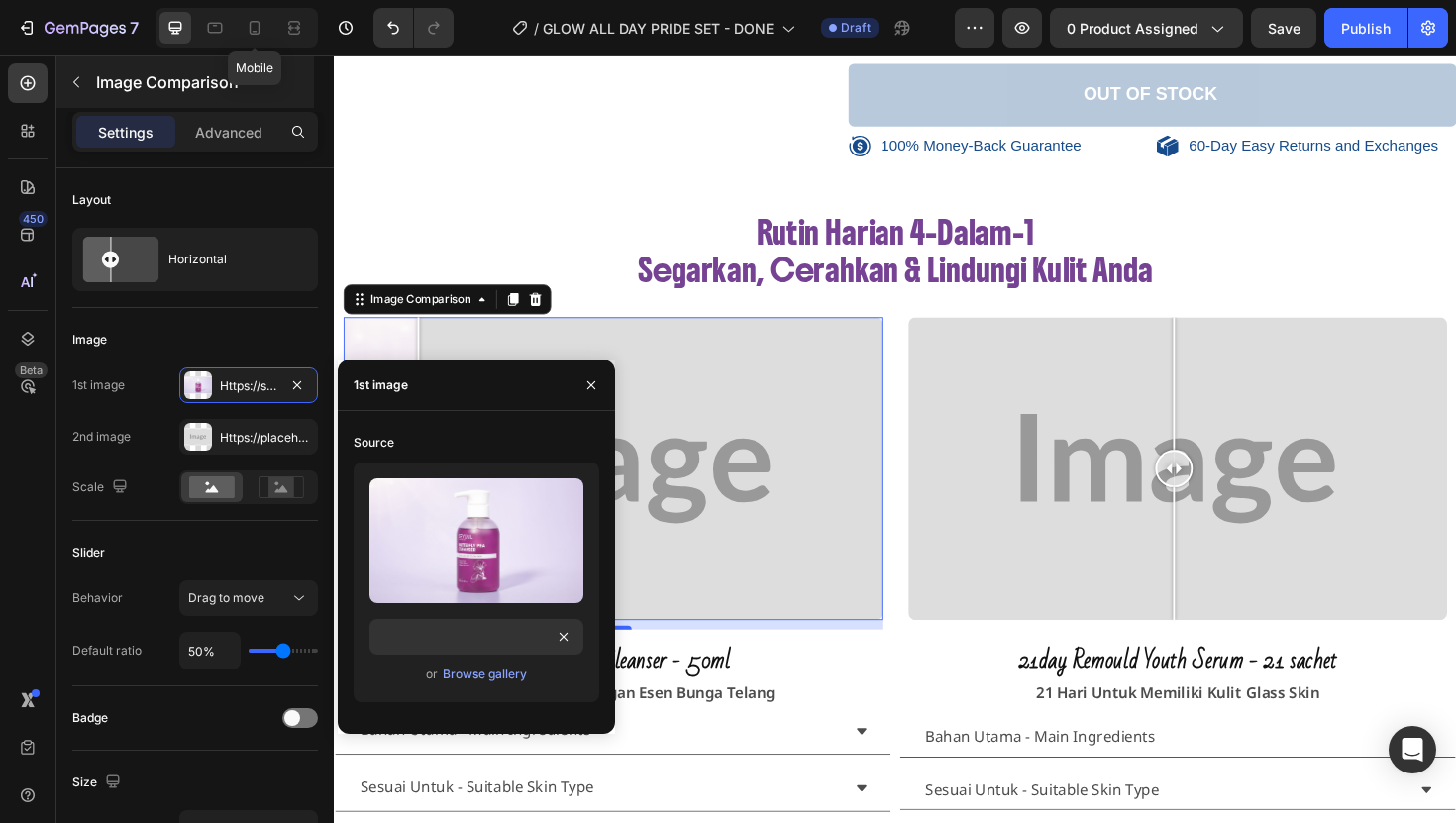 scroll, scrollTop: 0, scrollLeft: 0, axis: both 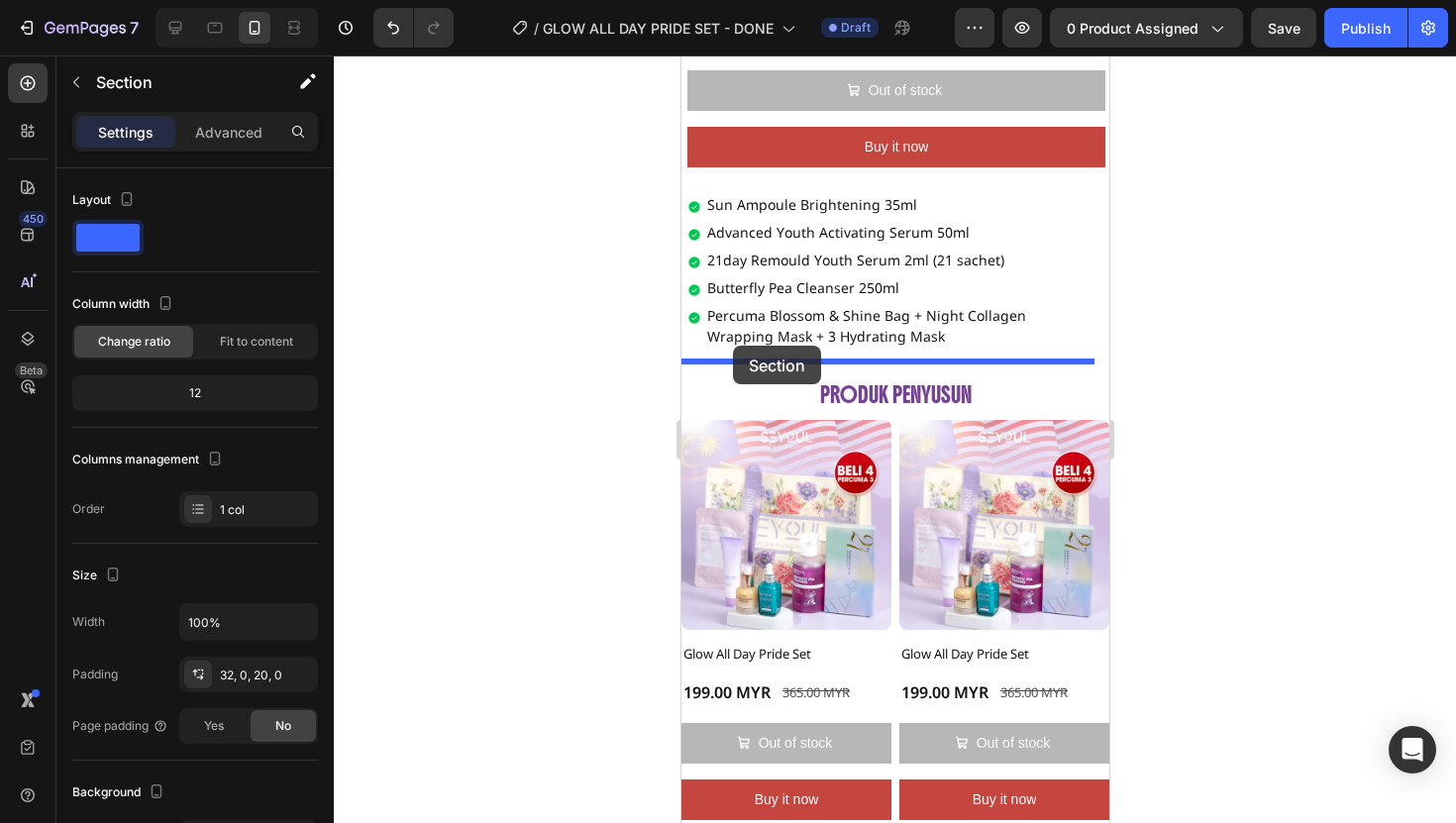 drag, startPoint x: 730, startPoint y: 331, endPoint x: 732, endPoint y: 346, distance: 15.132746 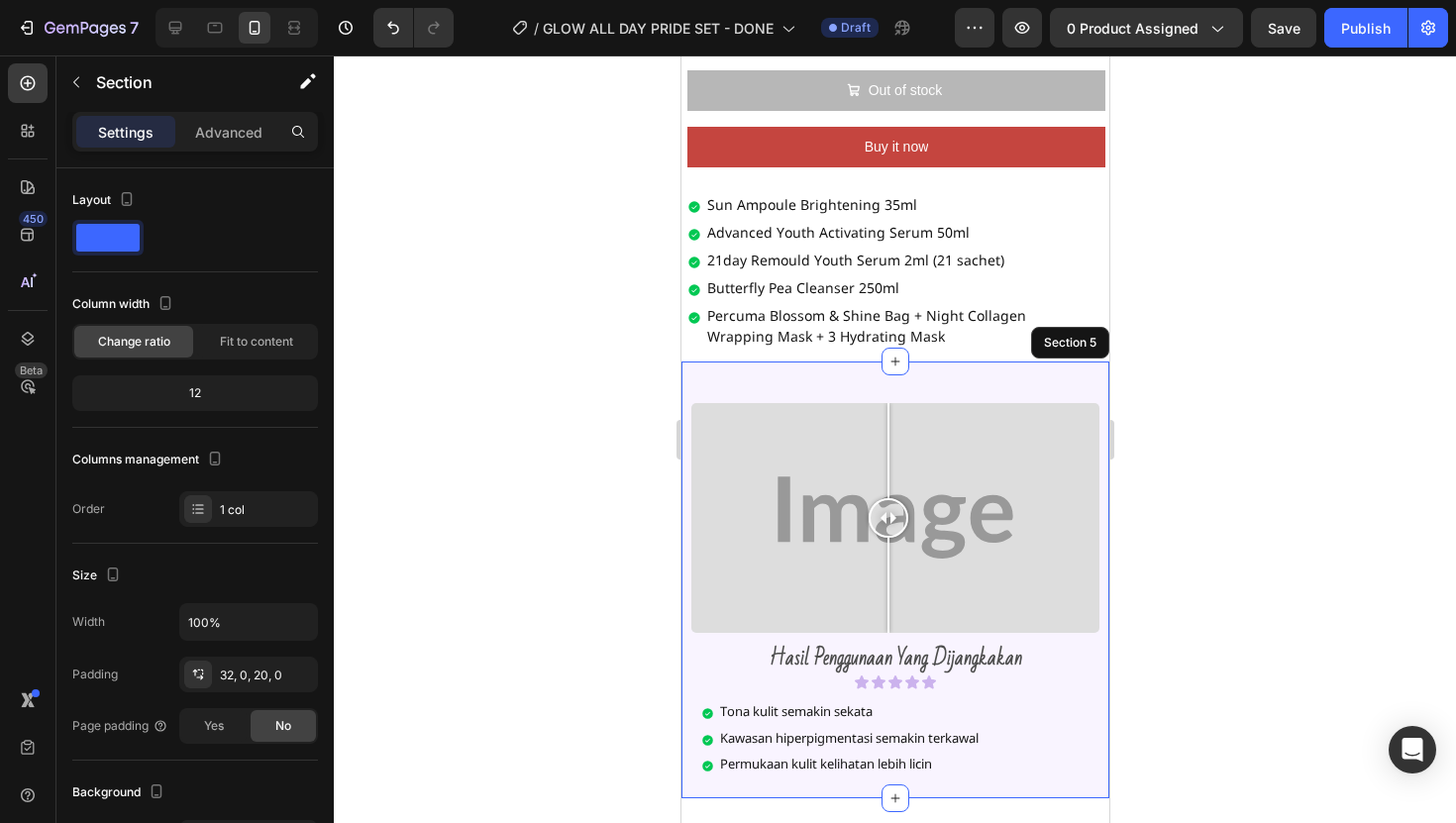 click 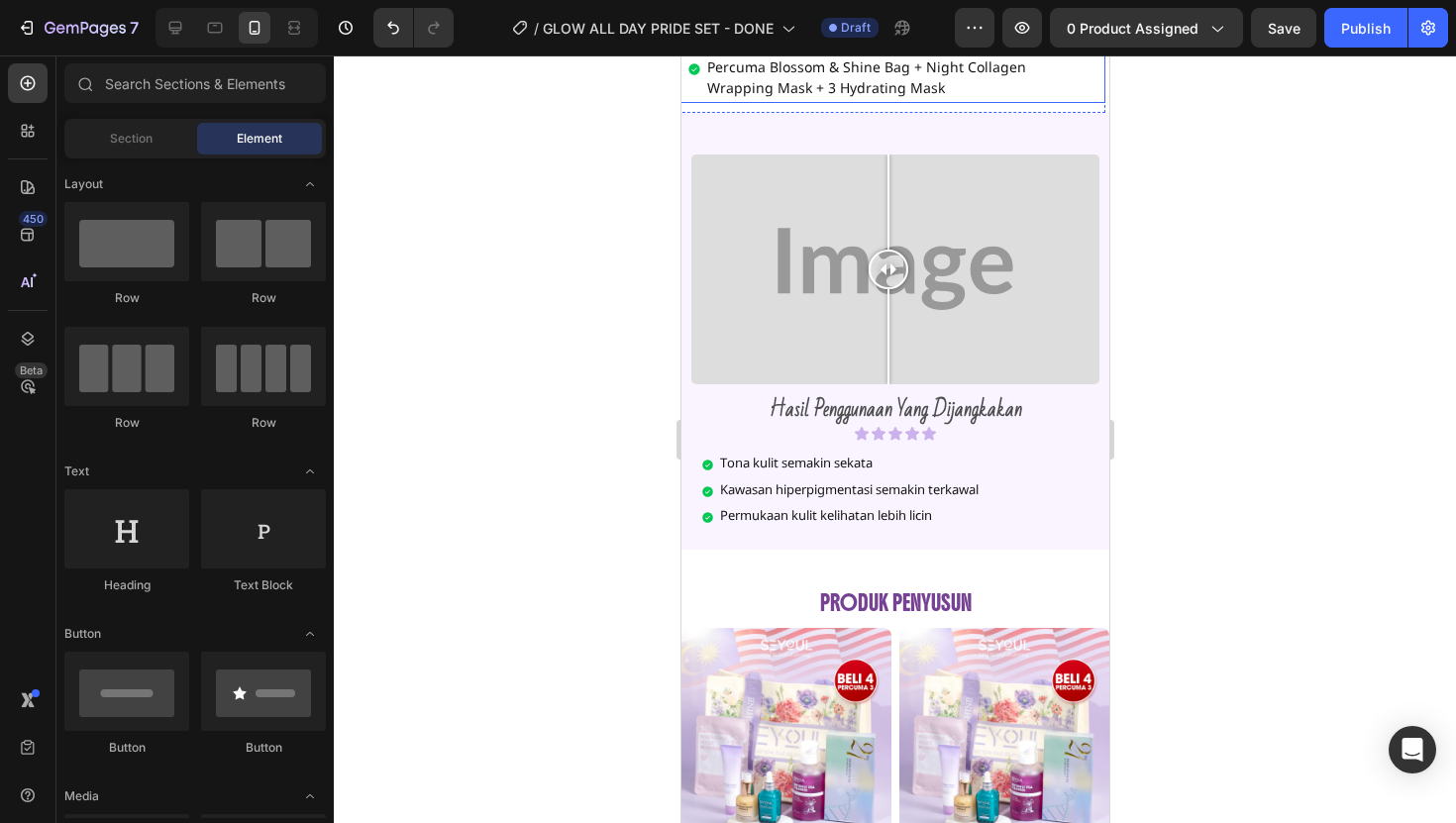scroll, scrollTop: 918, scrollLeft: 0, axis: vertical 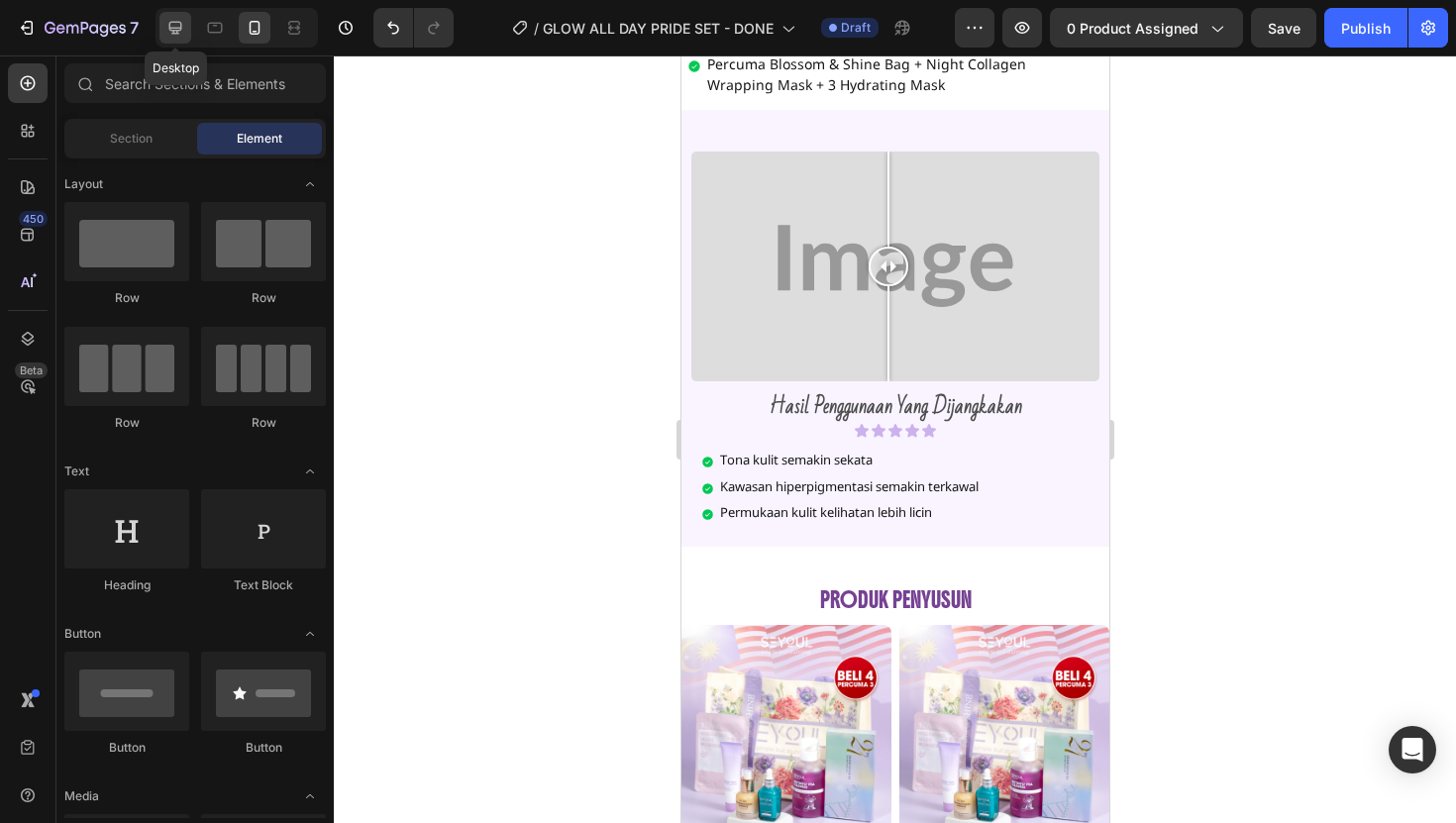 click 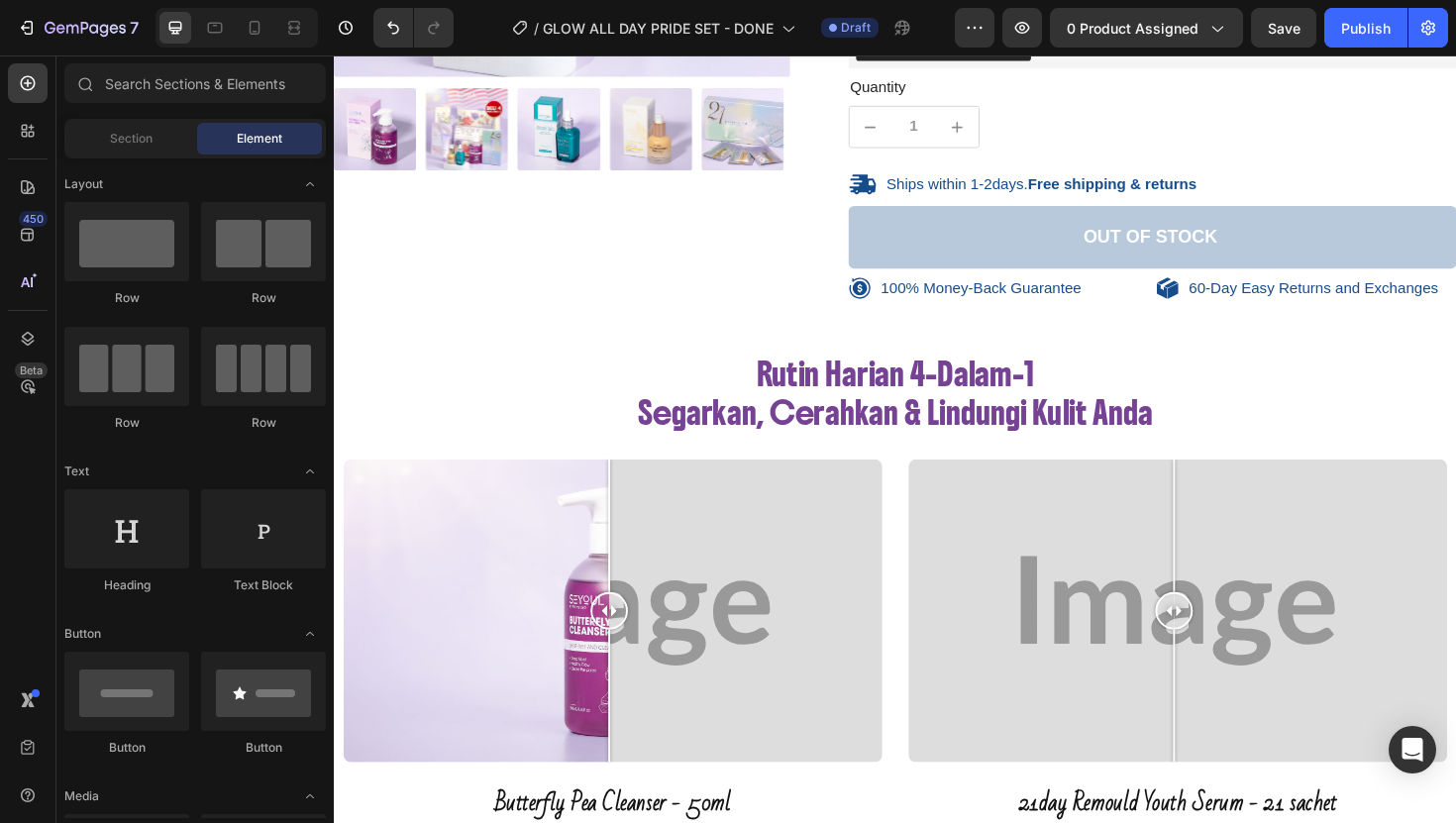 scroll, scrollTop: 529, scrollLeft: 0, axis: vertical 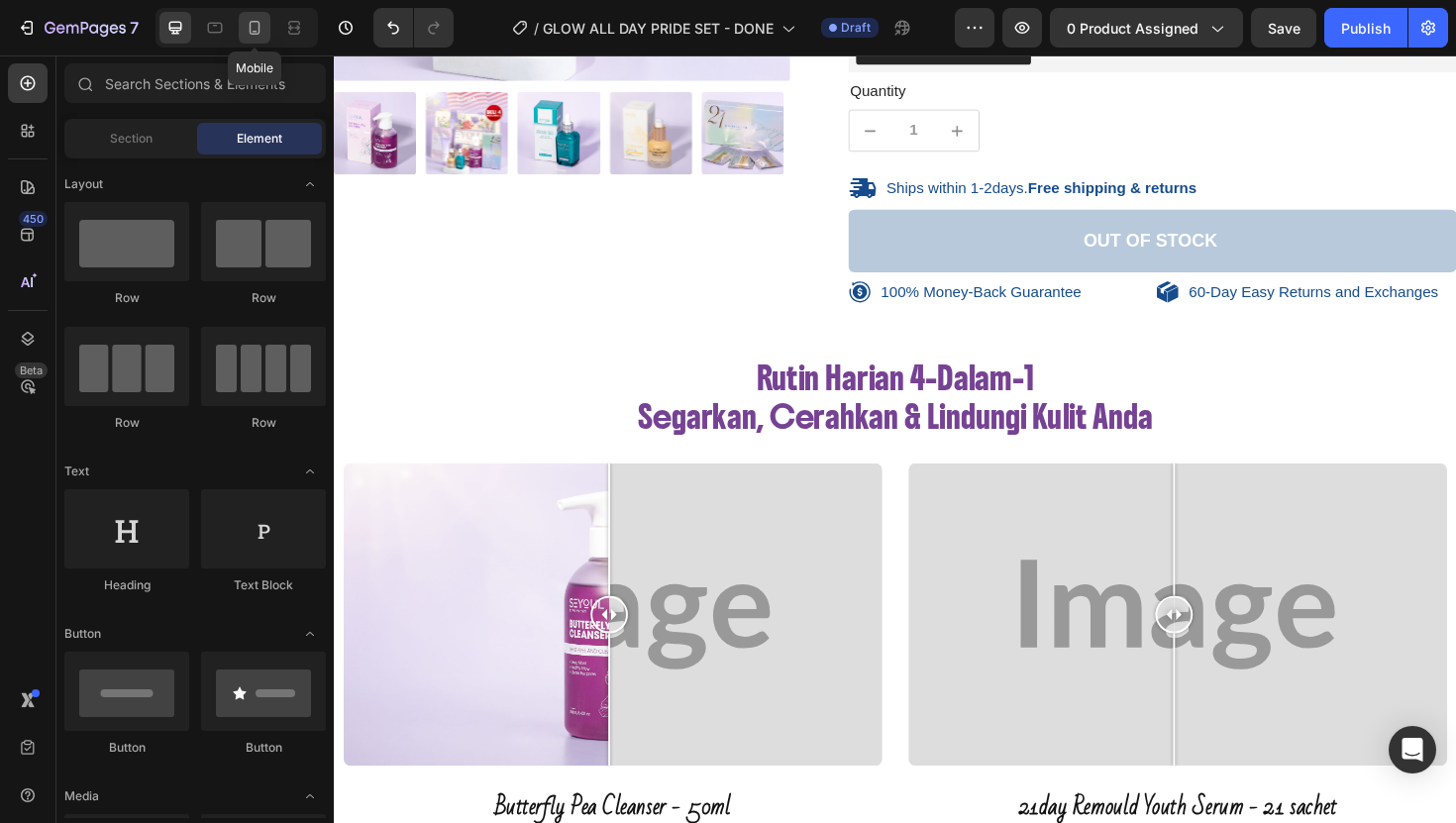 click 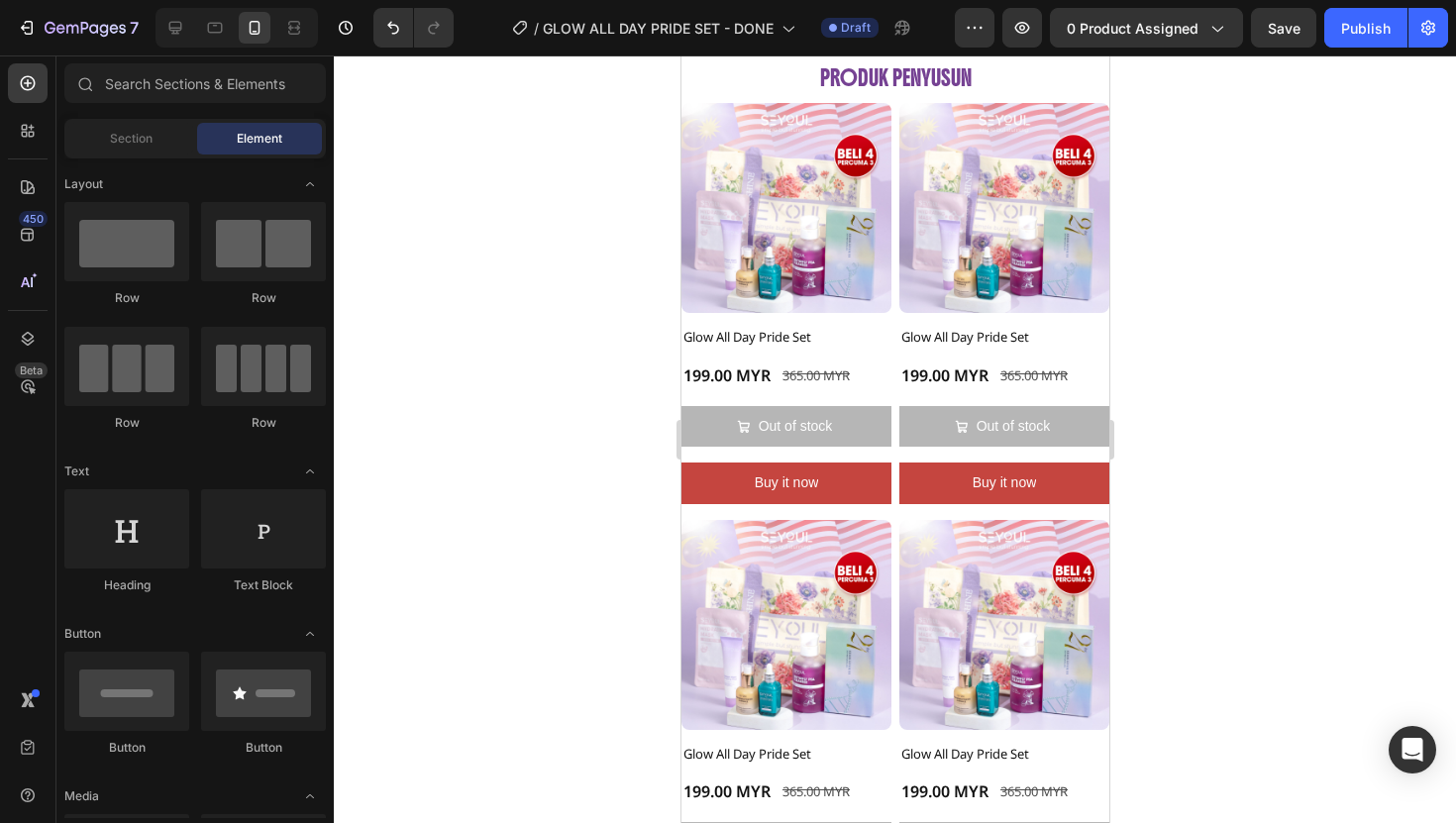 scroll, scrollTop: 1372, scrollLeft: 0, axis: vertical 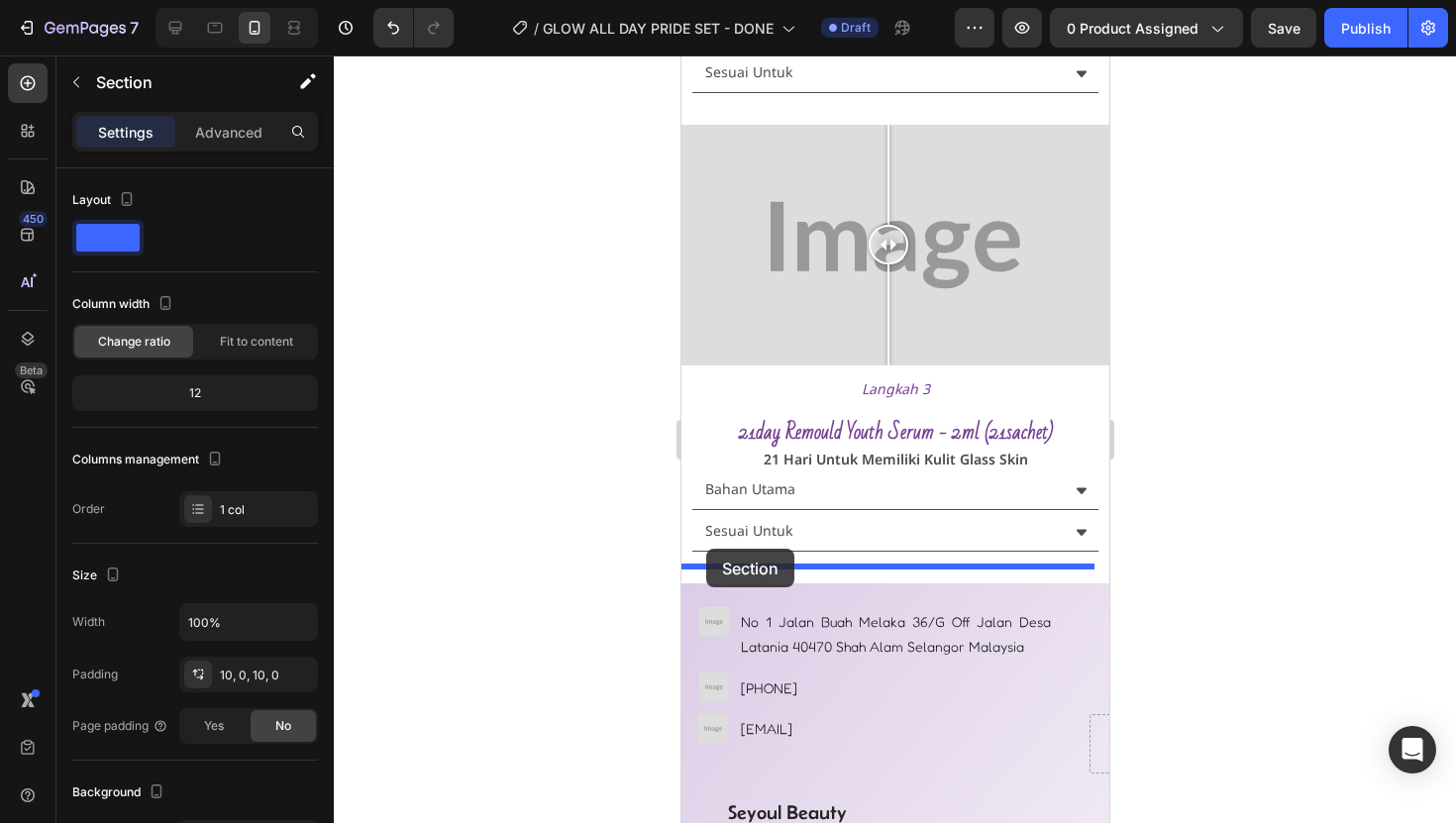 drag, startPoint x: 687, startPoint y: 116, endPoint x: 707, endPoint y: 549, distance: 433.46165 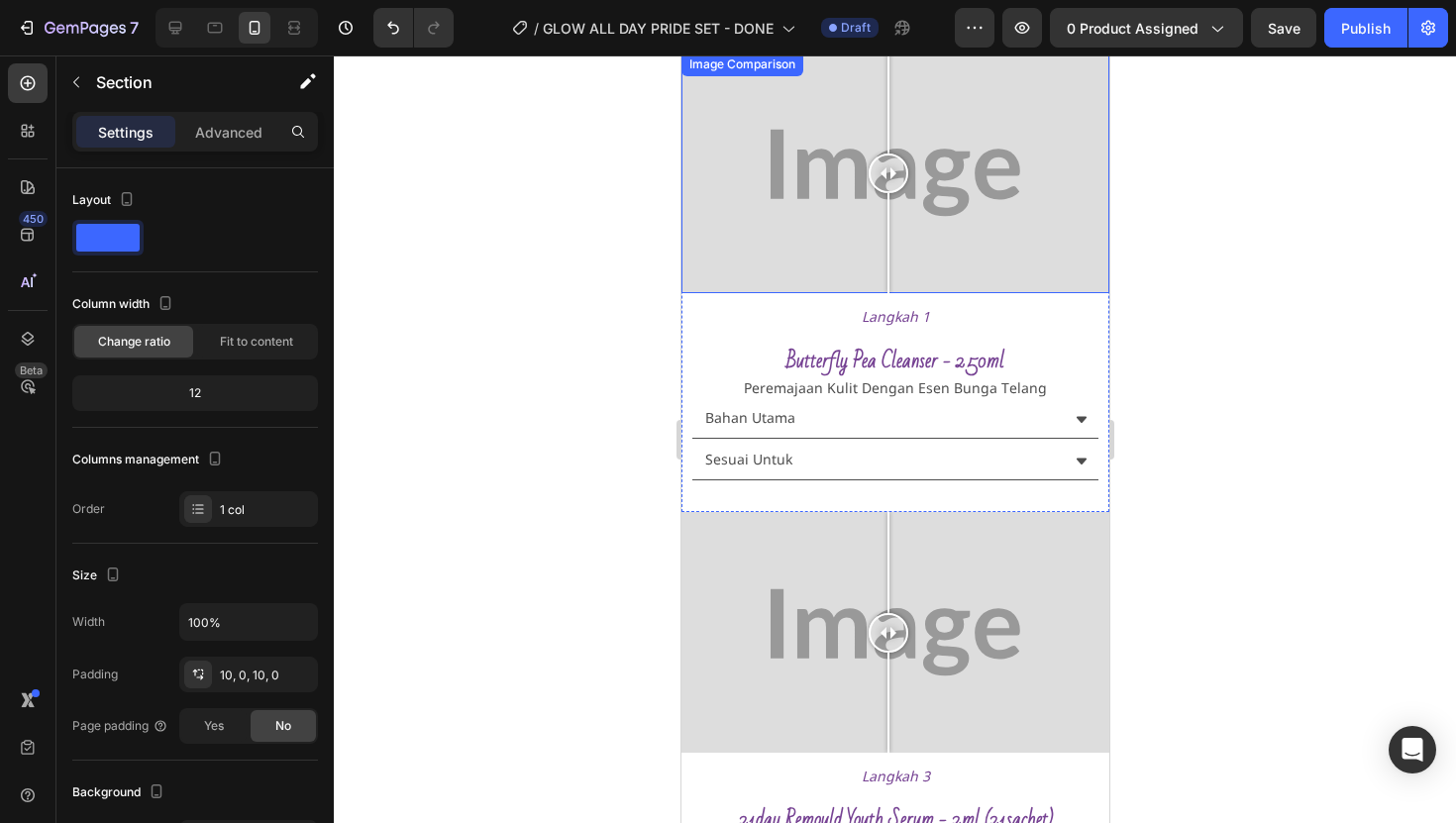 scroll, scrollTop: 1868, scrollLeft: 0, axis: vertical 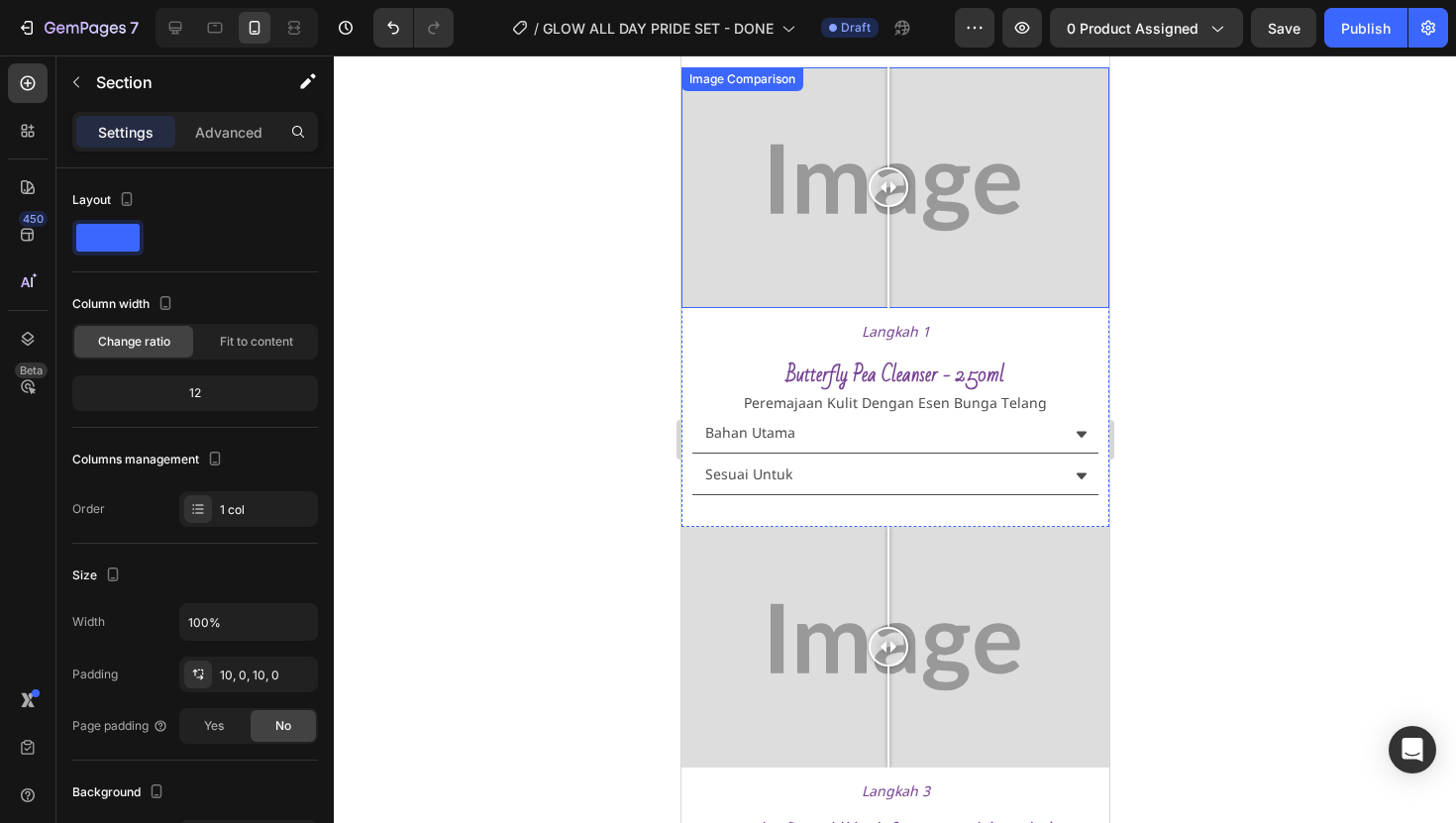 click at bounding box center [894, 187] 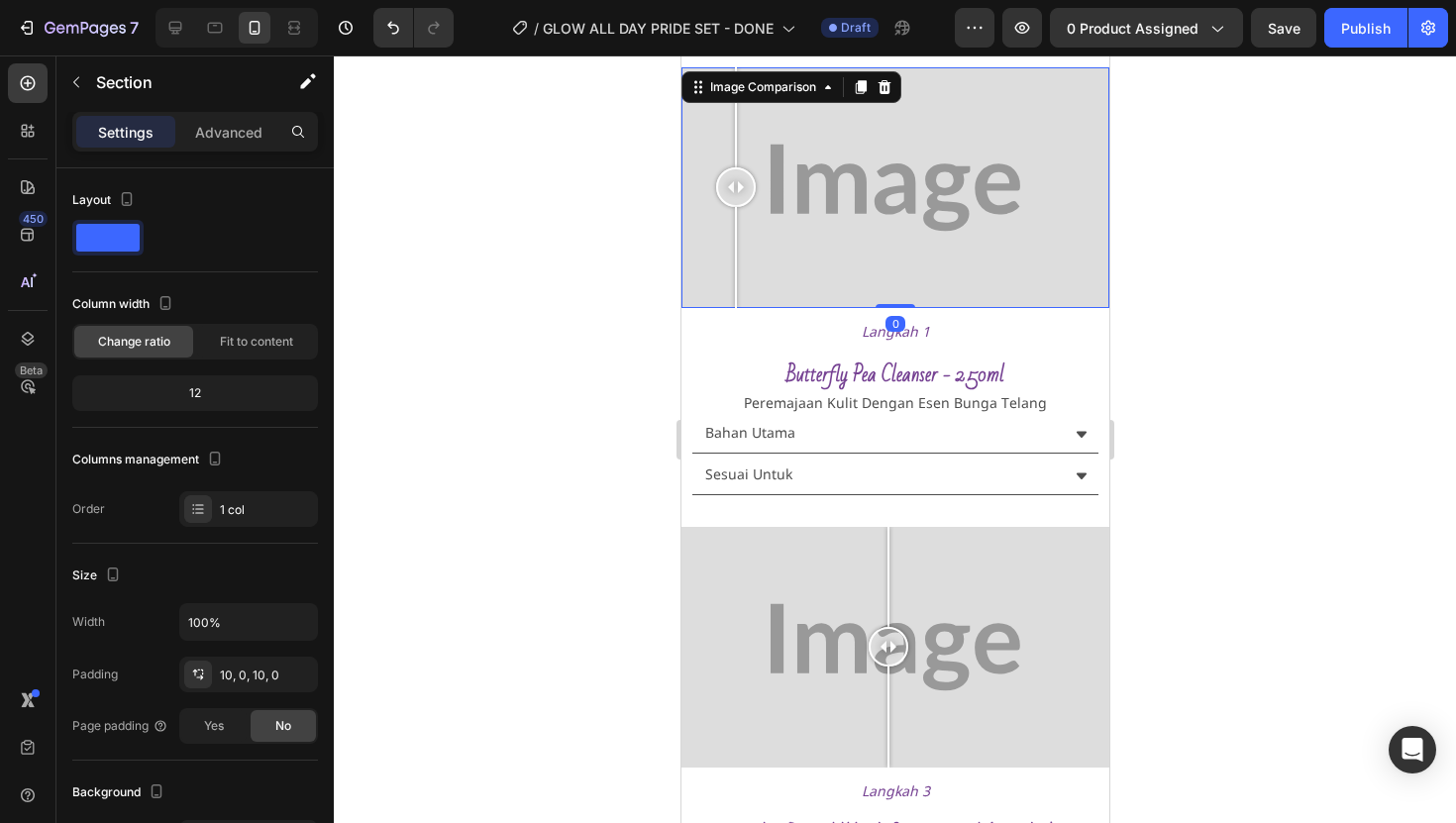 click at bounding box center (735, 257) 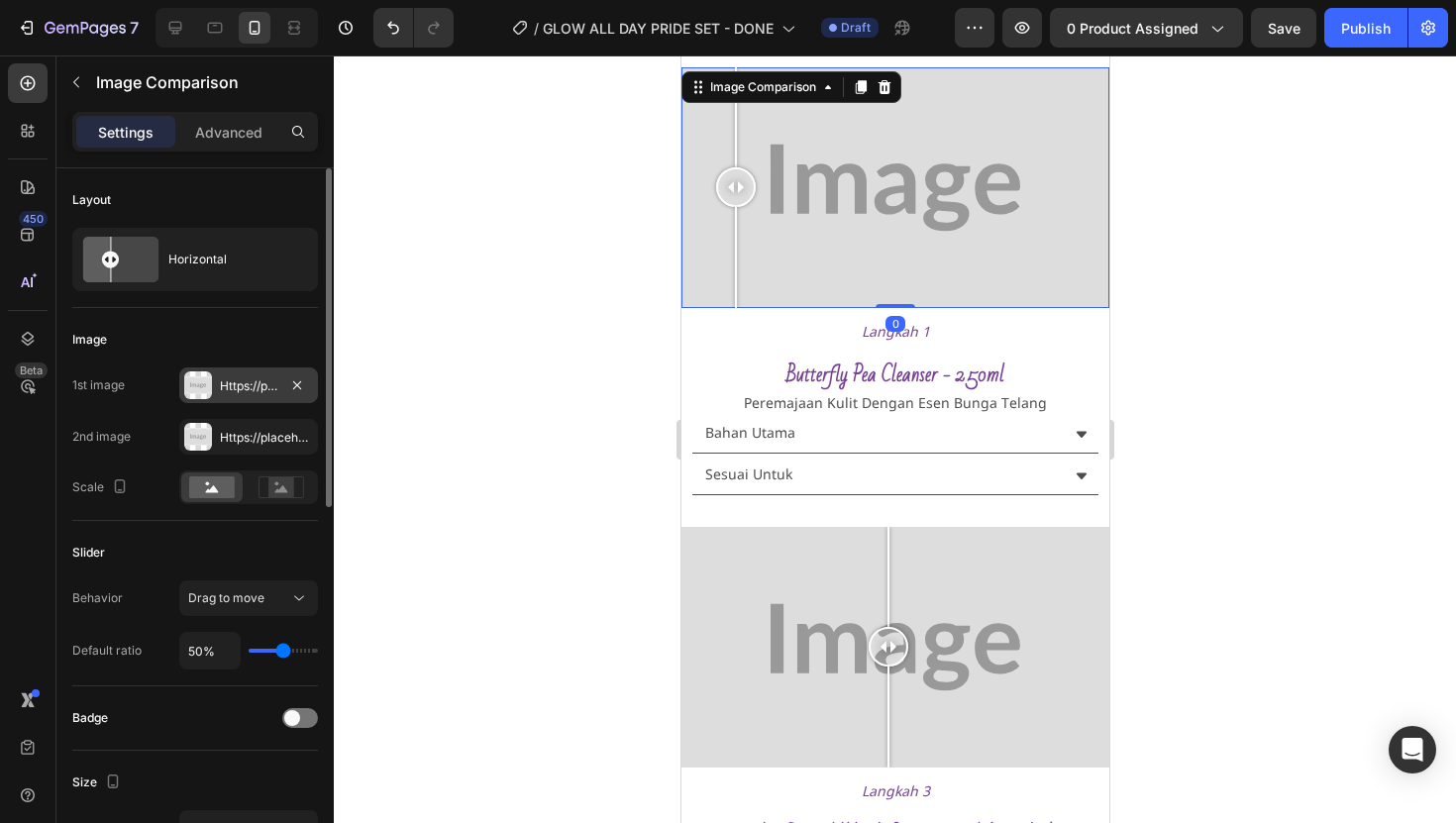 click on "Https://placehold.Co/2000x1111?Text=Image" at bounding box center [249, 386] 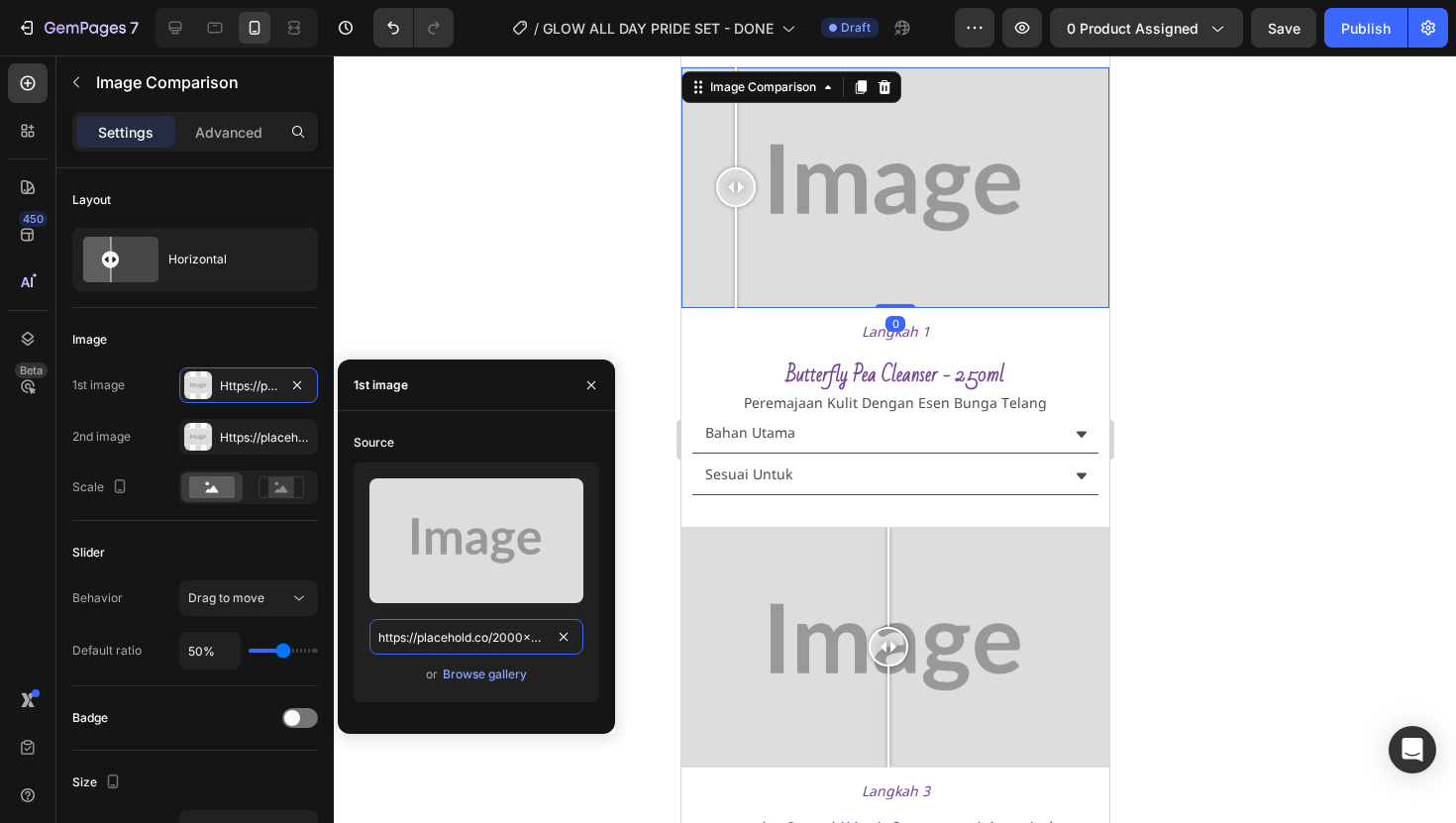 click on "https://placehold.co/2000x1111?text=Image" at bounding box center [476, 637] 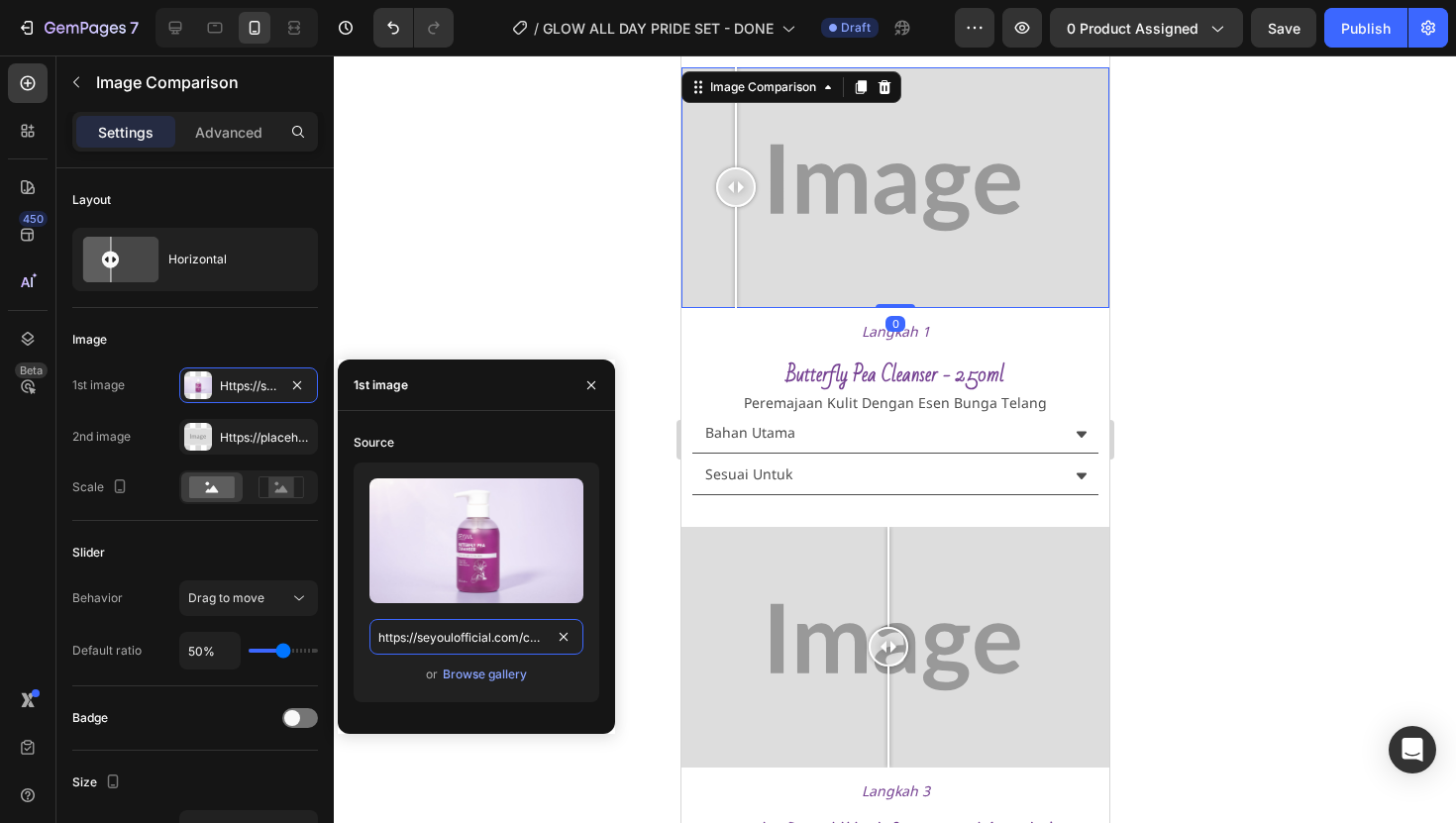 scroll, scrollTop: 0, scrollLeft: 674, axis: horizontal 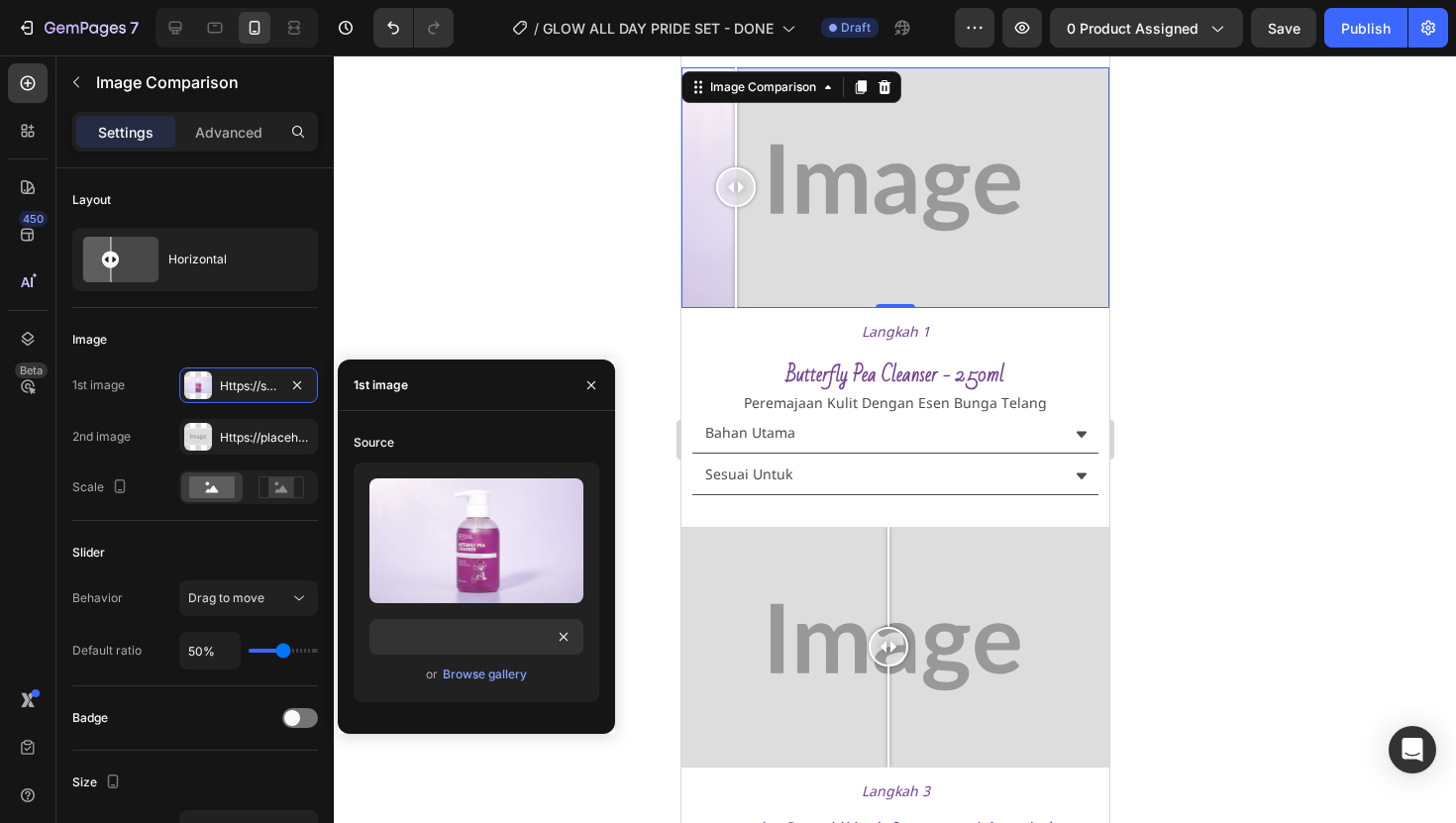 click 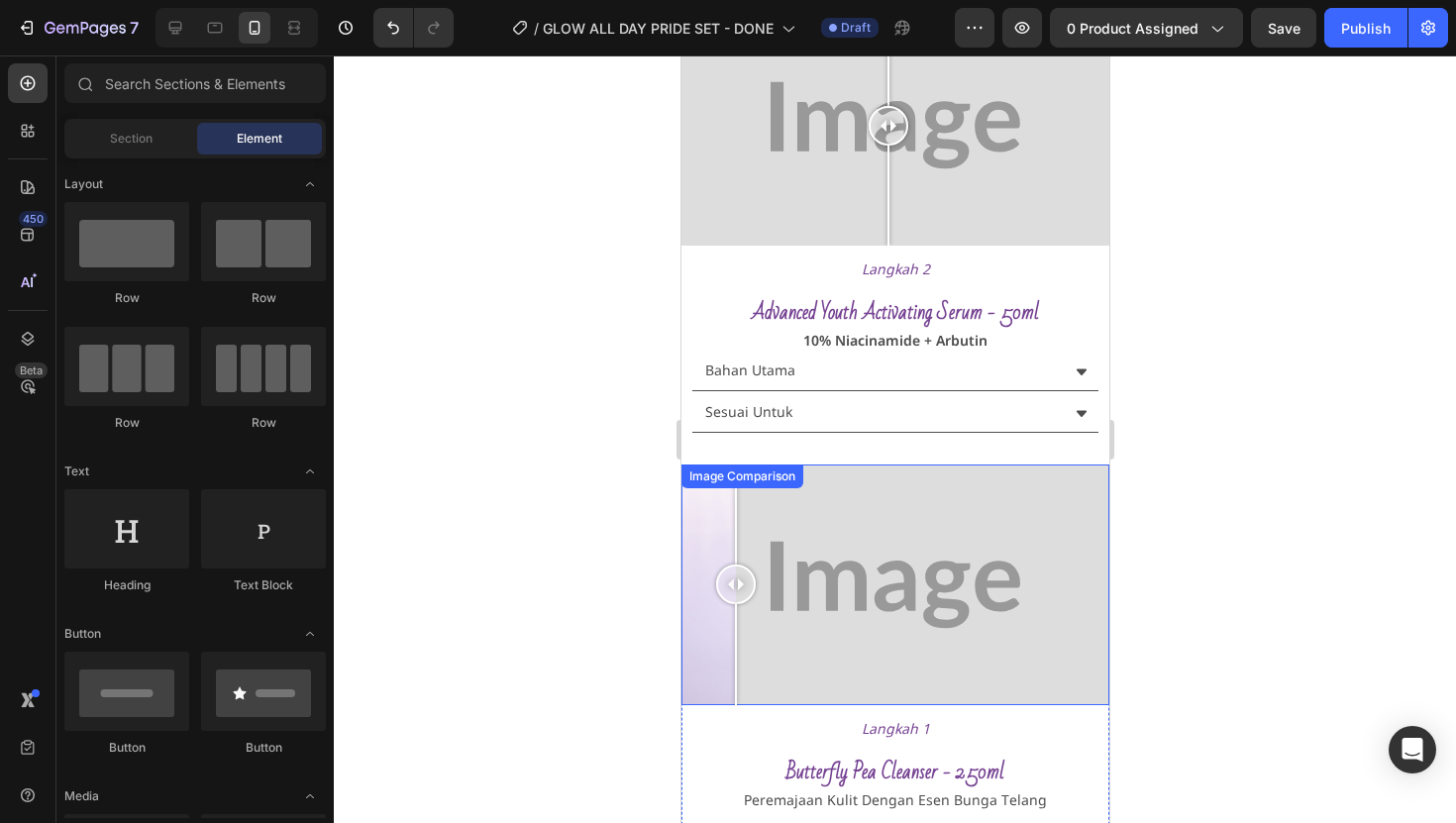 scroll, scrollTop: 1224, scrollLeft: 0, axis: vertical 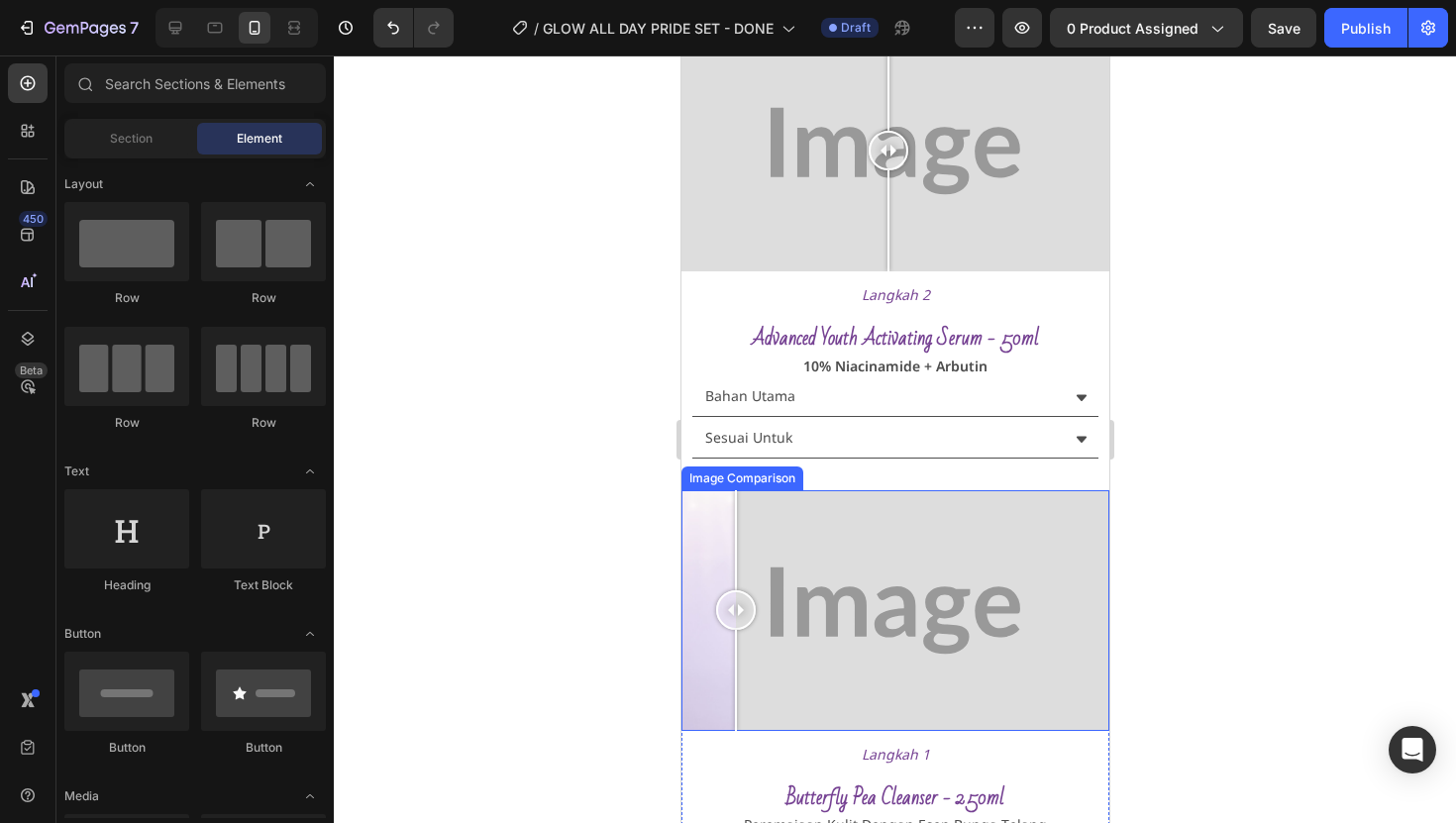 click at bounding box center (894, 610) 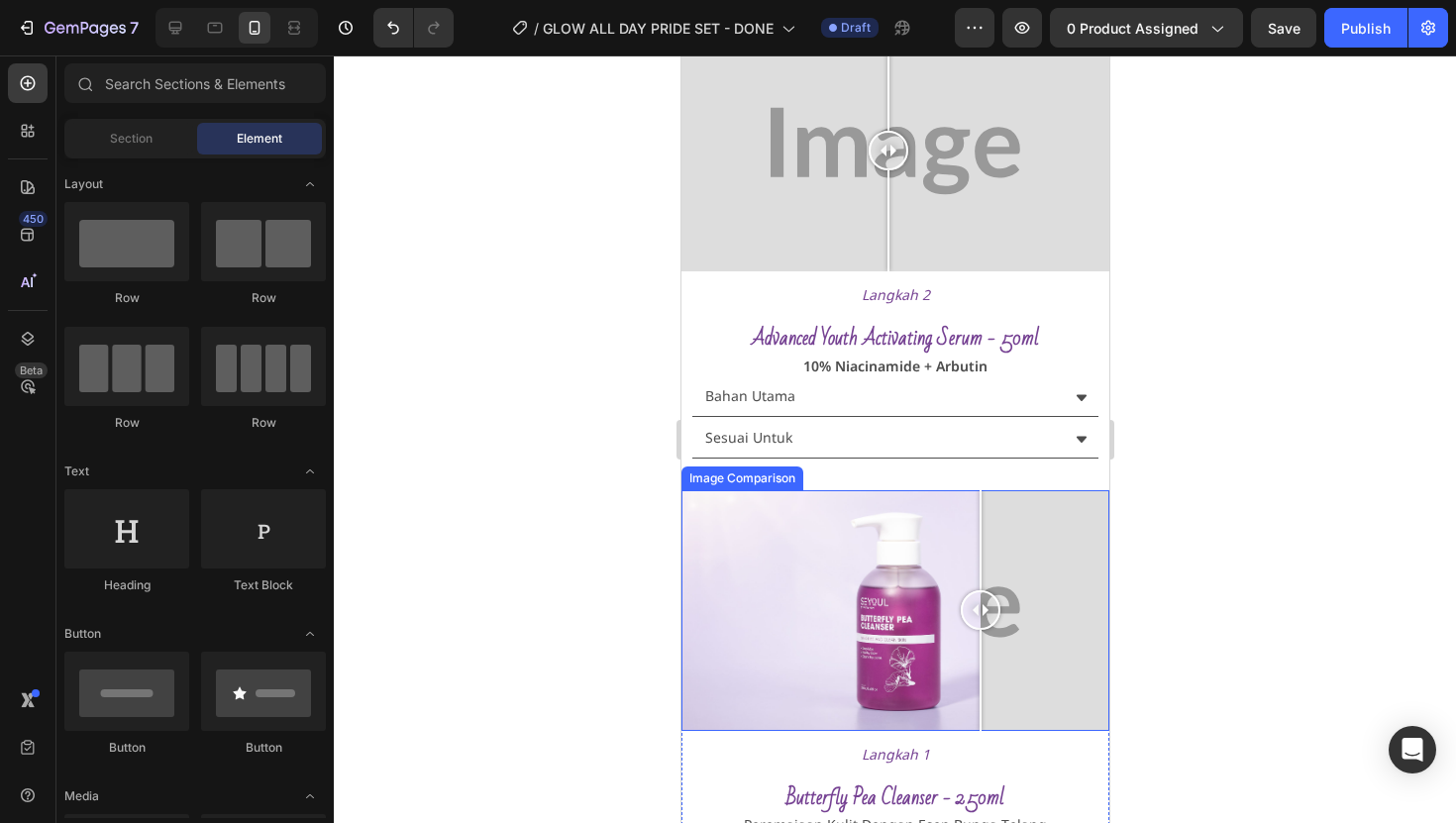 click at bounding box center [980, 541] 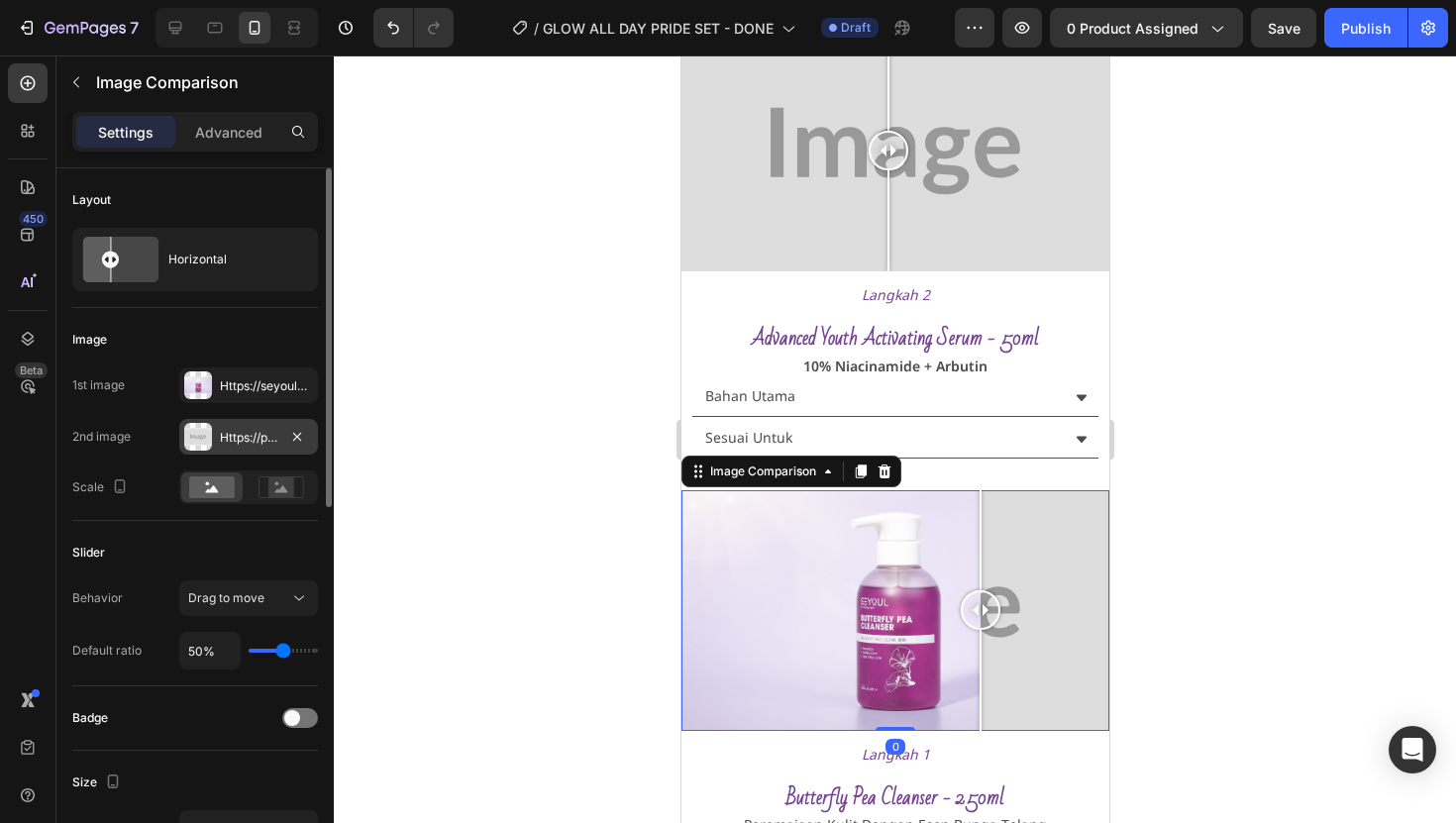 click on "Https://placehold.Co/2000x1111?Text=Image" at bounding box center [249, 438] 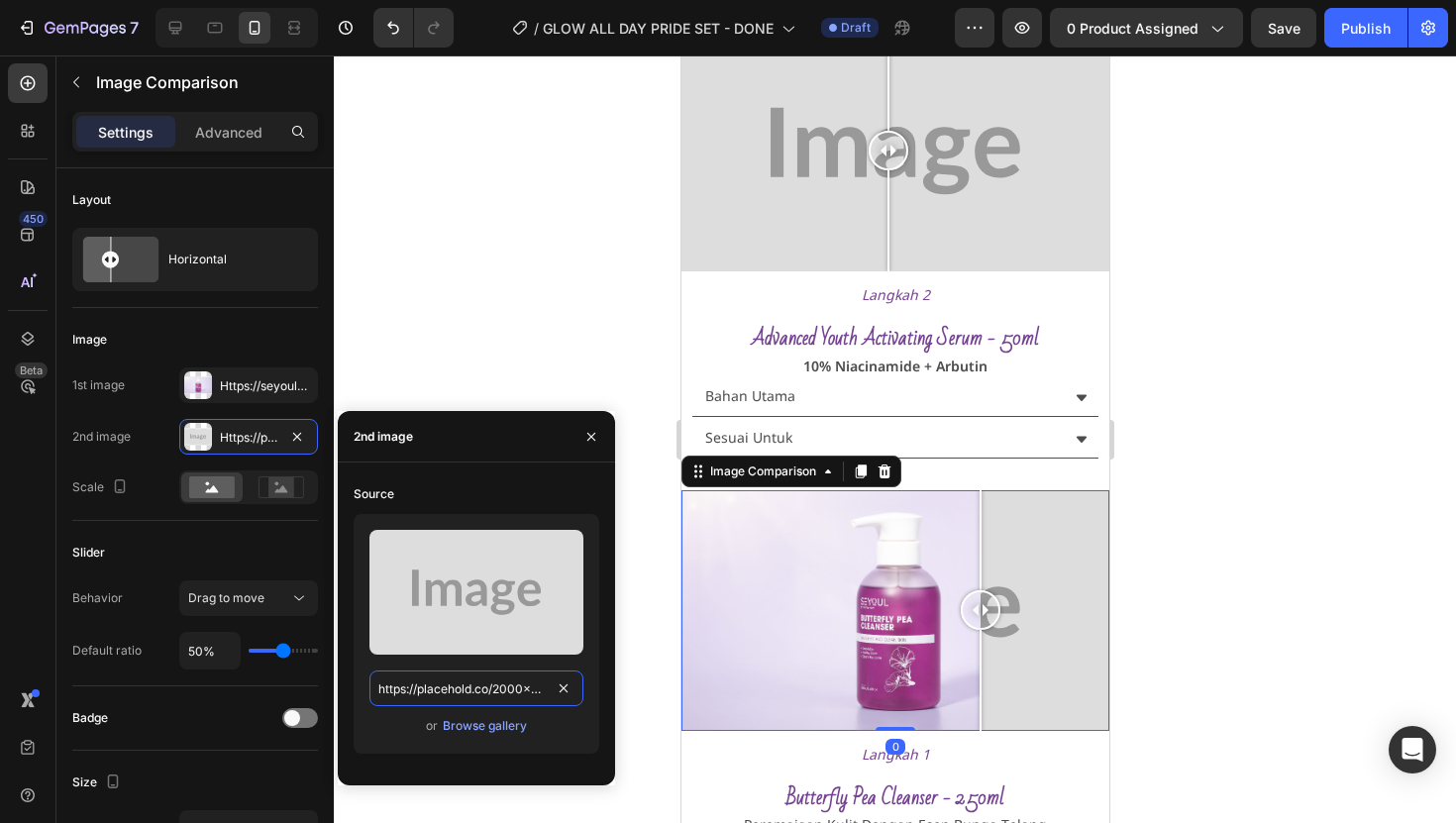 click on "https://placehold.co/2000x1111?text=Image" at bounding box center [476, 688] 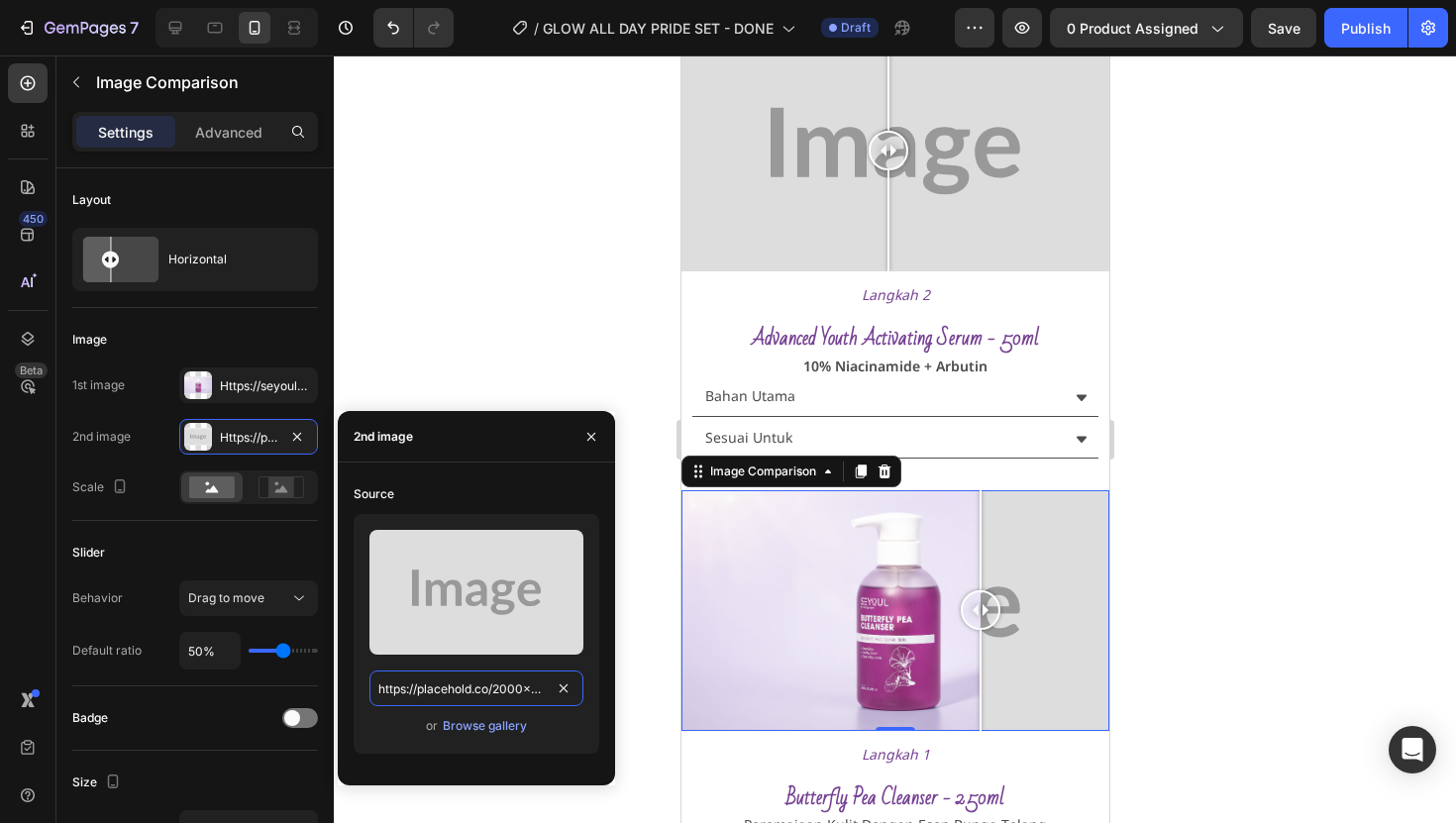 paste on "https://seyoulofficial.com/cdn/shop/files/gempages_553103273247114368-8f77fd55-ce76-480e-b6a9-8315c22a7257.jpg?v=14555663323142335576" 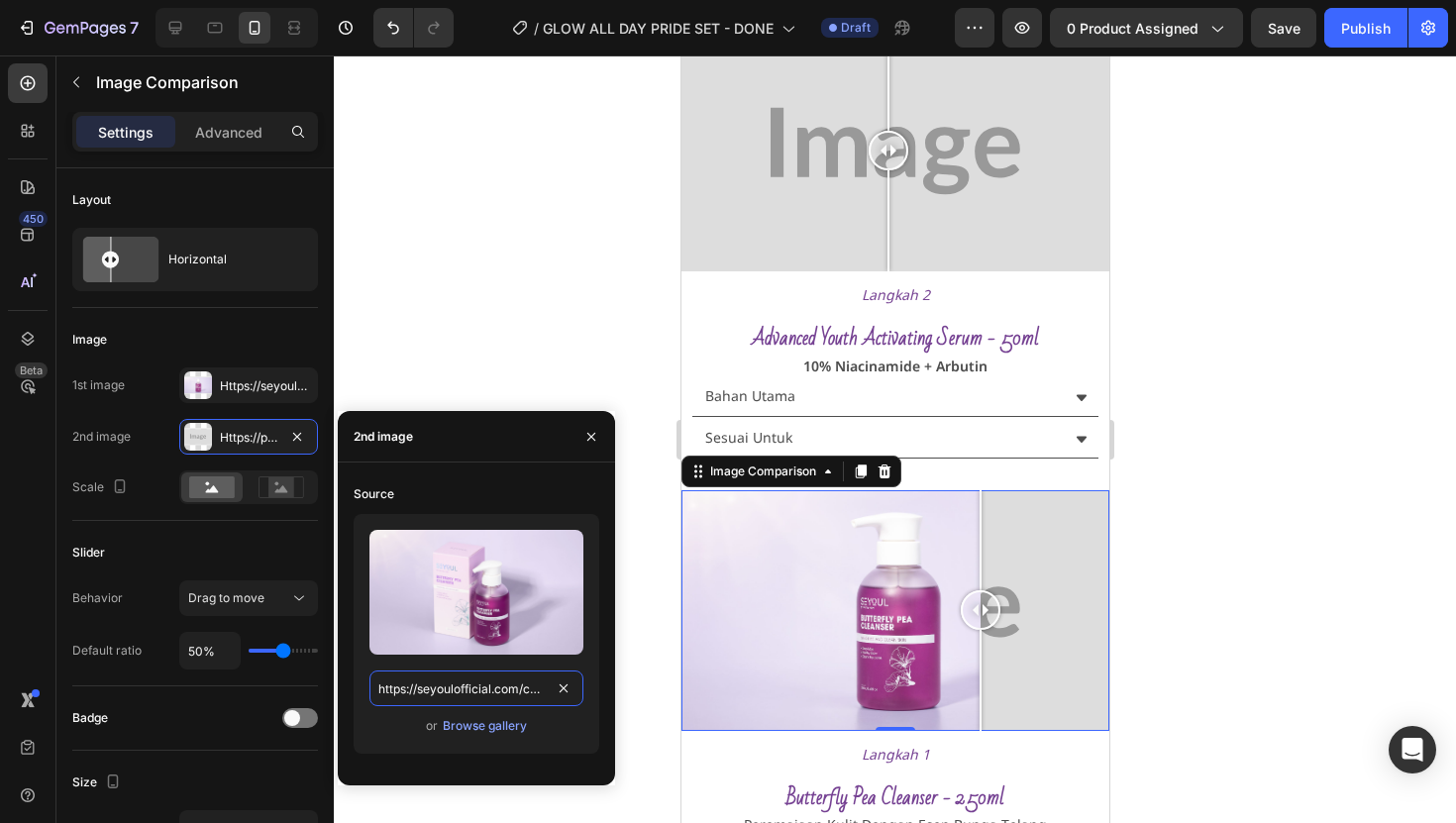 scroll, scrollTop: 0, scrollLeft: 680, axis: horizontal 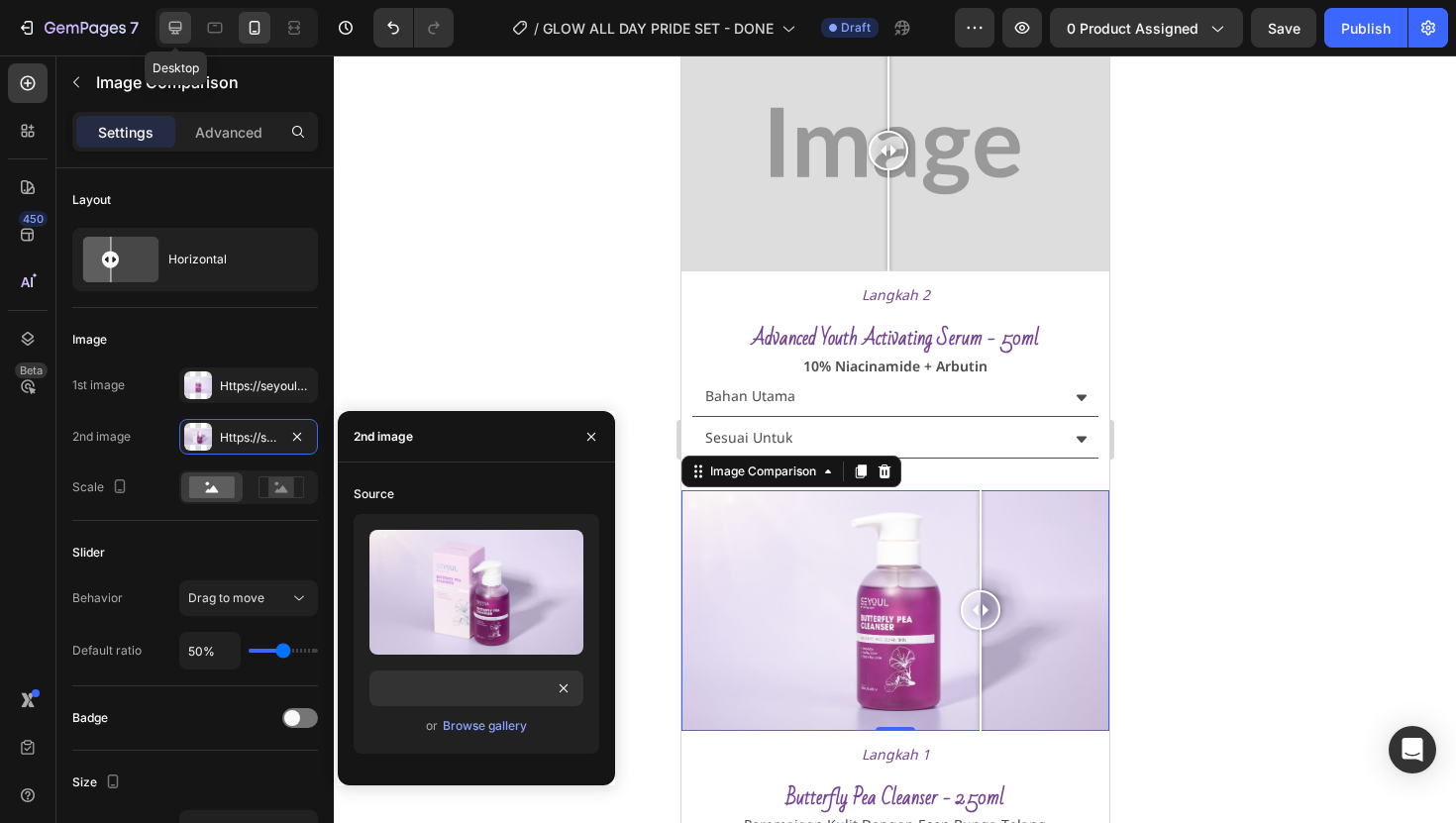 click 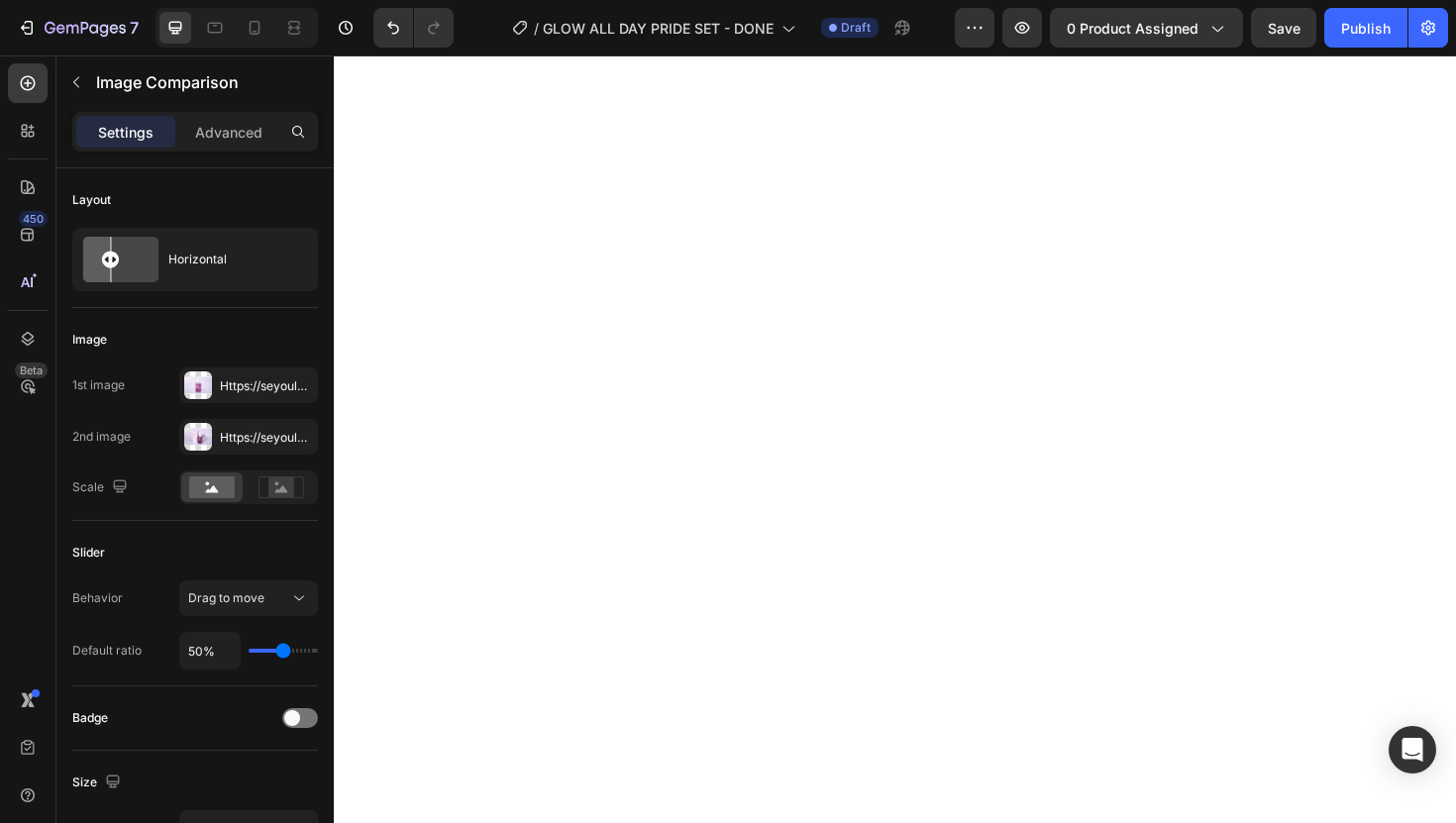 scroll, scrollTop: 0, scrollLeft: 0, axis: both 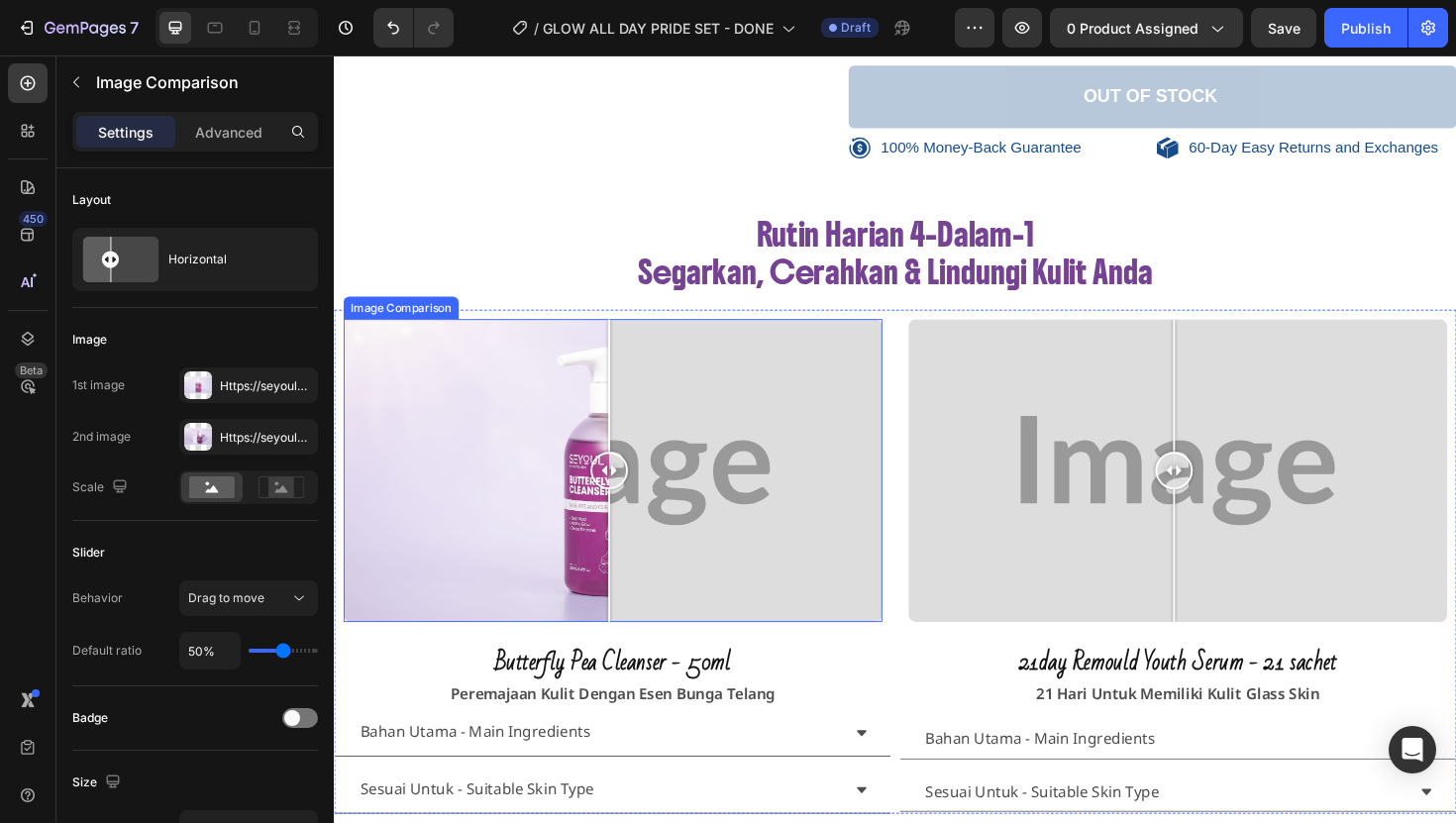 click at bounding box center [629, 495] 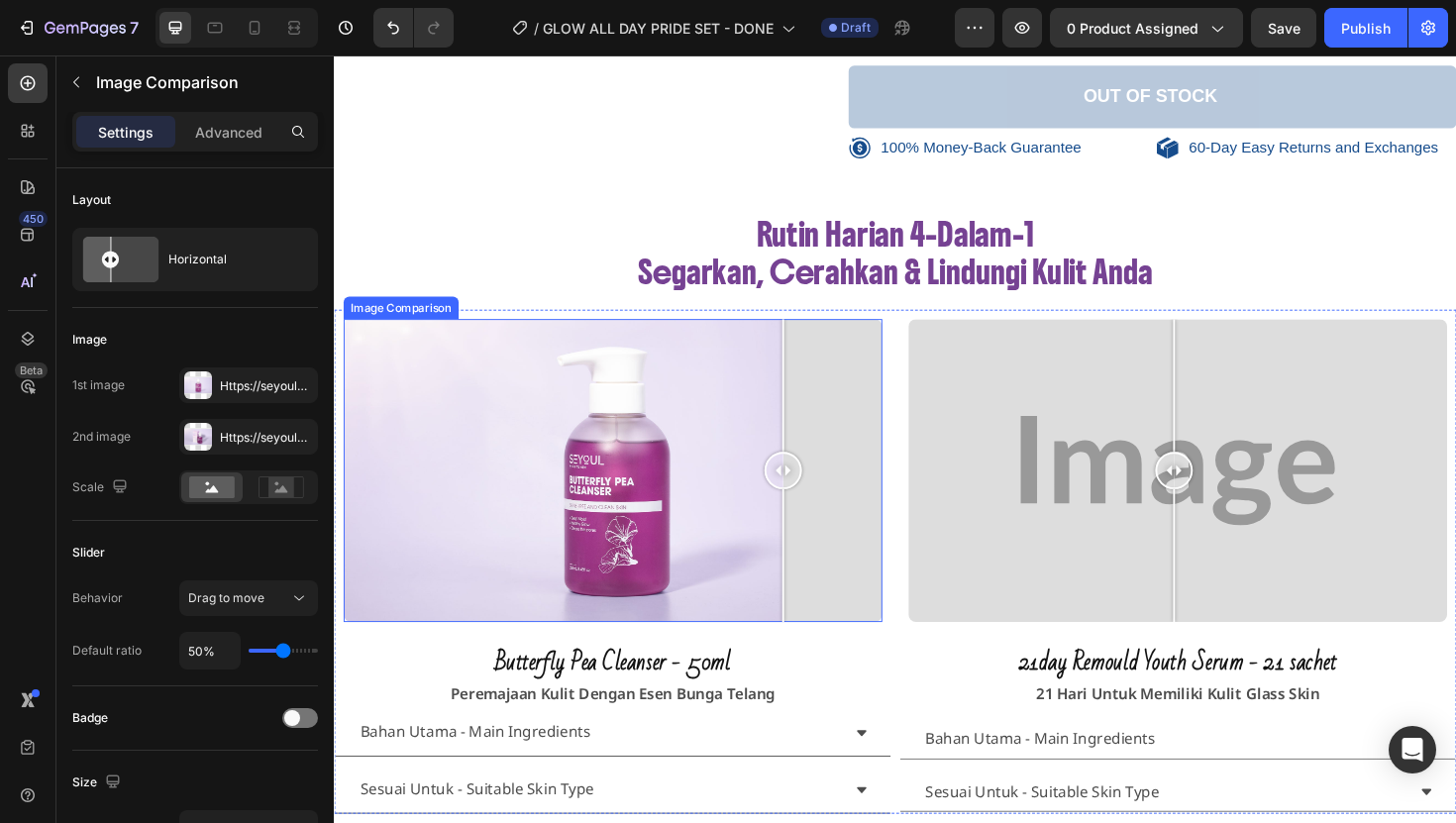 click at bounding box center [809, 405] 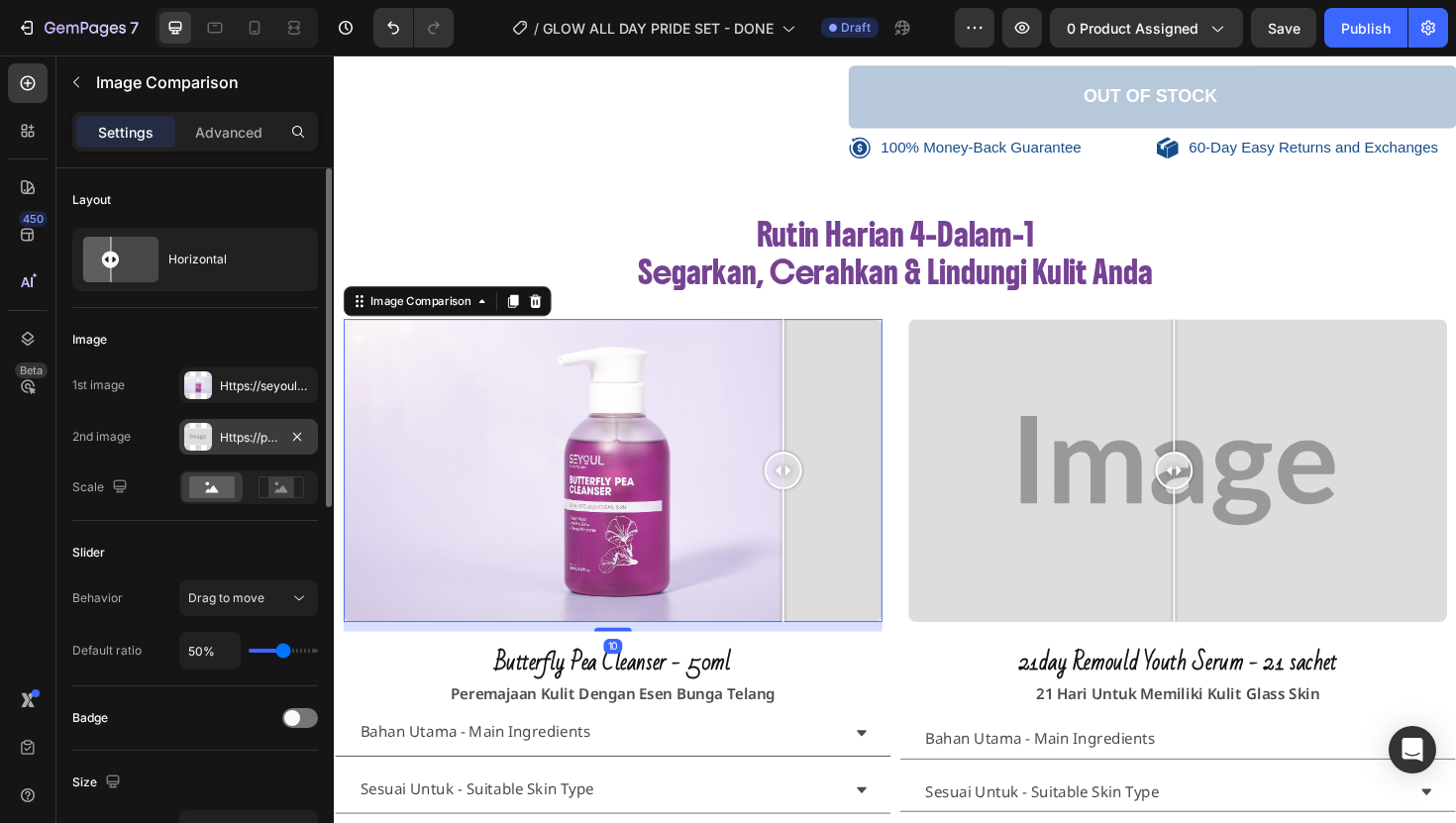 click on "Https://placehold.Co/2000x1111?Text=Image" at bounding box center (249, 438) 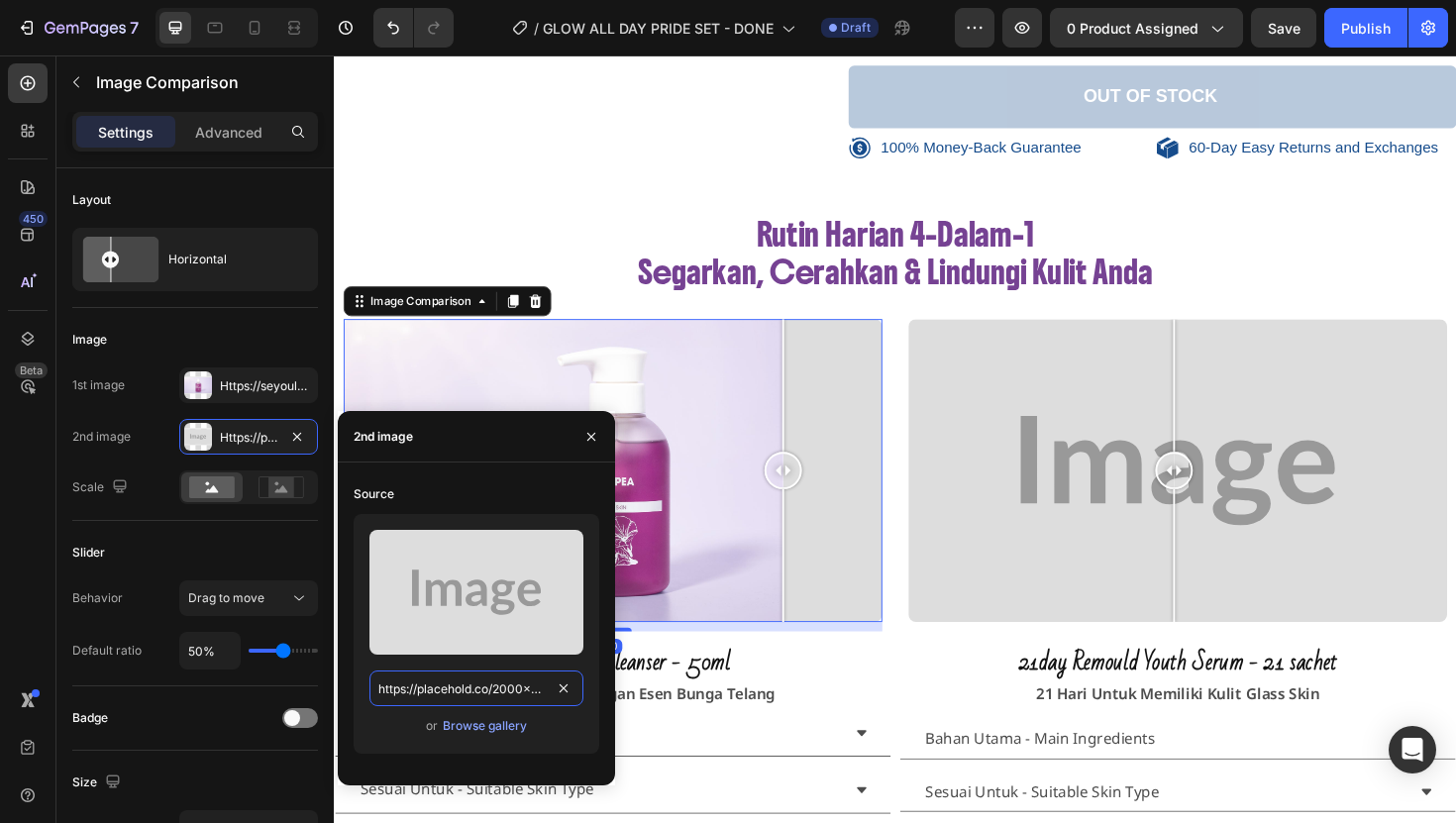 click on "https://placehold.co/2000x1111?text=Image" at bounding box center (476, 688) 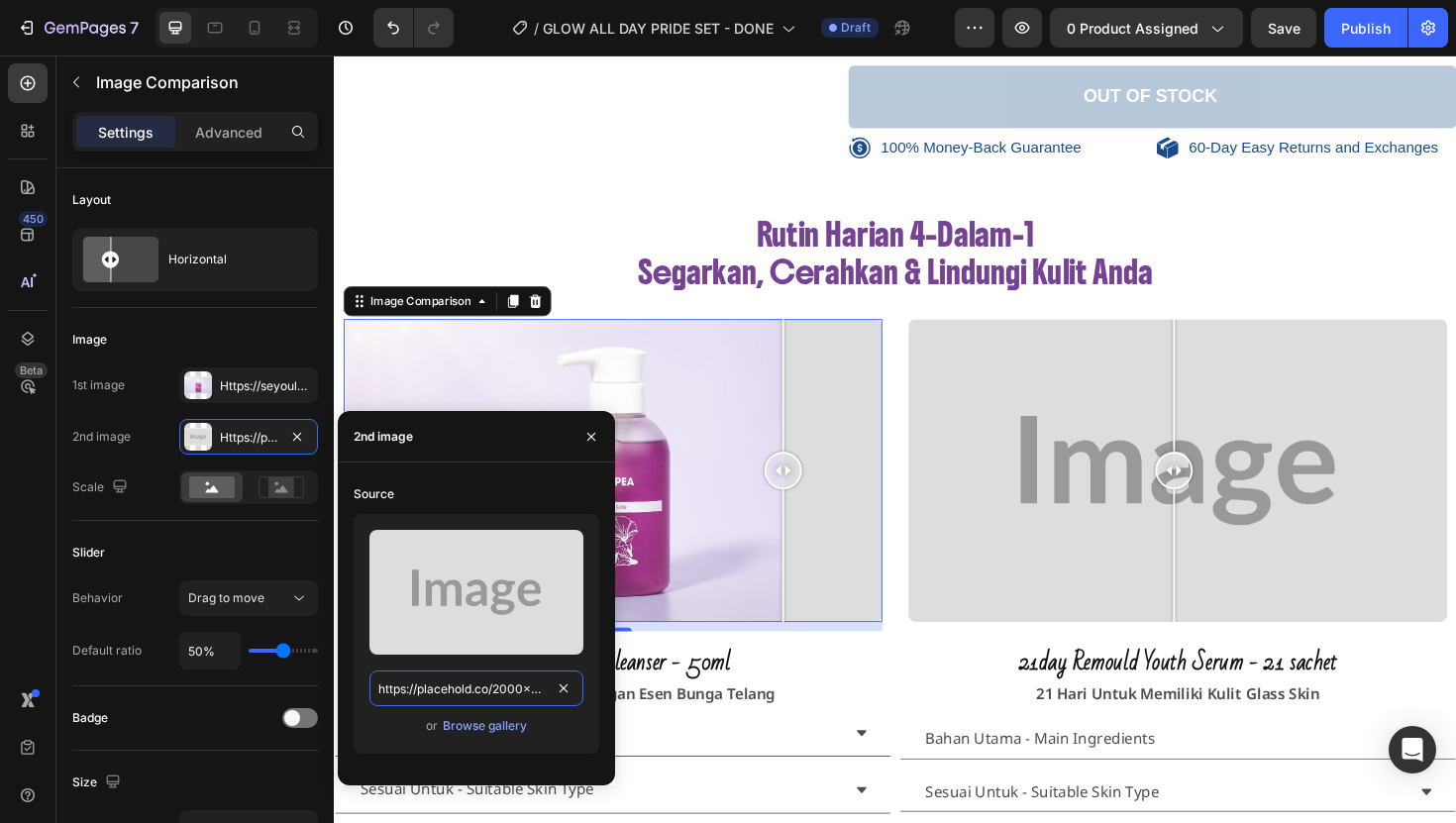 paste on "seyoulofficial.com/cdn/shop/files/gempages_553103273247114368-8f77fd55-ce76-480e-b6a9-8315c22a7257.jpg?v=14555663323142335576" 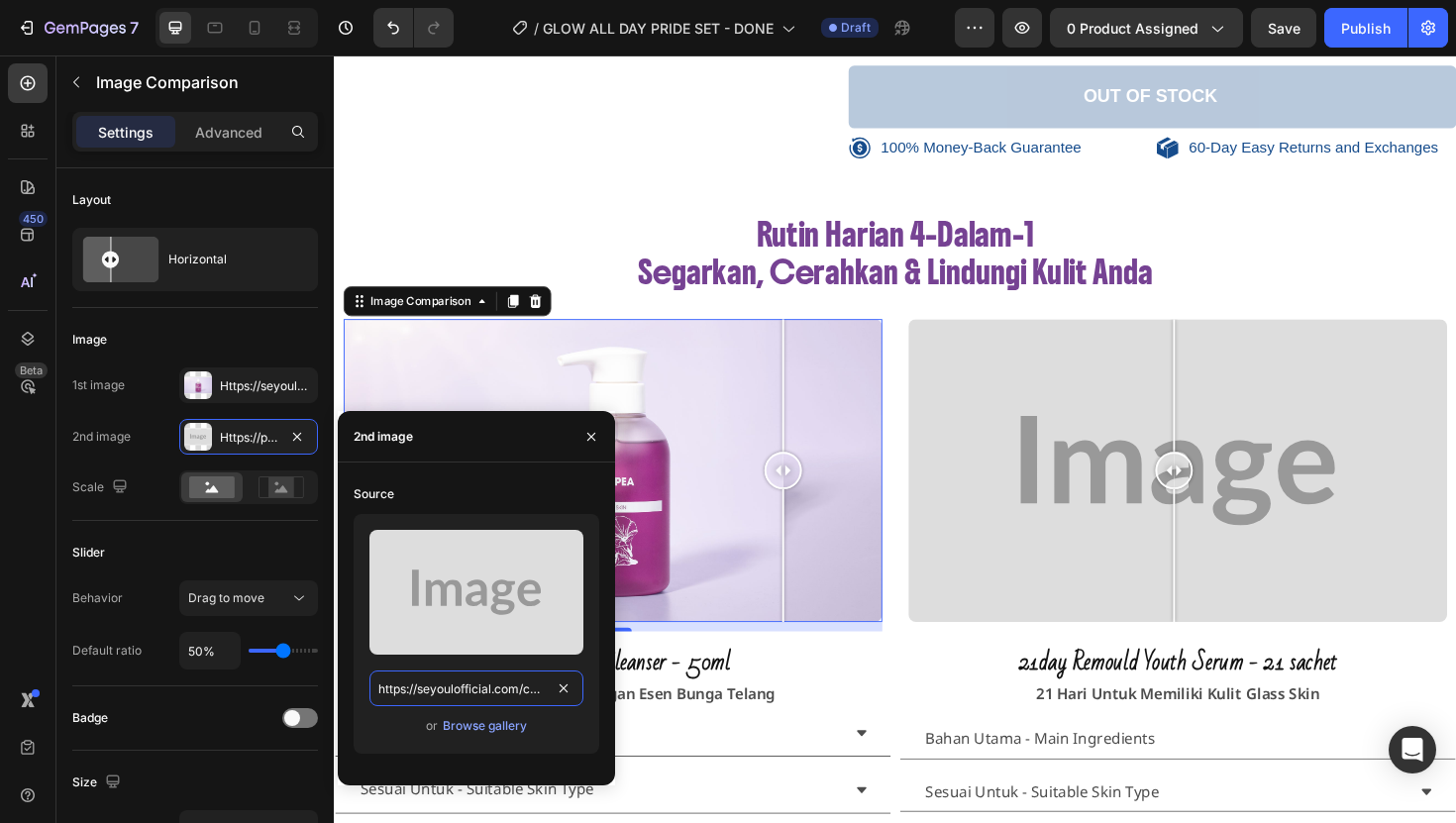 scroll, scrollTop: 0, scrollLeft: 679, axis: horizontal 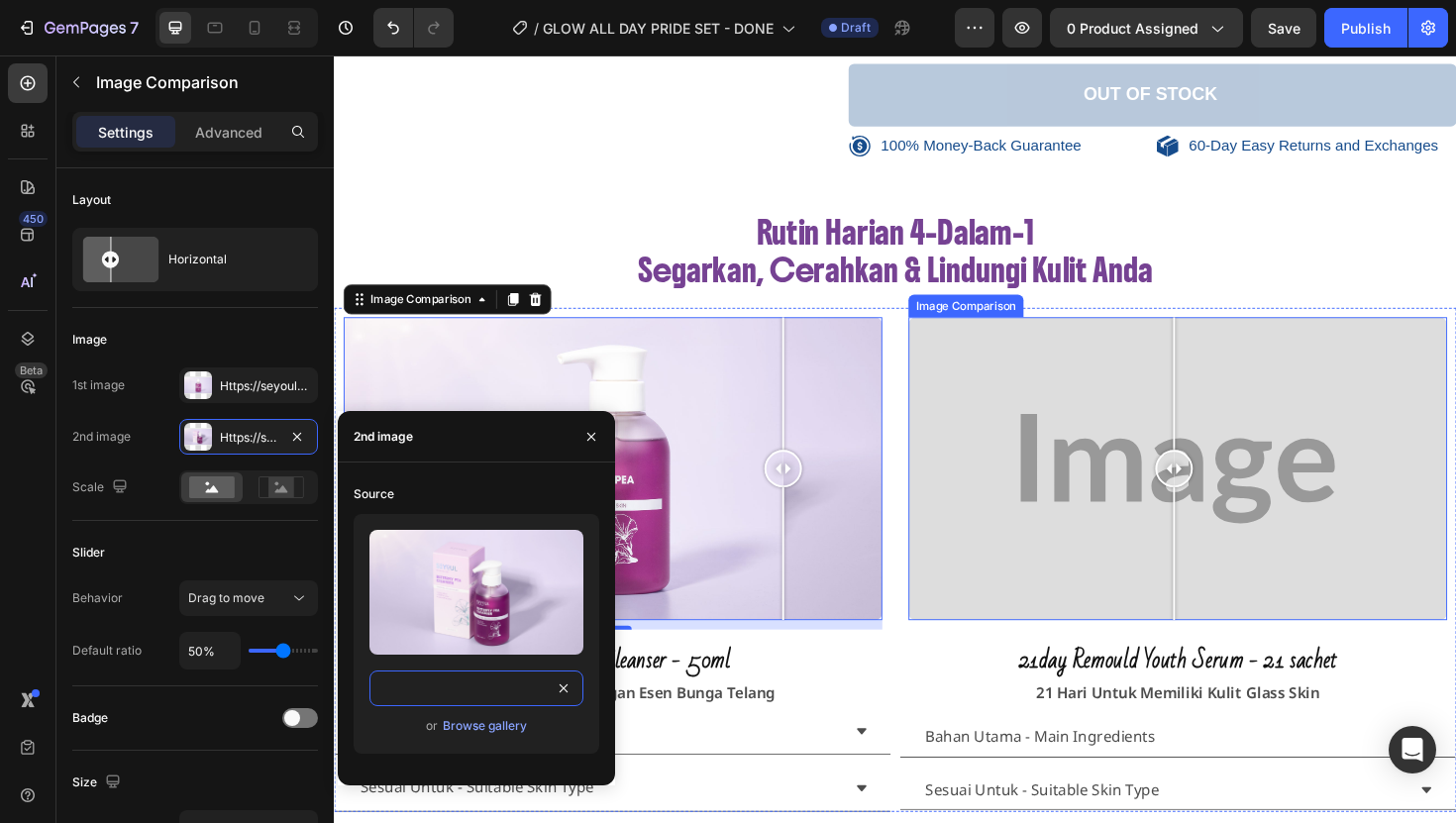 click at bounding box center [1227, 493] 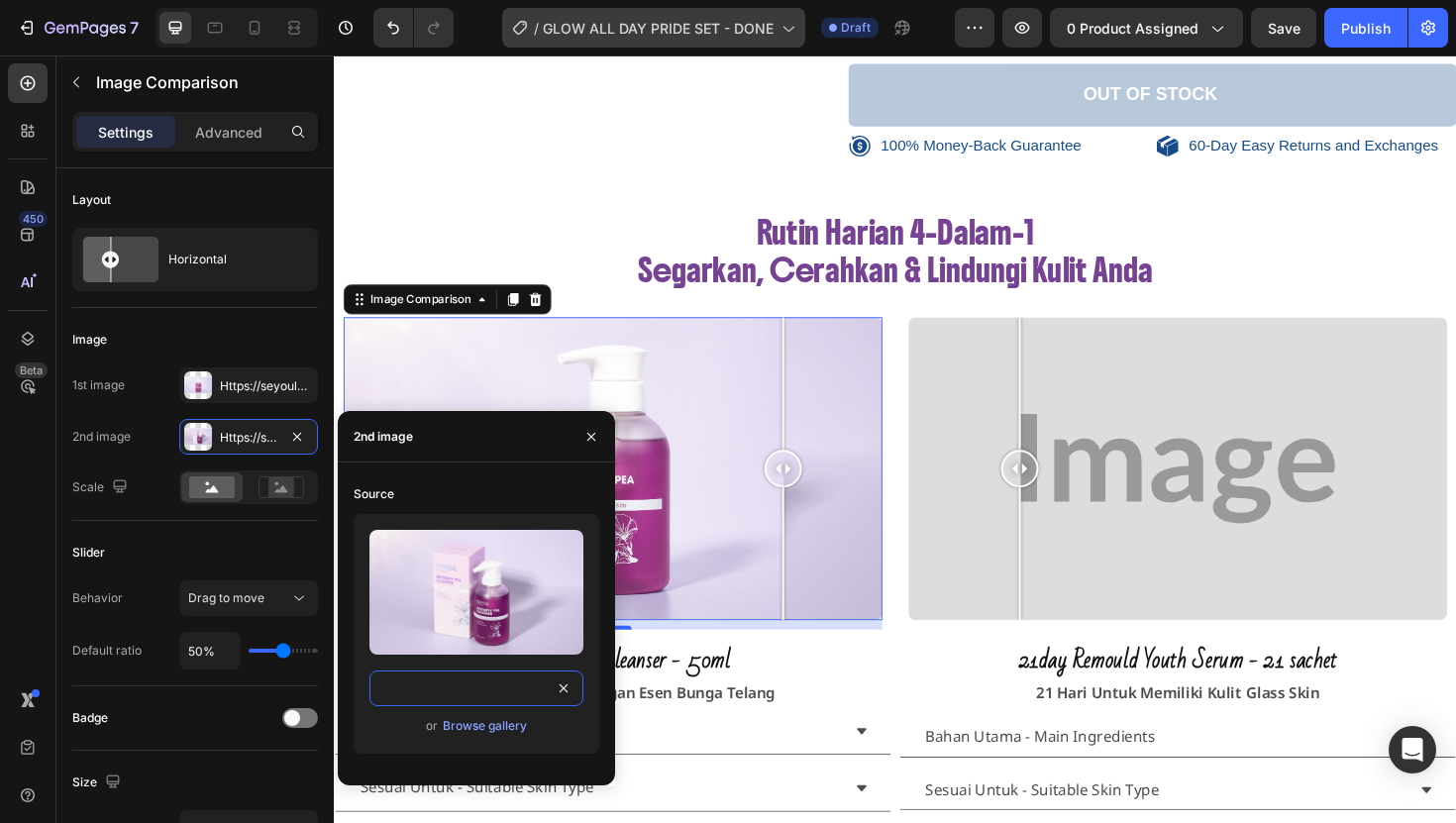 type on "https://seyoulofficial.com/cdn/shop/files/gempages_553103273247114368-8f77fd55-ce76-480e-b6a9-8315c22a7257.jpg?v=14555663323142335576" 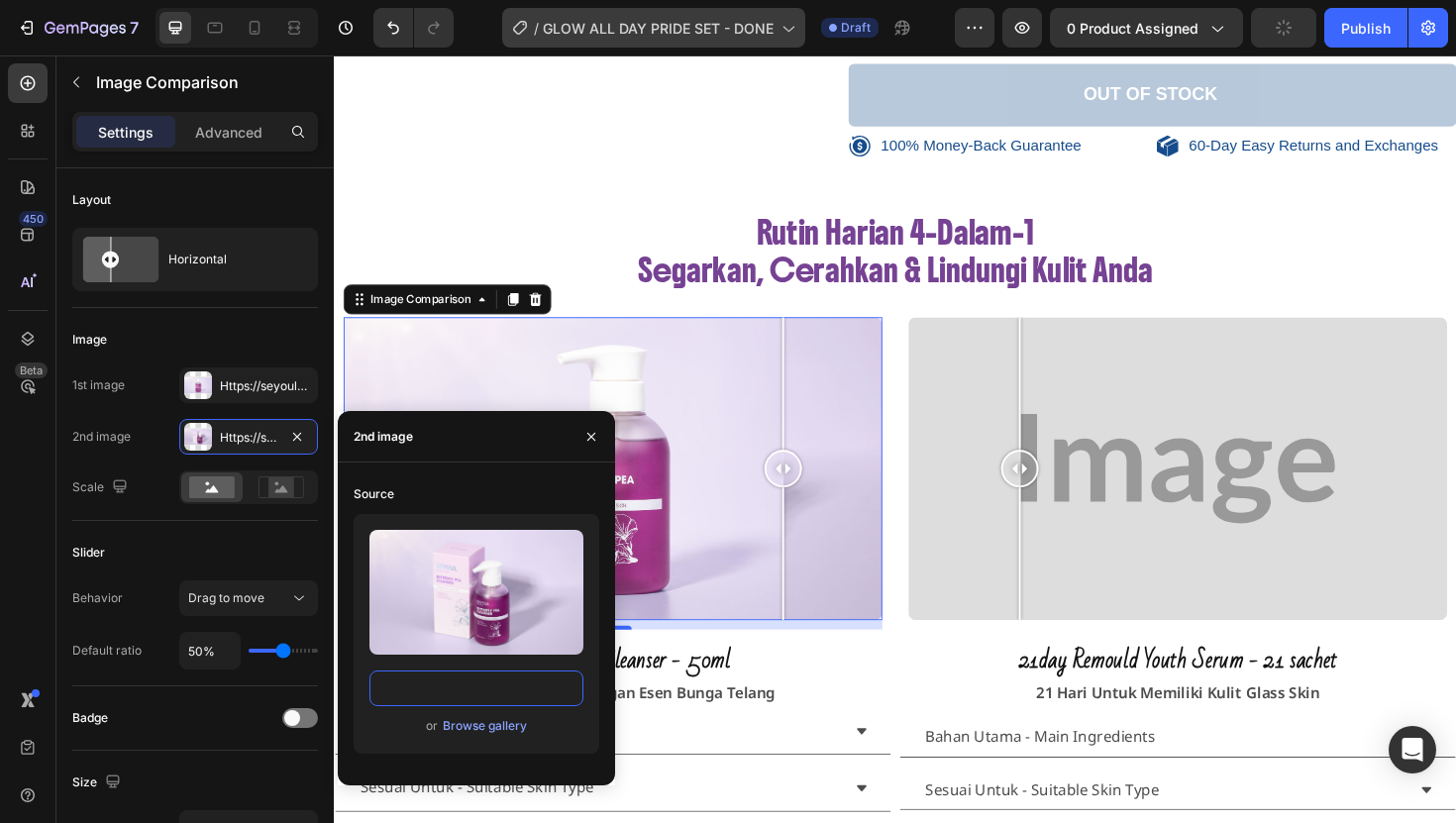 scroll, scrollTop: 0, scrollLeft: 0, axis: both 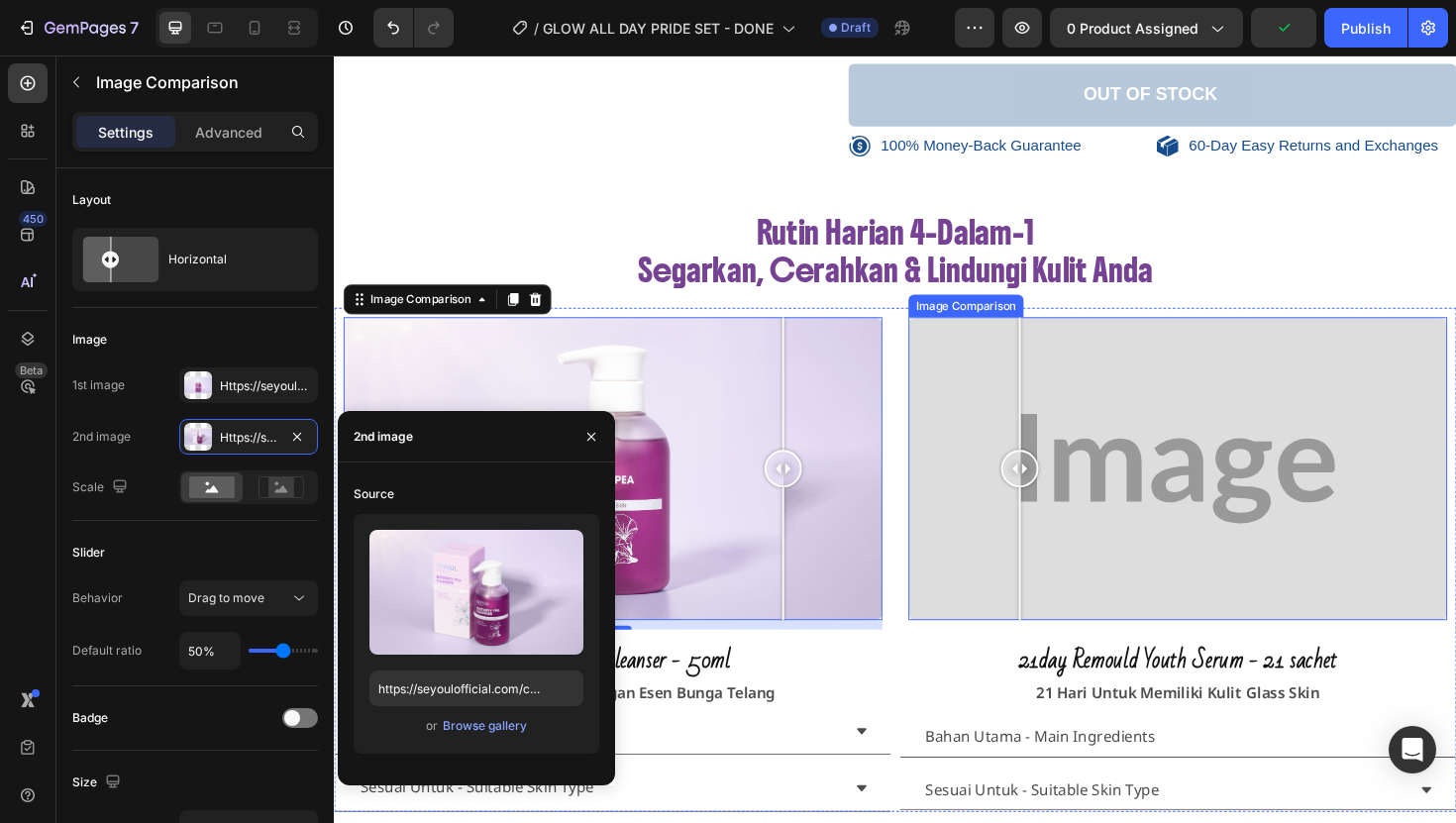 click at bounding box center [1227, 493] 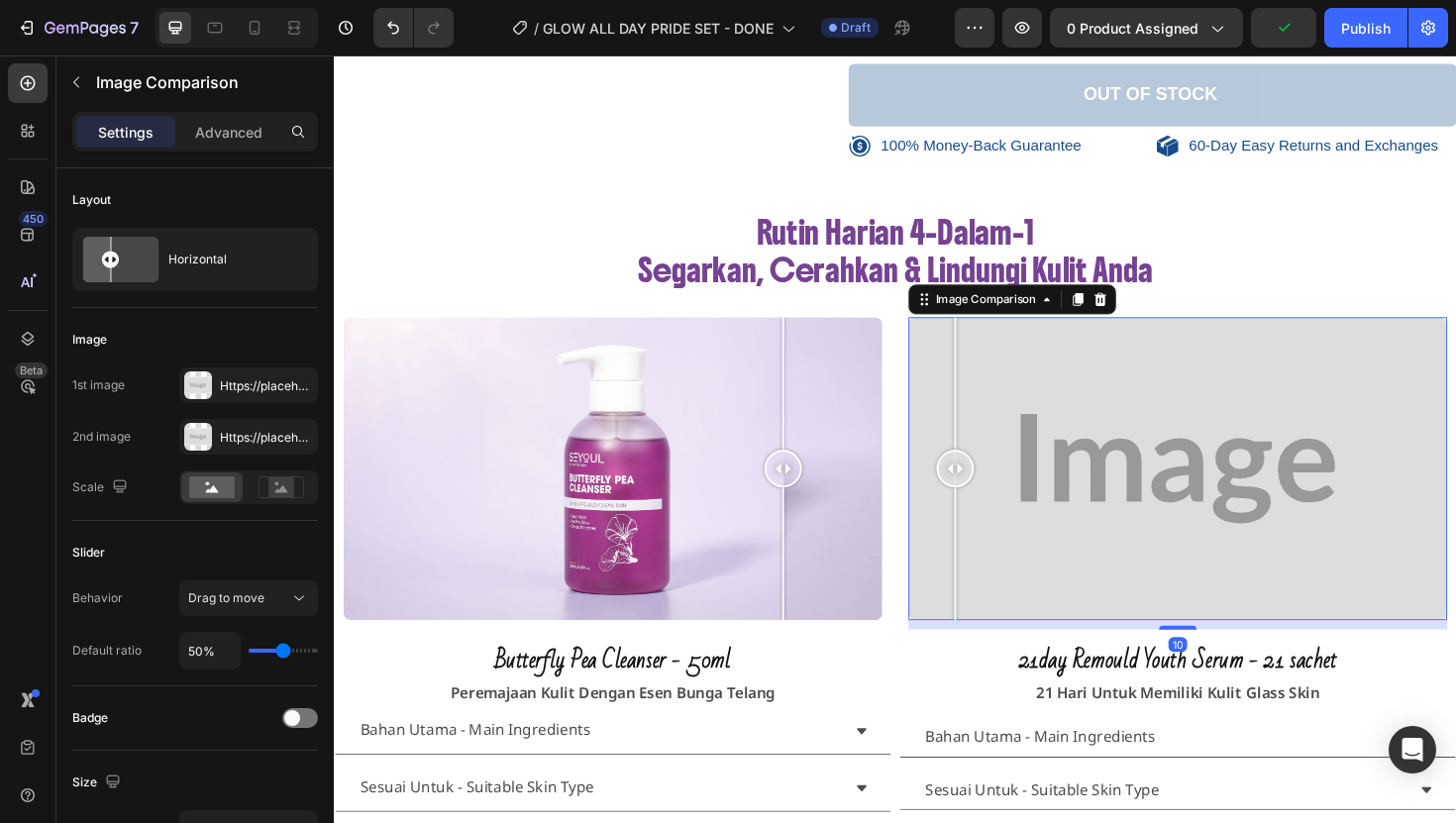 click at bounding box center [991, 403] 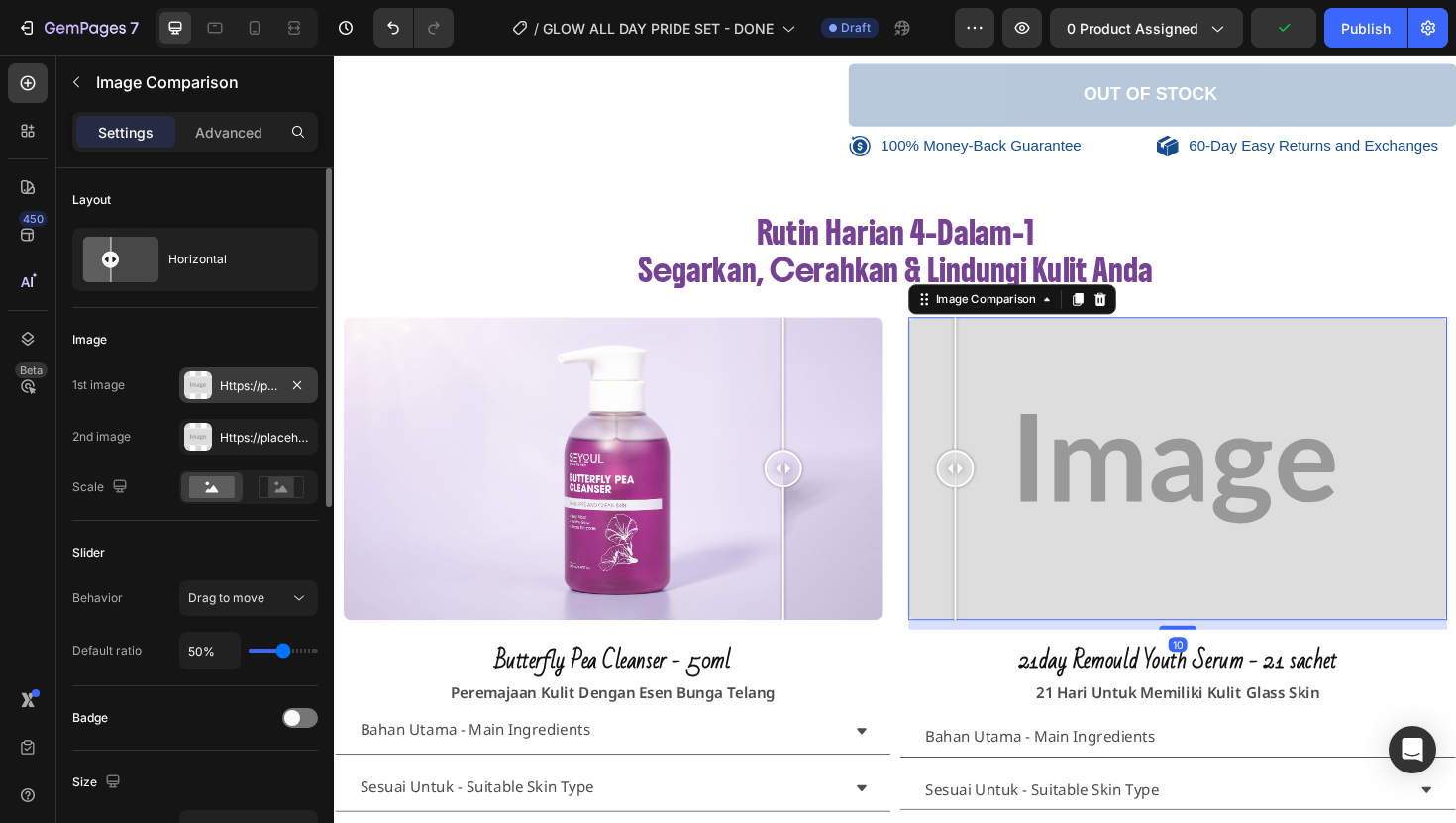 click on "Https://placehold.Co/2000x1111?Text=Image" at bounding box center [249, 385] 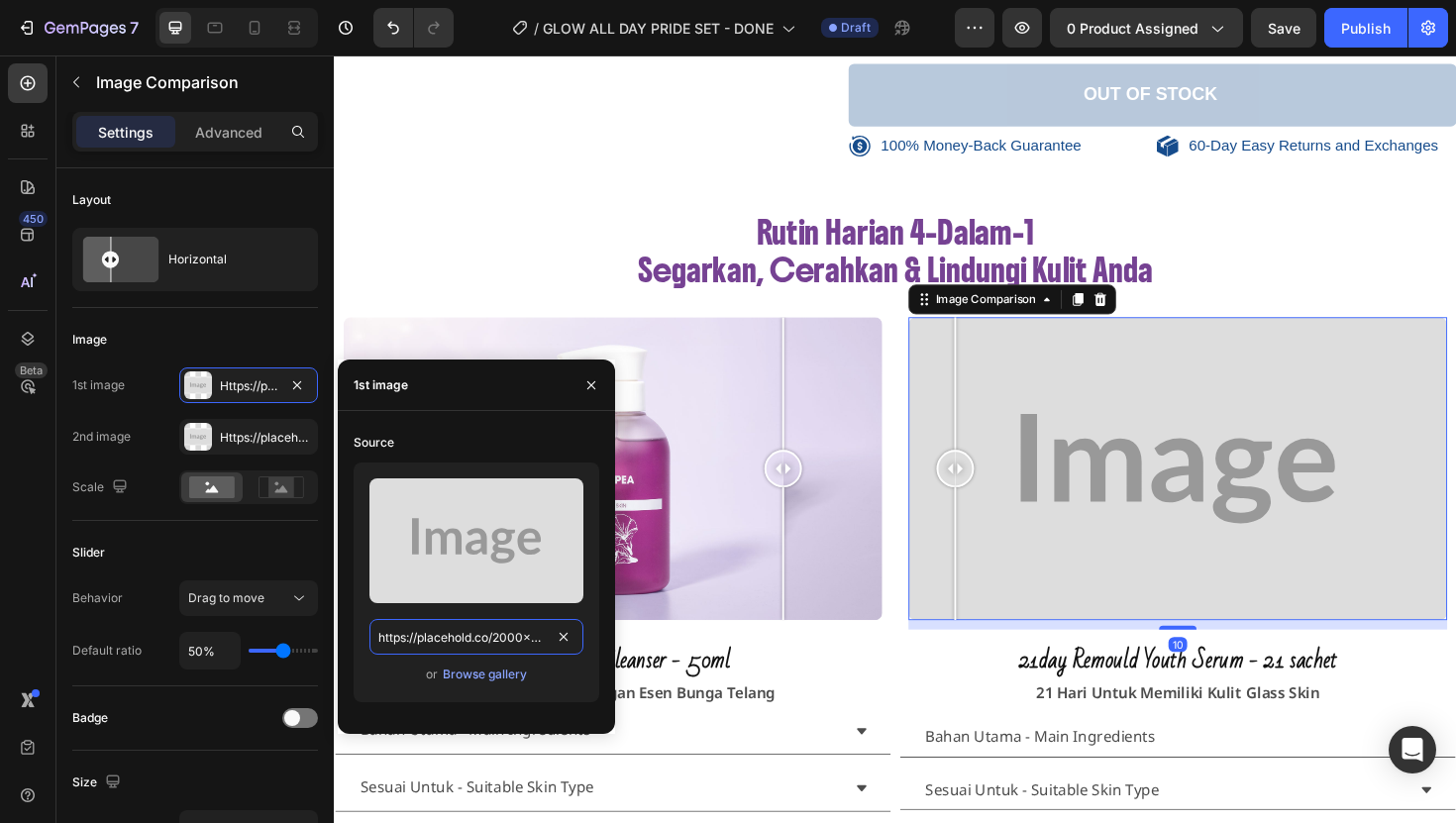 click on "https://placehold.co/2000x1111?text=Image" at bounding box center (476, 637) 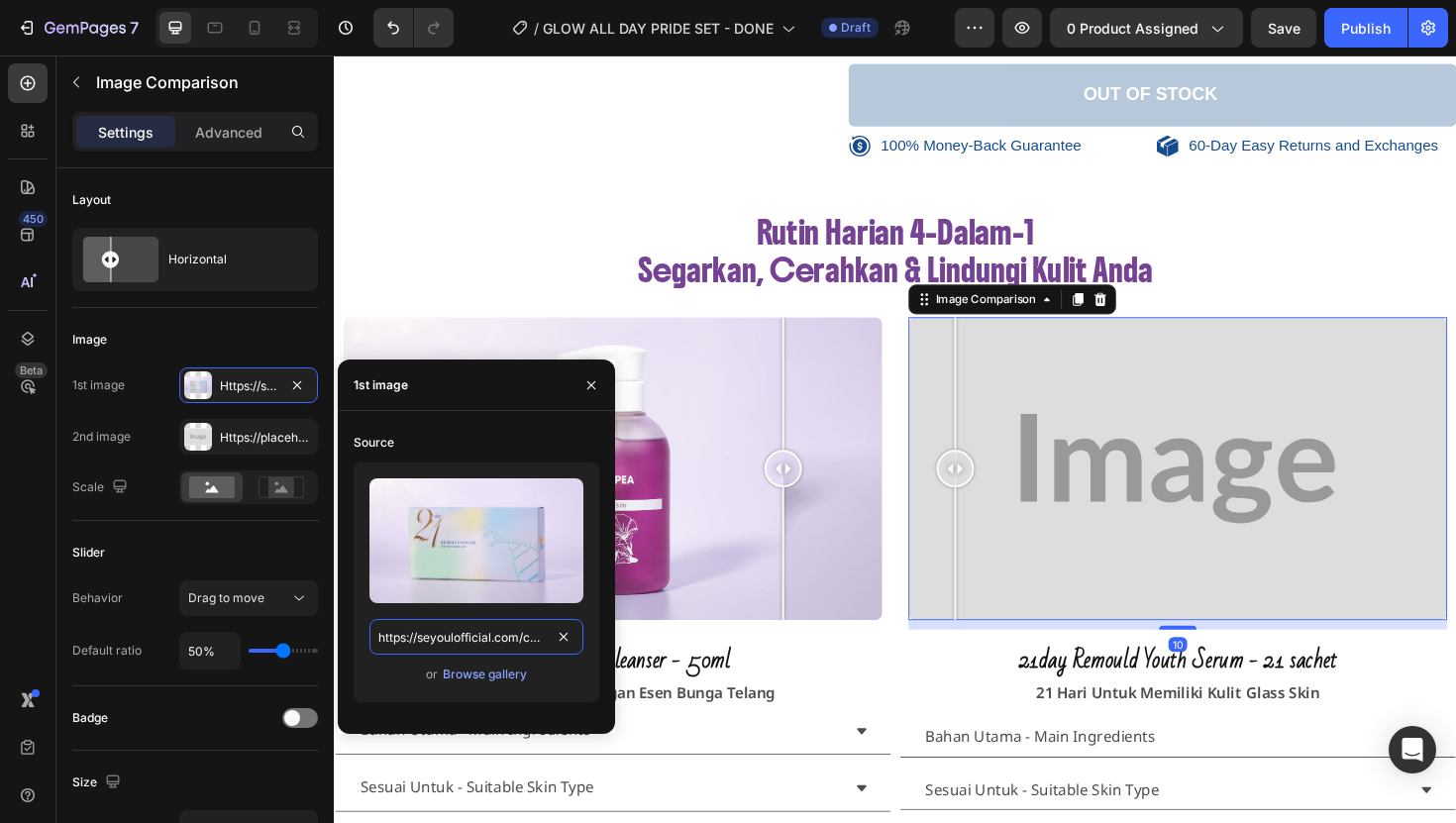 scroll, scrollTop: 0, scrollLeft: 676, axis: horizontal 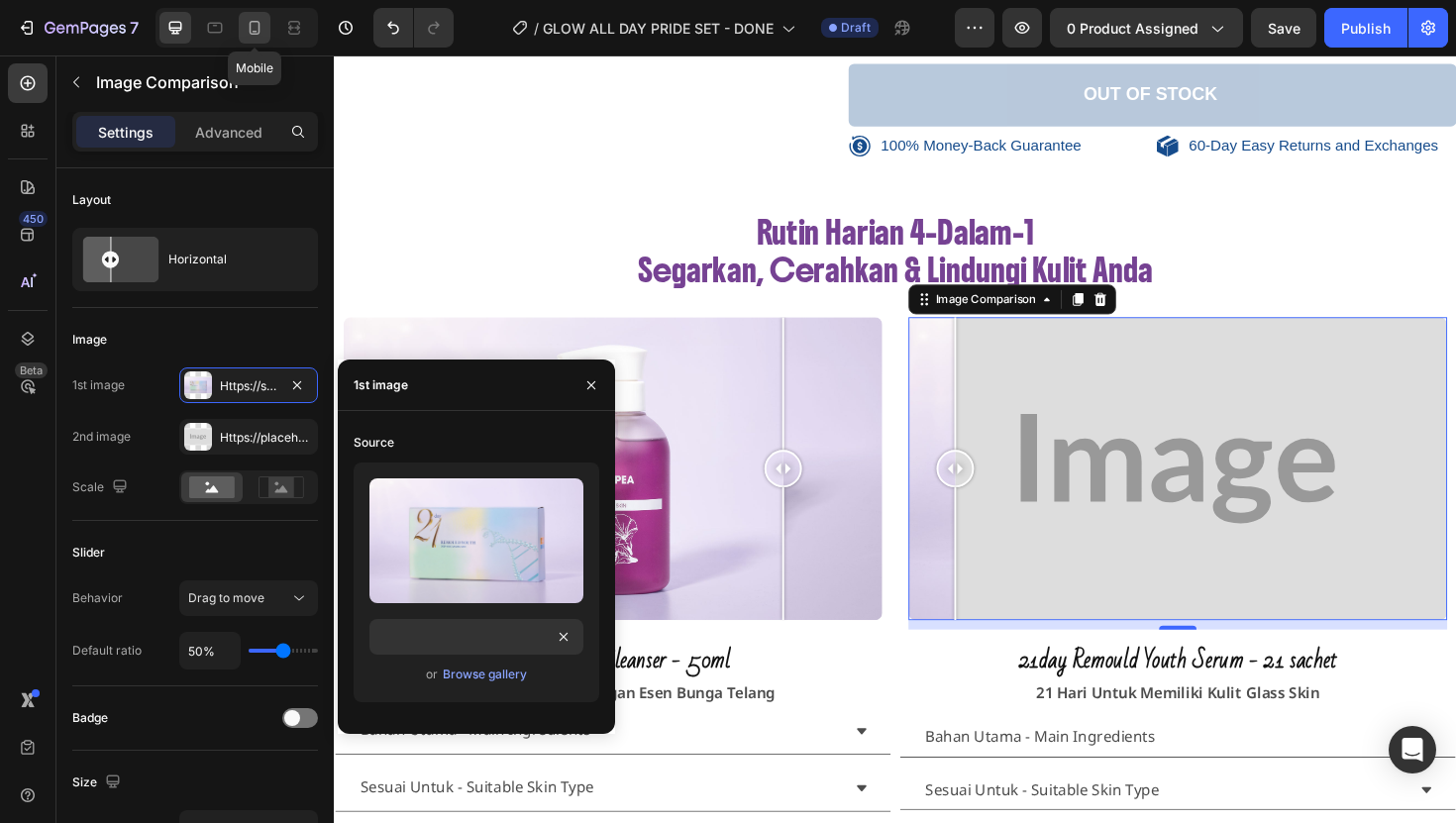 click 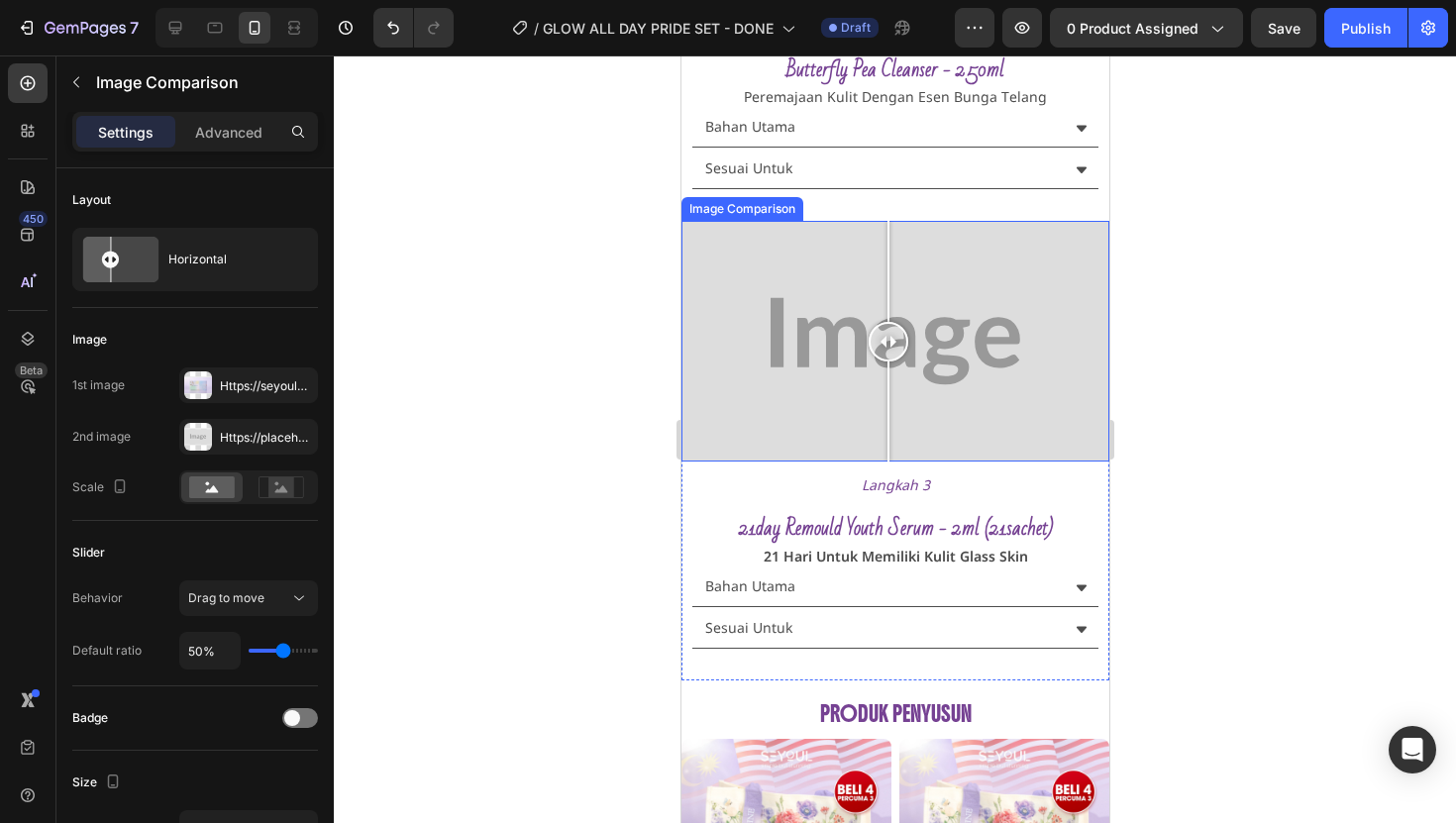 scroll, scrollTop: 2172, scrollLeft: 0, axis: vertical 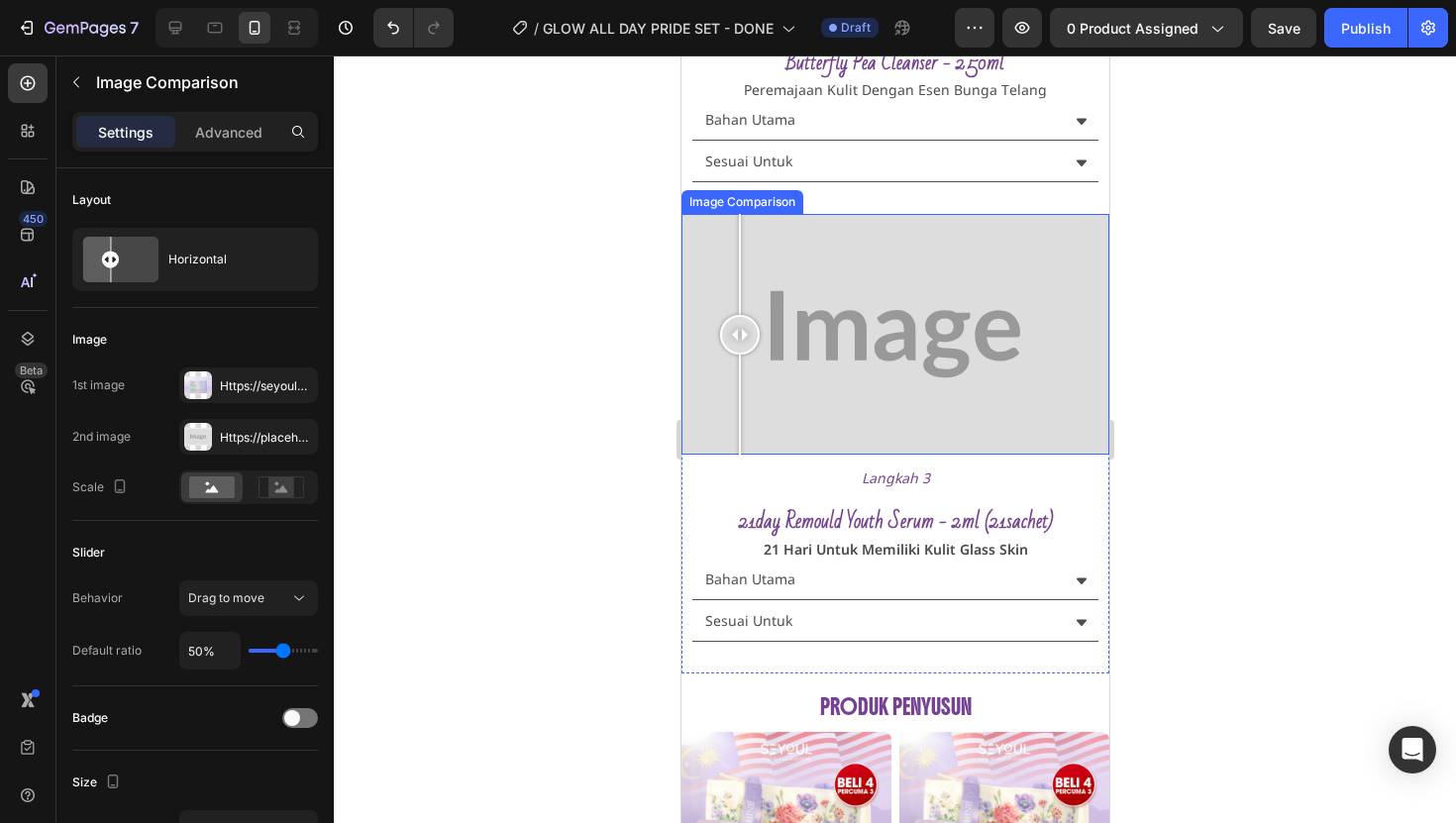 click at bounding box center (894, 334) 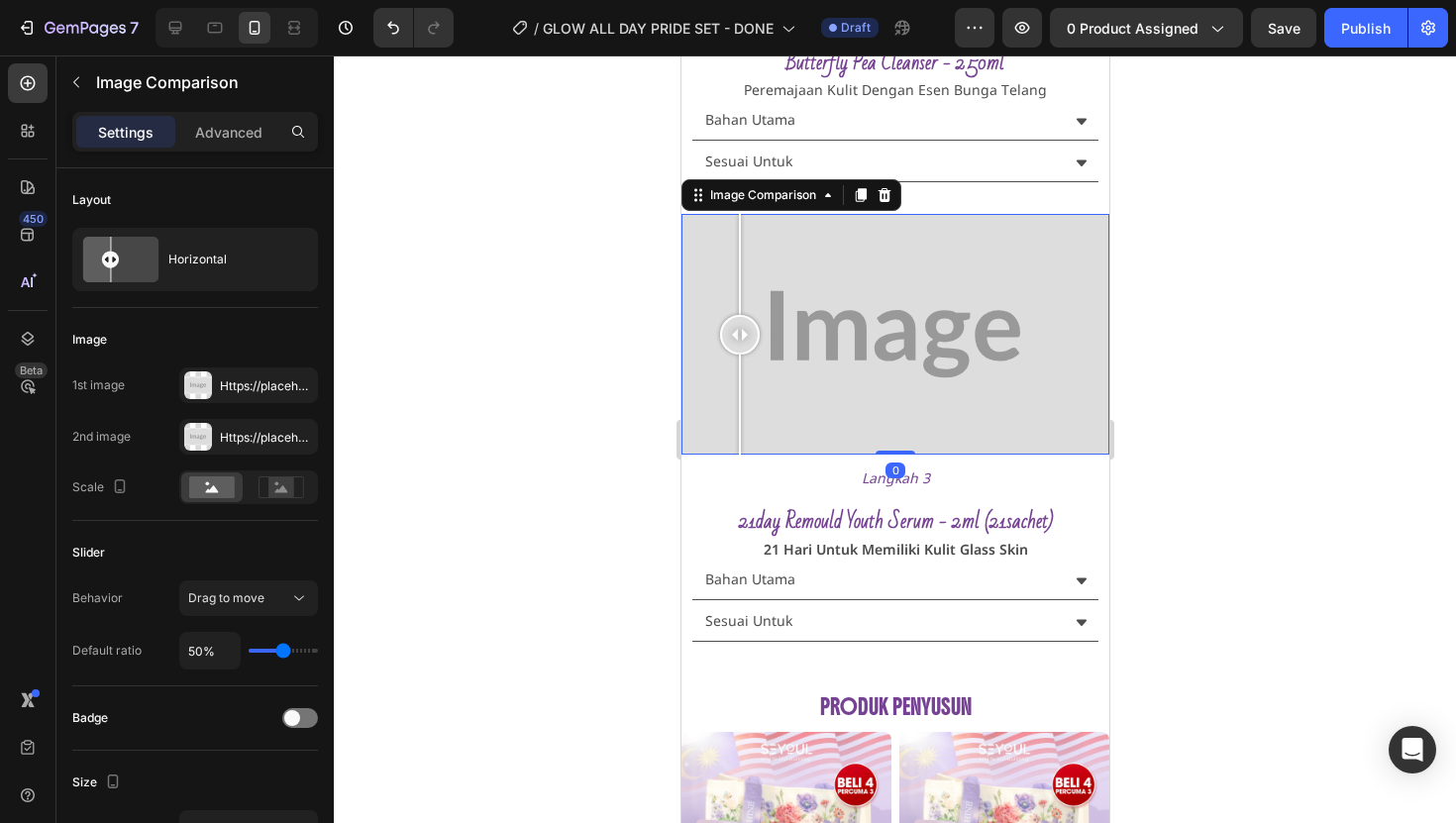 click at bounding box center [894, 334] 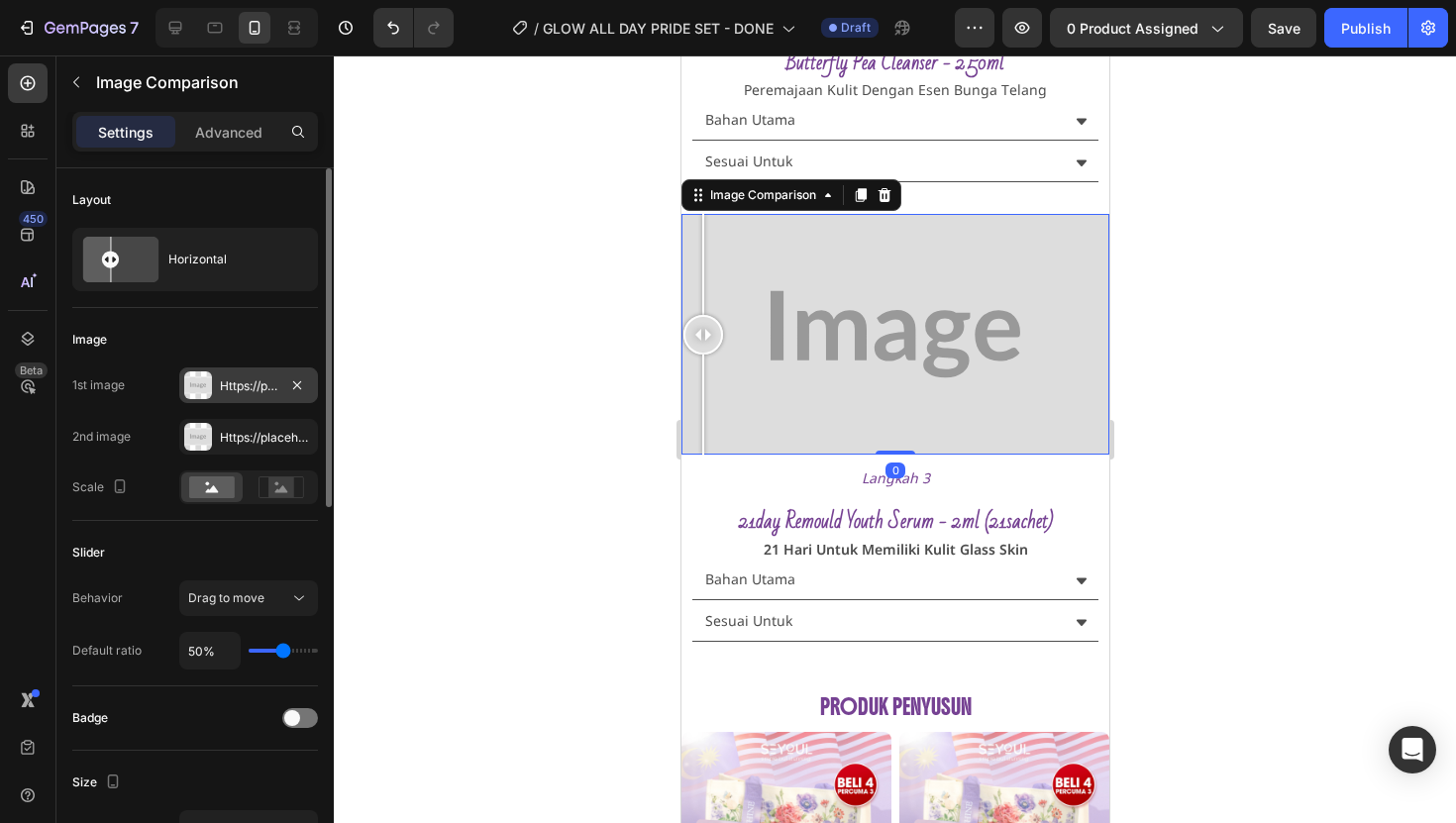 click on "Https://placehold.Co/2000x1111?Text=Image" at bounding box center [249, 386] 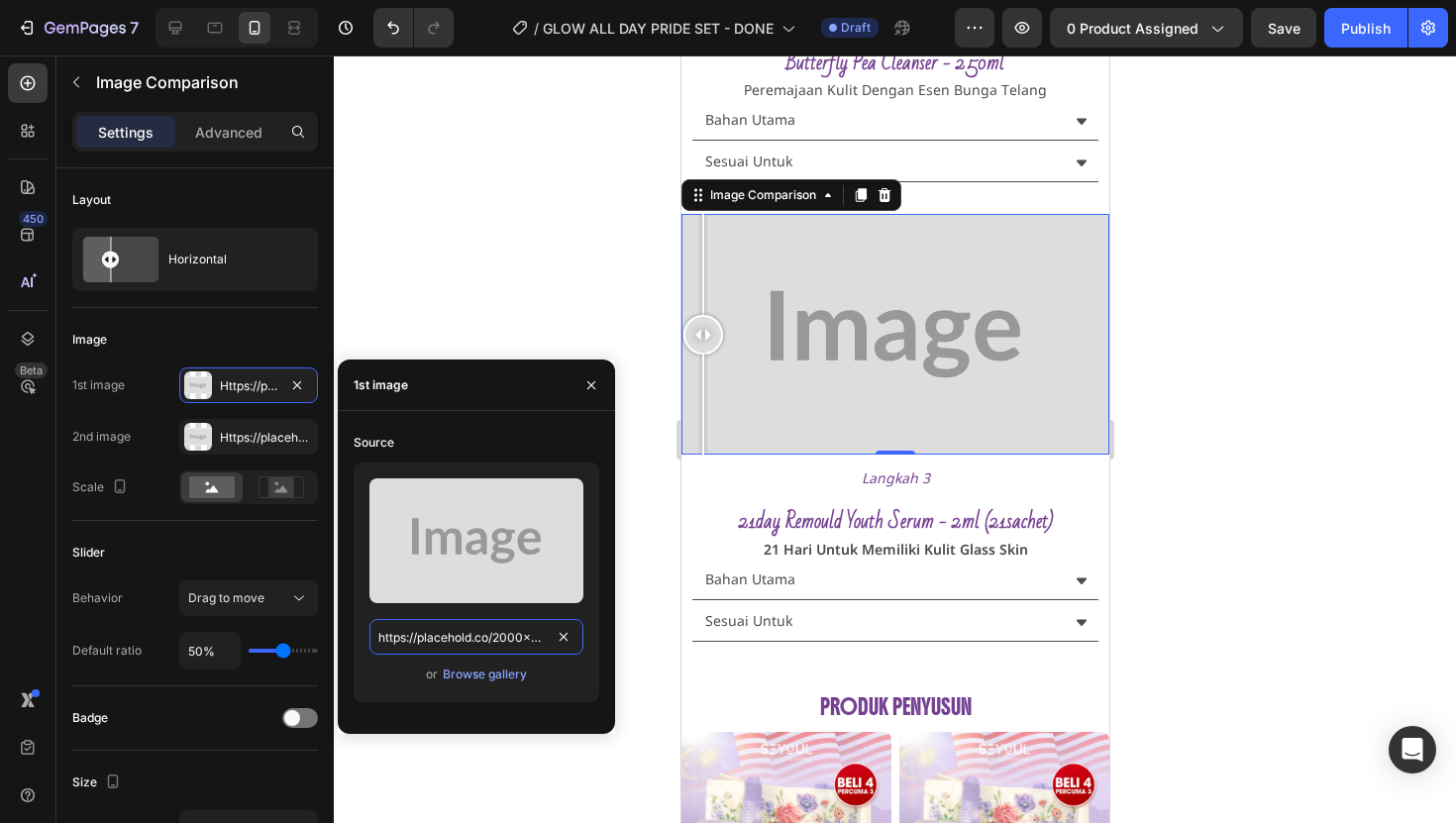 click on "https://placehold.co/2000x1111?text=Image" at bounding box center [476, 637] 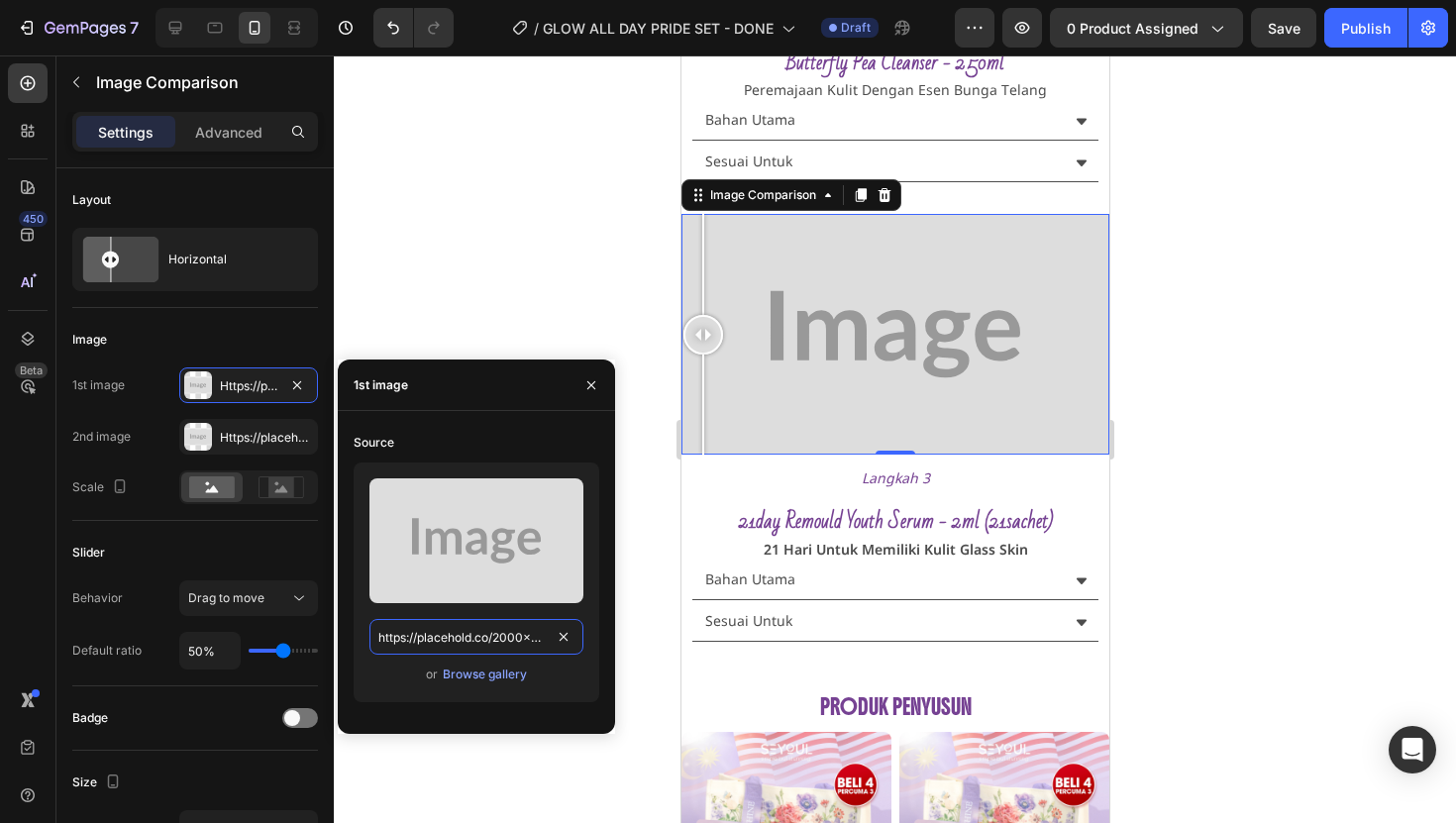 click on "https://placehold.co/2000x1111?text=Image" at bounding box center [476, 637] 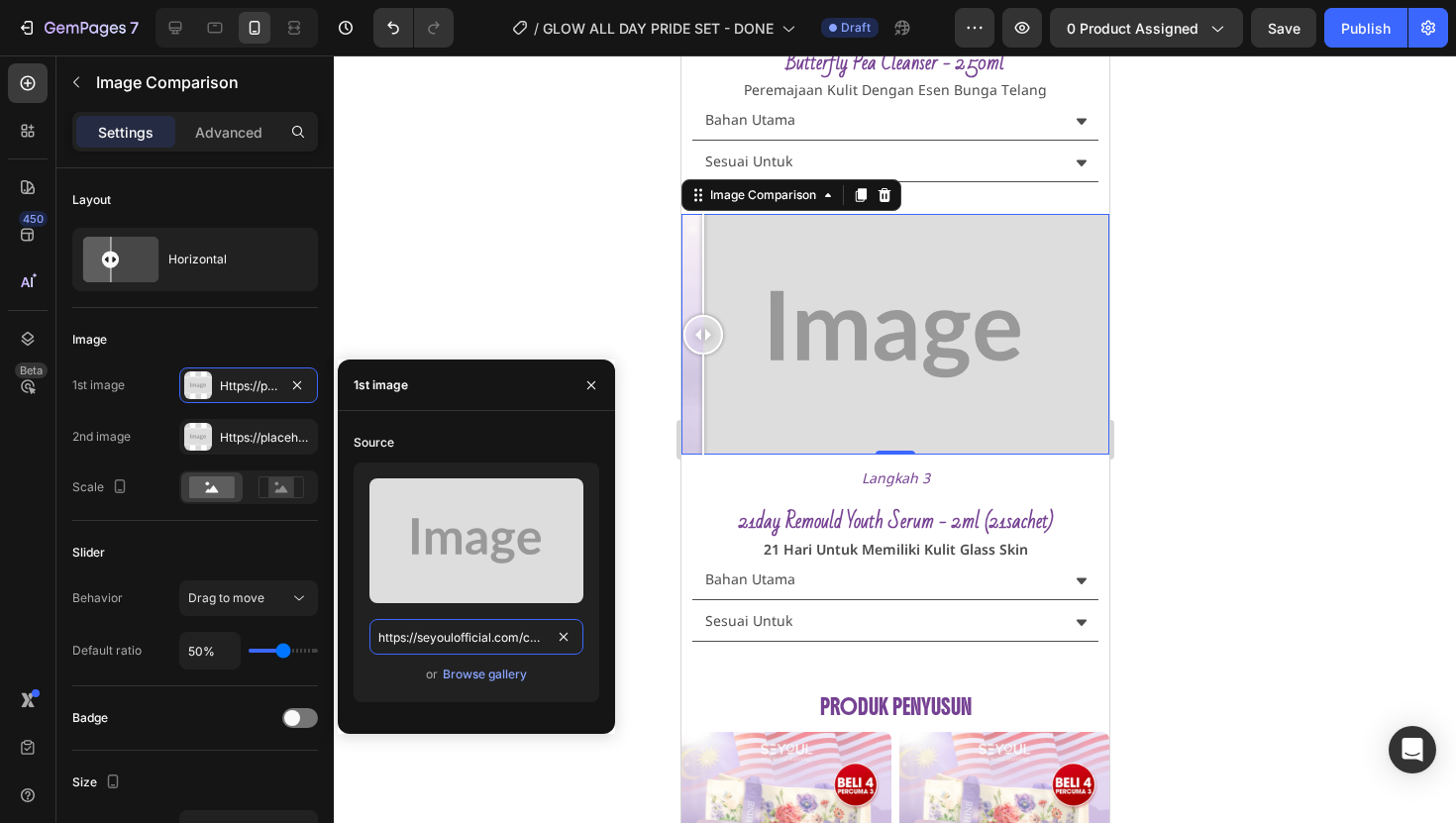 scroll, scrollTop: 0, scrollLeft: 676, axis: horizontal 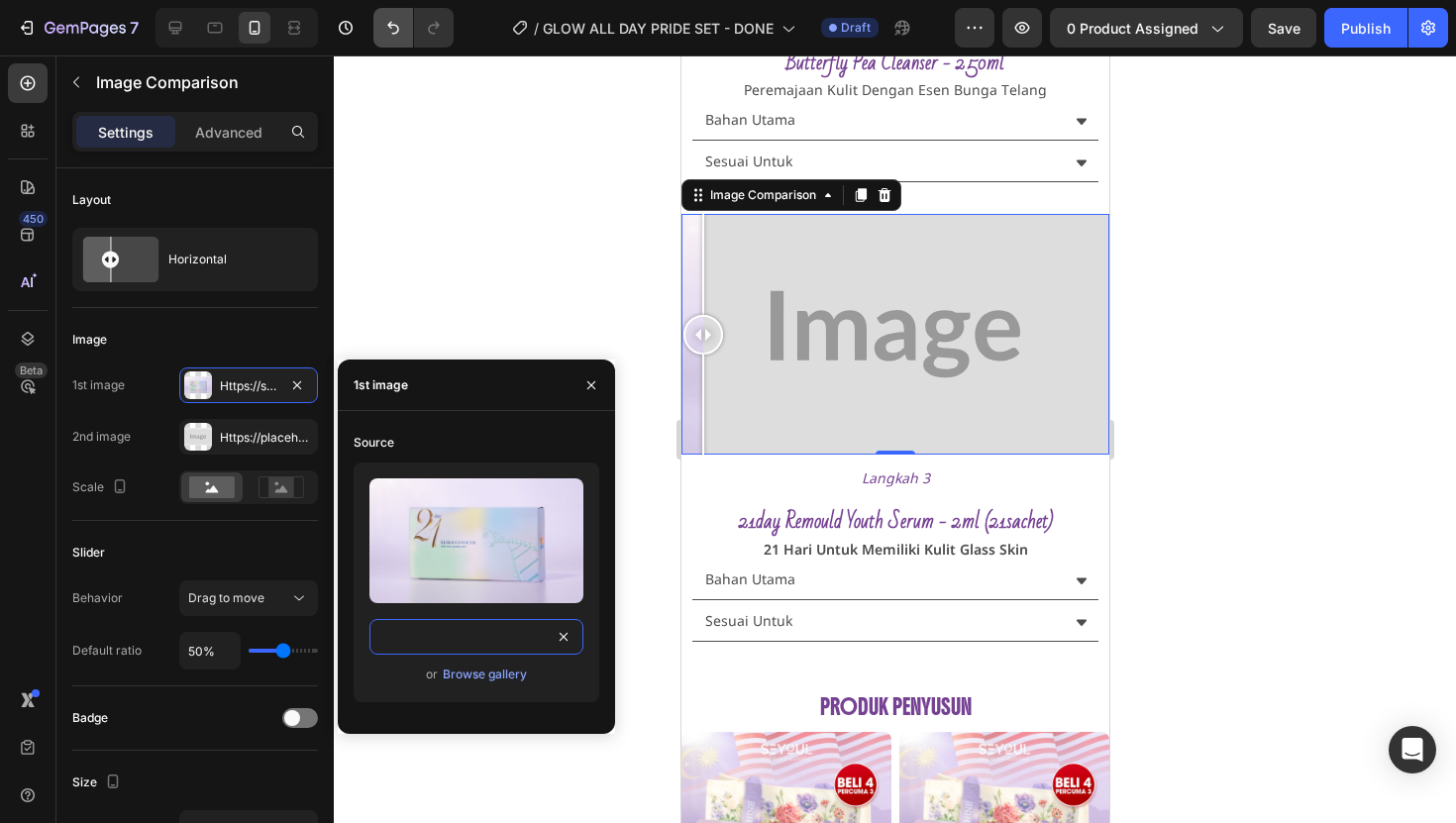 type on "https://seyoulofficial.com/cdn/shop/files/gempages_553103273247114368-c39bdb47-0ac3-4278-8b97-ba85e57d5f9e.jpg?v=8813315134572479974" 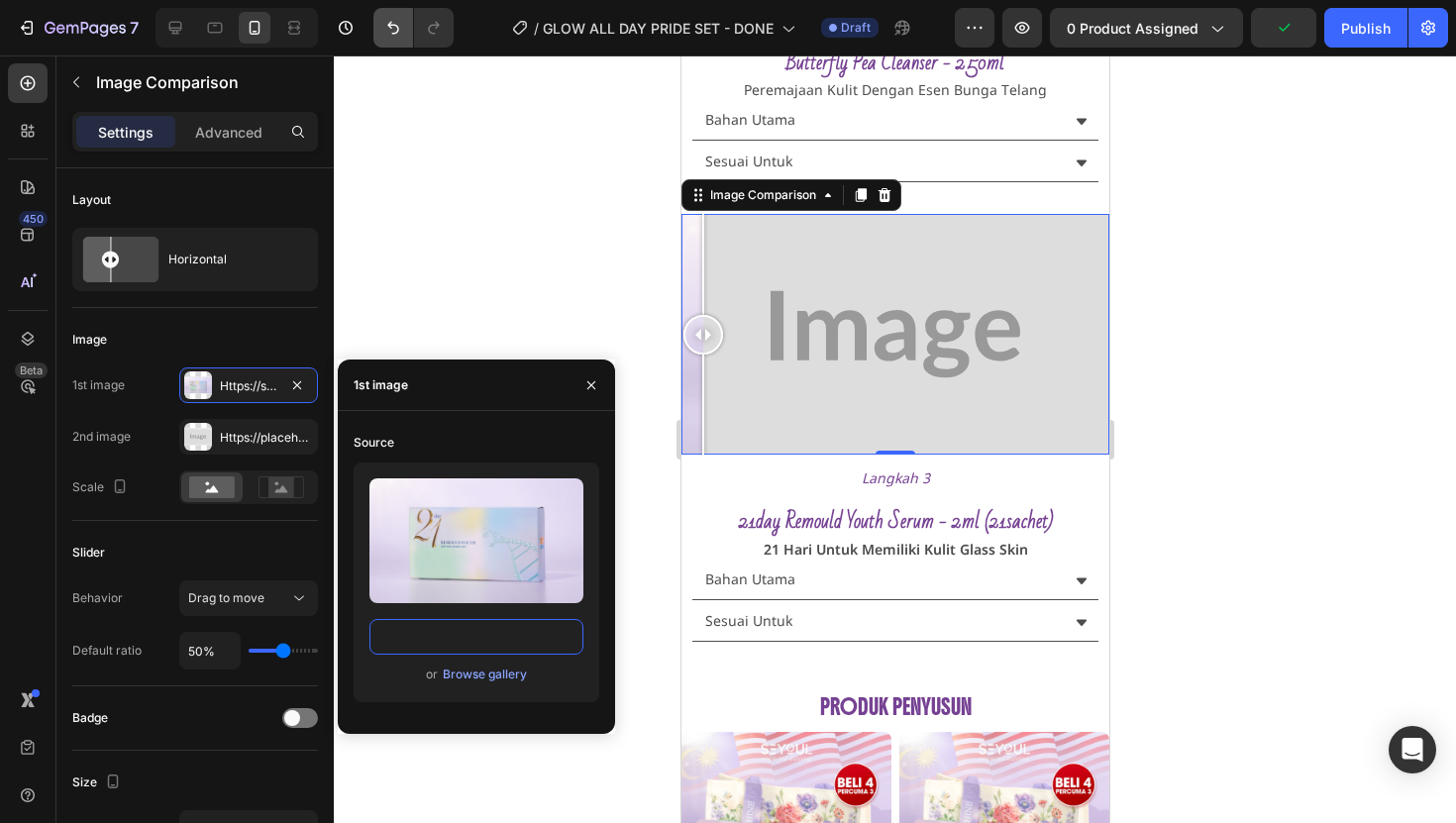 scroll, scrollTop: 0, scrollLeft: 0, axis: both 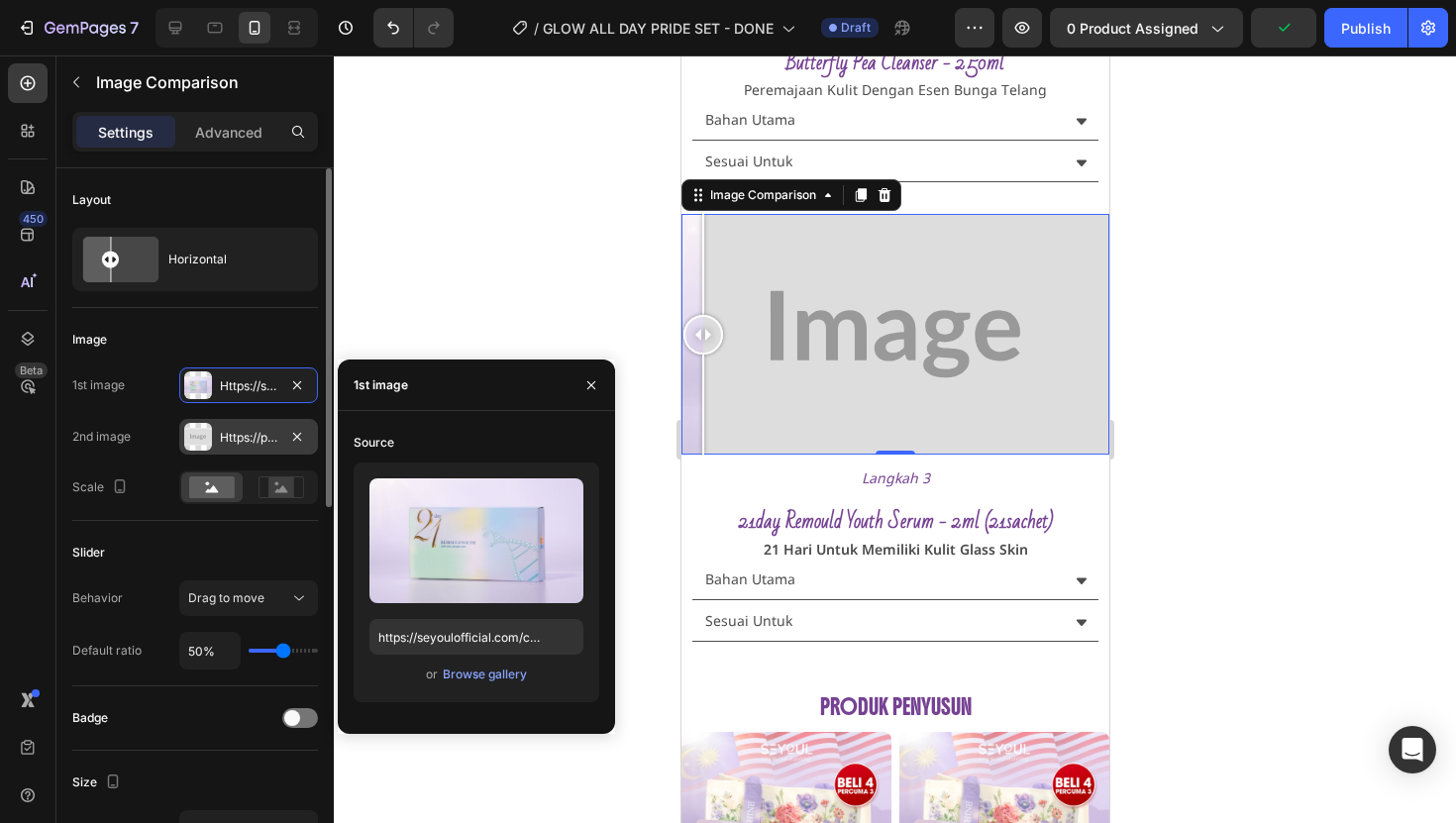 click on "Https://placehold.Co/2000x1111?Text=Image" at bounding box center [249, 438] 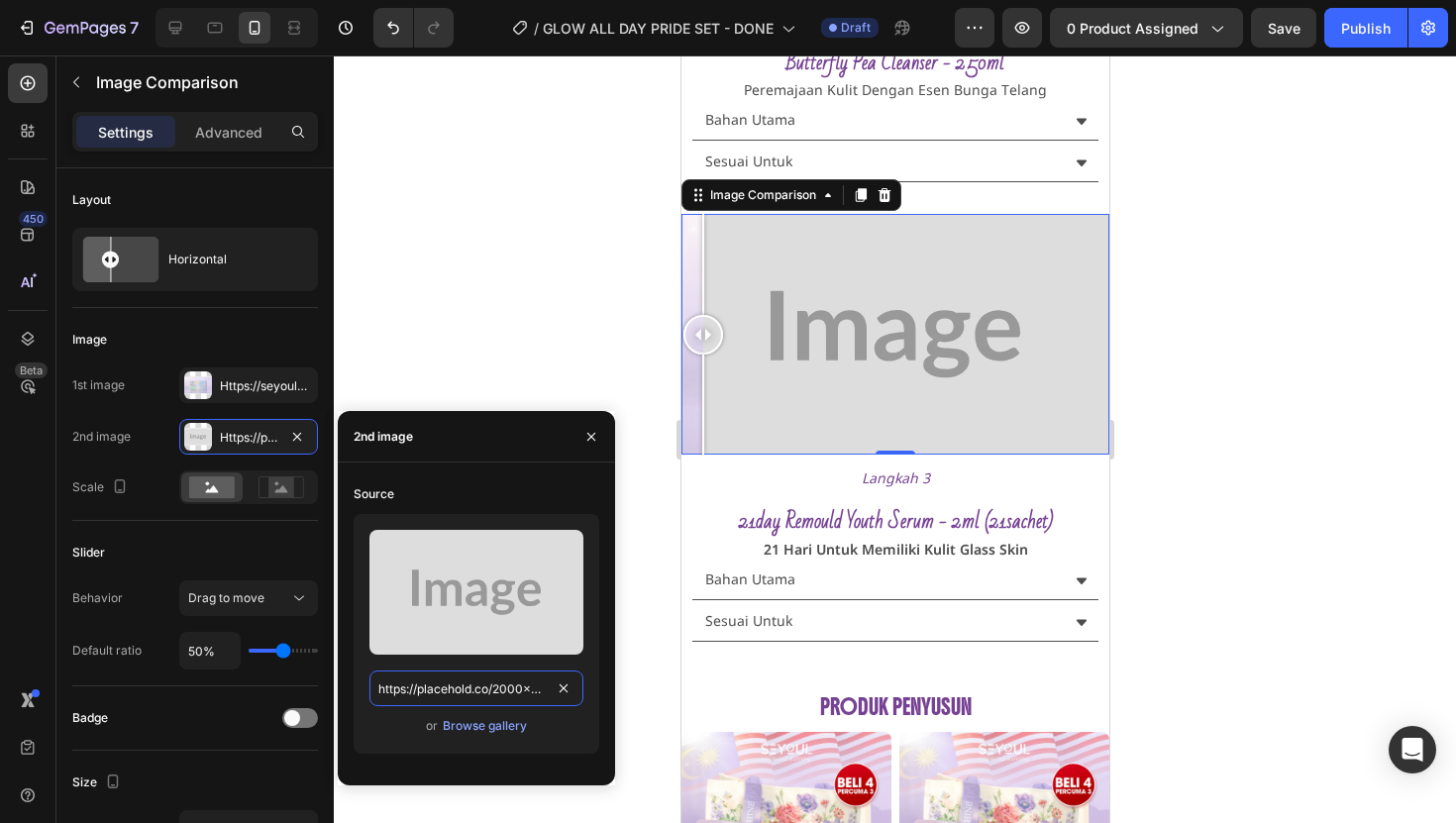 click on "https://placehold.co/2000x1111?text=Image" at bounding box center [476, 688] 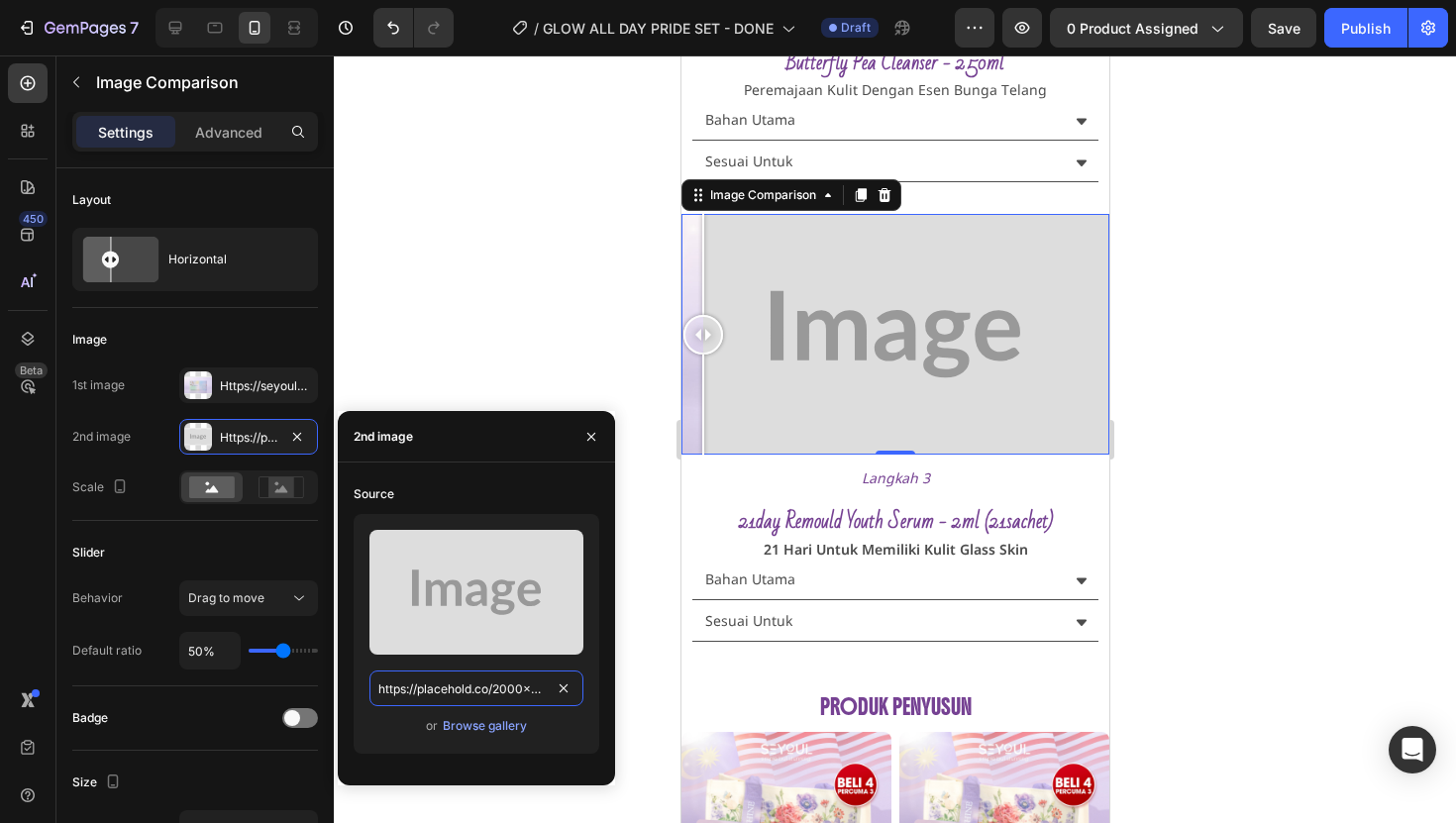 click on "https://placehold.co/2000x1111?text=Image" at bounding box center [476, 688] 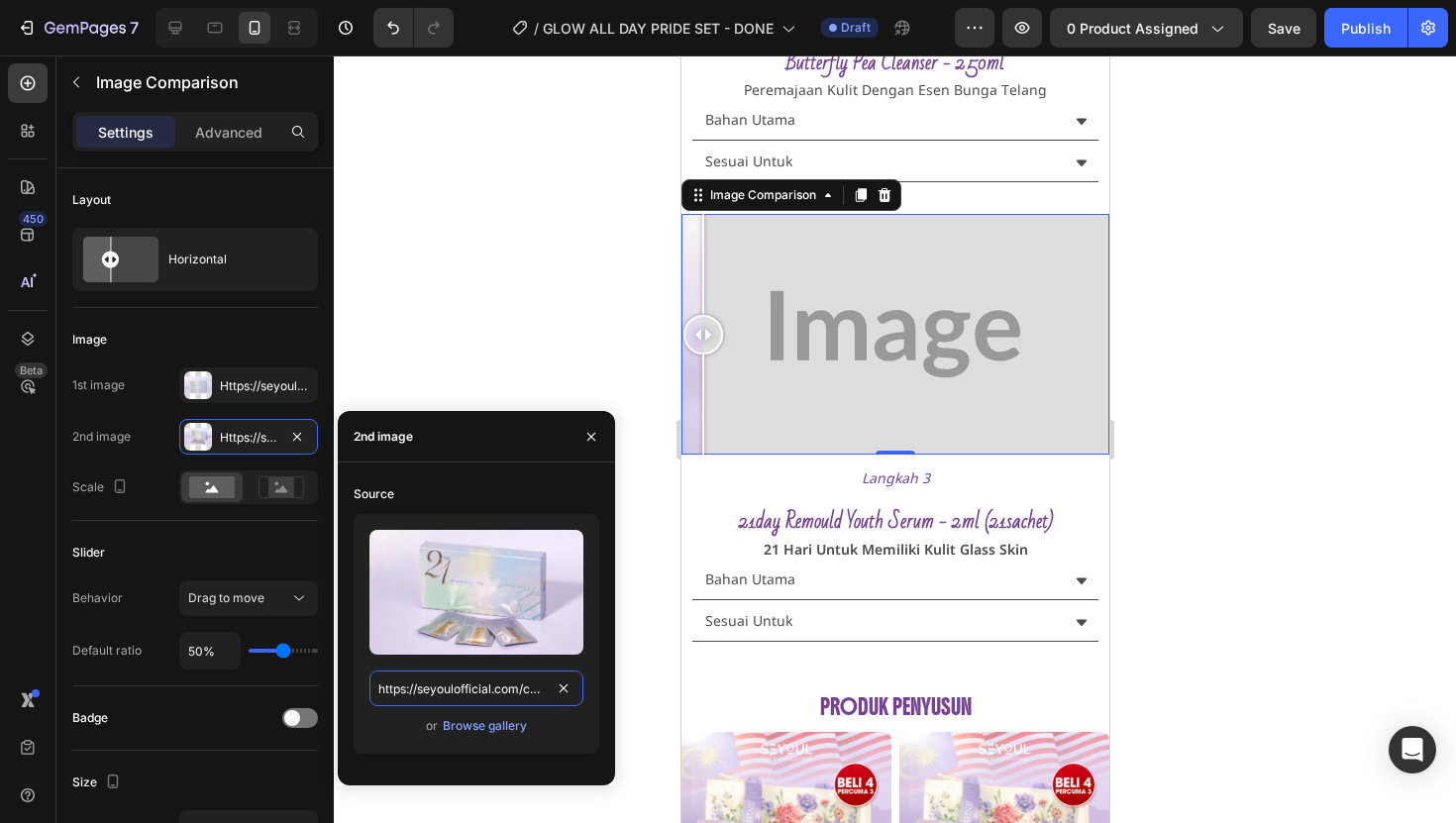 scroll, scrollTop: 0, scrollLeft: 685, axis: horizontal 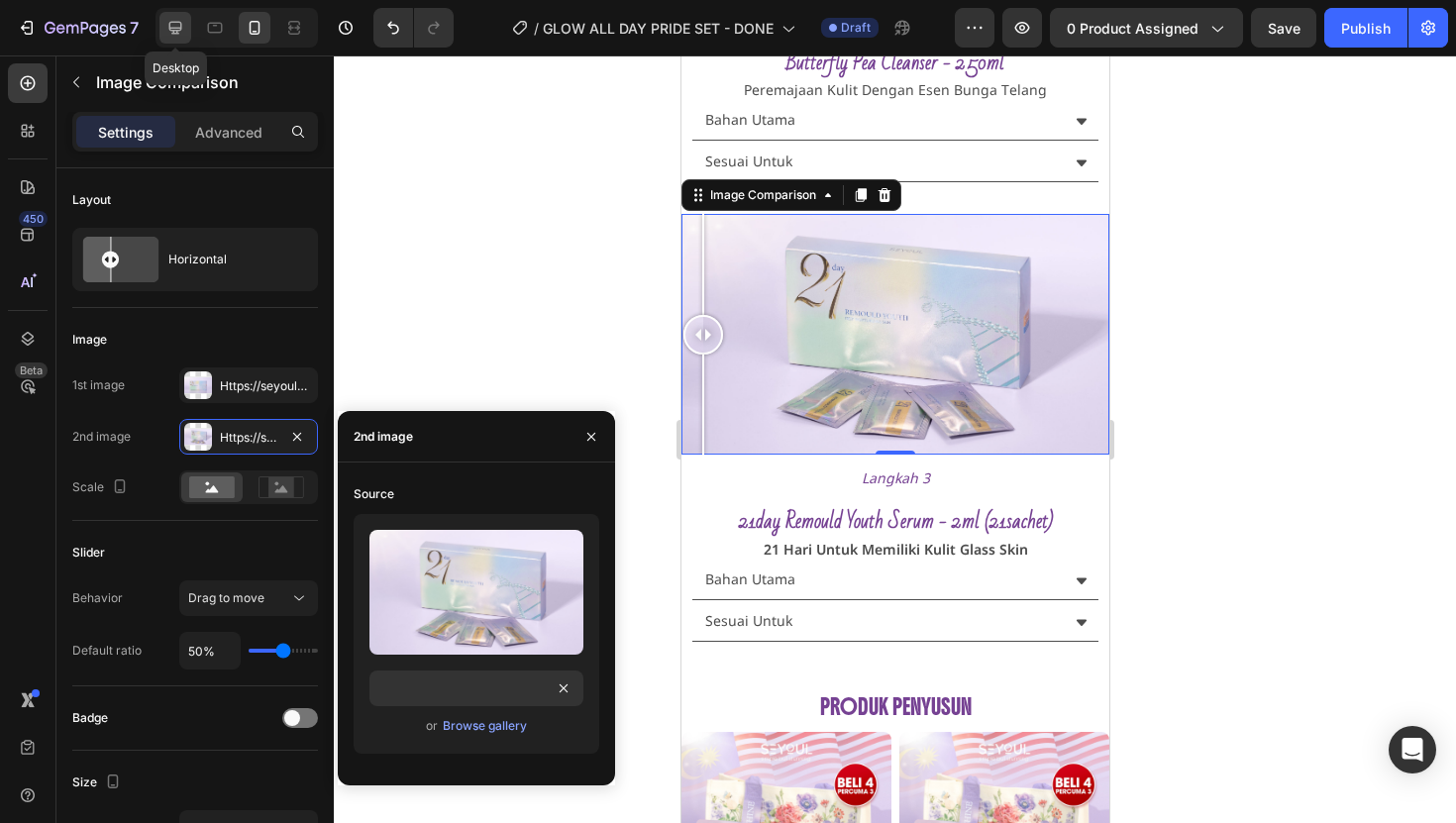 click 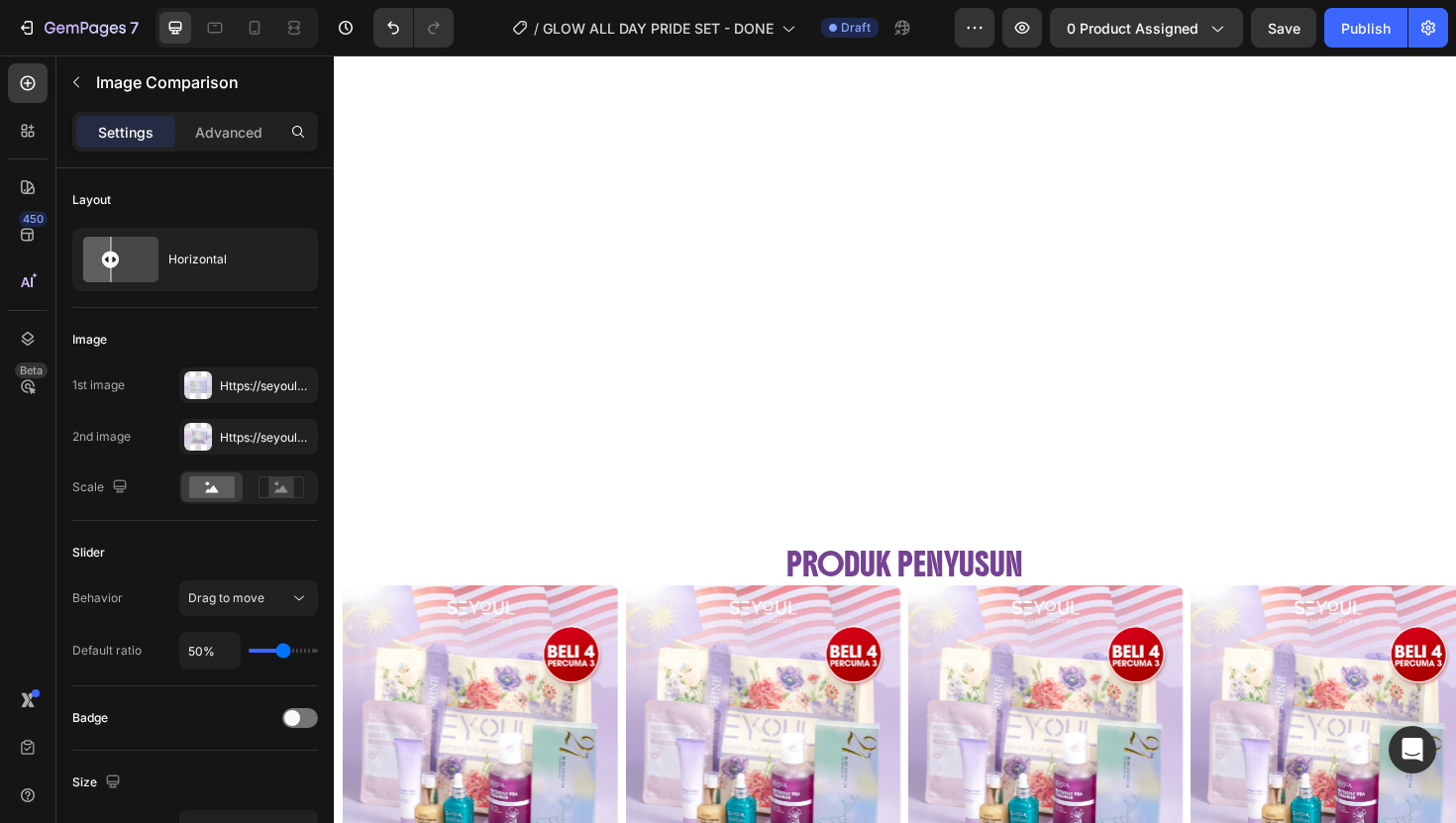 scroll, scrollTop: 0, scrollLeft: 0, axis: both 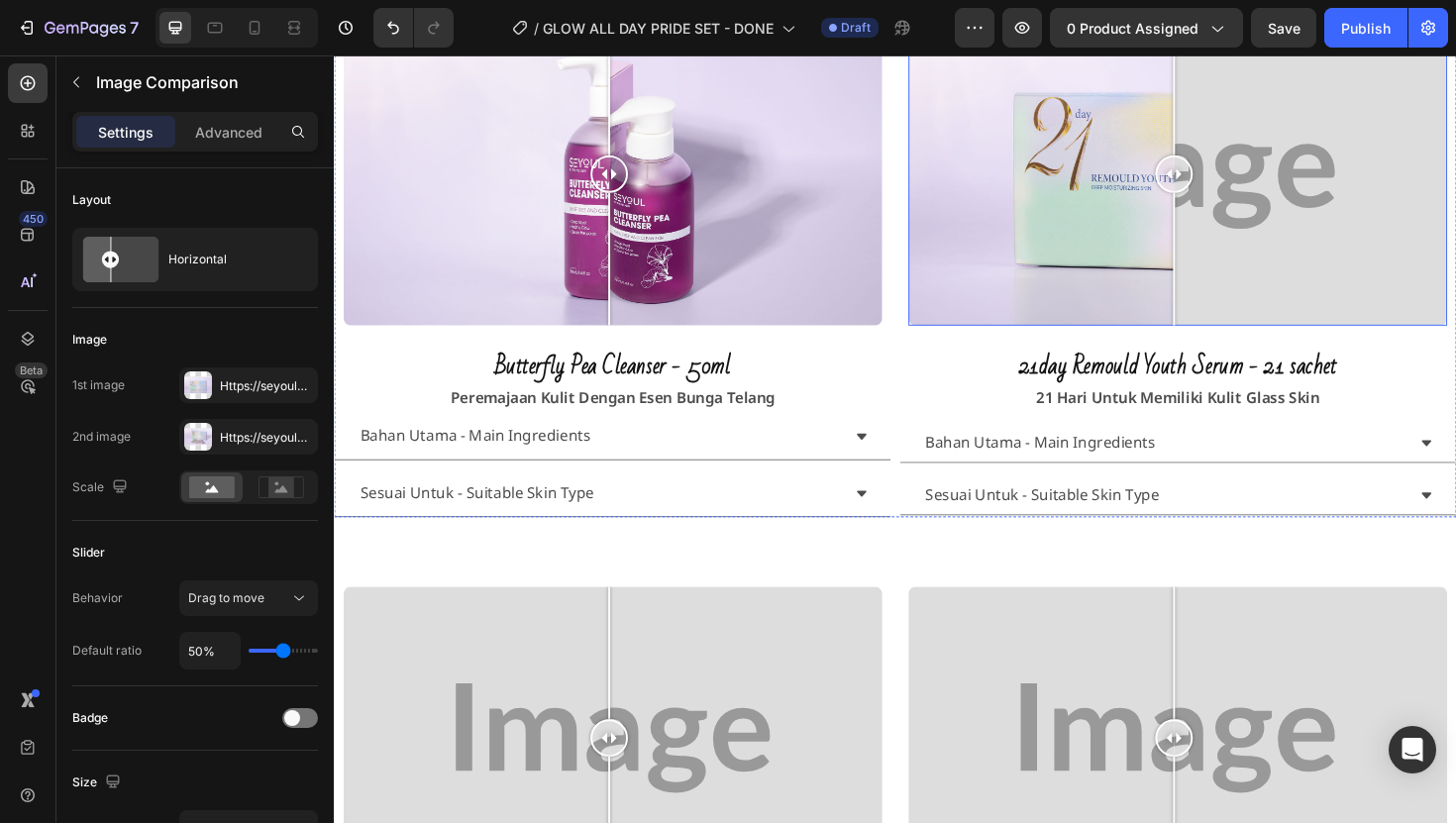 click at bounding box center [1227, 181] 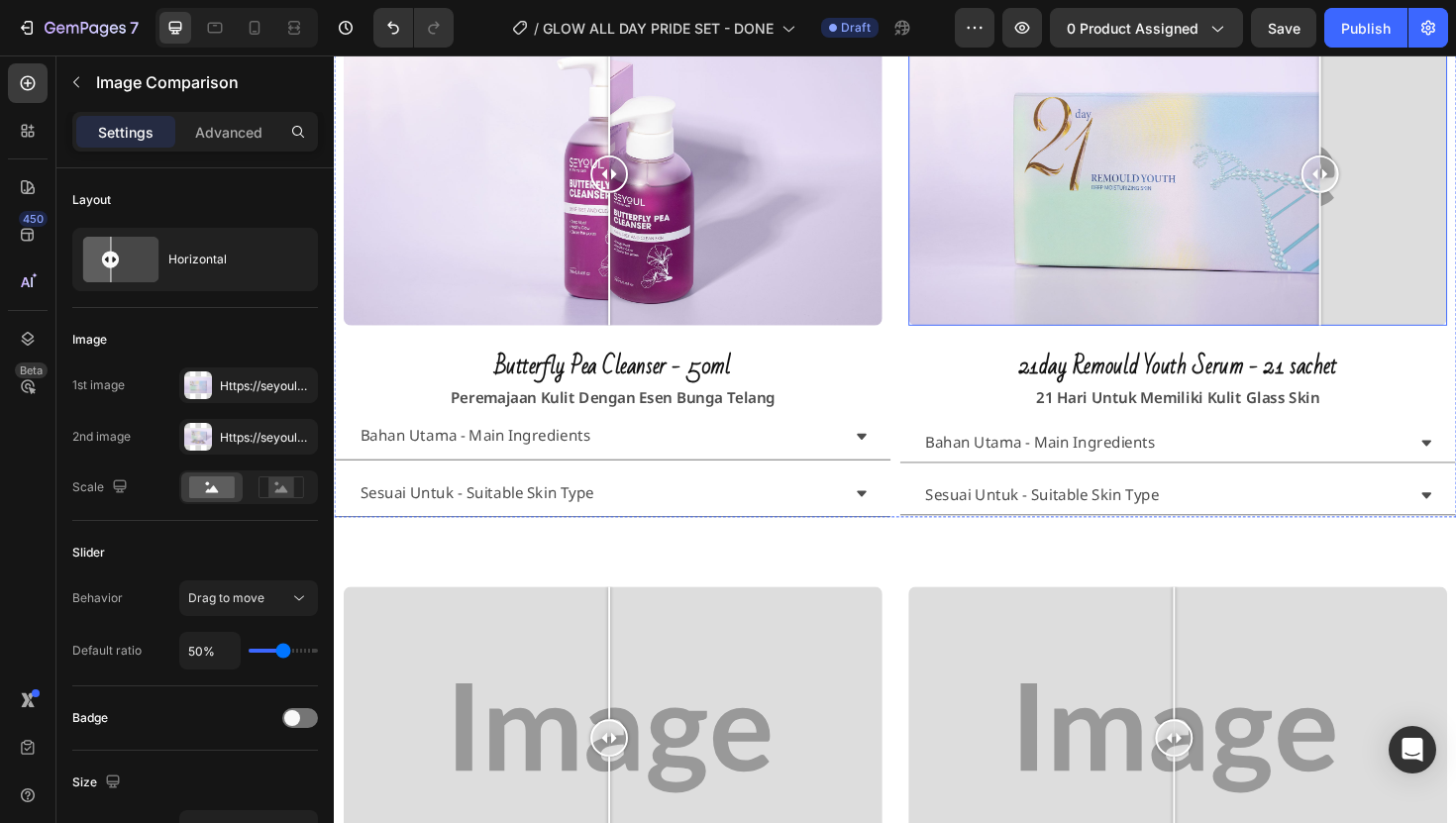 click at bounding box center [1378, 271] 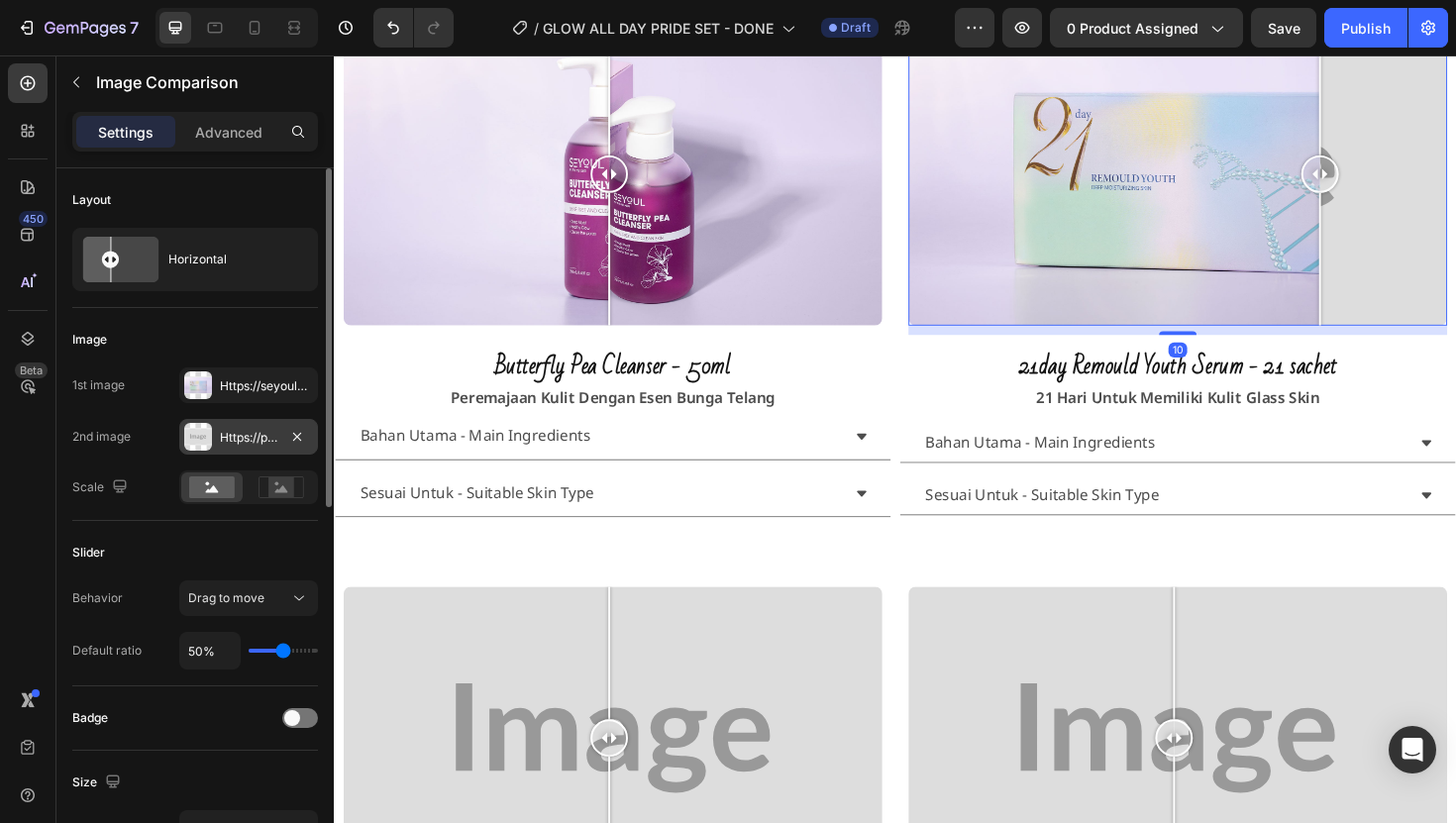 click on "Https://placehold.Co/2000x1111?Text=Image" at bounding box center [249, 438] 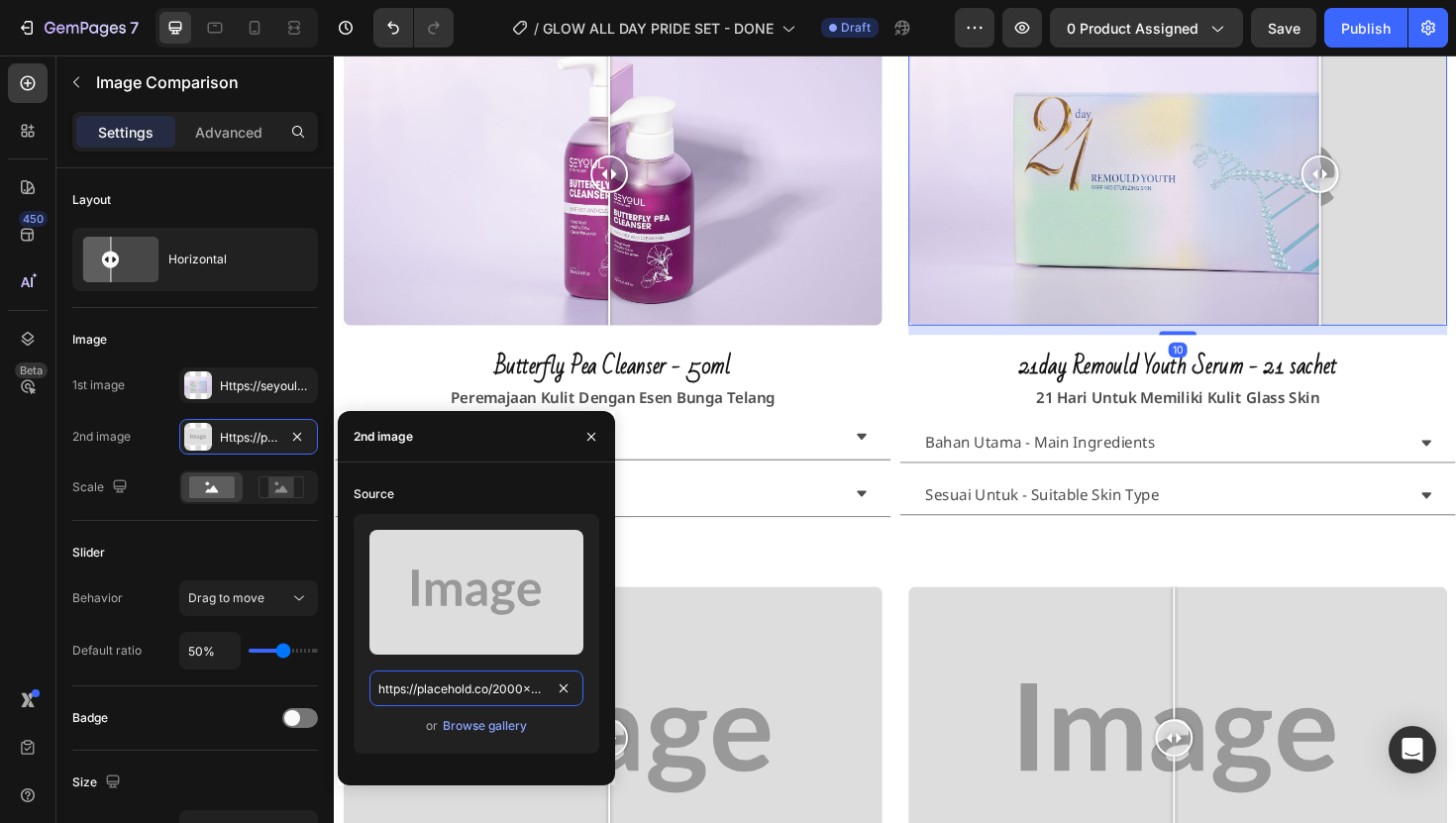 click on "https://placehold.co/2000x1111?text=Image" at bounding box center [476, 688] 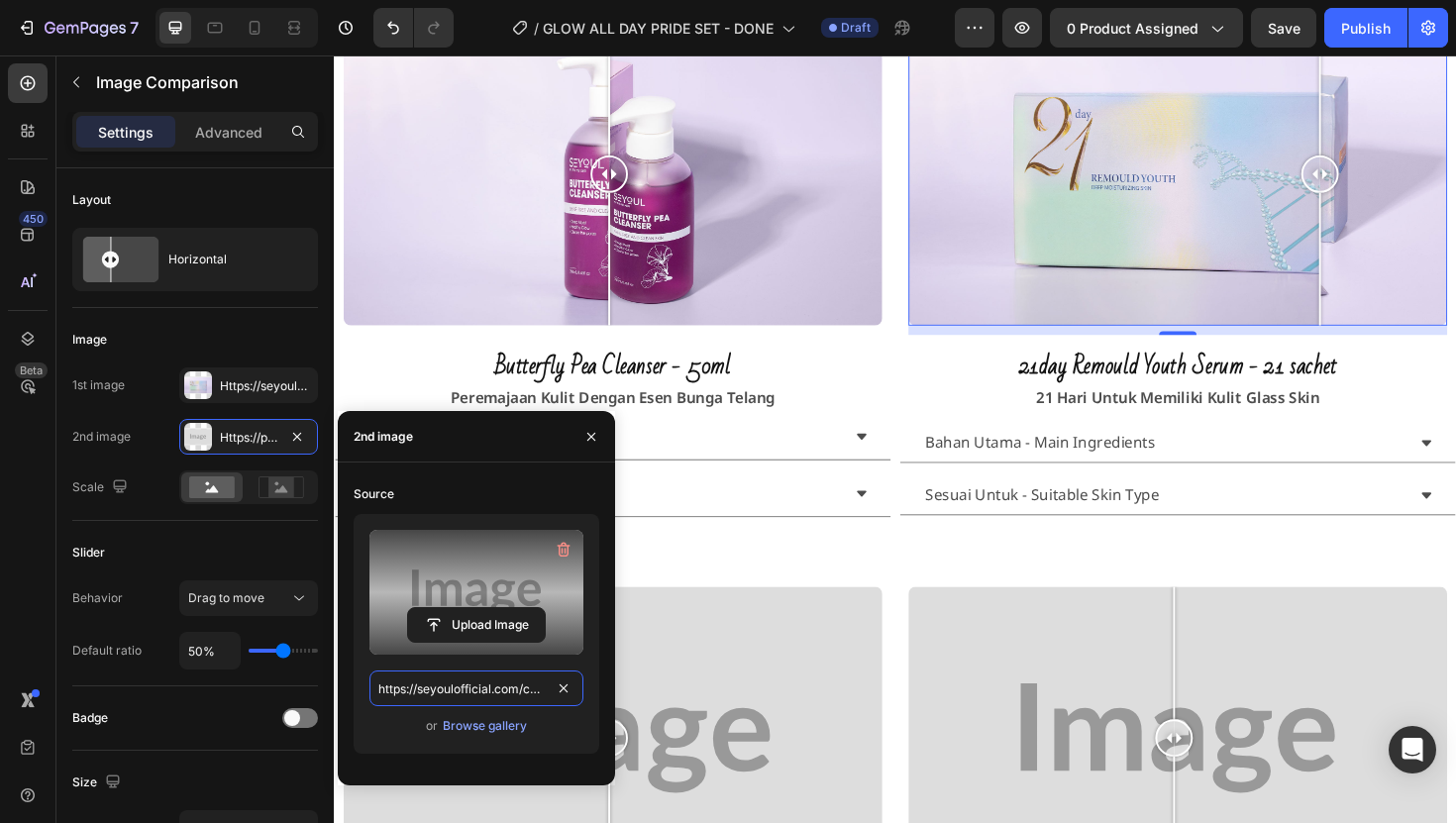scroll, scrollTop: 0, scrollLeft: 685, axis: horizontal 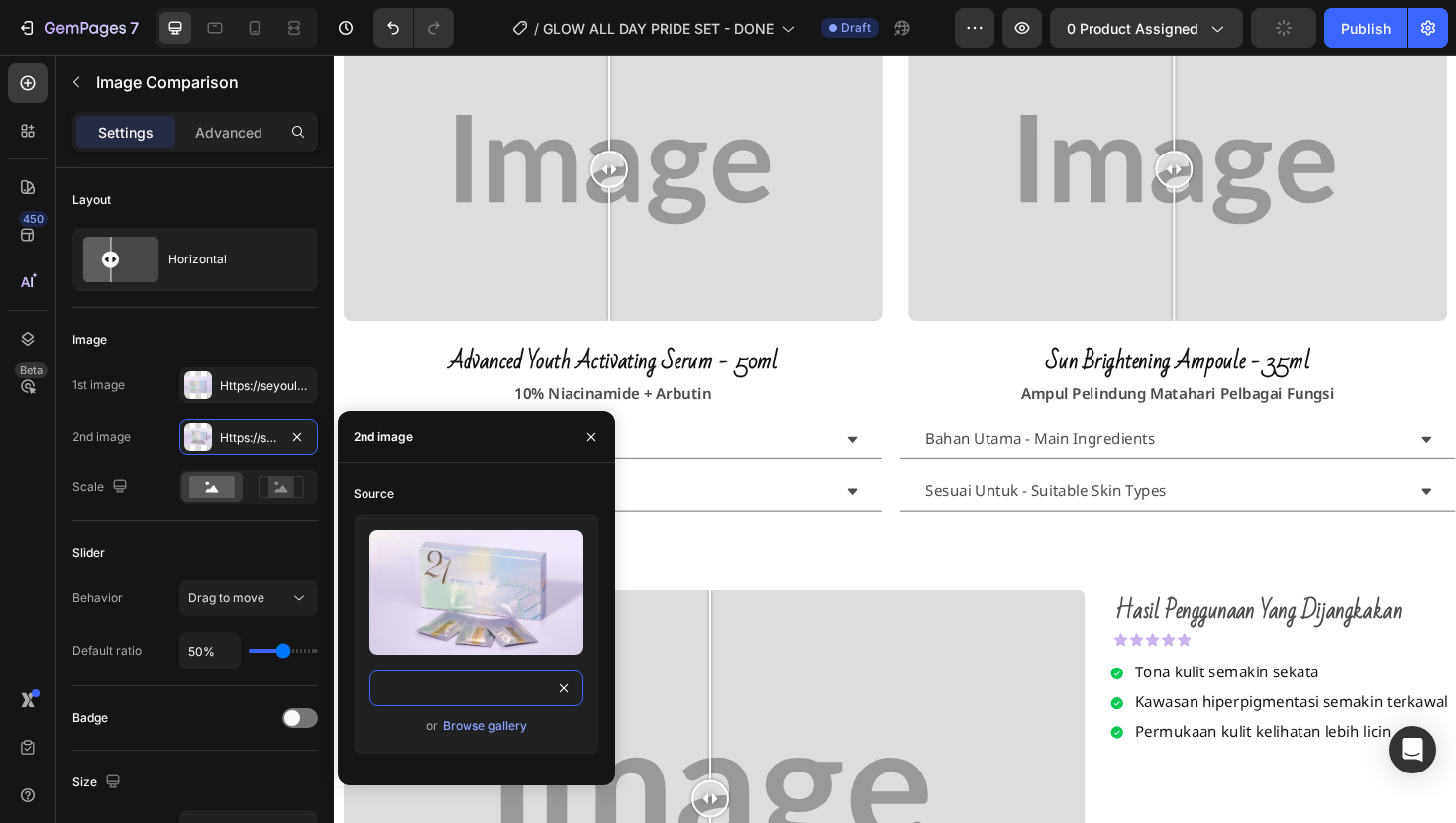 type on "https://seyoulofficial.com/cdn/shop/files/gempages_553103273247114368-76099b98-a64a-436e-9e54-2ae685877622.jpg?v=7464401122395660927" 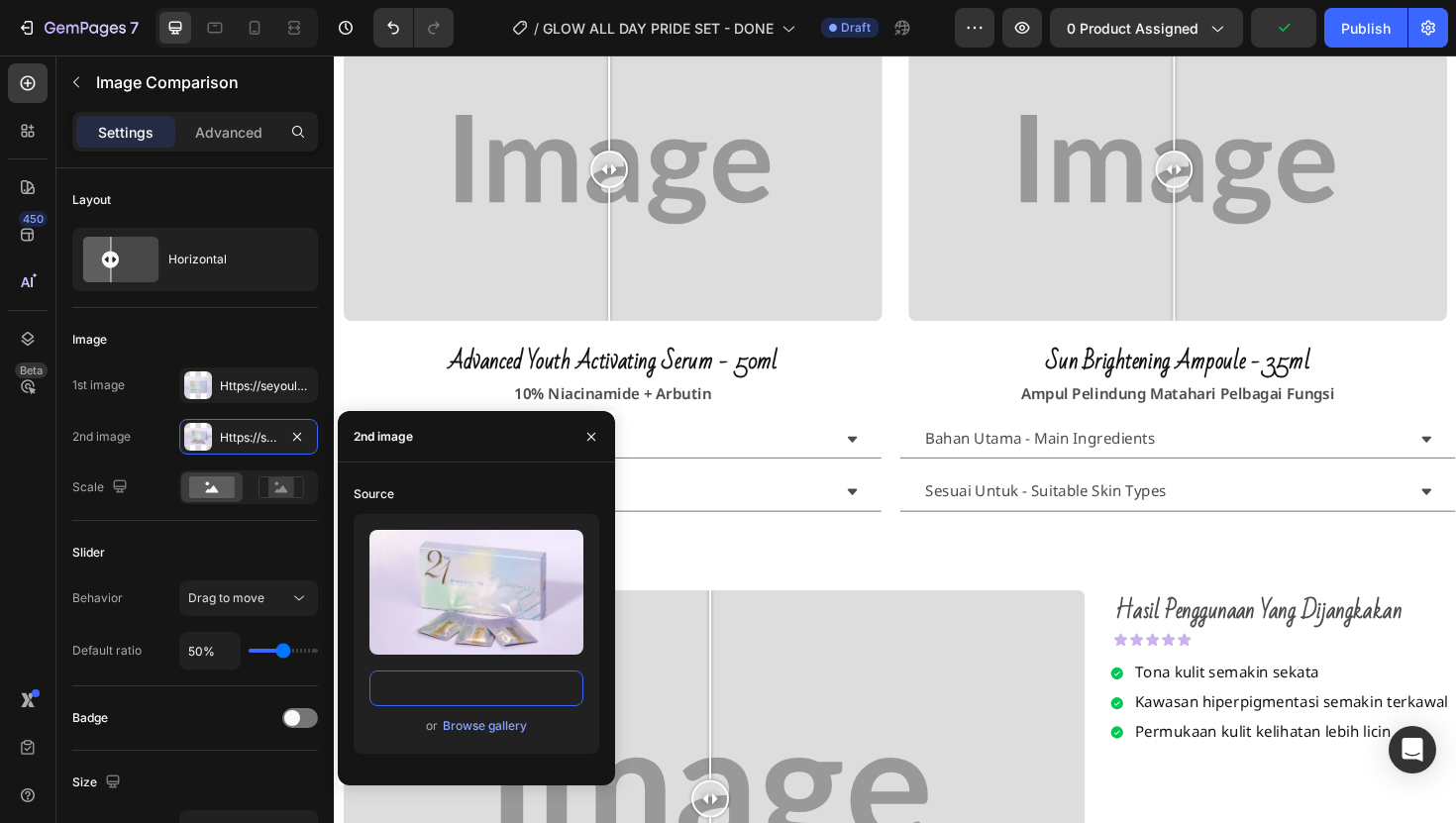 scroll, scrollTop: 0, scrollLeft: 0, axis: both 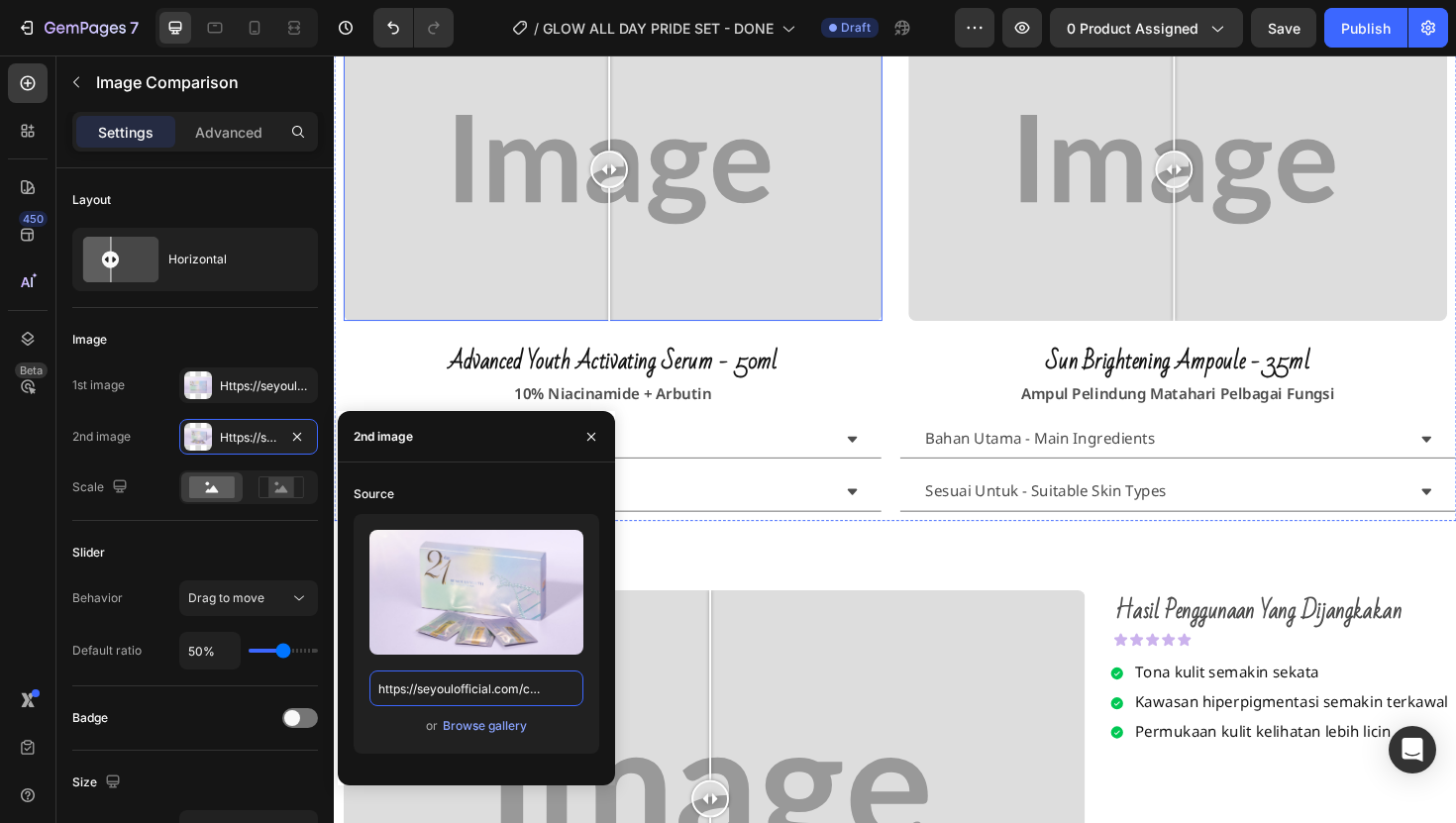 click at bounding box center [629, 176] 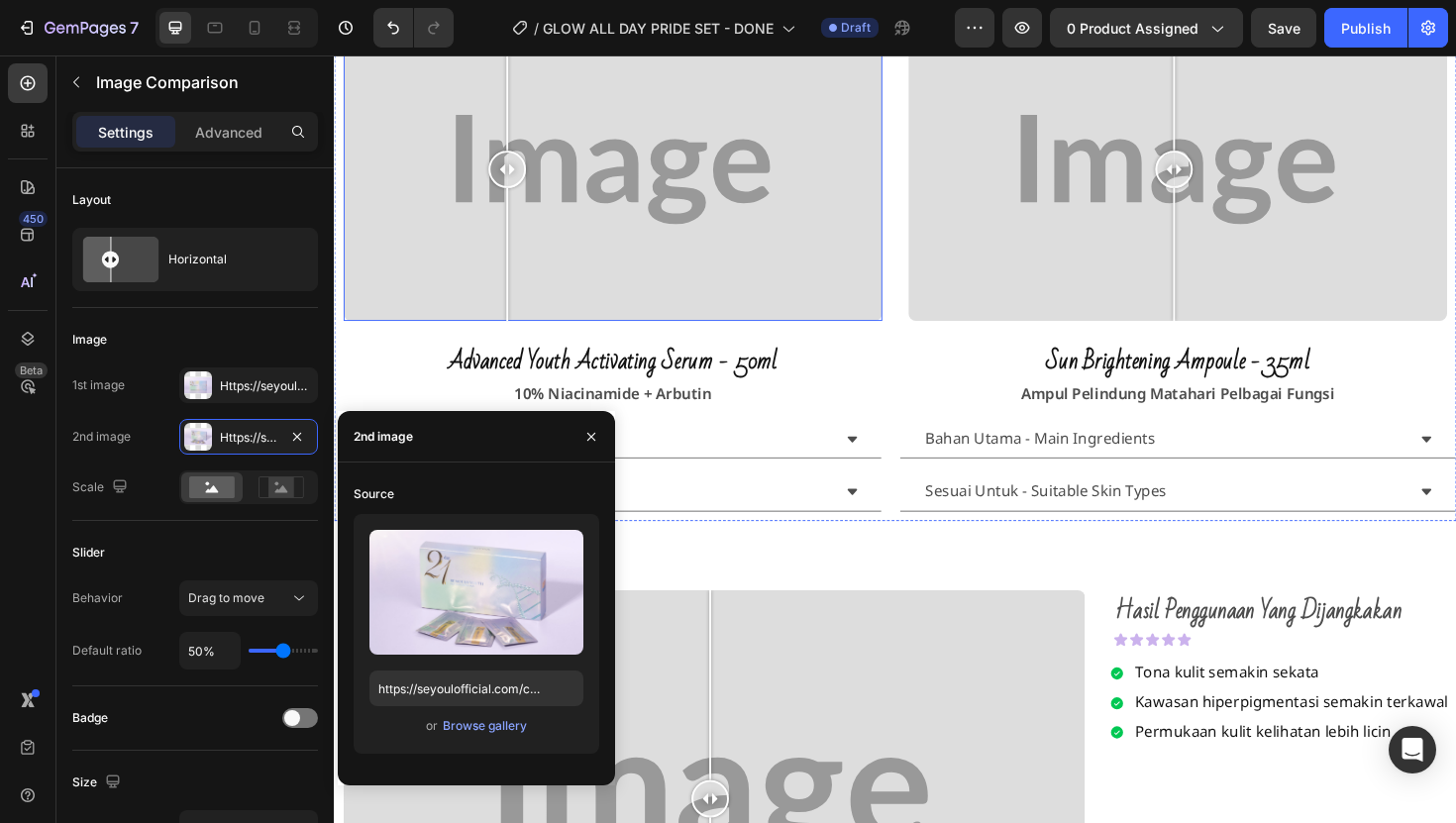 click at bounding box center [517, 266] 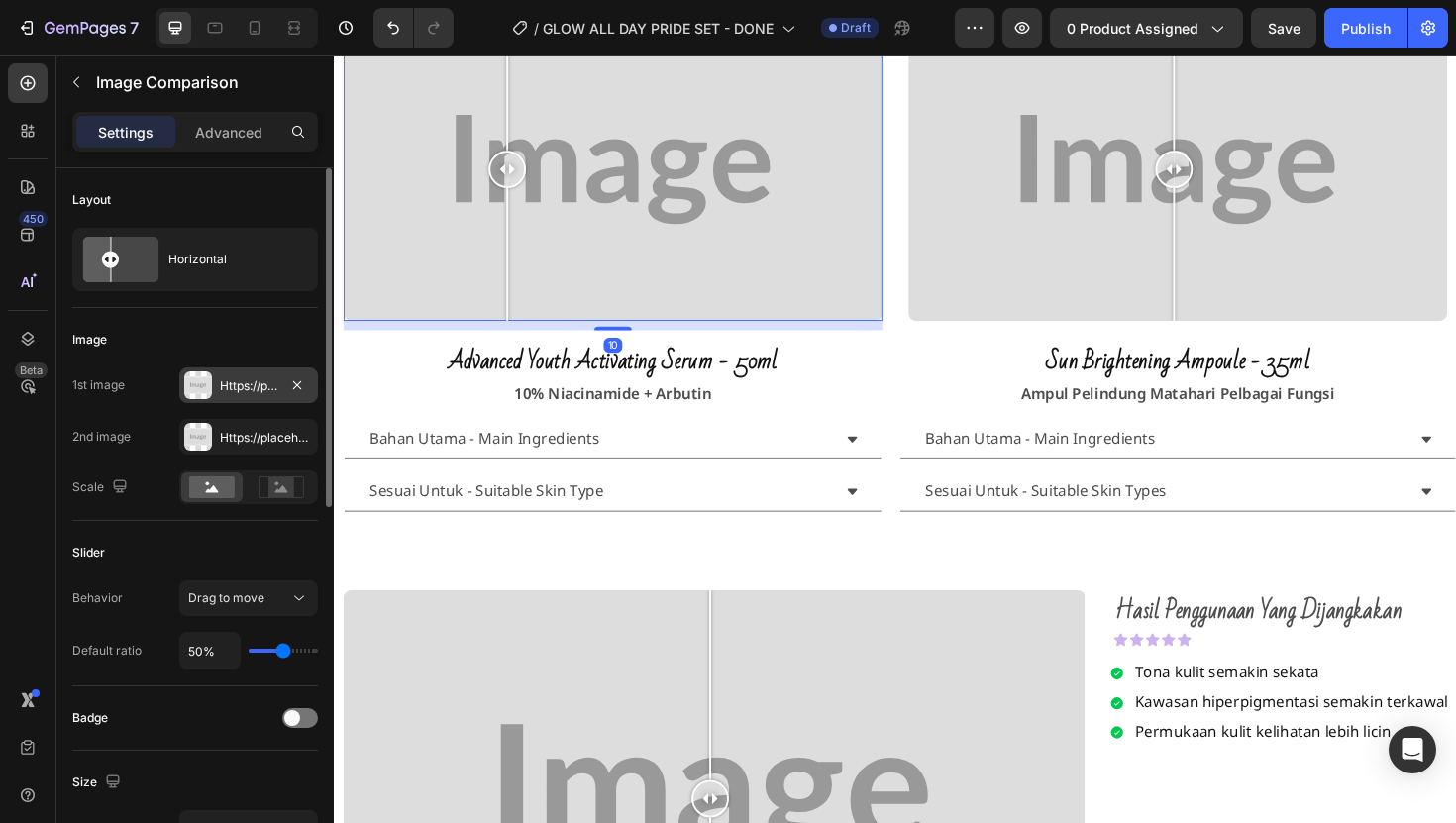 click on "Https://placehold.Co/2000x1111?Text=Image" at bounding box center [249, 385] 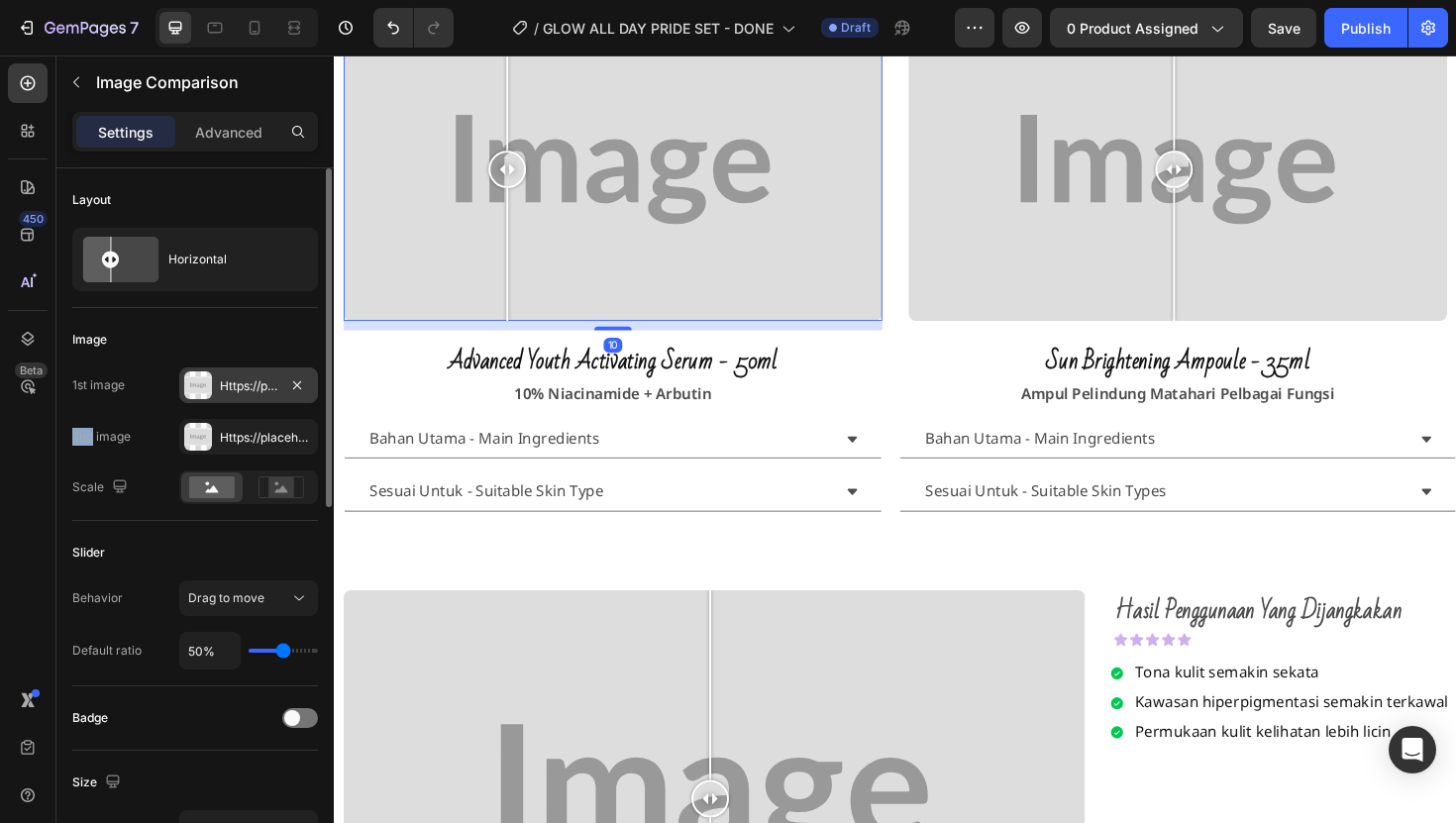 click on "Https://placehold.Co/2000x1111?Text=Image" at bounding box center [249, 385] 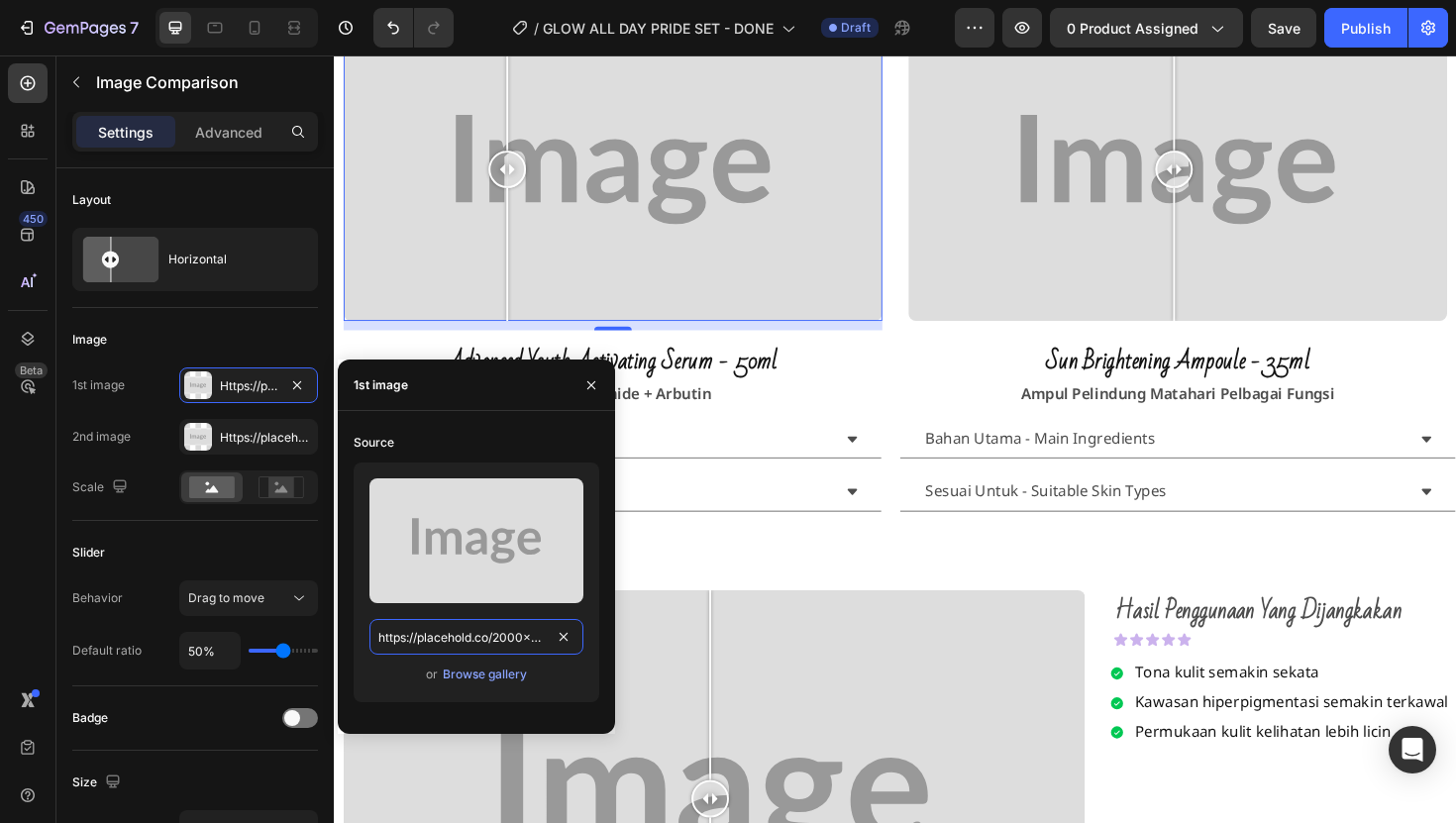 click on "https://placehold.co/2000x1111?text=Image" at bounding box center [476, 637] 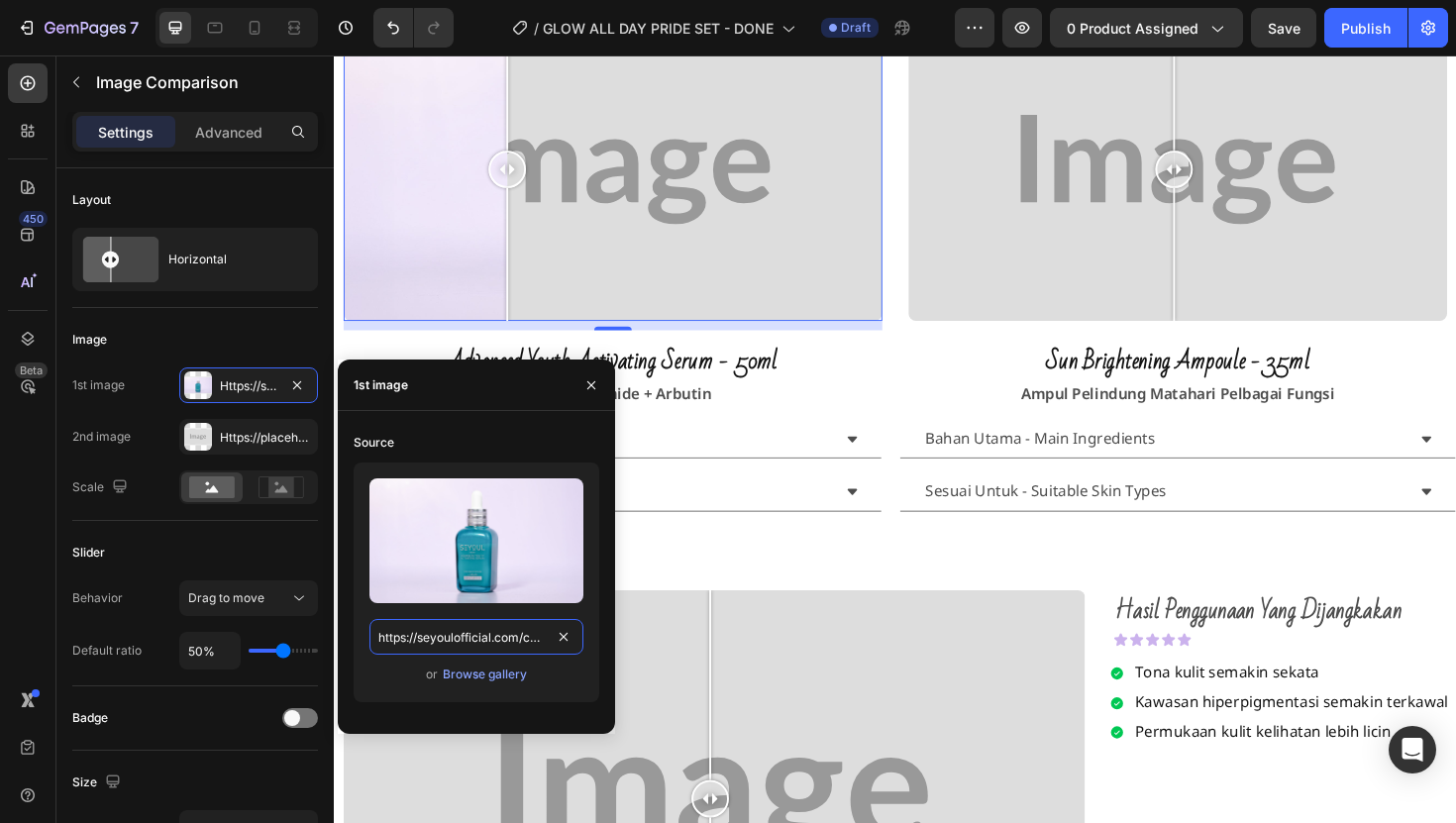 scroll, scrollTop: 0, scrollLeft: 666, axis: horizontal 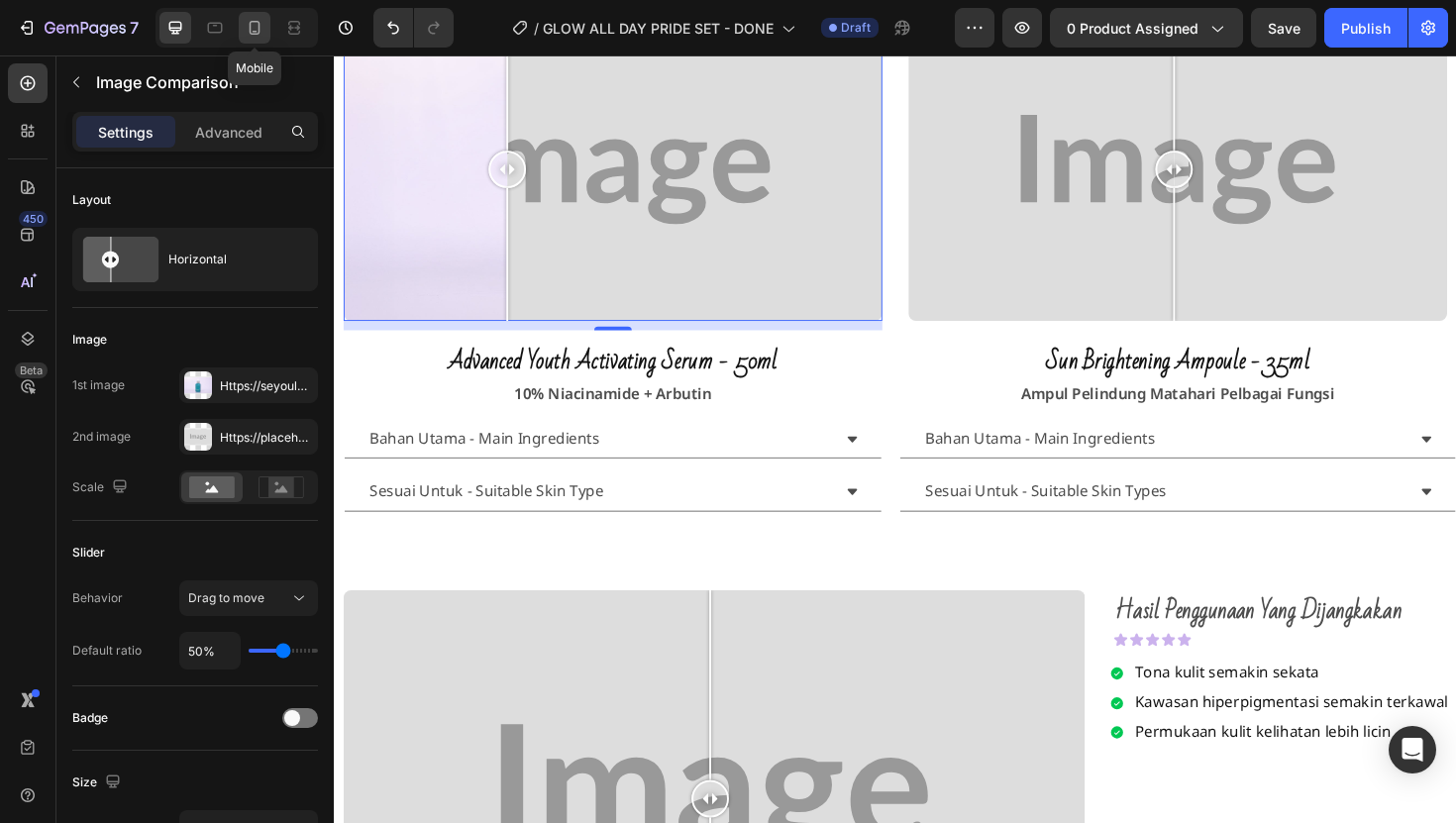 drag, startPoint x: 255, startPoint y: 20, endPoint x: 59, endPoint y: 168, distance: 245.6013 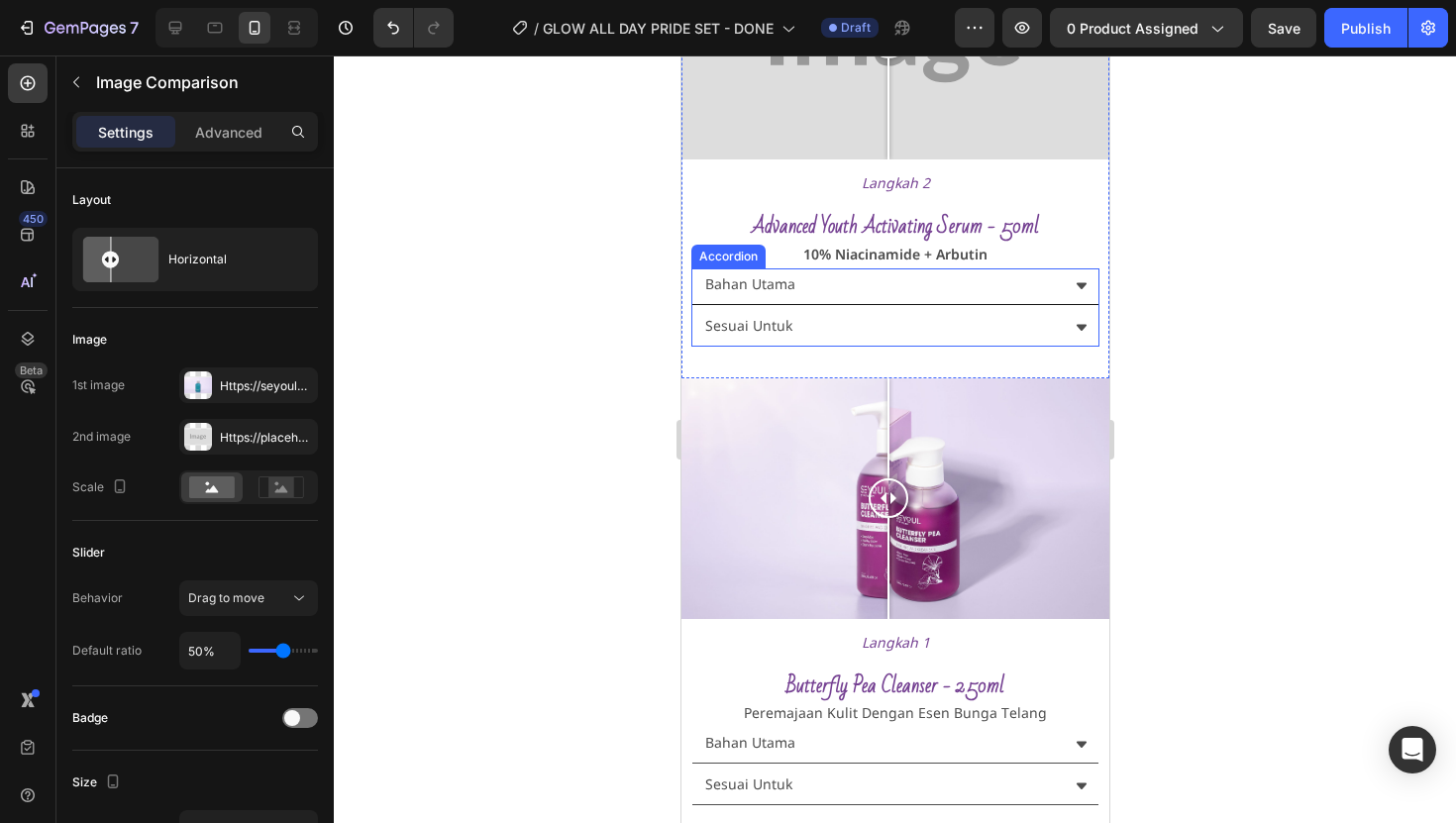 scroll, scrollTop: 1335, scrollLeft: 0, axis: vertical 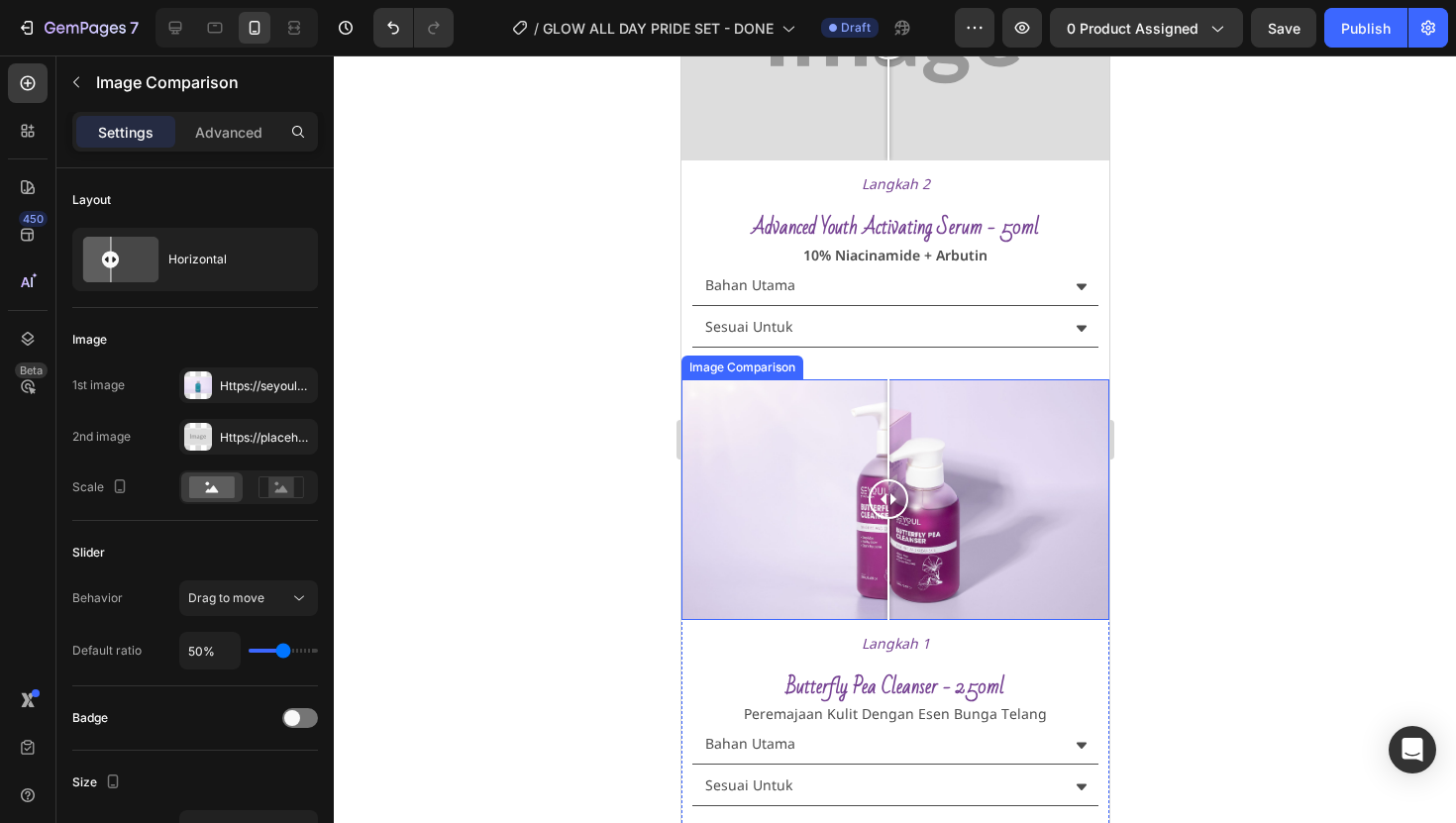 click at bounding box center [894, 499] 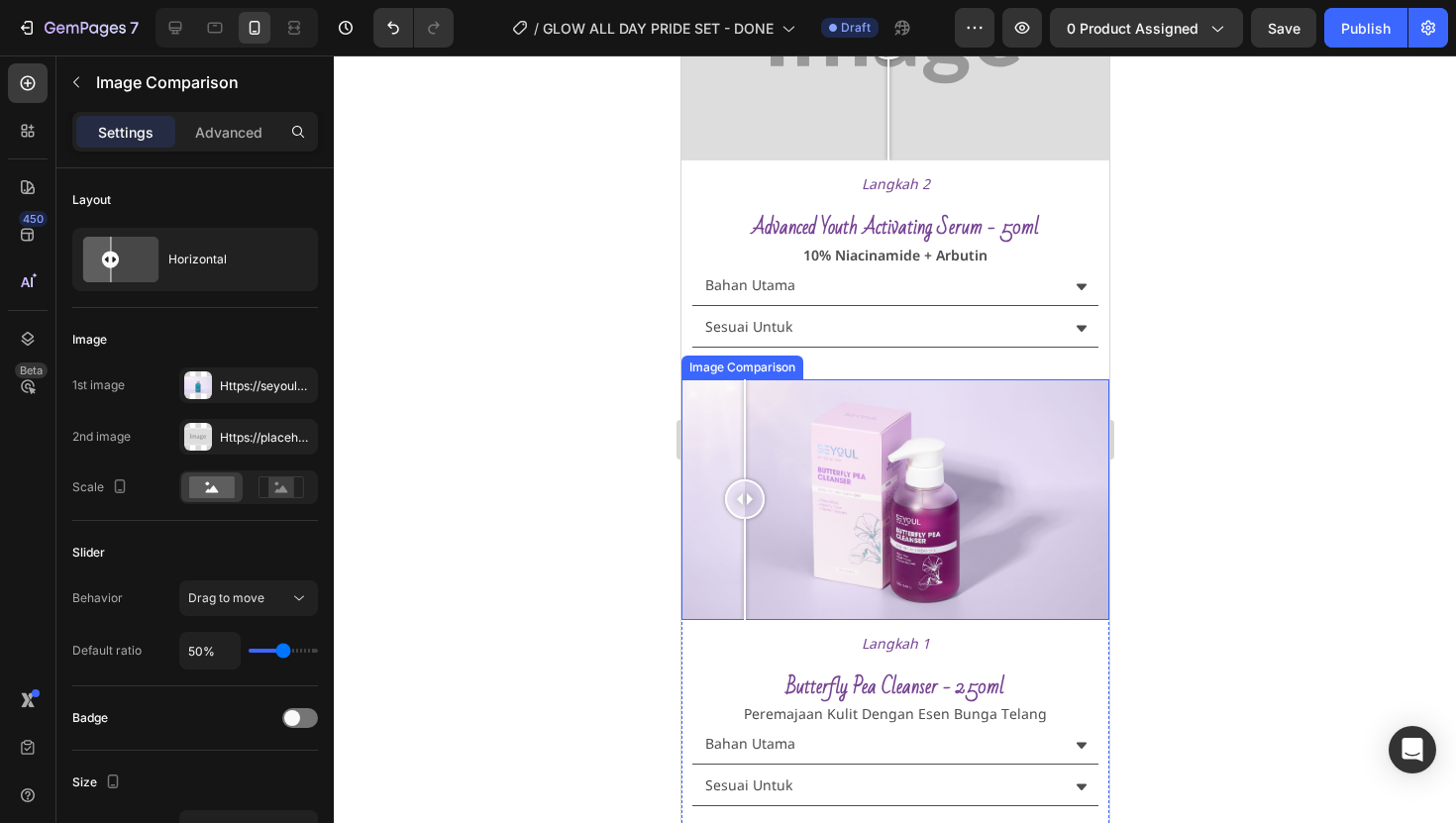 click at bounding box center [744, 430] 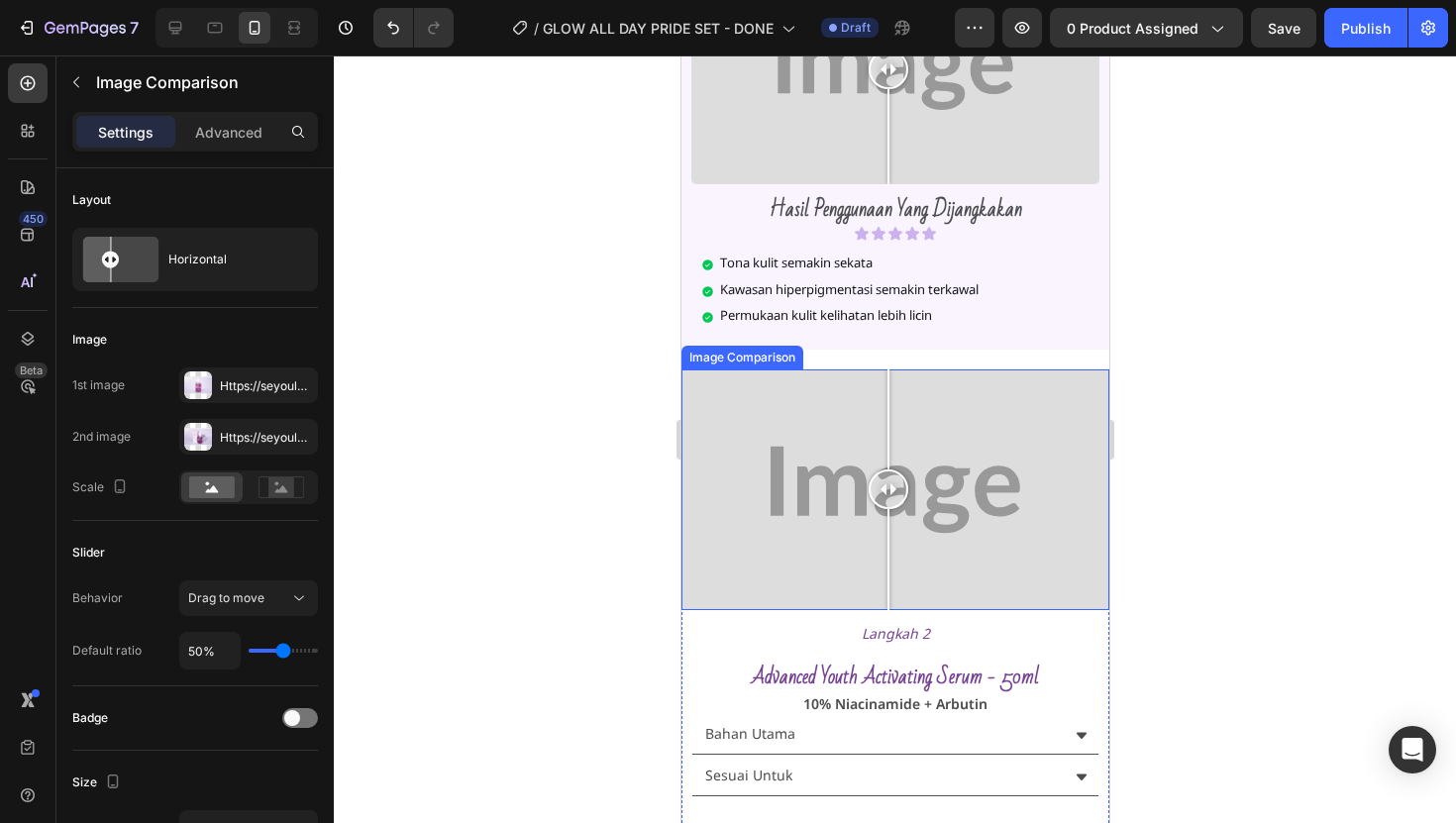 scroll, scrollTop: 1154, scrollLeft: 0, axis: vertical 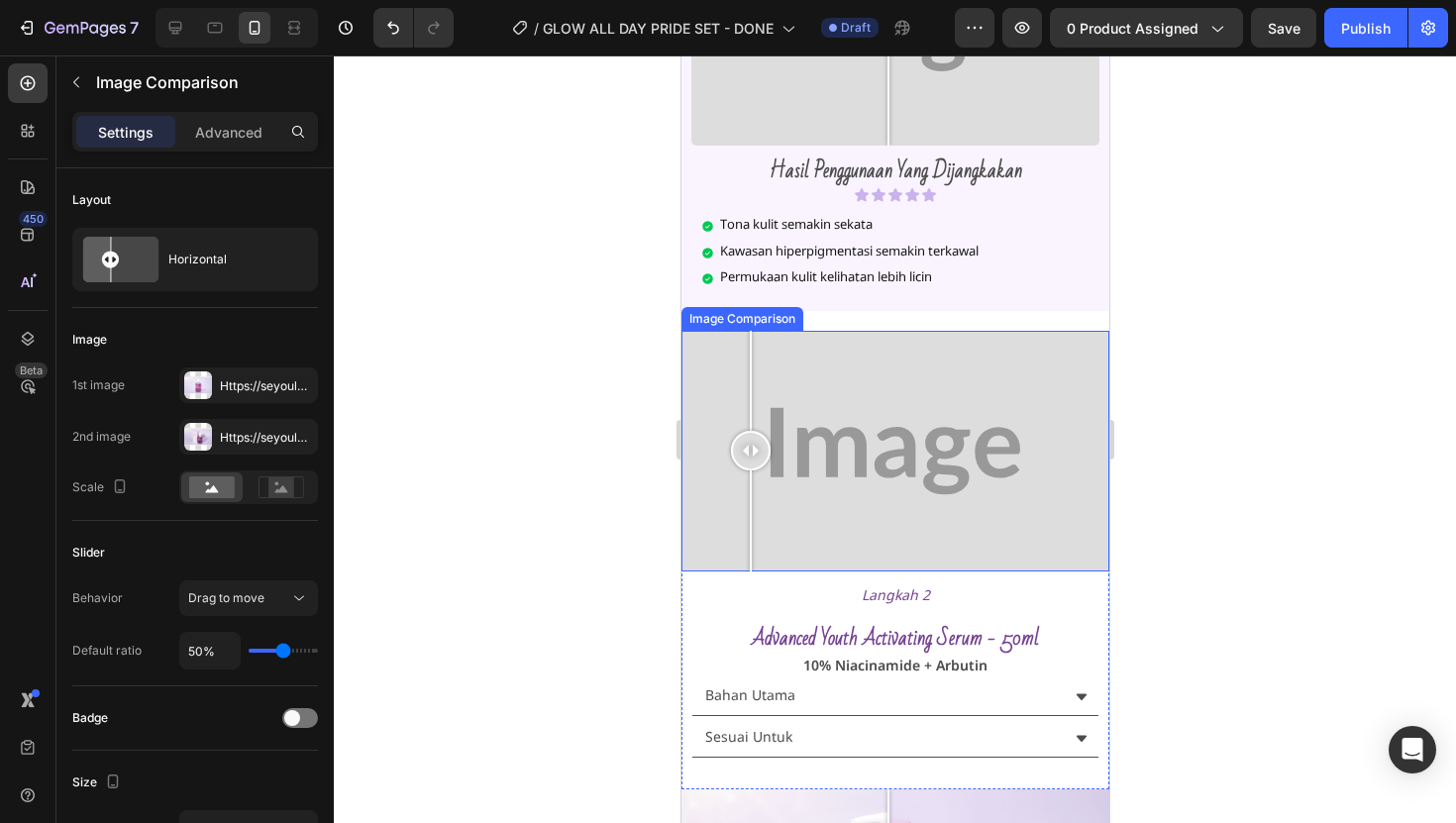 click at bounding box center [894, 451] 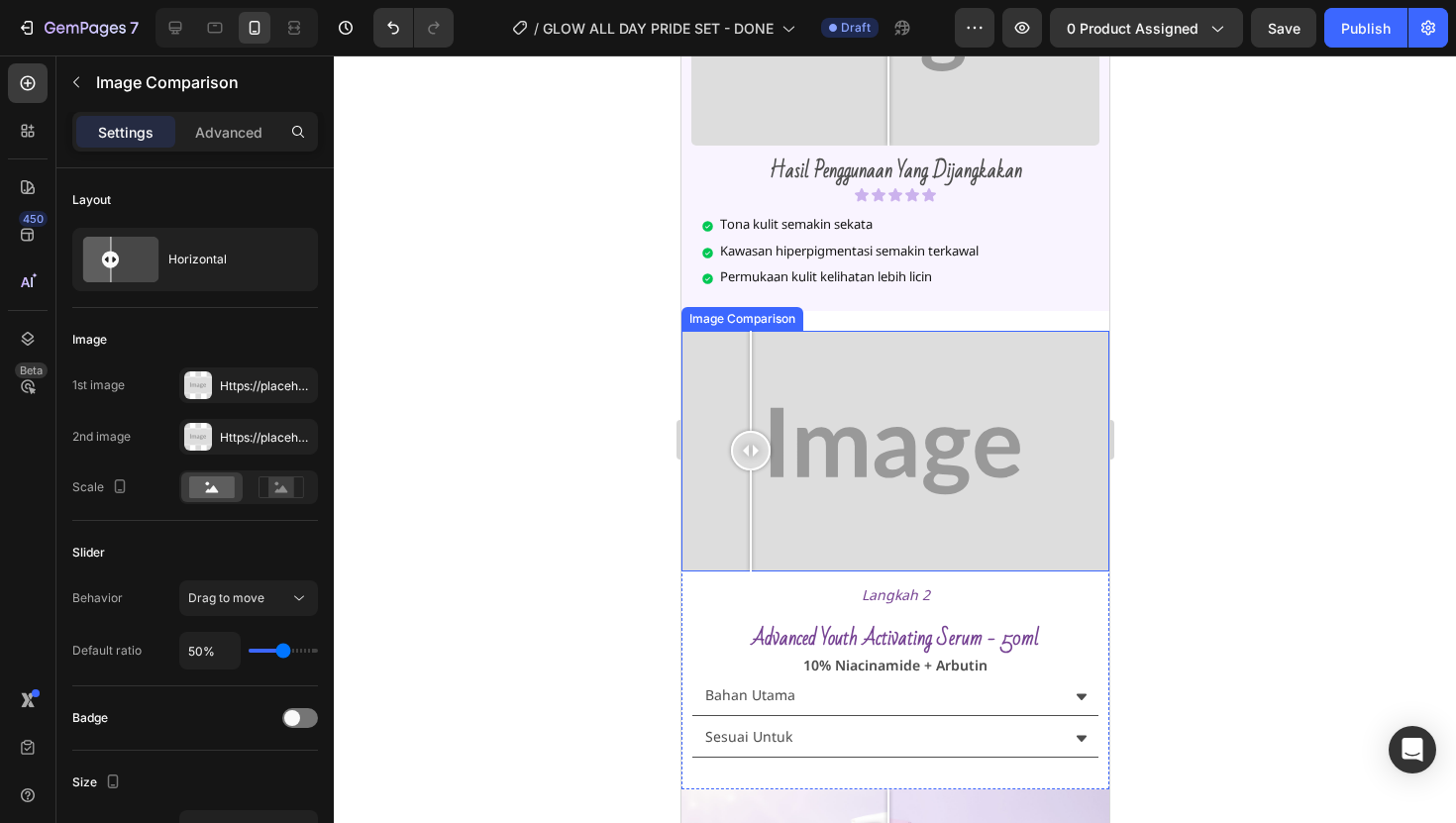 click at bounding box center [750, 451] 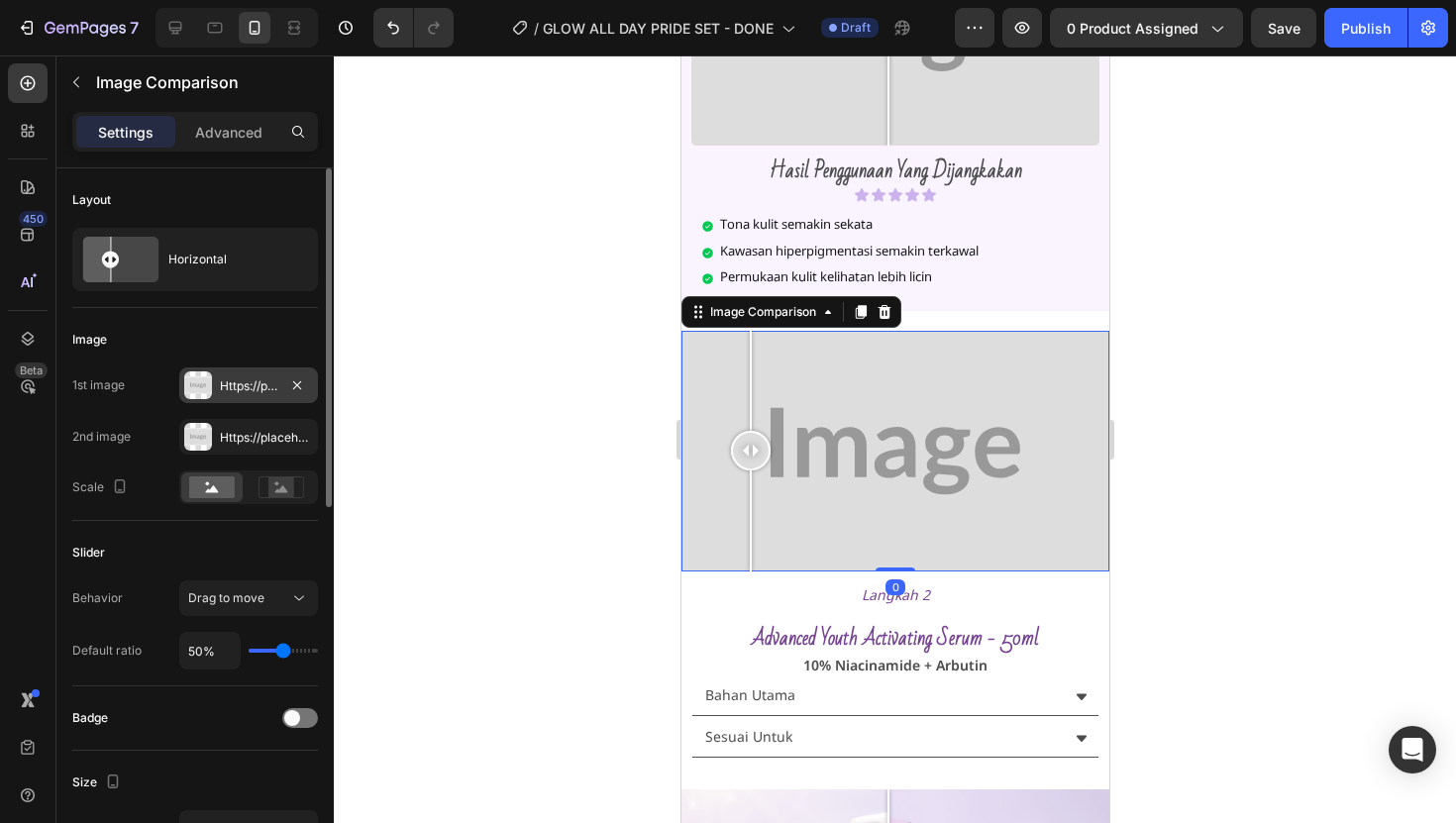 click on "Https://placehold.Co/2000x1111?Text=Image" at bounding box center (249, 386) 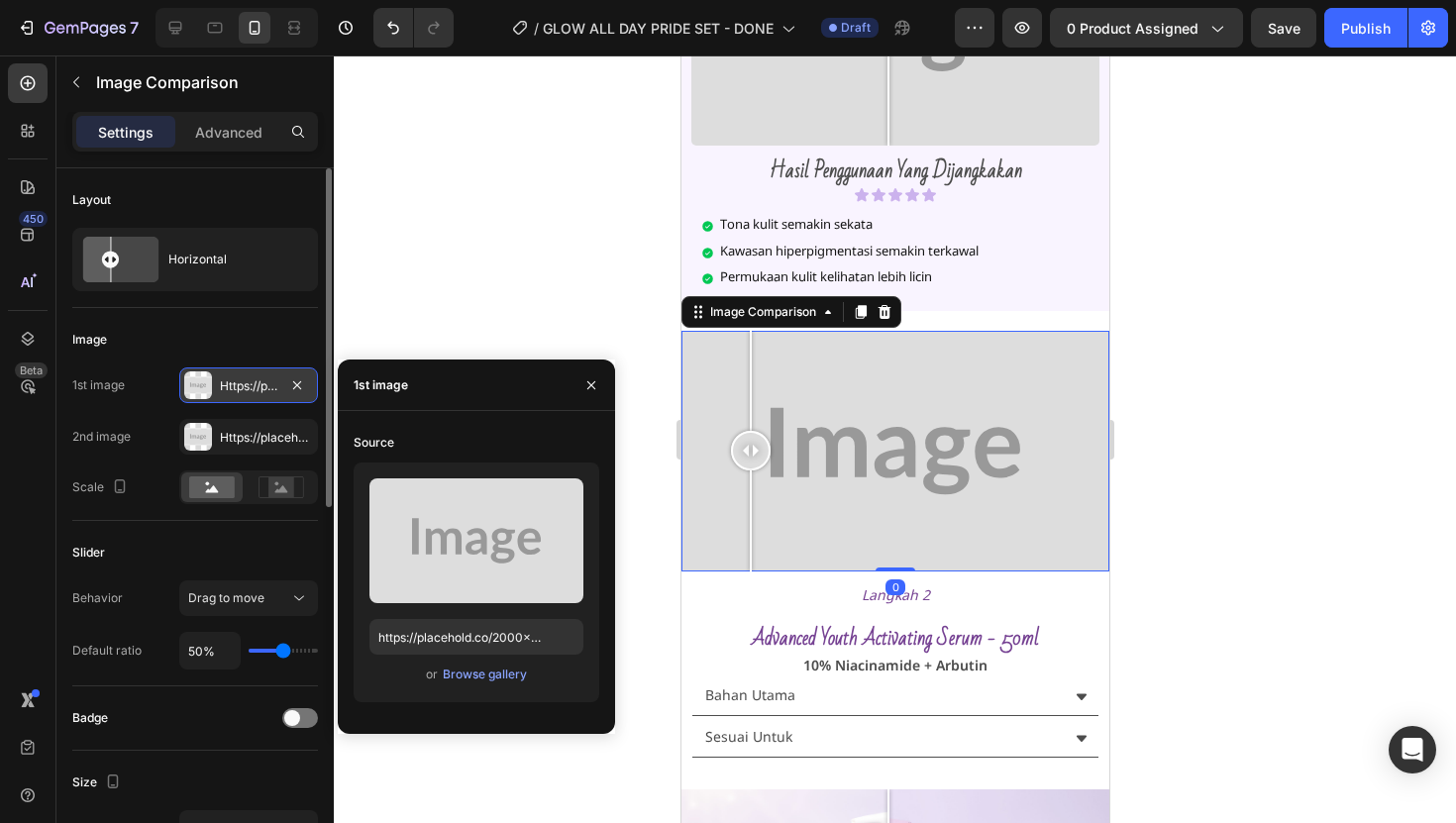click on "Https://placehold.Co/2000x1111?Text=Image" at bounding box center [249, 386] 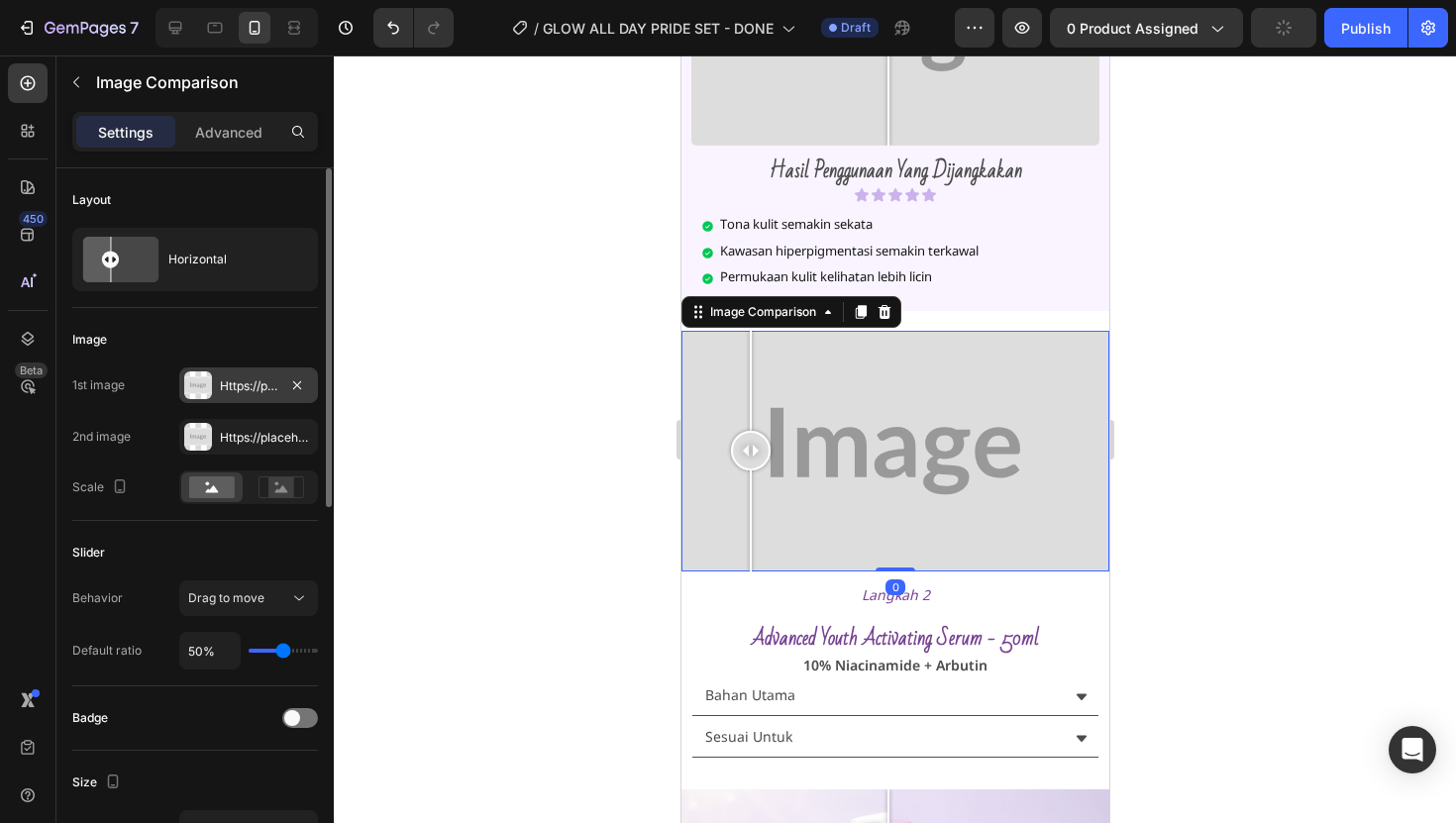 click on "Https://placehold.Co/2000x1111?Text=Image" at bounding box center [249, 385] 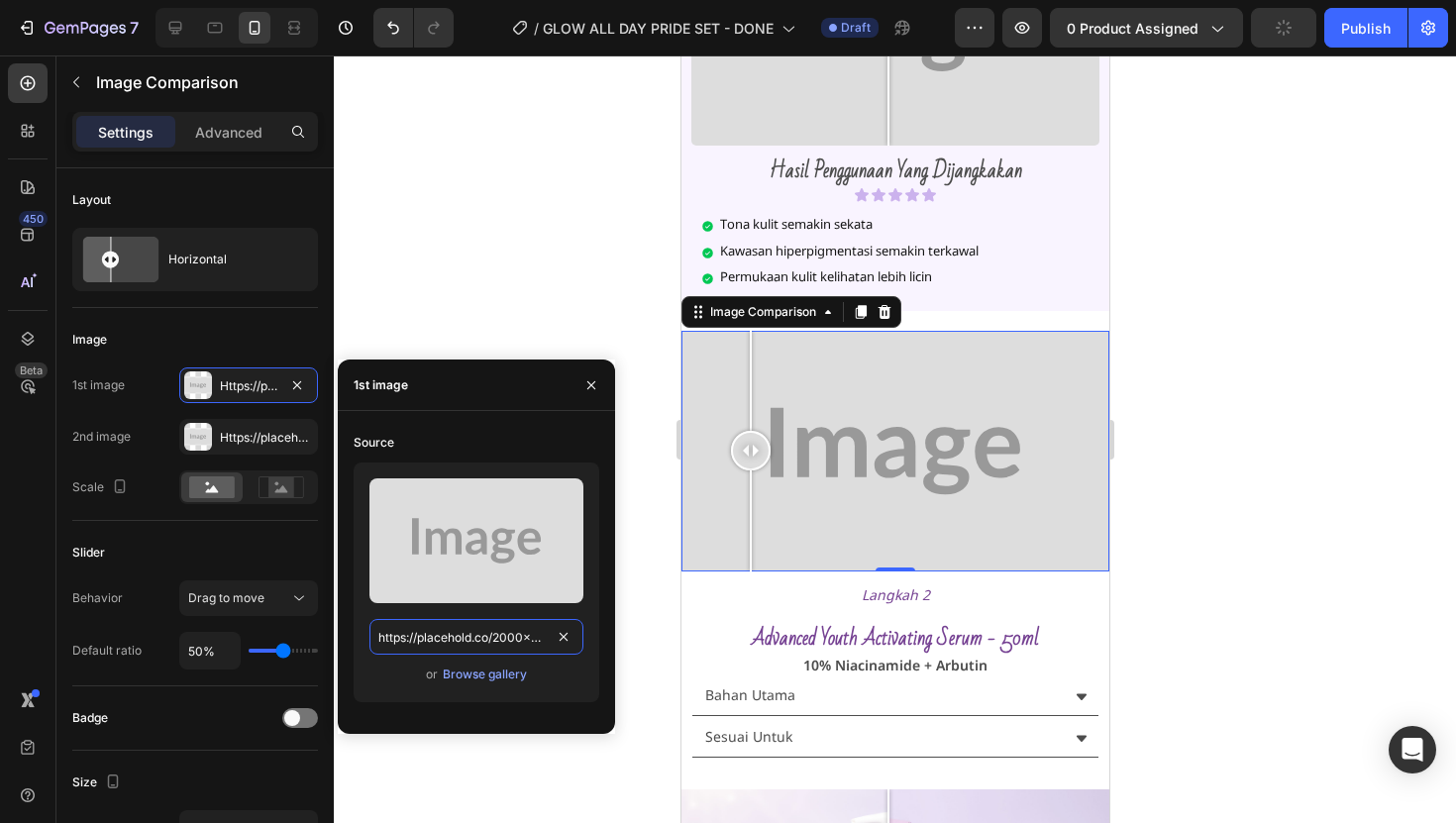 click on "https://placehold.co/2000x1111?text=Image" at bounding box center [476, 637] 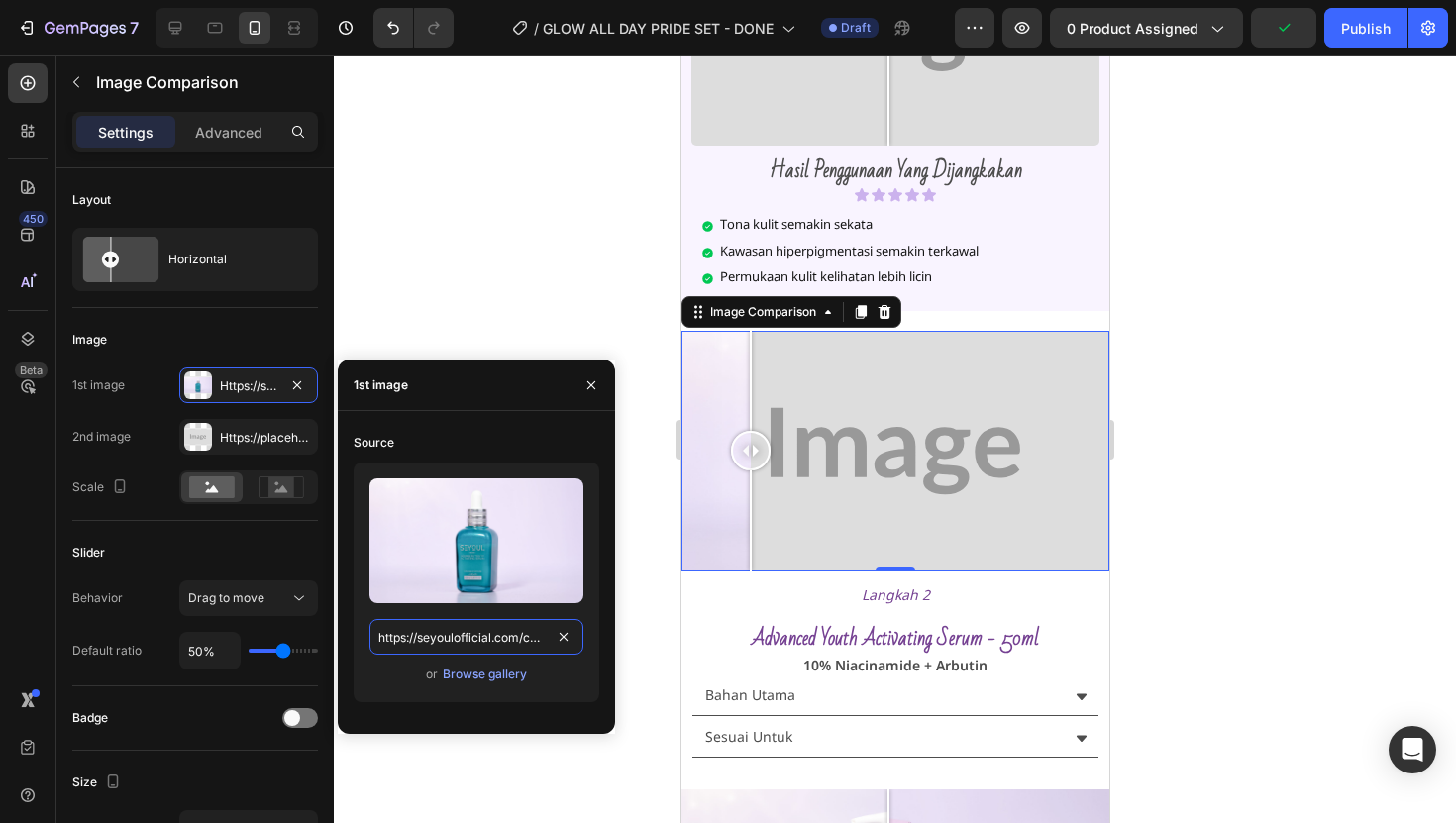 scroll, scrollTop: 0, scrollLeft: 666, axis: horizontal 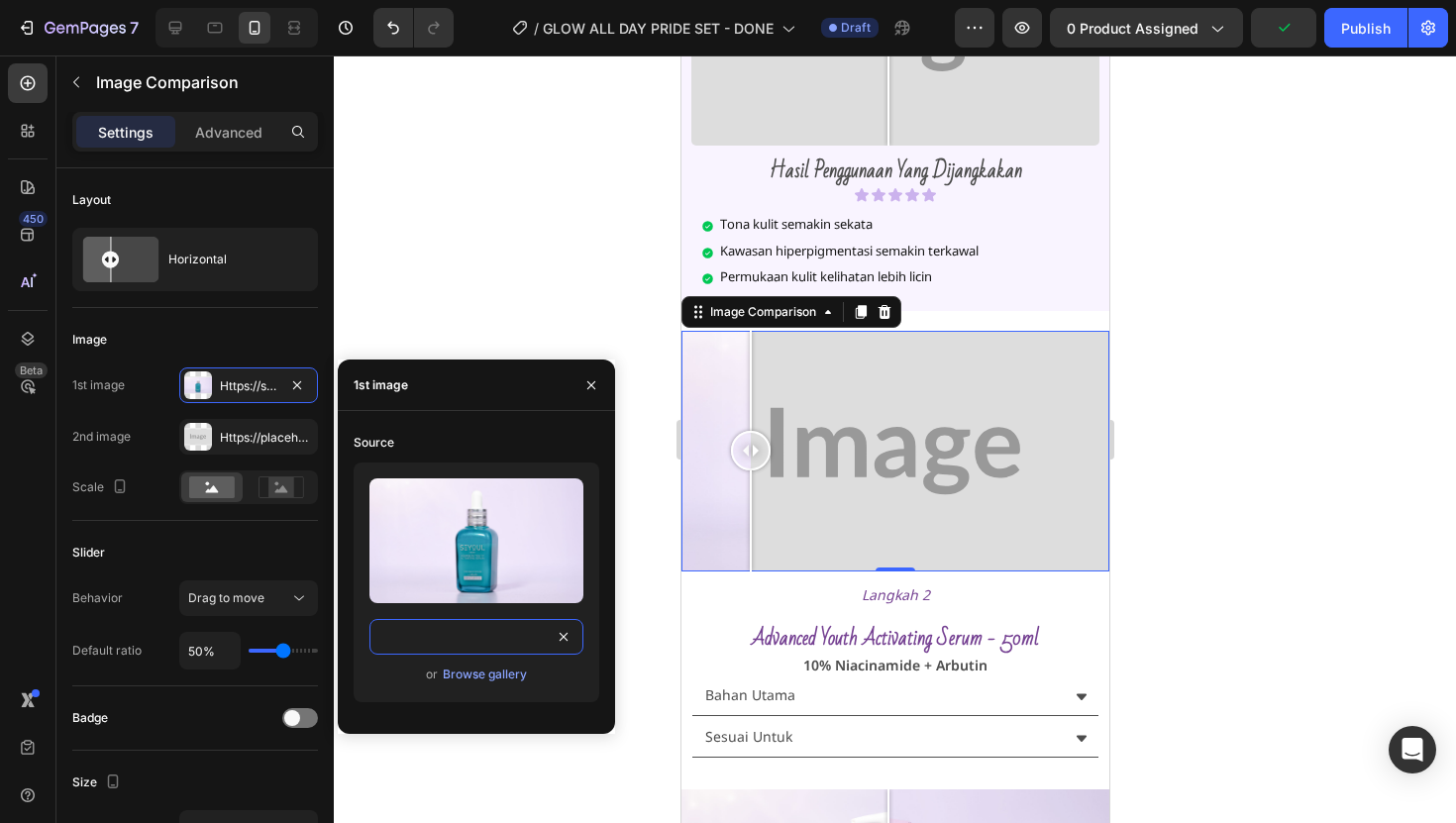 type on "https://seyoulofficial.com/cdn/shop/files/gempages_553103273247114368-77a11f90-de7f-468f-8afe-6cec955c1b90.jpg?v=1805040007207096480" 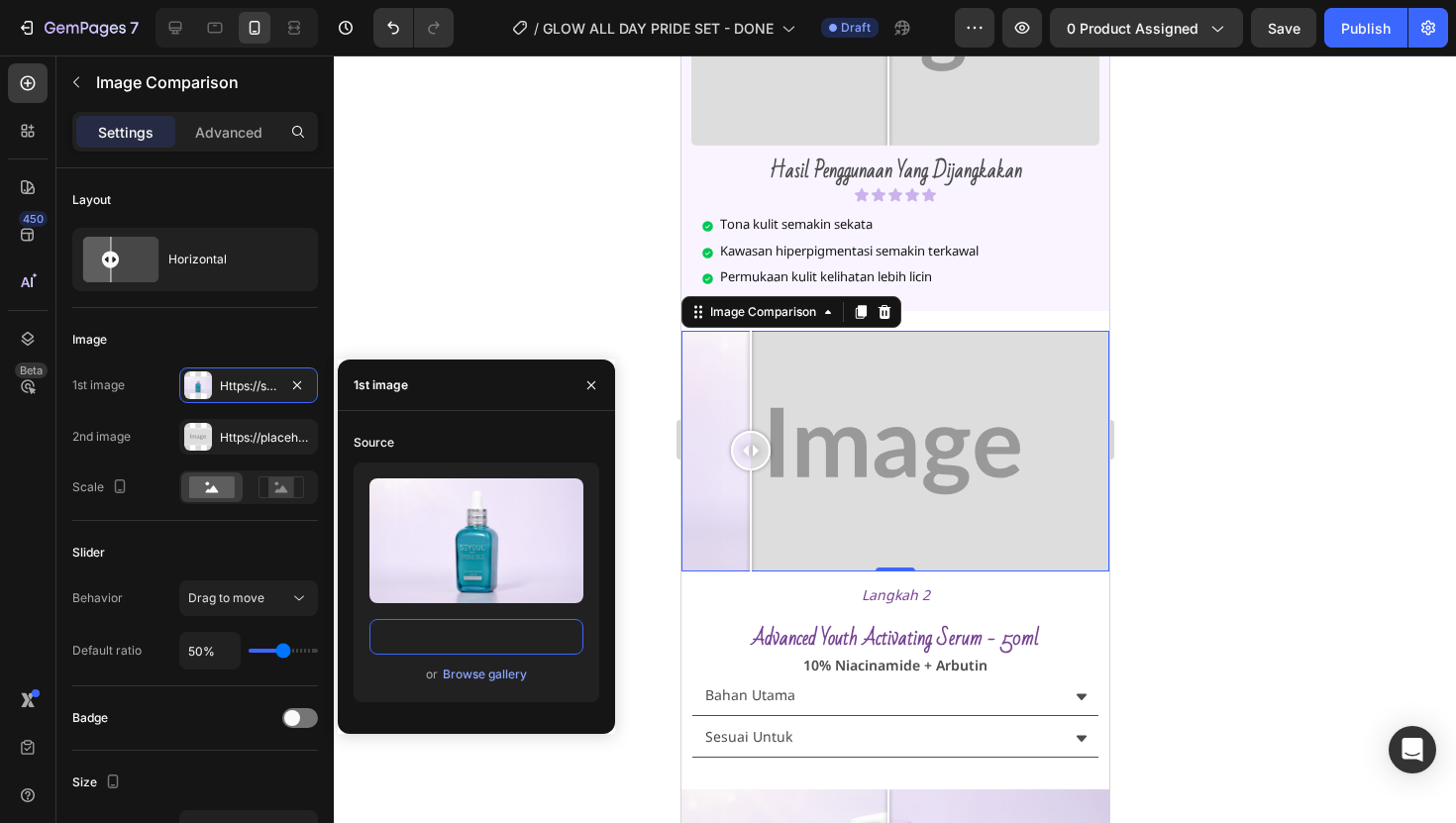 scroll, scrollTop: 0, scrollLeft: 0, axis: both 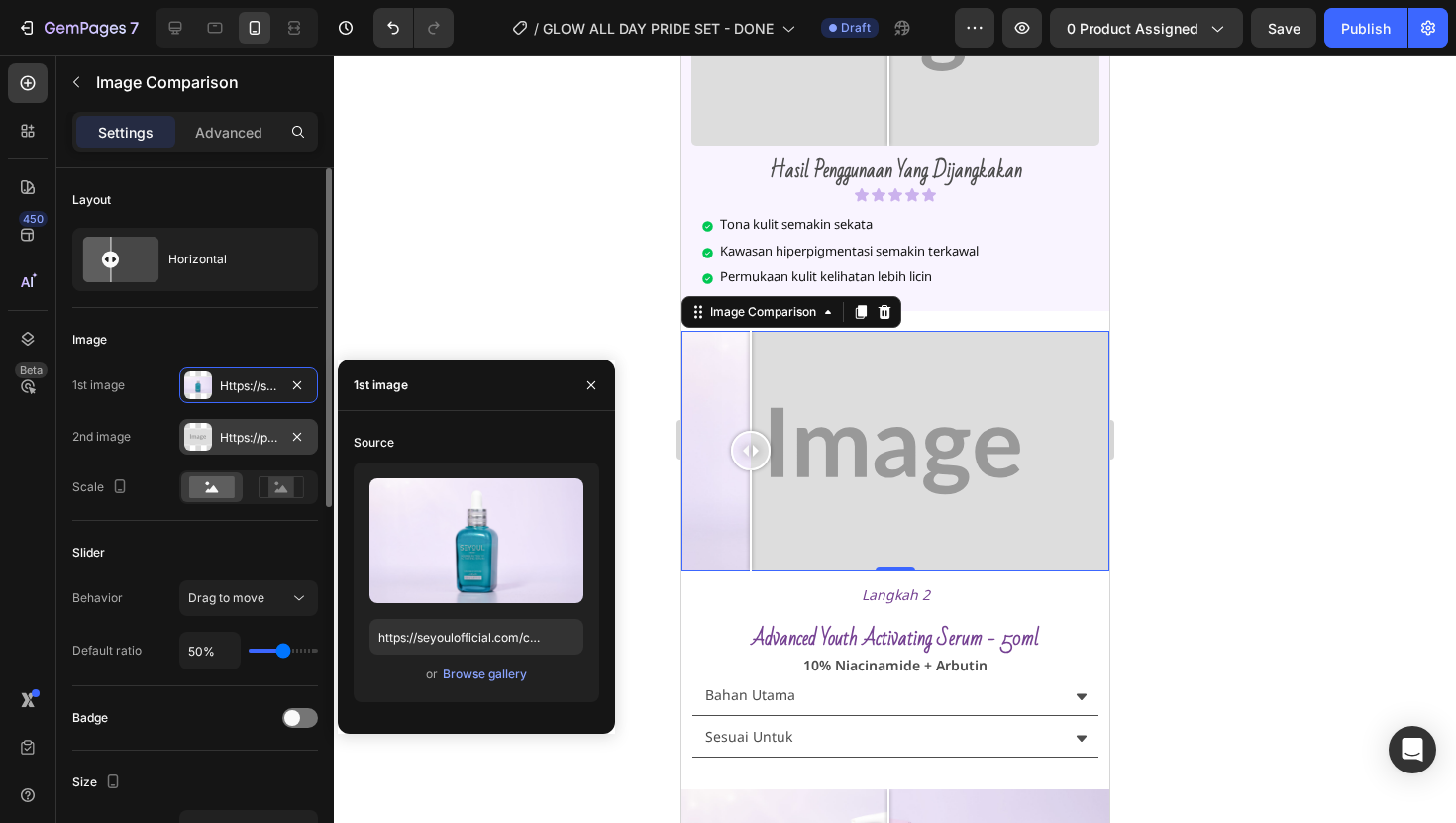 click on "Https://placehold.Co/2000x1111?Text=Image" at bounding box center [249, 438] 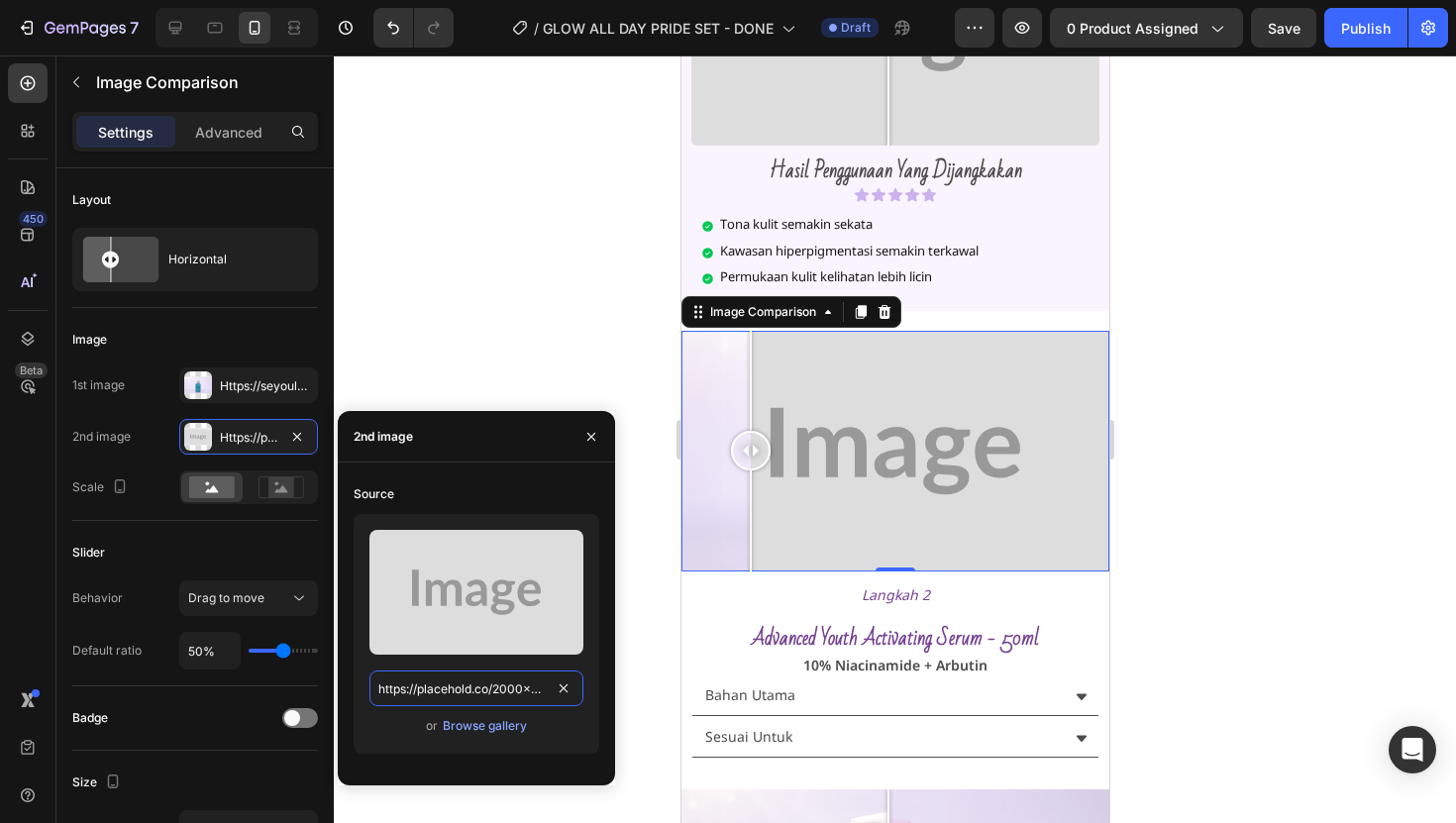 click on "https://placehold.co/2000x1111?text=Image" at bounding box center (476, 688) 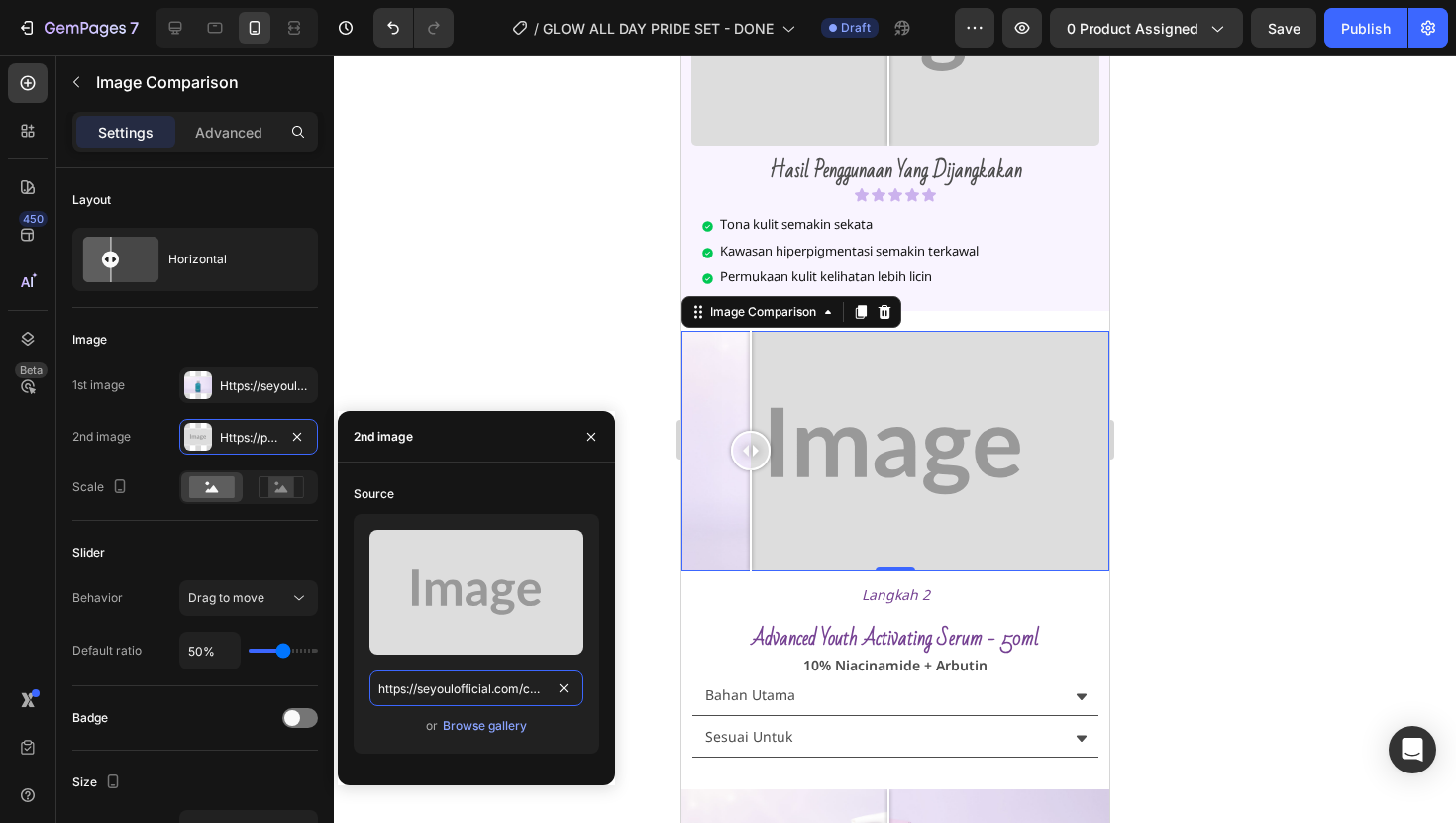 scroll, scrollTop: 0, scrollLeft: 669, axis: horizontal 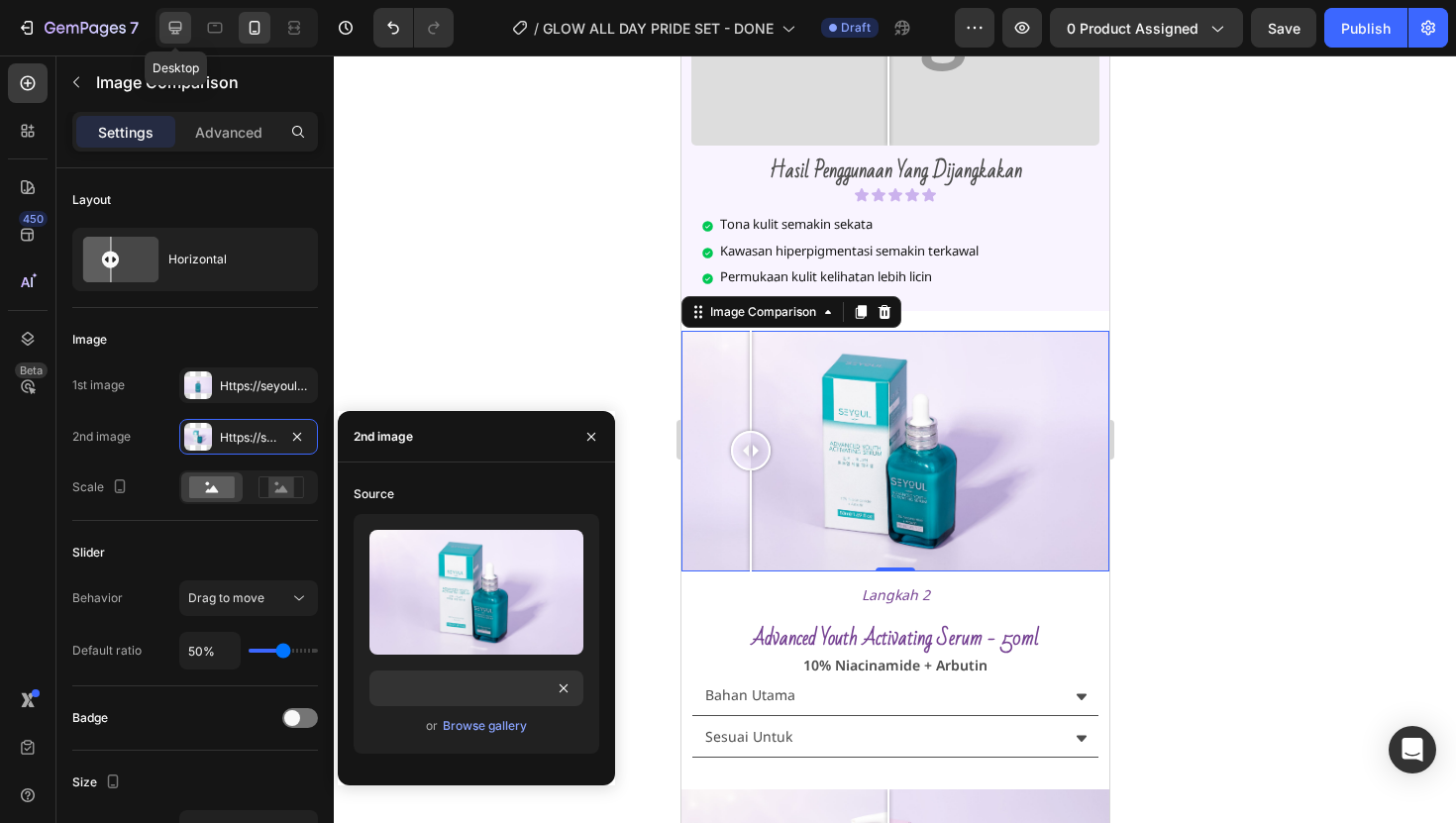 click 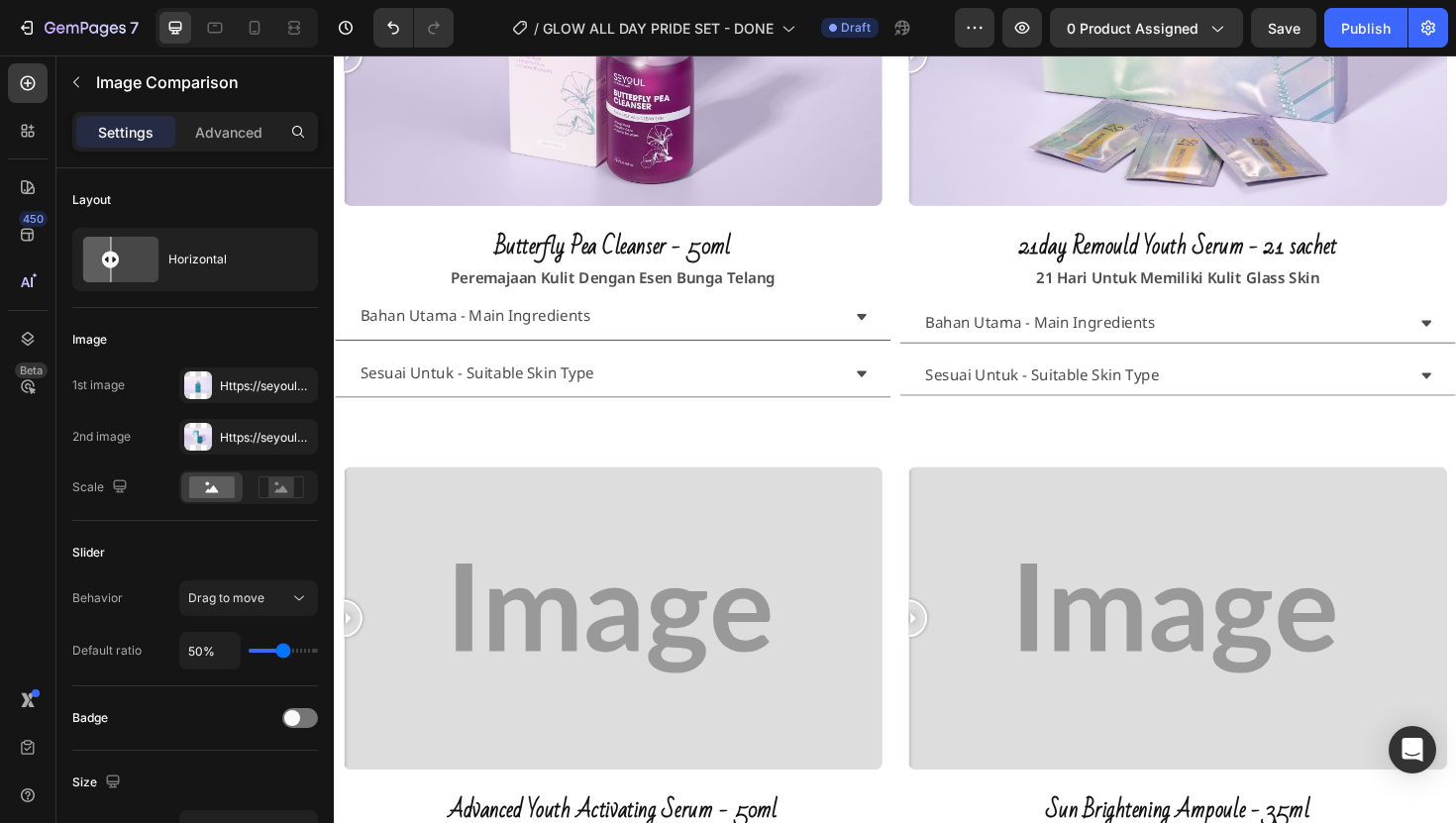 scroll, scrollTop: 0, scrollLeft: 0, axis: both 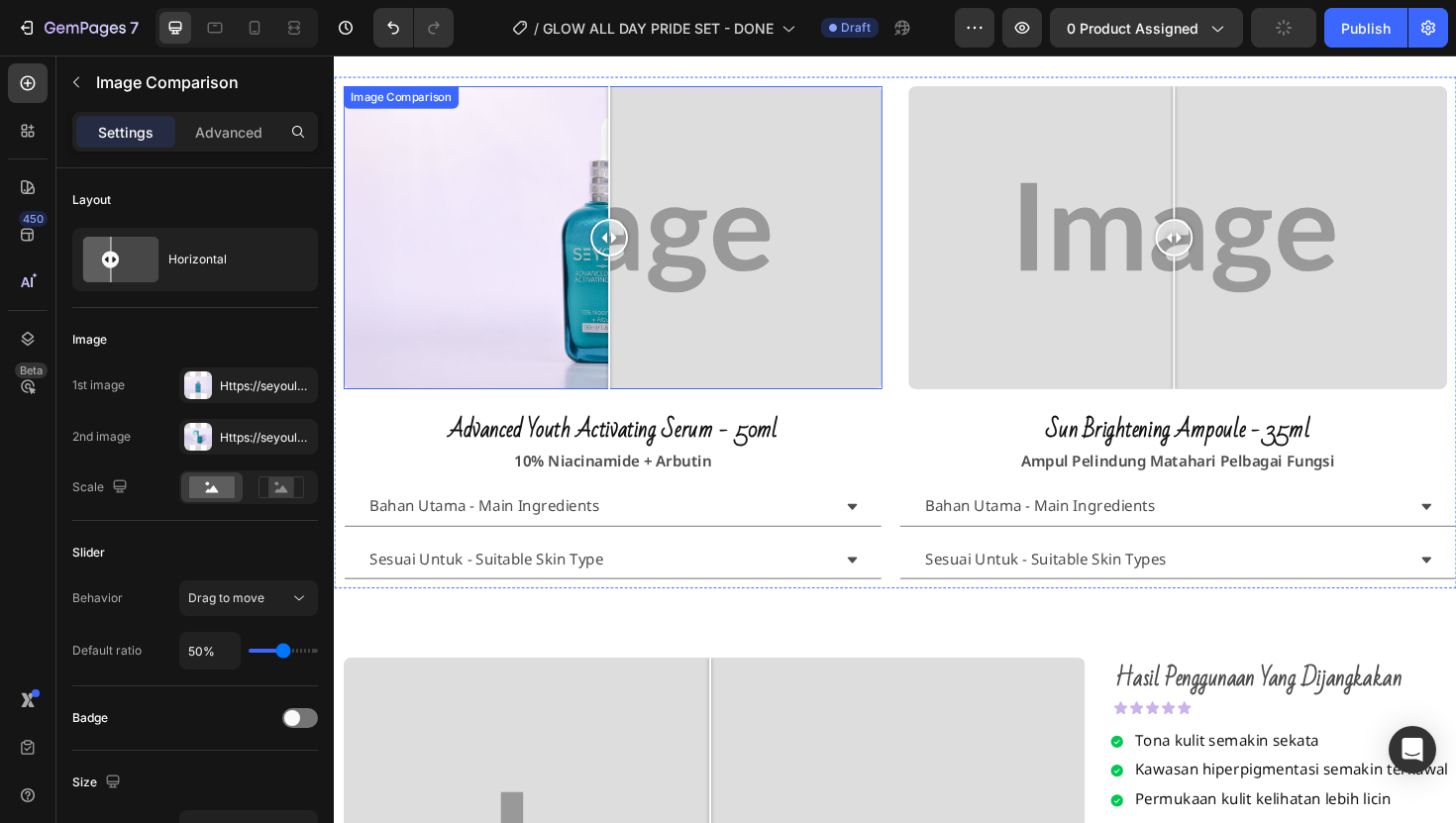 click at bounding box center [629, 249] 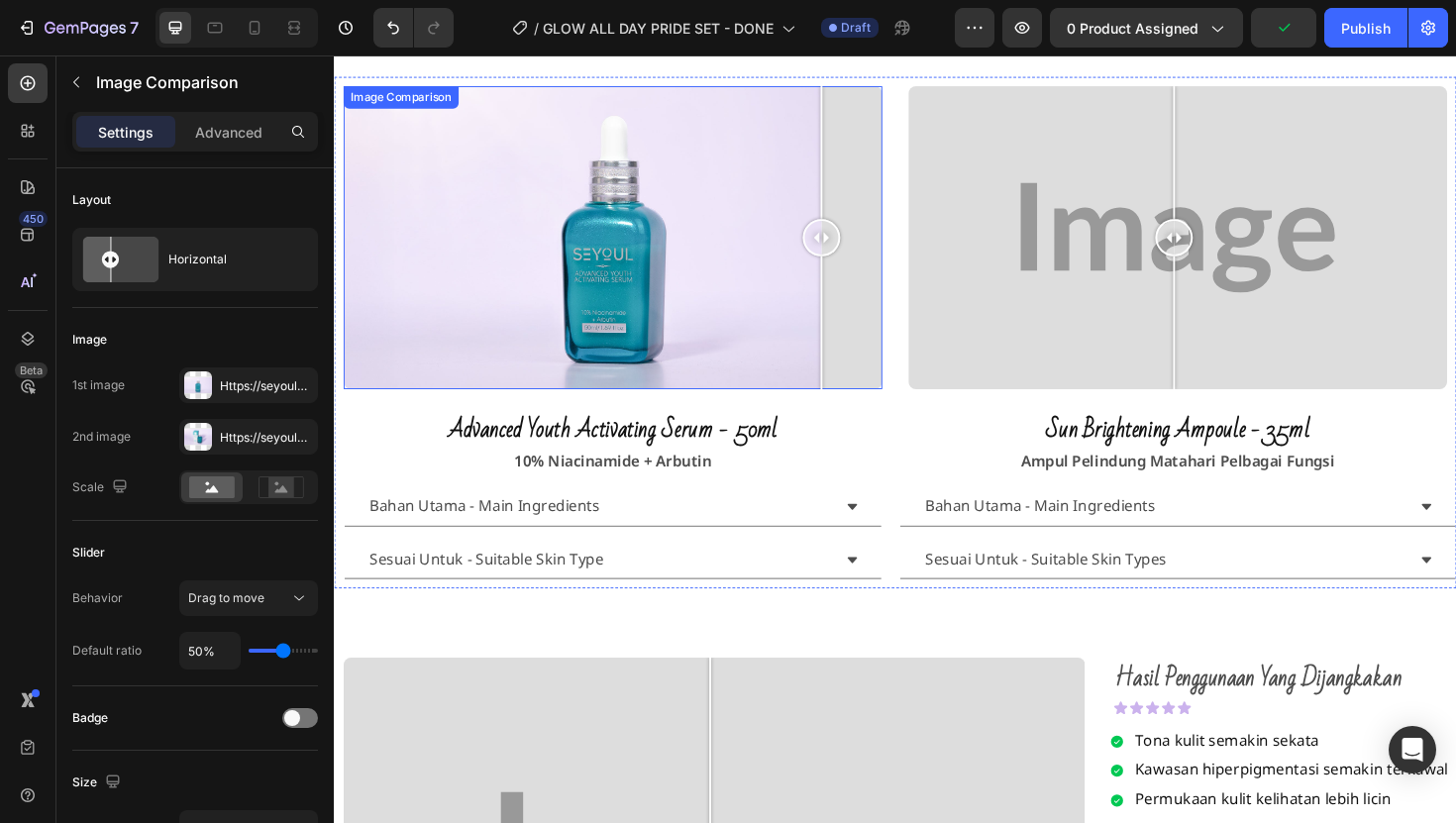 click at bounding box center (850, 249) 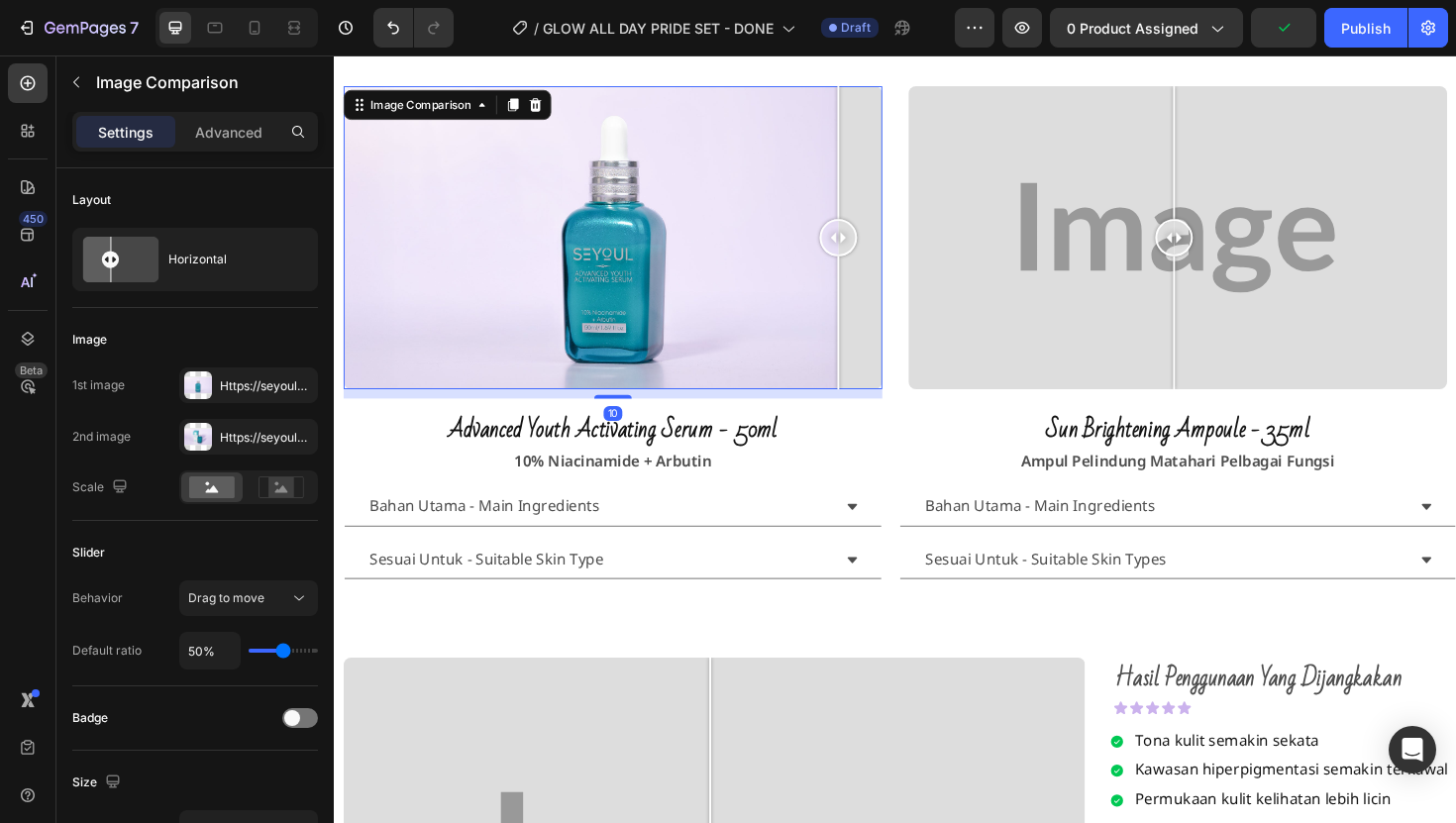 click at bounding box center (868, 339) 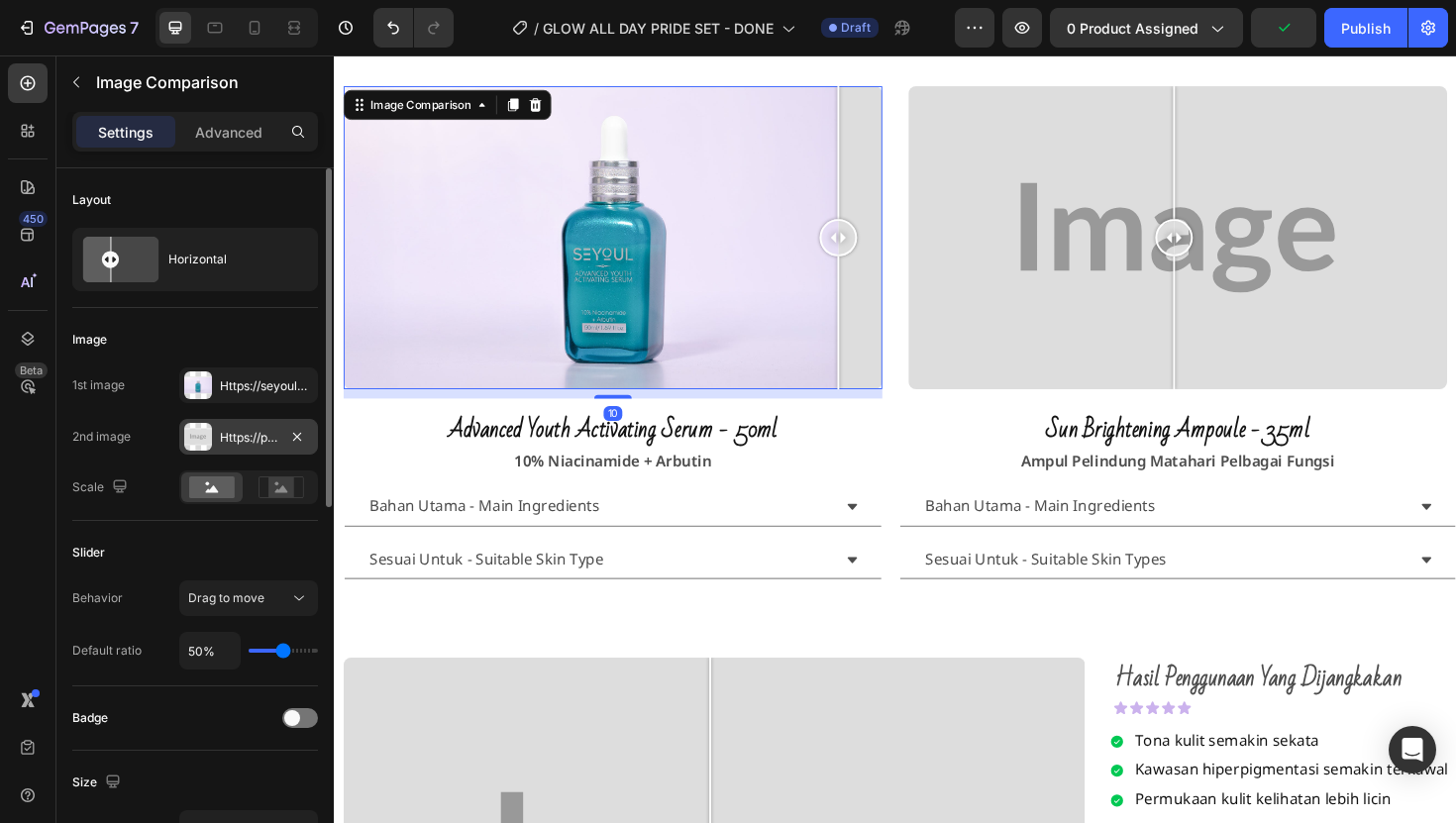 click on "Https://placehold.Co/2000x1111?Text=Image" at bounding box center (249, 437) 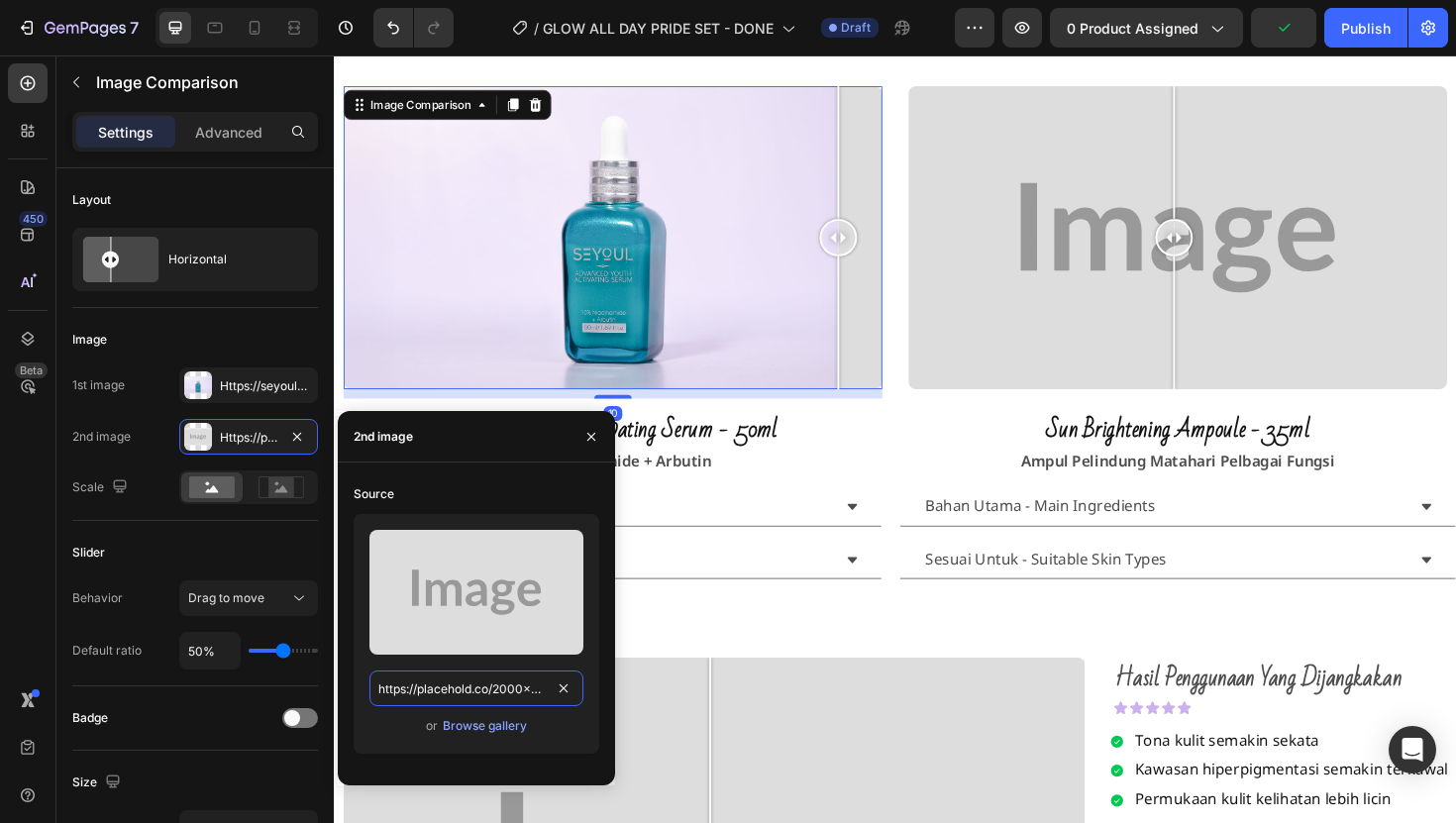 click on "https://placehold.co/2000x1111?text=Image" at bounding box center [476, 688] 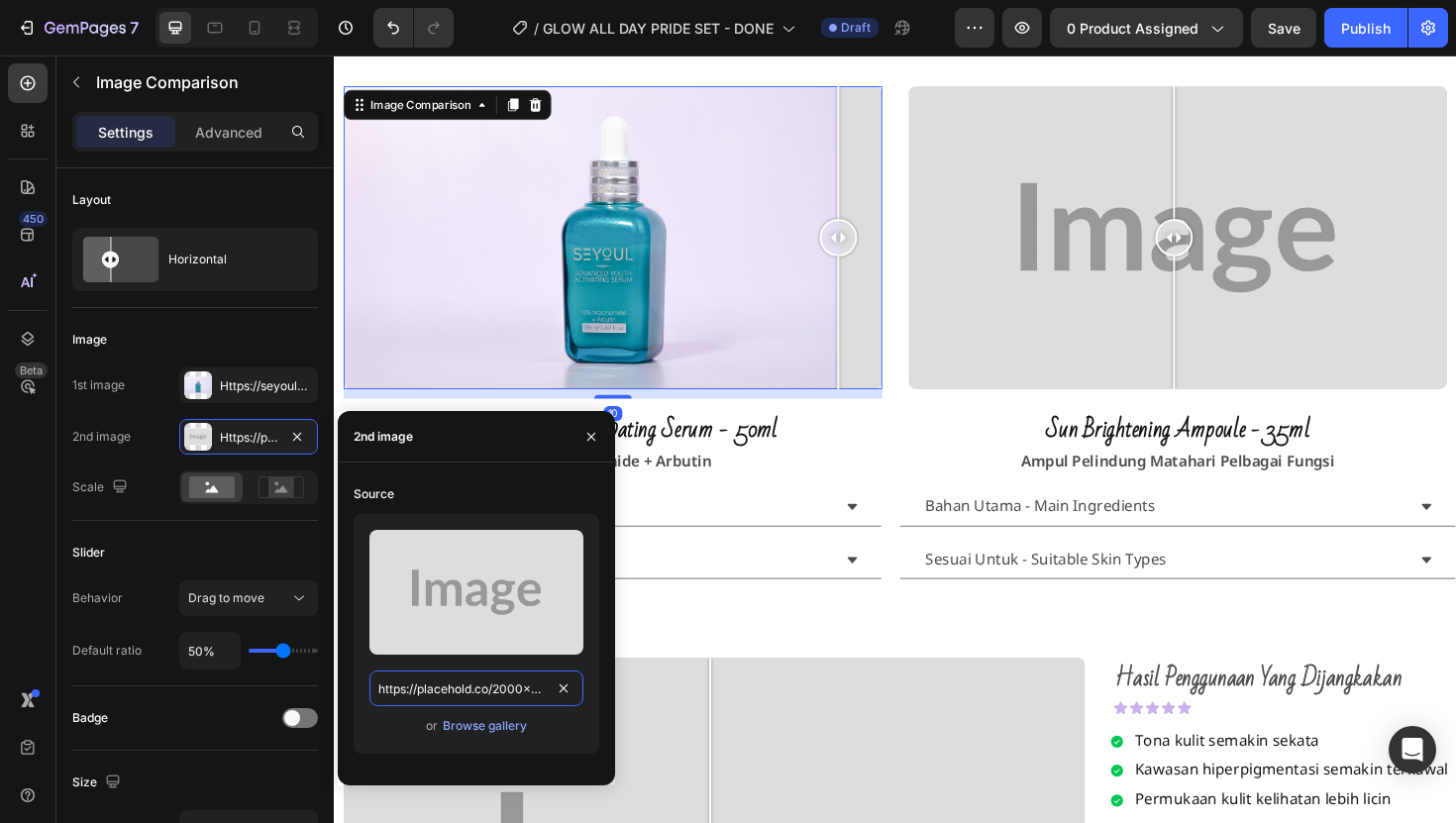 click on "https://placehold.co/2000x1111?text=Image" at bounding box center (476, 688) 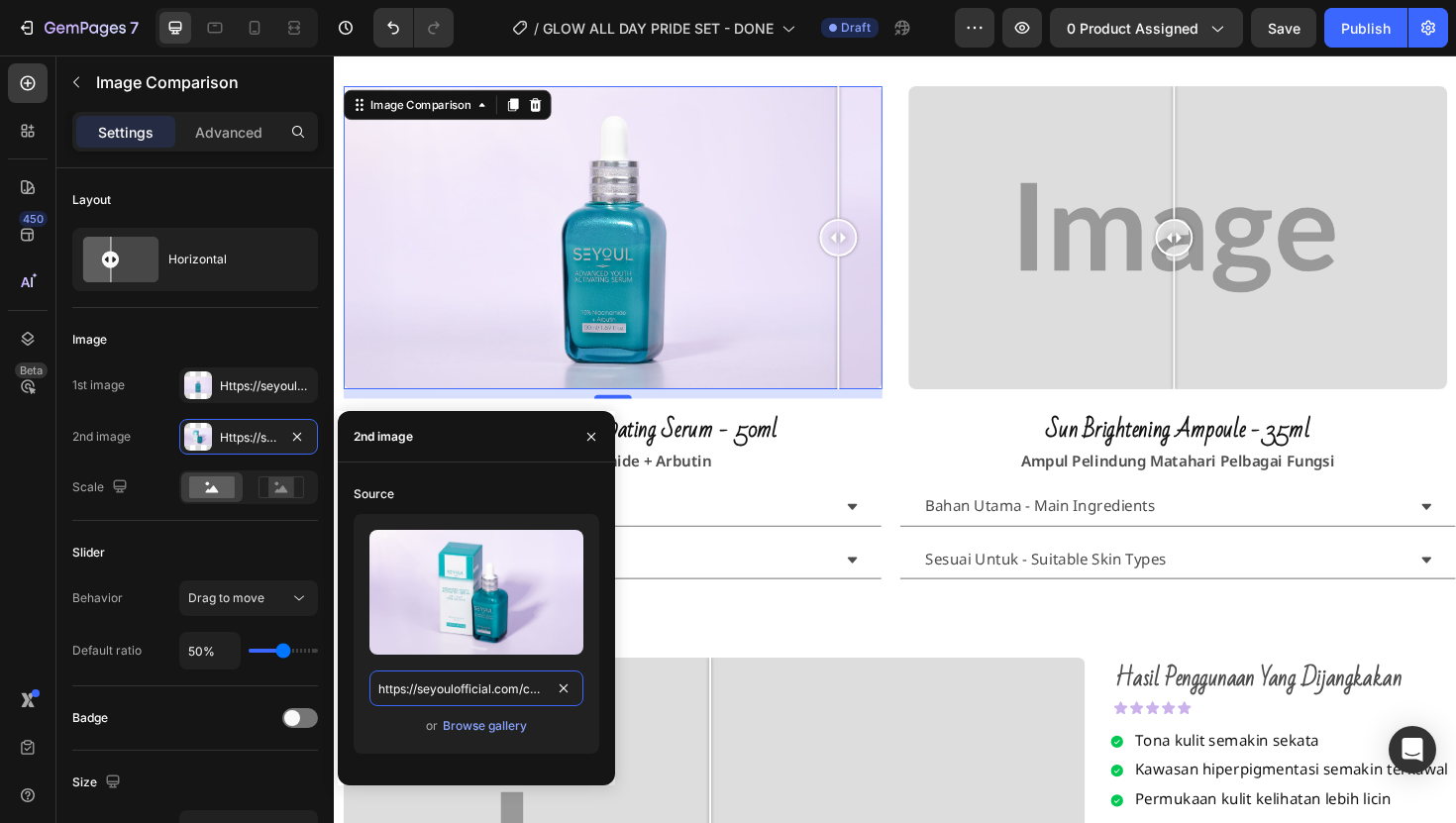 scroll, scrollTop: 0, scrollLeft: 669, axis: horizontal 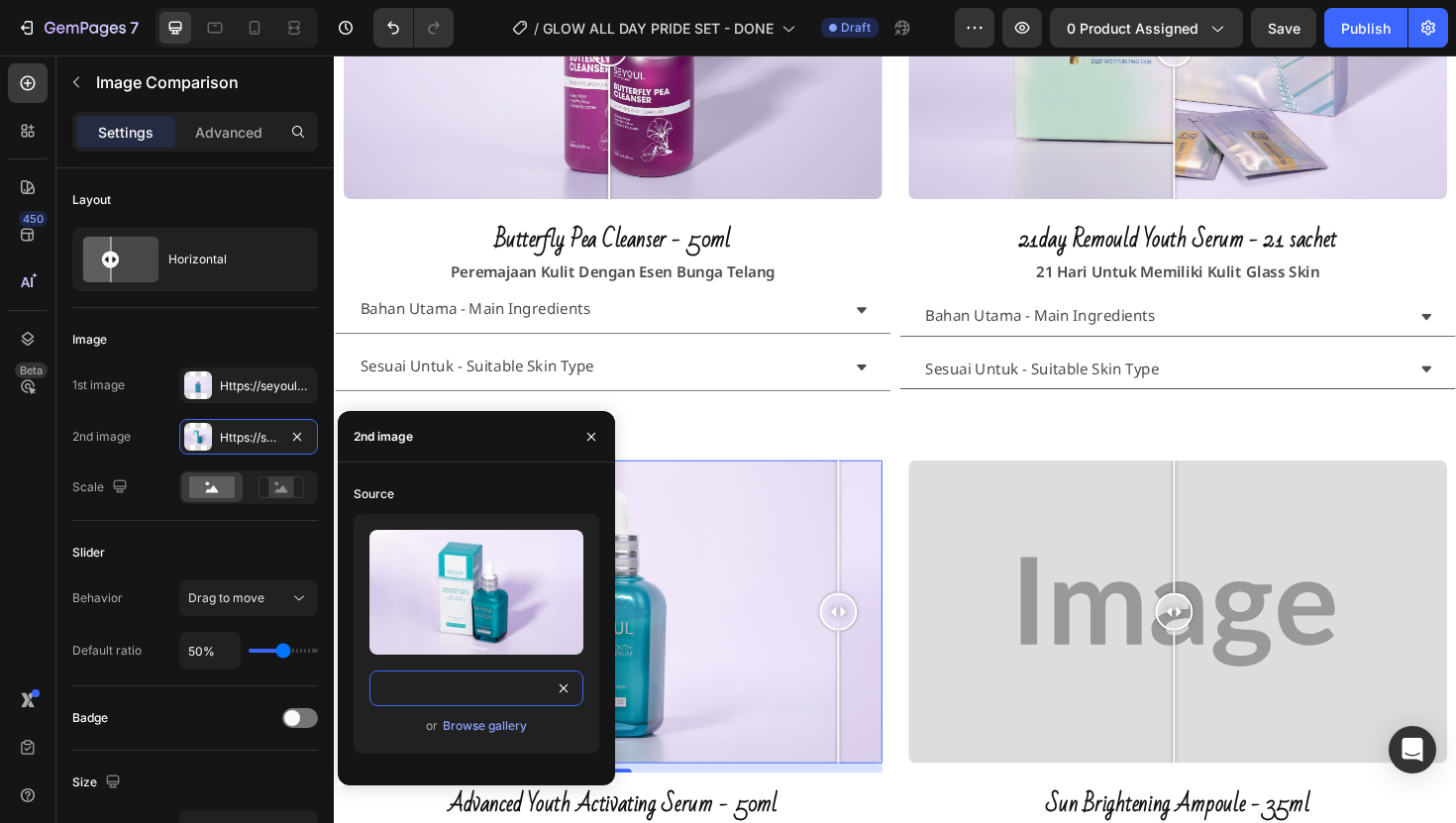 type on "https://seyoulofficial.com/cdn/shop/files/gempages_553103273247114368-83abc545-611f-4d95-a845-9aaa07f51f4f.jpg?v=13276086642147801975" 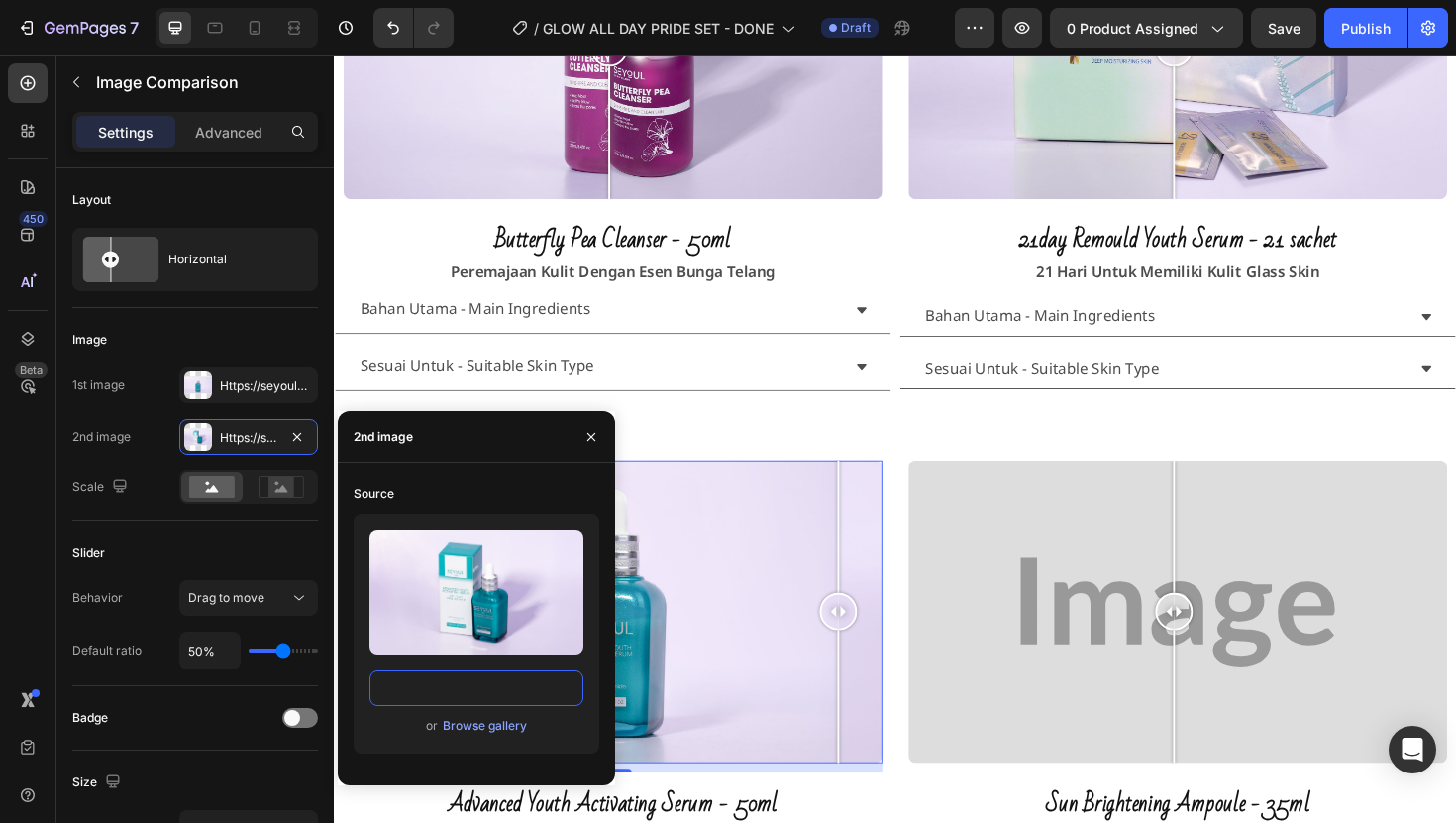 scroll, scrollTop: 0, scrollLeft: 0, axis: both 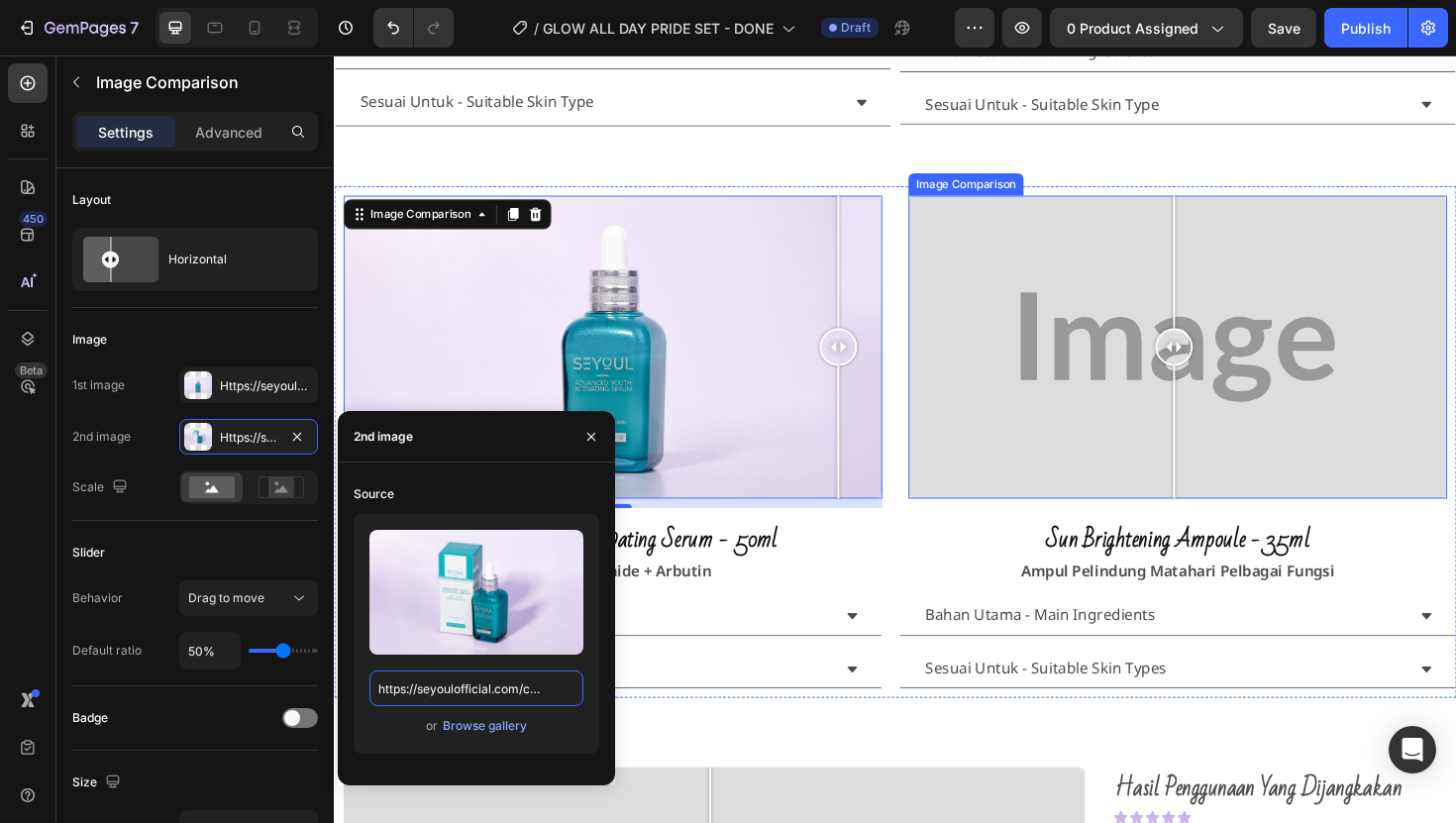 click at bounding box center (1227, 364) 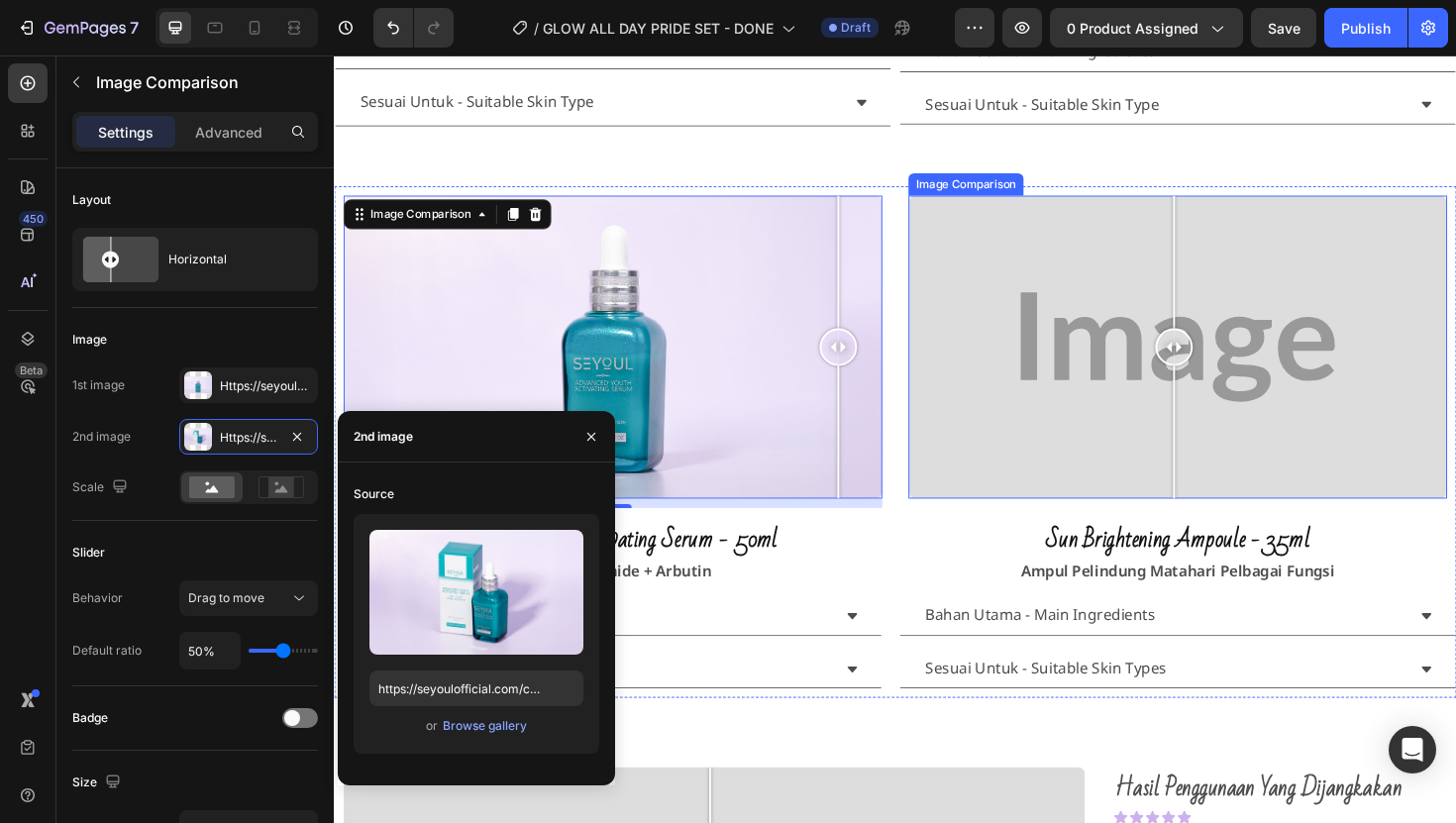 click at bounding box center [1223, 455] 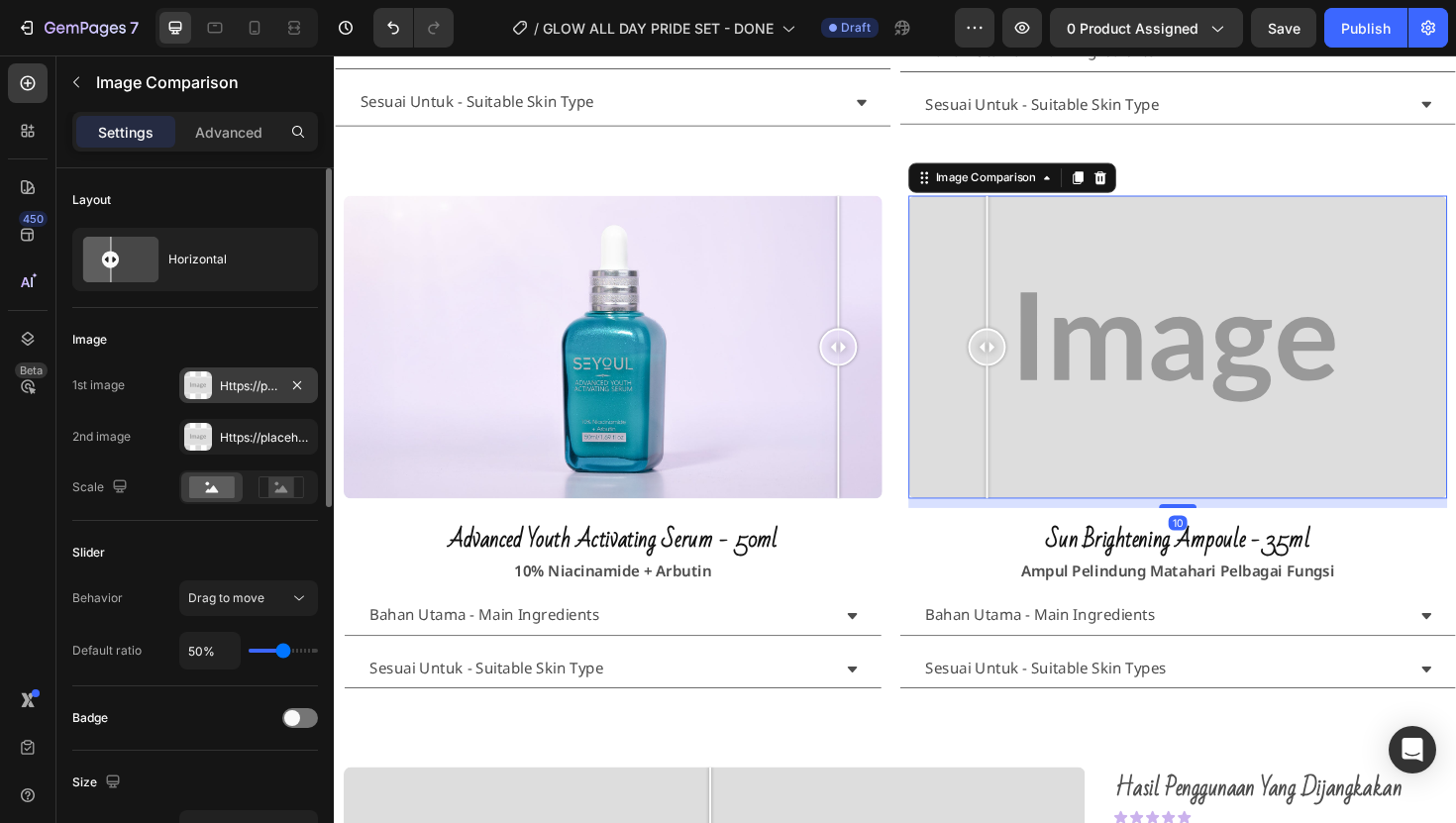 click on "Https://placehold.Co/2000x1111?Text=Image" at bounding box center [249, 385] 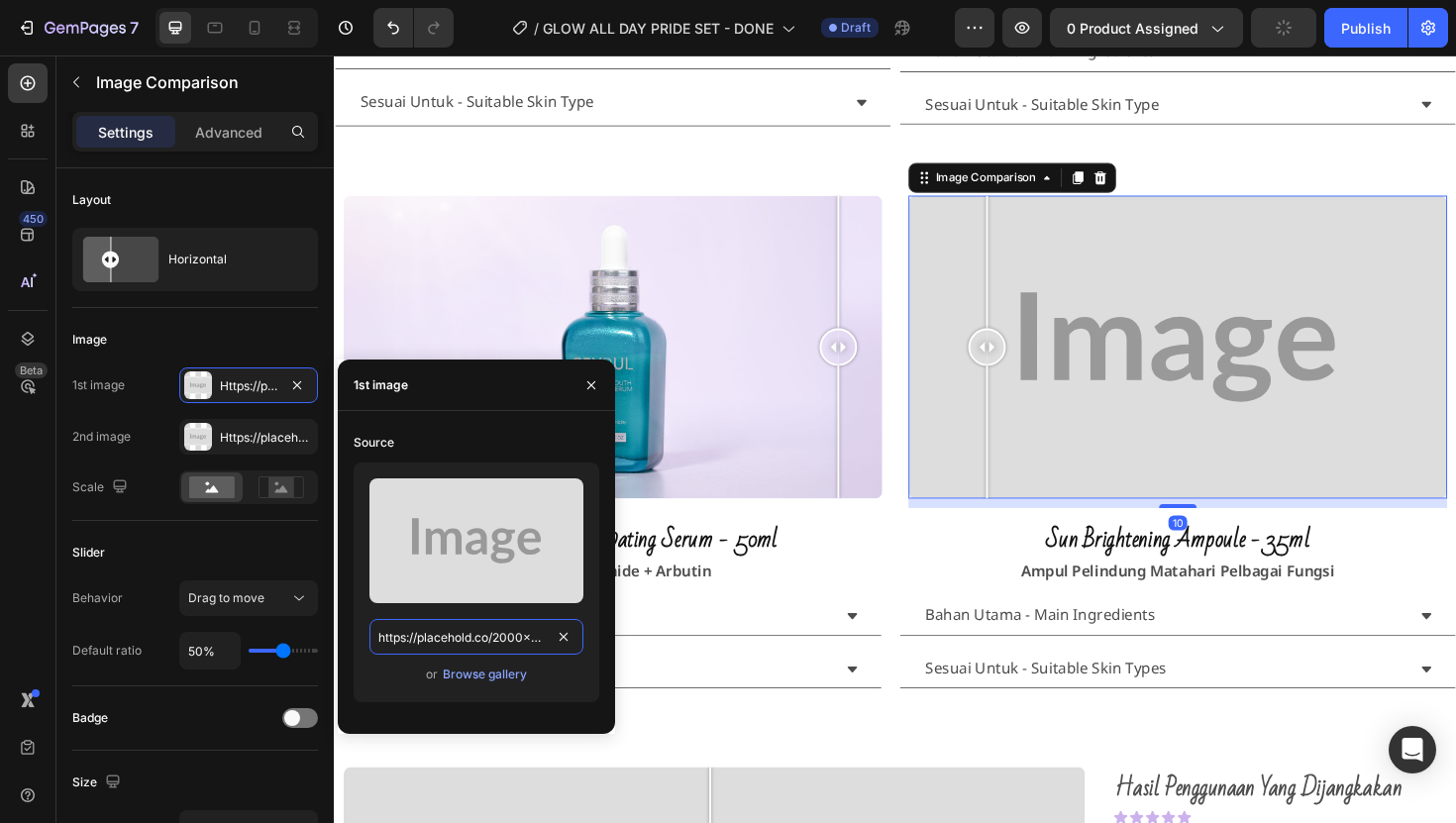 click on "https://placehold.co/2000x1111?text=Image" at bounding box center (476, 637) 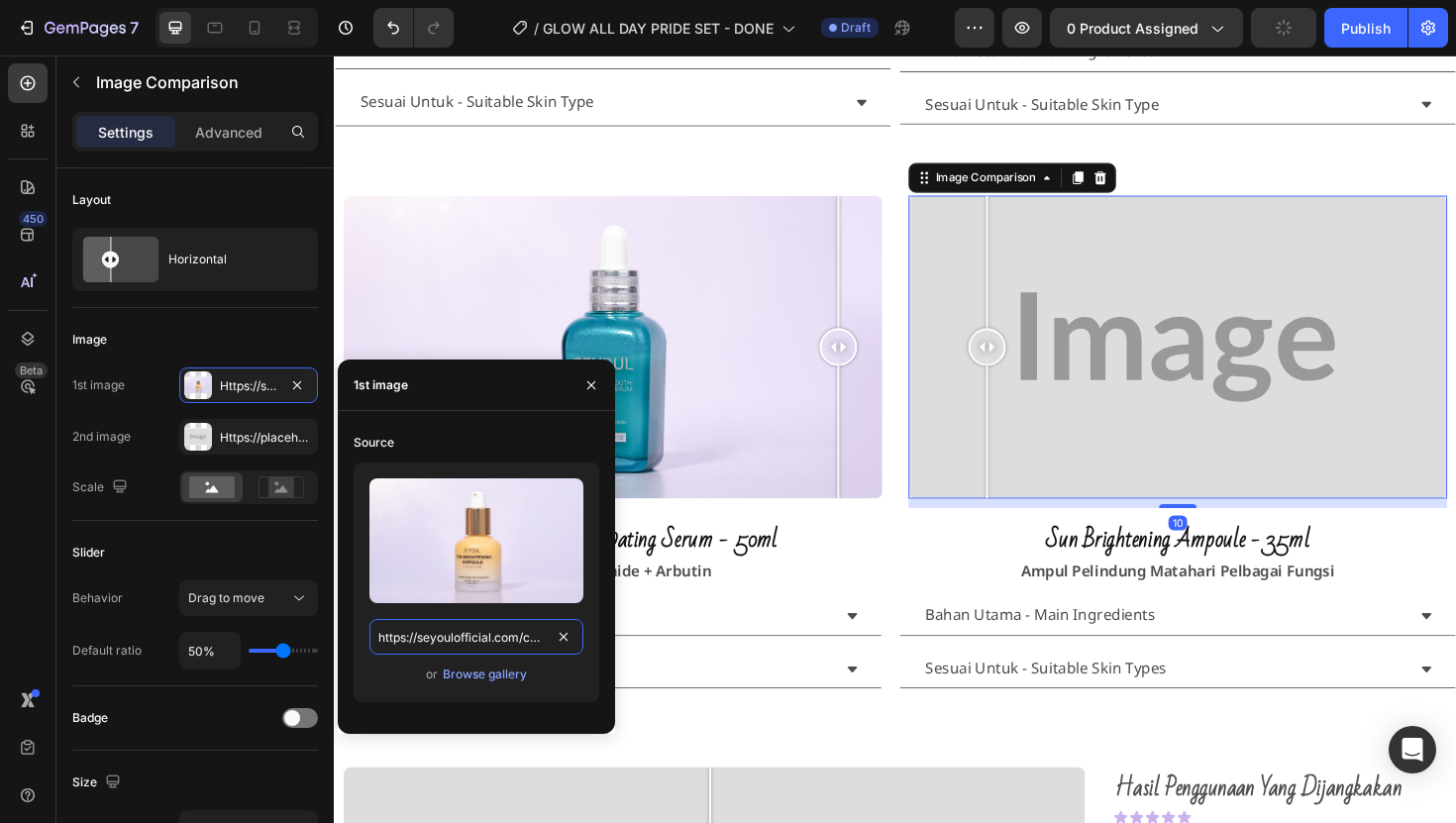 scroll, scrollTop: 0, scrollLeft: 676, axis: horizontal 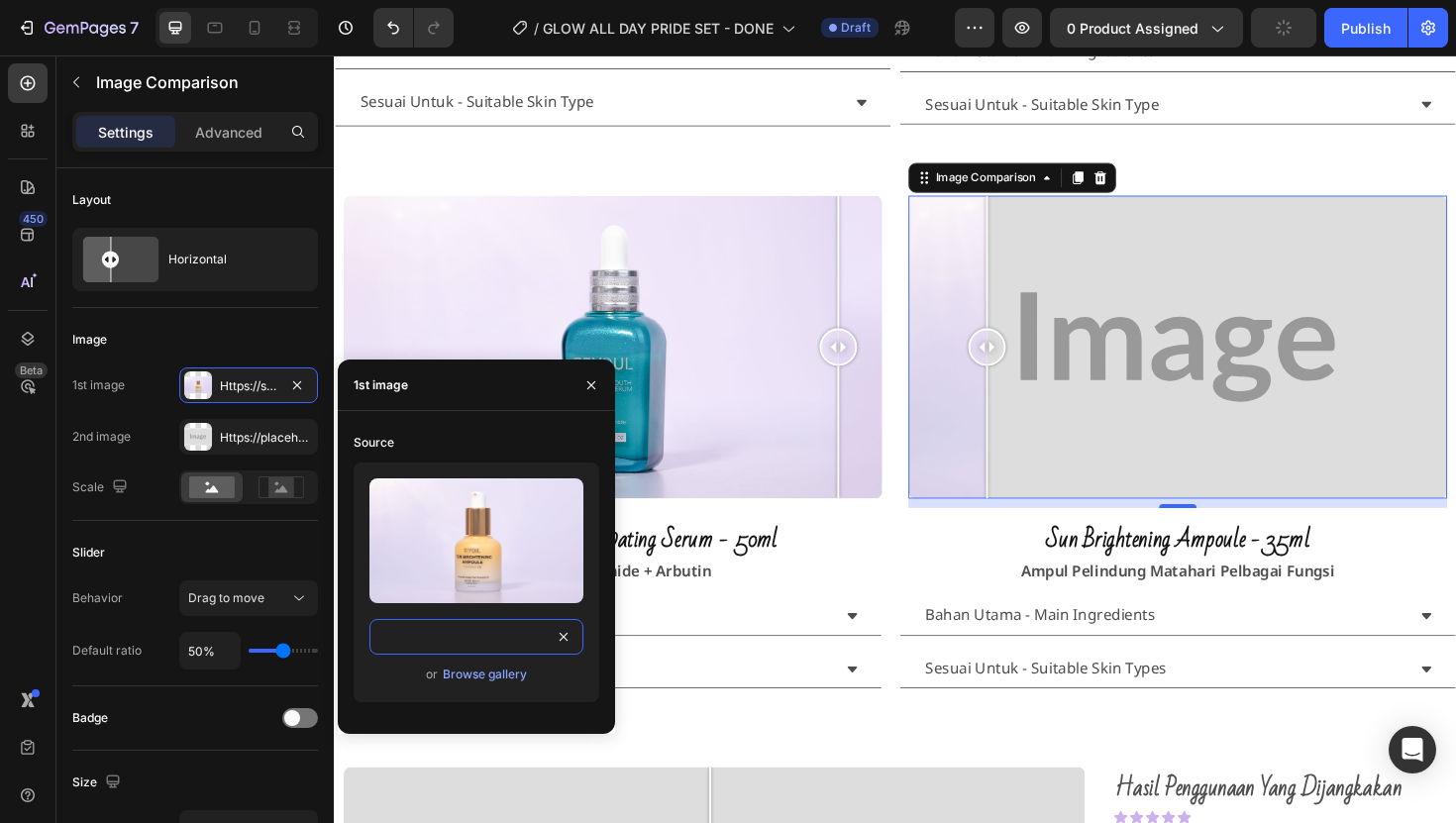 type on "https://seyoulofficial.com/cdn/shop/files/gempages_553103273247114368-9475edf7-c474-4314-ab07-7ed62bcb0a72.jpg?v=5740356686521218602" 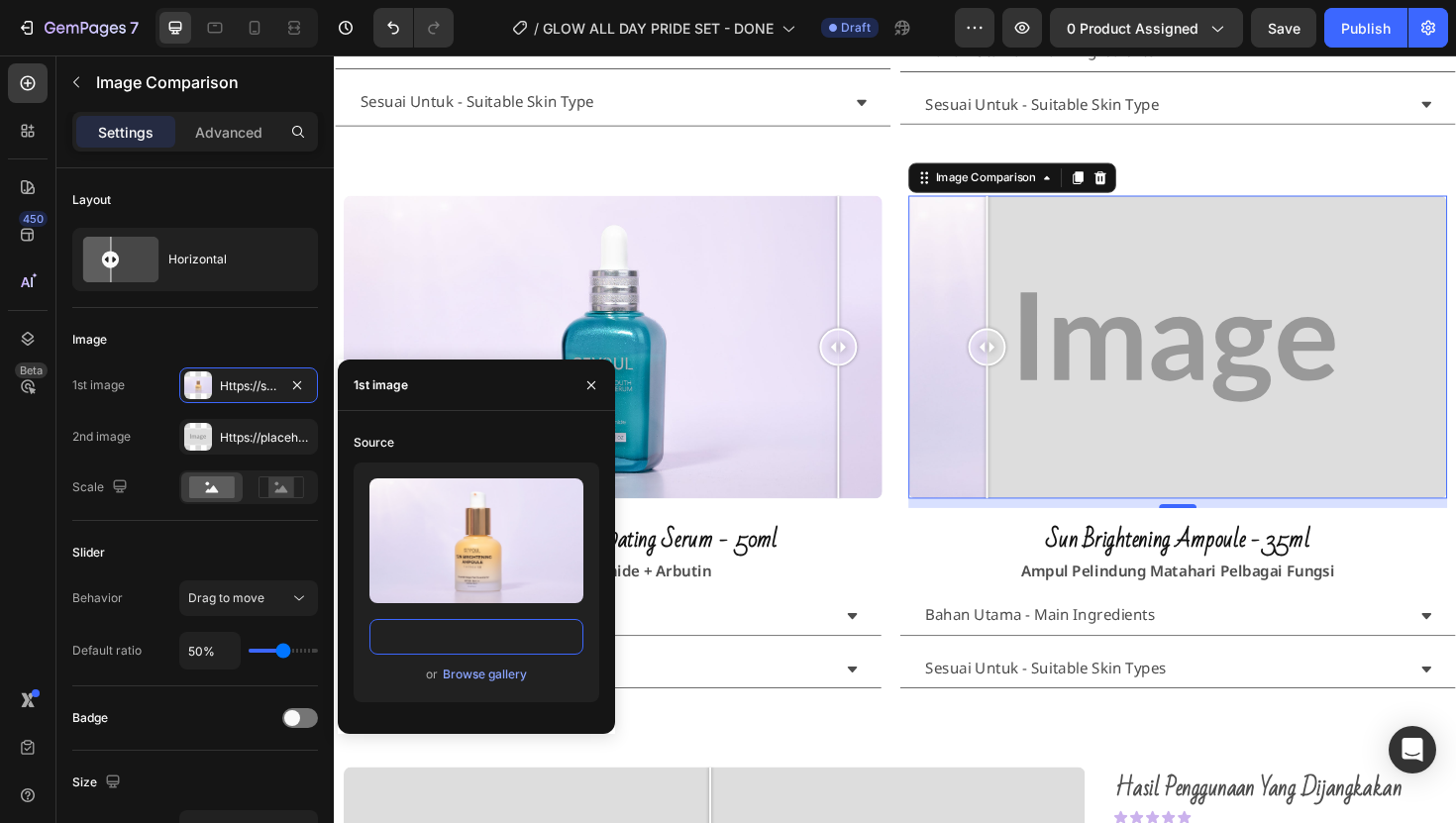 scroll, scrollTop: 0, scrollLeft: 0, axis: both 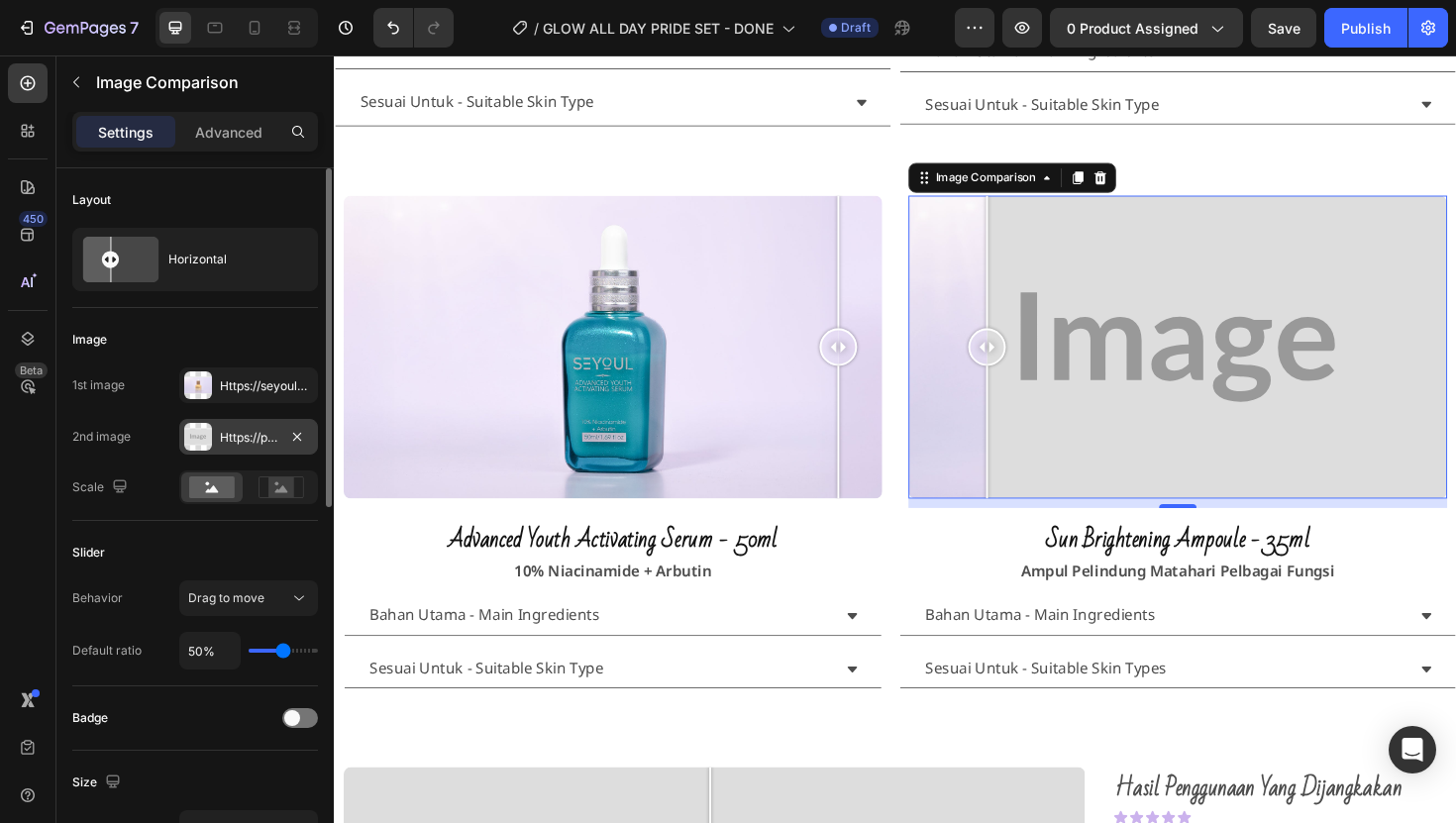 click on "Https://placehold.Co/2000x1111?Text=Image" at bounding box center [249, 438] 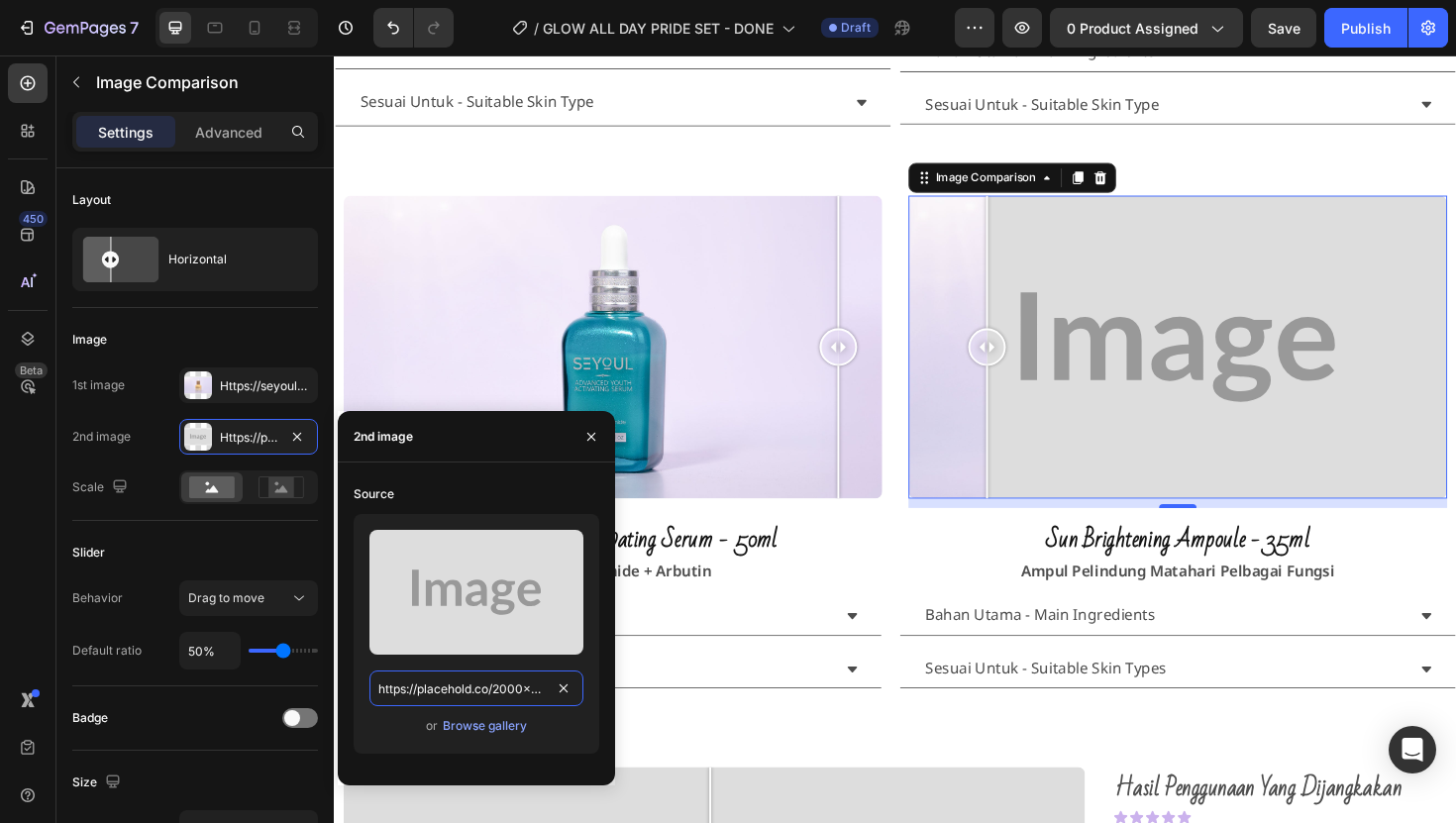 click on "https://placehold.co/2000x1111?text=Image" at bounding box center [476, 688] 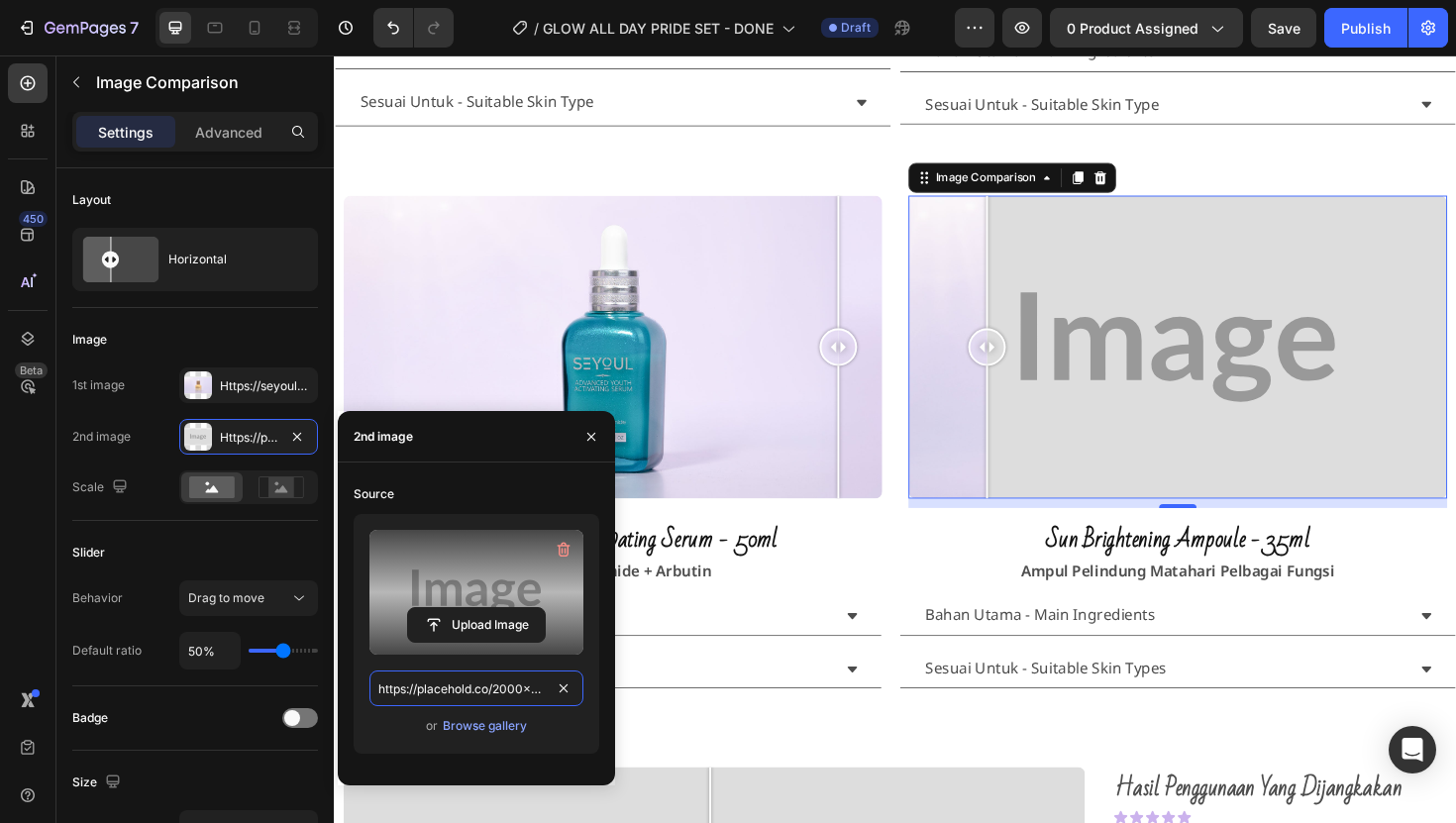 paste on "seyoulofficial.com/cdn/shop/files/gempages_553103273247114368-80287c75-8448-4aed-b7d6-802d31adfc15.jpg?v=9983683486154964328" 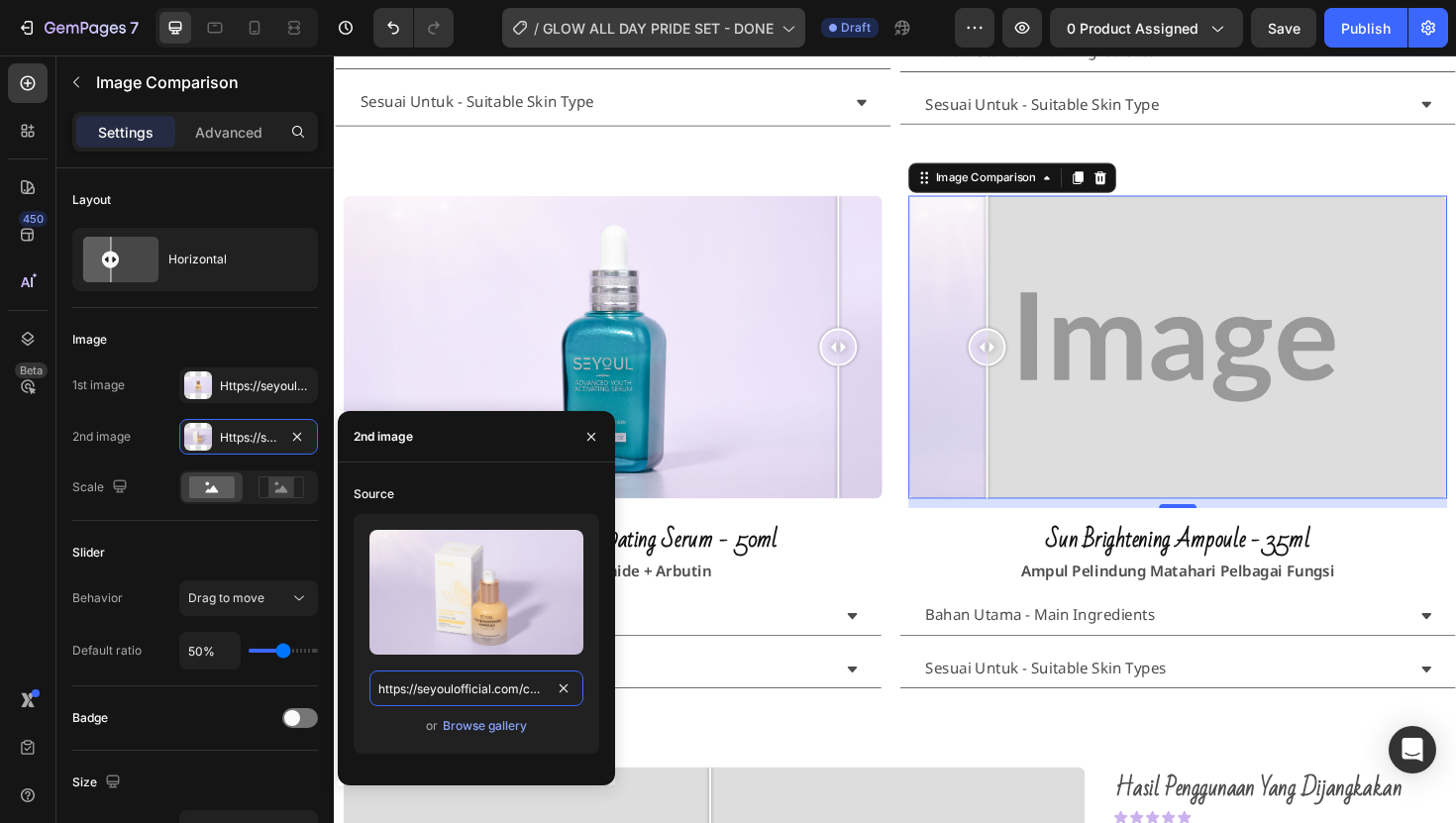 scroll, scrollTop: 0, scrollLeft: 680, axis: horizontal 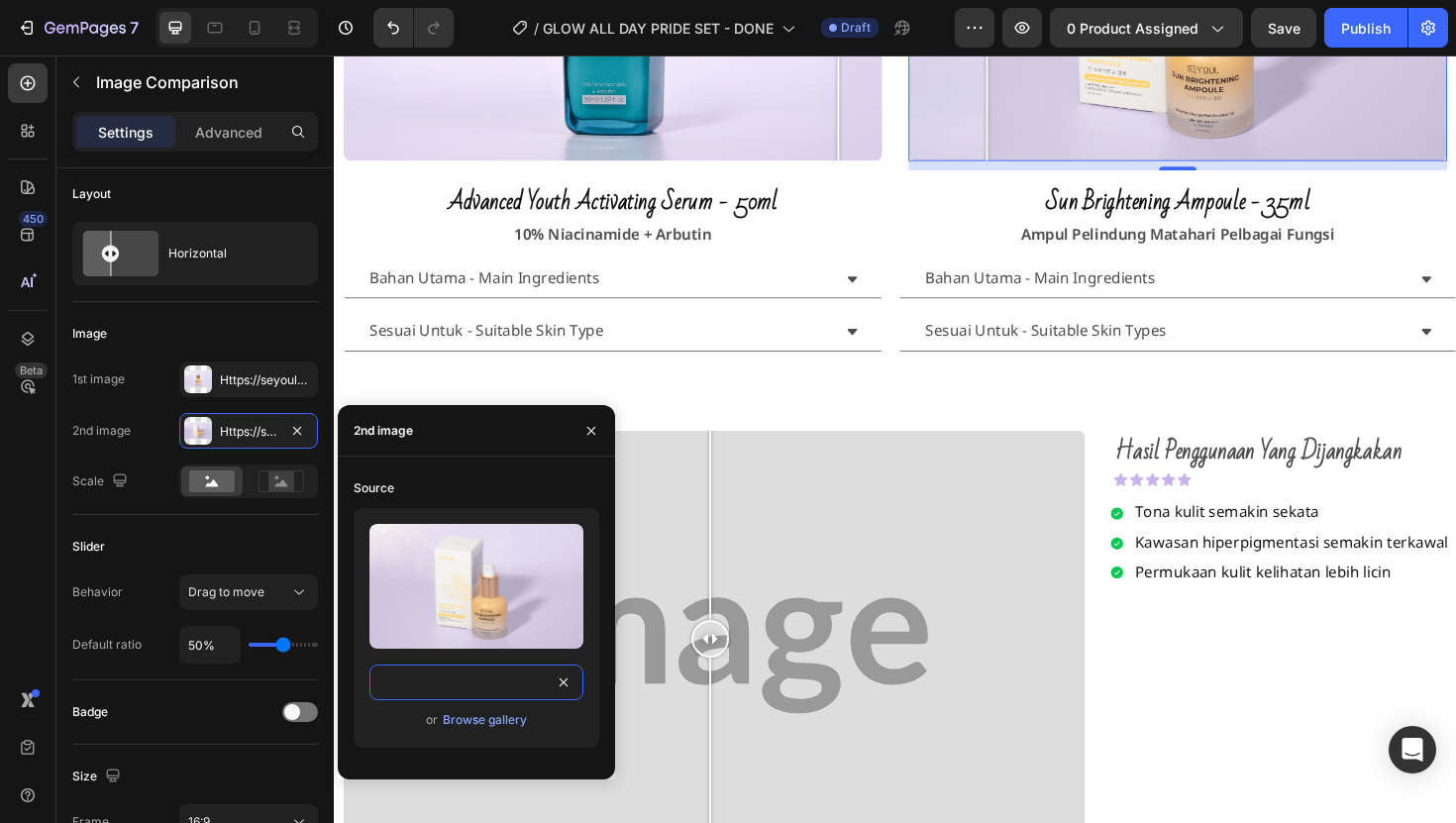 type on "https://seyoulofficial.com/cdn/shop/files/gempages_553103273247114368-80287c75-8448-4aed-b7d6-802d31adfc15.jpg?v=9983683486154964328" 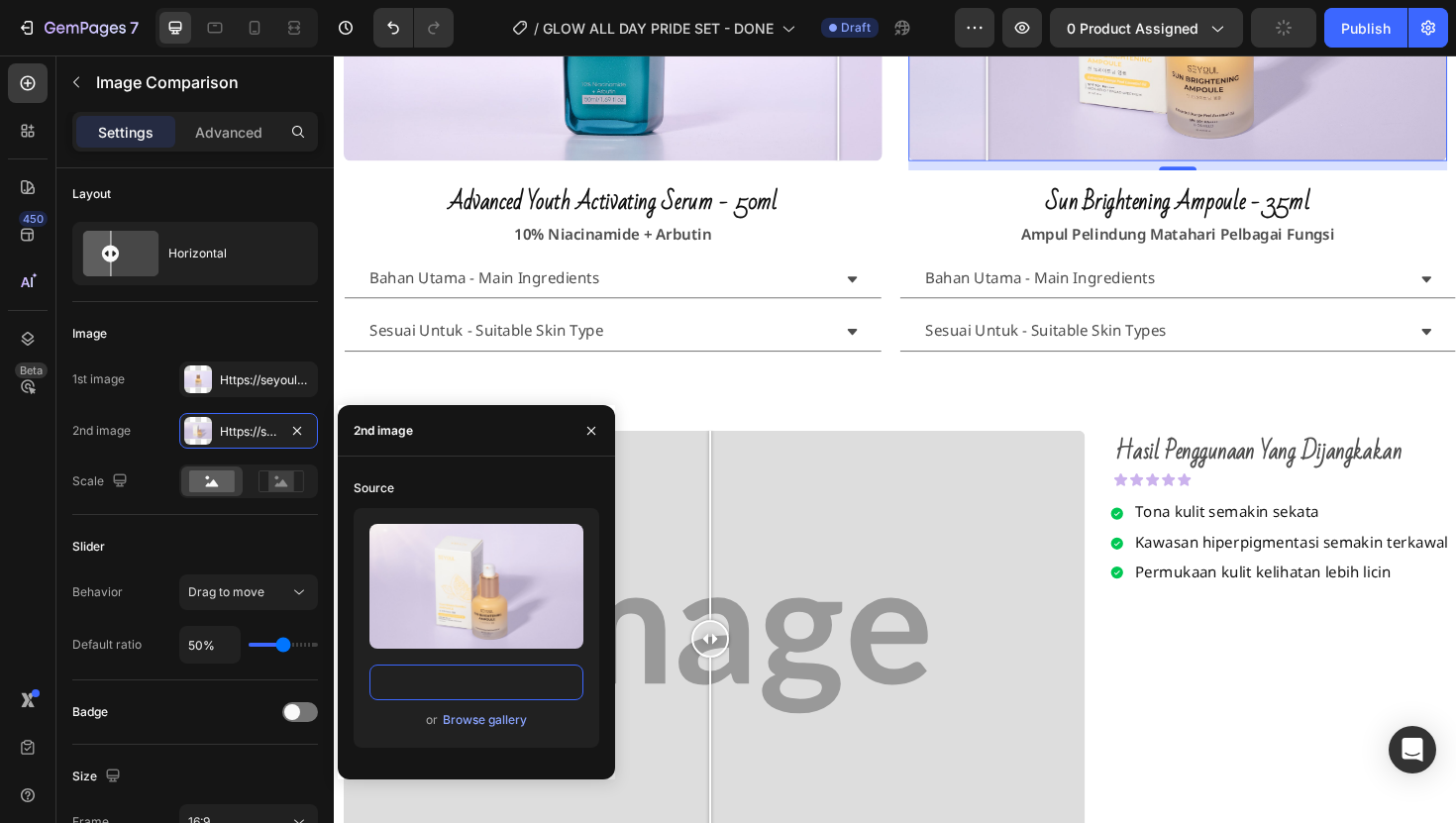 scroll, scrollTop: 0, scrollLeft: 0, axis: both 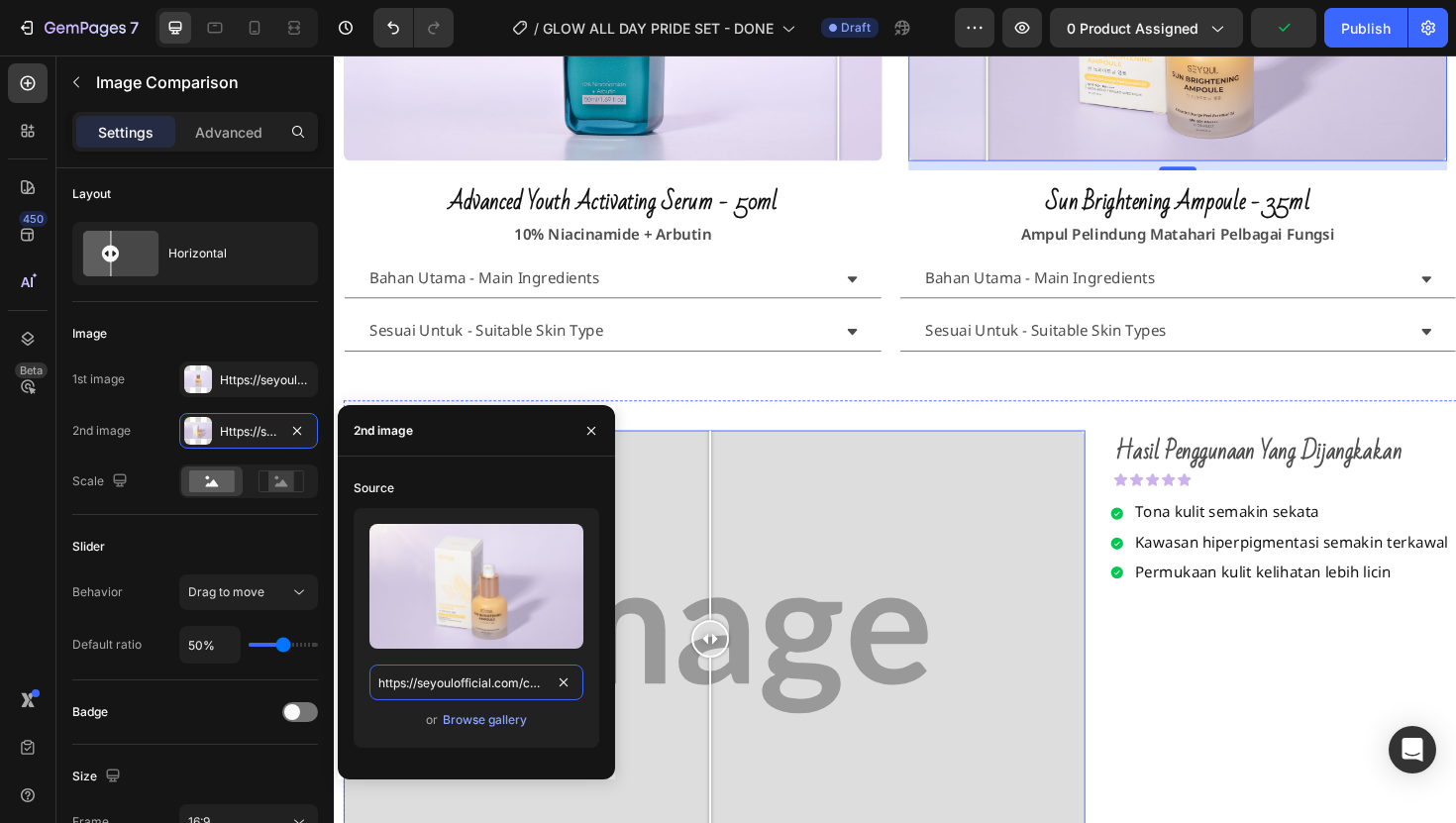 click at bounding box center [736, 673] 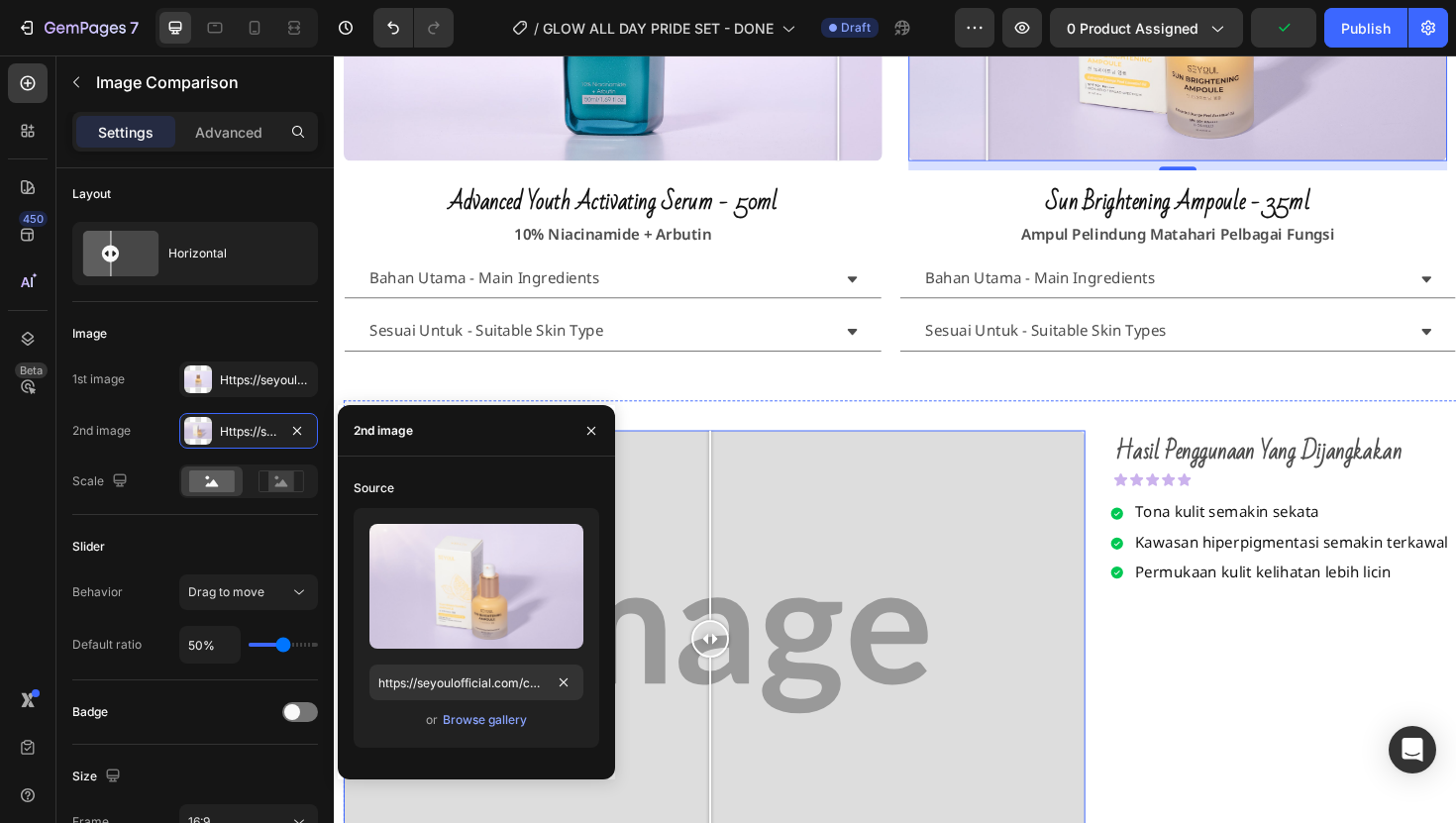 click at bounding box center [732, 553] 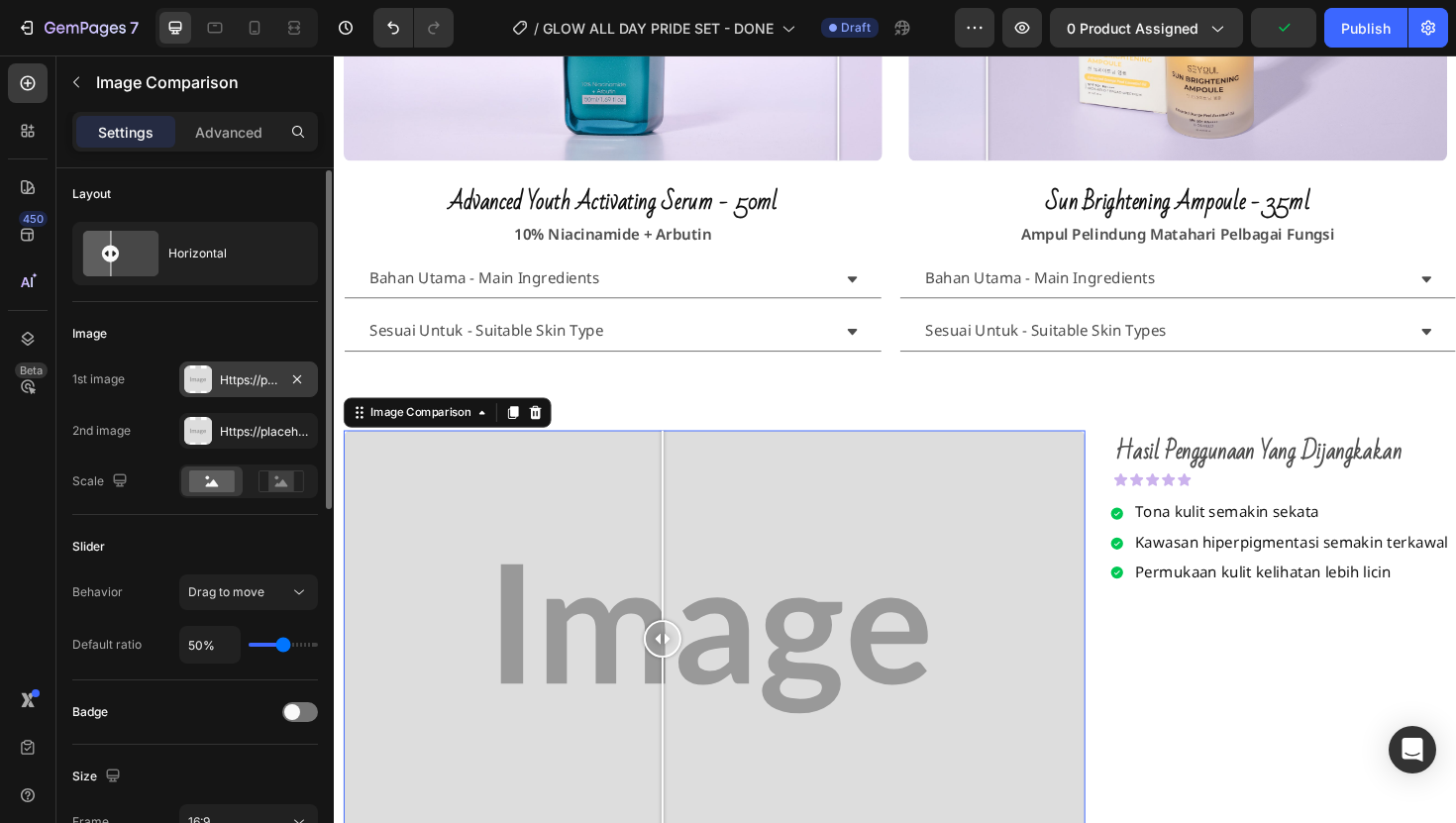 click on "Https://placehold.Co/1080x873?Text=Image" at bounding box center [249, 380] 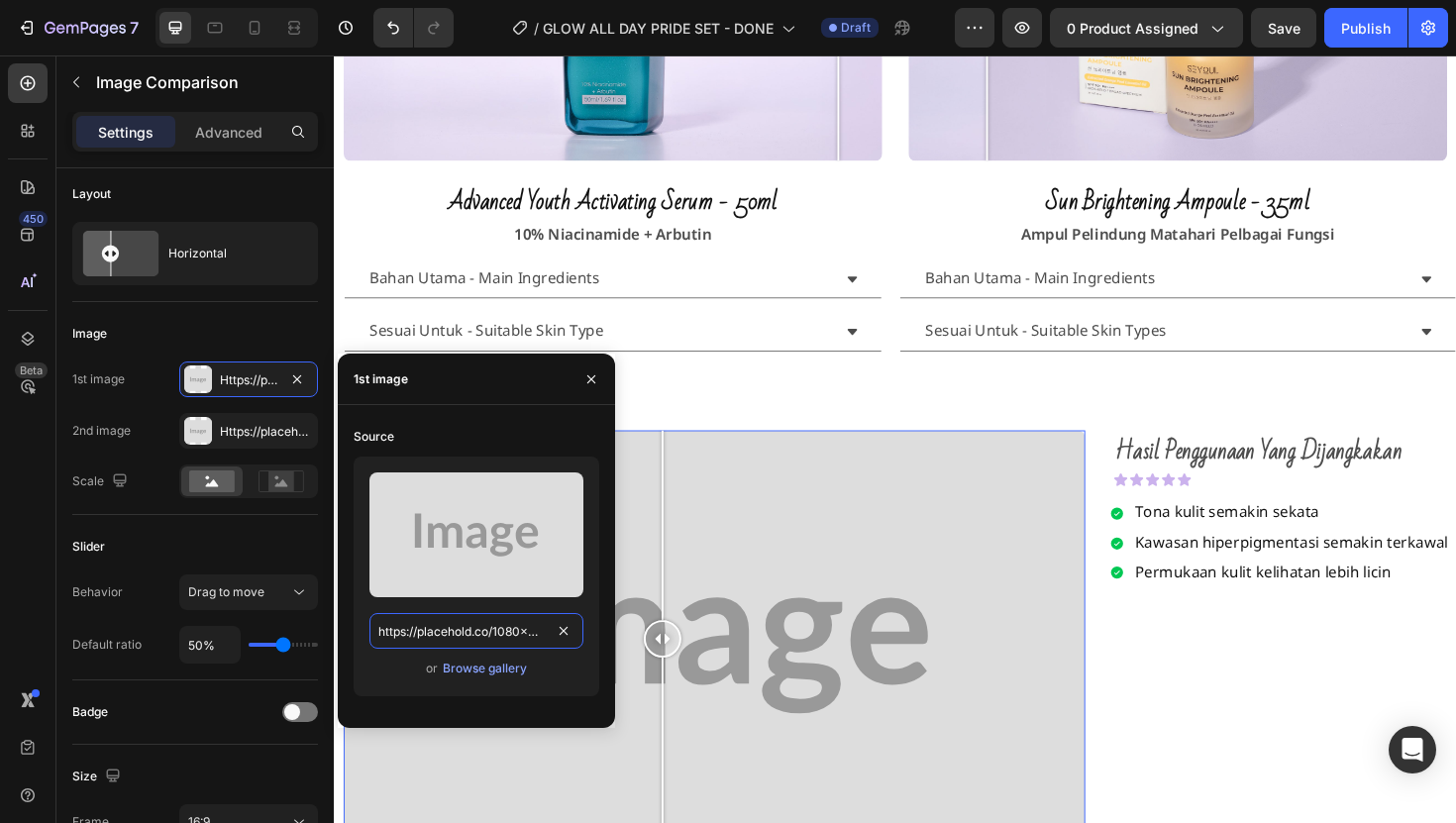 click on "https://placehold.co/1080x873?text=Image" at bounding box center (476, 631) 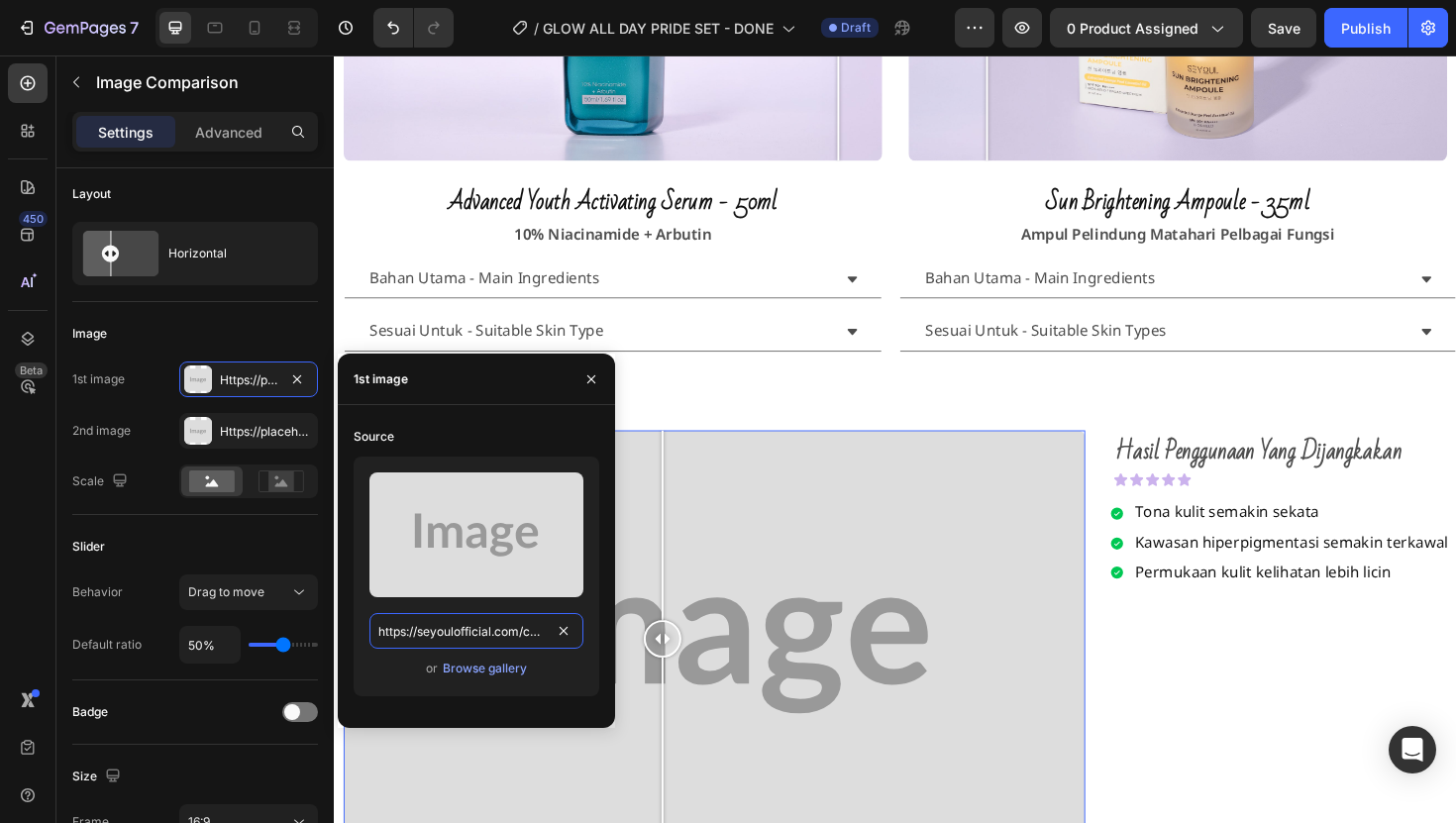 scroll, scrollTop: 0, scrollLeft: 681, axis: horizontal 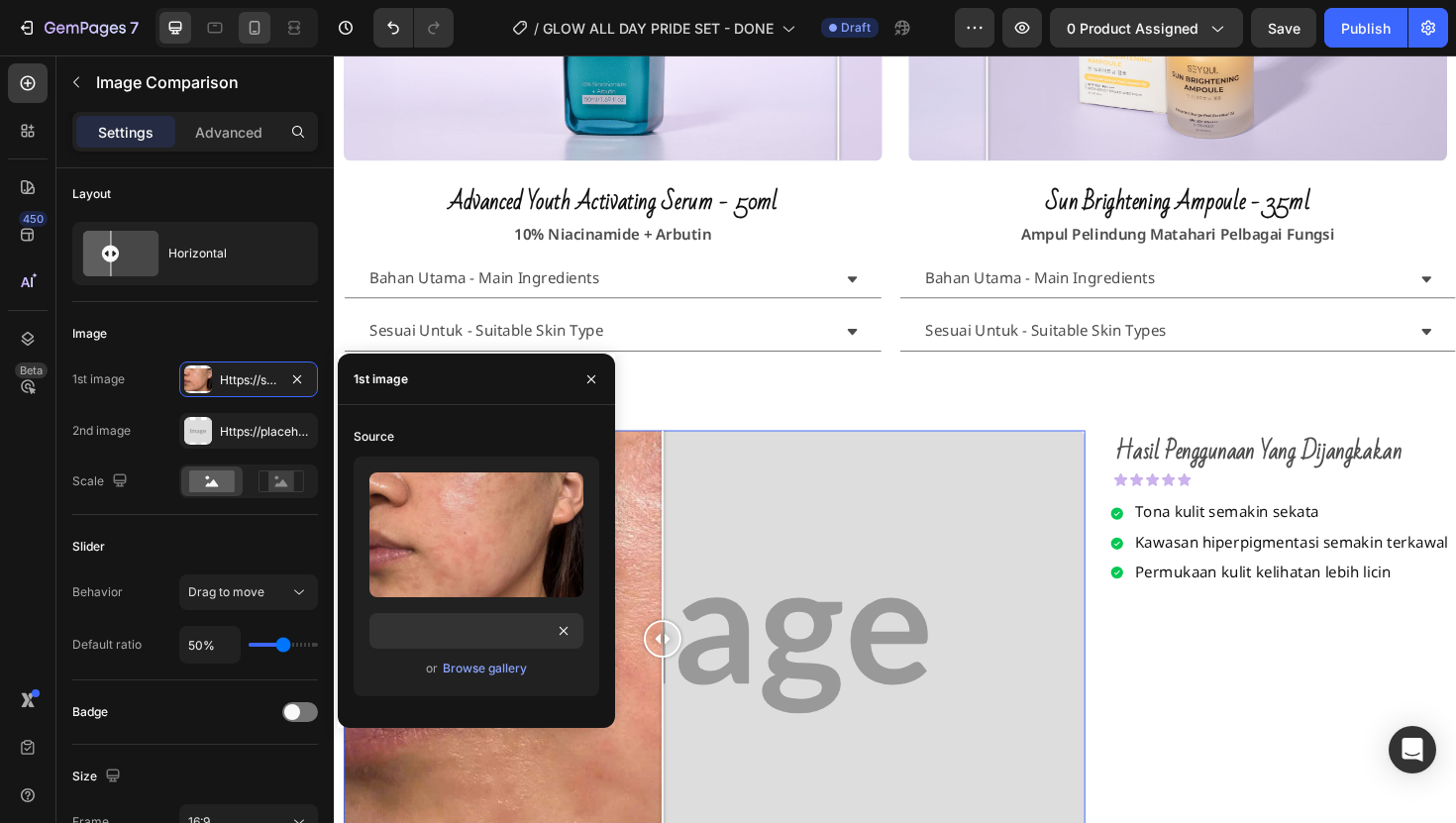 click 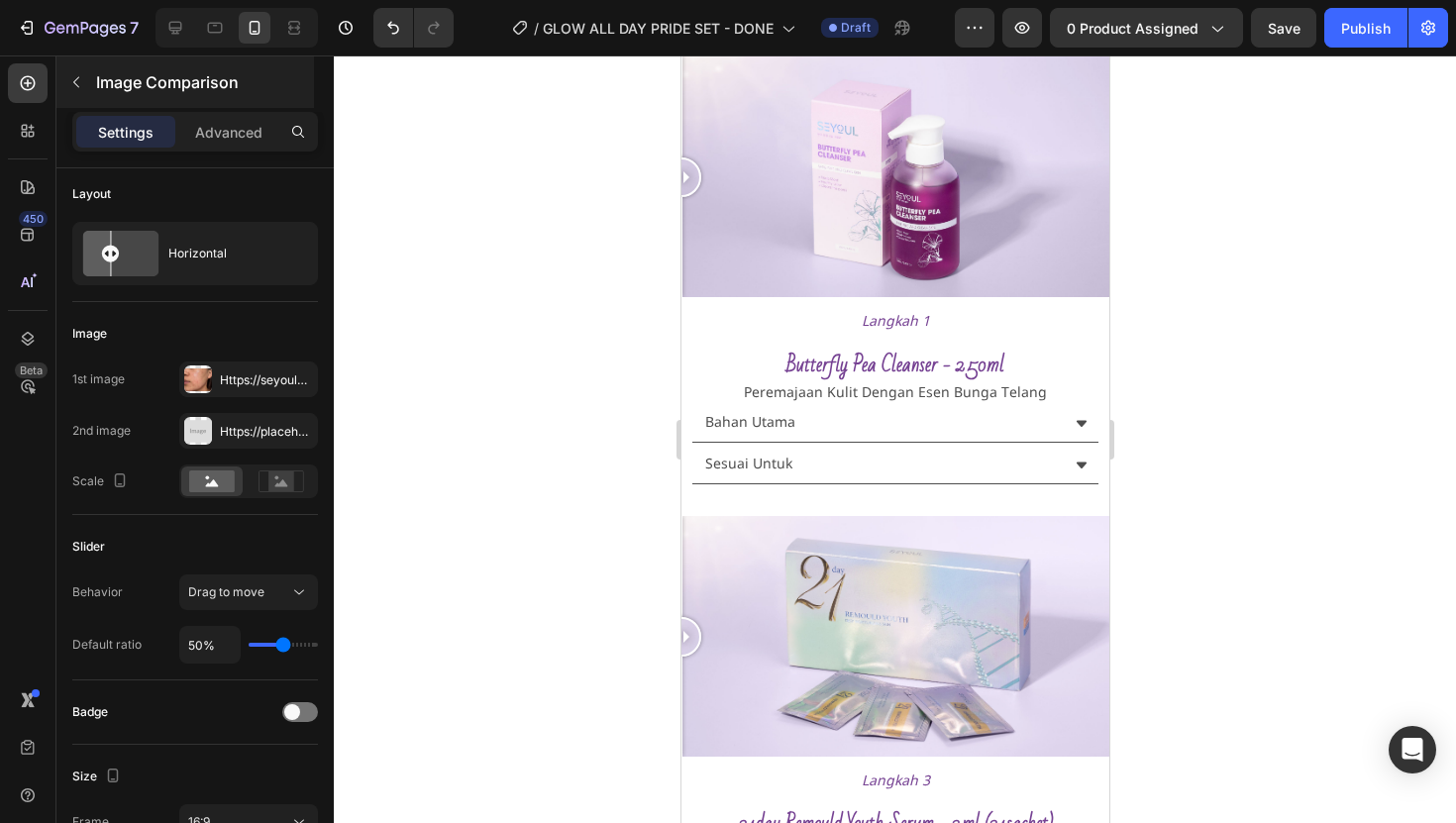 scroll, scrollTop: 0, scrollLeft: 0, axis: both 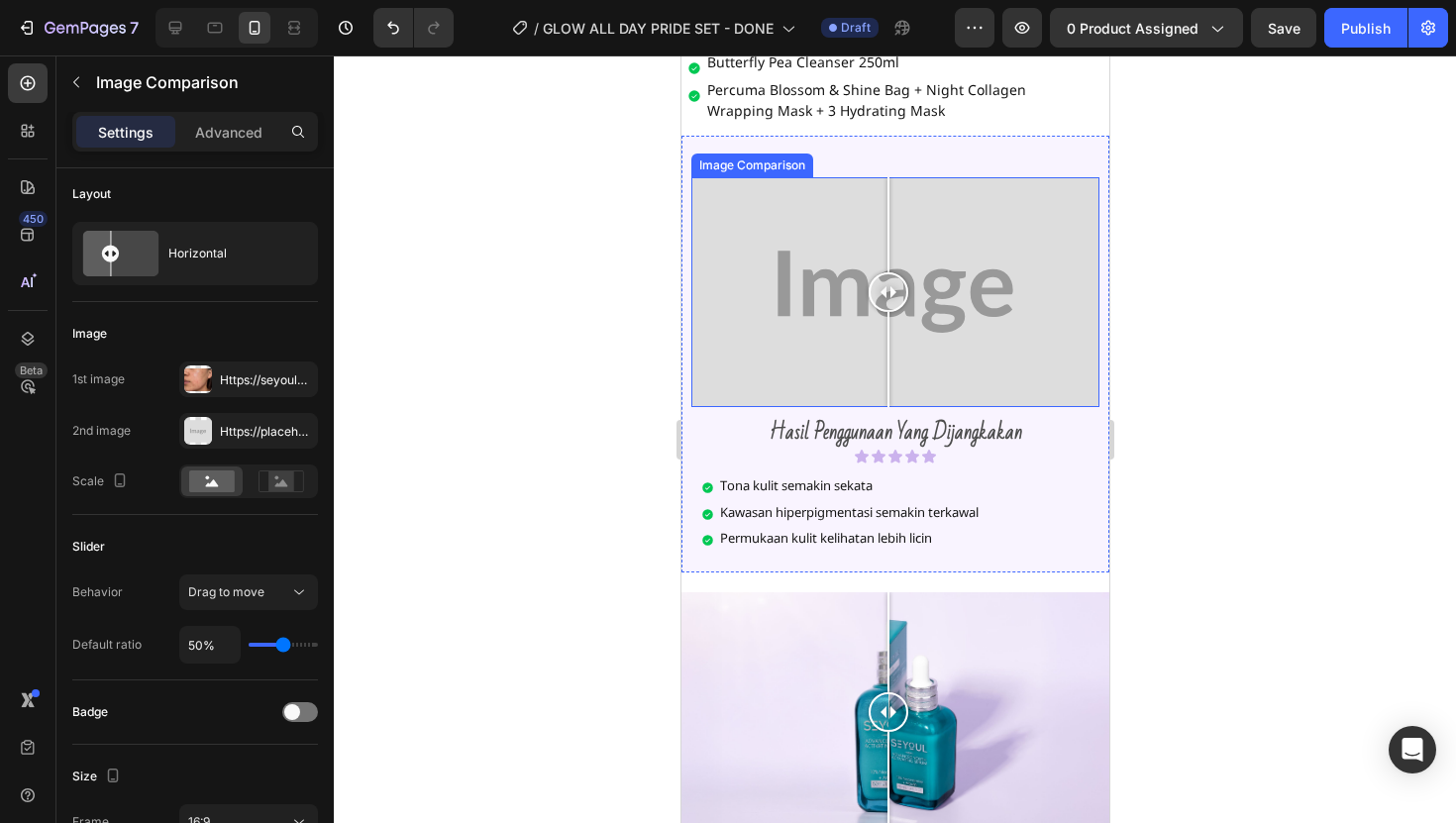 click at bounding box center [894, 292] 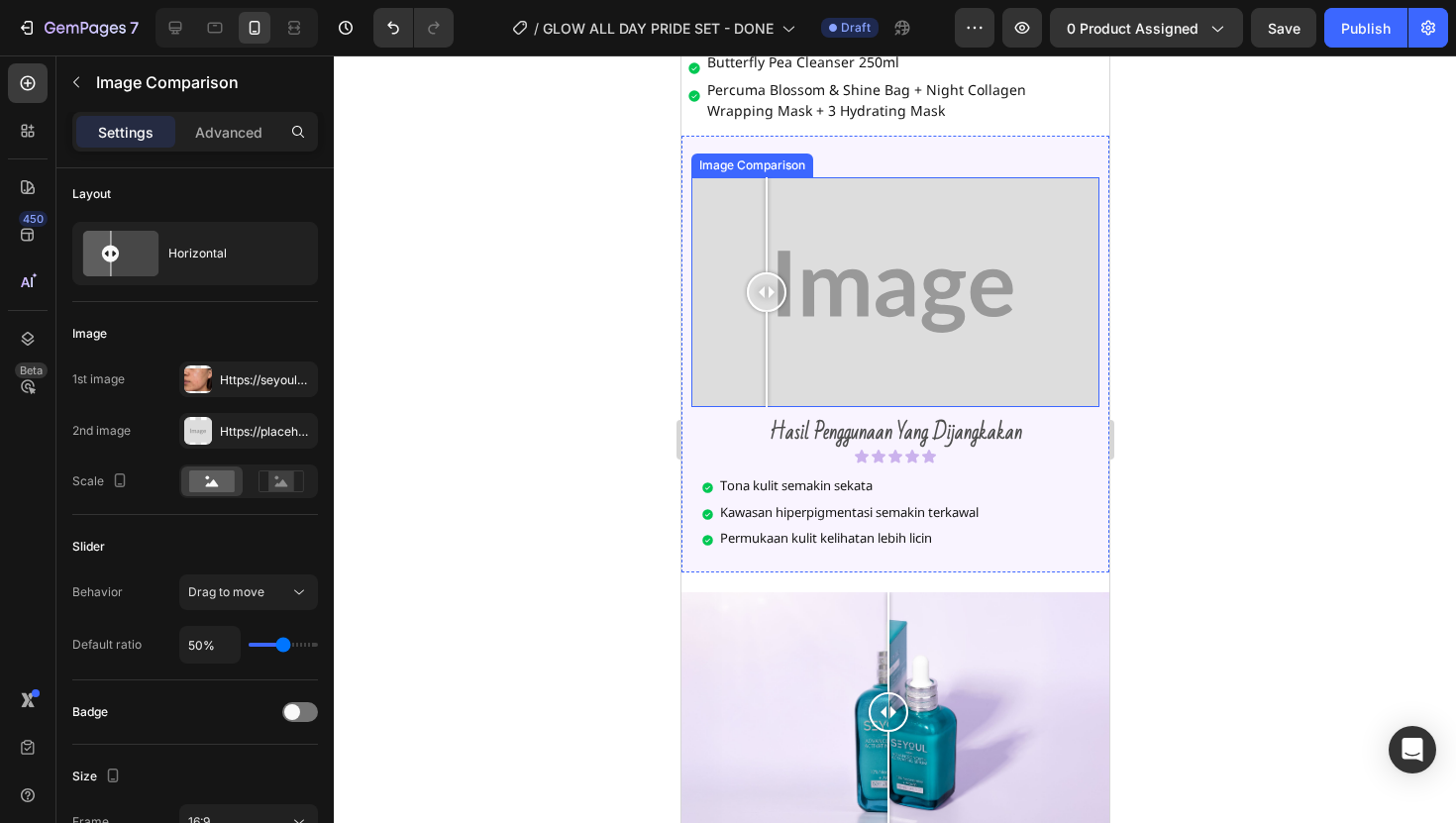 click at bounding box center [766, 292] 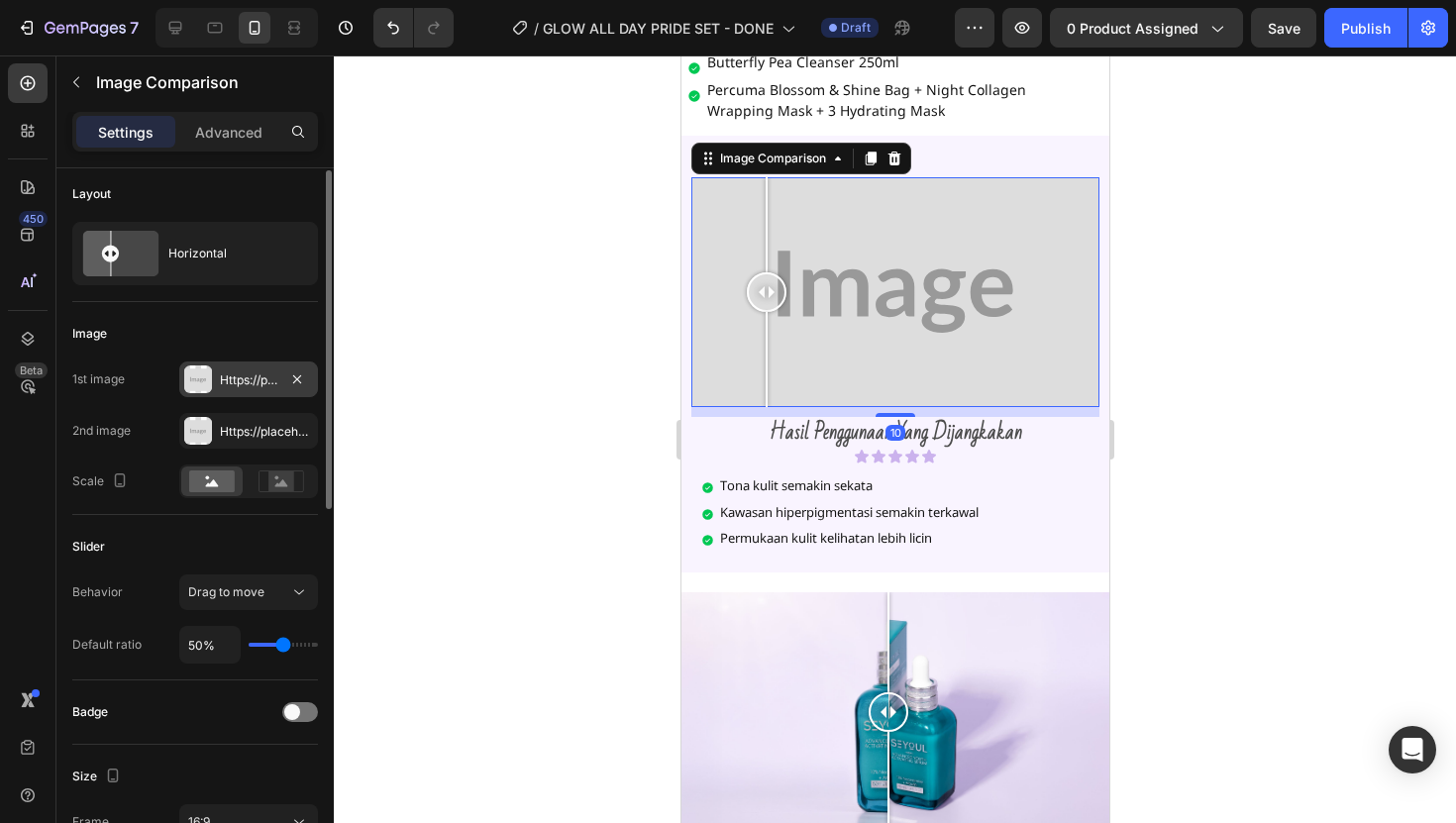 click on "Https://placehold.Co/1080x873?Text=Image" at bounding box center (249, 380) 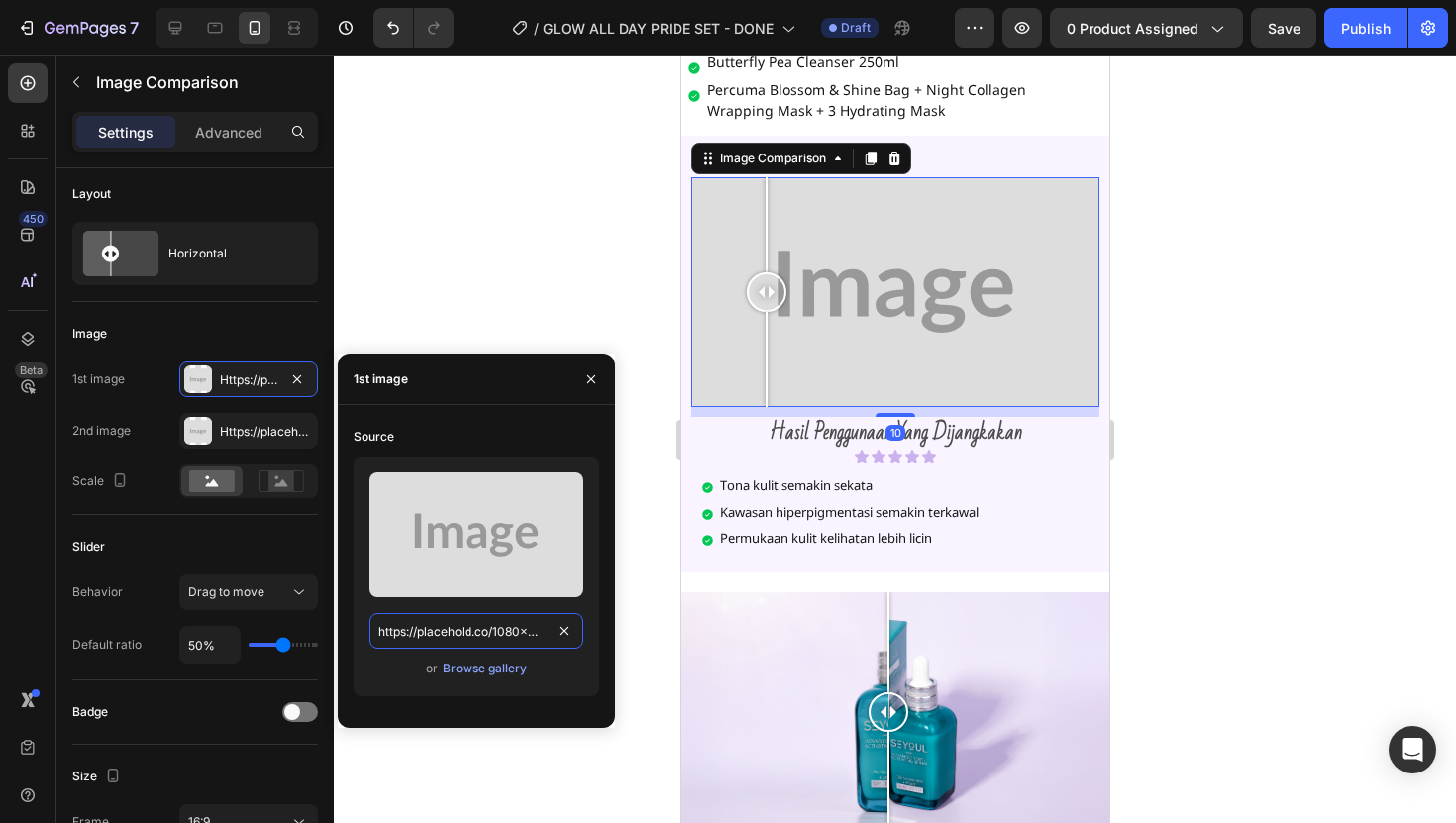 click on "https://placehold.co/1080x873?text=Image" at bounding box center [476, 631] 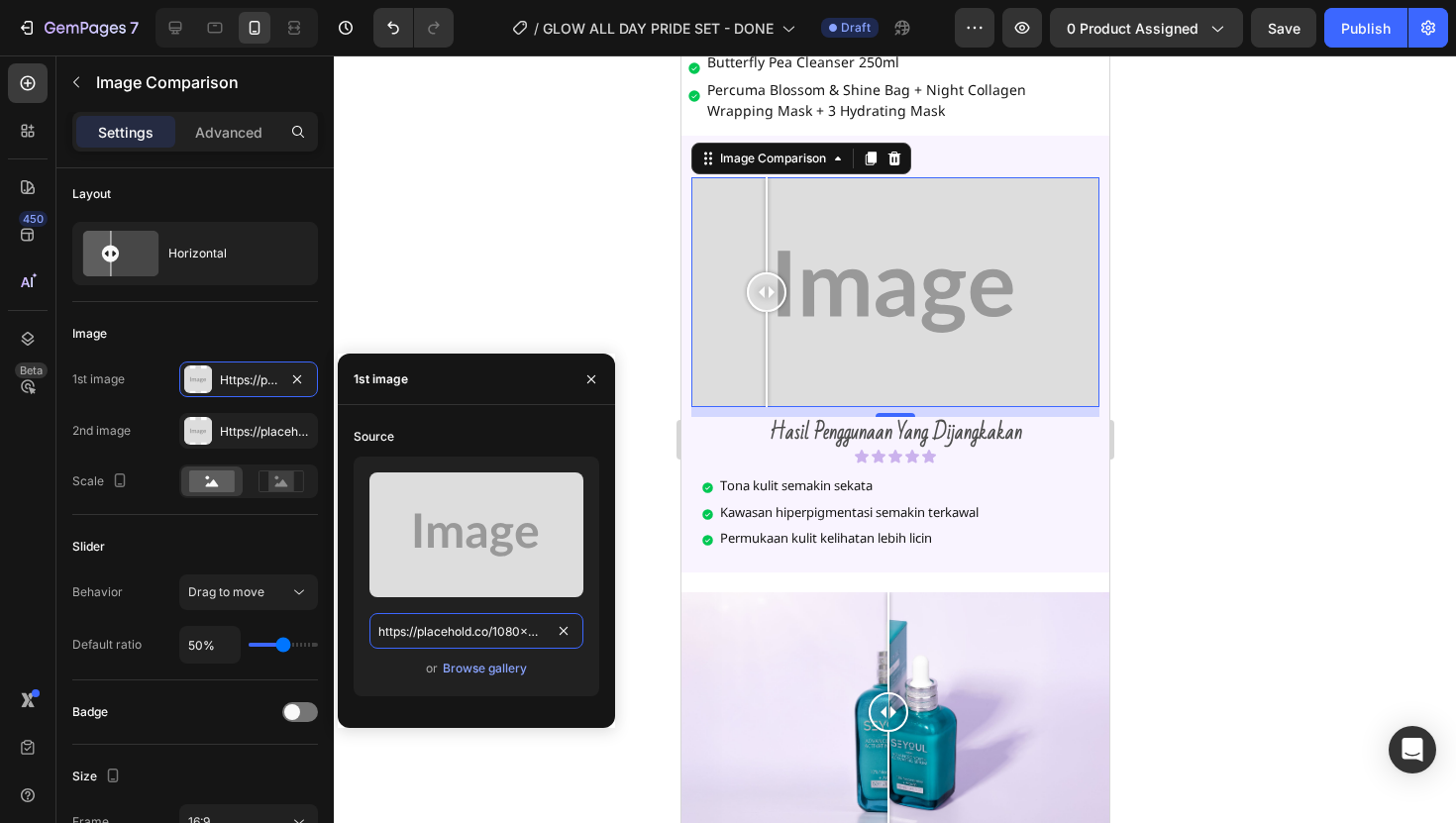 paste on "seyoulofficial.com/cdn/shop/files/gempages_553103273247114368-6dd448cd-e8e1-4b4e-a140-07ab7c6c12a9.jpg?v=14165636630512422086" 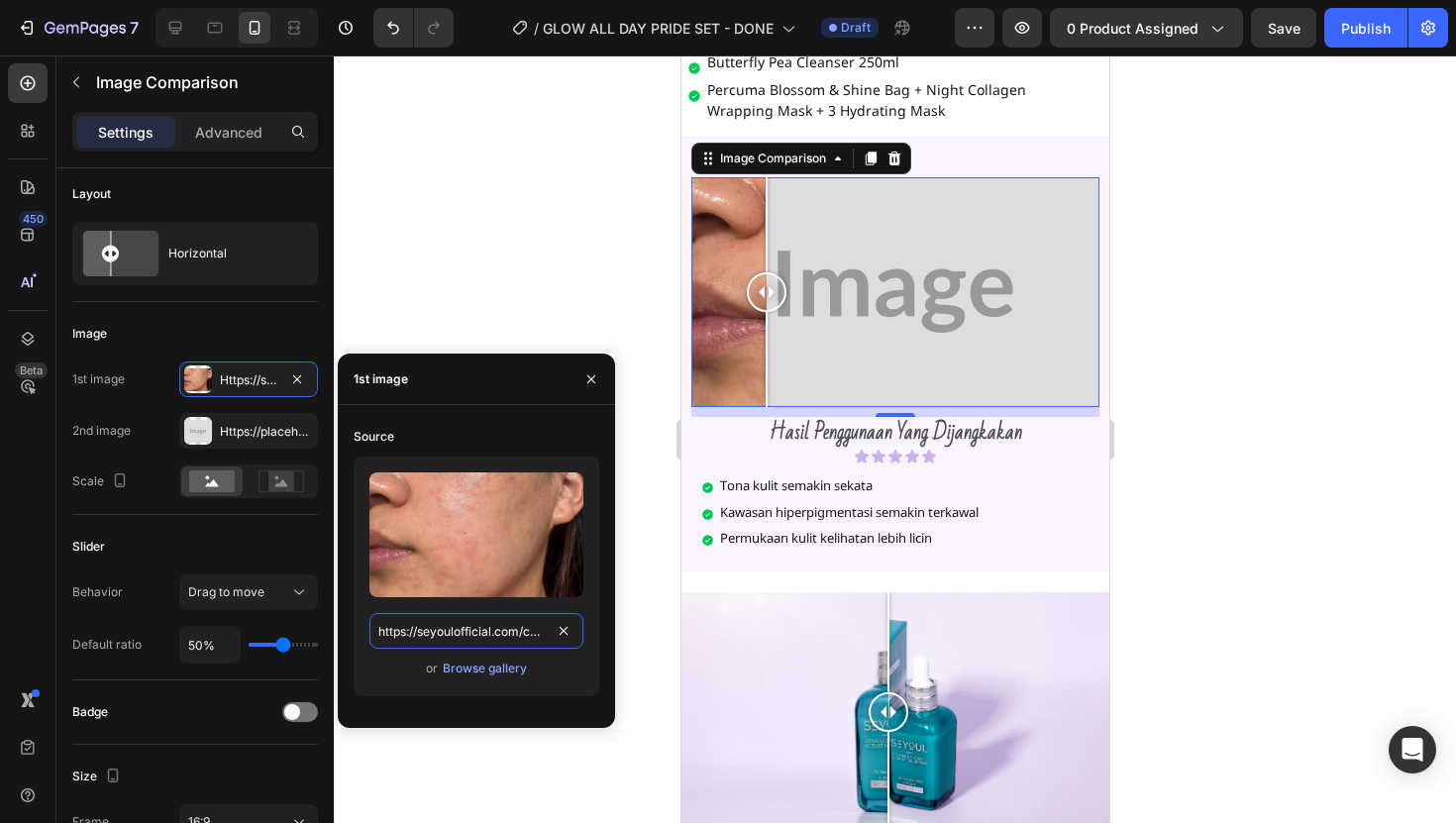 scroll, scrollTop: 0, scrollLeft: 681, axis: horizontal 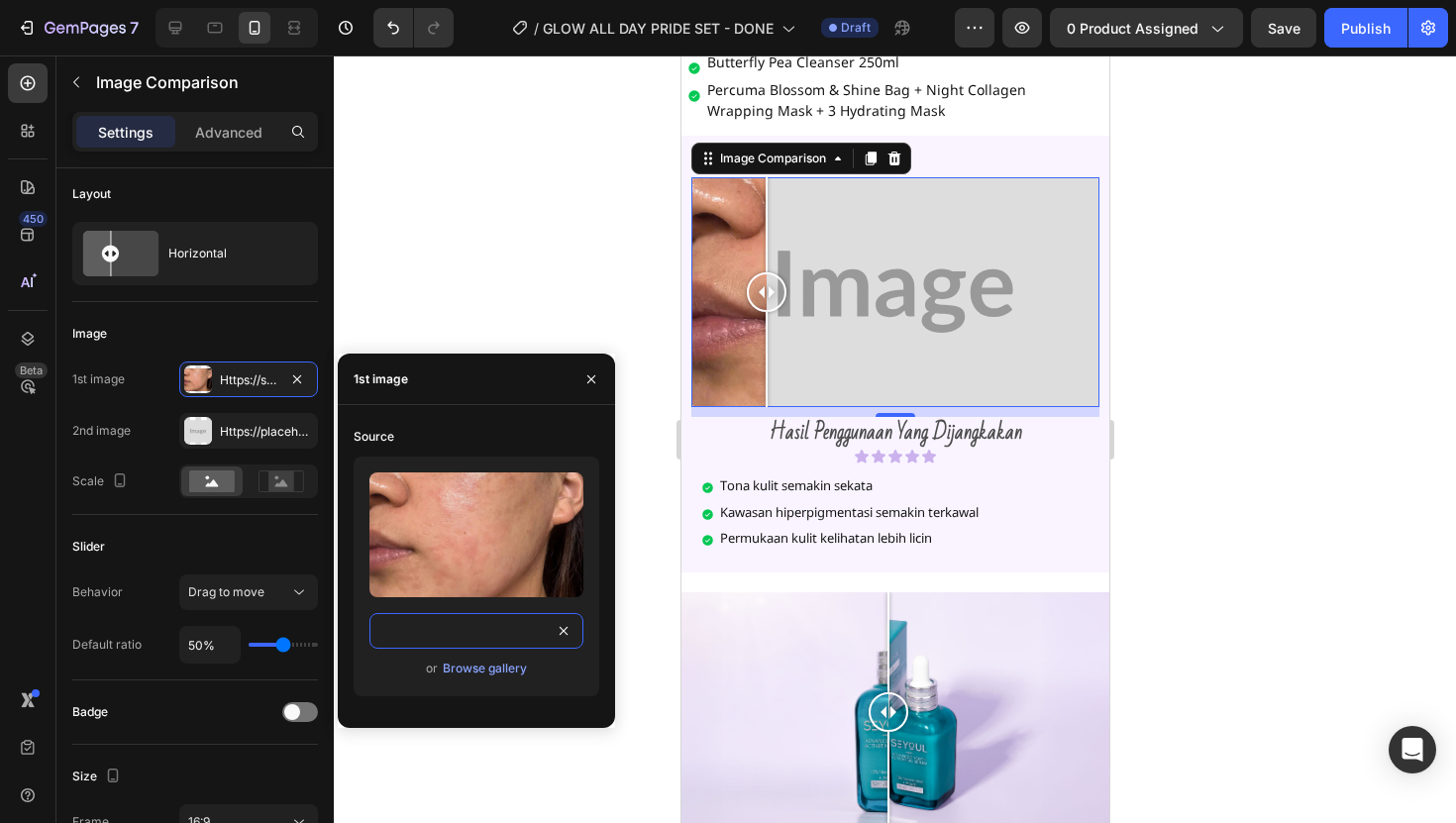type on "https://seyoulofficial.com/cdn/shop/files/gempages_553103273247114368-6dd448cd-e8e1-4b4e-a140-07ab7c6c12a9.jpg?v=14165636630512422086" 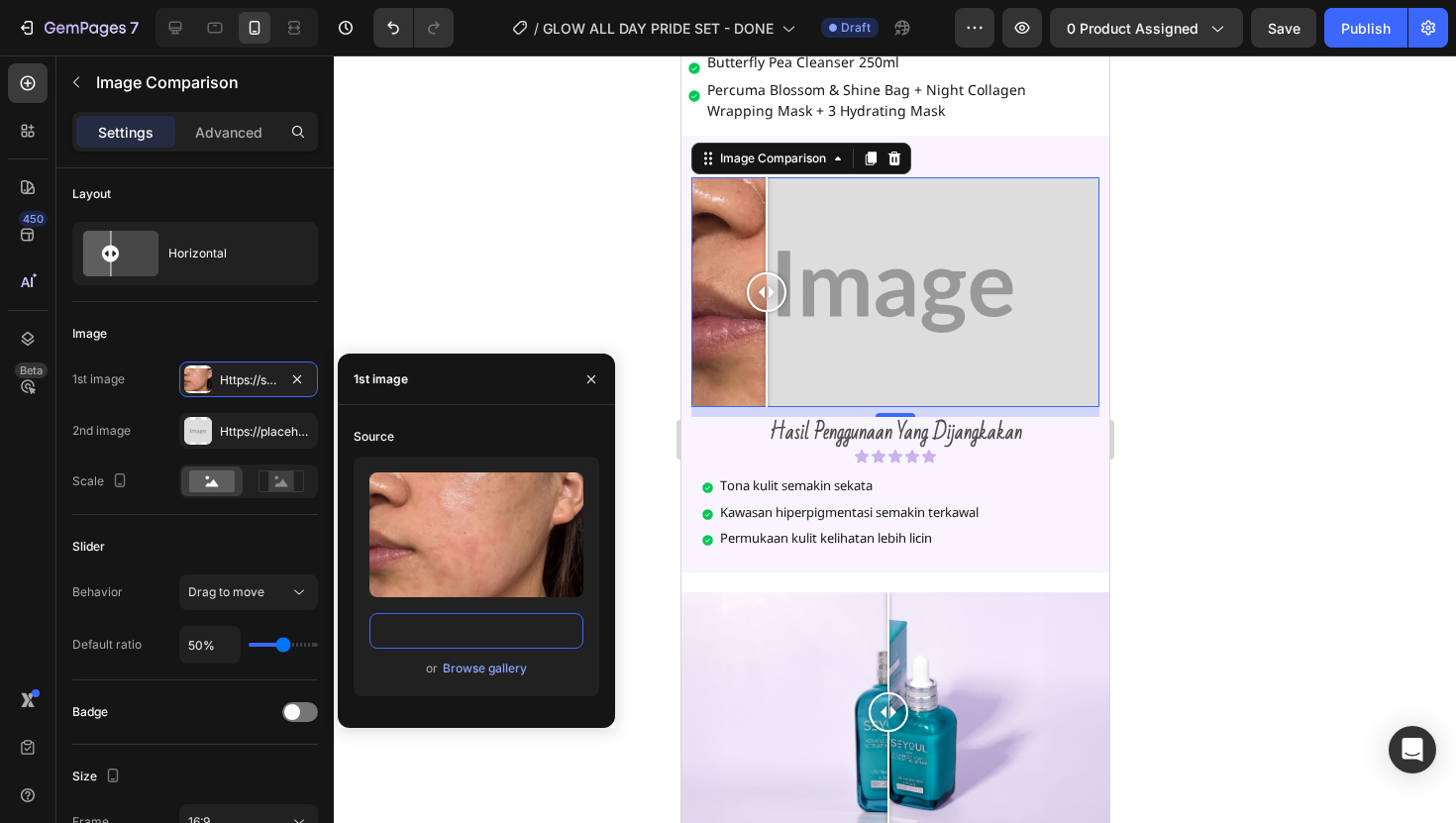 scroll, scrollTop: 0, scrollLeft: 0, axis: both 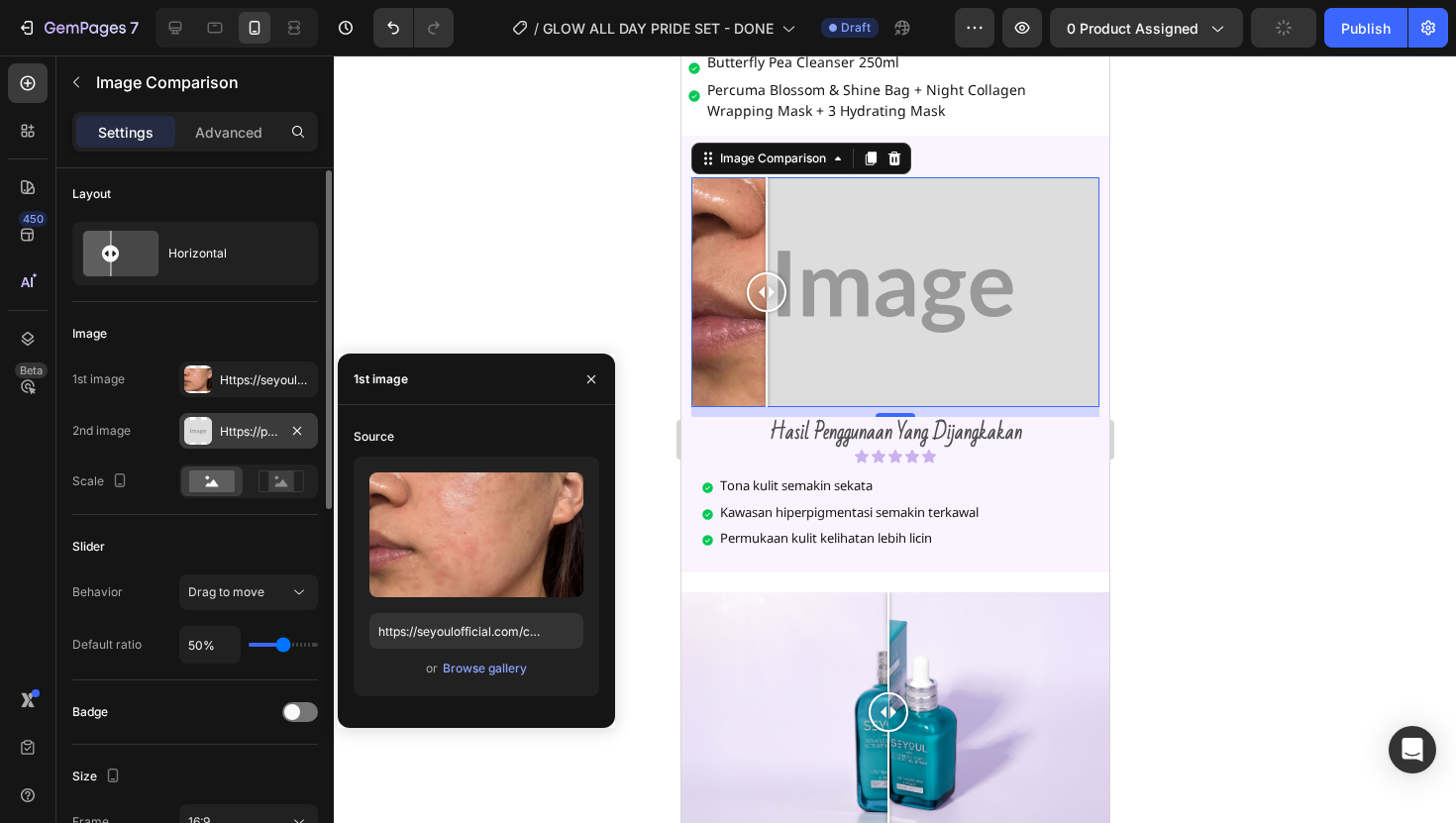click on "Https://placehold.Co/1080x872?Text=Image" at bounding box center (249, 431) 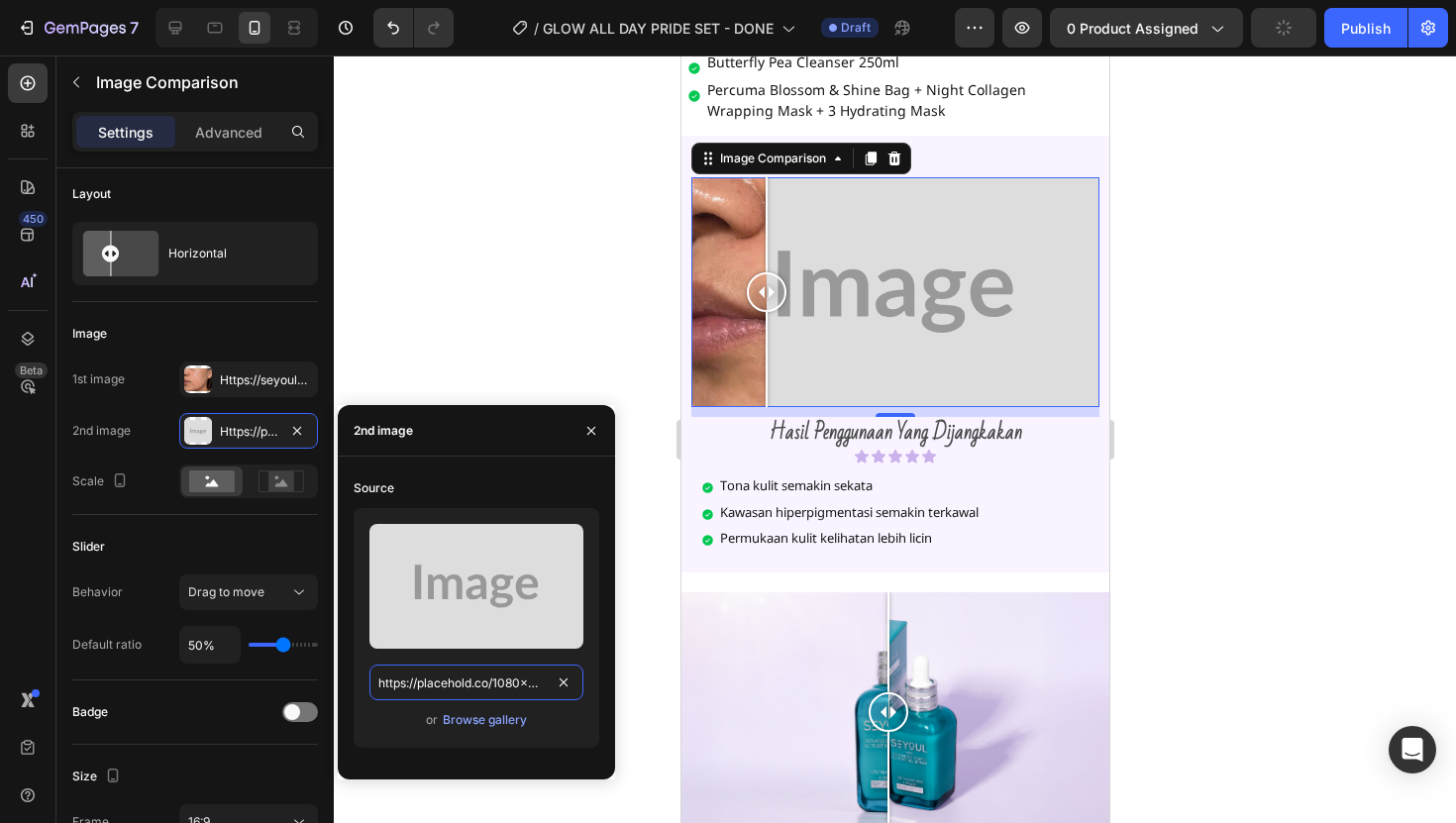 click on "https://placehold.co/1080x872?text=Image" at bounding box center [476, 682] 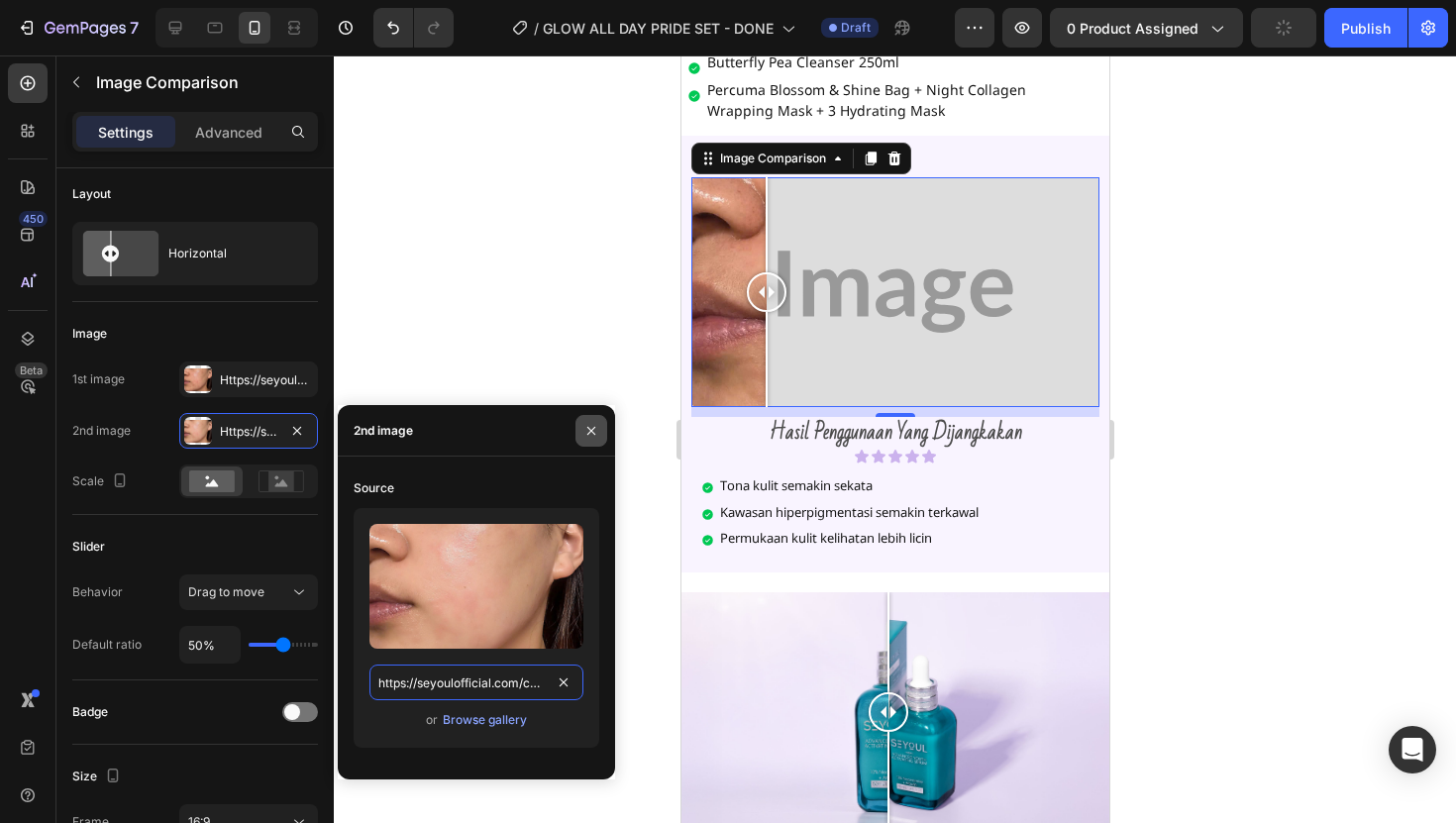 scroll, scrollTop: 0, scrollLeft: 685, axis: horizontal 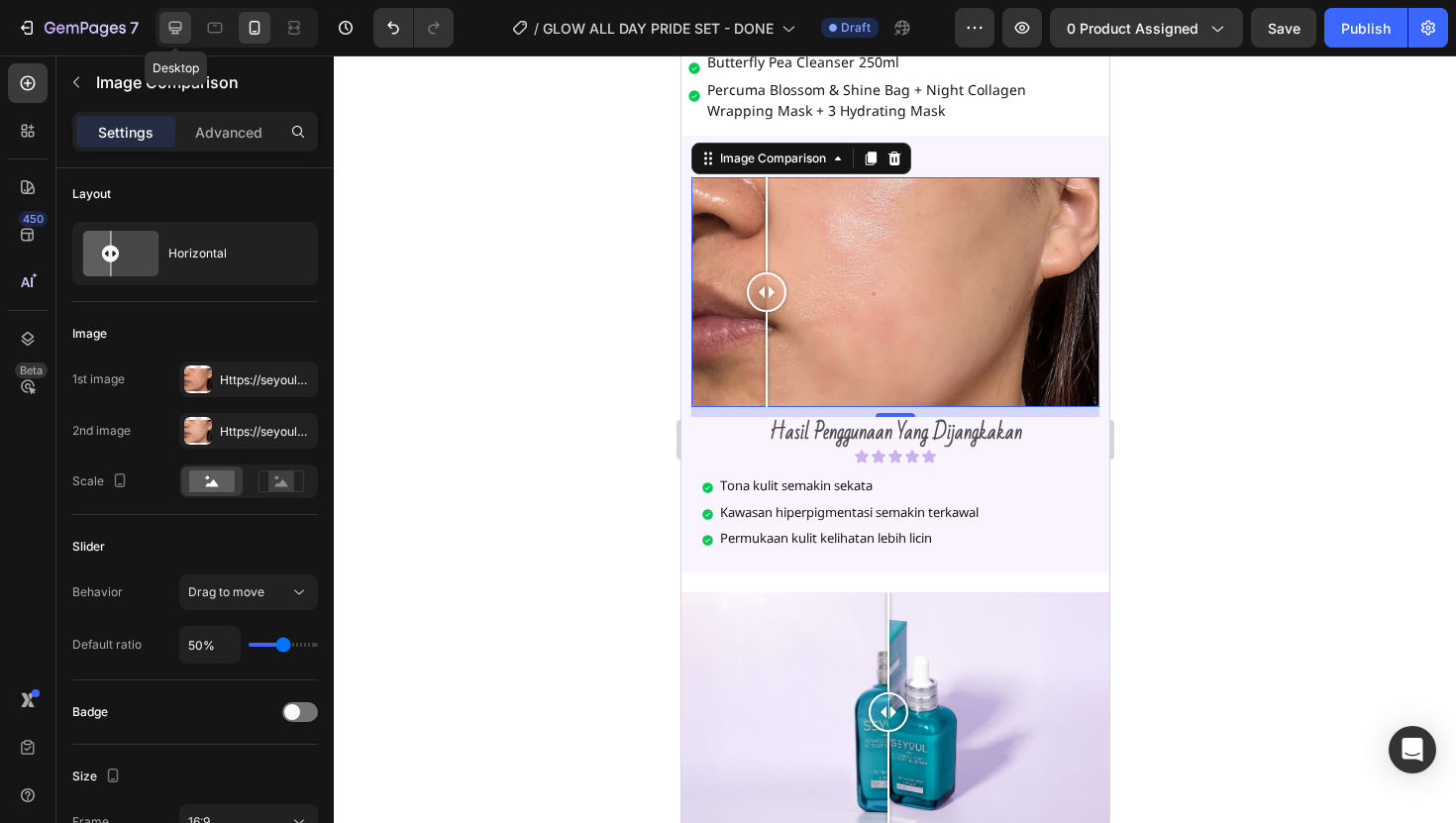 drag, startPoint x: 185, startPoint y: 29, endPoint x: 551, endPoint y: 223, distance: 414.23665 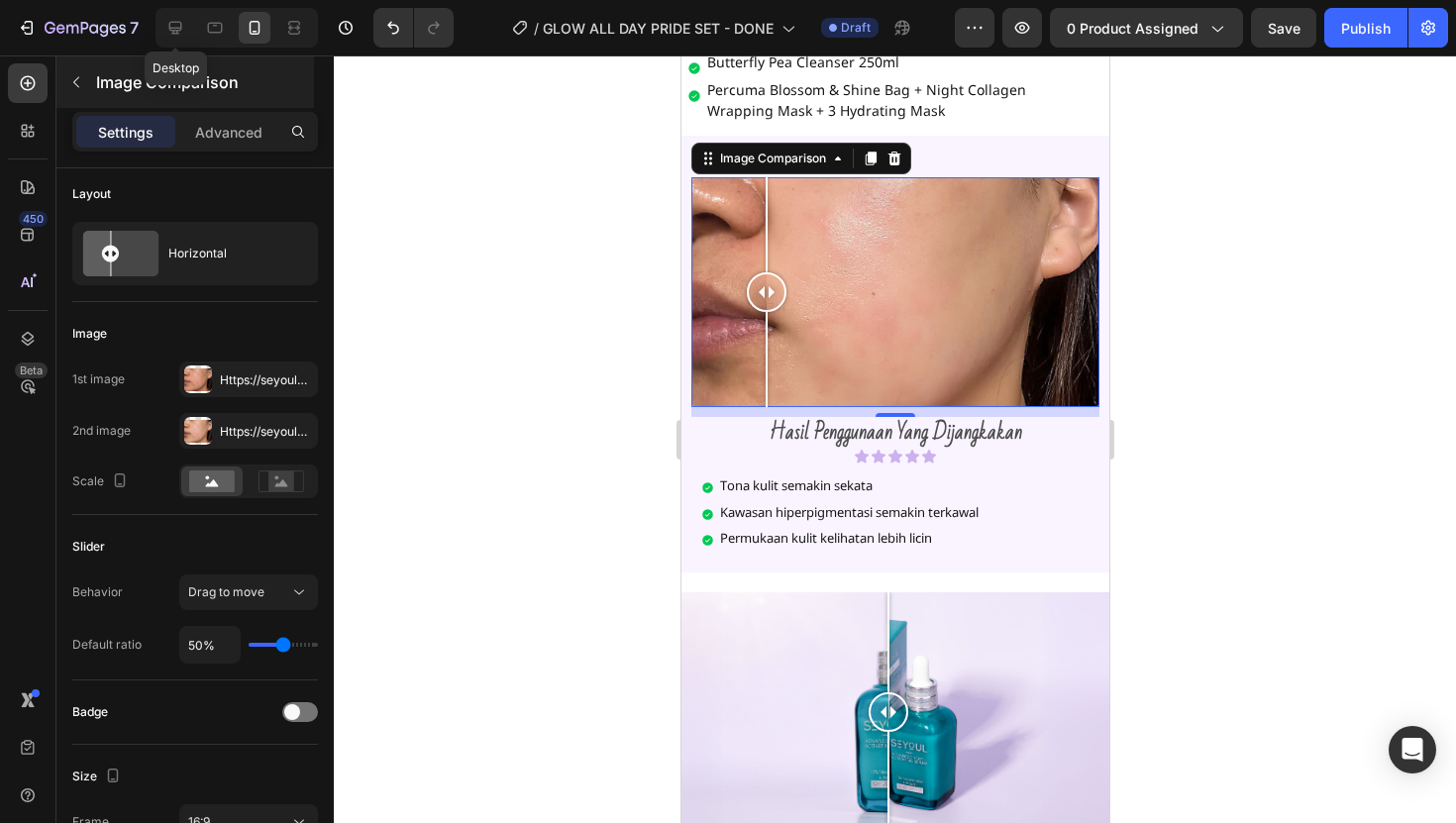 scroll, scrollTop: 0, scrollLeft: 0, axis: both 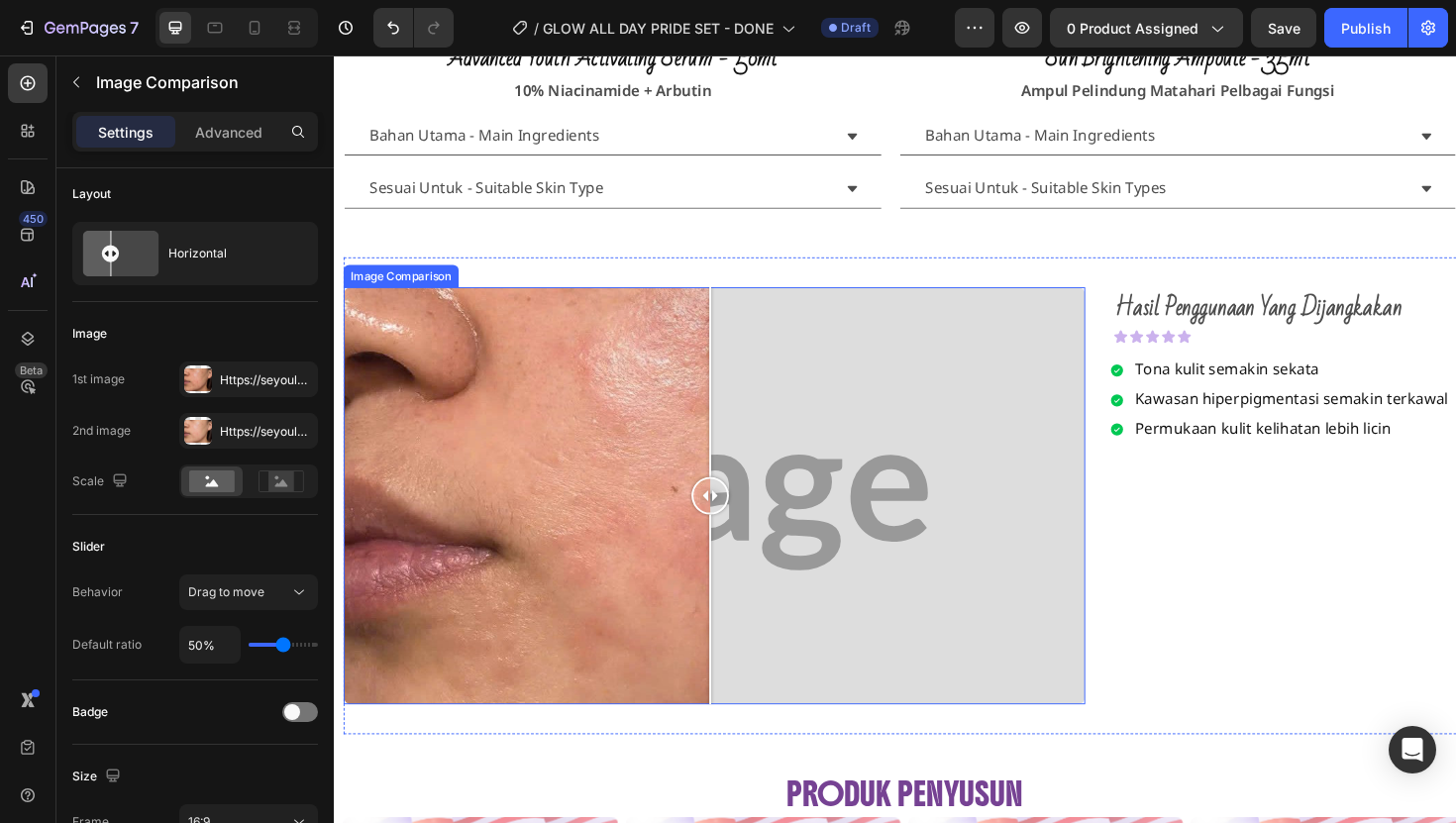 click at bounding box center [736, 522] 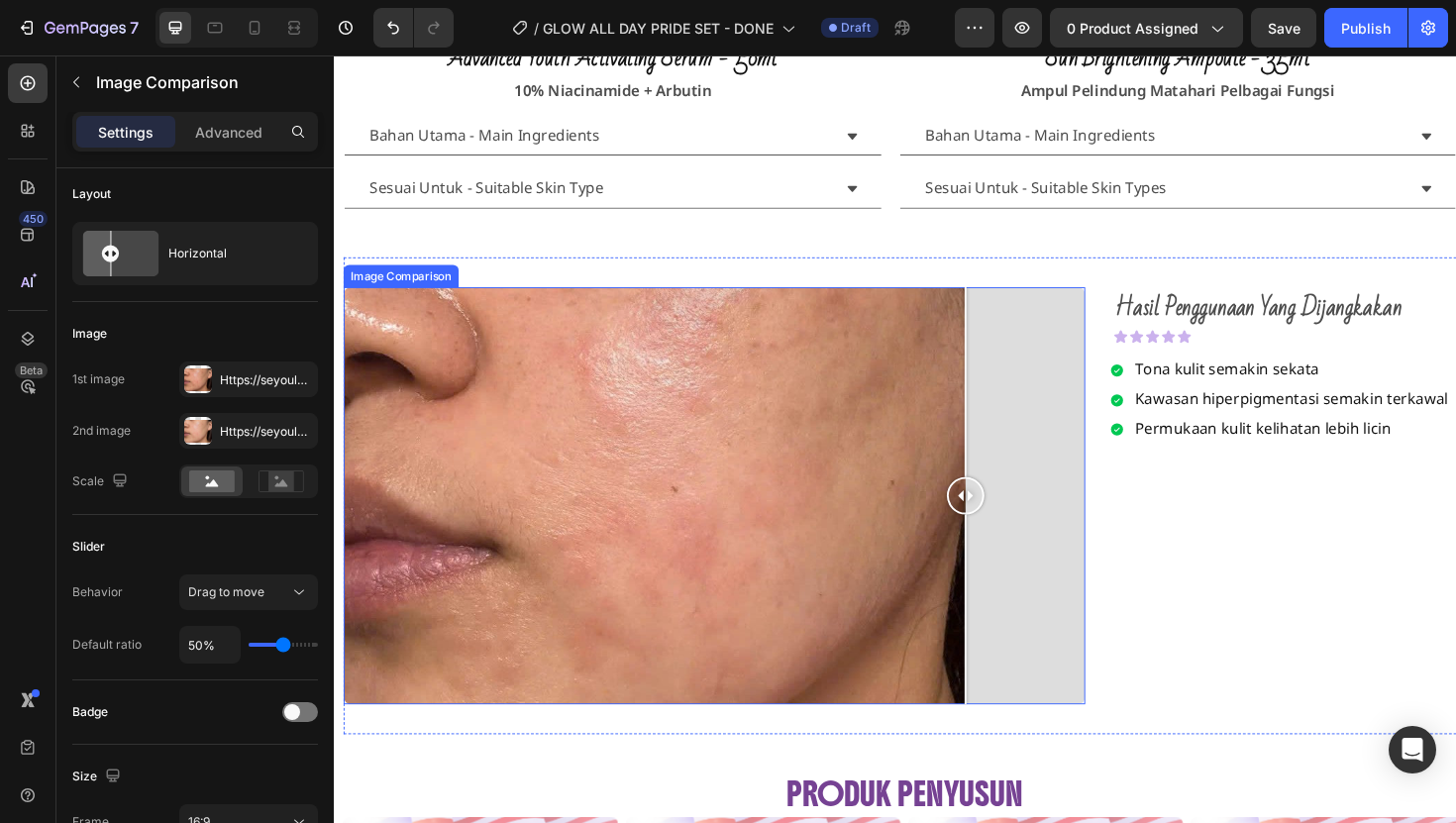 click at bounding box center [1002, 401] 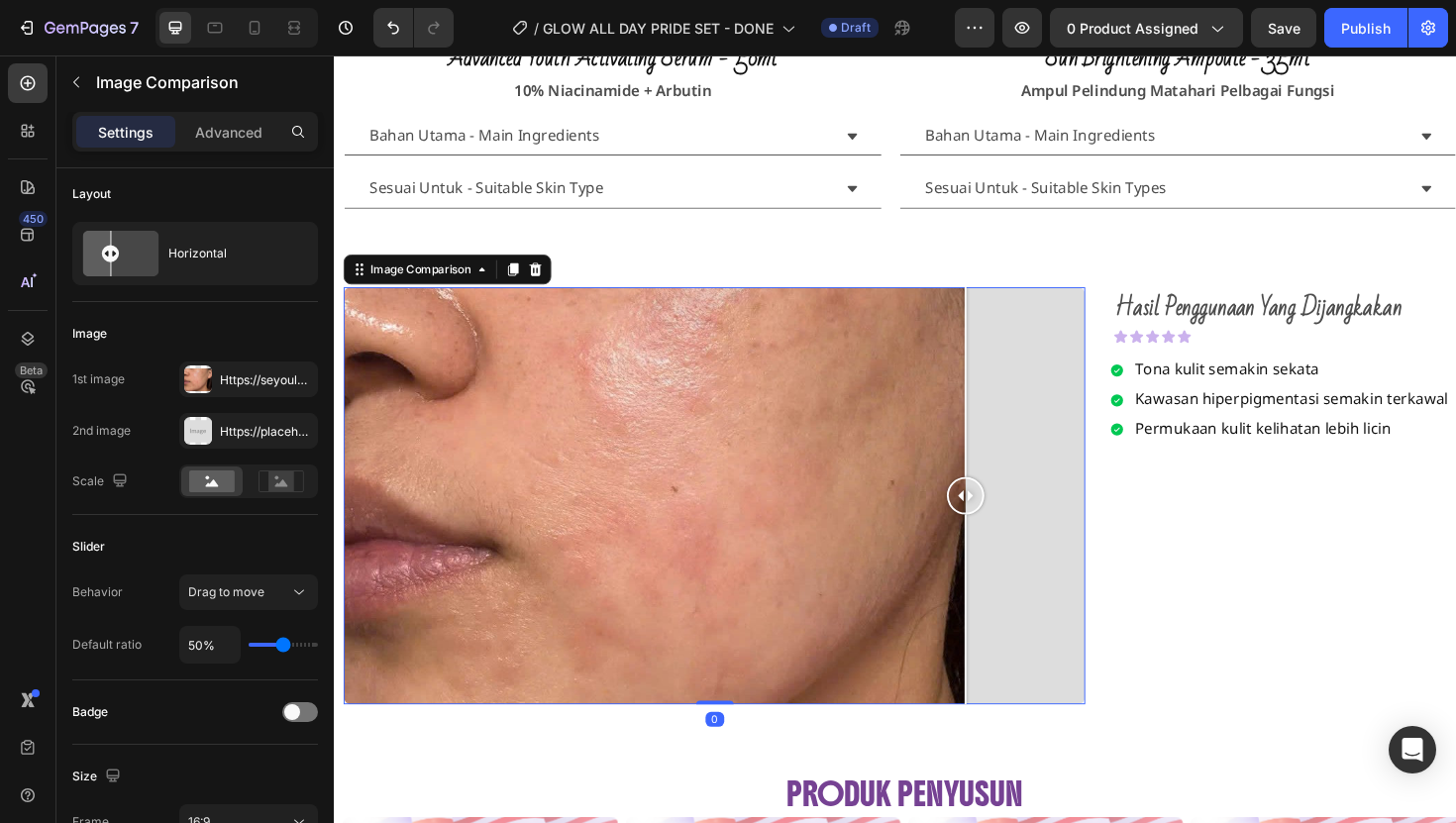 click at bounding box center (736, 522) 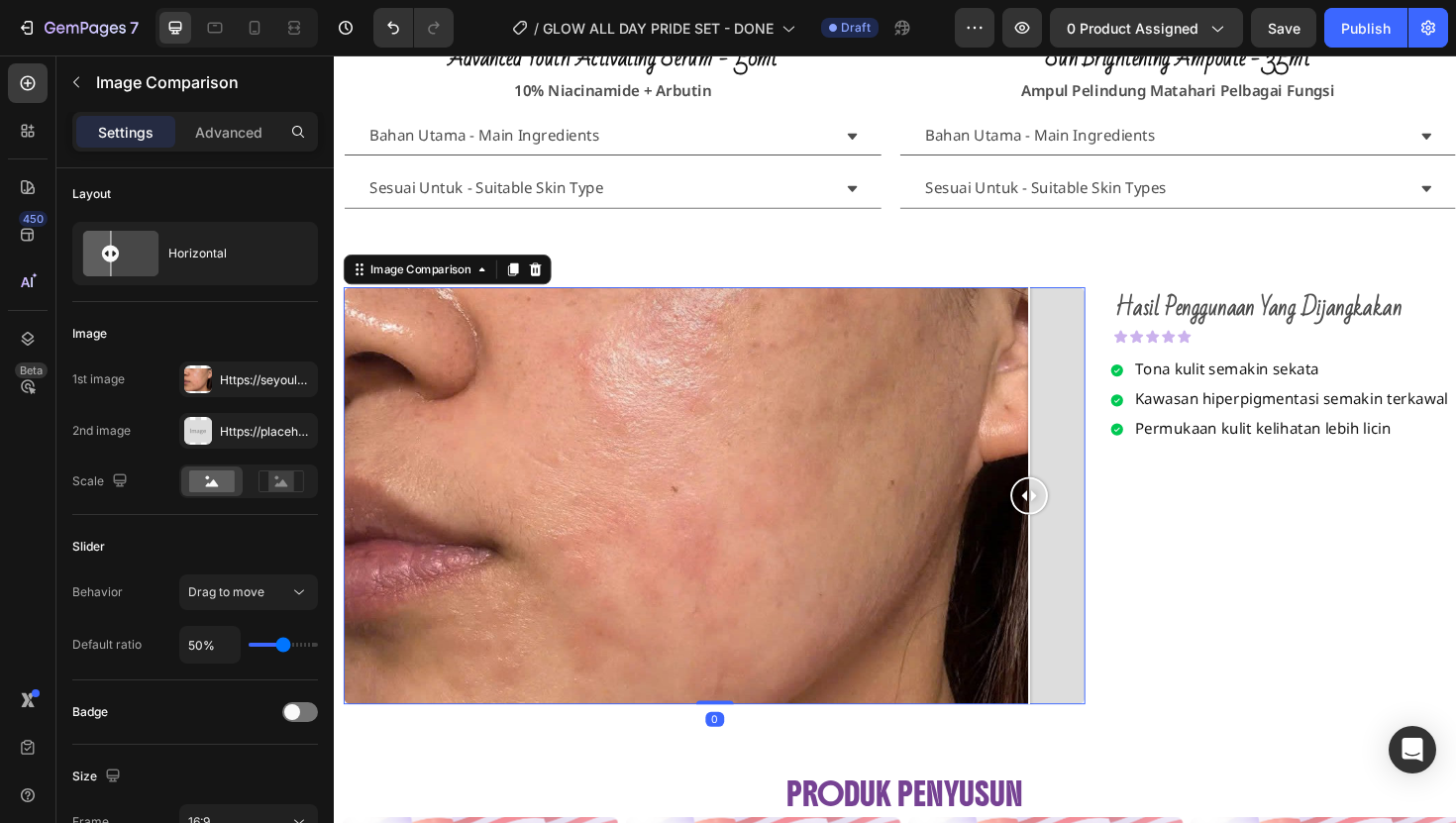 click at bounding box center [1070, 401] 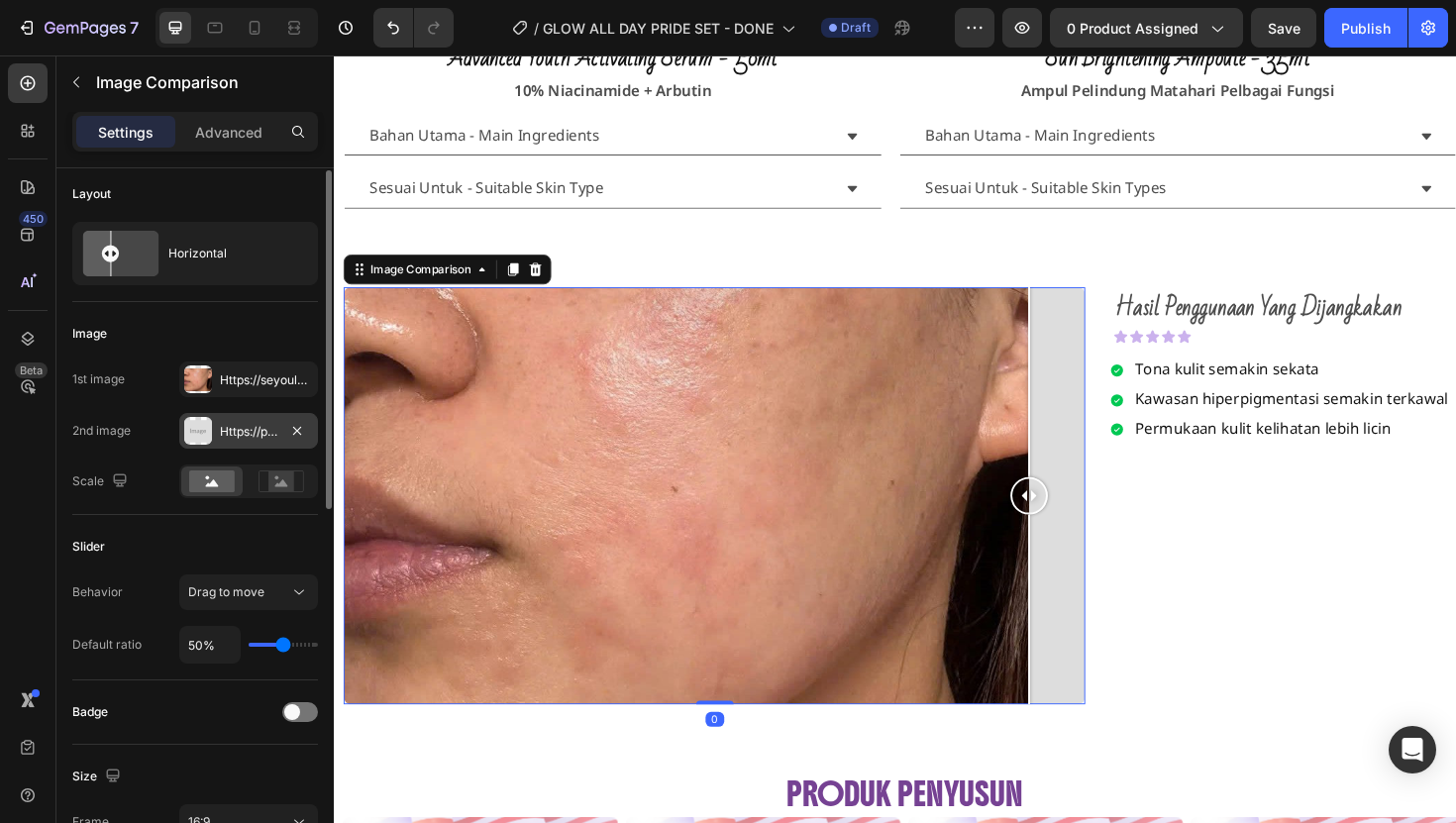 click on "Https://placehold.Co/1080x872?Text=Image" at bounding box center (249, 432) 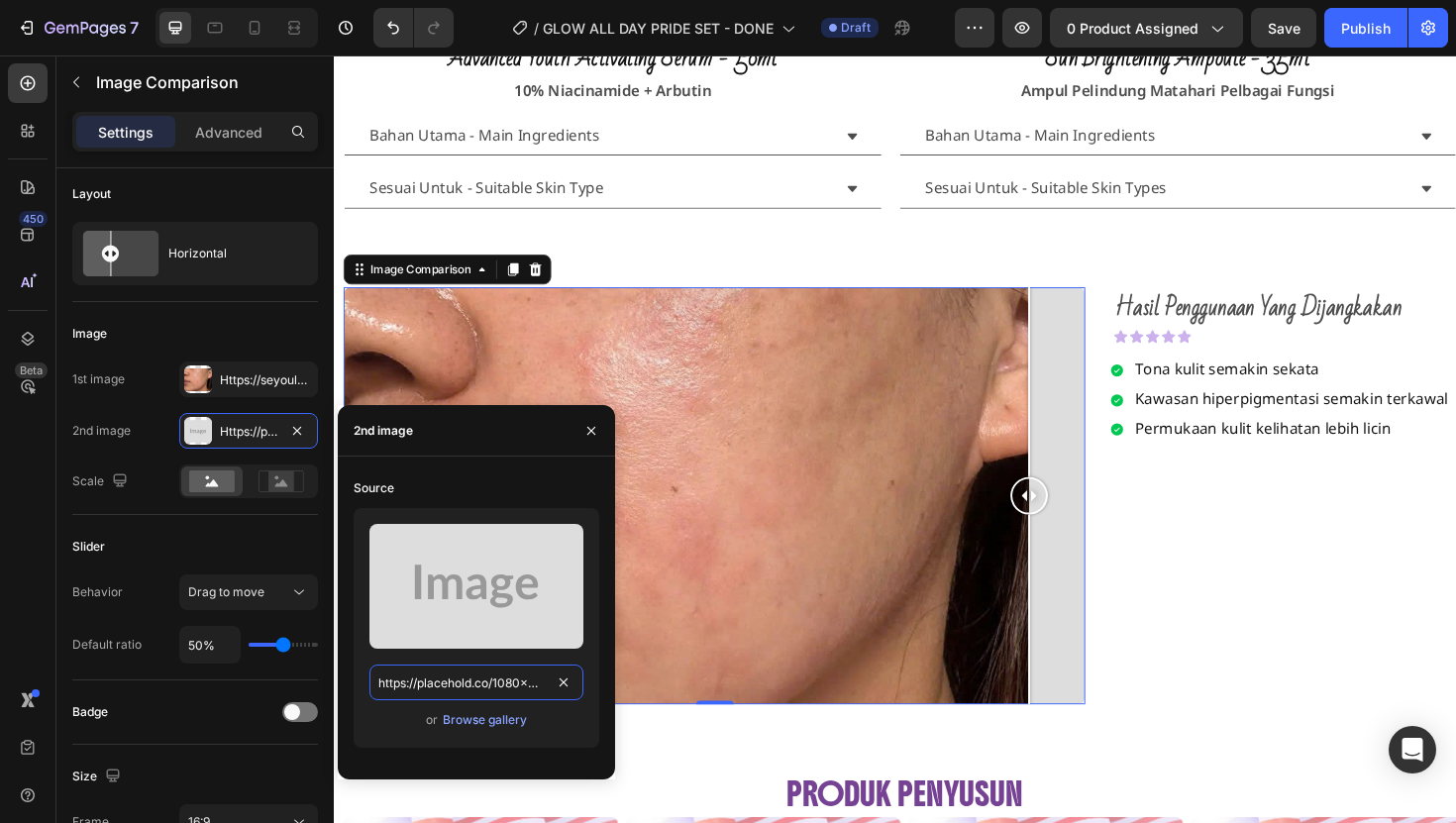 click on "https://placehold.co/1080x872?text=Image" at bounding box center [476, 682] 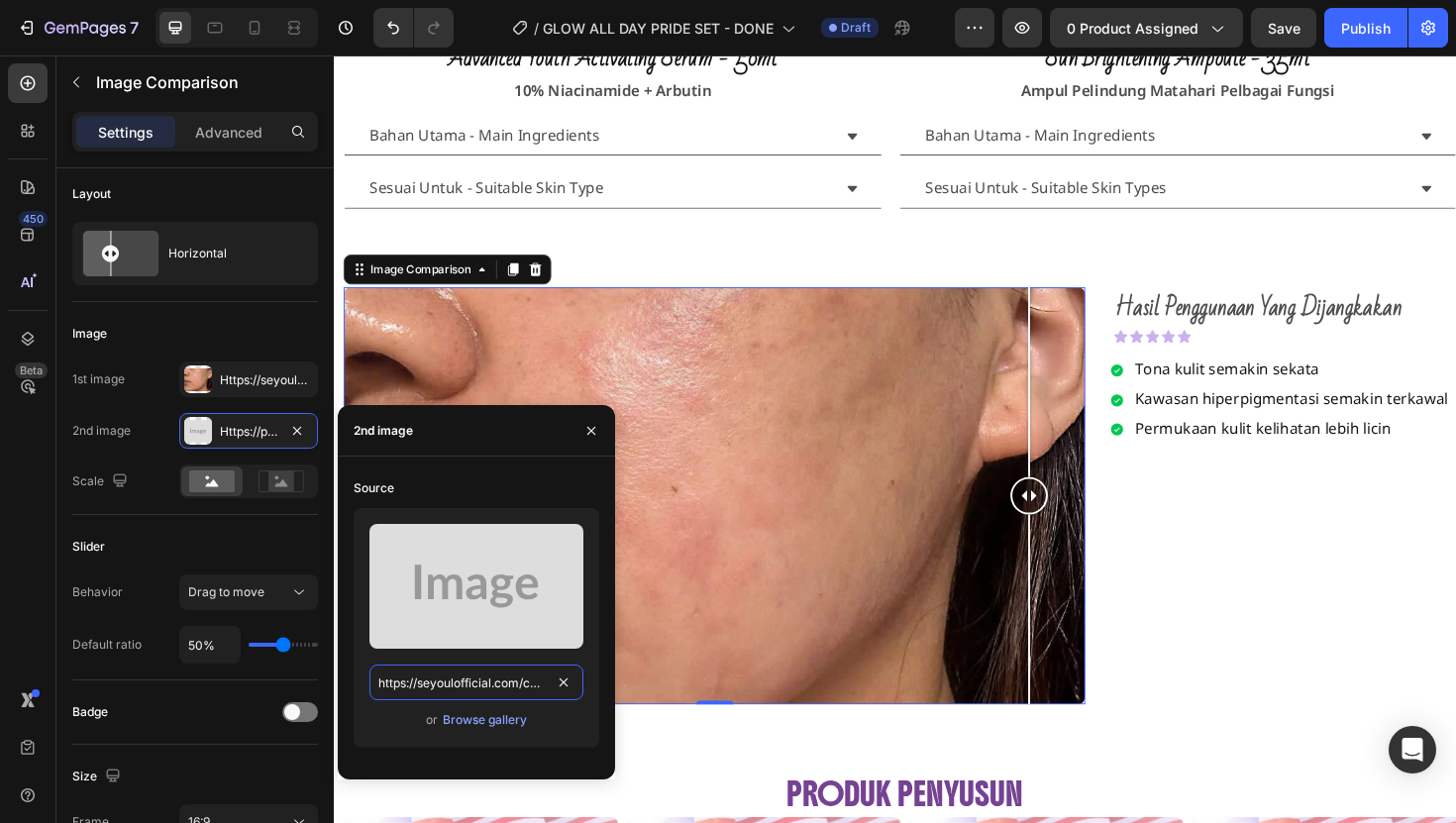 scroll, scrollTop: 0, scrollLeft: 685, axis: horizontal 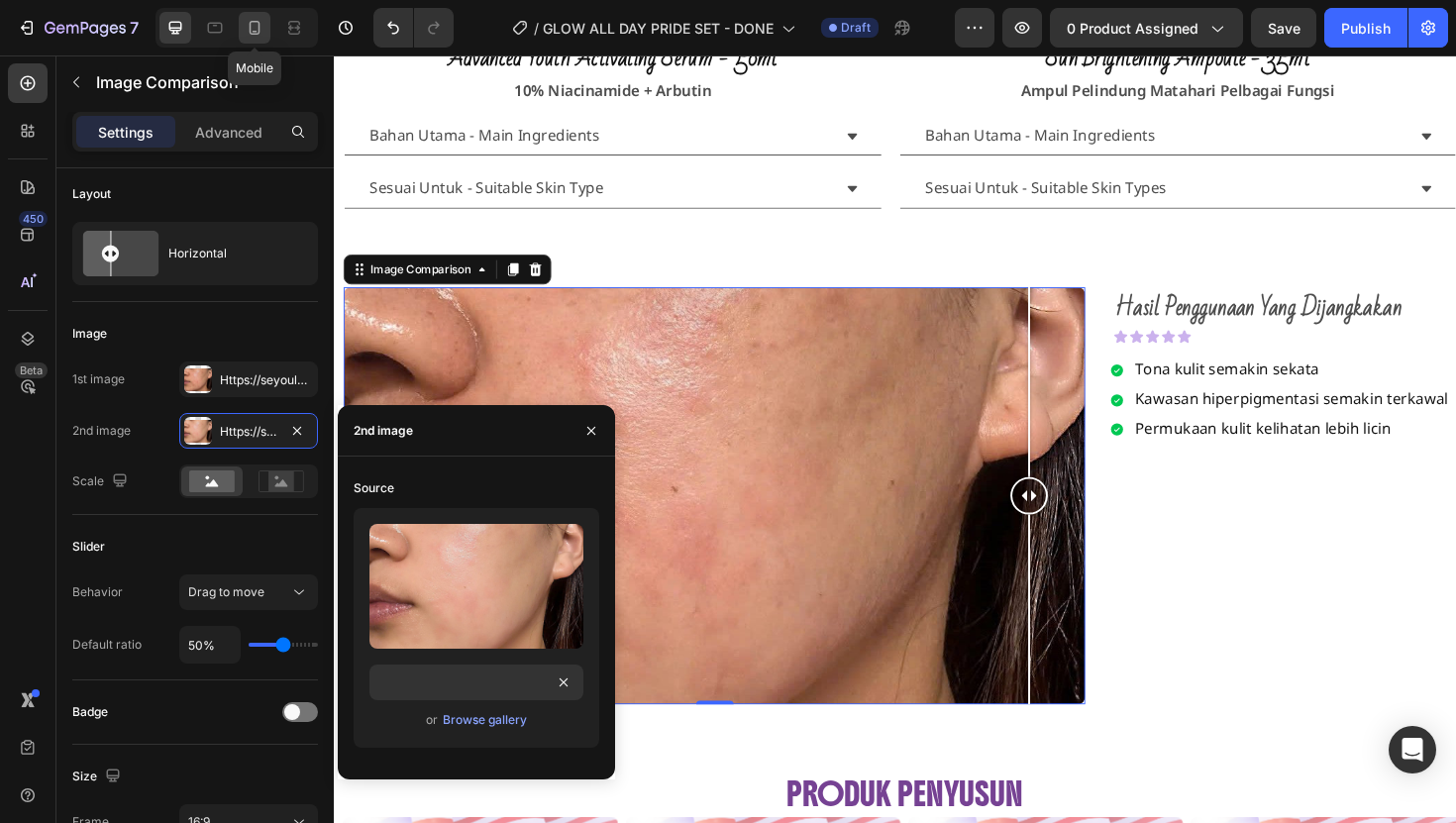 click 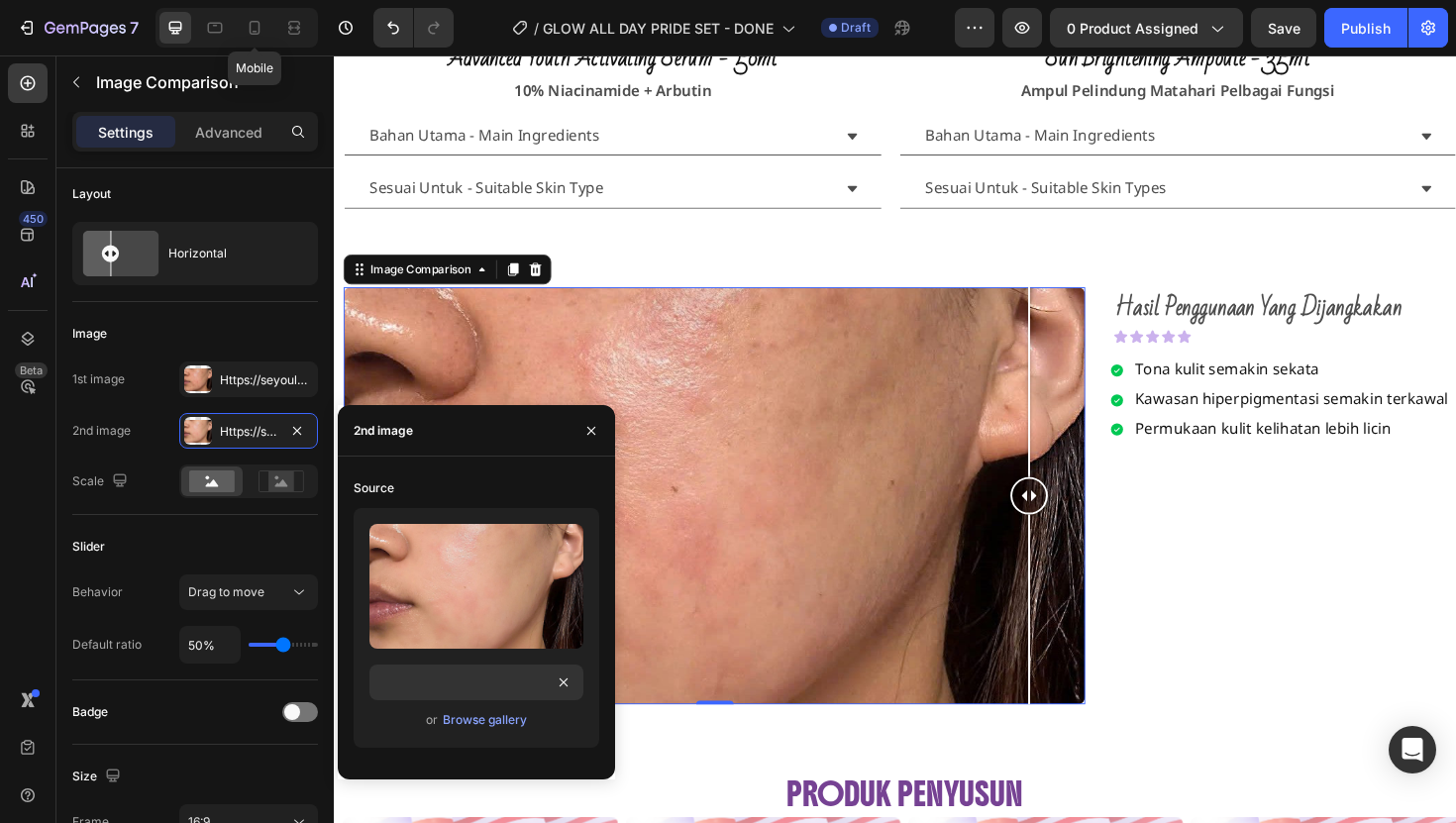 scroll, scrollTop: 0, scrollLeft: 0, axis: both 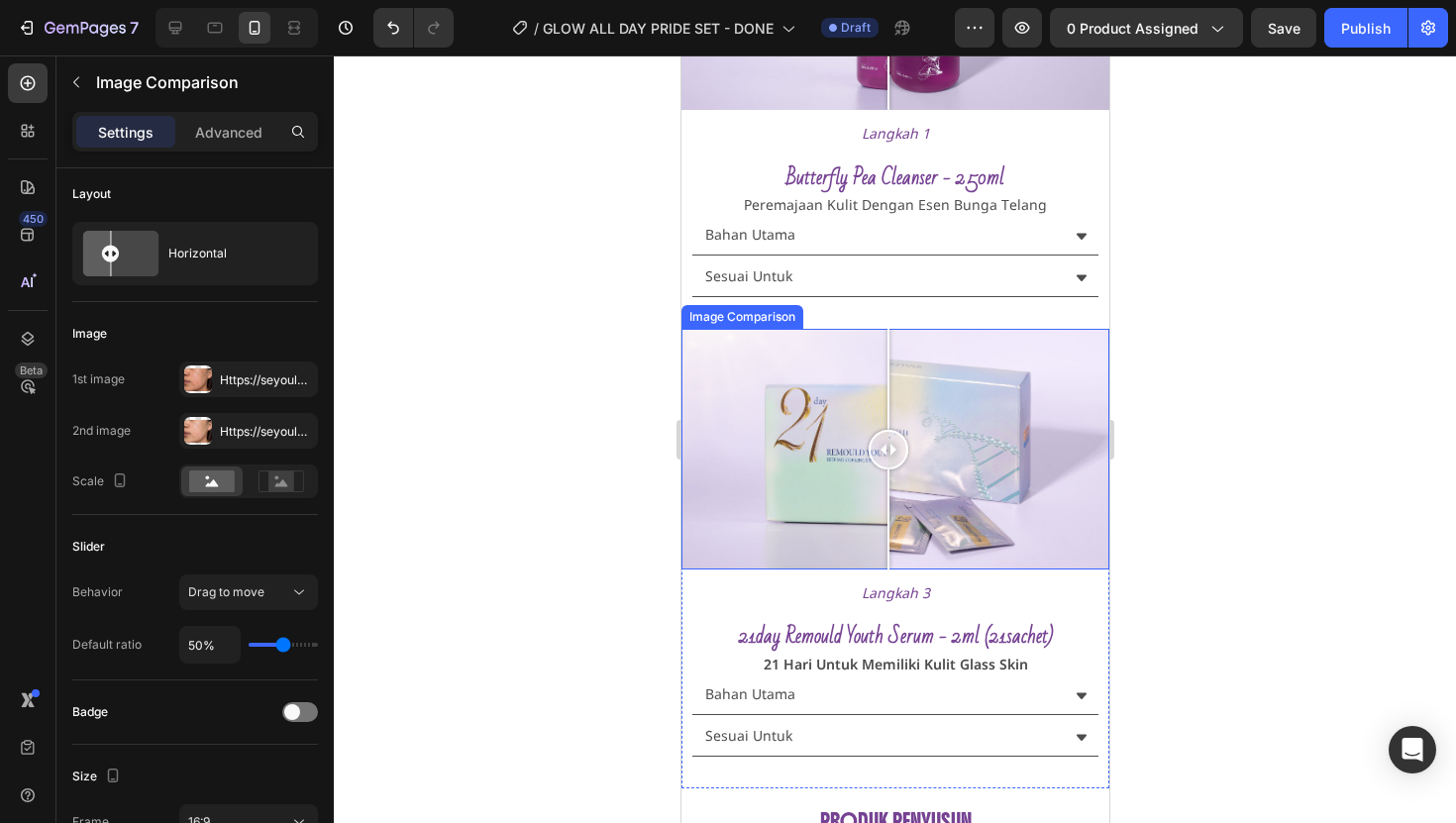 click at bounding box center (894, 449) 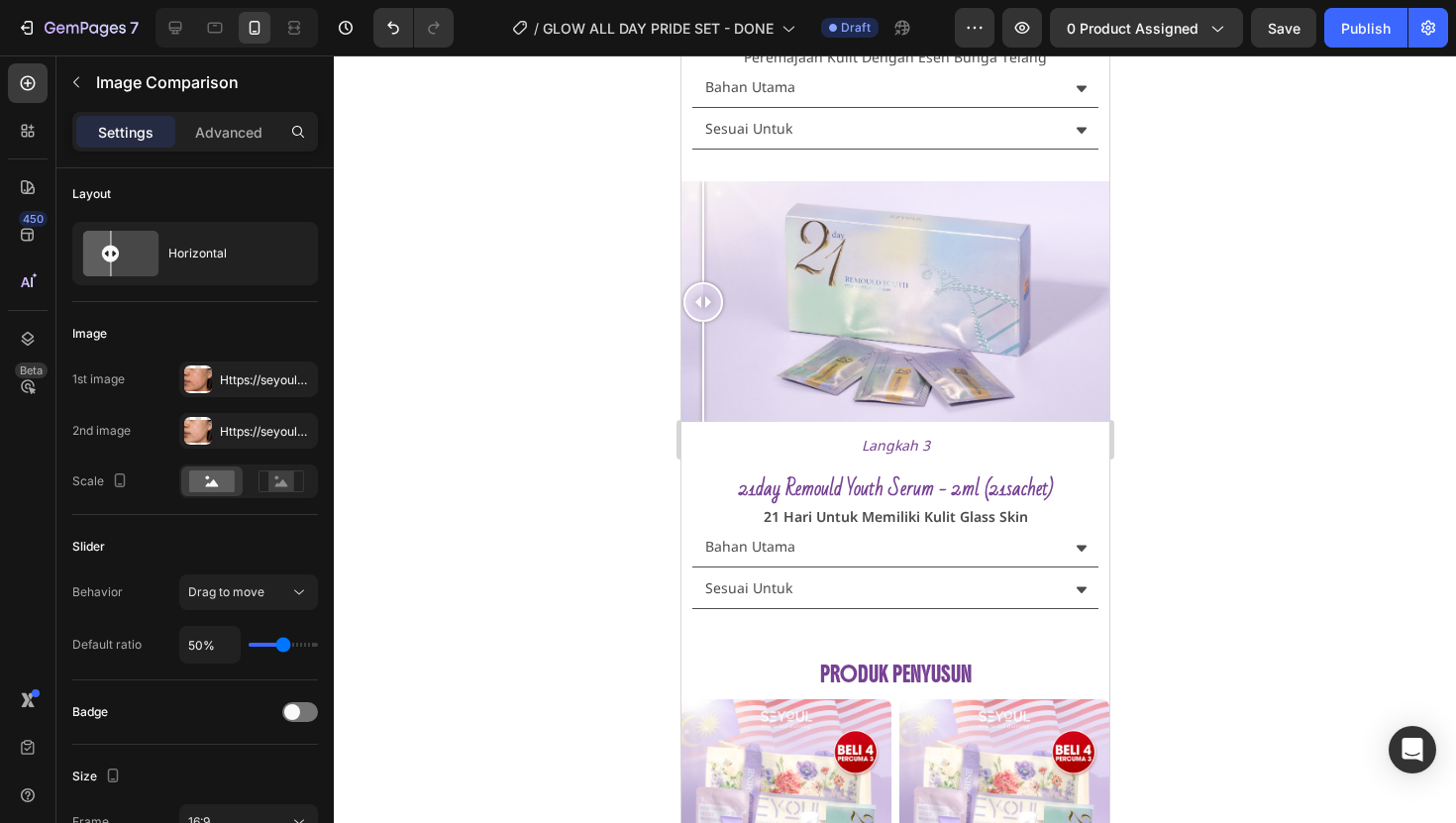 scroll, scrollTop: 2207, scrollLeft: 0, axis: vertical 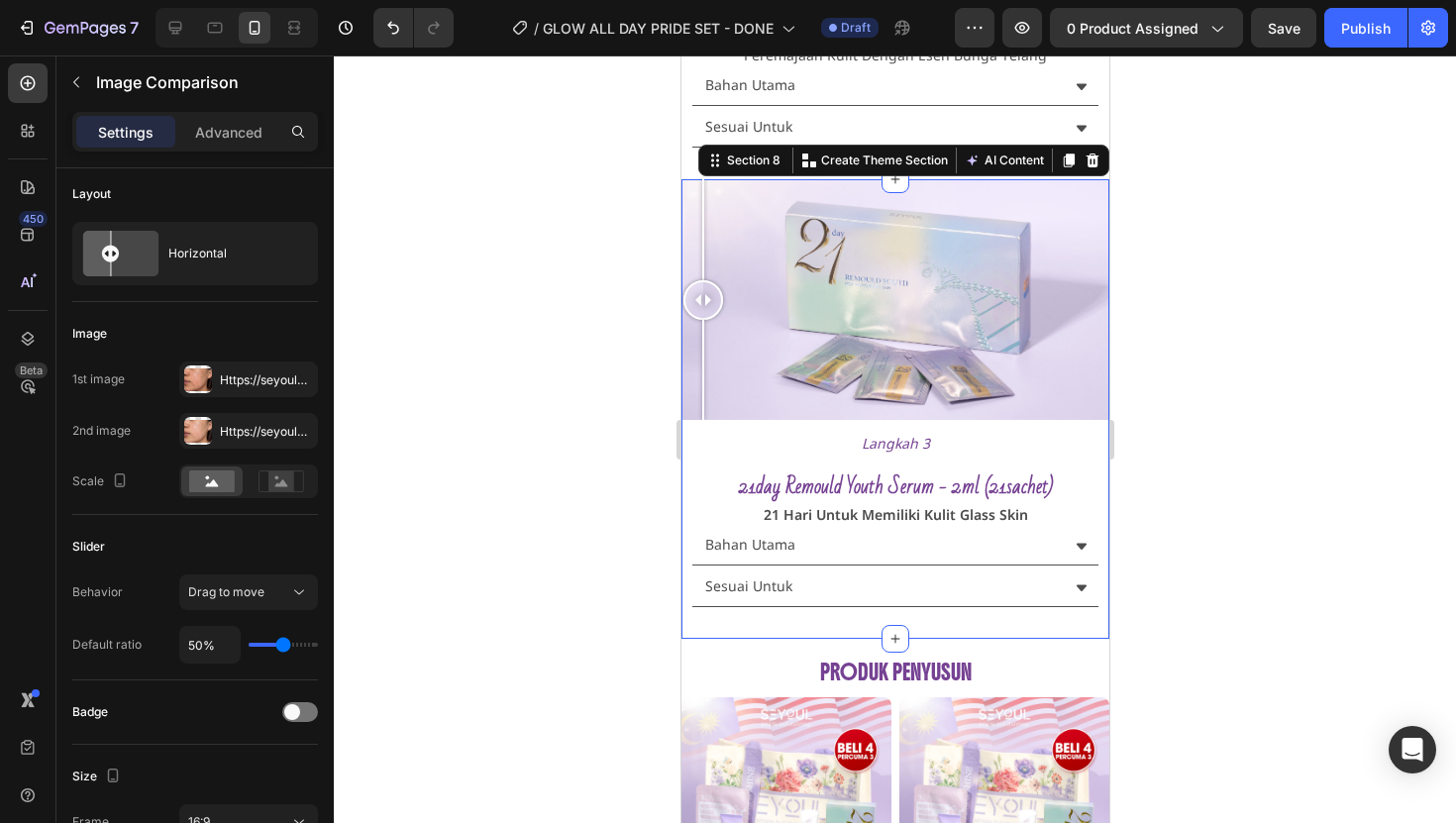 click on "Image Comparison Langkah 3 Heading 21day remould youth serum - 2ml (21sachet) Text Block 21 hari untuk memiliki kulit glass skin Text Block
Bahan Utama
Sesuai Untuk Accordion Section 8   Create Theme Section AI Content Write with GemAI What would you like to describe here? Tone and Voice Persuasive Product Show more Generate" at bounding box center (894, 409) 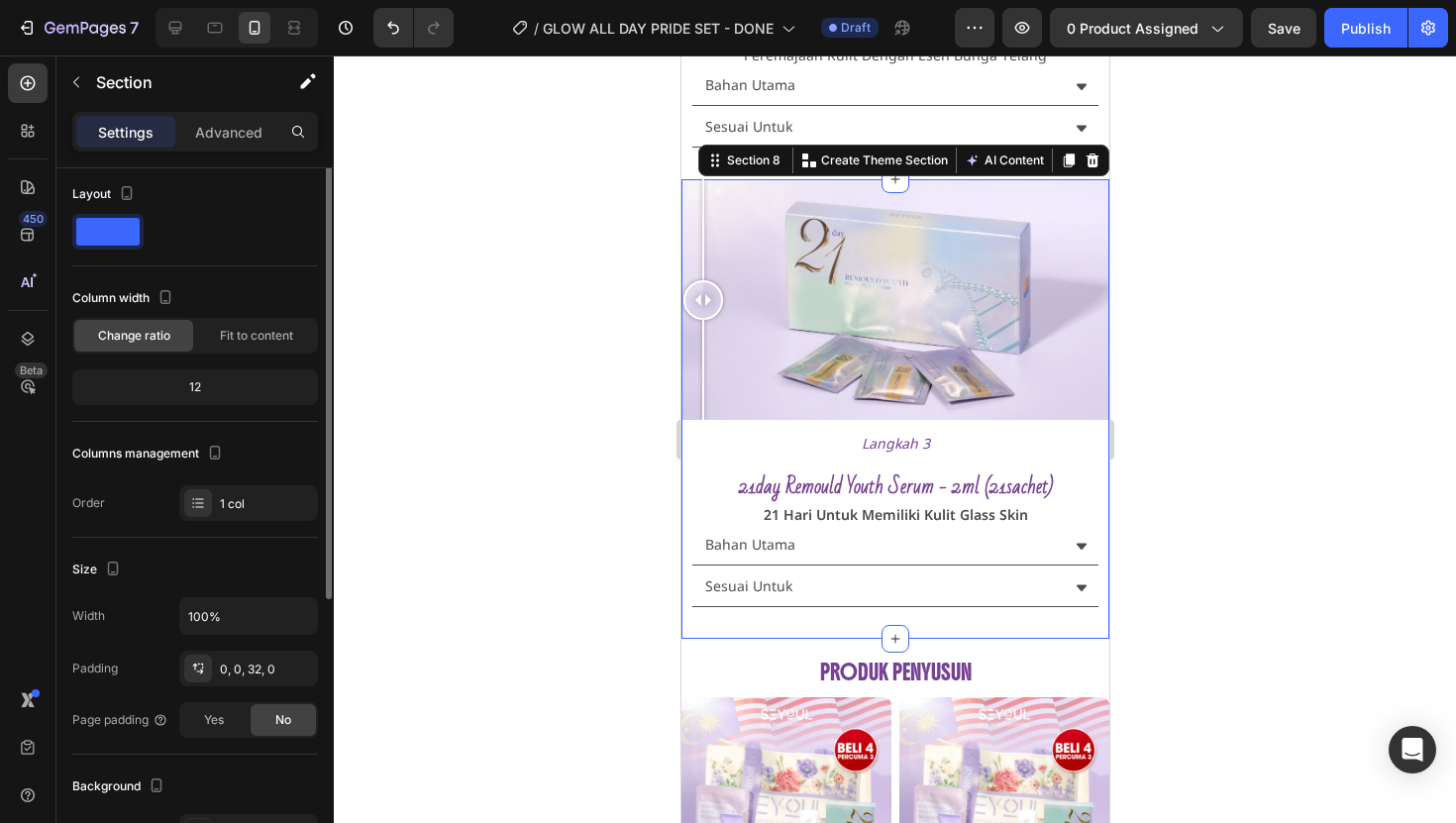 scroll, scrollTop: 0, scrollLeft: 0, axis: both 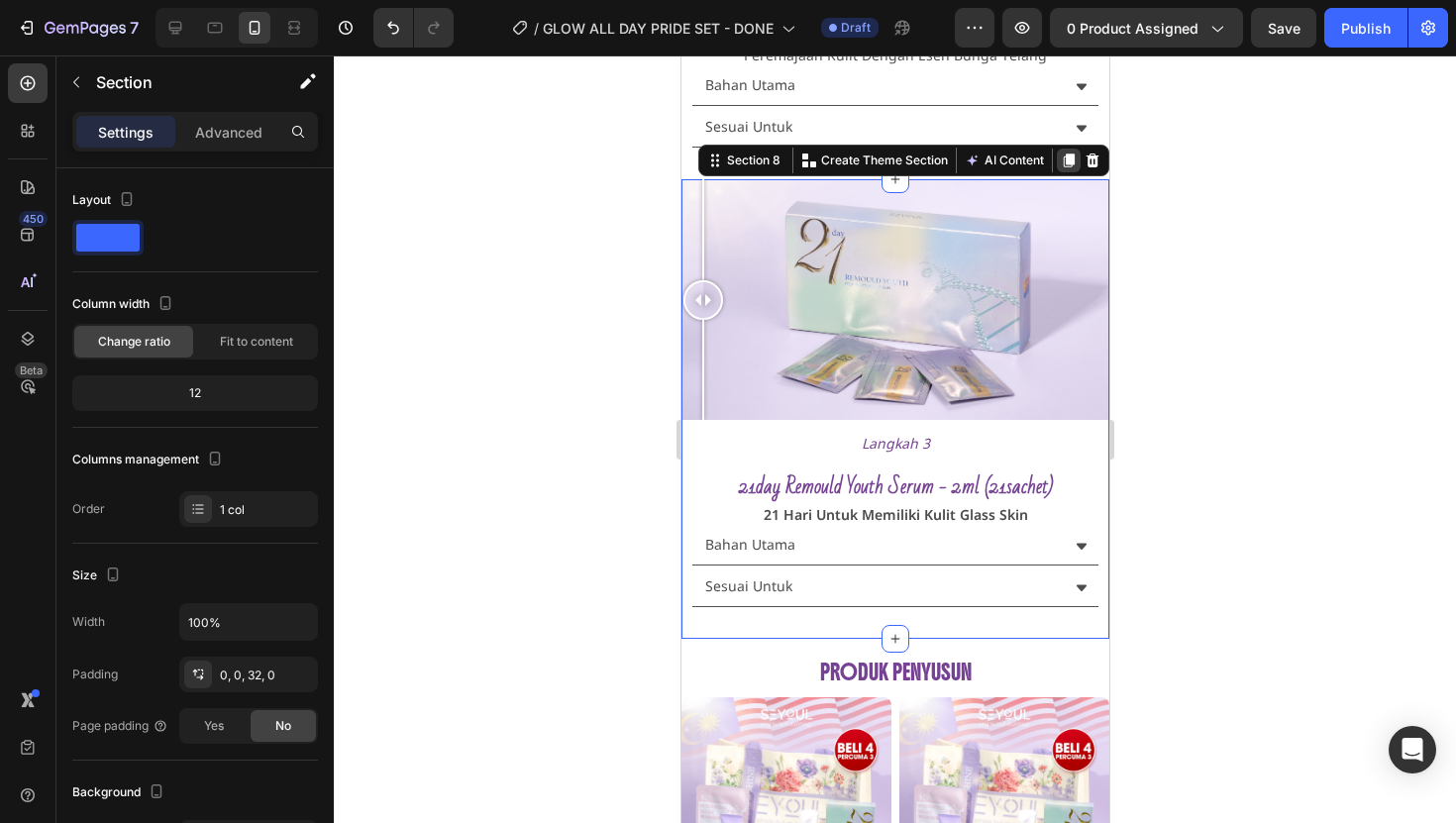 click 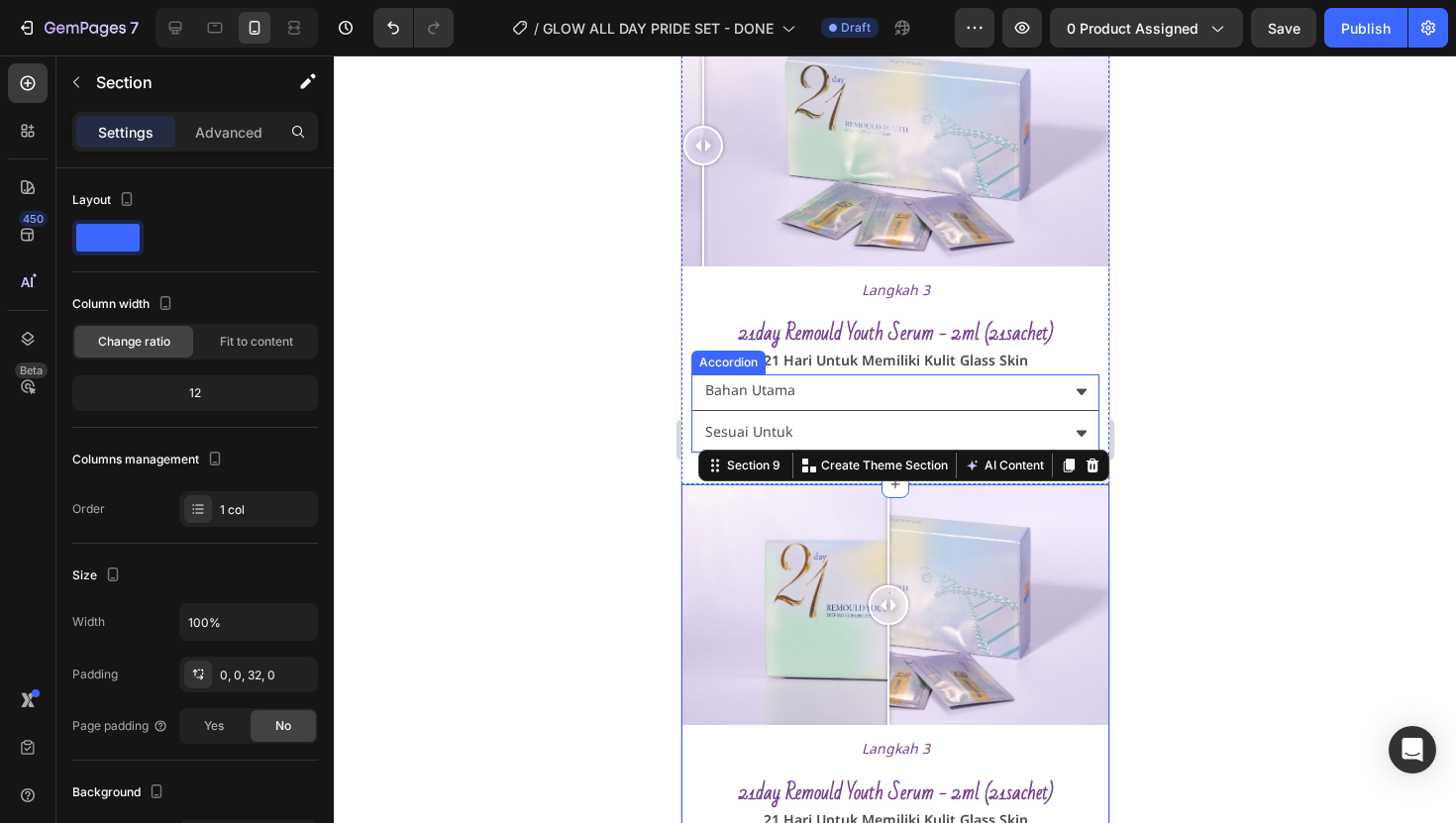 scroll, scrollTop: 2351, scrollLeft: 0, axis: vertical 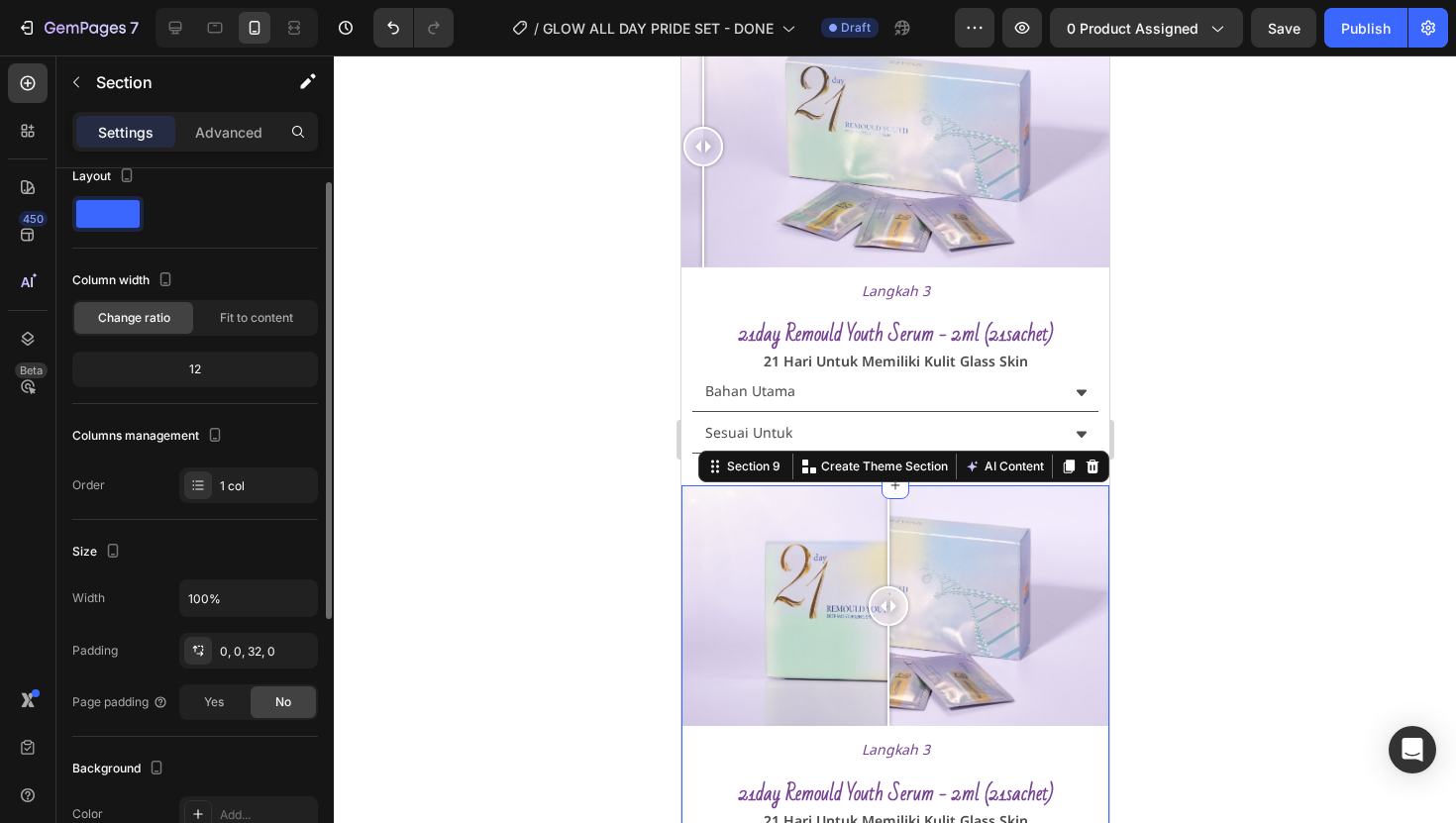 click on "Settings Advanced" at bounding box center (195, 132) 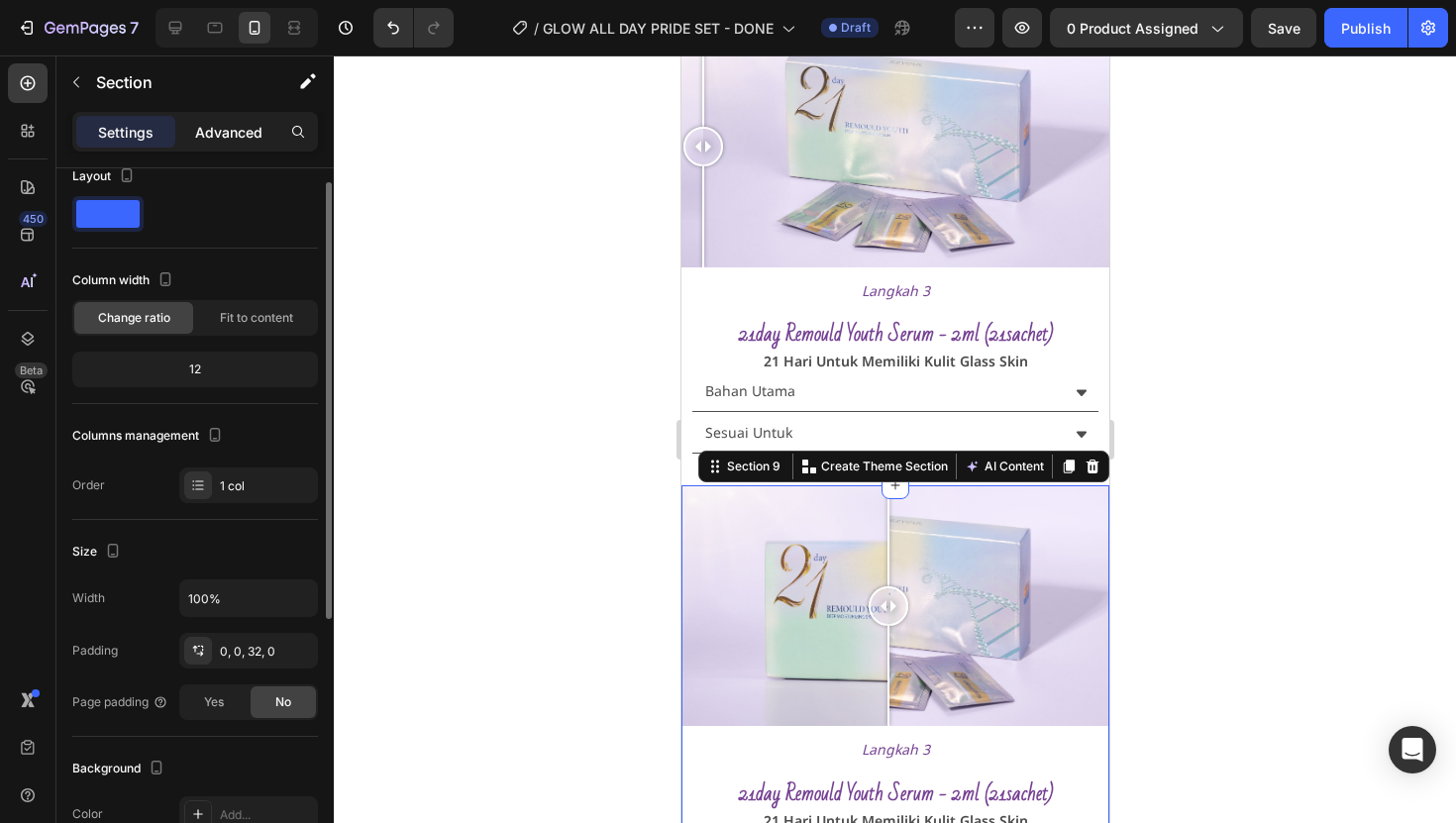 click on "Advanced" at bounding box center (229, 132) 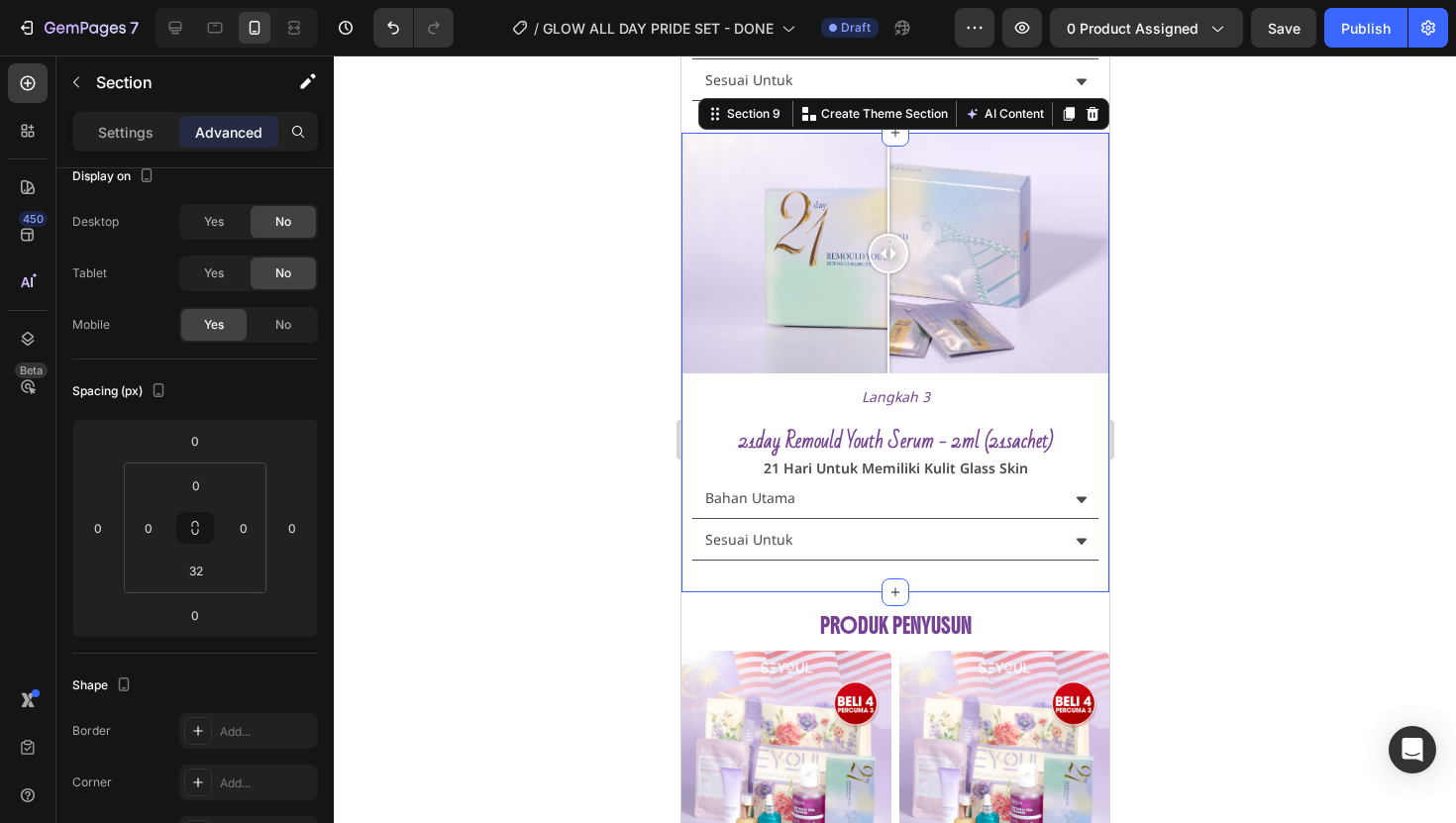 scroll, scrollTop: 2735, scrollLeft: 0, axis: vertical 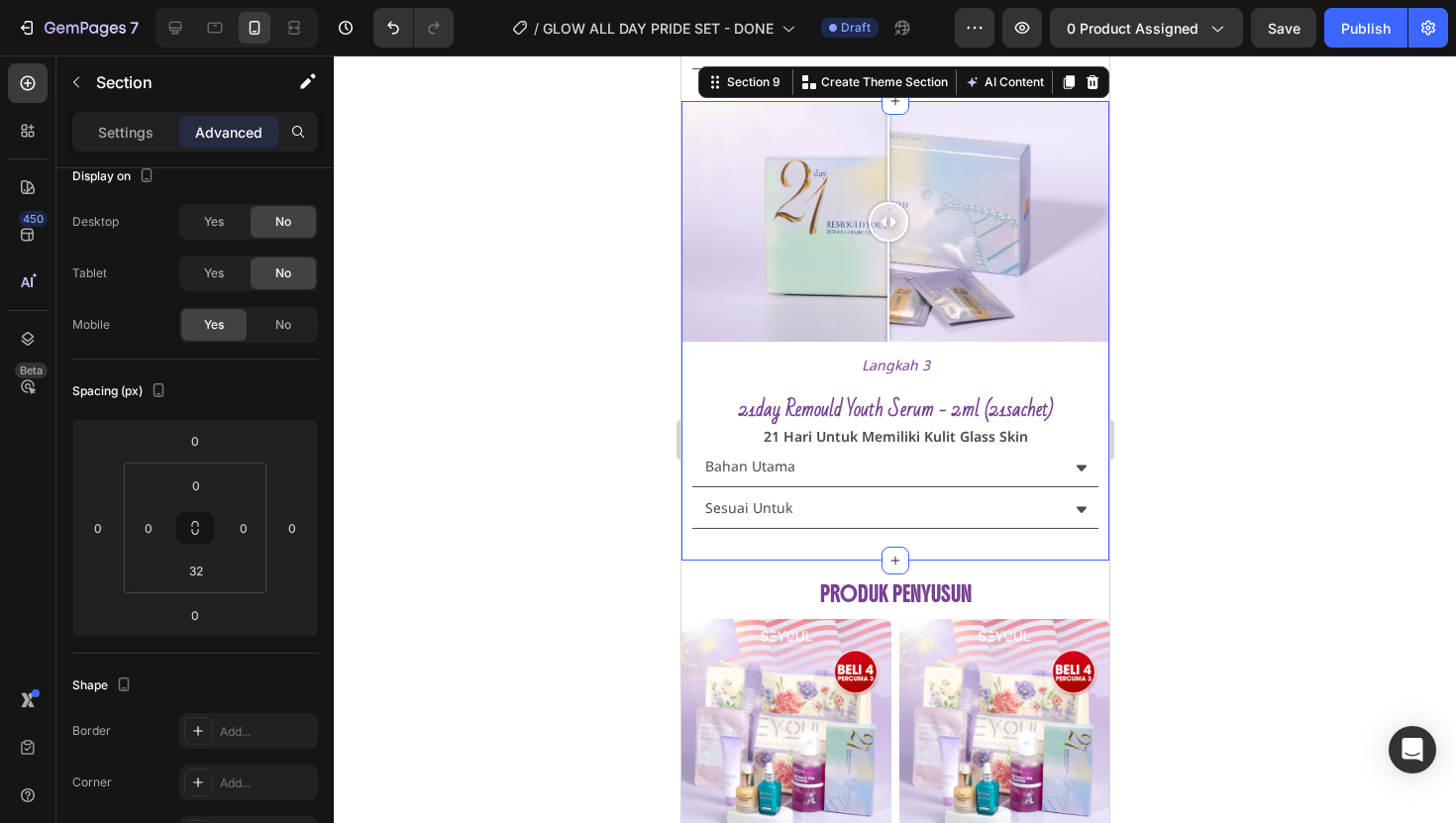 click on "Image Comparison Langkah 3 Heading 21day remould youth serum - 2ml (21sachet) Text Block 21 hari untuk memiliki kulit glass skin Text Block
Bahan Utama
Sesuai Untuk Accordion Section 9   Create Theme Section AI Content Write with GemAI What would you like to describe here? Tone and Voice Persuasive Product Glow All Day Pride Set Show more Generate" at bounding box center (894, 331) 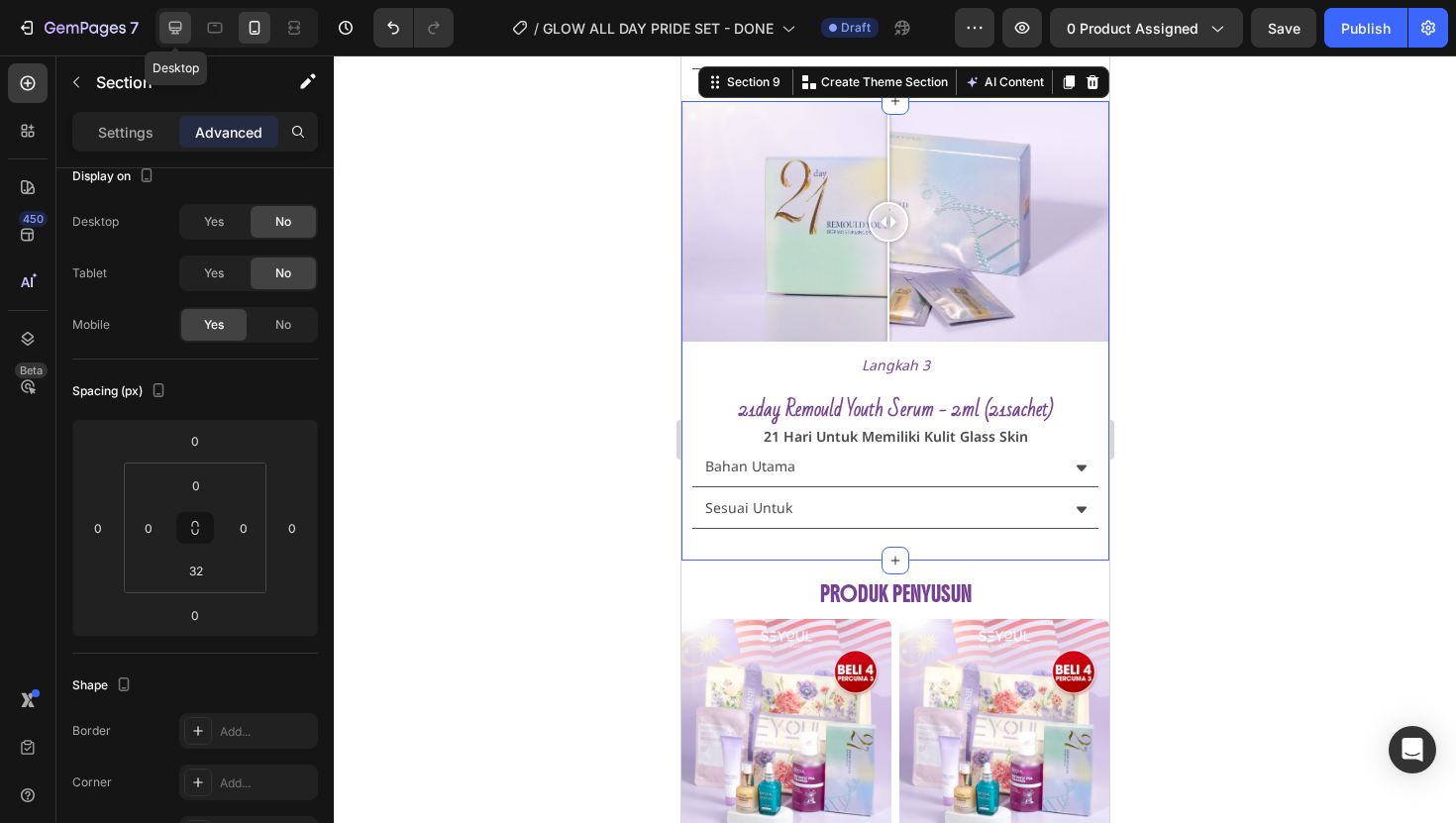 click 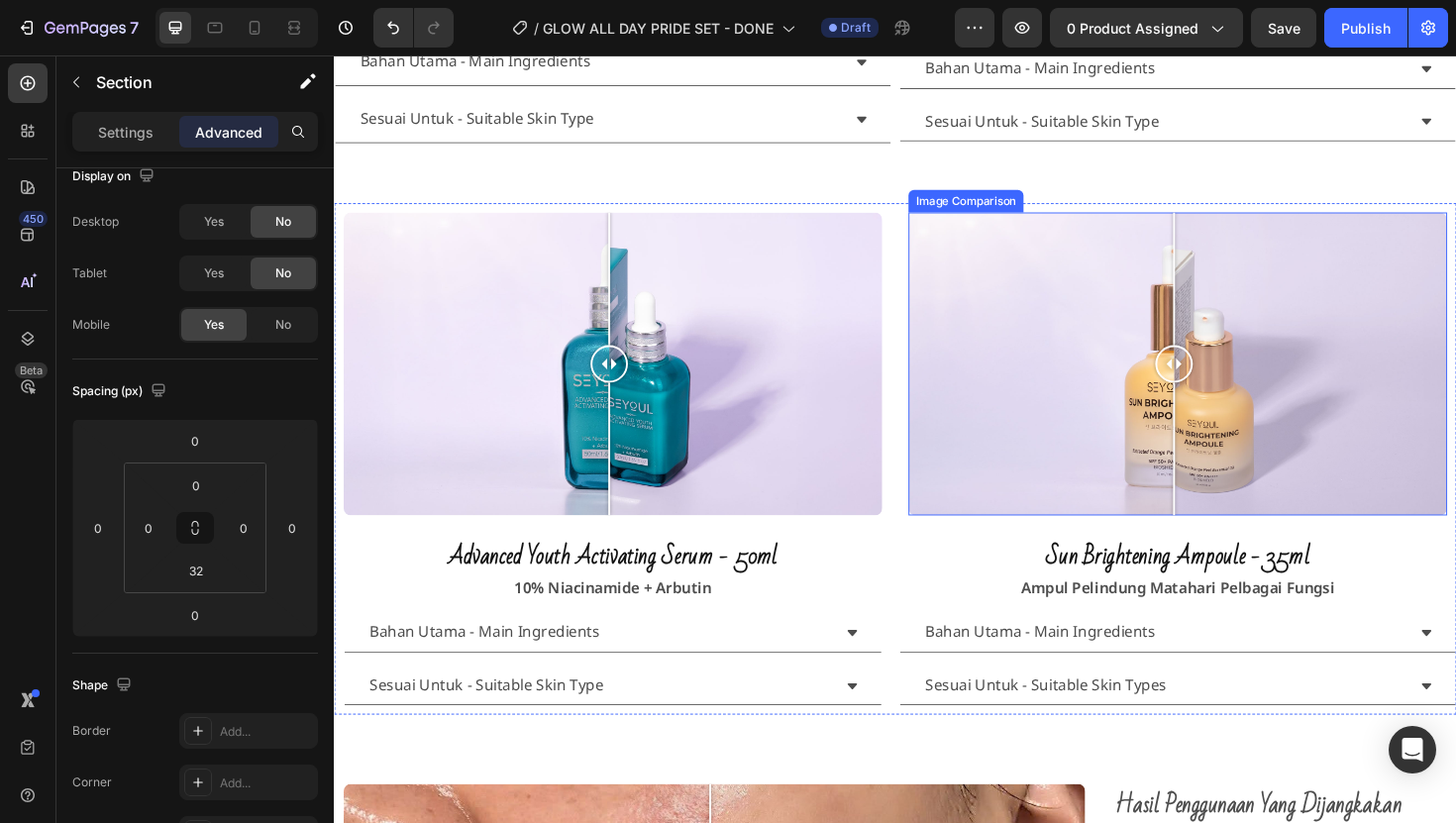 scroll, scrollTop: 1392, scrollLeft: 0, axis: vertical 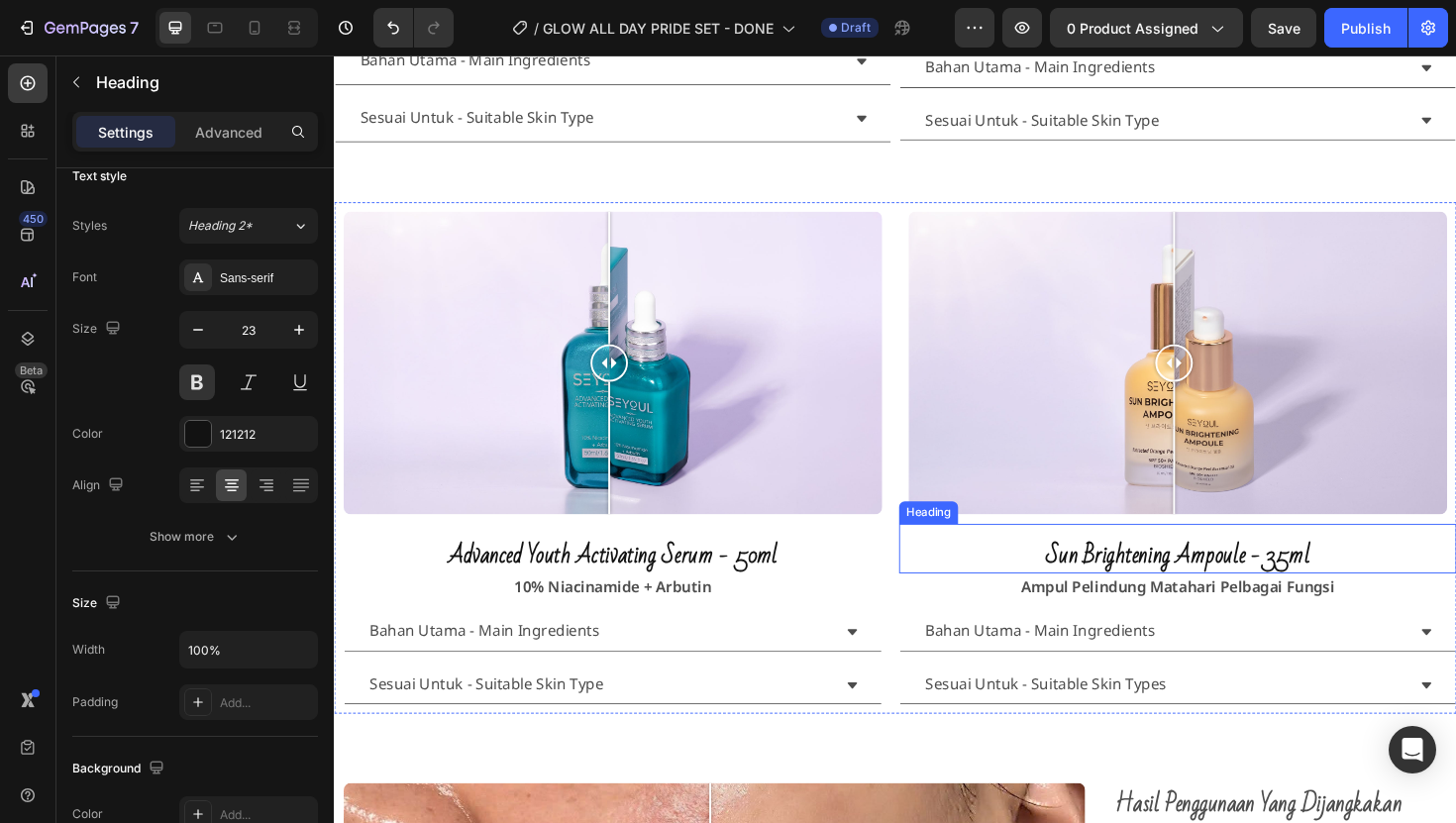 click on "Sun Brightening Ampoule - 35ml" at bounding box center [1227, 585] 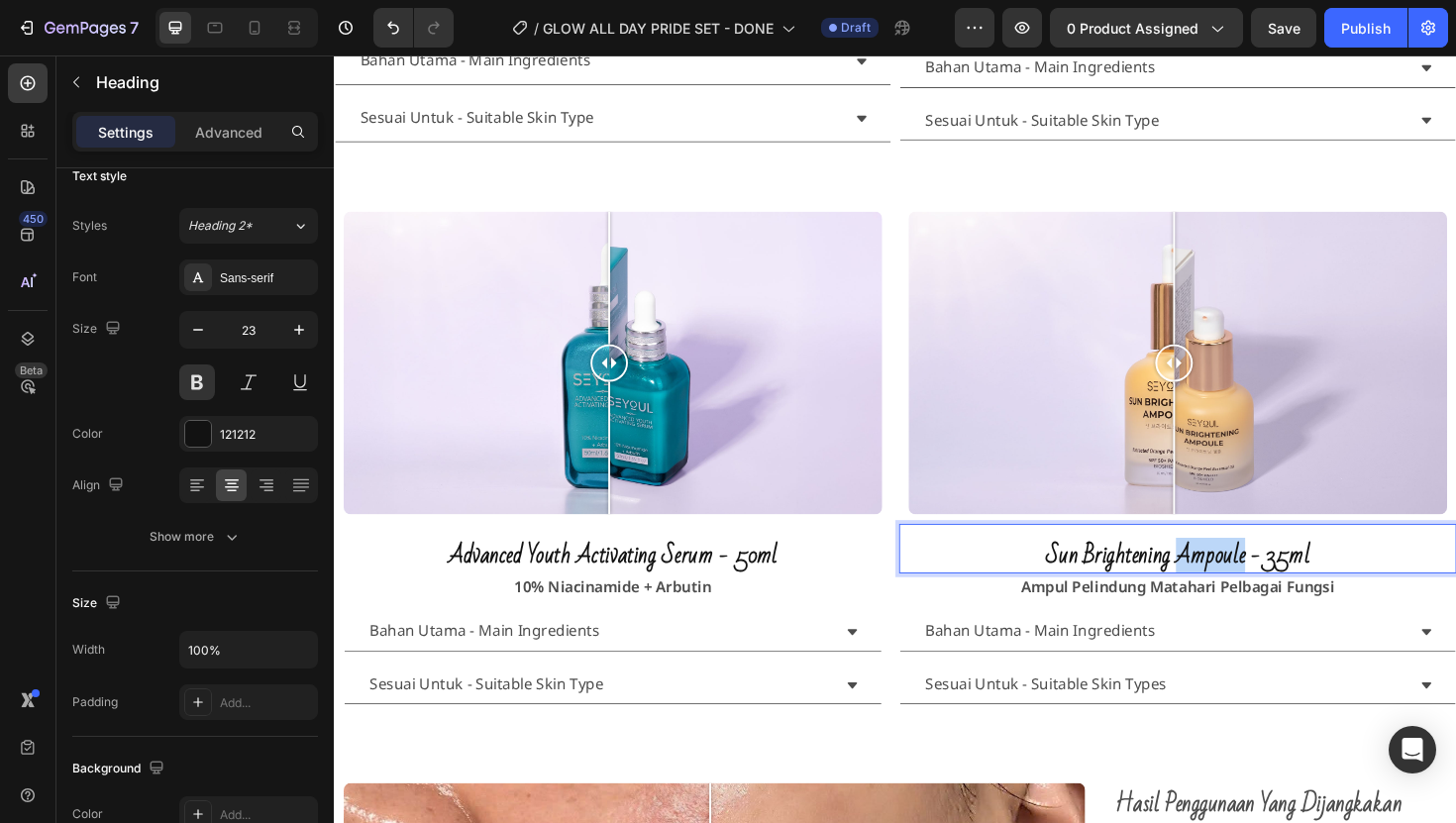 scroll, scrollTop: 0, scrollLeft: 0, axis: both 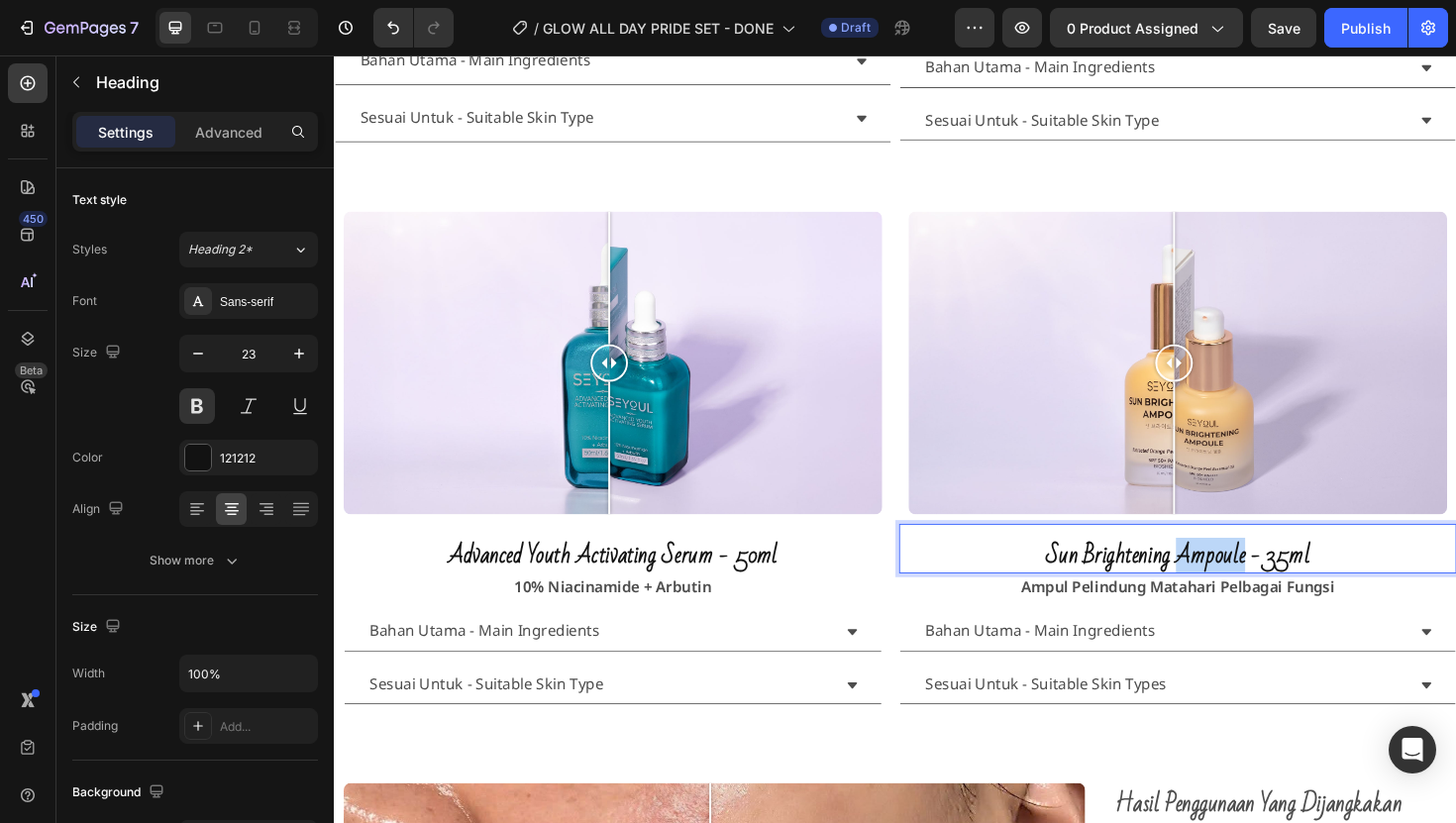 click on "Sun Brightening Ampoule - 35ml" at bounding box center [1227, 585] 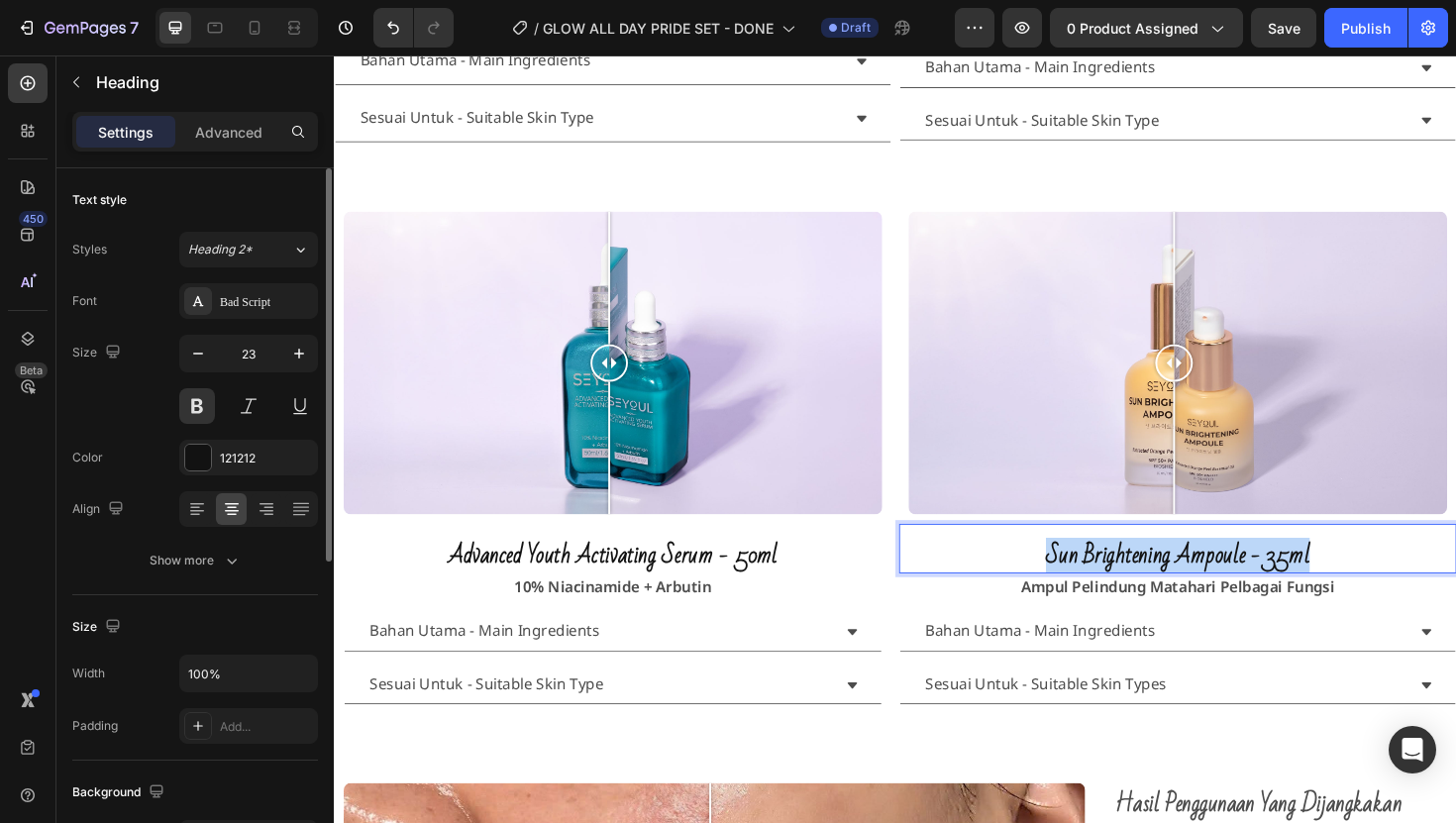 click on "Sun Brightening Ampoule - 35ml" at bounding box center (1227, 585) 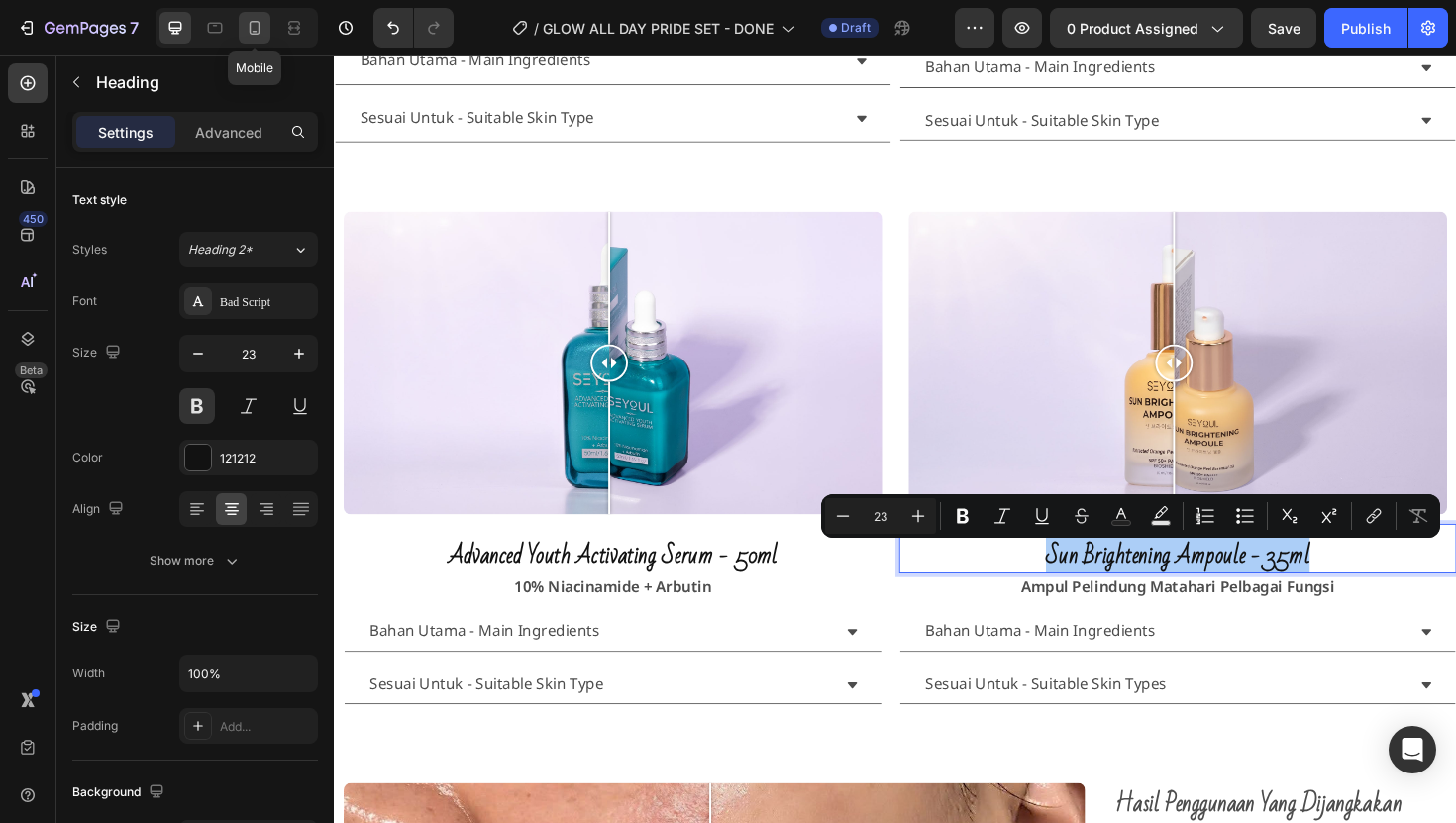click 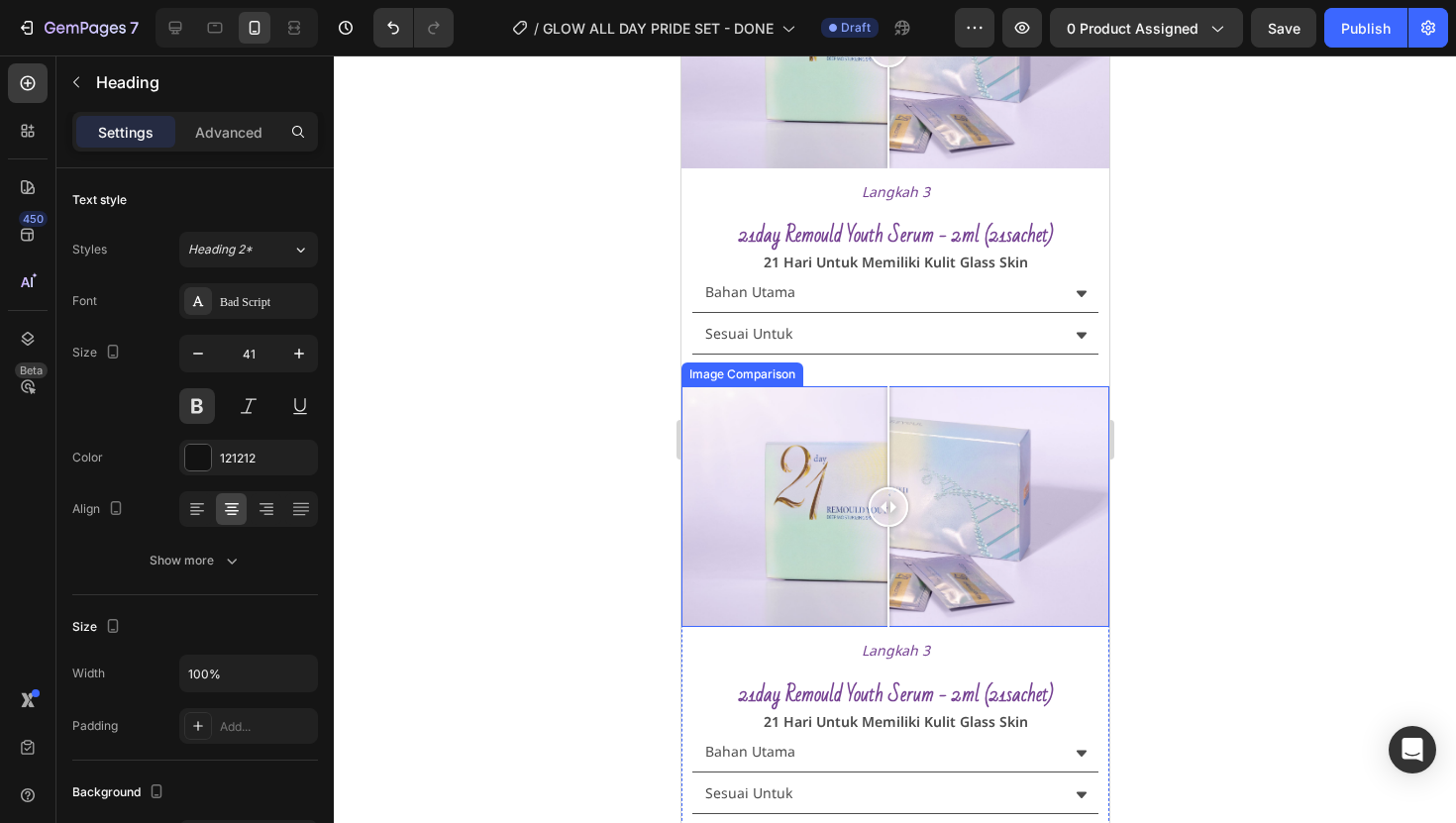 scroll, scrollTop: 2408, scrollLeft: 0, axis: vertical 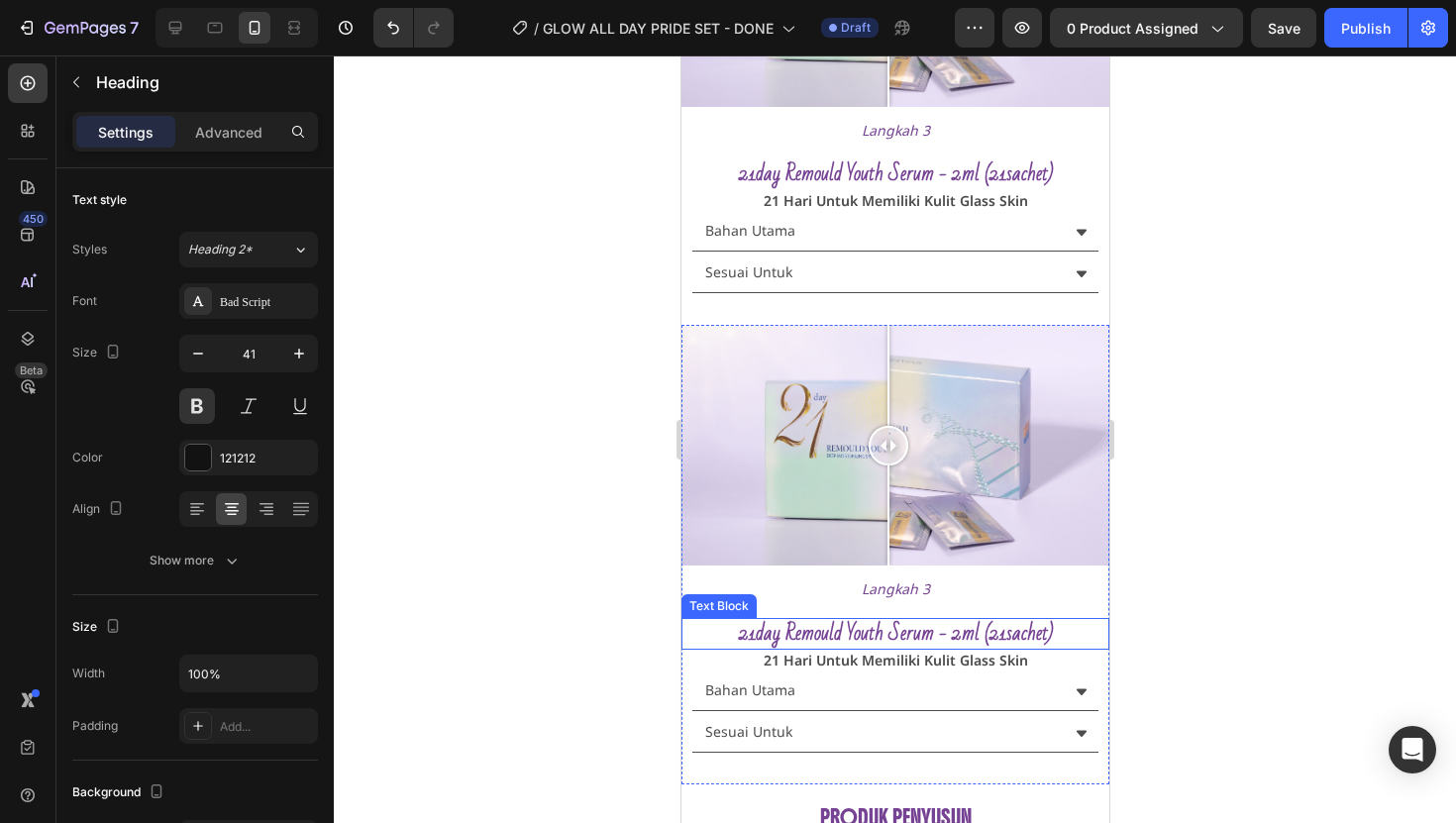click on "21day remould youth serum - 2ml (21sachet)" at bounding box center (894, 633) 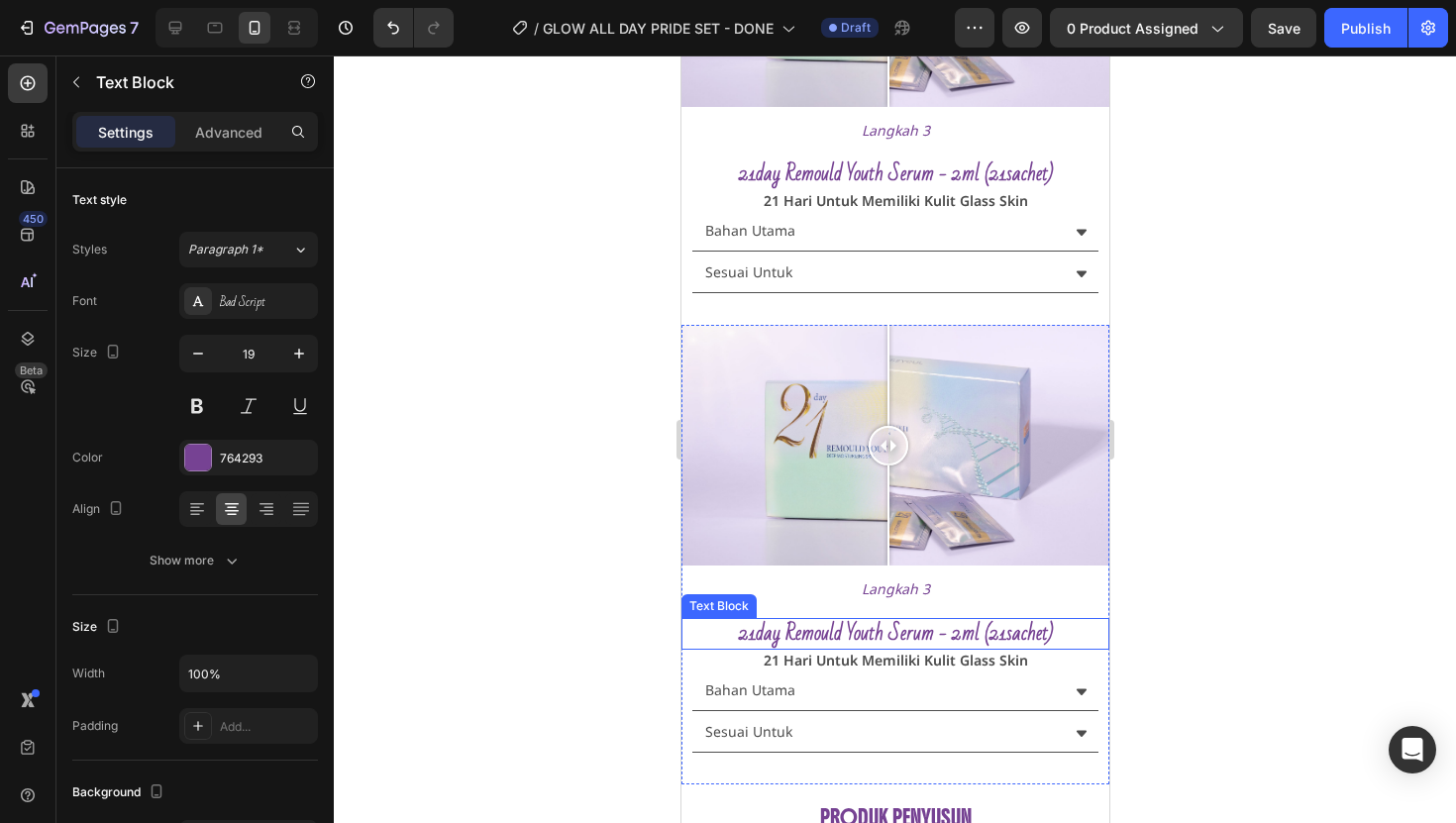 click on "21day remould youth serum - 2ml (21sachet)" at bounding box center [894, 633] 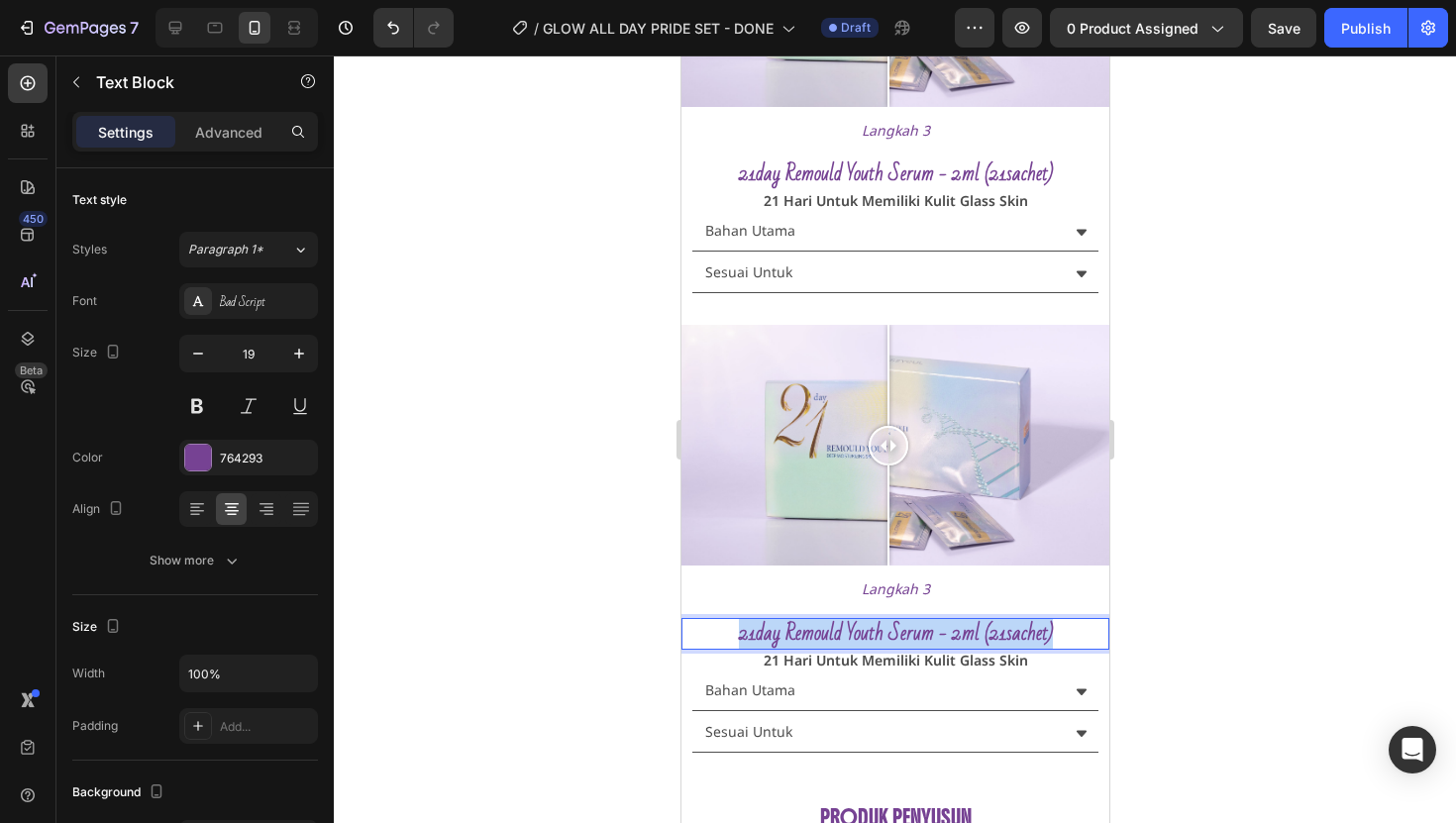 click on "21day remould youth serum - 2ml (21sachet)" at bounding box center (894, 633) 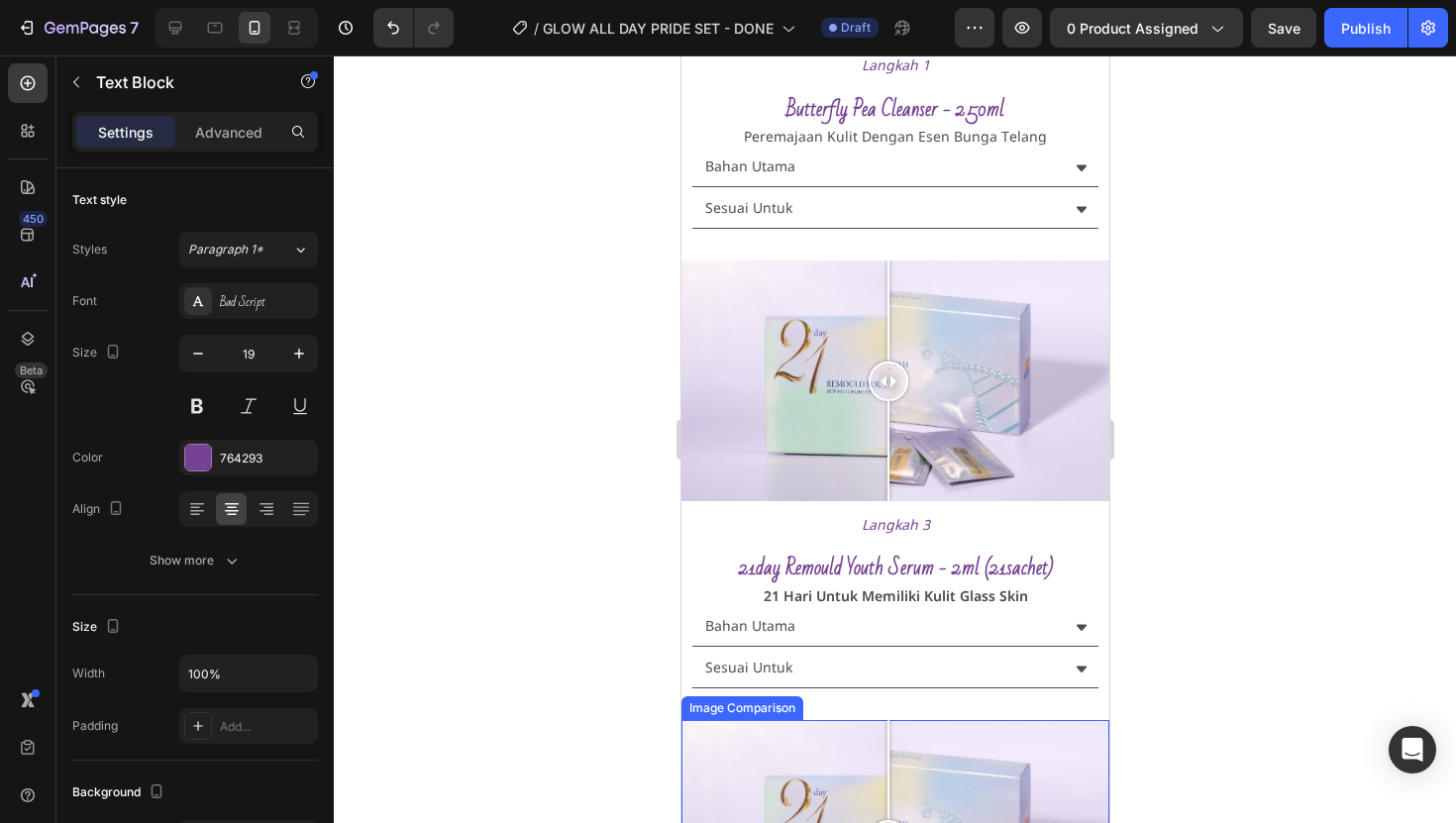scroll, scrollTop: 1803, scrollLeft: 0, axis: vertical 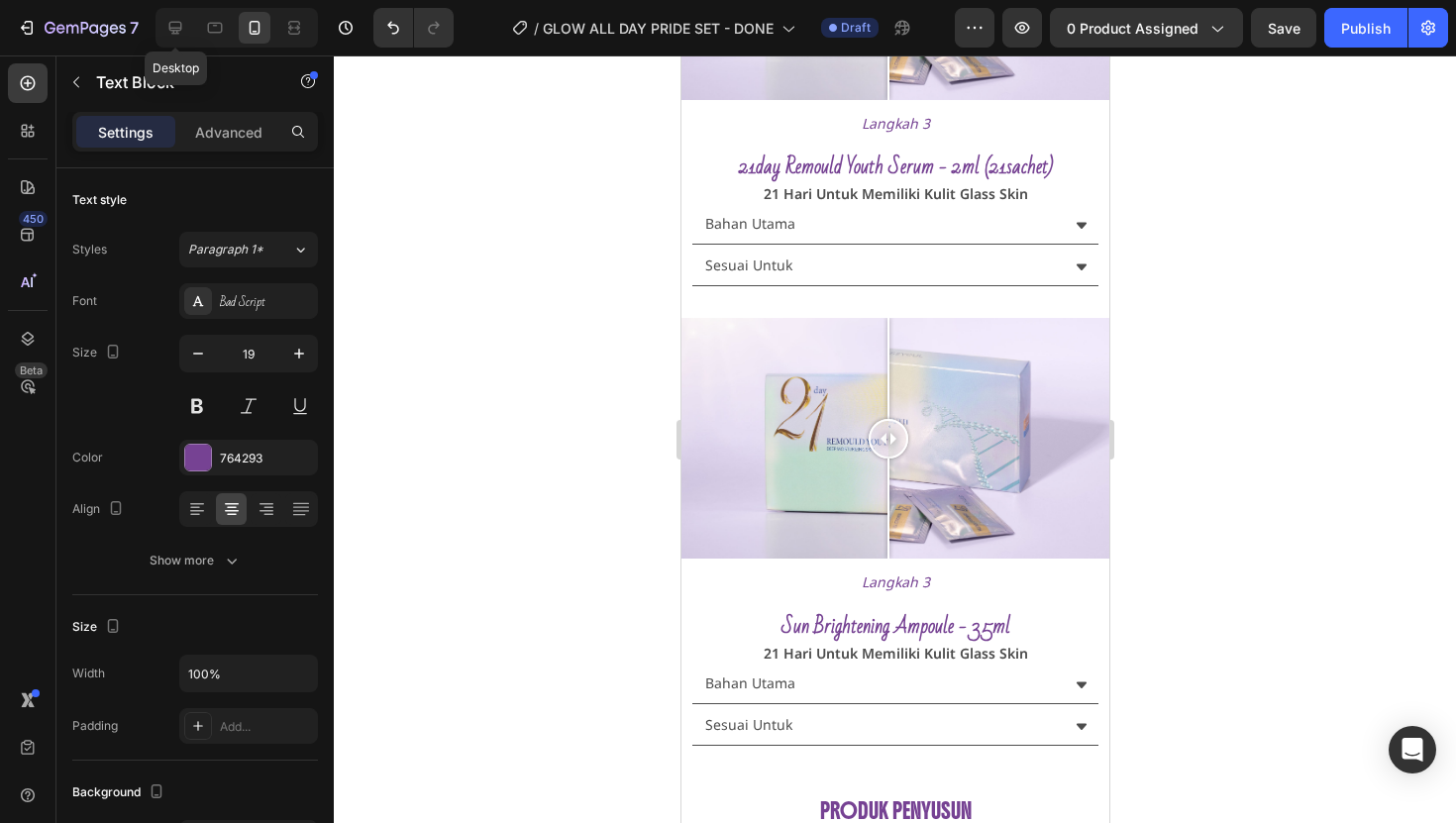 drag, startPoint x: 183, startPoint y: 25, endPoint x: 326, endPoint y: 61, distance: 147.4619 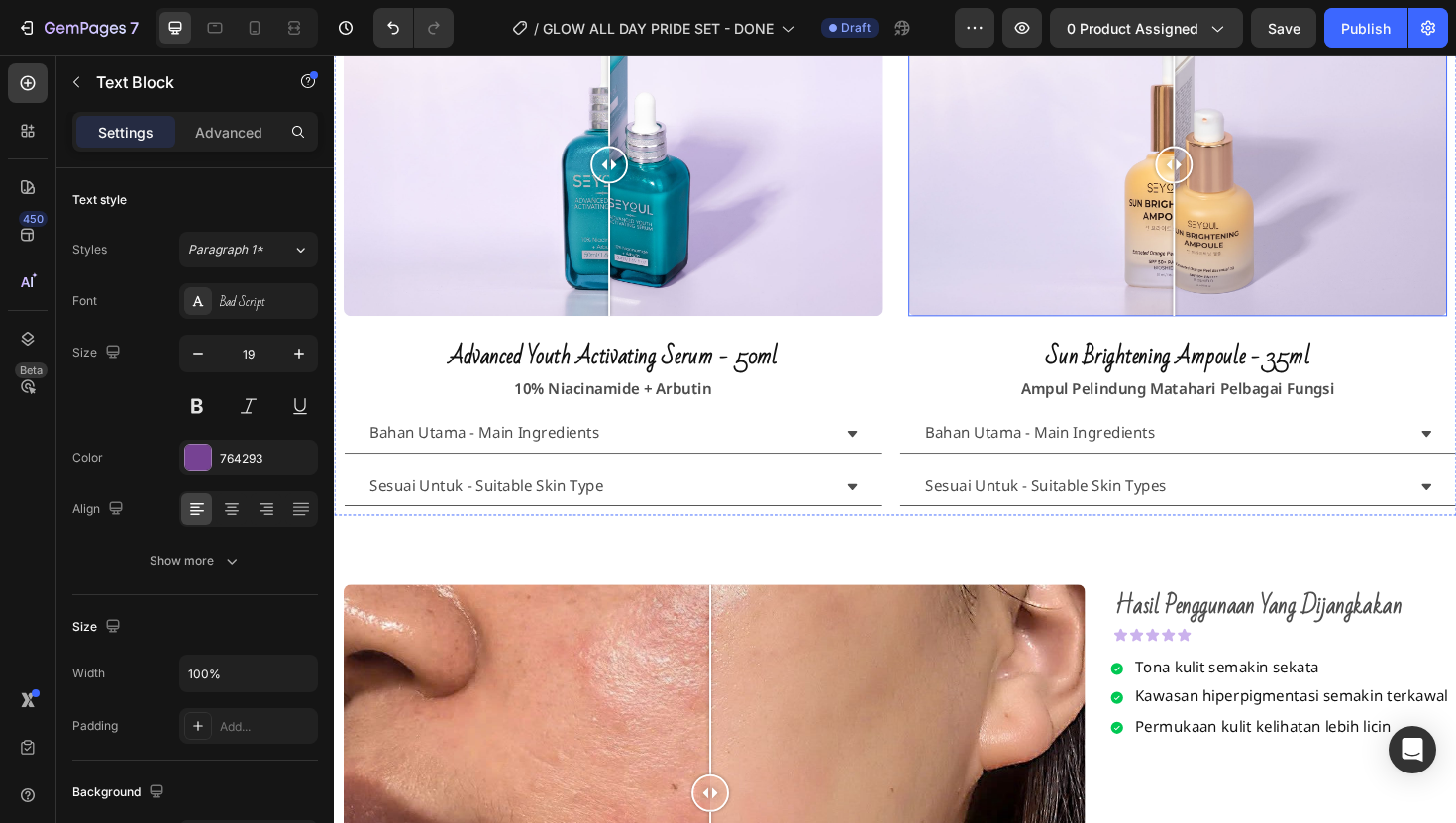 scroll, scrollTop: 1643, scrollLeft: 0, axis: vertical 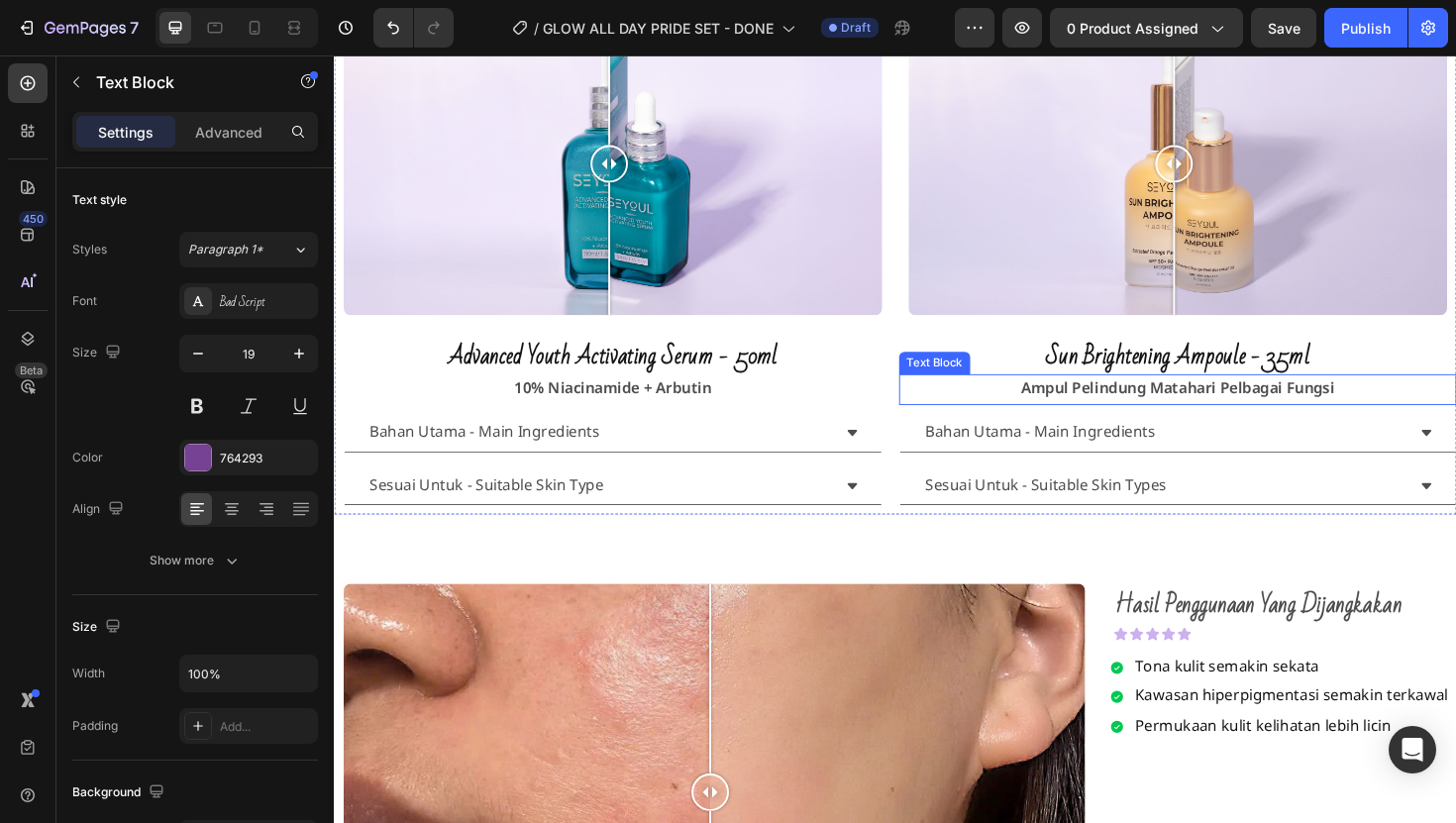 click on "ampul pelindung matahari pelbagai fungsi" at bounding box center (1227, 408) 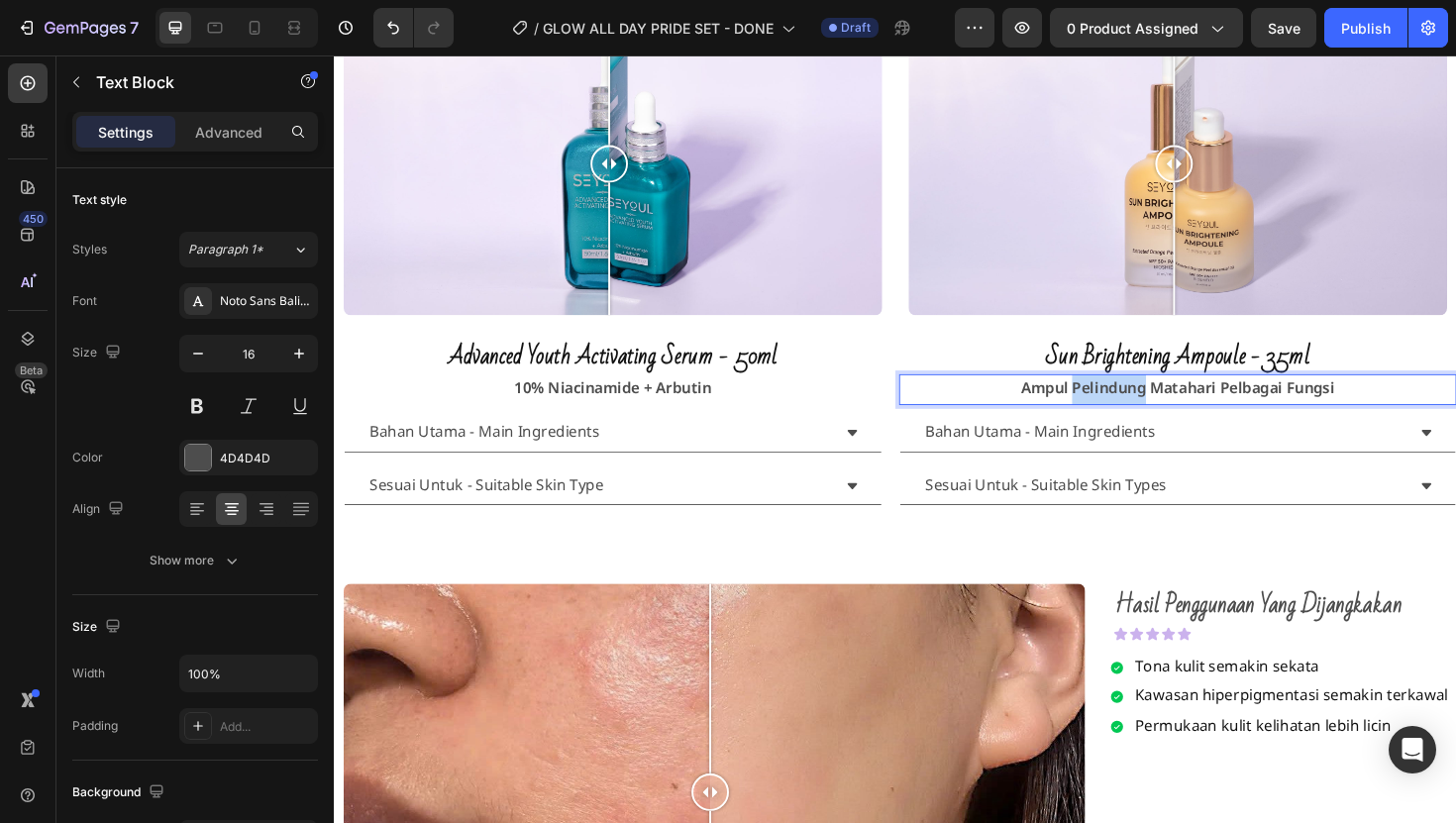 click on "ampul pelindung matahari pelbagai fungsi" at bounding box center [1227, 408] 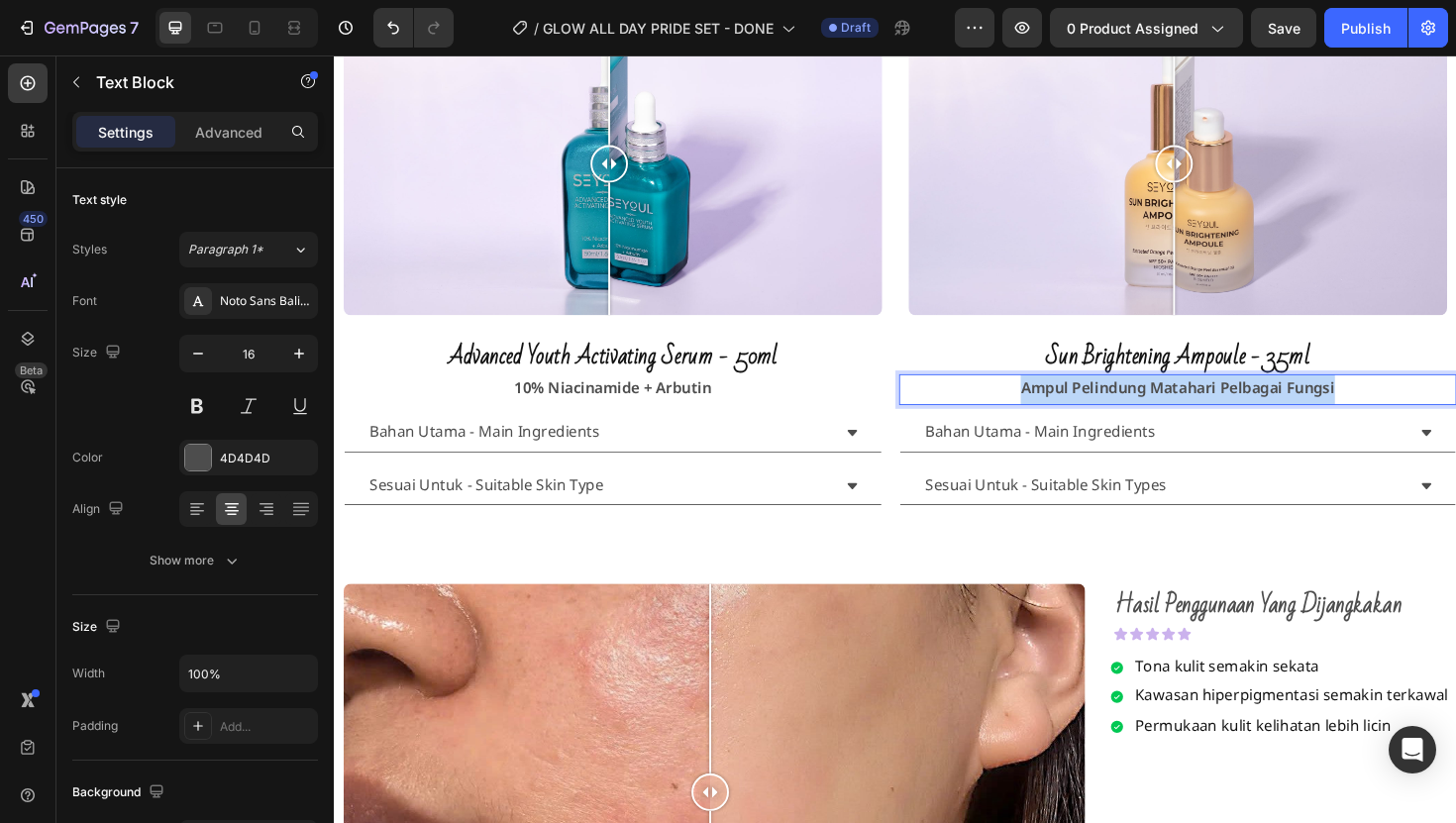 click on "ampul pelindung matahari pelbagai fungsi" at bounding box center [1227, 408] 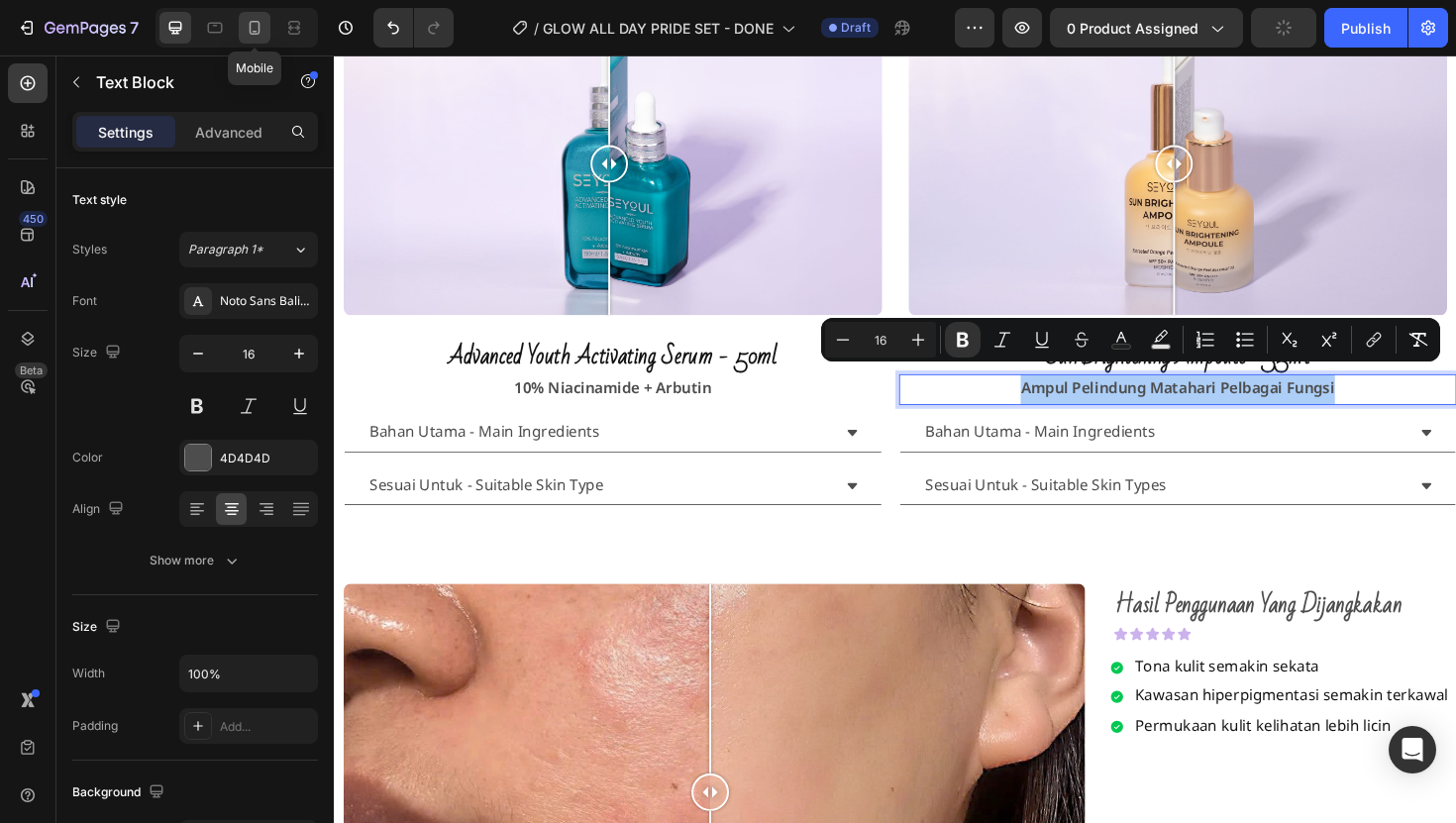 click 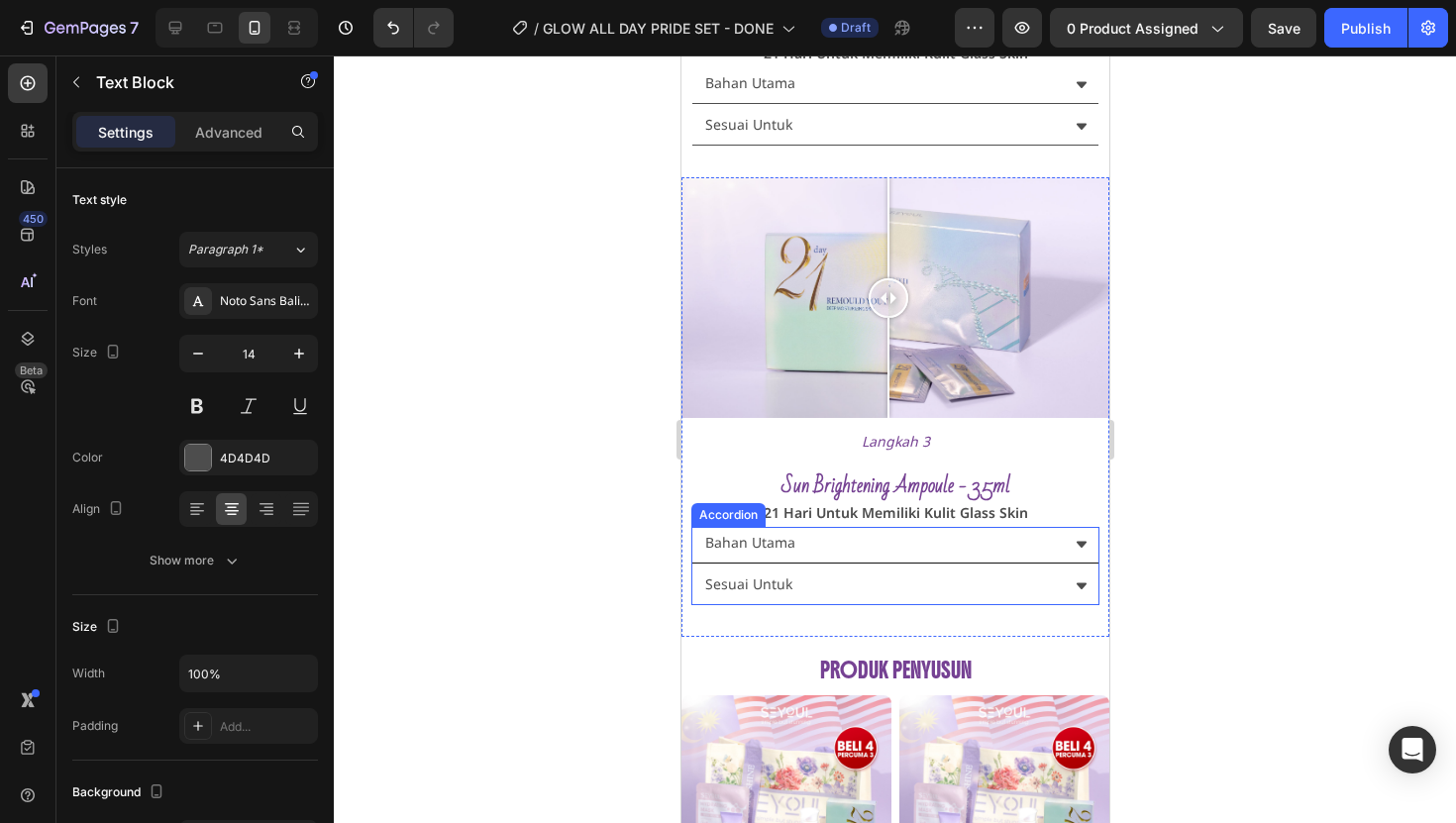 scroll, scrollTop: 2662, scrollLeft: 0, axis: vertical 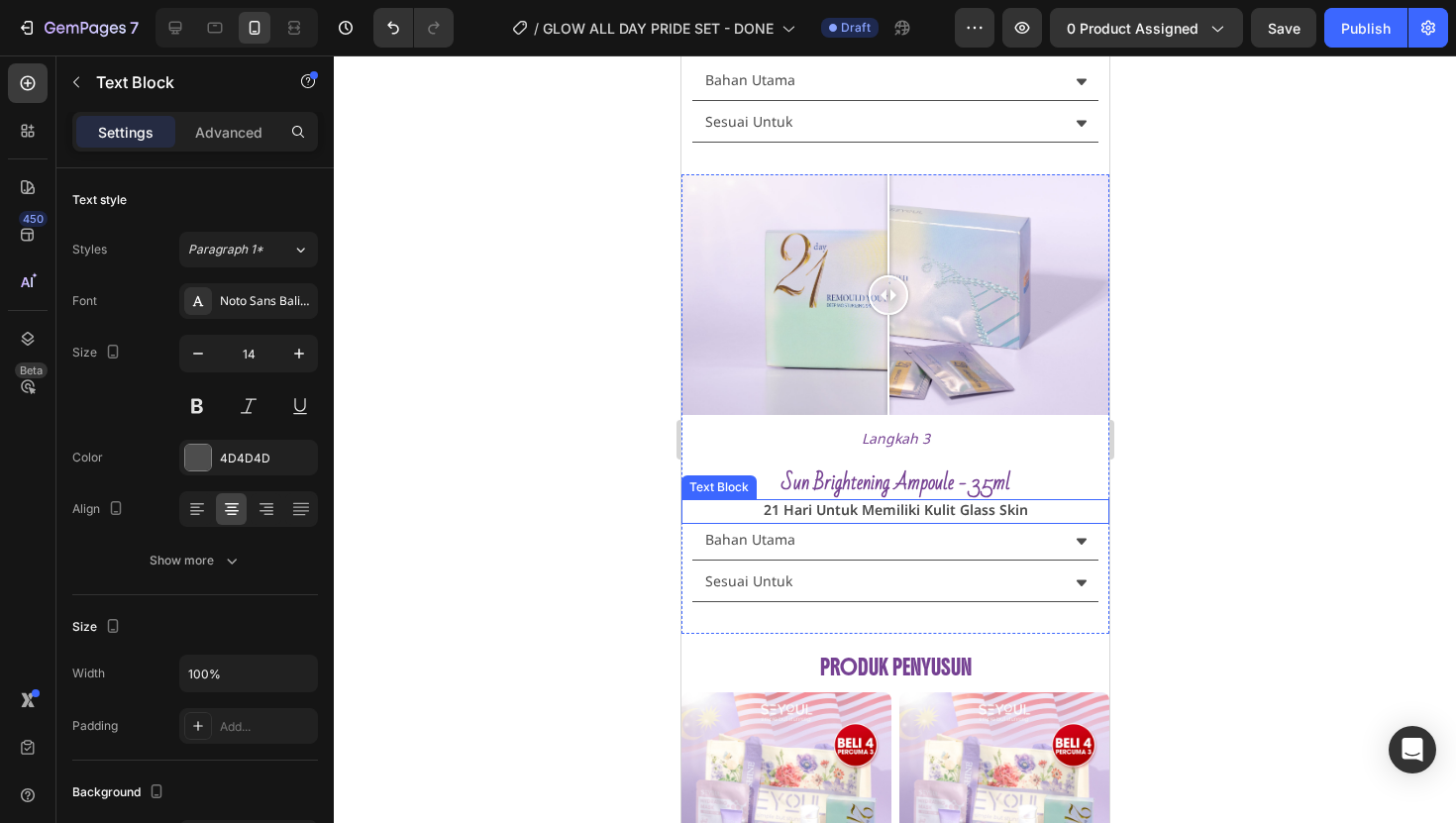 click on "21 hari untuk memiliki kulit glass skin" at bounding box center (894, 511) 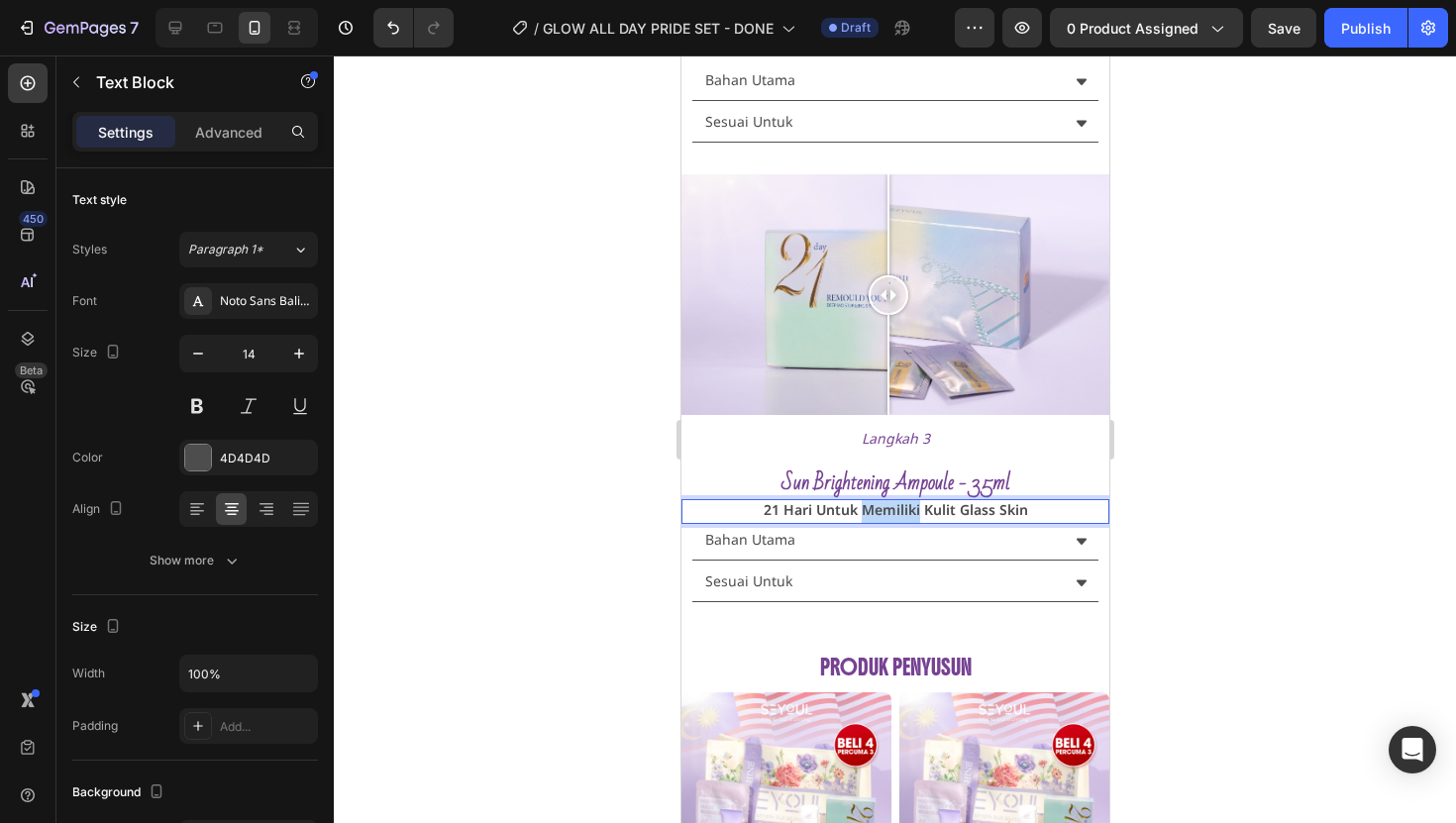 click on "21 hari untuk memiliki kulit glass skin" at bounding box center [894, 511] 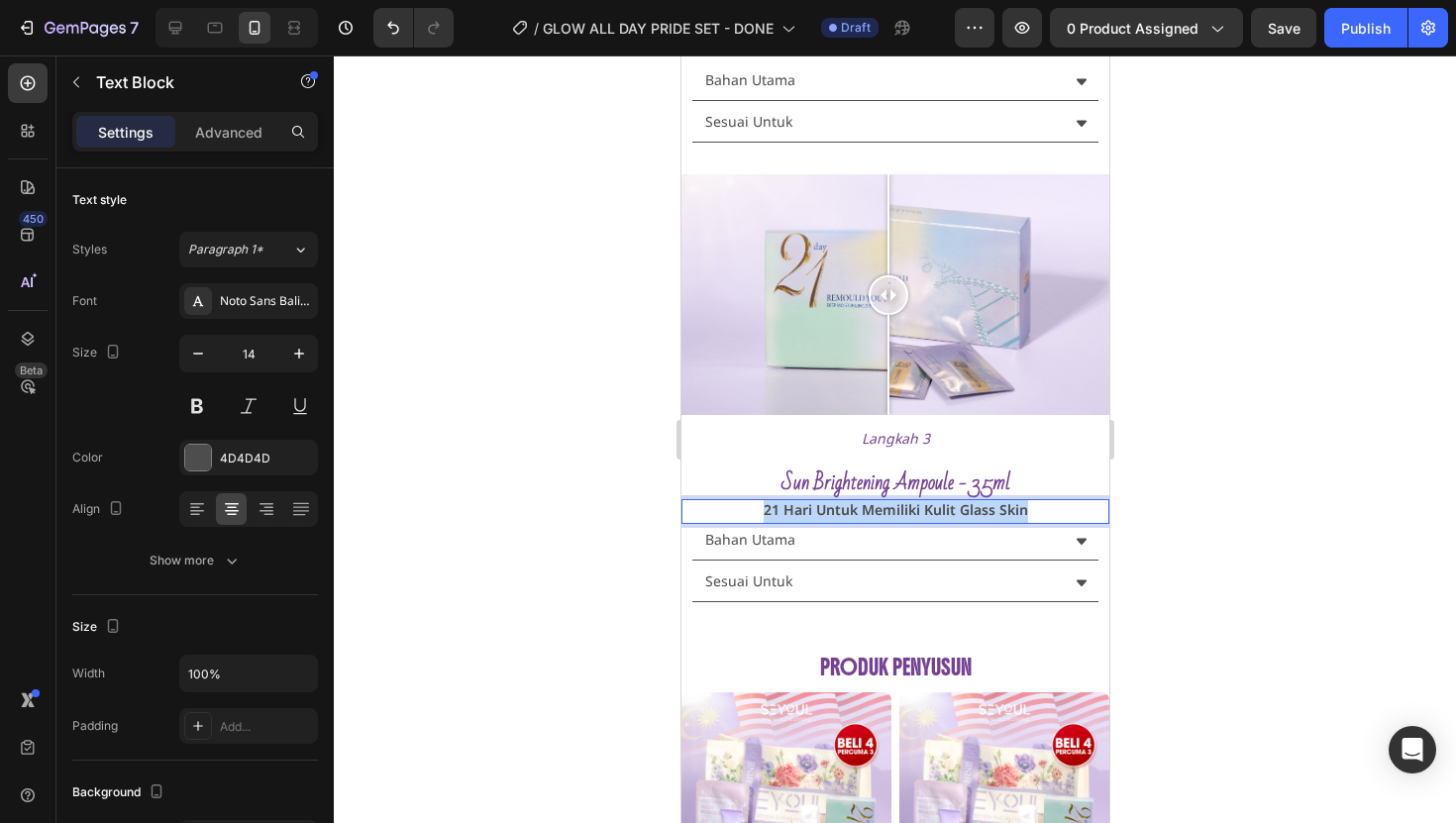 click on "21 hari untuk memiliki kulit glass skin" at bounding box center (894, 511) 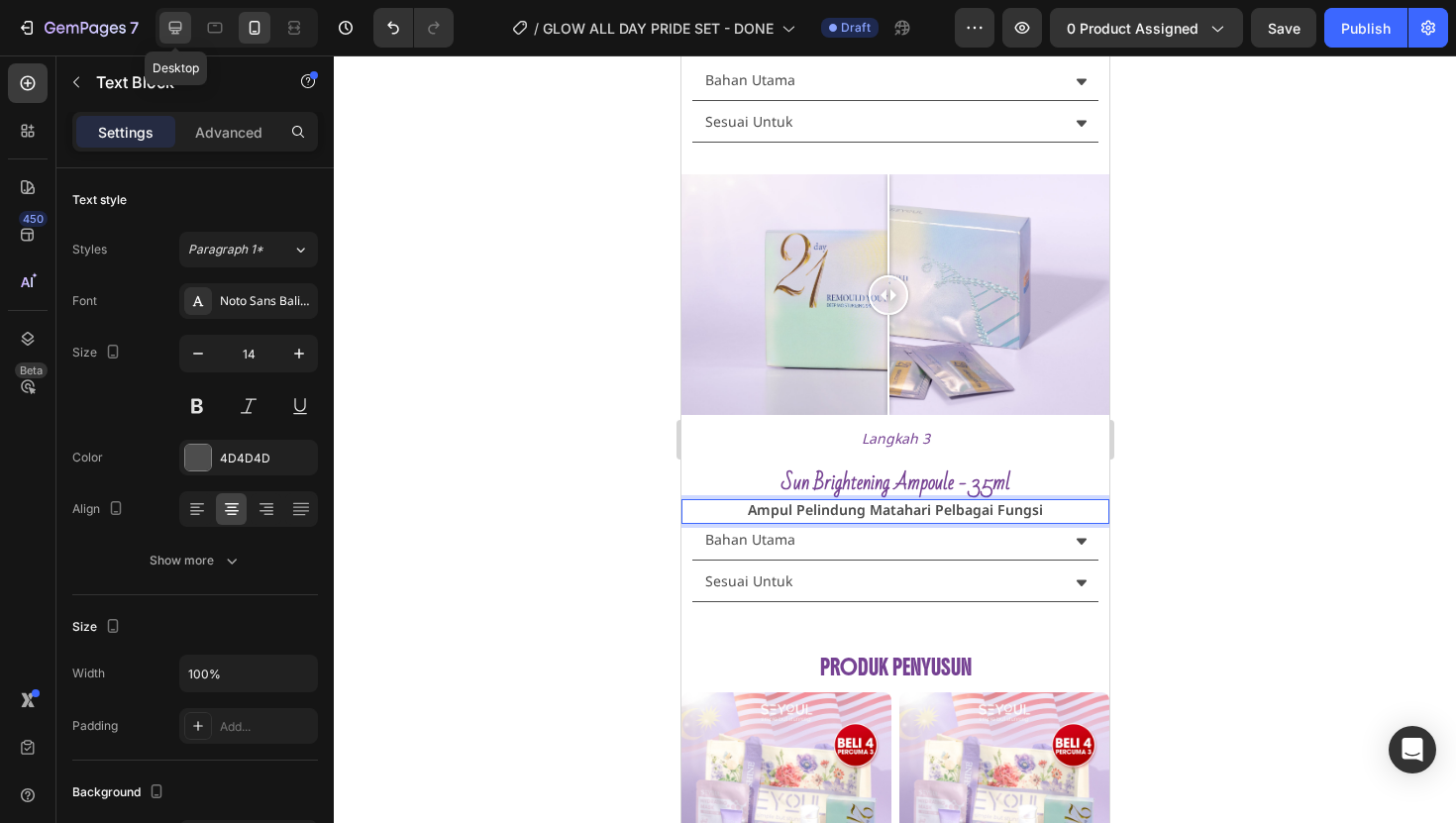 click 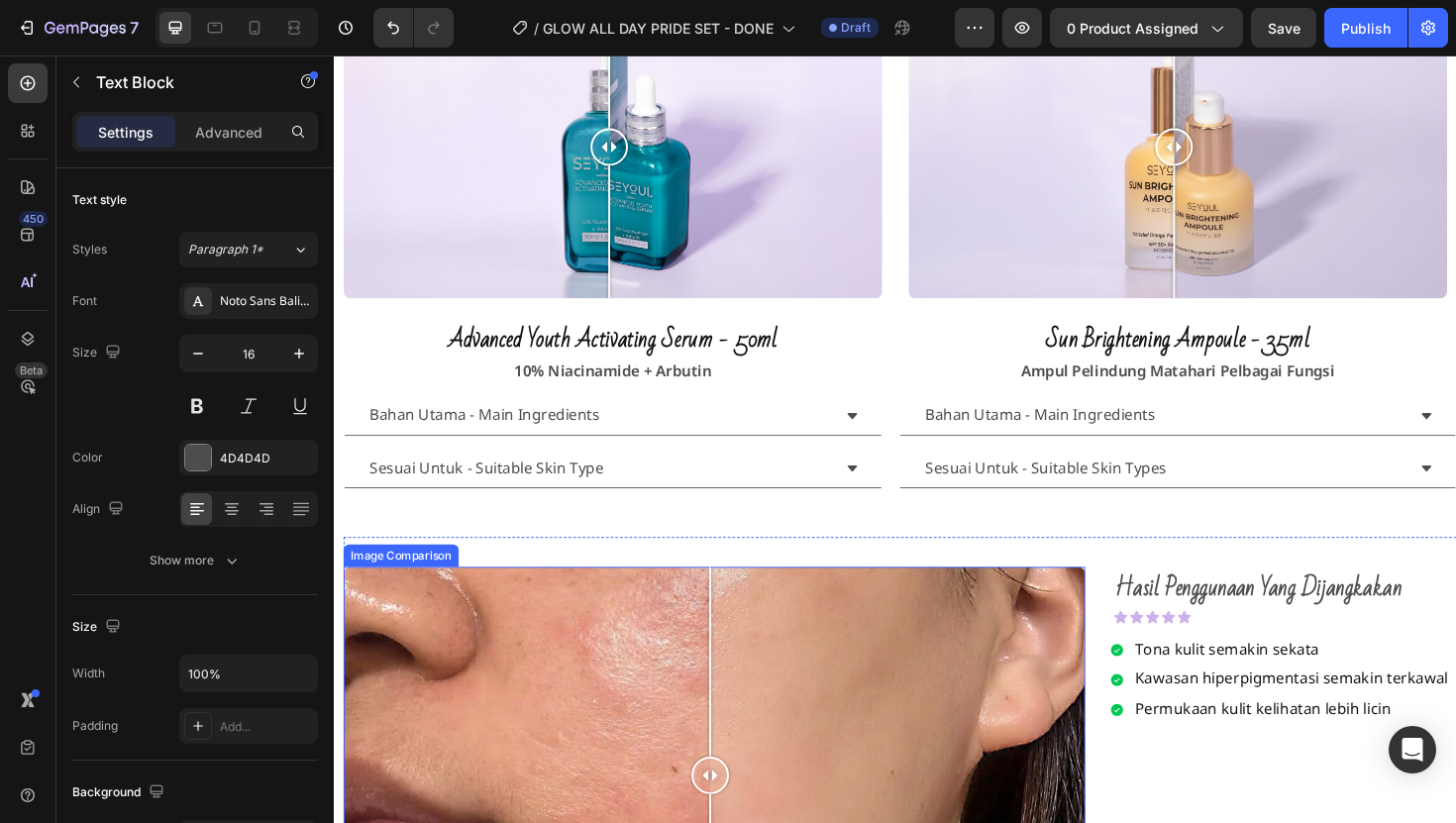 scroll, scrollTop: 1653, scrollLeft: 0, axis: vertical 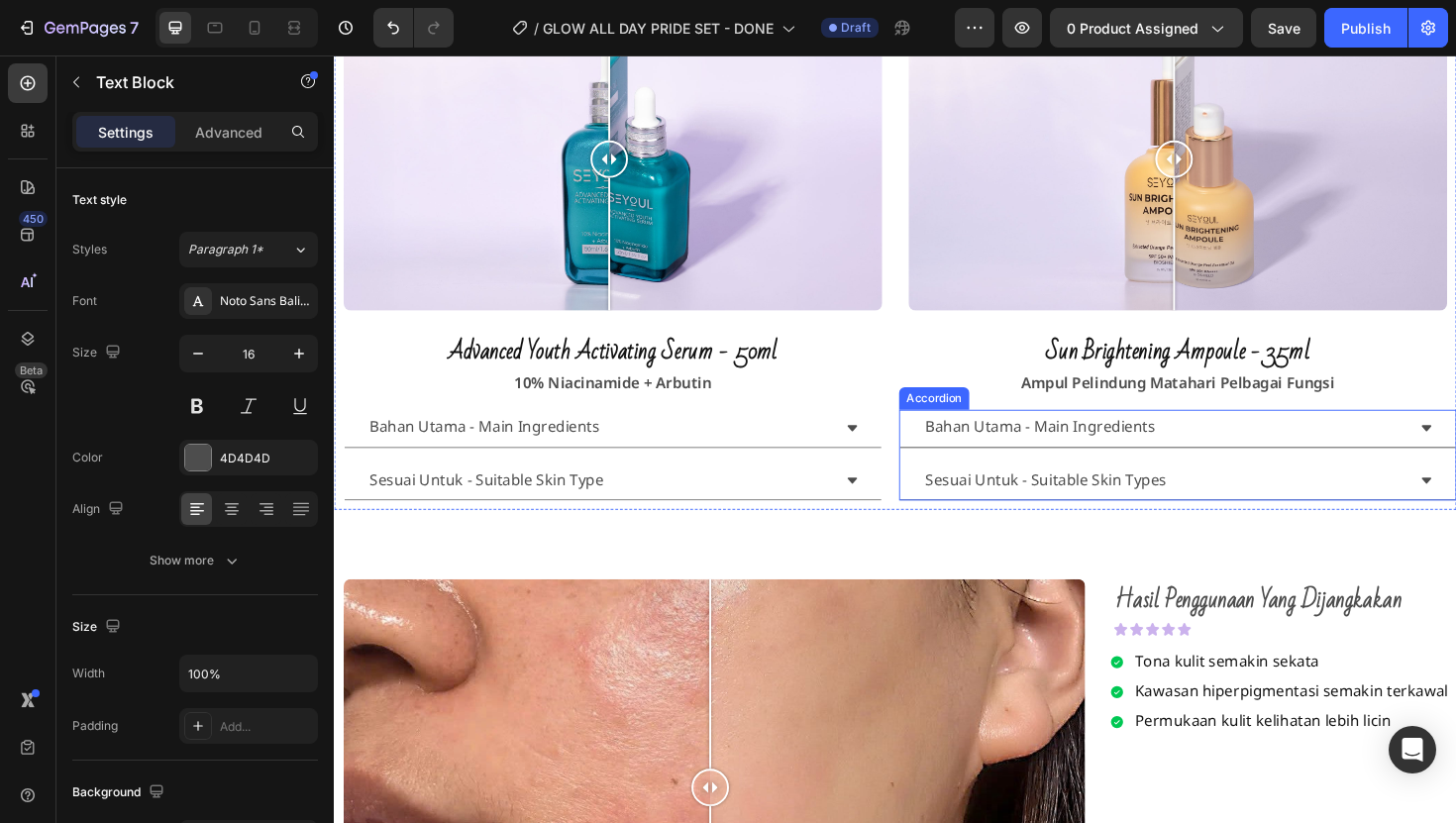 click 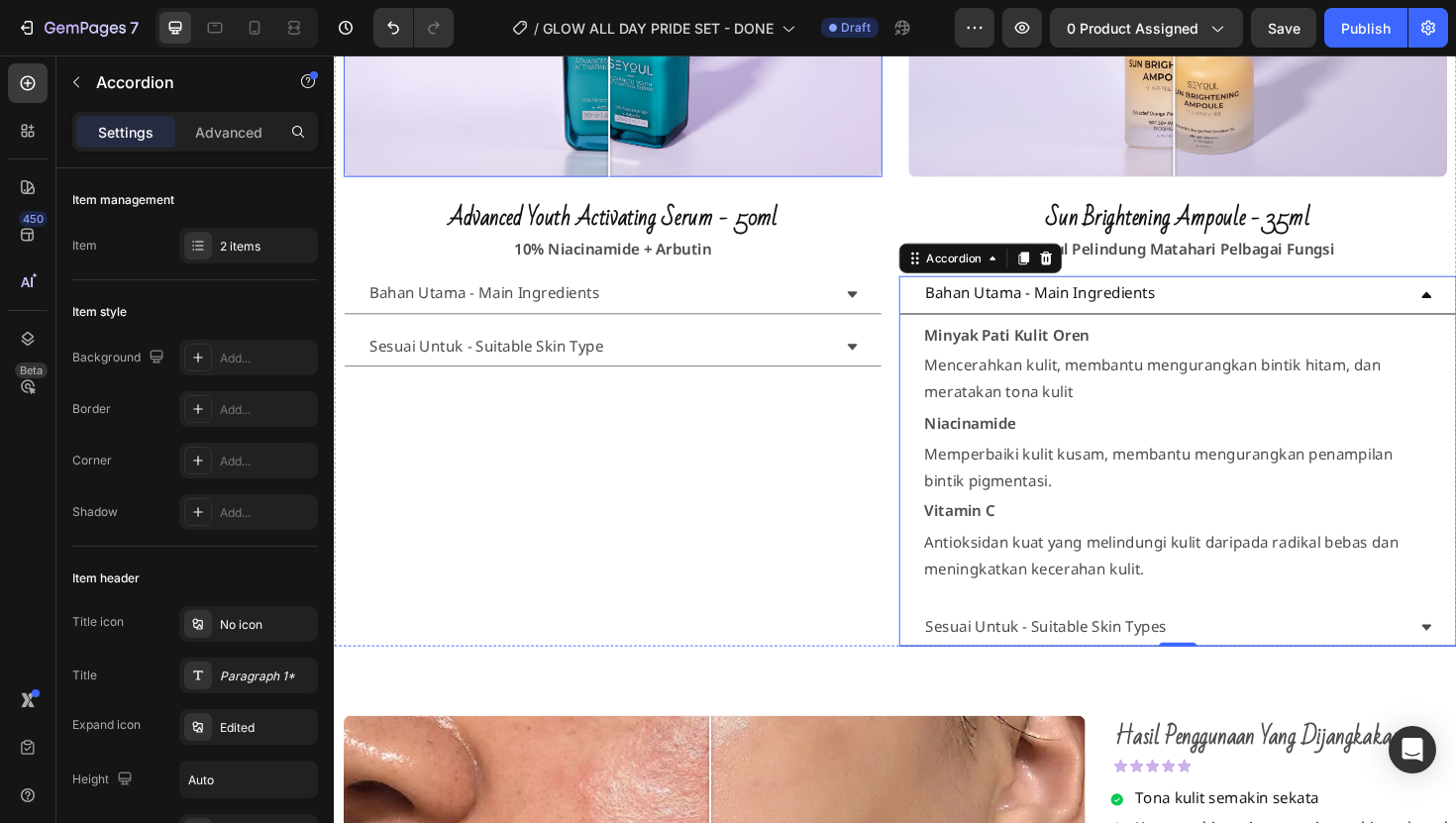 scroll, scrollTop: 1797, scrollLeft: 0, axis: vertical 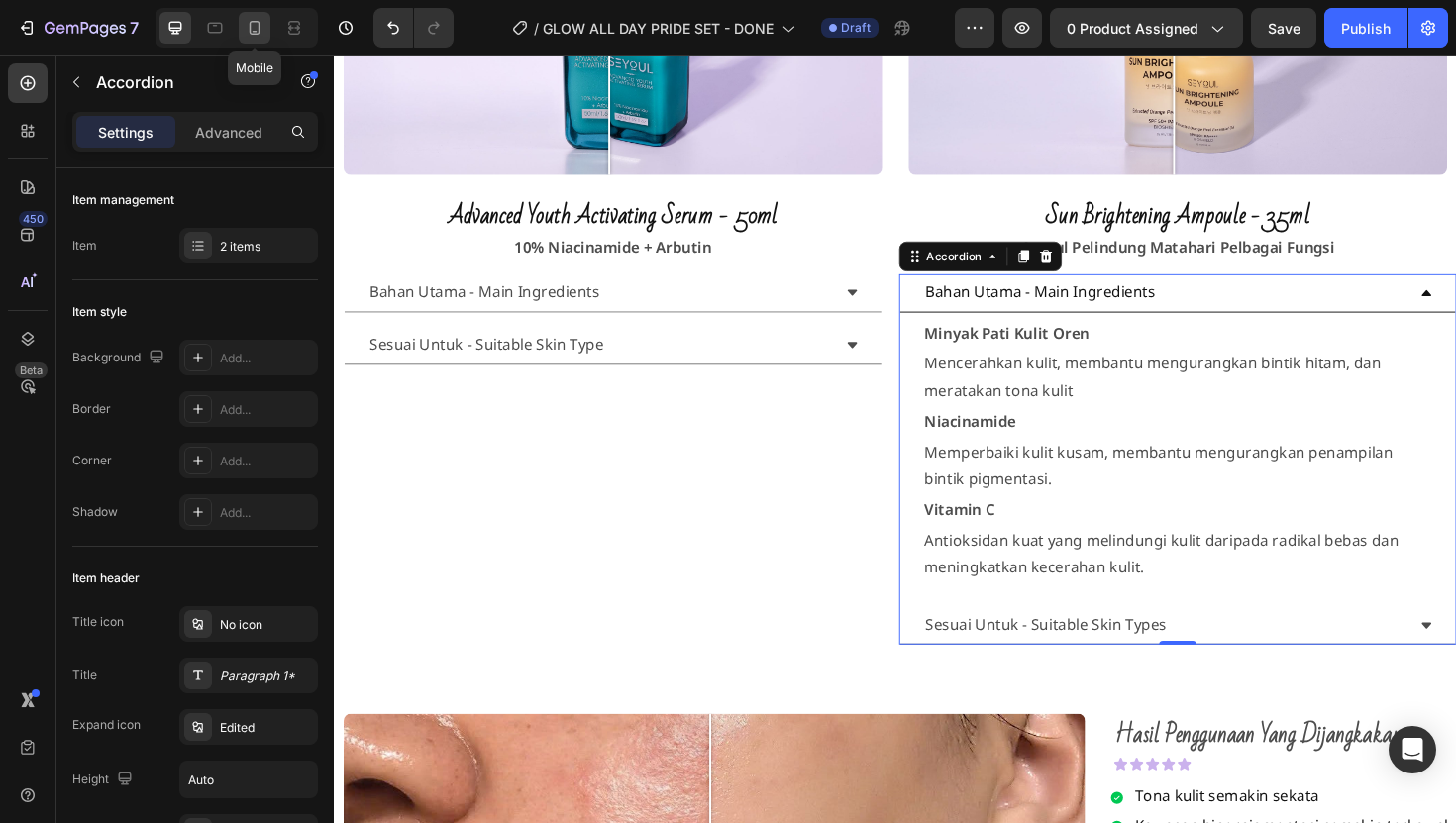 click 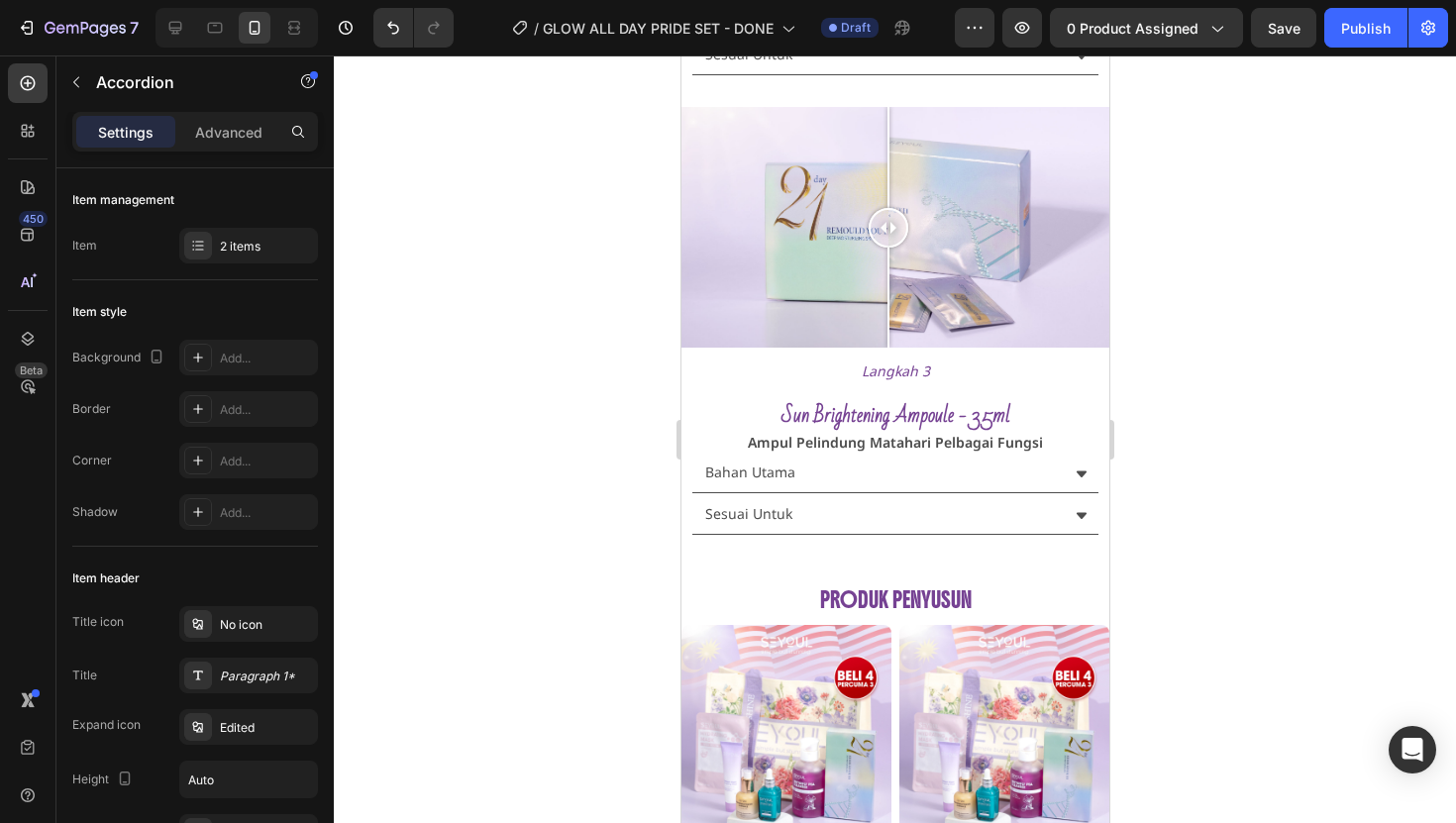 scroll, scrollTop: 2817, scrollLeft: 0, axis: vertical 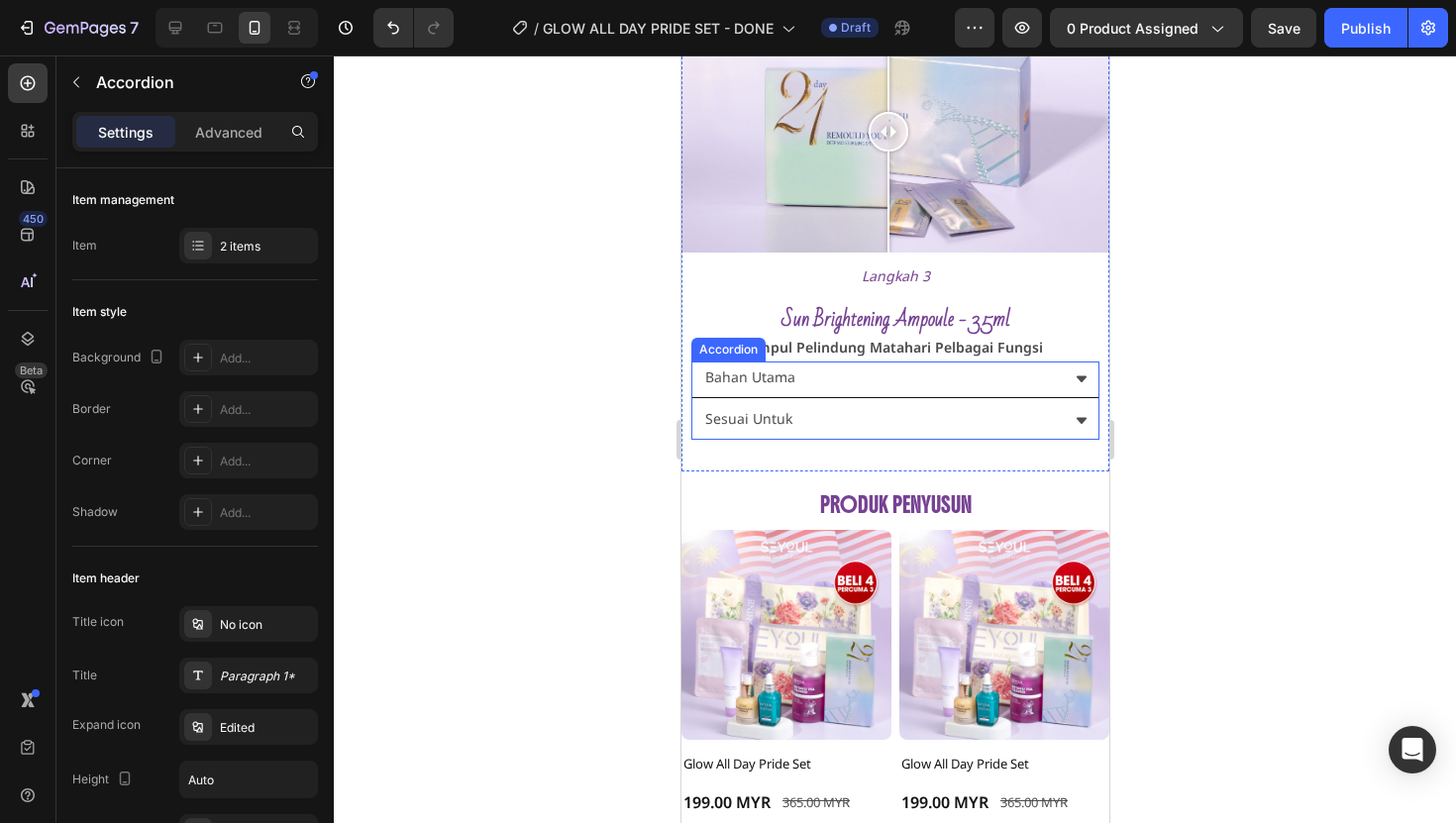 click 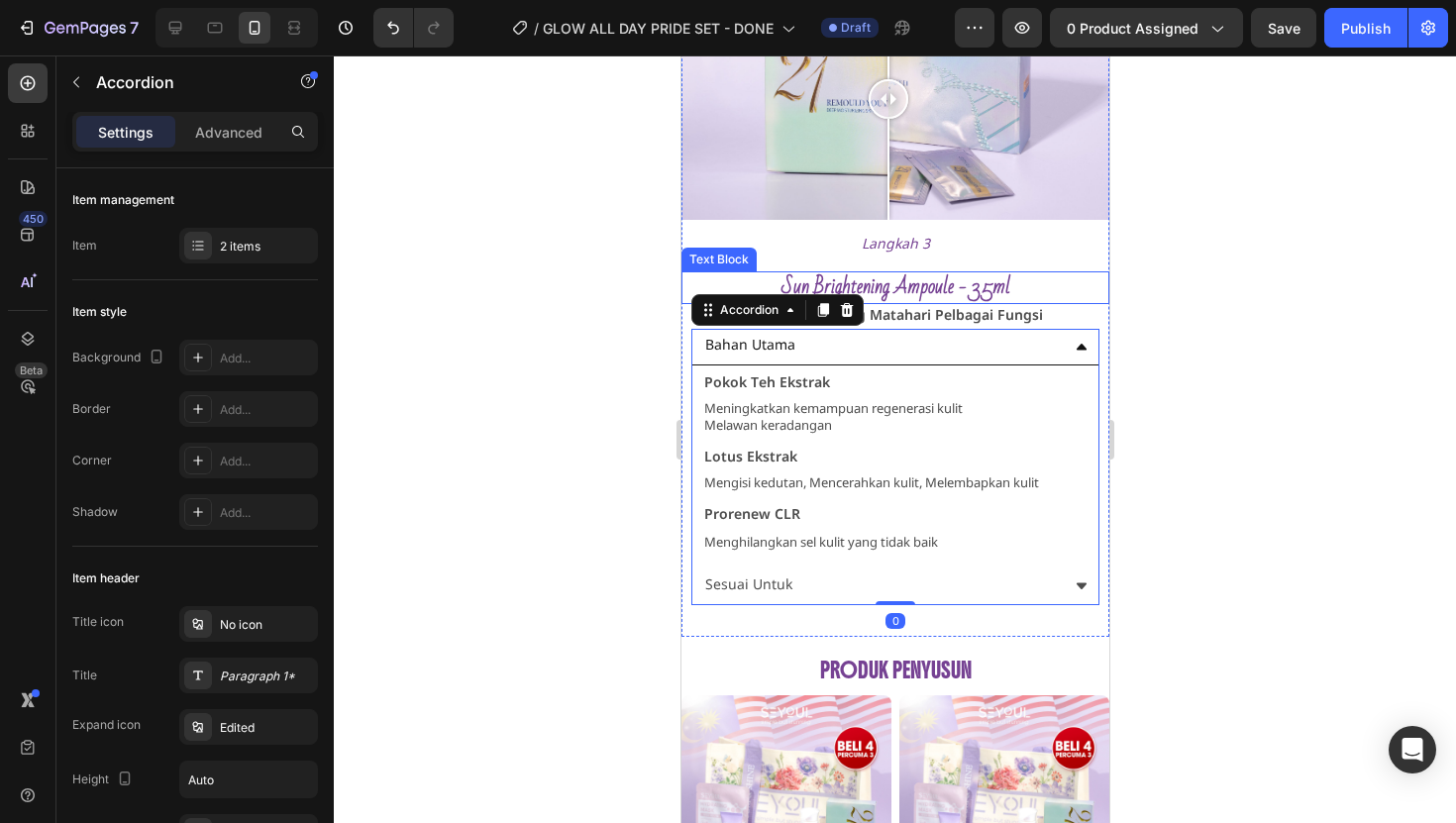 scroll, scrollTop: 2850, scrollLeft: 0, axis: vertical 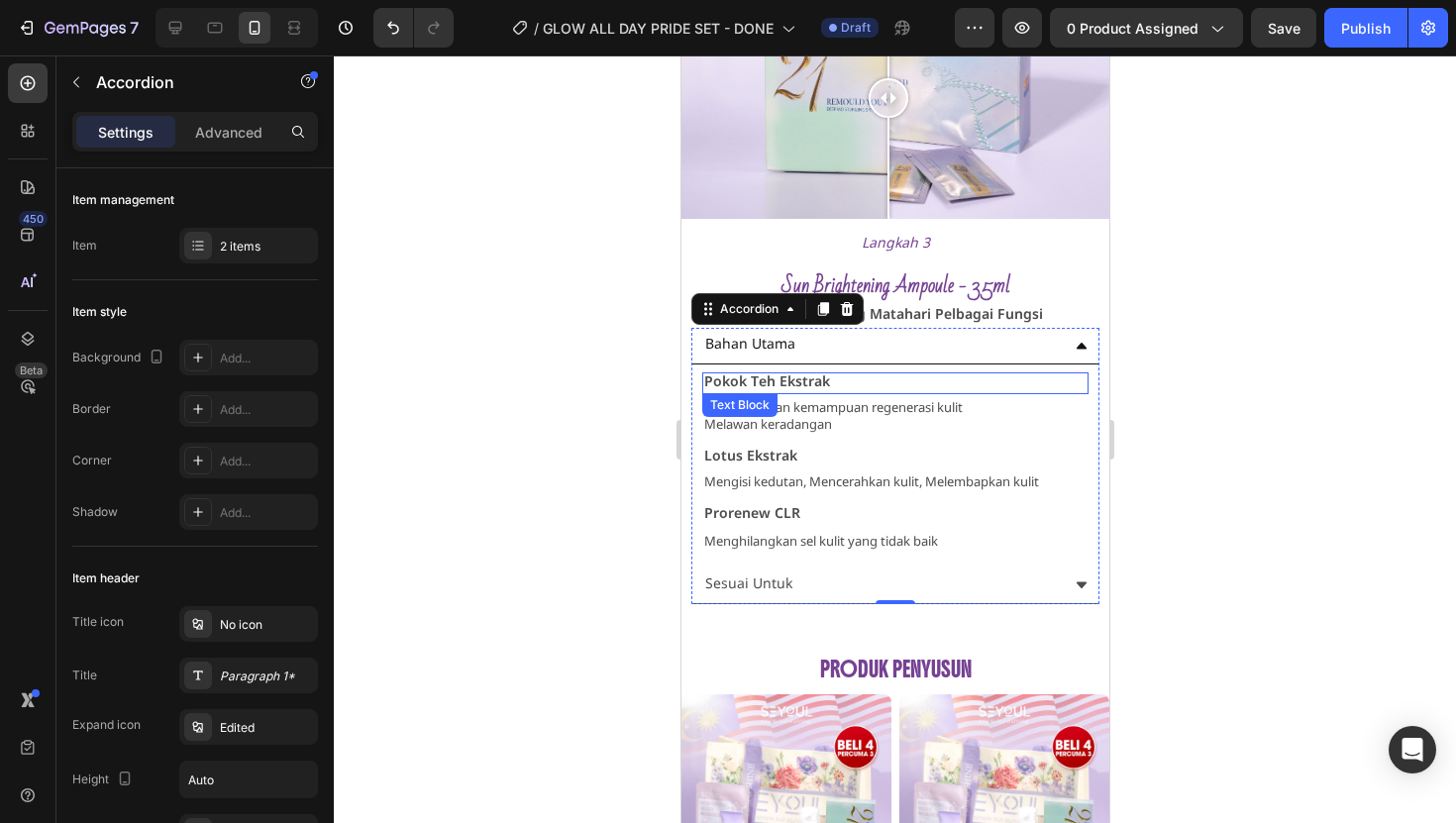 click on "Pokok Teh Ekstrak" at bounding box center [766, 382] 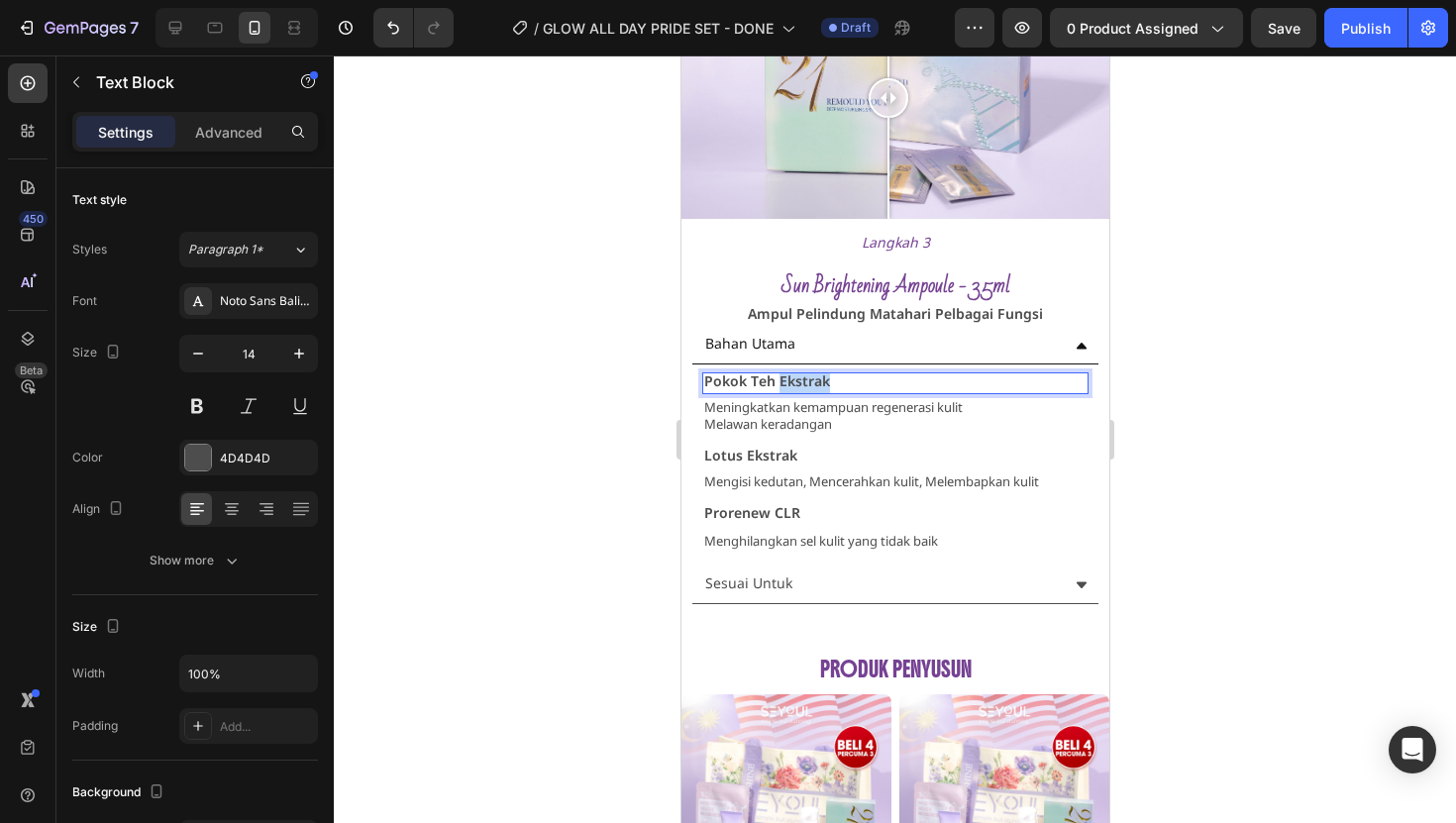 click on "Pokok Teh Ekstrak" at bounding box center [766, 382] 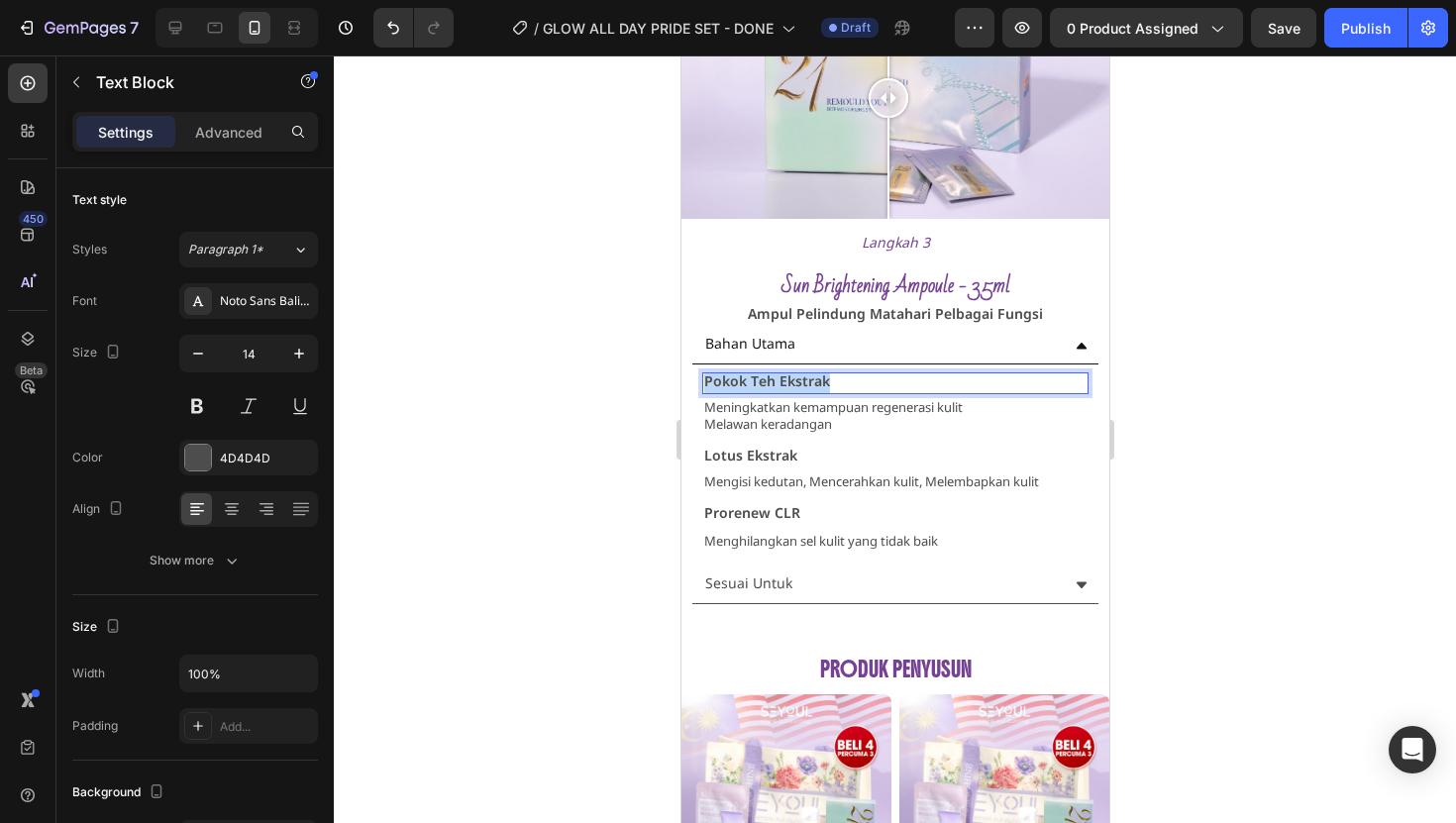click on "Pokok Teh Ekstrak" at bounding box center (766, 382) 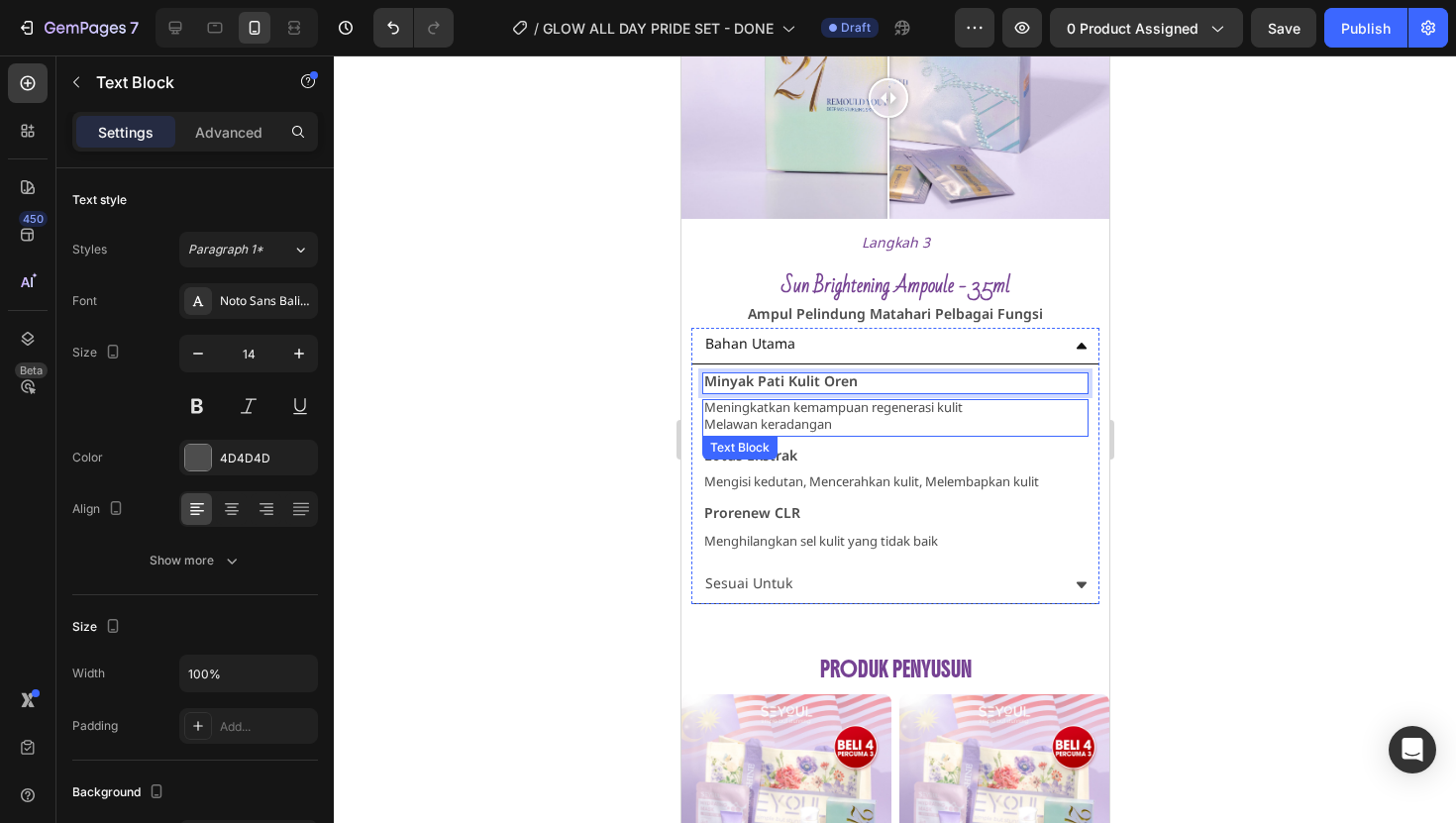 click on "Meningkatkan kemampuan regenerasi kulit Melawan keradangan" at bounding box center (894, 418) 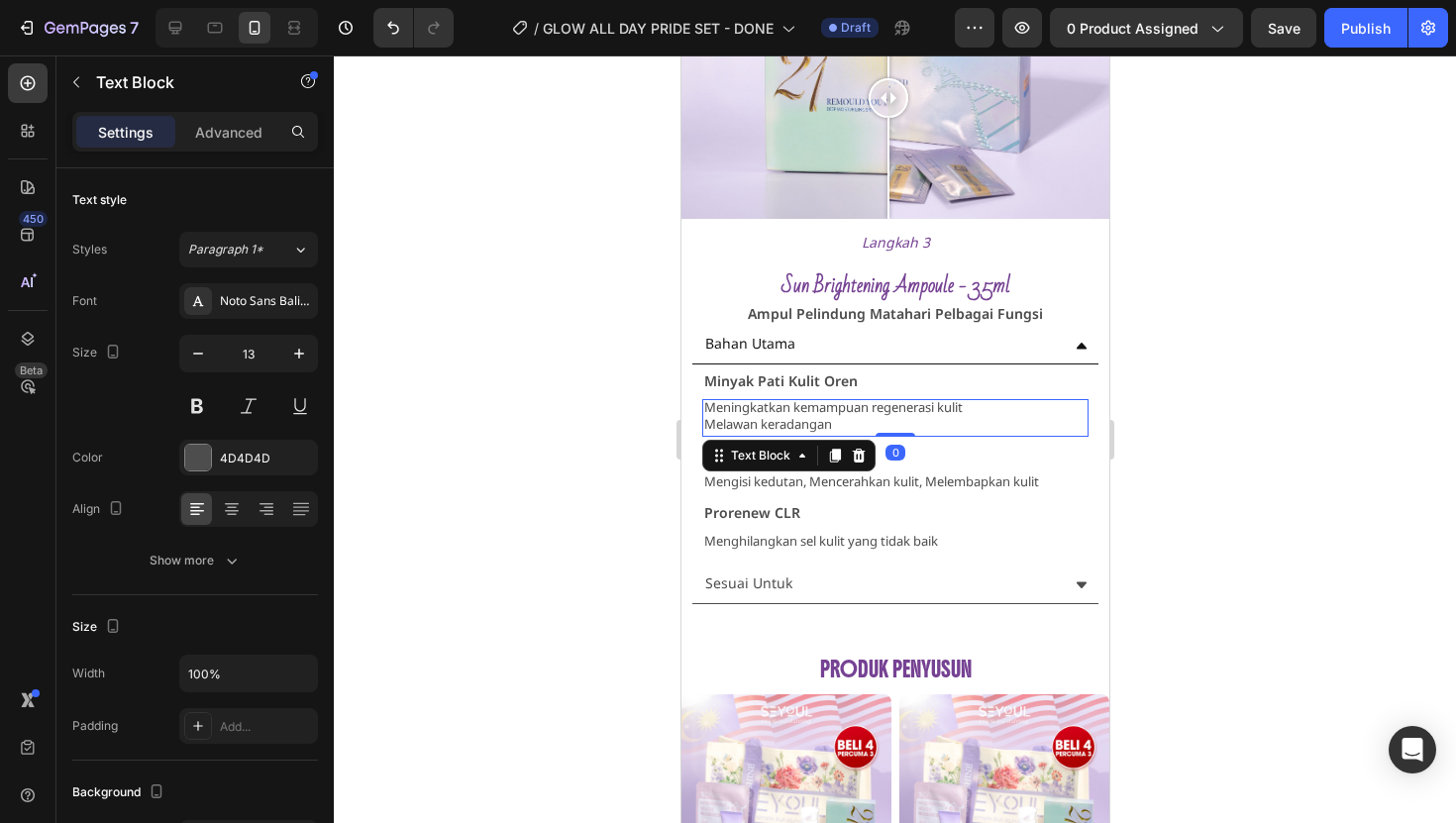 click on "Meningkatkan kemampuan regenerasi kulit Melawan keradangan" at bounding box center [894, 418] 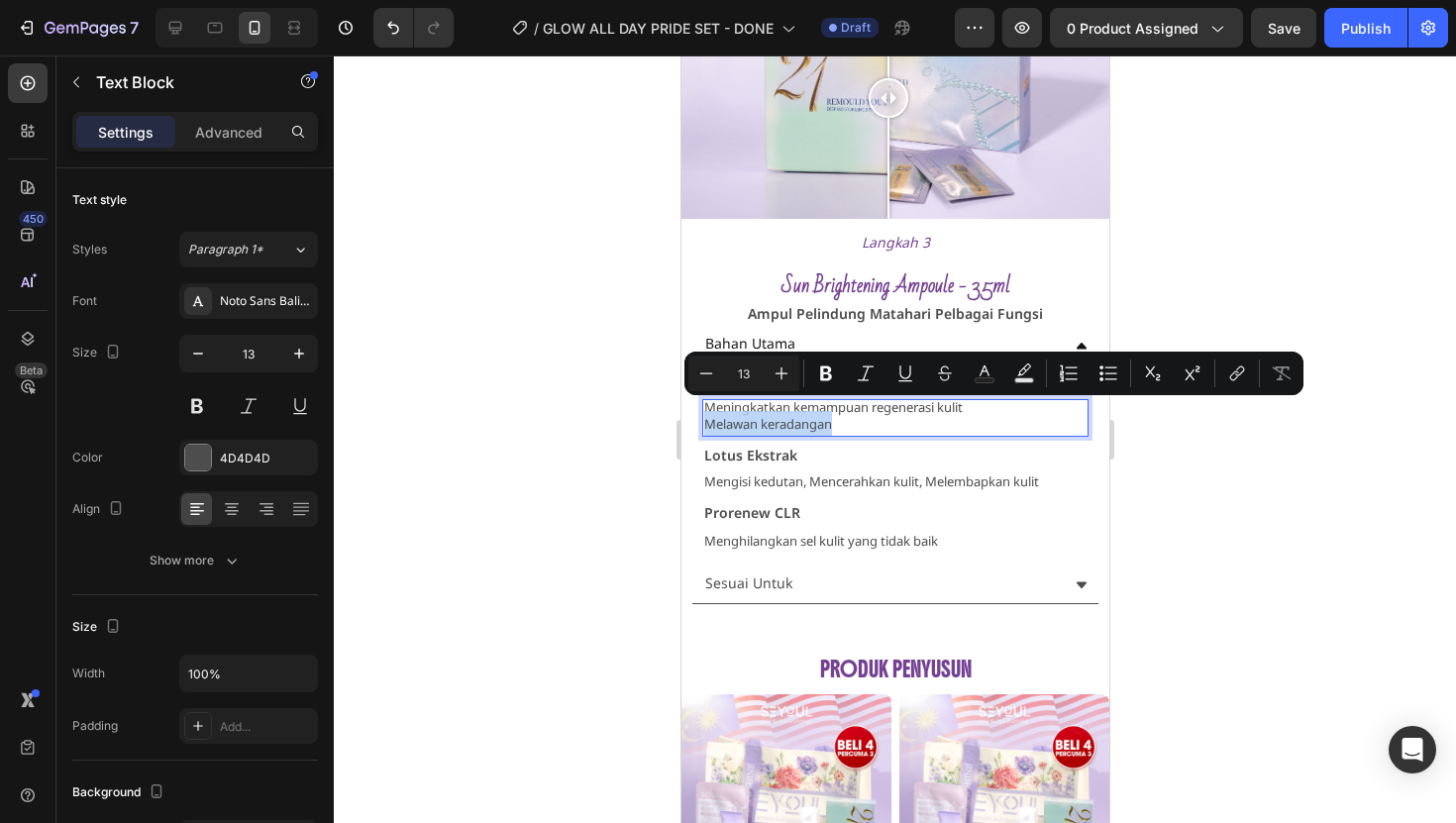 click on "Meningkatkan kemampuan regenerasi kulit Melawan keradangan" at bounding box center (894, 418) 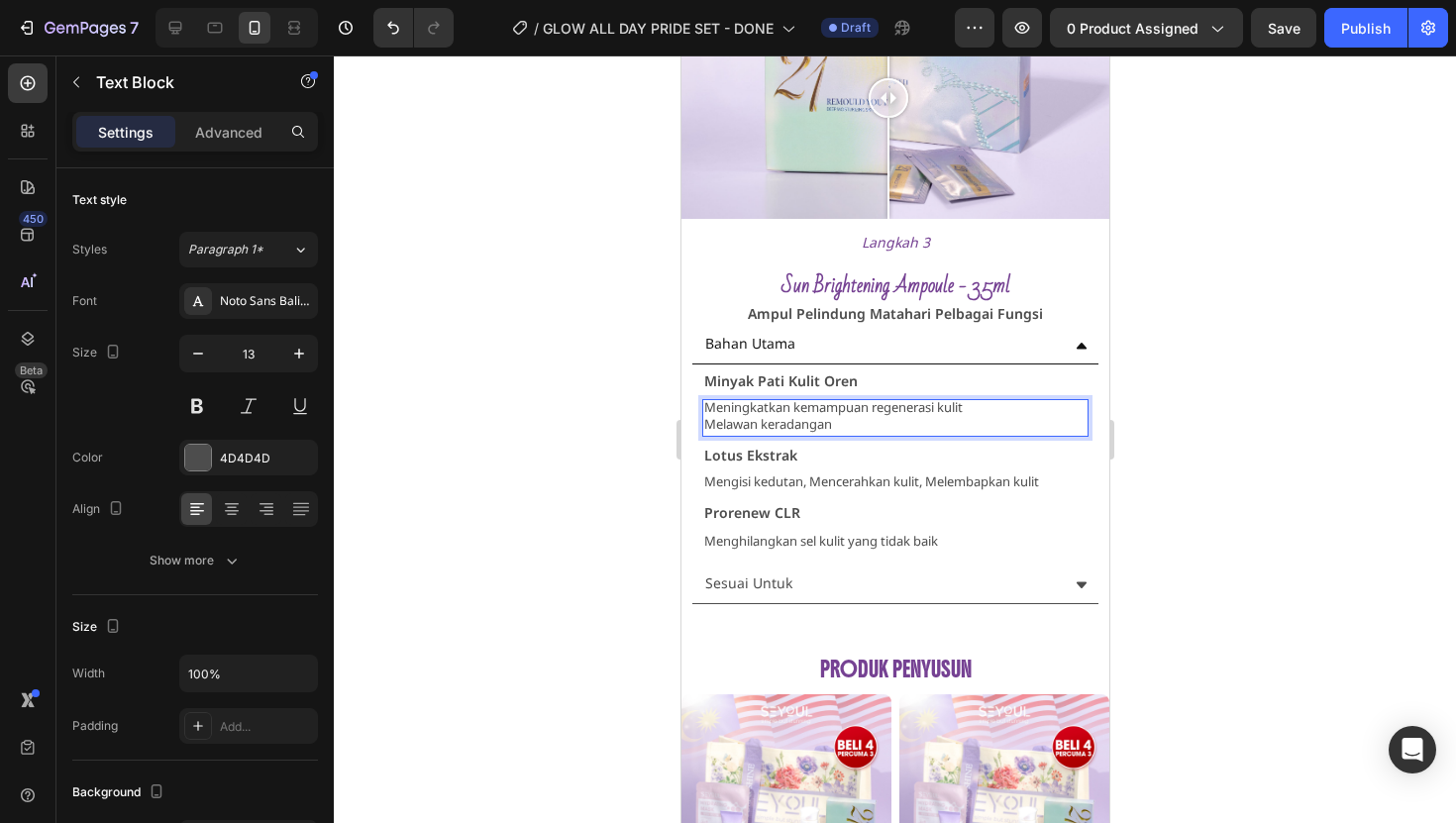 click on "Meningkatkan kemampuan regenerasi kulit Melawan keradangan" at bounding box center (894, 418) 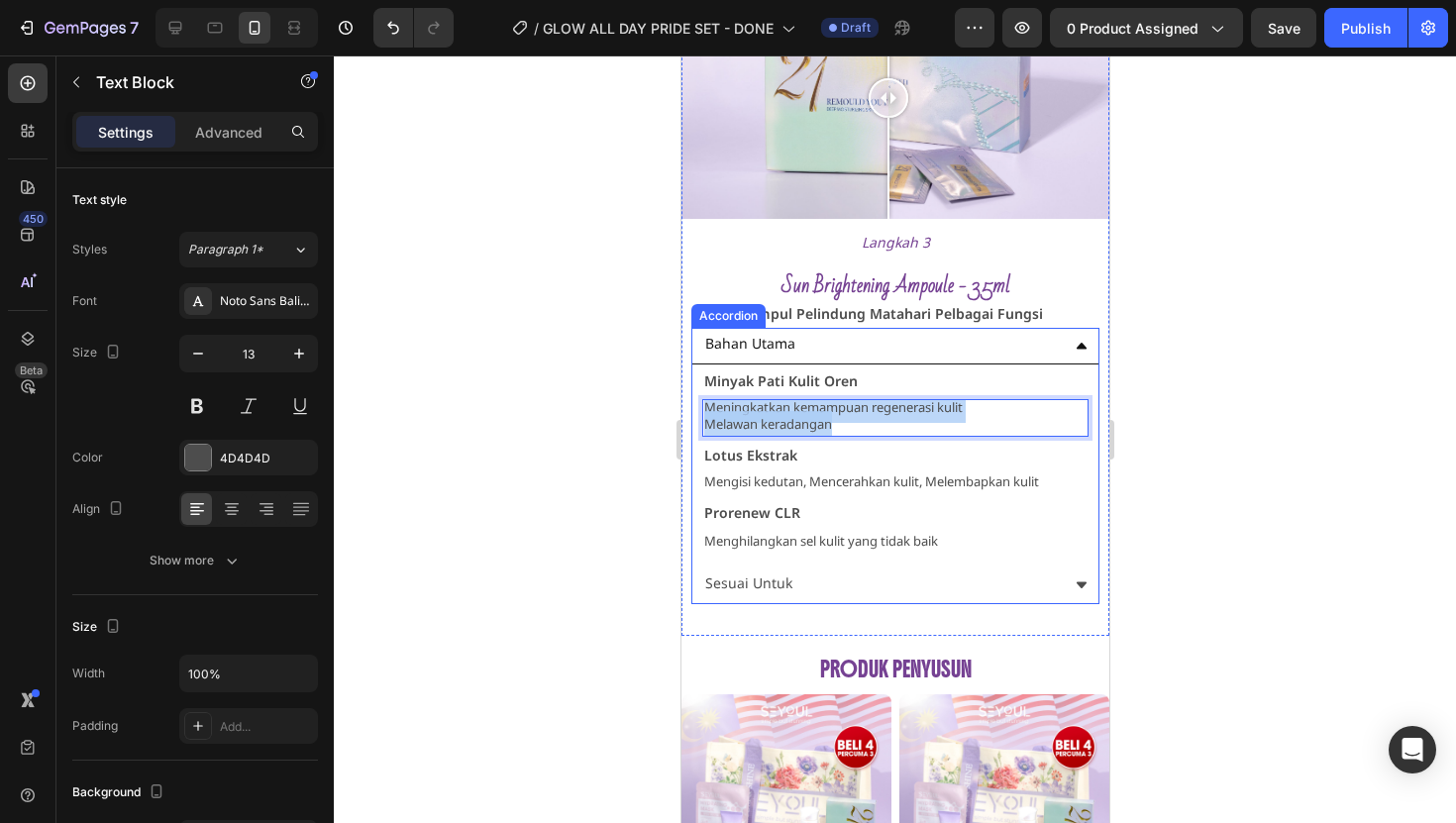 drag, startPoint x: 840, startPoint y: 415, endPoint x: 694, endPoint y: 391, distance: 147.9595 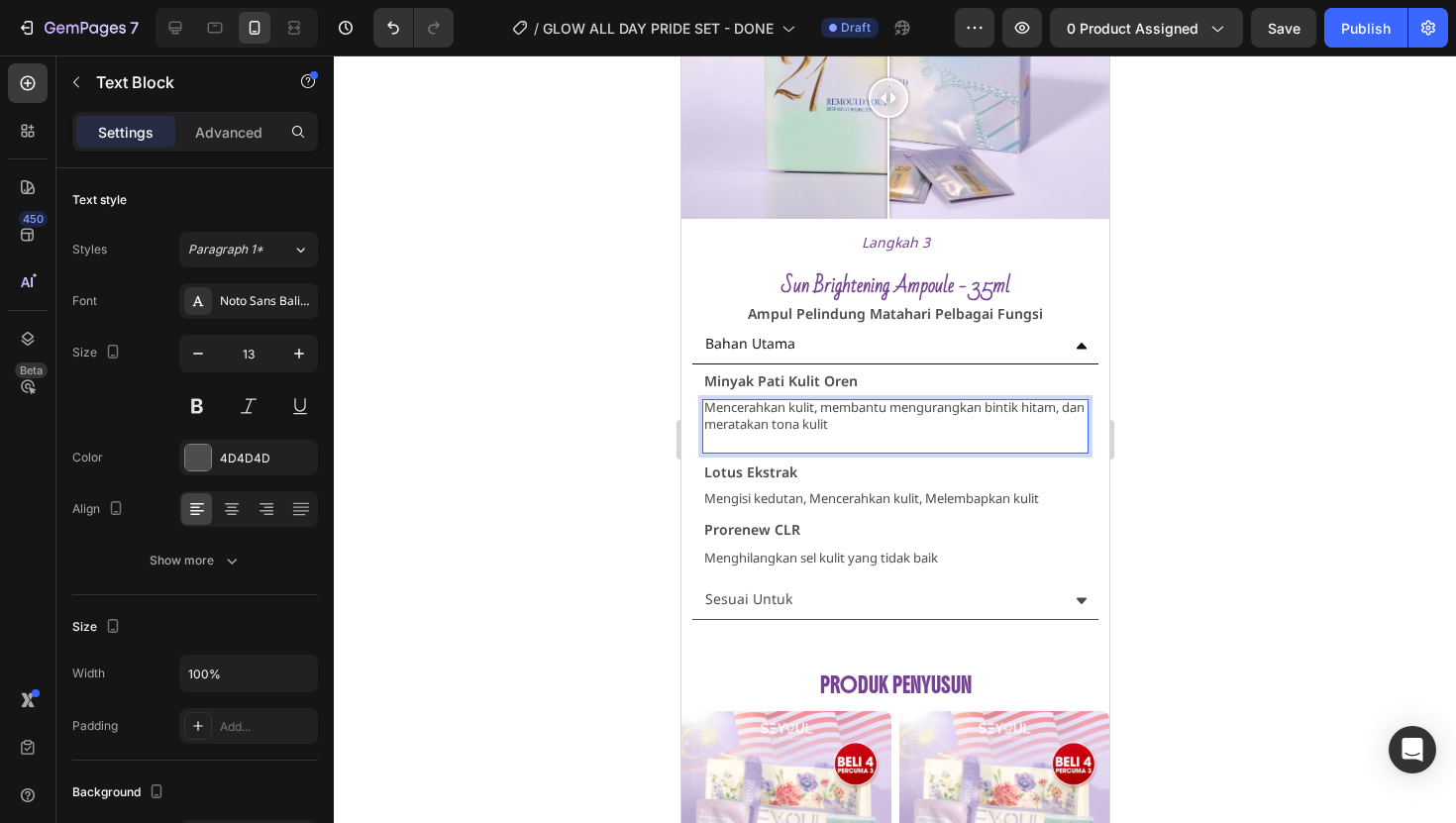 scroll, scrollTop: 3, scrollLeft: 0, axis: vertical 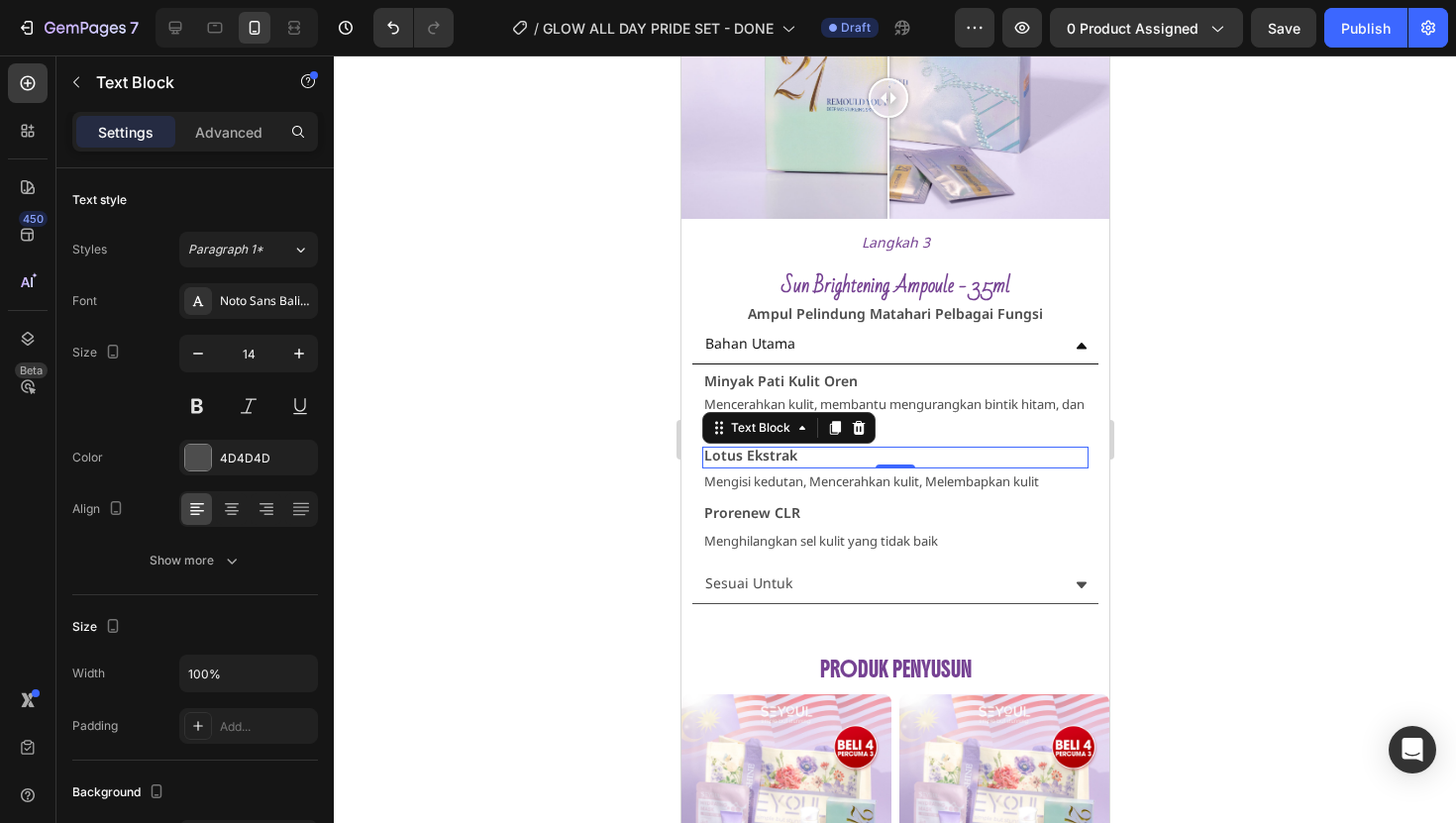 click on "Lotus Ekstrak" at bounding box center (750, 457) 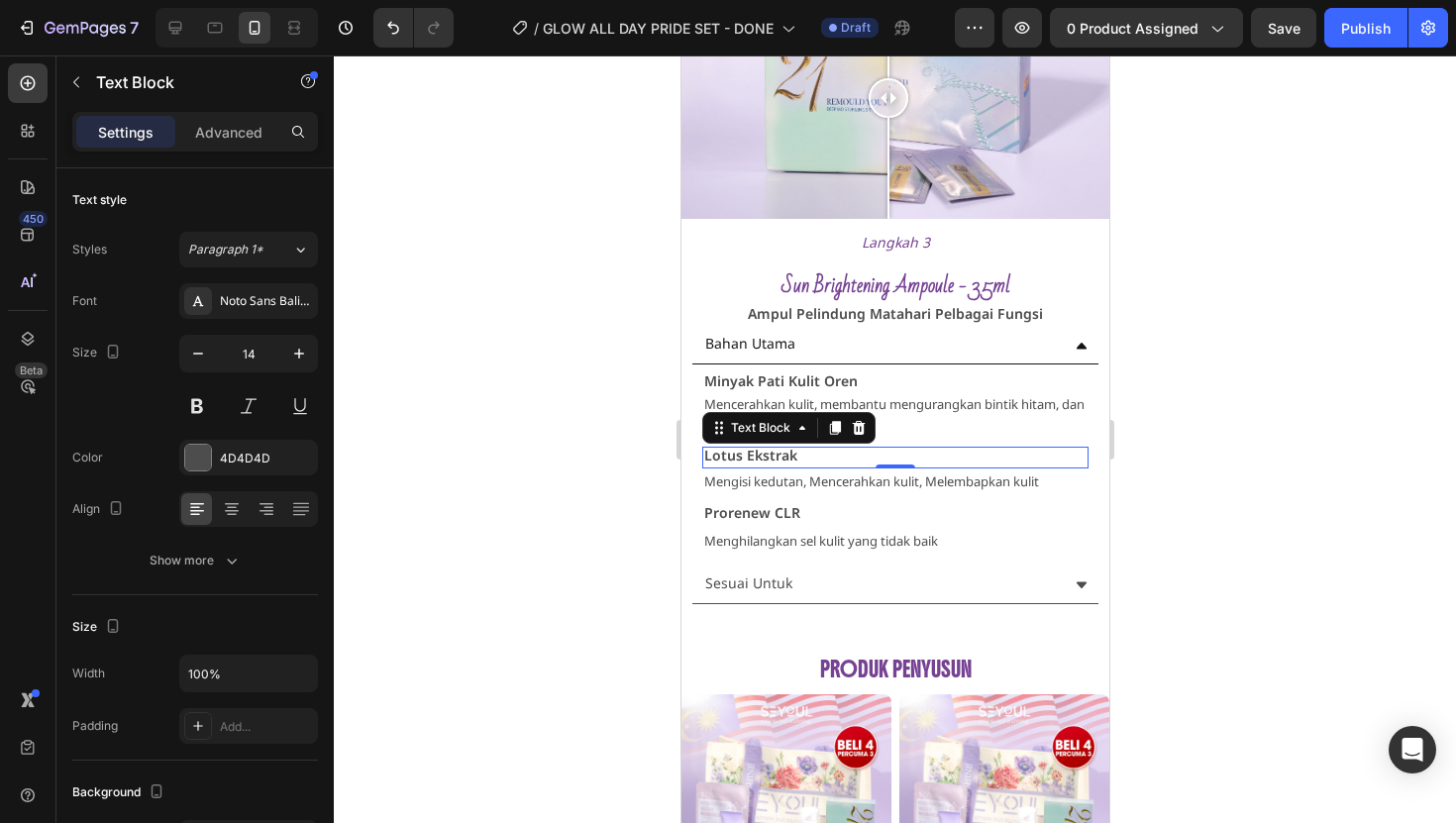 click on "Lotus Ekstrak" at bounding box center (750, 457) 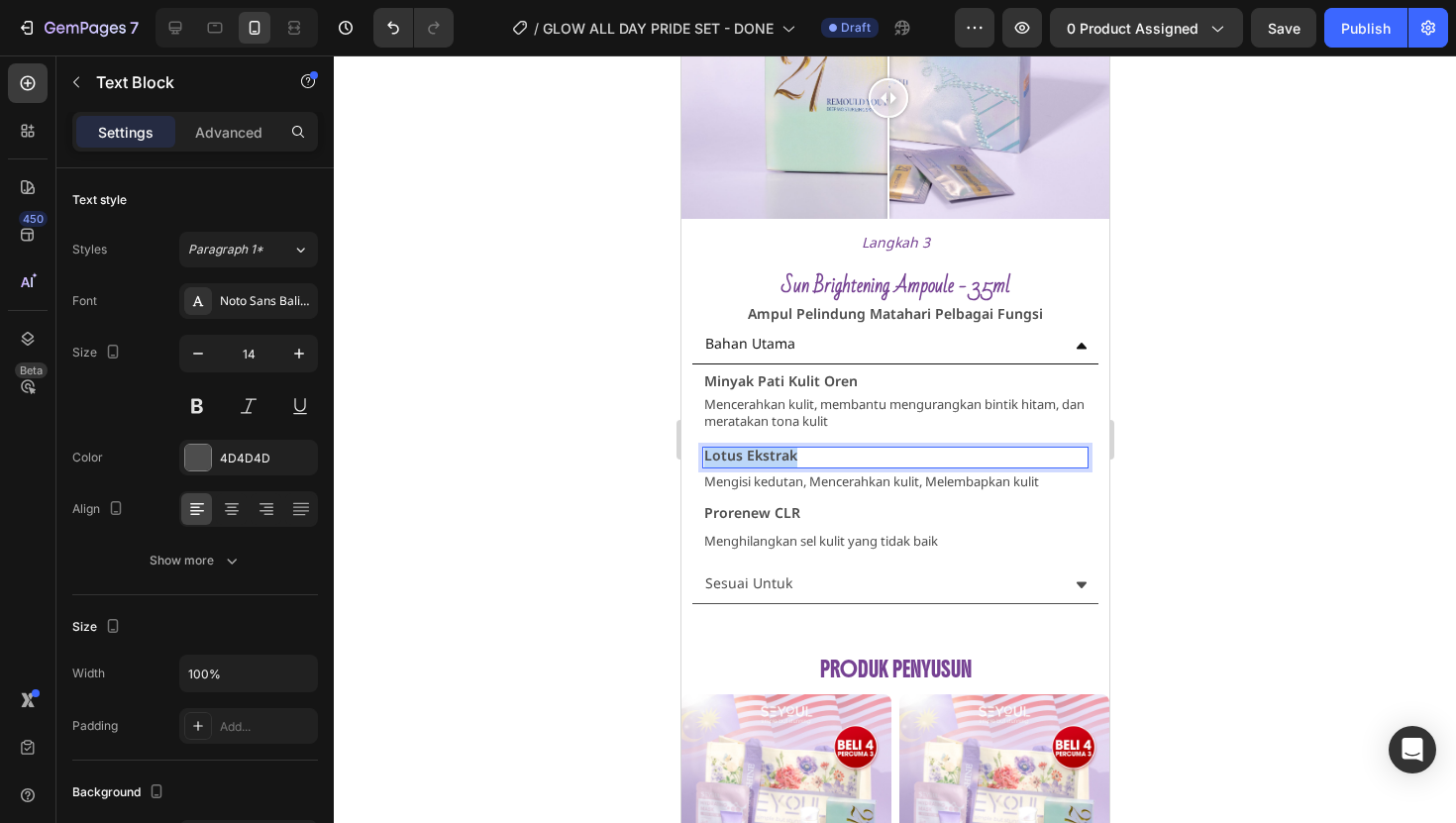 click on "Lotus Ekstrak" at bounding box center (750, 457) 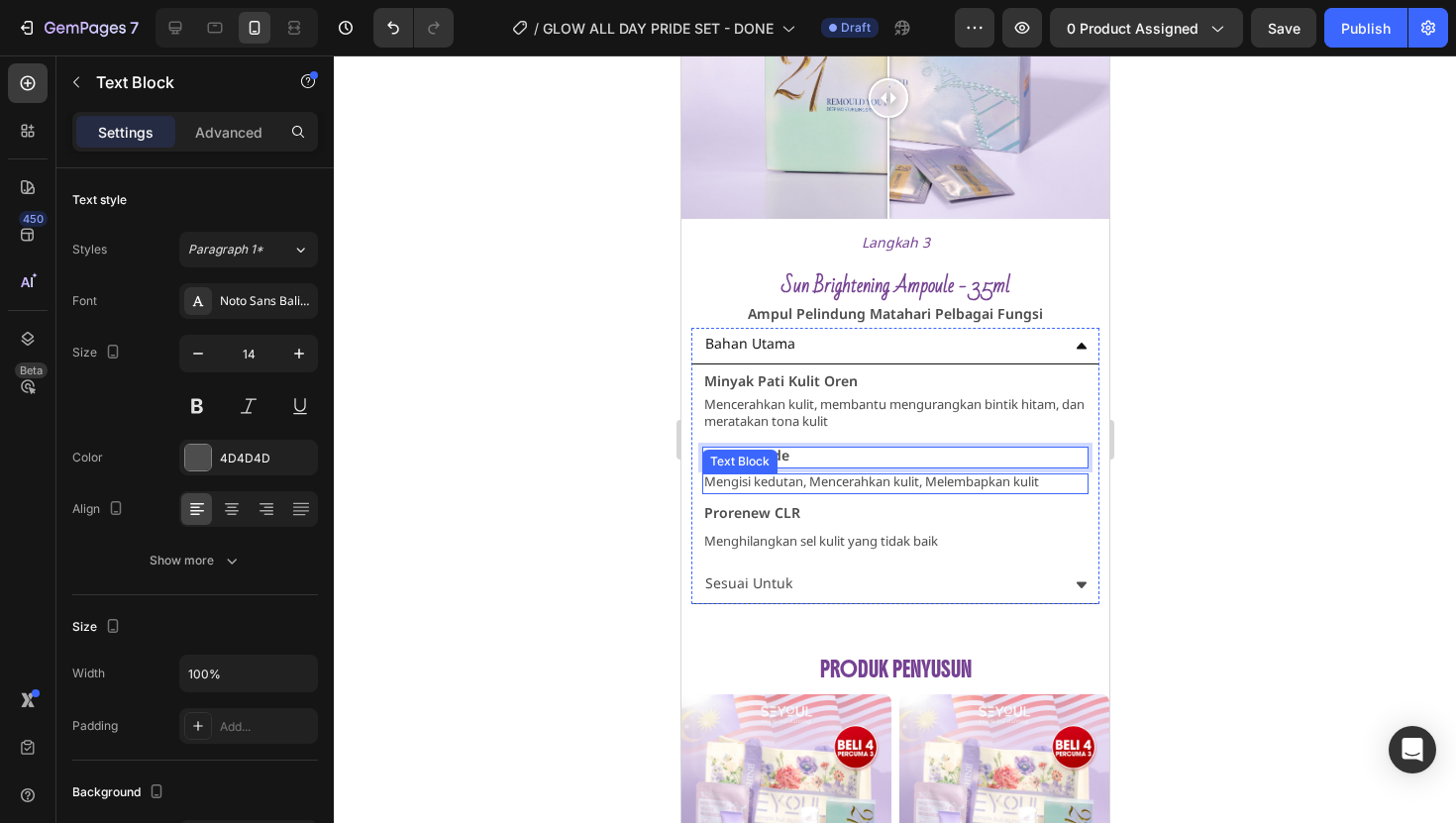 click on "Mengisi kedutan, Mencerahkan kulit, Melembapkan kulit" at bounding box center [894, 483] 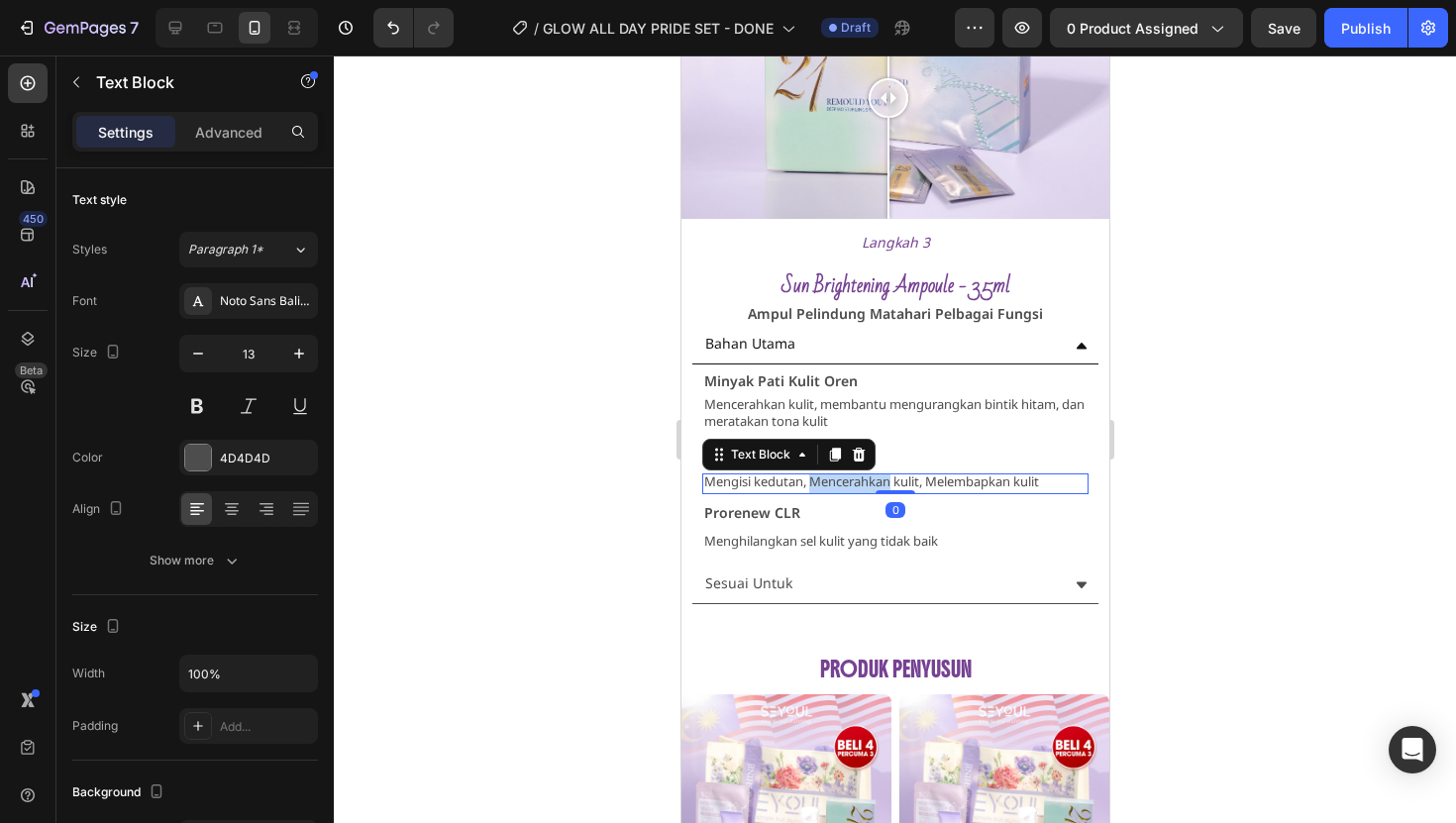 click on "Mengisi kedutan, Mencerahkan kulit, Melembapkan kulit" at bounding box center (894, 483) 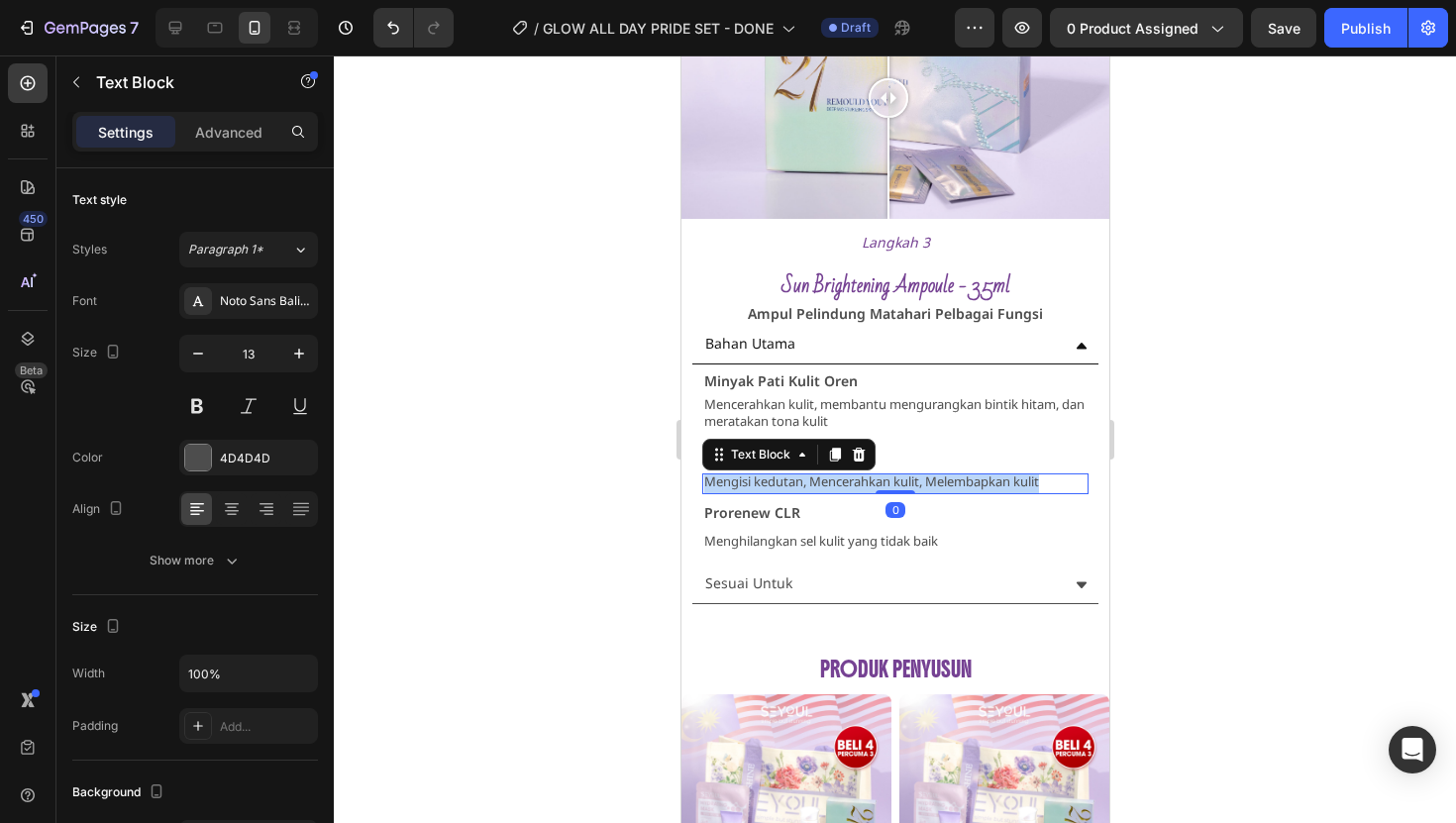 click on "Mengisi kedutan, Mencerahkan kulit, Melembapkan kulit" at bounding box center [894, 483] 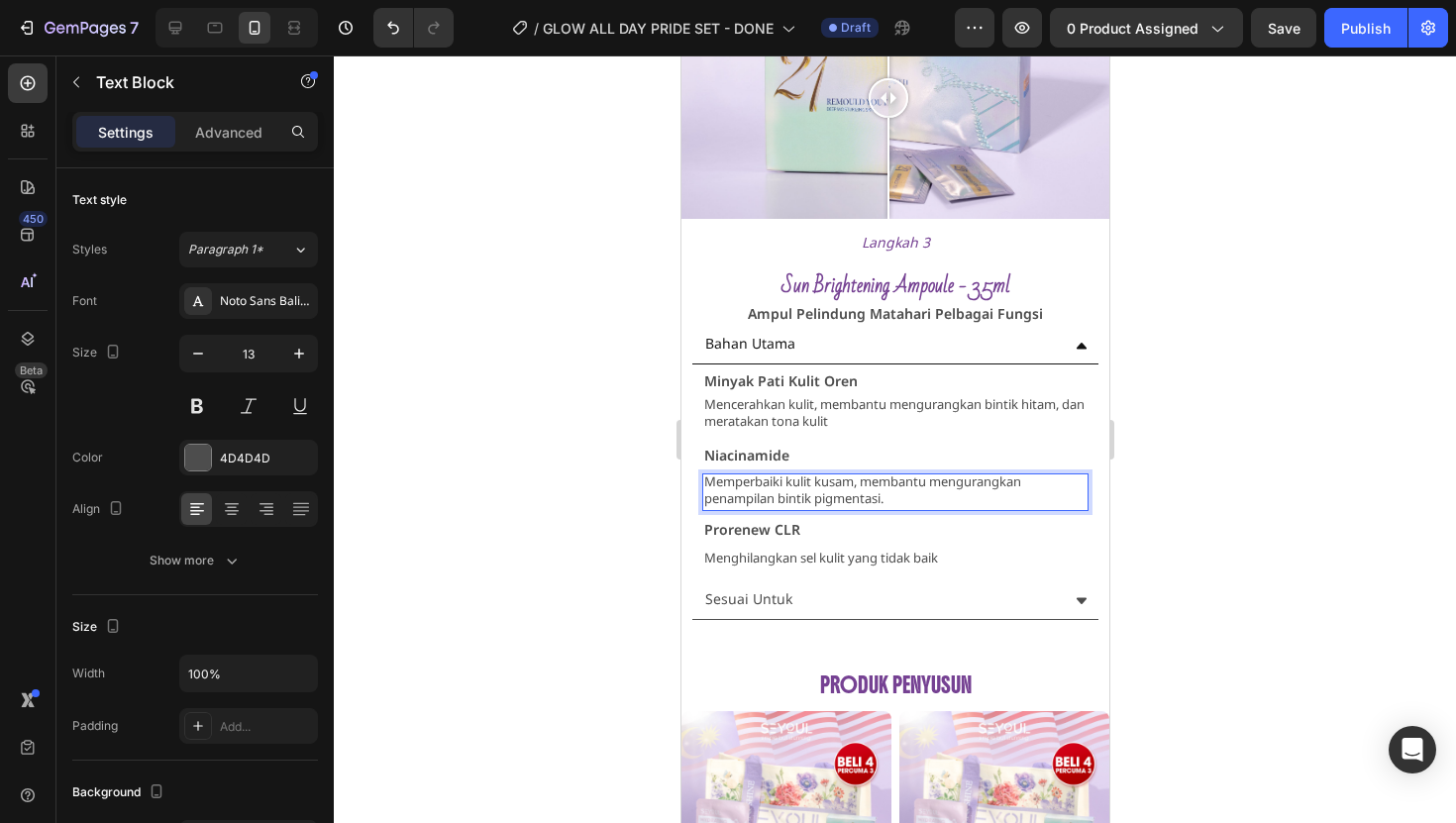 scroll, scrollTop: 3, scrollLeft: 0, axis: vertical 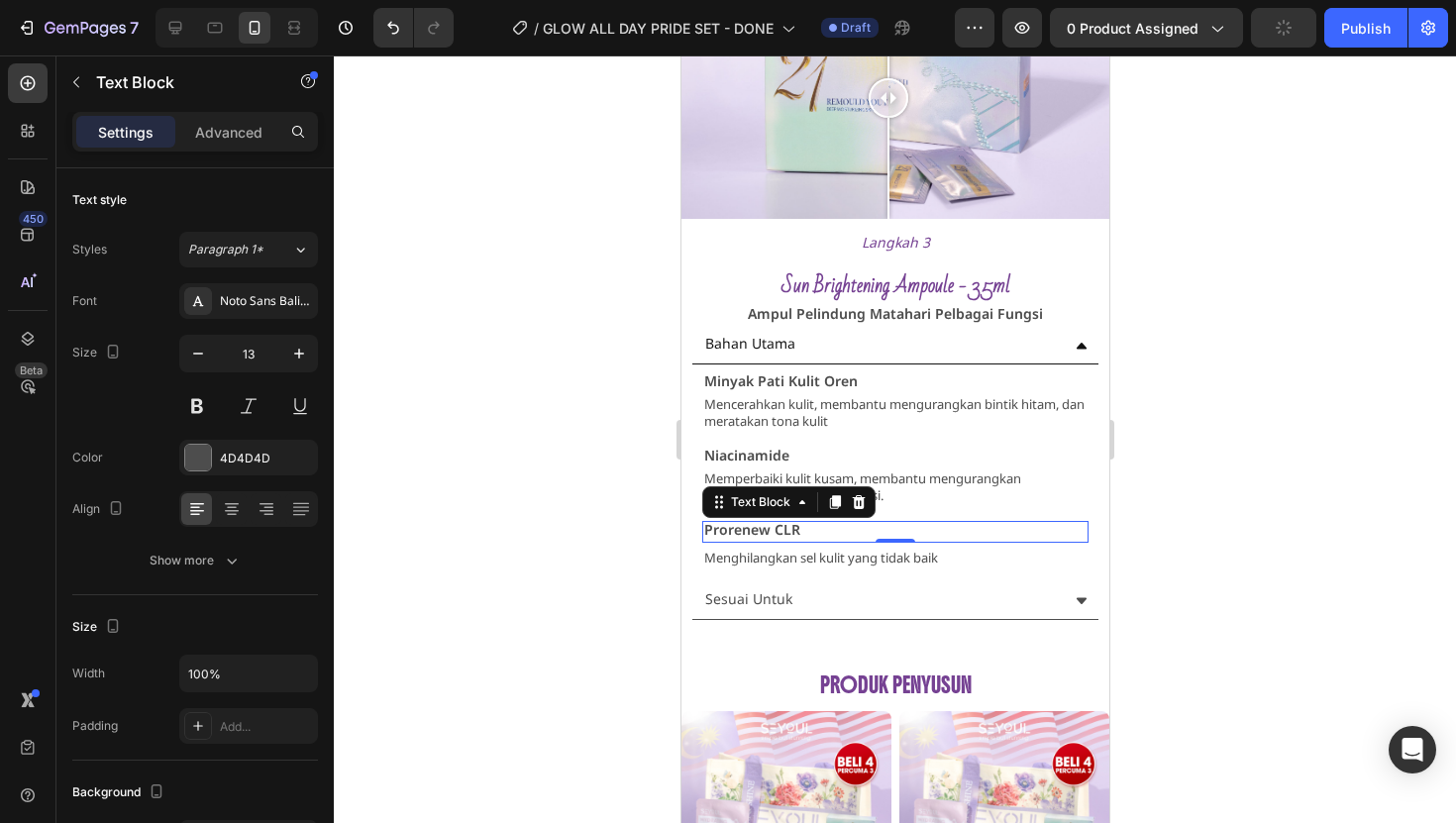 click on "Prorenew CLR" at bounding box center [751, 531] 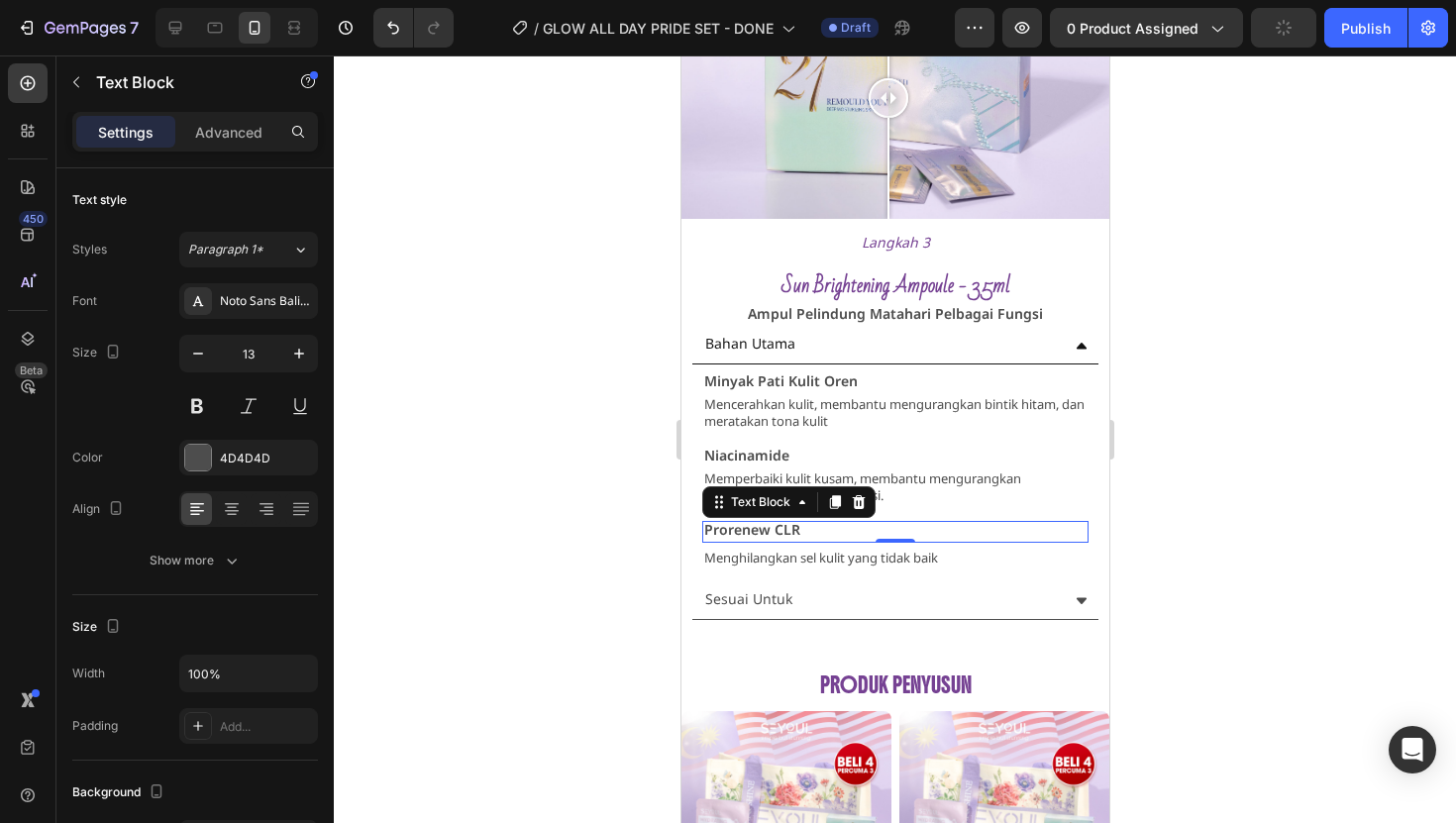 click on "Prorenew CLR" at bounding box center [751, 531] 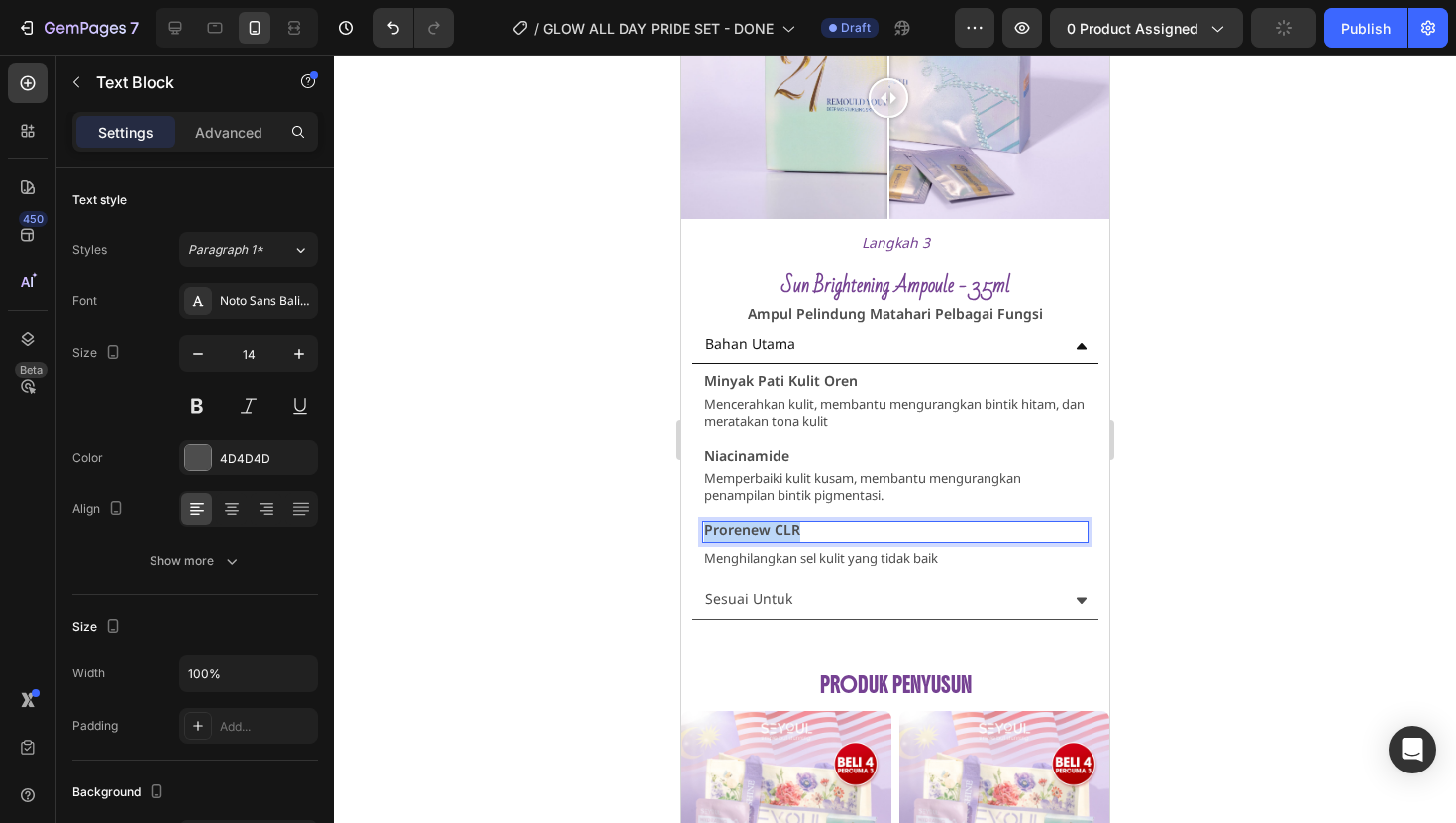 click on "Prorenew CLR" at bounding box center [751, 531] 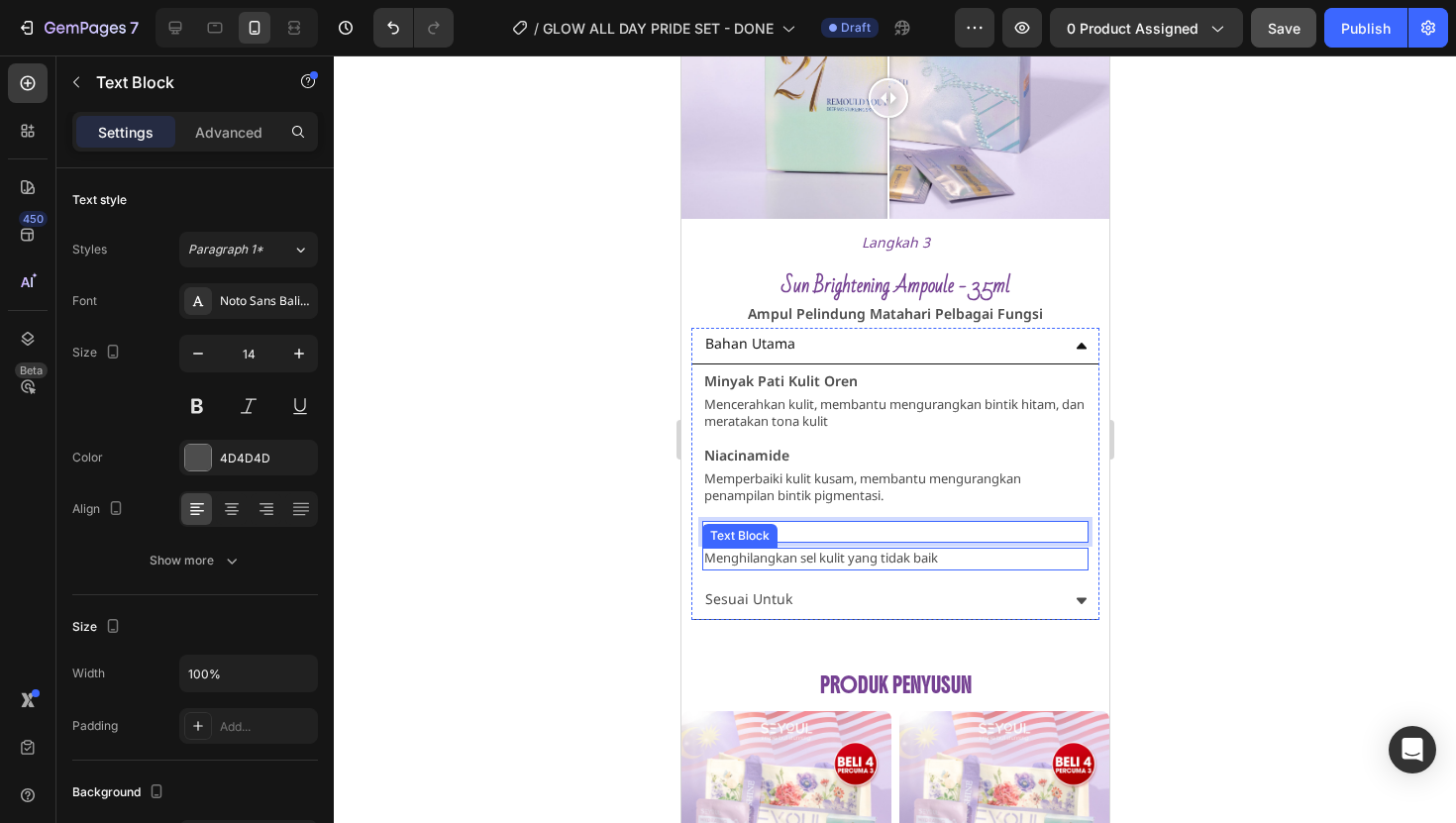 click on "Menghilangkan sel kulit yang tidak baik" at bounding box center (894, 560) 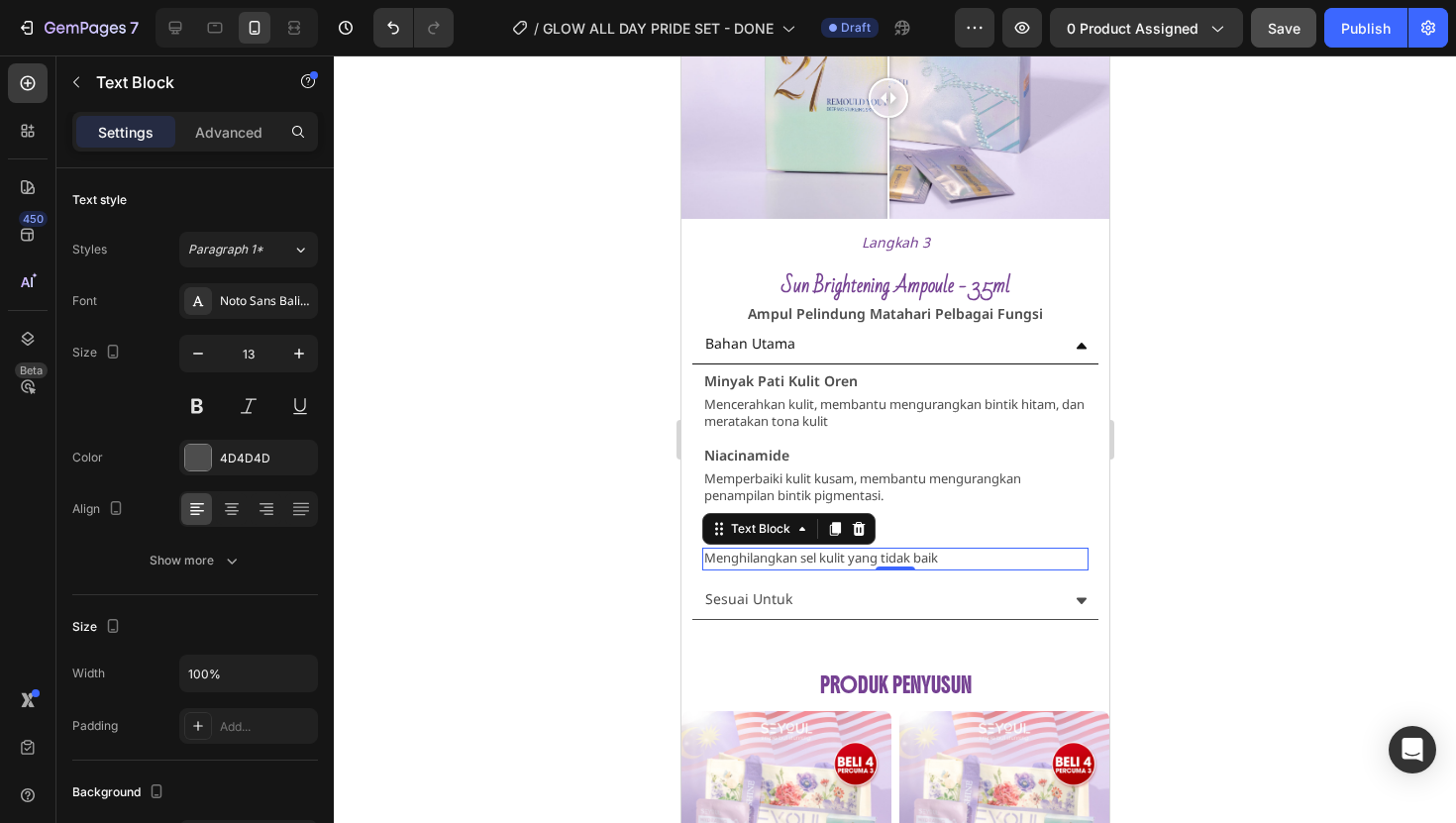 click on "Menghilangkan sel kulit yang tidak baik" at bounding box center (894, 560) 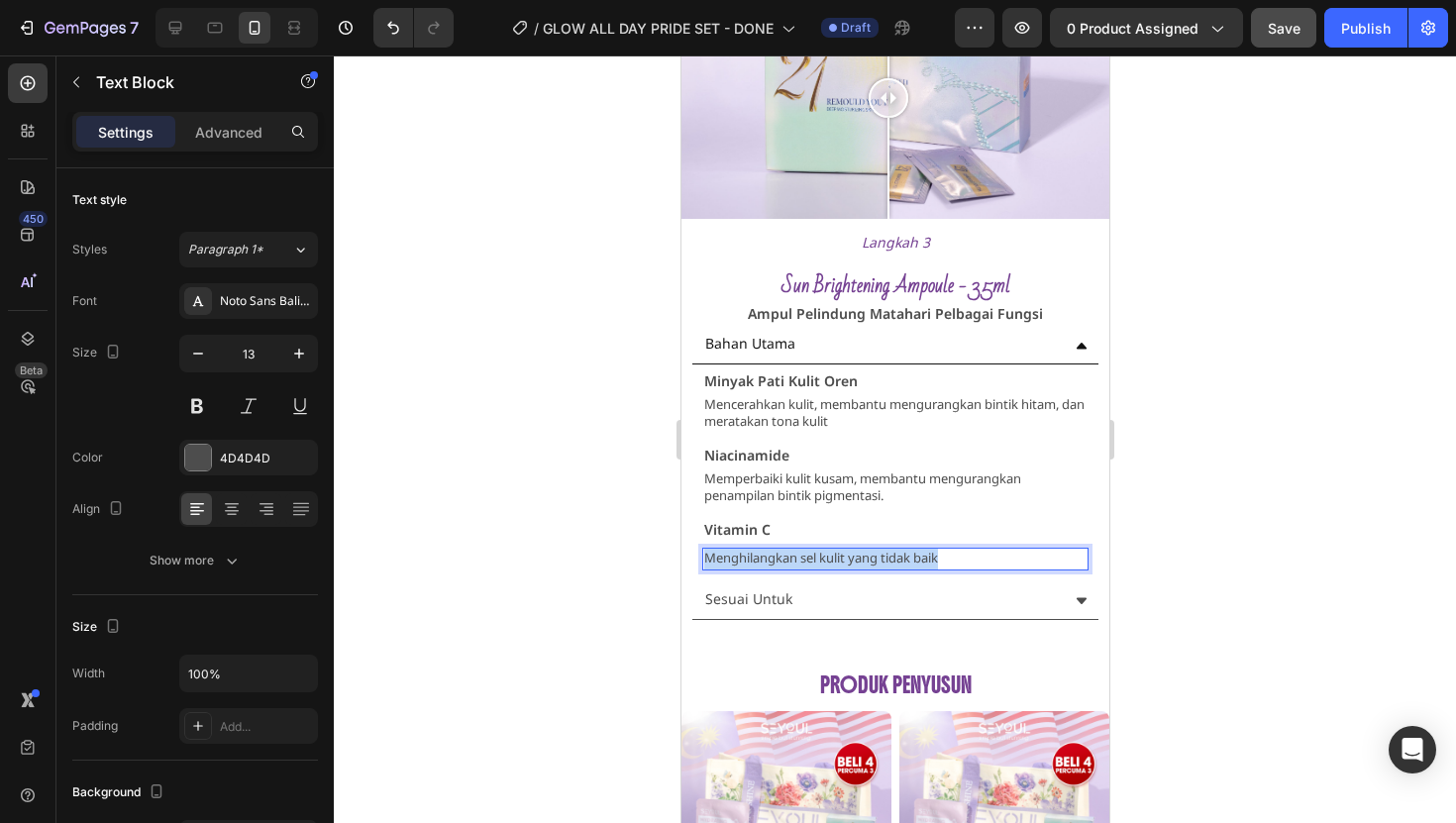 click on "Menghilangkan sel kulit yang tidak baik" at bounding box center (894, 560) 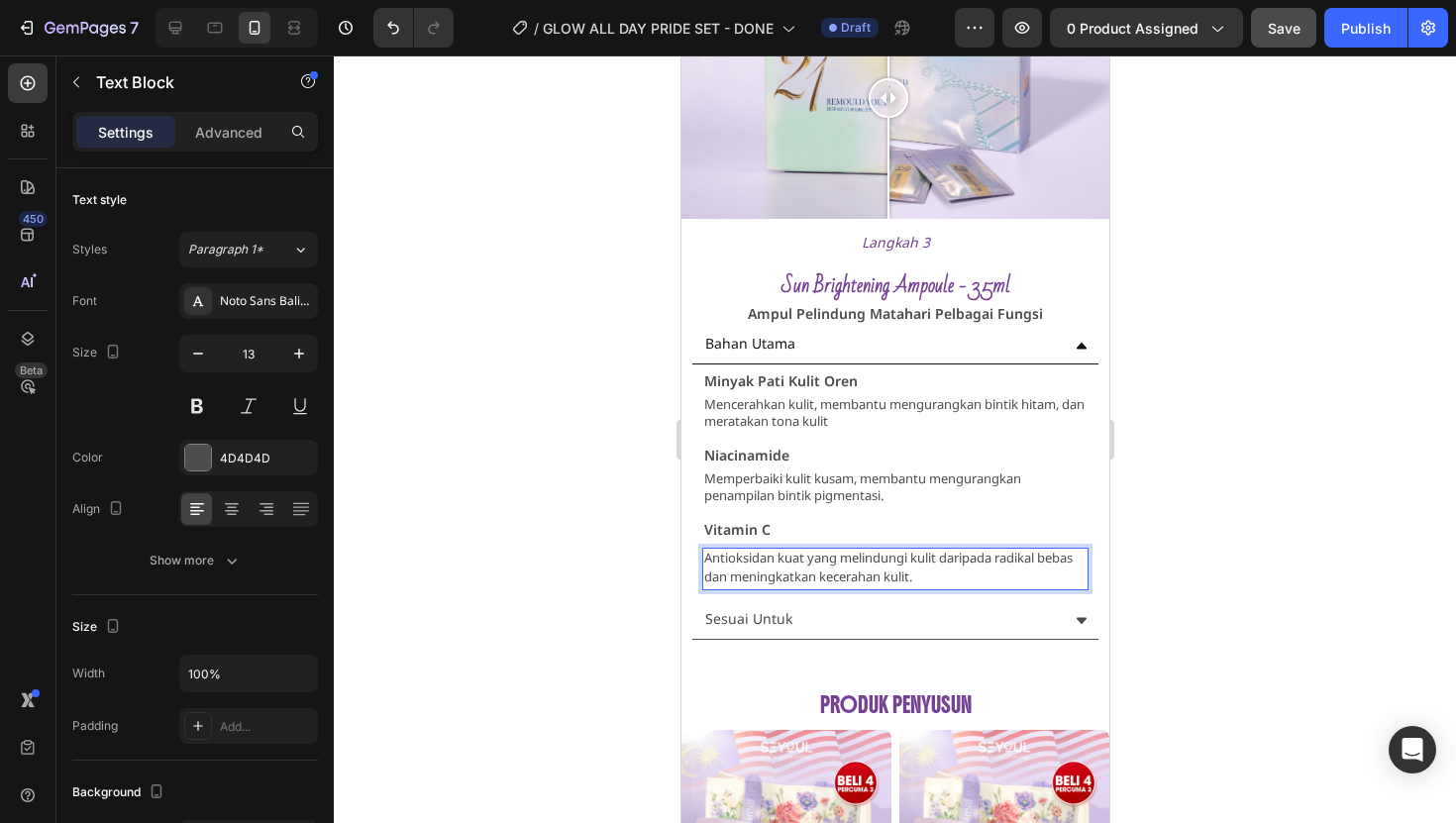 scroll, scrollTop: 2, scrollLeft: 0, axis: vertical 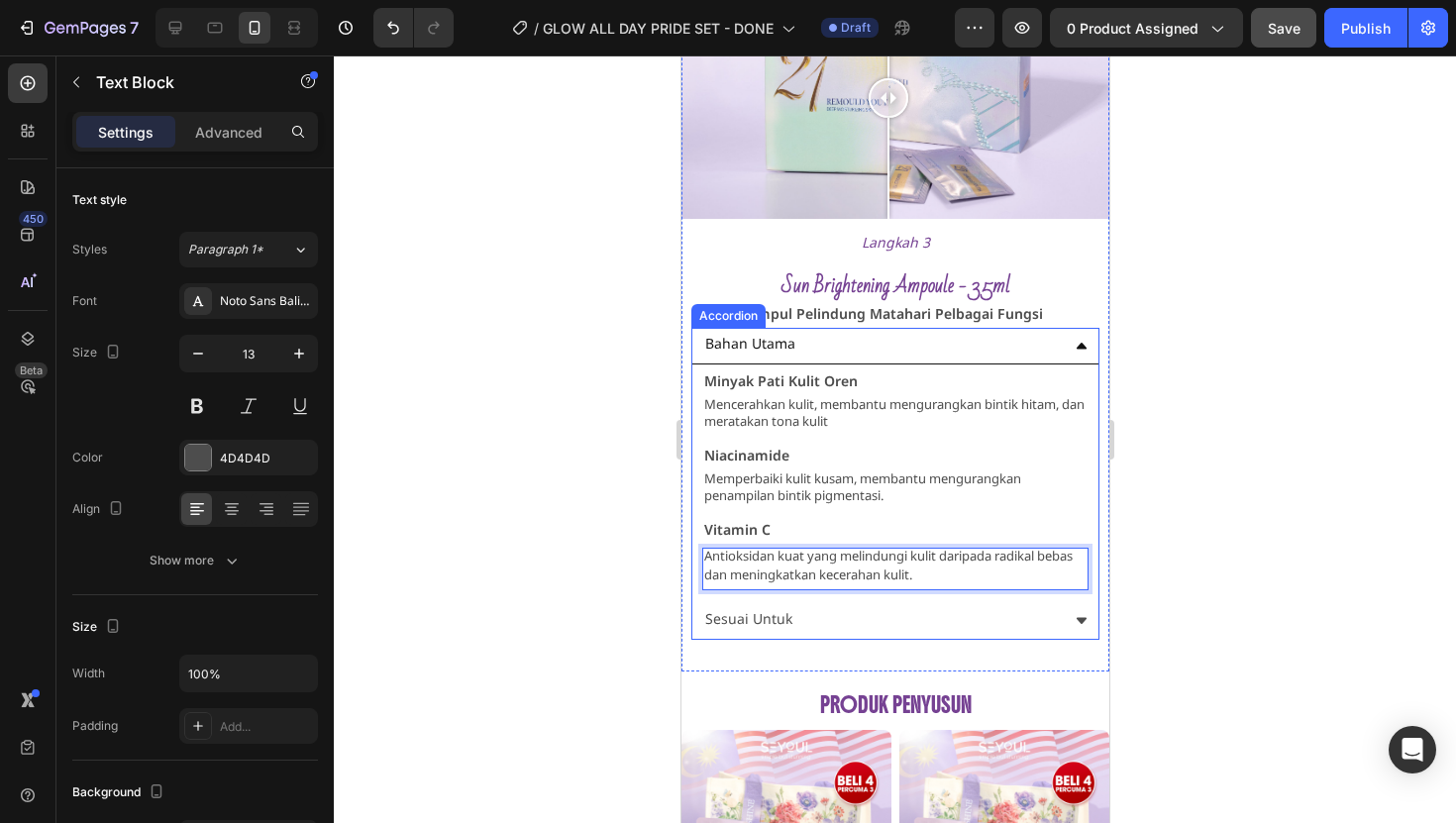 click on "Sesuai Untuk" at bounding box center [894, 621] 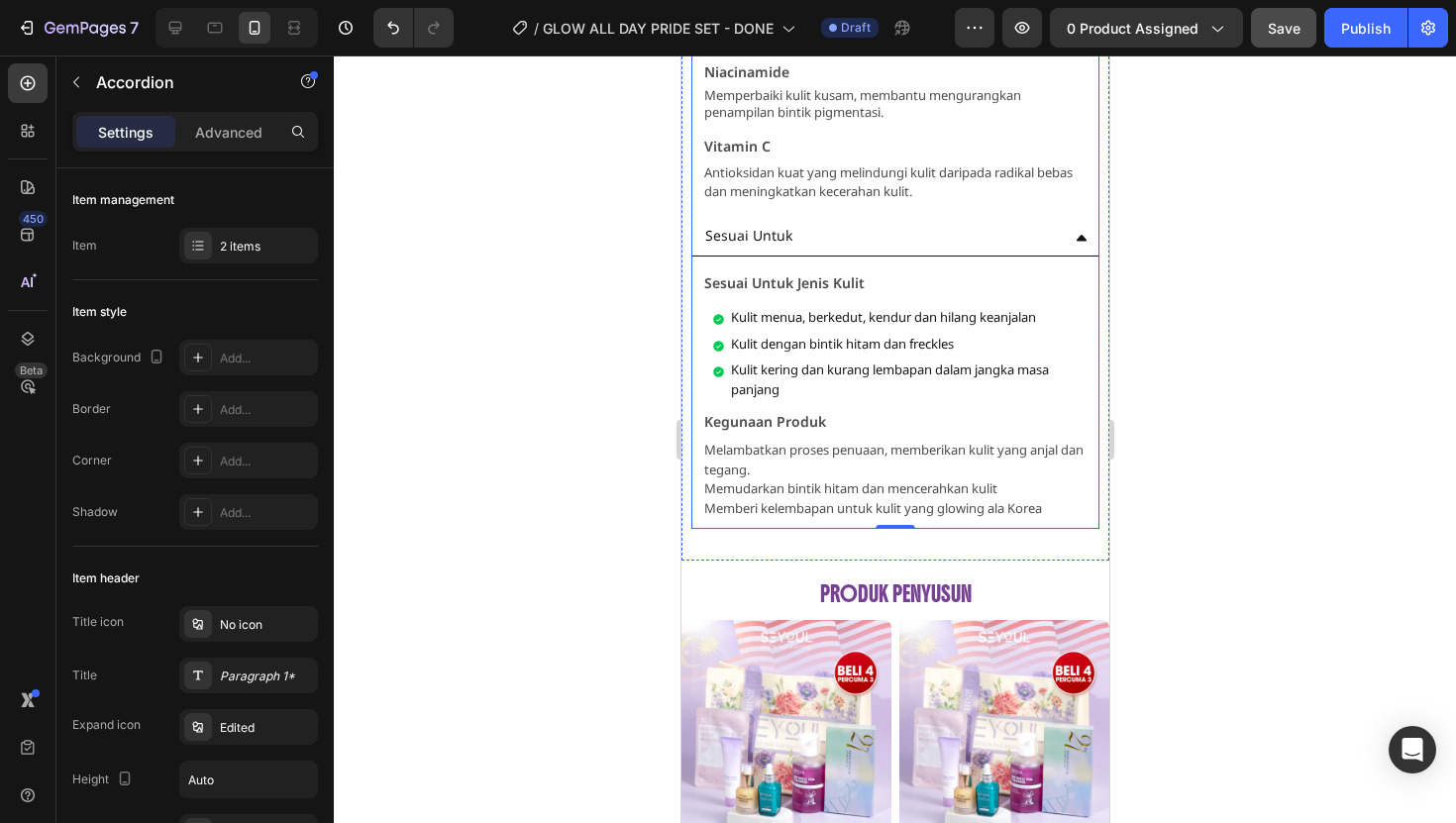 scroll, scrollTop: 3241, scrollLeft: 0, axis: vertical 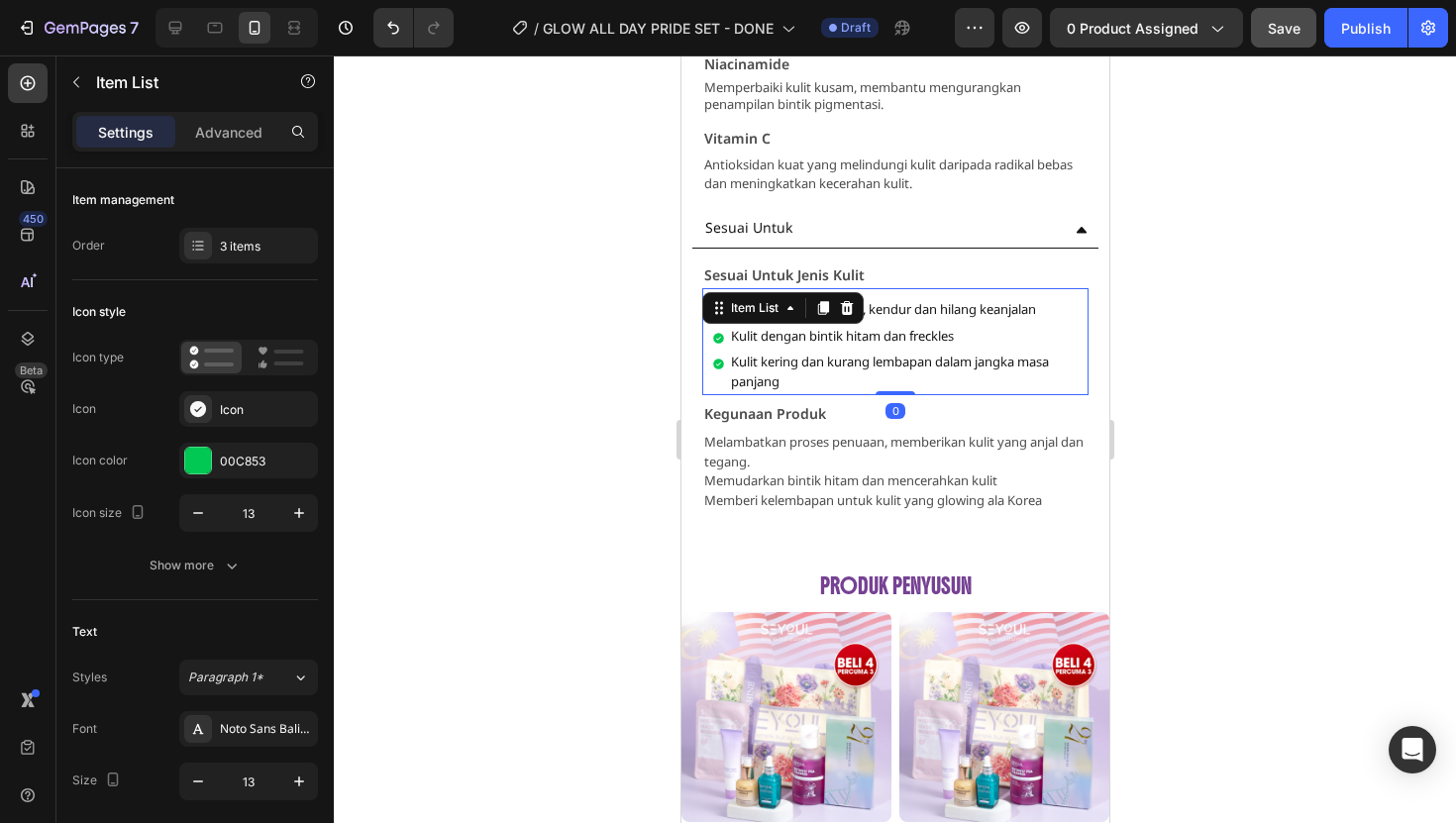 click on "Kulit menua, berkedut, kendur dan hilang keanjalan" at bounding box center [902, 311] 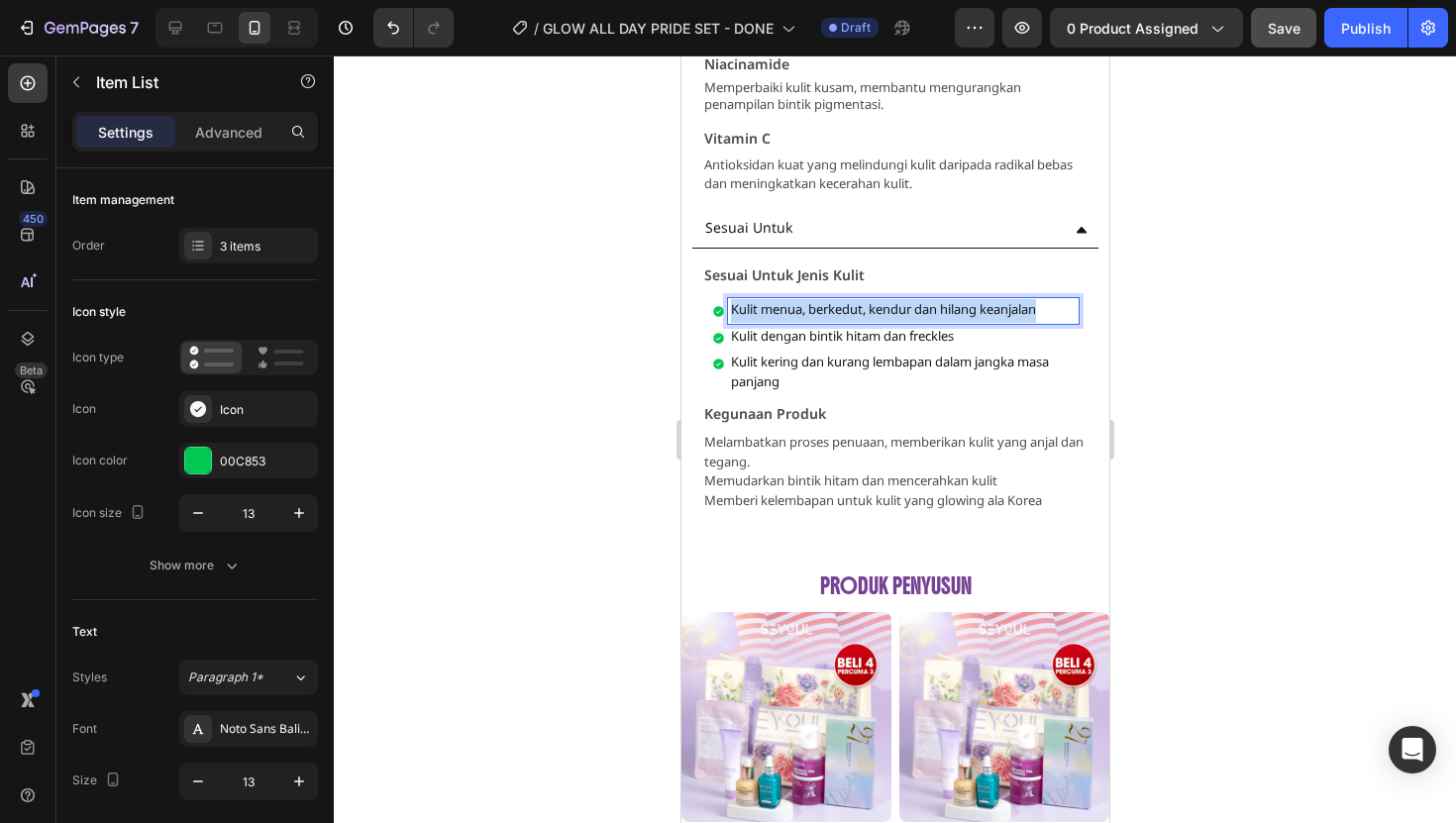 click on "Kulit menua, berkedut, kendur dan hilang keanjalan" at bounding box center [902, 311] 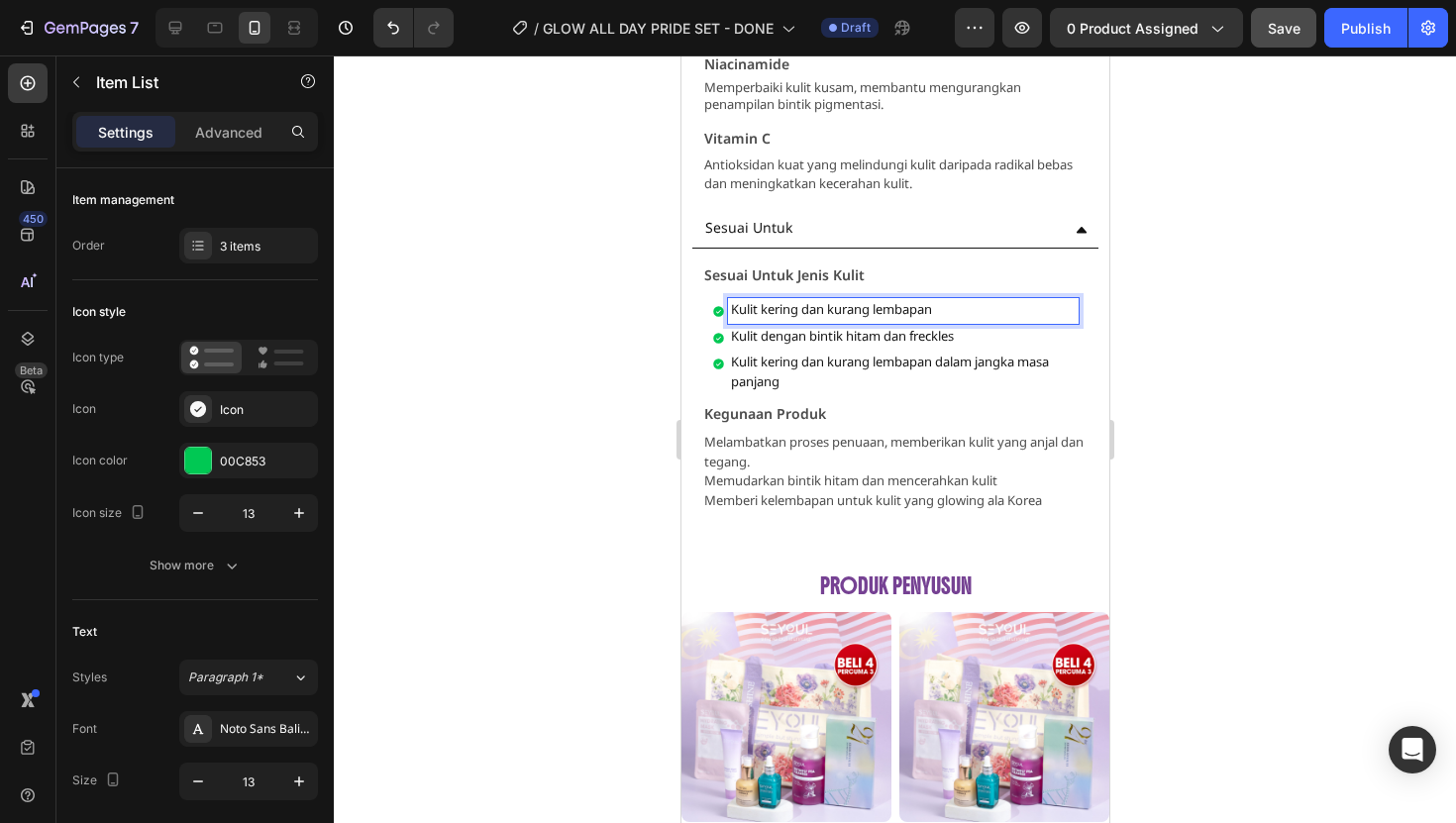 click on "Kulit dengan bintik hitam dan freckles" at bounding box center [902, 338] 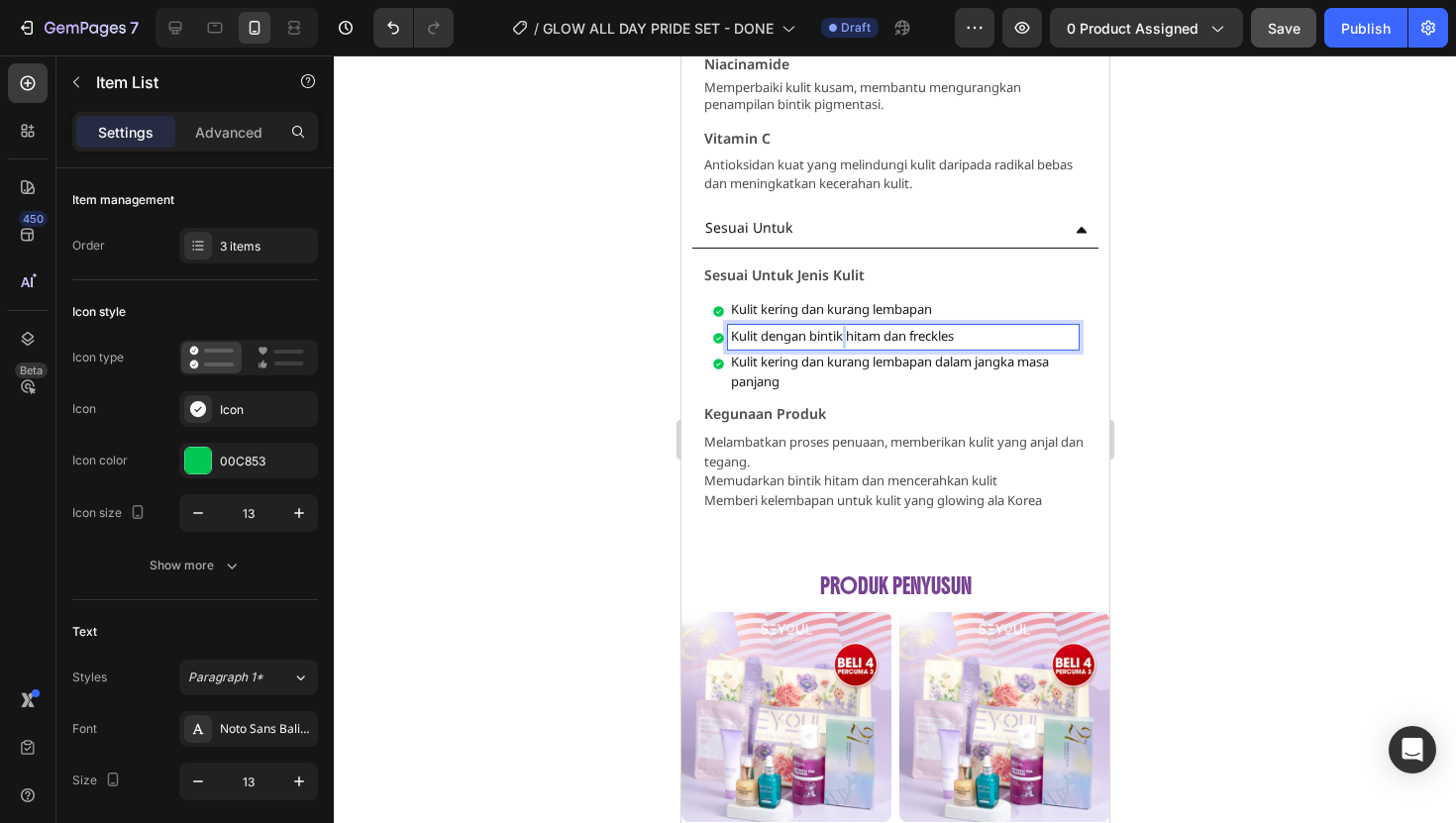 click on "Kulit dengan bintik hitam dan freckles" at bounding box center (902, 338) 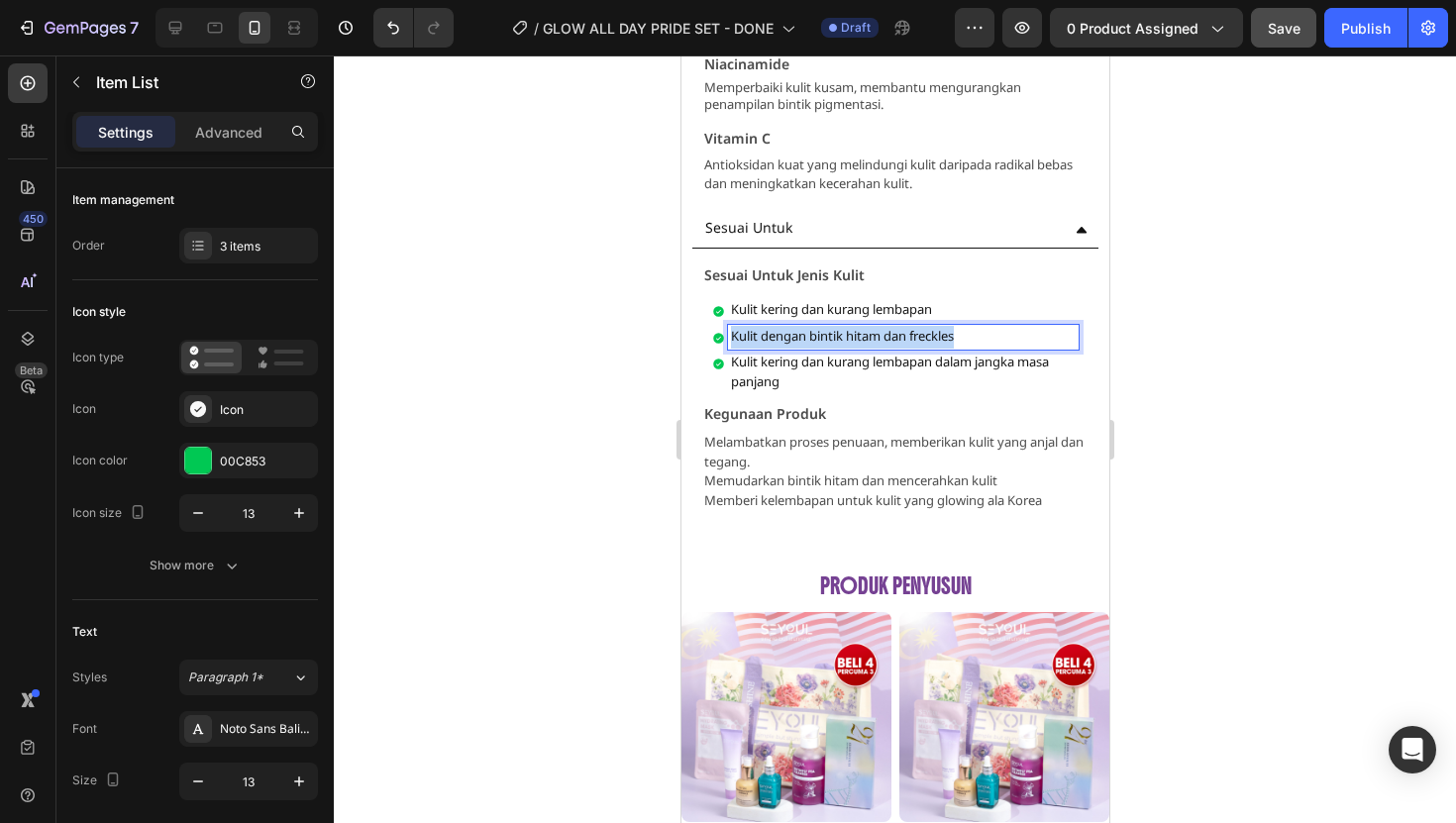 click on "Kulit dengan bintik hitam dan freckles" at bounding box center [902, 338] 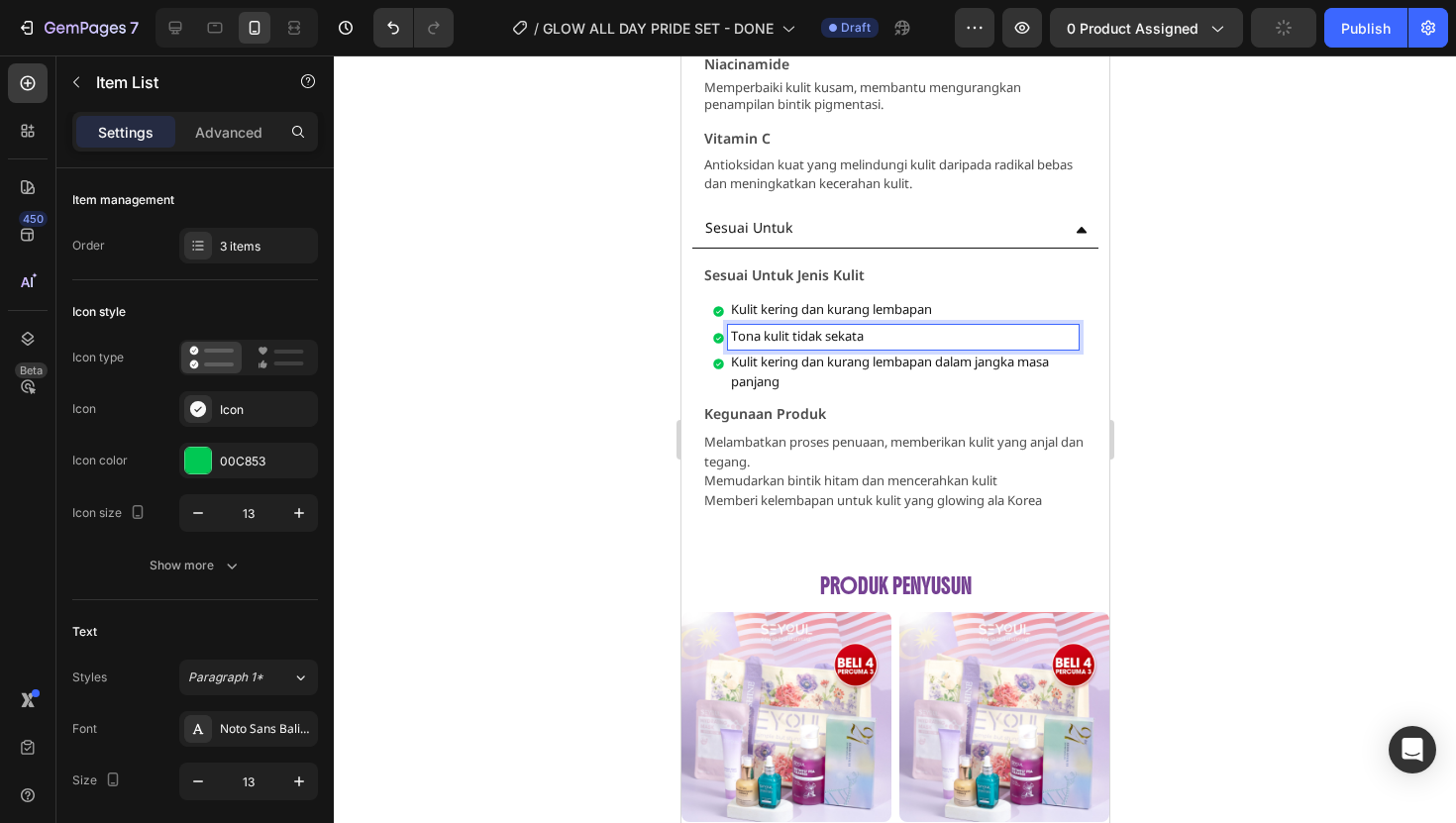 click on "Kulit kering dan kurang lembapan dalam jangka masa panjang" at bounding box center [902, 372] 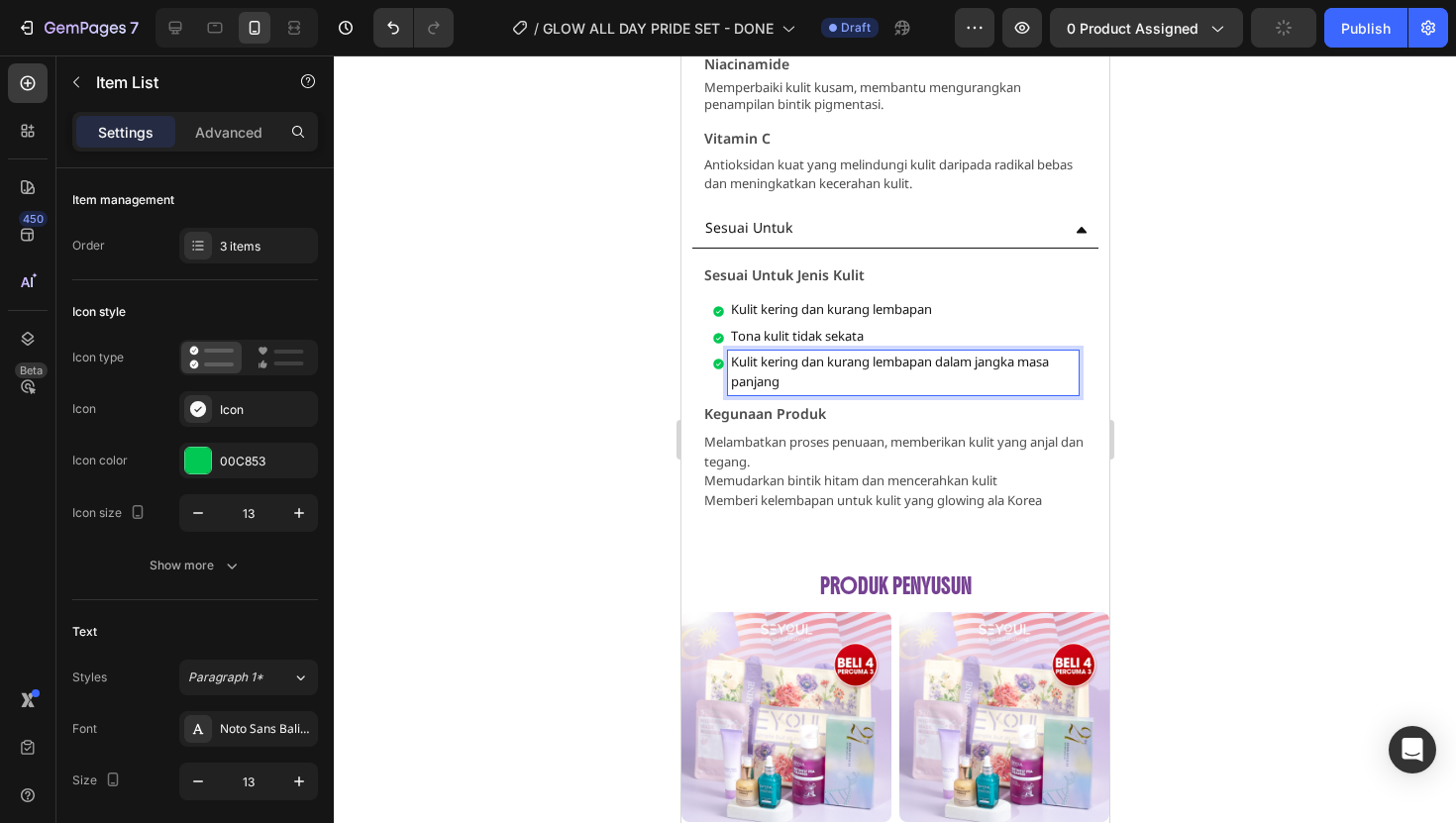 click on "Kulit kering dan kurang lembapan dalam jangka masa panjang" at bounding box center (902, 372) 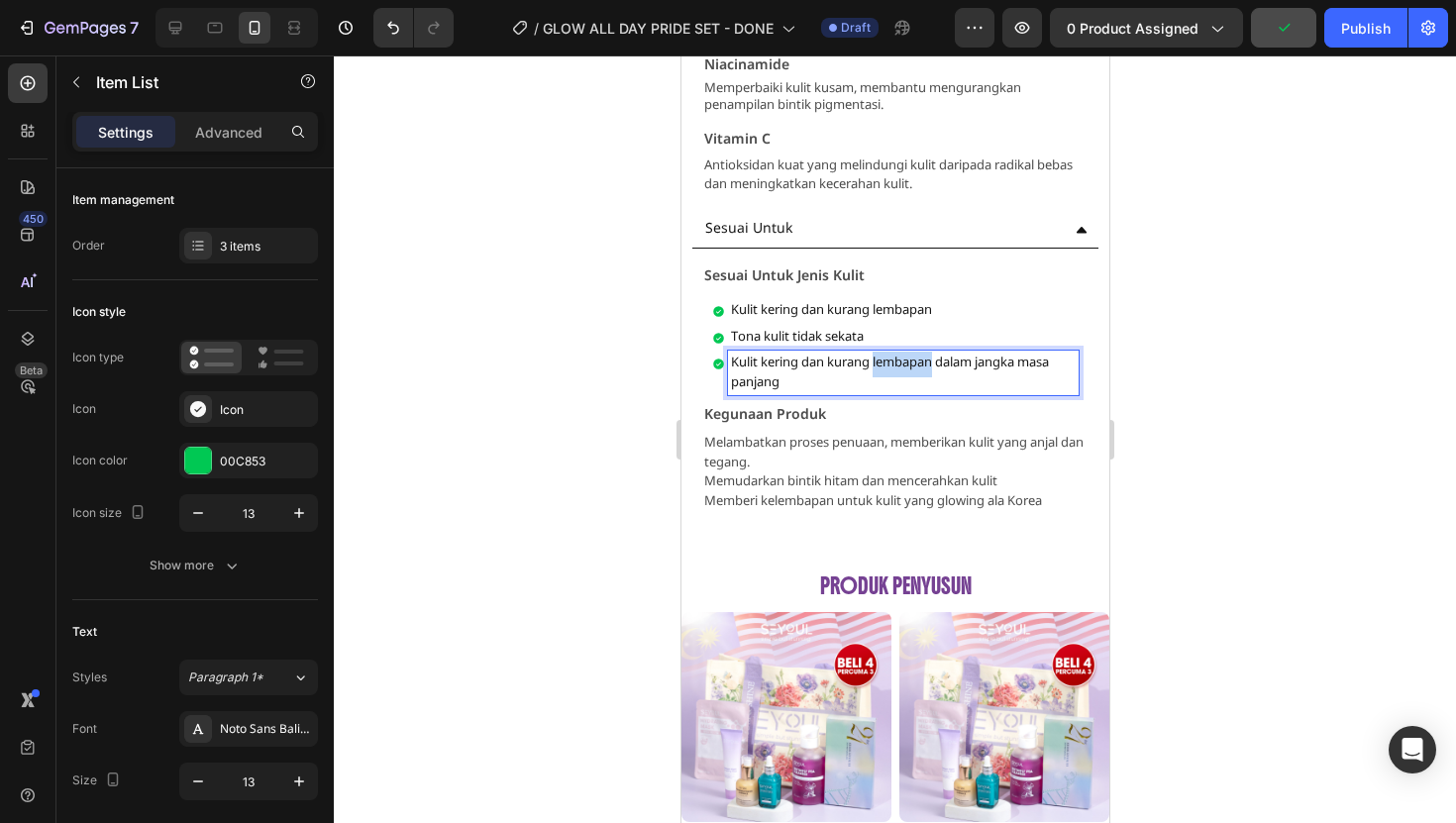 click on "Kulit kering dan kurang lembapan dalam jangka masa panjang" at bounding box center (902, 372) 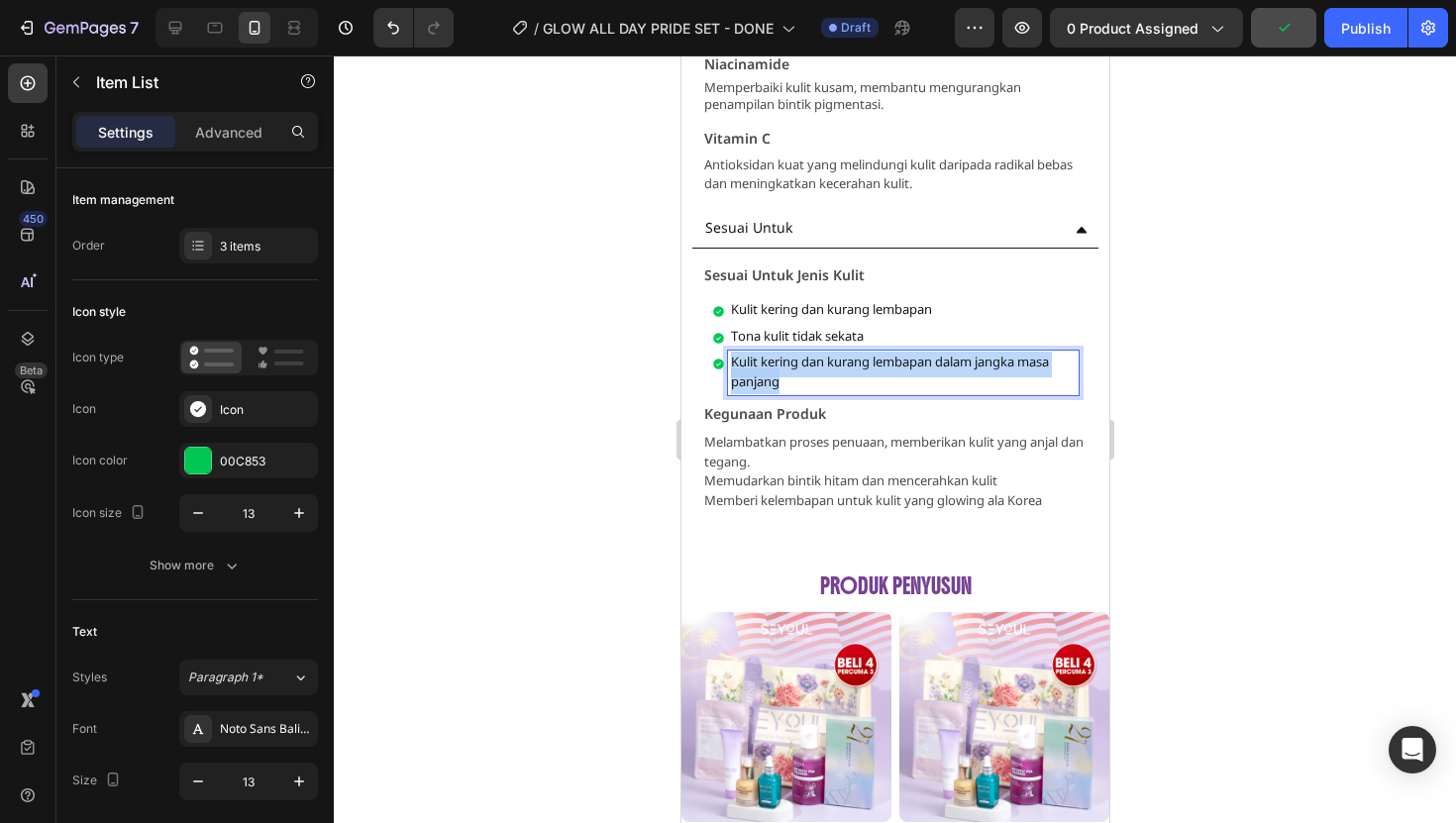 click on "Kulit kering dan kurang lembapan dalam jangka masa panjang" at bounding box center [902, 372] 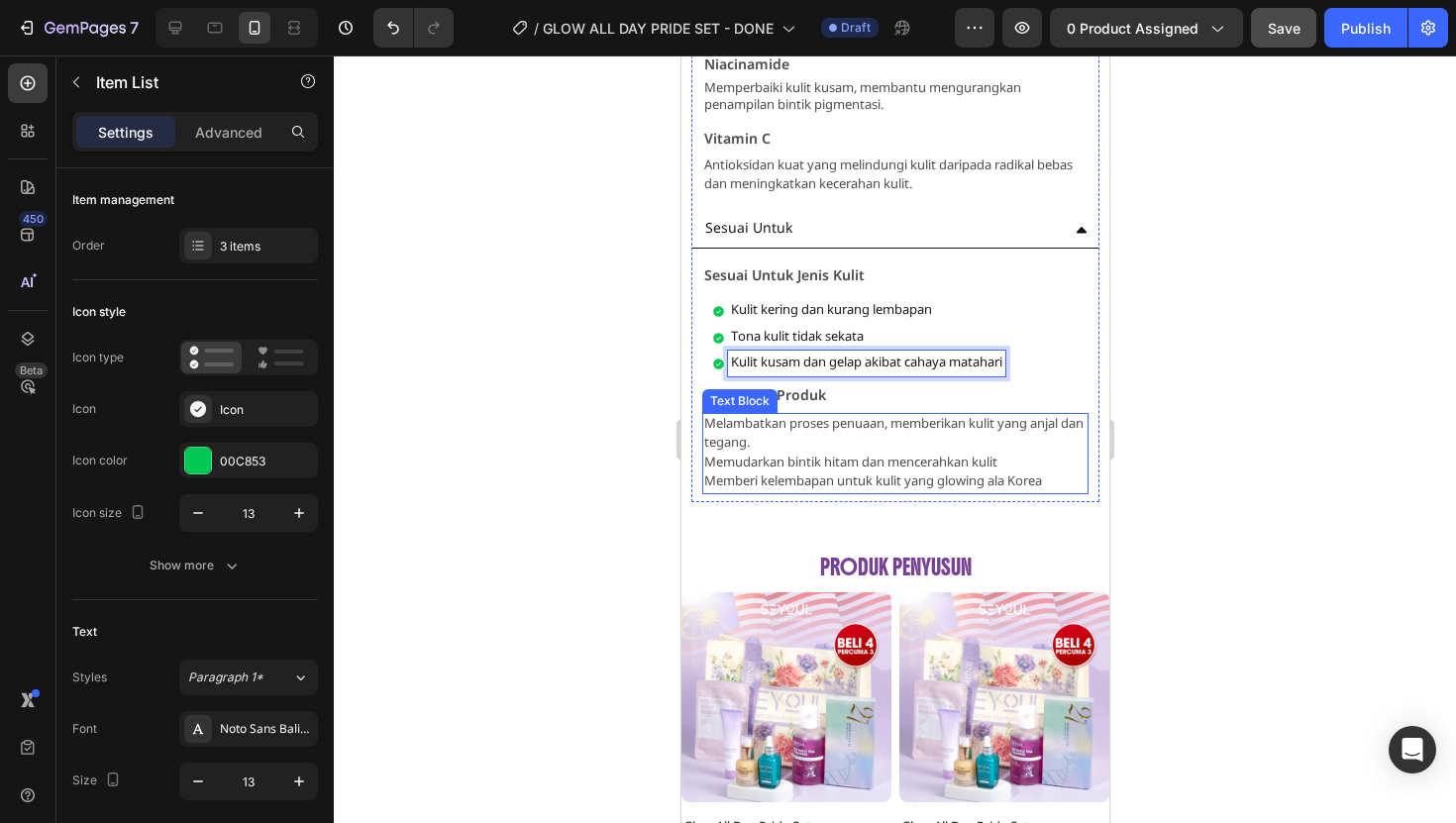 click on "Melambatkan proses penuaan, memberikan kulit yang anjal dan tegang." at bounding box center (894, 434) 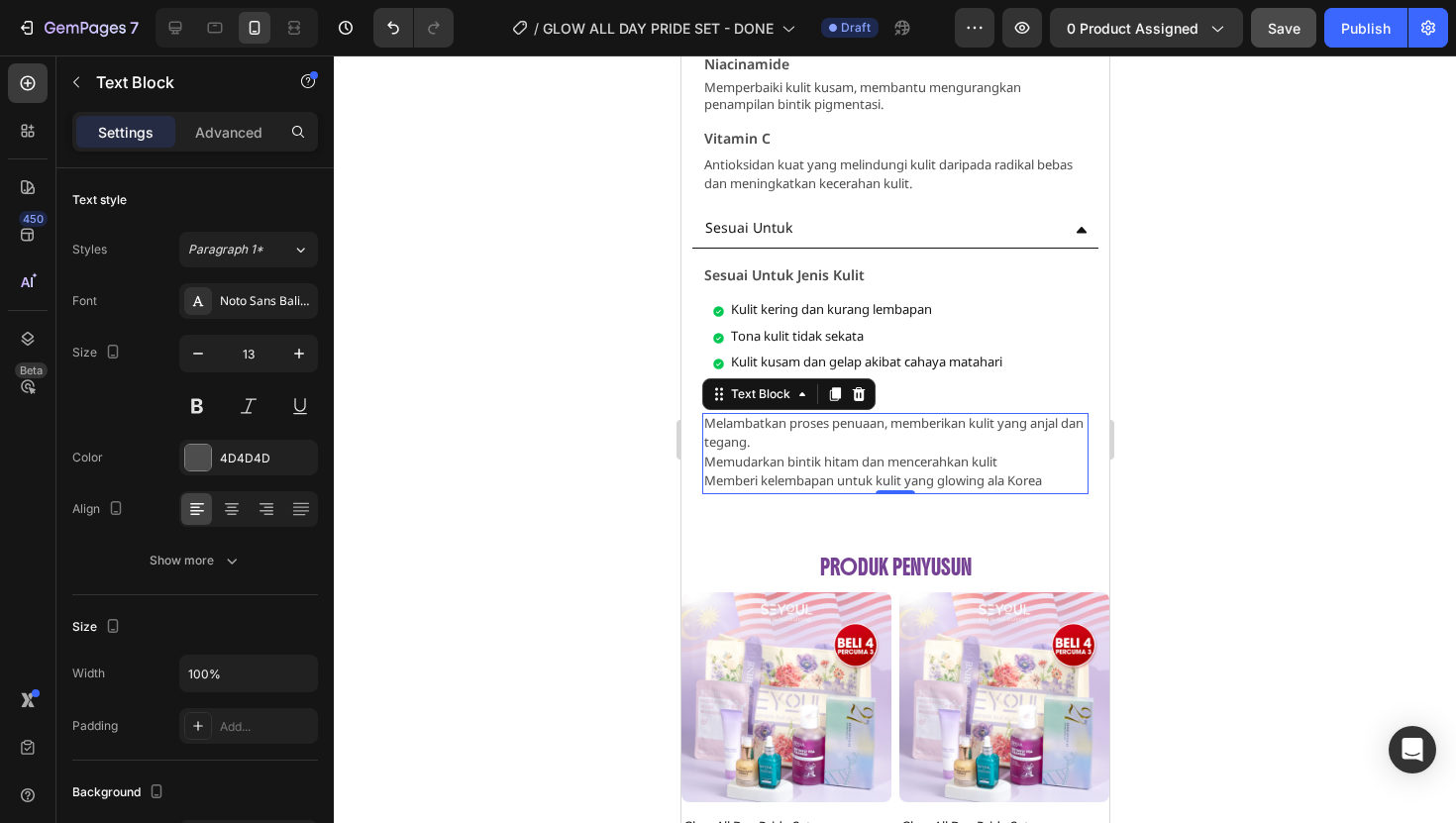 click on "Melambatkan proses penuaan, memberikan kulit yang anjal dan tegang." at bounding box center (894, 434) 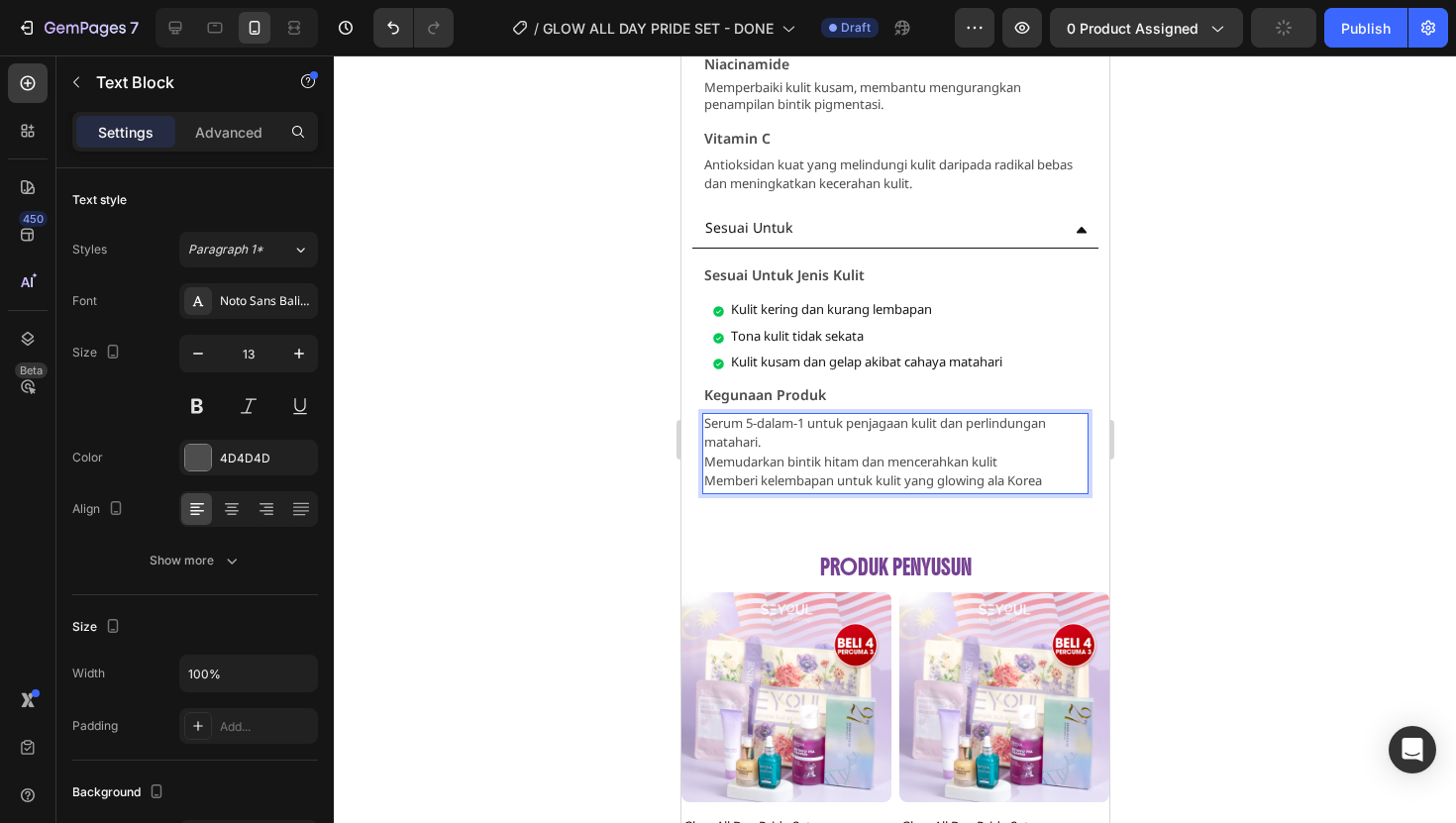 click on "Memudarkan bintik hitam dan mencerahkan kulit" at bounding box center (894, 463) 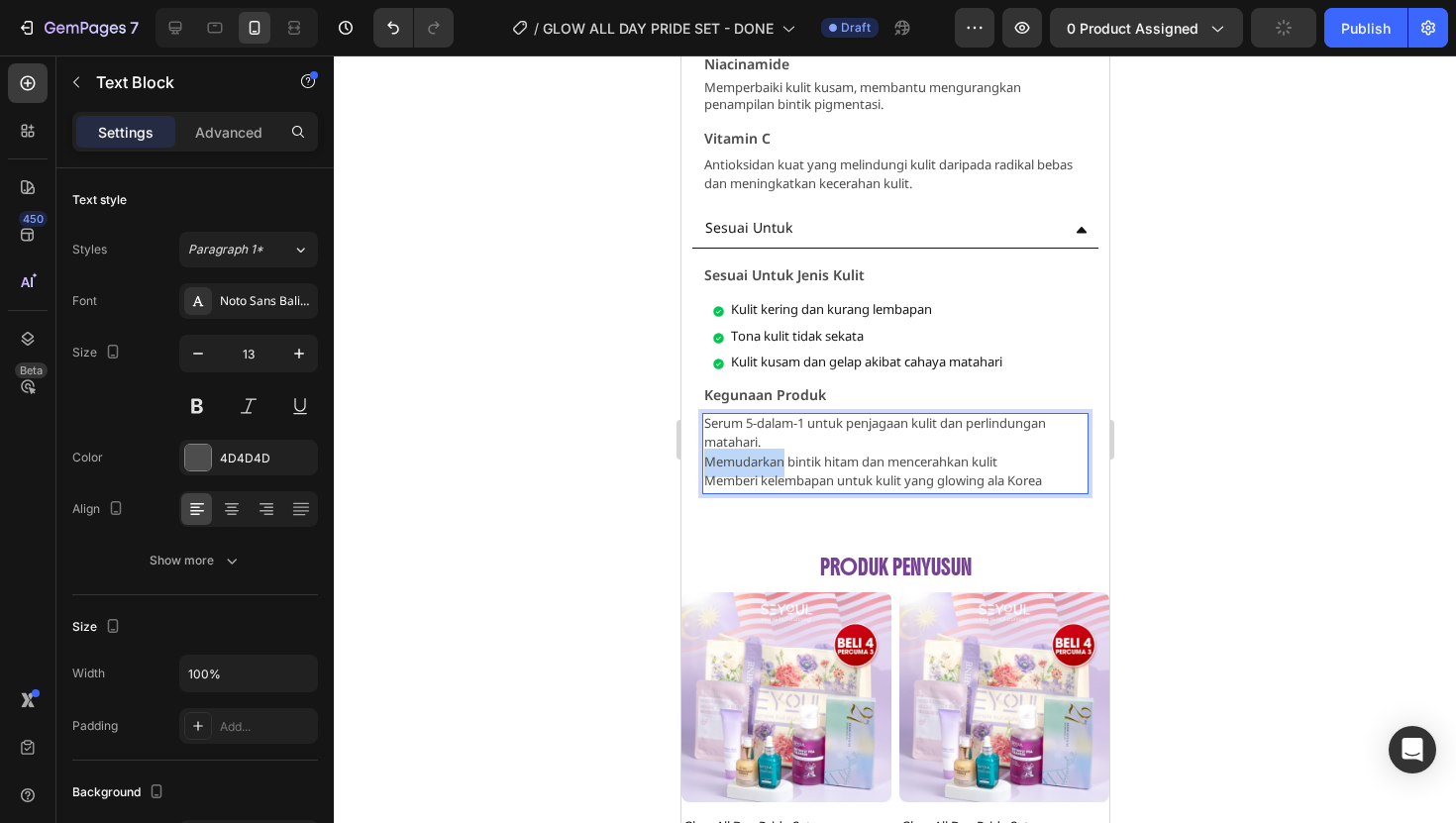 click on "Memudarkan bintik hitam dan mencerahkan kulit" at bounding box center (894, 463) 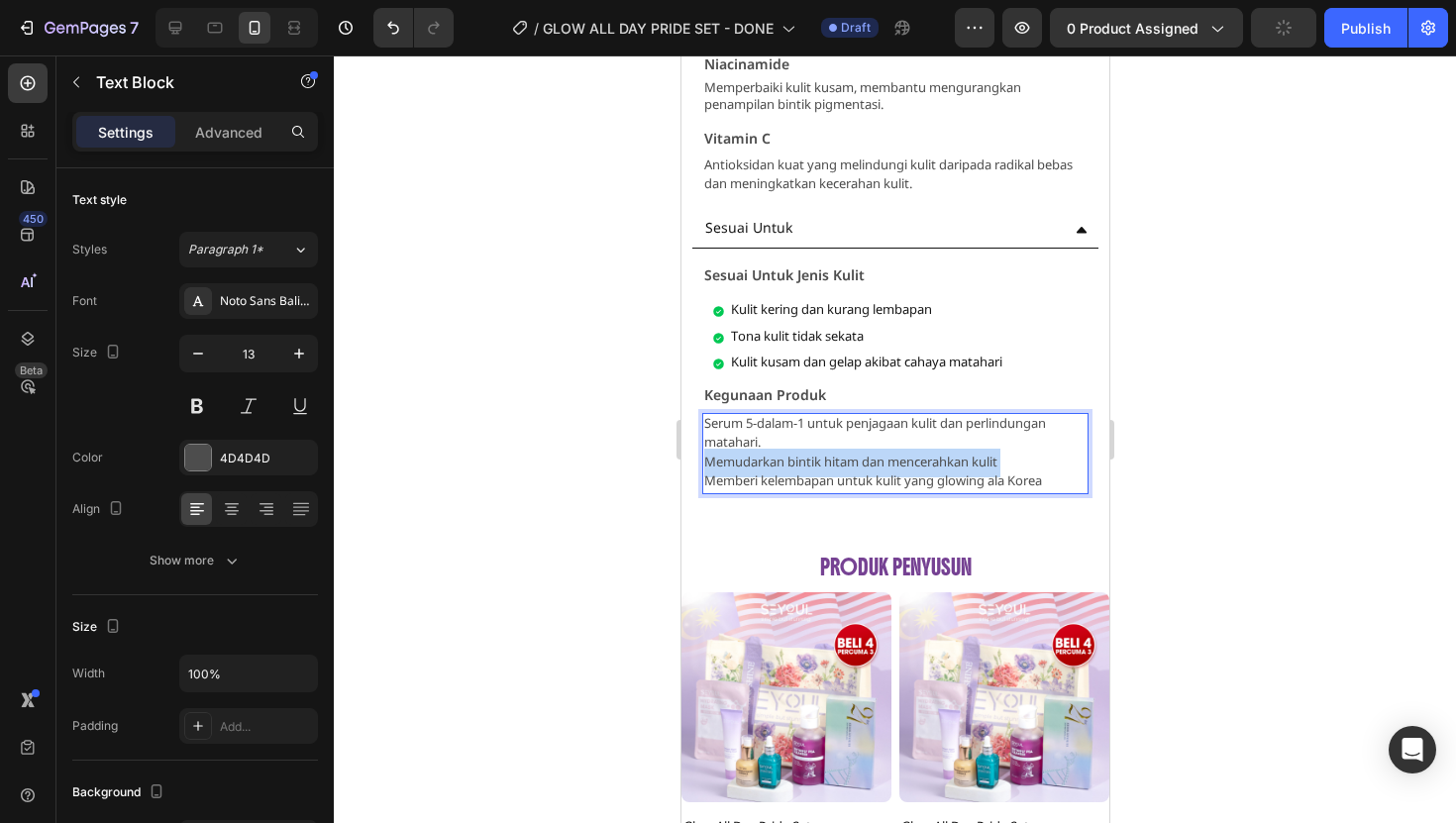 click on "Memudarkan bintik hitam dan mencerahkan kulit" at bounding box center [894, 463] 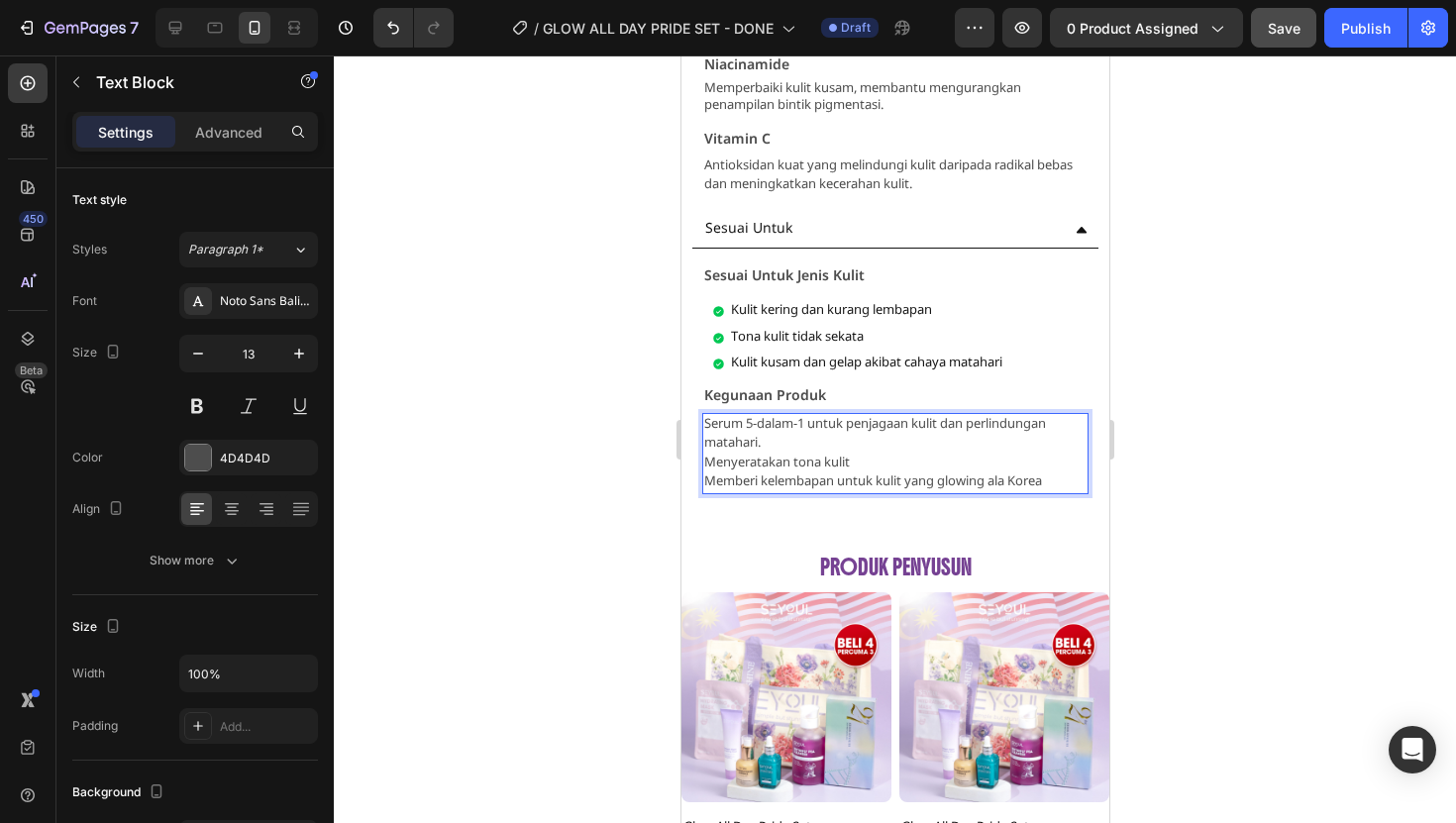 click on "Memberi kelembapan untuk kulit yang glowing ala Korea" at bounding box center (894, 482) 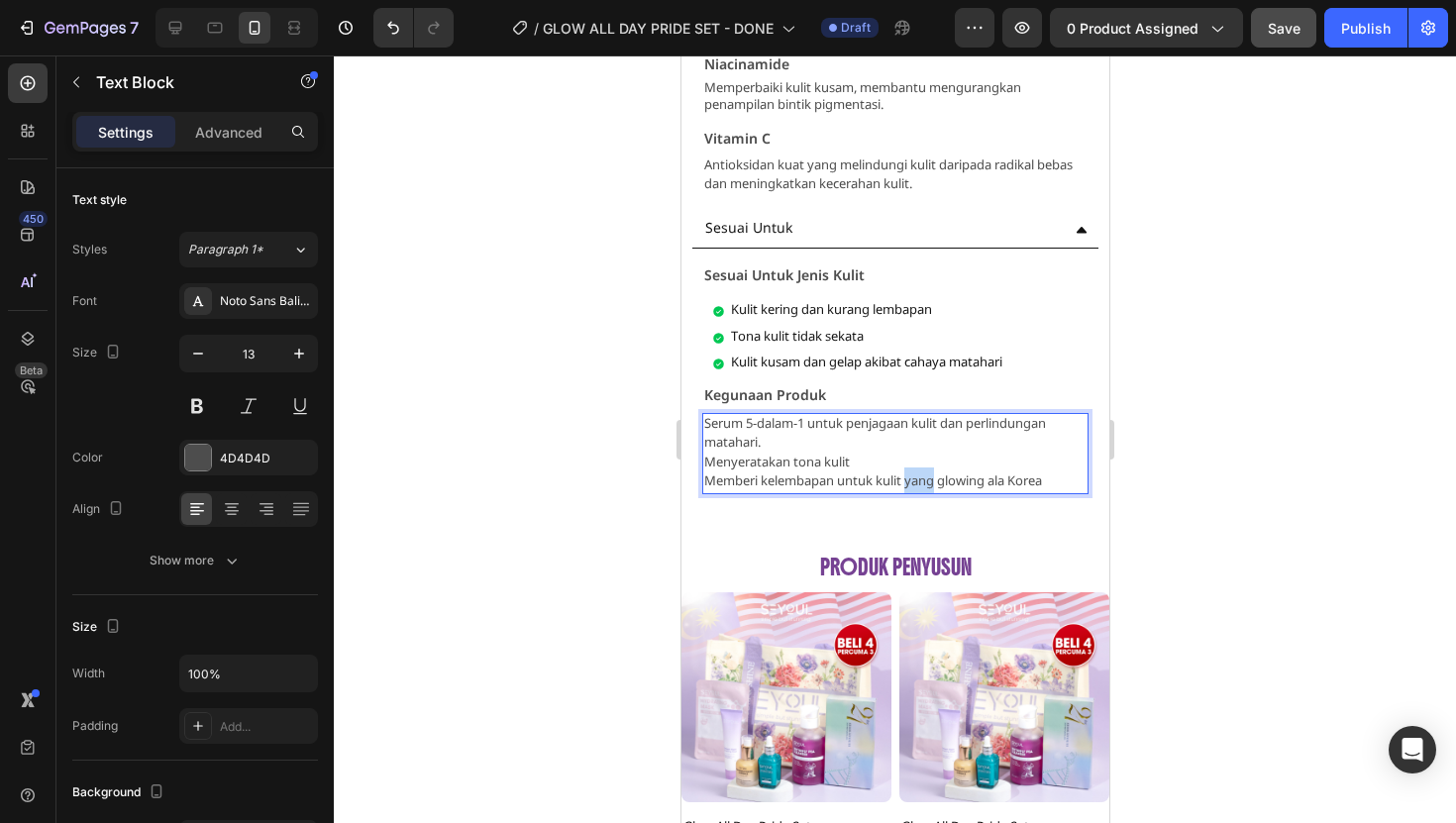 click on "Memberi kelembapan untuk kulit yang glowing ala Korea" at bounding box center (894, 482) 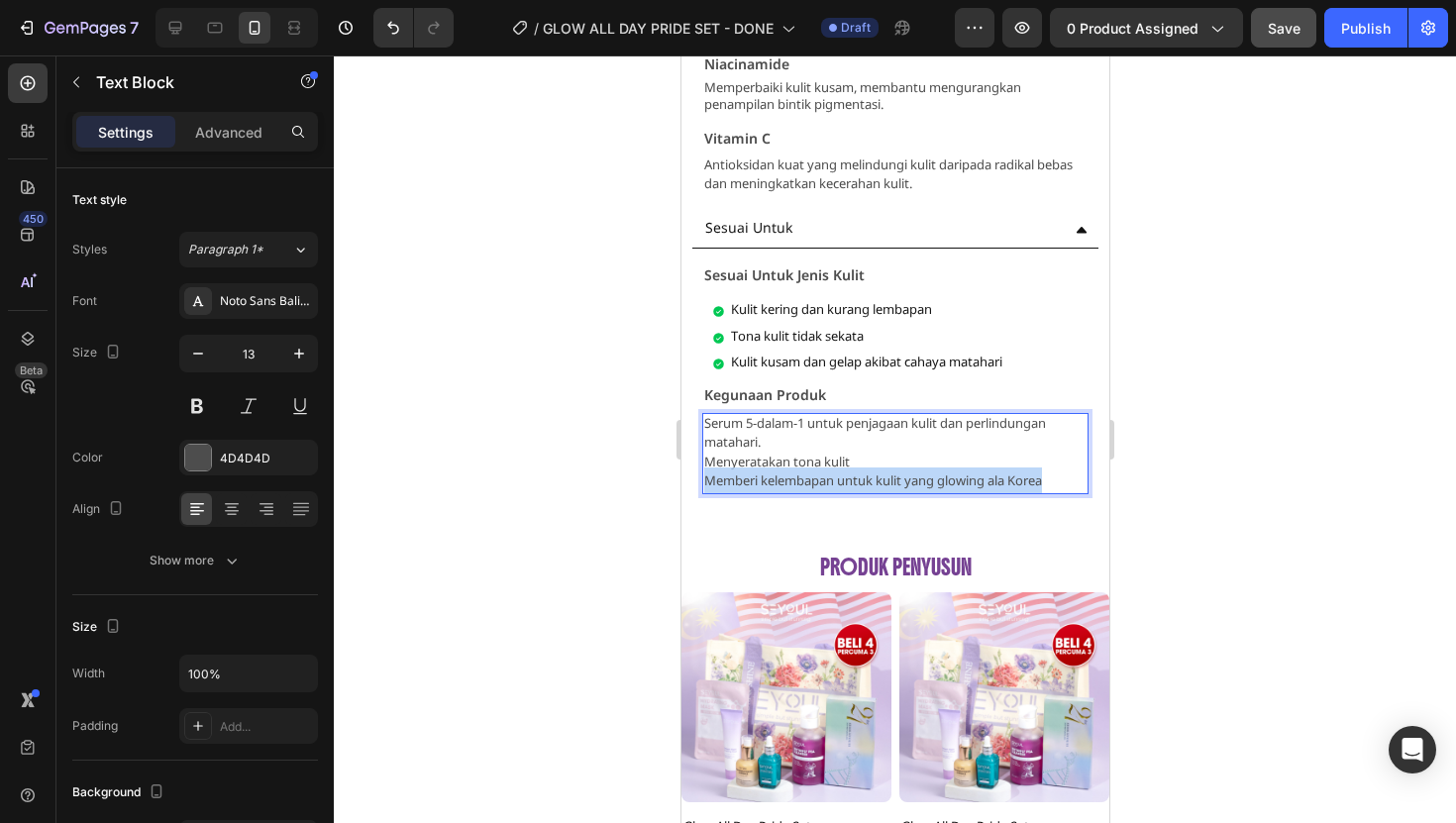 click on "Memberi kelembapan untuk kulit yang glowing ala Korea" at bounding box center [894, 482] 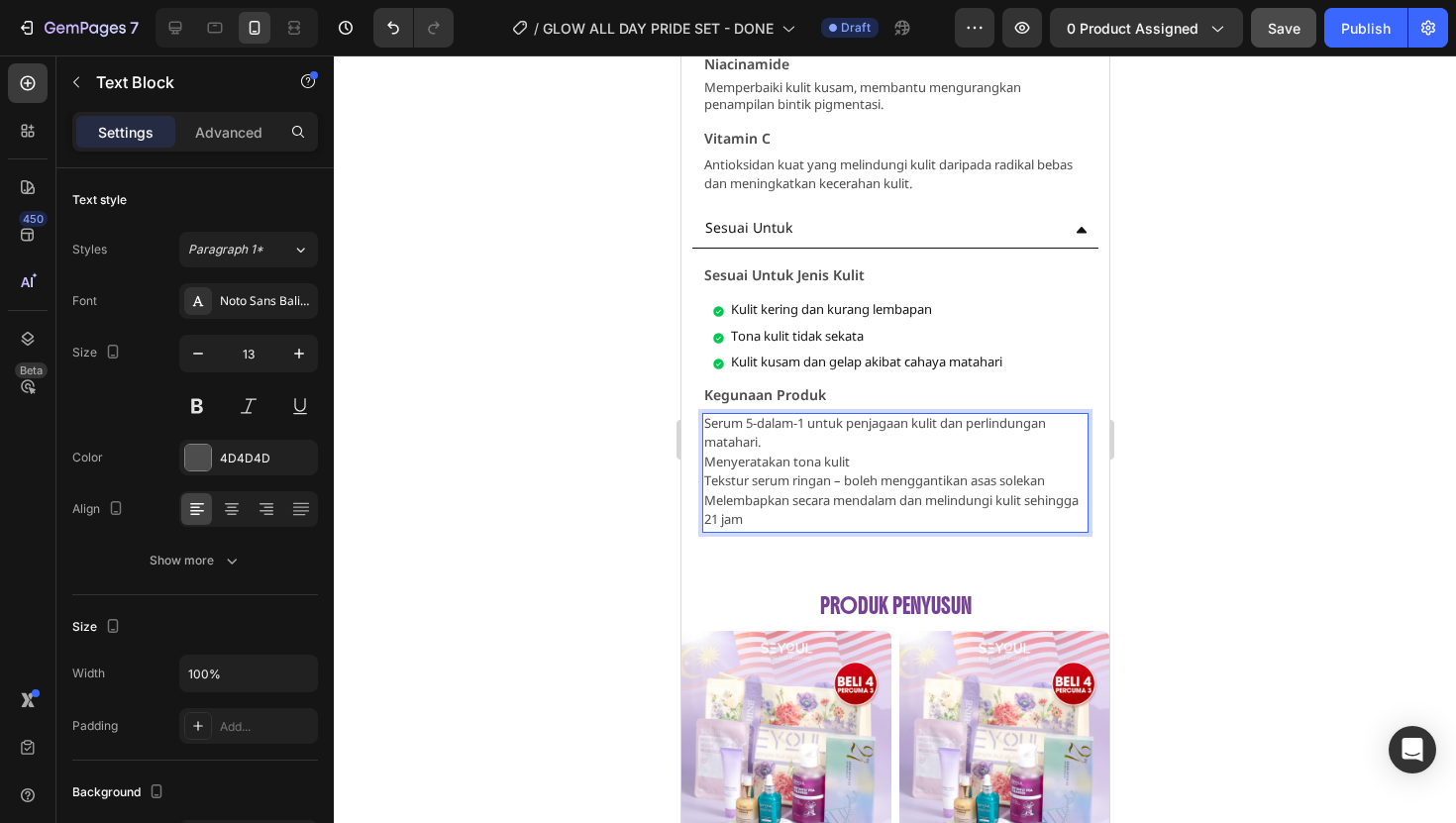 scroll, scrollTop: 2, scrollLeft: 0, axis: vertical 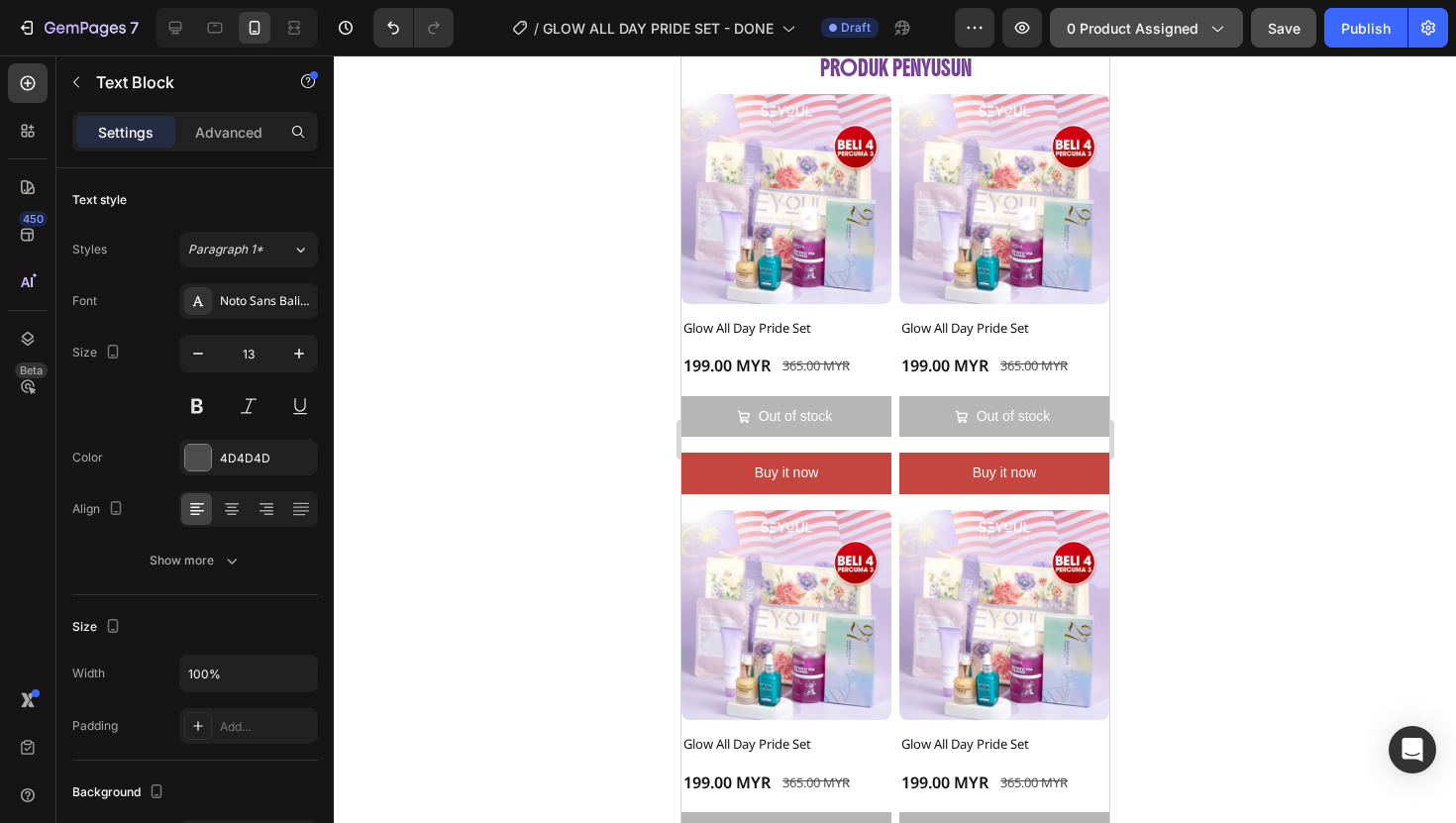 click on "0 product assigned" 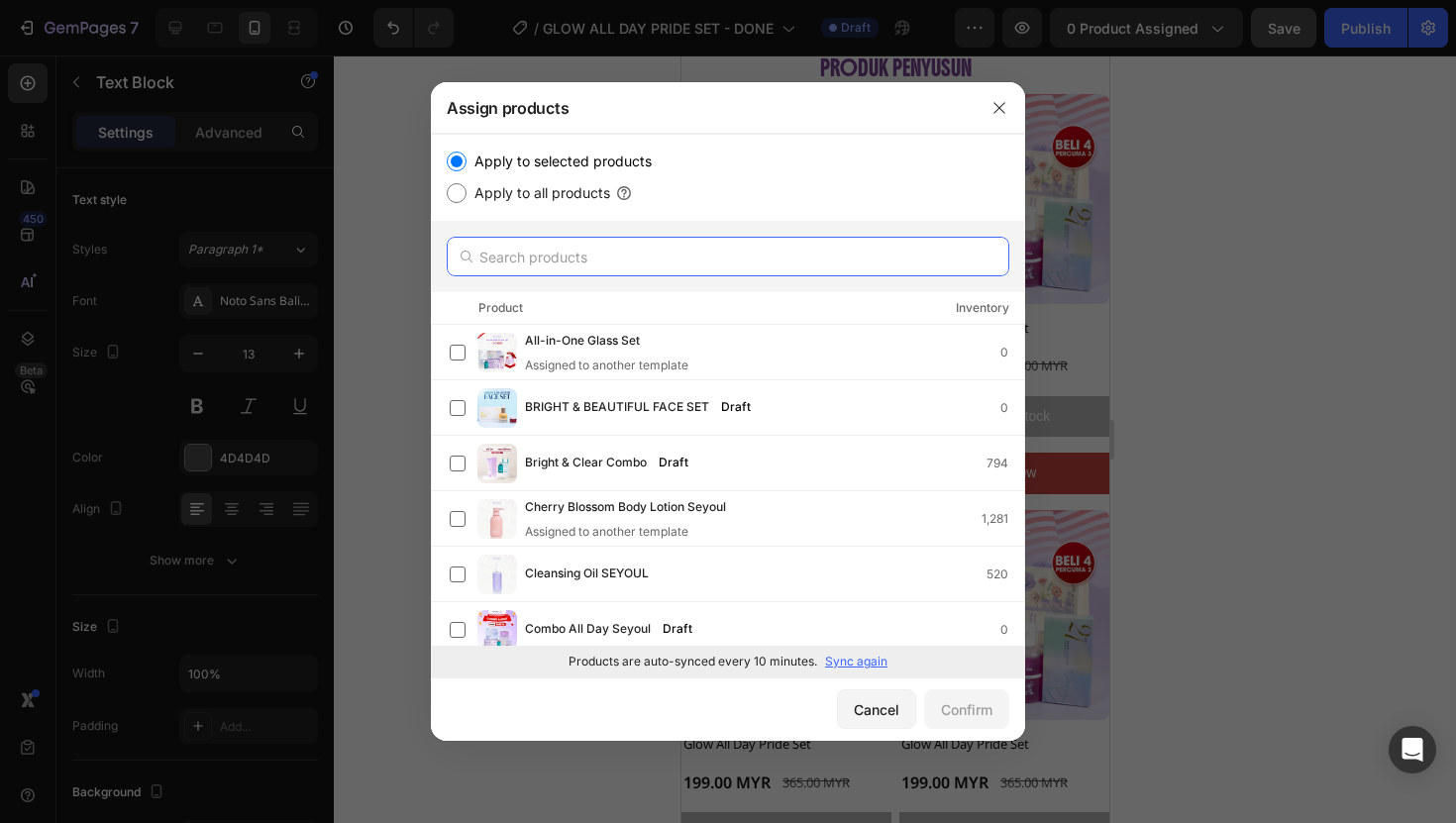 click at bounding box center [728, 257] 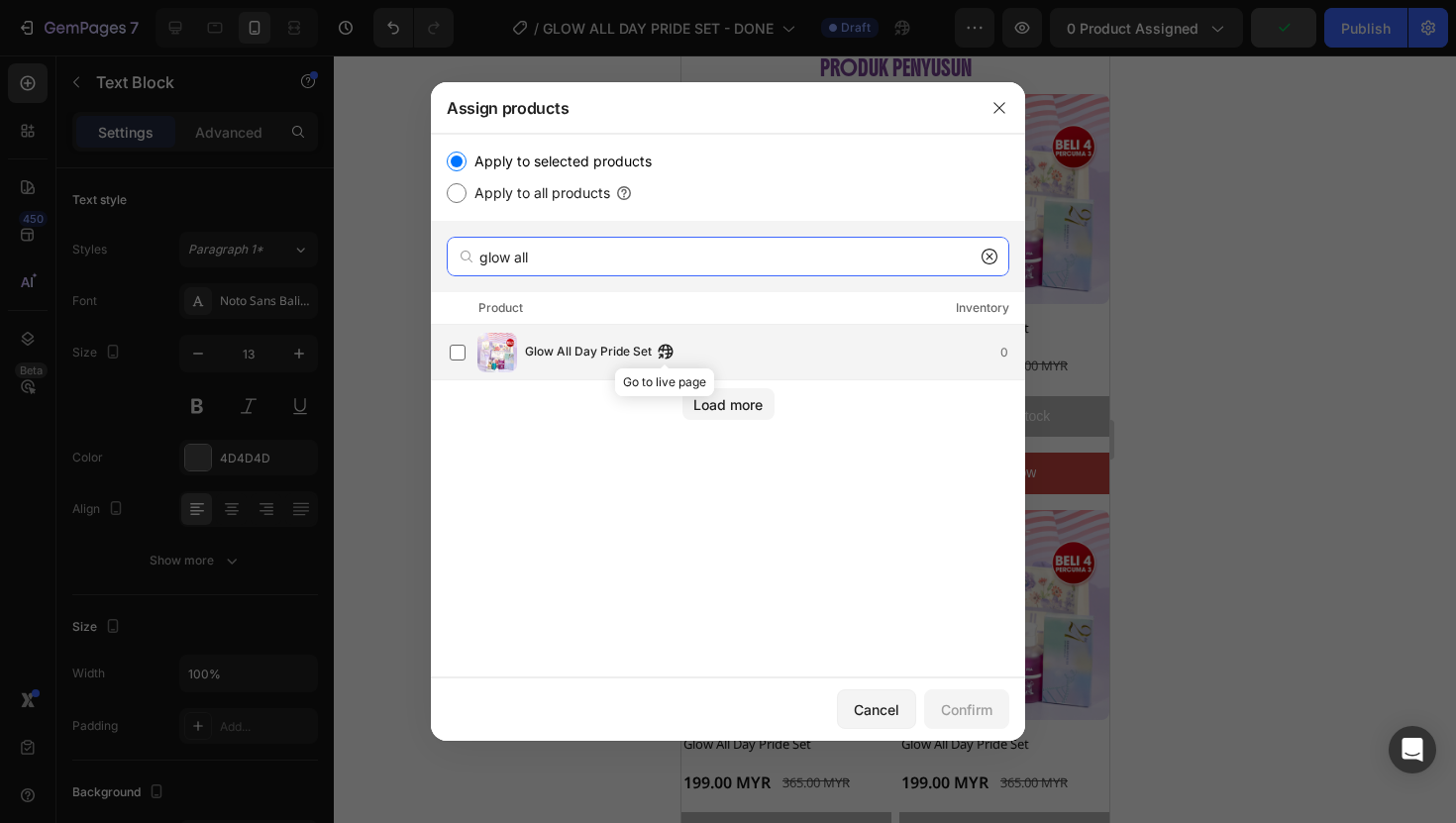 type on "glow all" 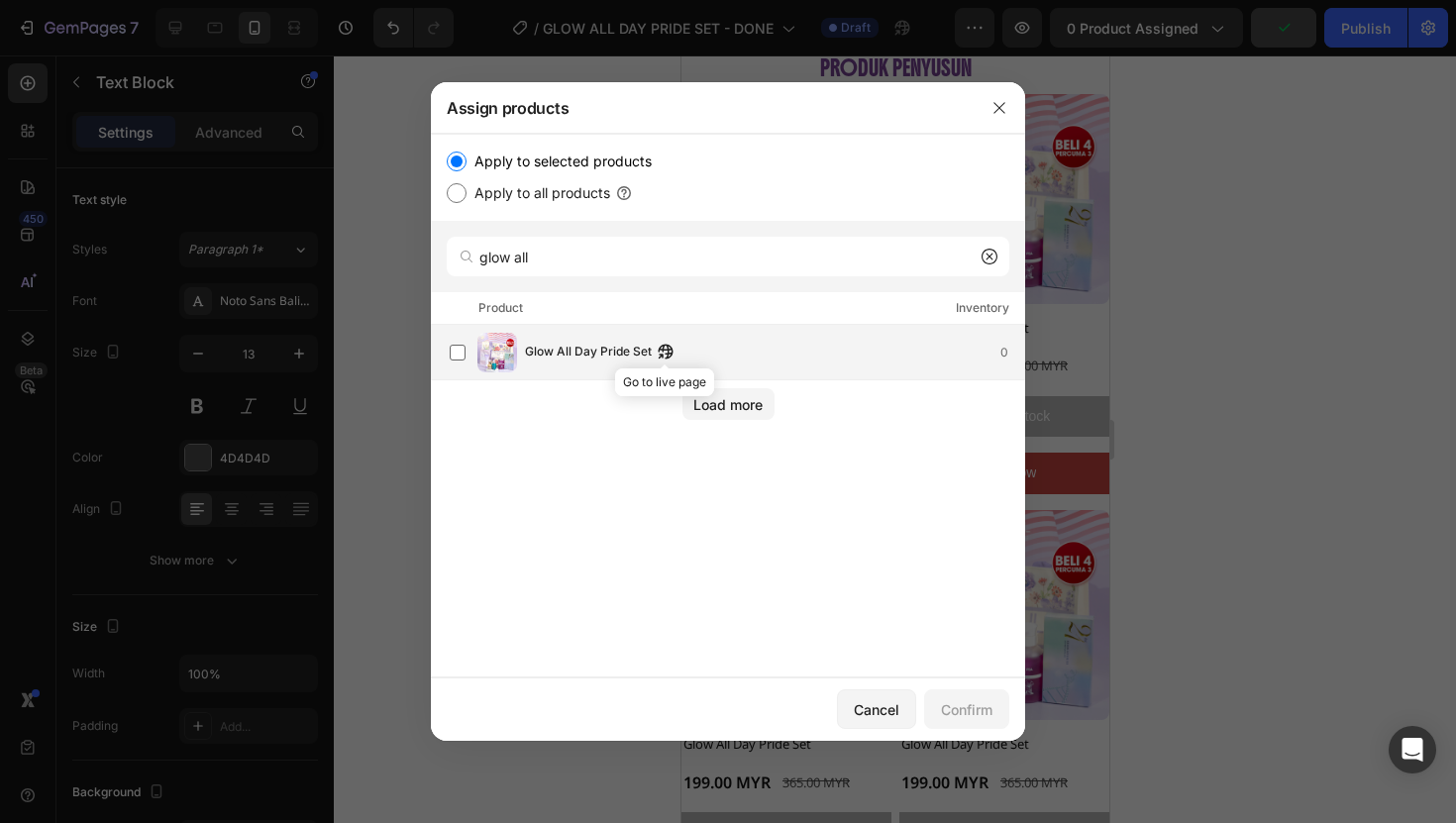 click on "Glow All Day Pride Set Go to live page 0" at bounding box center (737, 353) 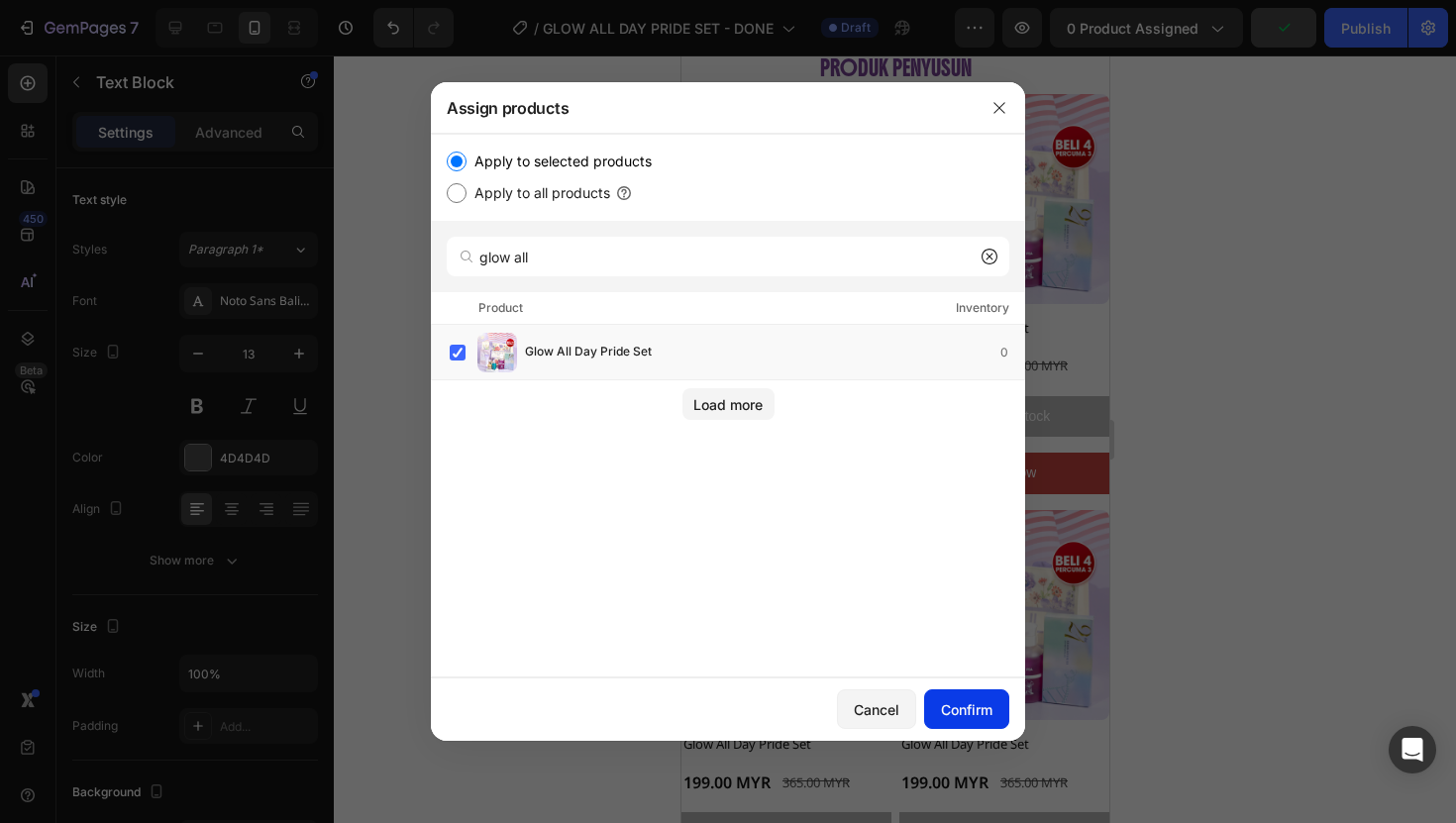 click on "Confirm" 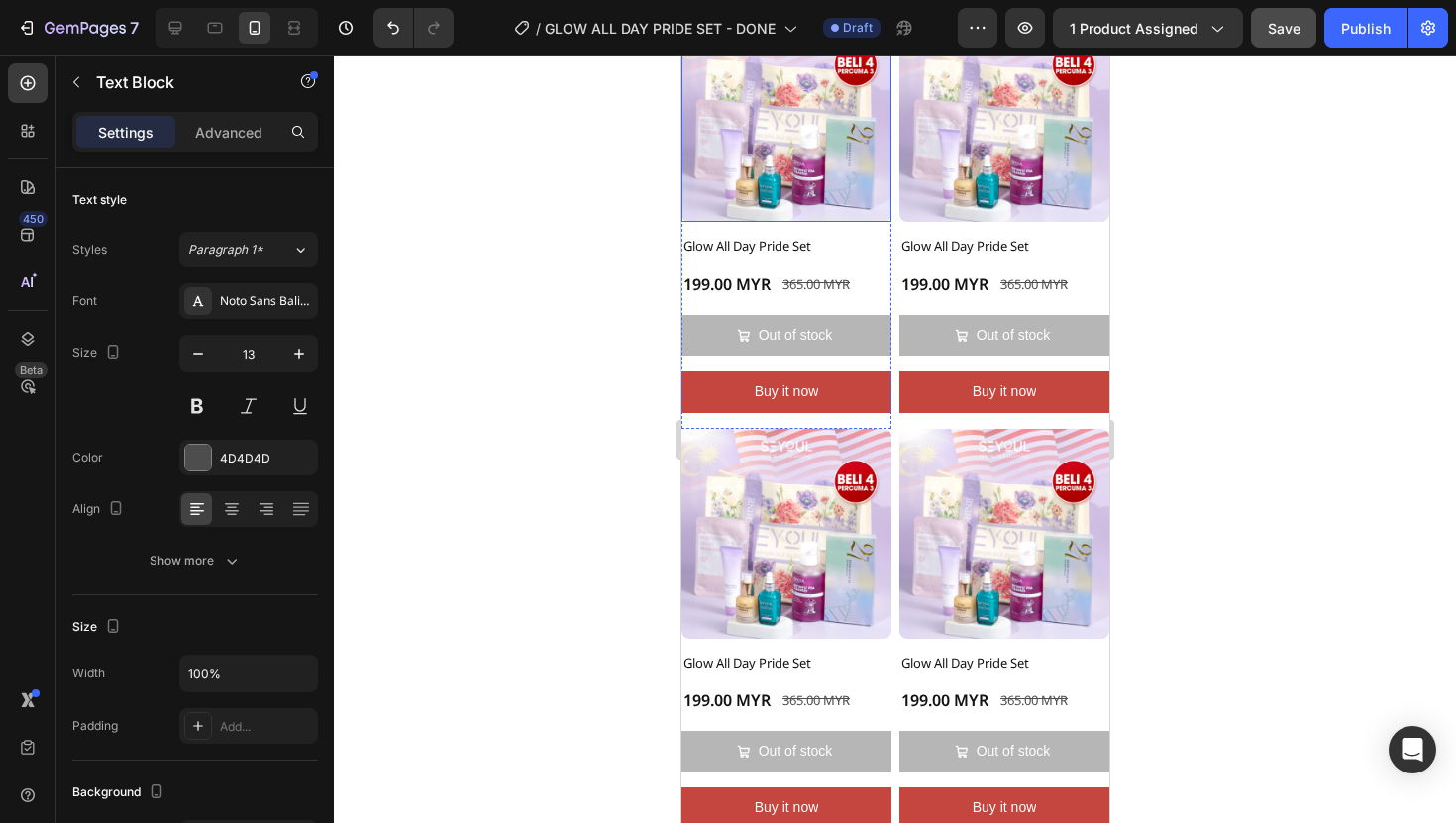 scroll, scrollTop: 3318, scrollLeft: 0, axis: vertical 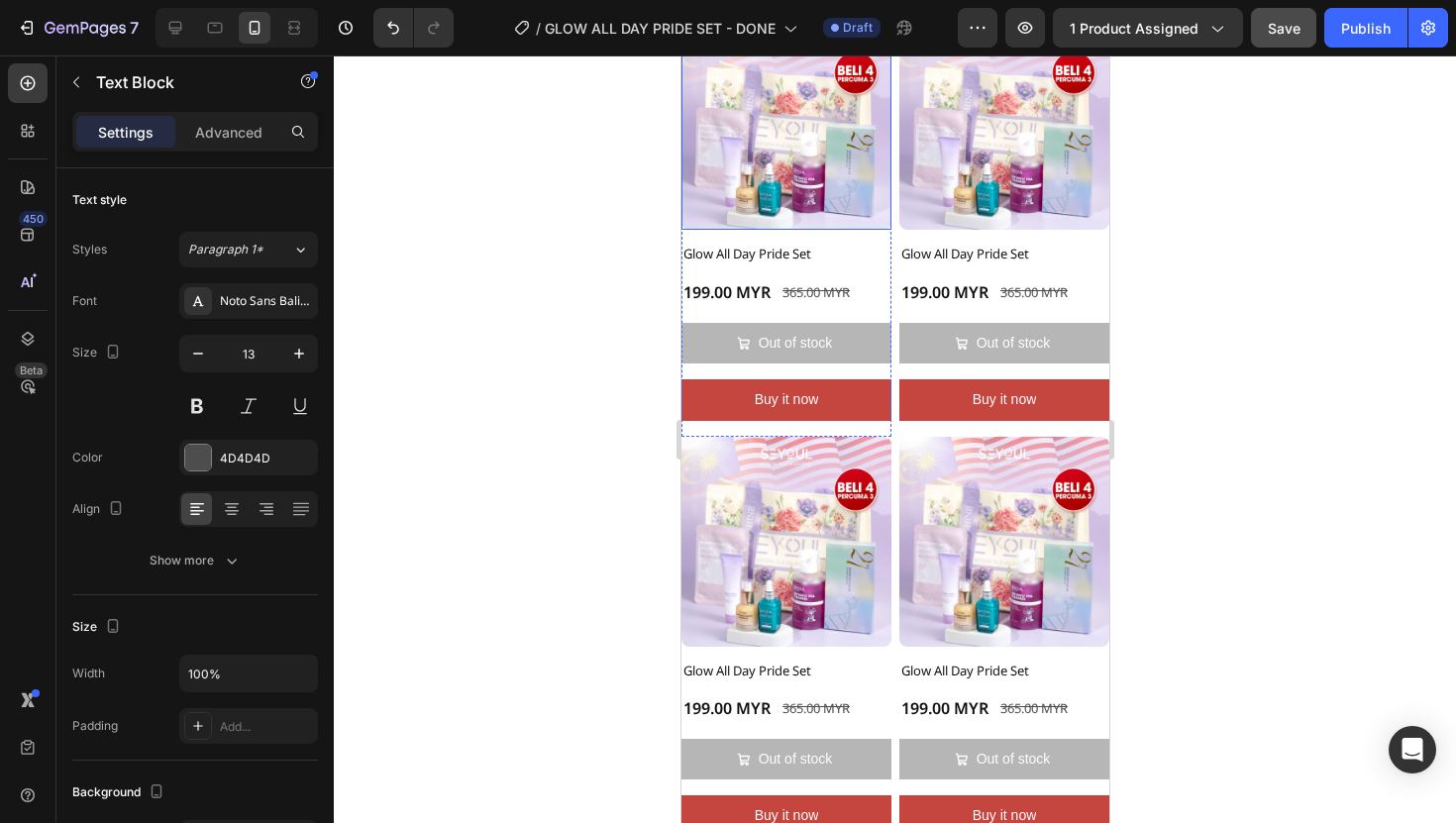 click at bounding box center [785, 125] 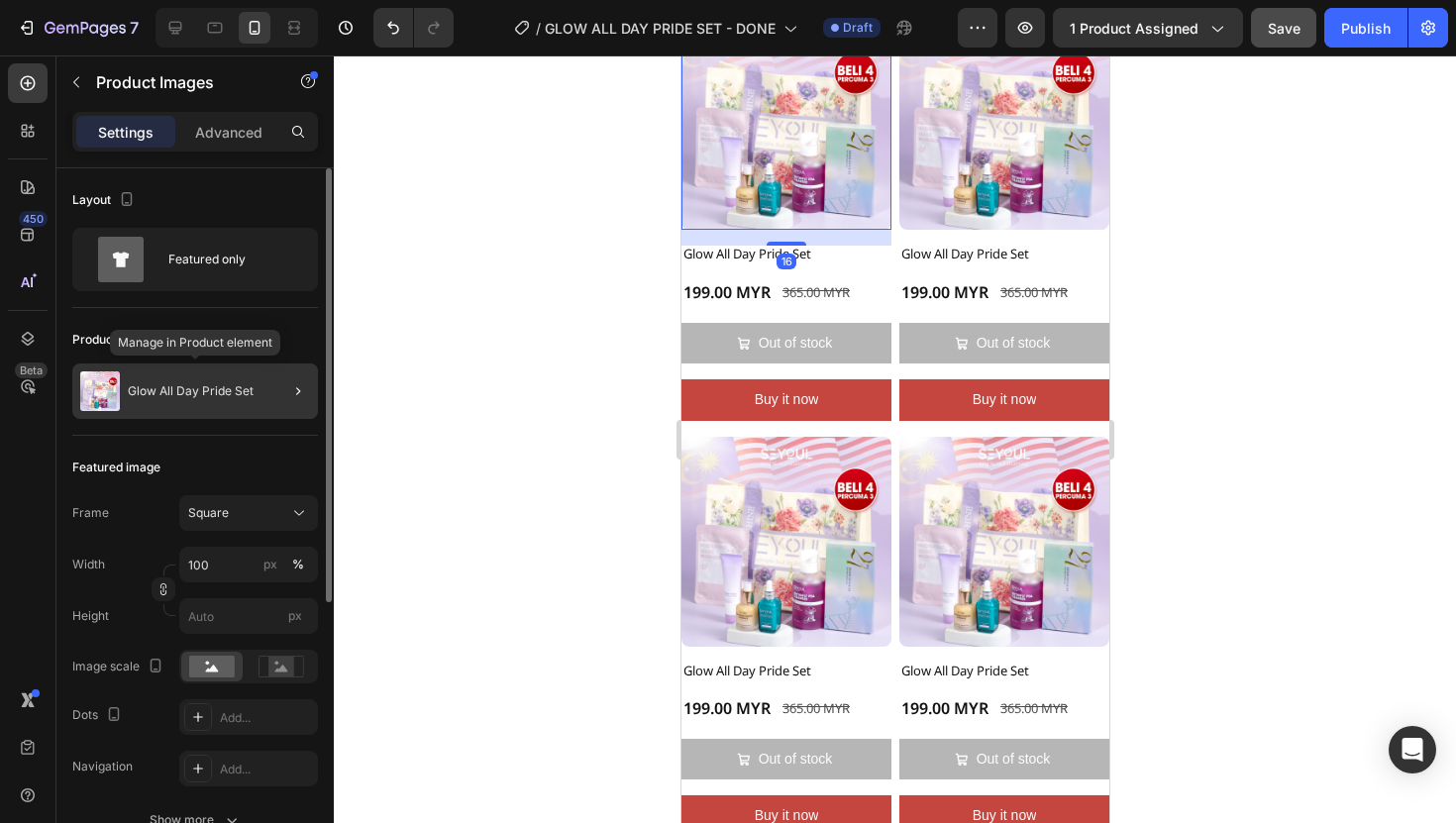 click on "Glow All Day Pride Set" at bounding box center (190, 391) 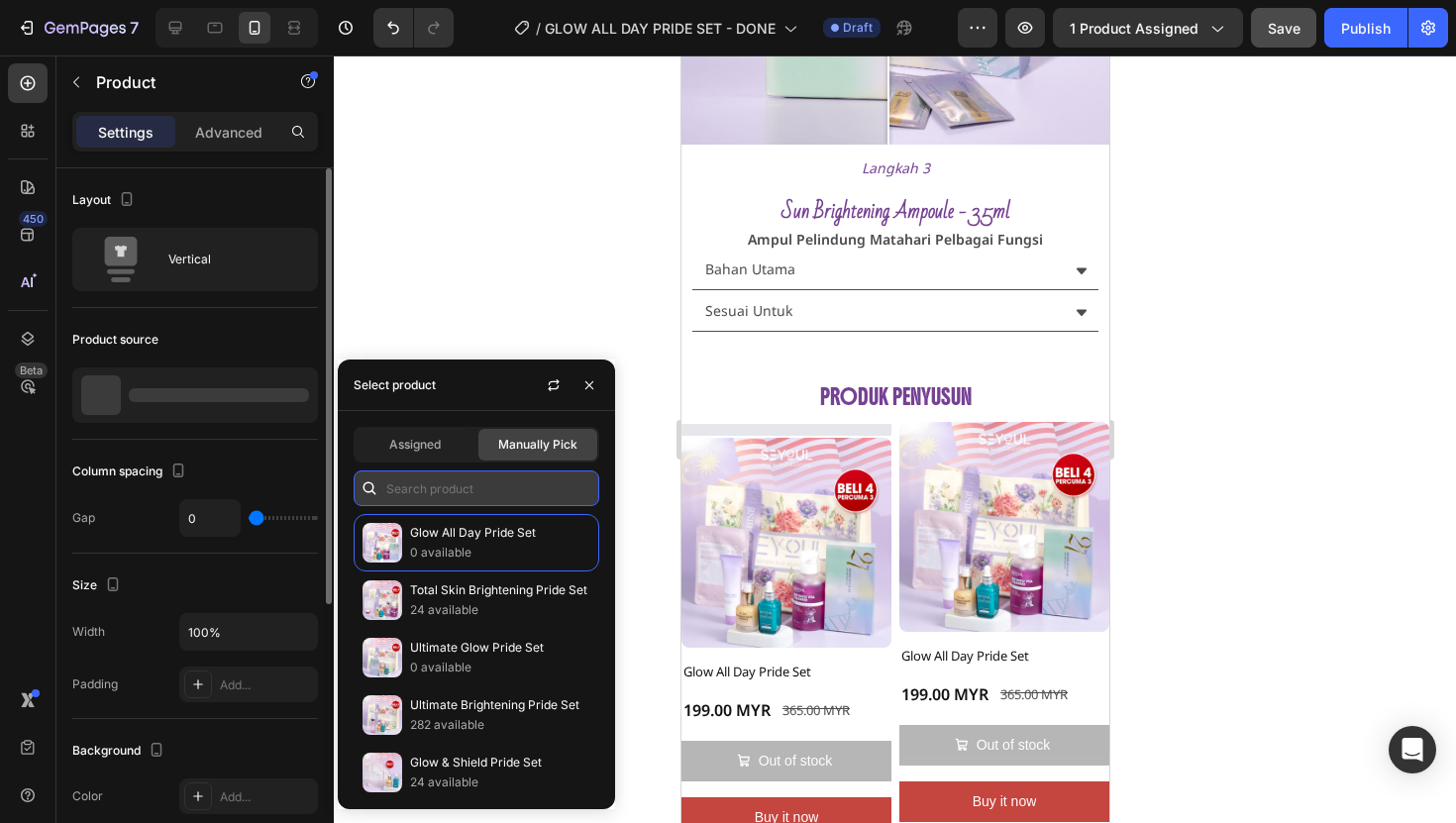 click at bounding box center [476, 488] 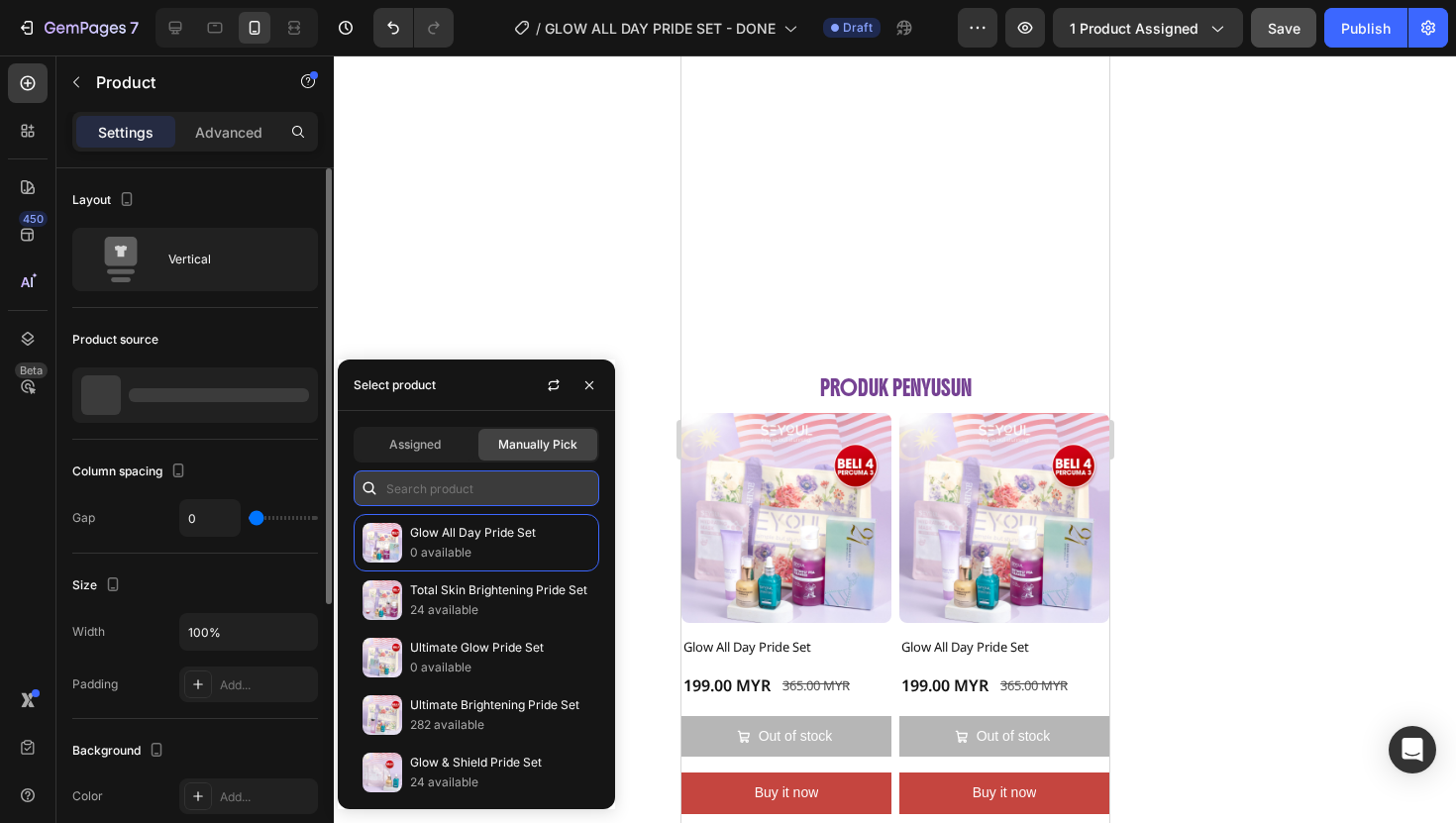 scroll, scrollTop: 3318, scrollLeft: 0, axis: vertical 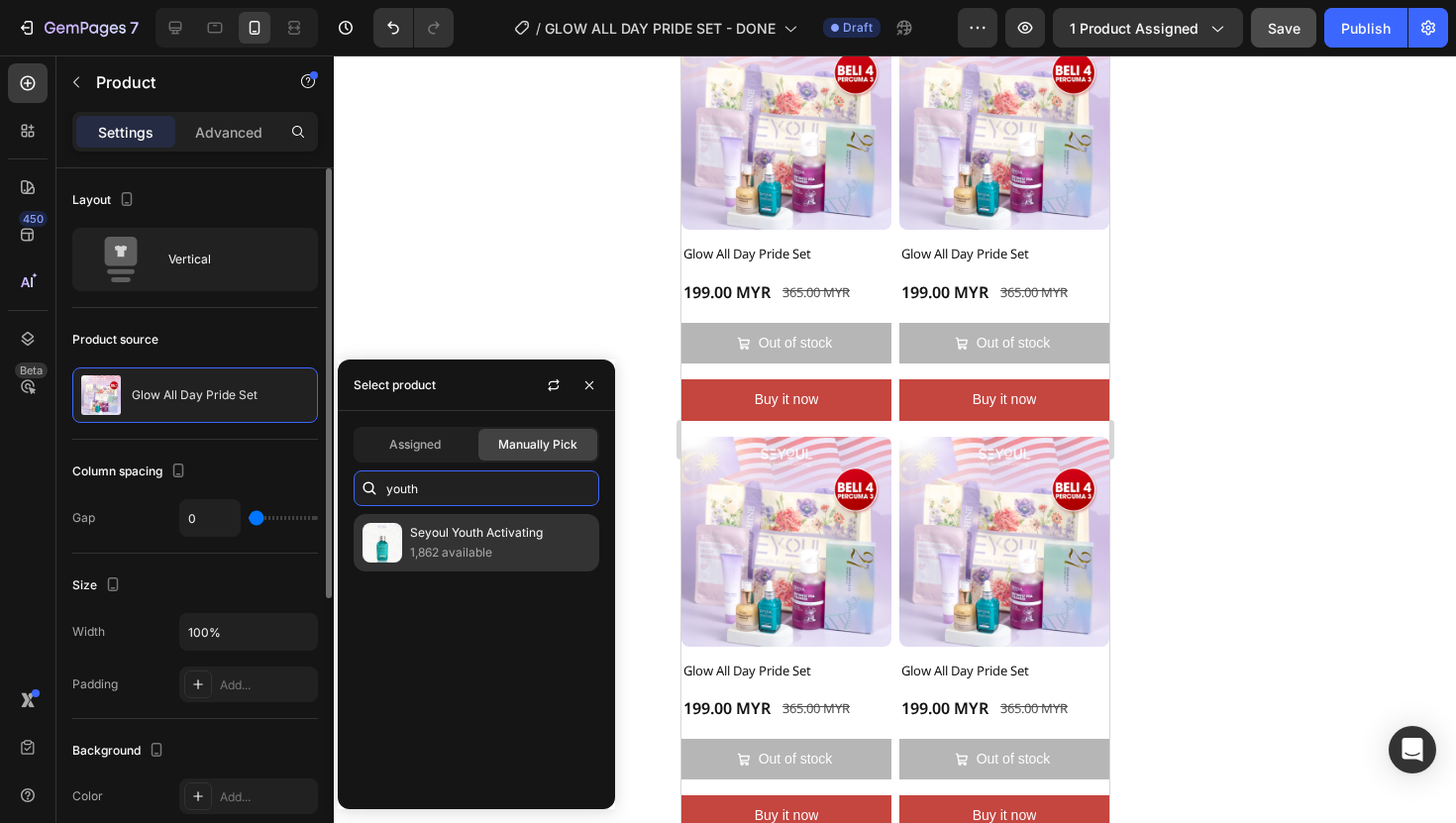 type on "youth" 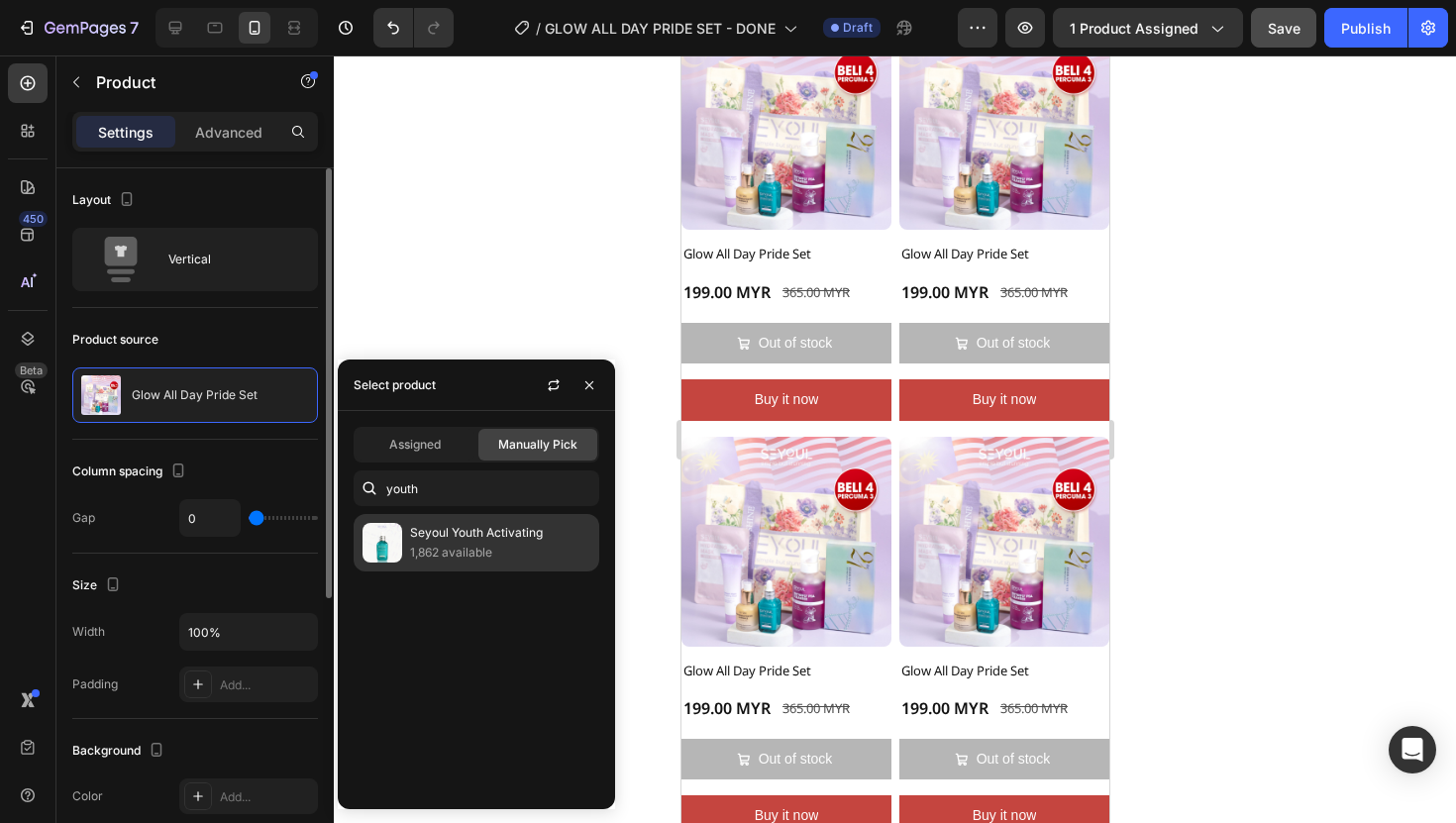 click on "1,862 available" at bounding box center (500, 553) 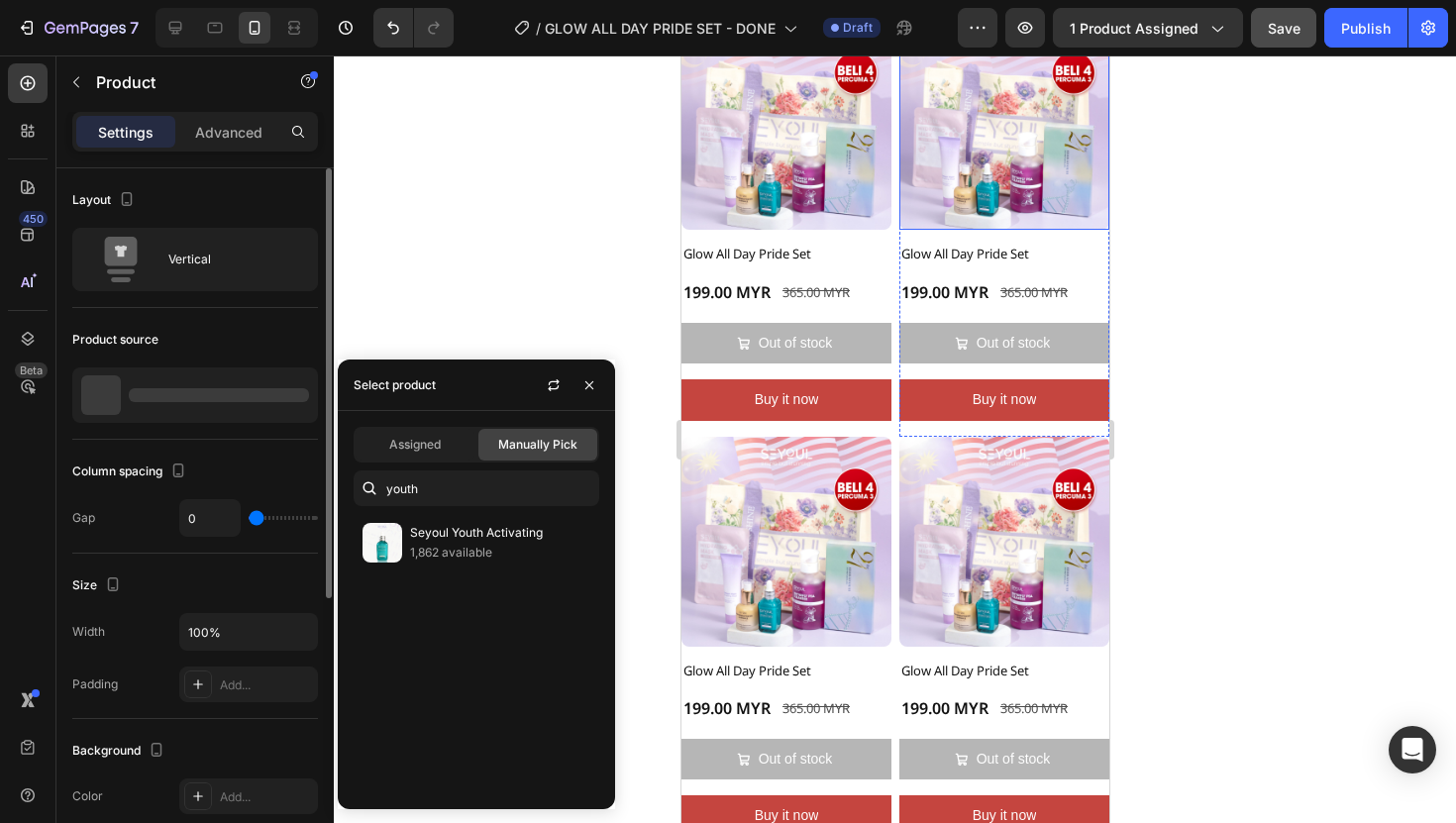 click at bounding box center (1003, 125) 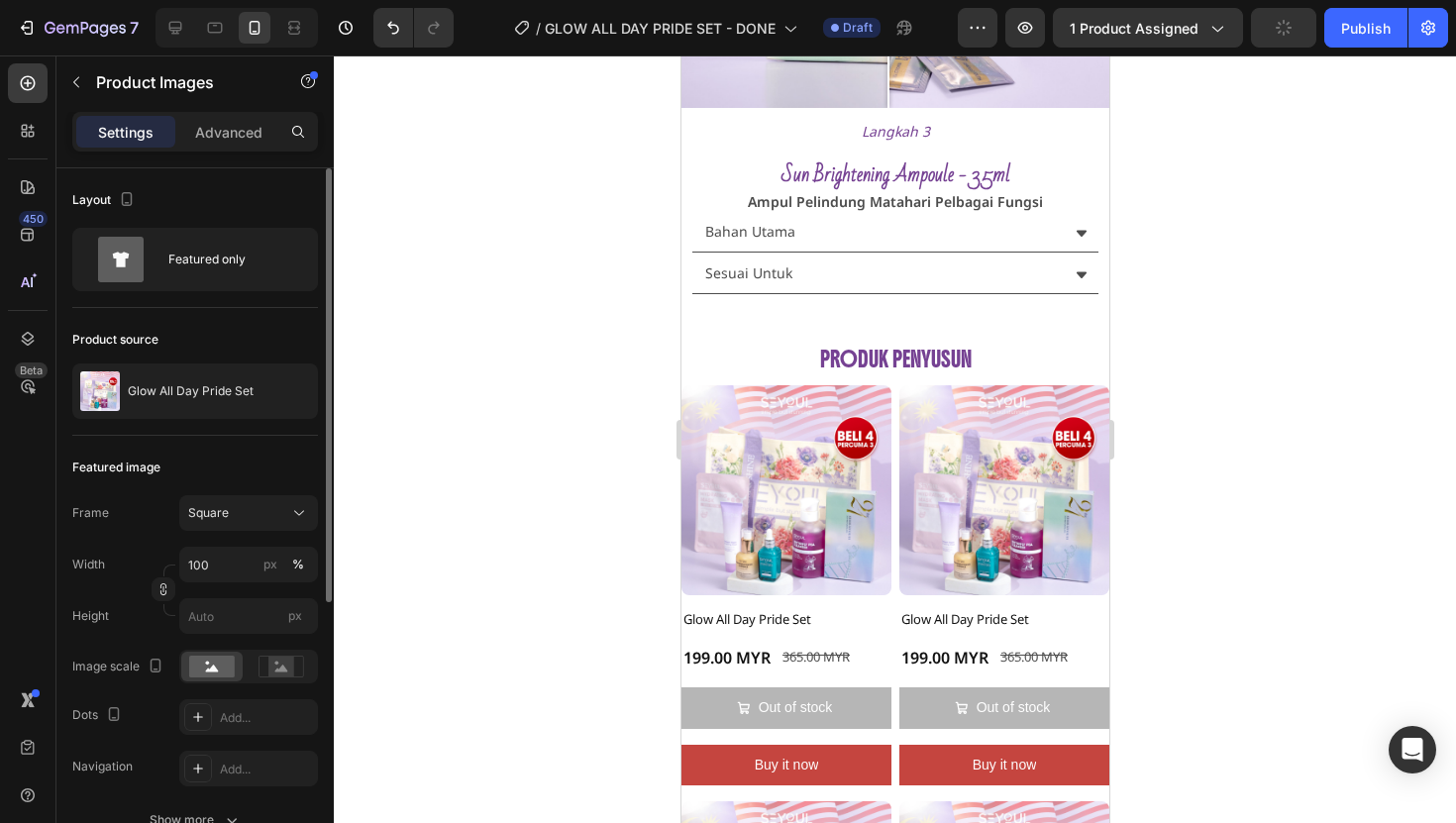 scroll, scrollTop: 2781, scrollLeft: 0, axis: vertical 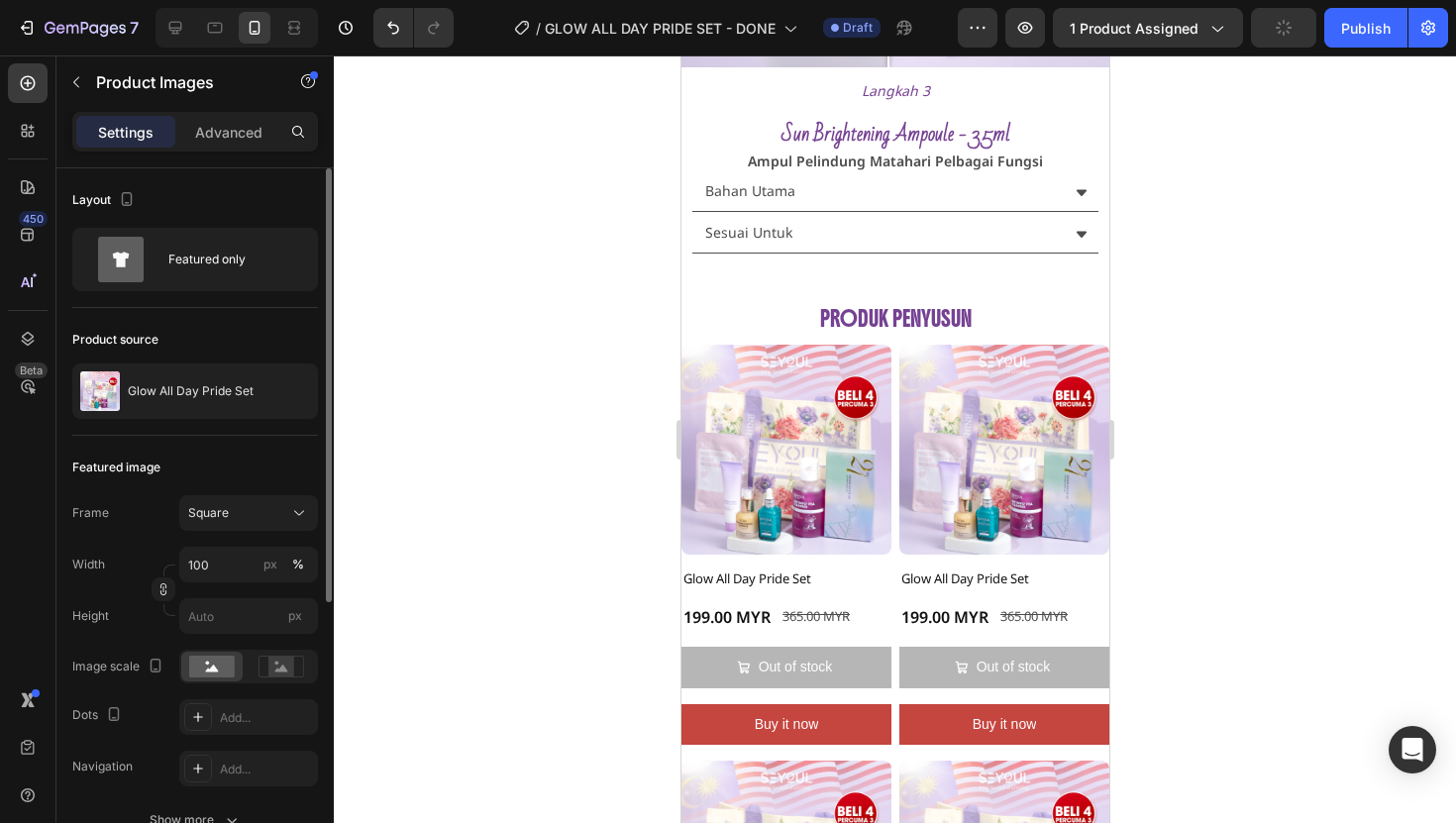 click at bounding box center (1003, 450) 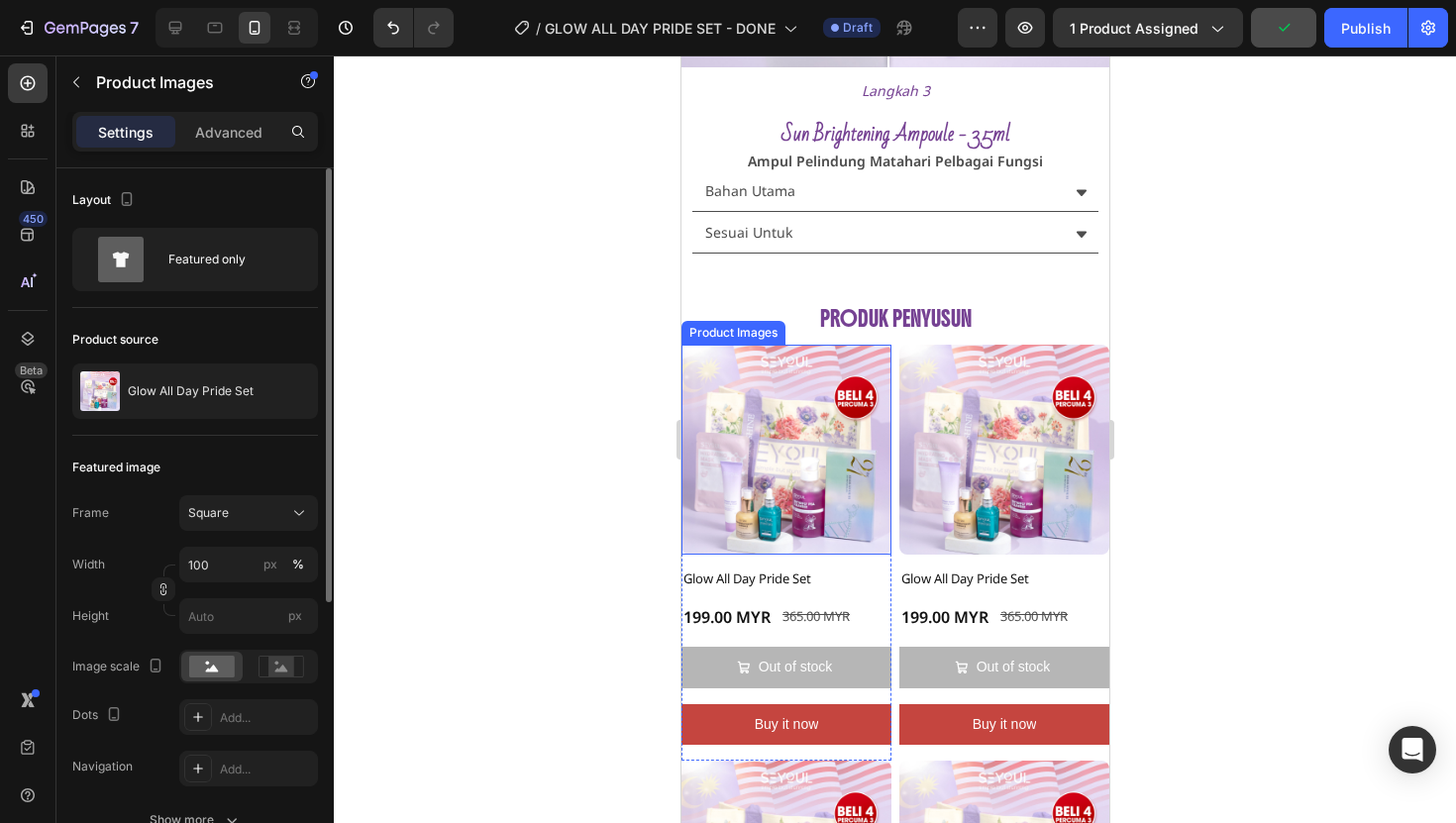 click at bounding box center [785, 450] 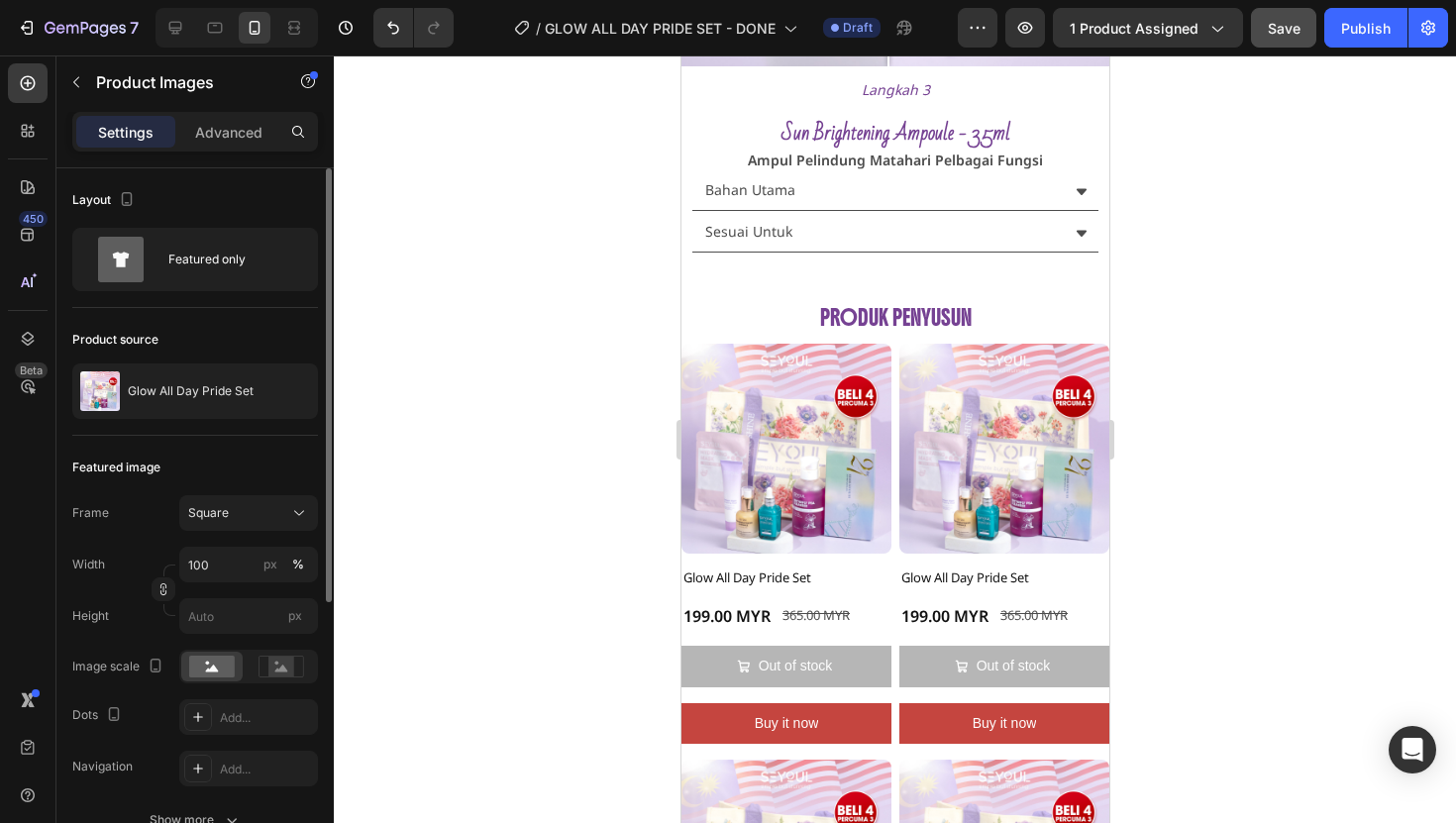 scroll, scrollTop: 2786, scrollLeft: 0, axis: vertical 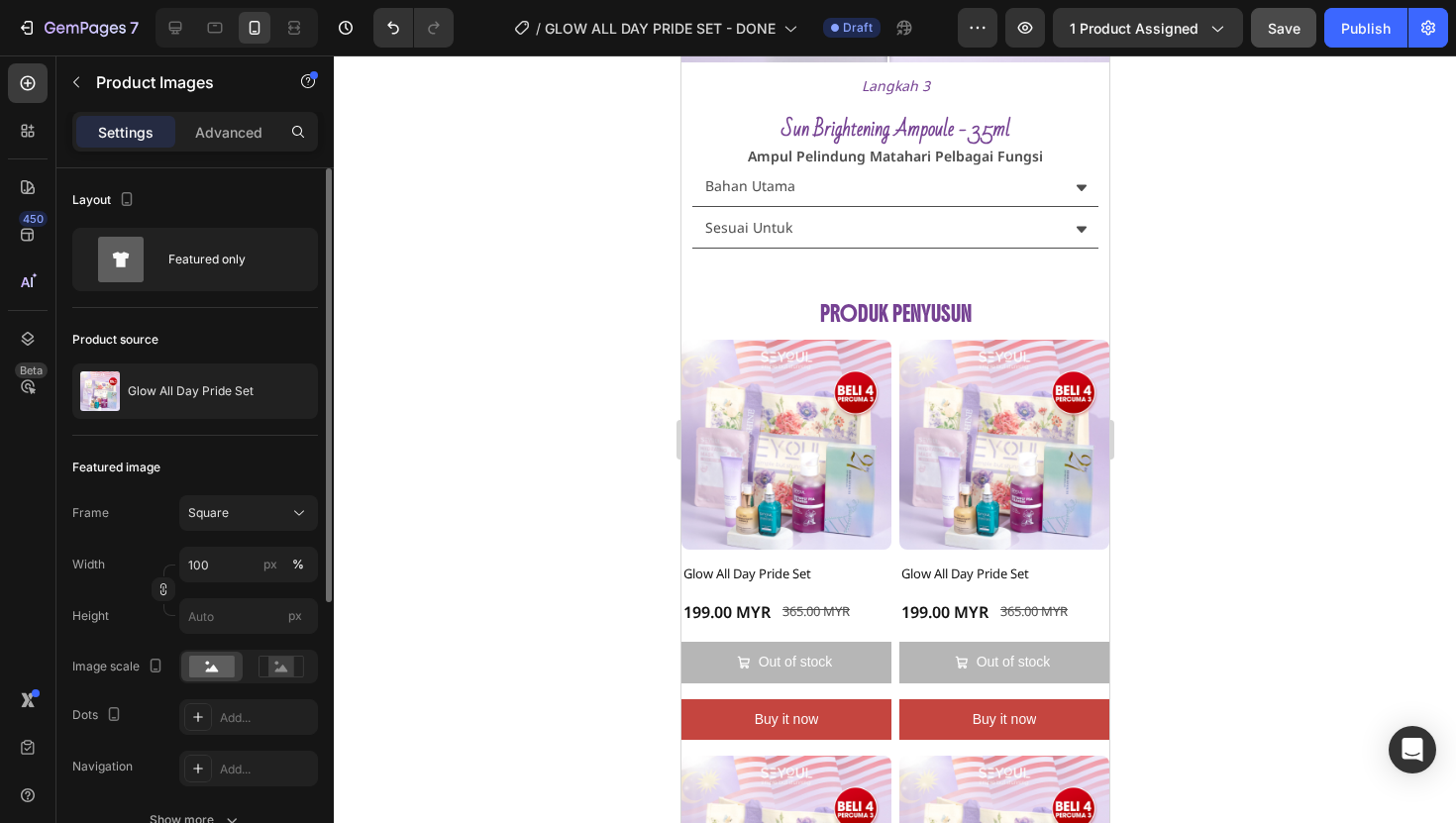 click at bounding box center (785, 445) 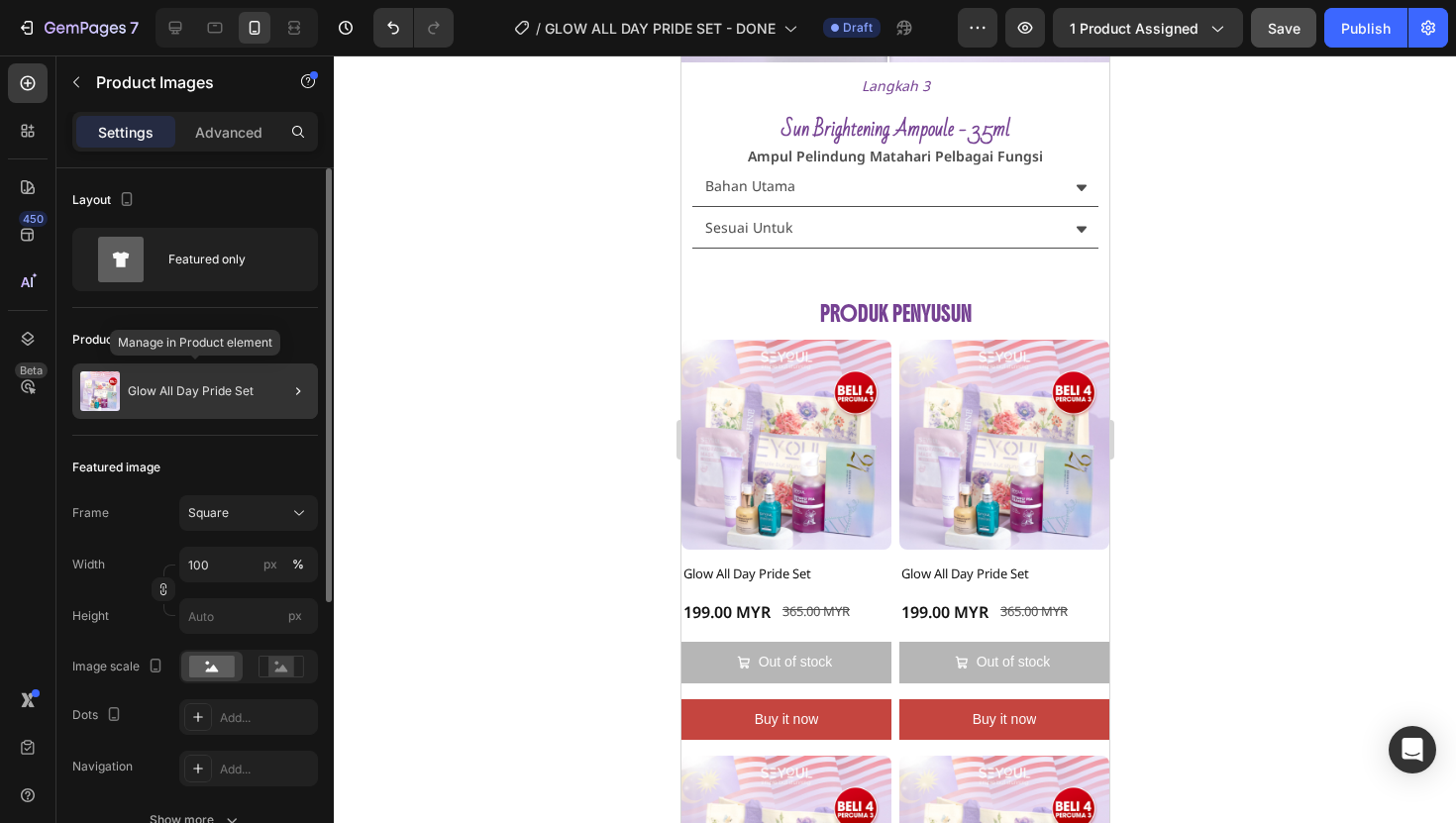 click on "Glow All Day Pride Set" 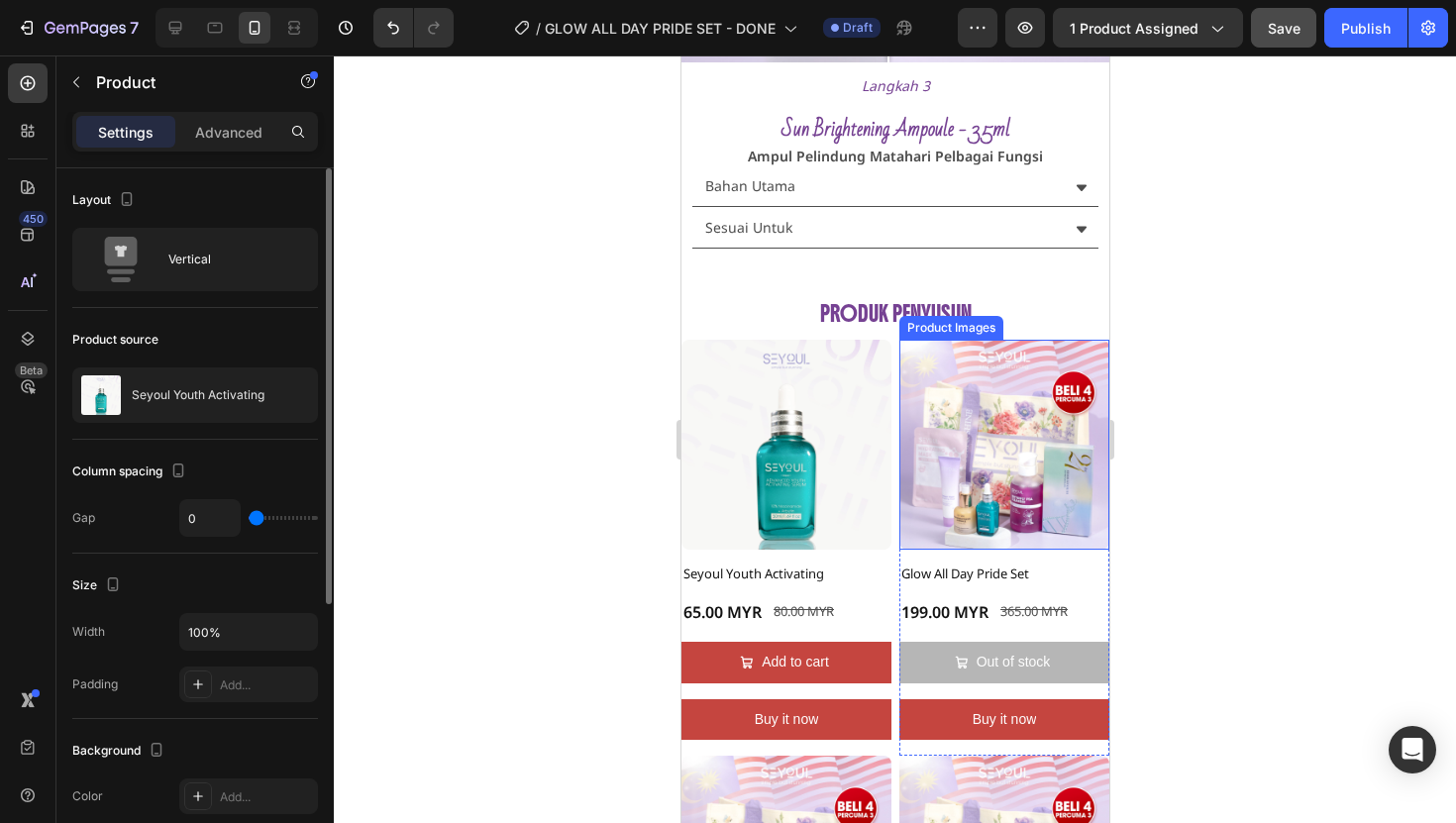 click at bounding box center (1003, 445) 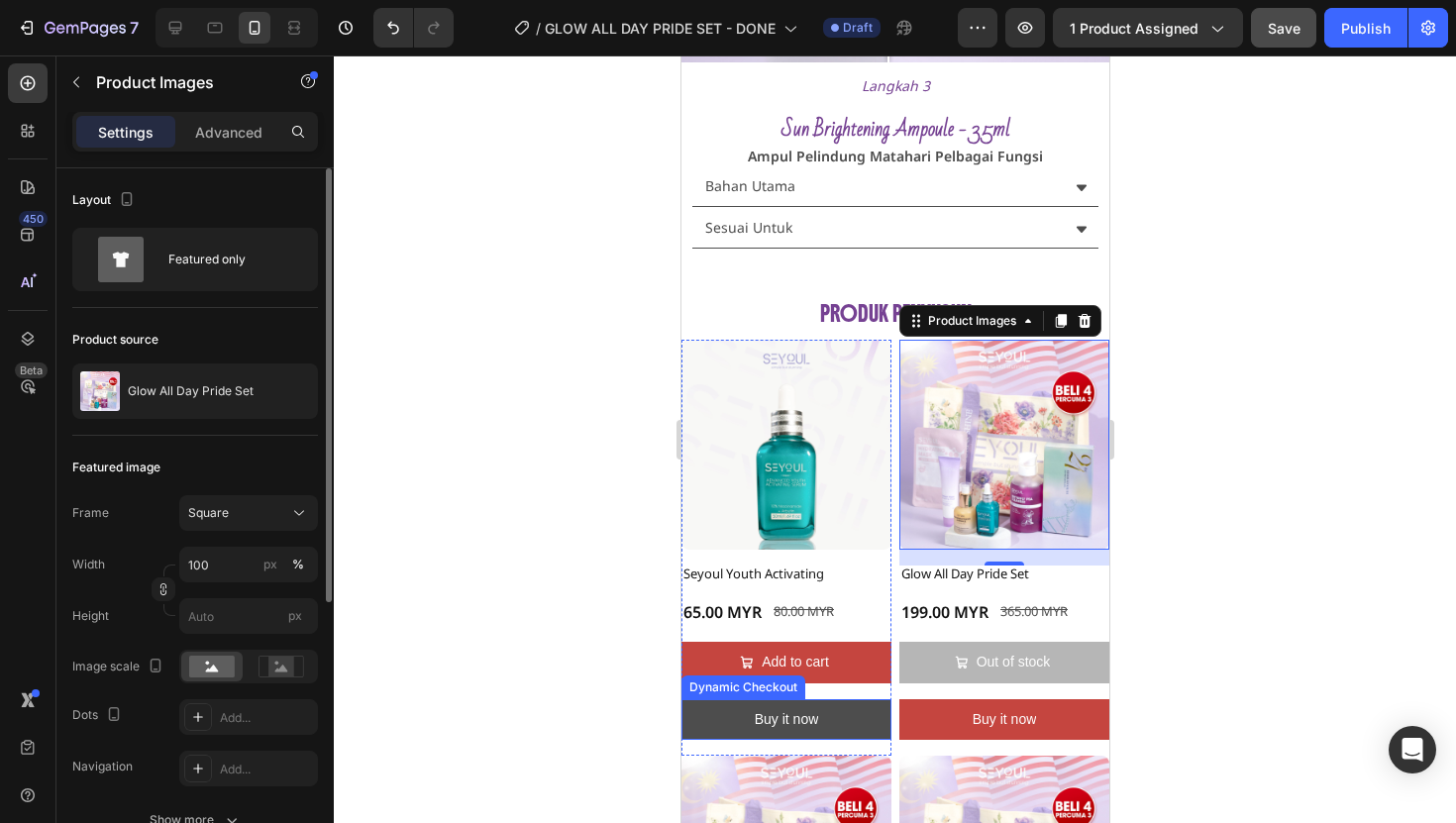 click on "Buy it now" at bounding box center (785, 719) 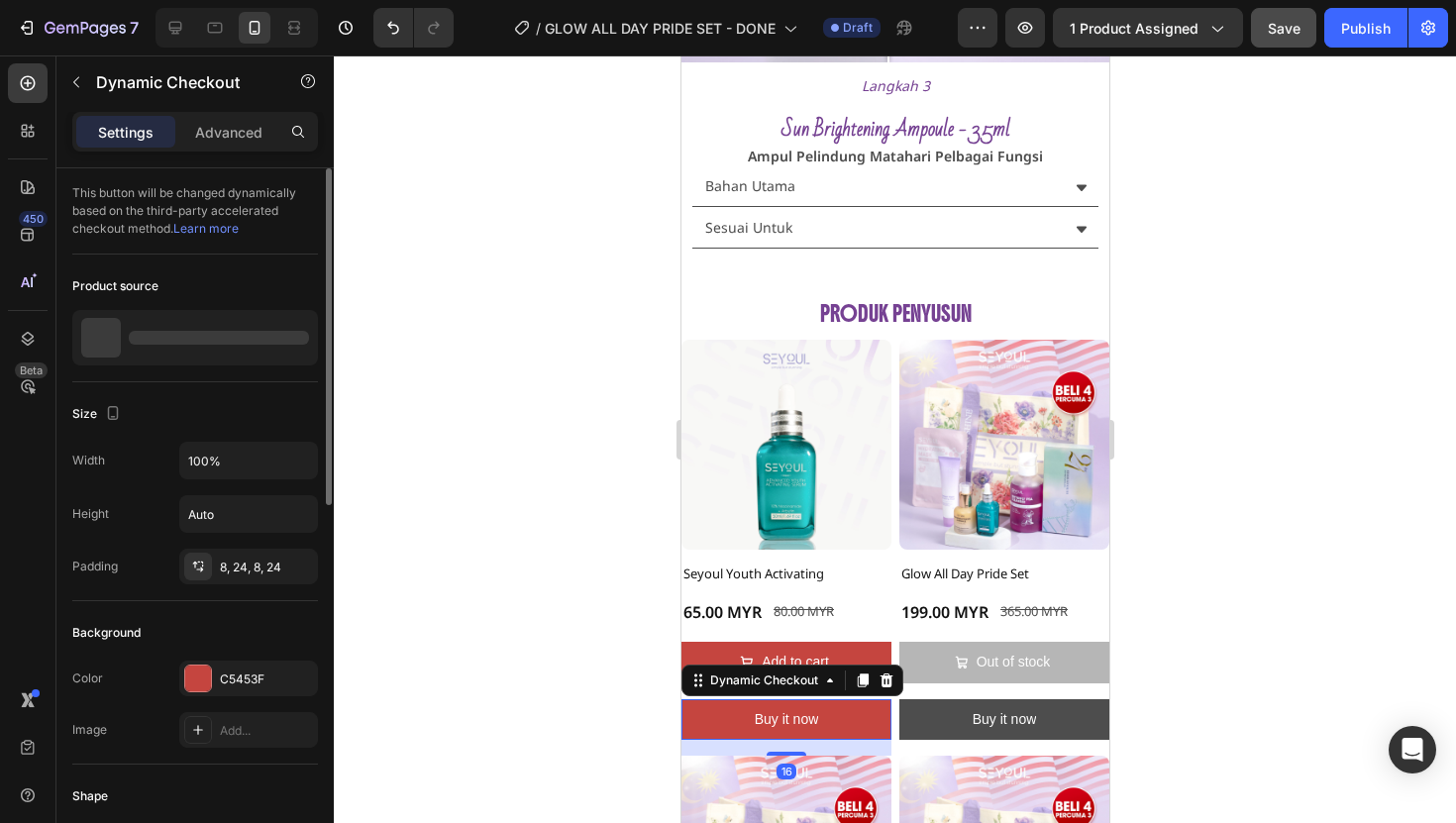 drag, startPoint x: 884, startPoint y: 669, endPoint x: 905, endPoint y: 684, distance: 25.806976 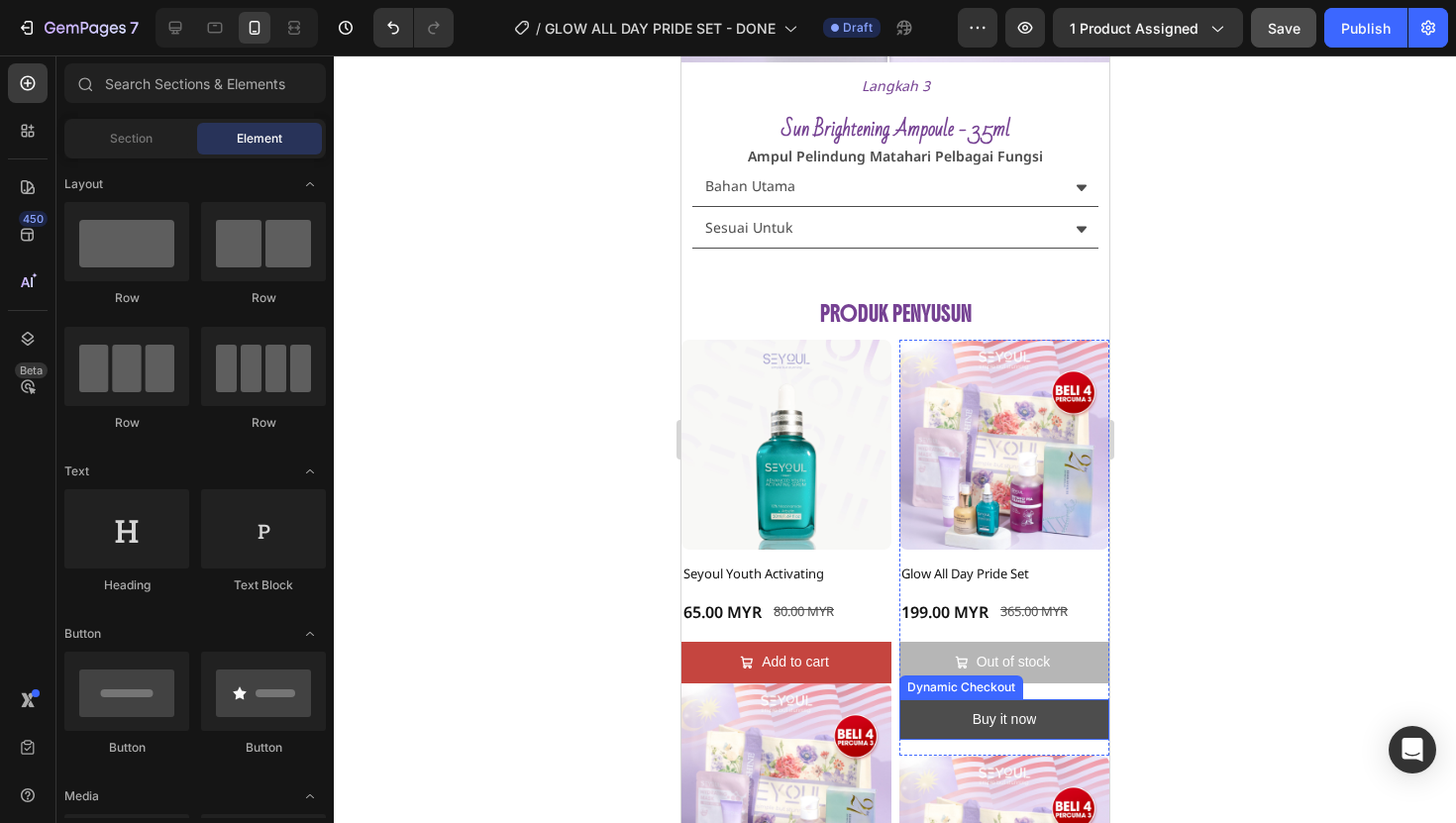 click on "Buy it now" at bounding box center [1003, 719] 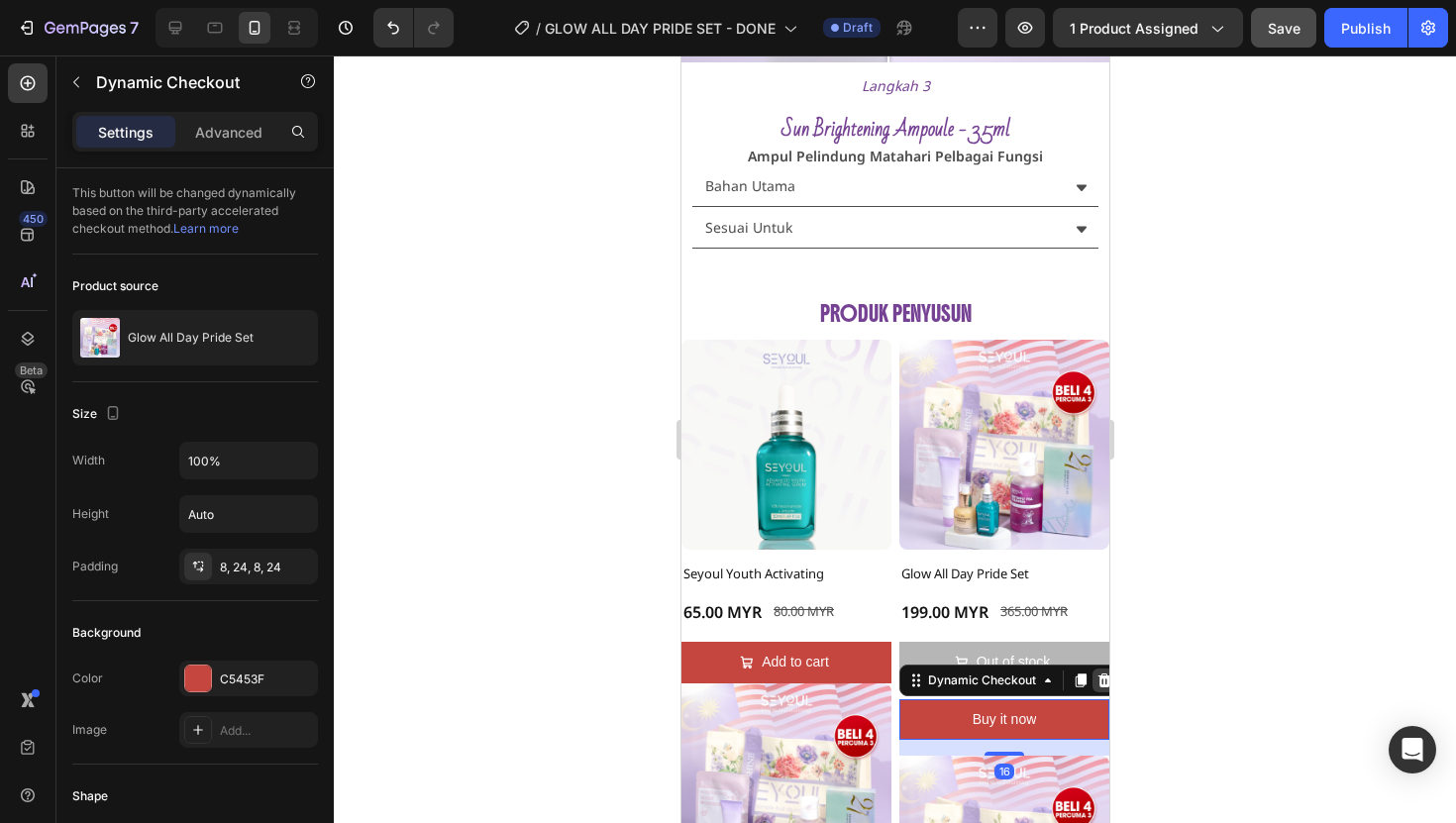 drag, startPoint x: 1088, startPoint y: 669, endPoint x: 1830, endPoint y: 708, distance: 743.0242 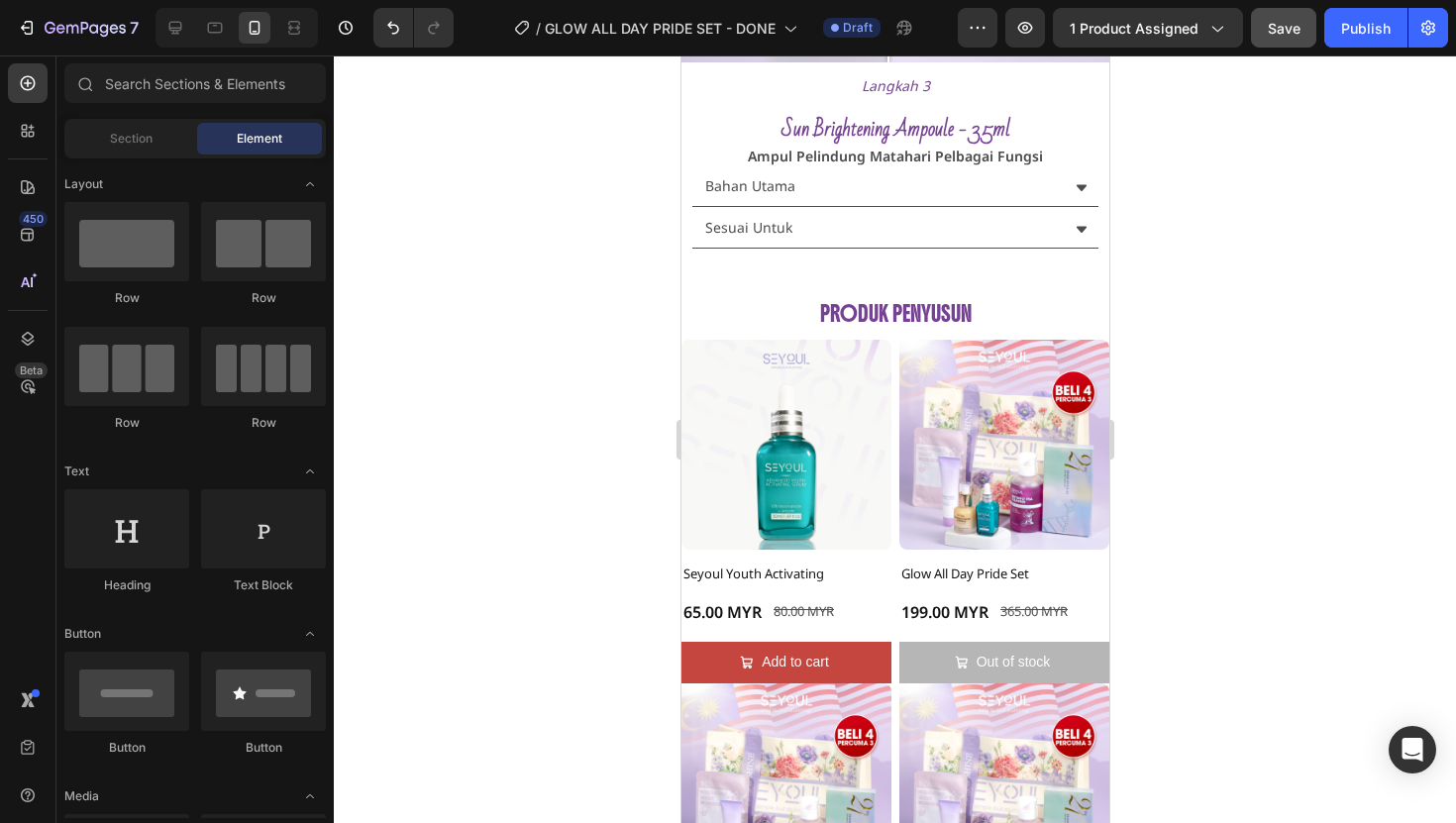 click 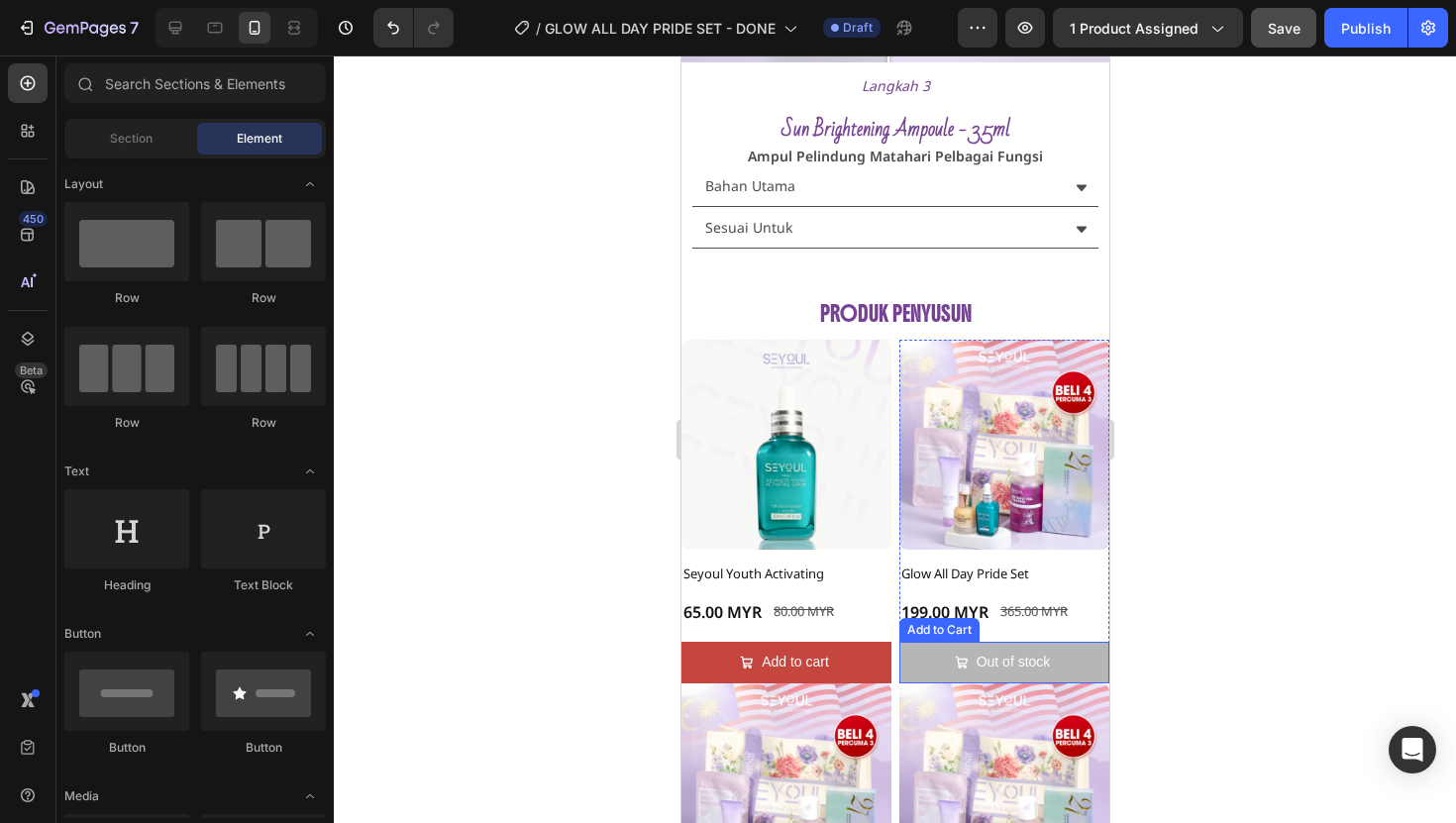 click at bounding box center (1003, 445) 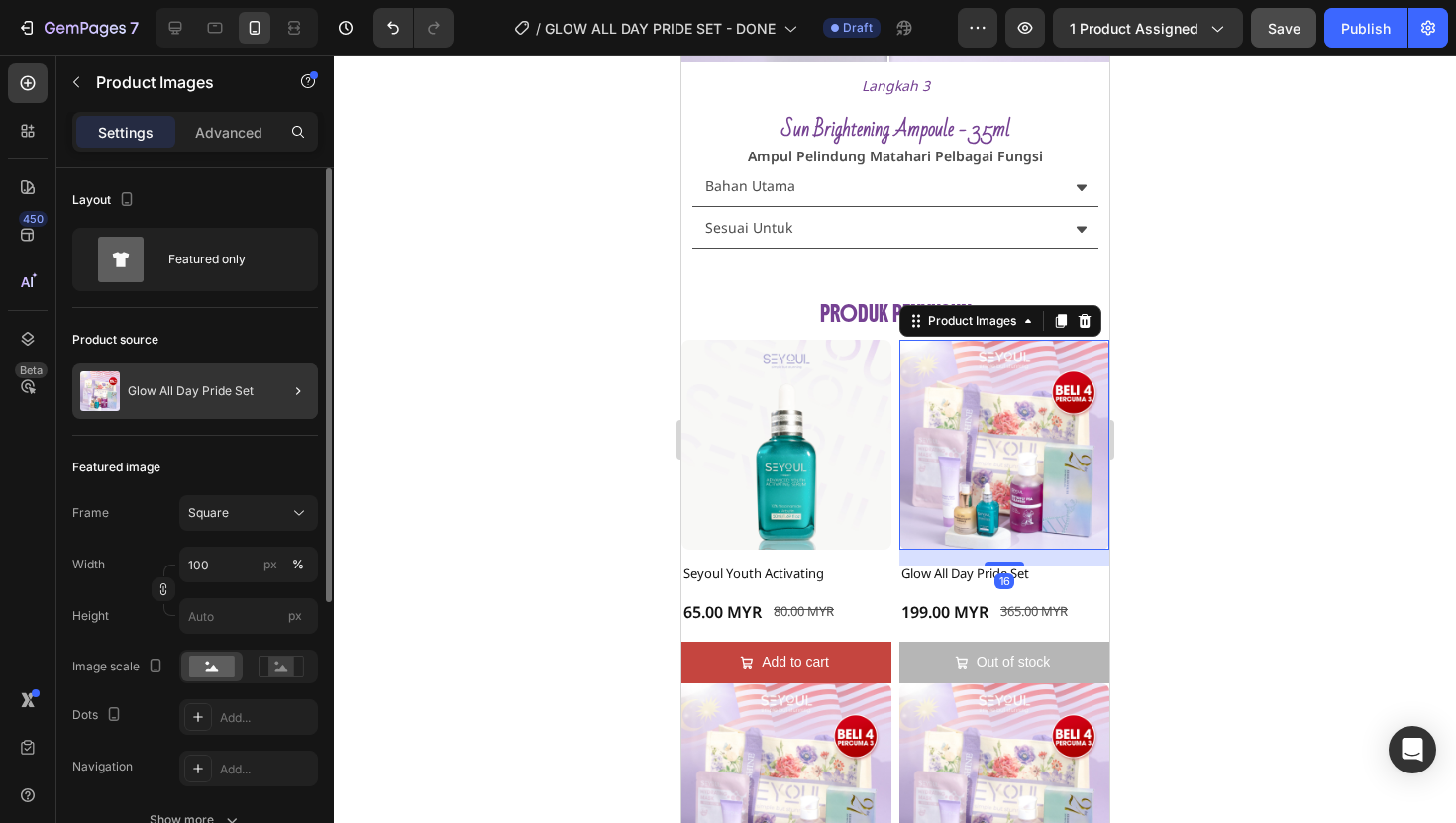 click on "Glow All Day Pride Set" at bounding box center [190, 391] 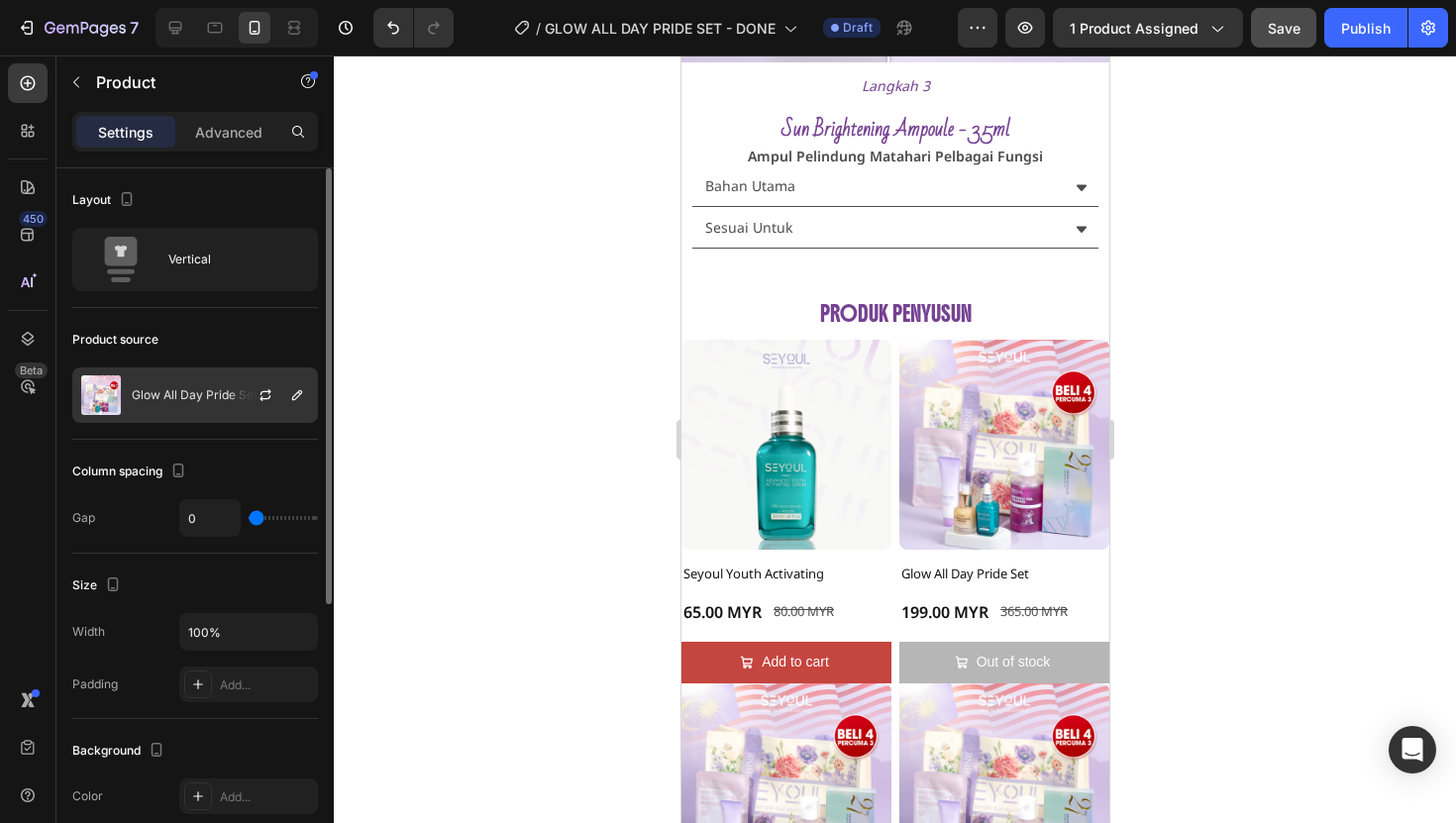 click on "Glow All Day Pride Set" at bounding box center [194, 395] 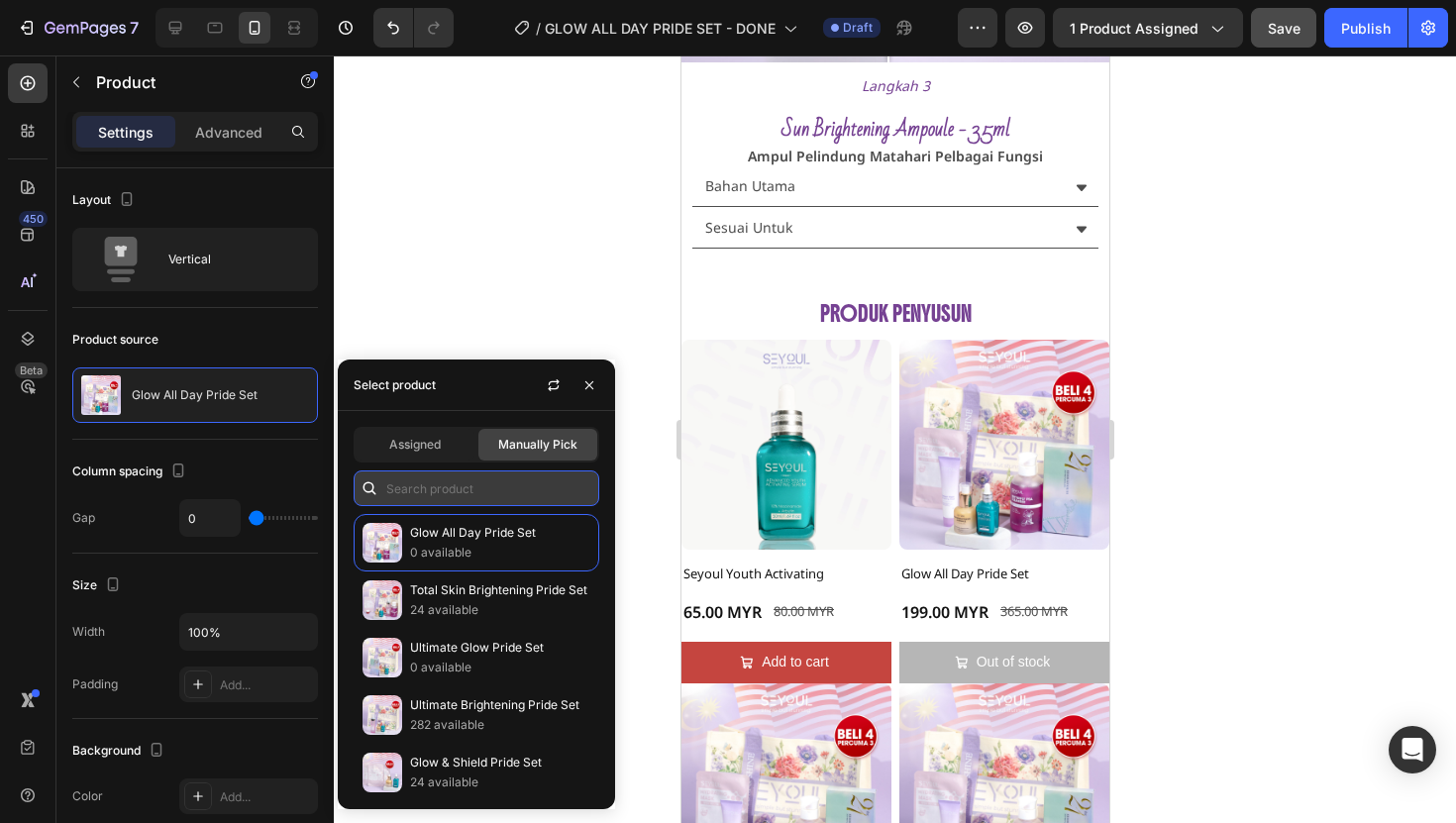 click at bounding box center [476, 488] 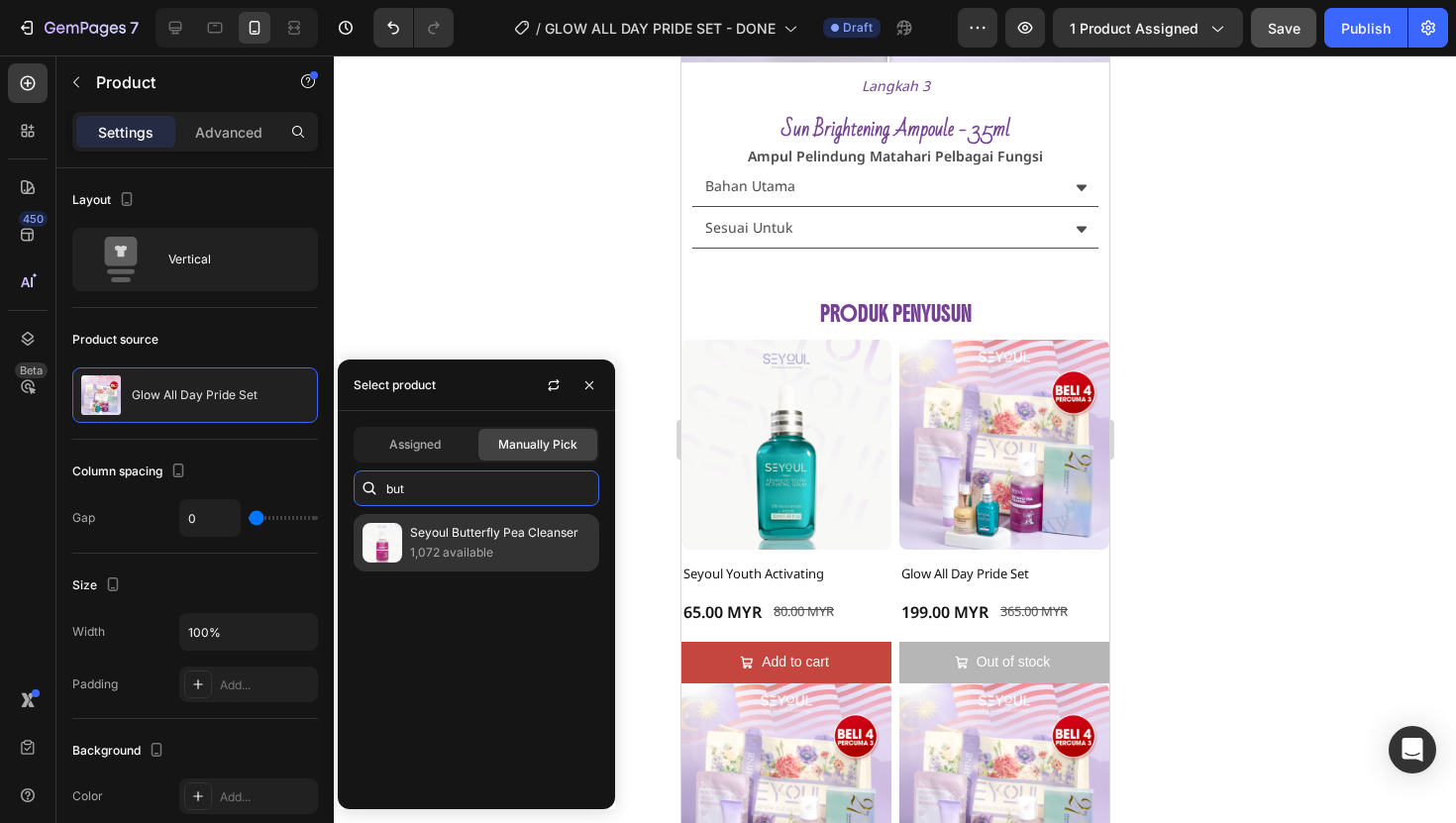 type on "but" 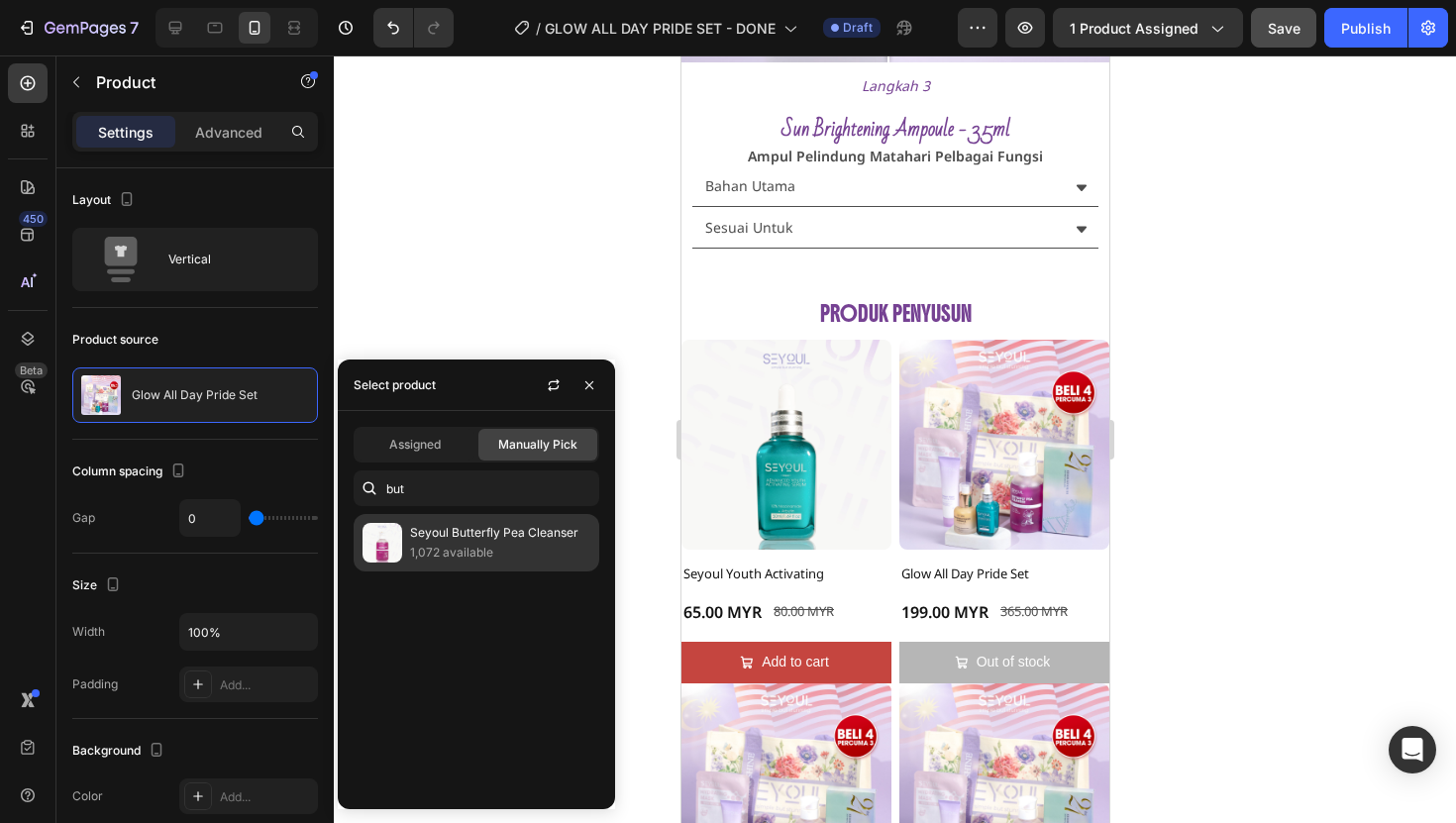 click on "1,072 available" at bounding box center (500, 553) 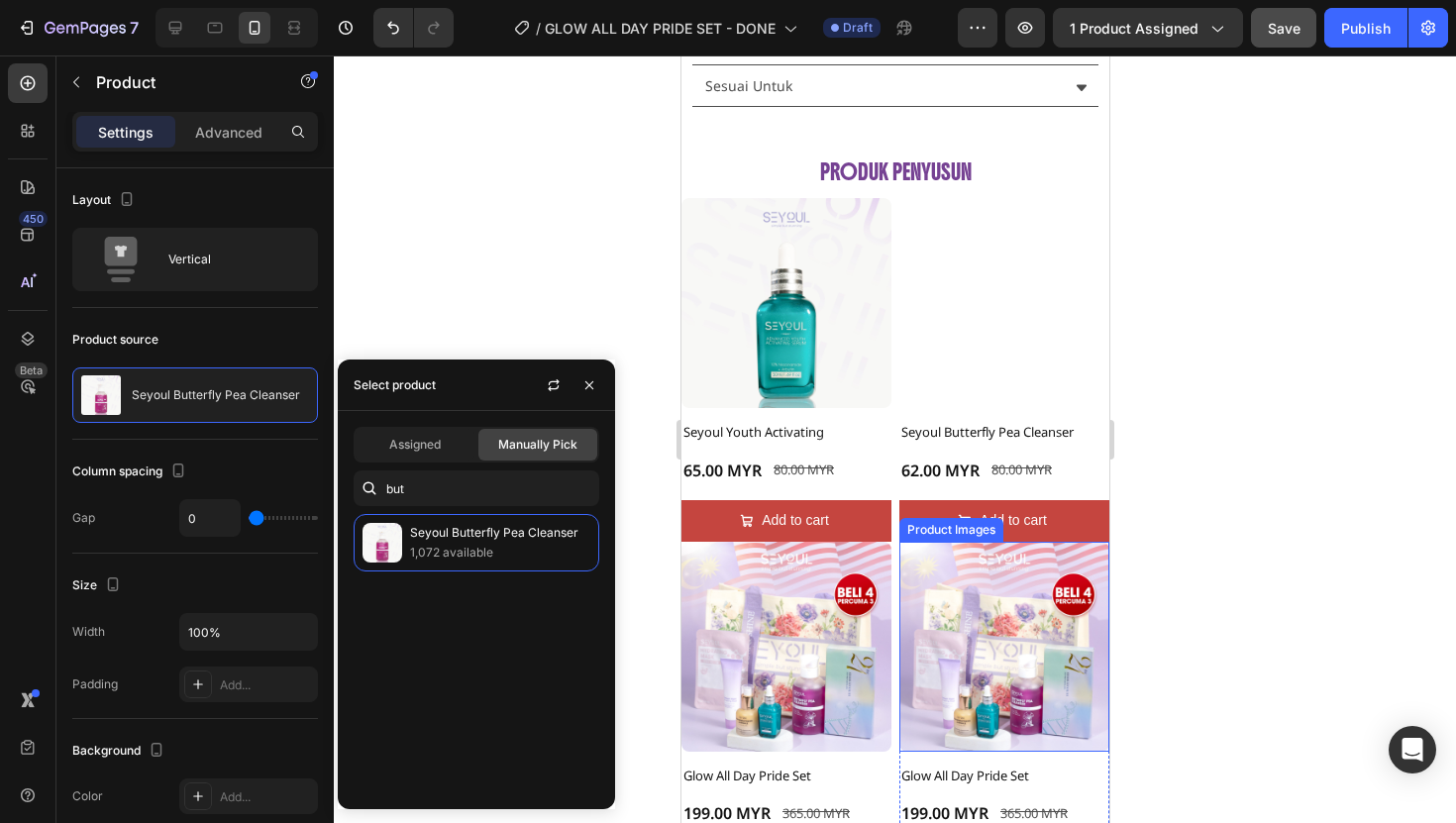 scroll, scrollTop: 2971, scrollLeft: 0, axis: vertical 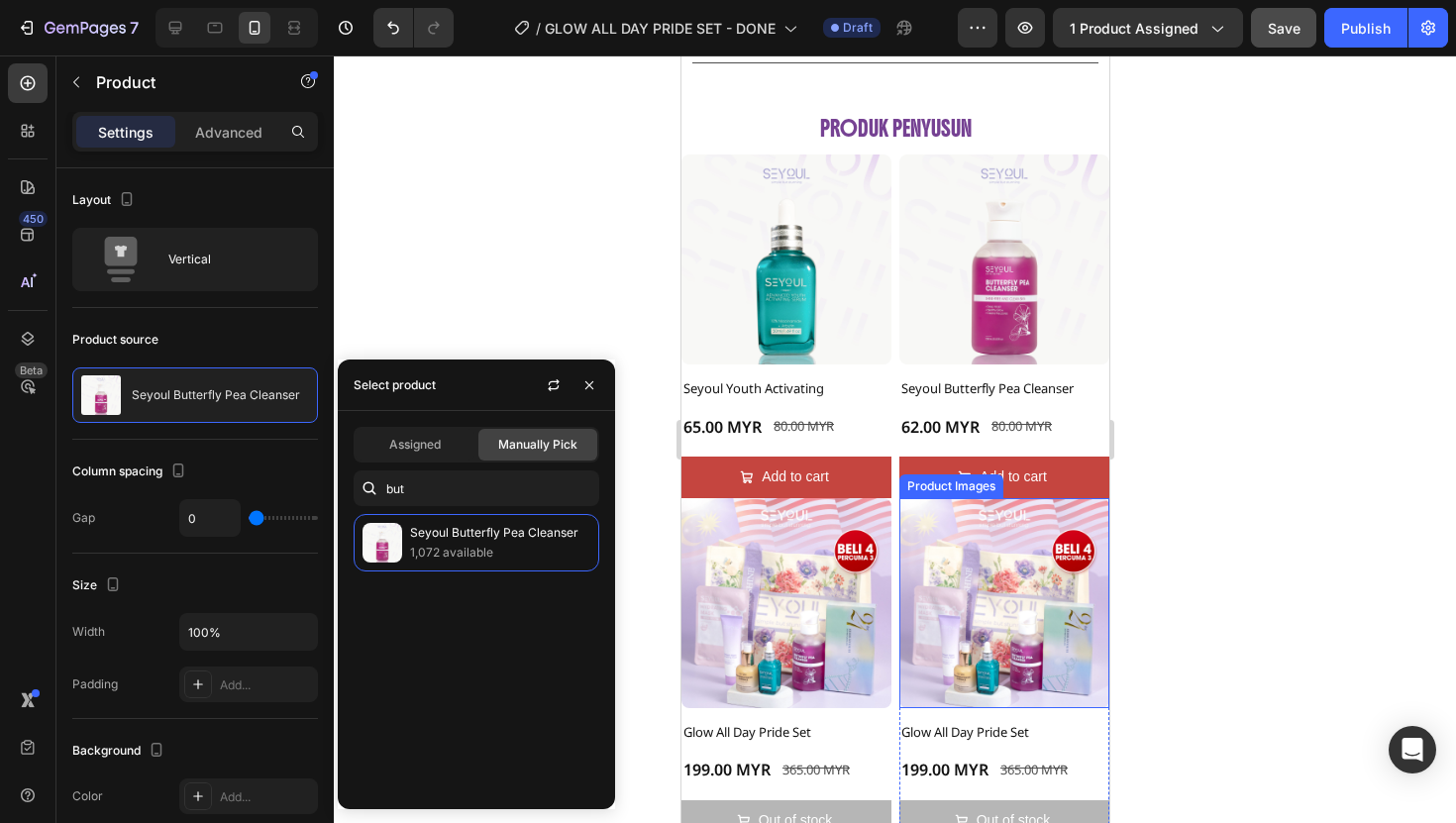 click at bounding box center (785, 603) 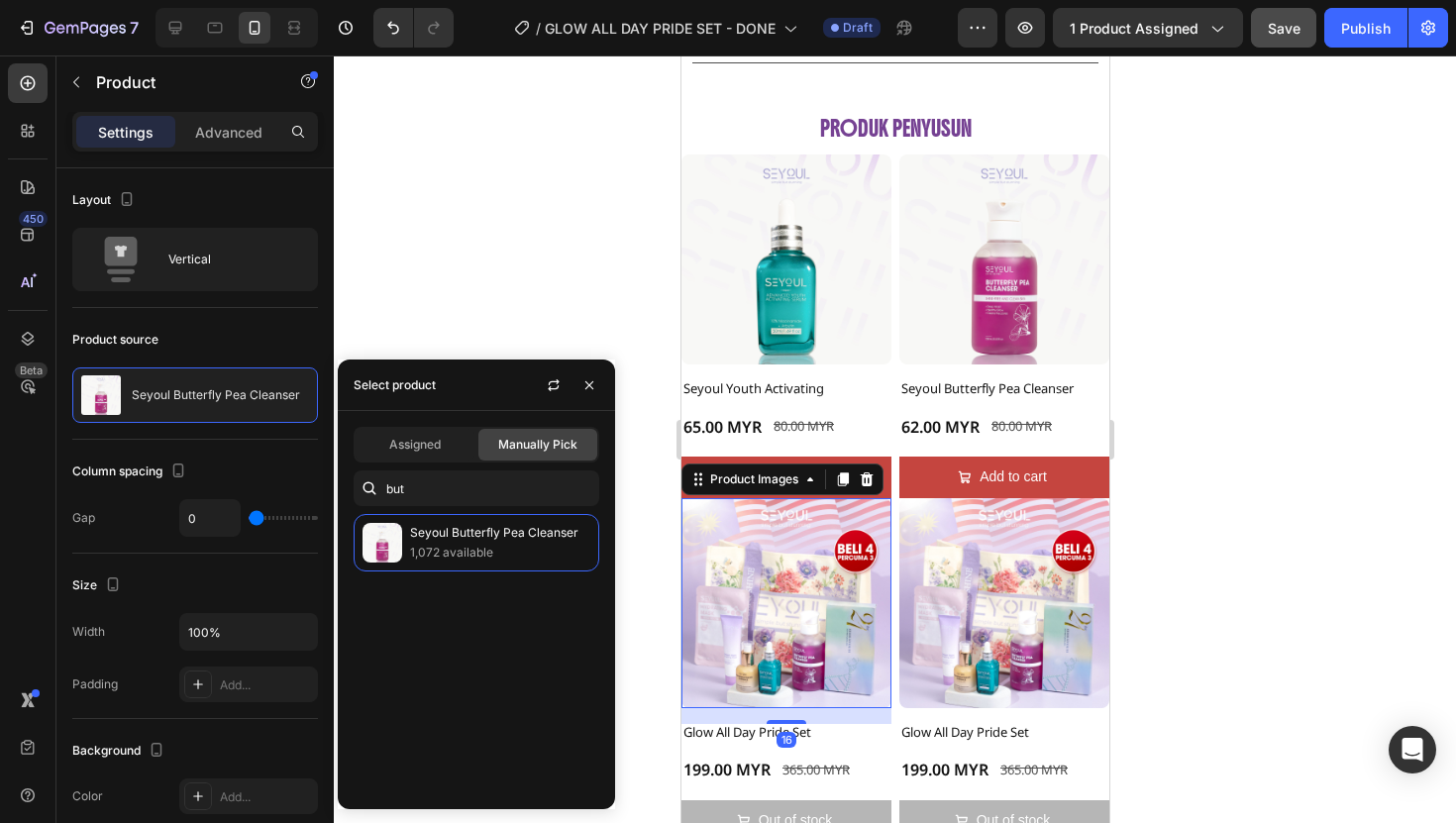 click at bounding box center [785, 603] 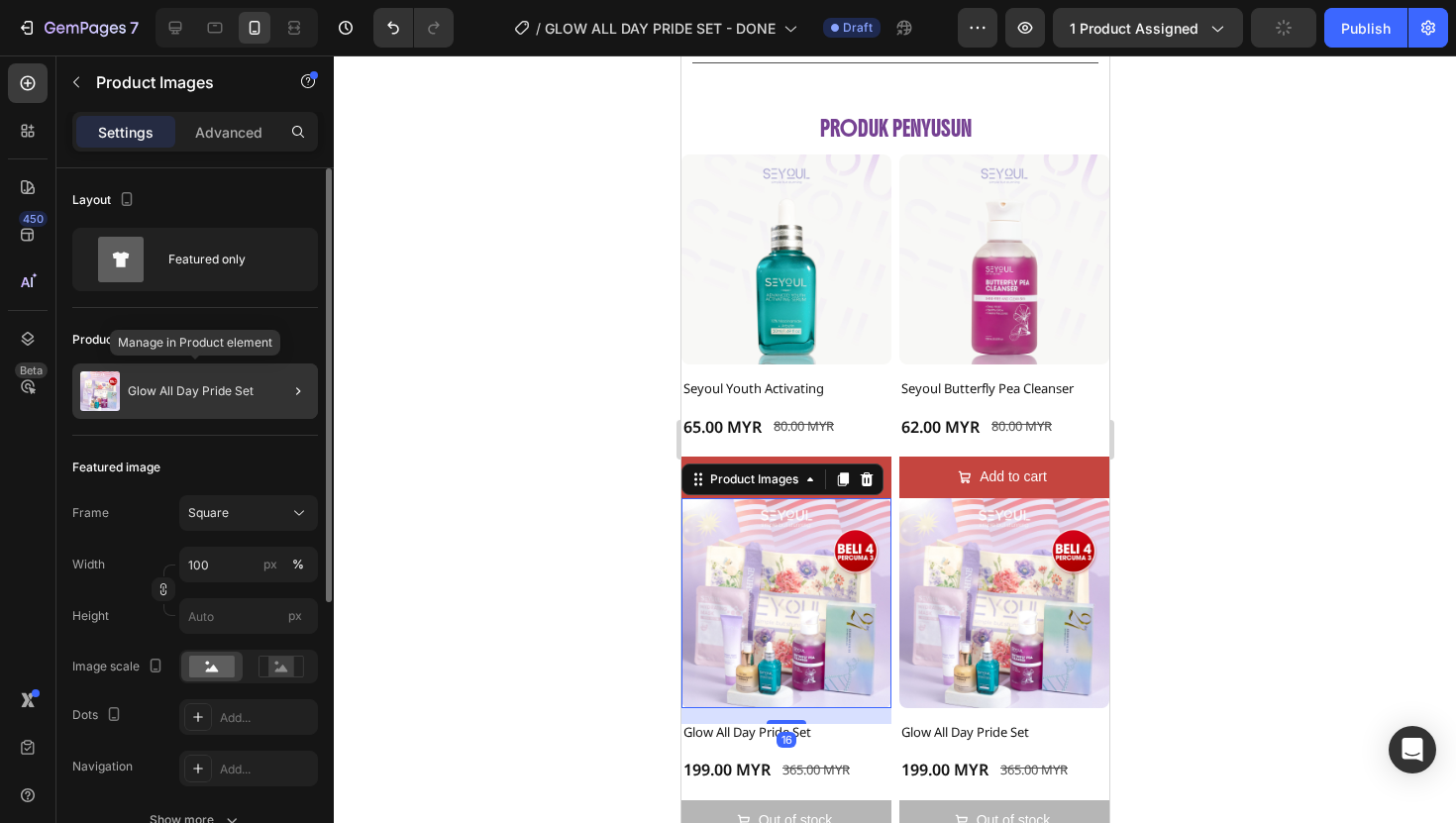click on "Glow All Day Pride Set" 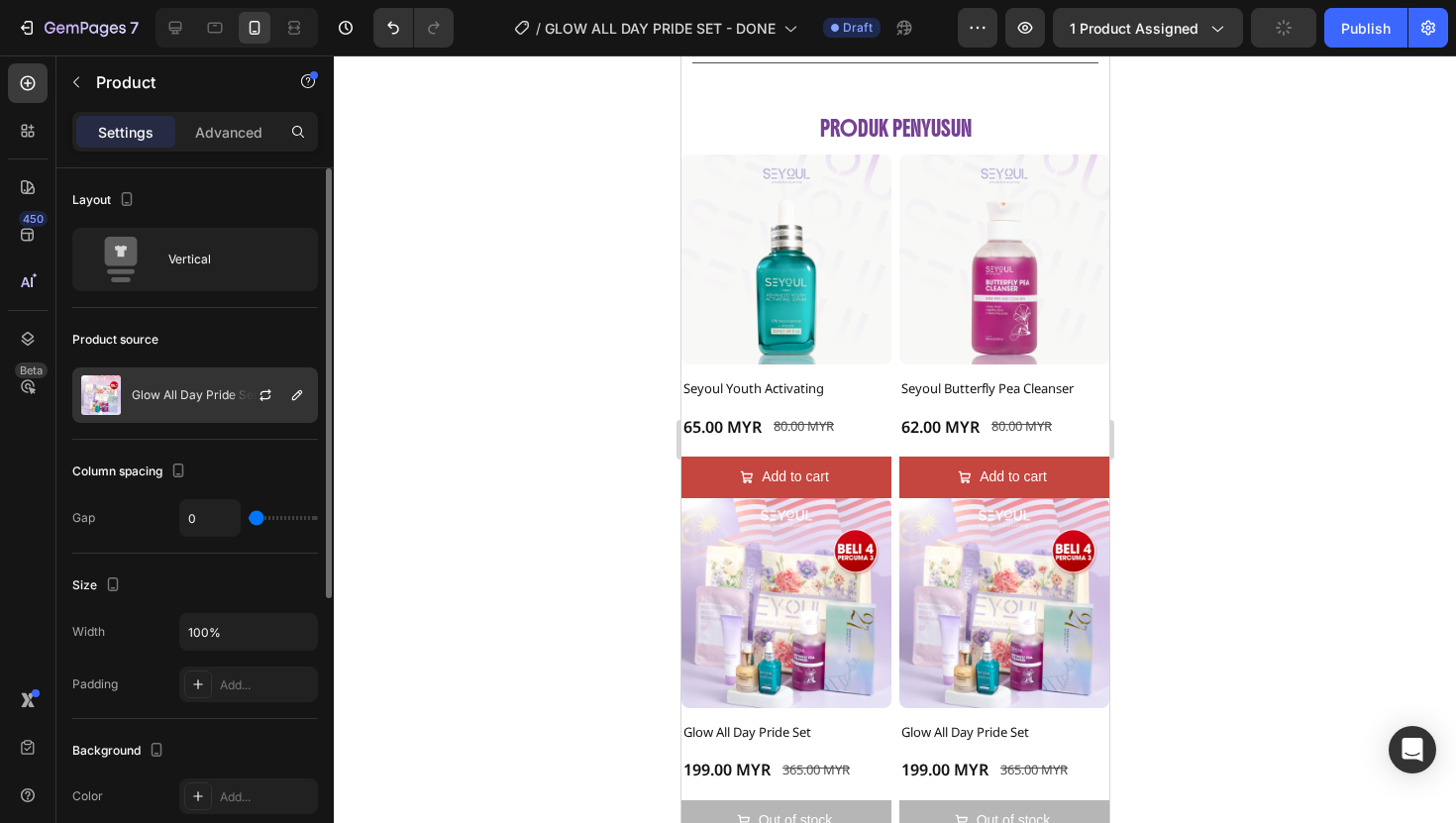 click on "Glow All Day Pride Set" at bounding box center [194, 395] 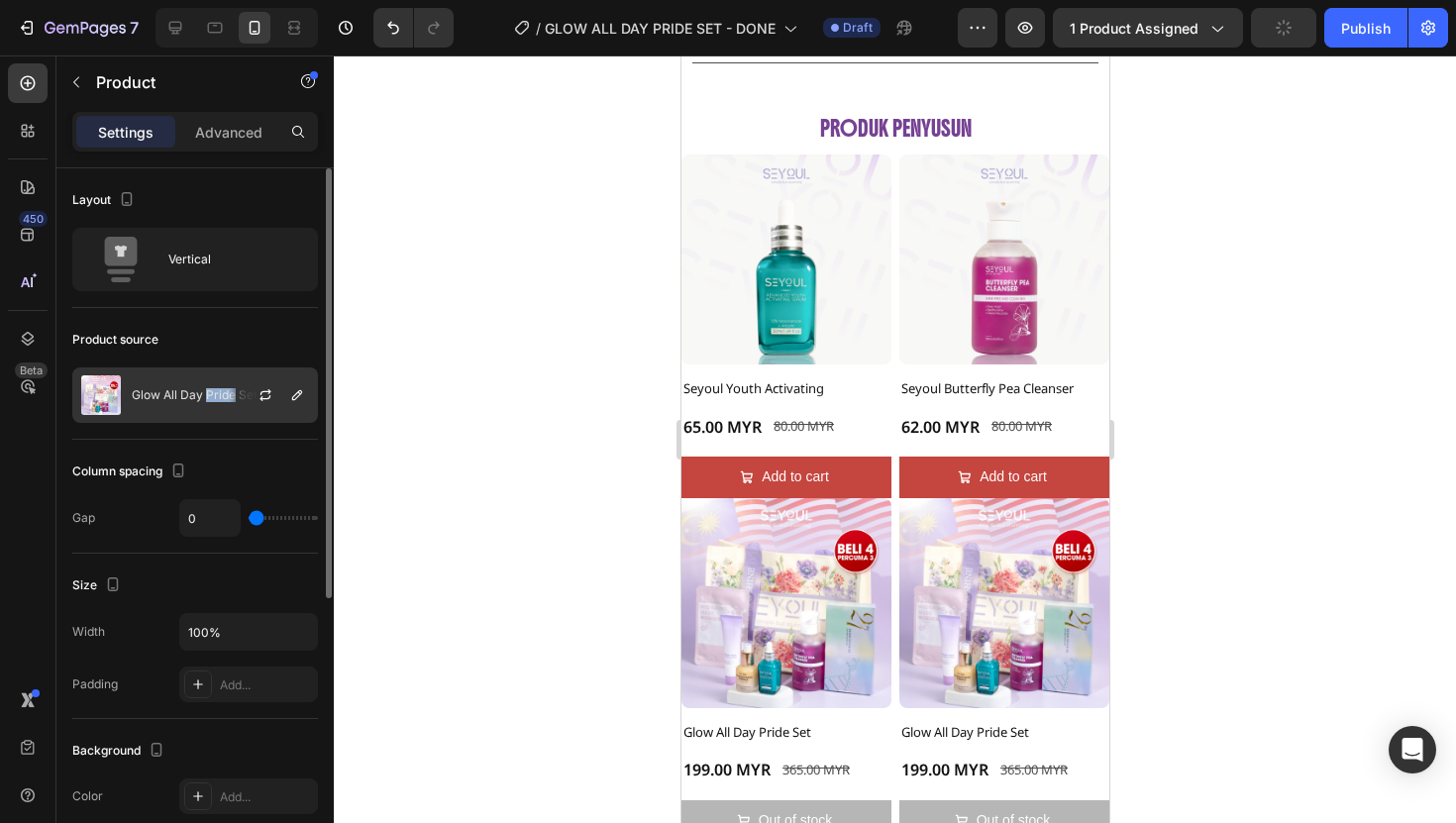 click on "Glow All Day Pride Set" at bounding box center [194, 395] 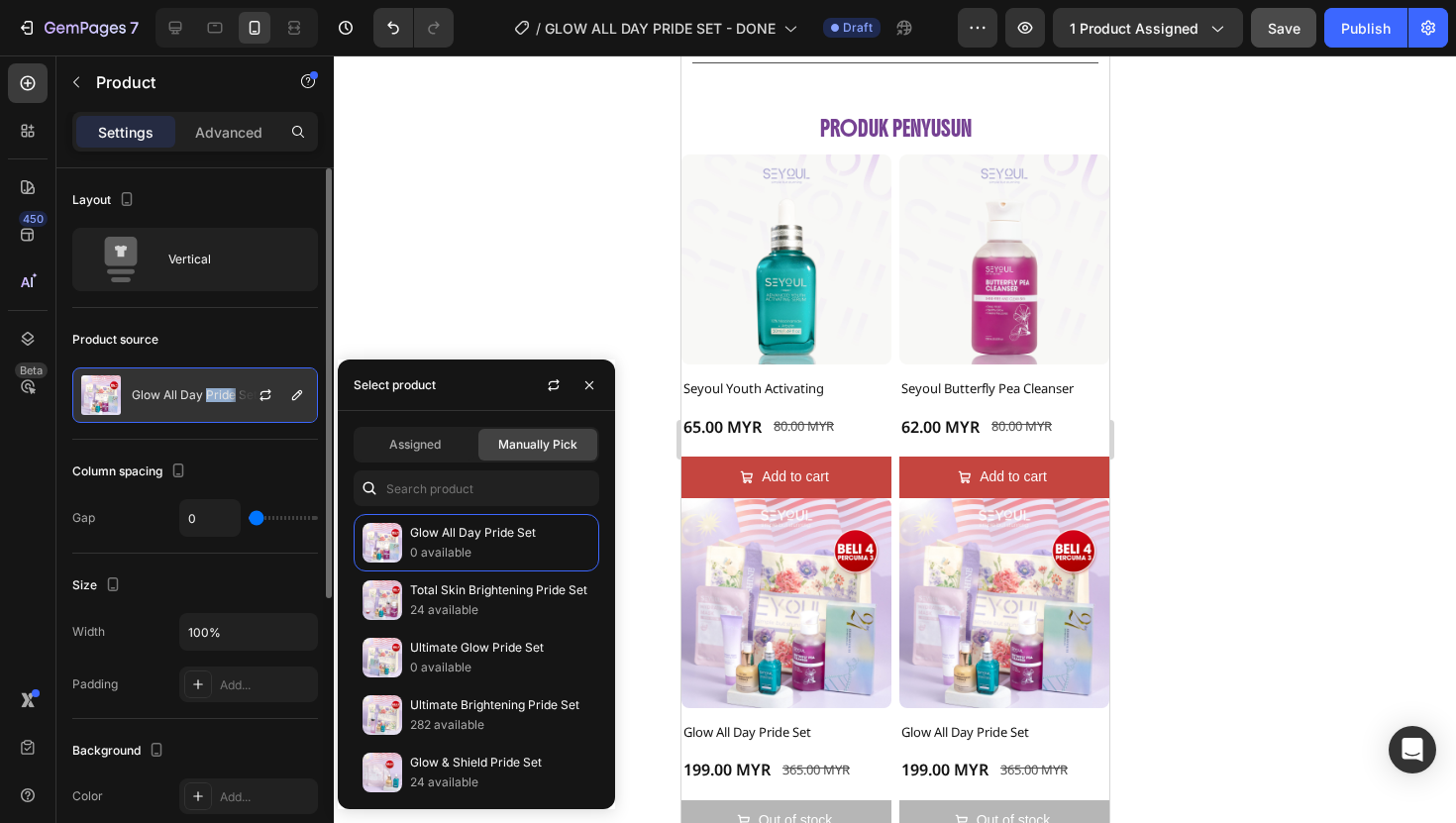 click on "Glow All Day Pride Set" at bounding box center [194, 395] 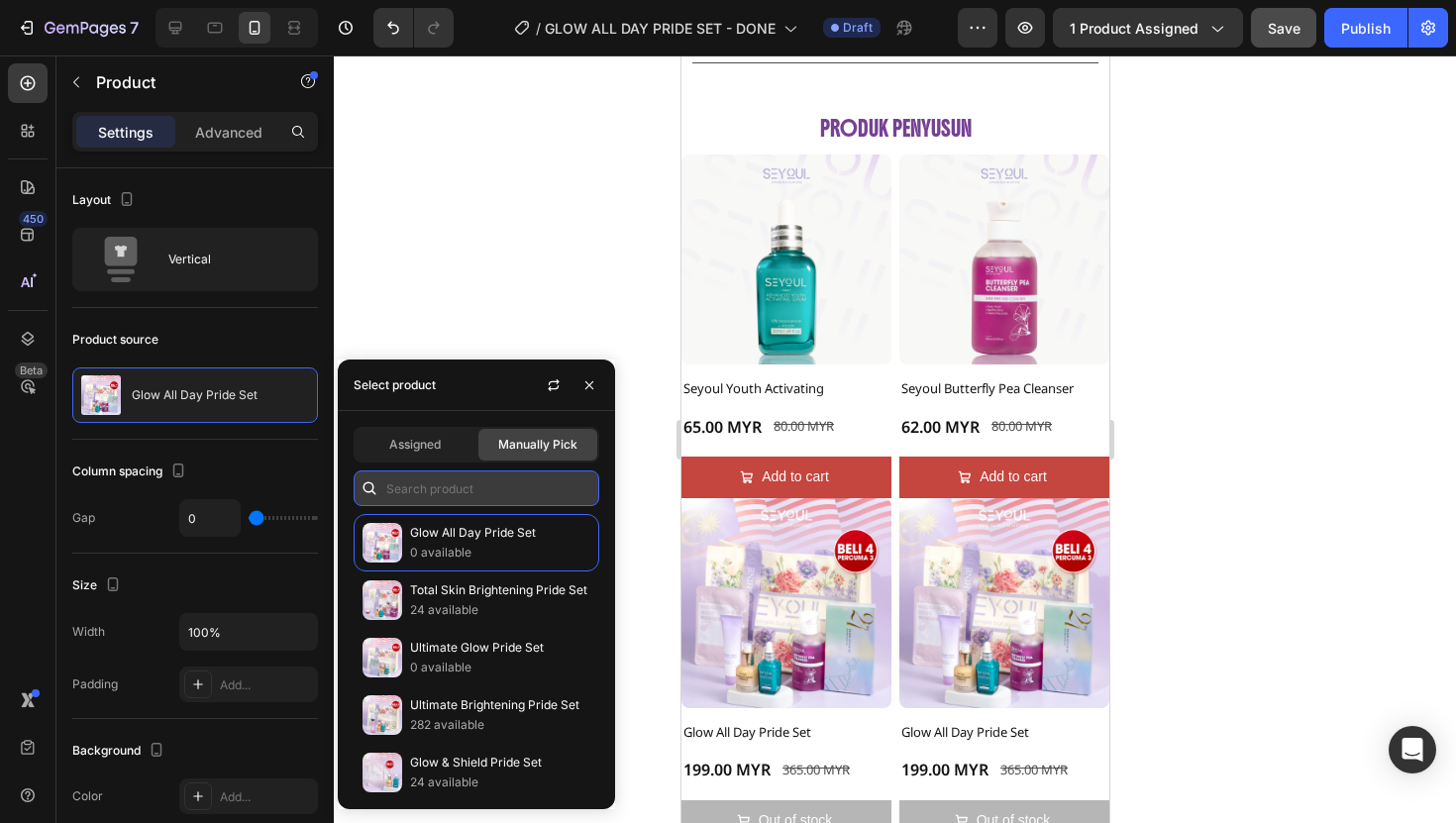 click at bounding box center [476, 488] 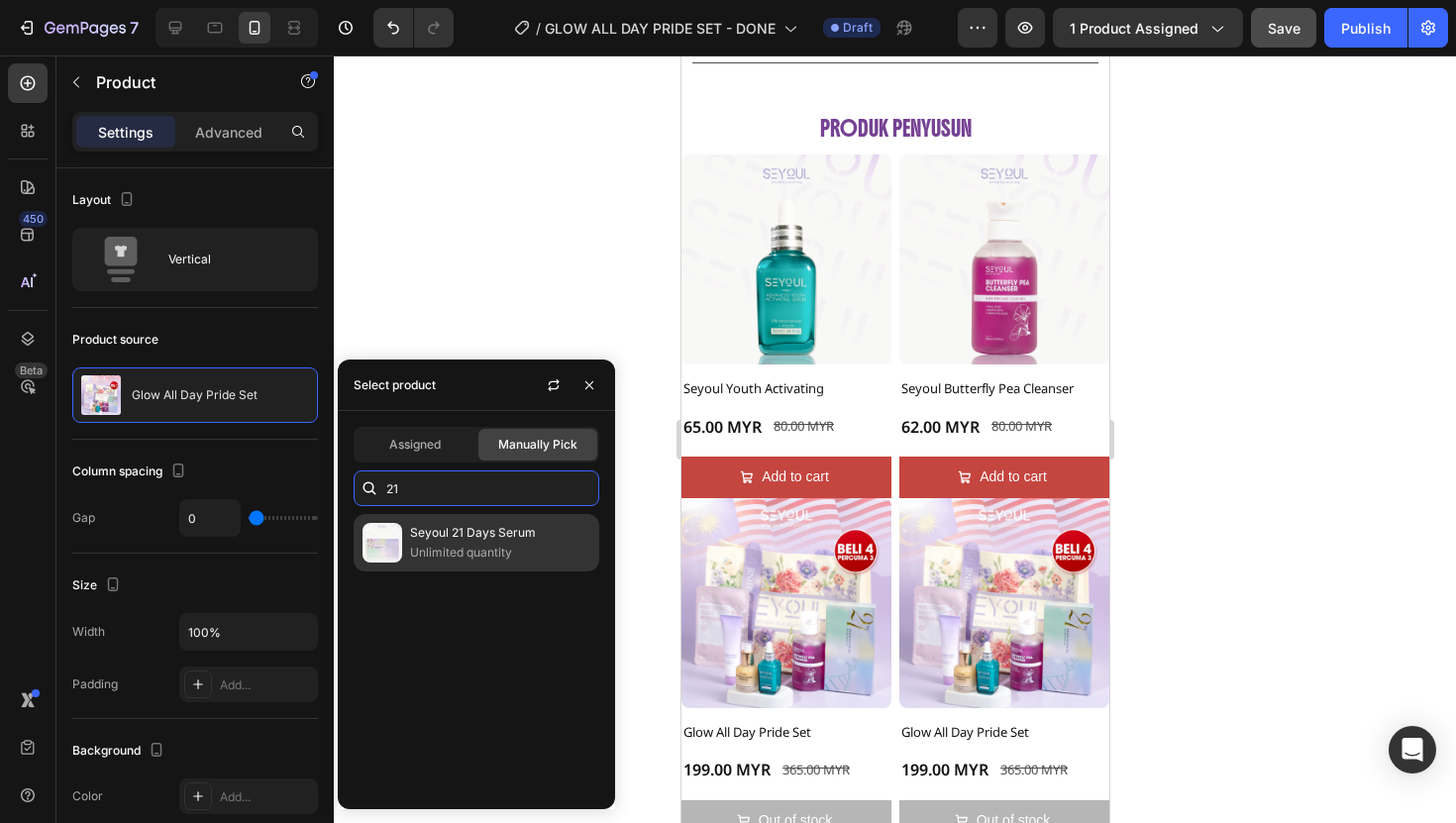 type on "21" 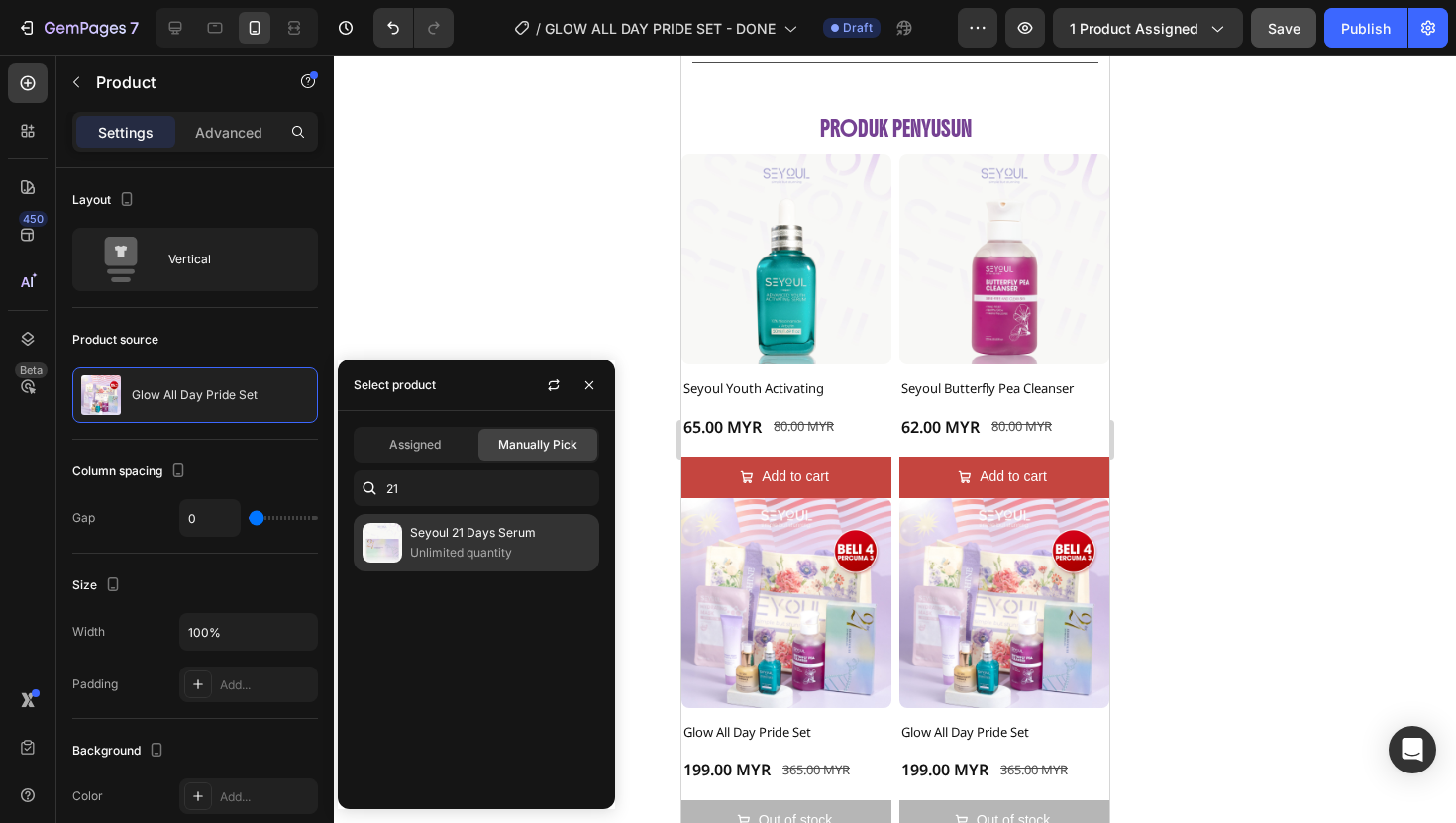 click on "Unlimited quantity" at bounding box center [500, 553] 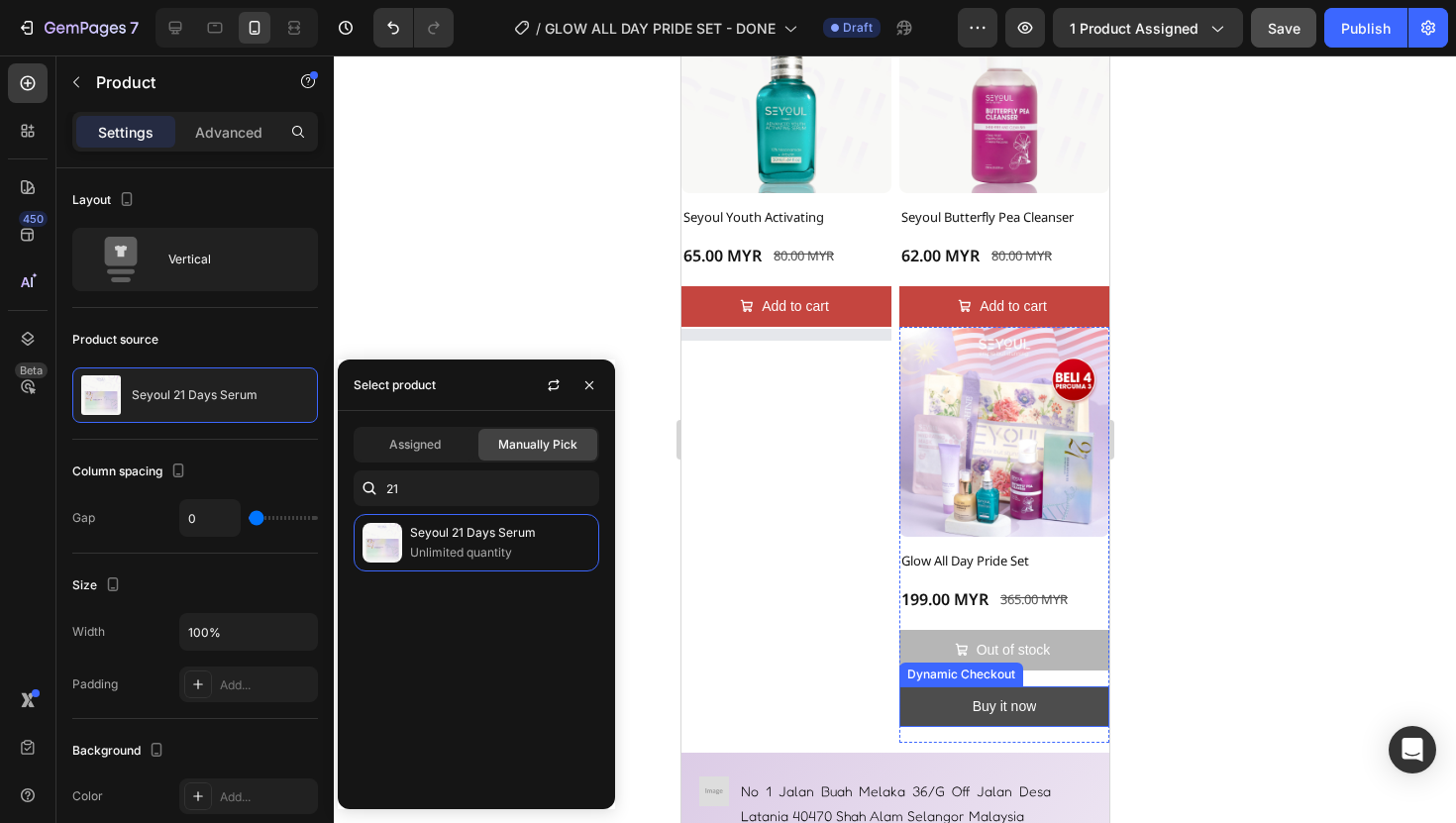 scroll, scrollTop: 3153, scrollLeft: 0, axis: vertical 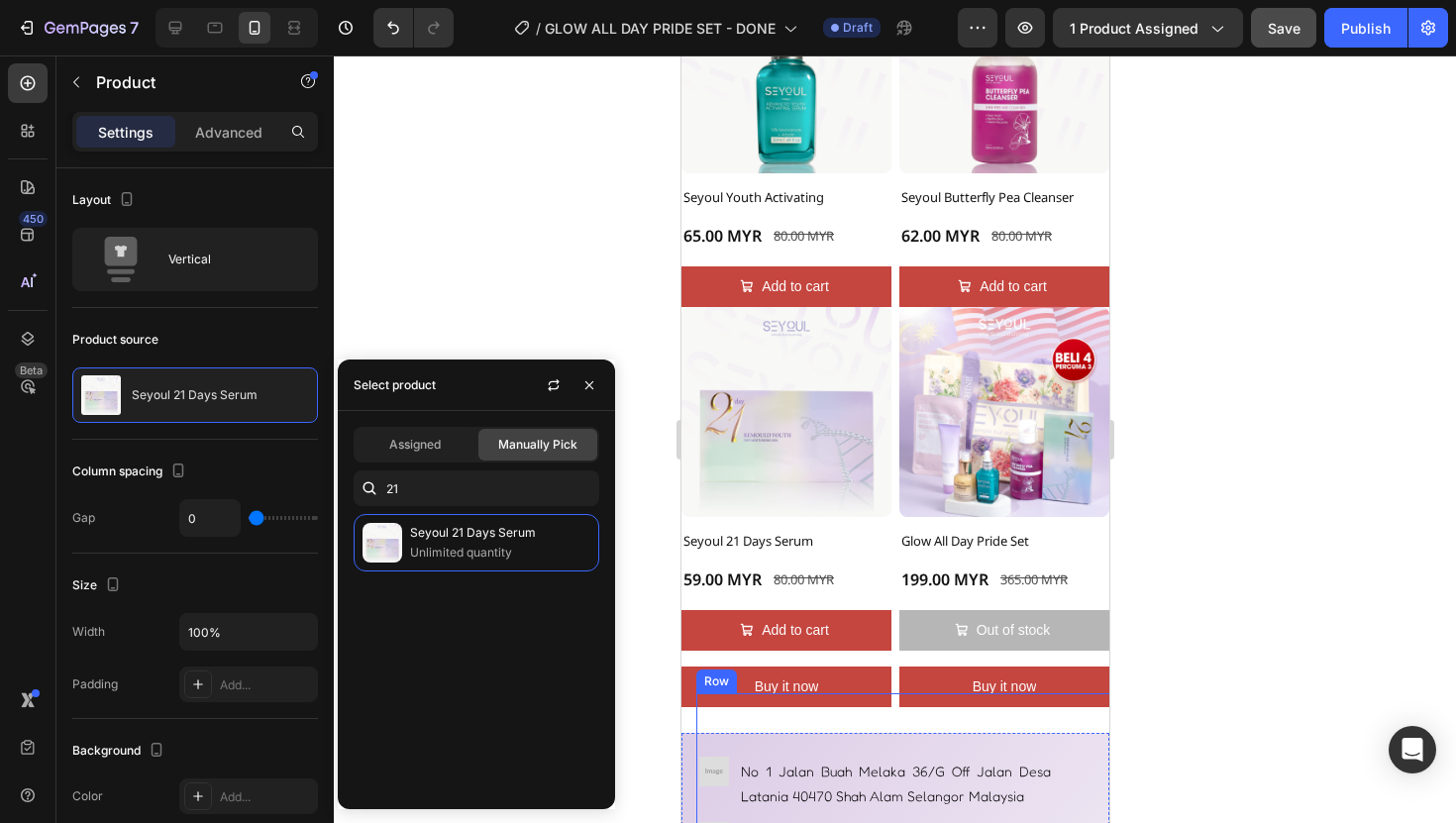 click on "Heading Image No 1 Jalan Buah Melaka 36/G Off Jalan Desa Latania 40470 Shah Alam Selangor Malaysia Text block Row Image +60 11-2564 1417 Text block Row Image seyoulmalaysia@gmail.com Text block
Row" at bounding box center [909, 824] 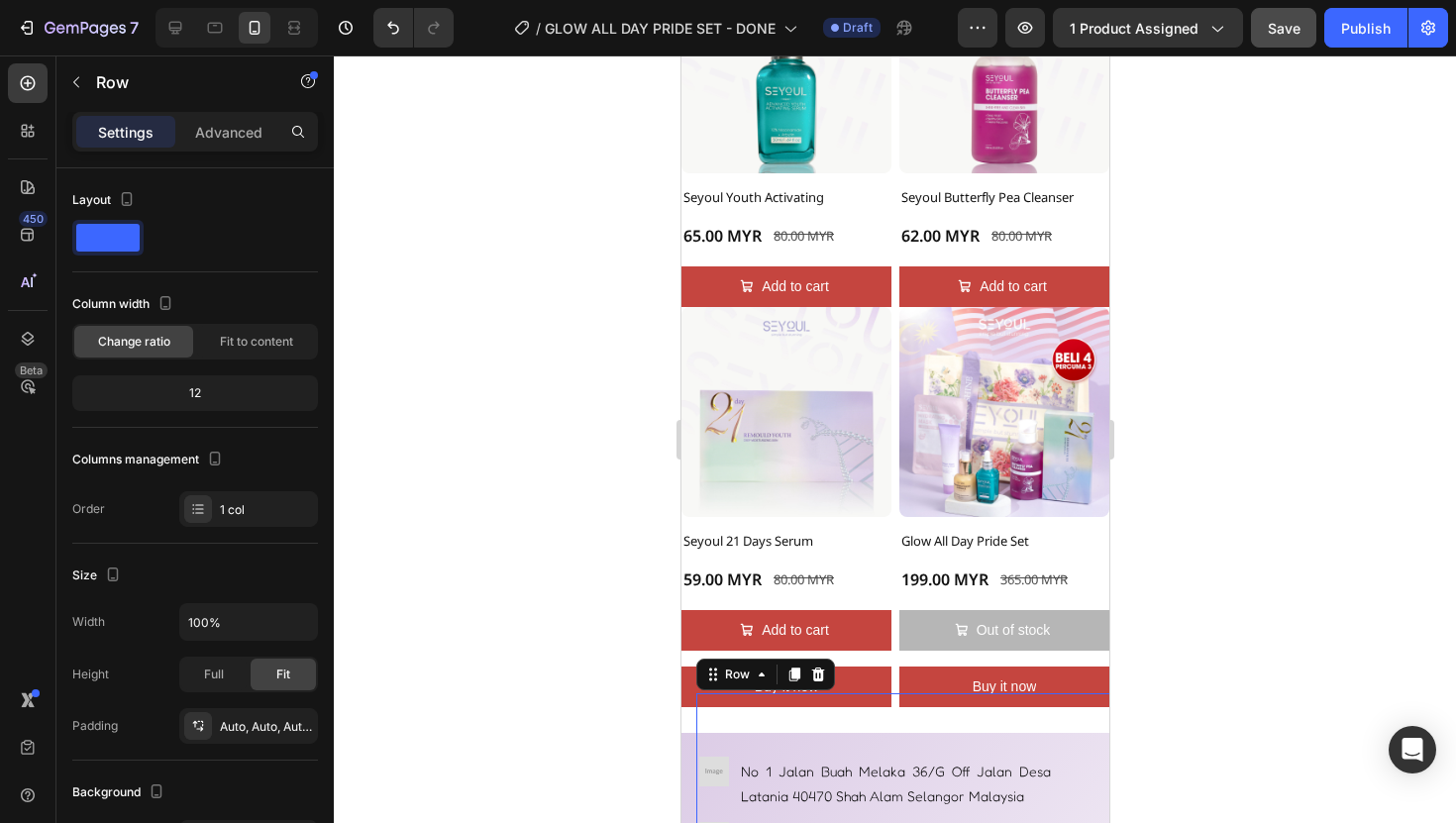 drag, startPoint x: 1428, startPoint y: 654, endPoint x: 1402, endPoint y: 656, distance: 26.07681 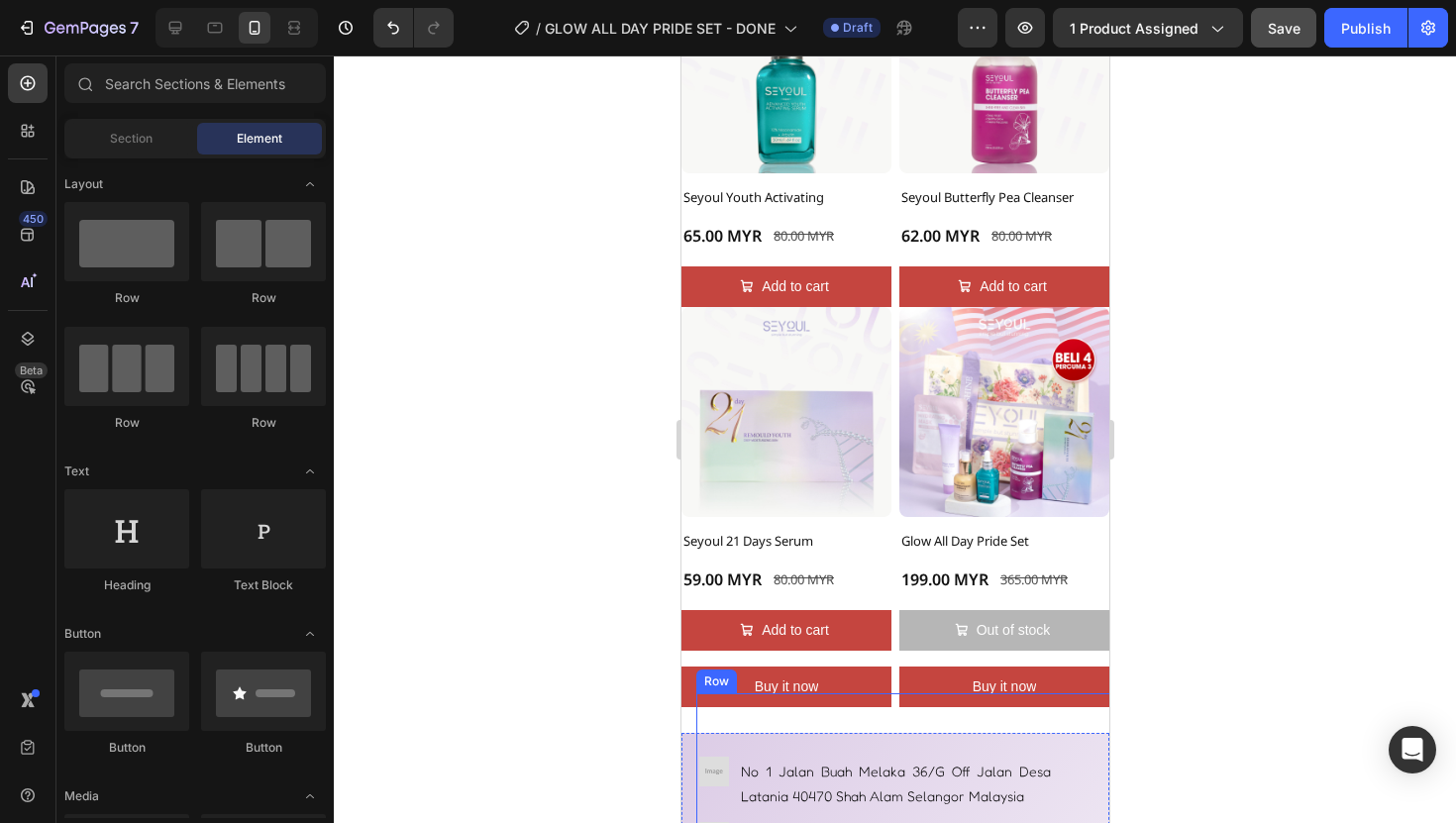 click on "Heading Image No 1 Jalan Buah Melaka 36/G Off Jalan Desa Latania 40470 Shah Alam Selangor Malaysia Text block Row Image +60 11-2564 1417 Text block Row Image seyoulmalaysia@gmail.com Text block
Row" at bounding box center (909, 824) 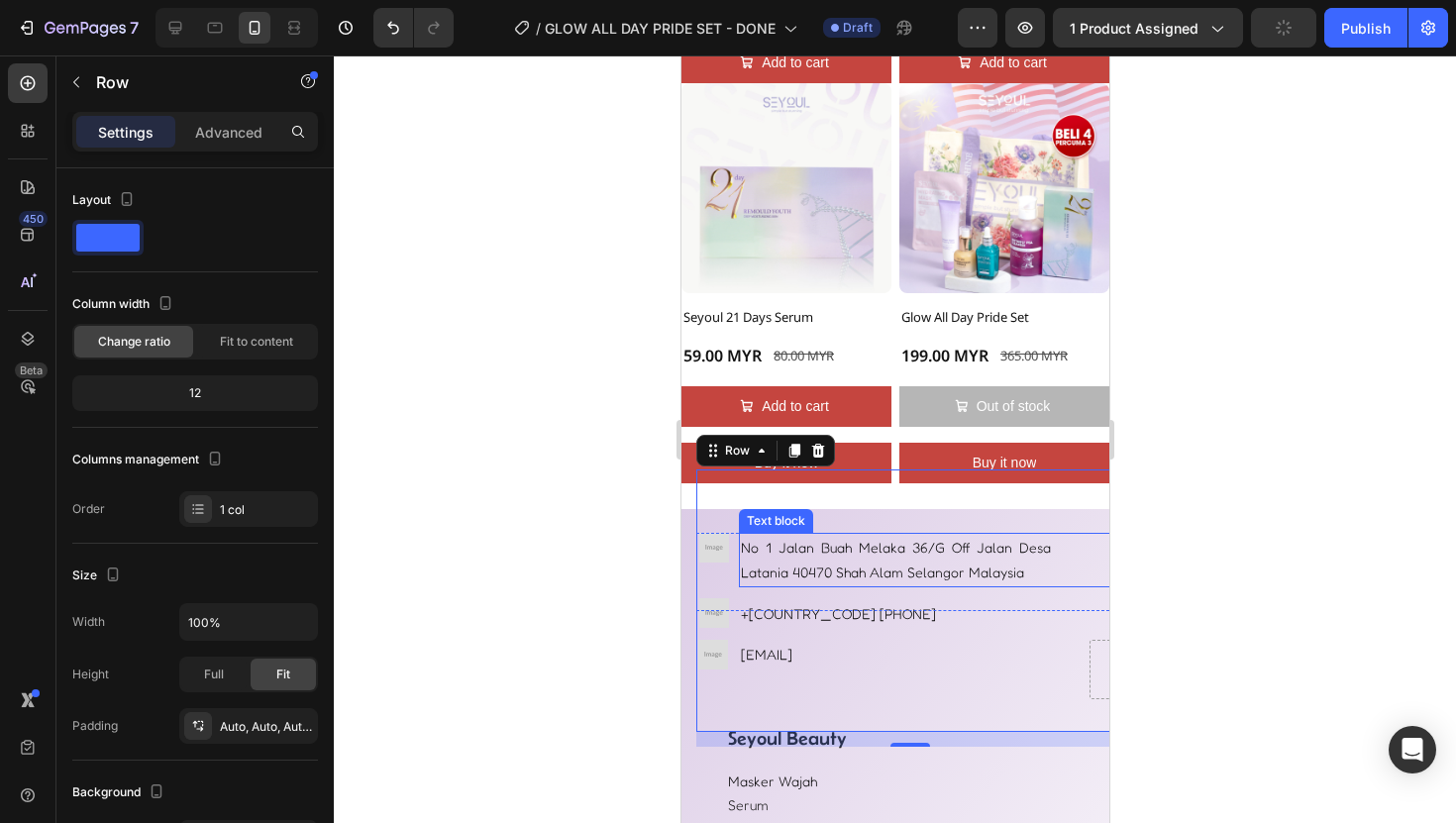 scroll, scrollTop: 3376, scrollLeft: 0, axis: vertical 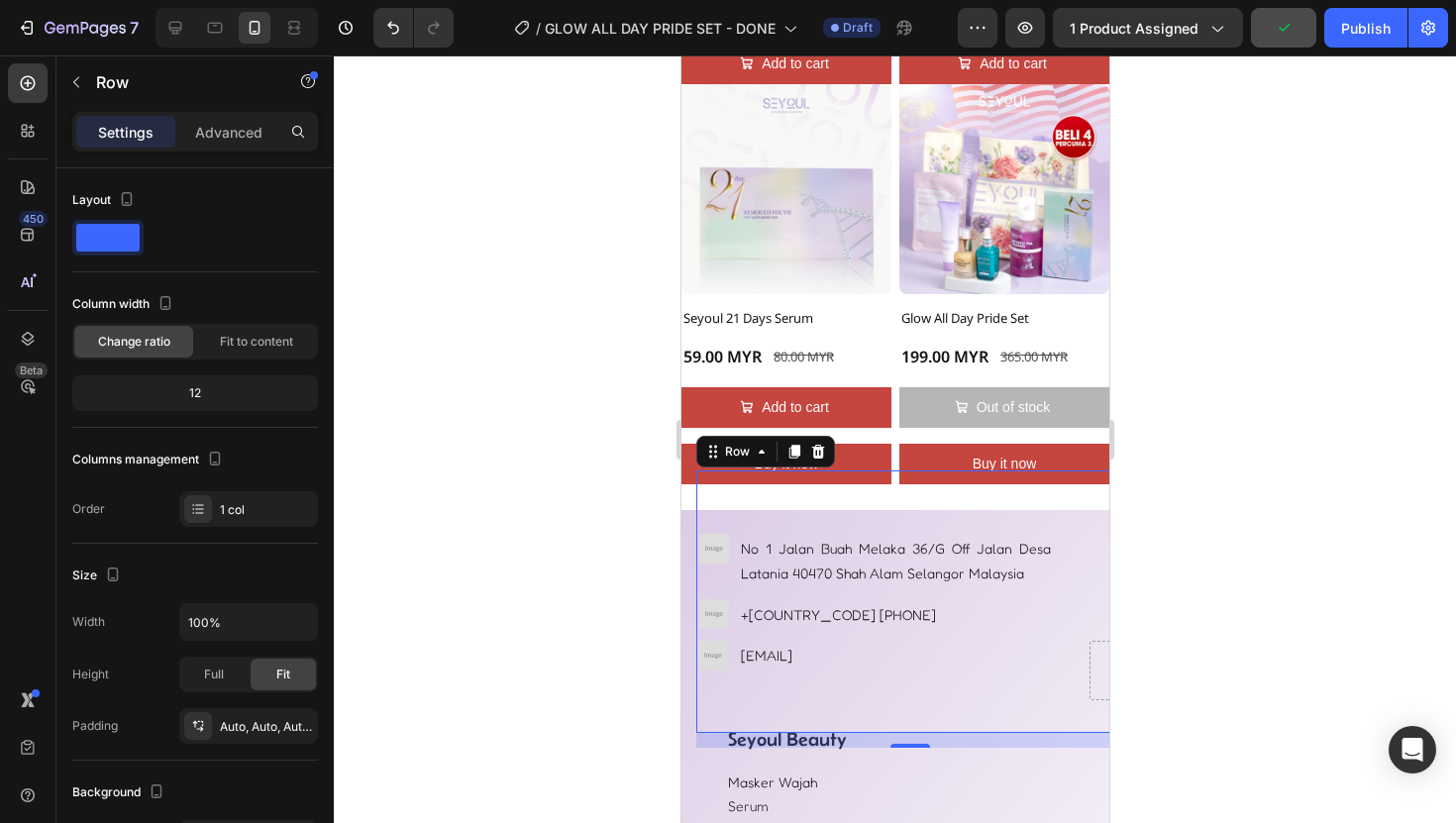 click 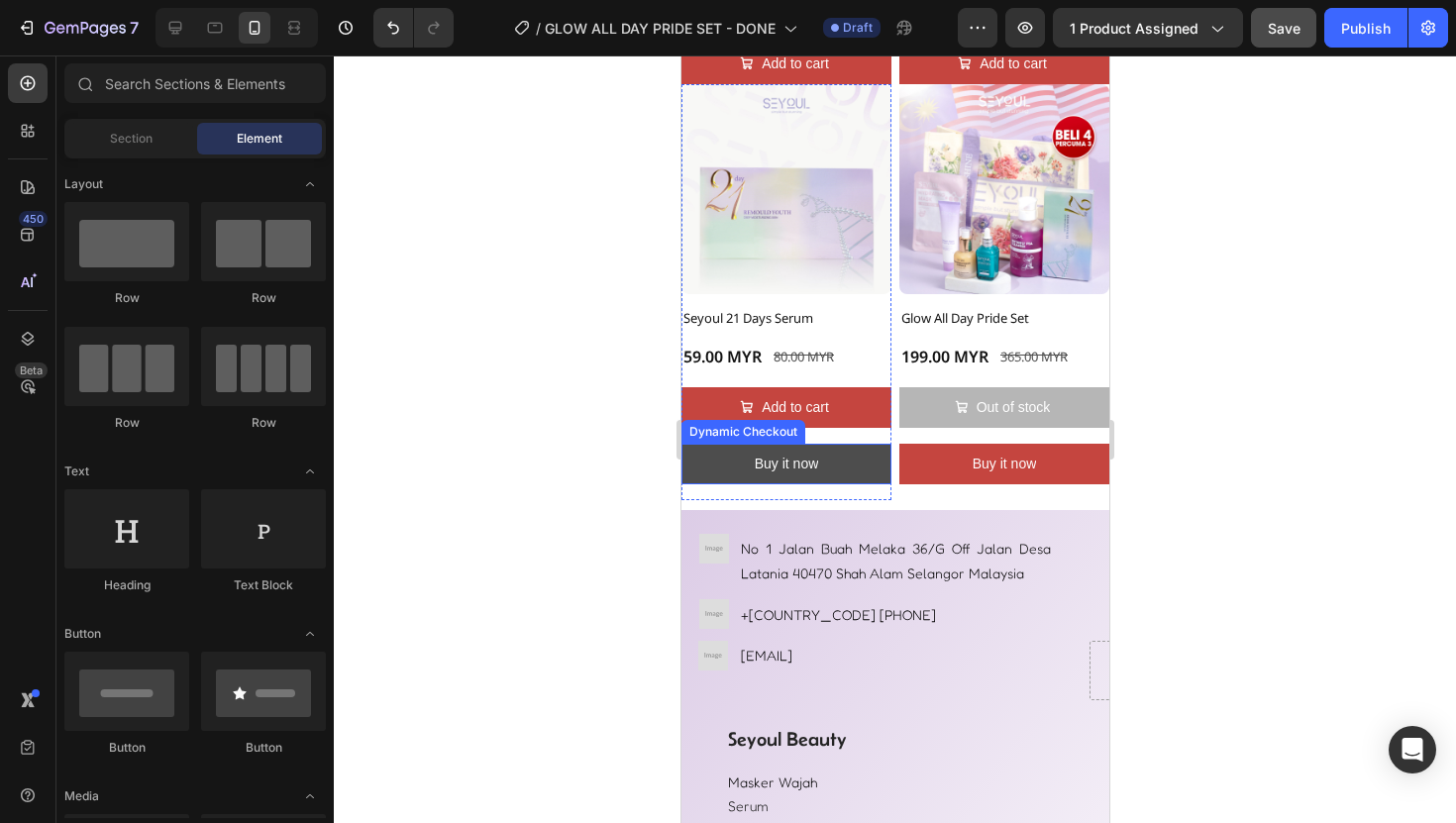 click on "Buy it now" at bounding box center [785, 463] 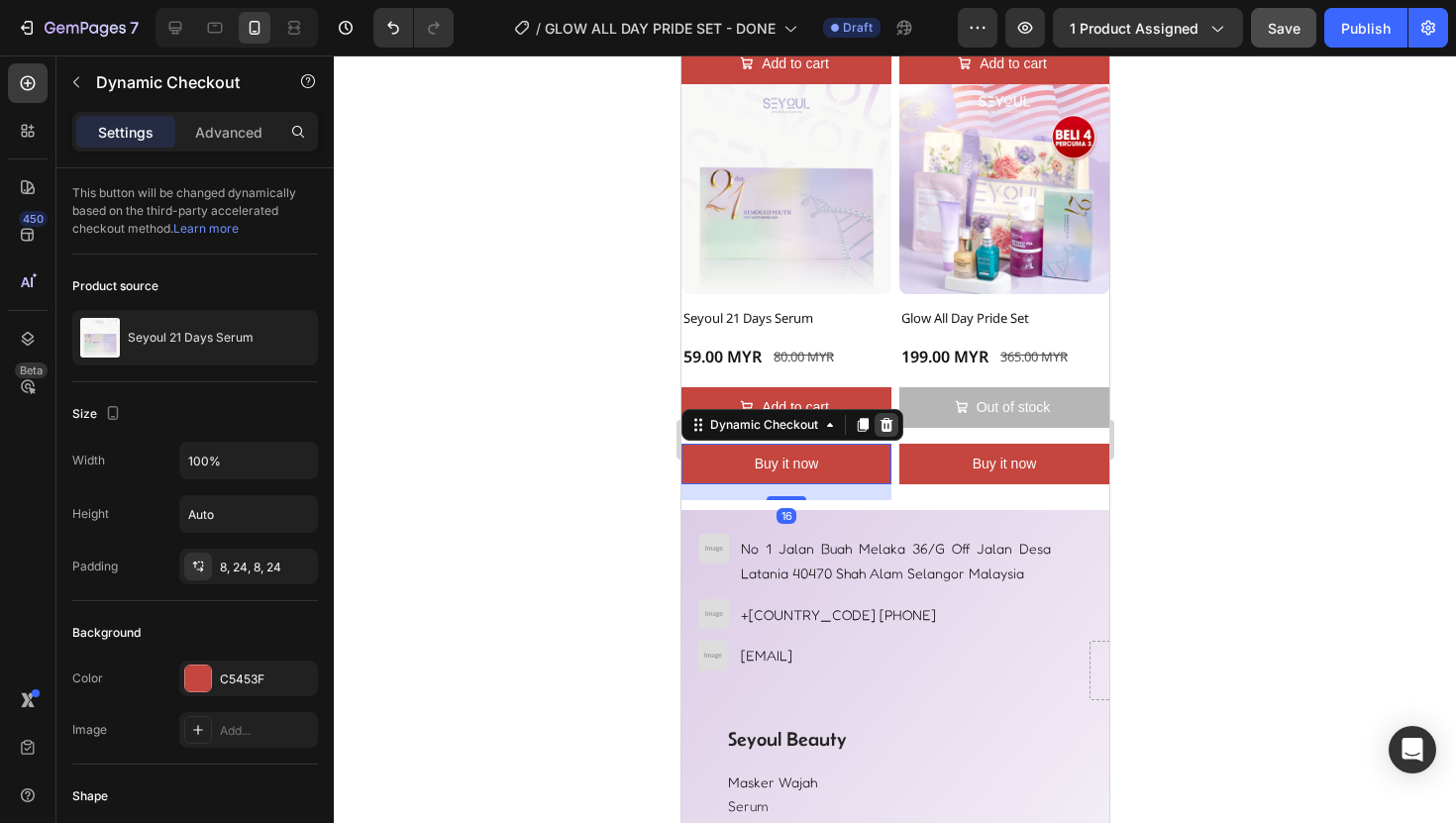 click 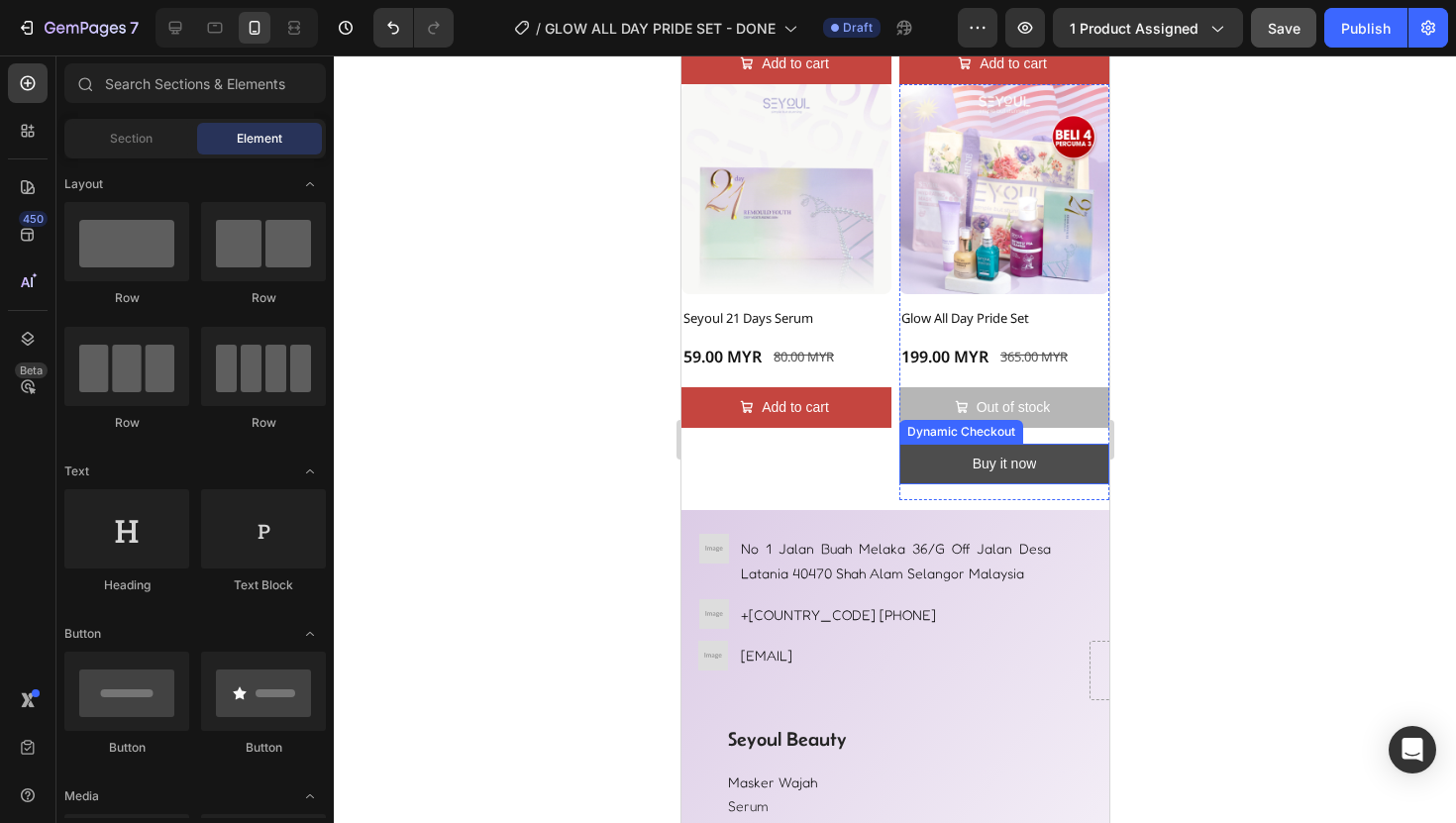 click on "Buy it now" at bounding box center [1003, 463] 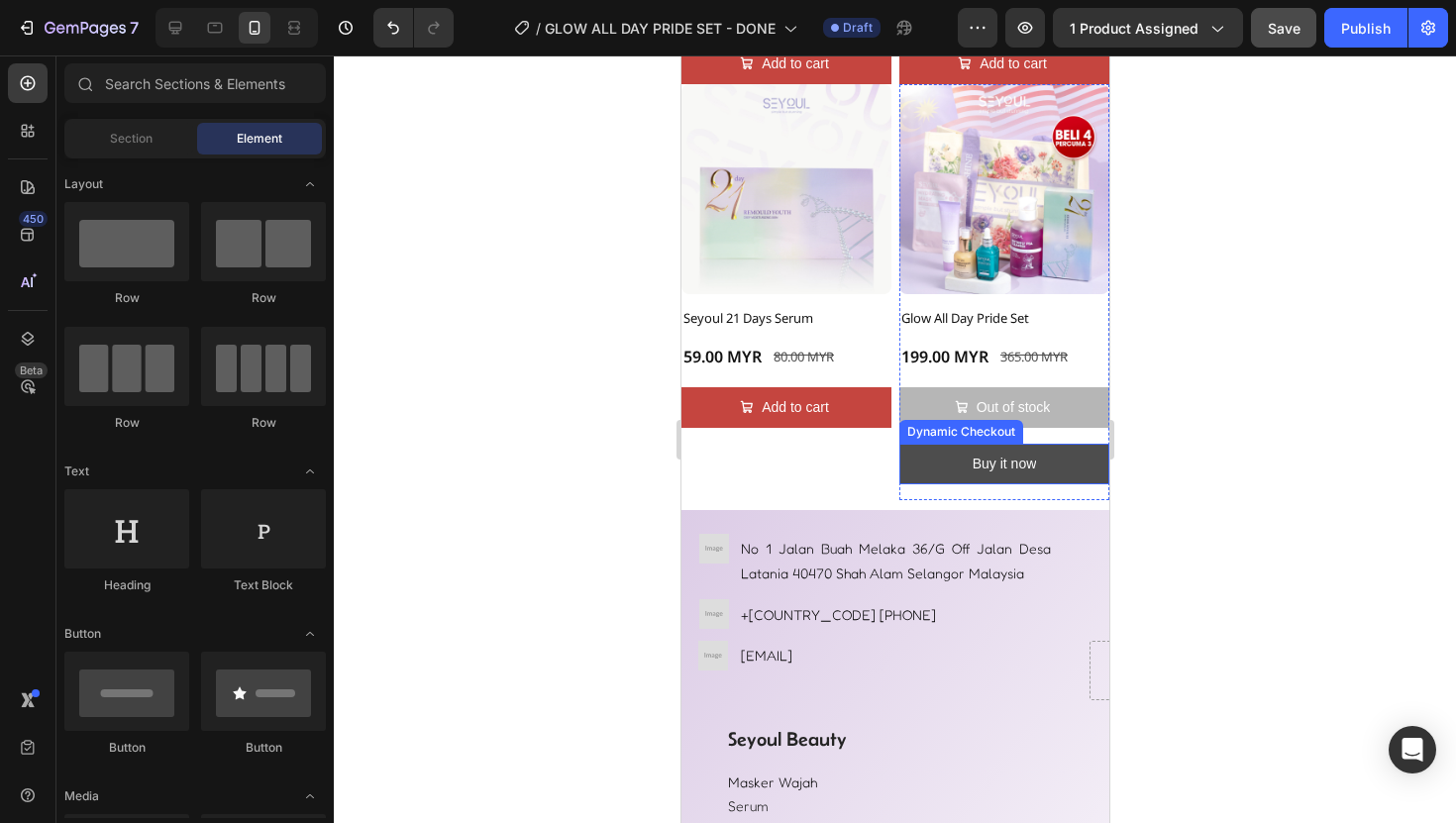 click on "Buy it now" at bounding box center (1003, 463) 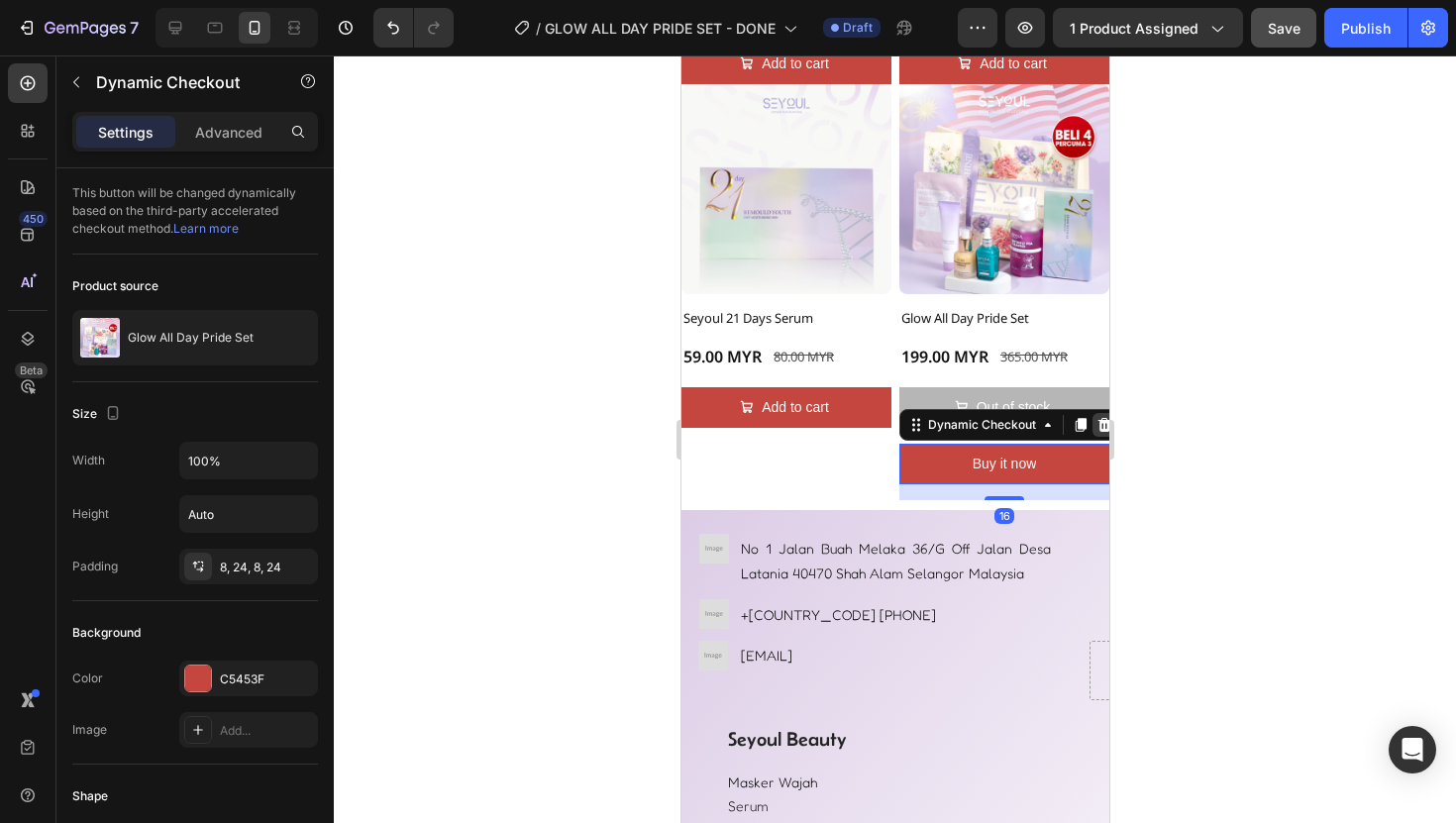 click 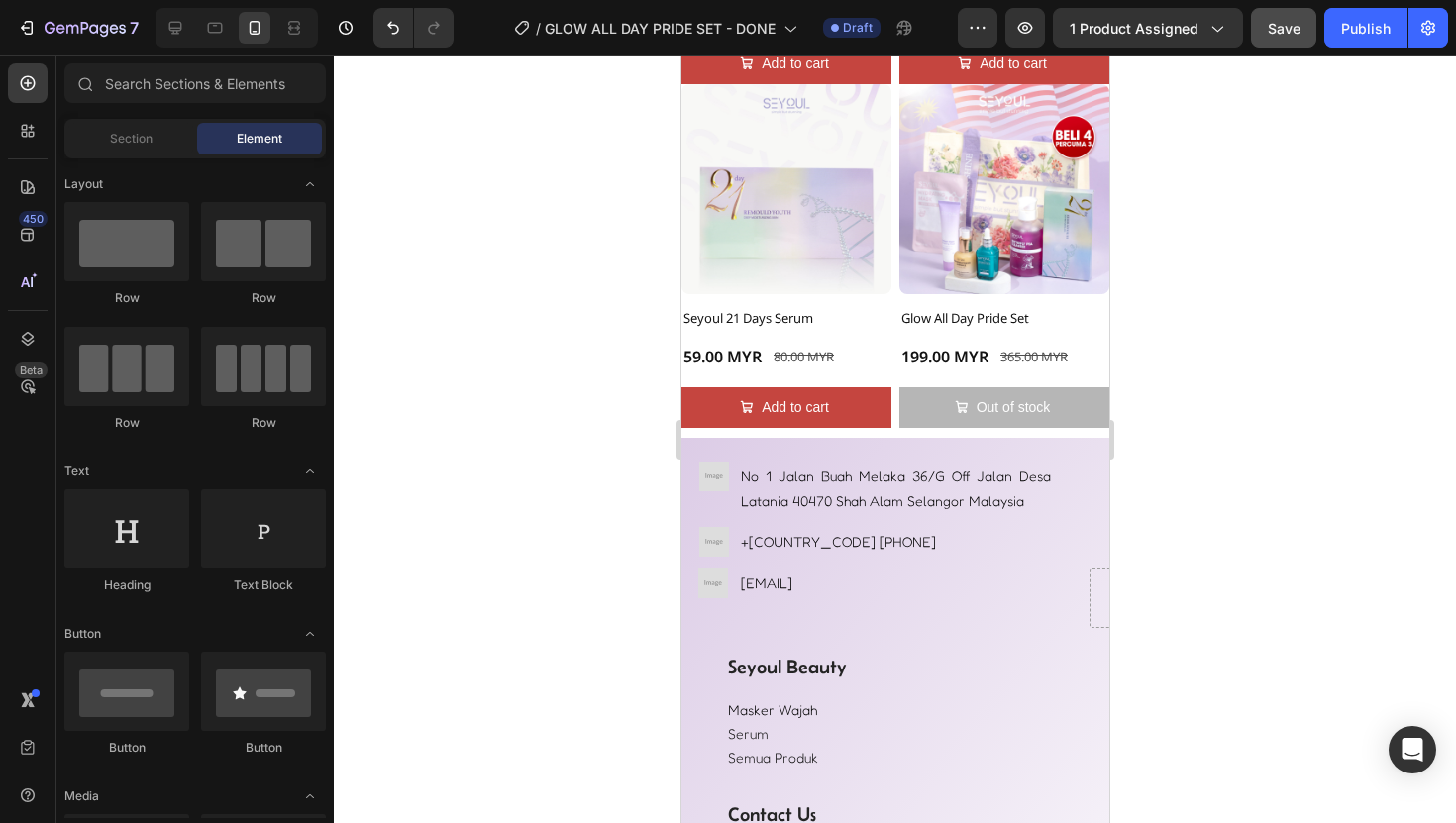 click 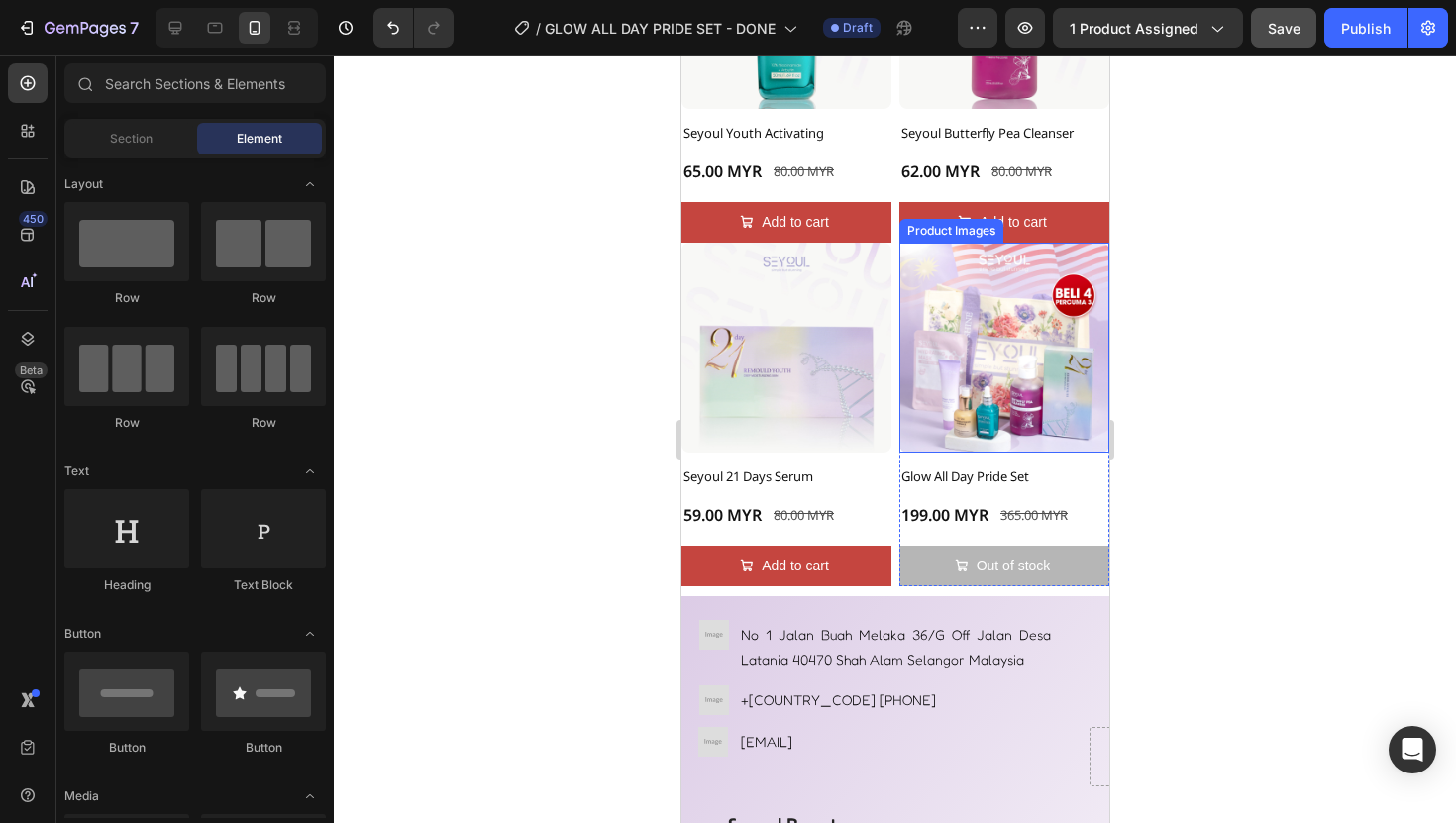 click at bounding box center [1003, 348] 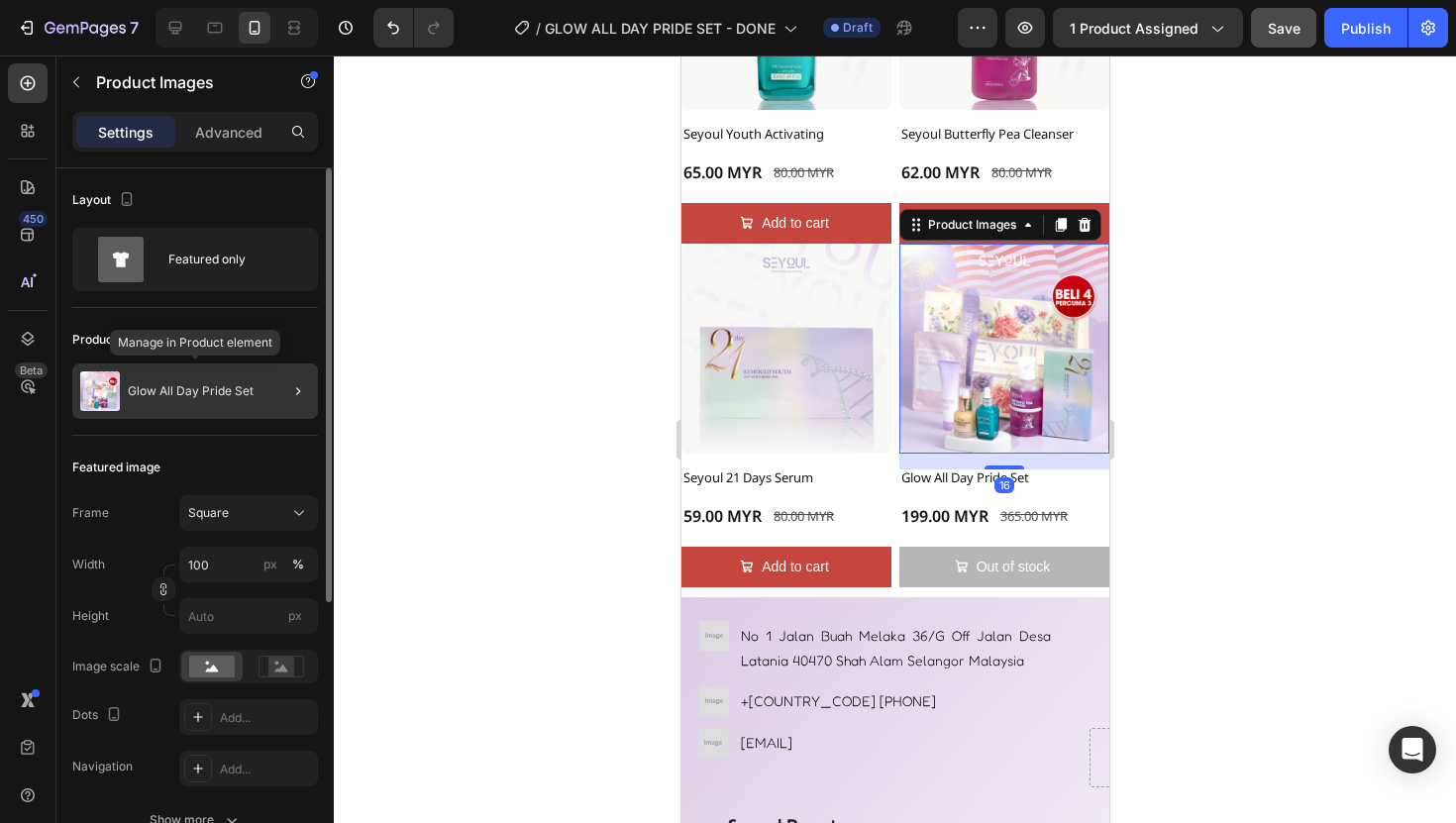 click on "Glow All Day Pride Set" 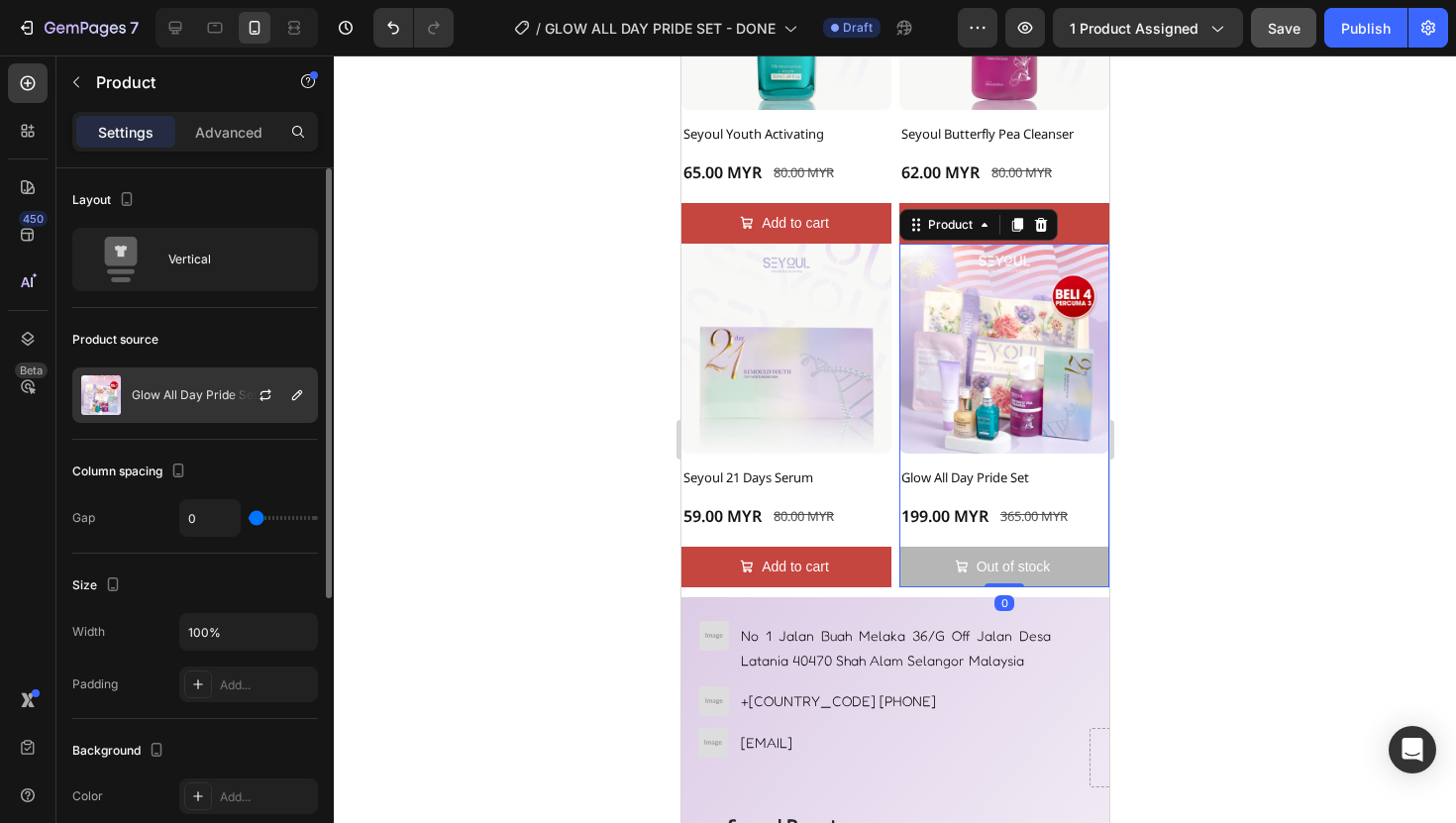click on "Glow All Day Pride Set" at bounding box center [194, 395] 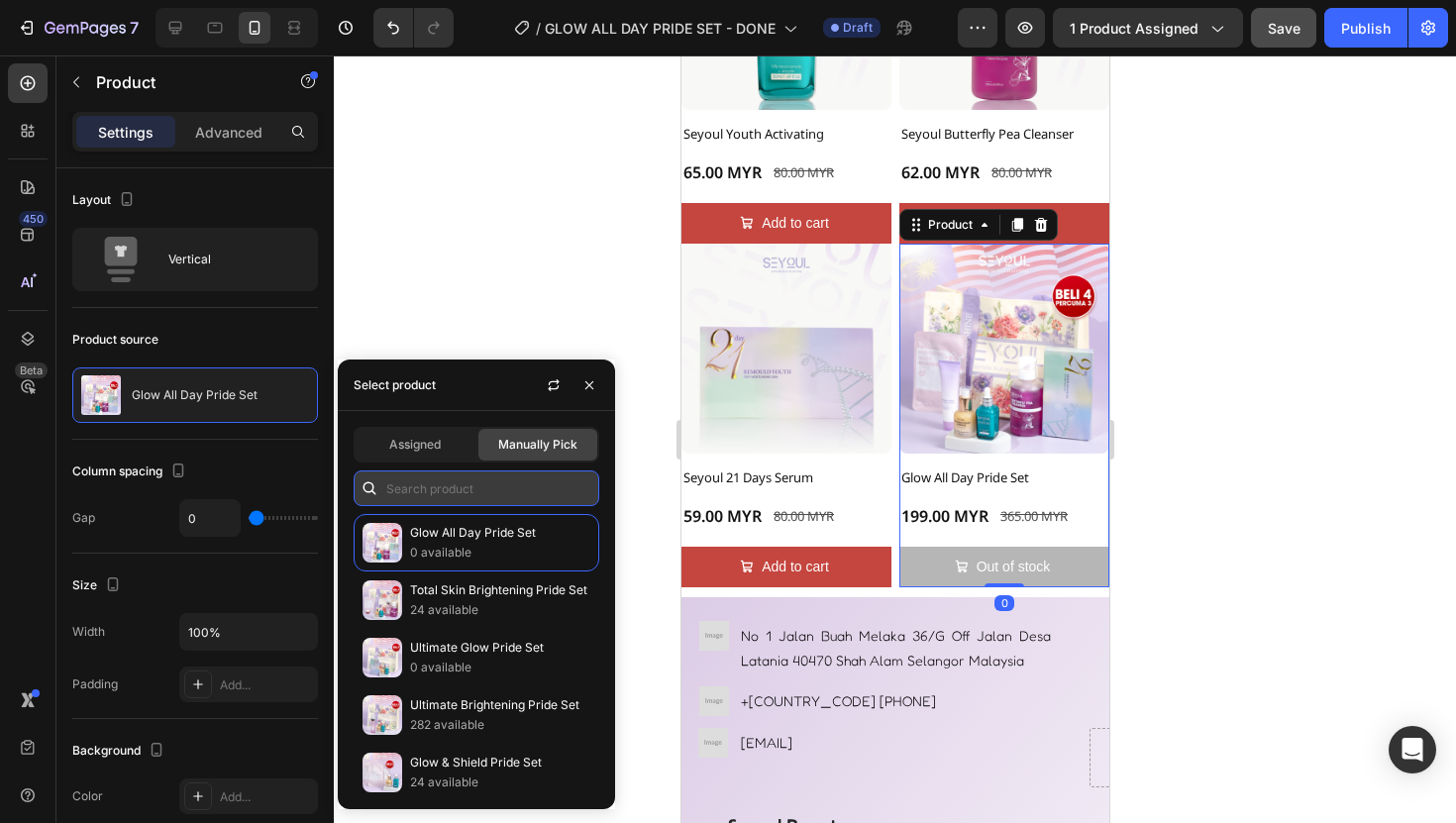 click at bounding box center (476, 488) 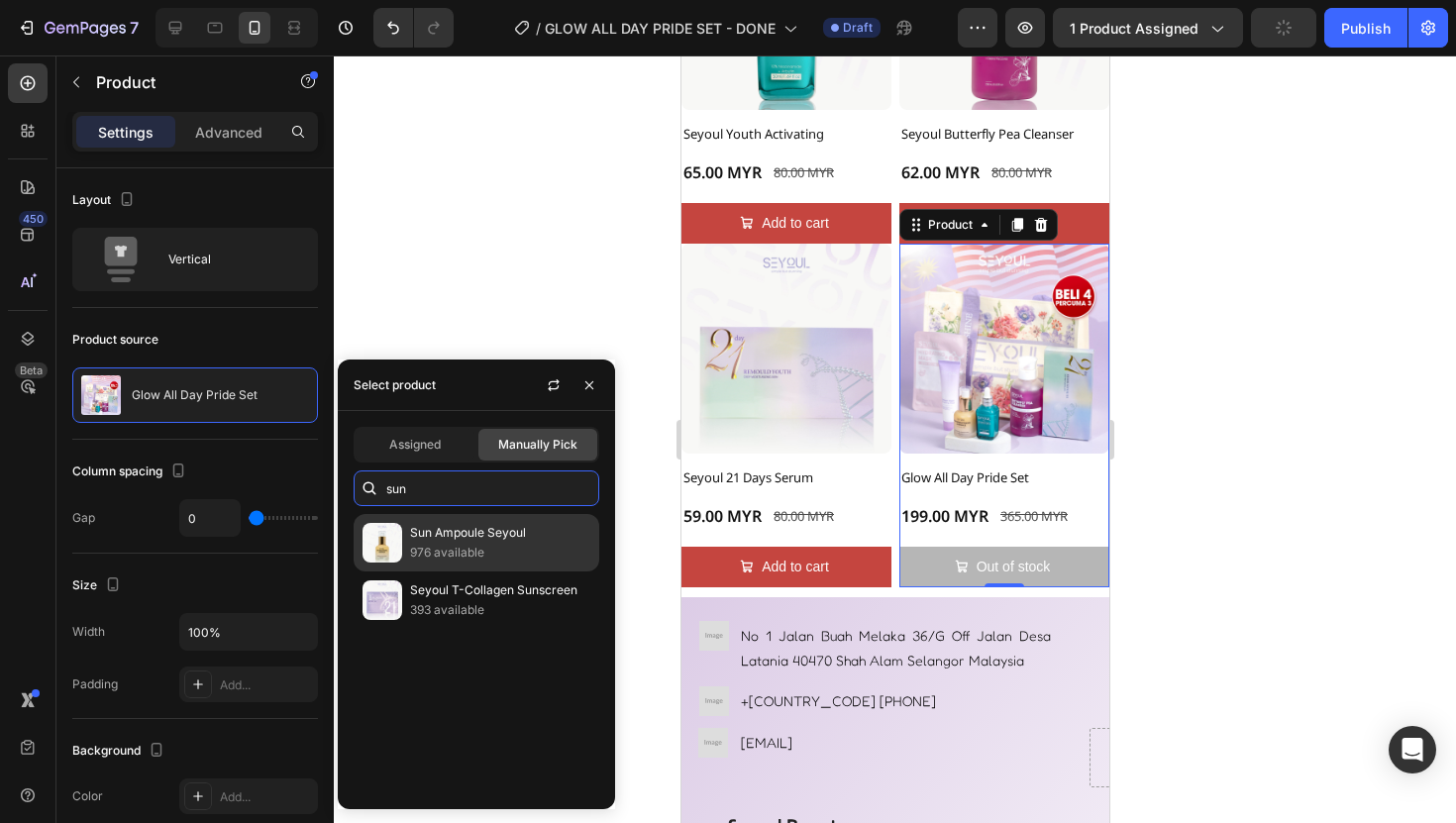 type on "sun" 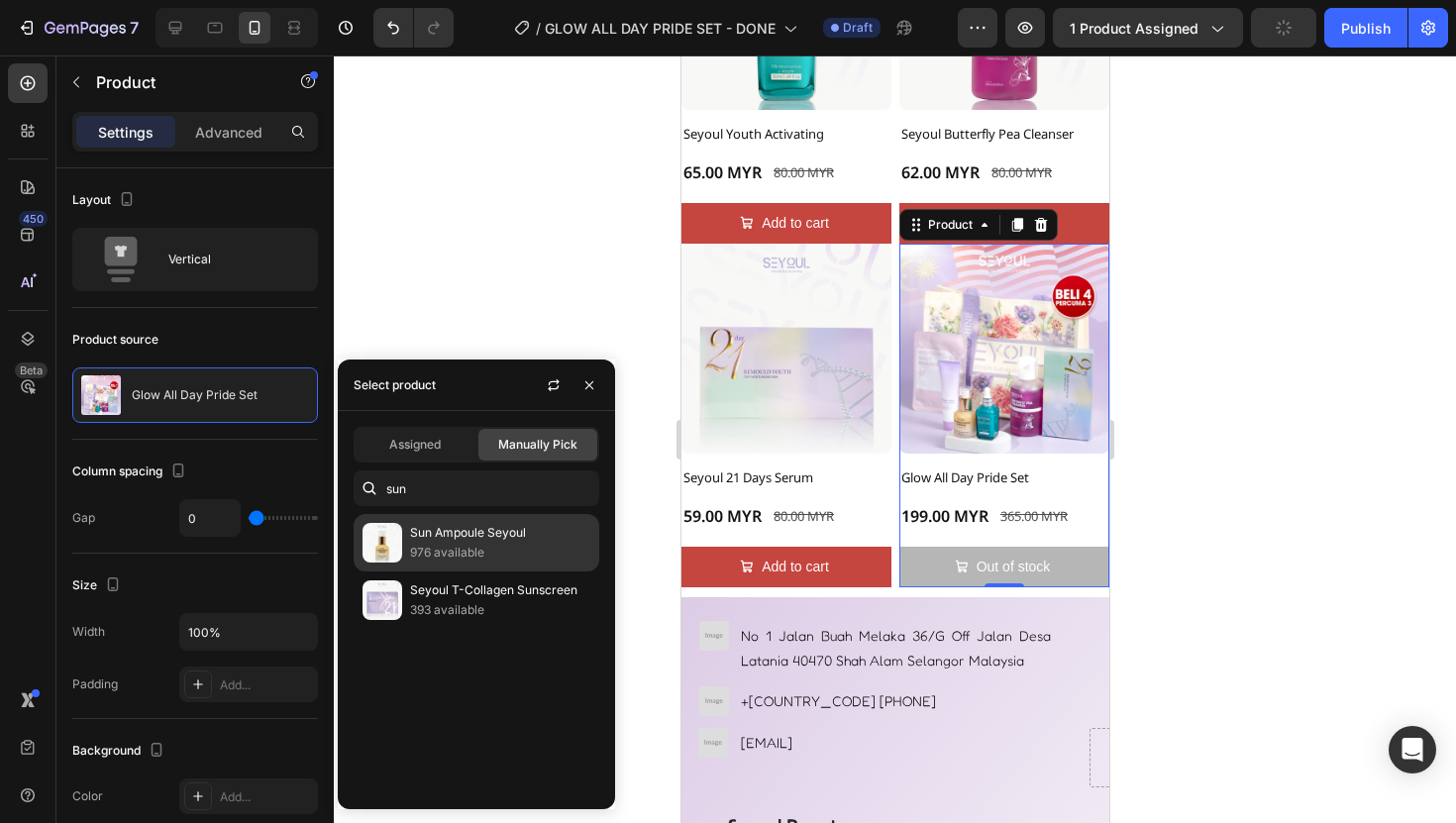 click on "976 available" at bounding box center [500, 553] 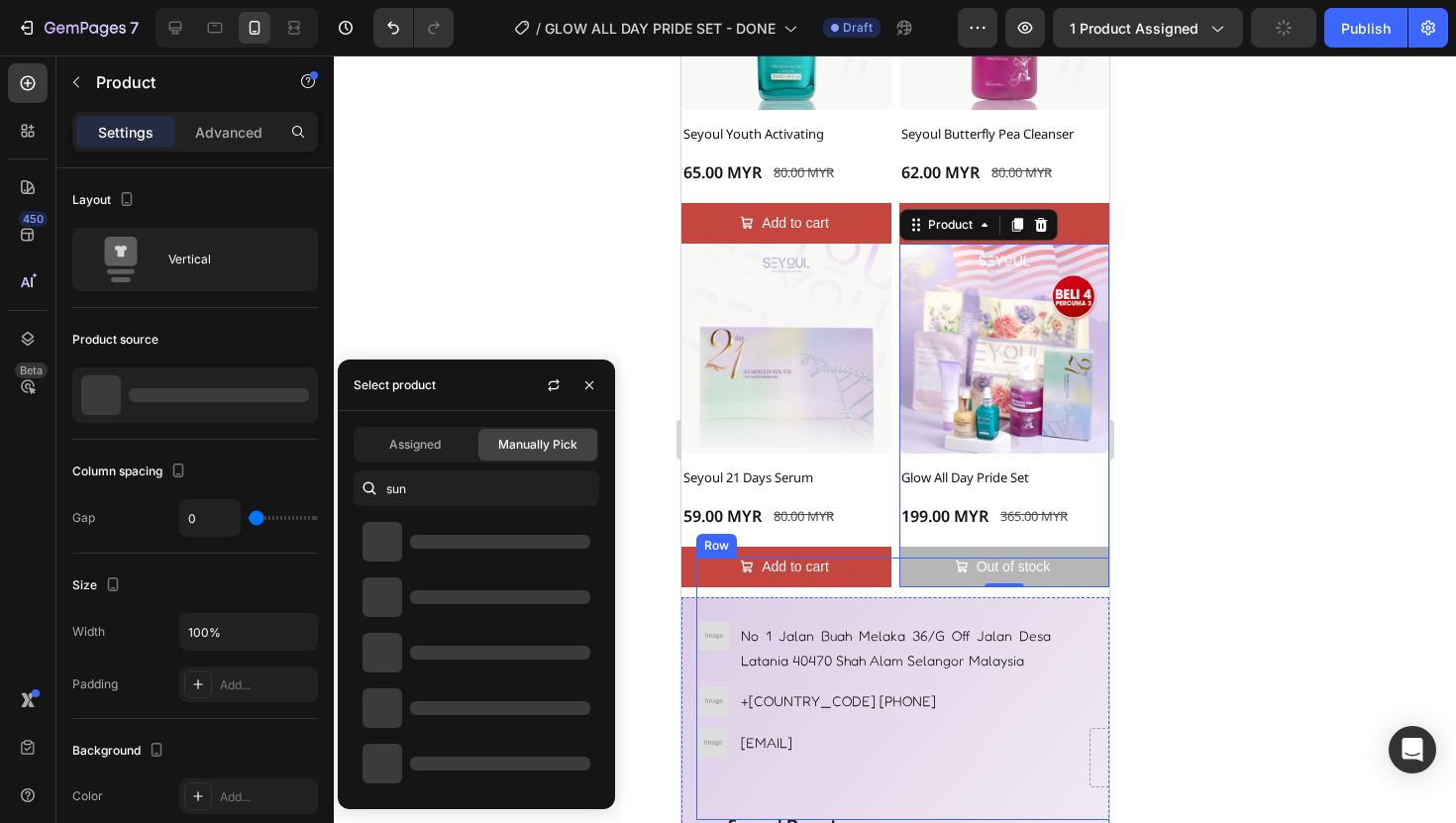 click 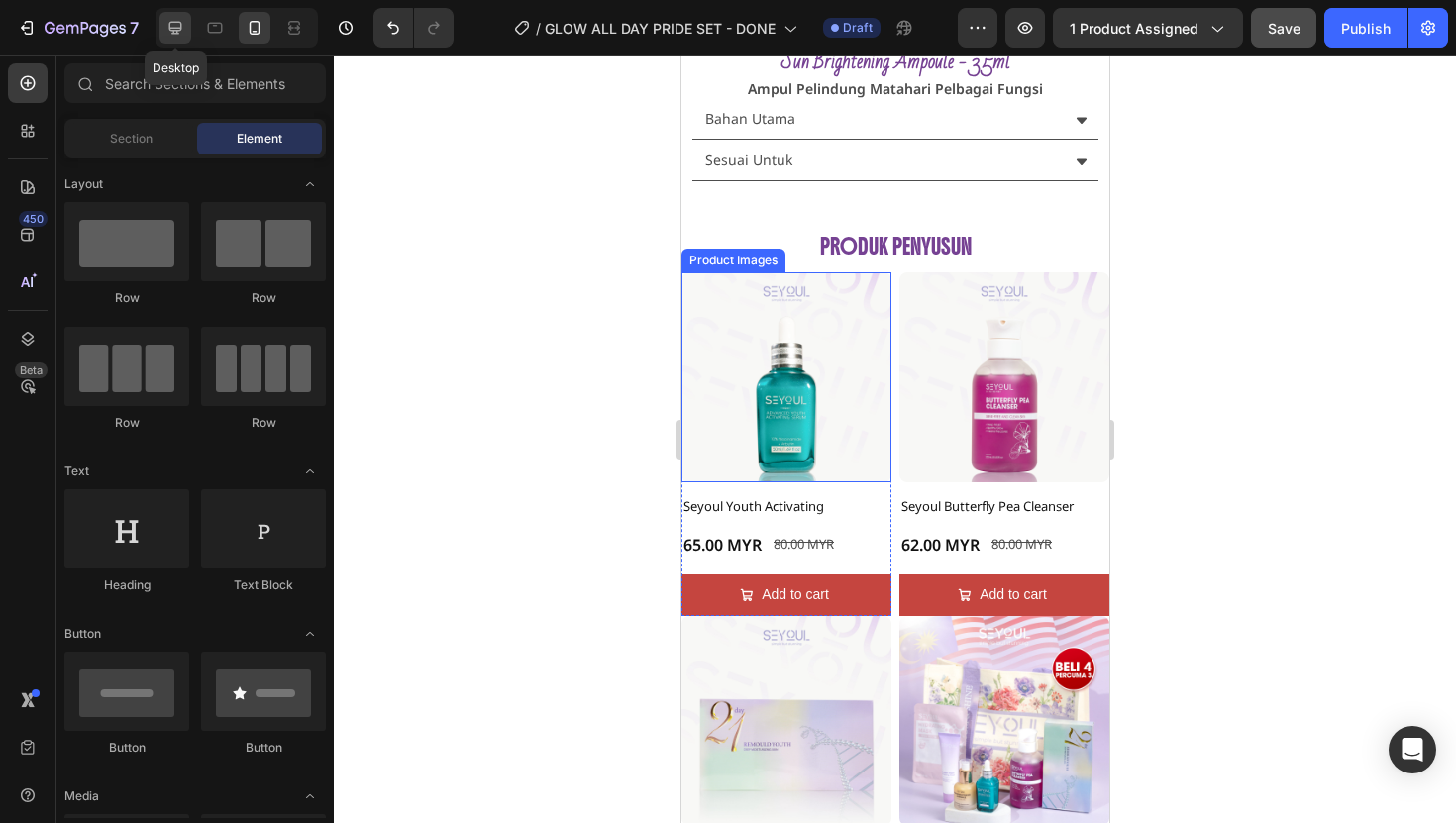 drag, startPoint x: 175, startPoint y: 32, endPoint x: 316, endPoint y: 124, distance: 168.35973 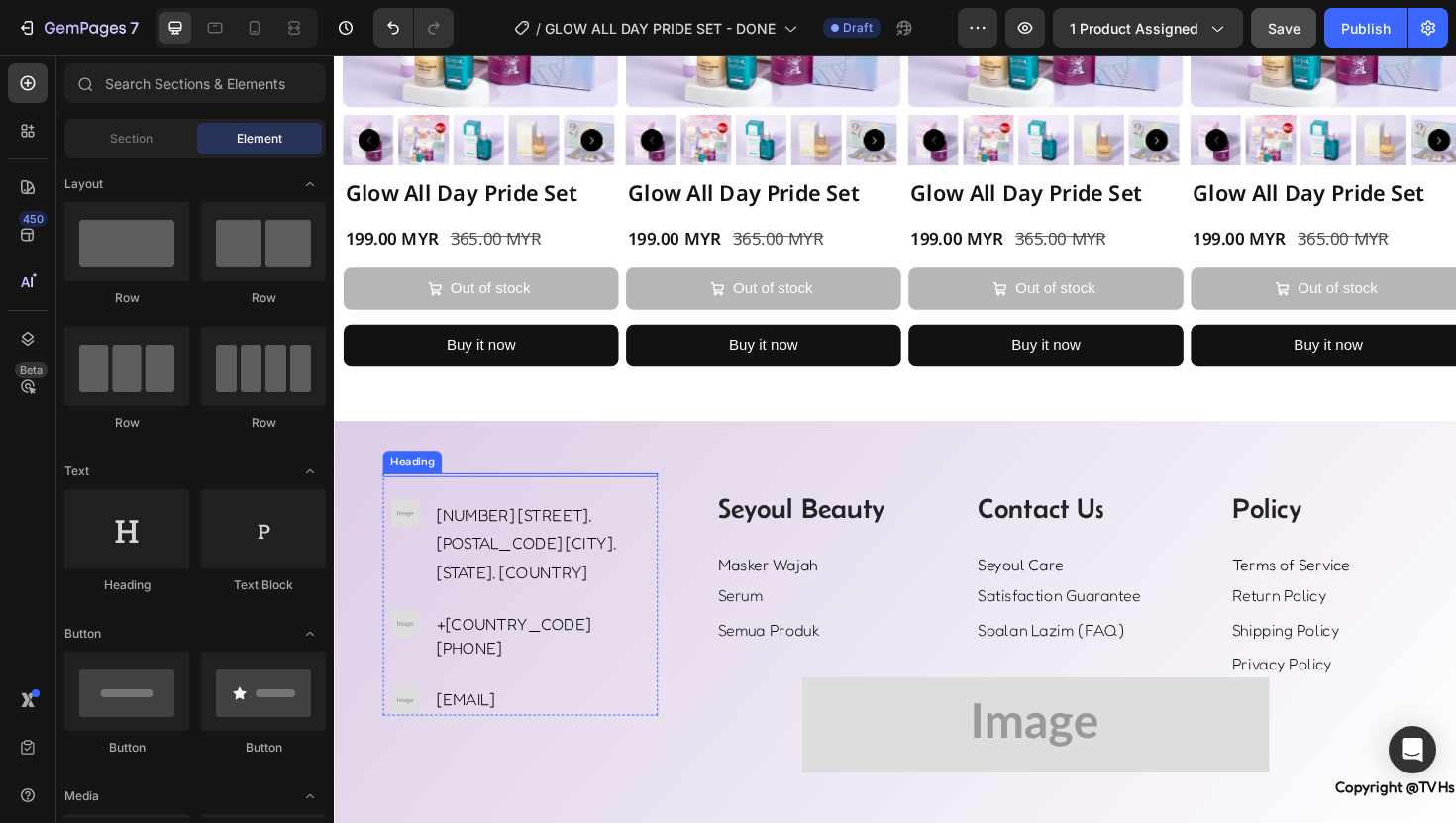 scroll, scrollTop: 3251, scrollLeft: 0, axis: vertical 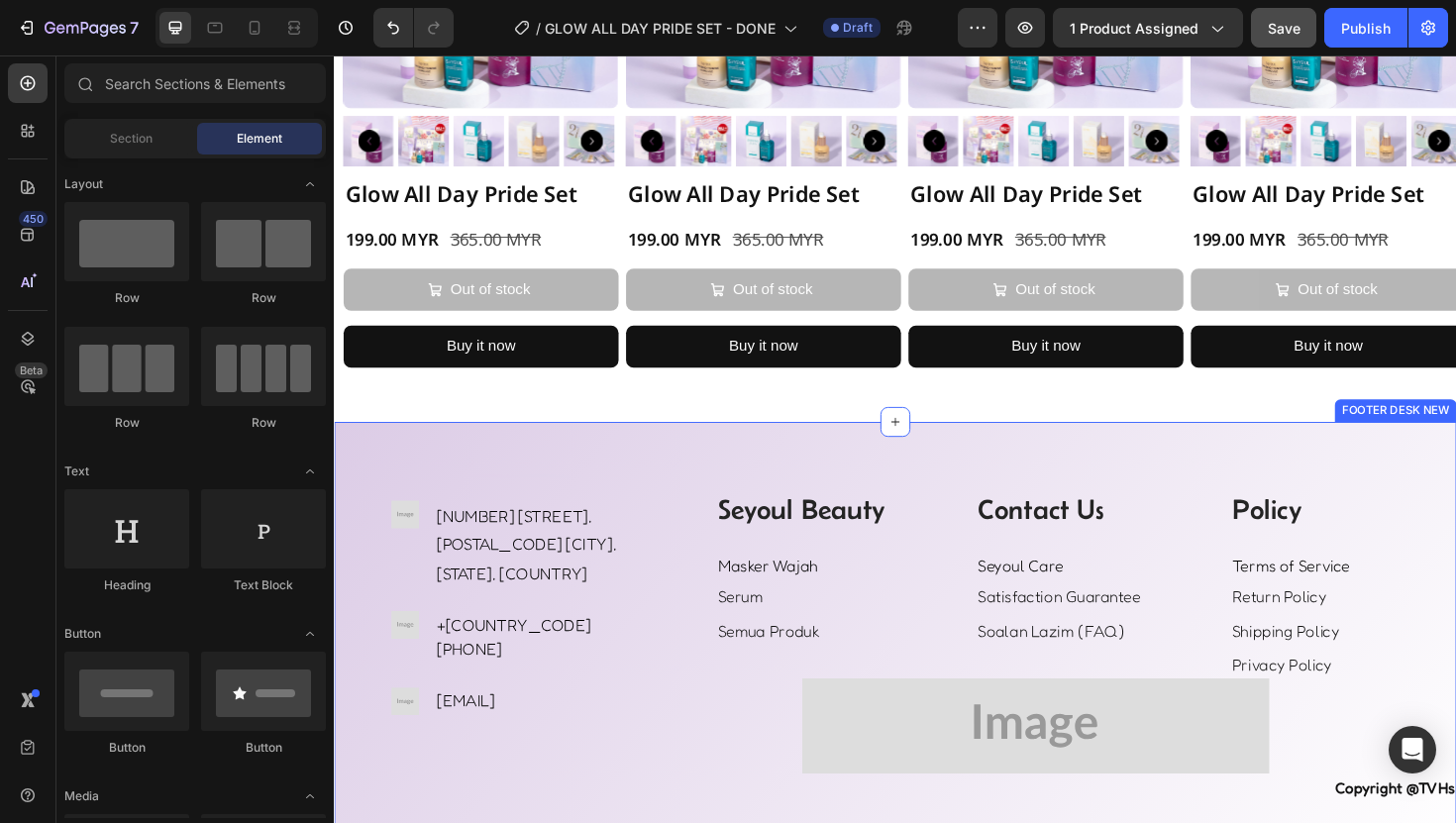 drag, startPoint x: 368, startPoint y: 451, endPoint x: 529, endPoint y: 454, distance: 161.02795 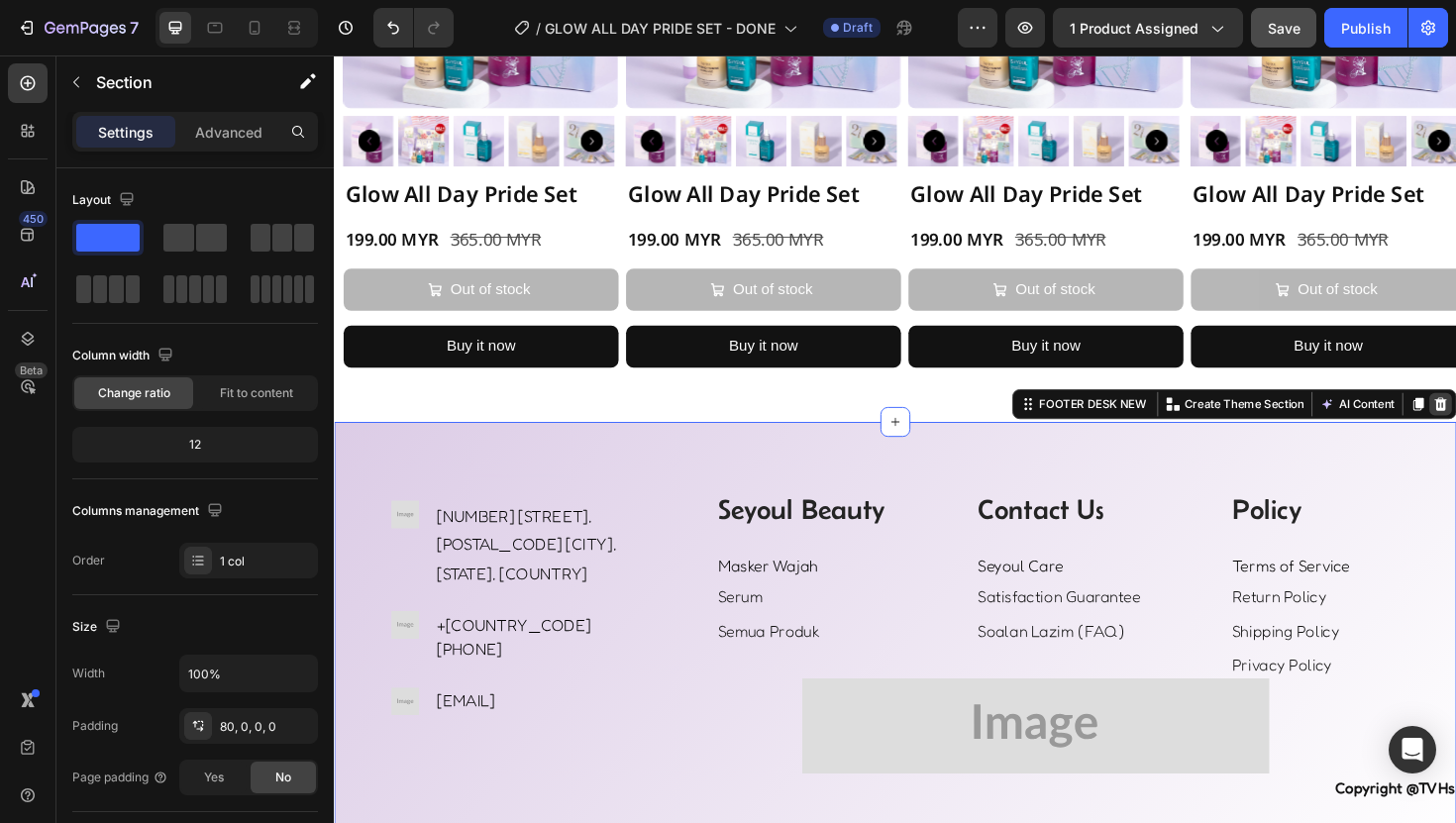 click 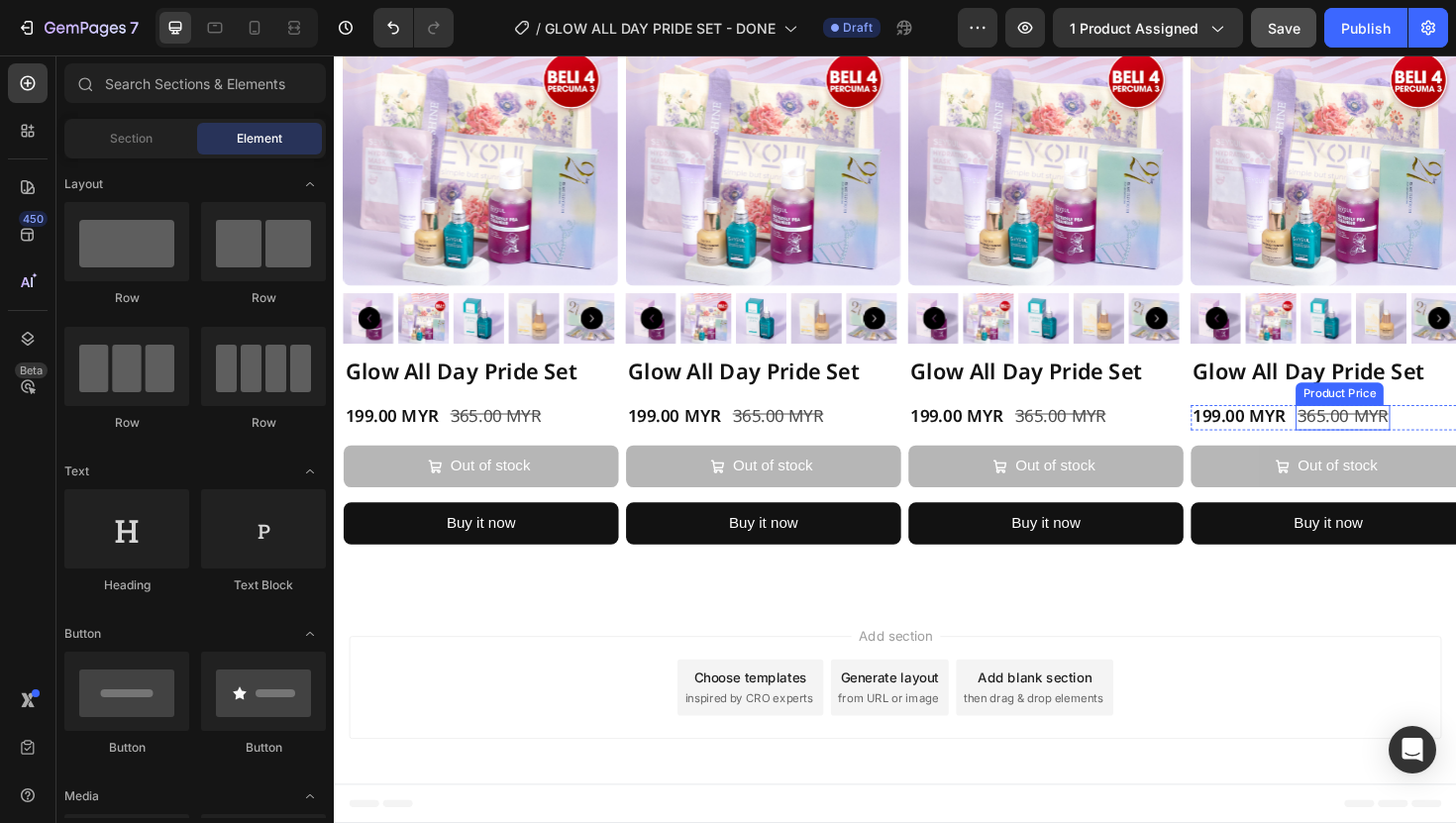 scroll, scrollTop: 3060, scrollLeft: 0, axis: vertical 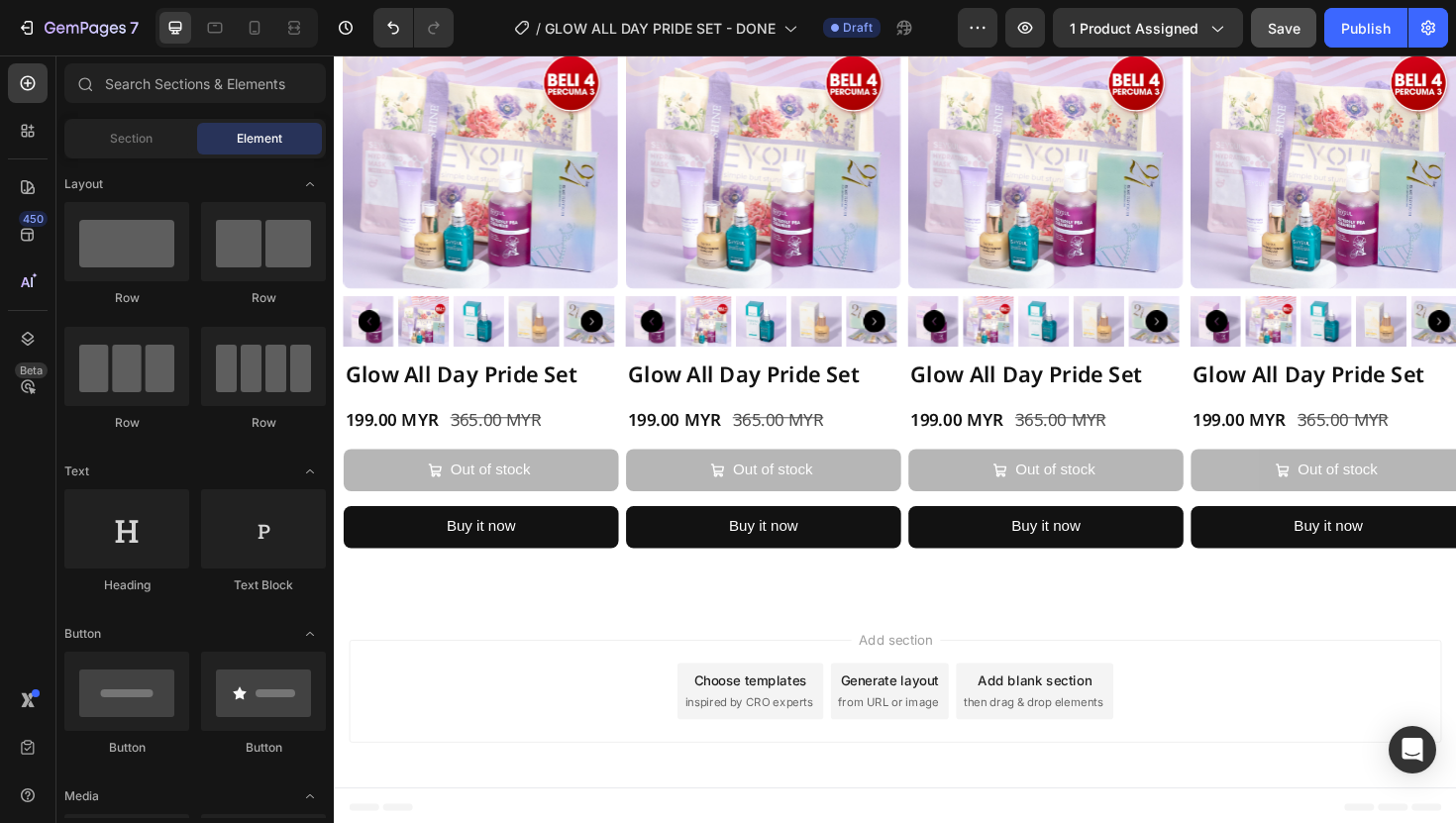 click on "Choose templates" at bounding box center (775, 717) 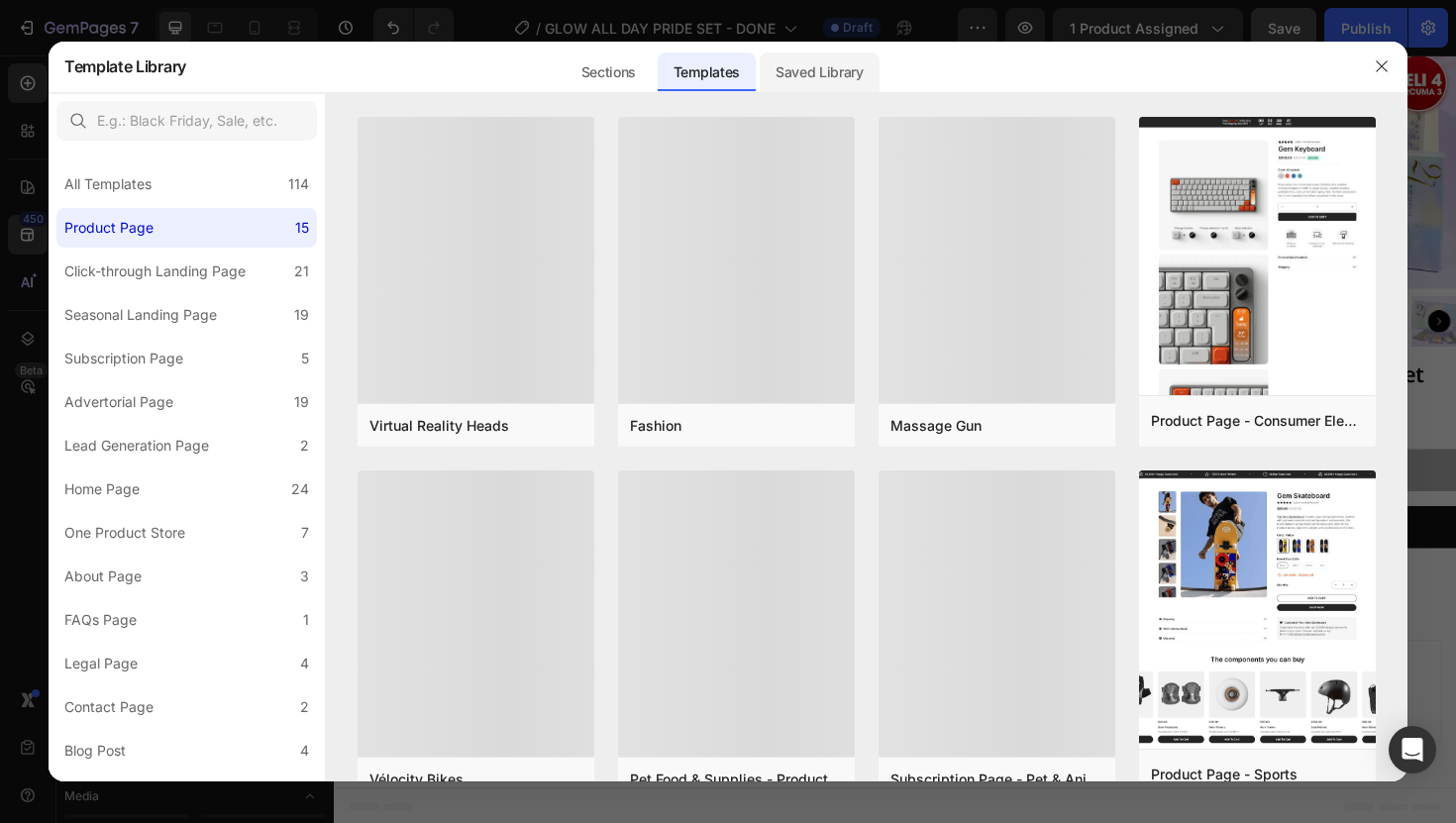 click on "Saved Library" 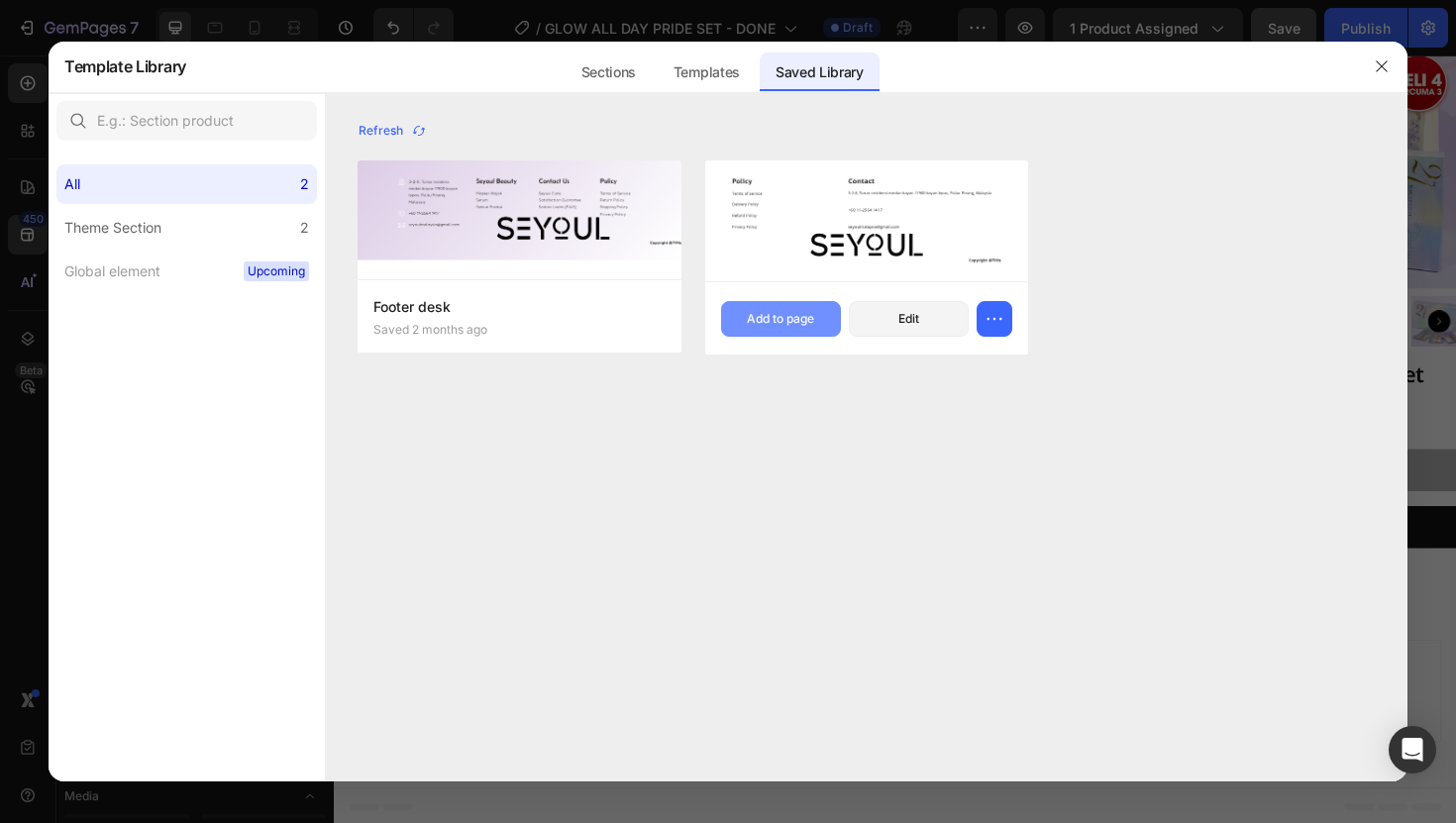click on "Add to page" at bounding box center [780, 319] 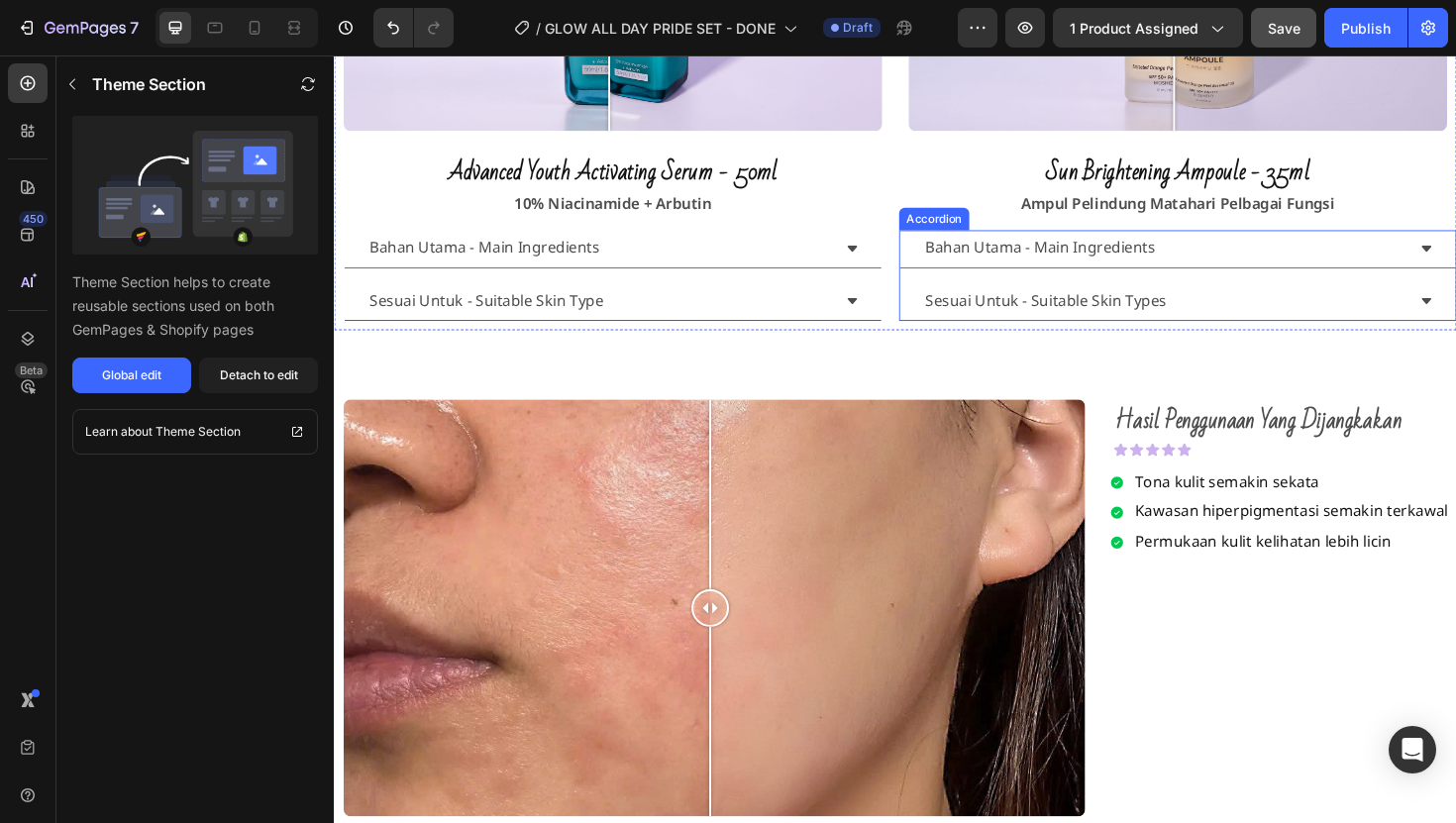 click on "Bahan Utama - Main Ingredients
Sesuai Untuk - Suitable Skin Types" at bounding box center [1227, 288] 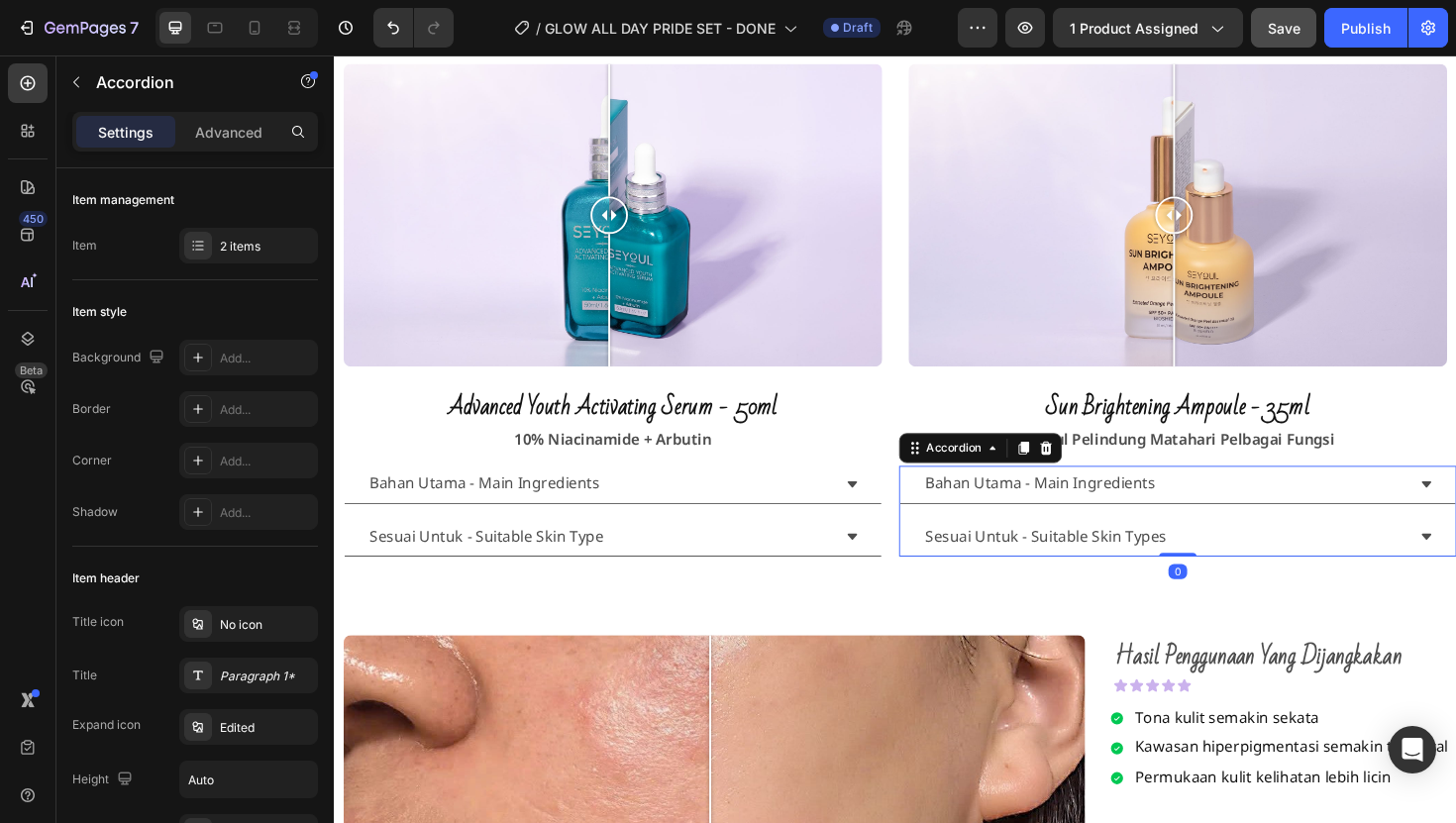 scroll, scrollTop: 1243, scrollLeft: 0, axis: vertical 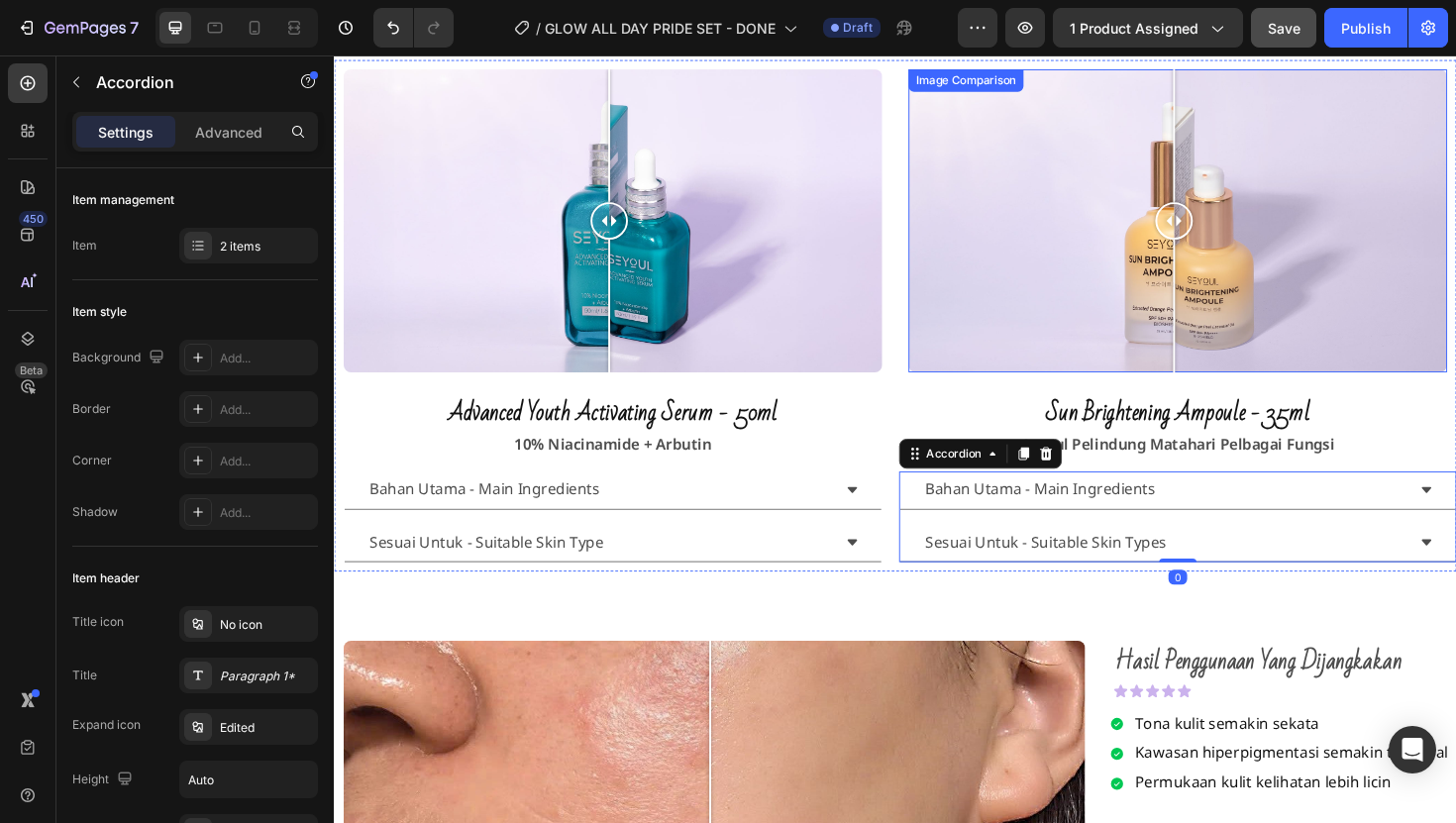 click at bounding box center [1227, 231] 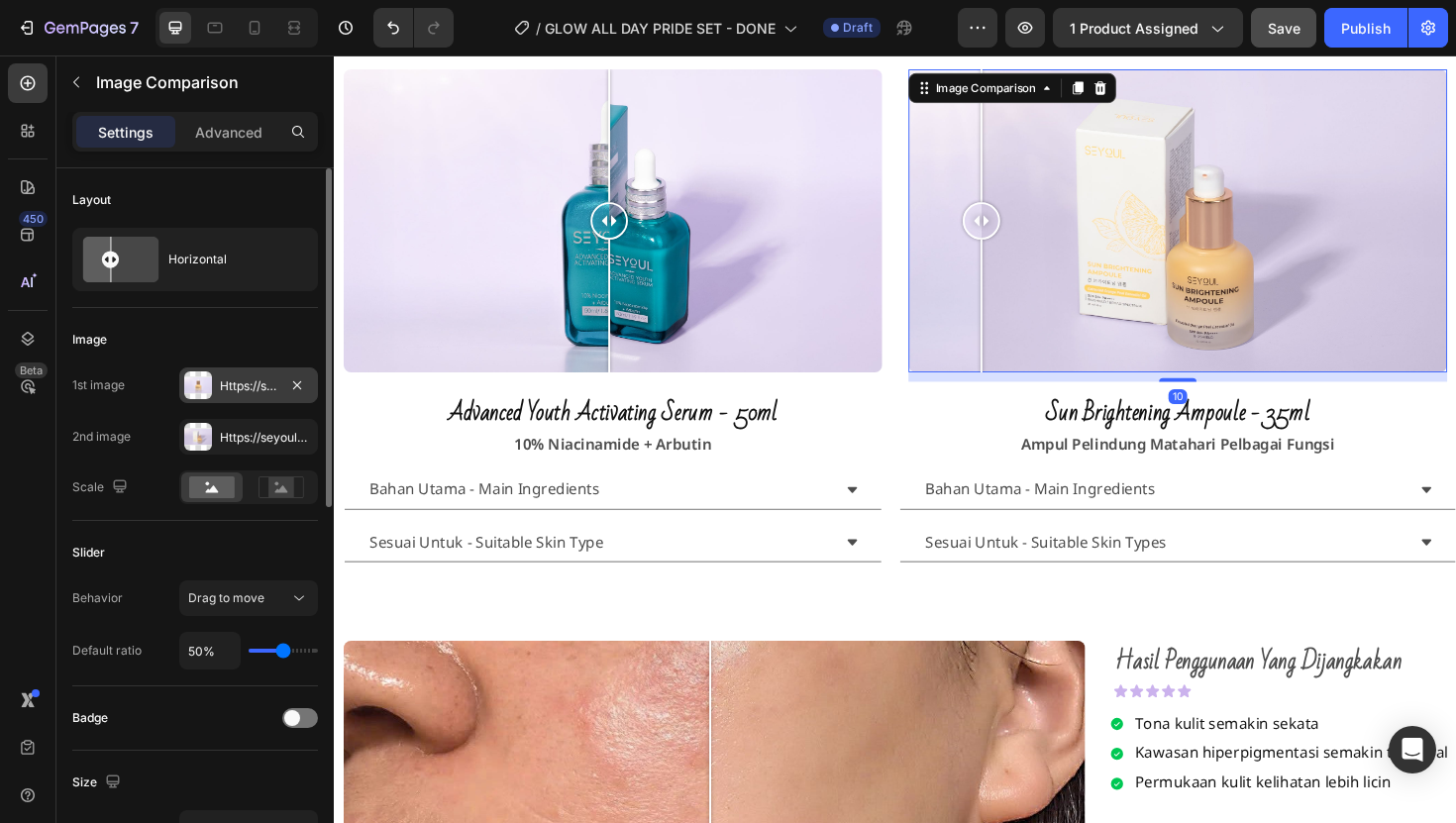 click on "Https://seyoulofficial.Com/cdn/shop/files/gempages_553103273247114368-9475edf7-c474-4314-ab07-7ed62bcb0a72.Jpg?V=5740356686521218602" at bounding box center (249, 386) 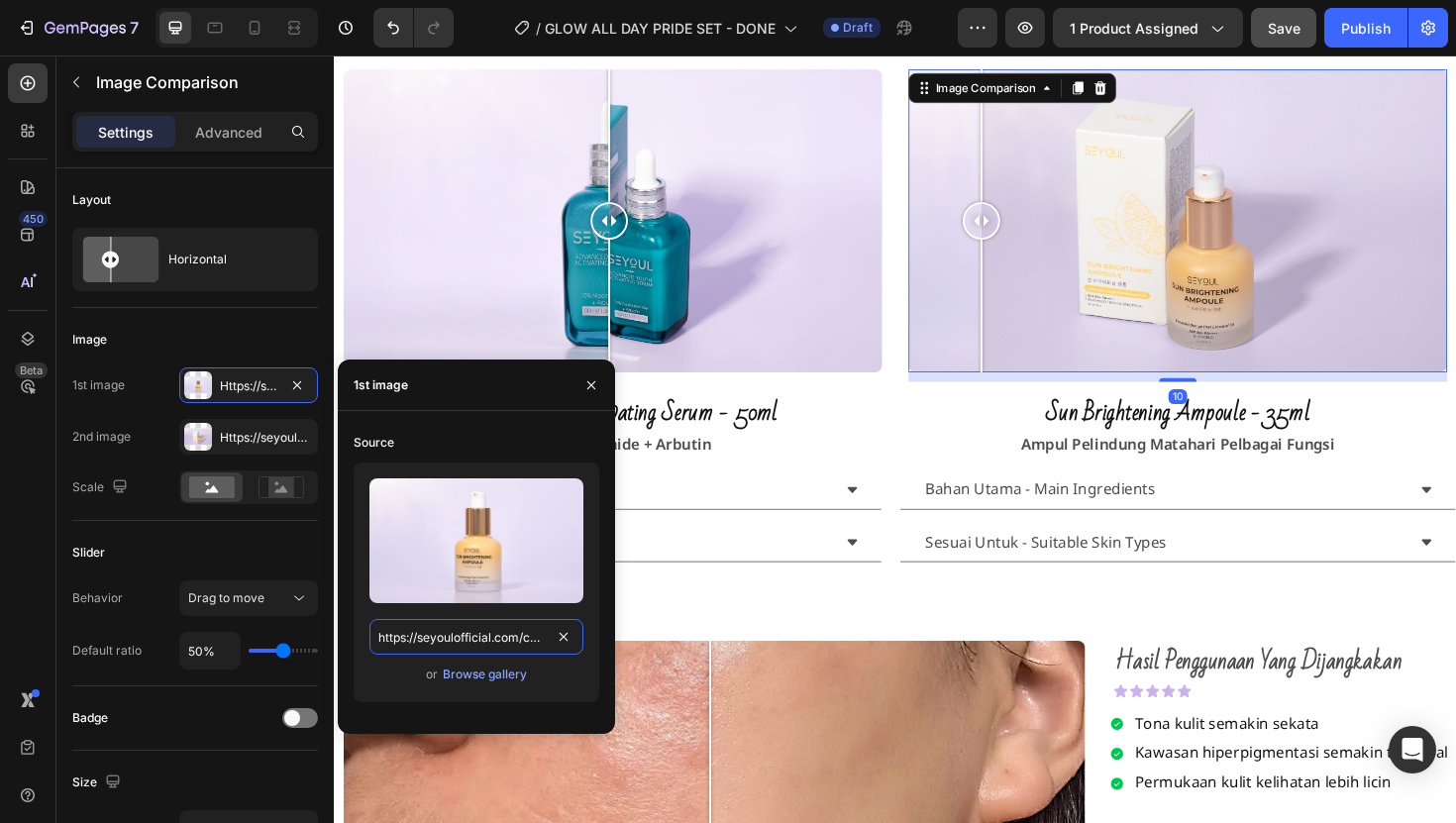 click on "https://seyoulofficial.com/cdn/shop/files/gempages_553103273247114368-9475edf7-c474-4314-ab07-7ed62bcb0a72.jpg?v=5740356686521218602" at bounding box center (476, 637) 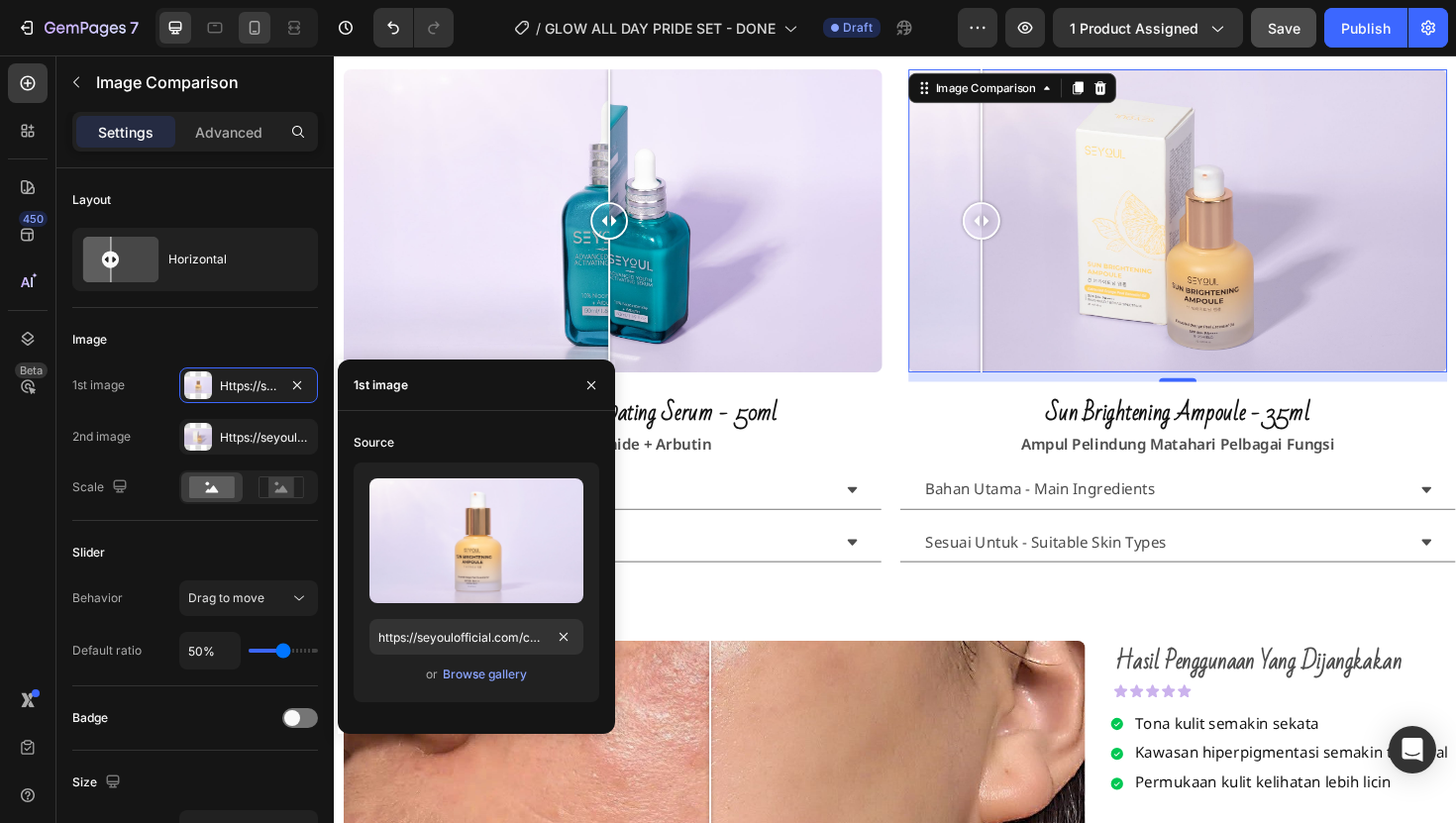 click 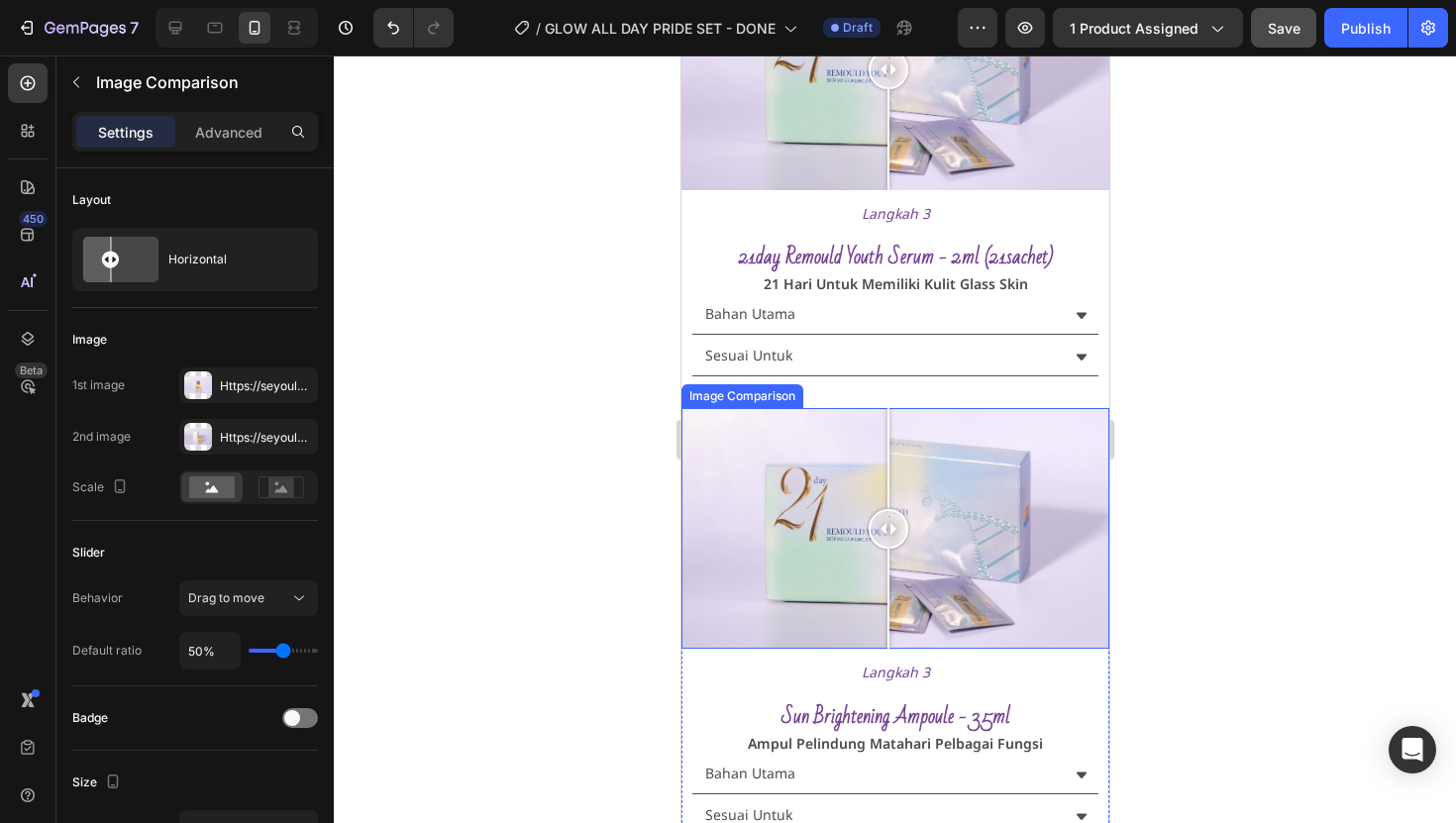 scroll, scrollTop: 2525, scrollLeft: 0, axis: vertical 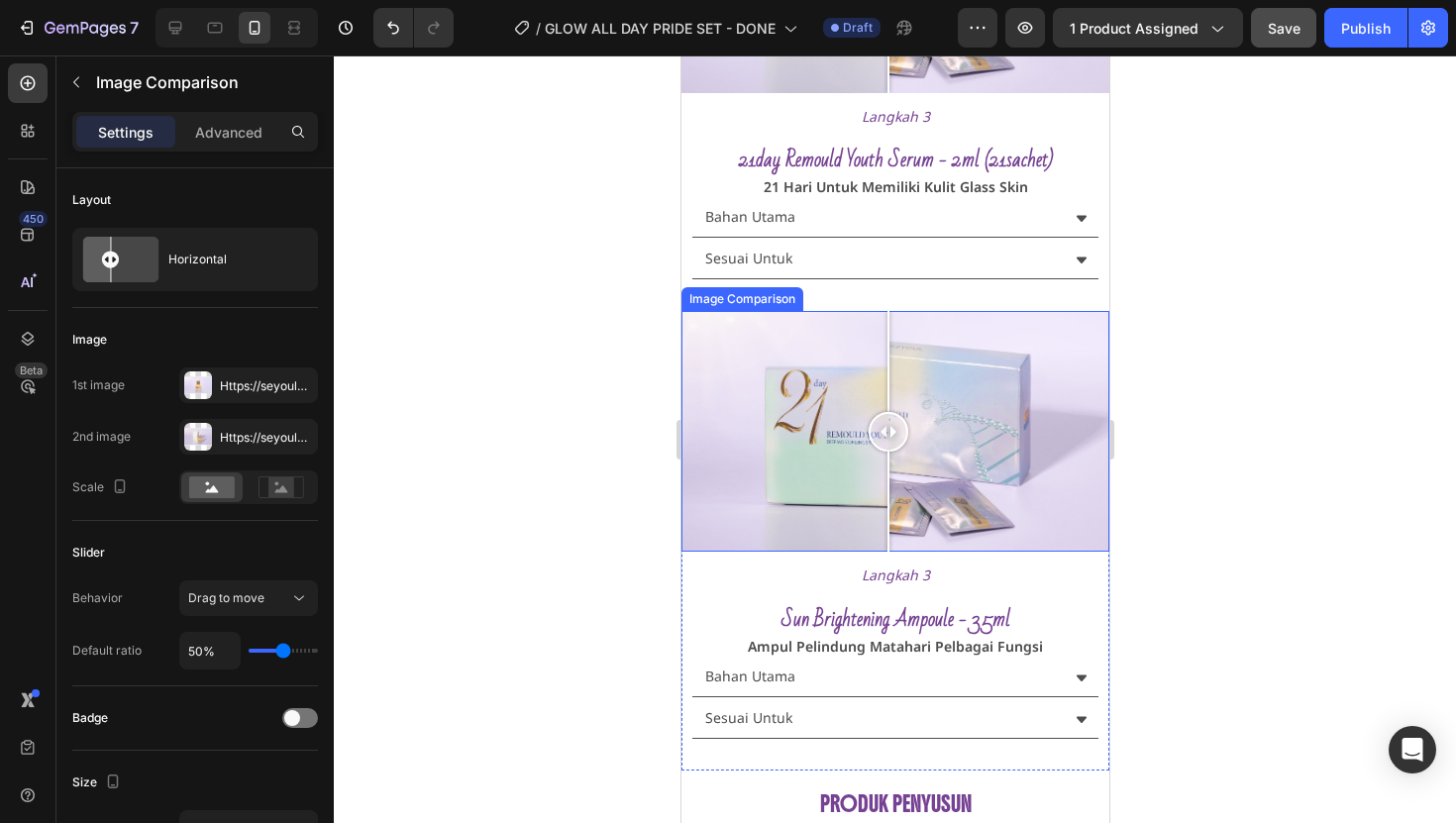 click at bounding box center (894, 431) 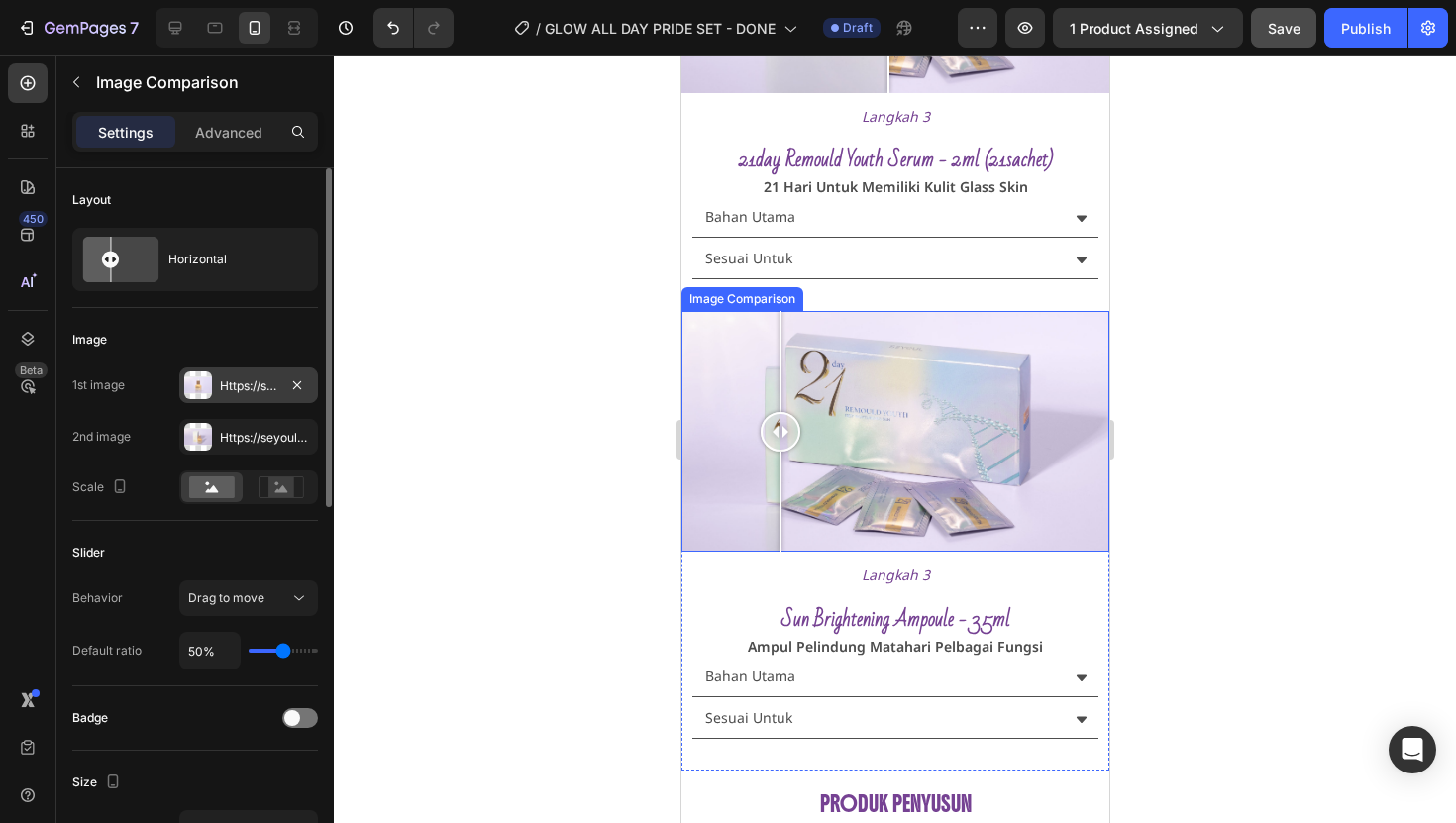 click on "Https://seyoulofficial.Com/cdn/shop/files/gempages_553103273247114368-9475edf7-c474-4314-ab07-7ed62bcb0a72.Jpg?V=5740356686521218602" at bounding box center (249, 386) 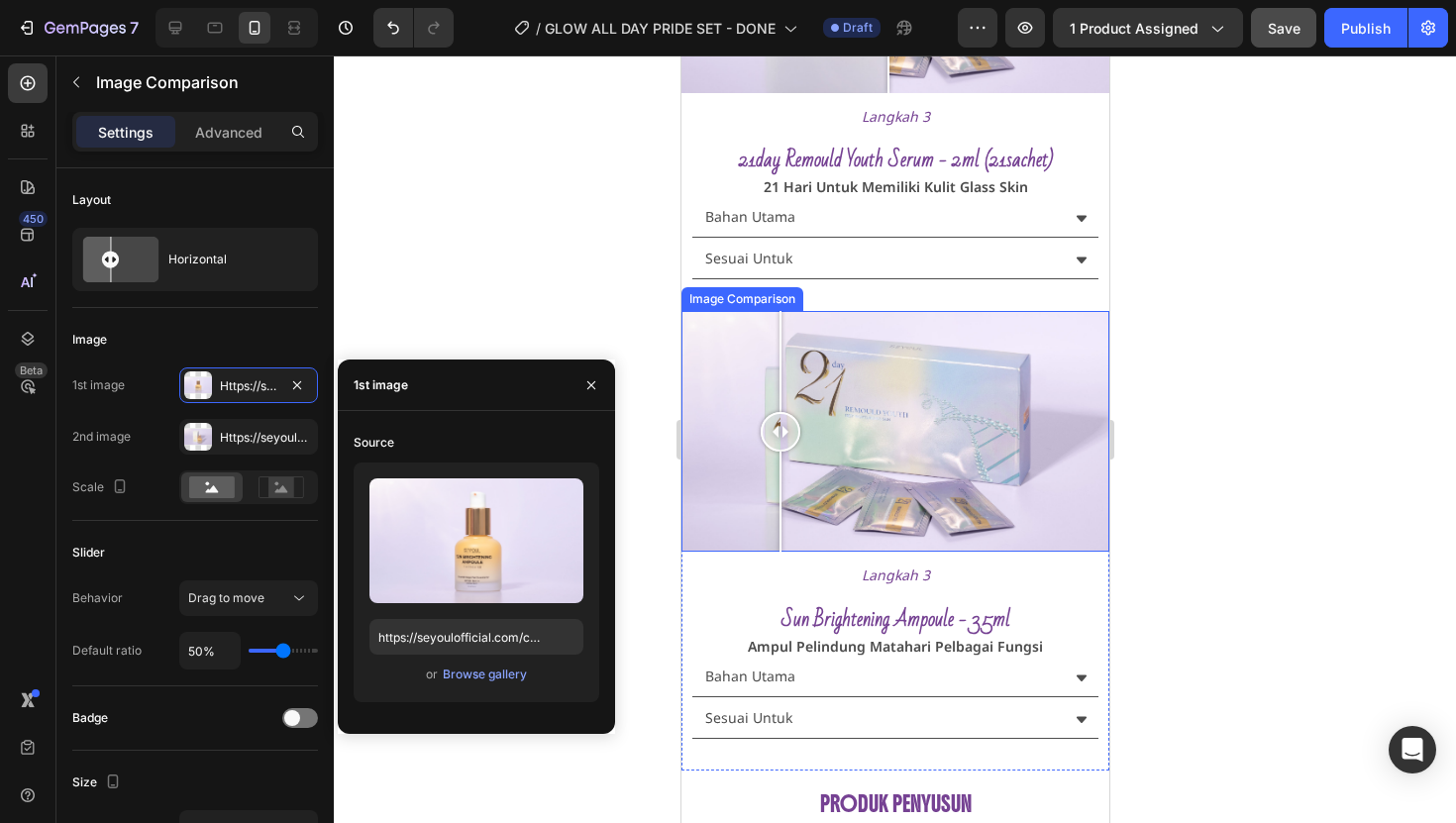 click at bounding box center [894, 431] 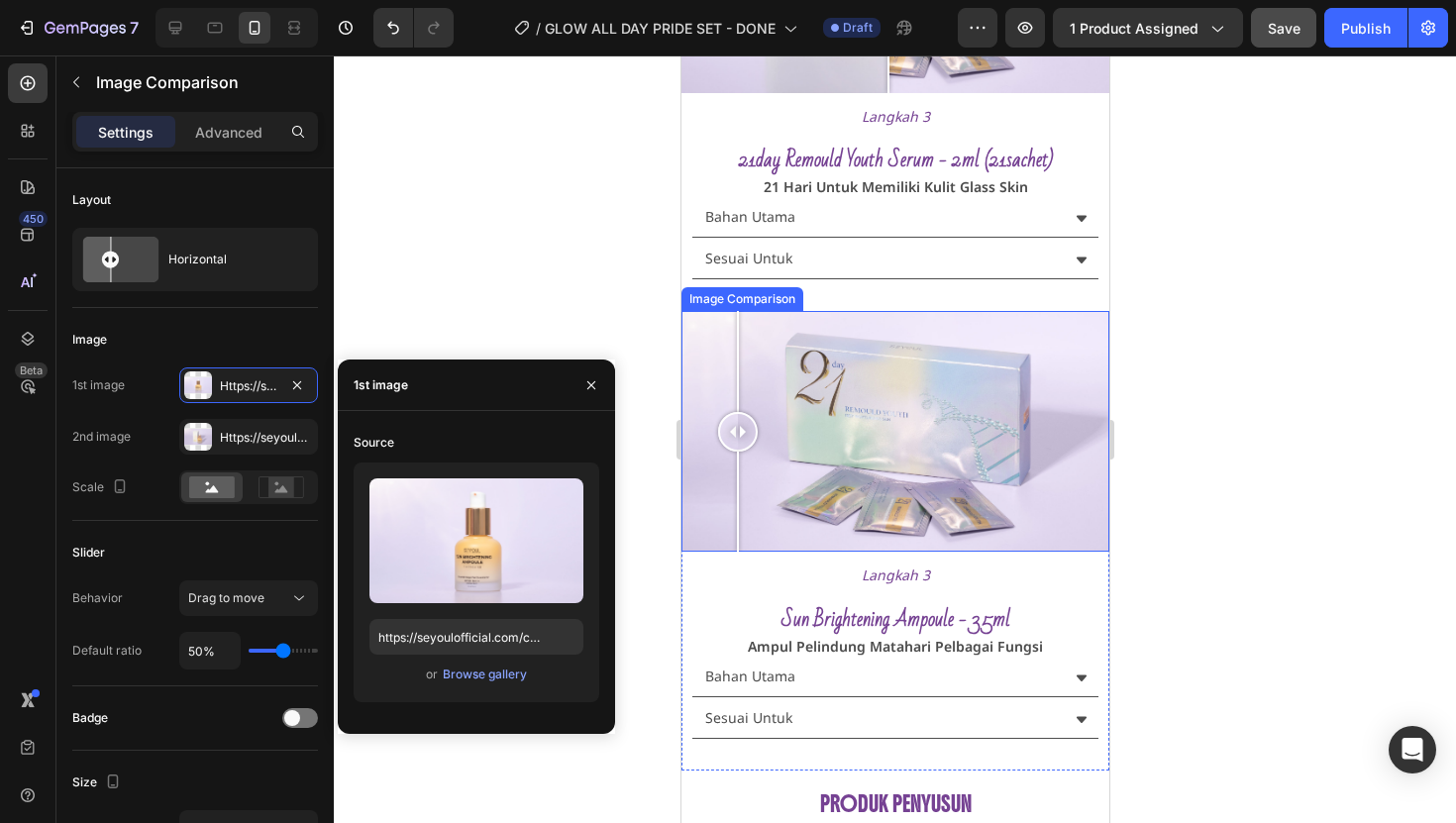 click at bounding box center (737, 502) 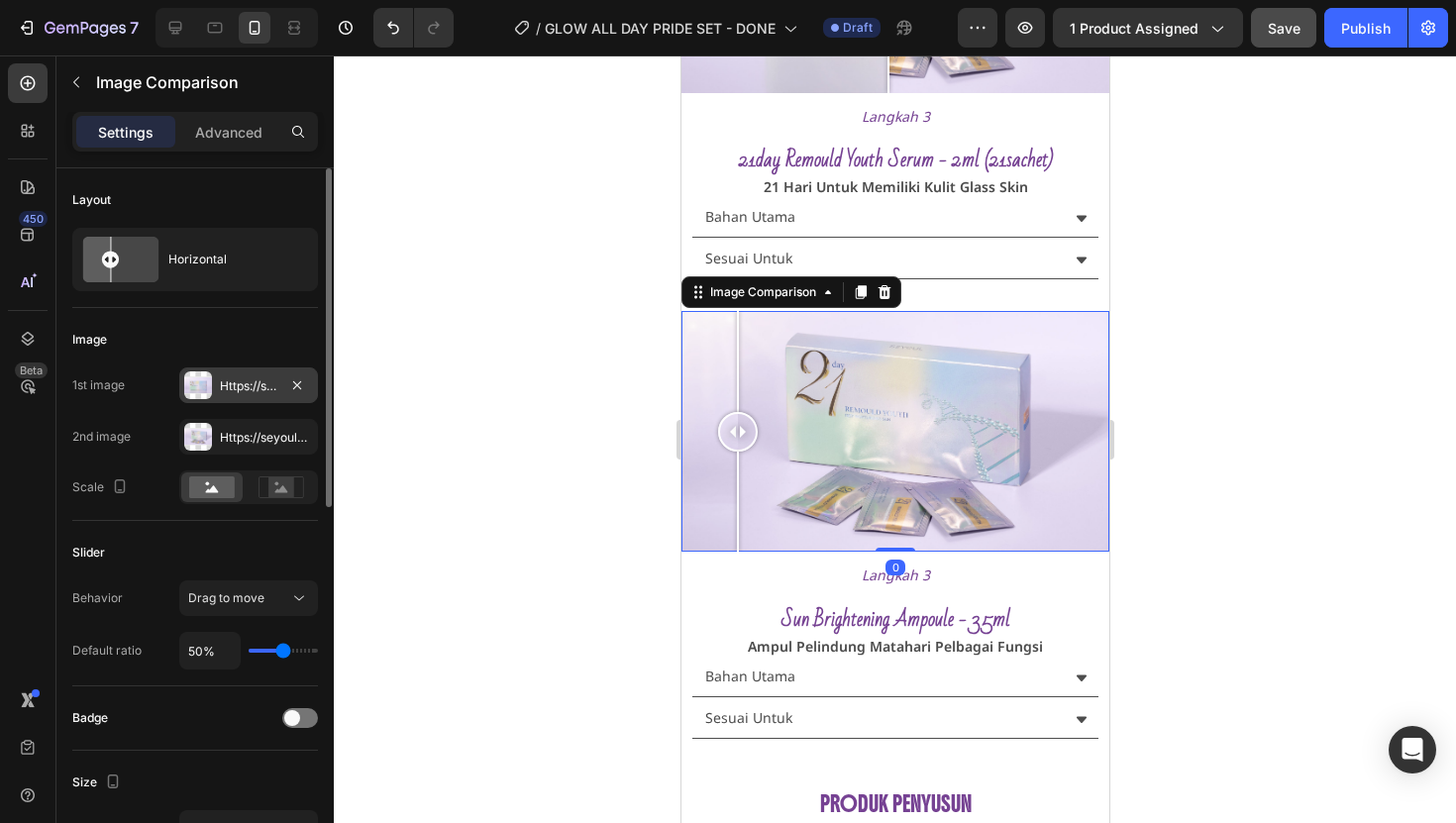 click on "Https://seyoulofficial.Com/cdn/shop/files/gempages_553103273247114368-c39bdb47-0ac3-4278-8b97-ba85e57d5f9e.Jpg?V=8813315134572479974" at bounding box center (249, 385) 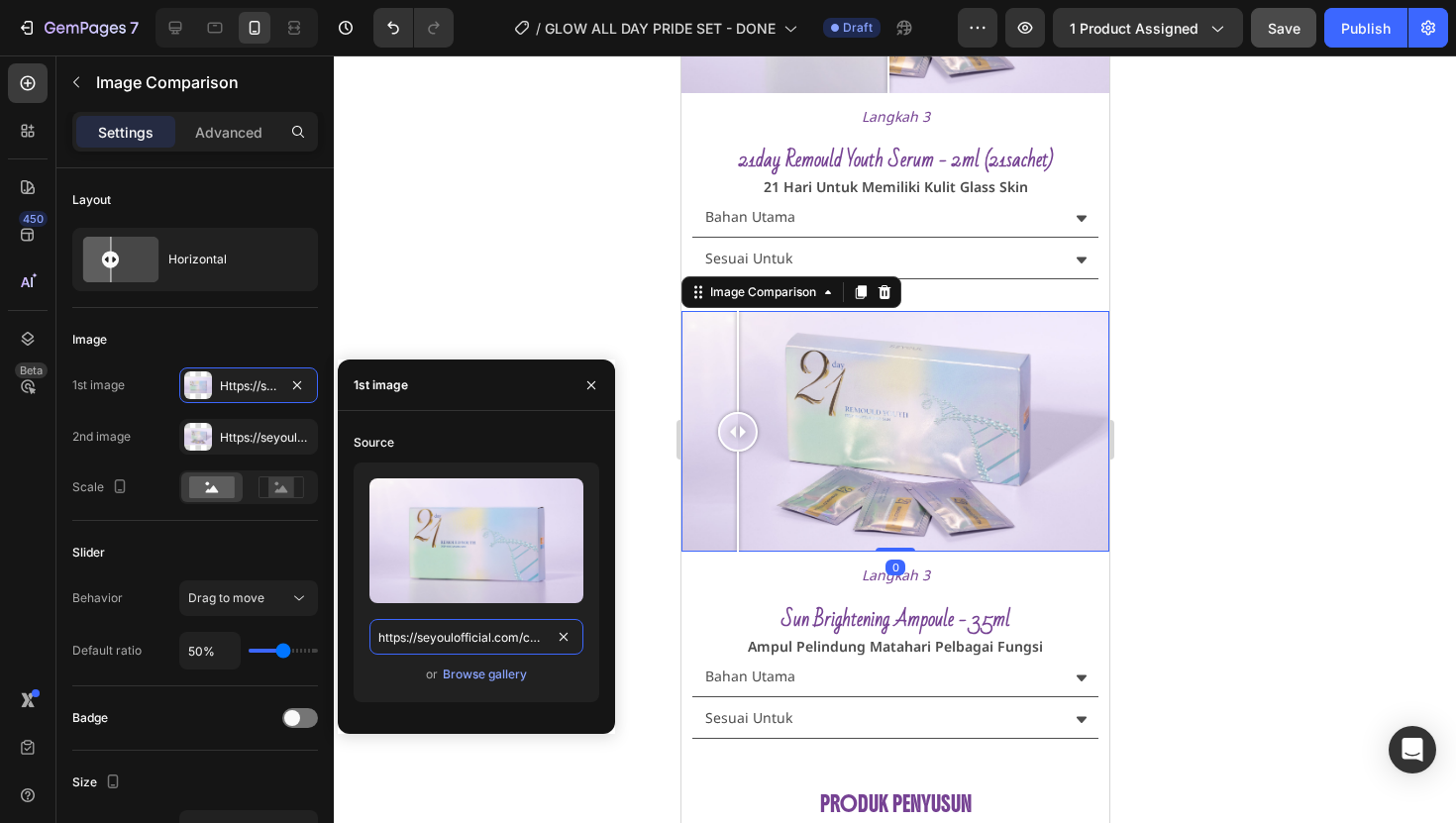 click on "https://seyoulofficial.com/cdn/shop/files/gempages_553103273247114368-c39bdb47-0ac3-4278-8b97-ba85e57d5f9e.jpg?v=8813315134572479974" at bounding box center (476, 637) 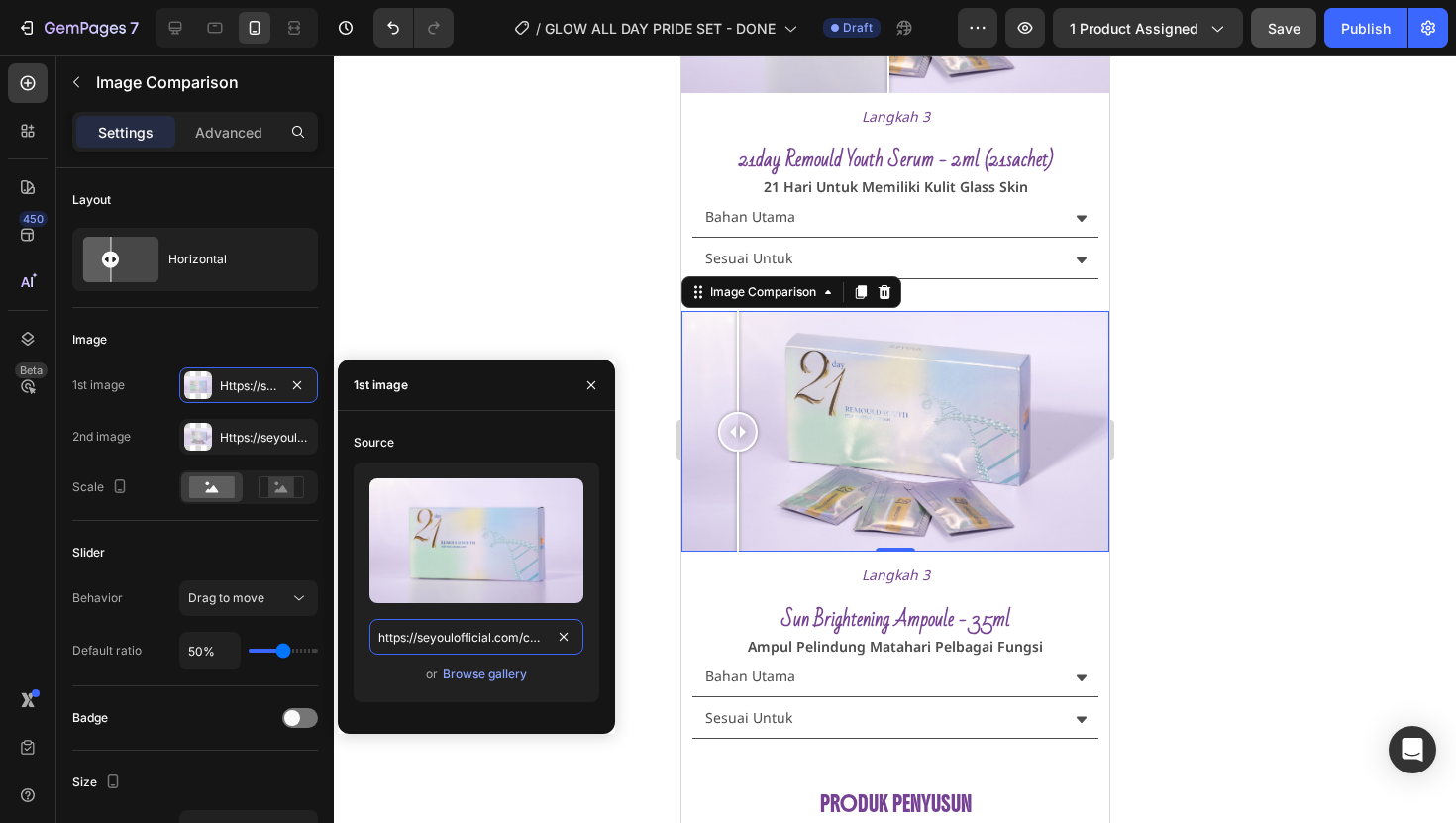 paste on "9475edf7-c474-4314-ab07-7ed62bcb0a72.jpg?v=5740356686521218602" 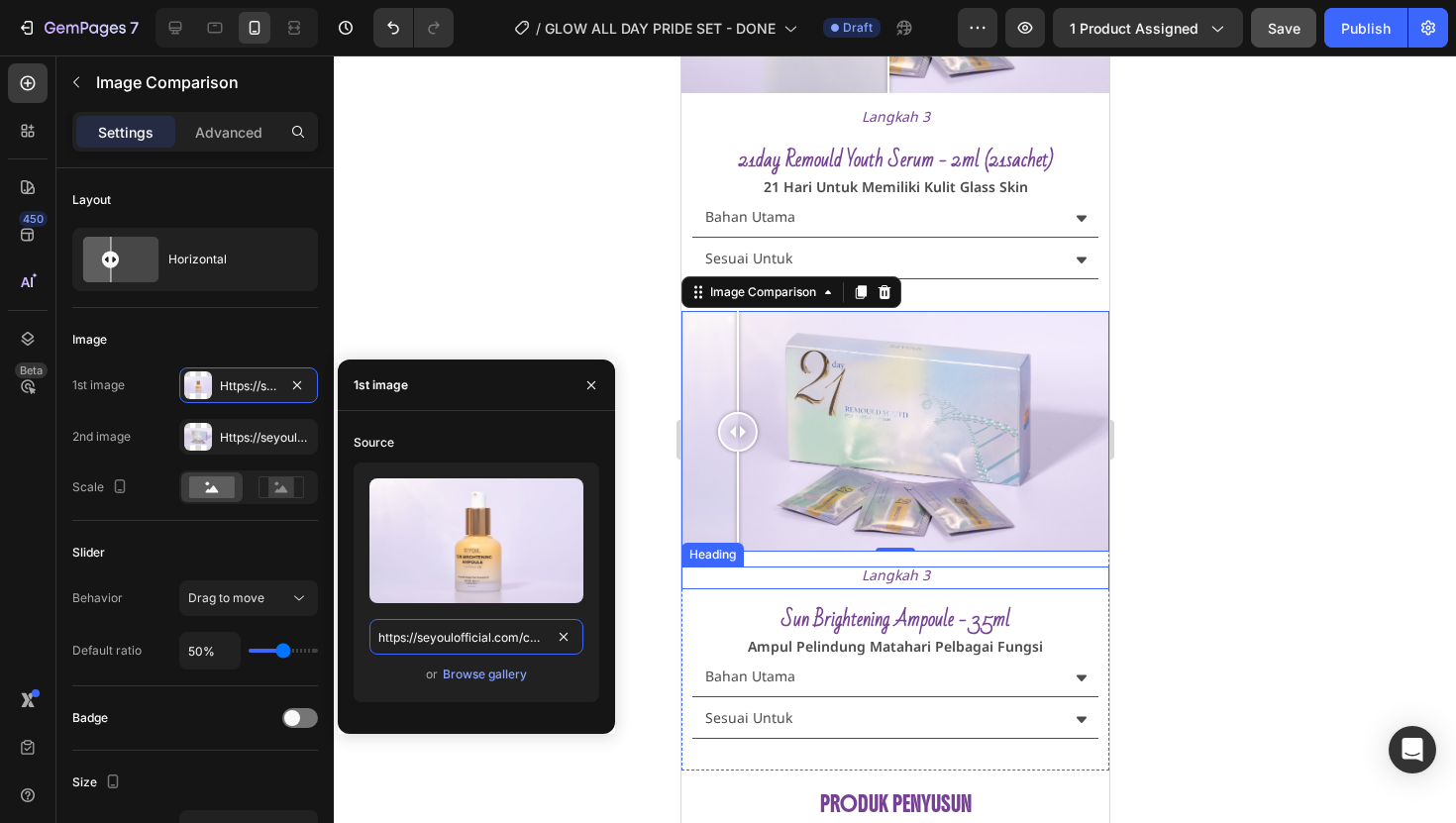 scroll, scrollTop: 0, scrollLeft: 676, axis: horizontal 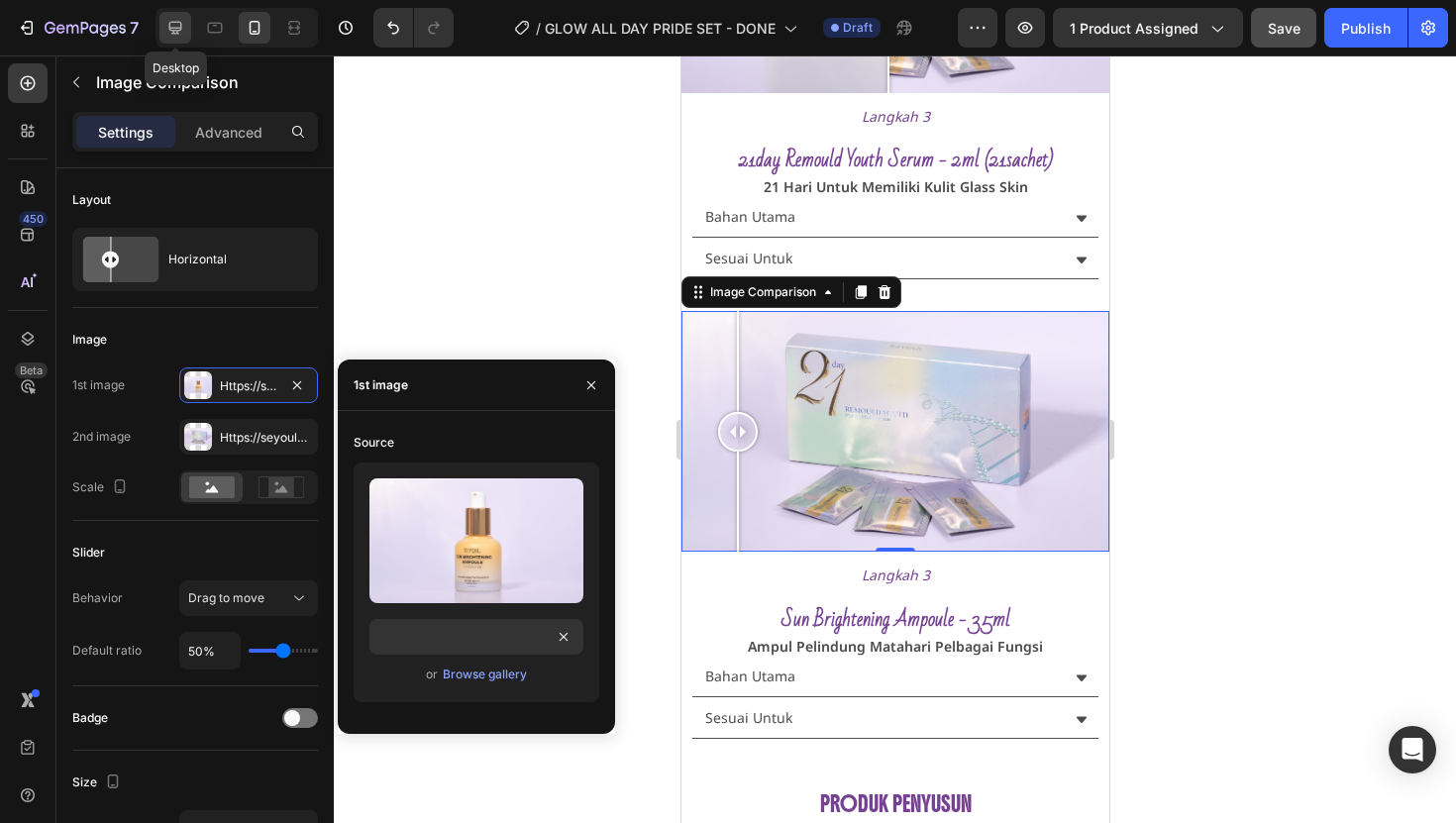 click 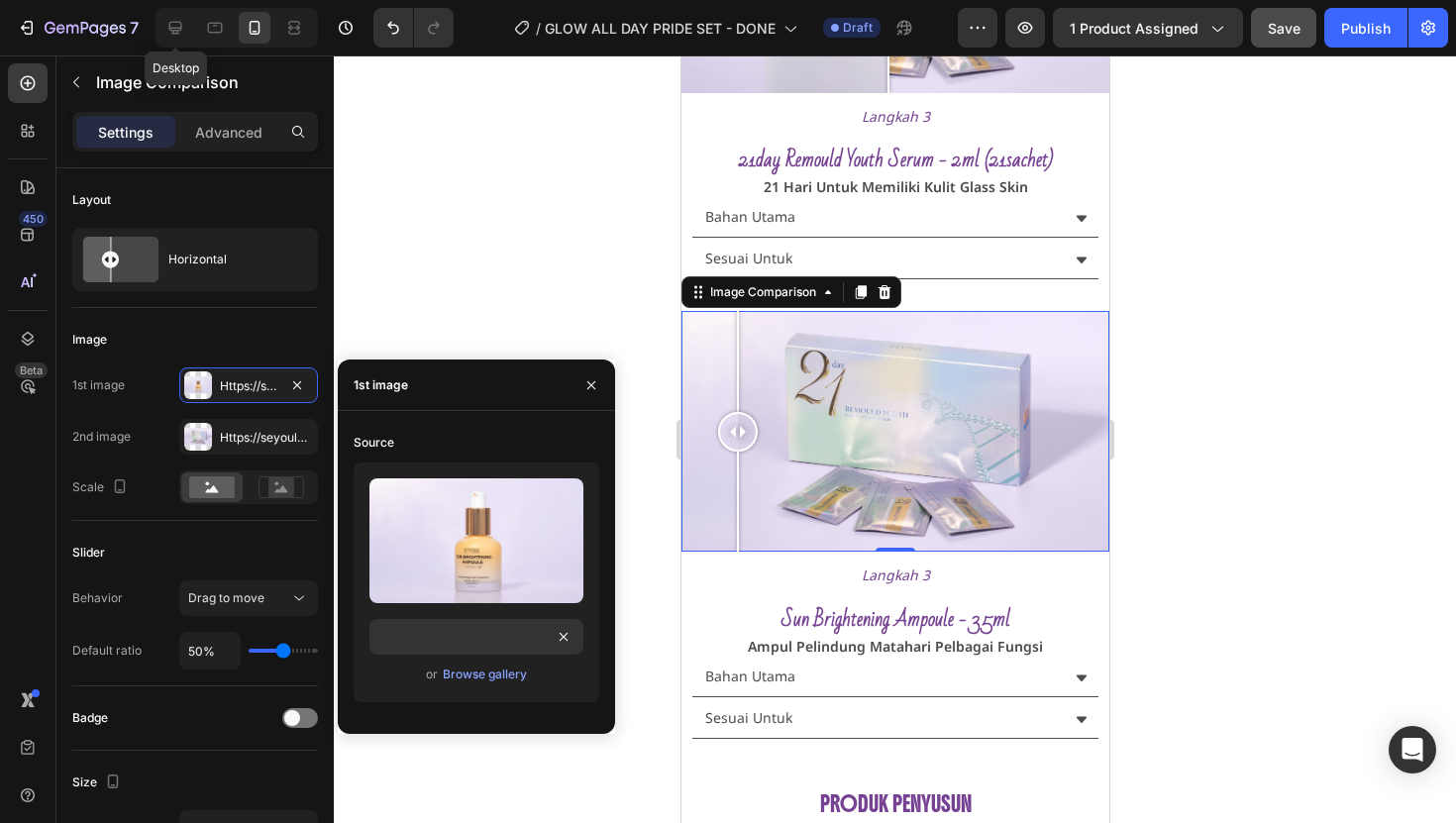 scroll, scrollTop: 0, scrollLeft: 0, axis: both 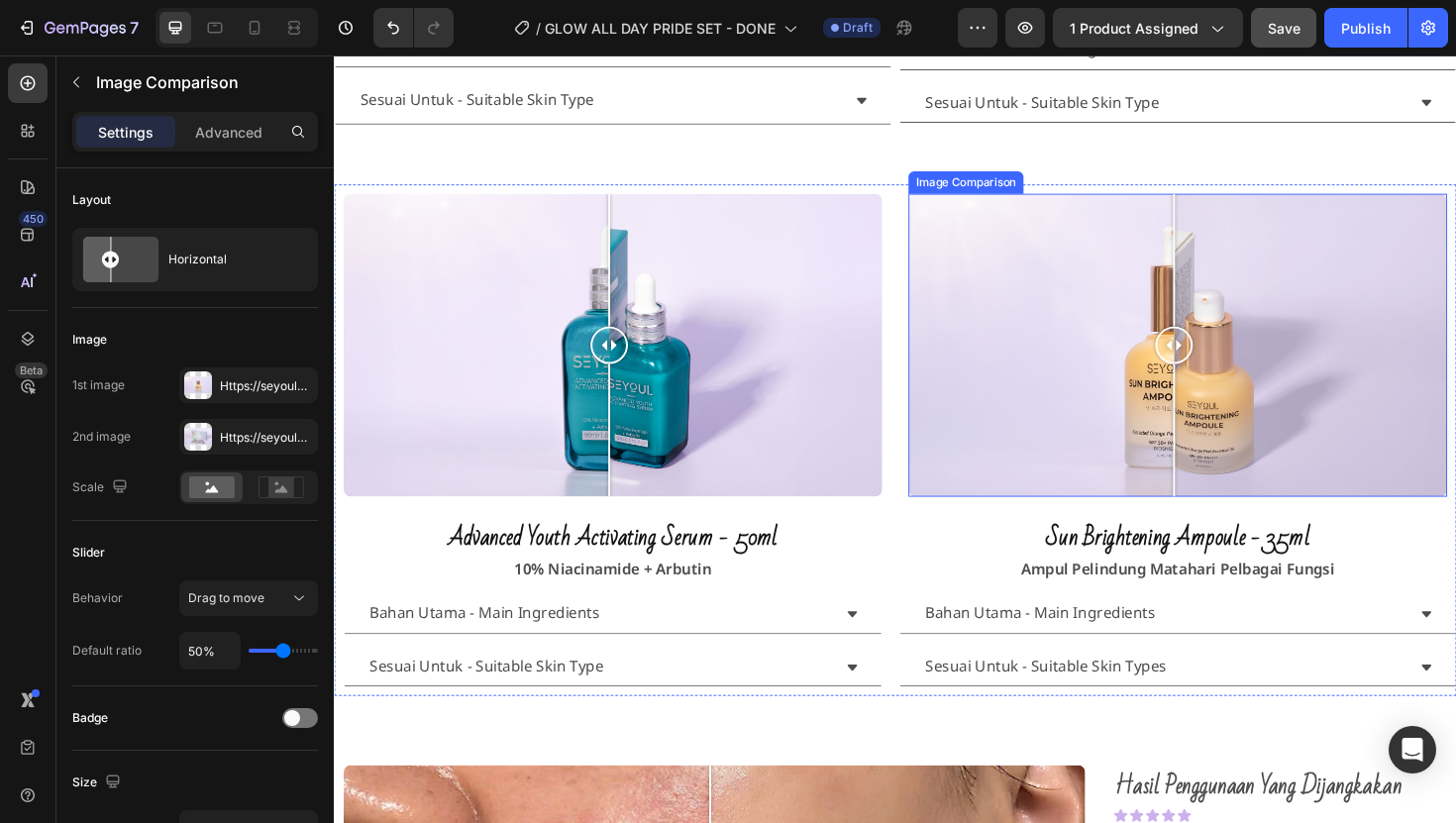click at bounding box center (1227, 362) 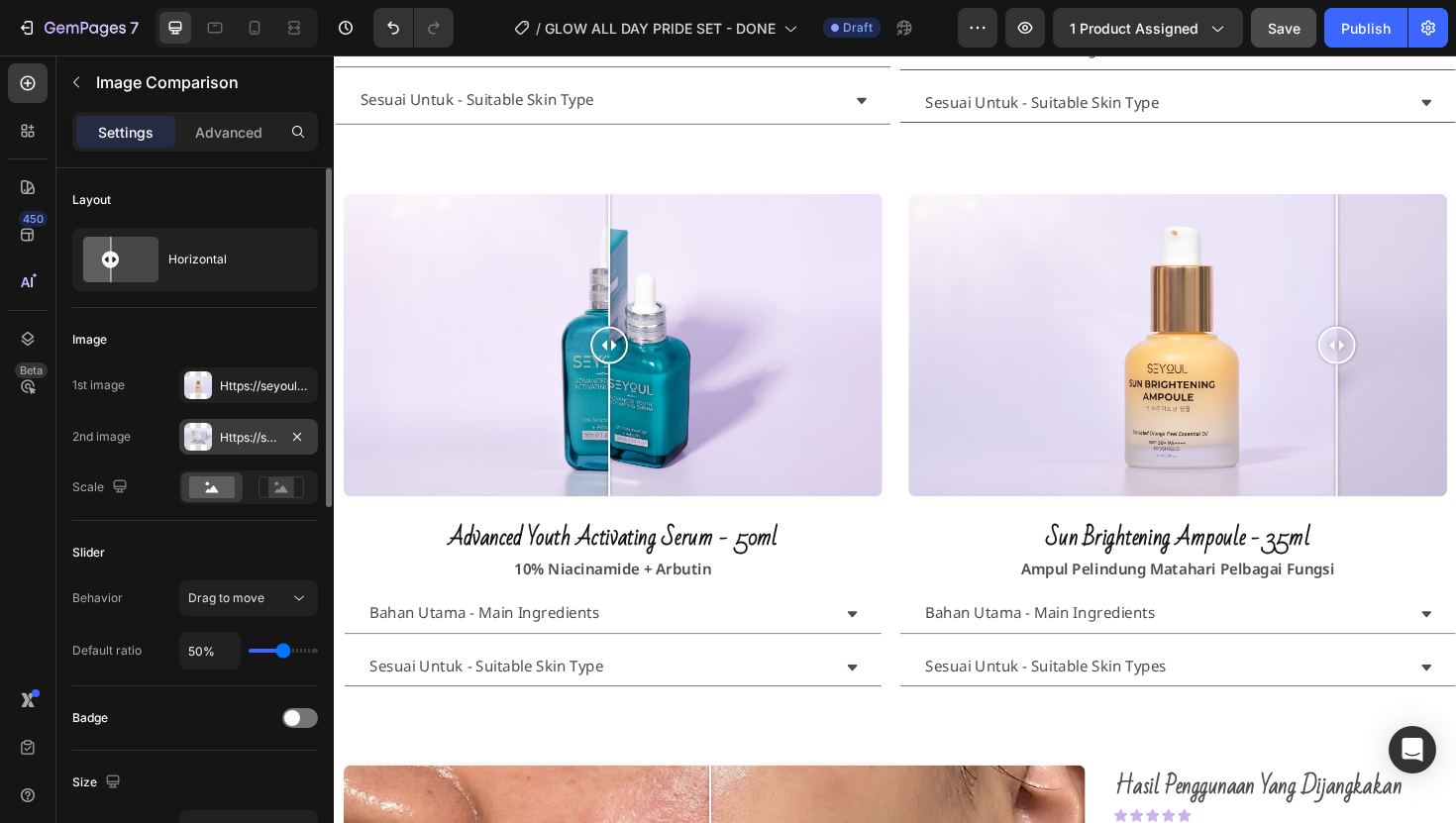 click on "Https://seyoulofficial.Com/cdn/shop/files/gempages_553103273247114368-76099b98-a64a-436e-9e54-2ae685877622.Jpg?V=7464401122395660927" at bounding box center (249, 438) 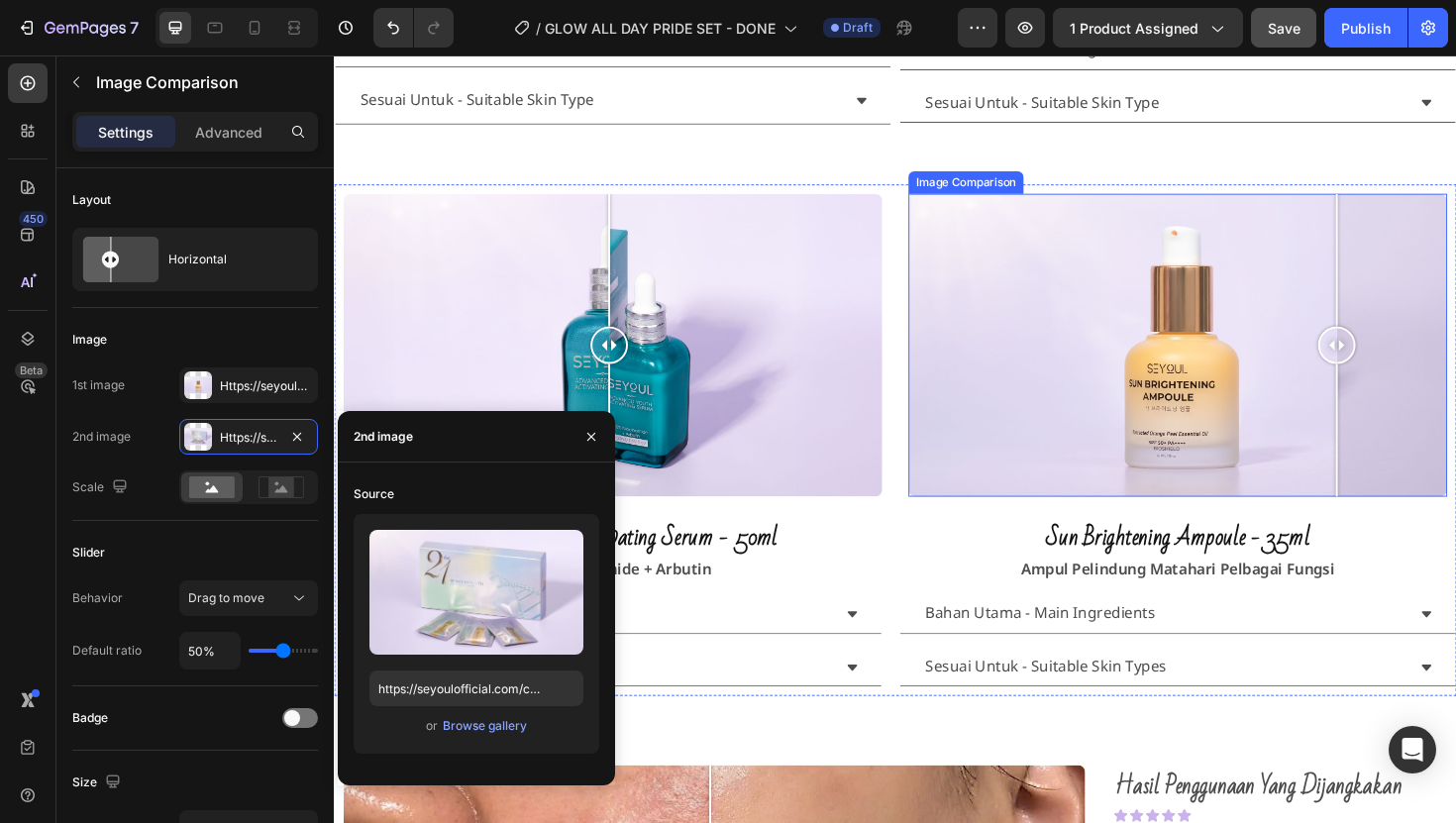 click at bounding box center (1227, 362) 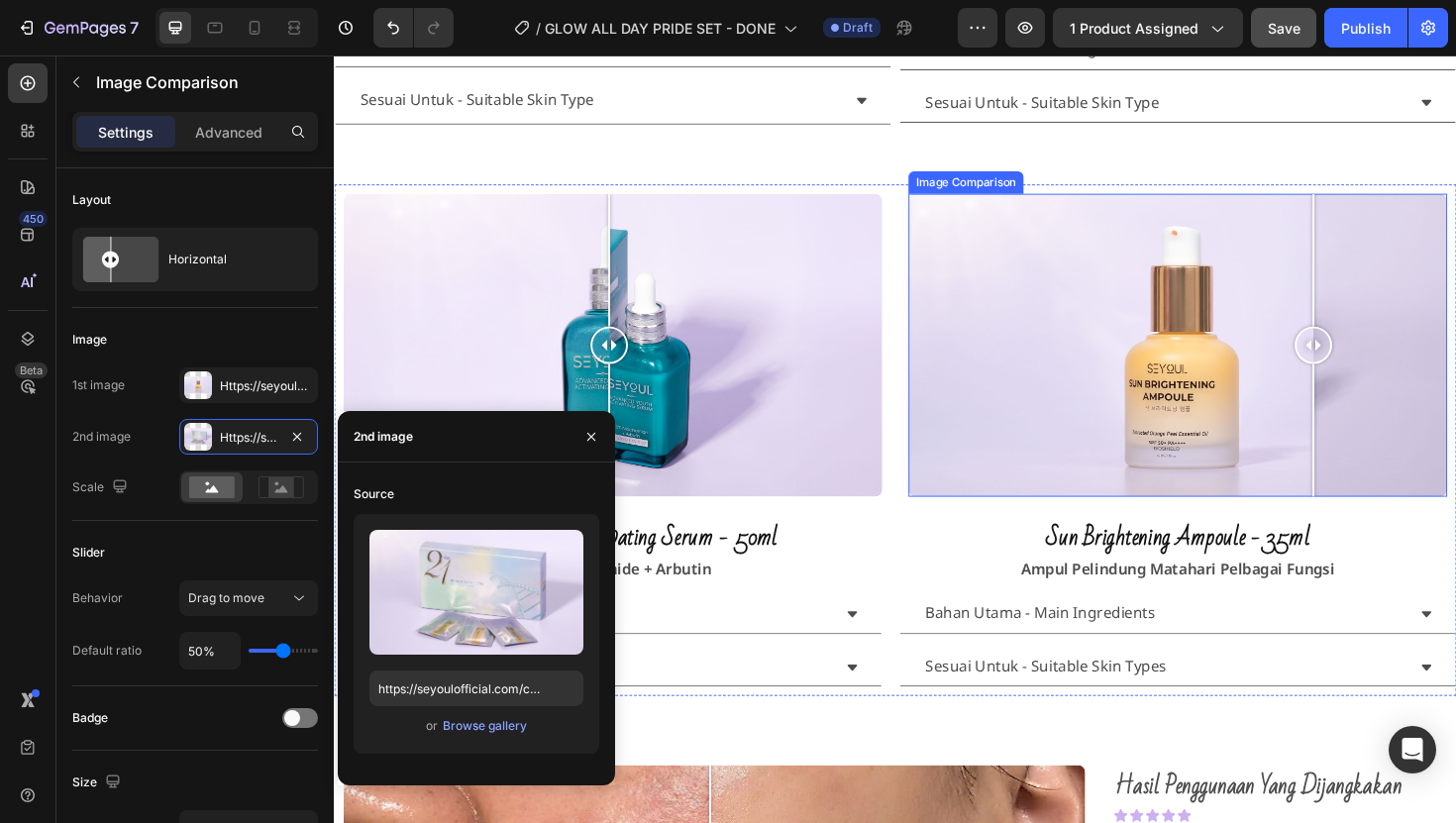 click at bounding box center [1371, 453] 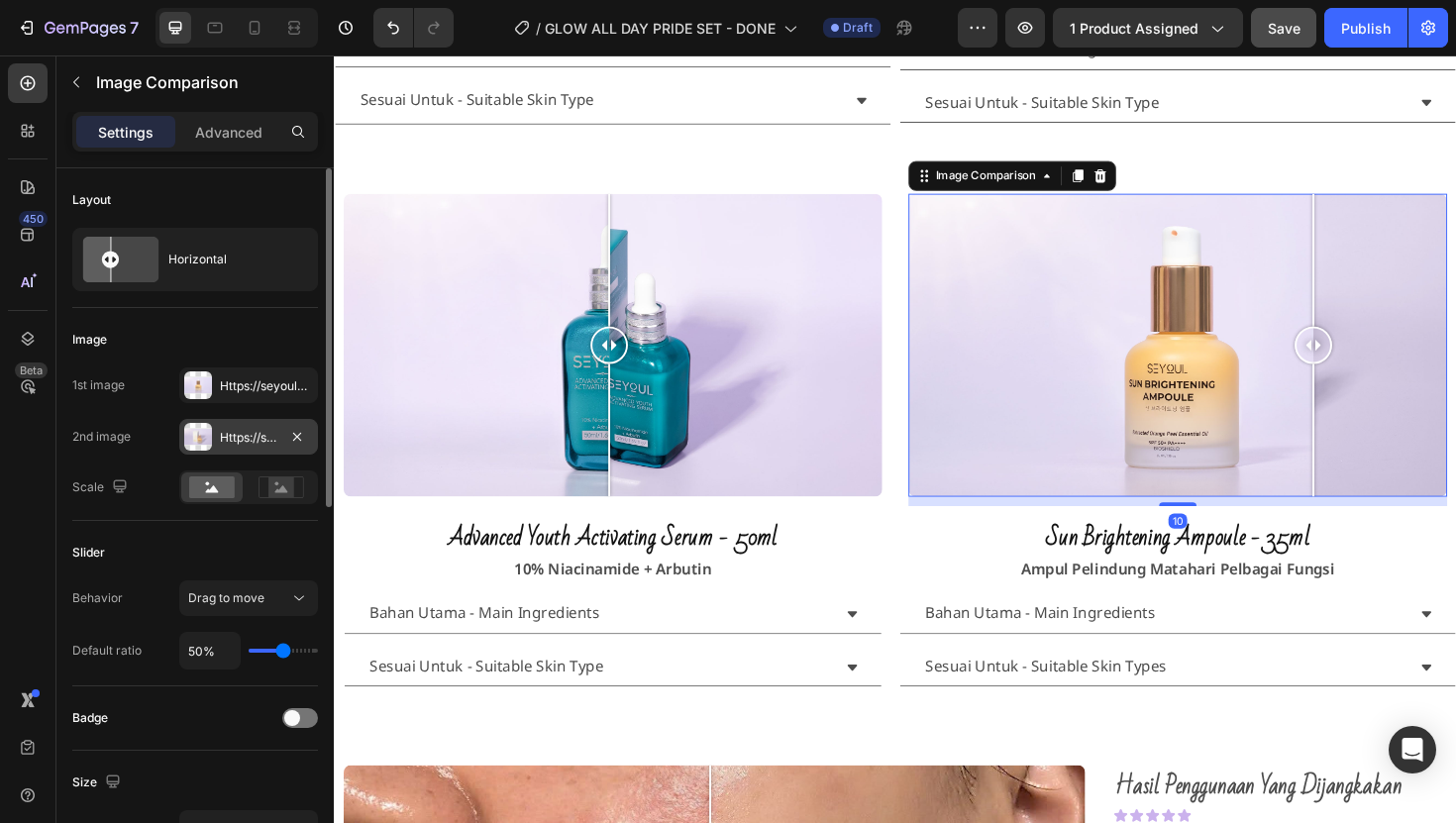 click on "Https://seyoulofficial.Com/cdn/shop/files/gempages_553103273247114368-80287c75-8448-4aed-b7d6-802d31adfc15.Jpg?V=9983683486154964328" at bounding box center [249, 438] 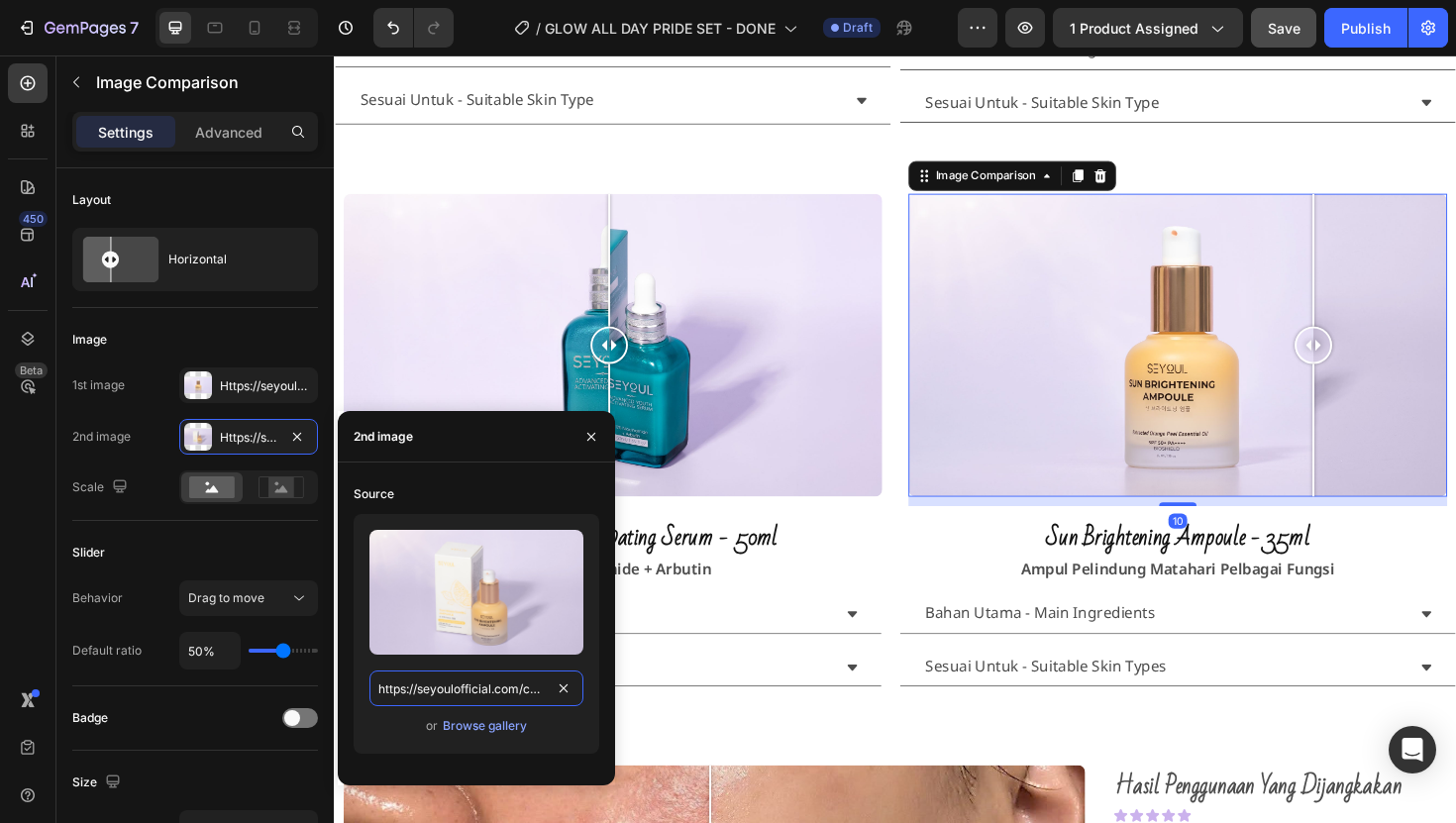 click on "https://seyoulofficial.com/cdn/shop/files/gempages_553103273247114368-80287c75-8448-4aed-b7d6-802d31adfc15.jpg?v=9983683486154964328" at bounding box center [476, 688] 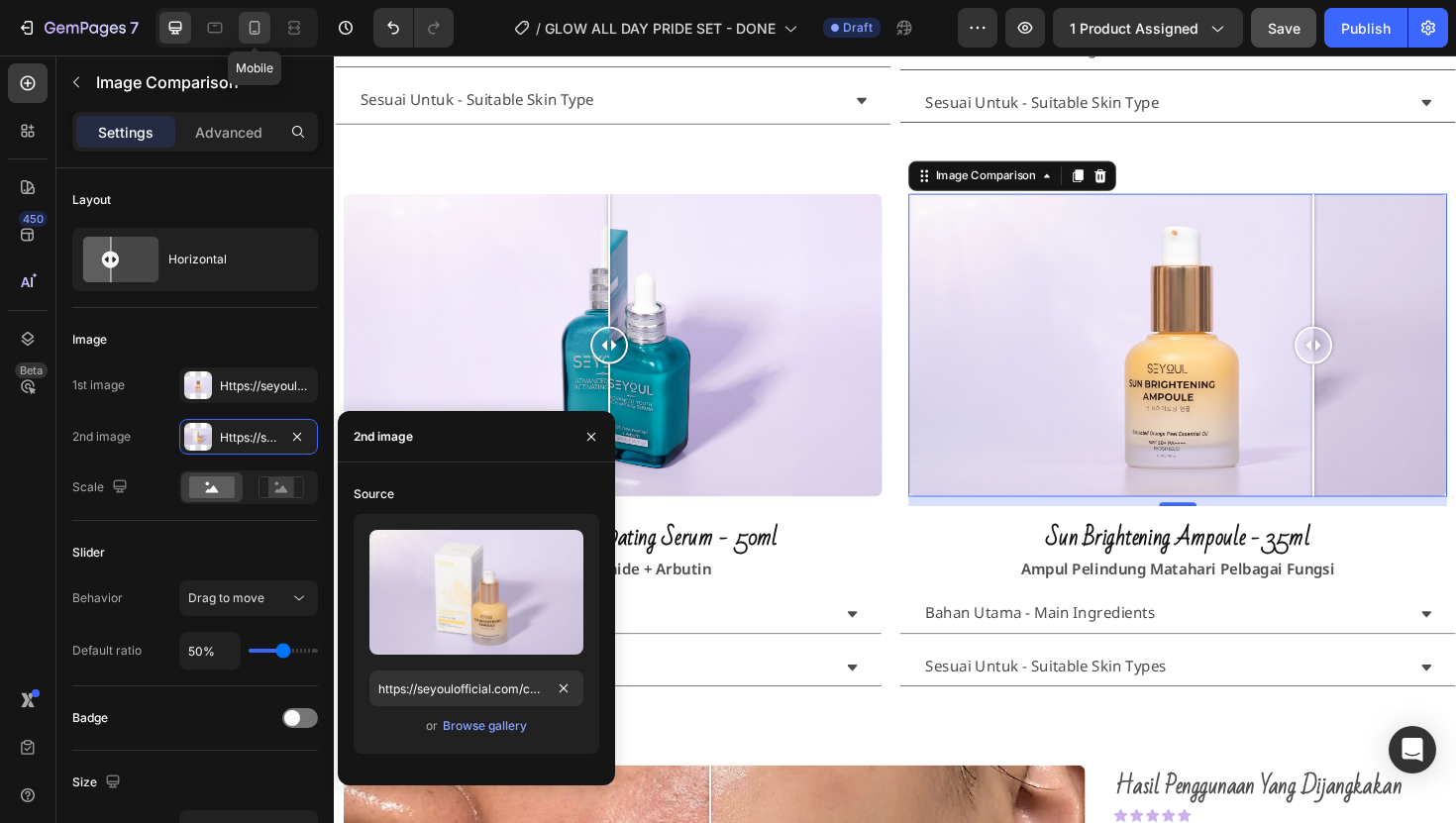 click 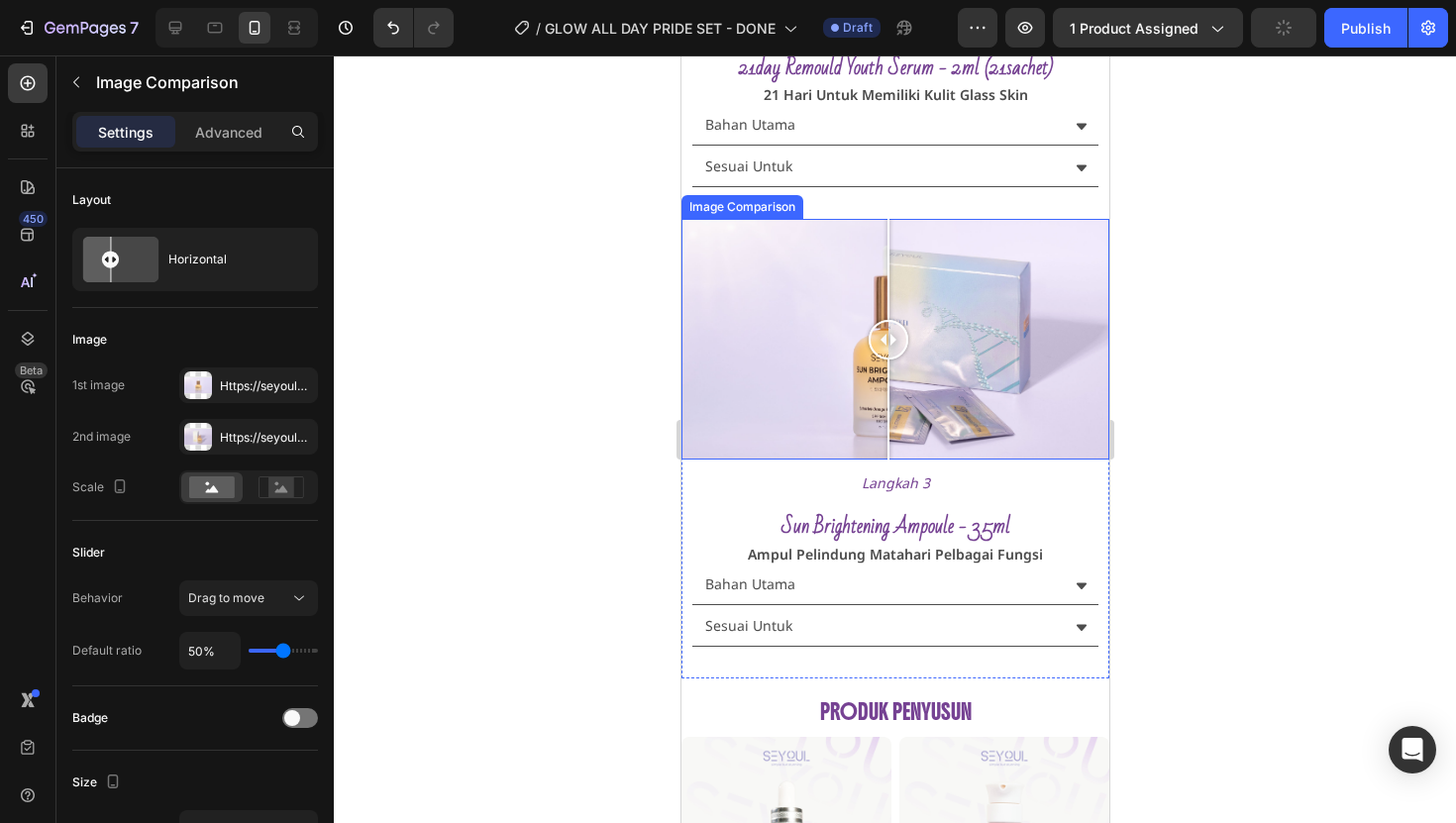scroll, scrollTop: 2283, scrollLeft: 0, axis: vertical 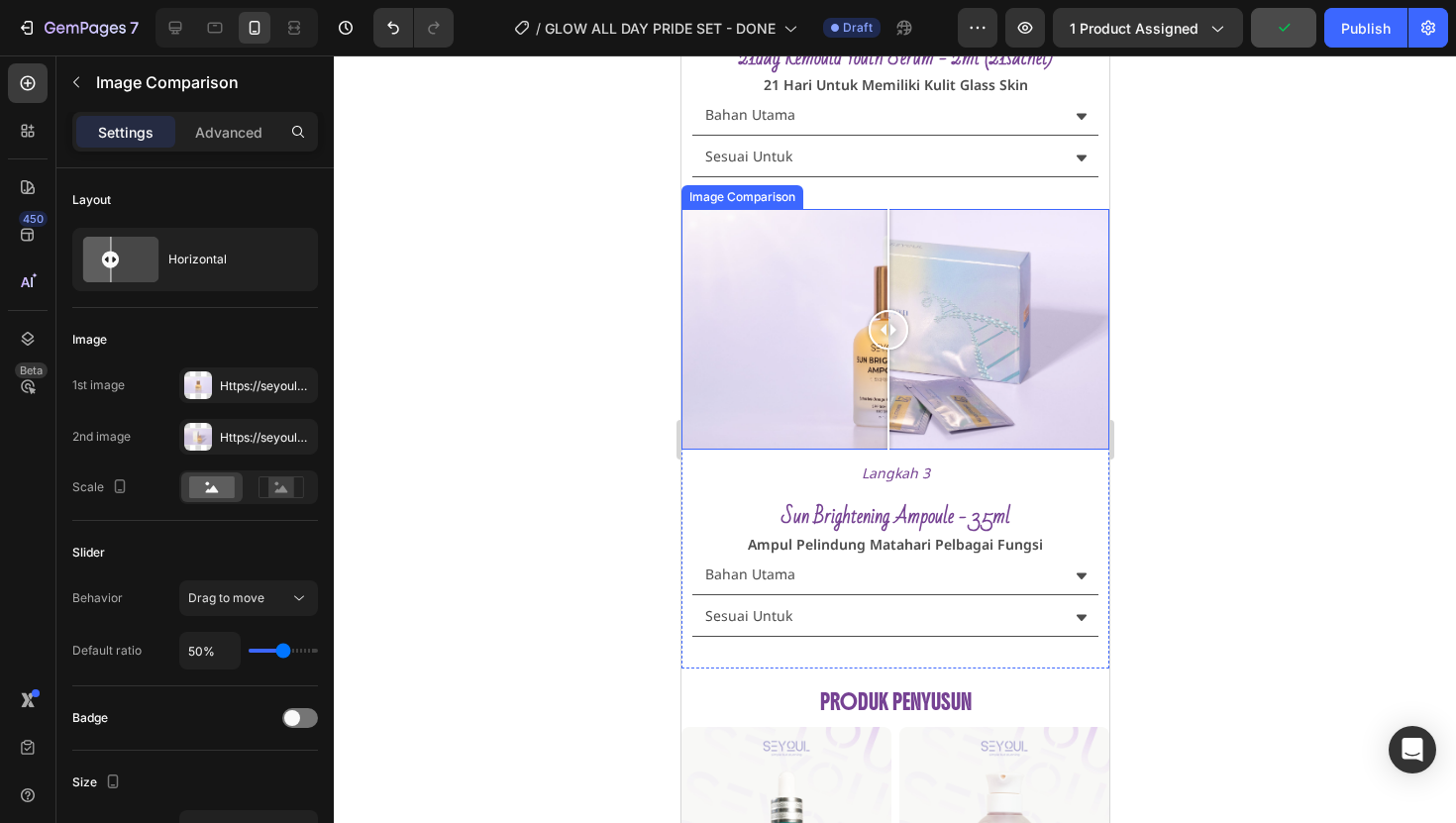 click at bounding box center (894, 329) 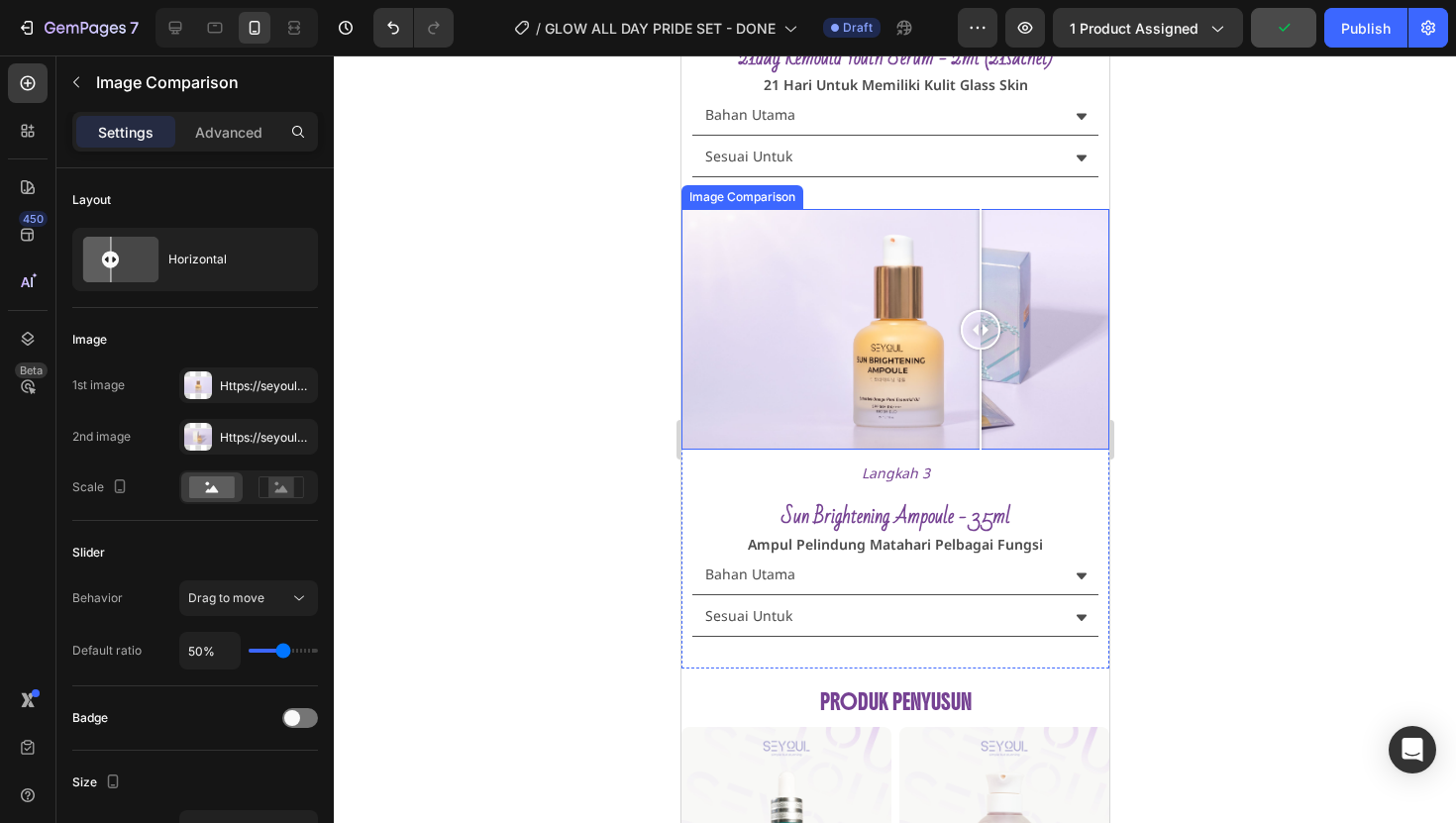 click at bounding box center [980, 400] 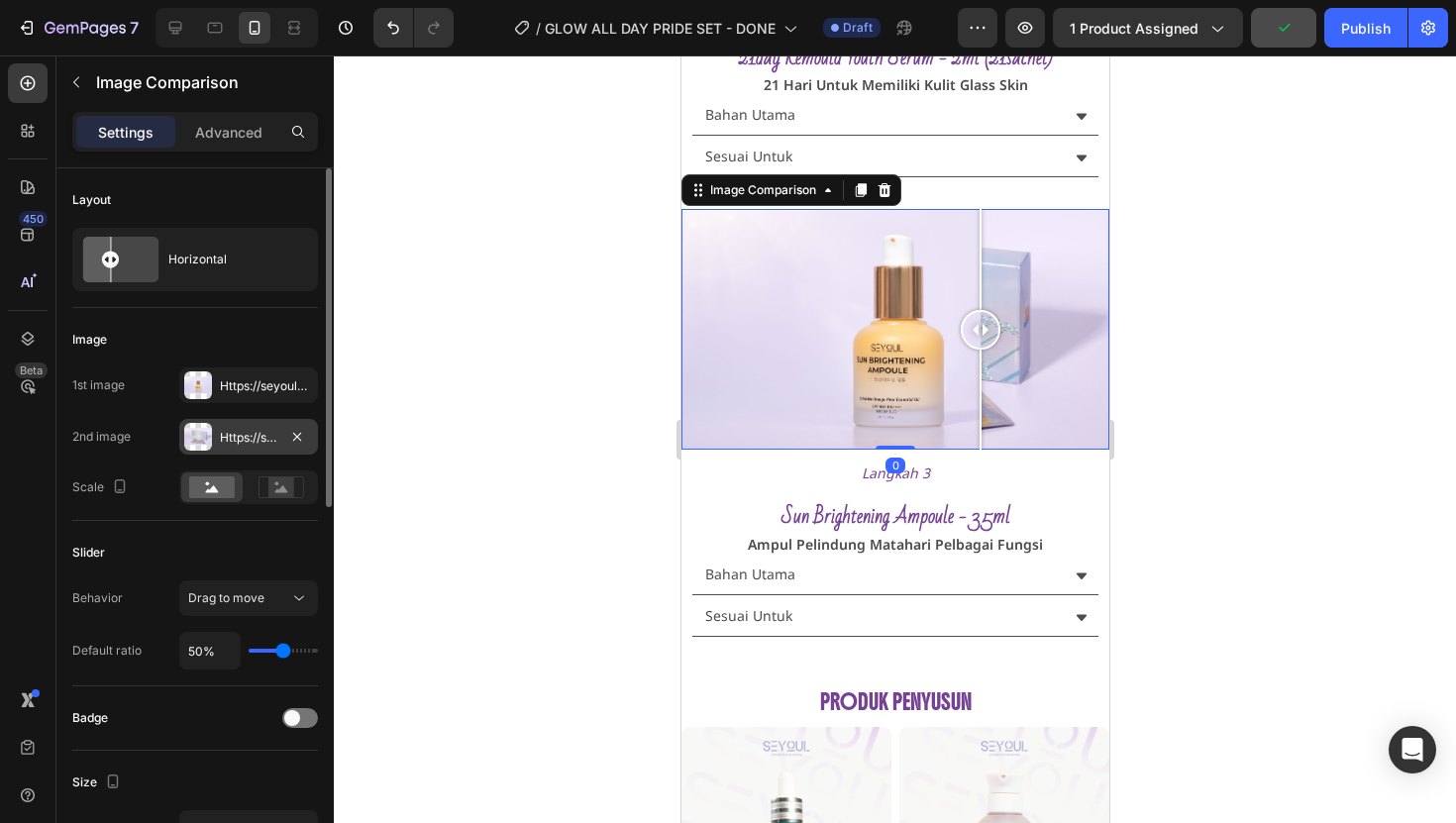 click on "Https://seyoulofficial.Com/cdn/shop/files/gempages_553103273247114368-76099b98-a64a-436e-9e54-2ae685877622.Jpg?V=7464401122395660927" at bounding box center (249, 438) 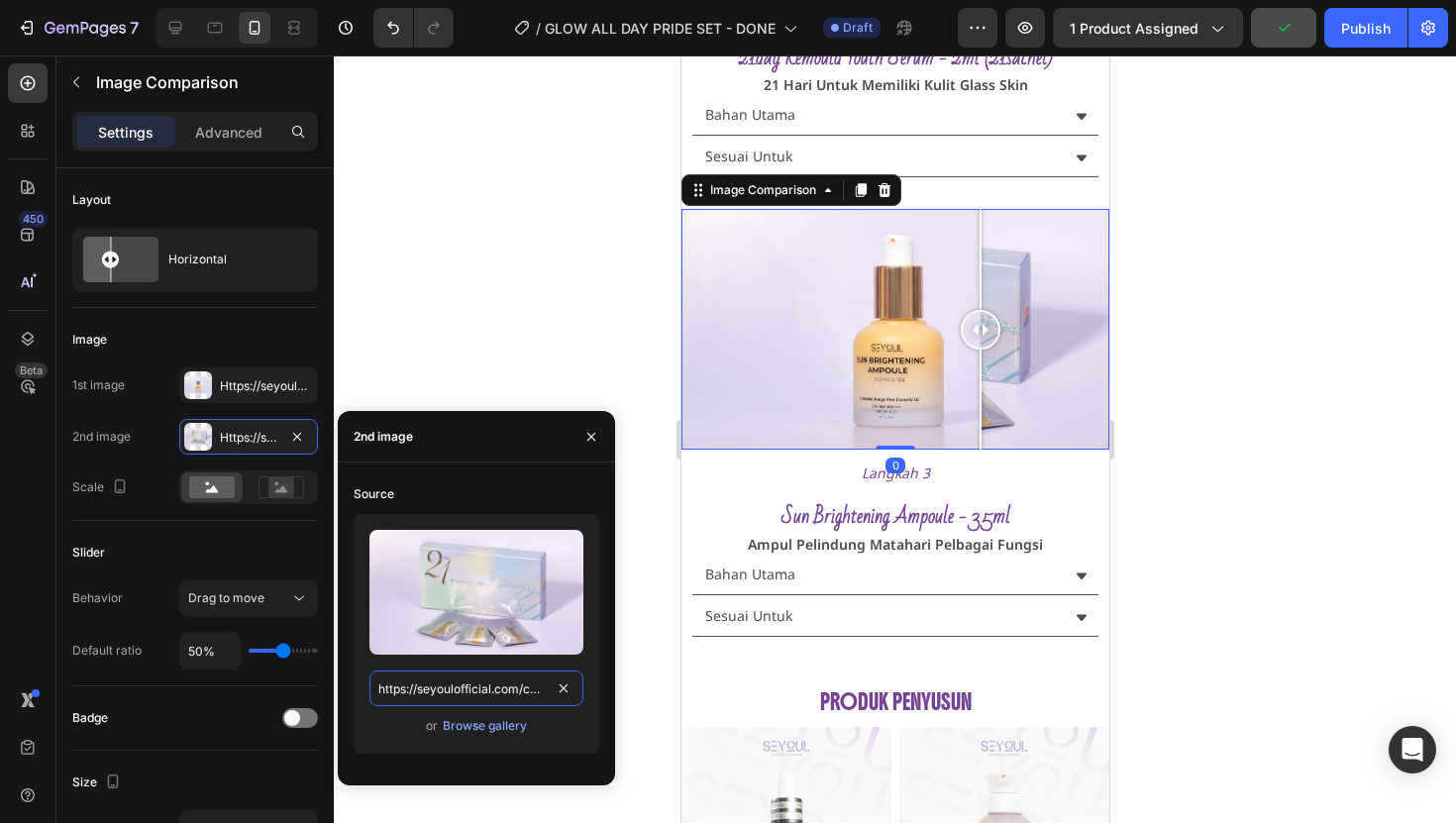 click on "https://seyoulofficial.com/cdn/shop/files/gempages_553103273247114368-76099b98-a64a-436e-9e54-2ae685877622.jpg?v=7464401122395660927" at bounding box center [476, 688] 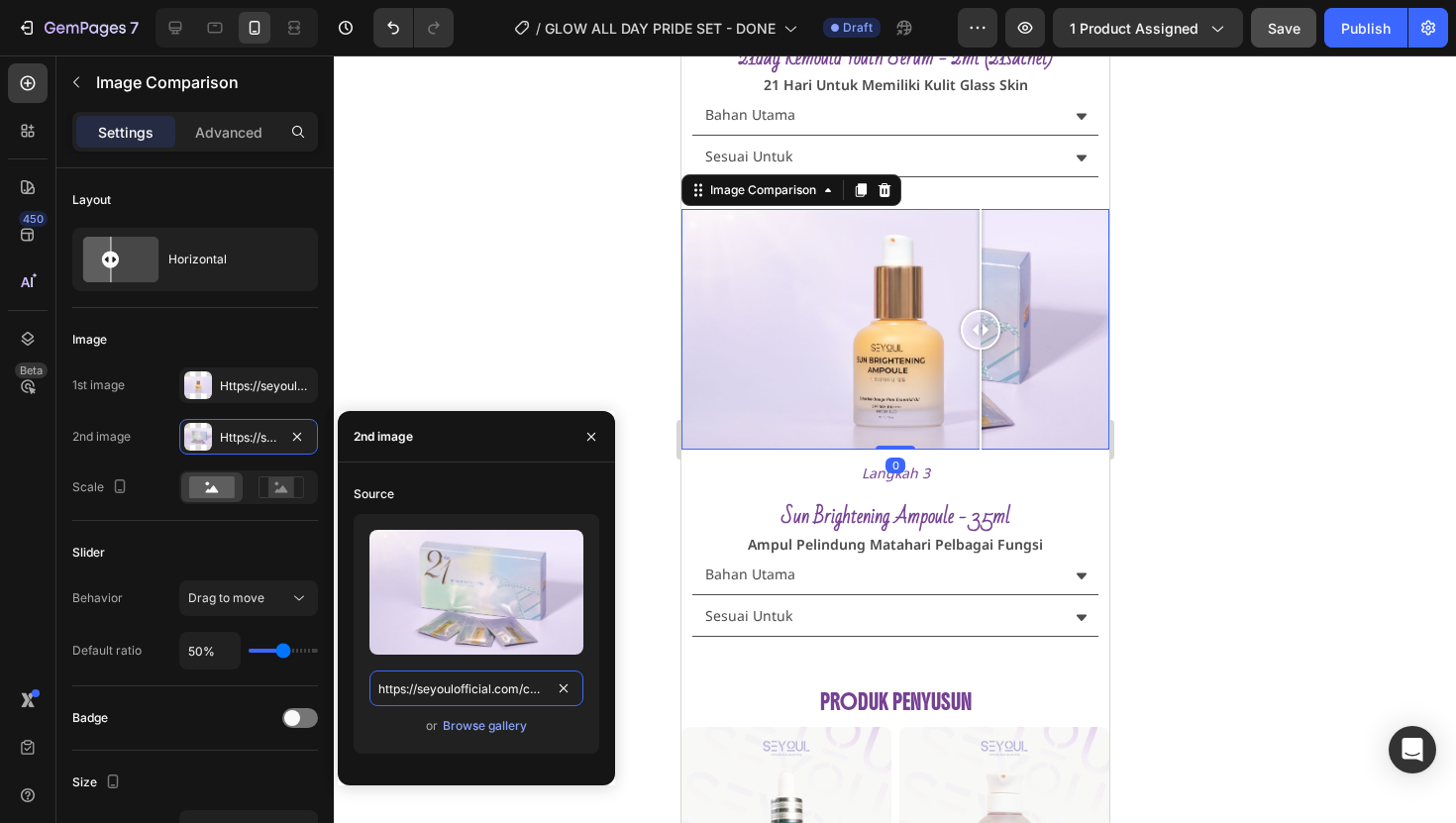 paste on "80287c75-8448-4aed-b7d6-802d31adfc15.jpg?v=9983683486154964328" 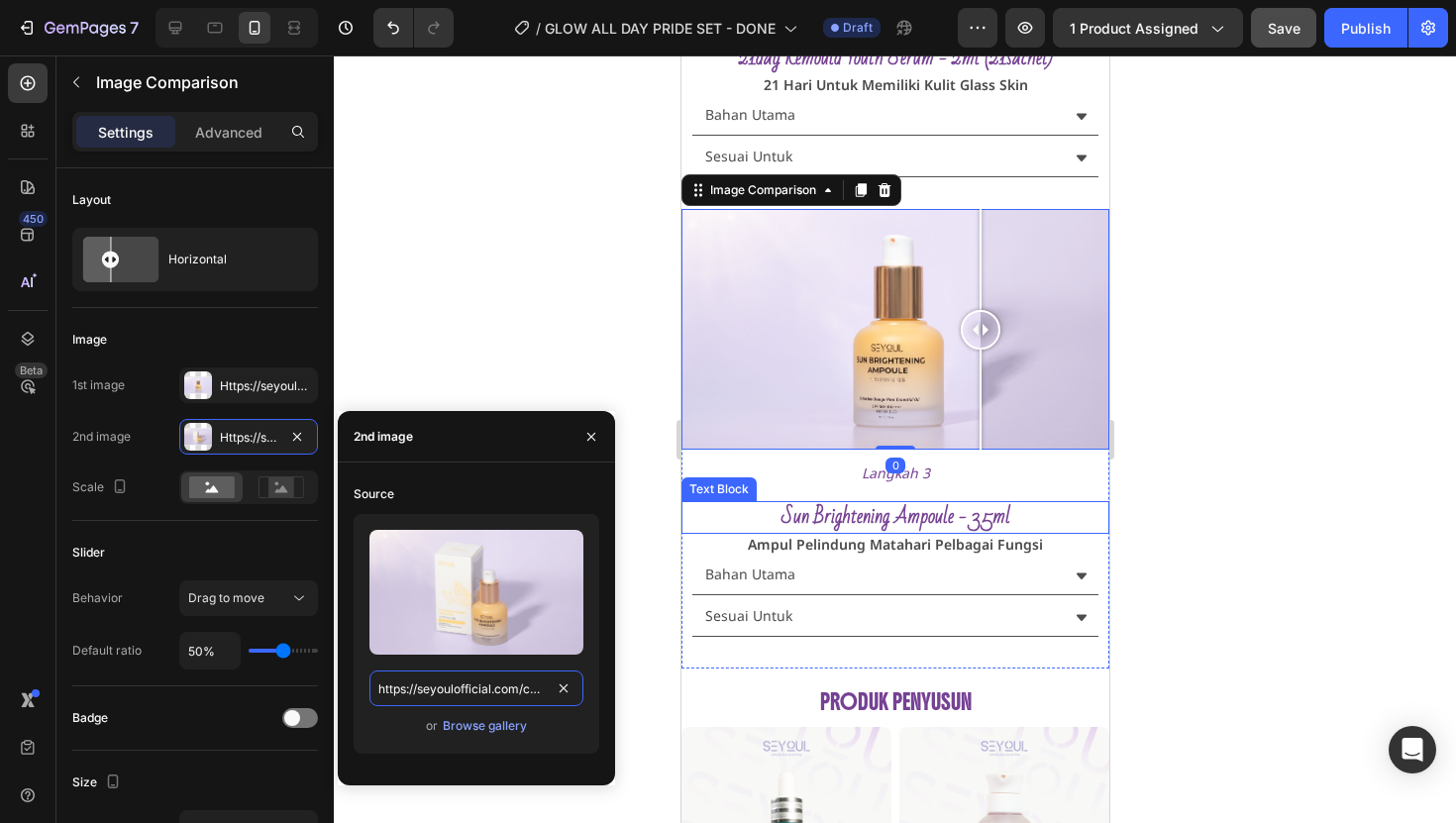 scroll, scrollTop: 0, scrollLeft: 680, axis: horizontal 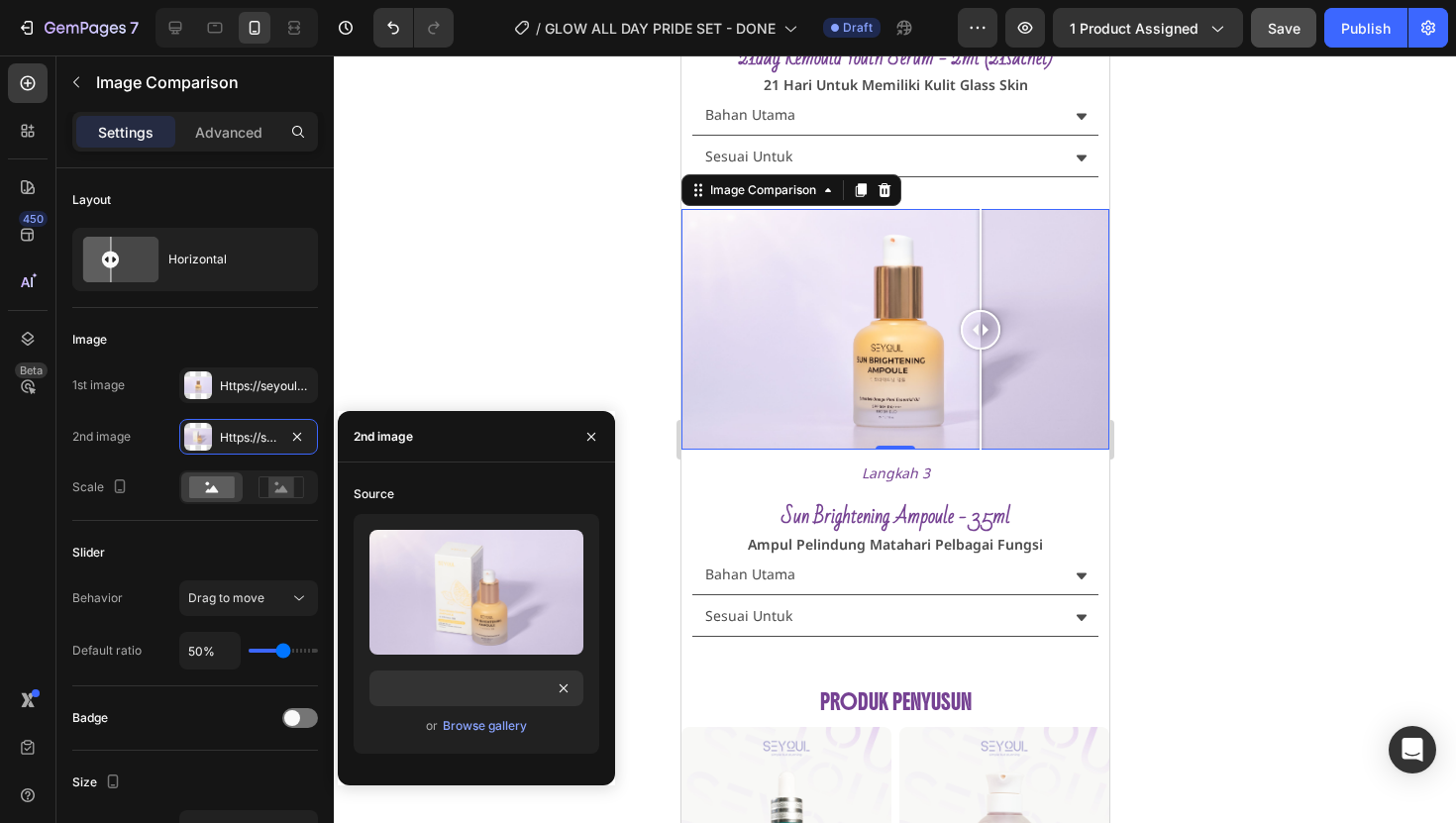 click 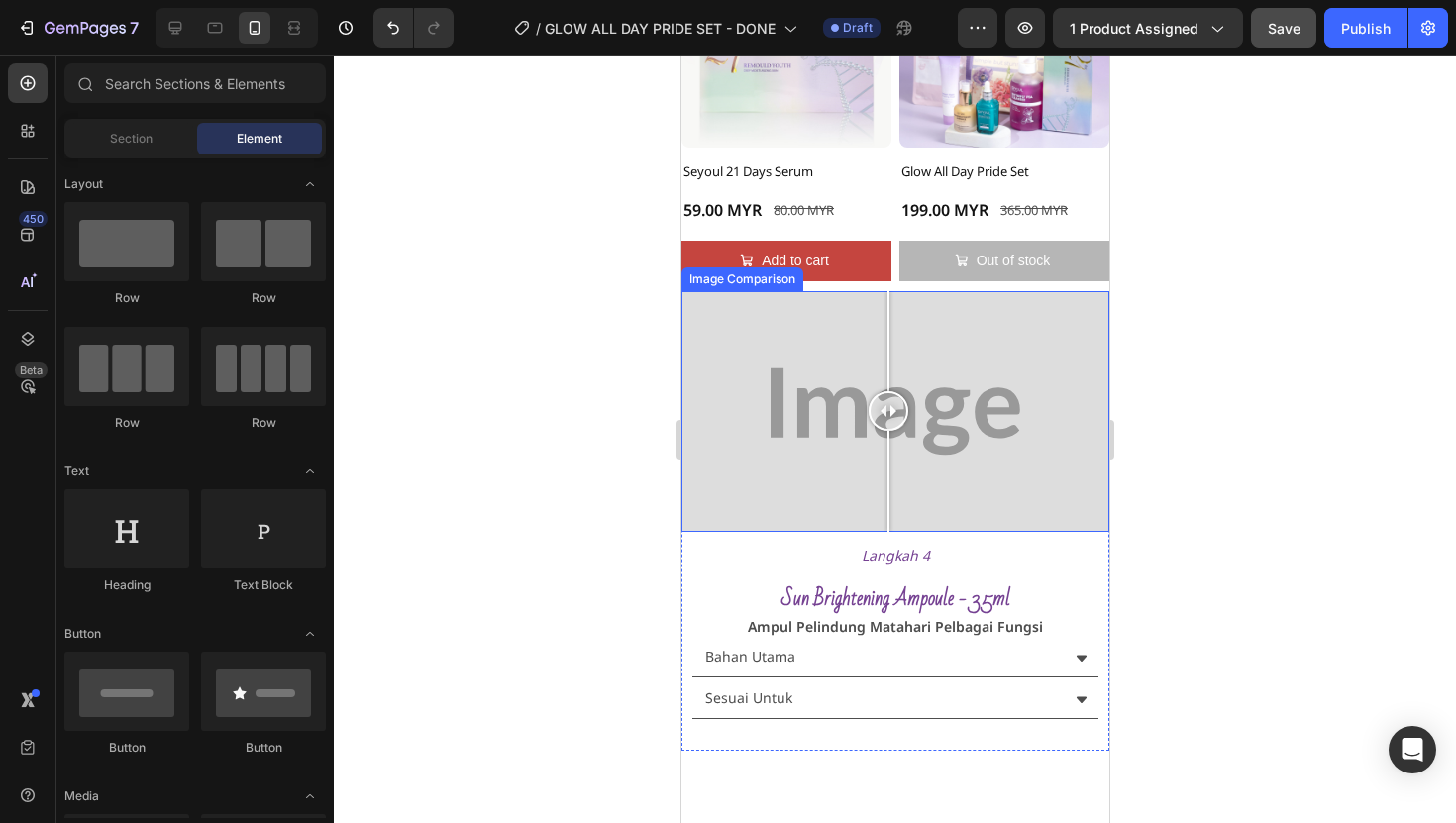scroll, scrollTop: 3395, scrollLeft: 0, axis: vertical 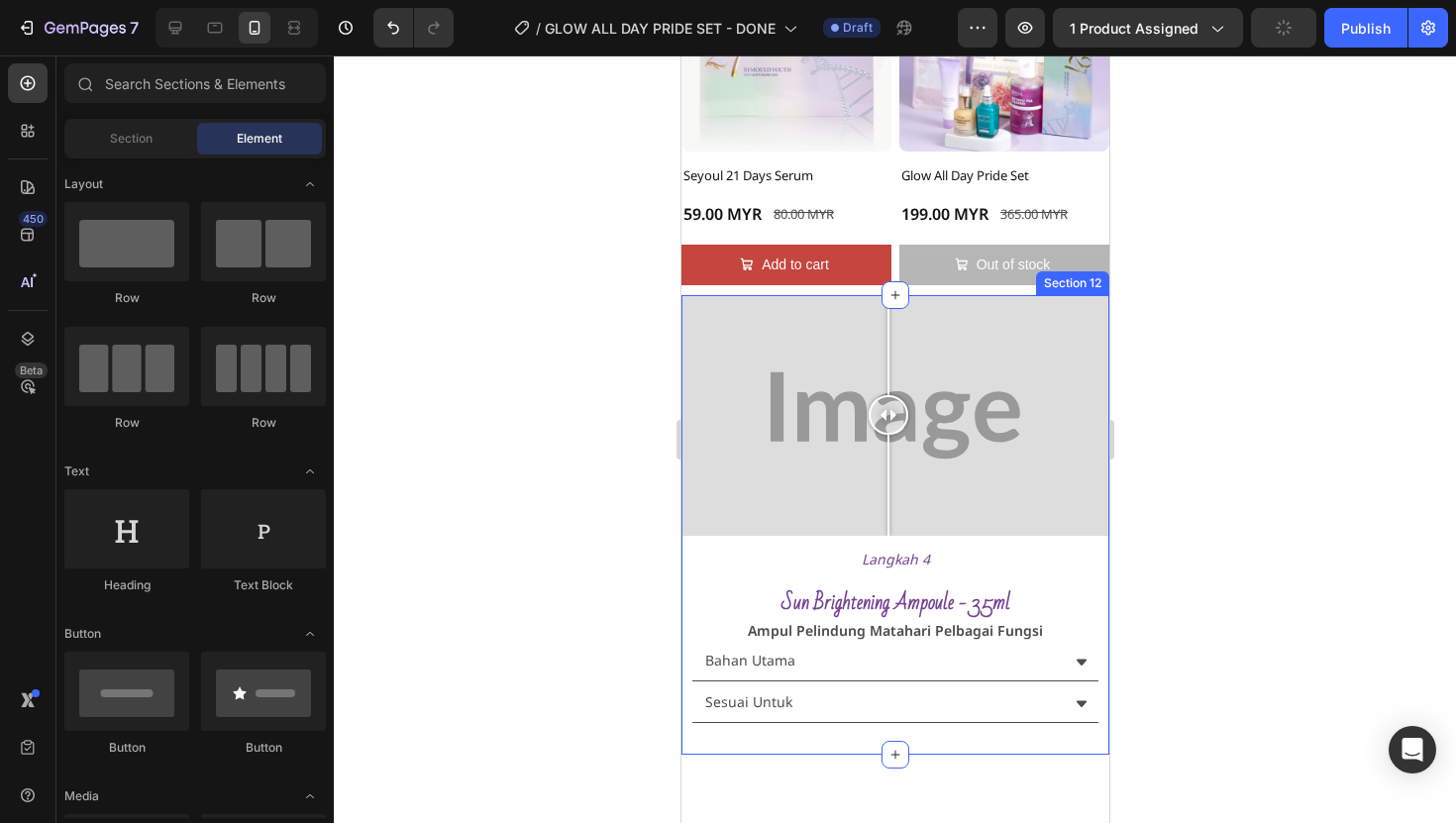 click on "Image Comparison Langkah 4 Heading sun brightening ampoule - 35ml Text Block ampul pelindung matahari pelbagai fungsi Text Block
Bahan Utama
Sesuai Untuk Accordion Section 12" at bounding box center (894, 525) 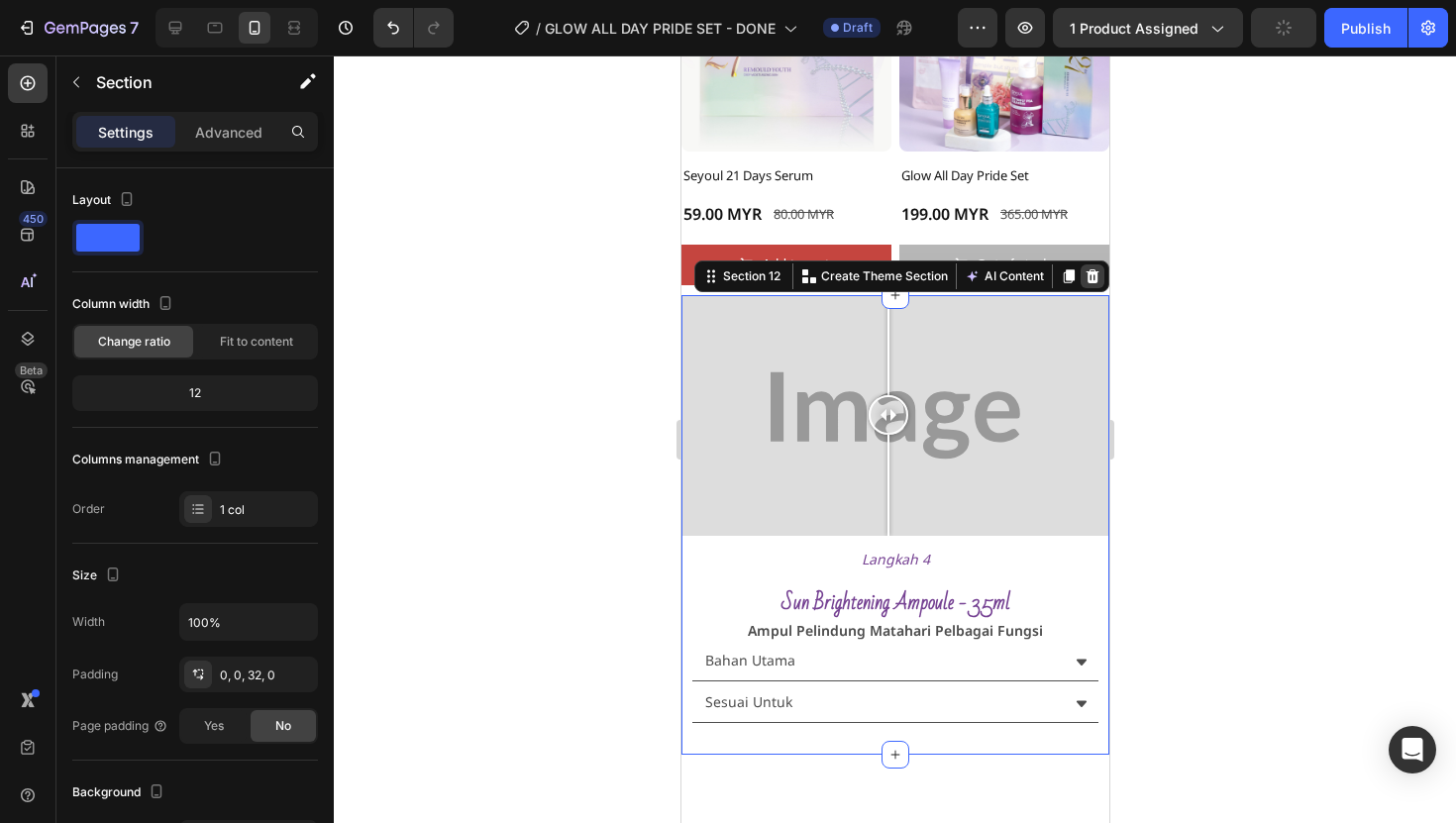 click 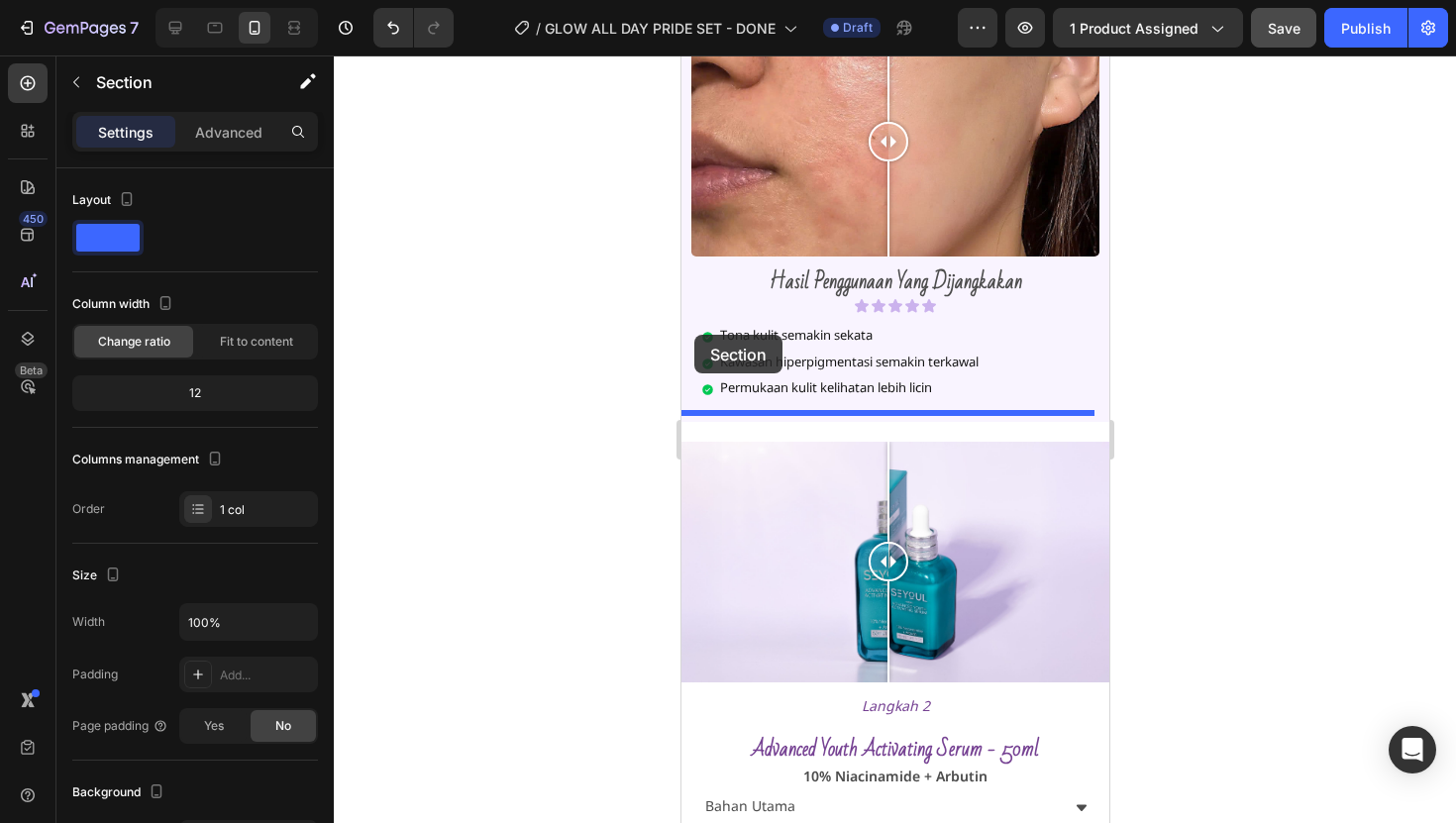 scroll, scrollTop: 1061, scrollLeft: 0, axis: vertical 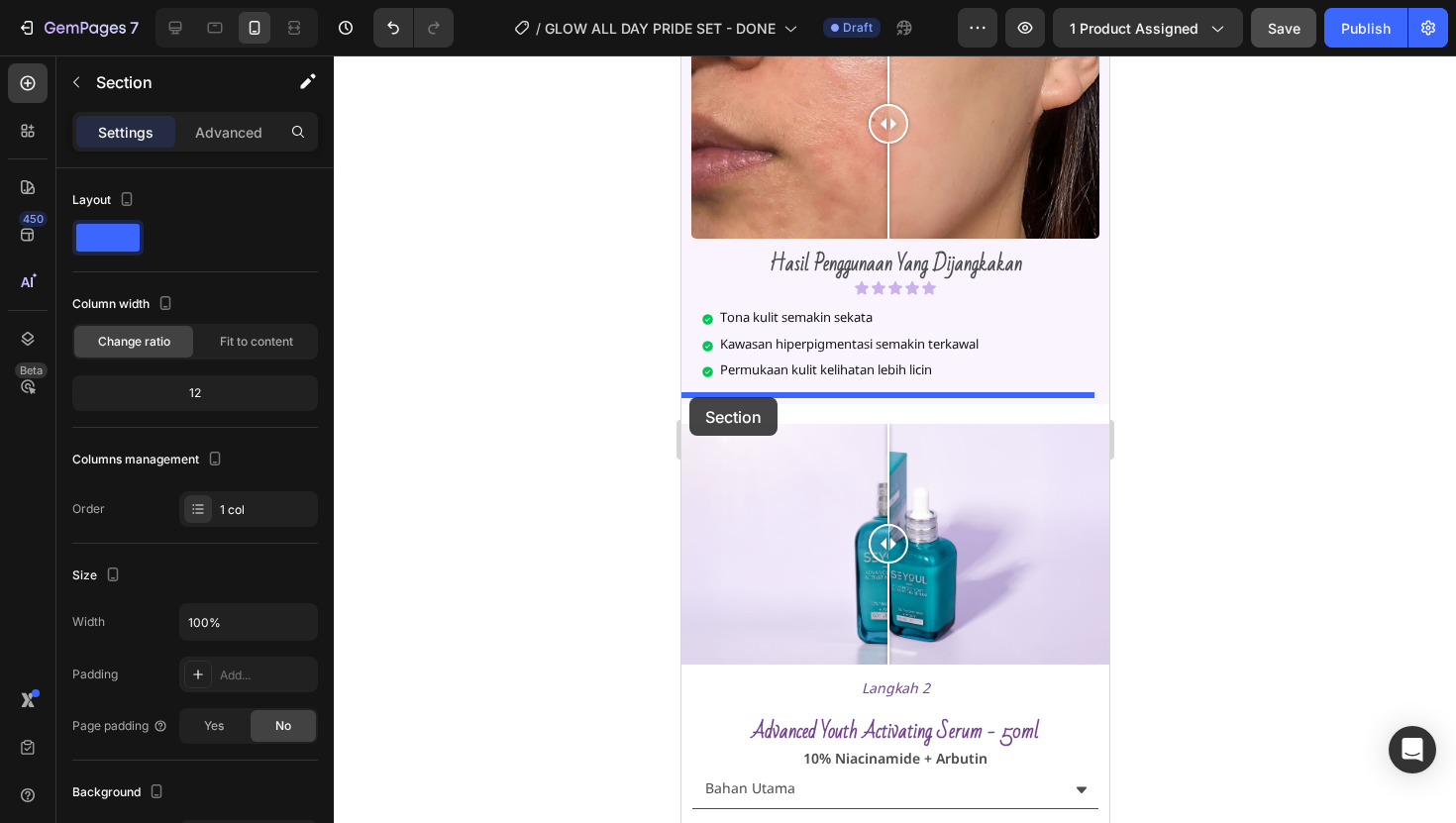 drag, startPoint x: 686, startPoint y: 366, endPoint x: 688, endPoint y: 397, distance: 31.06445 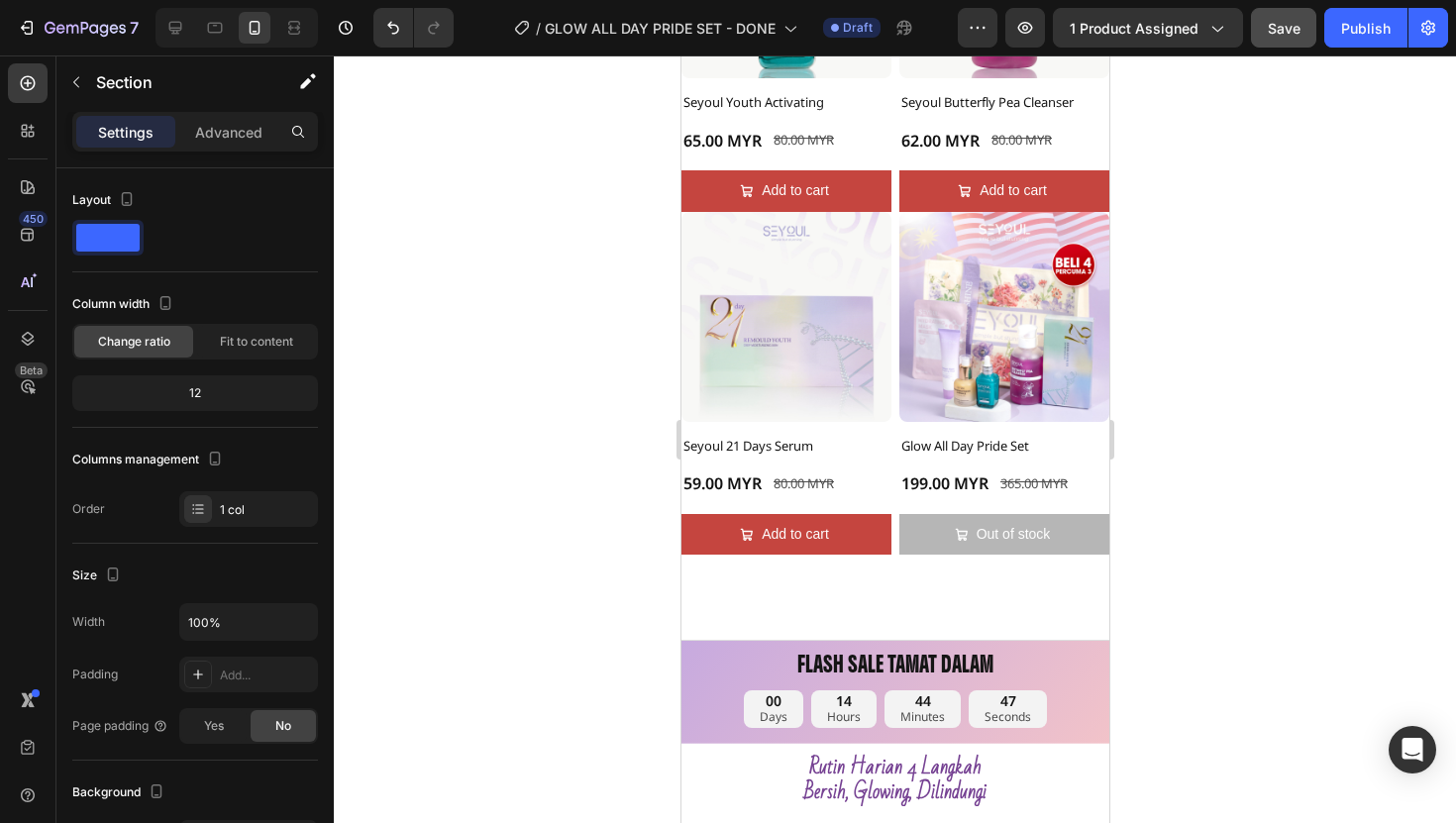 scroll, scrollTop: 3748, scrollLeft: 0, axis: vertical 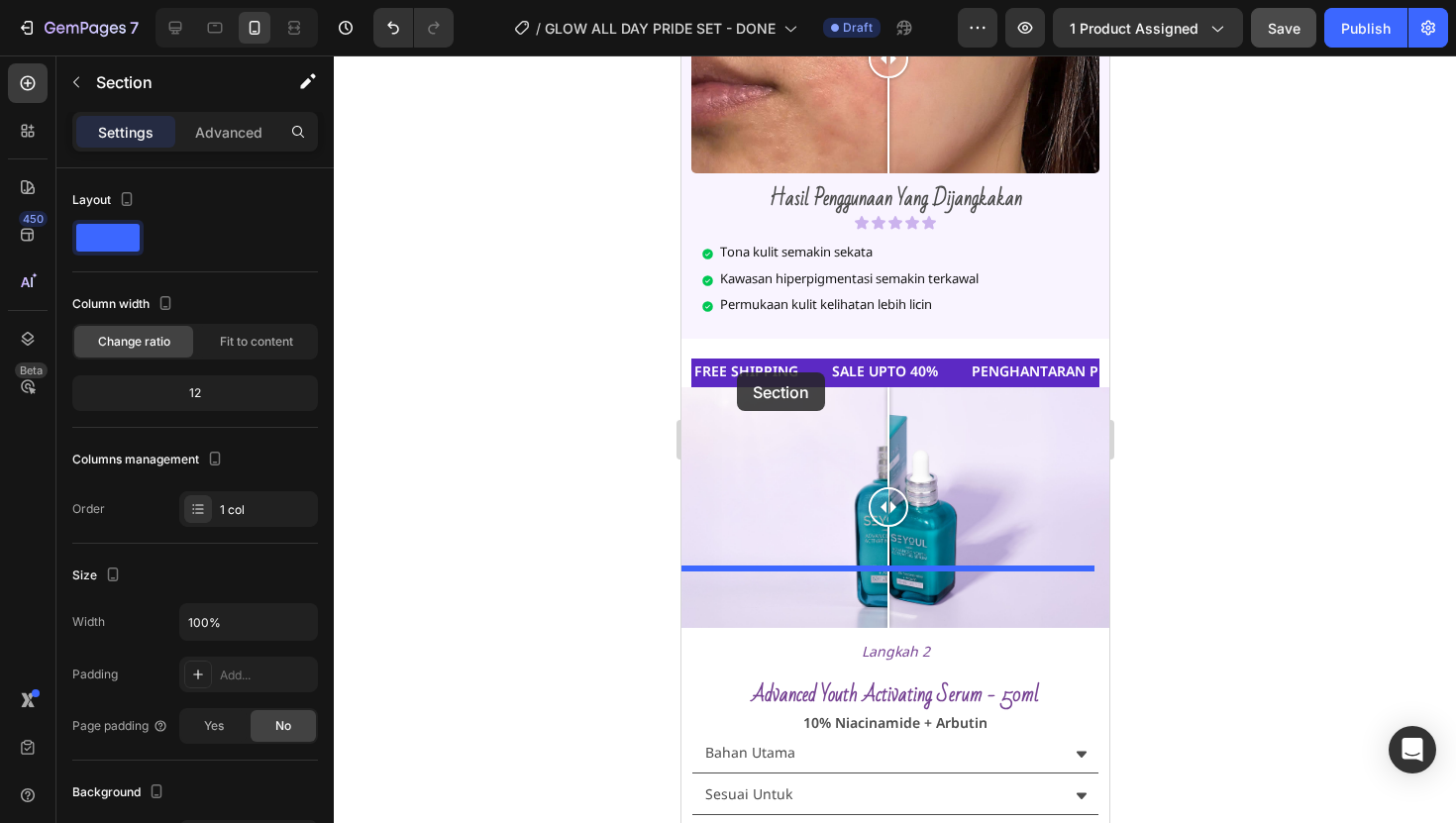 drag, startPoint x: 686, startPoint y: 471, endPoint x: 736, endPoint y: 372, distance: 110.9099 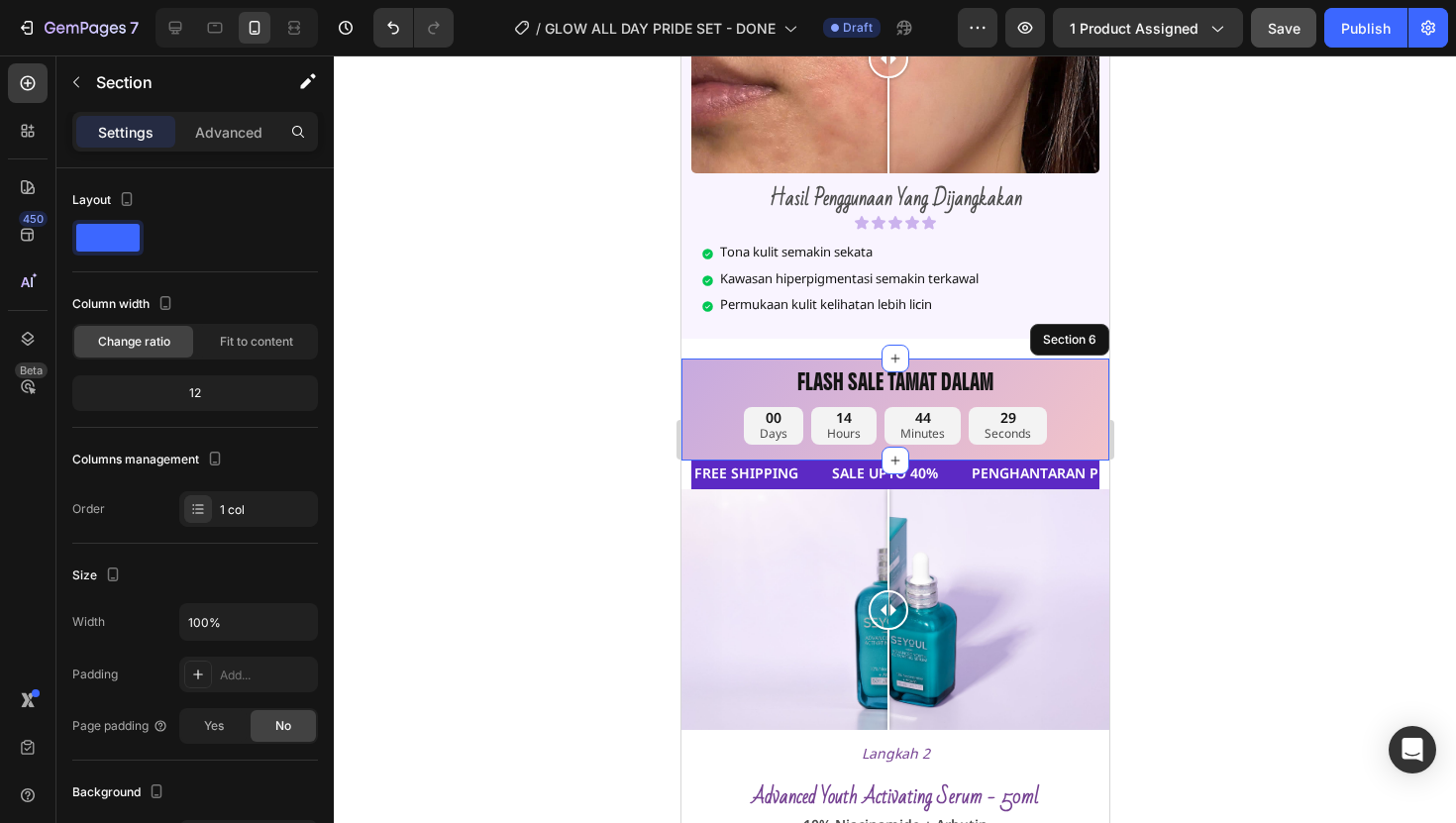 click 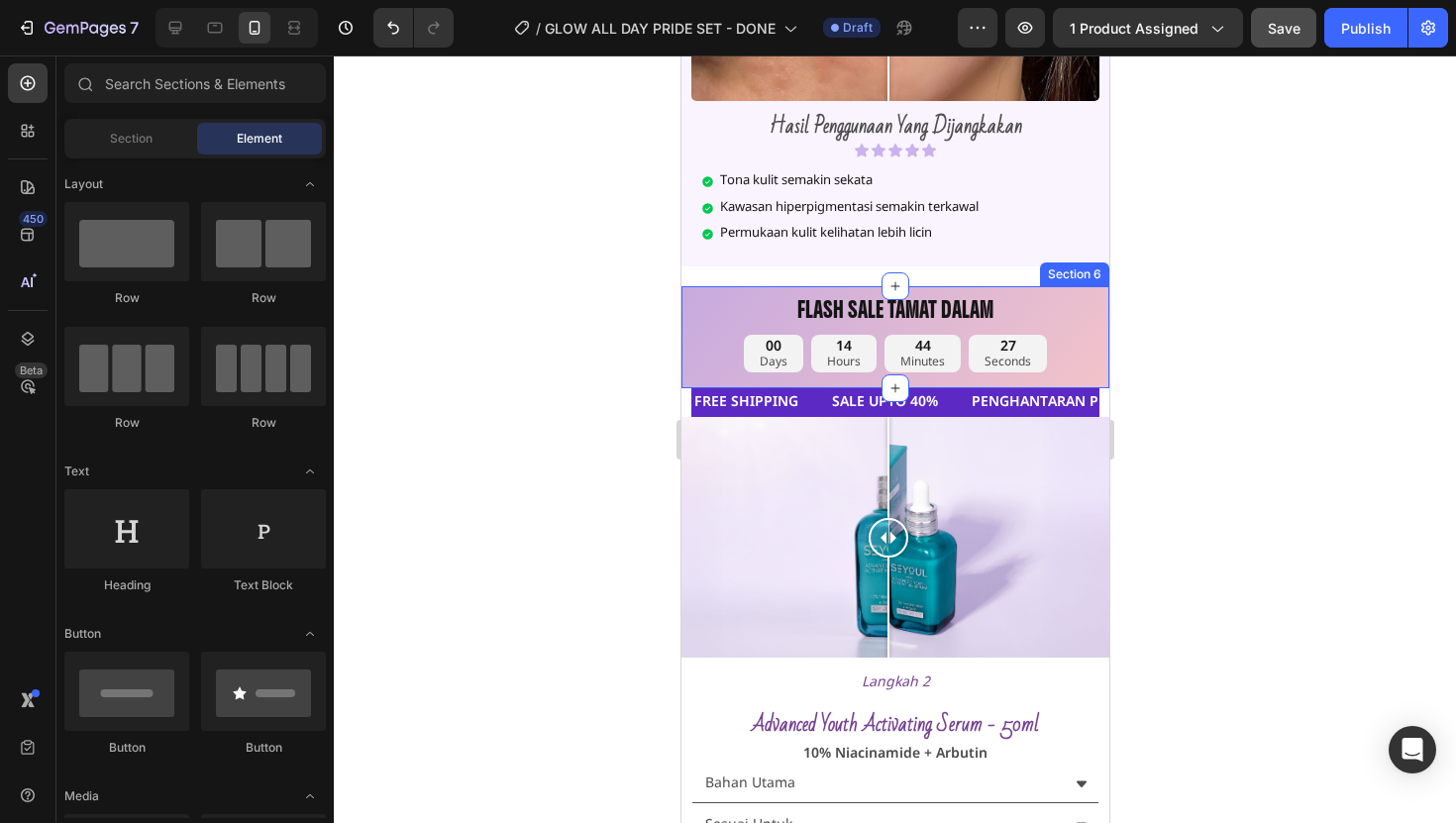 scroll, scrollTop: 963, scrollLeft: 0, axis: vertical 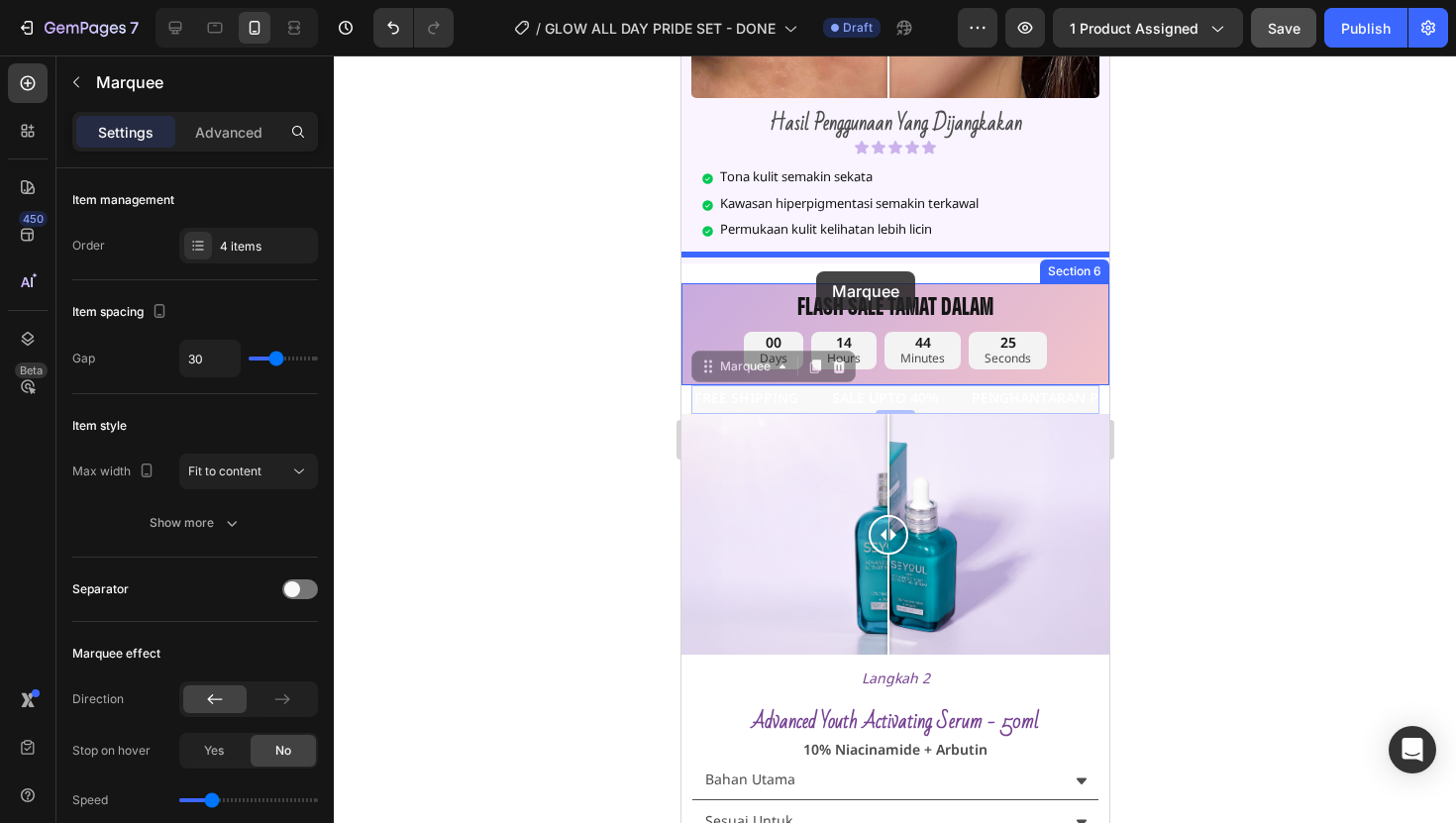 drag, startPoint x: 805, startPoint y: 397, endPoint x: 815, endPoint y: 271, distance: 126.3962 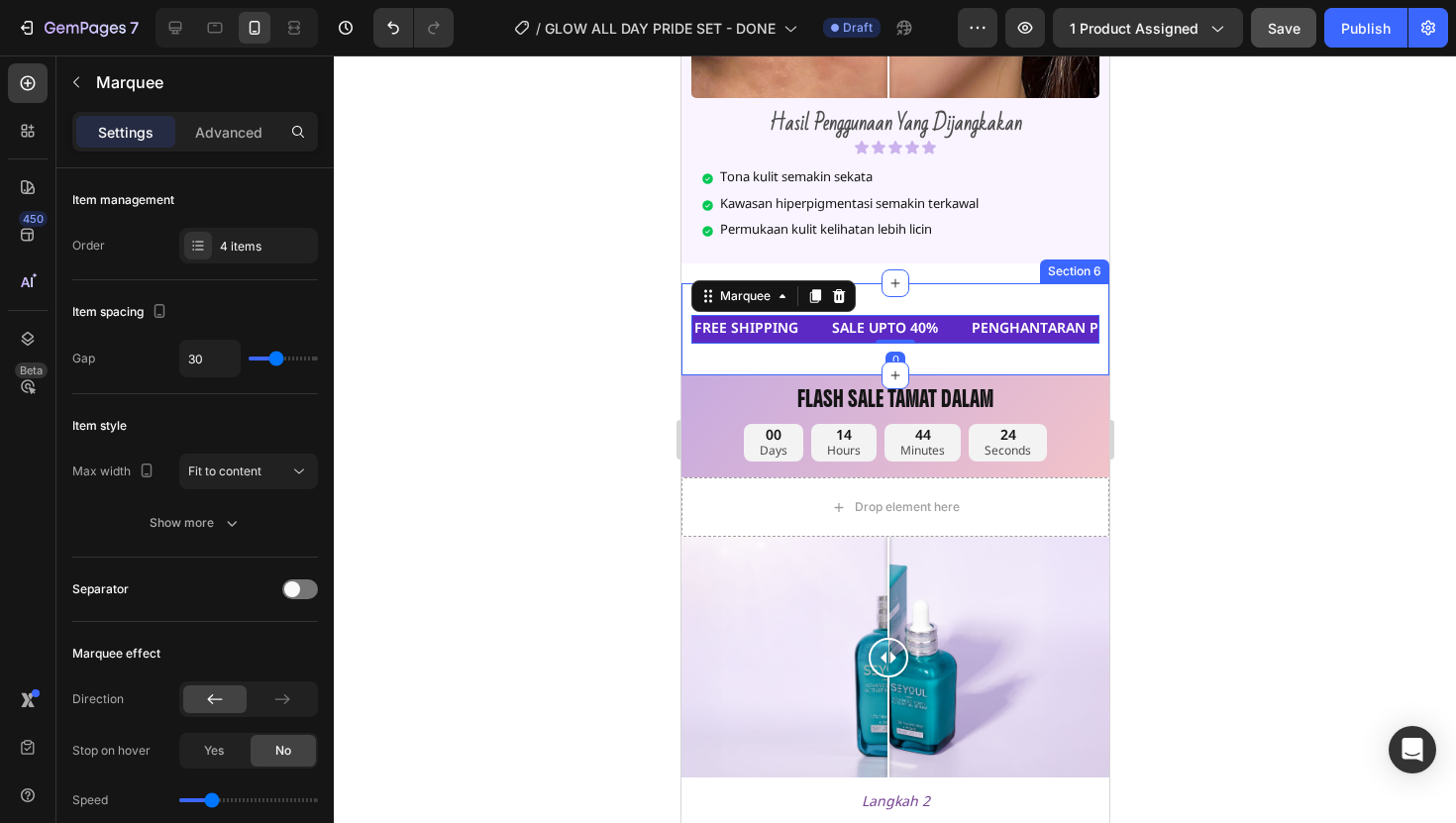 click 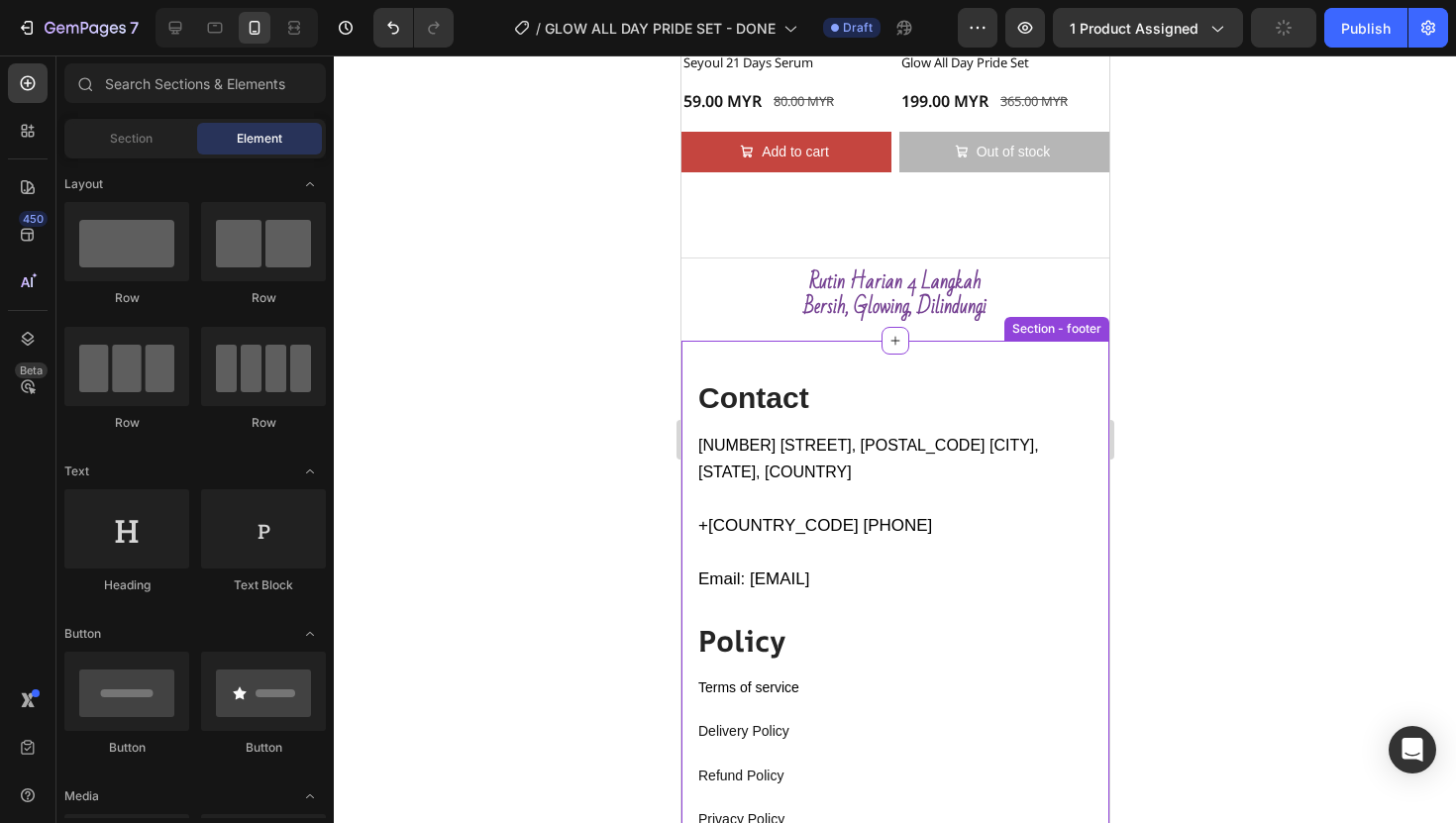 scroll, scrollTop: 3830, scrollLeft: 0, axis: vertical 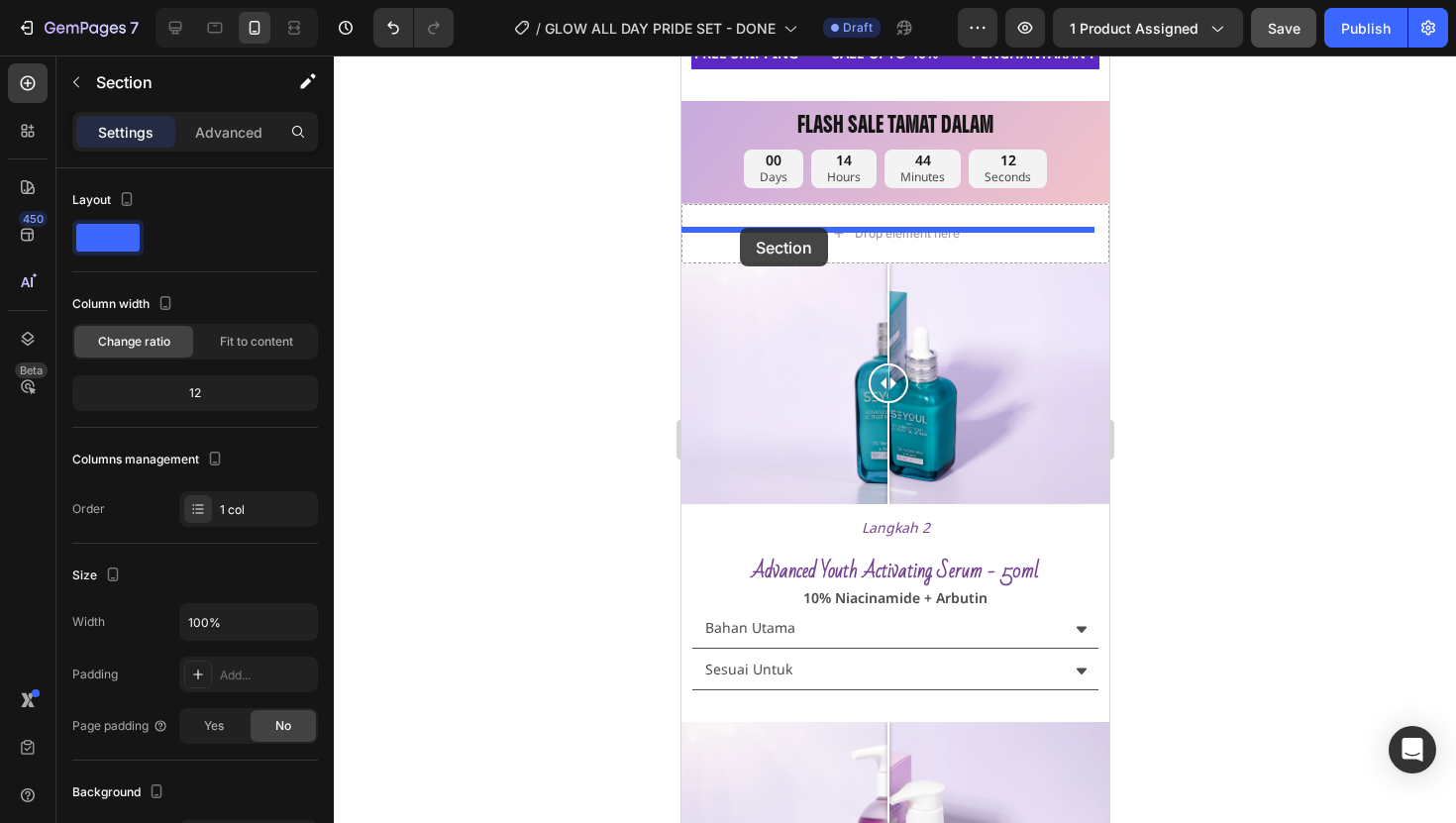 drag, startPoint x: 688, startPoint y: 351, endPoint x: 739, endPoint y: 228, distance: 133.15405 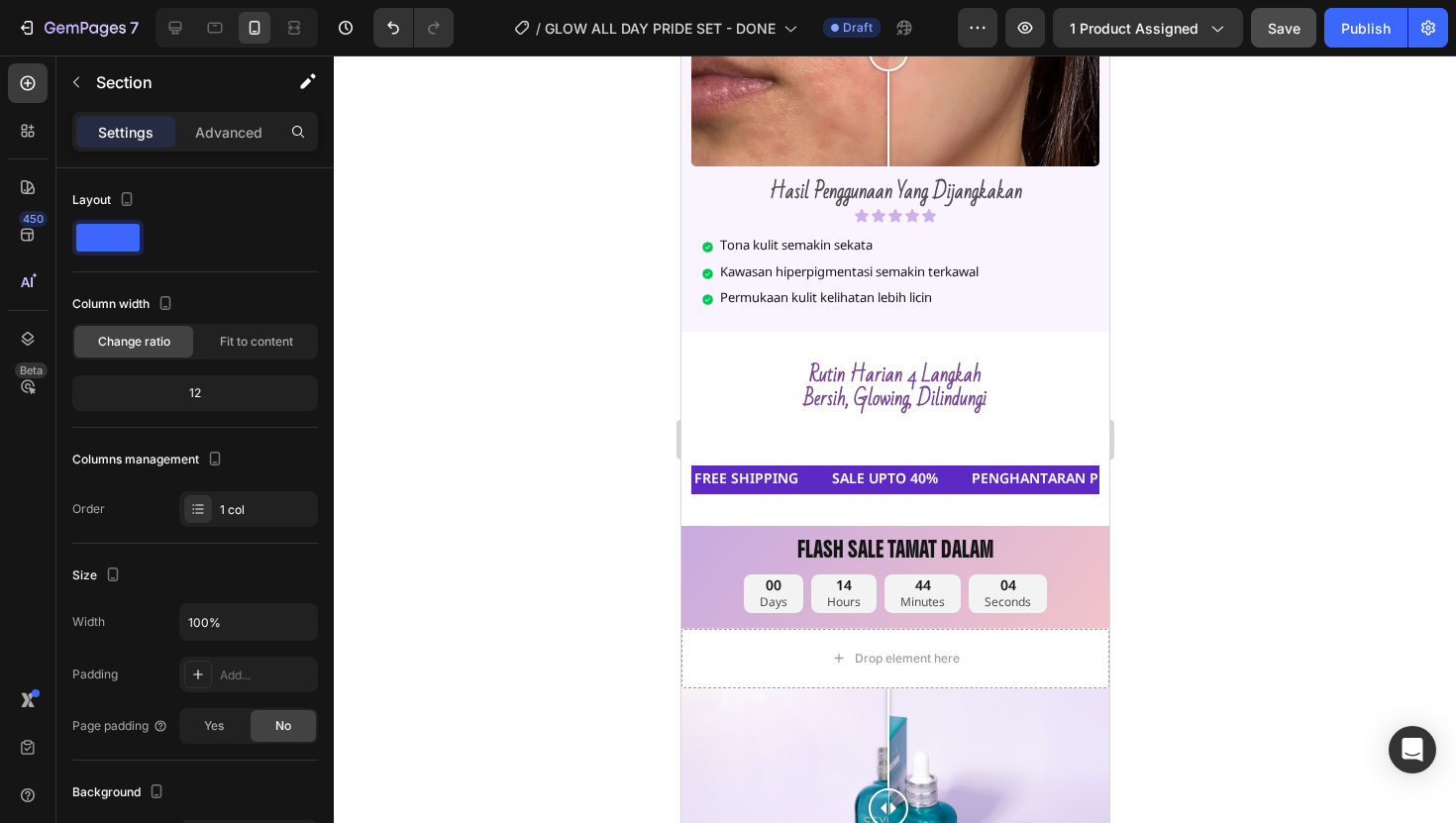 scroll, scrollTop: 886, scrollLeft: 0, axis: vertical 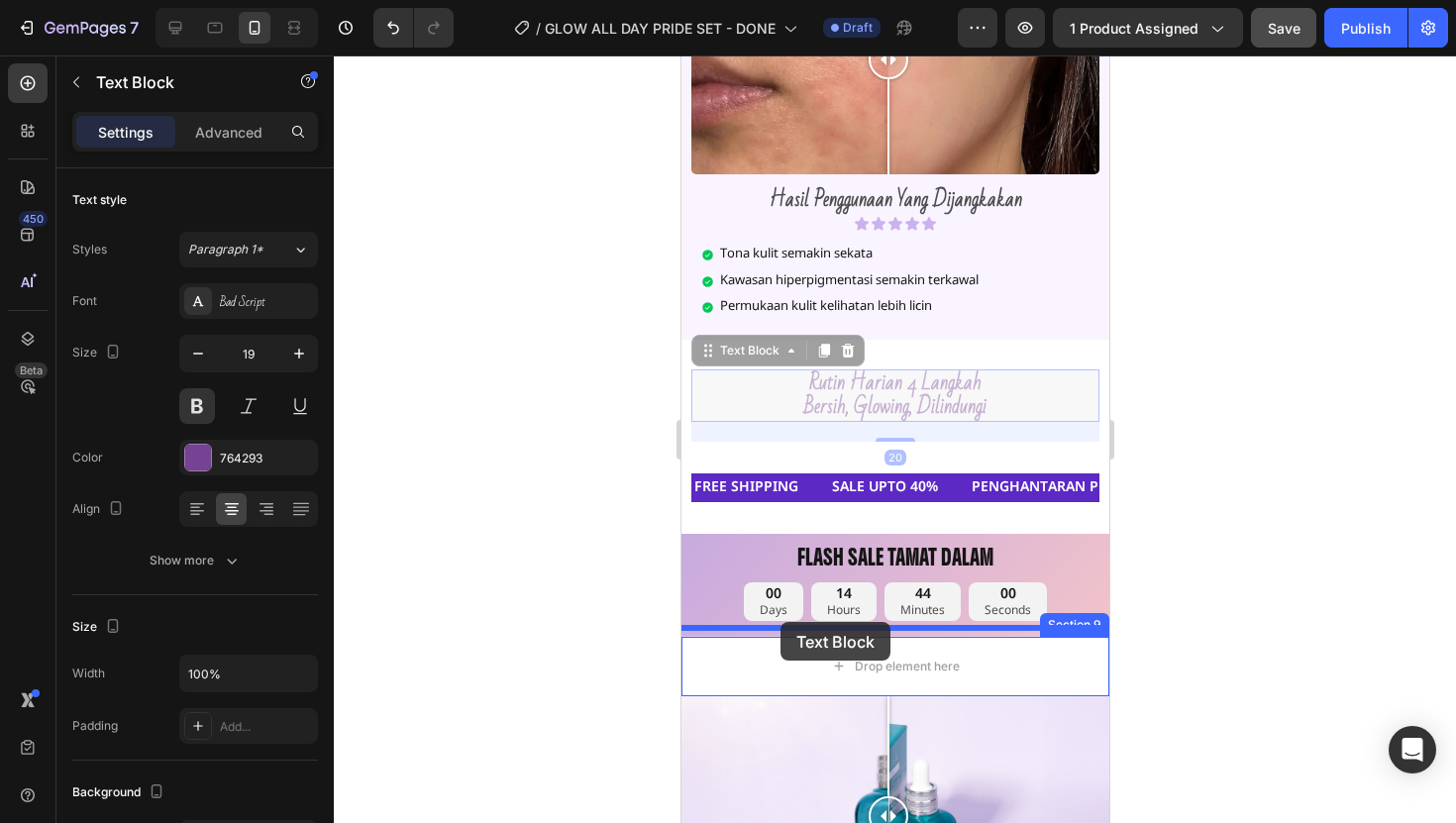 drag, startPoint x: 739, startPoint y: 381, endPoint x: 780, endPoint y: 622, distance: 244.46268 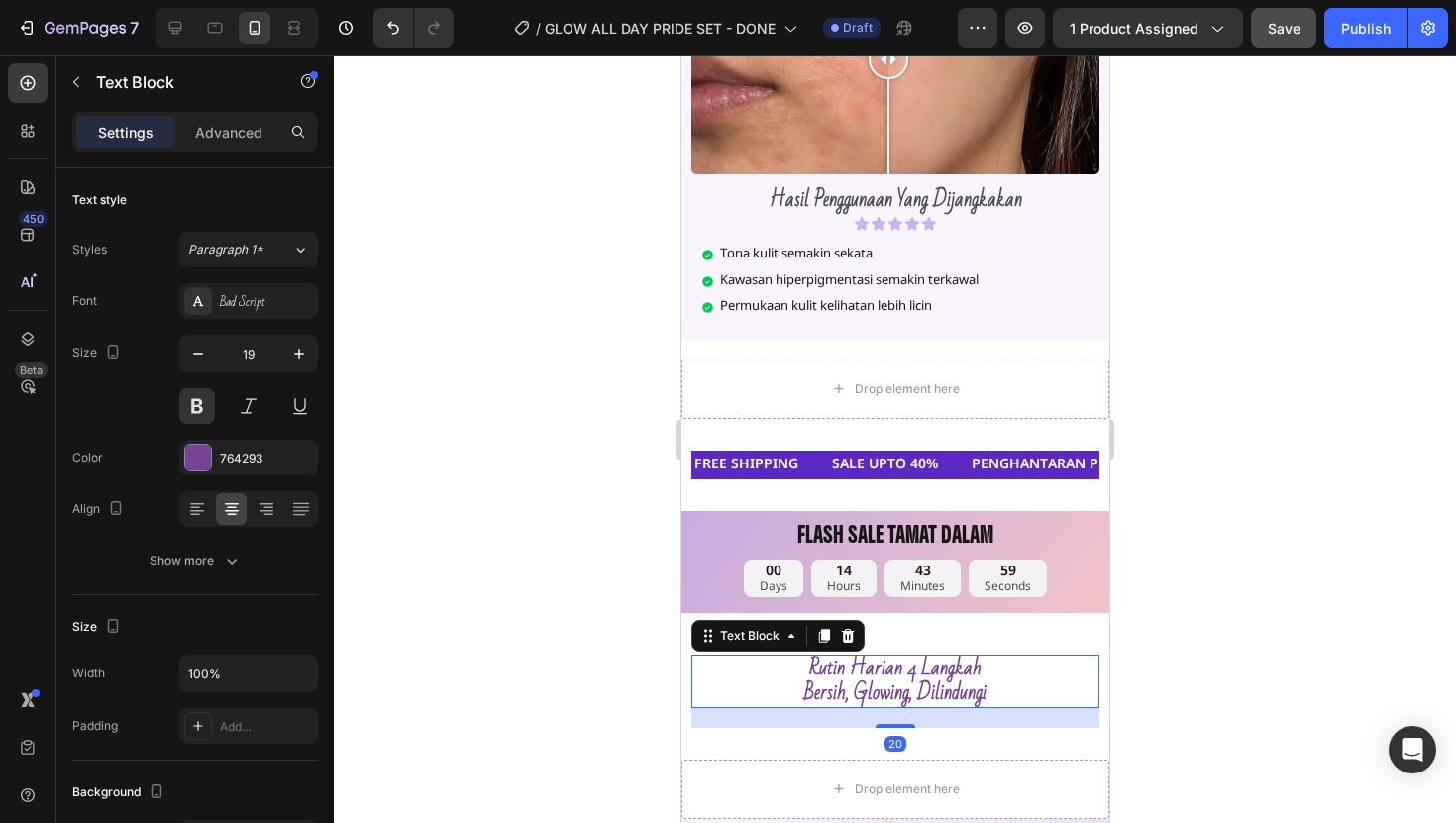 click 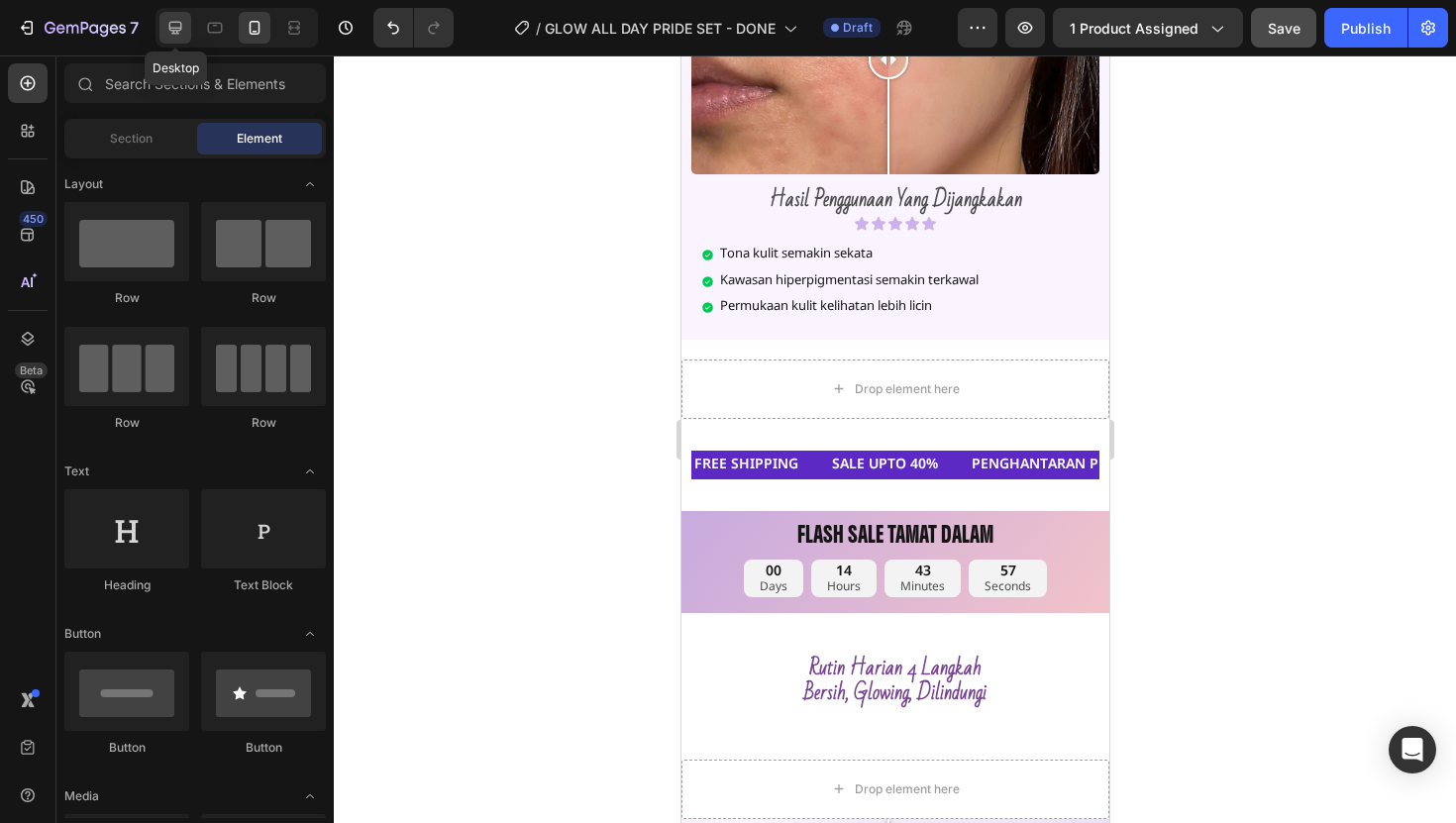 click 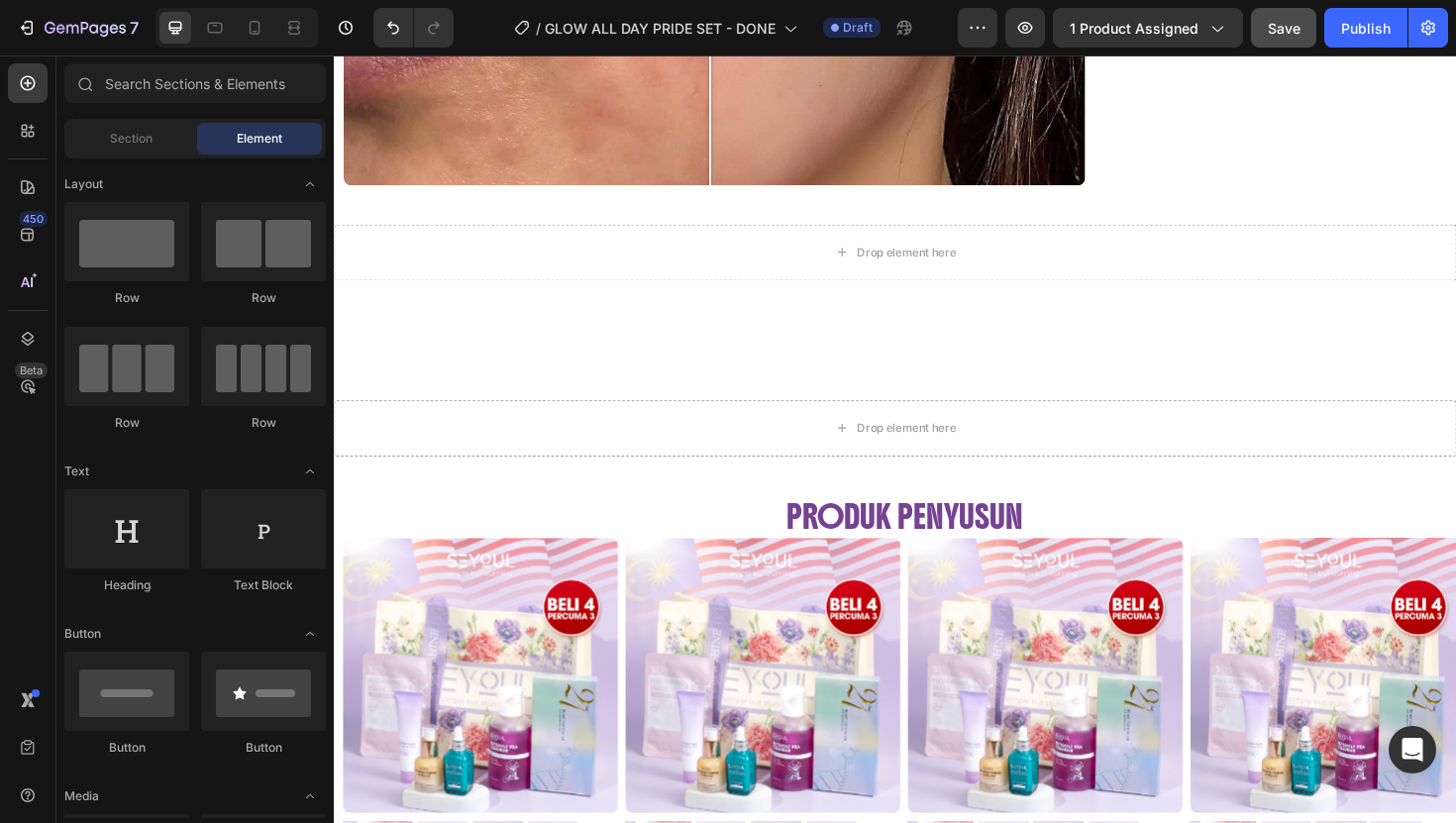 scroll, scrollTop: 2482, scrollLeft: 0, axis: vertical 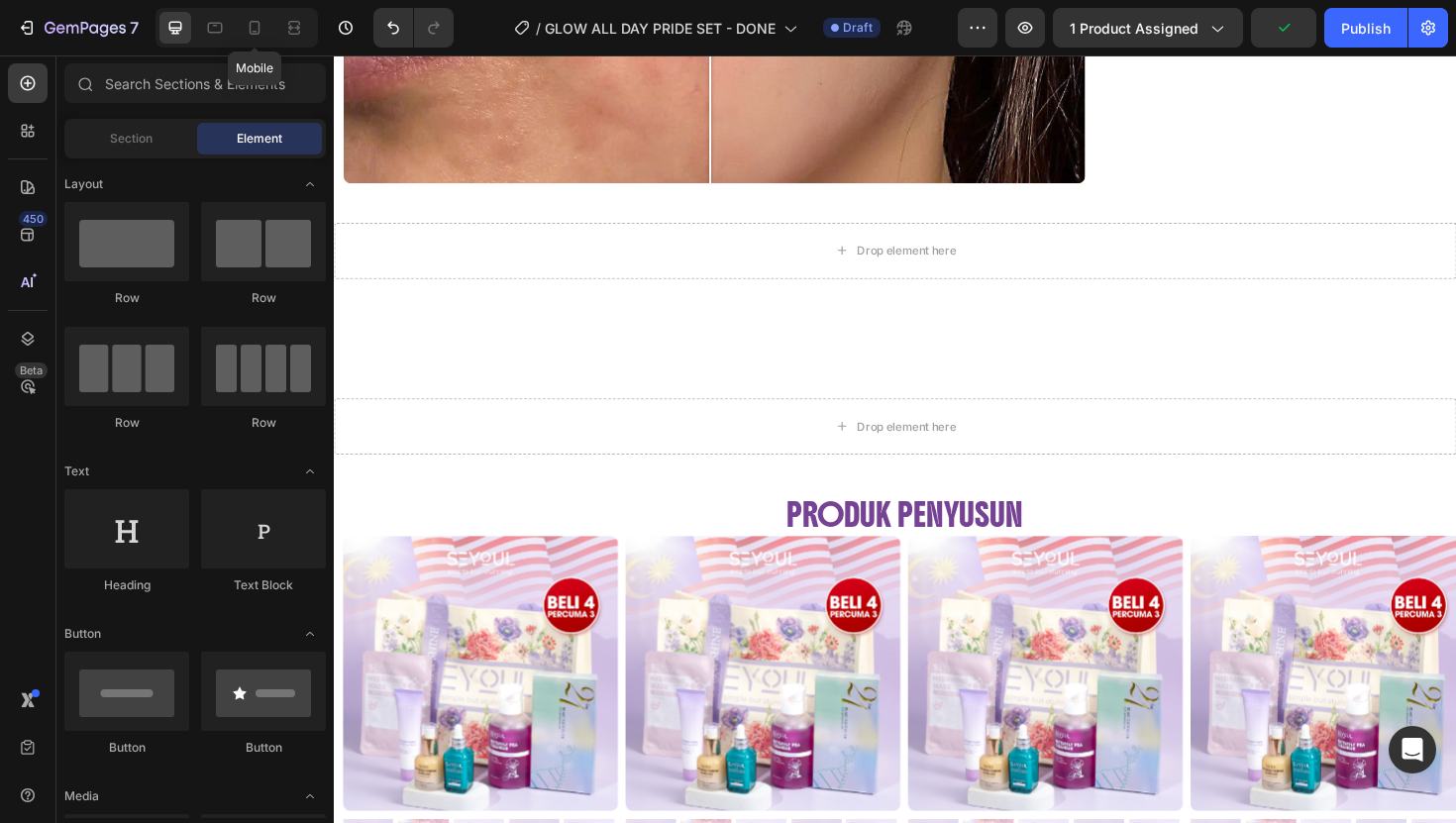 click 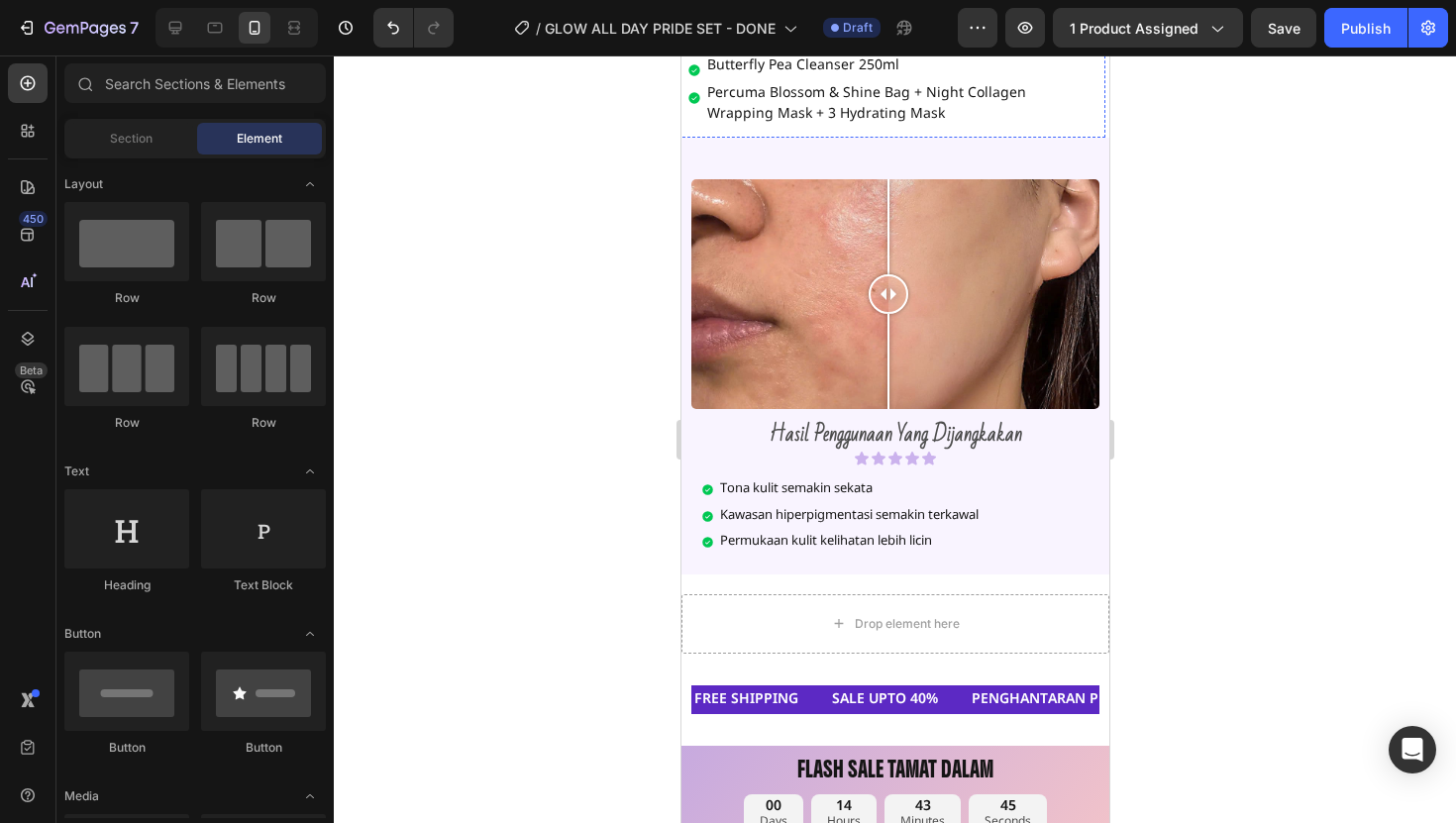 scroll, scrollTop: 911, scrollLeft: 0, axis: vertical 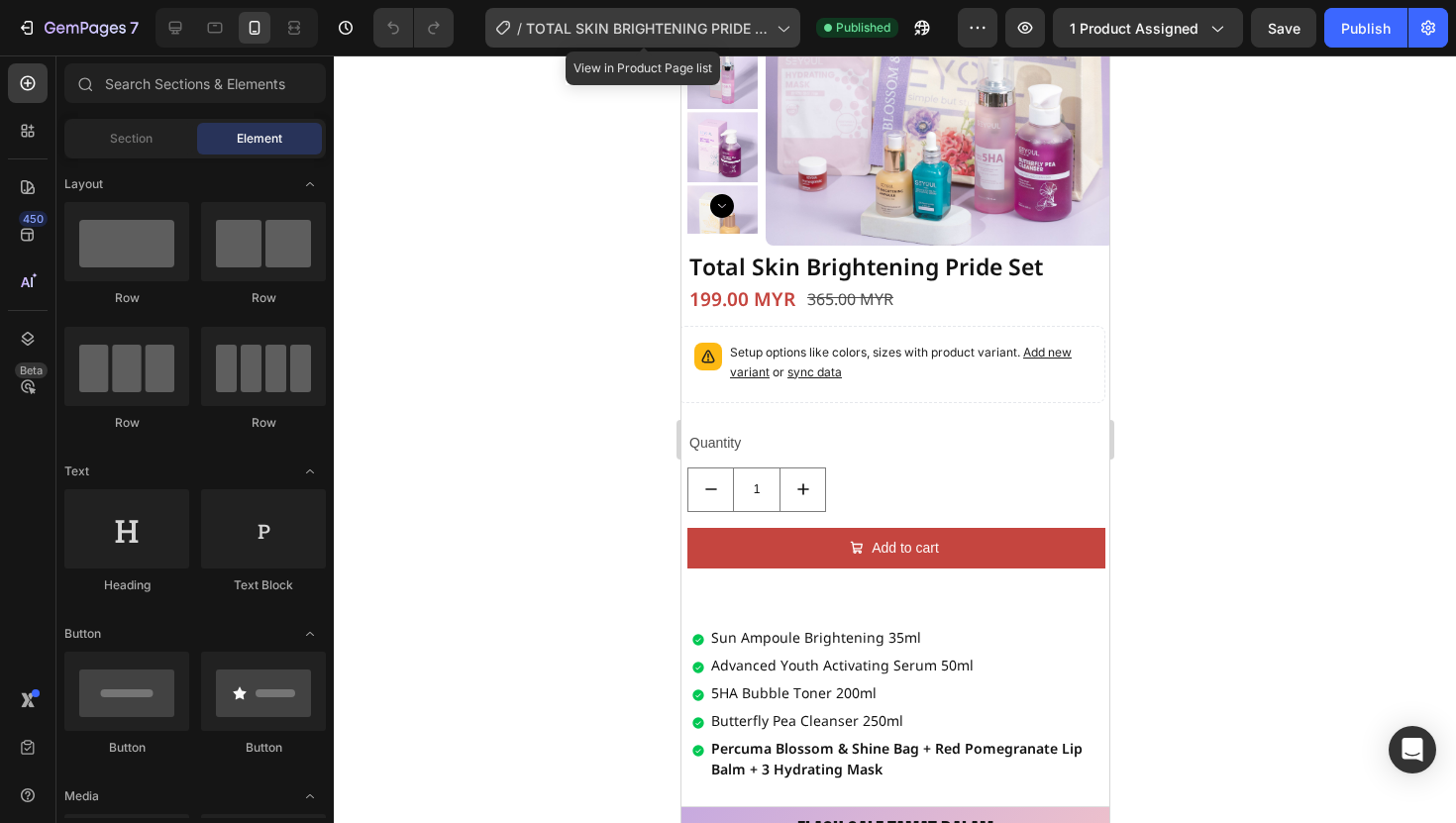 click on "TOTAL SKIN BRIGHTENING PRIDE SET - Edit" at bounding box center [647, 28] 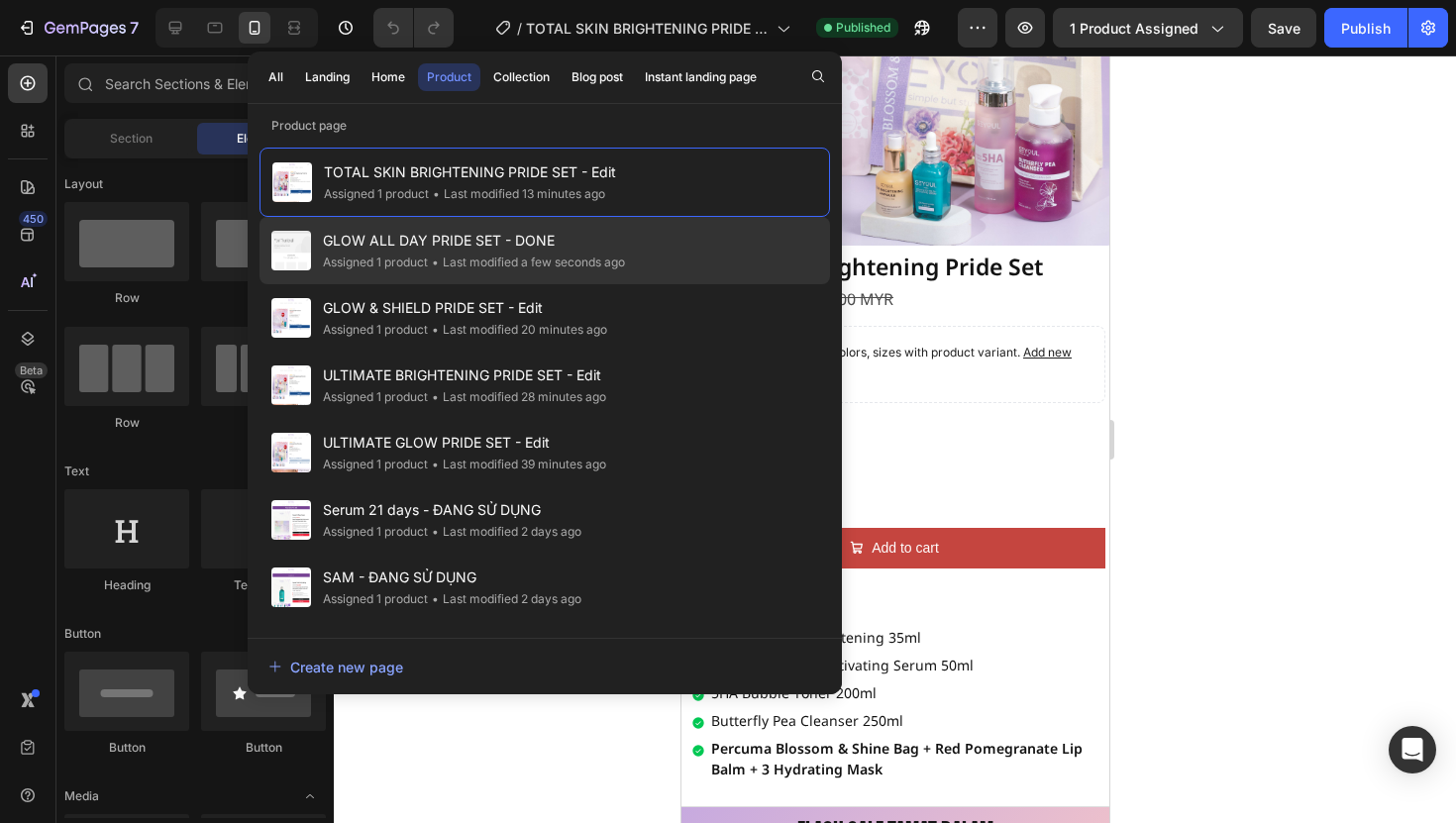 click on "GLOW ALL DAY PRIDE SET - DONE" at bounding box center (473, 241) 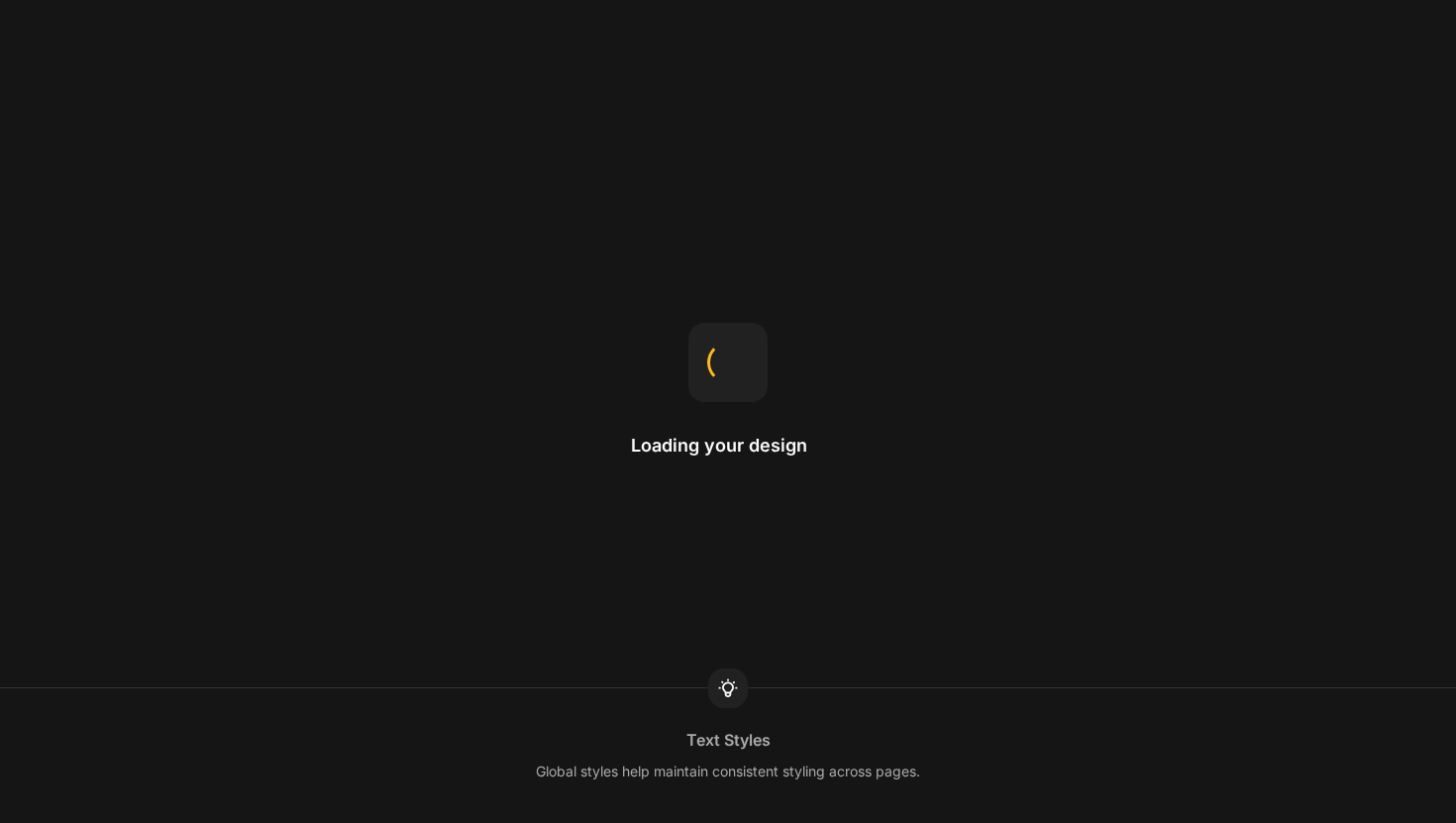 scroll, scrollTop: 0, scrollLeft: 0, axis: both 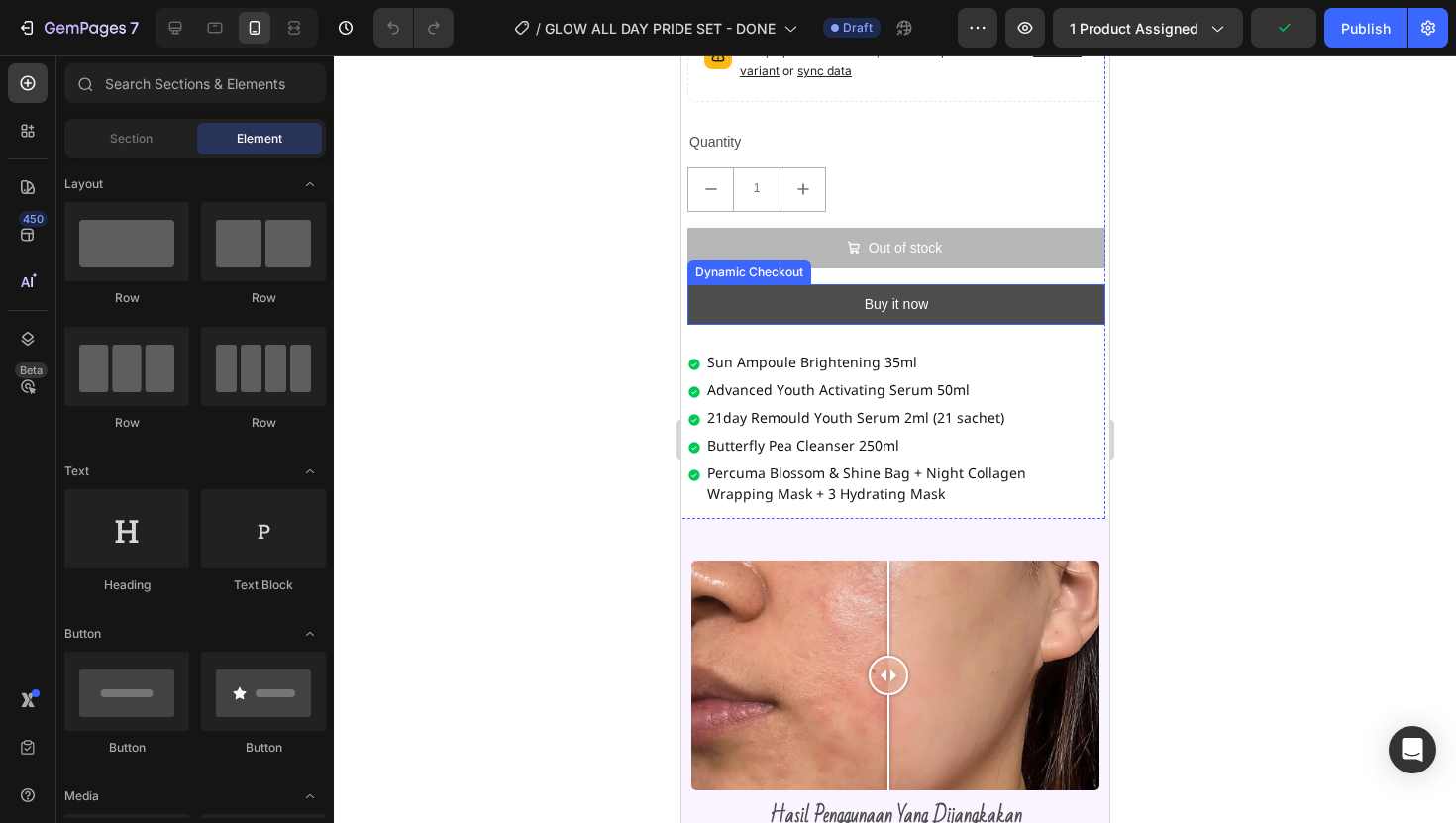 click on "Buy it now" at bounding box center [895, 304] 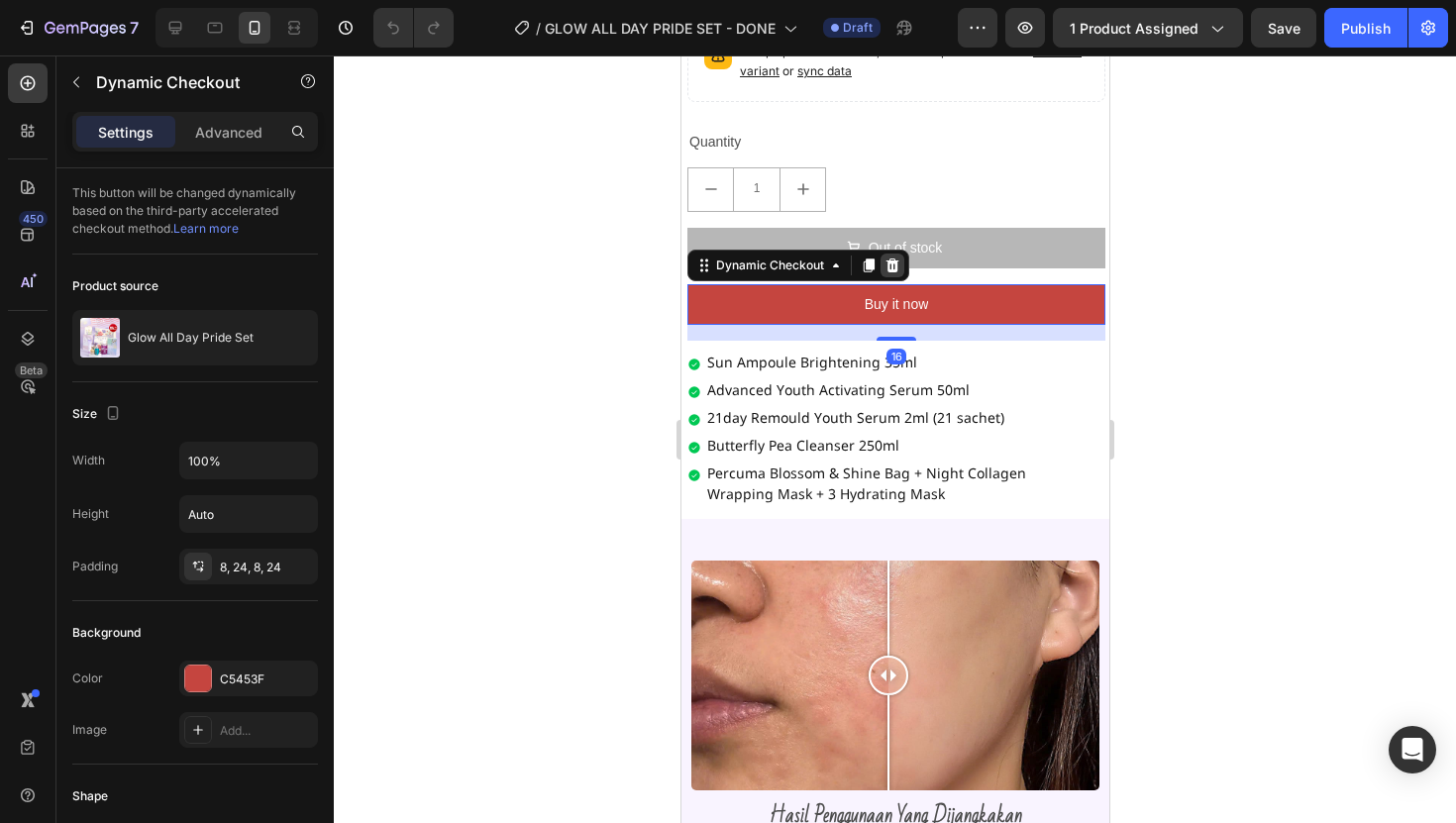 click 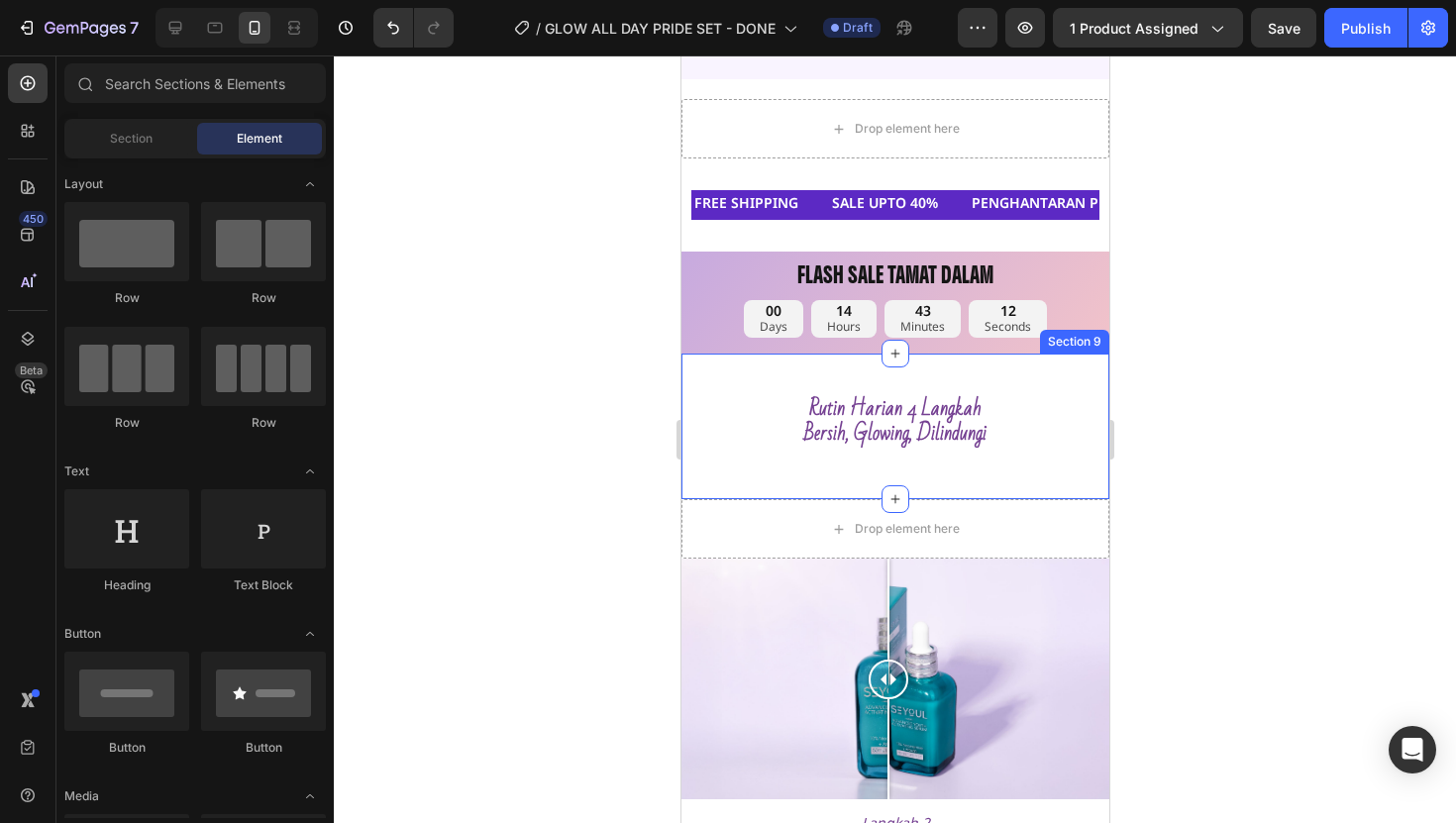 scroll, scrollTop: 1327, scrollLeft: 0, axis: vertical 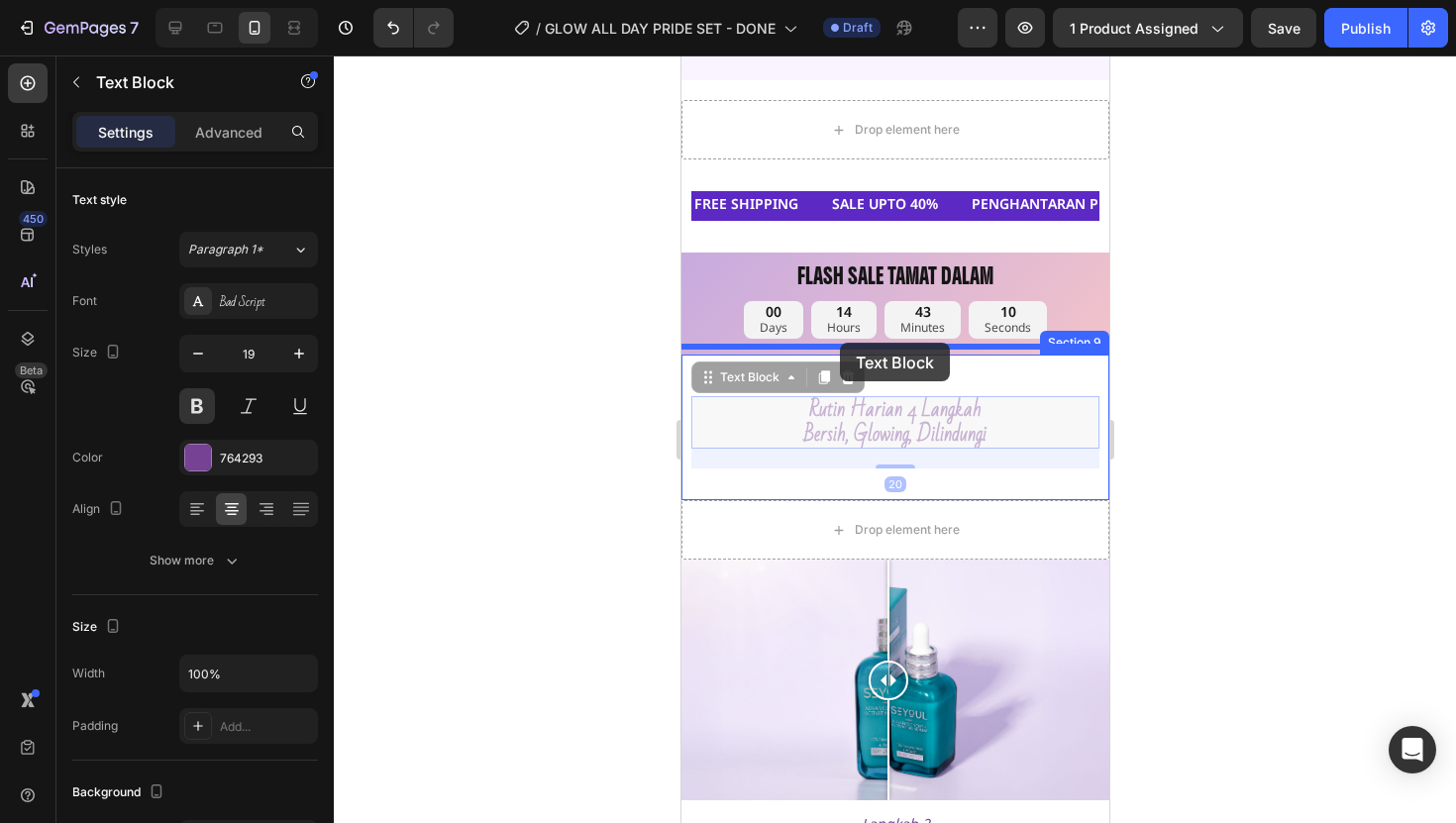 drag, startPoint x: 836, startPoint y: 412, endPoint x: 839, endPoint y: 343, distance: 69.065187 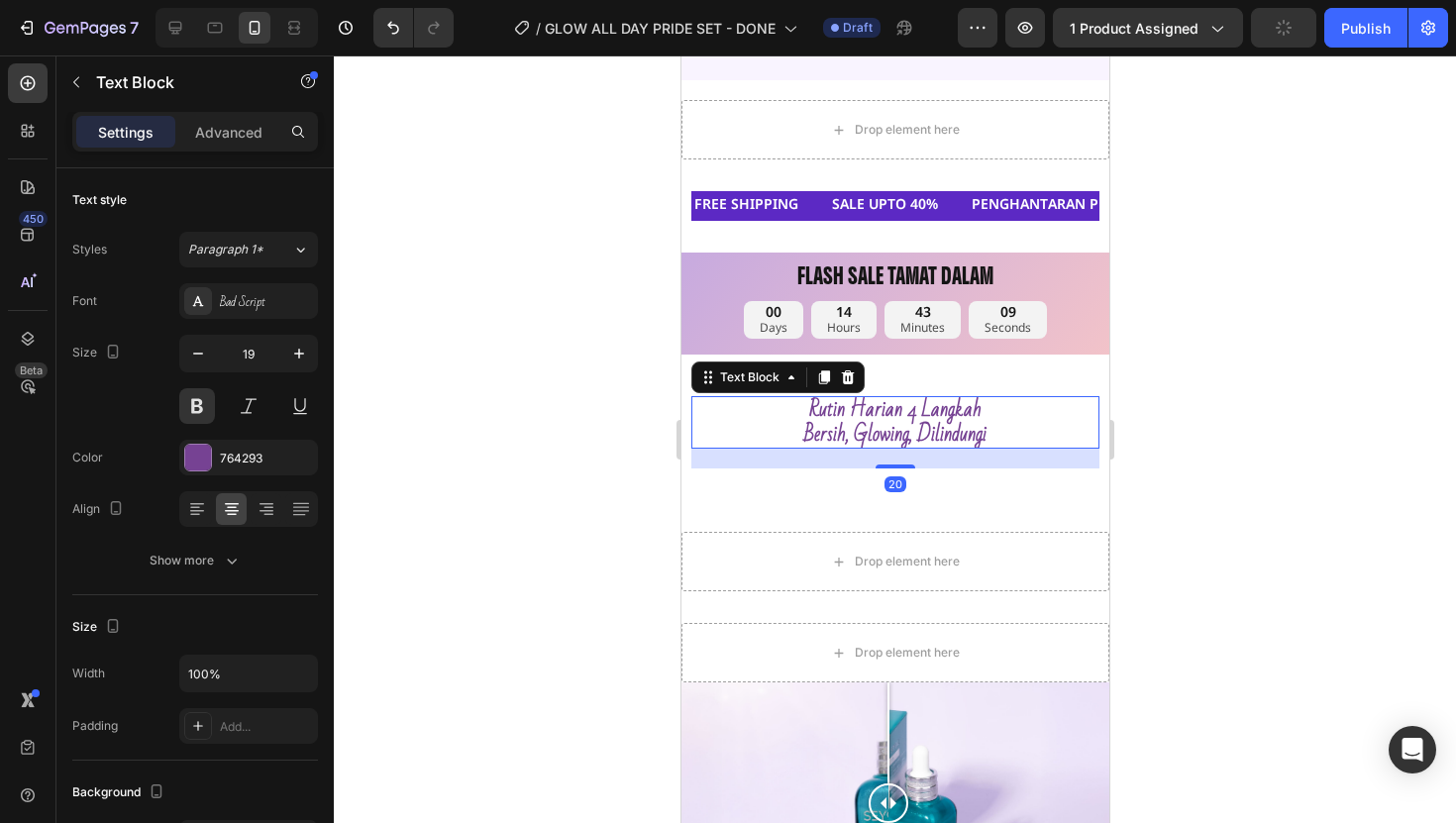 click 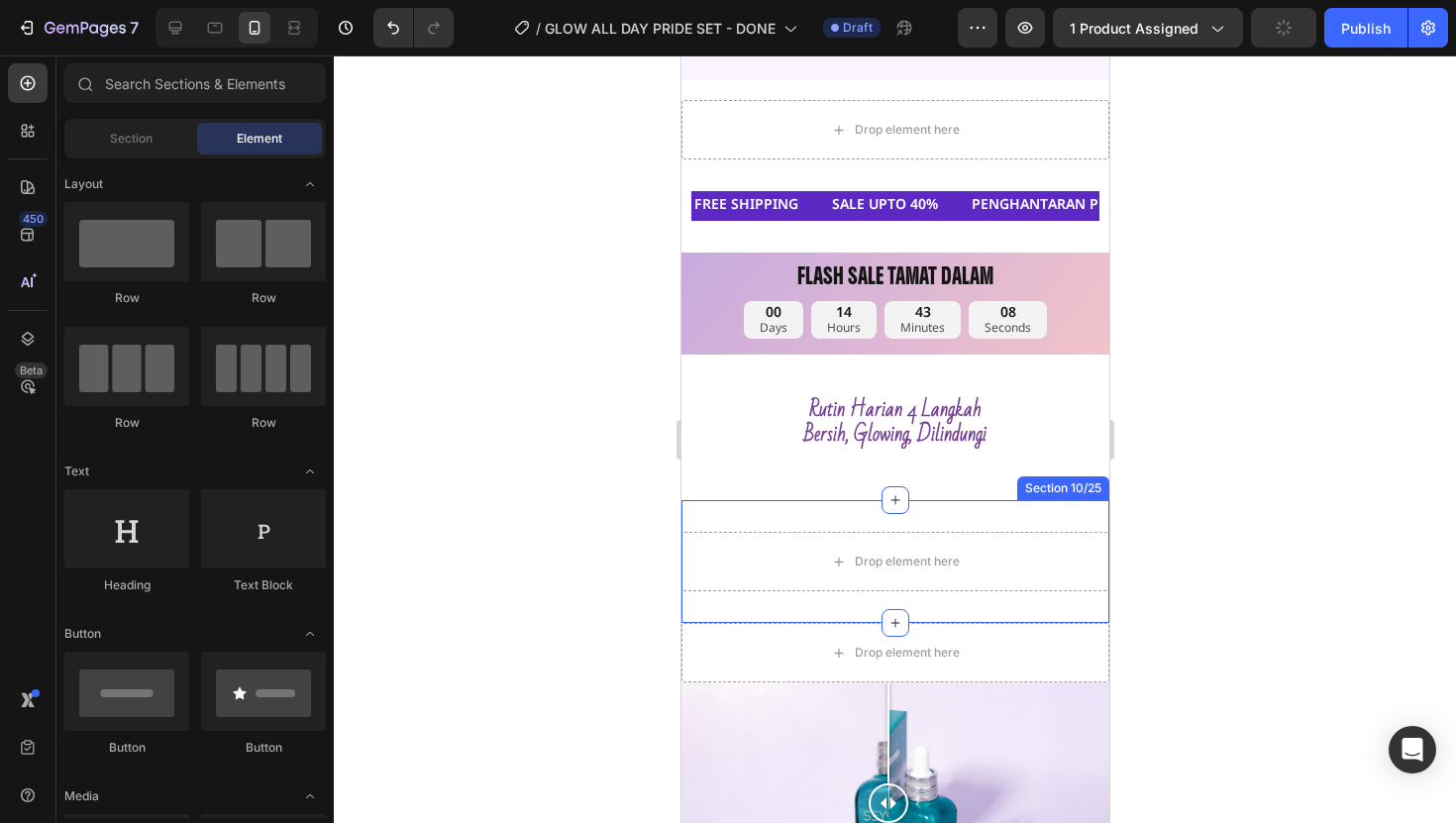 click on "Drop element here Section 10/25" at bounding box center (894, 562) 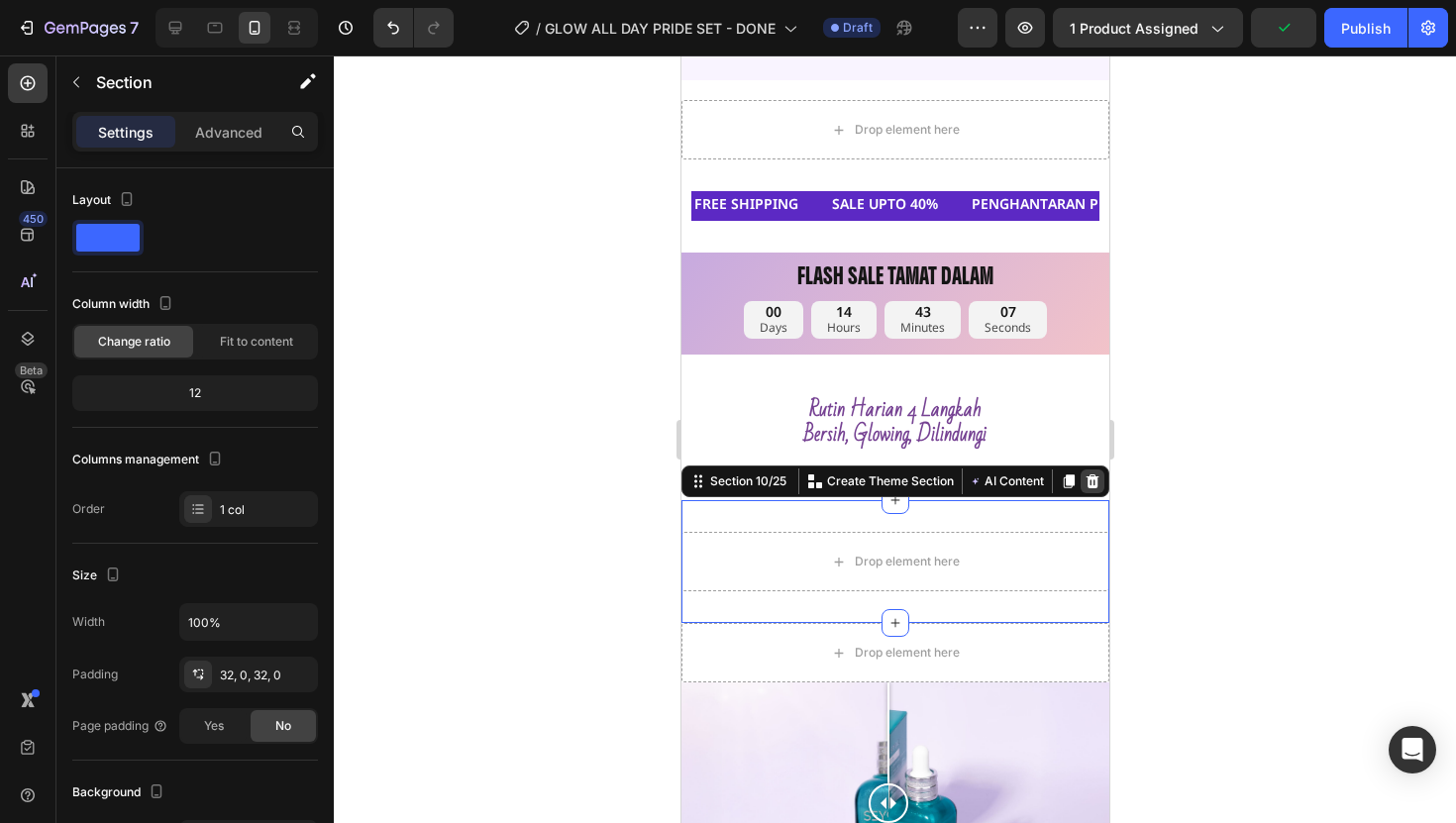 click 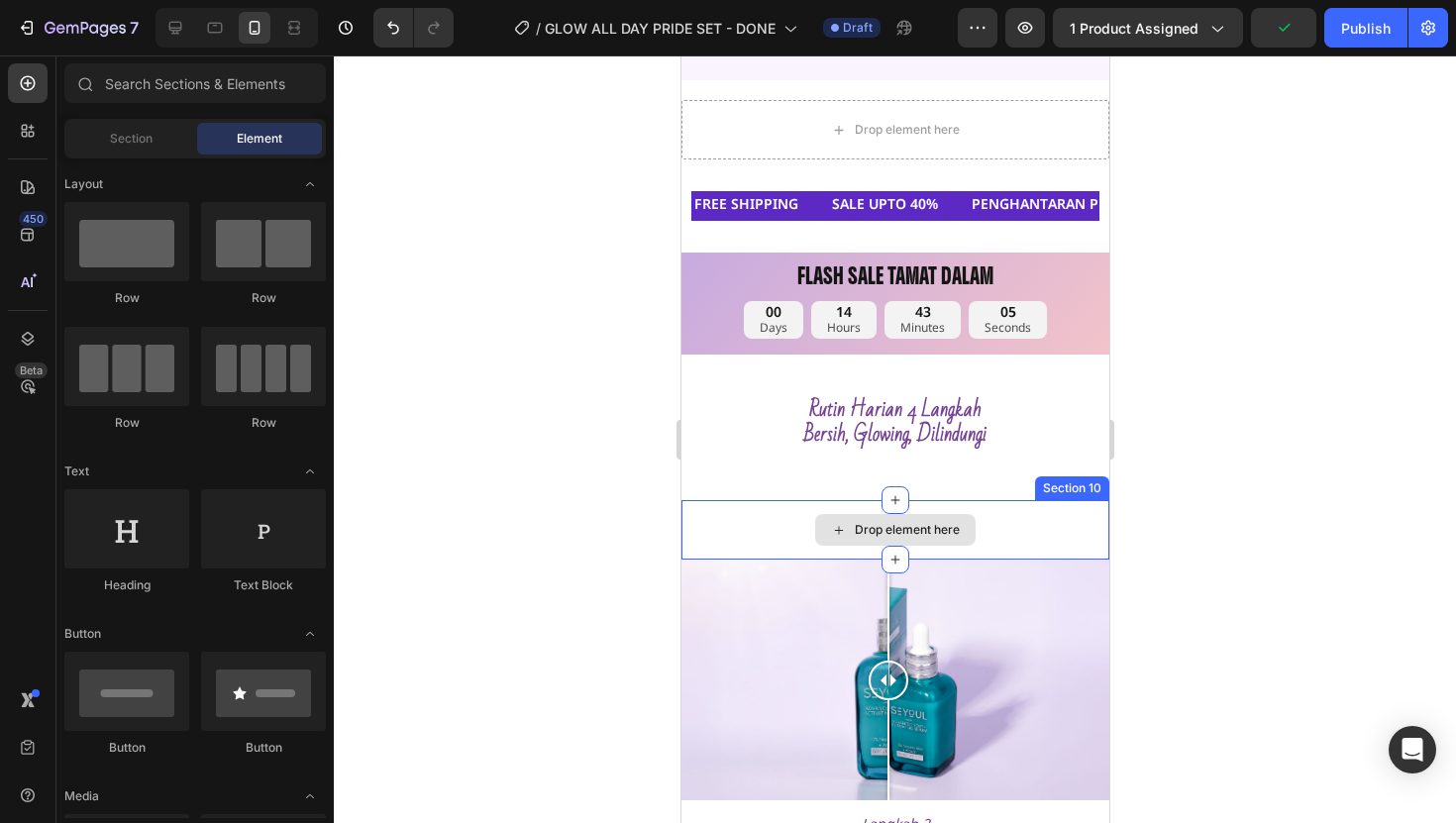 click on "Drop element here" at bounding box center [894, 530] 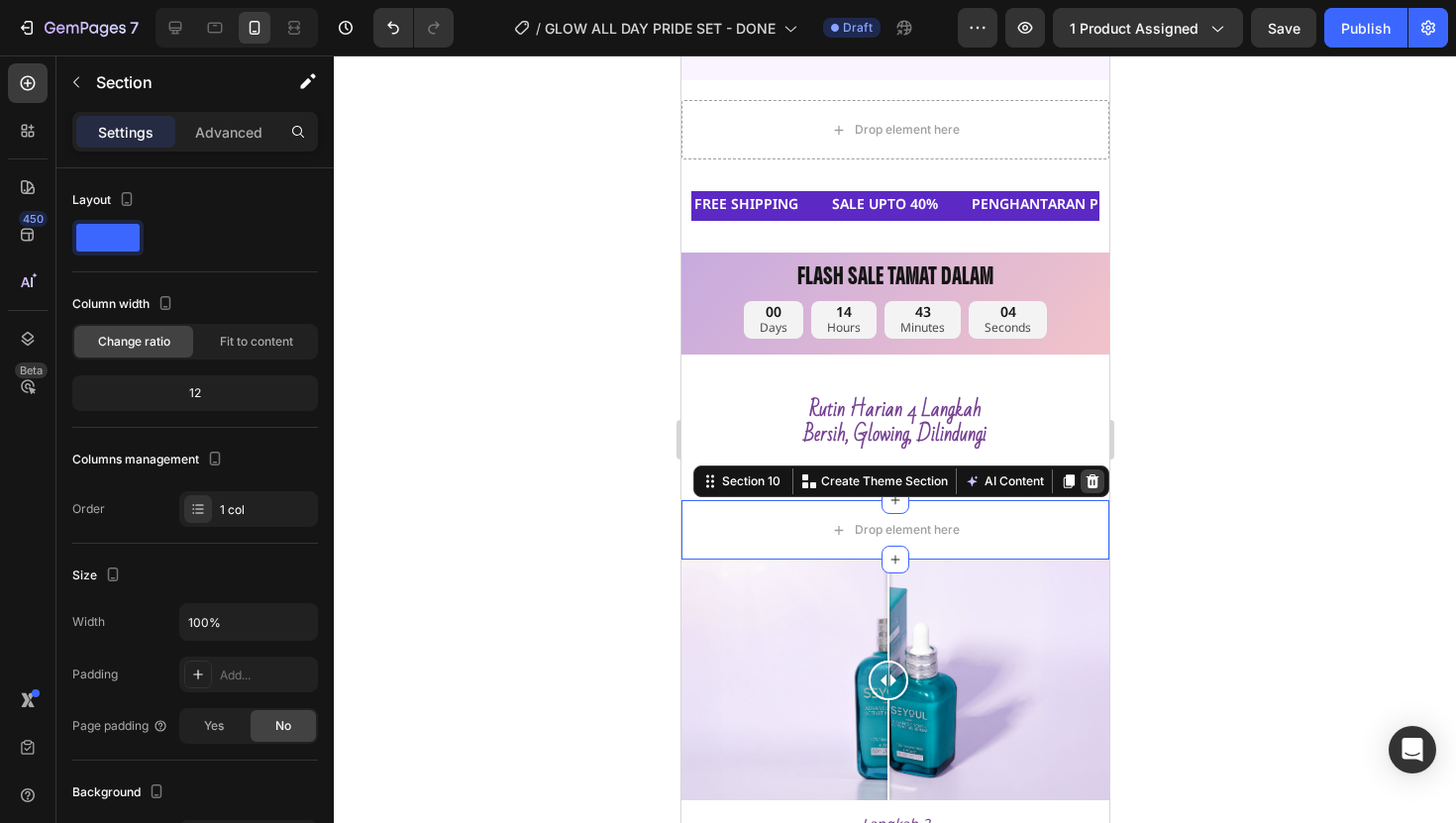 drag, startPoint x: 1071, startPoint y: 481, endPoint x: 1799, endPoint y: 535, distance: 730 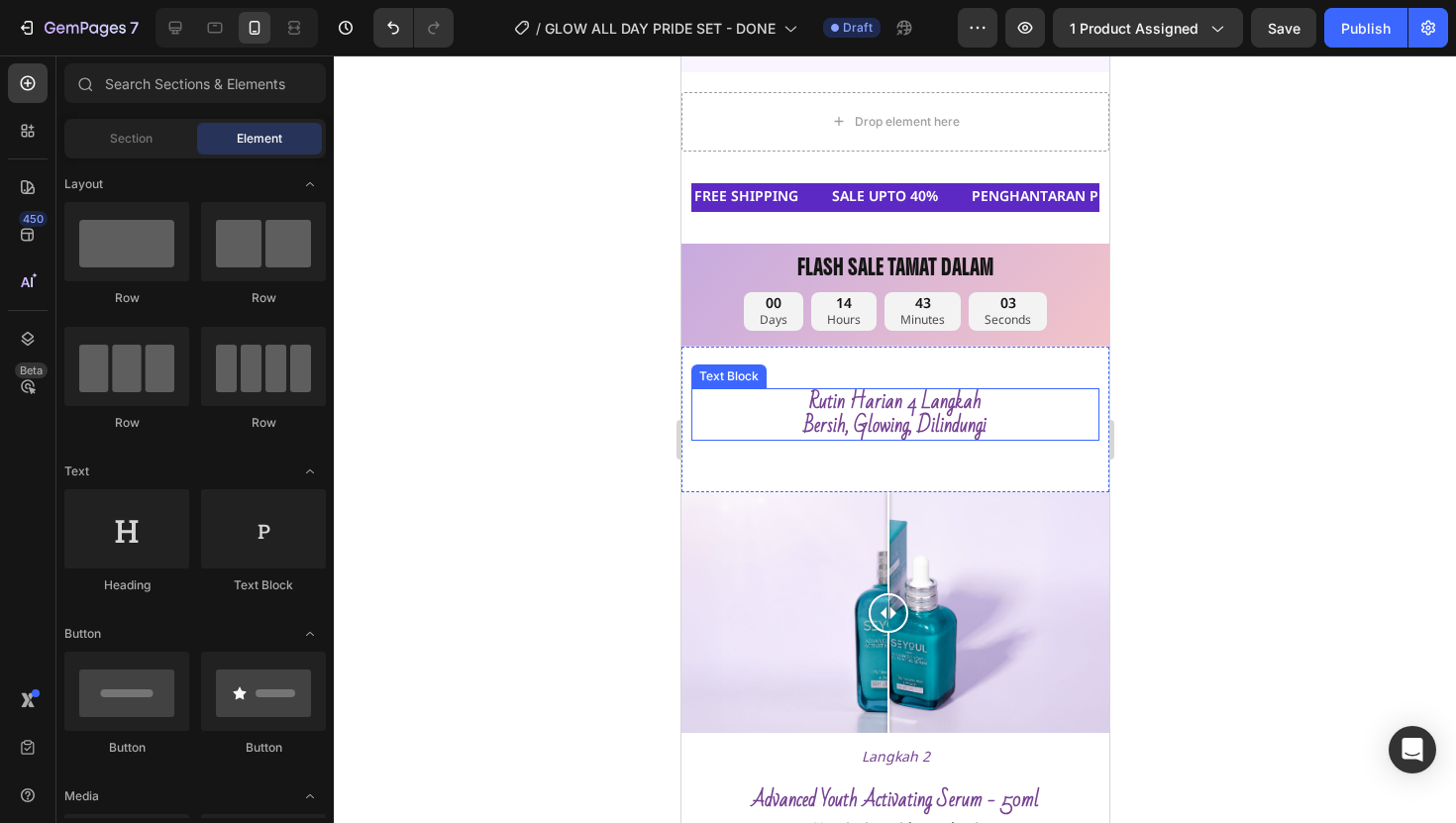 scroll, scrollTop: 1409, scrollLeft: 0, axis: vertical 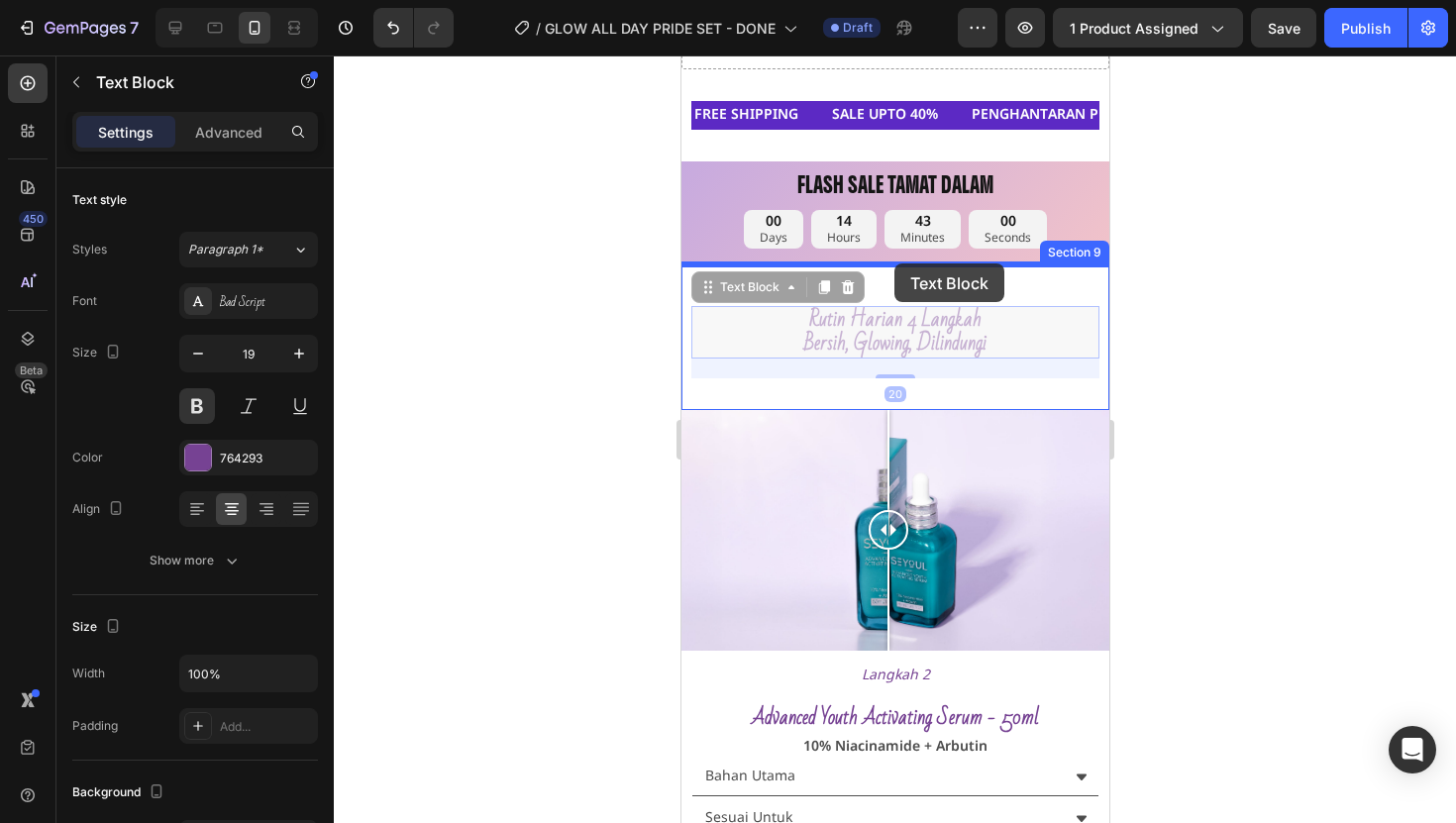 drag, startPoint x: 887, startPoint y: 336, endPoint x: 894, endPoint y: 266, distance: 70.34913 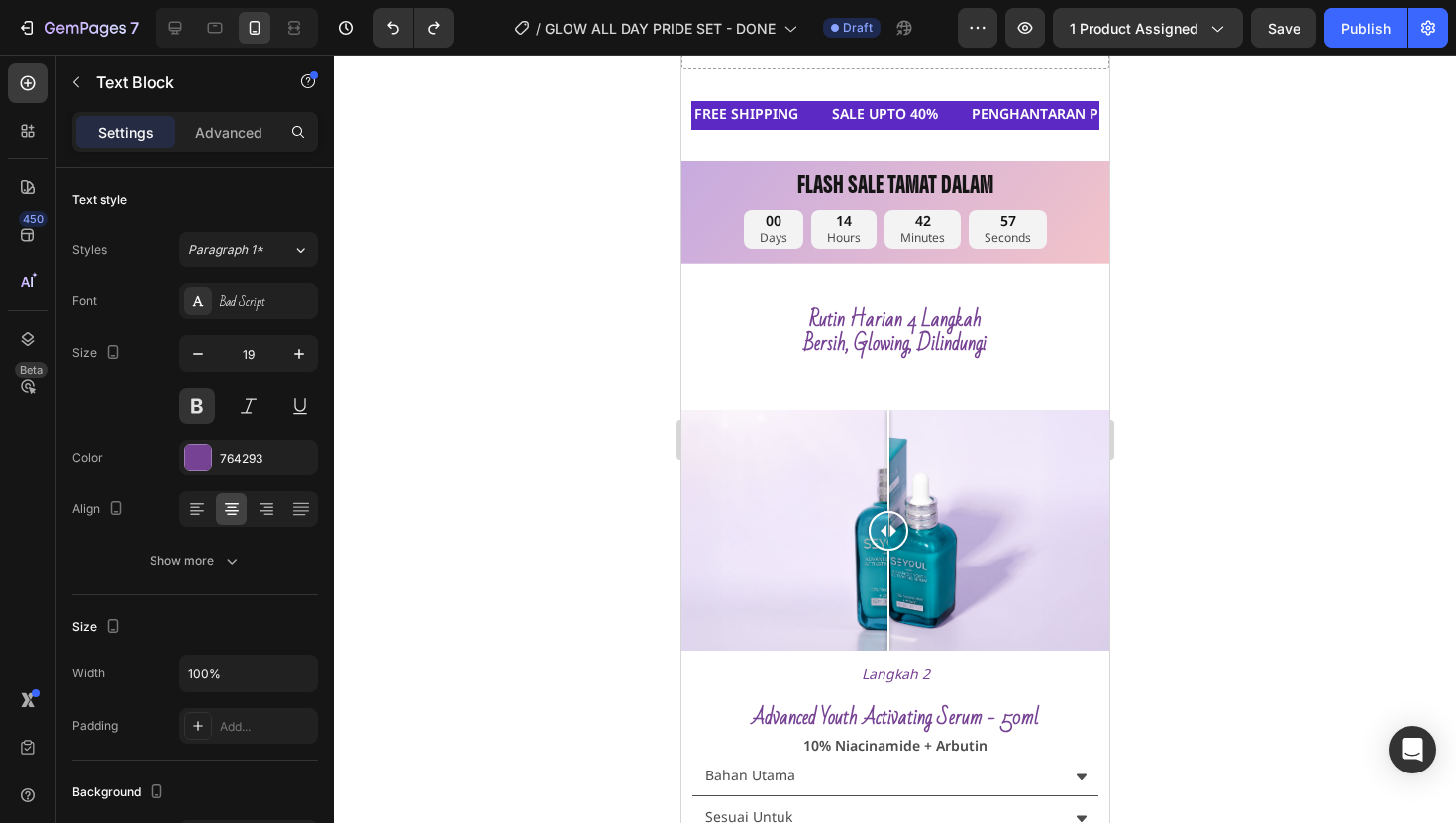 click 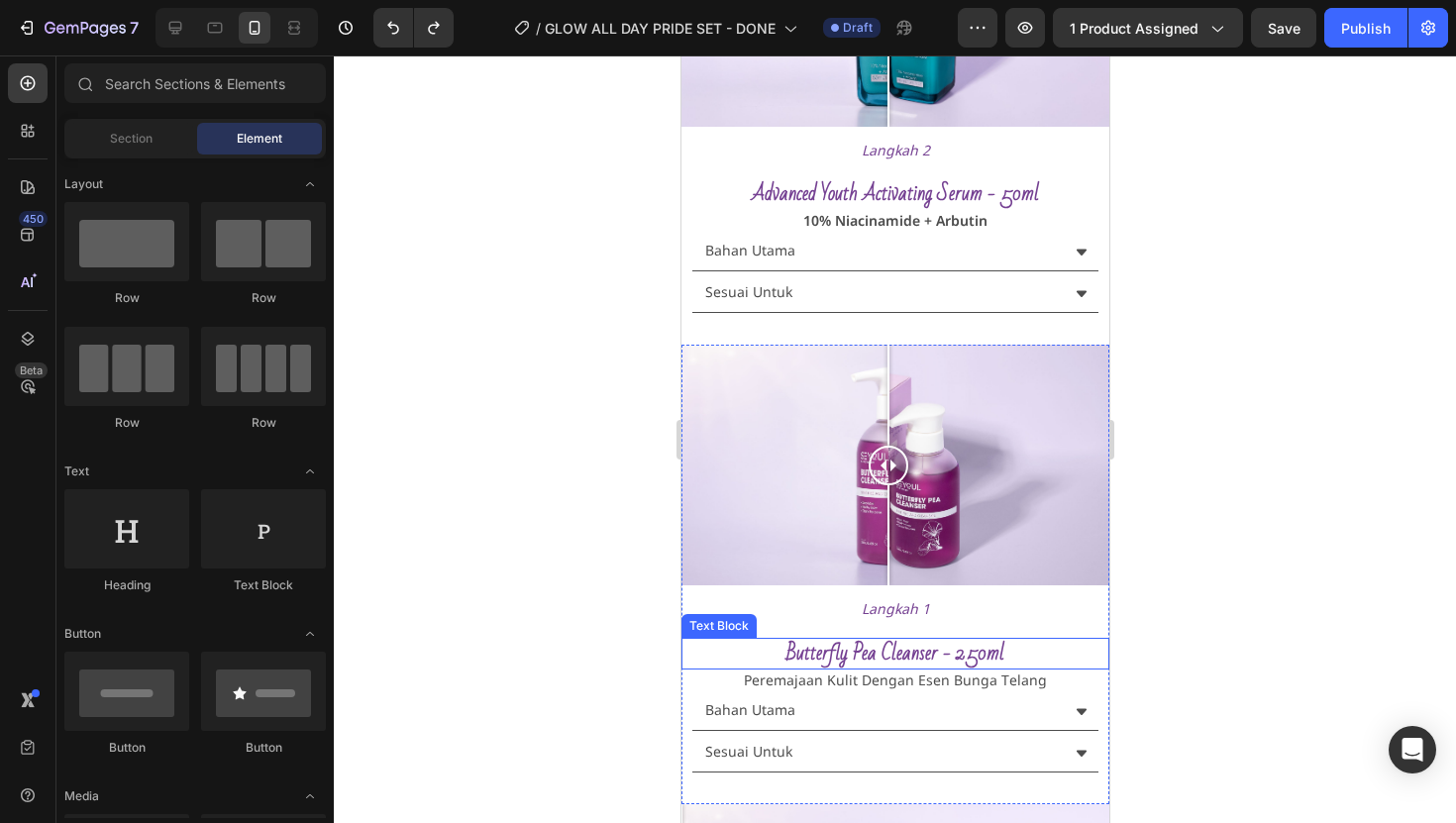 scroll, scrollTop: 1740, scrollLeft: 0, axis: vertical 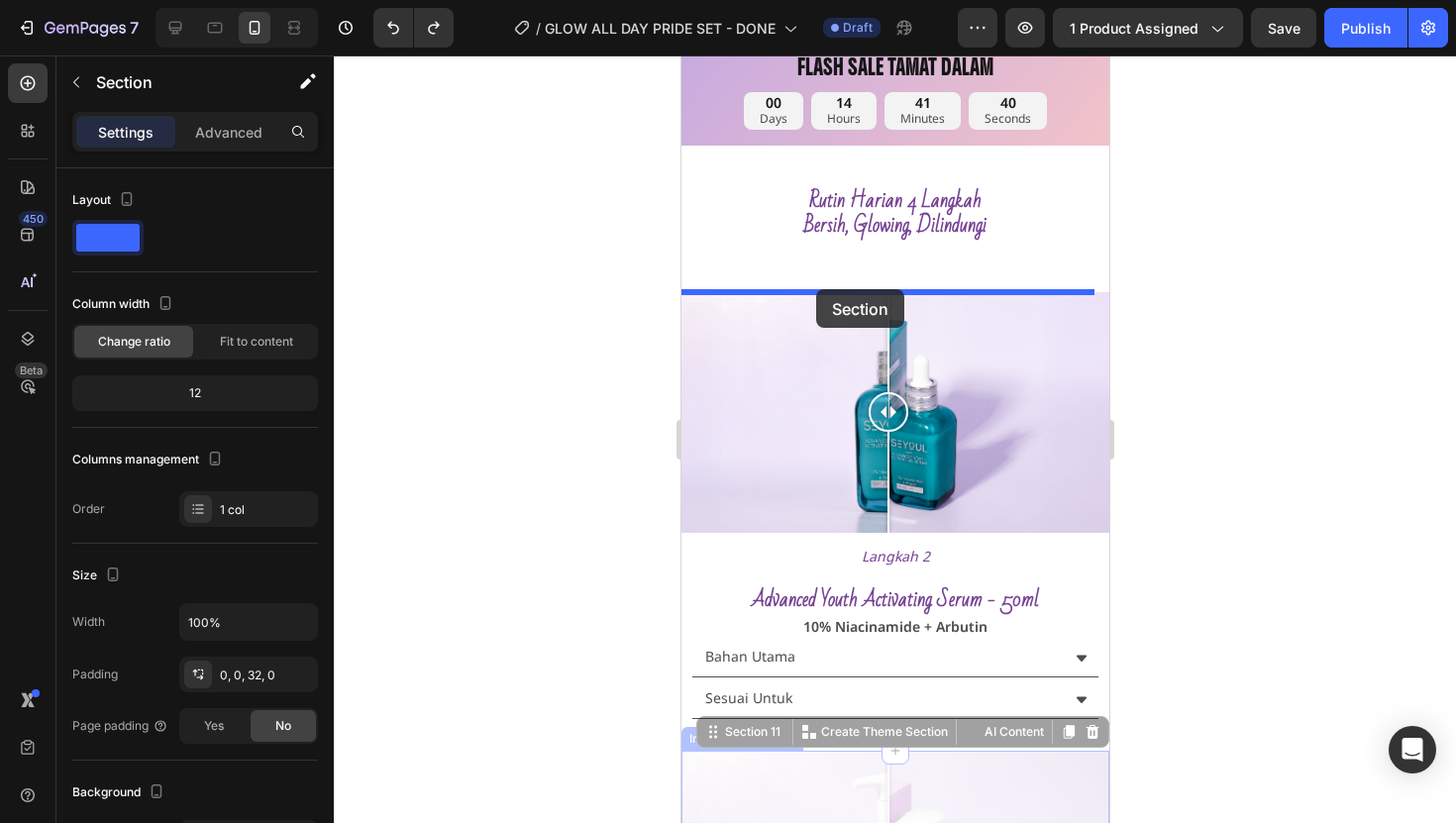 drag, startPoint x: 688, startPoint y: 554, endPoint x: 815, endPoint y: 289, distance: 293.86051 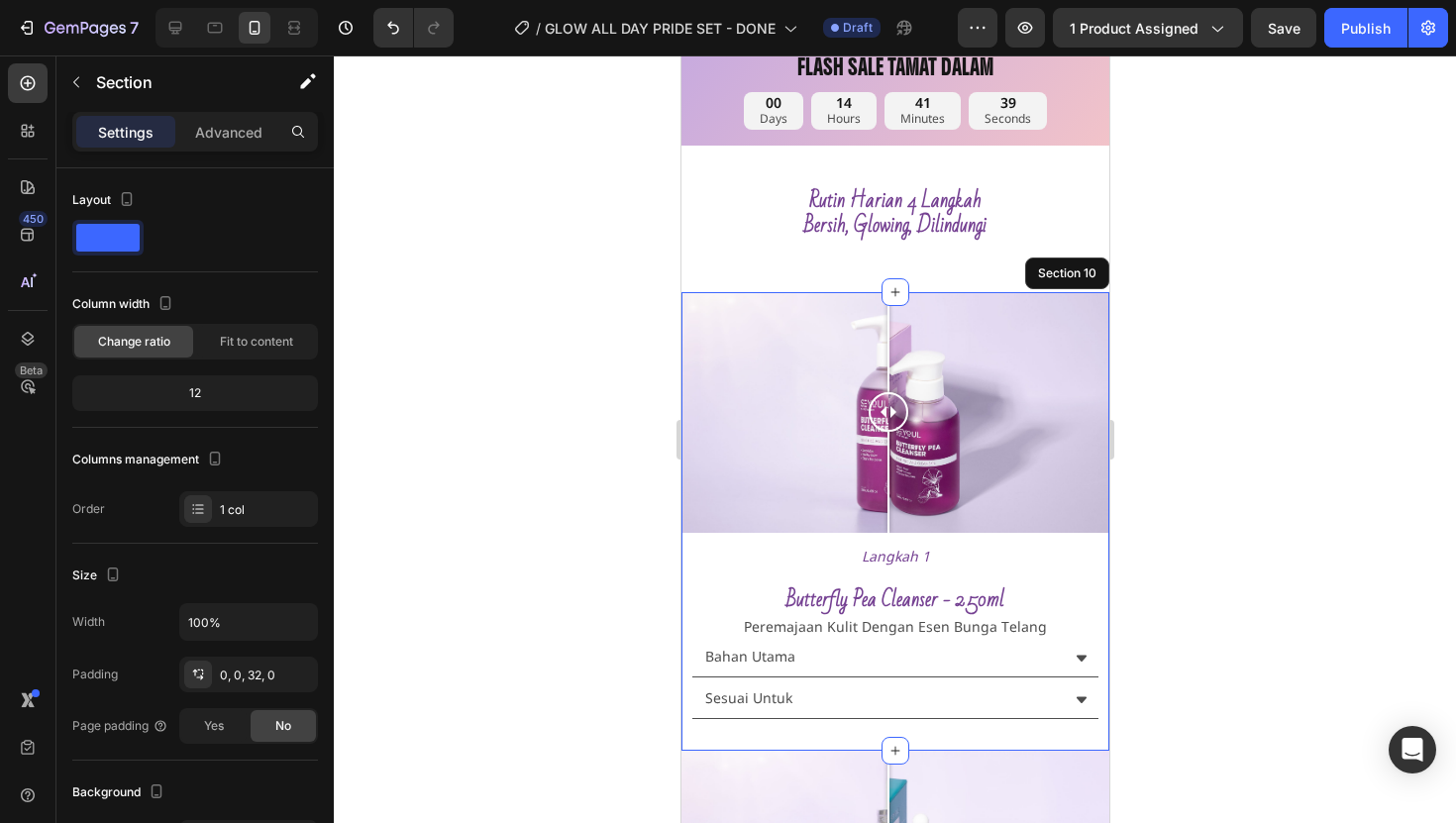 click 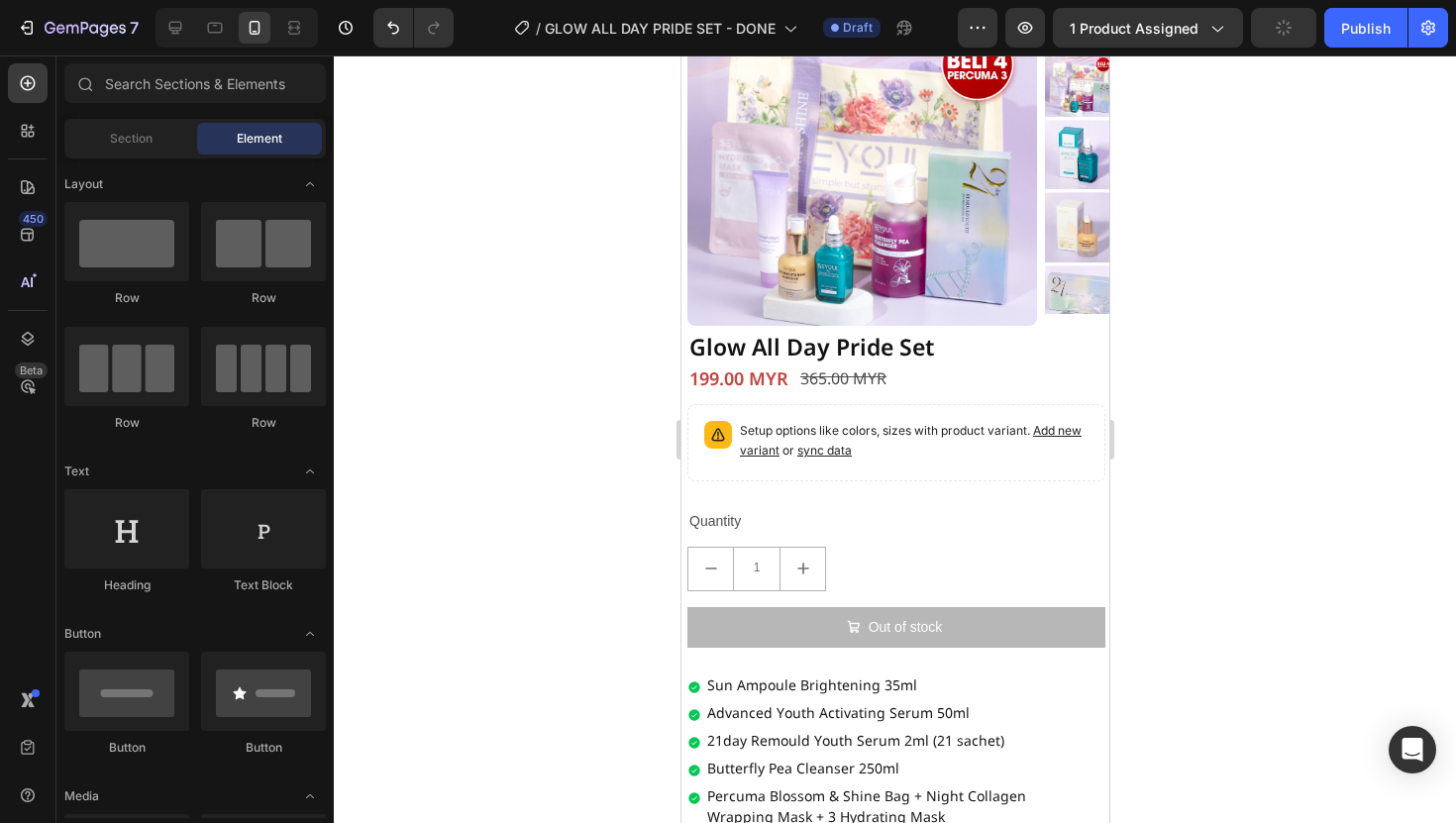 scroll, scrollTop: 128, scrollLeft: 0, axis: vertical 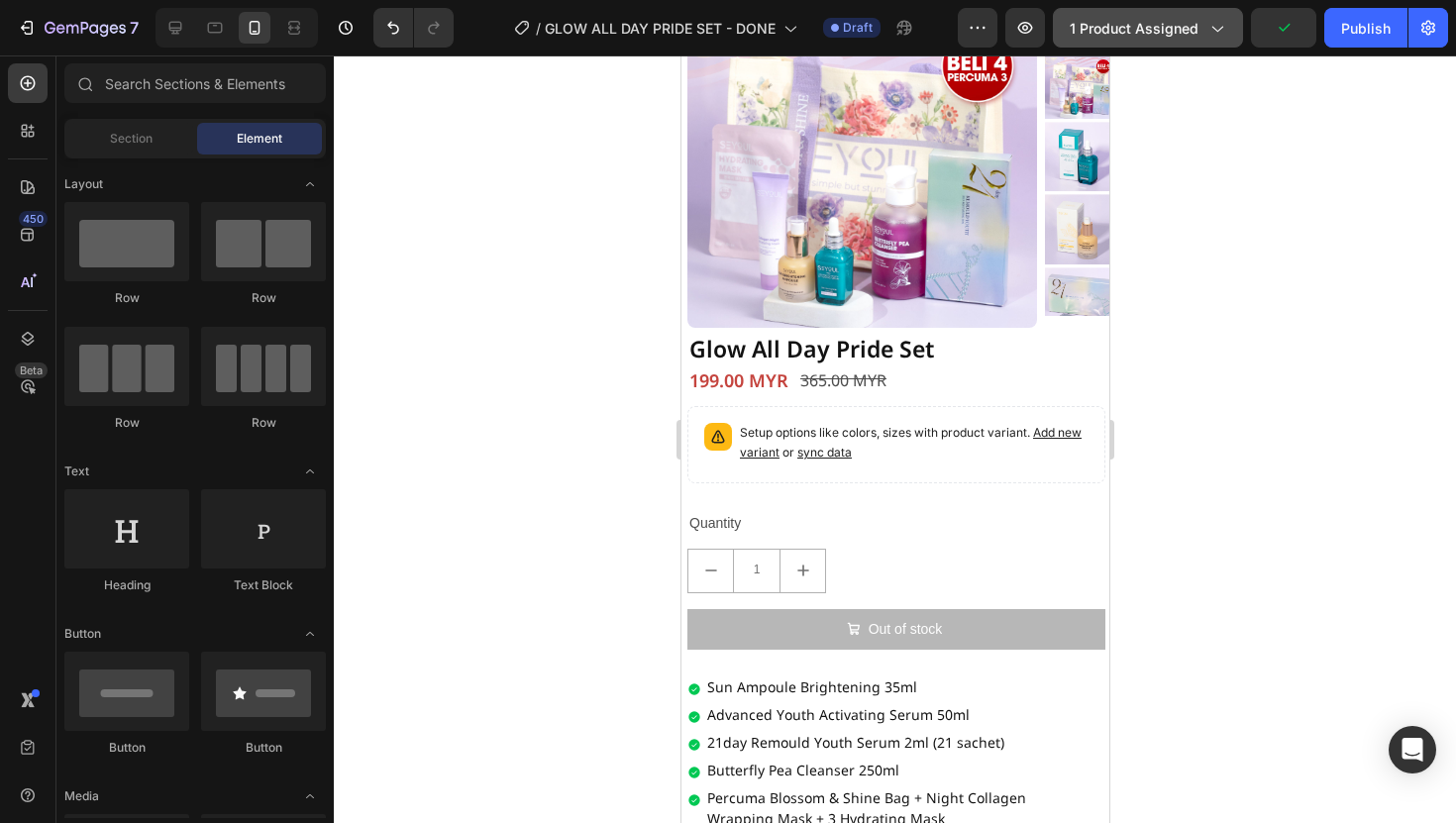 click on "1 product assigned" 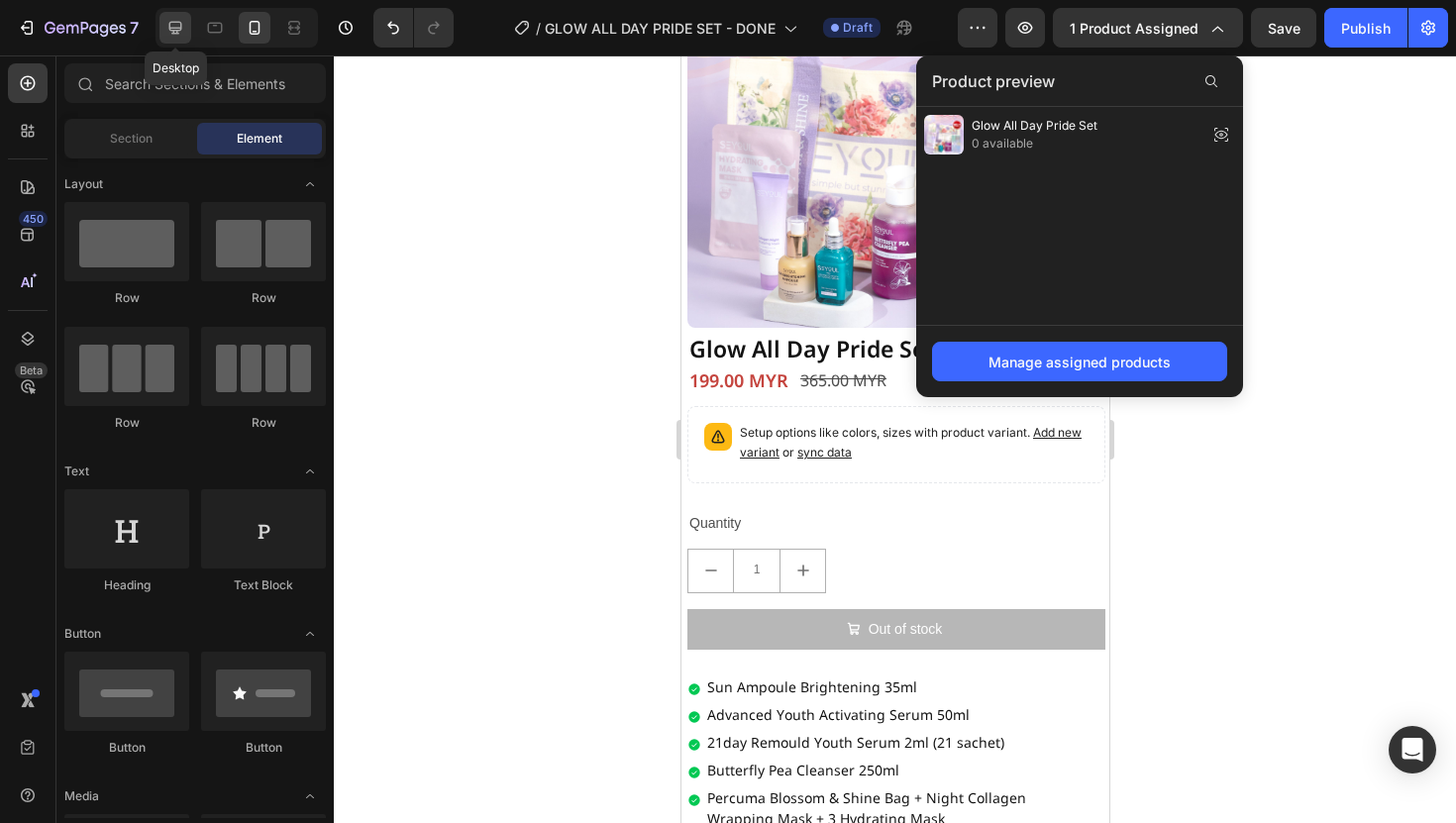 click 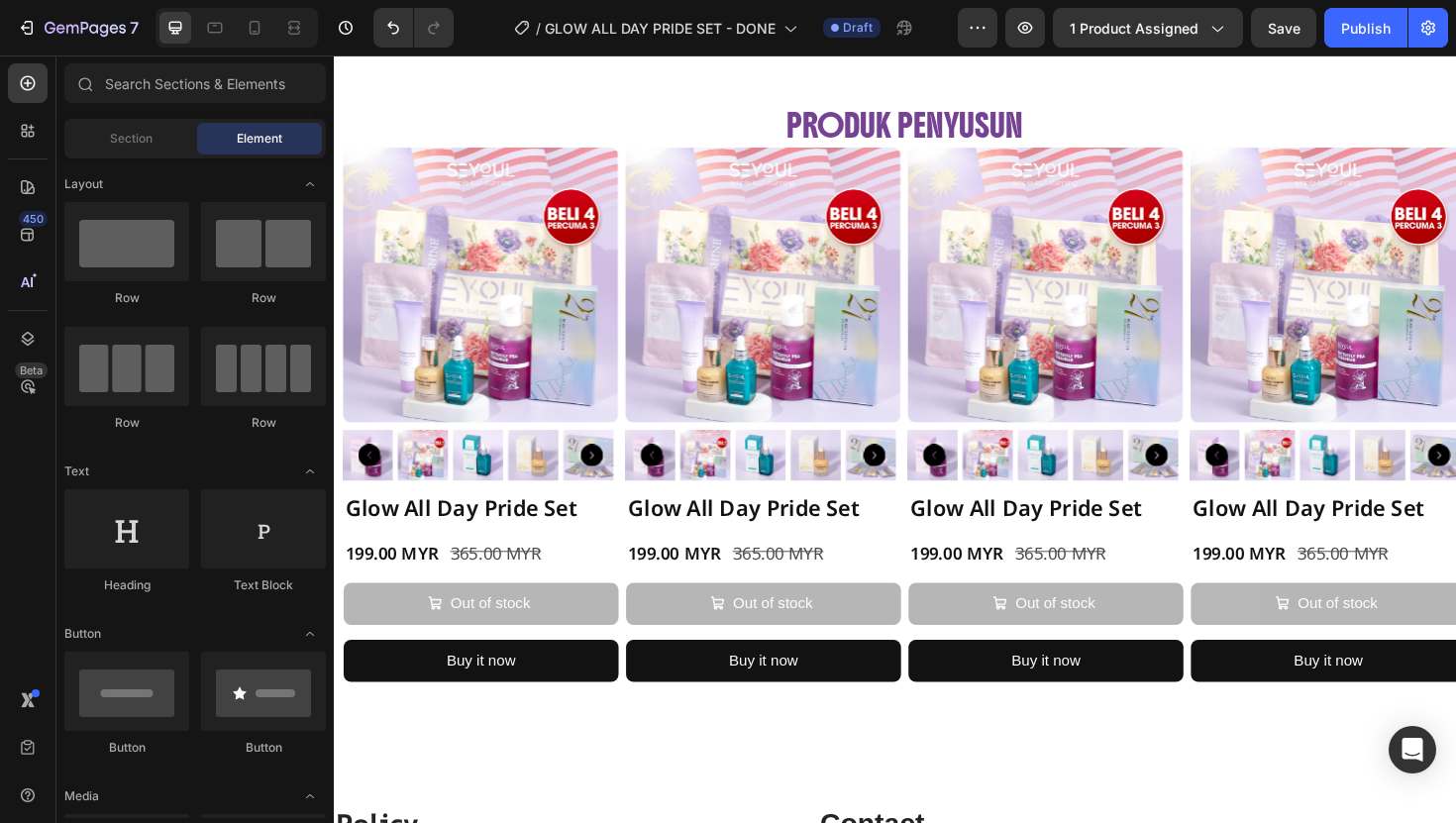 scroll, scrollTop: 2836, scrollLeft: 0, axis: vertical 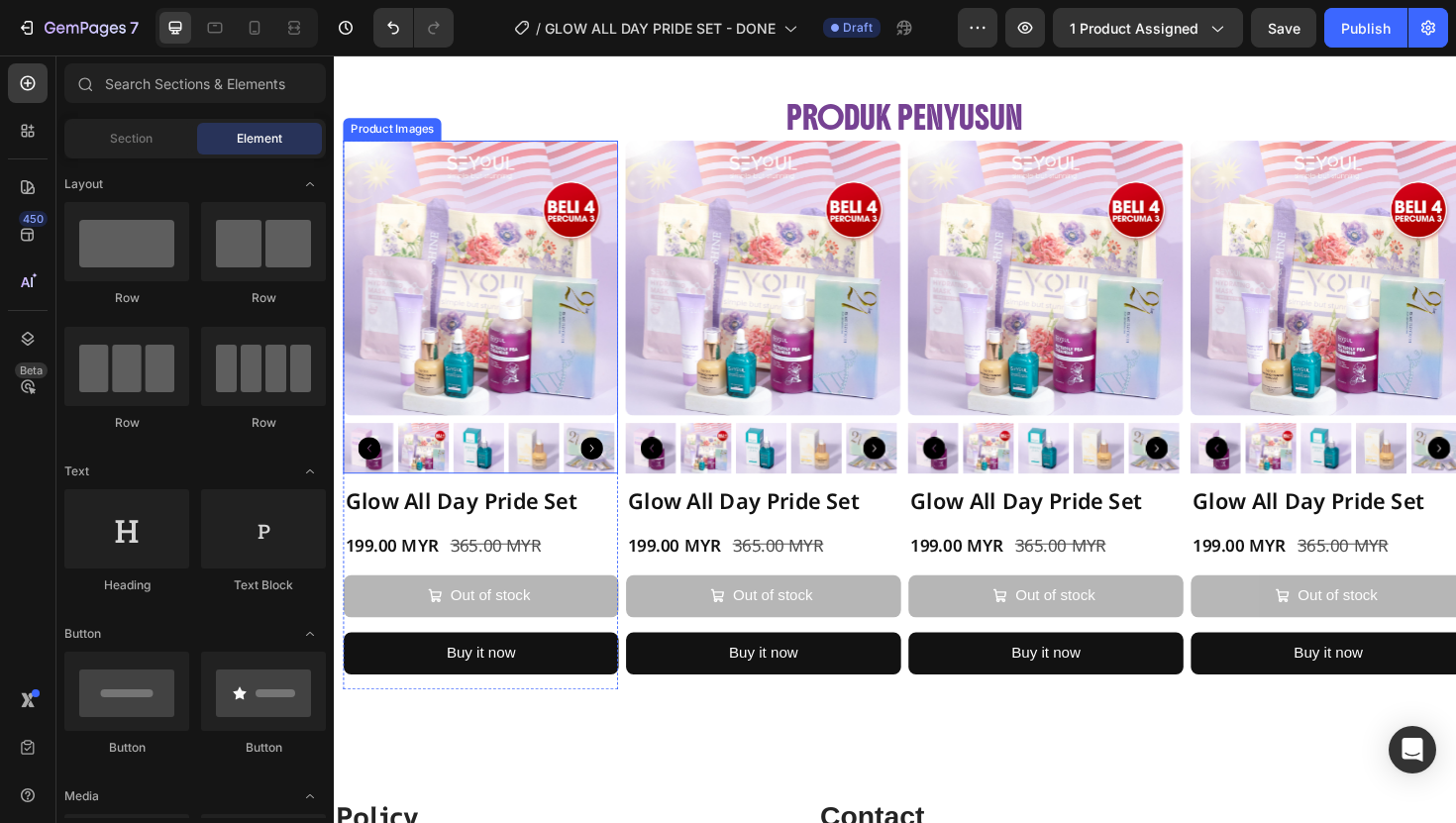 click at bounding box center [489, 291] 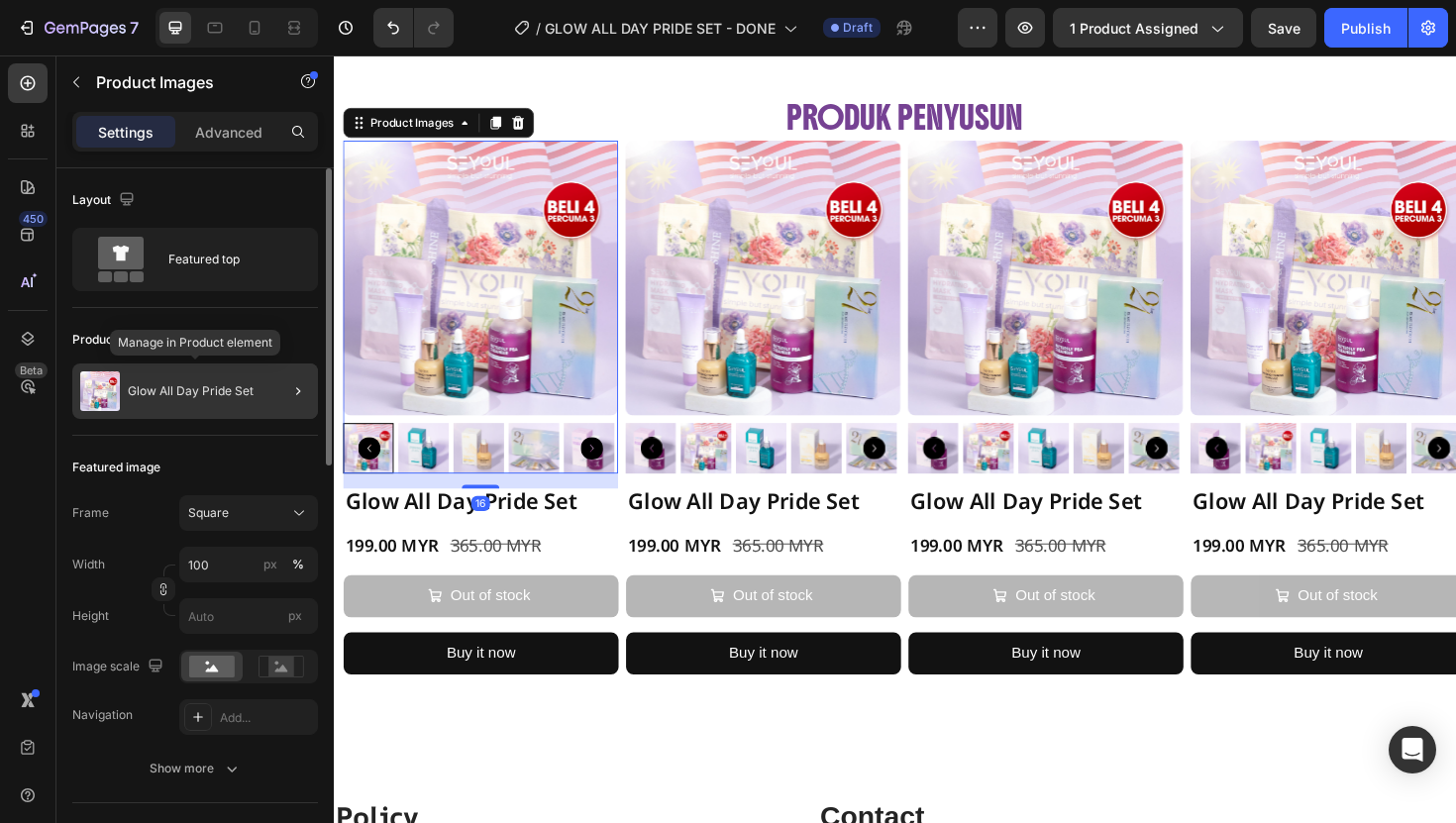 click on "Glow All Day Pride Set" at bounding box center [190, 391] 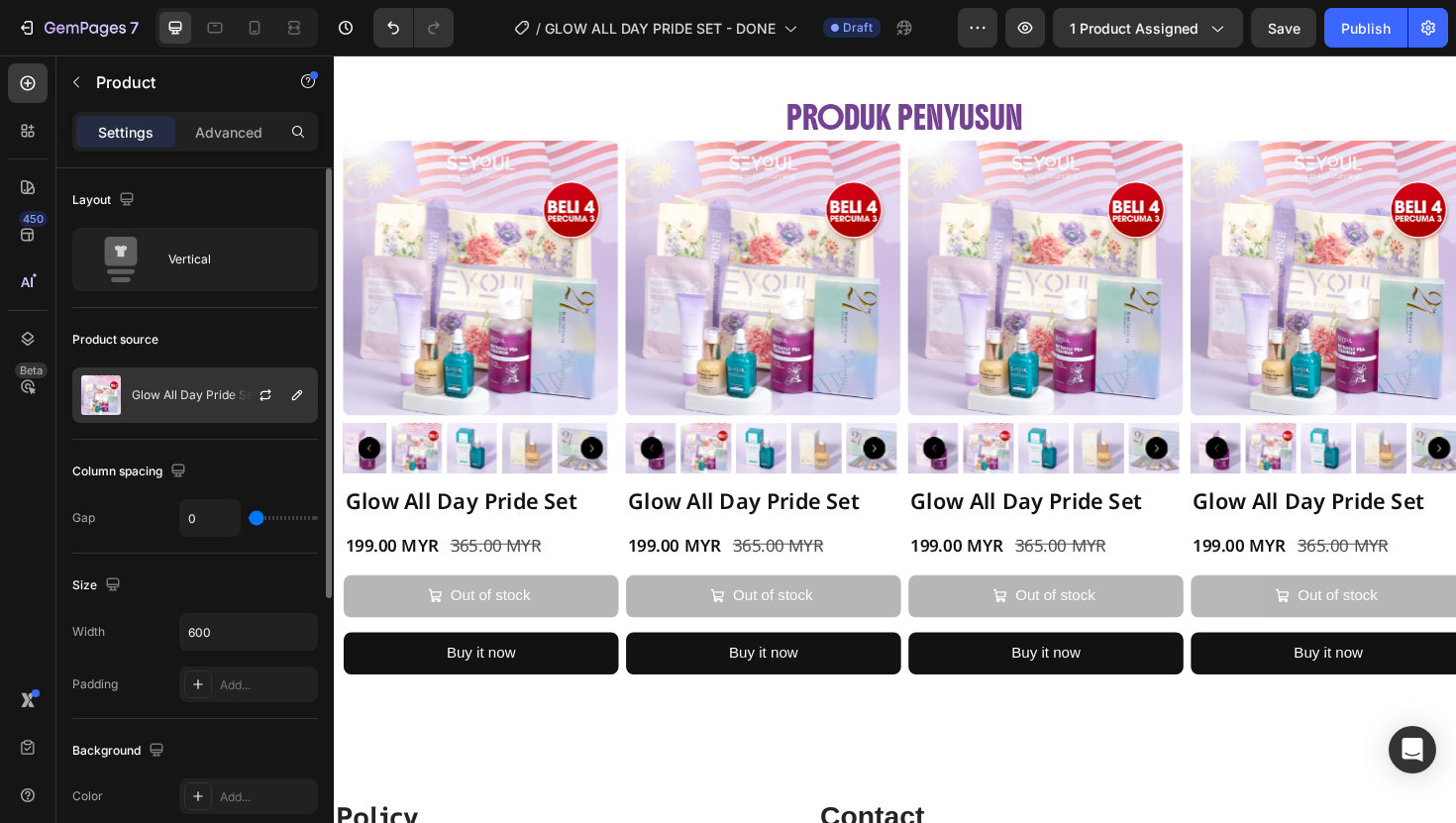 click on "Glow All Day Pride Set" at bounding box center [194, 395] 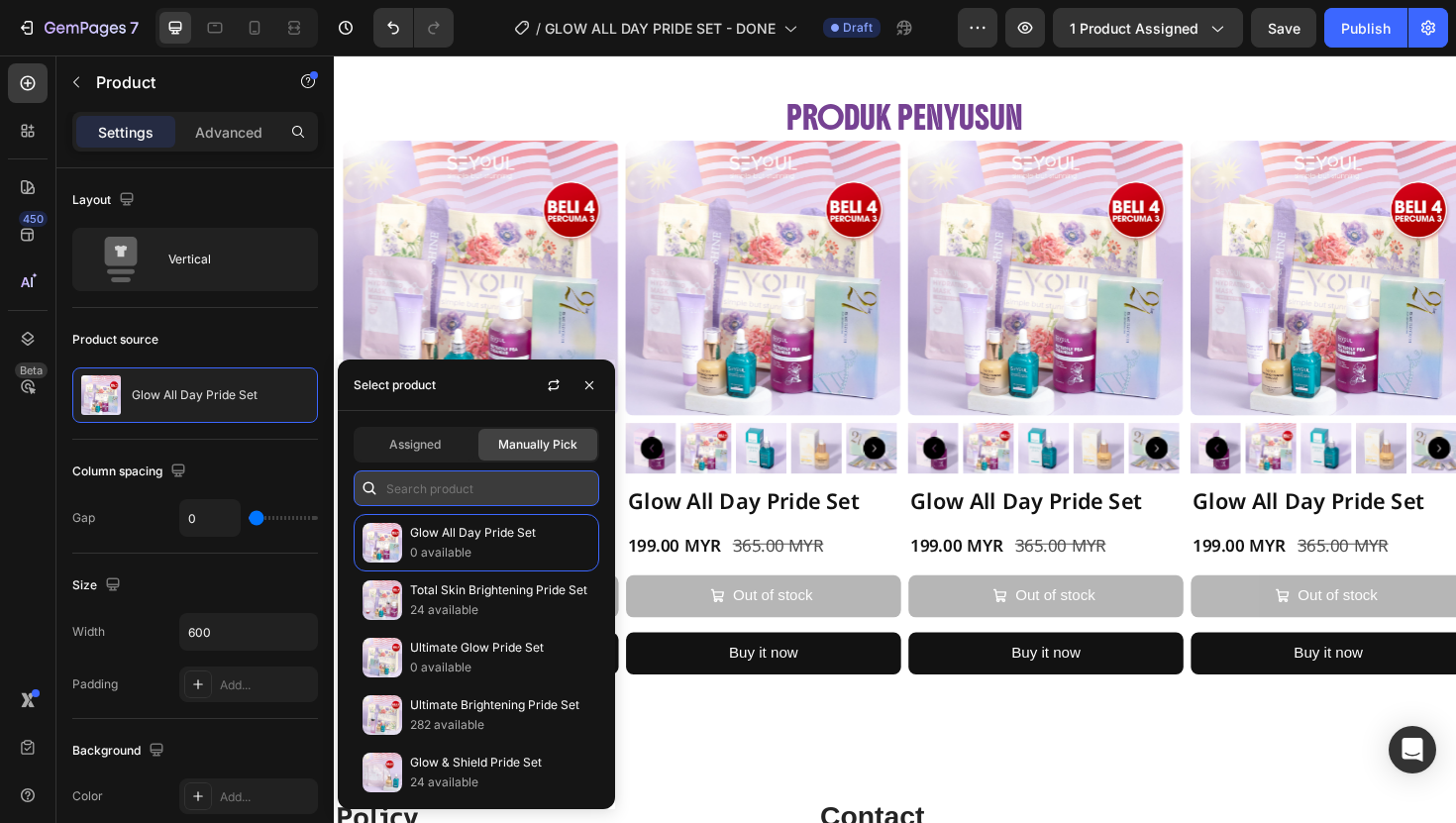 click at bounding box center (476, 488) 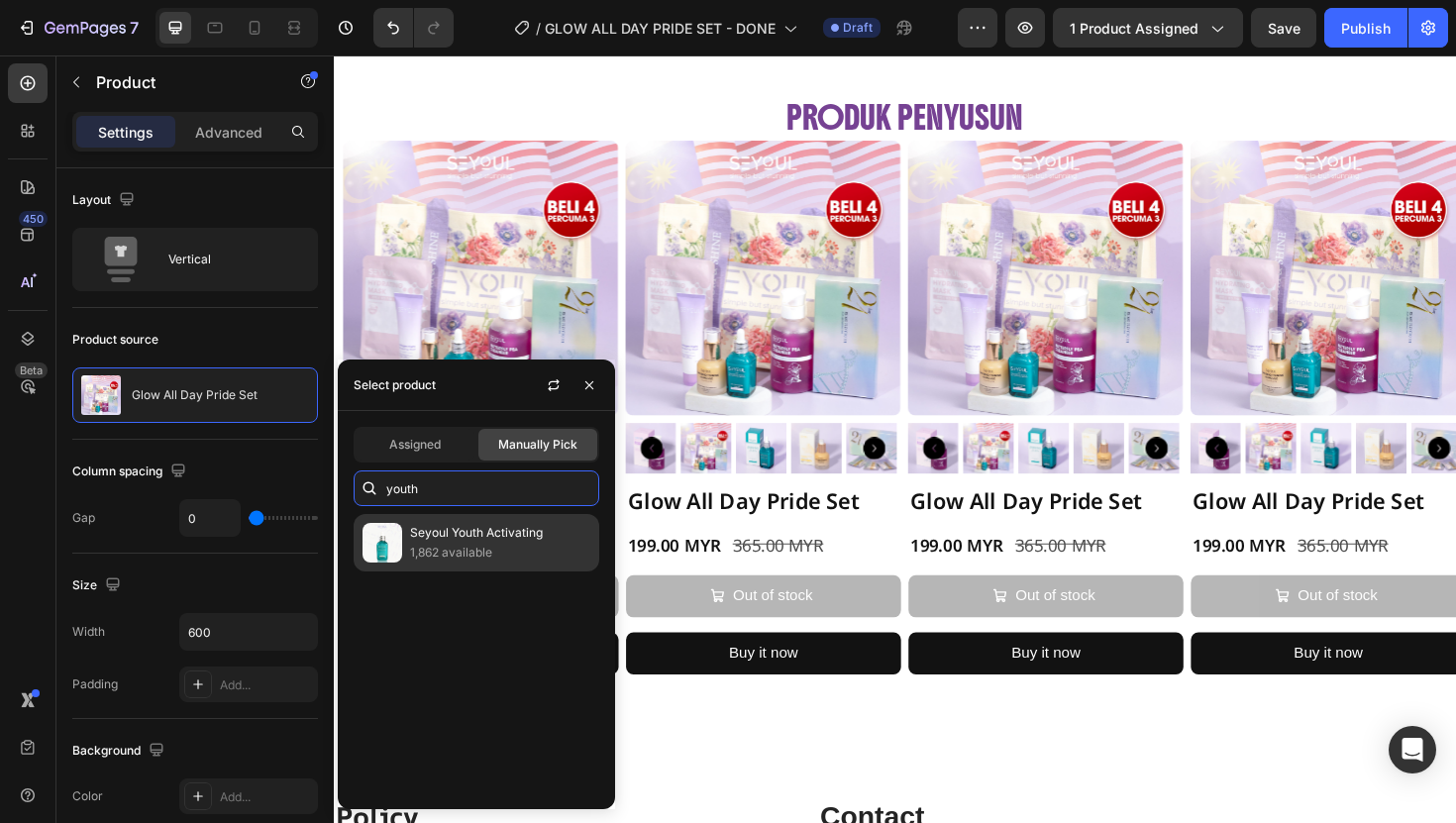 type on "youth" 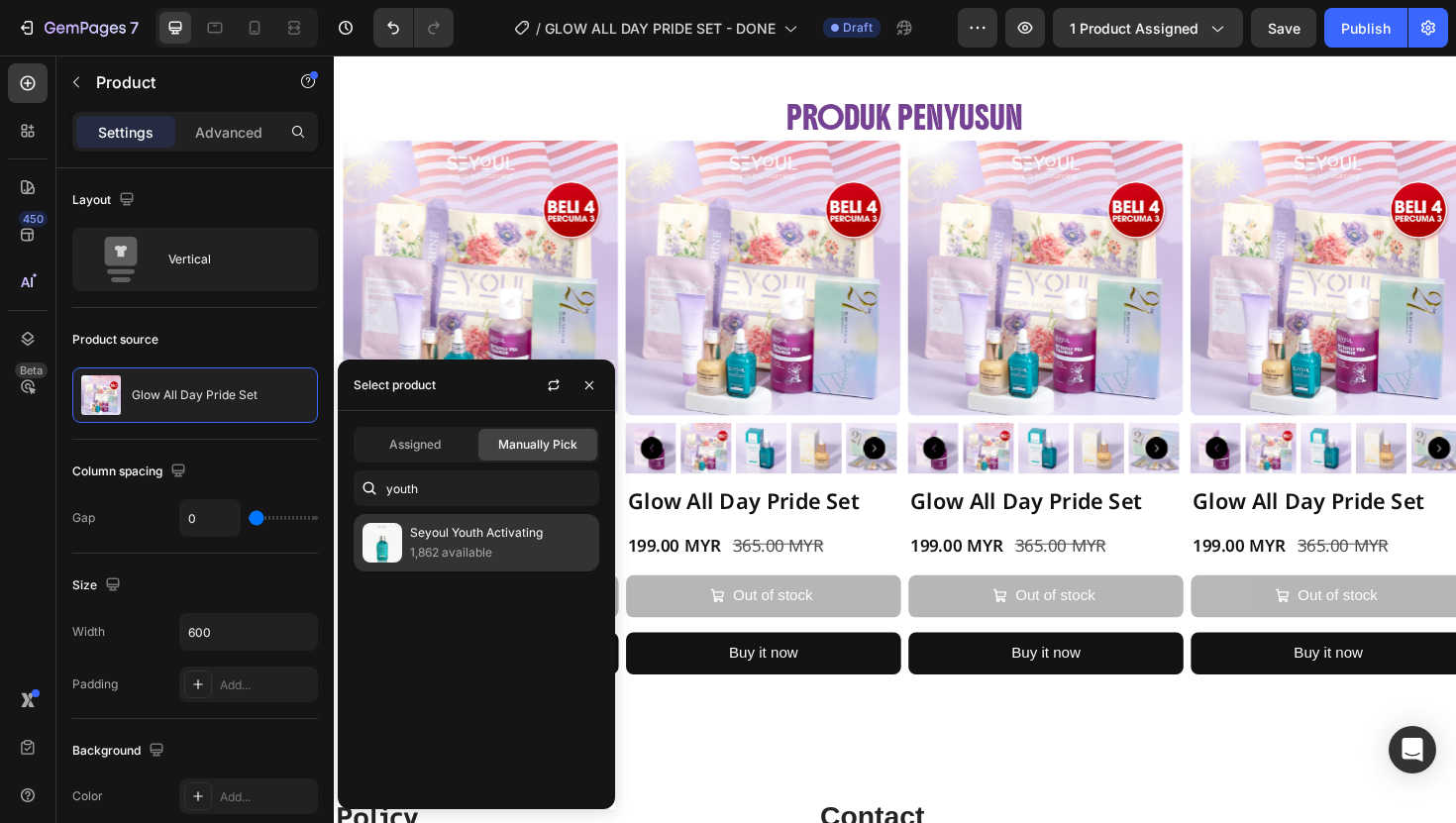 click on "Seyoul Youth Activating" at bounding box center (500, 533) 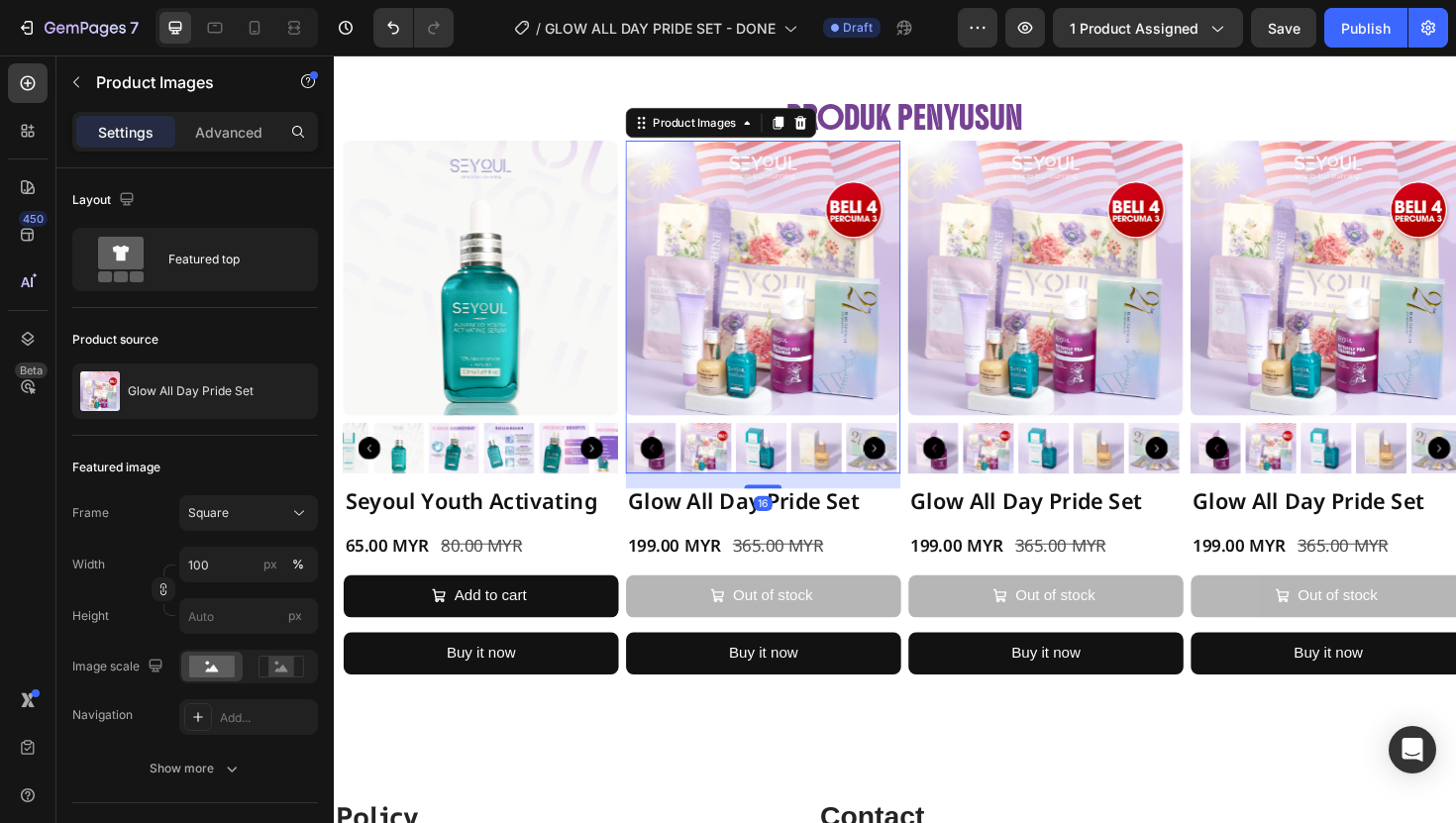 click at bounding box center [788, 291] 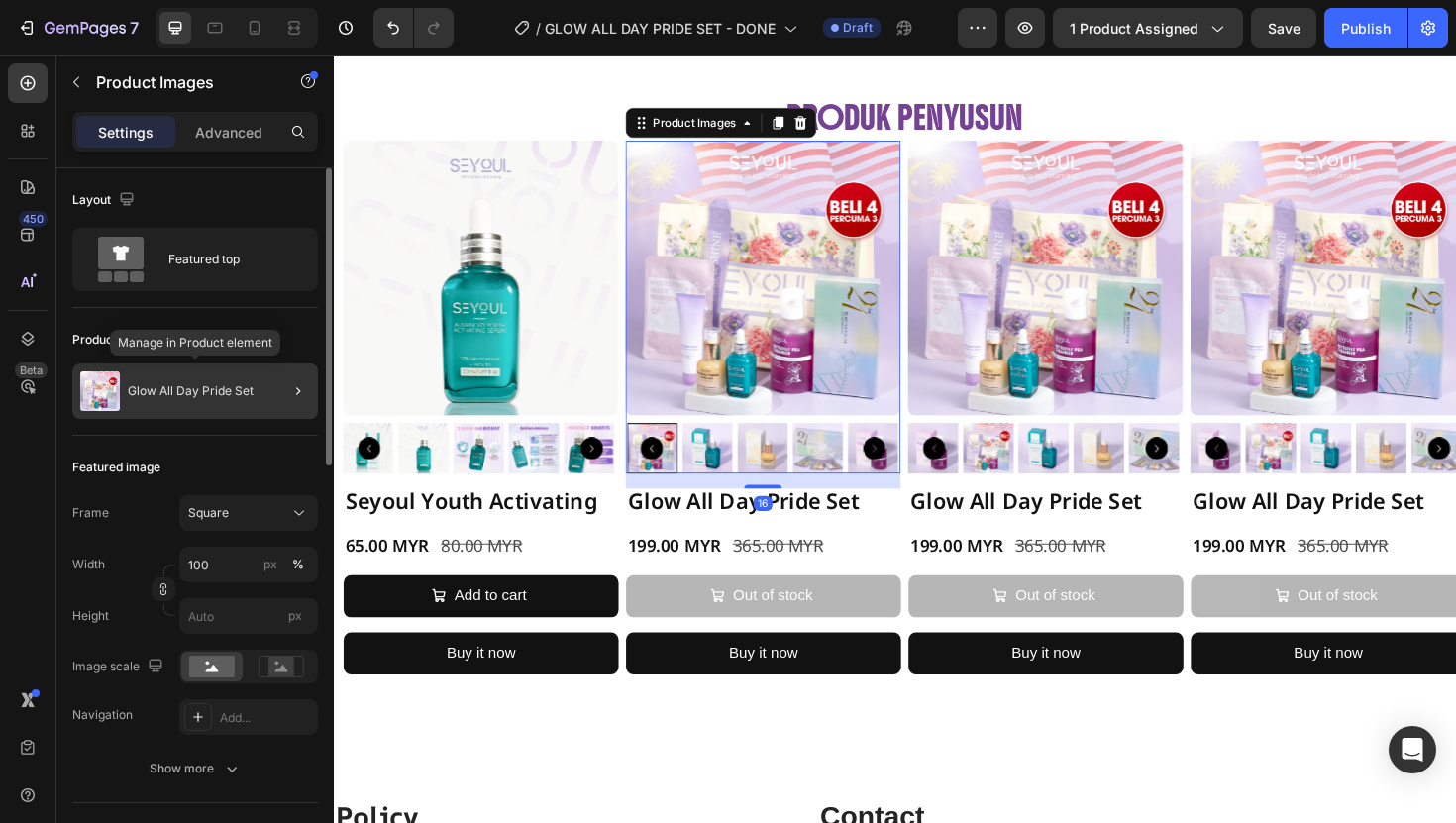 click on "Glow All Day Pride Set" 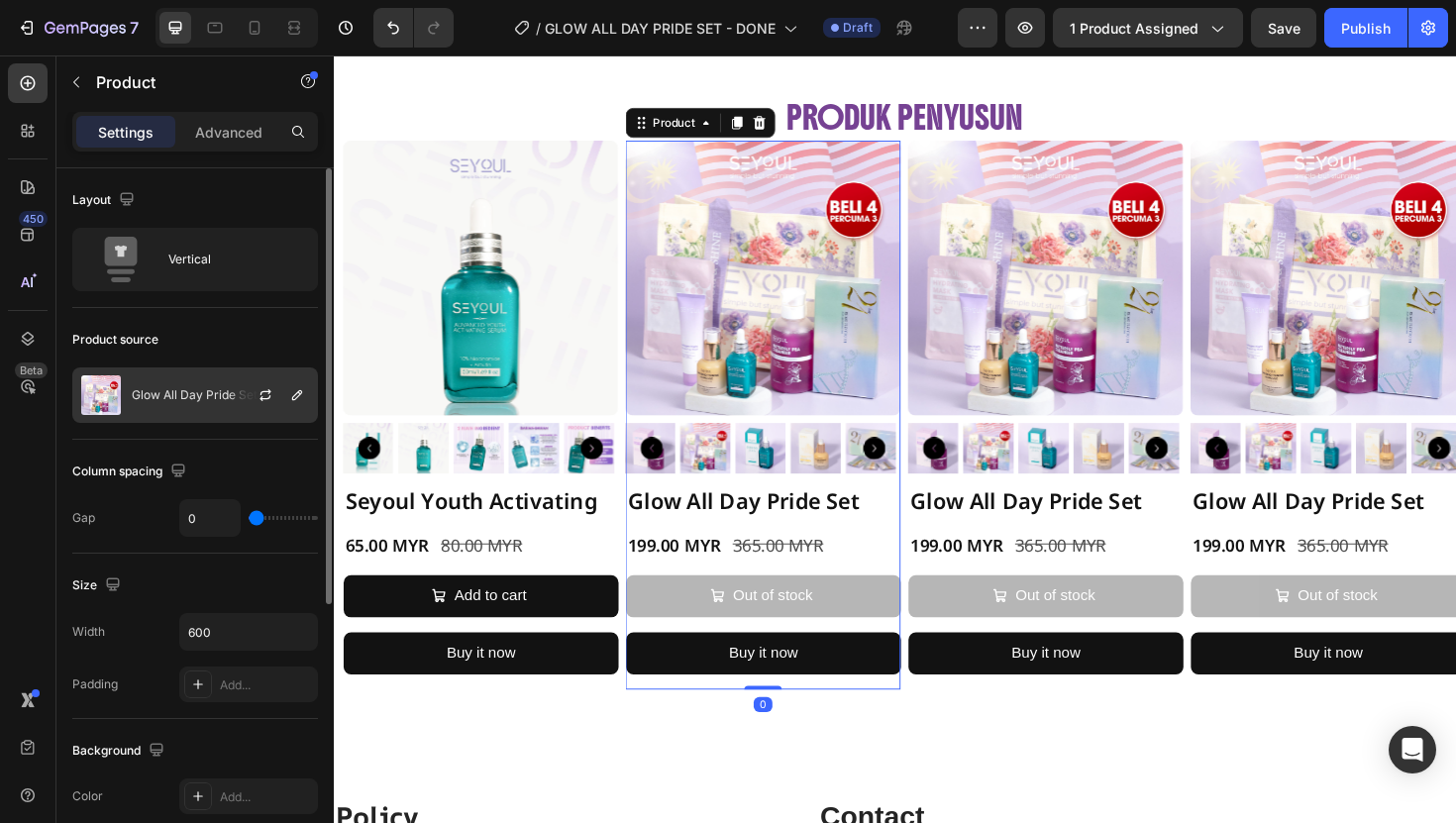 click on "Glow All Day Pride Set" at bounding box center (194, 395) 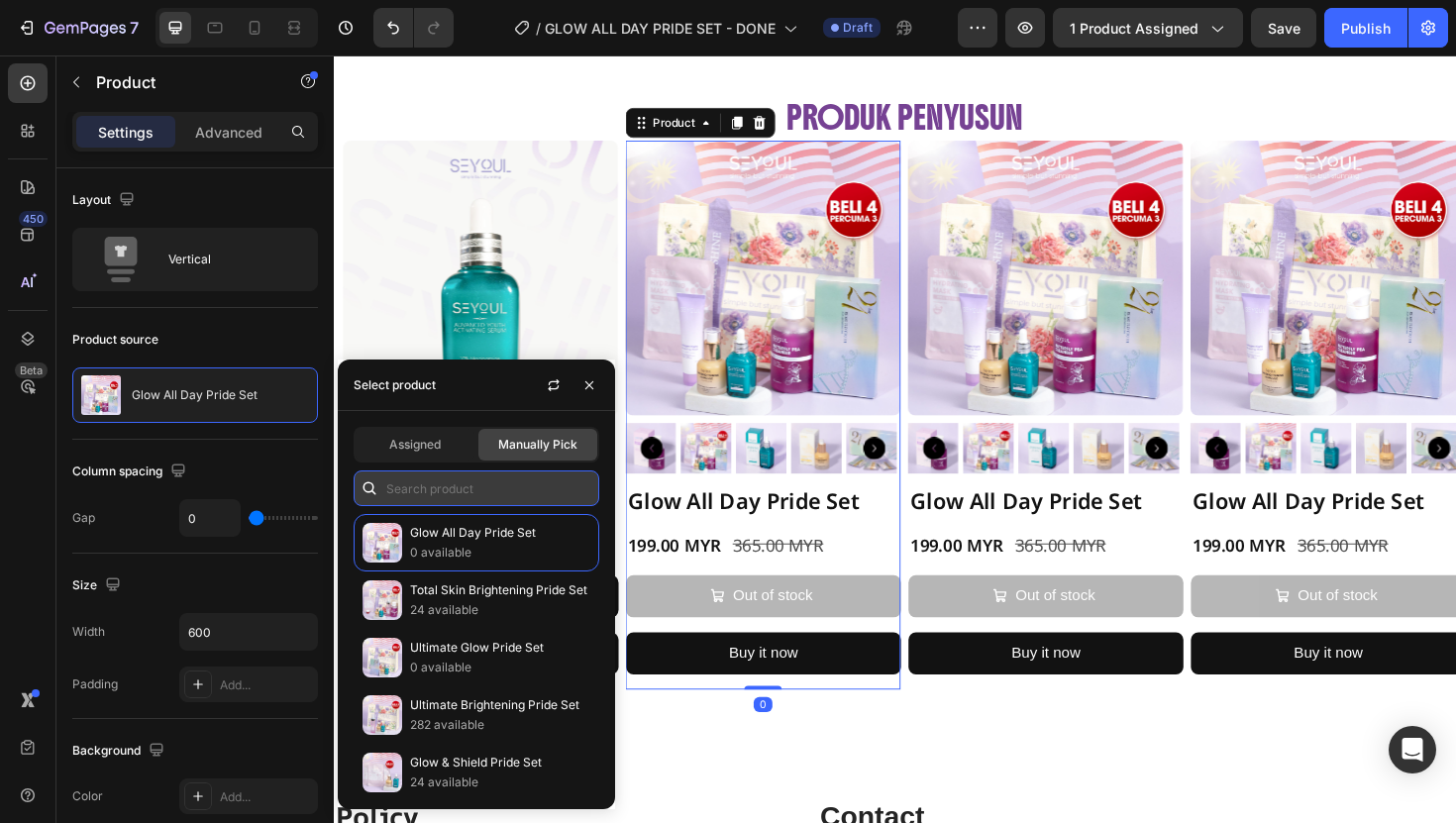 click at bounding box center [476, 488] 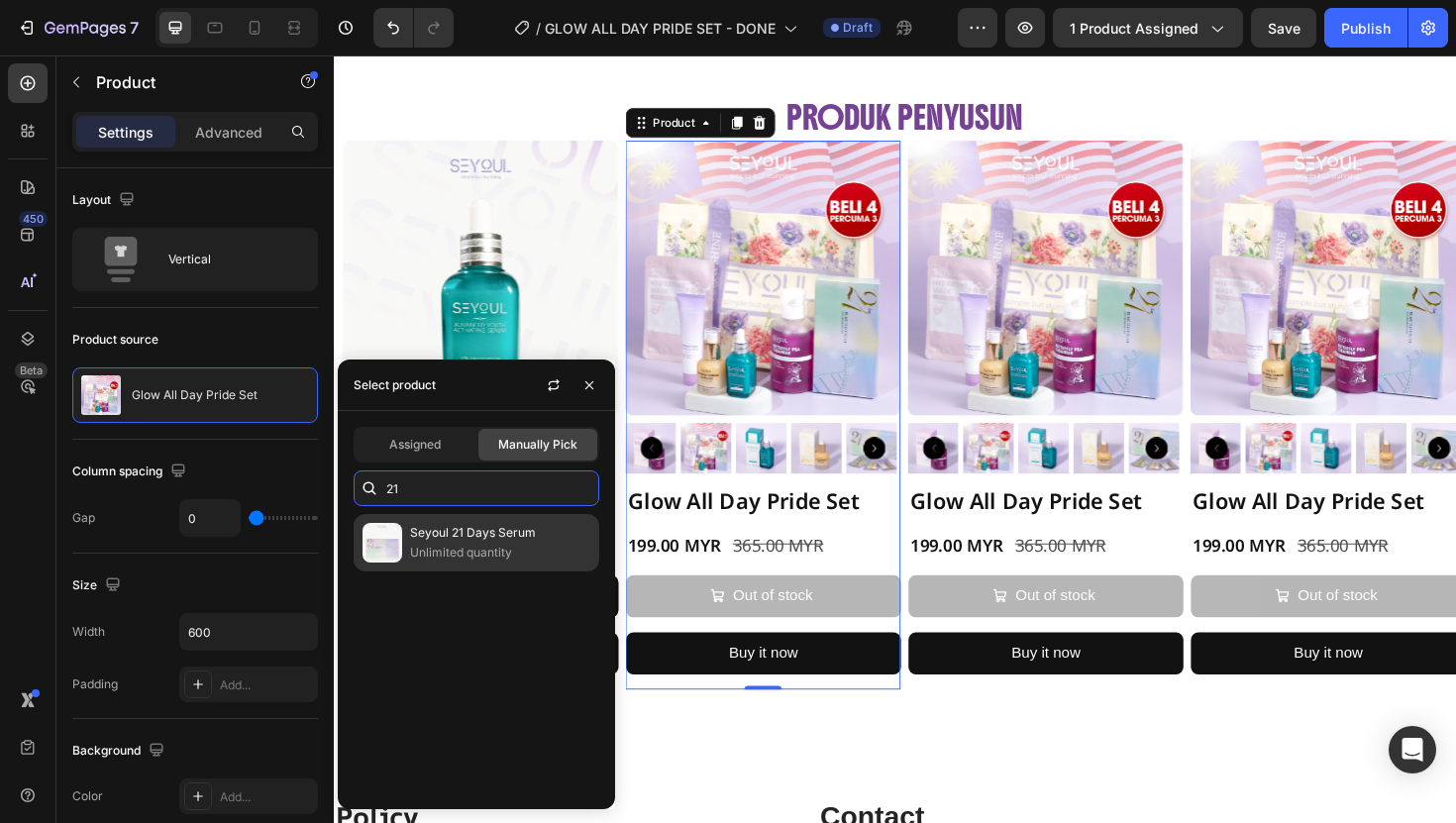 type on "21" 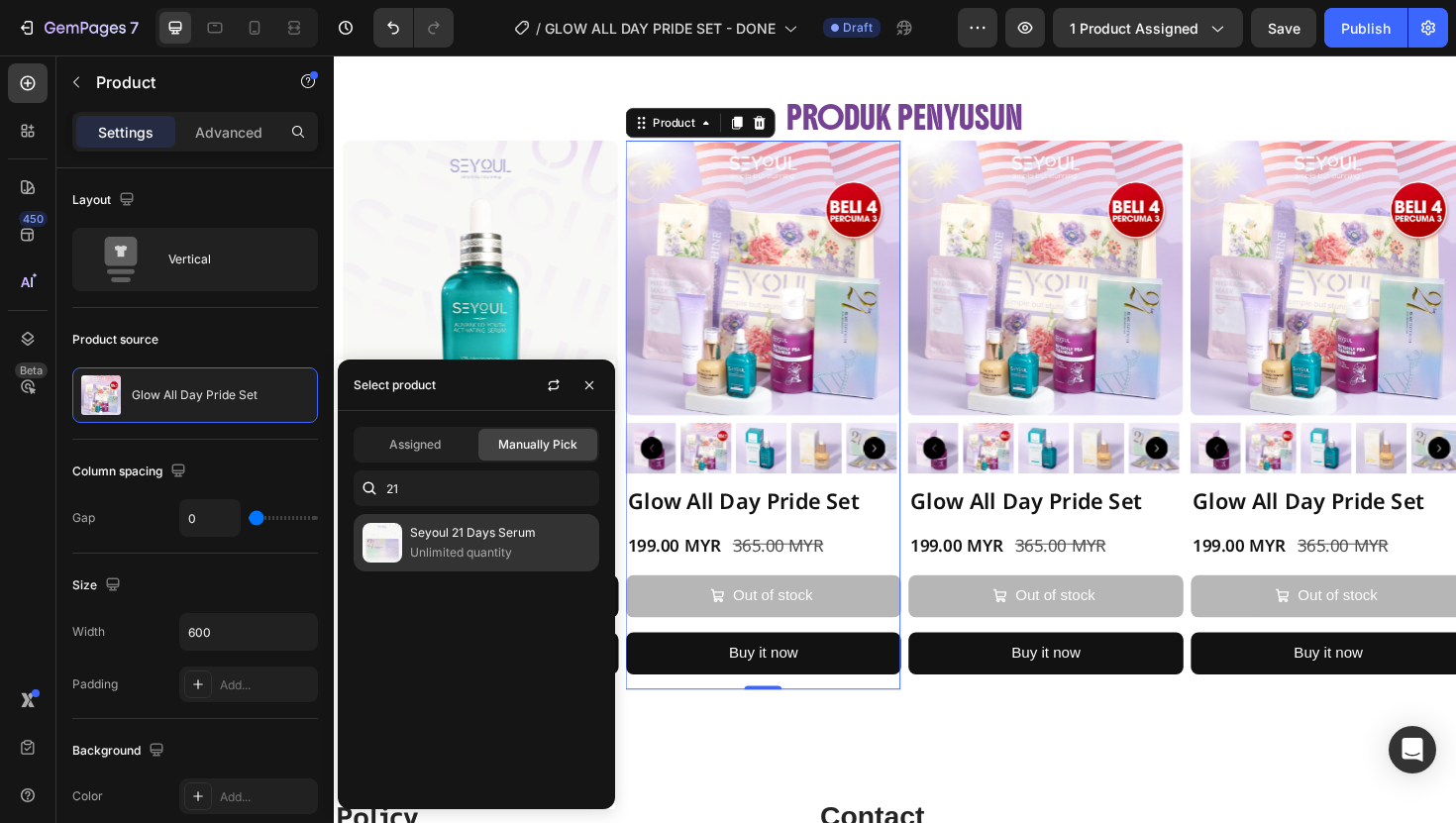 drag, startPoint x: 434, startPoint y: 536, endPoint x: 461, endPoint y: 525, distance: 29.15476 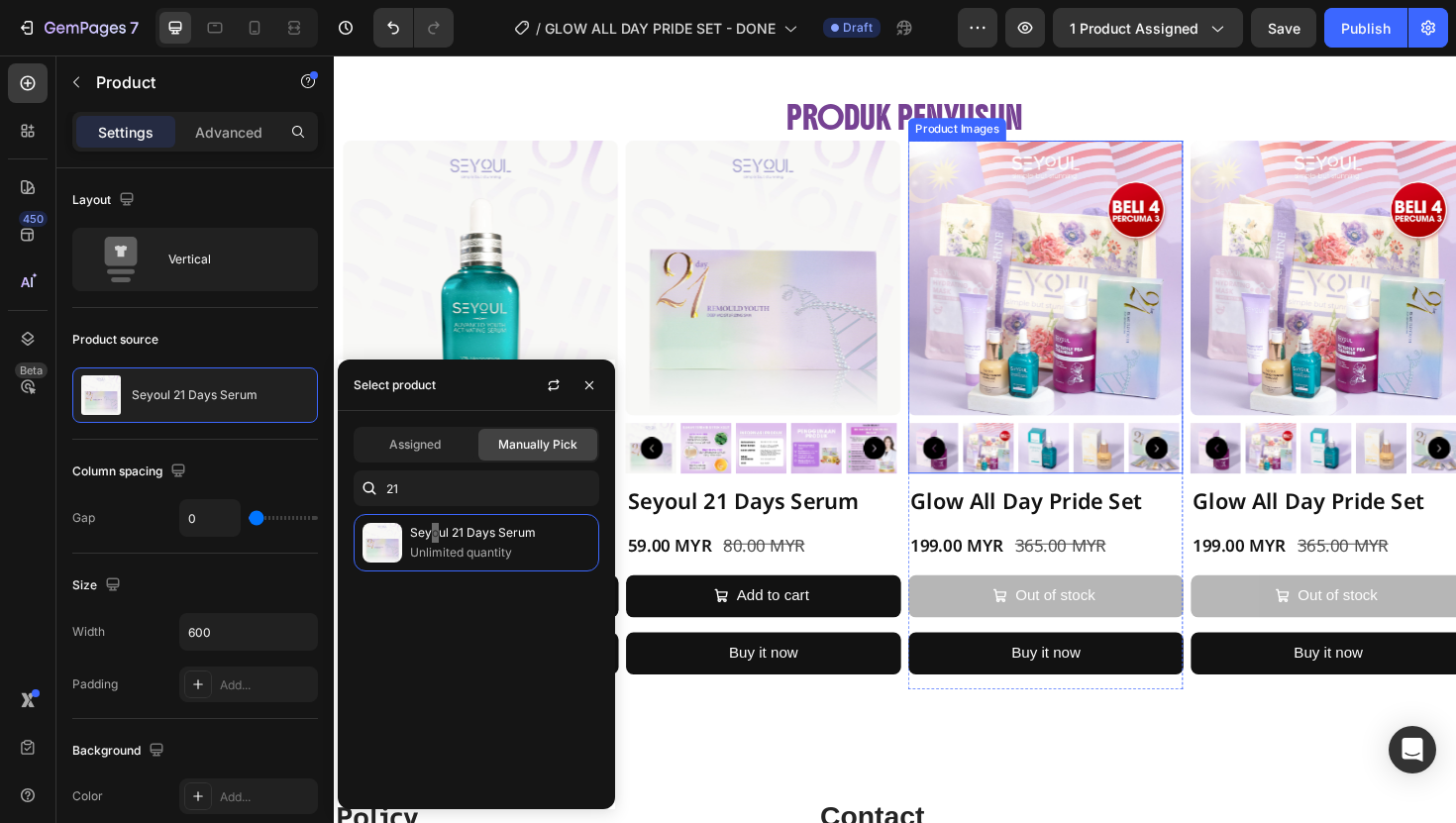 click at bounding box center [1088, 291] 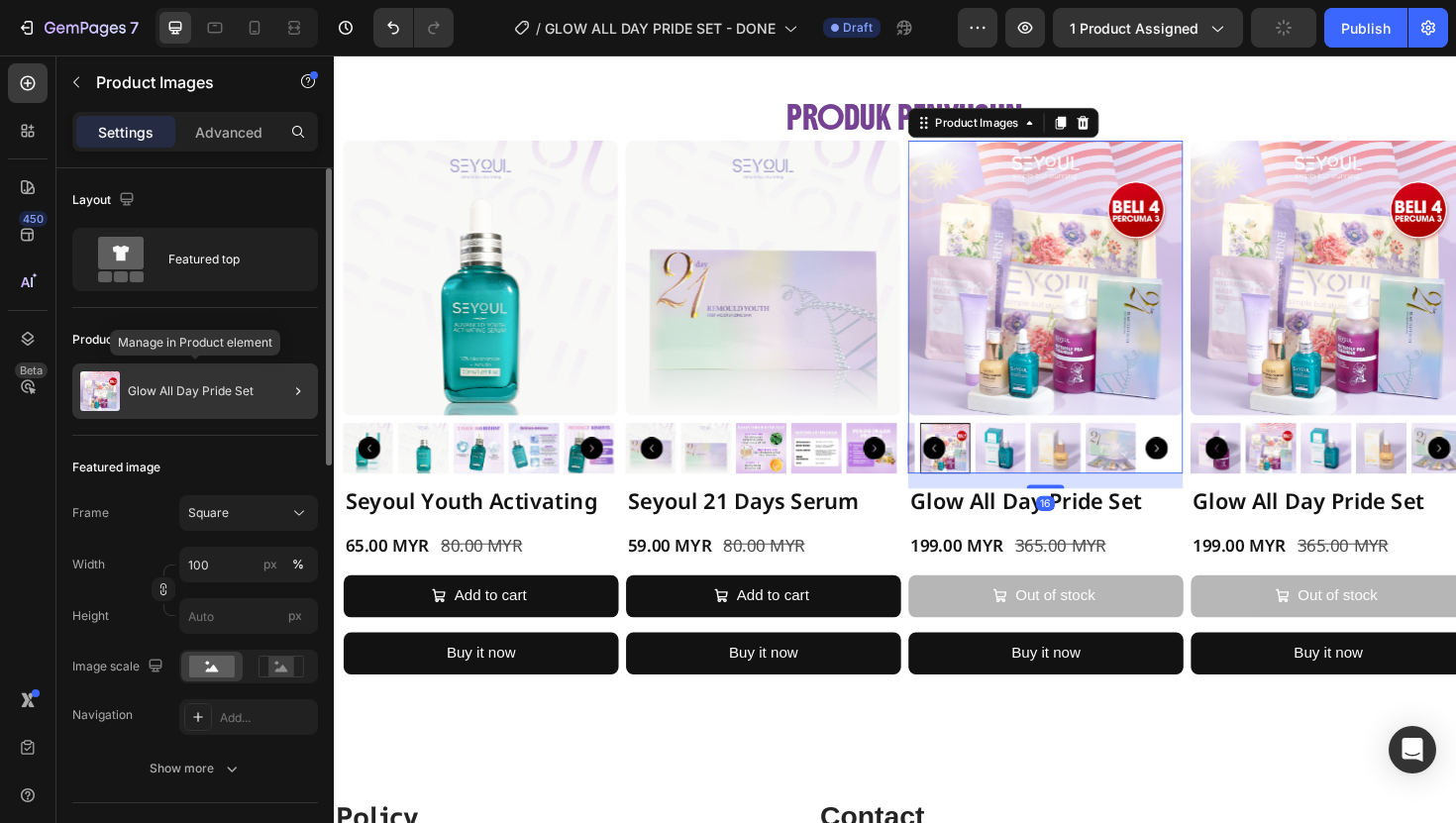 click on "Glow All Day Pride Set" 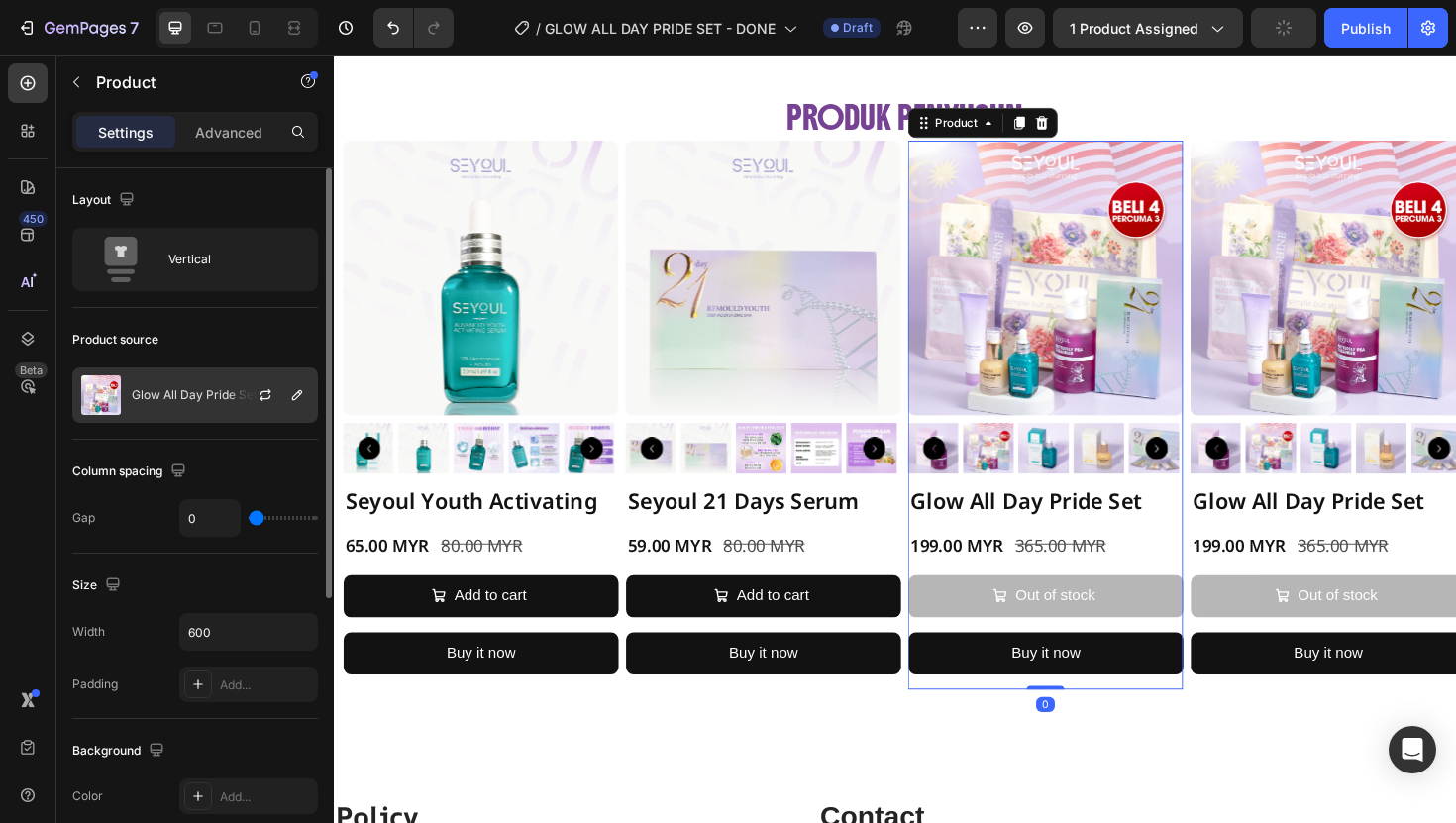 click on "Glow All Day Pride Set" 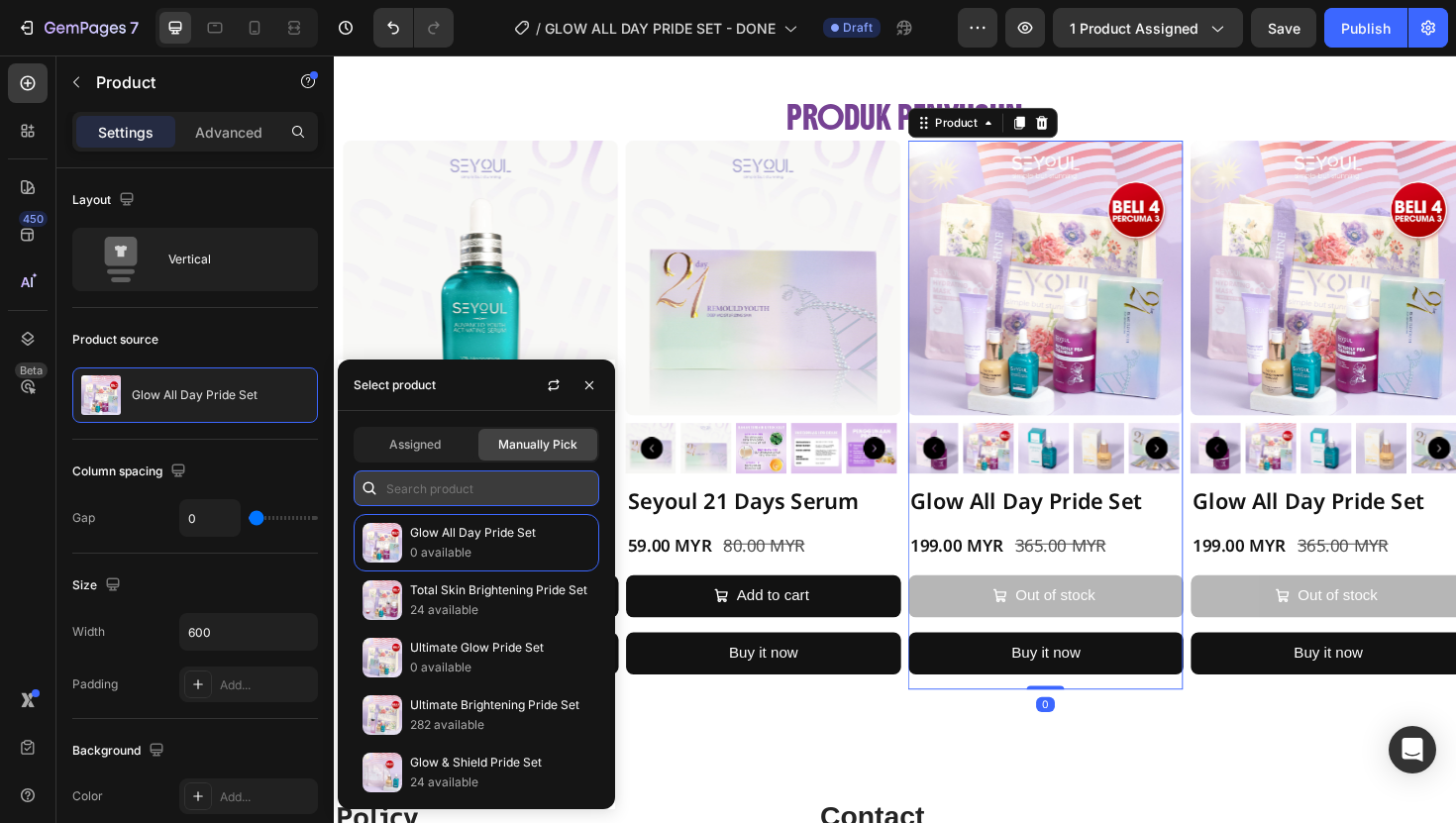 click at bounding box center [476, 488] 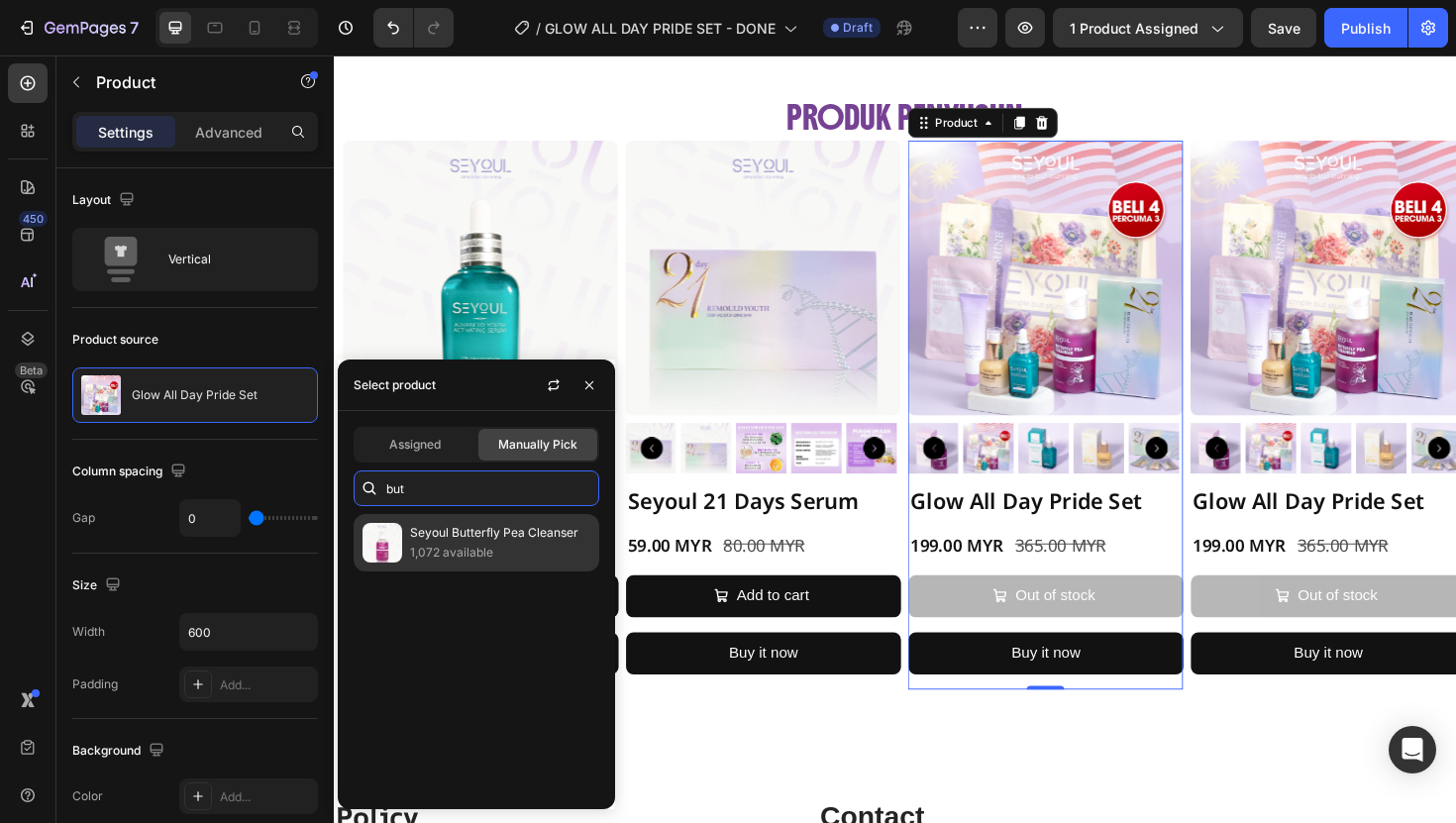 type on "but" 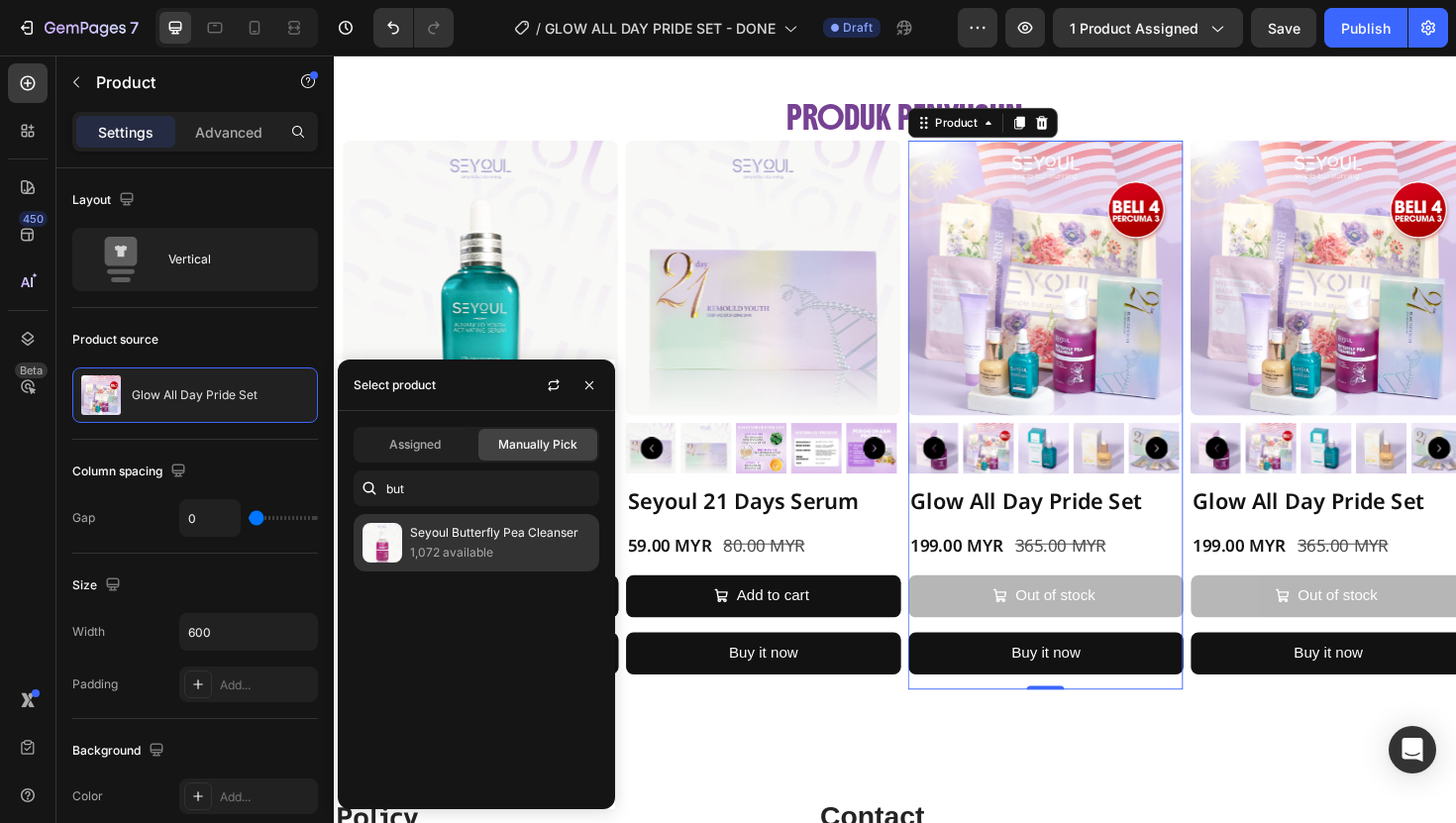 click on "Seyoul Butterfly Pea Cleanser" at bounding box center (500, 533) 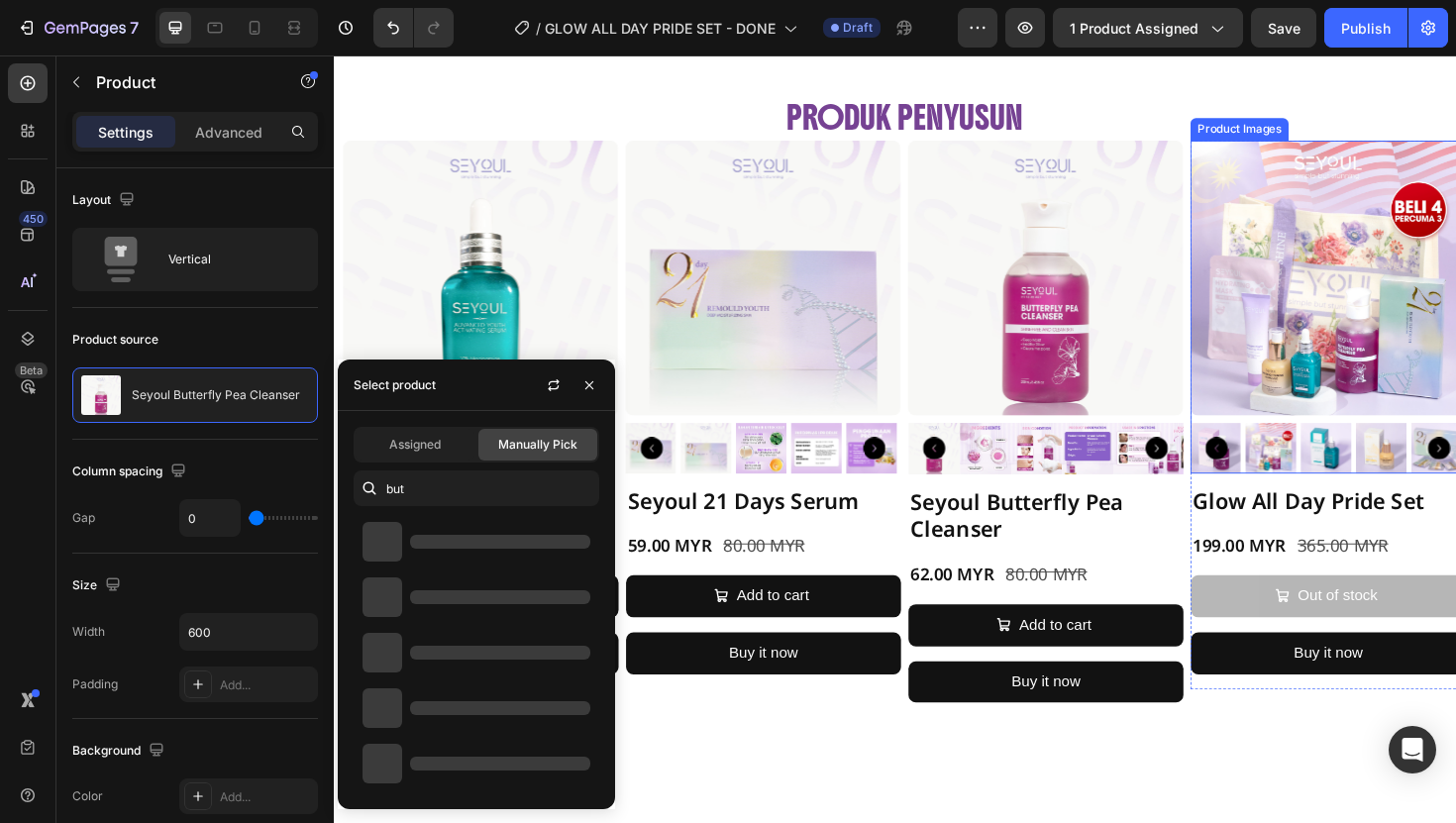 drag, startPoint x: 1363, startPoint y: 333, endPoint x: 1350, endPoint y: 331, distance: 13.152946 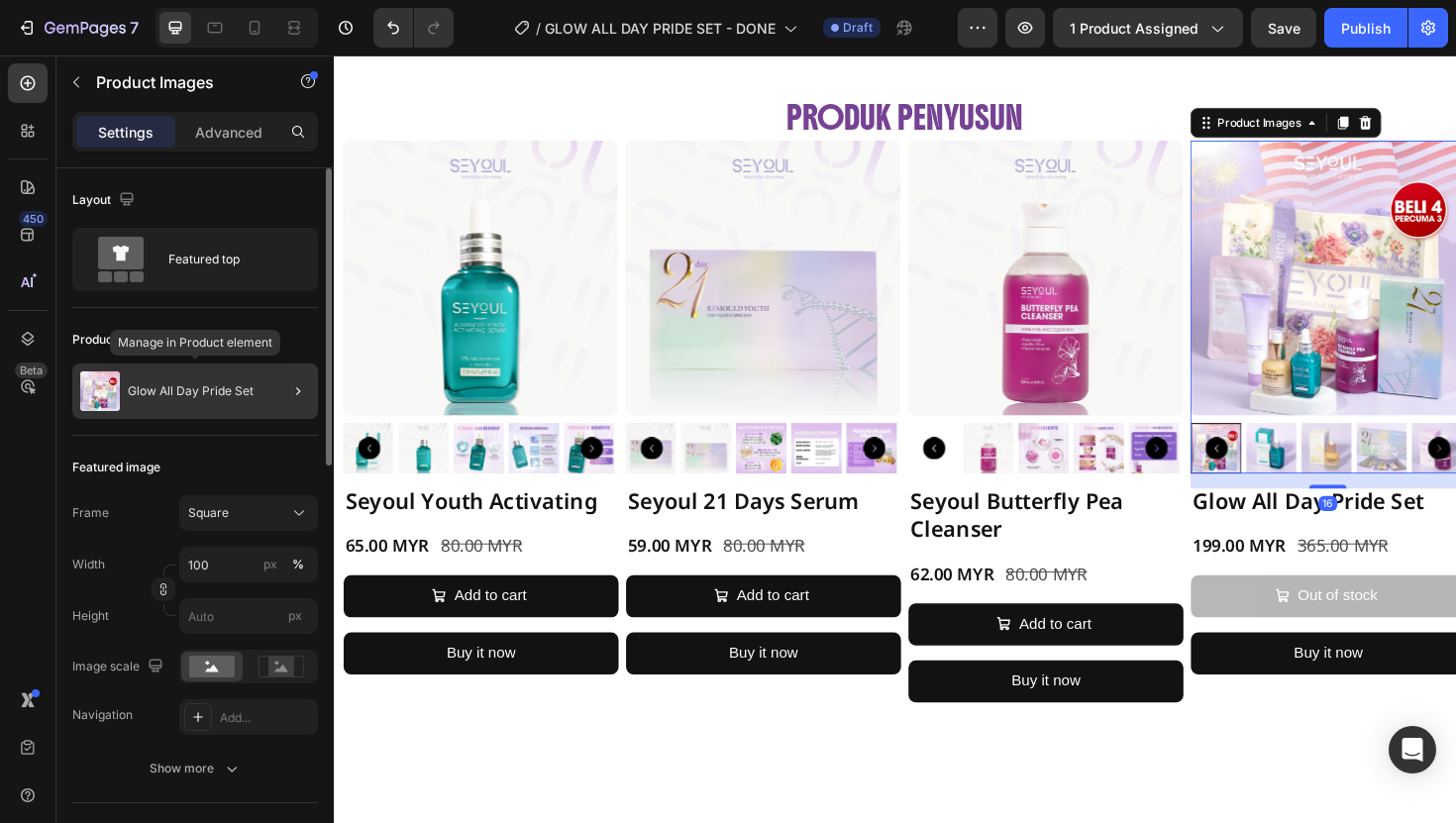 click on "Glow All Day Pride Set" at bounding box center [190, 391] 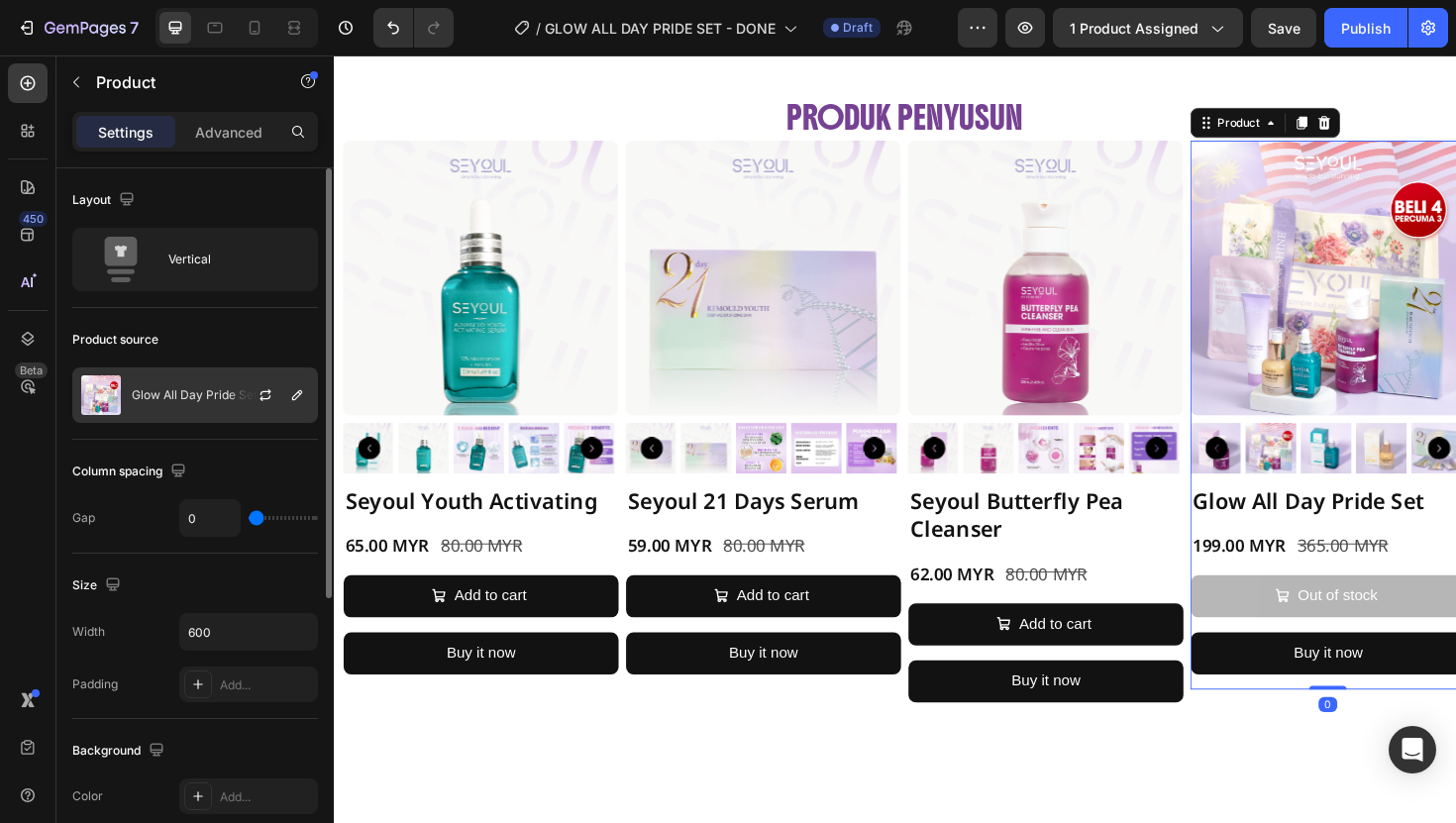 click on "Glow All Day Pride Set" 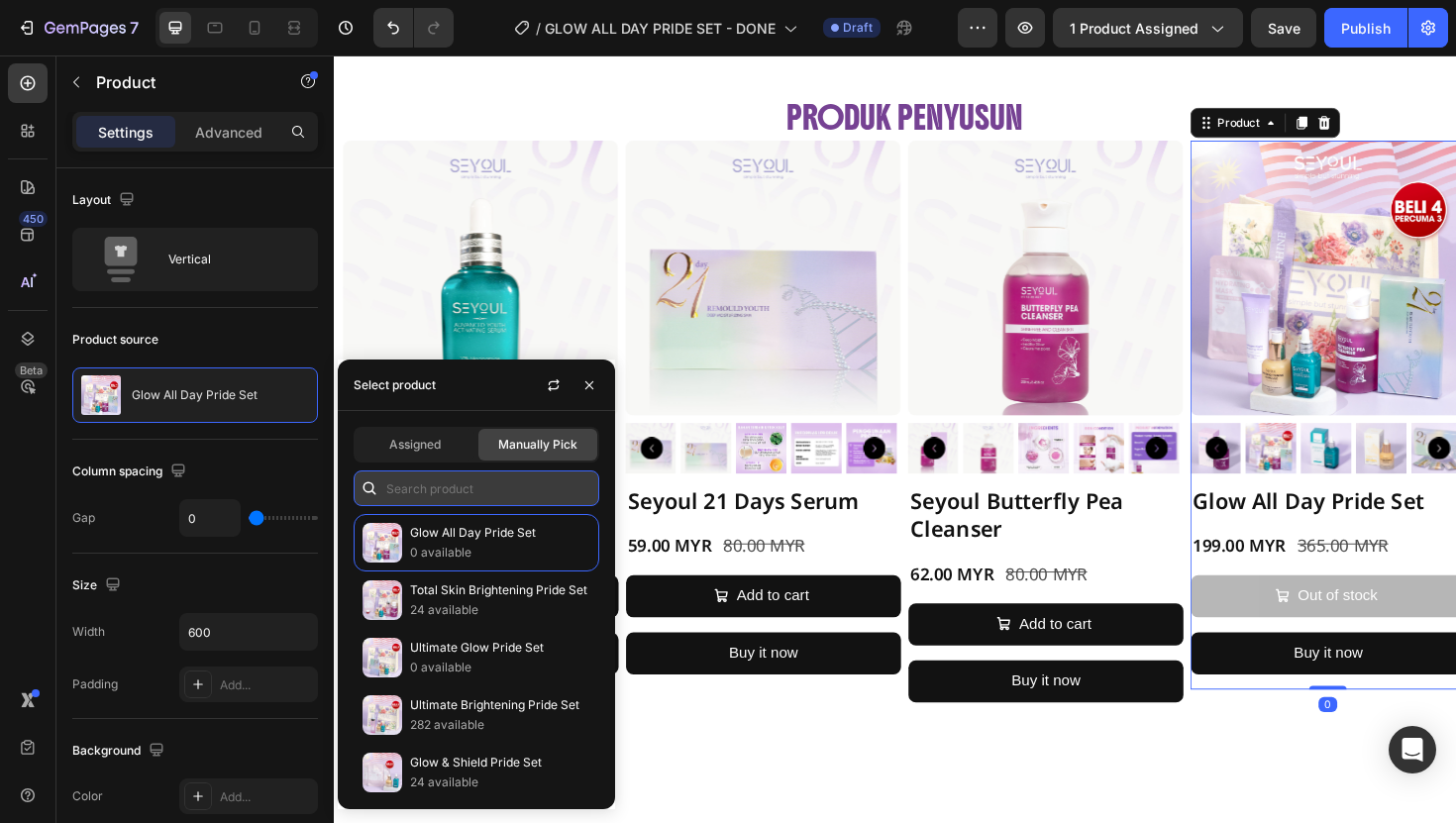 click at bounding box center [476, 488] 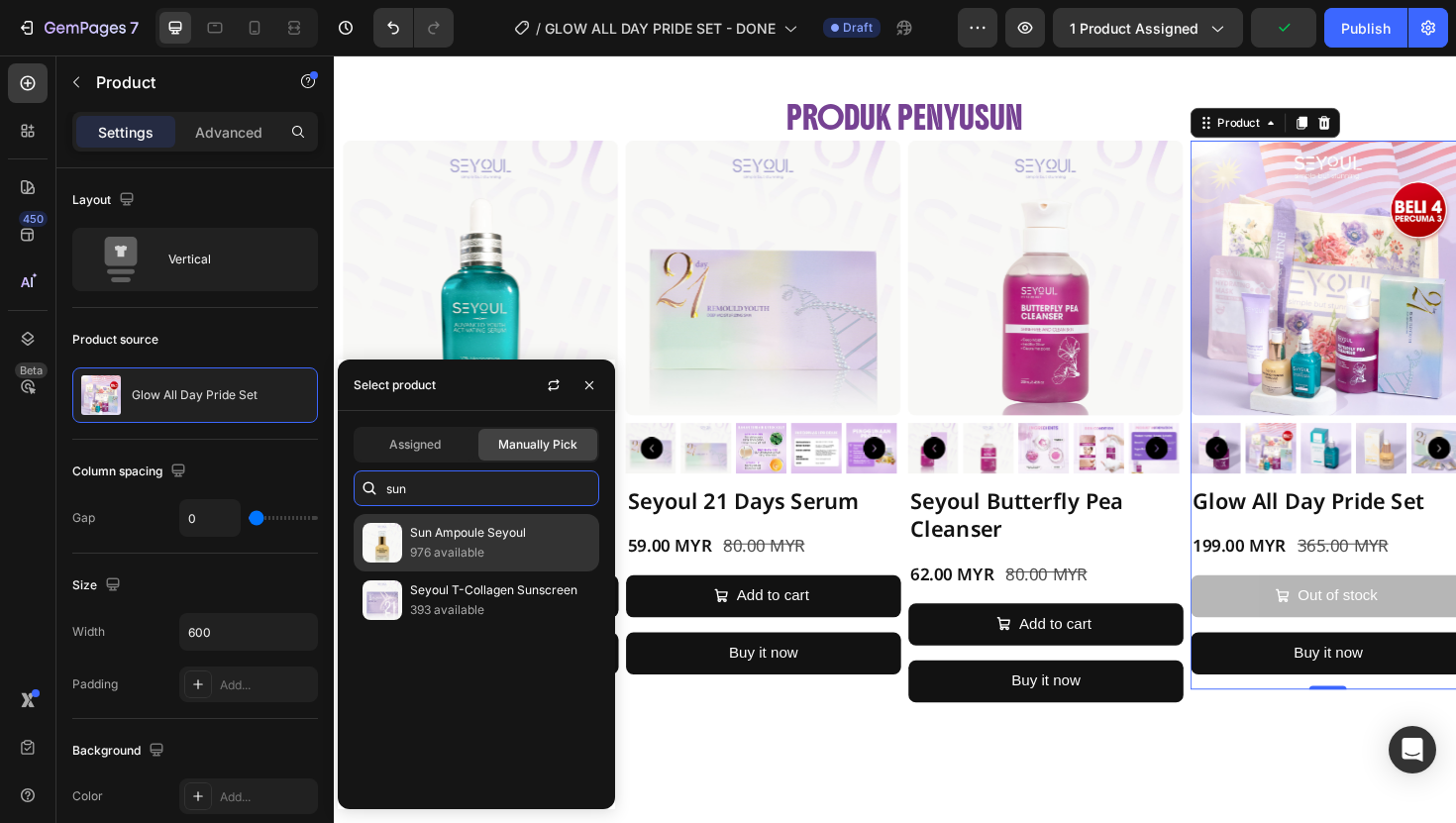 type on "sun" 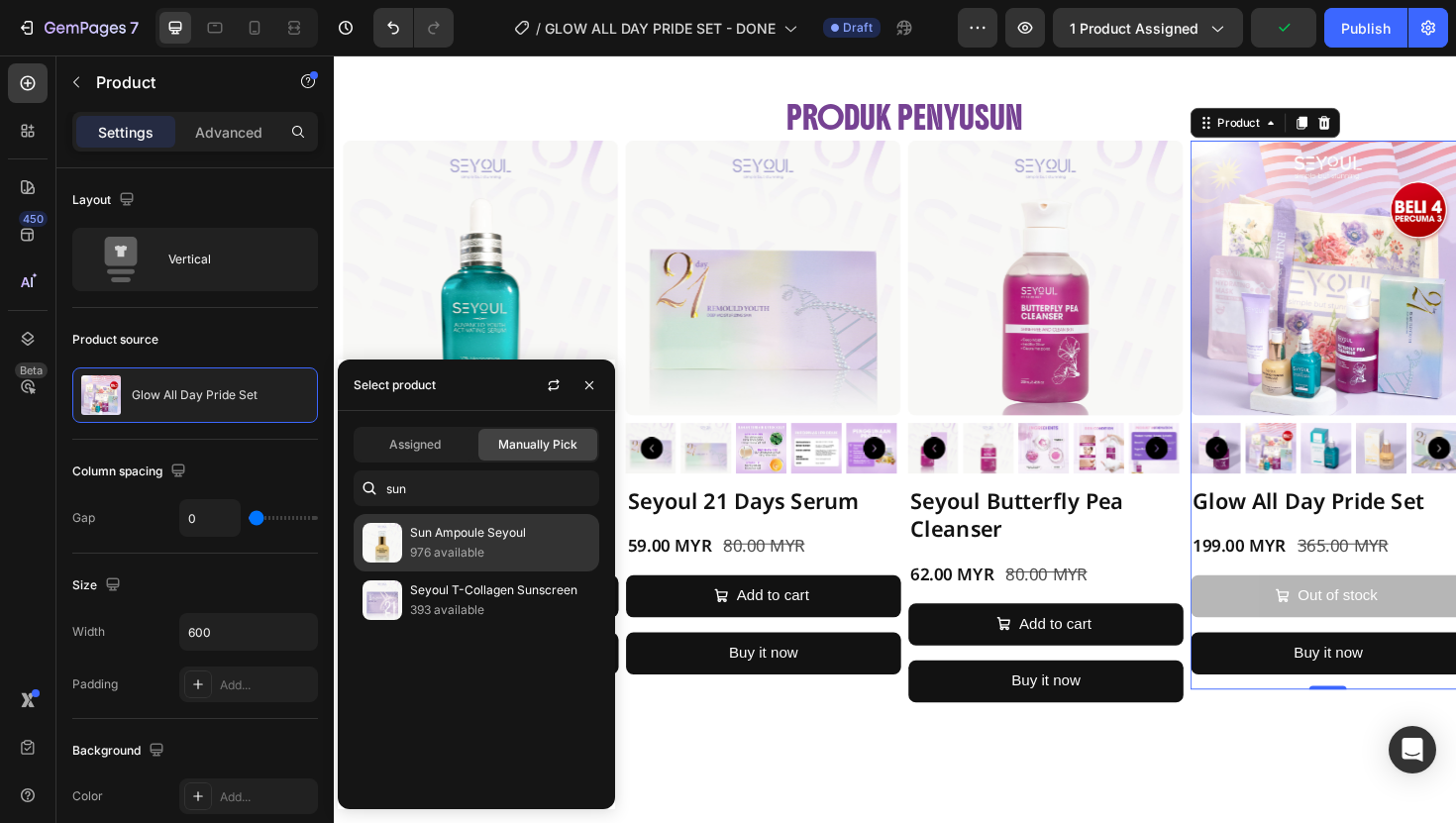 click on "976 available" at bounding box center [500, 553] 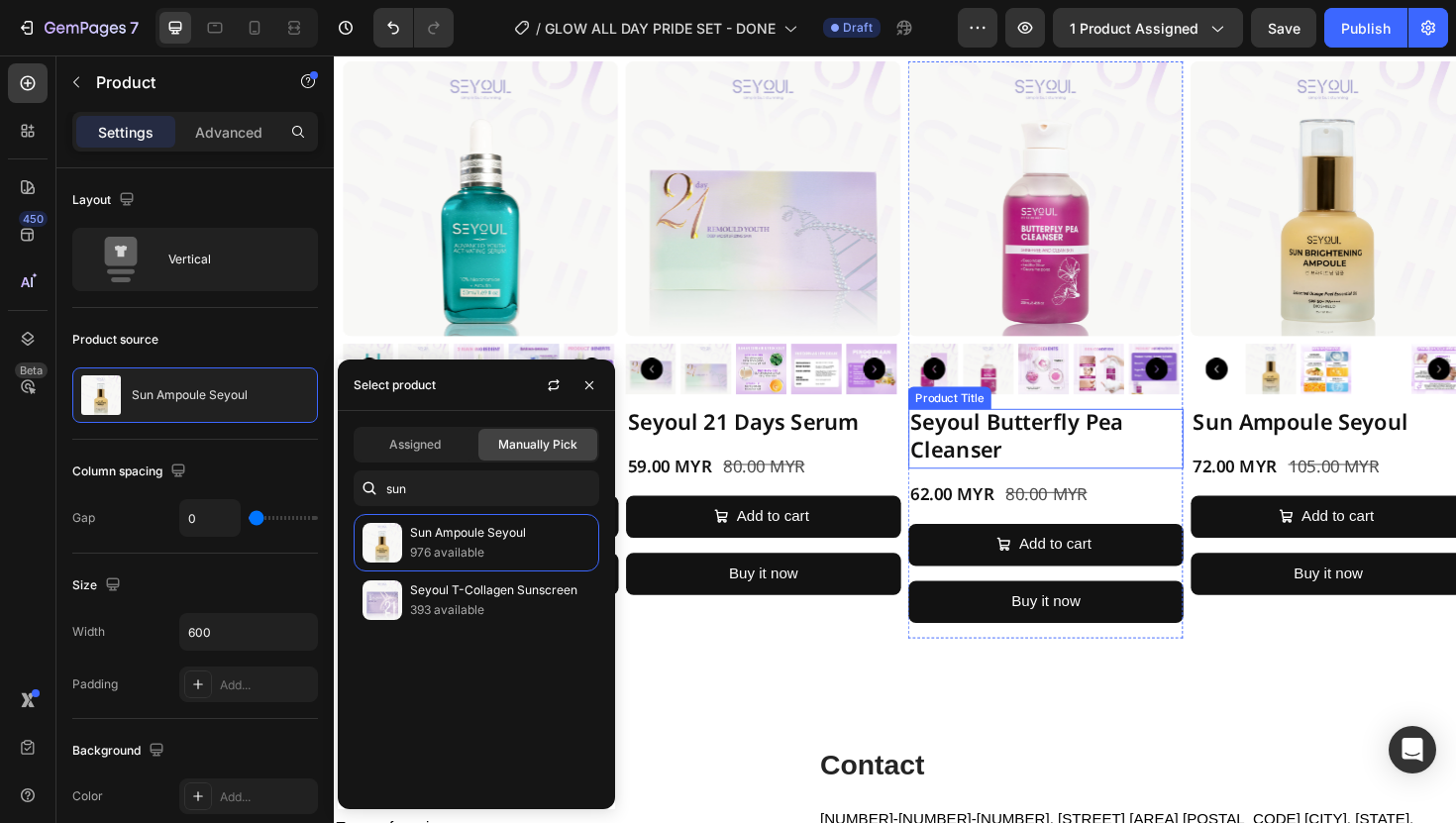 scroll, scrollTop: 2939, scrollLeft: 0, axis: vertical 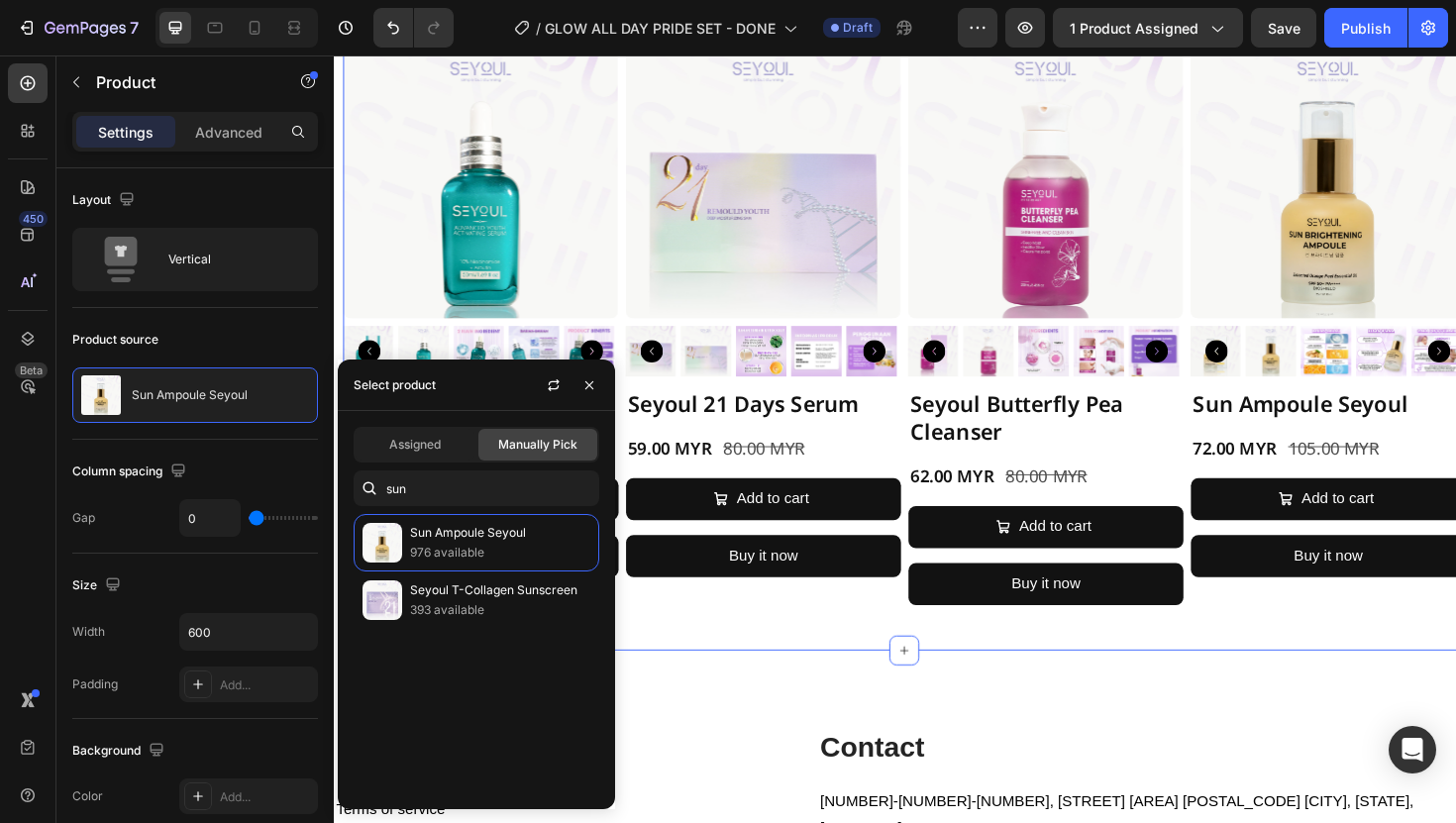 click on "Produk Penyusun Text Block
Product Images Seyoul Youth Activating Product Title 65.00 MYR Product Price Product Price 80.00 MYR Product Price Product Price Row
Add to cart Add to Cart Buy it now Dynamic Checkout Product
Product Images Seyoul 21 Days Serum Product Title 59.00 MYR Product Price Product Price 80.00 MYR Product Price Product Price Row
Add to cart Add to Cart Buy it now Dynamic Checkout Product
Product Images Seyoul Butterfly Pea Cleanser Product Title 62.00 MYR Product Price Product Price 80.00 MYR Product Price Product Price Row
Add to cart Add to Cart Buy it now Dynamic Checkout Product
Product Images Sun Ampoule Seyoul Product Title 72.00 MYR Product Price Product Price 105.00 MYR Product Price Product Price Row
Add to cart Add to Cart Buy it now Dynamic Checkout Product Row Section 15" at bounding box center [938, 325] 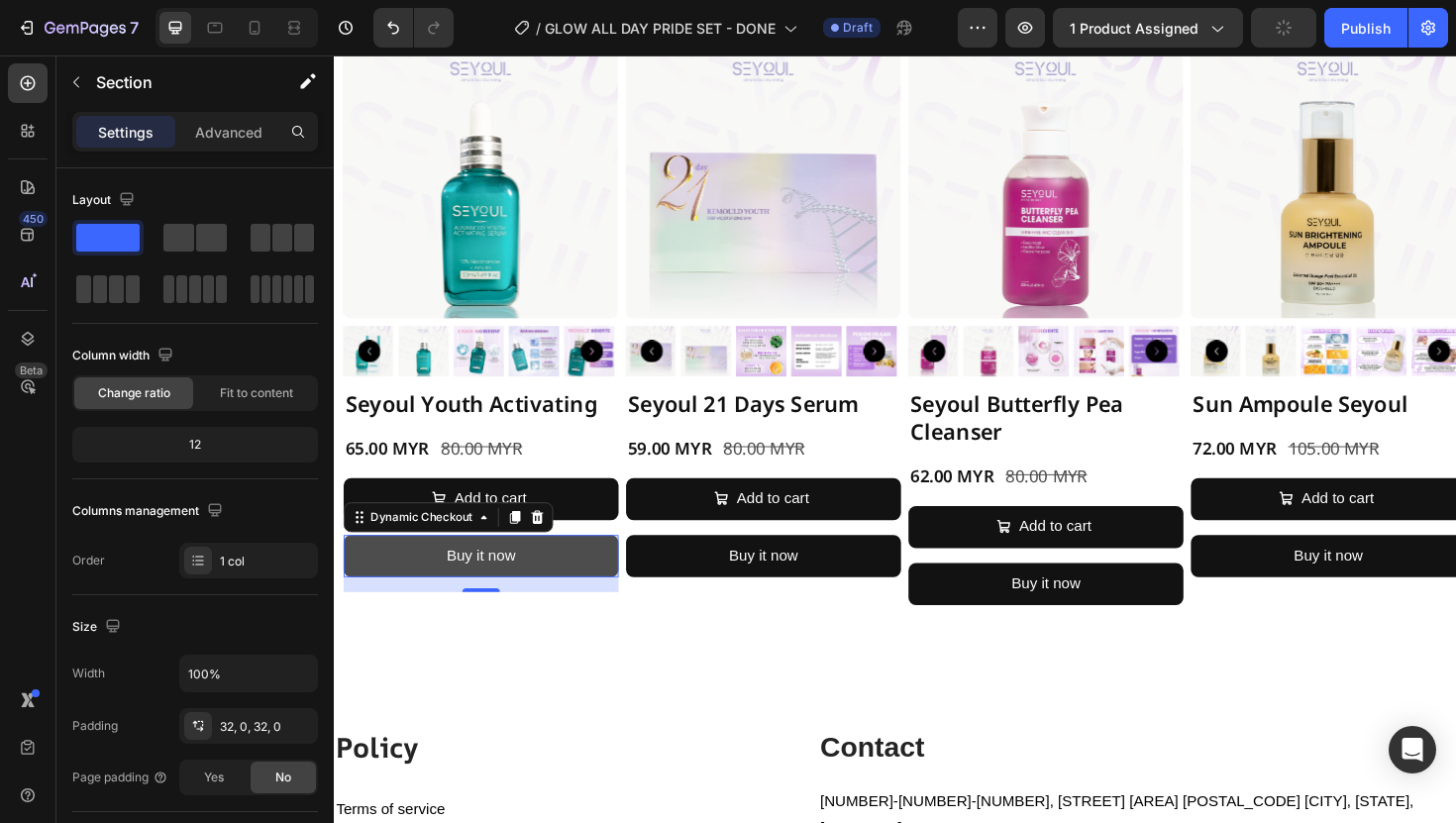 click on "Buy it now" at bounding box center [489, 585] 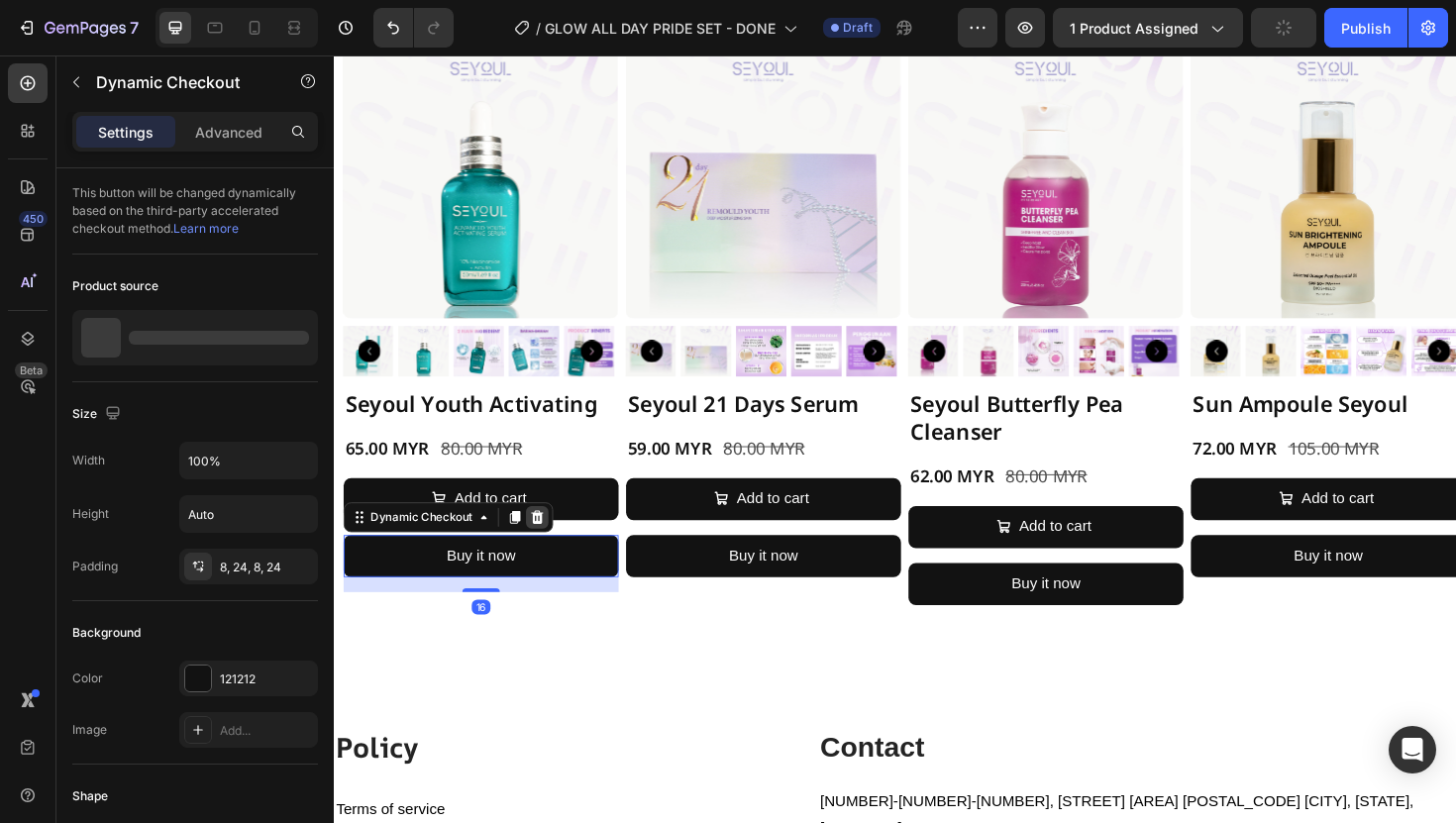 click 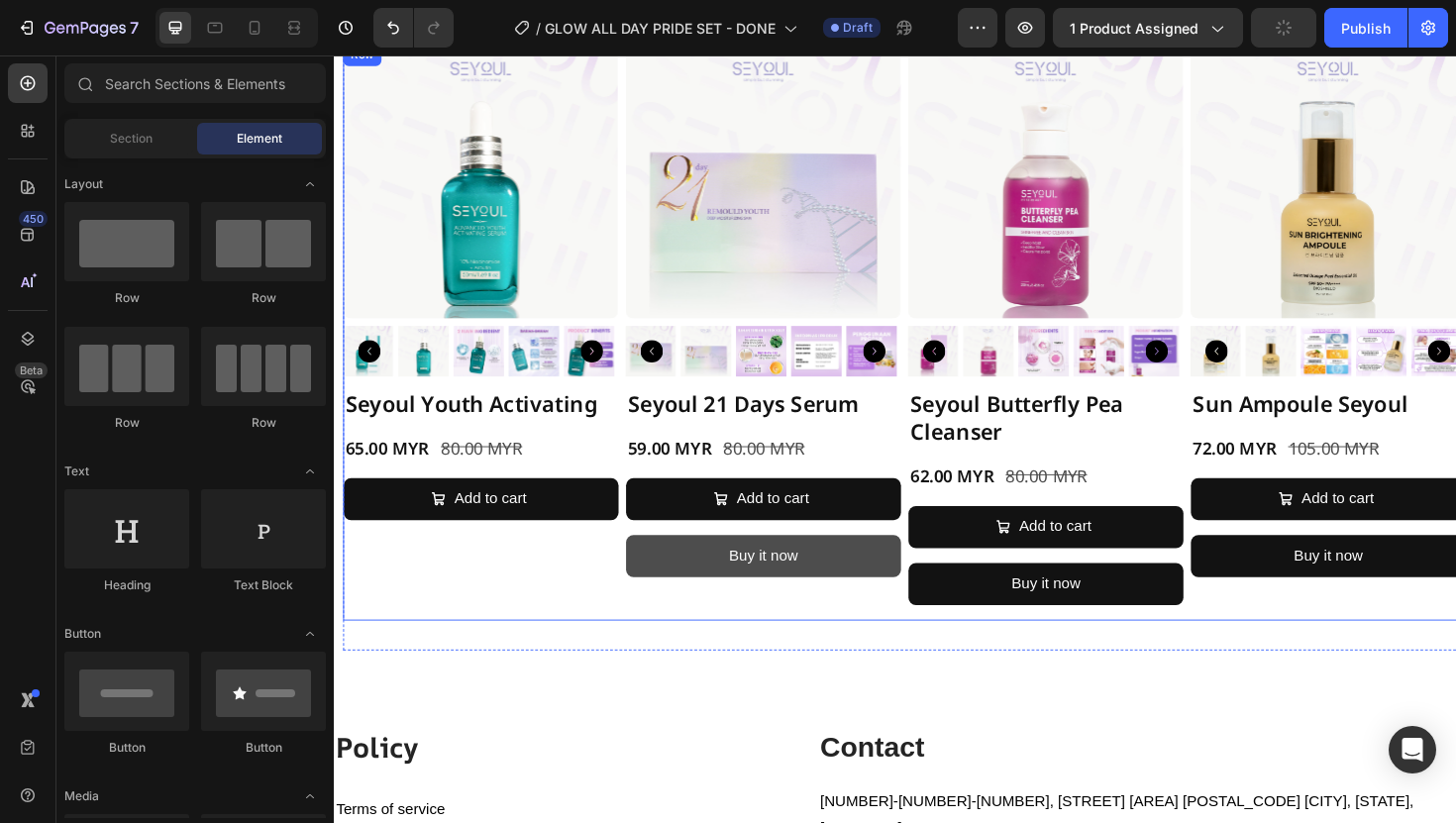 click on "Buy it now" at bounding box center [788, 585] 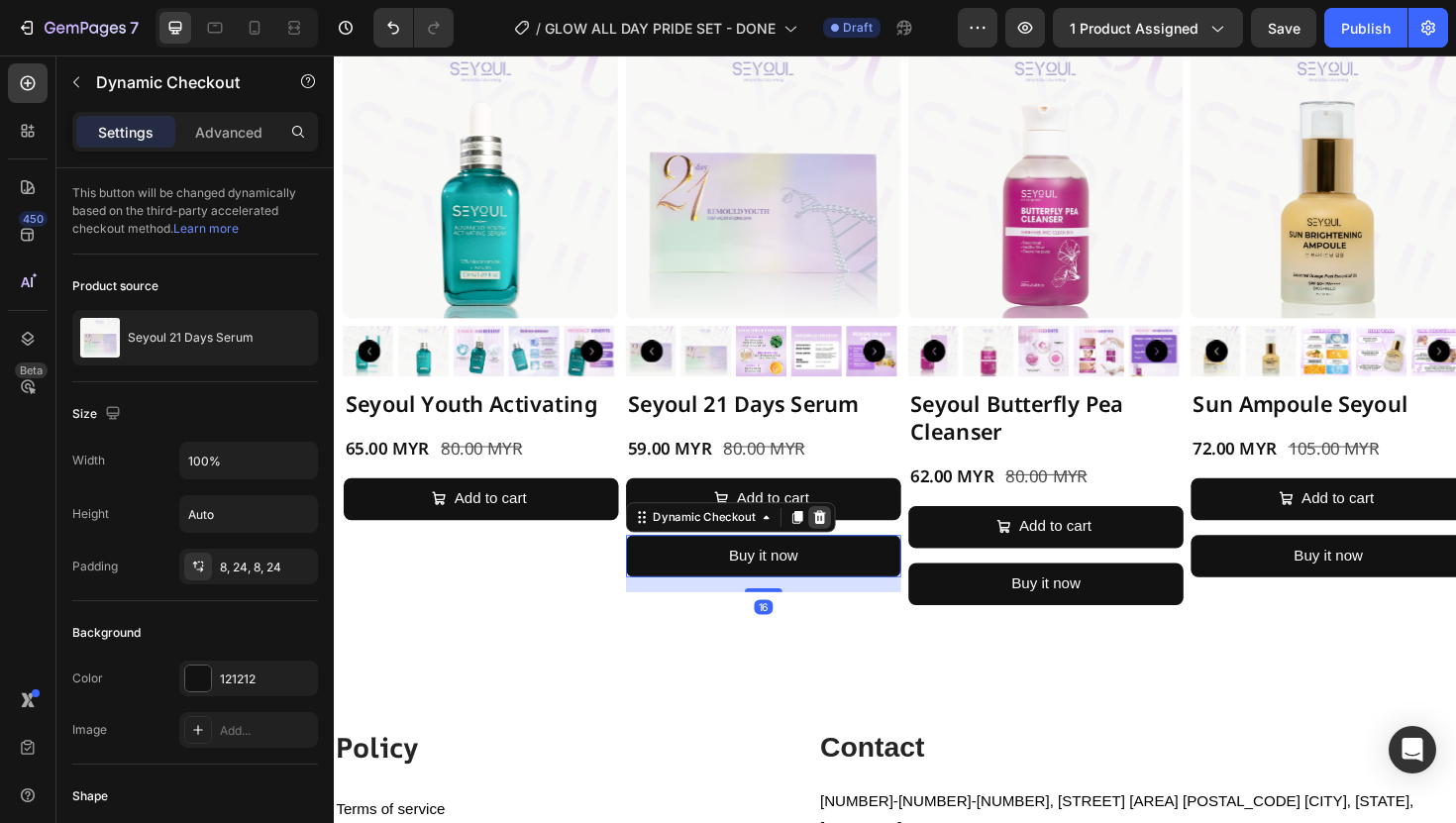 click 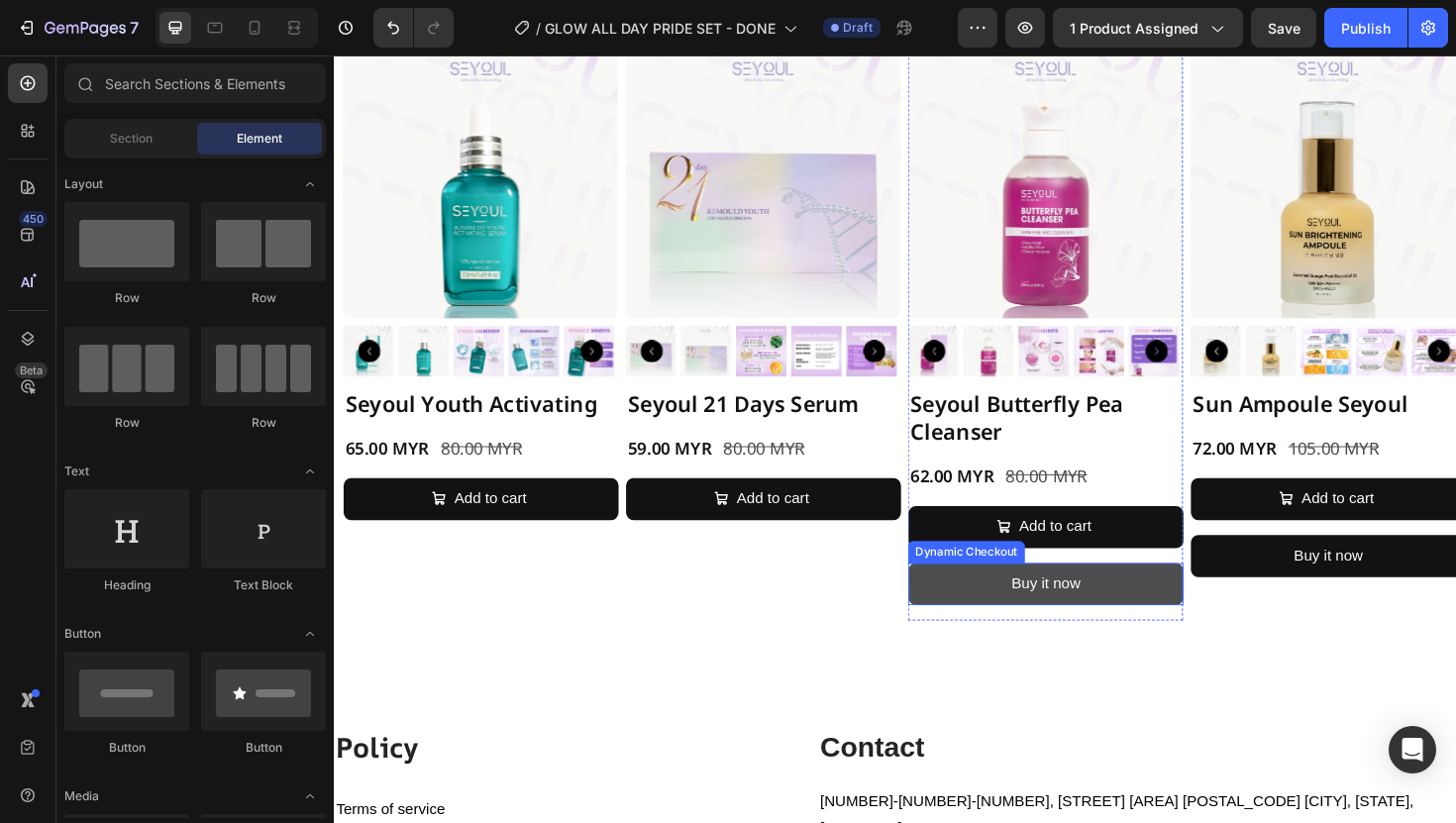 click on "Buy it now" at bounding box center [1088, 615] 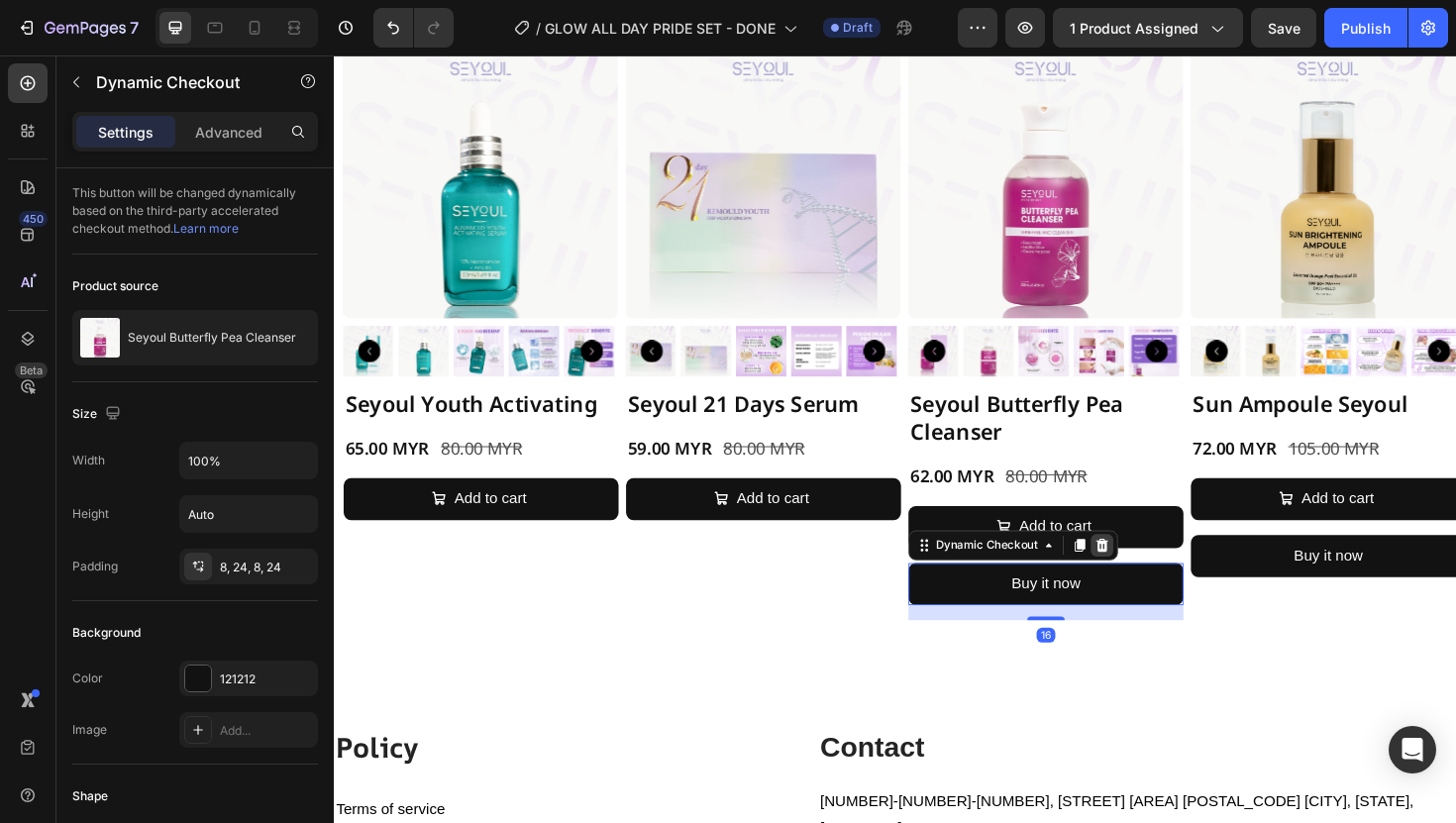 click 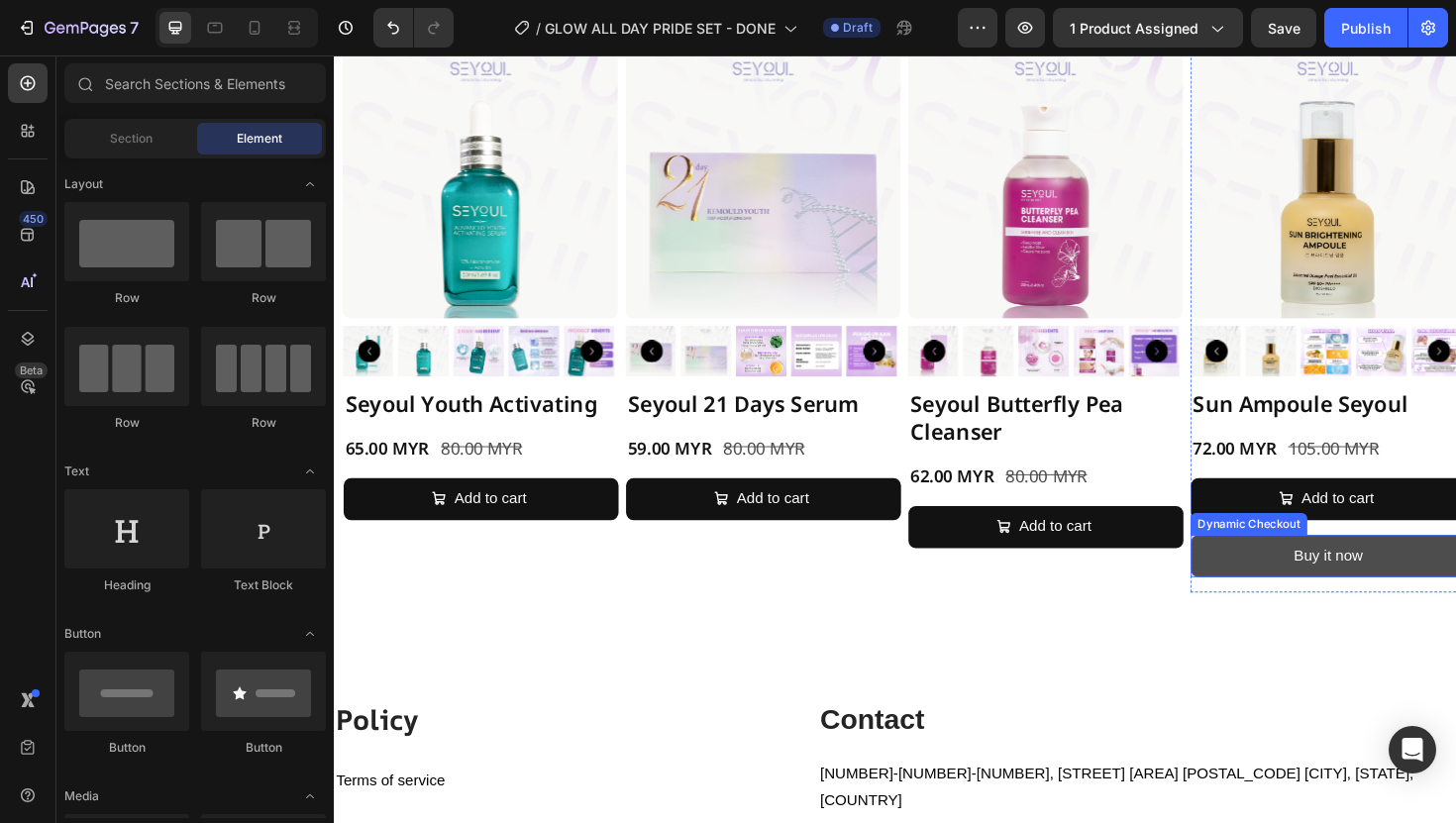 click on "Buy it now" at bounding box center (1387, 585) 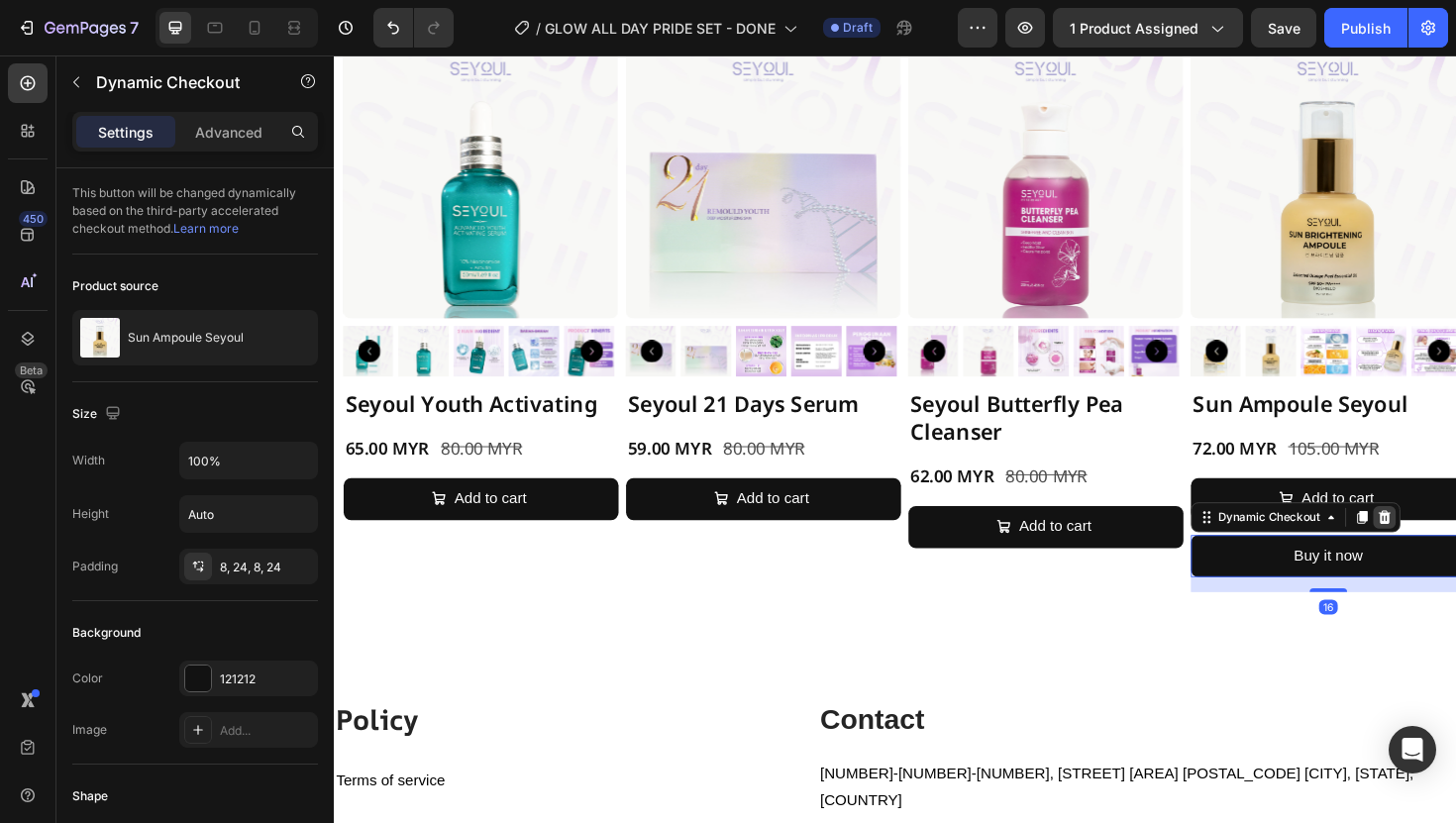 click 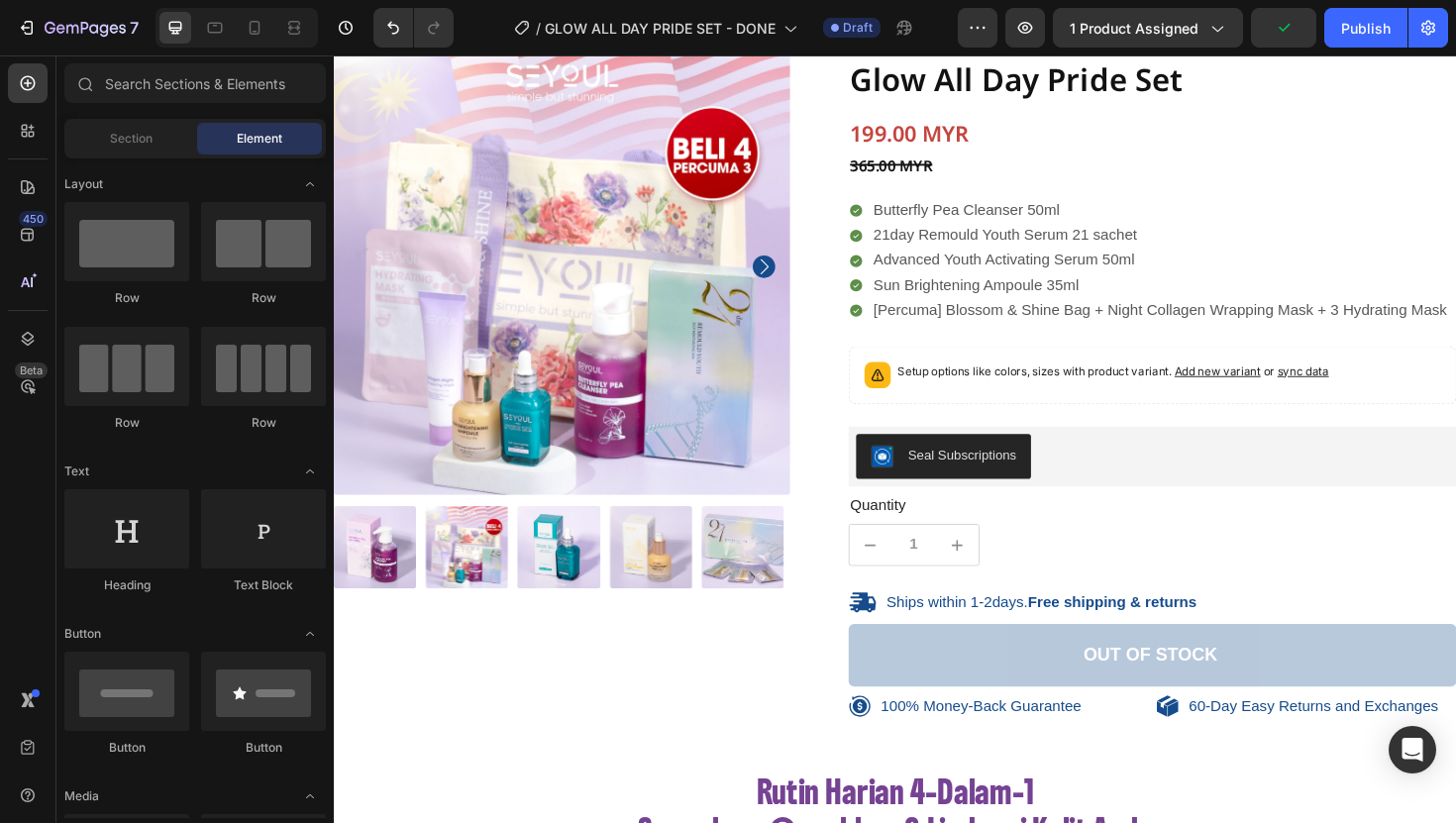 scroll, scrollTop: 0, scrollLeft: 0, axis: both 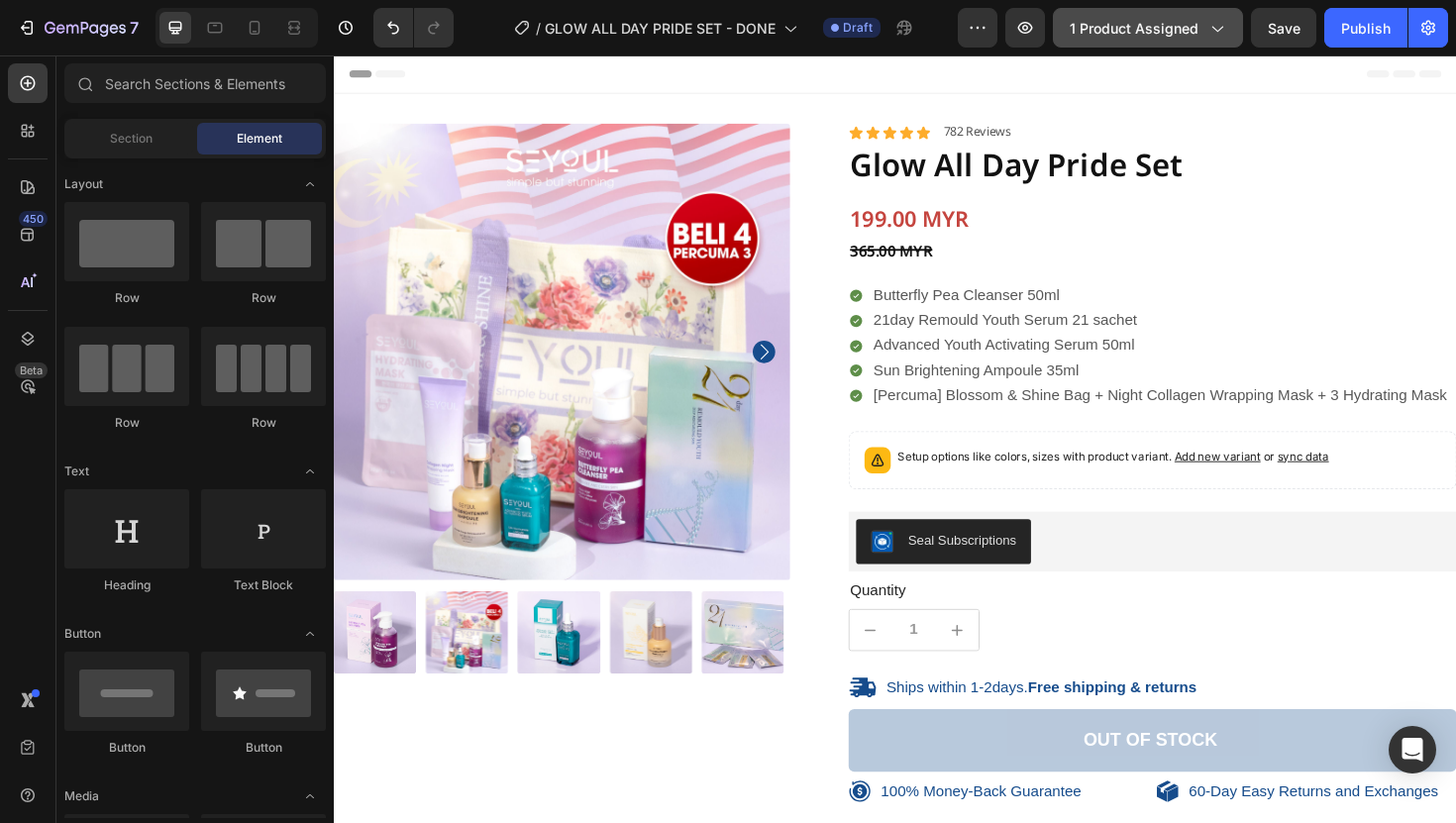click on "1 product assigned" 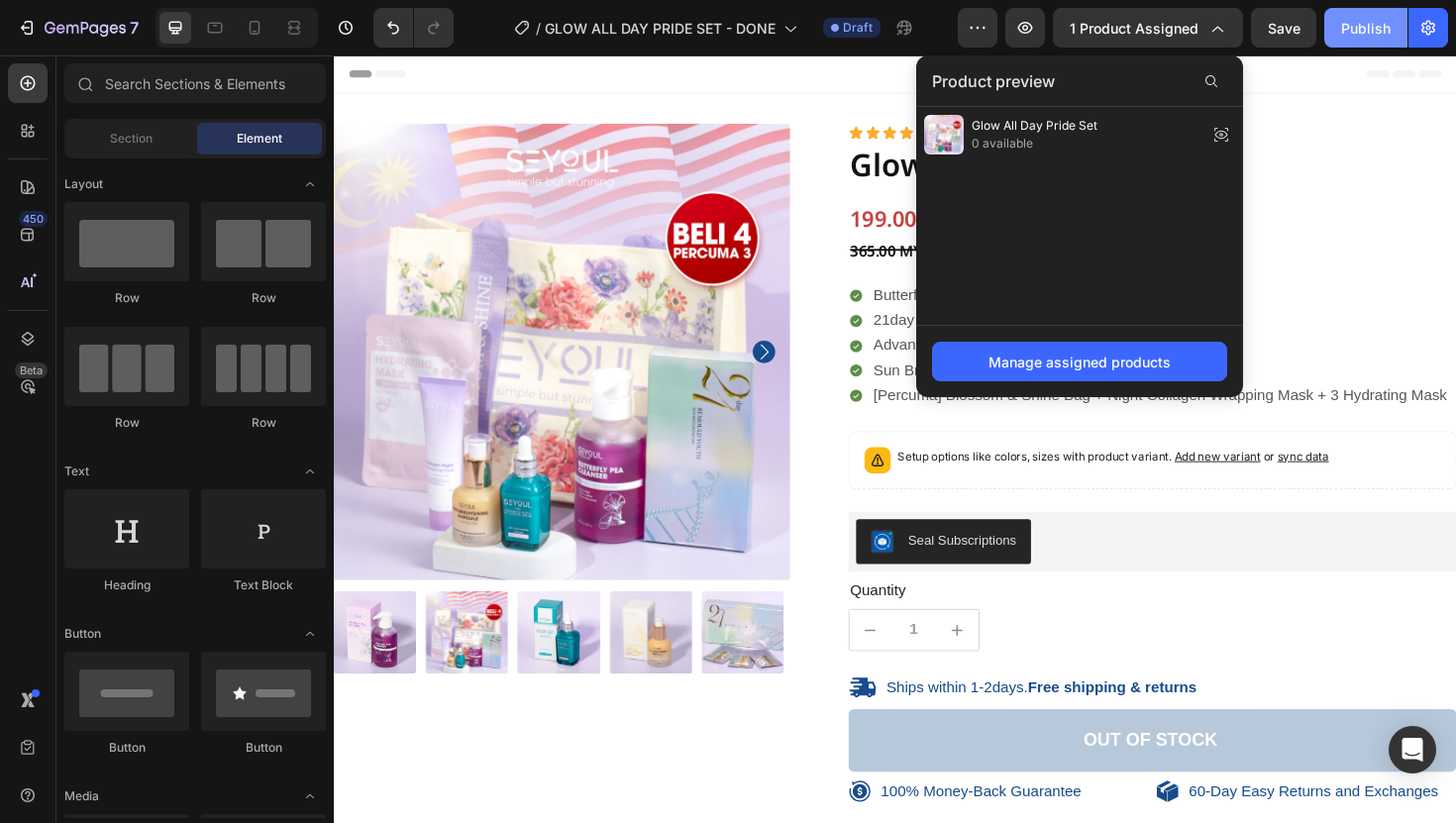 click on "Publish" at bounding box center (1366, 28) 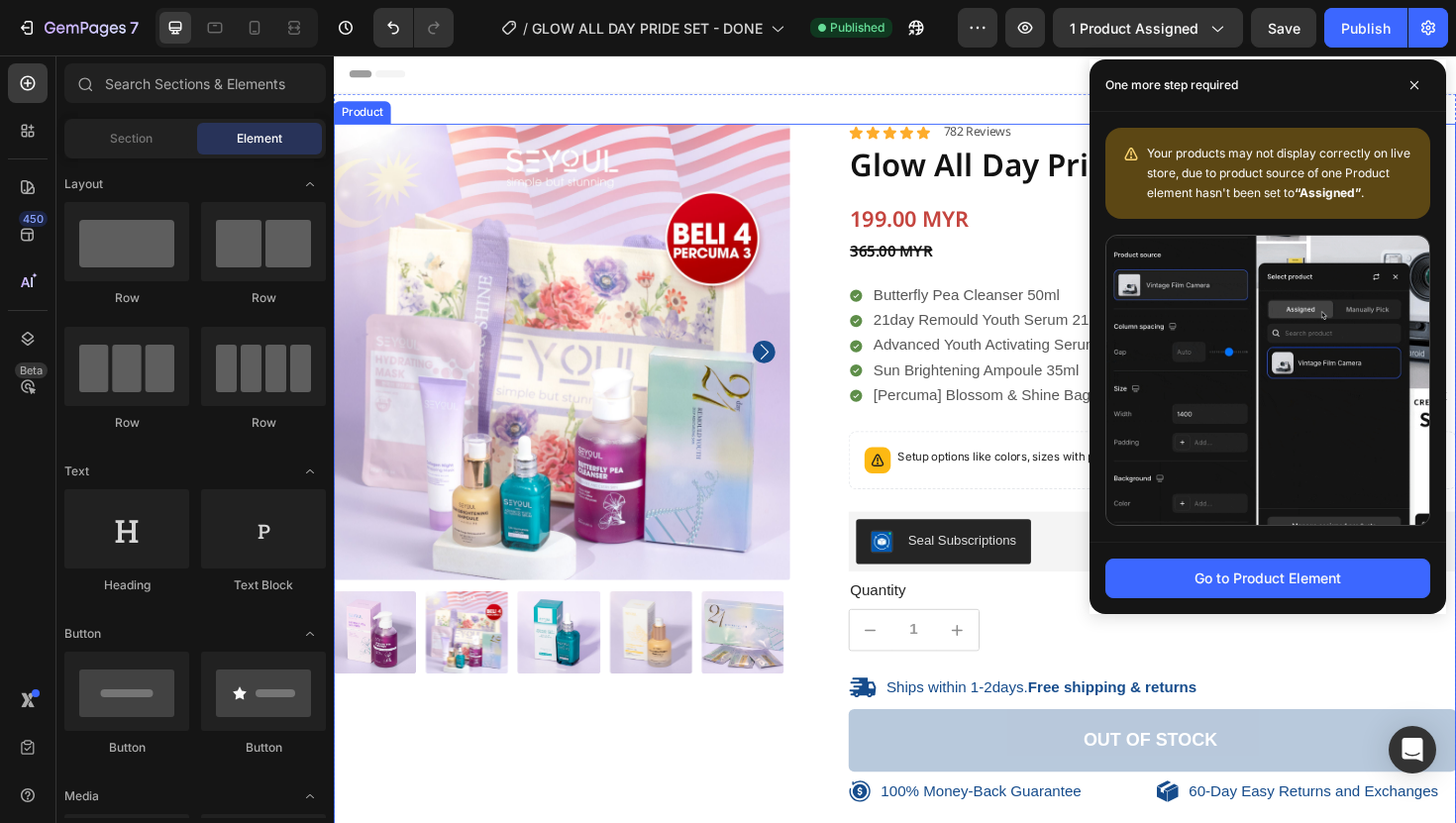click on "100% Money-Back Guarantee Item List
60-Day Easy Returns Item List Row
Product Images" at bounding box center [575, 508] 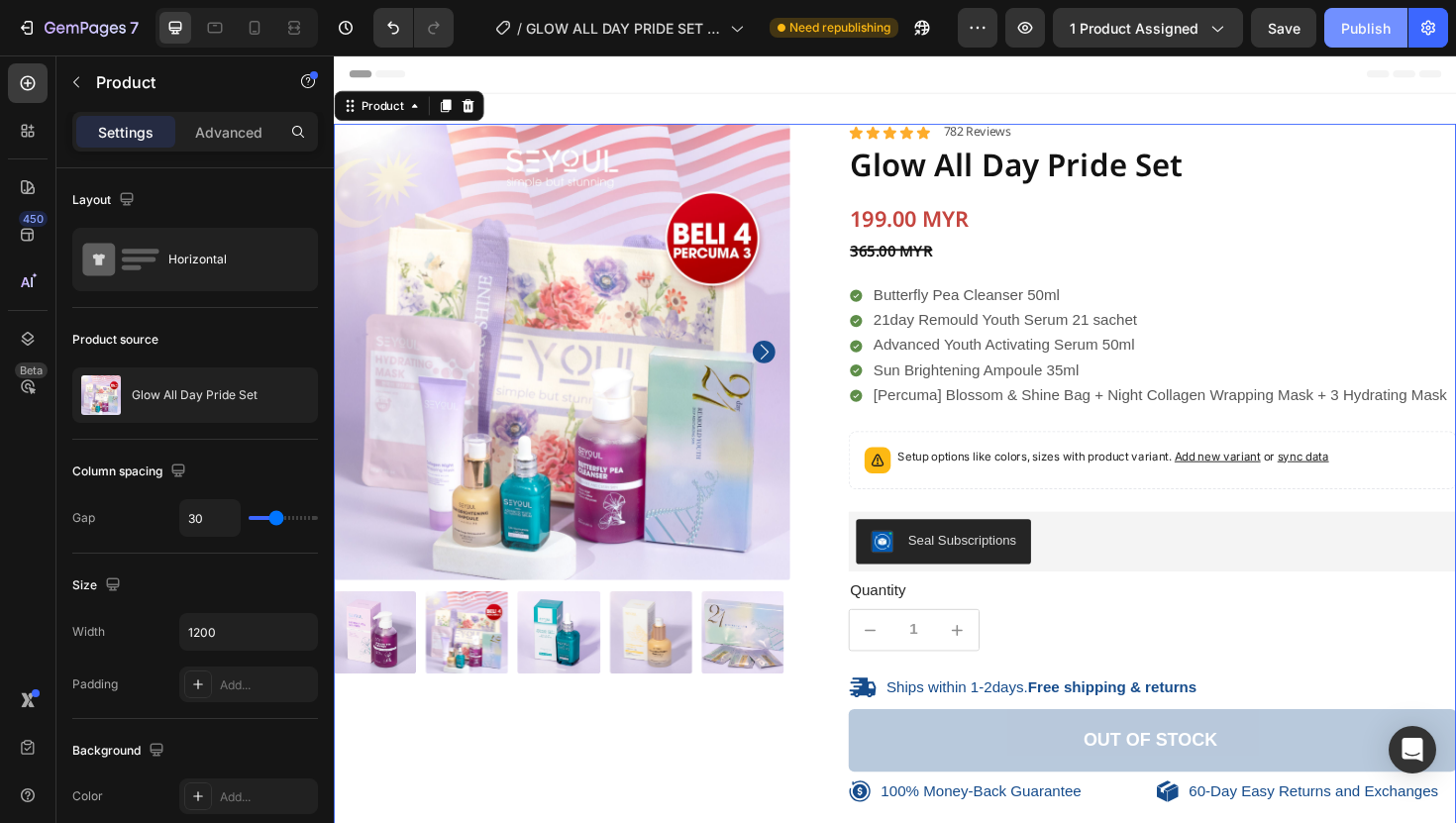 click on "Publish" at bounding box center [1366, 28] 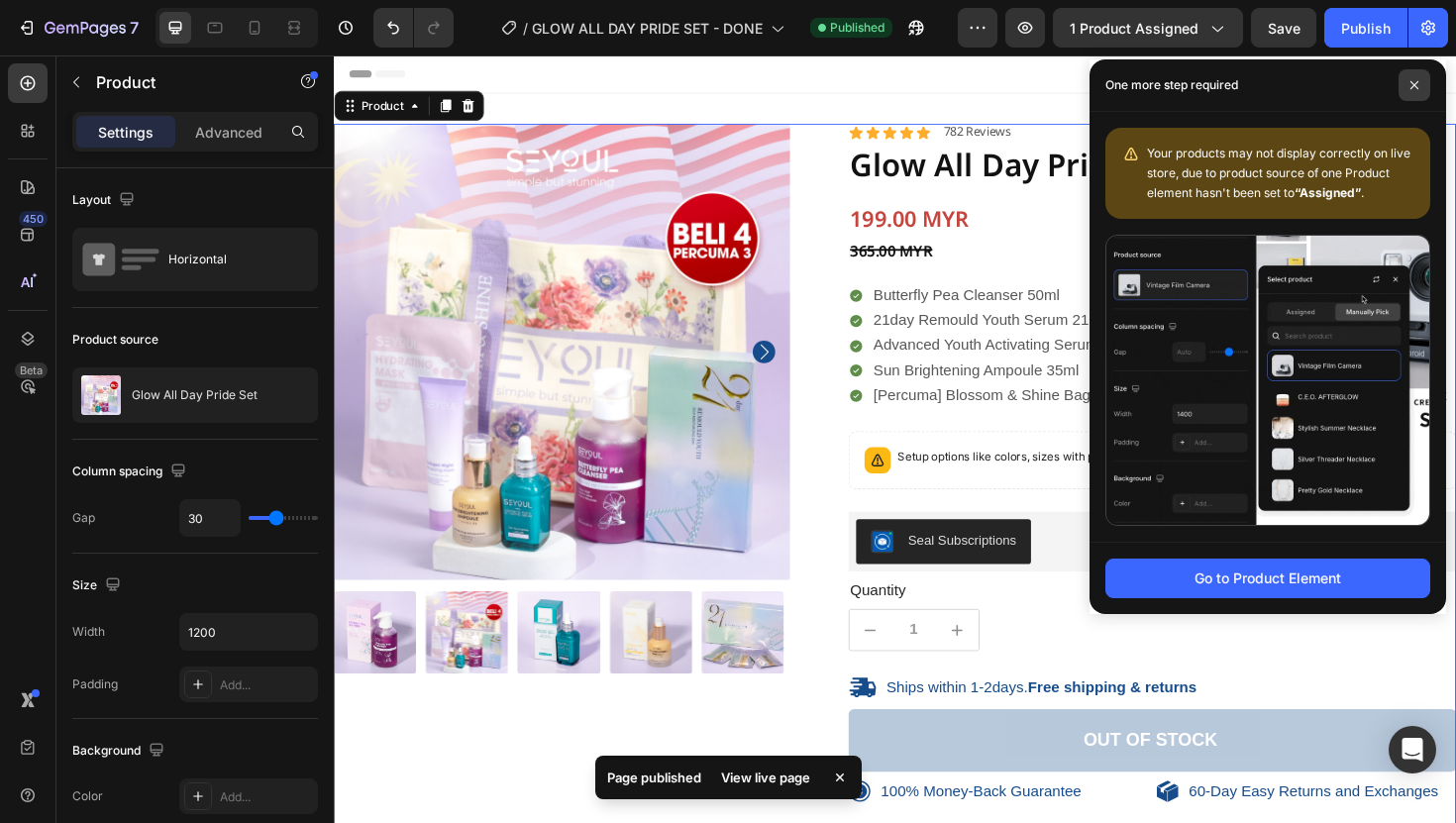 click 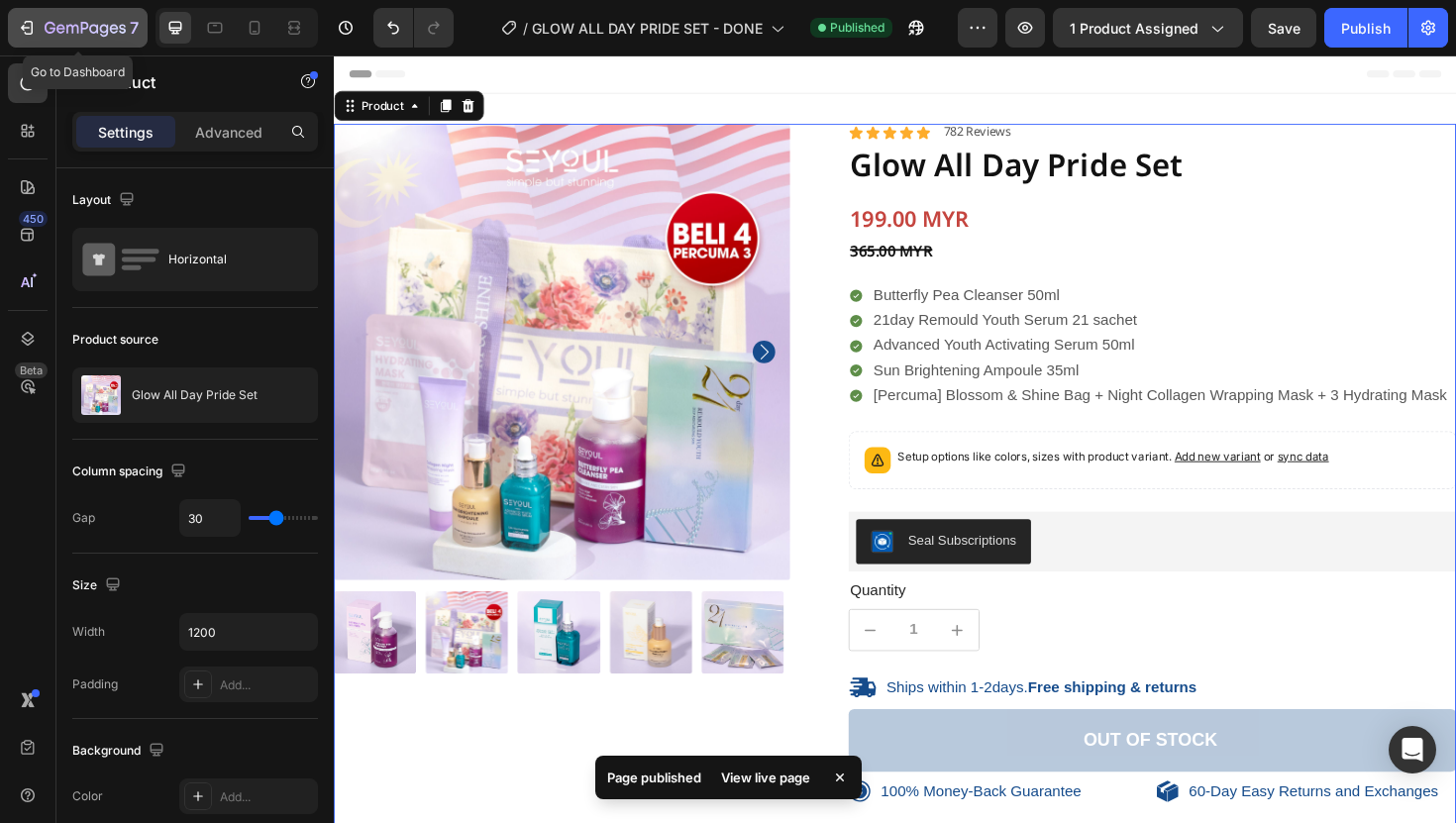 click 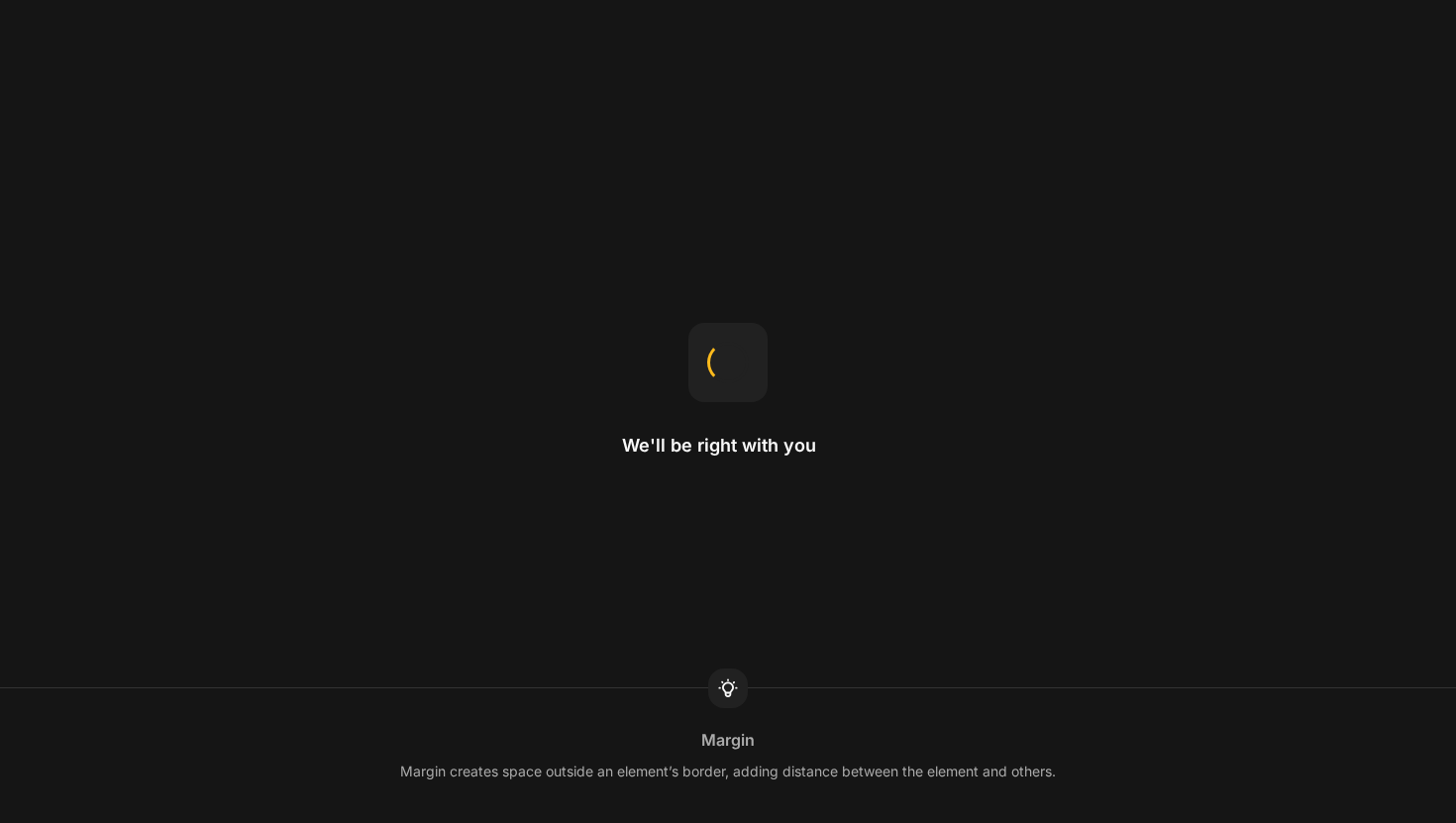 scroll, scrollTop: 0, scrollLeft: 0, axis: both 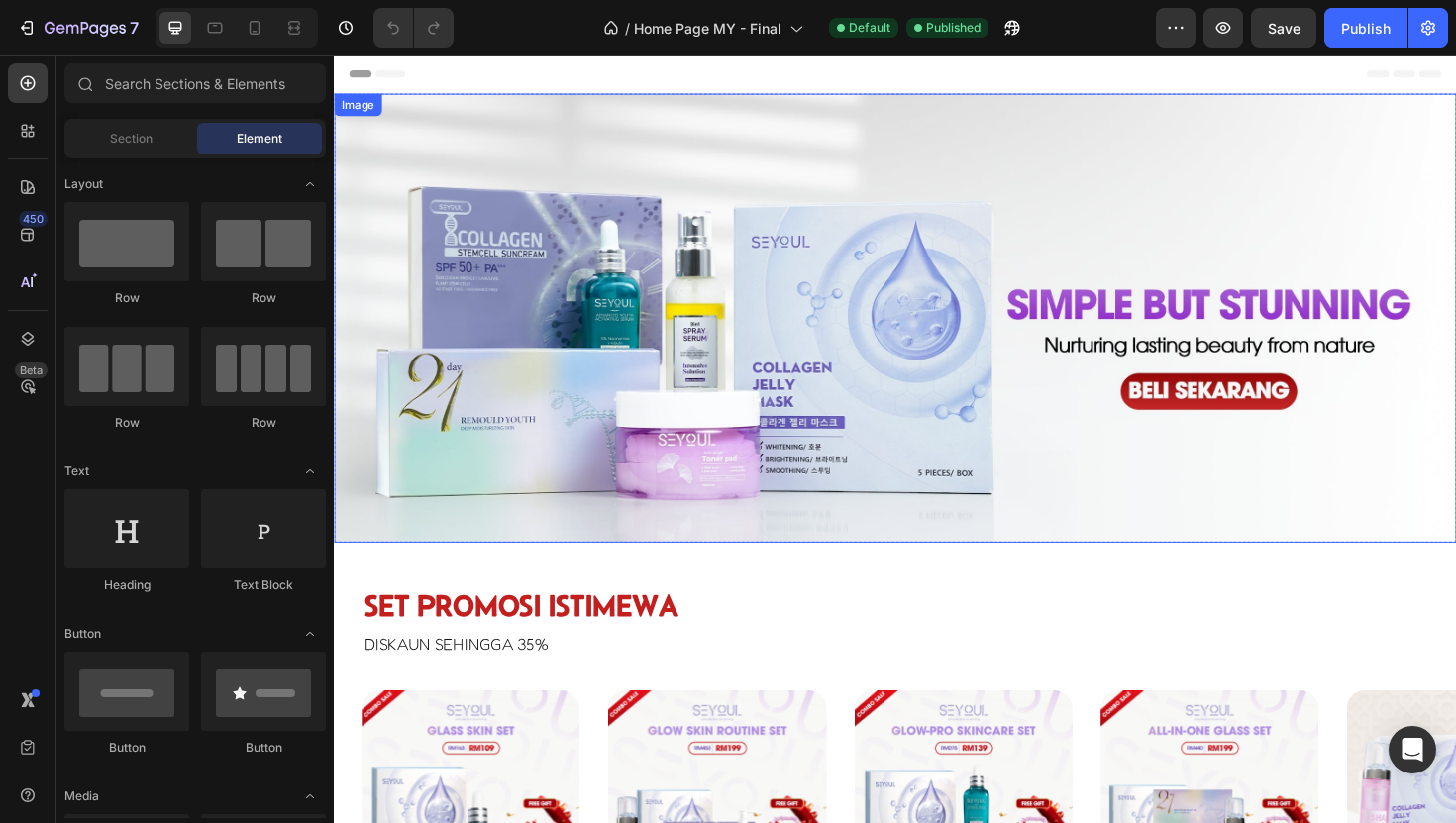 click at bounding box center [928, 334] 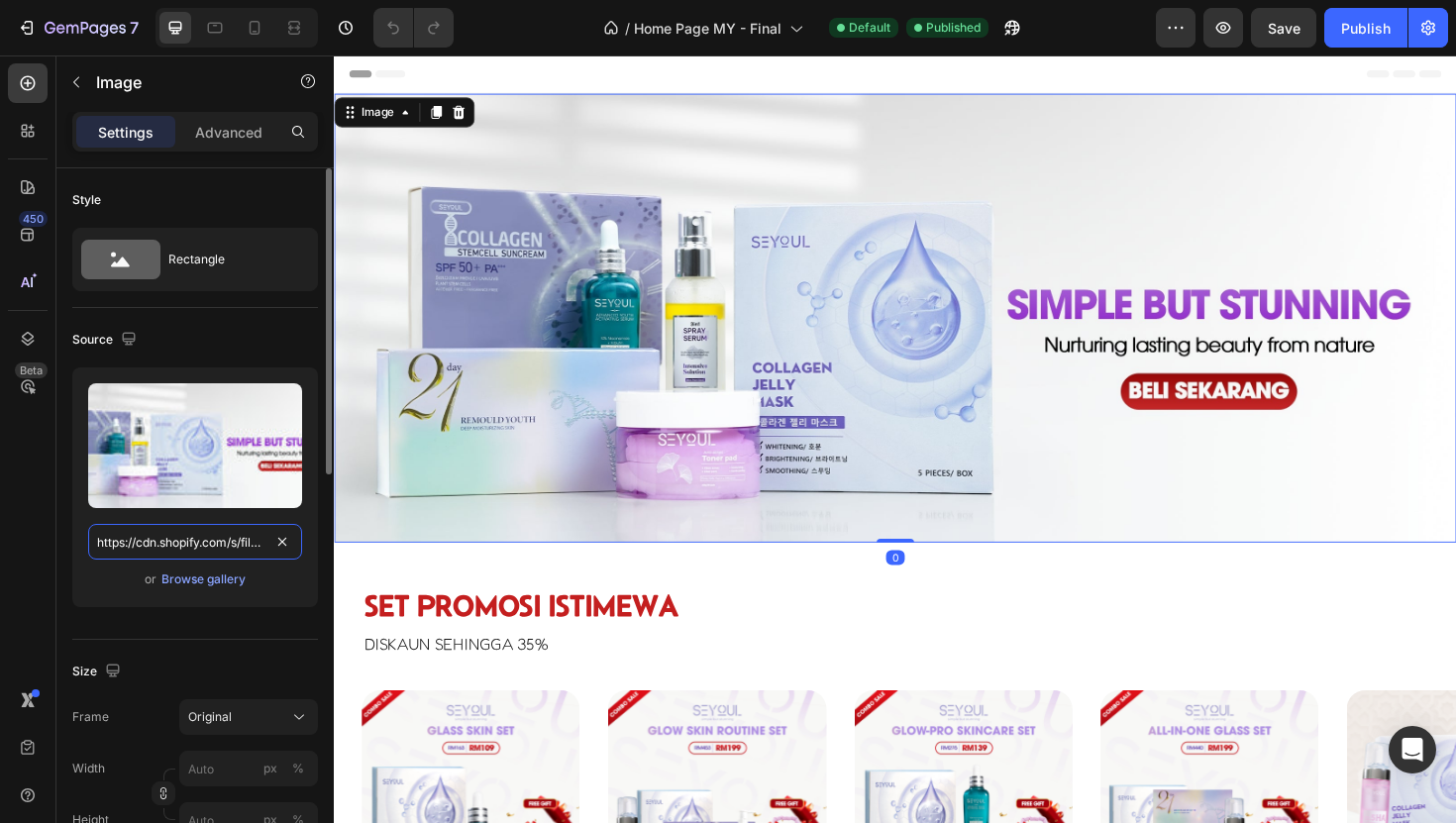click on "https://cdn.shopify.com/s/files/1/0840/5634/2817/files/gempages_514926056260502372-1afa3422-2cd1-438f-892e-de3f49d7e9c2.jpg" at bounding box center (195, 542) 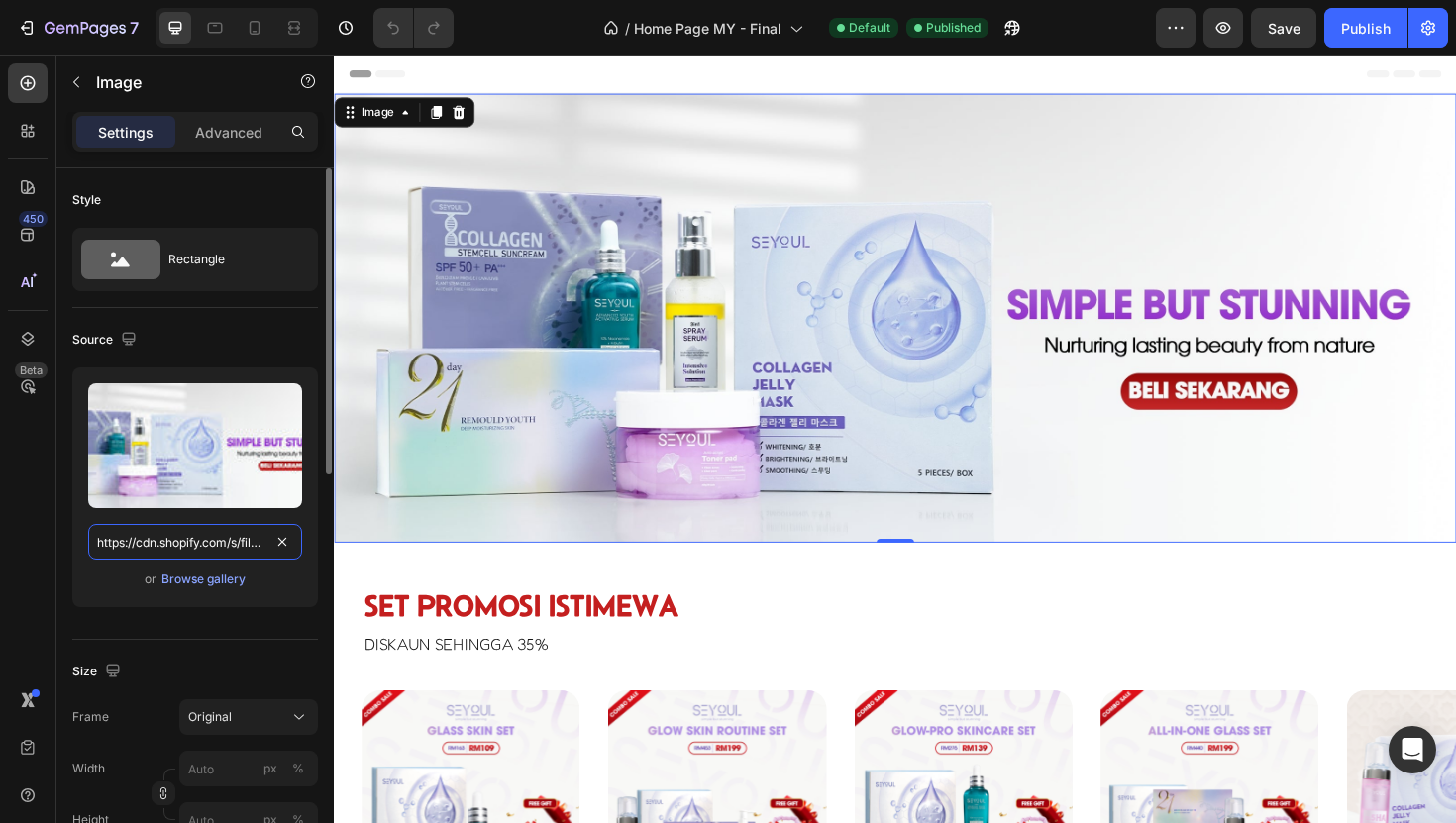paste on "seyoulofficial.com/cdn/shop/files/gempages_553103273247114368-0ceba600-fc98-43ed-8719-71894ac5d5ce.png?v=4174734536773950890" 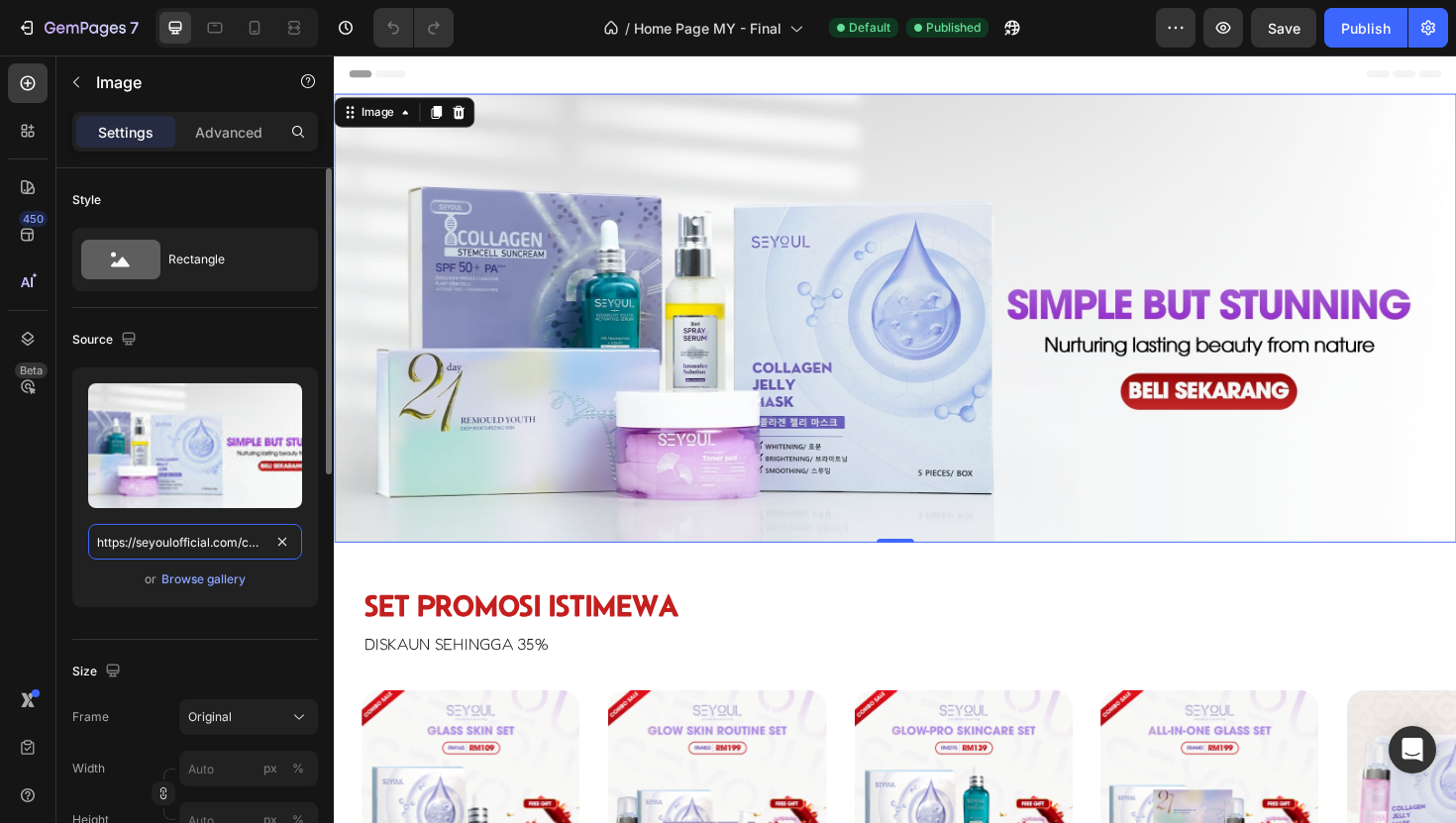 scroll, scrollTop: 0, scrollLeft: 681, axis: horizontal 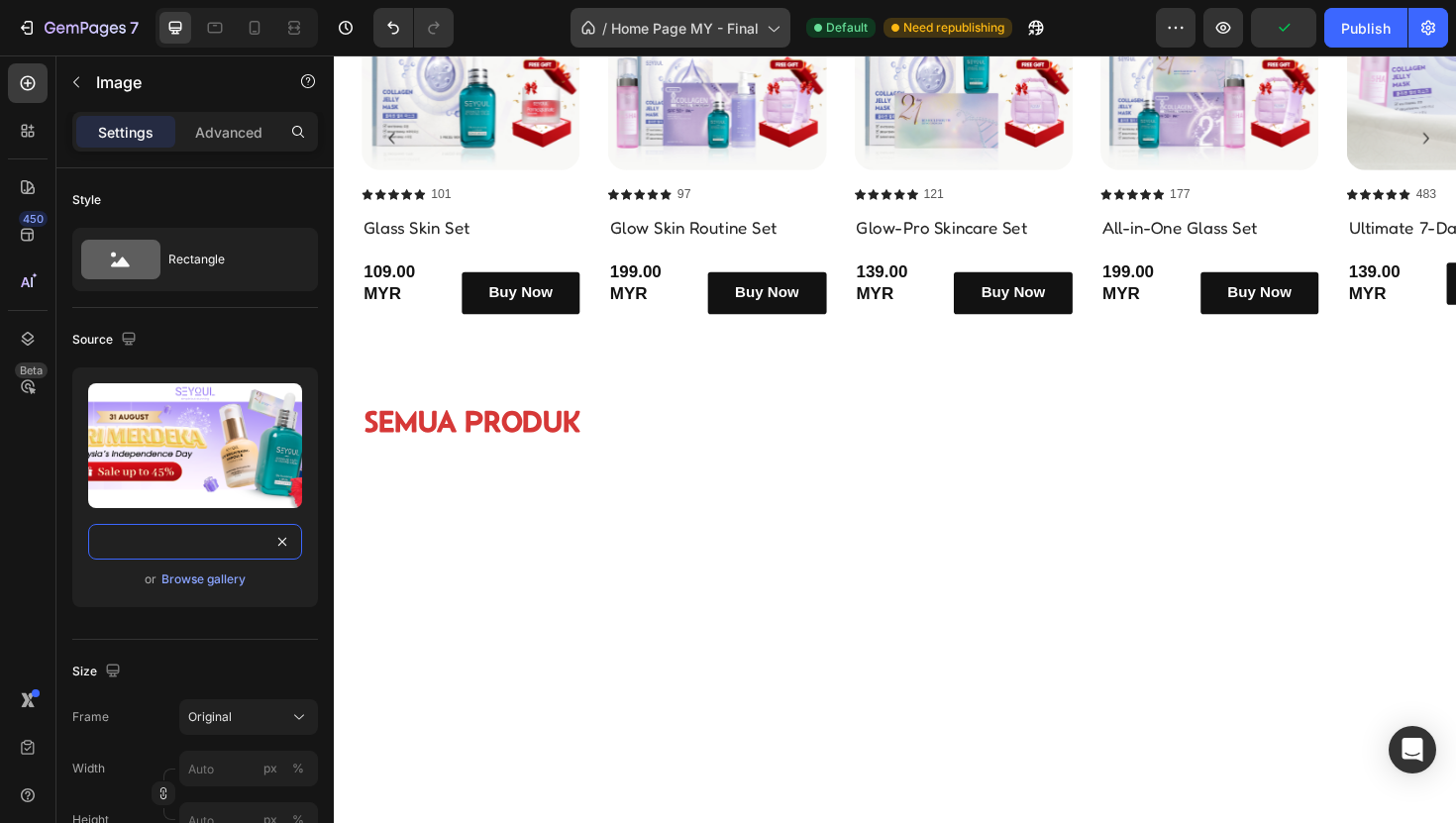 type on "https://seyoulofficial.com/cdn/shop/files/gempages_553103273247114368-0ceba600-fc98-43ed-8719-71894ac5d5ce.png?v=4174734536773950890" 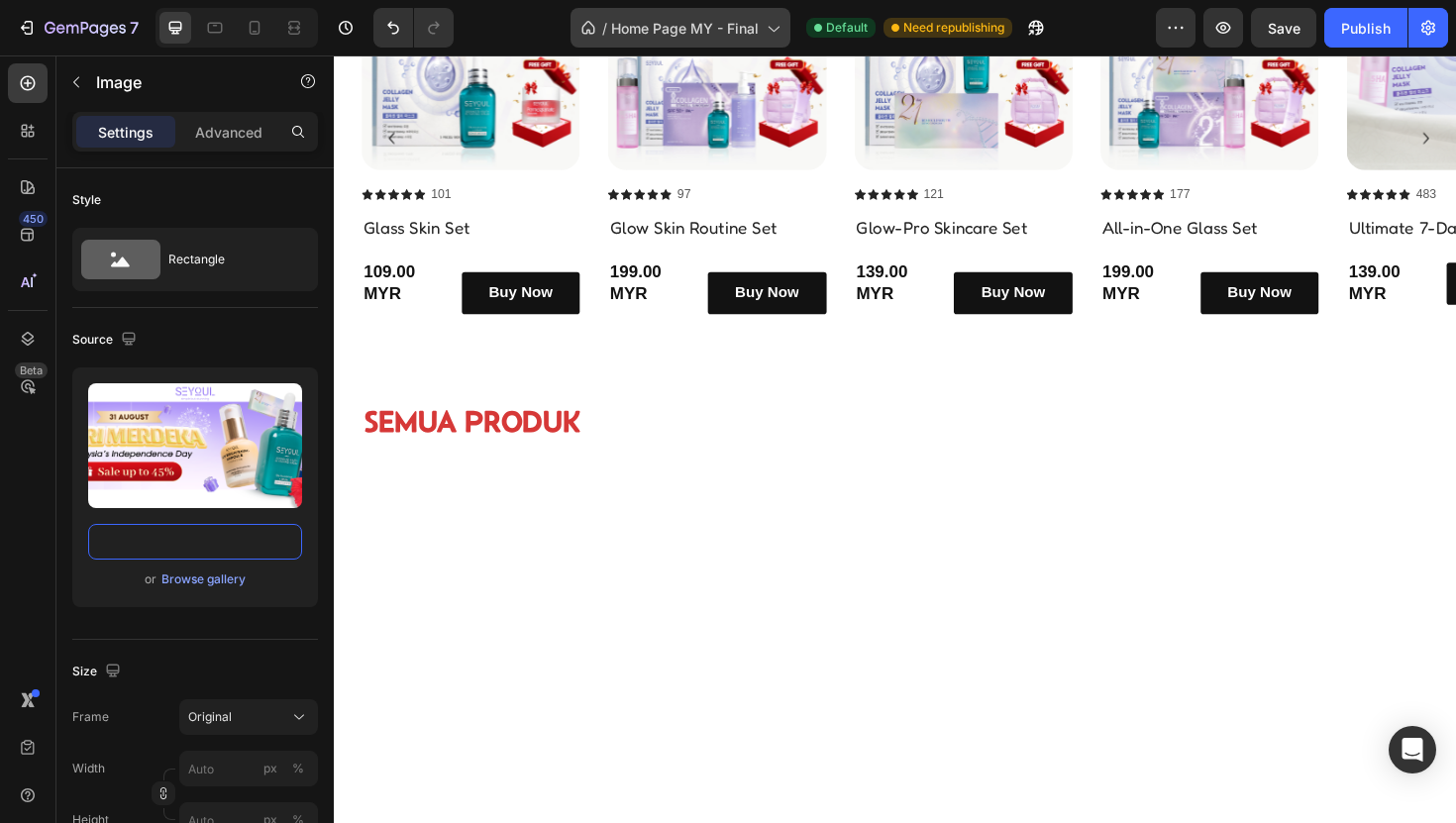 scroll, scrollTop: 0, scrollLeft: 0, axis: both 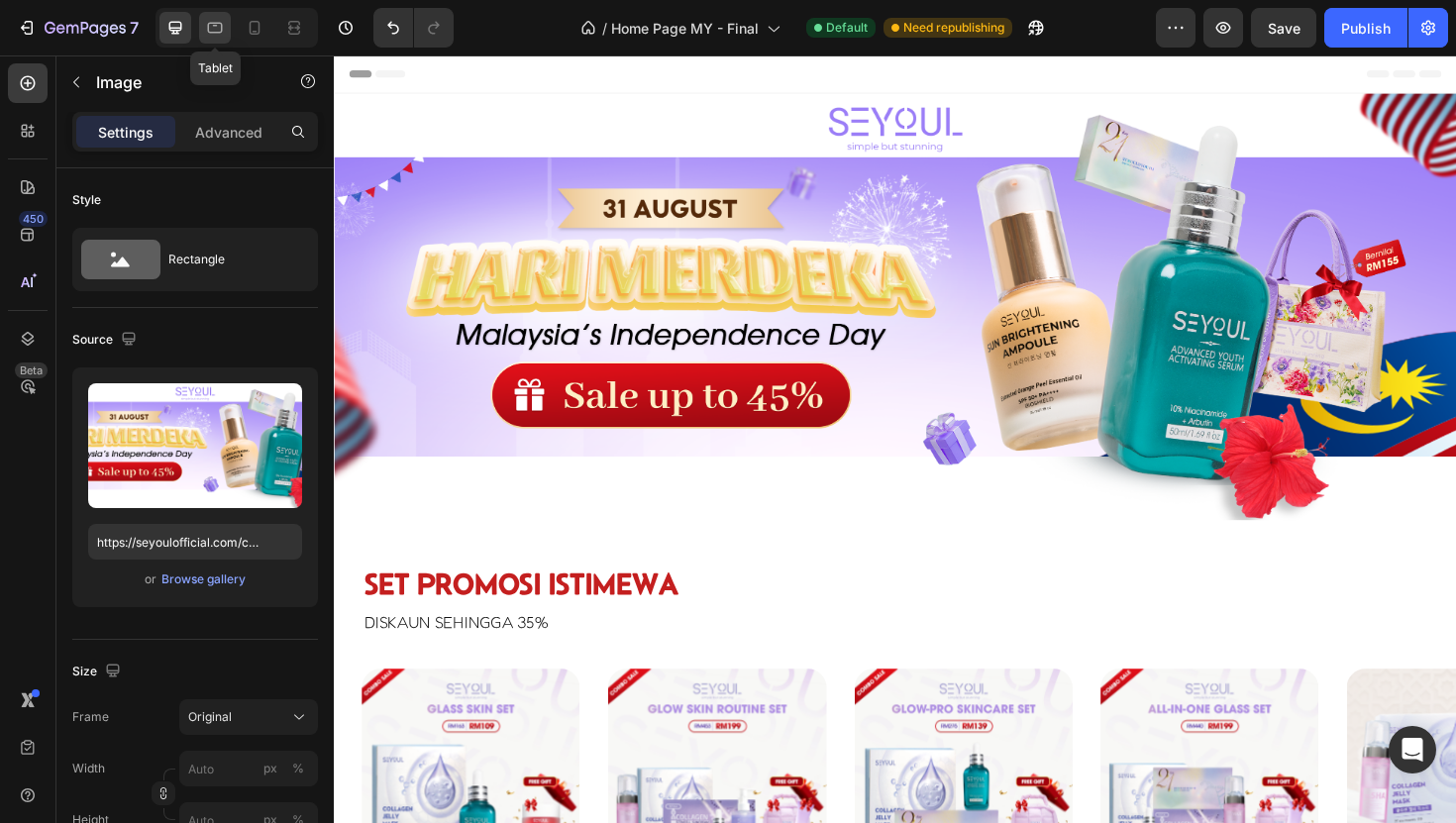 click 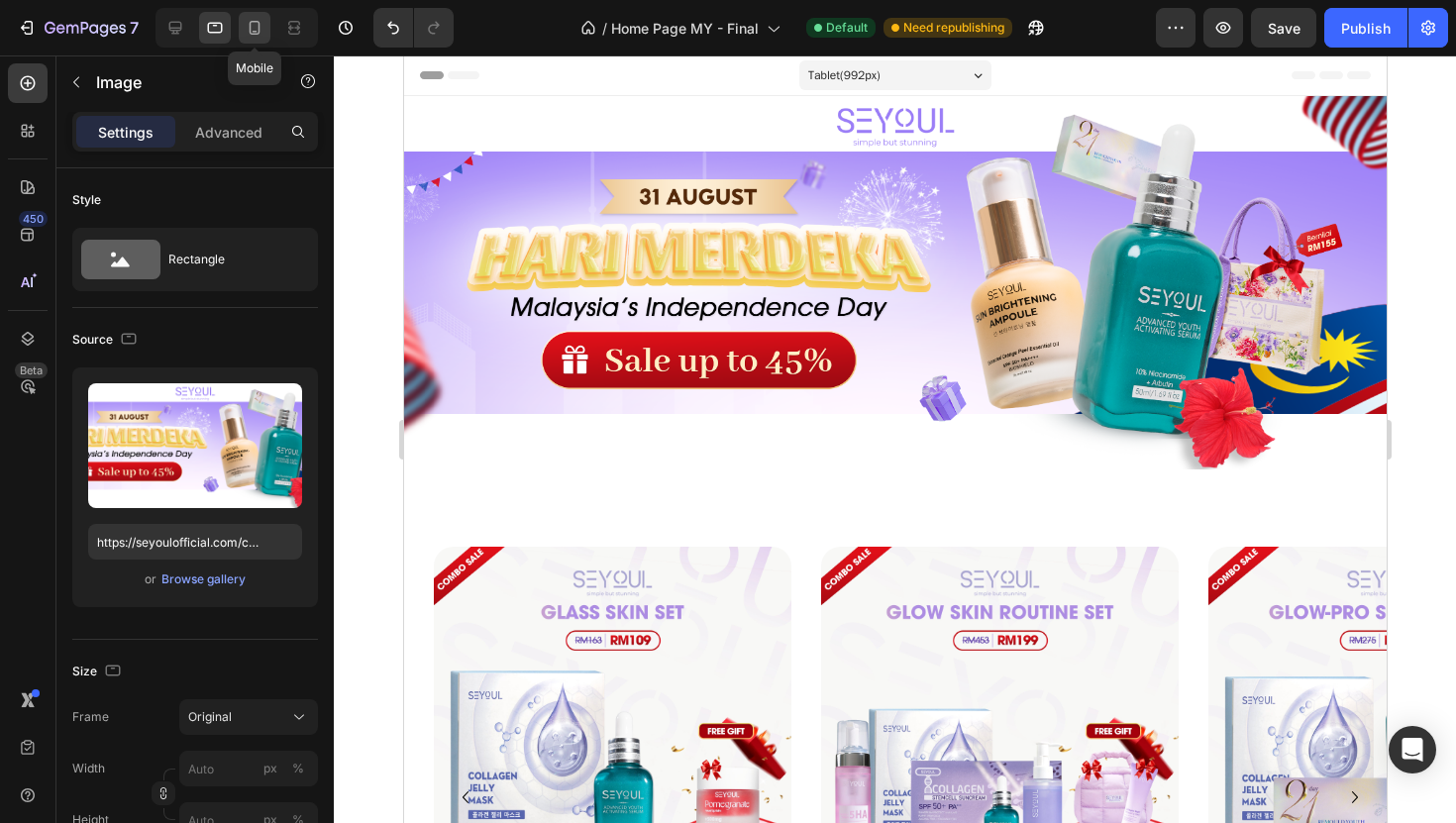 click 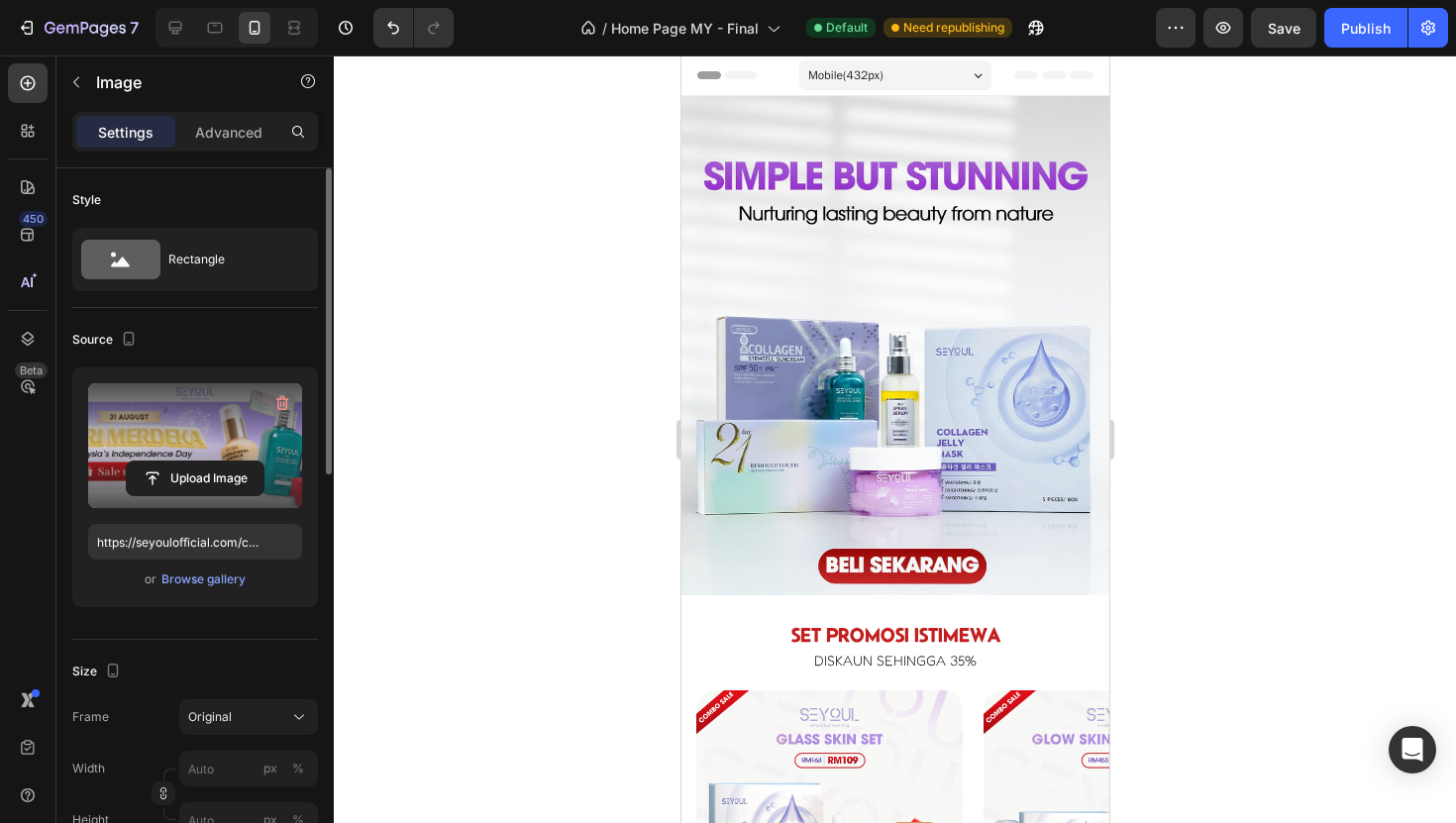 click at bounding box center [195, 446] 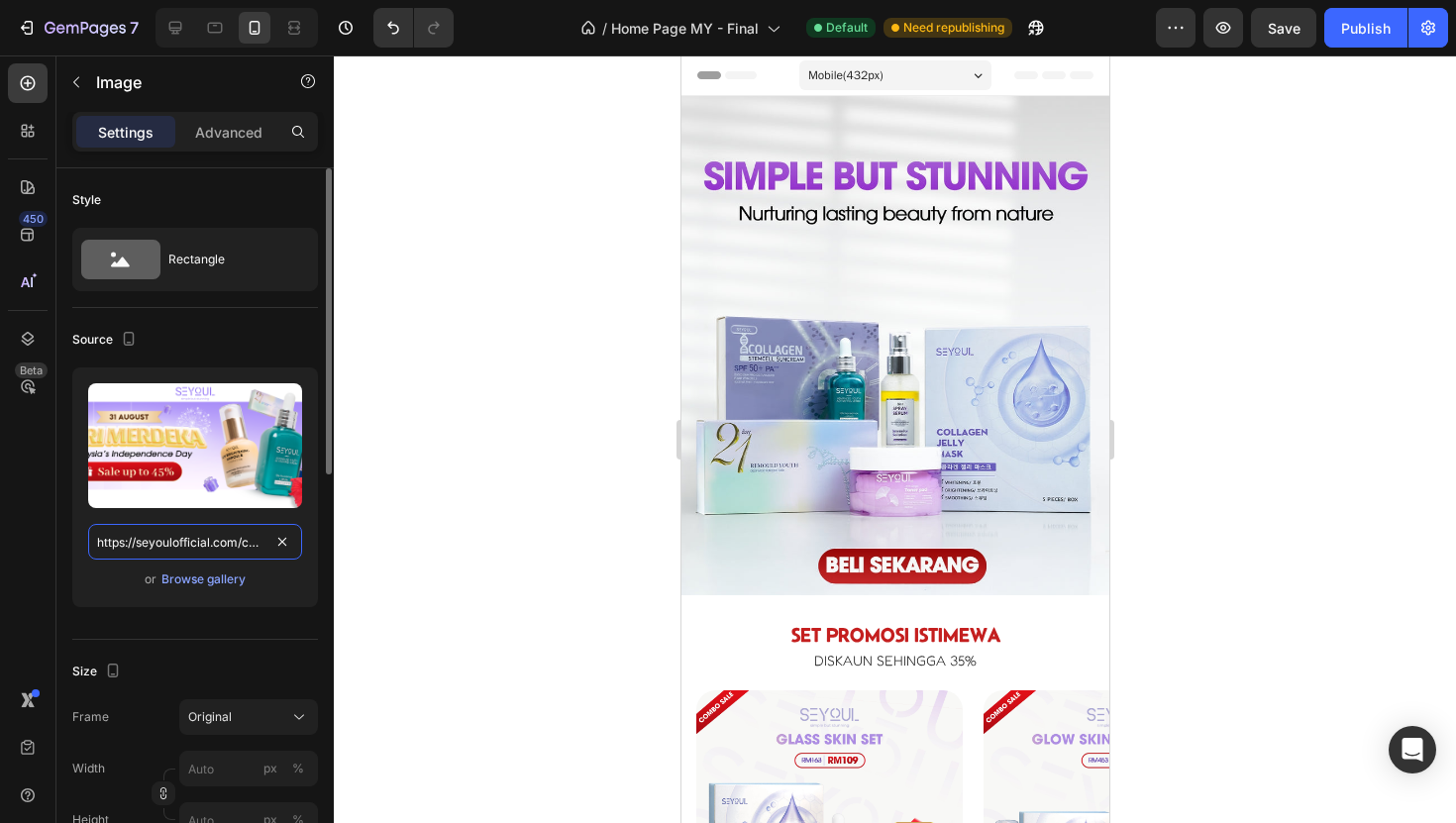 click on "https://seyoulofficial.com/cdn/shop/files/gempages_553103273247114368-0ceba600-fc98-43ed-8719-71894ac5d5ce.png?v=4174734536773950890" at bounding box center [195, 542] 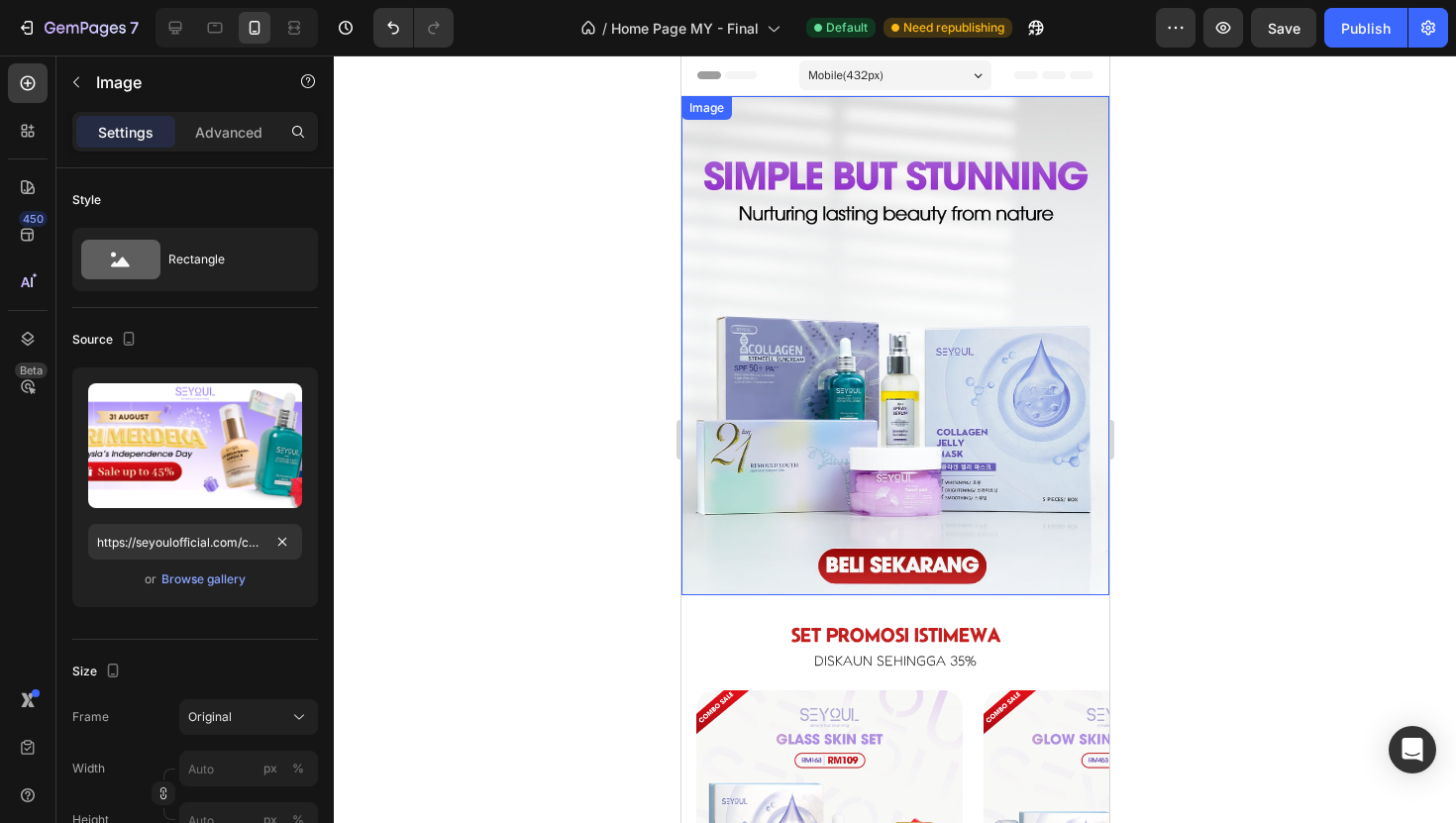 click at bounding box center [894, 346] 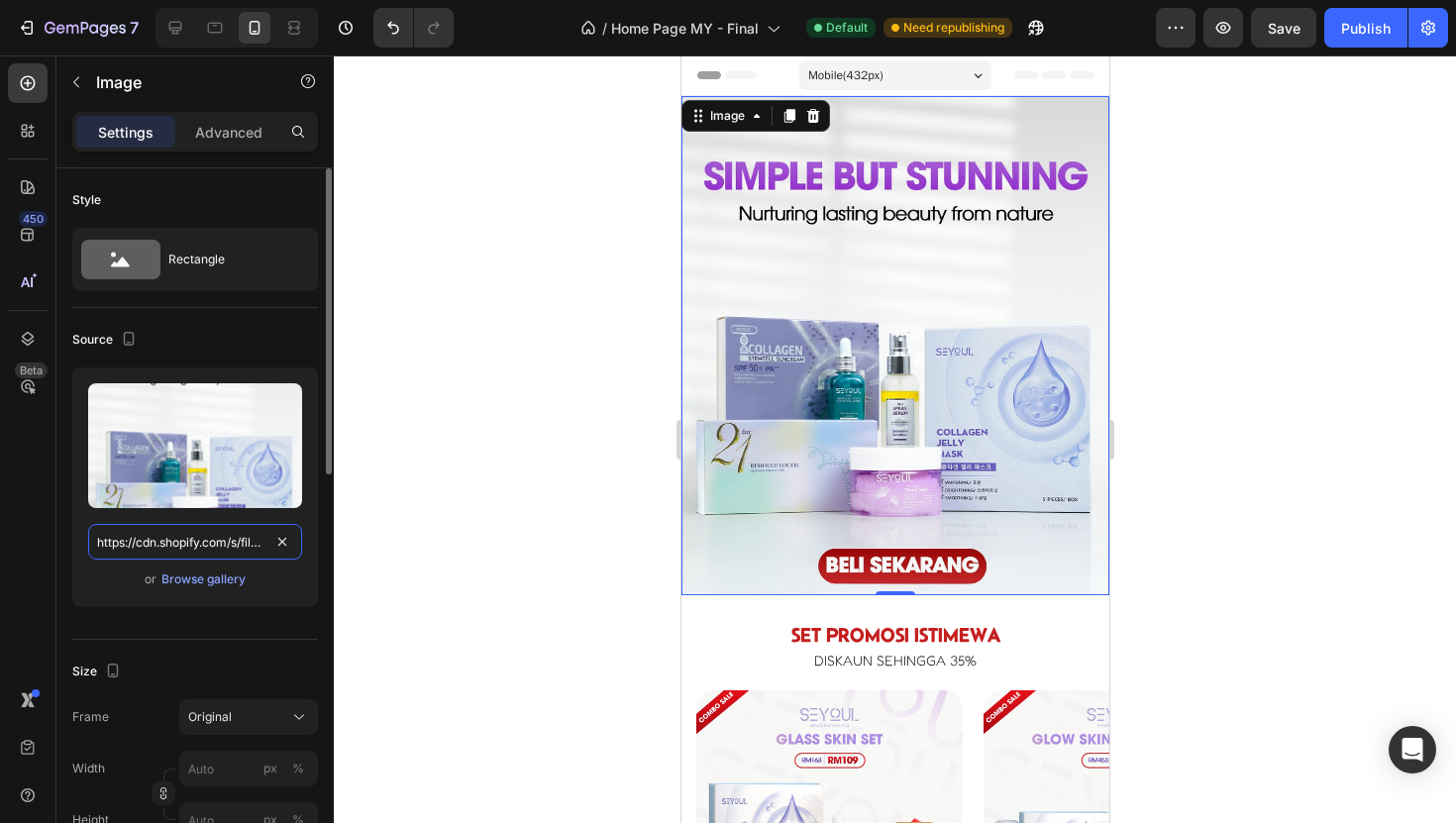 click on "https://cdn.shopify.com/s/files/1/0840/5634/2817/files/gempages_514926056260502372-85fa62b5-adbf-45c4-9a86-c1e41eb69192.jpg" at bounding box center (195, 542) 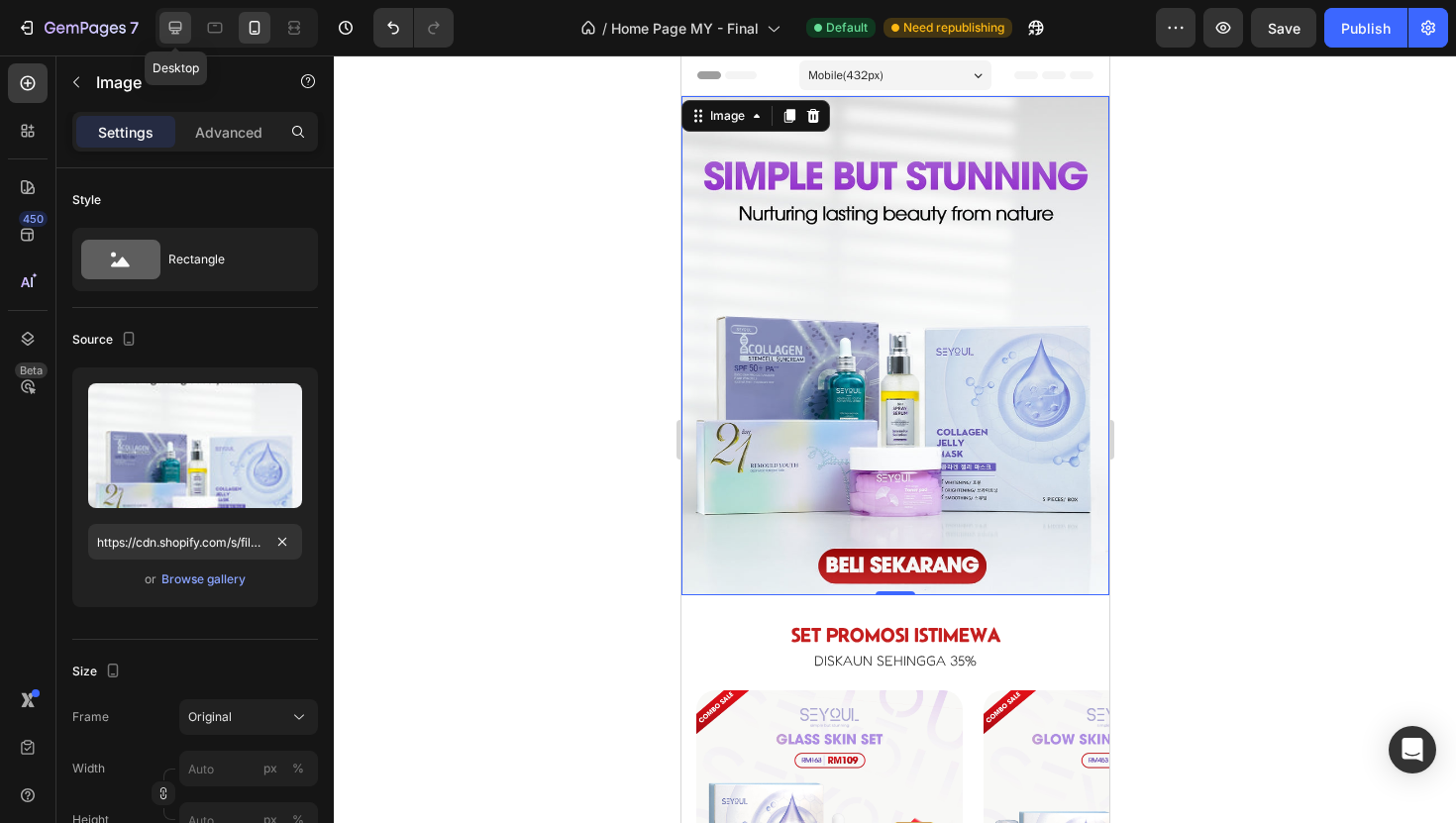 click 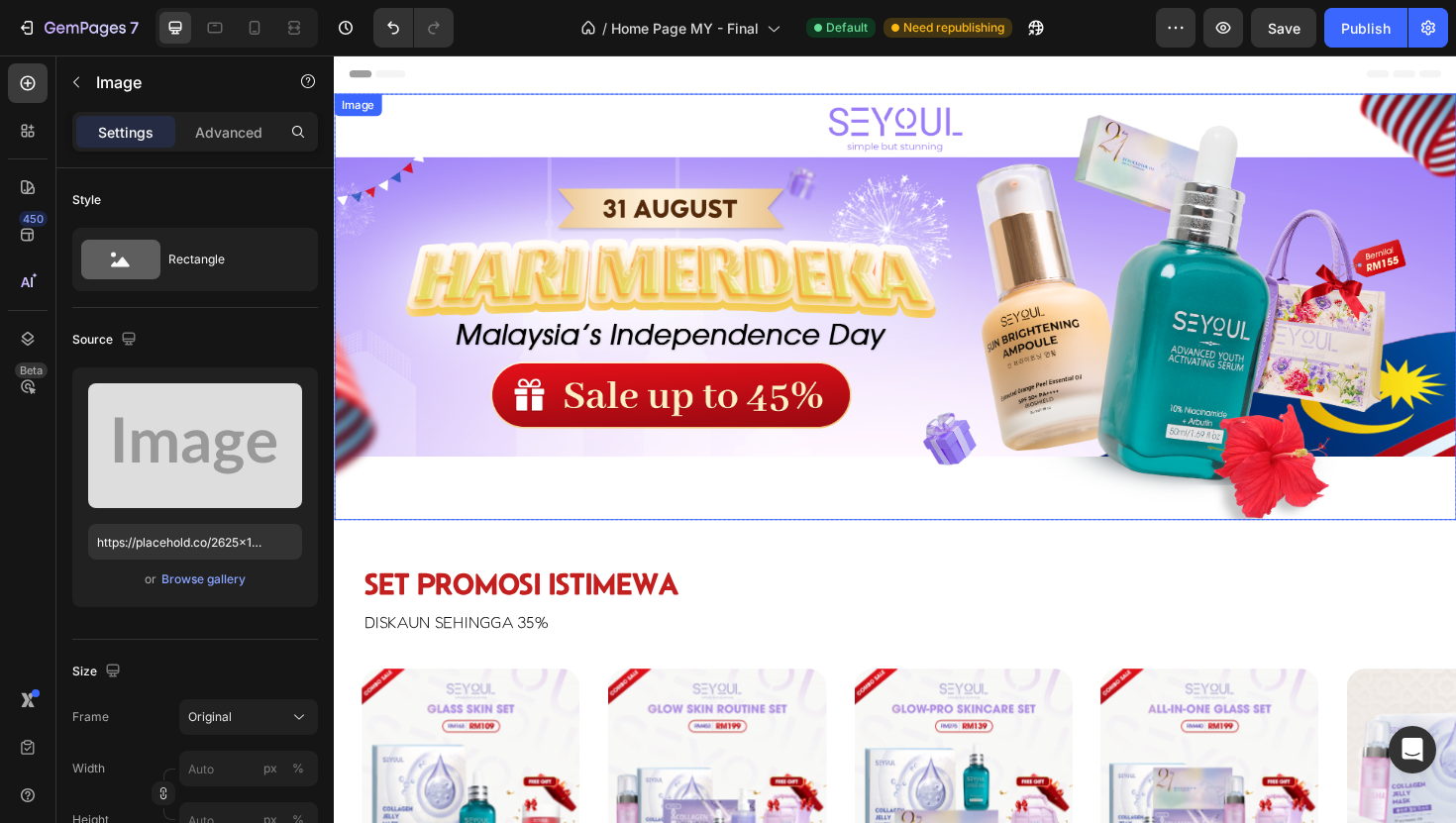 click at bounding box center [928, 322] 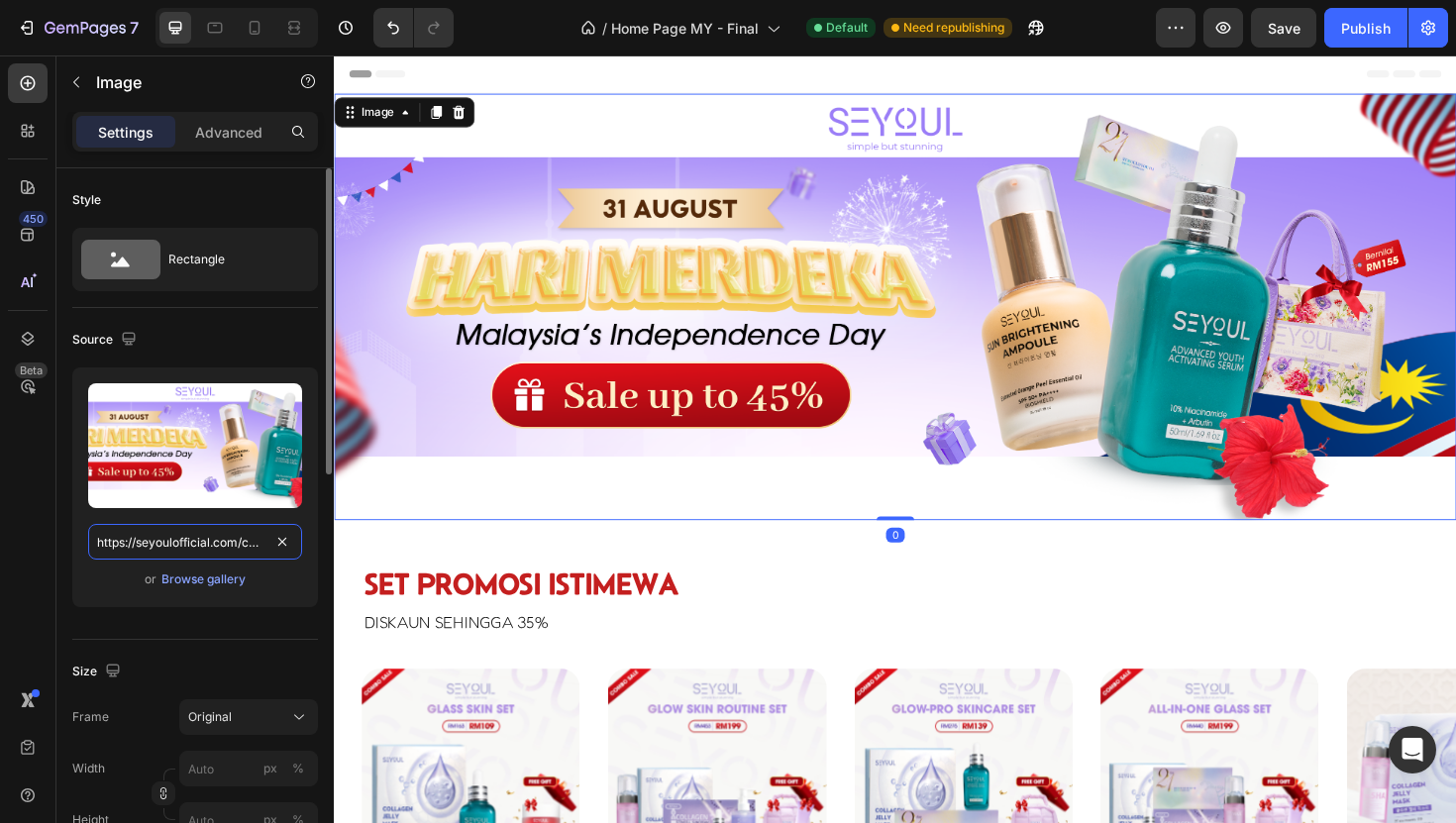 click on "https://seyoulofficial.com/cdn/shop/files/gempages_553103273247114368-0ceba600-fc98-43ed-8719-71894ac5d5ce.png?v=4174734536773950890" at bounding box center (195, 542) 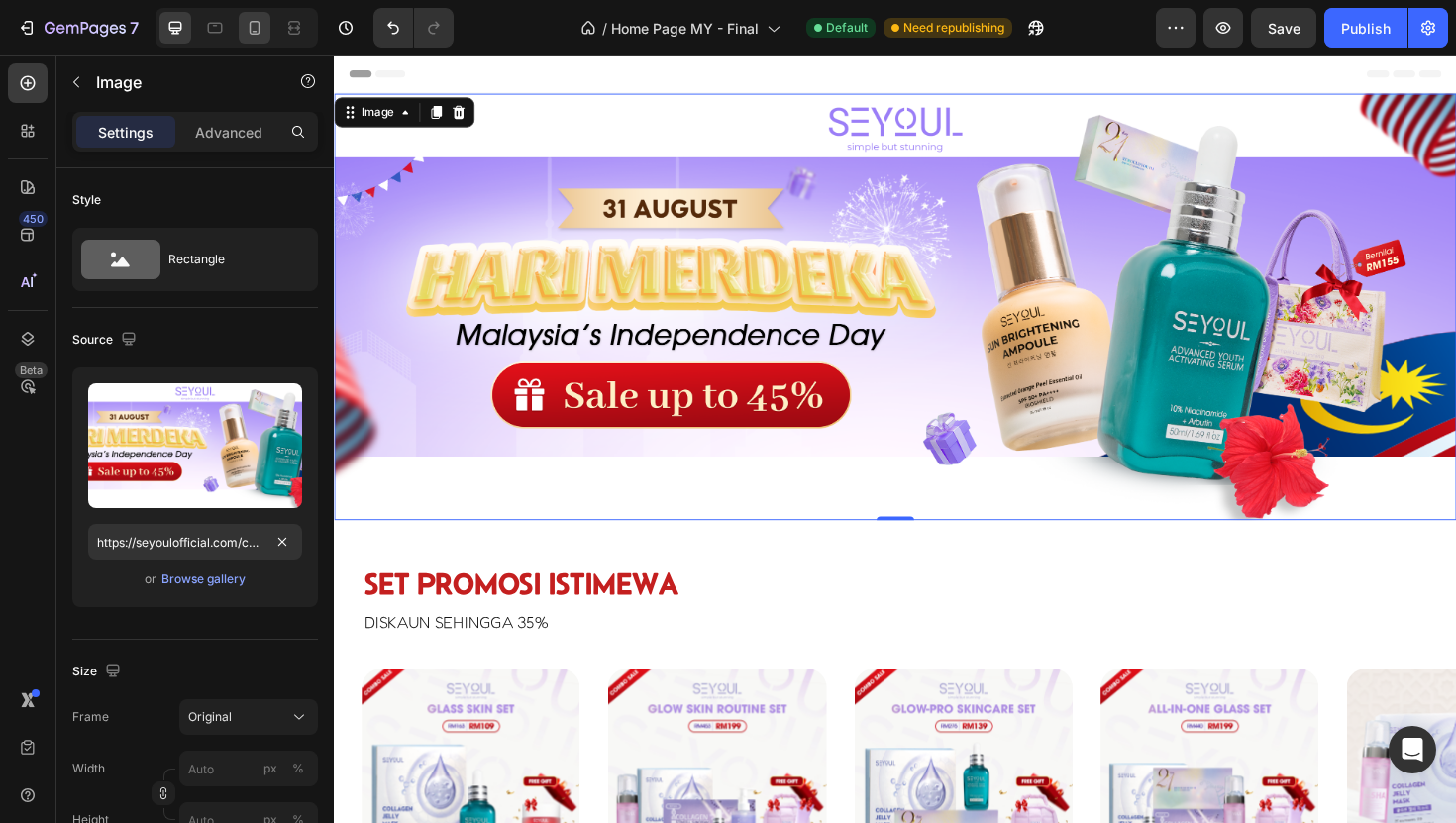 click 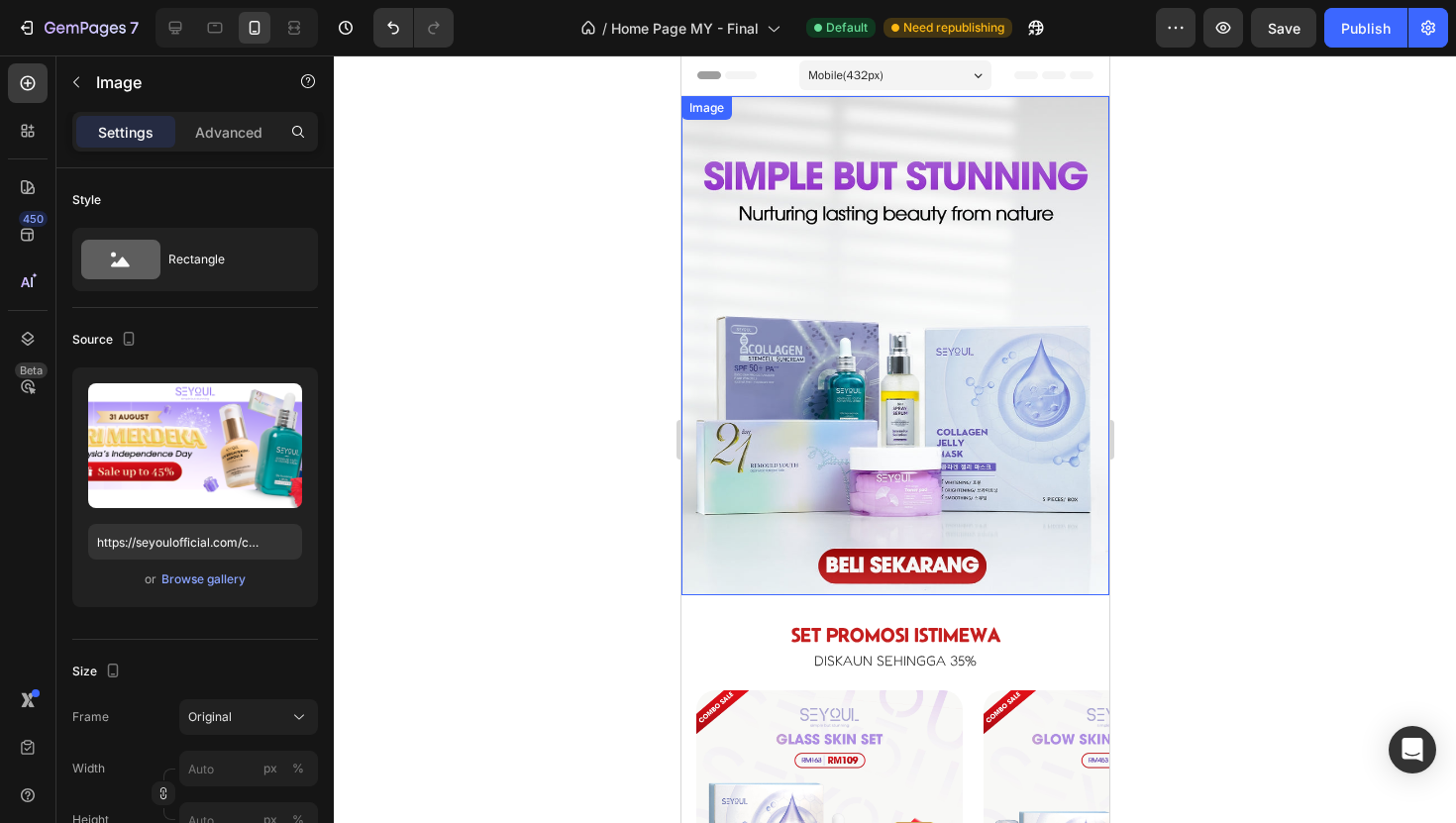 click at bounding box center (894, 346) 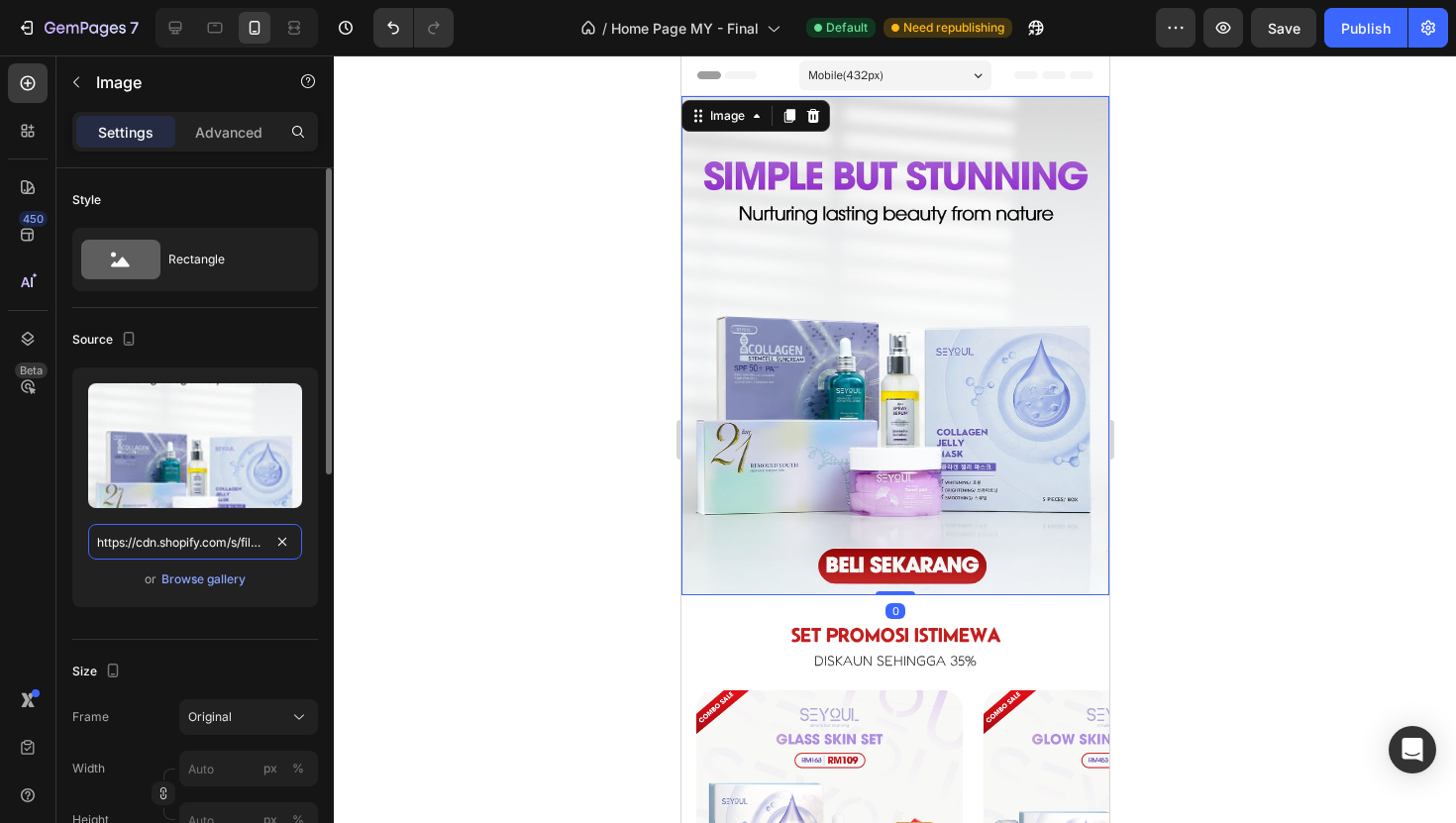 click on "https://cdn.shopify.com/s/files/1/0840/5634/2817/files/gempages_514926056260502372-85fa62b5-adbf-45c4-9a86-c1e41eb69192.jpg" at bounding box center (195, 542) 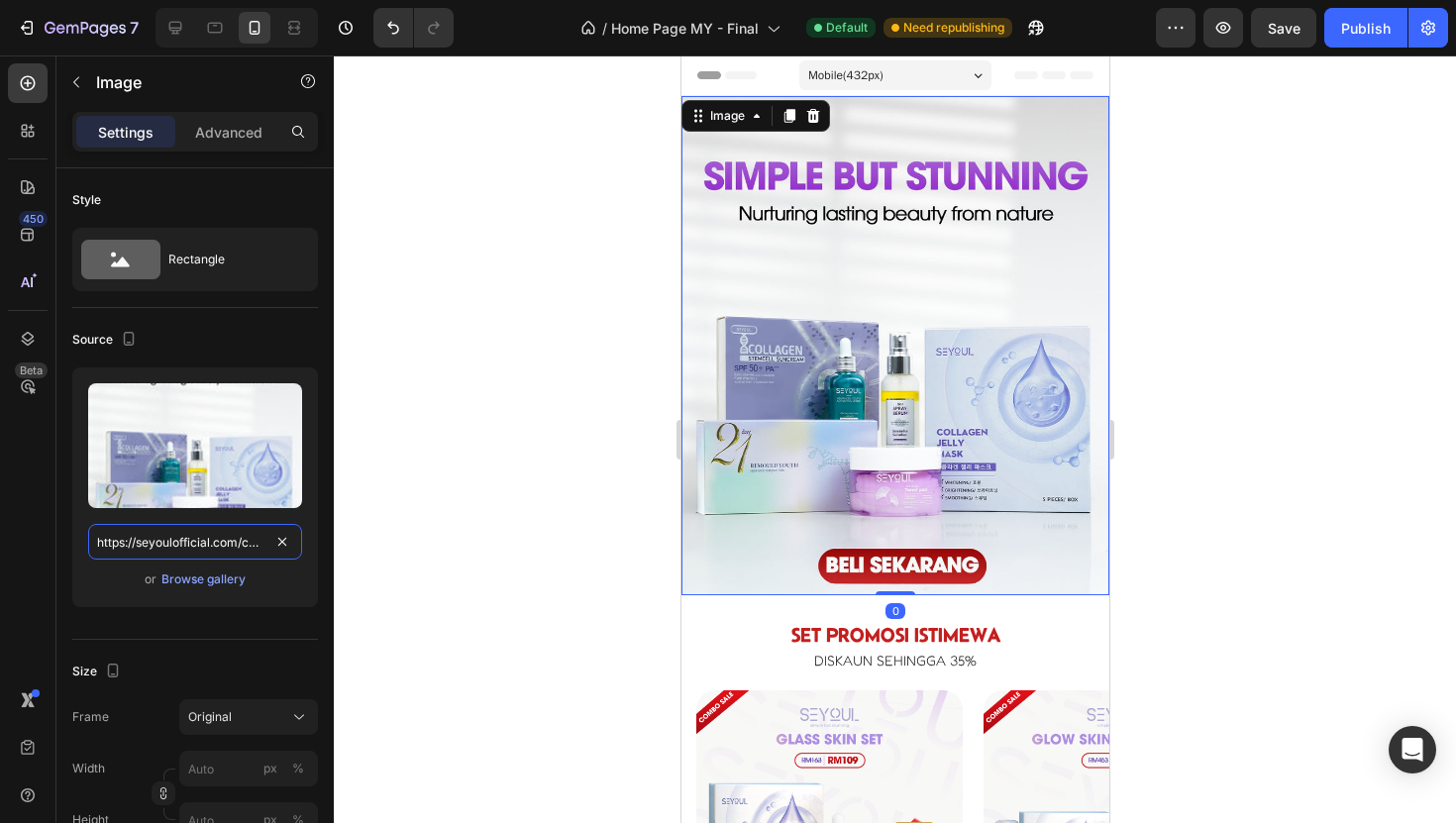 scroll, scrollTop: 0, scrollLeft: 681, axis: horizontal 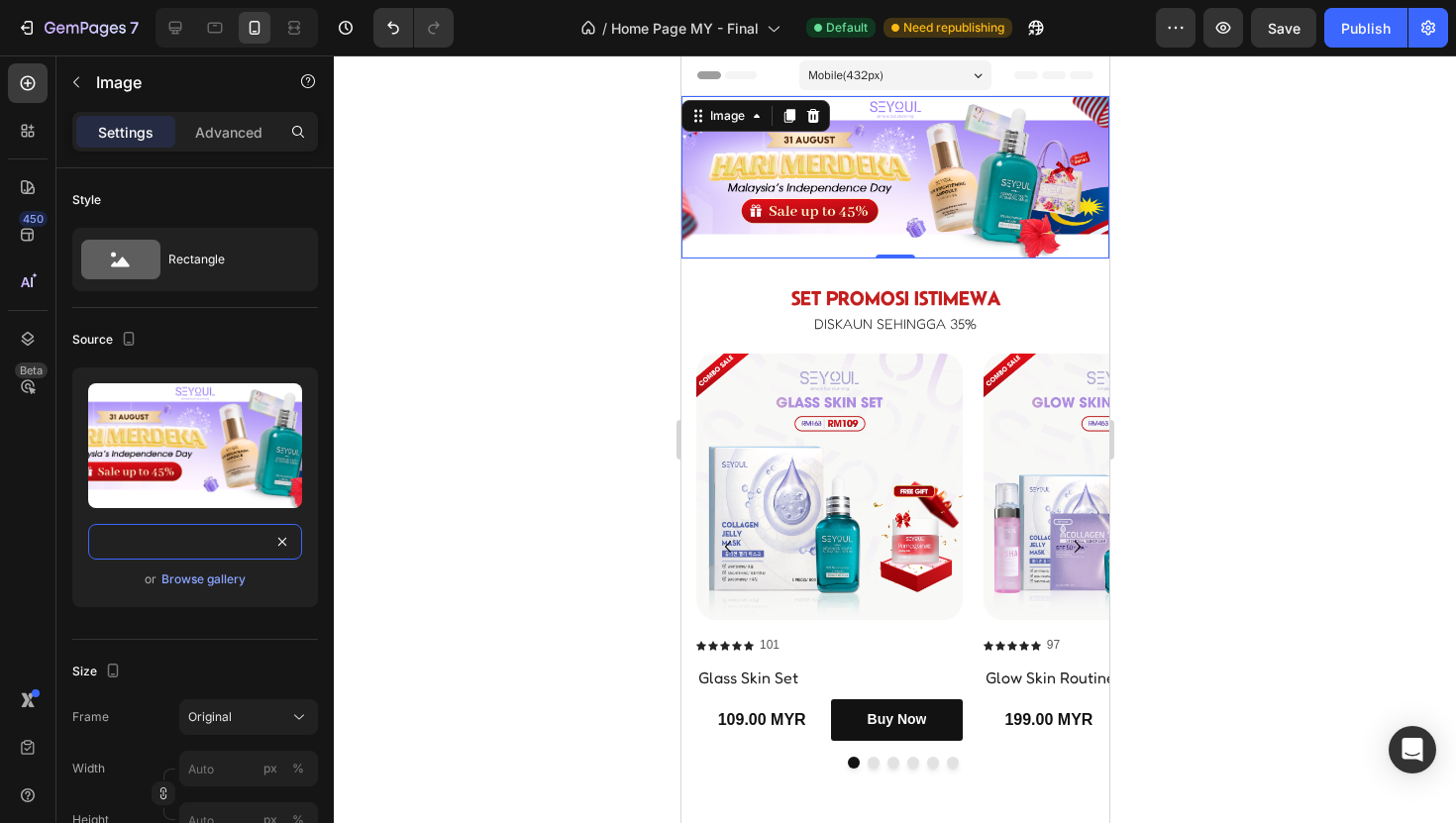 type on "https://seyoulofficial.com/cdn/shop/files/gempages_553103273247114368-0ceba600-fc98-43ed-8719-71894ac5d5ce.png?v=4174734536773950890" 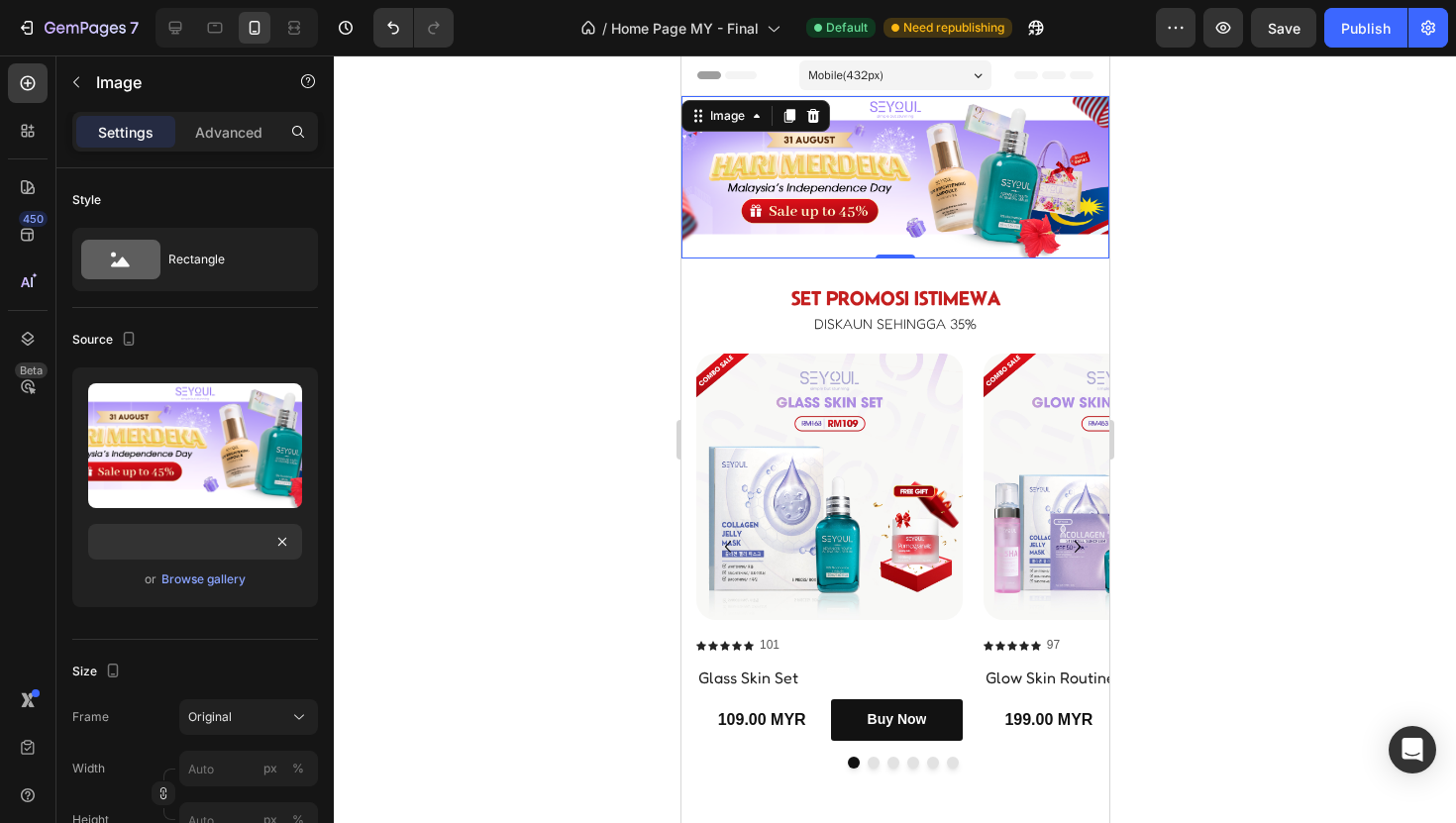 click 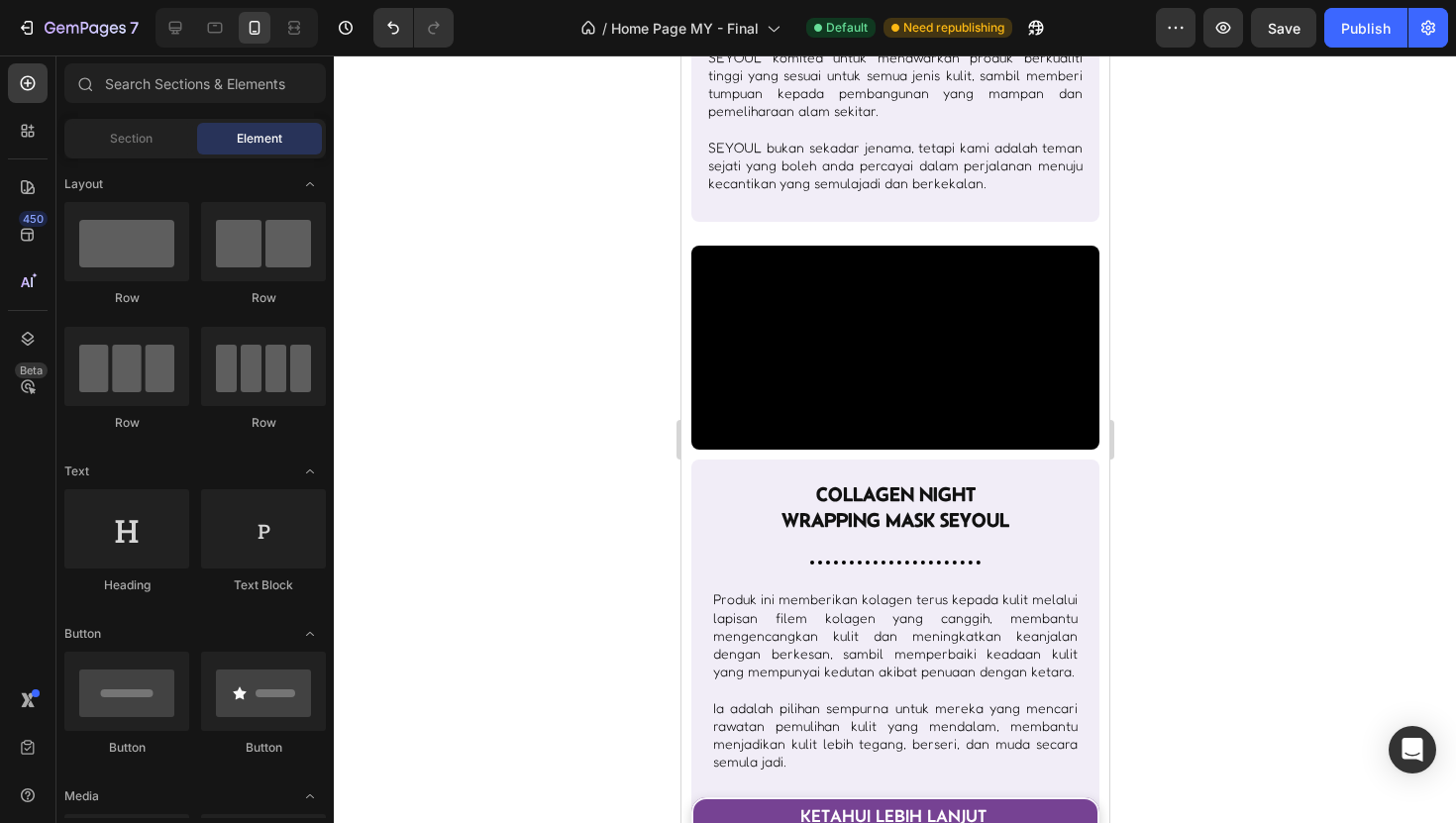 scroll, scrollTop: 1519, scrollLeft: 0, axis: vertical 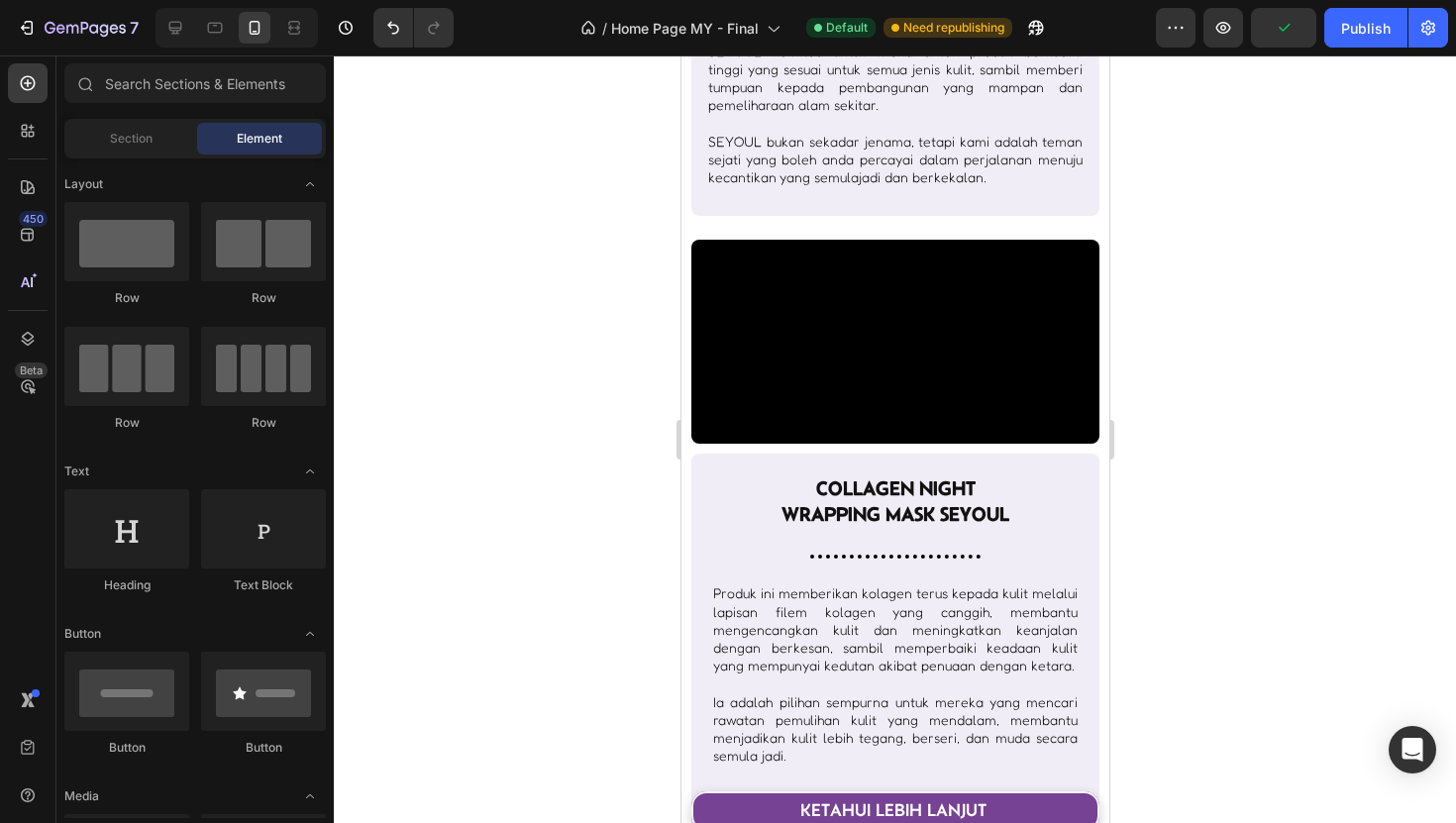 drag, startPoint x: 1347, startPoint y: 31, endPoint x: 1244, endPoint y: 34, distance: 103.04368 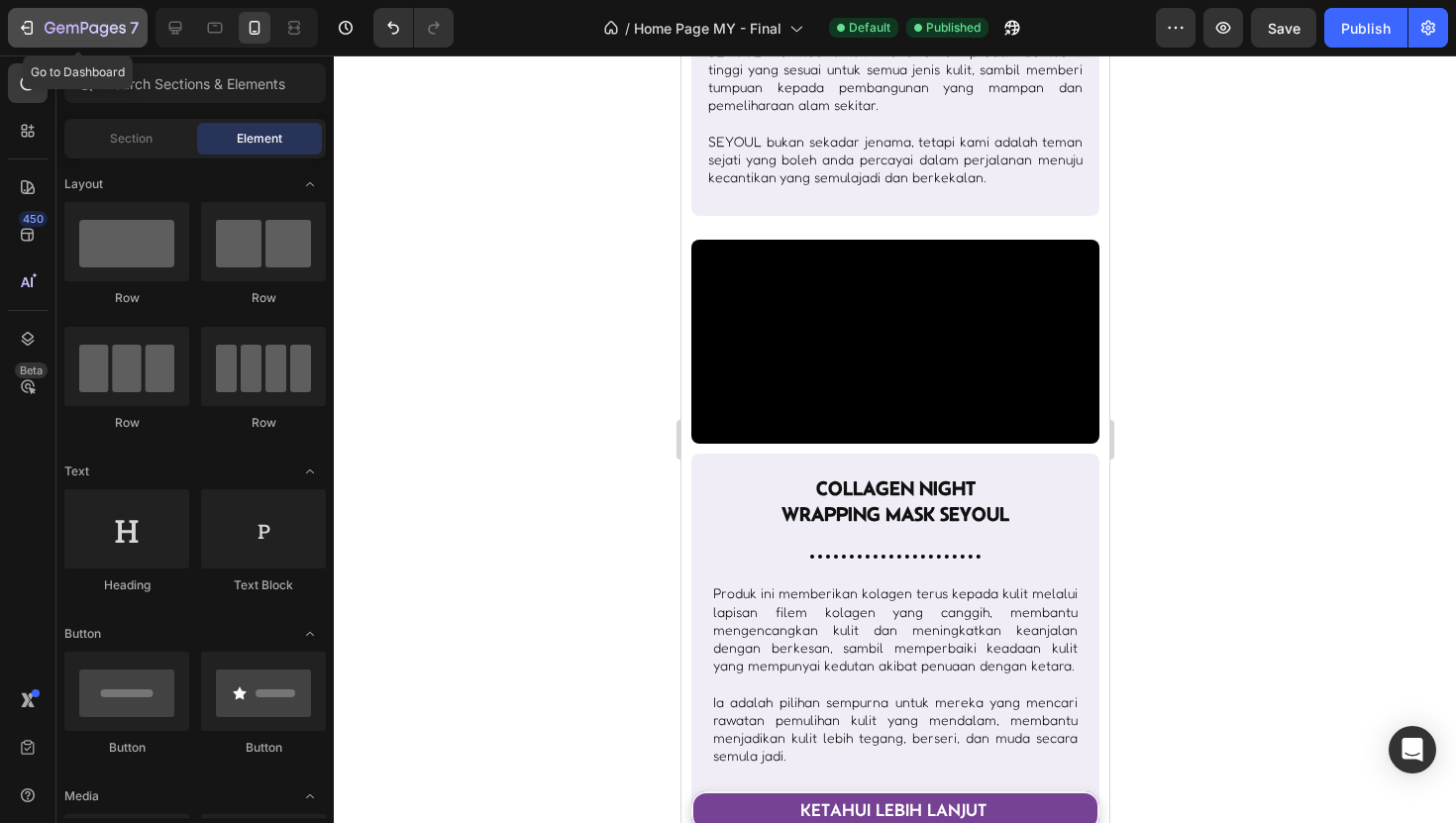 click 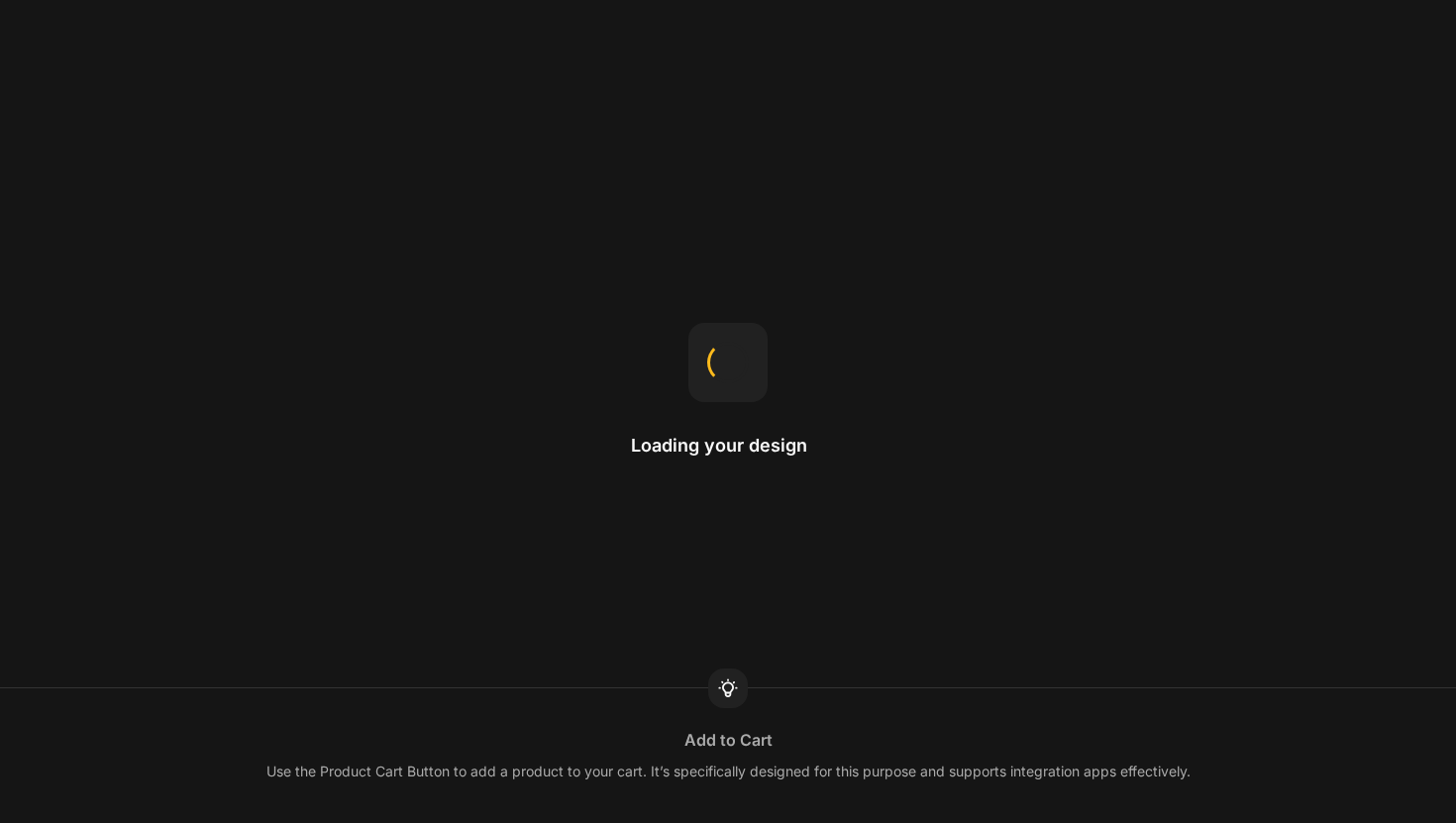 scroll, scrollTop: 0, scrollLeft: 0, axis: both 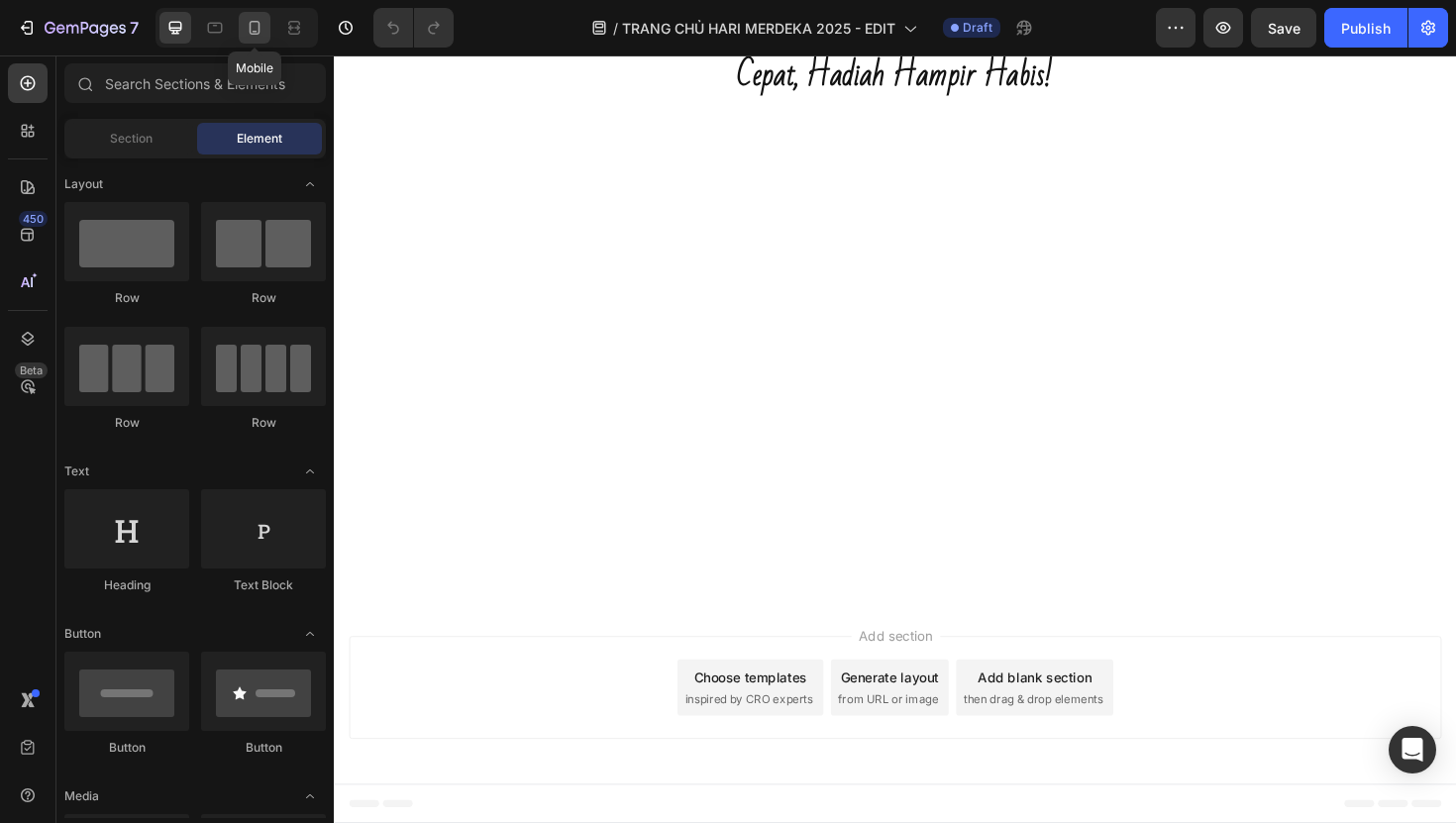 click 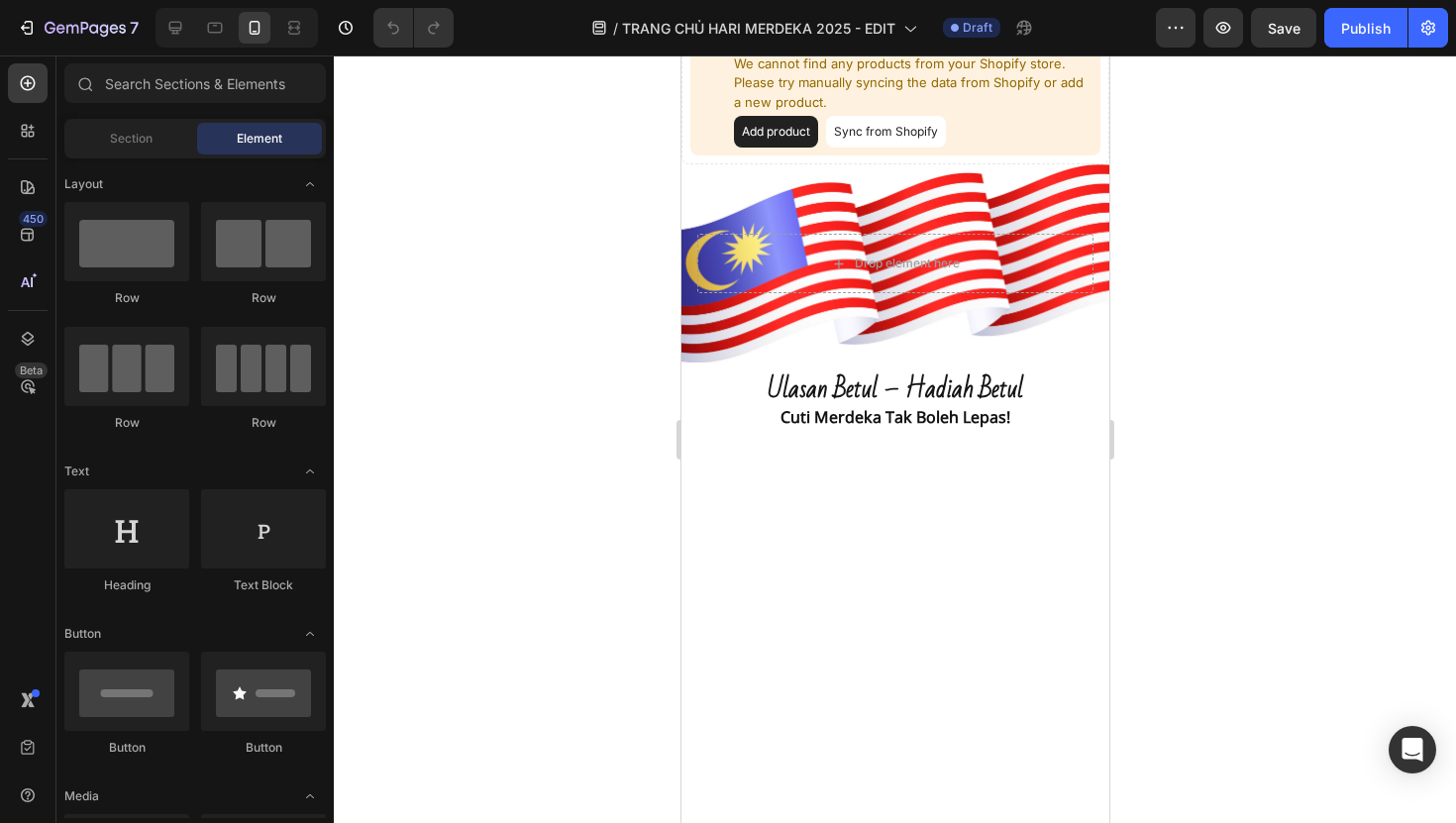 scroll, scrollTop: 950, scrollLeft: 0, axis: vertical 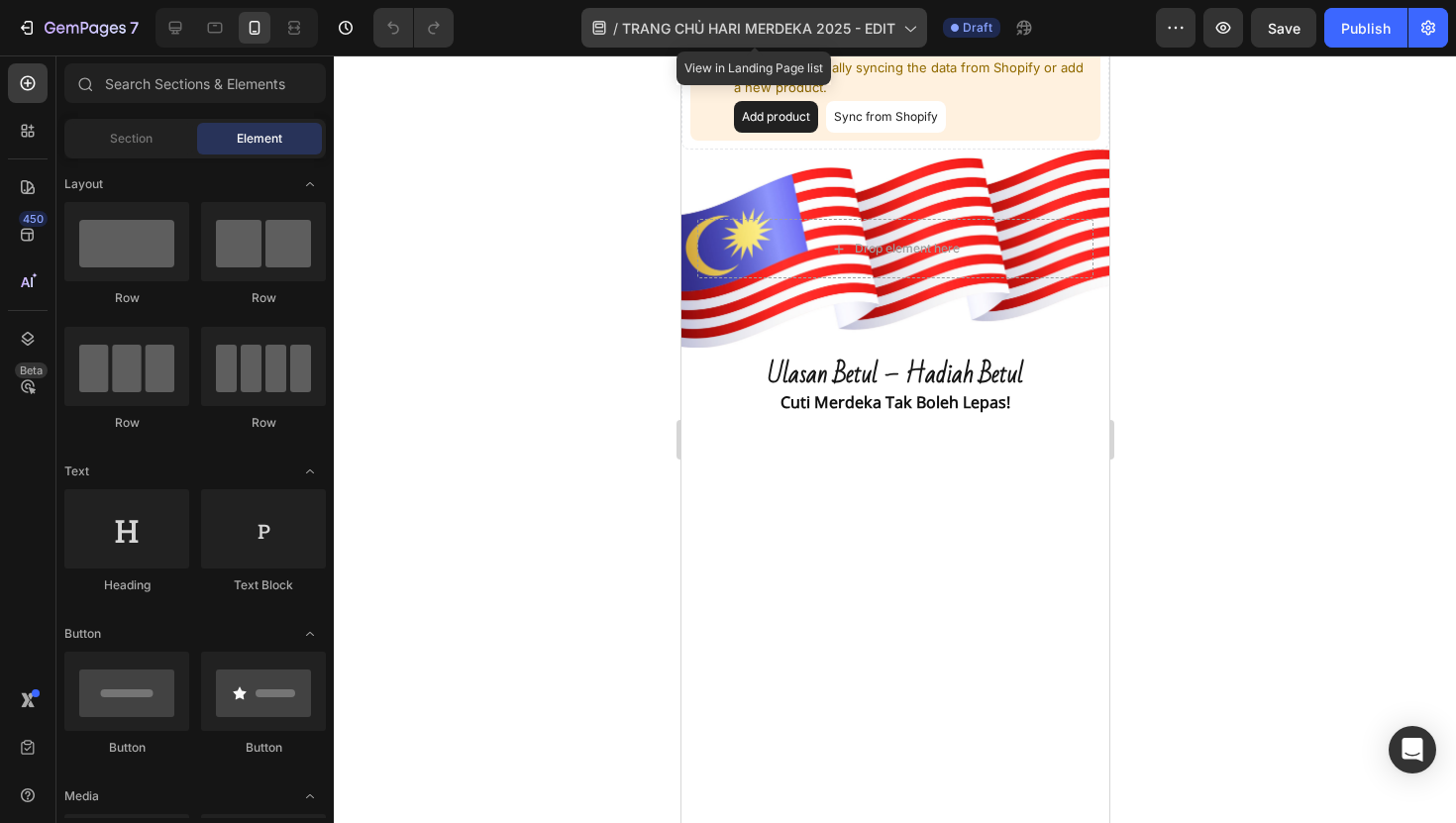 click 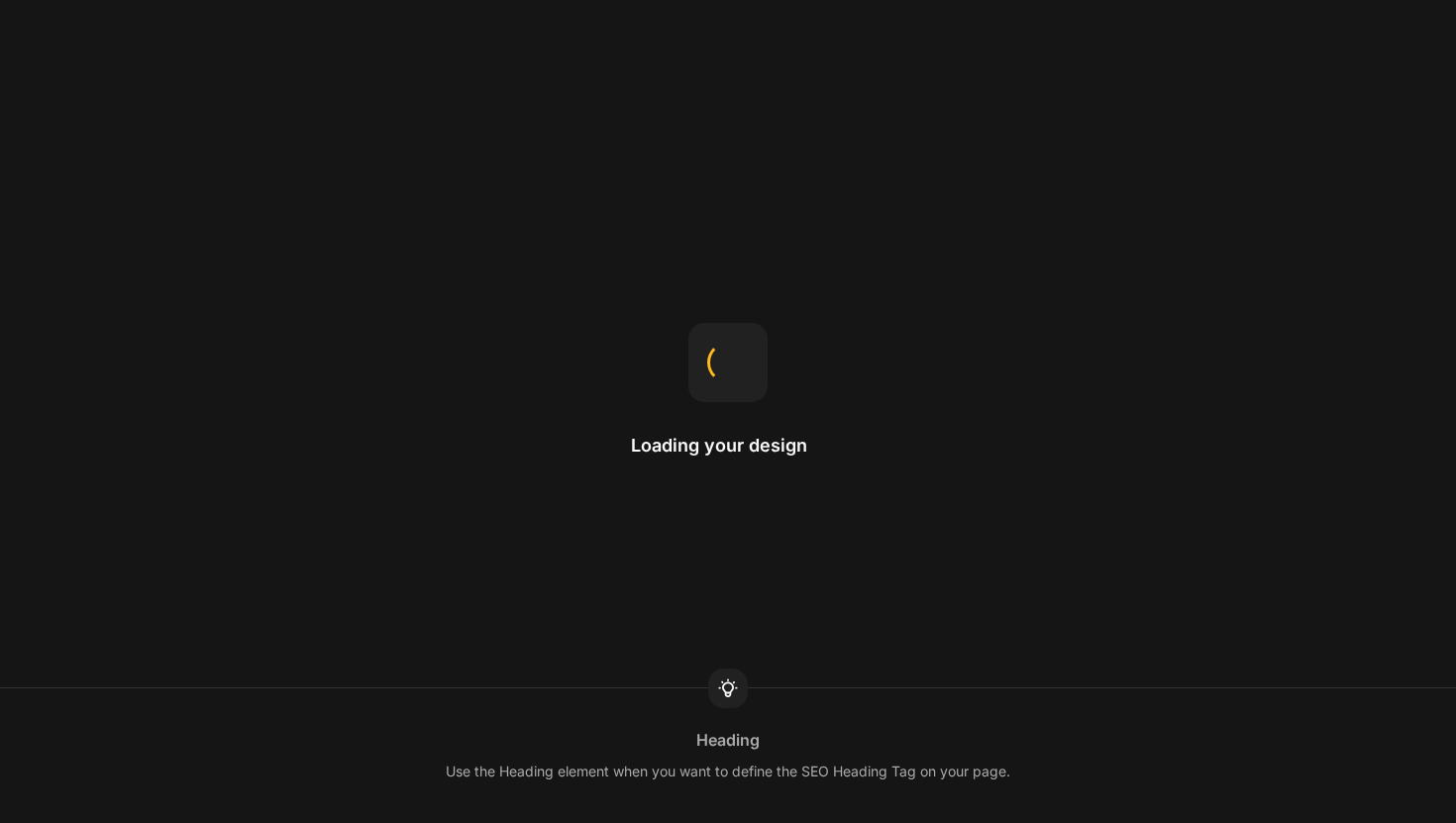 scroll, scrollTop: 0, scrollLeft: 0, axis: both 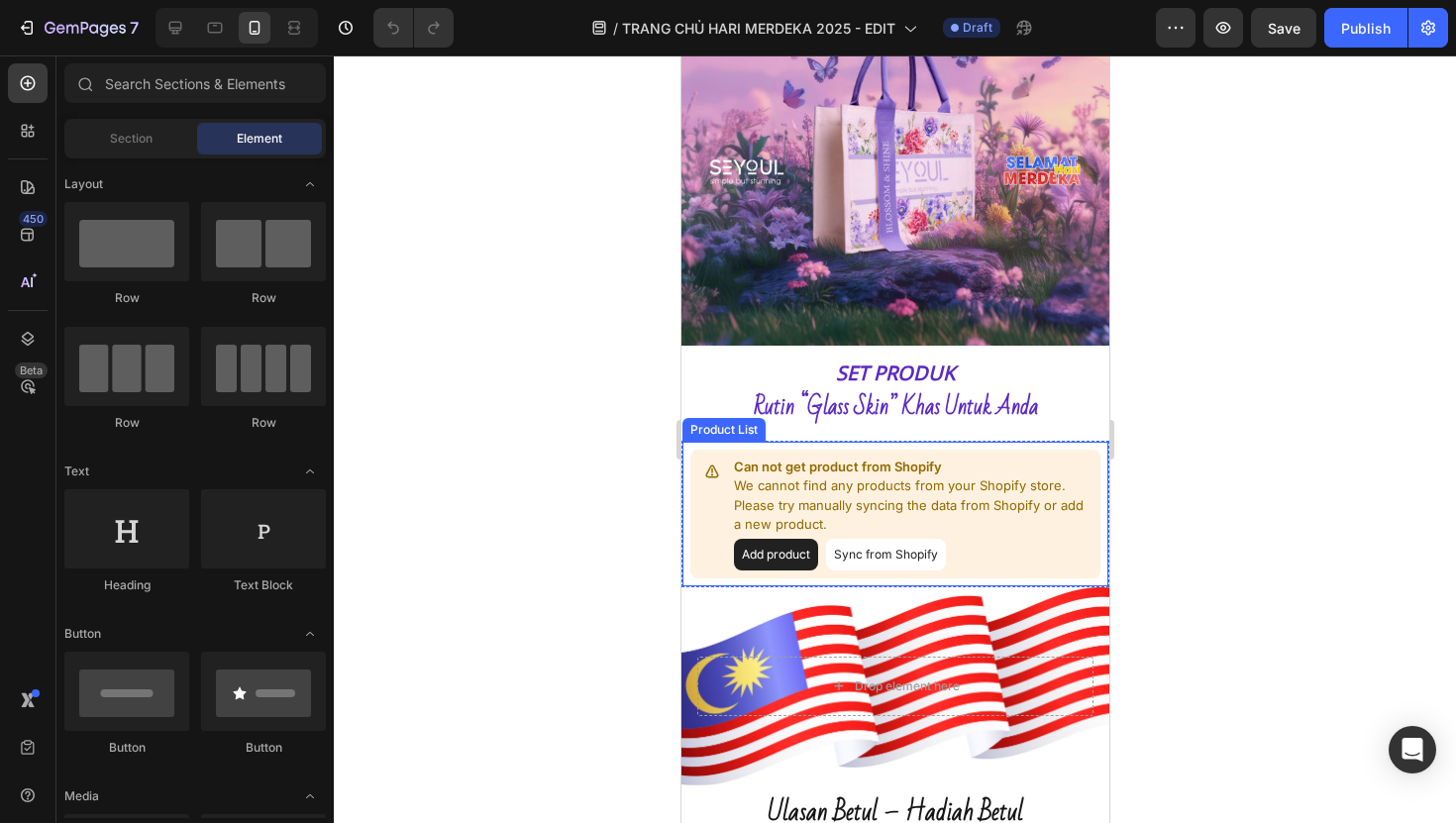 click on "Sync from Shopify" at bounding box center [884, 555] 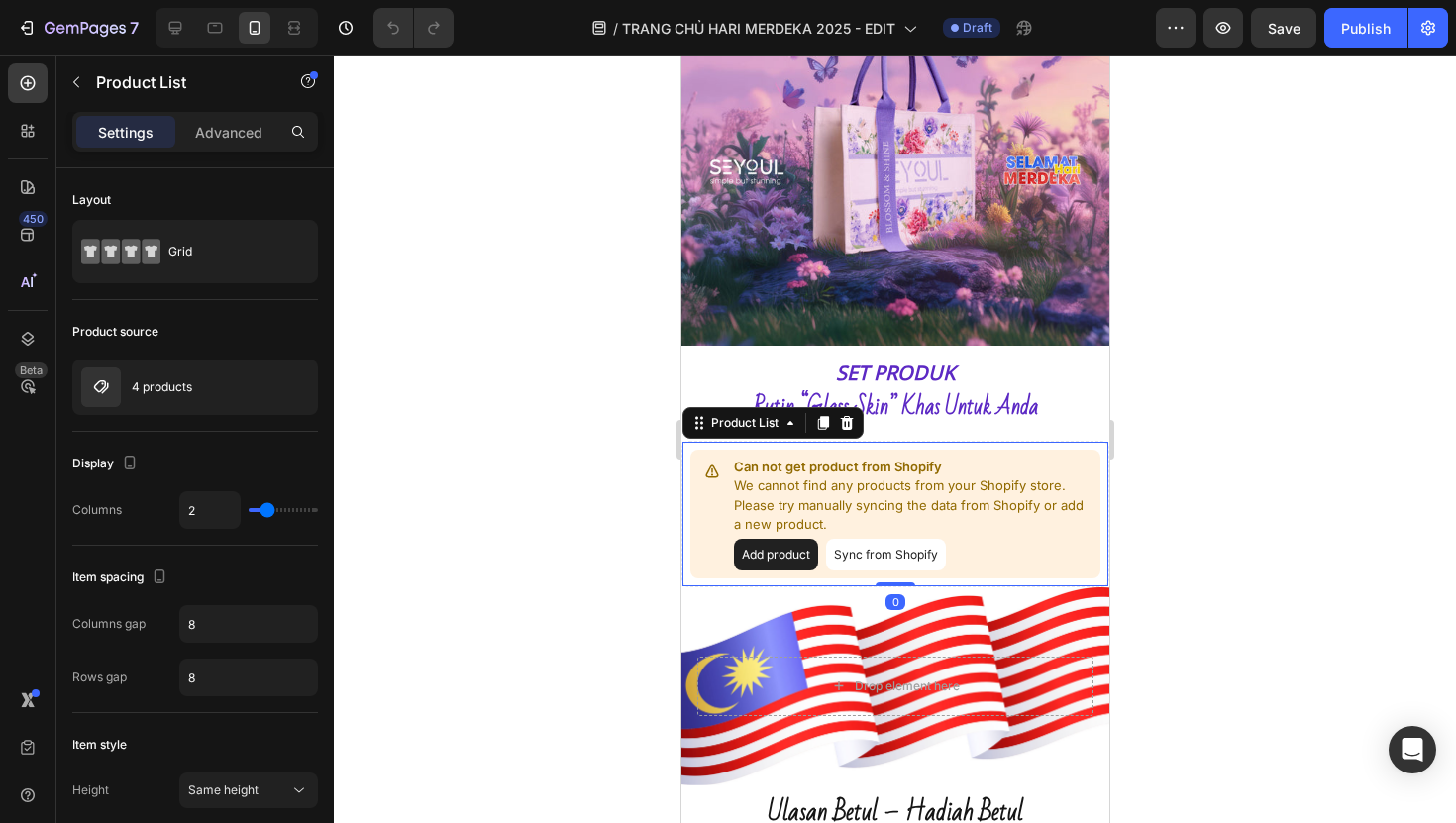 click on "Sync from Shopify" at bounding box center [884, 555] 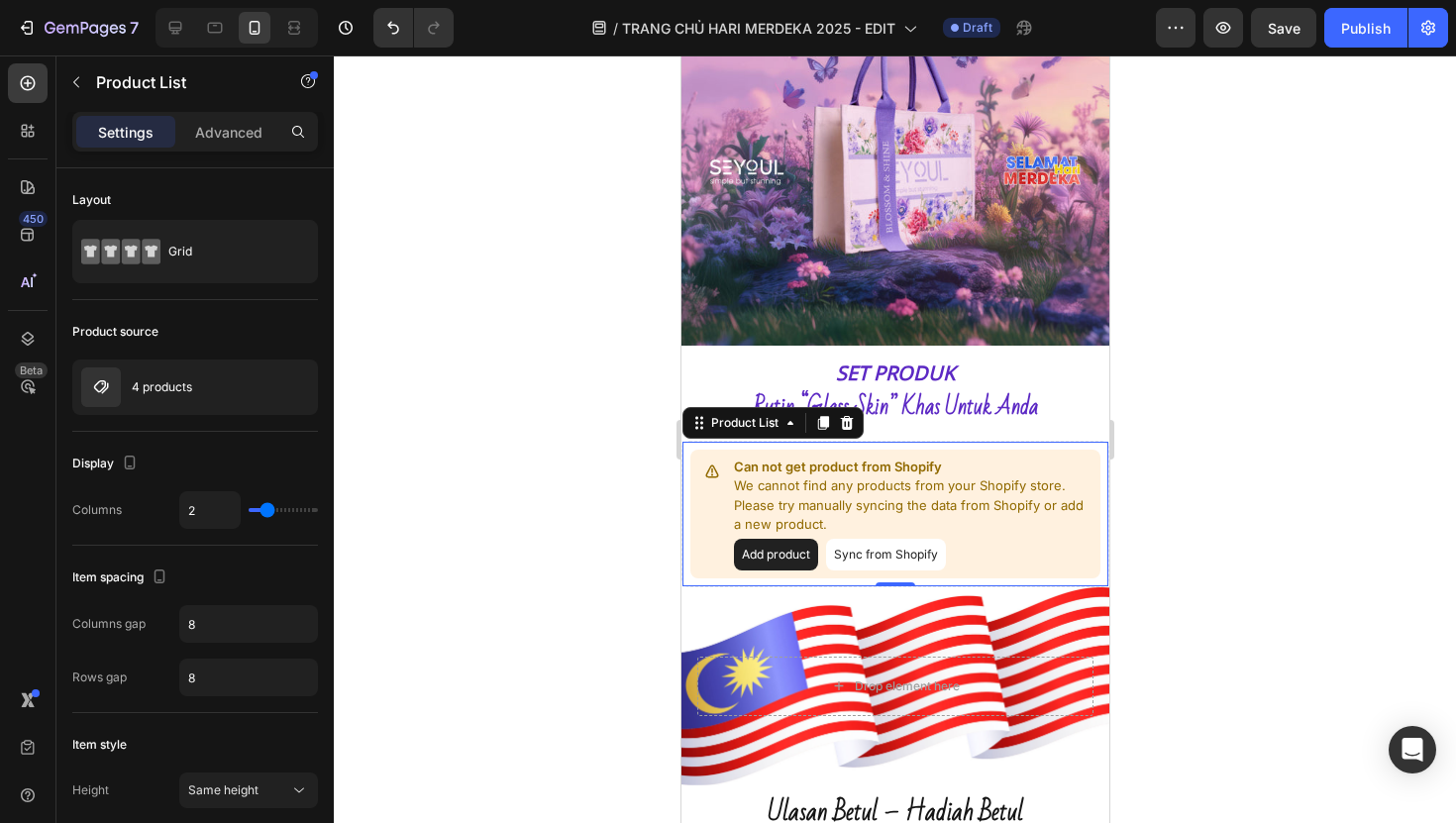 click on "Add product" at bounding box center (775, 555) 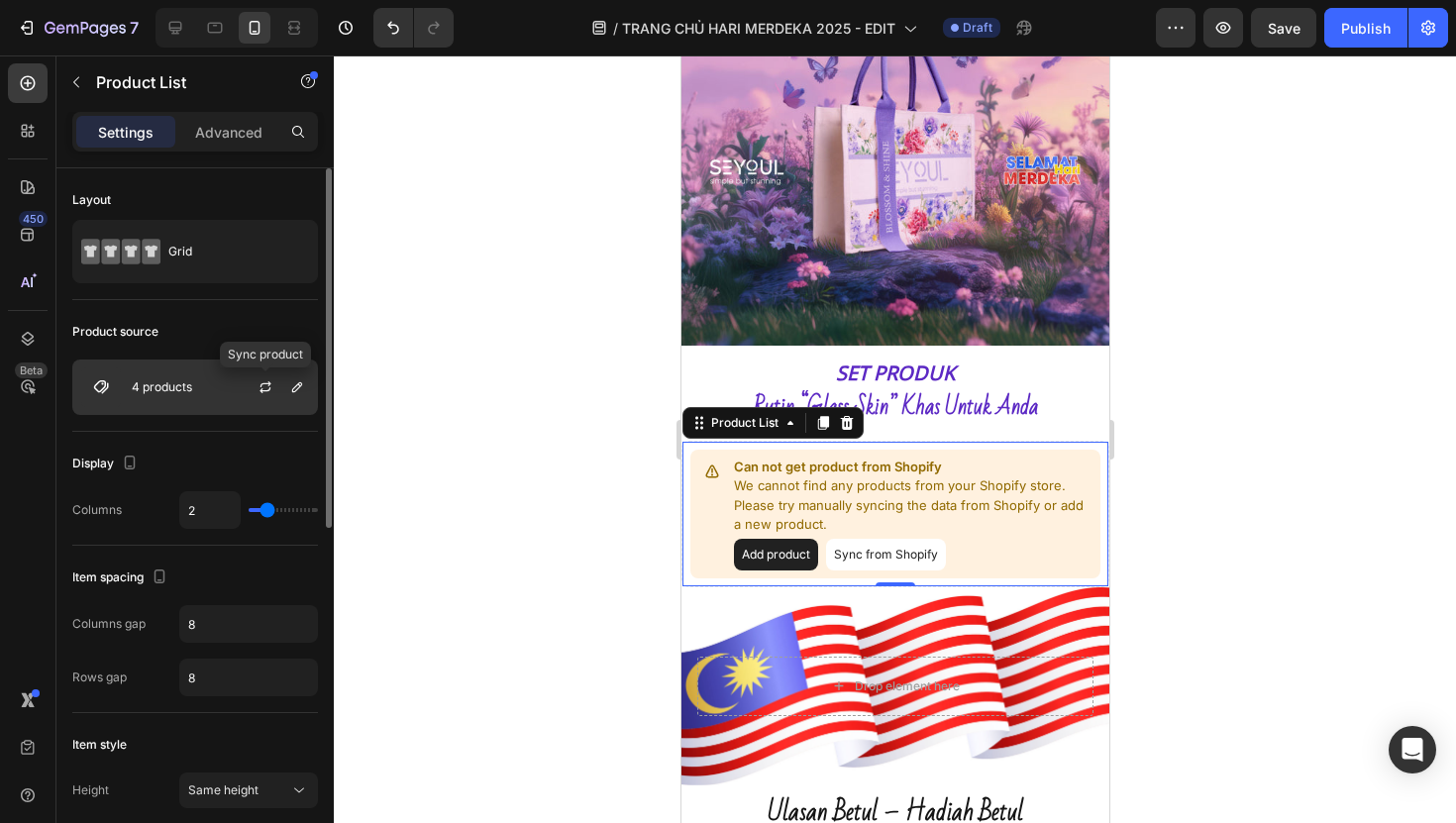 click on "4 products" at bounding box center (195, 387) 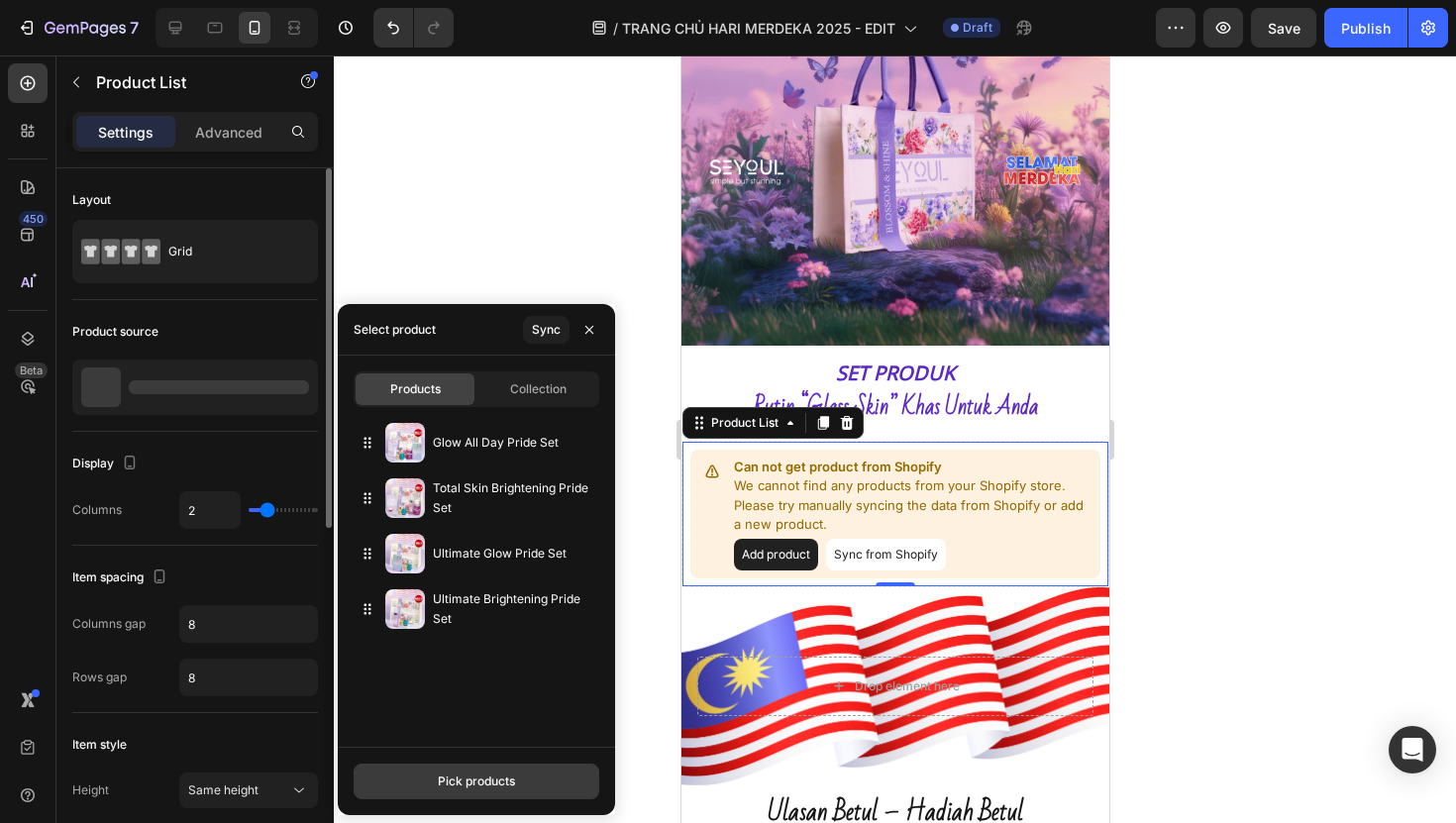 click on "Pick products" at bounding box center (476, 781) 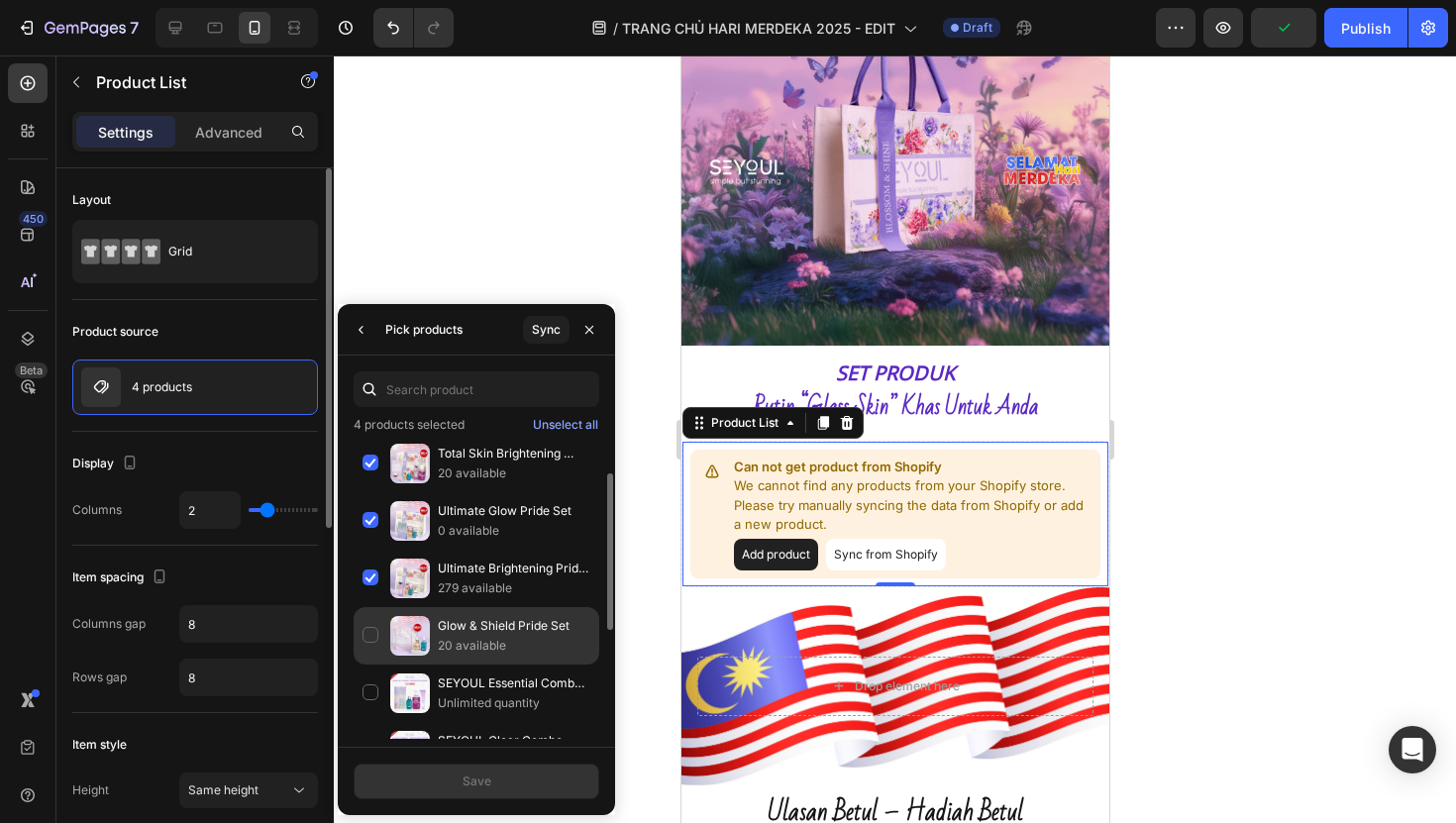 scroll, scrollTop: 63, scrollLeft: 0, axis: vertical 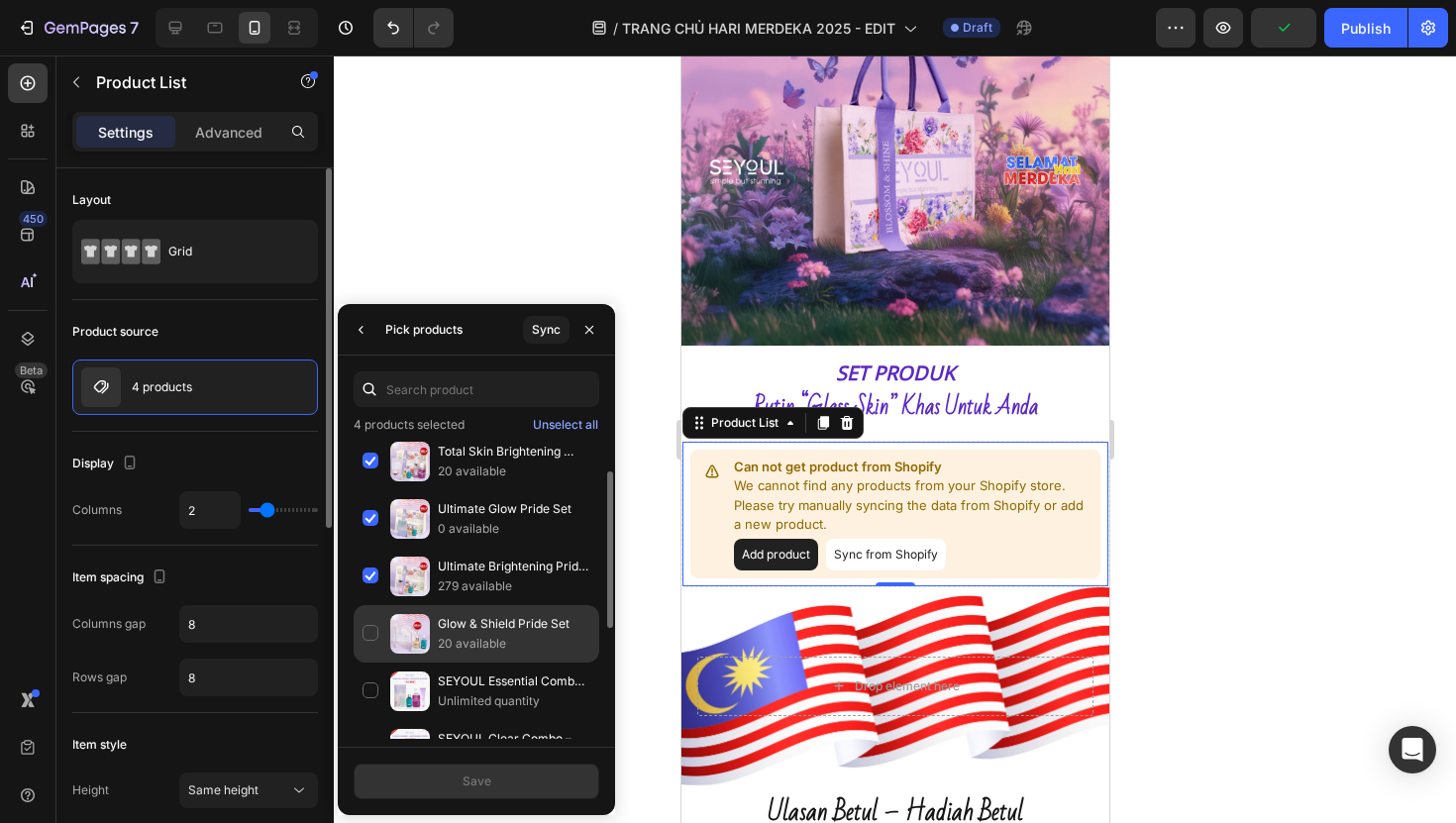 click on "Glow & Shield Pride Set 20 available" 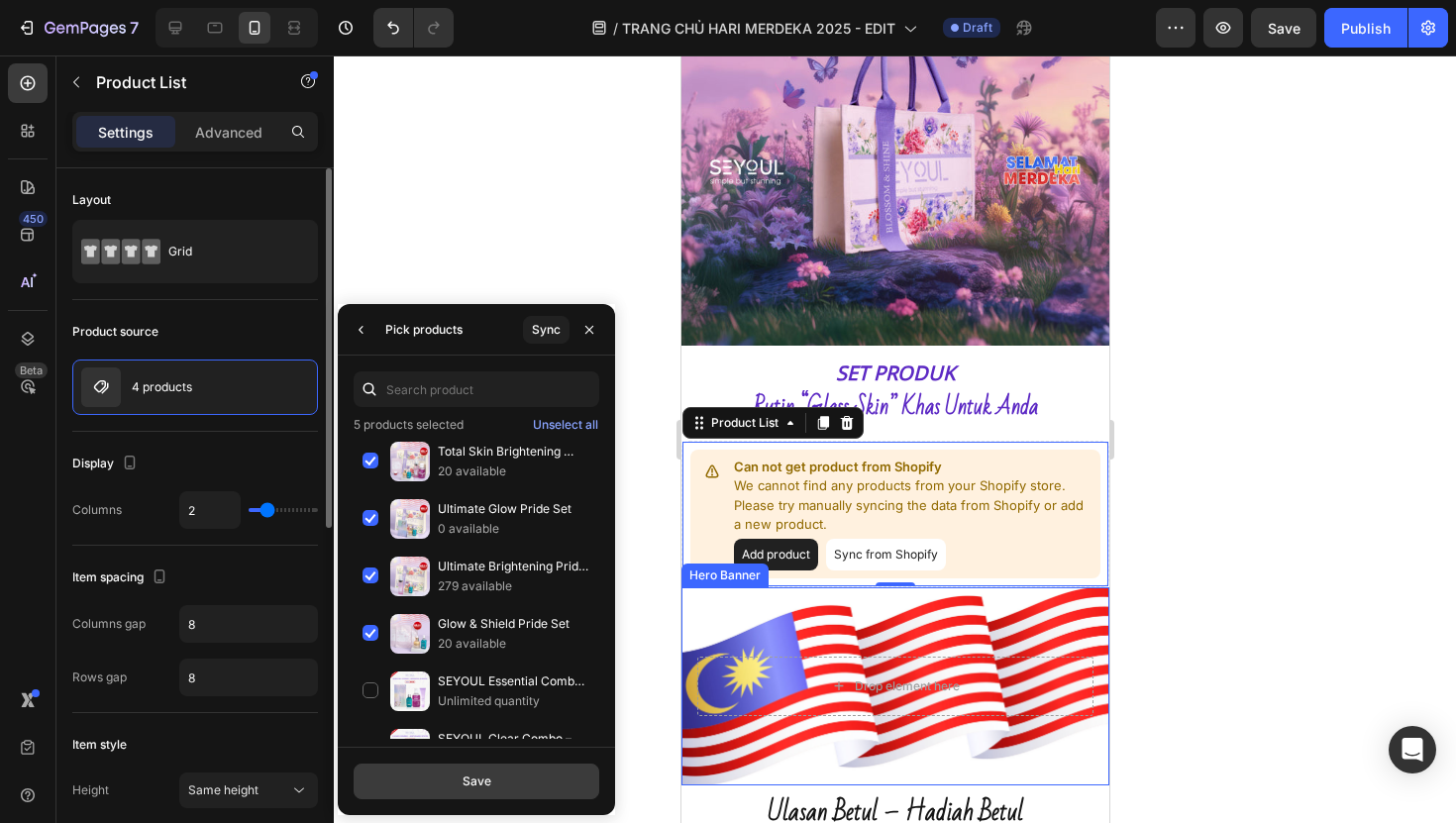click on "Save" at bounding box center (476, 781) 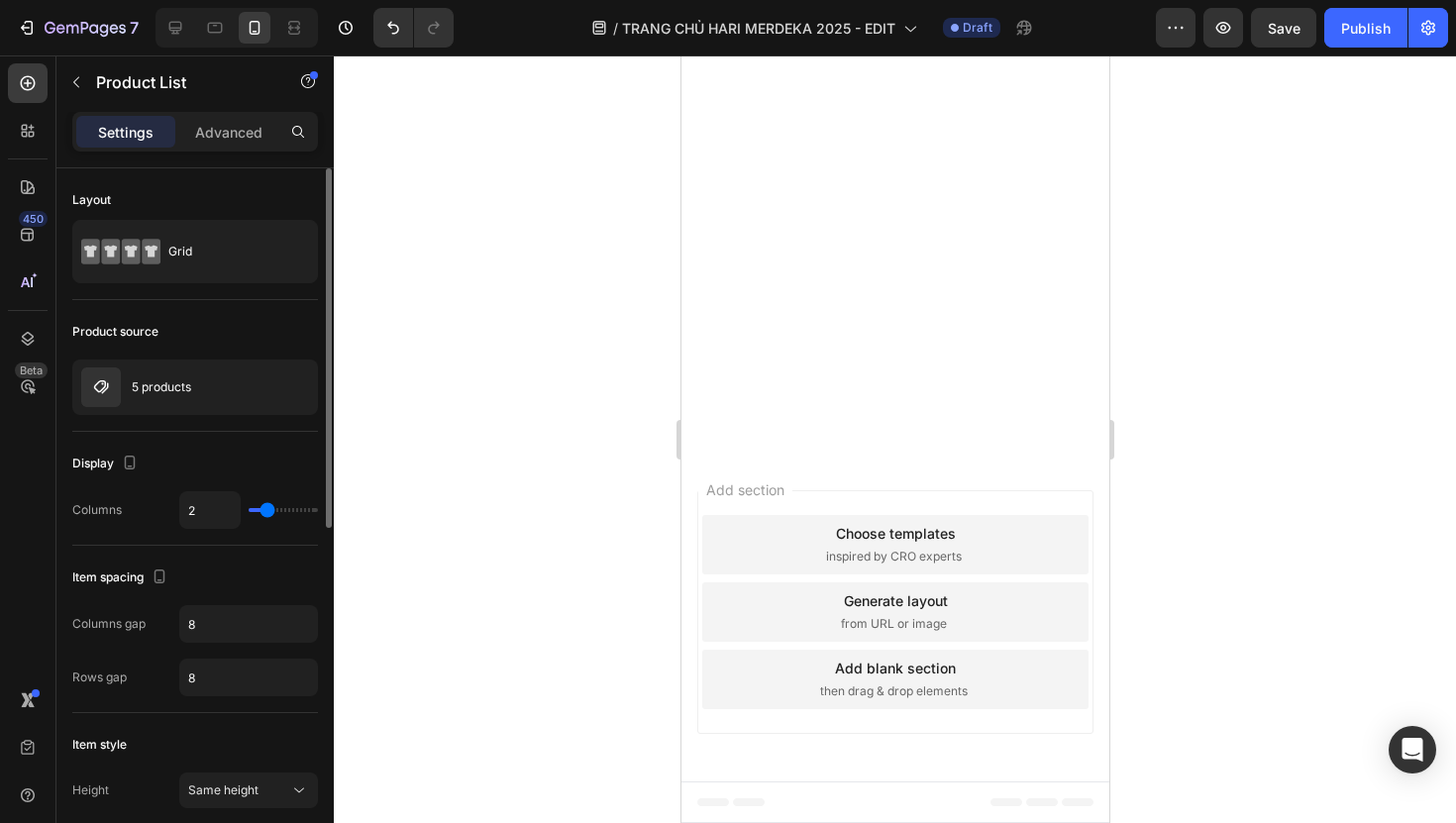 scroll, scrollTop: 4538, scrollLeft: 0, axis: vertical 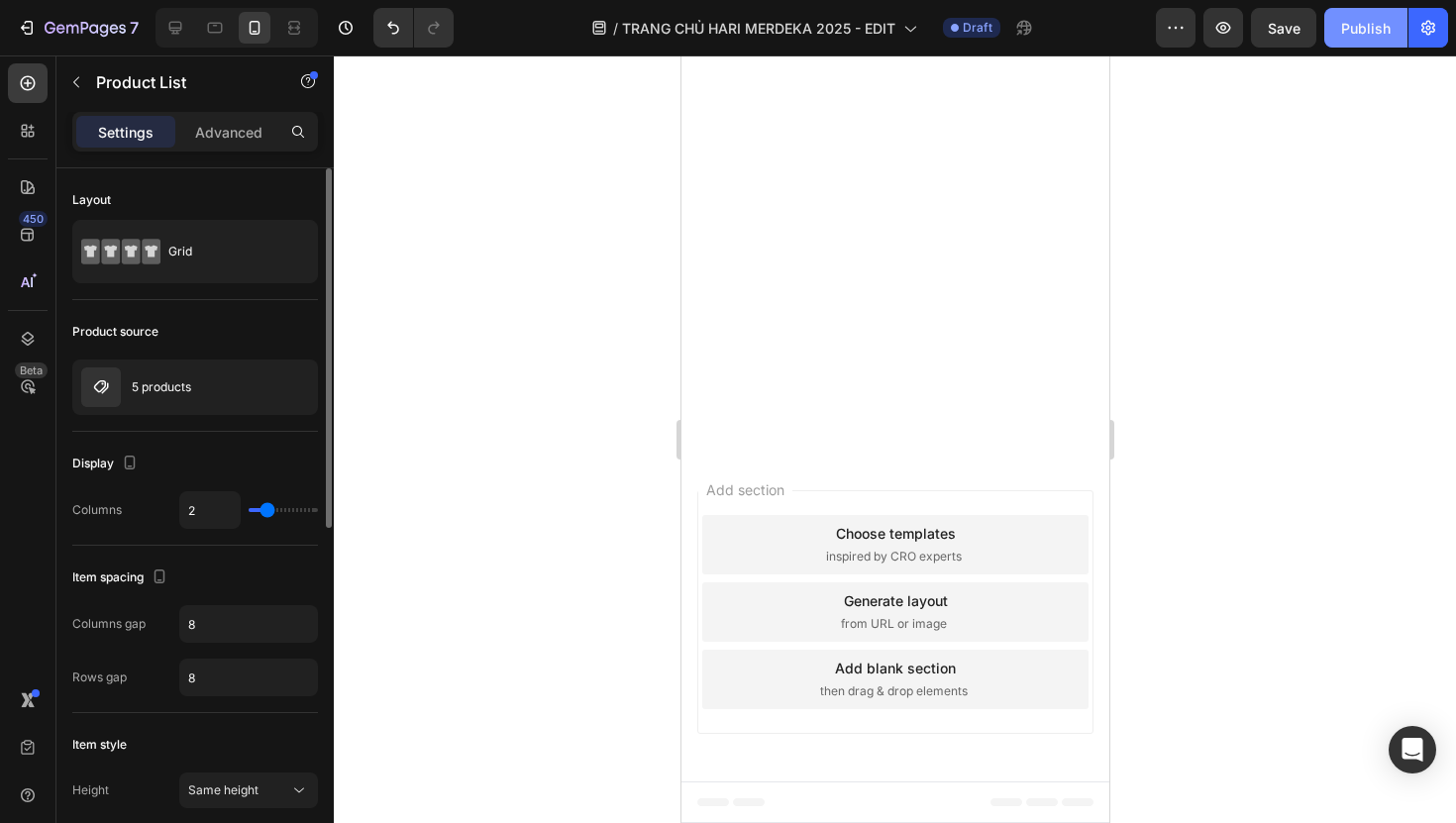click on "Publish" 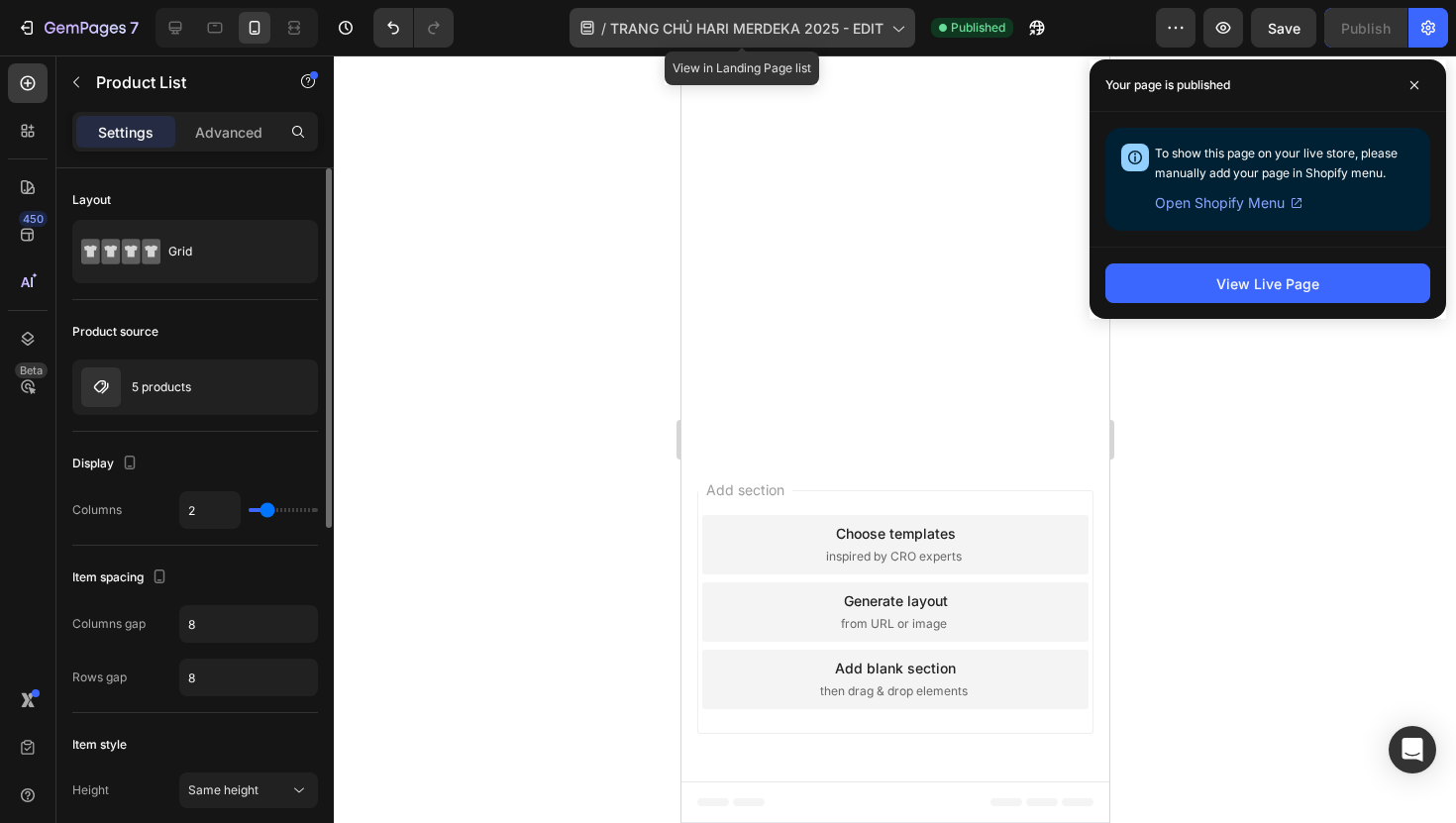 click 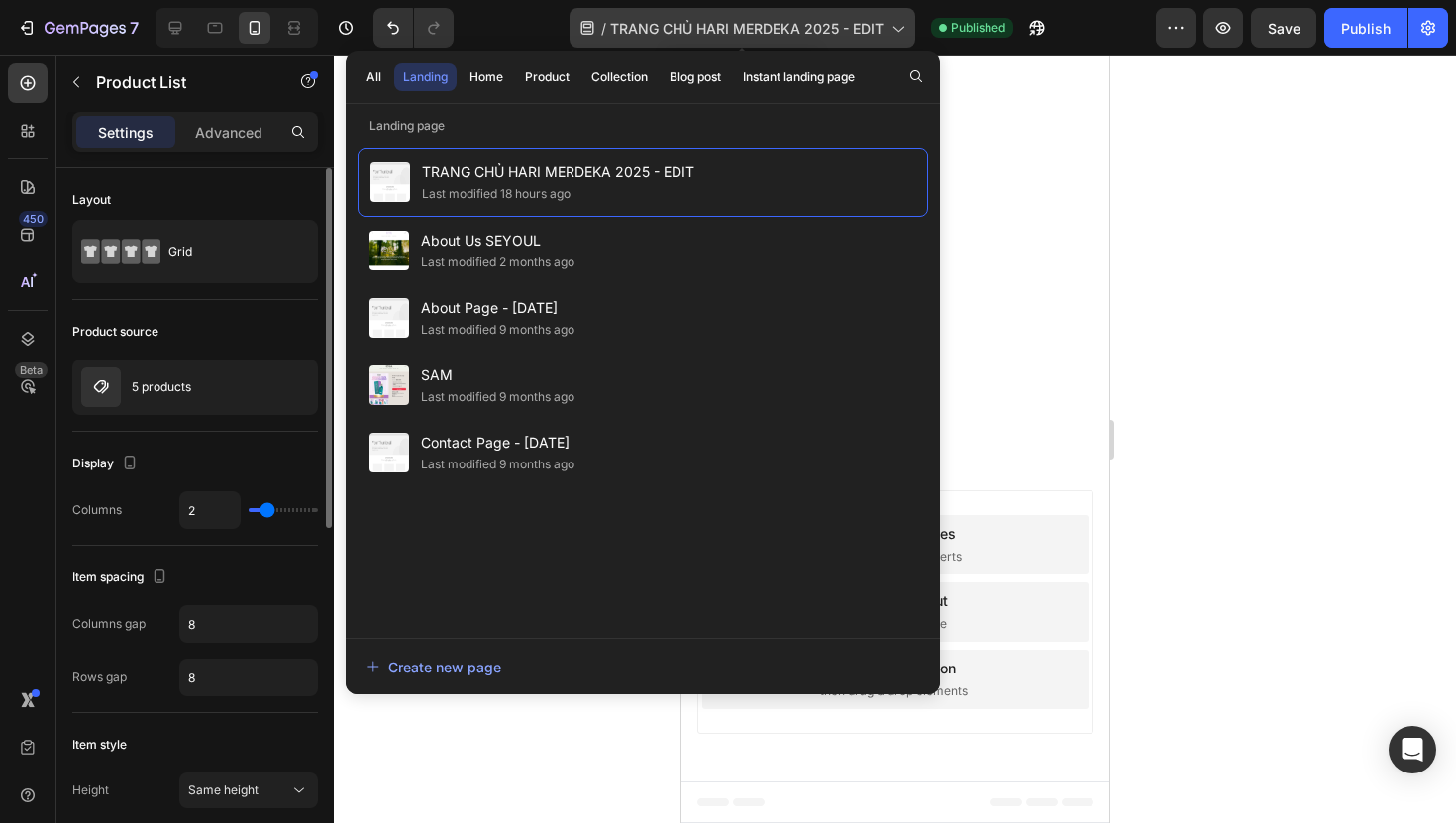 click on "TRANG CHỦ HARI MERDEKA 2025 - EDIT" at bounding box center (747, 28) 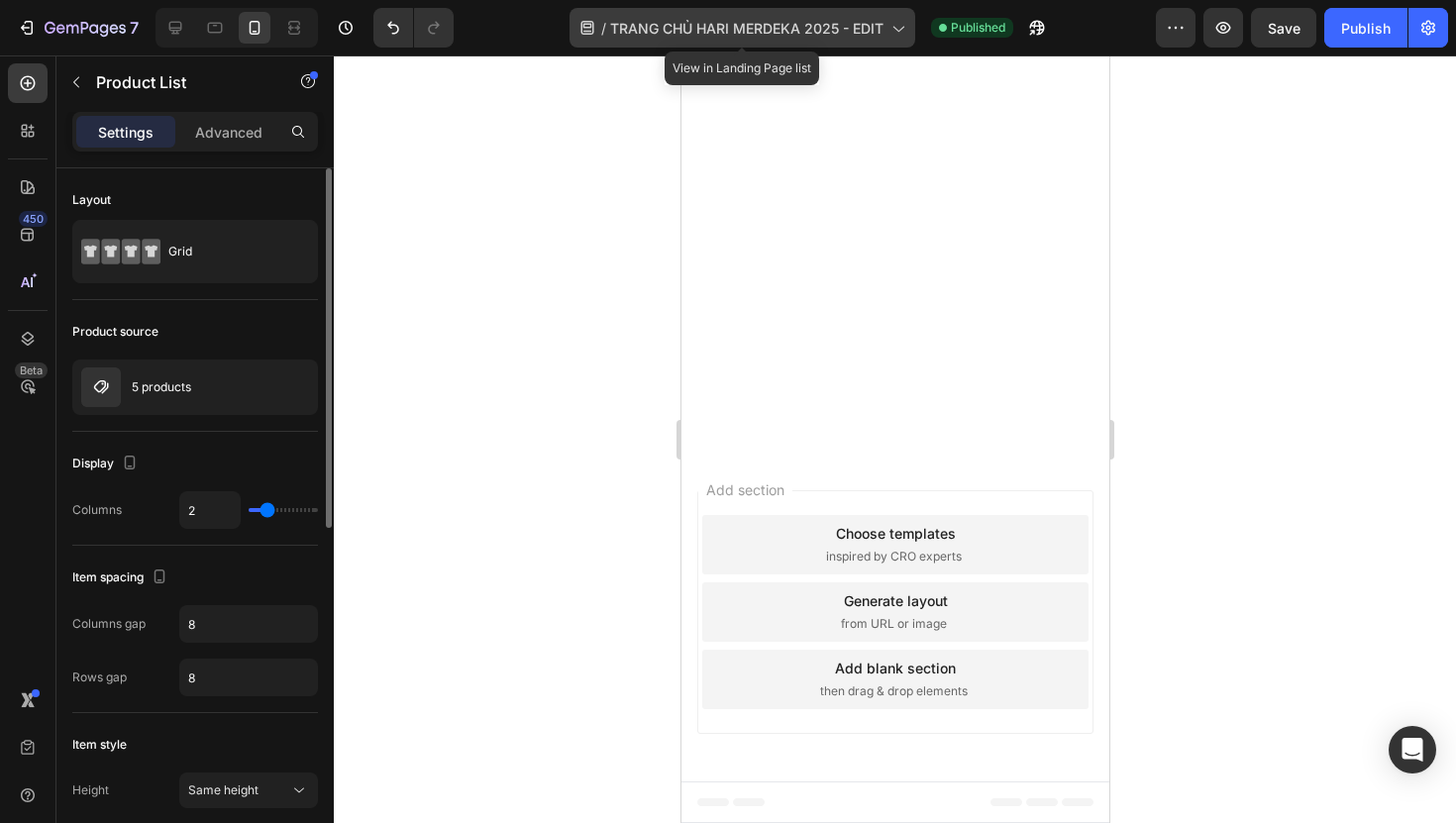 click on "TRANG CHỦ HARI MERDEKA 2025 - EDIT" at bounding box center [747, 28] 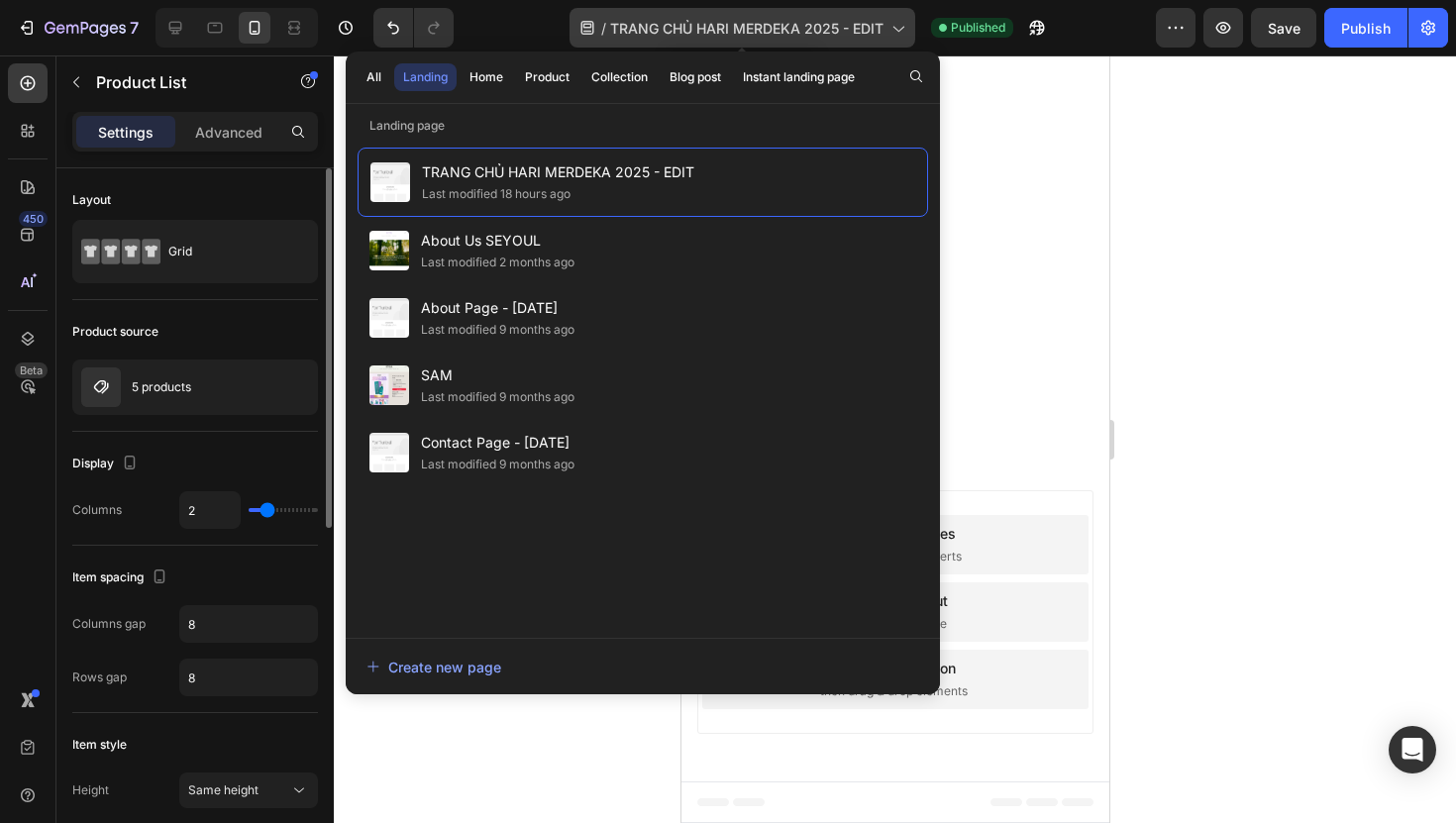 click on "TRANG CHỦ HARI MERDEKA 2025 - EDIT" at bounding box center [747, 28] 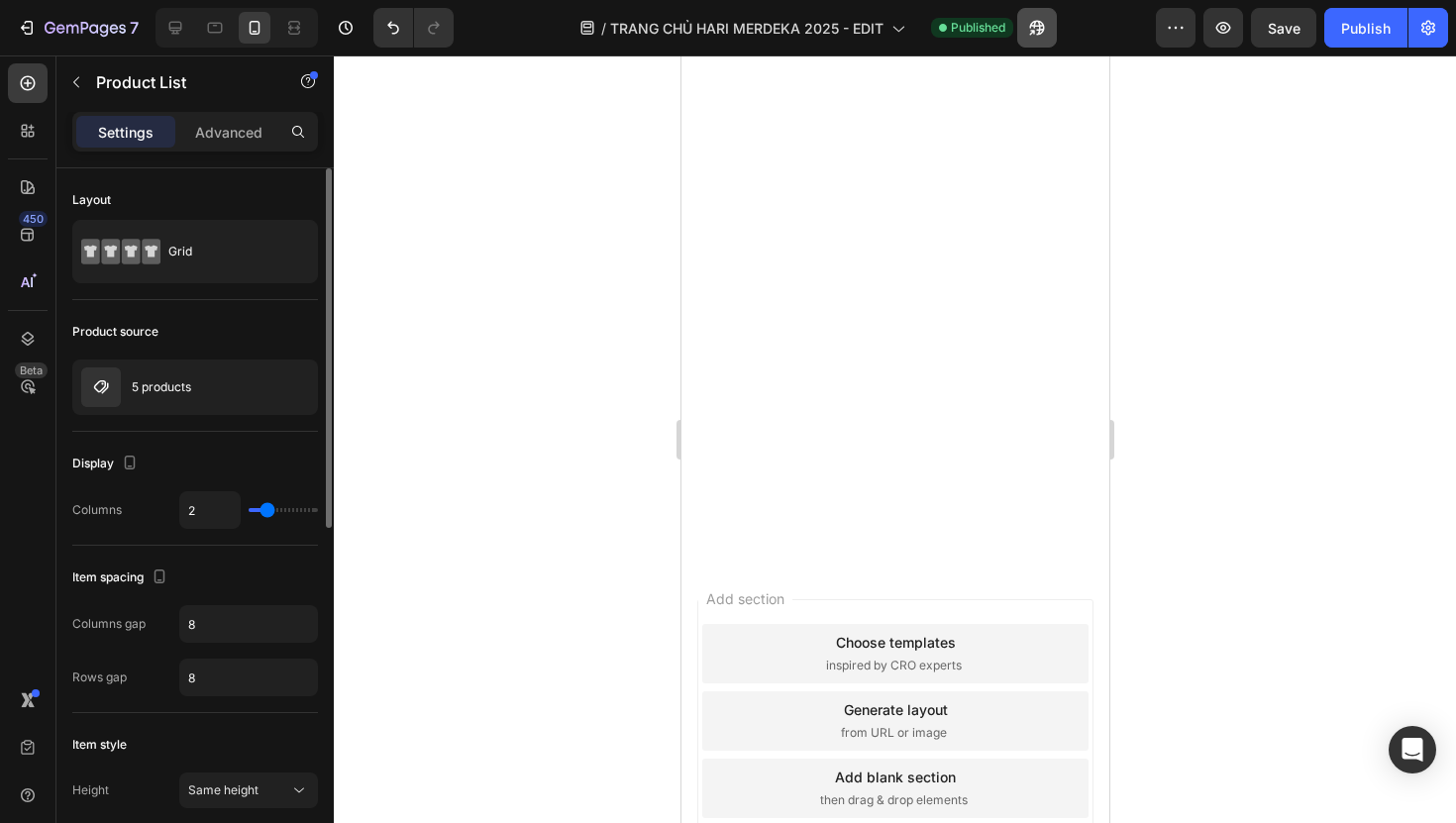 scroll, scrollTop: 4341, scrollLeft: 0, axis: vertical 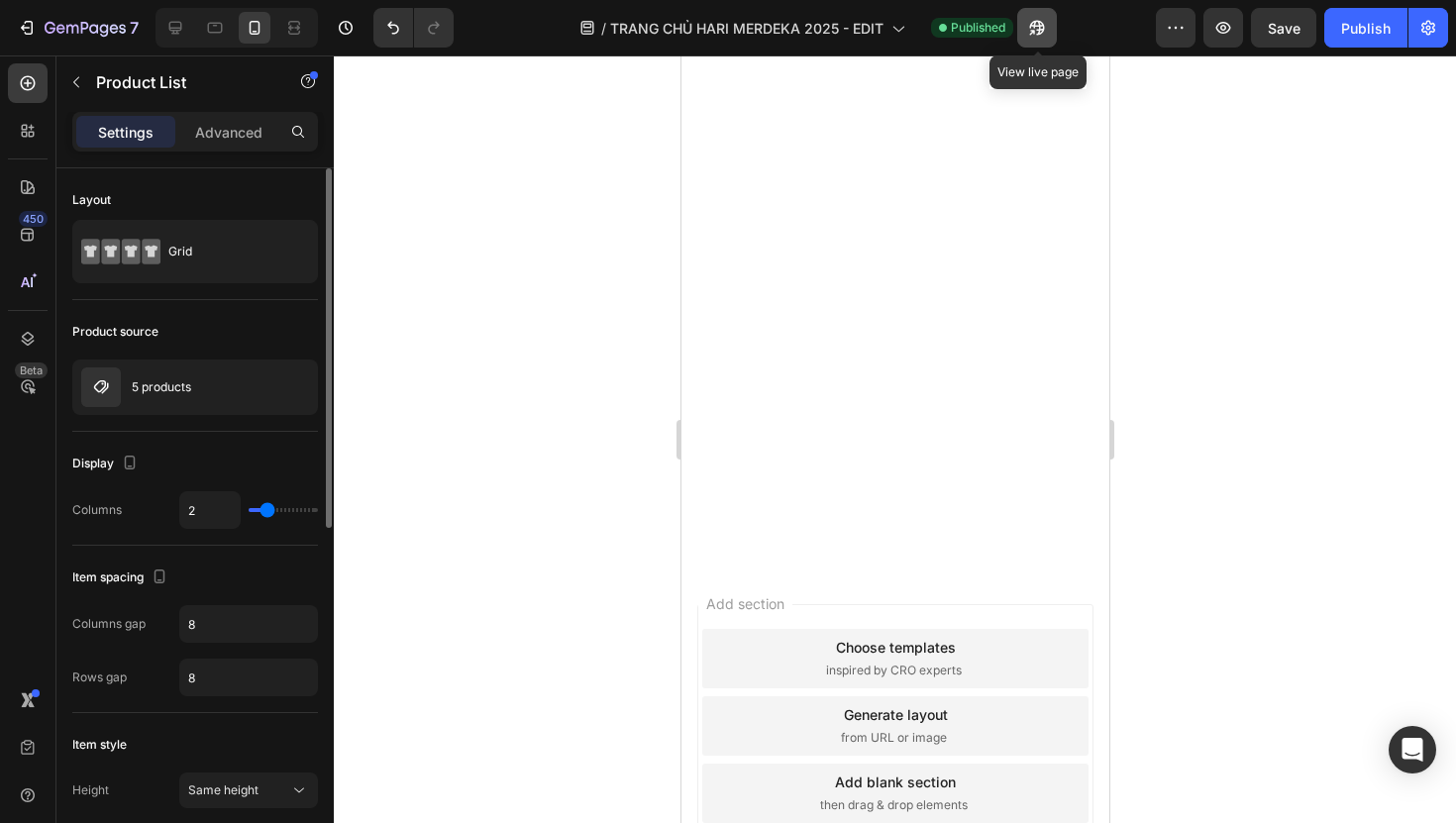 click 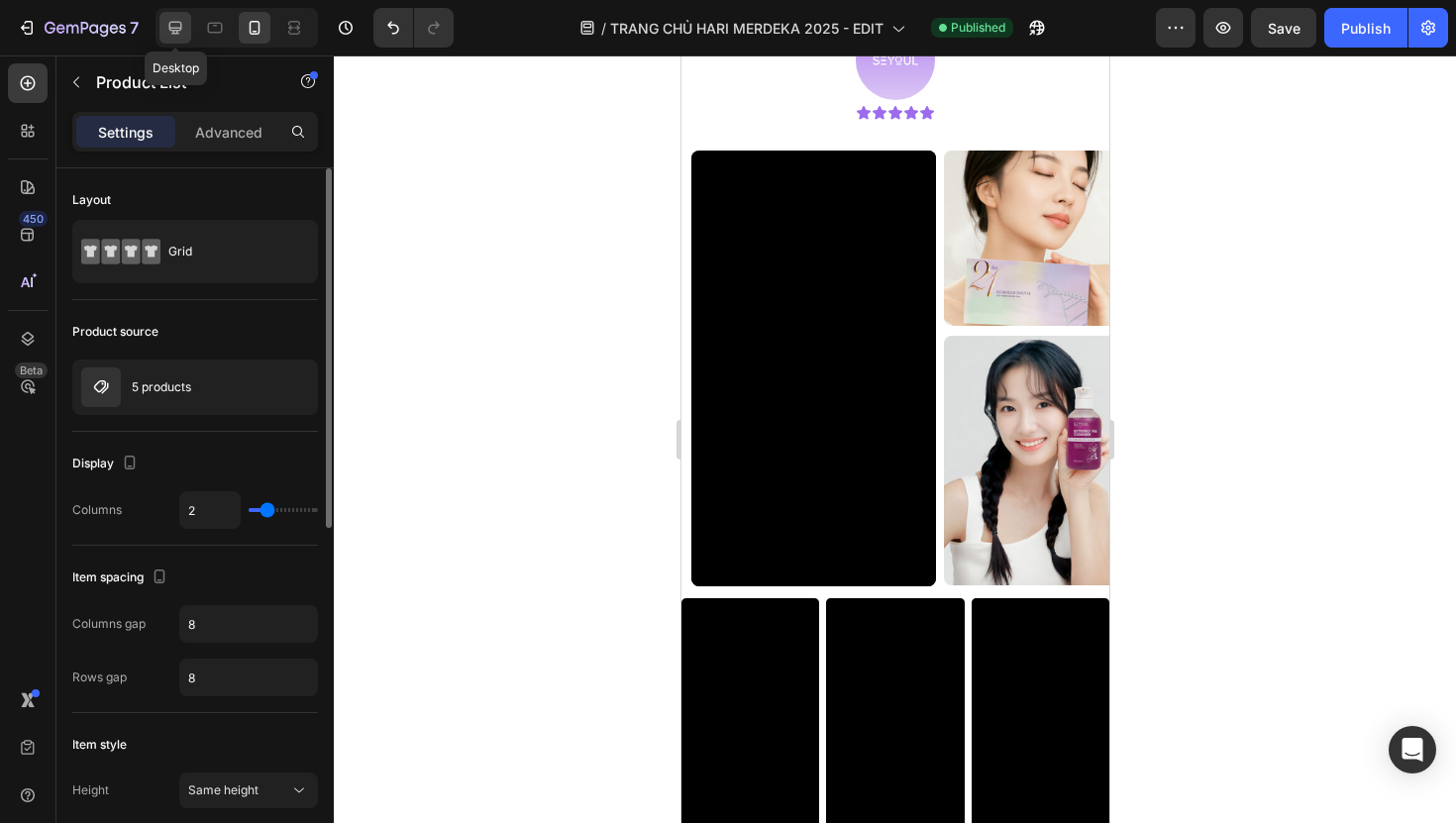 click 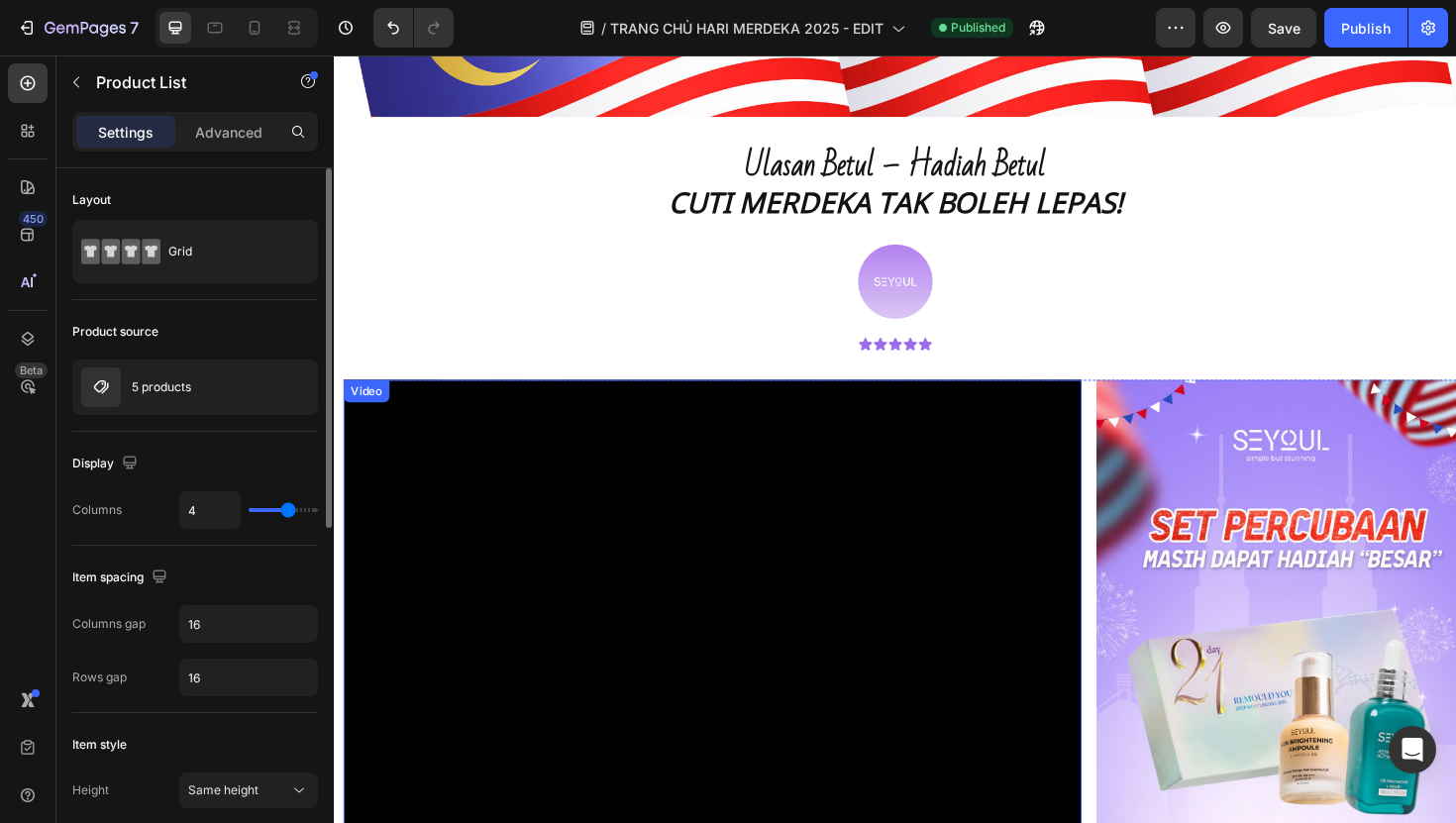 scroll, scrollTop: 0, scrollLeft: 0, axis: both 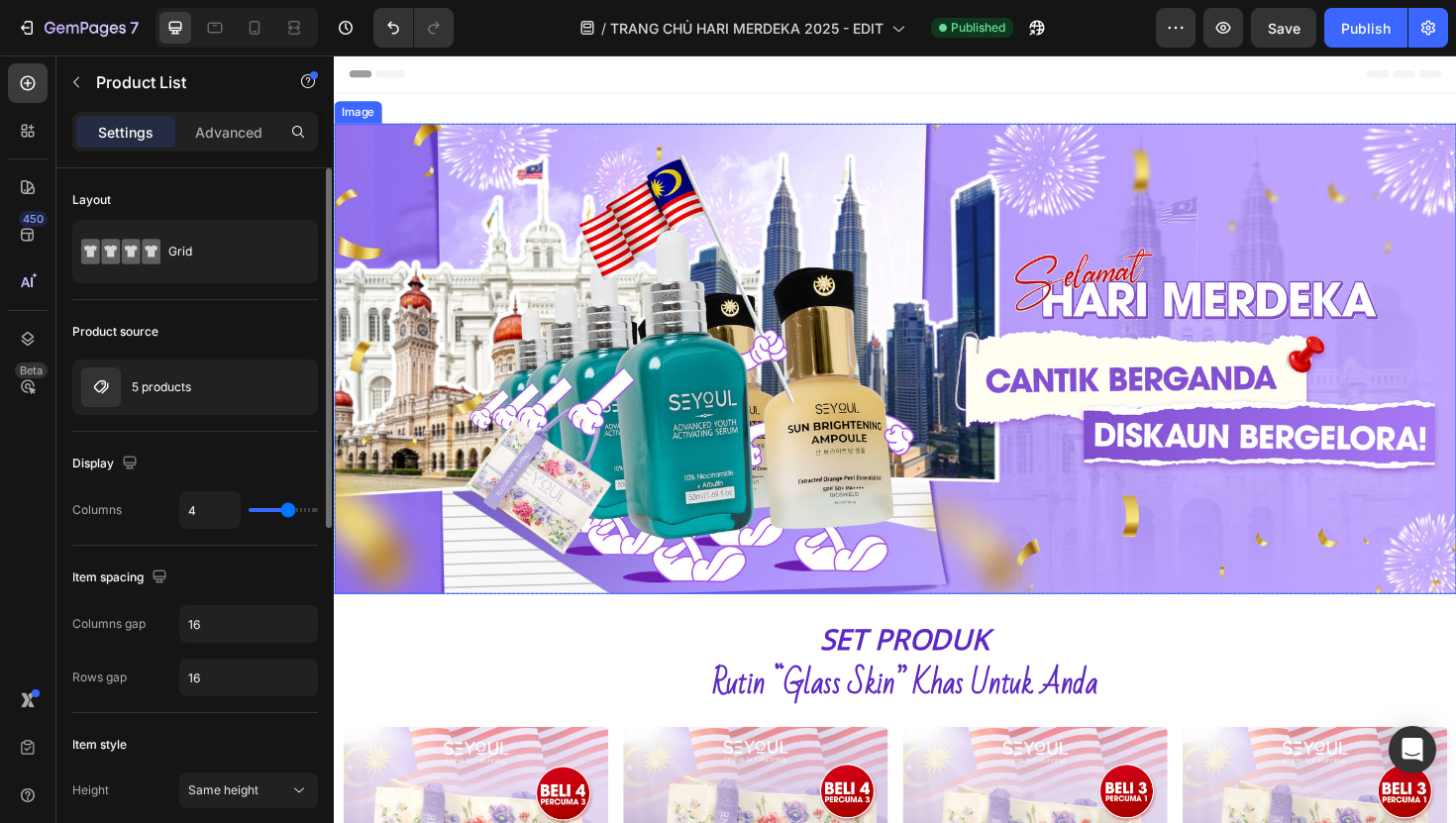 click at bounding box center [928, 376] 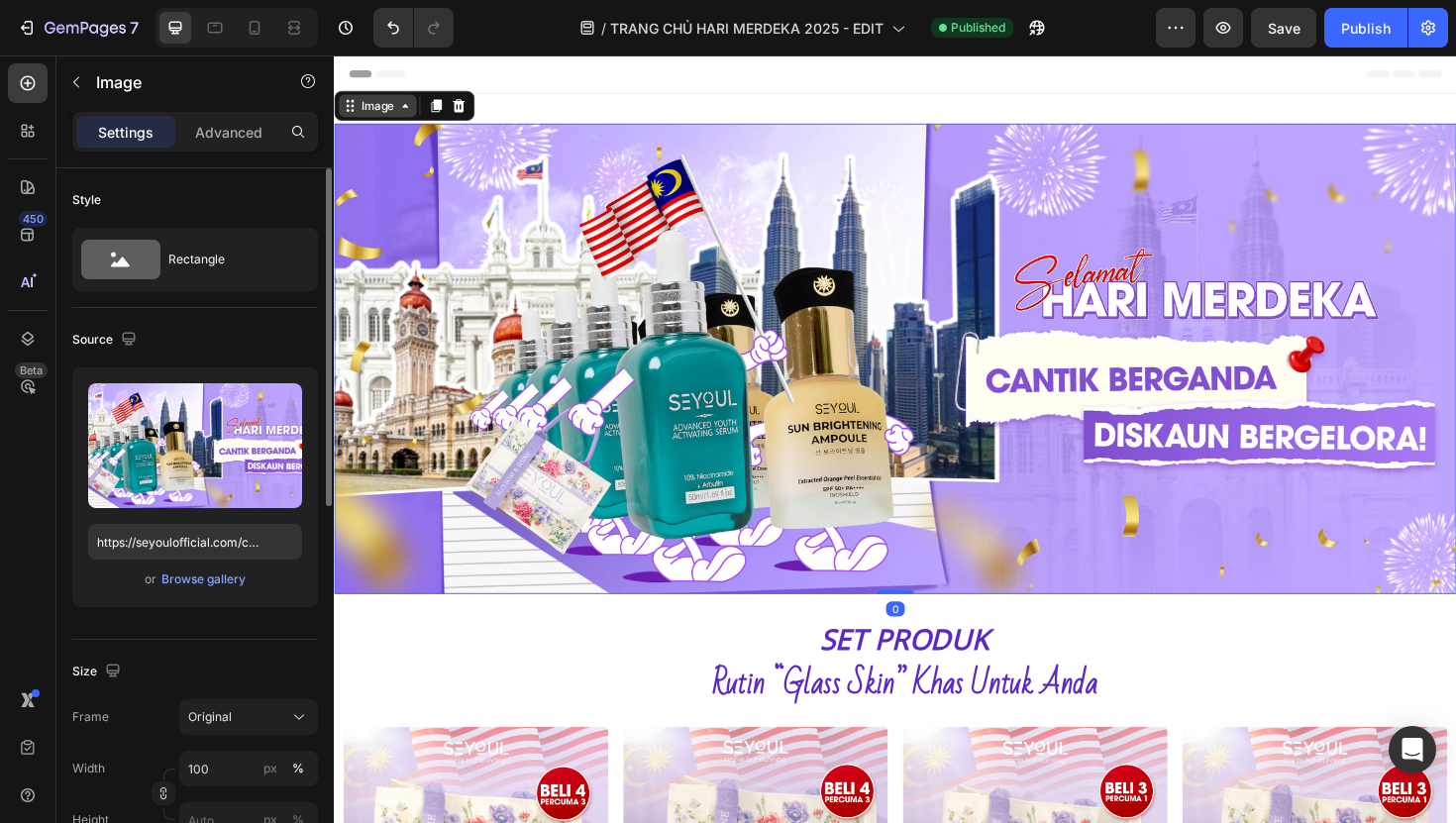 click on "Image" at bounding box center (379, 109) 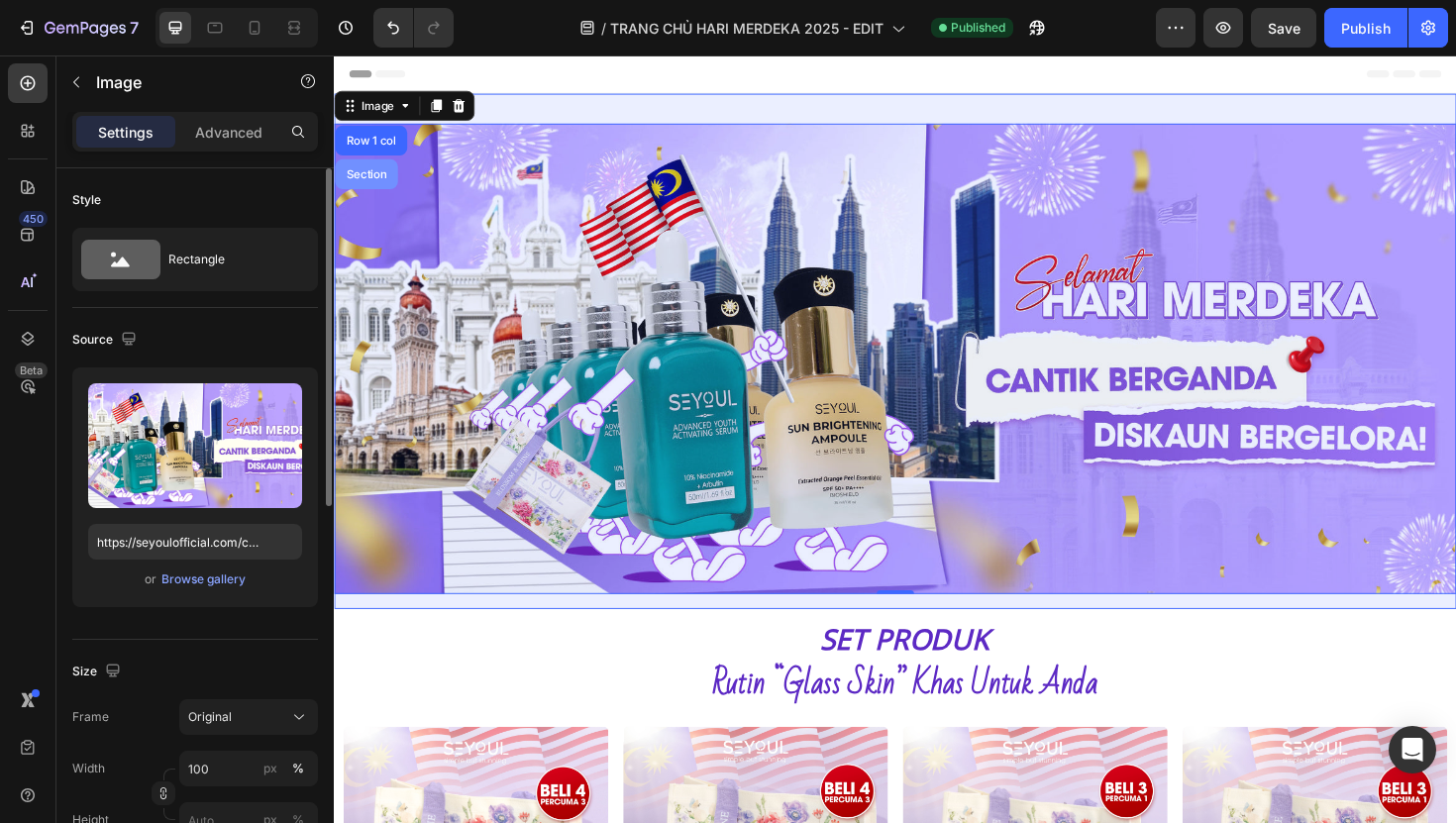 click on "Section" at bounding box center (367, 181) 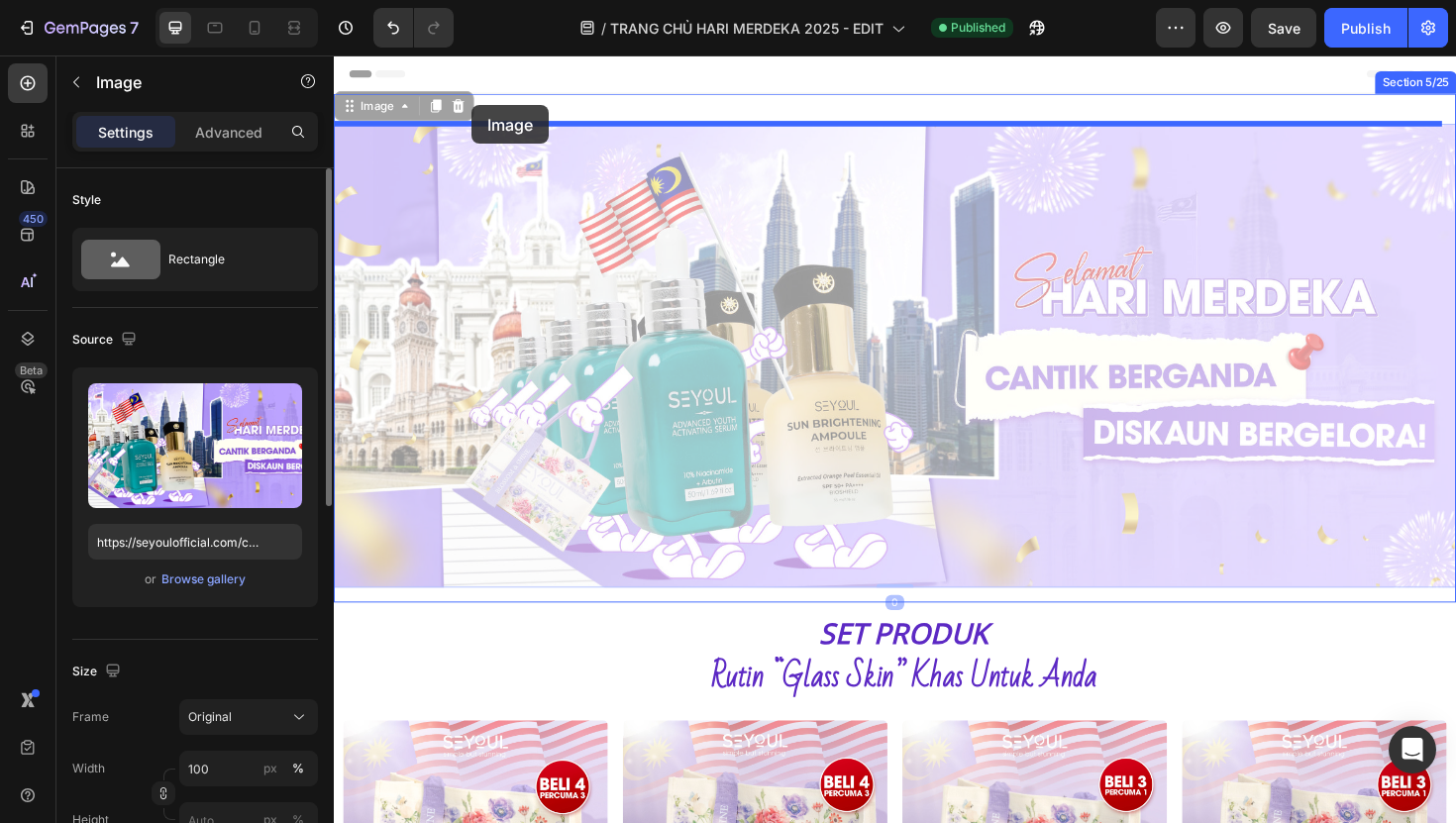 drag, startPoint x: 531, startPoint y: 186, endPoint x: 479, endPoint y: 108, distance: 93.74433 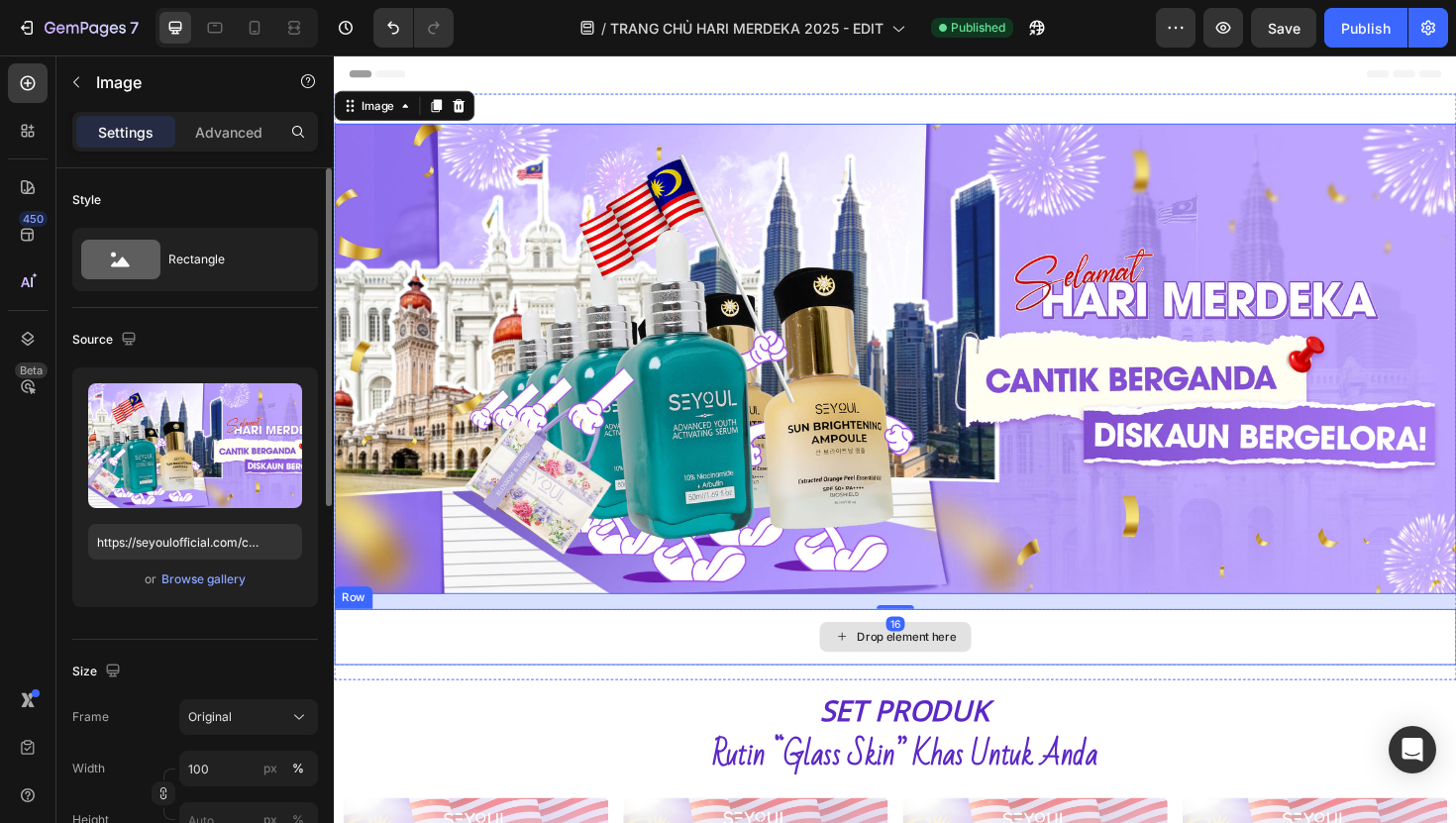 click on "Drop element here" at bounding box center (928, 671) 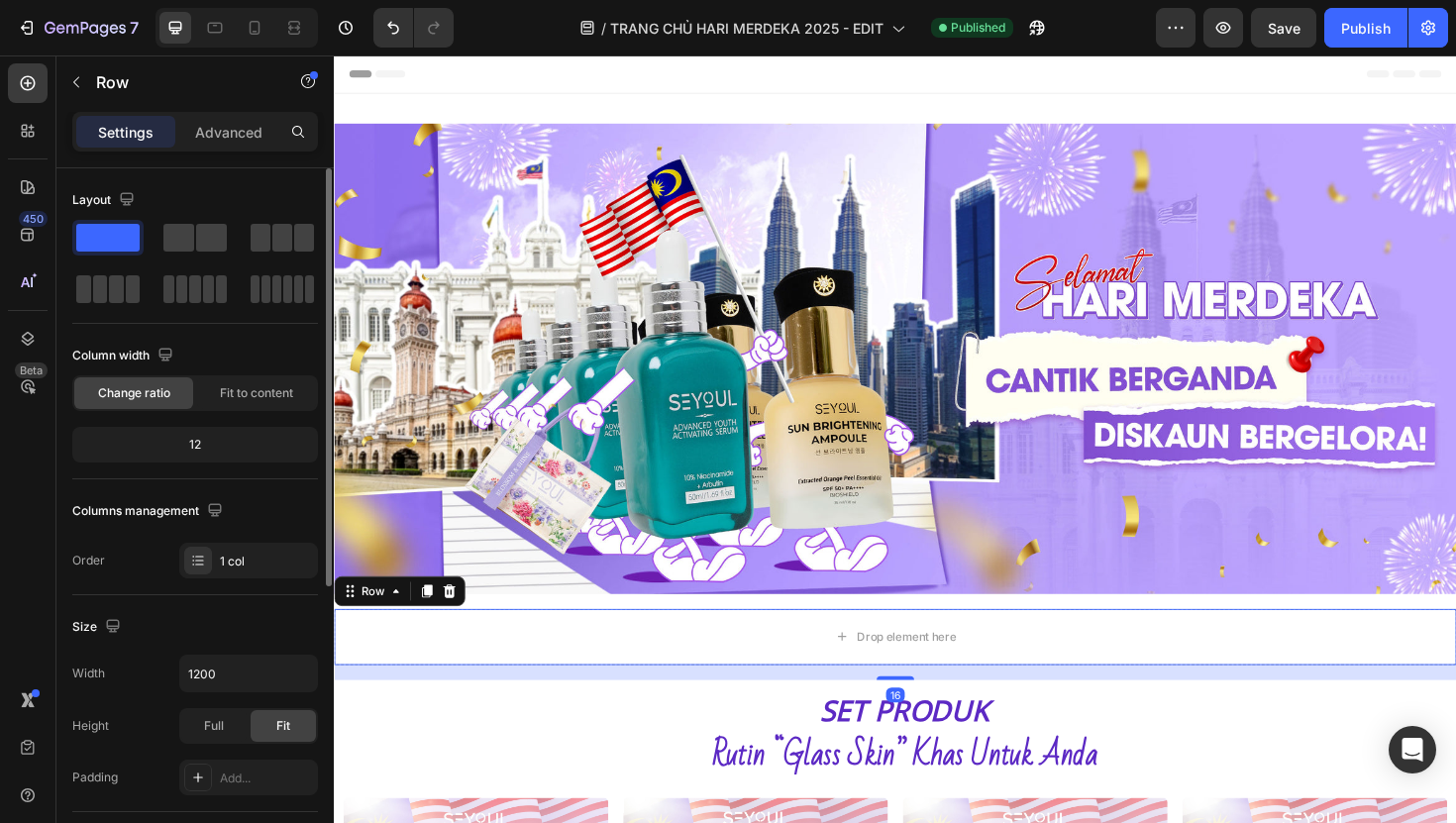 drag, startPoint x: 462, startPoint y: 609, endPoint x: 515, endPoint y: 616, distance: 53.460266 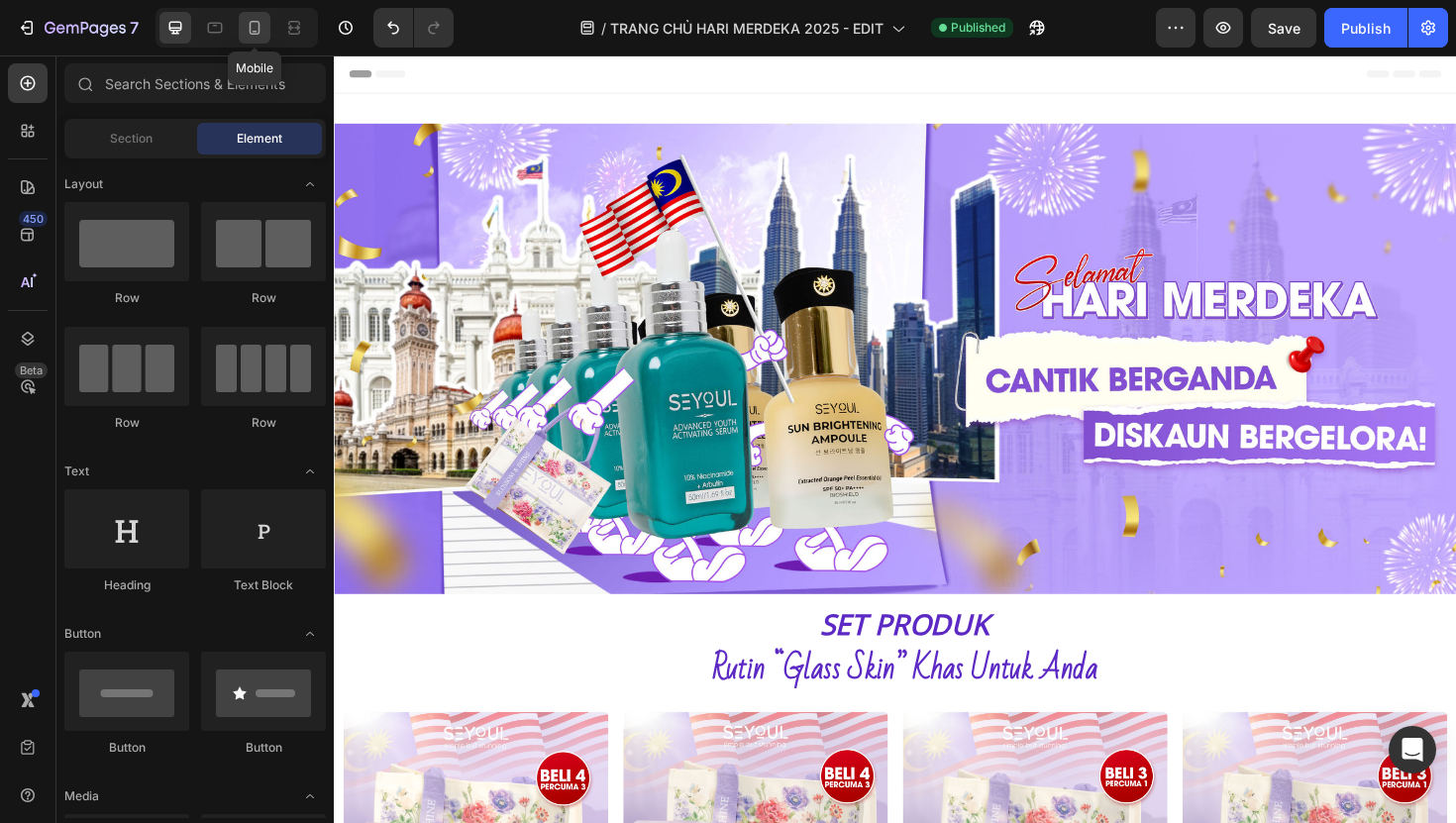 click 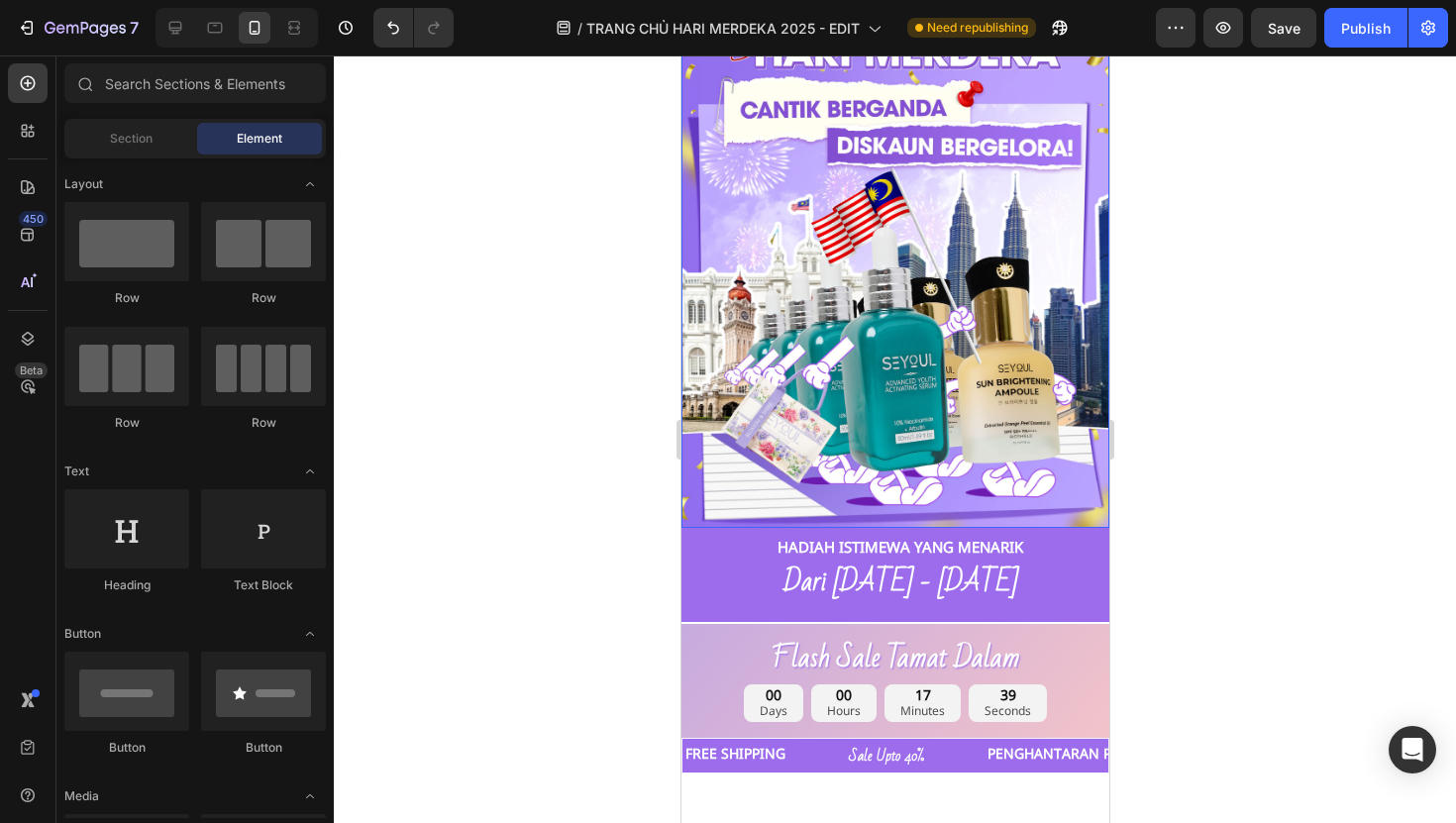 scroll, scrollTop: 0, scrollLeft: 0, axis: both 